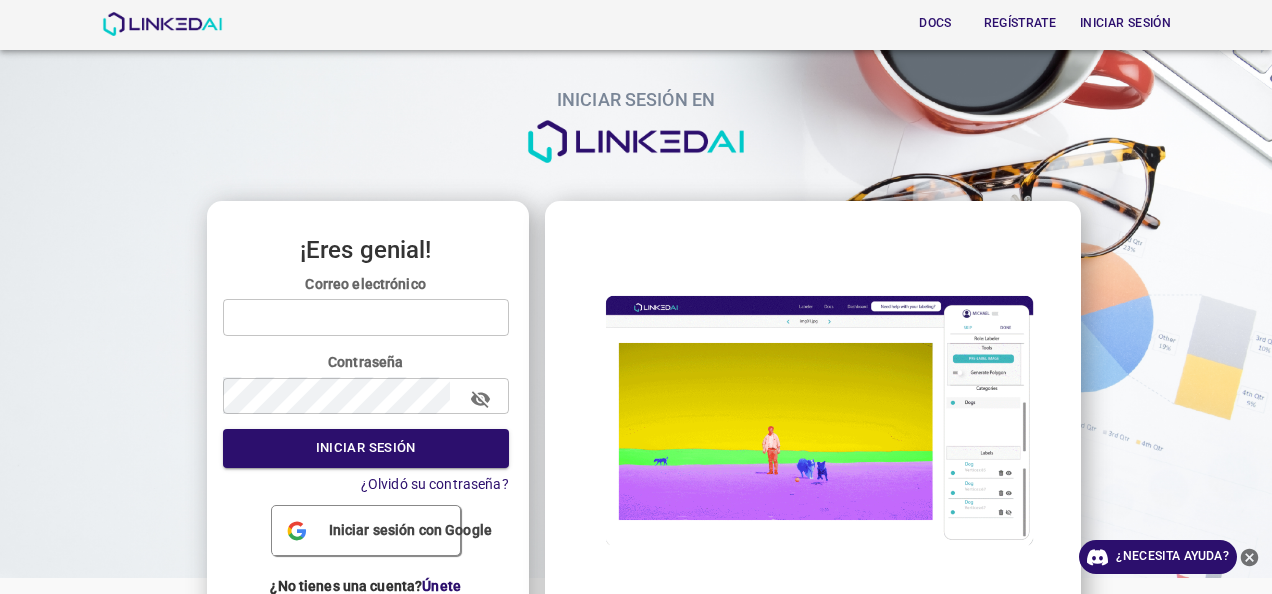 scroll, scrollTop: 0, scrollLeft: 0, axis: both 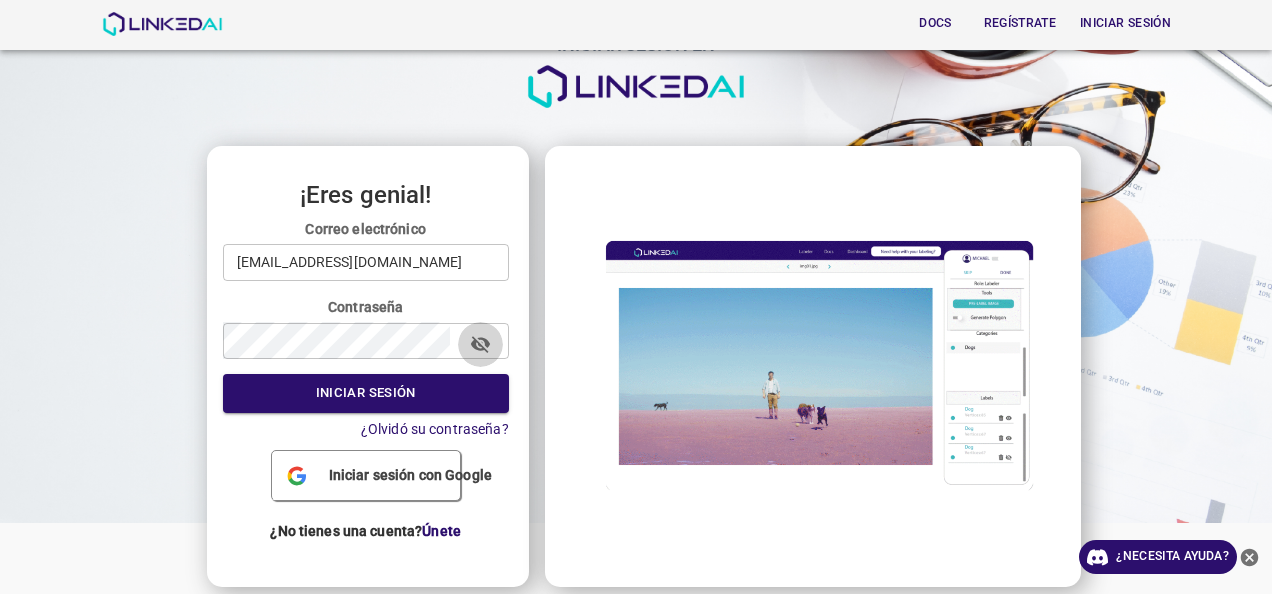 click at bounding box center [480, 344] 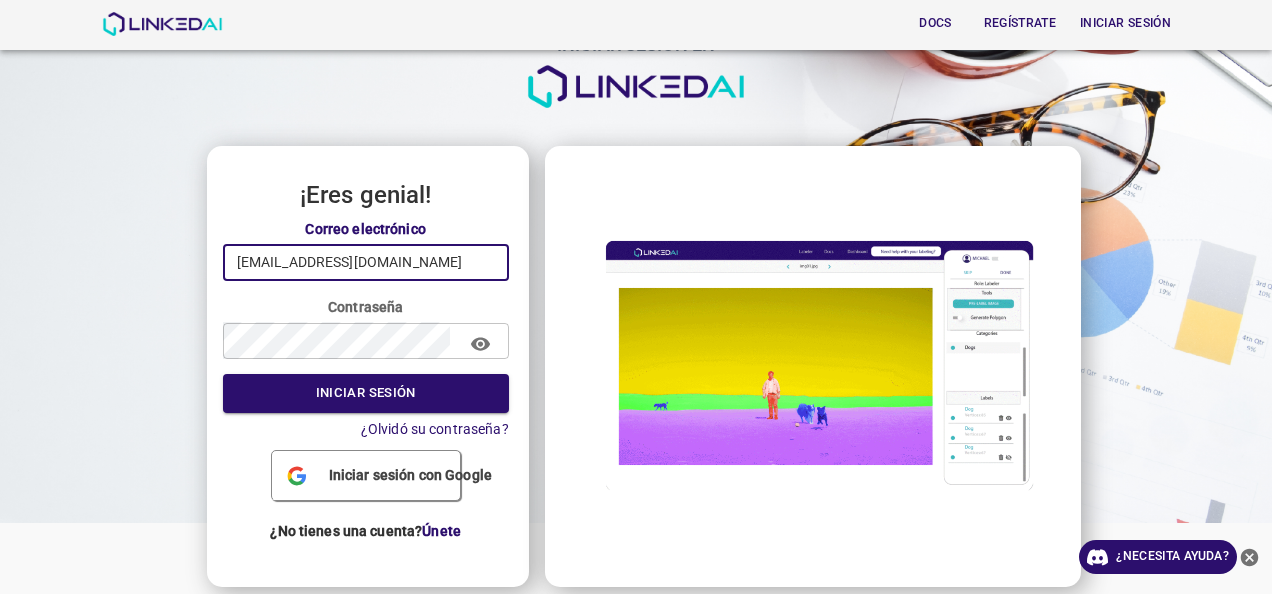 drag, startPoint x: 411, startPoint y: 263, endPoint x: 193, endPoint y: 262, distance: 218.00229 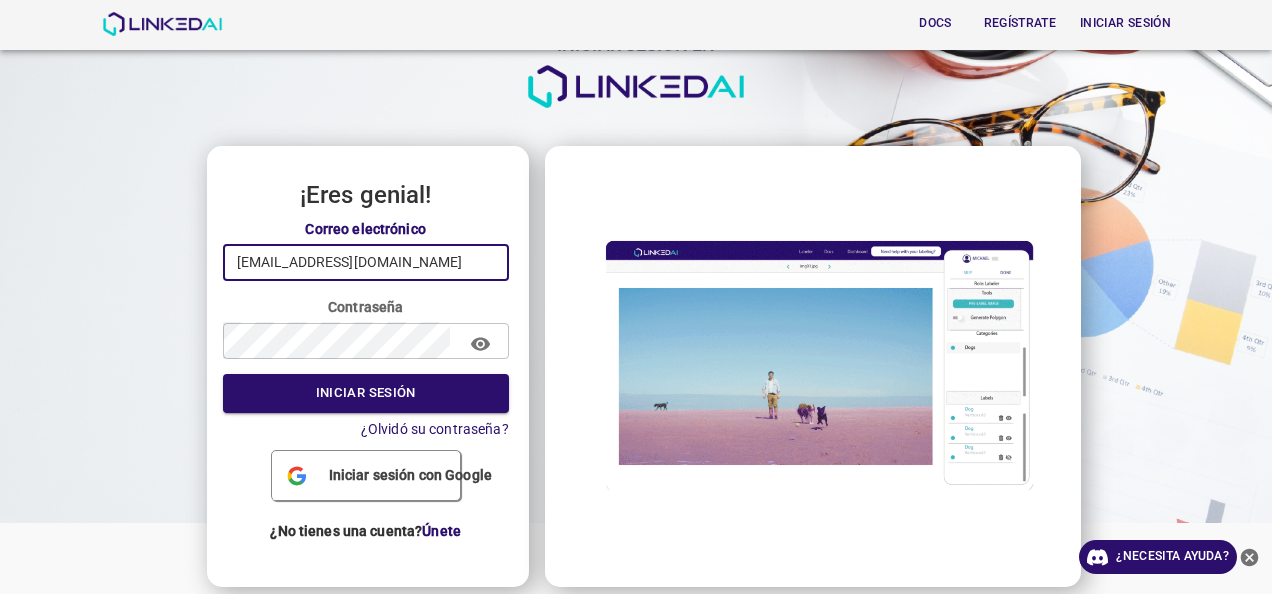 click on "INICIAR SESIÓN EN ¡Eres genial! Correo electrónico [EMAIL_ADDRESS][DOMAIN_NAME] ​ Contraseña ​ Iniciar sesión ¿Olvidó su contraseña? Iniciar sesión con Google ¿No tienes una cuenta?   Únete" at bounding box center [628, 262] 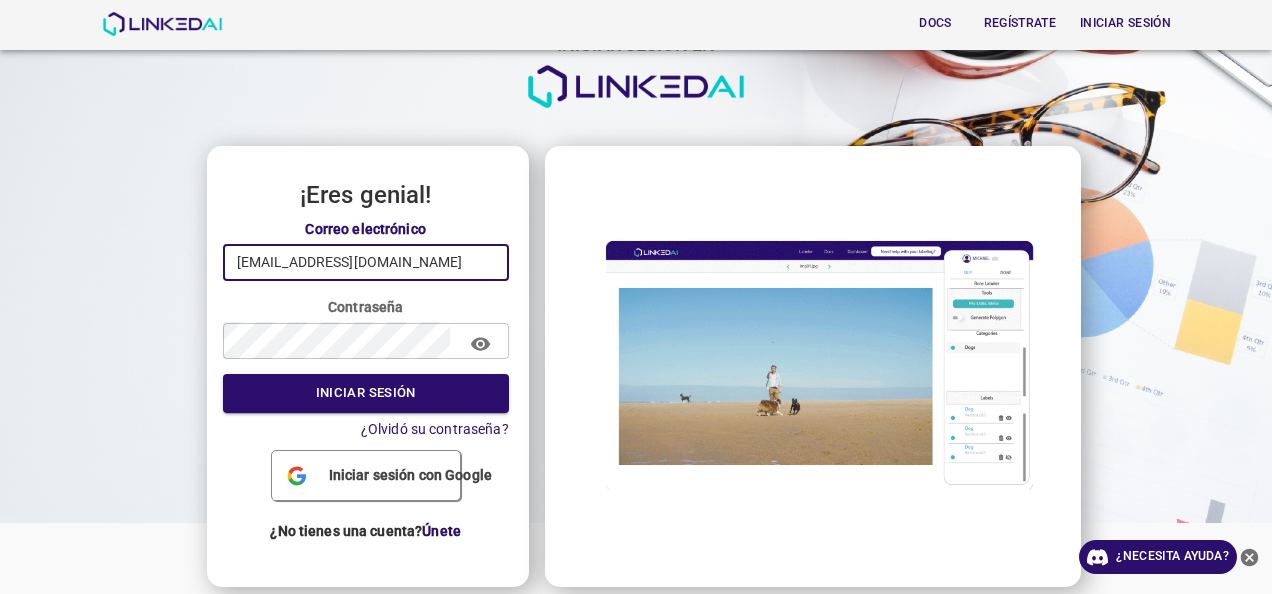type on "[EMAIL_ADDRESS][DOMAIN_NAME]" 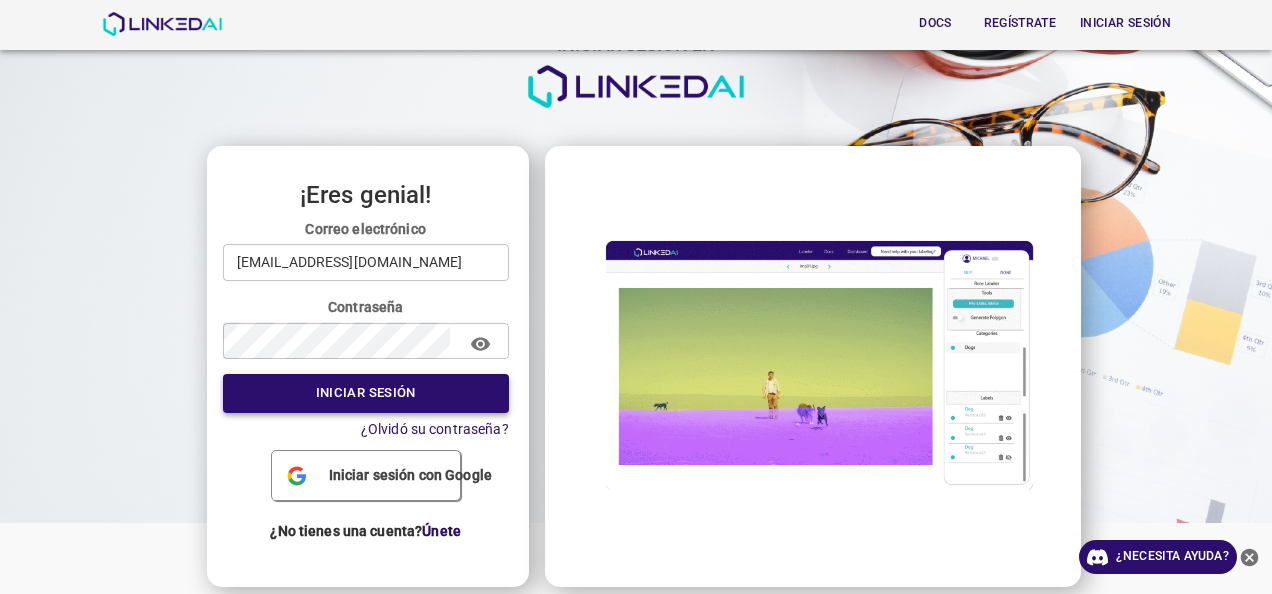 click on "Iniciar sesión" at bounding box center (366, 393) 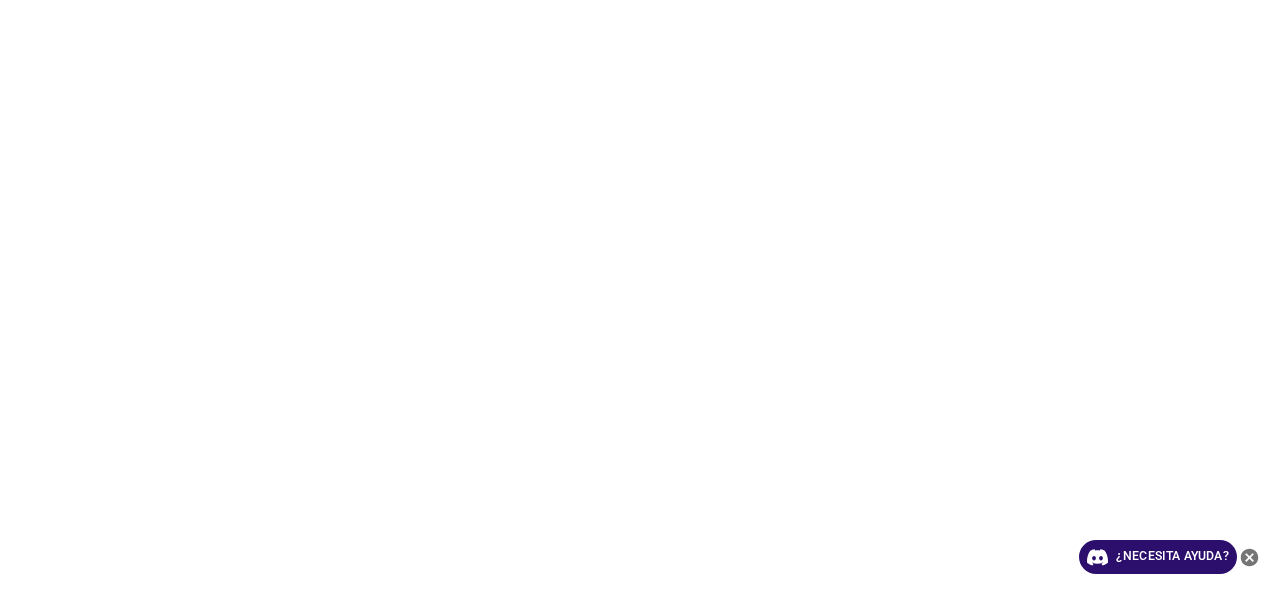 click on "¿Necesita ayuda?" at bounding box center [636, 297] 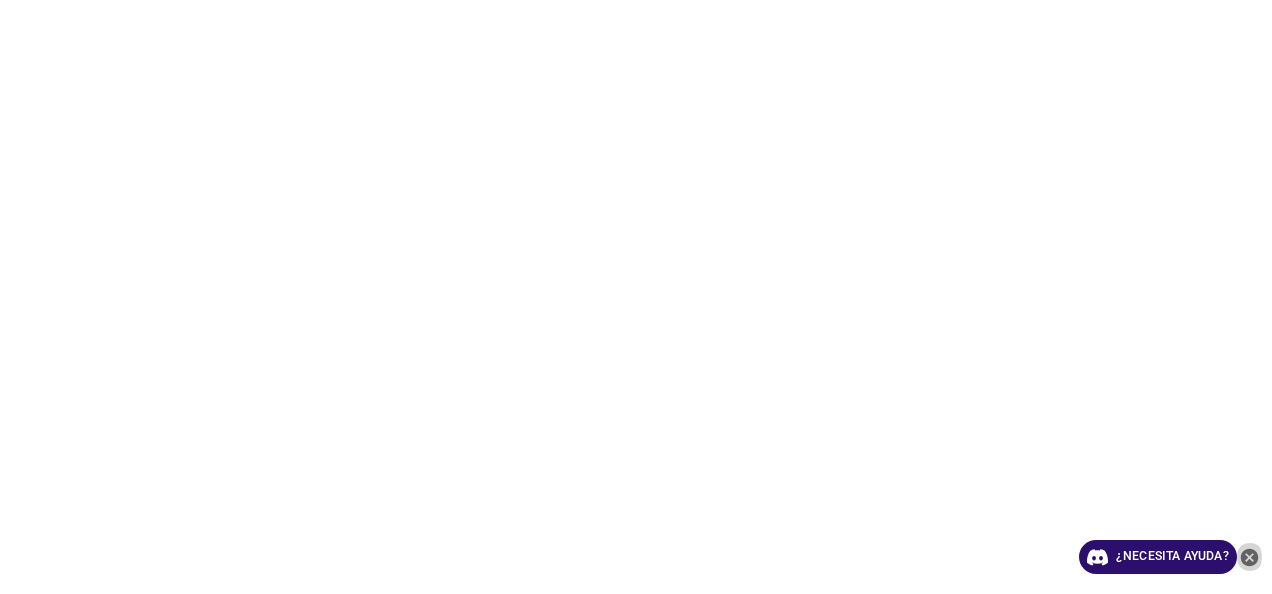 click 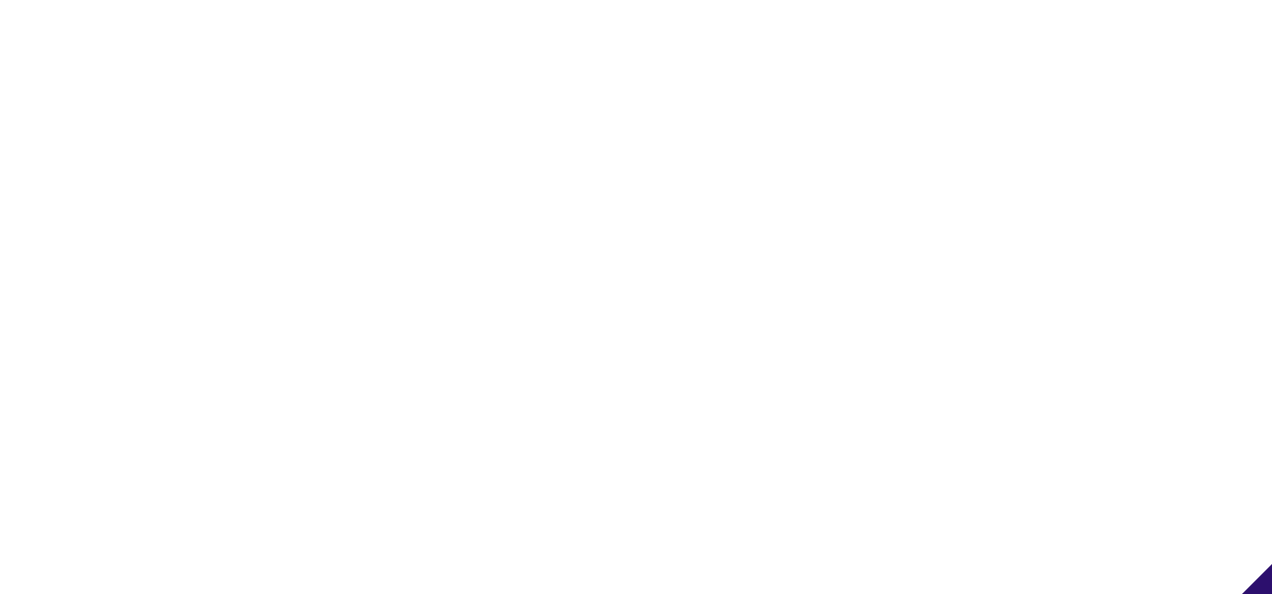 click at bounding box center (636, 297) 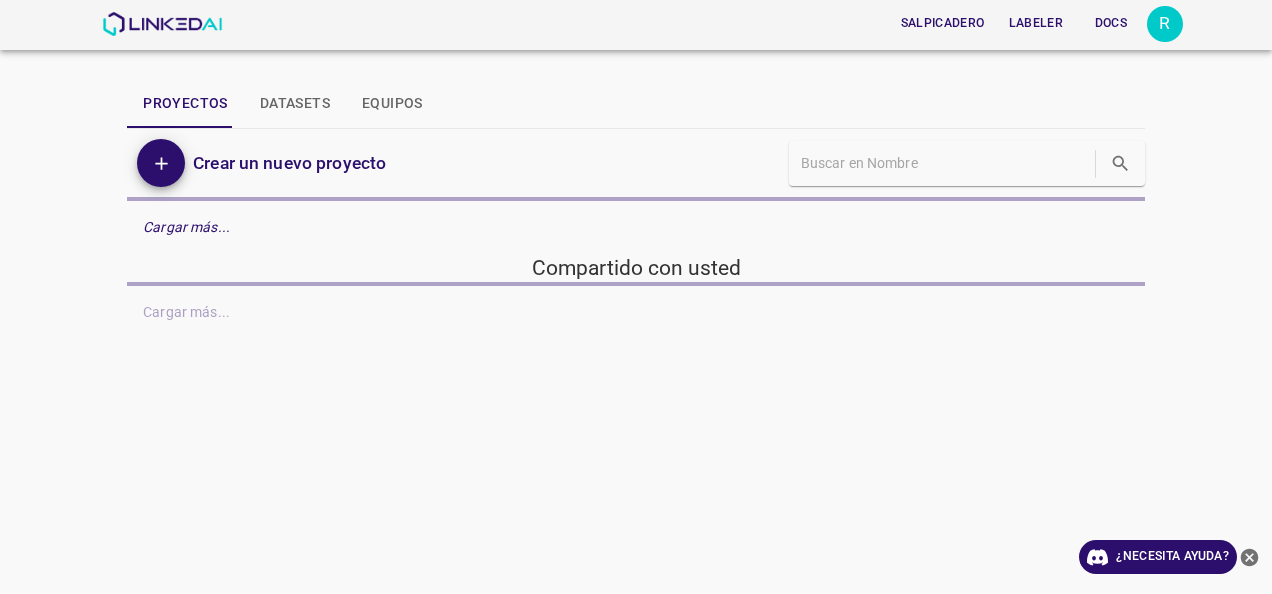 scroll, scrollTop: 0, scrollLeft: 0, axis: both 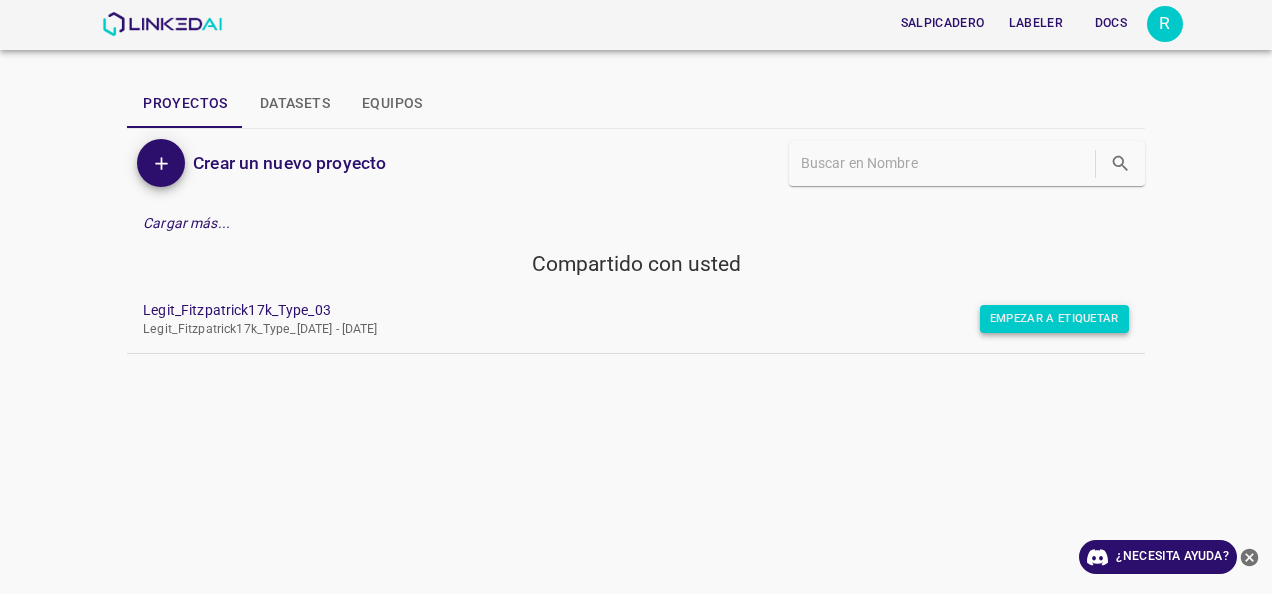 click on "Empezar a etiquetar" at bounding box center [1054, 319] 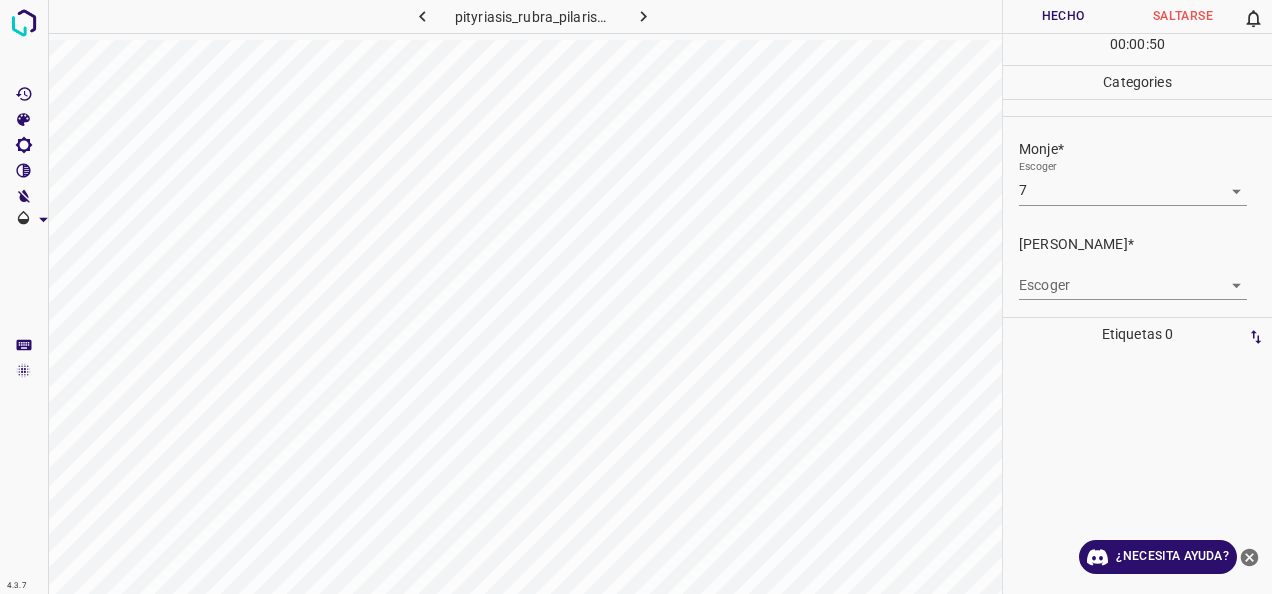 click on "4.3.7 pityriasis_rubra_pilaris79.jpg [PERSON_NAME] 0 00   : 00   : 50   Categories Monje*  Escoger 7 7  [PERSON_NAME]*  Escoger ​ Etiquetas 0 Categories 1 Monje 2  [PERSON_NAME] Herramientas Espacio Cambiar entre modos (Dibujar y Editar) Yo Etiquetado automático R Restaurar zoom M Acercar N Alejar Borrar Eliminar etiqueta de selección Filtros Z Restaurar filtros X Filtro de saturación C Filtro de brillo V Filtro de contraste B Filtro de escala de grises General O Descargar ¿Necesita ayuda? -Mensaje de texto -Esconder -Borrar" at bounding box center [636, 297] 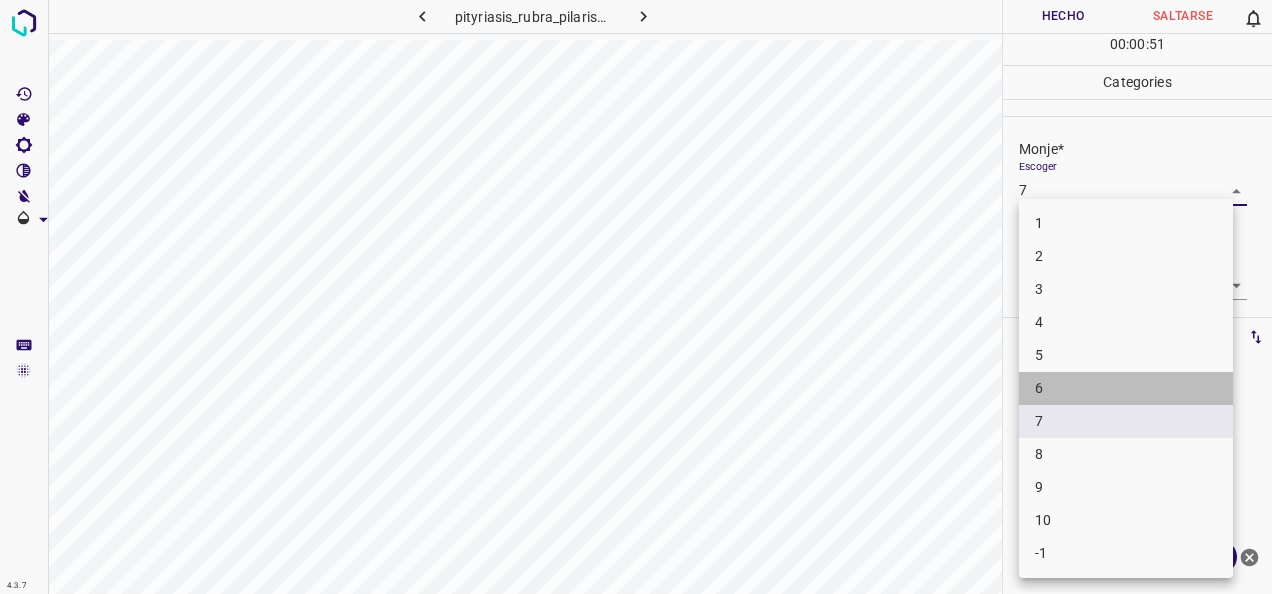 click on "6" at bounding box center (1126, 388) 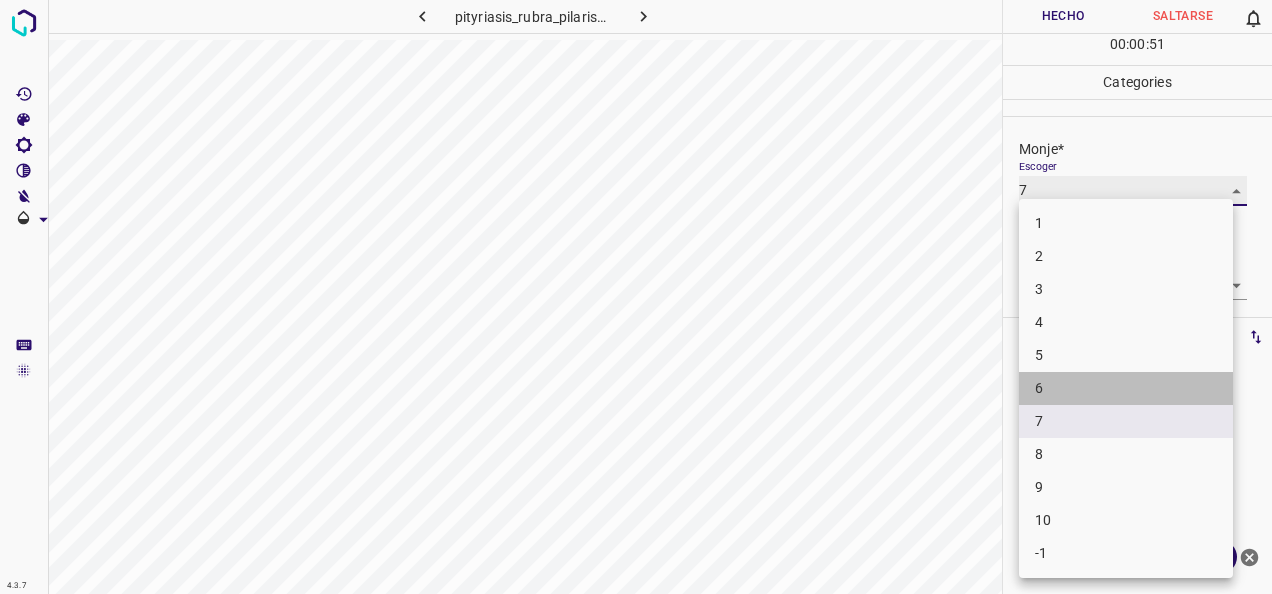 type on "6" 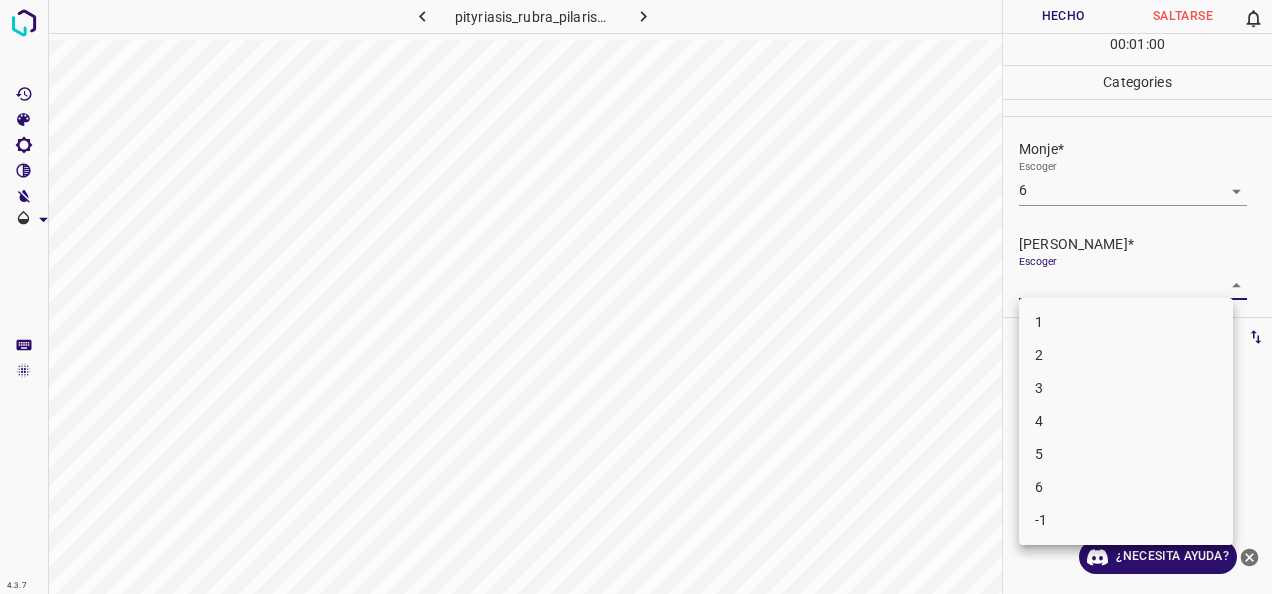 click on "4.3.7 pityriasis_rubra_pilaris79.jpg Hecho Saltarse 0 00   : 01   : 00   Categories Monje*  Escoger 6 6  [PERSON_NAME]*  Escoger ​ Etiquetas 0 Categories 1 Monje 2  [PERSON_NAME] Herramientas Espacio Cambiar entre modos (Dibujar y Editar) Yo Etiquetado automático R Restaurar zoom M Acercar N Alejar Borrar Eliminar etiqueta de selección Filtros Z Restaurar filtros X Filtro de saturación C Filtro de brillo V Filtro de contraste B Filtro de escala de grises General O Descargar ¿Necesita ayuda? -Mensaje de texto -Esconder -Borrar 1 2 3 4 5 6 -1" at bounding box center [636, 297] 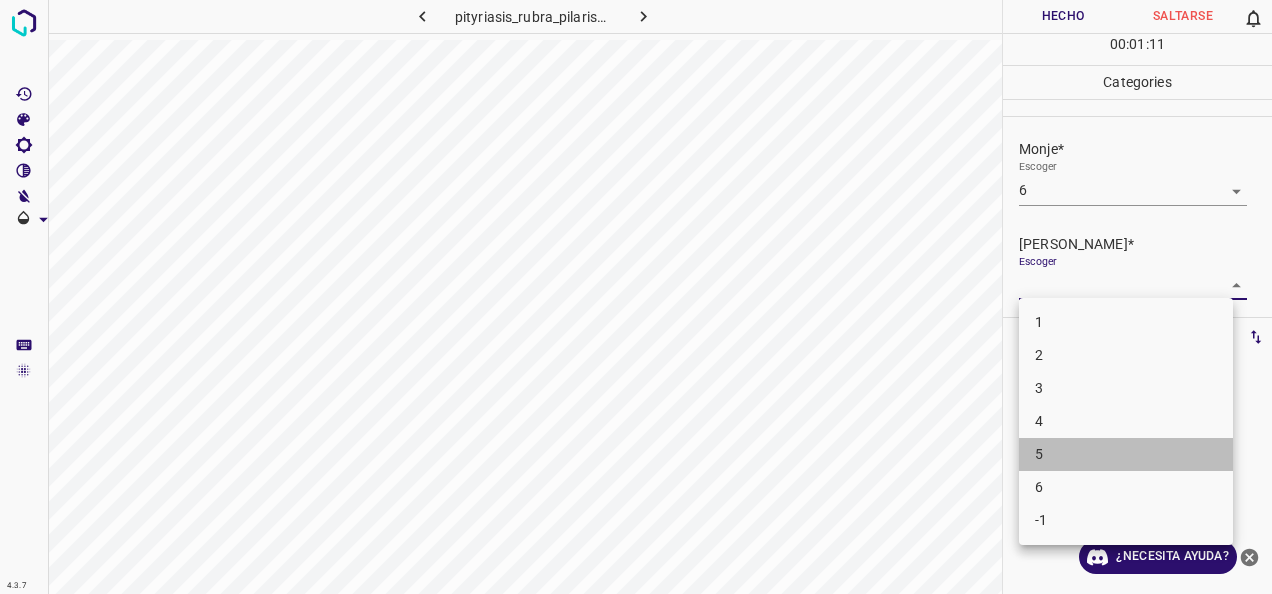 click on "5" at bounding box center (1126, 454) 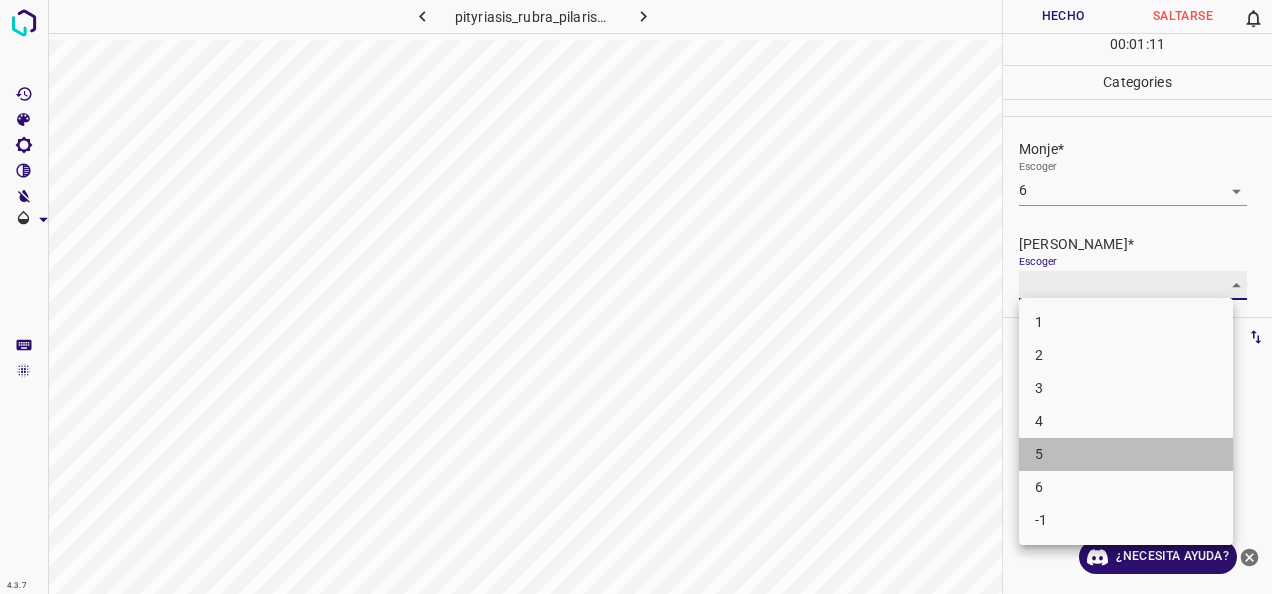 type on "5" 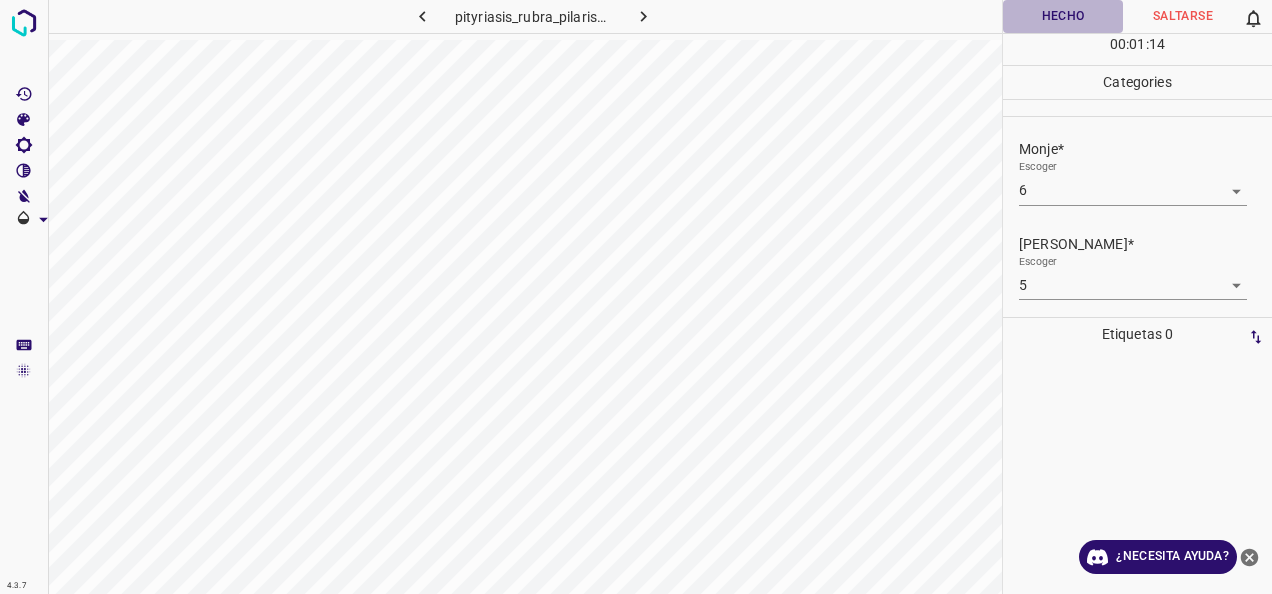 click on "Hecho" at bounding box center [1063, 16] 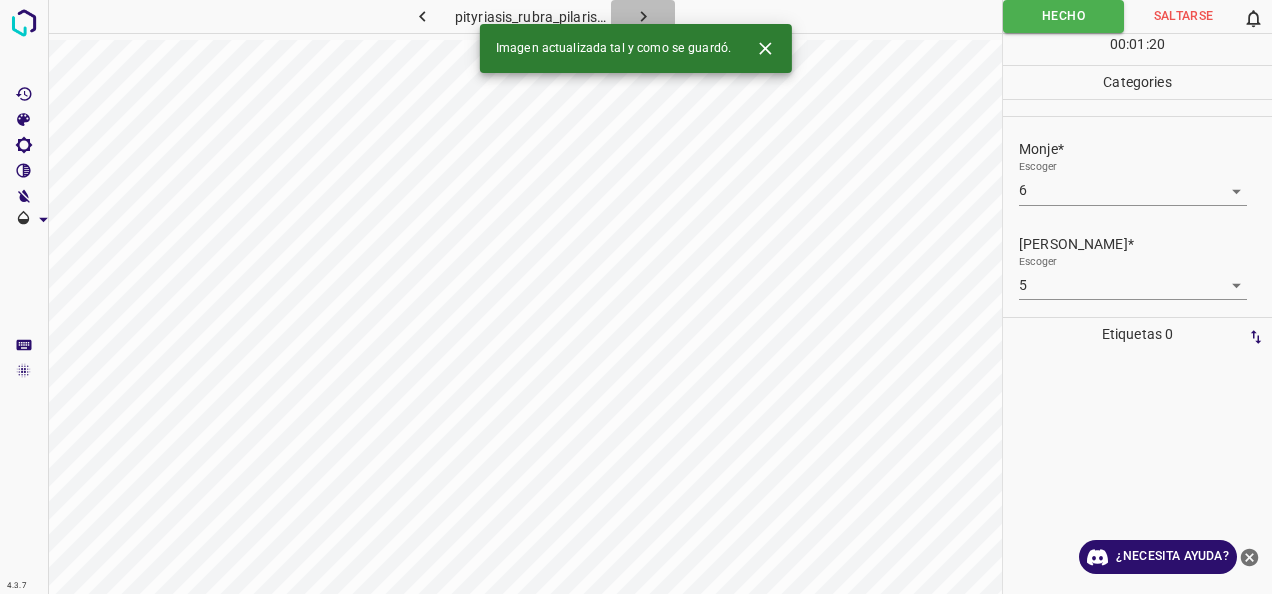 click 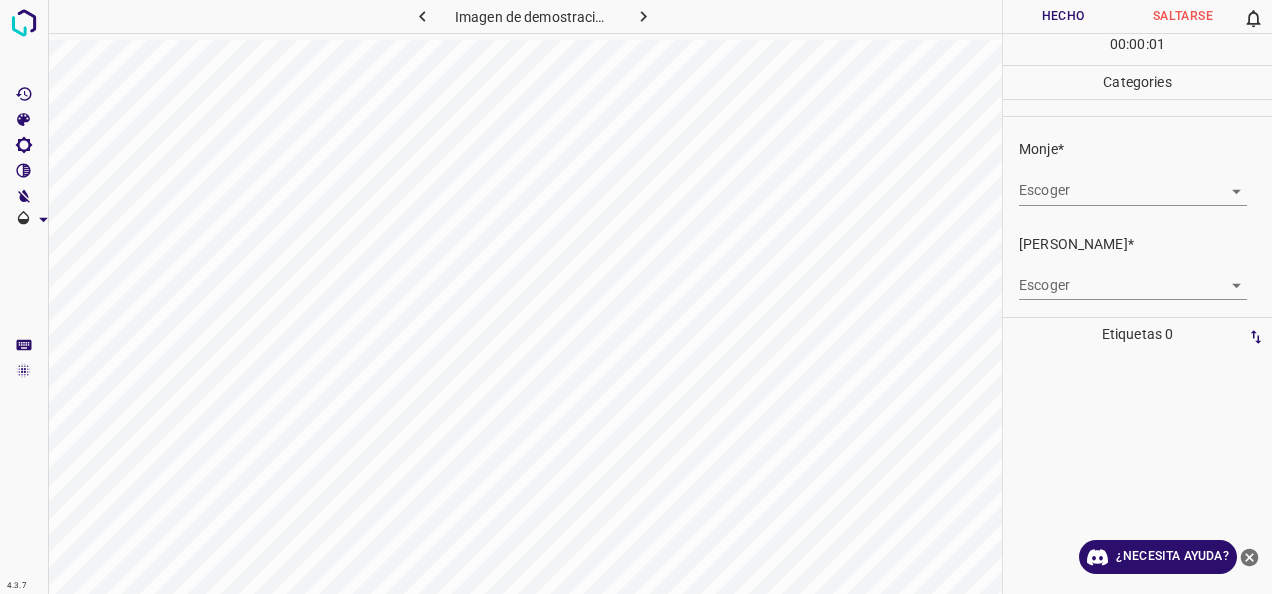 click on "4.3.7 Imagen de demostración Hecho Saltarse 0 00   : 00   : 01   Categories Monje*  Escoger ​  [PERSON_NAME]*  Escoger ​ Etiquetas 0 Categories 1 Monje 2  [PERSON_NAME] Herramientas Espacio Cambiar entre modos (Dibujar y Editar) Yo Etiquetado automático R Restaurar zoom M Acercar N Alejar Borrar Eliminar etiqueta de selección Filtros Z Restaurar filtros X Filtro de saturación C Filtro de brillo V Filtro de contraste B Filtro de escala de grises General O Descargar ¿Necesita ayuda? -Mensaje de texto -Esconder -Borrar" at bounding box center [636, 297] 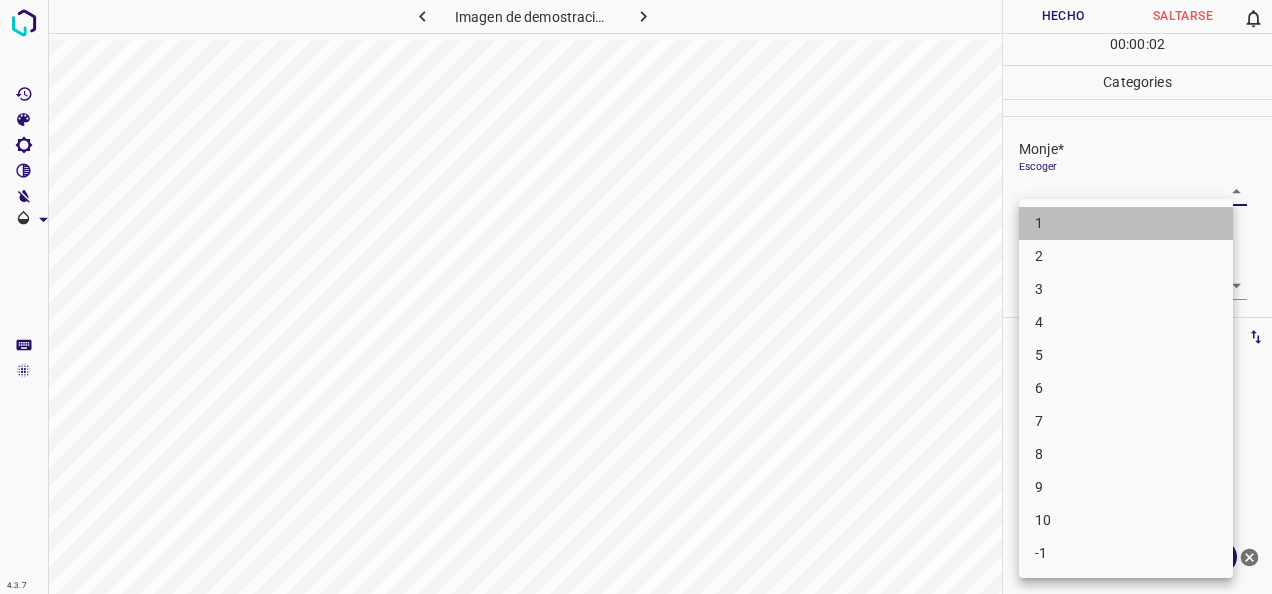 click on "1" at bounding box center [1126, 223] 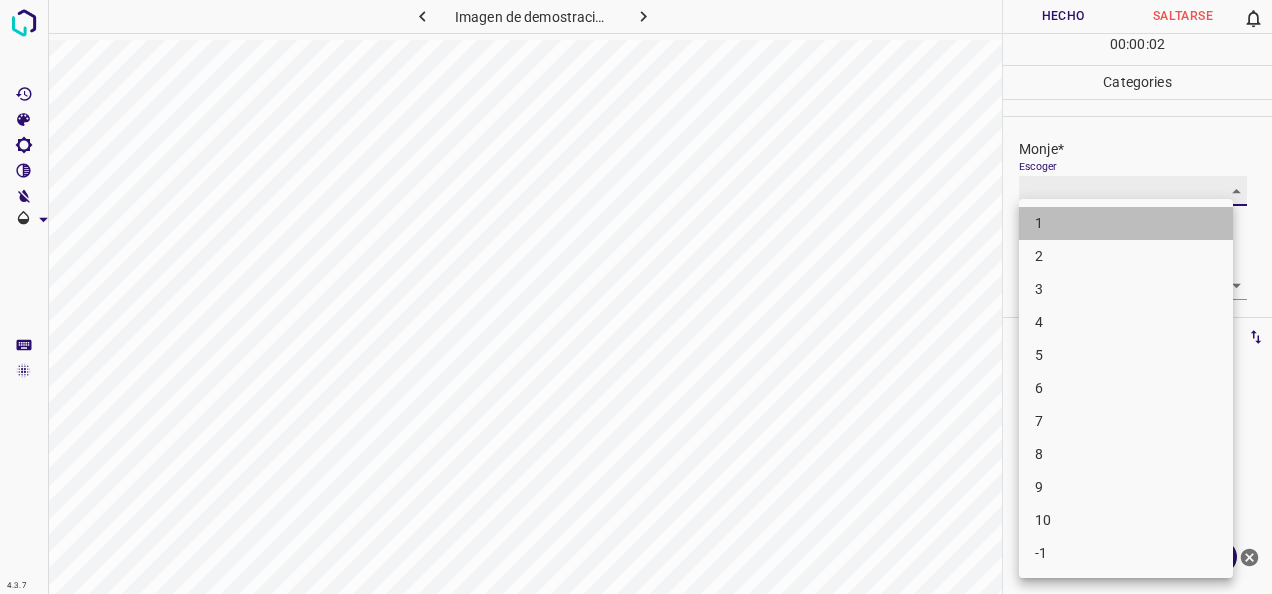 type on "1" 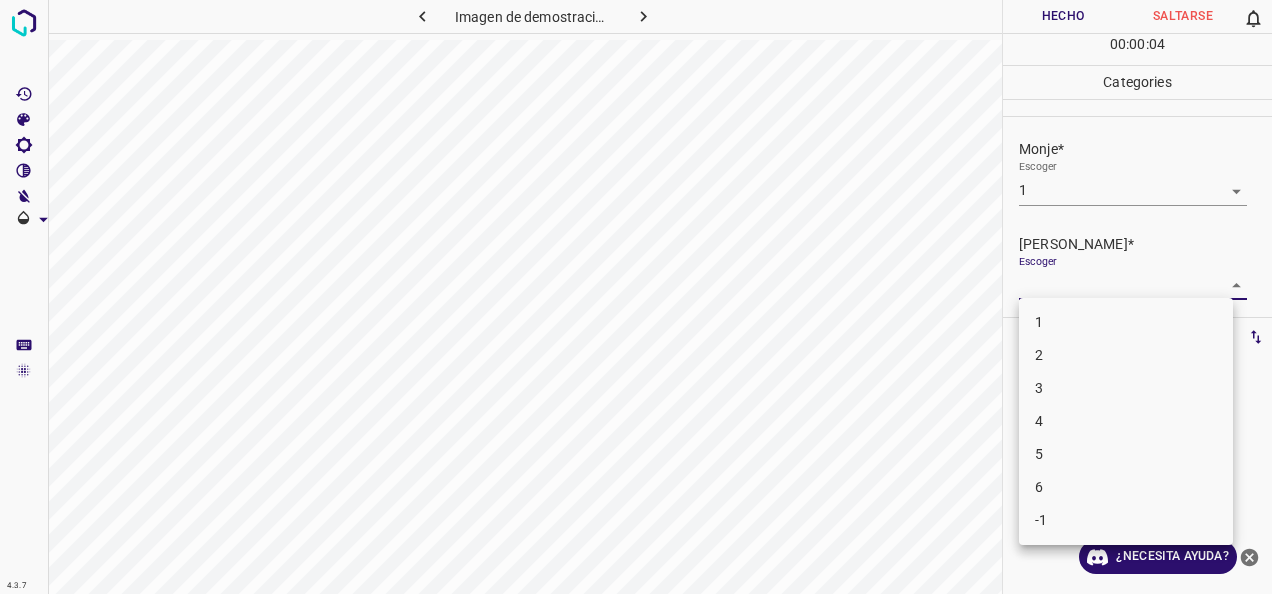 click on "4.3.7 Imagen de demostración Hecho Saltarse 0 00   : 00   : 04   Categories Monje*  Escoger 1 1  [PERSON_NAME]*  Escoger ​ Etiquetas 0 Categories 1 Monje 2  [PERSON_NAME] Herramientas Espacio Cambiar entre modos (Dibujar y Editar) Yo Etiquetado automático R Restaurar zoom M Acercar N Alejar Borrar Eliminar etiqueta de selección Filtros Z Restaurar filtros X Filtro de saturación C Filtro de brillo V Filtro de contraste B Filtro de escala de grises General O Descargar ¿Necesita ayuda? -Mensaje de texto -Esconder -Borrar 1 2 3 4 5 6 -1" at bounding box center [636, 297] 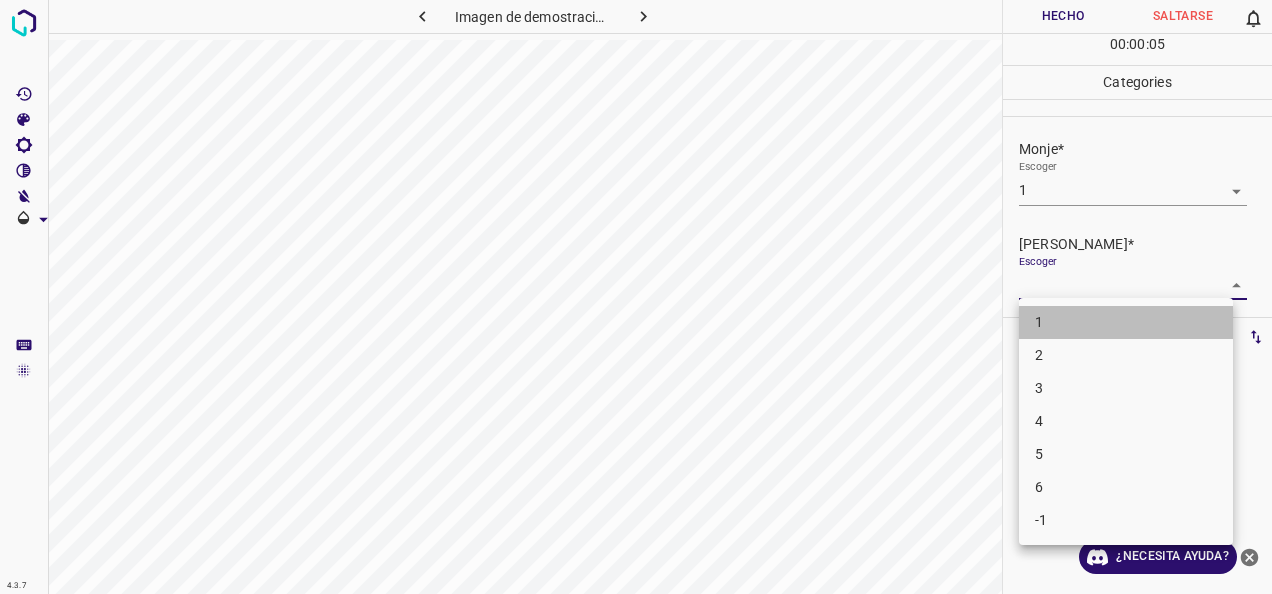 click on "1" at bounding box center (1126, 322) 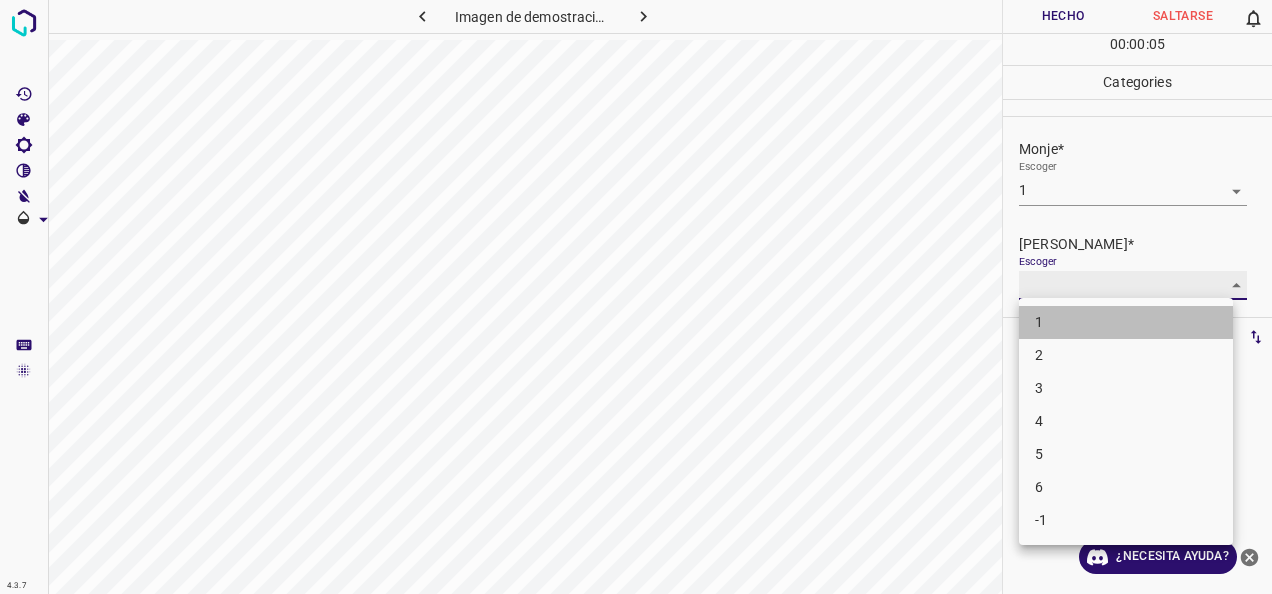 type on "1" 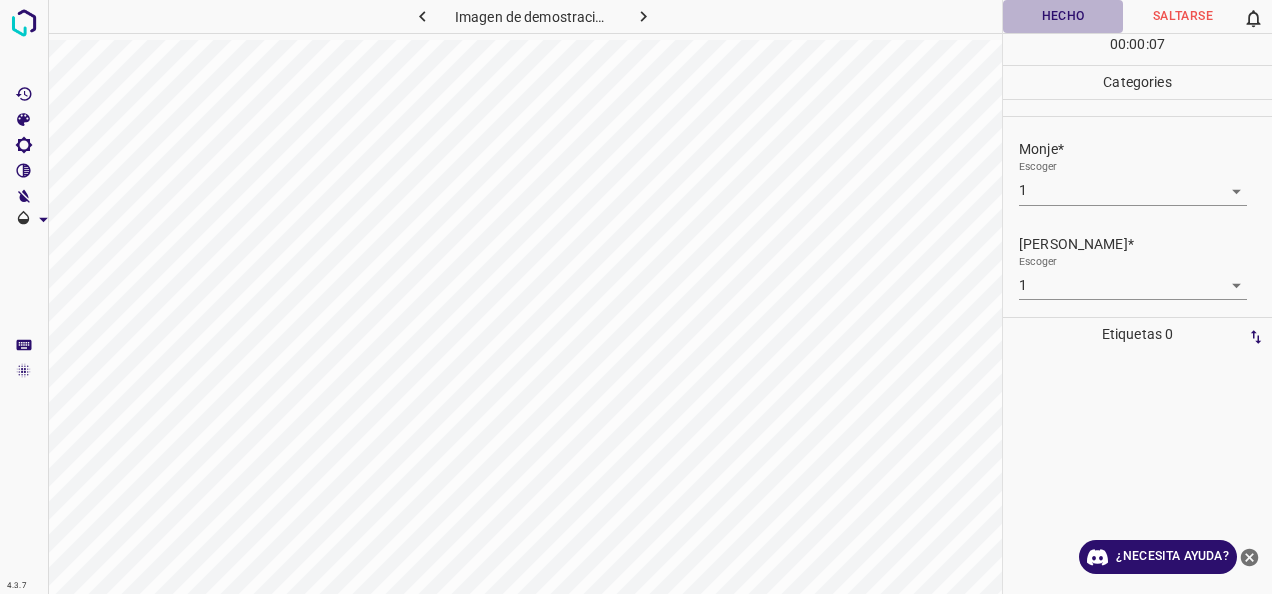 click on "Hecho" at bounding box center [1063, 16] 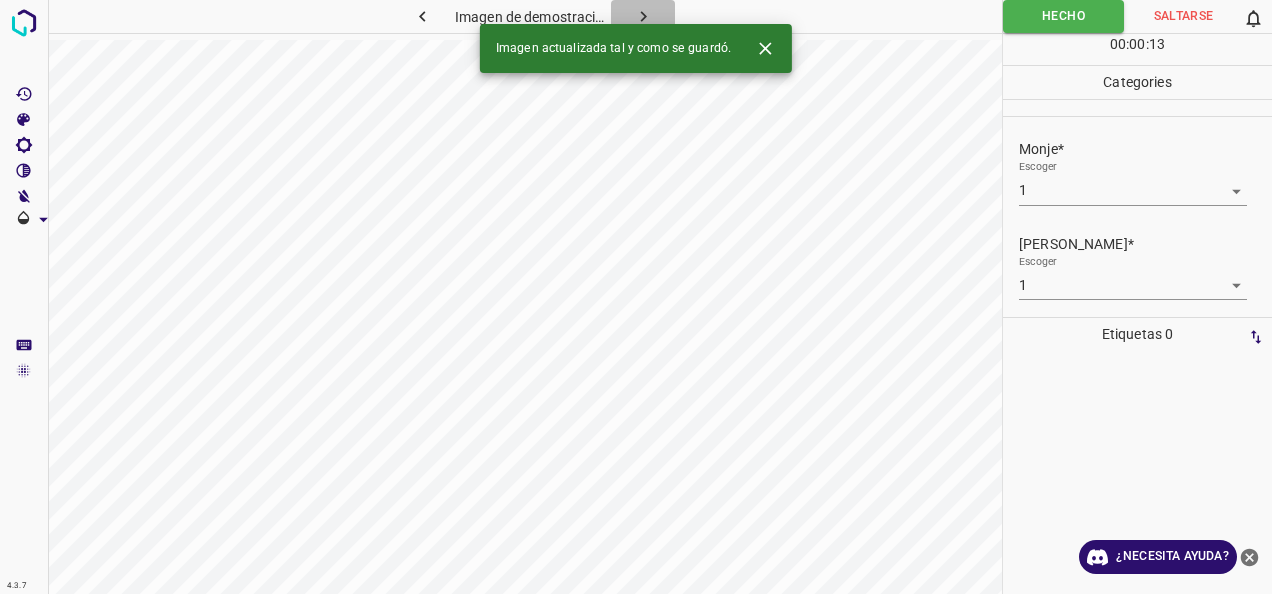 click 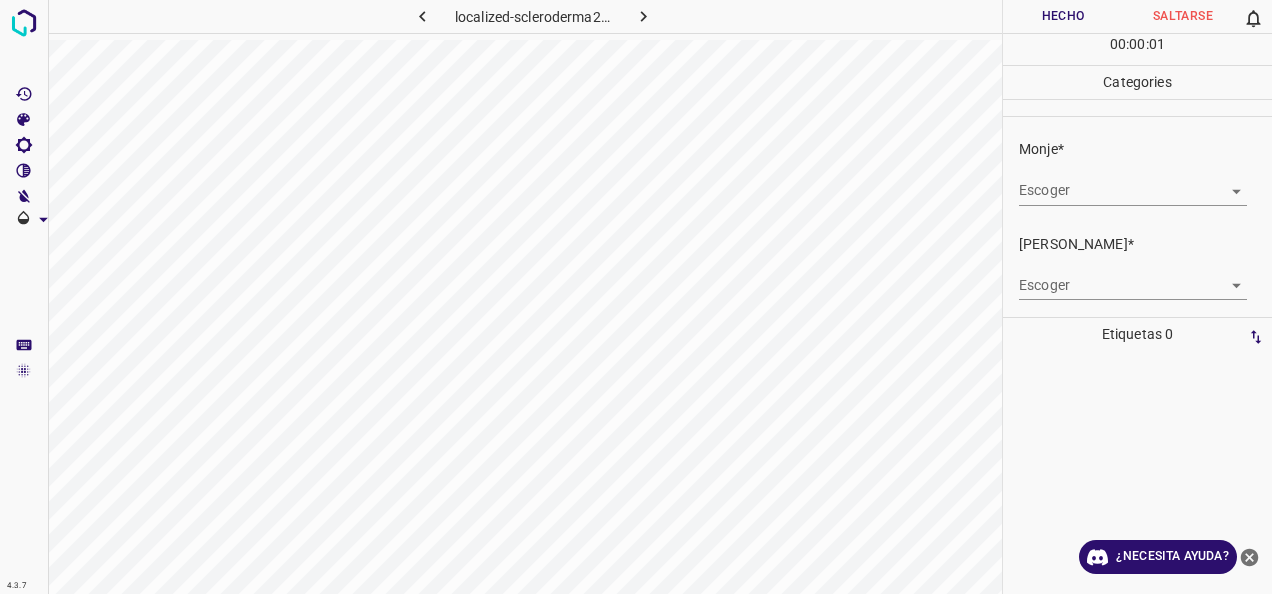 click on "4.3.7 localized-scleroderma28.jpg Hecho Saltarse 0 00   : 00   : 01   Categories Monje*  Escoger ​  [PERSON_NAME]*  Escoger ​ Etiquetas 0 Categories 1 Monje 2  [PERSON_NAME] Herramientas Espacio Cambiar entre modos (Dibujar y Editar) Yo Etiquetado automático R Restaurar zoom M Acercar N Alejar Borrar Eliminar etiqueta de selección Filtros Z Restaurar filtros X Filtro de saturación C Filtro de brillo V Filtro de contraste B Filtro de escala de grises General O Descargar ¿Necesita ayuda? -Mensaje de texto -Esconder -Borrar" at bounding box center (636, 297) 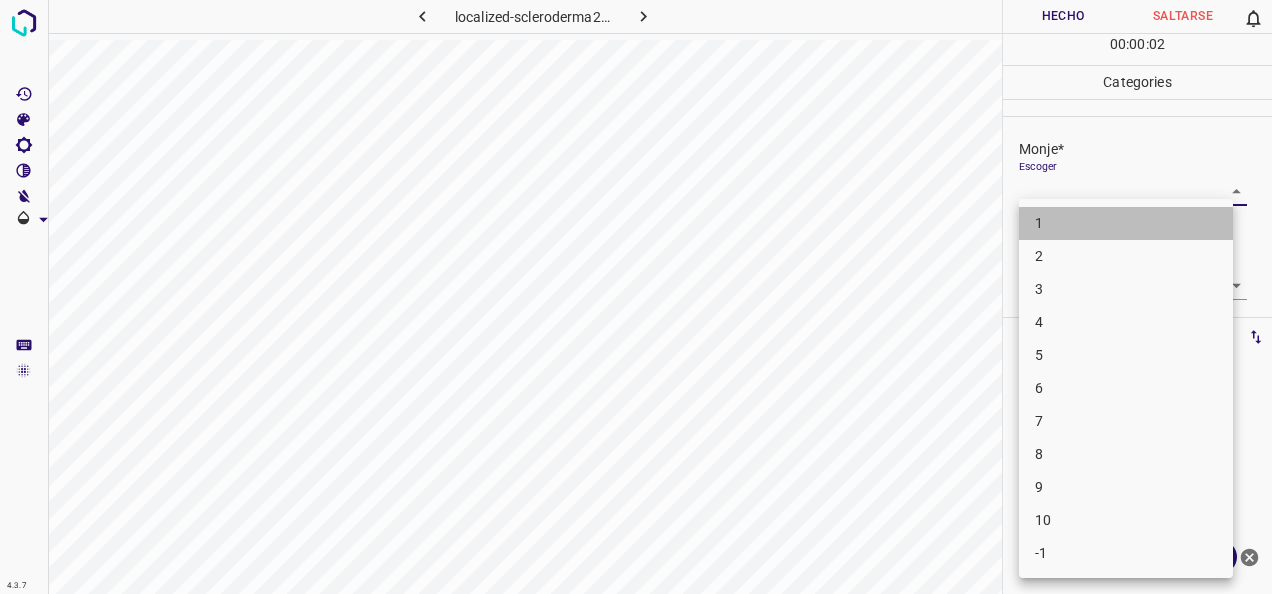 click on "1" at bounding box center (1126, 223) 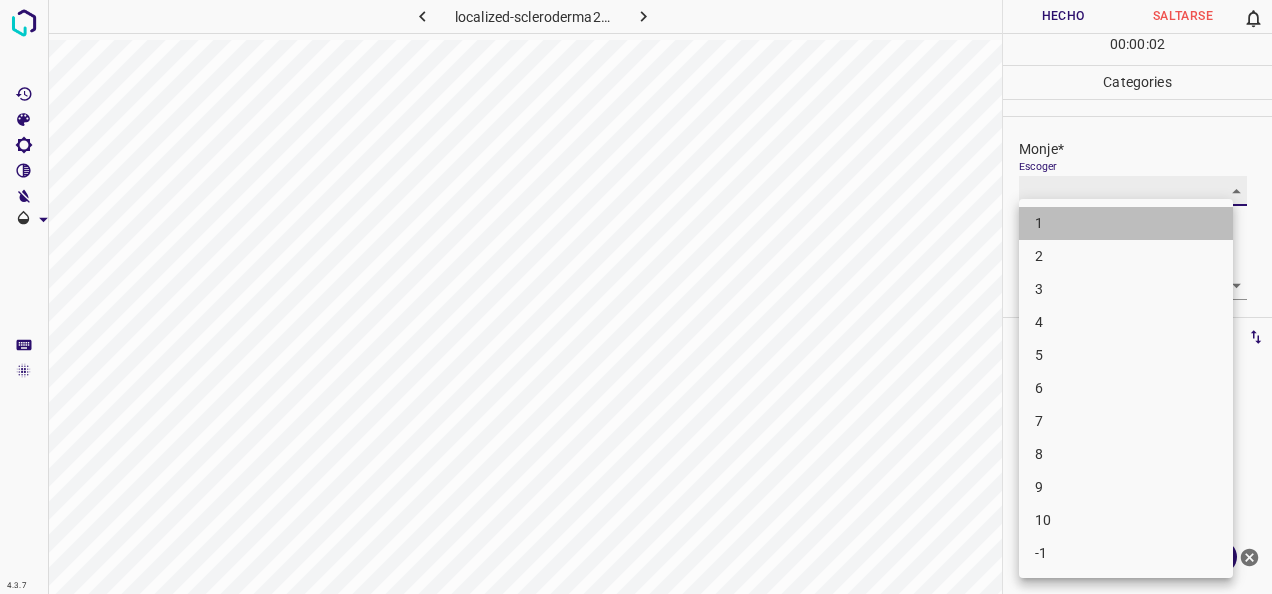 type on "1" 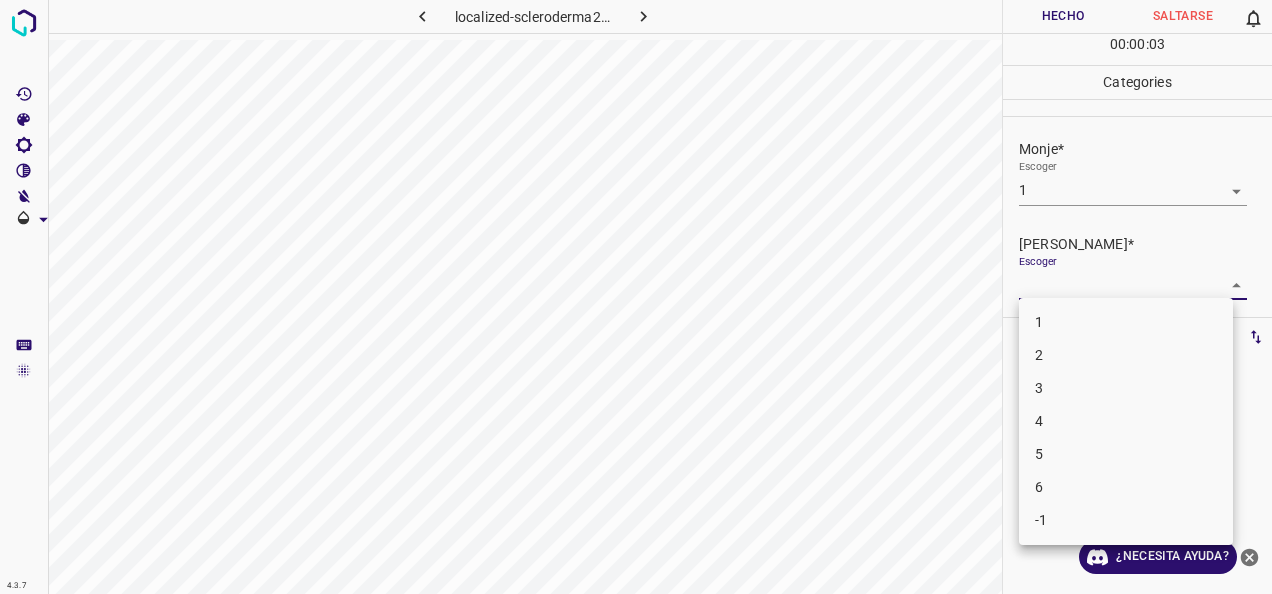 click on "4.3.7 localized-scleroderma28.jpg Hecho Saltarse 0 00   : 00   : 03   Categories Monje*  Escoger 1 1  [PERSON_NAME]*  Escoger ​ Etiquetas 0 Categories 1 Monje 2  [PERSON_NAME] Herramientas Espacio Cambiar entre modos (Dibujar y Editar) Yo Etiquetado automático R Restaurar zoom M Acercar N Alejar Borrar Eliminar etiqueta de selección Filtros Z Restaurar filtros X Filtro de saturación C Filtro de brillo V Filtro de contraste B Filtro de escala de grises General O Descargar ¿Necesita ayuda? -Mensaje de texto -Esconder -Borrar 1 2 3 4 5 6 -1" at bounding box center [636, 297] 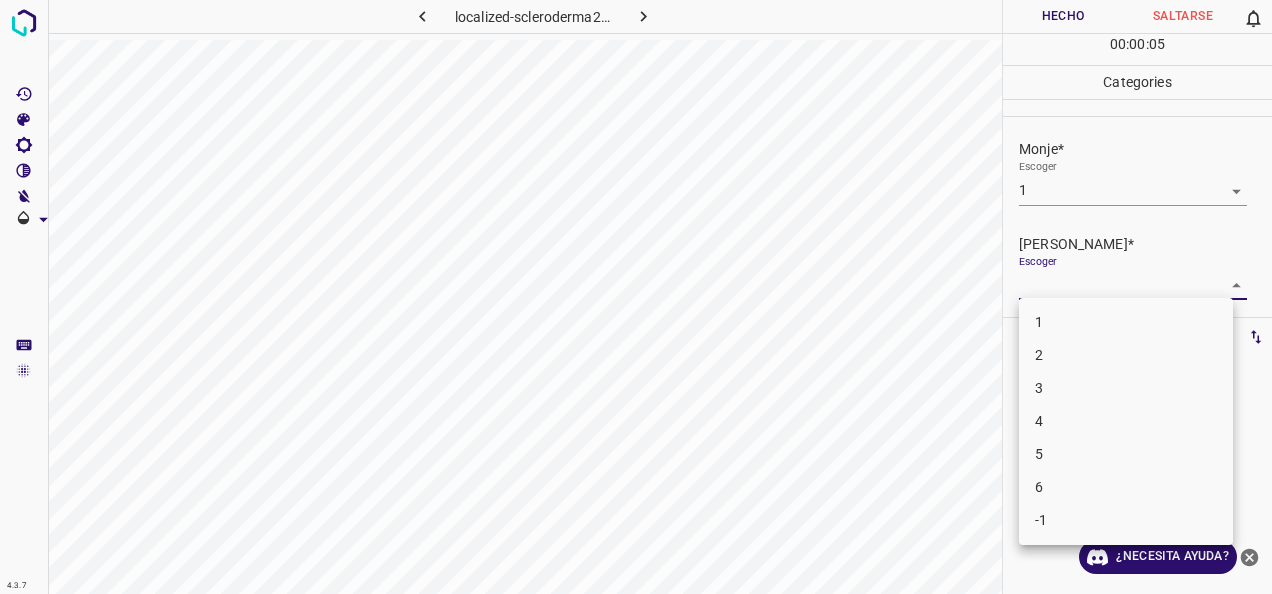 click on "1" at bounding box center [1126, 322] 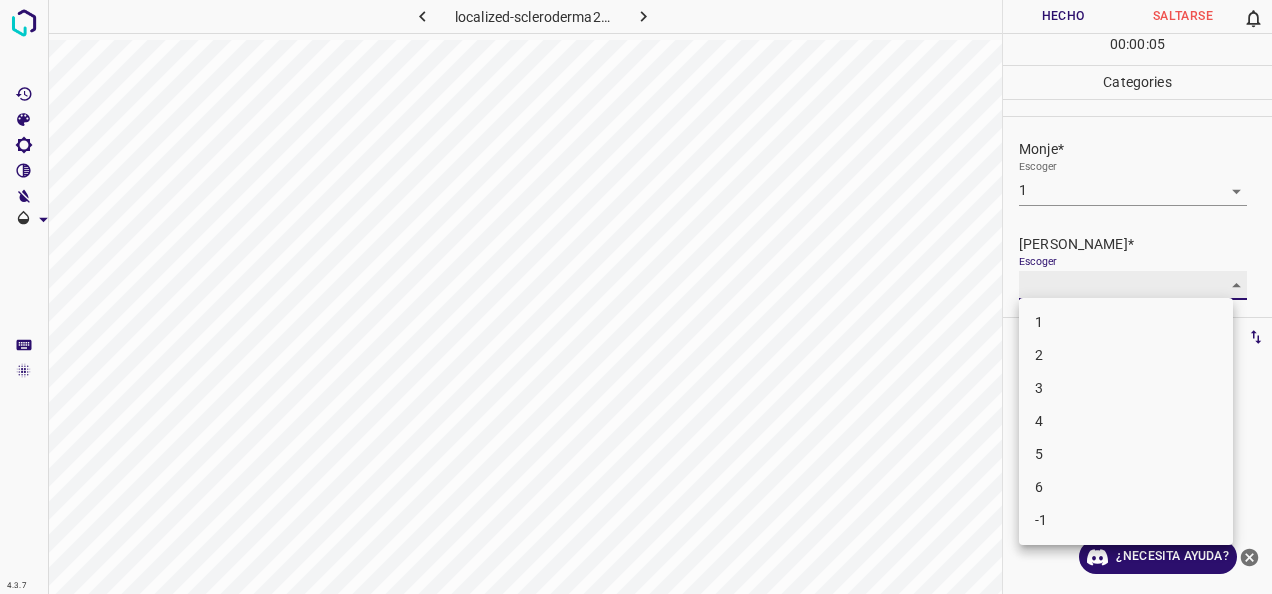 type on "1" 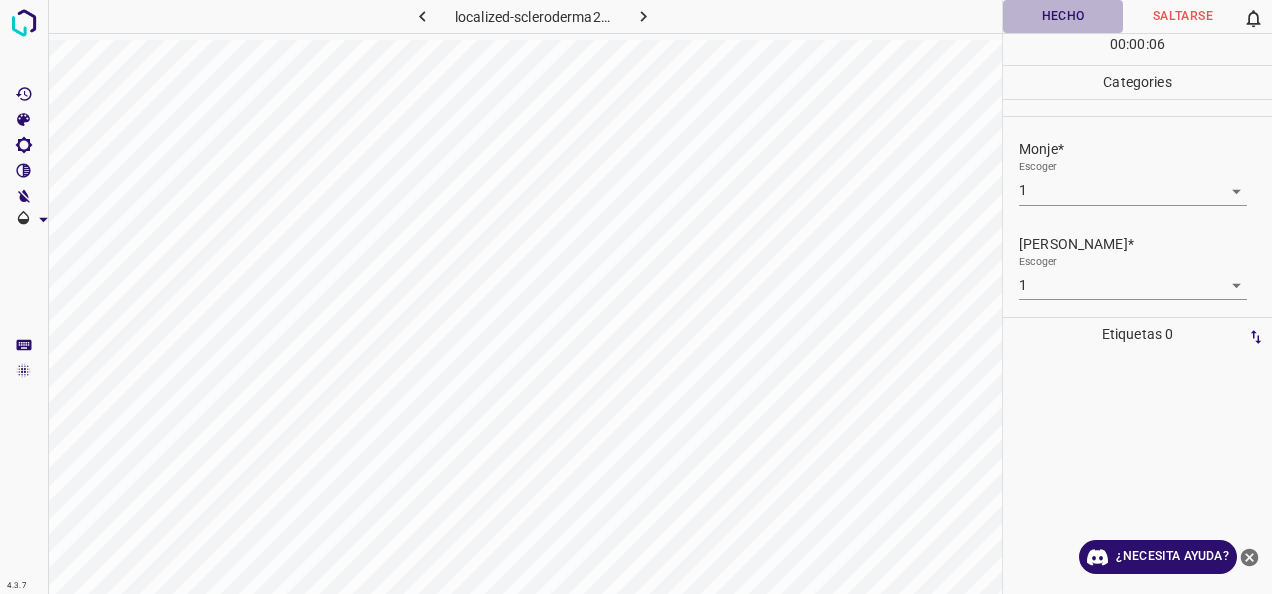 click on "Hecho" at bounding box center (1063, 16) 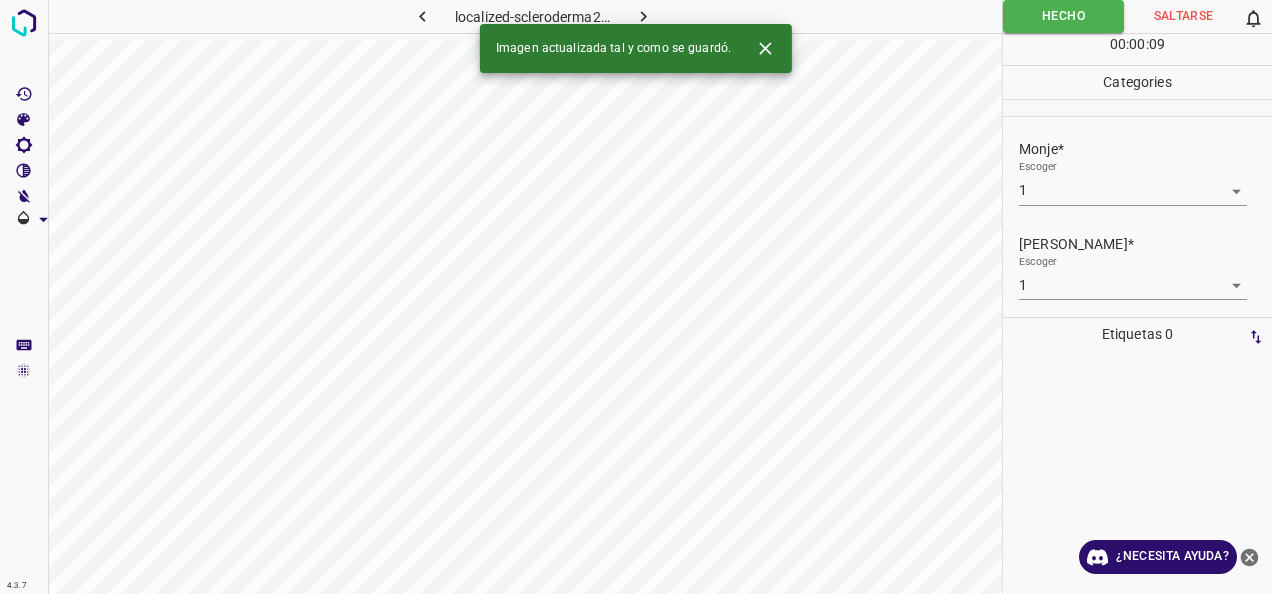 click 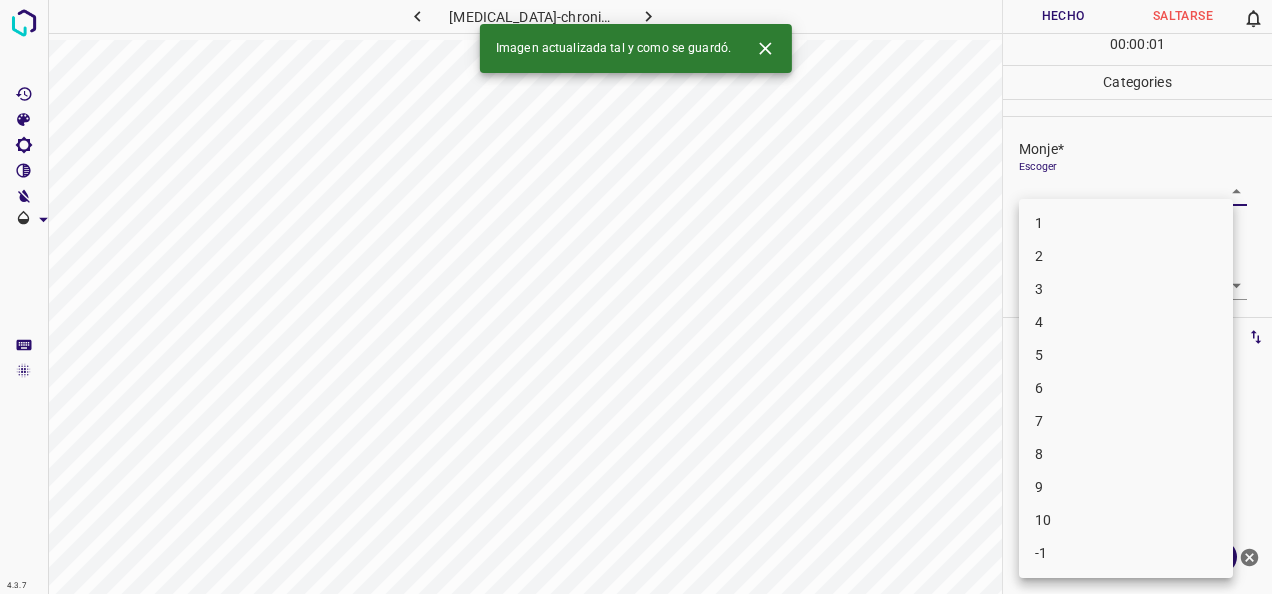click on "4.3.7 [MEDICAL_DATA]-chronique8.jpg Hecho Saltarse 0 00   : 00   : 01   Categories Monje*  Escoger ​  [PERSON_NAME]*  Escoger ​ Etiquetas 0 Categories 1 Monje 2  [PERSON_NAME] Herramientas Espacio Cambiar entre modos (Dibujar y Editar) Yo Etiquetado automático R Restaurar zoom M Acercar N Alejar Borrar Eliminar etiqueta de selección Filtros Z Restaurar filtros X Filtro de saturación C Filtro de brillo V Filtro de contraste B Filtro de escala de grises General O Descargar Imagen actualizada tal y como se guardó. ¿Necesita ayuda? -Mensaje de texto -Esconder -Borrar 1 2 3 4 5 6 7 8 9 10 -1" at bounding box center [636, 297] 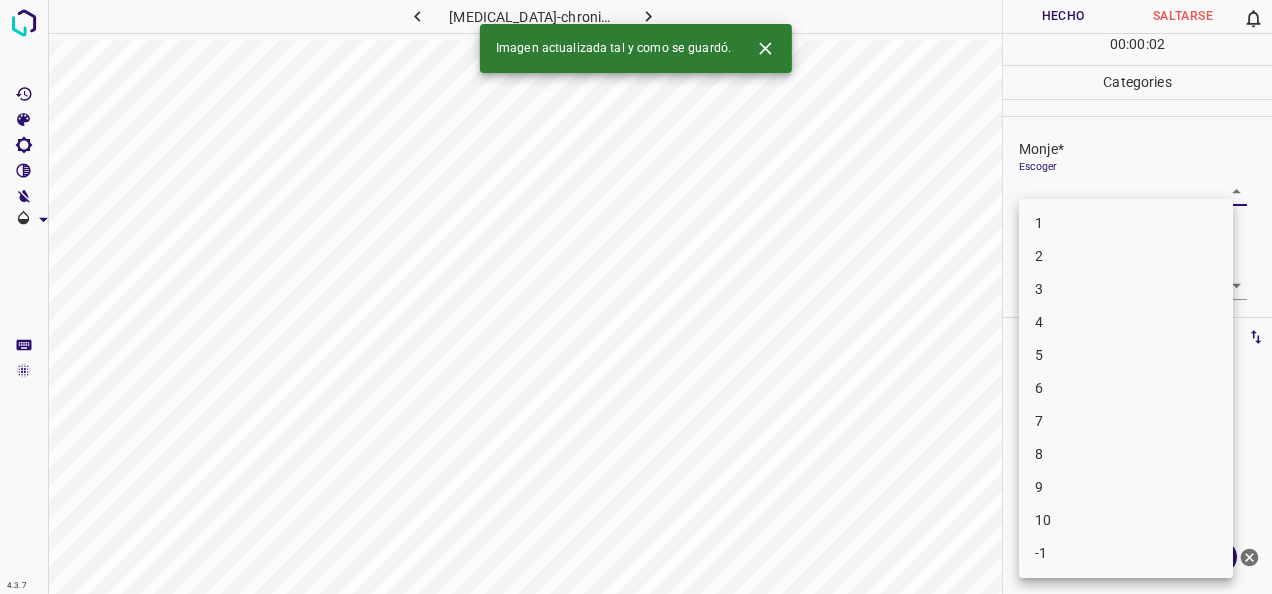 click on "2" at bounding box center [1126, 256] 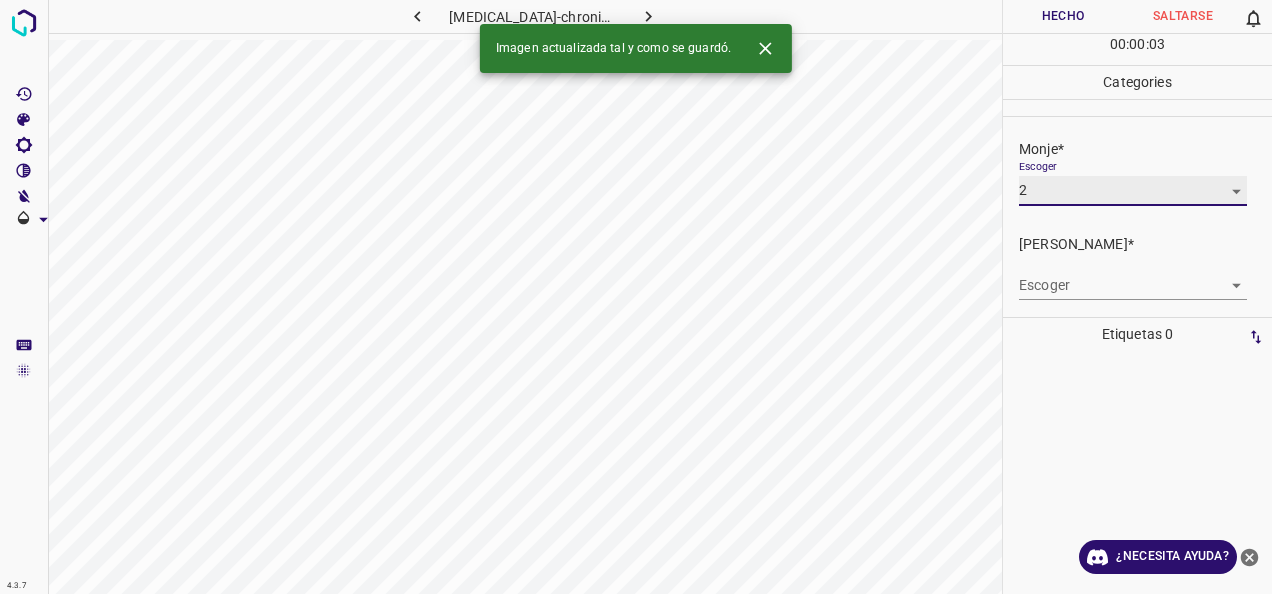 type on "2" 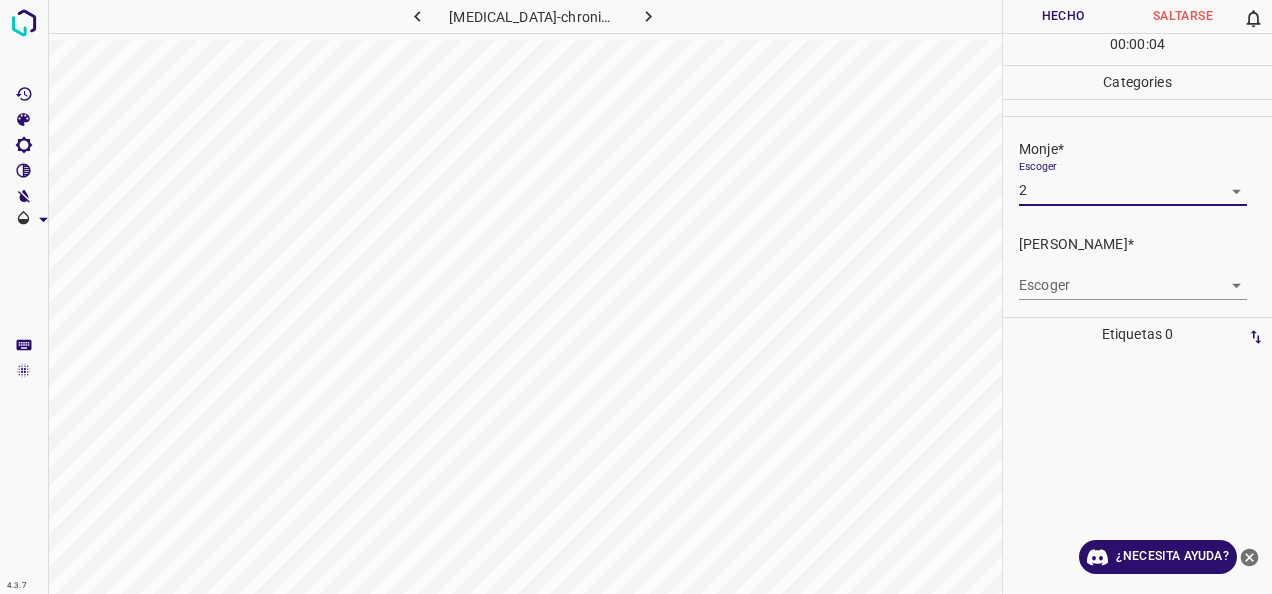 click on "4.3.7 [MEDICAL_DATA]-chronique8.jpg Hecho Saltarse 0 00   : 00   : 04   Categories Monje*  Escoger 2 2  [PERSON_NAME]*  Escoger ​ Etiquetas 0 Categories 1 Monje 2  [PERSON_NAME] Herramientas Espacio Cambiar entre modos (Dibujar y Editar) Yo Etiquetado automático R Restaurar zoom M Acercar N Alejar Borrar Eliminar etiqueta de selección Filtros Z Restaurar filtros X Filtro de saturación C Filtro de brillo V Filtro de contraste B Filtro de escala de grises General O Descargar ¿Necesita ayuda? -Mensaje de texto -Esconder -Borrar" at bounding box center [636, 297] 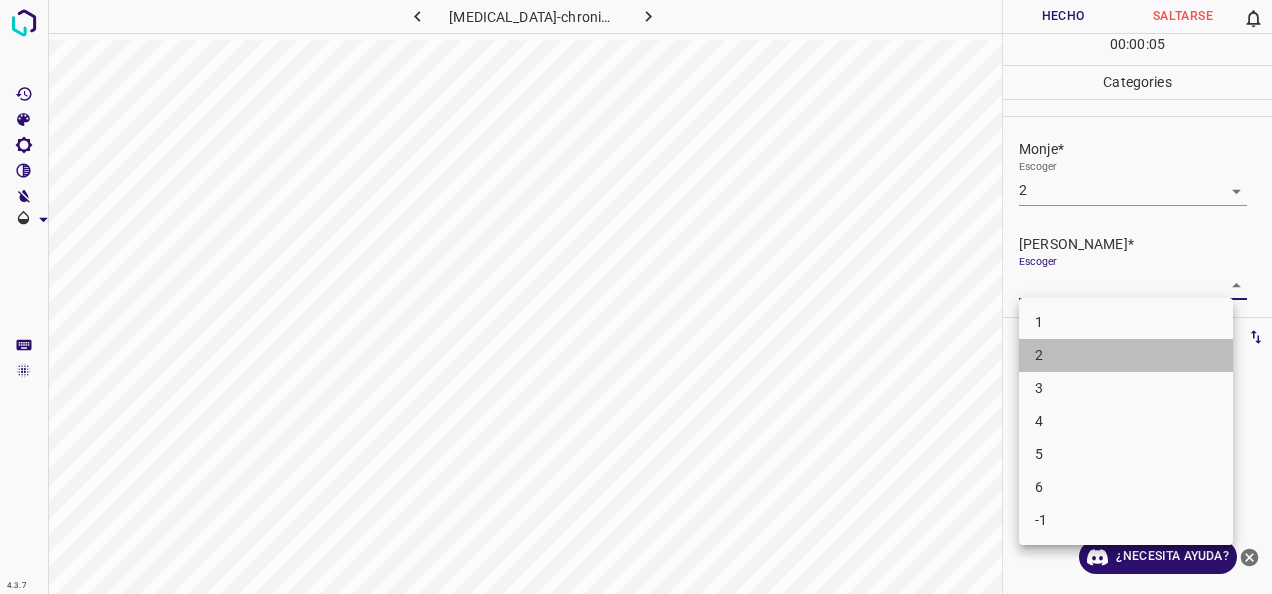 click on "2" at bounding box center (1126, 355) 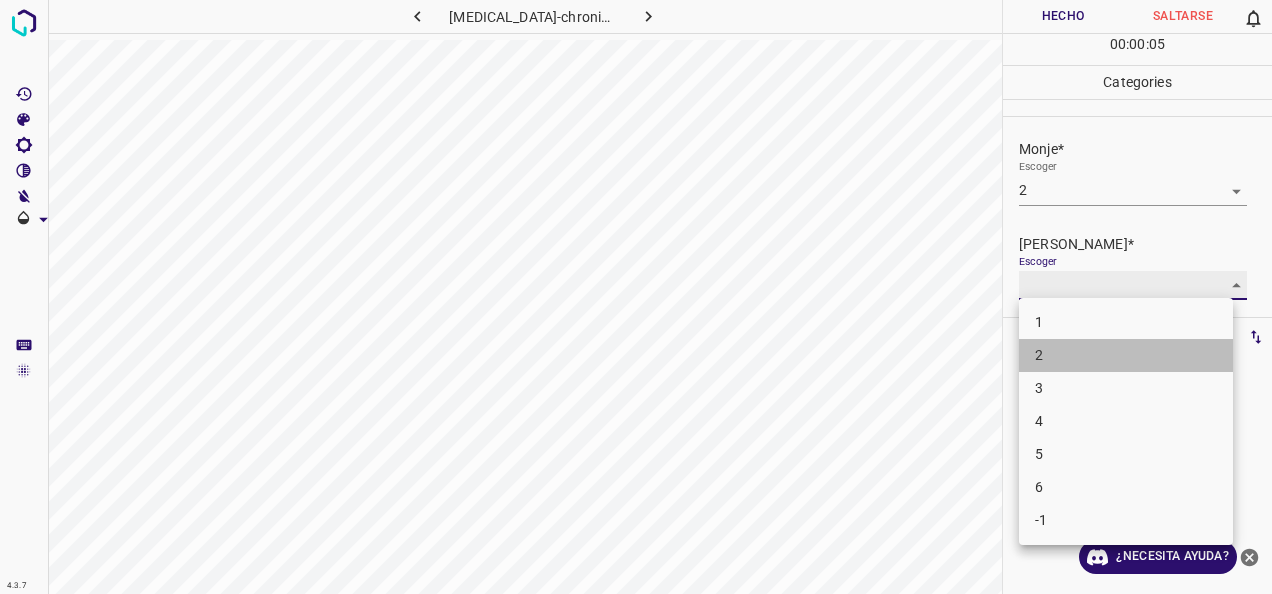 type on "2" 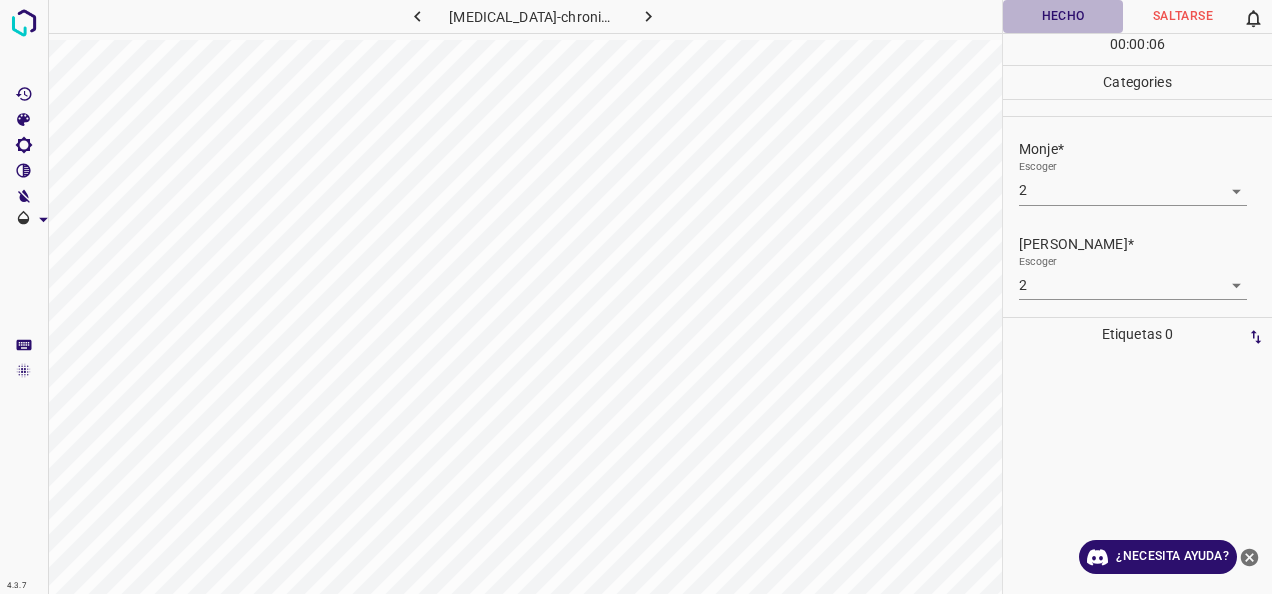 click on "Hecho" at bounding box center [1063, 16] 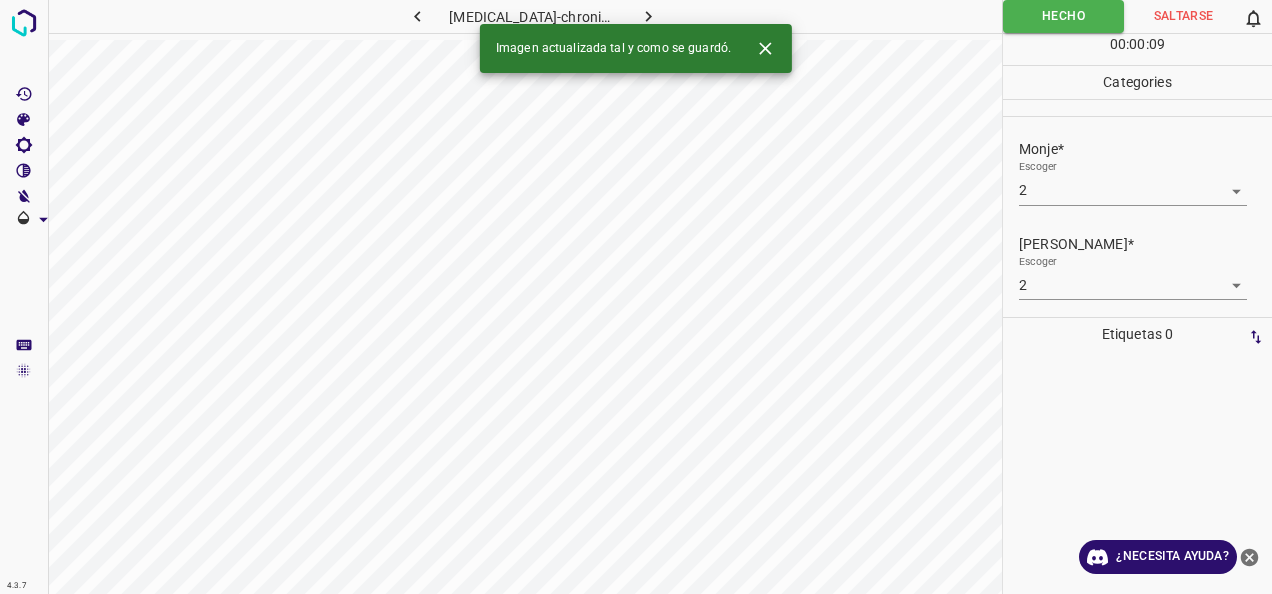 click 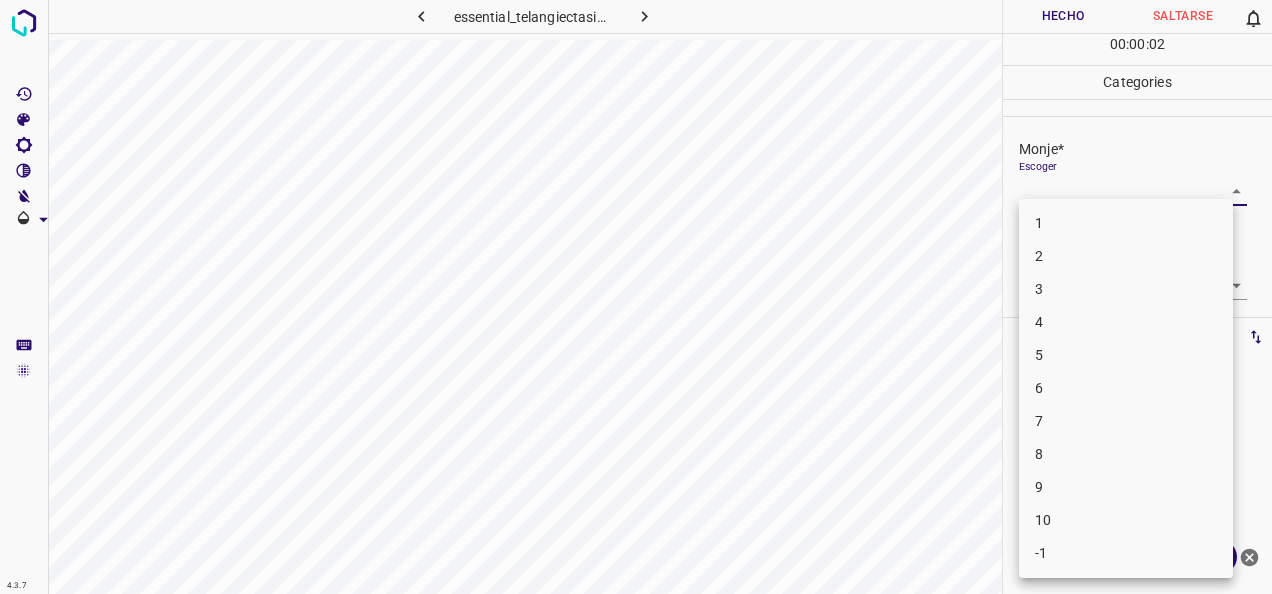 click on "4.3.7 essential_telangiectasias8.jpg Hecho Saltarse 0 00   : 00   : 02   Categories Monje*  Escoger ​  [PERSON_NAME]*  Escoger ​ Etiquetas 0 Categories 1 Monje 2  [PERSON_NAME] Herramientas Espacio Cambiar entre modos (Dibujar y Editar) Yo Etiquetado automático R Restaurar zoom M Acercar N Alejar Borrar Eliminar etiqueta de selección Filtros Z Restaurar filtros X Filtro de saturación C Filtro de brillo V Filtro de contraste B Filtro de escala de grises General O Descargar ¿Necesita ayuda? -Mensaje de texto -Esconder -Borrar 1 2 3 4 5 6 7 8 9 10 -1" at bounding box center [636, 297] 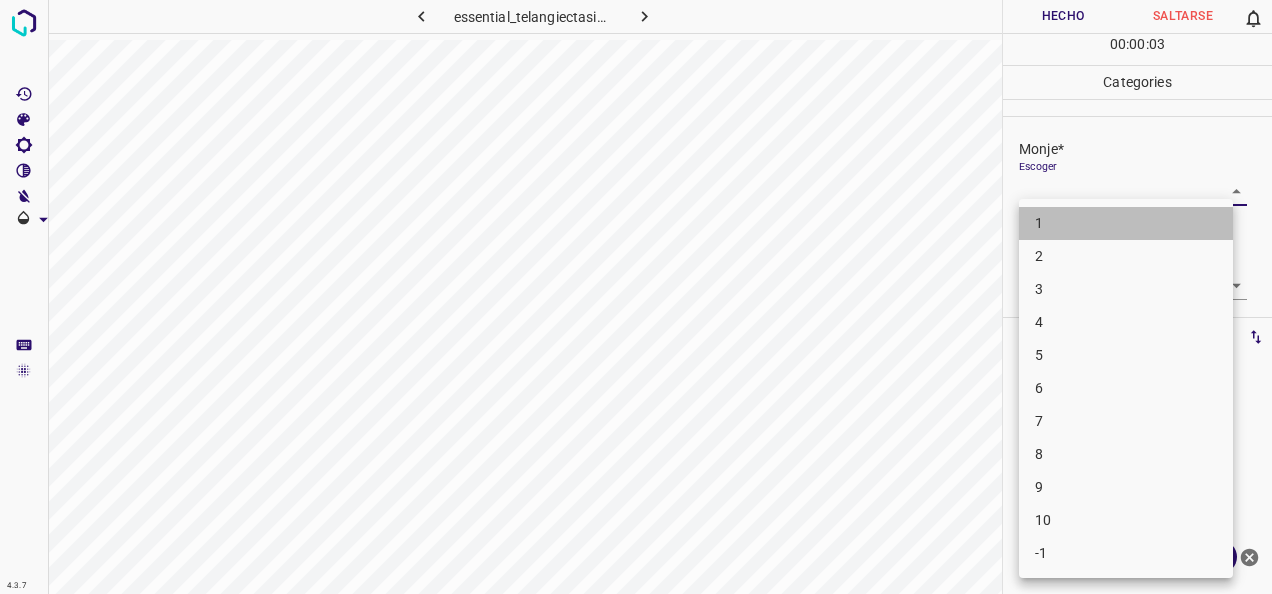click on "1" at bounding box center [1126, 223] 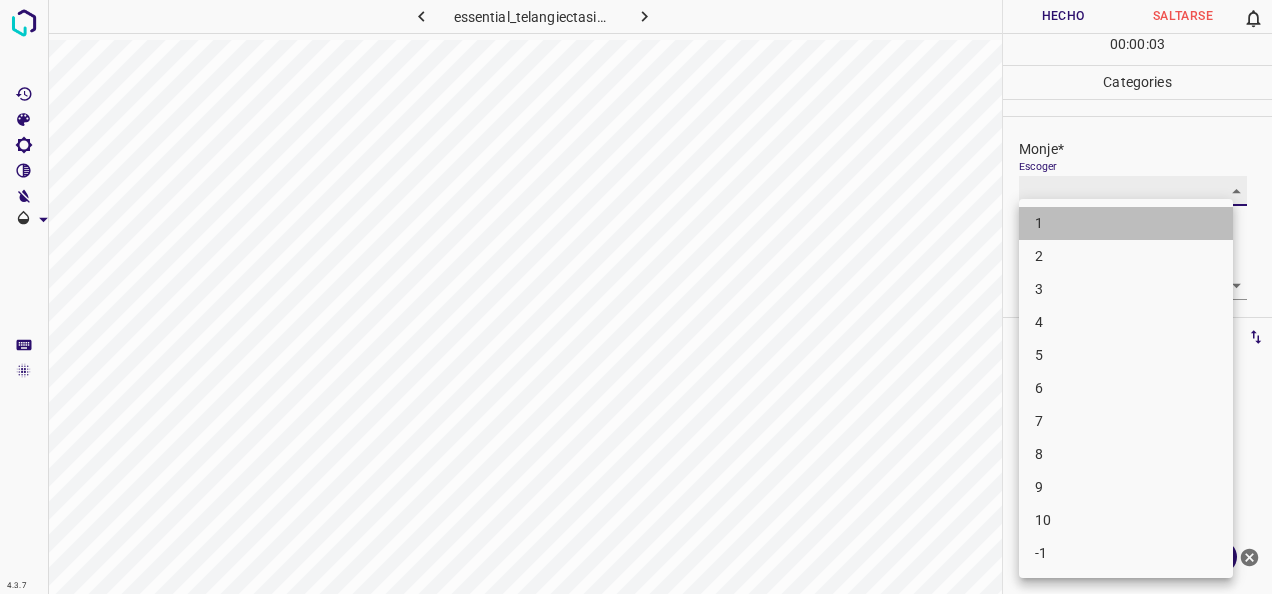 type on "1" 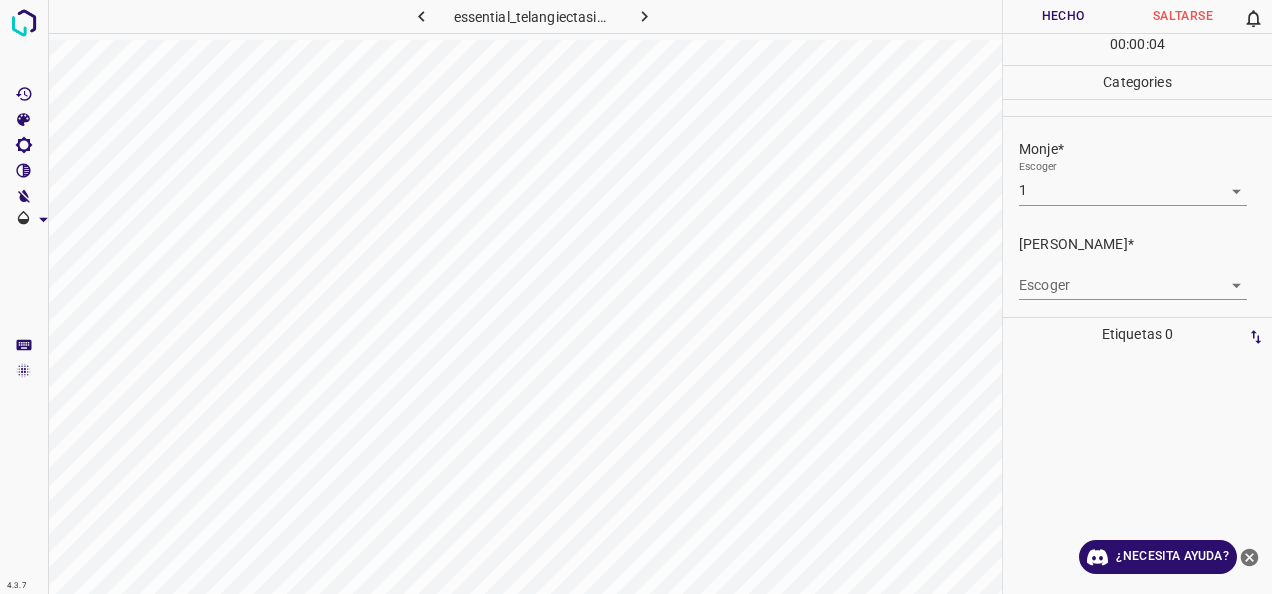 click on "Escoger ​" at bounding box center (1145, 277) 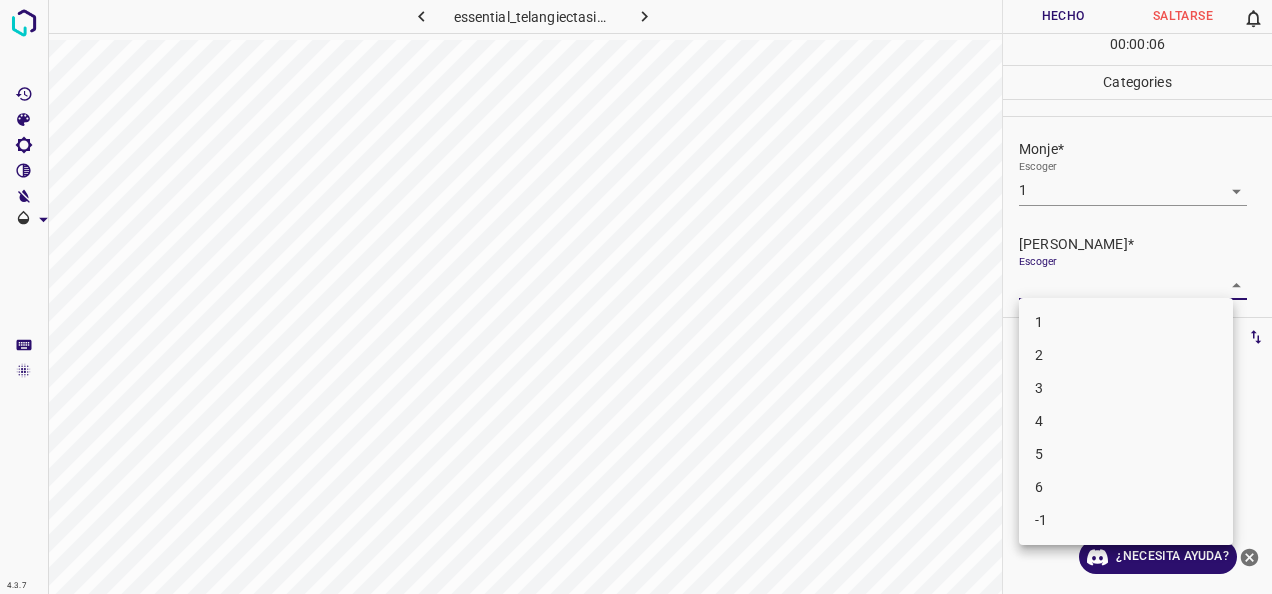 click on "4.3.7 essential_telangiectasias8.jpg Hecho Saltarse 0 00   : 00   : 06   Categories Monje*  Escoger 1 1  [PERSON_NAME]*  Escoger ​ Etiquetas 0 Categories 1 Monje 2  [PERSON_NAME] Herramientas Espacio Cambiar entre modos (Dibujar y Editar) Yo Etiquetado automático R Restaurar zoom M Acercar N Alejar Borrar Eliminar etiqueta de selección Filtros Z Restaurar filtros X Filtro de saturación C Filtro de brillo V Filtro de contraste B Filtro de escala de grises General O Descargar ¿Necesita ayuda? -Mensaje de texto -Esconder -Borrar 1 2 3 4 5 6 -1" at bounding box center [636, 297] 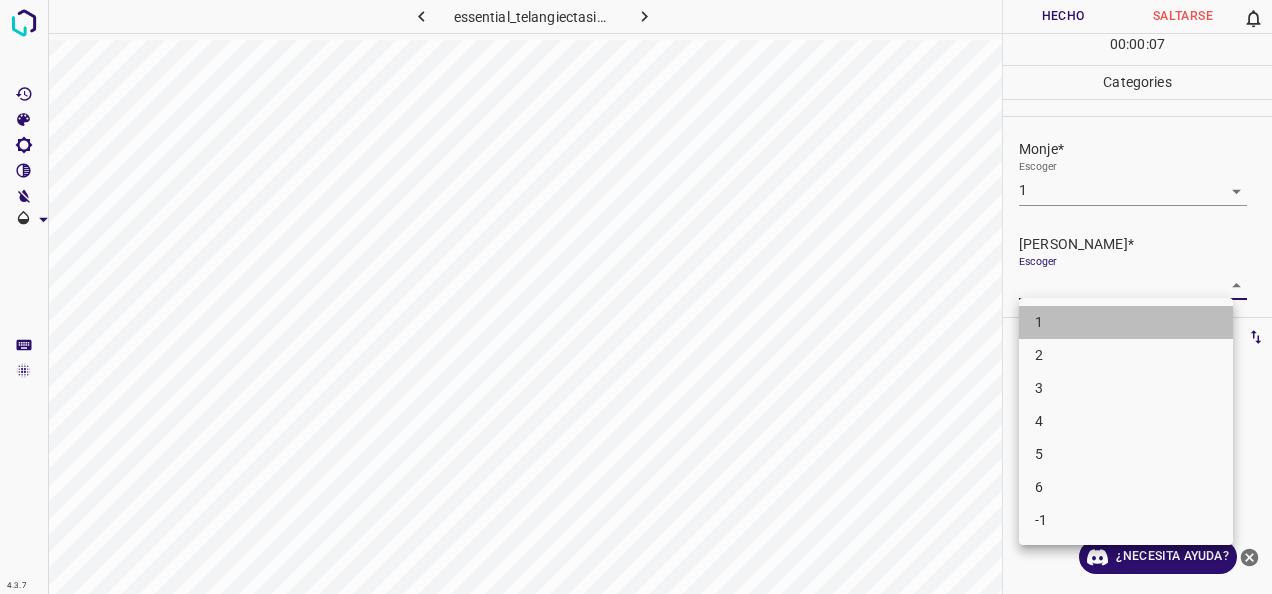 click on "1" at bounding box center (1126, 322) 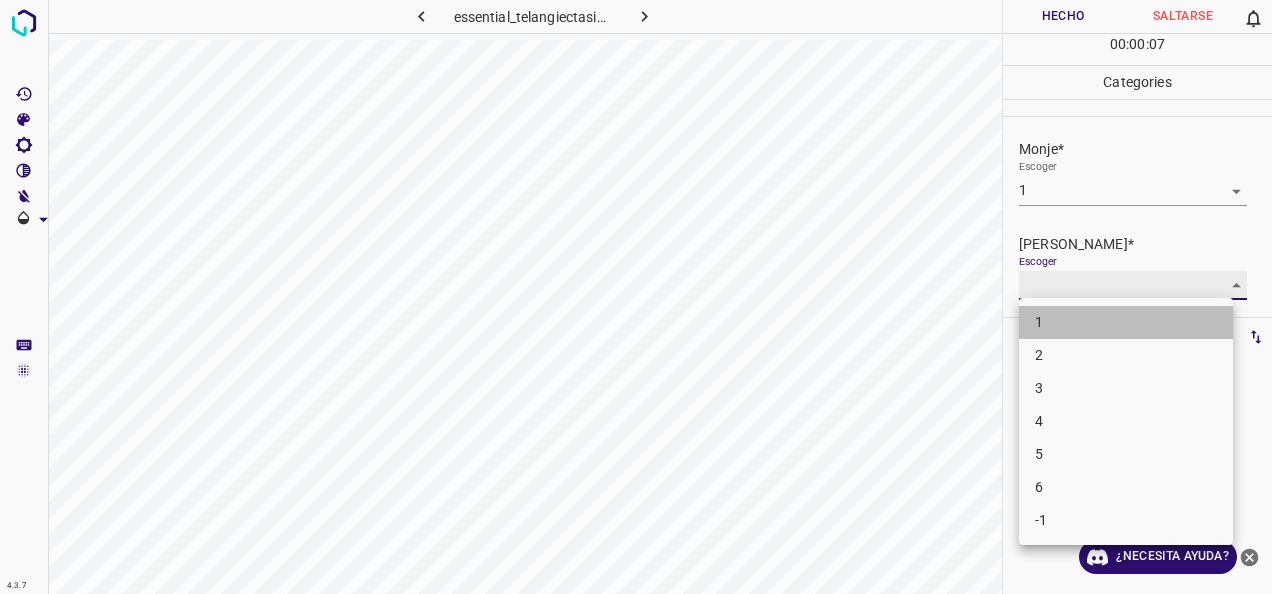 type on "1" 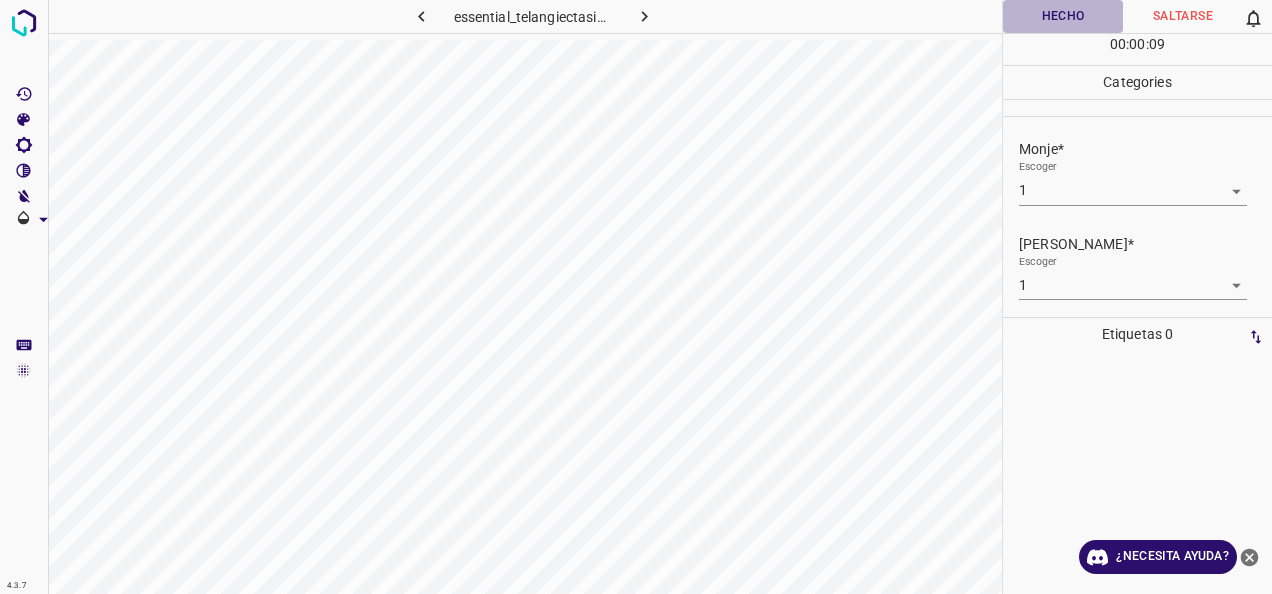 click on "Hecho" at bounding box center (1063, 16) 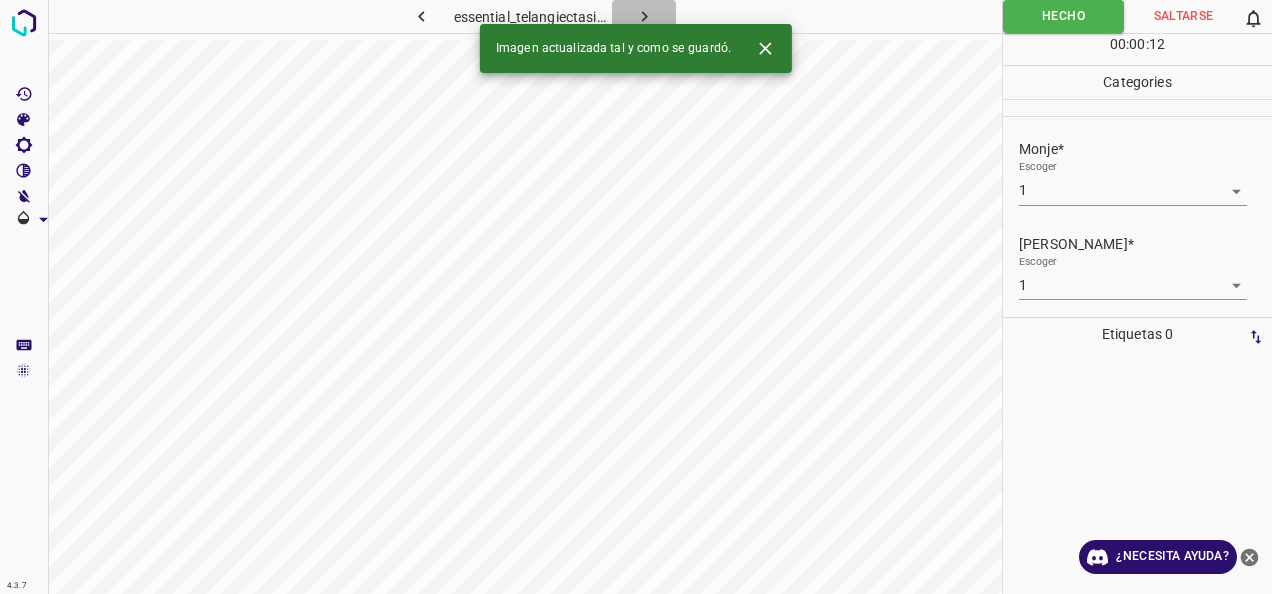 click 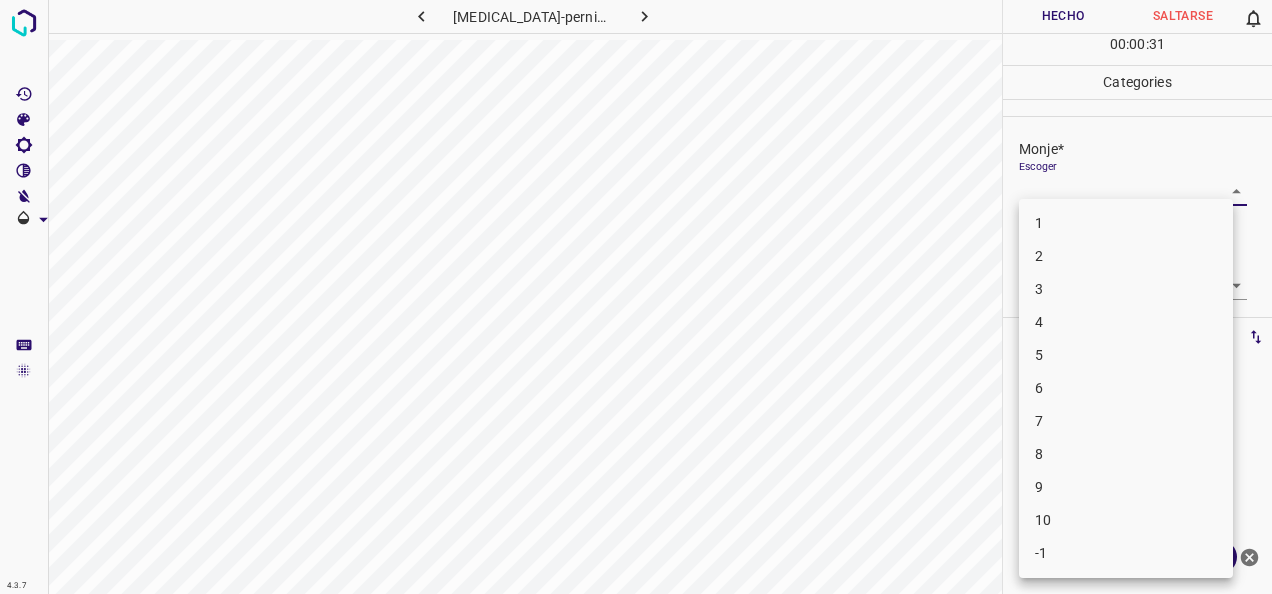 click on "4.3.7 [MEDICAL_DATA]-pernio13.jpg Hecho Saltarse 0 00   : 00   : 31   Categories Monje*  Escoger ​  [PERSON_NAME]*  Escoger ​ Etiquetas 0 Categories 1 Monje 2  [PERSON_NAME] Herramientas Espacio Cambiar entre modos (Dibujar y Editar) Yo Etiquetado automático R Restaurar zoom M Acercar N Alejar Borrar Eliminar etiqueta de selección Filtros Z Restaurar filtros X Filtro de saturación C Filtro de brillo V Filtro de contraste B Filtro de escala de grises General O Descargar ¿Necesita ayuda? -Mensaje de texto -Esconder -Borrar 1 2 3 4 5 6 7 8 9 10 -1" at bounding box center (636, 297) 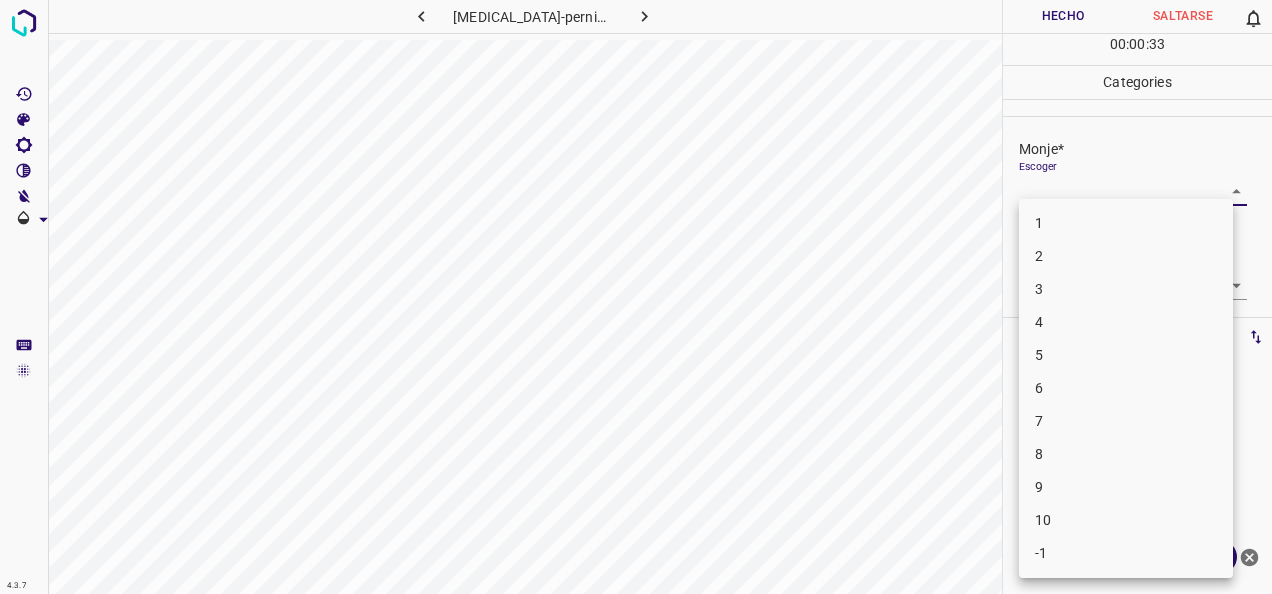 click on "1" at bounding box center (1126, 223) 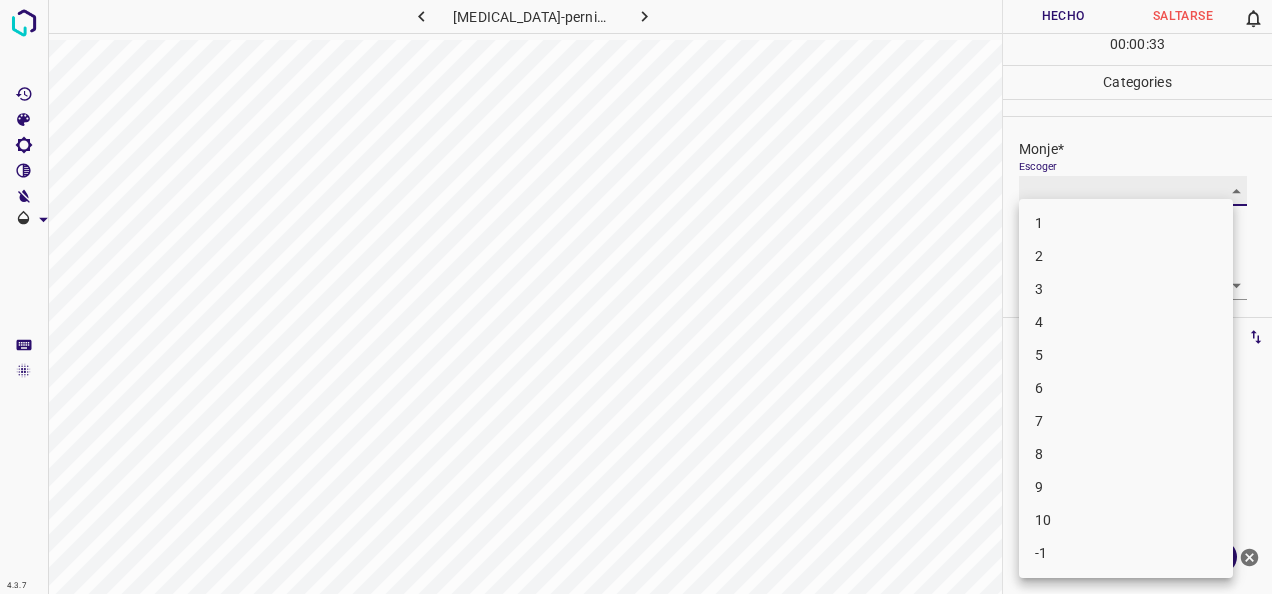 type on "1" 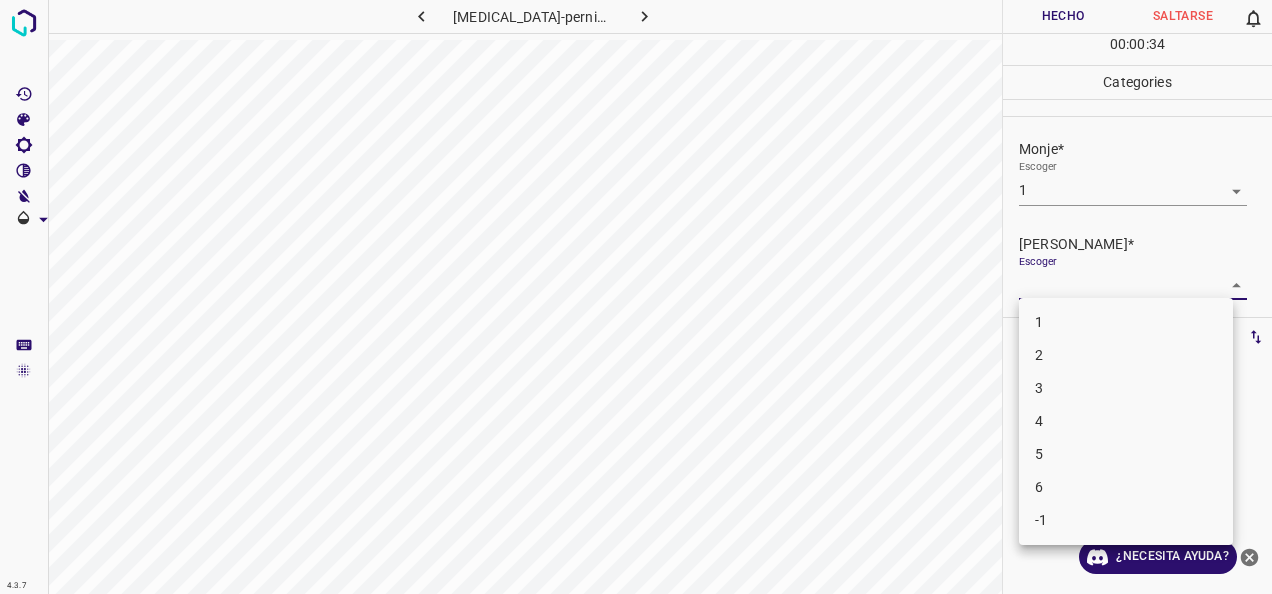 click on "4.3.7 [MEDICAL_DATA]-pernio13.jpg Hecho Saltarse 0 00   : 00   : 34   Categories Monje*  Escoger 1 1  [PERSON_NAME]*  Escoger ​ Etiquetas 0 Categories 1 Monje 2  [PERSON_NAME] Herramientas Espacio Cambiar entre modos (Dibujar y Editar) Yo Etiquetado automático R Restaurar zoom M Acercar N Alejar Borrar Eliminar etiqueta de selección Filtros Z Restaurar filtros X Filtro de saturación C Filtro de brillo V Filtro de contraste B Filtro de escala de grises General O Descargar ¿Necesita ayuda? -Mensaje de texto -Esconder -Borrar 1 2 3 4 5 6 -1" at bounding box center [636, 297] 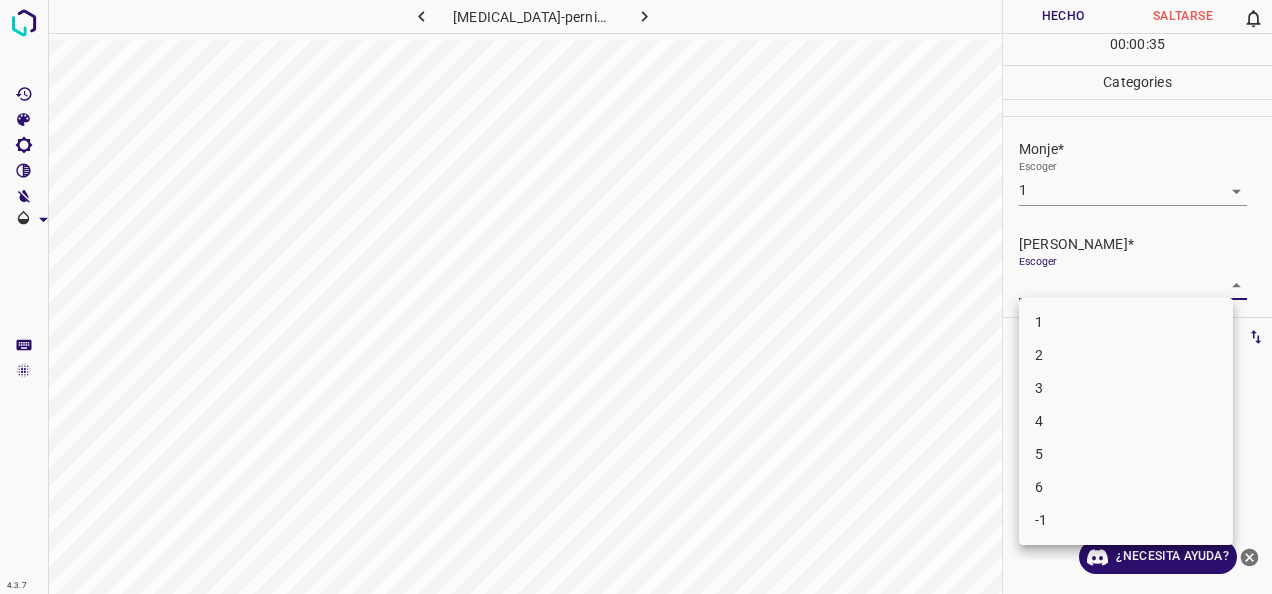 click on "1" at bounding box center (1126, 322) 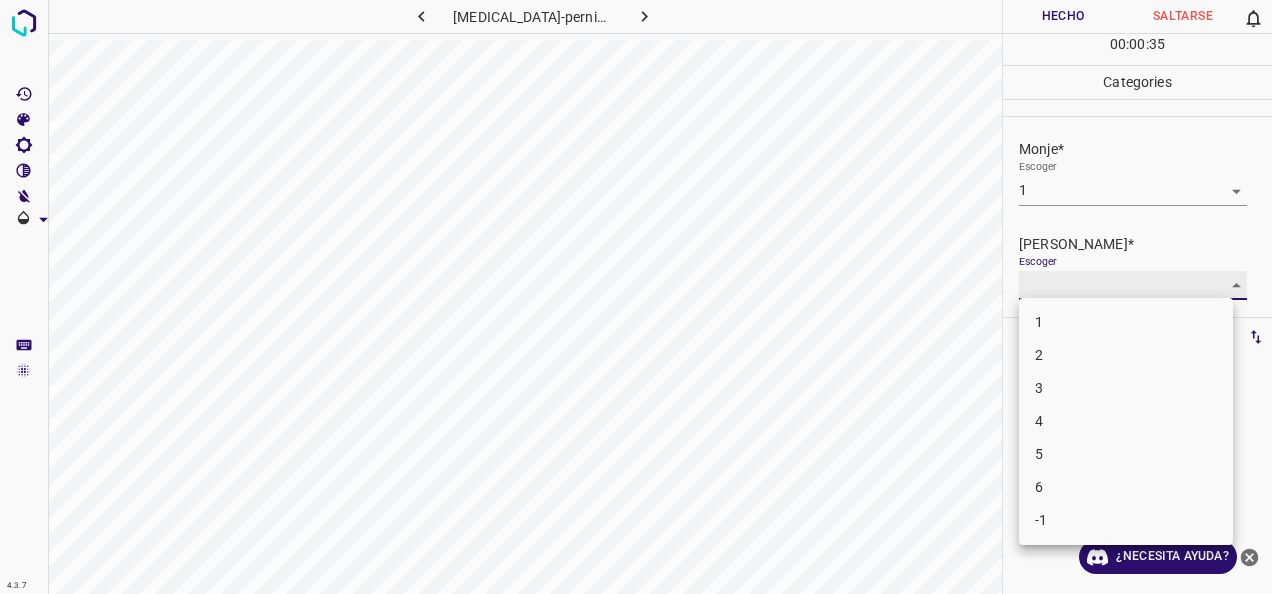 type on "1" 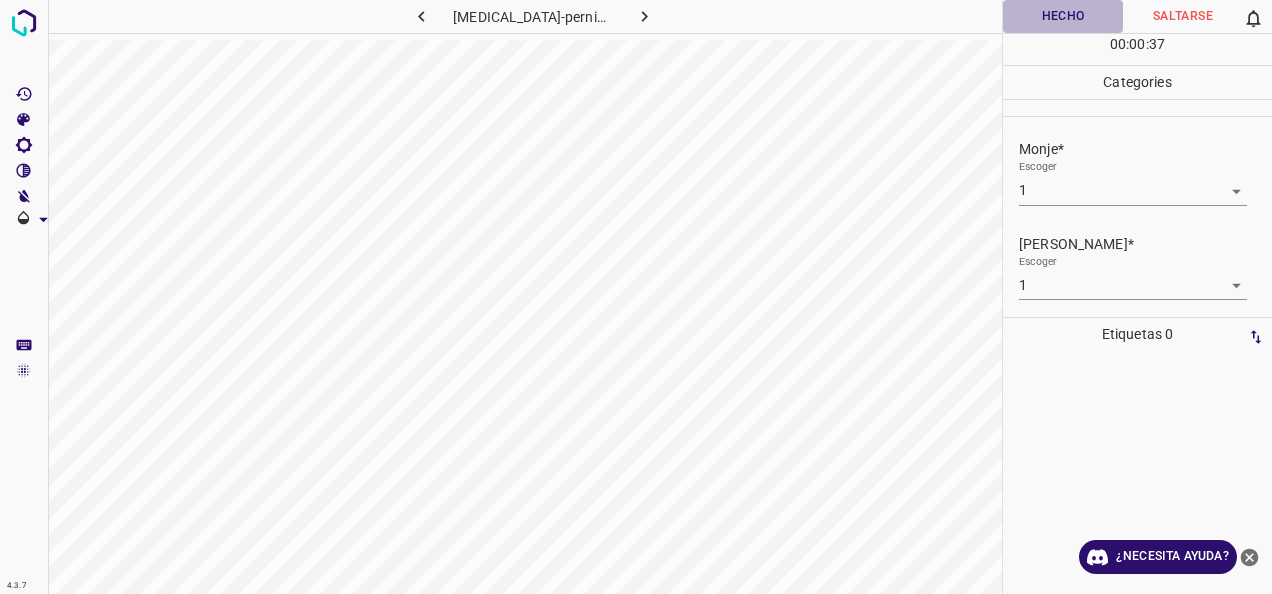 click on "Hecho" at bounding box center [1063, 16] 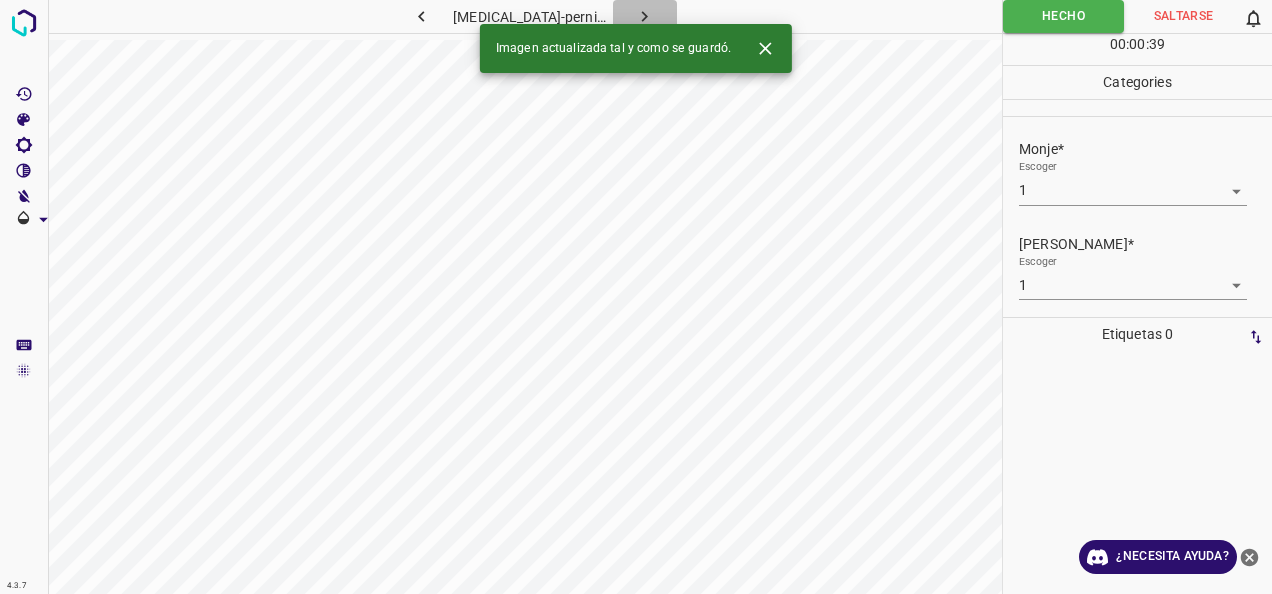 click 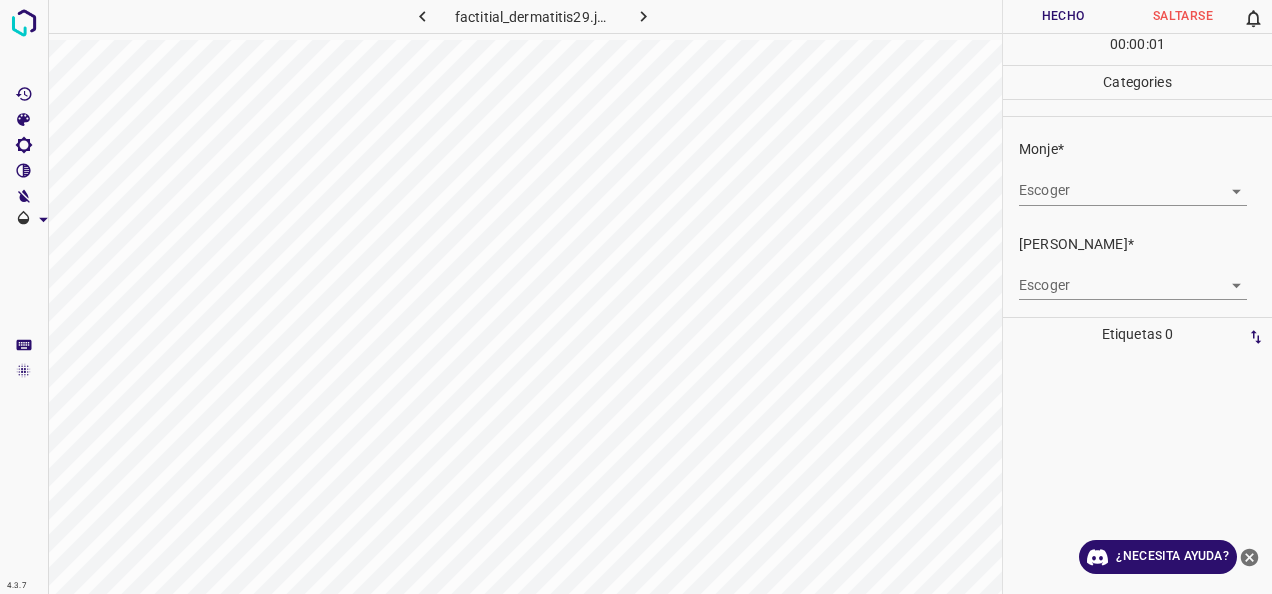 click on "4.3.7 factitial_dermatitis29.jpg Hecho Saltarse 0 00   : 00   : 01   Categories Monje*  Escoger ​  [PERSON_NAME]*  Escoger ​ Etiquetas 0 Categories 1 Monje 2  [PERSON_NAME] Herramientas Espacio Cambiar entre modos (Dibujar y Editar) Yo Etiquetado automático R Restaurar zoom M Acercar N Alejar Borrar Eliminar etiqueta de selección Filtros Z Restaurar filtros X Filtro de saturación C Filtro de brillo V Filtro de contraste B Filtro de escala de grises General O Descargar ¿Necesita ayuda? -Mensaje de texto -Esconder -Borrar" at bounding box center (636, 297) 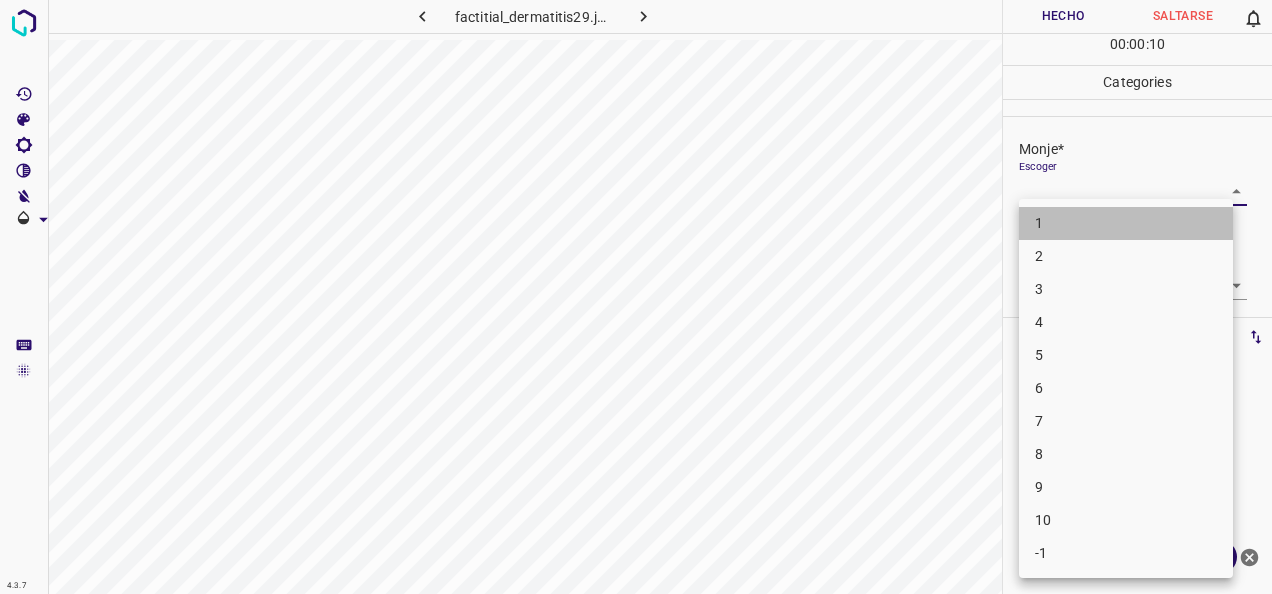 click on "1" at bounding box center [1126, 223] 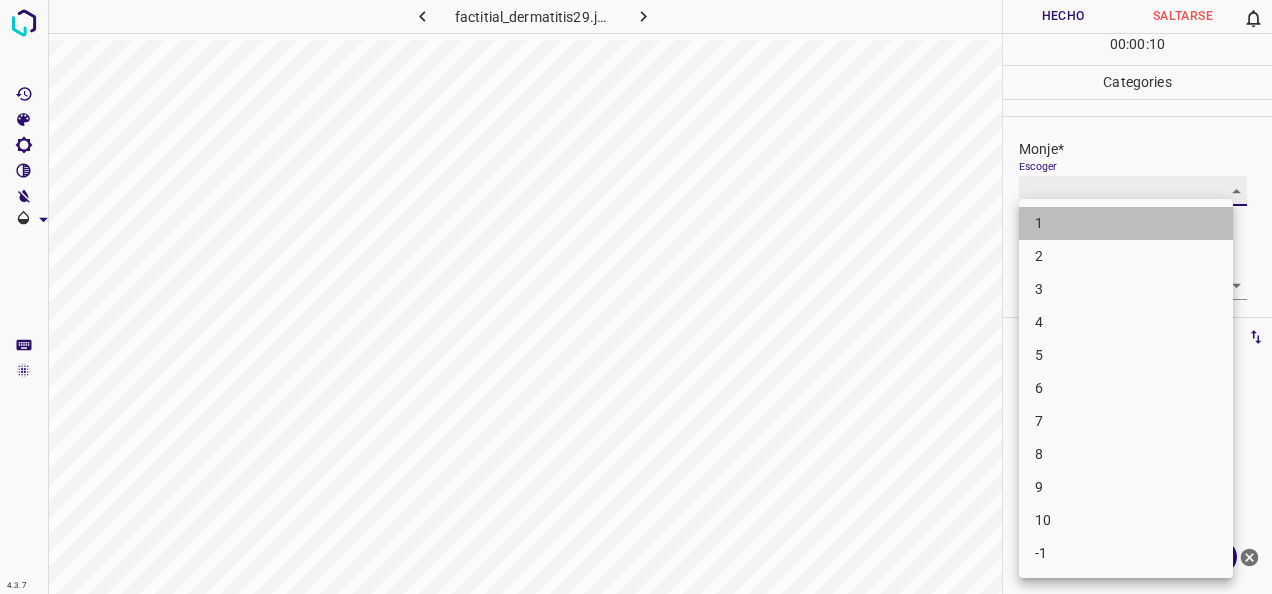type on "1" 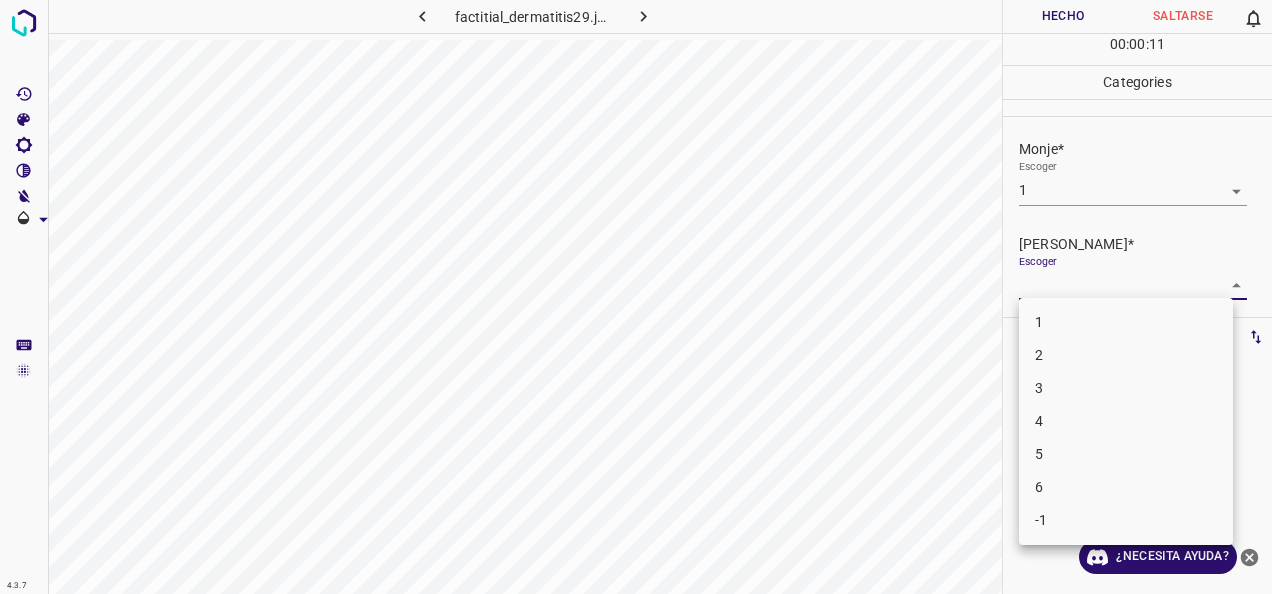 click on "4.3.7 factitial_dermatitis29.jpg Hecho Saltarse 0 00   : 00   : 11   Categories Monje*  Escoger 1 1  [PERSON_NAME]*  Escoger ​ Etiquetas 0 Categories 1 Monje 2  [PERSON_NAME] Herramientas Espacio Cambiar entre modos (Dibujar y Editar) Yo Etiquetado automático R Restaurar zoom M Acercar N Alejar Borrar Eliminar etiqueta de selección Filtros Z Restaurar filtros X Filtro de saturación C Filtro de brillo V Filtro de contraste B Filtro de escala de grises General O Descargar ¿Necesita ayuda? -Mensaje de texto -Esconder -Borrar 1 2 3 4 5 6 -1" at bounding box center [636, 297] 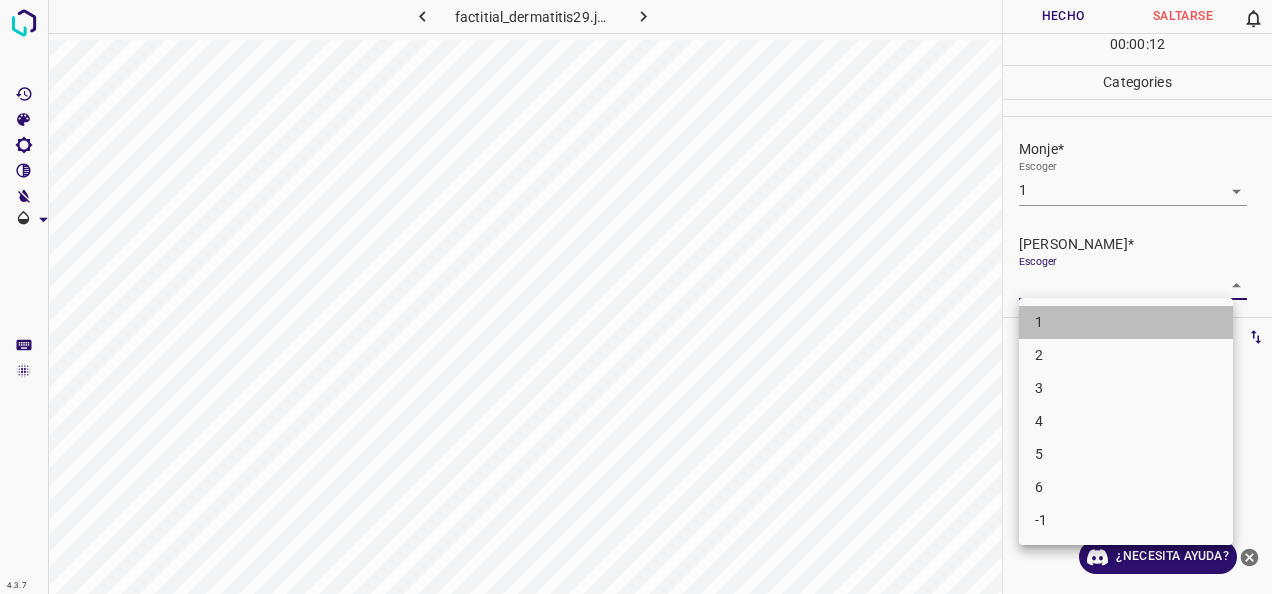 click on "1" at bounding box center (1126, 322) 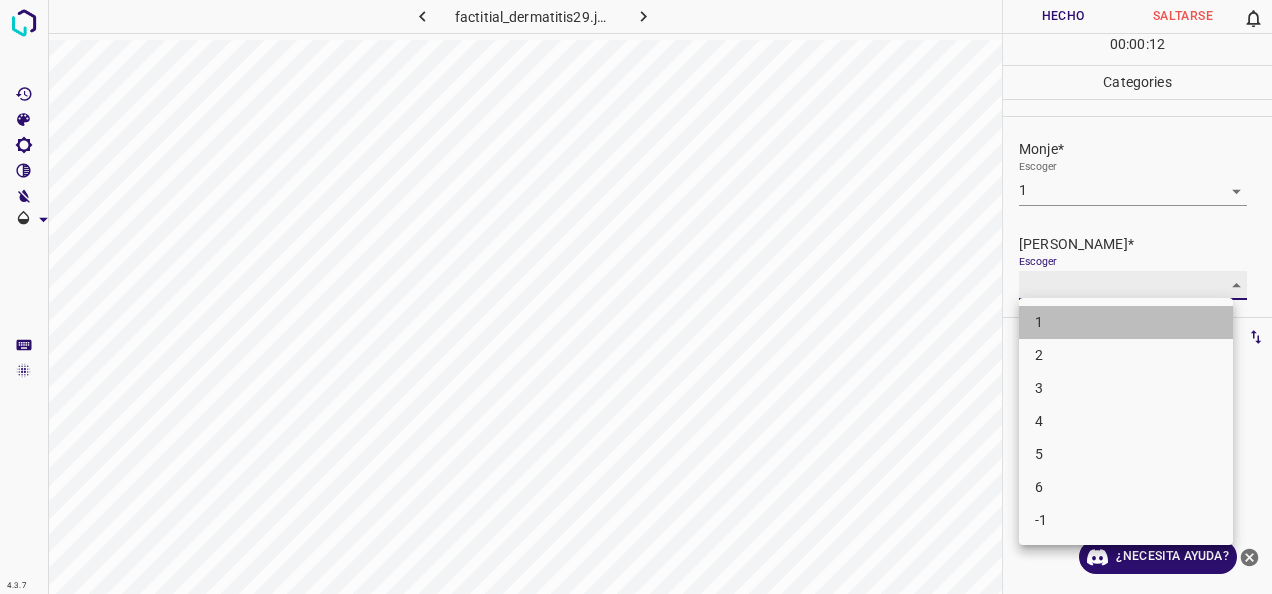 type on "1" 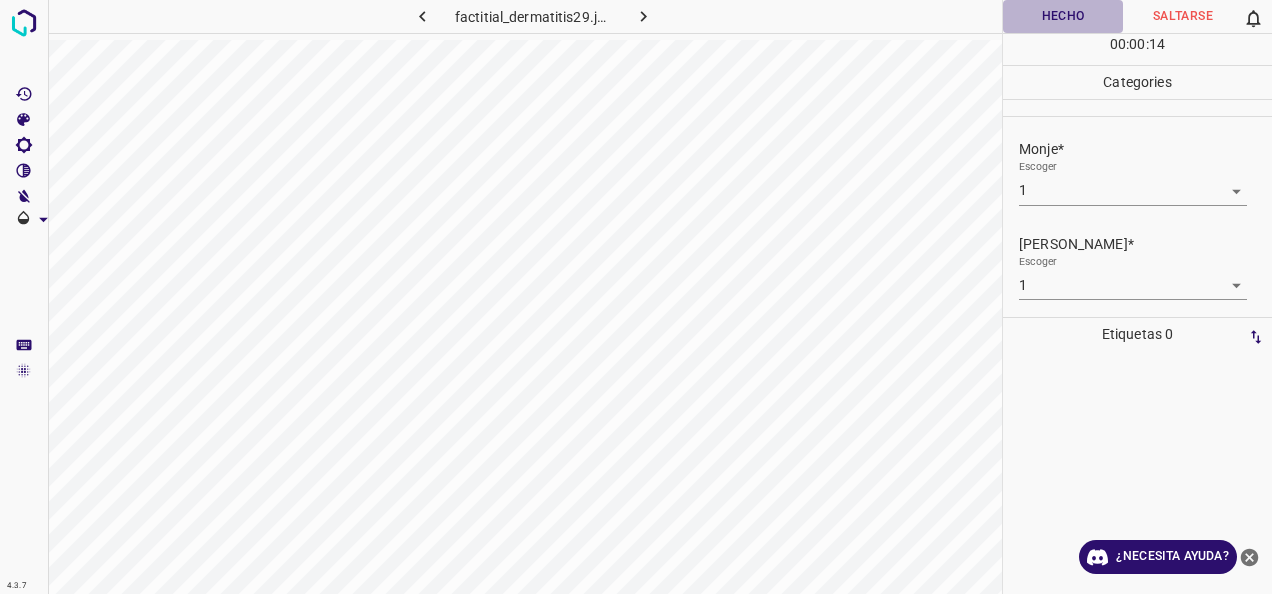 click on "Hecho" at bounding box center (1063, 16) 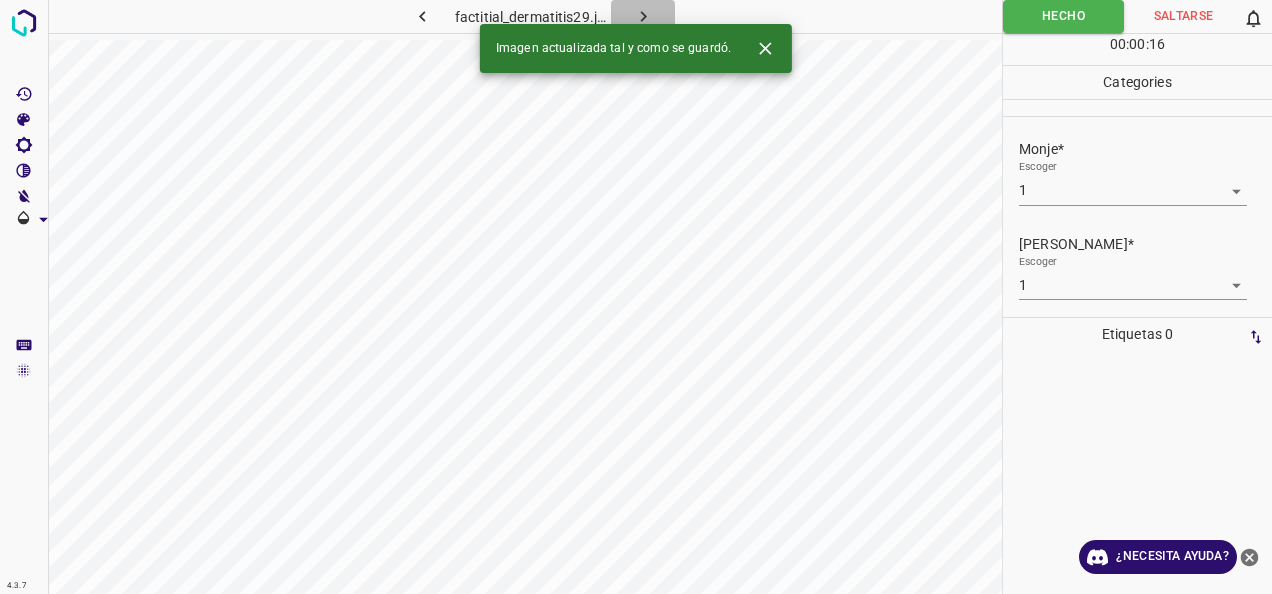 click 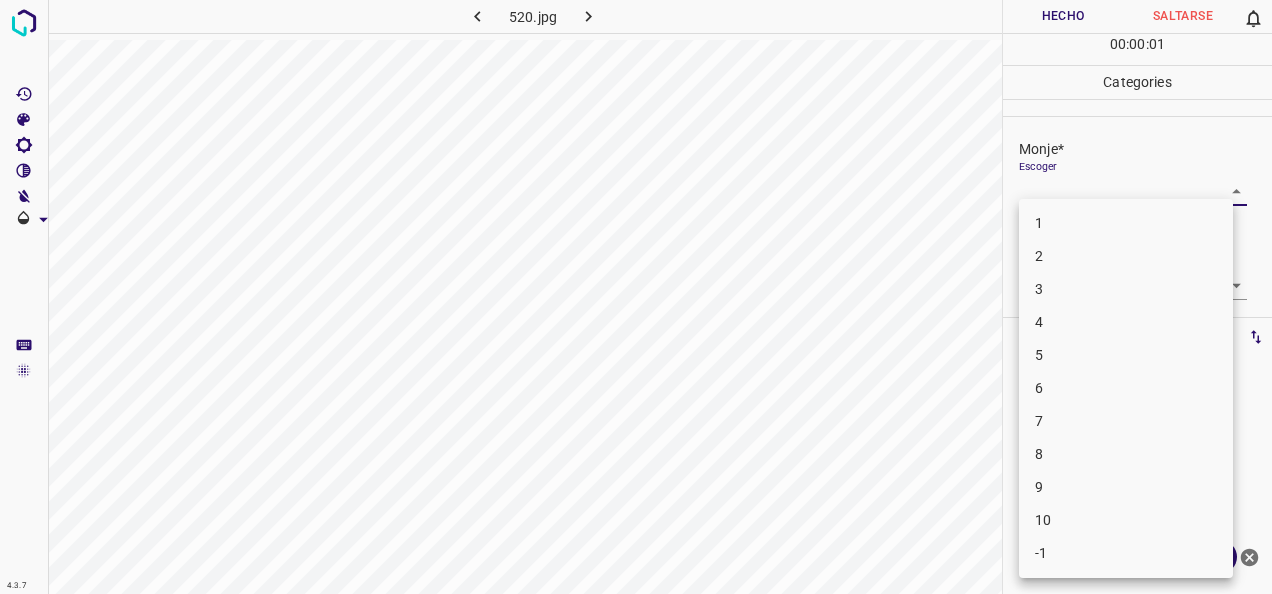 click on "4.3.7 520.jpg Hecho Saltarse 0 00   : 00   : 01   Categories Monje*  Escoger ​  [PERSON_NAME]*  Escoger ​ Etiquetas 0 Categories 1 Monje 2  [PERSON_NAME] Herramientas Espacio Cambiar entre modos (Dibujar y Editar) Yo Etiquetado automático R Restaurar zoom M Acercar N Alejar Borrar Eliminar etiqueta de selección Filtros Z Restaurar filtros X Filtro de saturación C Filtro de brillo V Filtro de contraste B Filtro de escala de grises General O Descargar ¿Necesita ayuda? -Mensaje de texto -Esconder -Borrar 1 2 3 4 5 6 7 8 9 10 -1" at bounding box center [636, 297] 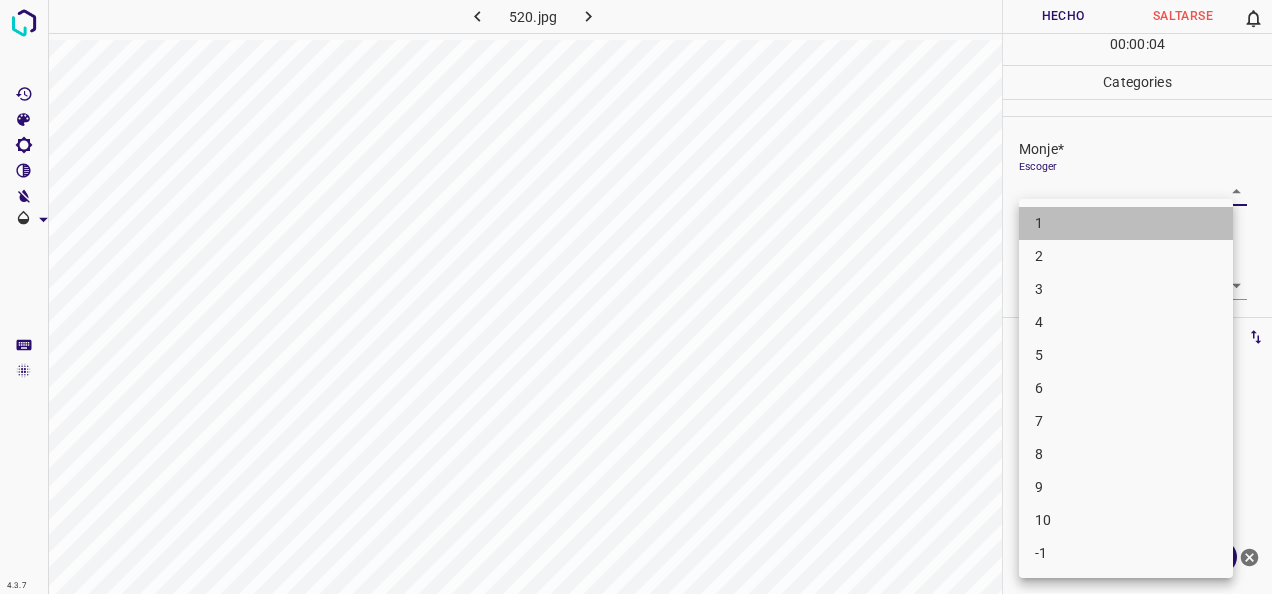 click on "1" at bounding box center [1126, 223] 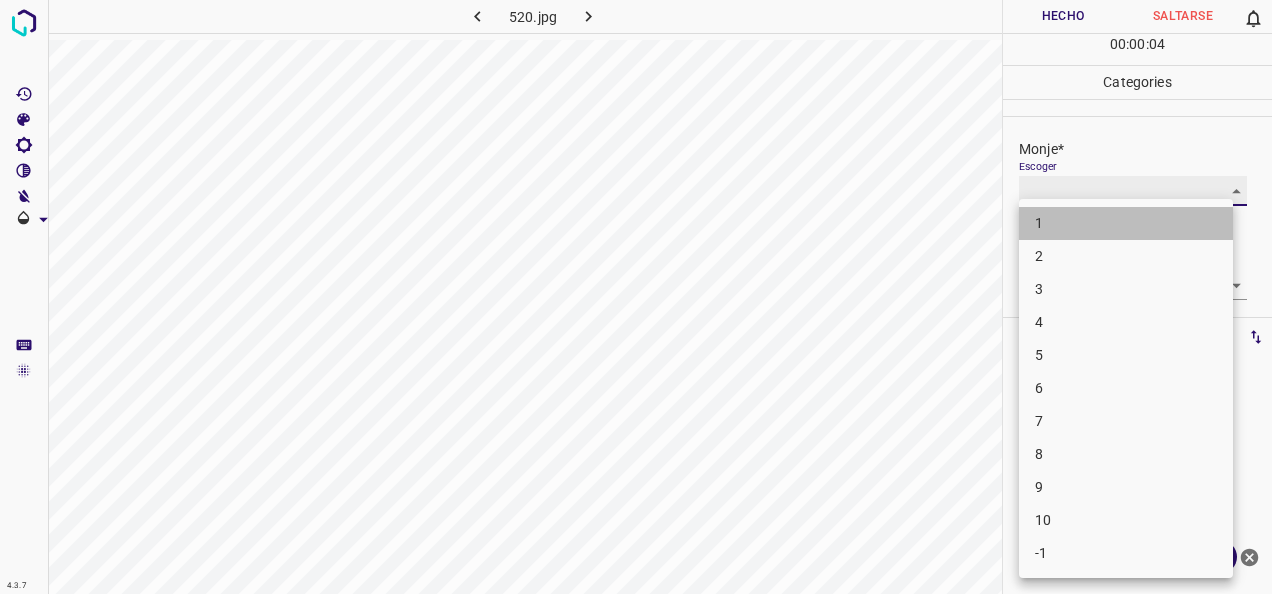 type on "1" 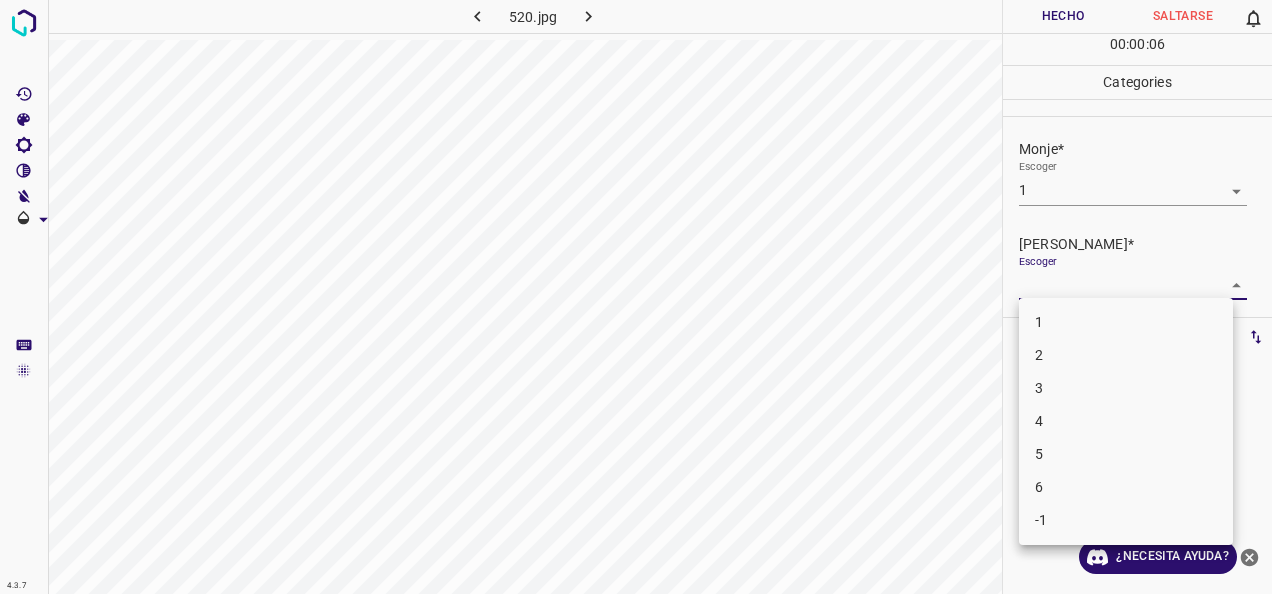 click on "4.3.7 520.jpg Hecho Saltarse 0 00   : 00   : 06   Categories Monje*  Escoger 1 1  [PERSON_NAME]*  Escoger ​ Etiquetas 0 Categories 1 Monje 2  [PERSON_NAME] Herramientas Espacio Cambiar entre modos (Dibujar y Editar) Yo Etiquetado automático R Restaurar zoom M Acercar N Alejar Borrar Eliminar etiqueta de selección Filtros Z Restaurar filtros X Filtro de saturación C Filtro de brillo V Filtro de contraste B Filtro de escala de grises General O Descargar ¿Necesita ayuda? -Mensaje de texto -Esconder -Borrar 1 2 3 4 5 6 -1" at bounding box center (636, 297) 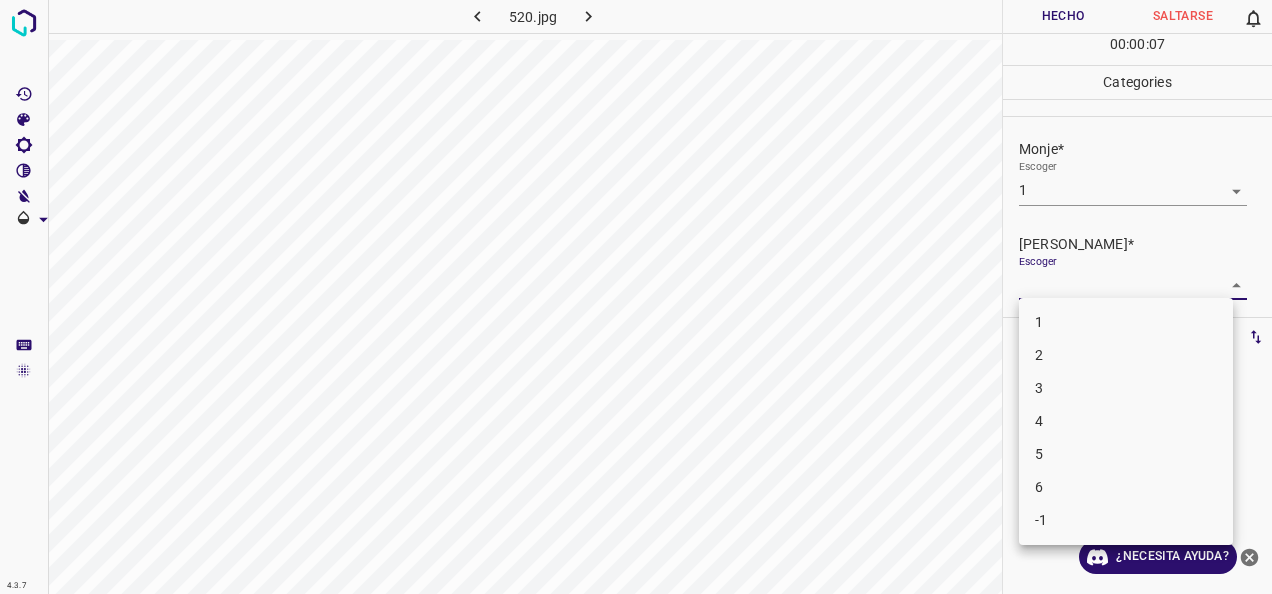 click on "1" at bounding box center [1126, 322] 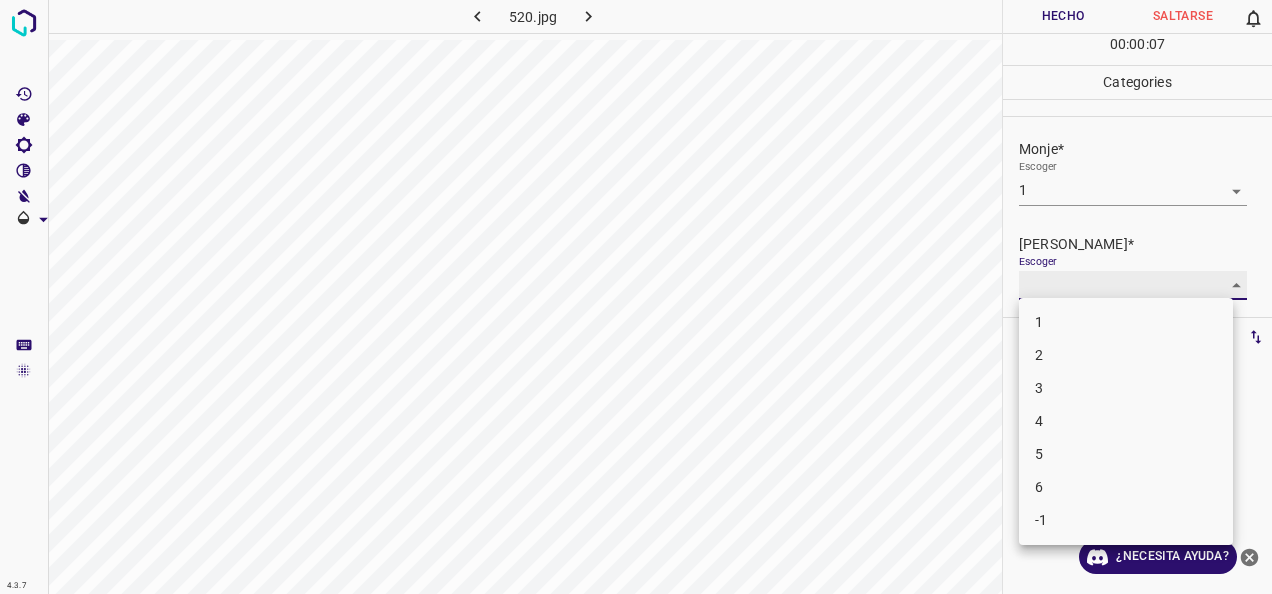 type on "1" 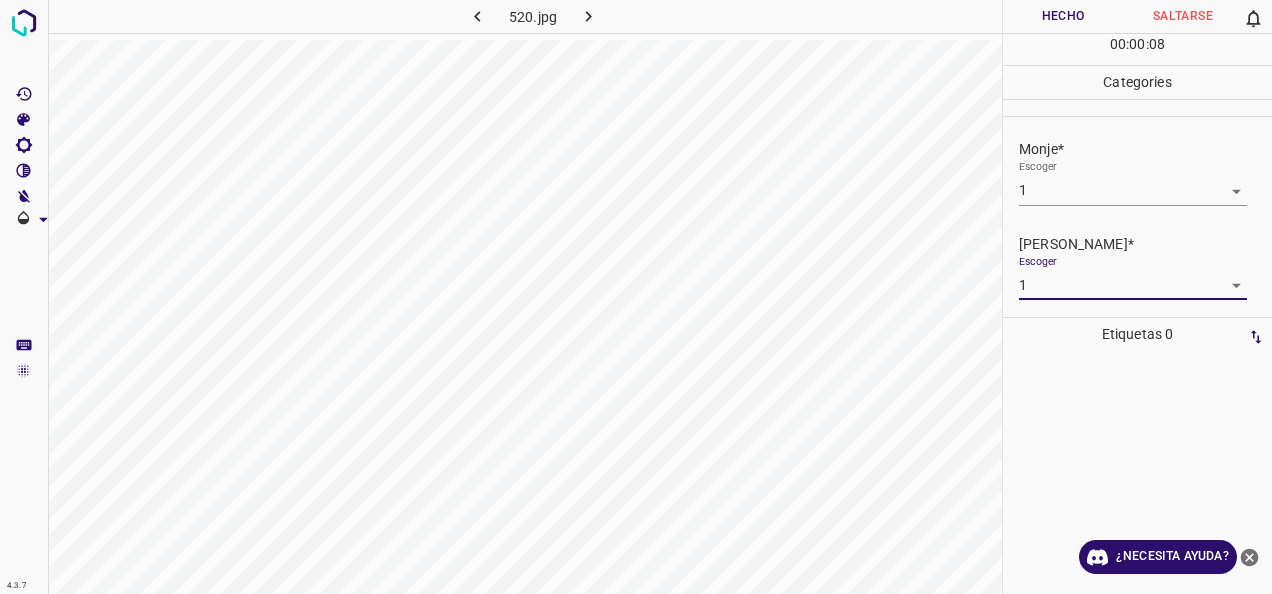 click on "Hecho" at bounding box center (1063, 16) 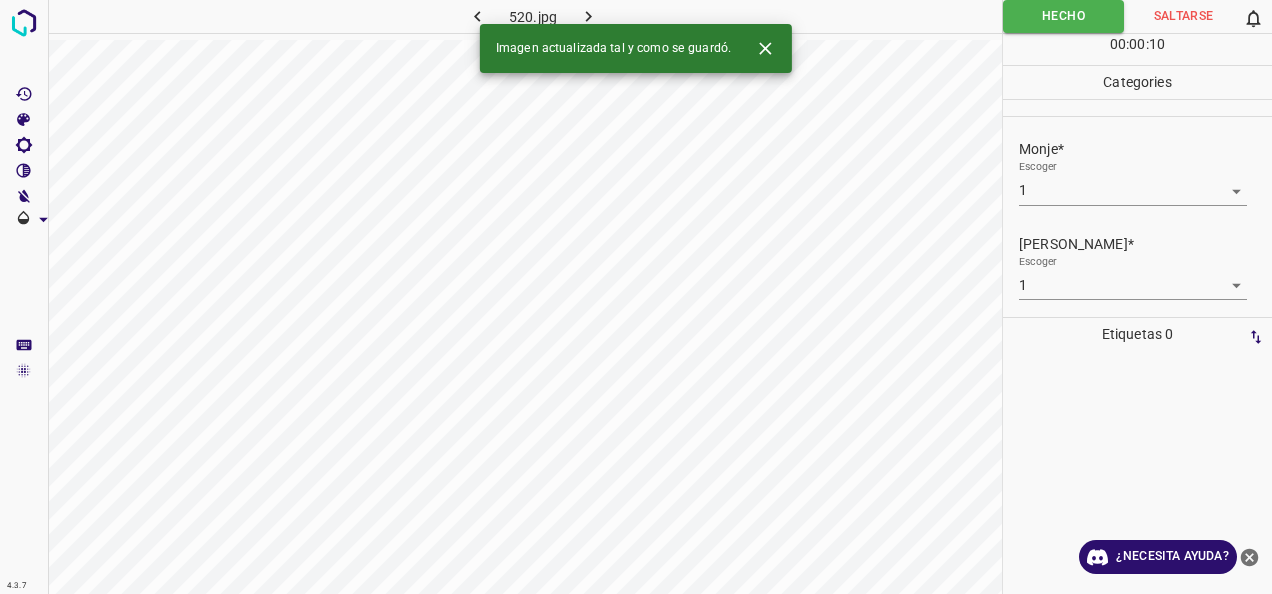 click 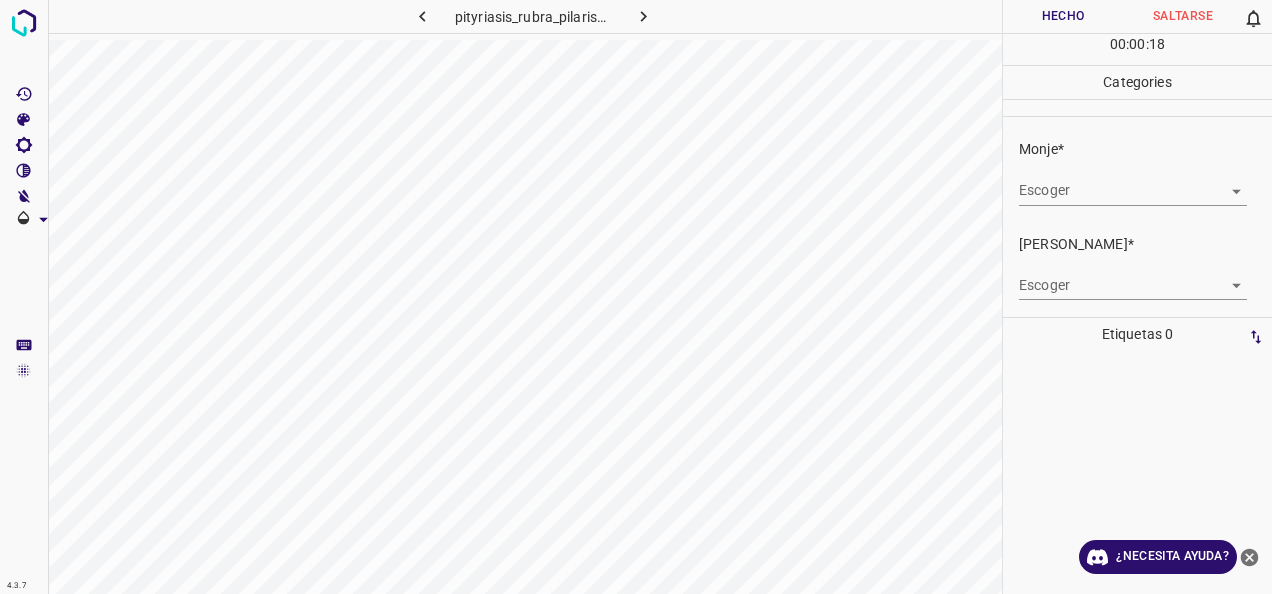click on "4.3.7 pityriasis_rubra_pilaris88.jpg Hecho Saltarse 0 00   : 00   : 18   Categories Monje*  Escoger ​  [PERSON_NAME]*  Escoger ​ Etiquetas 0 Categories 1 Monje 2  [PERSON_NAME] Herramientas Espacio Cambiar entre modos (Dibujar y Editar) Yo Etiquetado automático R Restaurar zoom M Acercar N Alejar Borrar Eliminar etiqueta de selección Filtros Z Restaurar filtros X Filtro de saturación C Filtro de brillo V Filtro de contraste B Filtro de escala de grises General O Descargar ¿Necesita ayuda? -Mensaje de texto -Esconder -Borrar" at bounding box center [636, 297] 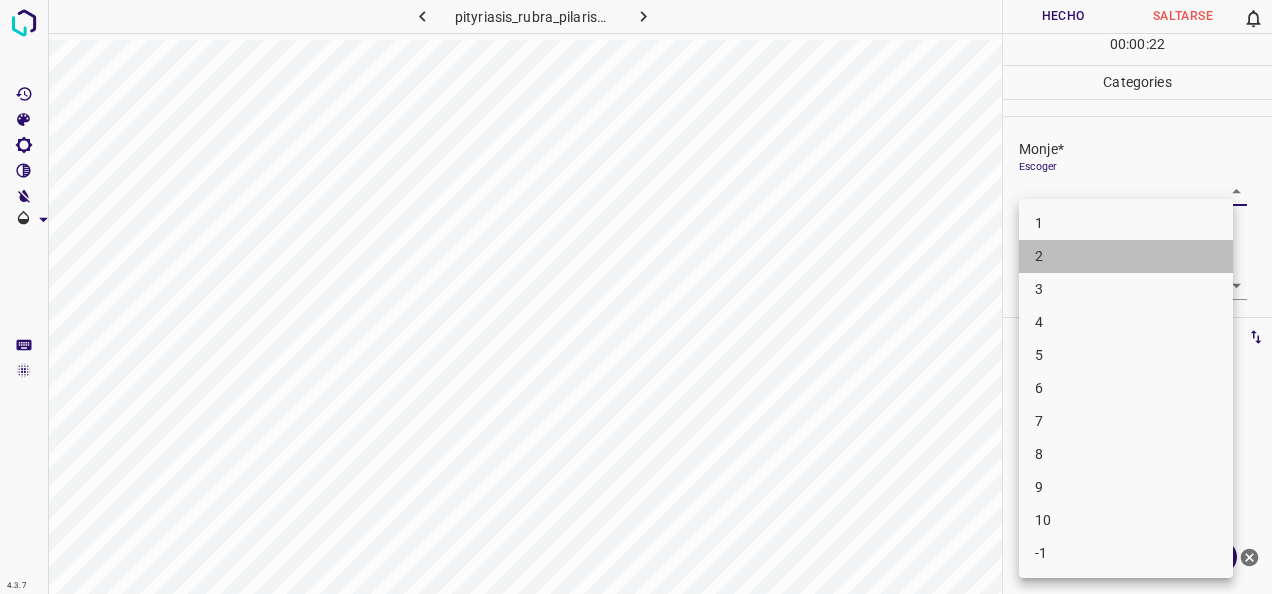 click on "2" at bounding box center (1126, 256) 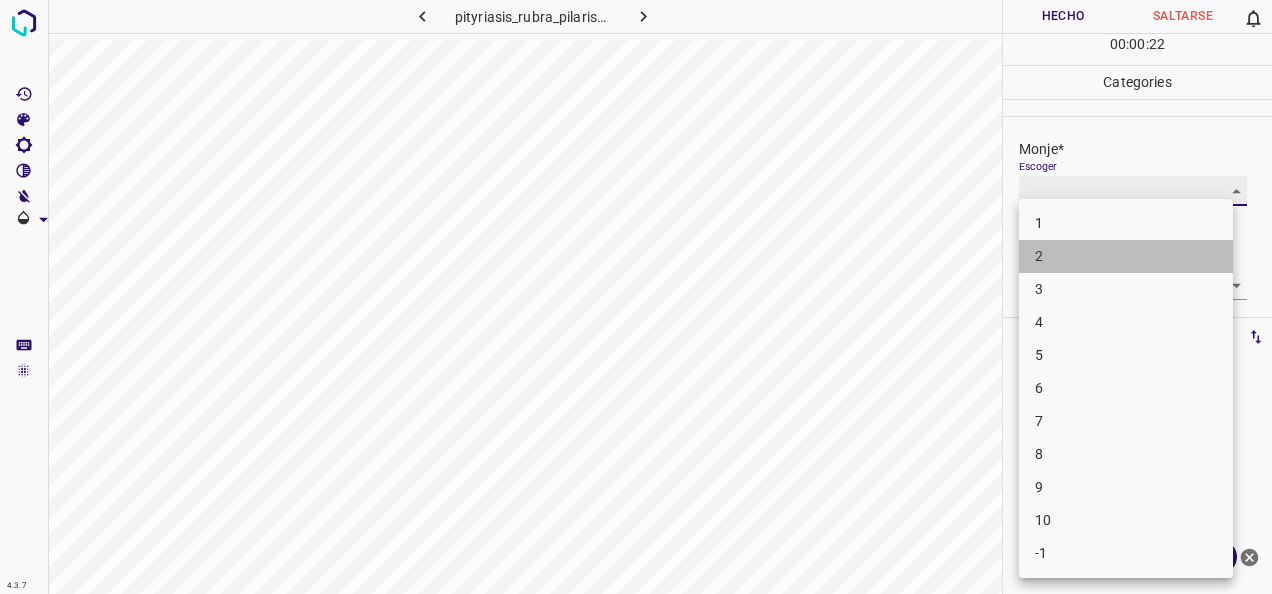 type on "2" 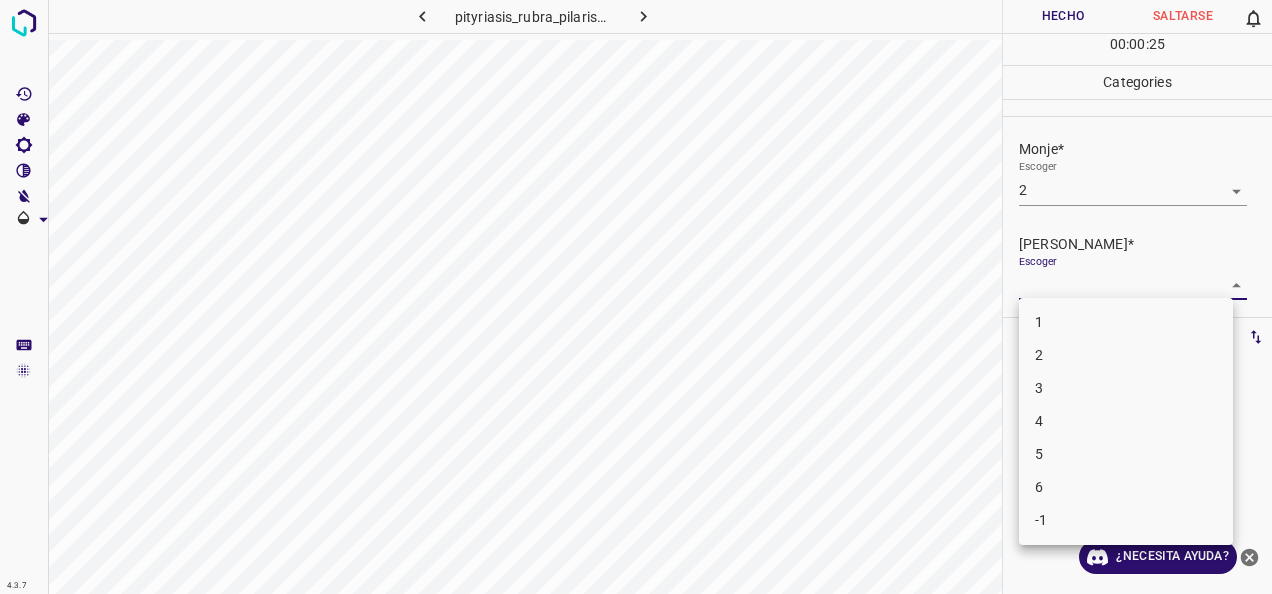 click on "4.3.7 pityriasis_rubra_pilaris88.jpg Hecho Saltarse 0 00   : 00   : 25   Categories Monje*  Escoger 2 2  [PERSON_NAME]*  Escoger ​ Etiquetas 0 Categories 1 Monje 2  [PERSON_NAME] Herramientas Espacio Cambiar entre modos (Dibujar y Editar) Yo Etiquetado automático R Restaurar zoom M Acercar N Alejar Borrar Eliminar etiqueta de selección Filtros Z Restaurar filtros X Filtro de saturación C Filtro de brillo V Filtro de contraste B Filtro de escala de grises General O Descargar ¿Necesita ayuda? -Mensaje de texto -Esconder -Borrar 1 2 3 4 5 6 -1" at bounding box center [636, 297] 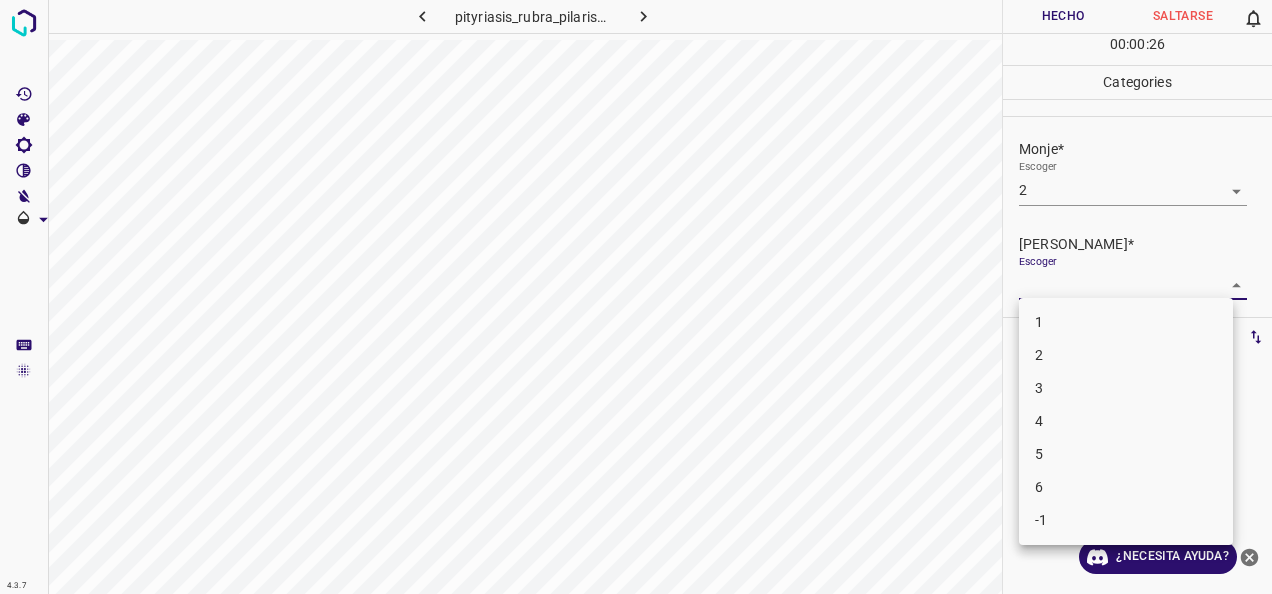 click on "2" at bounding box center (1126, 355) 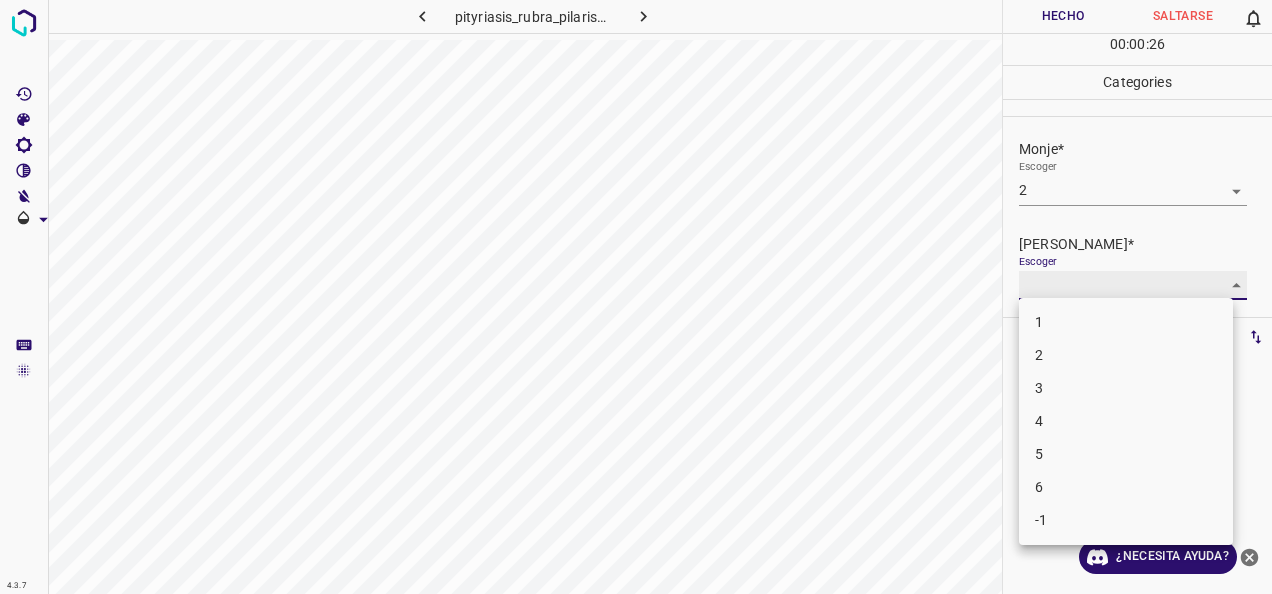 type on "2" 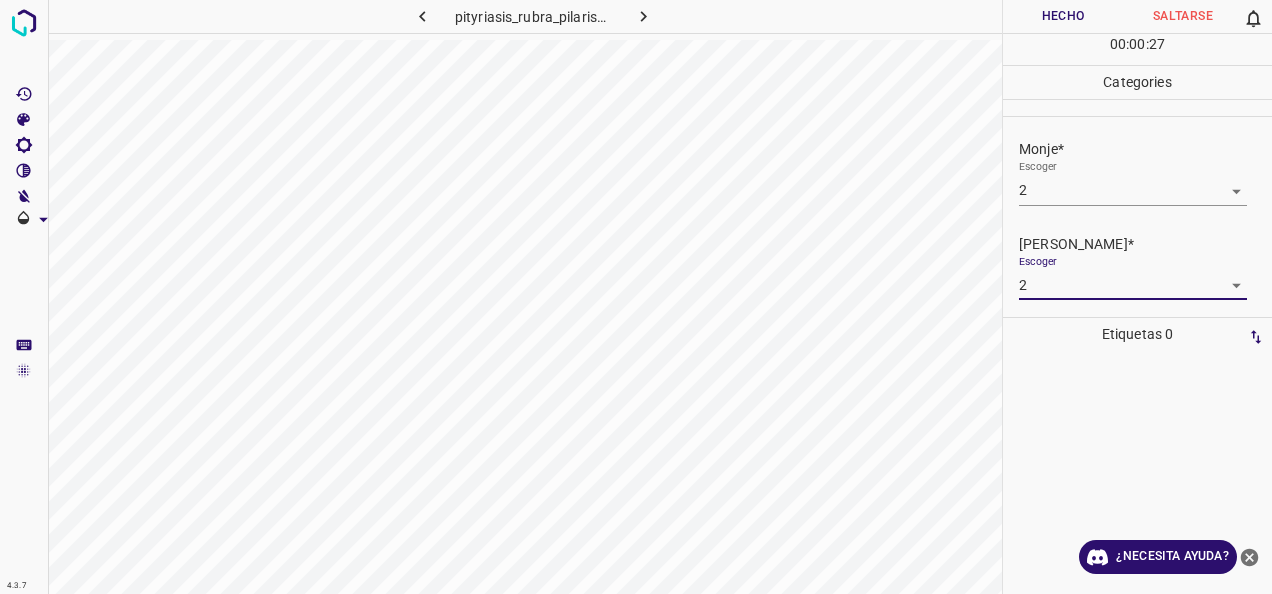 click on "Hecho" at bounding box center [1063, 16] 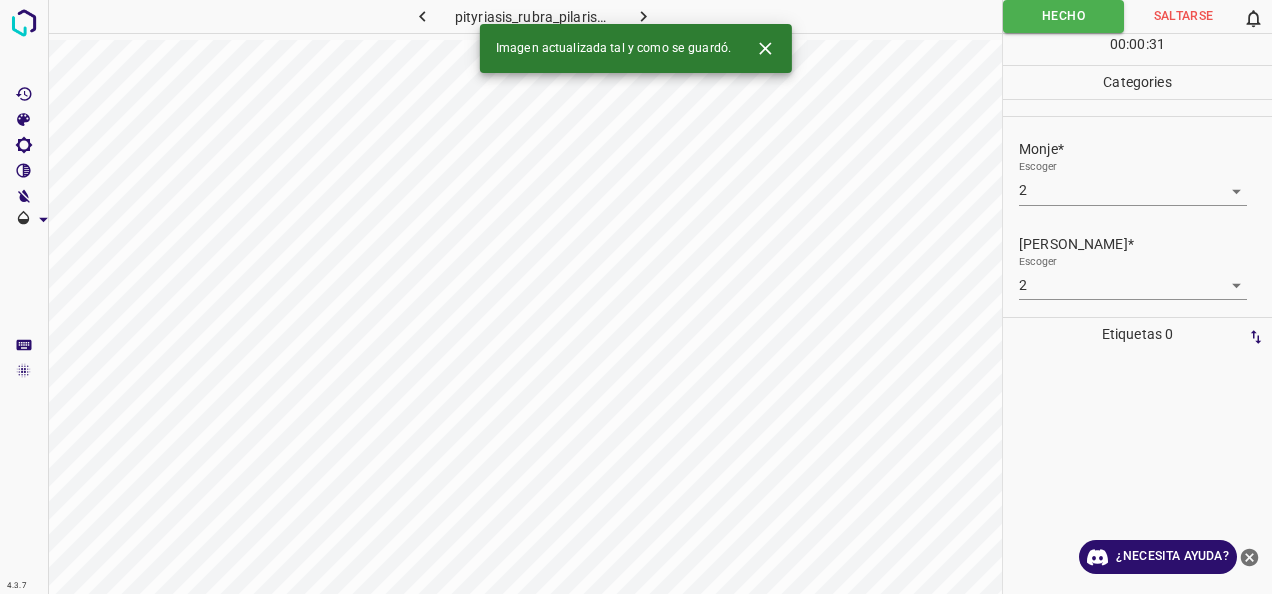 click 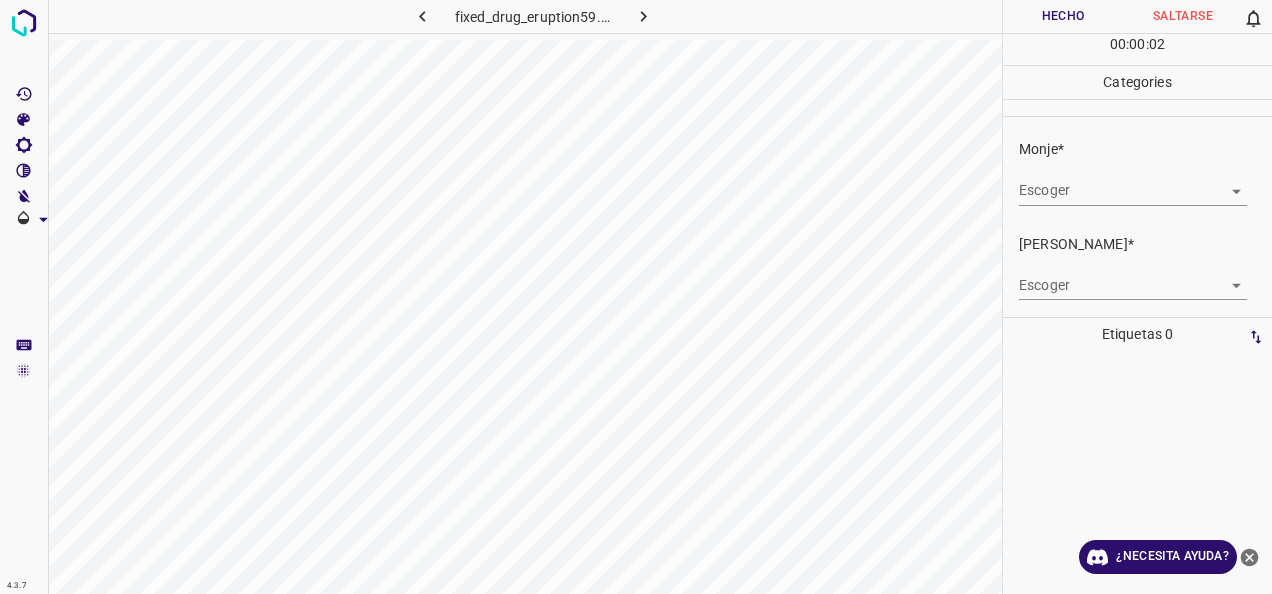 click on "4.3.7 fixed_drug_eruption59.jpg Hecho Saltarse 0 00   : 00   : 02   Categories Monje*  Escoger ​  [PERSON_NAME]*  Escoger ​ Etiquetas 0 Categories 1 Monje 2  [PERSON_NAME] Herramientas Espacio Cambiar entre modos (Dibujar y Editar) Yo Etiquetado automático R Restaurar zoom M Acercar N Alejar Borrar Eliminar etiqueta de selección Filtros Z Restaurar filtros X Filtro de saturación C Filtro de brillo V Filtro de contraste B Filtro de escala de grises General O Descargar ¿Necesita ayuda? -Mensaje de texto -Esconder -Borrar" at bounding box center [636, 297] 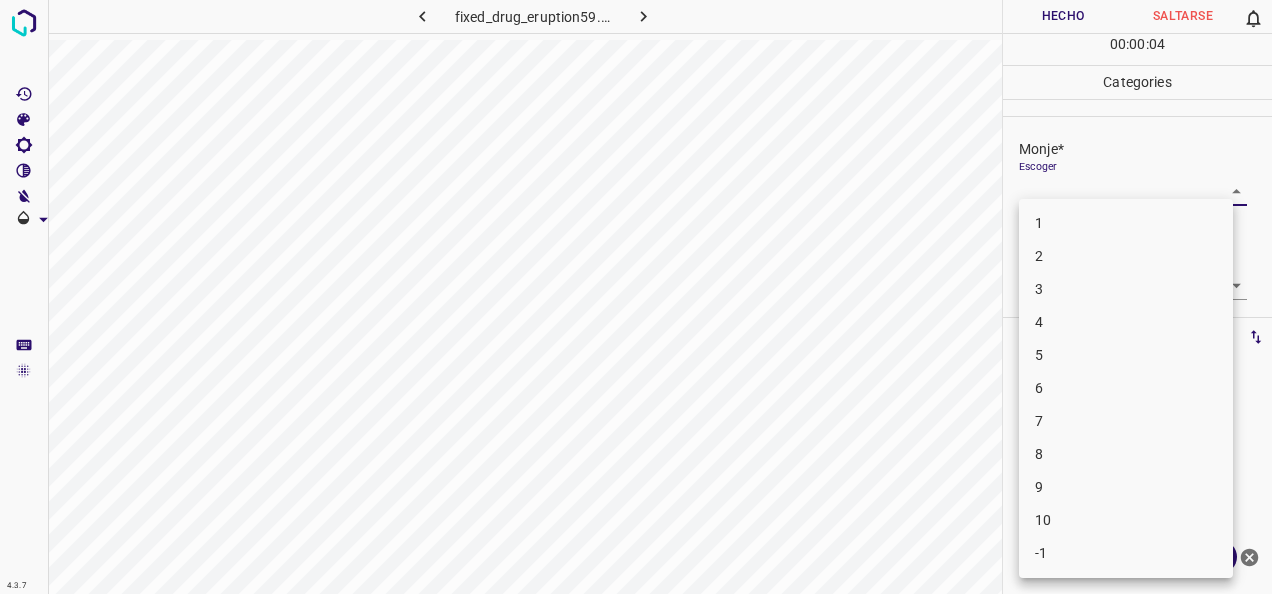 click on "1" at bounding box center [1126, 223] 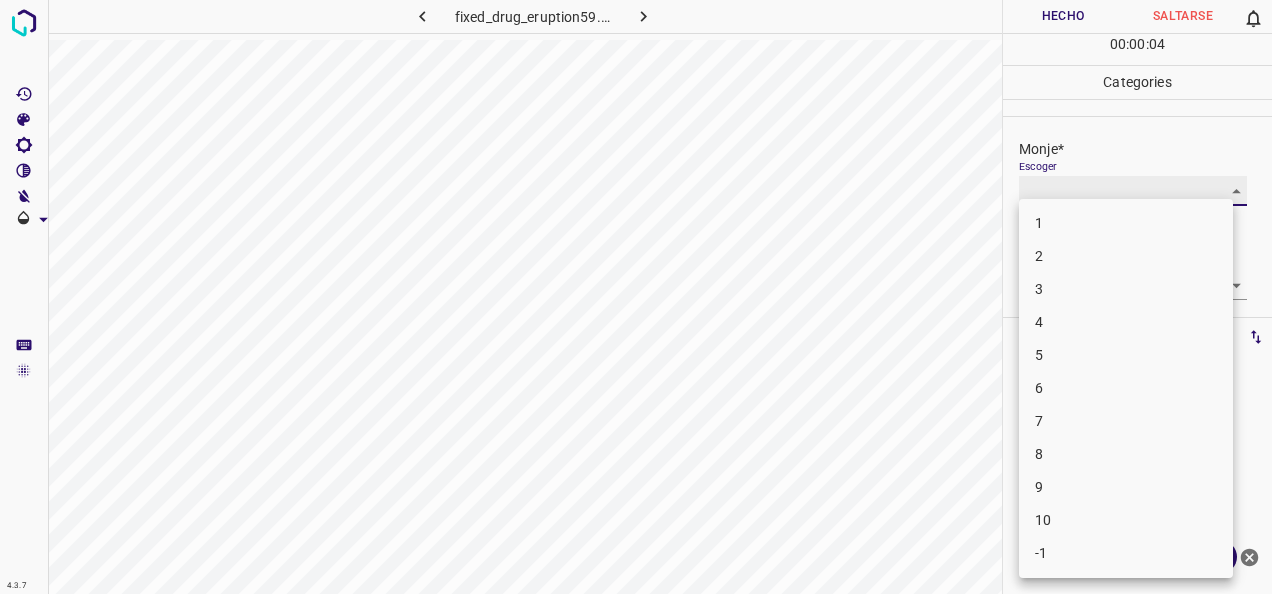 type on "1" 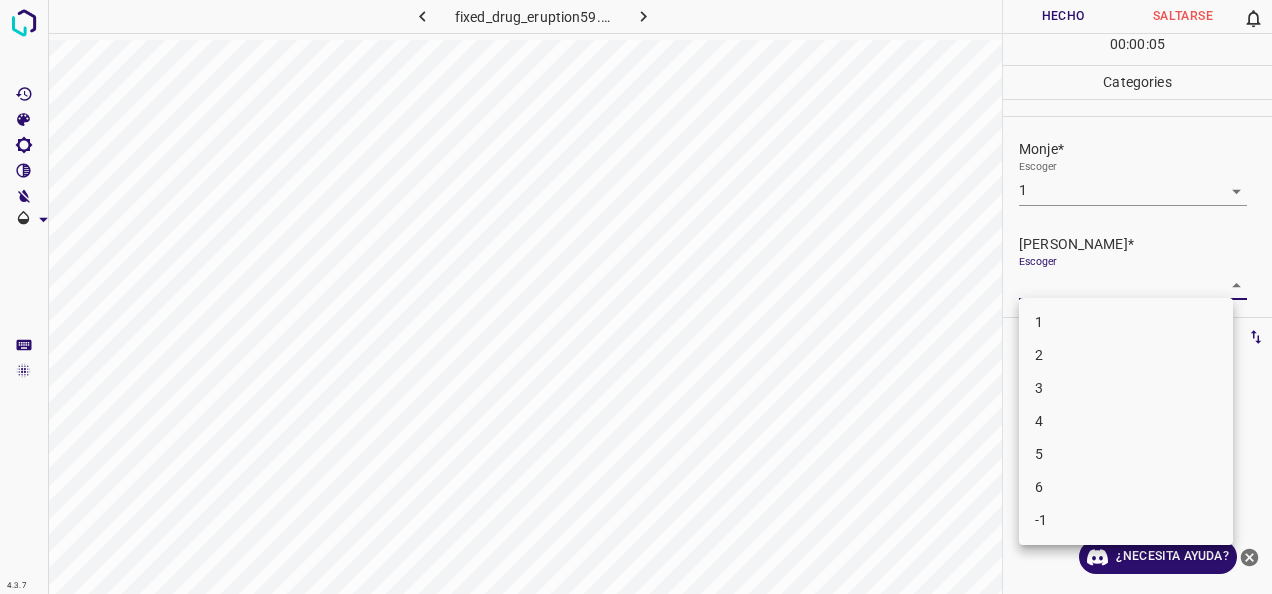 click on "4.3.7 fixed_drug_eruption59.jpg Hecho Saltarse 0 00   : 00   : 05   Categories Monje*  Escoger 1 1  [PERSON_NAME]*  Escoger ​ Etiquetas 0 Categories 1 Monje 2  [PERSON_NAME] Herramientas Espacio Cambiar entre modos (Dibujar y Editar) Yo Etiquetado automático R Restaurar zoom M Acercar N Alejar Borrar Eliminar etiqueta de selección Filtros Z Restaurar filtros X Filtro de saturación C Filtro de brillo V Filtro de contraste B Filtro de escala de grises General O Descargar ¿Necesita ayuda? -Mensaje de texto -Esconder -Borrar 1 2 3 4 5 6 -1" at bounding box center (636, 297) 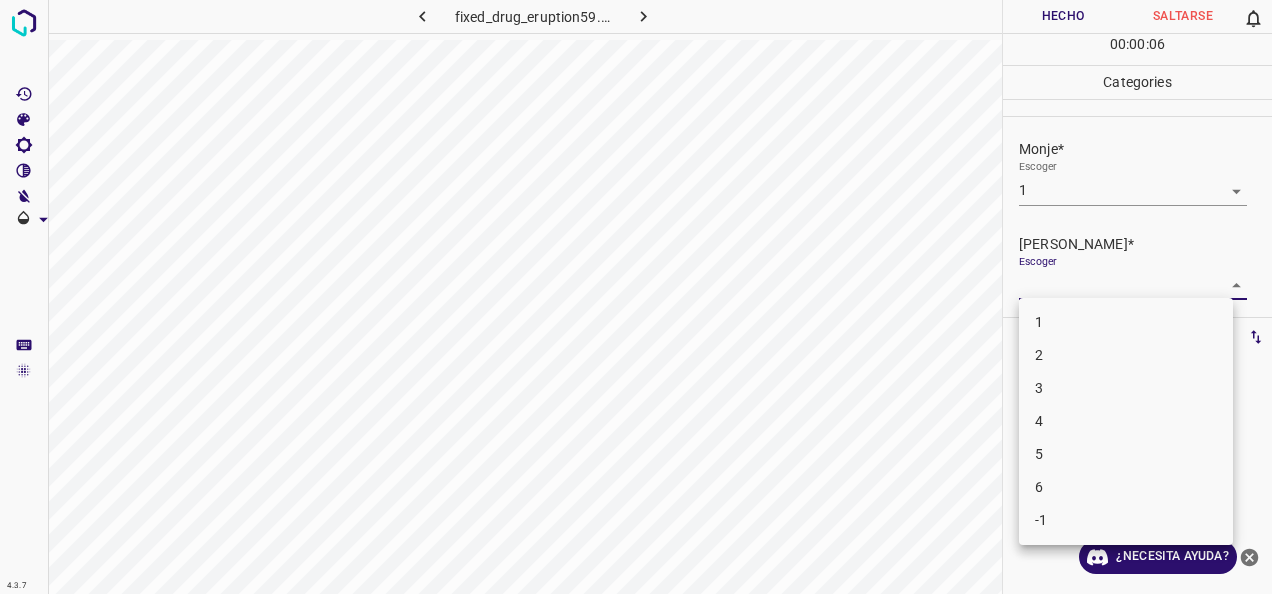 click on "1" at bounding box center [1126, 322] 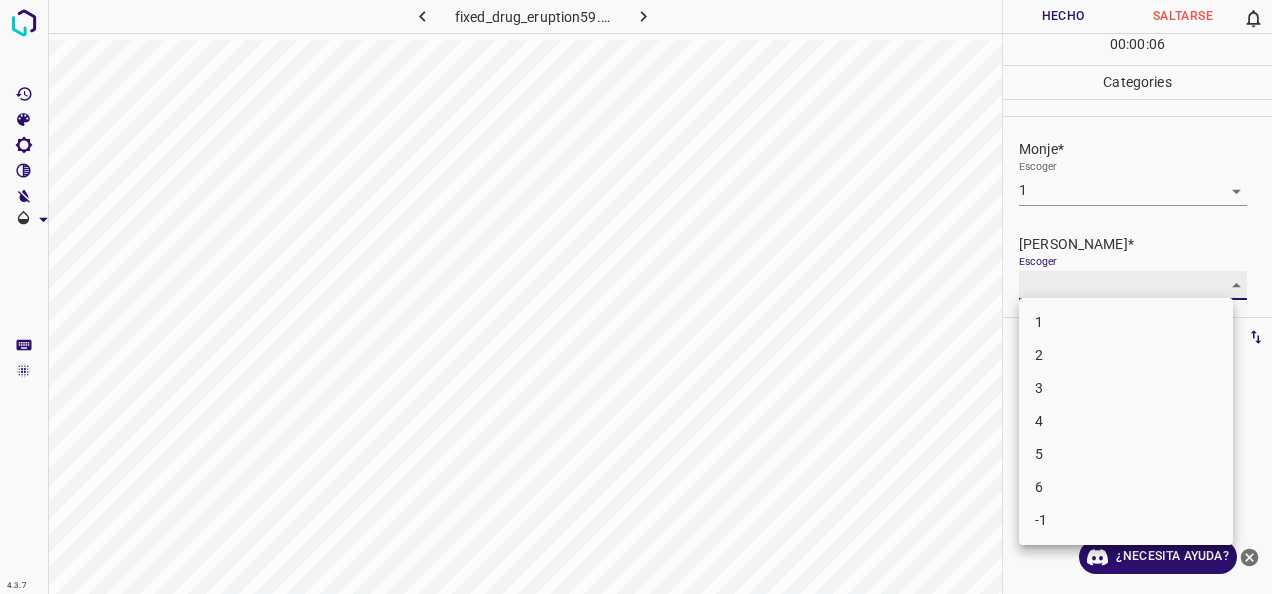type on "1" 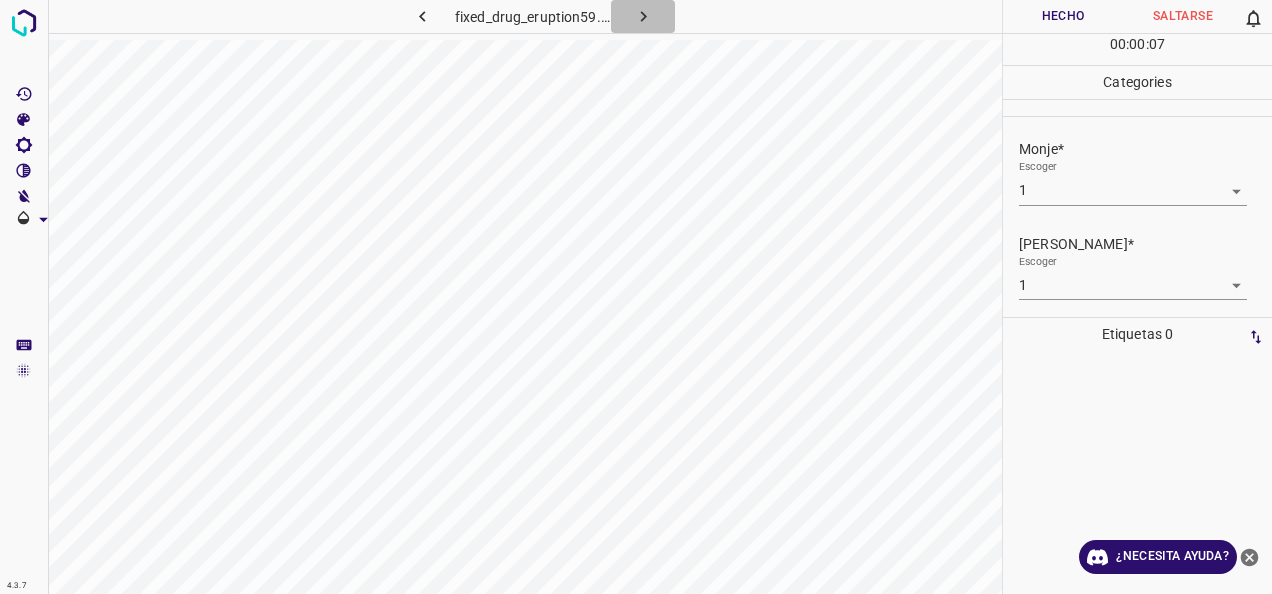 click 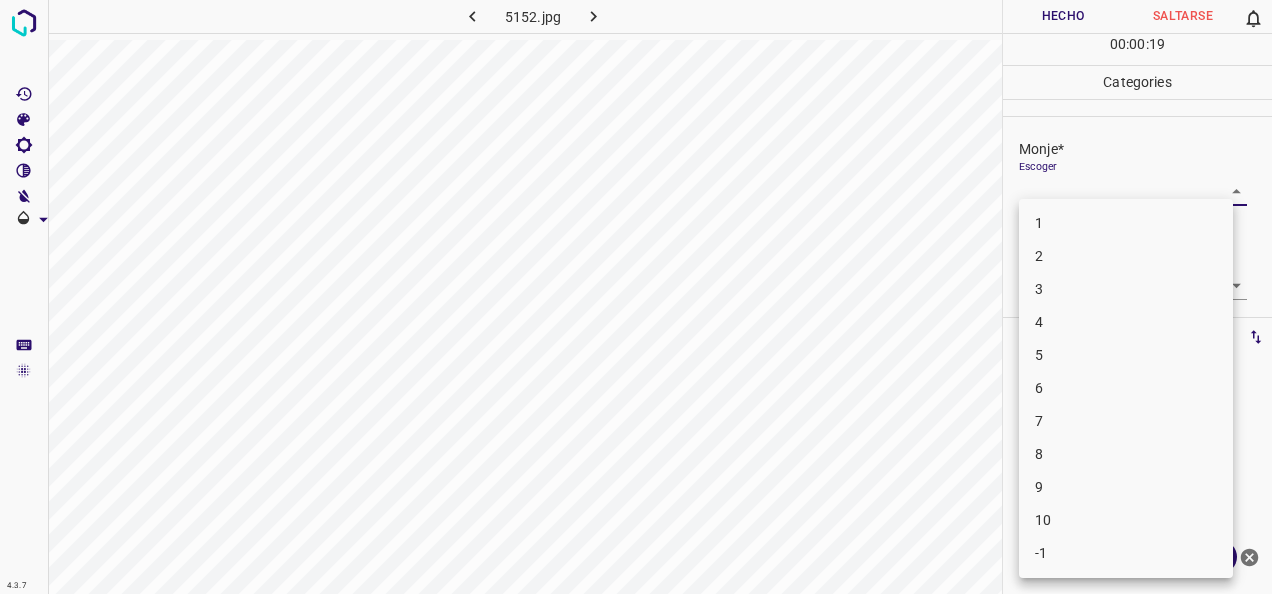 click on "4.3.7 5152.jpg Hecho Saltarse 0 00   : 00   : 19   Categories Monje*  Escoger ​  [PERSON_NAME]*  Escoger ​ Etiquetas 0 Categories 1 Monje 2  [PERSON_NAME] Herramientas Espacio Cambiar entre modos (Dibujar y Editar) Yo Etiquetado automático R Restaurar zoom M Acercar N Alejar Borrar Eliminar etiqueta de selección Filtros Z Restaurar filtros X Filtro de saturación C Filtro de brillo V Filtro de contraste B Filtro de escala de grises General O Descargar ¿Necesita ayuda? -Mensaje de texto -Esconder -Borrar 1 2 3 4 5 6 7 8 9 10 -1" at bounding box center [636, 297] 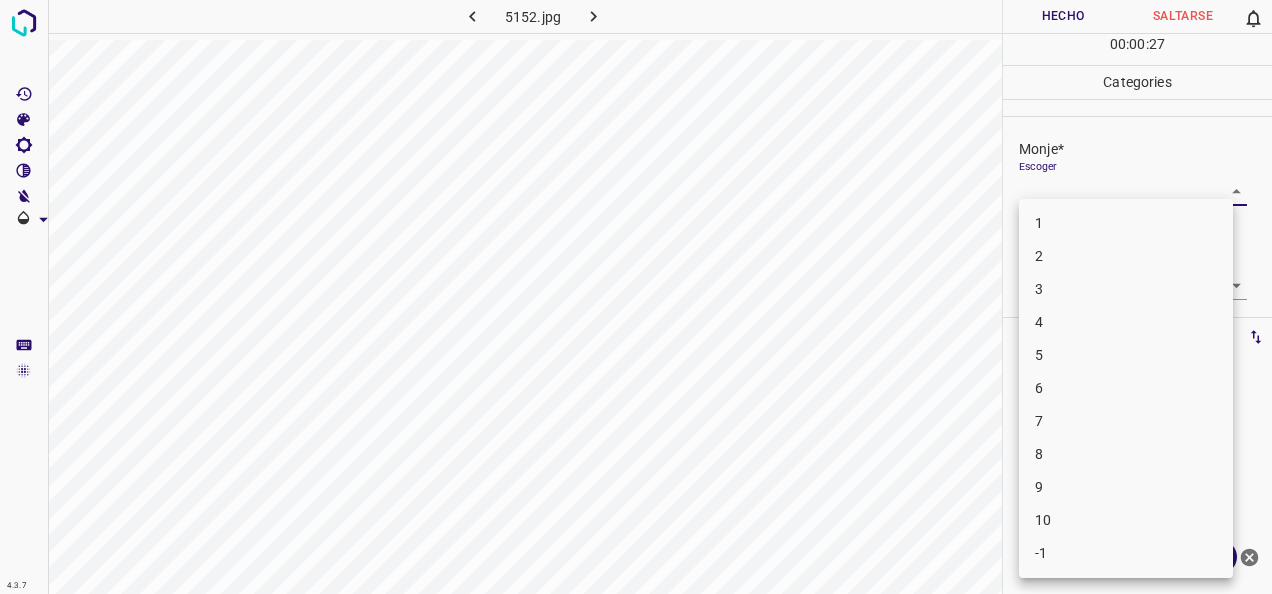click on "3" at bounding box center [1126, 289] 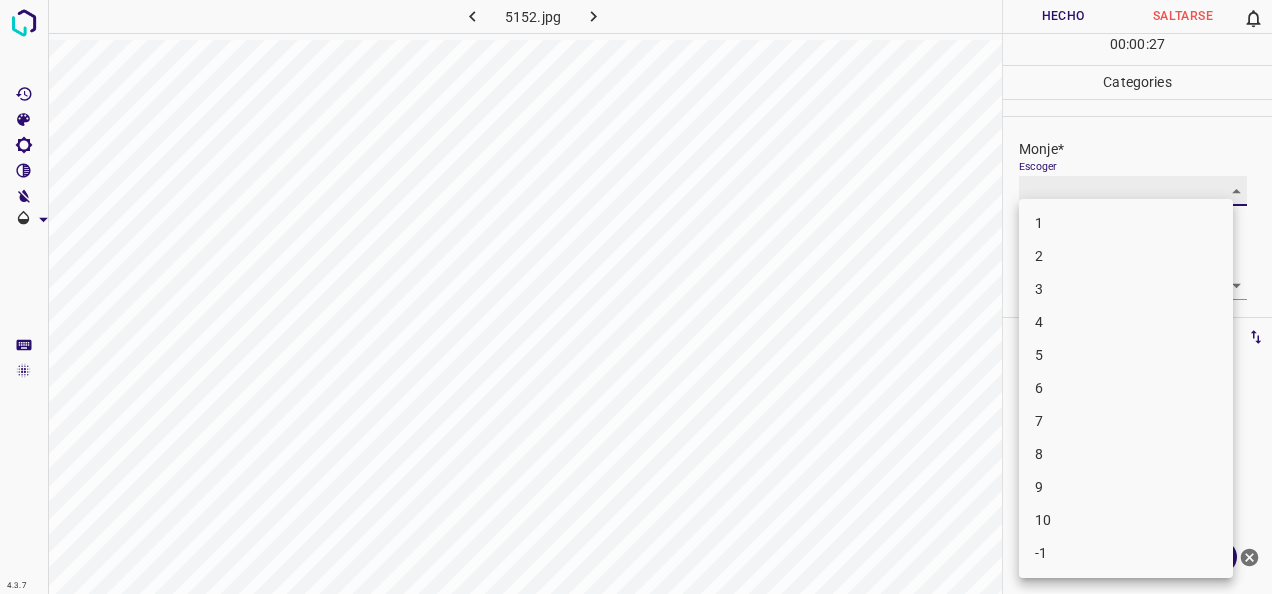 type on "3" 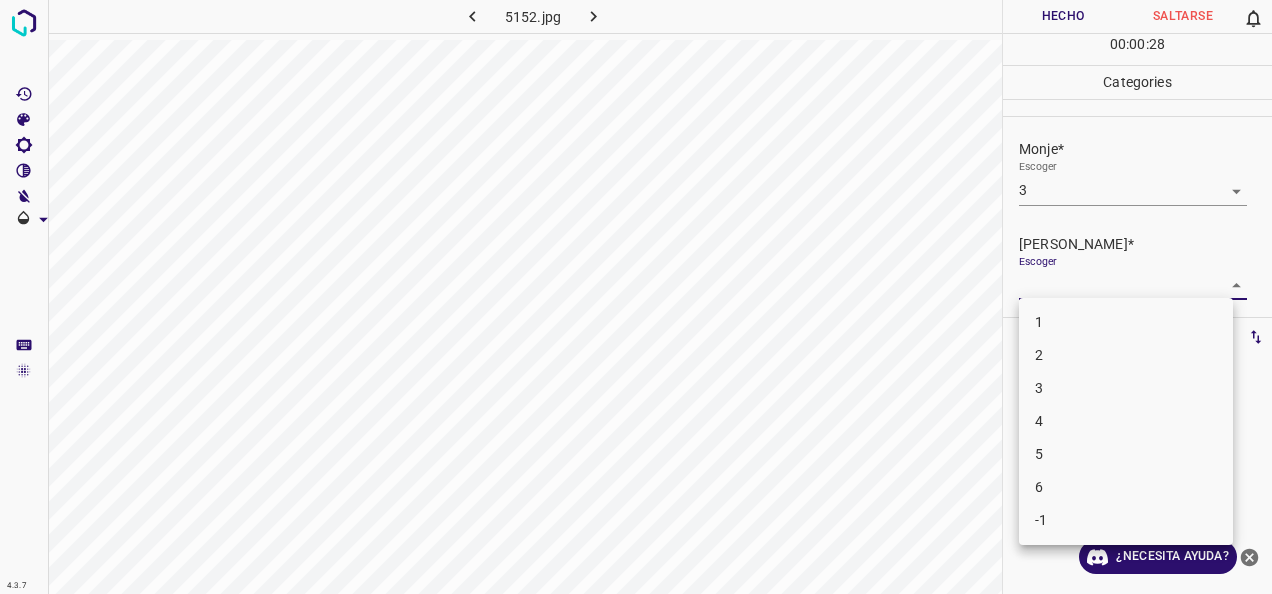 click on "4.3.7 5152.jpg Hecho Saltarse 0 00   : 00   : 28   Categories Monje*  Escoger 3 3  [PERSON_NAME]*  Escoger ​ Etiquetas 0 Categories 1 Monje 2  [PERSON_NAME] Herramientas Espacio Cambiar entre modos (Dibujar y Editar) Yo Etiquetado automático R Restaurar zoom M Acercar N Alejar Borrar Eliminar etiqueta de selección Filtros Z Restaurar filtros X Filtro de saturación C Filtro de brillo V Filtro de contraste B Filtro de escala de grises General O Descargar ¿Necesita ayuda? -Mensaje de texto -Esconder -Borrar 1 2 3 4 5 6 -1" at bounding box center (636, 297) 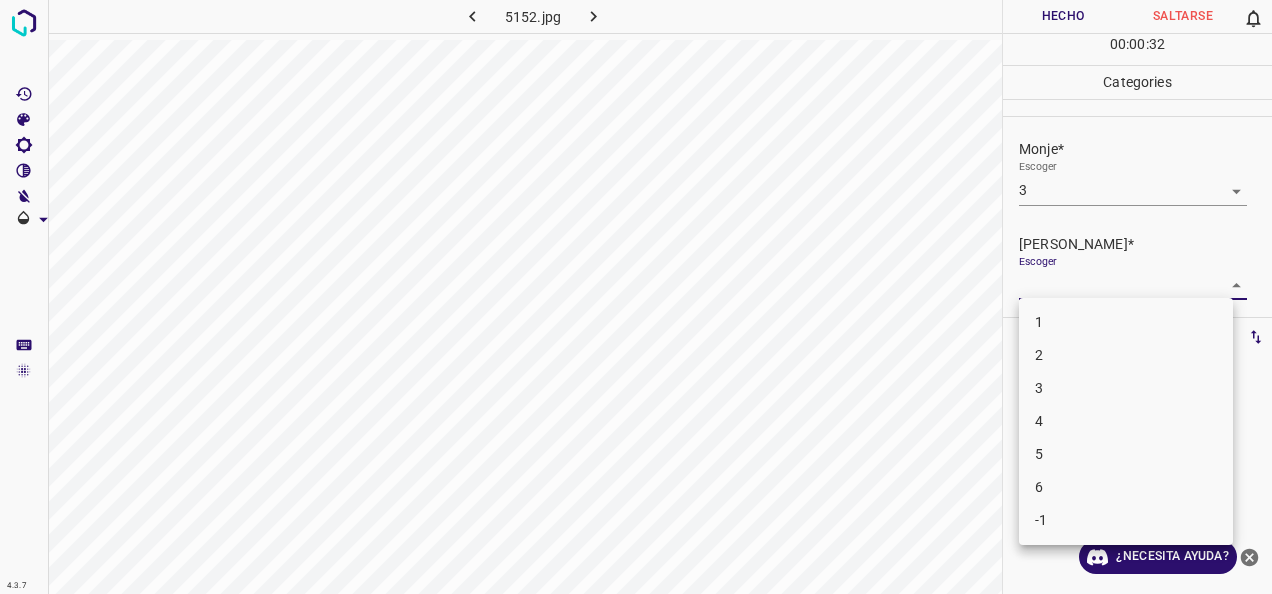 click on "3" at bounding box center (1126, 388) 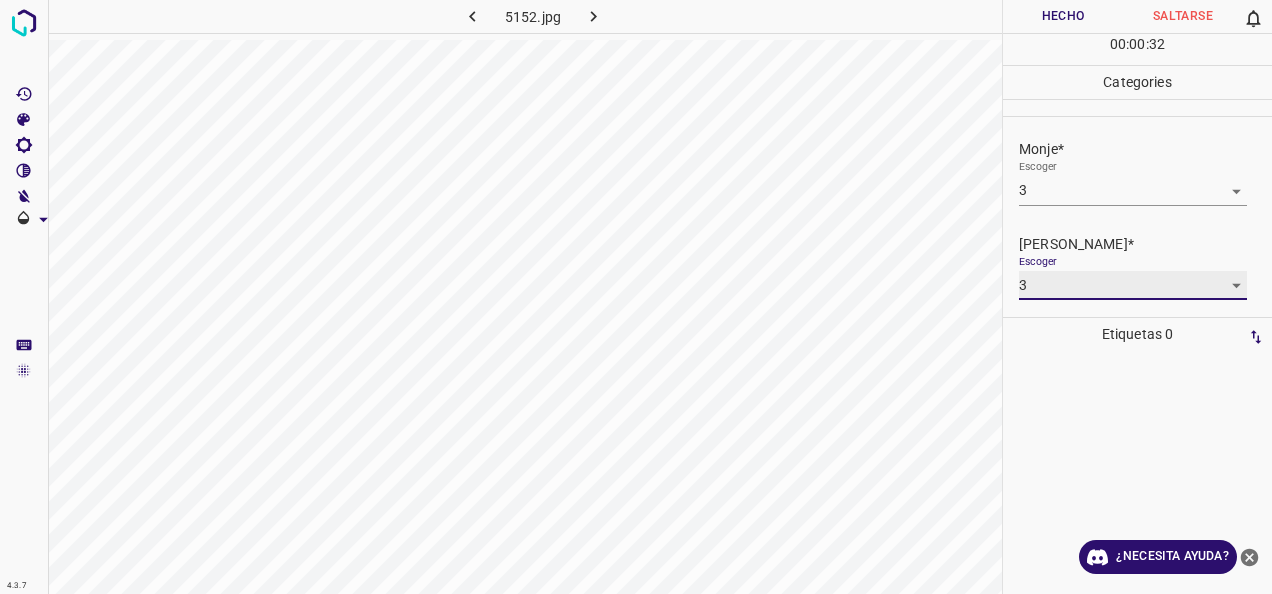 type on "3" 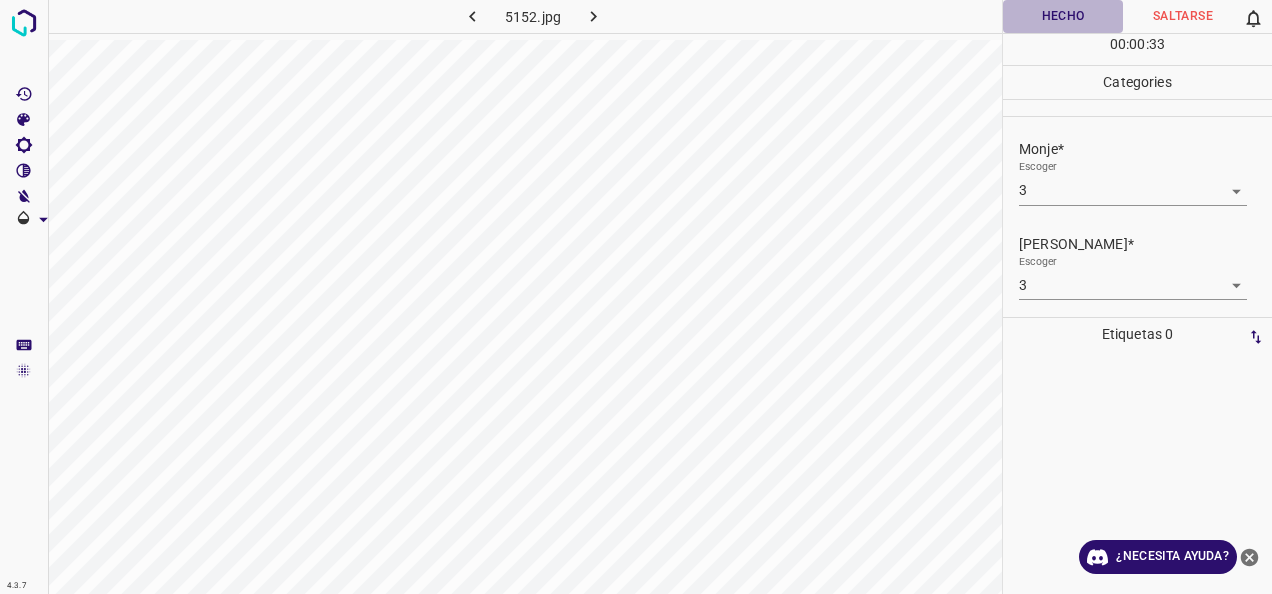 click on "Hecho" at bounding box center (1063, 16) 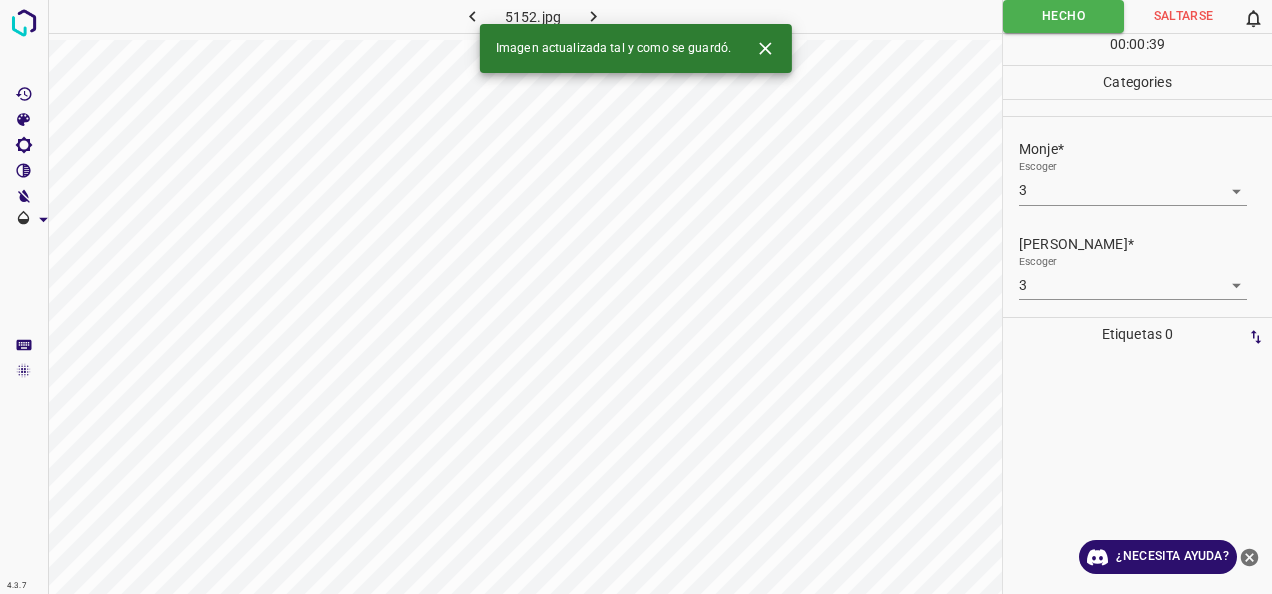 click at bounding box center [593, 16] 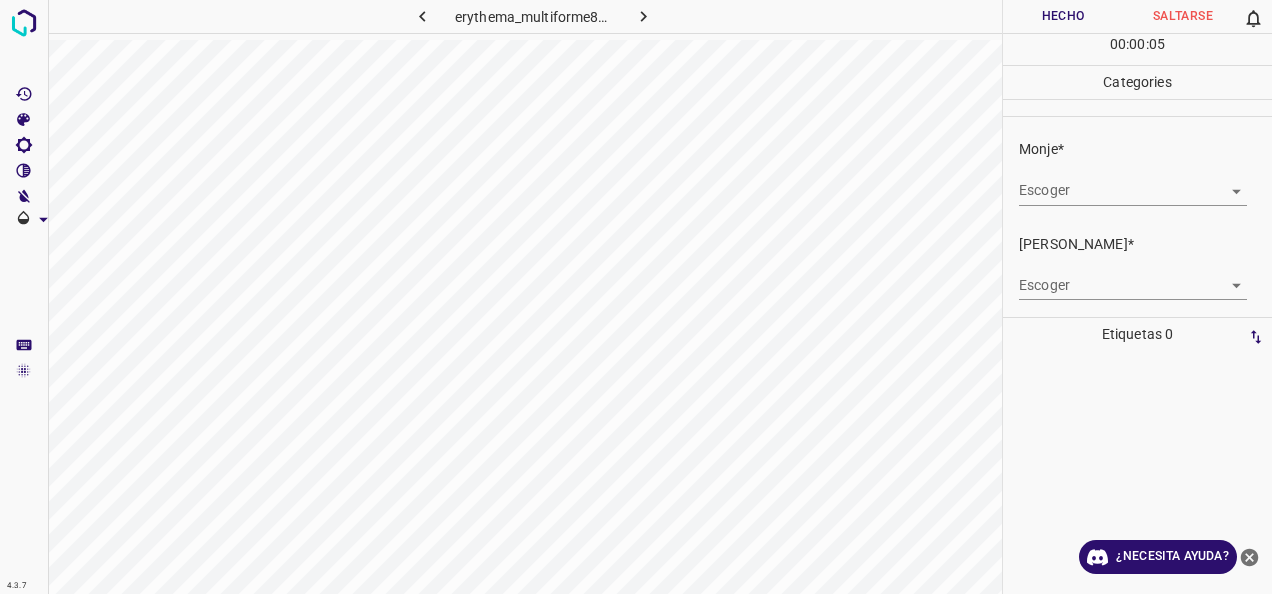 click on "4.3.7 erythema_multiforme8.jpg Hecho Saltarse 0 00   : 00   : 05   Categories Monje*  Escoger ​  [PERSON_NAME]*  Escoger ​ Etiquetas 0 Categories 1 Monje 2  [PERSON_NAME] Herramientas Espacio Cambiar entre modos (Dibujar y Editar) Yo Etiquetado automático R Restaurar zoom M Acercar N Alejar Borrar Eliminar etiqueta de selección Filtros Z Restaurar filtros X Filtro de saturación C Filtro de brillo V Filtro de contraste B Filtro de escala de grises General O Descargar ¿Necesita ayuda? -Mensaje de texto -Esconder -Borrar" at bounding box center (636, 297) 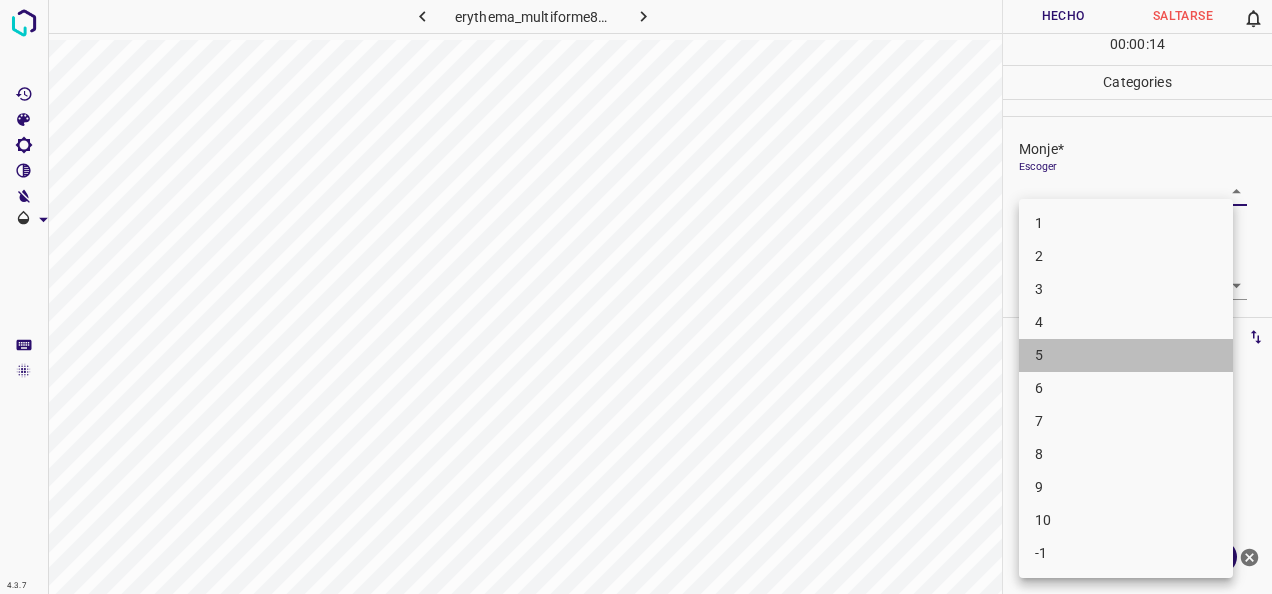 click on "5" at bounding box center [1126, 355] 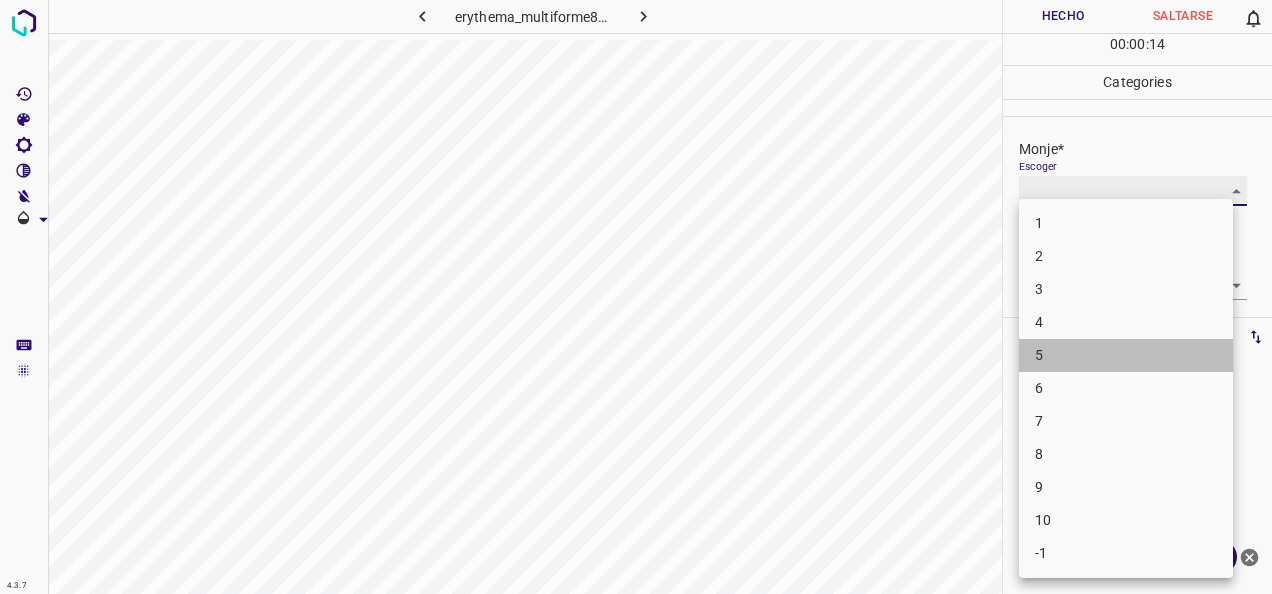 type on "5" 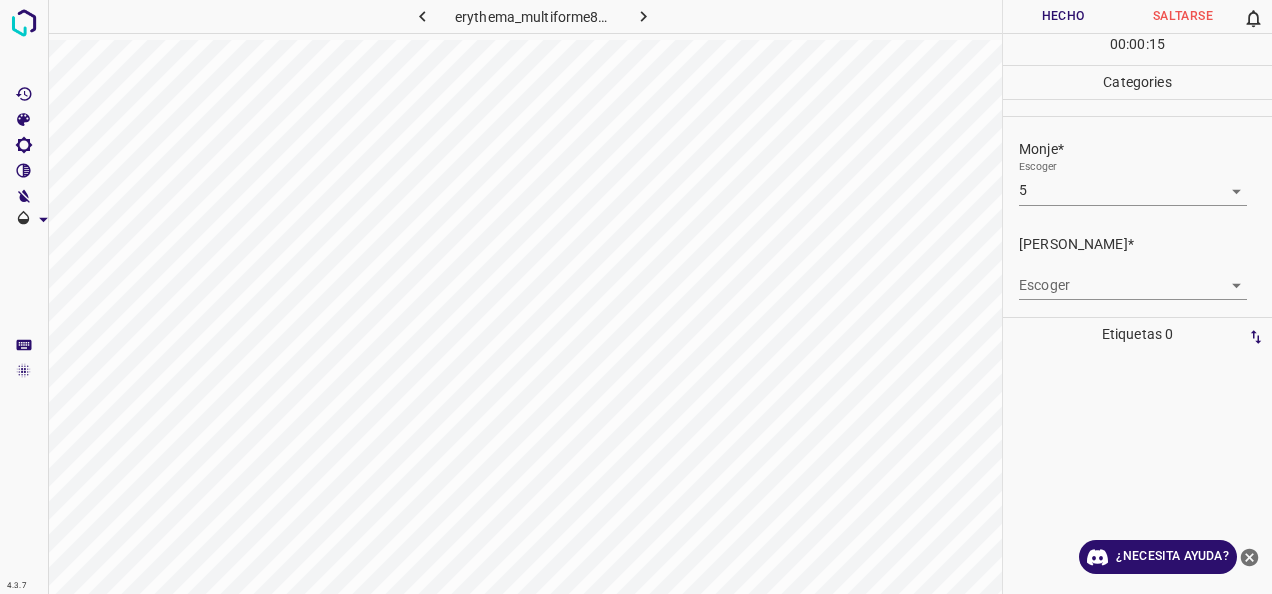click on "[PERSON_NAME]*  Escoger ​" at bounding box center [1137, 267] 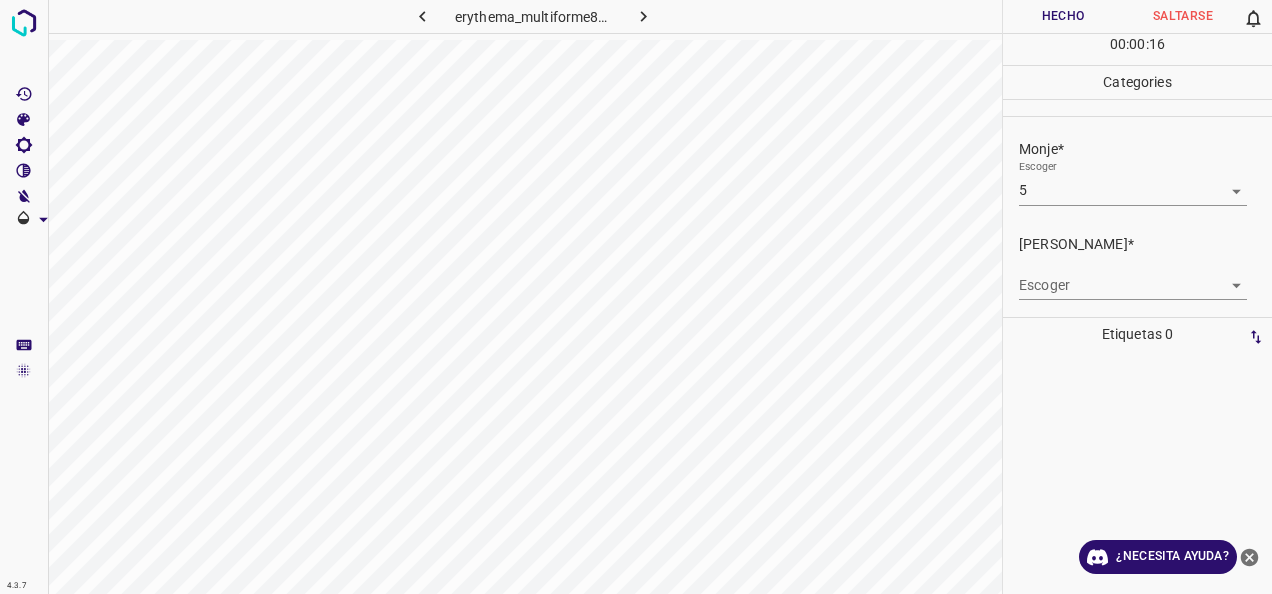 click on "4.3.7 erythema_multiforme8.jpg Hecho Saltarse 0 00   : 00   : 16   Categories Monje*  Escoger 5 5  [PERSON_NAME]*  Escoger ​ Etiquetas 0 Categories 1 Monje 2  [PERSON_NAME] Herramientas Espacio Cambiar entre modos (Dibujar y Editar) Yo Etiquetado automático R Restaurar zoom M Acercar N Alejar Borrar Eliminar etiqueta de selección Filtros Z Restaurar filtros X Filtro de saturación C Filtro de brillo V Filtro de contraste B Filtro de escala de grises General O Descargar ¿Necesita ayuda? -Mensaje de texto -Esconder -Borrar" at bounding box center [636, 297] 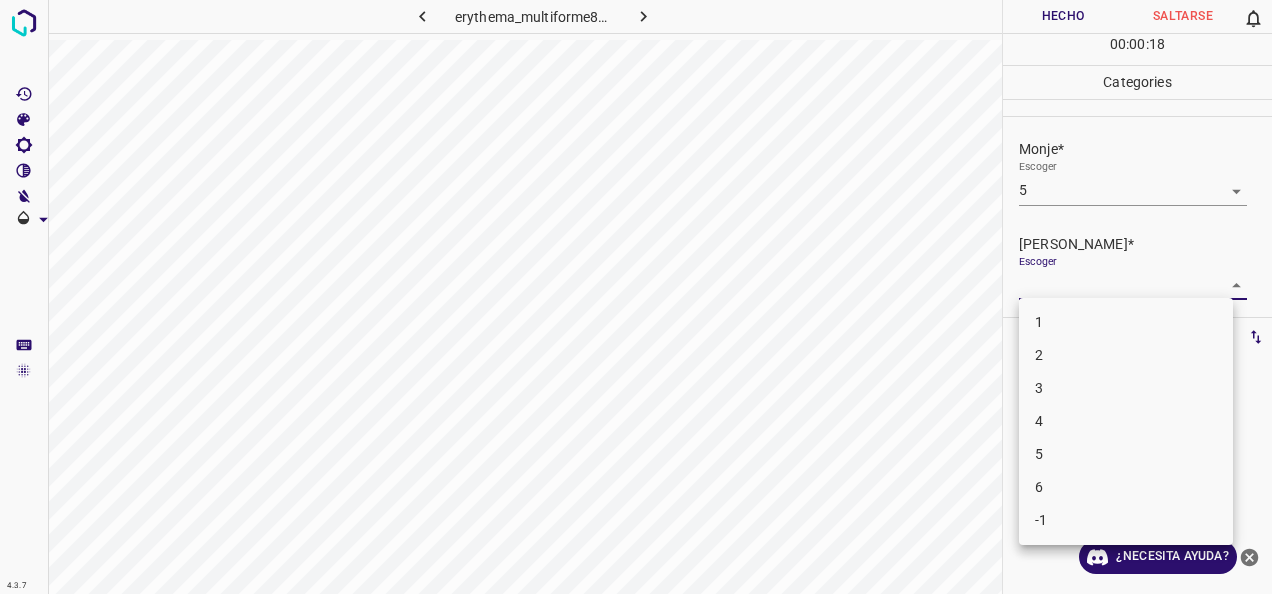 click on "4" at bounding box center (1126, 421) 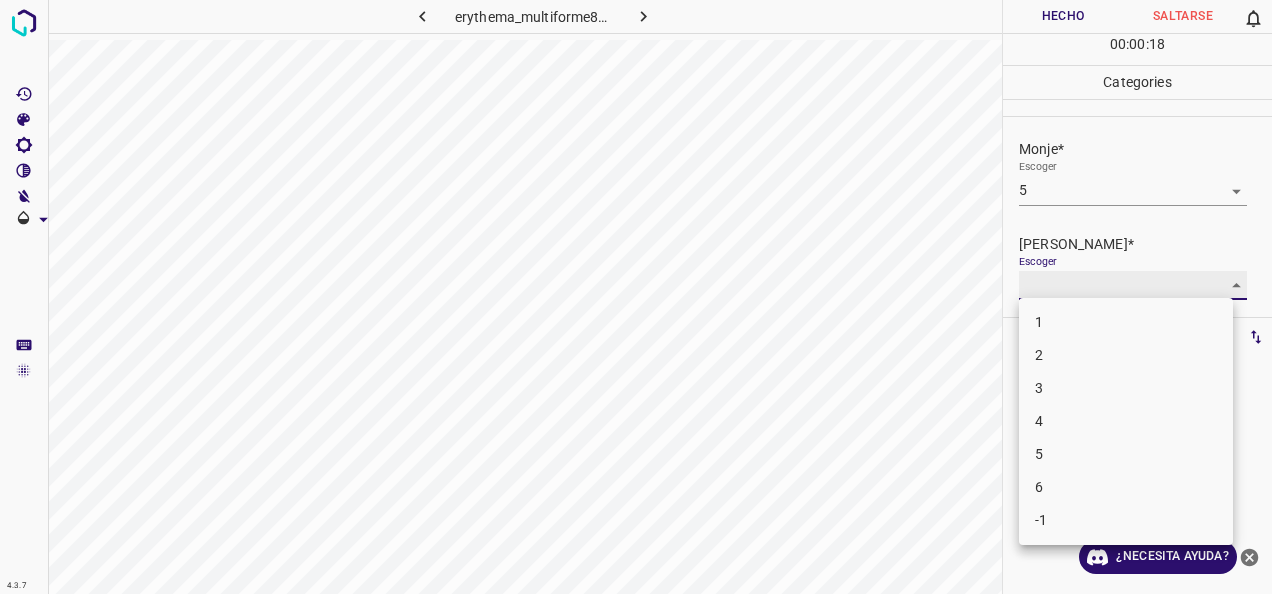 type on "4" 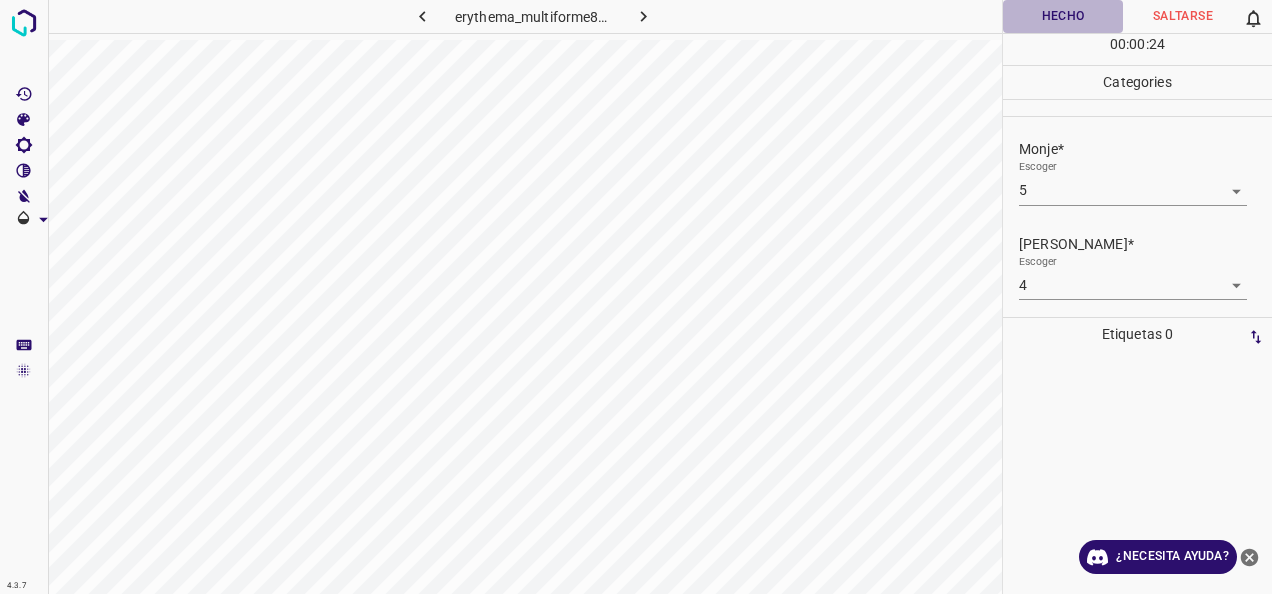 click on "Hecho" at bounding box center [1063, 16] 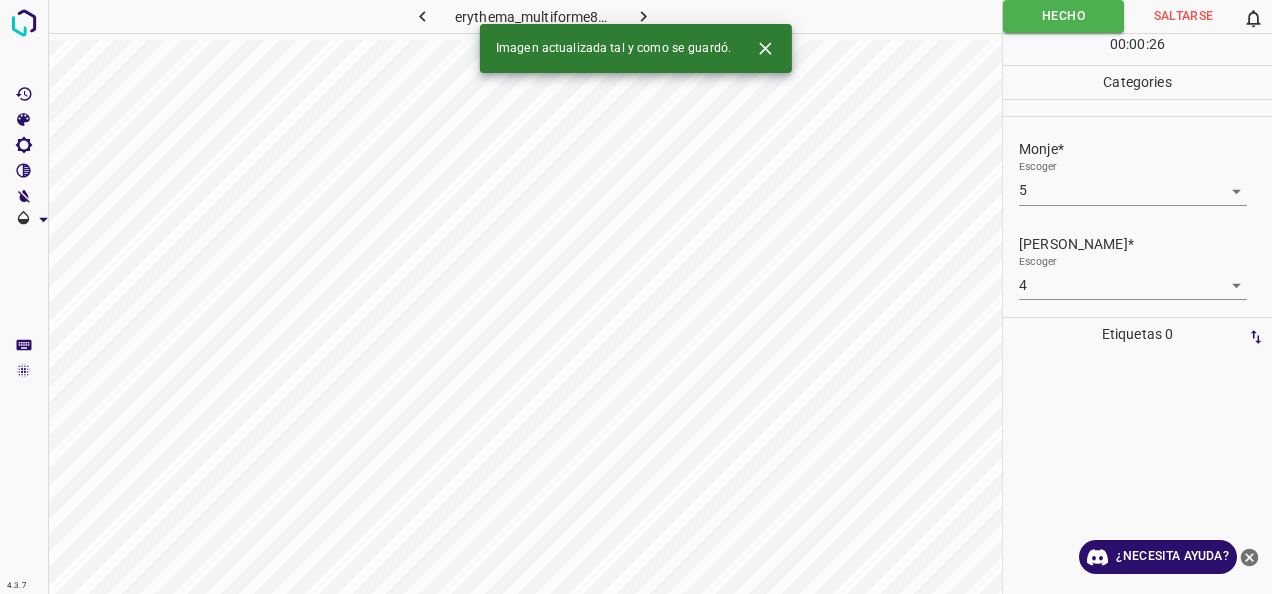 click 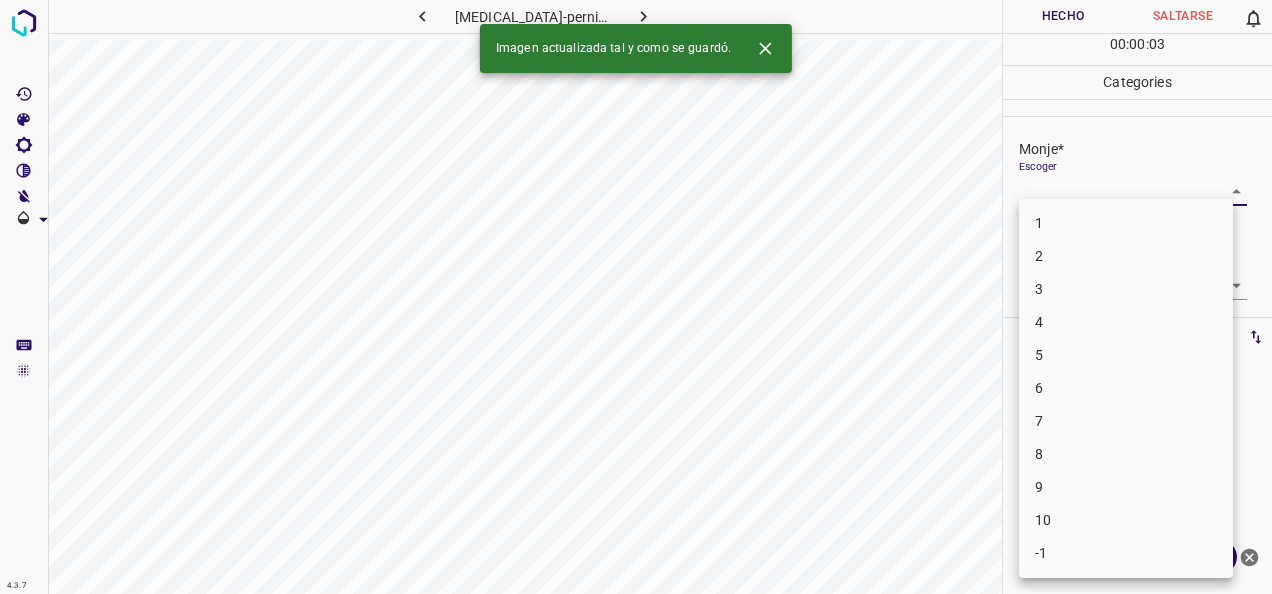 click on "4.3.7 [MEDICAL_DATA]-pernio5.jpg Hecho Saltarse 0 00   : 00   : 03   Categories Monje*  Escoger ​  [PERSON_NAME]*  Escoger ​ Etiquetas 0 Categories 1 Monje 2  [PERSON_NAME] Herramientas Espacio Cambiar entre modos (Dibujar y Editar) Yo Etiquetado automático R Restaurar zoom M Acercar N Alejar Borrar Eliminar etiqueta de selección Filtros Z Restaurar filtros X Filtro de saturación C Filtro de brillo V Filtro de contraste B Filtro de escala de grises General O Descargar Imagen actualizada tal y como se guardó. ¿Necesita ayuda? -Mensaje de texto -Esconder -Borrar 1 2 3 4 5 6 7 8 9 10 -1" at bounding box center [636, 297] 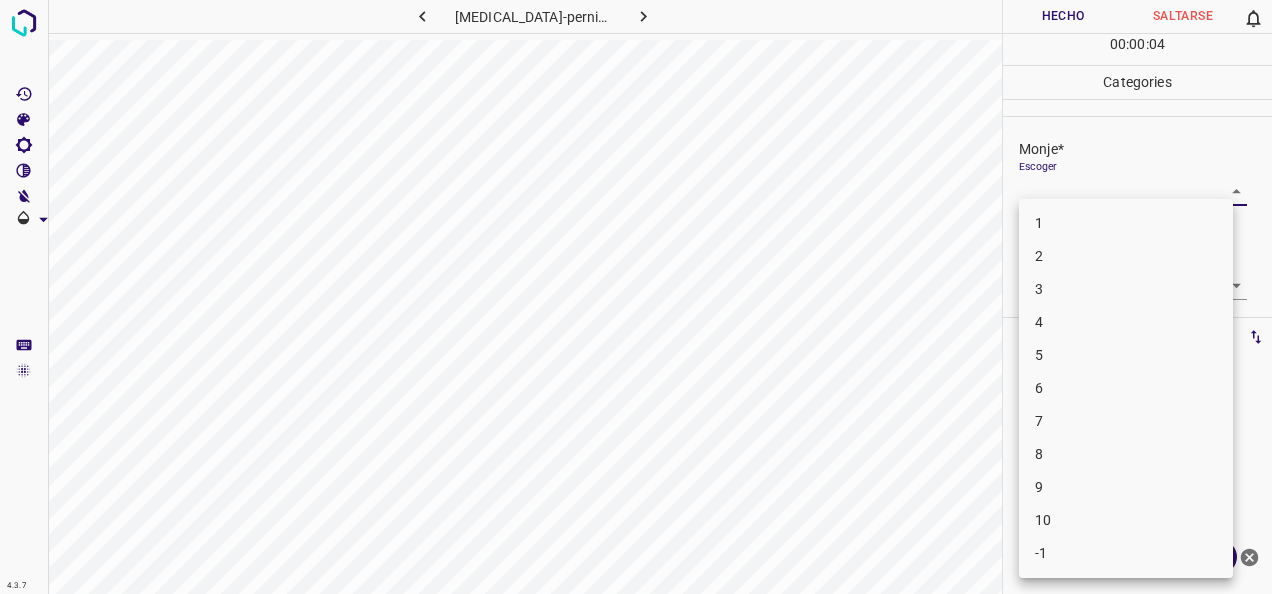click on "1" at bounding box center [1126, 223] 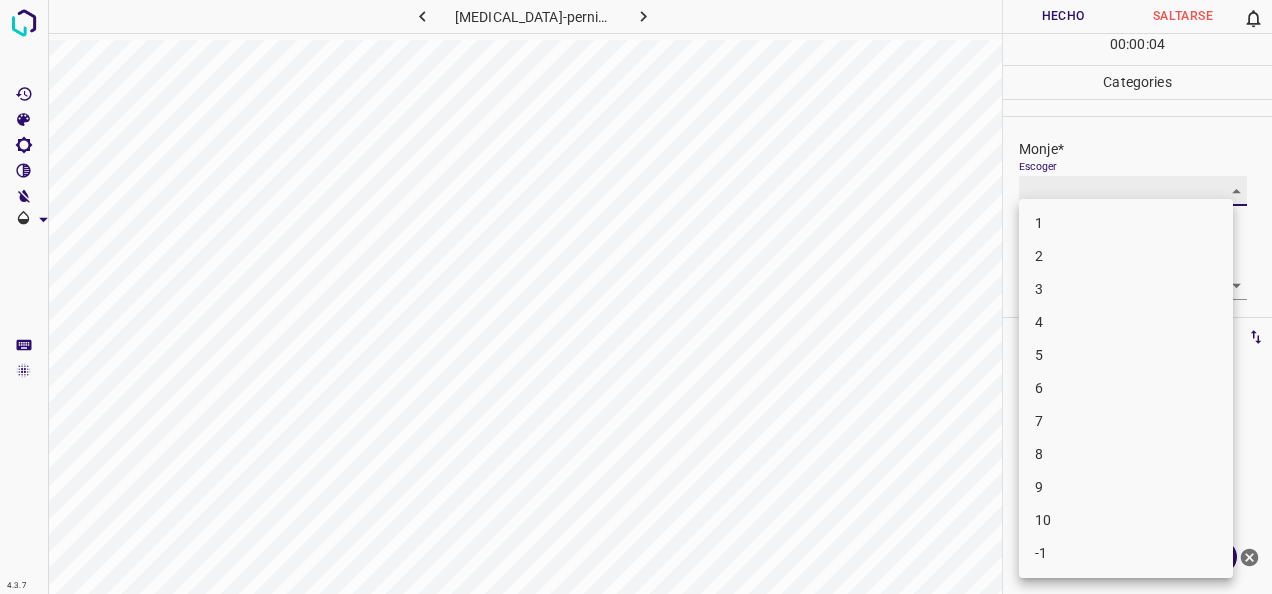type on "1" 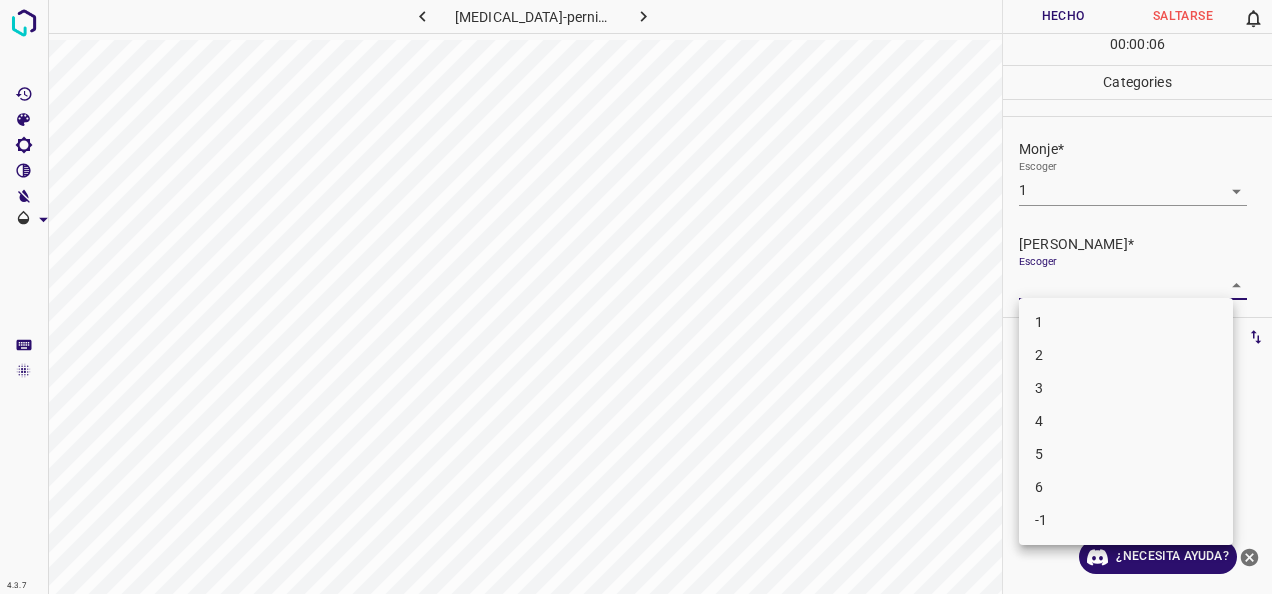 click on "4.3.7 [MEDICAL_DATA]-pernio5.jpg Hecho Saltarse 0 00   : 00   : 06   Categories Monje*  Escoger 1 1  [PERSON_NAME]*  Escoger ​ Etiquetas 0 Categories 1 Monje 2  [PERSON_NAME] Herramientas Espacio Cambiar entre modos (Dibujar y Editar) Yo Etiquetado automático R Restaurar zoom M Acercar N Alejar Borrar Eliminar etiqueta de selección Filtros Z Restaurar filtros X Filtro de saturación C Filtro de brillo V Filtro de contraste B Filtro de escala de grises General O Descargar ¿Necesita ayuda? -Mensaje de texto -Esconder -Borrar 1 2 3 4 5 6 -1" at bounding box center [636, 297] 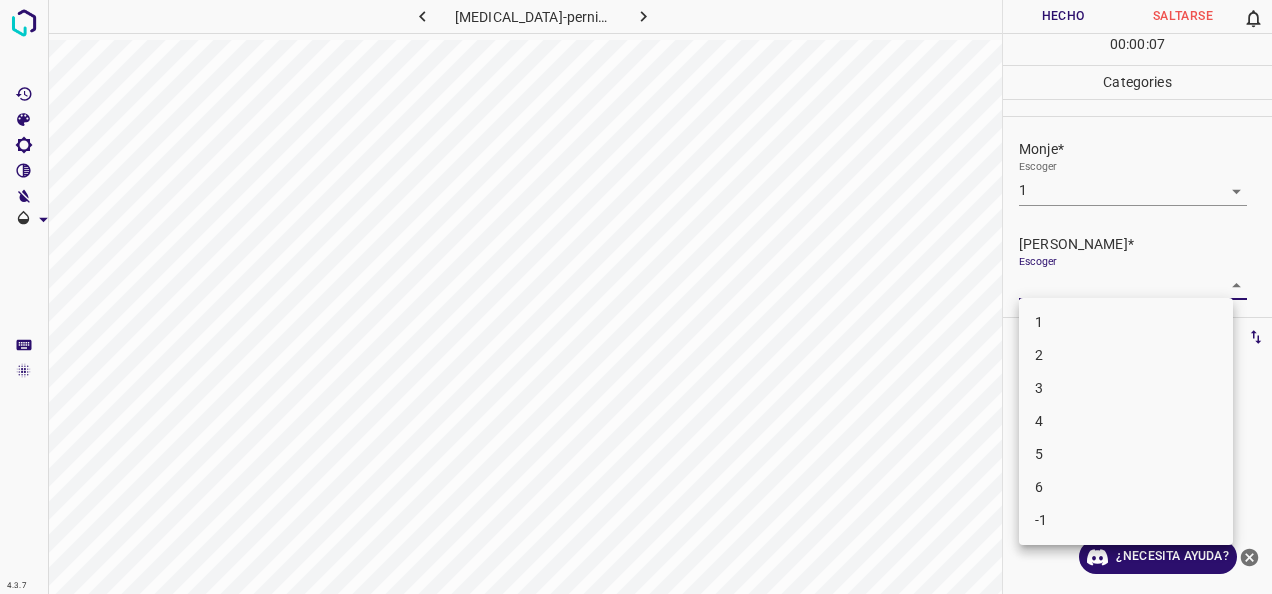 click on "1" at bounding box center (1126, 322) 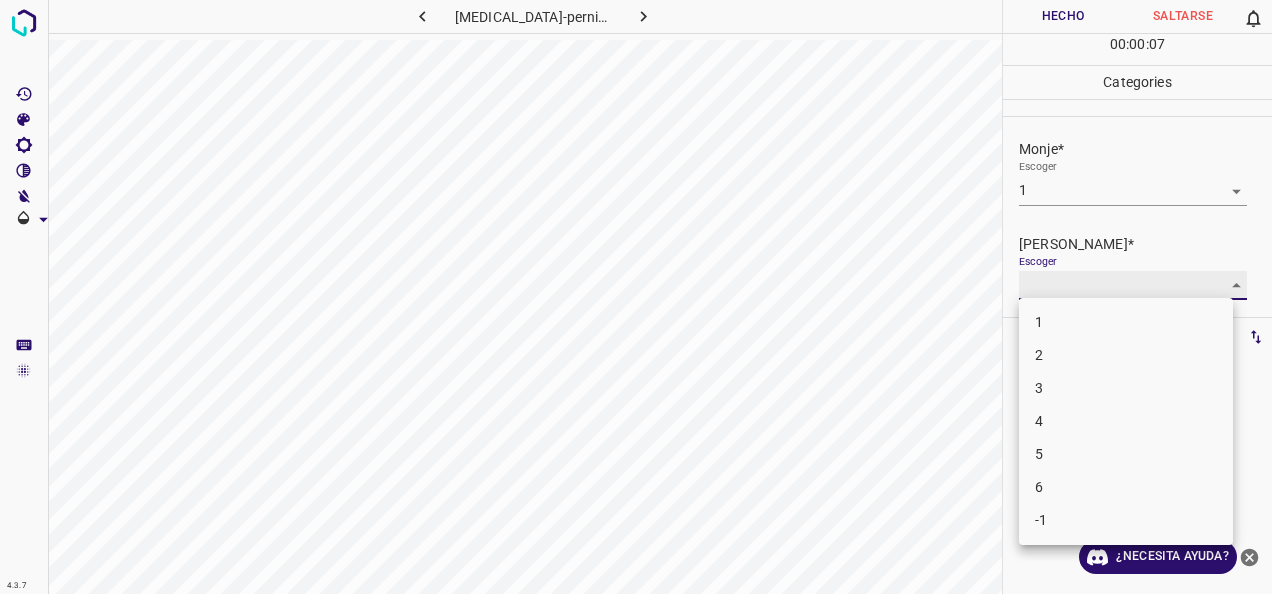 type on "1" 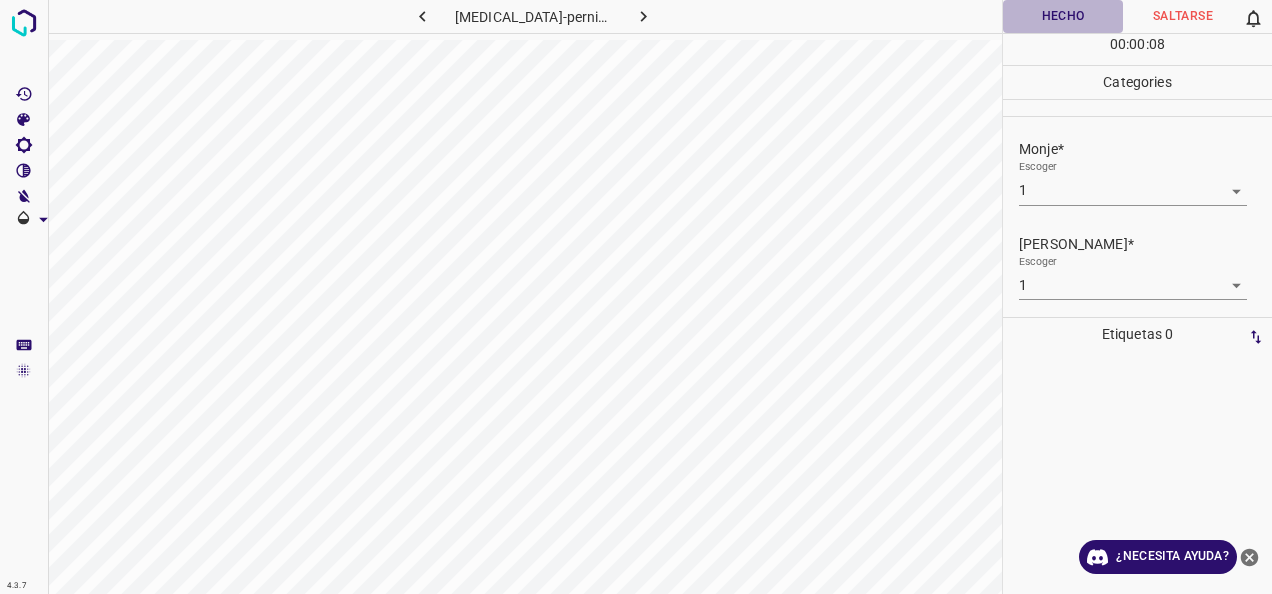 click on "Hecho" at bounding box center (1063, 16) 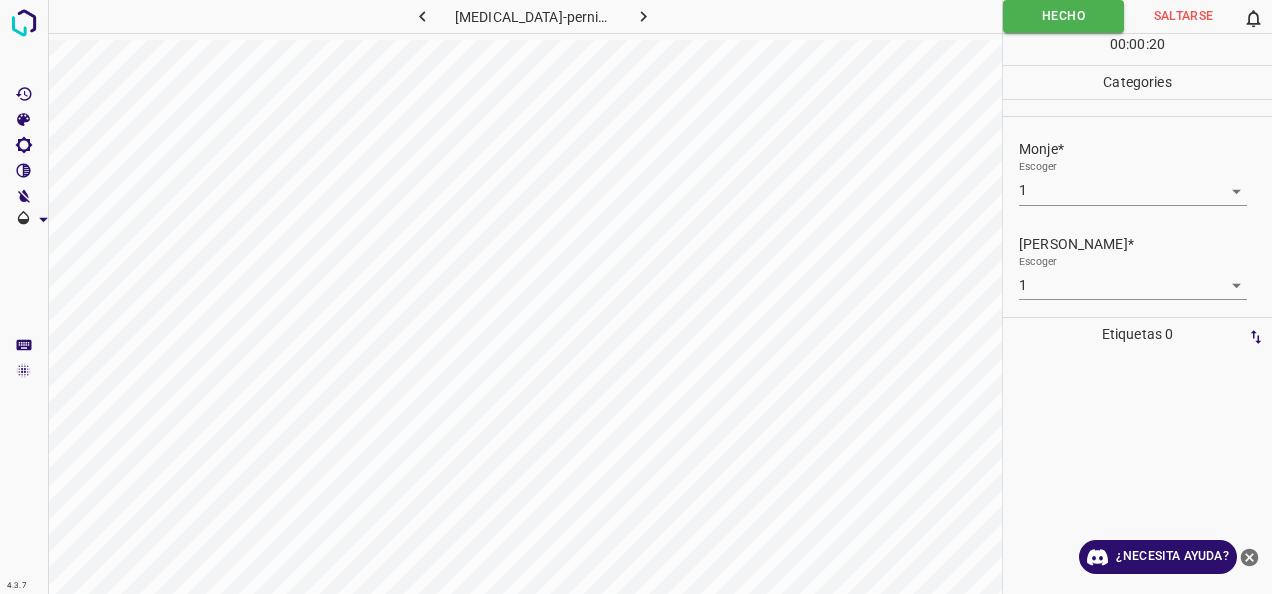 click 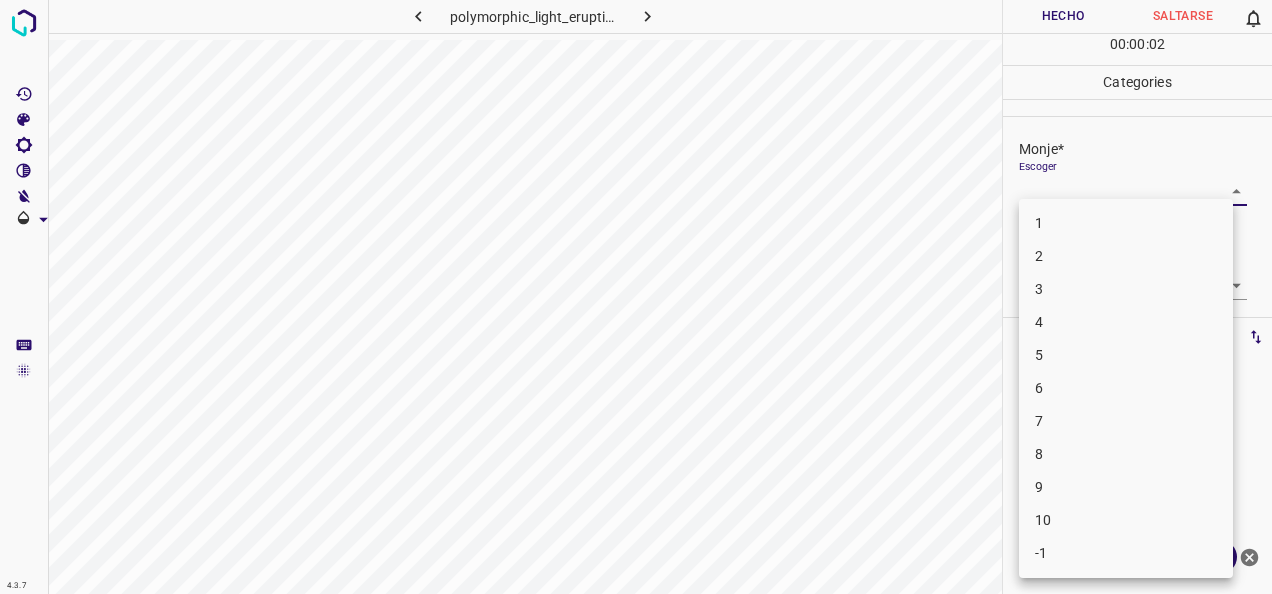 click on "4.3.7 polymorphic_light_eruption2.jpg Hecho Saltarse 0 00   : 00   : 02   Categories Monje*  Escoger ​  [PERSON_NAME]*  Escoger ​ Etiquetas 0 Categories 1 Monje 2  [PERSON_NAME] Herramientas Espacio Cambiar entre modos (Dibujar y Editar) Yo Etiquetado automático R Restaurar zoom M Acercar N Alejar Borrar Eliminar etiqueta de selección Filtros Z Restaurar filtros X Filtro de saturación C Filtro de brillo V Filtro de contraste B Filtro de escala de grises General O Descargar ¿Necesita ayuda? -Mensaje de texto -Esconder -Borrar 1 2 3 4 5 6 7 8 9 10 -1" at bounding box center (636, 297) 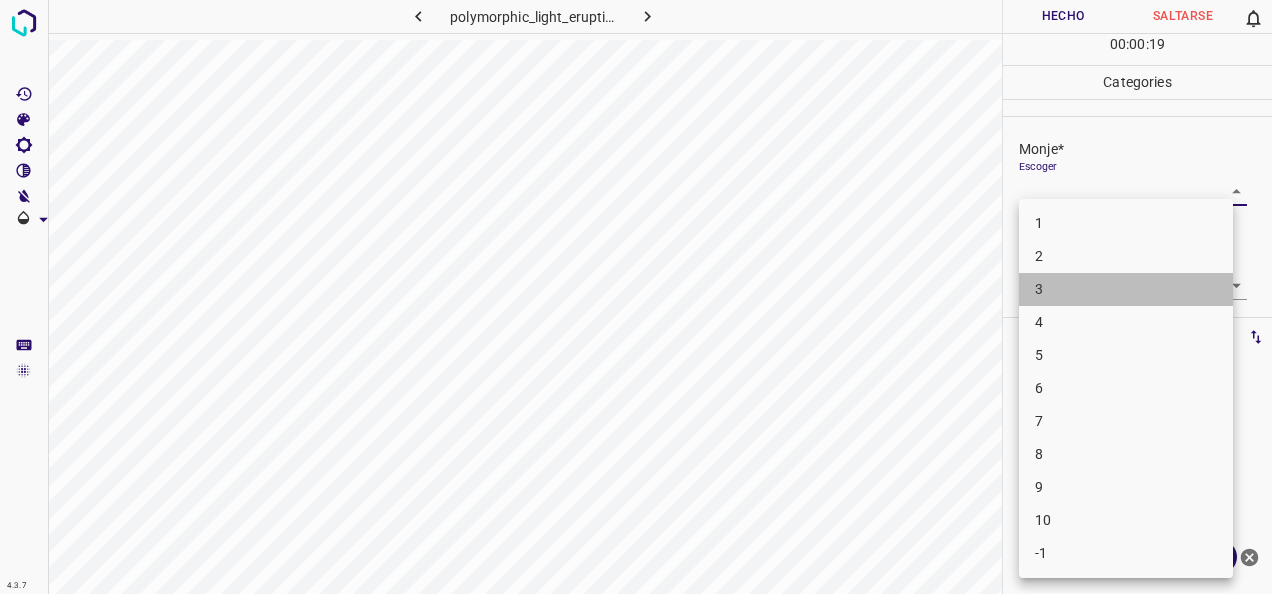 click on "3" at bounding box center (1126, 289) 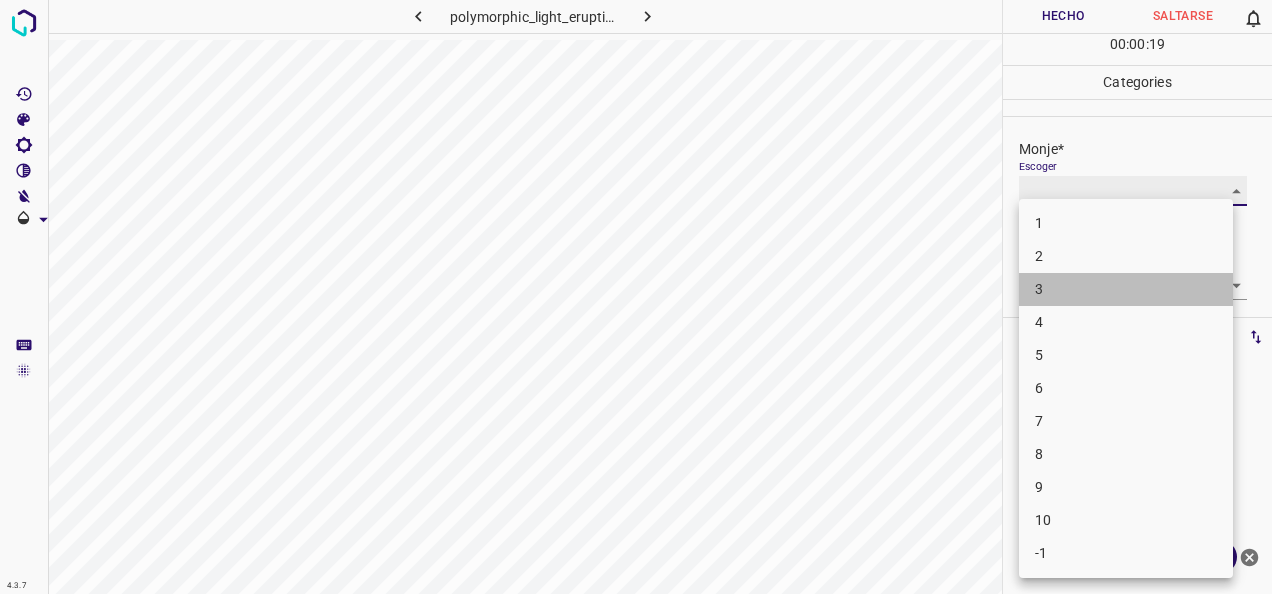 type on "3" 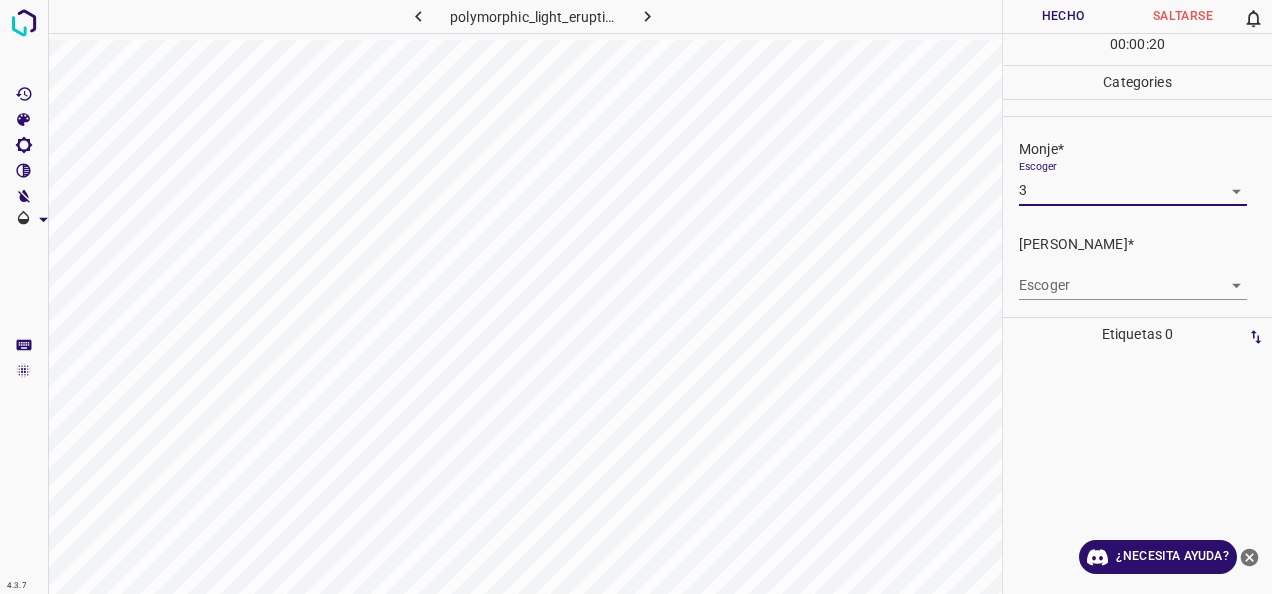 click on "4.3.7 polymorphic_light_eruption2.jpg [PERSON_NAME] 0 00   : 00   : 20   Categories Monje*  Escoger 3 3  [PERSON_NAME]*  Escoger ​ Etiquetas 0 Categories 1 Monje 2  [PERSON_NAME] Herramientas Espacio Cambiar entre modos (Dibujar y Editar) Yo Etiquetado automático R Restaurar zoom M Acercar N Alejar Borrar Eliminar etiqueta de selección Filtros Z Restaurar filtros X Filtro de saturación C Filtro de brillo V Filtro de contraste B Filtro de escala de grises General O Descargar ¿Necesita ayuda? -Mensaje de texto -Esconder -Borrar" at bounding box center (636, 297) 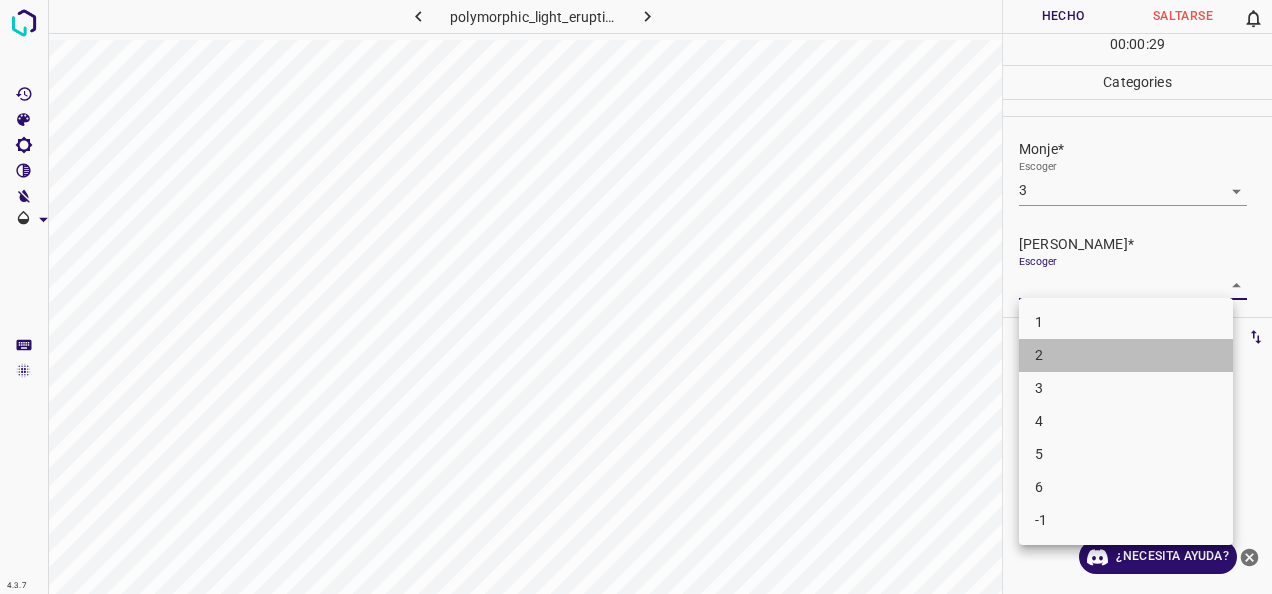 click on "2" at bounding box center (1126, 355) 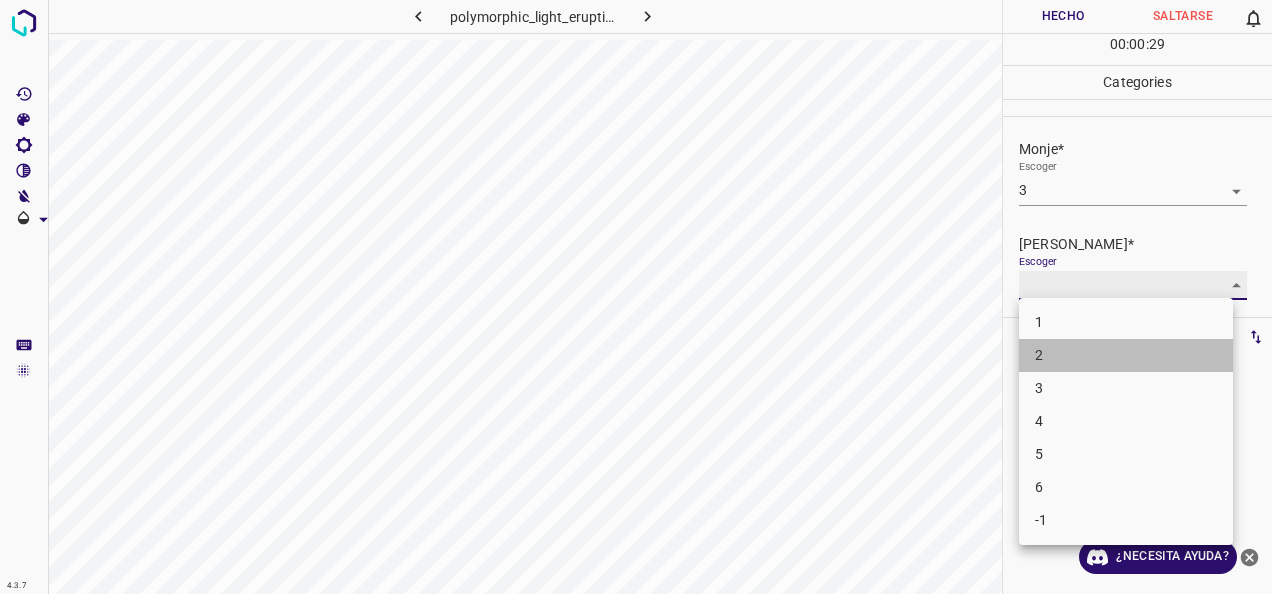 type on "2" 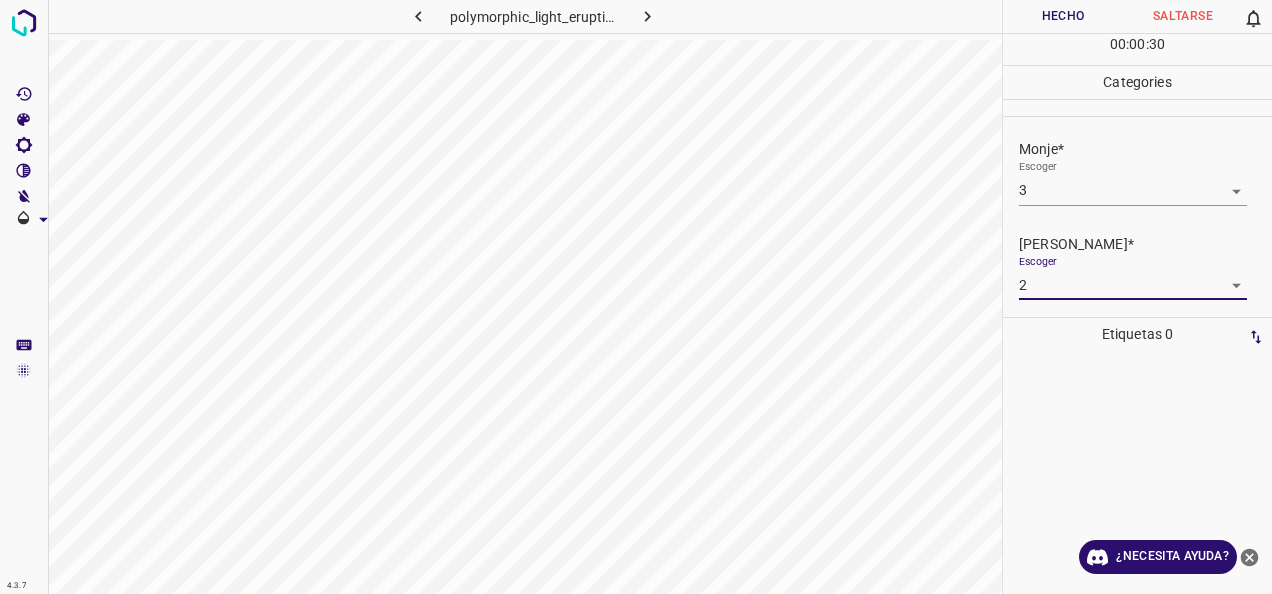 click on "Hecho" at bounding box center [1063, 16] 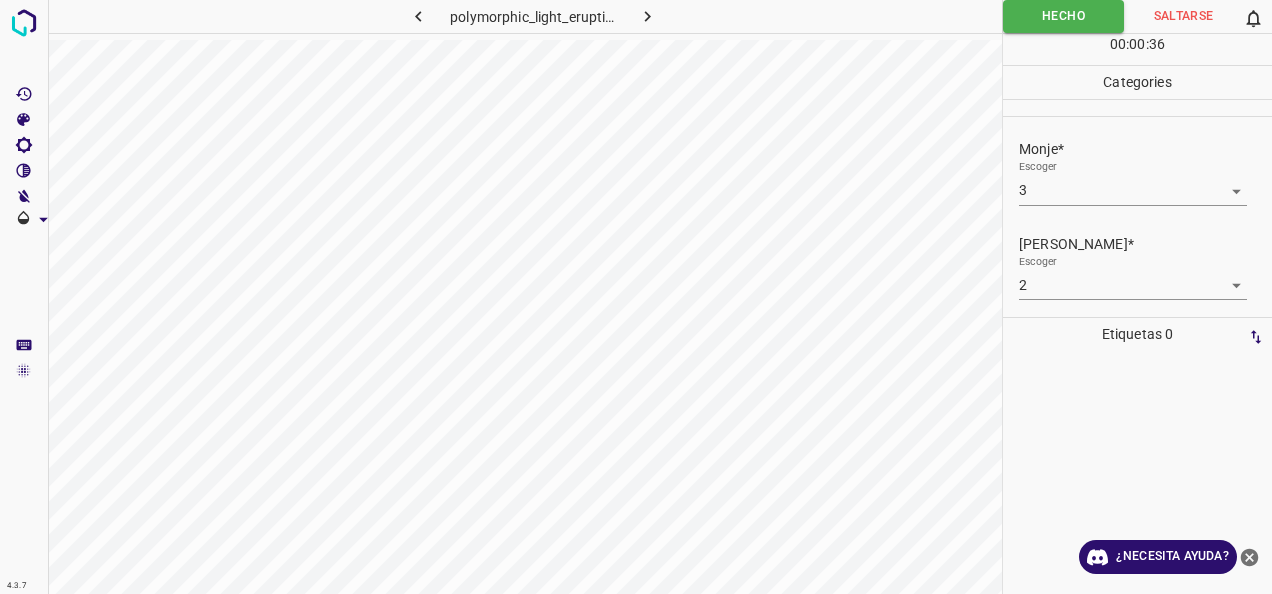 click 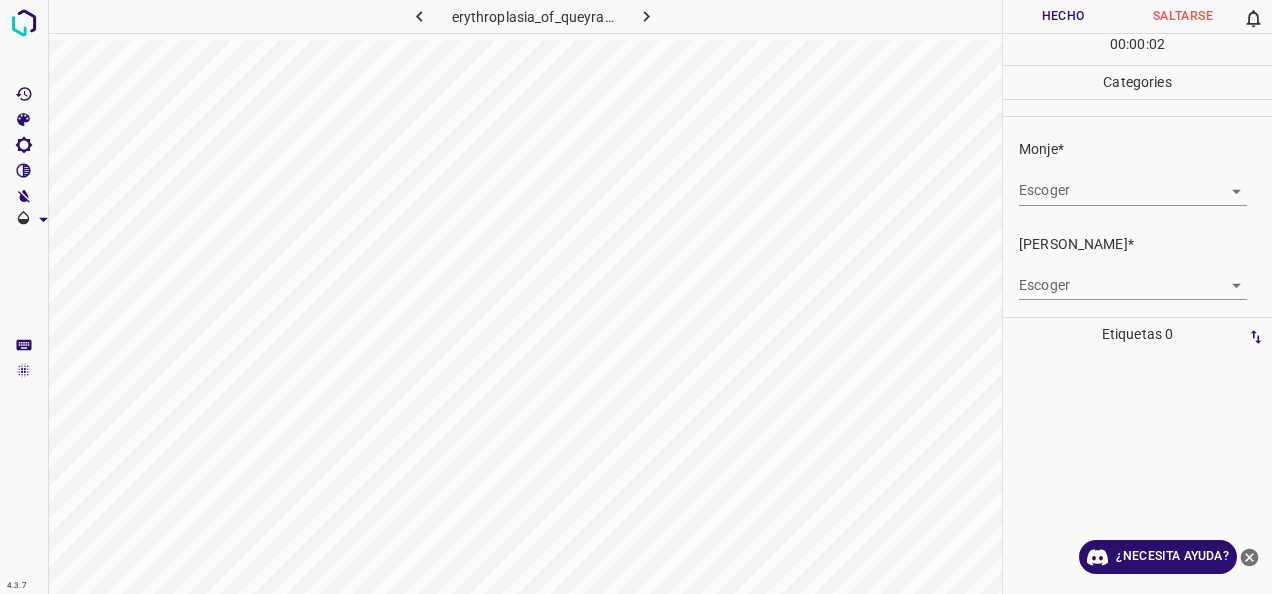 click on "4.3.7 erythroplasia_of_queyrat22.jpg Hecho Saltarse 0 00   : 00   : 02   Categories Monje*  Escoger ​  [PERSON_NAME]*  Escoger ​ Etiquetas 0 Categories 1 Monje 2  [PERSON_NAME] Herramientas Espacio Cambiar entre modos (Dibujar y Editar) Yo Etiquetado automático R Restaurar zoom M Acercar N Alejar Borrar Eliminar etiqueta de selección Filtros Z Restaurar filtros X Filtro de saturación C Filtro de brillo V Filtro de contraste B Filtro de escala de grises General O Descargar ¿Necesita ayuda? -Mensaje de texto -Esconder -Borrar" at bounding box center [636, 297] 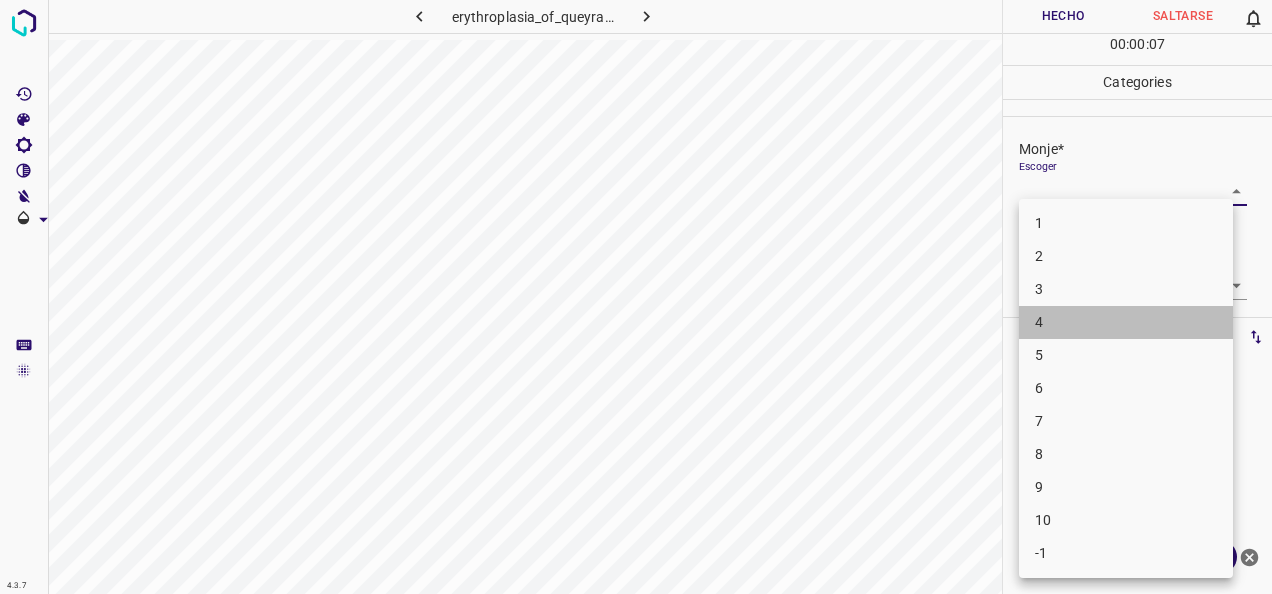 click on "4" at bounding box center [1126, 322] 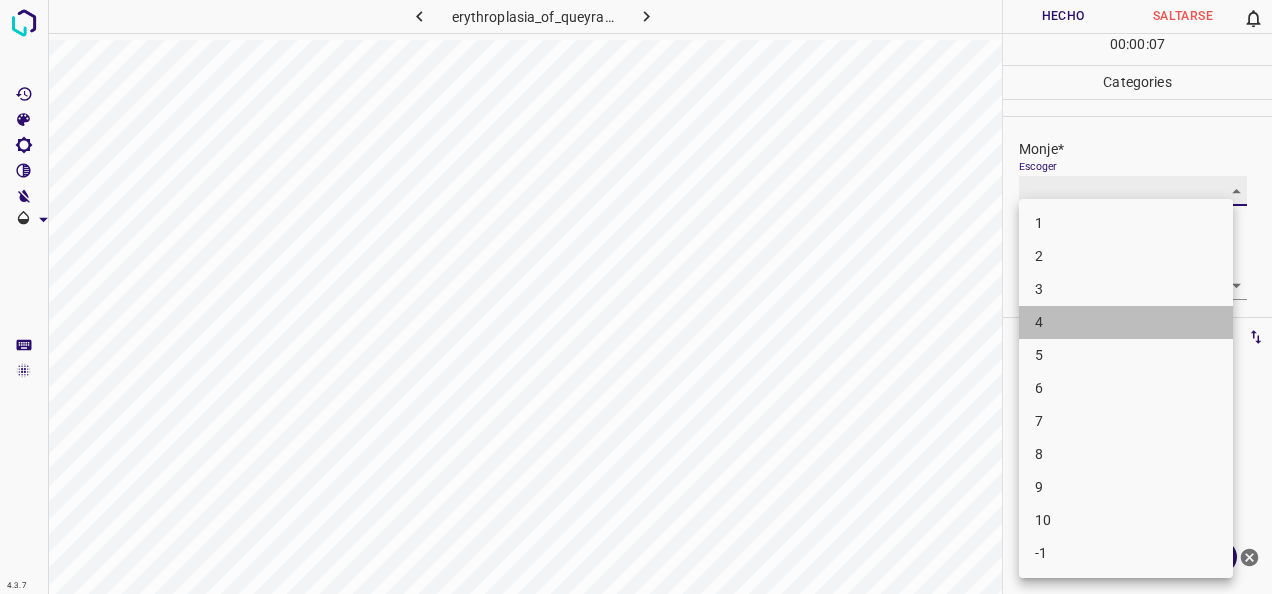 type on "4" 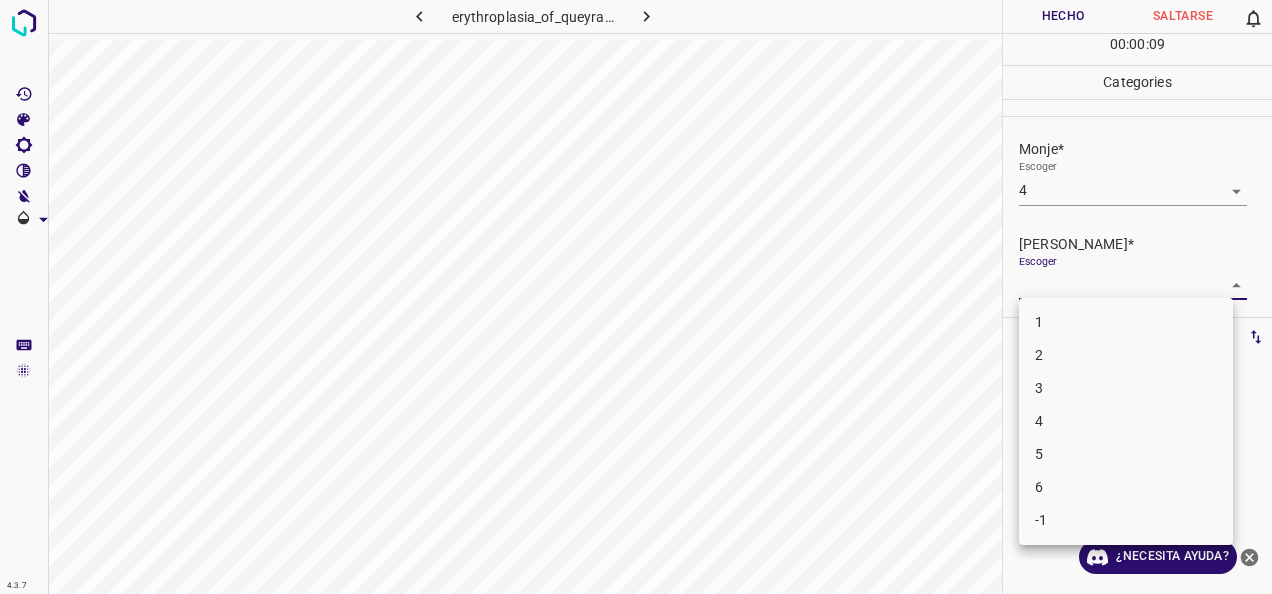 click on "4.3.7 erythroplasia_of_queyrat22.jpg Hecho Saltarse 0 00   : 00   : 09   Categories Monje*  Escoger 4 4  [PERSON_NAME]*  Escoger ​ Etiquetas 0 Categories 1 Monje 2  [PERSON_NAME] Herramientas Espacio Cambiar entre modos (Dibujar y Editar) Yo Etiquetado automático R Restaurar zoom M Acercar N Alejar Borrar Eliminar etiqueta de selección Filtros Z Restaurar filtros X Filtro de saturación C Filtro de brillo V Filtro de contraste B Filtro de escala de grises General O Descargar ¿Necesita ayuda? -Mensaje de texto -Esconder -Borrar 1 2 3 4 5 6 -1" at bounding box center [636, 297] 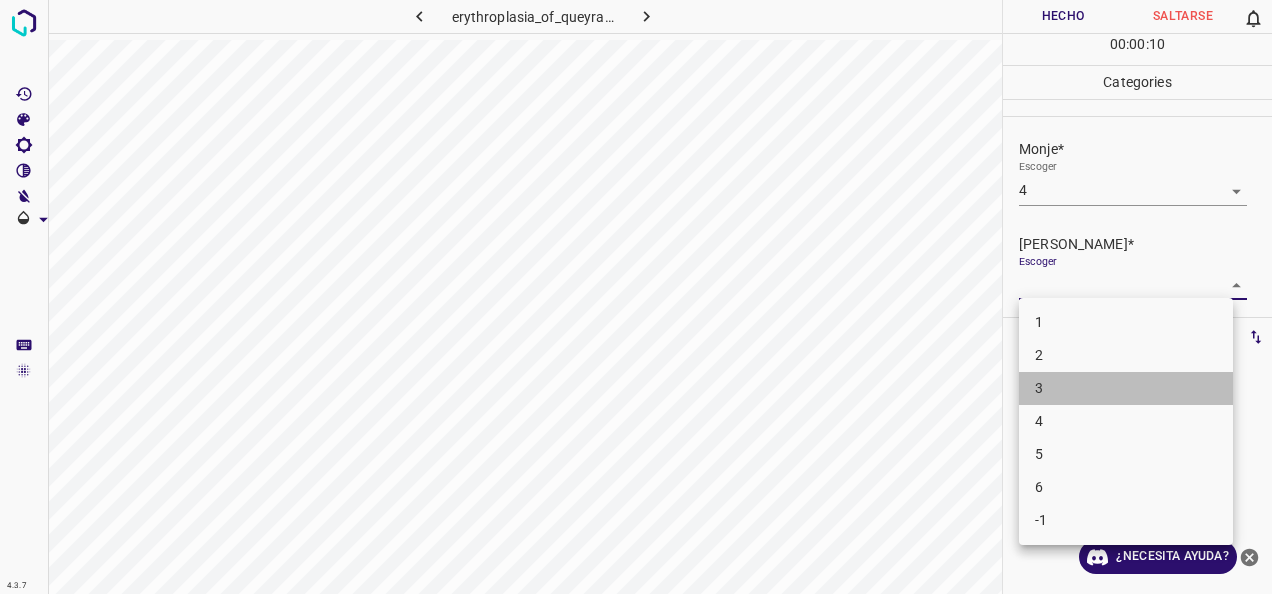 click on "3" at bounding box center (1126, 388) 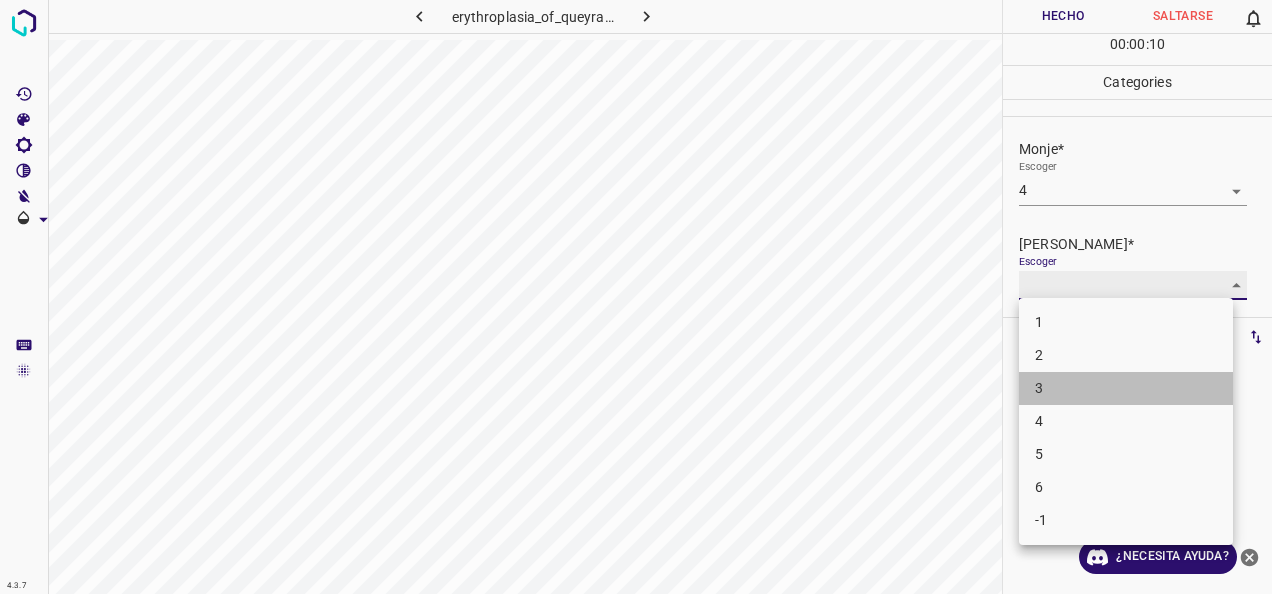 type on "3" 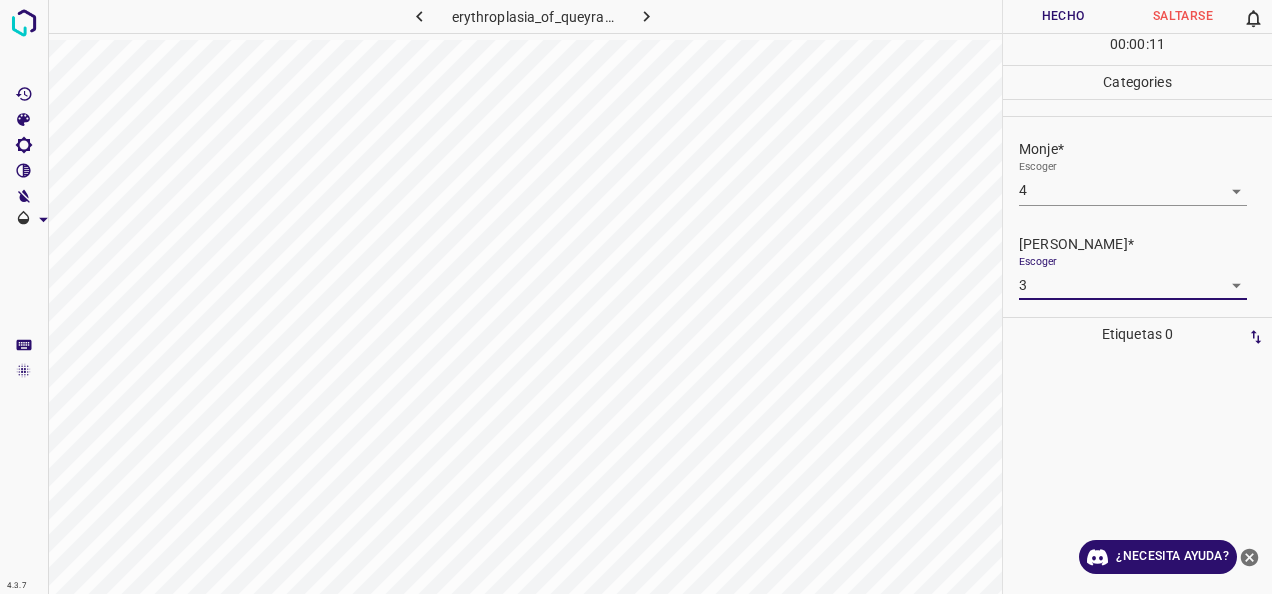click on "Hecho" at bounding box center [1063, 16] 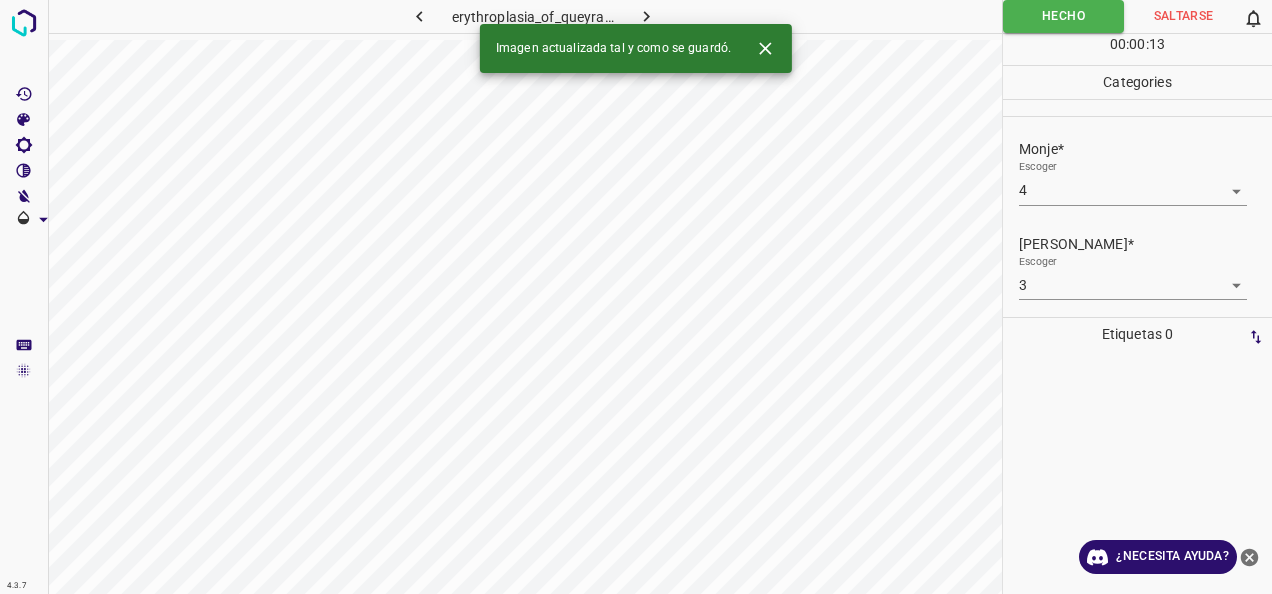 click 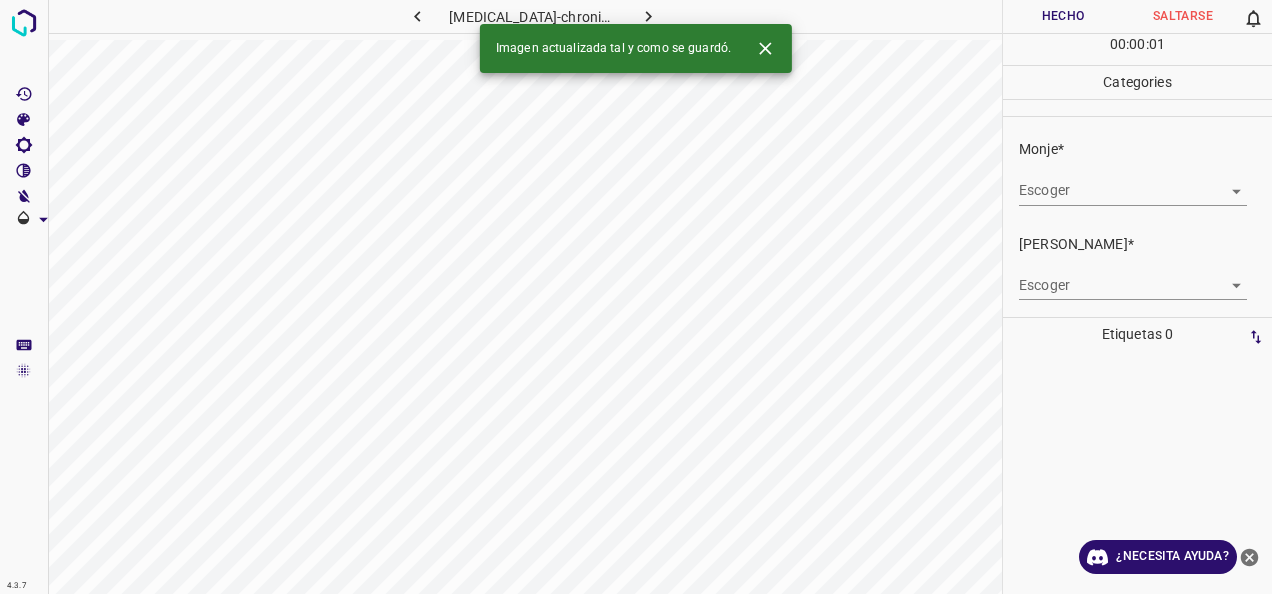 click on "4.3.7 [MEDICAL_DATA]-chronique1.jpg Hecho Saltarse 0 00   : 00   : 01   Categories Monje*  Escoger ​  [PERSON_NAME]*  Escoger ​ Etiquetas 0 Categories 1 Monje 2  [PERSON_NAME] Herramientas Espacio Cambiar entre modos (Dibujar y Editar) Yo Etiquetado automático R Restaurar zoom M Acercar N Alejar Borrar Eliminar etiqueta de selección Filtros Z Restaurar filtros X Filtro de saturación C Filtro de brillo V Filtro de contraste B Filtro de escala de grises General O Descargar Imagen actualizada tal y como se guardó. ¿Necesita ayuda? -Mensaje de texto -Esconder -Borrar" at bounding box center [636, 297] 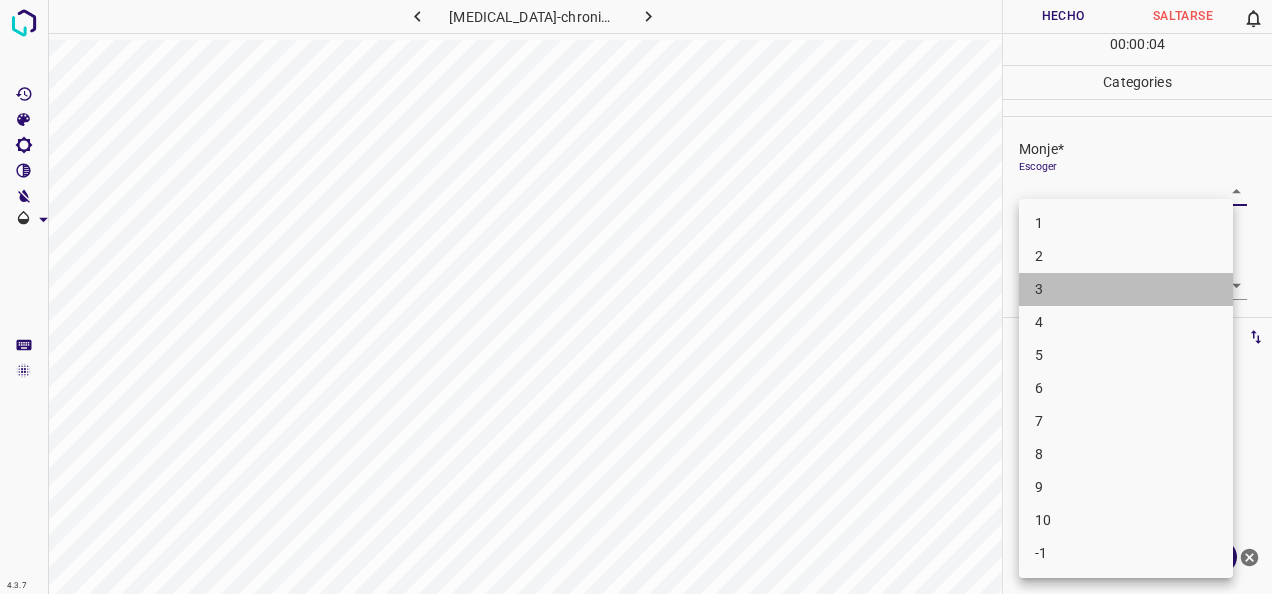click on "3" at bounding box center (1126, 289) 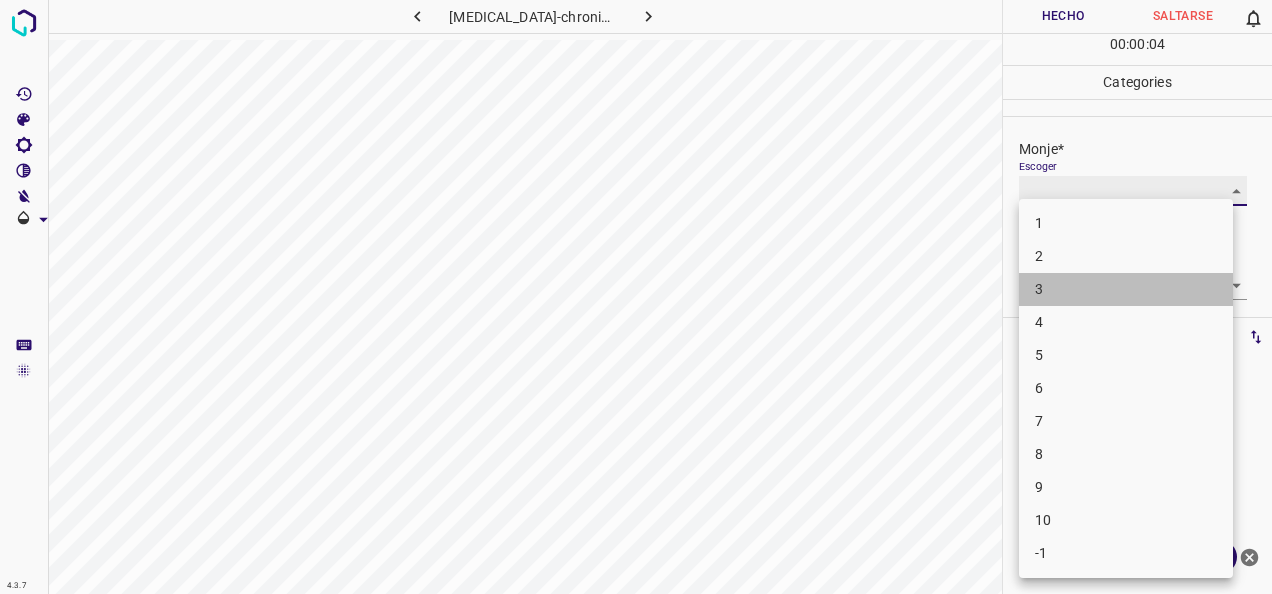 type on "3" 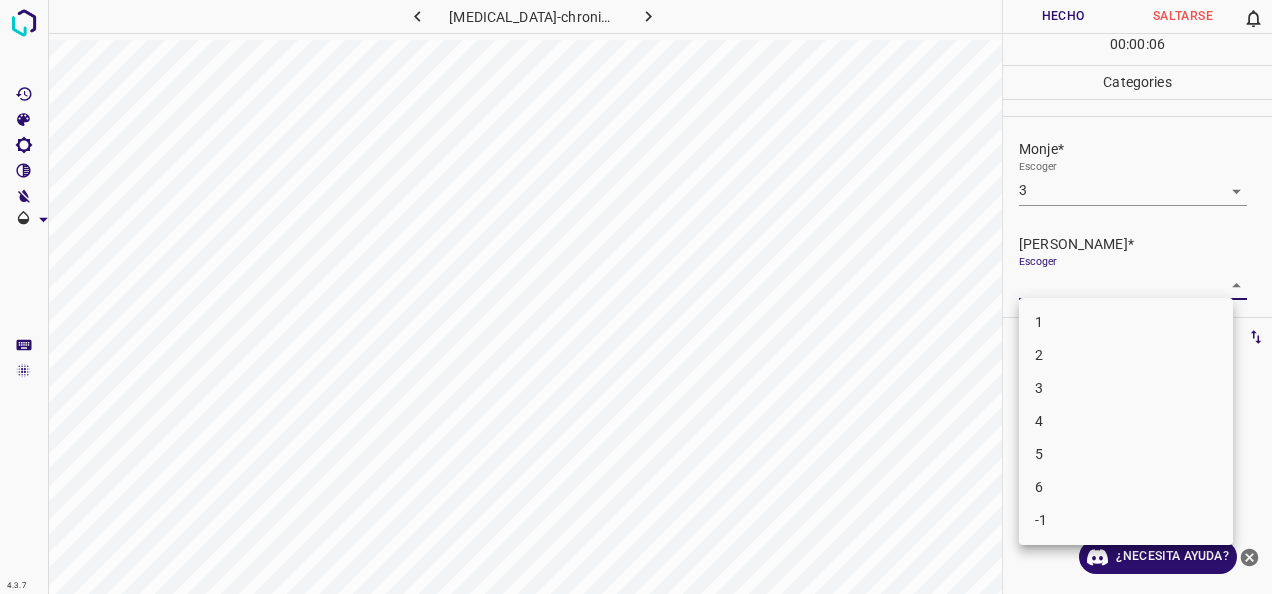 click on "4.3.7 [MEDICAL_DATA]-chronique1.jpg Hecho Saltarse 0 00   : 00   : 06   Categories Monje*  Escoger 3 3  [PERSON_NAME]*  Escoger ​ Etiquetas 0 Categories 1 Monje 2  [PERSON_NAME] Herramientas Espacio Cambiar entre modos (Dibujar y Editar) Yo Etiquetado automático R Restaurar zoom M Acercar N Alejar Borrar Eliminar etiqueta de selección Filtros Z Restaurar filtros X Filtro de saturación C Filtro de brillo V Filtro de contraste B Filtro de escala de grises General O Descargar ¿Necesita ayuda? -Mensaje de texto -Esconder -Borrar 1 2 3 4 5 6 -1" at bounding box center [636, 297] 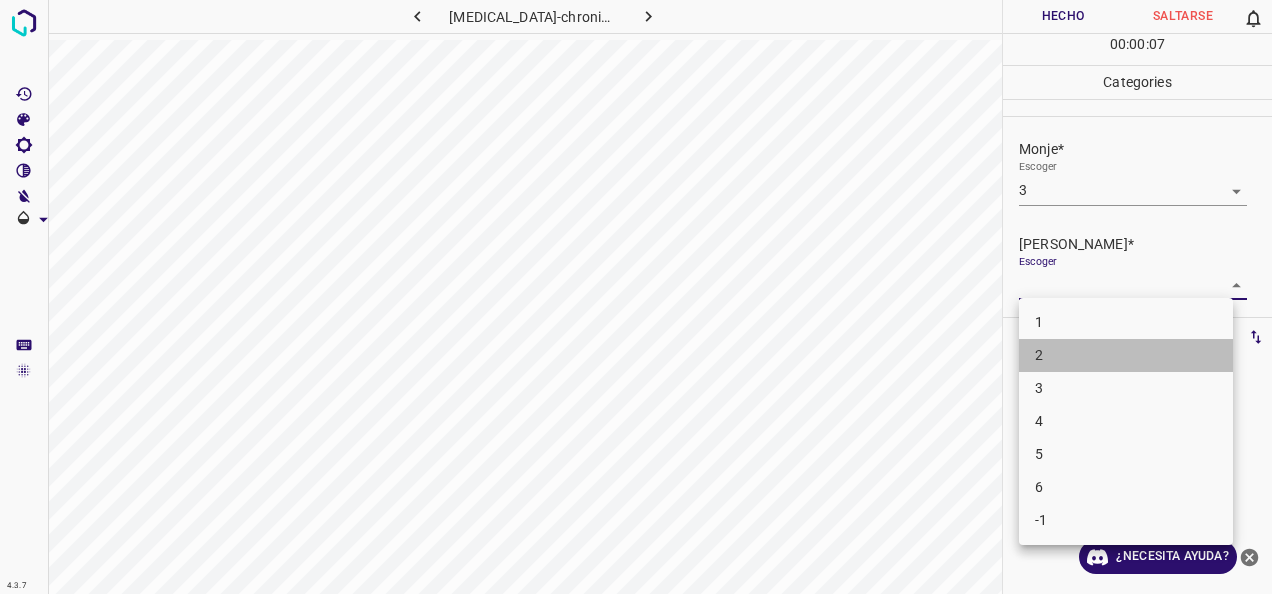 click on "2" at bounding box center (1126, 355) 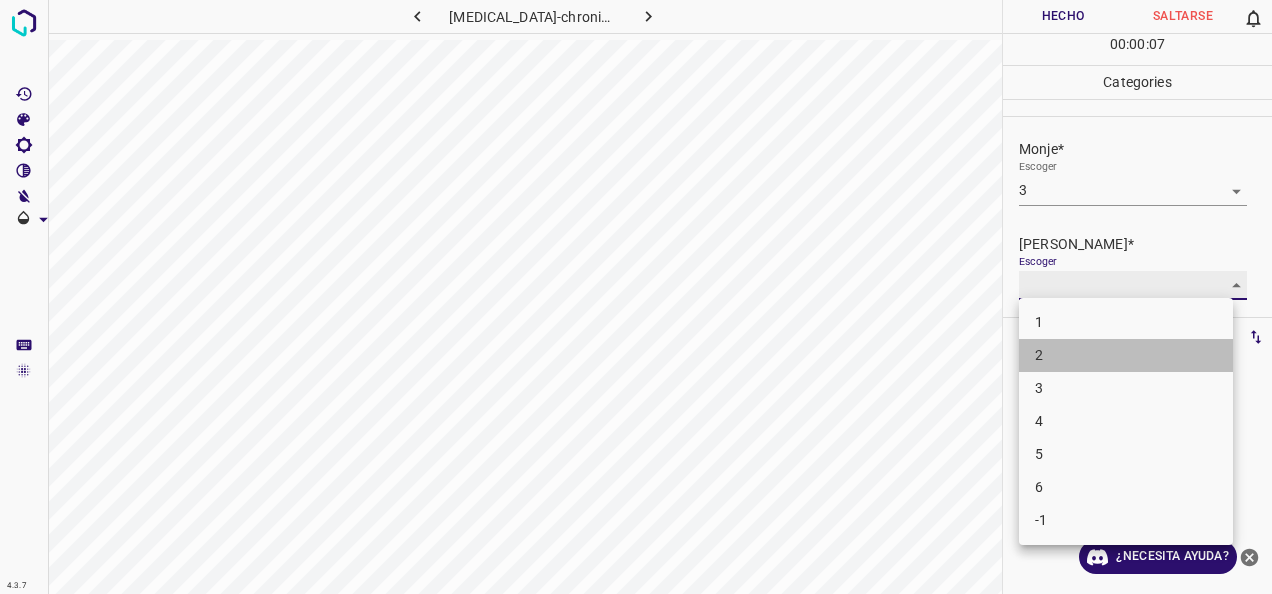 type on "2" 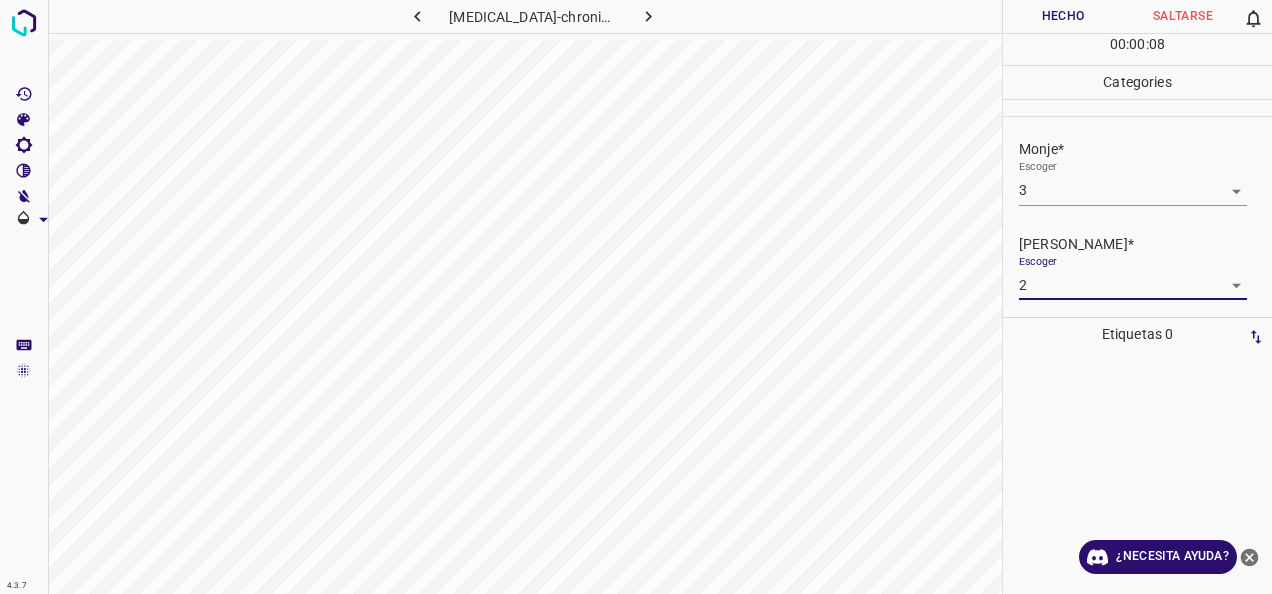 click on "Hecho" at bounding box center [1063, 16] 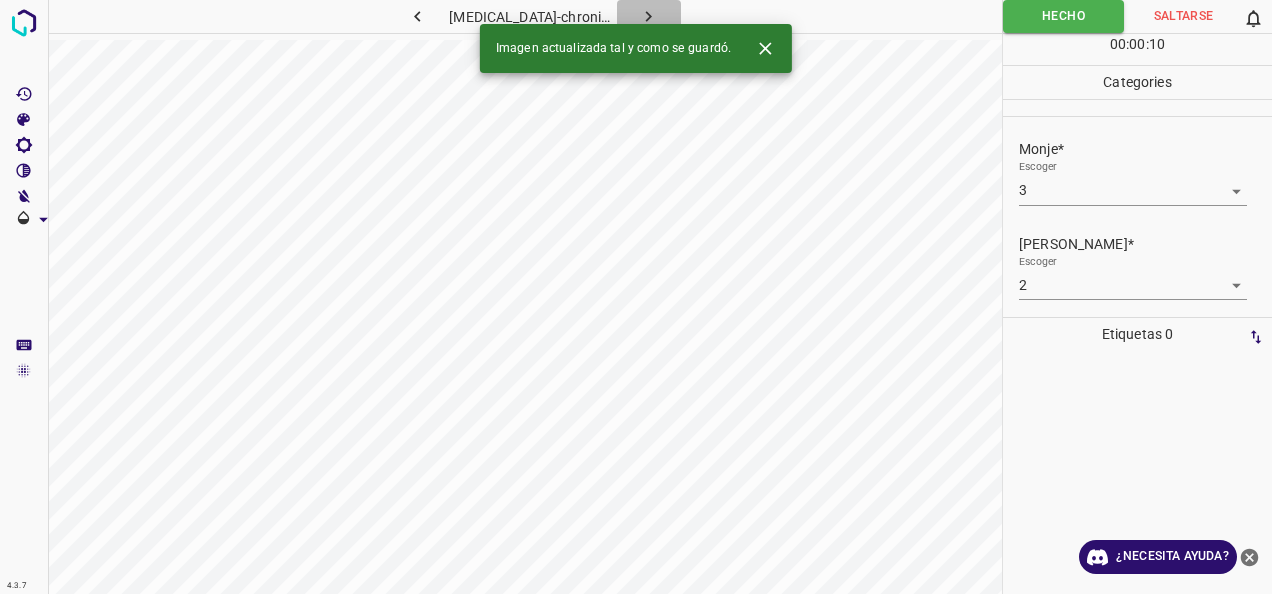 click 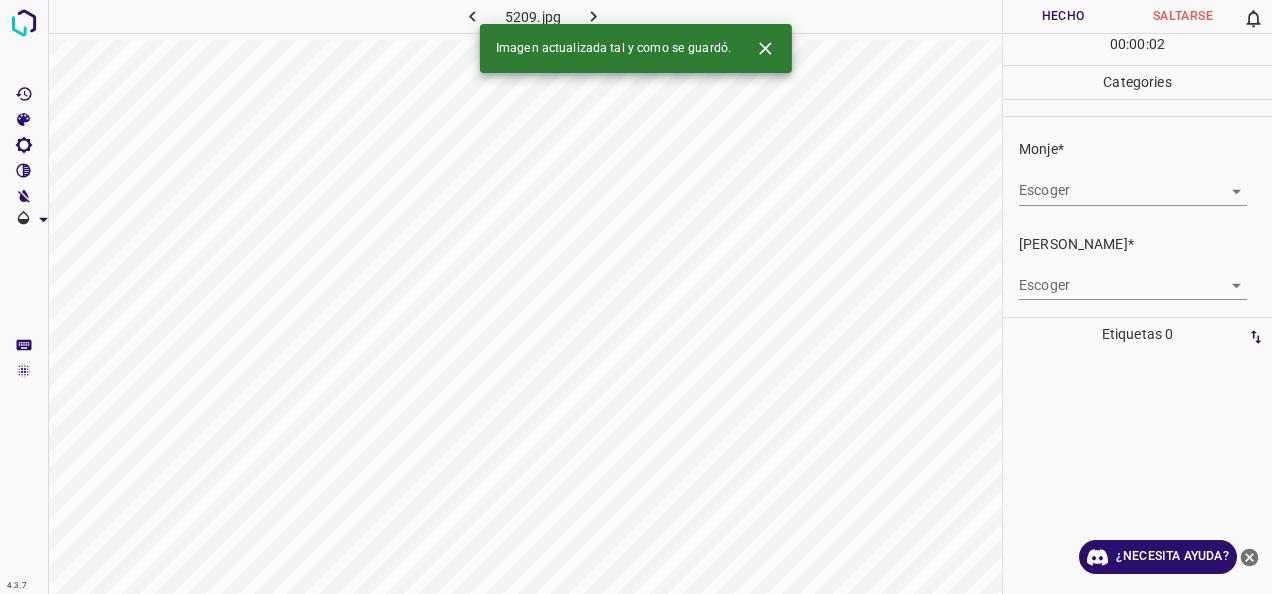 click on "4.3.7 5209.jpg Hecho Saltarse 0 00   : 00   : 02   Categories Monje*  Escoger ​  [PERSON_NAME]*  Escoger ​ Etiquetas 0 Categories 1 Monje 2  [PERSON_NAME] Herramientas Espacio Cambiar entre modos (Dibujar y Editar) Yo Etiquetado automático R Restaurar zoom M Acercar N Alejar Borrar Eliminar etiqueta de selección Filtros Z Restaurar filtros X Filtro de saturación C Filtro de brillo V Filtro de contraste B Filtro de escala de grises General O Descargar Imagen actualizada tal y como se guardó. ¿Necesita ayuda? -Mensaje de texto -Esconder -Borrar" at bounding box center [636, 297] 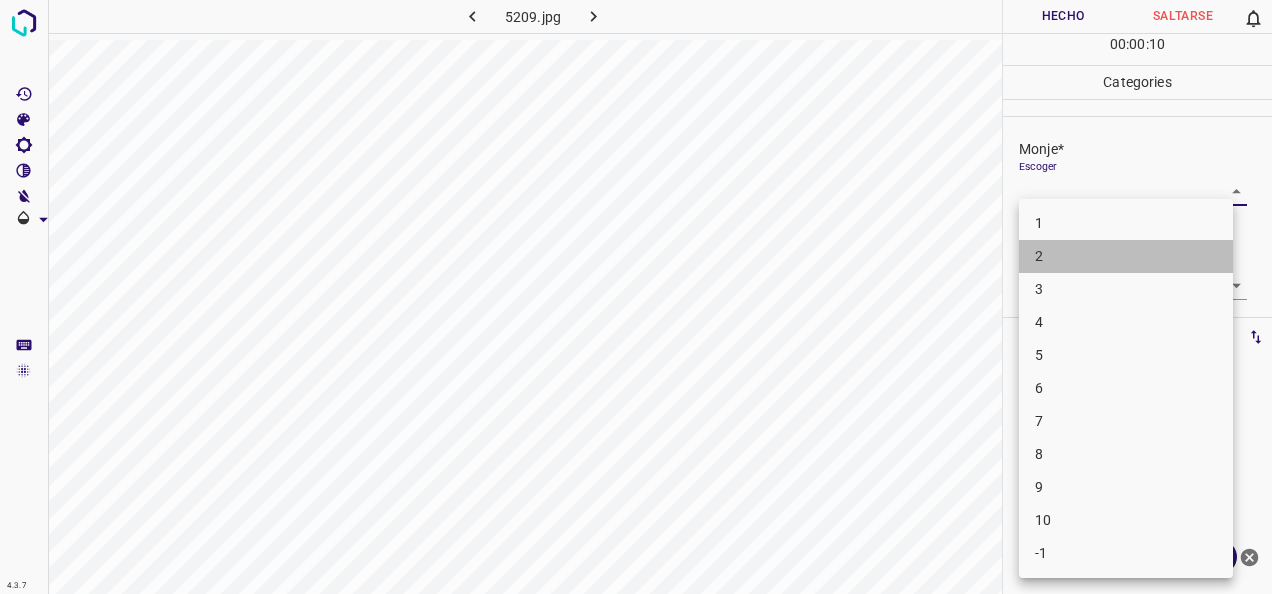 click on "2" at bounding box center (1126, 256) 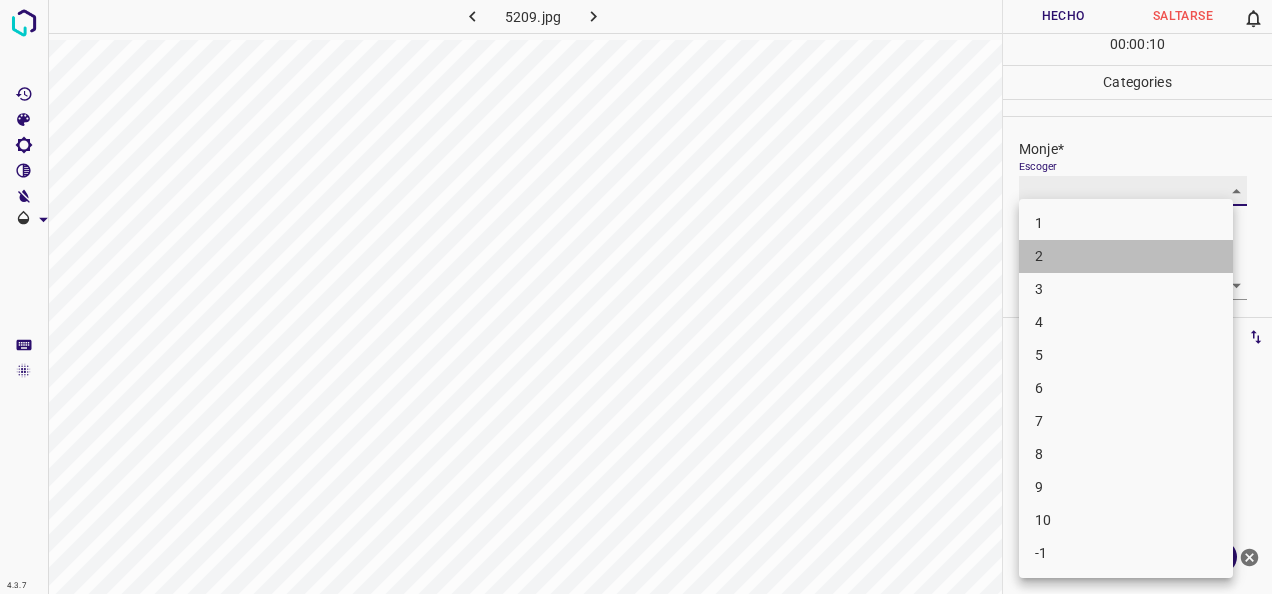 type on "2" 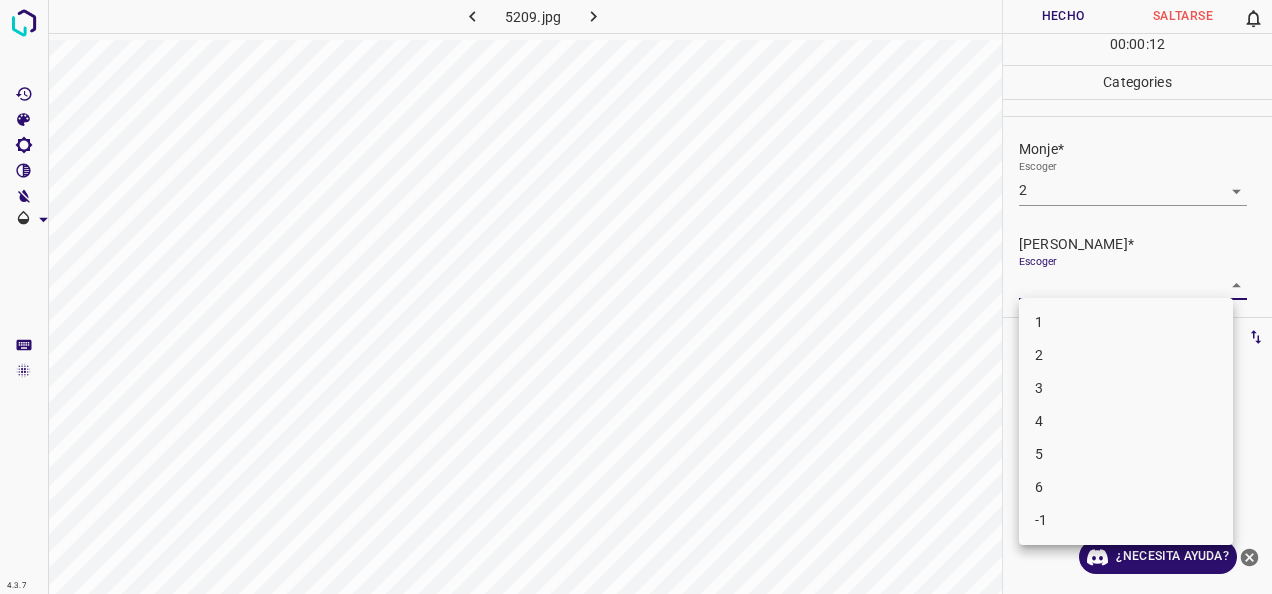 click on "4.3.7 5209.jpg Hecho Saltarse 0 00   : 00   : 12   Categories Monje*  Escoger 2 2  [PERSON_NAME]*  Escoger ​ Etiquetas 0 Categories 1 Monje 2  [PERSON_NAME] Herramientas Espacio Cambiar entre modos (Dibujar y Editar) Yo Etiquetado automático R Restaurar zoom M Acercar N Alejar Borrar Eliminar etiqueta de selección Filtros Z Restaurar filtros X Filtro de saturación C Filtro de brillo V Filtro de contraste B Filtro de escala de grises General O Descargar ¿Necesita ayuda? -Mensaje de texto -Esconder -Borrar 1 2 3 4 5 6 -1" at bounding box center (636, 297) 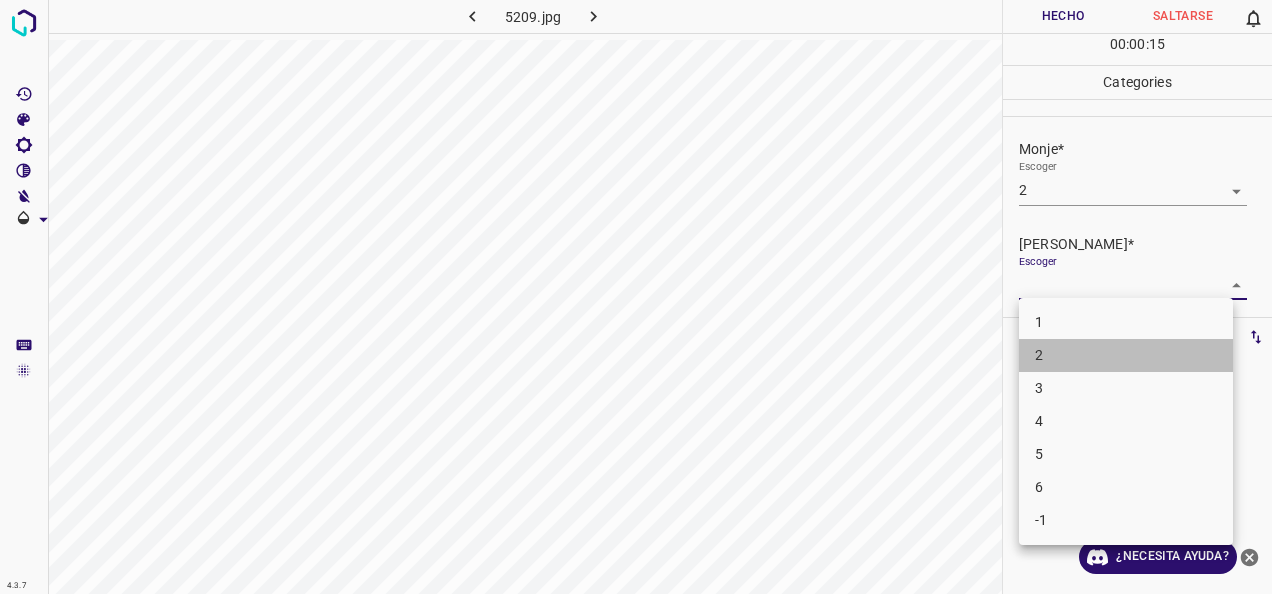 click on "2" at bounding box center [1126, 355] 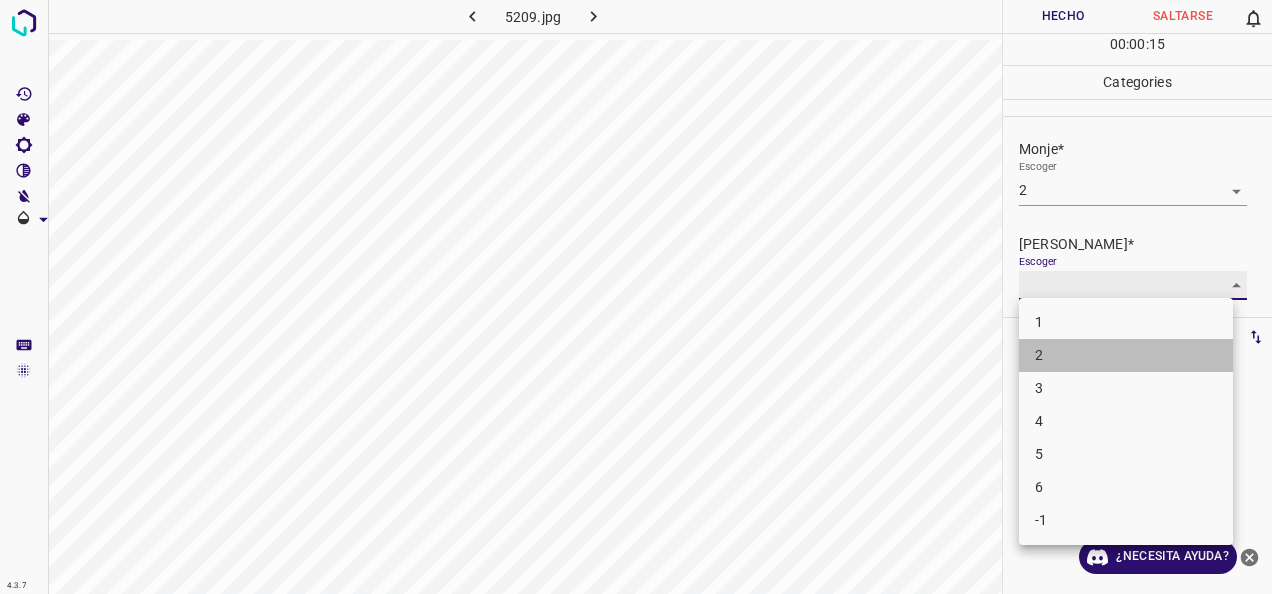 type on "2" 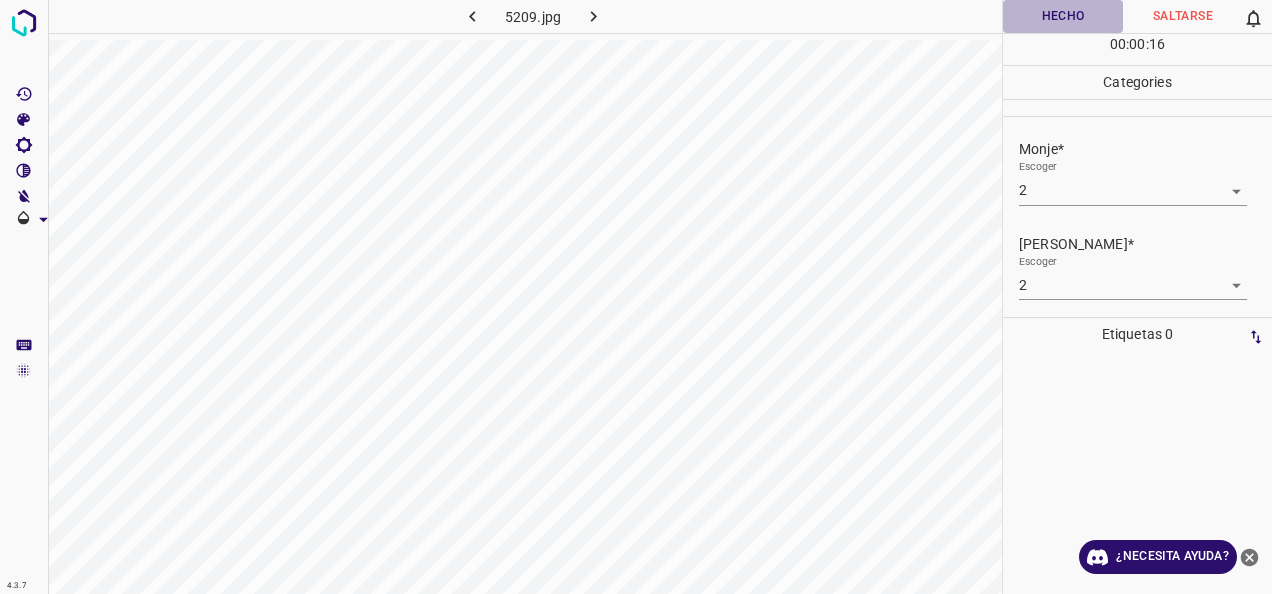 click on "Hecho" at bounding box center [1063, 16] 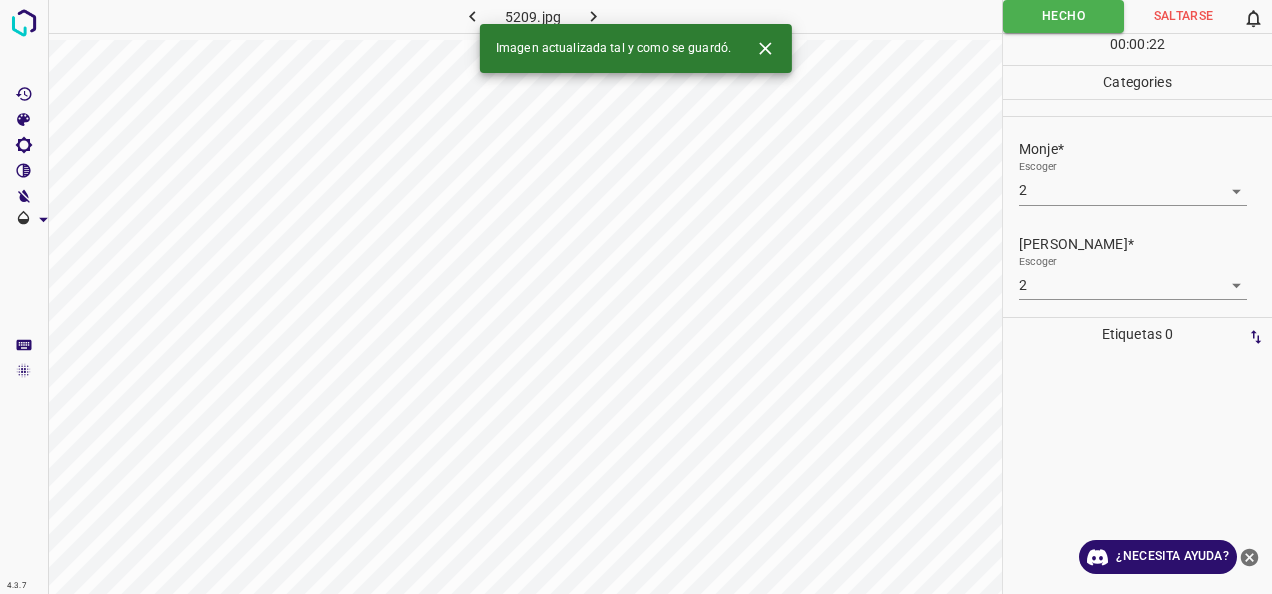 click 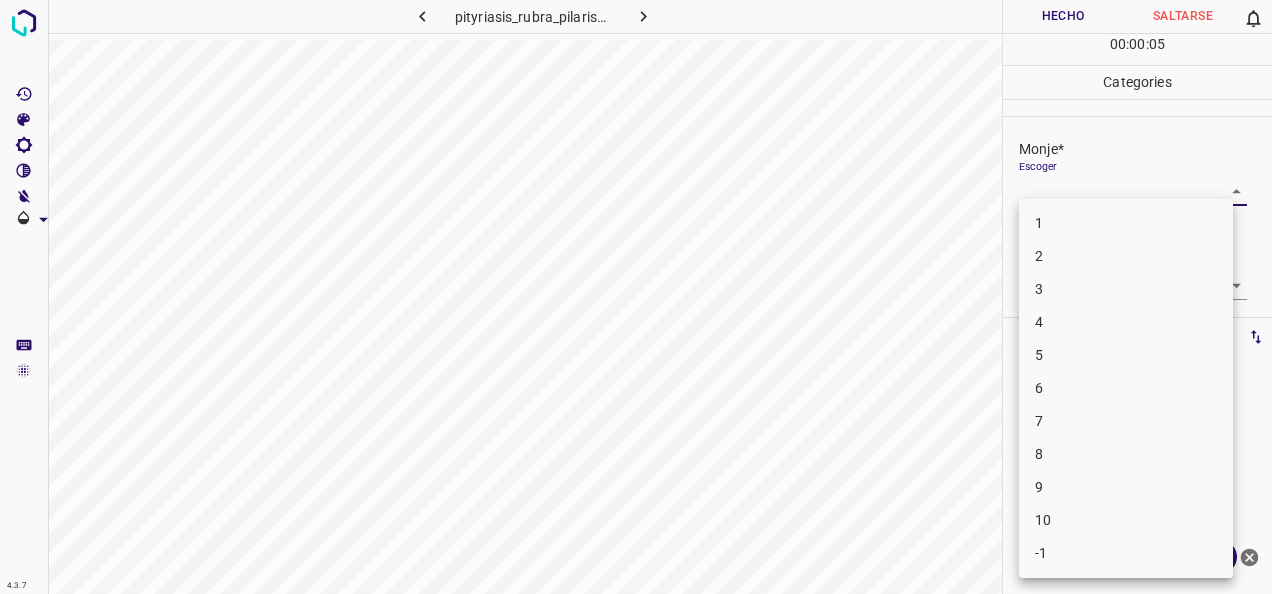 click on "4.3.7 pityriasis_rubra_pilaris47.jpg Hecho Saltarse 0 00   : 00   : 05   Categories Monje*  Escoger ​  [PERSON_NAME]*  Escoger ​ Etiquetas 0 Categories 1 Monje 2  [PERSON_NAME] Herramientas Espacio Cambiar entre modos (Dibujar y Editar) Yo Etiquetado automático R Restaurar zoom M Acercar N Alejar Borrar Eliminar etiqueta de selección Filtros Z Restaurar filtros X Filtro de saturación C Filtro de brillo V Filtro de contraste B Filtro de escala de grises General O Descargar ¿Necesita ayuda? -Mensaje de texto -Esconder -Borrar 1 2 3 4 5 6 7 8 9 10 -1" at bounding box center [636, 297] 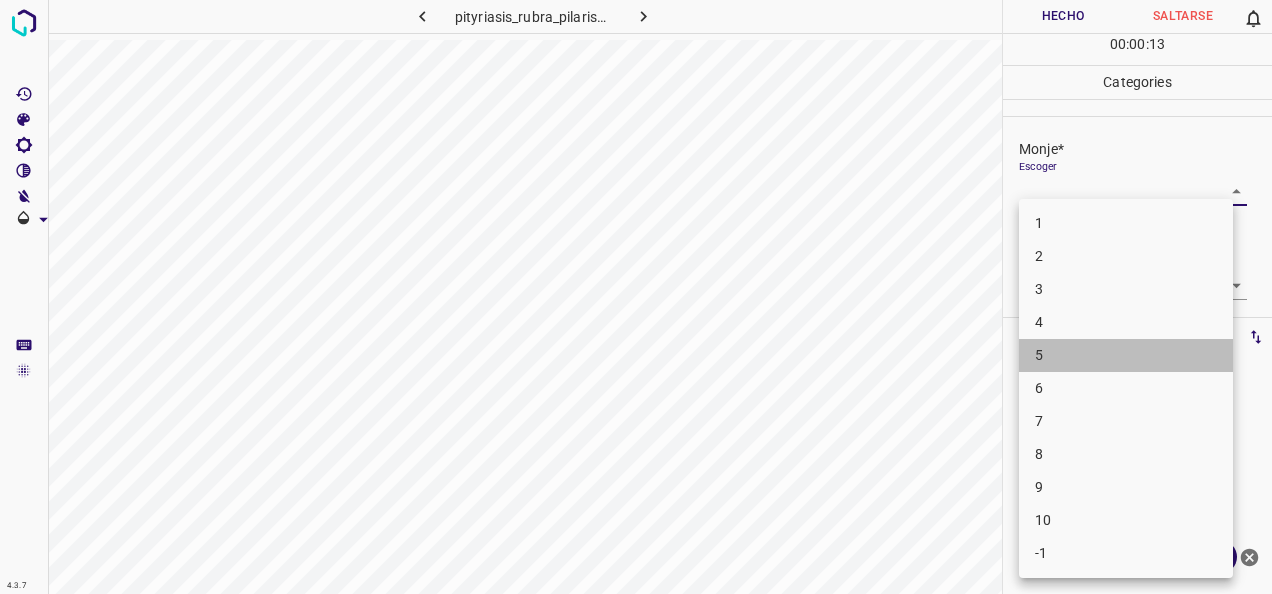 click on "5" at bounding box center [1126, 355] 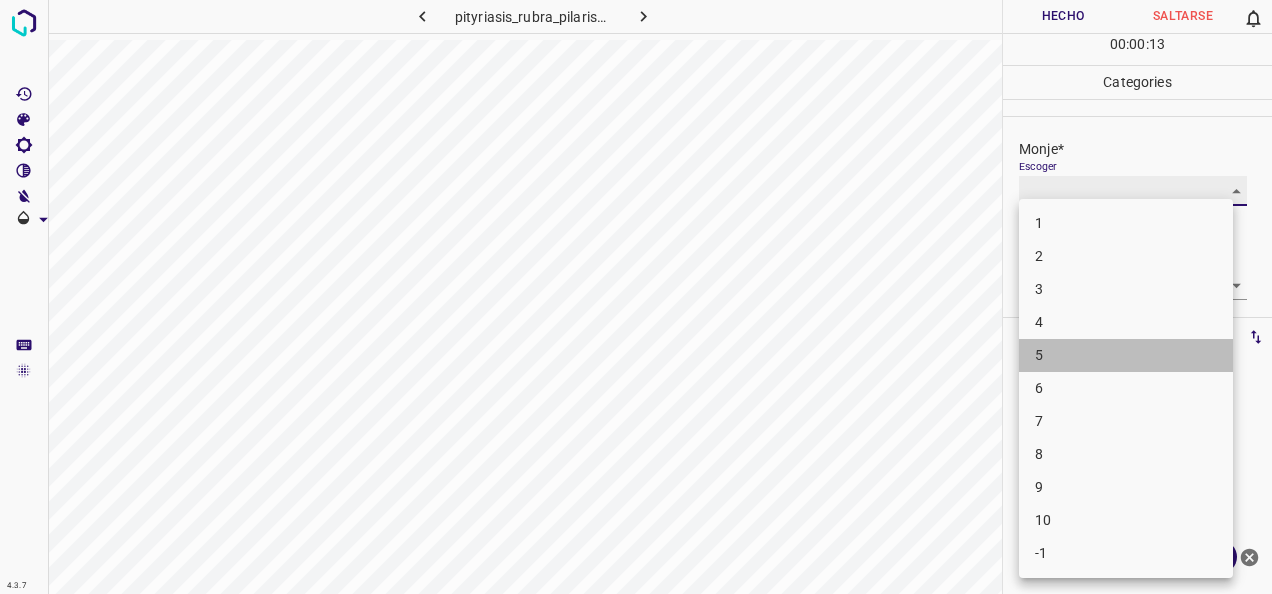 type on "5" 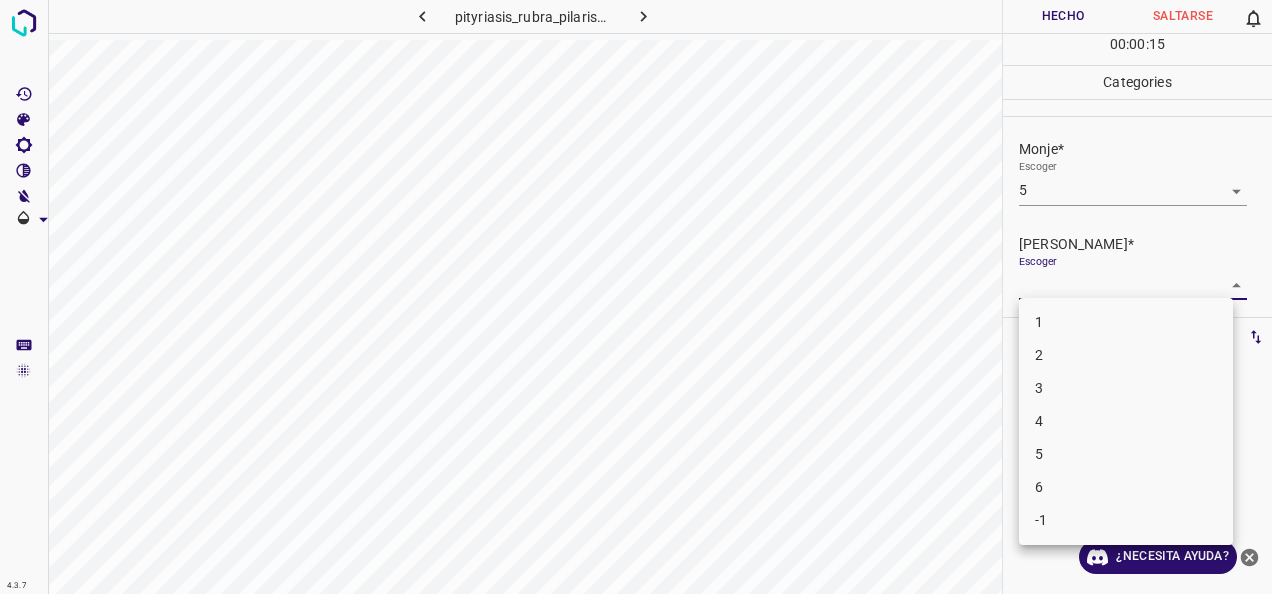 click on "4.3.7 pityriasis_rubra_pilaris47.jpg [PERSON_NAME] 0 00   : 00   : 15   Categories Monje*  Escoger 5 5  [PERSON_NAME]*  Escoger ​ Etiquetas 0 Categories 1 Monje 2  [PERSON_NAME] Herramientas Espacio Cambiar entre modos (Dibujar y Editar) Yo Etiquetado automático R Restaurar zoom M Acercar N Alejar Borrar Eliminar etiqueta de selección Filtros Z Restaurar filtros X Filtro de saturación C Filtro de brillo V Filtro de contraste B Filtro de escala de grises General O Descargar ¿Necesita ayuda? -Mensaje de texto -Esconder -Borrar 1 2 3 4 5 6 -1" at bounding box center (636, 297) 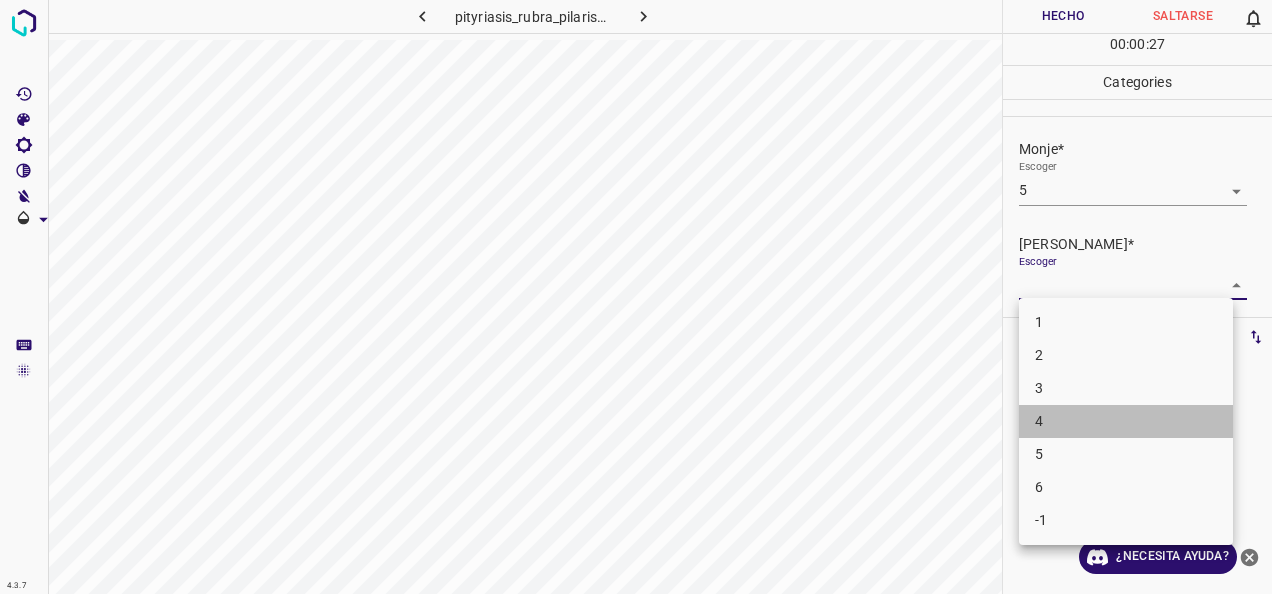 click on "4" at bounding box center (1126, 421) 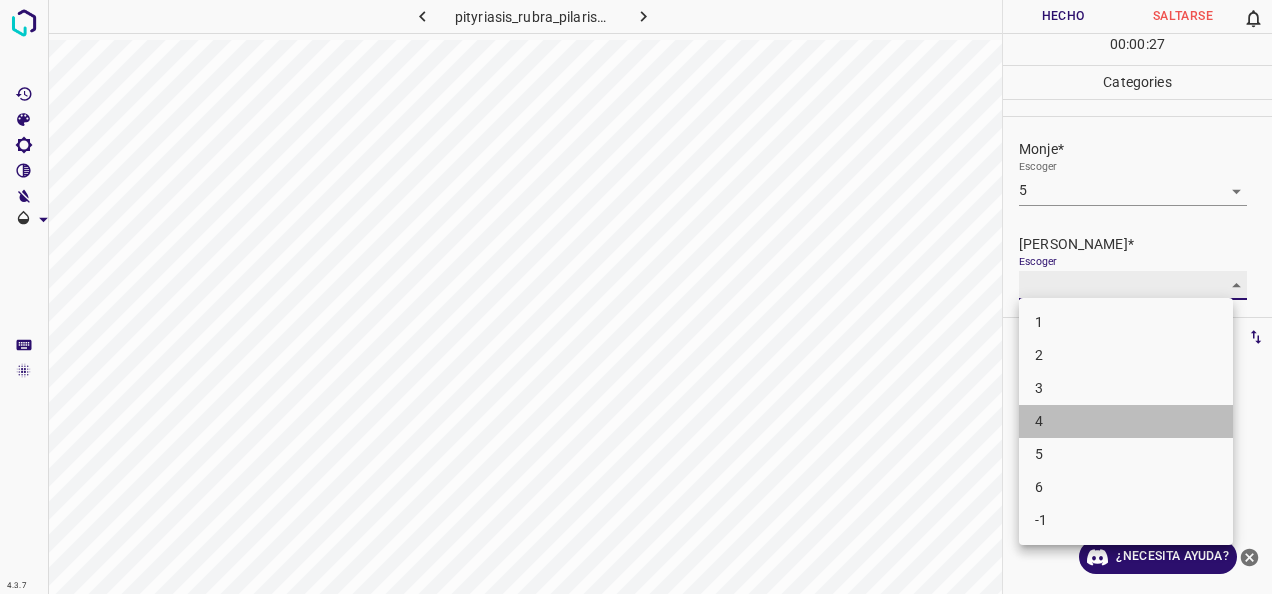 type on "4" 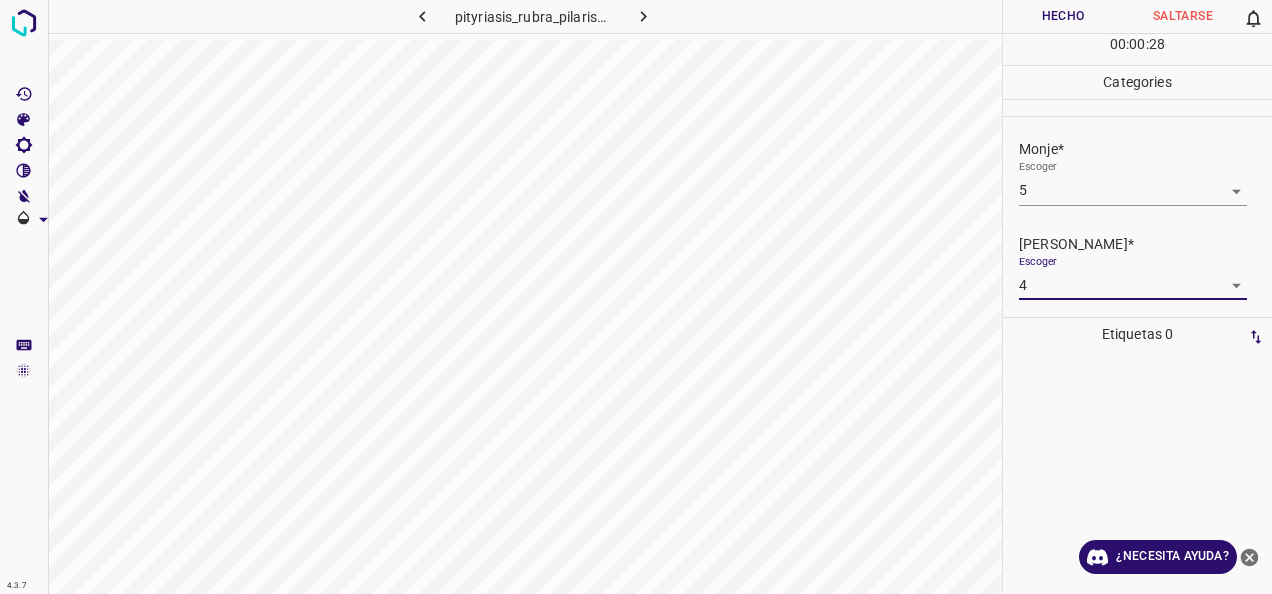 click on "Hecho" at bounding box center [1063, 16] 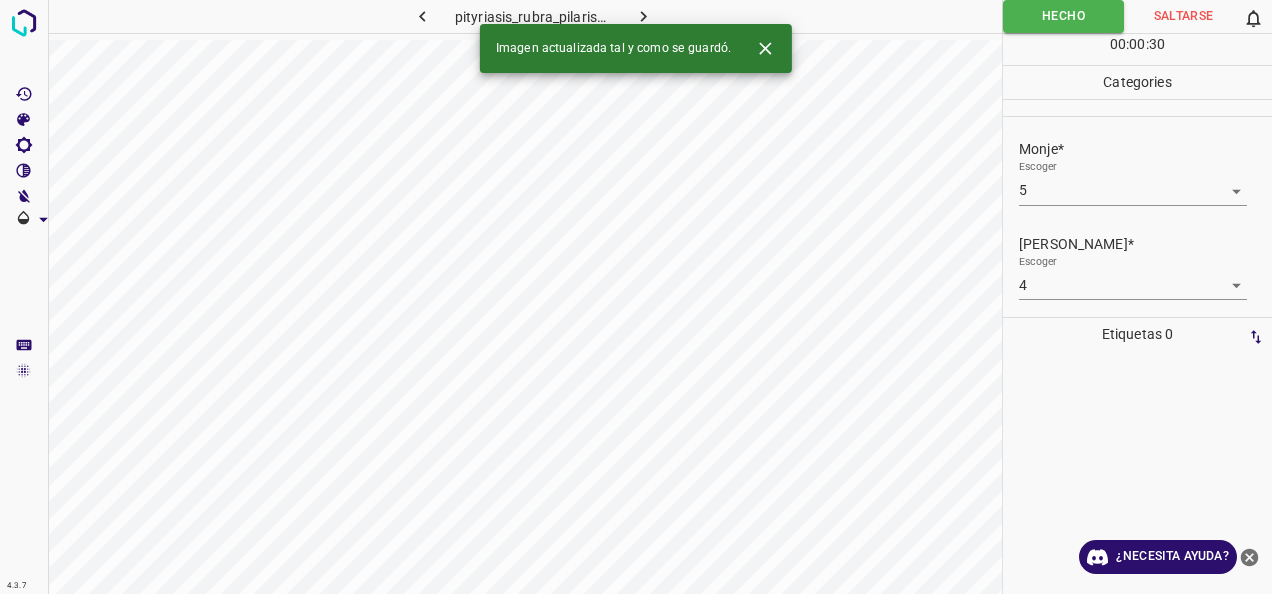 click 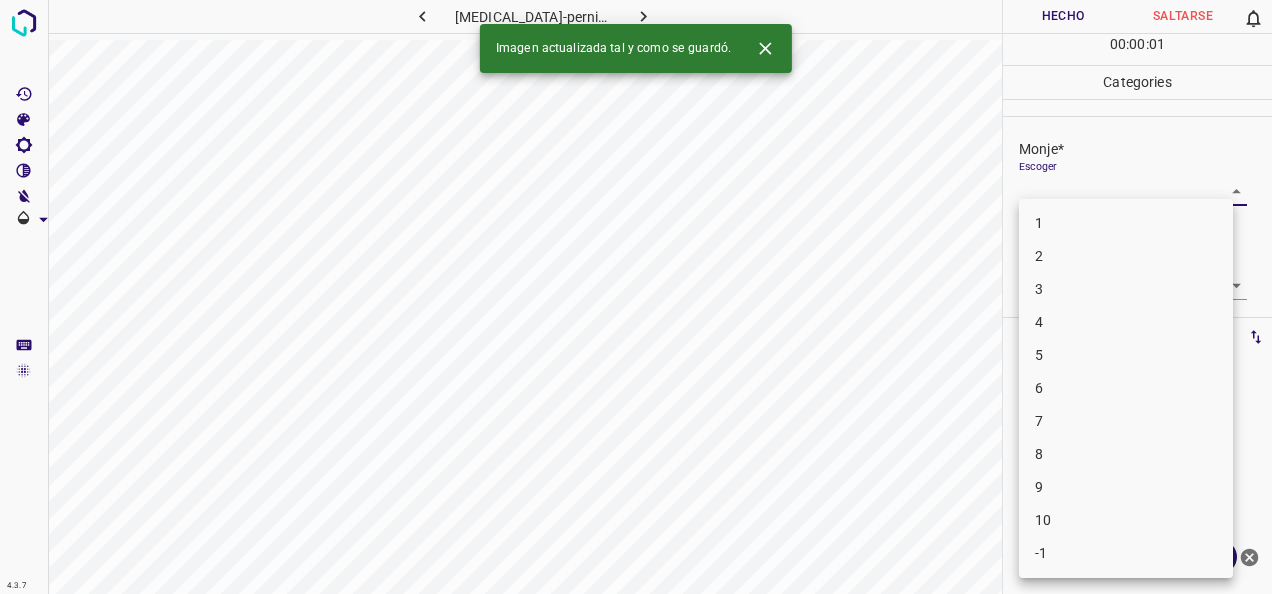 click on "4.3.7 [MEDICAL_DATA]-pernio3.jpg Hecho Saltarse 0 00   : 00   : 01   Categories Monje*  Escoger ​  [PERSON_NAME]*  Escoger ​ Etiquetas 0 Categories 1 Monje 2  [PERSON_NAME] Herramientas Espacio Cambiar entre modos (Dibujar y Editar) Yo Etiquetado automático R Restaurar zoom M Acercar N Alejar Borrar Eliminar etiqueta de selección Filtros Z Restaurar filtros X Filtro de saturación C Filtro de brillo V Filtro de contraste B Filtro de escala de grises General O Descargar Imagen actualizada tal y como se guardó. ¿Necesita ayuda? -Mensaje de texto -Esconder -Borrar 1 2 3 4 5 6 7 8 9 10 -1" at bounding box center [636, 297] 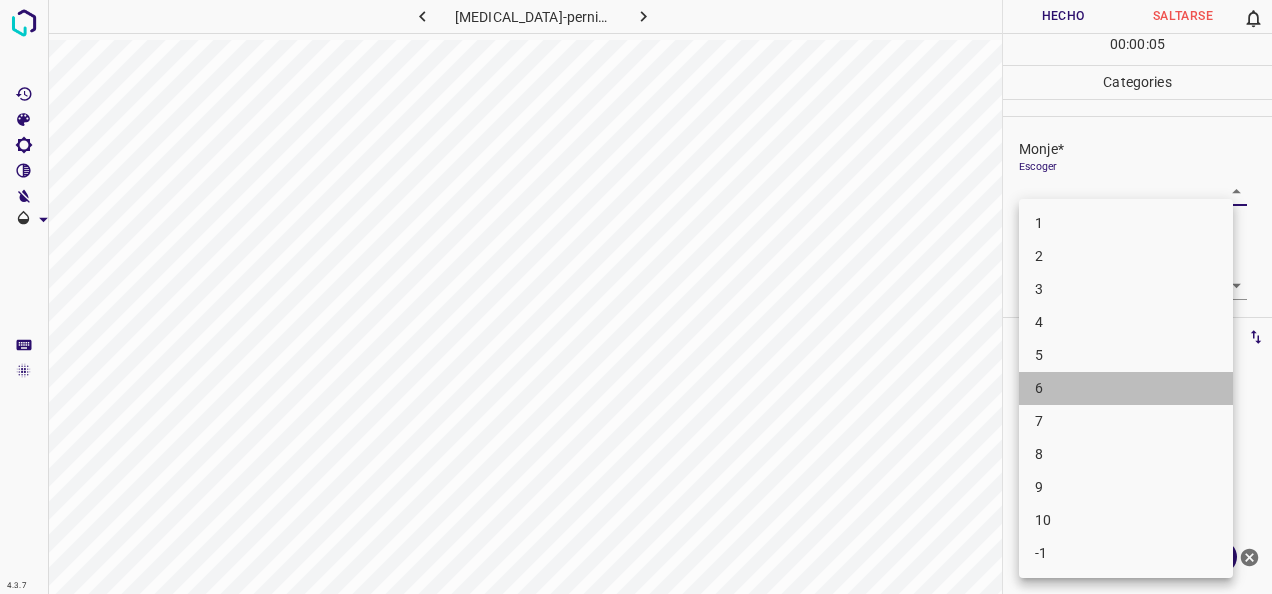 click on "6" at bounding box center (1126, 388) 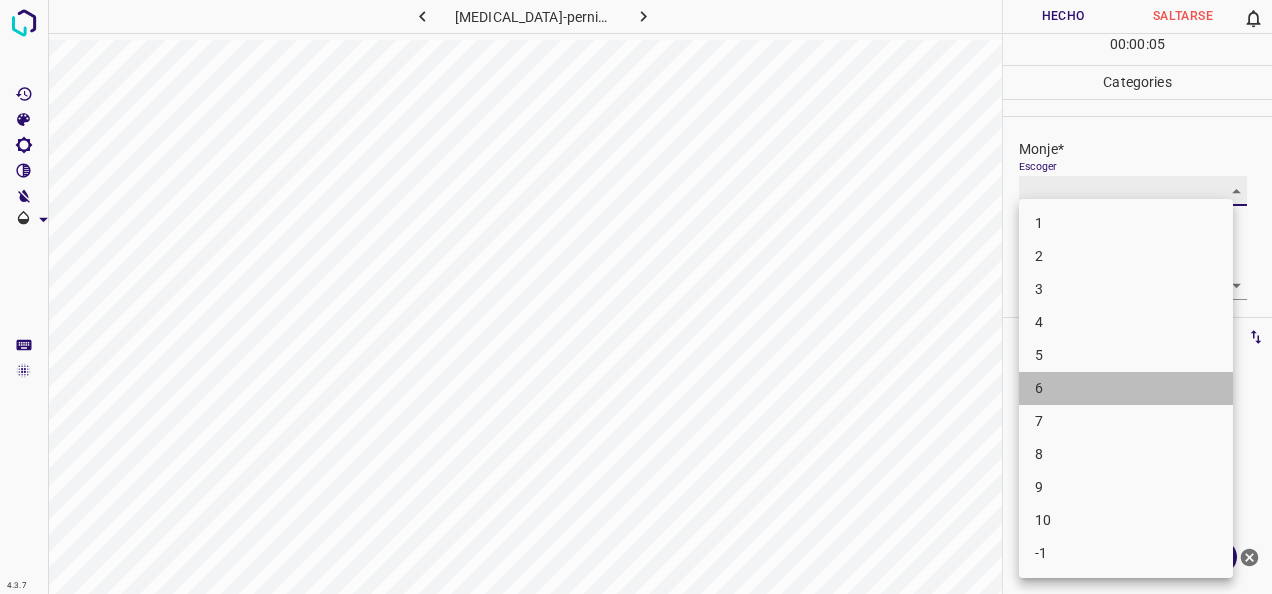 type on "6" 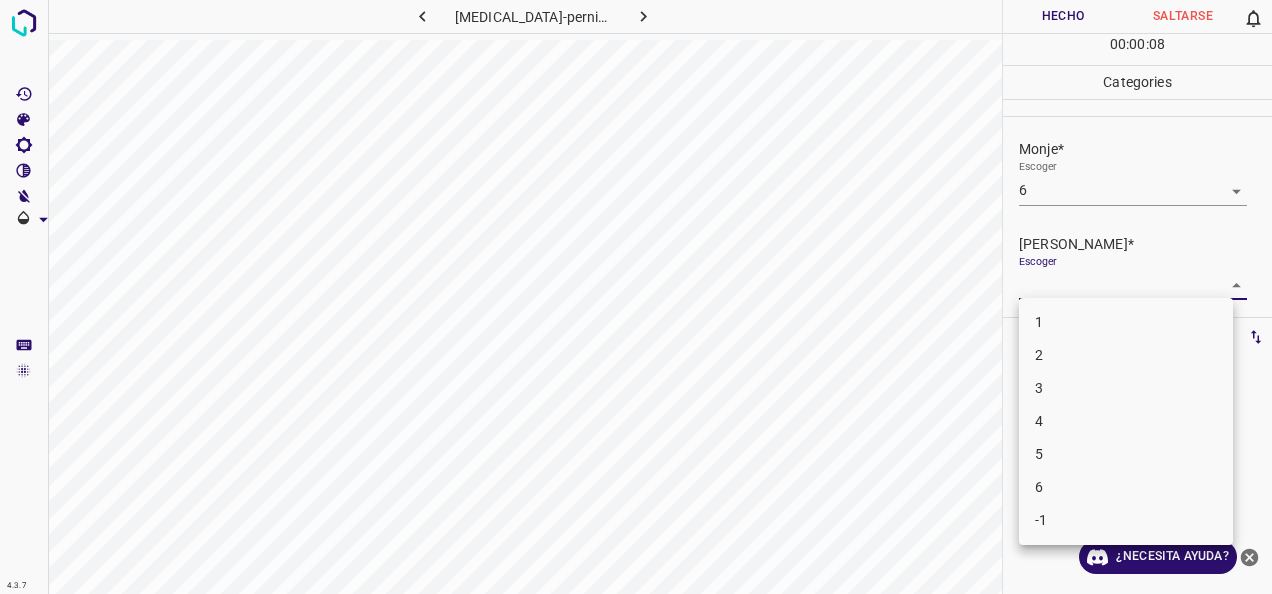 click on "4.3.7 [MEDICAL_DATA]-pernio3.jpg Hecho Saltarse 0 00   : 00   : 08   Categories Monje*  Escoger 6 6  [PERSON_NAME]*  Escoger ​ Etiquetas 0 Categories 1 Monje 2  [PERSON_NAME] Herramientas Espacio Cambiar entre modos (Dibujar y Editar) Yo Etiquetado automático R Restaurar zoom M Acercar N Alejar Borrar Eliminar etiqueta de selección Filtros Z Restaurar filtros X Filtro de saturación C Filtro de brillo V Filtro de contraste B Filtro de escala de grises General O Descargar ¿Necesita ayuda? -Mensaje de texto -Esconder -Borrar 1 2 3 4 5 6 -1" at bounding box center [636, 297] 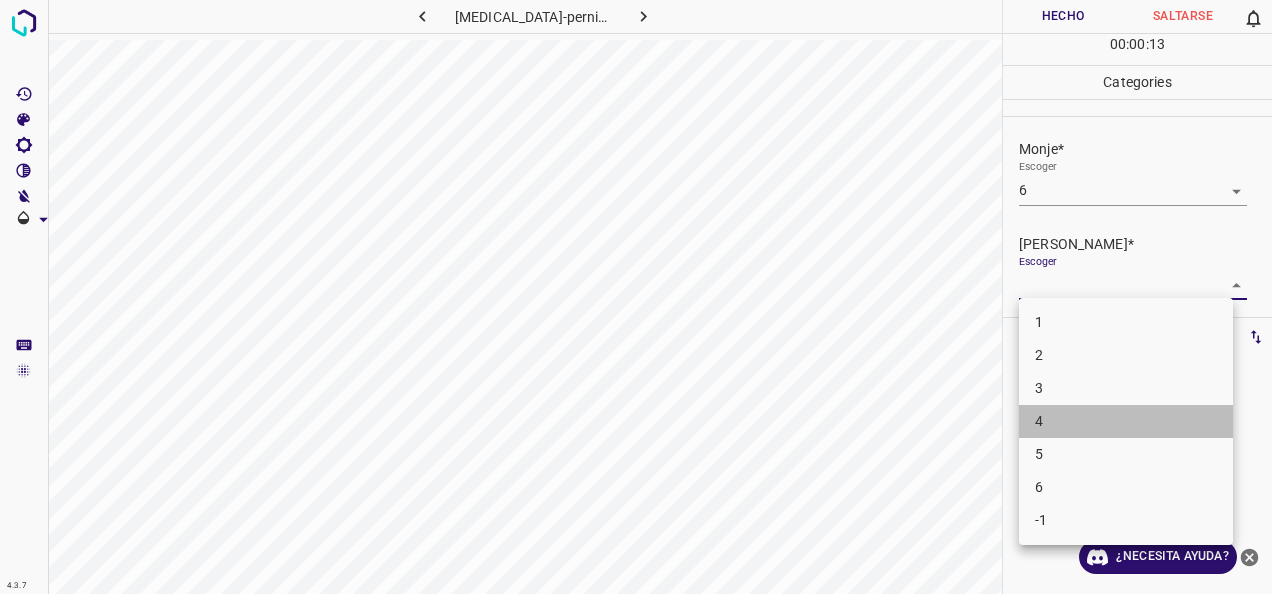 click on "4" at bounding box center (1126, 421) 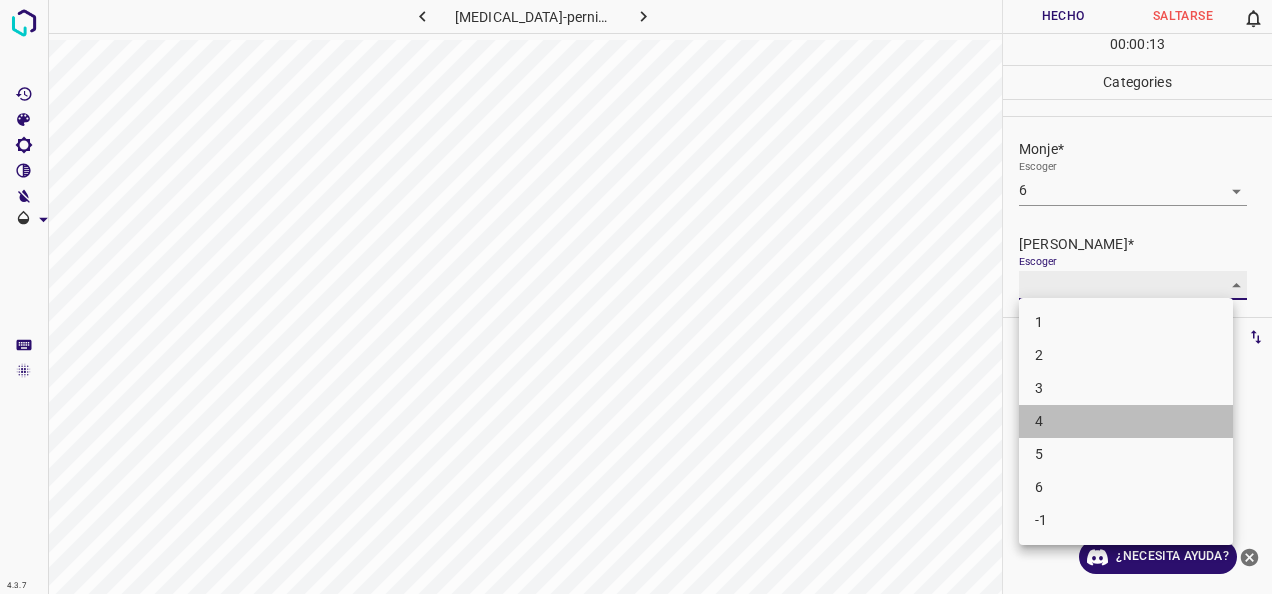 type on "4" 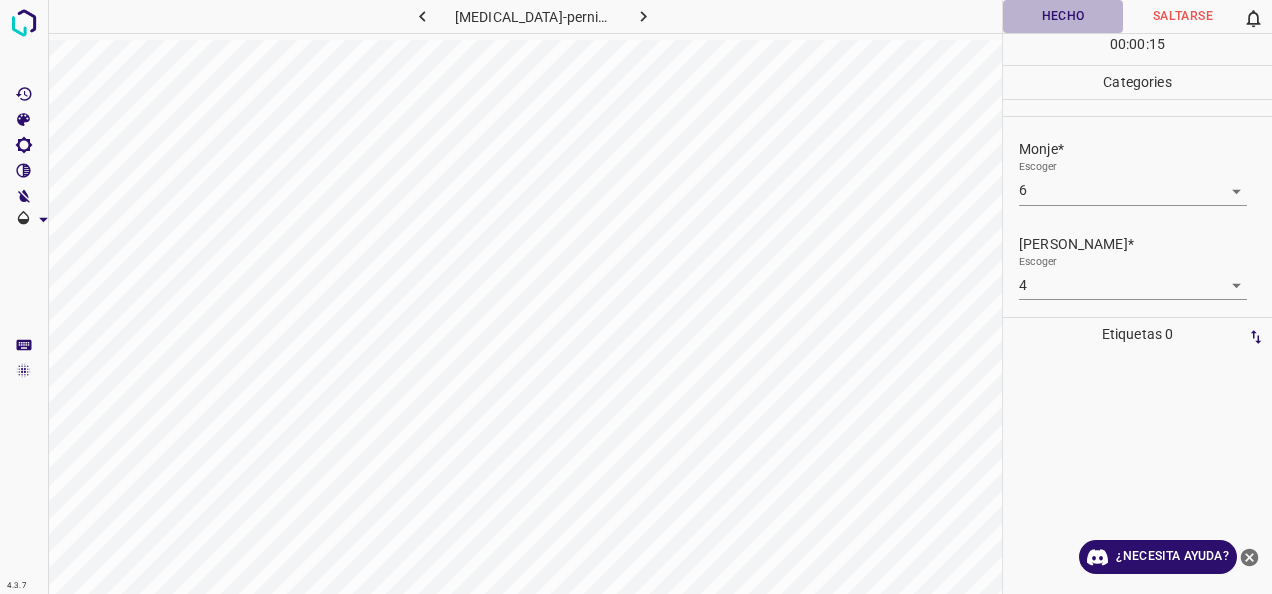 click on "Hecho" at bounding box center (1063, 16) 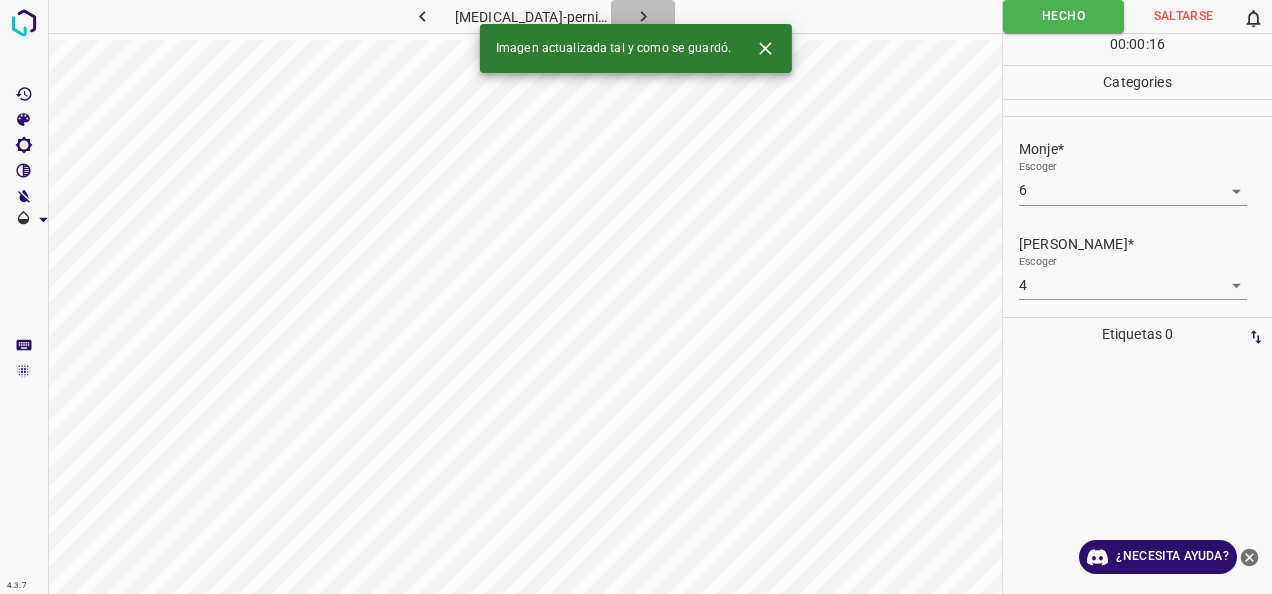 click 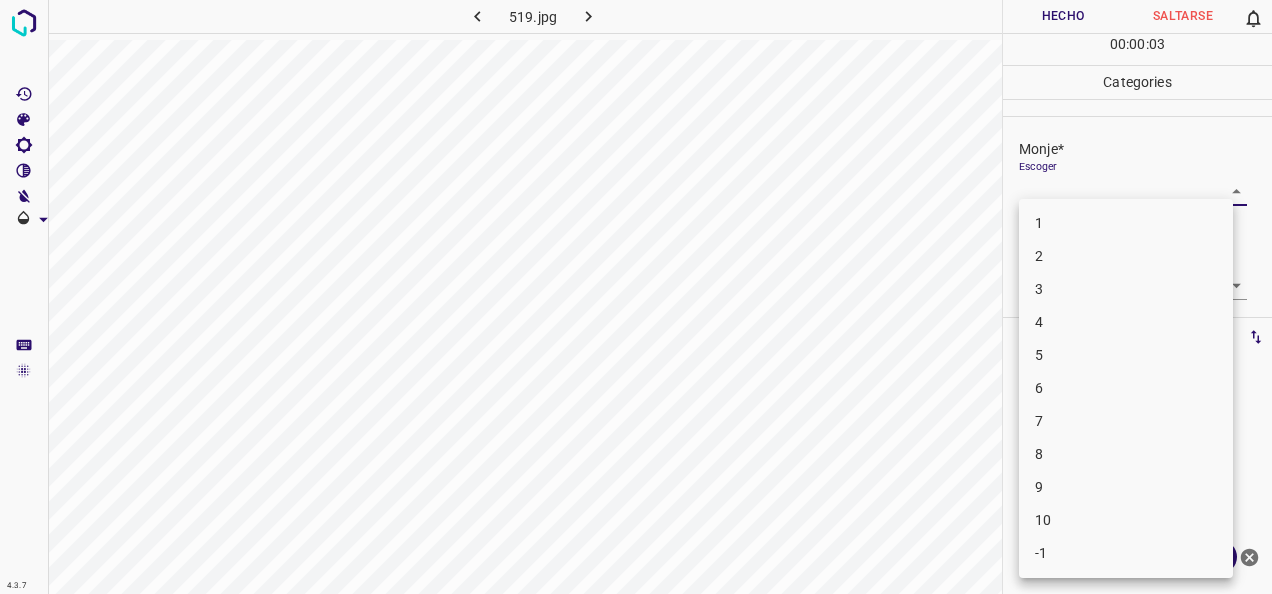 click on "4.3.7 519.jpg Hecho Saltarse 0 00   : 00   : 03   Categories Monje*  Escoger ​  [PERSON_NAME]*  Escoger ​ Etiquetas 0 Categories 1 Monje 2  [PERSON_NAME] Herramientas Espacio Cambiar entre modos (Dibujar y Editar) Yo Etiquetado automático R Restaurar zoom M Acercar N Alejar Borrar Eliminar etiqueta de selección Filtros Z Restaurar filtros X Filtro de saturación C Filtro de brillo V Filtro de contraste B Filtro de escala de grises General O Descargar ¿Necesita ayuda? -Mensaje de texto -Esconder -Borrar 1 2 3 4 5 6 7 8 9 10 -1" at bounding box center (636, 297) 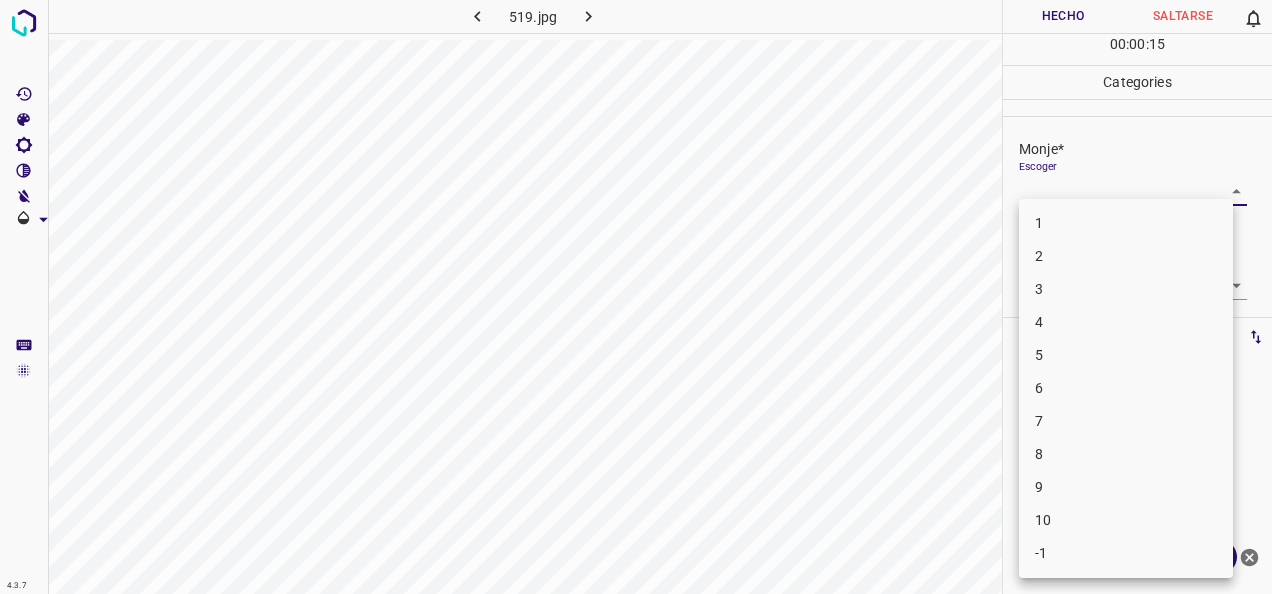 click on "1" at bounding box center (1126, 223) 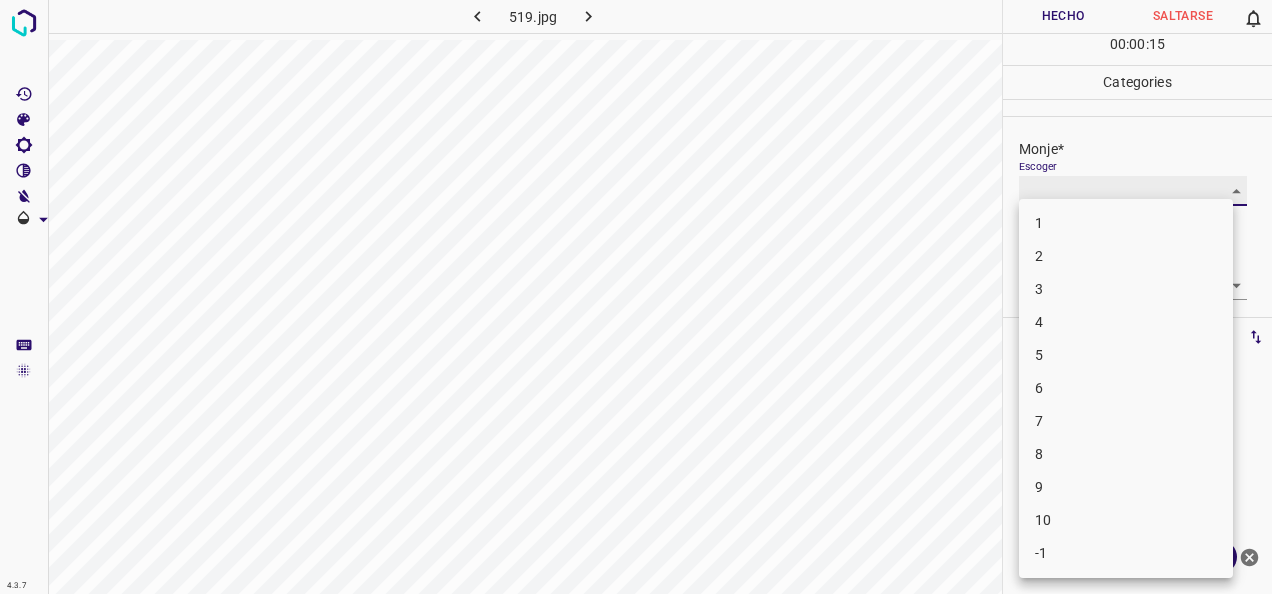type on "1" 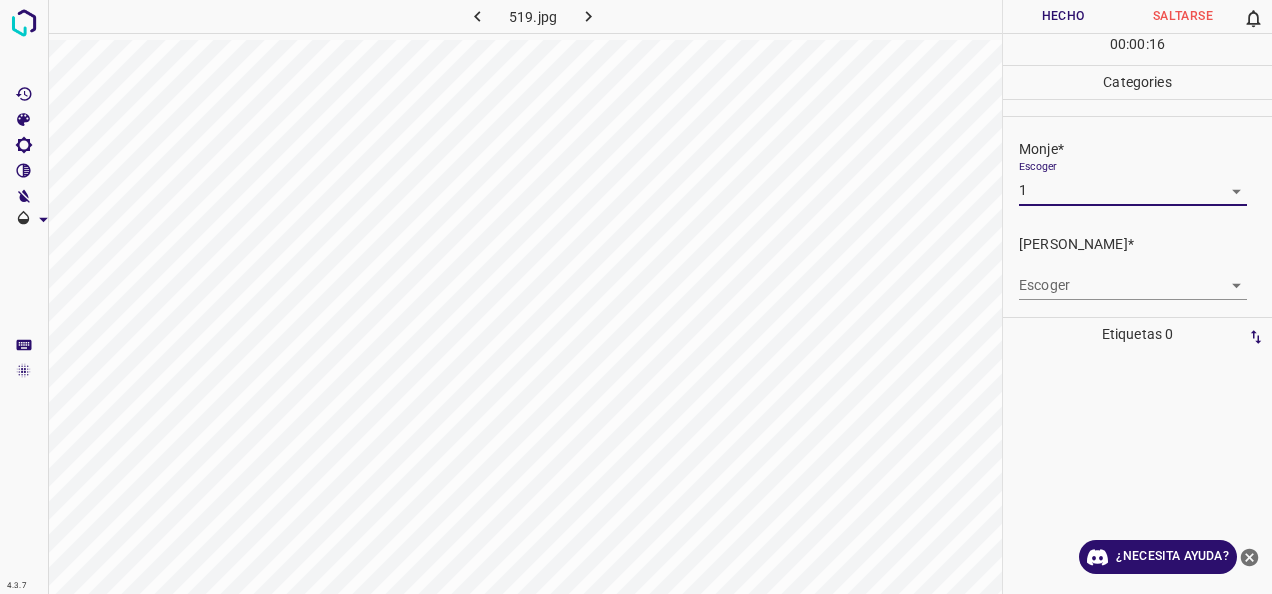 click on "4.3.7 519.jpg Hecho Saltarse 0 00   : 00   : 16   Categories Monje*  Escoger 1 1  [PERSON_NAME]*  Escoger ​ Etiquetas 0 Categories 1 Monje 2  [PERSON_NAME] Herramientas Espacio Cambiar entre modos (Dibujar y Editar) Yo Etiquetado automático R Restaurar zoom M Acercar N Alejar Borrar Eliminar etiqueta de selección Filtros Z Restaurar filtros X Filtro de saturación C Filtro de brillo V Filtro de contraste B Filtro de escala de grises General O Descargar ¿Necesita ayuda? -Mensaje de texto -Esconder -Borrar" at bounding box center (636, 297) 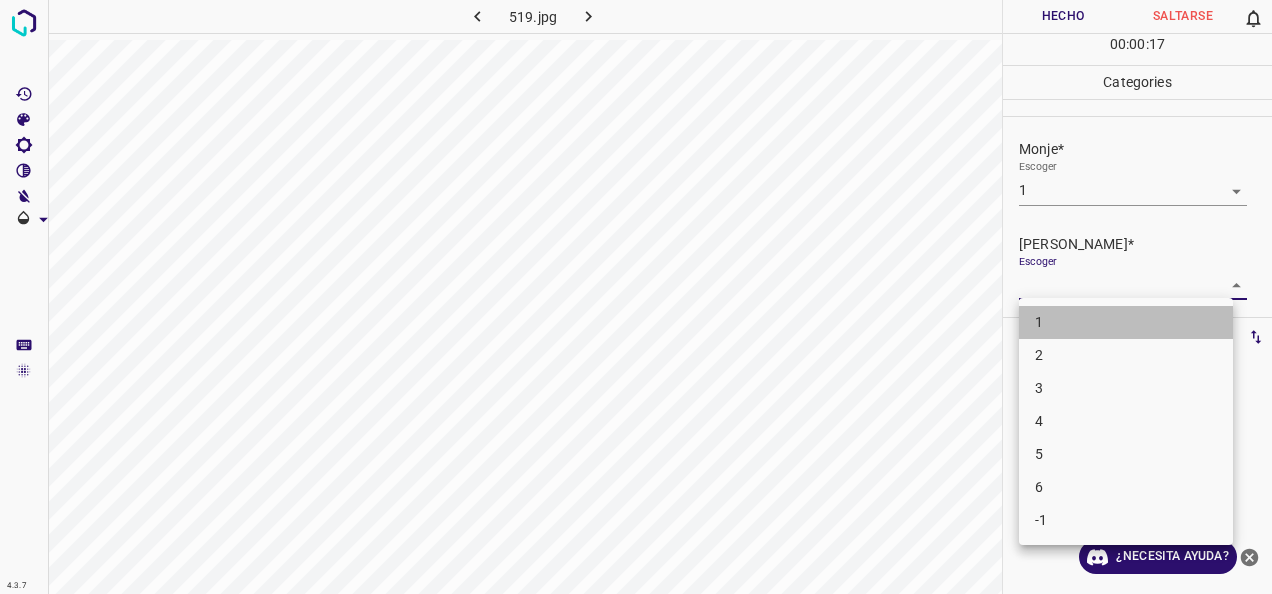 click on "1" at bounding box center (1126, 322) 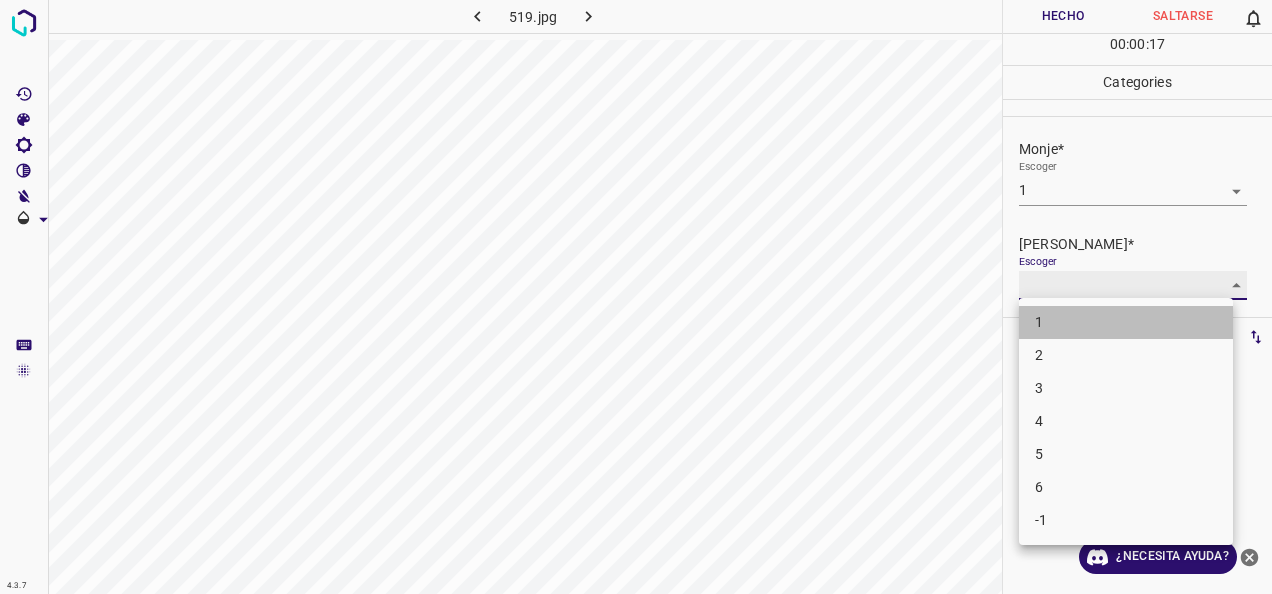 type on "1" 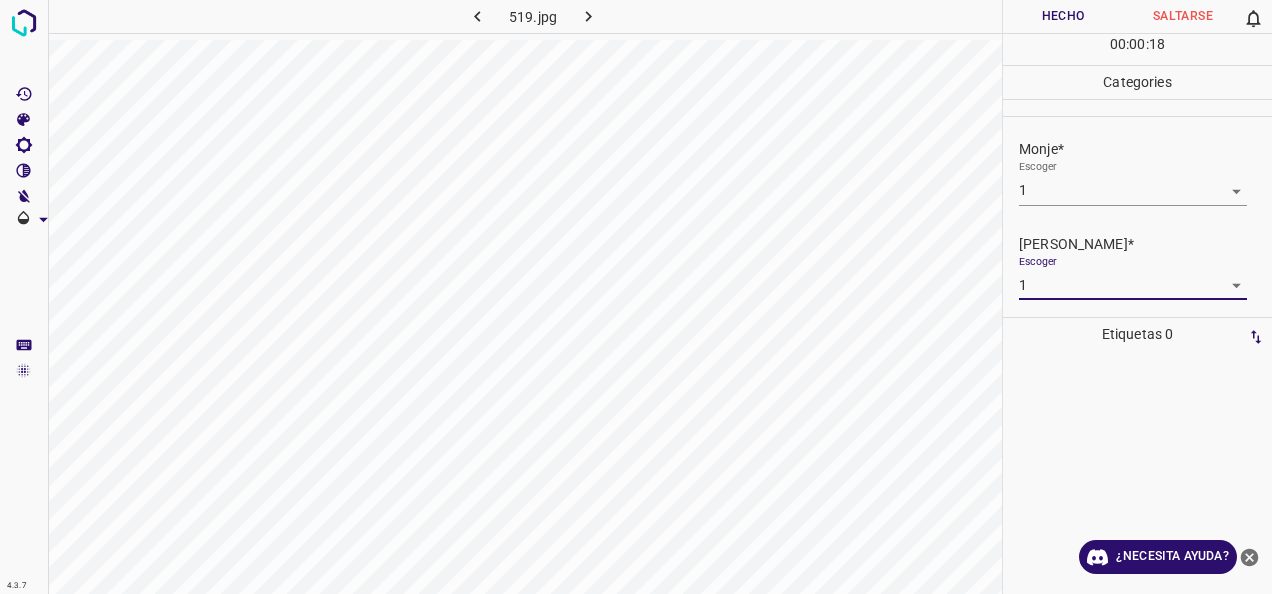 click on "Hecho" at bounding box center [1063, 16] 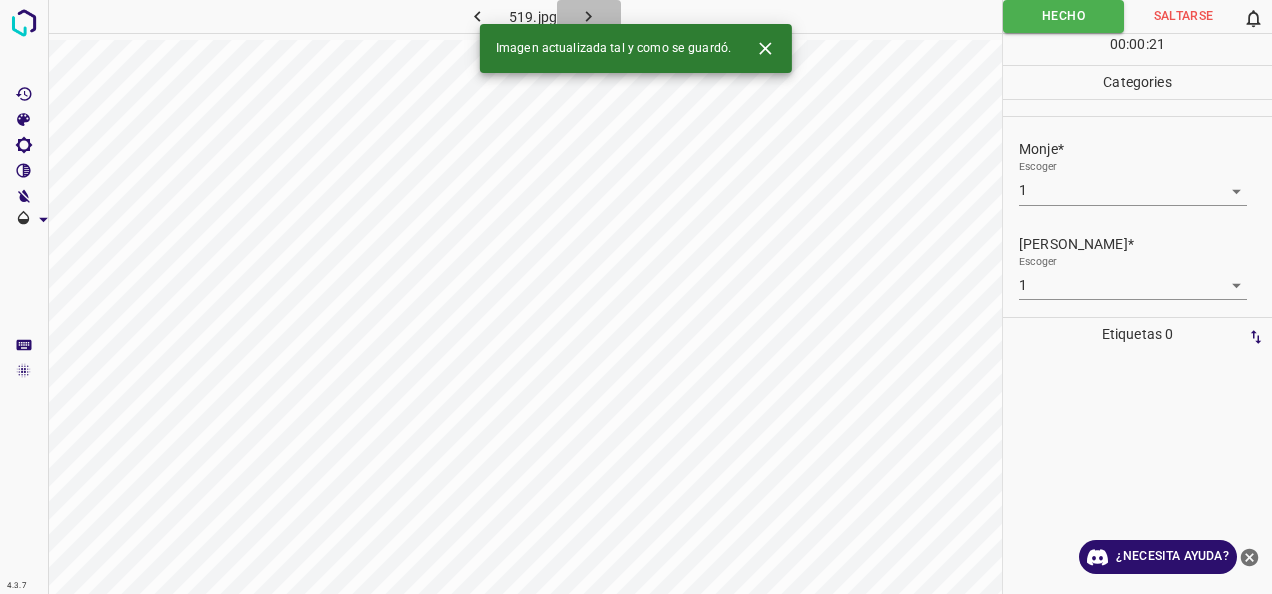 click 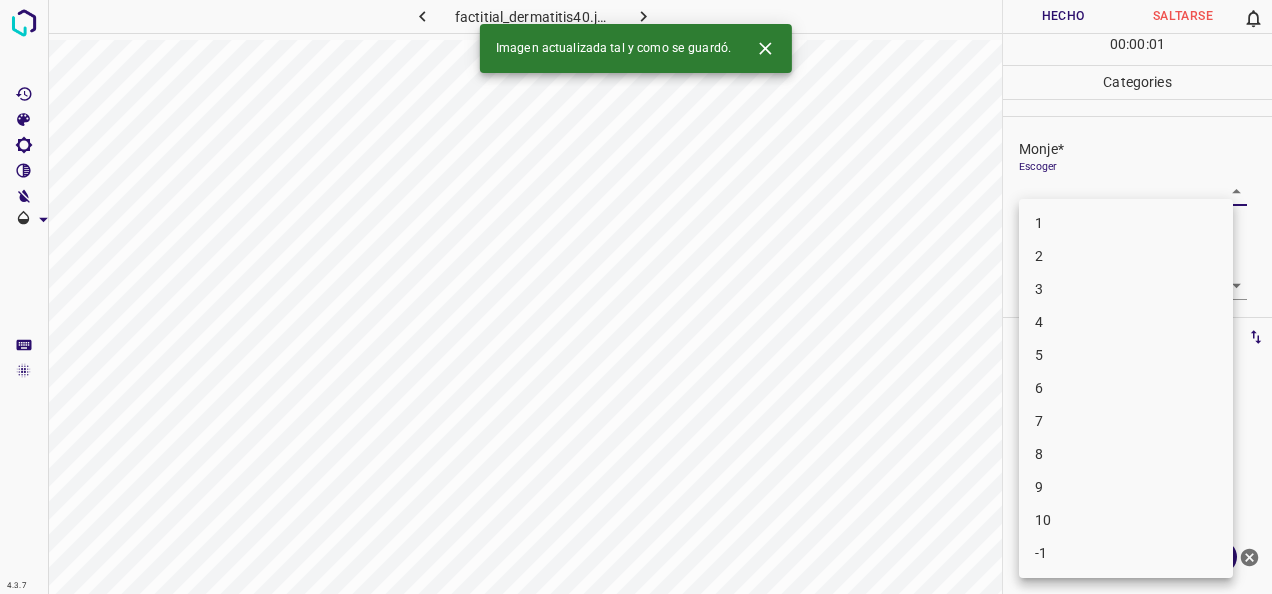 click on "4.3.7 factitial_dermatitis40.jpg Hecho Saltarse 0 00   : 00   : 01   Categories Monje*  Escoger ​  [PERSON_NAME]*  Escoger ​ Etiquetas 0 Categories 1 Monje 2  [PERSON_NAME] Herramientas Espacio Cambiar entre modos (Dibujar y Editar) Yo Etiquetado automático R Restaurar zoom M Acercar N Alejar Borrar Eliminar etiqueta de selección Filtros Z Restaurar filtros X Filtro de saturación C Filtro de brillo V Filtro de contraste B Filtro de escala de grises General O Descargar Imagen actualizada tal y como se guardó. ¿Necesita ayuda? -Mensaje de texto -Esconder -Borrar 1 2 3 4 5 6 7 8 9 10 -1" at bounding box center (636, 297) 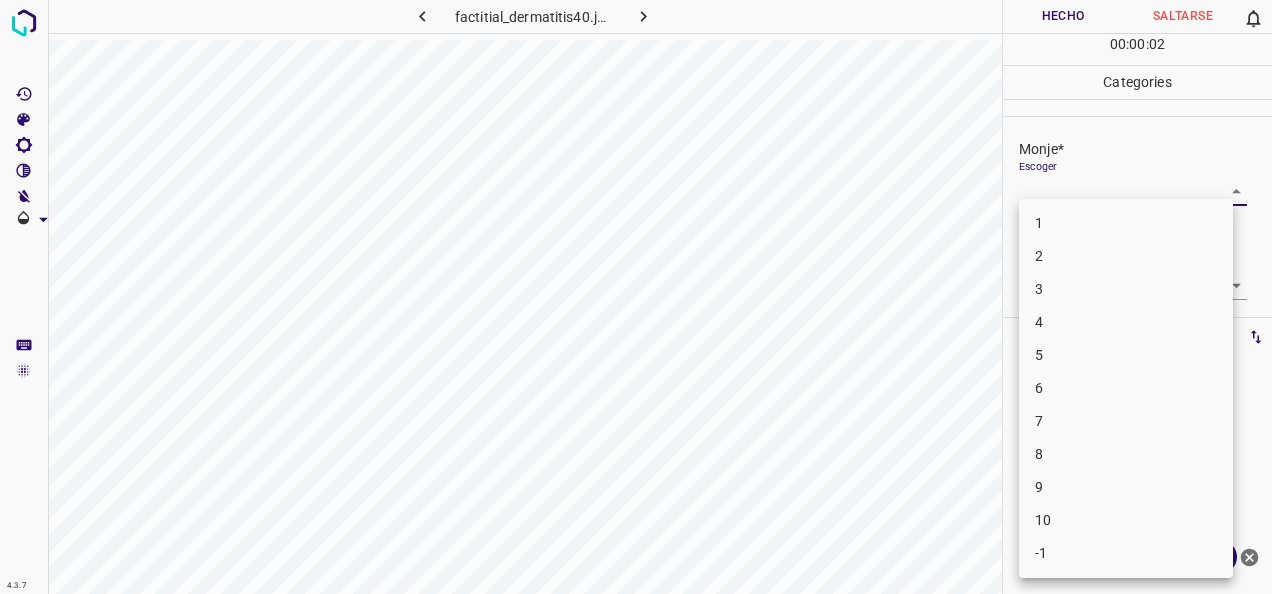 click on "1" at bounding box center [1126, 223] 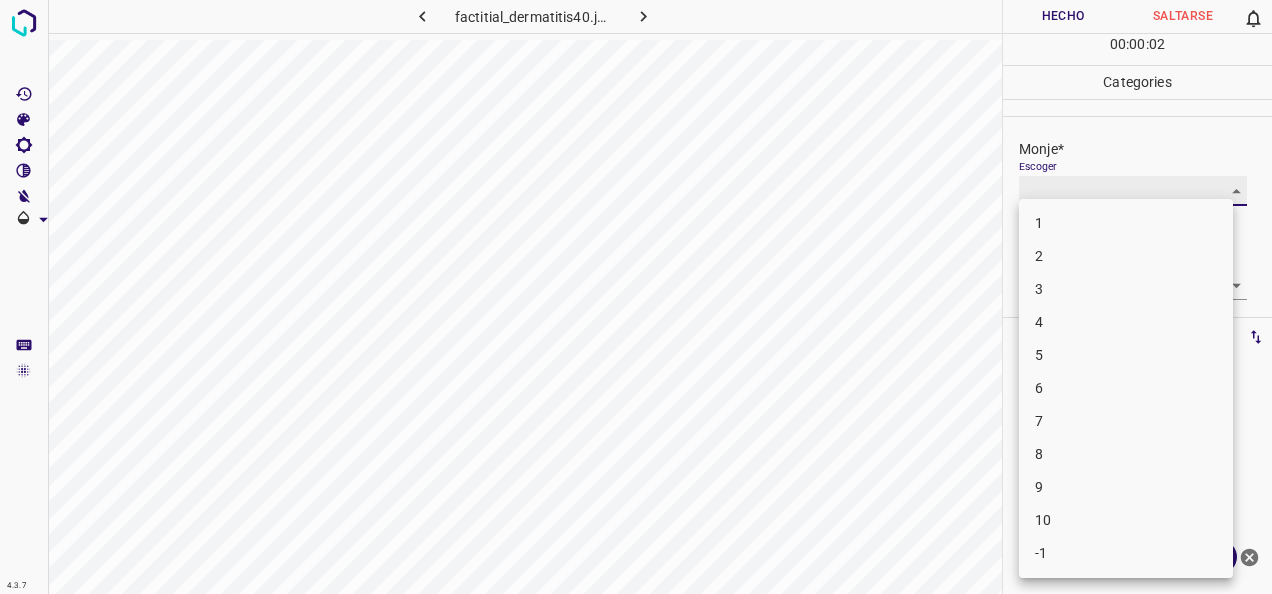type on "1" 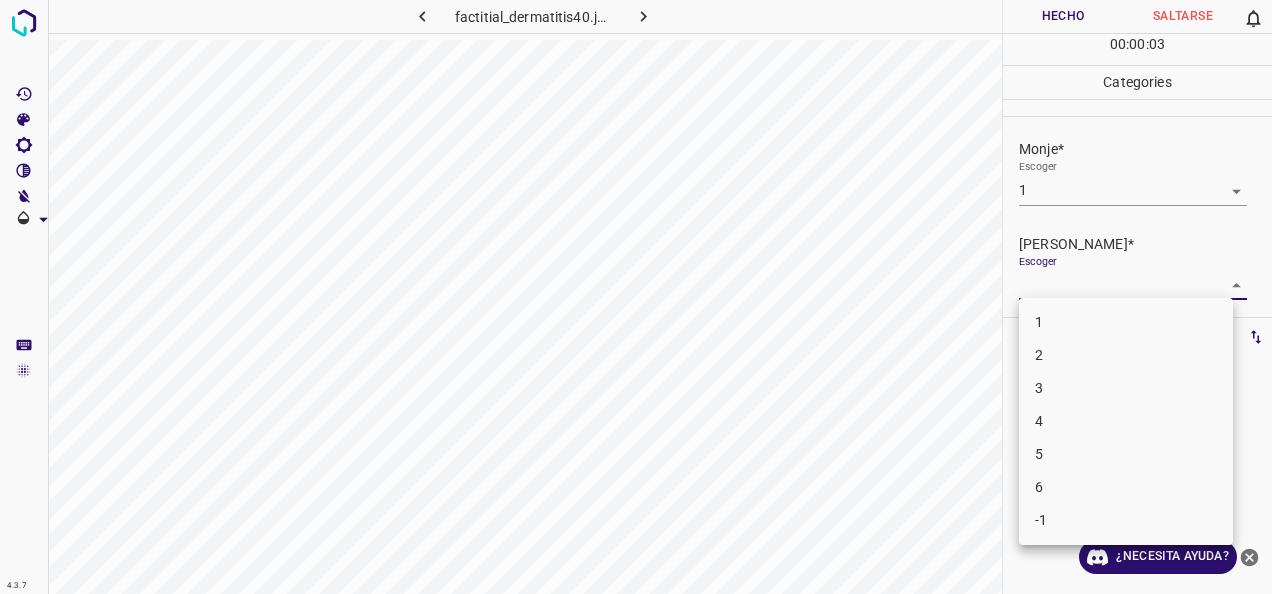 click on "4.3.7 factitial_dermatitis40.jpg Hecho Saltarse 0 00   : 00   : 03   Categories Monje*  Escoger 1 1  [PERSON_NAME]*  Escoger ​ Etiquetas 0 Categories 1 Monje 2  [PERSON_NAME] Herramientas Espacio Cambiar entre modos (Dibujar y Editar) Yo Etiquetado automático R Restaurar zoom M Acercar N Alejar Borrar Eliminar etiqueta de selección Filtros Z Restaurar filtros X Filtro de saturación C Filtro de brillo V Filtro de contraste B Filtro de escala de grises General O Descargar ¿Necesita ayuda? -Mensaje de texto -Esconder -Borrar 1 2 3 4 5 6 -1" at bounding box center [636, 297] 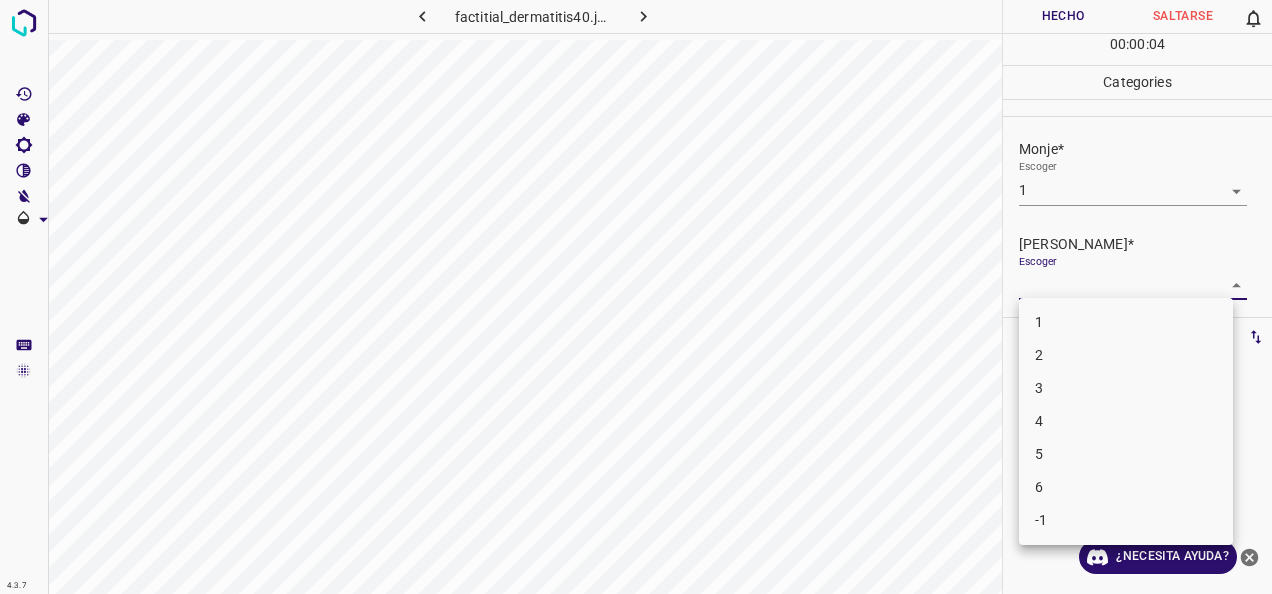 click on "1" at bounding box center (1126, 322) 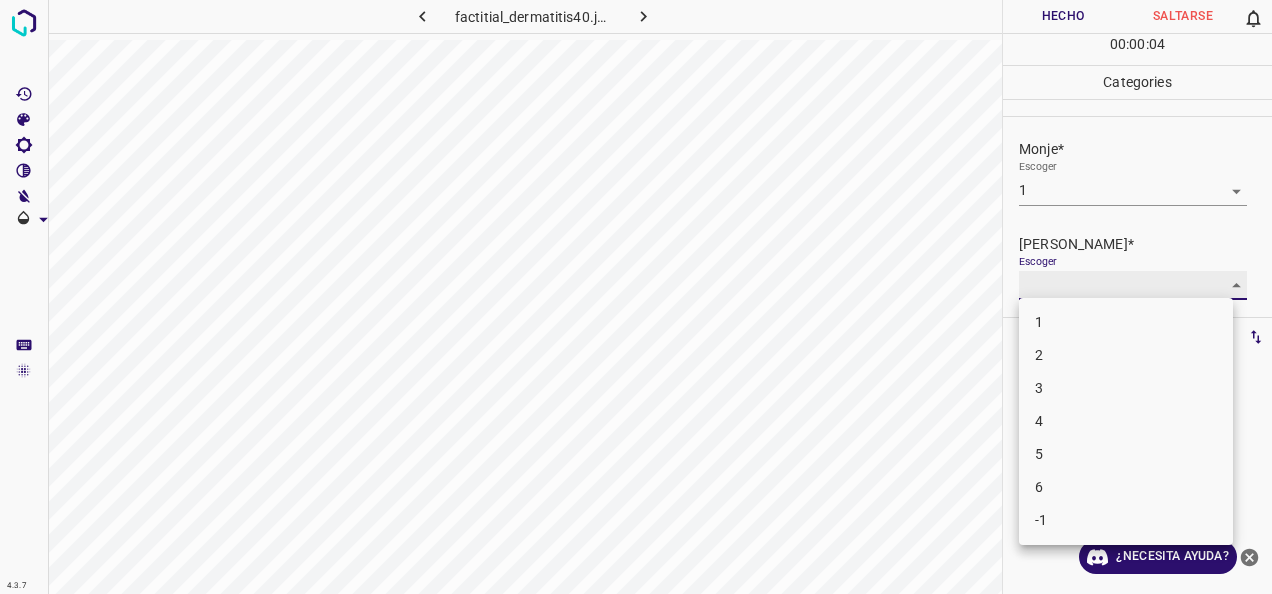 type on "1" 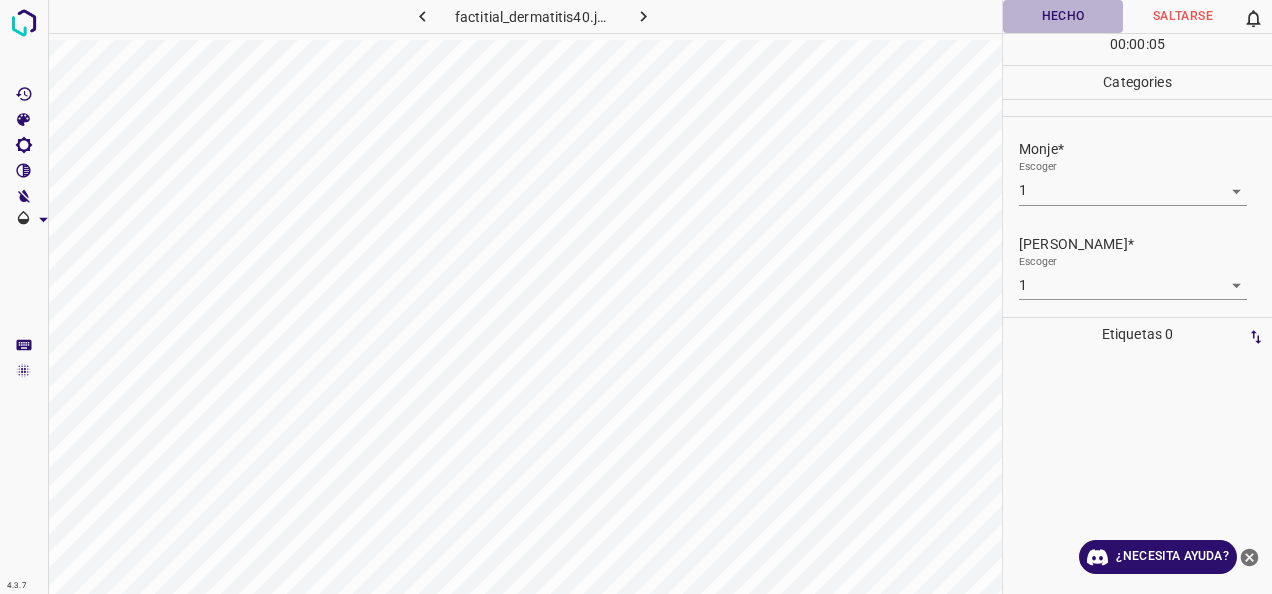click on "Hecho" at bounding box center (1063, 16) 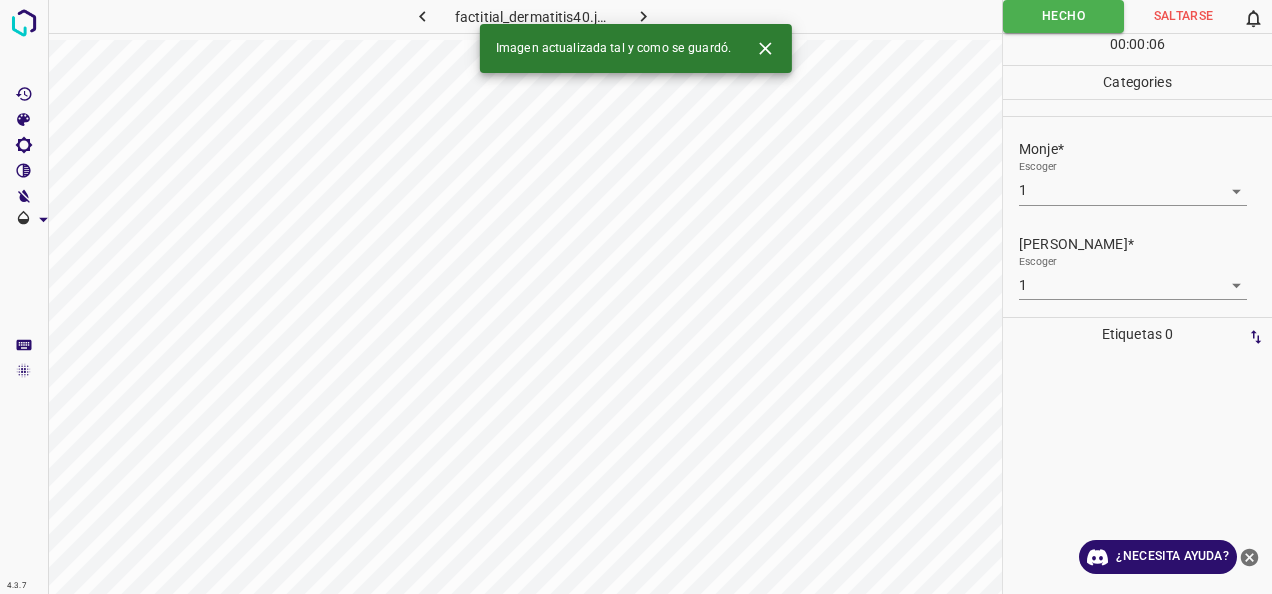 click 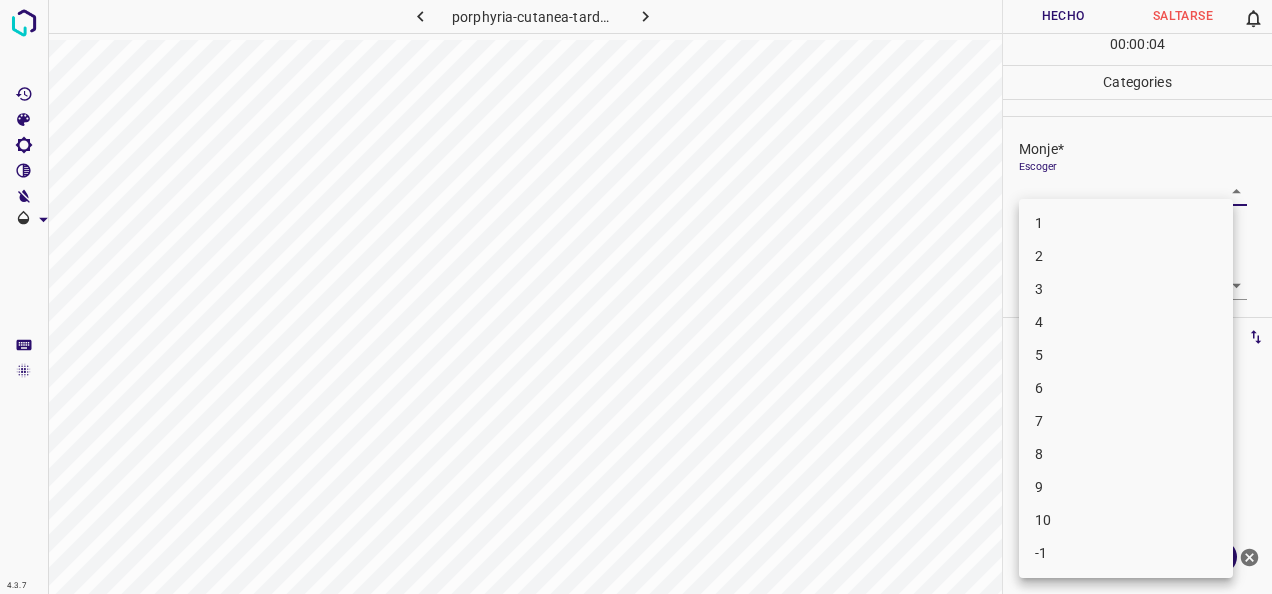 click on "4.3.7 porphyria-cutanea-tarda34.jpg Hecho Saltarse 0 00   : 00   : 04   Categories Monje*  Escoger ​  [PERSON_NAME]*  Escoger ​ Etiquetas 0 Categories 1 Monje 2  [PERSON_NAME] Herramientas Espacio Cambiar entre modos (Dibujar y Editar) Yo Etiquetado automático R Restaurar zoom M Acercar N Alejar Borrar Eliminar etiqueta de selección Filtros Z Restaurar filtros X Filtro de saturación C Filtro de brillo V Filtro de contraste B Filtro de escala de grises General O Descargar ¿Necesita ayuda? -Mensaje de texto -Esconder -Borrar 1 2 3 4 5 6 7 8 9 10 -1" at bounding box center [636, 297] 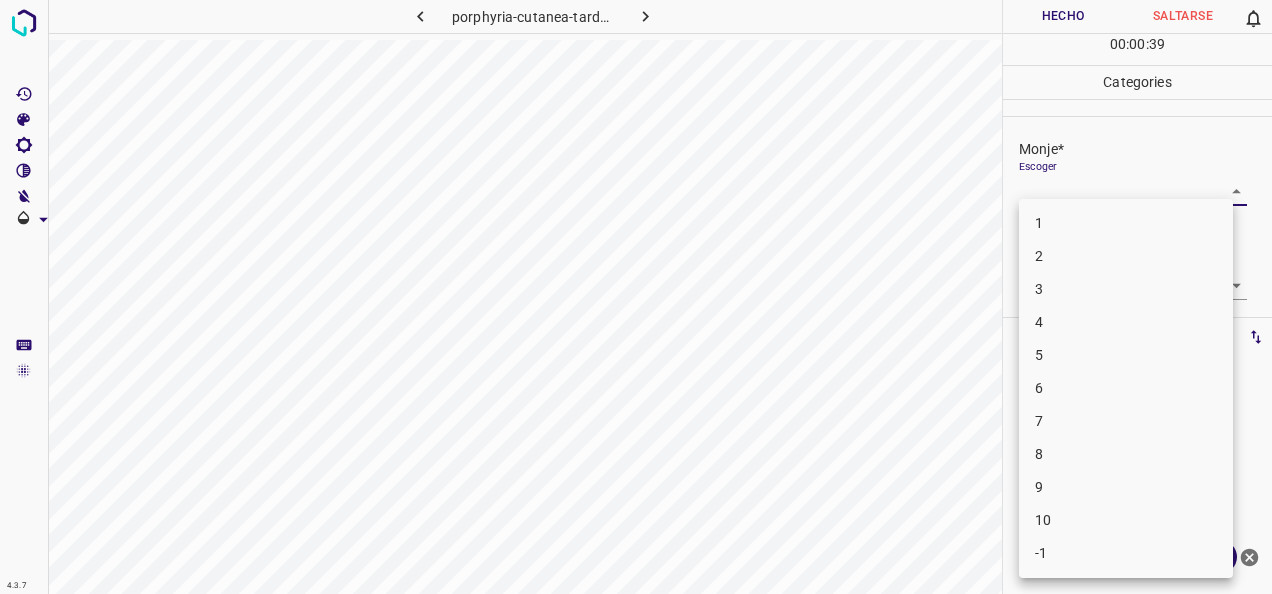 click on "5" at bounding box center (1126, 355) 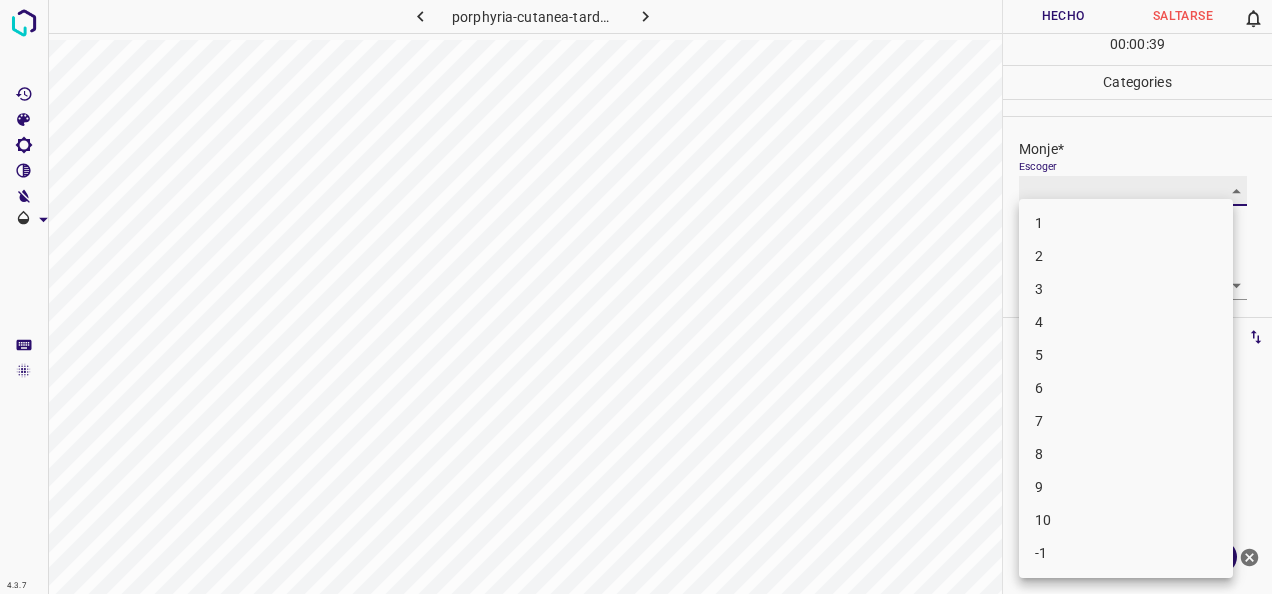 type on "5" 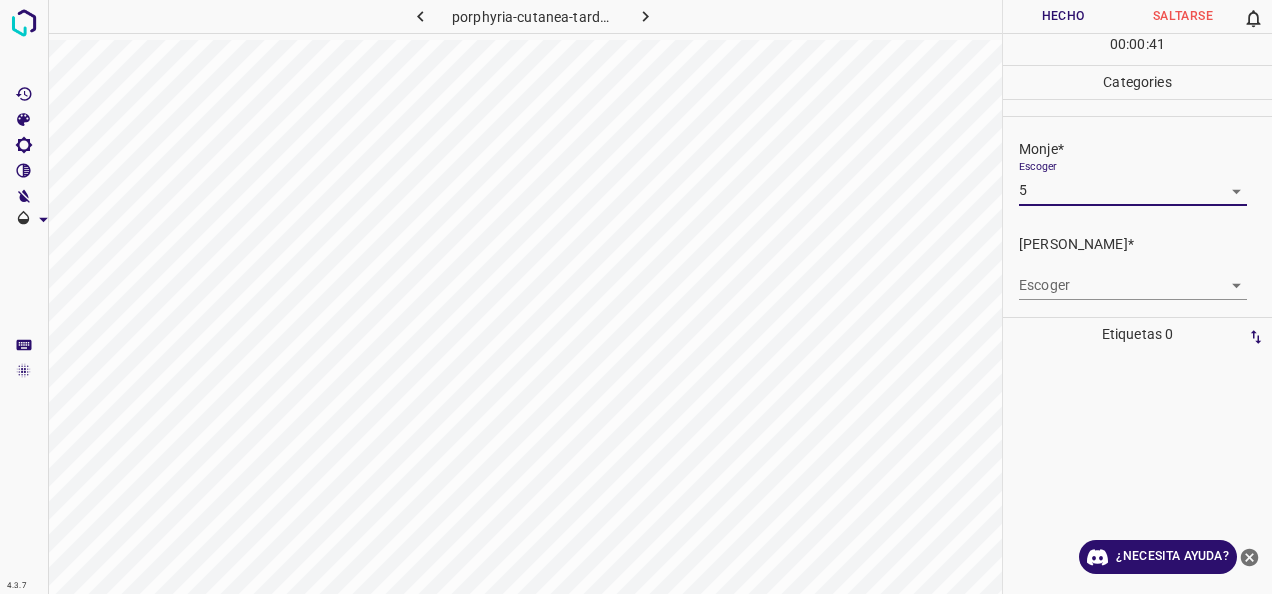 click on "4.3.7 porphyria-cutanea-tarda34.jpg Hecho Saltarse 0 00   : 00   : 41   Categories Monje*  Escoger 5 5  [PERSON_NAME]*  Escoger ​ Etiquetas 0 Categories 1 Monje 2  [PERSON_NAME] Herramientas Espacio Cambiar entre modos (Dibujar y Editar) Yo Etiquetado automático R Restaurar zoom M Acercar N Alejar Borrar Eliminar etiqueta de selección Filtros Z Restaurar filtros X Filtro de saturación C Filtro de brillo V Filtro de contraste B Filtro de escala de grises General O Descargar ¿Necesita ayuda? -Mensaje de texto -Esconder -Borrar" at bounding box center (636, 297) 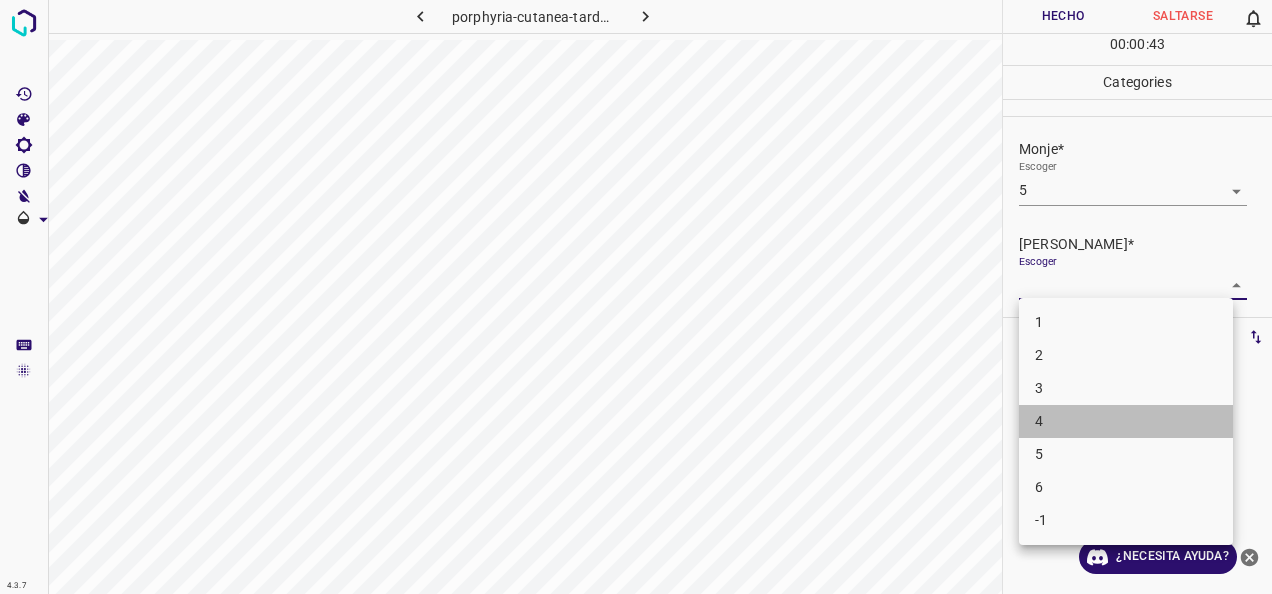 click on "4" at bounding box center [1126, 421] 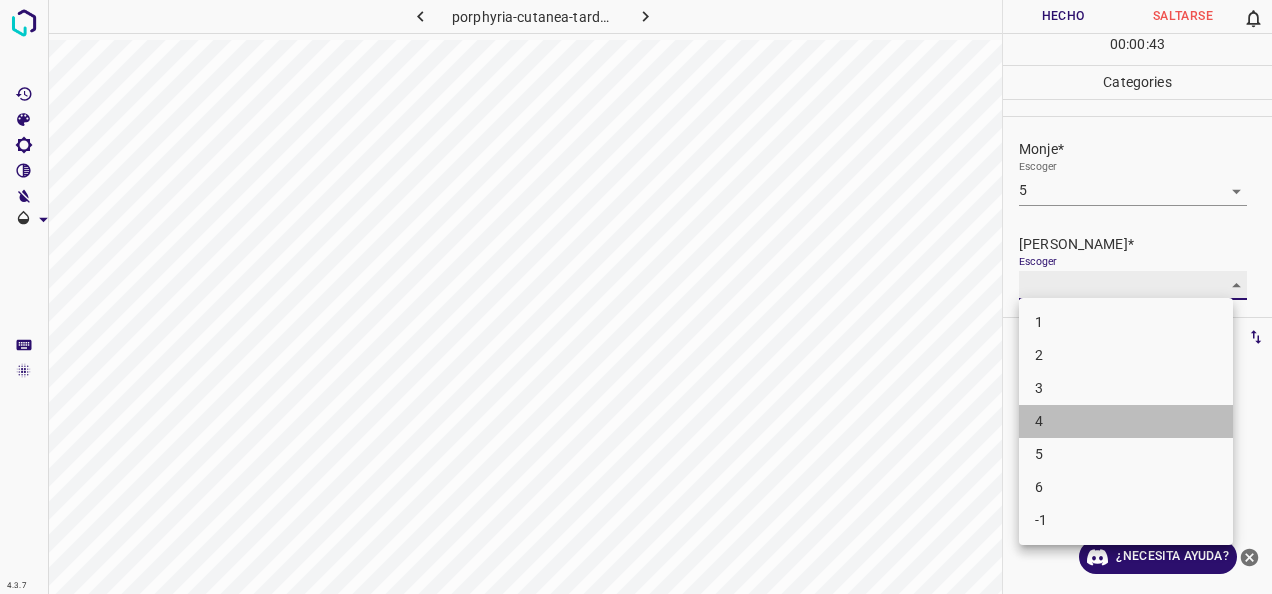 type on "4" 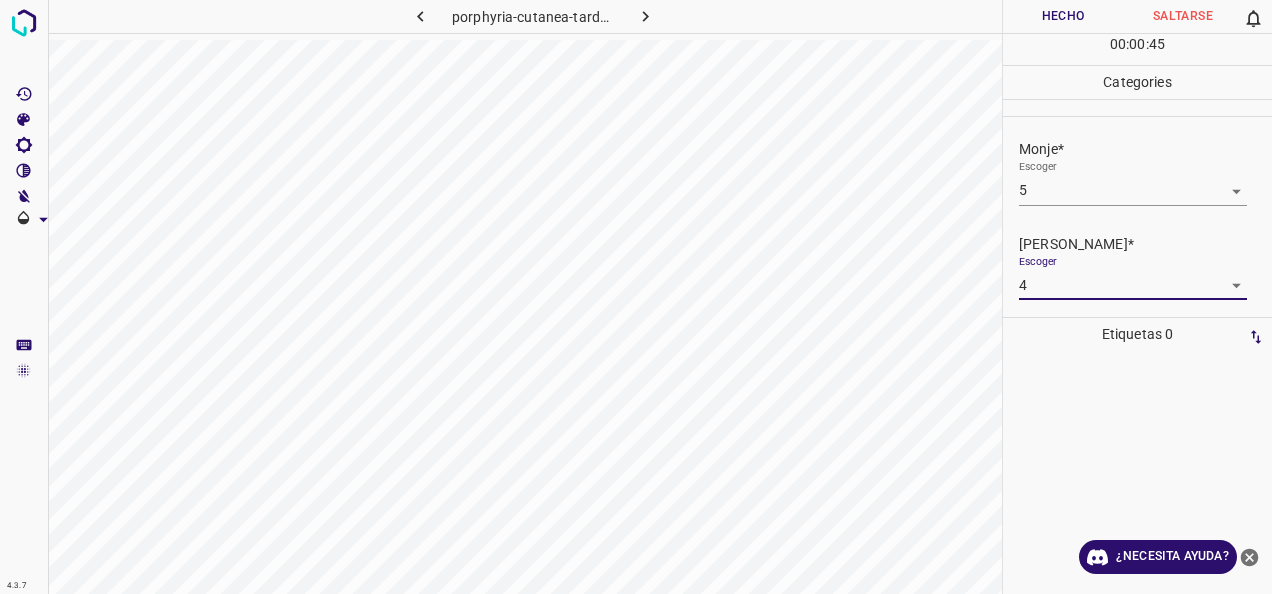 click on "Hecho" at bounding box center [1063, 16] 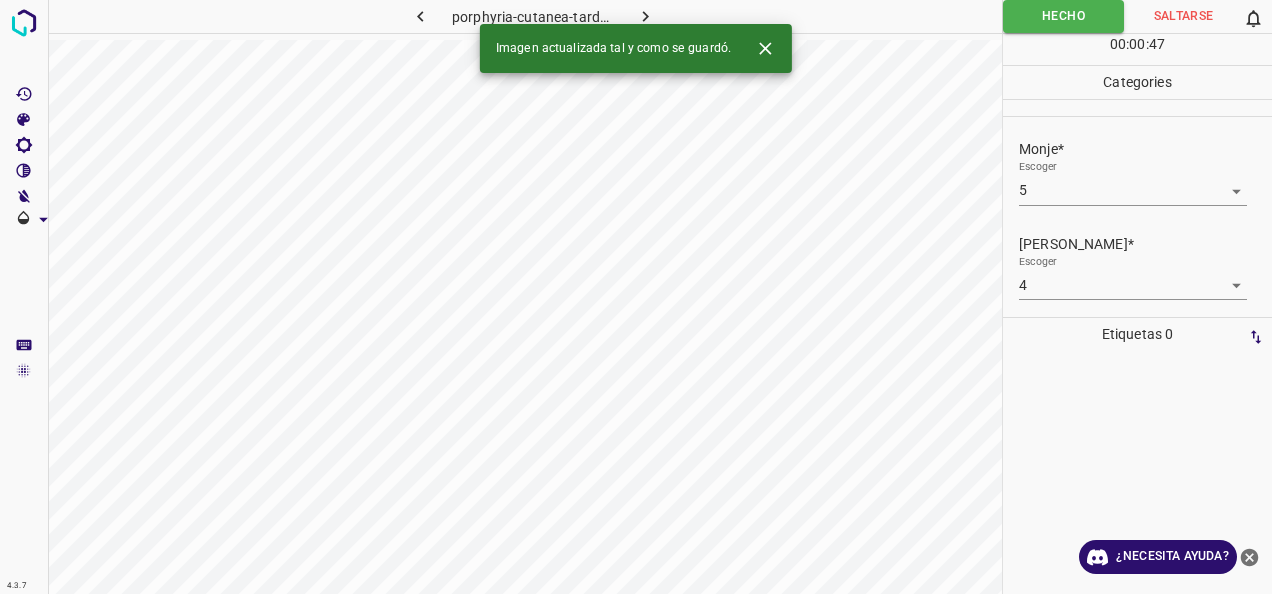 click 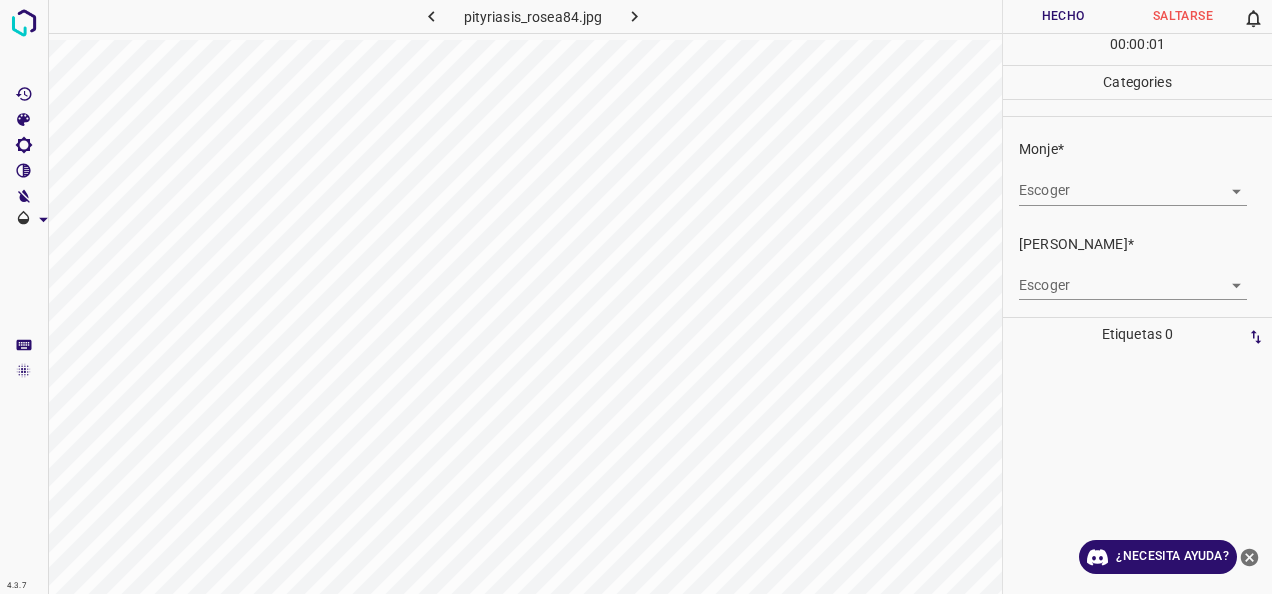 click on "4.3.7 pityriasis_rosea84.jpg Hecho Saltarse 0 00   : 00   : 01   Categories Monje*  Escoger ​  [PERSON_NAME]*  Escoger ​ Etiquetas 0 Categories 1 Monje 2  [PERSON_NAME] Herramientas Espacio Cambiar entre modos (Dibujar y Editar) Yo Etiquetado automático R Restaurar zoom M Acercar N Alejar Borrar Eliminar etiqueta de selección Filtros Z Restaurar filtros X Filtro de saturación C Filtro de brillo V Filtro de contraste B Filtro de escala de grises General O Descargar ¿Necesita ayuda? -Mensaje de texto -Esconder -Borrar" at bounding box center [636, 297] 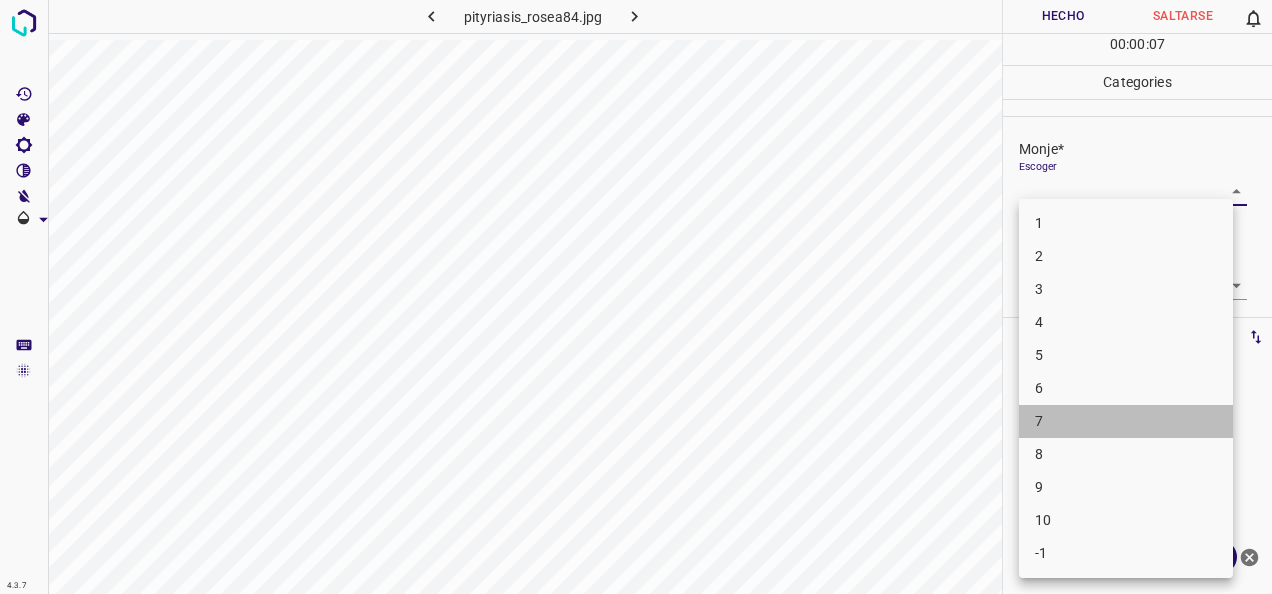 click on "7" at bounding box center [1126, 421] 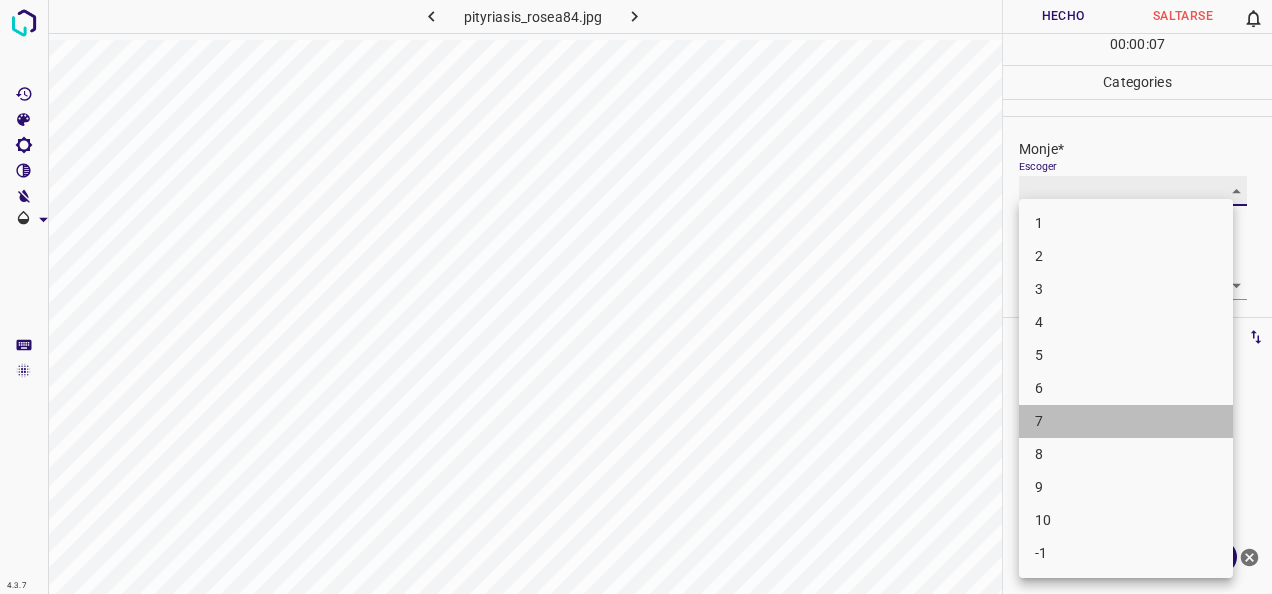 type on "7" 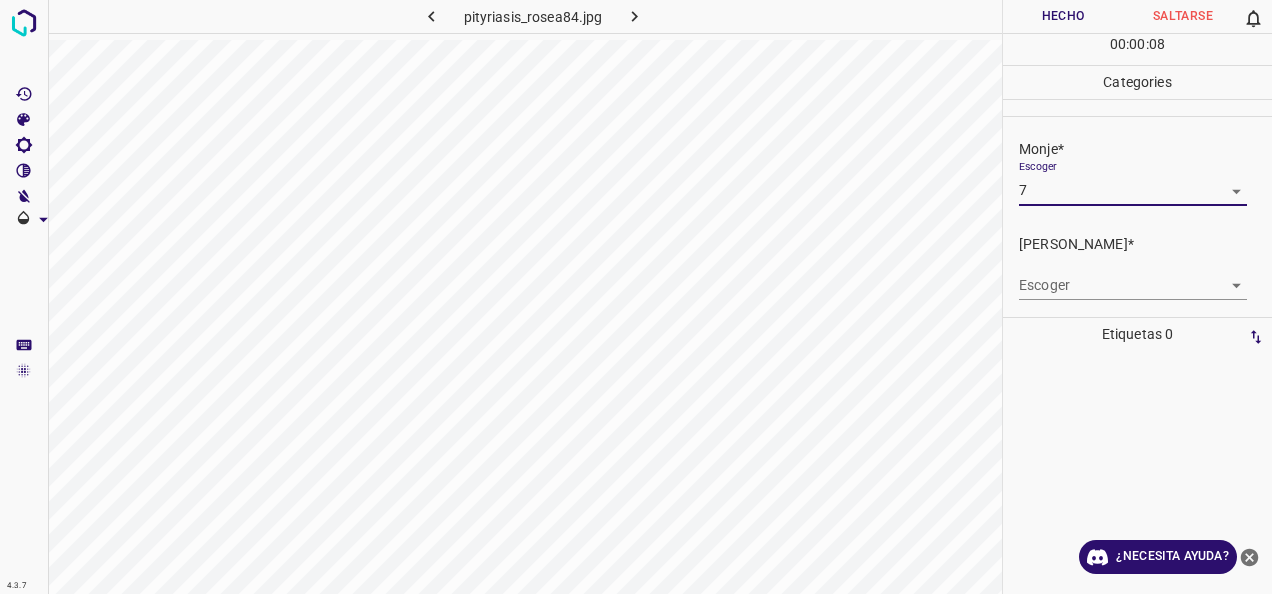click on "4.3.7 pityriasis_rosea84.jpg Hecho Saltarse 0 00   : 00   : 08   Categories Monje*  Escoger 7 7  [PERSON_NAME]*  Escoger ​ Etiquetas 0 Categories 1 Monje 2  [PERSON_NAME] Herramientas Espacio Cambiar entre modos (Dibujar y Editar) Yo Etiquetado automático R Restaurar zoom M Acercar N Alejar Borrar Eliminar etiqueta de selección Filtros Z Restaurar filtros X Filtro de saturación C Filtro de brillo V Filtro de contraste B Filtro de escala de grises General O Descargar ¿Necesita ayuda? -Mensaje de texto -Esconder -Borrar" at bounding box center [636, 297] 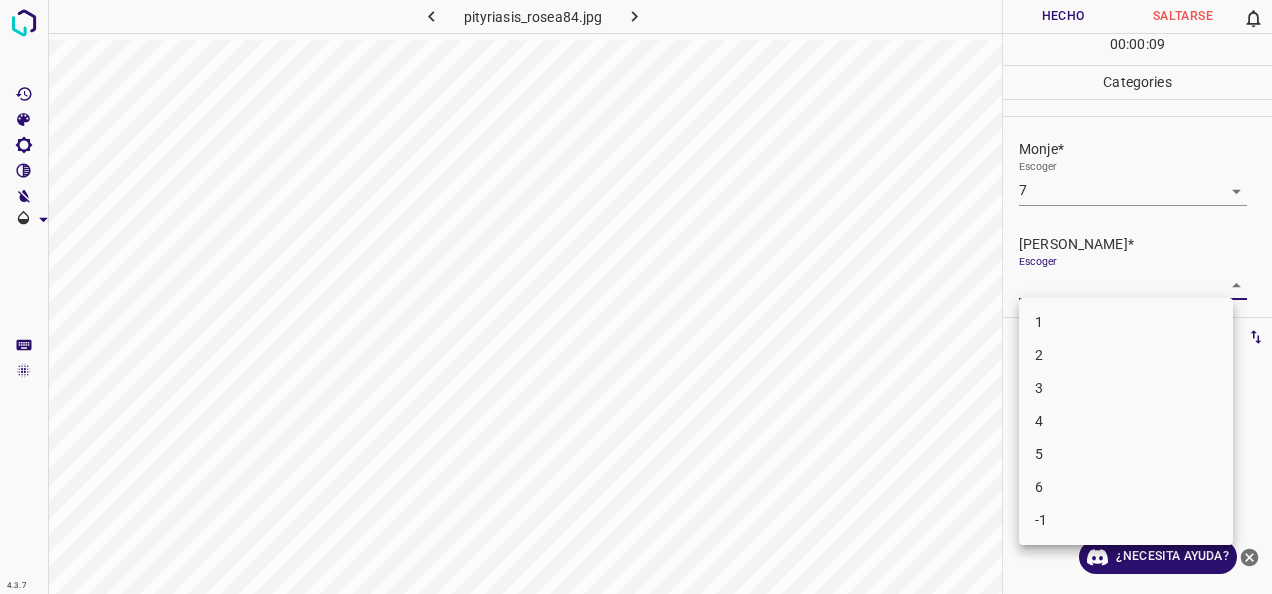click on "5" at bounding box center (1126, 454) 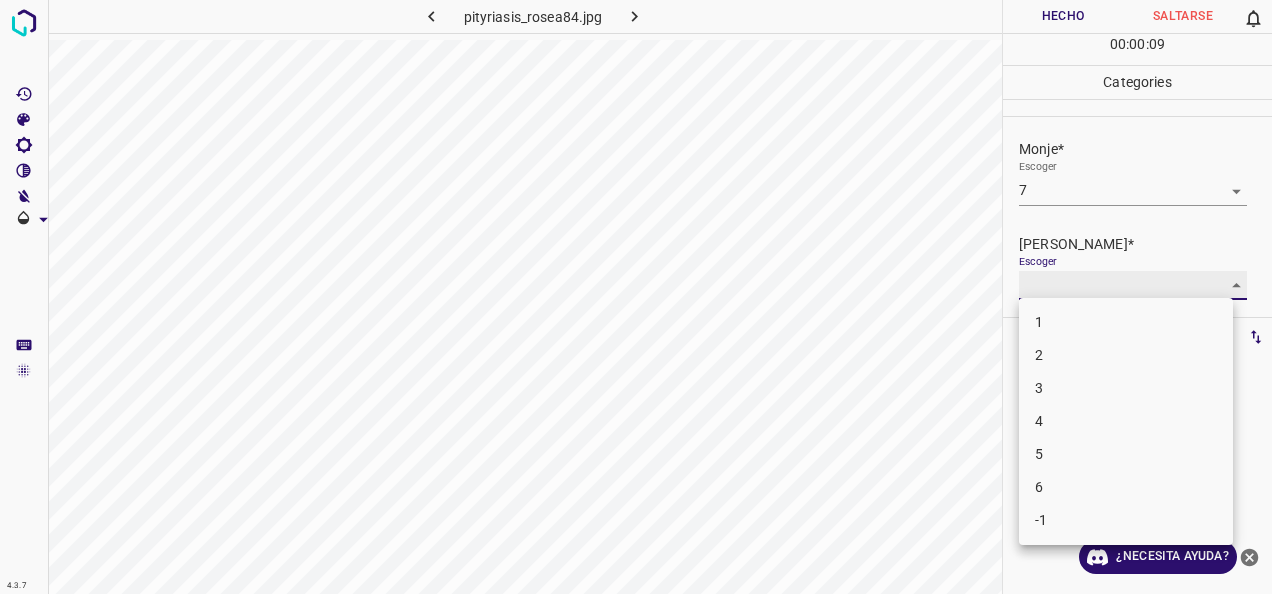 type on "5" 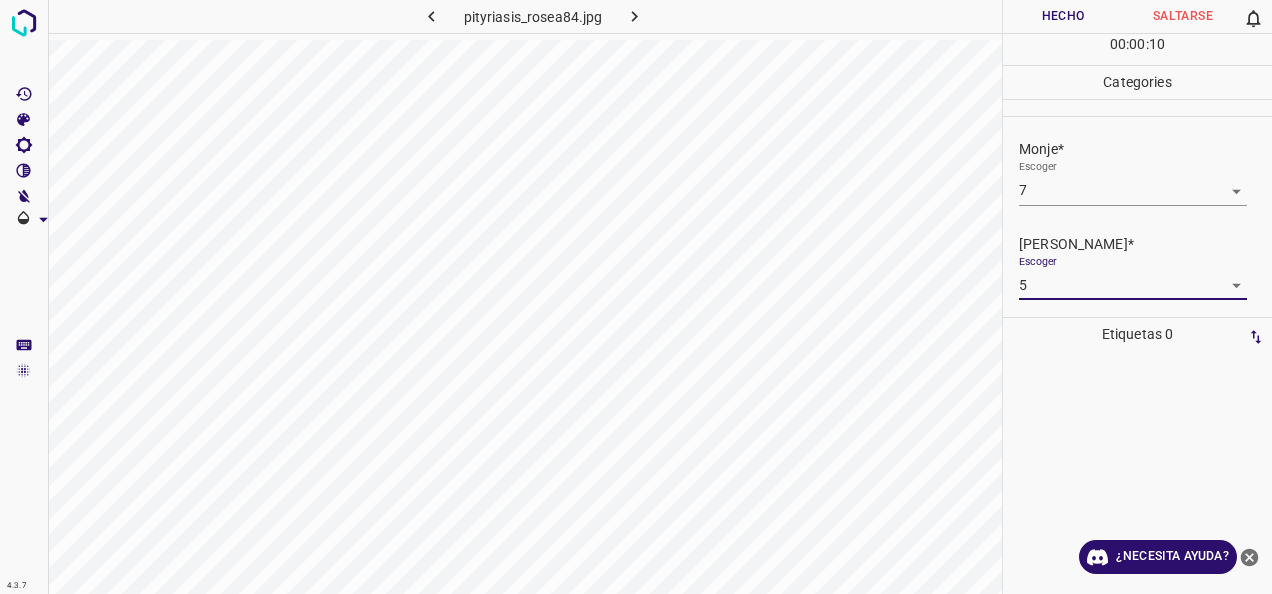 click on "Hecho" at bounding box center (1063, 16) 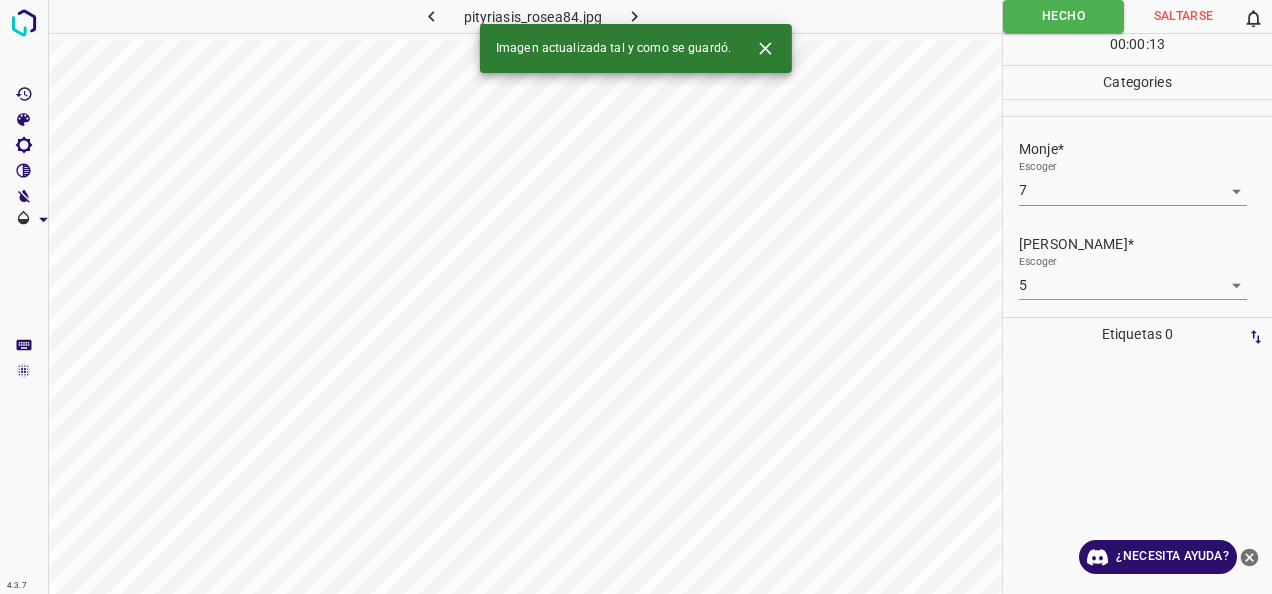 click at bounding box center (634, 16) 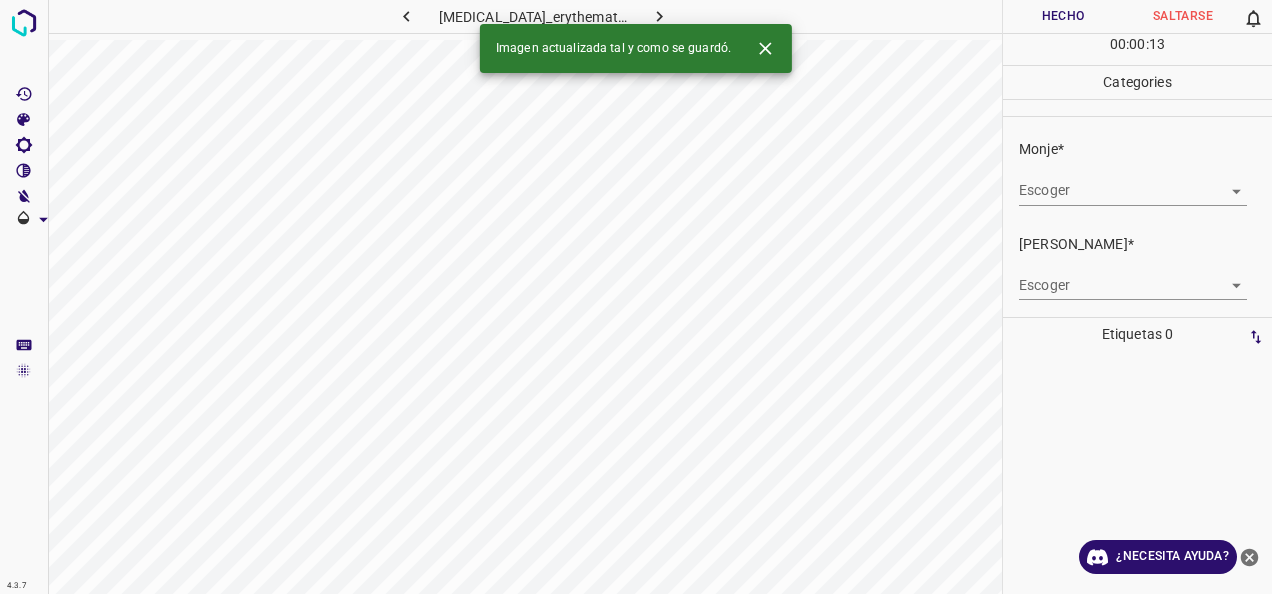 click on "4.3.7 [MEDICAL_DATA]_erythematosus37.jpg Hecho Saltarse 0 00   : 00   : 13   Categories Monje*  Escoger ​  [PERSON_NAME]*  Escoger ​ Etiquetas 0 Categories 1 Monje 2  [PERSON_NAME] Herramientas Espacio Cambiar entre modos (Dibujar y Editar) Yo Etiquetado automático R Restaurar zoom M Acercar N Alejar Borrar Eliminar etiqueta de selección Filtros Z Restaurar filtros X Filtro de saturación C Filtro de brillo V Filtro de contraste B Filtro de escala de grises General O Descargar Imagen actualizada tal y como se guardó. ¿Necesita ayuda? -Mensaje de texto -Esconder -Borrar" at bounding box center (636, 297) 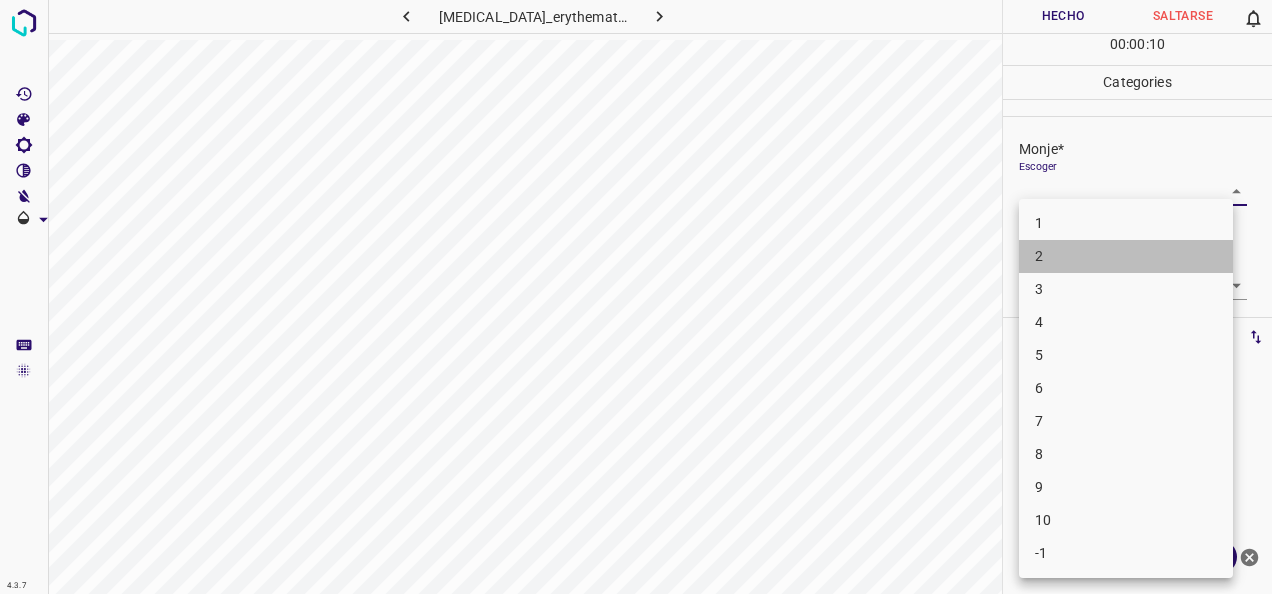 click on "2" at bounding box center (1126, 256) 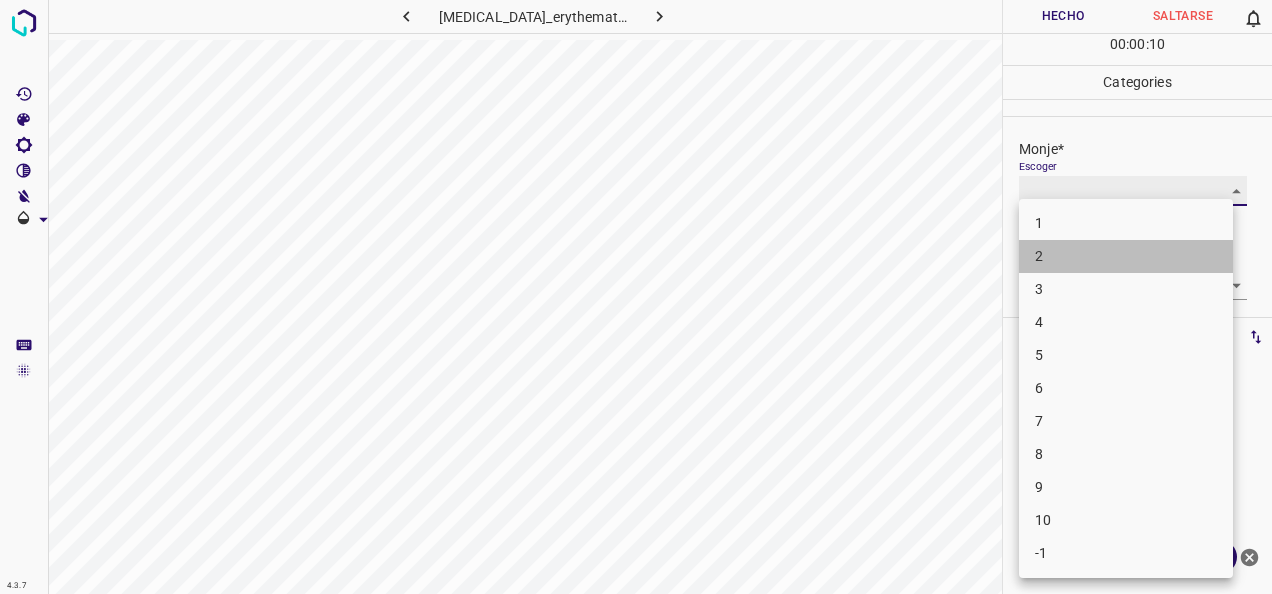 type on "2" 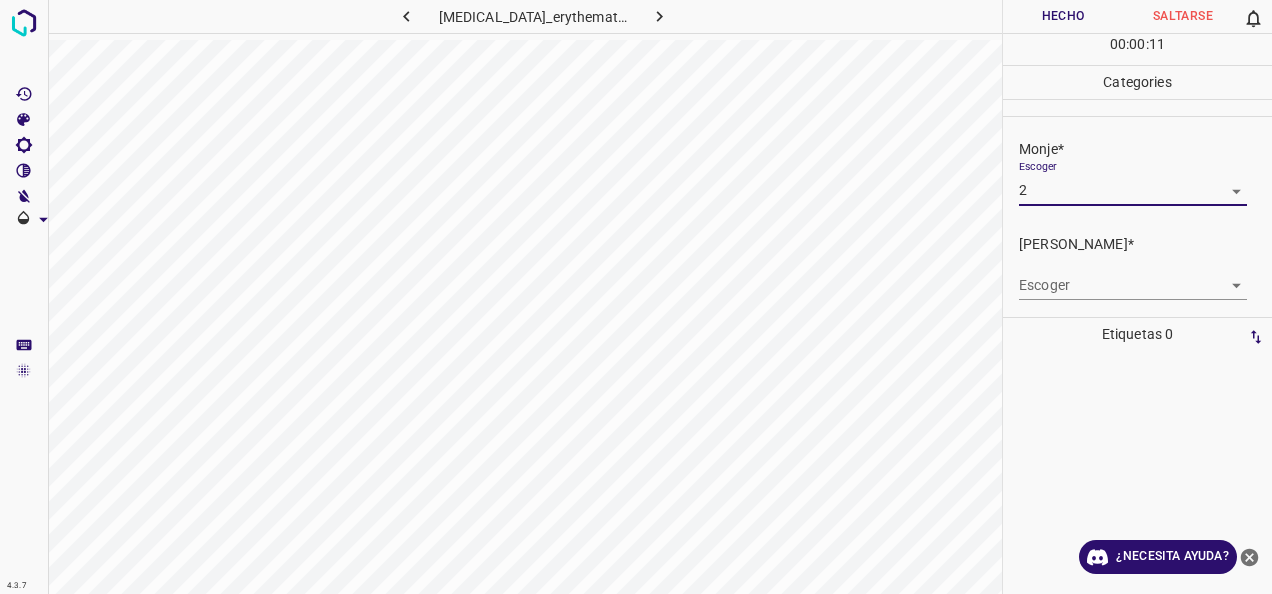 click on "4.3.7 [MEDICAL_DATA]_erythematosus37.jpg Hecho Saltarse 0 00   : 00   : 11   Categories Monje*  Escoger 2 2  [PERSON_NAME]*  Escoger ​ Etiquetas 0 Categories 1 Monje 2  [PERSON_NAME] Herramientas Espacio Cambiar entre modos (Dibujar y Editar) Yo Etiquetado automático R Restaurar zoom M Acercar N Alejar Borrar Eliminar etiqueta de selección Filtros Z Restaurar filtros X Filtro de saturación C Filtro de brillo V Filtro de contraste B Filtro de escala de grises General O Descargar ¿Necesita ayuda? -Mensaje de texto -Esconder -Borrar" at bounding box center [636, 297] 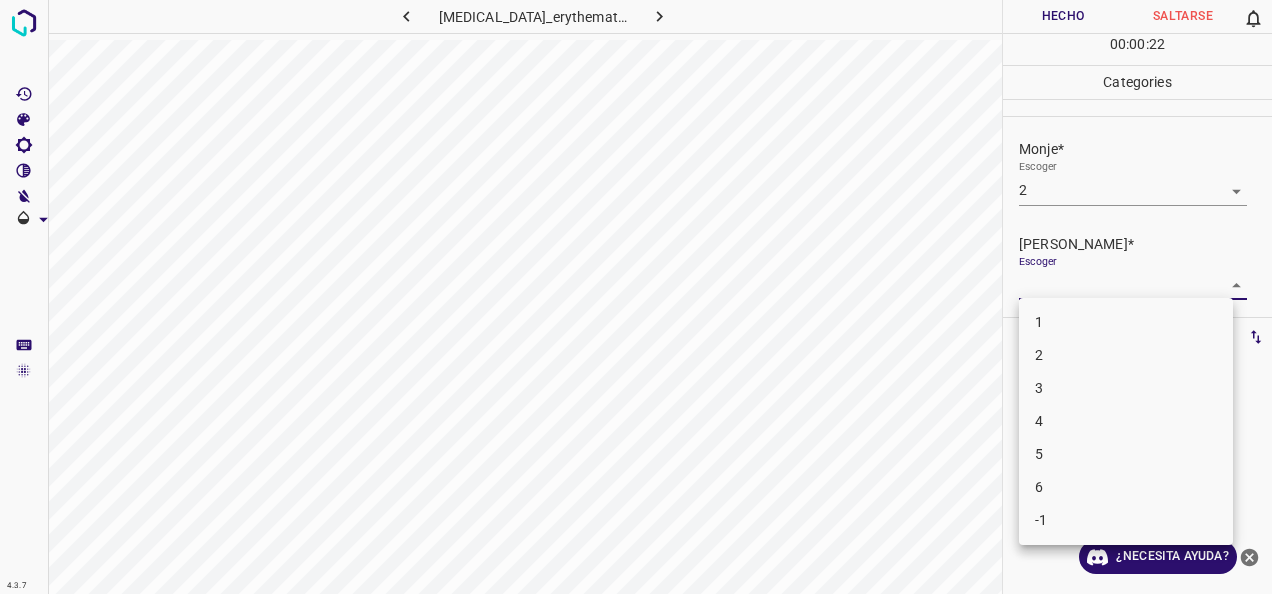 click on "1" at bounding box center [1126, 322] 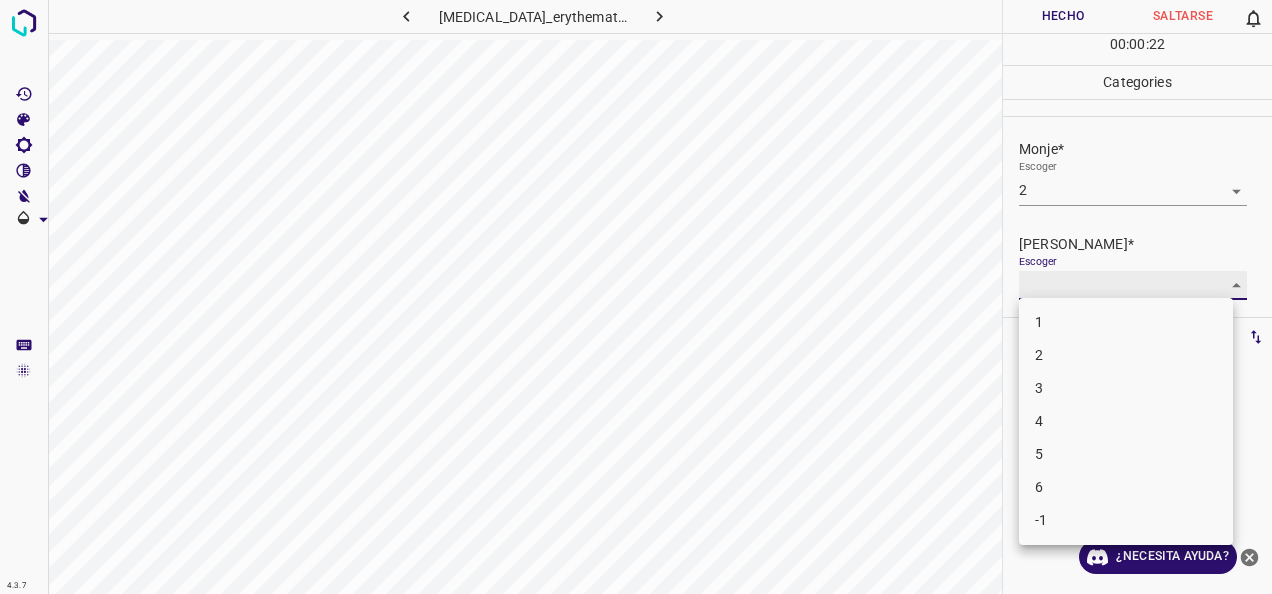 type on "1" 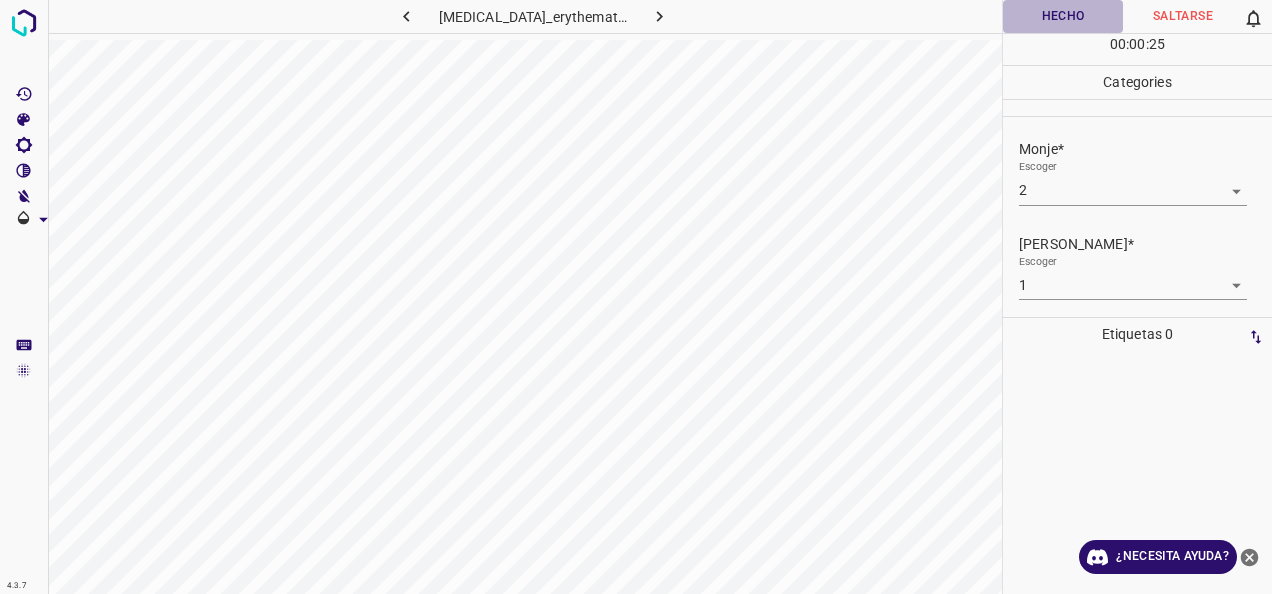 click on "Hecho" at bounding box center [1063, 16] 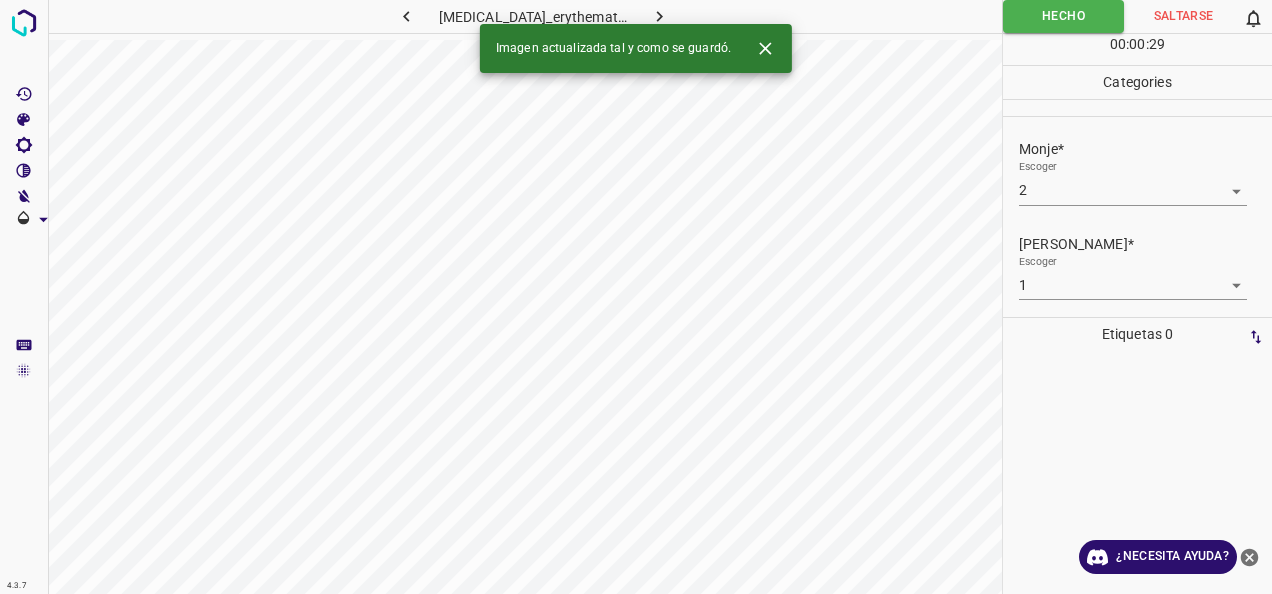 click 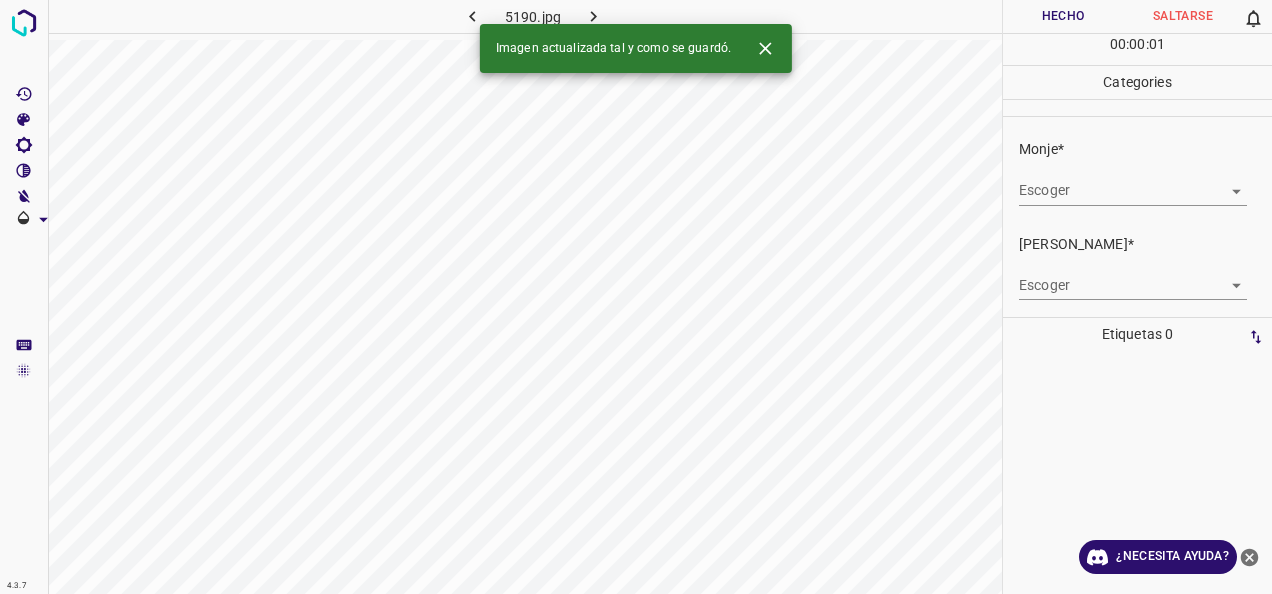 click on "4.3.7 5190.jpg Hecho Saltarse 0 00   : 00   : 01   Categories Monje*  Escoger ​  [PERSON_NAME]*  Escoger ​ Etiquetas 0 Categories 1 Monje 2  [PERSON_NAME] Herramientas Espacio Cambiar entre modos (Dibujar y Editar) Yo Etiquetado automático R Restaurar zoom M Acercar N Alejar Borrar Eliminar etiqueta de selección Filtros Z Restaurar filtros X Filtro de saturación C Filtro de brillo V Filtro de contraste B Filtro de escala de grises General O Descargar Imagen actualizada tal y como se guardó. ¿Necesita ayuda? -Mensaje de texto -Esconder -Borrar" at bounding box center (636, 297) 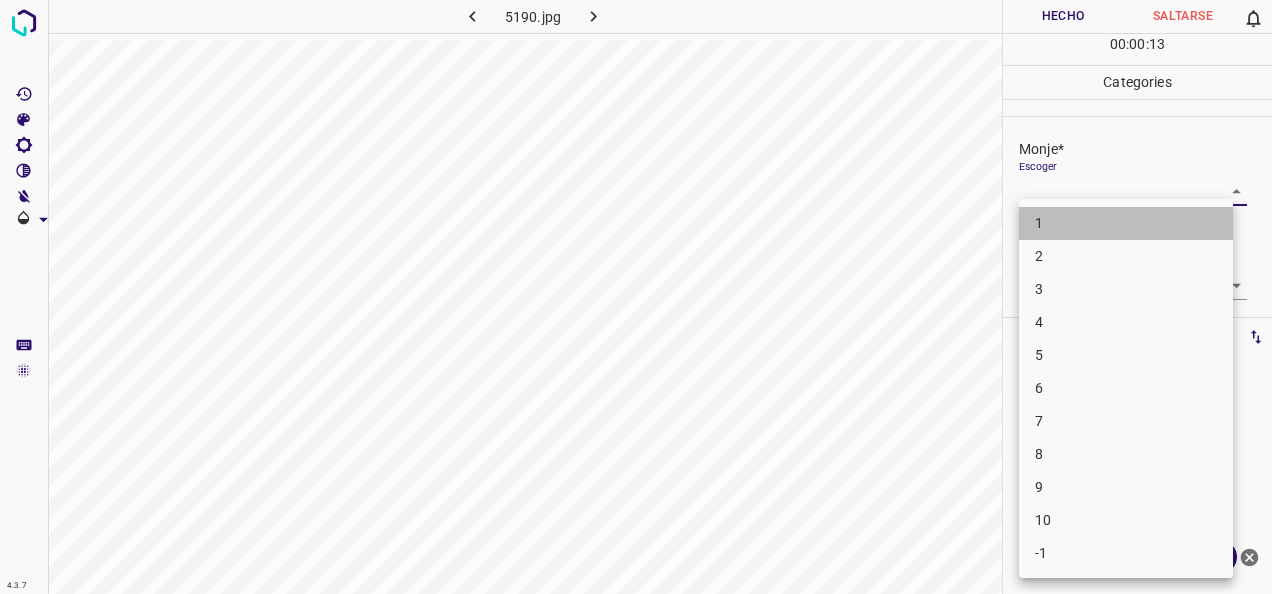 click on "1" at bounding box center [1126, 223] 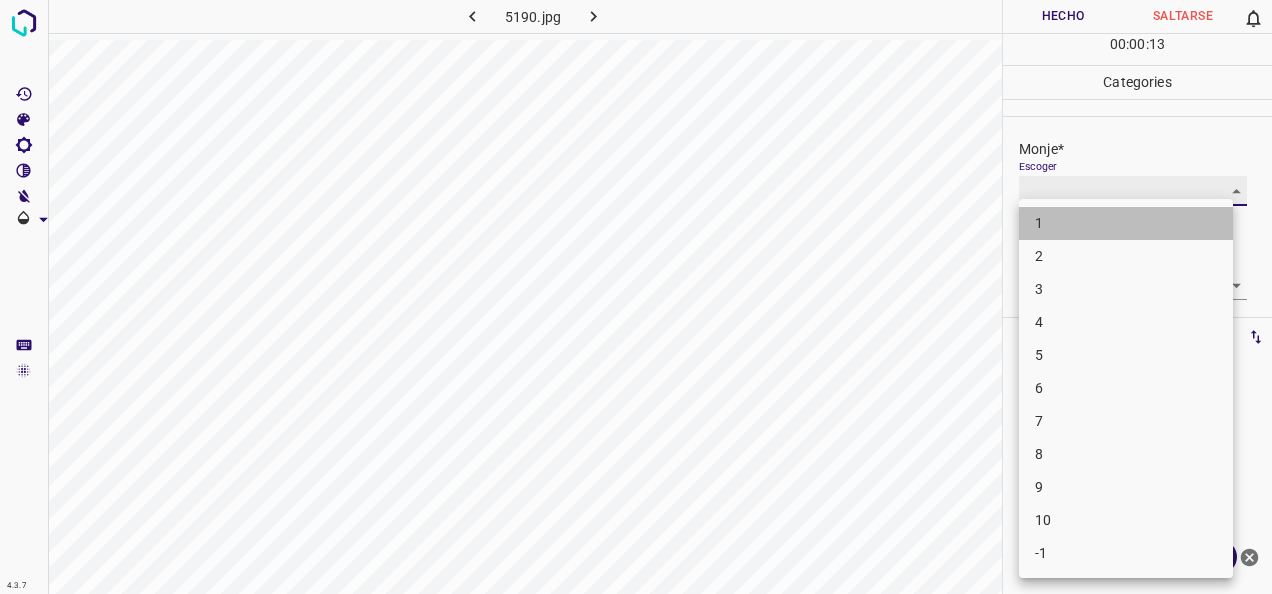 type on "1" 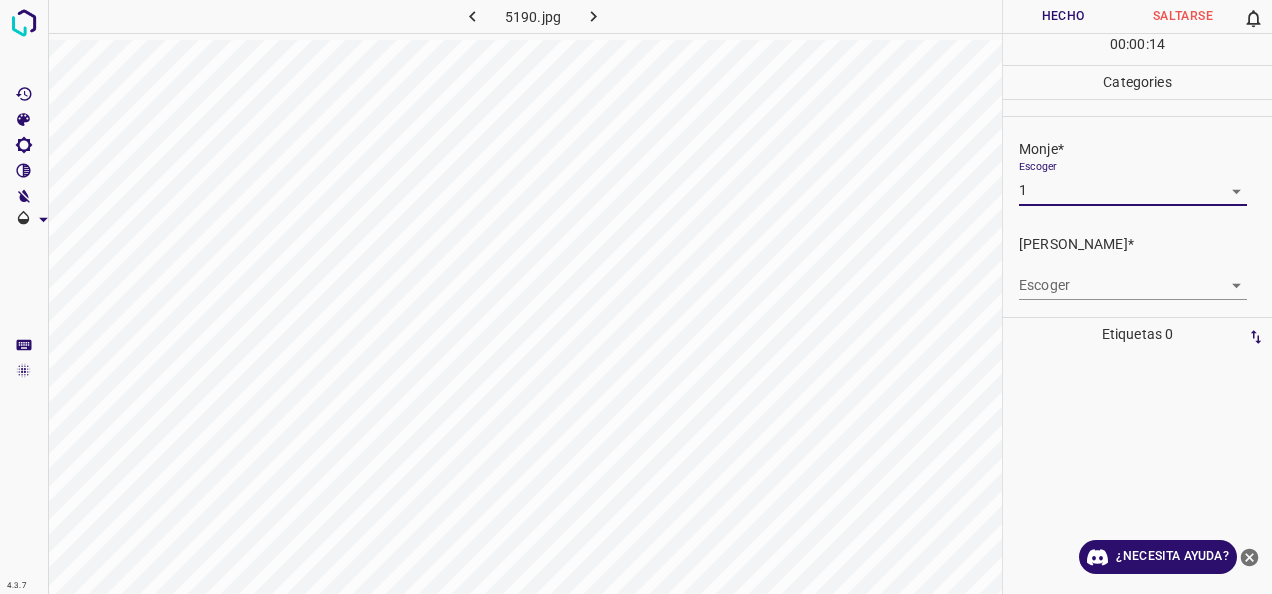 click on "4.3.7 5190.jpg Hecho Saltarse 0 00   : 00   : 14   Categories Monje*  Escoger 1 1  [PERSON_NAME]*  Escoger ​ Etiquetas 0 Categories 1 Monje 2  [PERSON_NAME] Herramientas Espacio Cambiar entre modos (Dibujar y Editar) Yo Etiquetado automático R Restaurar zoom M Acercar N Alejar Borrar Eliminar etiqueta de selección Filtros Z Restaurar filtros X Filtro de saturación C Filtro de brillo V Filtro de contraste B Filtro de escala de grises General O Descargar ¿Necesita ayuda? -Mensaje de texto -Esconder -Borrar" at bounding box center [636, 297] 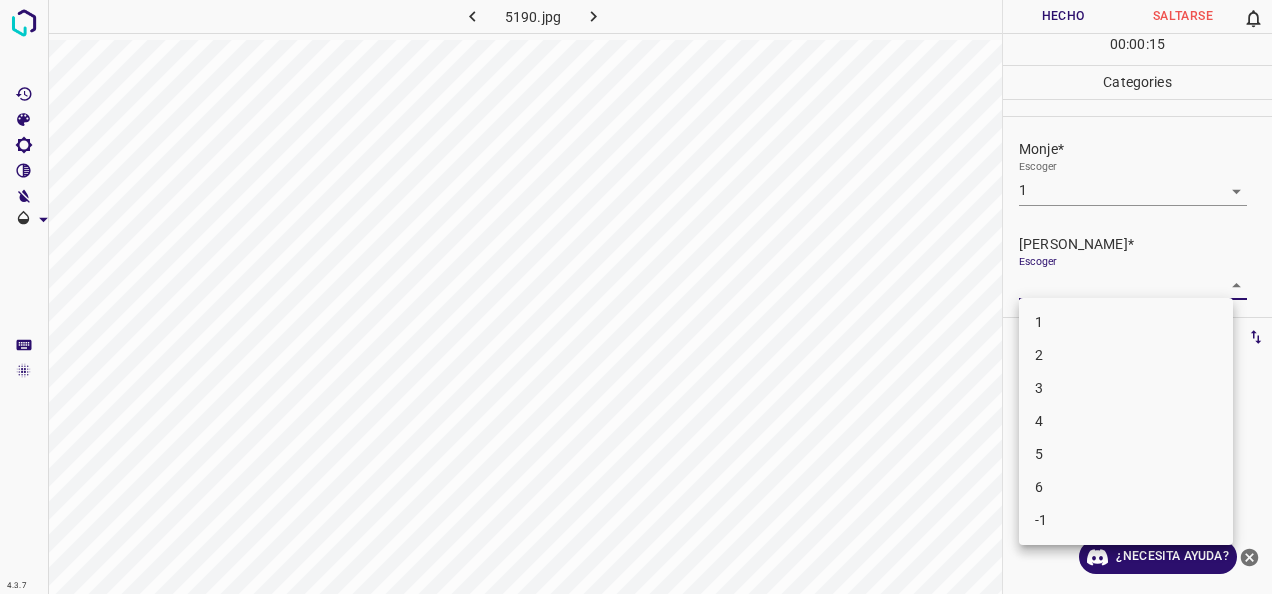 click on "1" at bounding box center [1126, 322] 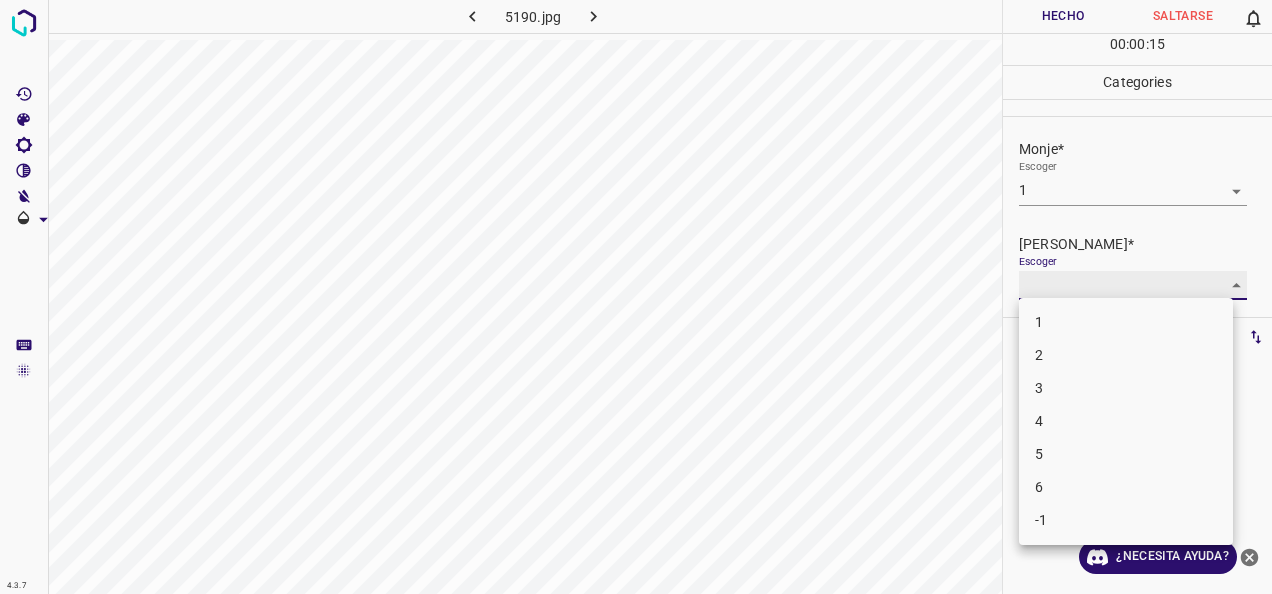 type on "1" 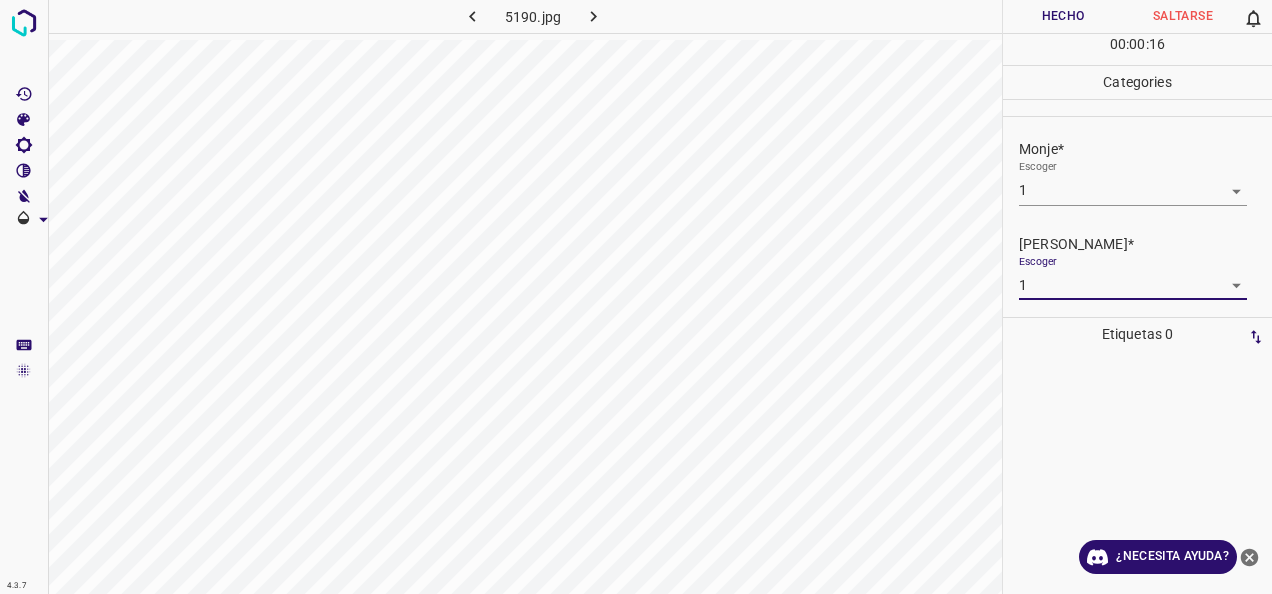 click on "Hecho" at bounding box center (1063, 16) 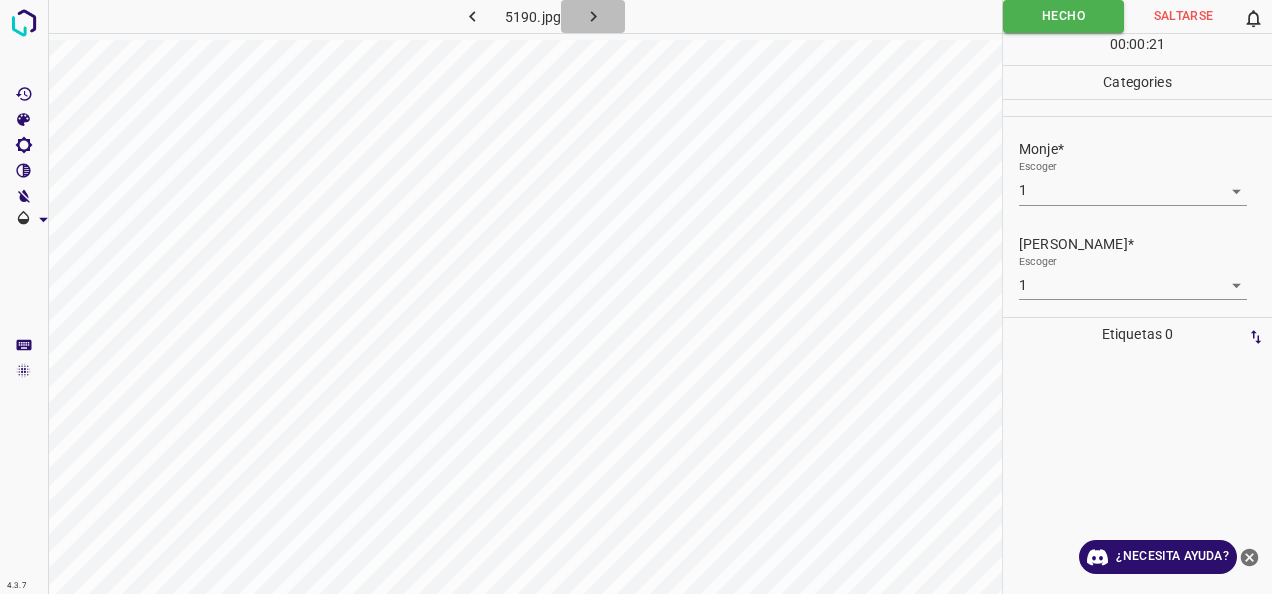 click 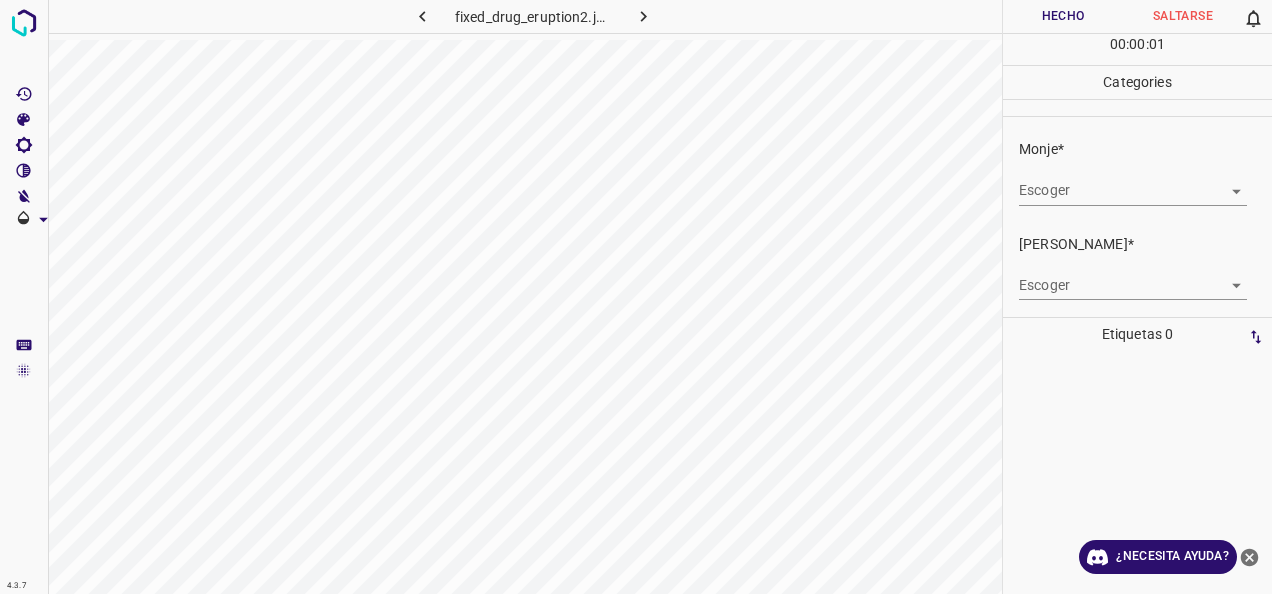 click on "4.3.7 fixed_drug_eruption2.jpg Hecho Saltarse 0 00   : 00   : 01   Categories Monje*  Escoger ​  [PERSON_NAME]*  Escoger ​ Etiquetas 0 Categories 1 Monje 2  [PERSON_NAME] Herramientas Espacio Cambiar entre modos (Dibujar y Editar) Yo Etiquetado automático R Restaurar zoom M Acercar N Alejar Borrar Eliminar etiqueta de selección Filtros Z Restaurar filtros X Filtro de saturación C Filtro de brillo V Filtro de contraste B Filtro de escala de grises General O Descargar ¿Necesita ayuda? -Mensaje de texto -Esconder -Borrar" at bounding box center (636, 297) 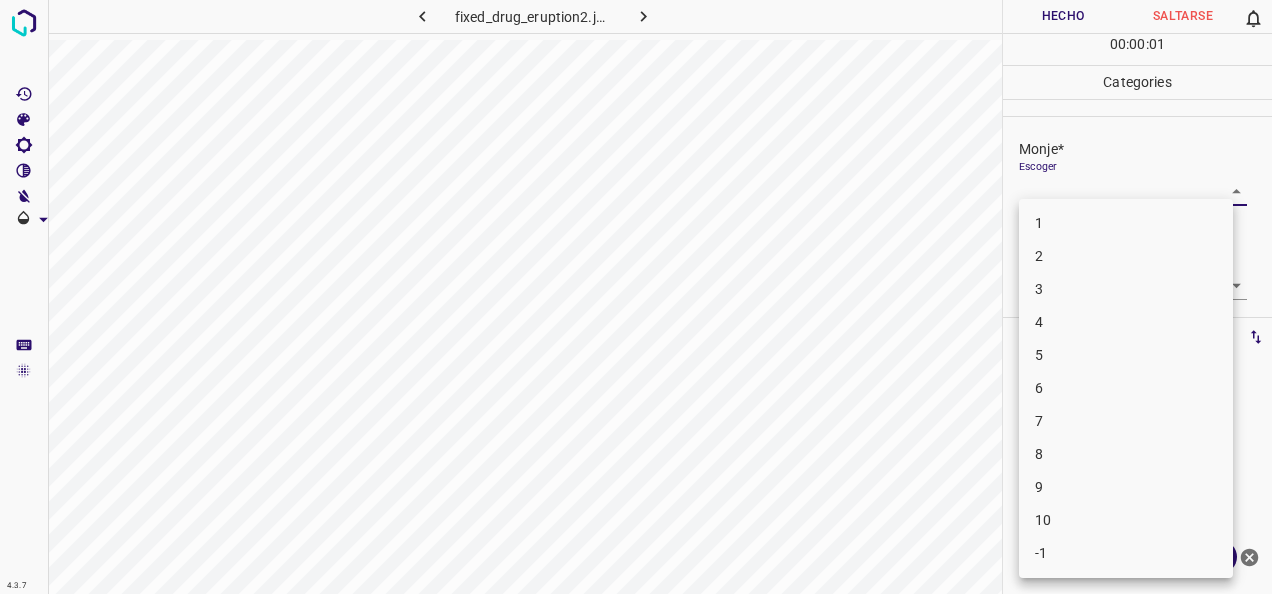 click on "1" at bounding box center [1126, 223] 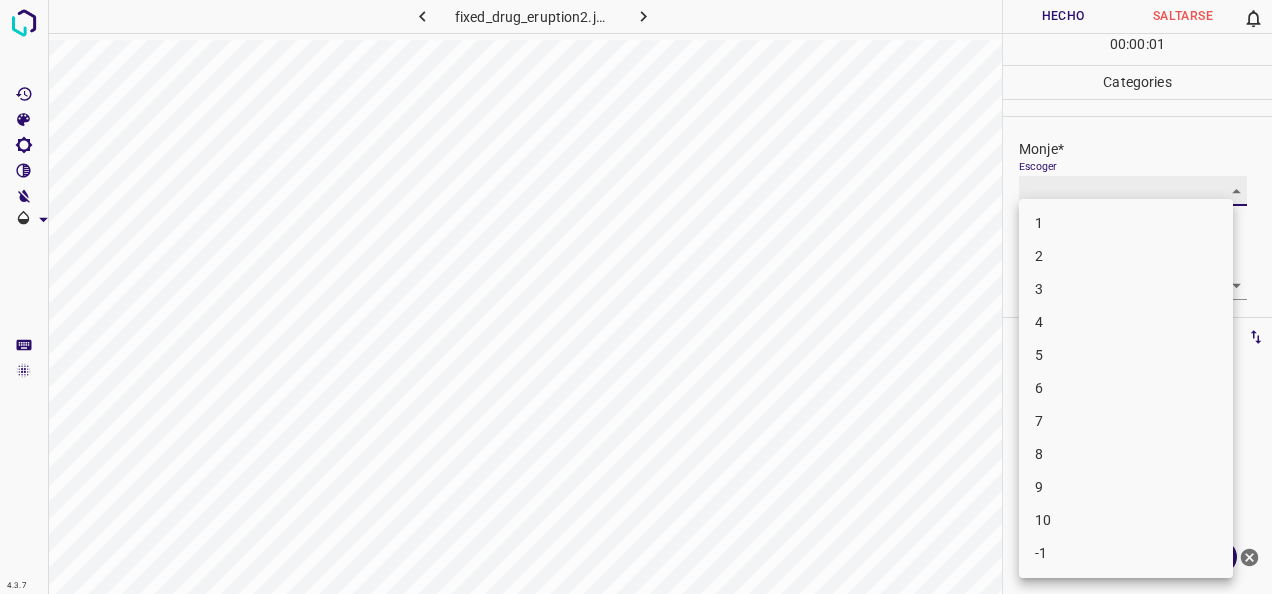 type on "1" 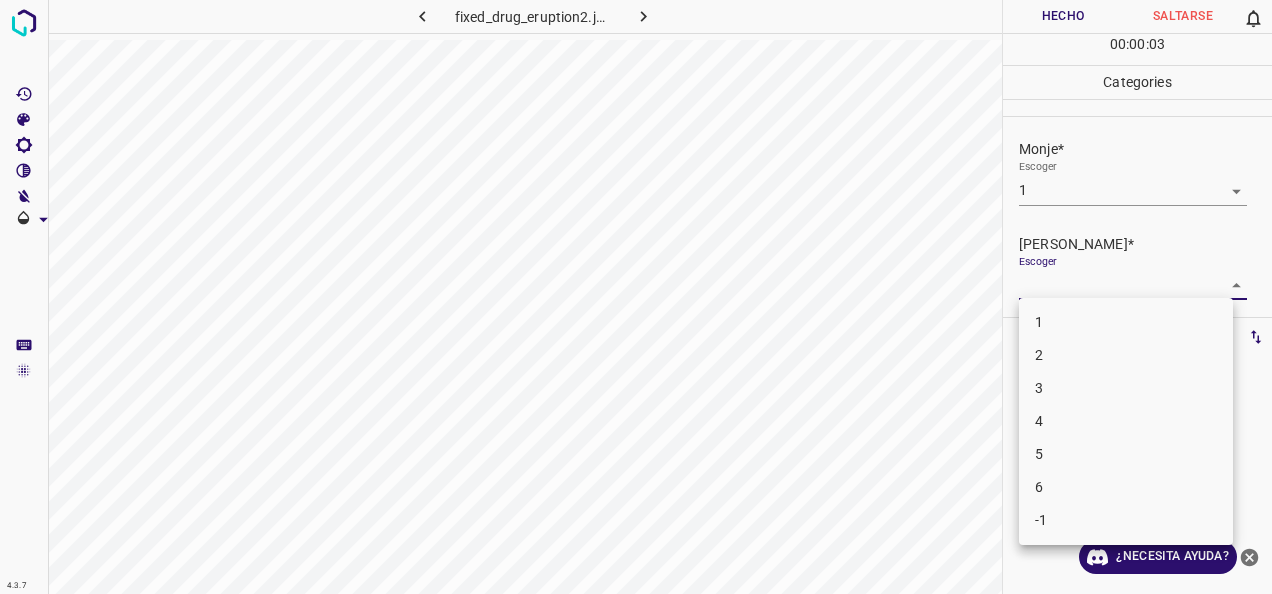 click on "4.3.7 fixed_drug_eruption2.jpg Hecho Saltarse 0 00   : 00   : 03   Categories Monje*  Escoger 1 1  [PERSON_NAME]*  Escoger ​ Etiquetas 0 Categories 1 Monje 2  [PERSON_NAME] Herramientas Espacio Cambiar entre modos (Dibujar y Editar) Yo Etiquetado automático R Restaurar zoom M Acercar N Alejar Borrar Eliminar etiqueta de selección Filtros Z Restaurar filtros X Filtro de saturación C Filtro de brillo V Filtro de contraste B Filtro de escala de grises General O Descargar ¿Necesita ayuda? -Mensaje de texto -Esconder -Borrar 1 2 3 4 5 6 -1" at bounding box center (636, 297) 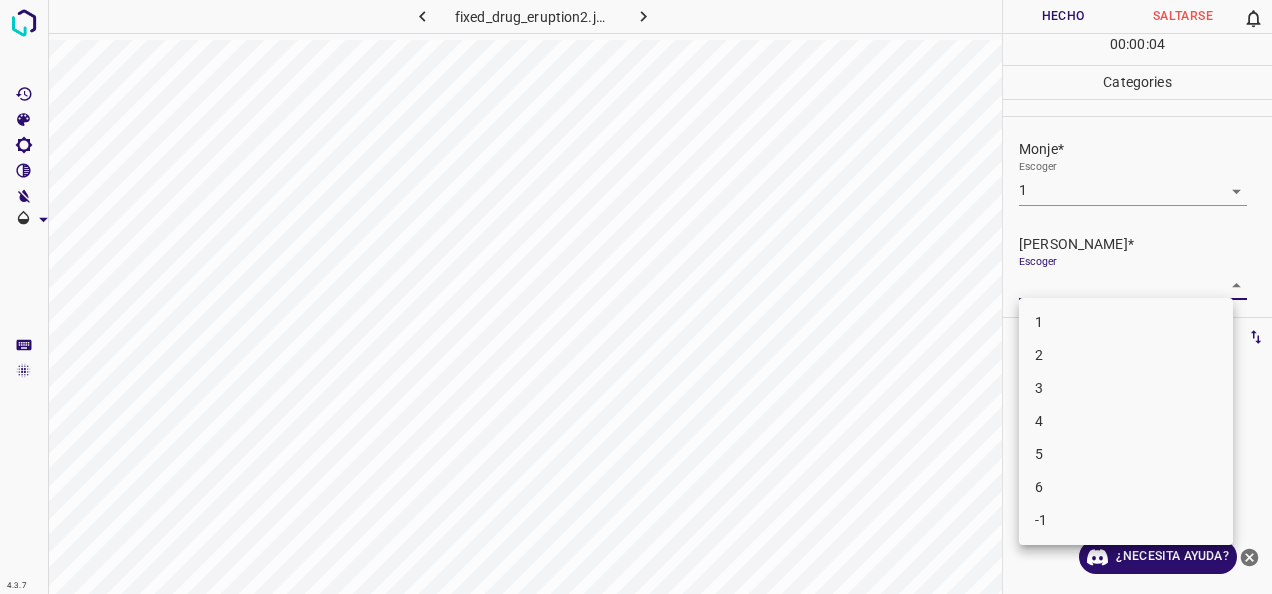 click on "1" at bounding box center [1126, 322] 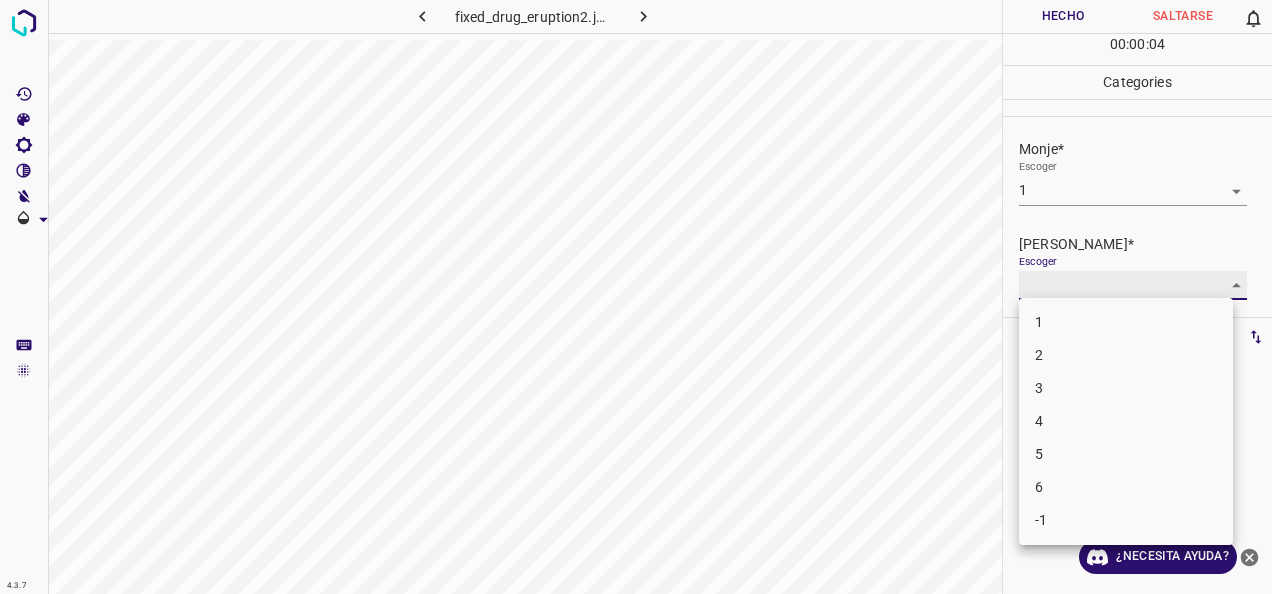 type on "1" 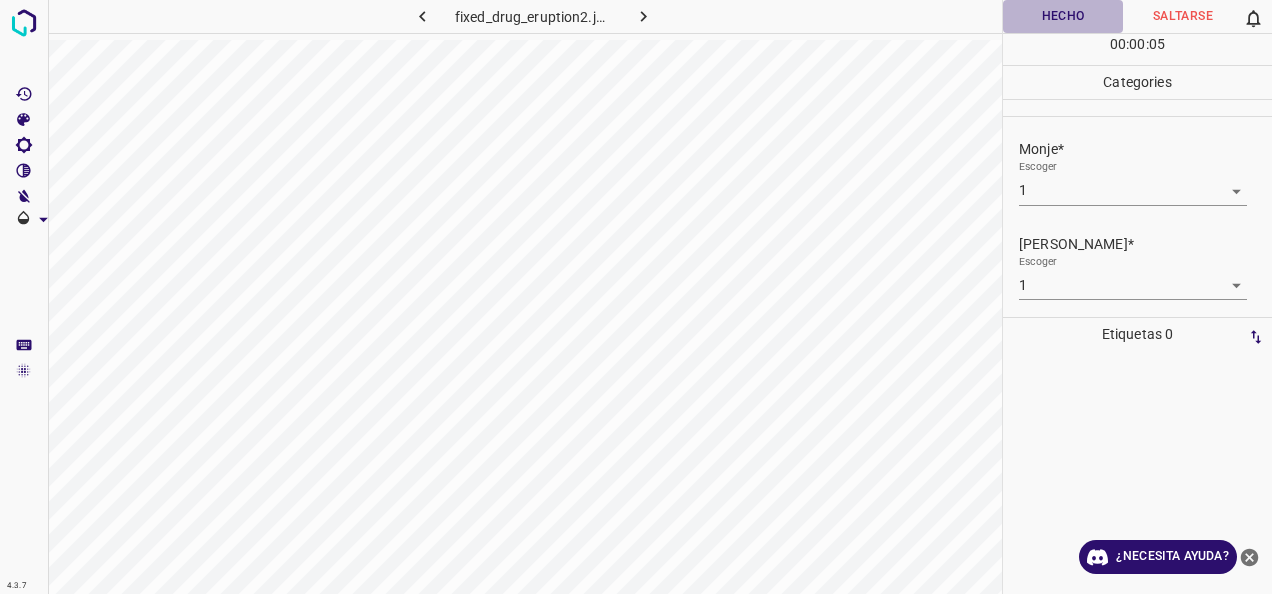 click on "Hecho" at bounding box center (1063, 16) 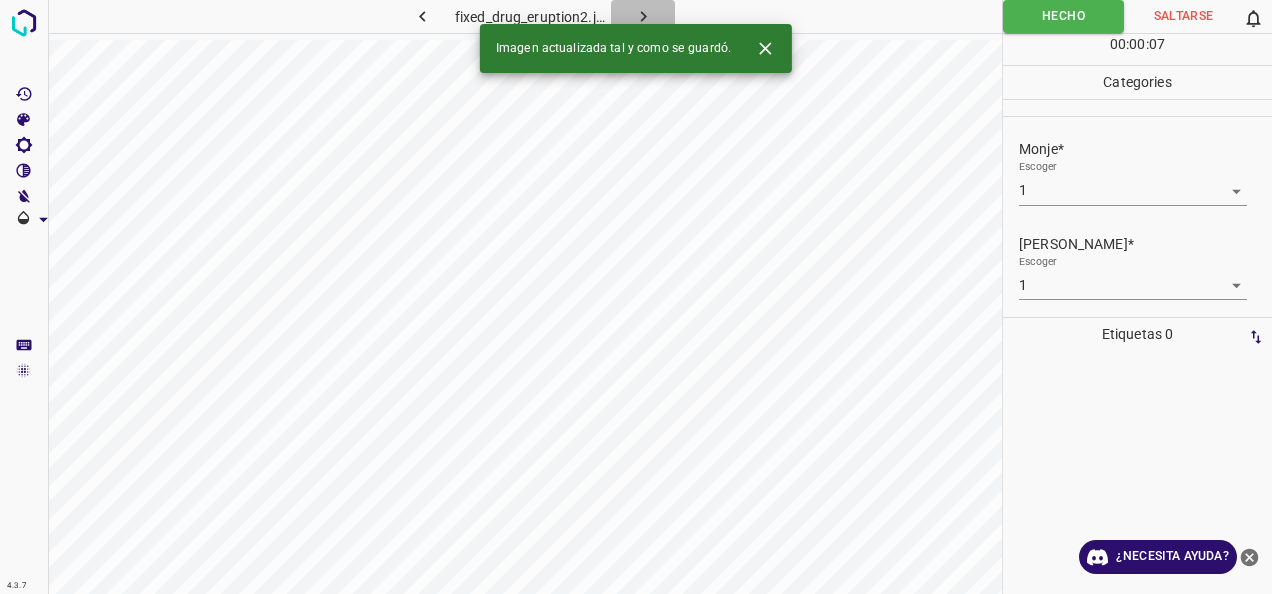 click 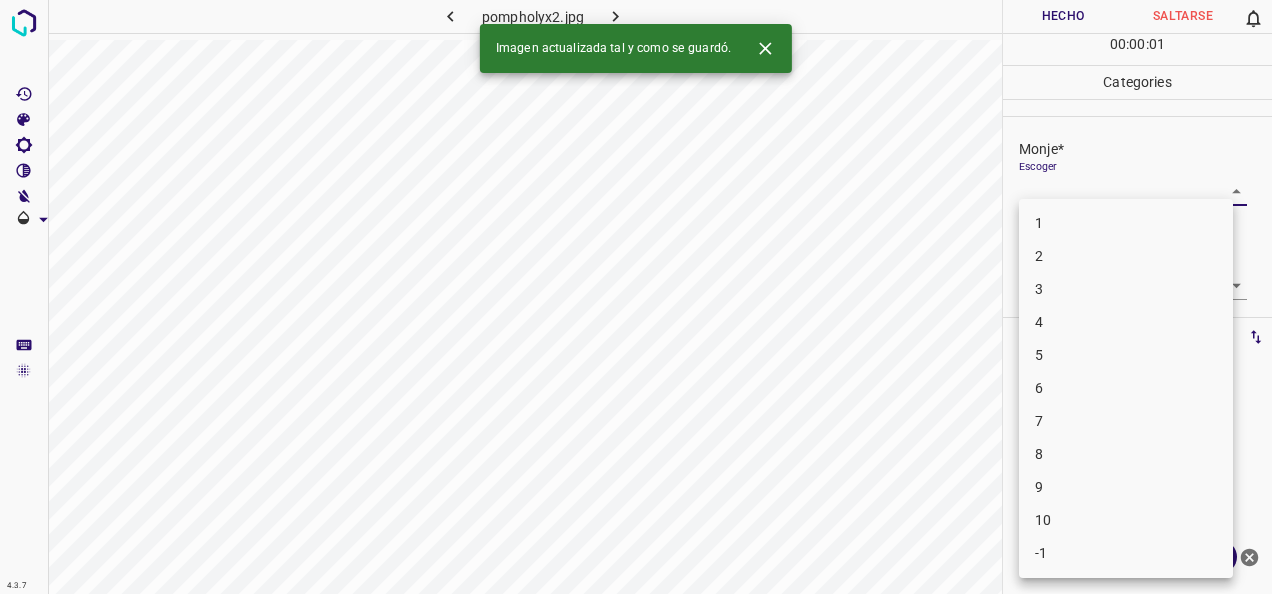click on "4.3.7 pompholyx2.jpg Hecho Saltarse 0 00   : 00   : 01   Categories Monje*  Escoger ​  [PERSON_NAME]*  Escoger ​ Etiquetas 0 Categories 1 Monje 2  [PERSON_NAME] Herramientas Espacio Cambiar entre modos (Dibujar y Editar) Yo Etiquetado automático R Restaurar zoom M Acercar N Alejar Borrar Eliminar etiqueta de selección Filtros Z Restaurar filtros X Filtro de saturación C Filtro de brillo V Filtro de contraste B Filtro de escala de grises General O Descargar Imagen actualizada tal y como se guardó. ¿Necesita ayuda? -Mensaje de texto -Esconder -Borrar 1 2 3 4 5 6 7 8 9 10 -1" at bounding box center [636, 297] 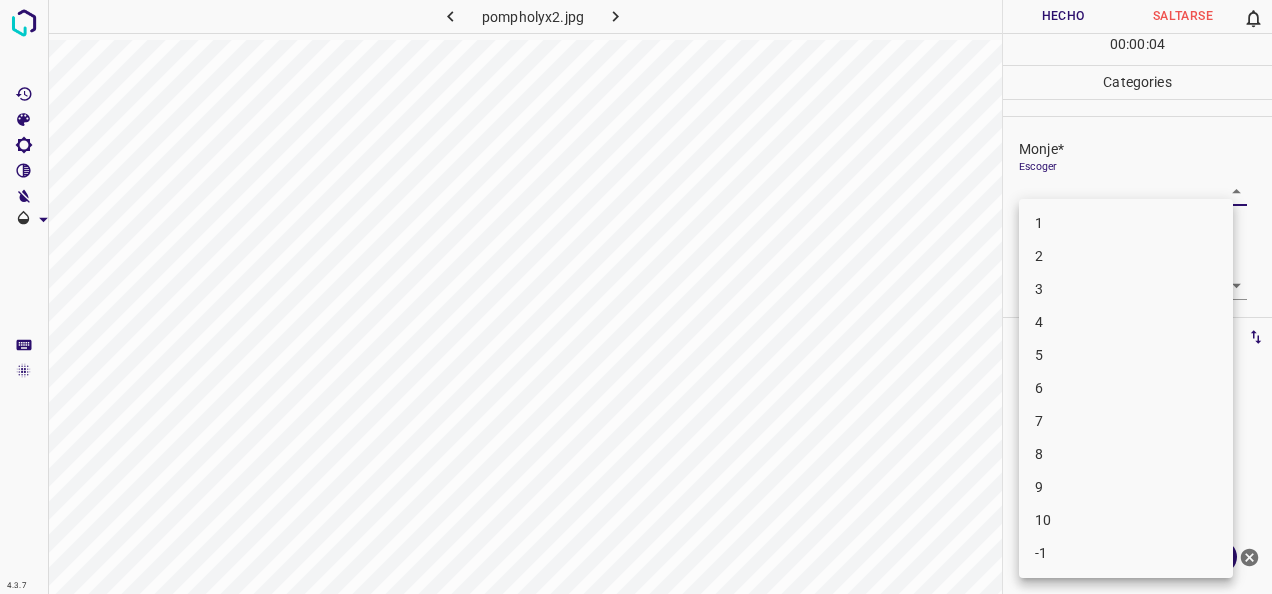 click on "1" at bounding box center (1126, 223) 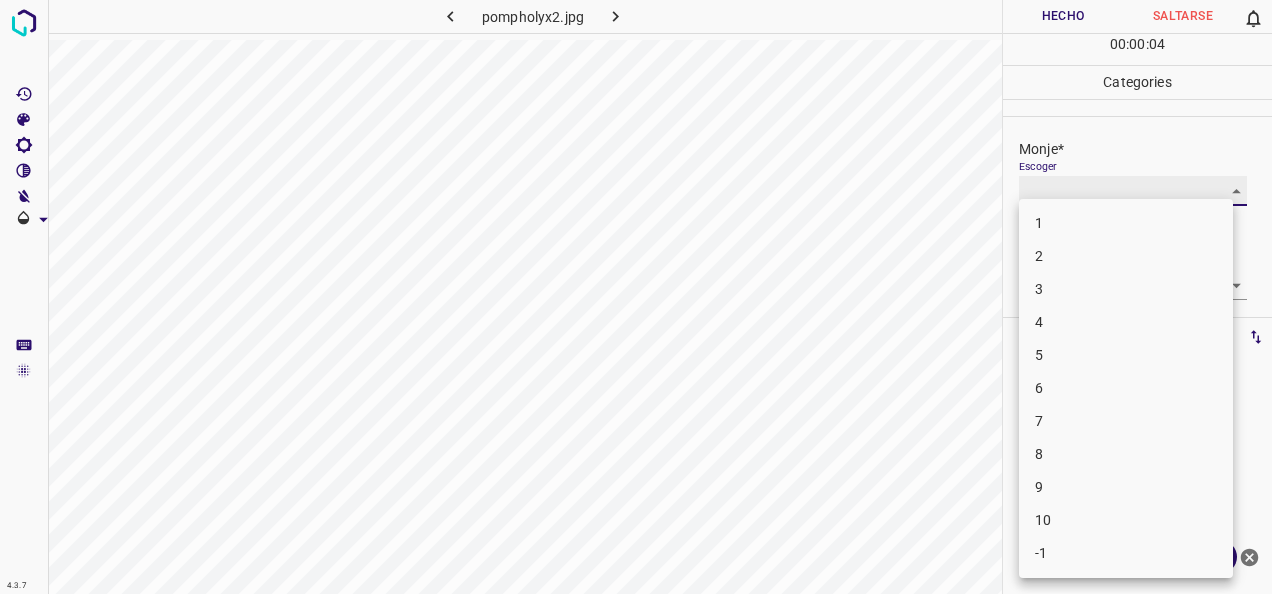 type on "1" 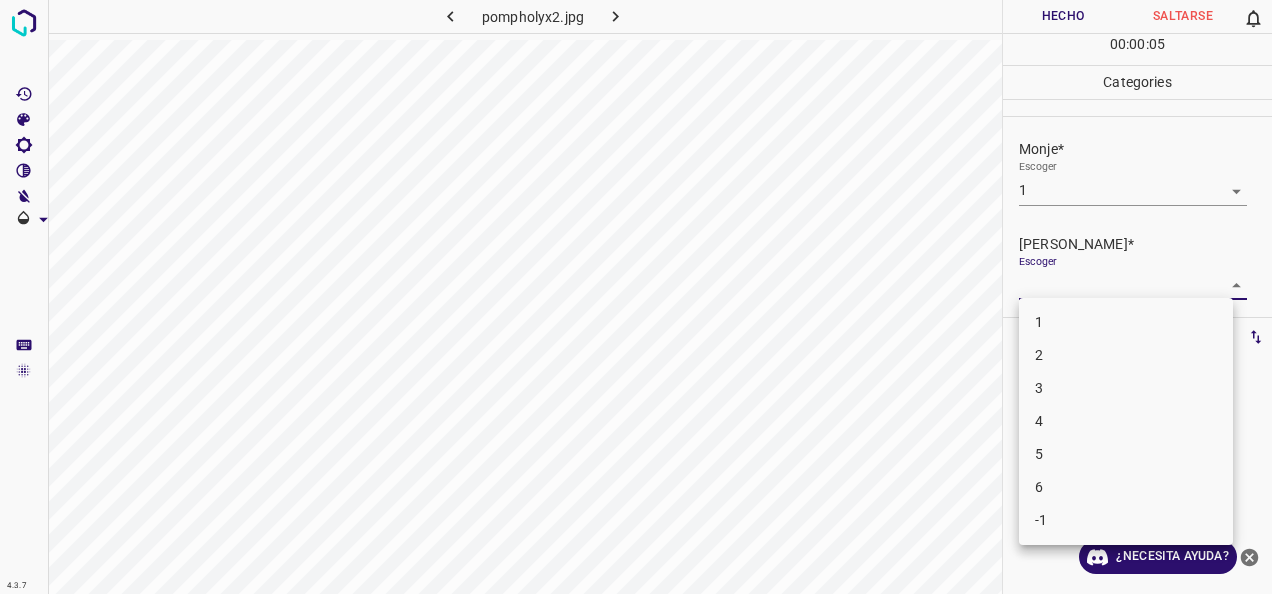 click on "4.3.7 pompholyx2.jpg Hecho Saltarse 0 00   : 00   : 05   Categories Monje*  Escoger 1 1  [PERSON_NAME]*  Escoger ​ Etiquetas 0 Categories 1 Monje 2  [PERSON_NAME] Herramientas Espacio Cambiar entre modos (Dibujar y Editar) Yo Etiquetado automático R Restaurar zoom M Acercar N Alejar Borrar Eliminar etiqueta de selección Filtros Z Restaurar filtros X Filtro de saturación C Filtro de brillo V Filtro de contraste B Filtro de escala de grises General O Descargar ¿Necesita ayuda? -Mensaje de texto -Esconder -Borrar 1 2 3 4 5 6 -1" at bounding box center (636, 297) 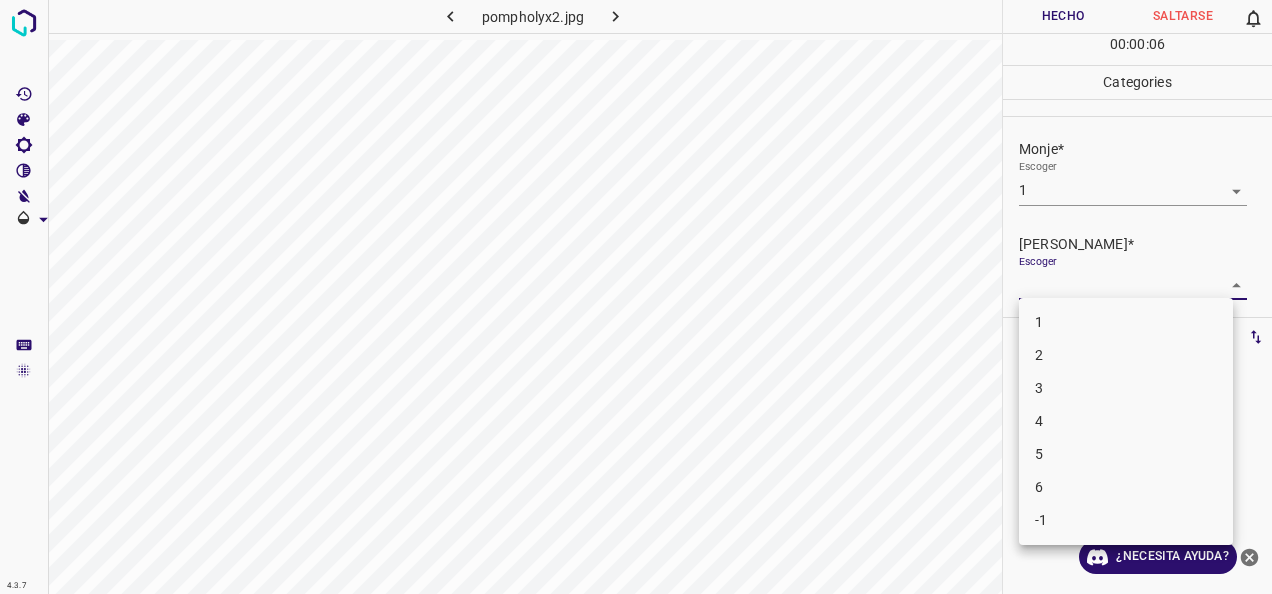click on "1" at bounding box center (1126, 322) 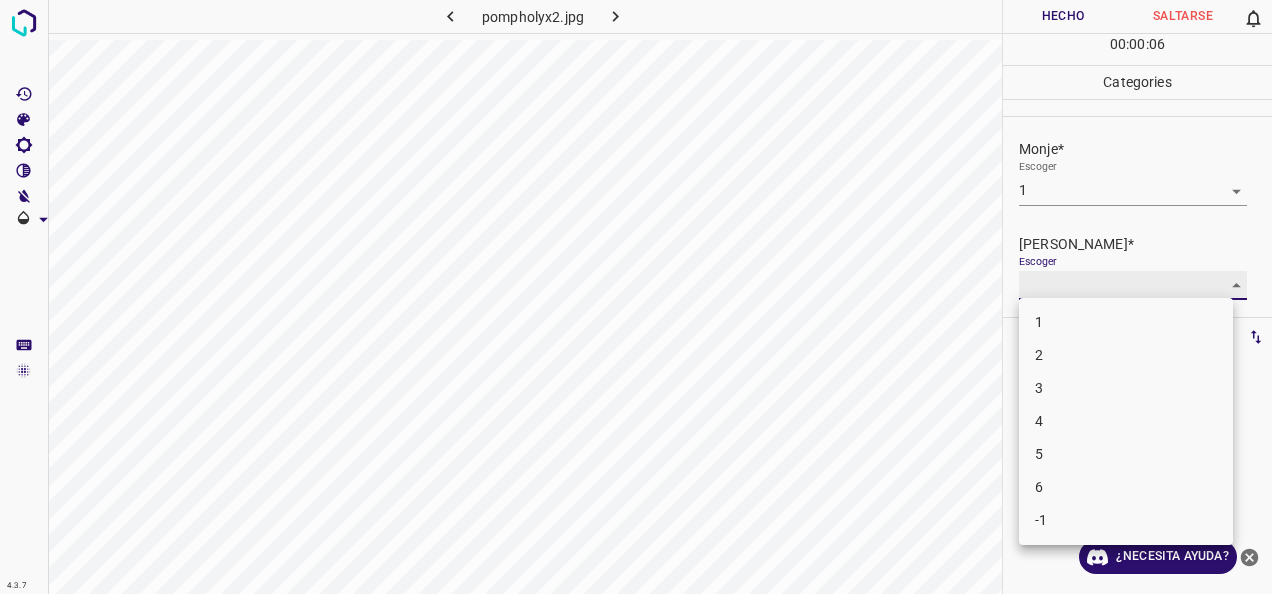 type on "1" 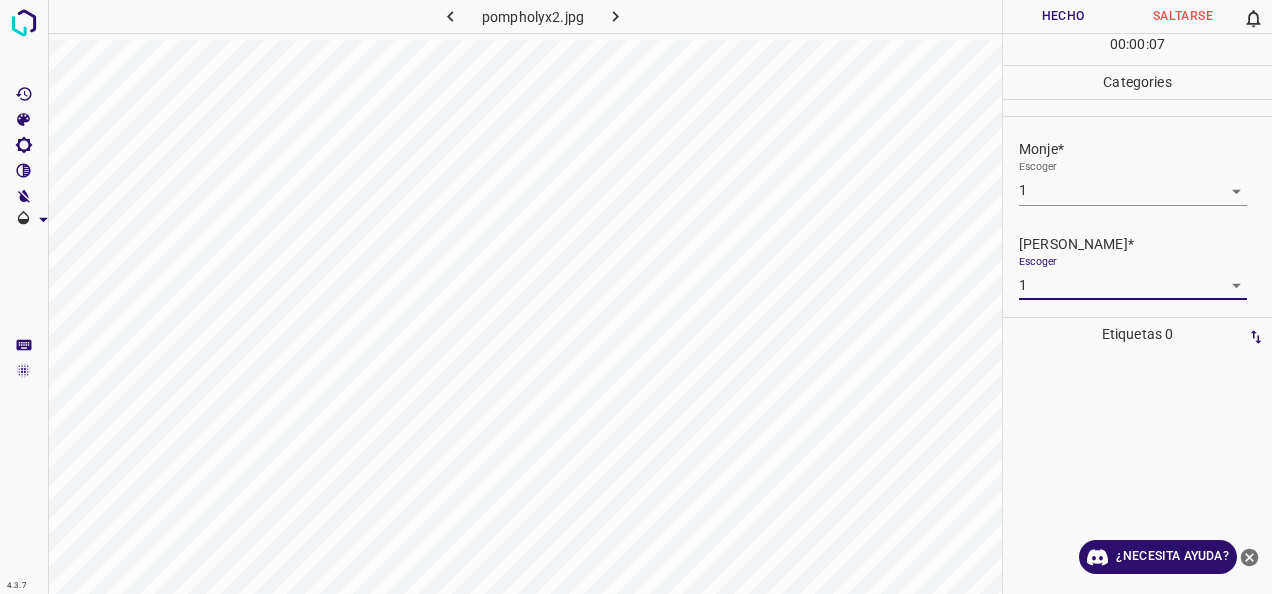 click on "Hecho" at bounding box center (1063, 16) 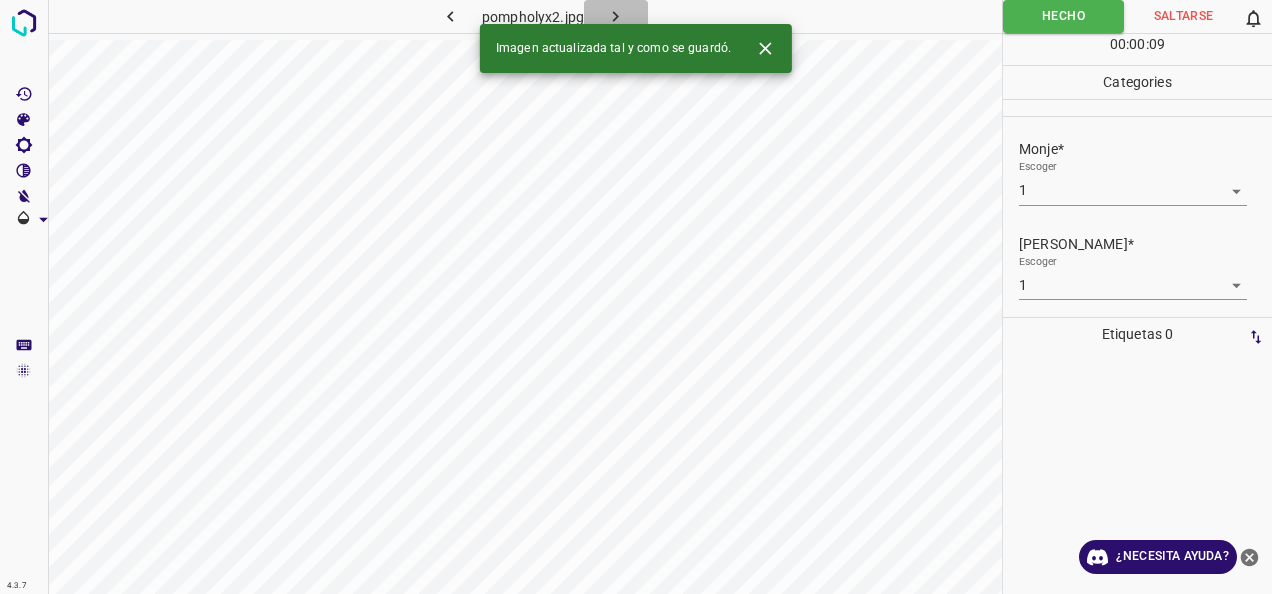 click 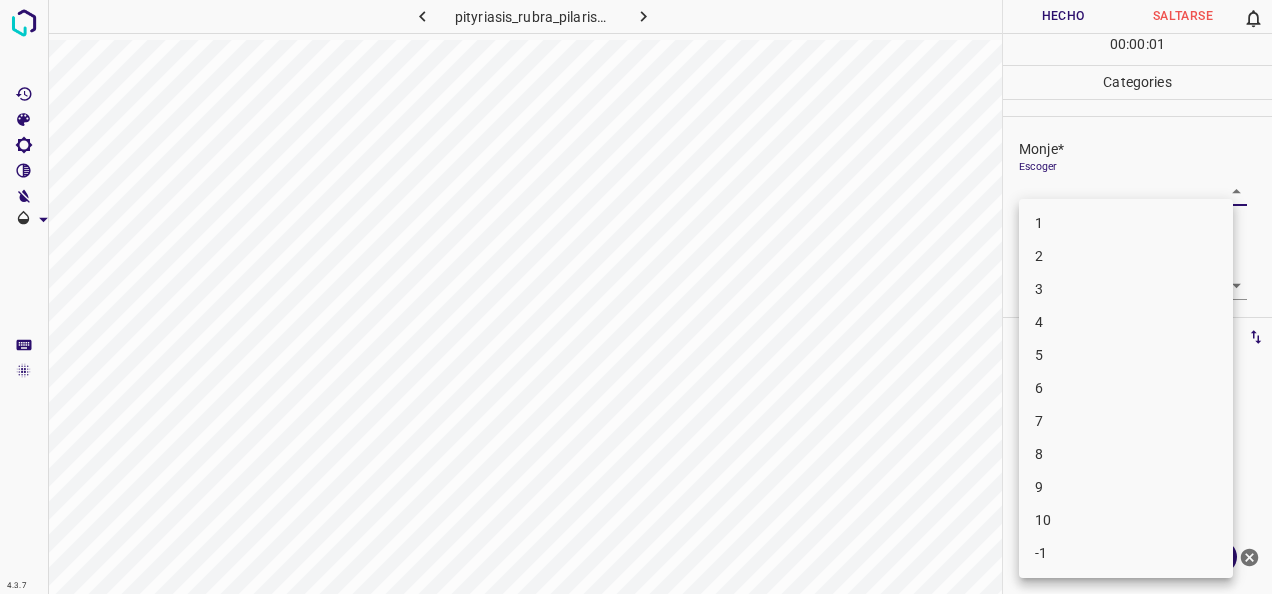 click on "4.3.7 pityriasis_rubra_pilaris55.jpg Hecho Saltarse 0 00   : 00   : 01   Categories Monje*  Escoger ​  [PERSON_NAME]*  Escoger ​ Etiquetas 0 Categories 1 Monje 2  [PERSON_NAME] Herramientas Espacio Cambiar entre modos (Dibujar y Editar) Yo Etiquetado automático R Restaurar zoom M Acercar N Alejar Borrar Eliminar etiqueta de selección Filtros Z Restaurar filtros X Filtro de saturación C Filtro de brillo V Filtro de contraste B Filtro de escala de grises General O Descargar ¿Necesita ayuda? -Mensaje de texto -Esconder -Borrar 1 2 3 4 5 6 7 8 9 10 -1" at bounding box center (636, 297) 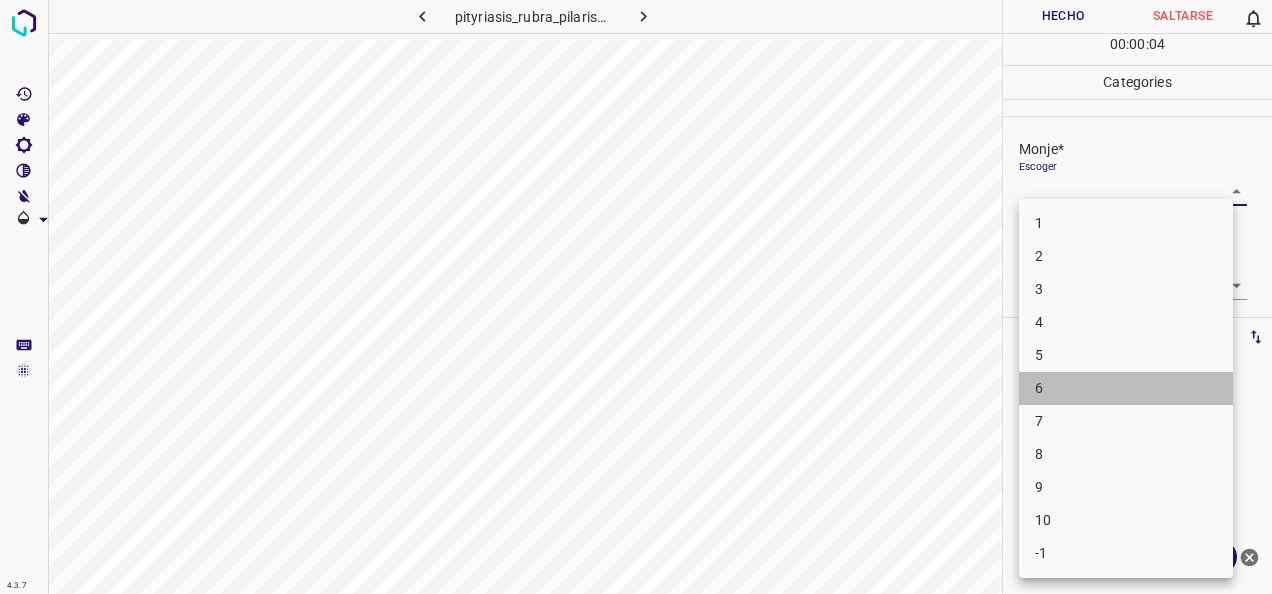 click on "6" at bounding box center (1126, 388) 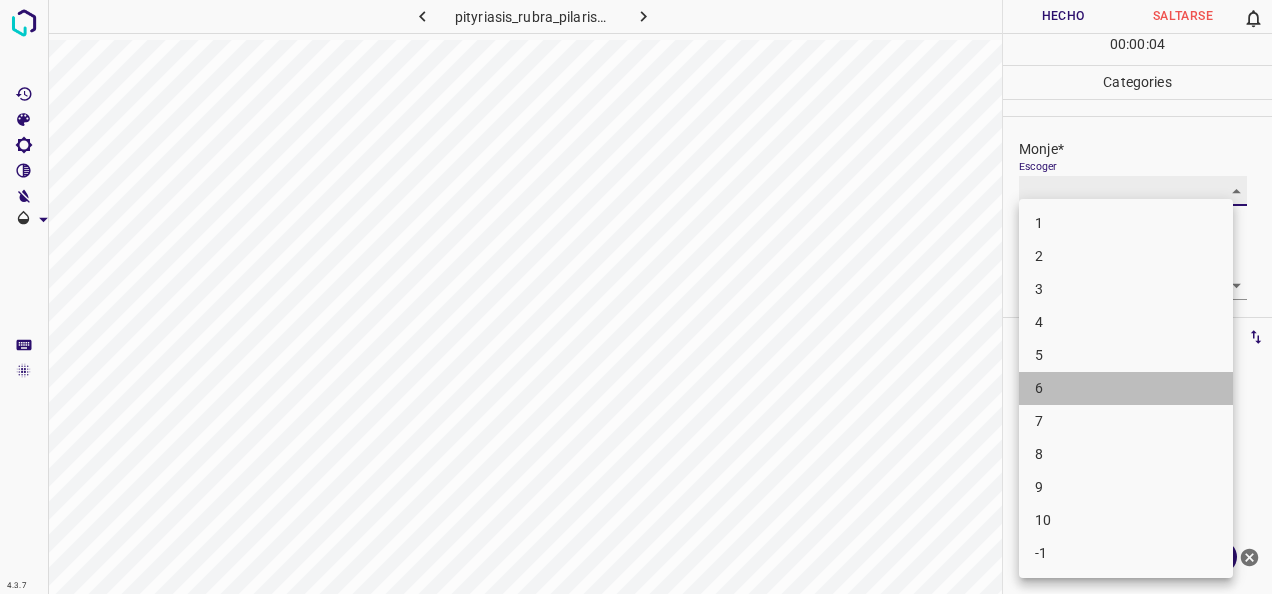 type on "6" 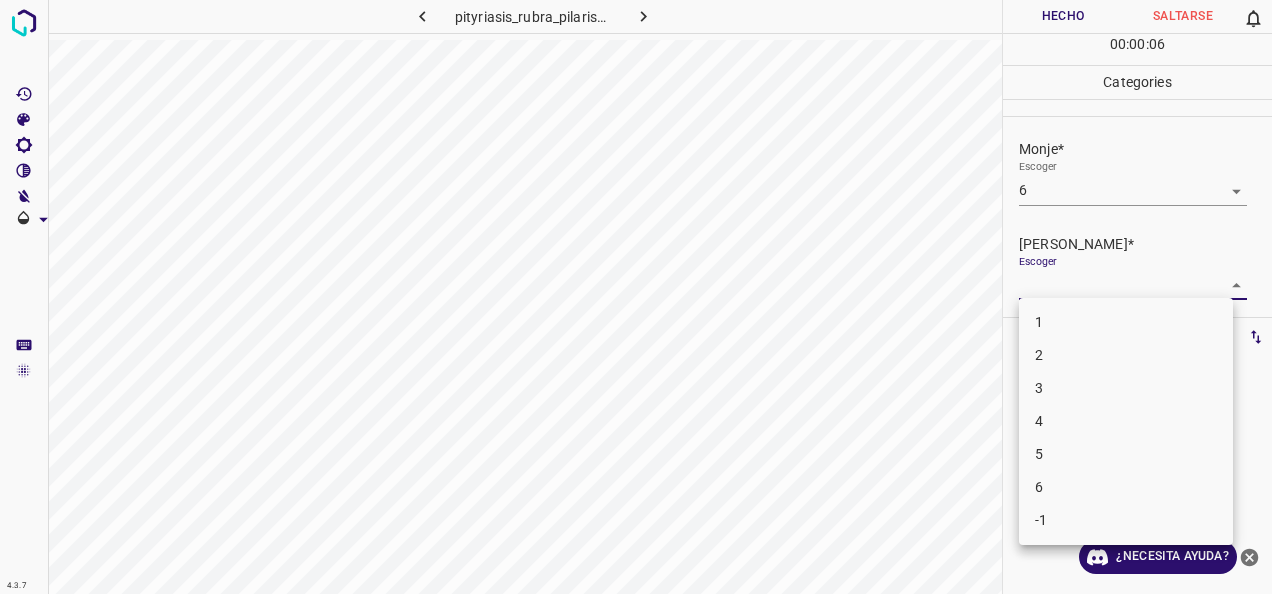 click on "4.3.7 pityriasis_rubra_pilaris55.jpg Hecho Saltarse 0 00   : 00   : 06   Categories Monje*  Escoger 6 6  [PERSON_NAME]*  Escoger ​ Etiquetas 0 Categories 1 Monje 2  [PERSON_NAME] Herramientas Espacio Cambiar entre modos (Dibujar y Editar) Yo Etiquetado automático R Restaurar zoom M Acercar N Alejar Borrar Eliminar etiqueta de selección Filtros Z Restaurar filtros X Filtro de saturación C Filtro de brillo V Filtro de contraste B Filtro de escala de grises General O Descargar ¿Necesita ayuda? -Mensaje de texto -Esconder -Borrar 1 2 3 4 5 6 -1" at bounding box center [636, 297] 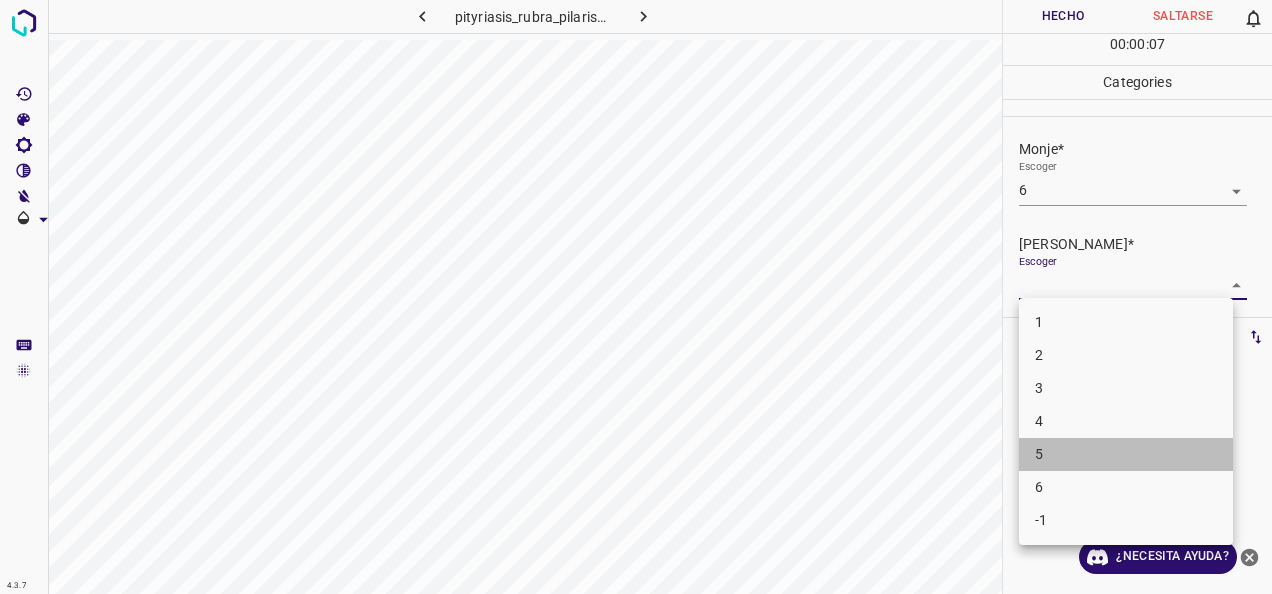 click on "5" at bounding box center [1126, 454] 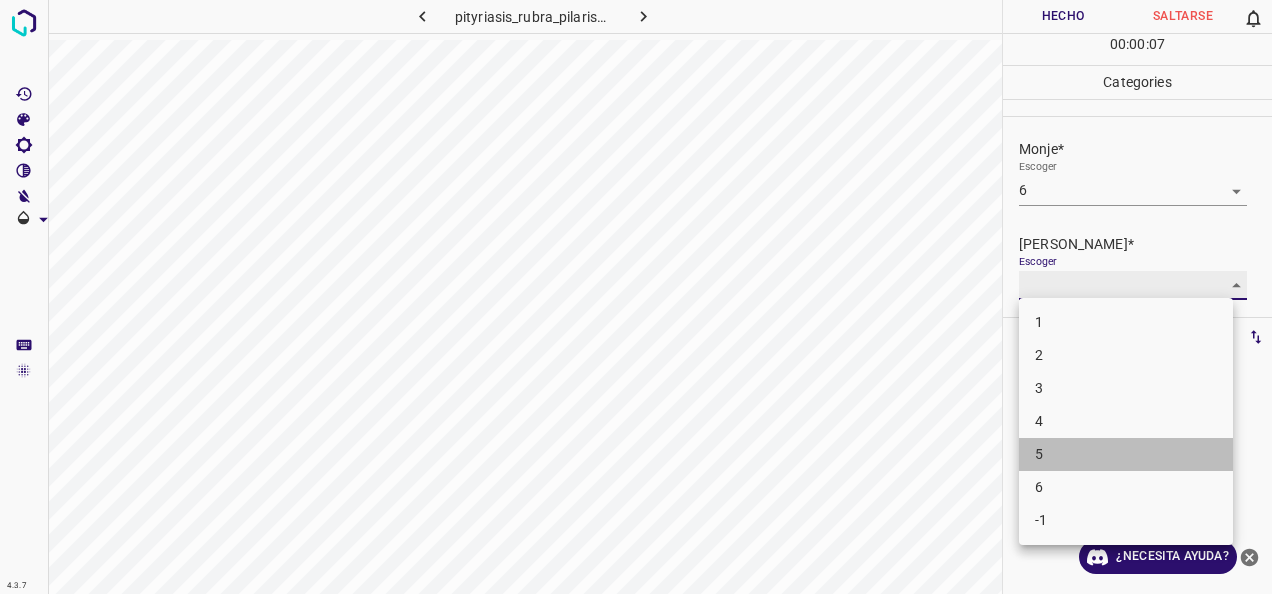 type on "5" 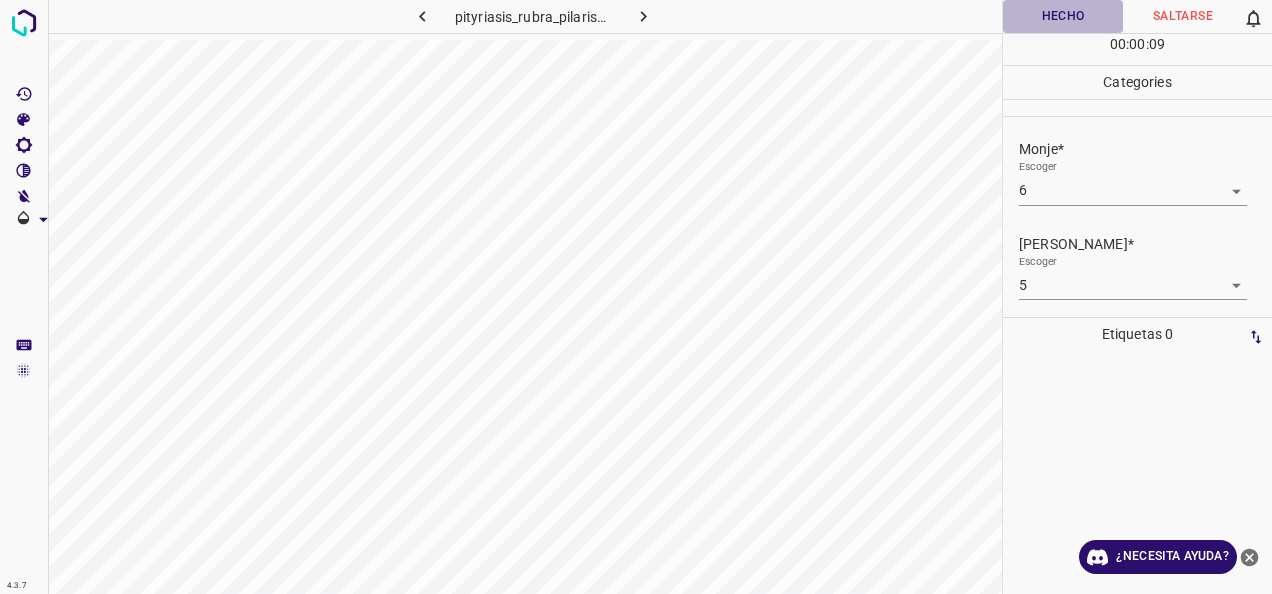 click on "Hecho" at bounding box center (1063, 16) 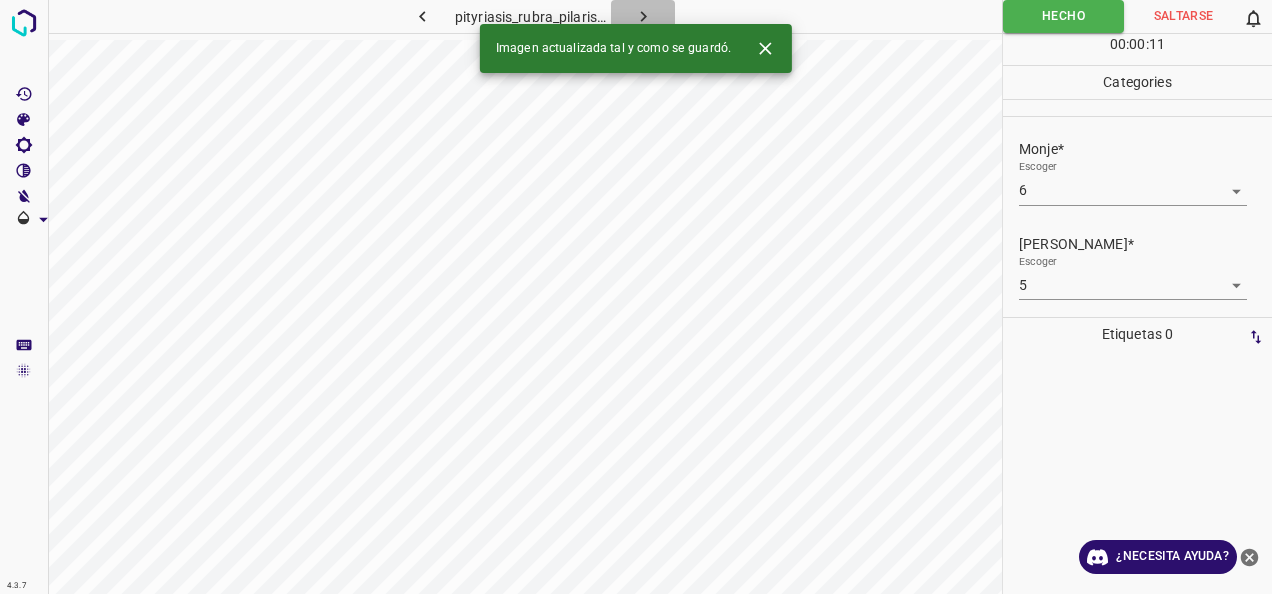 click 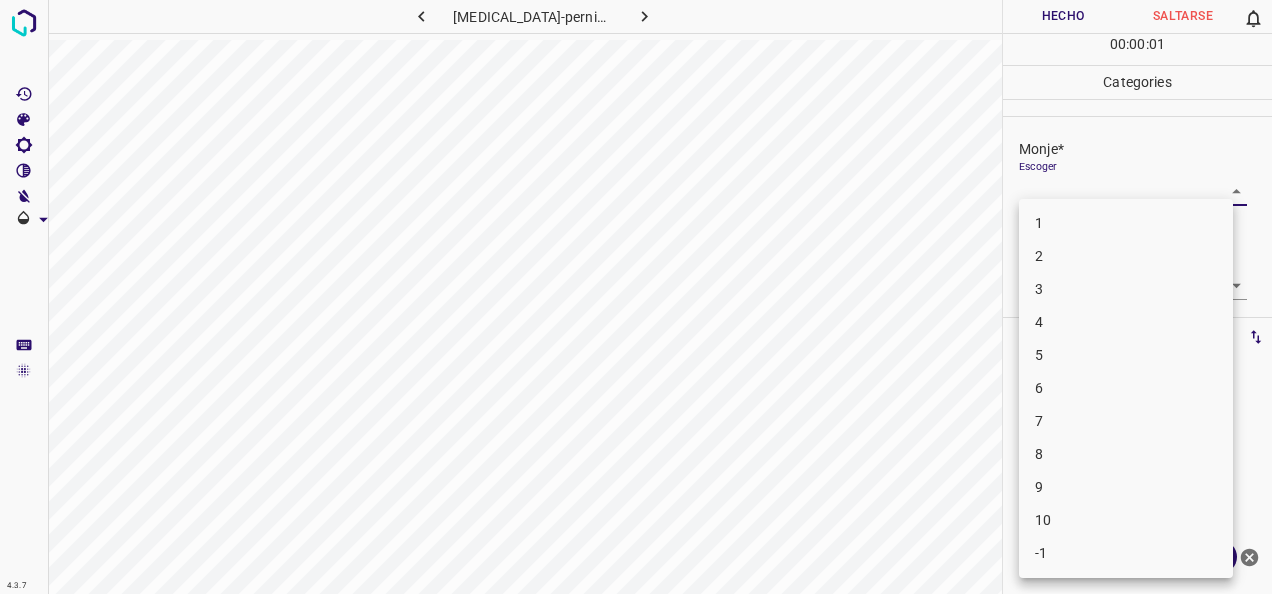 click on "4.3.7 [MEDICAL_DATA]-pernio10.jpg Hecho Saltarse 0 00   : 00   : 01   Categories Monje*  Escoger ​  [PERSON_NAME]*  Escoger ​ Etiquetas 0 Categories 1 Monje 2  [PERSON_NAME] Herramientas Espacio Cambiar entre modos (Dibujar y Editar) Yo Etiquetado automático R Restaurar zoom M Acercar N Alejar Borrar Eliminar etiqueta de selección Filtros Z Restaurar filtros X Filtro de saturación C Filtro de brillo V Filtro de contraste B Filtro de escala de grises General O Descargar ¿Necesita ayuda? -Mensaje de texto -Esconder -Borrar 1 2 3 4 5 6 7 8 9 10 -1" at bounding box center (636, 297) 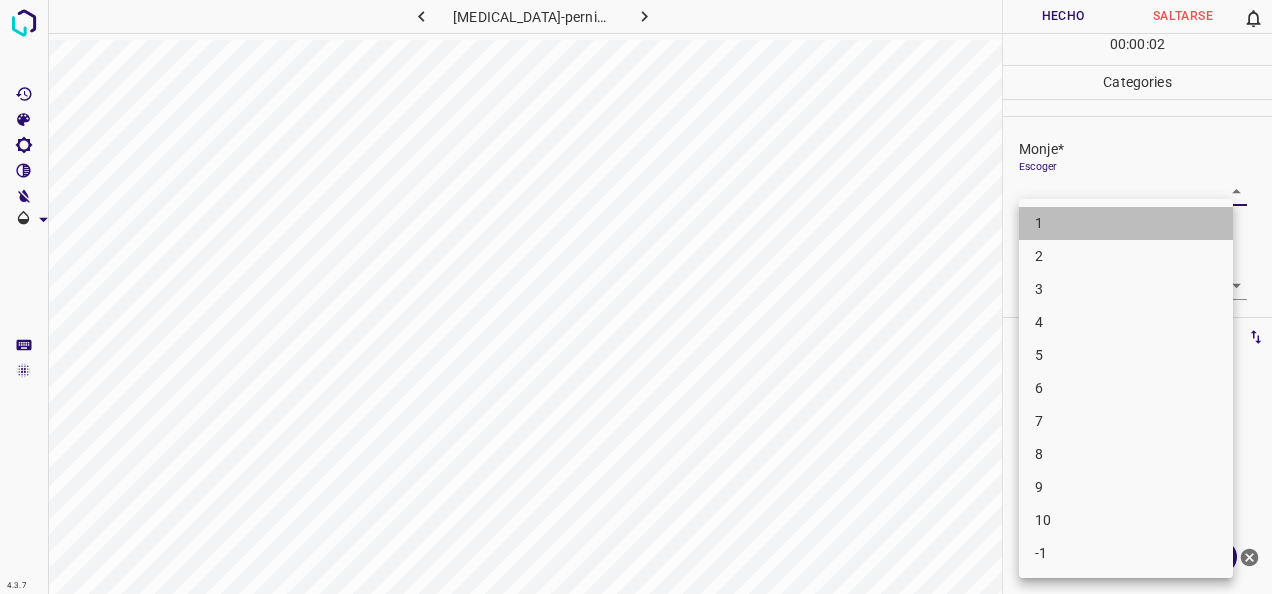 click on "1" at bounding box center (1126, 223) 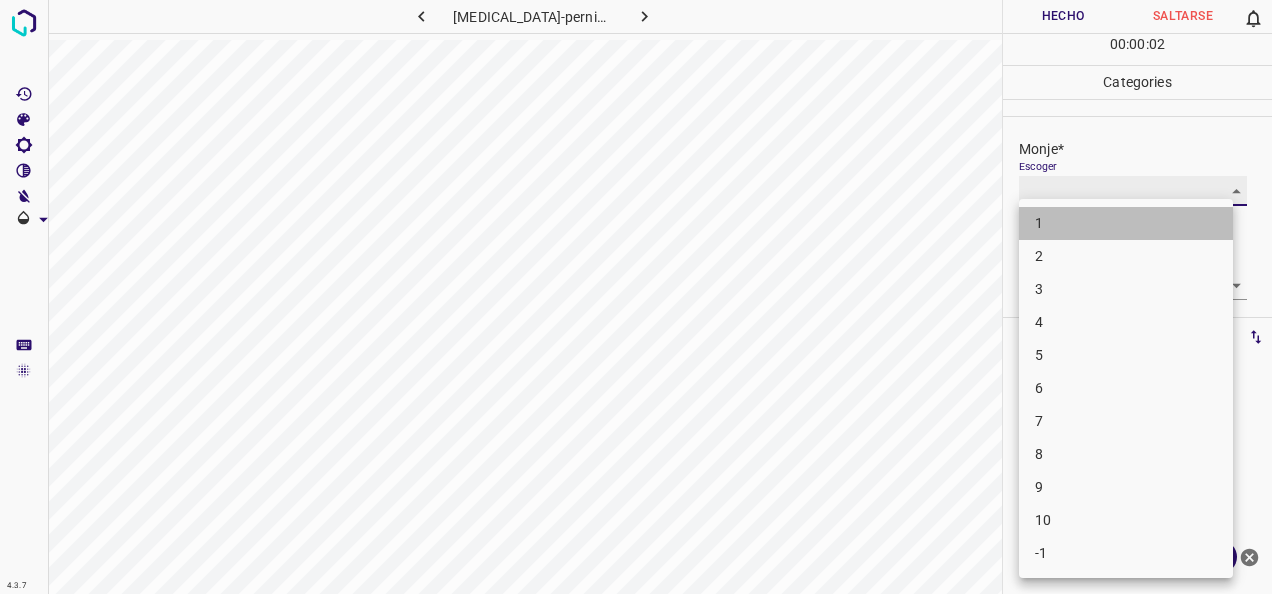 type on "1" 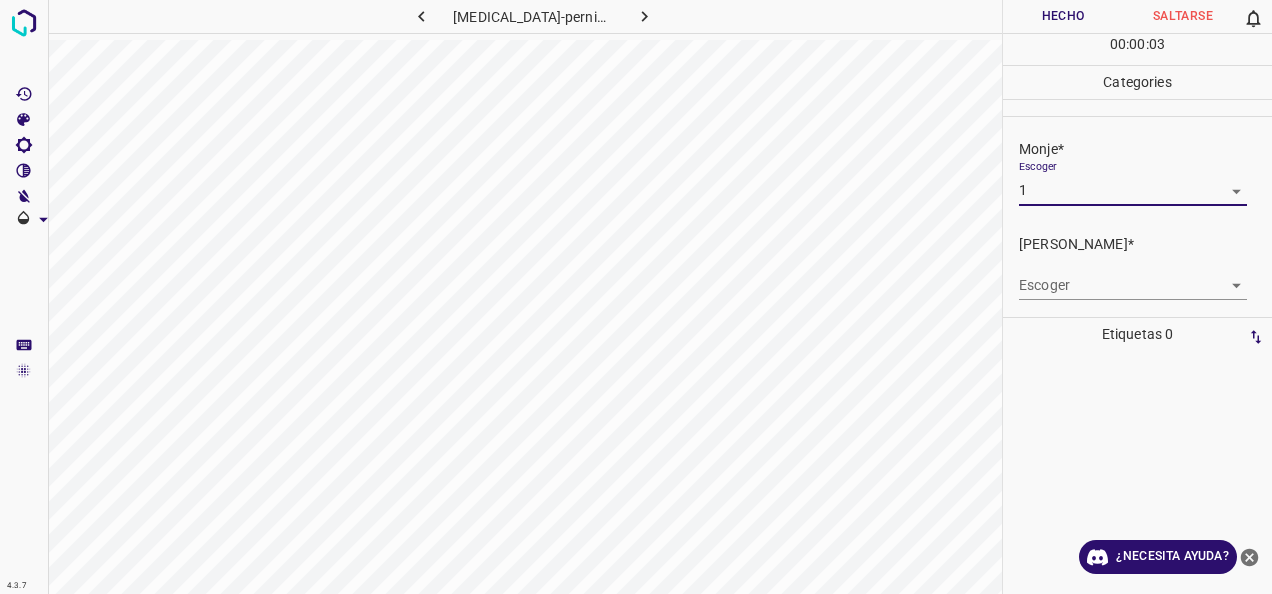 click on "4.3.7 [MEDICAL_DATA]-pernio10.jpg Hecho Saltarse 0 00   : 00   : 03   Categories Monje*  Escoger 1 1  [PERSON_NAME]*  Escoger ​ Etiquetas 0 Categories 1 Monje 2  [PERSON_NAME] Herramientas Espacio Cambiar entre modos (Dibujar y Editar) Yo Etiquetado automático R Restaurar zoom M Acercar N Alejar Borrar Eliminar etiqueta de selección Filtros Z Restaurar filtros X Filtro de saturación C Filtro de brillo V Filtro de contraste B Filtro de escala de grises General O Descargar ¿Necesita ayuda? -Mensaje de texto -Esconder -Borrar" at bounding box center (636, 297) 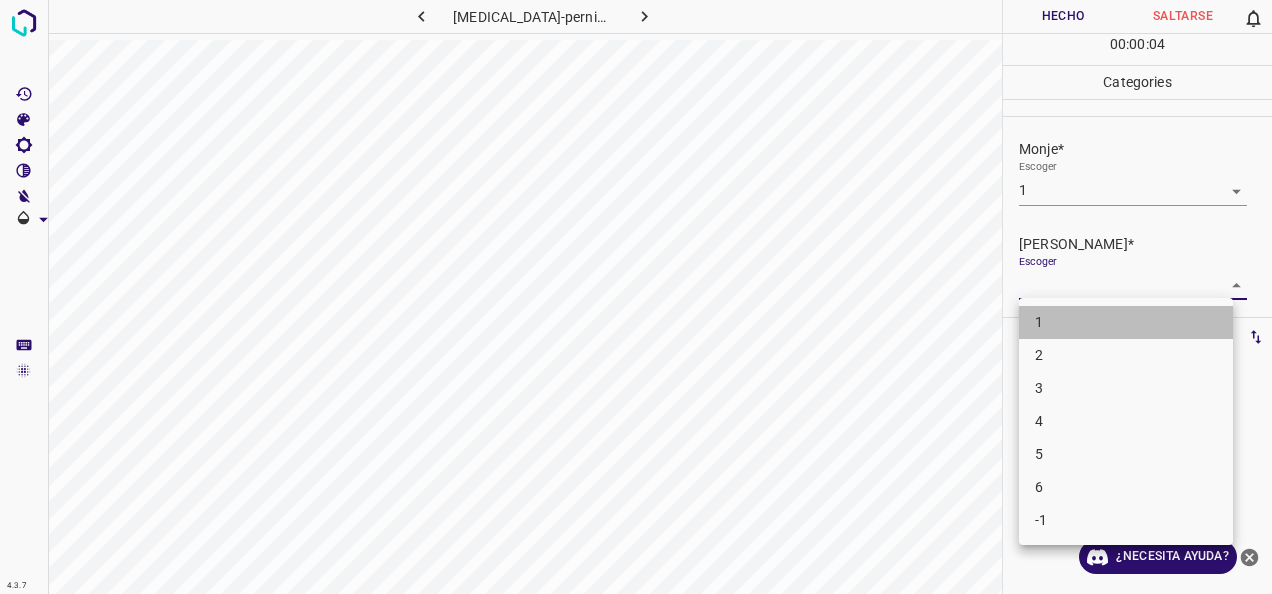 click on "1" at bounding box center (1126, 322) 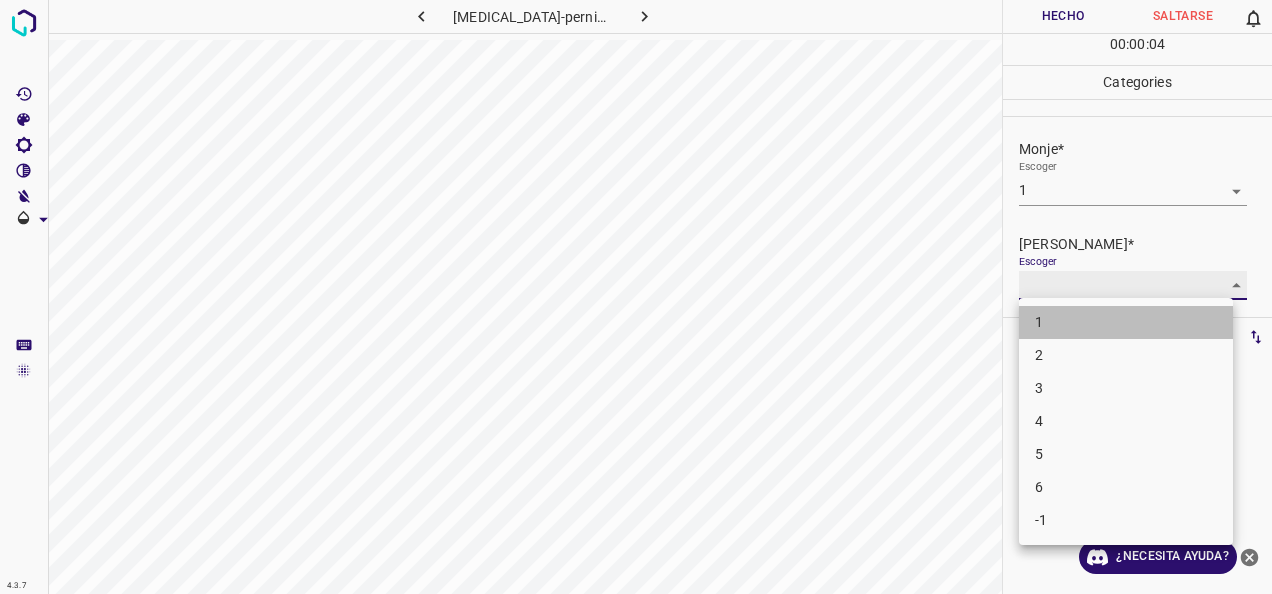 type on "1" 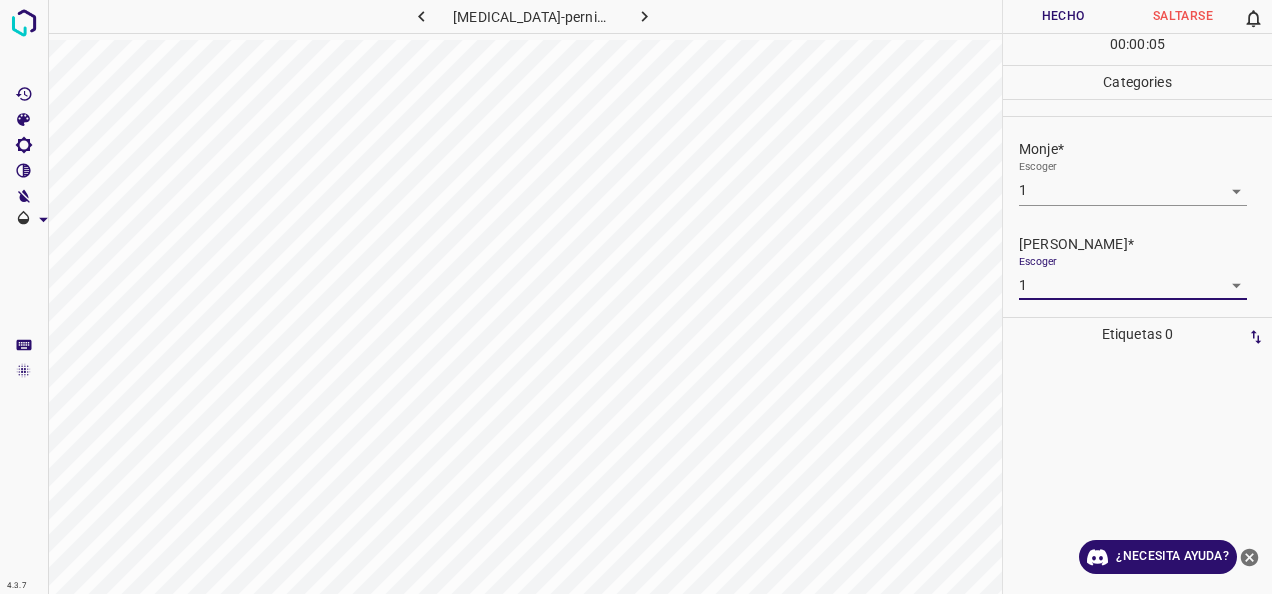 click on "Hecho" at bounding box center [1063, 16] 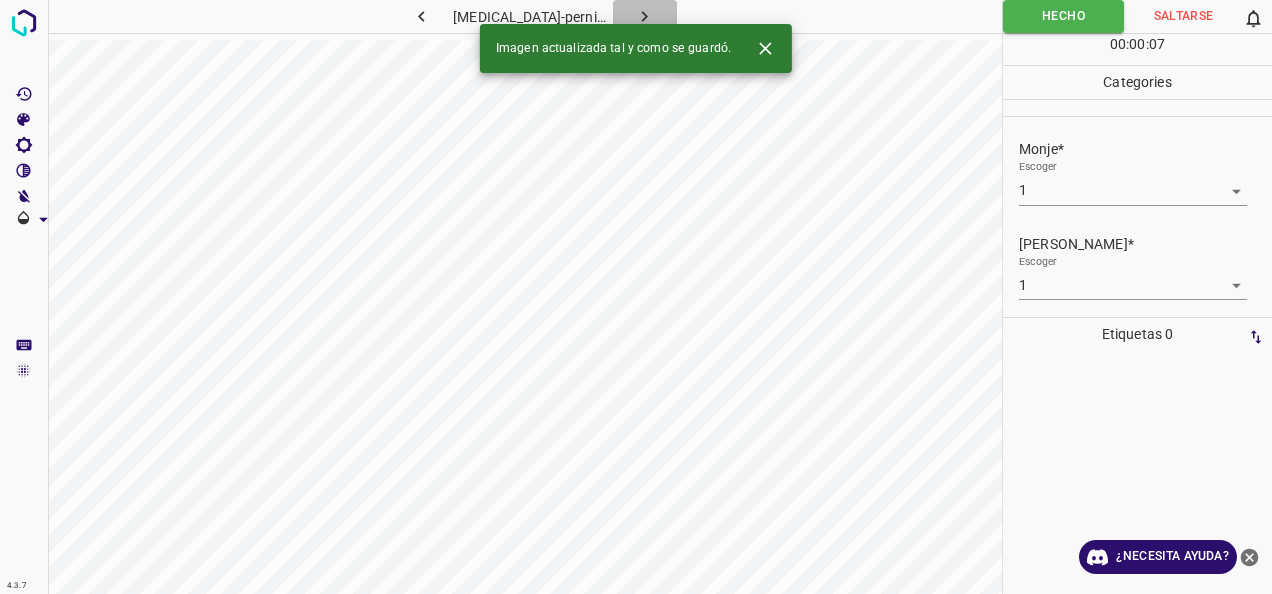 click 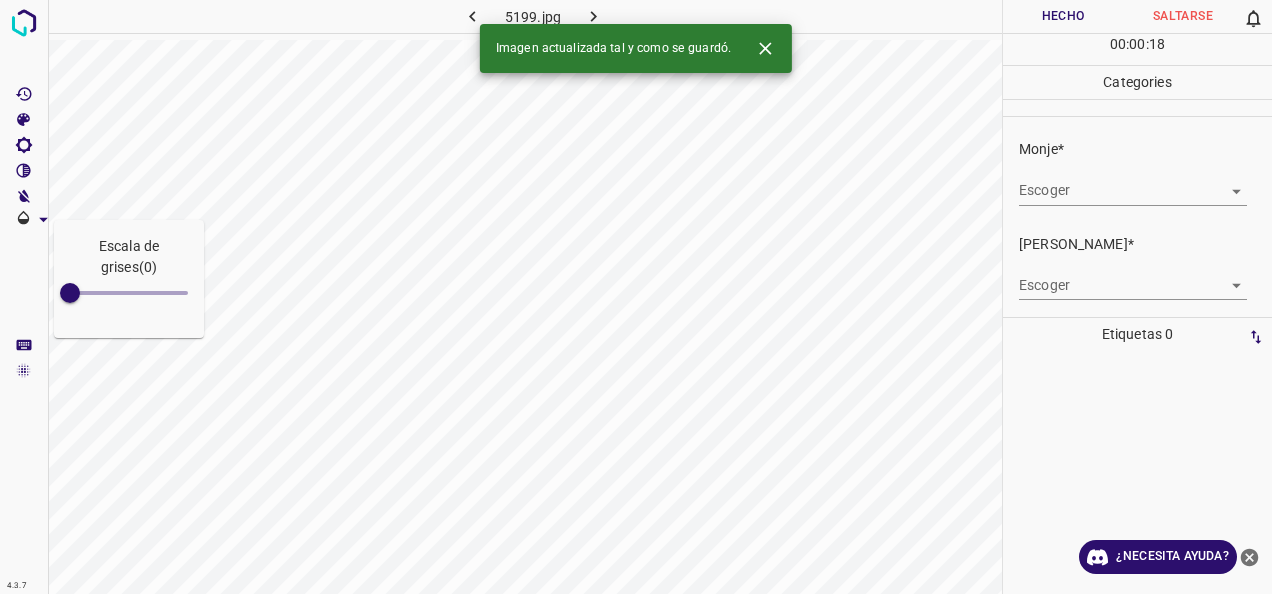 type on "100" 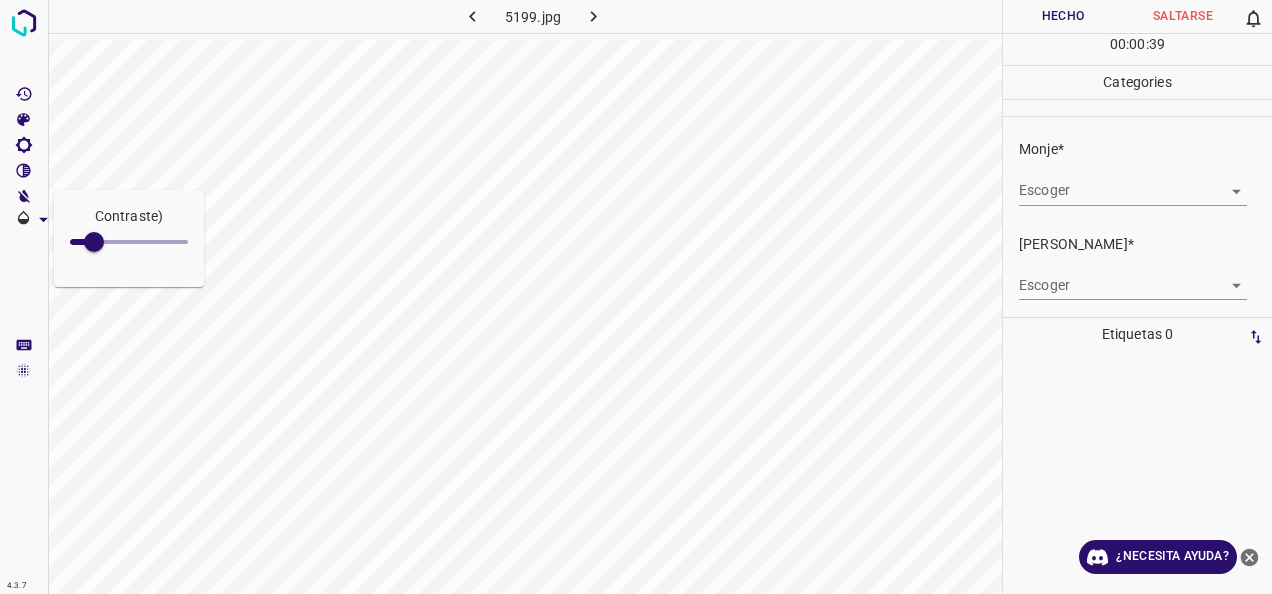 click on "Contraste ) 4.3.7 5199.jpg Hecho Saltarse 0 00   : 00   : 39   Categories Monje*  Escoger ​  [PERSON_NAME]*  Escoger ​ Etiquetas 0 Categories 1 Monje 2  [PERSON_NAME] Herramientas Espacio Cambiar entre modos (Dibujar y Editar) Yo Etiquetado automático R Restaurar zoom M Acercar N Alejar Borrar Eliminar etiqueta de selección Filtros Z Restaurar filtros X Filtro de saturación C Filtro de brillo V Filtro de contraste B Filtro de escala de grises General O Descargar ¿Necesita ayuda? -Mensaje de texto -Esconder -Borrar" at bounding box center [636, 297] 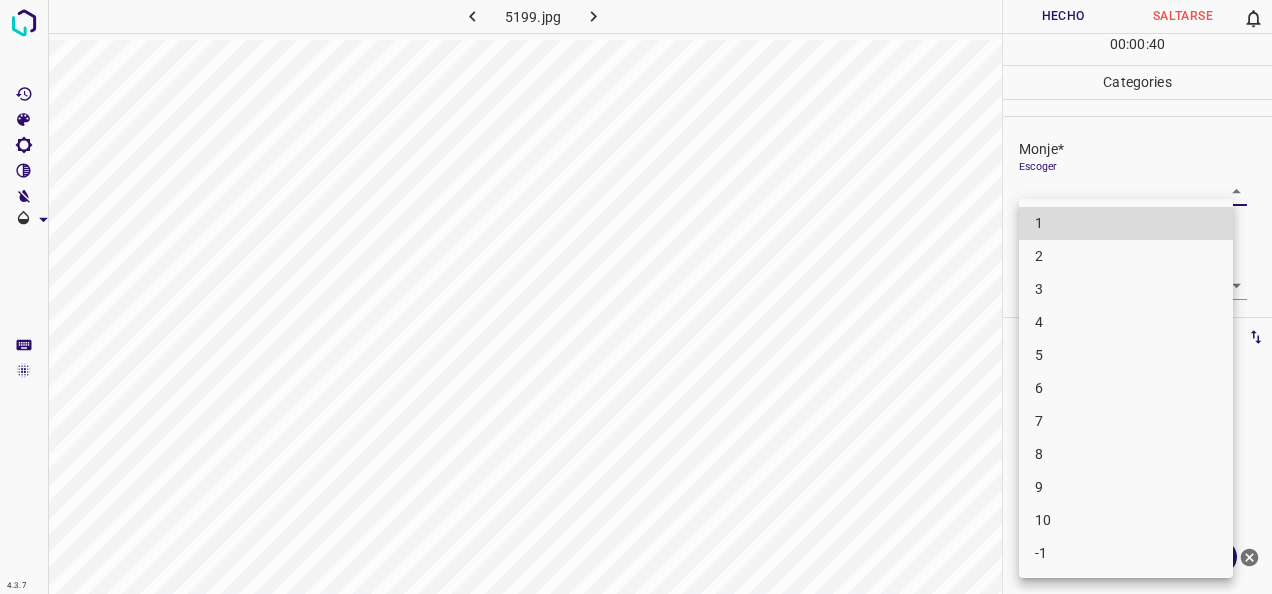 click on "1 2 3 4 5 6 7 8 9 10 -1" at bounding box center [1126, 388] 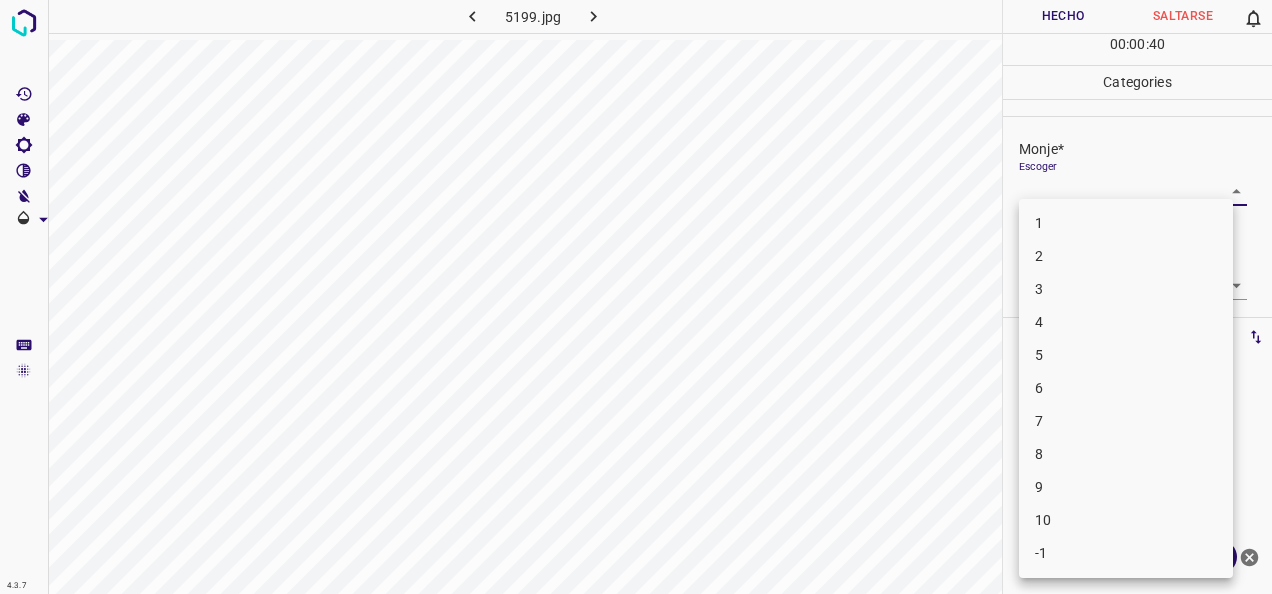 click on "1" at bounding box center [1126, 223] 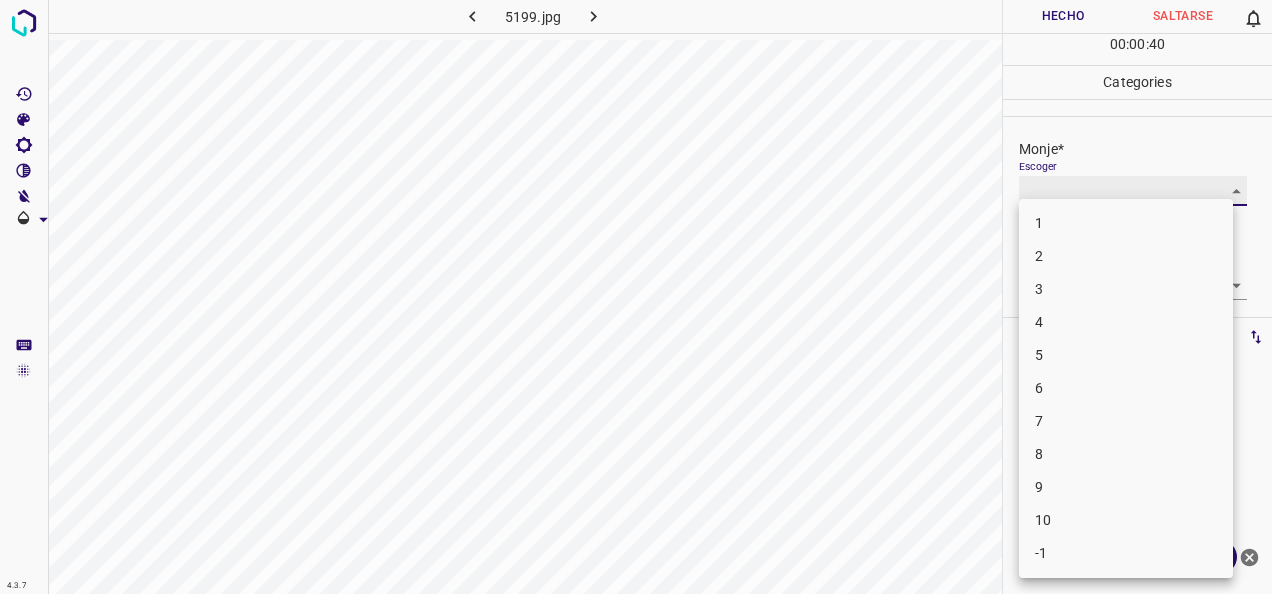 type on "1" 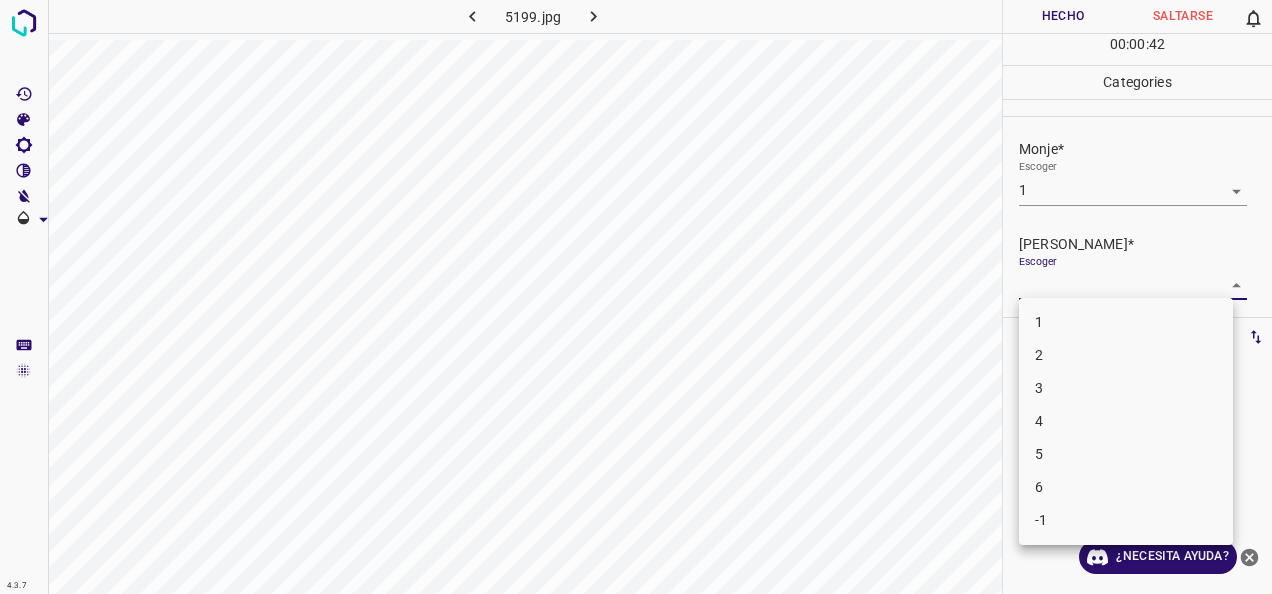 click on "4.3.7 5199.jpg Hecho Saltarse 0 00   : 00   : 42   Categories Monje*  Escoger 1 1  [PERSON_NAME]*  Escoger ​ Etiquetas 0 Categories 1 Monje 2  [PERSON_NAME] Herramientas Espacio Cambiar entre modos (Dibujar y Editar) Yo Etiquetado automático R Restaurar zoom M Acercar N Alejar Borrar Eliminar etiqueta de selección Filtros Z Restaurar filtros X Filtro de saturación C Filtro de brillo V Filtro de contraste B Filtro de escala de grises General O Descargar ¿Necesita ayuda? -Mensaje de texto -Esconder -Borrar 1 2 3 4 5 6 -1" at bounding box center [636, 297] 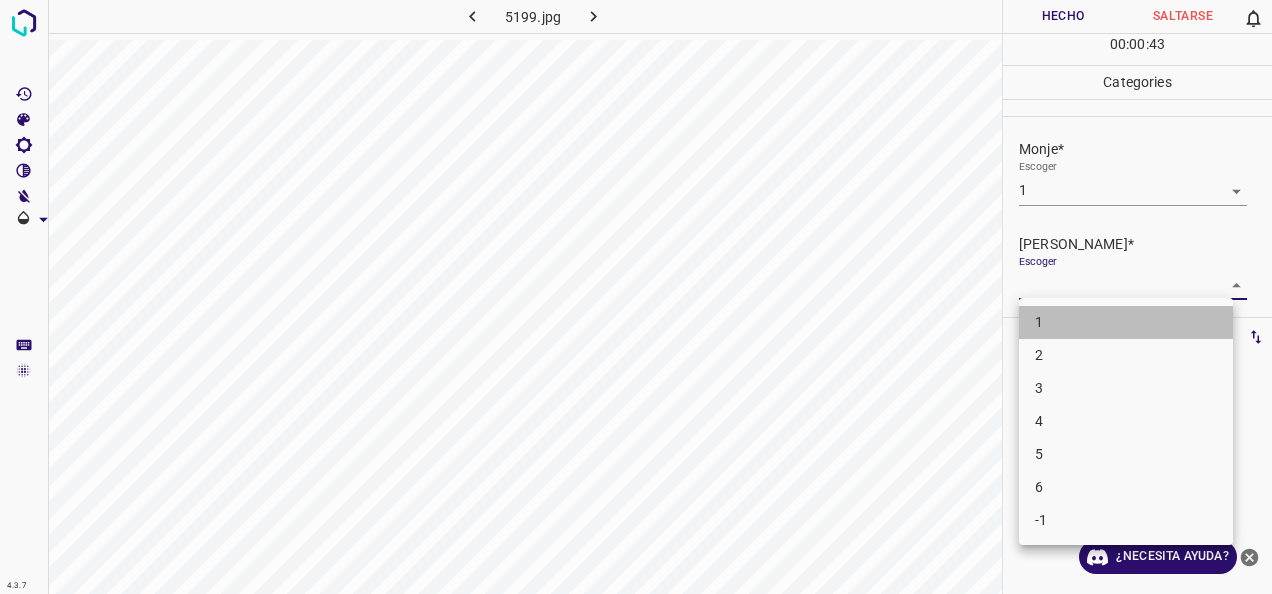 click on "1" at bounding box center (1126, 322) 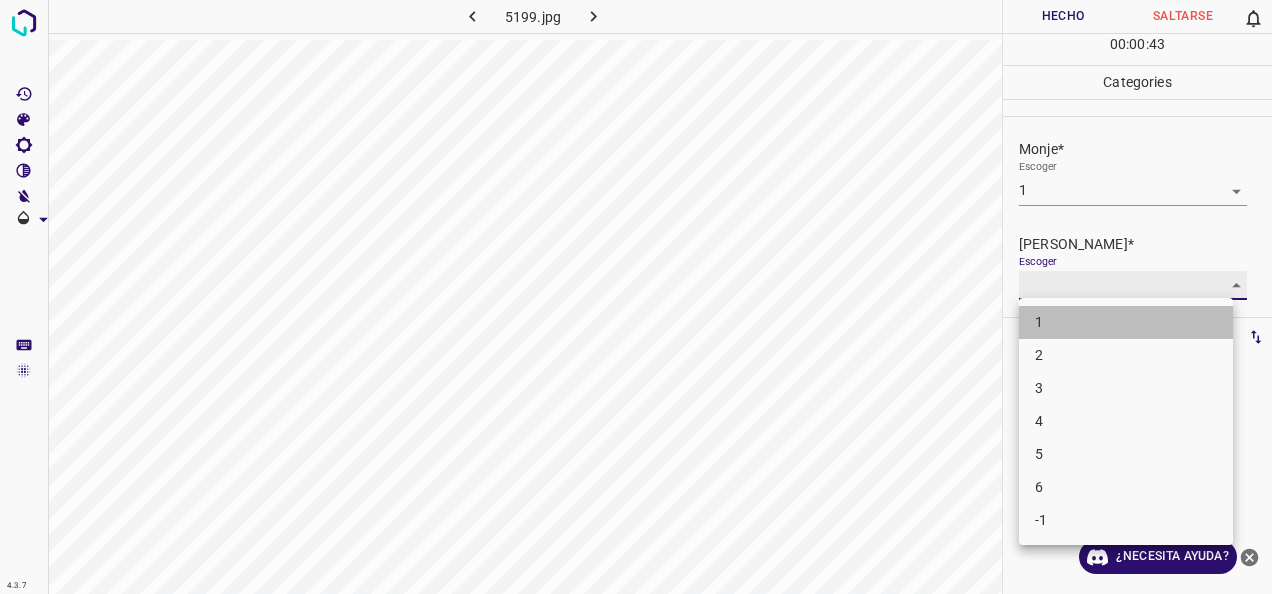 type on "1" 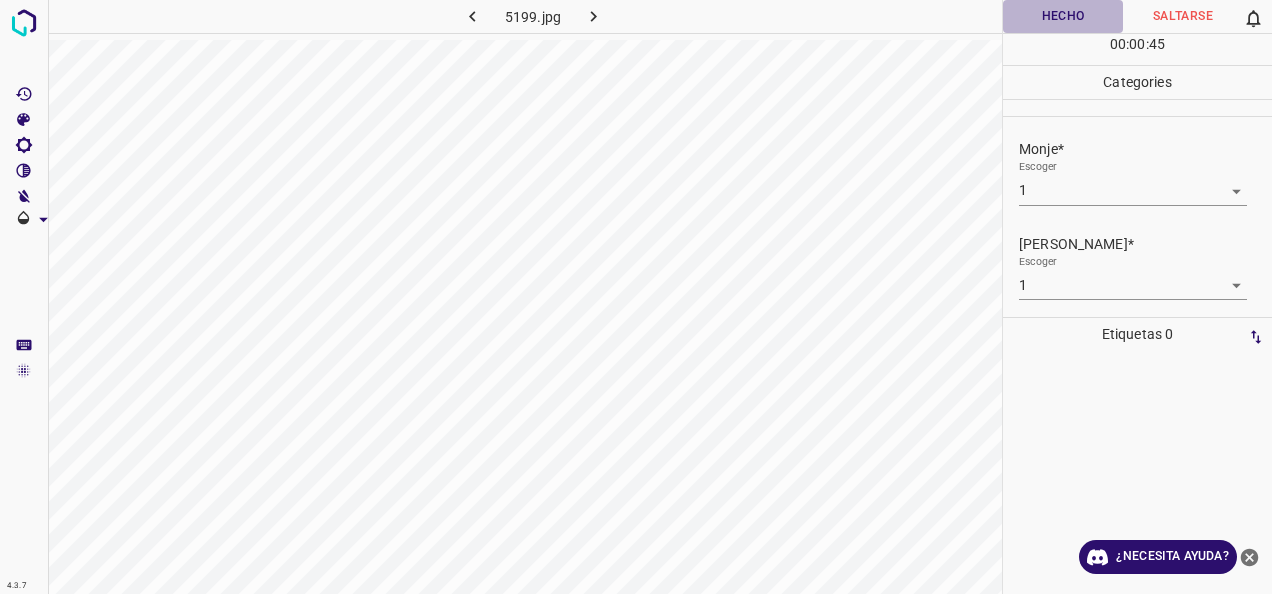 click on "Hecho" at bounding box center [1063, 16] 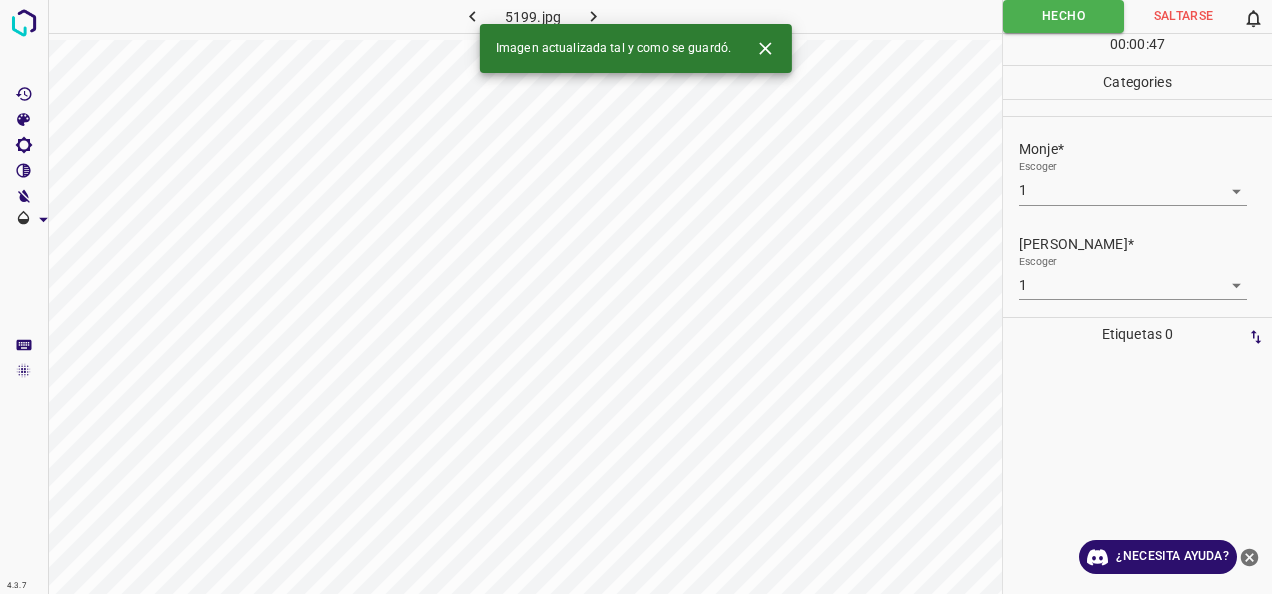 click 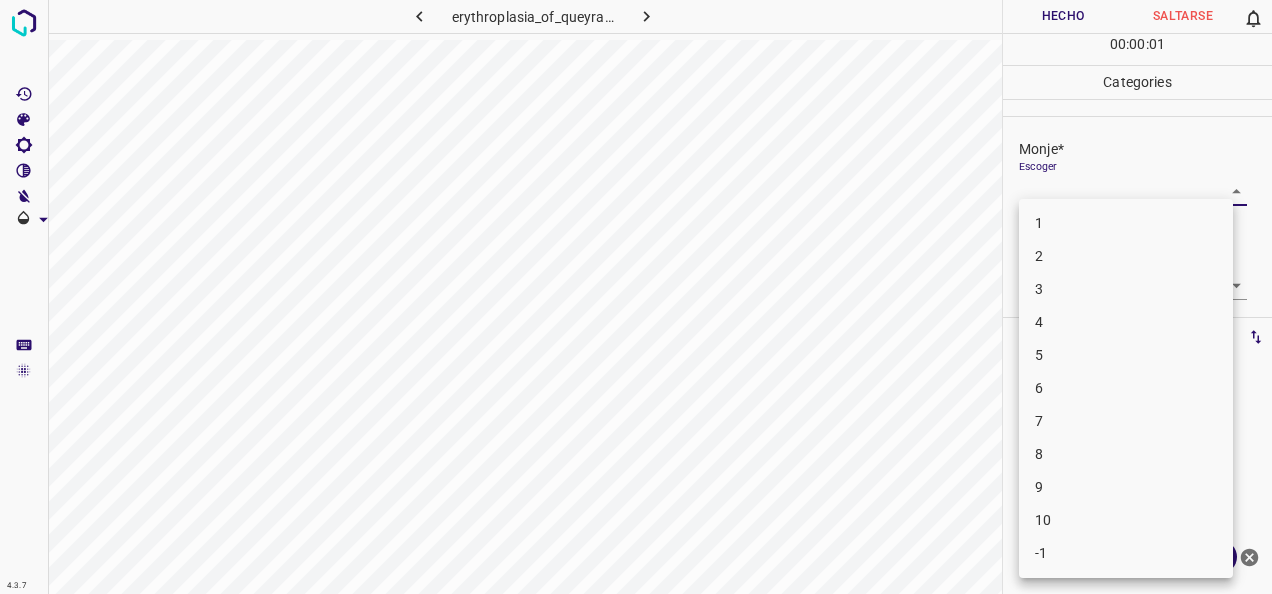 click on "4.3.7 erythroplasia_of_queyrat27.jpg Hecho Saltarse 0 00   : 00   : 01   Categories Monje*  Escoger ​  [PERSON_NAME]*  Escoger ​ Etiquetas 0 Categories 1 Monje 2  [PERSON_NAME] Herramientas Espacio Cambiar entre modos (Dibujar y Editar) Yo Etiquetado automático R Restaurar zoom M Acercar N Alejar Borrar Eliminar etiqueta de selección Filtros Z Restaurar filtros X Filtro de saturación C Filtro de brillo V Filtro de contraste B Filtro de escala de grises General O Descargar ¿Necesita ayuda? -Mensaje de texto -Esconder -Borrar 1 2 3 4 5 6 7 8 9 10 -1" at bounding box center [636, 297] 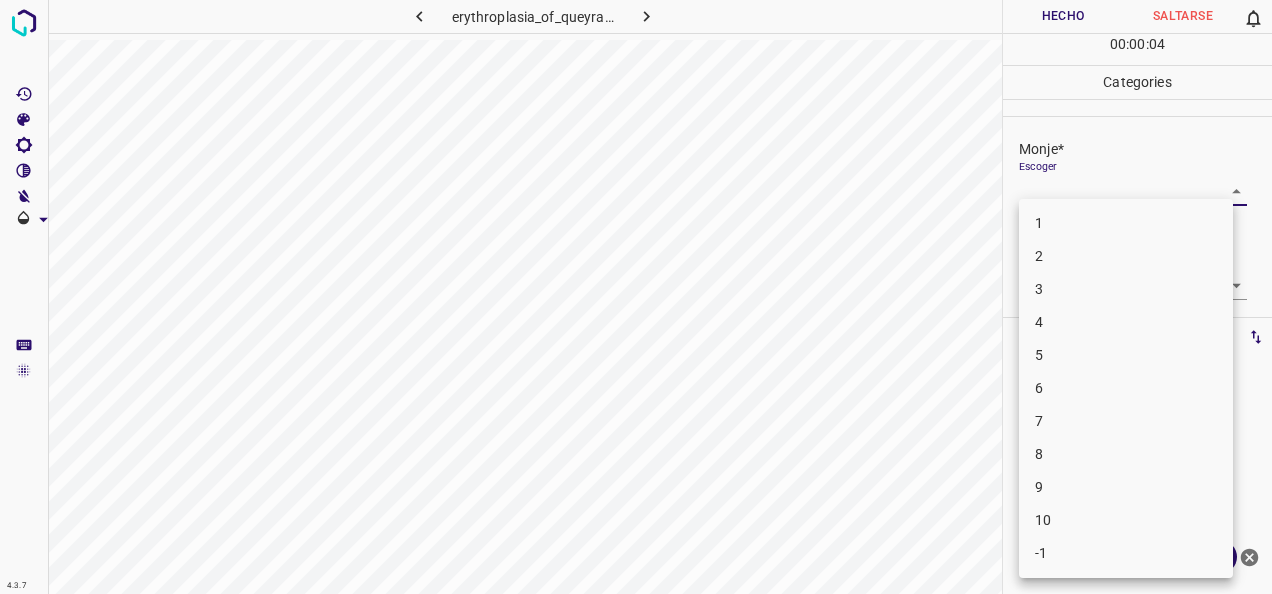 click on "6" at bounding box center (1126, 388) 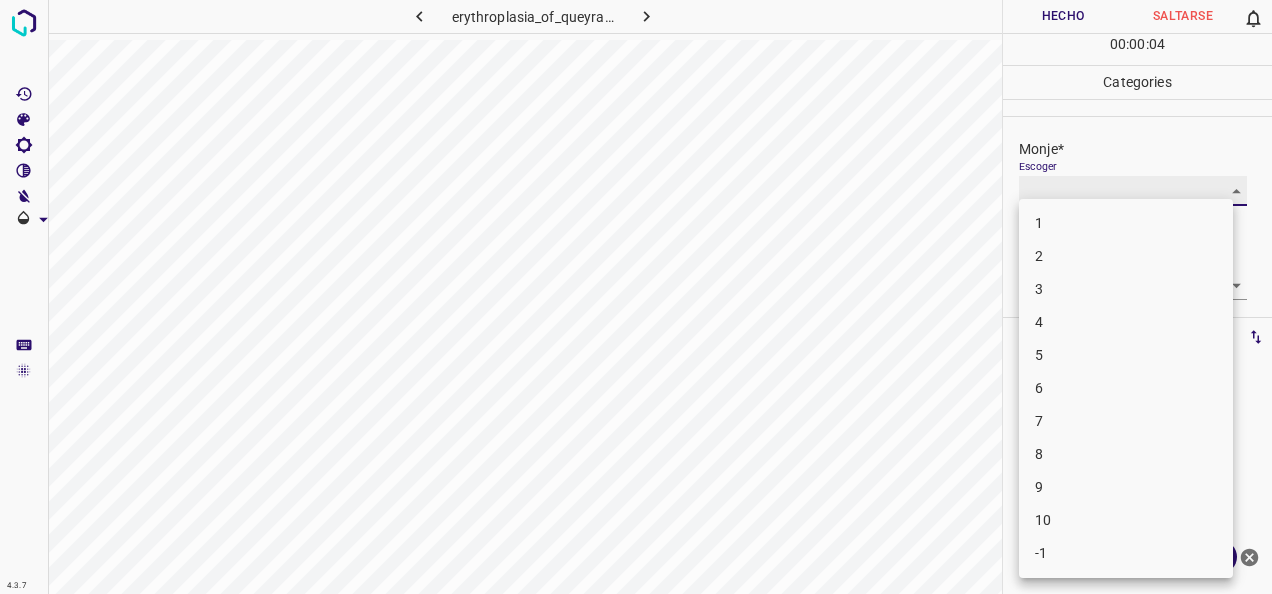 type on "6" 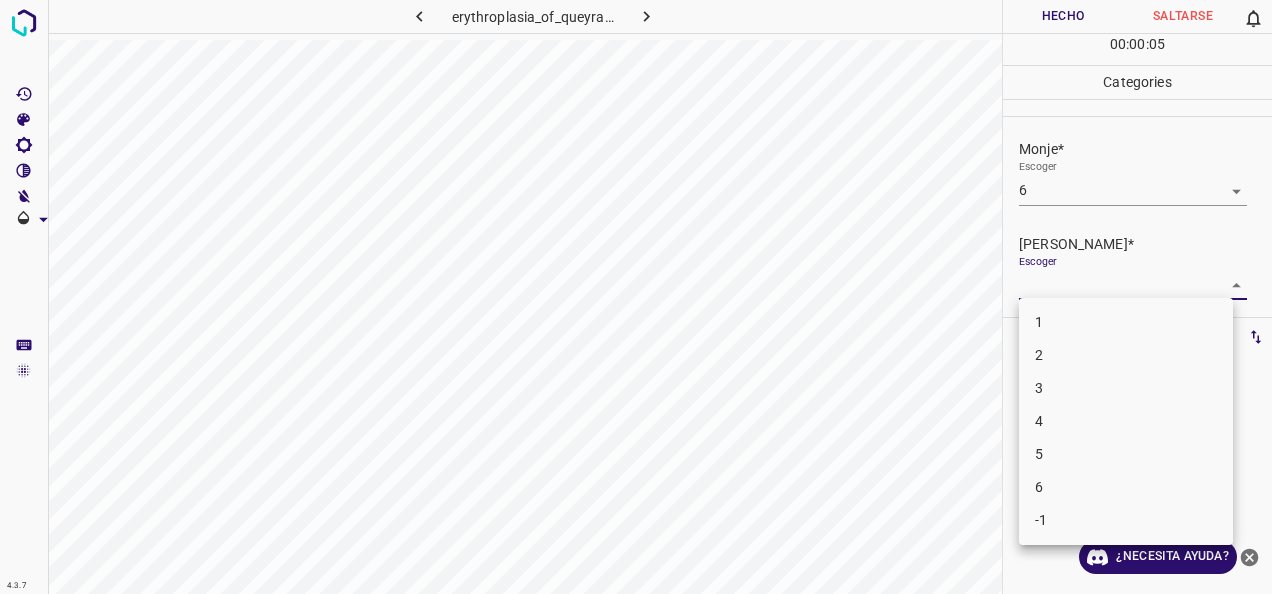 click on "4.3.7 erythroplasia_of_queyrat27.jpg Hecho Saltarse 0 00   : 00   : 05   Categories Monje*  Escoger 6 6  [PERSON_NAME]*  Escoger ​ Etiquetas 0 Categories 1 Monje 2  [PERSON_NAME] Herramientas Espacio Cambiar entre modos (Dibujar y Editar) Yo Etiquetado automático R Restaurar zoom M Acercar N Alejar Borrar Eliminar etiqueta de selección Filtros Z Restaurar filtros X Filtro de saturación C Filtro de brillo V Filtro de contraste B Filtro de escala de grises General O Descargar ¿Necesita ayuda? -Mensaje de texto -Esconder -Borrar 1 2 3 4 5 6 -1" at bounding box center (636, 297) 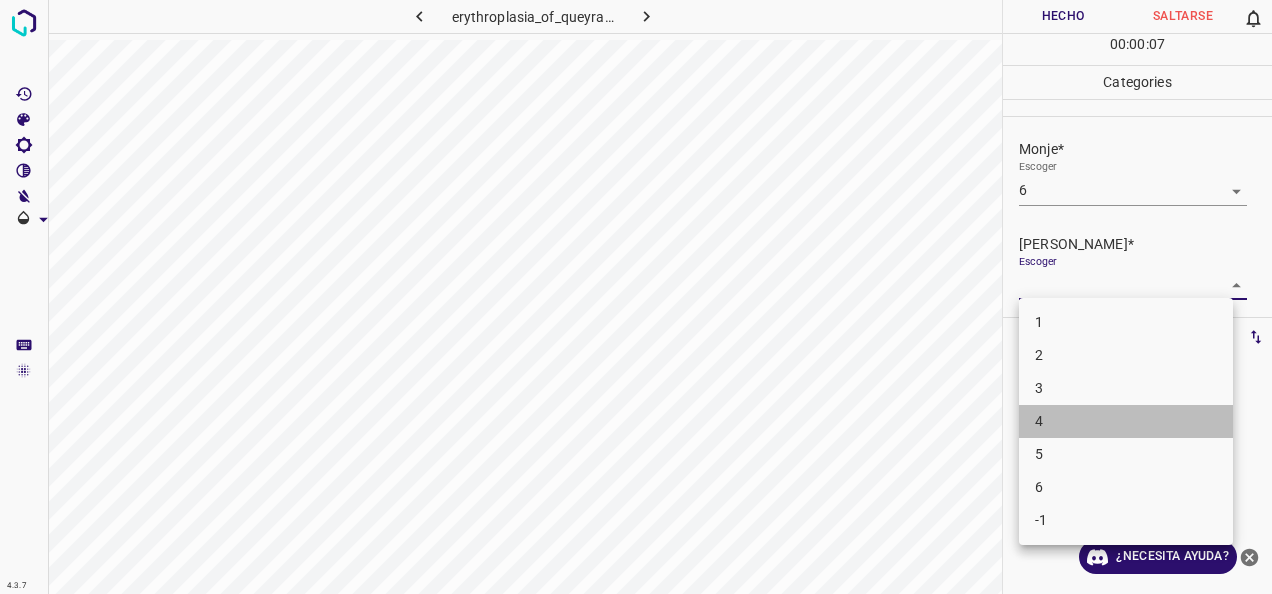 click on "4" at bounding box center (1126, 421) 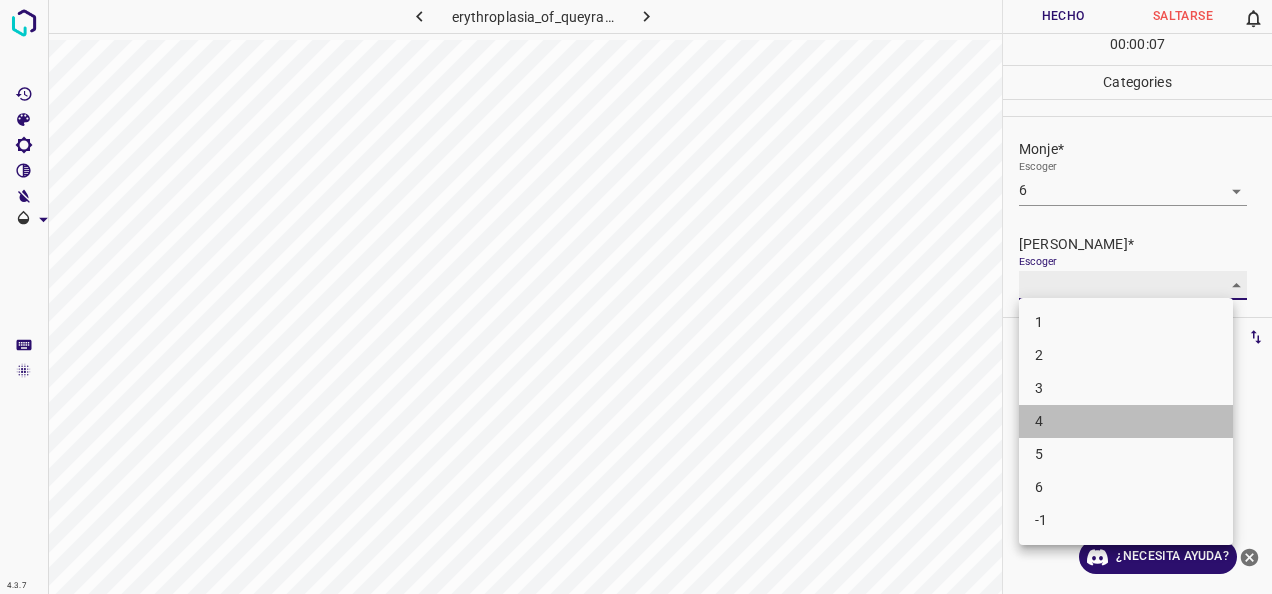 type on "4" 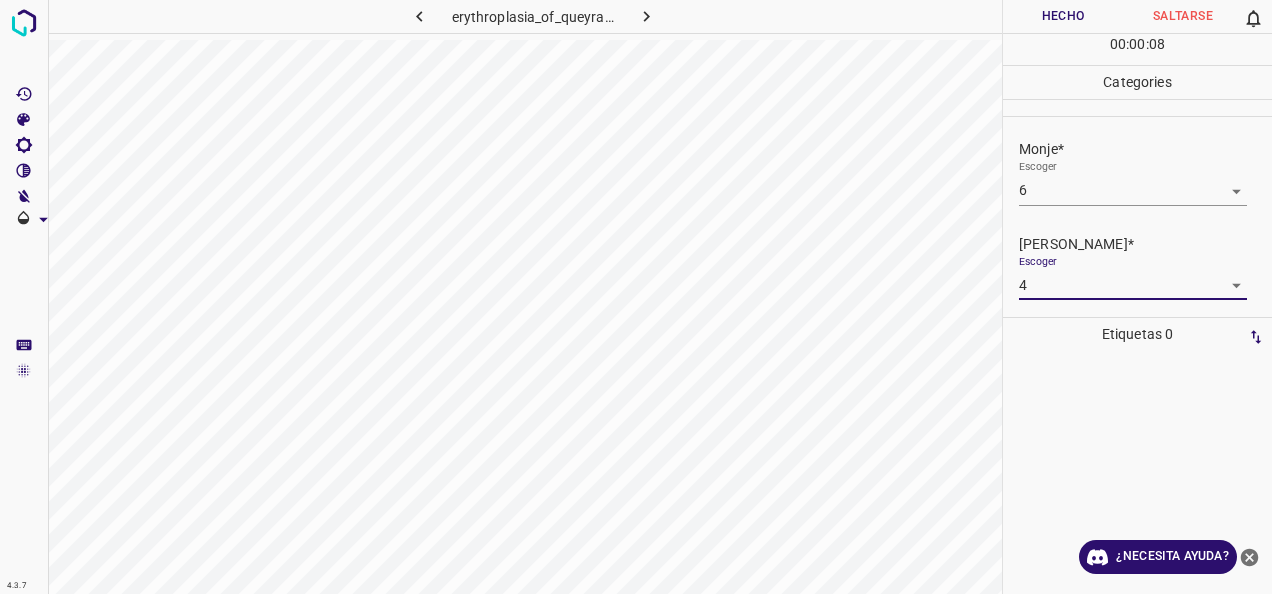 click on "Hecho" at bounding box center [1063, 16] 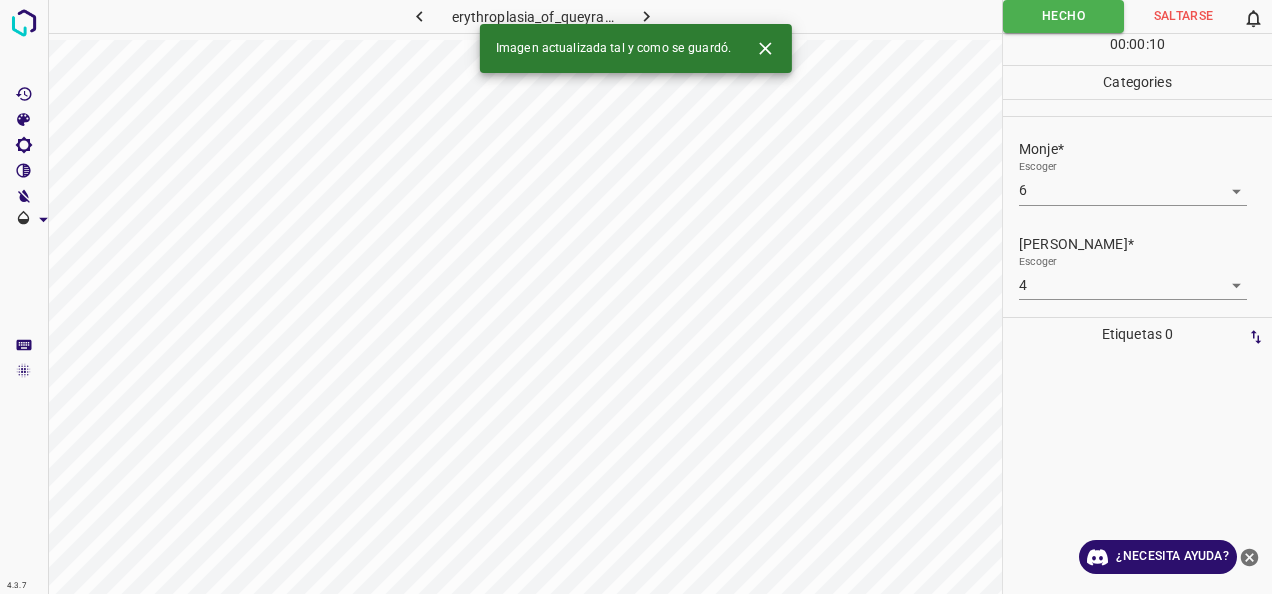 click at bounding box center (646, 16) 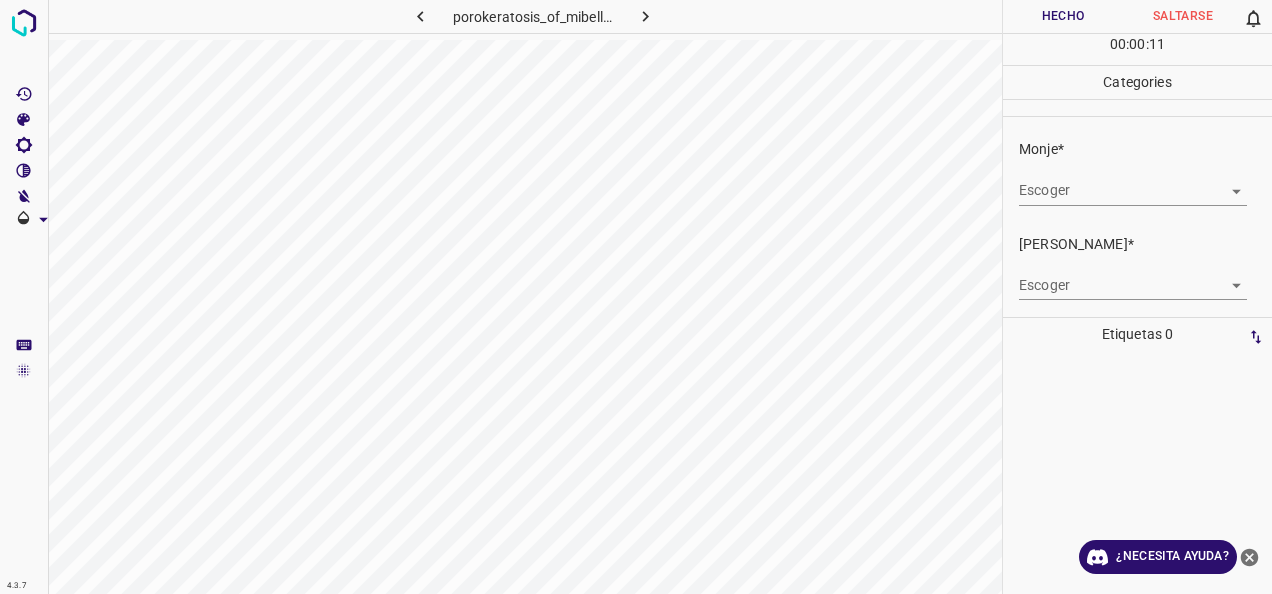 click on "4.3.7 porokeratosis_of_mibelli23.jpg Hecho Saltarse 0 00   : 00   : 11   Categories Monje*  Escoger ​  [PERSON_NAME]*  Escoger ​ Etiquetas 0 Categories 1 Monje 2  [PERSON_NAME] Herramientas Espacio Cambiar entre modos (Dibujar y Editar) Yo Etiquetado automático R Restaurar zoom M Acercar N Alejar Borrar Eliminar etiqueta de selección Filtros Z Restaurar filtros X Filtro de saturación C Filtro de brillo V Filtro de contraste B Filtro de escala de grises General O Descargar ¿Necesita ayuda? -Mensaje de texto -Esconder -Borrar" at bounding box center [636, 297] 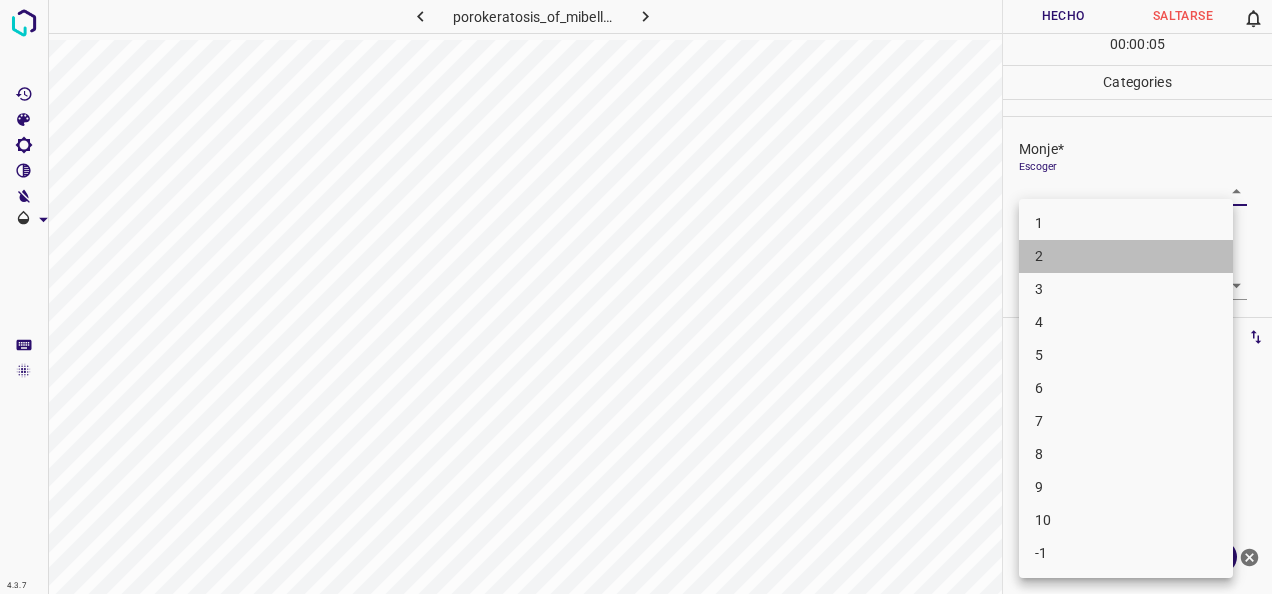 click on "2" at bounding box center (1126, 256) 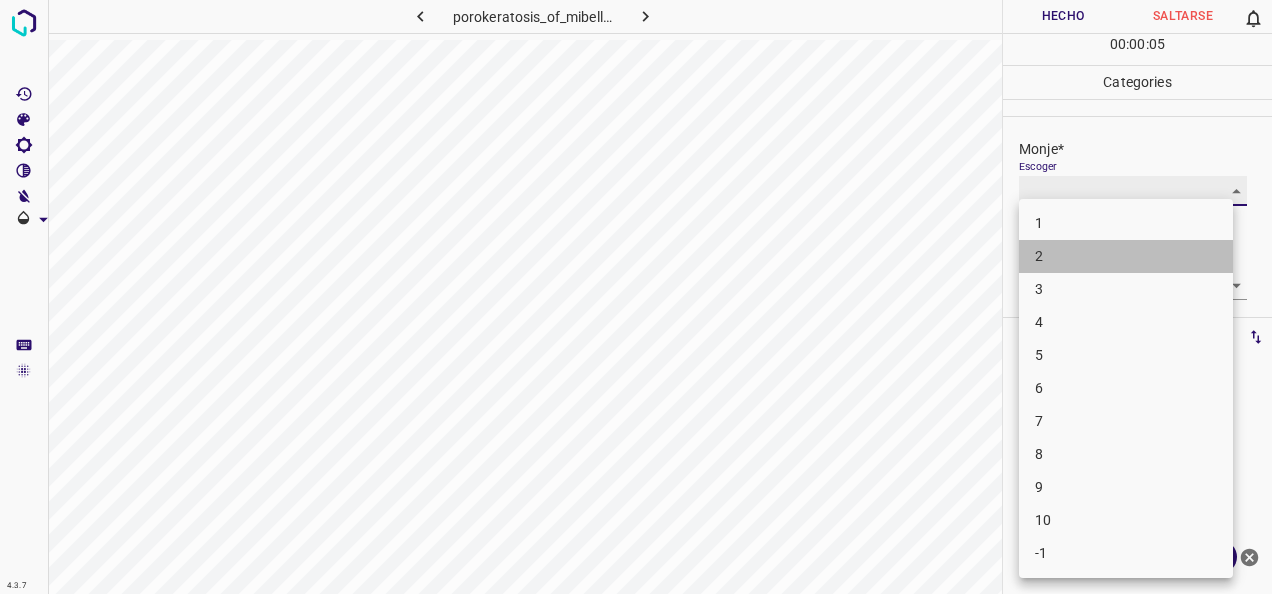type on "2" 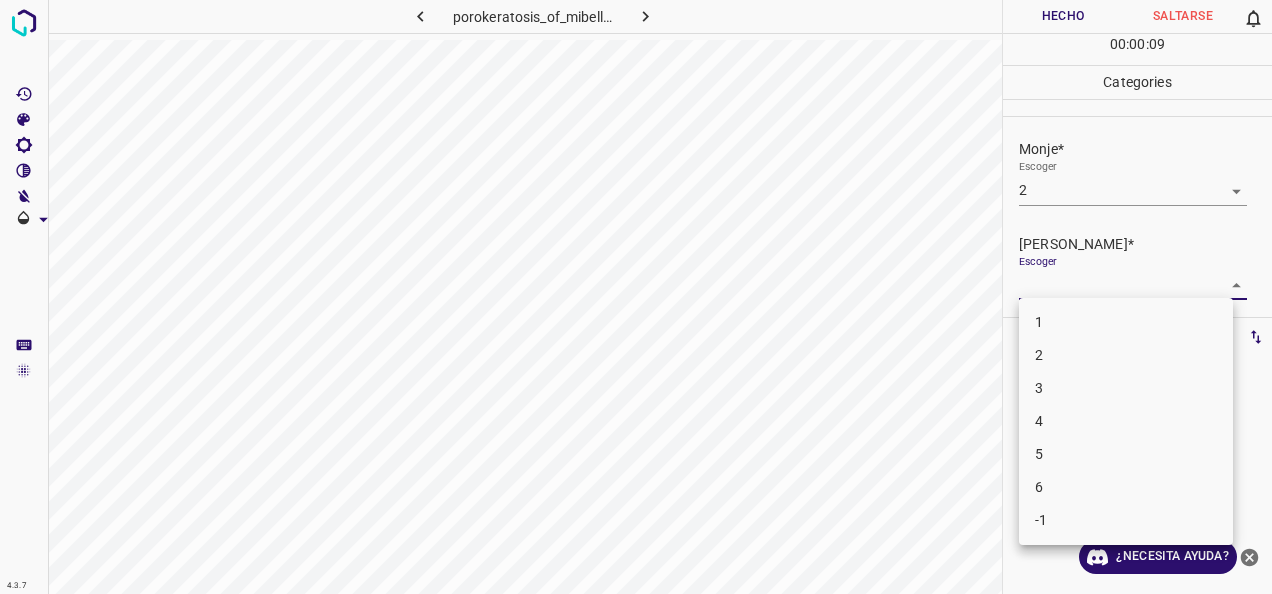 click on "4.3.7 porokeratosis_of_mibelli23.jpg Hecho Saltarse 0 00   : 00   : 09   Categories Monje*  Escoger 2 2  [PERSON_NAME]*  Escoger ​ Etiquetas 0 Categories 1 Monje 2  [PERSON_NAME] Herramientas Espacio Cambiar entre modos (Dibujar y Editar) Yo Etiquetado automático R Restaurar zoom M Acercar N Alejar Borrar Eliminar etiqueta de selección Filtros Z Restaurar filtros X Filtro de saturación C Filtro de brillo V Filtro de contraste B Filtro de escala de grises General O Descargar ¿Necesita ayuda? -Mensaje de texto -Esconder -Borrar 1 2 3 4 5 6 -1" at bounding box center [636, 297] 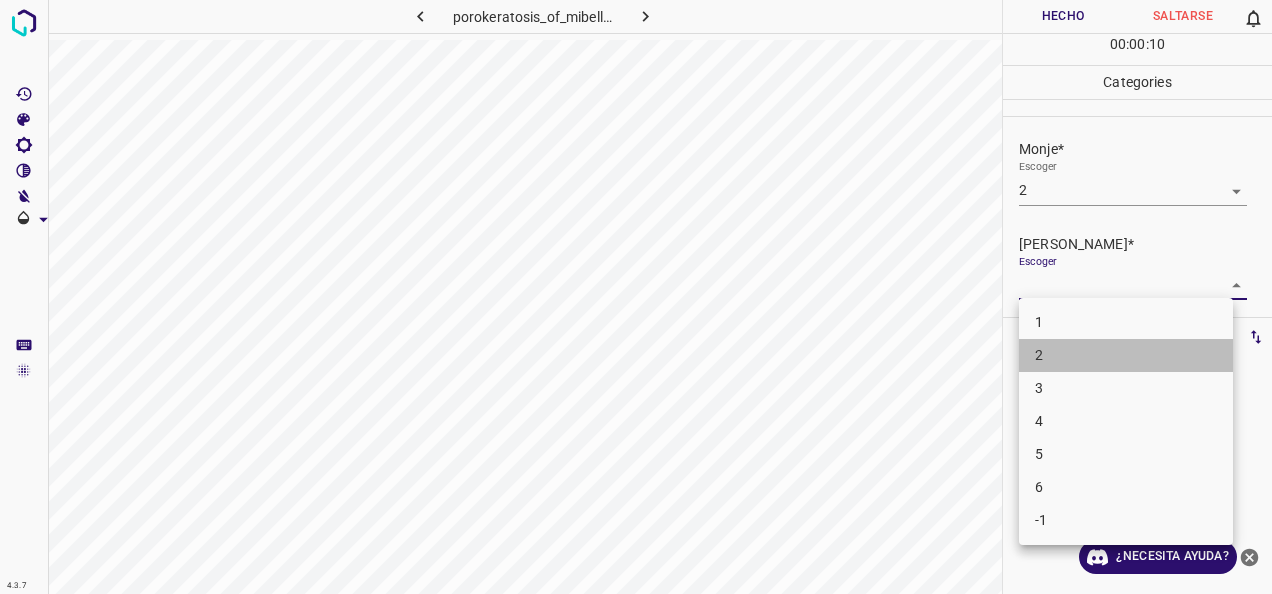 click on "2" at bounding box center [1126, 355] 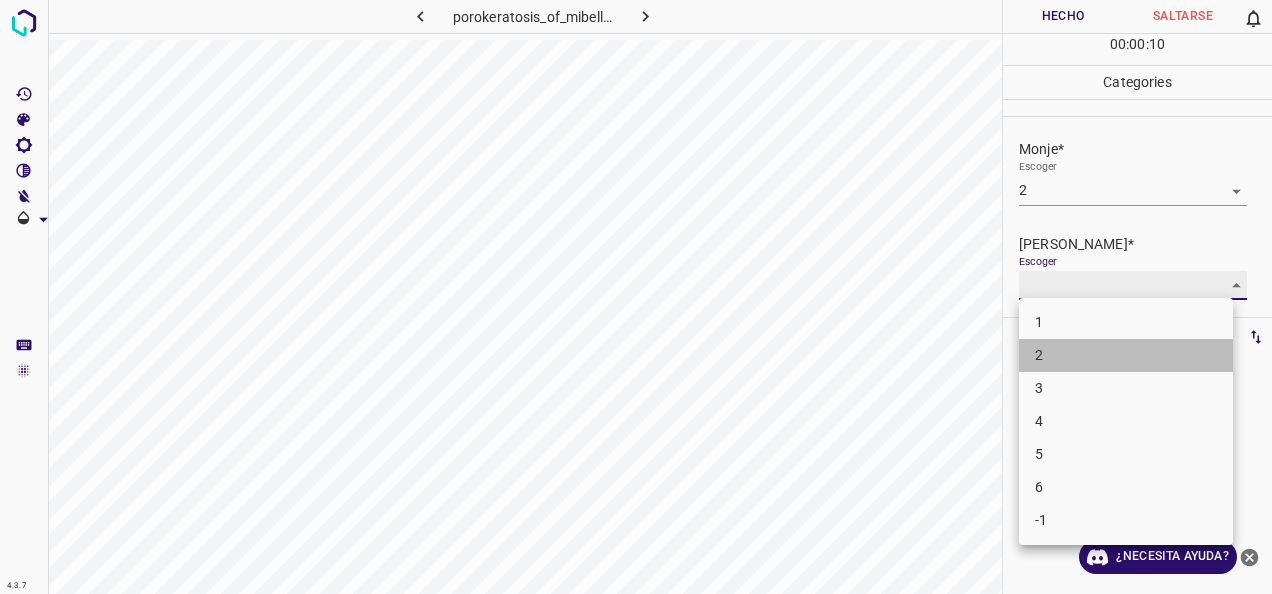 type on "2" 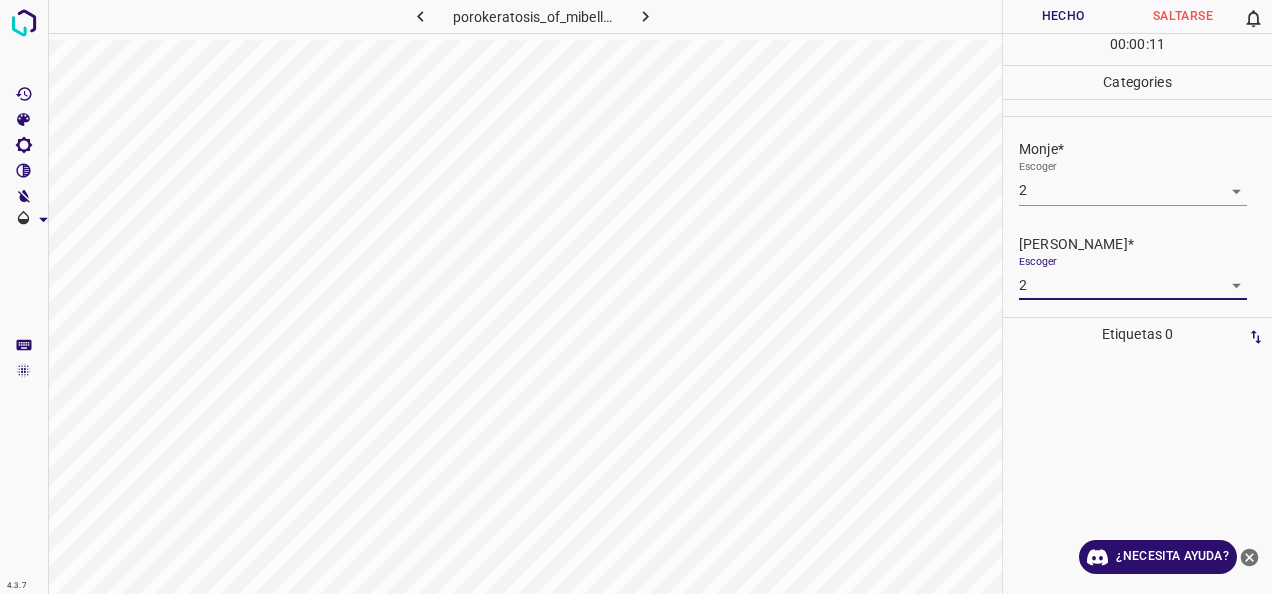 click on "Hecho" at bounding box center (1063, 16) 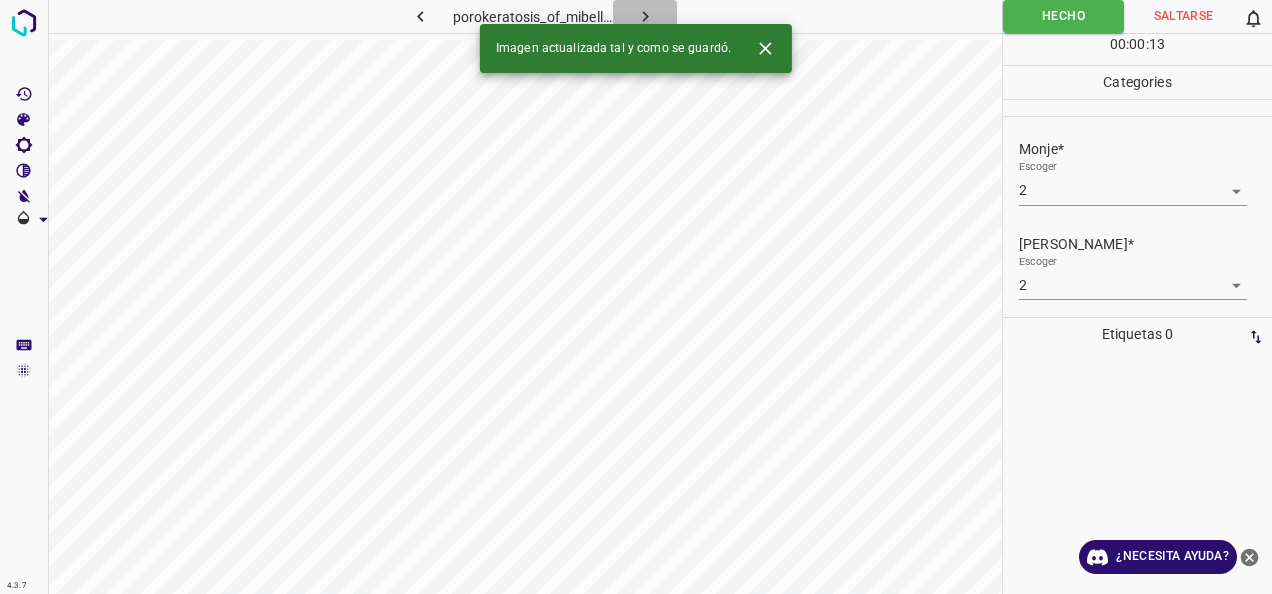 click 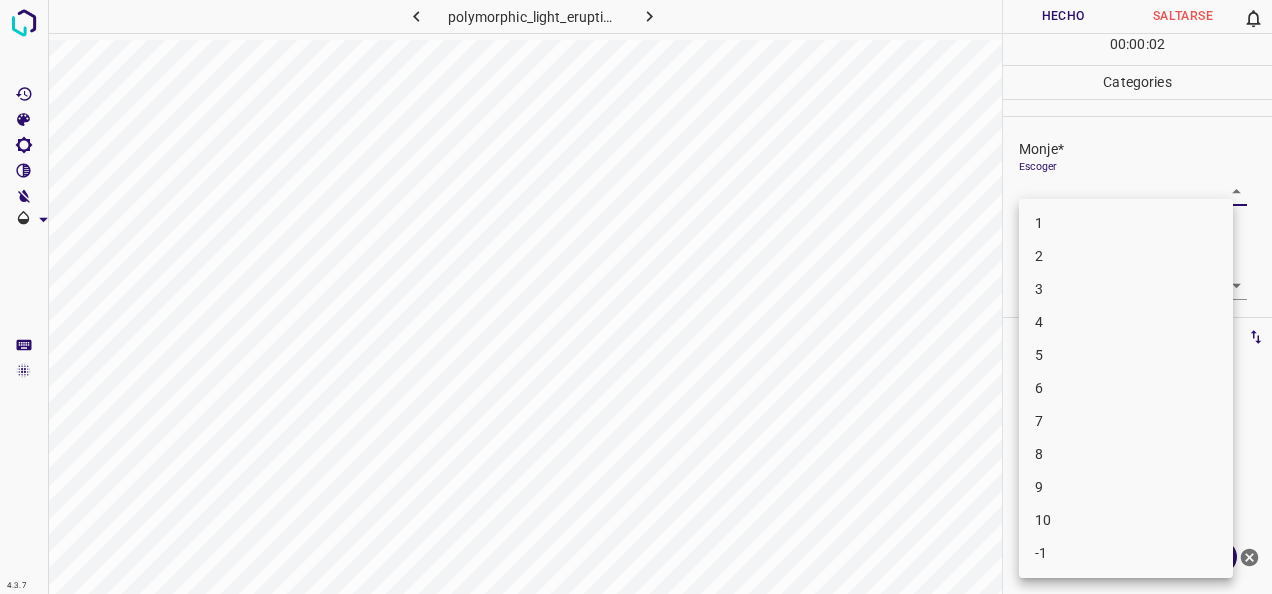 click on "4.3.7 polymorphic_light_eruption13.jpg Hecho Saltarse 0 00   : 00   : 02   Categories Monje*  Escoger ​  [PERSON_NAME]*  Escoger ​ Etiquetas 0 Categories 1 Monje 2  [PERSON_NAME] Herramientas Espacio Cambiar entre modos (Dibujar y Editar) Yo Etiquetado automático R Restaurar zoom M Acercar N Alejar Borrar Eliminar etiqueta de selección Filtros Z Restaurar filtros X Filtro de saturación C Filtro de brillo V Filtro de contraste B Filtro de escala de grises General O Descargar ¿Necesita ayuda? -Mensaje de texto -Esconder -Borrar 1 2 3 4 5 6 7 8 9 10 -1" at bounding box center (636, 297) 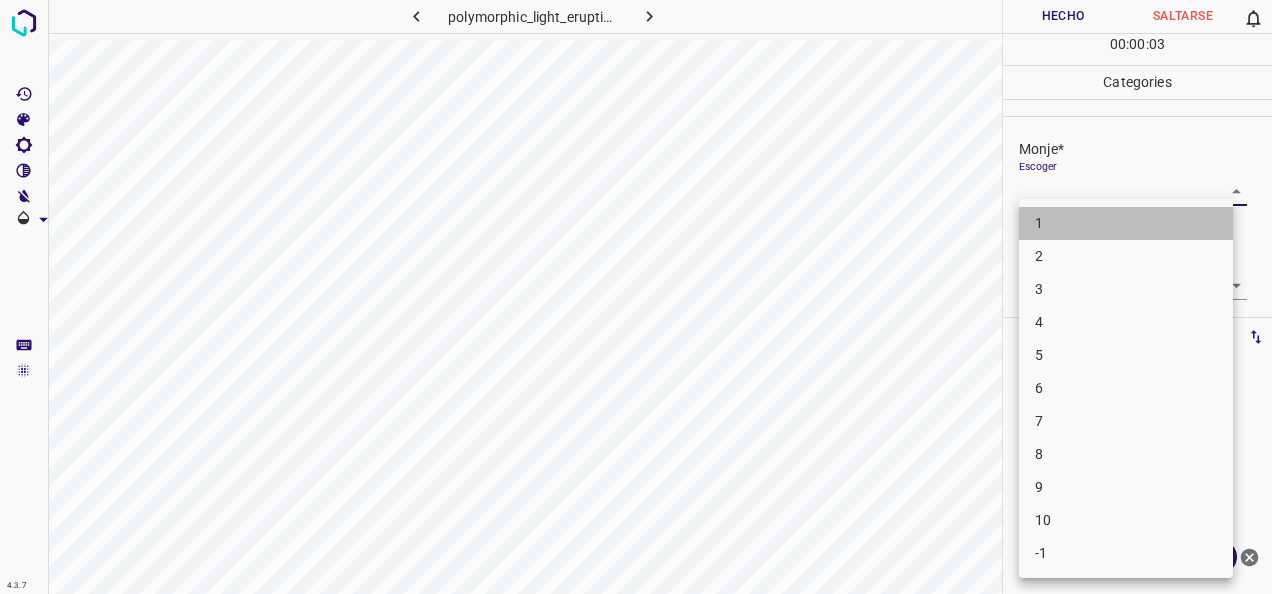 click on "1" at bounding box center [1126, 223] 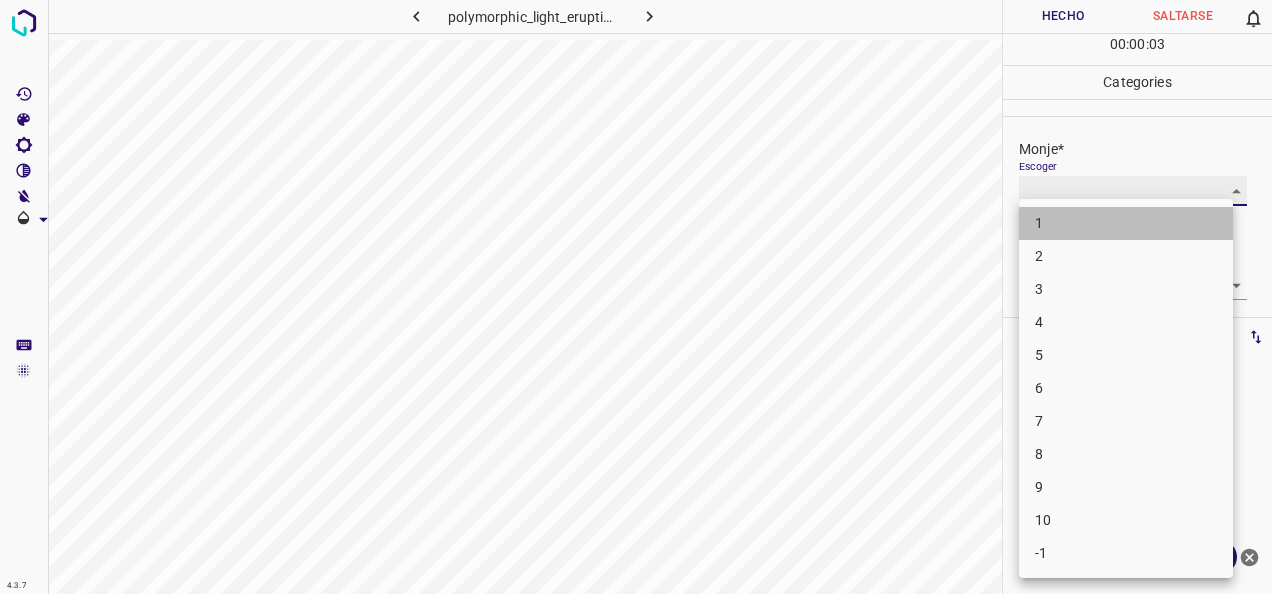 type on "1" 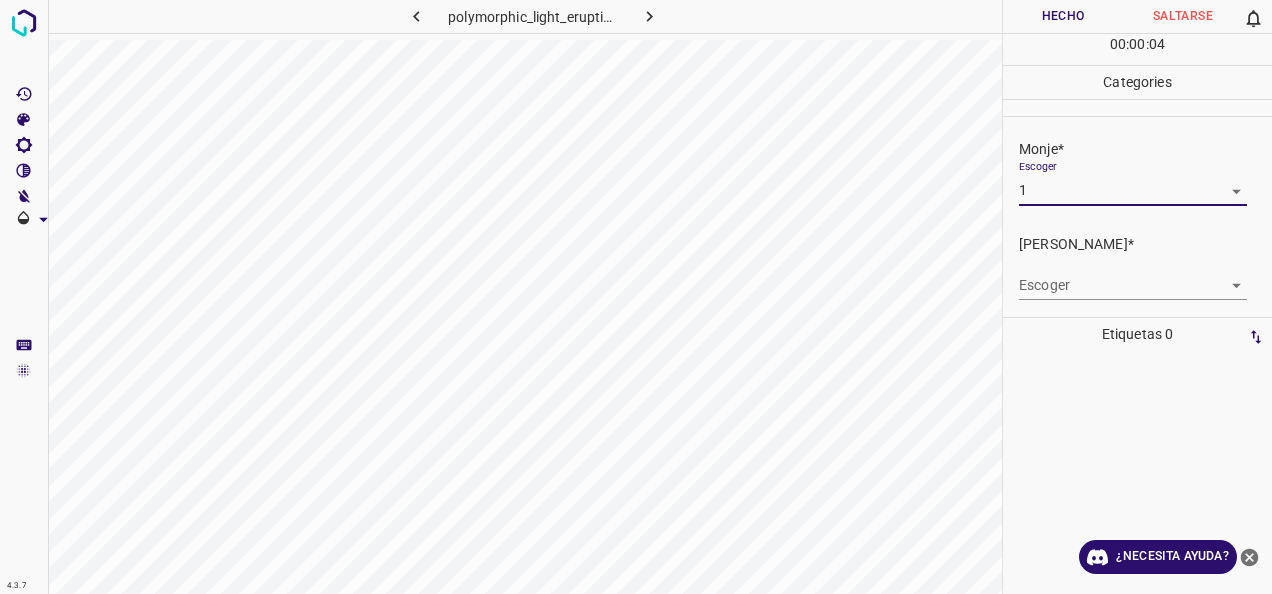 click on "4.3.7 polymorphic_light_eruption13.jpg Hecho Saltarse 0 00   : 00   : 04   Categories Monje*  Escoger 1 1  [PERSON_NAME]*  Escoger ​ Etiquetas 0 Categories 1 Monje 2  [PERSON_NAME] Herramientas Espacio Cambiar entre modos (Dibujar y Editar) Yo Etiquetado automático R Restaurar zoom M Acercar N Alejar Borrar Eliminar etiqueta de selección Filtros Z Restaurar filtros X Filtro de saturación C Filtro de brillo V Filtro de contraste B Filtro de escala de grises General O Descargar ¿Necesita ayuda? -Mensaje de texto -Esconder -Borrar" at bounding box center [636, 297] 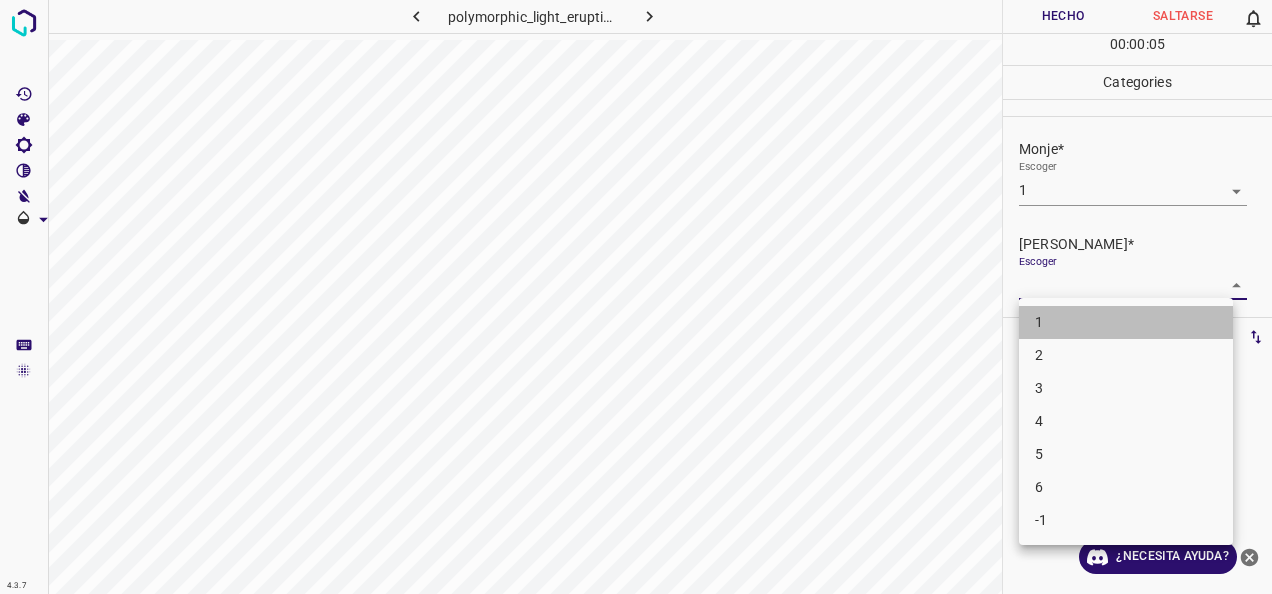 click on "1" at bounding box center (1126, 322) 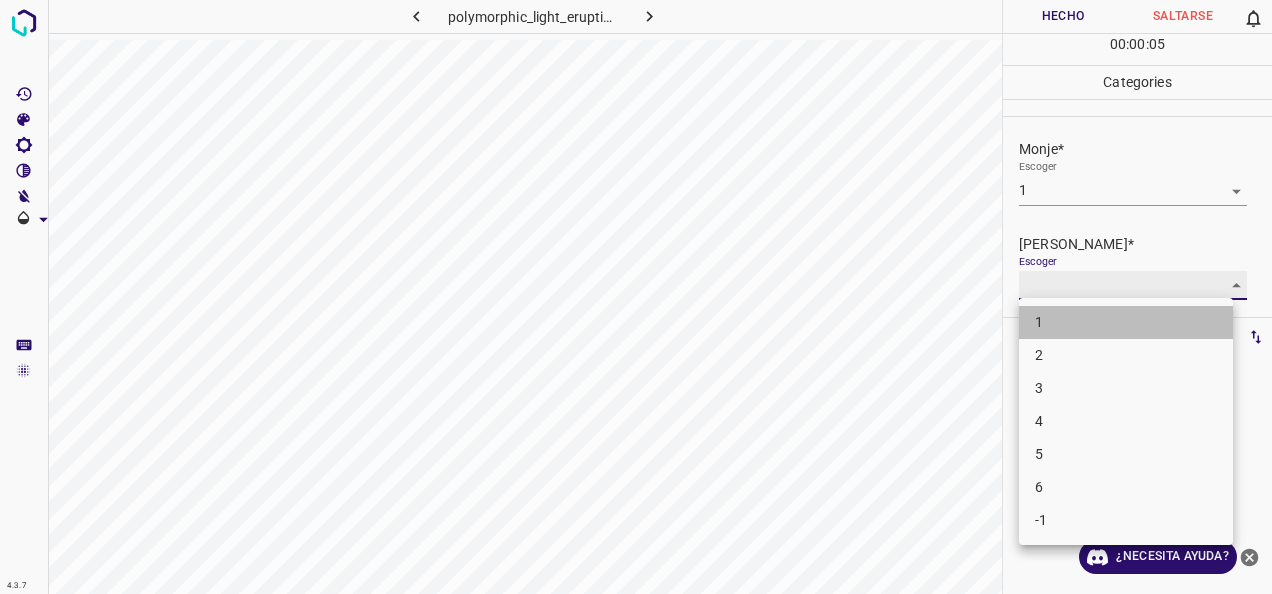 type on "1" 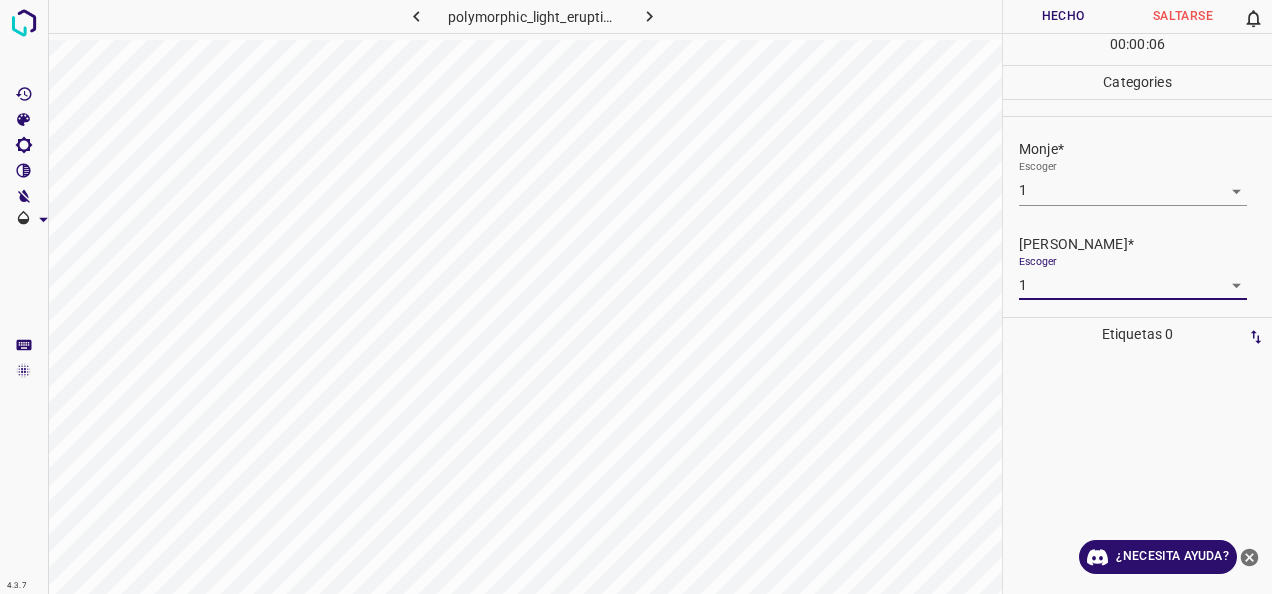 click on "Hecho" at bounding box center (1063, 16) 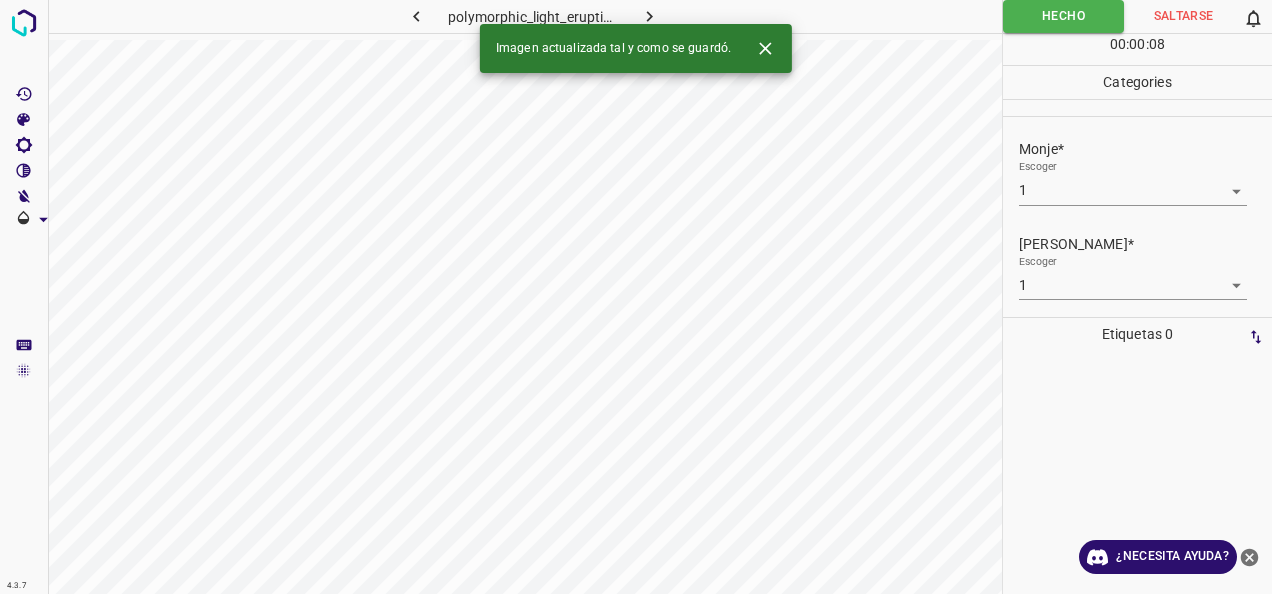 click 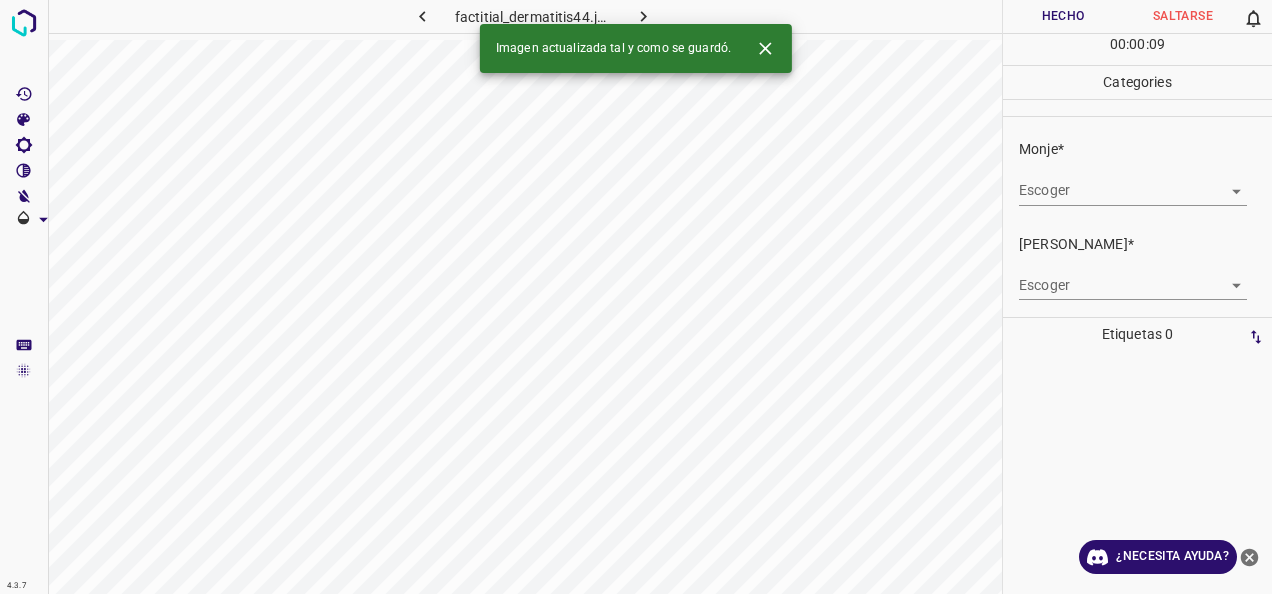 click on "4.3.7 factitial_dermatitis44.jpg Hecho Saltarse 0 00   : 00   : 09   Categories Monje*  Escoger ​  [PERSON_NAME]*  Escoger ​ Etiquetas 0 Categories 1 Monje 2  [PERSON_NAME] Herramientas Espacio Cambiar entre modos (Dibujar y Editar) Yo Etiquetado automático R Restaurar zoom M Acercar N Alejar Borrar Eliminar etiqueta de selección Filtros Z Restaurar filtros X Filtro de saturación C Filtro de brillo V Filtro de contraste B Filtro de escala de grises General O Descargar Imagen actualizada tal y como se guardó. ¿Necesita ayuda? -Mensaje de texto -Esconder -Borrar" at bounding box center (636, 297) 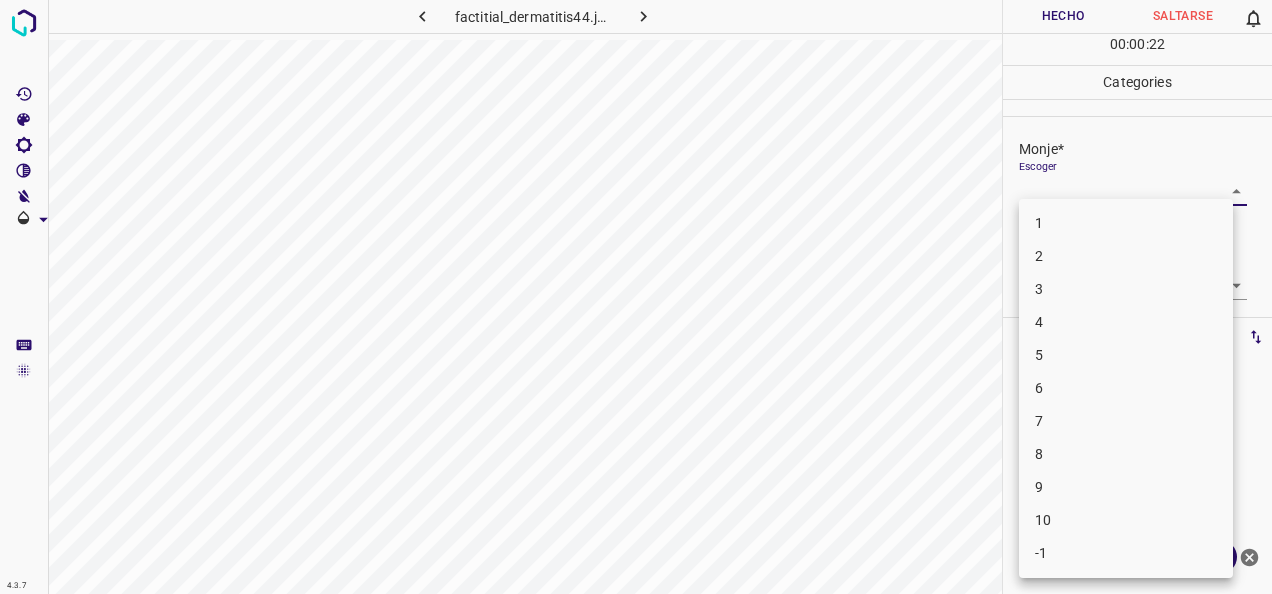 click on "1" at bounding box center [1126, 223] 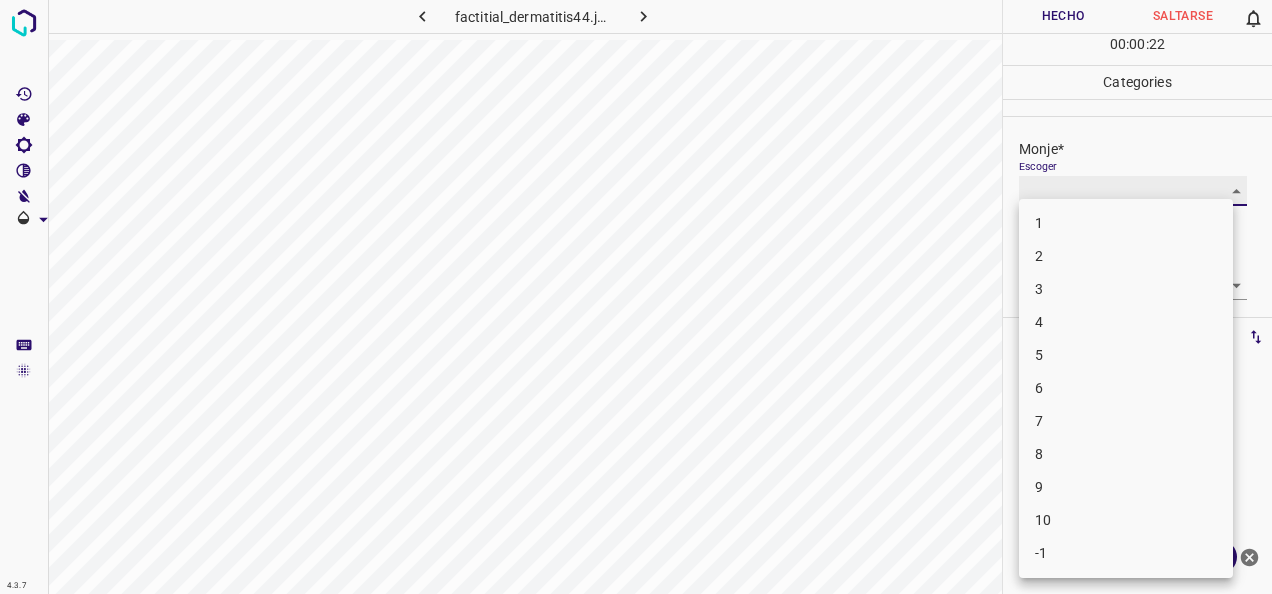 type on "1" 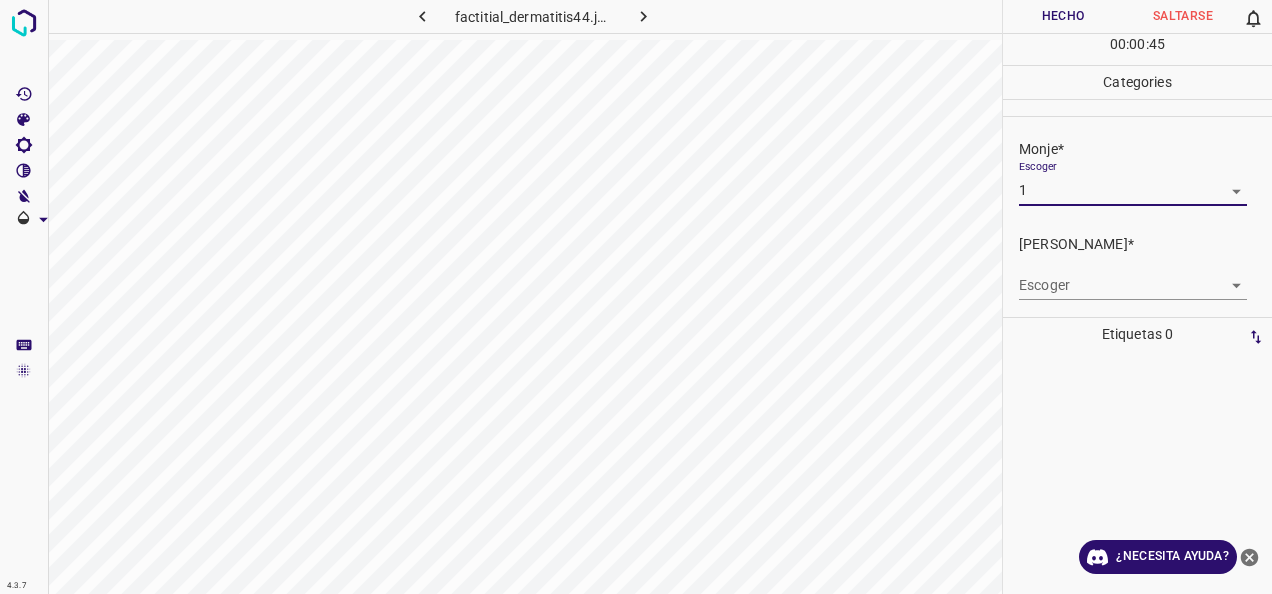 click on "4.3.7 factitial_dermatitis44.jpg Hecho Saltarse 0 00   : 00   : 45   Categories Monje*  Escoger 1 1  [PERSON_NAME]*  Escoger ​ Etiquetas 0 Categories 1 Monje 2  [PERSON_NAME] Herramientas Espacio Cambiar entre modos (Dibujar y Editar) Yo Etiquetado automático R Restaurar zoom M Acercar N Alejar Borrar Eliminar etiqueta de selección Filtros Z Restaurar filtros X Filtro de saturación C Filtro de brillo V Filtro de contraste B Filtro de escala de grises General O Descargar ¿Necesita ayuda? -Mensaje de texto -Esconder -Borrar" at bounding box center (636, 297) 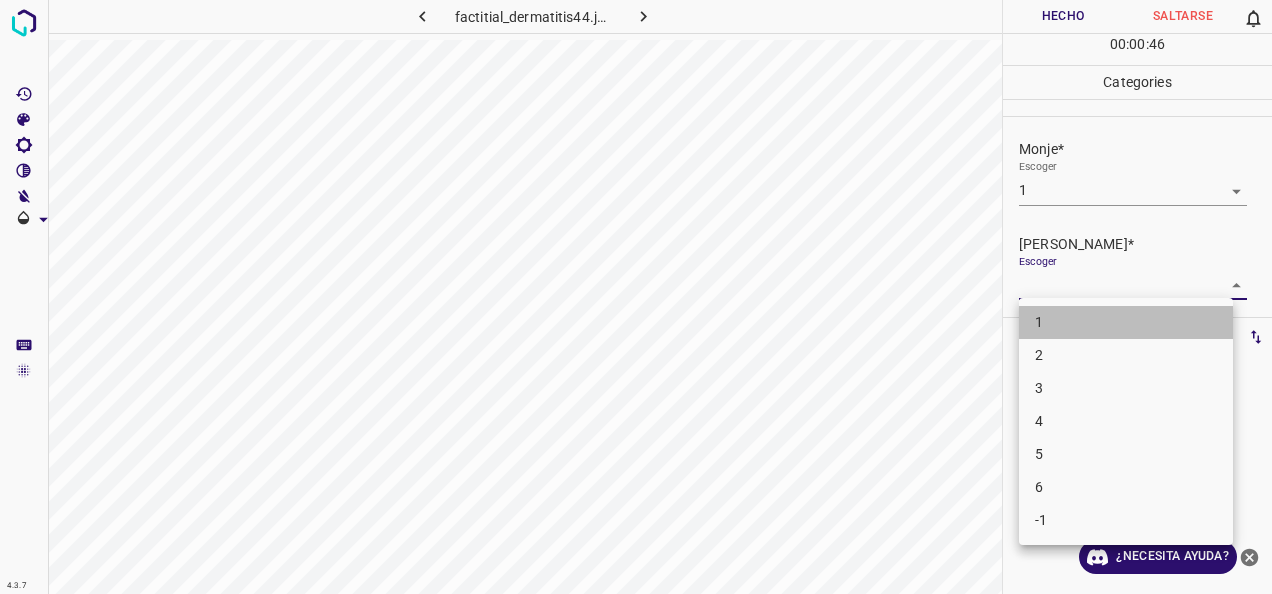 click on "1" at bounding box center [1126, 322] 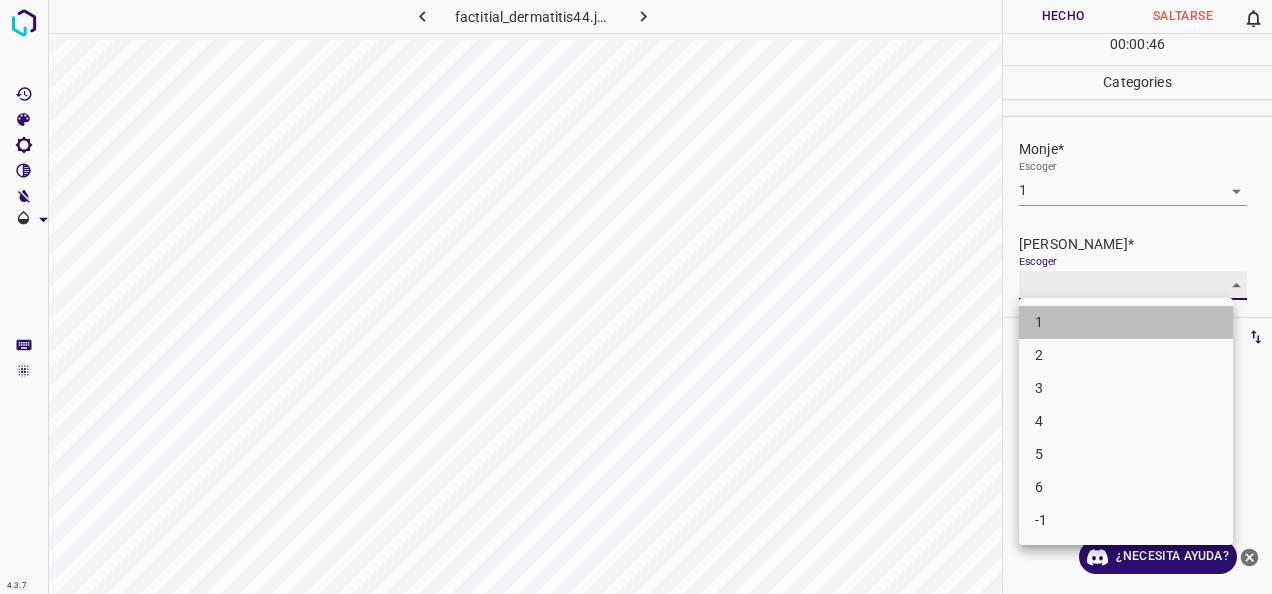 type on "1" 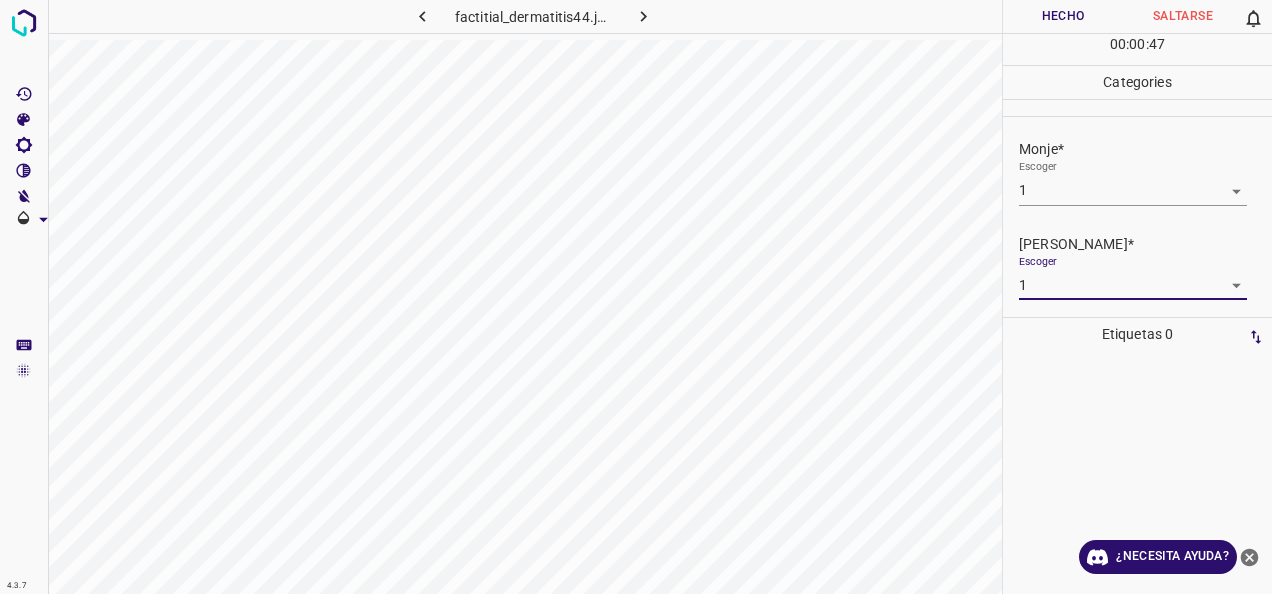 click on "Hecho" at bounding box center [1063, 16] 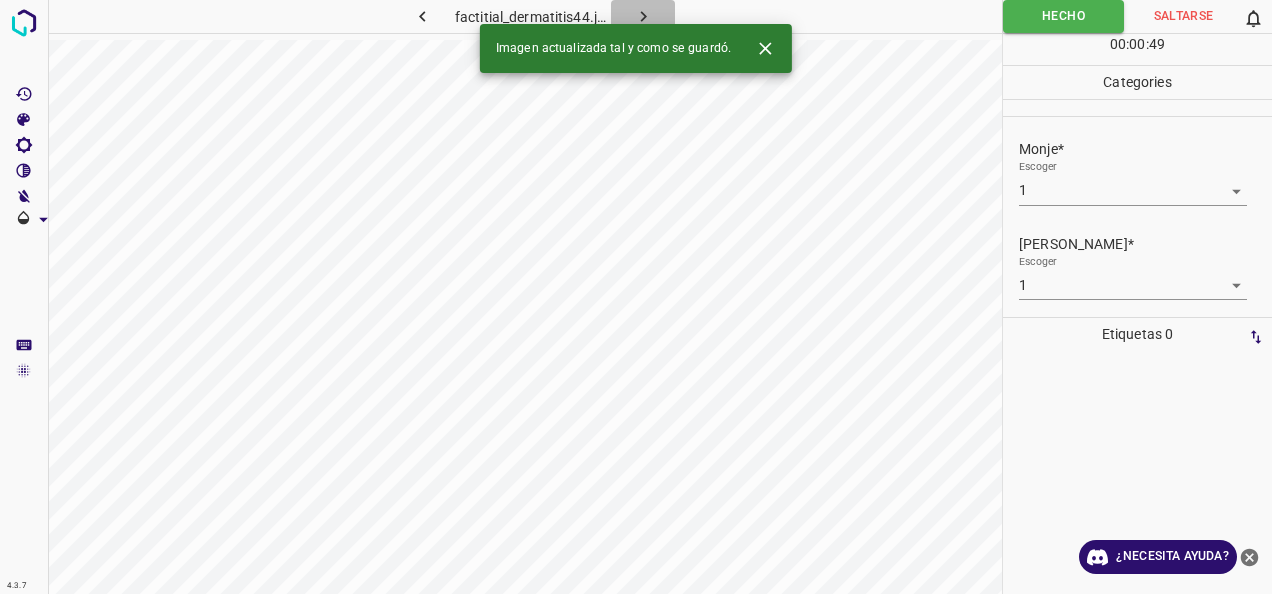 click at bounding box center (643, 16) 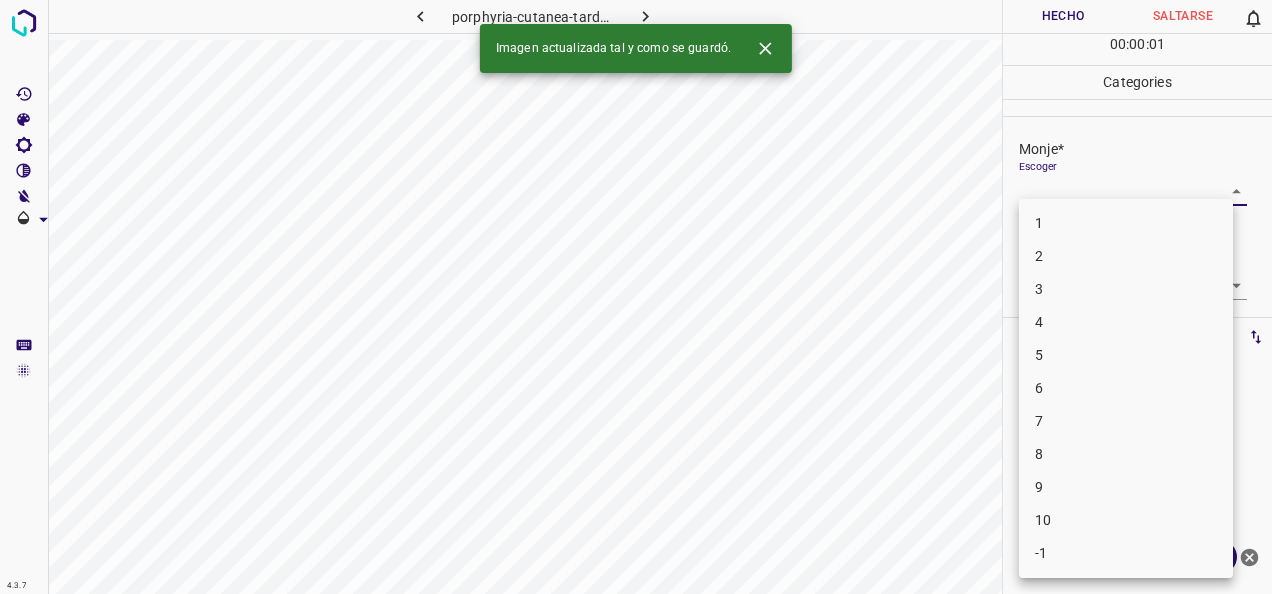 click on "4.3.7 porphyria-cutanea-tarda63.jpg Hecho Saltarse 0 00   : 00   : 01   Categories Monje*  Escoger ​  [PERSON_NAME]*  Escoger ​ Etiquetas 0 Categories 1 Monje 2  [PERSON_NAME] Herramientas Espacio Cambiar entre modos (Dibujar y Editar) Yo Etiquetado automático R Restaurar zoom M Acercar N Alejar Borrar Eliminar etiqueta de selección Filtros Z Restaurar filtros X Filtro de saturación C Filtro de brillo V Filtro de contraste B Filtro de escala de grises General O Descargar Imagen actualizada tal y como se guardó. ¿Necesita ayuda? -Mensaje de texto -Esconder -Borrar 1 2 3 4 5 6 7 8 9 10 -1" at bounding box center [636, 297] 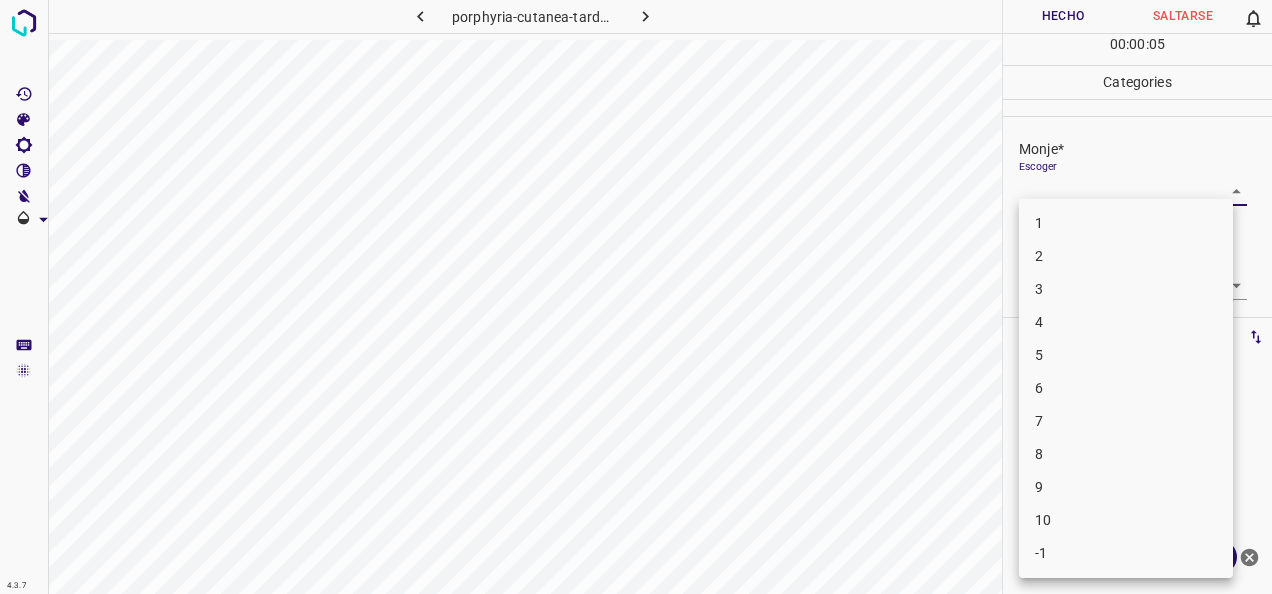click on "3" at bounding box center [1126, 289] 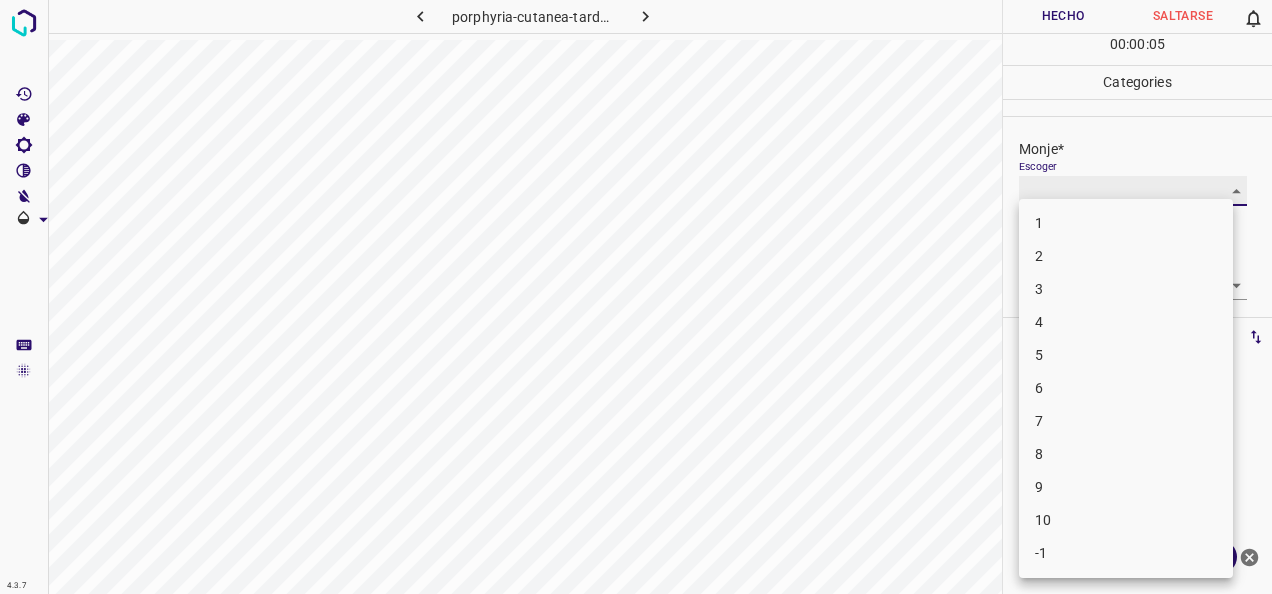 type on "3" 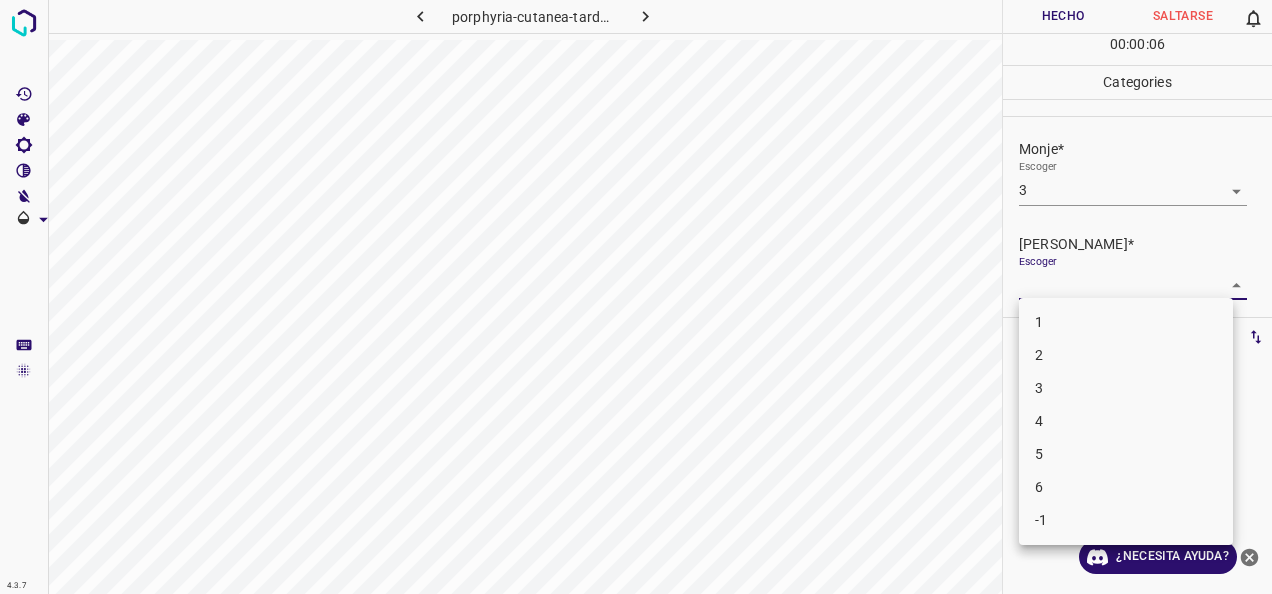 click on "4.3.7 porphyria-cutanea-tarda63.jpg [PERSON_NAME] 0 00   : 00   : 06   Categories Monje*  Escoger 3 3  [PERSON_NAME]*  Escoger ​ Etiquetas 0 Categories 1 Monje 2  [PERSON_NAME] Herramientas Espacio Cambiar entre modos (Dibujar y Editar) Yo Etiquetado automático R Restaurar zoom M Acercar N Alejar Borrar Eliminar etiqueta de selección Filtros Z Restaurar filtros X Filtro de saturación C Filtro de brillo V Filtro de contraste B Filtro de escala de grises General O Descargar ¿Necesita ayuda? -Mensaje de texto -Esconder -Borrar 1 2 3 4 5 6 -1" at bounding box center [636, 297] 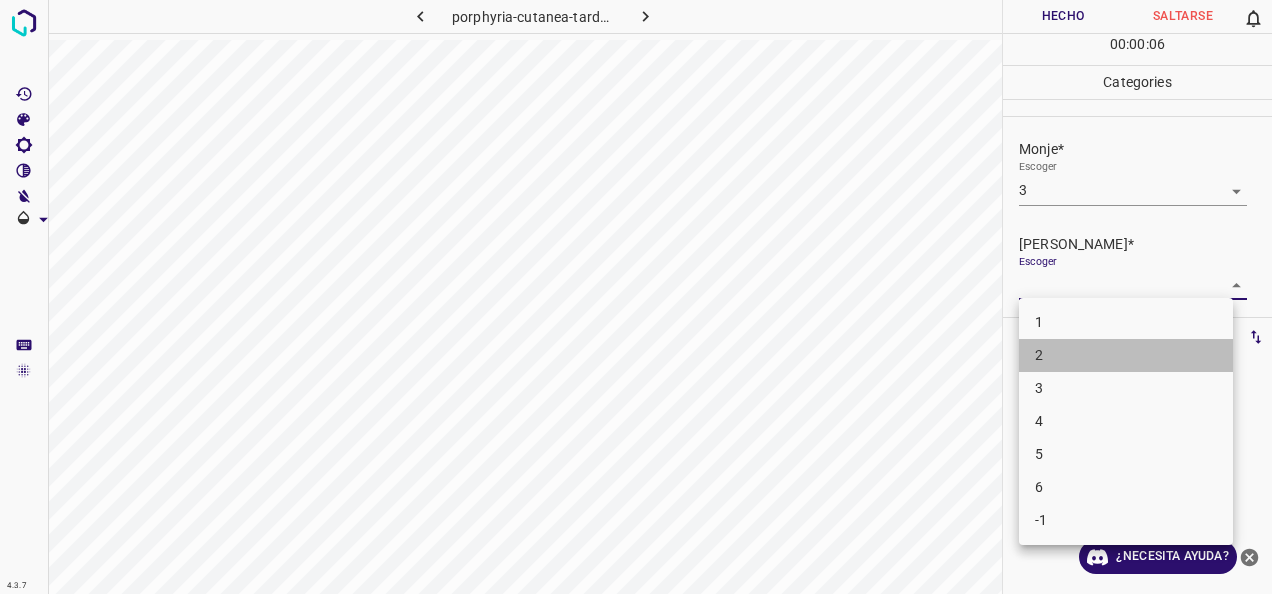 click on "2" at bounding box center [1126, 355] 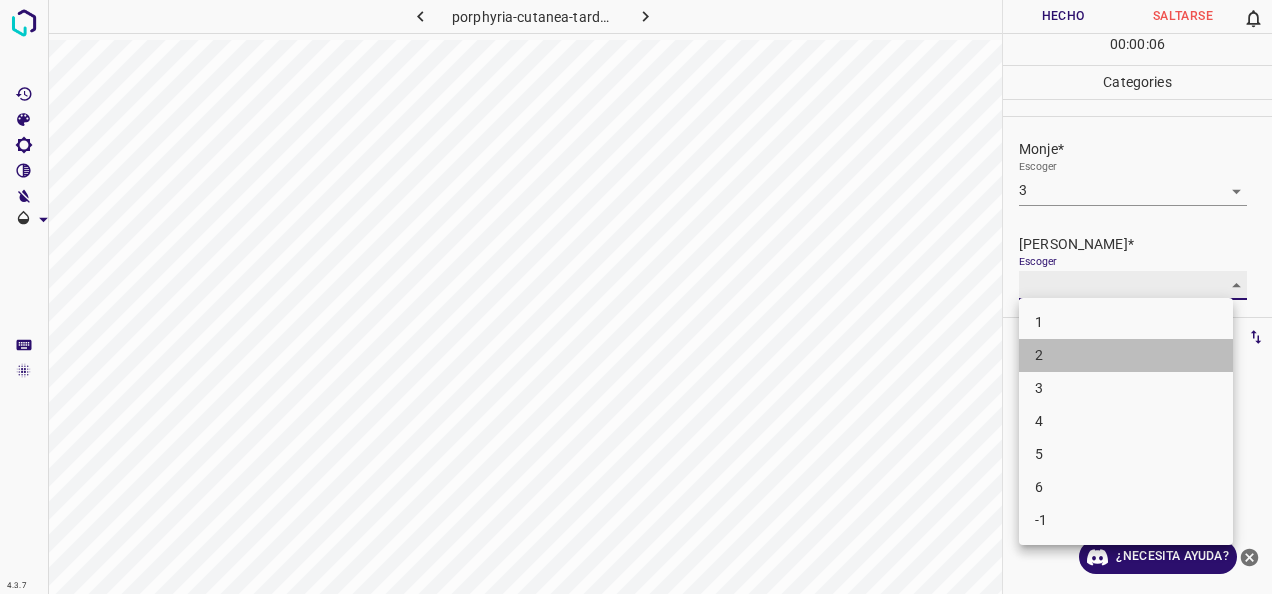 type on "2" 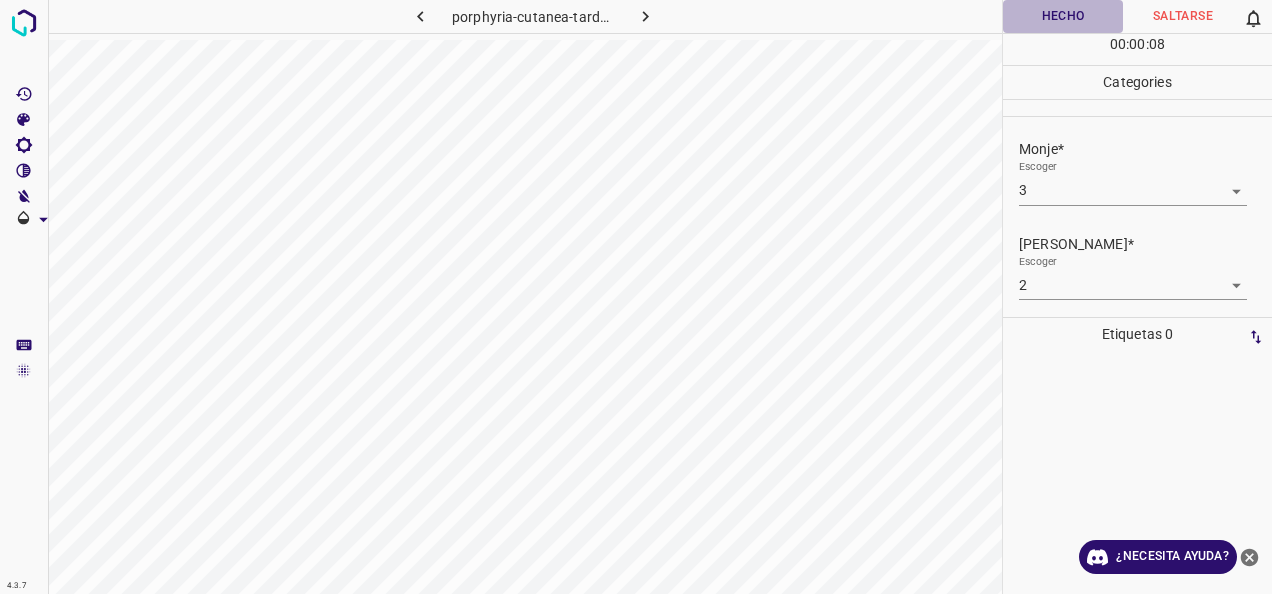 click on "Hecho" at bounding box center (1063, 16) 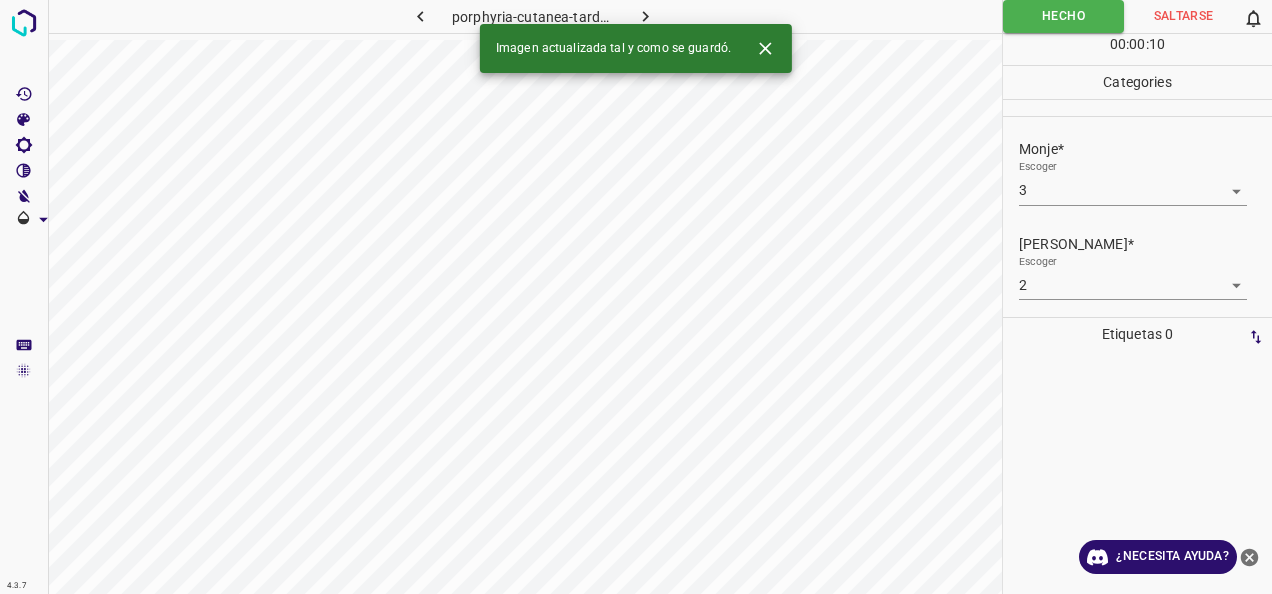 click 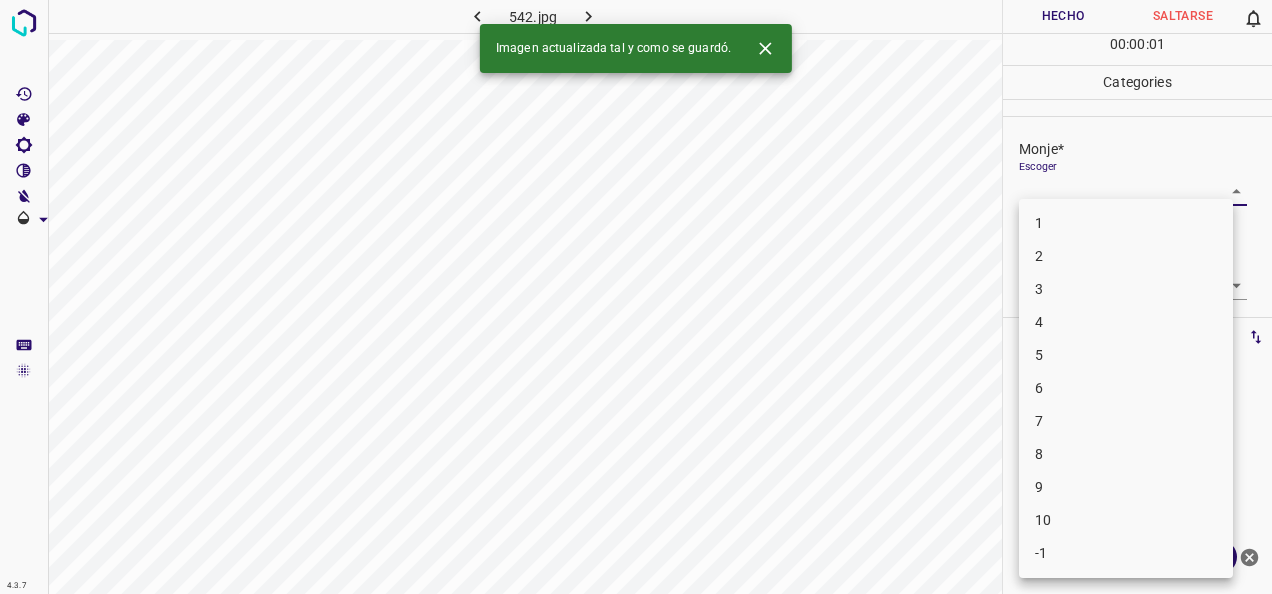 click on "4.3.7 542.jpg Hecho Saltarse 0 00   : 00   : 01   Categories Monje*  Escoger ​  [PERSON_NAME]*  Escoger ​ Etiquetas 0 Categories 1 Monje 2  [PERSON_NAME] Herramientas Espacio Cambiar entre modos (Dibujar y Editar) Yo Etiquetado automático R Restaurar zoom M Acercar N Alejar Borrar Eliminar etiqueta de selección Filtros Z Restaurar filtros X Filtro de saturación C Filtro de brillo V Filtro de contraste B Filtro de escala de grises General O Descargar Imagen actualizada tal y como se guardó. ¿Necesita ayuda? -Mensaje de texto -Esconder -Borrar 1 2 3 4 5 6 7 8 9 10 -1" at bounding box center (636, 297) 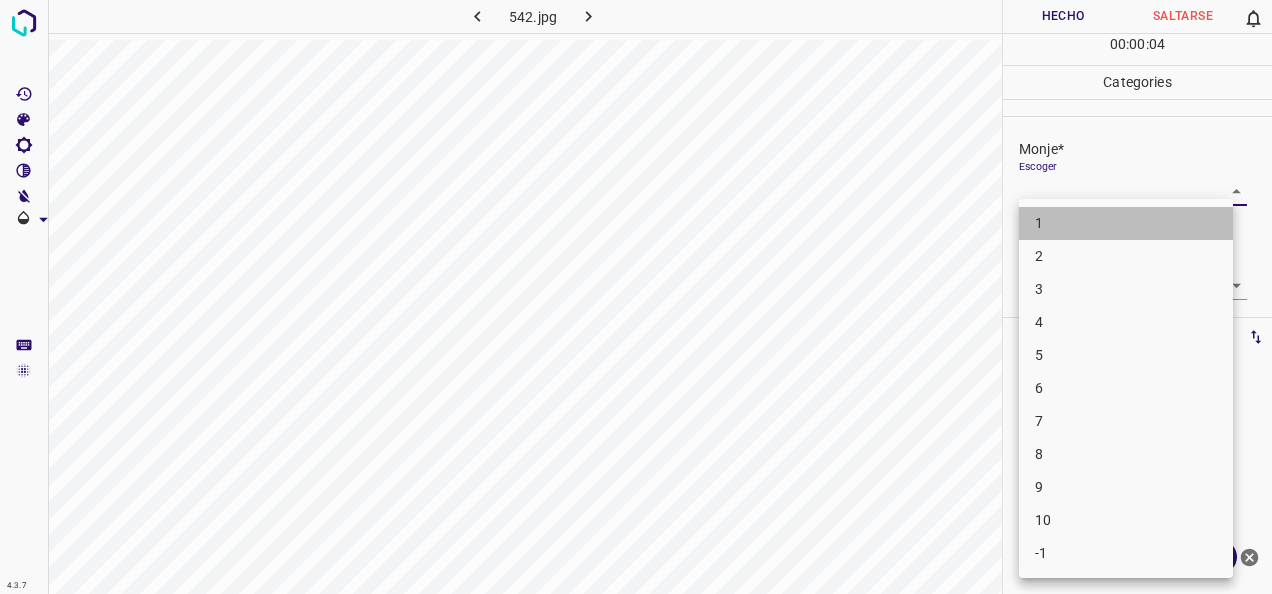 click on "1" at bounding box center (1126, 223) 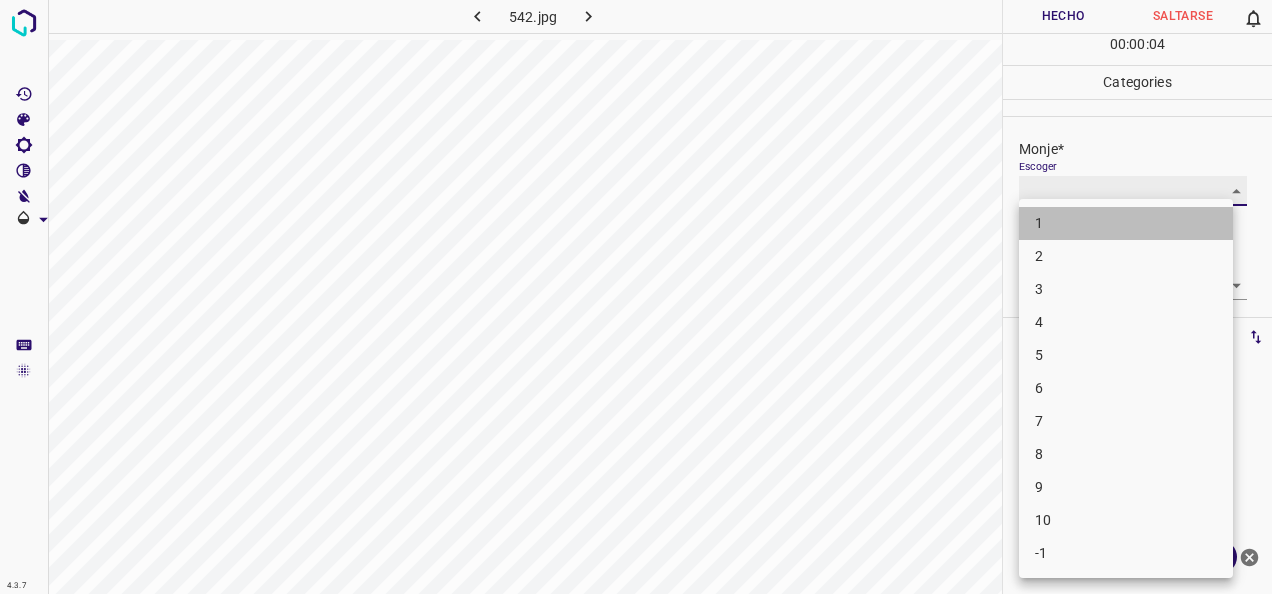 type on "1" 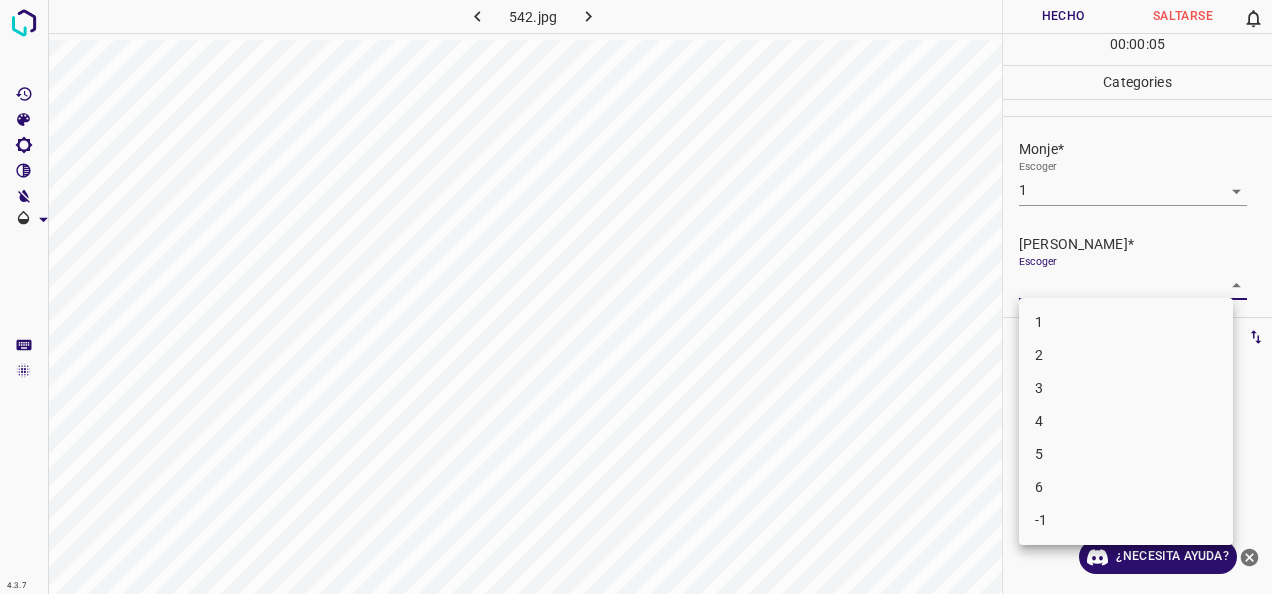 click on "4.3.7 542.jpg Hecho Saltarse 0 00   : 00   : 05   Categories Monje*  Escoger 1 1  [PERSON_NAME]*  Escoger ​ Etiquetas 0 Categories 1 Monje 2  [PERSON_NAME] Herramientas Espacio Cambiar entre modos (Dibujar y Editar) Yo Etiquetado automático R Restaurar zoom M Acercar N Alejar Borrar Eliminar etiqueta de selección Filtros Z Restaurar filtros X Filtro de saturación C Filtro de brillo V Filtro de contraste B Filtro de escala de grises General O Descargar ¿Necesita ayuda? -Mensaje de texto -Esconder -Borrar 1 2 3 4 5 6 -1" at bounding box center [636, 297] 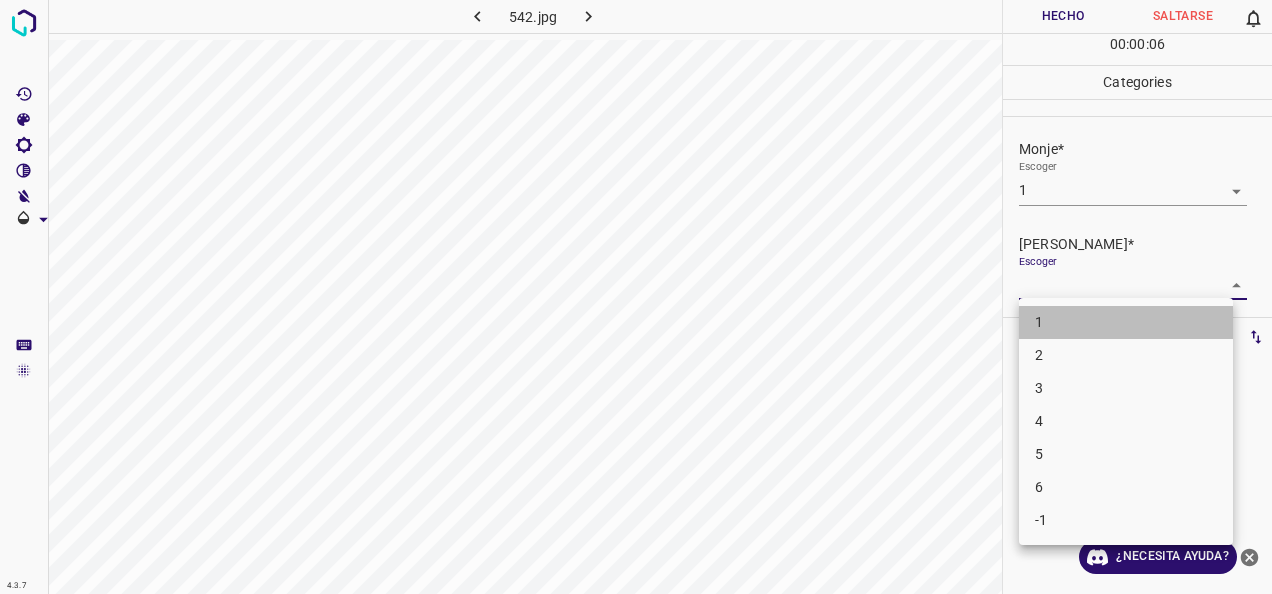 click on "1" at bounding box center (1126, 322) 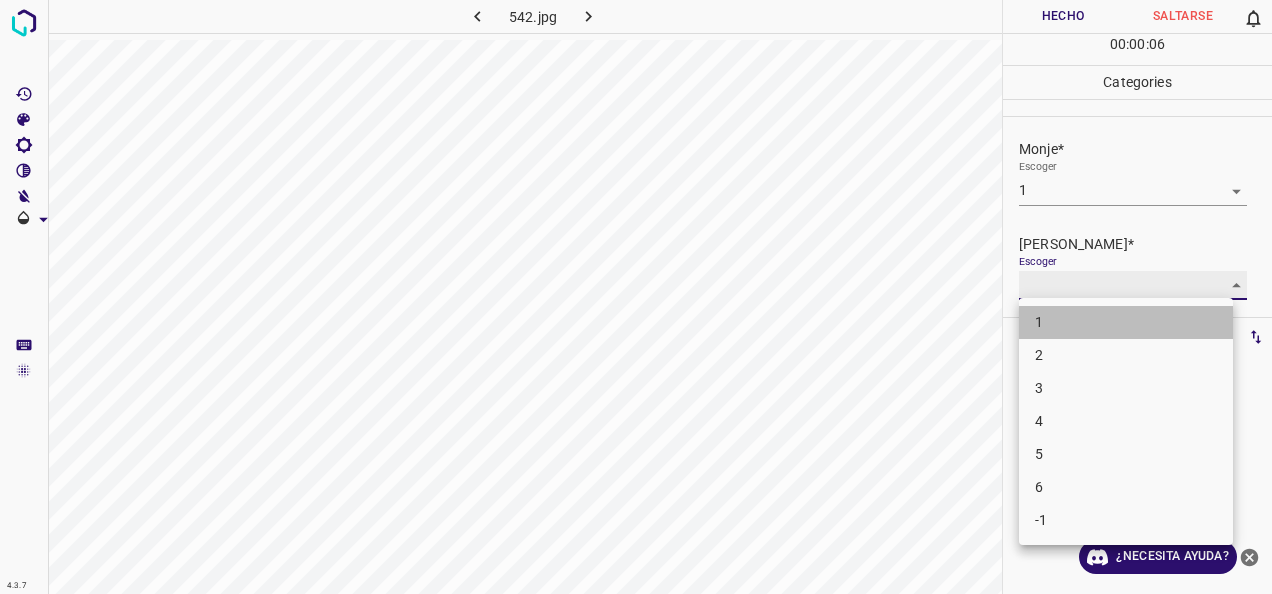 type on "1" 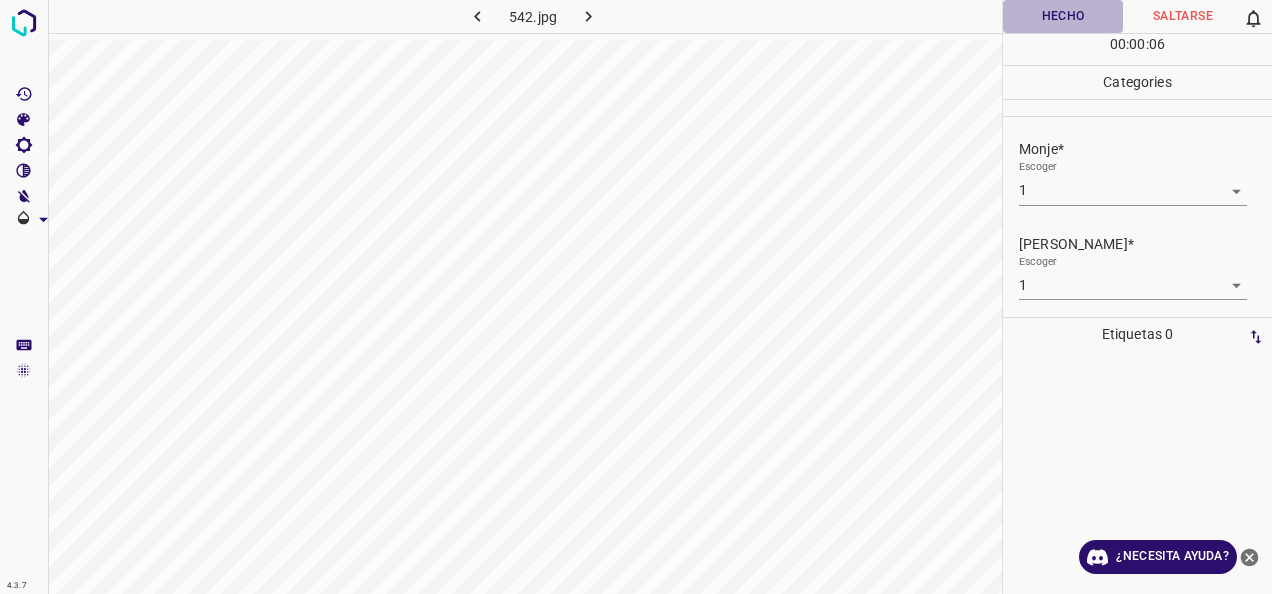 click on "Hecho" at bounding box center [1063, 16] 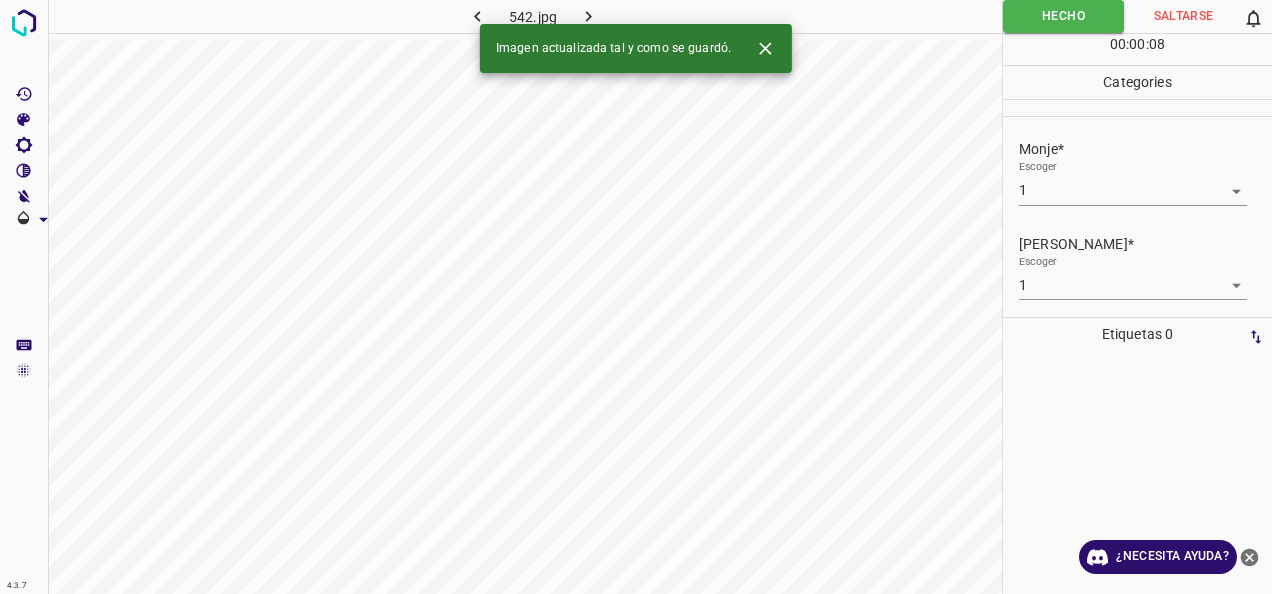 click 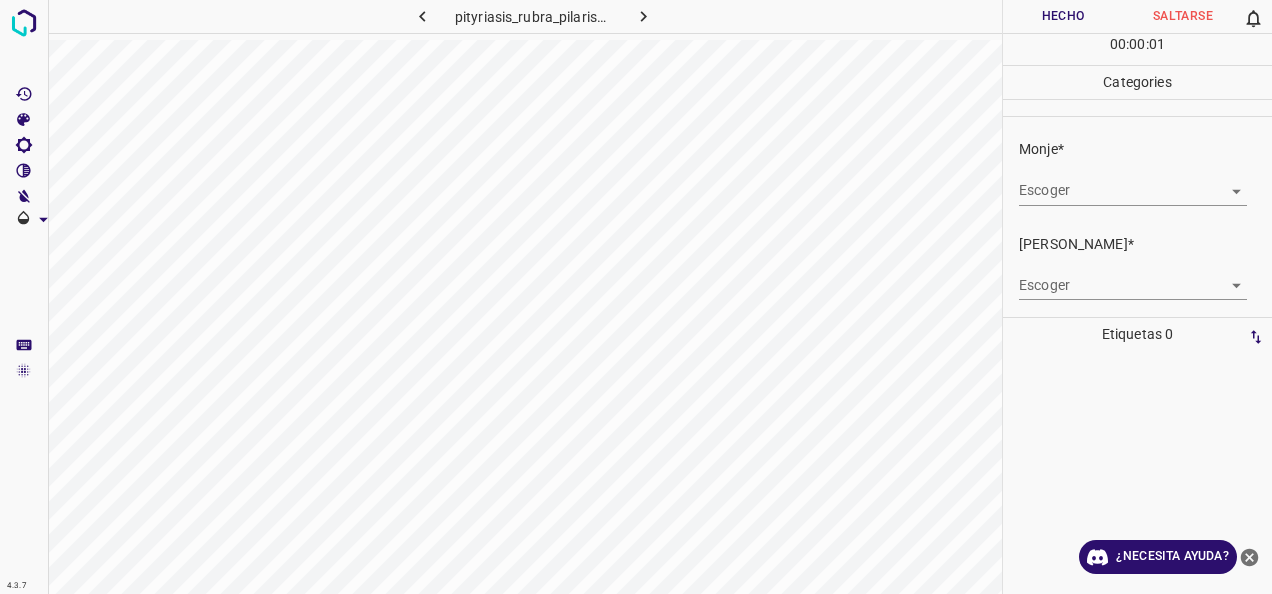 click on "Monje*  Escoger ​" at bounding box center [1137, 172] 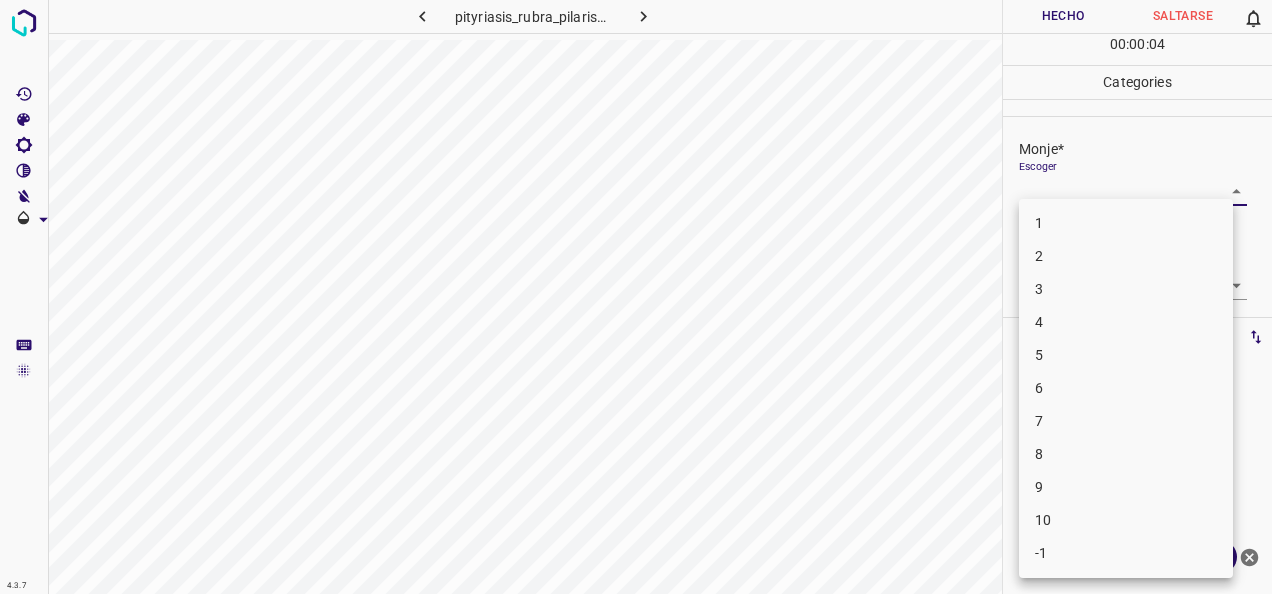 click on "4.3.7 pityriasis_rubra_pilaris15.jpg Hecho Saltarse 0 00   : 00   : 04   Categories Monje*  Escoger ​  [PERSON_NAME]*  Escoger ​ Etiquetas 0 Categories 1 Monje 2  [PERSON_NAME] Herramientas Espacio Cambiar entre modos (Dibujar y Editar) Yo Etiquetado automático R Restaurar zoom M Acercar N Alejar Borrar Eliminar etiqueta de selección Filtros Z Restaurar filtros X Filtro de saturación C Filtro de brillo V Filtro de contraste B Filtro de escala de grises General O Descargar ¿Necesita ayuda? -Mensaje de texto -Esconder -Borrar 1 2 3 4 5 6 7 8 9 10 -1" at bounding box center [636, 297] 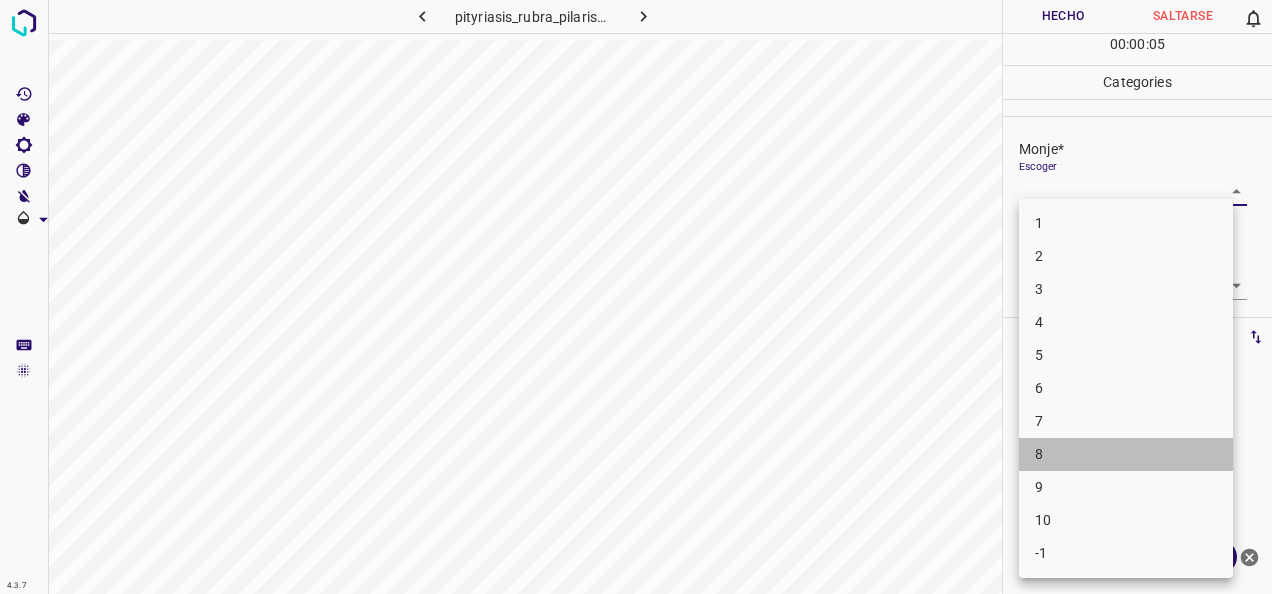 click on "8" at bounding box center [1126, 454] 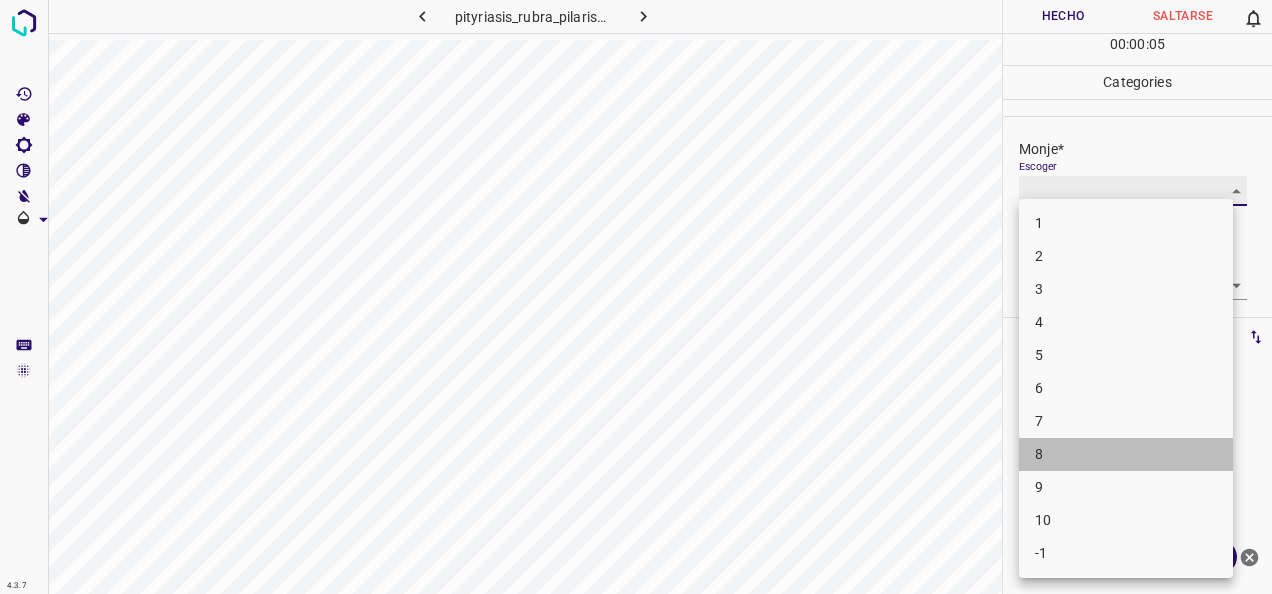 type on "8" 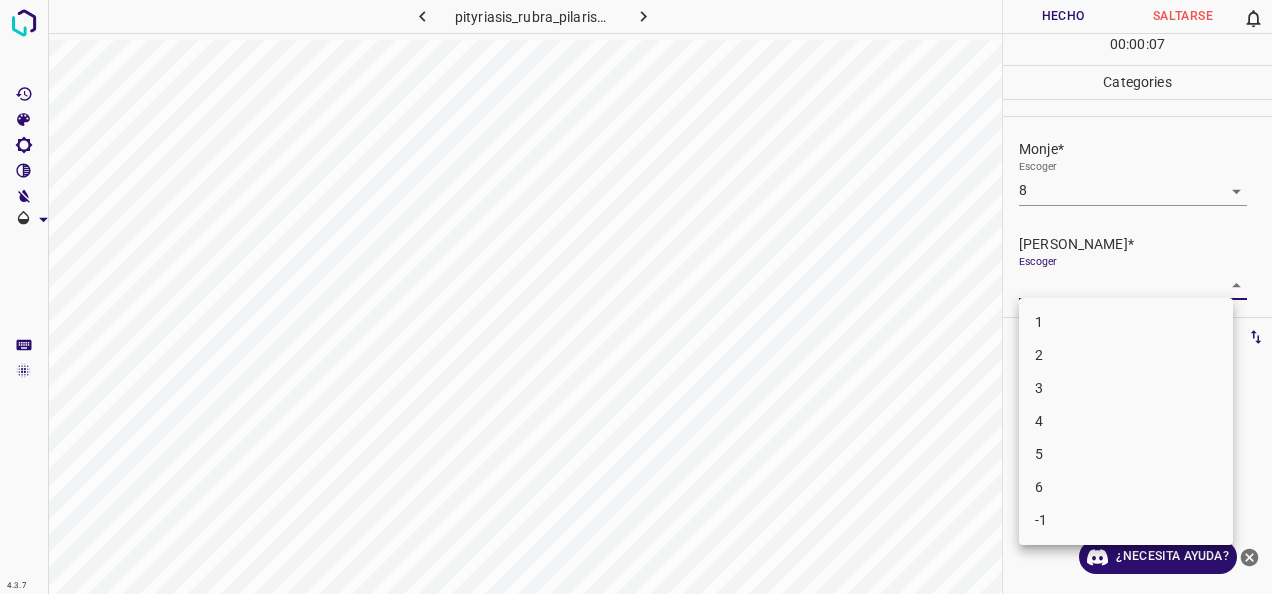 click on "4.3.7 pityriasis_rubra_pilaris15.jpg [PERSON_NAME] 0 00   : 00   : 07   Categories Monje*  Escoger 8 8  [PERSON_NAME]*  Escoger ​ Etiquetas 0 Categories 1 Monje 2  [PERSON_NAME] Herramientas Espacio Cambiar entre modos (Dibujar y Editar) Yo Etiquetado automático R Restaurar zoom M Acercar N Alejar Borrar Eliminar etiqueta de selección Filtros Z Restaurar filtros X Filtro de saturación C Filtro de brillo V Filtro de contraste B Filtro de escala de grises General O Descargar ¿Necesita ayuda? -Mensaje de texto -Esconder -Borrar 1 2 3 4 5 6 -1" at bounding box center [636, 297] 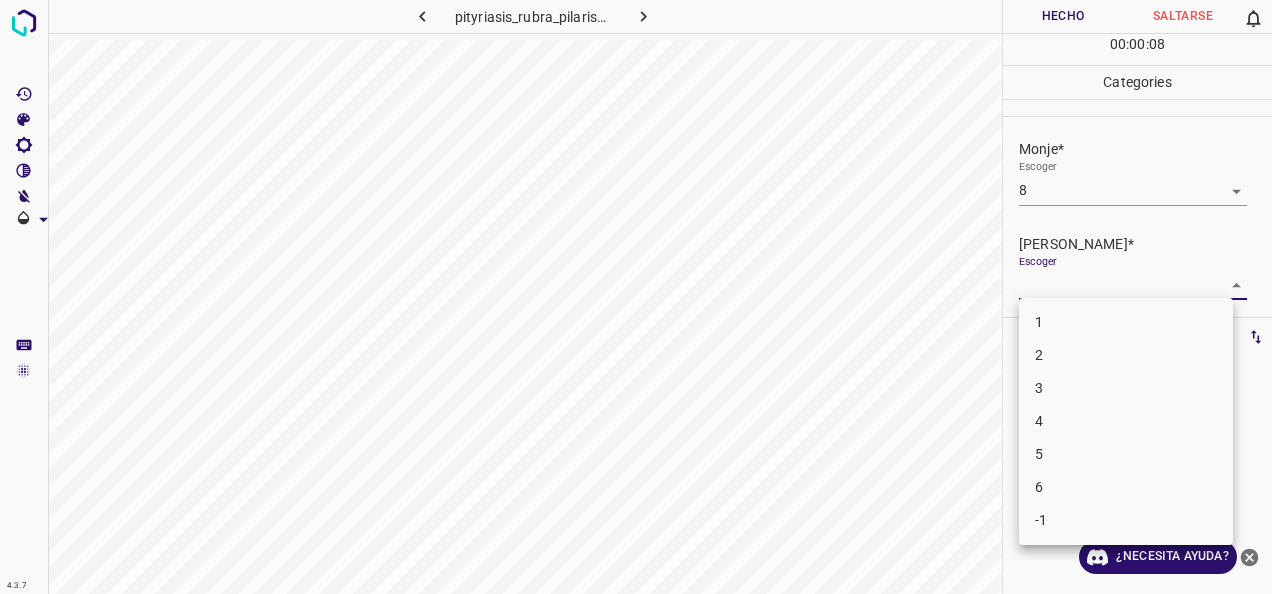 click on "5" at bounding box center [1126, 454] 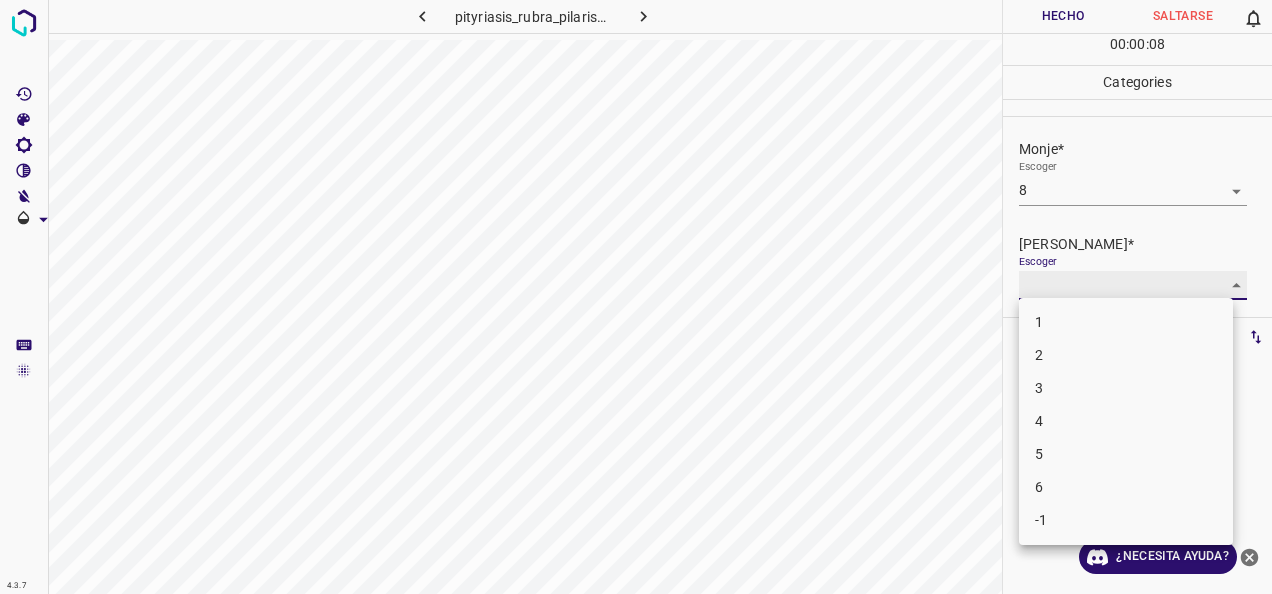 type on "5" 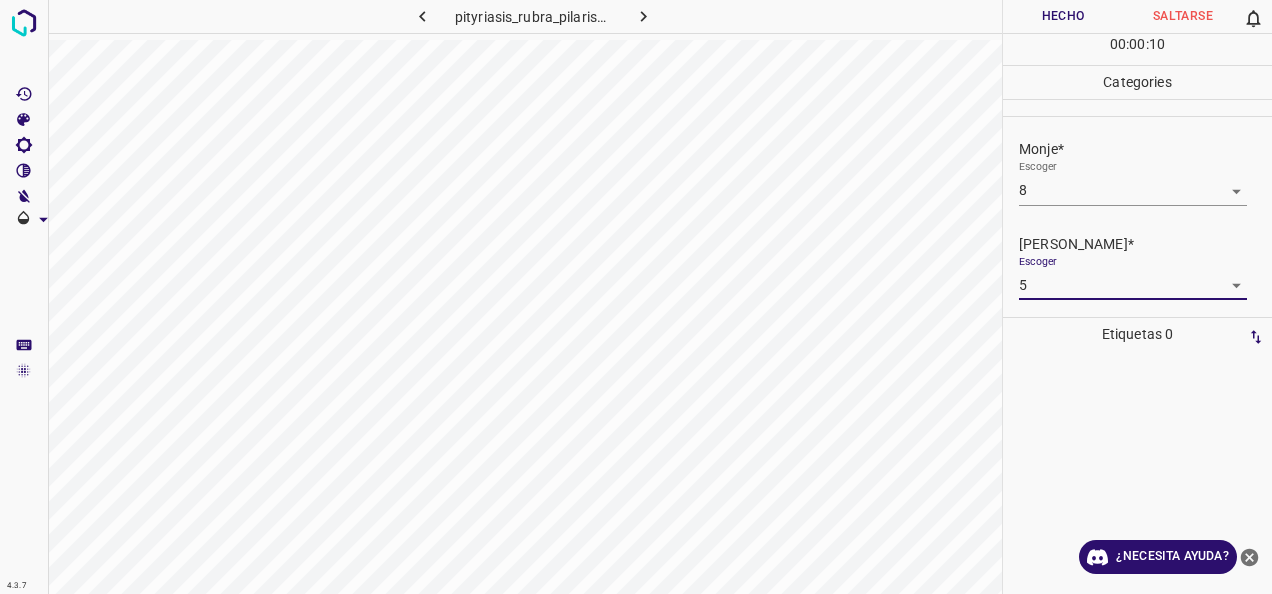 click on "Hecho" at bounding box center (1063, 16) 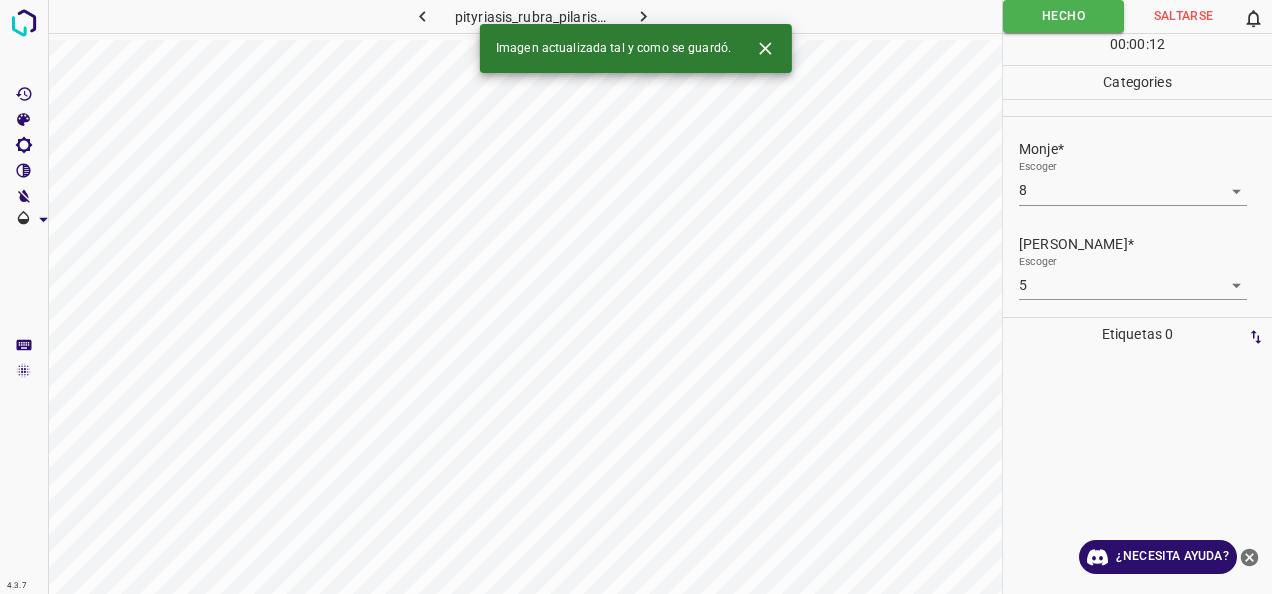 click 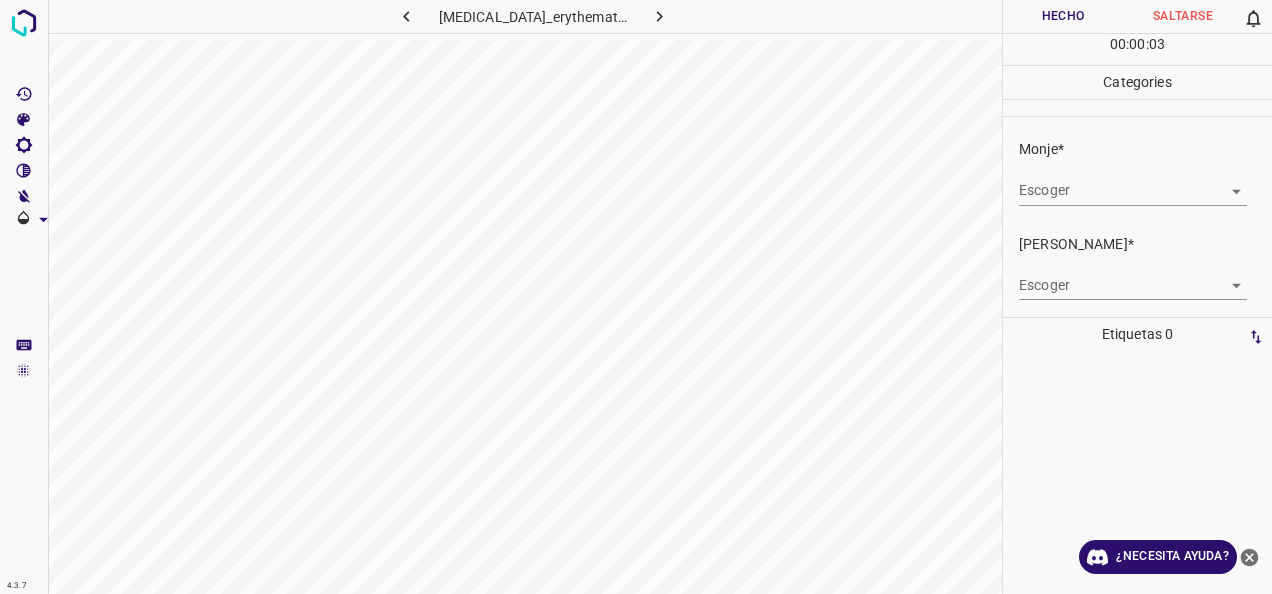 click on "Escoger ​" at bounding box center (1145, 182) 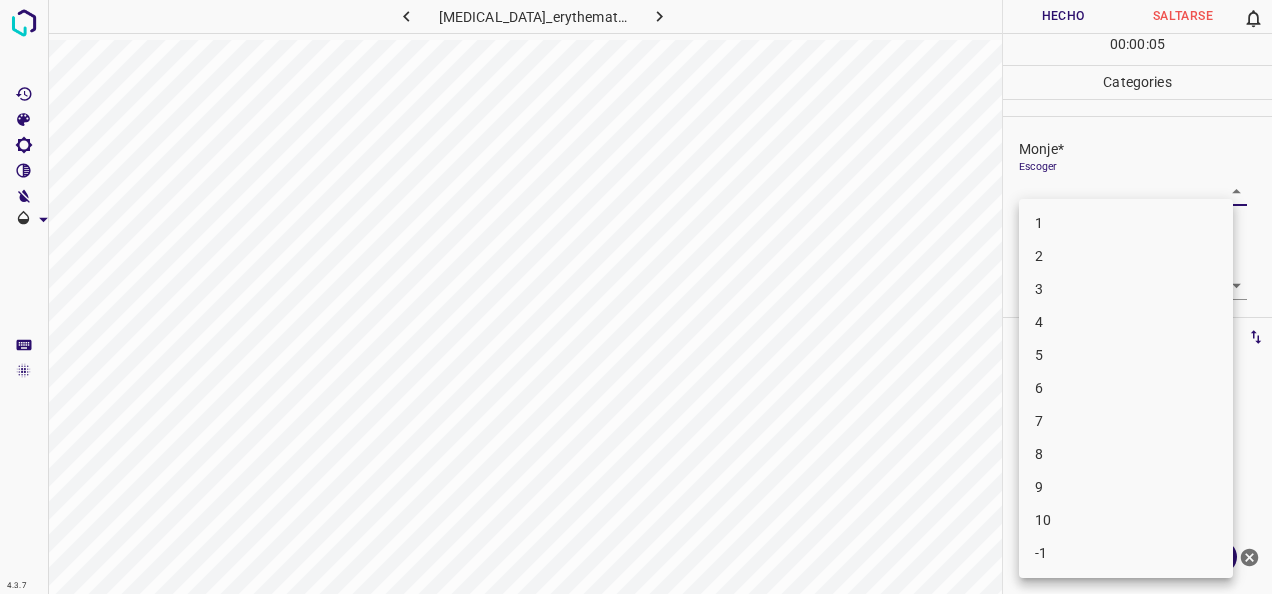 click on "4.3.7 [MEDICAL_DATA]_erythematosus28.jpg Hecho Saltarse 0 00   : 00   : 05   Categories Monje*  Escoger ​  [PERSON_NAME]*  Escoger ​ Etiquetas 0 Categories 1 Monje 2  [PERSON_NAME] Herramientas Espacio Cambiar entre modos (Dibujar y Editar) Yo Etiquetado automático R Restaurar zoom M Acercar N Alejar Borrar Eliminar etiqueta de selección Filtros Z Restaurar filtros X Filtro de saturación C Filtro de brillo V Filtro de contraste B Filtro de escala de grises General O Descargar ¿Necesita ayuda? -Mensaje de texto -Esconder -Borrar 1 2 3 4 5 6 7 8 9 10 -1" at bounding box center (636, 297) 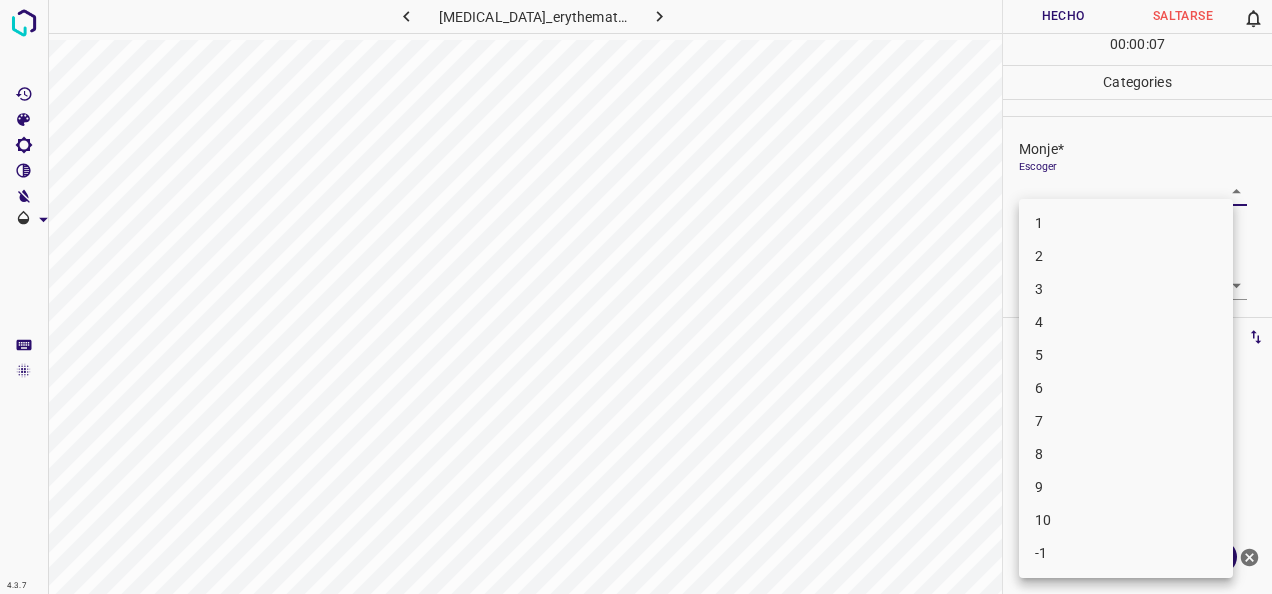 click on "9" at bounding box center (1126, 487) 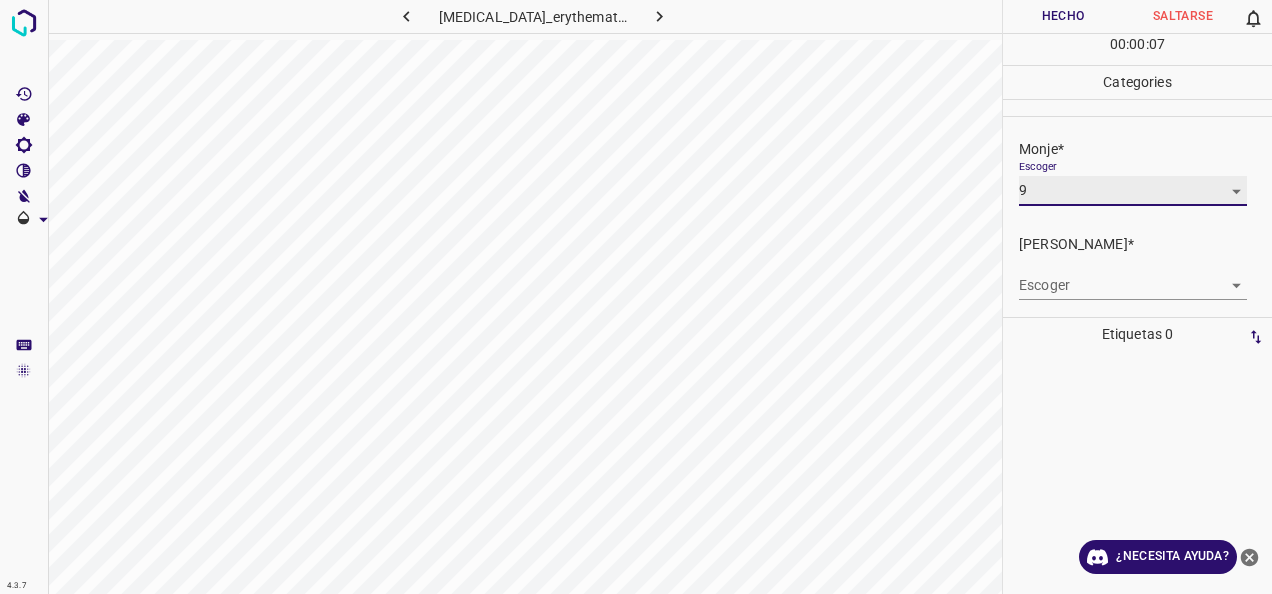 type on "9" 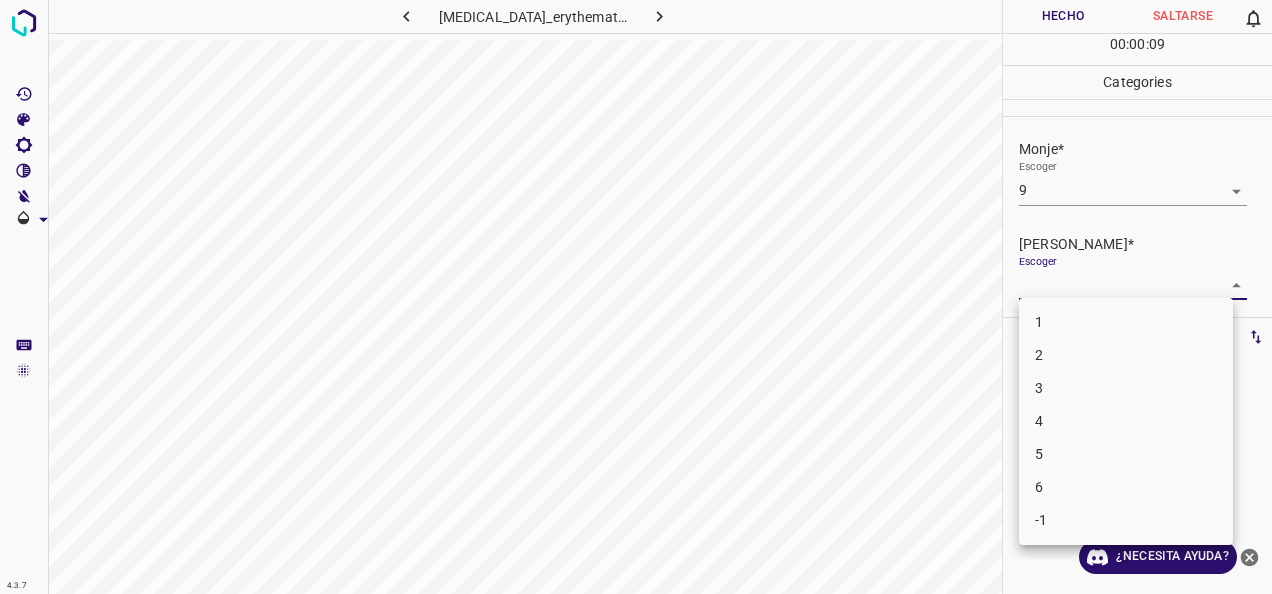 click on "4.3.7 [MEDICAL_DATA]_erythematosus28.jpg Hecho Saltarse 0 00   : 00   : 09   Categories Monje*  Escoger 9 9  [PERSON_NAME]*  Escoger ​ Etiquetas 0 Categories 1 Monje 2  [PERSON_NAME] Herramientas Espacio Cambiar entre modos (Dibujar y Editar) Yo Etiquetado automático R Restaurar zoom M Acercar N Alejar Borrar Eliminar etiqueta de selección Filtros Z Restaurar filtros X Filtro de saturación C Filtro de brillo V Filtro de contraste B Filtro de escala de grises General O Descargar ¿Necesita ayuda? -Mensaje de texto -Esconder -Borrar 1 2 3 4 5 6 -1" at bounding box center [636, 297] 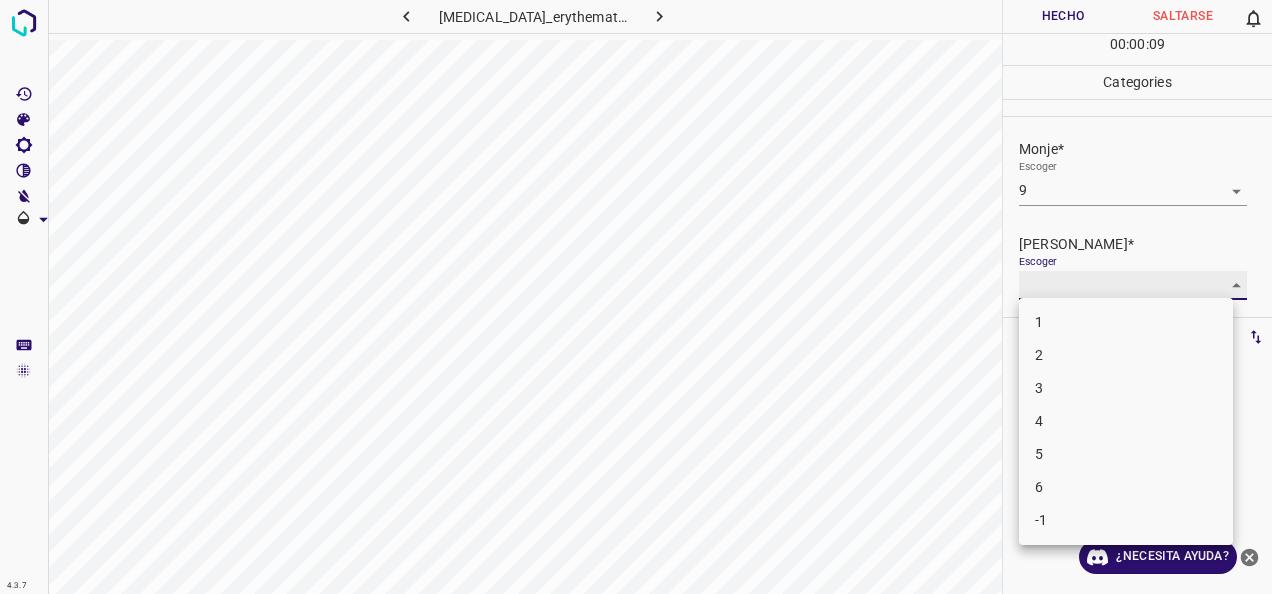 type on "6" 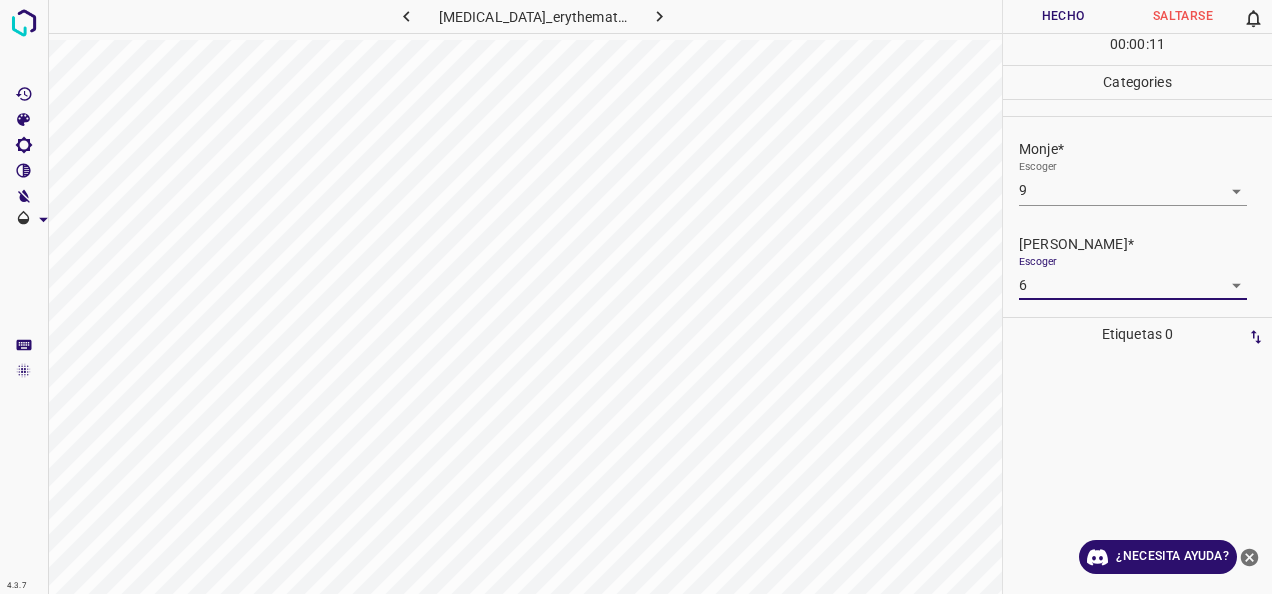 click on "Hecho" at bounding box center (1063, 16) 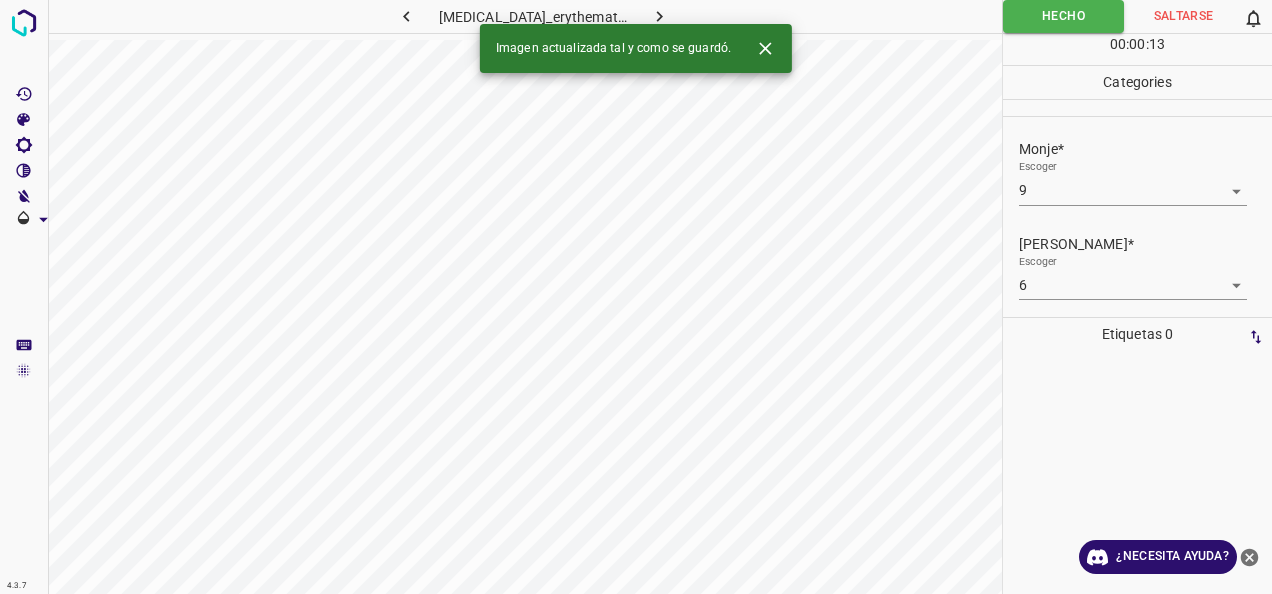 click at bounding box center (659, 16) 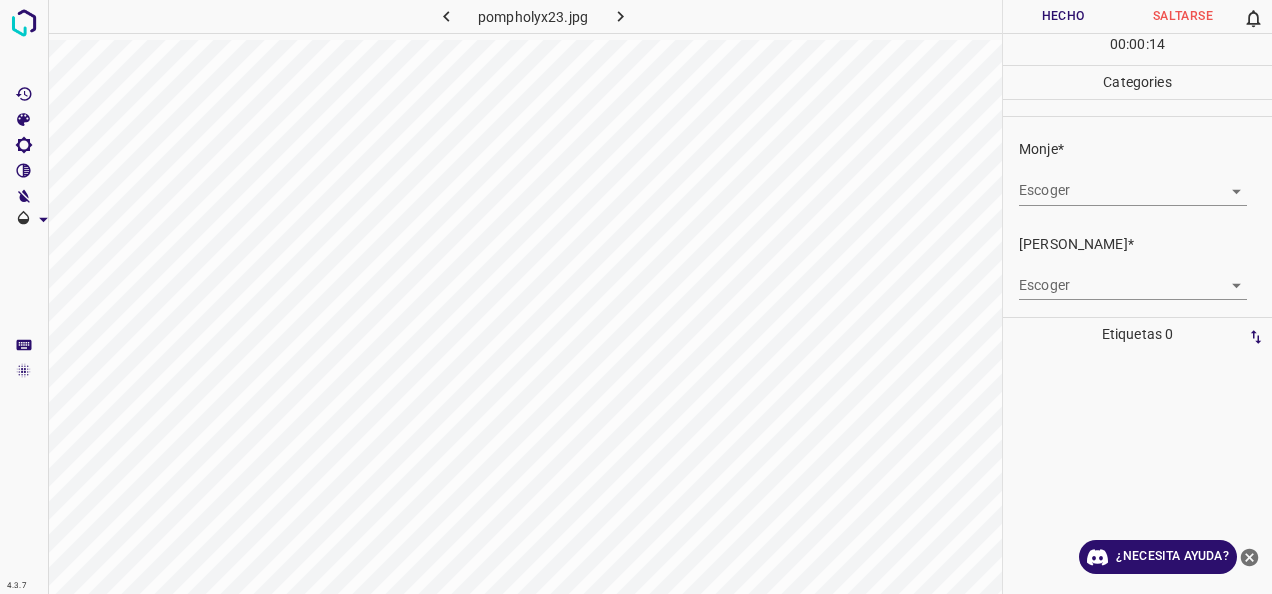 click on "4.3.7 pompholyx23.jpg Hecho Saltarse 0 00   : 00   : 14   Categories Monje*  Escoger ​  [PERSON_NAME]*  Escoger ​ Etiquetas 0 Categories 1 Monje 2  [PERSON_NAME] Herramientas Espacio Cambiar entre modos (Dibujar y Editar) Yo Etiquetado automático R Restaurar zoom M Acercar N Alejar Borrar Eliminar etiqueta de selección Filtros Z Restaurar filtros X Filtro de saturación C Filtro de brillo V Filtro de contraste B Filtro de escala de grises General O Descargar ¿Necesita ayuda? -Mensaje de texto -Esconder -Borrar" at bounding box center [636, 297] 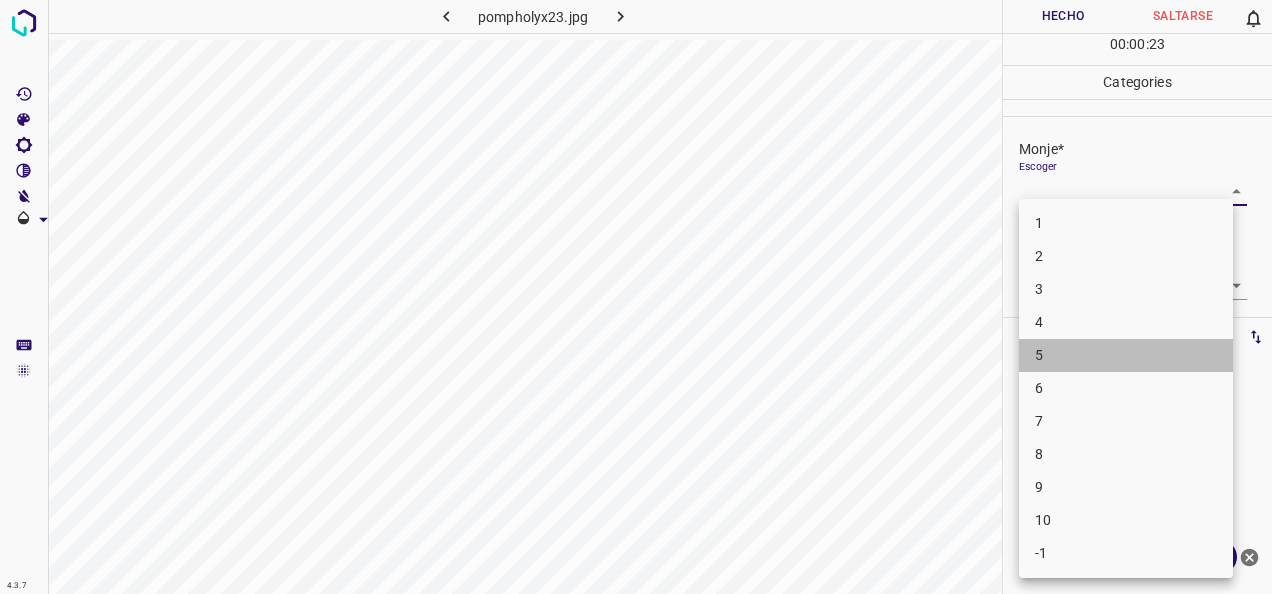 click on "5" at bounding box center [1126, 355] 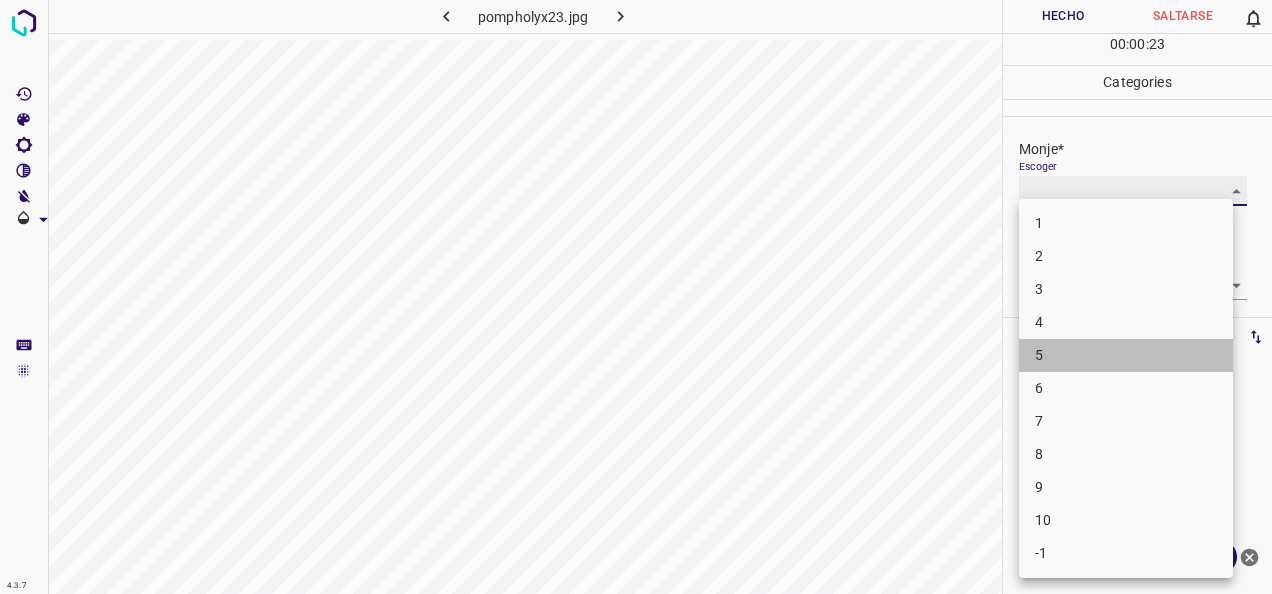 type on "5" 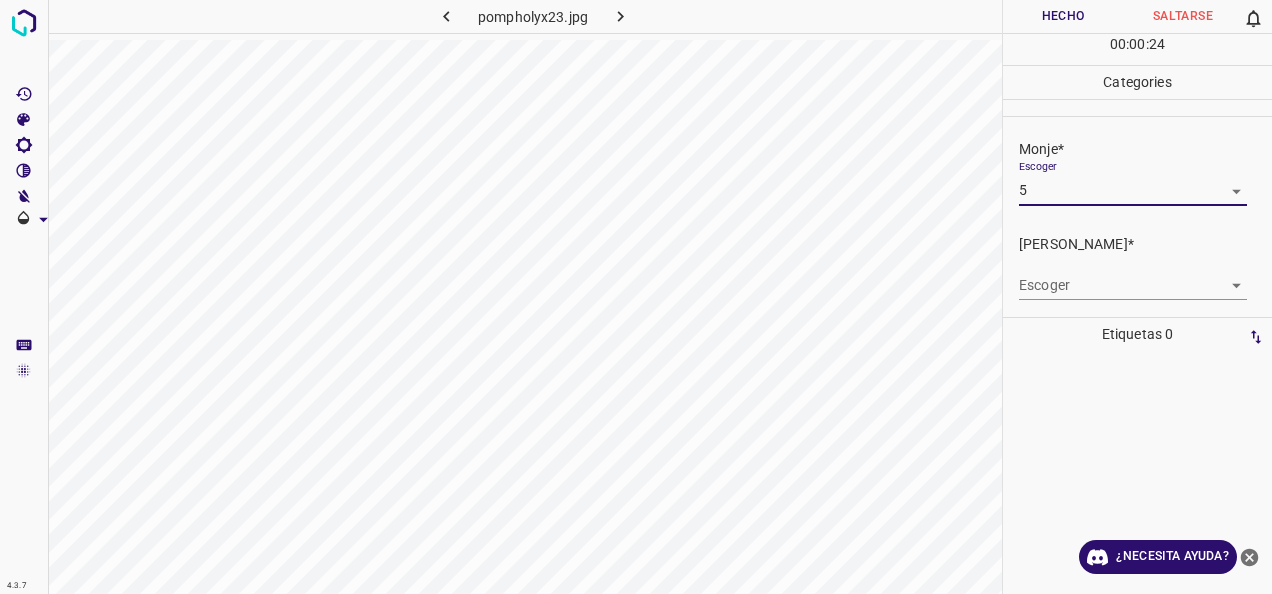 click on "4.3.7 pompholyx23.jpg Hecho Saltarse 0 00   : 00   : 24   Categories Monje*  Escoger 5 5  [PERSON_NAME]*  Escoger ​ Etiquetas 0 Categories 1 Monje 2  [PERSON_NAME] Herramientas Espacio Cambiar entre modos (Dibujar y Editar) Yo Etiquetado automático R Restaurar zoom M Acercar N Alejar Borrar Eliminar etiqueta de selección Filtros Z Restaurar filtros X Filtro de saturación C Filtro de brillo V Filtro de contraste B Filtro de escala de grises General O Descargar ¿Necesita ayuda? -Mensaje de texto -Esconder -Borrar" at bounding box center (636, 297) 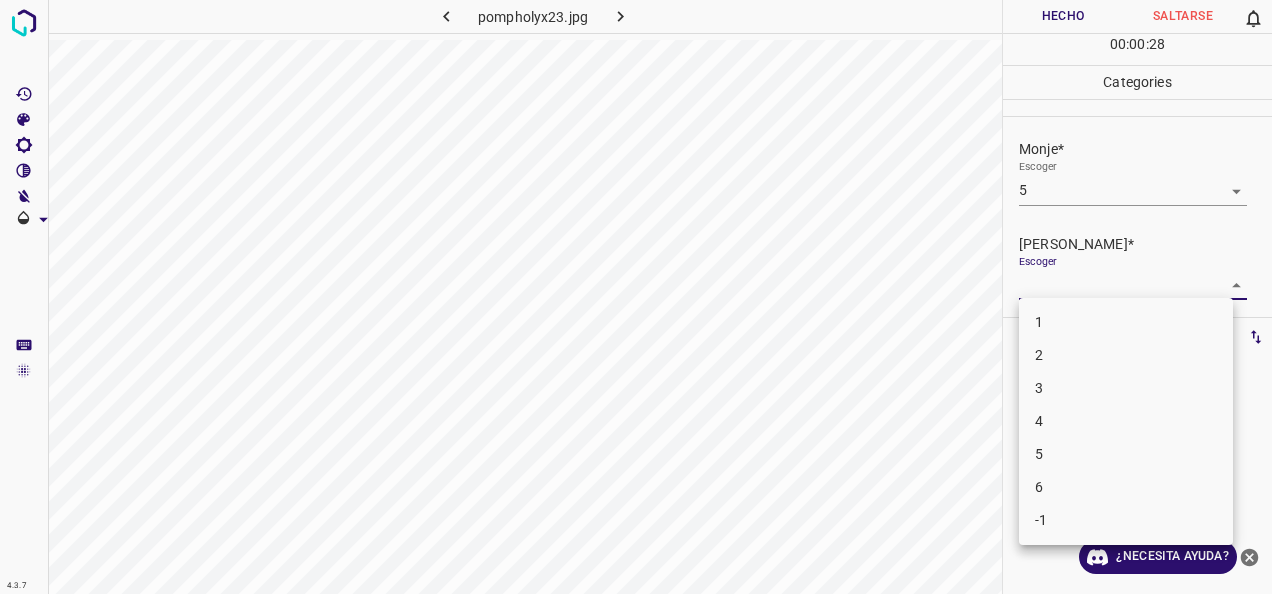 click on "3" at bounding box center [1126, 388] 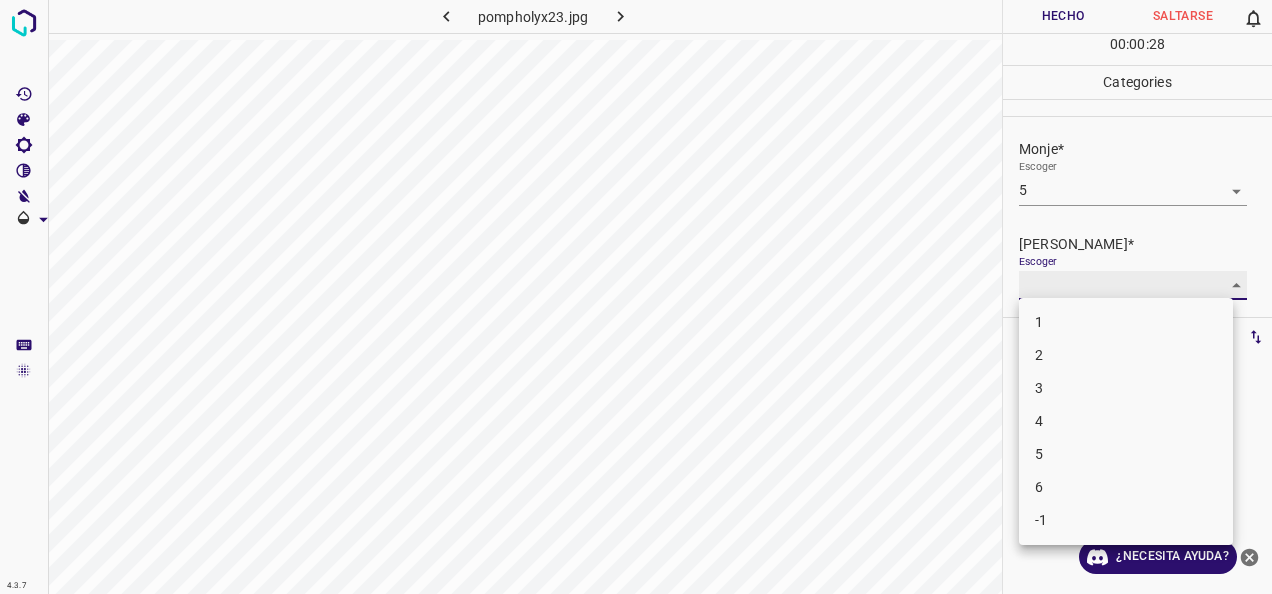 type on "3" 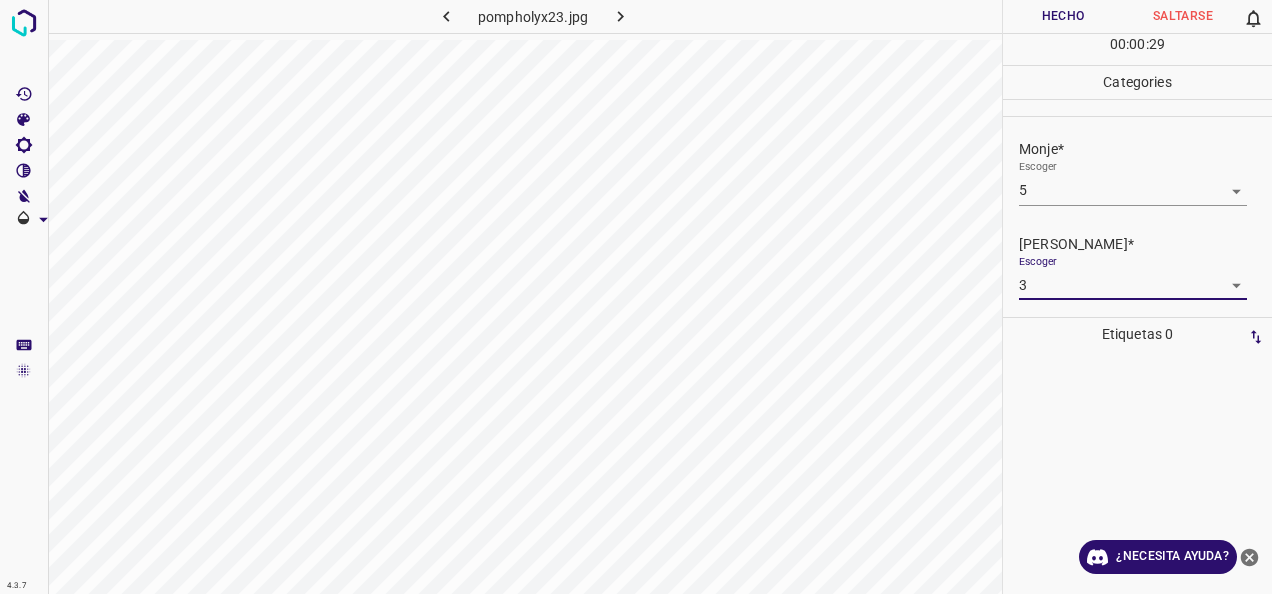 click on "Hecho" at bounding box center [1063, 16] 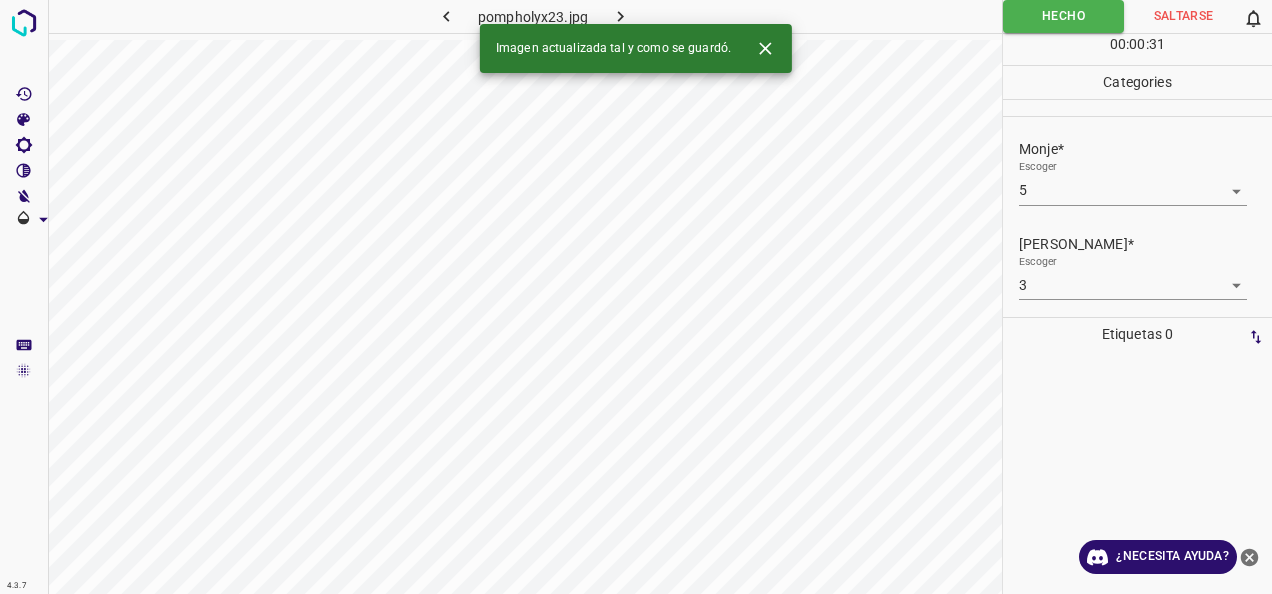 click 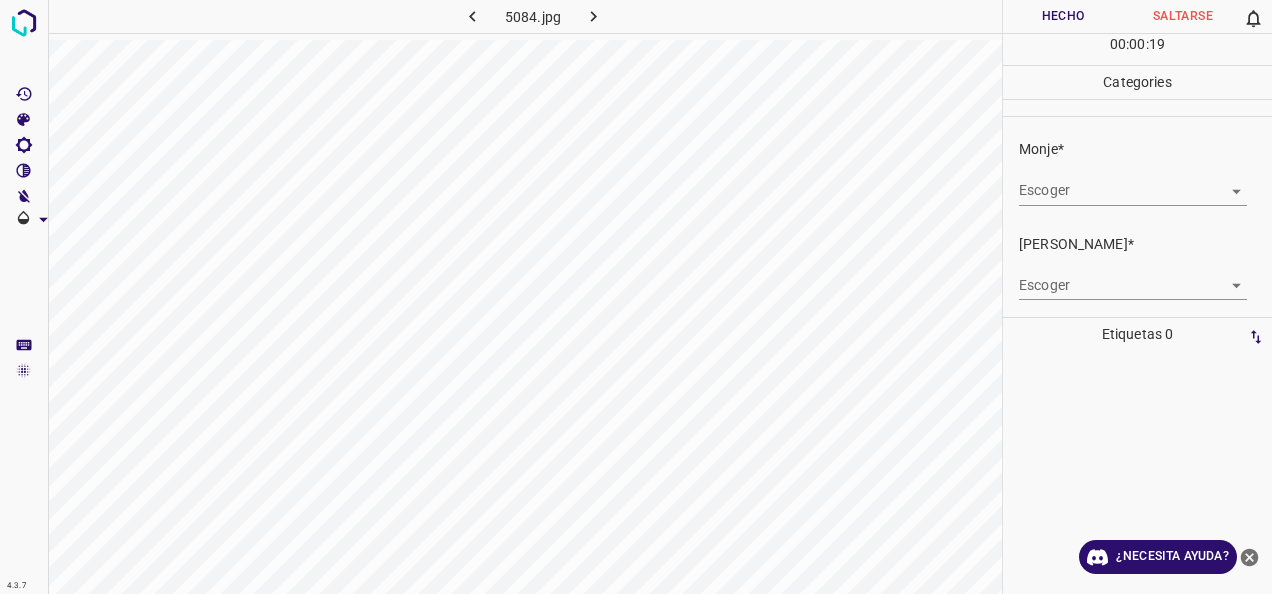 click on "4.3.7 5084.jpg Hecho Saltarse 0 00   : 00   : 19   Categories Monje*  Escoger ​  [PERSON_NAME]*  Escoger ​ Etiquetas 0 Categories 1 Monje 2  [PERSON_NAME] Herramientas Espacio Cambiar entre modos (Dibujar y Editar) Yo Etiquetado automático R Restaurar zoom M Acercar N Alejar Borrar Eliminar etiqueta de selección Filtros Z Restaurar filtros X Filtro de saturación C Filtro de brillo V Filtro de contraste B Filtro de escala de grises General O Descargar ¿Necesita ayuda? -Mensaje de texto -Esconder -Borrar" at bounding box center (636, 297) 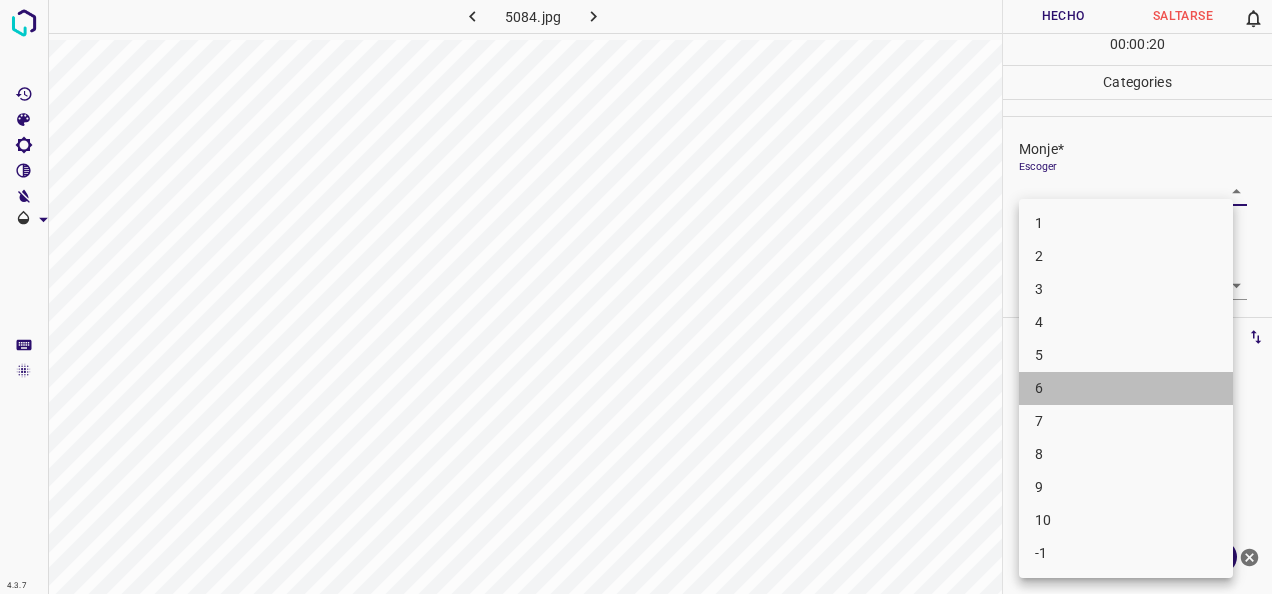 click on "6" at bounding box center (1126, 388) 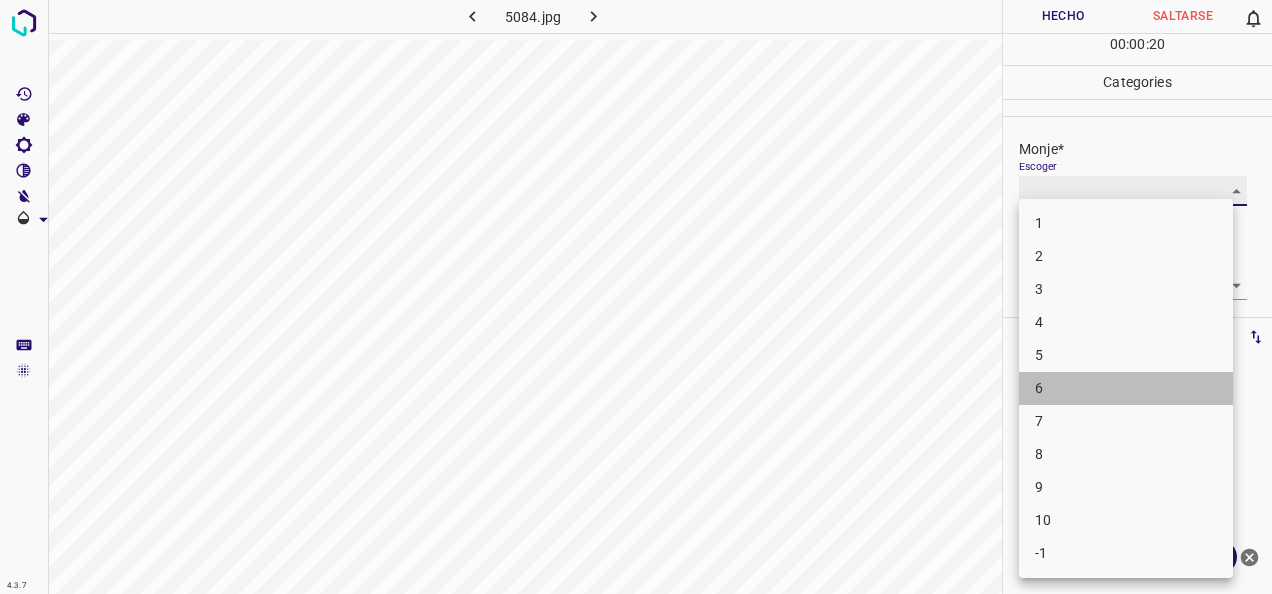 type on "6" 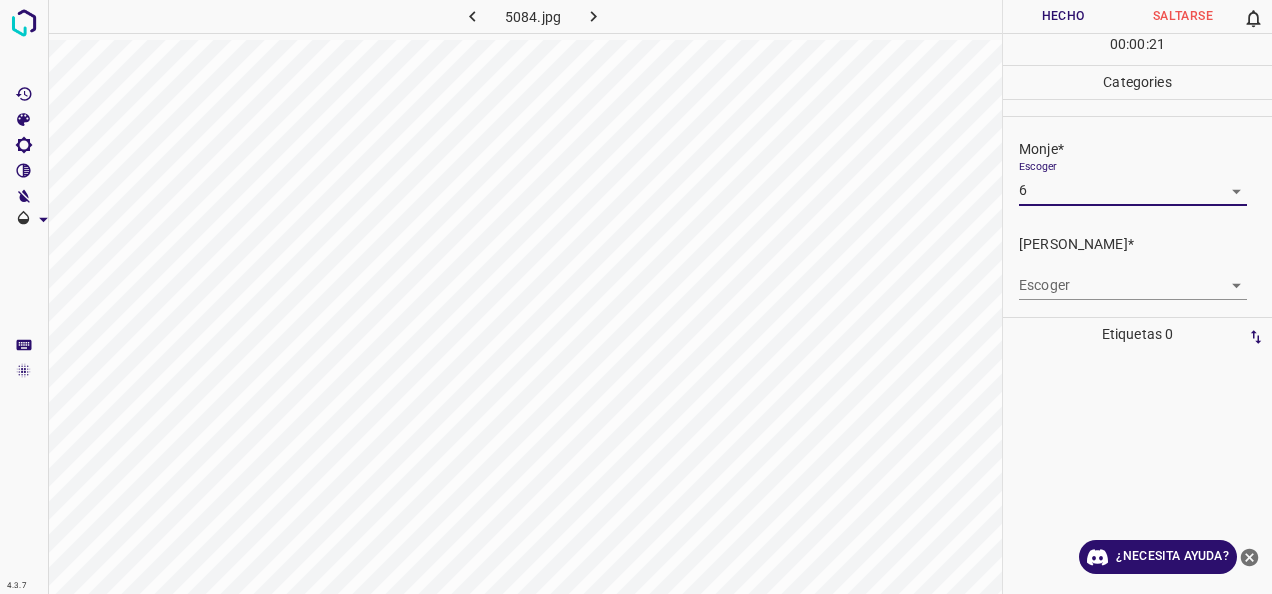 click on "4.3.7 5084.jpg Hecho Saltarse 0 00   : 00   : 21   Categories Monje*  Escoger 6 6  [PERSON_NAME]*  Escoger ​ Etiquetas 0 Categories 1 Monje 2  [PERSON_NAME] Herramientas Espacio Cambiar entre modos (Dibujar y Editar) Yo Etiquetado automático R Restaurar zoom M Acercar N Alejar Borrar Eliminar etiqueta de selección Filtros Z Restaurar filtros X Filtro de saturación C Filtro de brillo V Filtro de contraste B Filtro de escala de grises General O Descargar ¿Necesita ayuda? -Mensaje de texto -Esconder -Borrar" at bounding box center [636, 297] 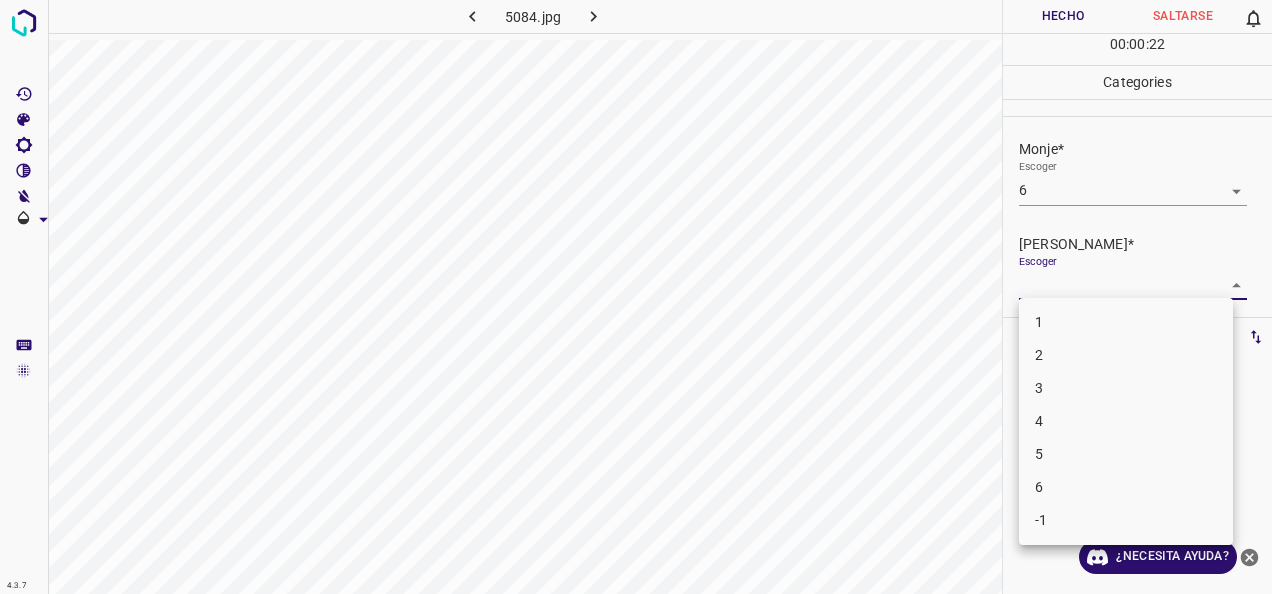 click on "5" at bounding box center [1126, 454] 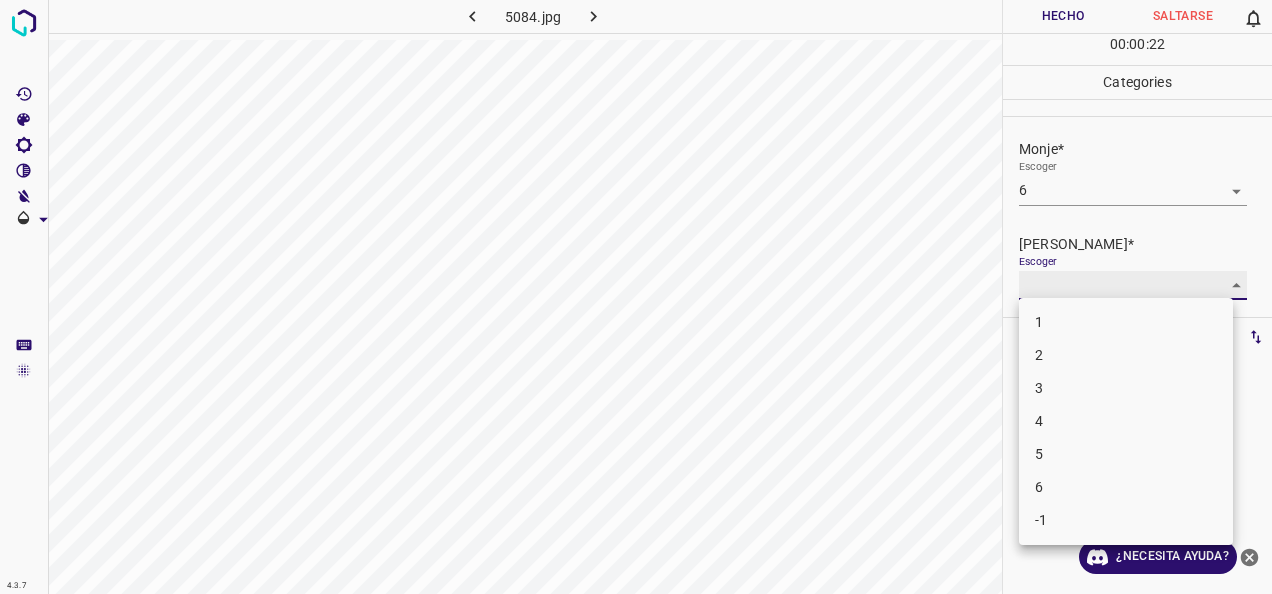type on "5" 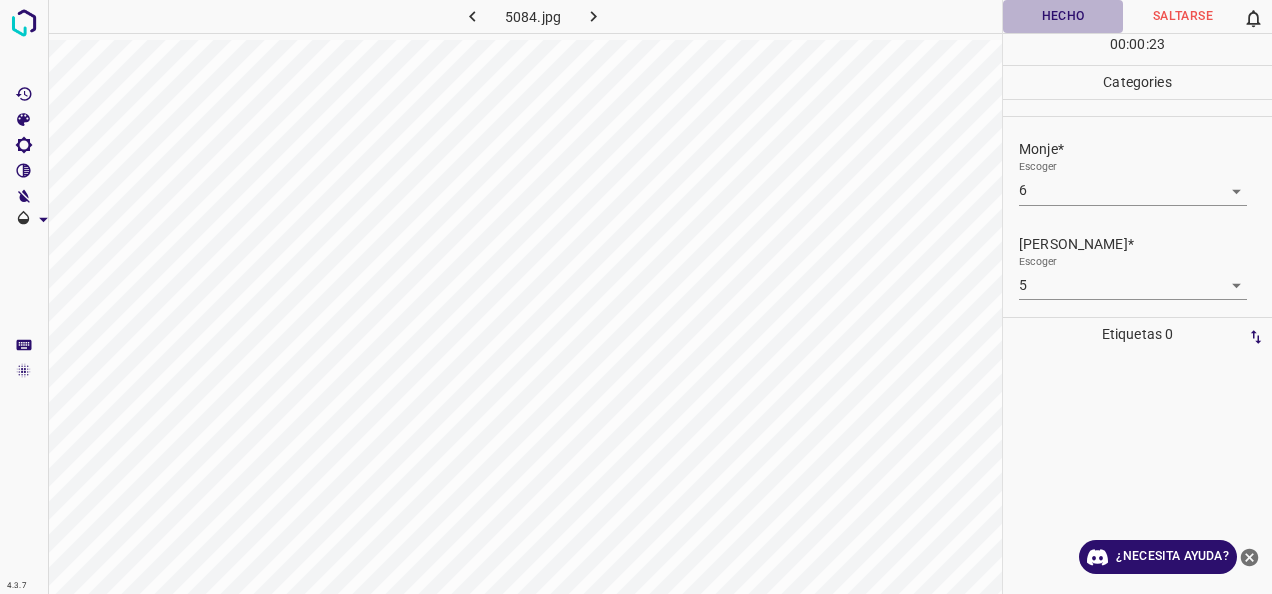 click on "Hecho" at bounding box center [1063, 16] 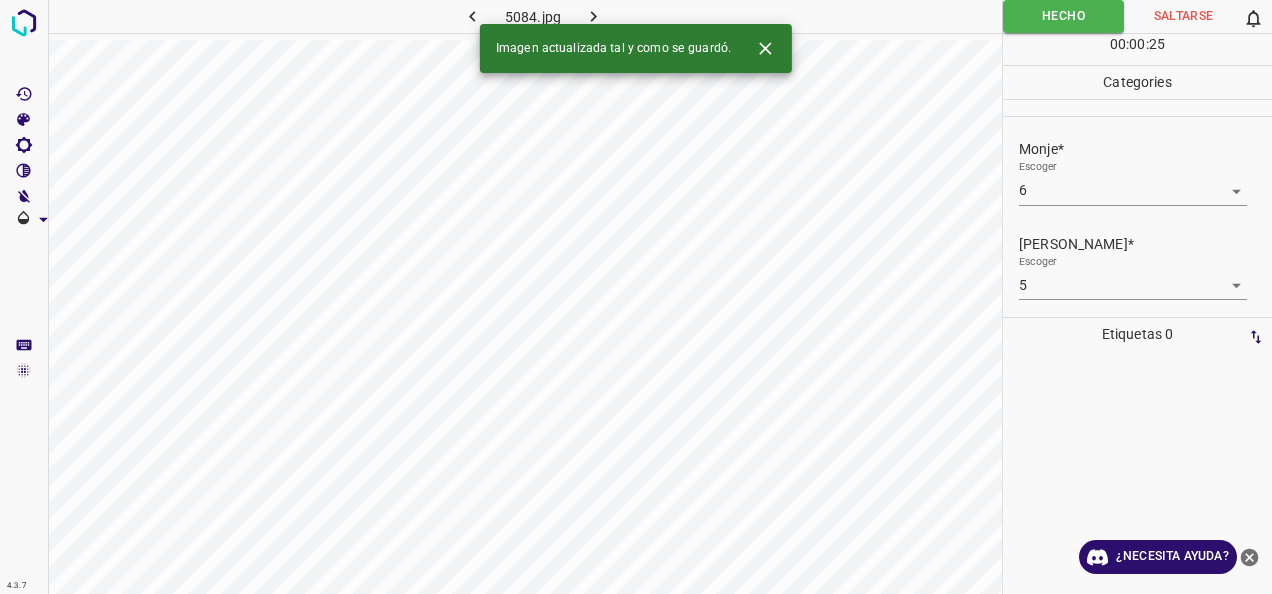 click 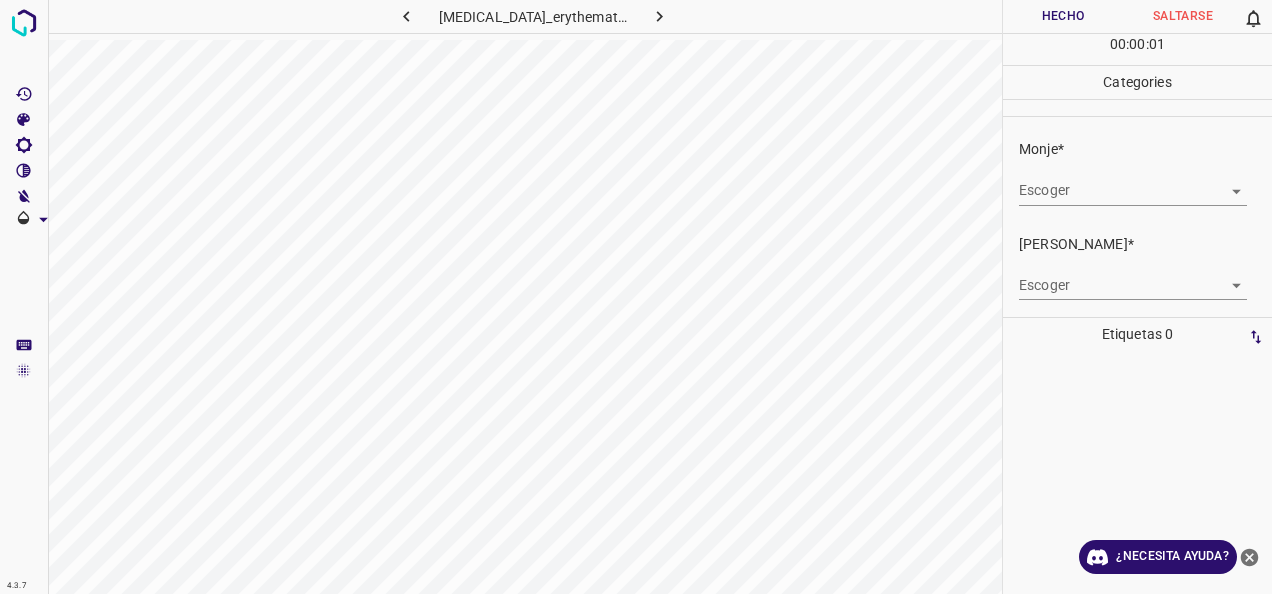 click on "4.3.7 [MEDICAL_DATA]_erythematosus38.jpg Hecho Saltarse 0 00   : 00   : 01   Categories Monje*  Escoger ​  [PERSON_NAME]*  Escoger ​ Etiquetas 0 Categories 1 Monje 2  [PERSON_NAME] Herramientas Espacio Cambiar entre modos (Dibujar y Editar) Yo Etiquetado automático R Restaurar zoom M Acercar N Alejar Borrar Eliminar etiqueta de selección Filtros Z Restaurar filtros X Filtro de saturación C Filtro de brillo V Filtro de contraste B Filtro de escala de grises General O Descargar ¿Necesita ayuda? -Mensaje de texto -Esconder -Borrar" at bounding box center [636, 297] 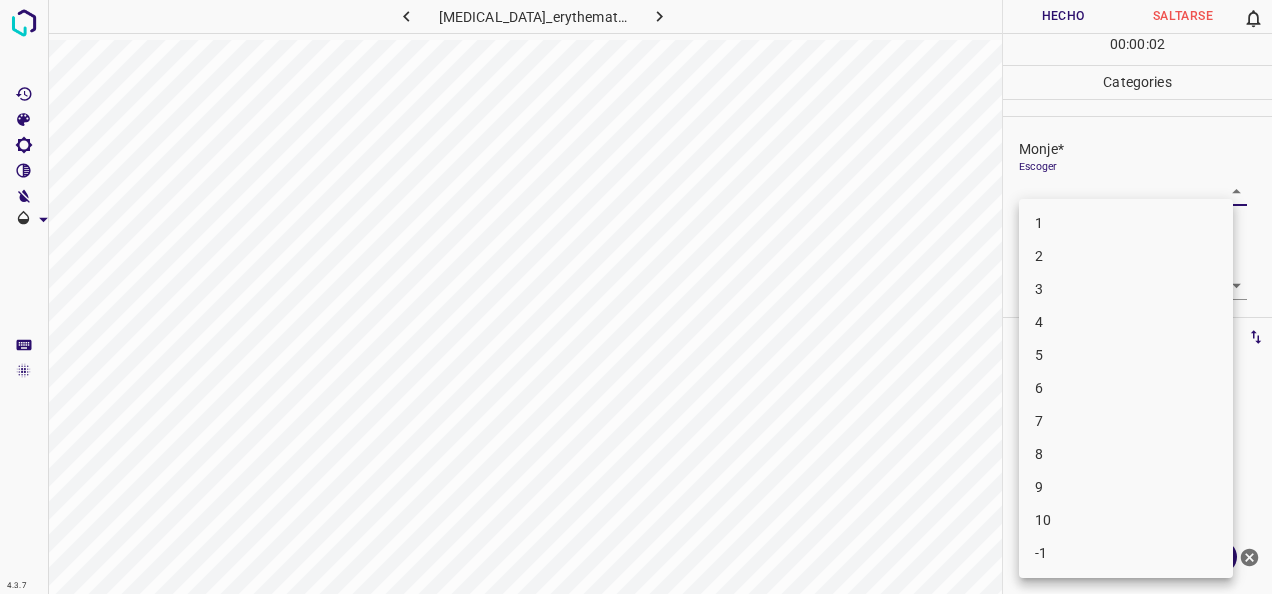 click on "6" at bounding box center [1126, 388] 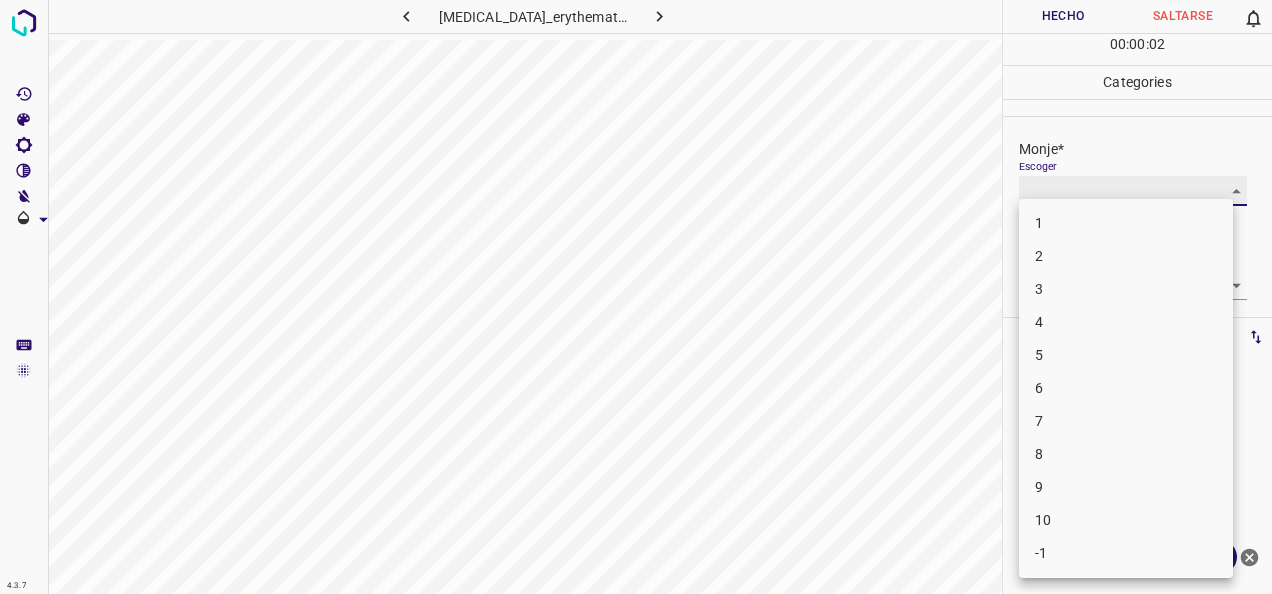 type on "6" 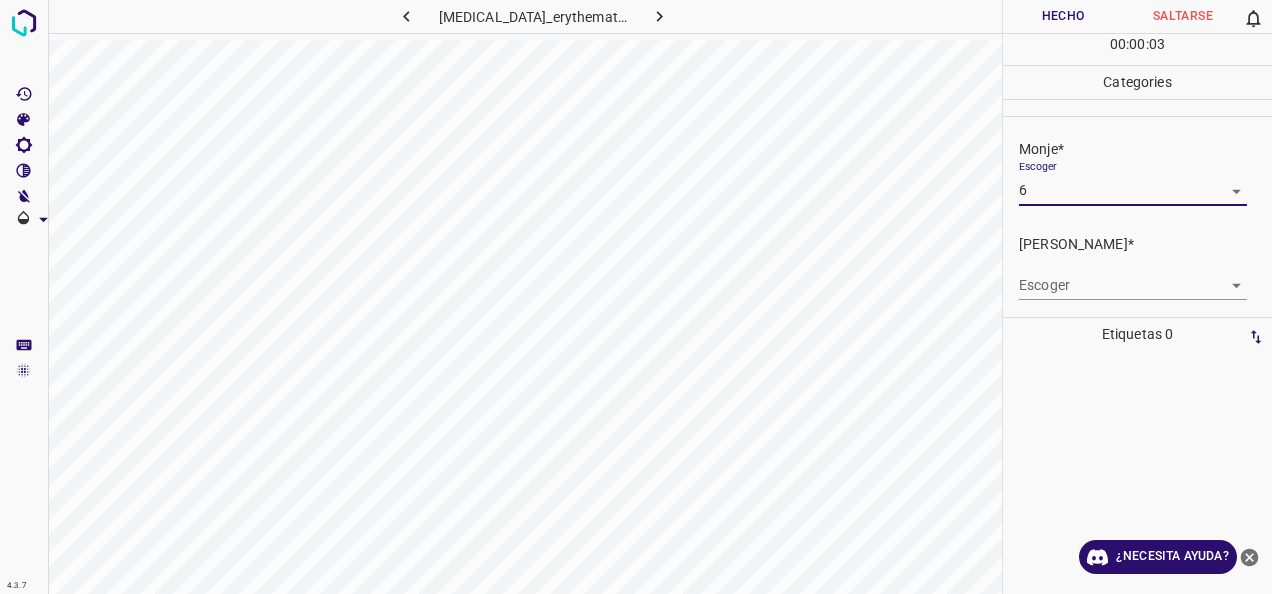 click on "4.3.7 [MEDICAL_DATA]_erythematosus38.jpg Hecho Saltarse 0 00   : 00   : 03   Categories Monje*  Escoger 6 6  [PERSON_NAME]*  Escoger ​ Etiquetas 0 Categories 1 Monje 2  [PERSON_NAME] Herramientas Espacio Cambiar entre modos (Dibujar y Editar) Yo Etiquetado automático R Restaurar zoom M Acercar N Alejar Borrar Eliminar etiqueta de selección Filtros Z Restaurar filtros X Filtro de saturación C Filtro de brillo V Filtro de contraste B Filtro de escala de grises General O Descargar ¿Necesita ayuda? -Mensaje de texto -Esconder -Borrar" at bounding box center [636, 297] 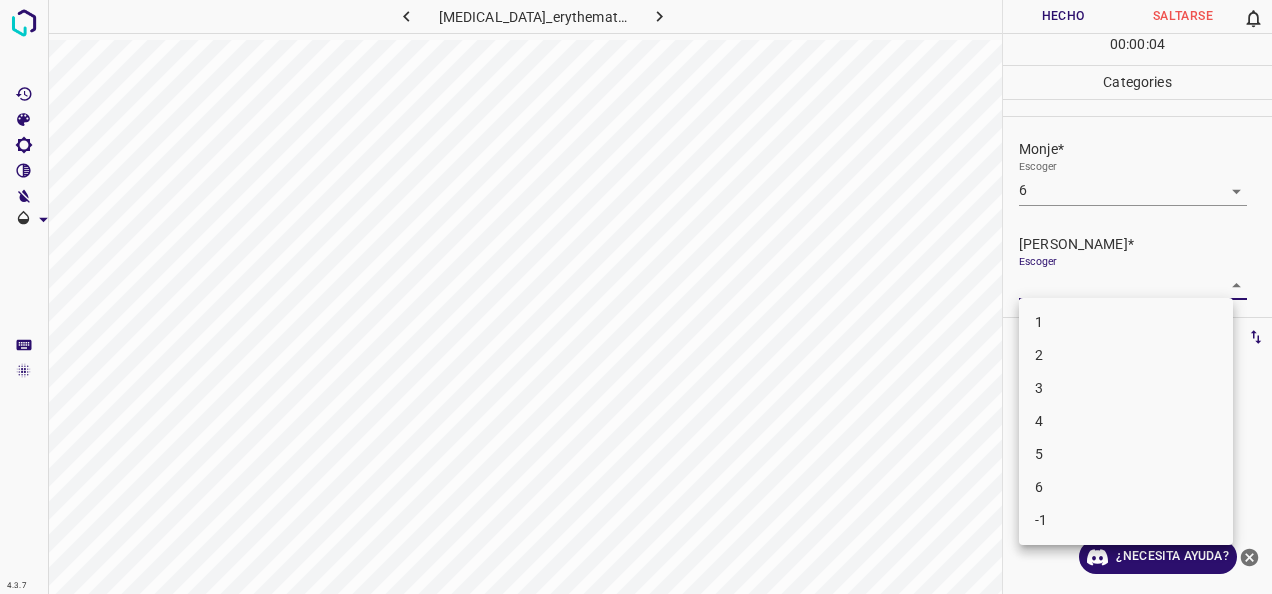 click on "5" at bounding box center [1126, 454] 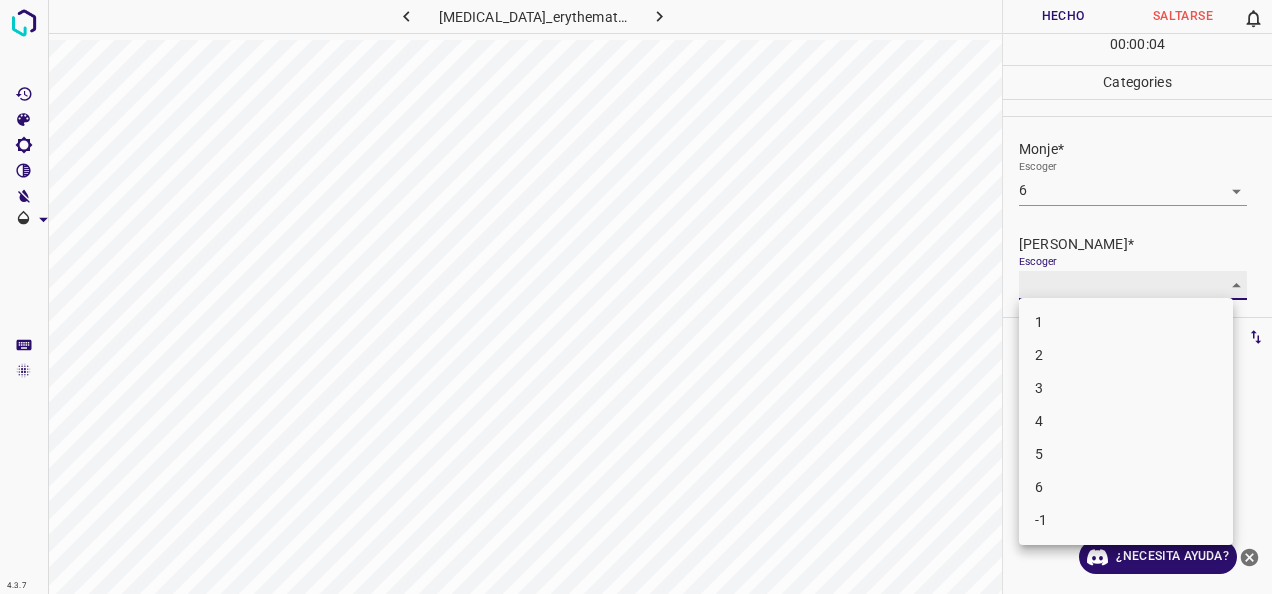 type on "5" 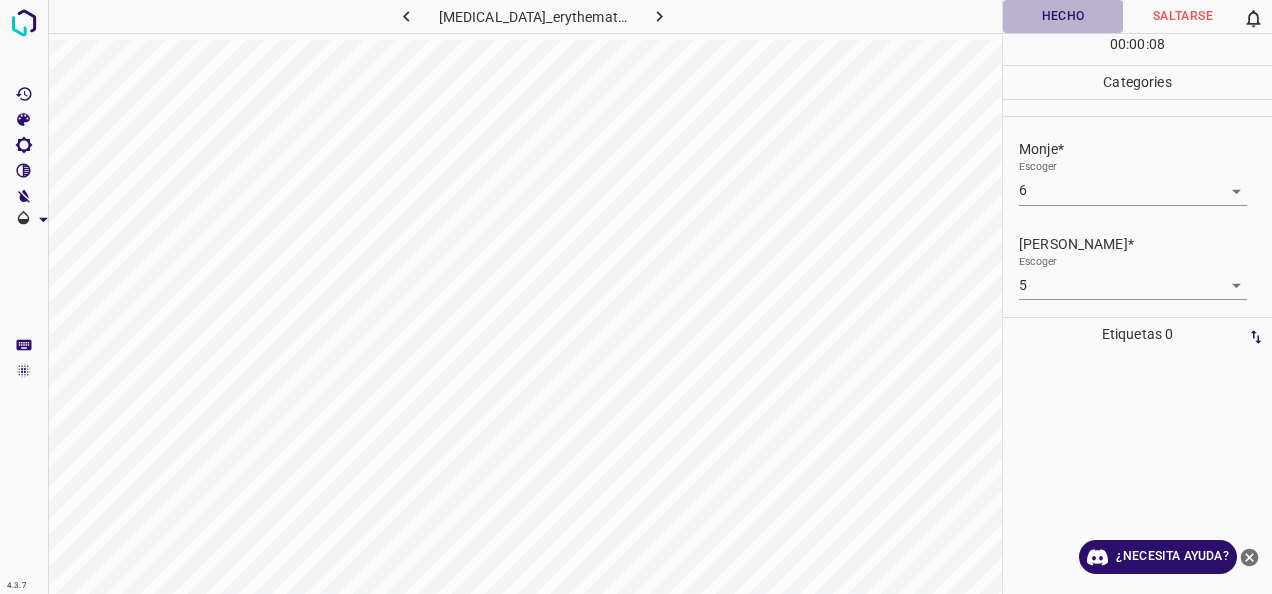 click on "Hecho" at bounding box center [1063, 16] 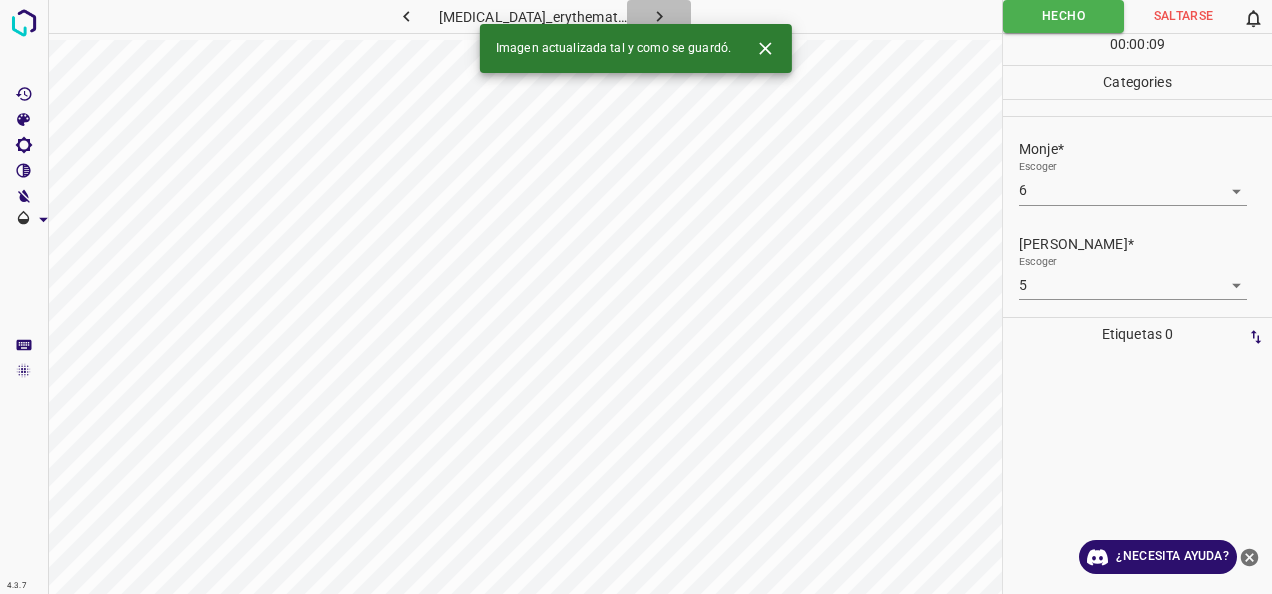 click 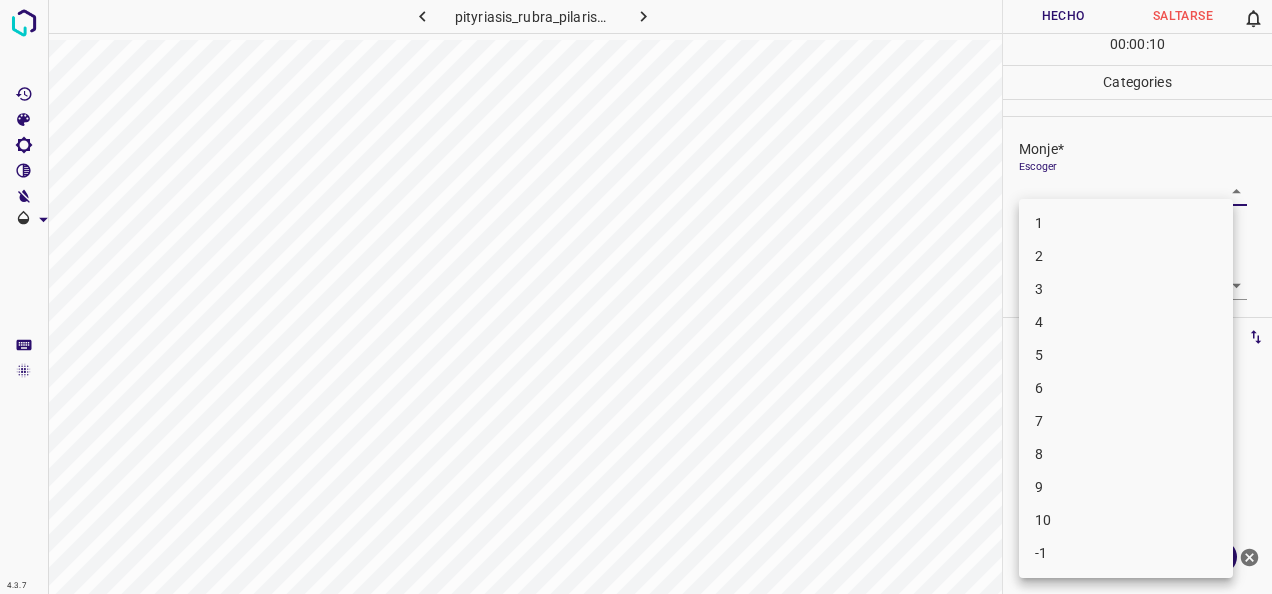 click on "4.3.7 pityriasis_rubra_pilaris86.jpg Hecho Saltarse 0 00   : 00   : 10   Categories Monje*  Escoger ​  [PERSON_NAME]*  Escoger ​ Etiquetas 0 Categories 1 Monje 2  [PERSON_NAME] Herramientas Espacio Cambiar entre modos (Dibujar y Editar) Yo Etiquetado automático R Restaurar zoom M Acercar N Alejar Borrar Eliminar etiqueta de selección Filtros Z Restaurar filtros X Filtro de saturación C Filtro de brillo V Filtro de contraste B Filtro de escala de grises General O Descargar ¿Necesita ayuda? -Mensaje de texto -Esconder -Borrar 1 2 3 4 5 6 7 8 9 10 -1" at bounding box center [636, 297] 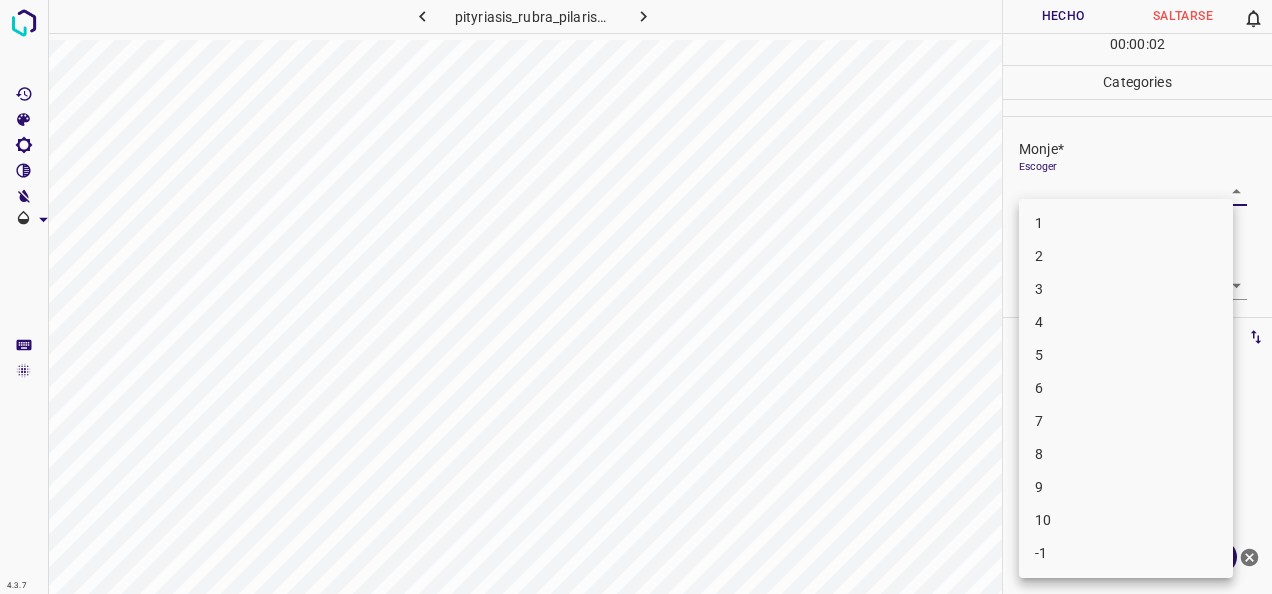 click on "5" at bounding box center (1126, 355) 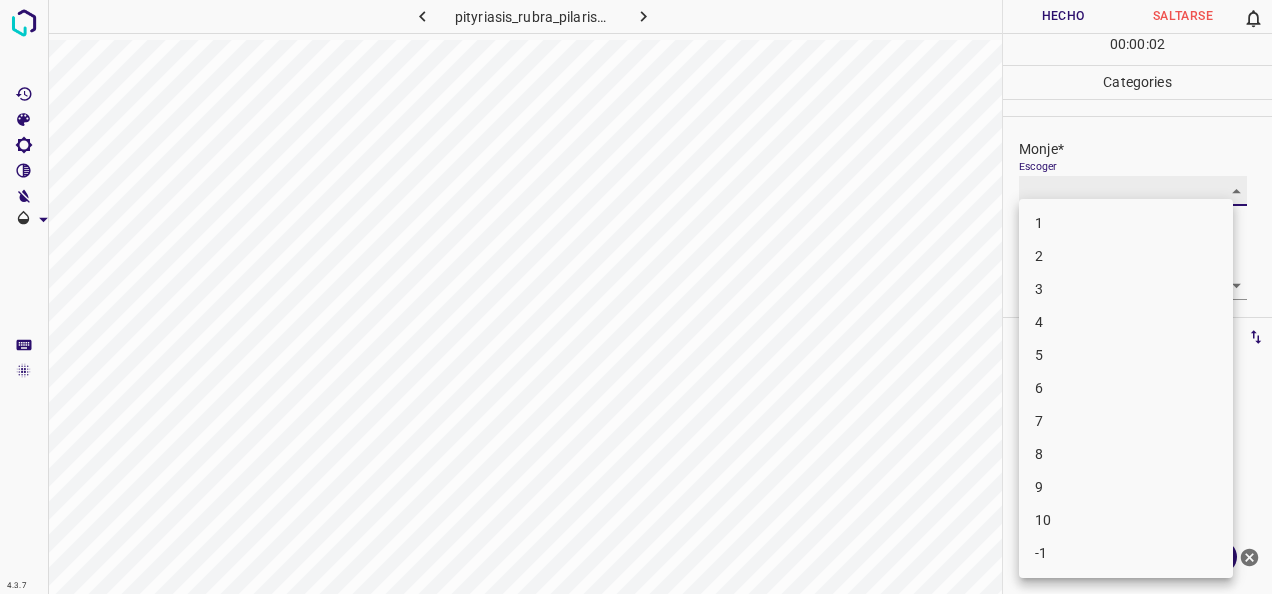 type on "5" 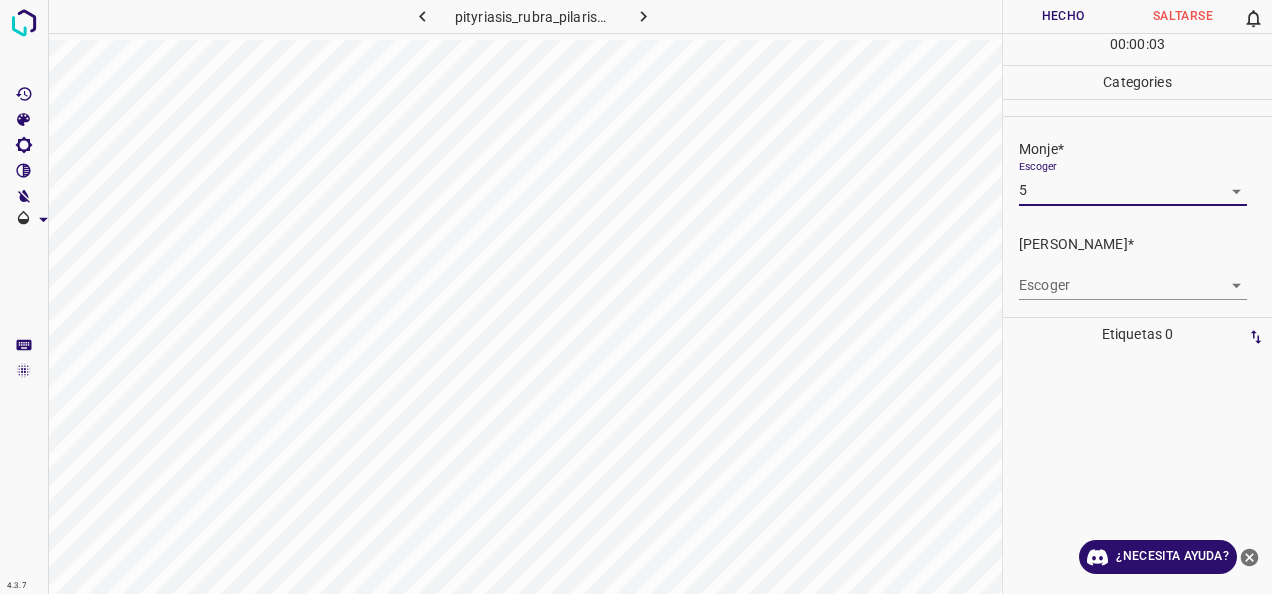 click on "4.3.7 pityriasis_rubra_pilaris86.jpg Hecho Saltarse 0 00   : 00   : 03   Categories Monje*  Escoger 5 5  [PERSON_NAME]*  Escoger ​ Etiquetas 0 Categories 1 Monje 2  [PERSON_NAME] Herramientas Espacio Cambiar entre modos (Dibujar y Editar) Yo Etiquetado automático R Restaurar zoom M Acercar N Alejar Borrar Eliminar etiqueta de selección Filtros Z Restaurar filtros X Filtro de saturación C Filtro de brillo V Filtro de contraste B Filtro de escala de grises General O Descargar ¿Necesita ayuda? -Mensaje de texto -Esconder -Borrar" at bounding box center (636, 297) 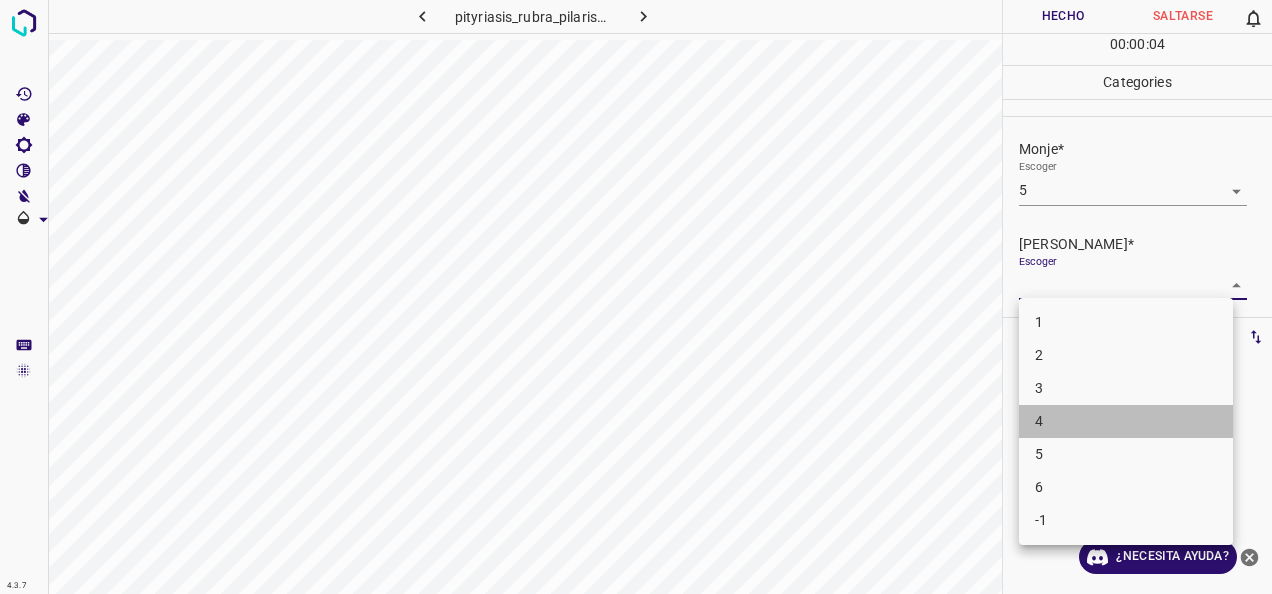 click on "4" at bounding box center (1126, 421) 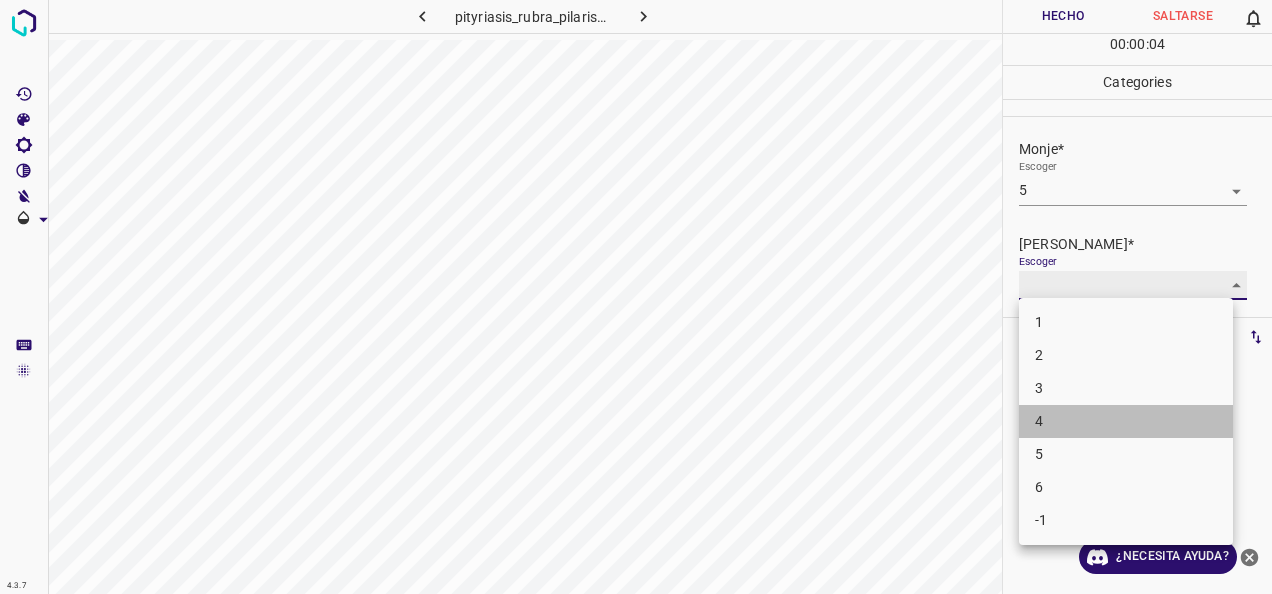 type on "4" 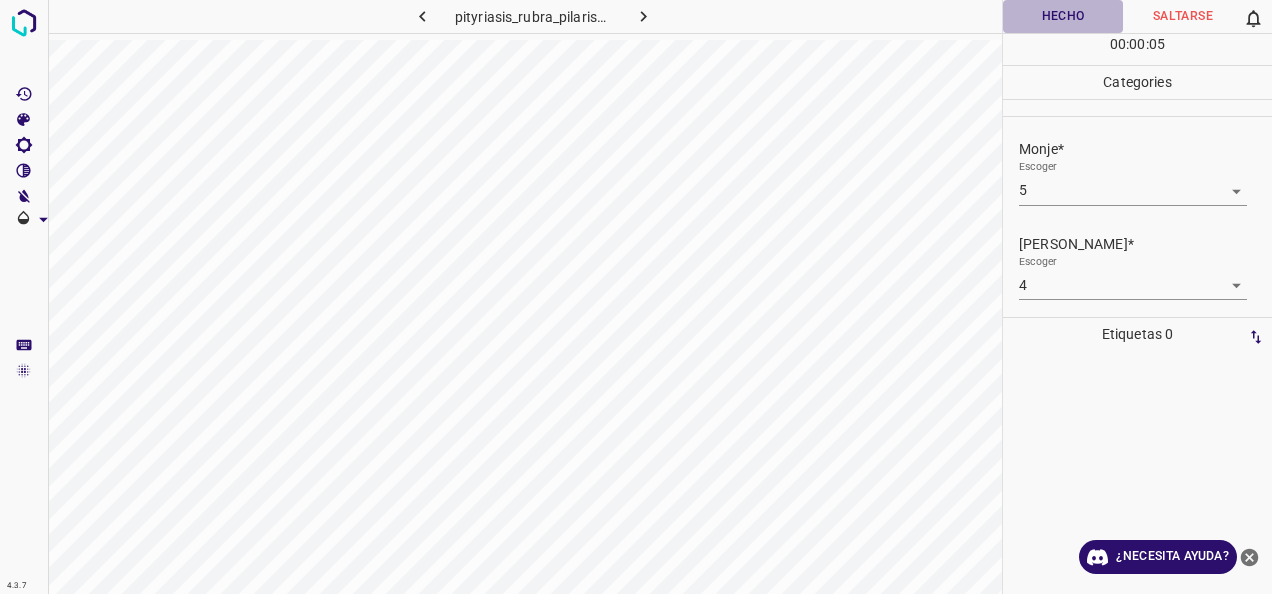 click on "Hecho" at bounding box center [1063, 16] 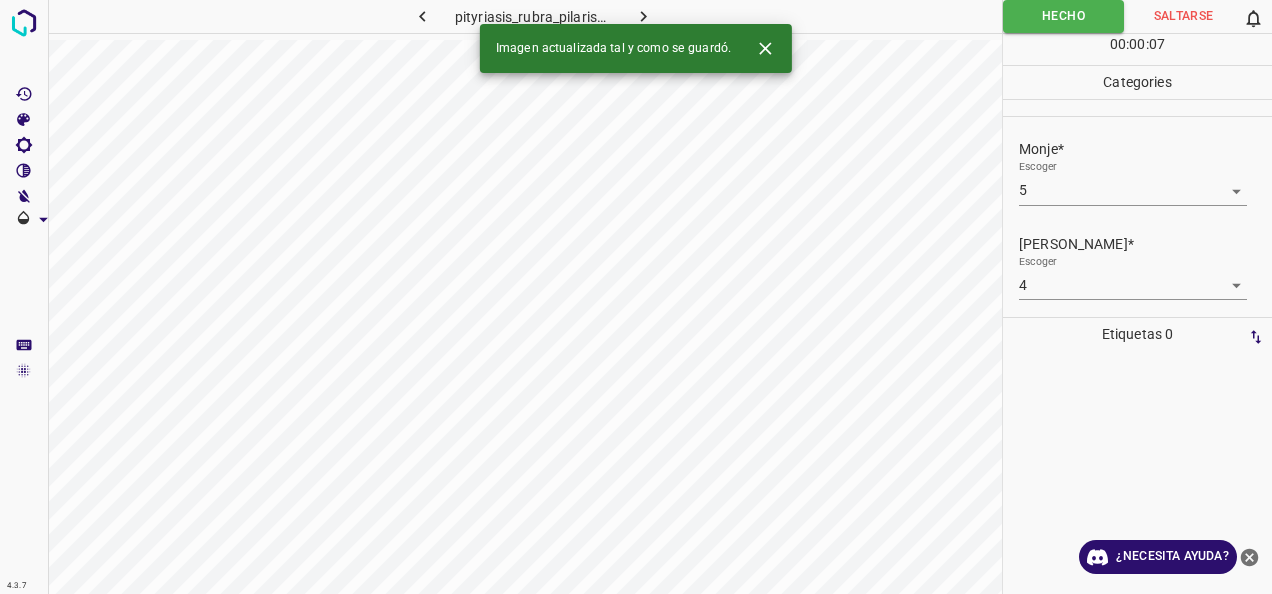 click 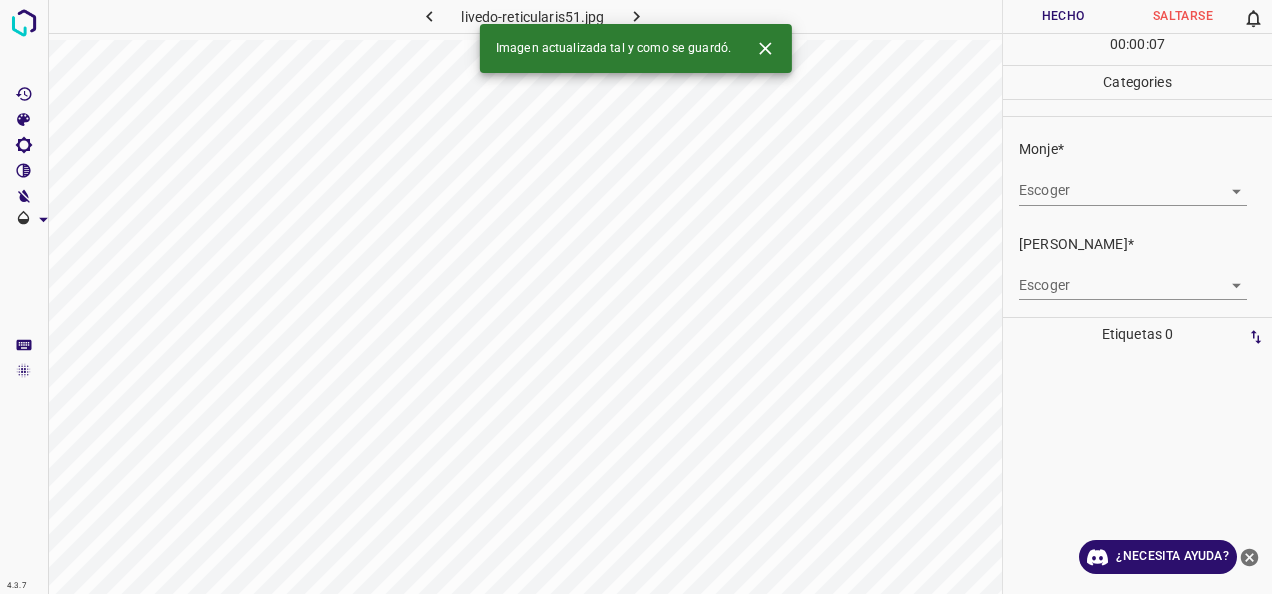 click on "4.3.7 livedo-reticularis51.jpg Hecho Saltarse 0 00   : 00   : 07   Categories Monje*  Escoger ​  [PERSON_NAME]*  Escoger ​ Etiquetas 0 Categories 1 Monje 2  [PERSON_NAME] Herramientas Espacio Cambiar entre modos (Dibujar y Editar) Yo Etiquetado automático R Restaurar zoom M Acercar N Alejar Borrar Eliminar etiqueta de selección Filtros Z Restaurar filtros X Filtro de saturación C Filtro de brillo V Filtro de contraste B Filtro de escala de grises General O Descargar Imagen actualizada tal y como se guardó. ¿Necesita ayuda? -Mensaje de texto -Esconder -Borrar" at bounding box center (636, 297) 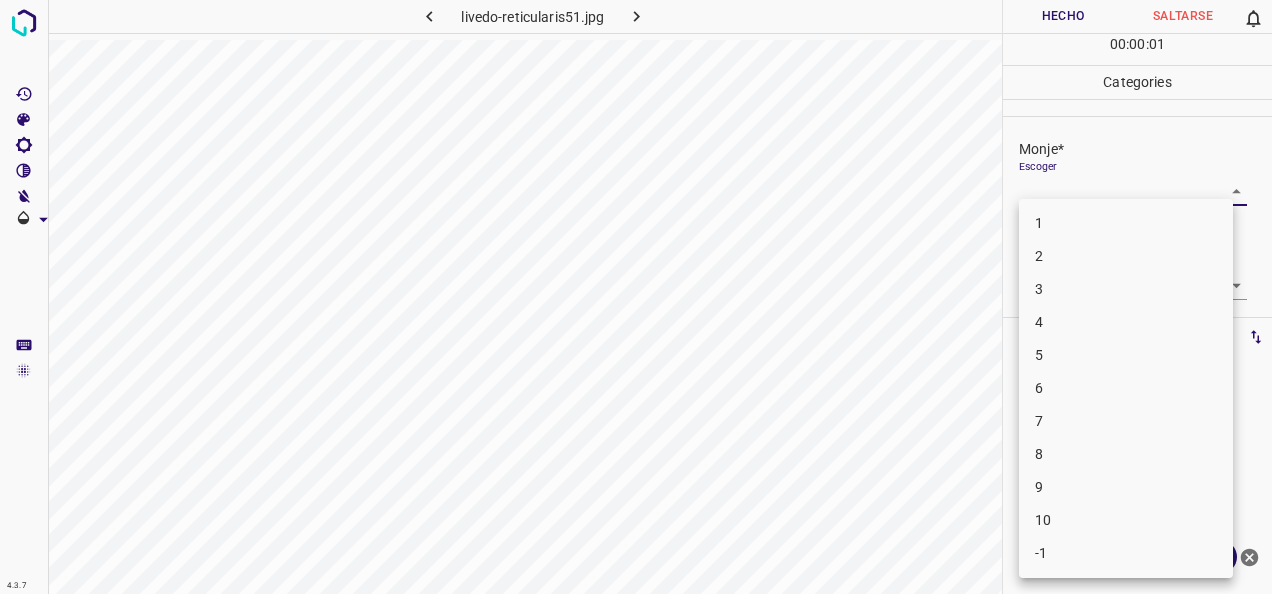 click on "1" at bounding box center (1126, 223) 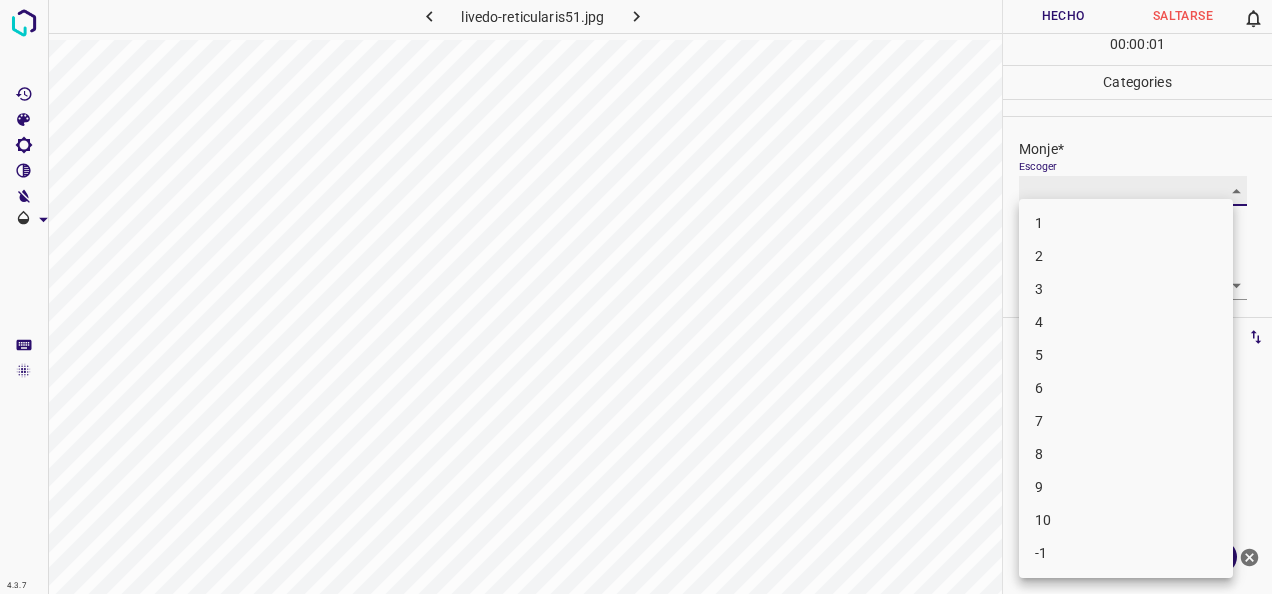 type on "1" 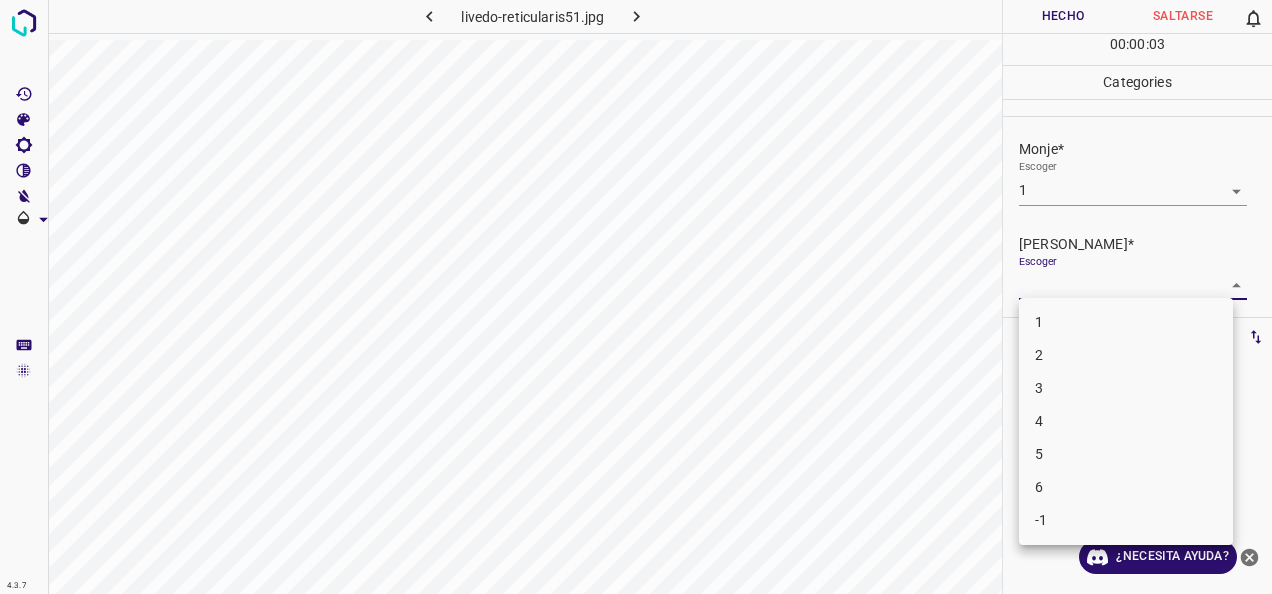 click on "4.3.7 livedo-reticularis51.jpg Hecho Saltarse 0 00   : 00   : 03   Categories Monje*  Escoger 1 1  [PERSON_NAME]*  Escoger ​ Etiquetas 0 Categories 1 Monje 2  [PERSON_NAME] Herramientas Espacio Cambiar entre modos (Dibujar y Editar) Yo Etiquetado automático R Restaurar zoom M Acercar N Alejar Borrar Eliminar etiqueta de selección Filtros Z Restaurar filtros X Filtro de saturación C Filtro de brillo V Filtro de contraste B Filtro de escala de grises General O Descargar ¿Necesita ayuda? -Mensaje de texto -Esconder -Borrar 1 2 3 4 5 6 -1" at bounding box center (636, 297) 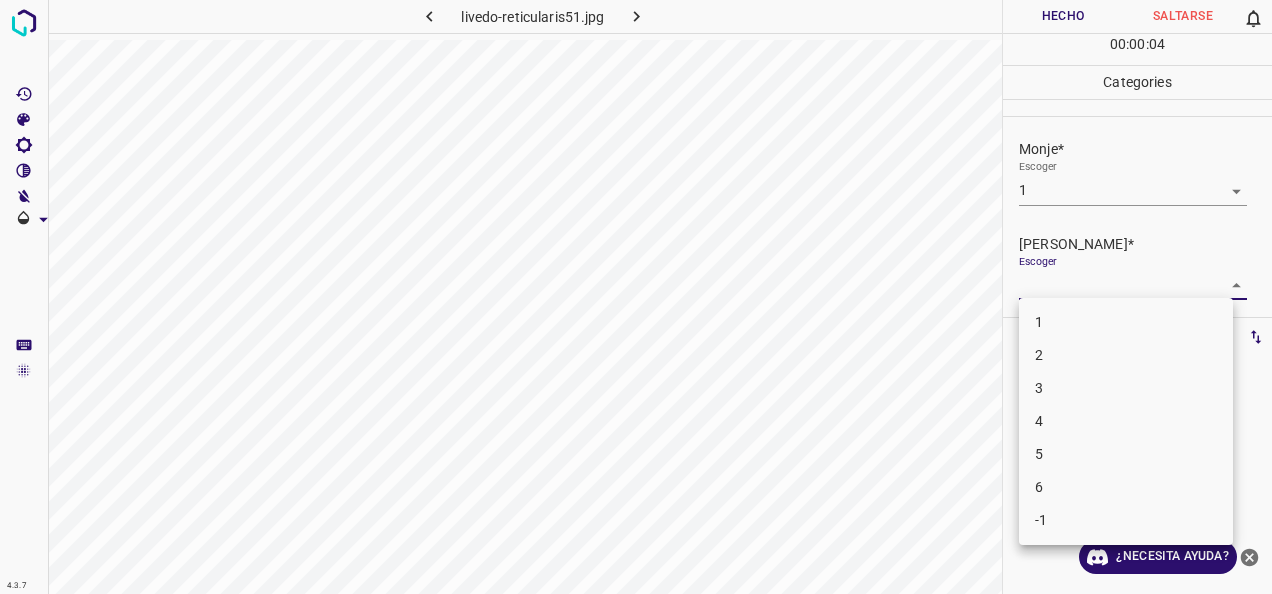 click on "1" at bounding box center [1126, 322] 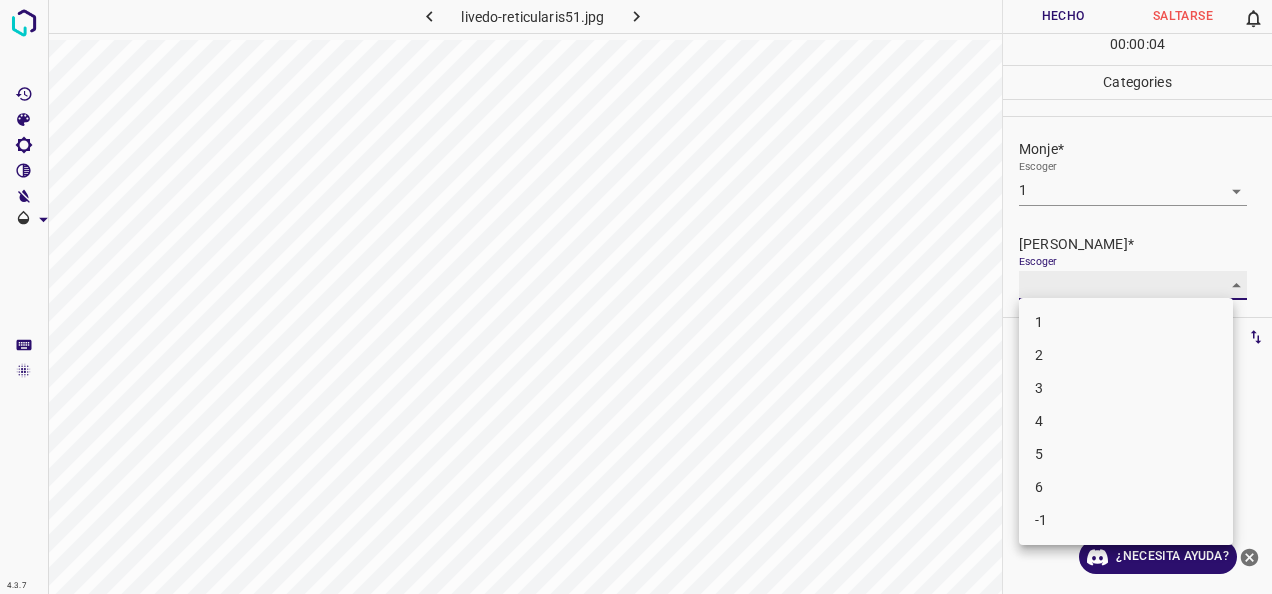 type on "1" 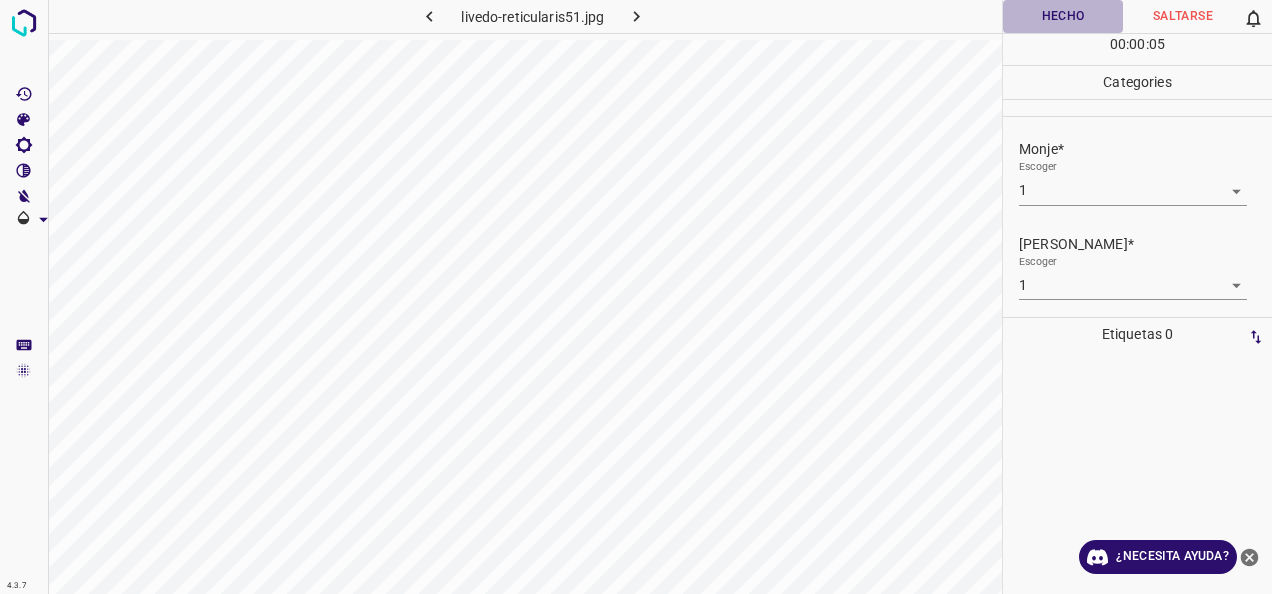 click on "Hecho" at bounding box center (1063, 16) 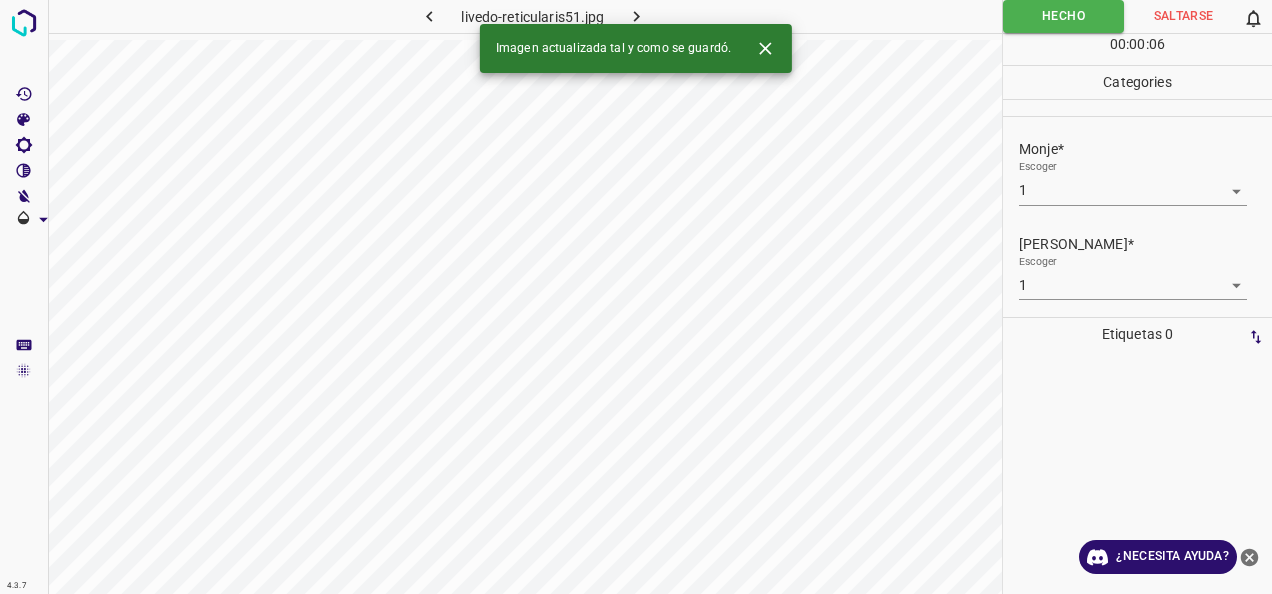 click 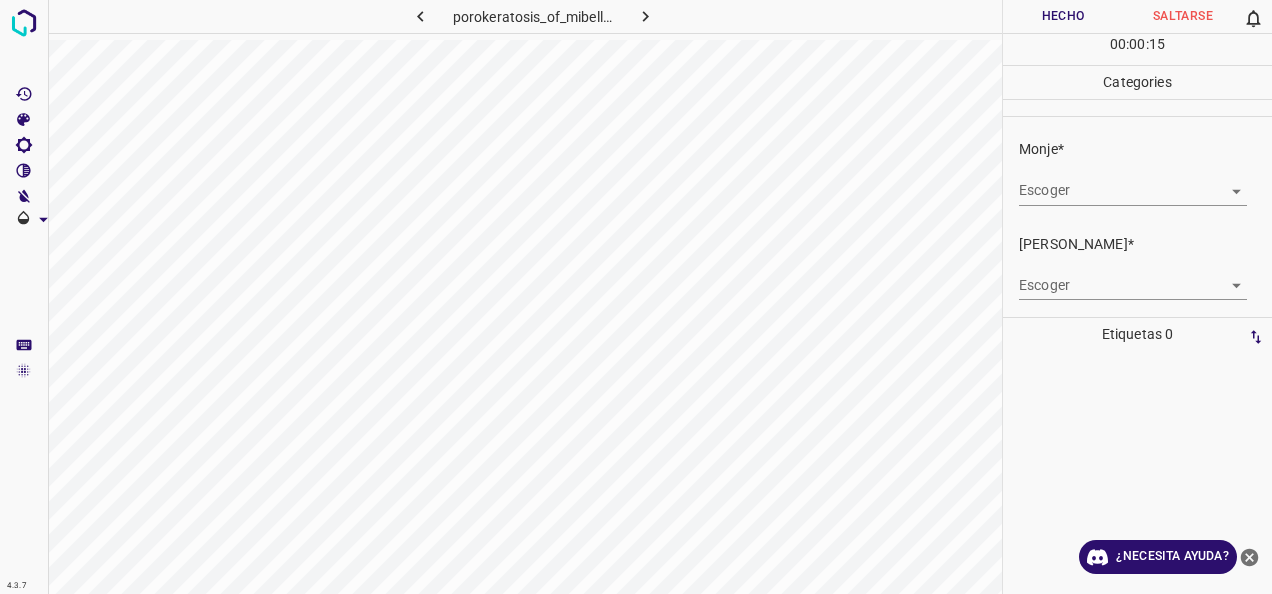 click on "Escoger ​" at bounding box center (1145, 182) 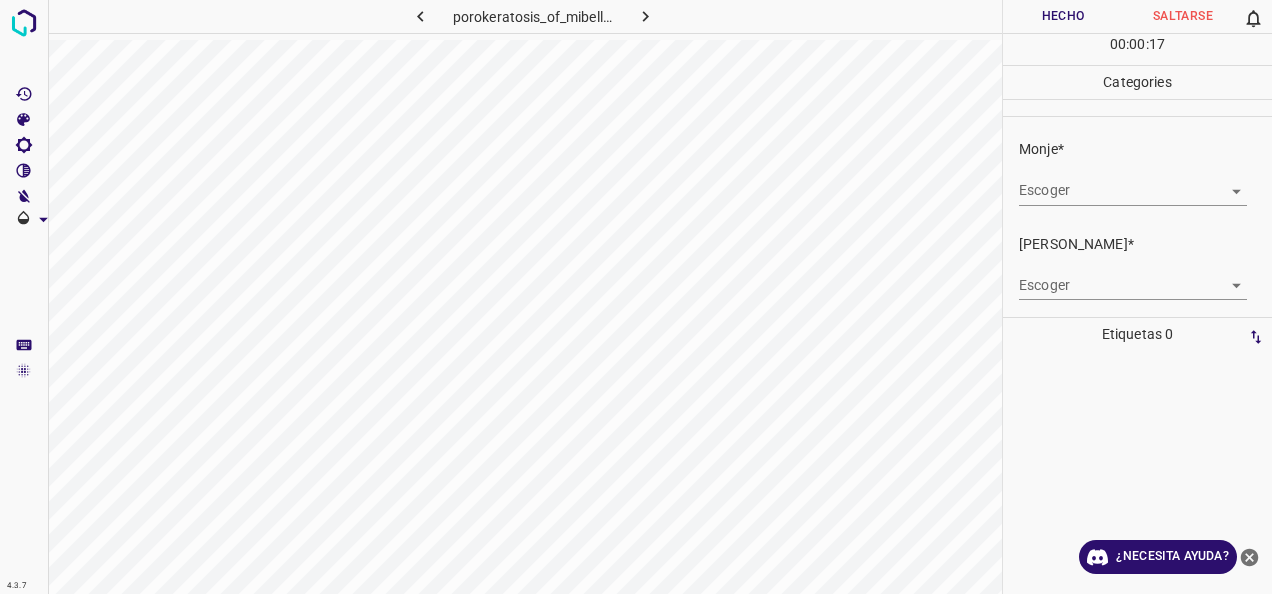 click on "4.3.7 porokeratosis_of_mibelli26.jpg Hecho Saltarse 0 00   : 00   : 17   Categories Monje*  Escoger ​  [PERSON_NAME]*  Escoger ​ Etiquetas 0 Categories 1 Monje 2  [PERSON_NAME] Herramientas Espacio Cambiar entre modos (Dibujar y Editar) Yo Etiquetado automático R Restaurar zoom M Acercar N Alejar Borrar Eliminar etiqueta de selección Filtros Z Restaurar filtros X Filtro de saturación C Filtro de brillo V Filtro de contraste B Filtro de escala de grises General O Descargar ¿Necesita ayuda? -Mensaje de texto -Esconder -Borrar" at bounding box center [636, 297] 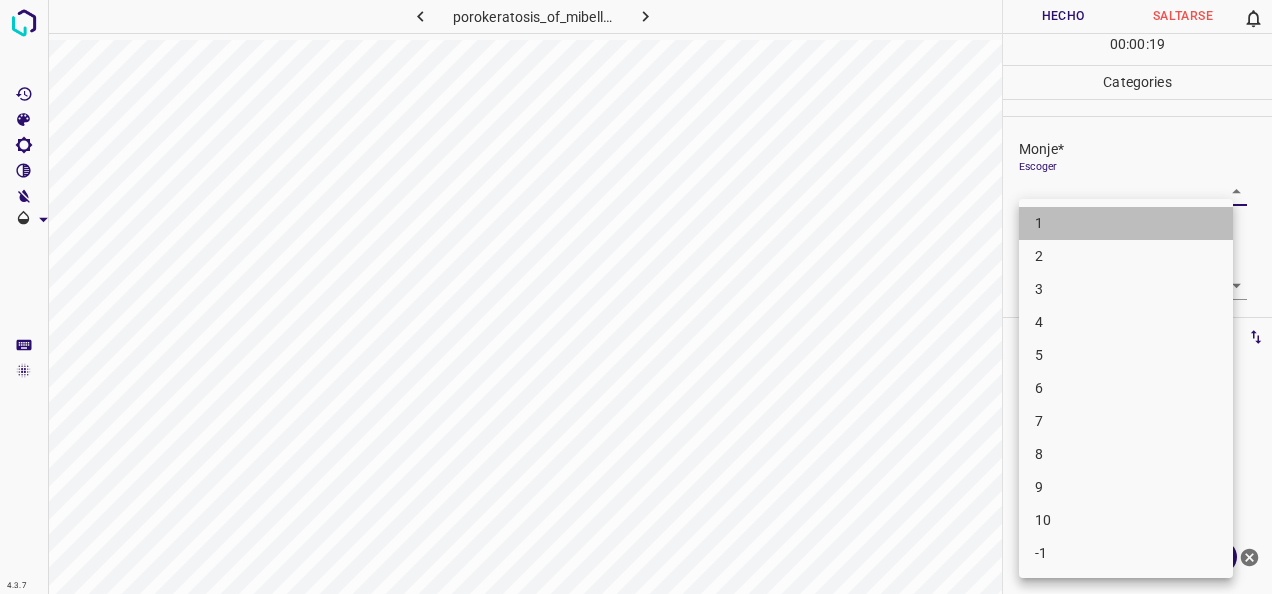 click on "1" at bounding box center (1126, 223) 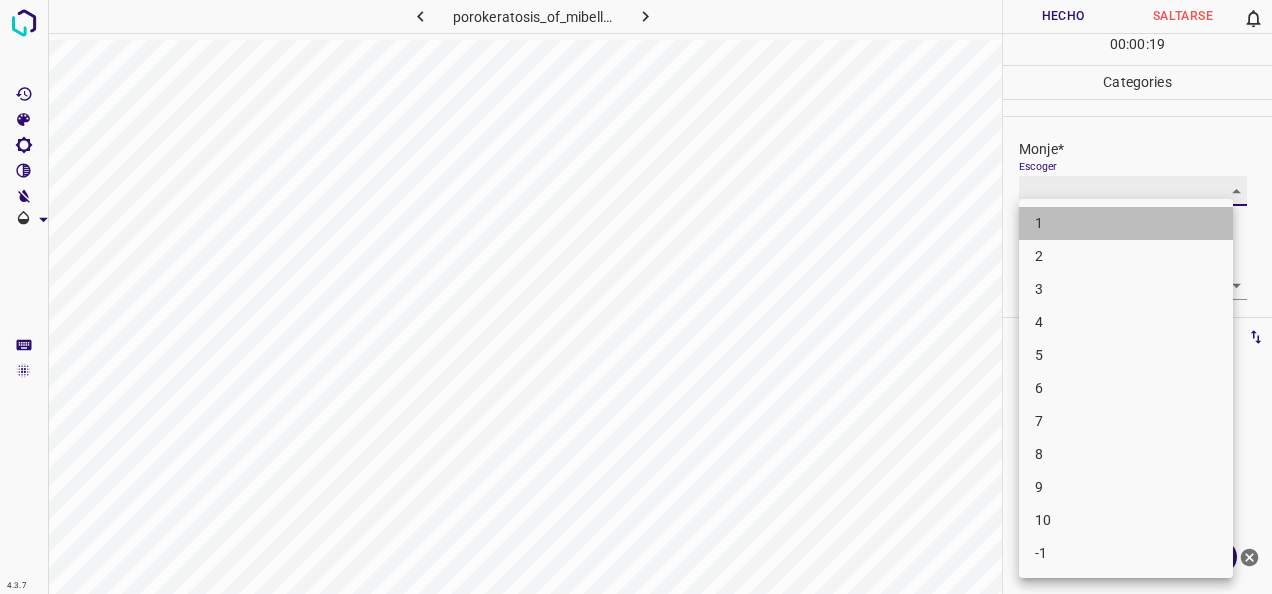 type on "1" 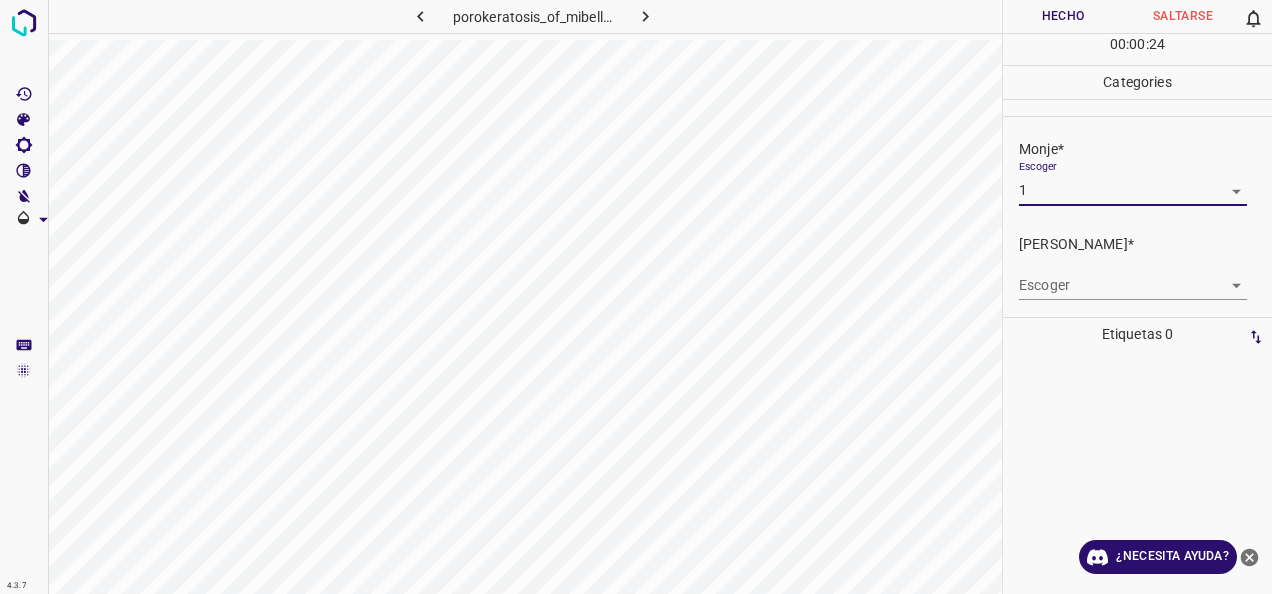 click on "4.3.7 porokeratosis_of_mibelli26.jpg Hecho Saltarse 0 00   : 00   : 24   Categories Monje*  Escoger 1 1  [PERSON_NAME]*  Escoger ​ Etiquetas 0 Categories 1 Monje 2  [PERSON_NAME] Herramientas Espacio Cambiar entre modos (Dibujar y Editar) Yo Etiquetado automático R Restaurar zoom M Acercar N Alejar Borrar Eliminar etiqueta de selección Filtros Z Restaurar filtros X Filtro de saturación C Filtro de brillo V Filtro de contraste B Filtro de escala de grises General O Descargar ¿Necesita ayuda? -Mensaje de texto -Esconder -Borrar" at bounding box center (636, 297) 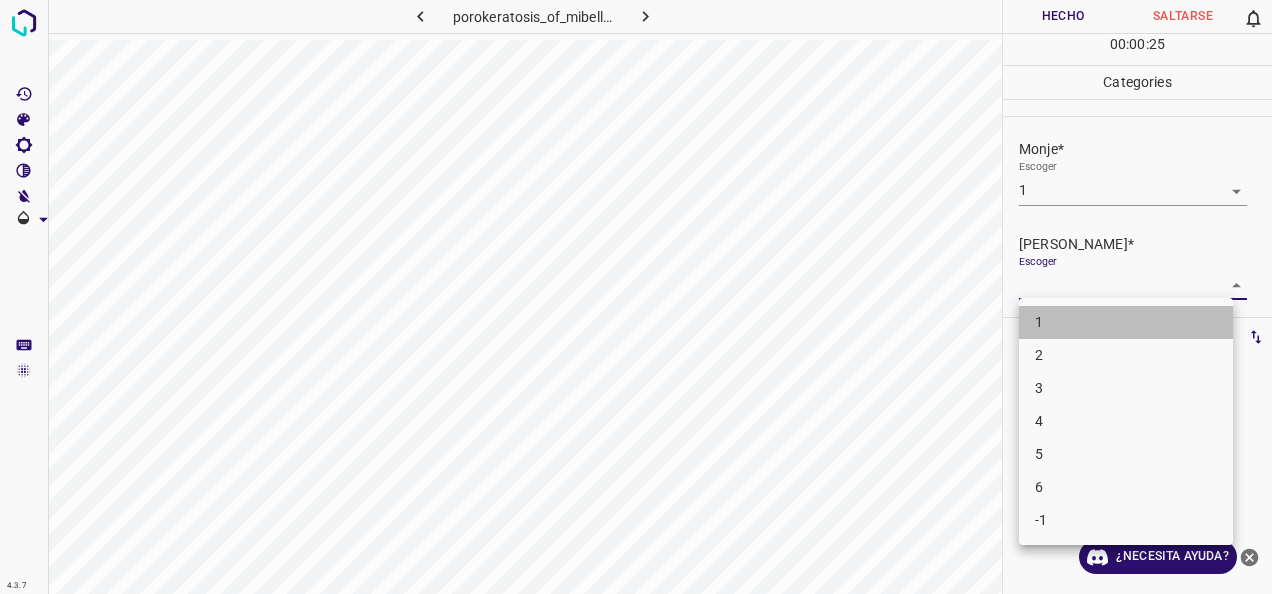 click on "1" at bounding box center (1126, 322) 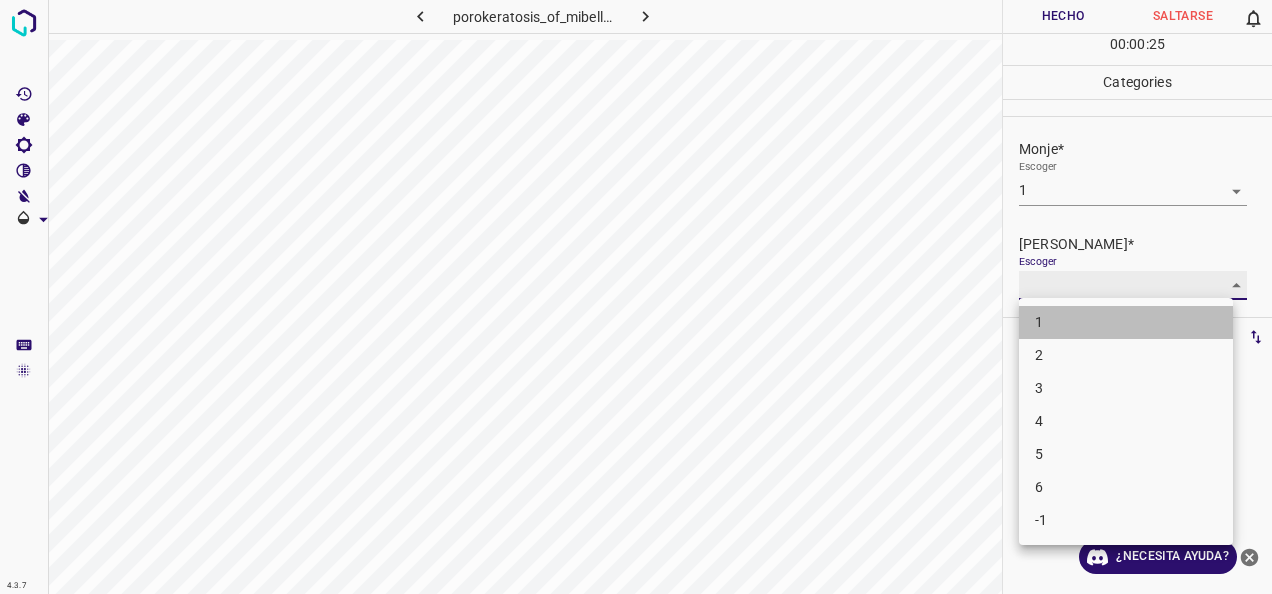 type on "1" 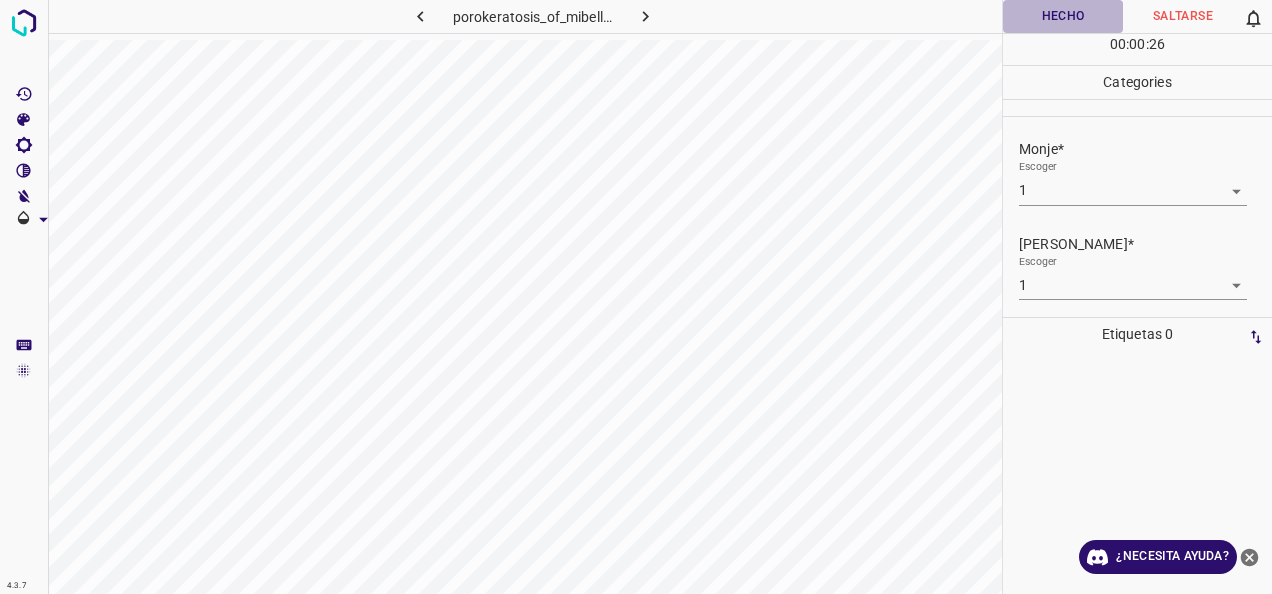 click on "Hecho" at bounding box center [1063, 16] 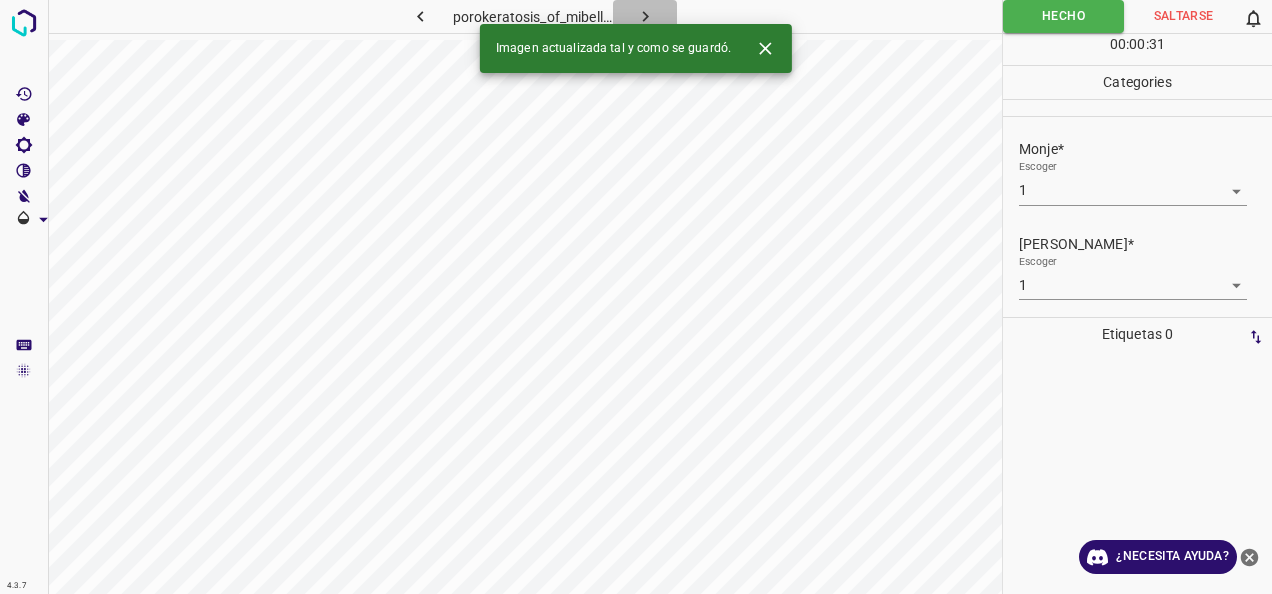 click 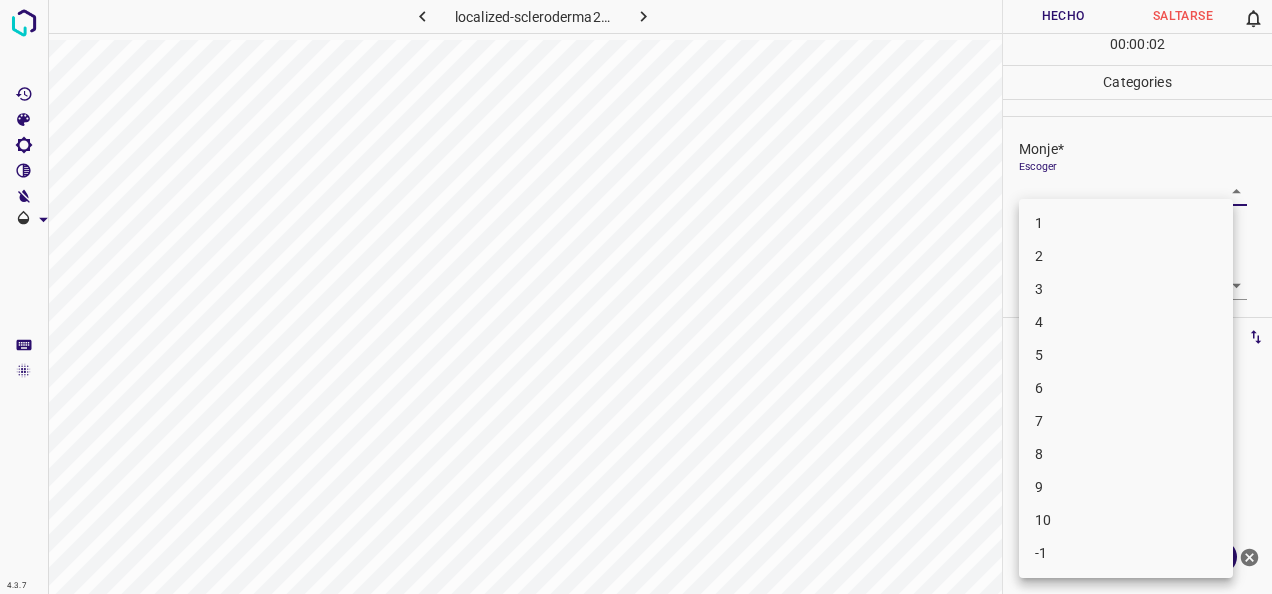 click on "4.3.7 localized-scleroderma22.jpg Hecho Saltarse 0 00   : 00   : 02   Categories Monje*  Escoger ​  [PERSON_NAME]*  Escoger ​ Etiquetas 0 Categories 1 Monje 2  [PERSON_NAME] Herramientas Espacio Cambiar entre modos (Dibujar y Editar) Yo Etiquetado automático R Restaurar zoom M Acercar N Alejar Borrar Eliminar etiqueta de selección Filtros Z Restaurar filtros X Filtro de saturación C Filtro de brillo V Filtro de contraste B Filtro de escala de grises General O Descargar ¿Necesita ayuda? -Mensaje de texto -Esconder -Borrar 1 2 3 4 5 6 7 8 9 10 -1" at bounding box center (636, 297) 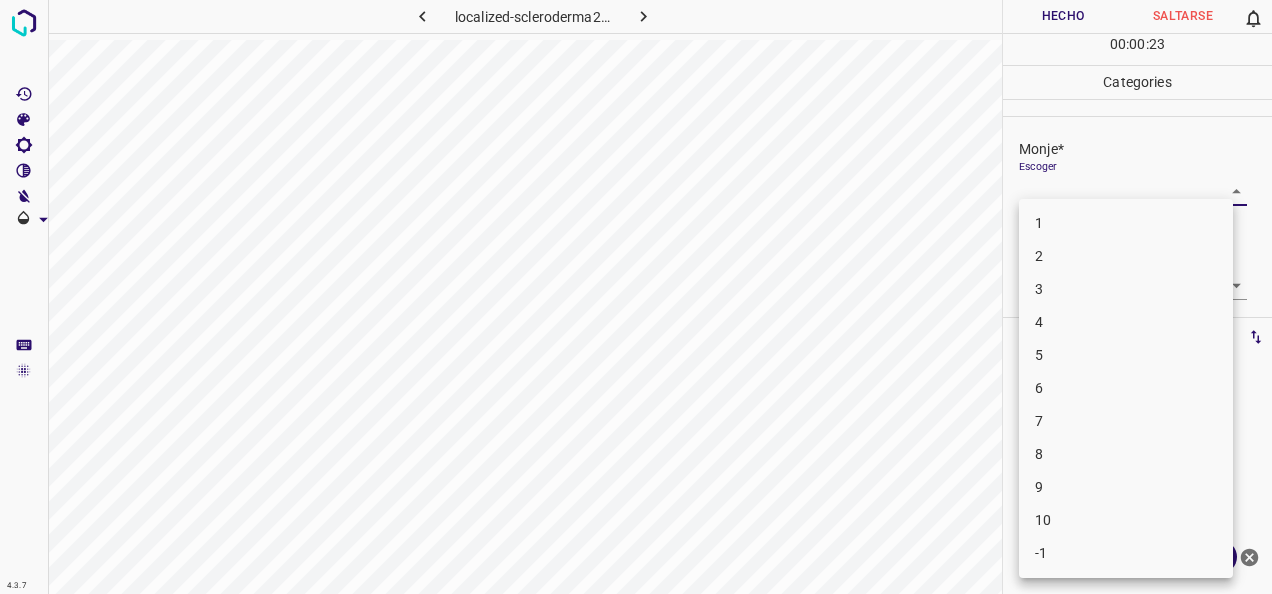click on "1" at bounding box center (1126, 223) 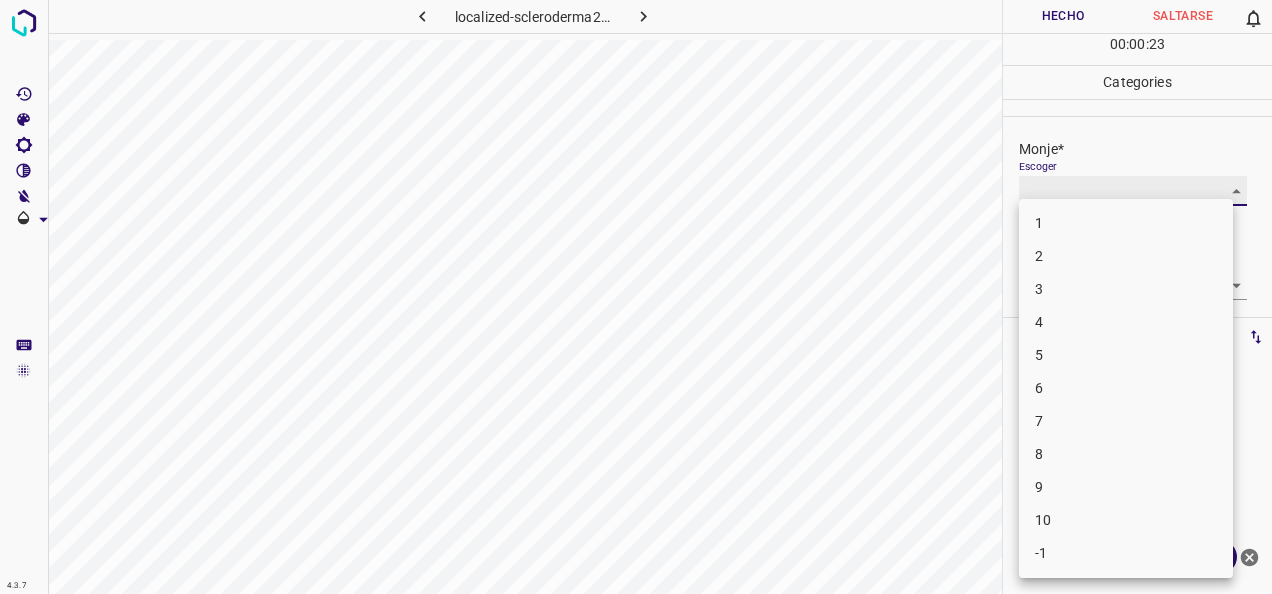 type on "1" 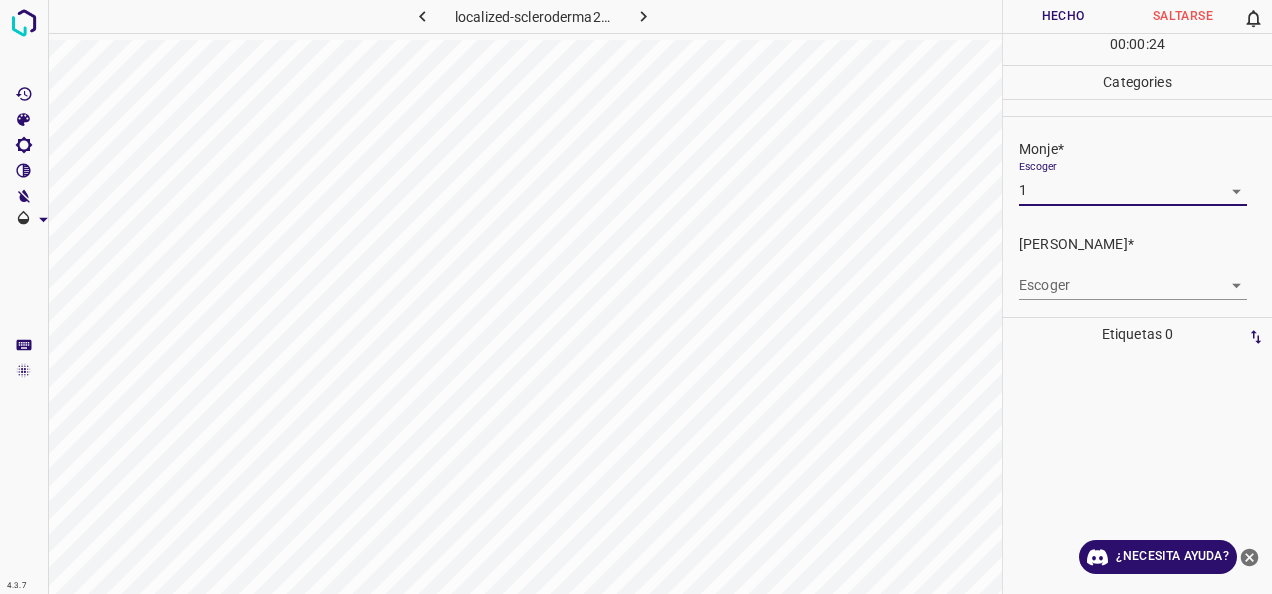 click on "4.3.7 localized-scleroderma22.jpg Hecho Saltarse 0 00   : 00   : 24   Categories Monje*  Escoger 1 1  [PERSON_NAME]*  Escoger ​ Etiquetas 0 Categories 1 Monje 2  [PERSON_NAME] Herramientas Espacio Cambiar entre modos (Dibujar y Editar) Yo Etiquetado automático R Restaurar zoom M Acercar N Alejar Borrar Eliminar etiqueta de selección Filtros Z Restaurar filtros X Filtro de saturación C Filtro de brillo V Filtro de contraste B Filtro de escala de grises General O Descargar ¿Necesita ayuda? -Mensaje de texto -Esconder -Borrar" at bounding box center [636, 297] 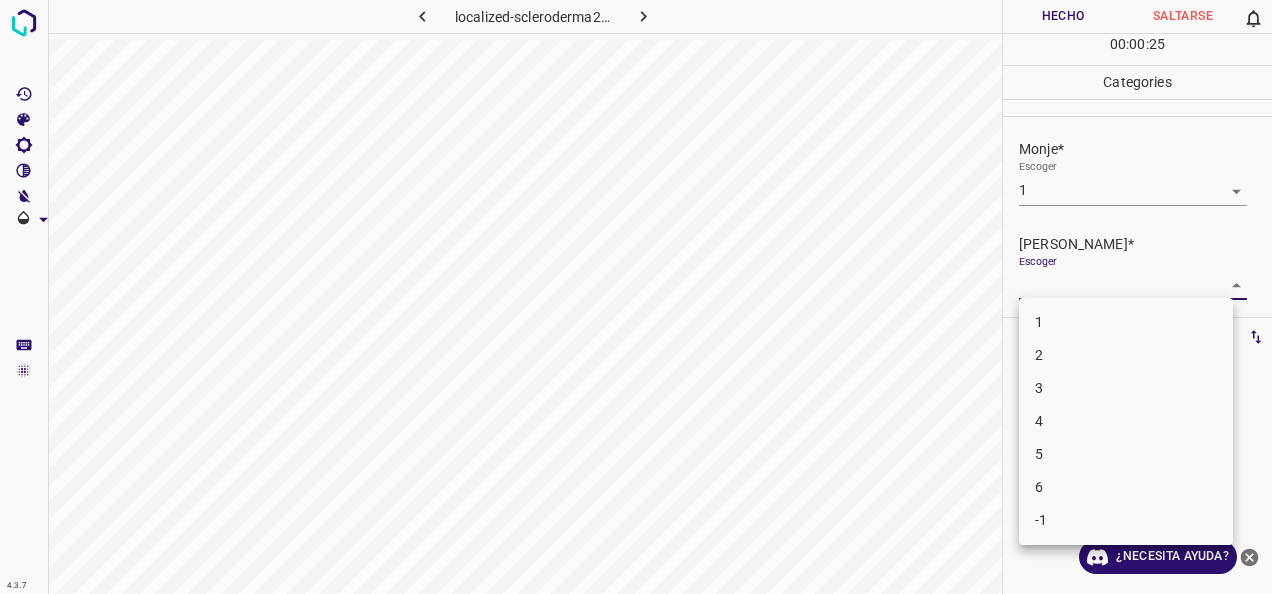 click on "1" at bounding box center [1126, 322] 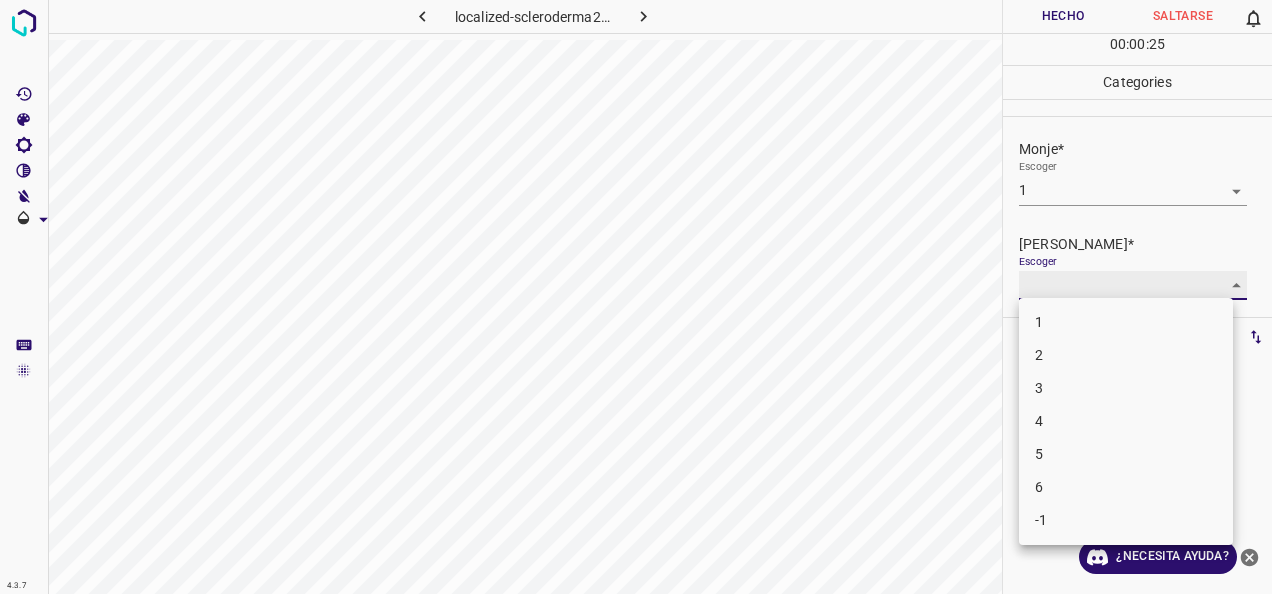 type on "1" 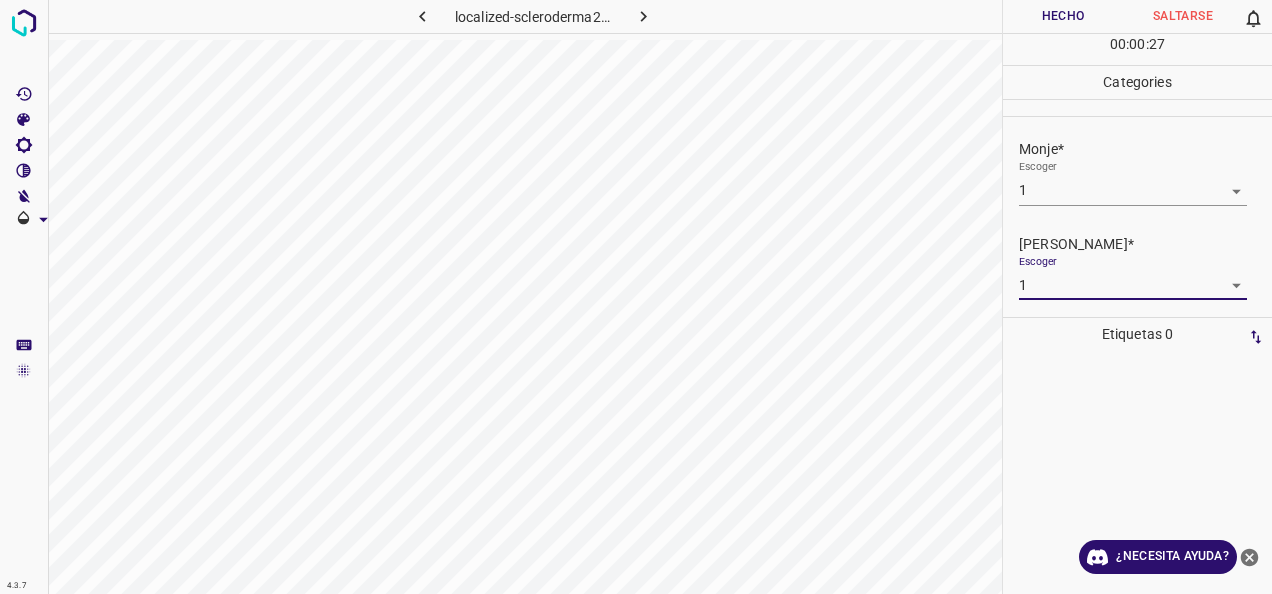 click on "Hecho" at bounding box center (1063, 16) 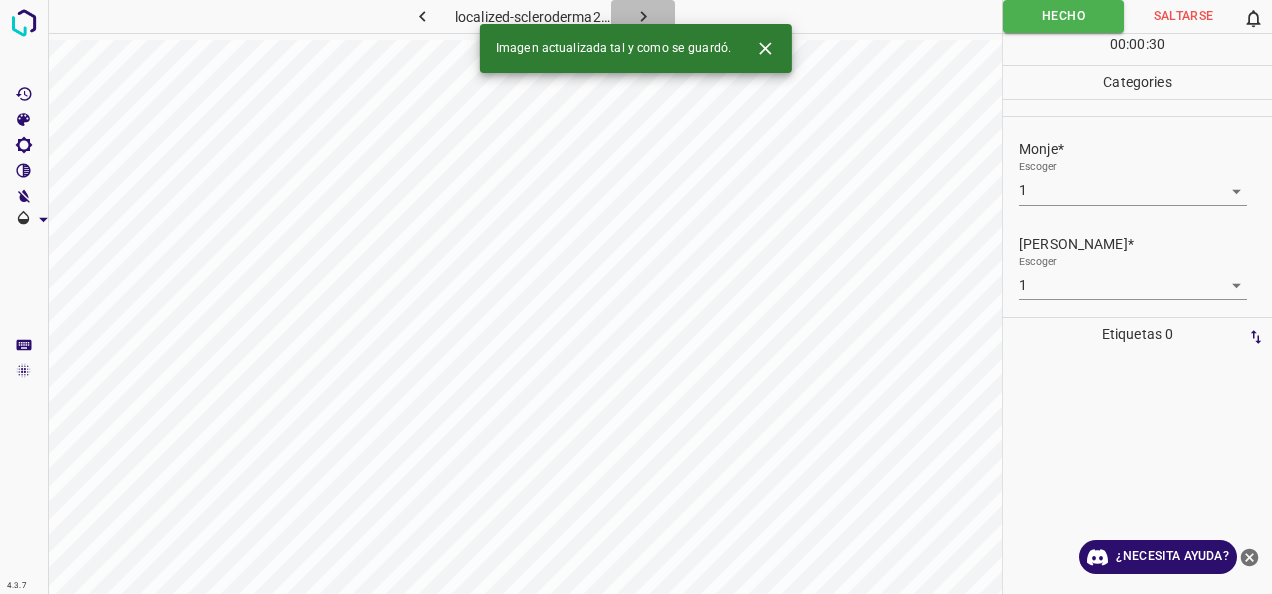 click 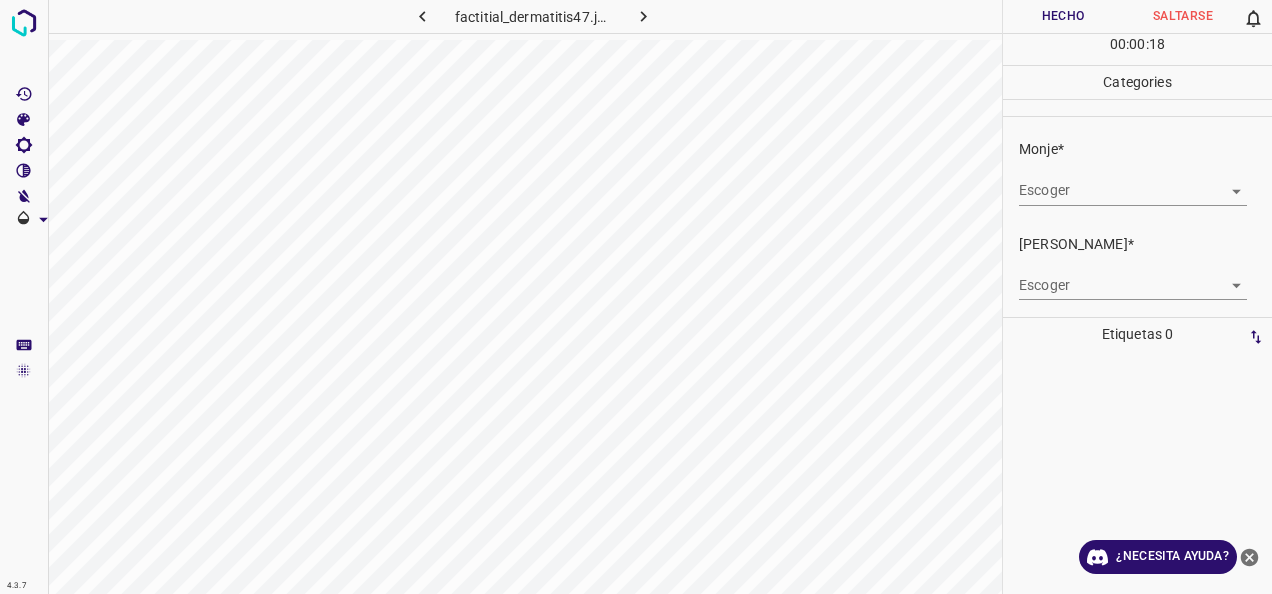 click on "4.3.7 factitial_dermatitis47.jpg Hecho Saltarse 0 00   : 00   : 18   Categories Monje*  Escoger ​  [PERSON_NAME]*  Escoger ​ Etiquetas 0 Categories 1 Monje 2  [PERSON_NAME] Herramientas Espacio Cambiar entre modos (Dibujar y Editar) Yo Etiquetado automático R Restaurar zoom M Acercar N Alejar Borrar Eliminar etiqueta de selección Filtros Z Restaurar filtros X Filtro de saturación C Filtro de brillo V Filtro de contraste B Filtro de escala de grises General O Descargar ¿Necesita ayuda? -Mensaje de texto -Esconder -Borrar" at bounding box center [636, 297] 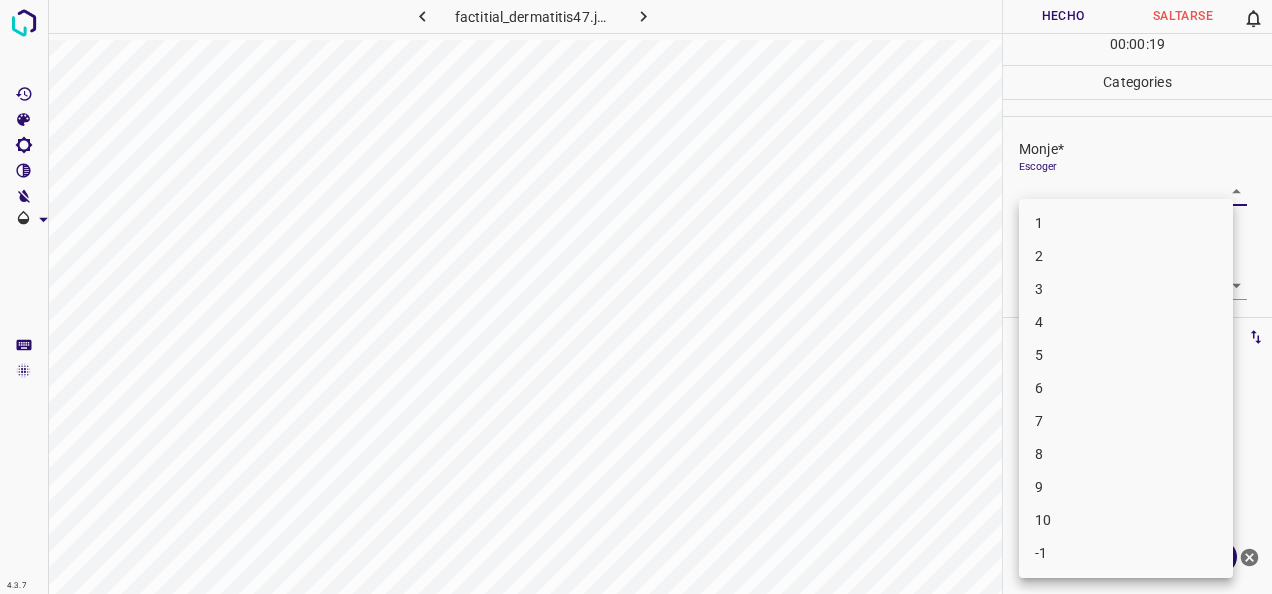 click on "1" at bounding box center [1126, 223] 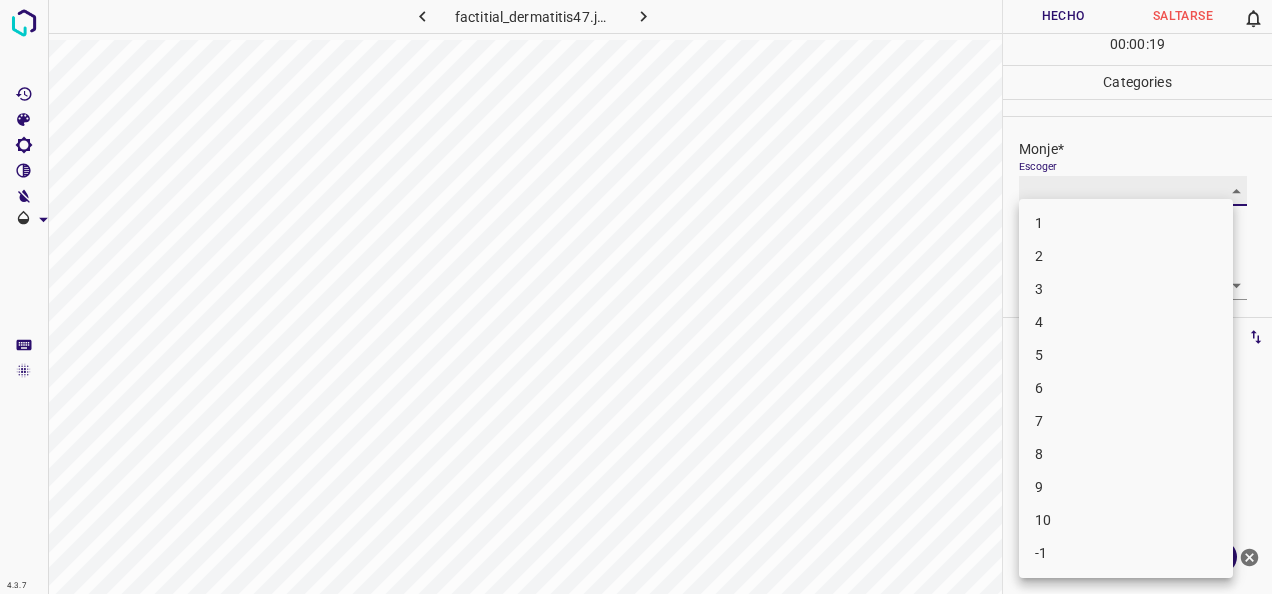 type on "1" 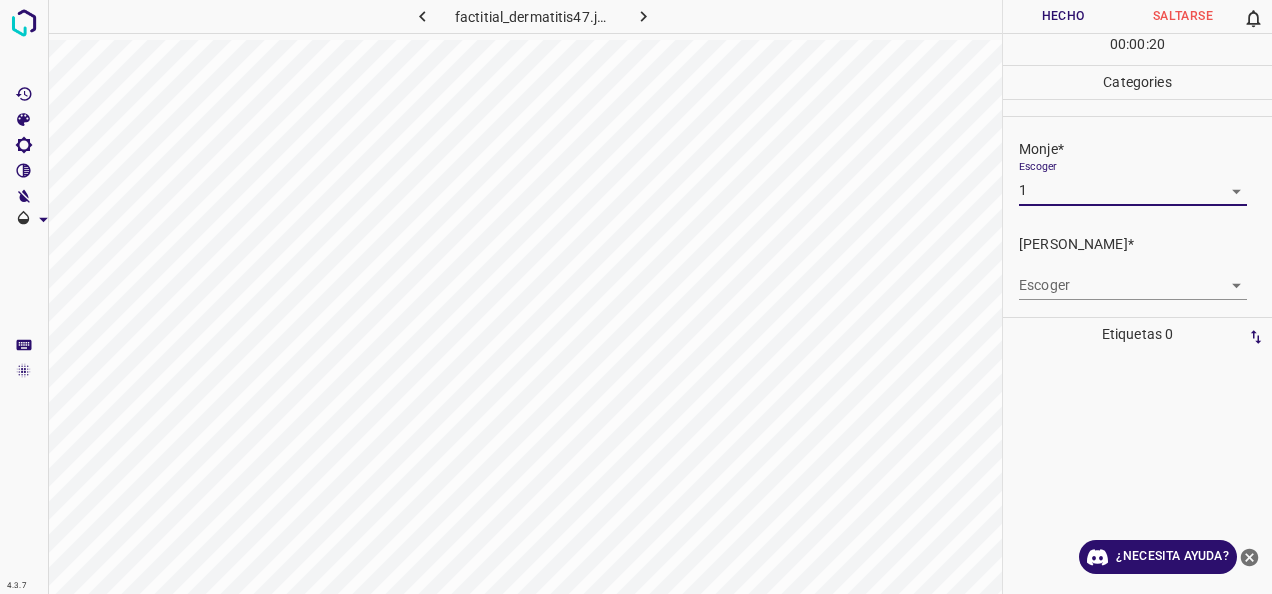 click on "4.3.7 factitial_dermatitis47.jpg Hecho Saltarse 0 00   : 00   : 20   Categories Monje*  Escoger 1 1  [PERSON_NAME]*  Escoger ​ Etiquetas 0 Categories 1 Monje 2  [PERSON_NAME] Herramientas Espacio Cambiar entre modos (Dibujar y Editar) Yo Etiquetado automático R Restaurar zoom M Acercar N Alejar Borrar Eliminar etiqueta de selección Filtros Z Restaurar filtros X Filtro de saturación C Filtro de brillo V Filtro de contraste B Filtro de escala de grises General O Descargar ¿Necesita ayuda? -Mensaje de texto -Esconder -Borrar" at bounding box center (636, 297) 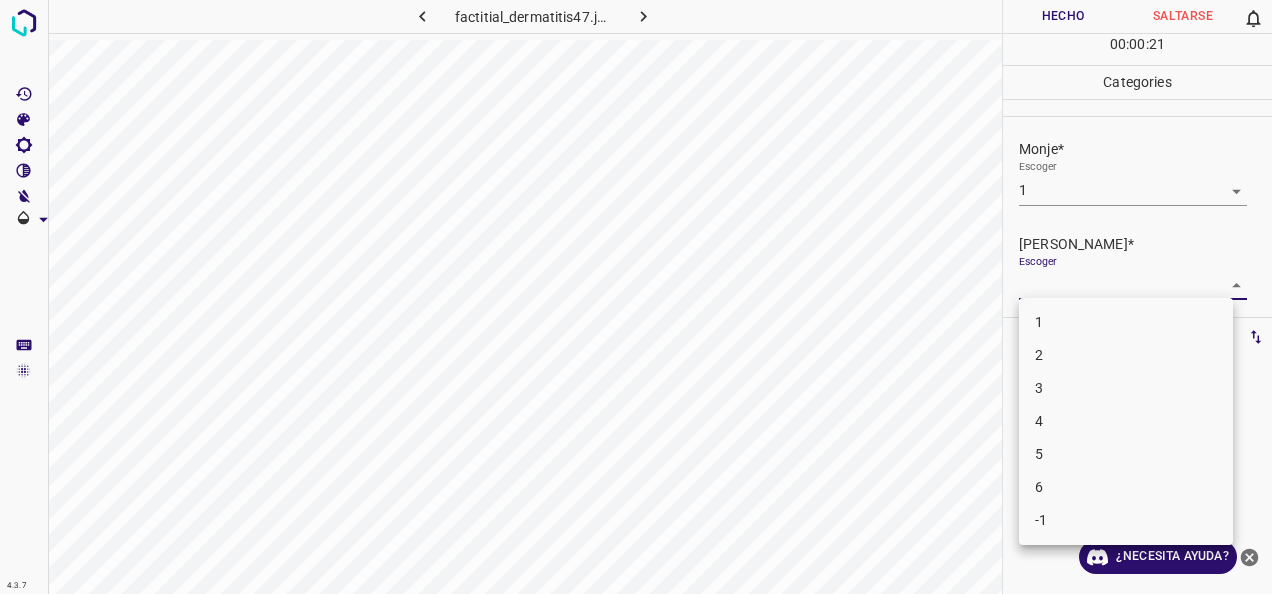 click on "1 2 3 4 5 6 -1" at bounding box center [1126, 421] 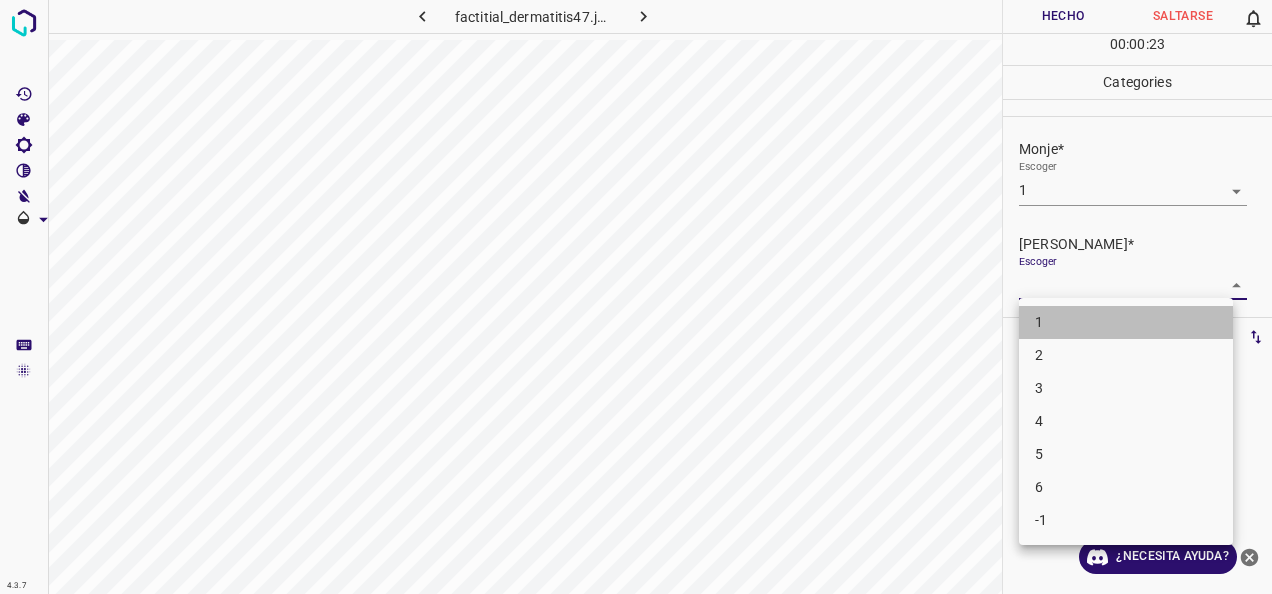 click on "1" at bounding box center [1126, 322] 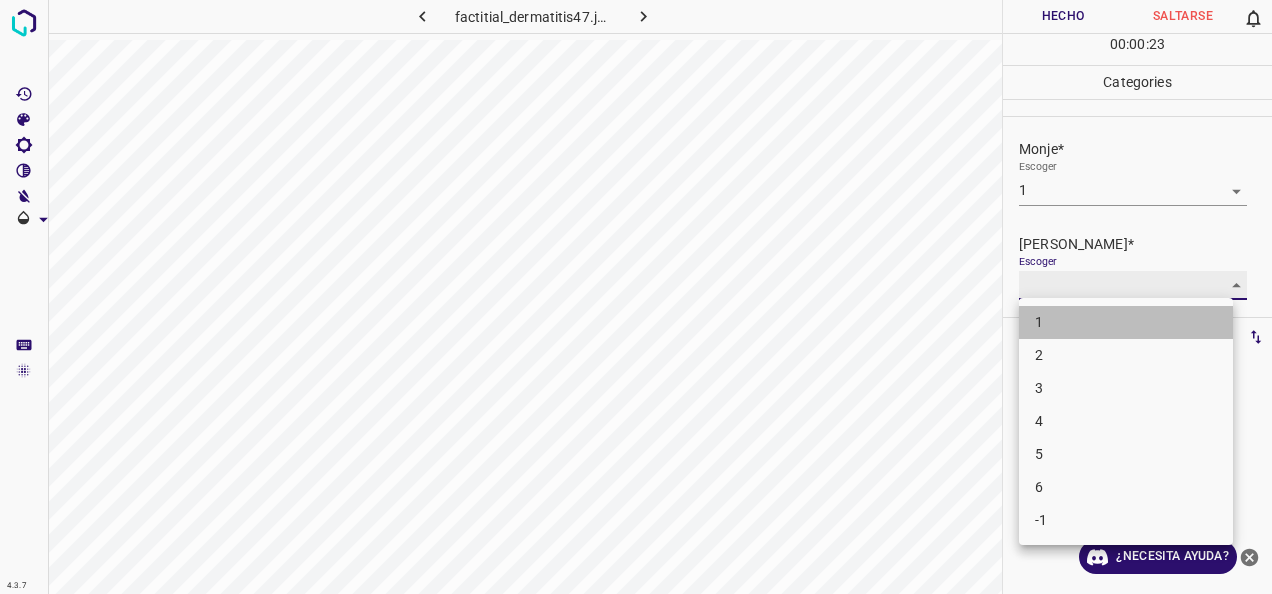 type on "1" 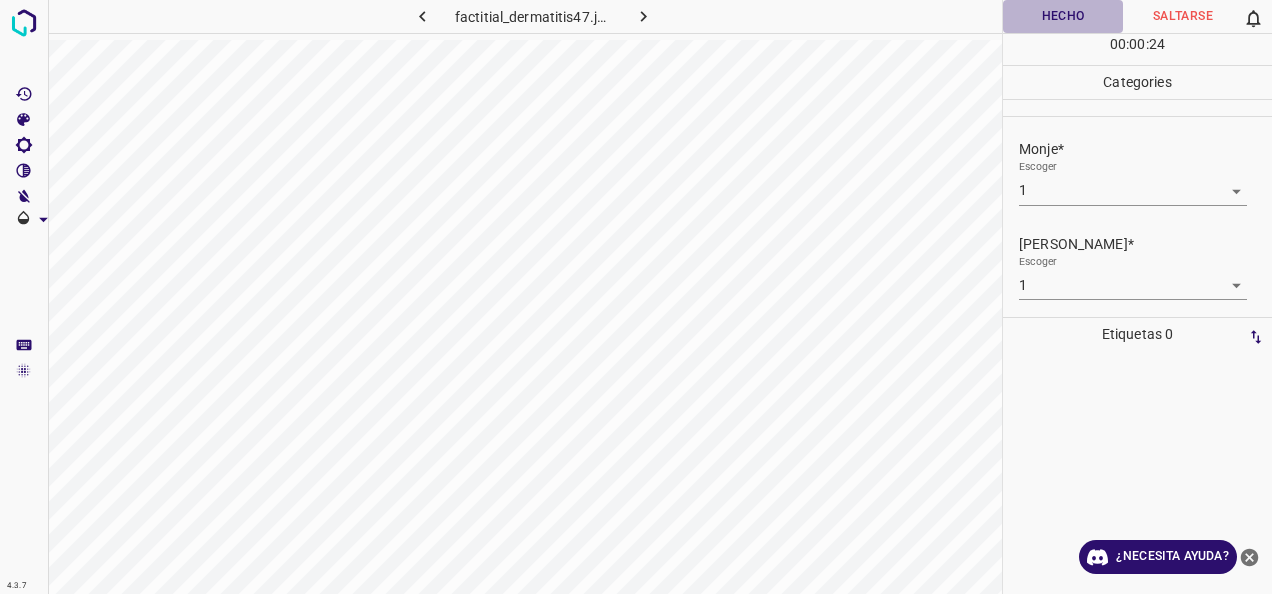 click on "Hecho" at bounding box center (1063, 16) 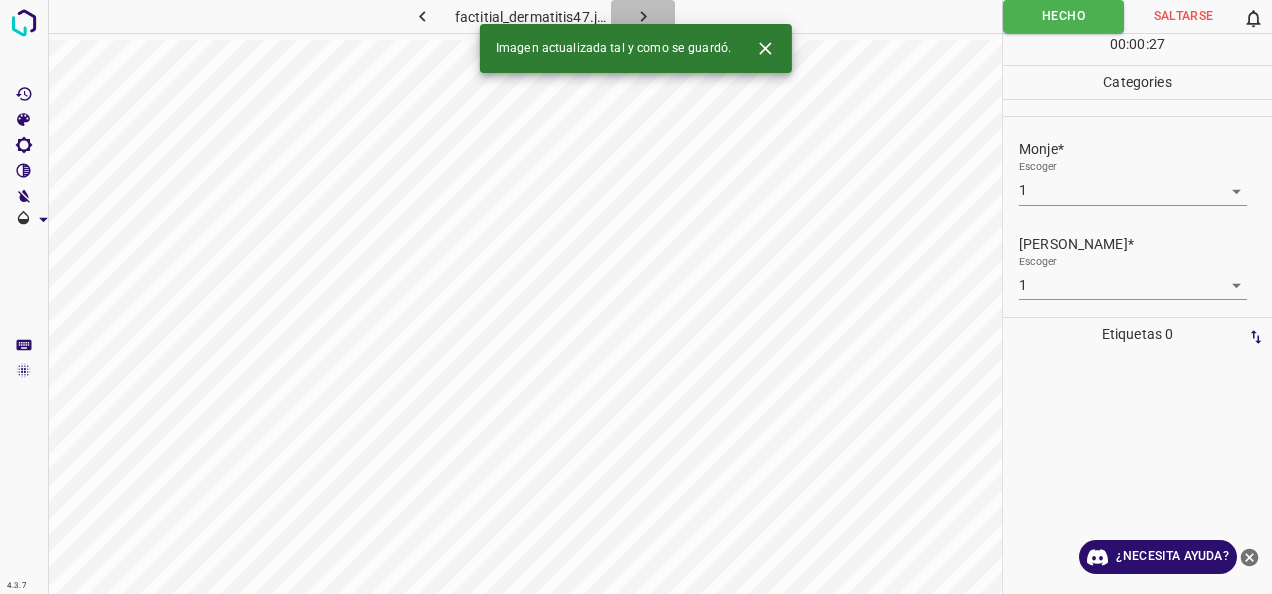 click 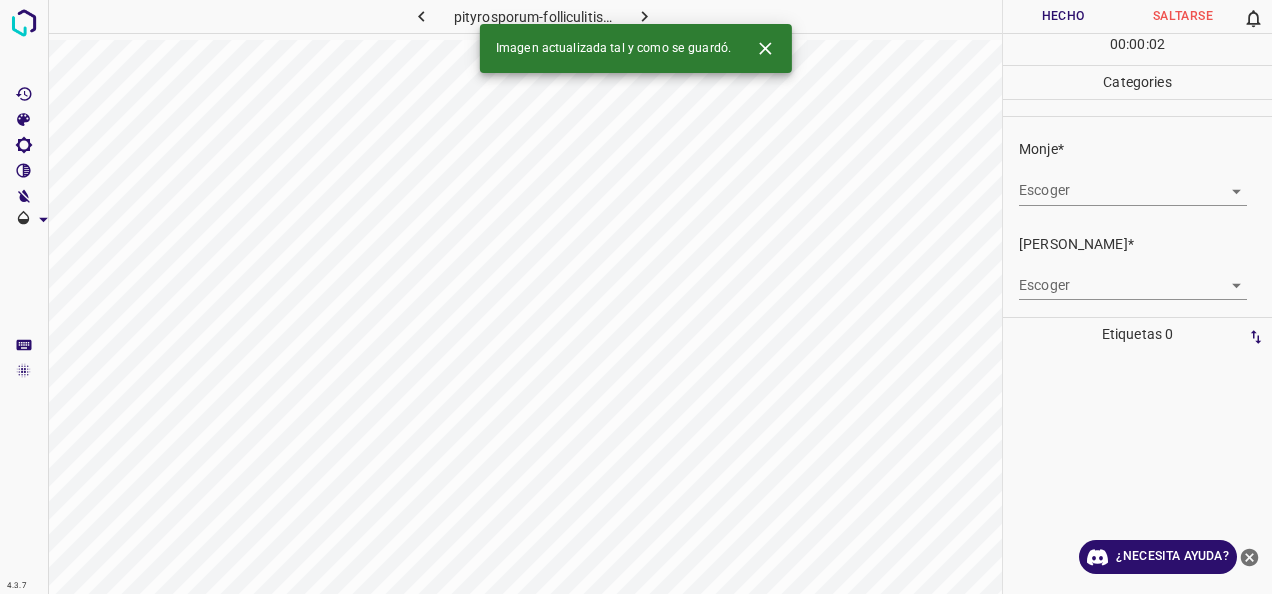 click on "4.3.7 pityrosporum-folliculitis11.jpg Hecho Saltarse 0 00   : 00   : 02   Categories Monje*  Escoger ​  [PERSON_NAME]*  Escoger ​ Etiquetas 0 Categories 1 Monje 2  [PERSON_NAME] Herramientas Espacio Cambiar entre modos (Dibujar y Editar) Yo Etiquetado automático R Restaurar zoom M Acercar N Alejar Borrar Eliminar etiqueta de selección Filtros Z Restaurar filtros X Filtro de saturación C Filtro de brillo V Filtro de contraste B Filtro de escala de grises General O Descargar Imagen actualizada tal y como se guardó. ¿Necesita ayuda? -Mensaje de texto -Esconder -Borrar" at bounding box center [636, 297] 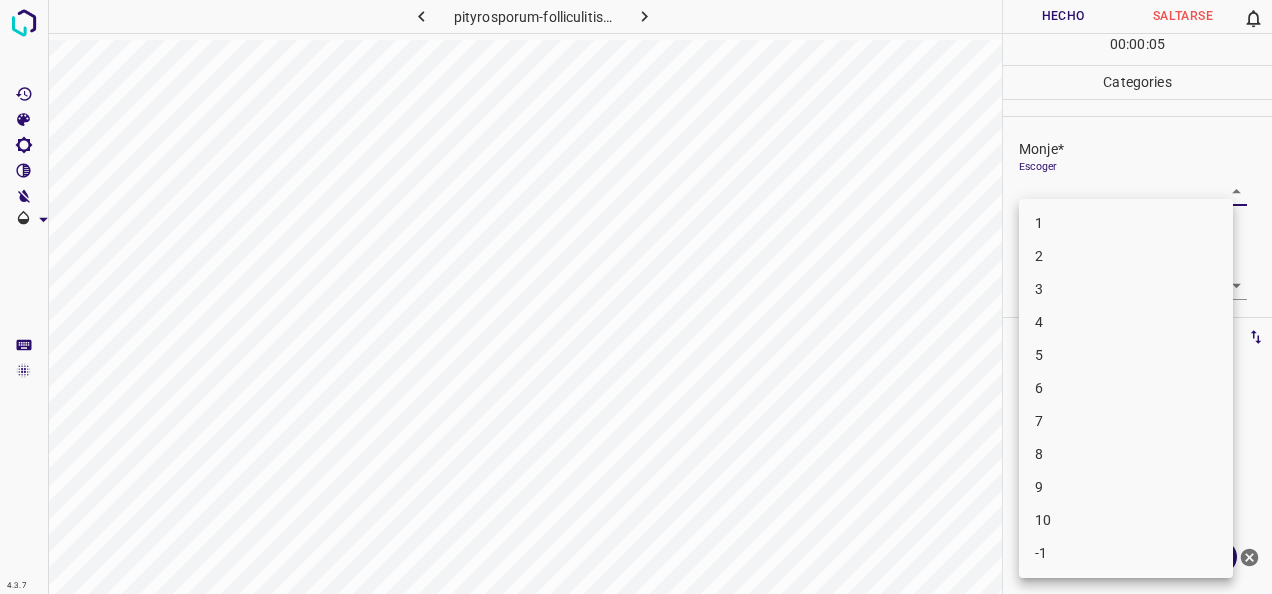 click on "1" at bounding box center (1126, 223) 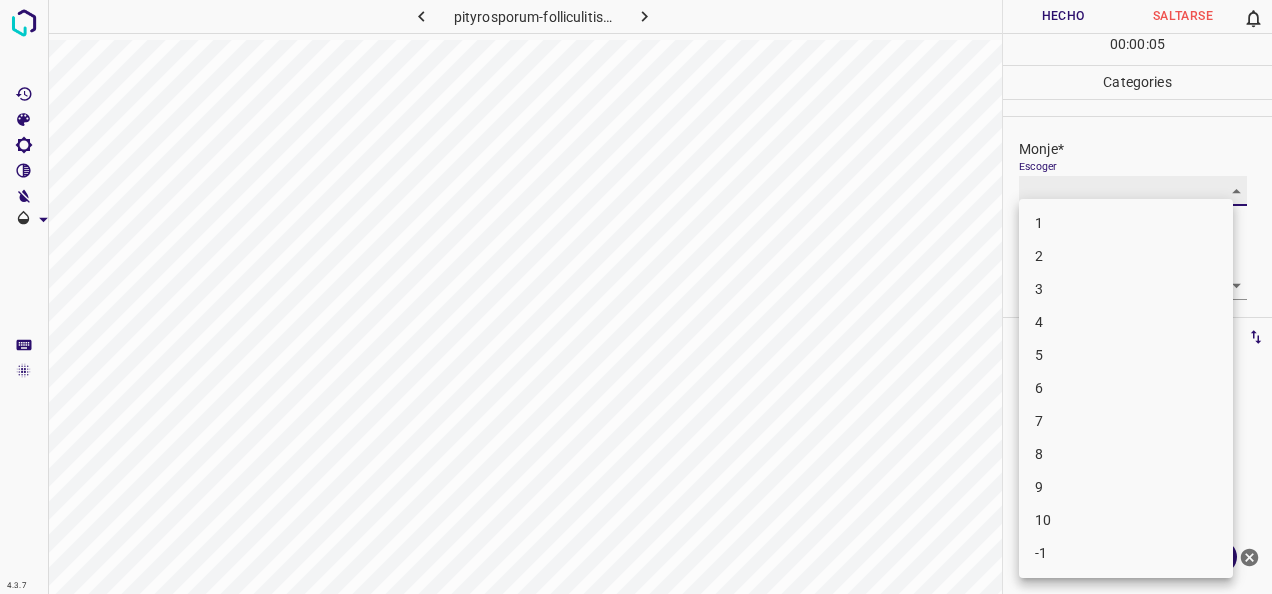 type on "1" 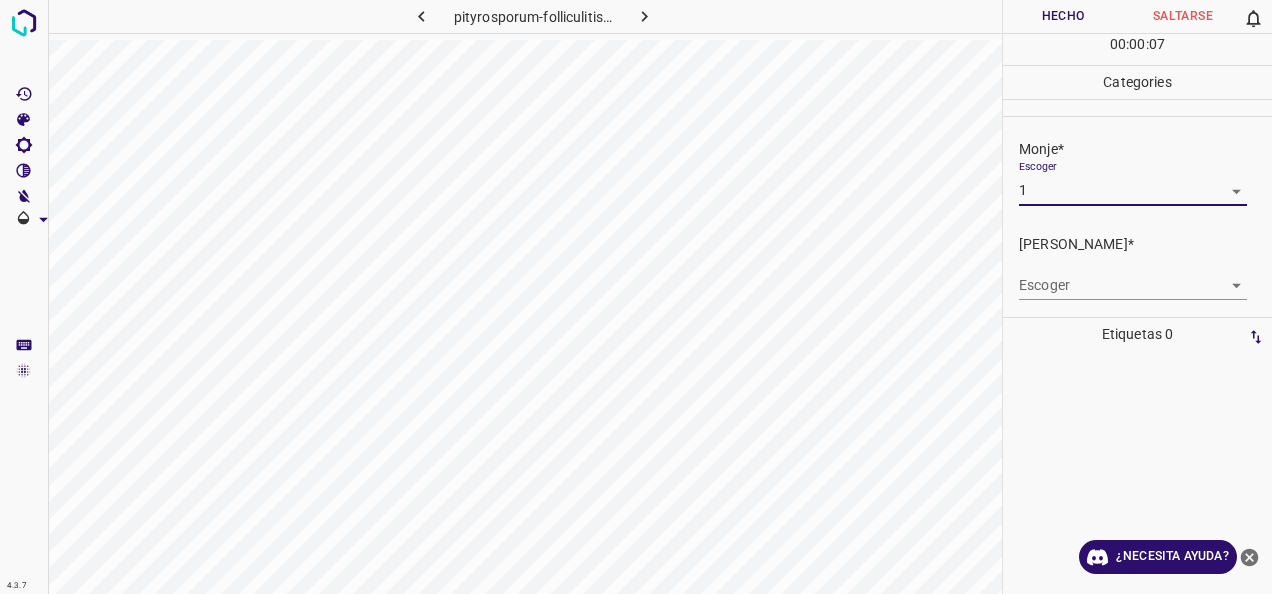 click on "4.3.7 pityrosporum-folliculitis11.jpg Hecho Saltarse 0 00   : 00   : 07   Categories Monje*  Escoger 1 1  [PERSON_NAME]*  Escoger ​ Etiquetas 0 Categories 1 Monje 2  [PERSON_NAME] Herramientas Espacio Cambiar entre modos (Dibujar y Editar) Yo Etiquetado automático R Restaurar zoom M Acercar N Alejar Borrar Eliminar etiqueta de selección Filtros Z Restaurar filtros X Filtro de saturación C Filtro de brillo V Filtro de contraste B Filtro de escala de grises General O Descargar ¿Necesita ayuda? -Mensaje de texto -Esconder -Borrar" at bounding box center [636, 297] 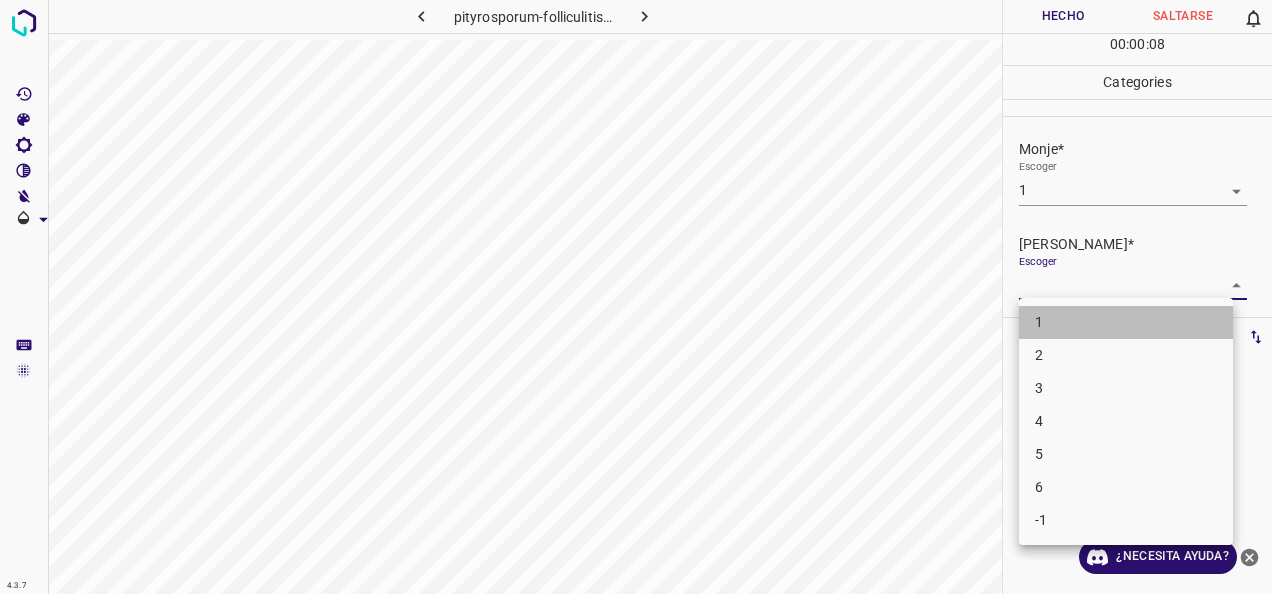 click on "1" at bounding box center (1126, 322) 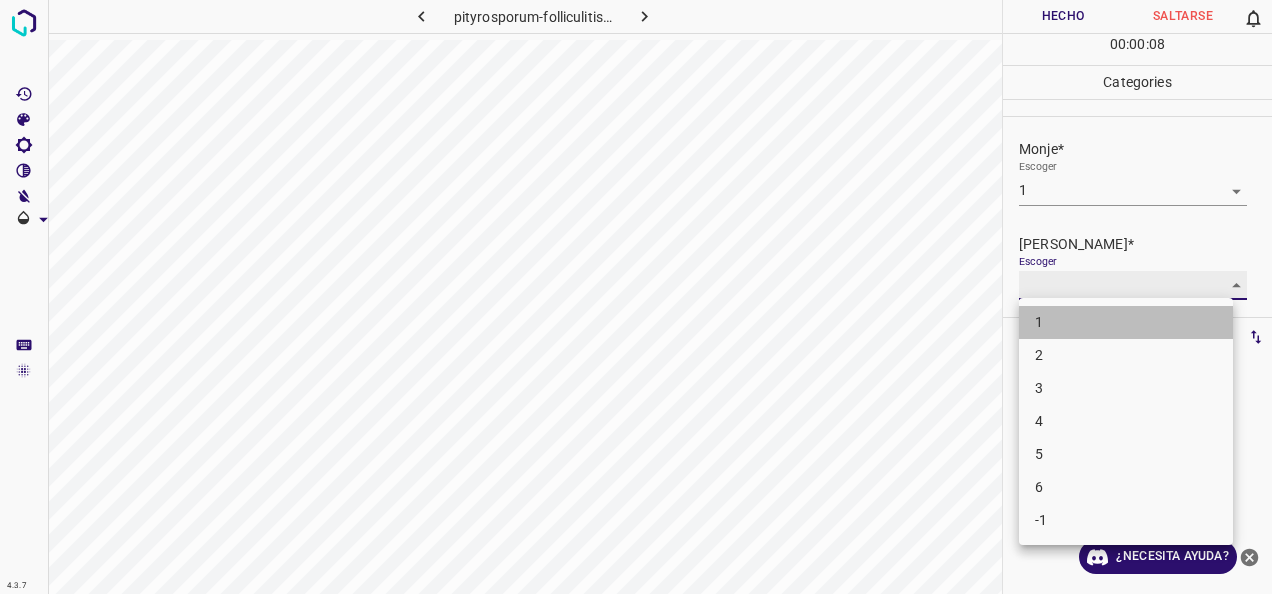 type on "1" 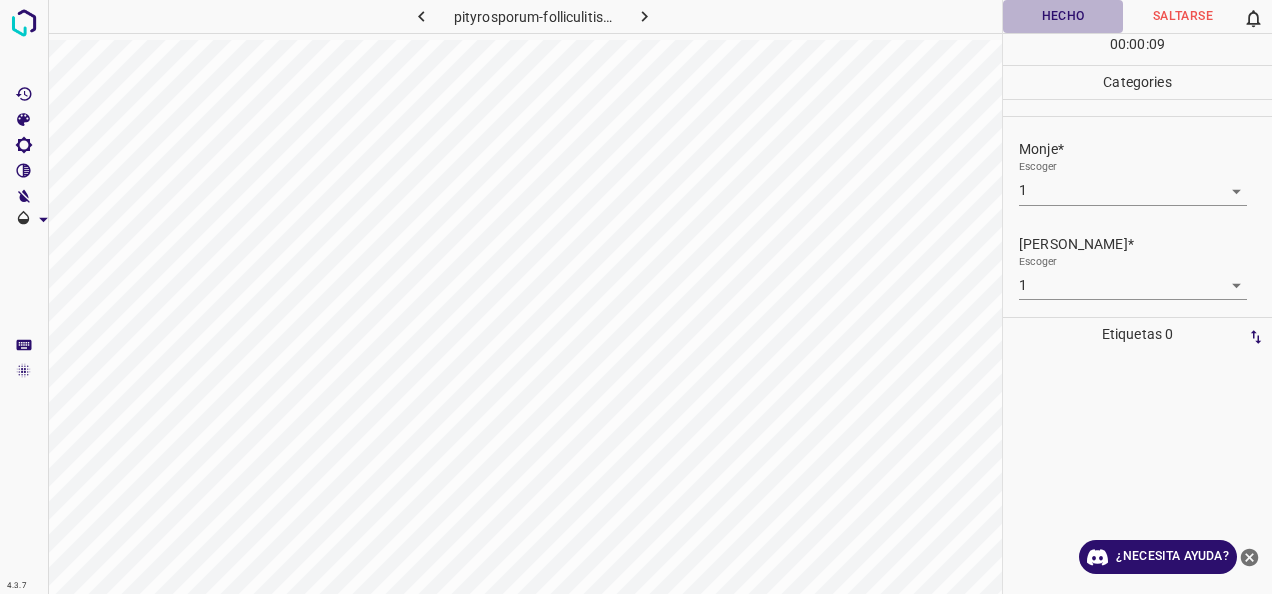 click on "Hecho" at bounding box center (1063, 16) 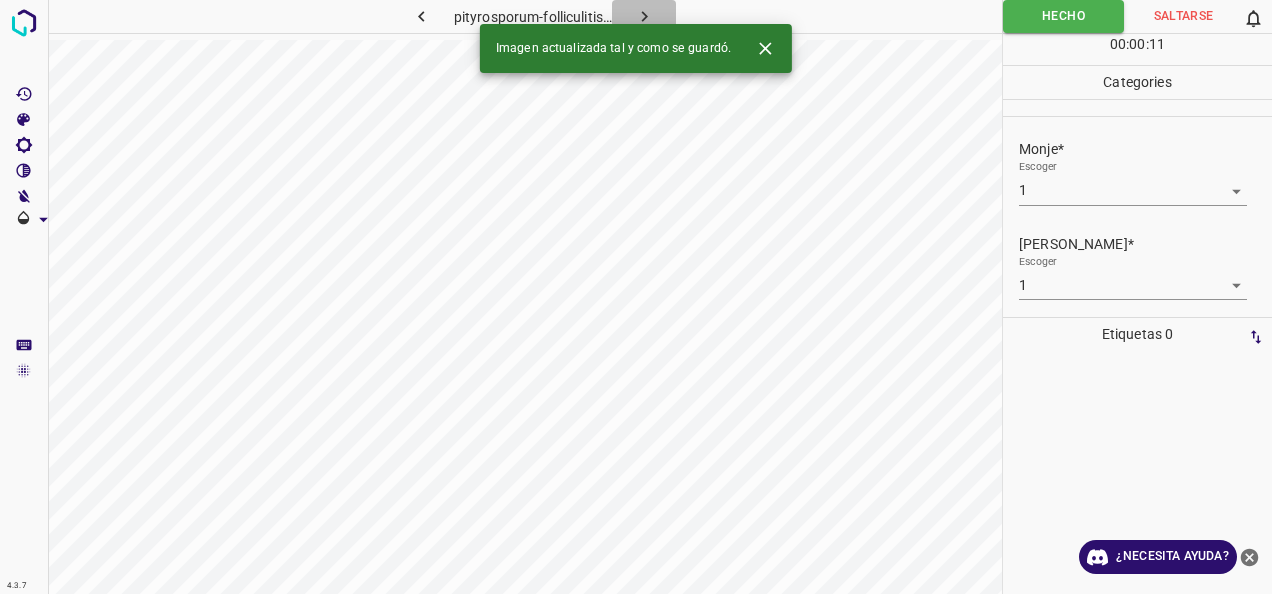 click 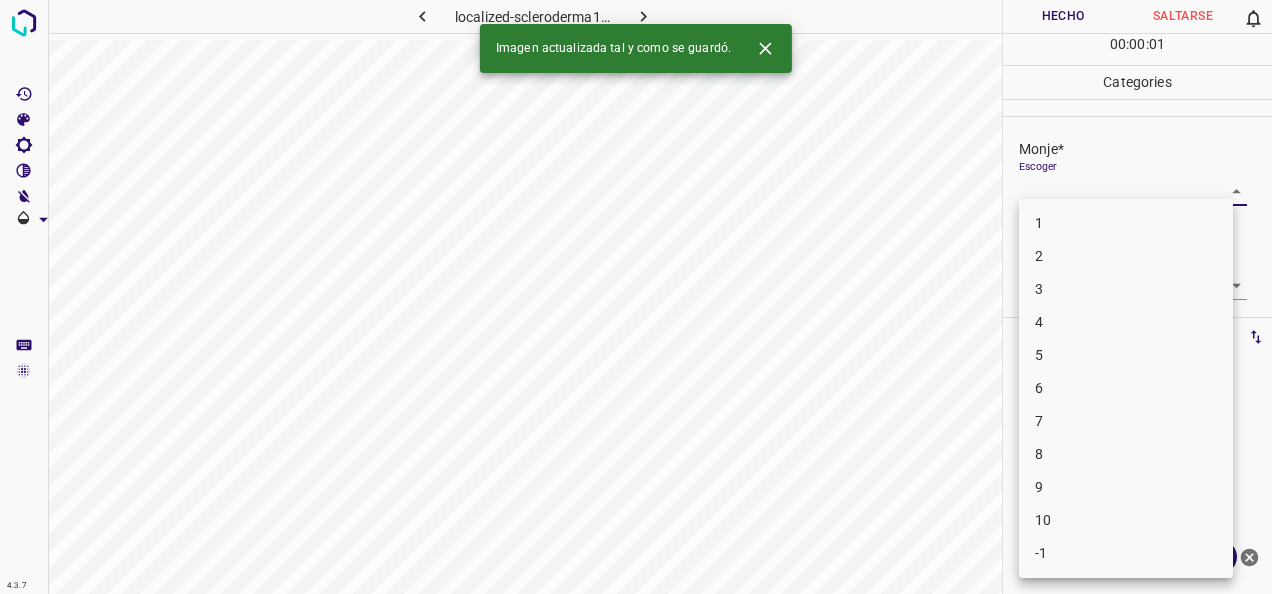 click on "4.3.7 localized-scleroderma11.jpg Hecho Saltarse 0 00   : 00   : 01   Categories Monje*  Escoger ​  [PERSON_NAME]*  Escoger ​ Etiquetas 0 Categories 1 Monje 2  [PERSON_NAME] Herramientas Espacio Cambiar entre modos (Dibujar y Editar) Yo Etiquetado automático R Restaurar zoom M Acercar N Alejar Borrar Eliminar etiqueta de selección Filtros Z Restaurar filtros X Filtro de saturación C Filtro de brillo V Filtro de contraste B Filtro de escala de grises General O Descargar Imagen actualizada tal y como se guardó. ¿Necesita ayuda? -Mensaje de texto -Esconder -Borrar 1 2 3 4 5 6 7 8 9 10 -1" at bounding box center [636, 297] 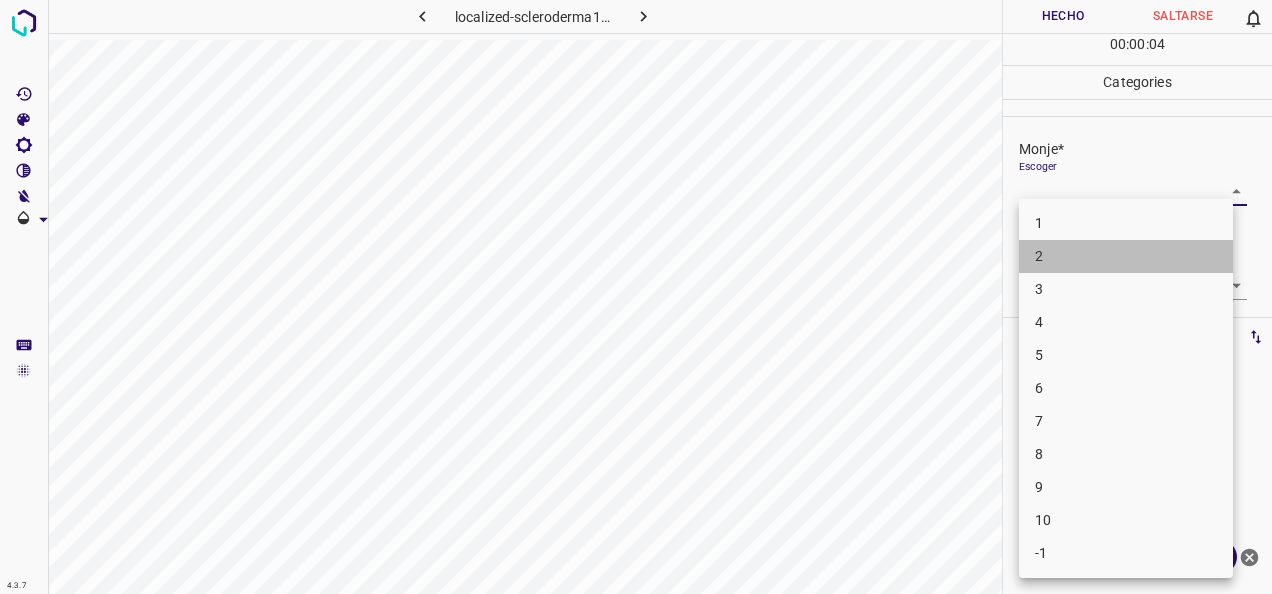 click on "2" at bounding box center (1126, 256) 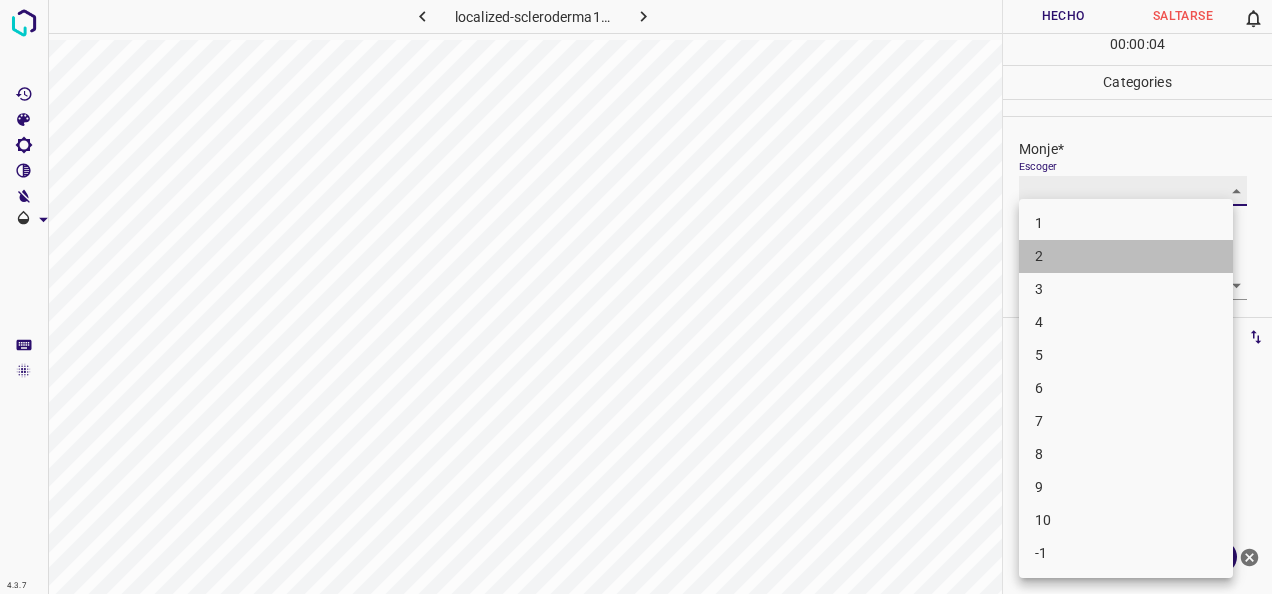 type on "2" 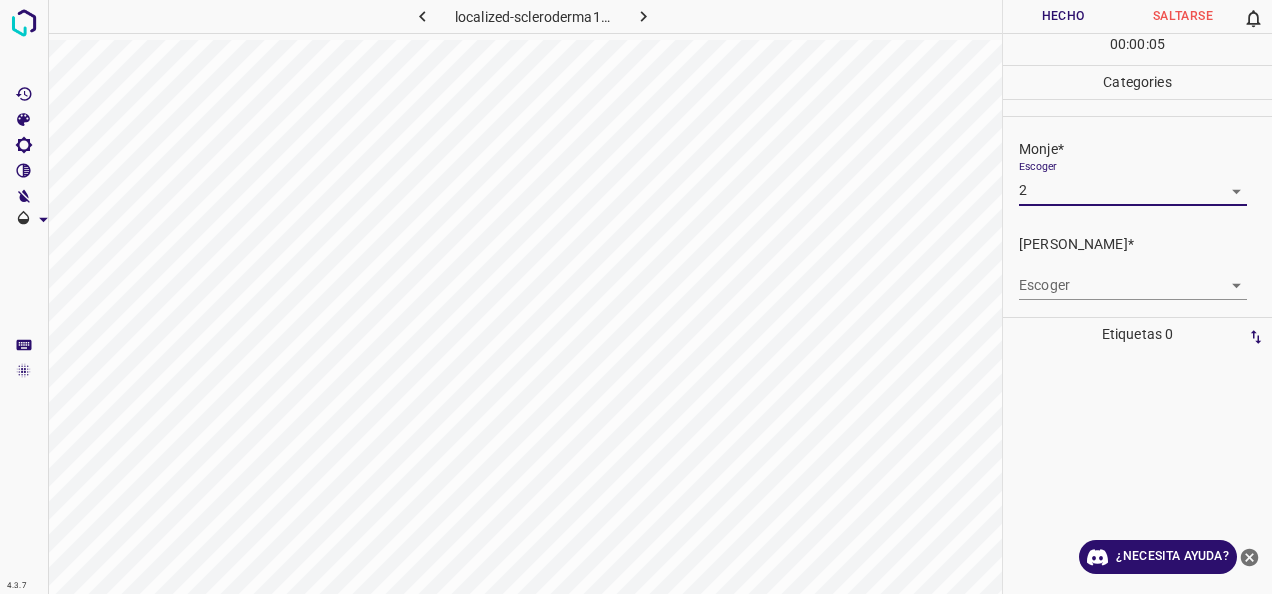 click on "4.3.7 localized-scleroderma11.jpg Hecho Saltarse 0 00   : 00   : 05   Categories Monje*  Escoger 2 2  [PERSON_NAME]*  Escoger ​ Etiquetas 0 Categories 1 Monje 2  [PERSON_NAME] Herramientas Espacio Cambiar entre modos (Dibujar y Editar) Yo Etiquetado automático R Restaurar zoom M Acercar N Alejar Borrar Eliminar etiqueta de selección Filtros Z Restaurar filtros X Filtro de saturación C Filtro de brillo V Filtro de contraste B Filtro de escala de grises General O Descargar ¿Necesita ayuda? -Mensaje de texto -Esconder -Borrar" at bounding box center (636, 297) 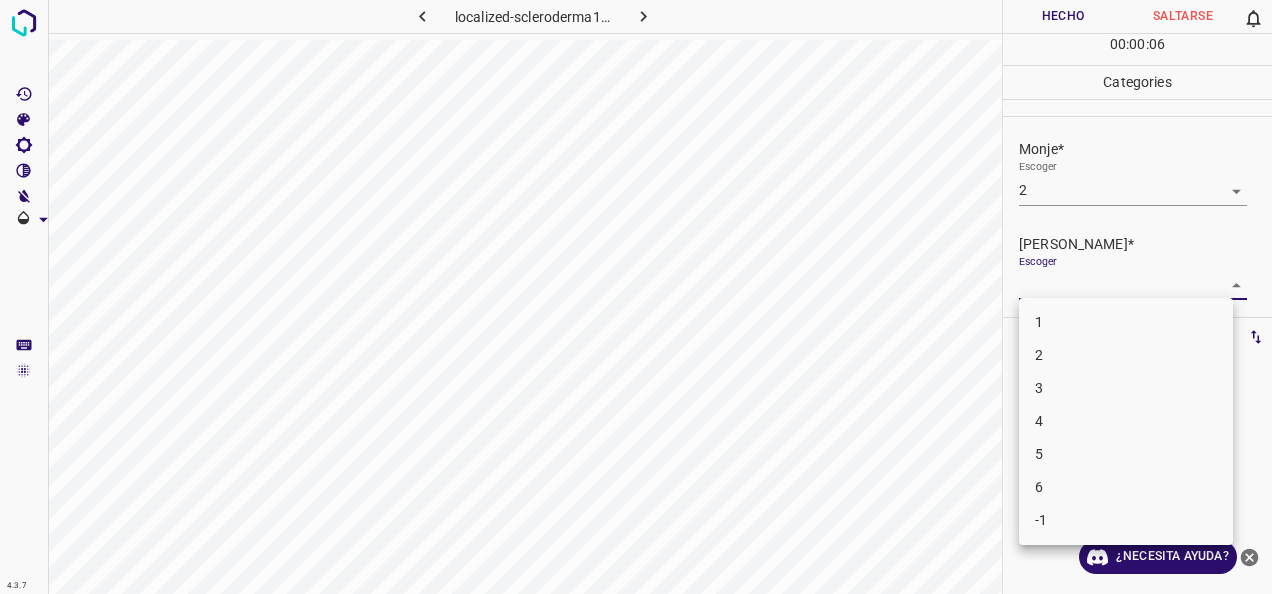 drag, startPoint x: 1130, startPoint y: 351, endPoint x: 1120, endPoint y: 336, distance: 18.027756 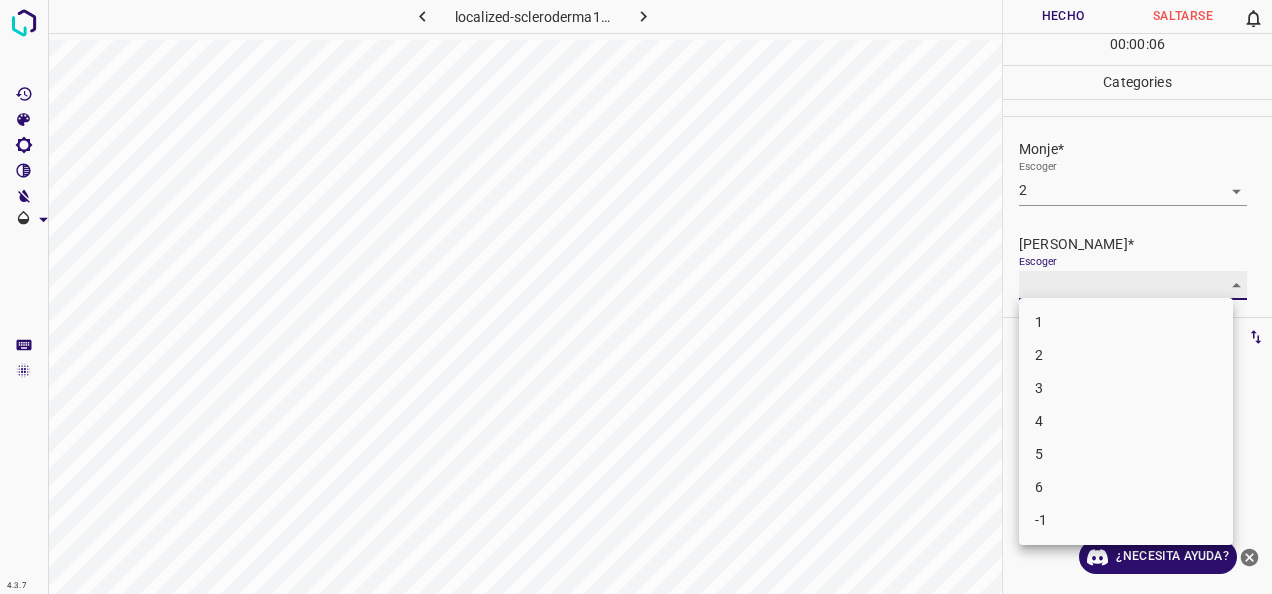type on "2" 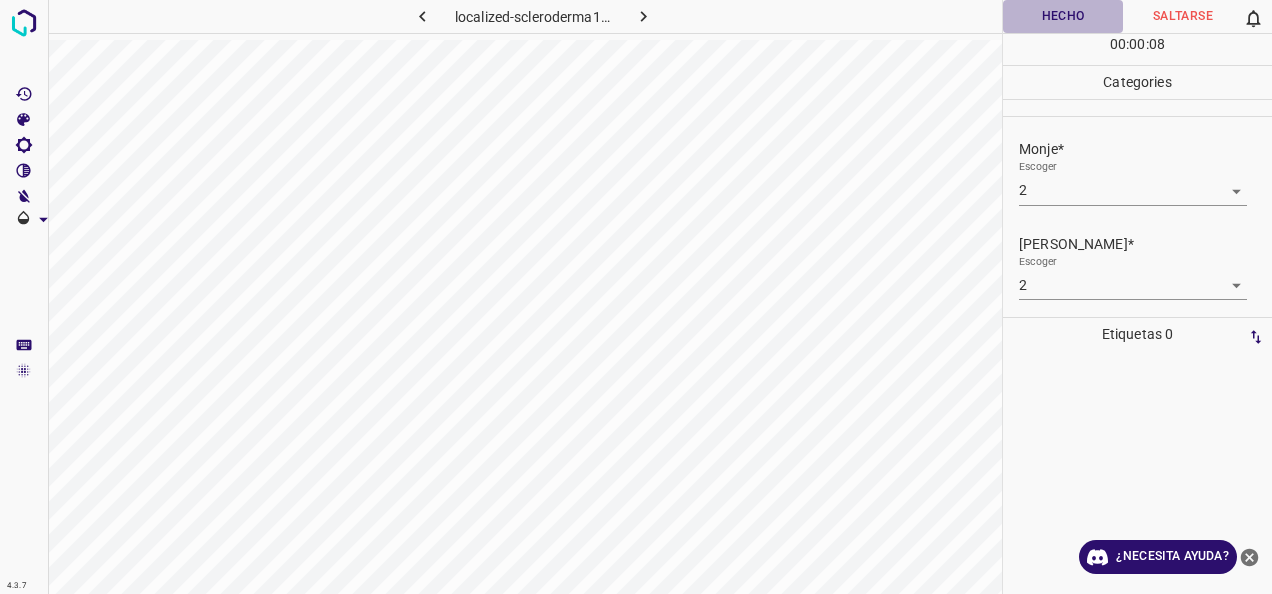 click on "Hecho" at bounding box center [1063, 16] 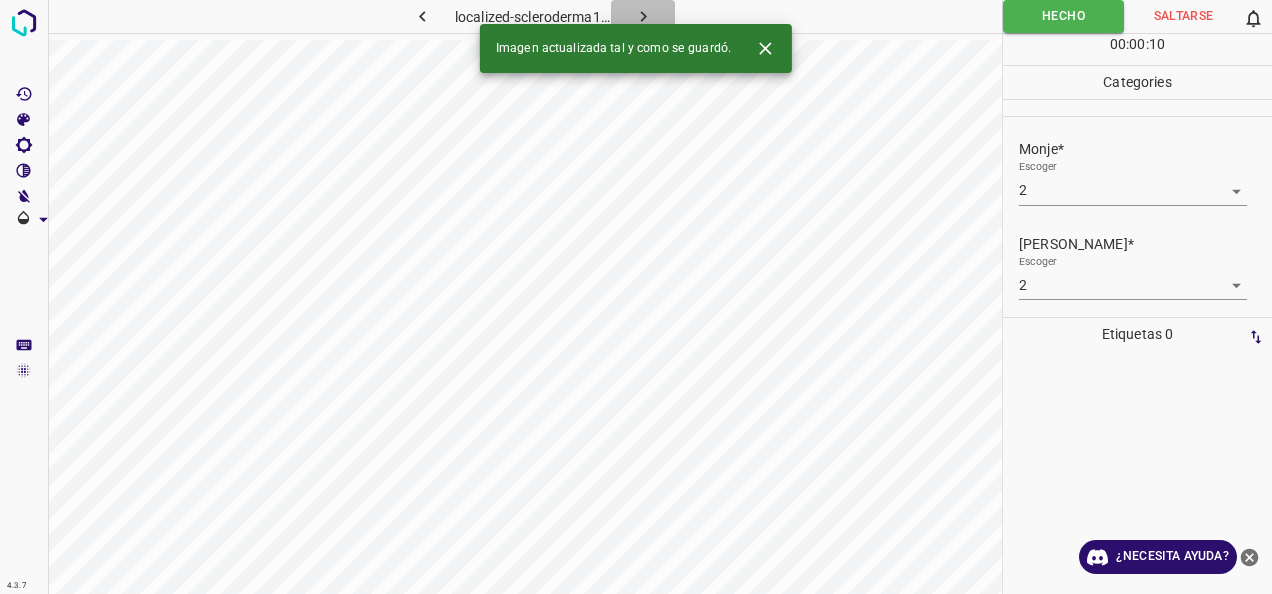 click 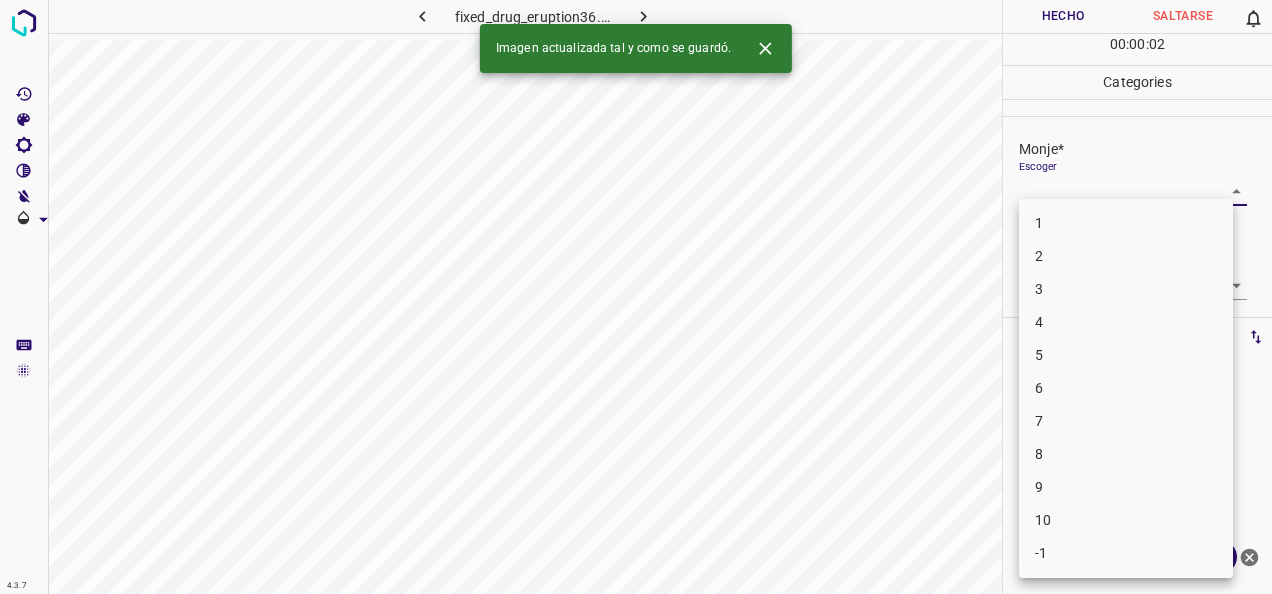 click on "4.3.7 fixed_drug_eruption36.jpg Hecho Saltarse 0 00   : 00   : 02   Categories Monje*  Escoger ​  [PERSON_NAME]*  Escoger ​ Etiquetas 0 Categories 1 Monje 2  [PERSON_NAME] Herramientas Espacio Cambiar entre modos (Dibujar y Editar) Yo Etiquetado automático R Restaurar zoom M Acercar N Alejar Borrar Eliminar etiqueta de selección Filtros Z Restaurar filtros X Filtro de saturación C Filtro de brillo V Filtro de contraste B Filtro de escala de grises General O Descargar Imagen actualizada tal y como se guardó. ¿Necesita ayuda? -Mensaje de texto -Esconder -Borrar 1 2 3 4 5 6 7 8 9 10 -1" at bounding box center [636, 297] 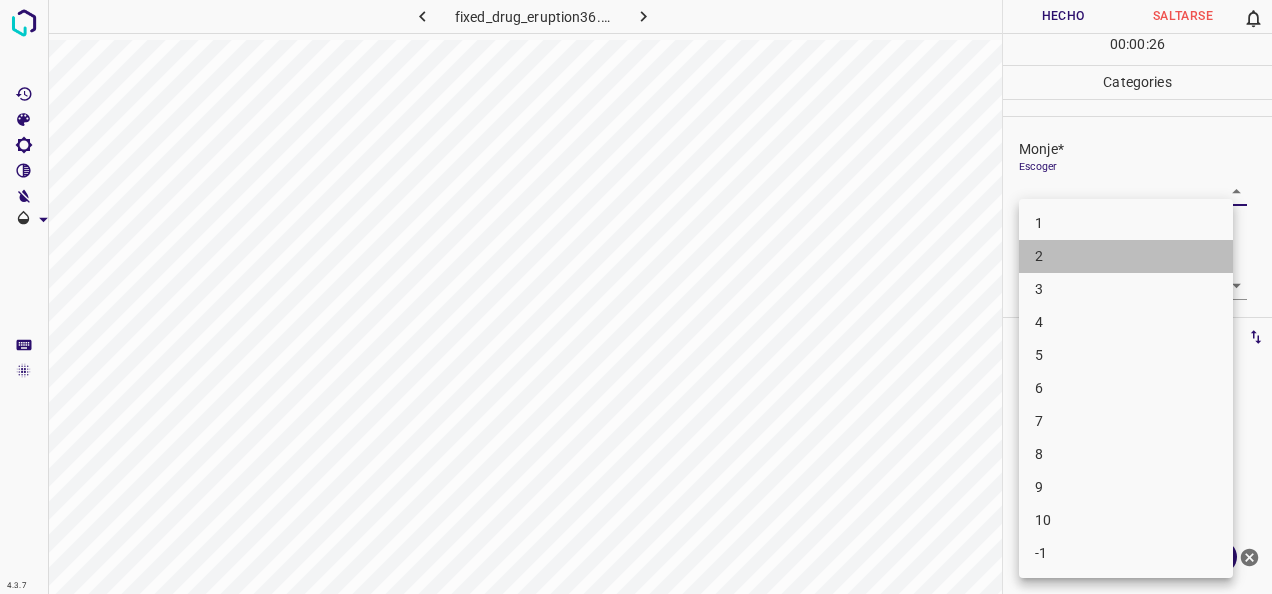 click on "2" at bounding box center [1126, 256] 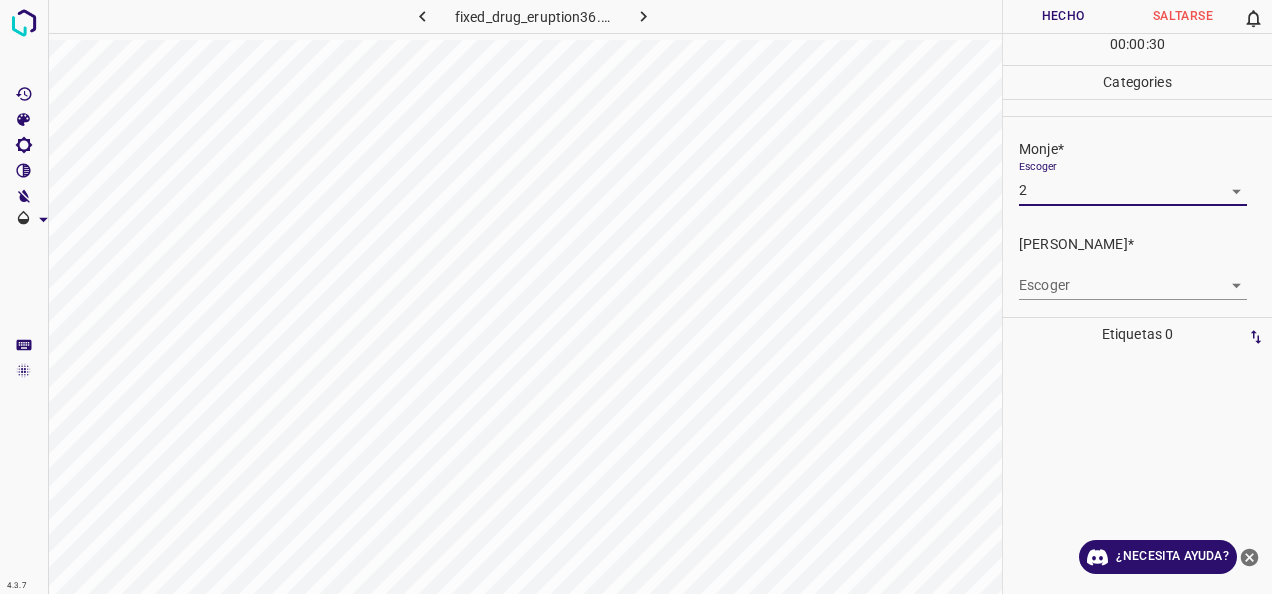 click on "4.3.7 fixed_drug_eruption36.jpg [PERSON_NAME] 0 00   : 00   : 30   Categories Monje*  Escoger 2 2  [PERSON_NAME]*  Escoger ​ Etiquetas 0 Categories 1 Monje 2  [PERSON_NAME] Herramientas Espacio Cambiar entre modos (Dibujar y Editar) Yo Etiquetado automático R Restaurar zoom M Acercar N Alejar Borrar Eliminar etiqueta de selección Filtros Z Restaurar filtros X Filtro de saturación C Filtro de brillo V Filtro de contraste B Filtro de escala de grises General O Descargar ¿Necesita ayuda? -Mensaje de texto -Esconder -Borrar" at bounding box center [636, 297] 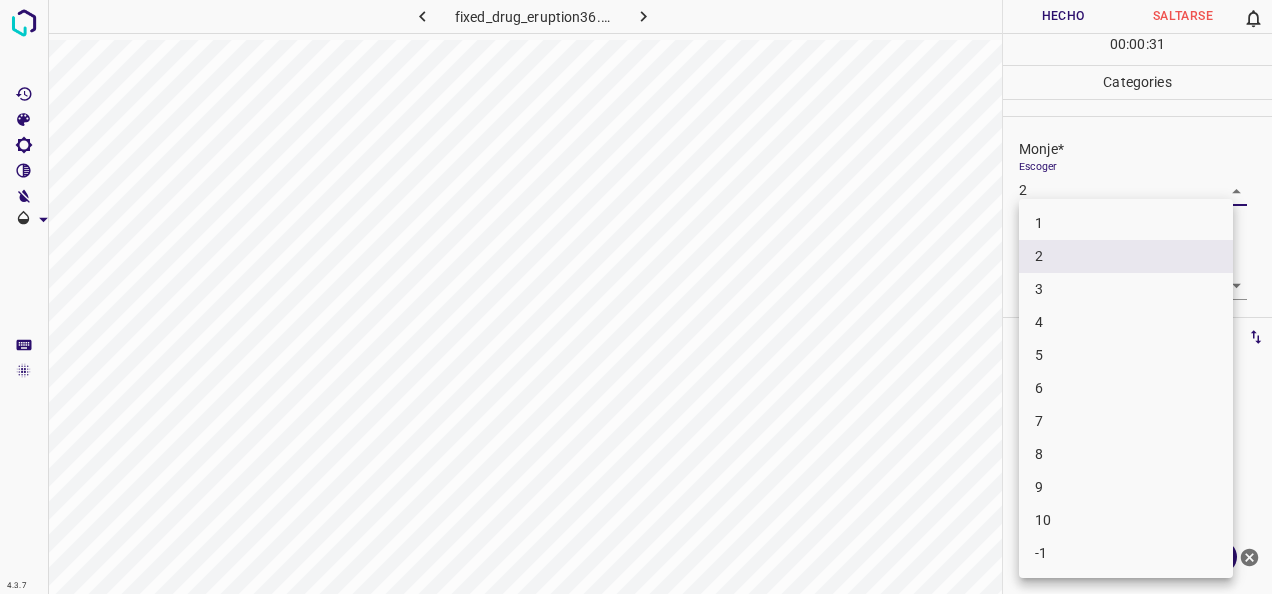 click on "1" at bounding box center [1126, 223] 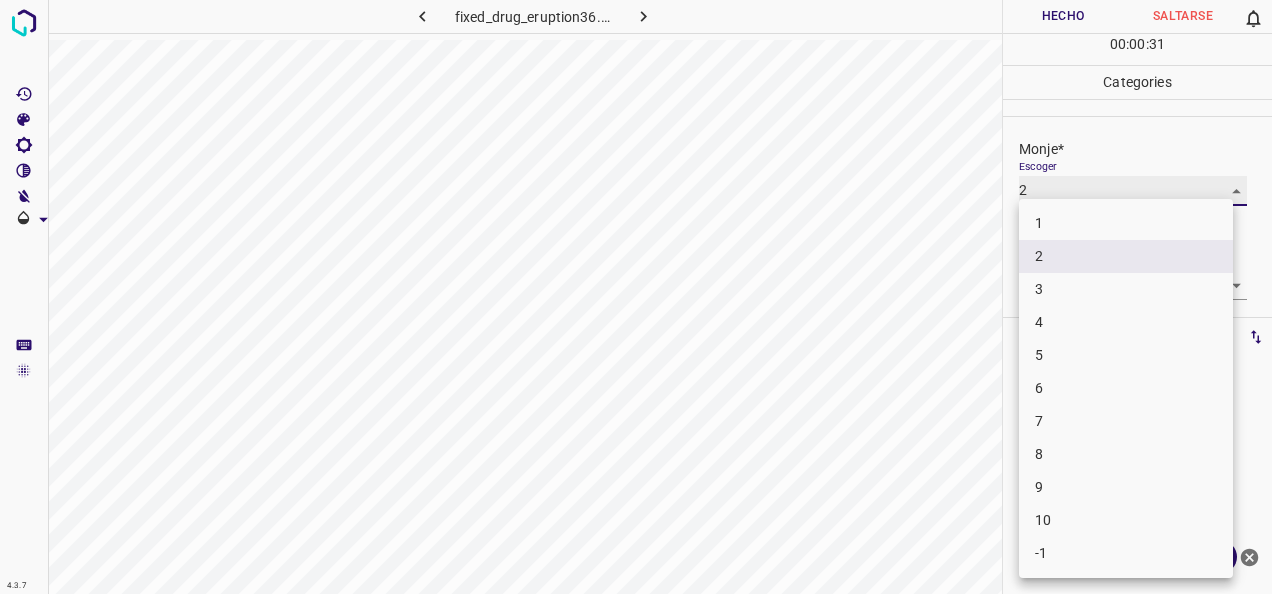 type on "1" 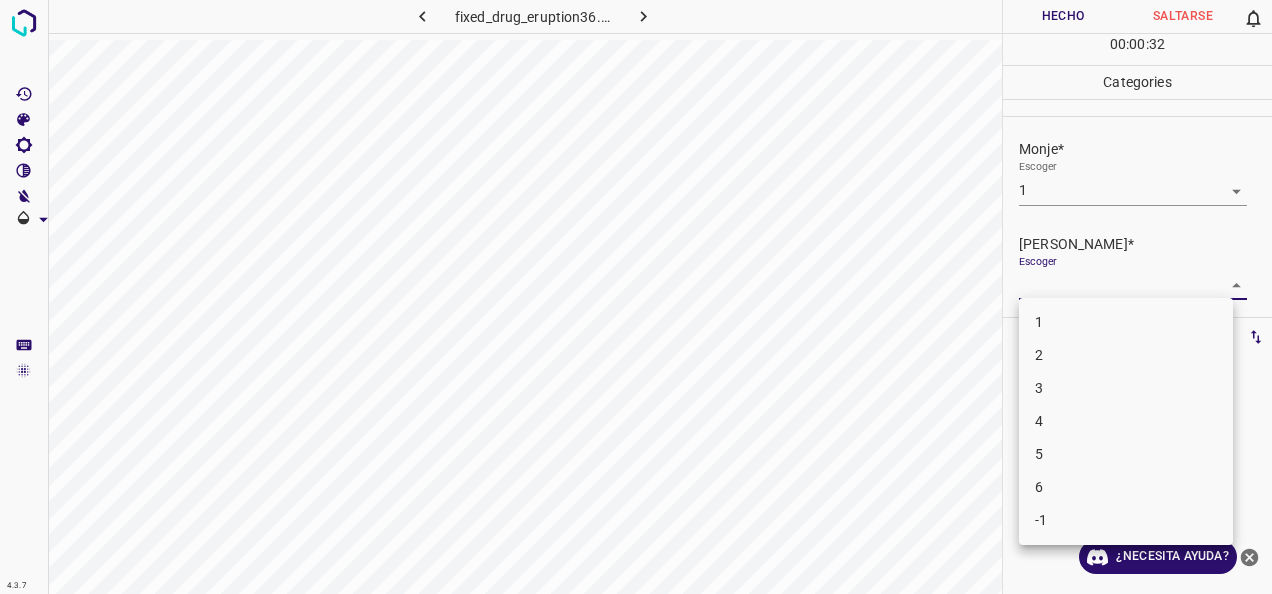 click on "4.3.7 fixed_drug_eruption36.jpg Hecho Saltarse 0 00   : 00   : 32   Categories Monje*  Escoger 1 1  [PERSON_NAME]*  Escoger ​ Etiquetas 0 Categories 1 Monje 2  [PERSON_NAME] Herramientas Espacio Cambiar entre modos (Dibujar y Editar) Yo Etiquetado automático R Restaurar zoom M Acercar N Alejar Borrar Eliminar etiqueta de selección Filtros Z Restaurar filtros X Filtro de saturación C Filtro de brillo V Filtro de contraste B Filtro de escala de grises General O Descargar ¿Necesita ayuda? -Mensaje de texto -Esconder -Borrar 1 2 3 4 5 6 -1" at bounding box center [636, 297] 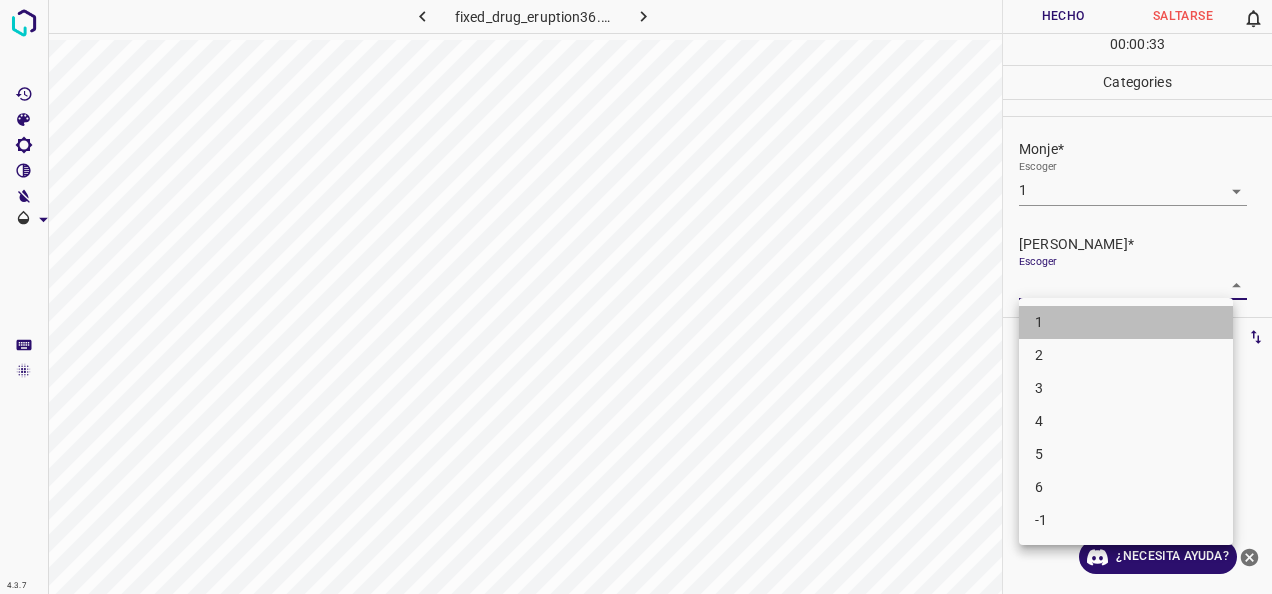 click on "1" at bounding box center [1126, 322] 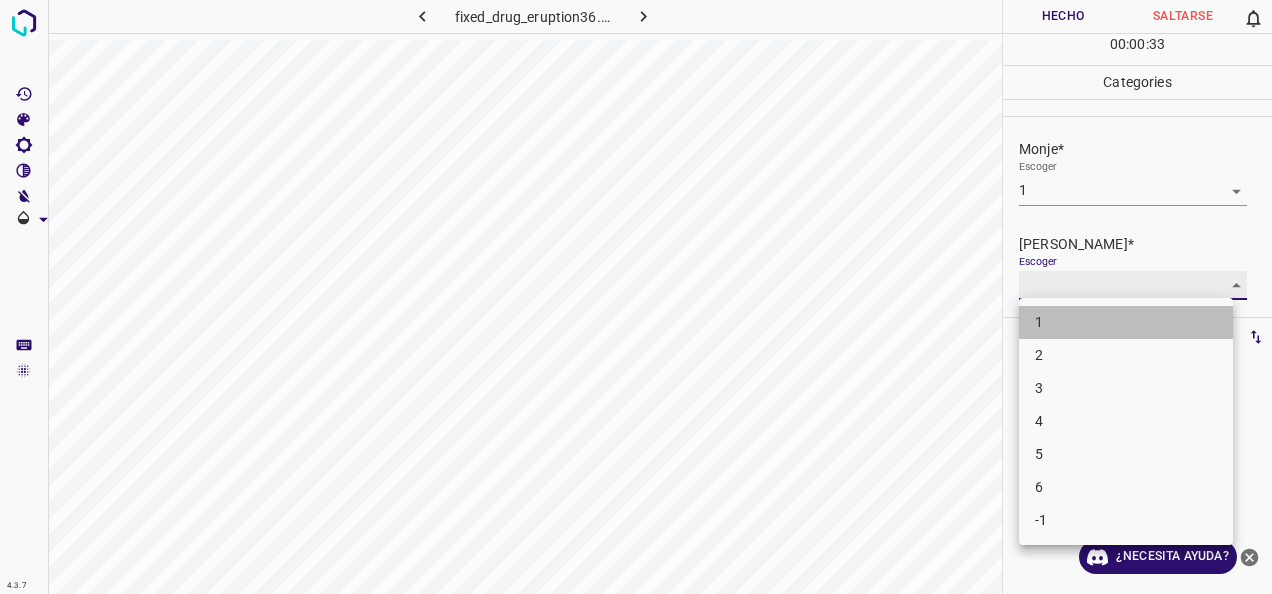 type on "1" 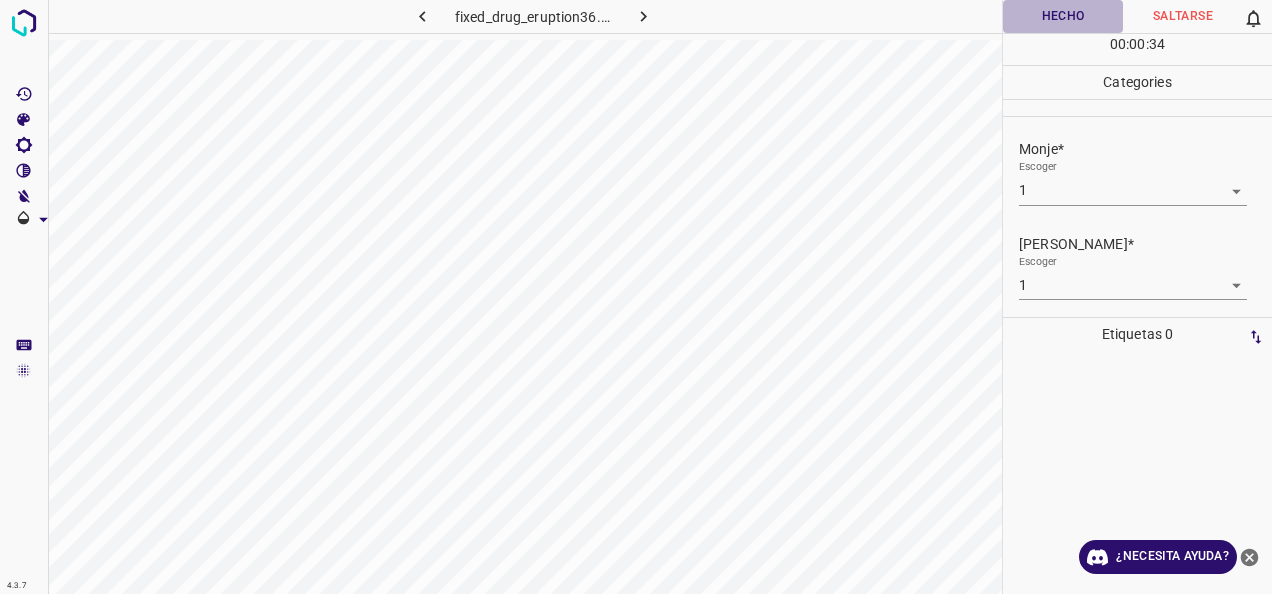 click on "Hecho" at bounding box center (1063, 16) 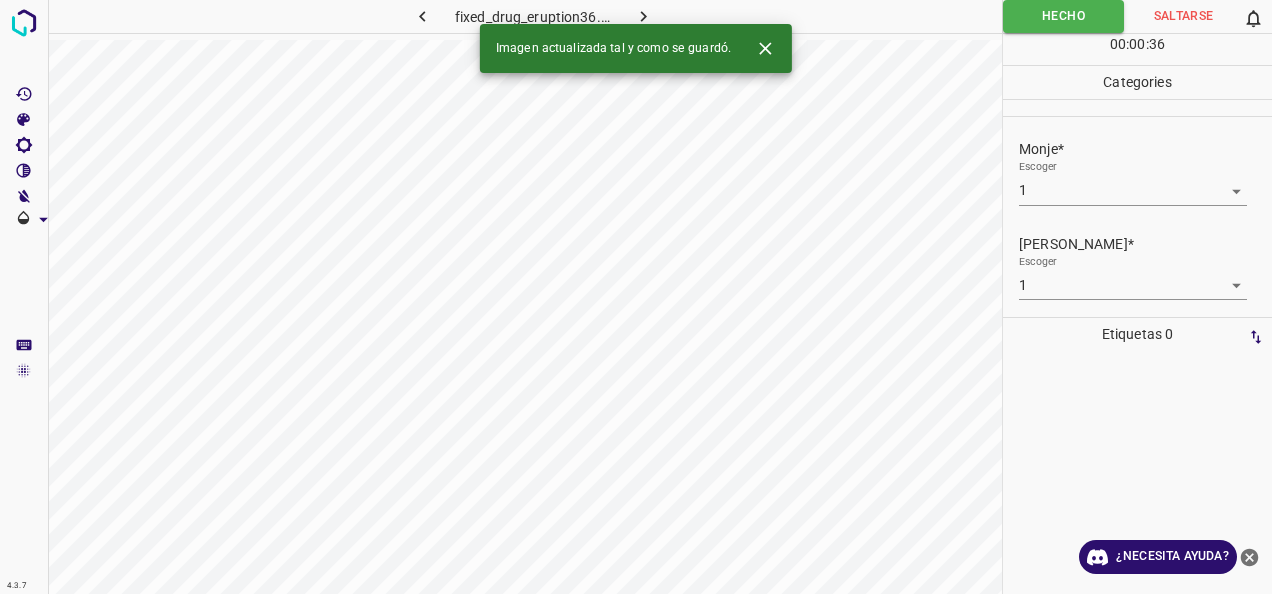 click 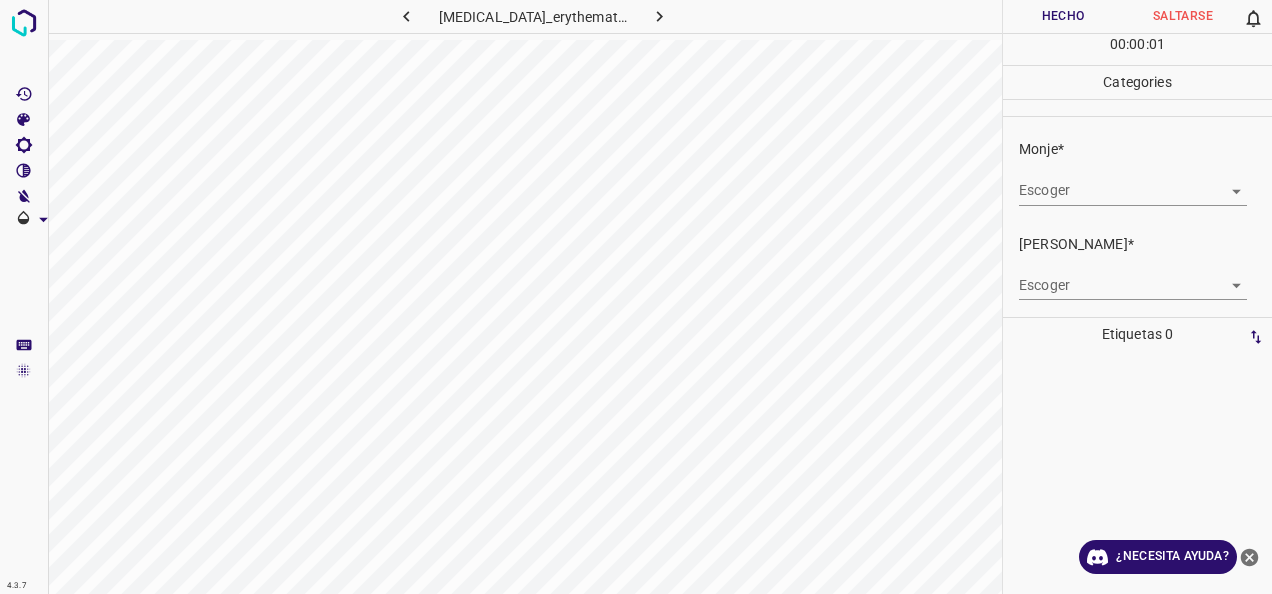 click on "4.3.7 [MEDICAL_DATA]_erythematosus52.jpg Hecho Saltarse 0 00   : 00   : 01   Categories Monje*  Escoger ​  [PERSON_NAME]*  Escoger ​ Etiquetas 0 Categories 1 Monje 2  [PERSON_NAME] Herramientas Espacio Cambiar entre modos (Dibujar y Editar) Yo Etiquetado automático R Restaurar zoom M Acercar N Alejar Borrar Eliminar etiqueta de selección Filtros Z Restaurar filtros X Filtro de saturación C Filtro de brillo V Filtro de contraste B Filtro de escala de grises General O Descargar ¿Necesita ayuda? -Mensaje de texto -Esconder -Borrar" at bounding box center (636, 297) 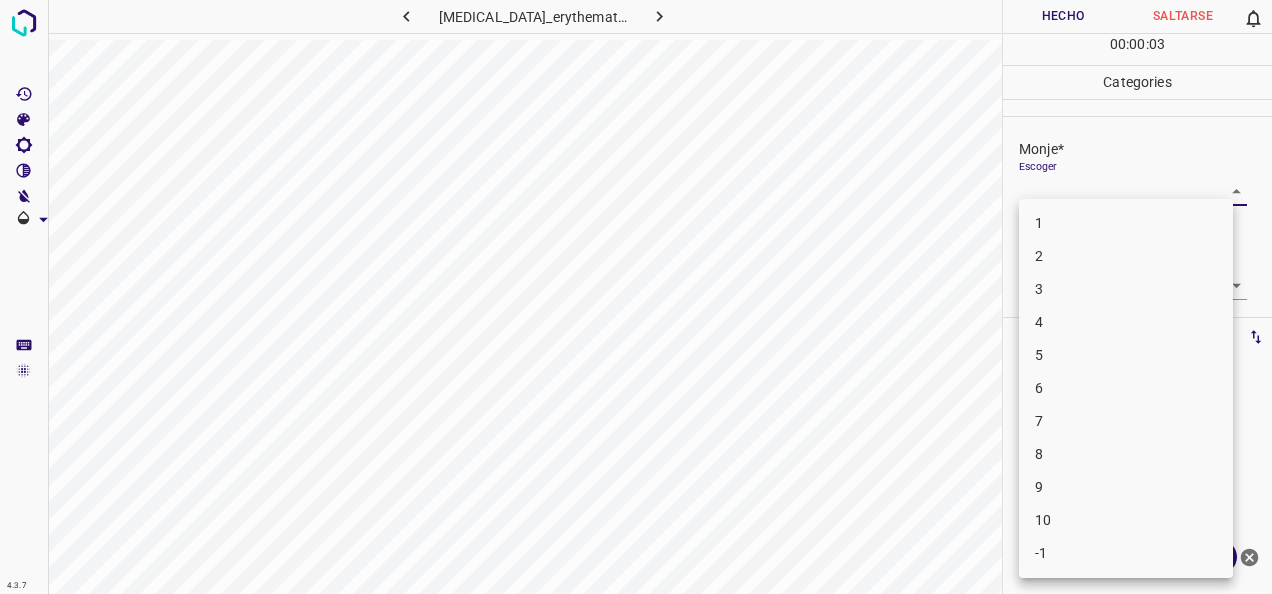 click on "7" at bounding box center [1126, 421] 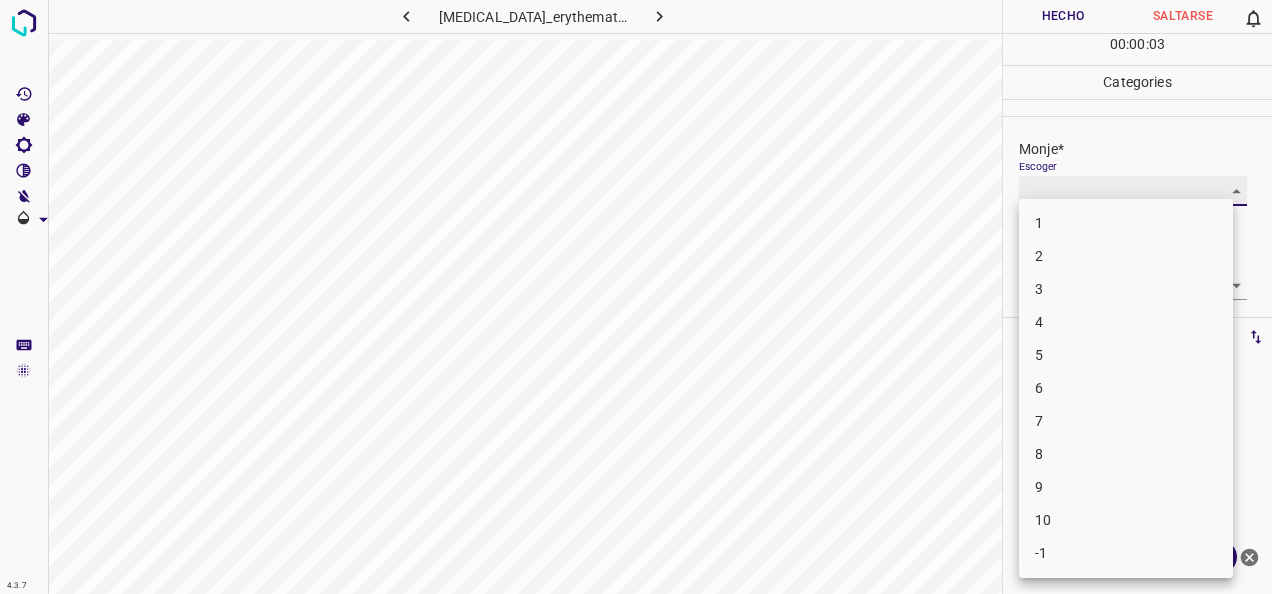 type on "7" 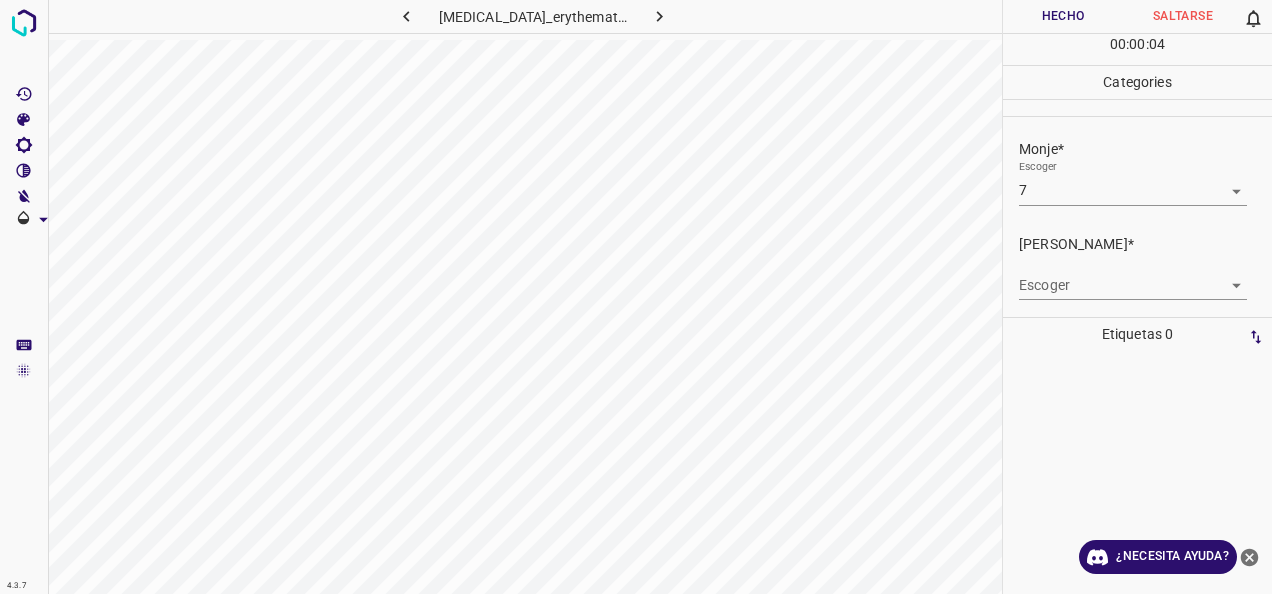 click on "[PERSON_NAME]*  Escoger ​" at bounding box center [1137, 267] 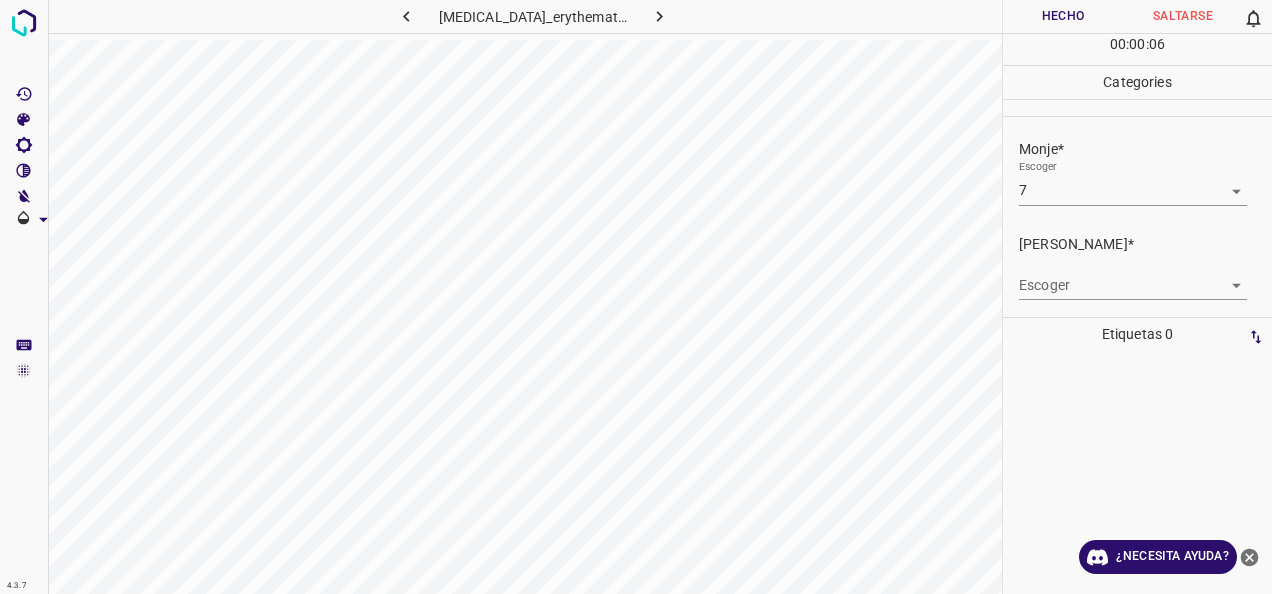 click on "4.3.7 [MEDICAL_DATA]_erythematosus52.jpg Hecho Saltarse 0 00   : 00   : 06   Categories Monje*  Escoger 7 7  [PERSON_NAME]*  Escoger ​ Etiquetas 0 Categories 1 Monje 2  [PERSON_NAME] Herramientas Espacio Cambiar entre modos (Dibujar y Editar) Yo Etiquetado automático R Restaurar zoom M Acercar N Alejar Borrar Eliminar etiqueta de selección Filtros Z Restaurar filtros X Filtro de saturación C Filtro de brillo V Filtro de contraste B Filtro de escala de grises General O Descargar ¿Necesita ayuda? -Mensaje de texto -Esconder -Borrar" at bounding box center (636, 297) 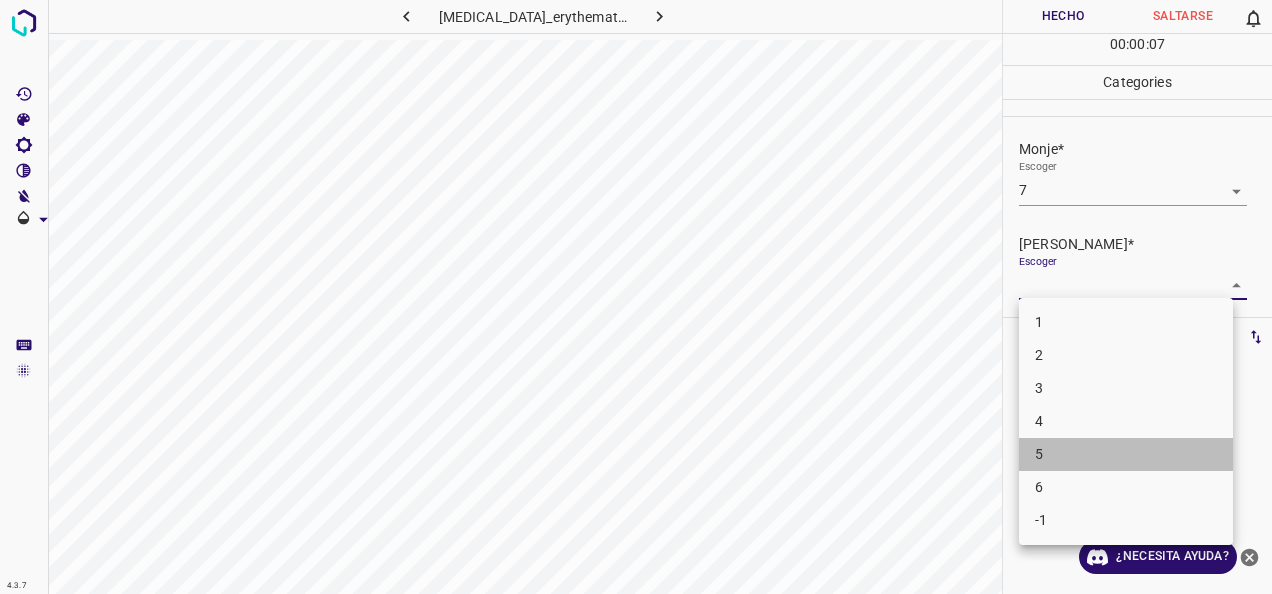 click on "5" at bounding box center (1126, 454) 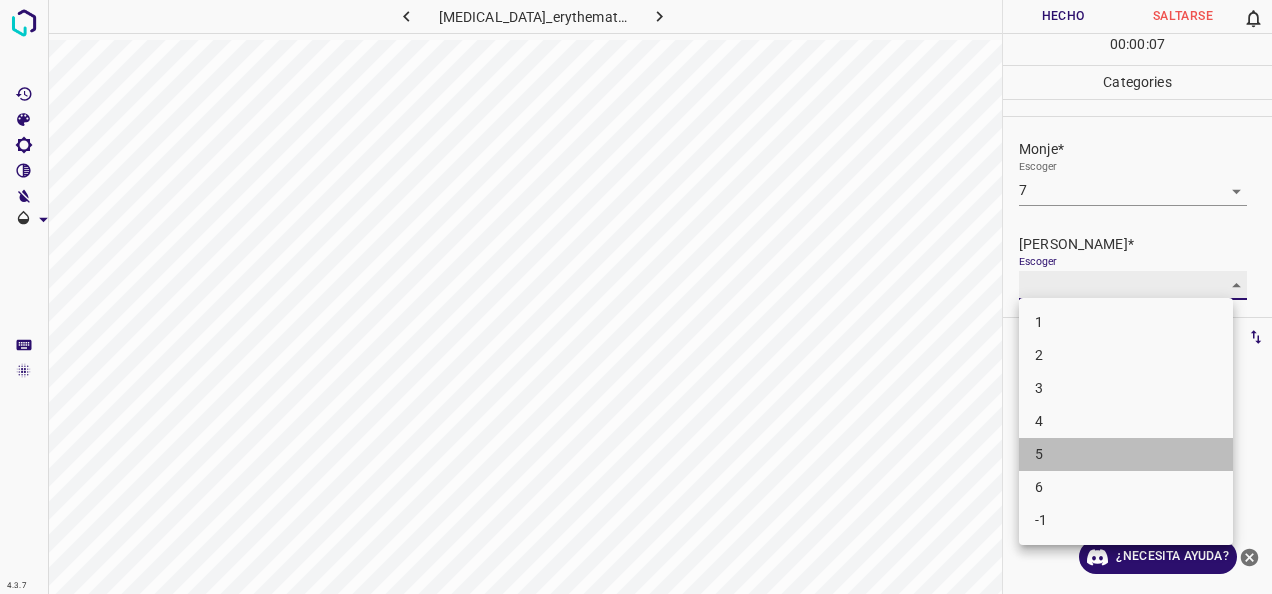 type on "5" 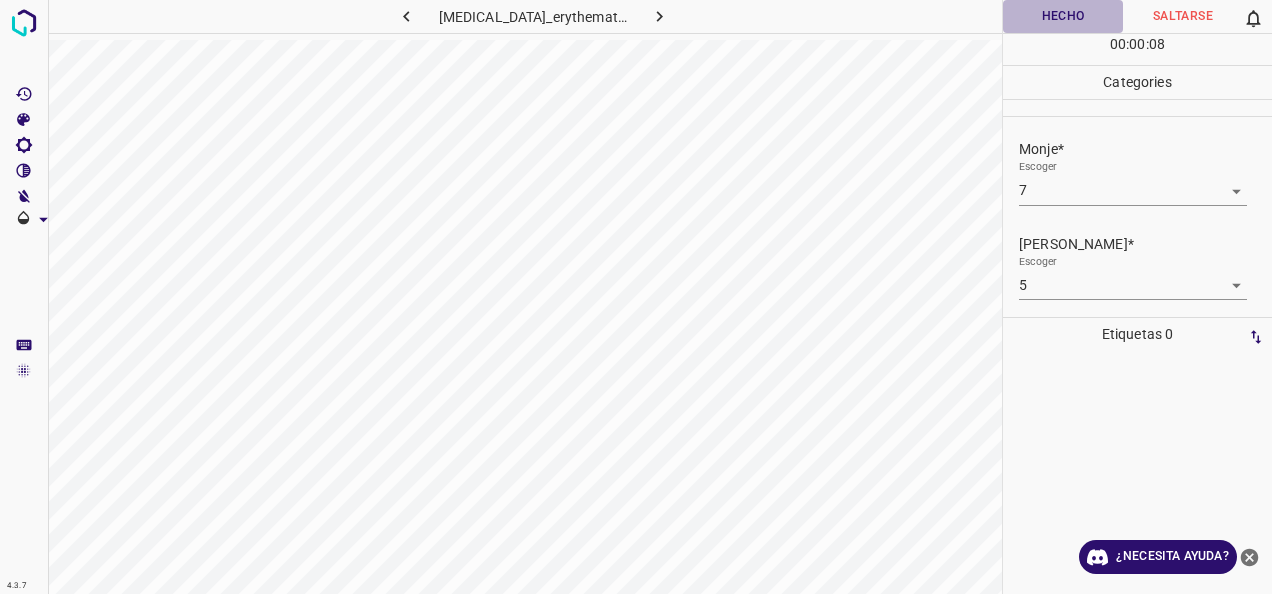 click on "Hecho" at bounding box center (1063, 16) 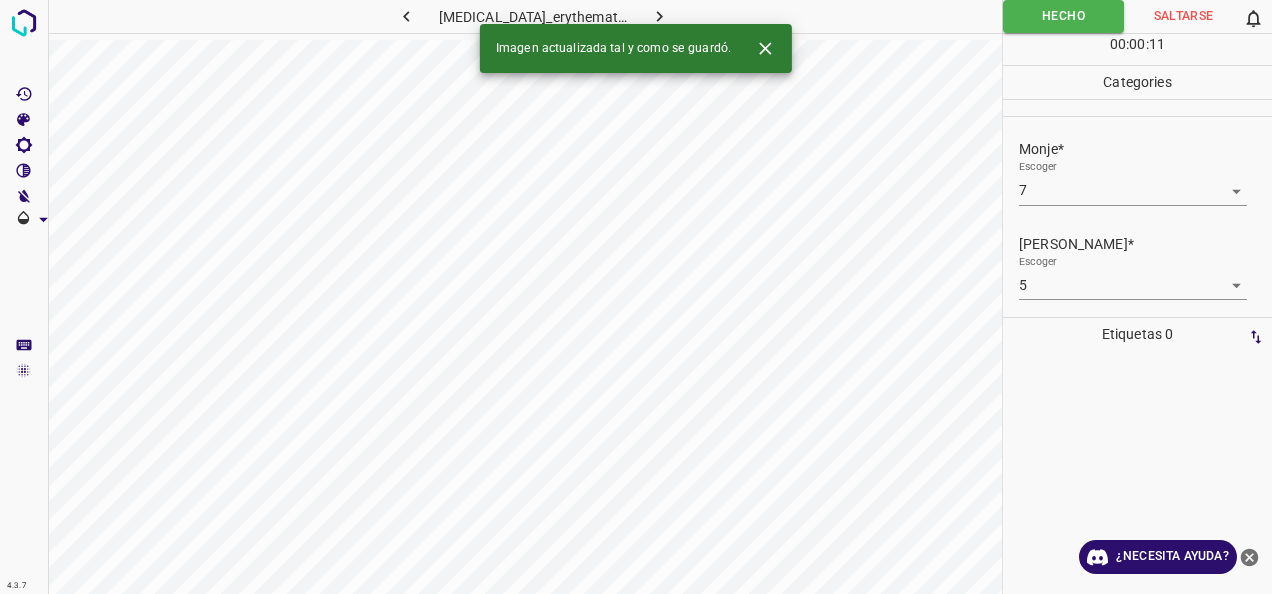 click 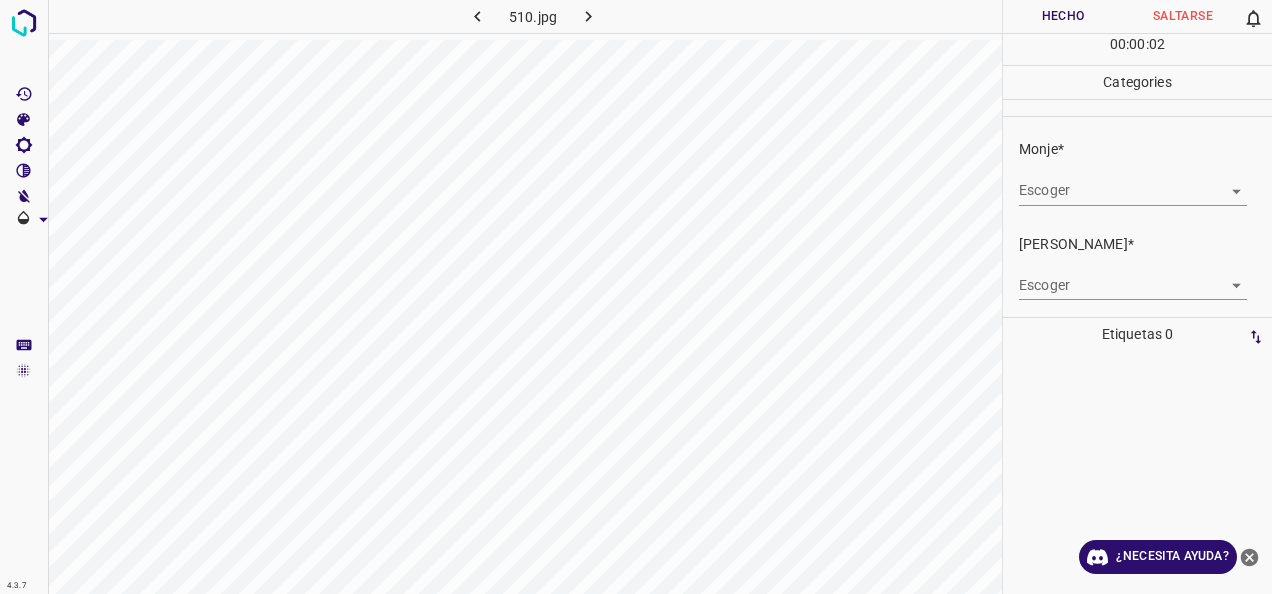 click on "4.3.7 510.jpg Hecho Saltarse 0 00   : 00   : 02   Categories Monje*  Escoger ​  [PERSON_NAME]*  Escoger ​ Etiquetas 0 Categories 1 Monje 2  [PERSON_NAME] Herramientas Espacio Cambiar entre modos (Dibujar y Editar) Yo Etiquetado automático R Restaurar zoom M Acercar N Alejar Borrar Eliminar etiqueta de selección Filtros Z Restaurar filtros X Filtro de saturación C Filtro de brillo V Filtro de contraste B Filtro de escala de grises General O Descargar ¿Necesita ayuda? -Mensaje de texto -Esconder -Borrar" at bounding box center (636, 297) 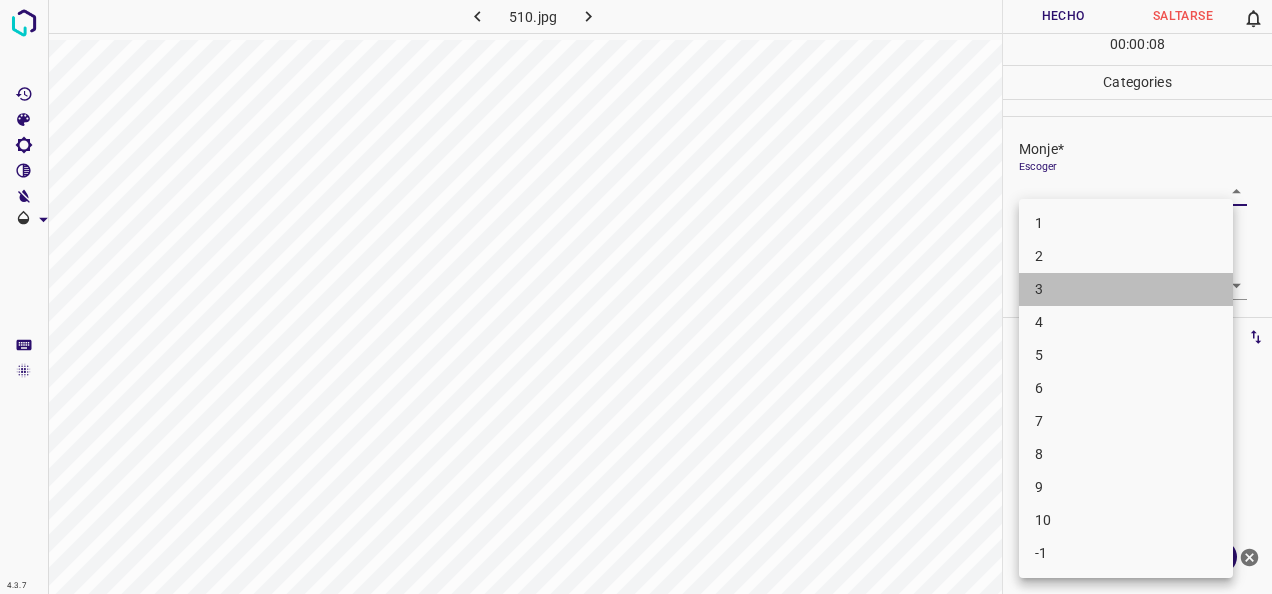 click on "3" at bounding box center (1126, 289) 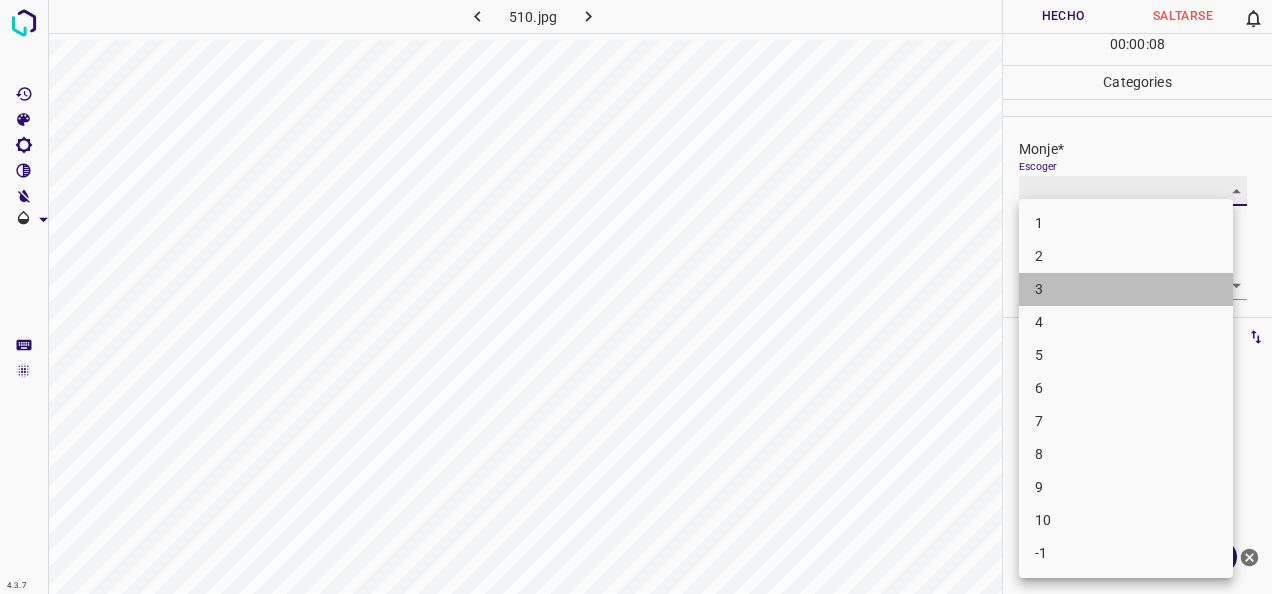 type on "3" 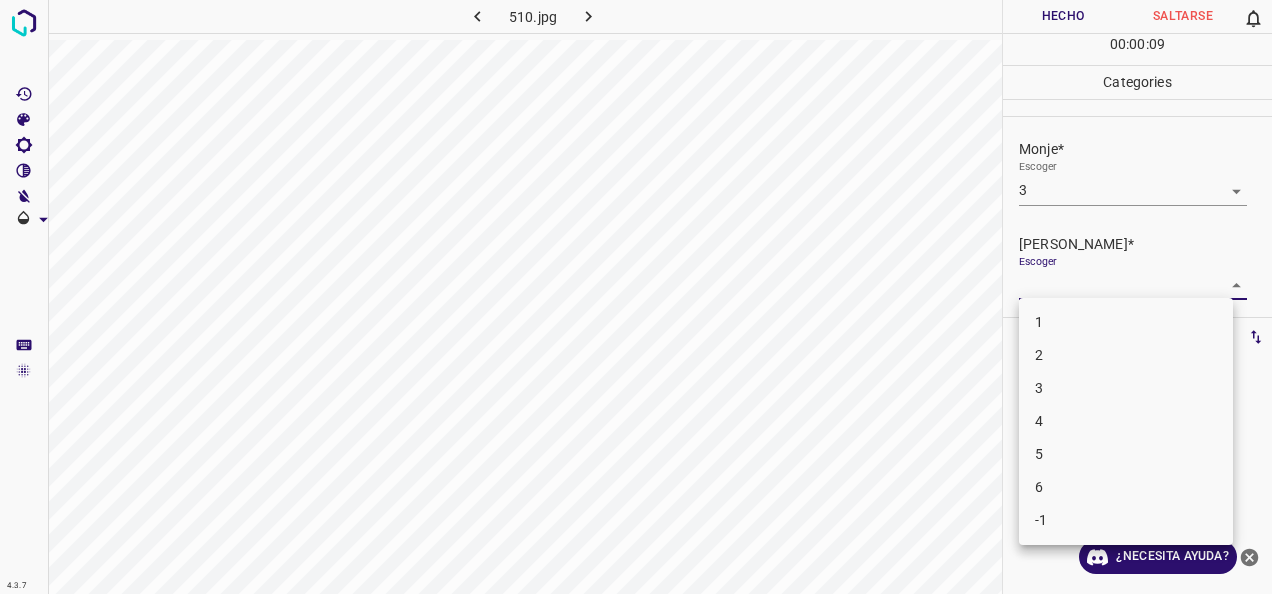 click on "4.3.7 510.jpg Hecho Saltarse 0 00   : 00   : 09   Categories Monje*  Escoger 3 3  [PERSON_NAME]*  Escoger ​ Etiquetas 0 Categories 1 Monje 2  [PERSON_NAME] Herramientas Espacio Cambiar entre modos (Dibujar y Editar) Yo Etiquetado automático R Restaurar zoom M Acercar N Alejar Borrar Eliminar etiqueta de selección Filtros Z Restaurar filtros X Filtro de saturación C Filtro de brillo V Filtro de contraste B Filtro de escala de grises General O Descargar ¿Necesita ayuda? -Mensaje de texto -Esconder -Borrar 1 2 3 4 5 6 -1" at bounding box center (636, 297) 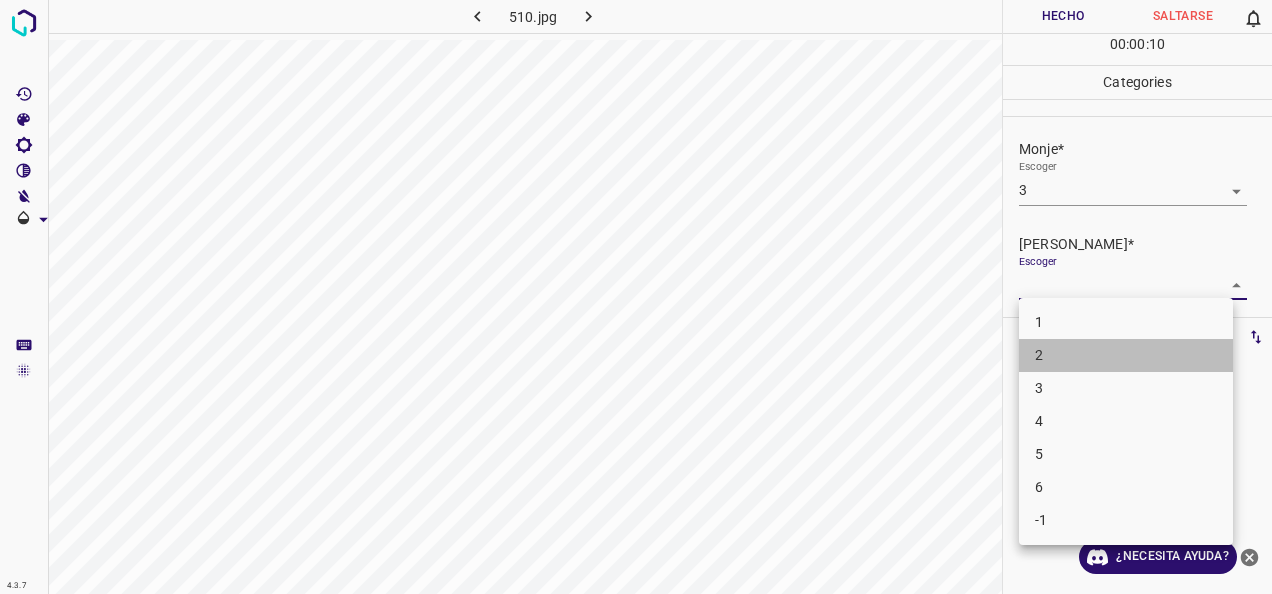 click on "2" at bounding box center (1126, 355) 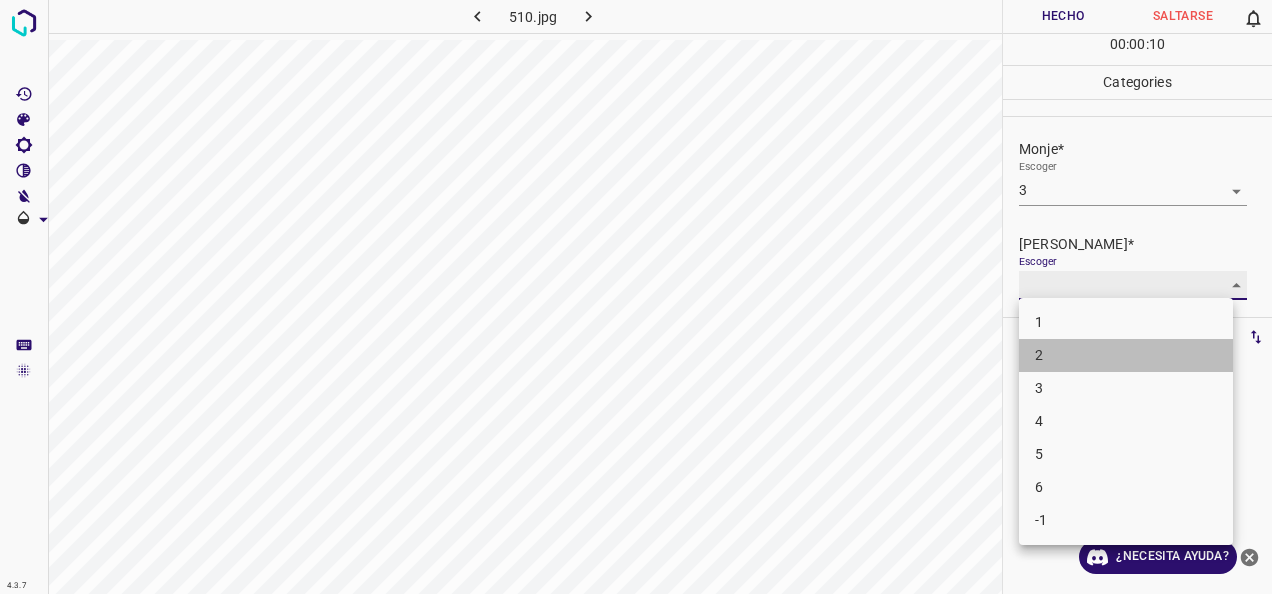 type on "2" 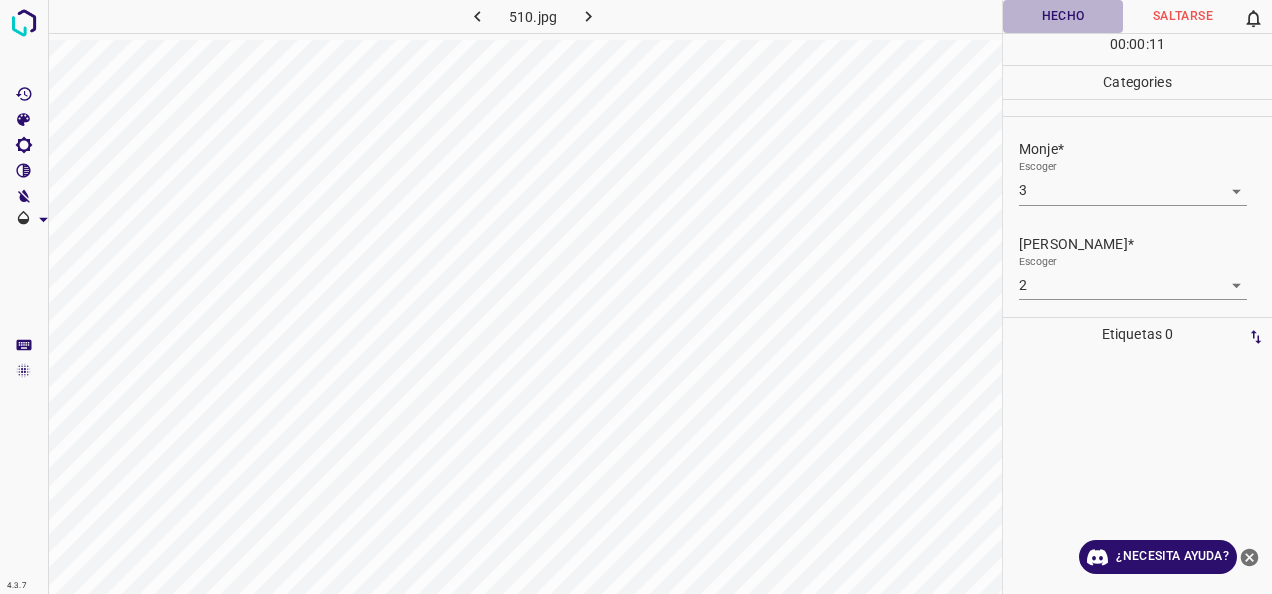 click on "Hecho" at bounding box center (1063, 16) 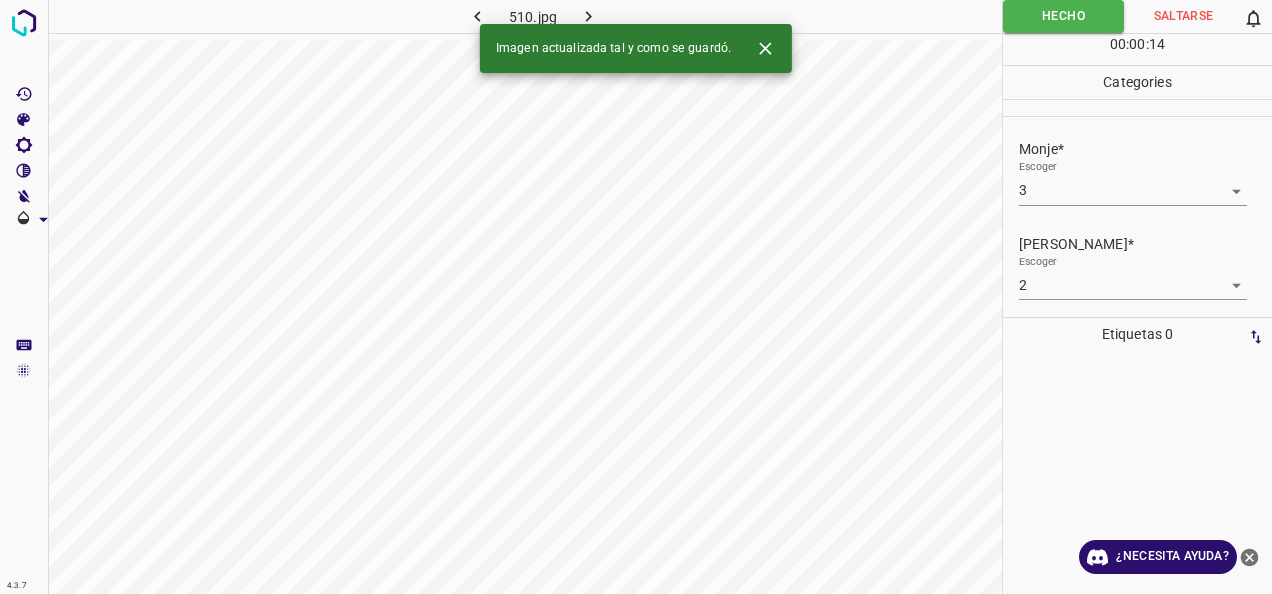 click on "Imagen actualizada tal y como se guardó." at bounding box center (636, 48) 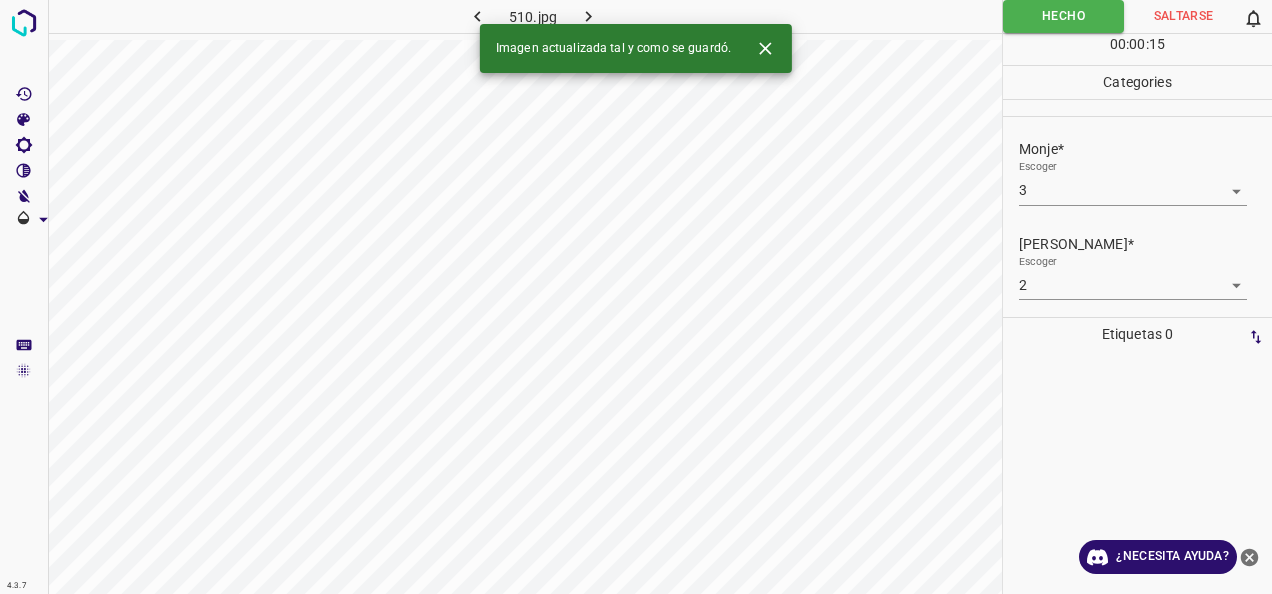click 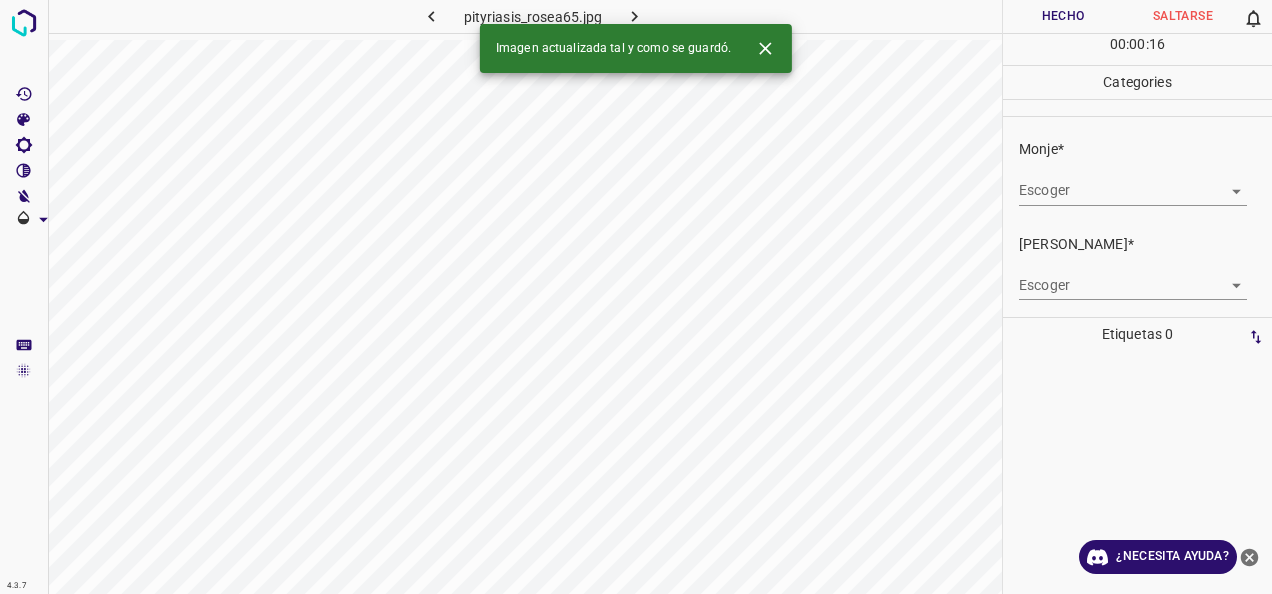 click on "4.3.7 pityriasis_rosea65.jpg Hecho Saltarse 0 00   : 00   : 16   Categories Monje*  Escoger ​  [PERSON_NAME]*  Escoger ​ Etiquetas 0 Categories 1 Monje 2  [PERSON_NAME] Herramientas Espacio Cambiar entre modos (Dibujar y Editar) Yo Etiquetado automático R Restaurar zoom M Acercar N Alejar Borrar Eliminar etiqueta de selección Filtros Z Restaurar filtros X Filtro de saturación C Filtro de brillo V Filtro de contraste B Filtro de escala de grises General O Descargar Imagen actualizada tal y como se guardó. ¿Necesita ayuda? -Mensaje de texto -Esconder -Borrar" at bounding box center [636, 297] 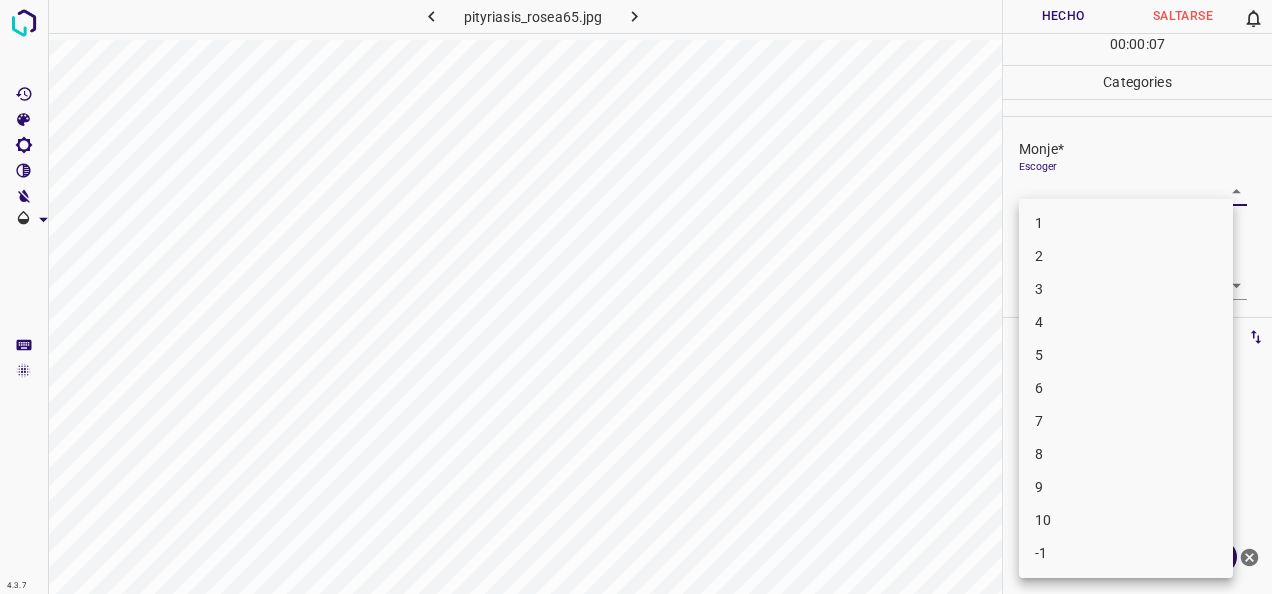 click on "2" at bounding box center [1126, 256] 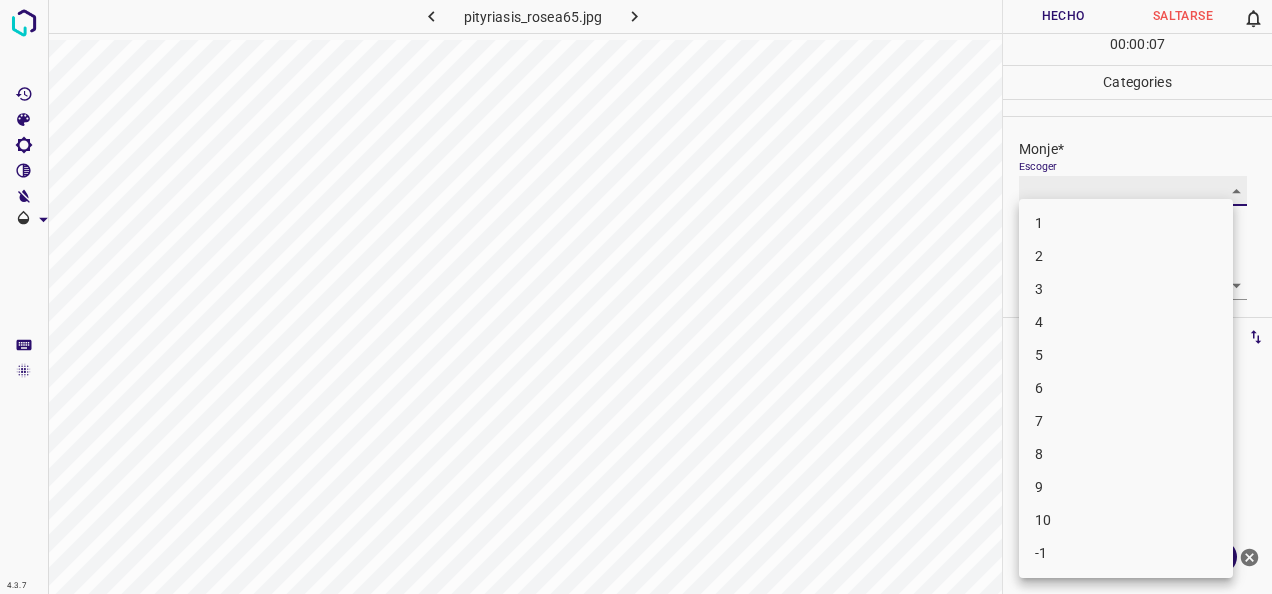 type on "2" 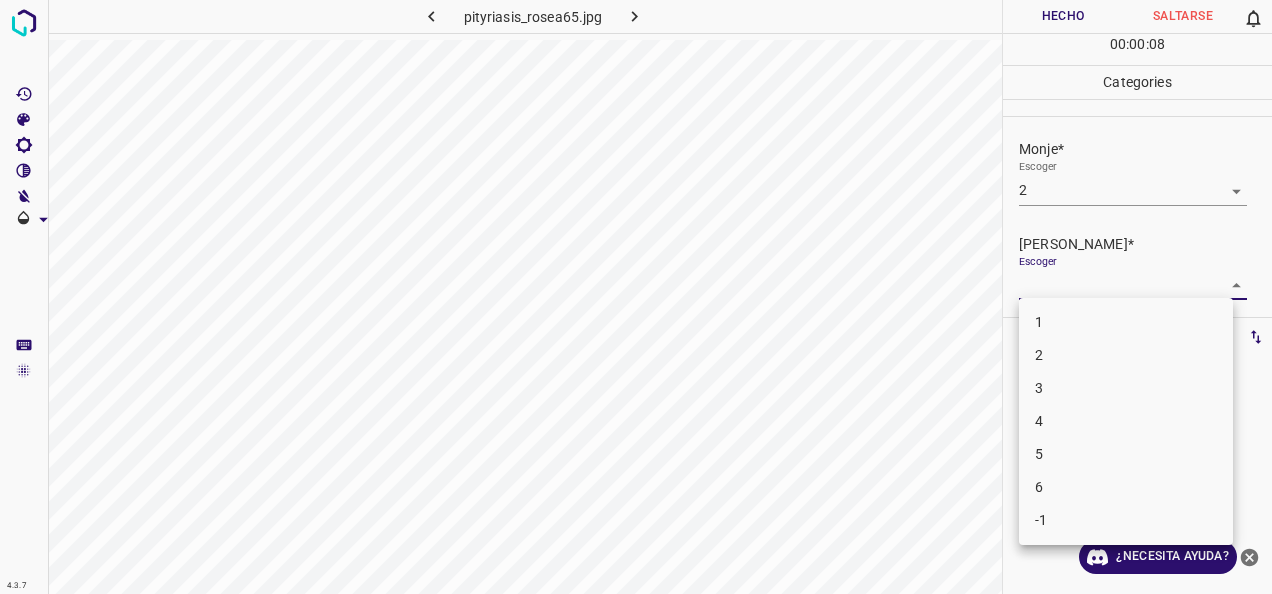 click on "4.3.7 pityriasis_rosea65.jpg Hecho Saltarse 0 00   : 00   : 08   Categories Monje*  Escoger 2 2  [PERSON_NAME]*  Escoger ​ Etiquetas 0 Categories 1 Monje 2  [PERSON_NAME] Herramientas Espacio Cambiar entre modos (Dibujar y Editar) Yo Etiquetado automático R Restaurar zoom M Acercar N Alejar Borrar Eliminar etiqueta de selección Filtros Z Restaurar filtros X Filtro de saturación C Filtro de brillo V Filtro de contraste B Filtro de escala de grises General O Descargar ¿Necesita ayuda? -Mensaje de texto -Esconder -Borrar 1 2 3 4 5 6 -1" at bounding box center (636, 297) 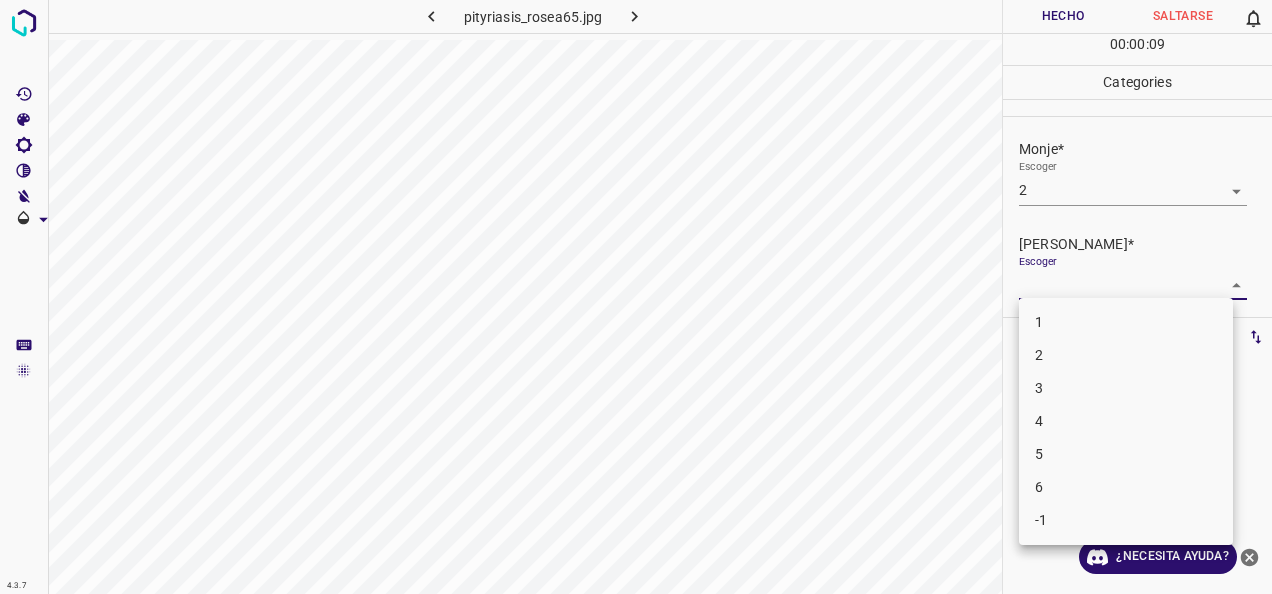click on "1" at bounding box center [1126, 322] 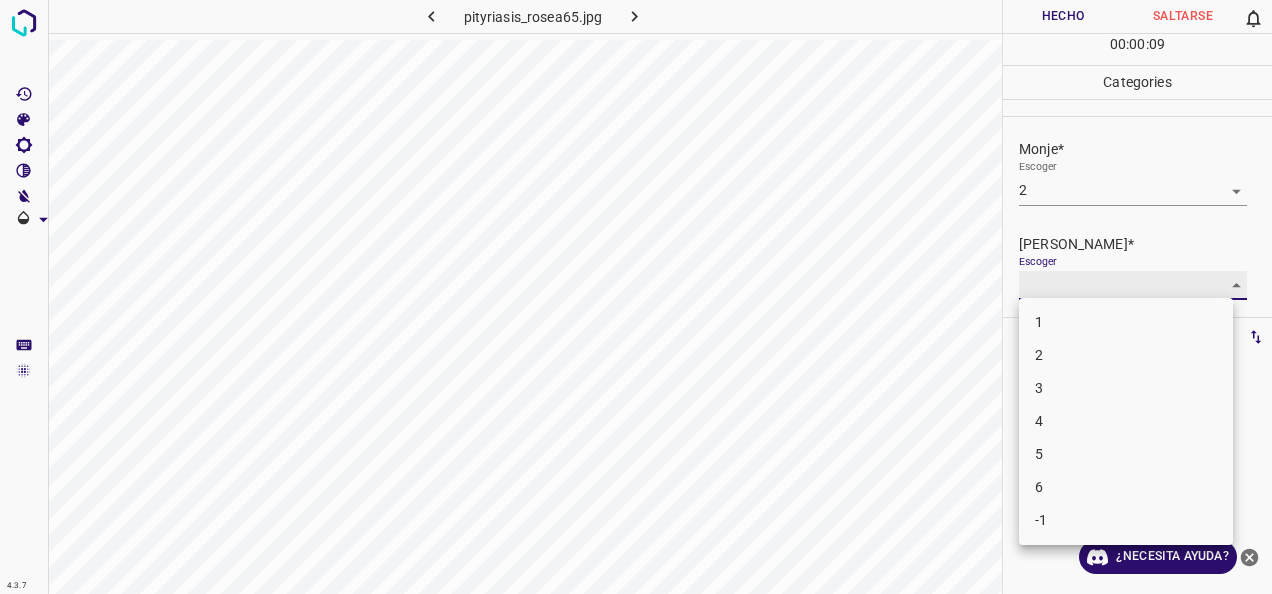 type on "1" 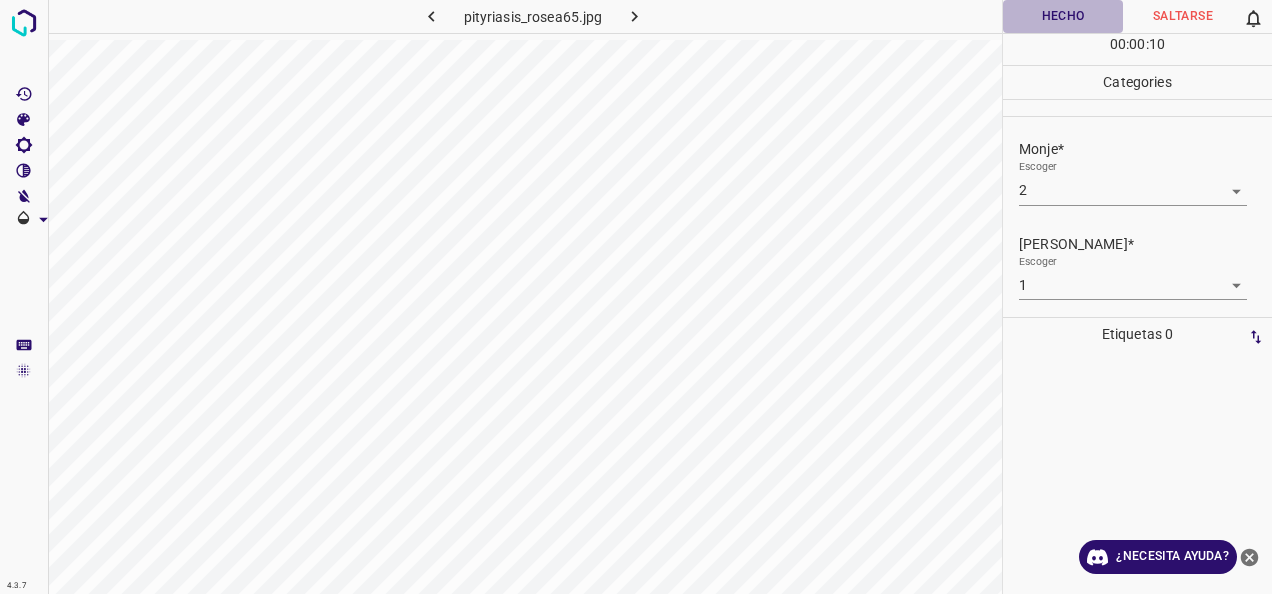 click on "Hecho" at bounding box center (1063, 16) 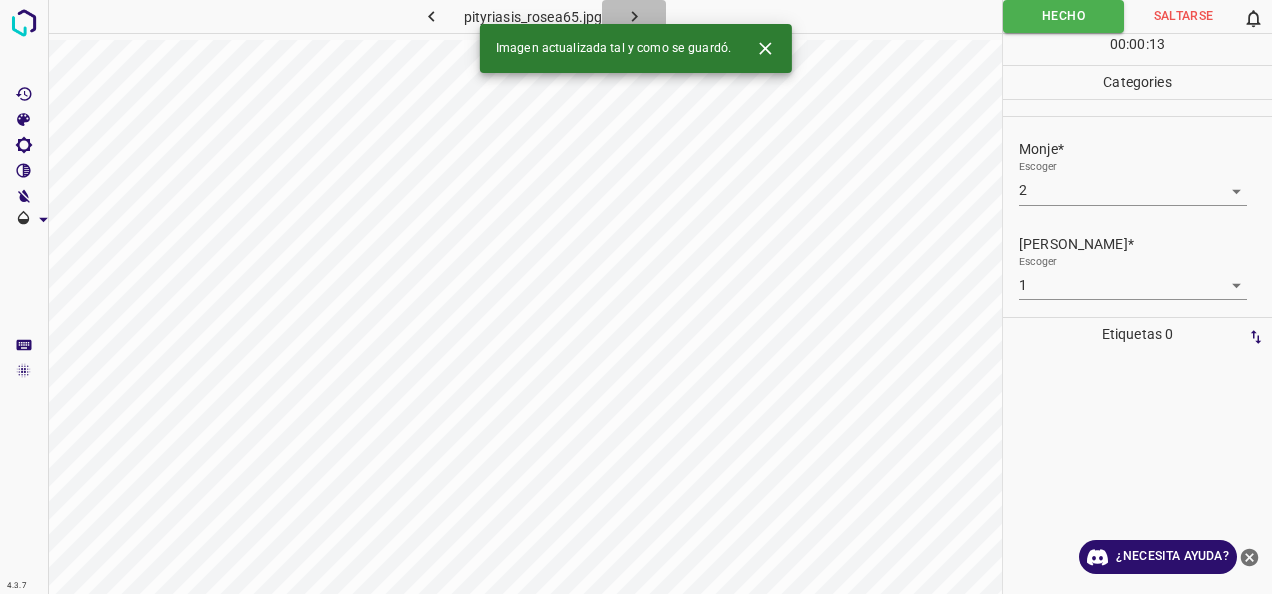click 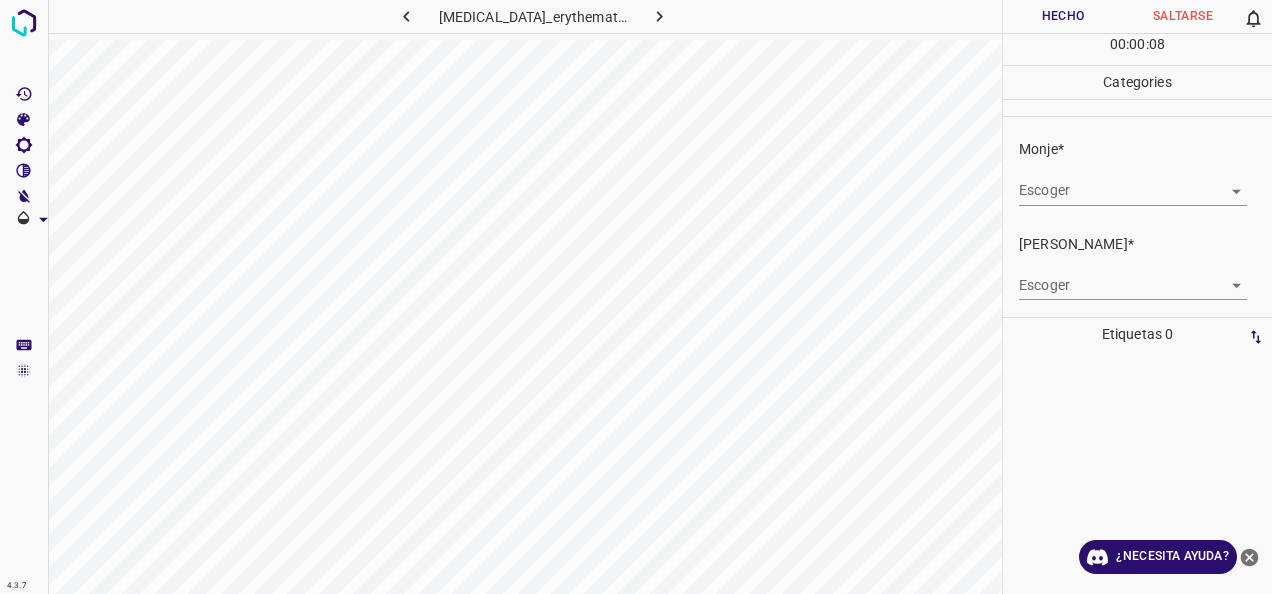 click on "4.3.7 [MEDICAL_DATA]_erythematosus60.jpg Hecho Saltarse 0 00   : 00   : 08   Categories Monje*  Escoger ​  [PERSON_NAME]*  Escoger ​ Etiquetas 0 Categories 1 Monje 2  [PERSON_NAME] Herramientas Espacio Cambiar entre modos (Dibujar y Editar) Yo Etiquetado automático R Restaurar zoom M Acercar N Alejar Borrar Eliminar etiqueta de selección Filtros Z Restaurar filtros X Filtro de saturación C Filtro de brillo V Filtro de contraste B Filtro de escala de grises General O Descargar ¿Necesita ayuda? -Mensaje de texto -Esconder -Borrar" at bounding box center [636, 297] 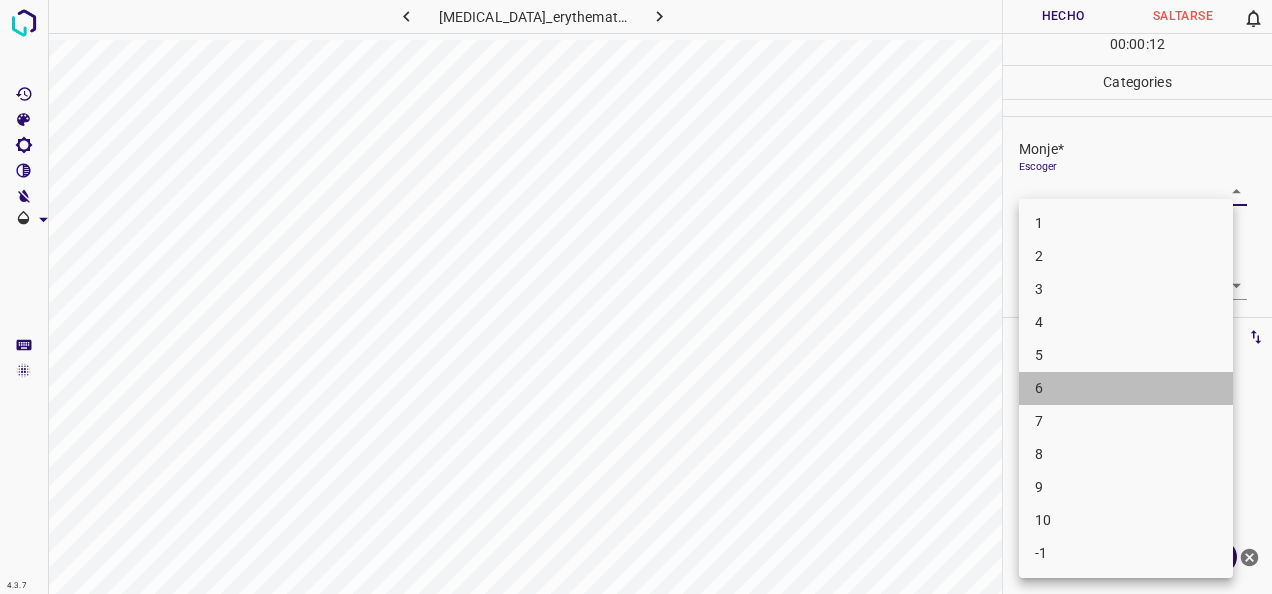 click on "6" at bounding box center [1126, 388] 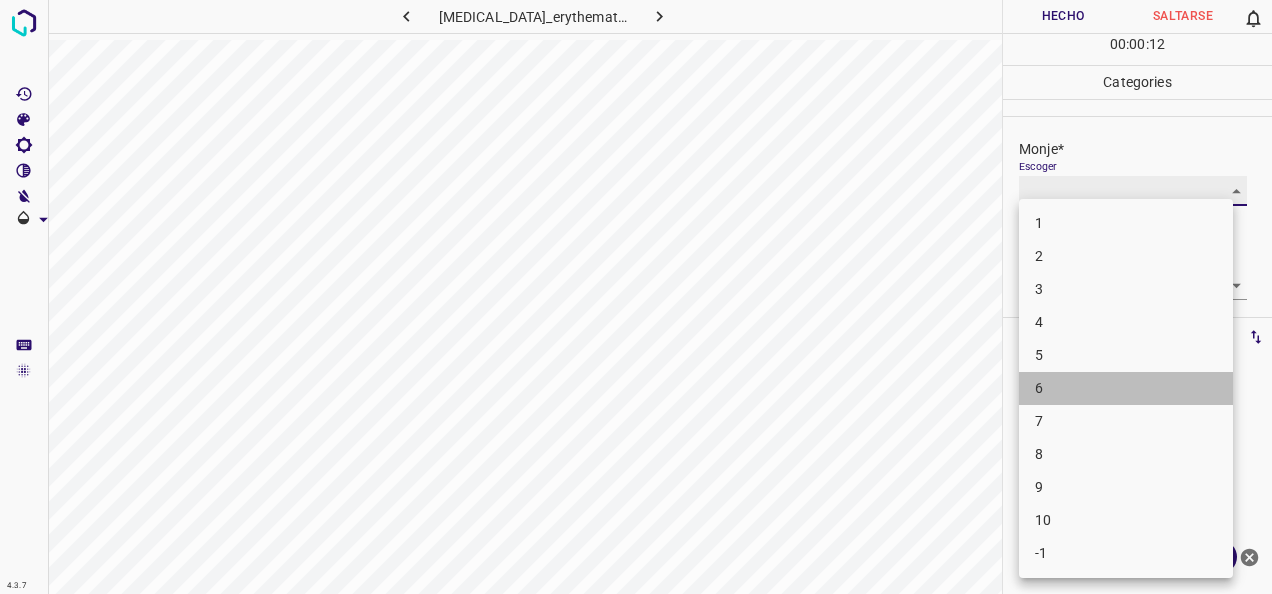 type on "6" 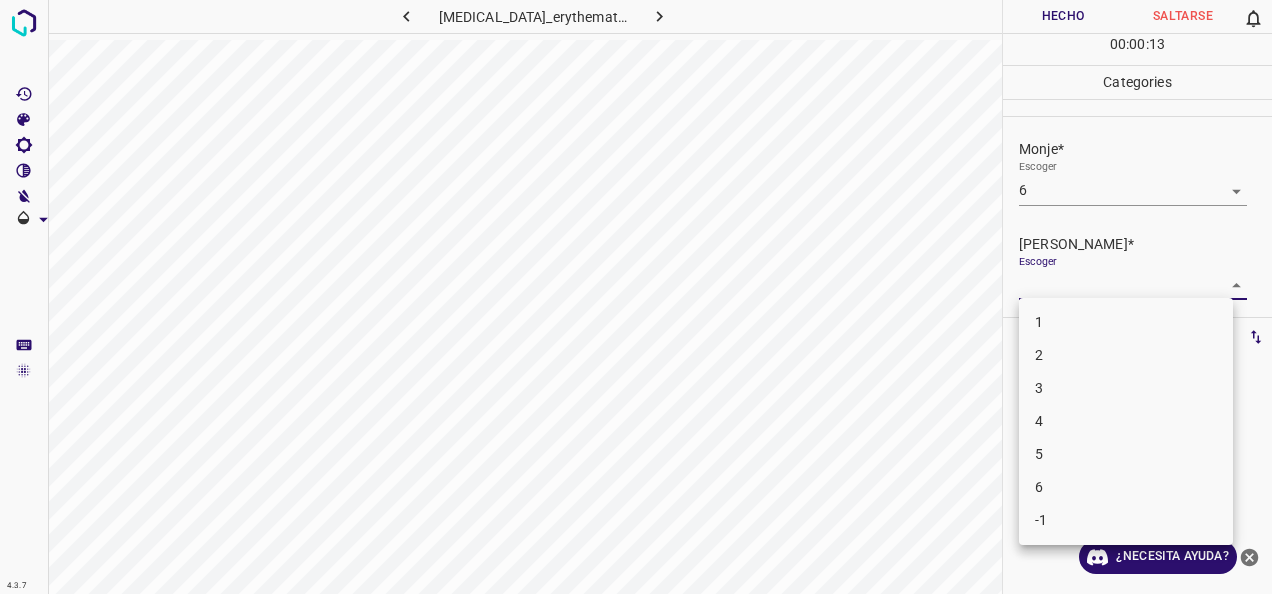 click on "4.3.7 [MEDICAL_DATA]_erythematosus60.jpg Hecho Saltarse 0 00   : 00   : 13   Categories Monje*  Escoger 6 6  [PERSON_NAME]*  Escoger ​ Etiquetas 0 Categories 1 Monje 2  [PERSON_NAME] Herramientas Espacio Cambiar entre modos (Dibujar y Editar) Yo Etiquetado automático R Restaurar zoom M Acercar N Alejar Borrar Eliminar etiqueta de selección Filtros Z Restaurar filtros X Filtro de saturación C Filtro de brillo V Filtro de contraste B Filtro de escala de grises General O Descargar ¿Necesita ayuda? -Mensaje de texto -Esconder -Borrar 1 2 3 4 5 6 -1" at bounding box center [636, 297] 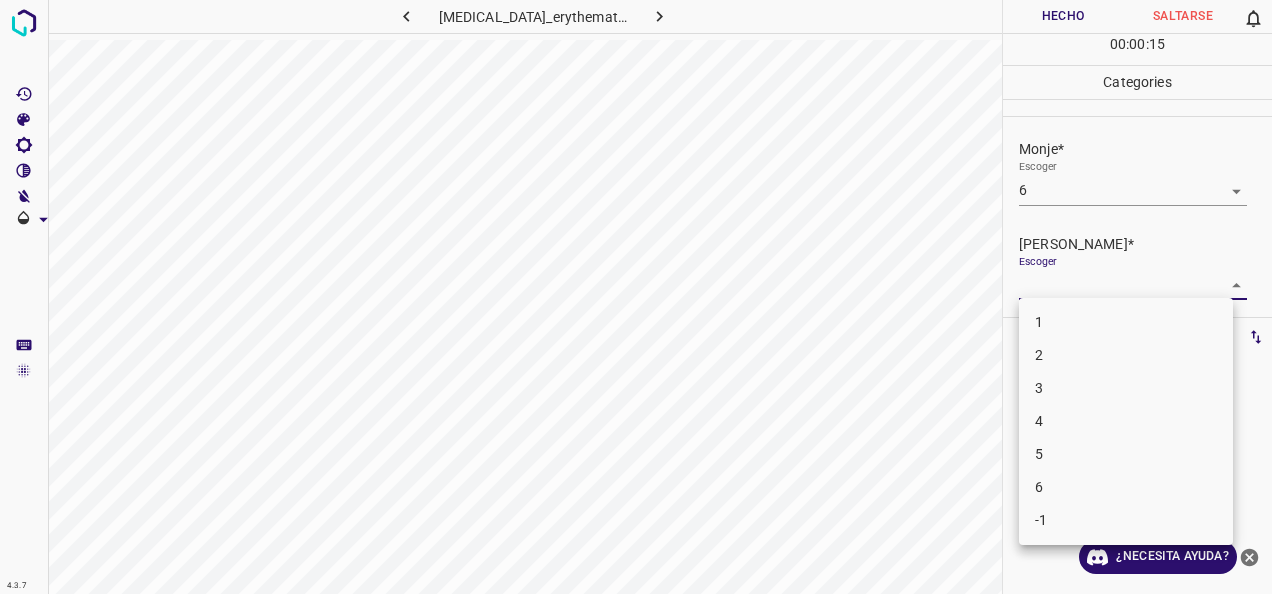 click on "5" at bounding box center (1126, 454) 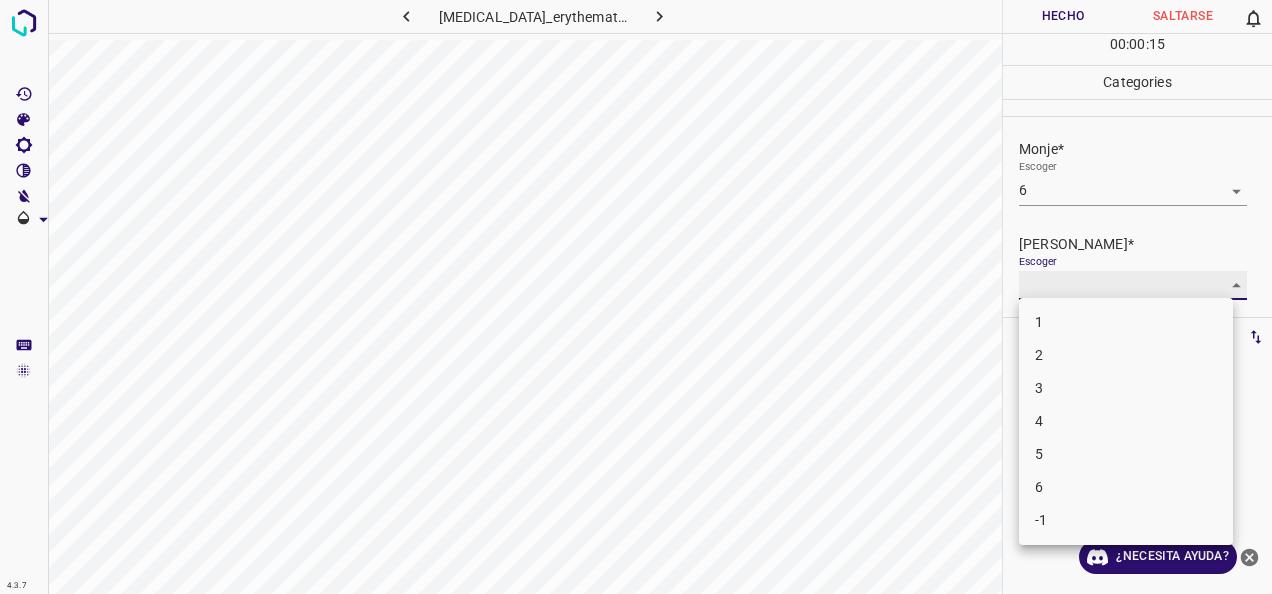 type on "5" 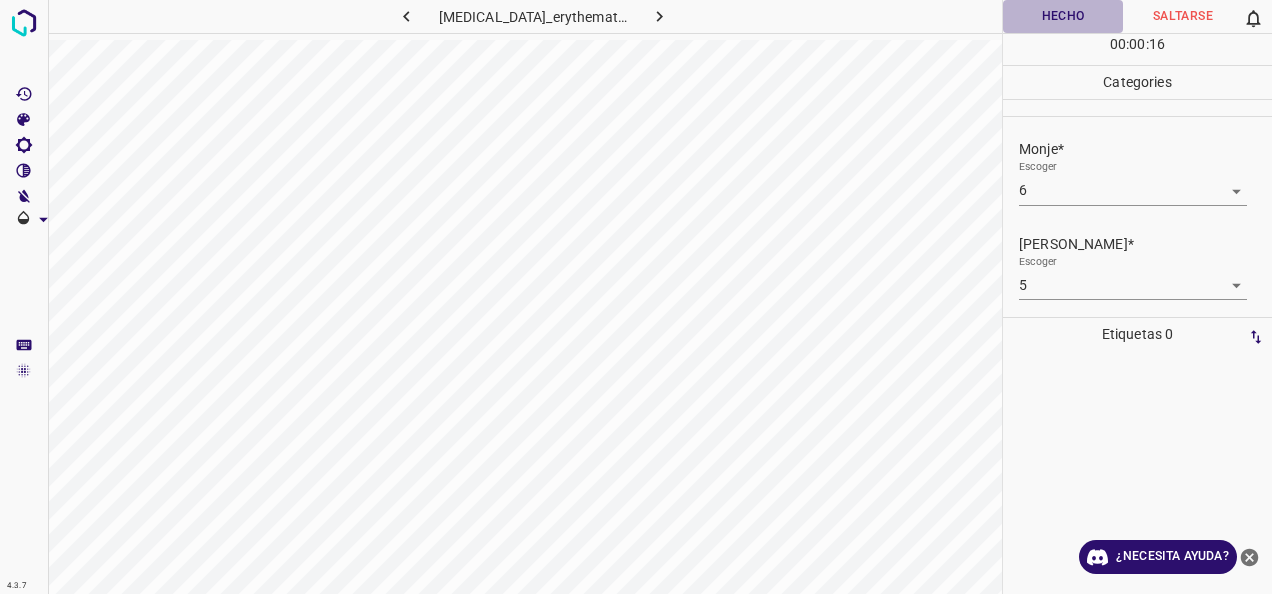 click on "Hecho" at bounding box center (1063, 16) 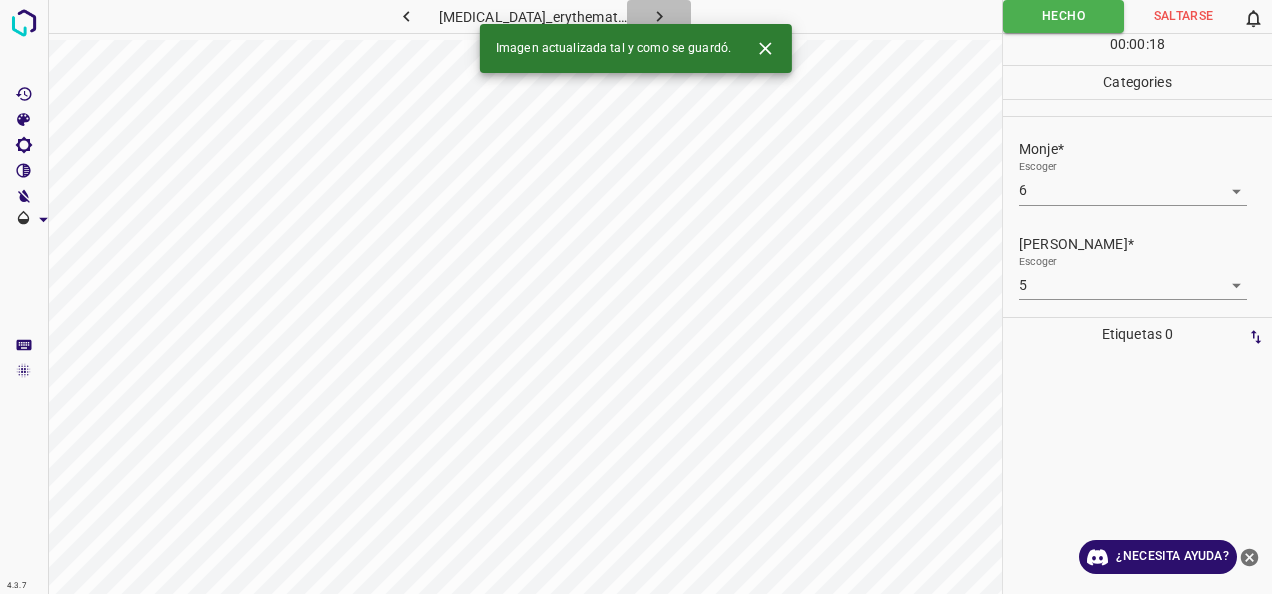 click 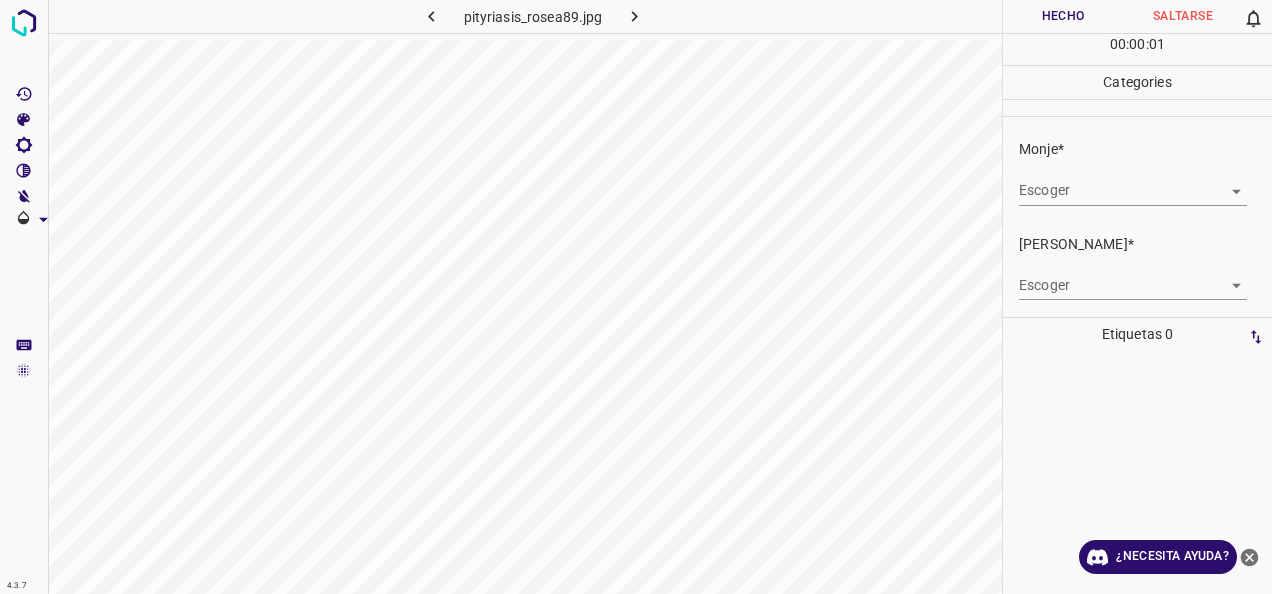 click on "4.3.7 pityriasis_rosea89.jpg Hecho Saltarse 0 00   : 00   : 01   Categories Monje*  Escoger ​  [PERSON_NAME]*  Escoger ​ Etiquetas 0 Categories 1 Monje 2  [PERSON_NAME] Herramientas Espacio Cambiar entre modos (Dibujar y Editar) Yo Etiquetado automático R Restaurar zoom M Acercar N Alejar Borrar Eliminar etiqueta de selección Filtros Z Restaurar filtros X Filtro de saturación C Filtro de brillo V Filtro de contraste B Filtro de escala de grises General O Descargar ¿Necesita ayuda? -Mensaje de texto -Esconder -Borrar" at bounding box center (636, 297) 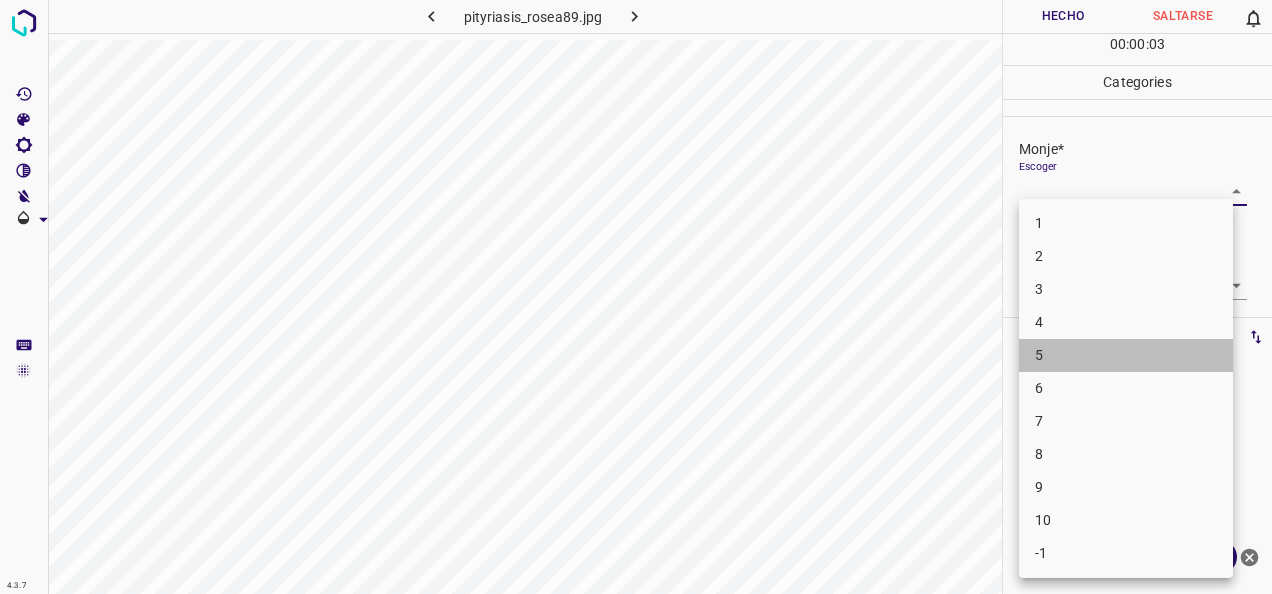 click on "5" at bounding box center (1126, 355) 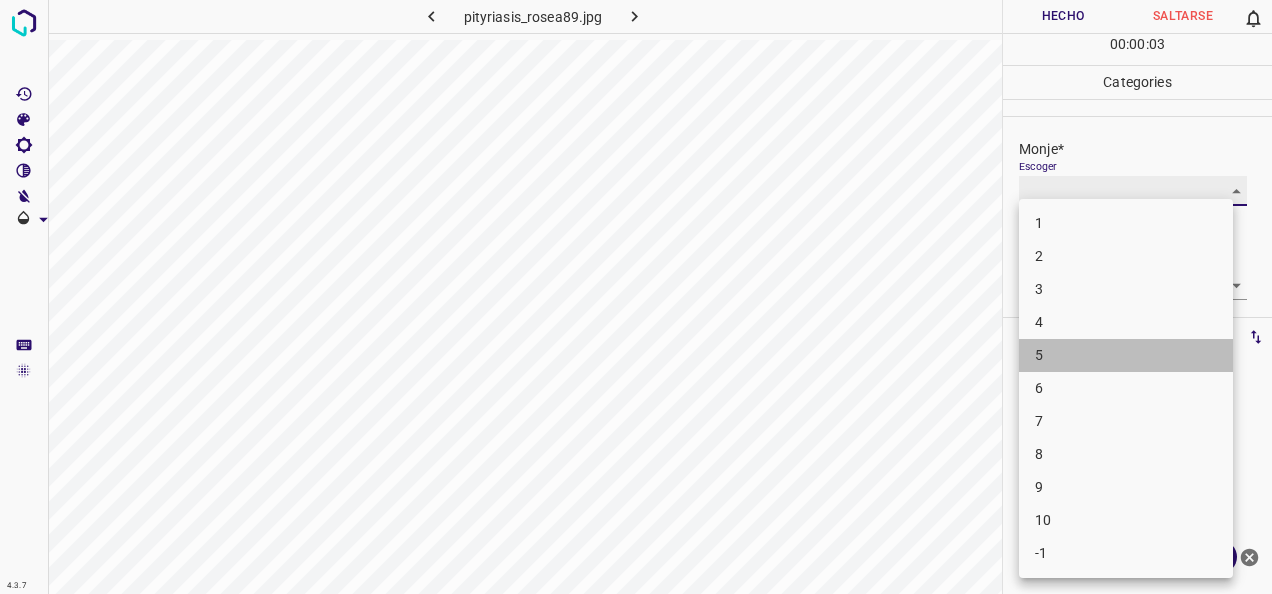 type on "5" 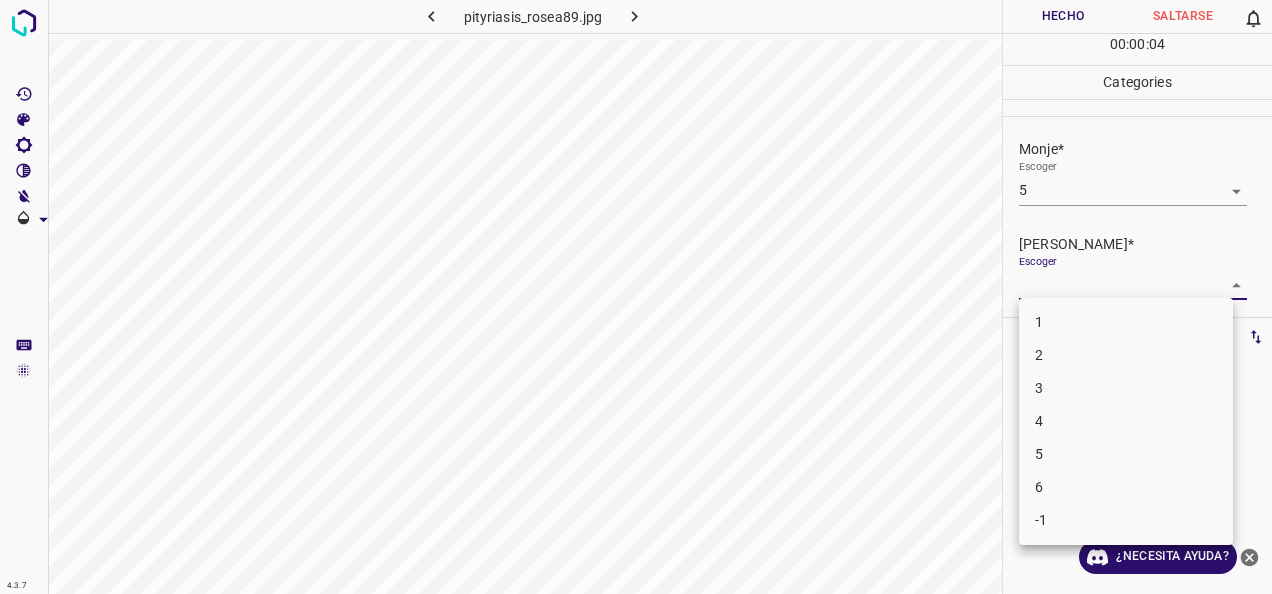 click on "4.3.7 pityriasis_rosea89.jpg Hecho Saltarse 0 00   : 00   : 04   Categories Monje*  Escoger 5 5  [PERSON_NAME]*  Escoger ​ Etiquetas 0 Categories 1 Monje 2  [PERSON_NAME] Herramientas Espacio Cambiar entre modos (Dibujar y Editar) Yo Etiquetado automático R Restaurar zoom M Acercar N Alejar Borrar Eliminar etiqueta de selección Filtros Z Restaurar filtros X Filtro de saturación C Filtro de brillo V Filtro de contraste B Filtro de escala de grises General O Descargar ¿Necesita ayuda? -Mensaje de texto -Esconder -Borrar 1 2 3 4 5 6 -1" at bounding box center (636, 297) 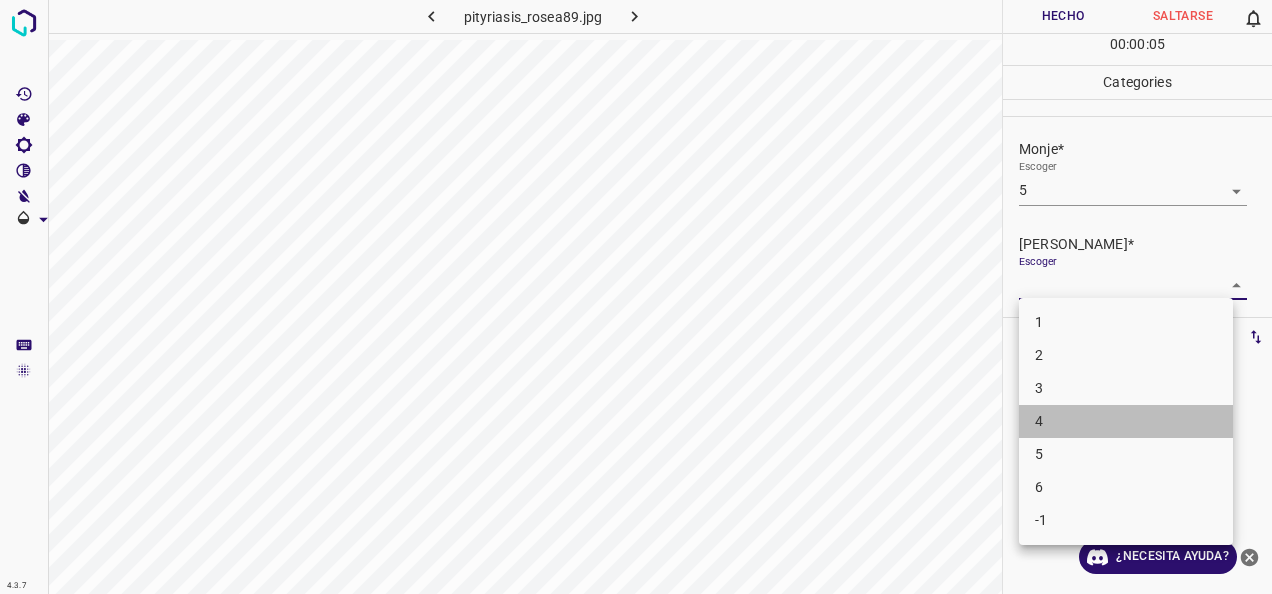 click on "4" at bounding box center [1126, 421] 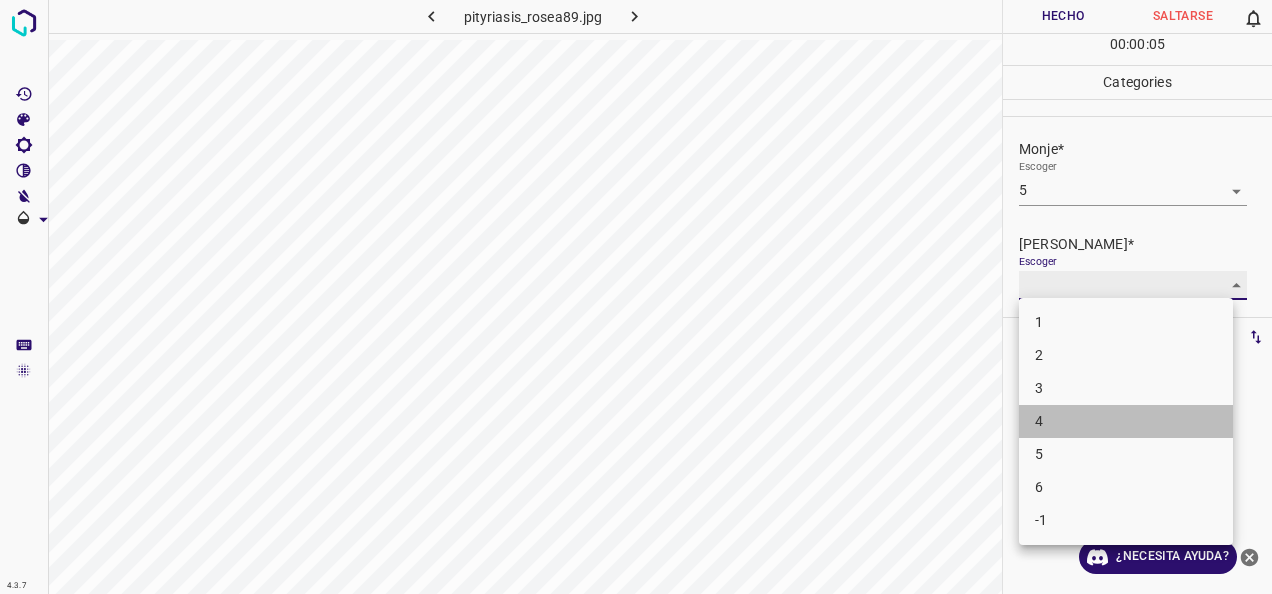 type on "4" 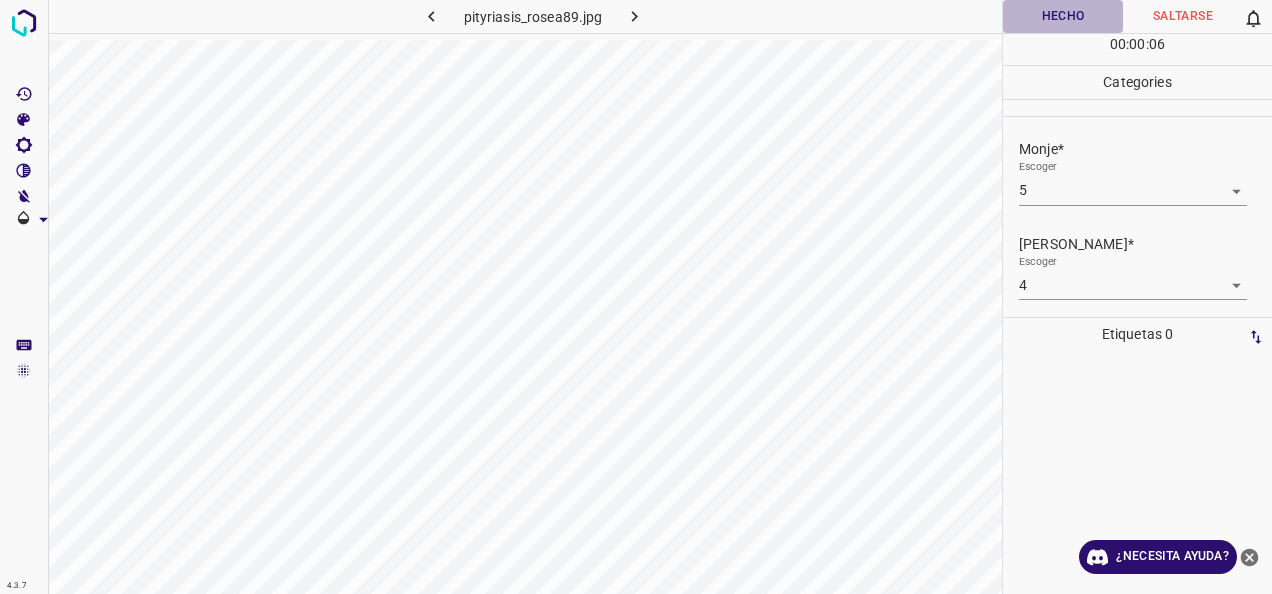 click on "Hecho" at bounding box center (1063, 16) 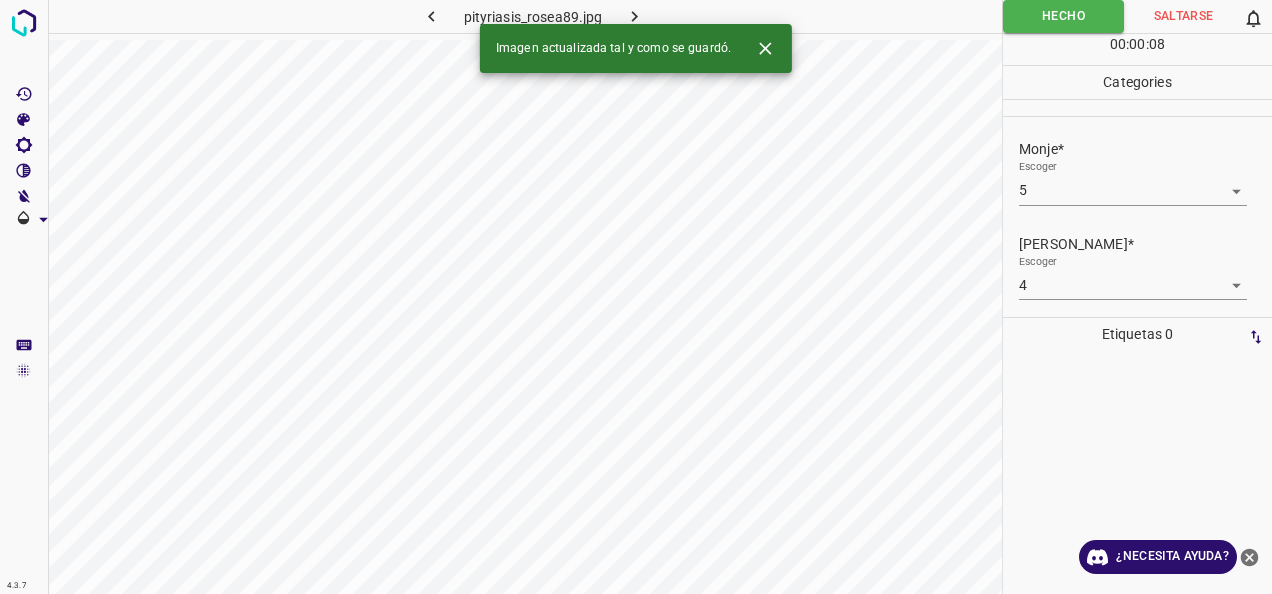 click on "Imagen actualizada tal y como se guardó." at bounding box center (636, 48) 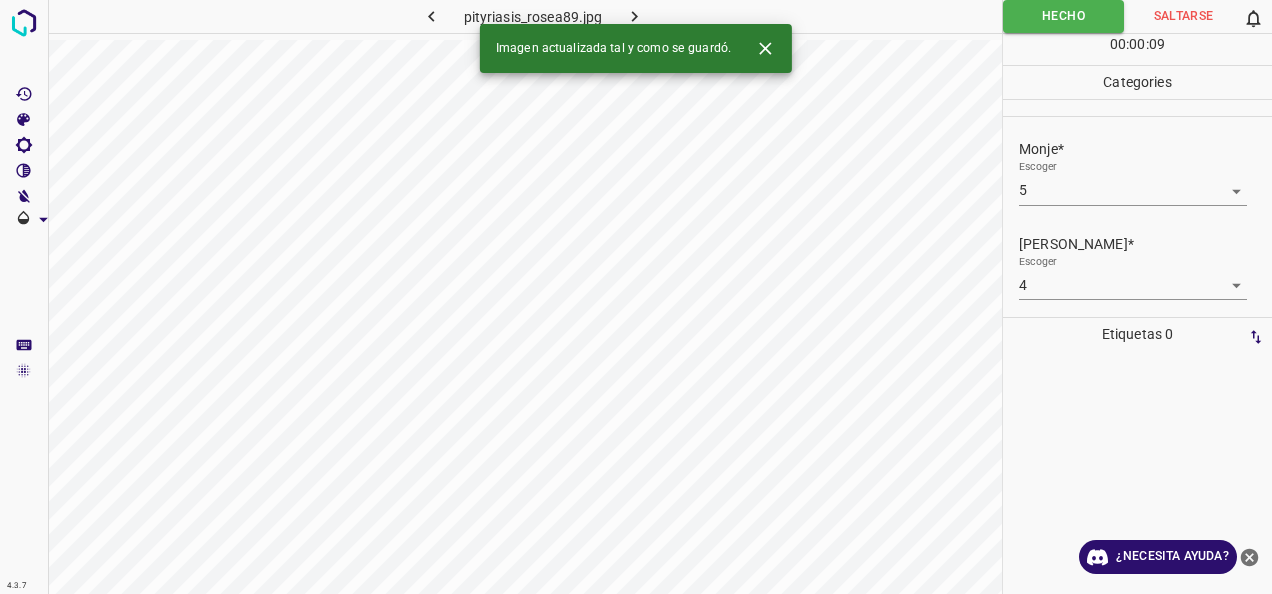 click 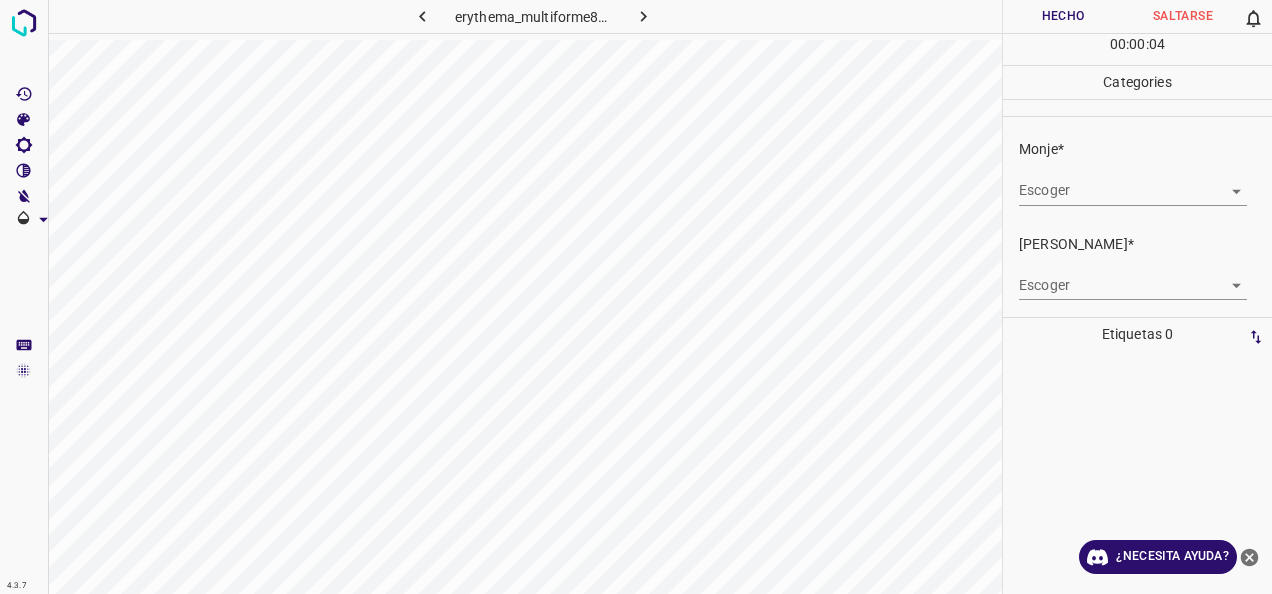 click on "4.3.7 erythema_multiforme87.jpg Hecho Saltarse 0 00   : 00   : 04   Categories Monje*  Escoger ​  [PERSON_NAME]*  Escoger ​ Etiquetas 0 Categories 1 Monje 2  [PERSON_NAME] Herramientas Espacio Cambiar entre modos (Dibujar y Editar) Yo Etiquetado automático R Restaurar zoom M Acercar N Alejar Borrar Eliminar etiqueta de selección Filtros Z Restaurar filtros X Filtro de saturación C Filtro de brillo V Filtro de contraste B Filtro de escala de grises General O Descargar ¿Necesita ayuda? -Mensaje de texto -Esconder -Borrar" at bounding box center (636, 297) 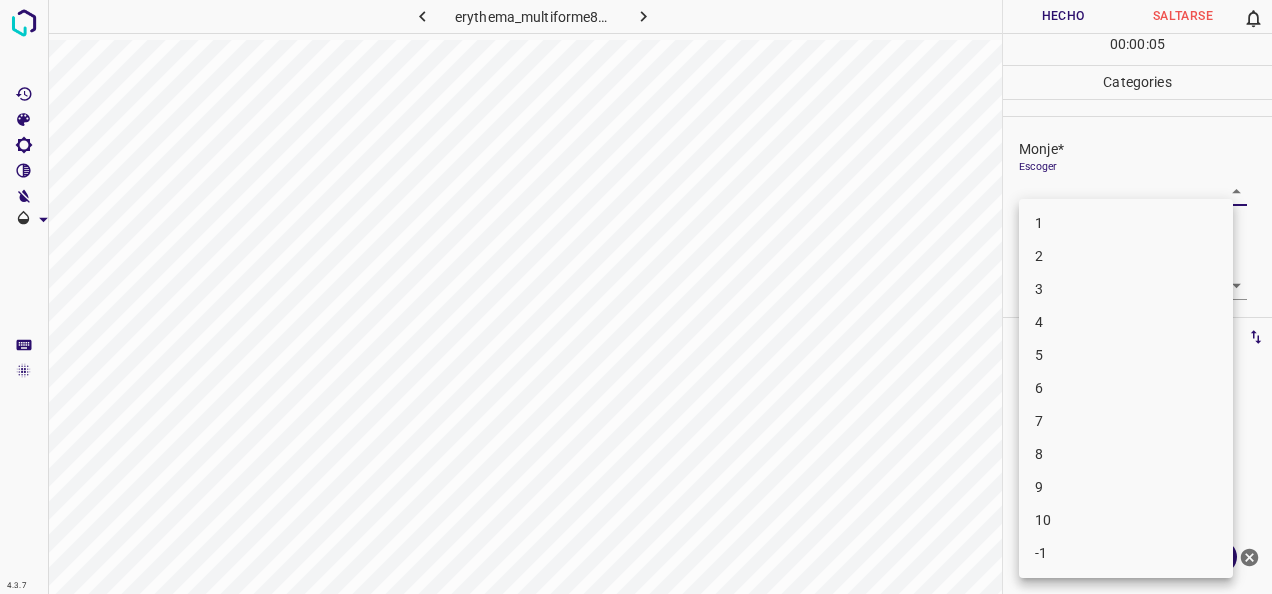 click on "1" at bounding box center (1126, 223) 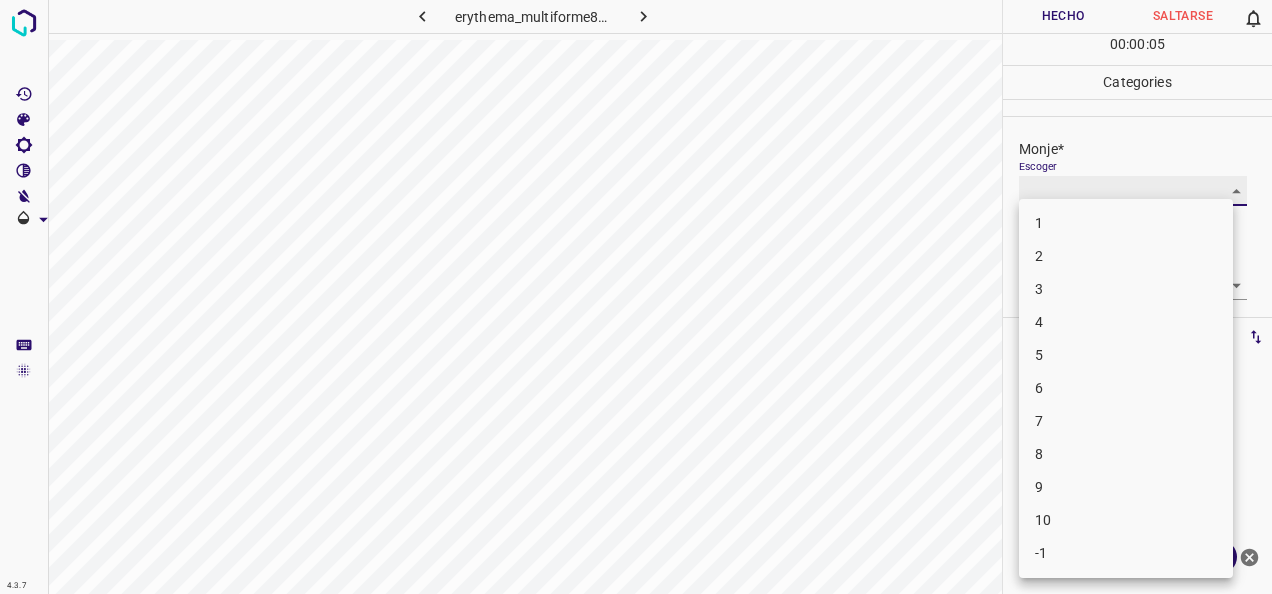 type on "1" 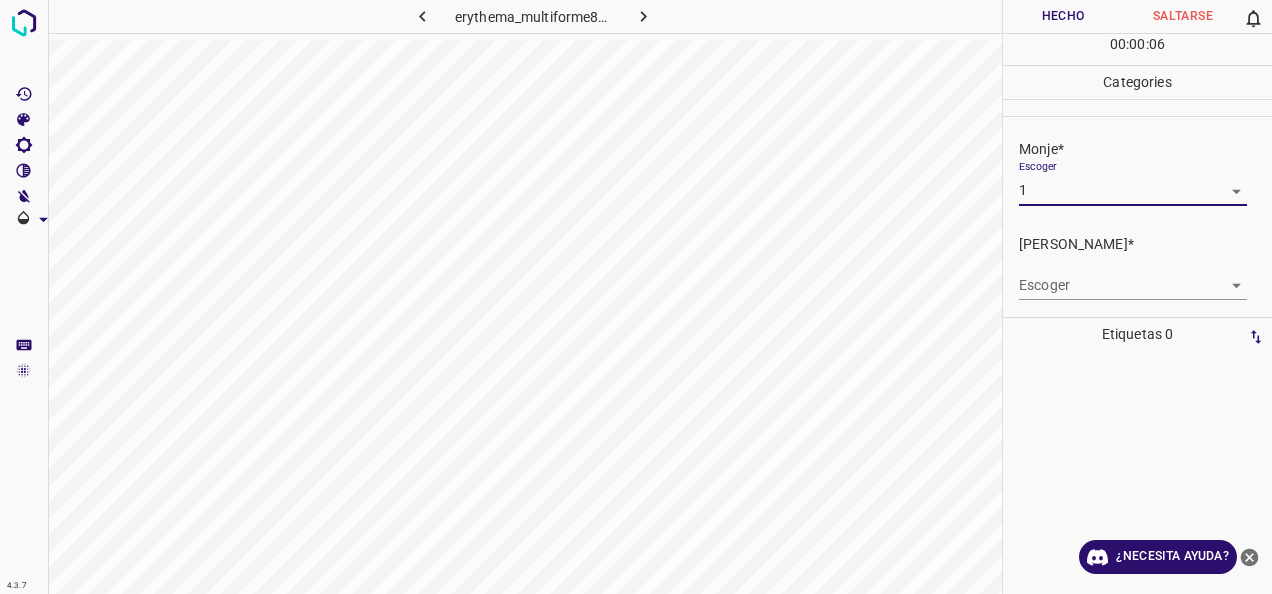click on "4.3.7 erythema_multiforme87.jpg Hecho Saltarse 0 00   : 00   : 06   Categories Monje*  Escoger 1 1  [PERSON_NAME]*  Escoger ​ Etiquetas 0 Categories 1 Monje 2  [PERSON_NAME] Herramientas Espacio Cambiar entre modos (Dibujar y Editar) Yo Etiquetado automático R Restaurar zoom M Acercar N Alejar Borrar Eliminar etiqueta de selección Filtros Z Restaurar filtros X Filtro de saturación C Filtro de brillo V Filtro de contraste B Filtro de escala de grises General O Descargar ¿Necesita ayuda? -Mensaje de texto -Esconder -Borrar" at bounding box center [636, 297] 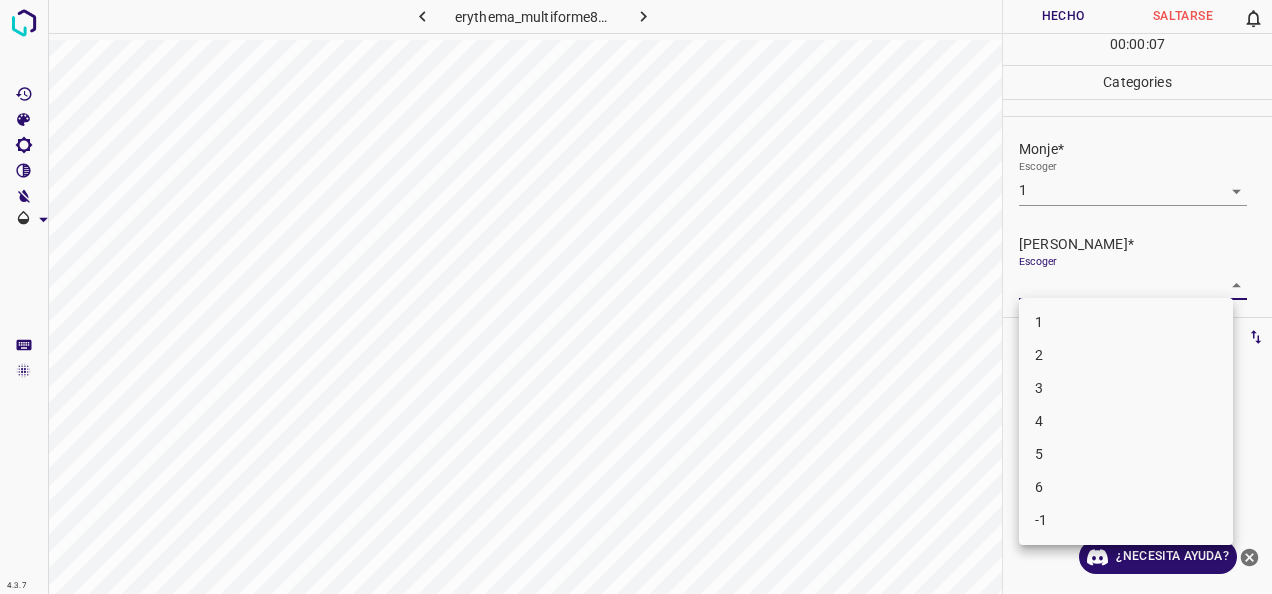 click on "1" at bounding box center [1126, 322] 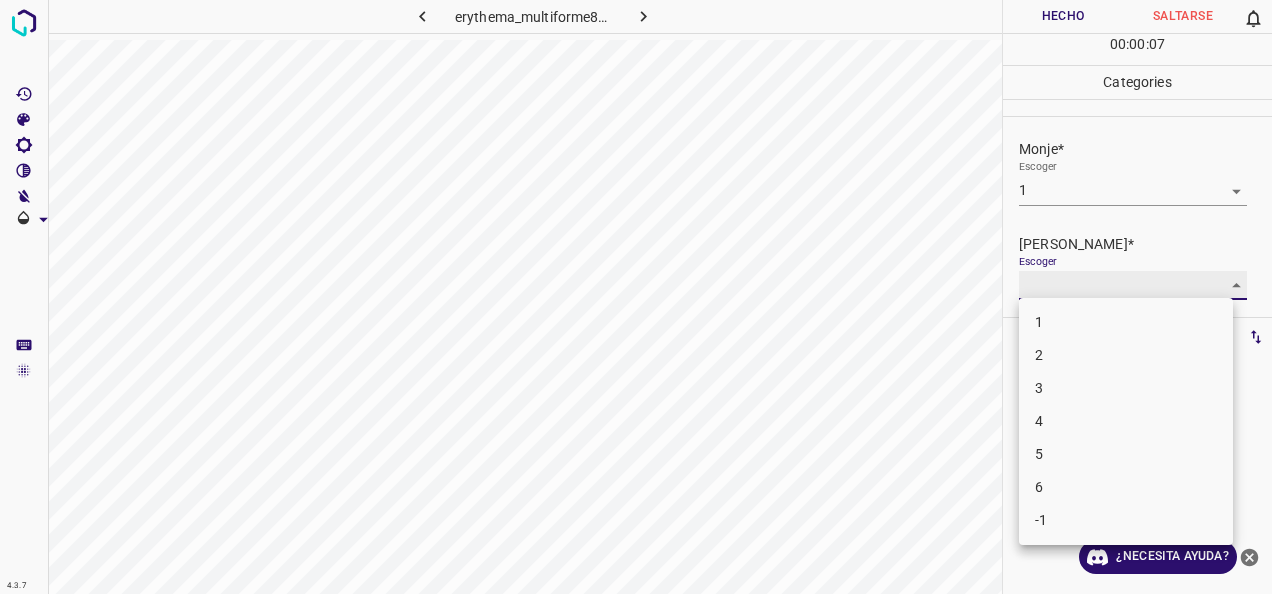type on "1" 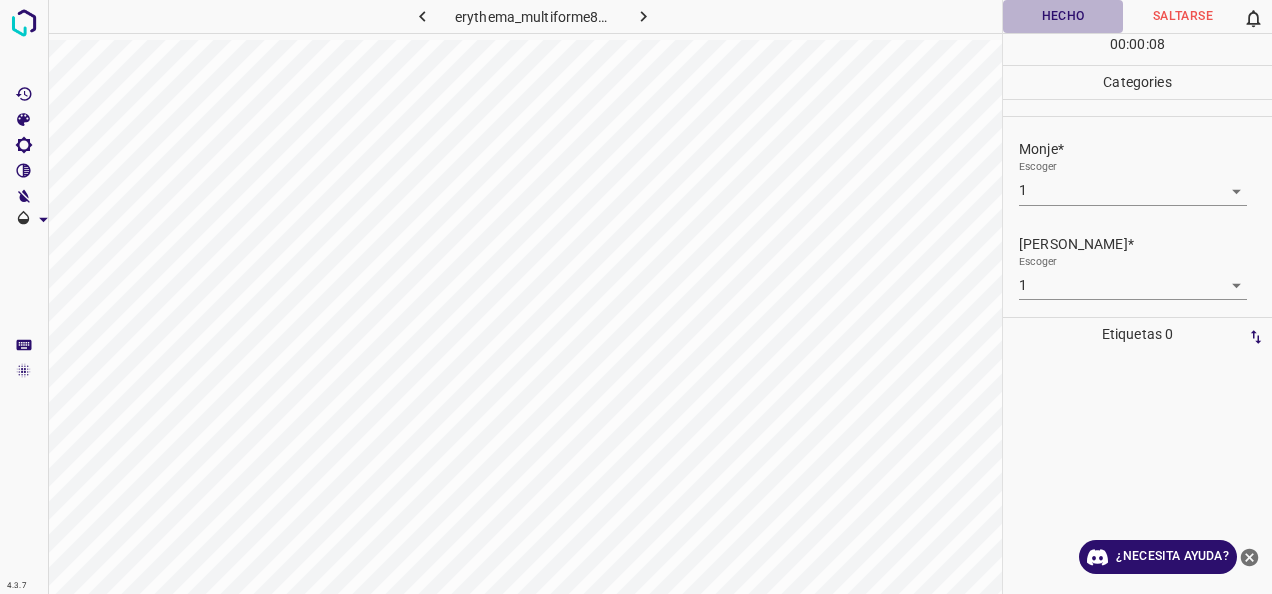 click on "Hecho" at bounding box center [1063, 16] 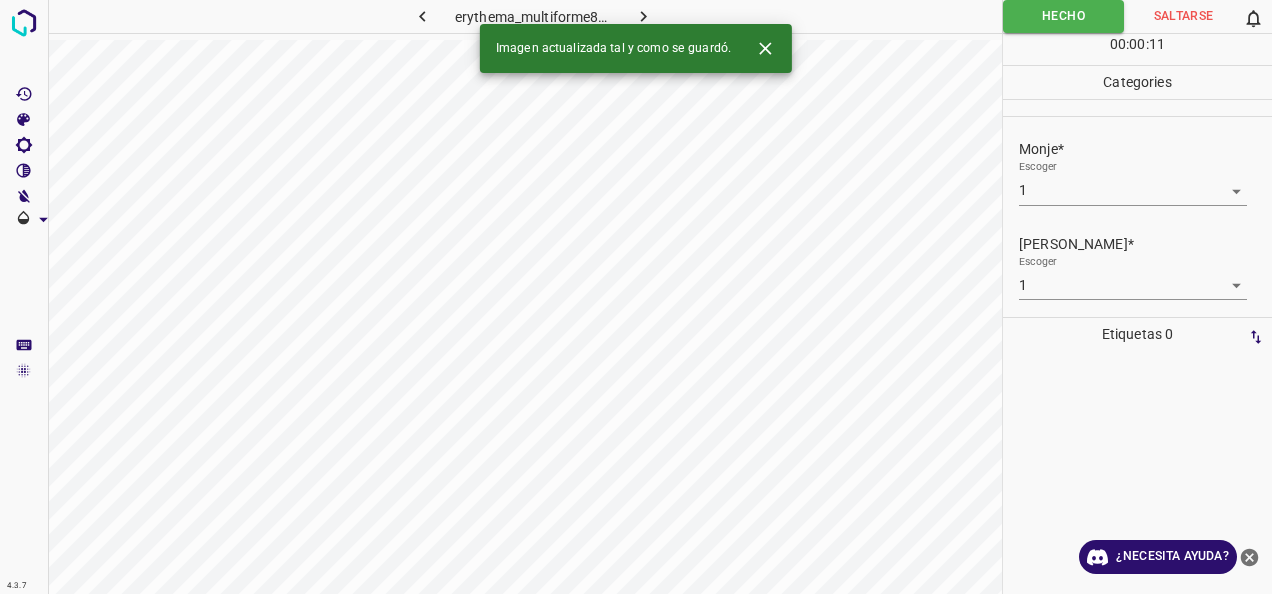 click 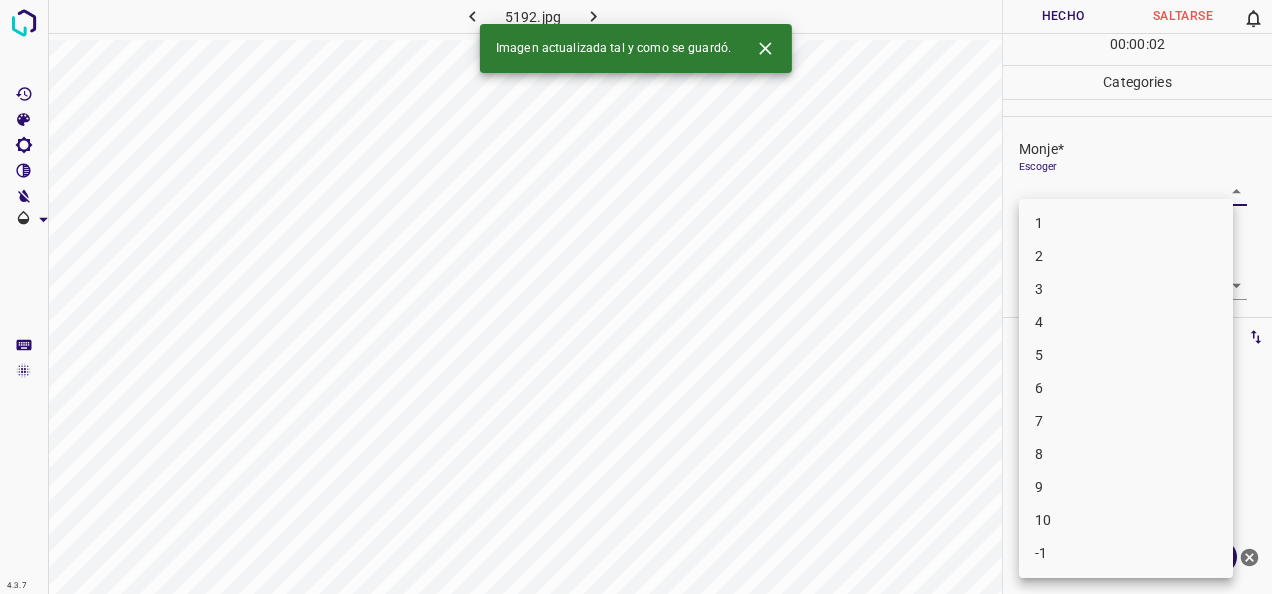 click on "4.3.7 5192.jpg Hecho Saltarse 0 00   : 00   : 02   Categories Monje*  Escoger ​  [PERSON_NAME]*  Escoger ​ Etiquetas 0 Categories 1 Monje 2  [PERSON_NAME] Herramientas Espacio Cambiar entre modos (Dibujar y Editar) Yo Etiquetado automático R Restaurar zoom M Acercar N Alejar Borrar Eliminar etiqueta de selección Filtros Z Restaurar filtros X Filtro de saturación C Filtro de brillo V Filtro de contraste B Filtro de escala de grises General O Descargar Imagen actualizada tal y como se guardó. ¿Necesita ayuda? -Mensaje de texto -Esconder -Borrar 1 2 3 4 5 6 7 8 9 10 -1" at bounding box center [636, 297] 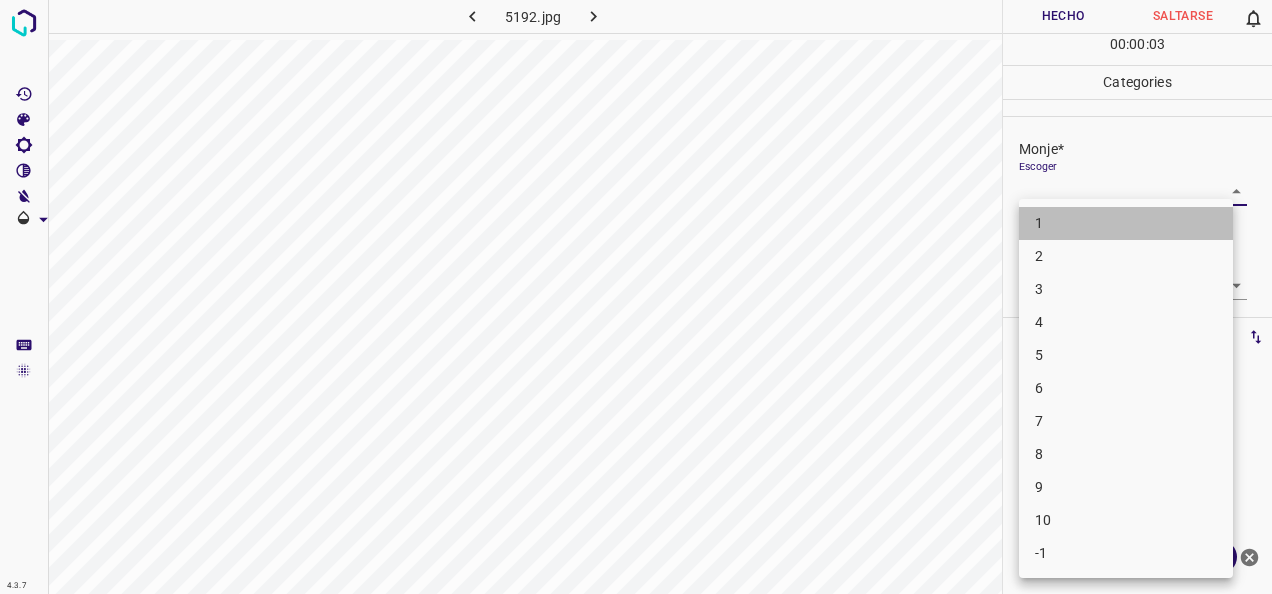 click on "1" at bounding box center [1126, 223] 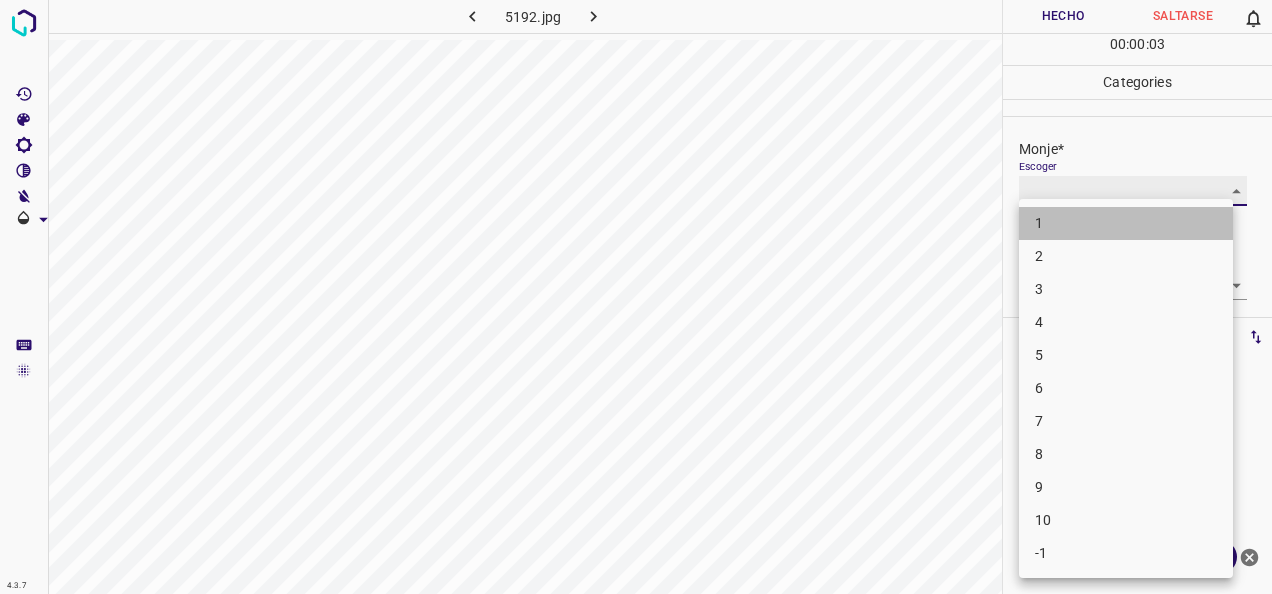 type on "1" 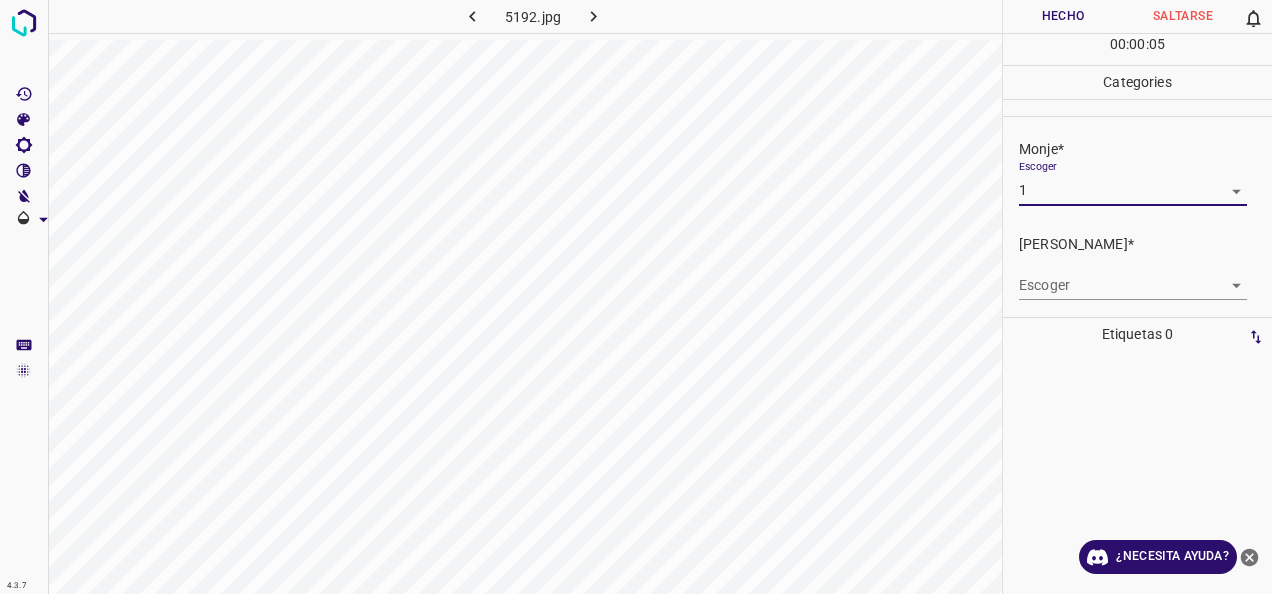click on "4.3.7 5192.jpg Hecho Saltarse 0 00   : 00   : 05   Categories Monje*  Escoger 1 1  [PERSON_NAME]*  Escoger ​ Etiquetas 0 Categories 1 Monje 2  [PERSON_NAME] Herramientas Espacio Cambiar entre modos (Dibujar y Editar) Yo Etiquetado automático R Restaurar zoom M Acercar N Alejar Borrar Eliminar etiqueta de selección Filtros Z Restaurar filtros X Filtro de saturación C Filtro de brillo V Filtro de contraste B Filtro de escala de grises General O Descargar ¿Necesita ayuda? -Mensaje de texto -Esconder -Borrar" at bounding box center (636, 297) 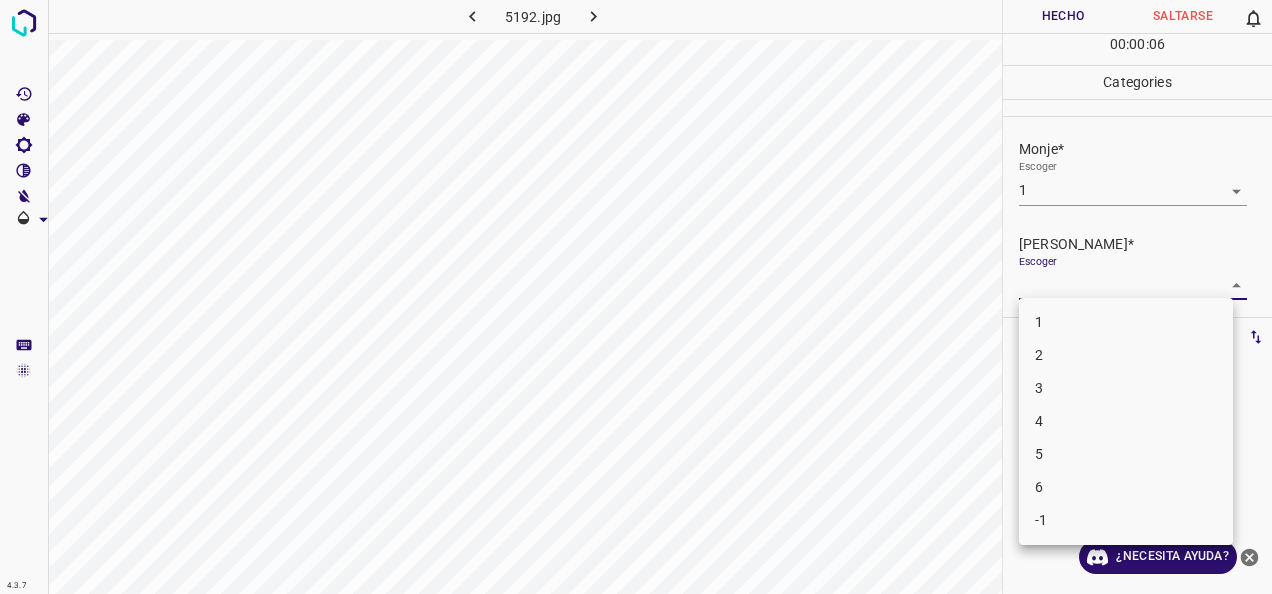 click on "1" at bounding box center (1126, 322) 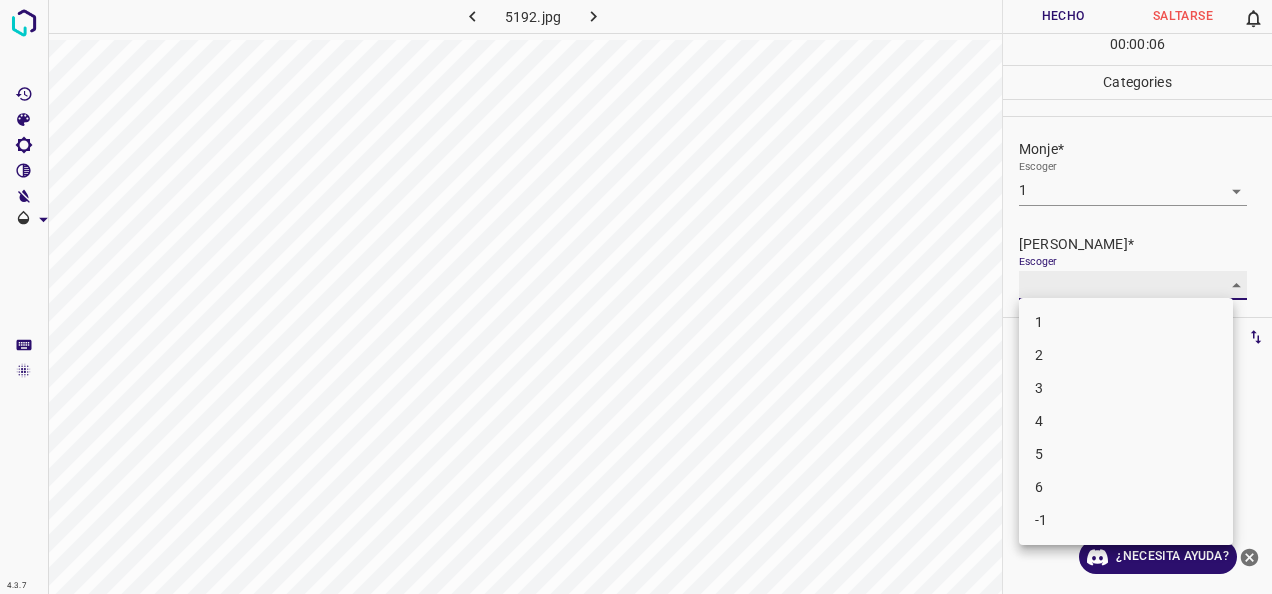 type on "1" 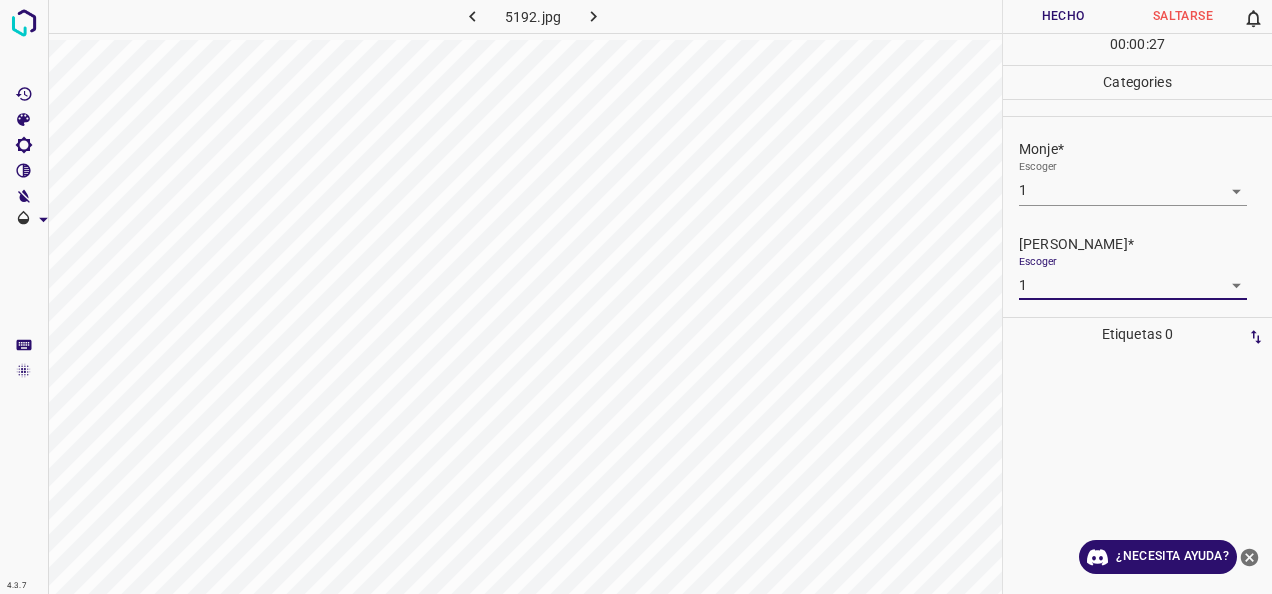 click on "Hecho" at bounding box center [1063, 16] 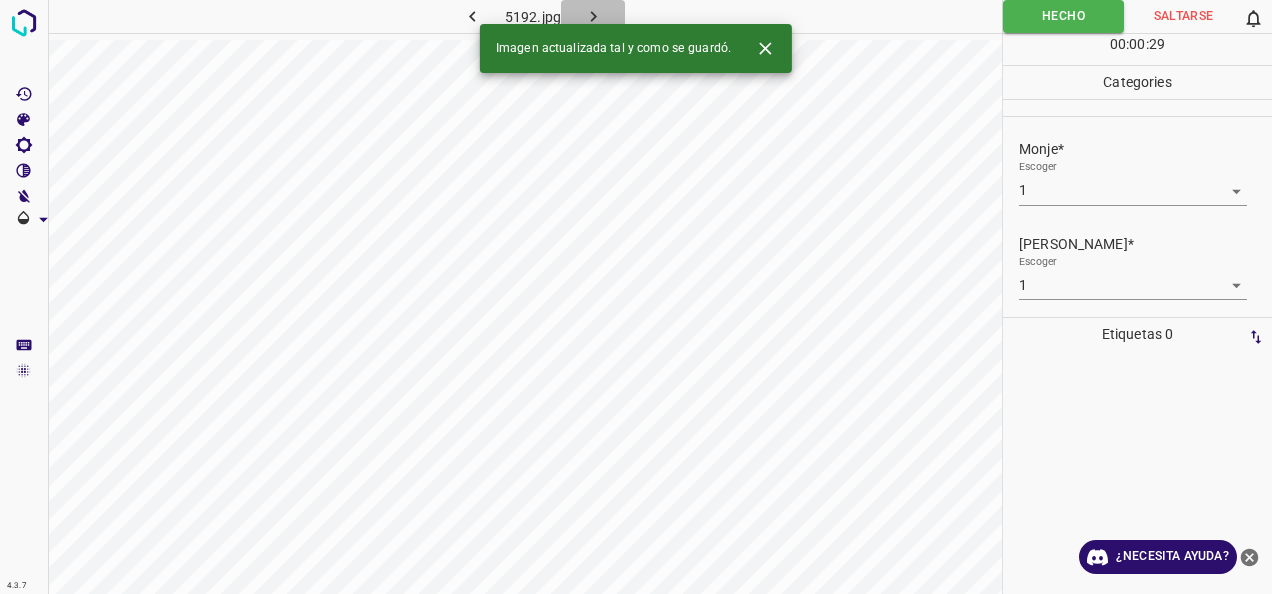 click 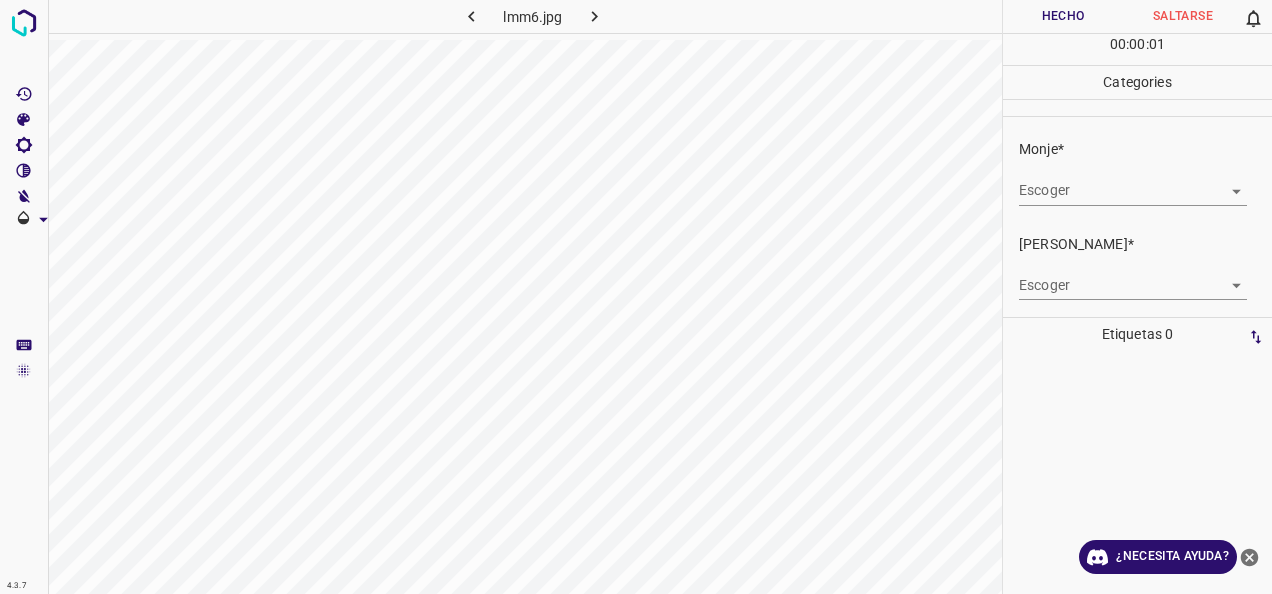 click on "4.3.7 lmm6.jpg Hecho Saltarse 0 00   : 00   : 01   Categories Monje*  Escoger ​  [PERSON_NAME]*  Escoger ​ Etiquetas 0 Categories 1 Monje 2  [PERSON_NAME] Herramientas Espacio Cambiar entre modos (Dibujar y Editar) Yo Etiquetado automático R Restaurar zoom M Acercar N Alejar Borrar Eliminar etiqueta de selección Filtros Z Restaurar filtros X Filtro de saturación C Filtro de brillo V Filtro de contraste B Filtro de escala de grises General O Descargar ¿Necesita ayuda? -Mensaje de texto -Esconder -Borrar" at bounding box center [636, 297] 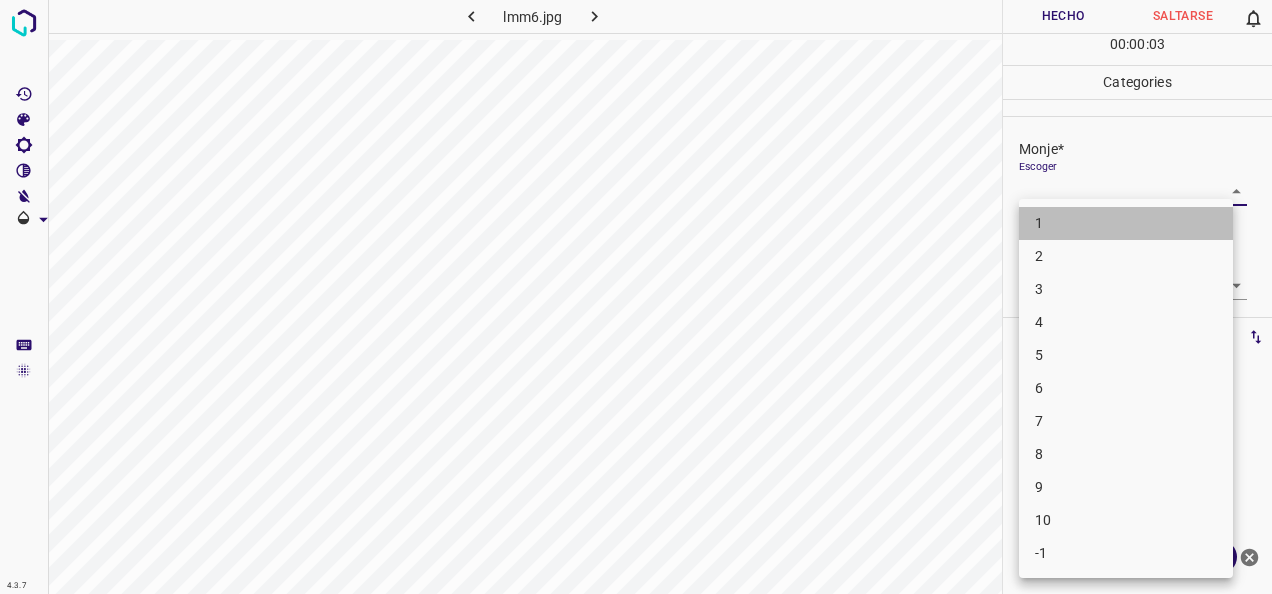 click on "1" at bounding box center [1126, 223] 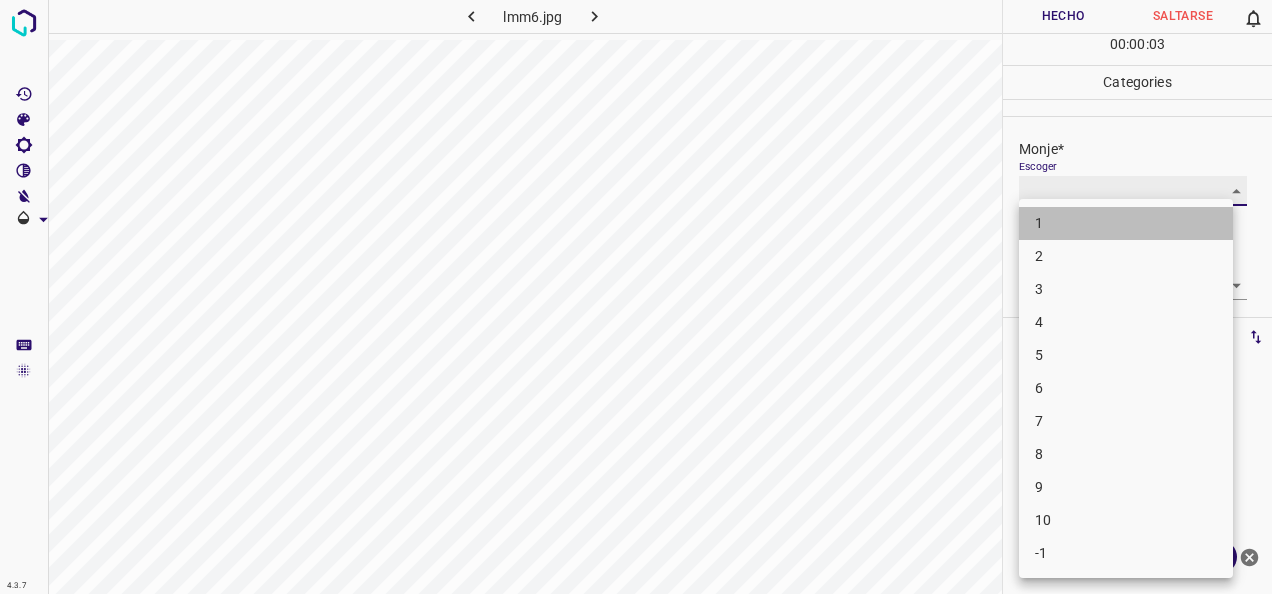 type on "1" 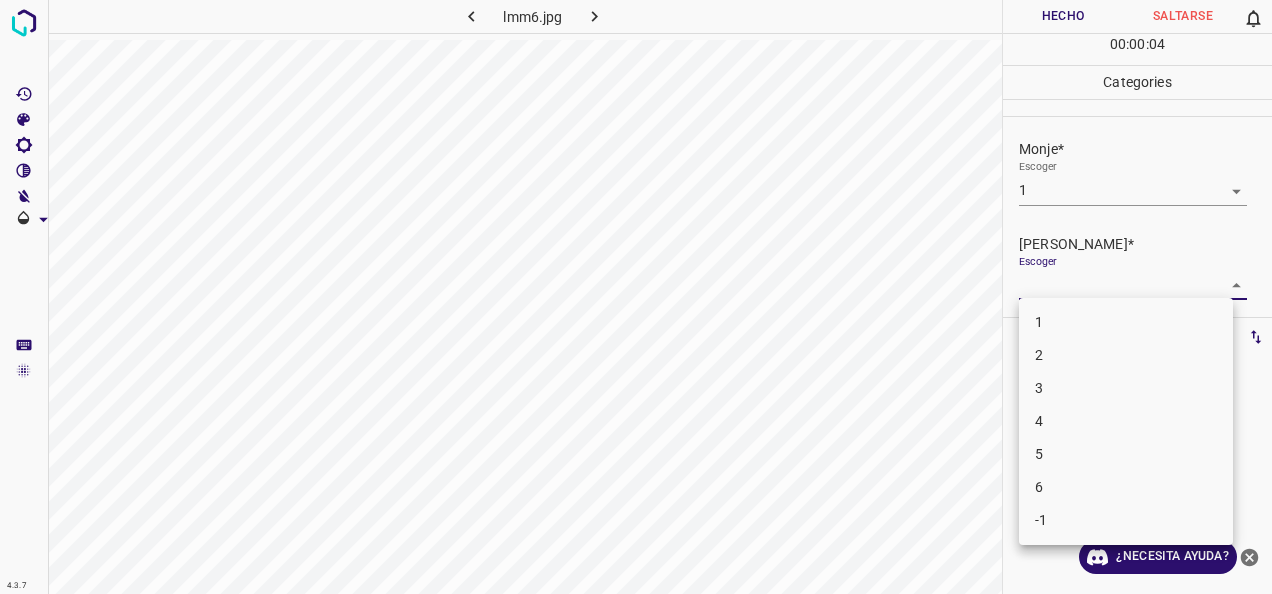 click on "4.3.7 lmm6.jpg Hecho Saltarse 0 00   : 00   : 04   Categories Monje*  Escoger 1 1  [PERSON_NAME]*  Escoger ​ Etiquetas 0 Categories 1 Monje 2  [PERSON_NAME] Herramientas Espacio Cambiar entre modos (Dibujar y Editar) Yo Etiquetado automático R Restaurar zoom M Acercar N Alejar Borrar Eliminar etiqueta de selección Filtros Z Restaurar filtros X Filtro de saturación C Filtro de brillo V Filtro de contraste B Filtro de escala de grises General O Descargar ¿Necesita ayuda? -Mensaje de texto -Esconder -Borrar 1 2 3 4 5 6 -1" at bounding box center (636, 297) 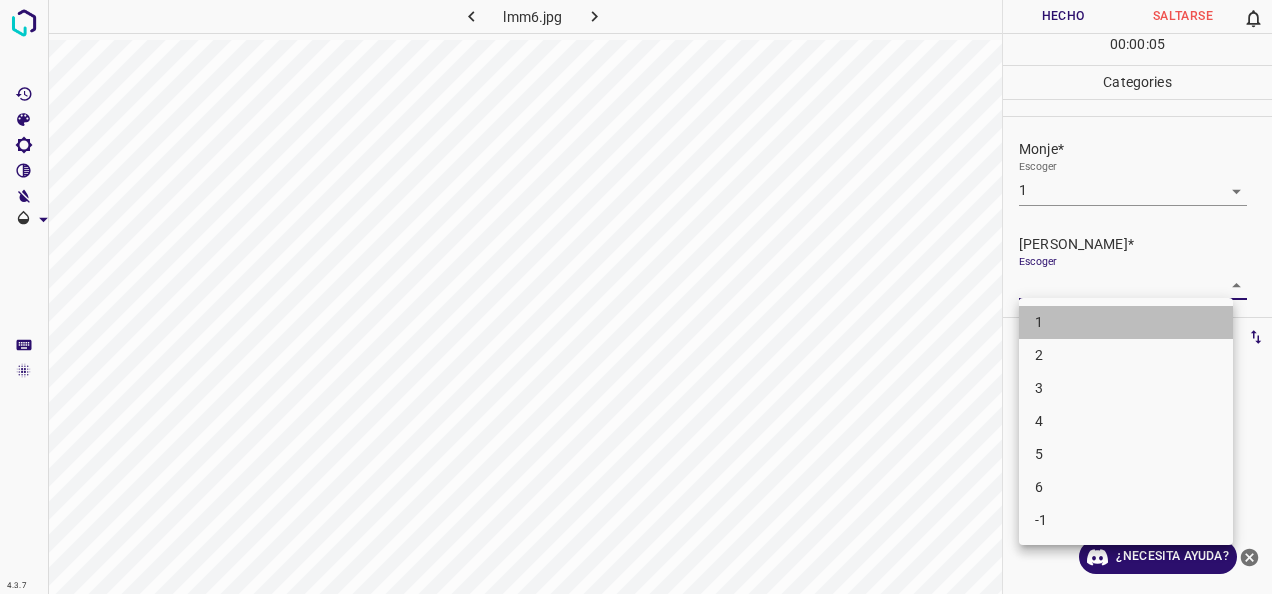 click on "1" at bounding box center [1126, 322] 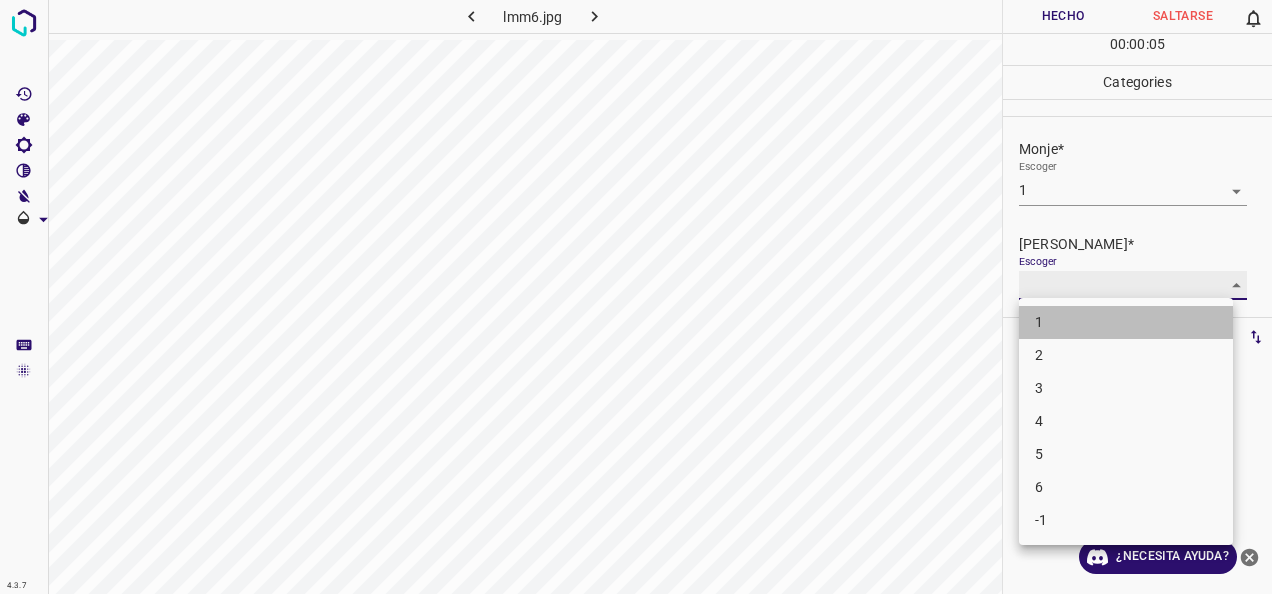 type on "1" 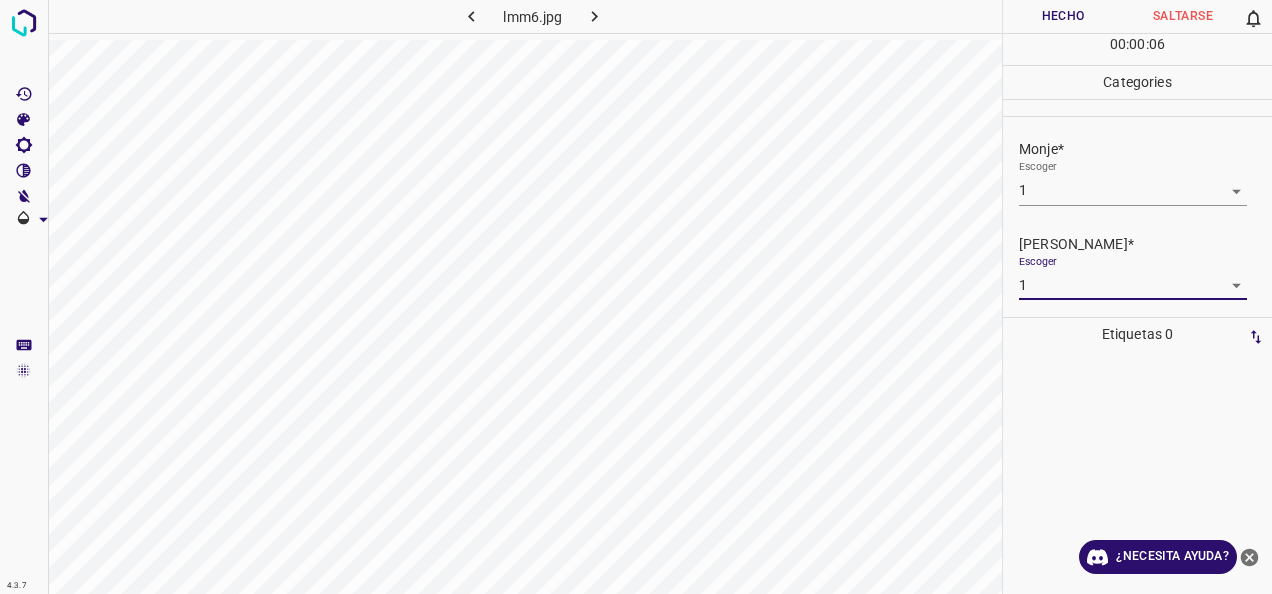 click on "Hecho" at bounding box center (1063, 16) 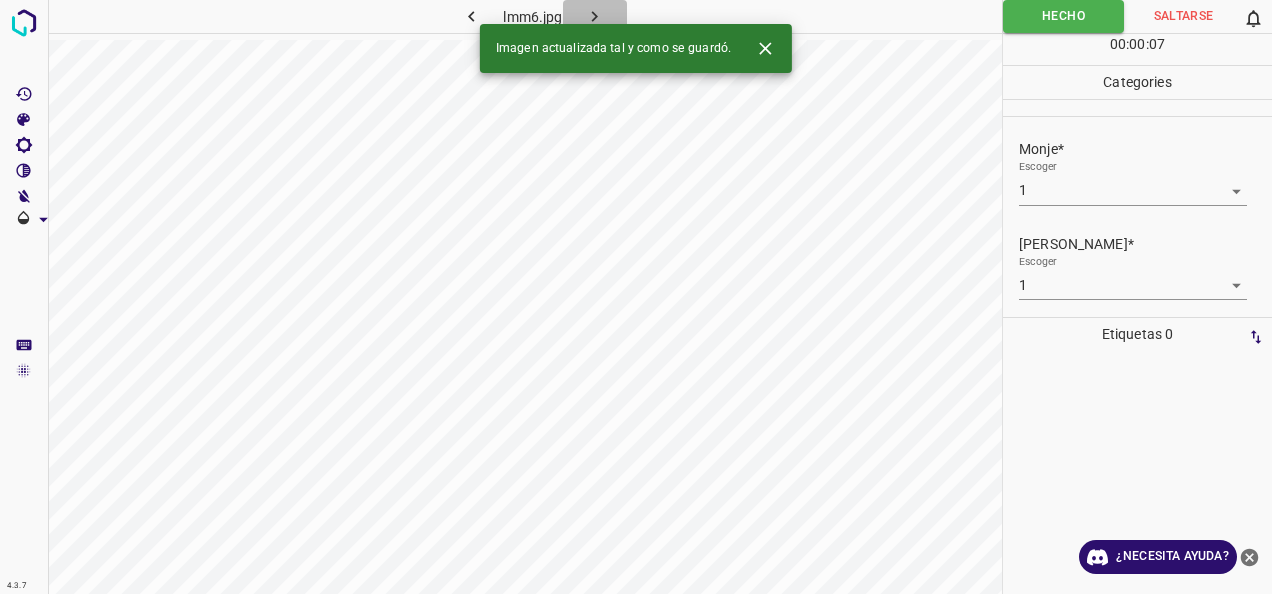 click at bounding box center (595, 16) 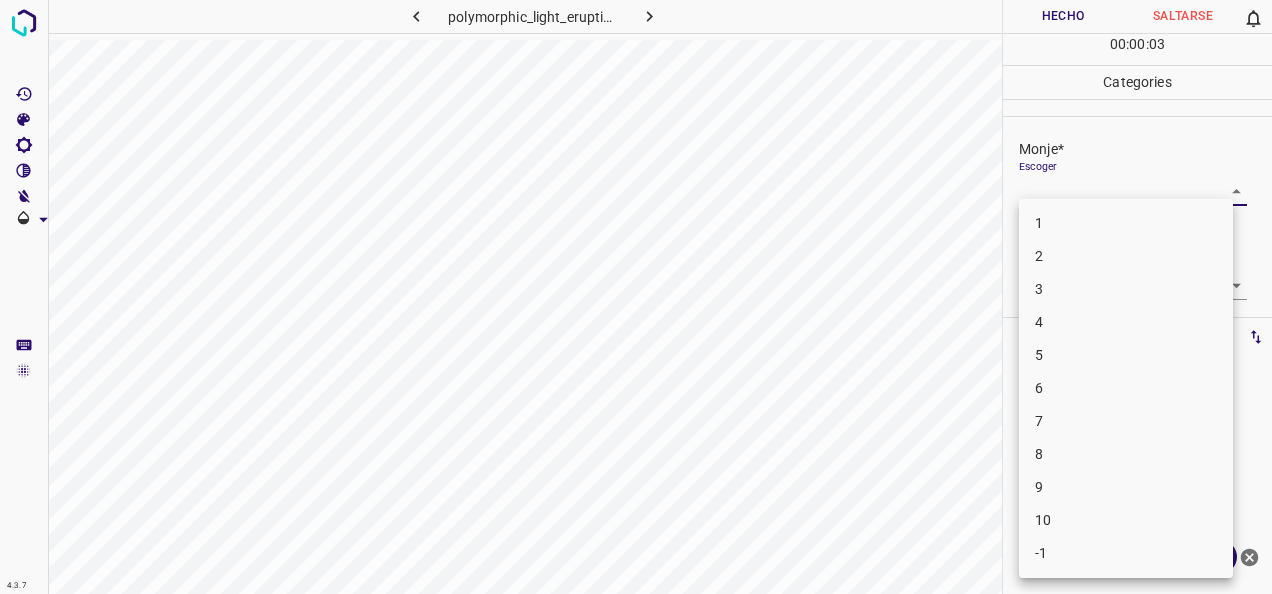 click on "4.3.7 polymorphic_light_eruption12.jpg Hecho Saltarse 0 00   : 00   : 03   Categories Monje*  Escoger ​  [PERSON_NAME]*  Escoger ​ Etiquetas 0 Categories 1 Monje 2  [PERSON_NAME] Herramientas Espacio Cambiar entre modos (Dibujar y Editar) Yo Etiquetado automático R Restaurar zoom M Acercar N Alejar Borrar Eliminar etiqueta de selección Filtros Z Restaurar filtros X Filtro de saturación C Filtro de brillo V Filtro de contraste B Filtro de escala de grises General O Descargar ¿Necesita ayuda? -Mensaje de texto -Esconder -Borrar 1 2 3 4 5 6 7 8 9 10 -1" at bounding box center [636, 297] 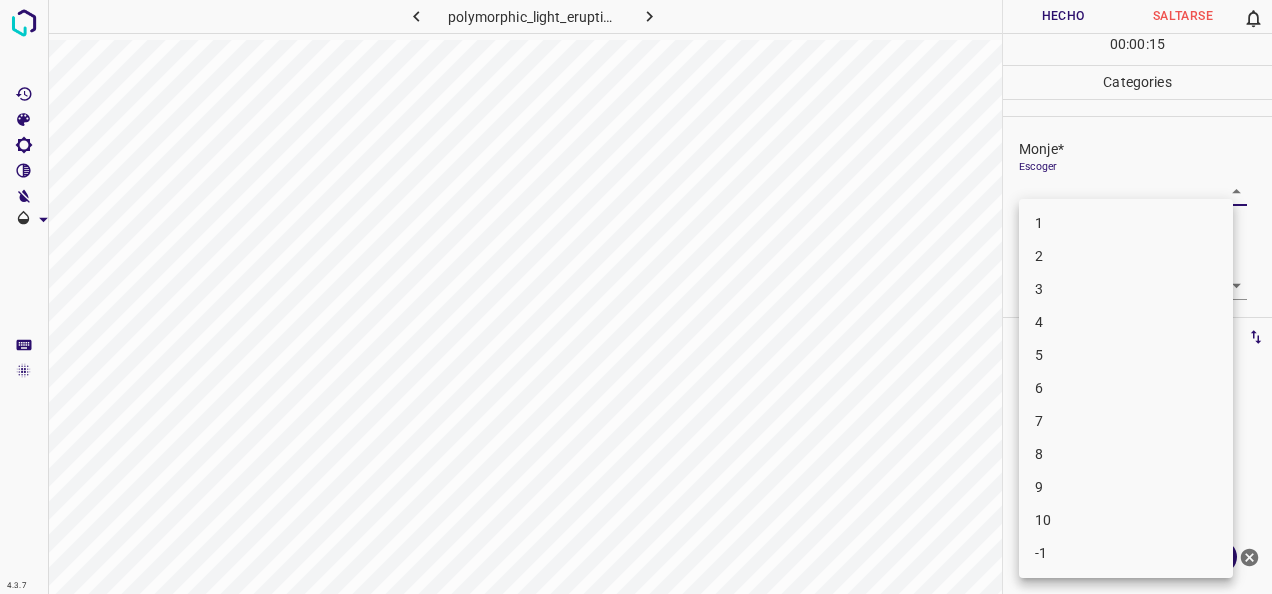 click on "7" at bounding box center [1126, 421] 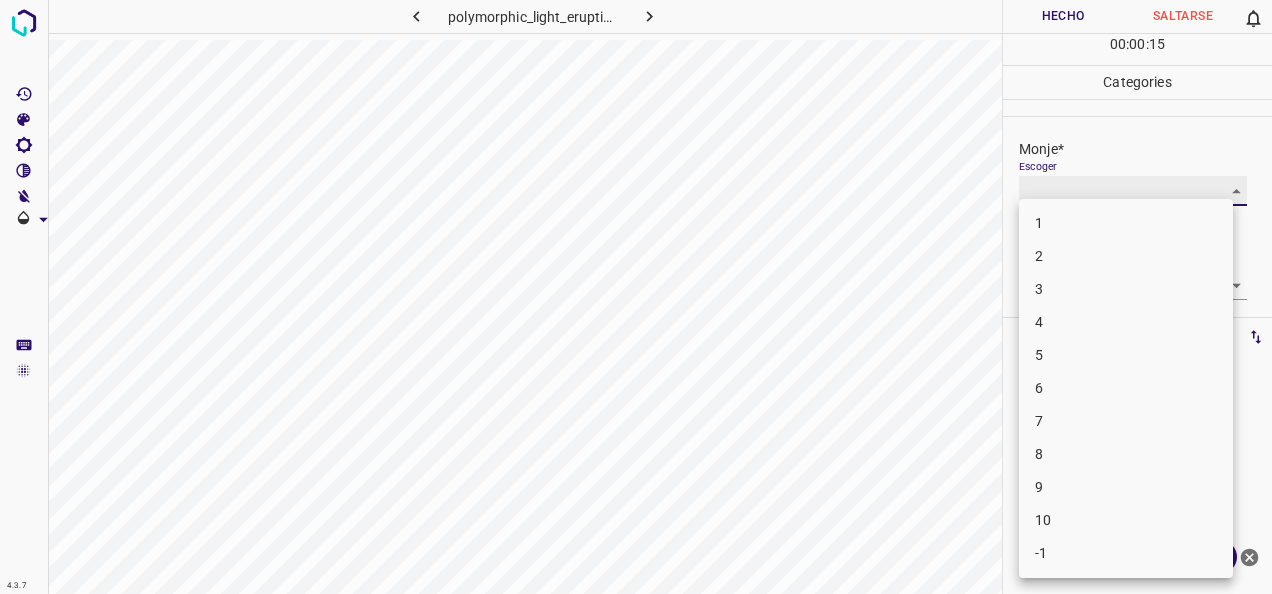 type on "7" 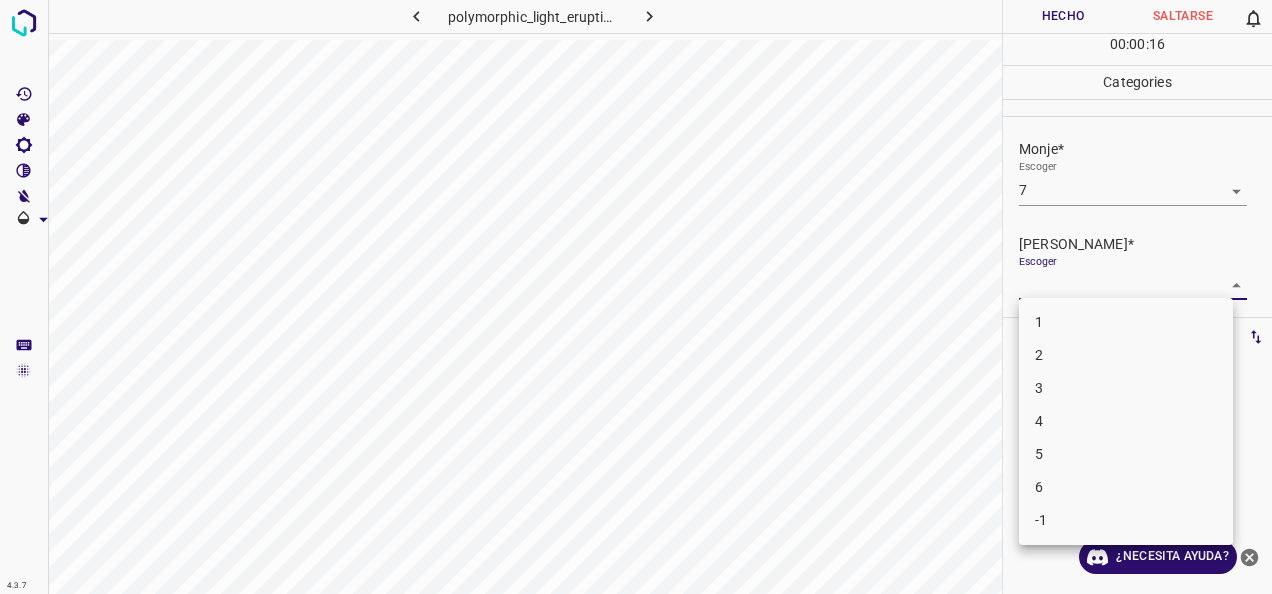 click on "4.3.7 polymorphic_light_eruption12.jpg Hecho Saltarse 0 00   : 00   : 16   Categories Monje*  Escoger 7 7  [PERSON_NAME]*  Escoger ​ Etiquetas 0 Categories 1 Monje 2  [PERSON_NAME] Herramientas Espacio Cambiar entre modos (Dibujar y Editar) Yo Etiquetado automático R Restaurar zoom M Acercar N Alejar Borrar Eliminar etiqueta de selección Filtros Z Restaurar filtros X Filtro de saturación C Filtro de brillo V Filtro de contraste B Filtro de escala de grises General O Descargar ¿Necesita ayuda? -Mensaje de texto -Esconder -Borrar 1 2 3 4 5 6 -1" at bounding box center (636, 297) 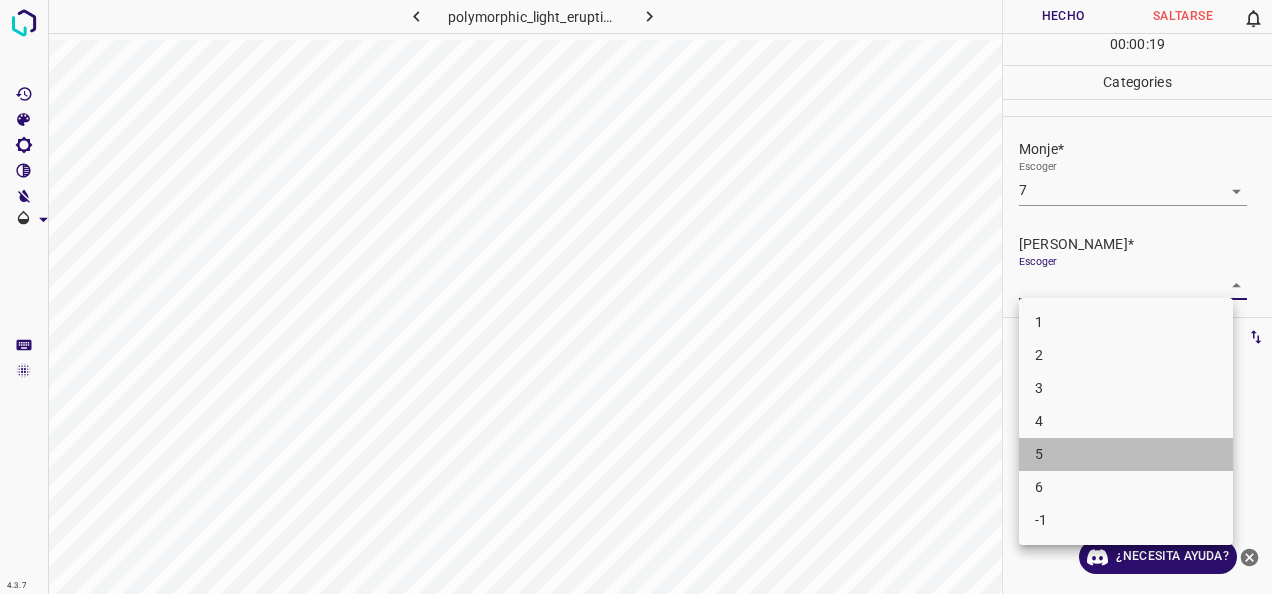 click on "5" at bounding box center [1126, 454] 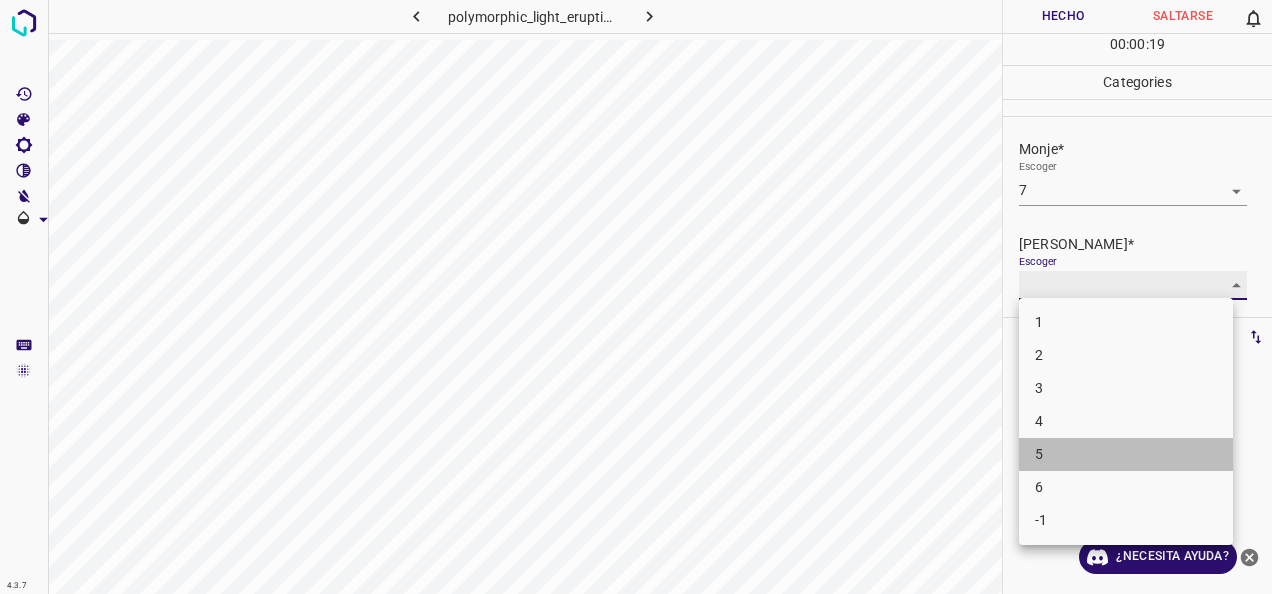 type on "5" 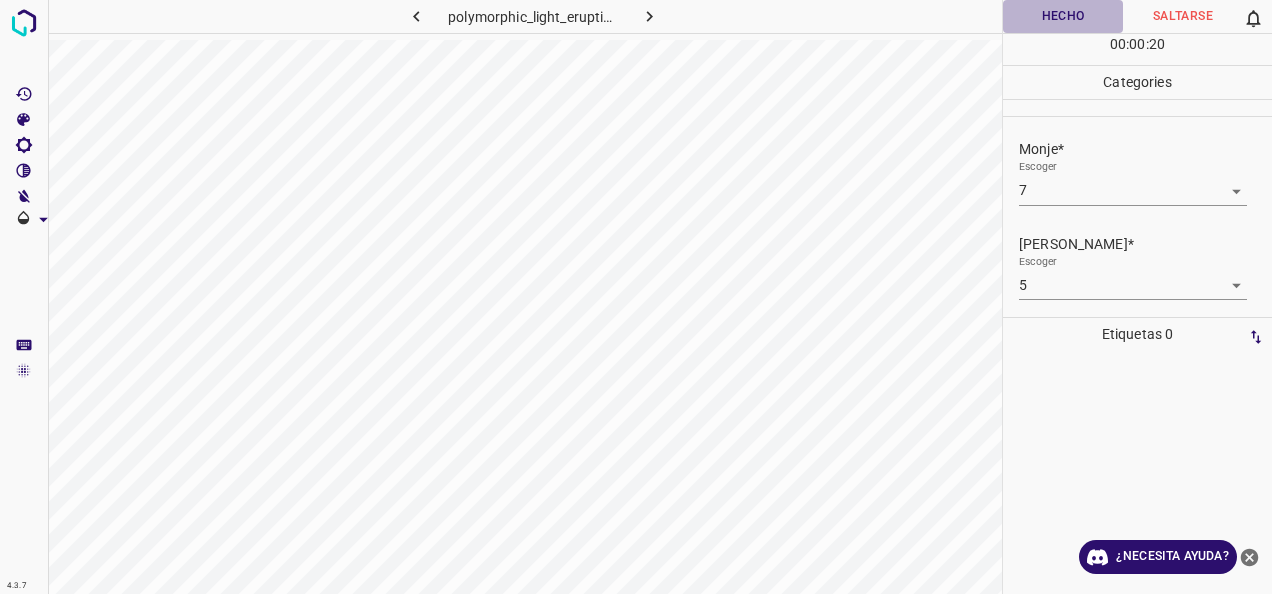 click on "Hecho" at bounding box center (1063, 16) 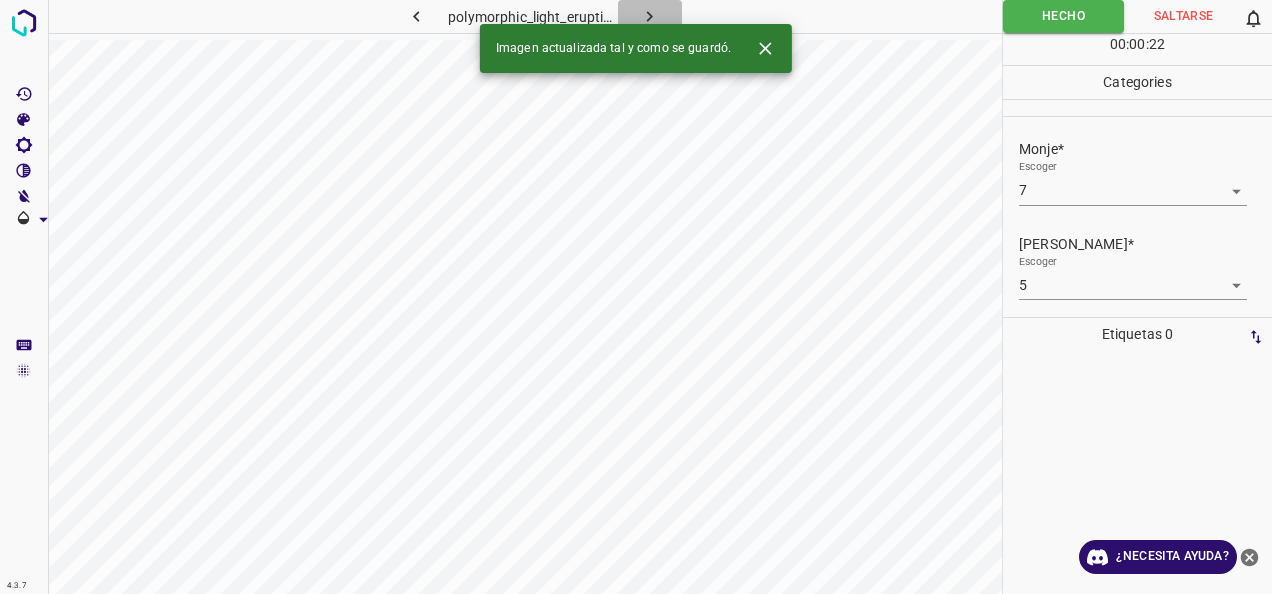 click 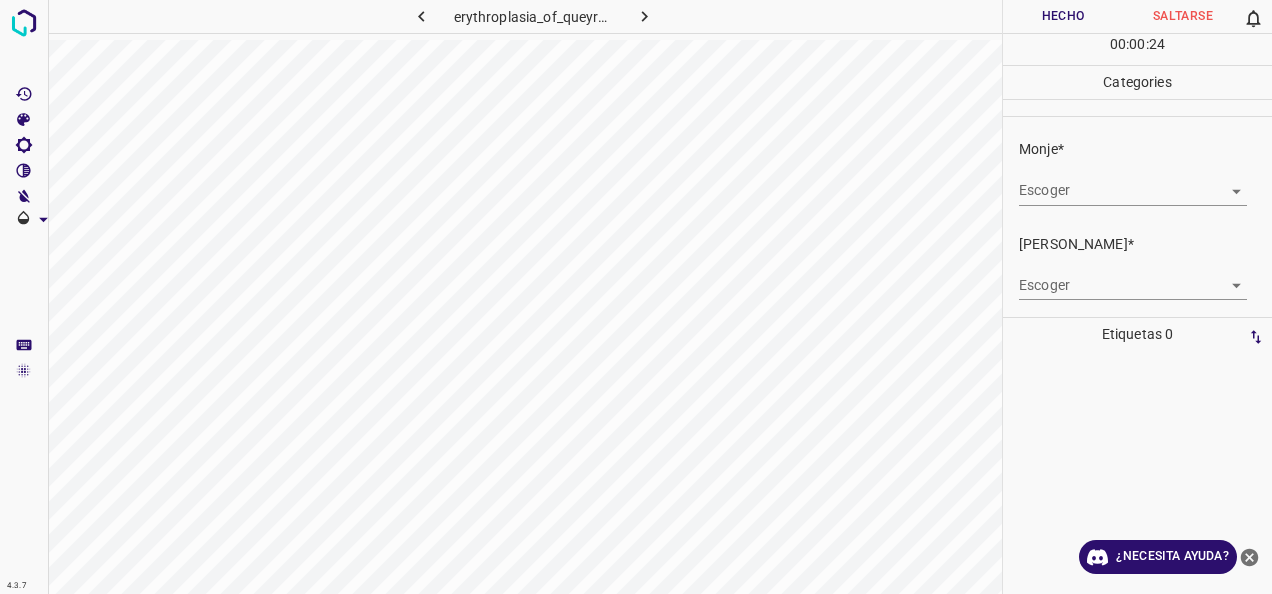 click on "4.3.7 erythroplasia_of_queyrat6.jpg Hecho Saltarse 0 00   : 00   : 24   Categories Monje*  Escoger ​  [PERSON_NAME]*  Escoger ​ Etiquetas 0 Categories 1 Monje 2  [PERSON_NAME] Herramientas Espacio Cambiar entre modos (Dibujar y Editar) Yo Etiquetado automático R Restaurar zoom M Acercar N Alejar Borrar Eliminar etiqueta de selección Filtros Z Restaurar filtros X Filtro de saturación C Filtro de brillo V Filtro de contraste B Filtro de escala de grises General O Descargar ¿Necesita ayuda? -Mensaje de texto -Esconder -Borrar" at bounding box center (636, 297) 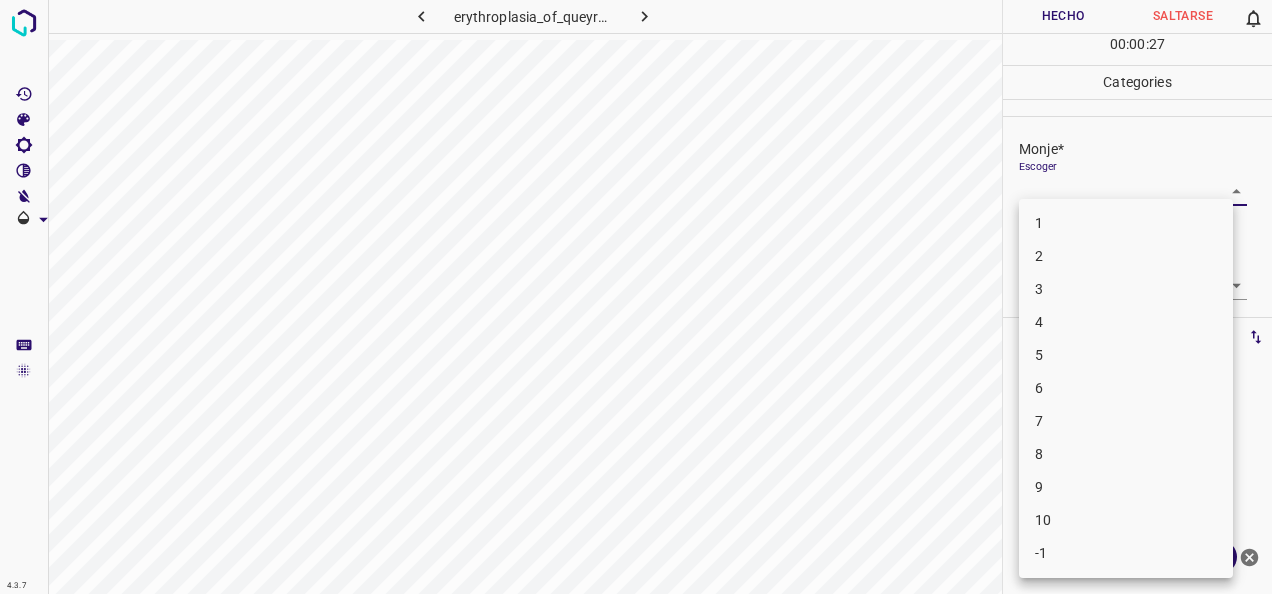 click on "3" at bounding box center (1126, 289) 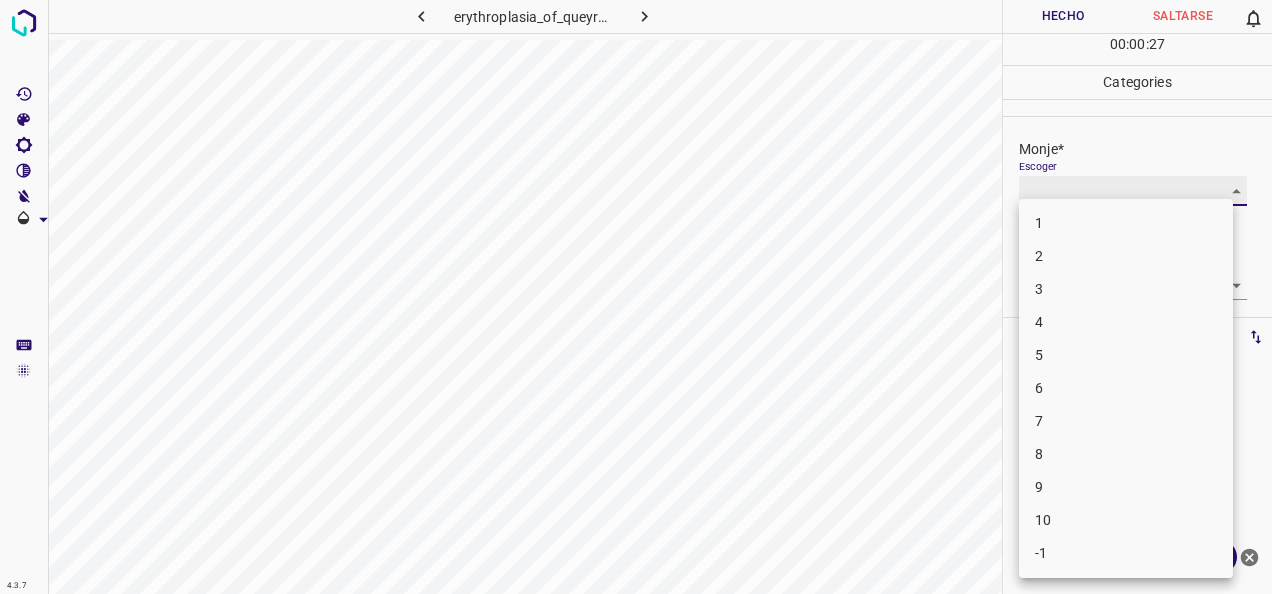 type on "3" 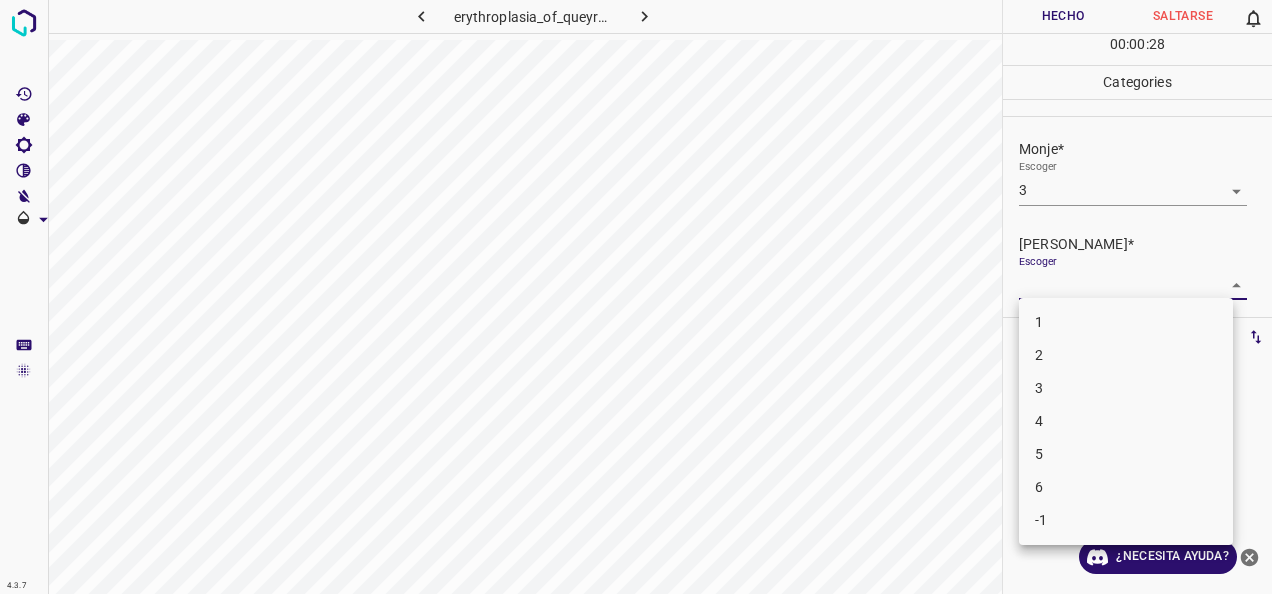 click on "4.3.7 erythroplasia_of_queyrat6.jpg Hecho Saltarse 0 00   : 00   : 28   Categories Monje*  Escoger 3 3  [PERSON_NAME]*  Escoger ​ Etiquetas 0 Categories 1 Monje 2  [PERSON_NAME] Herramientas Espacio Cambiar entre modos (Dibujar y Editar) Yo Etiquetado automático R Restaurar zoom M Acercar N Alejar Borrar Eliminar etiqueta de selección Filtros Z Restaurar filtros X Filtro de saturación C Filtro de brillo V Filtro de contraste B Filtro de escala de grises General O Descargar ¿Necesita ayuda? -Mensaje de texto -Esconder -Borrar 1 2 3 4 5 6 -1" at bounding box center [636, 297] 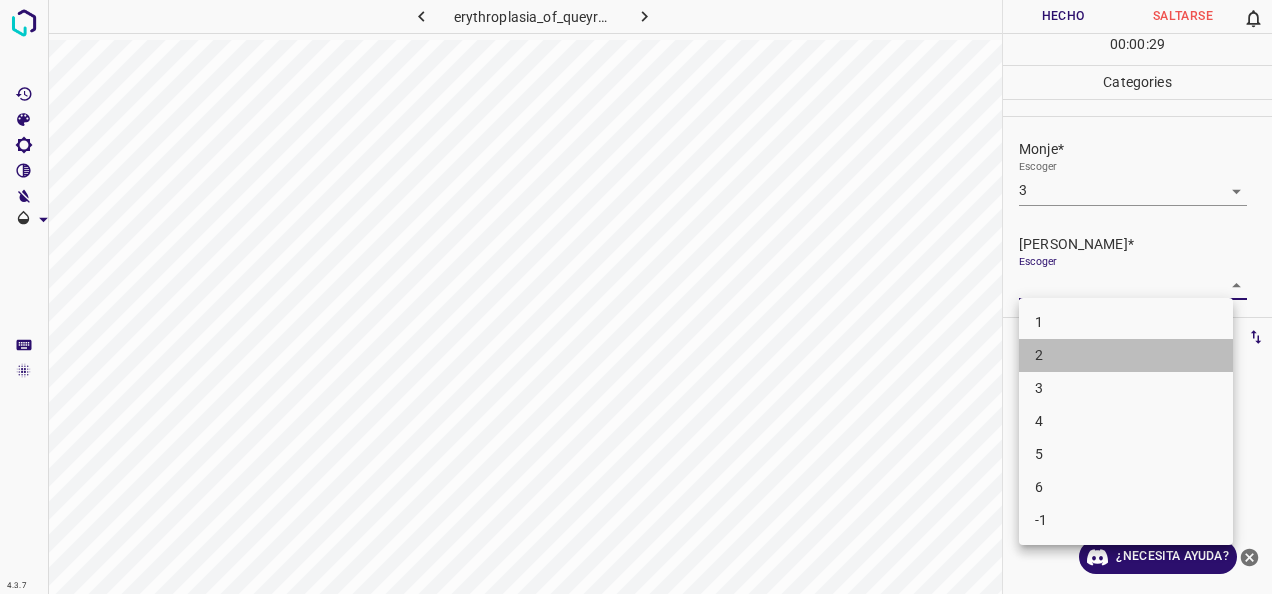 click on "2" at bounding box center (1126, 355) 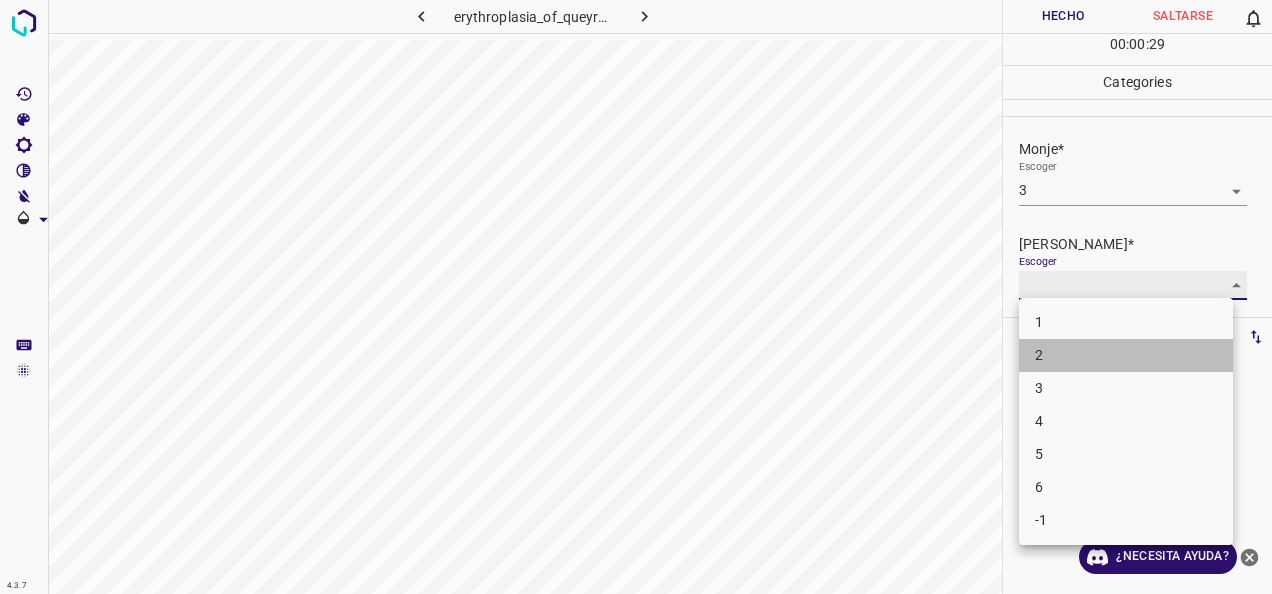 type on "2" 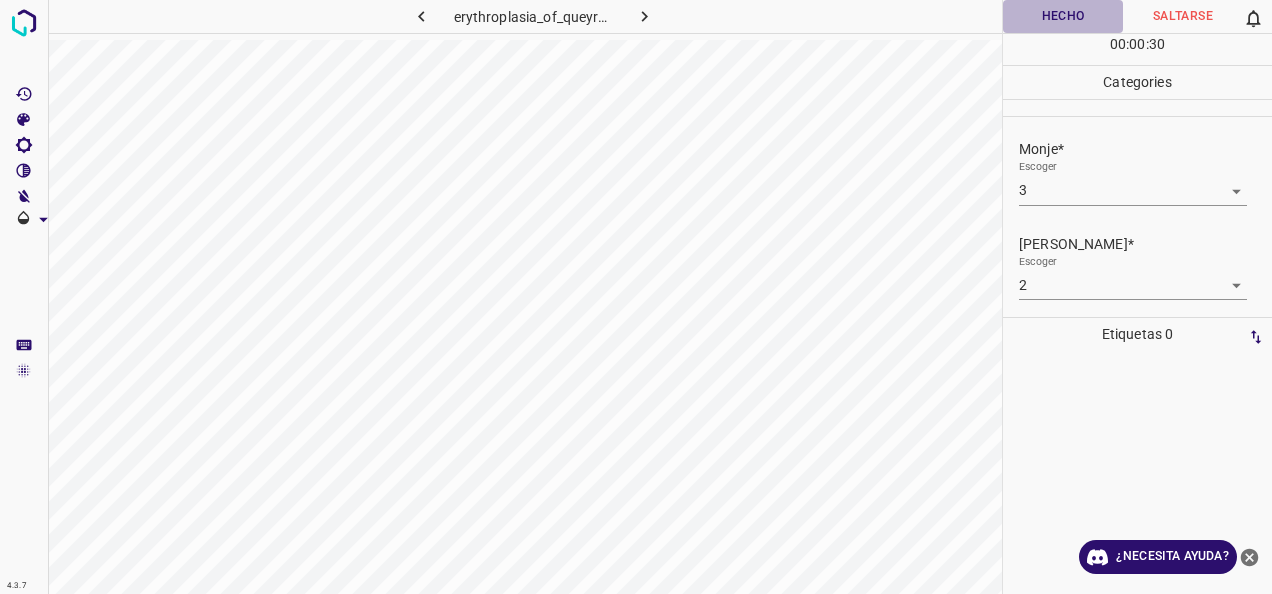 click on "Hecho" at bounding box center [1063, 16] 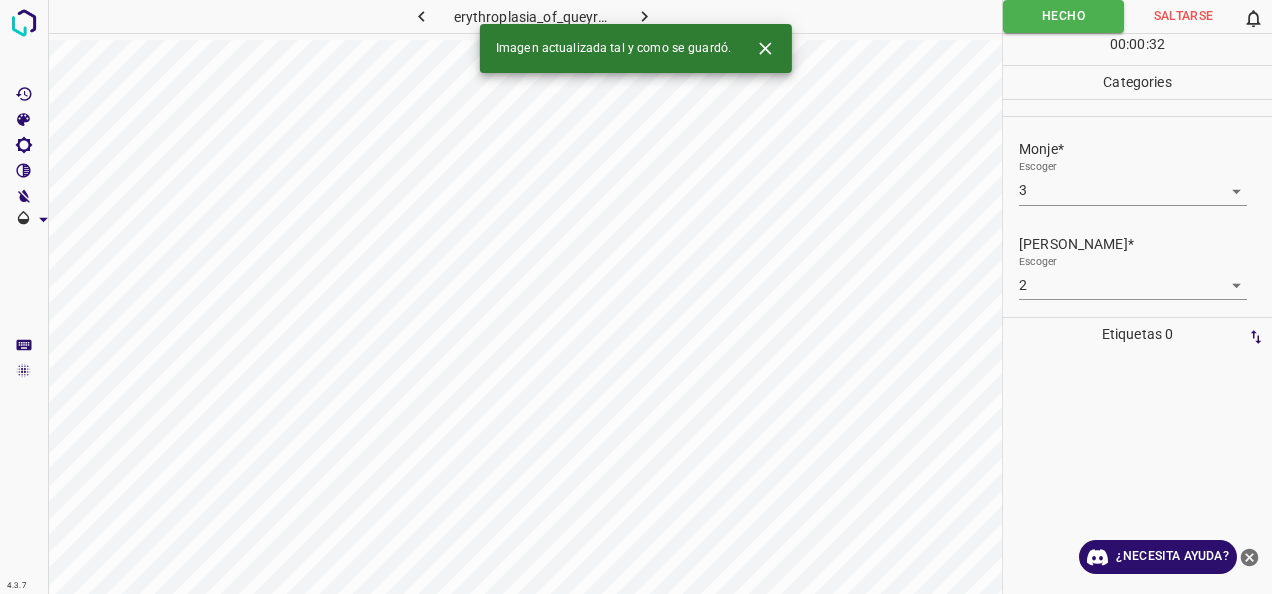 click 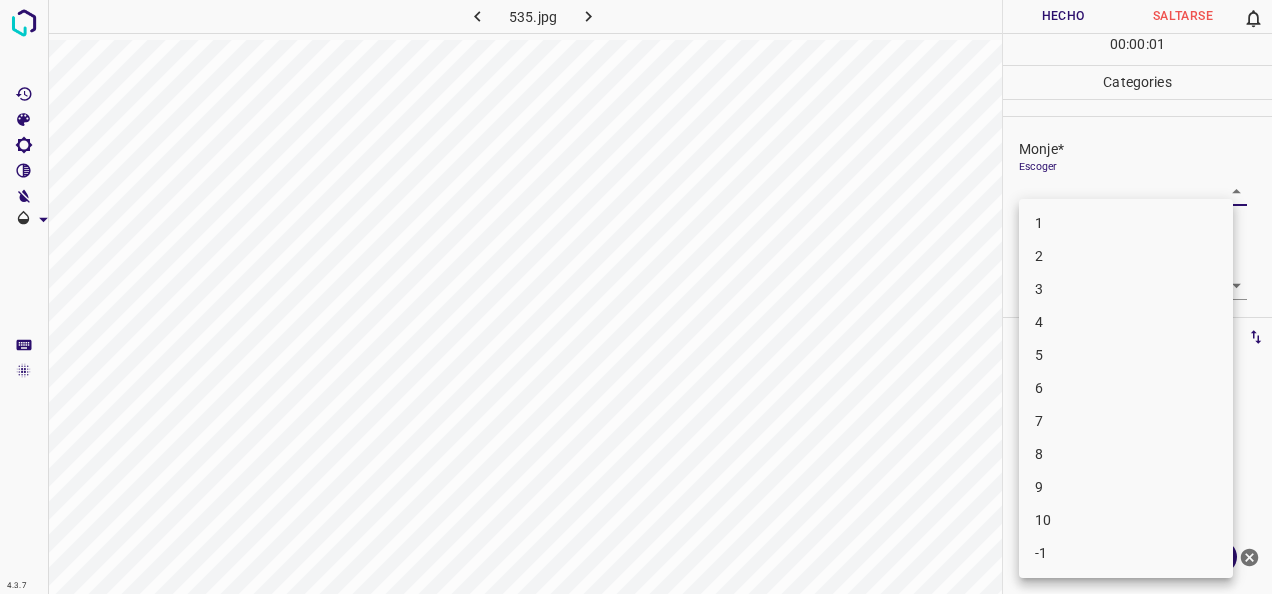 click on "4.3.7 535.jpg Hecho Saltarse 0 00   : 00   : 01   Categories Monje*  Escoger ​  [PERSON_NAME]*  Escoger ​ Etiquetas 0 Categories 1 Monje 2  [PERSON_NAME] Herramientas Espacio Cambiar entre modos (Dibujar y Editar) Yo Etiquetado automático R Restaurar zoom M Acercar N Alejar Borrar Eliminar etiqueta de selección Filtros Z Restaurar filtros X Filtro de saturación C Filtro de brillo V Filtro de contraste B Filtro de escala de grises General O Descargar ¿Necesita ayuda? -Mensaje de texto -Esconder -Borrar 1 2 3 4 5 6 7 8 9 10 -1" at bounding box center (636, 297) 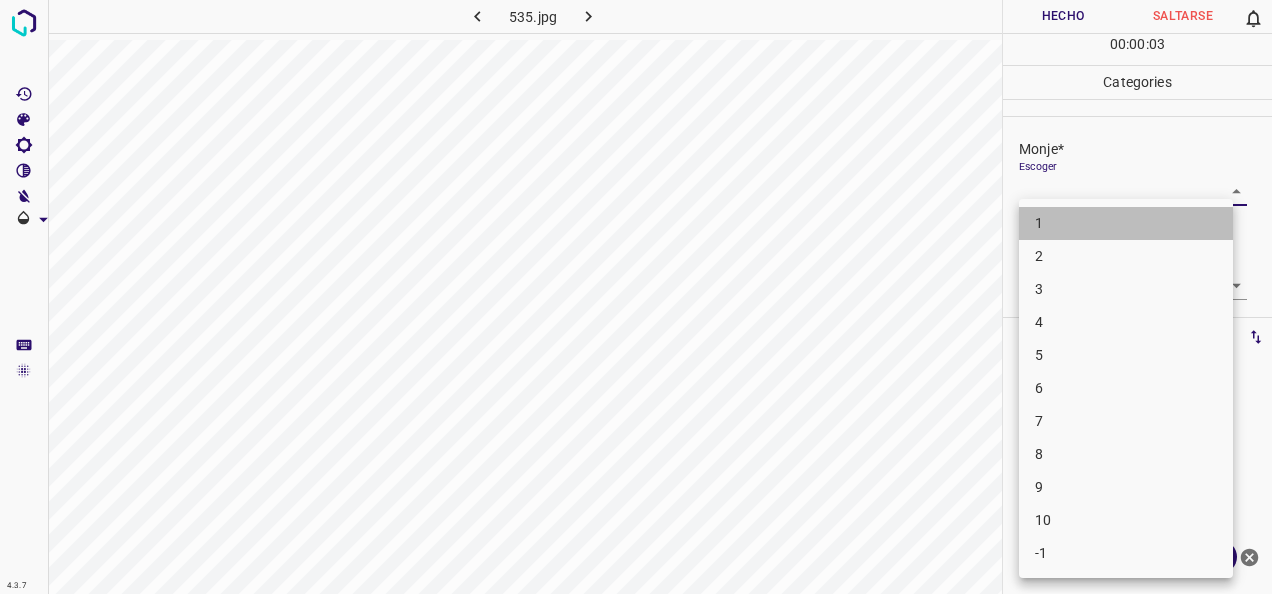 click on "1" at bounding box center [1126, 223] 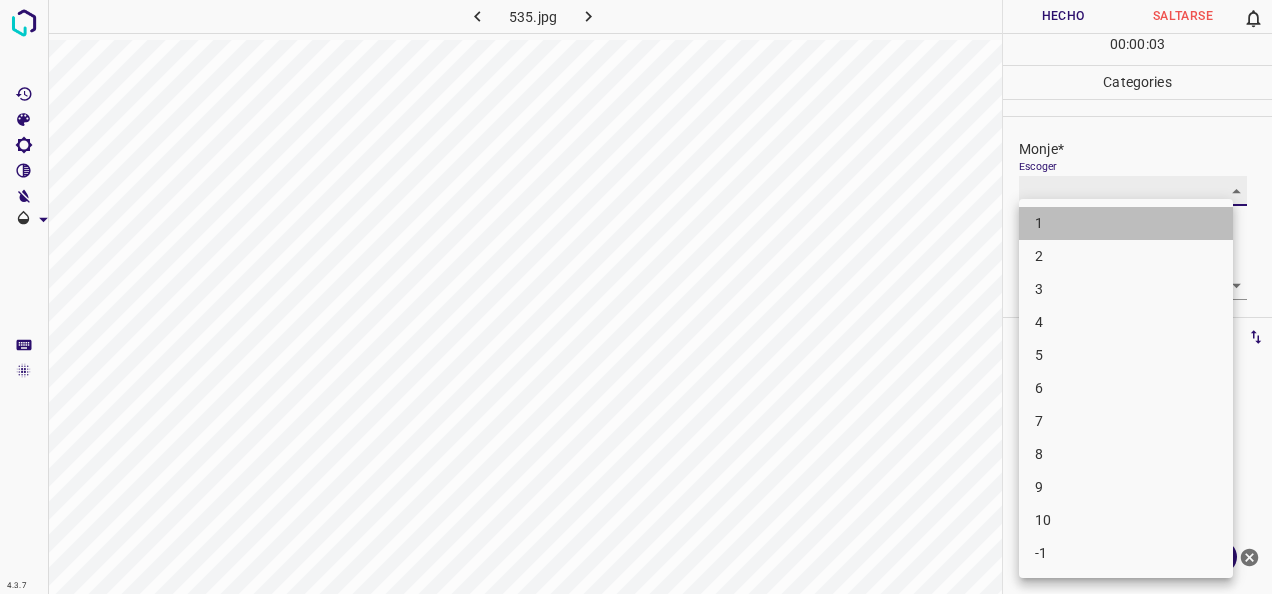 type on "1" 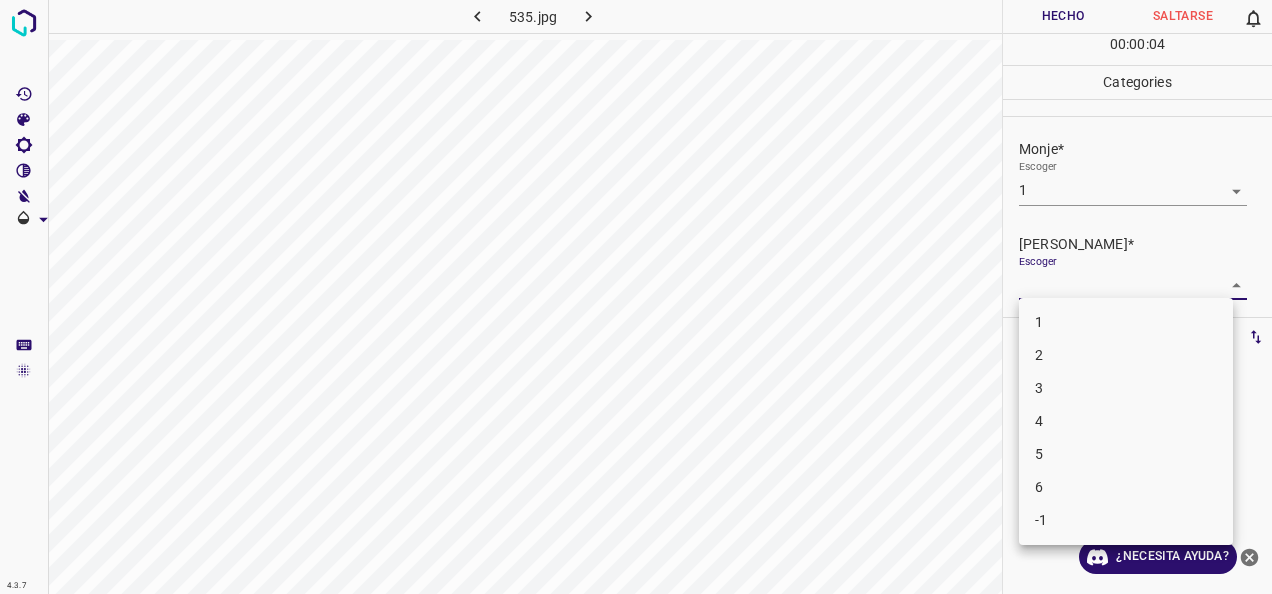 click on "4.3.7 535.jpg Hecho Saltarse 0 00   : 00   : 04   Categories Monje*  Escoger 1 1  [PERSON_NAME]*  Escoger ​ Etiquetas 0 Categories 1 Monje 2  [PERSON_NAME] Herramientas Espacio Cambiar entre modos (Dibujar y Editar) Yo Etiquetado automático R Restaurar zoom M Acercar N Alejar Borrar Eliminar etiqueta de selección Filtros Z Restaurar filtros X Filtro de saturación C Filtro de brillo V Filtro de contraste B Filtro de escala de grises General O Descargar ¿Necesita ayuda? -Mensaje de texto -Esconder -Borrar 1 2 3 4 5 6 -1" at bounding box center [636, 297] 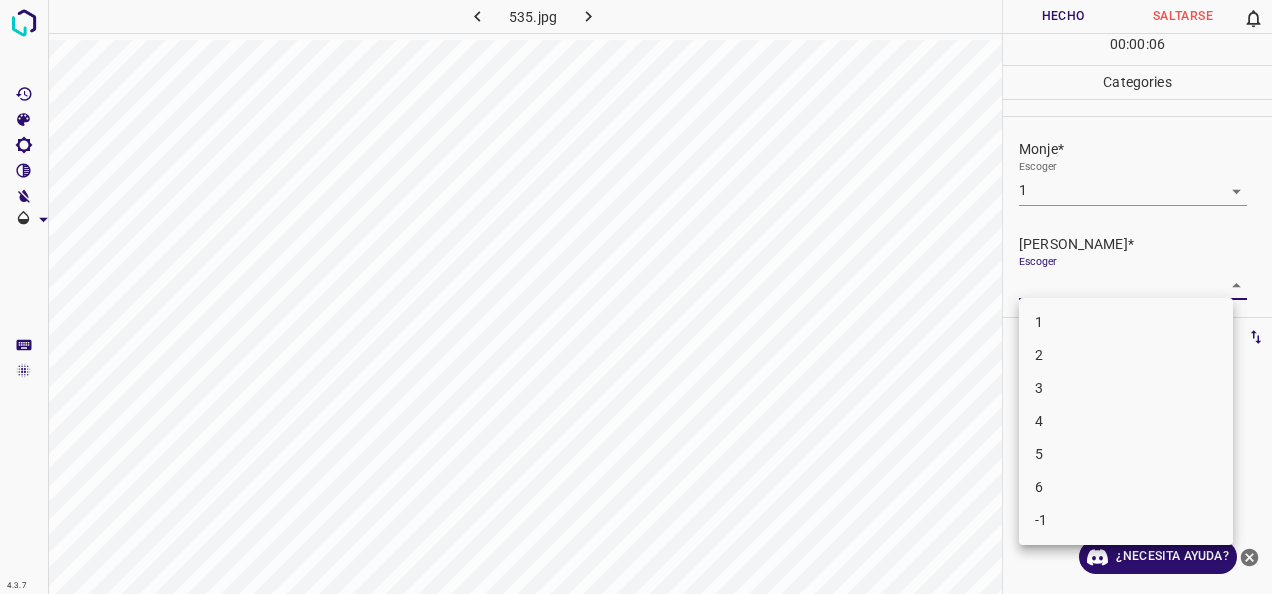 click on "1" at bounding box center [1126, 322] 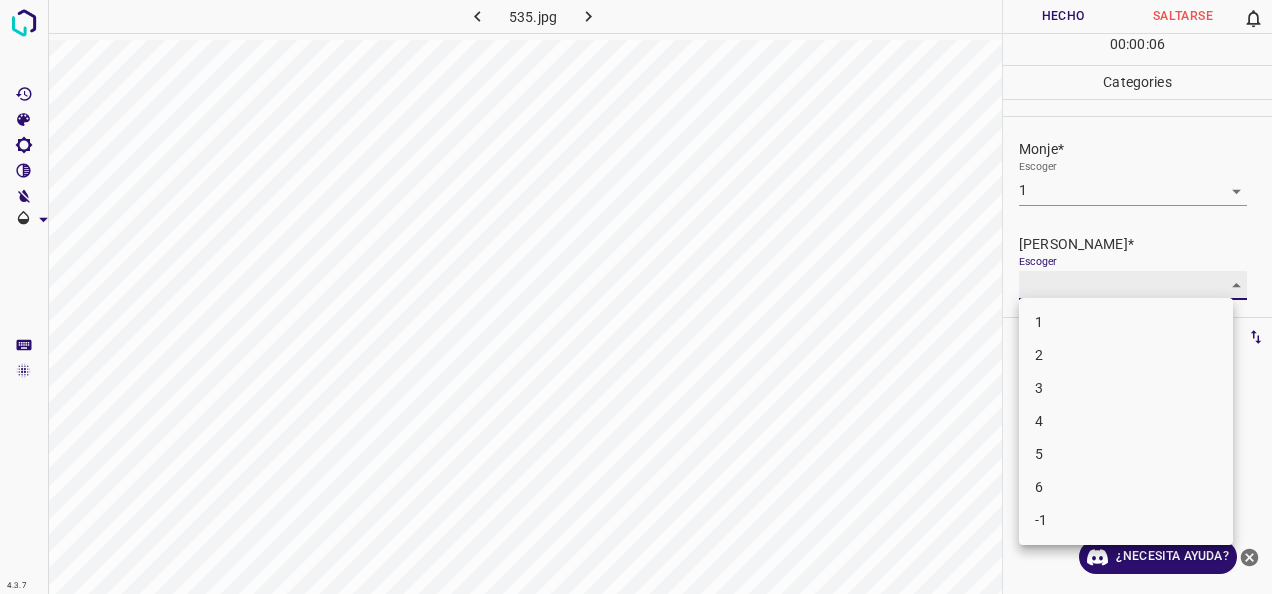 type on "1" 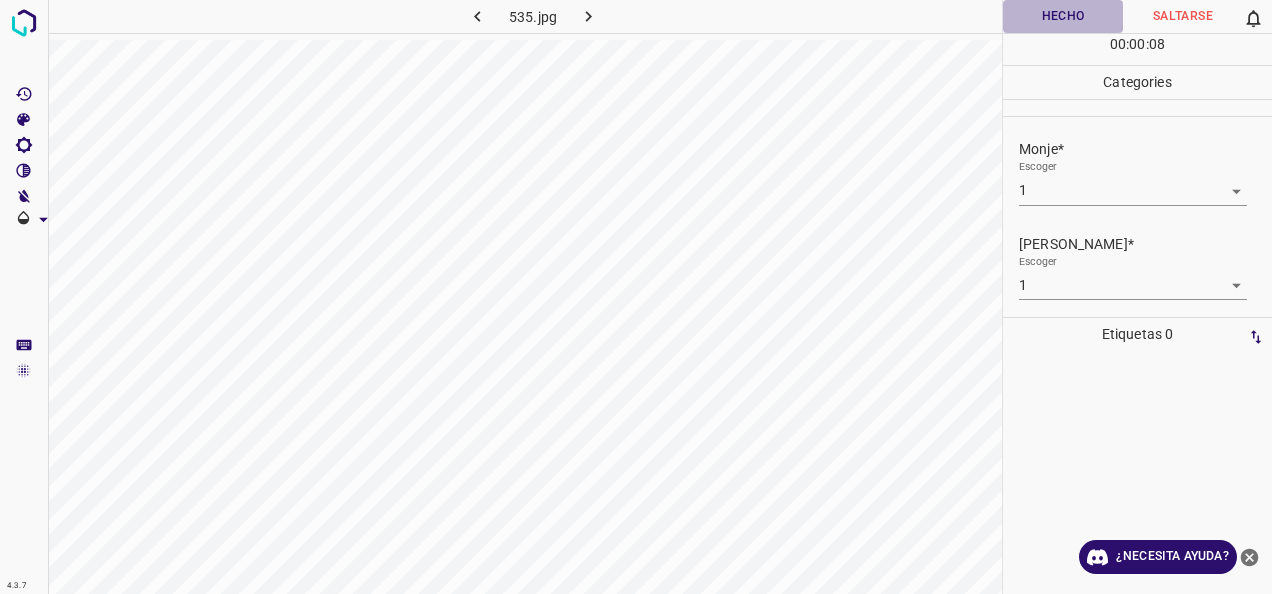 click on "Hecho" at bounding box center (1063, 16) 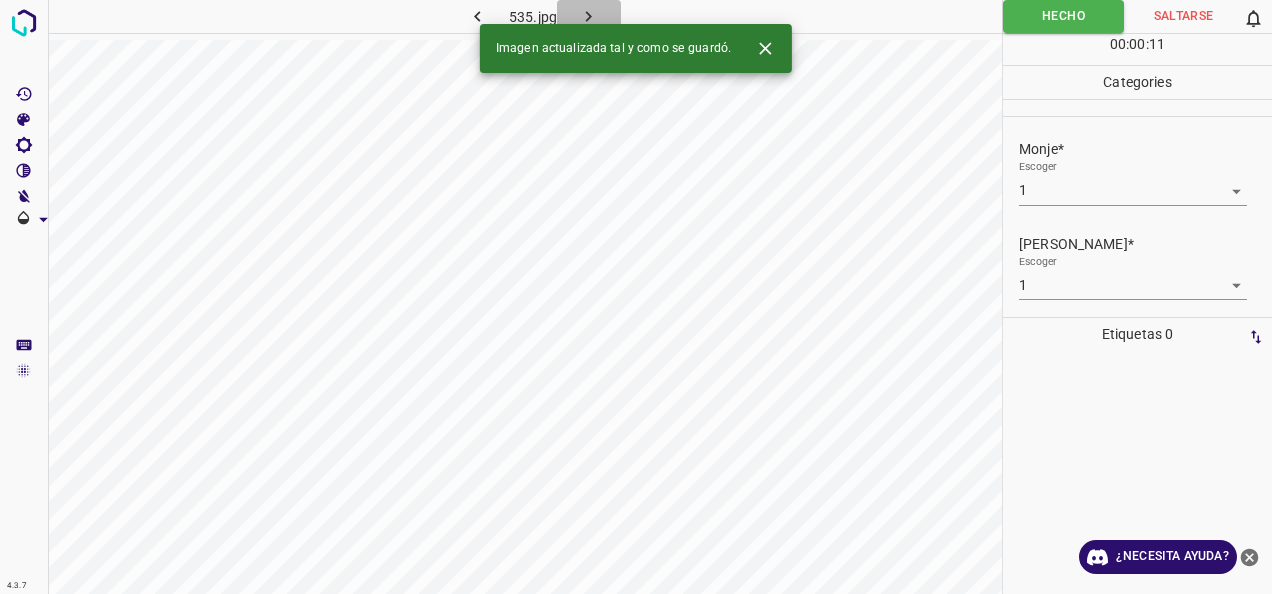 click 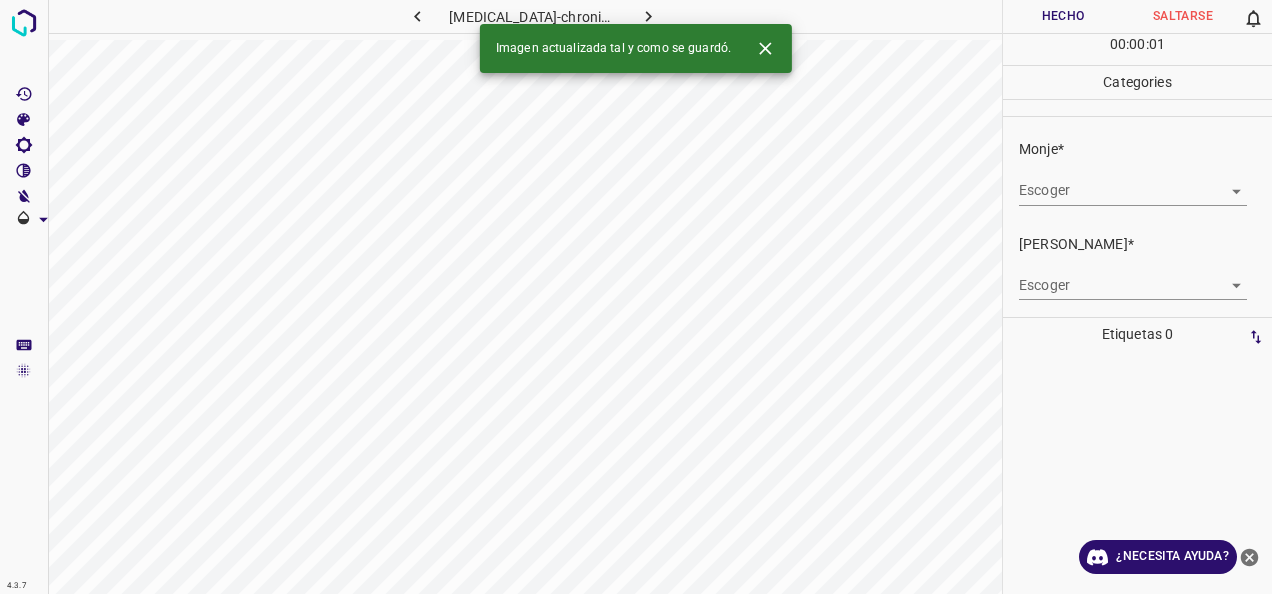 click on "4.3.7 [MEDICAL_DATA]-chronique3.jpg Hecho Saltarse 0 00   : 00   : 01   Categories Monje*  Escoger ​  [PERSON_NAME]*  Escoger ​ Etiquetas 0 Categories 1 Monje 2  [PERSON_NAME] Herramientas Espacio Cambiar entre modos (Dibujar y Editar) Yo Etiquetado automático R Restaurar zoom M Acercar N Alejar Borrar Eliminar etiqueta de selección Filtros Z Restaurar filtros X Filtro de saturación C Filtro de brillo V Filtro de contraste B Filtro de escala de grises General O Descargar Imagen actualizada tal y como se guardó. ¿Necesita ayuda? -Mensaje de texto -Esconder -Borrar" at bounding box center (636, 297) 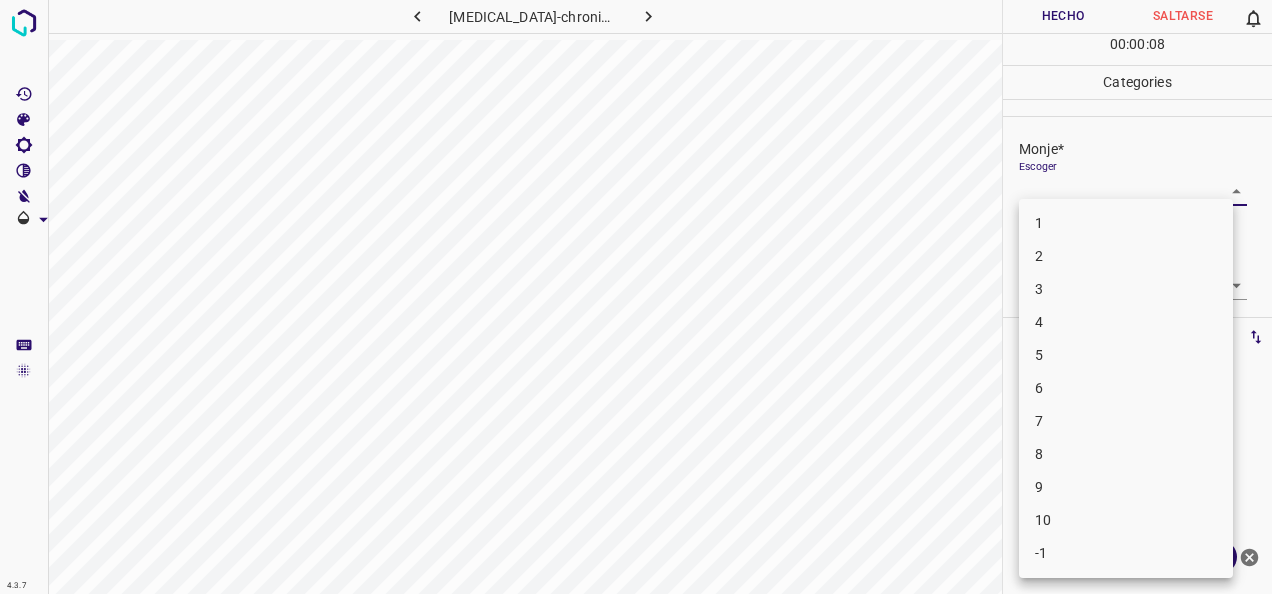 click on "1" at bounding box center (1126, 223) 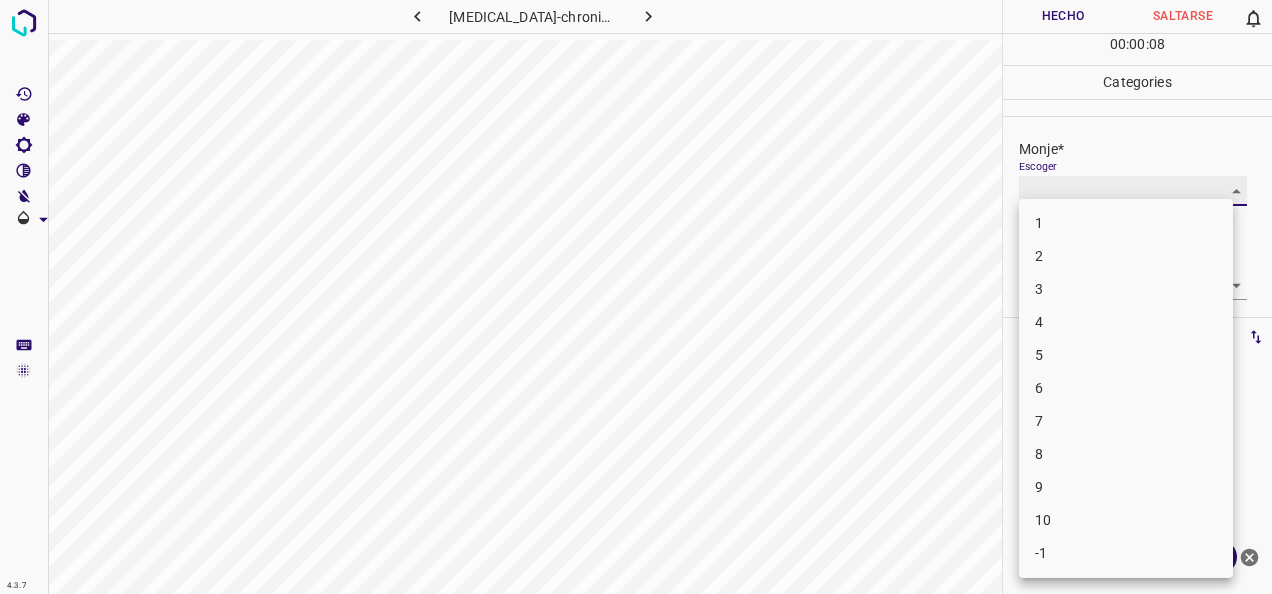 type on "1" 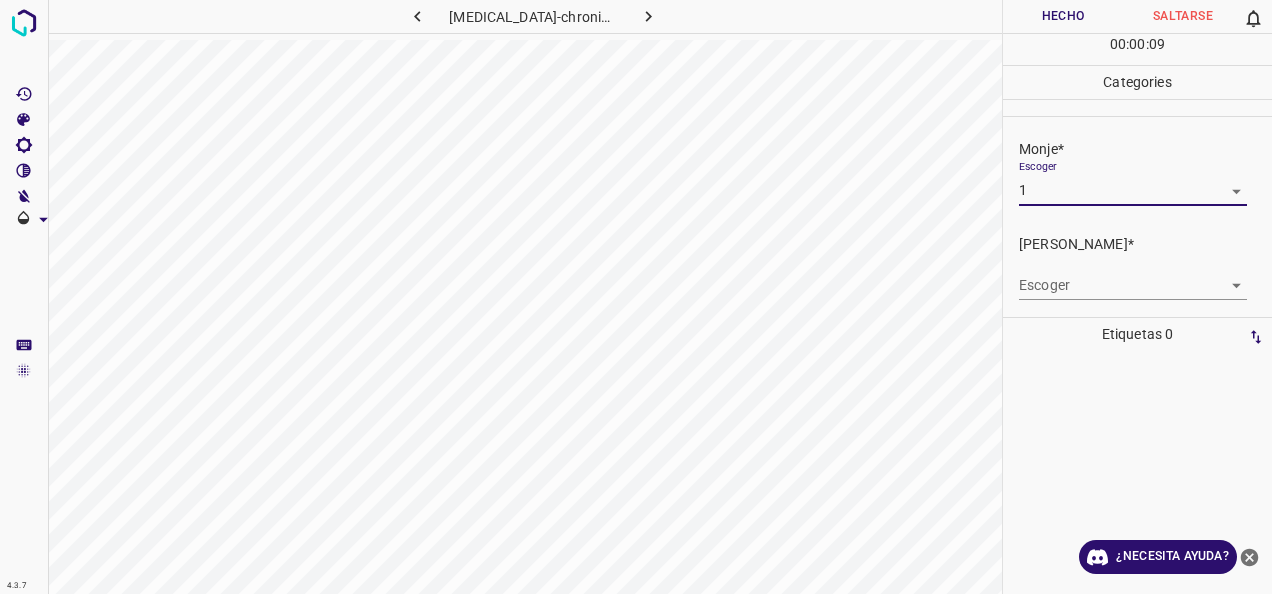 click on "4.3.7 [MEDICAL_DATA]-chronique3.jpg Hecho Saltarse 0 00   : 00   : 09   Categories Monje*  Escoger 1 1  [PERSON_NAME]*  Escoger ​ Etiquetas 0 Categories 1 Monje 2  [PERSON_NAME] Herramientas Espacio Cambiar entre modos (Dibujar y Editar) Yo Etiquetado automático R Restaurar zoom M Acercar N Alejar Borrar Eliminar etiqueta de selección Filtros Z Restaurar filtros X Filtro de saturación C Filtro de brillo V Filtro de contraste B Filtro de escala de grises General O Descargar ¿Necesita ayuda? -Mensaje de texto -Esconder -Borrar" at bounding box center (636, 297) 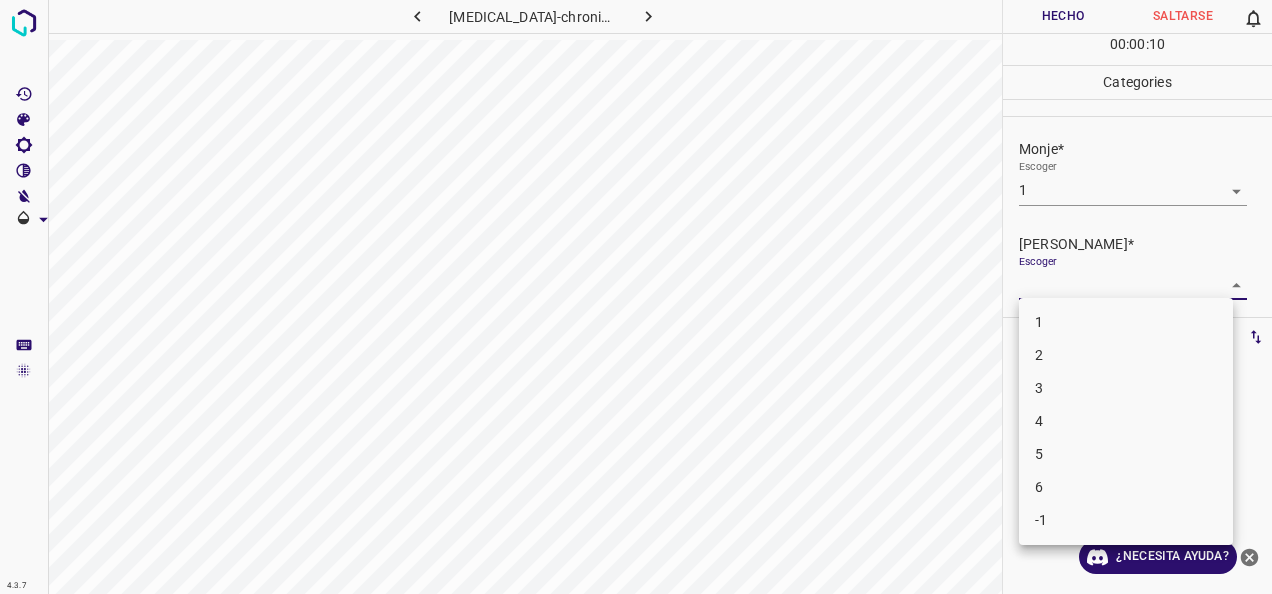 click on "1" at bounding box center [1126, 322] 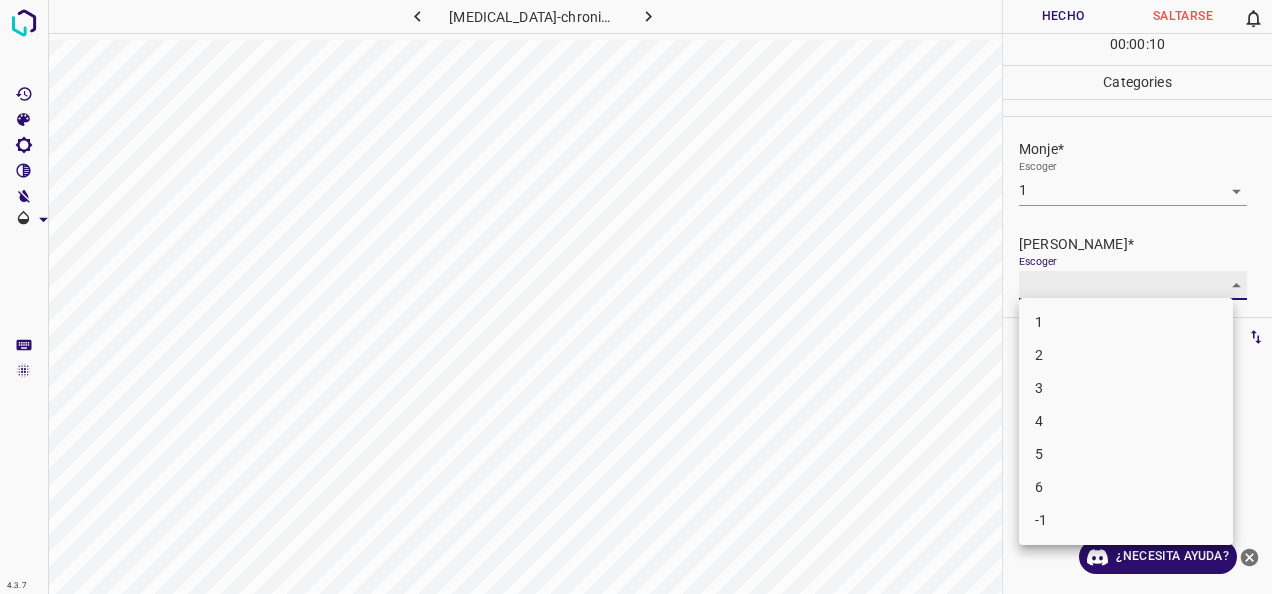 type on "1" 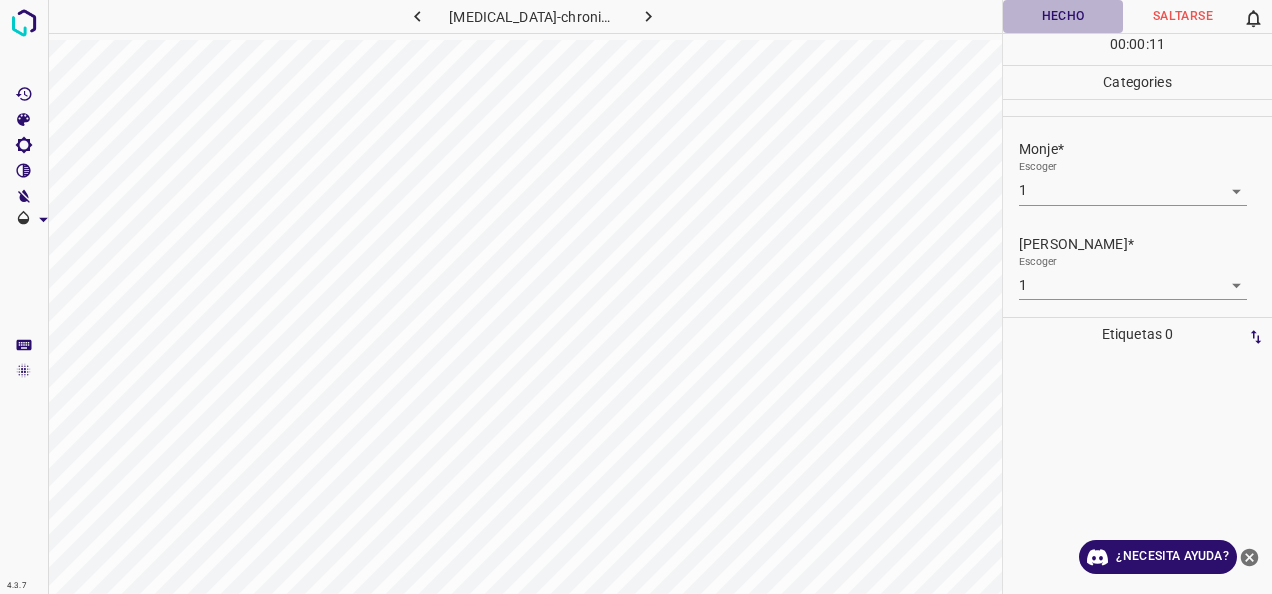 click on "Hecho" at bounding box center (1063, 16) 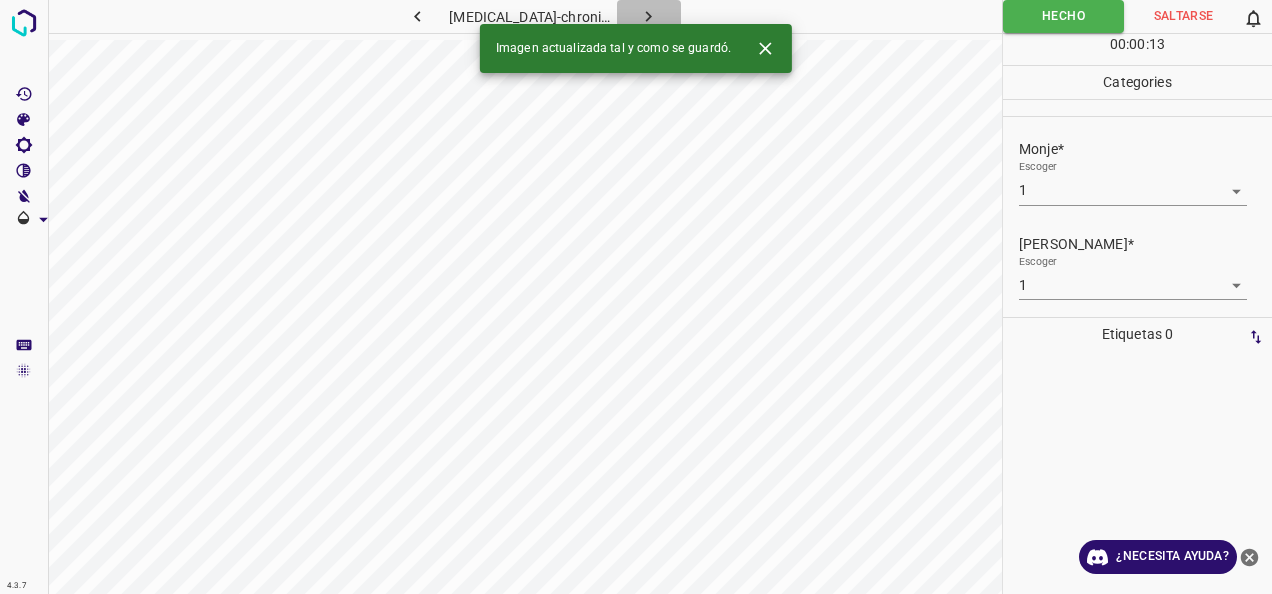 click 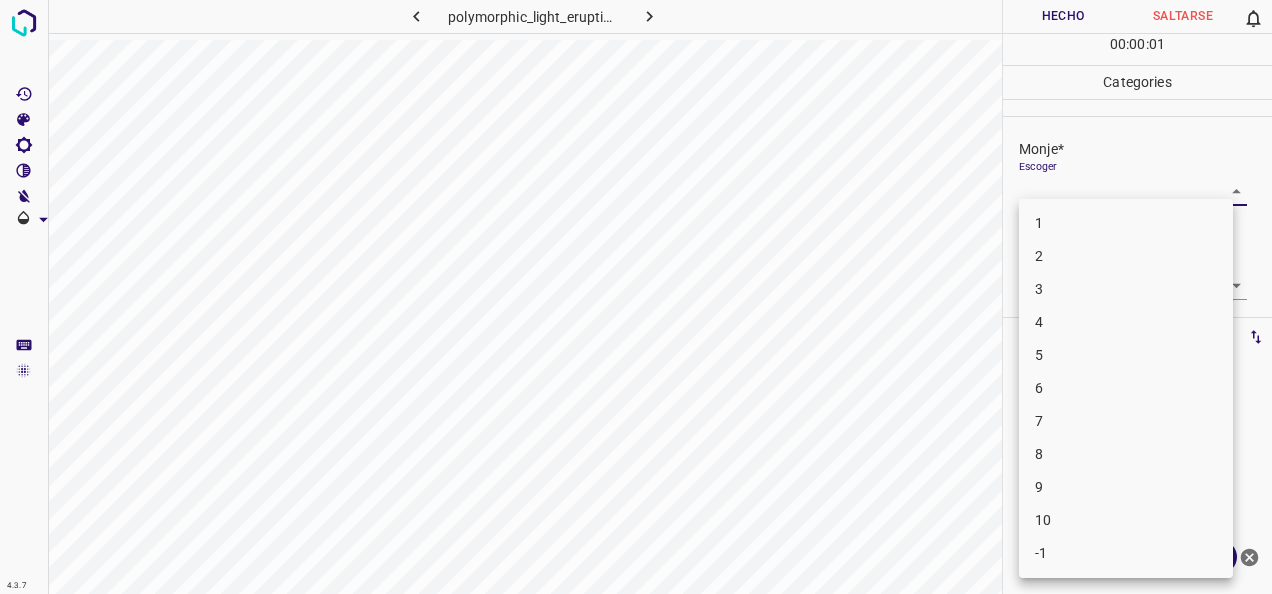click on "4.3.7 polymorphic_light_eruption60.jpg Hecho Saltarse 0 00   : 00   : 01   Categories Monje*  Escoger ​  [PERSON_NAME]*  Escoger ​ Etiquetas 0 Categories 1 Monje 2  [PERSON_NAME] Herramientas Espacio Cambiar entre modos (Dibujar y Editar) Yo Etiquetado automático R Restaurar zoom M Acercar N Alejar Borrar Eliminar etiqueta de selección Filtros Z Restaurar filtros X Filtro de saturación C Filtro de brillo V Filtro de contraste B Filtro de escala de grises General O Descargar ¿Necesita ayuda? -Mensaje de texto -Esconder -Borrar 1 2 3 4 5 6 7 8 9 10 -1" at bounding box center (636, 297) 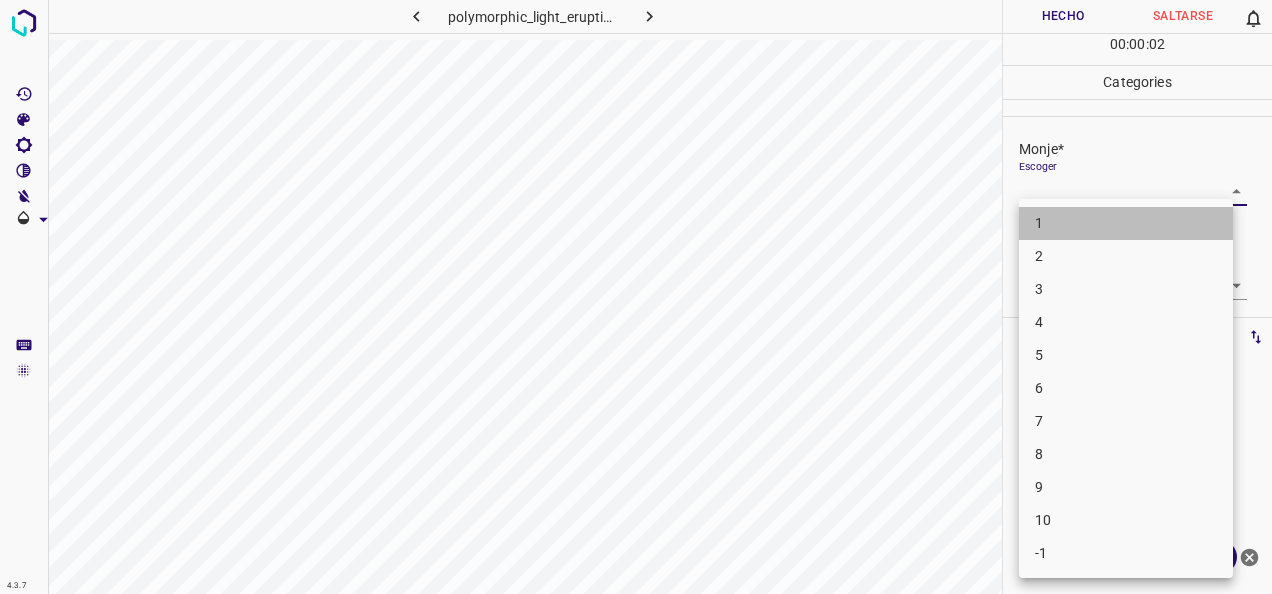 click on "1" at bounding box center (1126, 223) 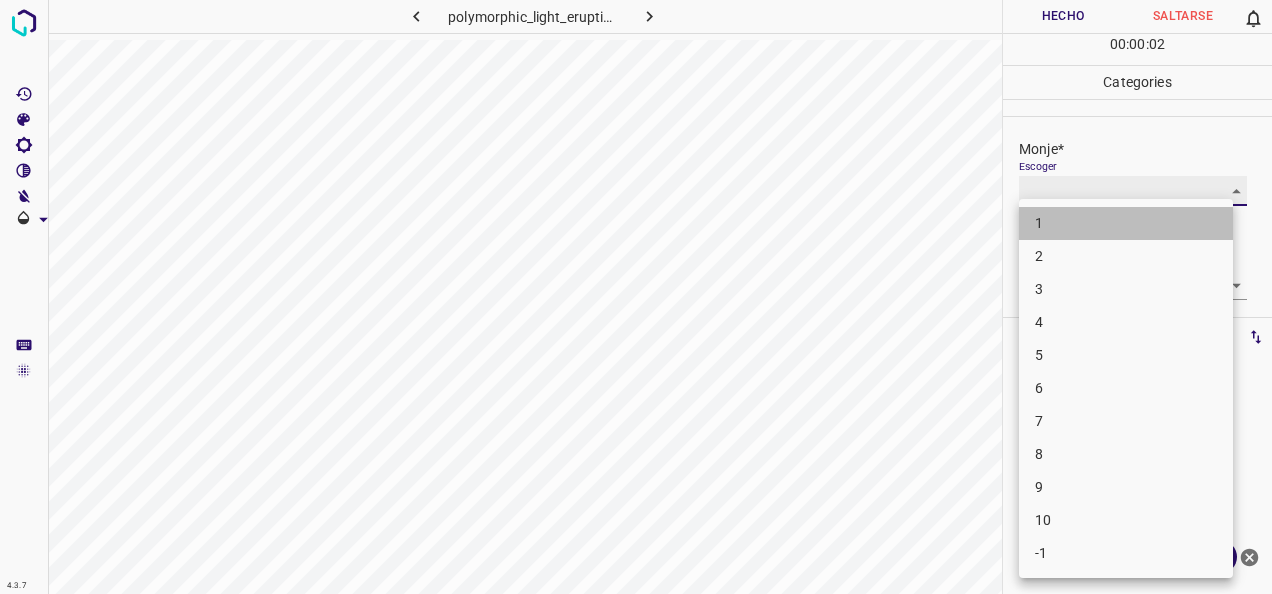 type on "1" 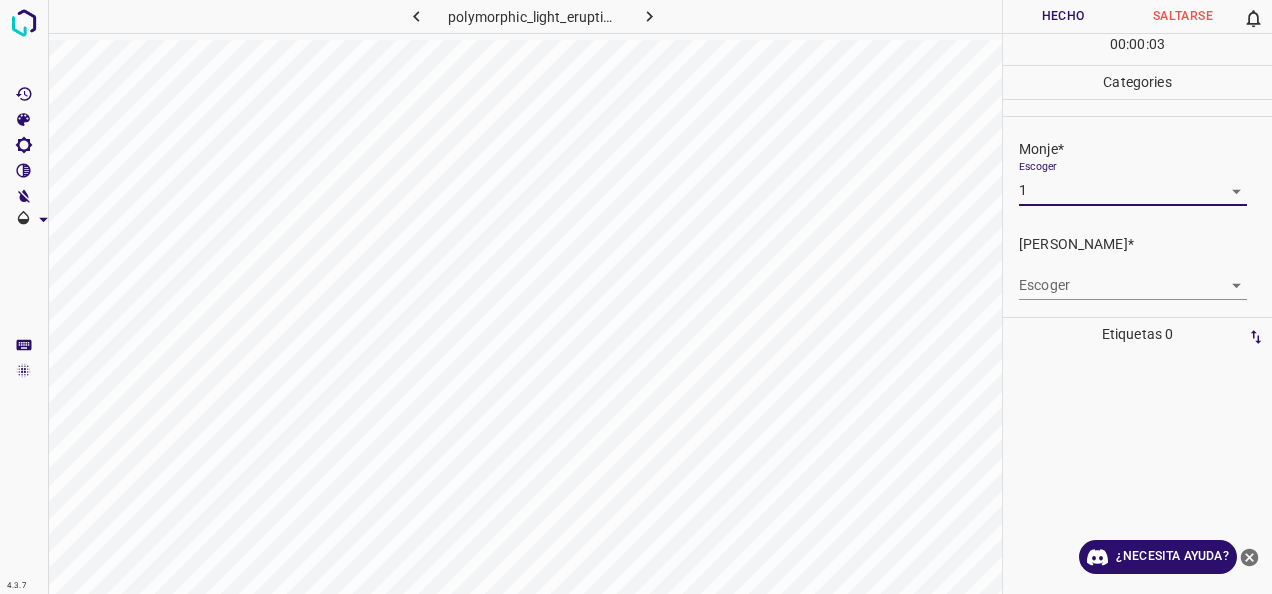 click on "4.3.7 polymorphic_light_eruption60.jpg Hecho Saltarse 0 00   : 00   : 03   Categories Monje*  Escoger 1 1  [PERSON_NAME]*  Escoger ​ Etiquetas 0 Categories 1 Monje 2  [PERSON_NAME] Herramientas Espacio Cambiar entre modos (Dibujar y Editar) Yo Etiquetado automático R Restaurar zoom M Acercar N Alejar Borrar Eliminar etiqueta de selección Filtros Z Restaurar filtros X Filtro de saturación C Filtro de brillo V Filtro de contraste B Filtro de escala de grises General O Descargar ¿Necesita ayuda? -Mensaje de texto -Esconder -Borrar" at bounding box center (636, 297) 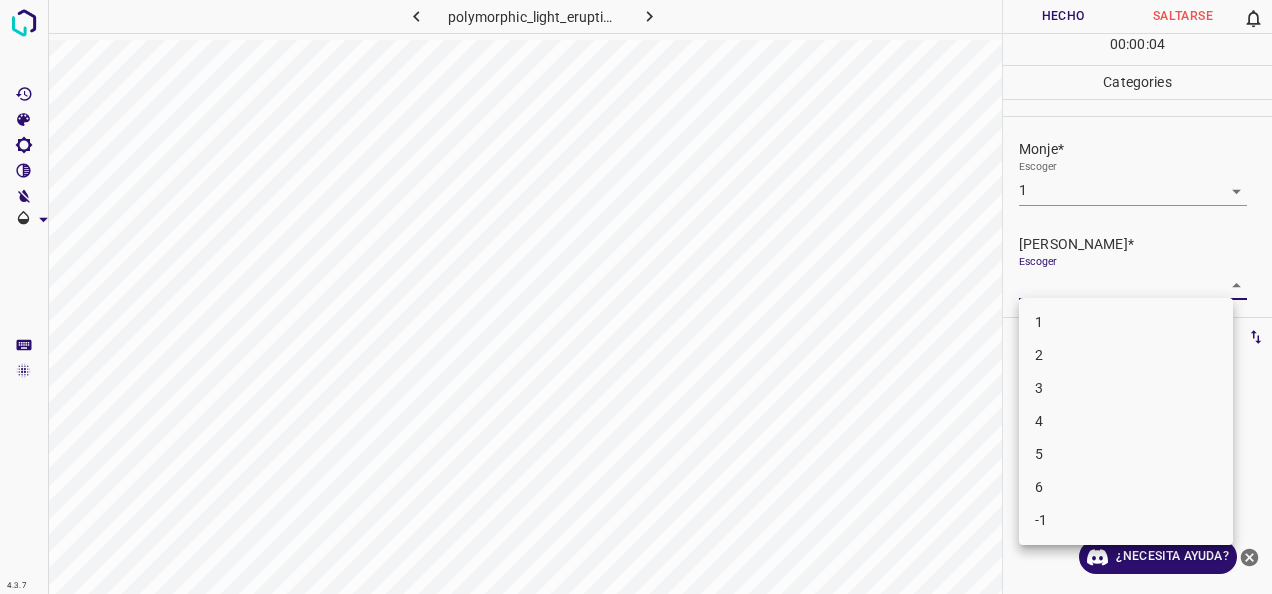 click on "1" at bounding box center [1126, 322] 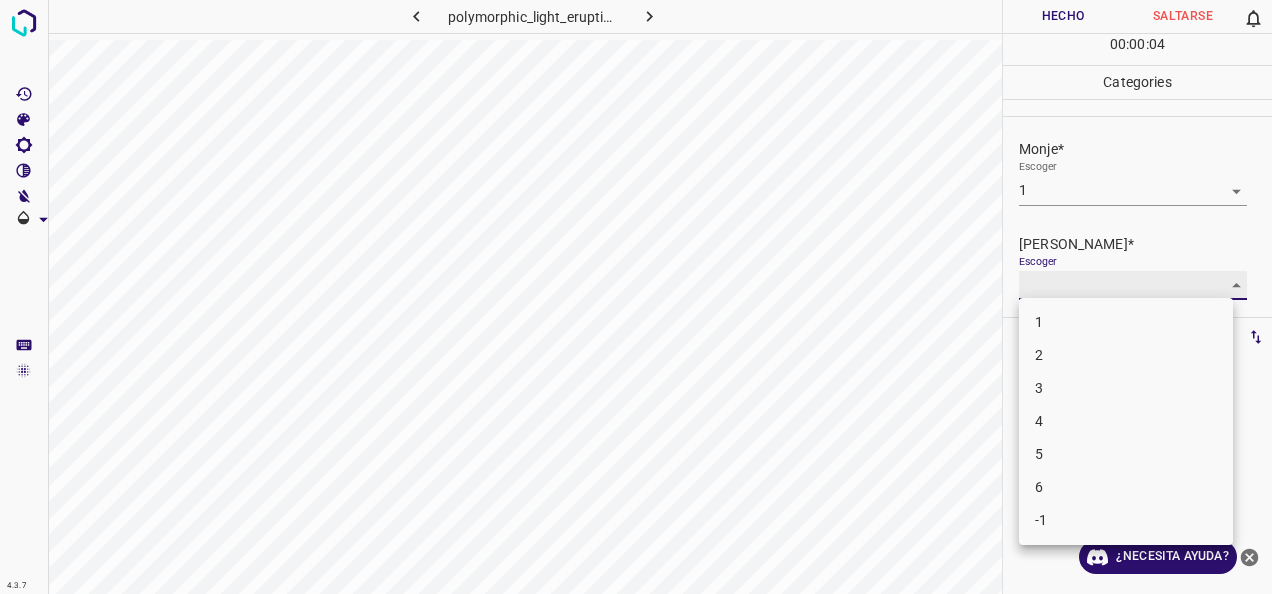 type on "1" 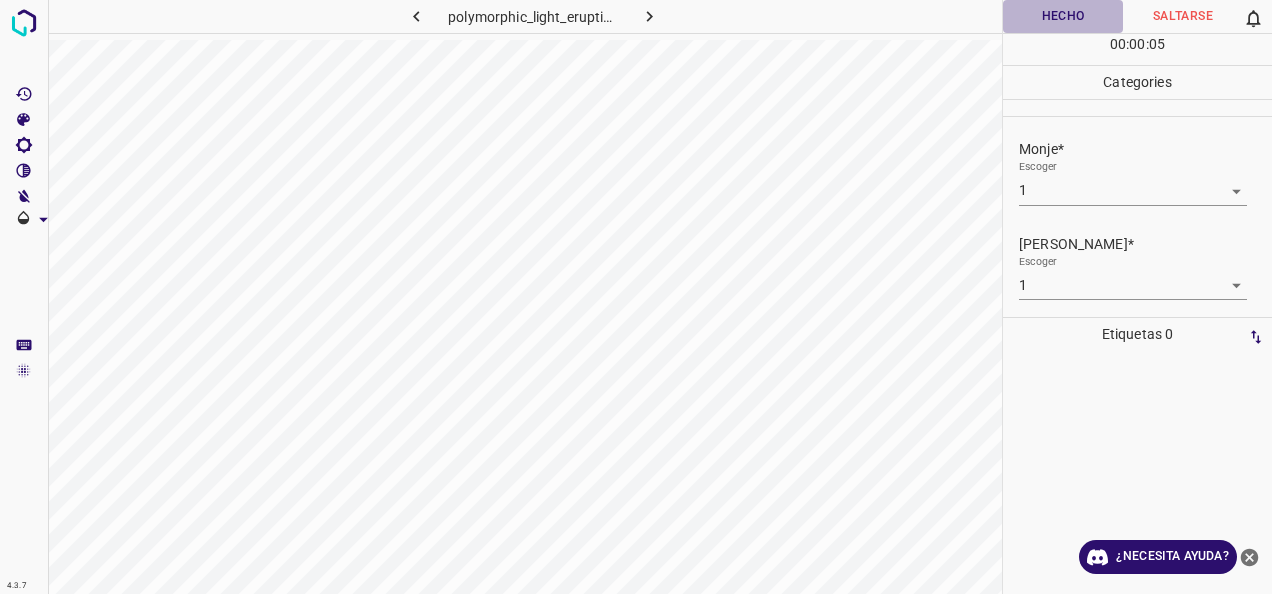 click on "Hecho" at bounding box center [1063, 16] 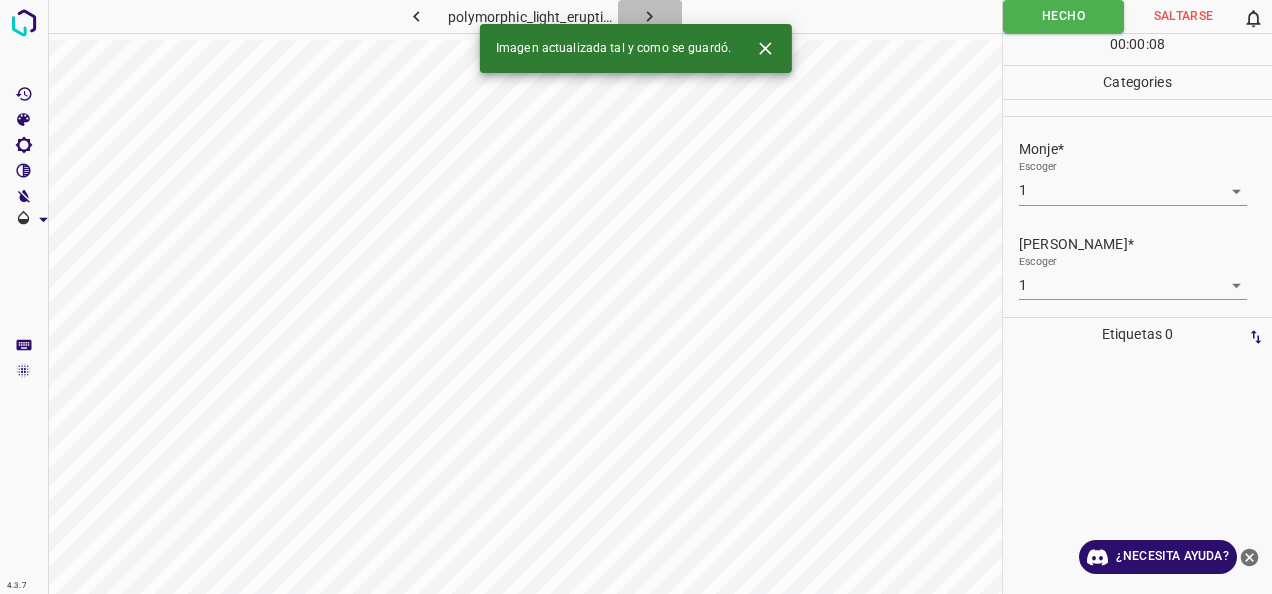 click at bounding box center [650, 16] 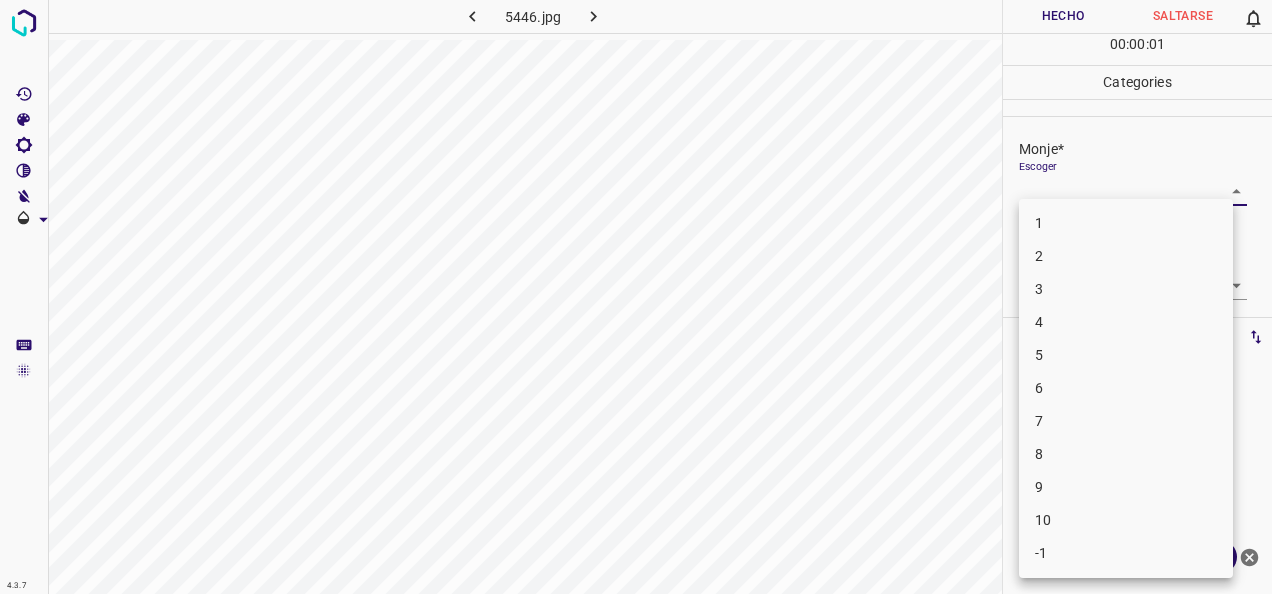 click on "4.3.7 5446.jpg Hecho Saltarse 0 00   : 00   : 01   Categories Monje*  Escoger ​  [PERSON_NAME]*  Escoger ​ Etiquetas 0 Categories 1 Monje 2  [PERSON_NAME] Herramientas Espacio Cambiar entre modos (Dibujar y Editar) Yo Etiquetado automático R Restaurar zoom M Acercar N Alejar Borrar Eliminar etiqueta de selección Filtros Z Restaurar filtros X Filtro de saturación C Filtro de brillo V Filtro de contraste B Filtro de escala de grises General O Descargar ¿Necesita ayuda? -Mensaje de texto -Esconder -Borrar 1 2 3 4 5 6 7 8 9 10 -1" at bounding box center (636, 297) 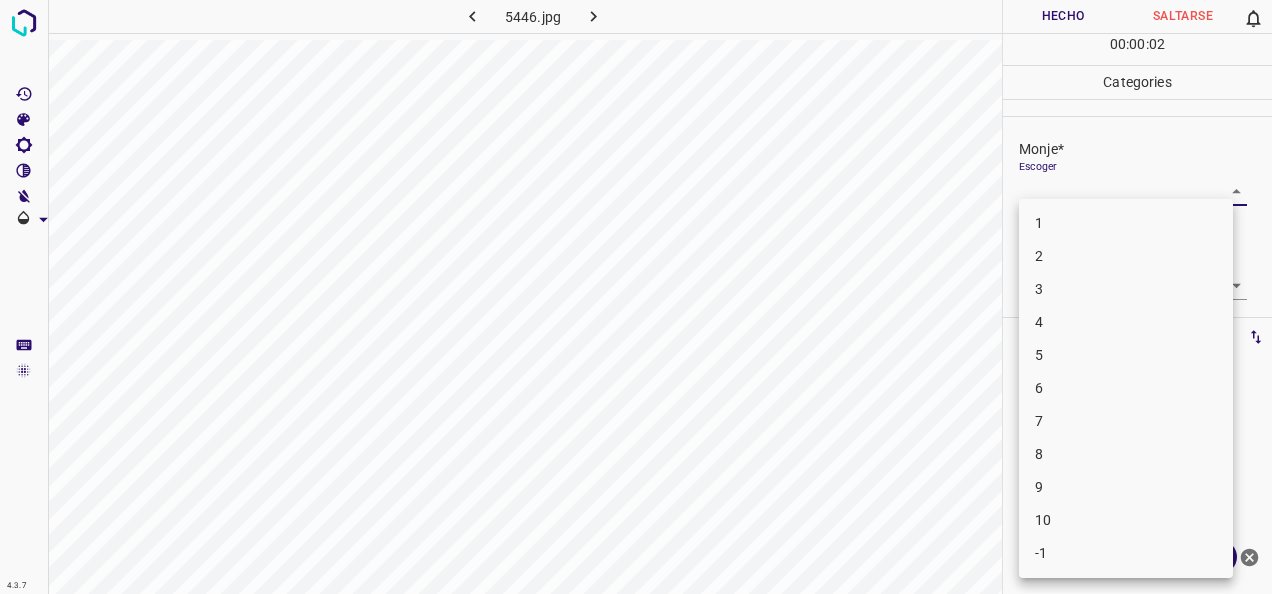 click on "3" at bounding box center [1126, 289] 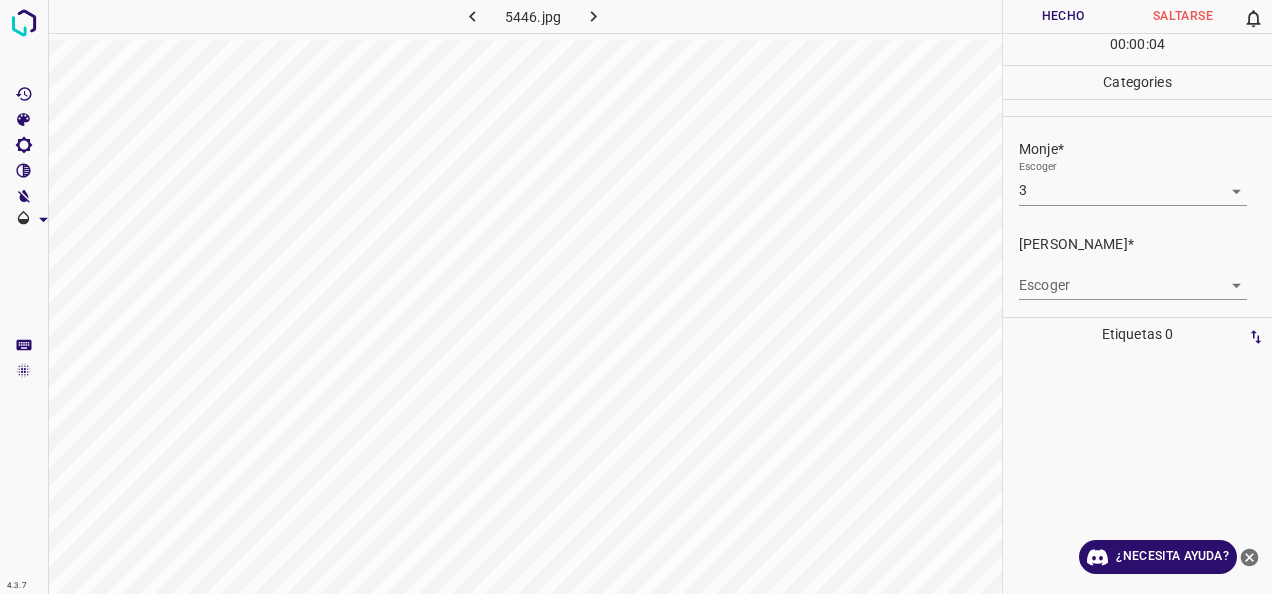 click on "Escoger 3 3" at bounding box center (1133, 182) 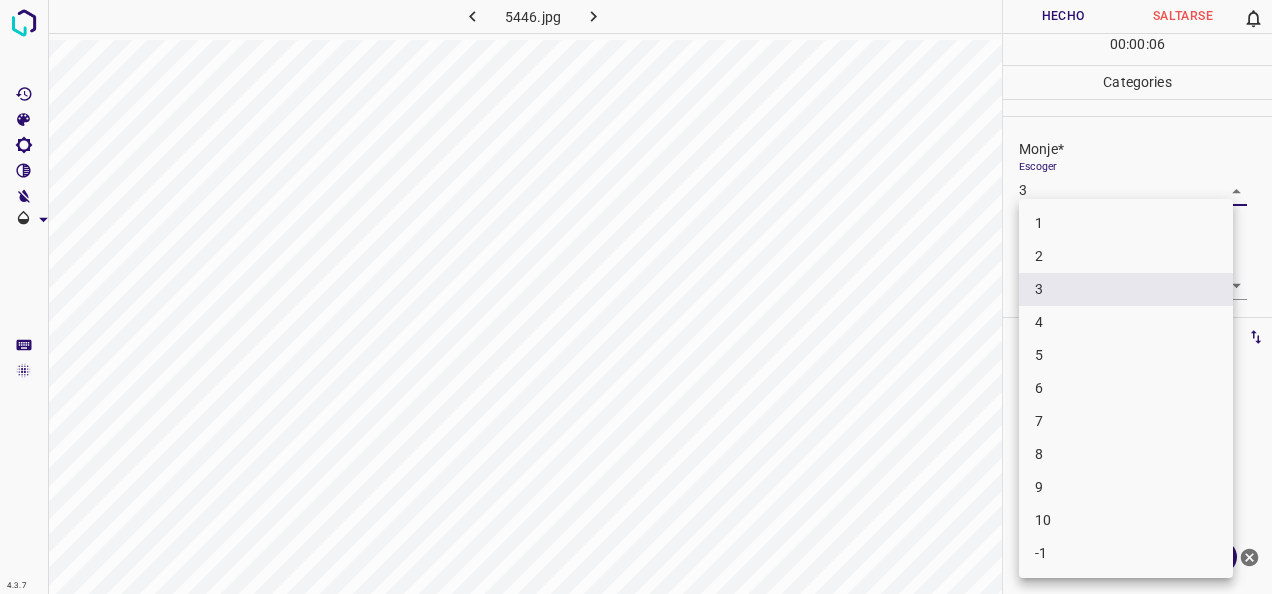click on "4.3.7 5446.jpg Hecho Saltarse 0 00   : 00   : 06   Categories Monje*  Escoger 3 3  [PERSON_NAME]*  Escoger ​ Etiquetas 0 Categories 1 Monje 2  [PERSON_NAME] Herramientas Espacio Cambiar entre modos (Dibujar y Editar) Yo Etiquetado automático R Restaurar zoom M Acercar N Alejar Borrar Eliminar etiqueta de selección Filtros Z Restaurar filtros X Filtro de saturación C Filtro de brillo V Filtro de contraste B Filtro de escala de grises General O Descargar ¿Necesita ayuda? -Mensaje de texto -Esconder -Borrar 1 2 3 4 5 6 7 8 9 10 -1" at bounding box center (636, 297) 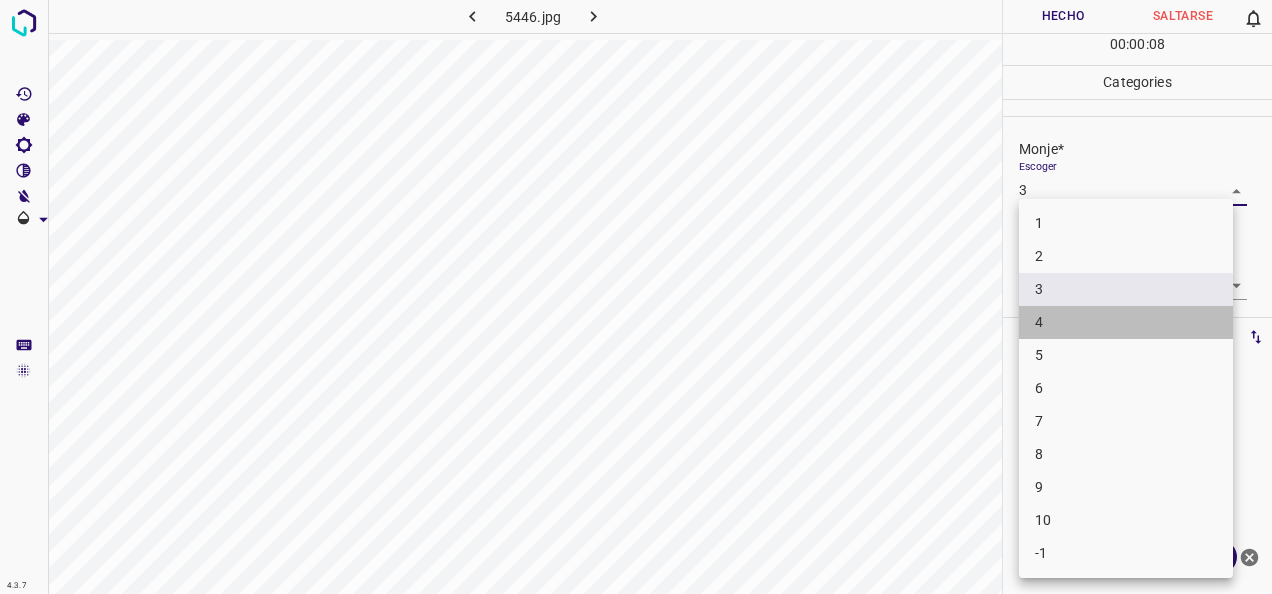 click on "4" at bounding box center [1126, 322] 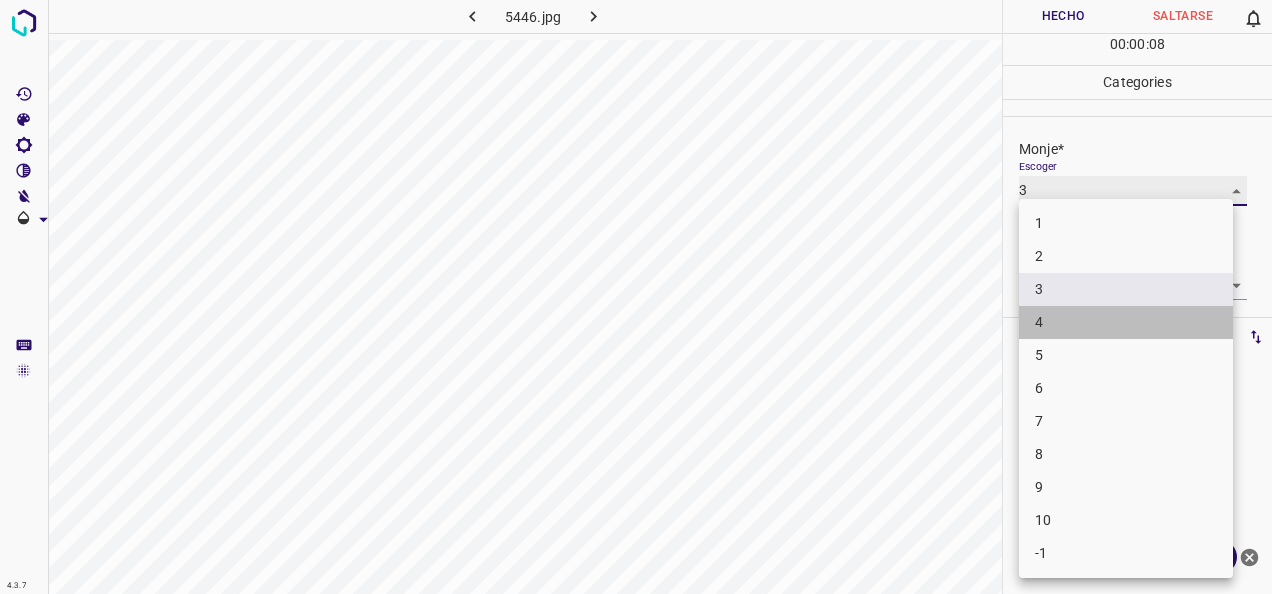 type on "4" 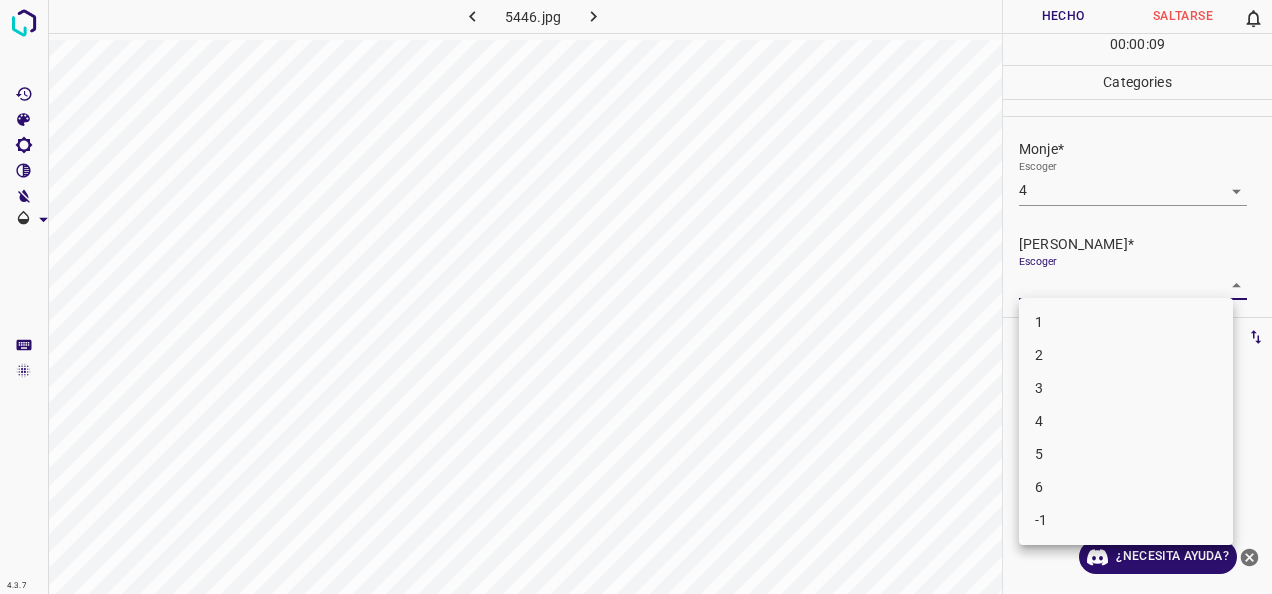 click on "4.3.7 5446.jpg Hecho Saltarse 0 00   : 00   : 09   Categories Monje*  Escoger 4 4  [PERSON_NAME]*  Escoger ​ Etiquetas 0 Categories 1 Monje 2  [PERSON_NAME] Herramientas Espacio Cambiar entre modos (Dibujar y Editar) Yo Etiquetado automático R Restaurar zoom M Acercar N Alejar Borrar Eliminar etiqueta de selección Filtros Z Restaurar filtros X Filtro de saturación C Filtro de brillo V Filtro de contraste B Filtro de escala de grises General O Descargar ¿Necesita ayuda? -Mensaje de texto -Esconder -Borrar 1 2 3 4 5 6 -1" at bounding box center [636, 297] 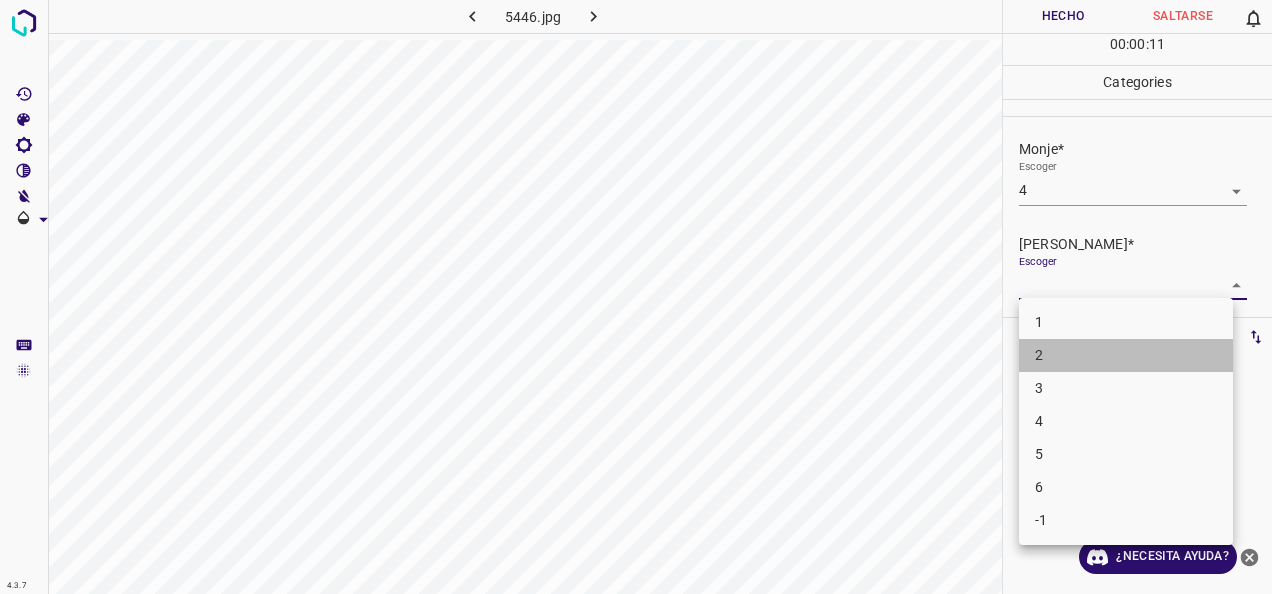 click on "2" at bounding box center (1126, 355) 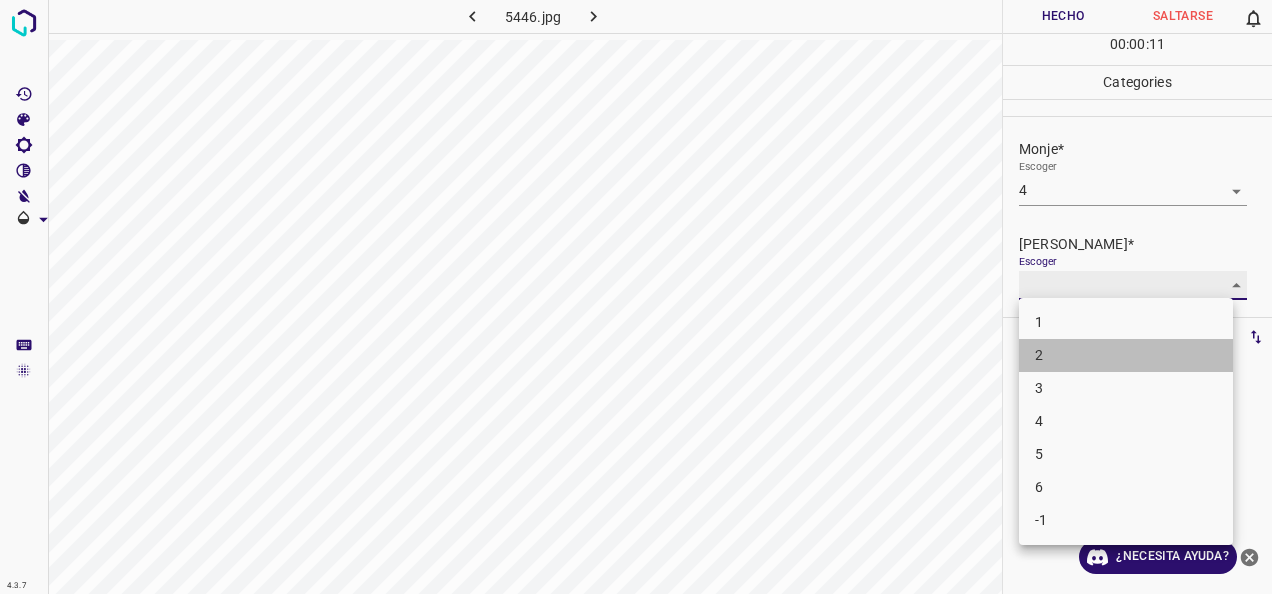 type on "2" 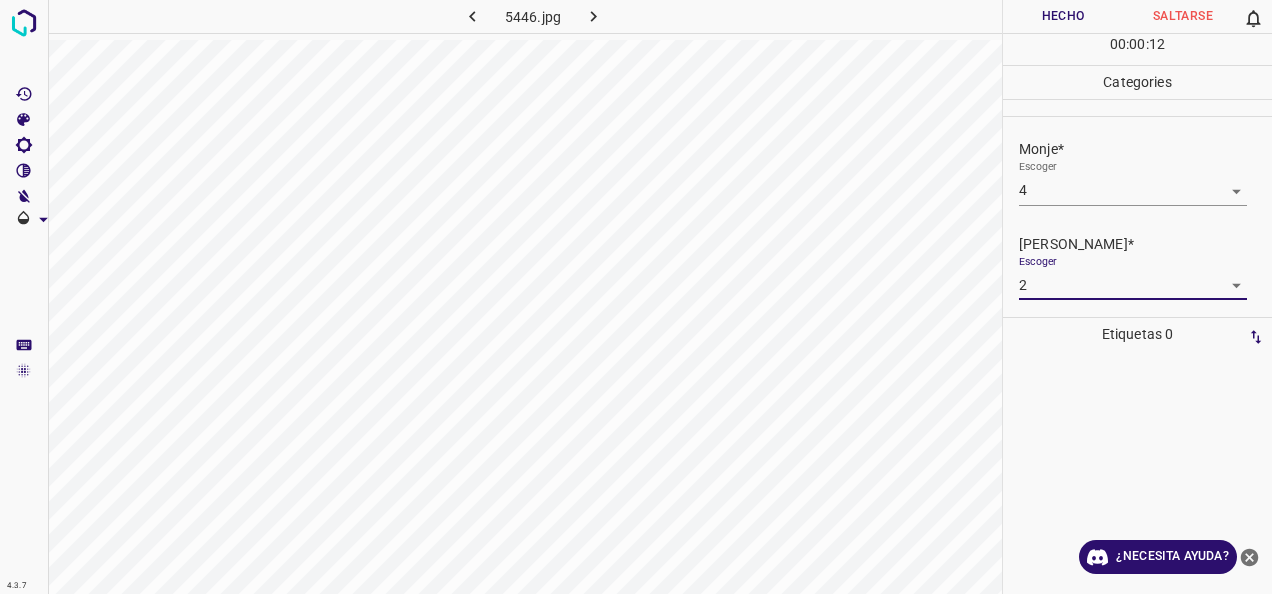 click on "Hecho" at bounding box center (1063, 16) 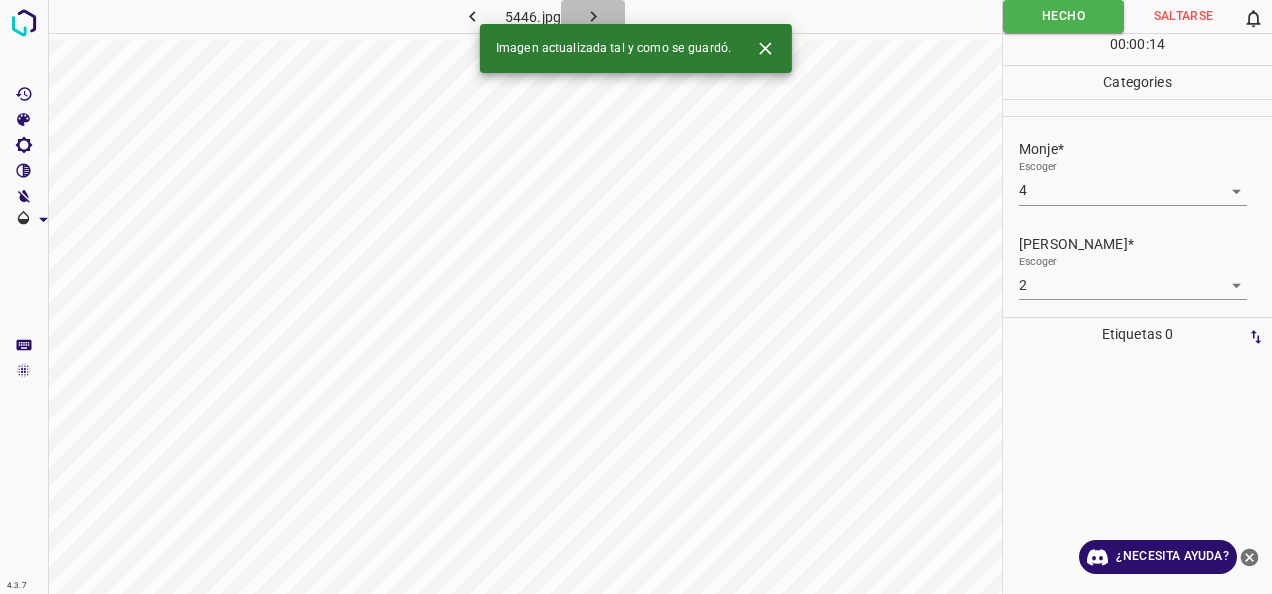click 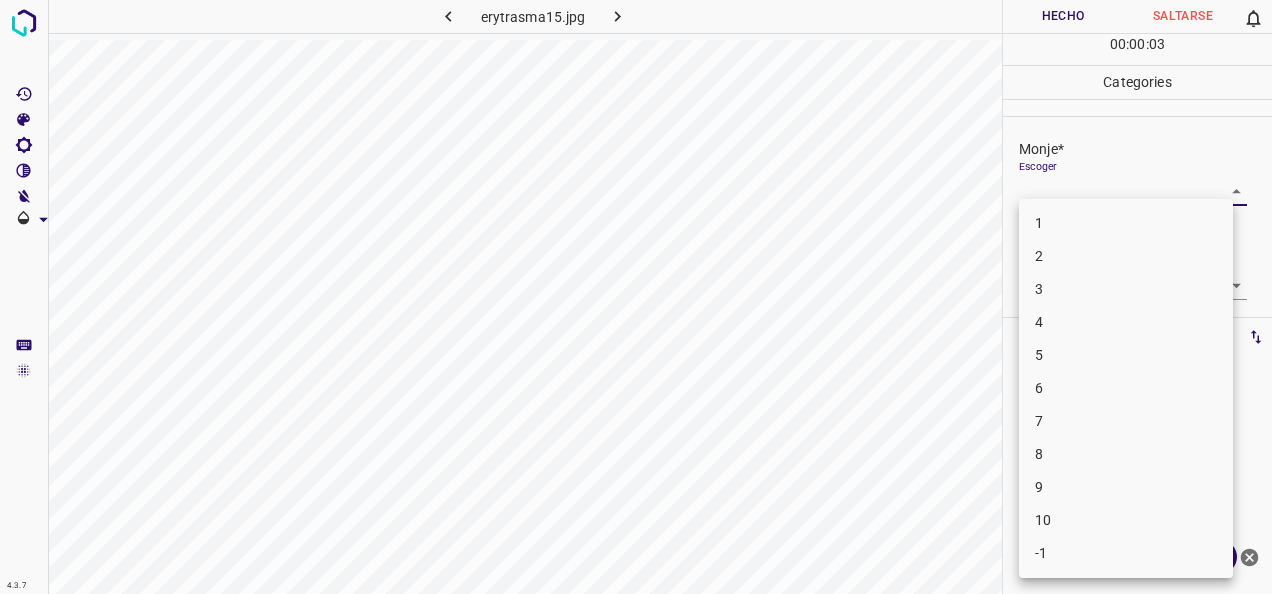 click on "4.3.7 erytrasma15.jpg Hecho Saltarse 0 00   : 00   : 03   Categories Monje*  Escoger ​  [PERSON_NAME]*  Escoger ​ Etiquetas 0 Categories 1 Monje 2  [PERSON_NAME] Herramientas Espacio Cambiar entre modos (Dibujar y Editar) Yo Etiquetado automático R Restaurar zoom M Acercar N Alejar Borrar Eliminar etiqueta de selección Filtros Z Restaurar filtros X Filtro de saturación C Filtro de brillo V Filtro de contraste B Filtro de escala de grises General O Descargar ¿Necesita ayuda? -Mensaje de texto -Esconder -Borrar 1 2 3 4 5 6 7 8 9 10 -1" at bounding box center (636, 297) 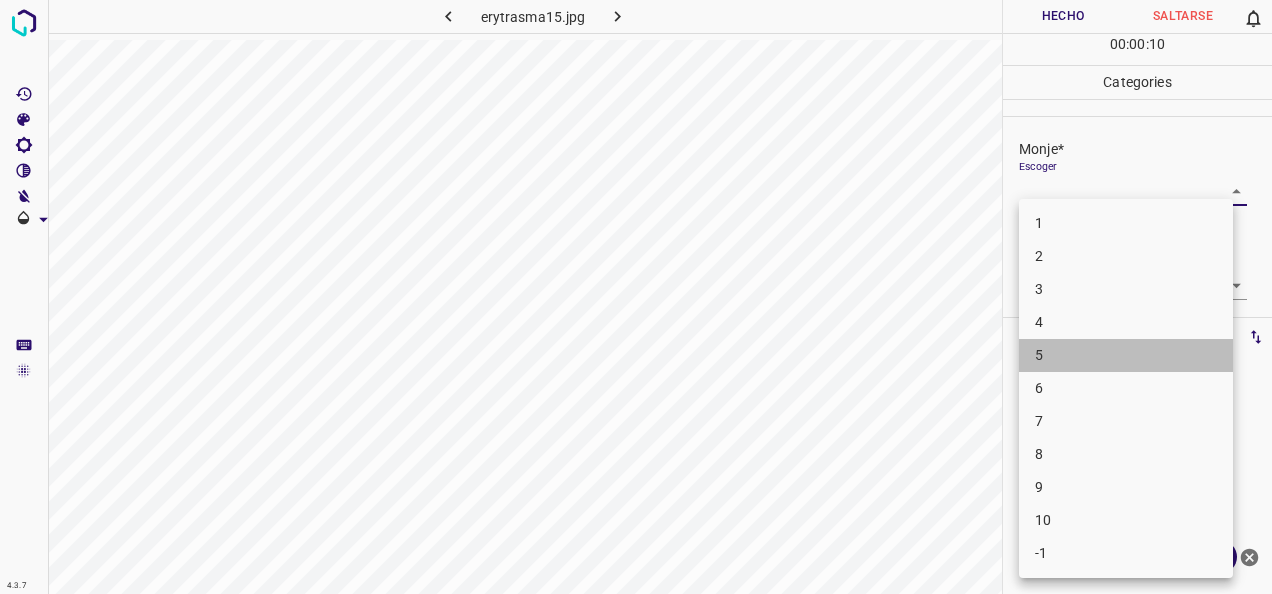 click on "5" at bounding box center [1126, 355] 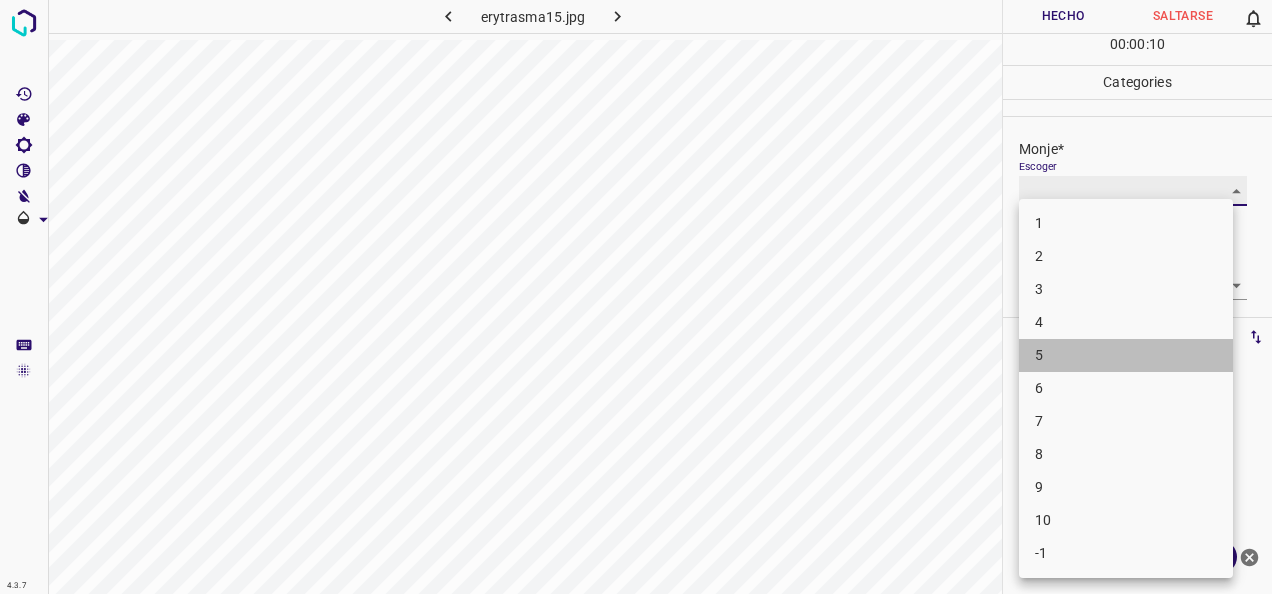 type on "5" 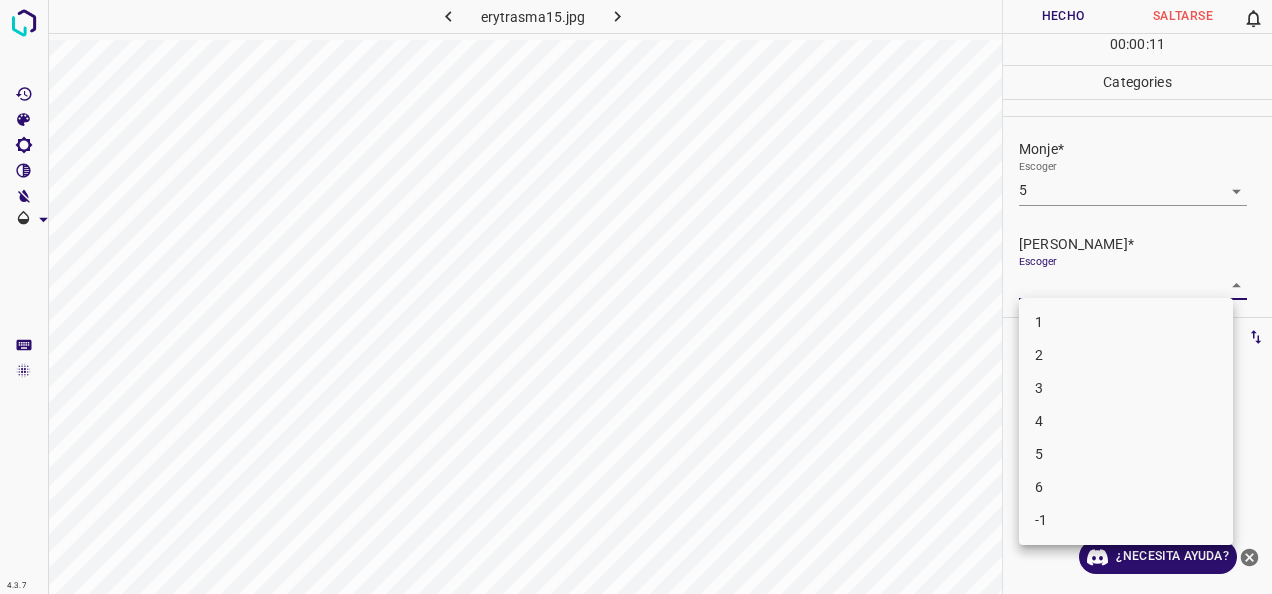 click on "4.3.7 erytrasma15.jpg Hecho Saltarse 0 00   : 00   : 11   Categories Monje*  Escoger 5 5  [PERSON_NAME]*  Escoger ​ Etiquetas 0 Categories 1 Monje 2  [PERSON_NAME] Herramientas Espacio Cambiar entre modos (Dibujar y Editar) Yo Etiquetado automático R Restaurar zoom M Acercar N Alejar Borrar Eliminar etiqueta de selección Filtros Z Restaurar filtros X Filtro de saturación C Filtro de brillo V Filtro de contraste B Filtro de escala de grises General O Descargar ¿Necesita ayuda? -Mensaje de texto -Esconder -Borrar 1 2 3 4 5 6 -1" at bounding box center (636, 297) 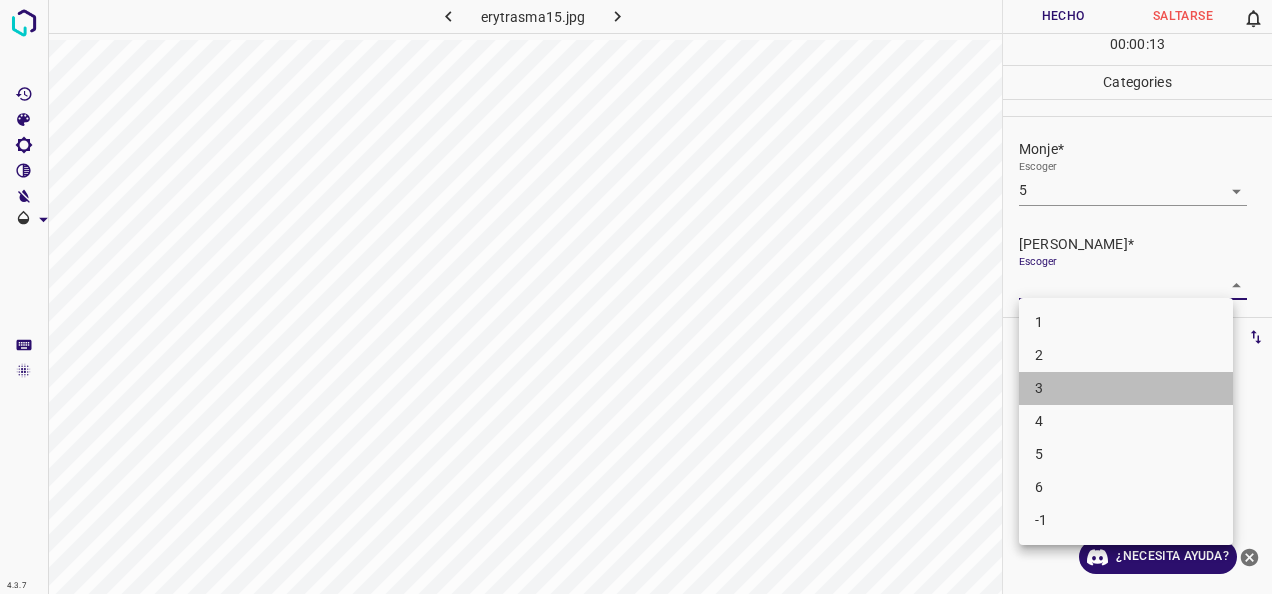 click on "3" at bounding box center (1126, 388) 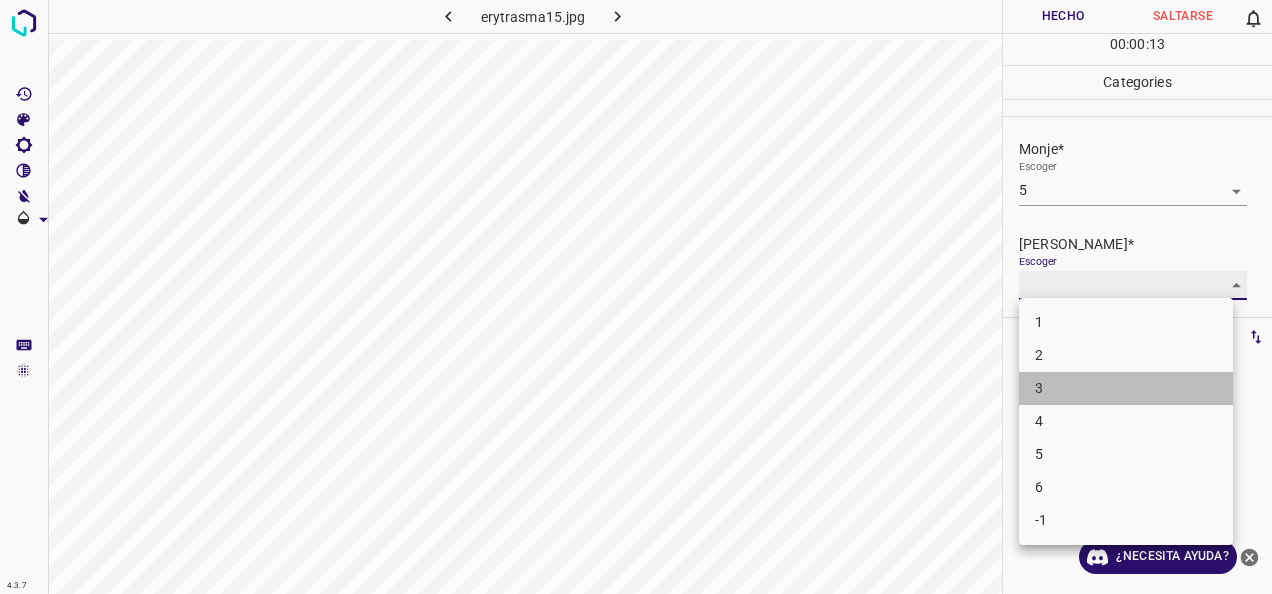 type on "3" 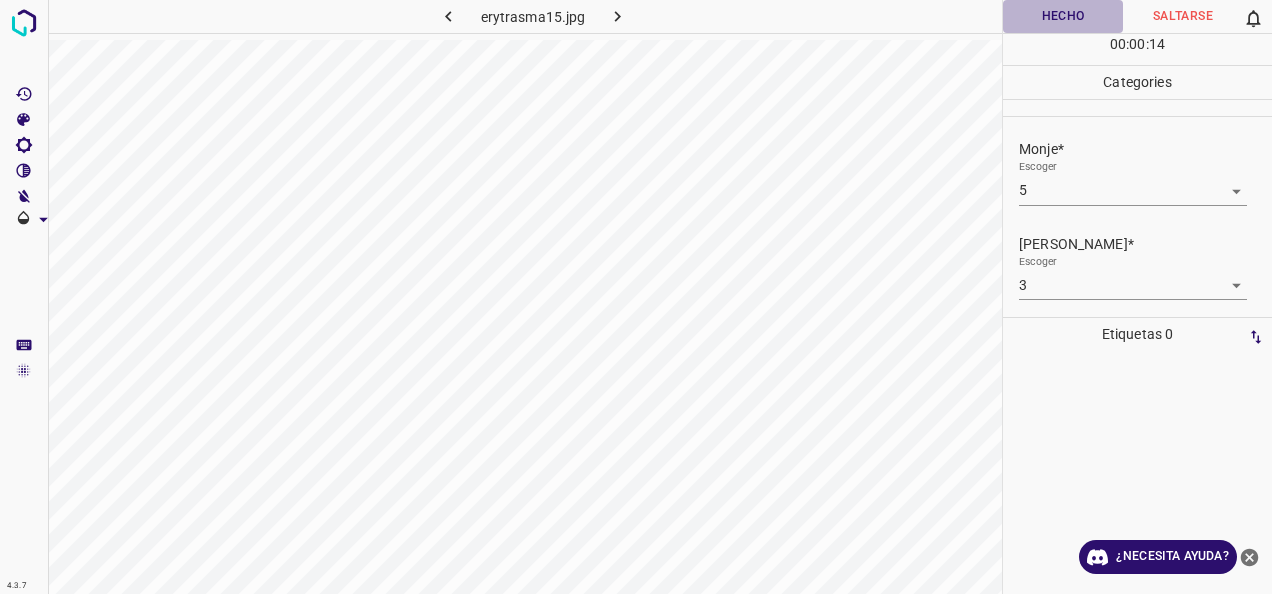 click on "Hecho" at bounding box center (1063, 16) 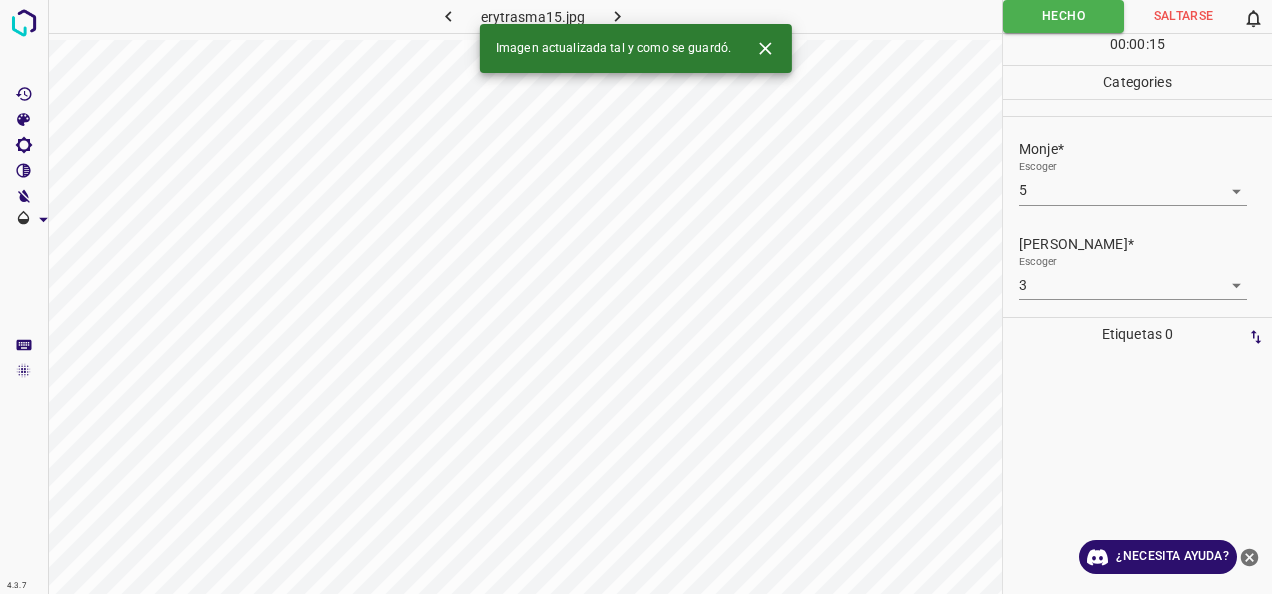 click at bounding box center (618, 16) 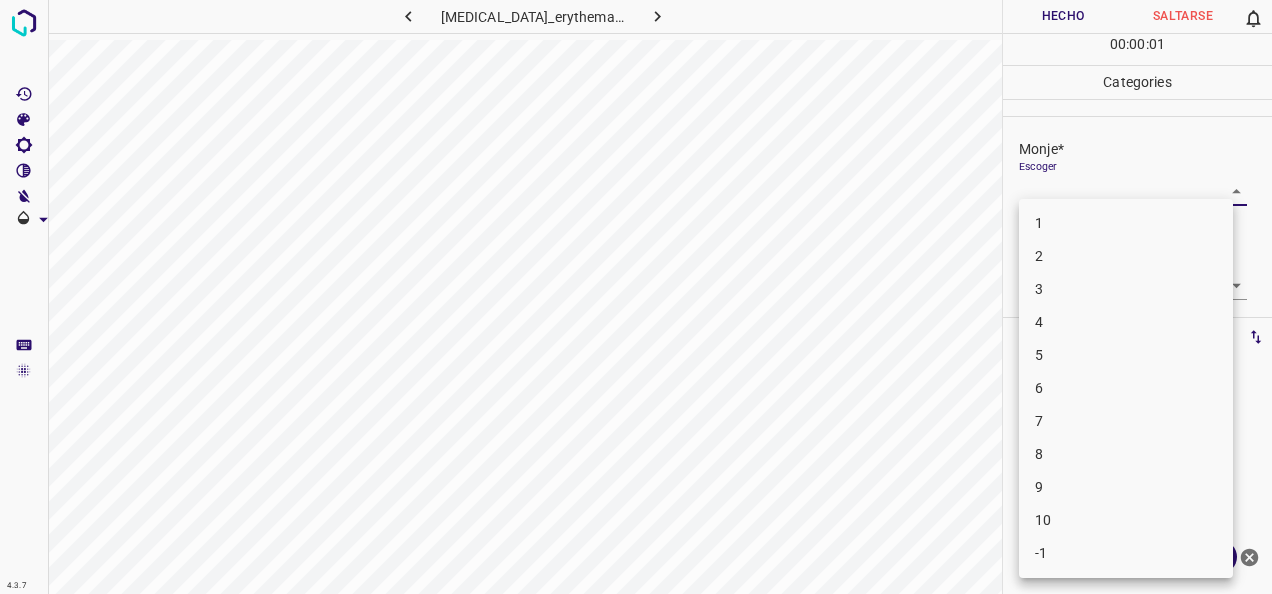 click on "4.3.7 [MEDICAL_DATA]_erythematosus8.jpg Hecho Saltarse 0 00   : 00   : 01   Categories Monje*  Escoger ​  [PERSON_NAME]*  Escoger ​ Etiquetas 0 Categories 1 Monje 2  [PERSON_NAME] Herramientas Espacio Cambiar entre modos (Dibujar y Editar) Yo Etiquetado automático R Restaurar zoom M Acercar N Alejar Borrar Eliminar etiqueta de selección Filtros Z Restaurar filtros X Filtro de saturación C Filtro de brillo V Filtro de contraste B Filtro de escala de grises General O Descargar ¿Necesita ayuda? -Mensaje de texto -Esconder -Borrar 1 2 3 4 5 6 7 8 9 10 -1" at bounding box center (636, 297) 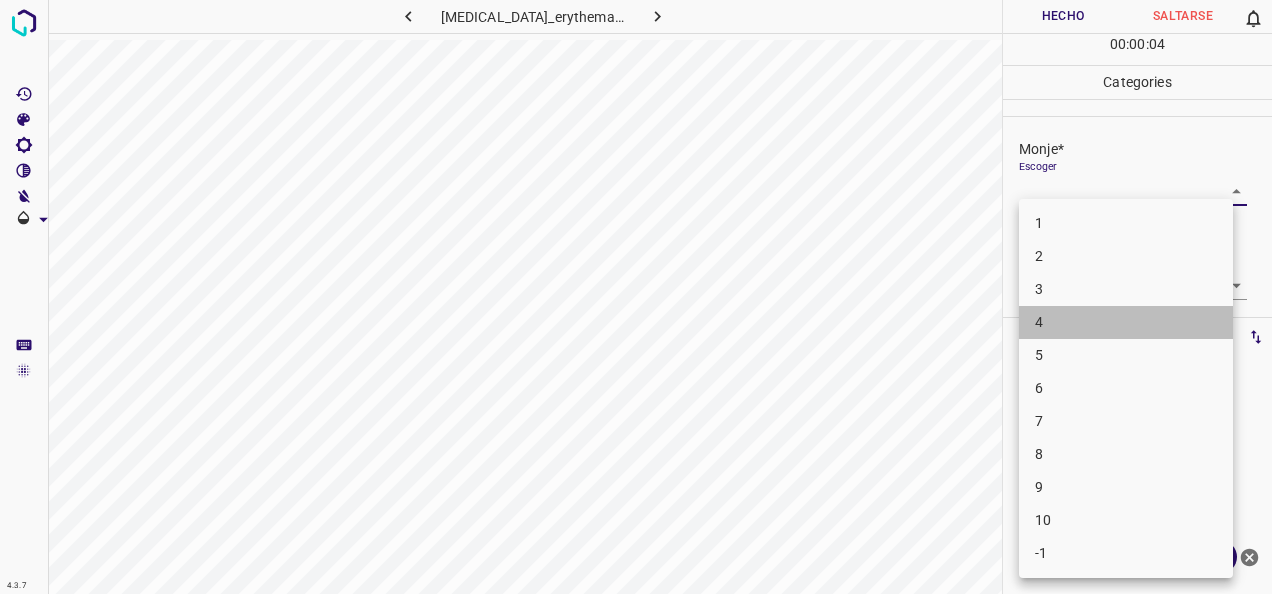 click on "4" at bounding box center (1126, 322) 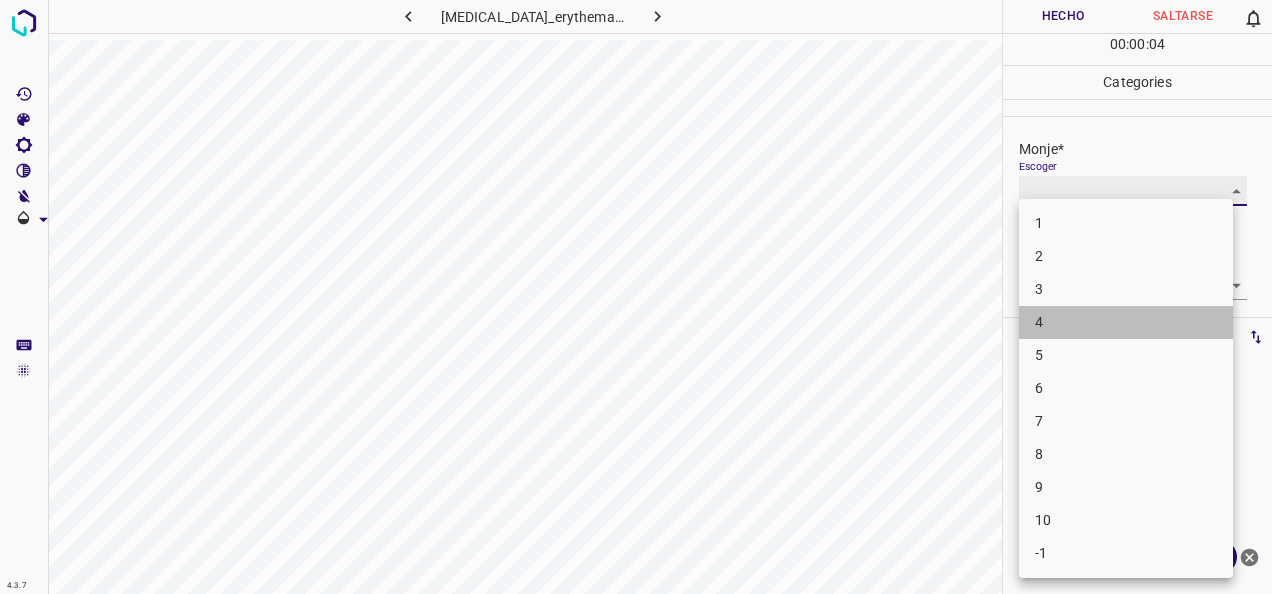 type on "4" 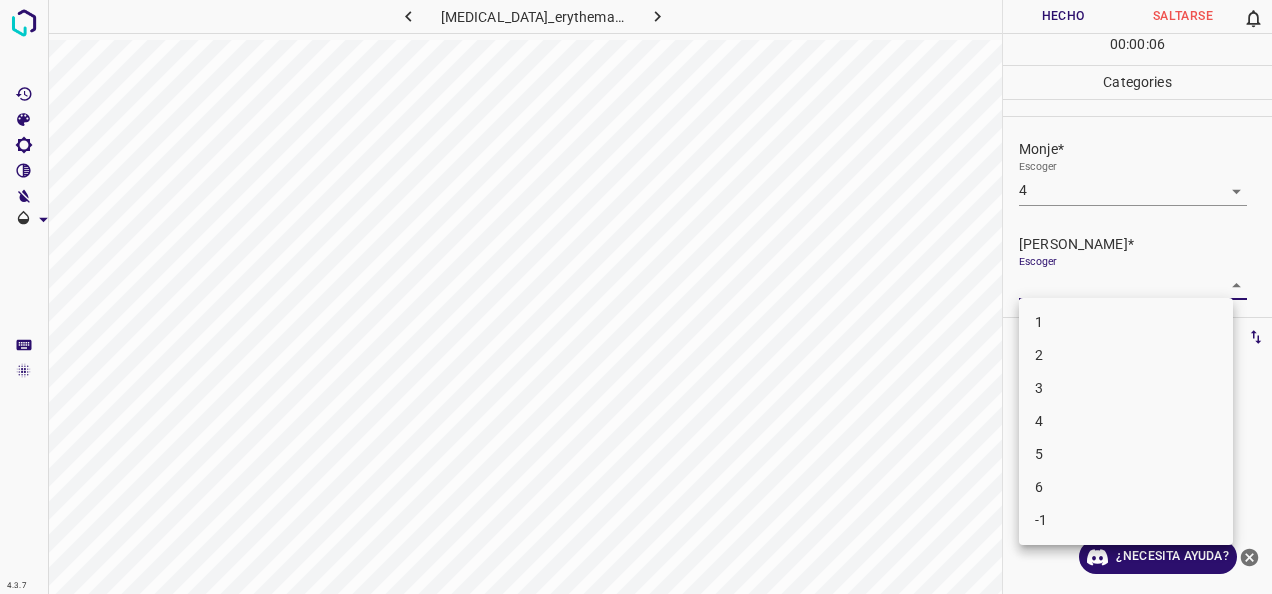 click on "4.3.7 [MEDICAL_DATA]_erythematosus8.jpg Hecho Saltarse 0 00   : 00   : 06   Categories Monje*  Escoger 4 4  [PERSON_NAME]*  Escoger ​ Etiquetas 0 Categories 1 Monje 2  [PERSON_NAME] Herramientas Espacio Cambiar entre modos (Dibujar y Editar) Yo Etiquetado automático R Restaurar zoom M Acercar N Alejar Borrar Eliminar etiqueta de selección Filtros Z Restaurar filtros X Filtro de saturación C Filtro de brillo V Filtro de contraste B Filtro de escala de grises General O Descargar ¿Necesita ayuda? -Mensaje de texto -Esconder -Borrar 1 2 3 4 5 6 -1" at bounding box center (636, 297) 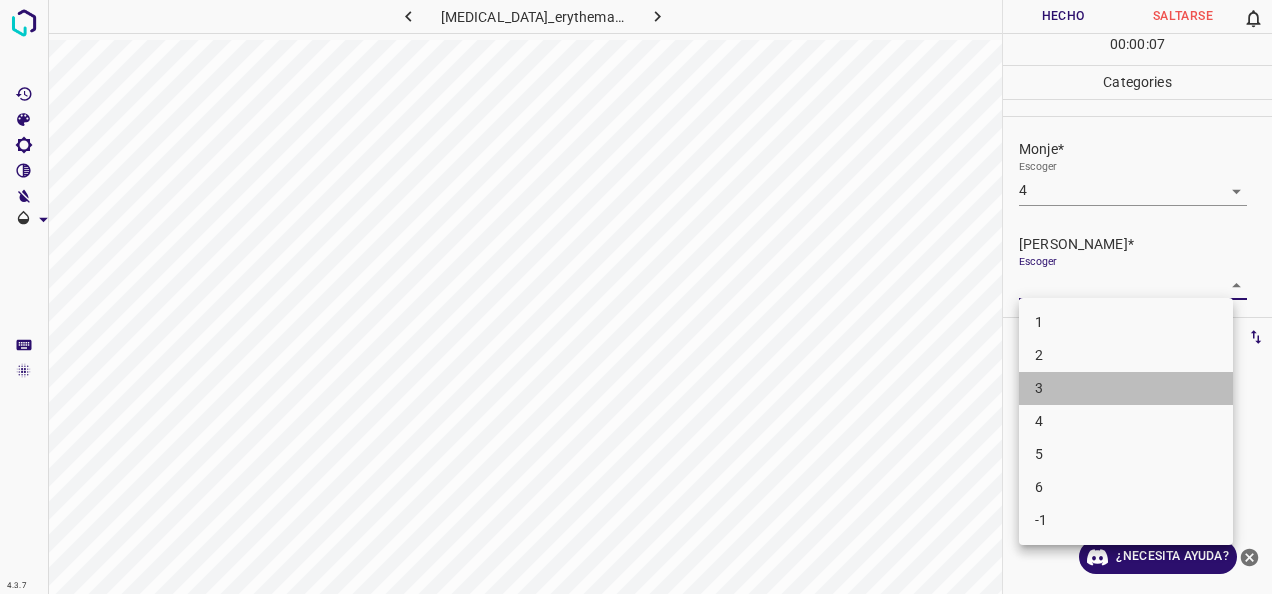 click on "3" at bounding box center [1126, 388] 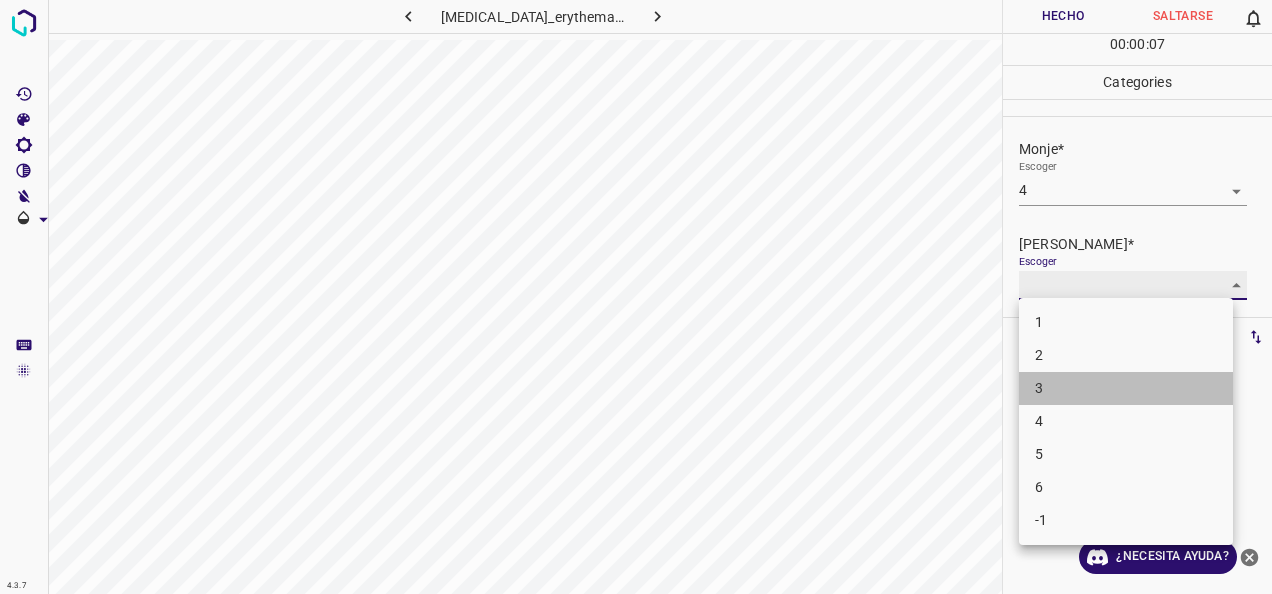type on "3" 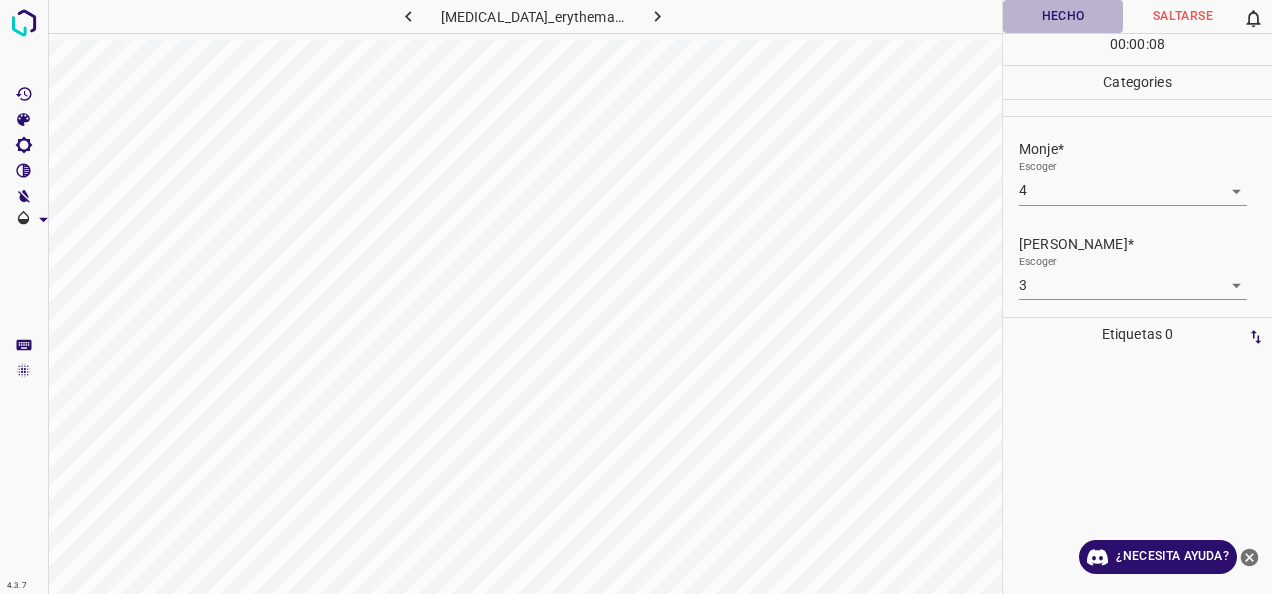click on "Hecho" at bounding box center (1063, 16) 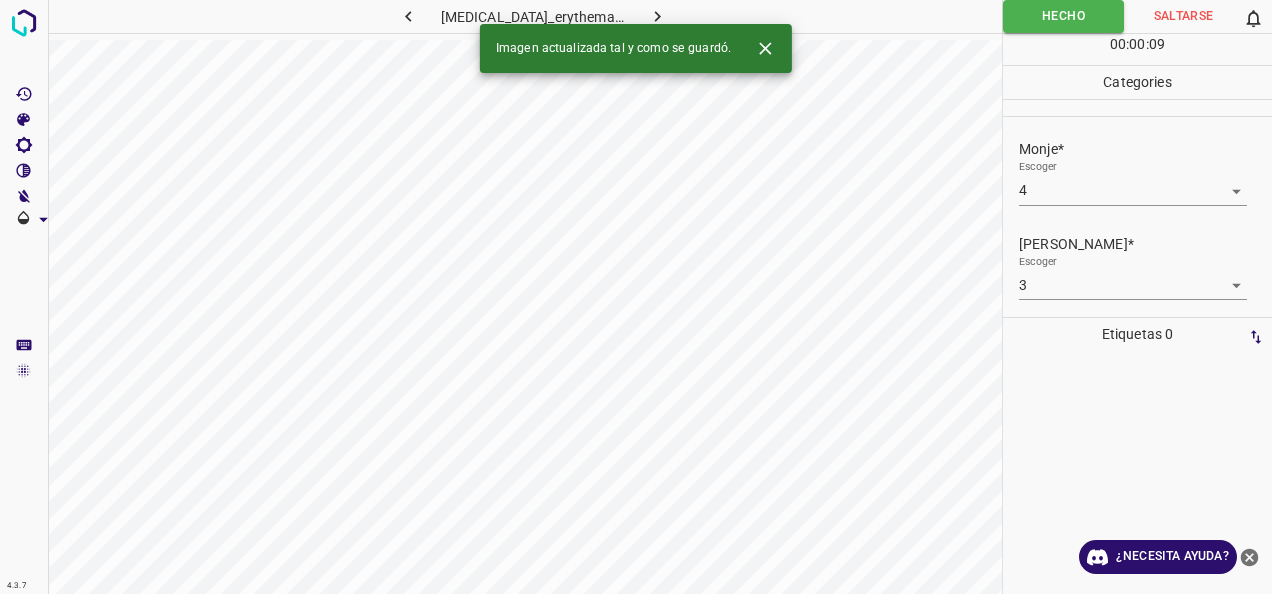 click 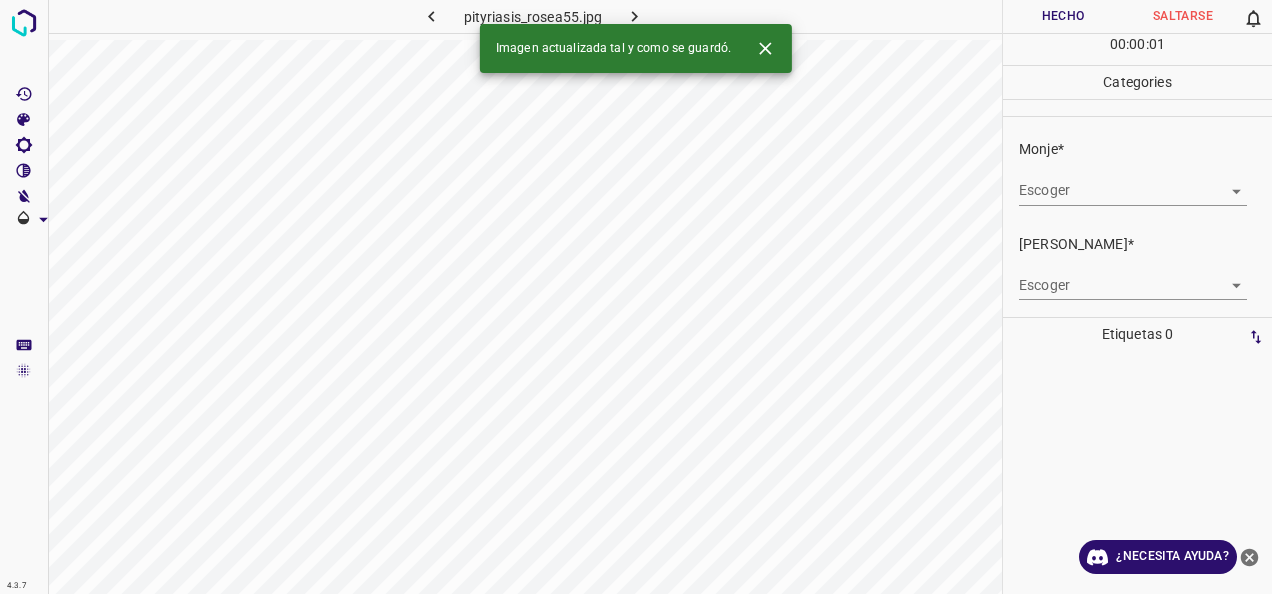 click on "4.3.7 pityriasis_rosea55.jpg Hecho Saltarse 0 00   : 00   : 01   Categories Monje*  Escoger ​  [PERSON_NAME]*  Escoger ​ Etiquetas 0 Categories 1 Monje 2  [PERSON_NAME] Herramientas Espacio Cambiar entre modos (Dibujar y Editar) Yo Etiquetado automático R Restaurar zoom M Acercar N Alejar Borrar Eliminar etiqueta de selección Filtros Z Restaurar filtros X Filtro de saturación C Filtro de brillo V Filtro de contraste B Filtro de escala de grises General O Descargar Imagen actualizada tal y como se guardó. ¿Necesita ayuda? -Mensaje de texto -Esconder -Borrar" at bounding box center (636, 297) 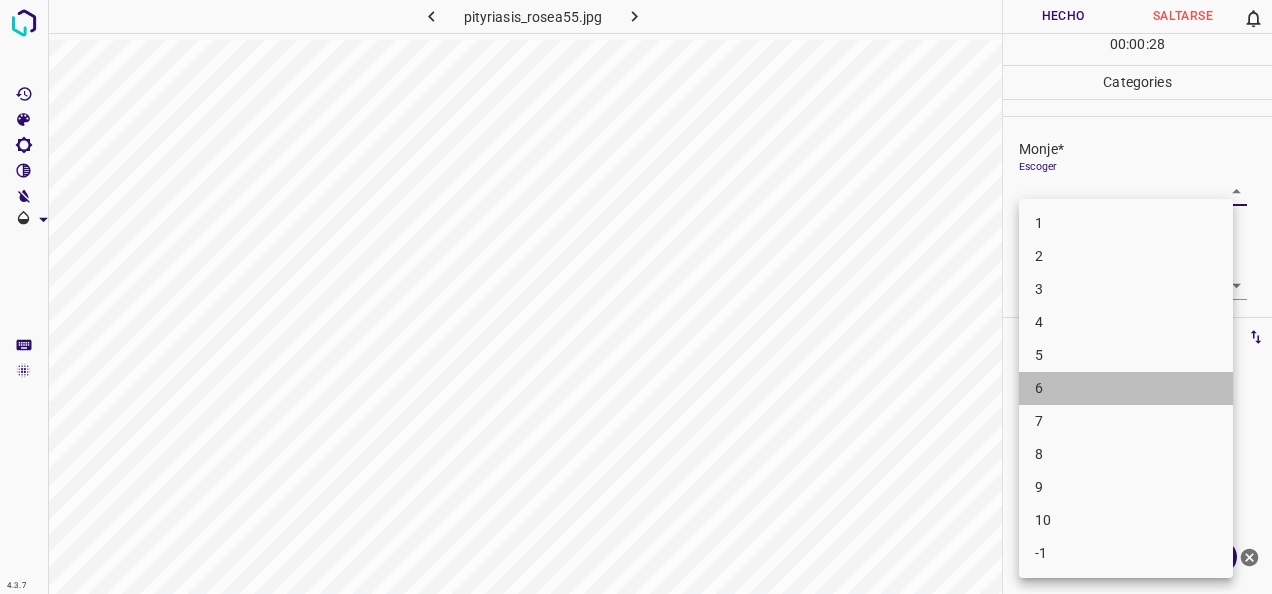 click on "6" at bounding box center (1126, 388) 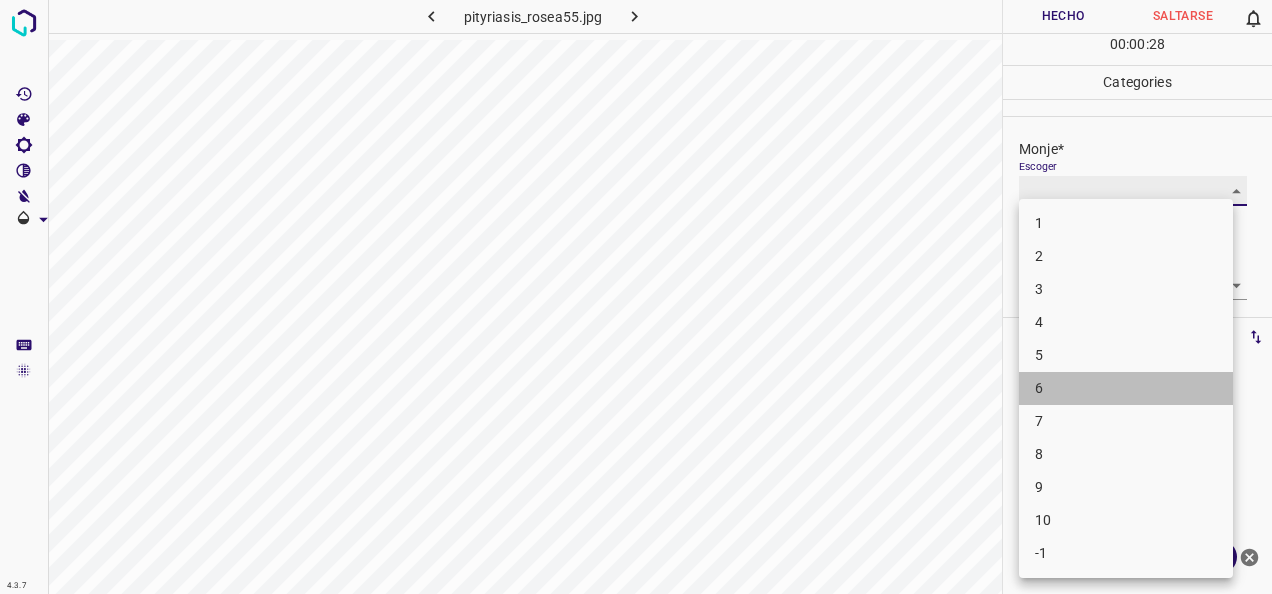 type on "6" 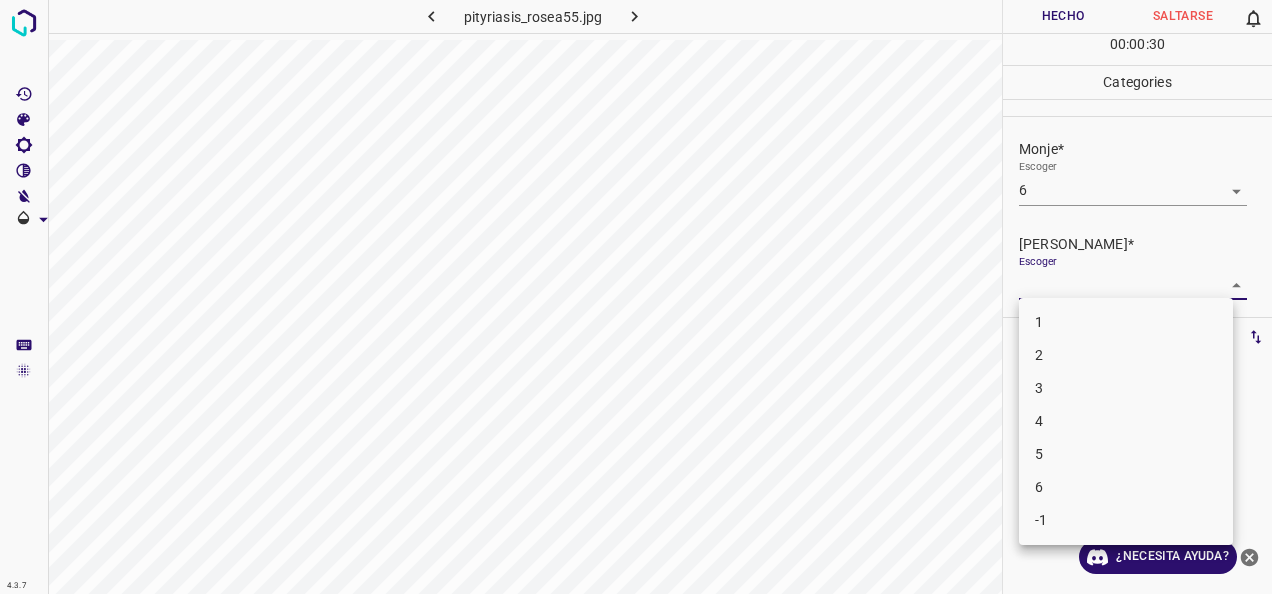 click on "4.3.7 pityriasis_rosea55.jpg Hecho Saltarse 0 00   : 00   : 30   Categories Monje*  Escoger 6 6  [PERSON_NAME]*  Escoger ​ Etiquetas 0 Categories 1 Monje 2  [PERSON_NAME] Herramientas Espacio Cambiar entre modos (Dibujar y Editar) Yo Etiquetado automático R Restaurar zoom M Acercar N Alejar Borrar Eliminar etiqueta de selección Filtros Z Restaurar filtros X Filtro de saturación C Filtro de brillo V Filtro de contraste B Filtro de escala de grises General O Descargar ¿Necesita ayuda? -Mensaje de texto -Esconder -Borrar 1 2 3 4 5 6 -1" at bounding box center [636, 297] 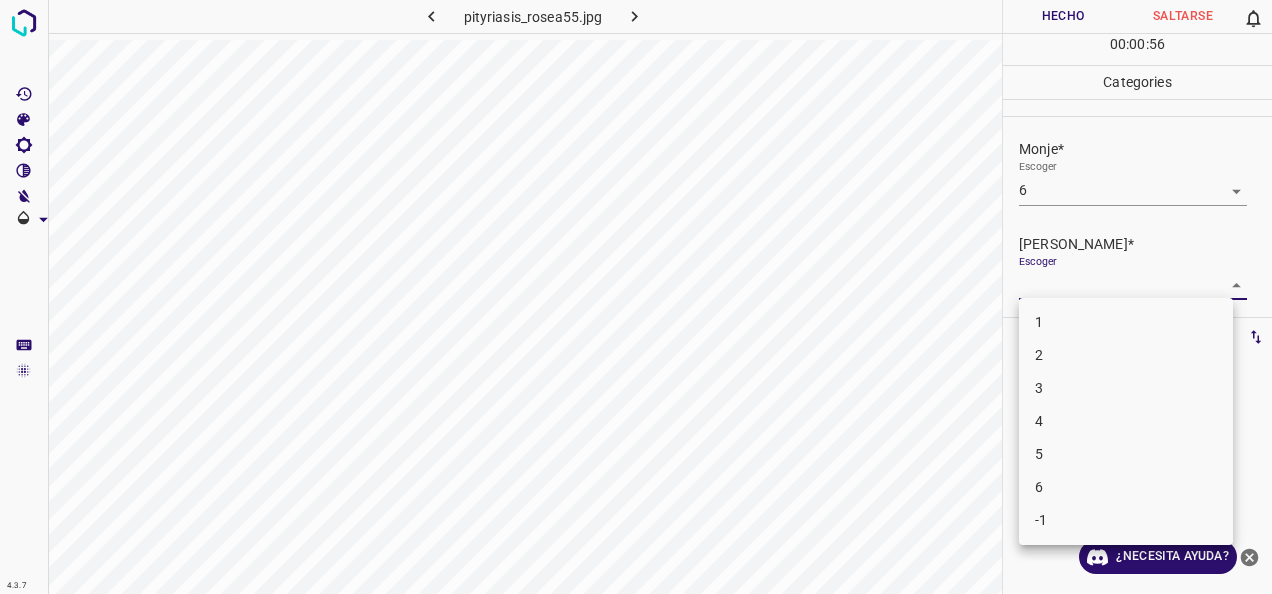 click on "4" at bounding box center [1126, 421] 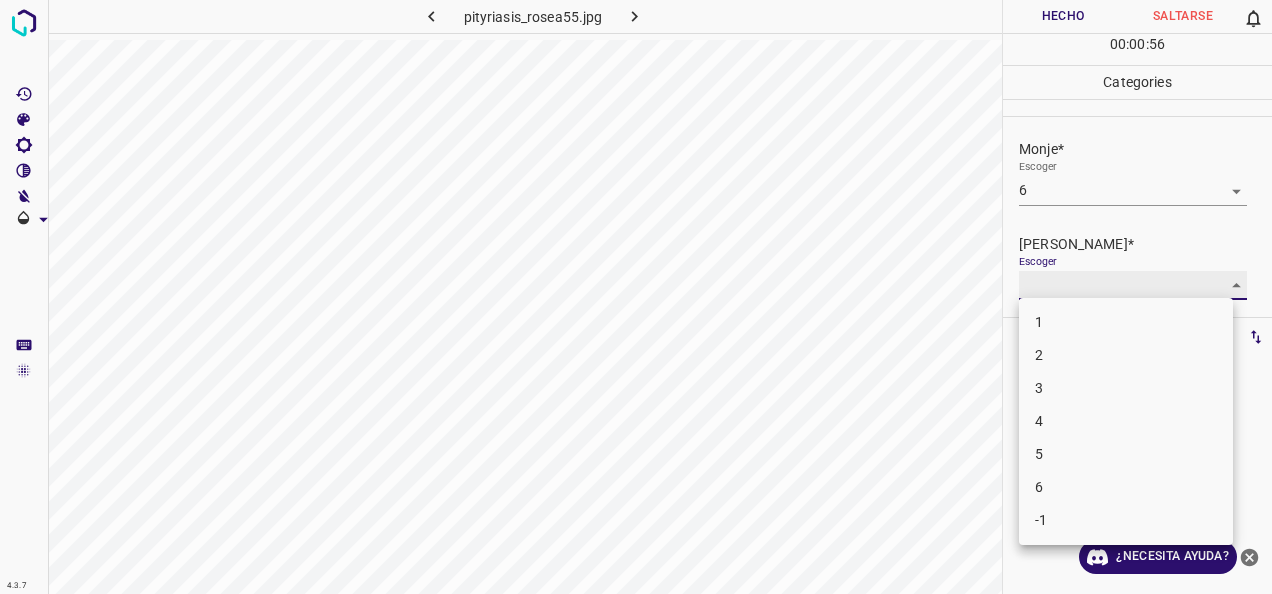 type on "4" 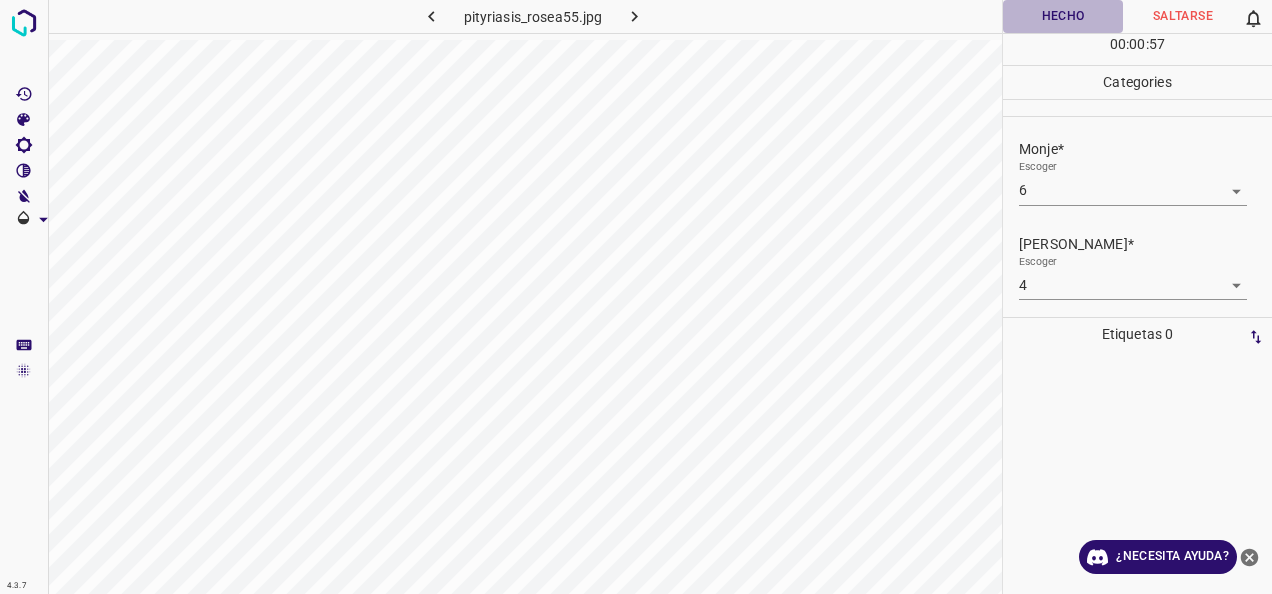 click on "Hecho" at bounding box center (1063, 16) 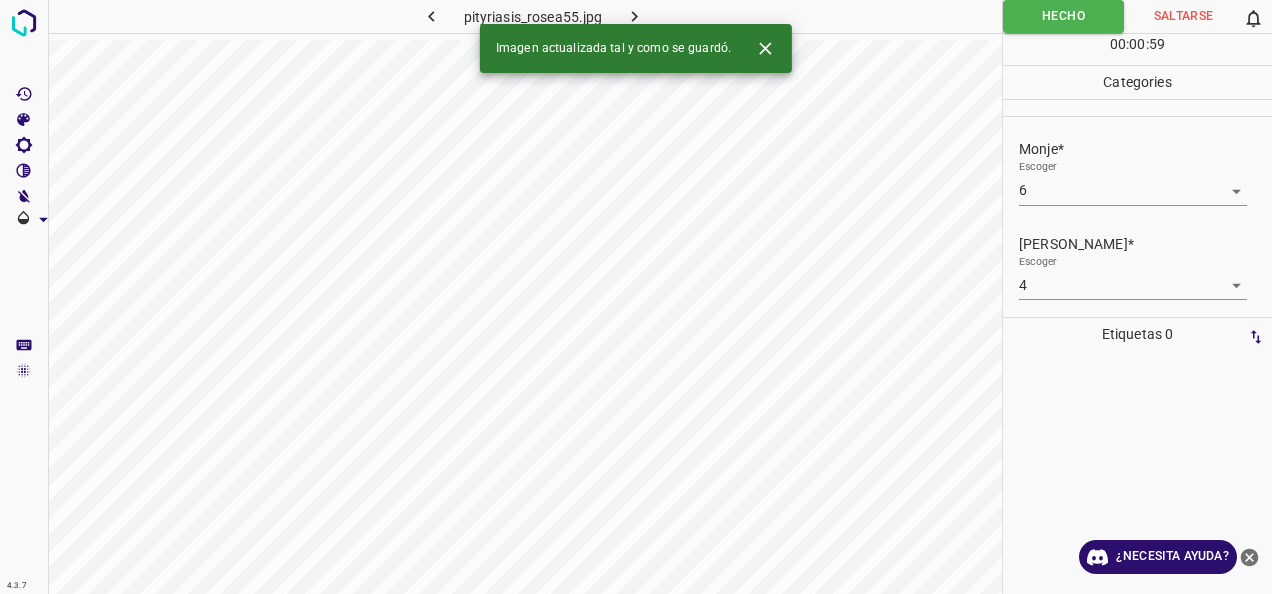 click 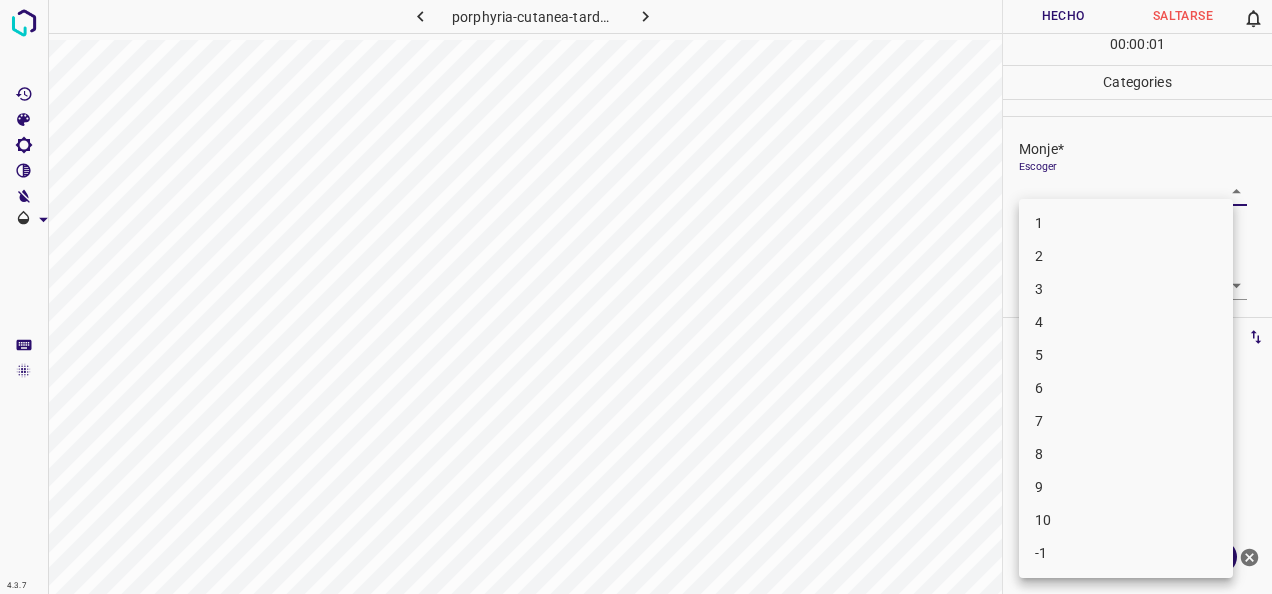 click on "4.3.7 porphyria-cutanea-tarda21.jpg Hecho Saltarse 0 00   : 00   : 01   Categories Monje*  Escoger ​  [PERSON_NAME]*  Escoger ​ Etiquetas 0 Categories 1 Monje 2  [PERSON_NAME] Herramientas Espacio Cambiar entre modos (Dibujar y Editar) Yo Etiquetado automático R Restaurar zoom M Acercar N Alejar Borrar Eliminar etiqueta de selección Filtros Z Restaurar filtros X Filtro de saturación C Filtro de brillo V Filtro de contraste B Filtro de escala de grises General O Descargar ¿Necesita ayuda? -Mensaje de texto -Esconder -Borrar 1 2 3 4 5 6 7 8 9 10 -1" at bounding box center (636, 297) 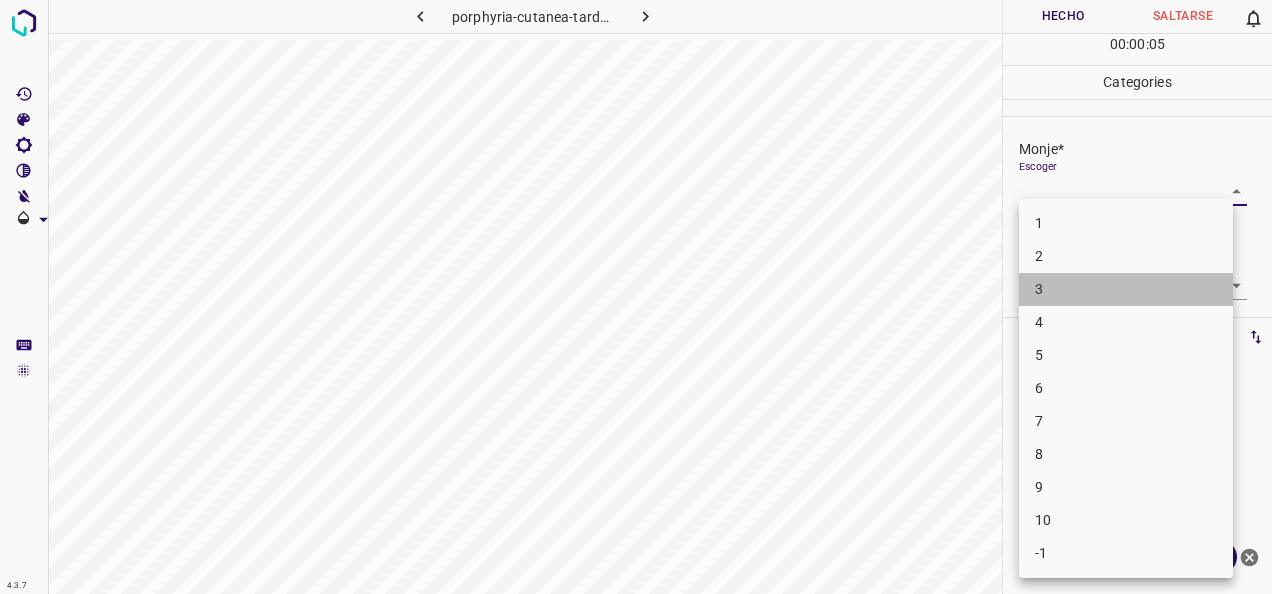 click on "3" at bounding box center (1126, 289) 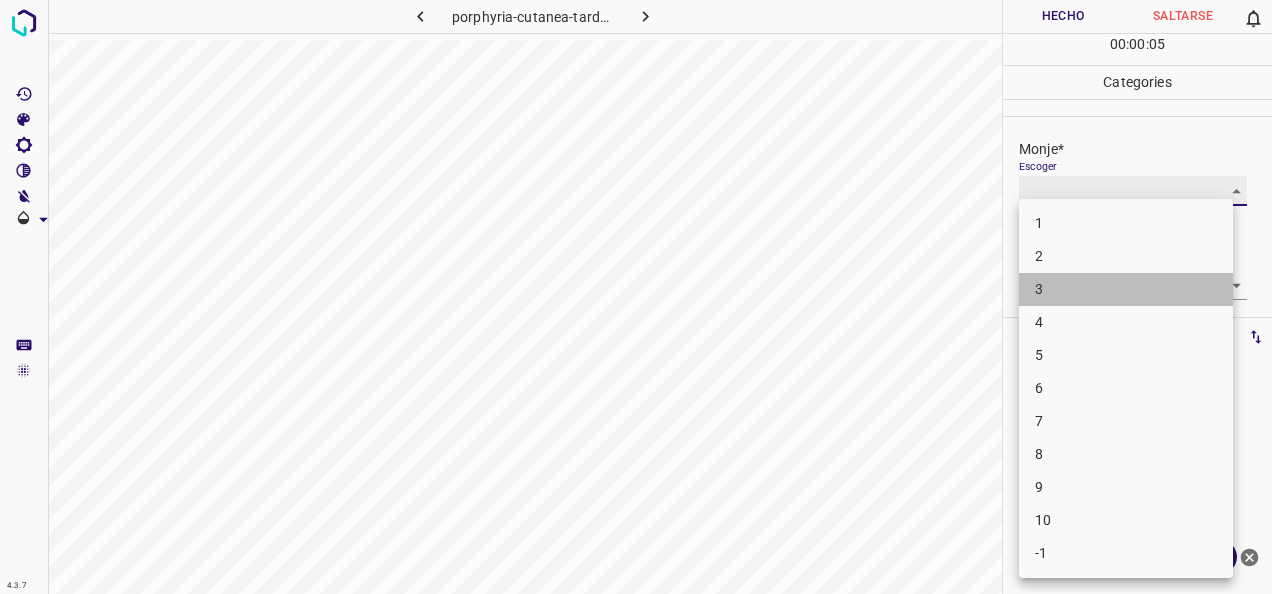 type on "3" 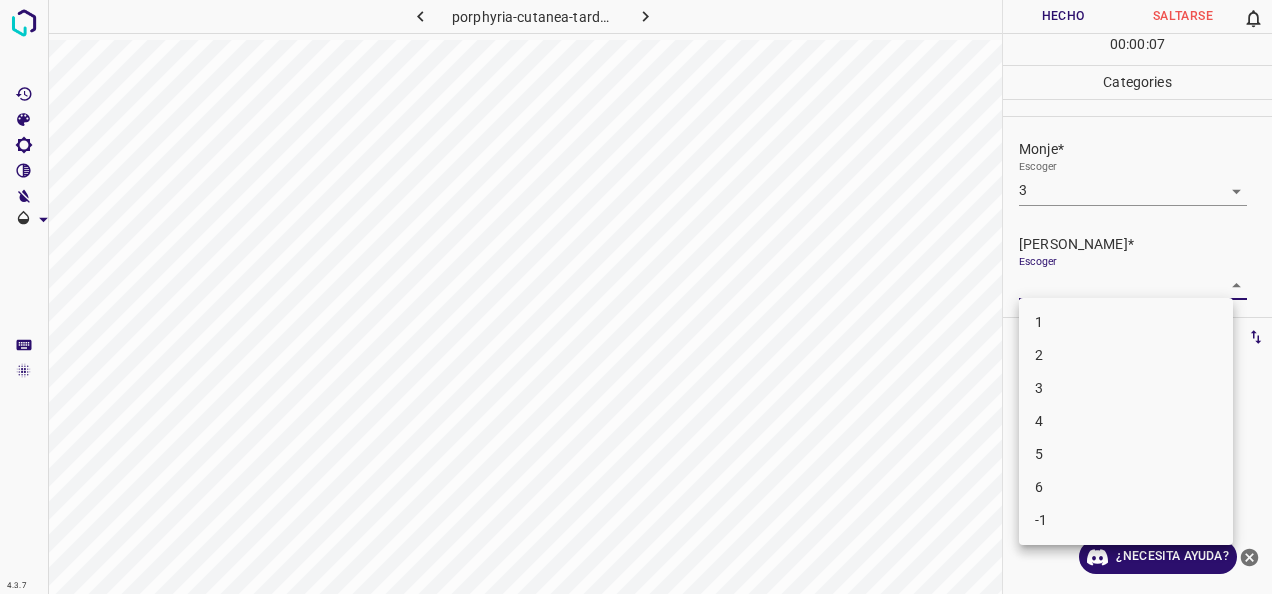 click on "4.3.7 porphyria-cutanea-tarda21.jpg Hecho Saltarse 0 00   : 00   : 07   Categories Monje*  Escoger 3 3  [PERSON_NAME]*  Escoger ​ Etiquetas 0 Categories 1 Monje 2  [PERSON_NAME] Herramientas Espacio Cambiar entre modos (Dibujar y Editar) Yo Etiquetado automático R Restaurar zoom M Acercar N Alejar Borrar Eliminar etiqueta de selección Filtros Z Restaurar filtros X Filtro de saturación C Filtro de brillo V Filtro de contraste B Filtro de escala de grises General O Descargar ¿Necesita ayuda? -Mensaje de texto -Esconder -Borrar 1 2 3 4 5 6 -1" at bounding box center (636, 297) 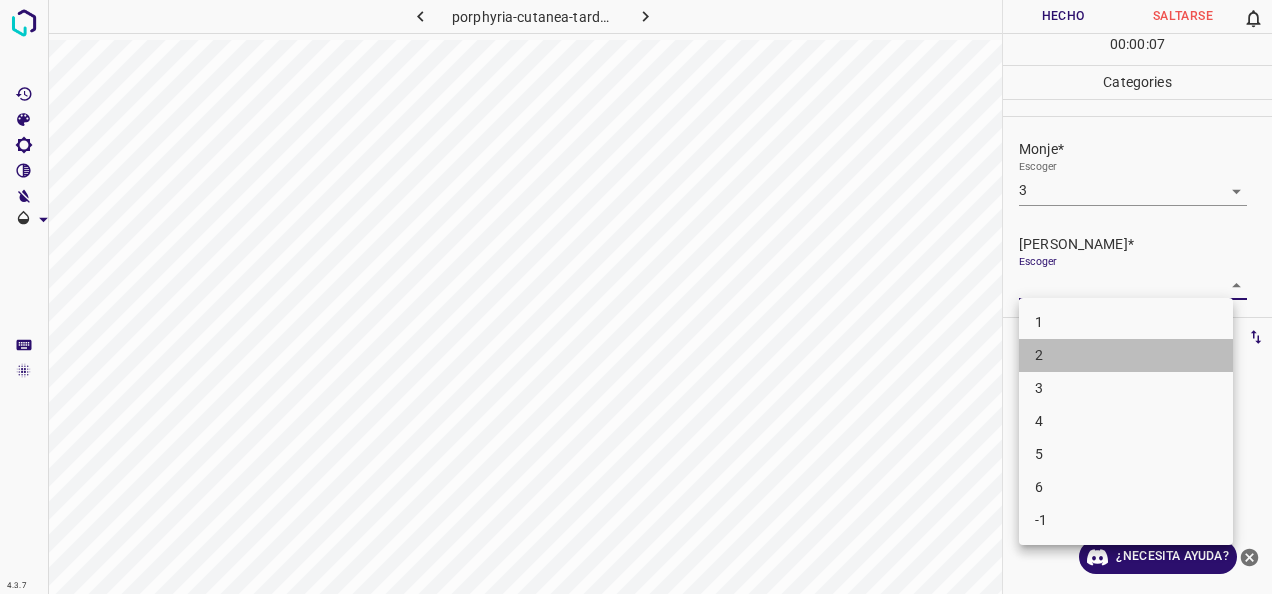 click on "2" at bounding box center [1126, 355] 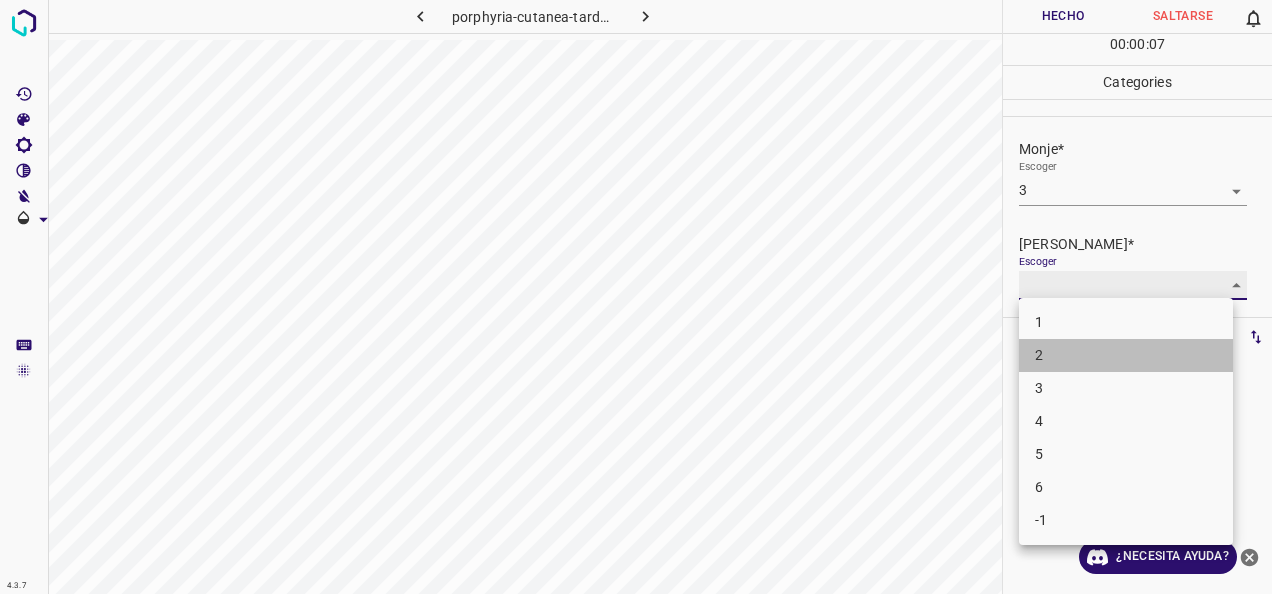 type on "2" 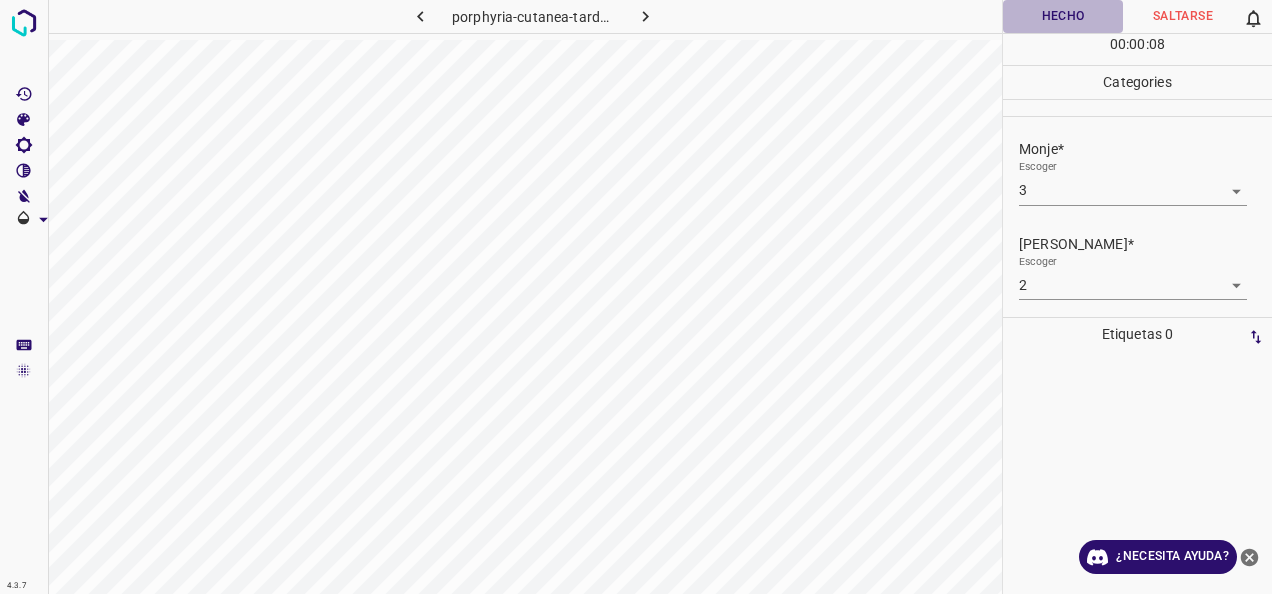 click on "Hecho" at bounding box center (1063, 16) 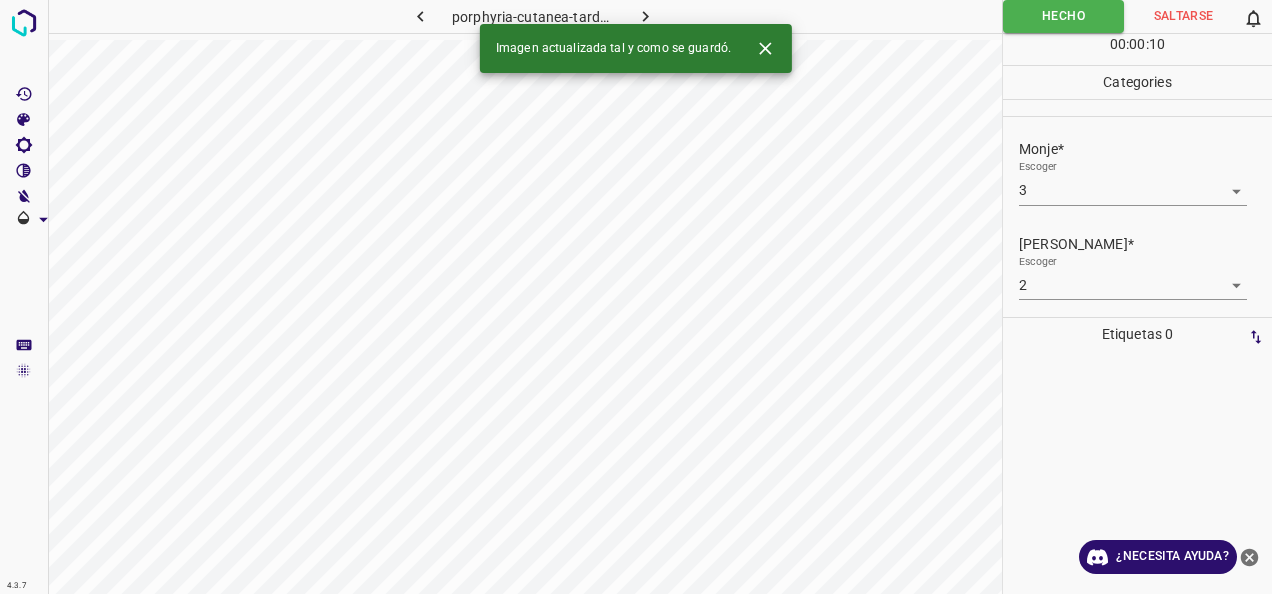click 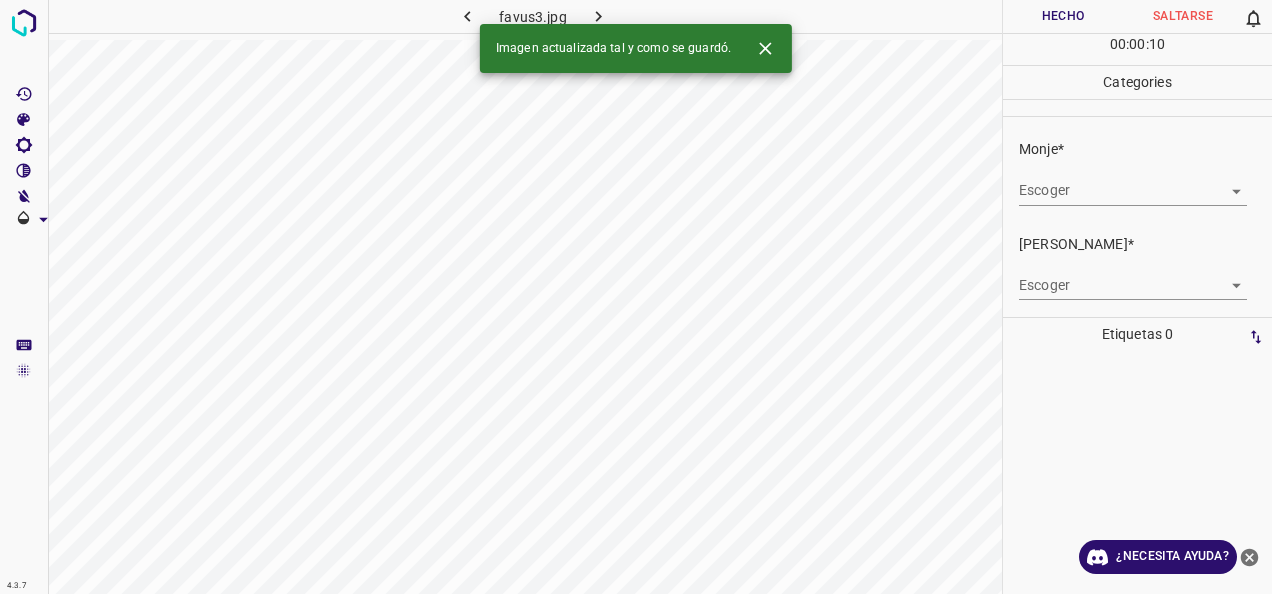 click on "4.3.7 favus3.jpg Hecho Saltarse 0 00   : 00   : 10   Categories Monje*  Escoger ​  [PERSON_NAME]*  Escoger ​ Etiquetas 0 Categories 1 Monje 2  [PERSON_NAME] Herramientas Espacio Cambiar entre modos (Dibujar y Editar) Yo Etiquetado automático R Restaurar zoom M Acercar N Alejar Borrar Eliminar etiqueta de selección Filtros Z Restaurar filtros X Filtro de saturación C Filtro de brillo V Filtro de contraste B Filtro de escala de grises General O Descargar Imagen actualizada tal y como se guardó. ¿Necesita ayuda? -Mensaje de texto -Esconder -Borrar" at bounding box center [636, 297] 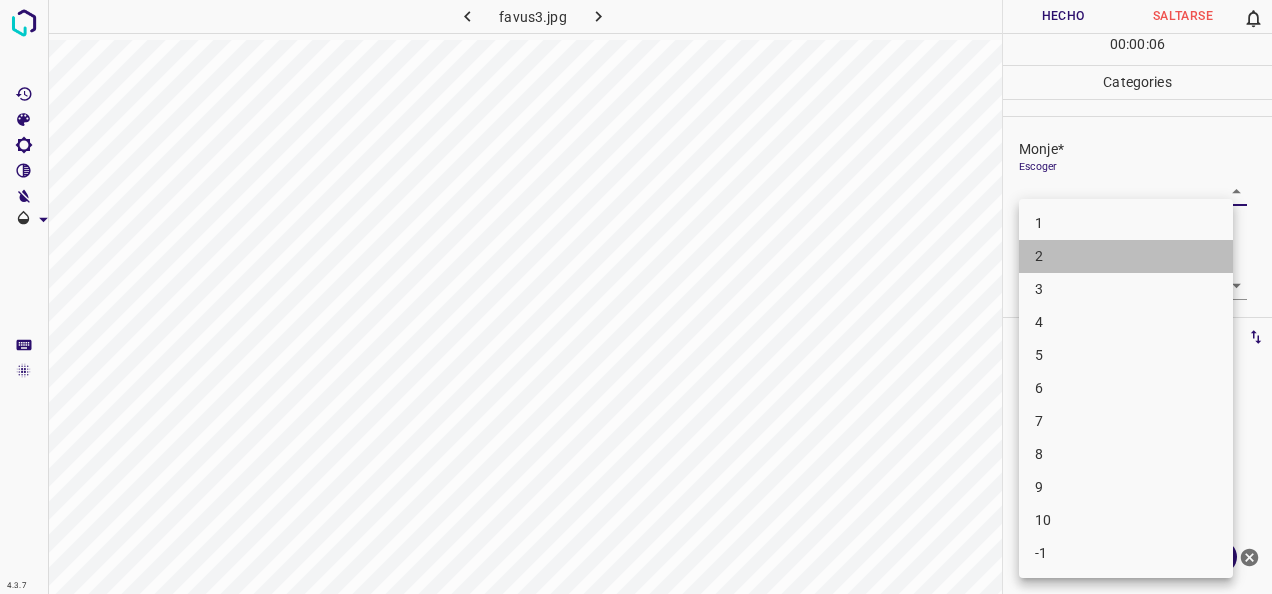 click on "2" at bounding box center [1126, 256] 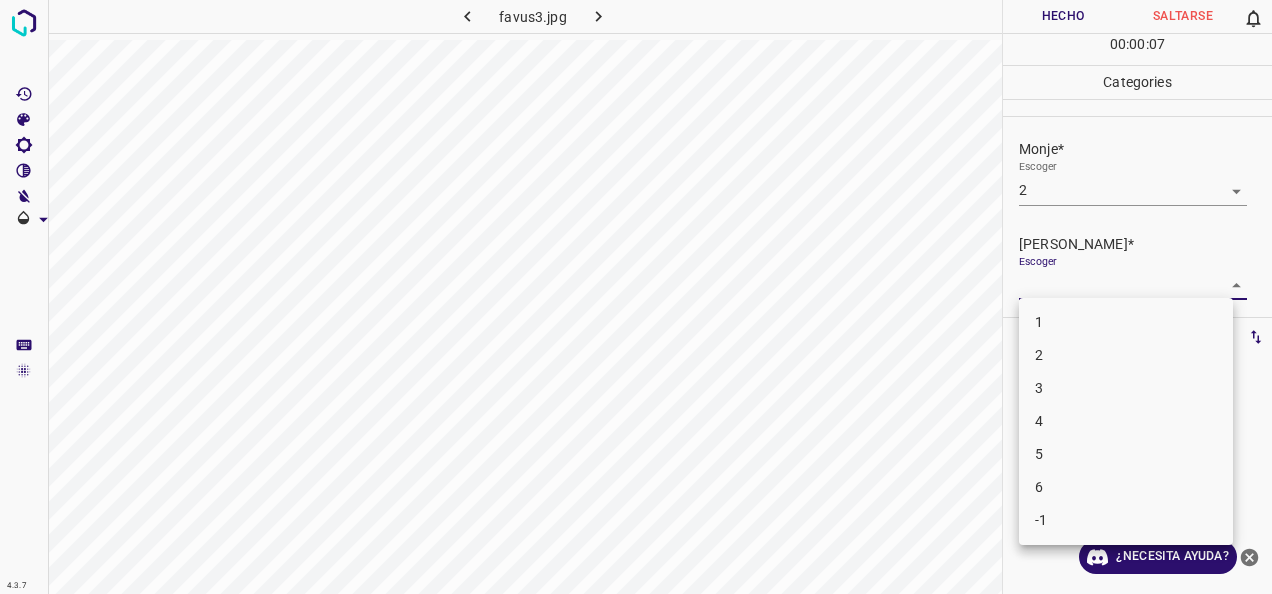 click on "4.3.7 favus3.jpg Hecho Saltarse 0 00   : 00   : 07   Categories Monje*  Escoger 2 2  [PERSON_NAME]*  Escoger ​ Etiquetas 0 Categories 1 Monje 2  [PERSON_NAME] Herramientas Espacio Cambiar entre modos (Dibujar y Editar) Yo Etiquetado automático R Restaurar zoom M Acercar N Alejar Borrar Eliminar etiqueta de selección Filtros Z Restaurar filtros X Filtro de saturación C Filtro de brillo V Filtro de contraste B Filtro de escala de grises General O Descargar ¿Necesita ayuda? -Mensaje de texto -Esconder -Borrar 1 2 3 4 5 6 -1" at bounding box center (636, 297) 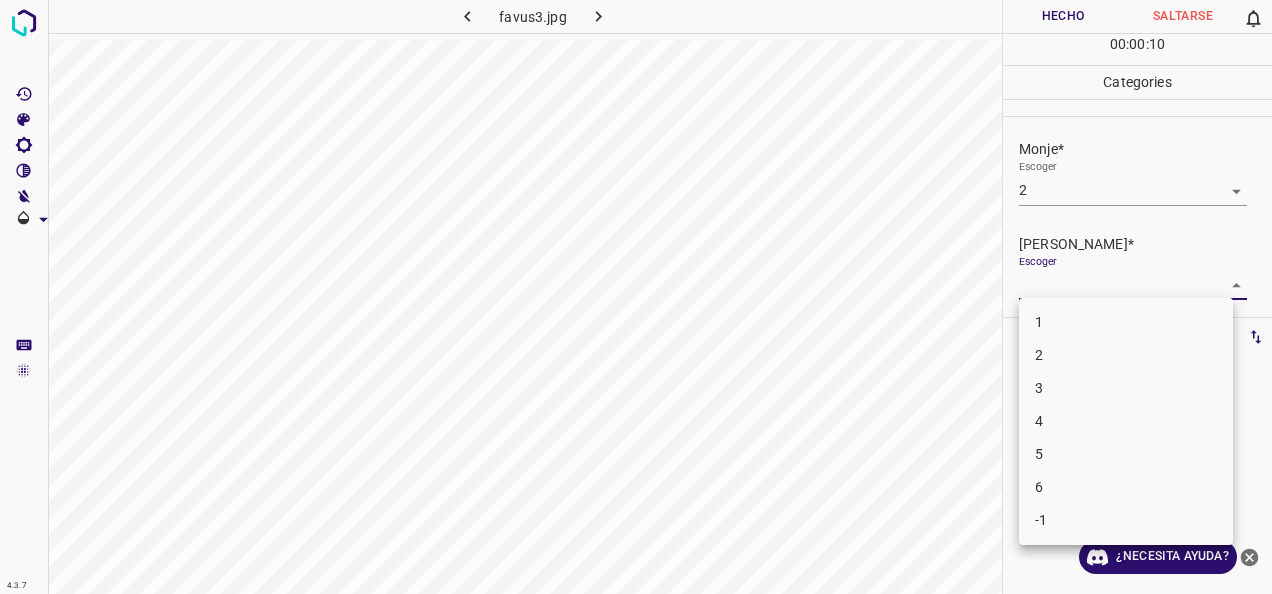 click at bounding box center (636, 297) 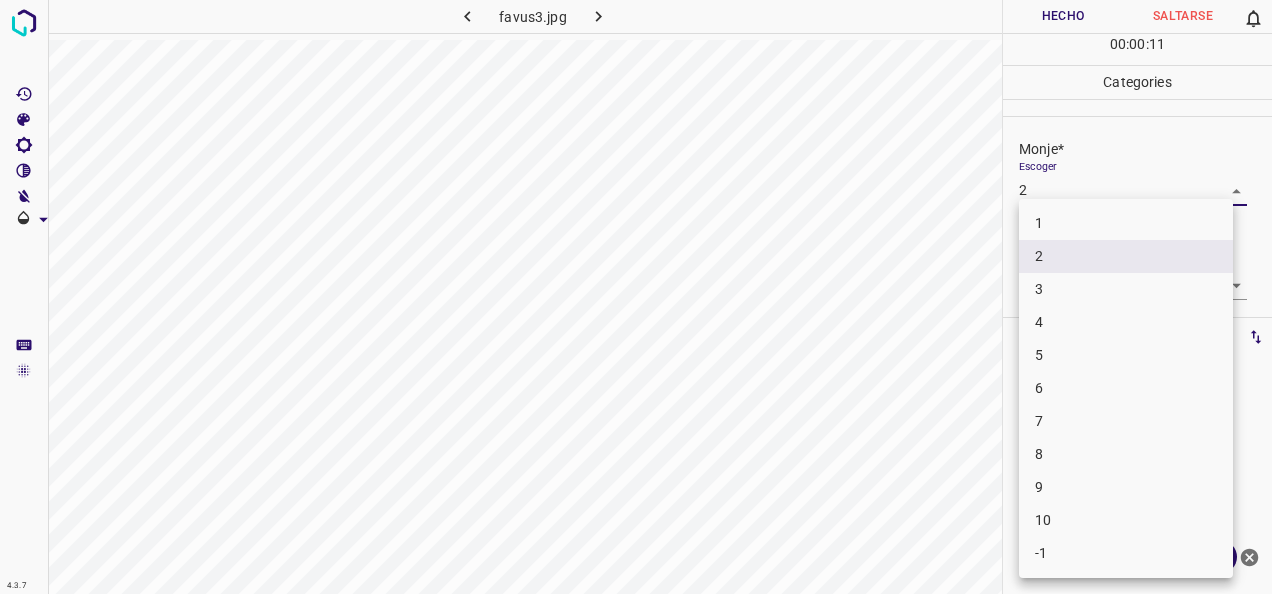 click on "4.3.7 favus3.jpg Hecho Saltarse 0 00   : 00   : 11   Categories Monje*  Escoger 2 2  [PERSON_NAME]*  Escoger ​ Etiquetas 0 Categories 1 Monje 2  [PERSON_NAME] Herramientas Espacio Cambiar entre modos (Dibujar y Editar) Yo Etiquetado automático R Restaurar zoom M Acercar N Alejar Borrar Eliminar etiqueta de selección Filtros Z Restaurar filtros X Filtro de saturación C Filtro de brillo V Filtro de contraste B Filtro de escala de grises General O Descargar ¿Necesita ayuda? -Mensaje de texto -Esconder -Borrar 1 2 3 4 5 6 7 8 9 10 -1" at bounding box center [636, 297] 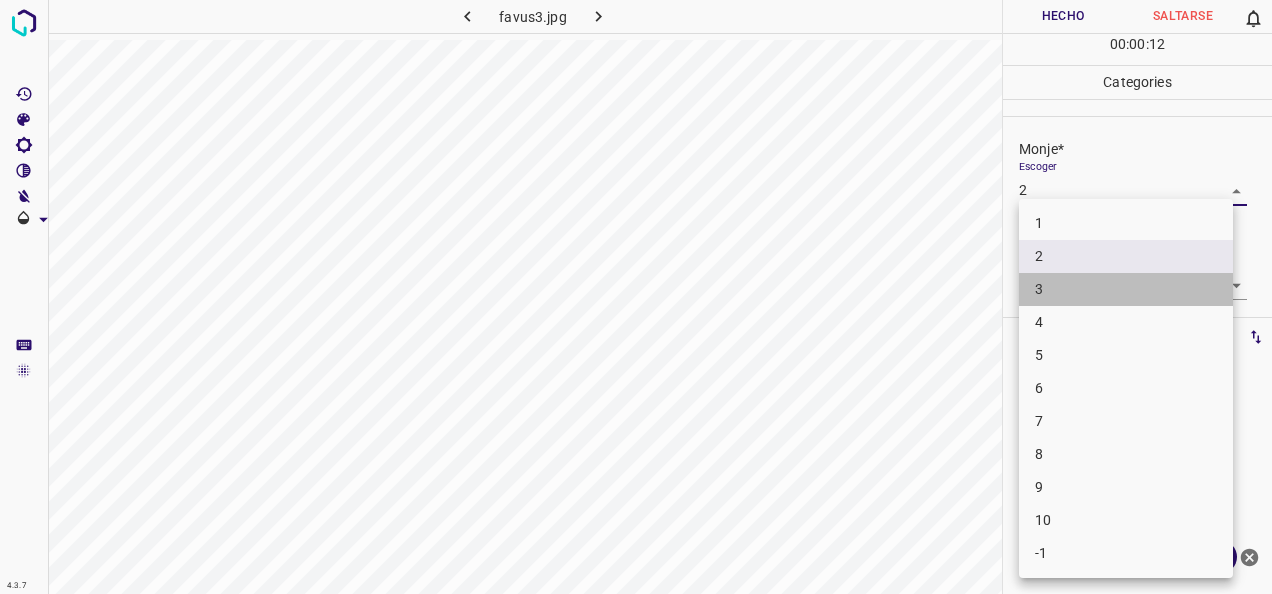 click on "3" at bounding box center [1126, 289] 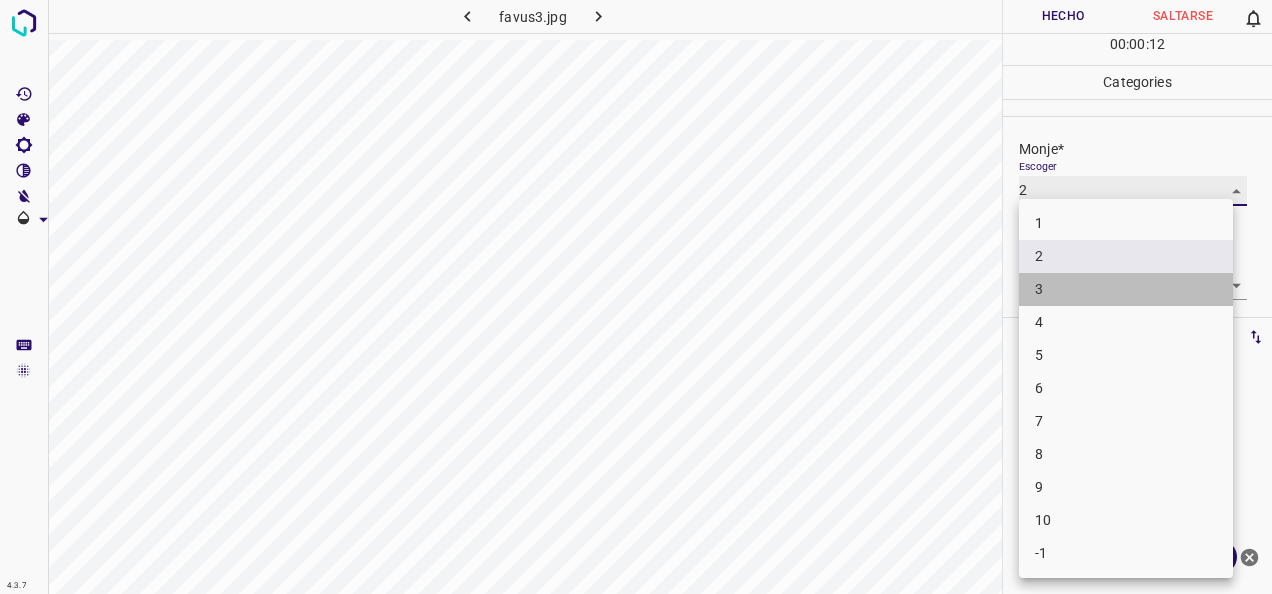 type on "3" 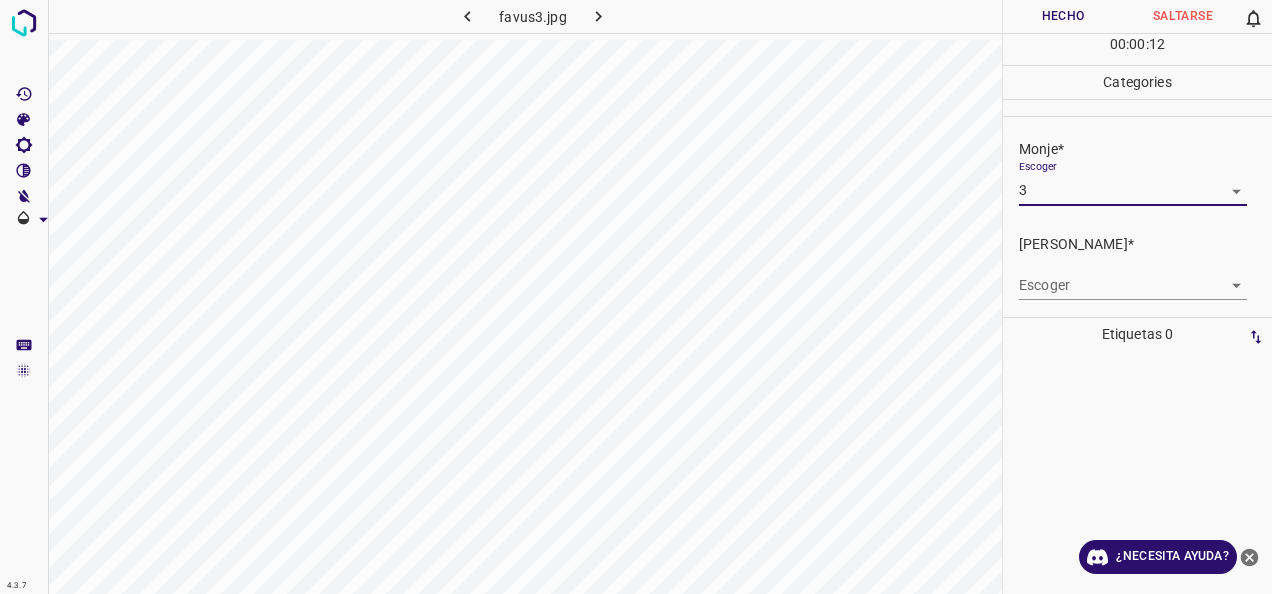 click on "4.3.7 favus3.jpg Hecho Saltarse 0 00   : 00   : 12   Categories Monje*  Escoger 3 3  [PERSON_NAME]*  Escoger ​ Etiquetas 0 Categories 1 Monje 2  [PERSON_NAME] Herramientas Espacio Cambiar entre modos (Dibujar y Editar) Yo Etiquetado automático R Restaurar zoom M Acercar N Alejar Borrar Eliminar etiqueta de selección Filtros Z Restaurar filtros X Filtro de saturación C Filtro de brillo V Filtro de contraste B Filtro de escala de grises General O Descargar ¿Necesita ayuda? -Mensaje de texto -Esconder -Borrar" at bounding box center (636, 297) 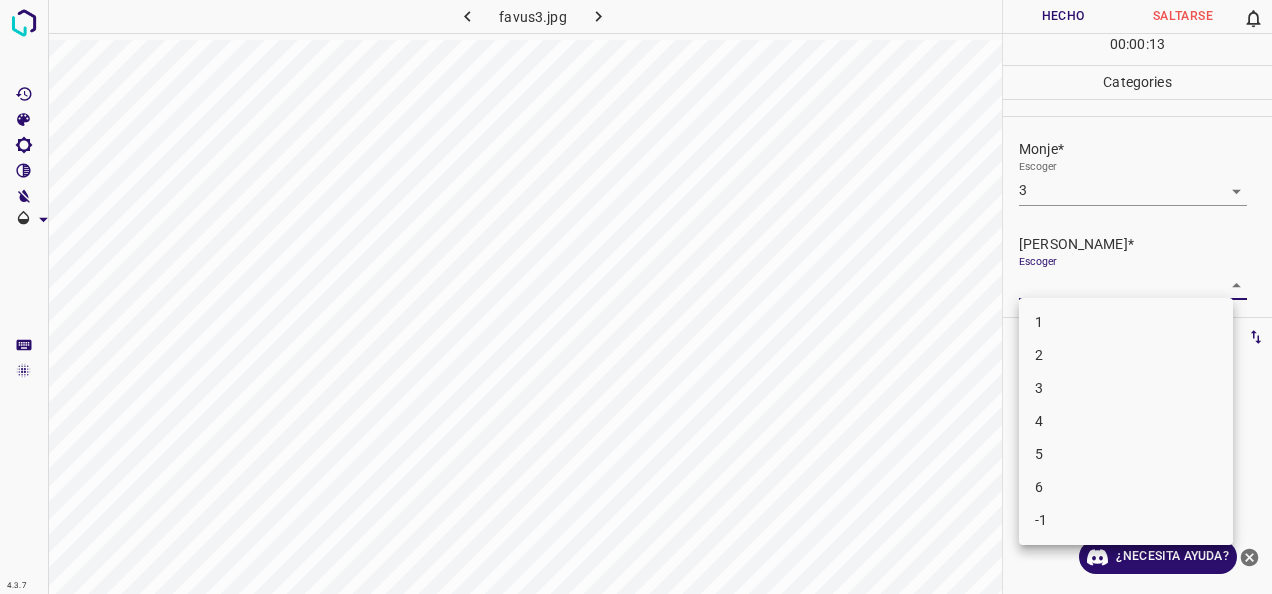 click on "2" at bounding box center [1126, 355] 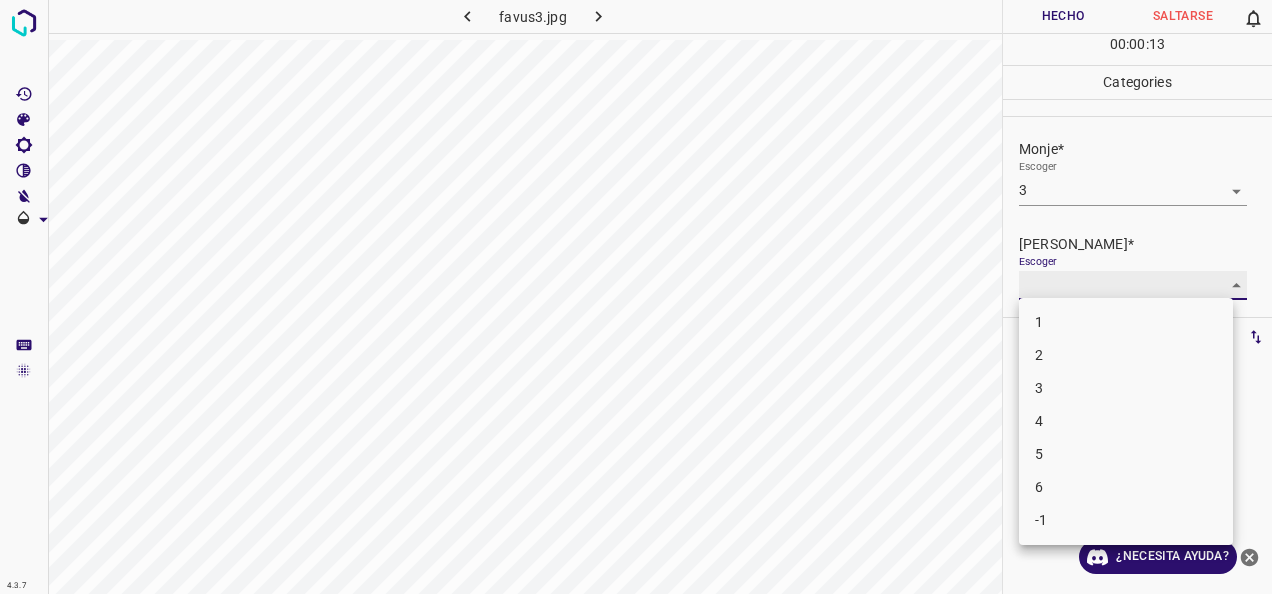 type on "2" 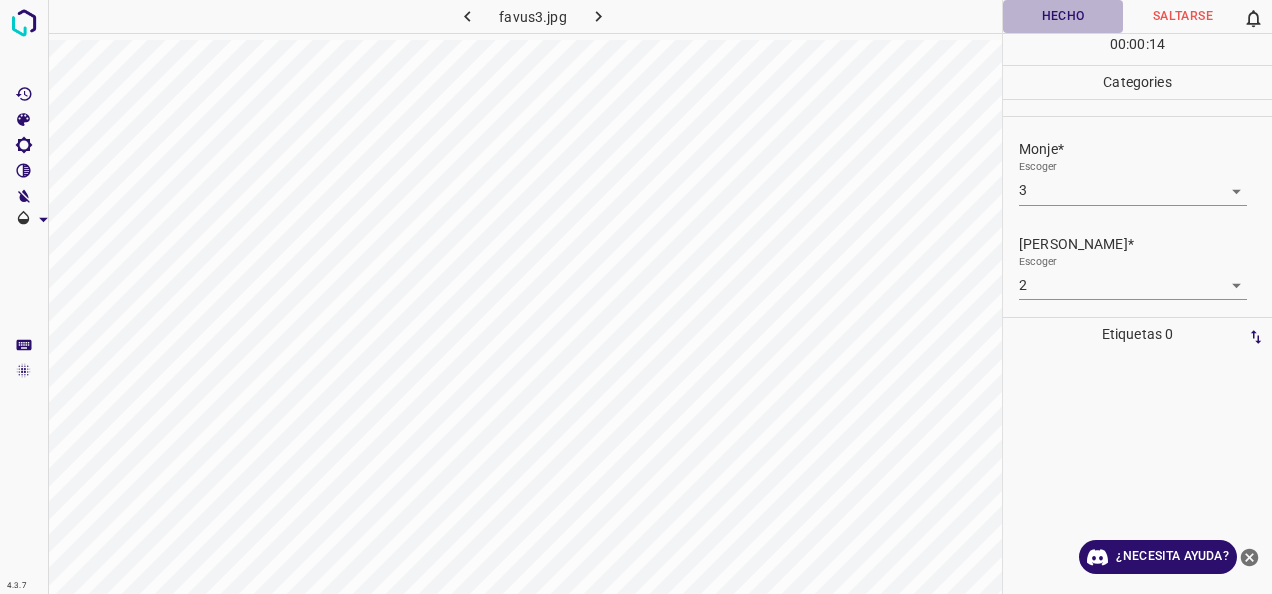 click on "Hecho" at bounding box center [1063, 16] 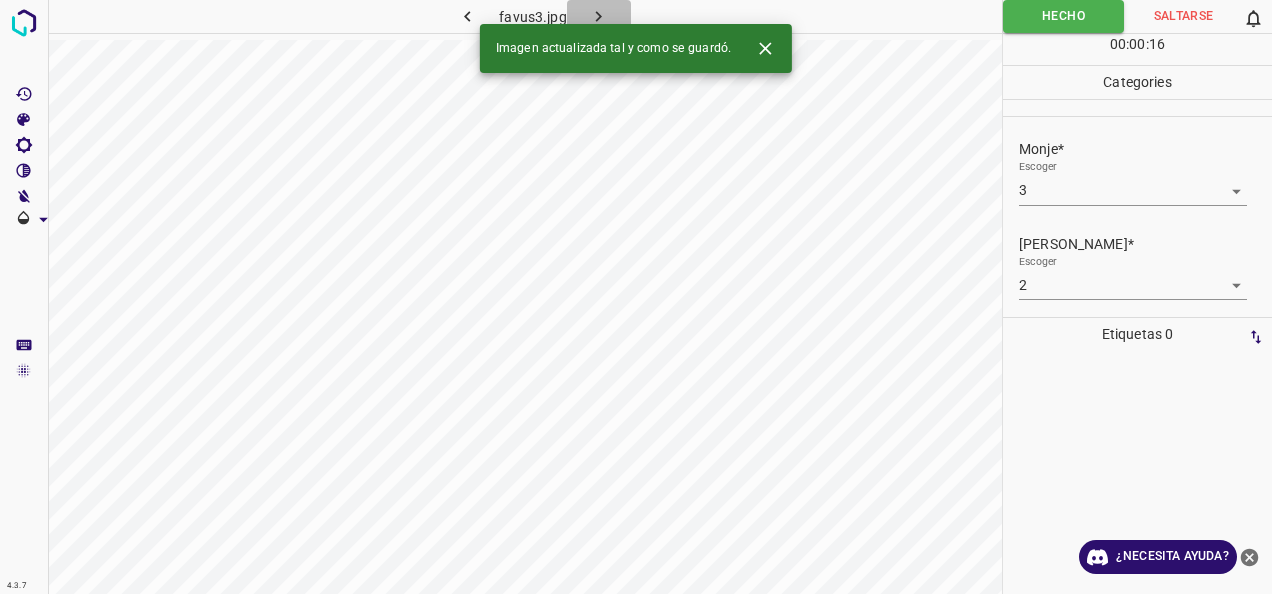 click at bounding box center (599, 16) 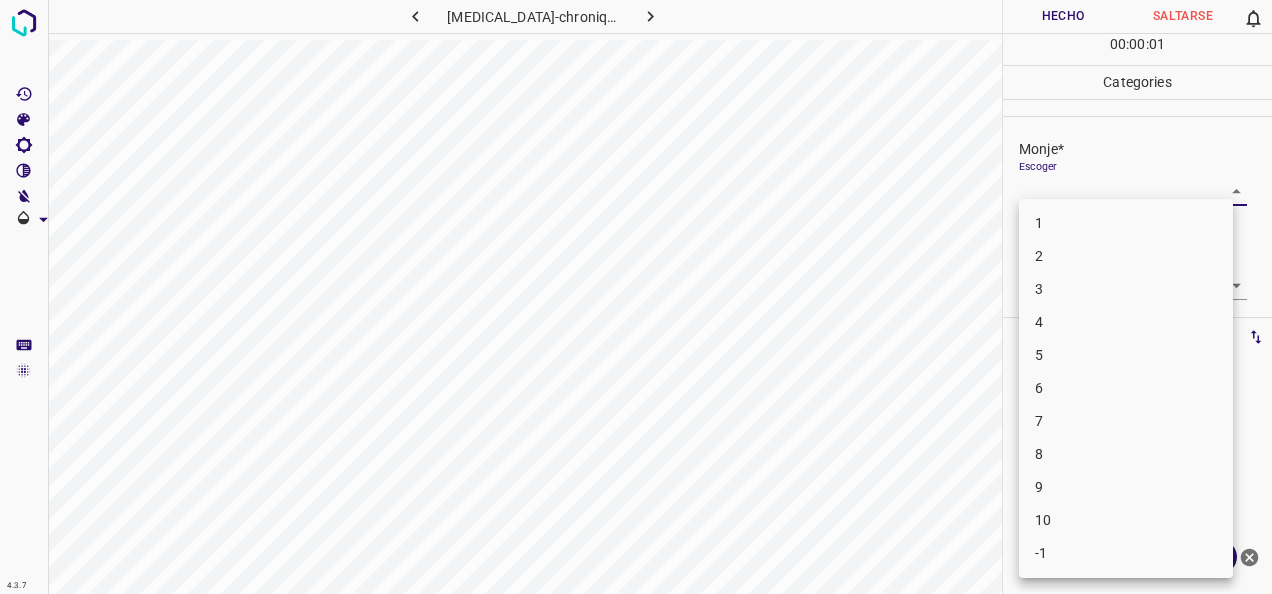 click on "4.3.7 [MEDICAL_DATA]-chronique18.jpg Hecho Saltarse 0 00   : 00   : 01   Categories Monje*  Escoger ​  [PERSON_NAME]*  Escoger ​ Etiquetas 0 Categories 1 Monje 2  [PERSON_NAME] Herramientas Espacio Cambiar entre modos (Dibujar y Editar) Yo Etiquetado automático R Restaurar zoom M Acercar N Alejar Borrar Eliminar etiqueta de selección Filtros Z Restaurar filtros X Filtro de saturación C Filtro de brillo V Filtro de contraste B Filtro de escala de grises General O Descargar ¿Necesita ayuda? -Mensaje de texto -Esconder -Borrar 1 2 3 4 5 6 7 8 9 10 -1" at bounding box center [636, 297] 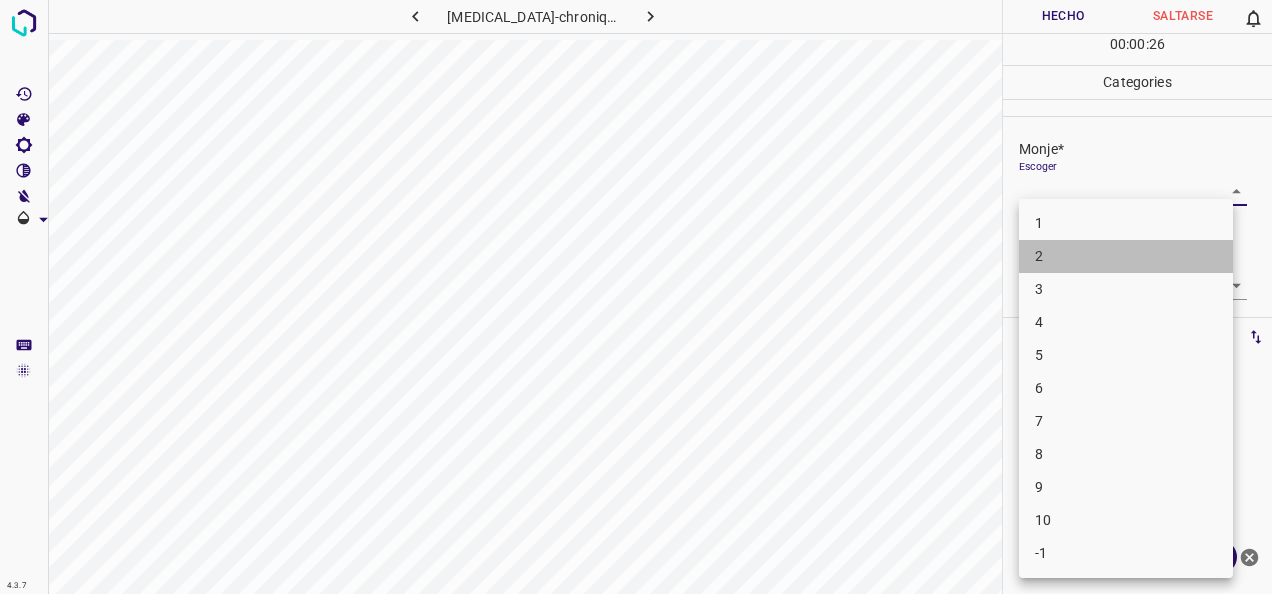 click on "2" at bounding box center (1126, 256) 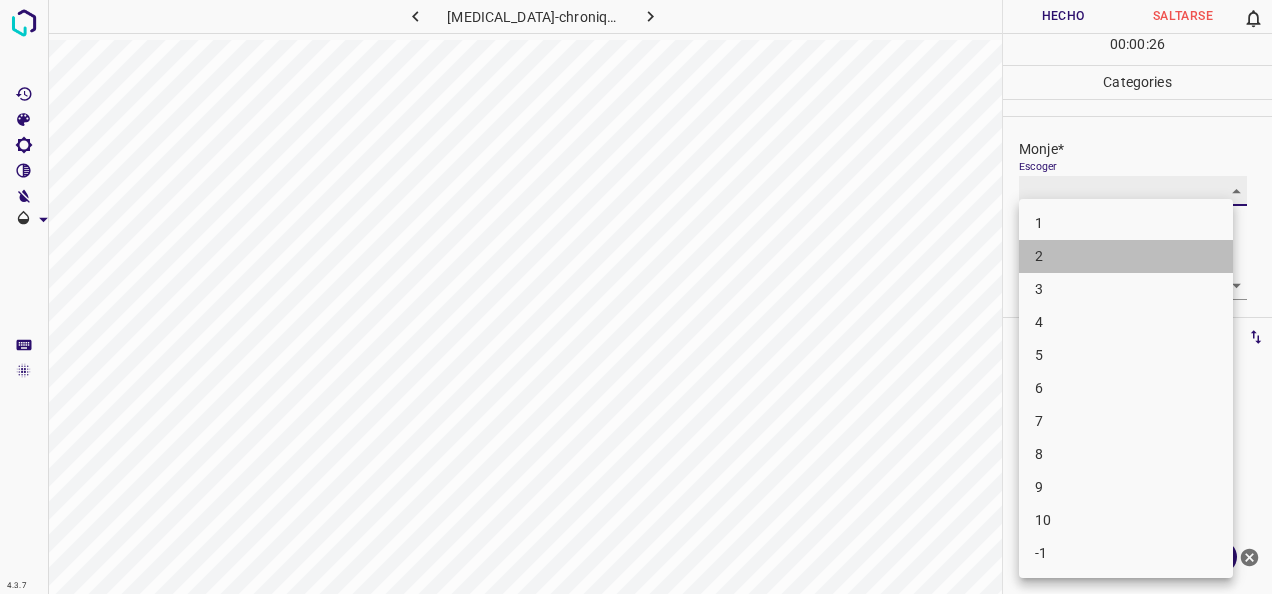 type on "2" 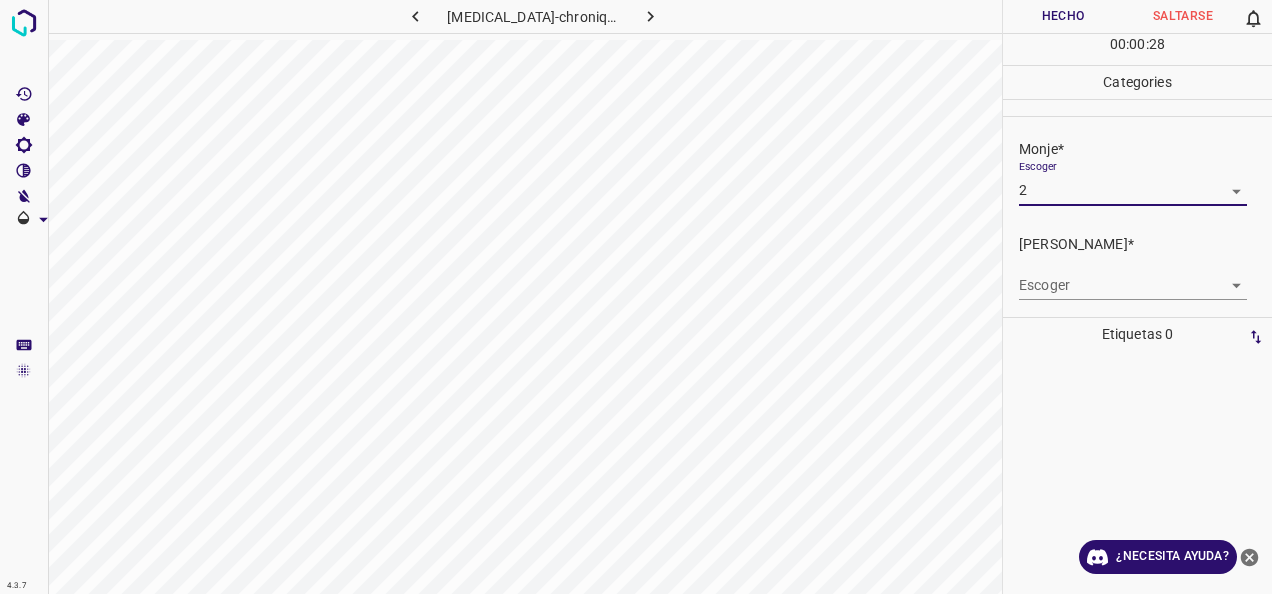 click on "4.3.7 [MEDICAL_DATA]-chronique18.jpg Hecho Saltarse 0 00   : 00   : 28   Categories Monje*  Escoger 2 2  [PERSON_NAME]*  Escoger ​ Etiquetas 0 Categories 1 Monje 2  [PERSON_NAME] Herramientas Espacio Cambiar entre modos (Dibujar y Editar) Yo Etiquetado automático R Restaurar zoom M Acercar N Alejar Borrar Eliminar etiqueta de selección Filtros Z Restaurar filtros X Filtro de saturación C Filtro de brillo V Filtro de contraste B Filtro de escala de grises General O Descargar ¿Necesita ayuda? -Mensaje de texto -Esconder -Borrar" at bounding box center [636, 297] 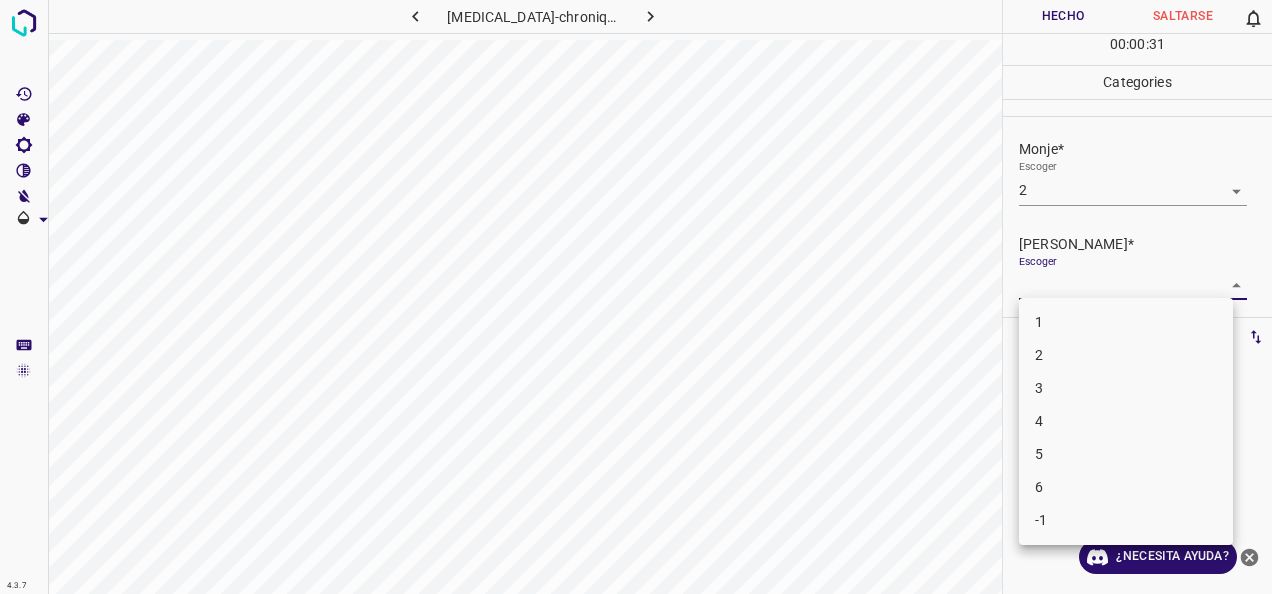 click on "2" at bounding box center [1126, 355] 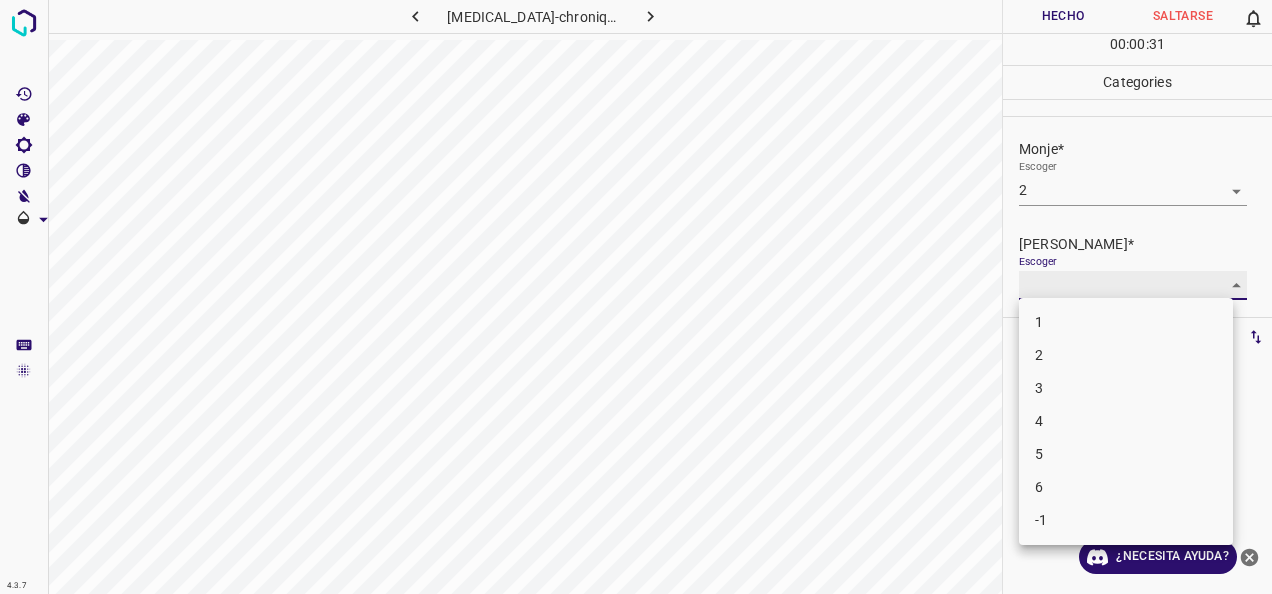 type on "2" 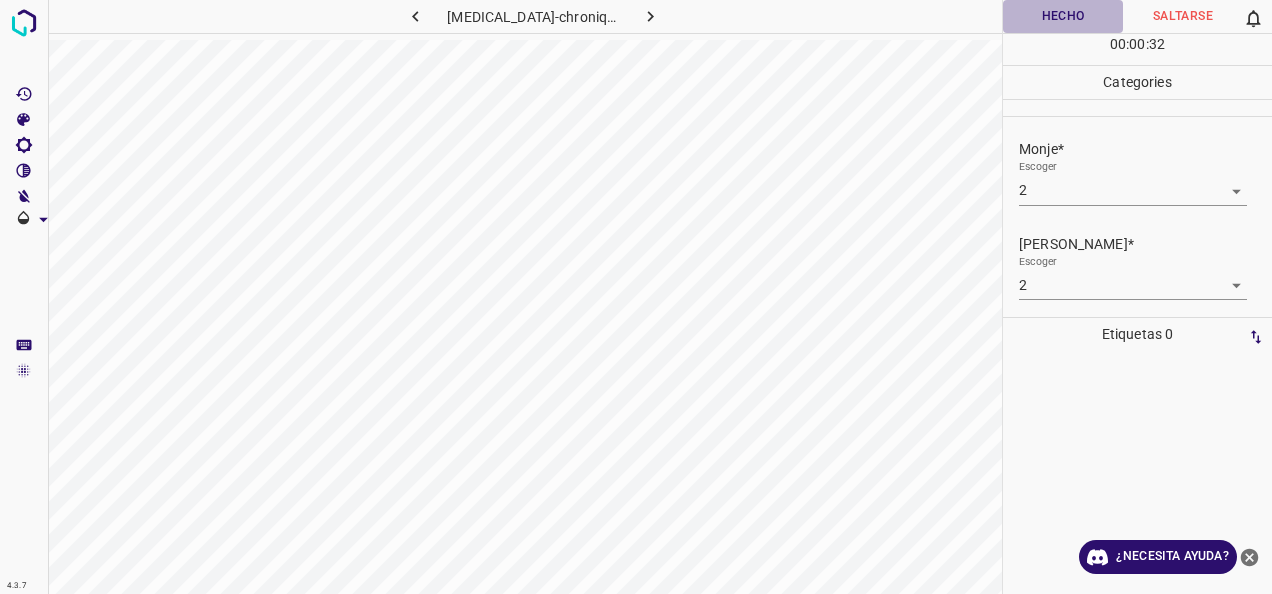 click on "Hecho" at bounding box center [1063, 16] 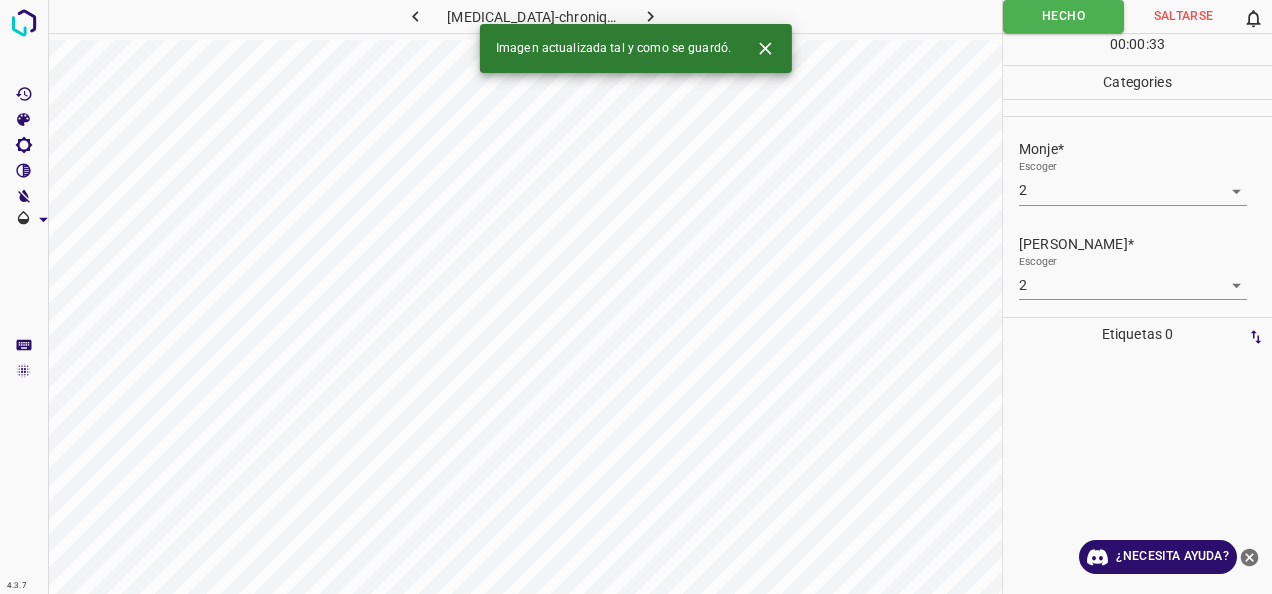 click 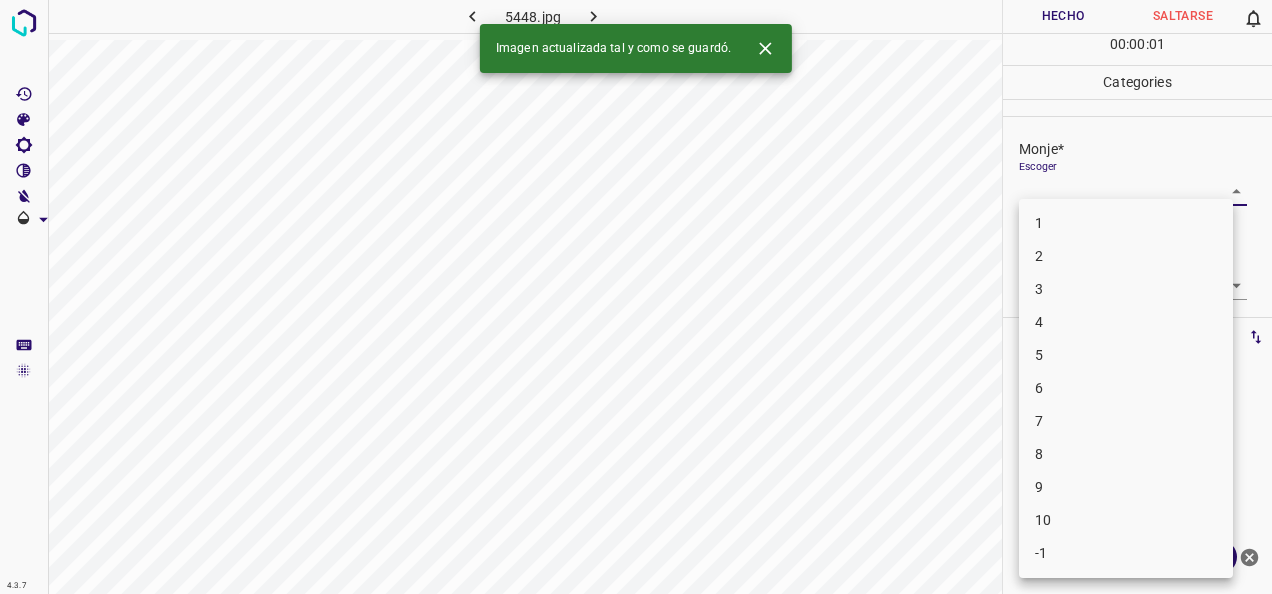 click on "4.3.7 5448.jpg Hecho Saltarse 0 00   : 00   : 01   Categories Monje*  Escoger ​  [PERSON_NAME]*  Escoger ​ Etiquetas 0 Categories 1 Monje 2  [PERSON_NAME] Herramientas Espacio Cambiar entre modos (Dibujar y Editar) Yo Etiquetado automático R Restaurar zoom M Acercar N Alejar Borrar Eliminar etiqueta de selección Filtros Z Restaurar filtros X Filtro de saturación C Filtro de brillo V Filtro de contraste B Filtro de escala de grises General O Descargar Imagen actualizada tal y como se guardó. ¿Necesita ayuda? -Mensaje de texto -Esconder -Borrar 1 2 3 4 5 6 7 8 9 10 -1" at bounding box center (636, 297) 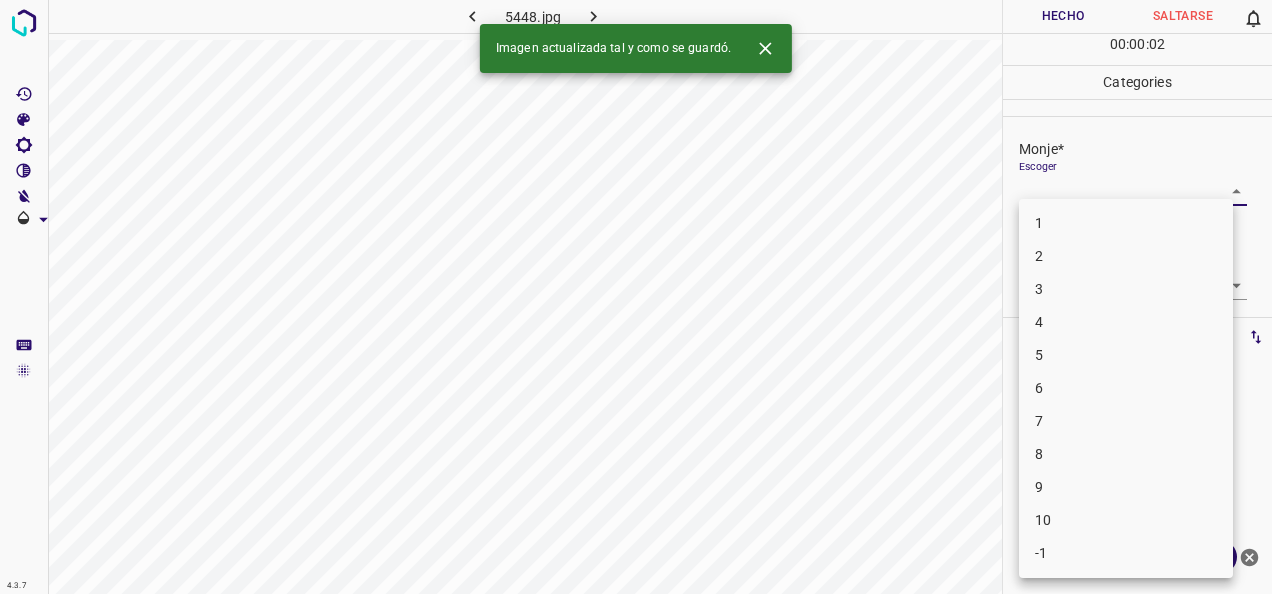click on "2" at bounding box center (1126, 256) 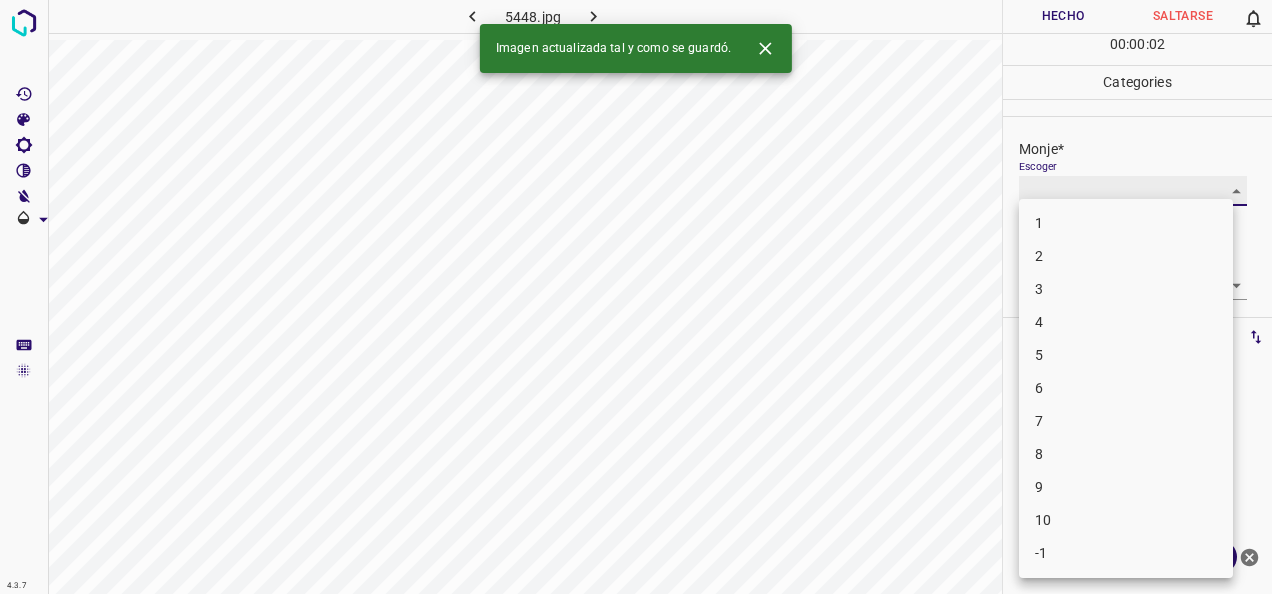 type on "2" 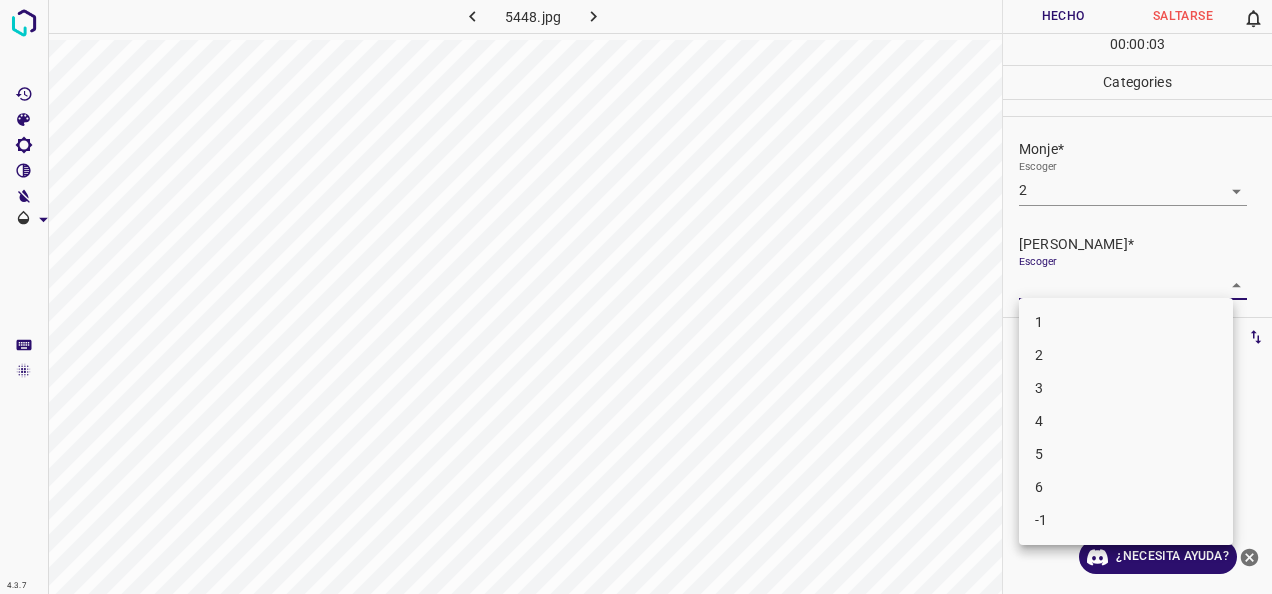 click on "4.3.7 5448.jpg Hecho Saltarse 0 00   : 00   : 03   Categories Monje*  Escoger 2 2  [PERSON_NAME]*  Escoger ​ Etiquetas 0 Categories 1 Monje 2  [PERSON_NAME] Herramientas Espacio Cambiar entre modos (Dibujar y Editar) Yo Etiquetado automático R Restaurar zoom M Acercar N Alejar Borrar Eliminar etiqueta de selección Filtros Z Restaurar filtros X Filtro de saturación C Filtro de brillo V Filtro de contraste B Filtro de escala de grises General O Descargar ¿Necesita ayuda? -Mensaje de texto -Esconder -Borrar 1 2 3 4 5 6 -1" at bounding box center (636, 297) 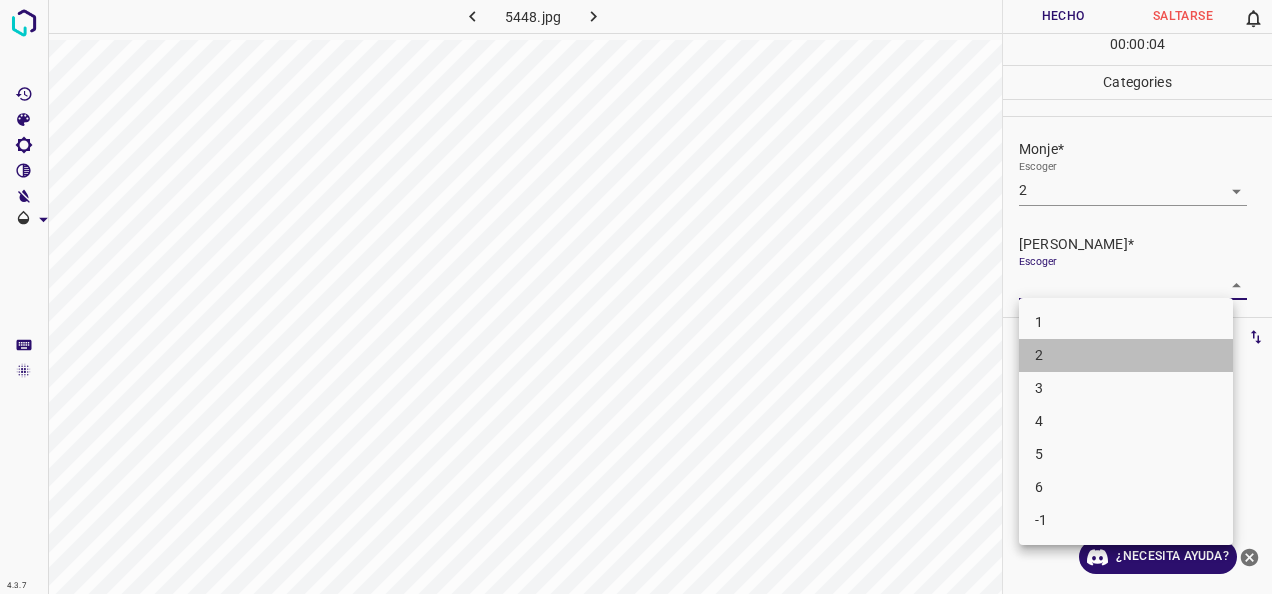 click on "2" at bounding box center (1126, 355) 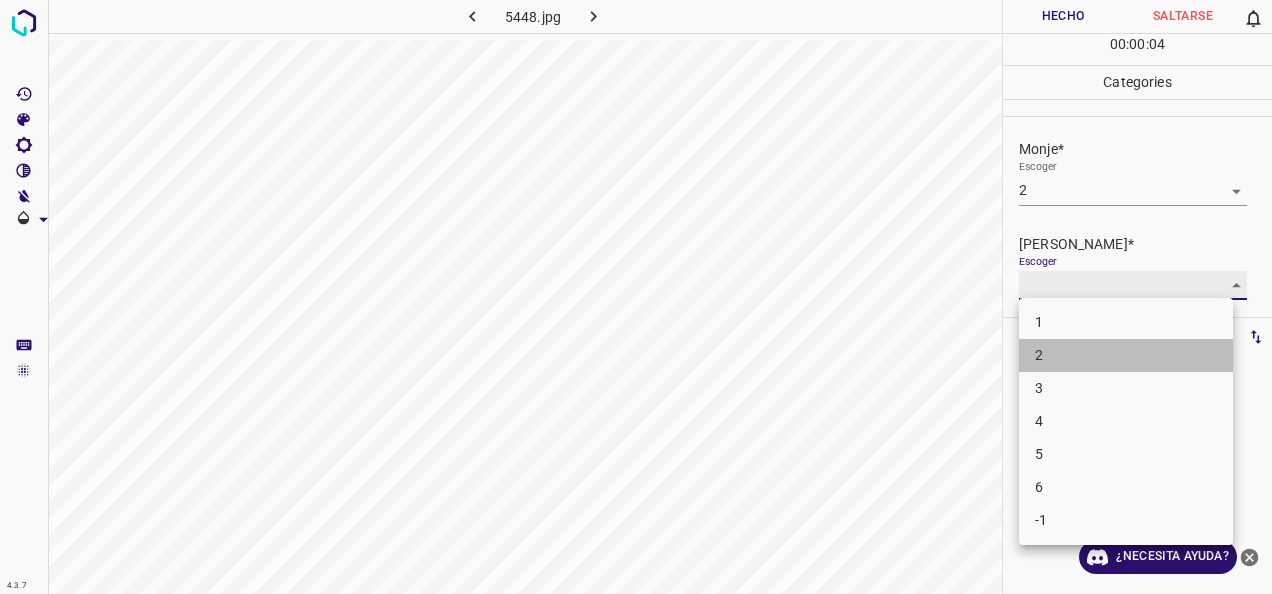 type on "2" 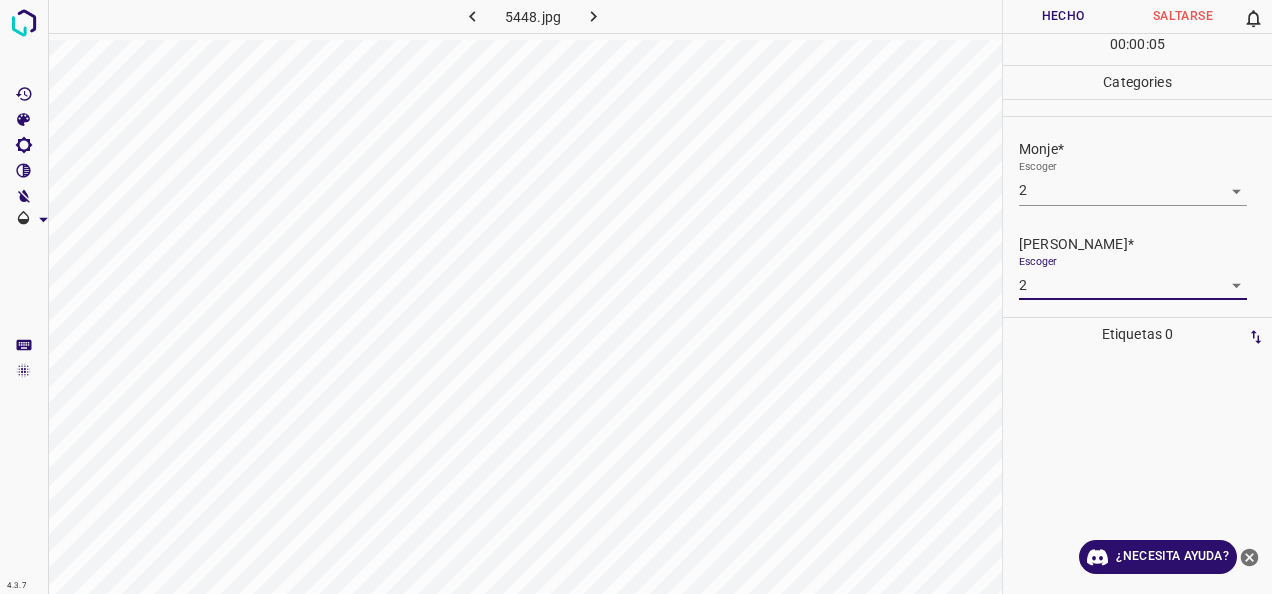 click on "Hecho" at bounding box center [1063, 16] 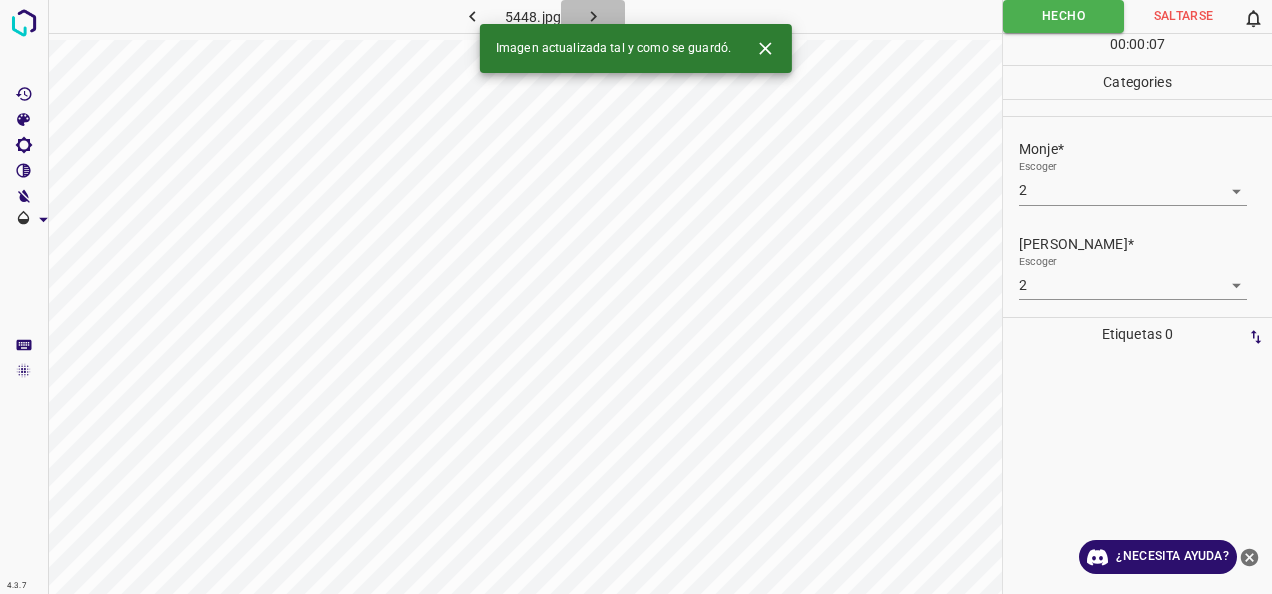click 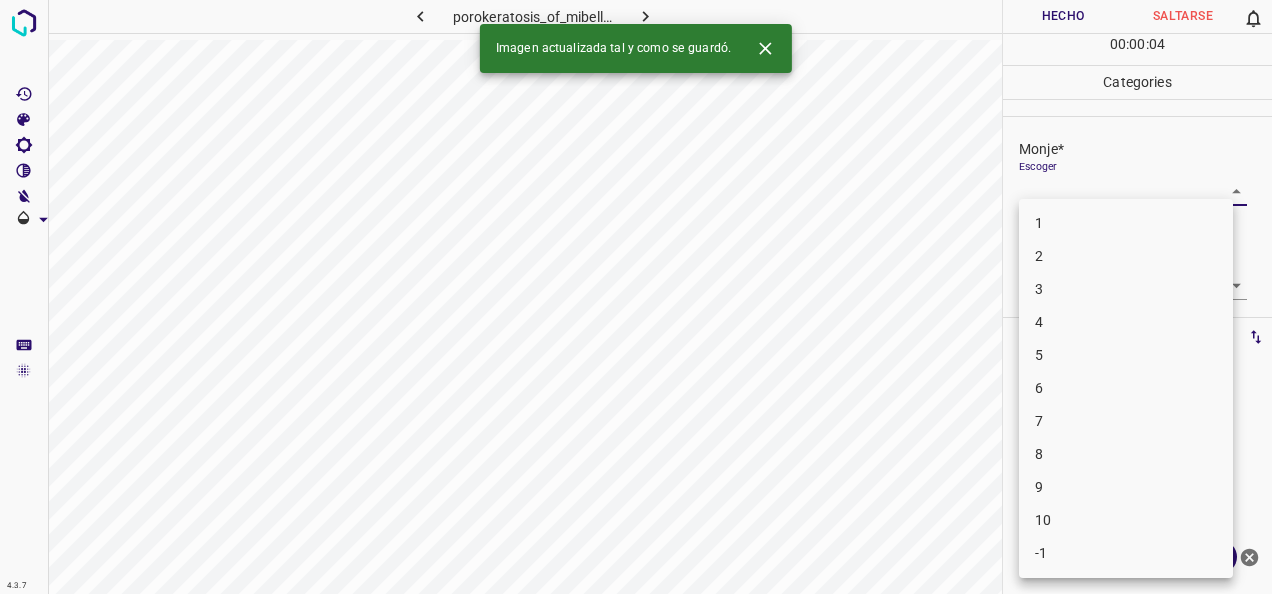 click on "4.3.7 porokeratosis_of_mibelli55.jpg Hecho Saltarse 0 00   : 00   : 04   Categories Monje*  Escoger ​  [PERSON_NAME]*  Escoger ​ Etiquetas 0 Categories 1 Monje 2  [PERSON_NAME] Herramientas Espacio Cambiar entre modos (Dibujar y Editar) Yo Etiquetado automático R Restaurar zoom M Acercar N Alejar Borrar Eliminar etiqueta de selección Filtros Z Restaurar filtros X Filtro de saturación C Filtro de brillo V Filtro de contraste B Filtro de escala de grises General O Descargar Imagen actualizada tal y como se guardó. ¿Necesita ayuda? -Mensaje de texto -Esconder -Borrar 1 2 3 4 5 6 7 8 9 10 -1" at bounding box center (636, 297) 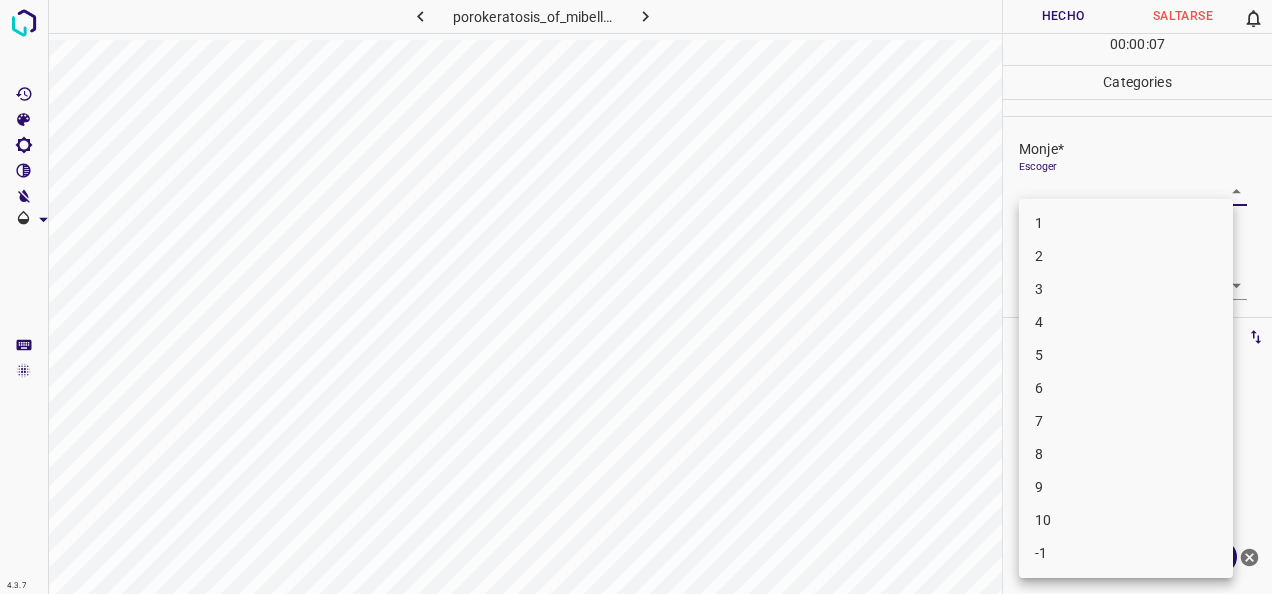 click on "5" at bounding box center (1126, 355) 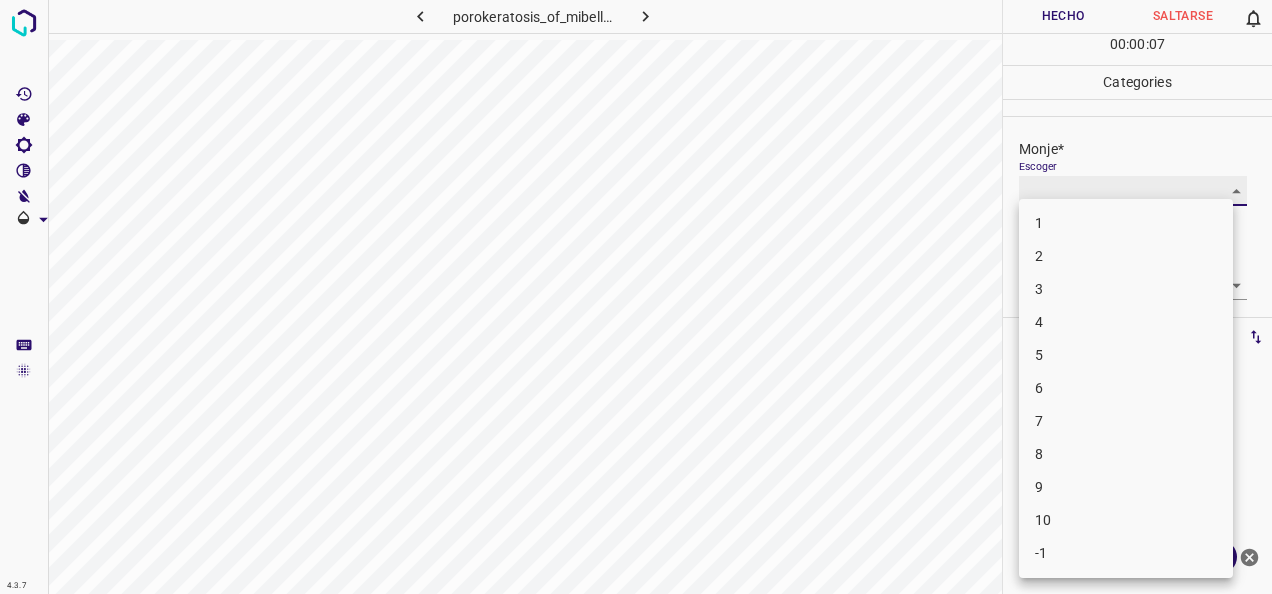 type on "5" 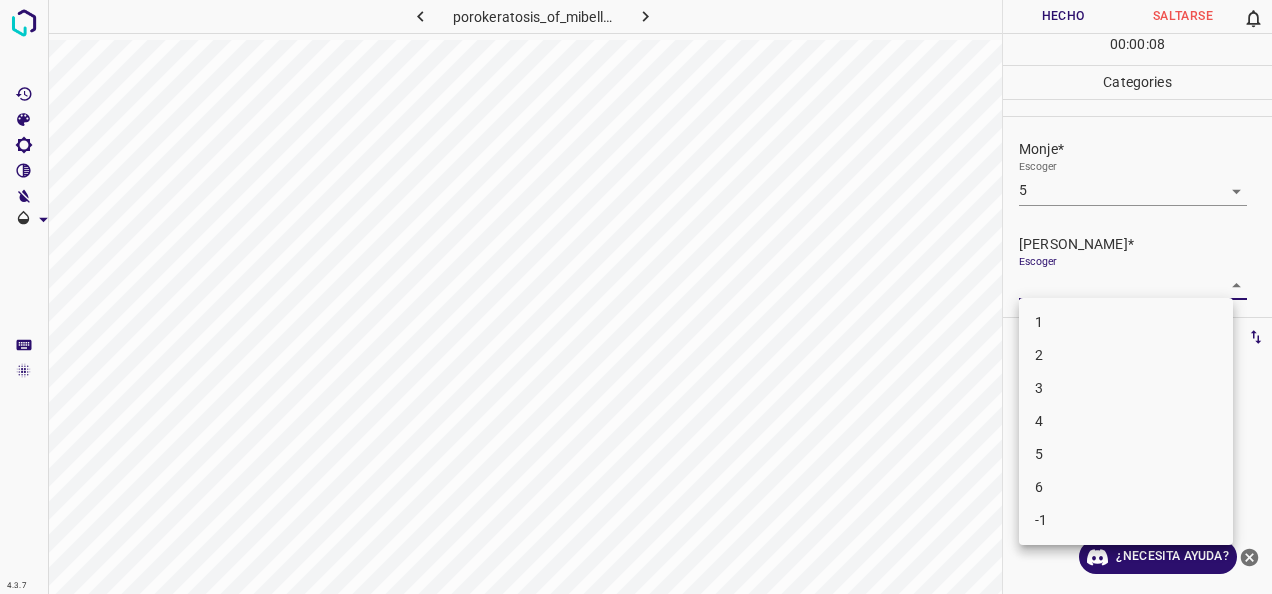 click on "4.3.7 porokeratosis_of_mibelli55.jpg Hecho Saltarse 0 00   : 00   : 08   Categories Monje*  Escoger 5 5  [PERSON_NAME]*  Escoger ​ Etiquetas 0 Categories 1 Monje 2  [PERSON_NAME] Herramientas Espacio Cambiar entre modos (Dibujar y Editar) Yo Etiquetado automático R Restaurar zoom M Acercar N Alejar Borrar Eliminar etiqueta de selección Filtros Z Restaurar filtros X Filtro de saturación C Filtro de brillo V Filtro de contraste B Filtro de escala de grises General O Descargar ¿Necesita ayuda? -Mensaje de texto -Esconder -Borrar 1 2 3 4 5 6 -1" at bounding box center (636, 297) 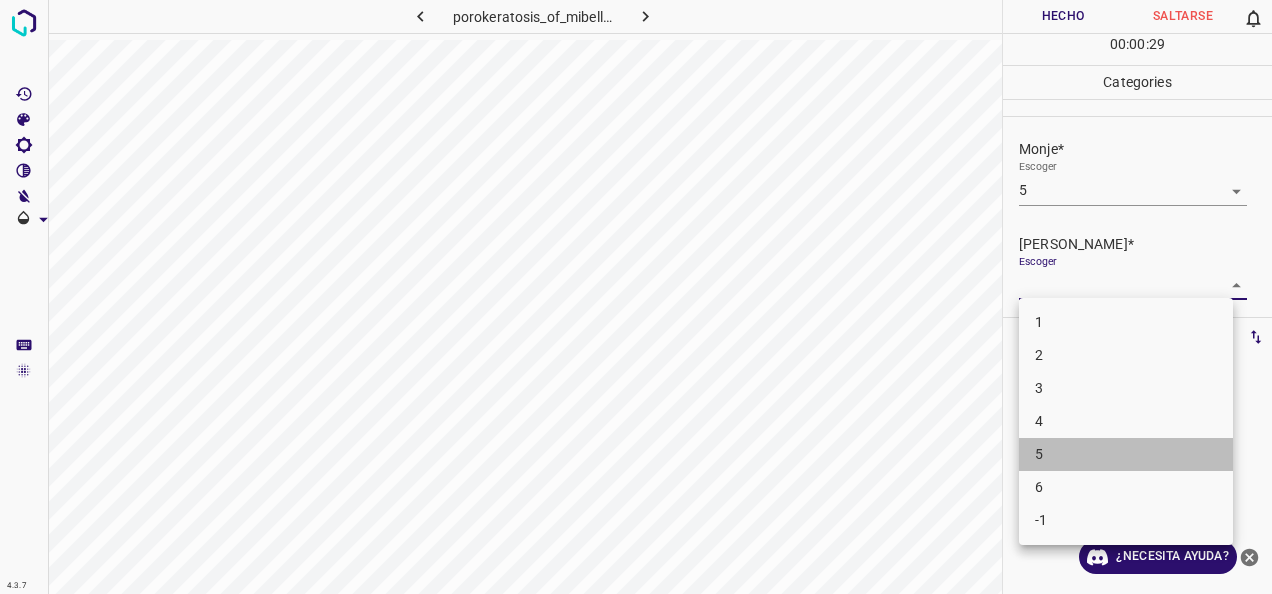 click on "5" at bounding box center (1126, 454) 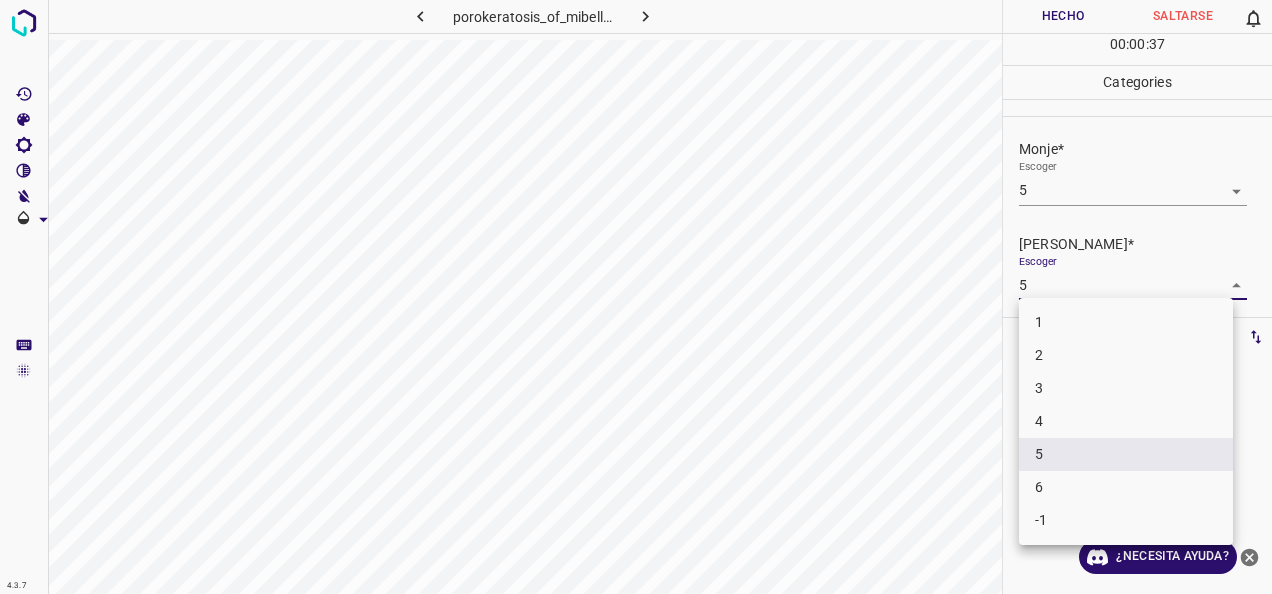click on "4.3.7 porokeratosis_of_mibelli55.jpg Hecho Saltarse 0 00   : 00   : 37   Categories Monje*  Escoger 5 5  [PERSON_NAME]*  Escoger 5 5 Etiquetas 0 Categories 1 Monje 2  [PERSON_NAME] Herramientas Espacio Cambiar entre modos (Dibujar y Editar) Yo Etiquetado automático R Restaurar zoom M Acercar N Alejar Borrar Eliminar etiqueta de selección Filtros Z Restaurar filtros X Filtro de saturación C Filtro de brillo V Filtro de contraste B Filtro de escala de grises General O Descargar ¿Necesita ayuda? -Mensaje de texto -Esconder -Borrar 1 2 3 4 5 6 -1" at bounding box center [636, 297] 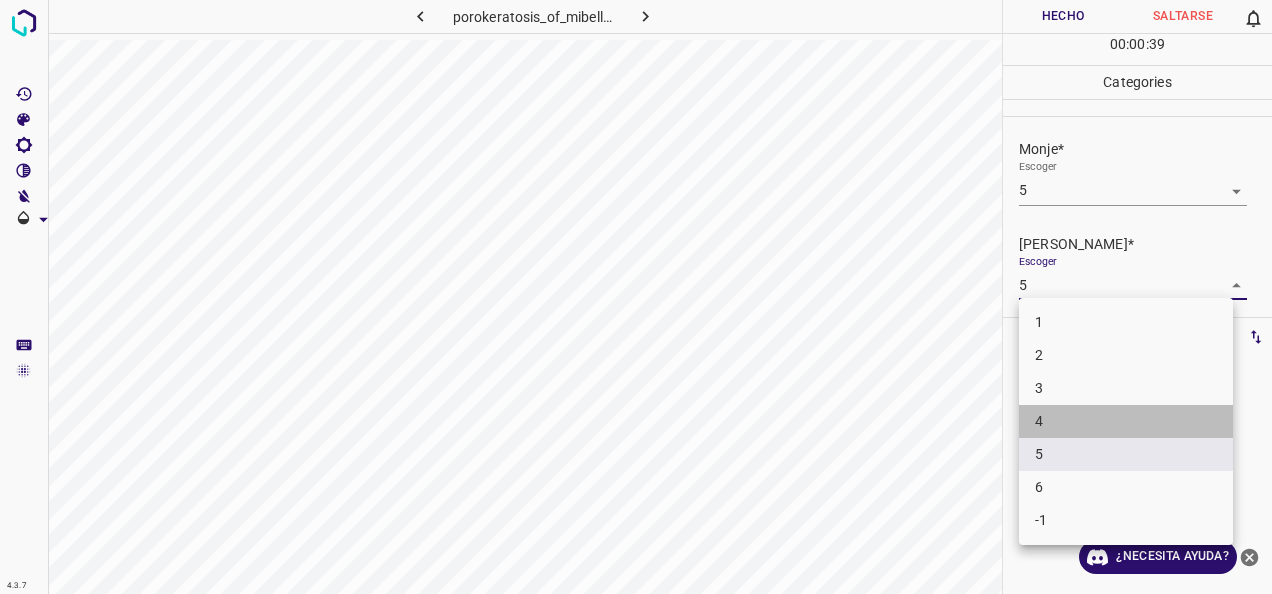 click on "4" at bounding box center (1126, 421) 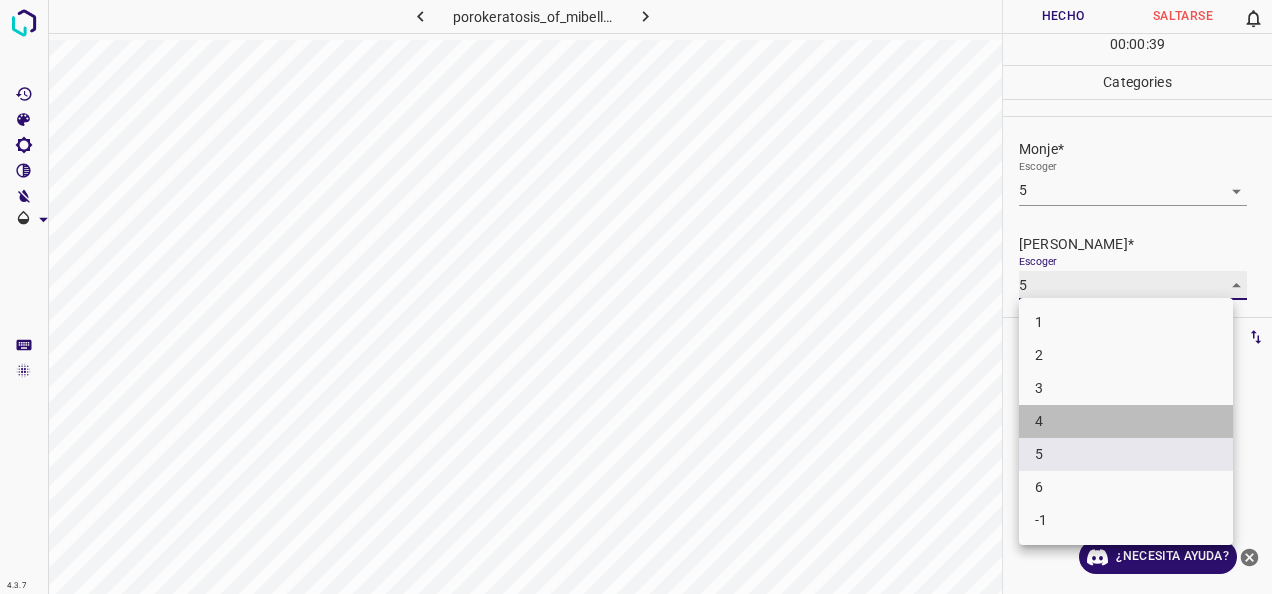 type on "4" 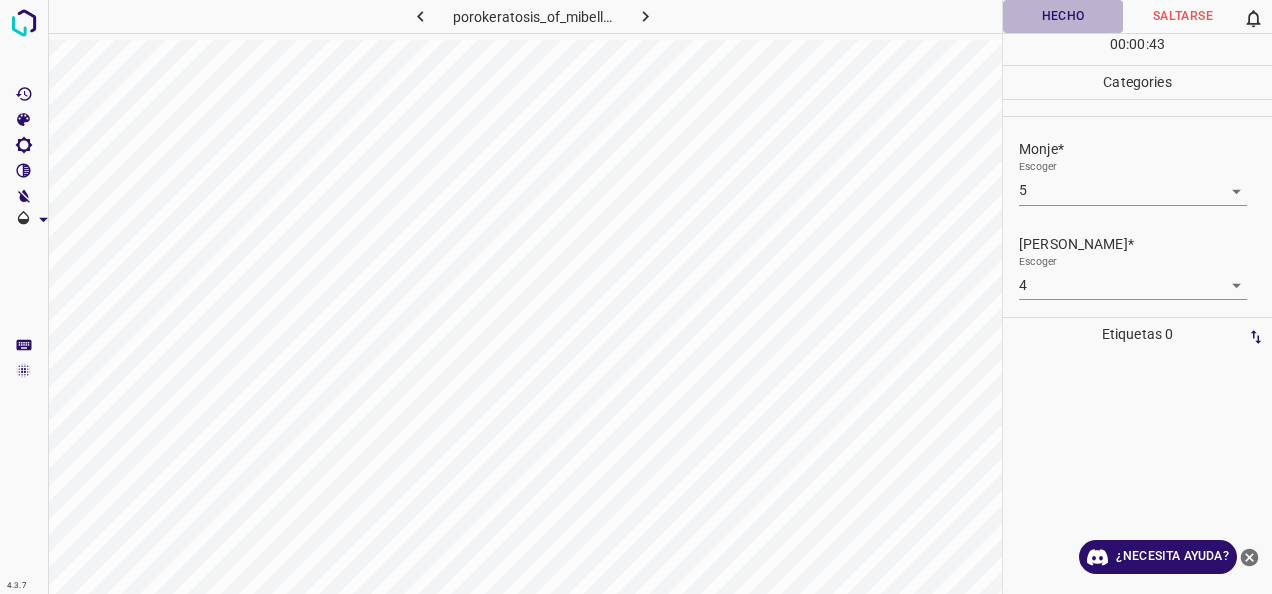 click on "Hecho" at bounding box center (1063, 16) 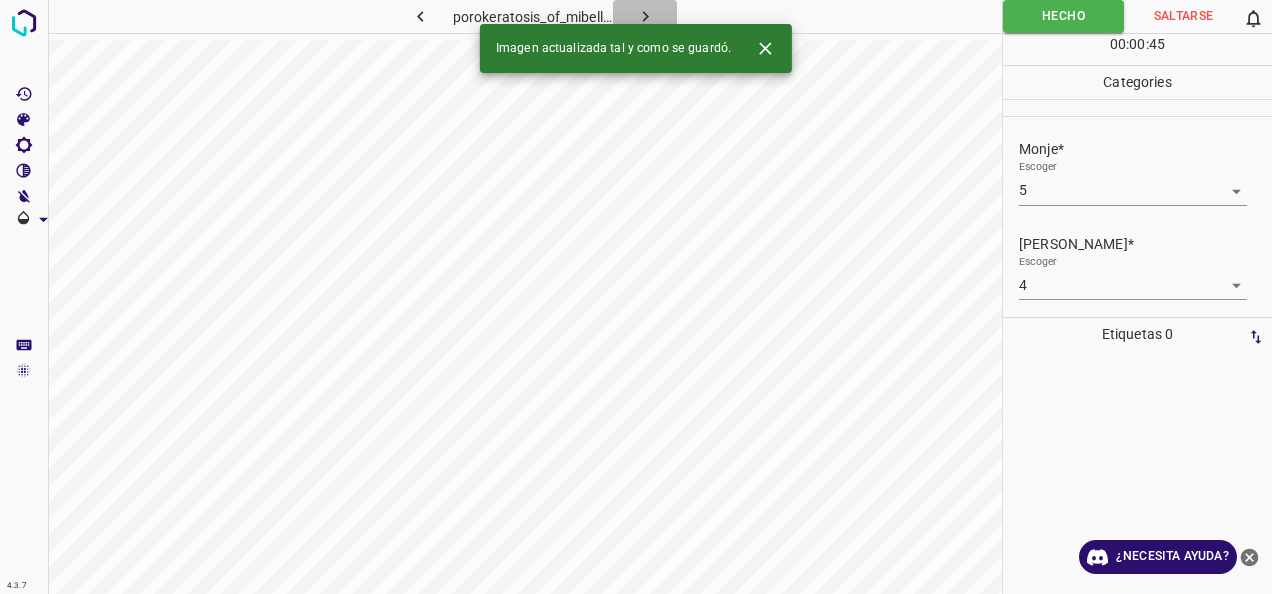 click 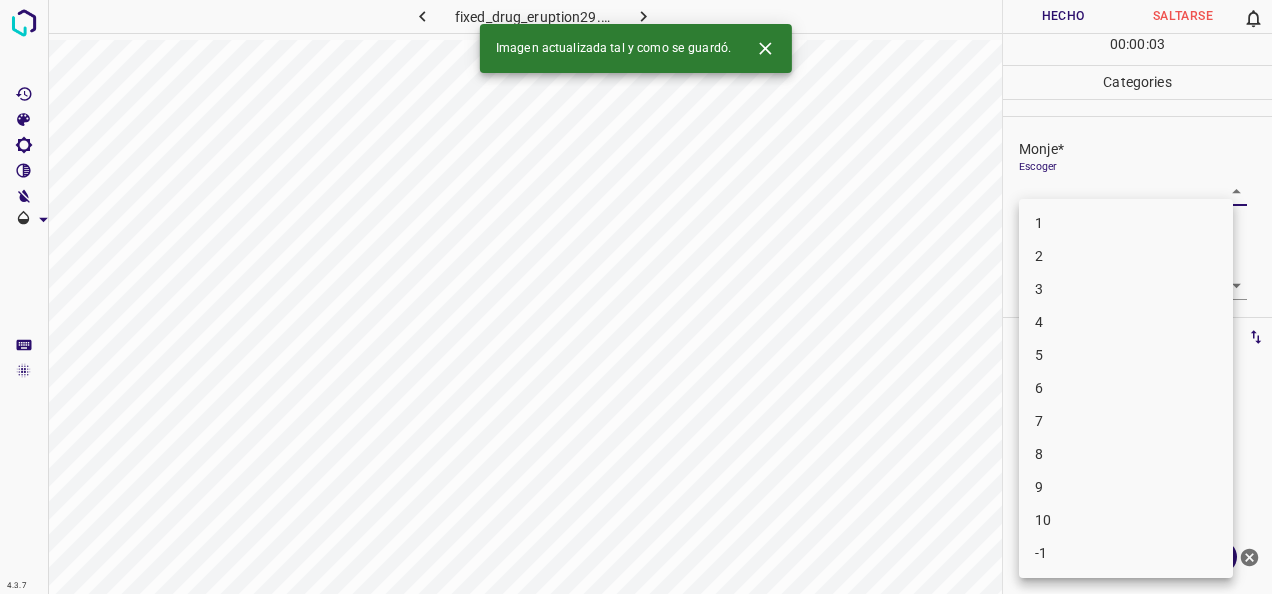 click on "4.3.7 fixed_drug_eruption29.jpg Hecho Saltarse 0 00   : 00   : 03   Categories Monje*  Escoger ​  [PERSON_NAME]*  Escoger ​ Etiquetas 0 Categories 1 Monje 2  [PERSON_NAME] Herramientas Espacio Cambiar entre modos (Dibujar y Editar) Yo Etiquetado automático R Restaurar zoom M Acercar N Alejar Borrar Eliminar etiqueta de selección Filtros Z Restaurar filtros X Filtro de saturación C Filtro de brillo V Filtro de contraste B Filtro de escala de grises General O Descargar Imagen actualizada tal y como se guardó. ¿Necesita ayuda? -Mensaje de texto -Esconder -Borrar 1 2 3 4 5 6 7 8 9 10 -1" at bounding box center [636, 297] 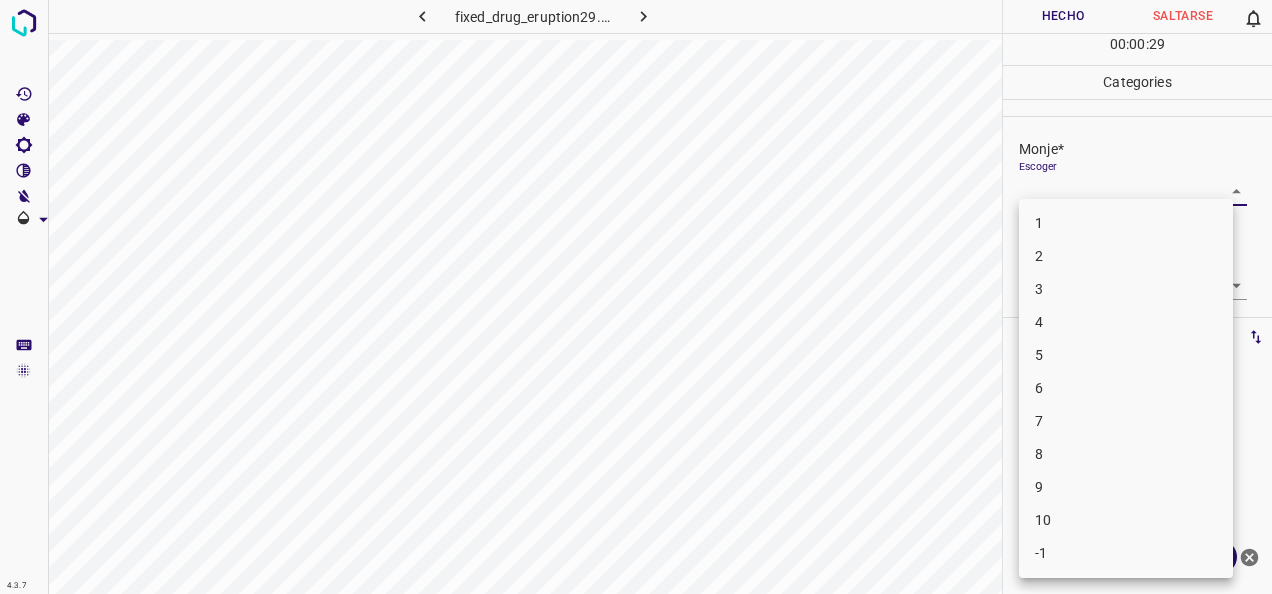 click on "6" at bounding box center (1126, 388) 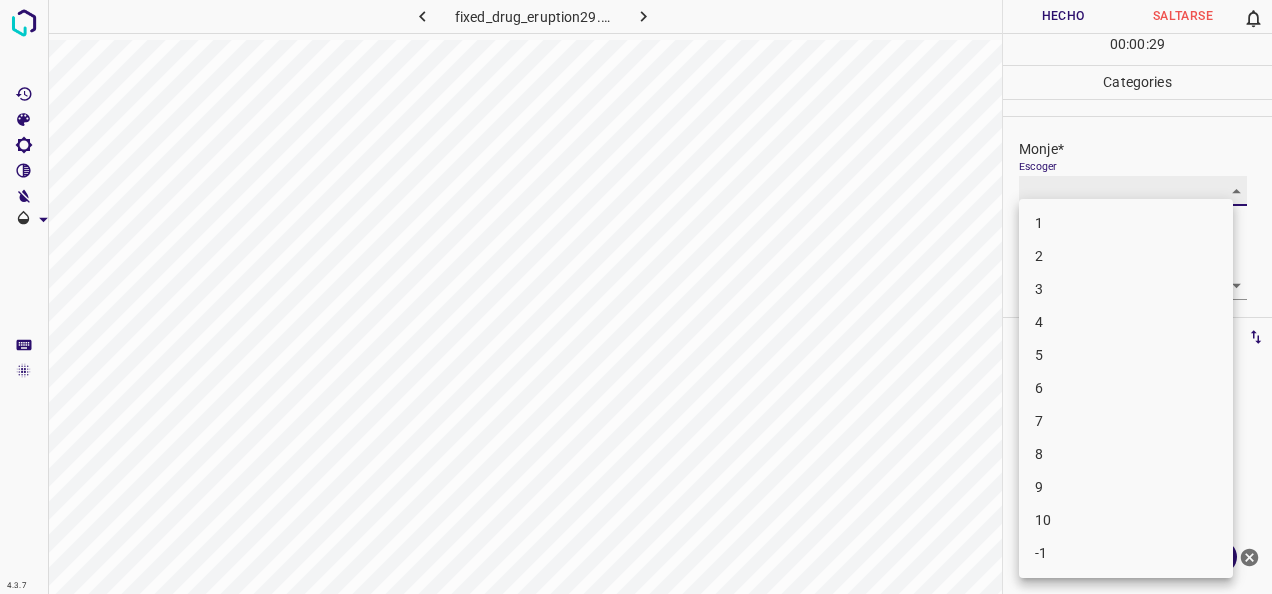 type on "6" 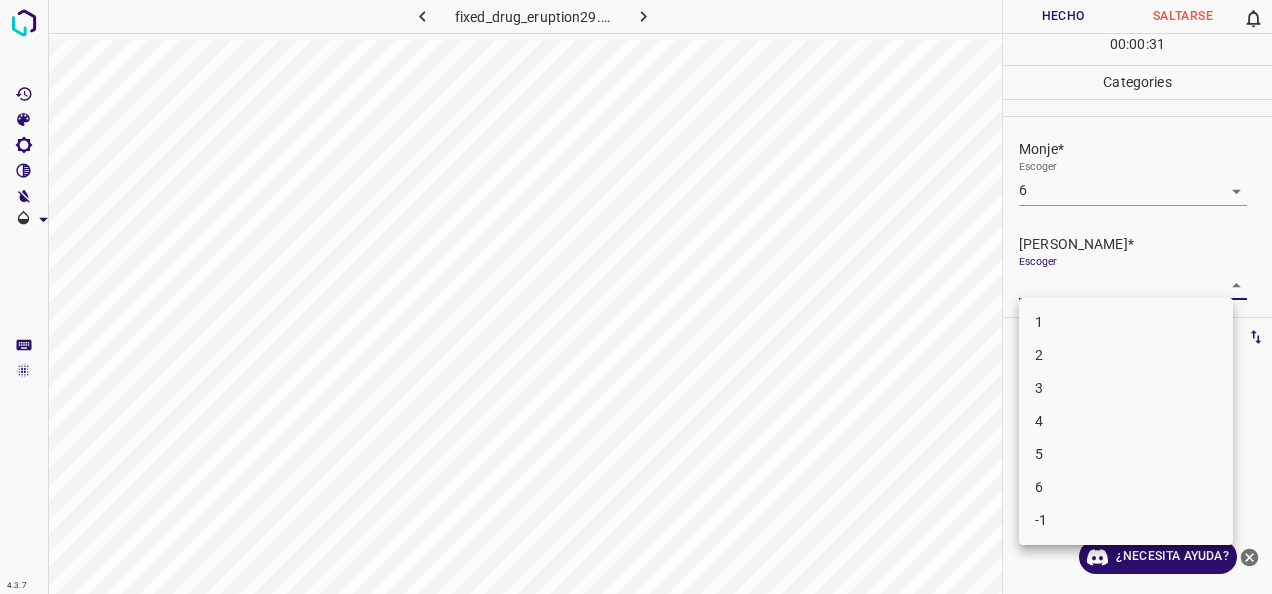 click on "4.3.7 fixed_drug_eruption29.jpg Hecho Saltarse 0 00   : 00   : 31   Categories Monje*  Escoger 6 6  [PERSON_NAME]*  Escoger ​ Etiquetas 0 Categories 1 Monje 2  [PERSON_NAME] Herramientas Espacio Cambiar entre modos (Dibujar y Editar) Yo Etiquetado automático R Restaurar zoom M Acercar N Alejar Borrar Eliminar etiqueta de selección Filtros Z Restaurar filtros X Filtro de saturación C Filtro de brillo V Filtro de contraste B Filtro de escala de grises General O Descargar ¿Necesita ayuda? -Mensaje de texto -Esconder -Borrar 1 2 3 4 5 6 -1" at bounding box center [636, 297] 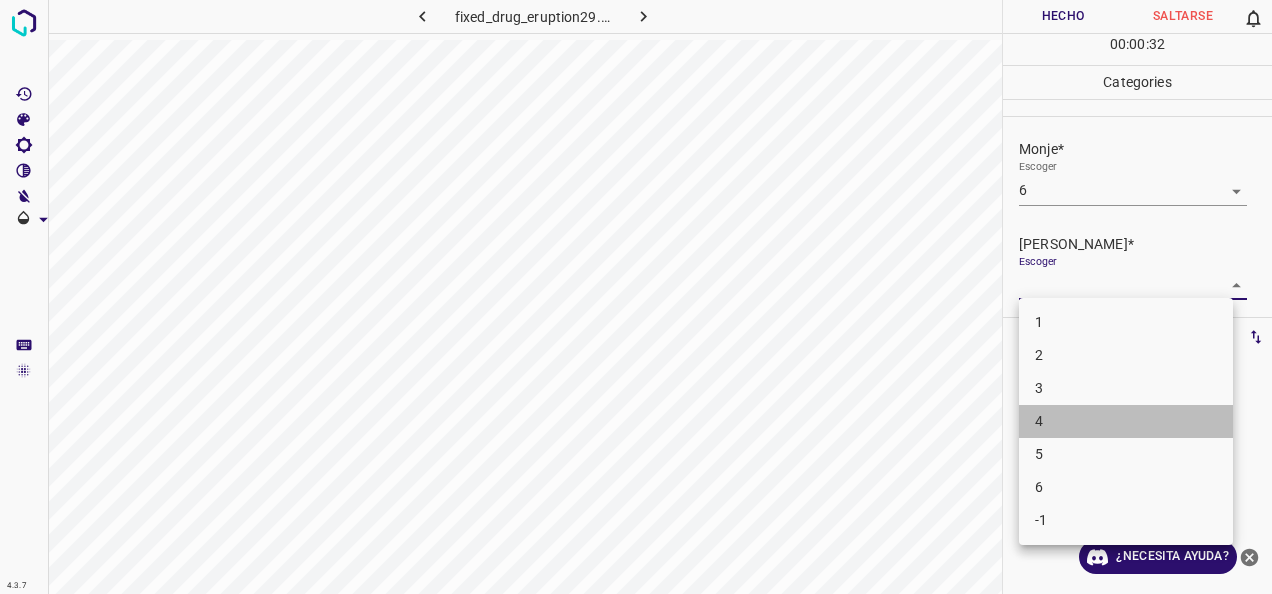 click on "4" at bounding box center (1126, 421) 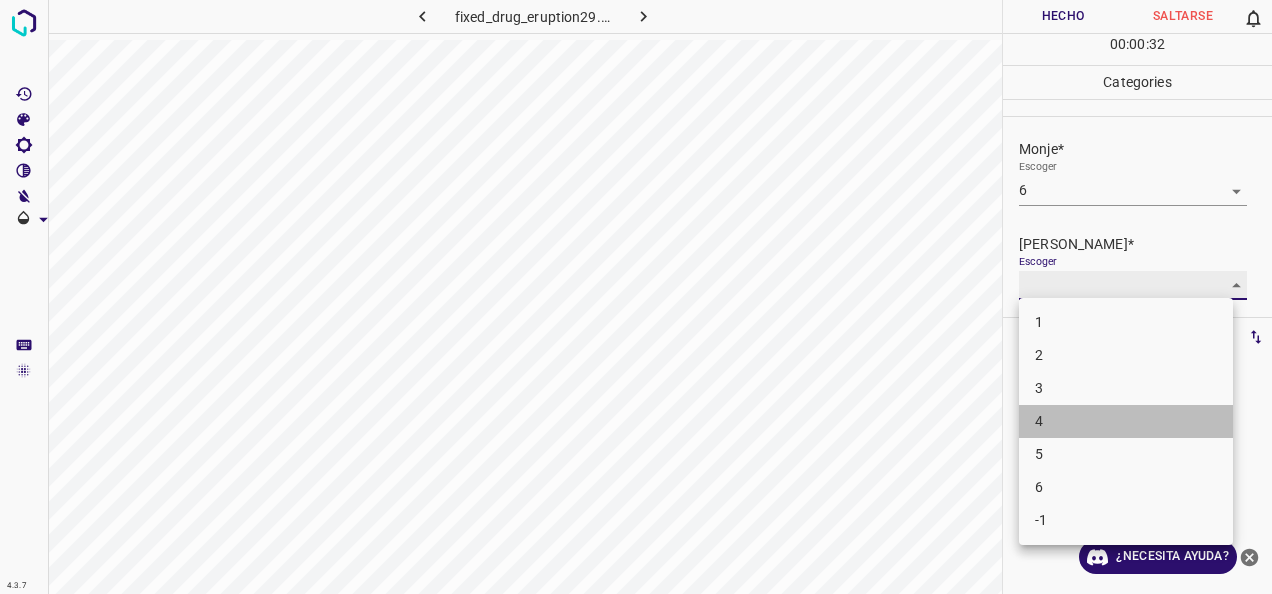 type on "4" 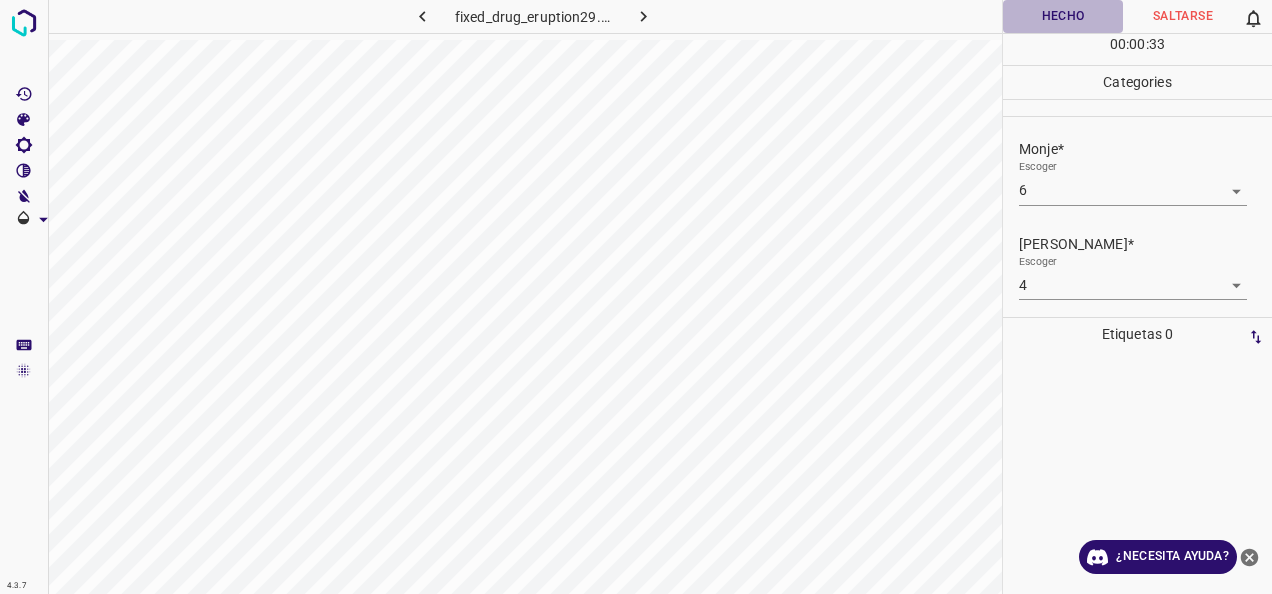click on "Hecho" at bounding box center [1063, 16] 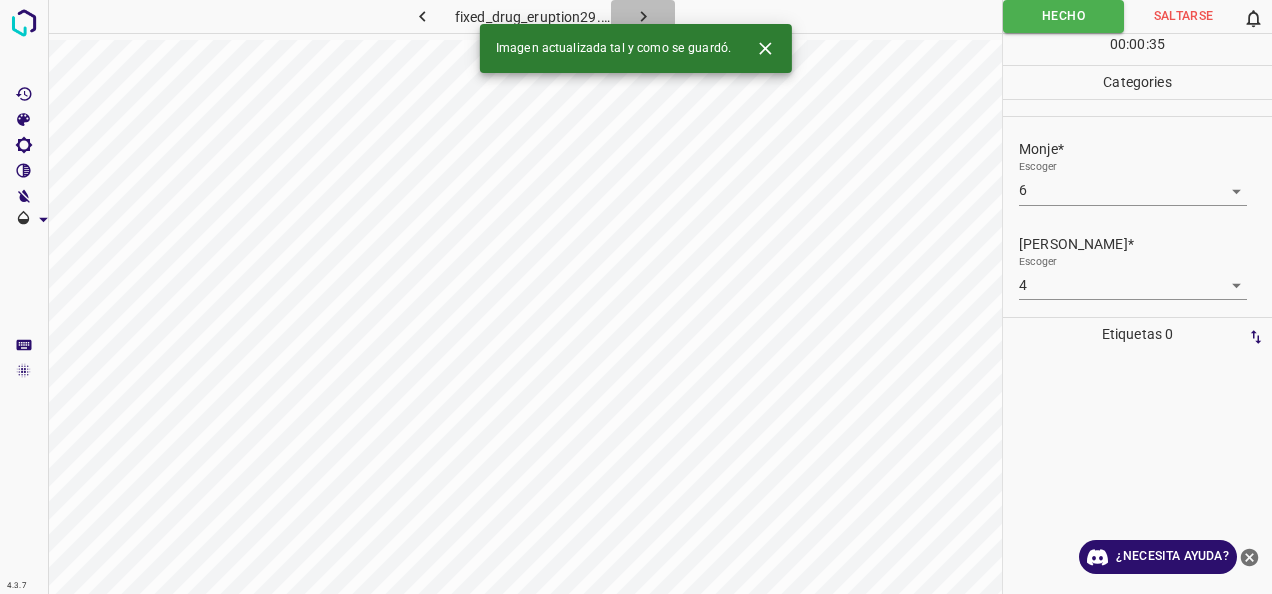 click 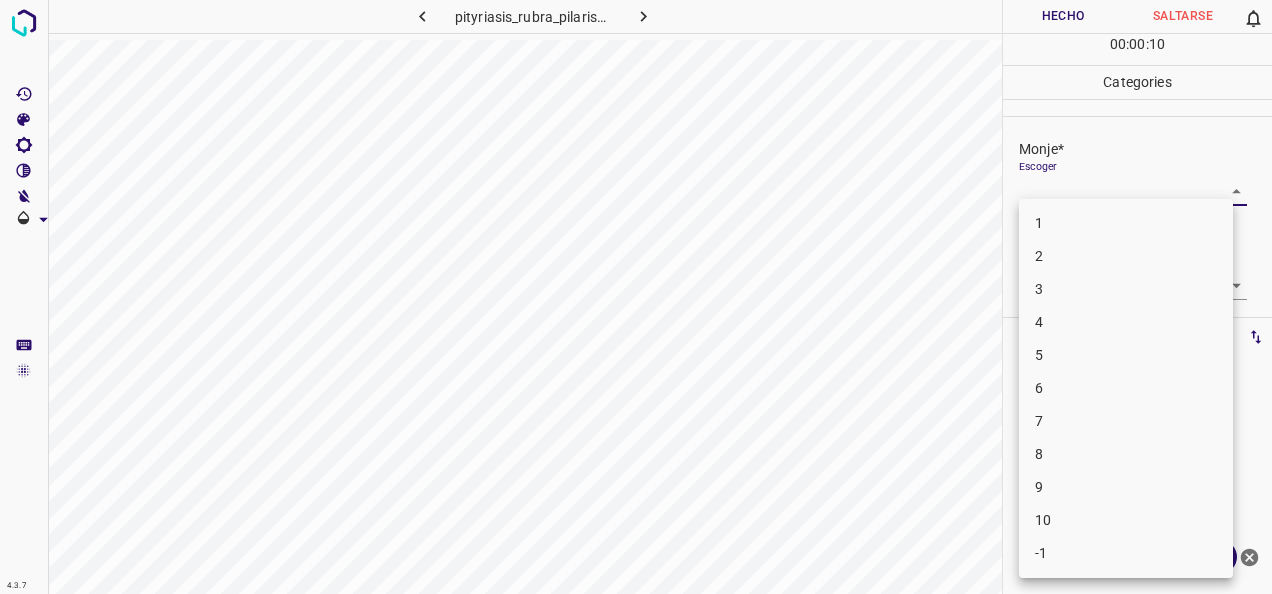 click on "4.3.7 pityriasis_rubra_pilaris73.jpg Hecho Saltarse 0 00   : 00   : 10   Categories Monje*  Escoger ​  [PERSON_NAME]*  Escoger ​ Etiquetas 0 Categories 1 Monje 2  [PERSON_NAME] Herramientas Espacio Cambiar entre modos (Dibujar y Editar) Yo Etiquetado automático R Restaurar zoom M Acercar N Alejar Borrar Eliminar etiqueta de selección Filtros Z Restaurar filtros X Filtro de saturación C Filtro de brillo V Filtro de contraste B Filtro de escala de grises General O Descargar ¿Necesita ayuda? -Mensaje de texto -Esconder -Borrar 1 2 3 4 5 6 7 8 9 10 -1" at bounding box center [636, 297] 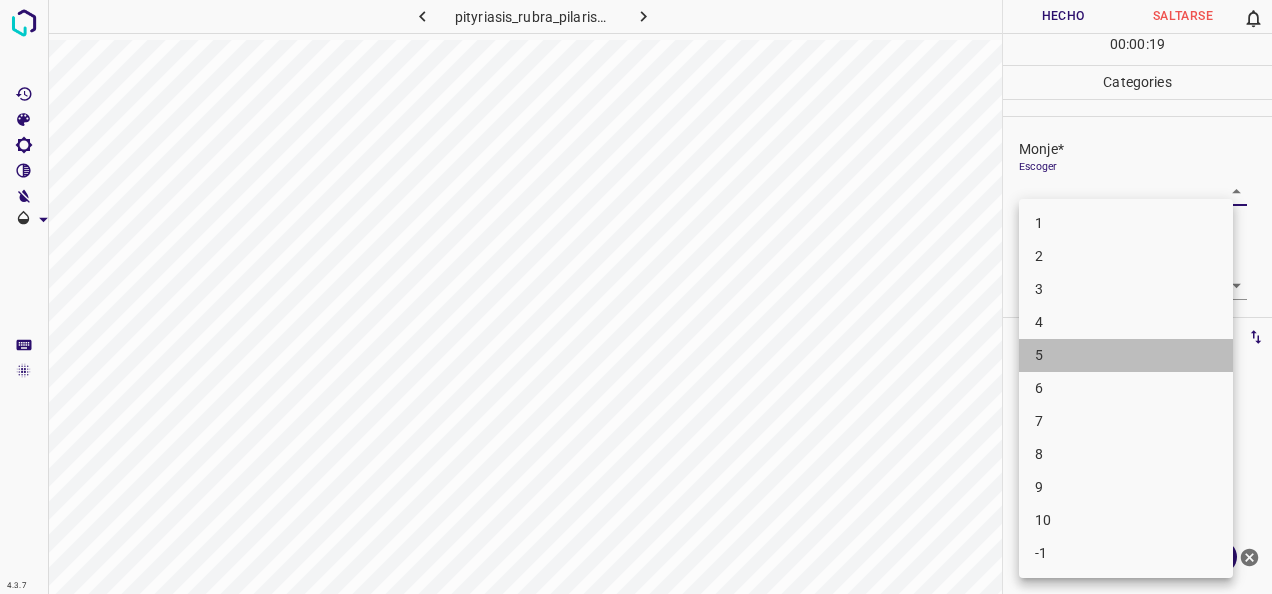 click on "5" at bounding box center (1126, 355) 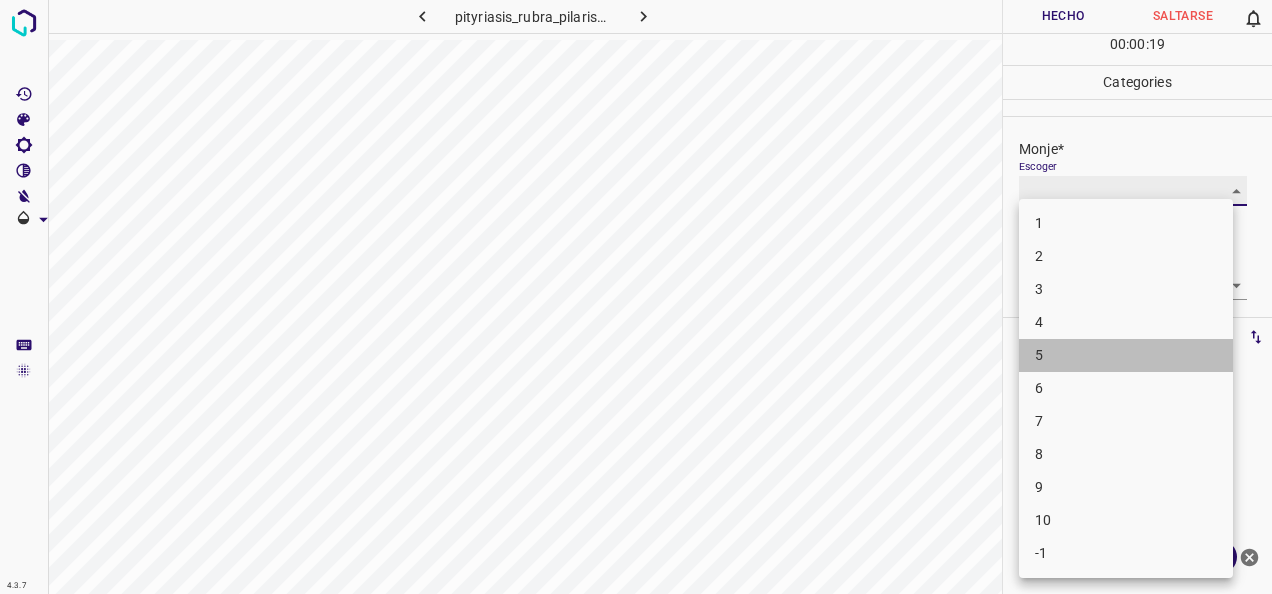 type on "5" 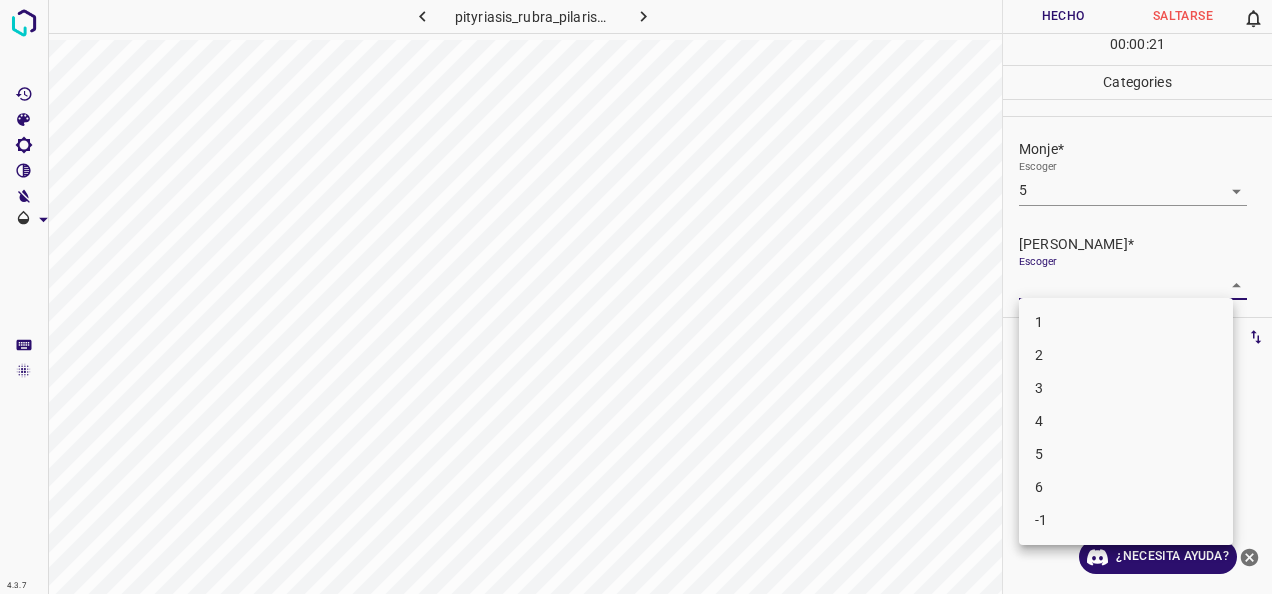 click on "4.3.7 pityriasis_rubra_pilaris73.jpg Hecho Saltarse 0 00   : 00   : 21   Categories Monje*  Escoger 5 5  [PERSON_NAME]*  Escoger ​ Etiquetas 0 Categories 1 Monje 2  [PERSON_NAME] Herramientas Espacio Cambiar entre modos (Dibujar y Editar) Yo Etiquetado automático R Restaurar zoom M Acercar N Alejar Borrar Eliminar etiqueta de selección Filtros Z Restaurar filtros X Filtro de saturación C Filtro de brillo V Filtro de contraste B Filtro de escala de grises General O Descargar ¿Necesita ayuda? -Mensaje de texto -Esconder -Borrar 1 2 3 4 5 6 -1" at bounding box center [636, 297] 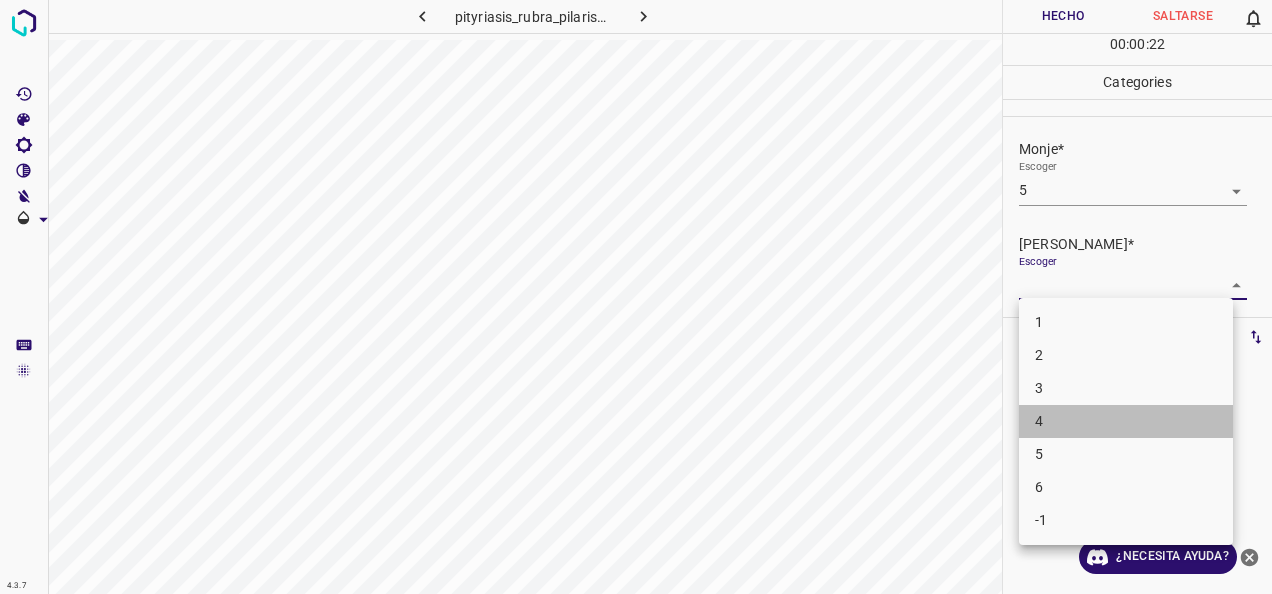 click on "4" at bounding box center [1126, 421] 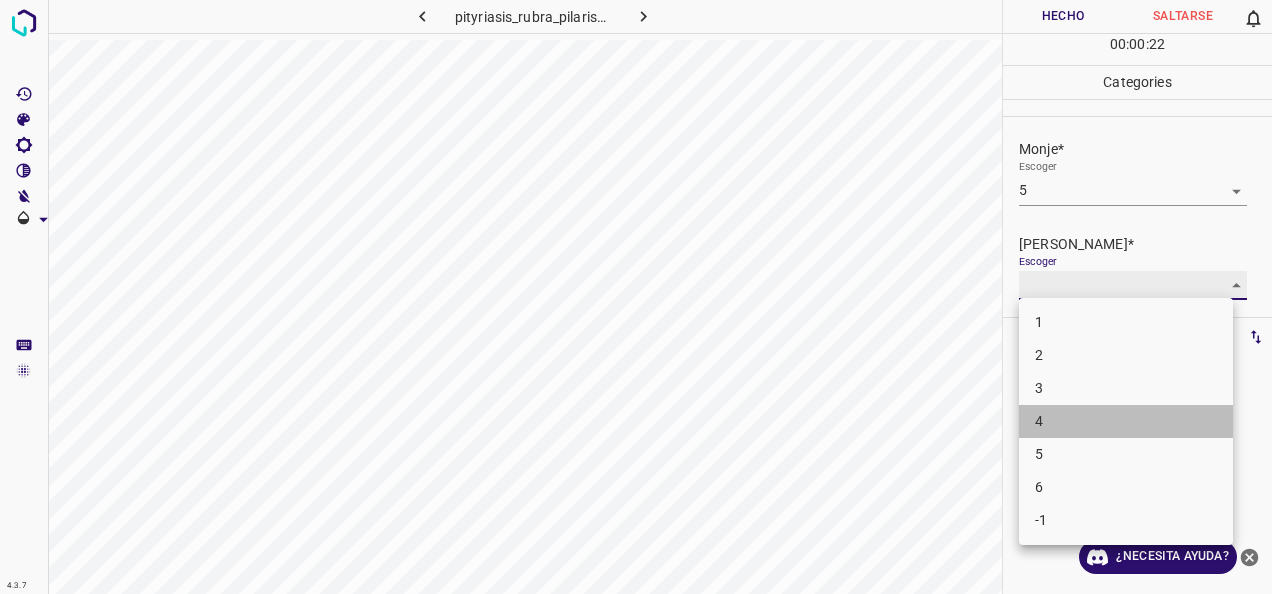 type on "4" 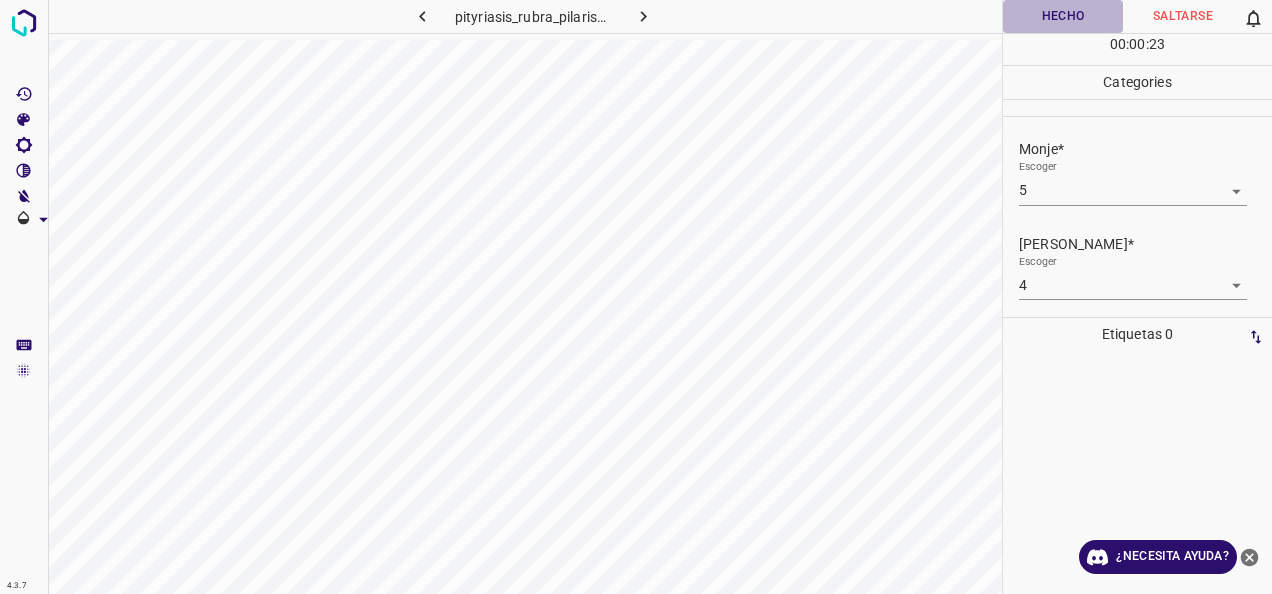 click on "Hecho" at bounding box center [1063, 16] 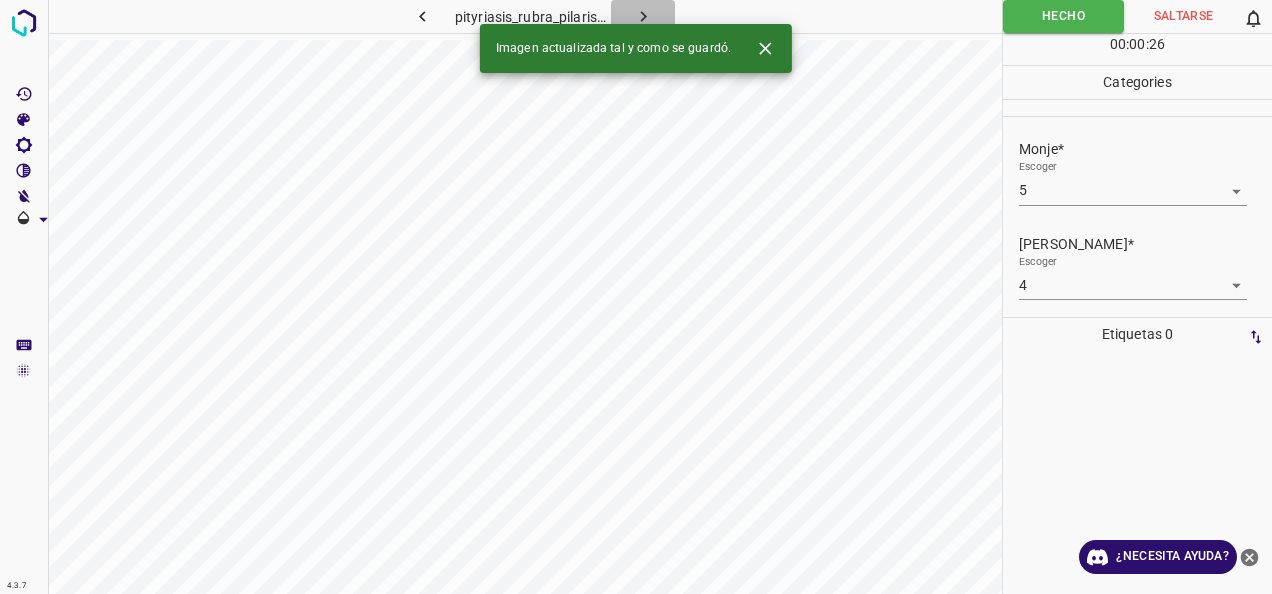 click 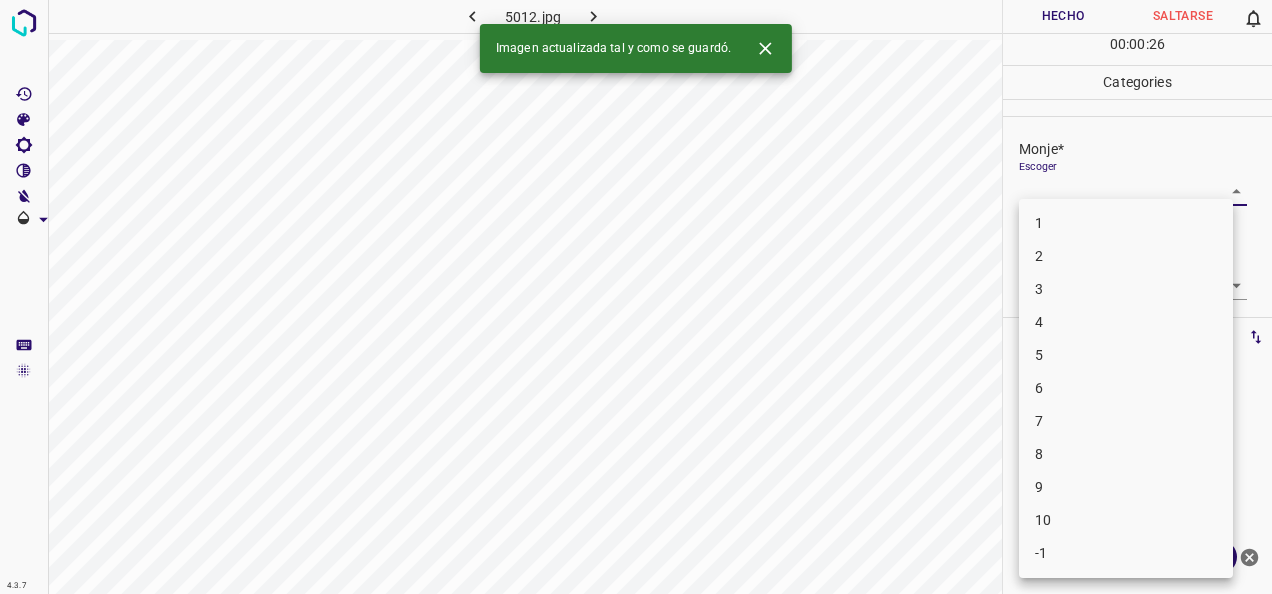 click on "4.3.7 5012.jpg Hecho Saltarse 0 00   : 00   : 26   Categories Monje*  Escoger ​  [PERSON_NAME]*  Escoger ​ Etiquetas 0 Categories 1 Monje 2  [PERSON_NAME] Herramientas Espacio Cambiar entre modos (Dibujar y Editar) Yo Etiquetado automático R Restaurar zoom M Acercar N Alejar Borrar Eliminar etiqueta de selección Filtros Z Restaurar filtros X Filtro de saturación C Filtro de brillo V Filtro de contraste B Filtro de escala de grises General O Descargar Imagen actualizada tal y como se guardó. ¿Necesita ayuda? -Mensaje de texto -Esconder -Borrar 1 2 3 4 5 6 7 8 9 10 -1" at bounding box center [636, 297] 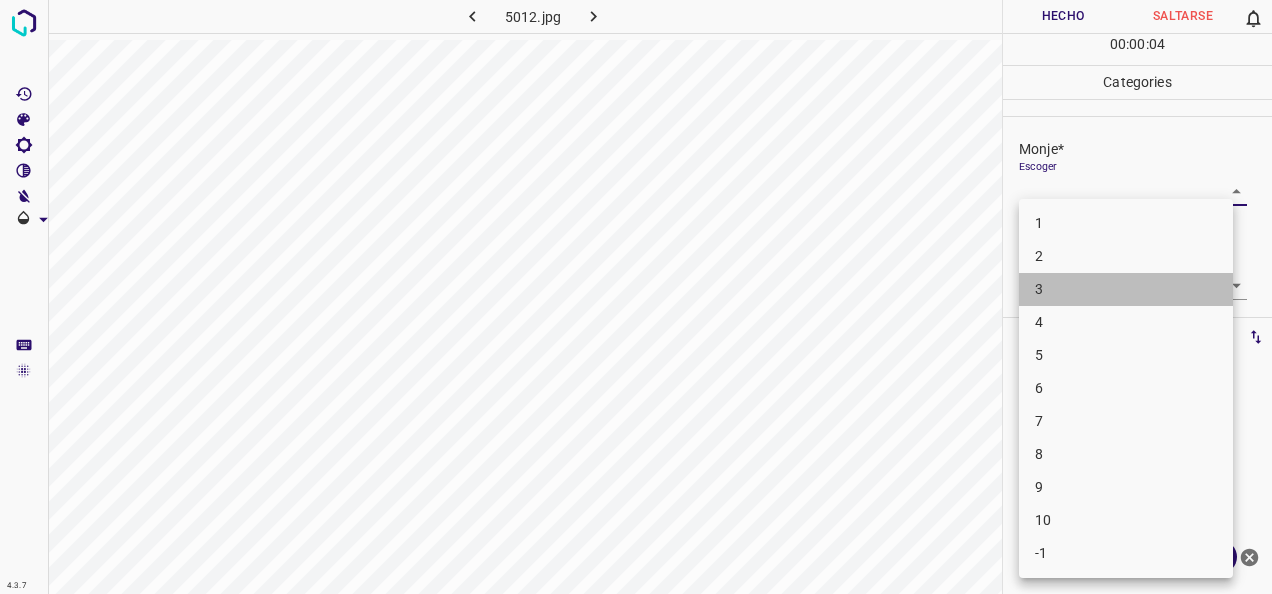 click on "3" at bounding box center [1126, 289] 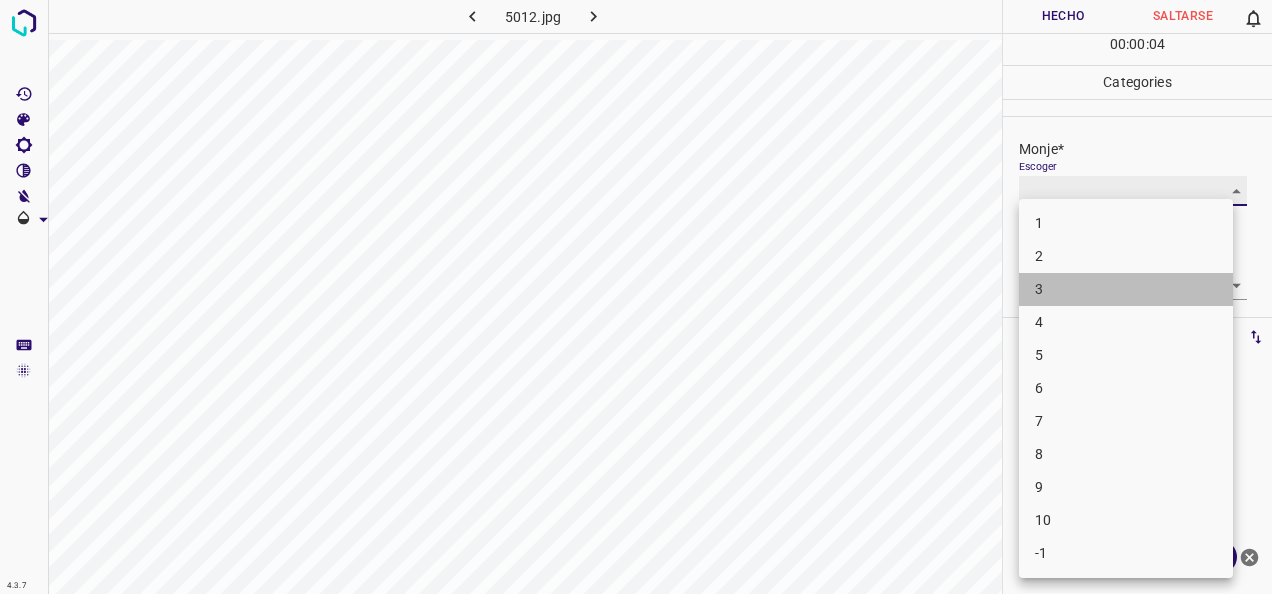 type on "3" 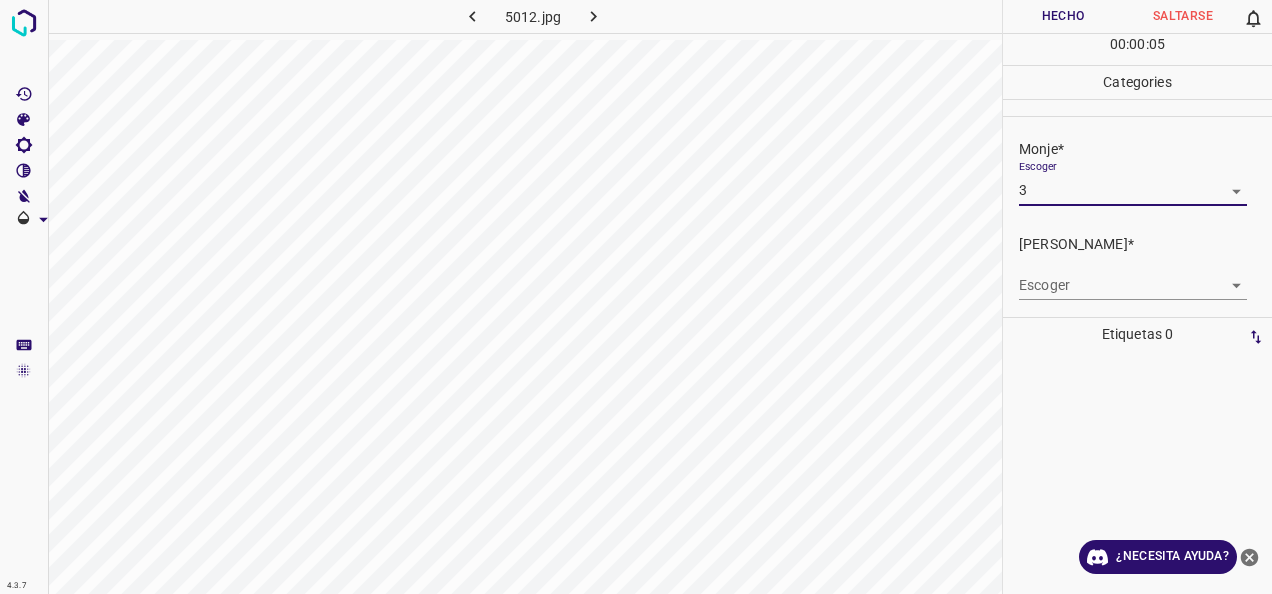 click on "4.3.7 5012.jpg [PERSON_NAME] 0 00   : 00   : 05   Categories Monje*  Escoger 3 3  [PERSON_NAME]*  Escoger ​ Etiquetas 0 Categories 1 Monje 2  [PERSON_NAME] Herramientas Espacio Cambiar entre modos (Dibujar y Editar) Yo Etiquetado automático R Restaurar zoom M Acercar N Alejar Borrar Eliminar etiqueta de selección Filtros Z Restaurar filtros X Filtro de saturación C Filtro de brillo V Filtro de contraste B Filtro de escala de grises General O Descargar ¿Necesita ayuda? -Mensaje de texto -Esconder -Borrar" at bounding box center (636, 297) 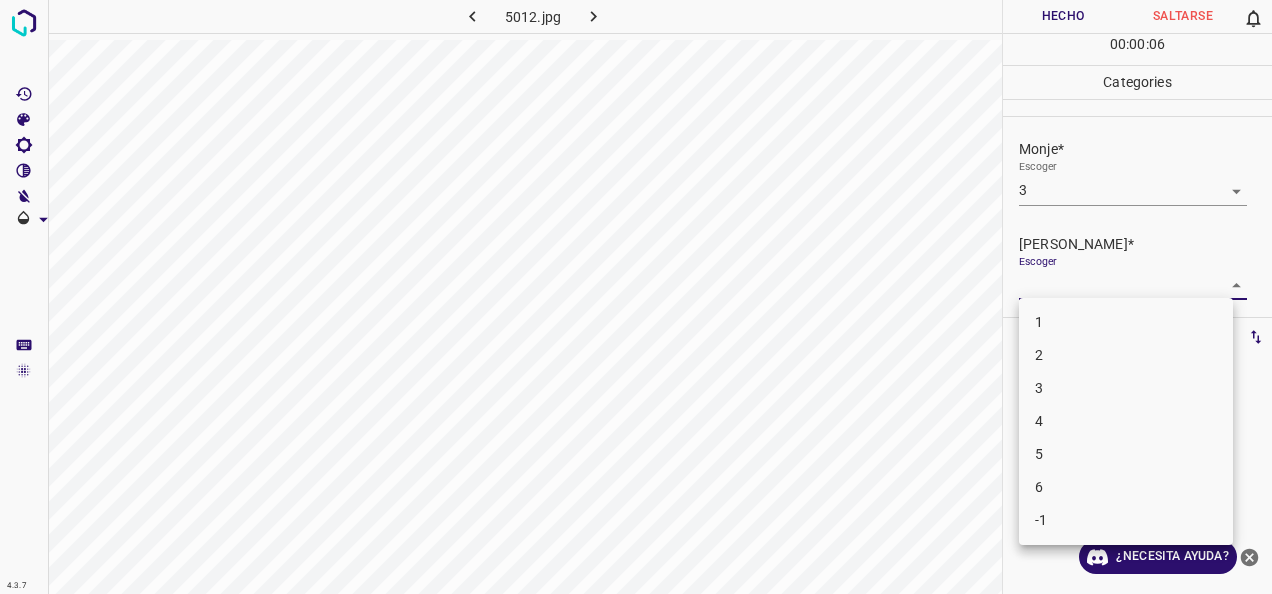 click on "2" at bounding box center [1126, 355] 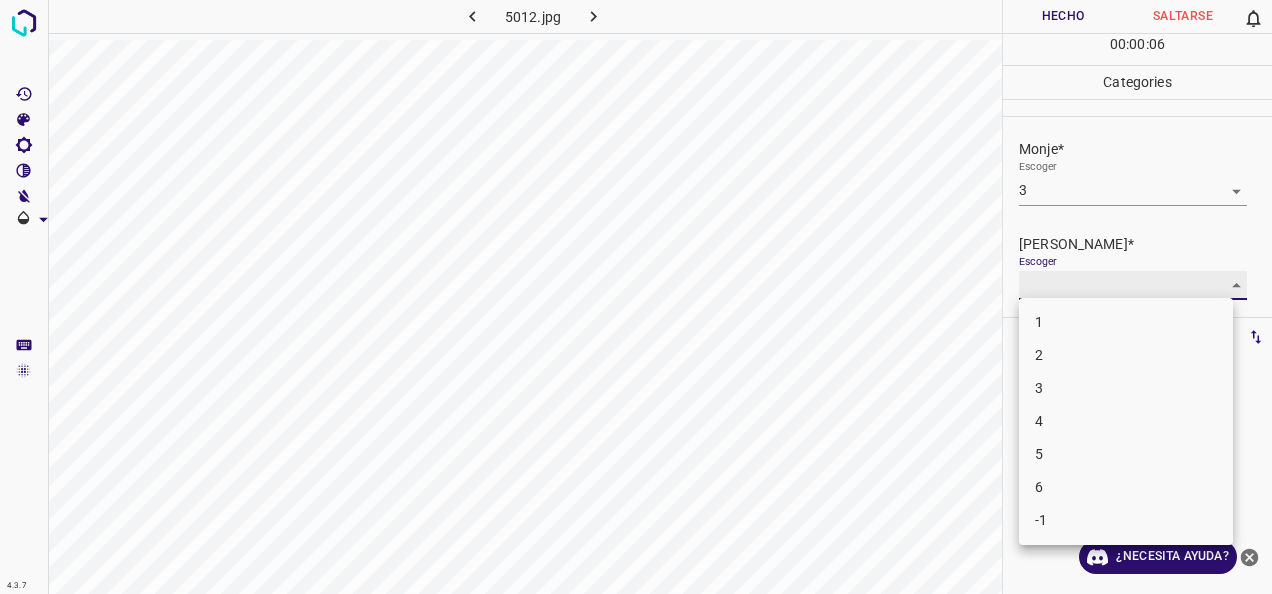 type on "2" 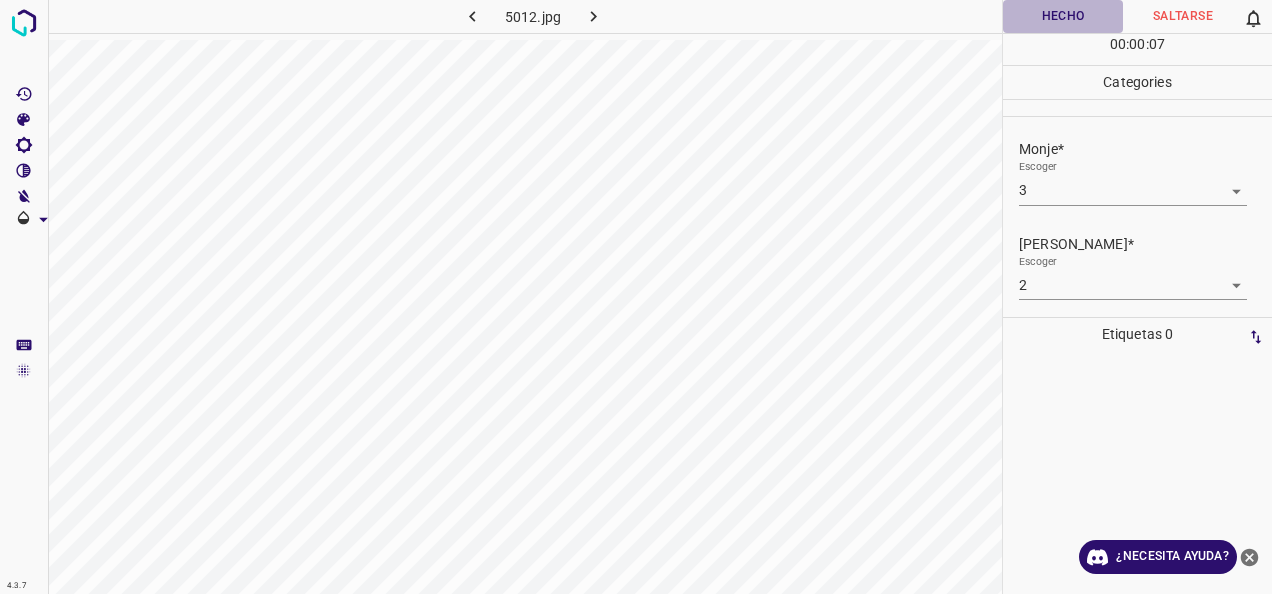 click on "Hecho" at bounding box center [1063, 16] 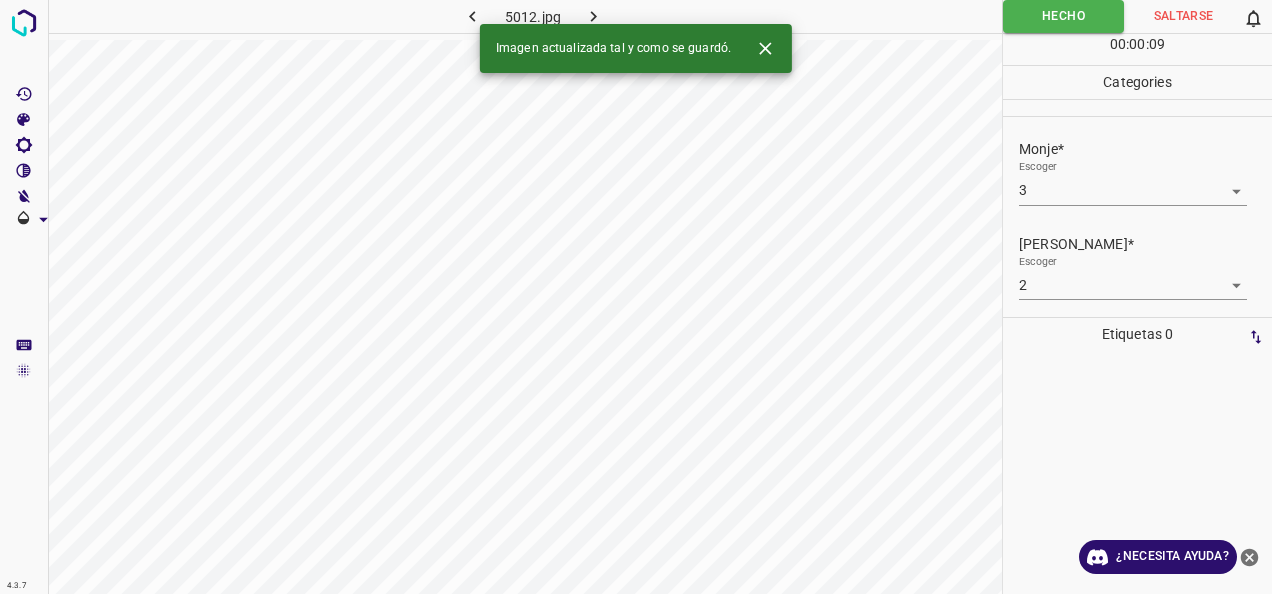 click 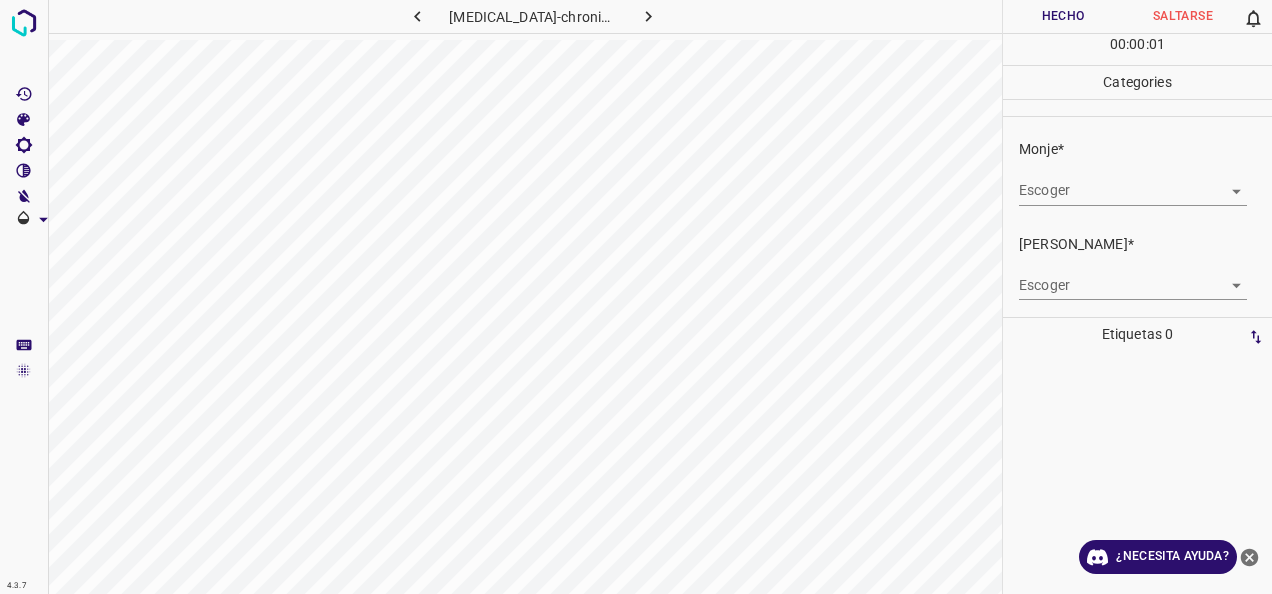 click on "Monje*  Escoger ​" at bounding box center [1137, 172] 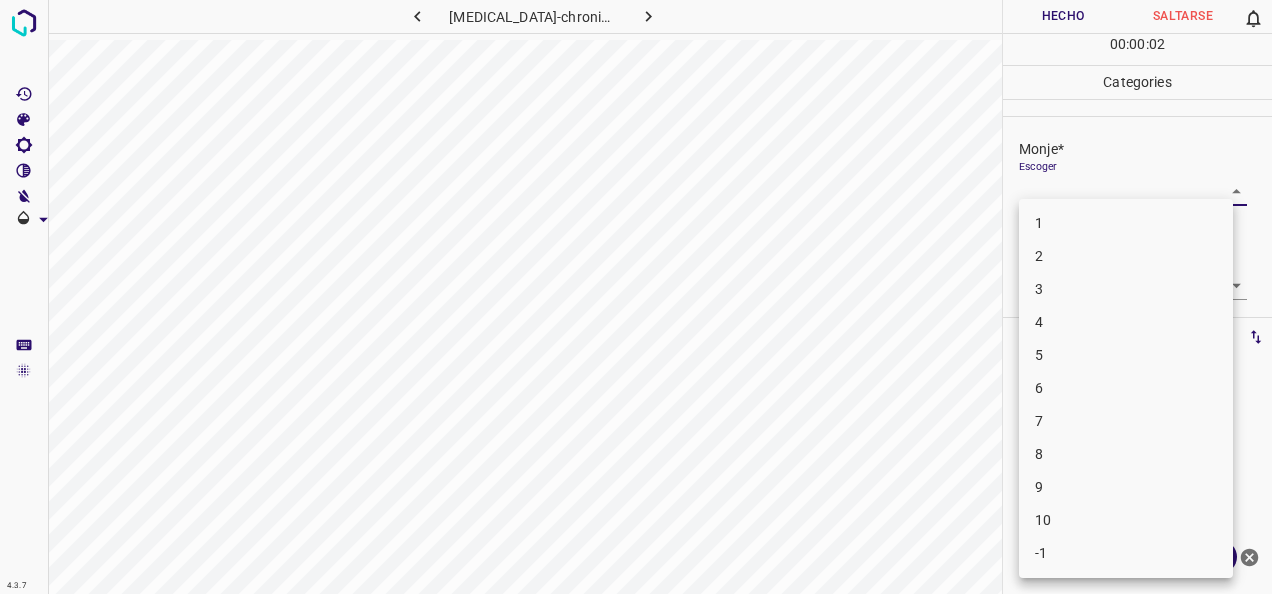 click on "4.3.7 [MEDICAL_DATA]-chronique5.jpg Hecho Saltarse 0 00   : 00   : 02   Categories Monje*  Escoger ​  [PERSON_NAME]*  Escoger ​ Etiquetas 0 Categories 1 Monje 2  [PERSON_NAME] Herramientas Espacio Cambiar entre modos (Dibujar y Editar) Yo Etiquetado automático R Restaurar zoom M Acercar N Alejar Borrar Eliminar etiqueta de selección Filtros Z Restaurar filtros X Filtro de saturación C Filtro de brillo V Filtro de contraste B Filtro de escala de grises General O Descargar ¿Necesita ayuda? -Mensaje de texto -Esconder -Borrar 1 2 3 4 5 6 7 8 9 10 -1" at bounding box center (636, 297) 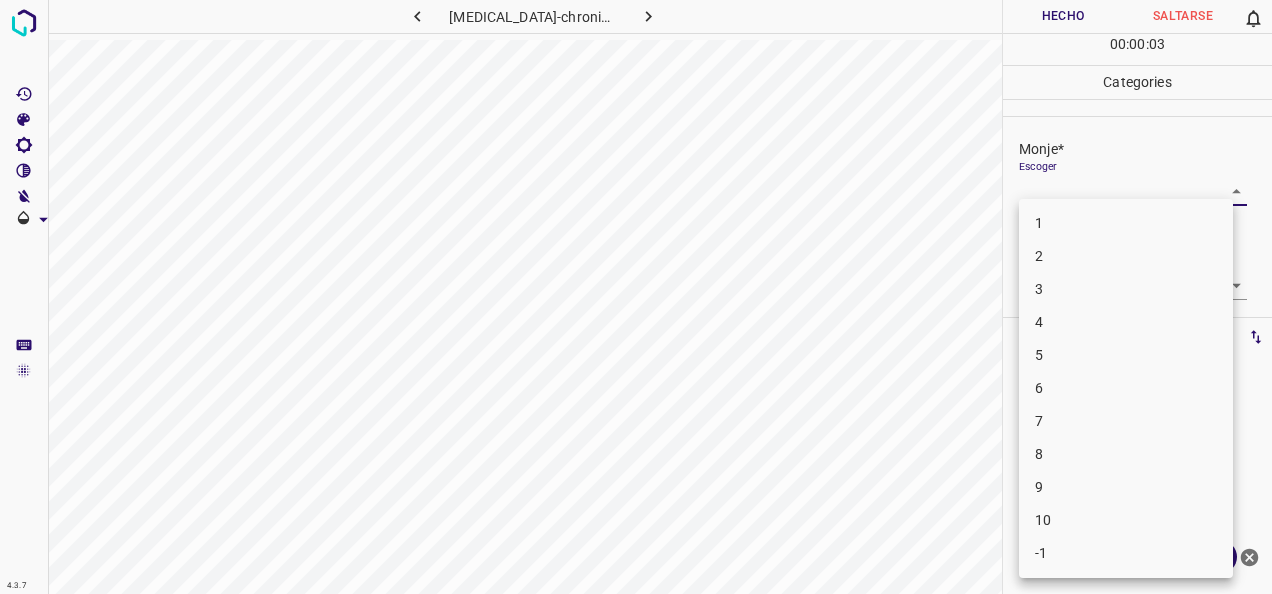 click on "2" at bounding box center [1126, 256] 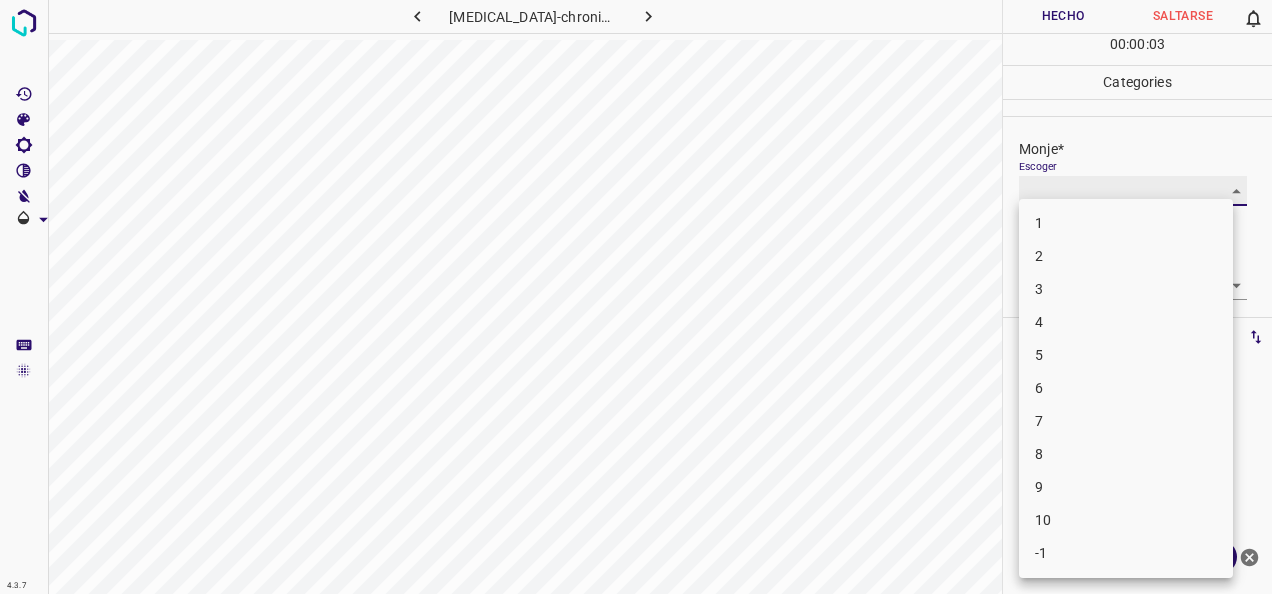 type on "2" 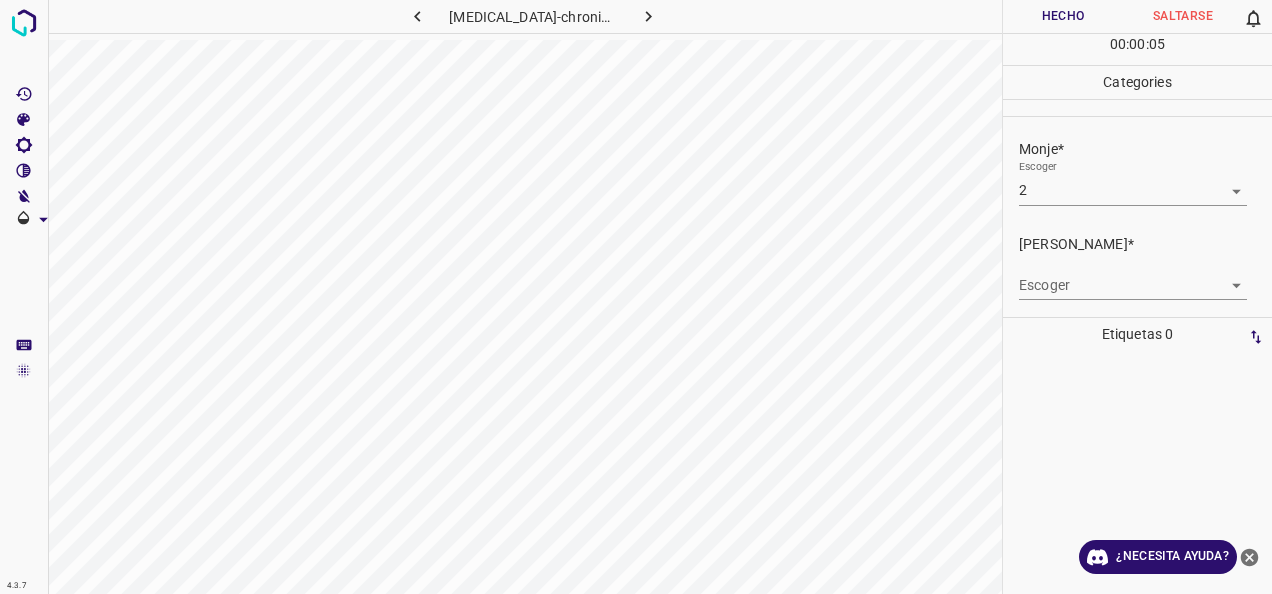 click on "Escoger ​" at bounding box center [1133, 277] 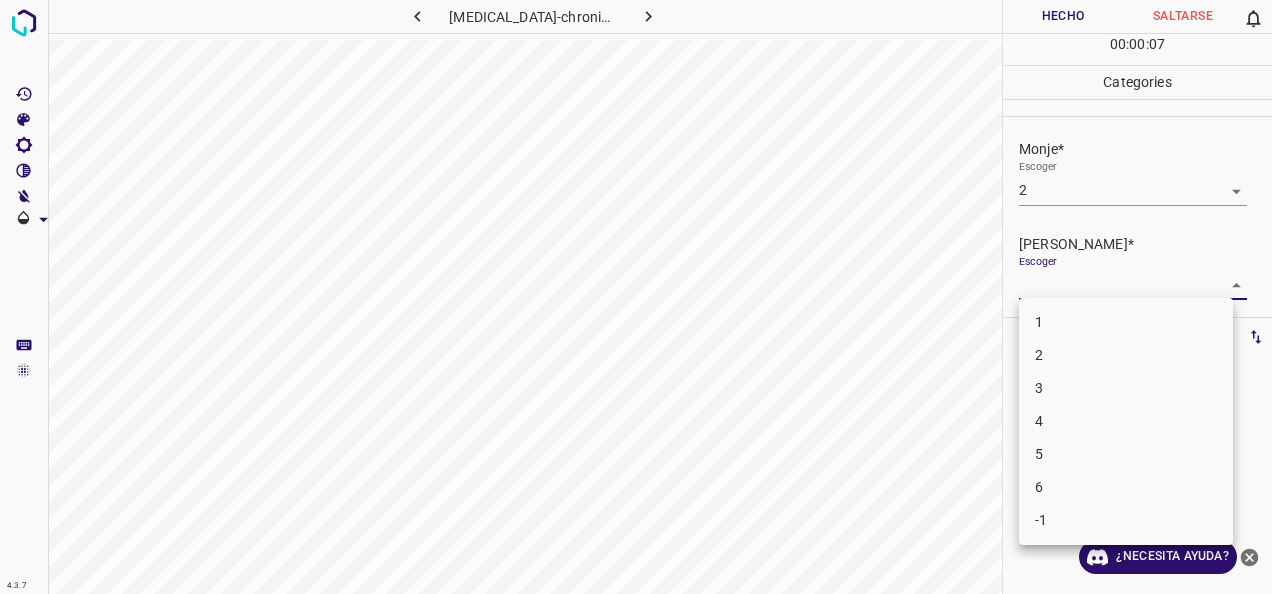 click on "4.3.7 [MEDICAL_DATA]-chronique5.jpg Hecho Saltarse 0 00   : 00   : 07   Categories Monje*  Escoger 2 2  [PERSON_NAME]*  Escoger ​ Etiquetas 0 Categories 1 Monje 2  [PERSON_NAME] Herramientas Espacio Cambiar entre modos (Dibujar y Editar) Yo Etiquetado automático R Restaurar zoom M Acercar N Alejar Borrar Eliminar etiqueta de selección Filtros Z Restaurar filtros X Filtro de saturación C Filtro de brillo V Filtro de contraste B Filtro de escala de grises General O Descargar ¿Necesita ayuda? -Mensaje de texto -Esconder -Borrar 1 2 3 4 5 6 -1" at bounding box center [636, 297] 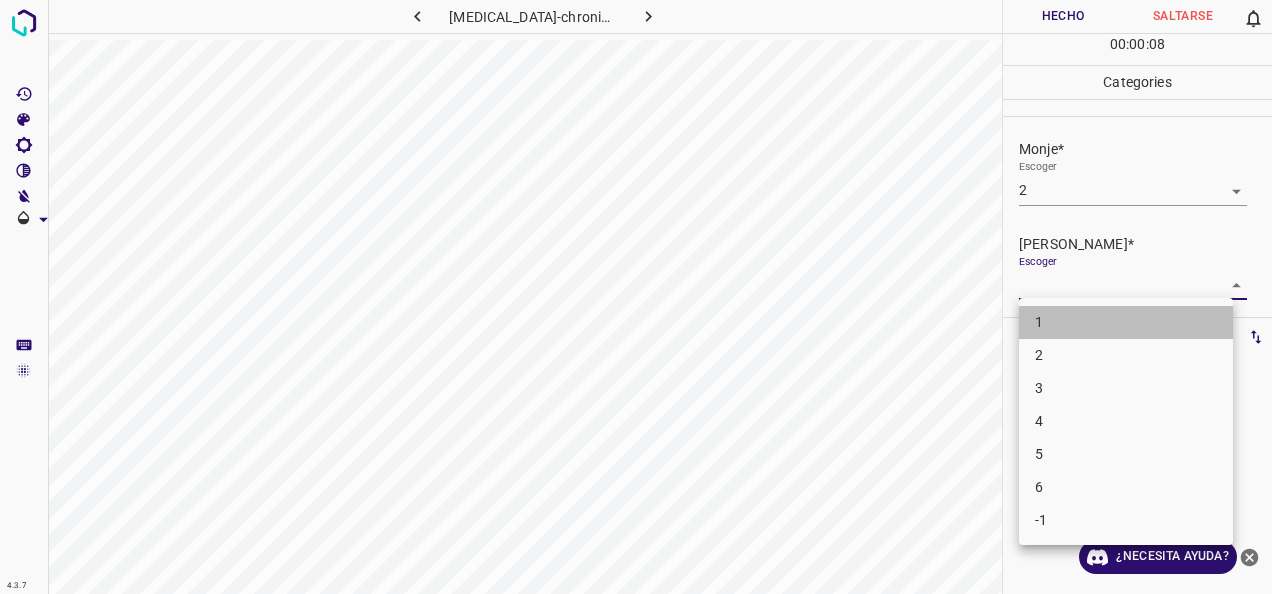 click on "1" at bounding box center [1126, 322] 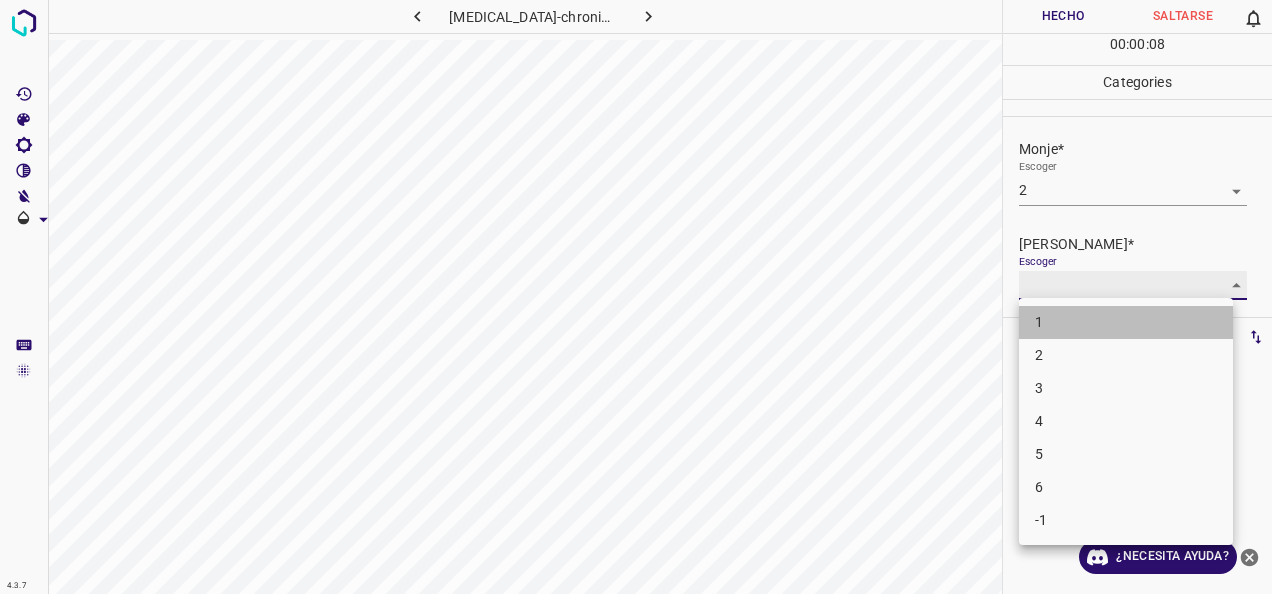 type on "1" 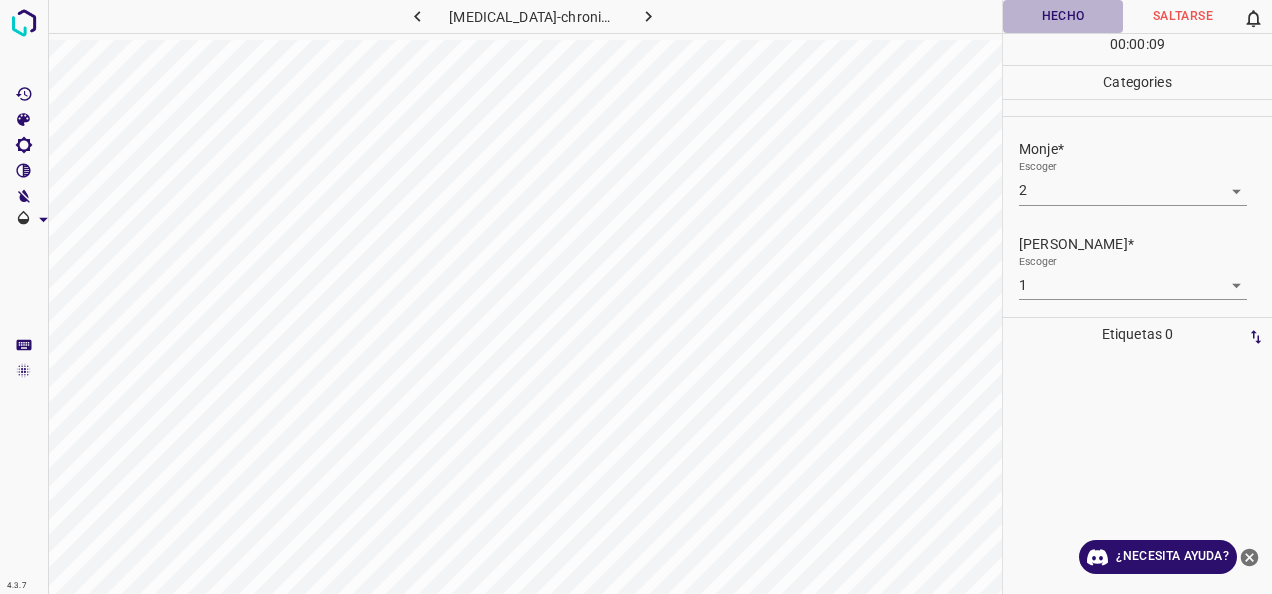 click on "Hecho" at bounding box center (1063, 16) 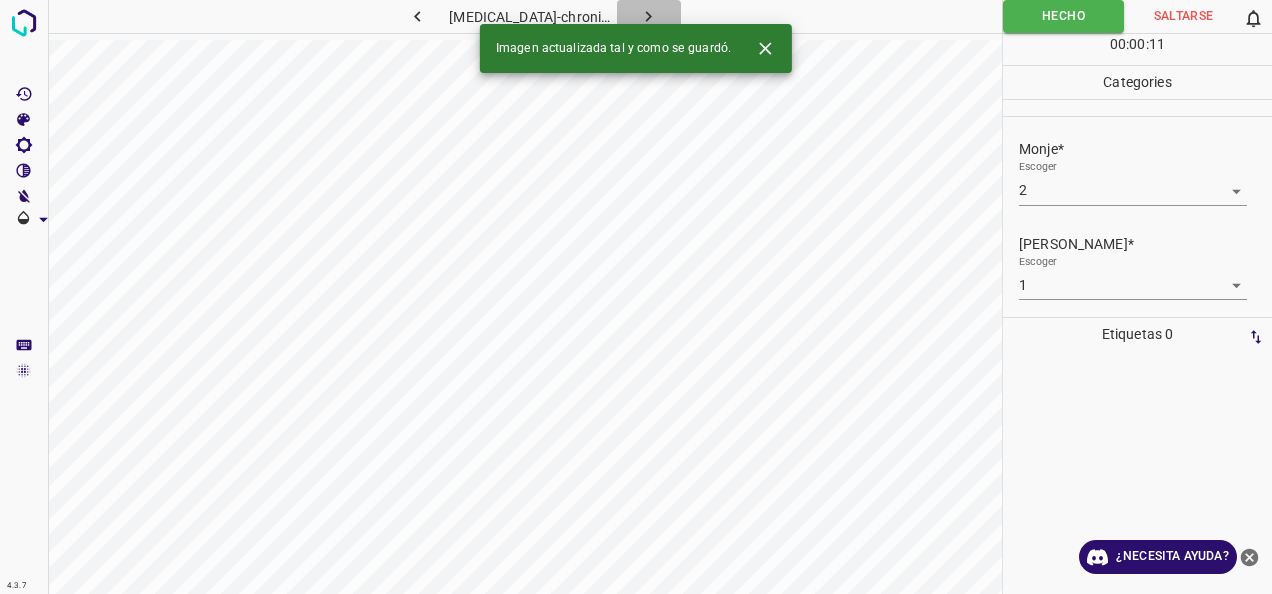 click 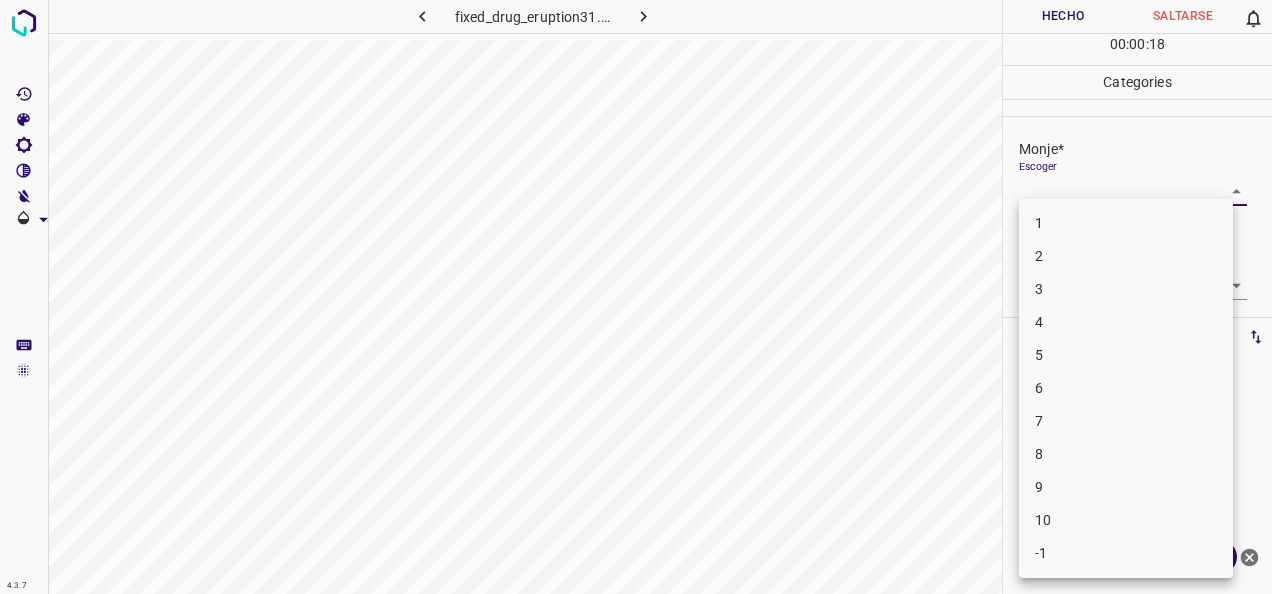 click on "4.3.7 fixed_drug_eruption31.jpg Hecho Saltarse 0 00   : 00   : 18   Categories Monje*  Escoger ​  [PERSON_NAME]*  Escoger ​ Etiquetas 0 Categories 1 Monje 2  [PERSON_NAME] Herramientas Espacio Cambiar entre modos (Dibujar y Editar) Yo Etiquetado automático R Restaurar zoom M Acercar N Alejar Borrar Eliminar etiqueta de selección Filtros Z Restaurar filtros X Filtro de saturación C Filtro de brillo V Filtro de contraste B Filtro de escala de grises General O Descargar ¿Necesita ayuda? -Mensaje de texto -Esconder -Borrar 1 2 3 4 5 6 7 8 9 10 -1" at bounding box center [636, 297] 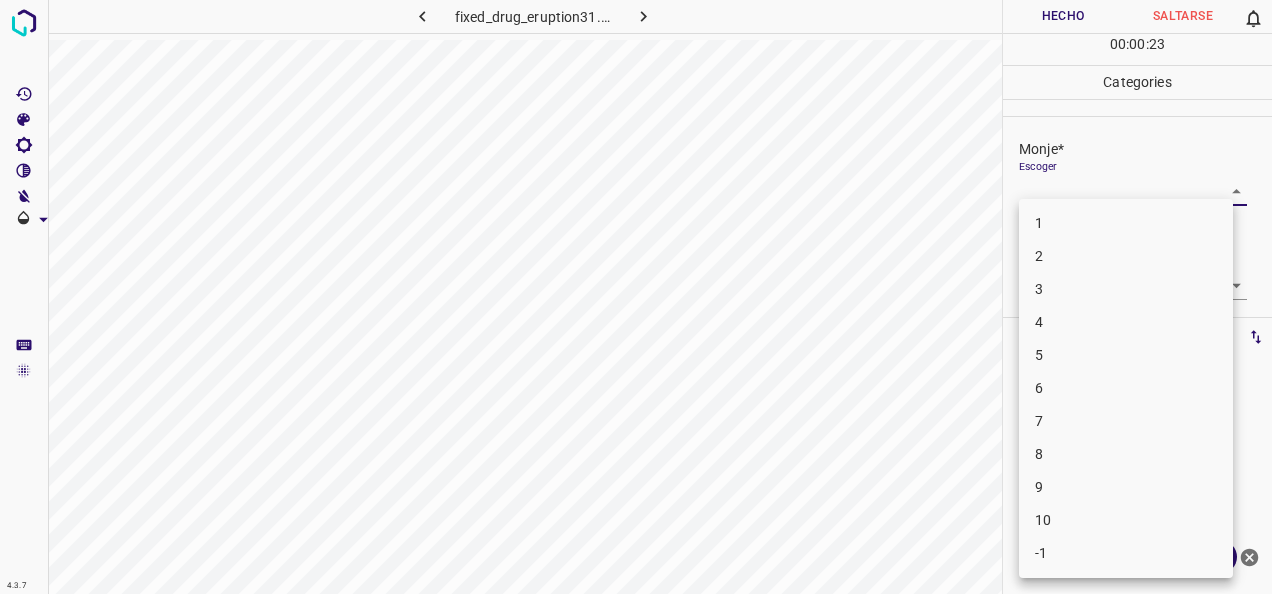 click on "2" at bounding box center [1126, 256] 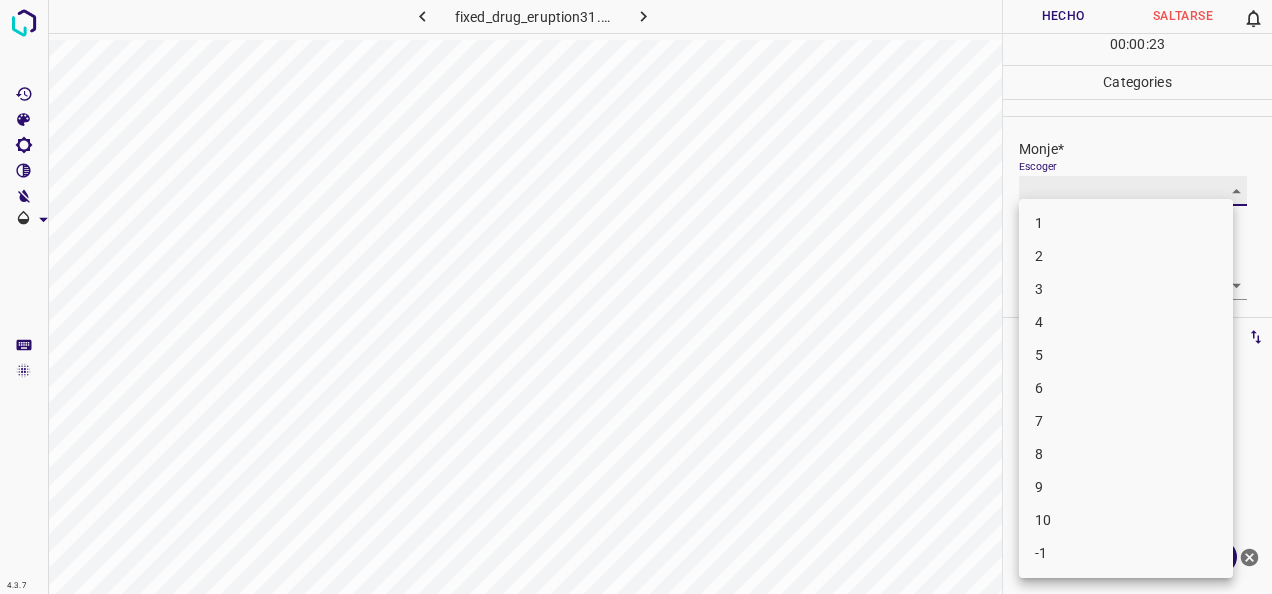 type on "2" 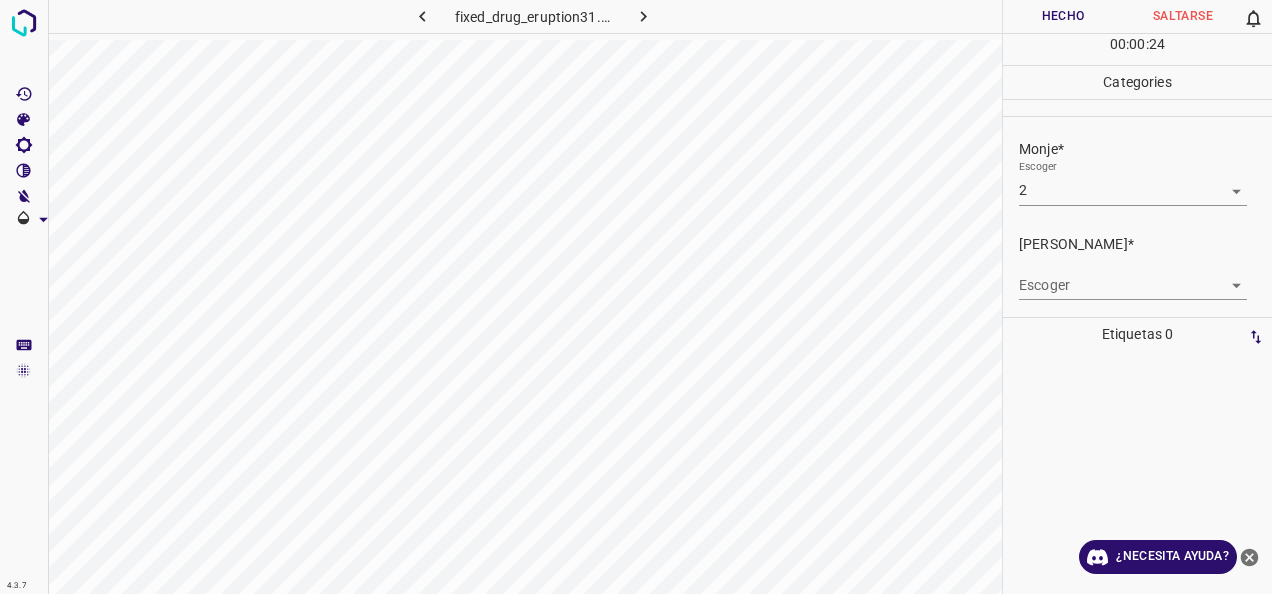 click on "Escoger ​" at bounding box center [1133, 277] 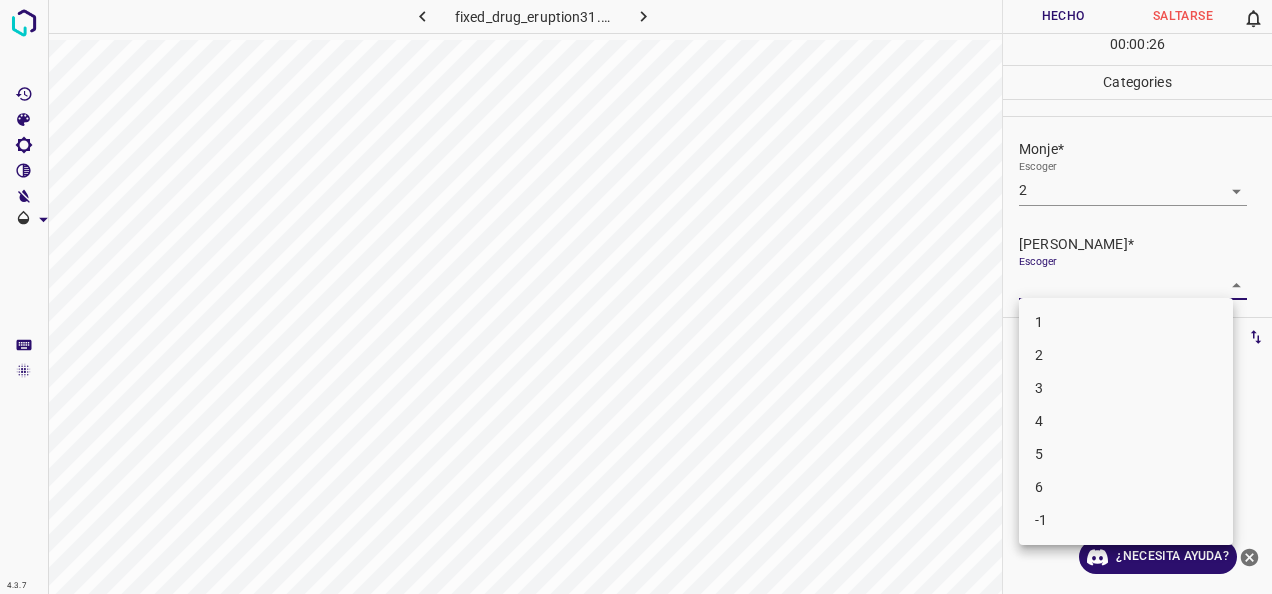 click on "4.3.7 fixed_drug_eruption31.jpg Hecho Saltarse 0 00   : 00   : 26   Categories Monje*  Escoger 2 2  [PERSON_NAME]*  Escoger ​ Etiquetas 0 Categories 1 Monje 2  [PERSON_NAME] Herramientas Espacio Cambiar entre modos (Dibujar y Editar) Yo Etiquetado automático R Restaurar zoom M Acercar N Alejar Borrar Eliminar etiqueta de selección Filtros Z Restaurar filtros X Filtro de saturación C Filtro de brillo V Filtro de contraste B Filtro de escala de grises General O Descargar ¿Necesita ayuda? -Mensaje de texto -Esconder -Borrar 1 2 3 4 5 6 -1" at bounding box center [636, 297] 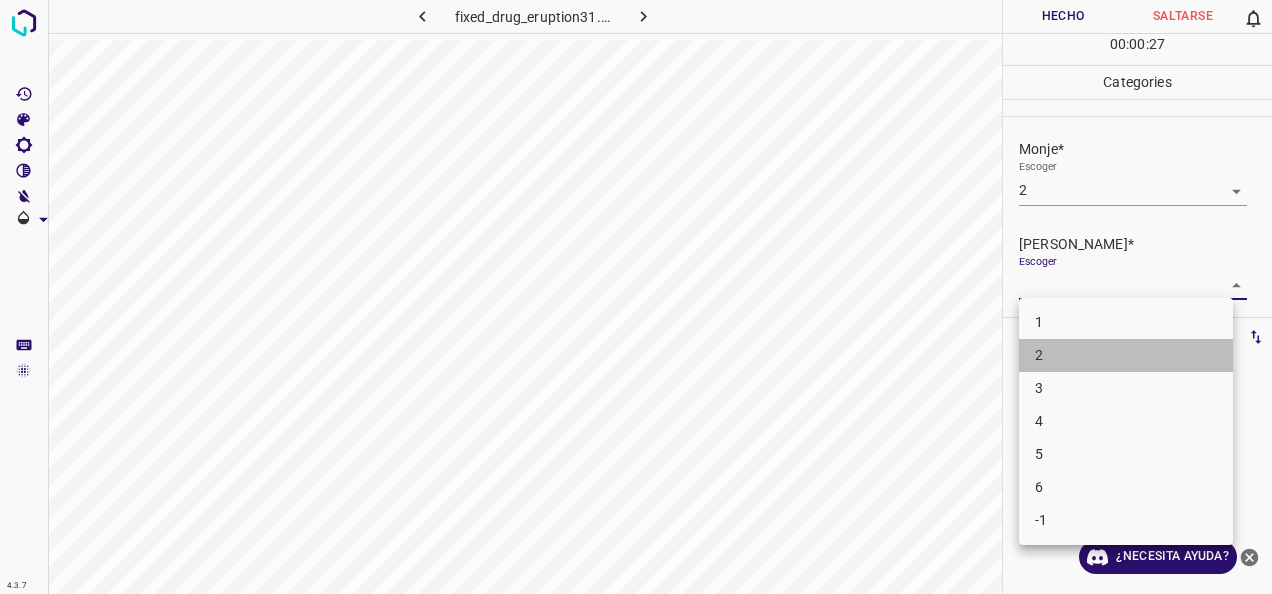 click on "2" at bounding box center [1126, 355] 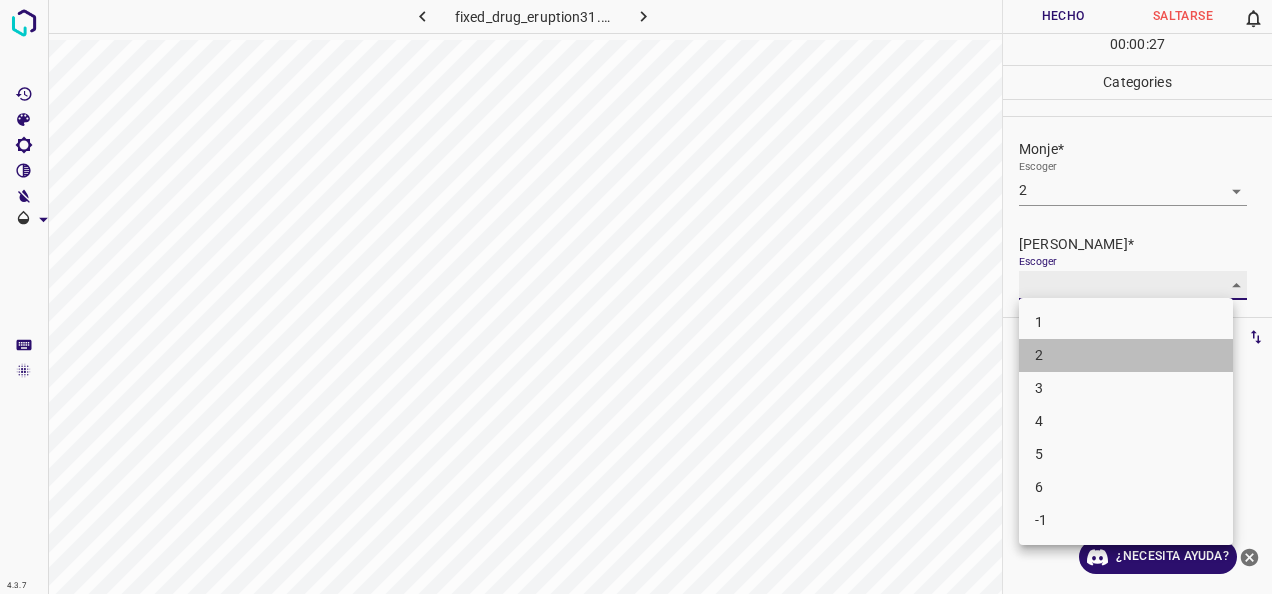 type on "2" 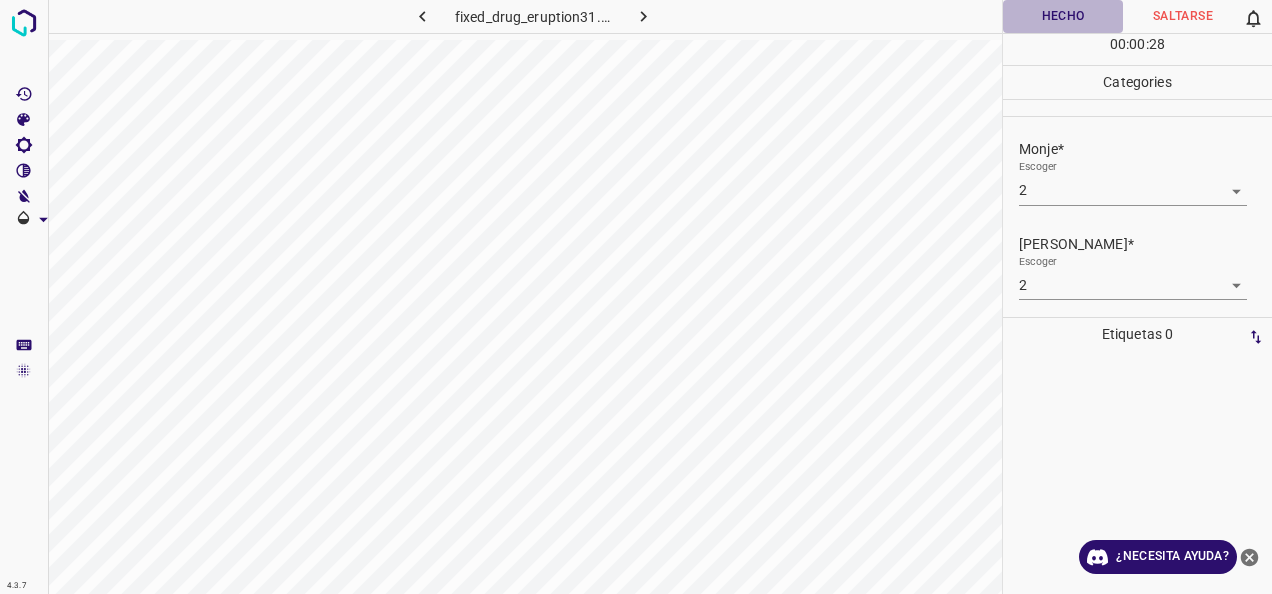 click on "Hecho" at bounding box center [1063, 16] 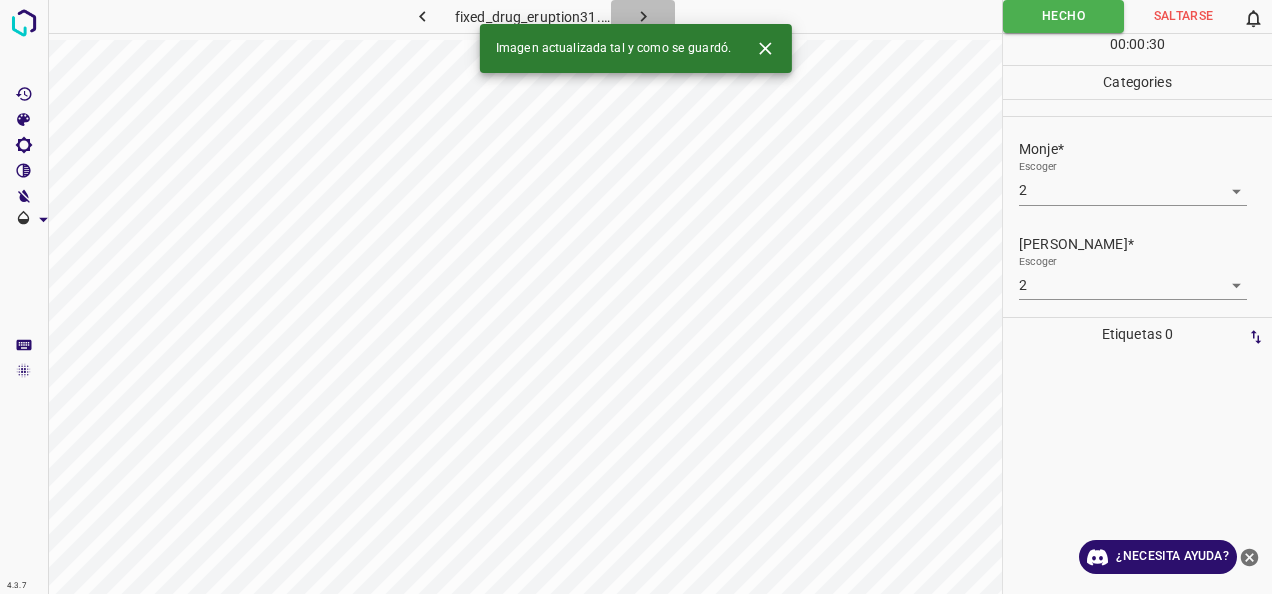 click 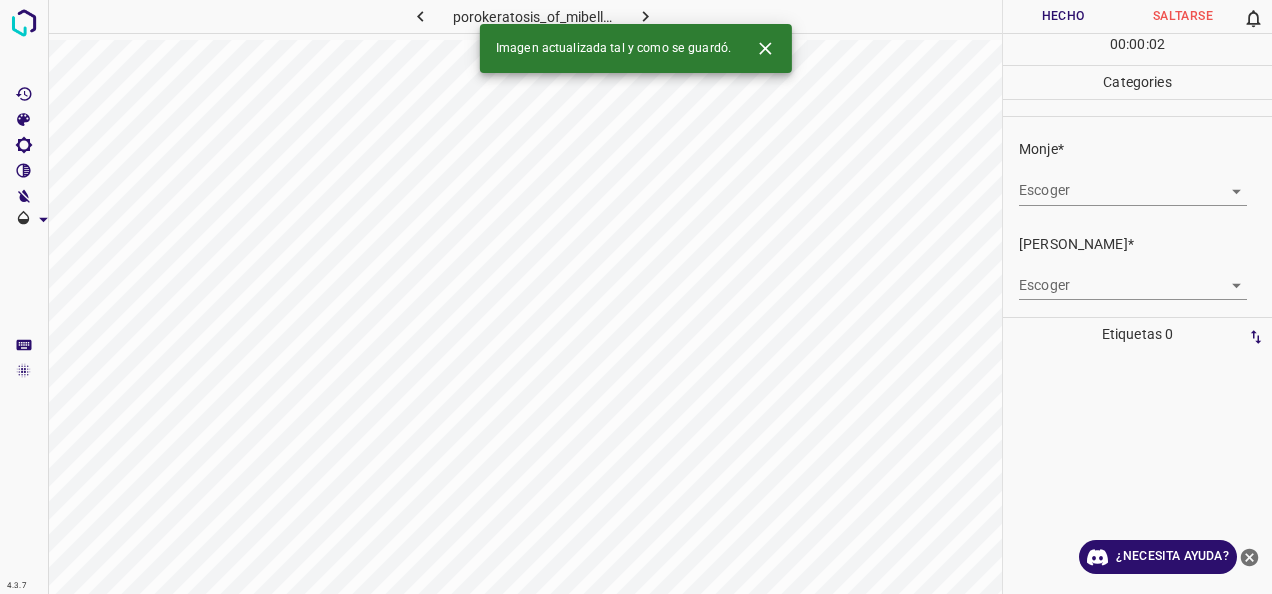 click on "4.3.7 porokeratosis_of_mibelli19.jpg Hecho Saltarse 0 00   : 00   : 02   Categories Monje*  Escoger ​  [PERSON_NAME]*  Escoger ​ Etiquetas 0 Categories 1 Monje 2  [PERSON_NAME] Herramientas Espacio Cambiar entre modos (Dibujar y Editar) Yo Etiquetado automático R Restaurar zoom M Acercar N Alejar Borrar Eliminar etiqueta de selección Filtros Z Restaurar filtros X Filtro de saturación C Filtro de brillo V Filtro de contraste B Filtro de escala de grises General O Descargar Imagen actualizada tal y como se guardó. ¿Necesita ayuda? -Mensaje de texto -Esconder -Borrar" at bounding box center (636, 297) 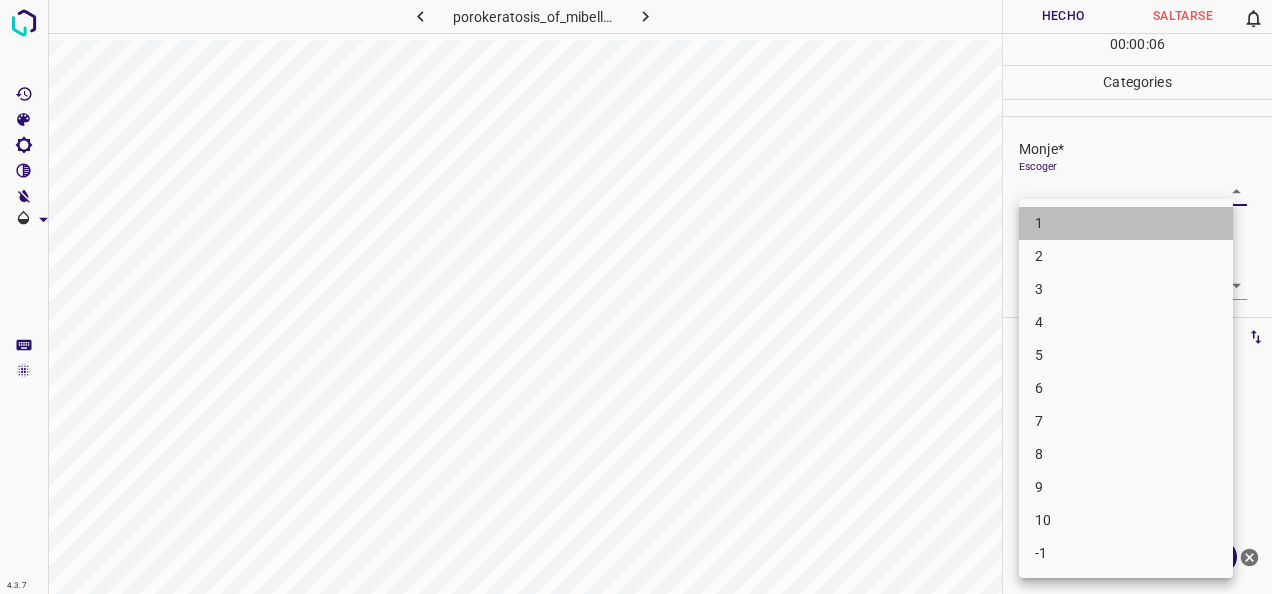 click on "1" at bounding box center [1126, 223] 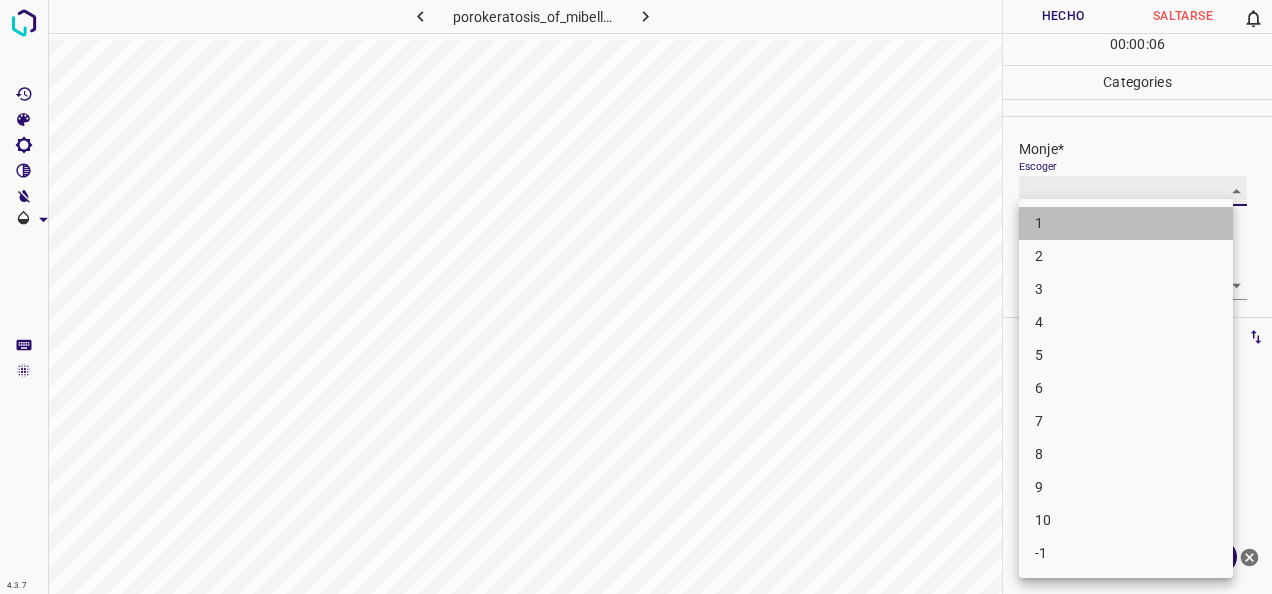 type on "1" 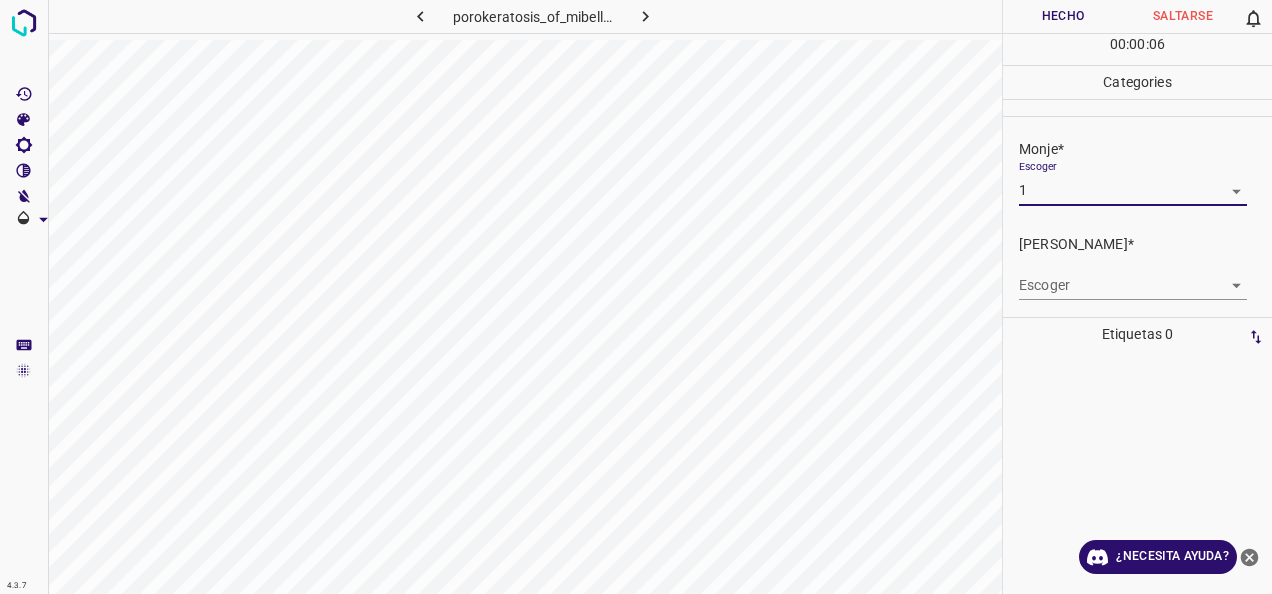 click on "4.3.7 porokeratosis_of_mibelli19.jpg Hecho Saltarse 0 00   : 00   : 06   Categories Monje*  Escoger 1 1  [PERSON_NAME]*  Escoger ​ Etiquetas 0 Categories 1 Monje 2  [PERSON_NAME] Herramientas Espacio Cambiar entre modos (Dibujar y Editar) Yo Etiquetado automático R Restaurar zoom M Acercar N Alejar Borrar Eliminar etiqueta de selección Filtros Z Restaurar filtros X Filtro de saturación C Filtro de brillo V Filtro de contraste B Filtro de escala de grises General O Descargar ¿Necesita ayuda? -Mensaje de texto -Esconder -Borrar" at bounding box center [636, 297] 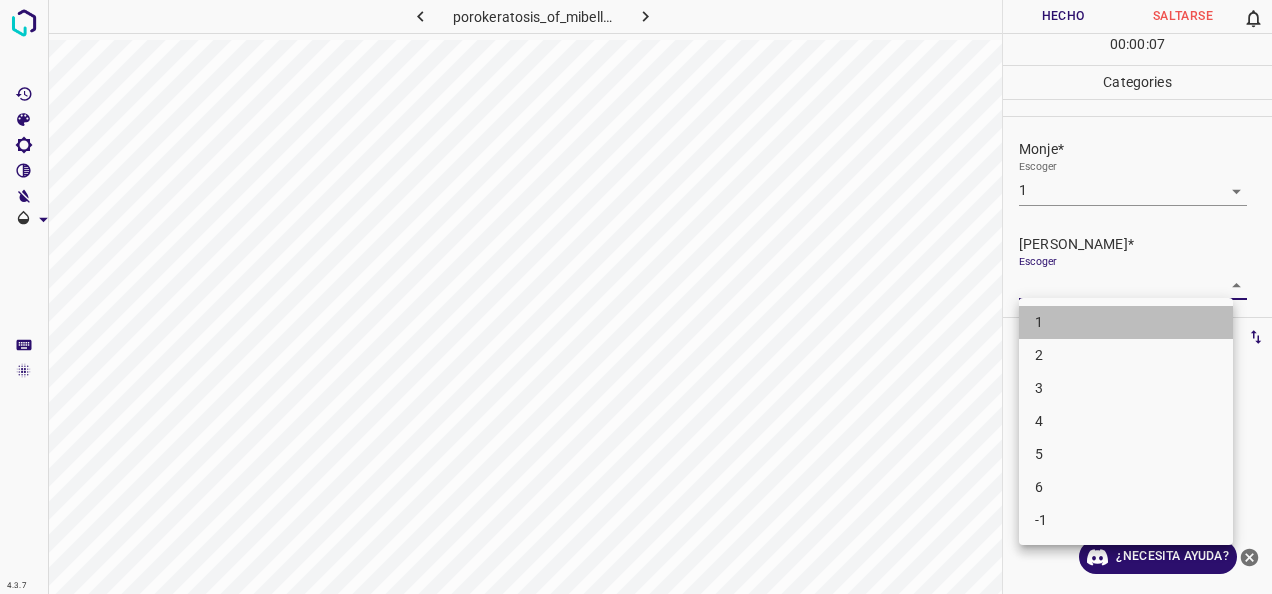 click on "1" at bounding box center [1126, 322] 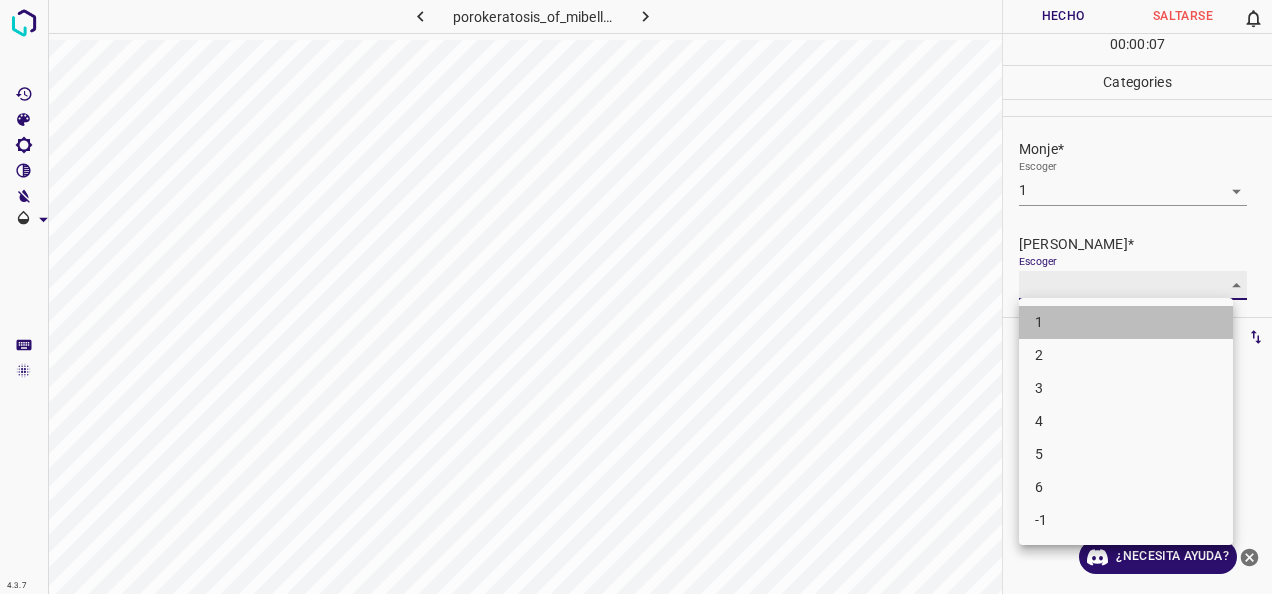 type on "1" 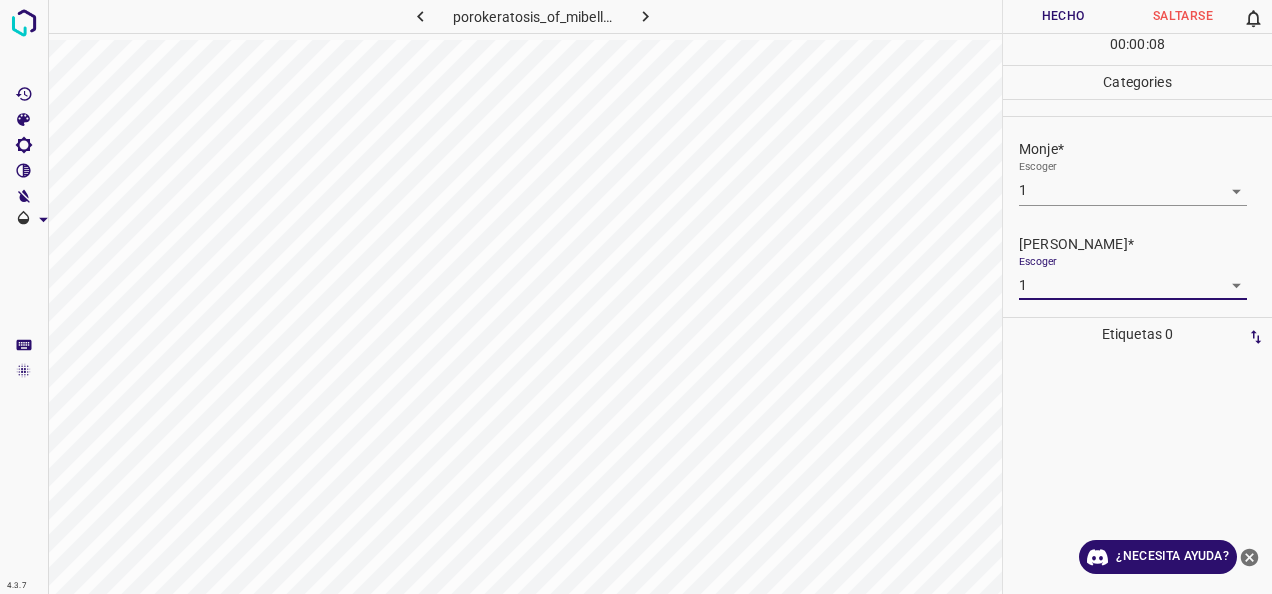 click on "Hecho" at bounding box center [1063, 16] 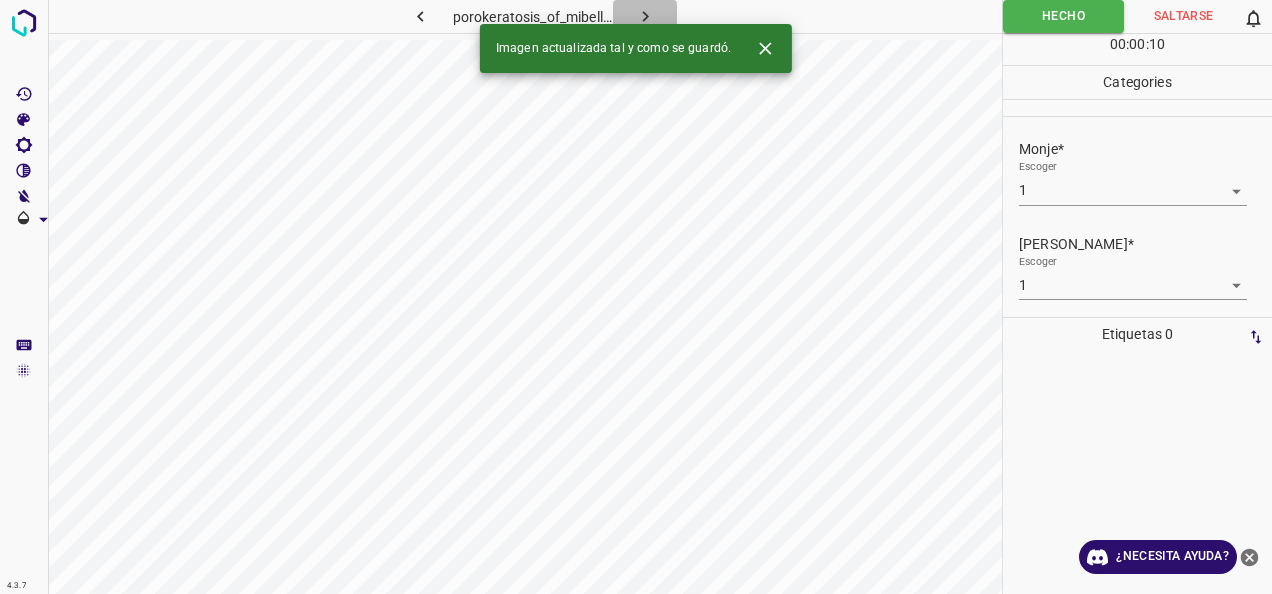 click 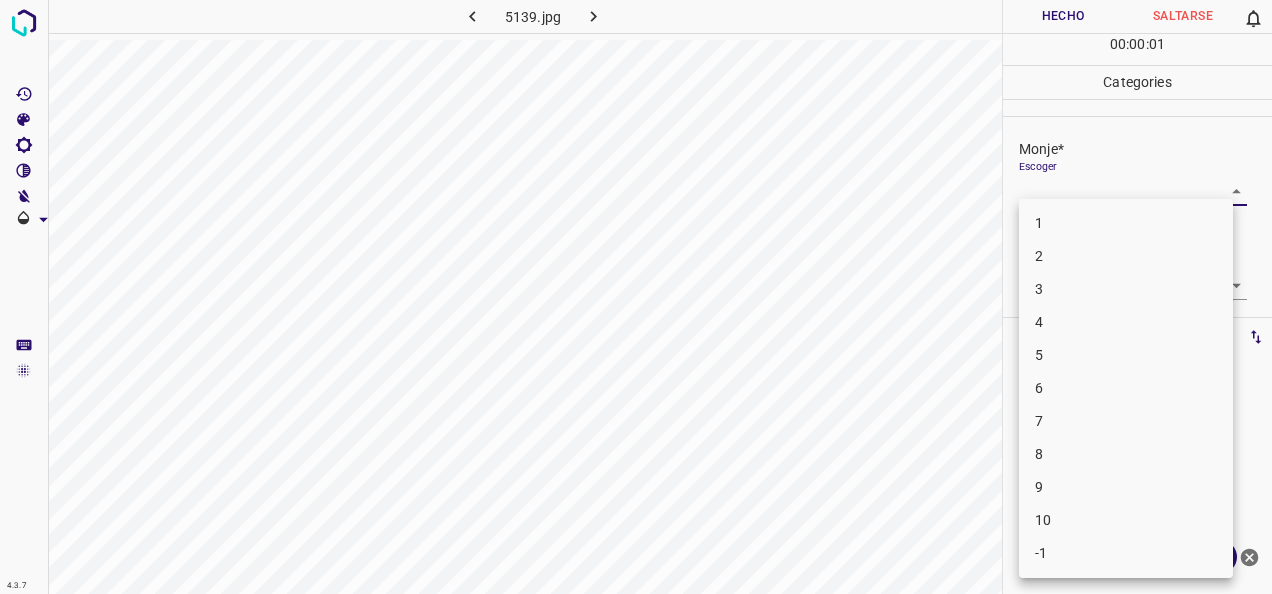 click on "4.3.7 5139.jpg Hecho Saltarse 0 00   : 00   : 01   Categories Monje*  Escoger ​  [PERSON_NAME]*  Escoger ​ Etiquetas 0 Categories 1 Monje 2  [PERSON_NAME] Herramientas Espacio Cambiar entre modos (Dibujar y Editar) Yo Etiquetado automático R Restaurar zoom M Acercar N Alejar Borrar Eliminar etiqueta de selección Filtros Z Restaurar filtros X Filtro de saturación C Filtro de brillo V Filtro de contraste B Filtro de escala de grises General O Descargar ¿Necesita ayuda? -Mensaje de texto -Esconder -Borrar 1 2 3 4 5 6 7 8 9 10 -1" at bounding box center (636, 297) 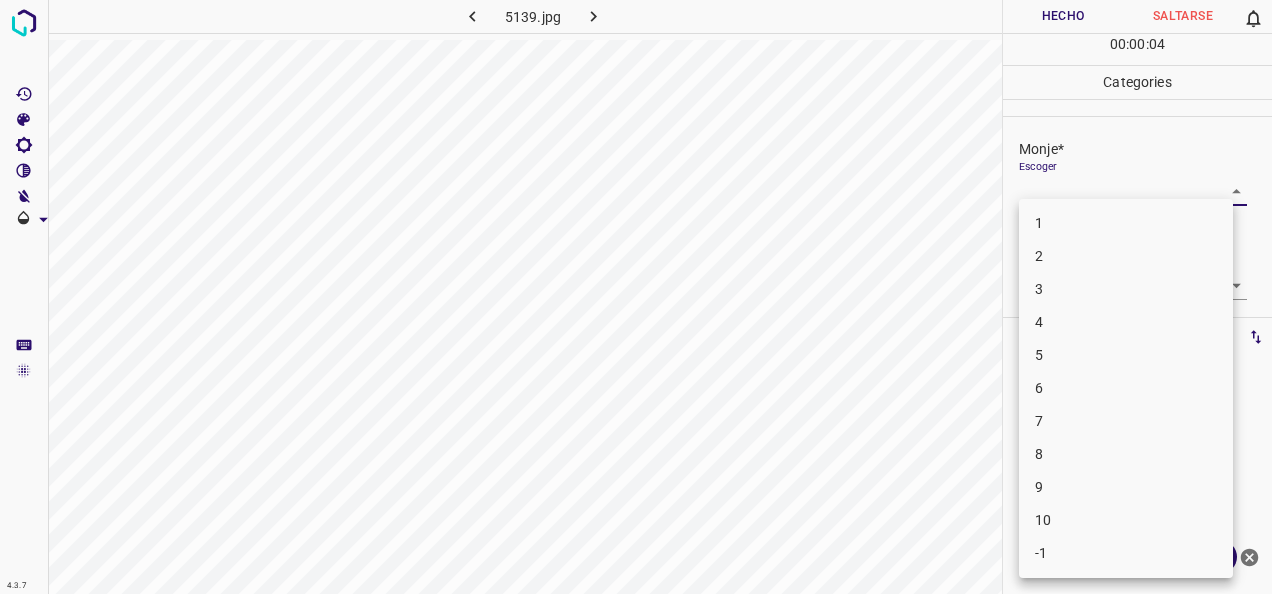 click on "5" at bounding box center (1126, 355) 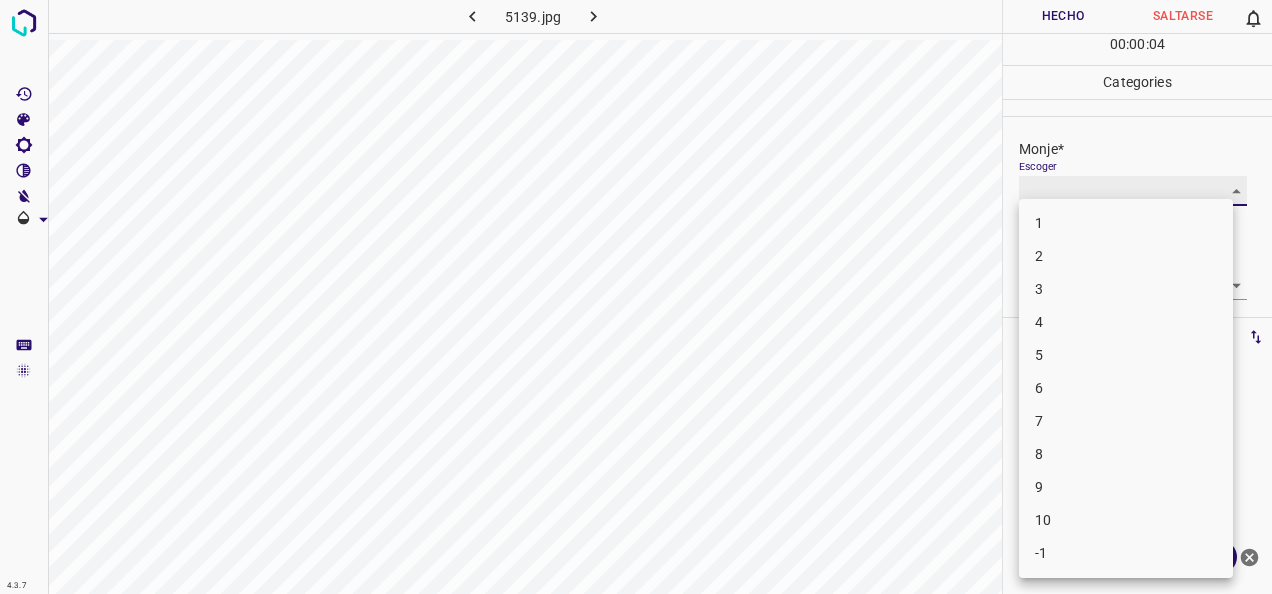 type on "5" 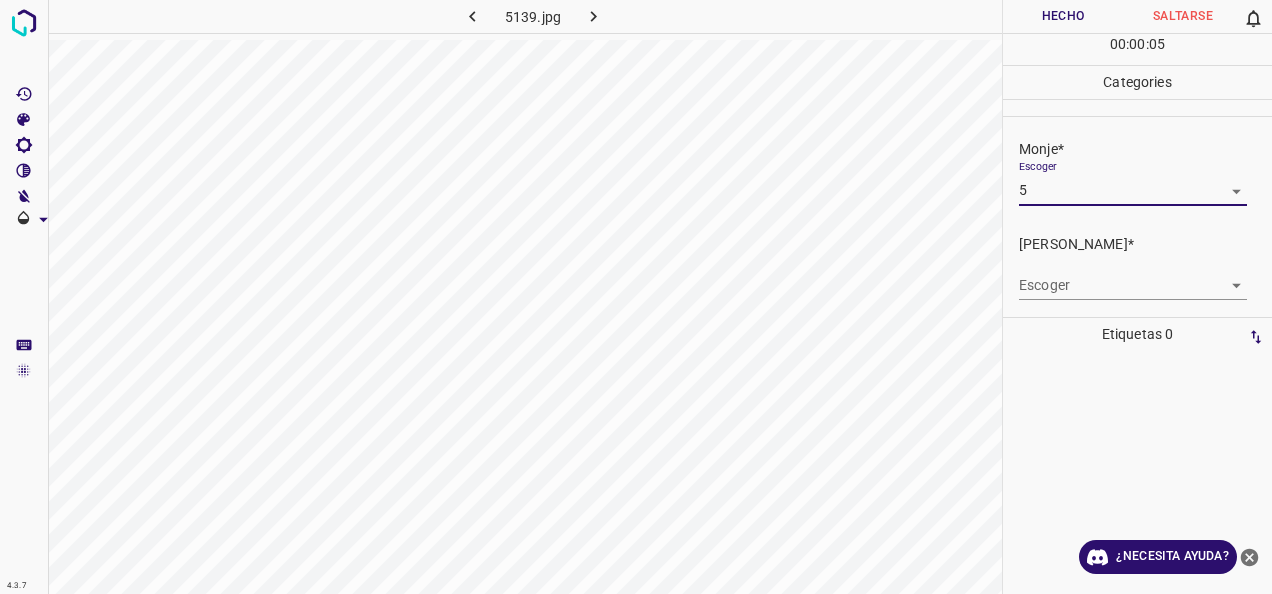click on "4.3.7 5139.jpg [PERSON_NAME] 0 00   : 00   : 05   Categories Monje*  Escoger 5 5  [PERSON_NAME]*  Escoger ​ Etiquetas 0 Categories 1 Monje 2  [PERSON_NAME] Herramientas Espacio Cambiar entre modos (Dibujar y Editar) Yo Etiquetado automático R Restaurar zoom M Acercar N Alejar Borrar Eliminar etiqueta de selección Filtros Z Restaurar filtros X Filtro de saturación C Filtro de brillo V Filtro de contraste B Filtro de escala de grises General O Descargar ¿Necesita ayuda? -Mensaje de texto -Esconder -Borrar" at bounding box center (636, 297) 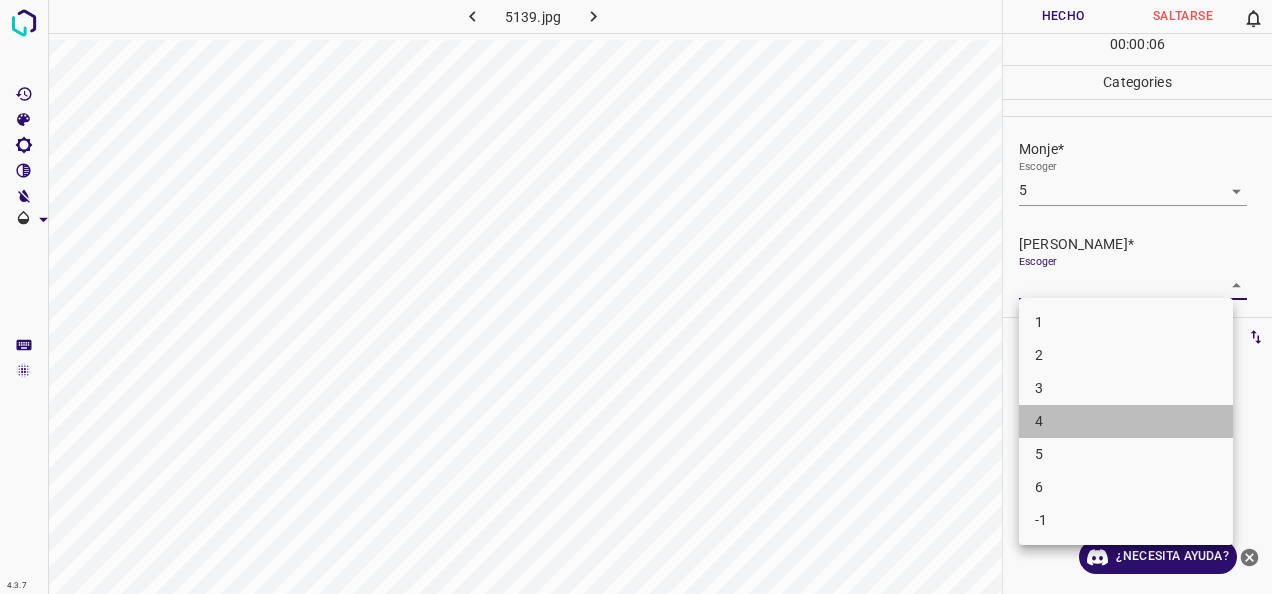 click on "4" at bounding box center (1126, 421) 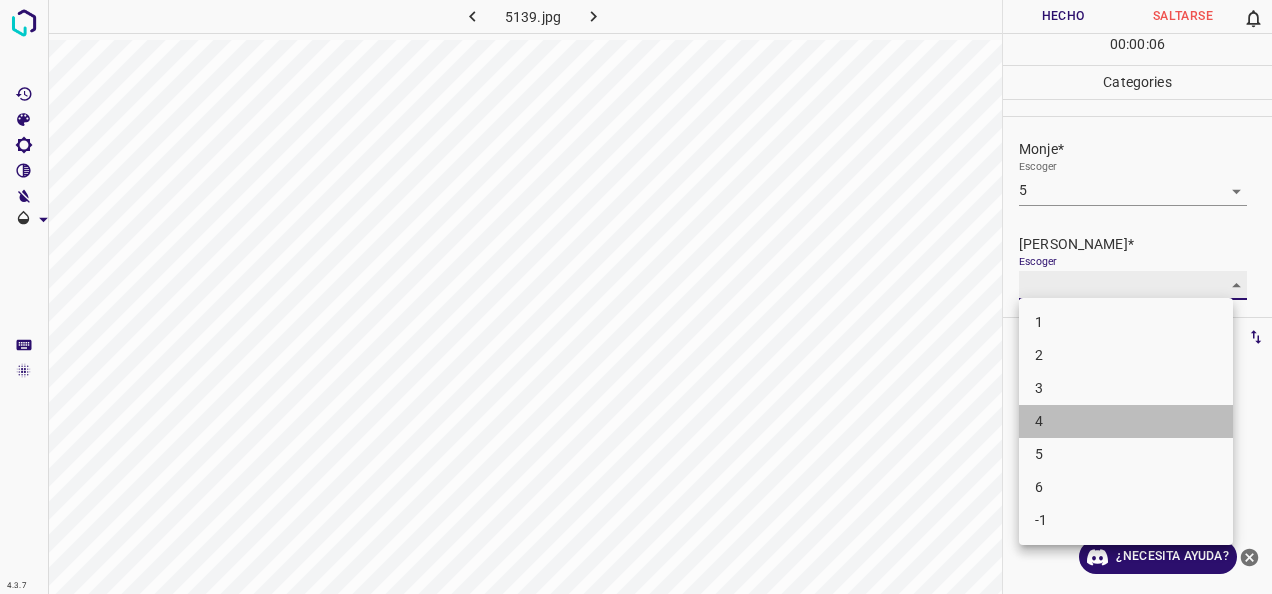 type on "4" 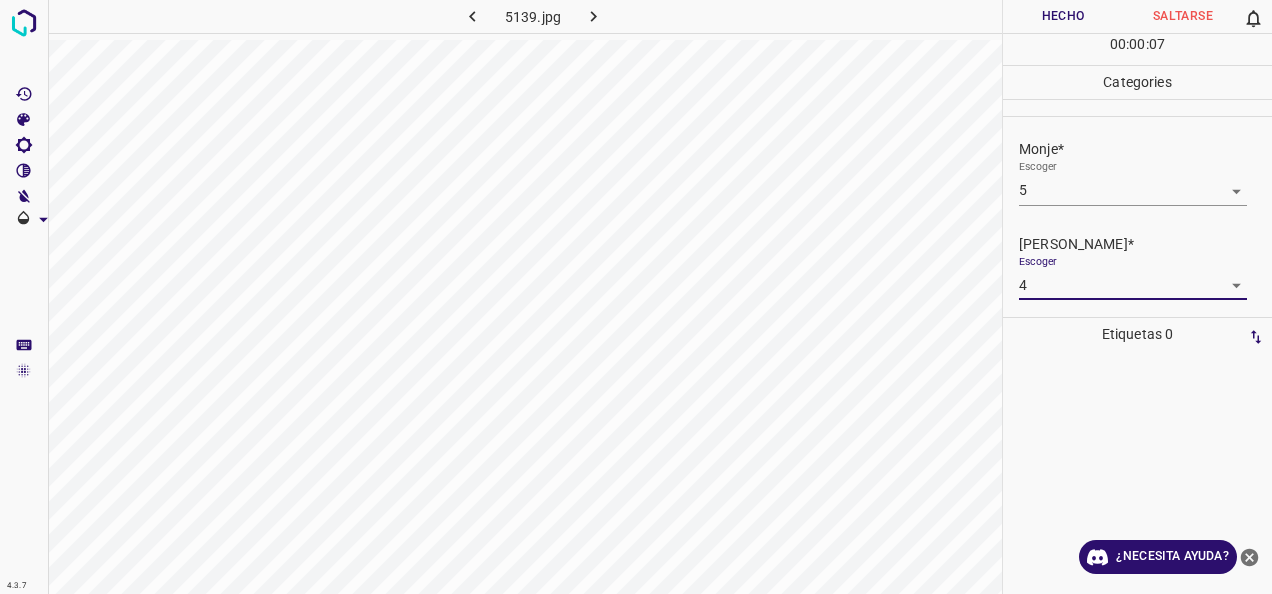 click on "Hecho" at bounding box center (1063, 16) 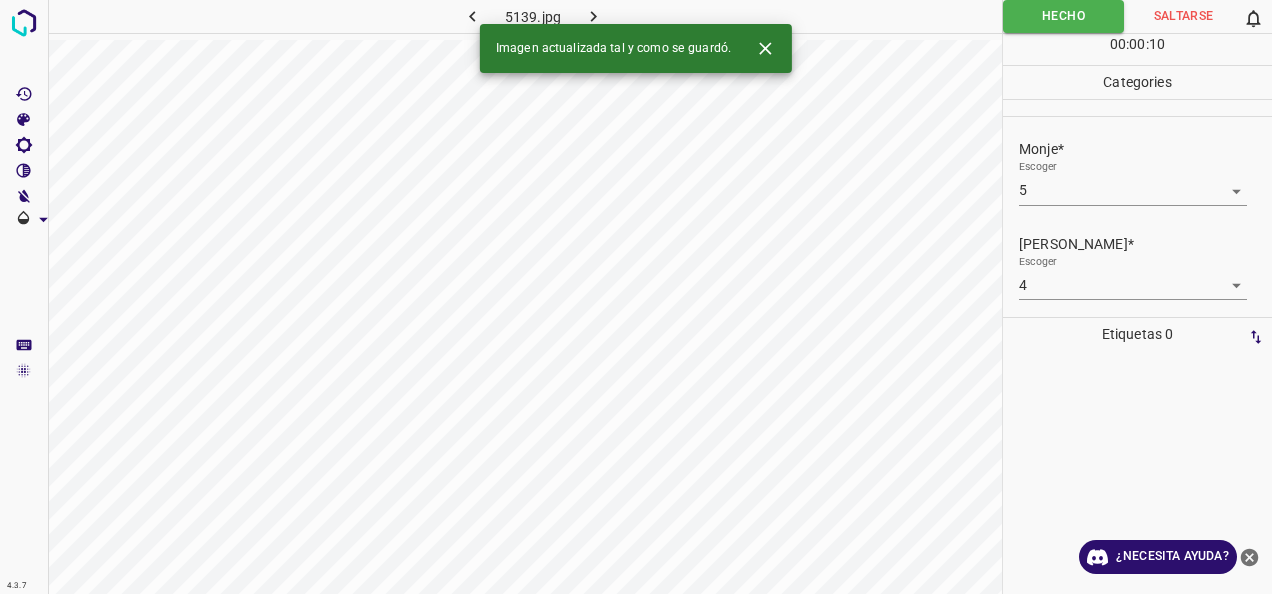 click 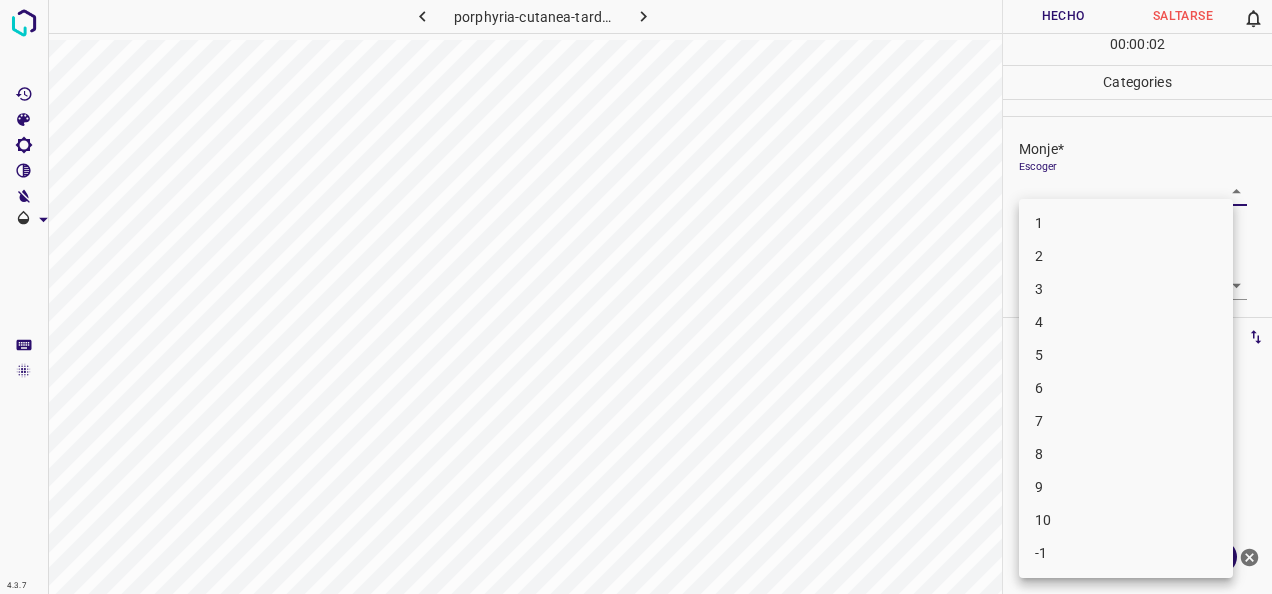 click on "4.3.7 porphyria-cutanea-tarda4.jpg Hecho Saltarse 0 00   : 00   : 02   Categories Monje*  Escoger ​  [PERSON_NAME]*  Escoger ​ Etiquetas 0 Categories 1 Monje 2  [PERSON_NAME] Herramientas Espacio Cambiar entre modos (Dibujar y Editar) Yo Etiquetado automático R Restaurar zoom M Acercar N Alejar Borrar Eliminar etiqueta de selección Filtros Z Restaurar filtros X Filtro de saturación C Filtro de brillo V Filtro de contraste B Filtro de escala de grises General O Descargar ¿Necesita ayuda? -Mensaje de texto -Esconder -Borrar 1 2 3 4 5 6 7 8 9 10 -1" at bounding box center (636, 297) 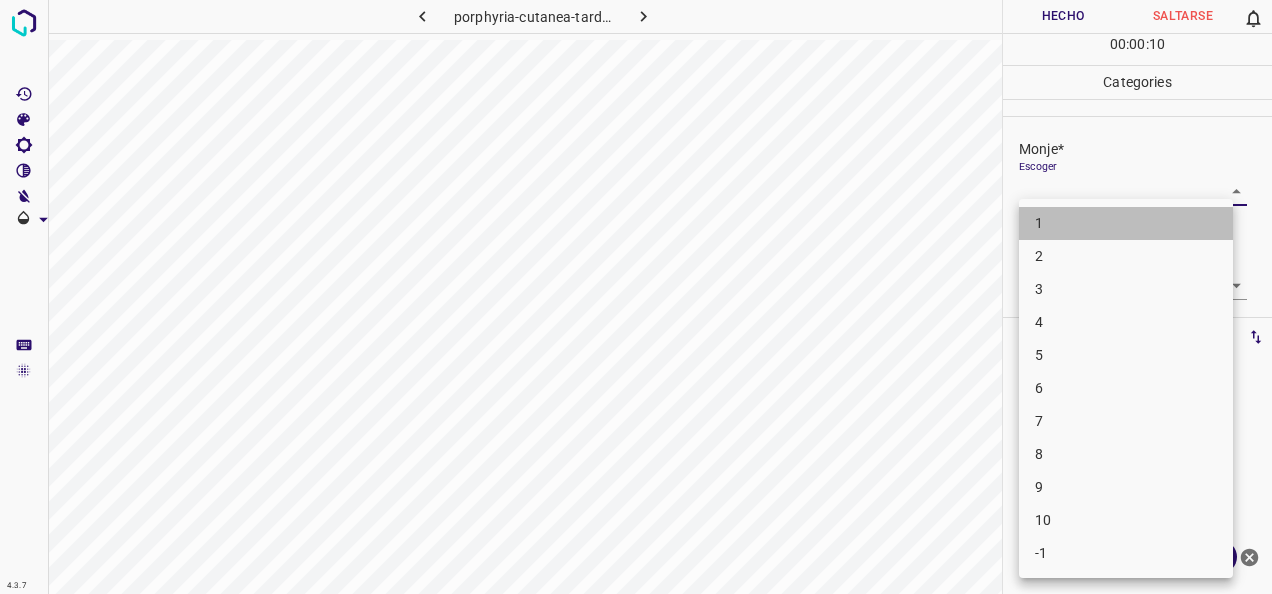 click on "1" at bounding box center (1126, 223) 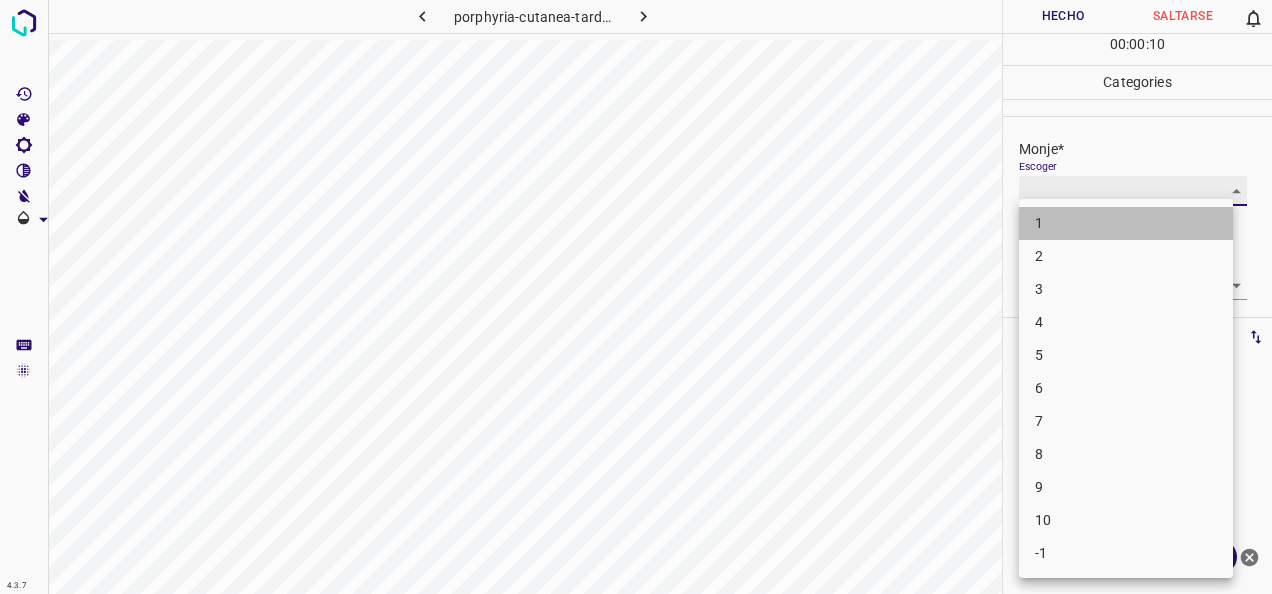 type on "1" 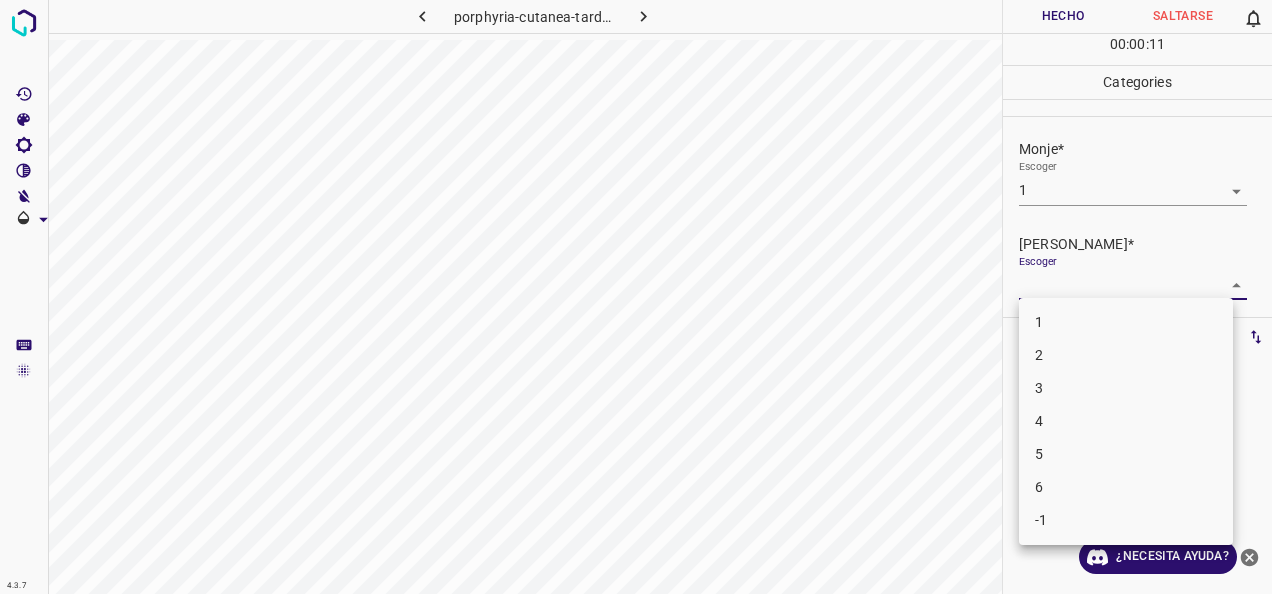click on "4.3.7 porphyria-cutanea-tarda4.jpg Hecho Saltarse 0 00   : 00   : 11   Categories Monje*  Escoger 1 1  [PERSON_NAME]*  Escoger ​ Etiquetas 0 Categories 1 Monje 2  [PERSON_NAME] Herramientas Espacio Cambiar entre modos (Dibujar y Editar) Yo Etiquetado automático R Restaurar zoom M Acercar N Alejar Borrar Eliminar etiqueta de selección Filtros Z Restaurar filtros X Filtro de saturación C Filtro de brillo V Filtro de contraste B Filtro de escala de grises General O Descargar ¿Necesita ayuda? -Mensaje de texto -Esconder -Borrar 1 2 3 4 5 6 -1" at bounding box center (636, 297) 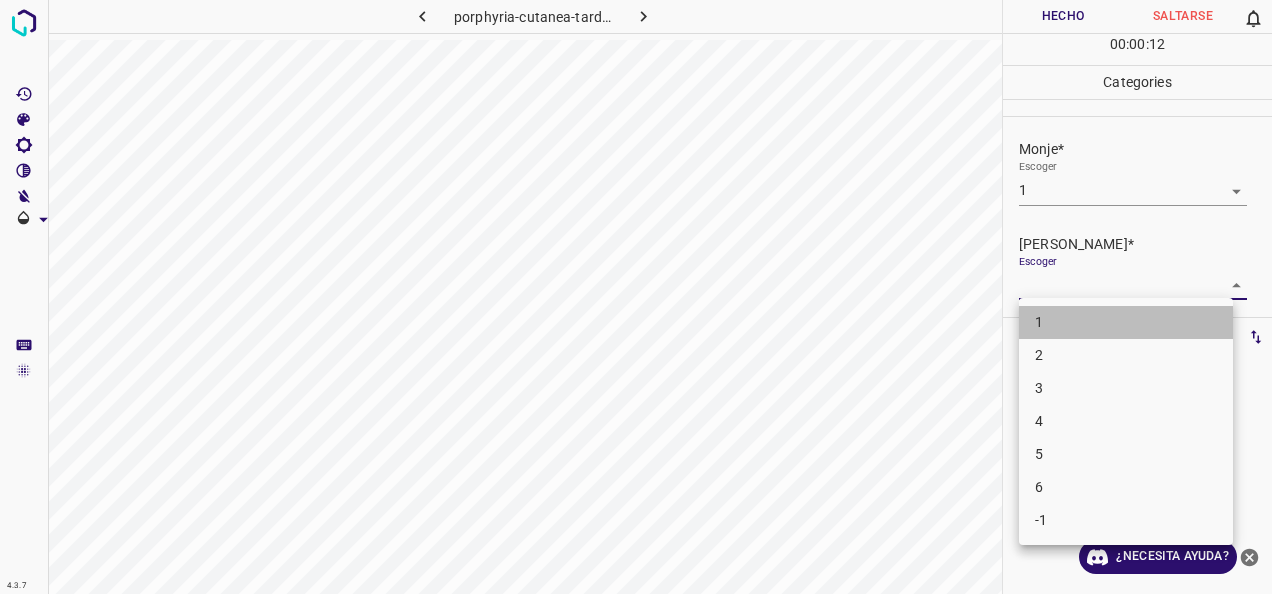 click on "1" at bounding box center (1126, 322) 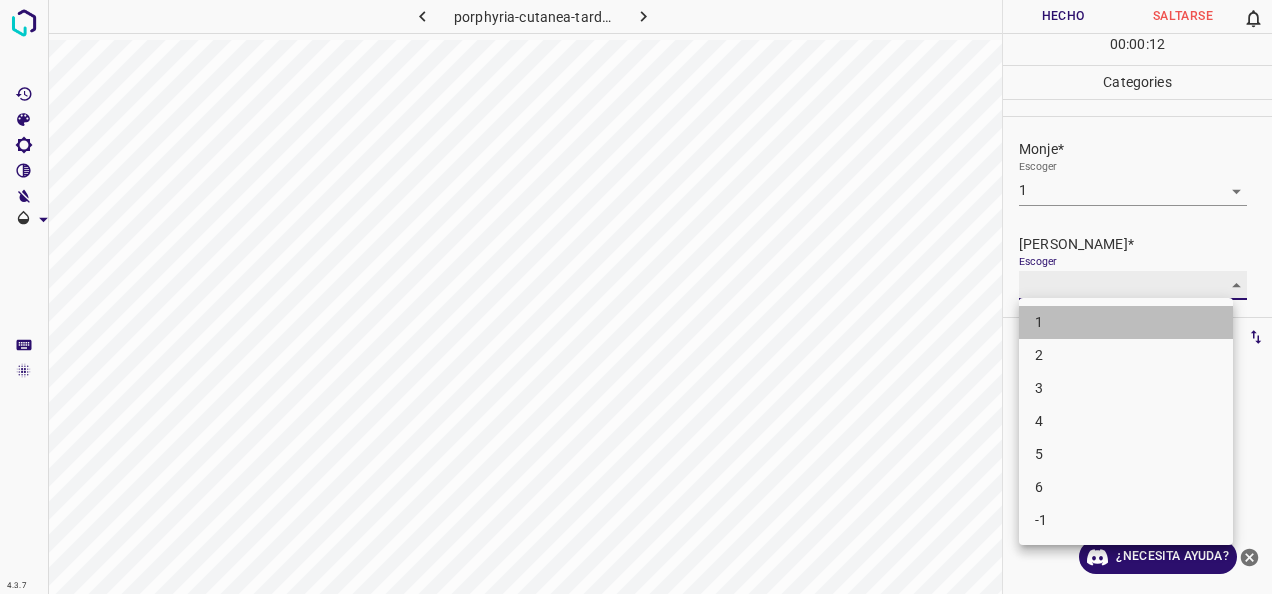 type on "1" 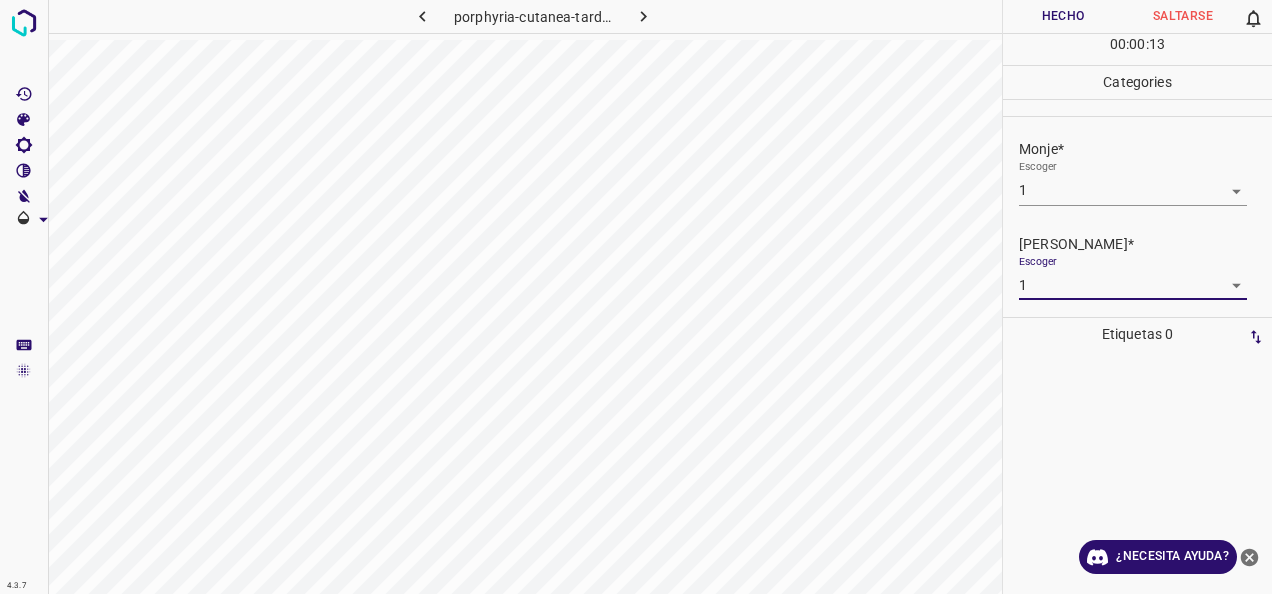 click on "Hecho" at bounding box center (1063, 16) 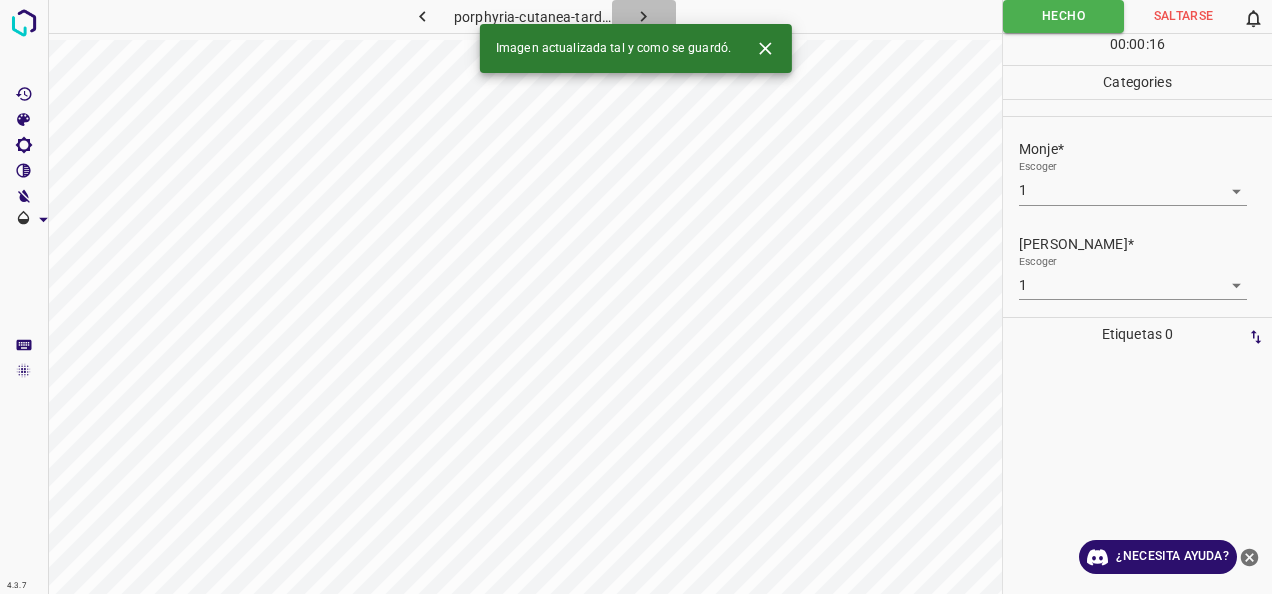 click 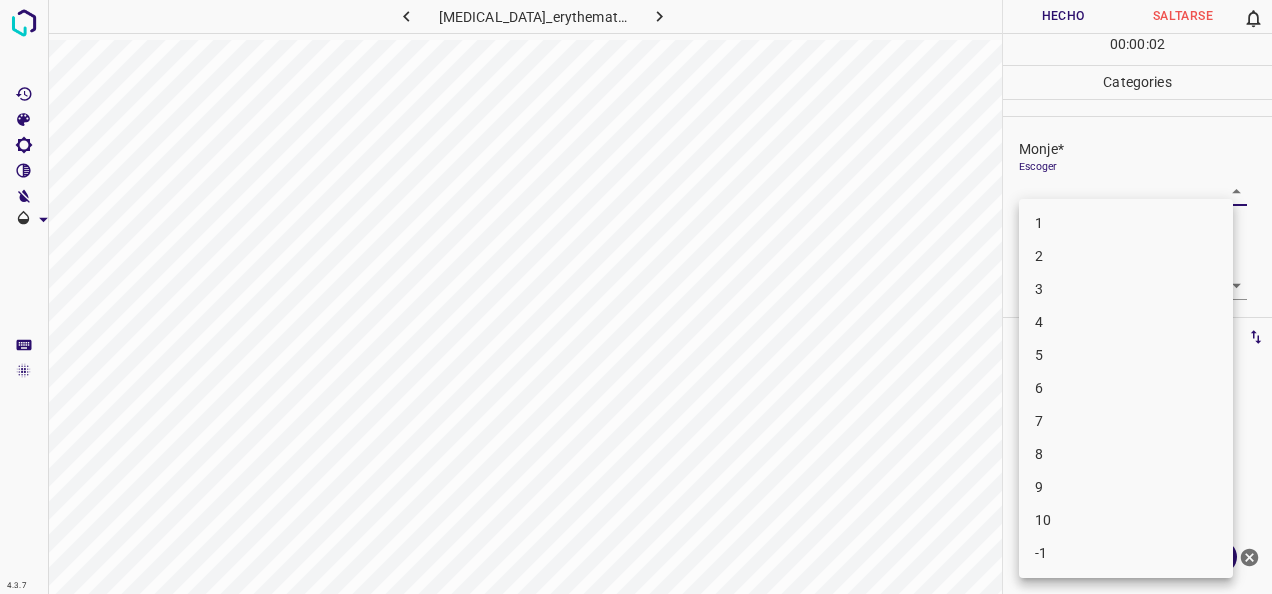 click on "4.3.7 [MEDICAL_DATA]_erythematosus25.jpg Hecho Saltarse 0 00   : 00   : 02   Categories Monje*  Escoger ​  [PERSON_NAME]*  Escoger ​ Etiquetas 0 Categories 1 Monje 2  [PERSON_NAME] Herramientas Espacio Cambiar entre modos (Dibujar y Editar) Yo Etiquetado automático R Restaurar zoom M Acercar N Alejar Borrar Eliminar etiqueta de selección Filtros Z Restaurar filtros X Filtro de saturación C Filtro de brillo V Filtro de contraste B Filtro de escala de grises General O Descargar ¿Necesita ayuda? -Mensaje de texto -Esconder -Borrar 1 2 3 4 5 6 7 8 9 10 -1" at bounding box center (636, 297) 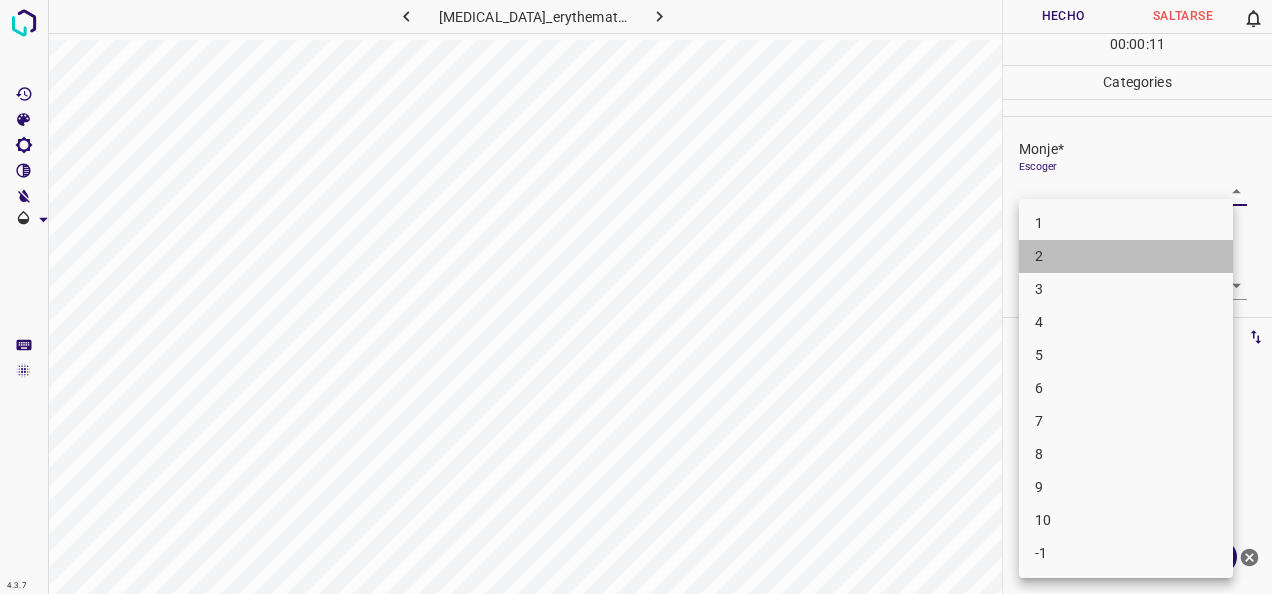 click on "2" at bounding box center (1126, 256) 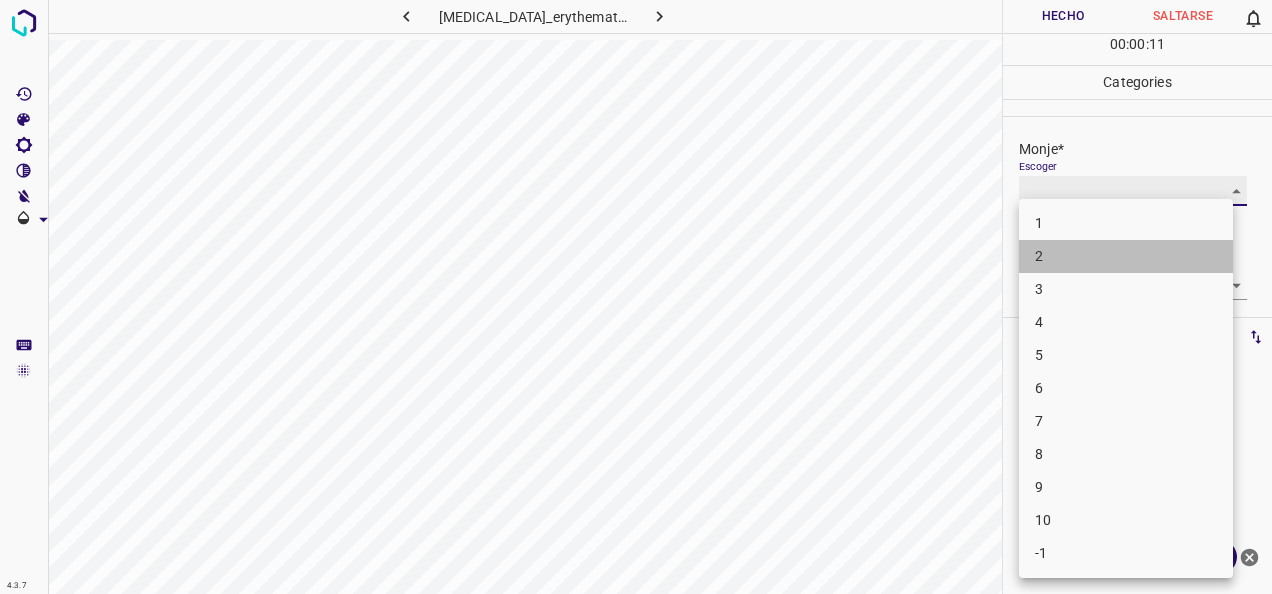 type on "2" 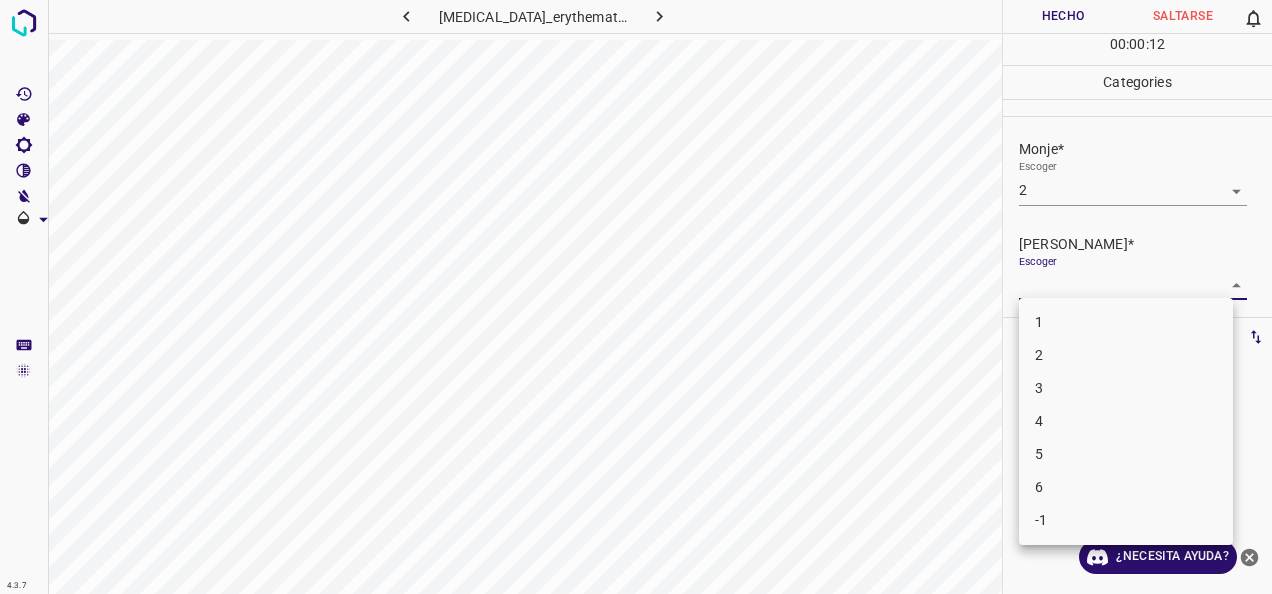 click on "4.3.7 [MEDICAL_DATA]_erythematosus25.jpg Hecho Saltarse 0 00   : 00   : 12   Categories Monje*  Escoger 2 2  [PERSON_NAME]*  Escoger ​ Etiquetas 0 Categories 1 Monje 2  [PERSON_NAME] Herramientas Espacio Cambiar entre modos (Dibujar y Editar) Yo Etiquetado automático R Restaurar zoom M Acercar N Alejar Borrar Eliminar etiqueta de selección Filtros Z Restaurar filtros X Filtro de saturación C Filtro de brillo V Filtro de contraste B Filtro de escala de grises General O Descargar ¿Necesita ayuda? -Mensaje de texto -Esconder -Borrar 1 2 3 4 5 6 -1" at bounding box center (636, 297) 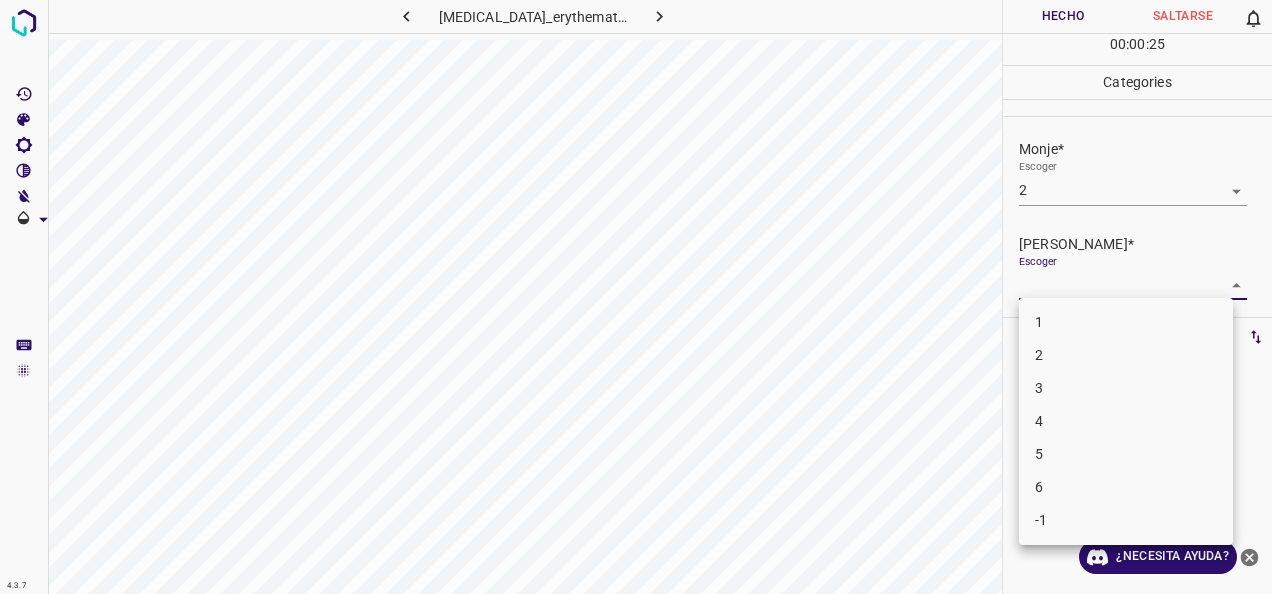 click on "1" at bounding box center [1126, 322] 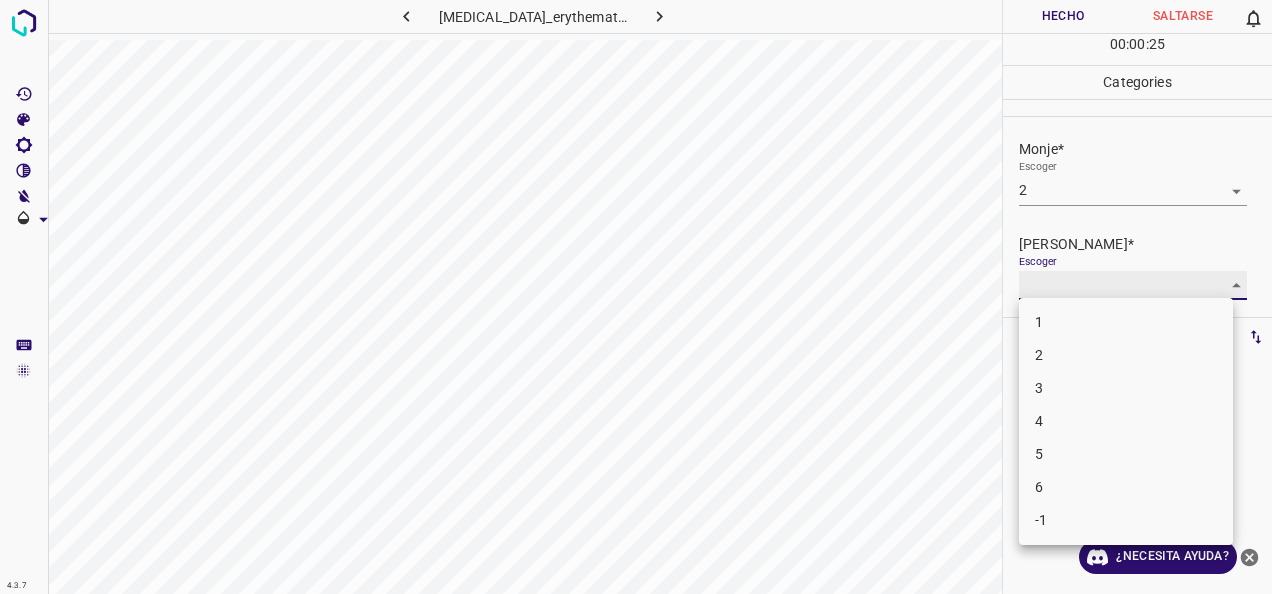 type on "1" 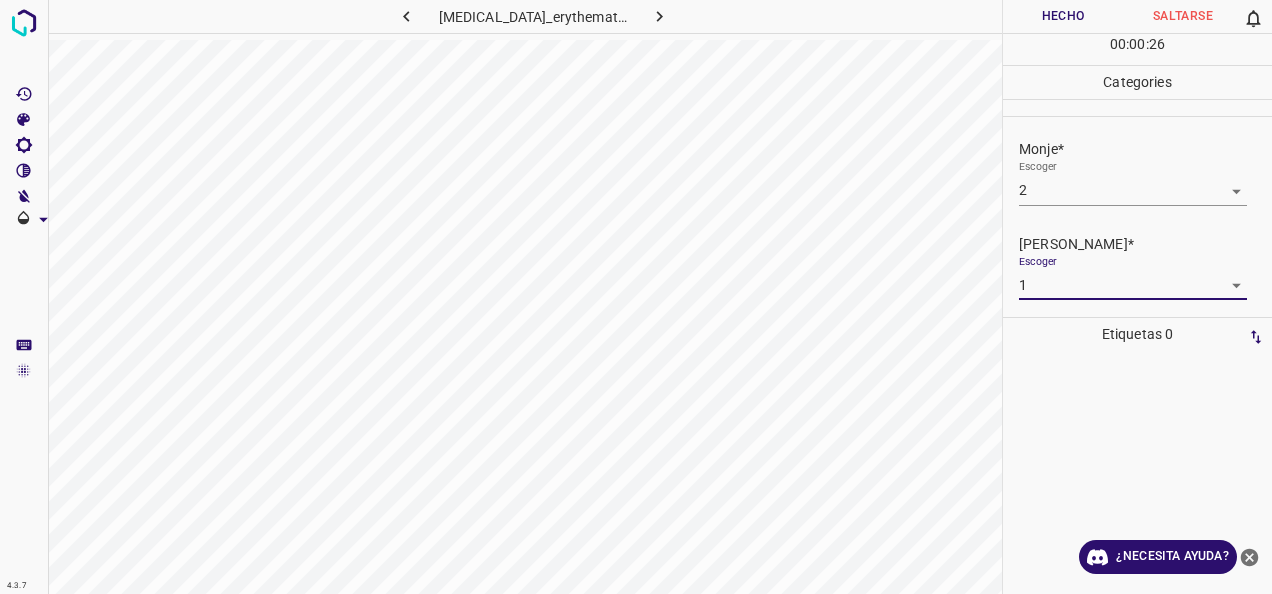 click on "Hecho" at bounding box center (1063, 16) 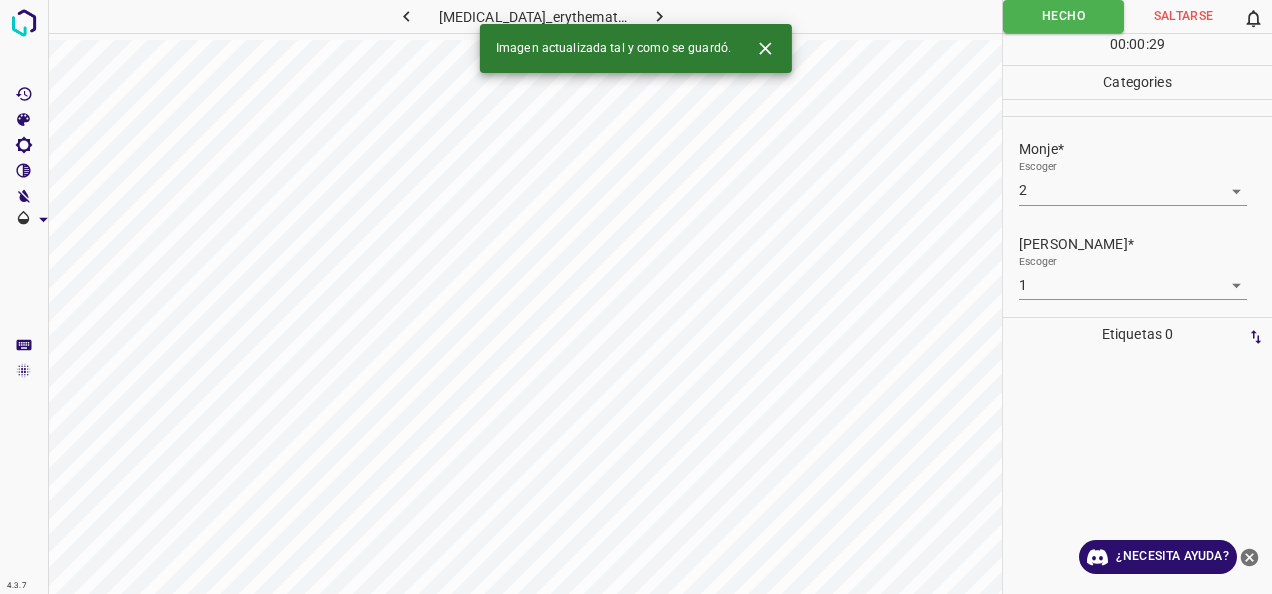 click 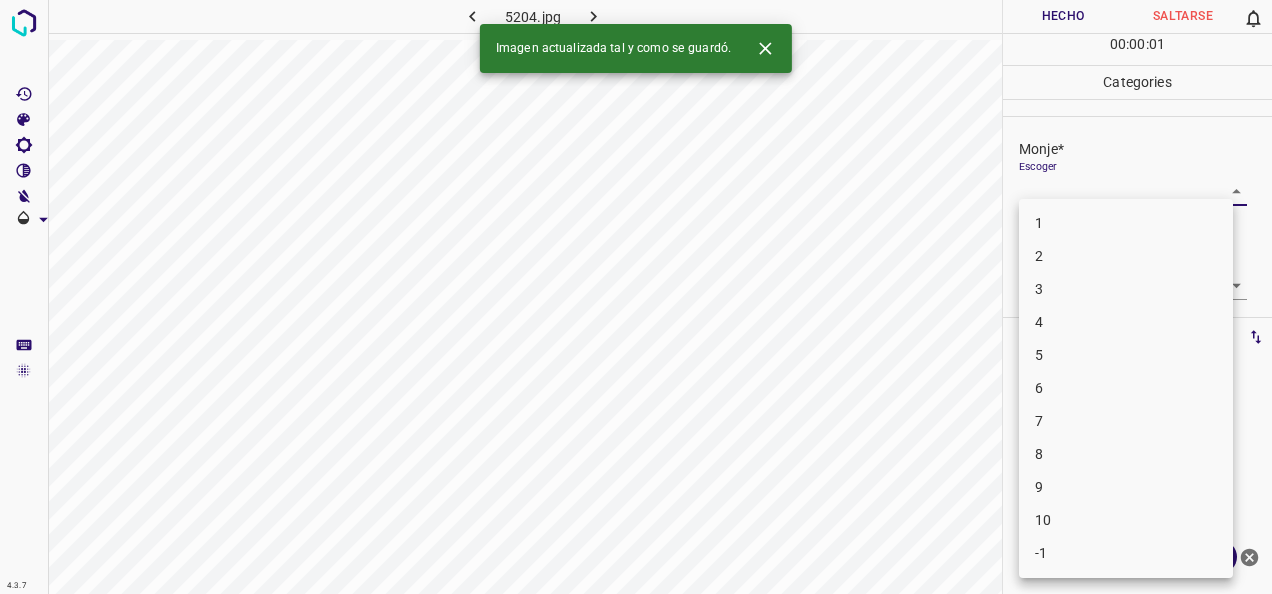 click on "4.3.7 5204.jpg Hecho Saltarse 0 00   : 00   : 01   Categories Monje*  Escoger ​  [PERSON_NAME]*  Escoger ​ Etiquetas 0 Categories 1 Monje 2  [PERSON_NAME] Herramientas Espacio Cambiar entre modos (Dibujar y Editar) Yo Etiquetado automático R Restaurar zoom M Acercar N Alejar Borrar Eliminar etiqueta de selección Filtros Z Restaurar filtros X Filtro de saturación C Filtro de brillo V Filtro de contraste B Filtro de escala de grises General O Descargar Imagen actualizada tal y como se guardó. ¿Necesita ayuda? -Mensaje de texto -Esconder -Borrar 1 2 3 4 5 6 7 8 9 10 -1" at bounding box center (636, 297) 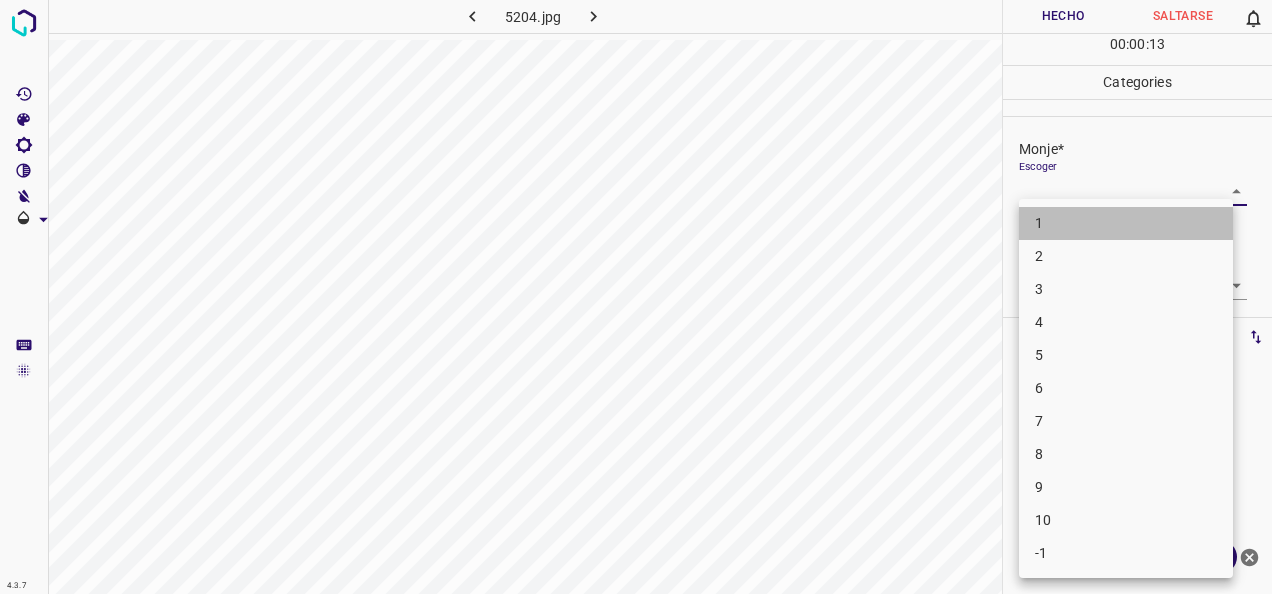 click on "1" at bounding box center [1126, 223] 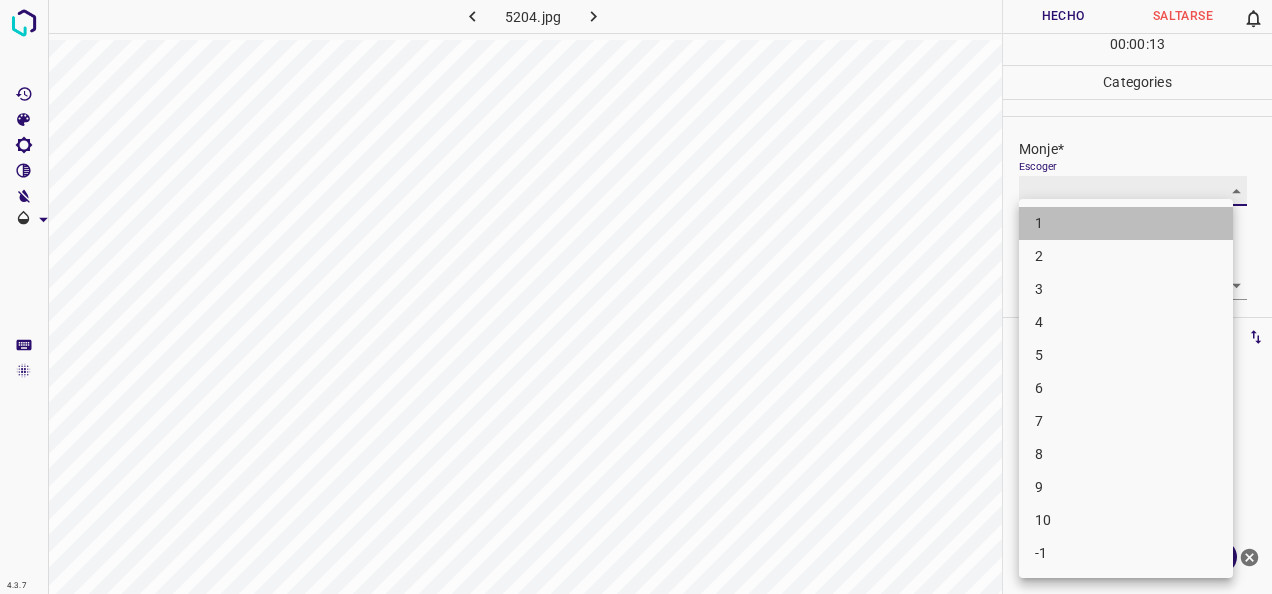 type on "1" 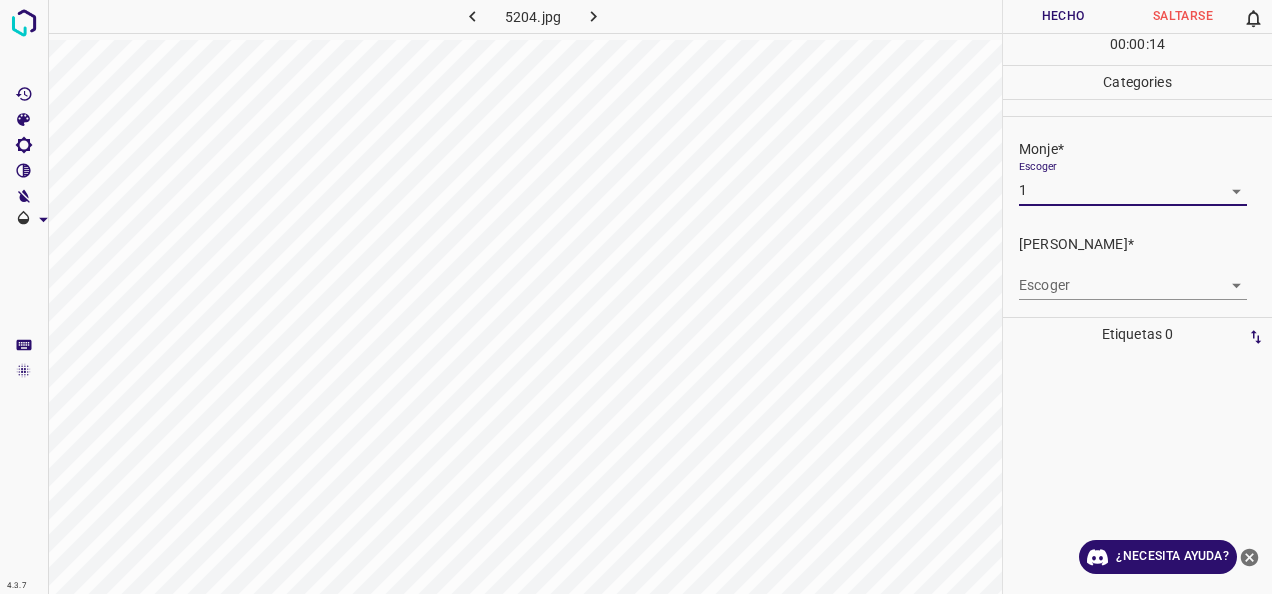 click on "4.3.7 5204.jpg Hecho Saltarse 0 00   : 00   : 14   Categories Monje*  Escoger 1 1  [PERSON_NAME]*  Escoger ​ Etiquetas 0 Categories 1 Monje 2  [PERSON_NAME] Herramientas Espacio Cambiar entre modos (Dibujar y Editar) Yo Etiquetado automático R Restaurar zoom M Acercar N Alejar Borrar Eliminar etiqueta de selección Filtros Z Restaurar filtros X Filtro de saturación C Filtro de brillo V Filtro de contraste B Filtro de escala de grises General O Descargar ¿Necesita ayuda? -Mensaje de texto -Esconder -Borrar" at bounding box center (636, 297) 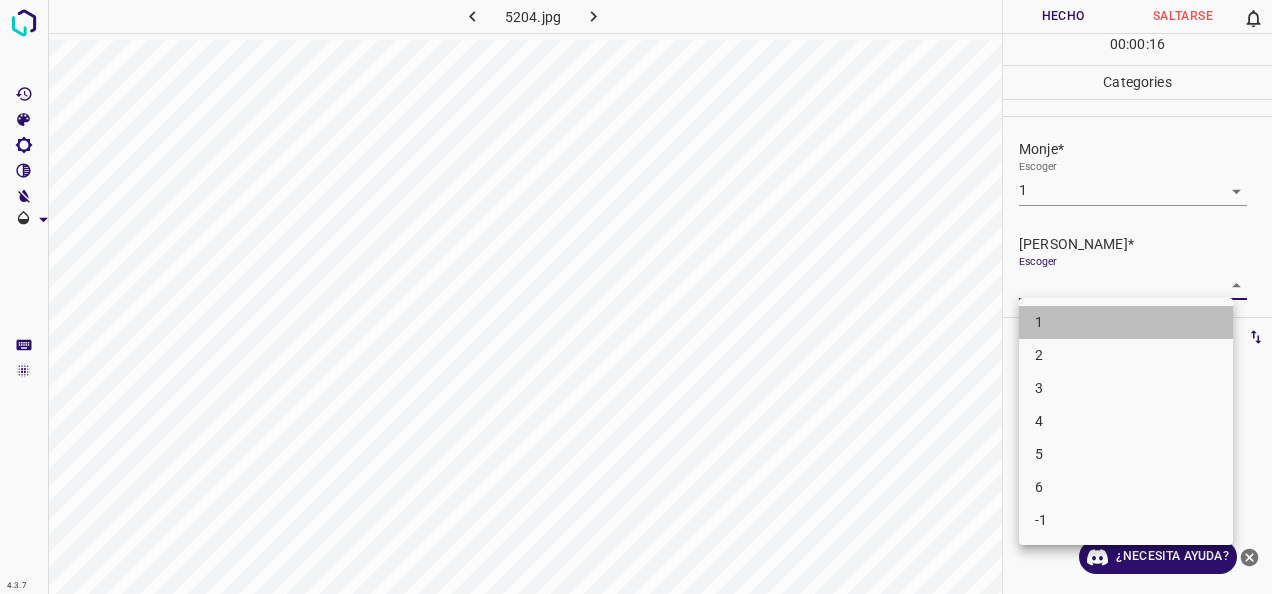 click on "1" at bounding box center [1126, 322] 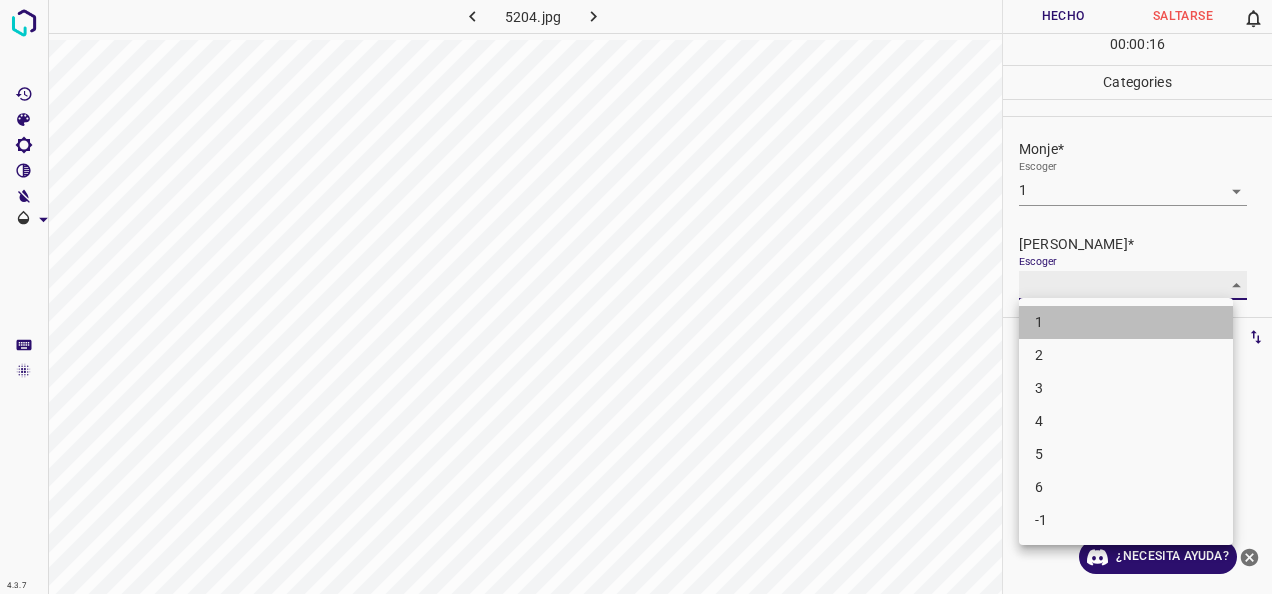 type on "1" 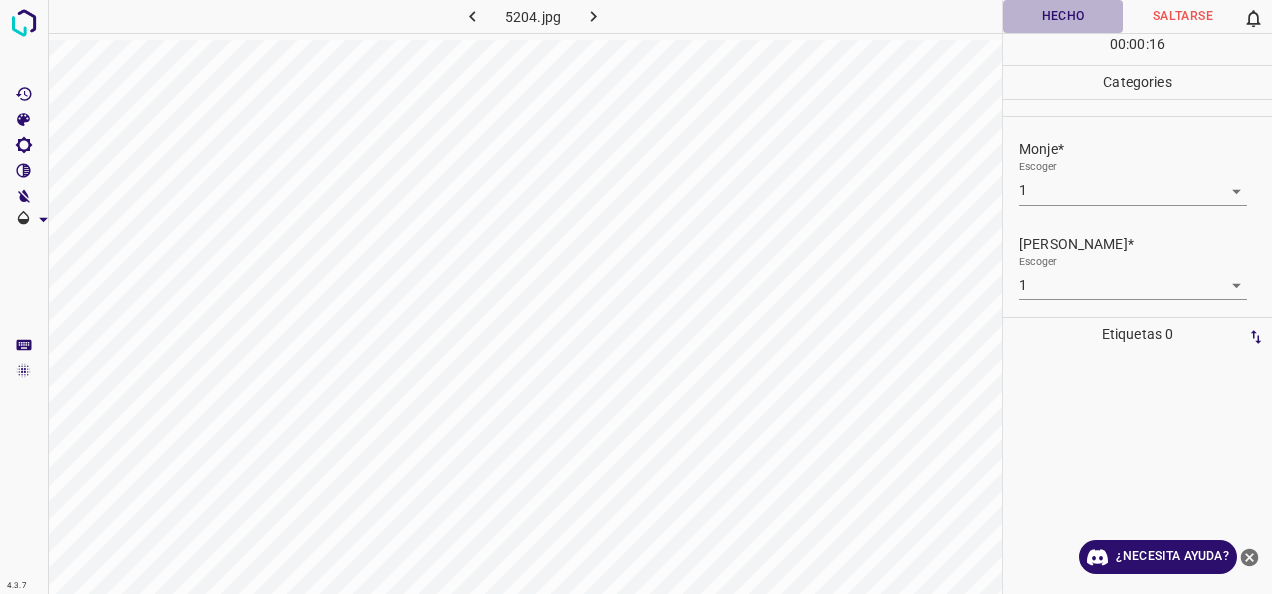 click on "Hecho" at bounding box center (1063, 16) 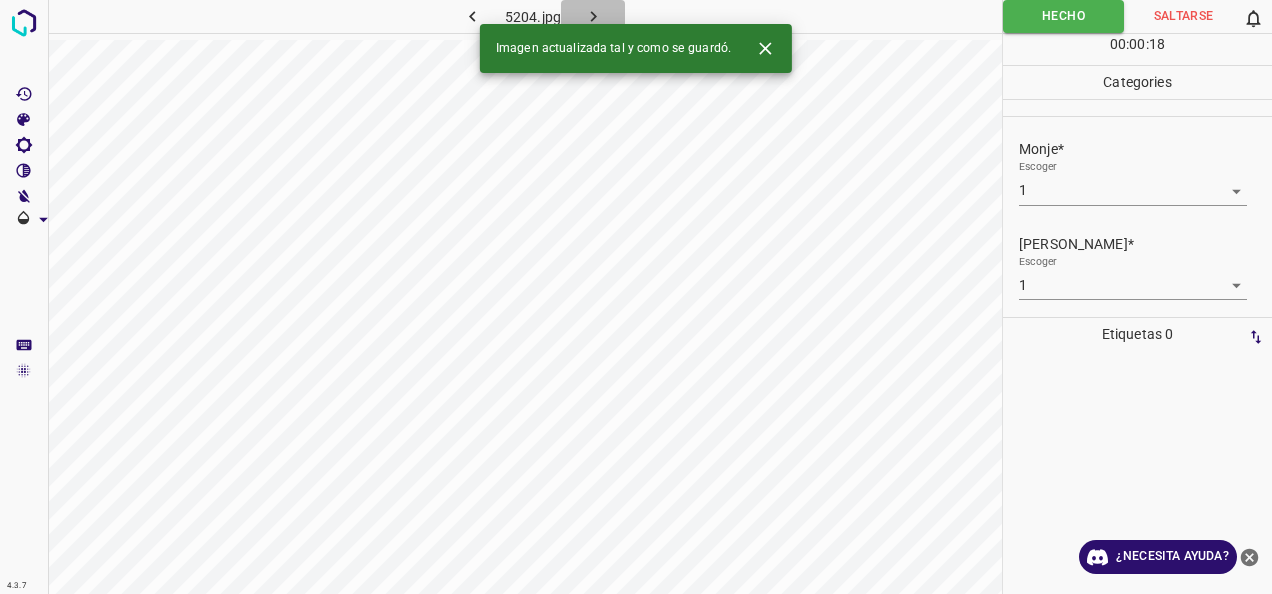 click 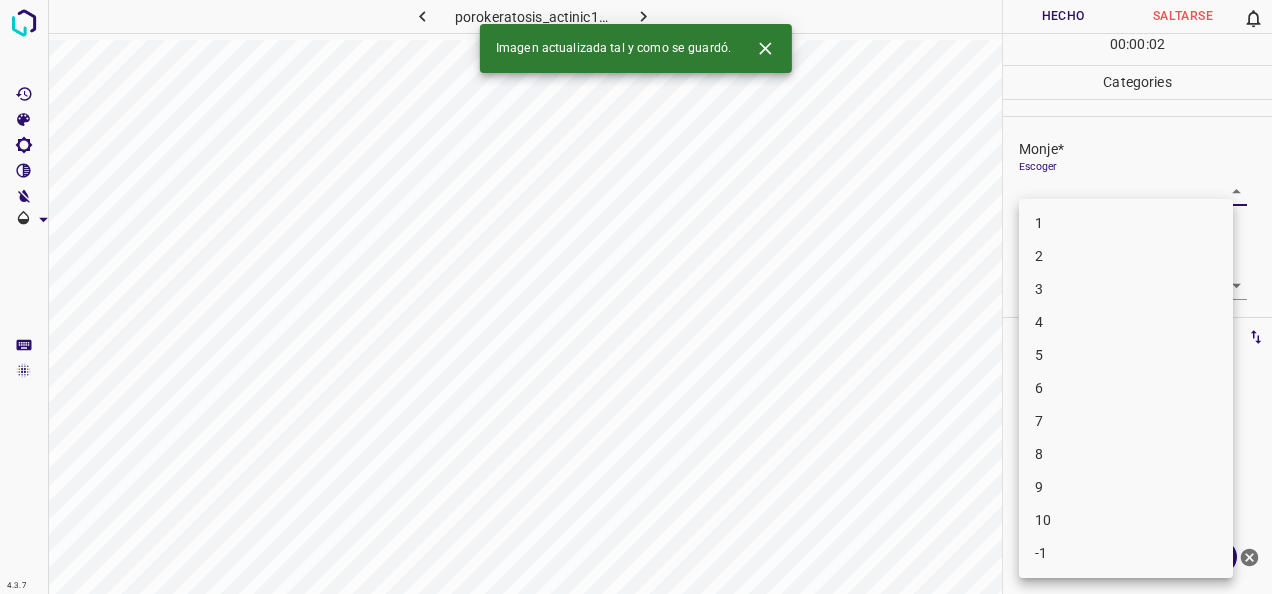 click on "4.3.7 porokeratosis_actinic1.jpg Hecho Saltarse 0 00   : 00   : 02   Categories Monje*  Escoger ​  [PERSON_NAME]*  Escoger ​ Etiquetas 0 Categories 1 Monje 2  [PERSON_NAME] Herramientas Espacio Cambiar entre modos (Dibujar y Editar) Yo Etiquetado automático R Restaurar zoom M Acercar N Alejar Borrar Eliminar etiqueta de selección Filtros Z Restaurar filtros X Filtro de saturación C Filtro de brillo V Filtro de contraste B Filtro de escala de grises General O Descargar Imagen actualizada tal y como se guardó. ¿Necesita ayuda? -Mensaje de texto -Esconder -Borrar 1 2 3 4 5 6 7 8 9 10 -1" at bounding box center (636, 297) 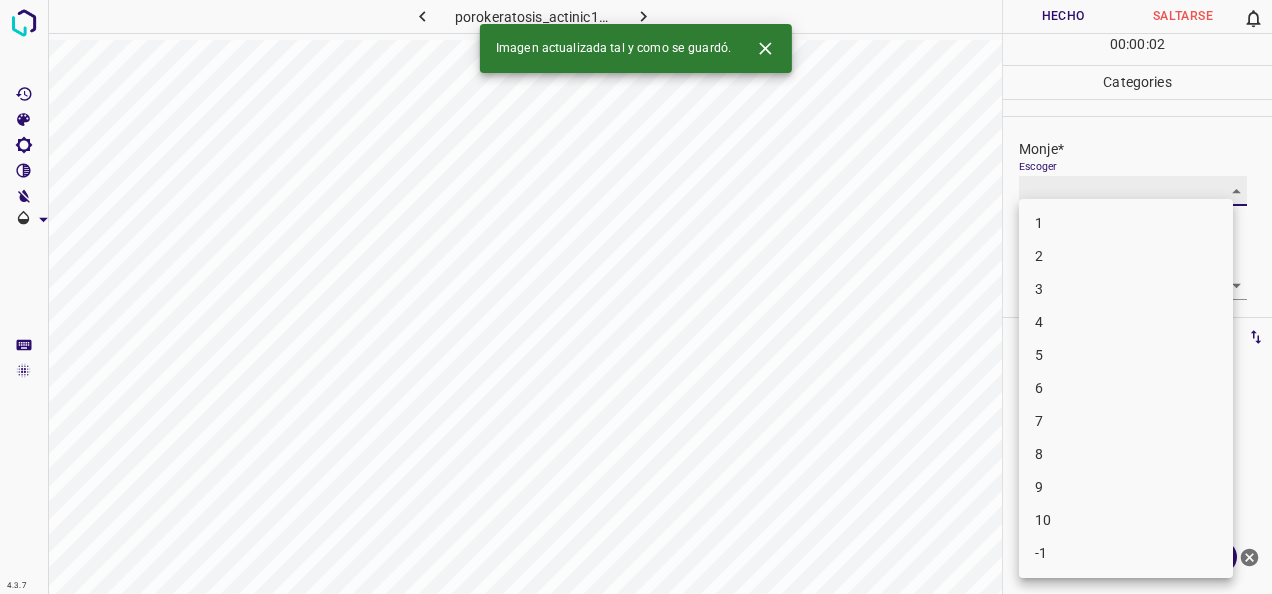 type on "1" 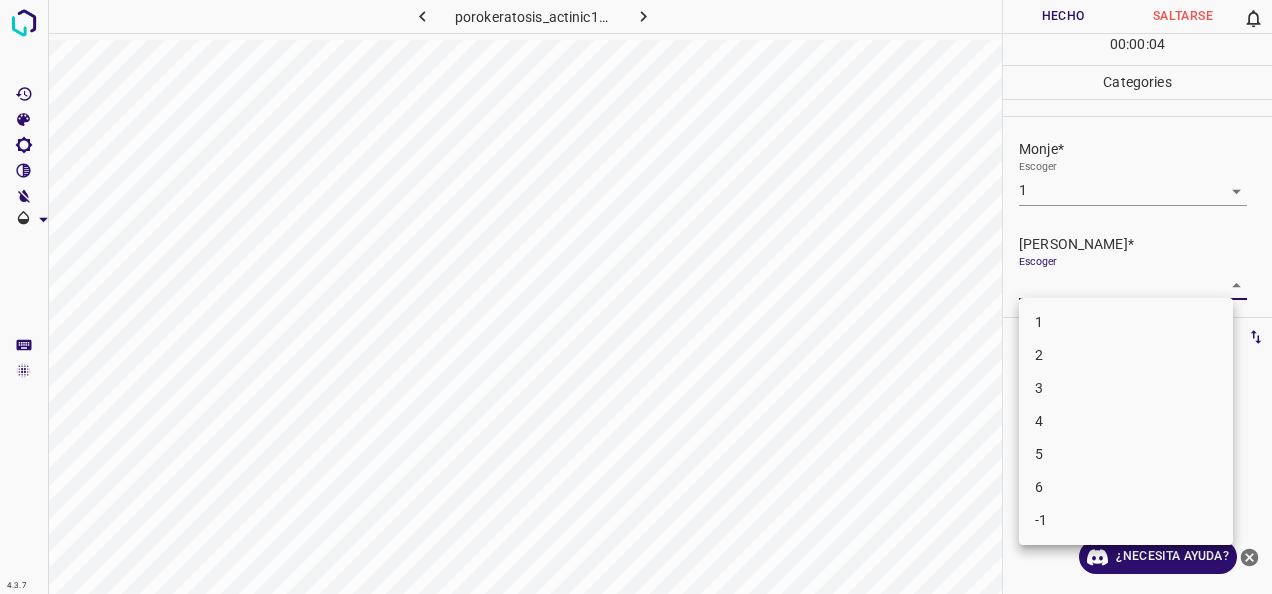 click on "4.3.7 porokeratosis_actinic1.jpg Hecho Saltarse 0 00   : 00   : 04   Categories Monje*  Escoger 1 1  [PERSON_NAME]*  Escoger ​ Etiquetas 0 Categories 1 Monje 2  [PERSON_NAME] Herramientas Espacio Cambiar entre modos (Dibujar y Editar) Yo Etiquetado automático R Restaurar zoom M Acercar N Alejar Borrar Eliminar etiqueta de selección Filtros Z Restaurar filtros X Filtro de saturación C Filtro de brillo V Filtro de contraste B Filtro de escala de grises General O Descargar ¿Necesita ayuda? -Mensaje de texto -Esconder -Borrar 1 2 3 4 5 6 -1" at bounding box center (636, 297) 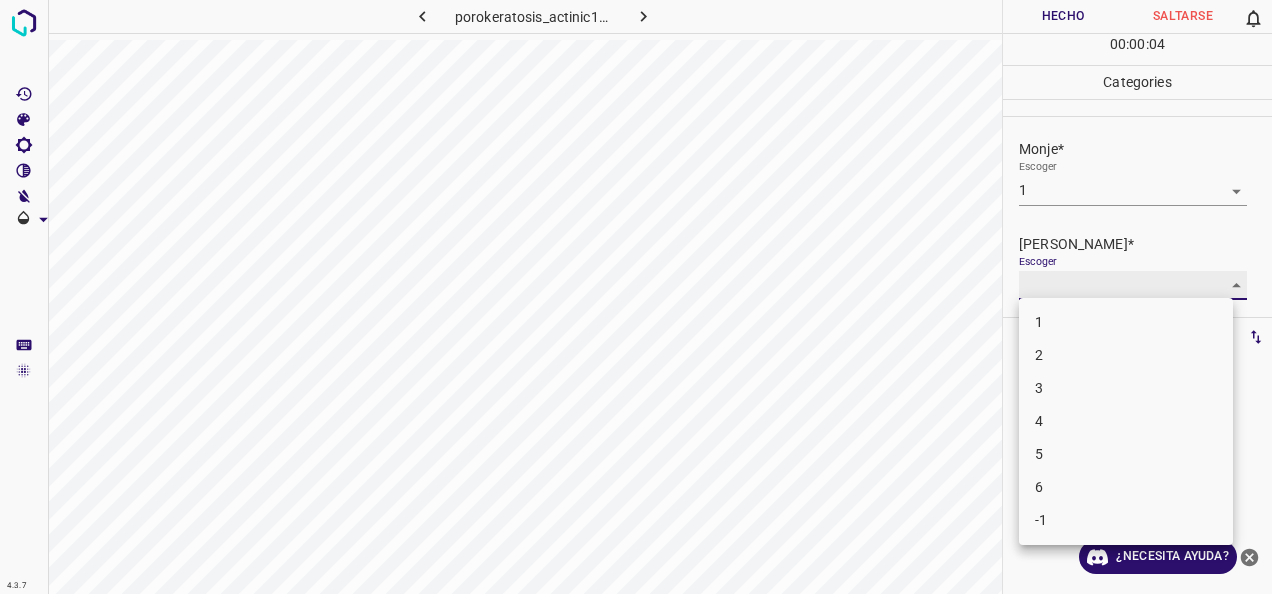 type on "1" 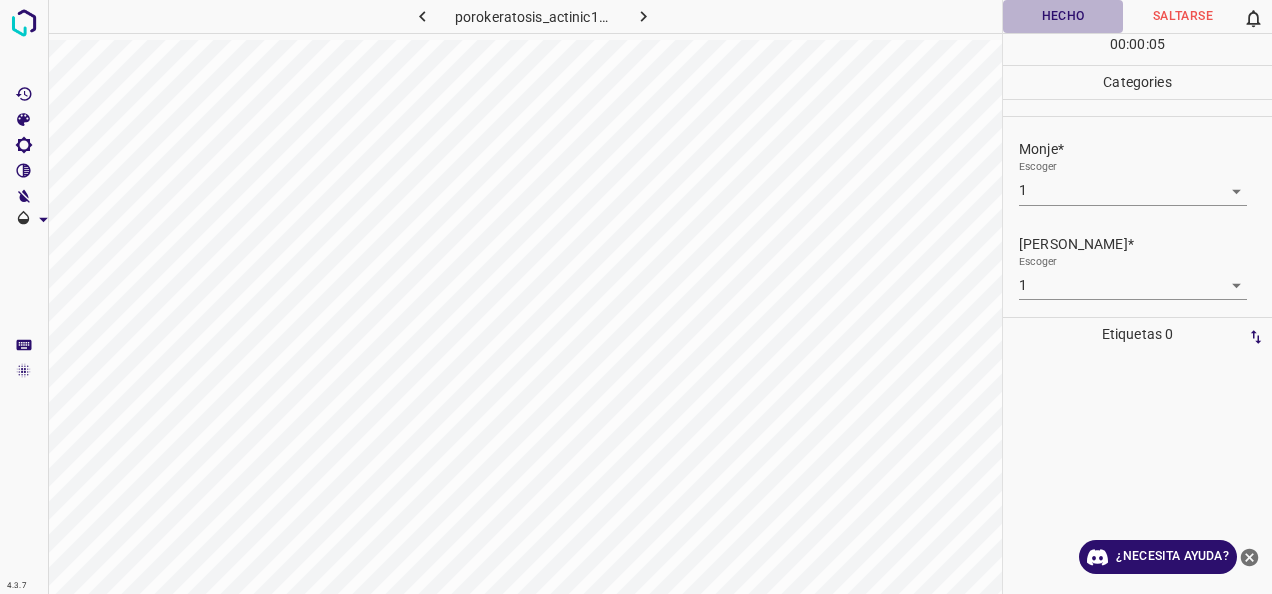 click on "Hecho" at bounding box center (1063, 16) 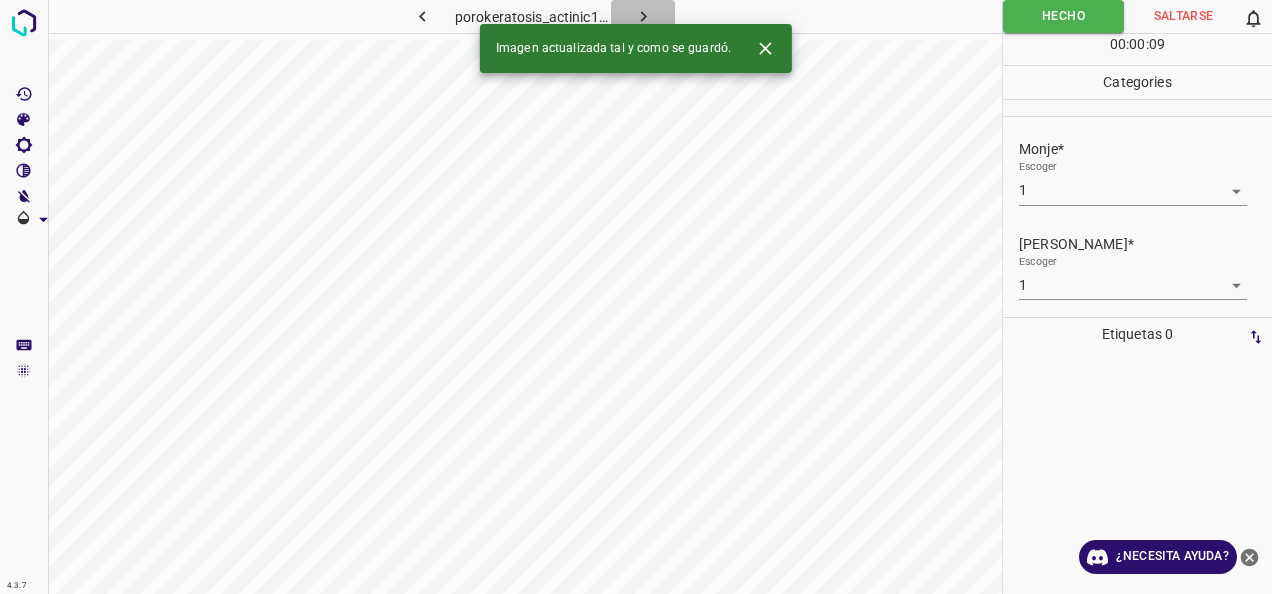 click 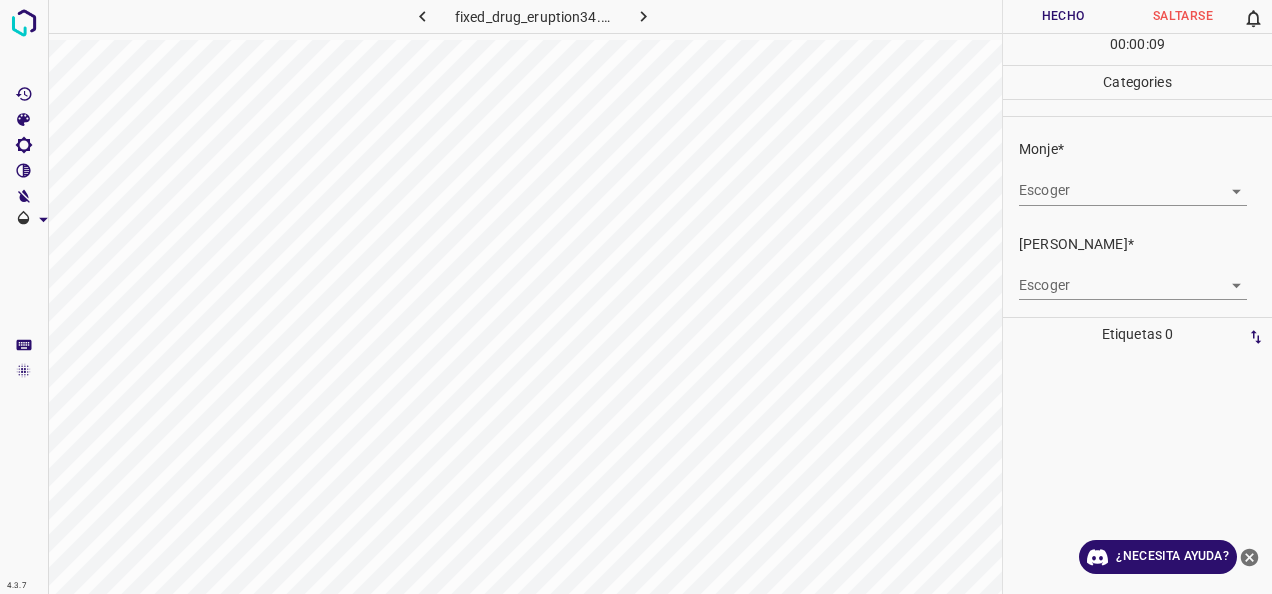 click on "4.3.7 fixed_drug_eruption34.jpg Hecho Saltarse 0 00   : 00   : 09   Categories Monje*  Escoger ​  [PERSON_NAME]*  Escoger ​ Etiquetas 0 Categories 1 Monje 2  [PERSON_NAME] Herramientas Espacio Cambiar entre modos (Dibujar y Editar) Yo Etiquetado automático R Restaurar zoom M Acercar N Alejar Borrar Eliminar etiqueta de selección Filtros Z Restaurar filtros X Filtro de saturación C Filtro de brillo V Filtro de contraste B Filtro de escala de grises General O Descargar ¿Necesita ayuda? -Mensaje de texto -Esconder -Borrar" at bounding box center [636, 297] 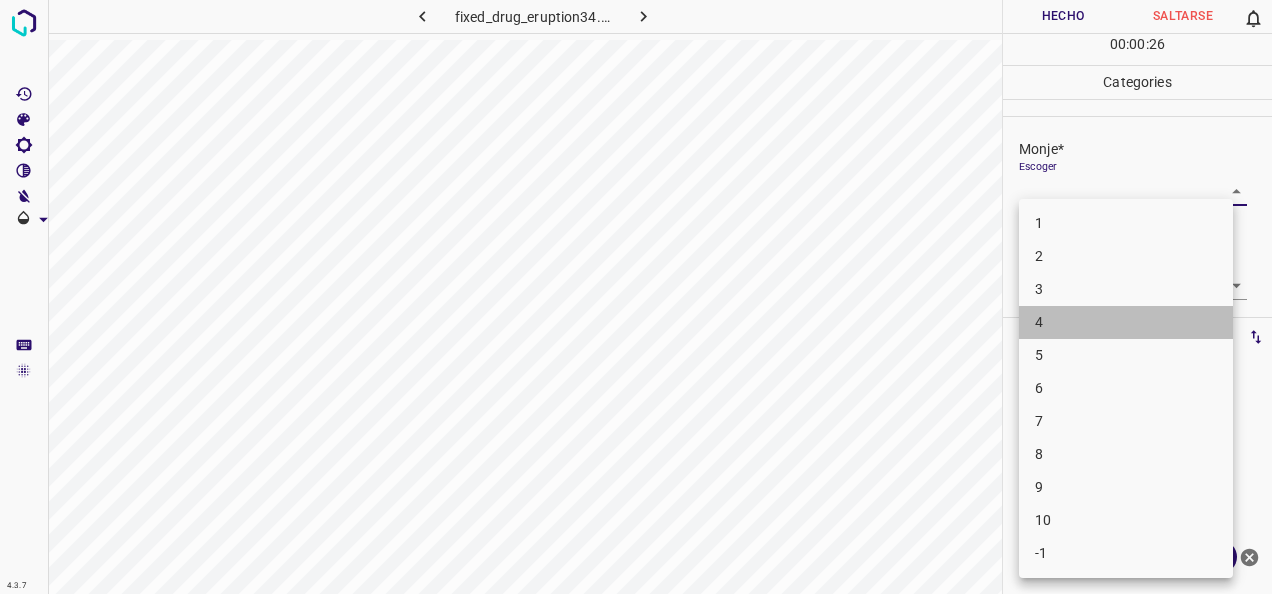 click on "4" at bounding box center (1126, 322) 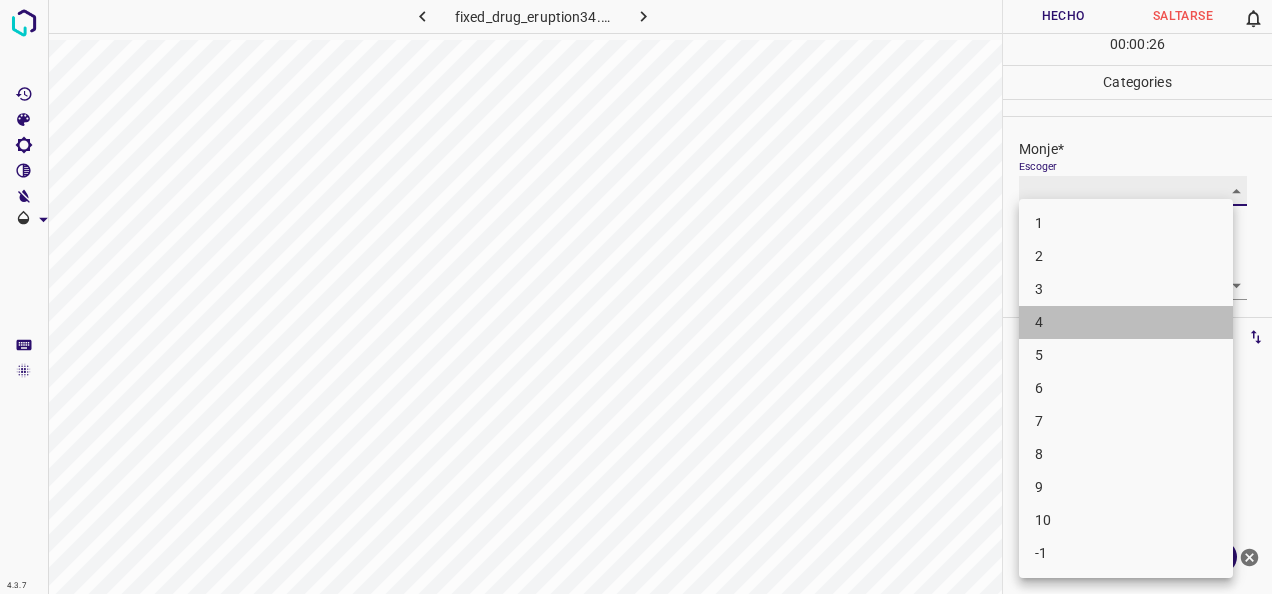 type on "4" 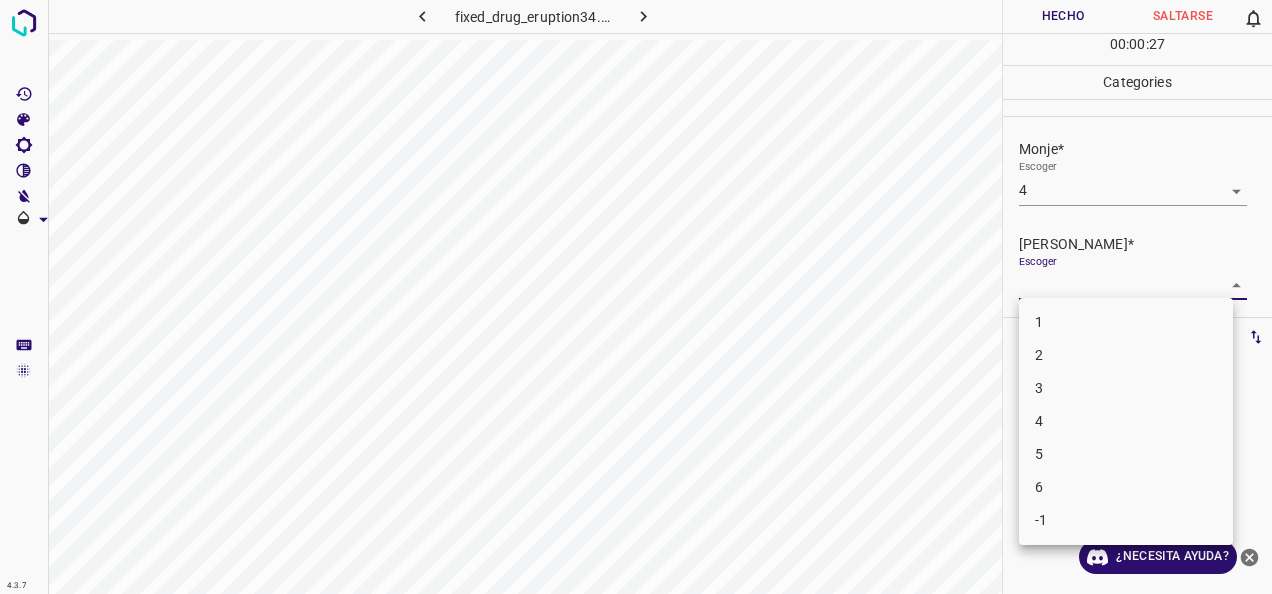 click on "4.3.7 fixed_drug_eruption34.jpg Hecho Saltarse 0 00   : 00   : 27   Categories Monje*  Escoger 4 4  [PERSON_NAME]*  Escoger ​ Etiquetas 0 Categories 1 Monje 2  [PERSON_NAME] Herramientas Espacio Cambiar entre modos (Dibujar y Editar) Yo Etiquetado automático R Restaurar zoom M Acercar N Alejar Borrar Eliminar etiqueta de selección Filtros Z Restaurar filtros X Filtro de saturación C Filtro de brillo V Filtro de contraste B Filtro de escala de grises General O Descargar ¿Necesita ayuda? -Mensaje de texto -Esconder -Borrar 1 2 3 4 5 6 -1" at bounding box center (636, 297) 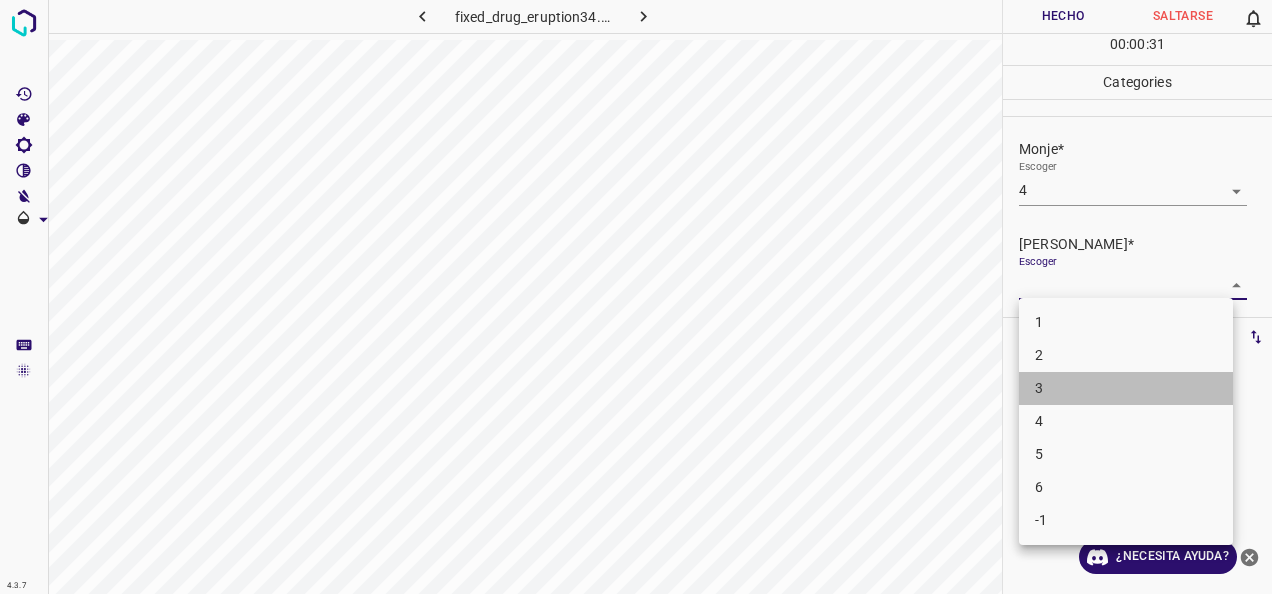 click on "3" at bounding box center (1126, 388) 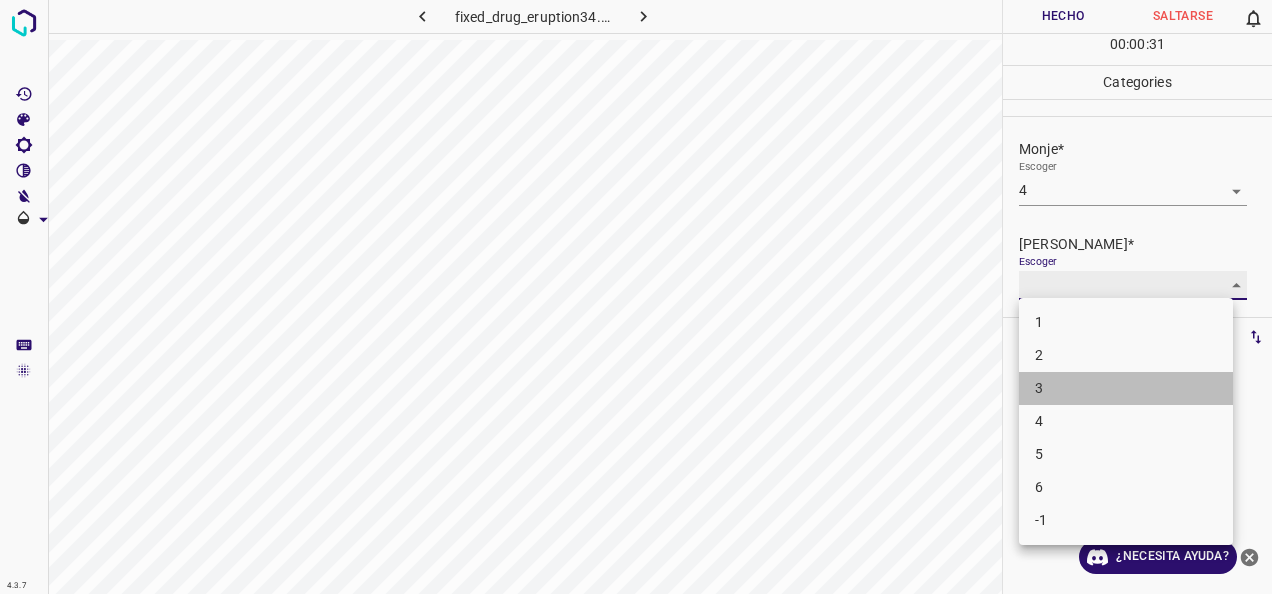 type on "3" 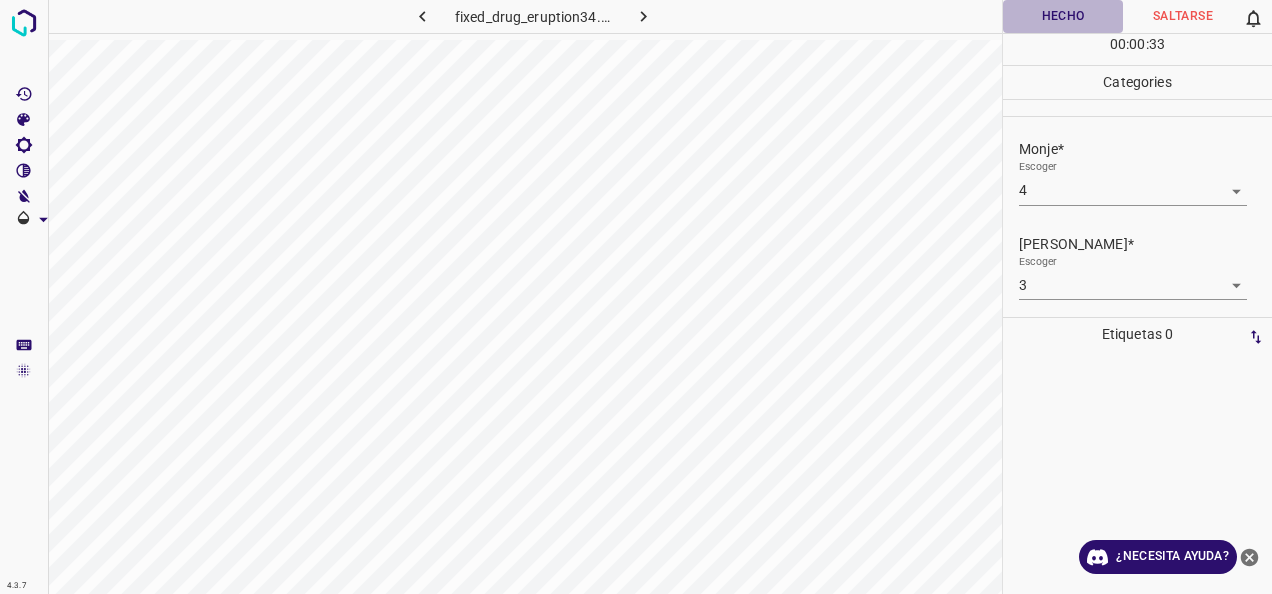 click on "Hecho" at bounding box center (1063, 16) 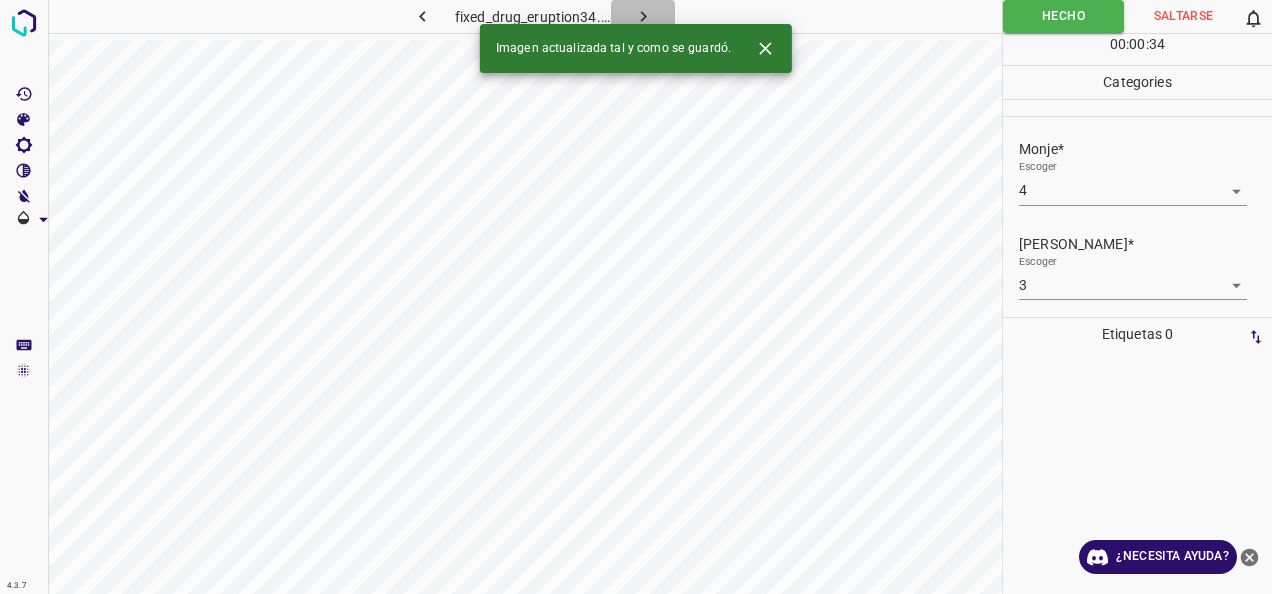 click 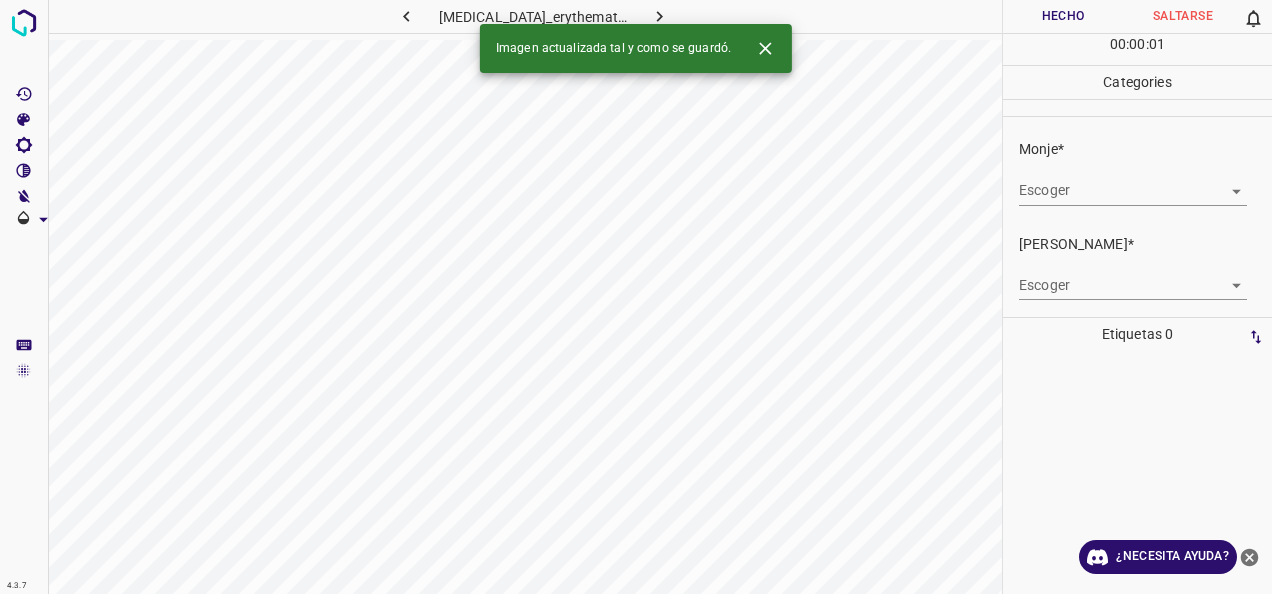 click on "4.3.7 [MEDICAL_DATA]_erythematosus32.jpg Hecho Saltarse 0 00   : 00   : 01   Categories Monje*  Escoger ​  [PERSON_NAME]*  Escoger ​ Etiquetas 0 Categories 1 Monje 2  [PERSON_NAME] Herramientas Espacio Cambiar entre modos (Dibujar y Editar) Yo Etiquetado automático R Restaurar zoom M Acercar N Alejar Borrar Eliminar etiqueta de selección Filtros Z Restaurar filtros X Filtro de saturación C Filtro de brillo V Filtro de contraste B Filtro de escala de grises General O Descargar Imagen actualizada tal y como se guardó. ¿Necesita ayuda? -Mensaje de texto -Esconder -Borrar" at bounding box center (636, 297) 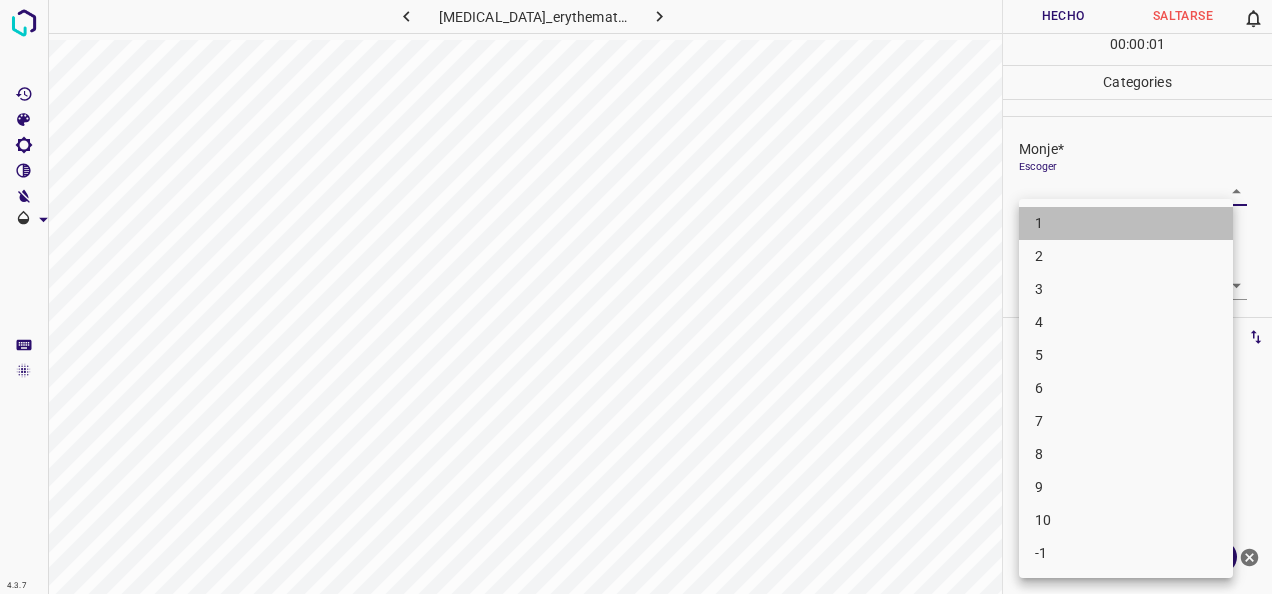 click on "1" at bounding box center [1126, 223] 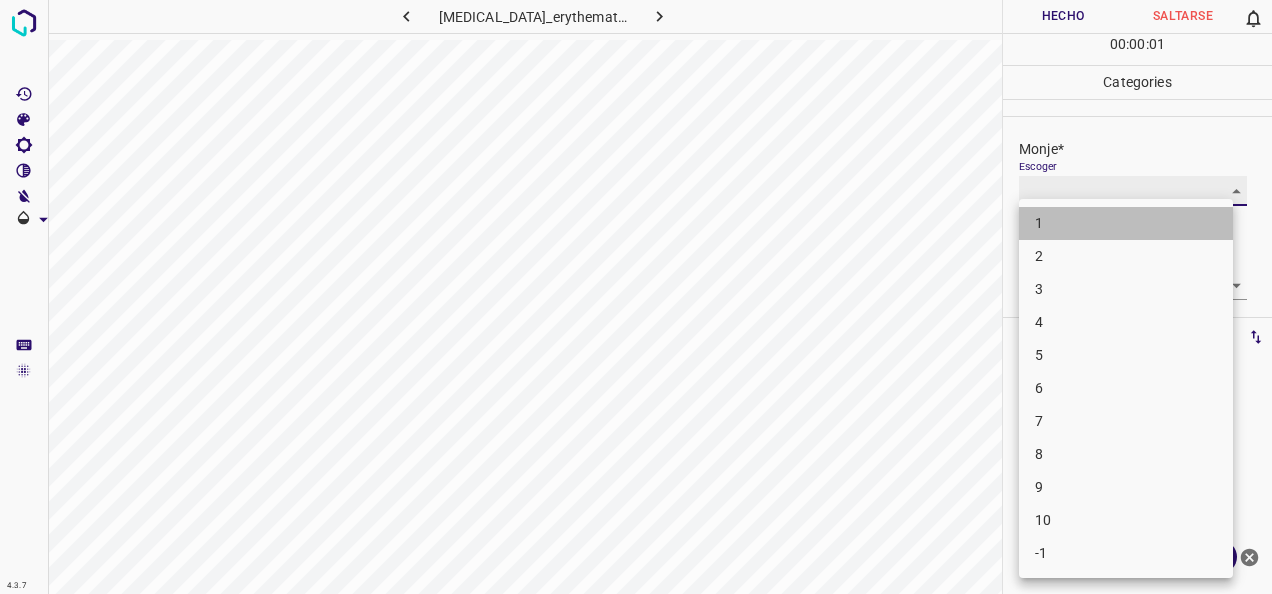 type on "1" 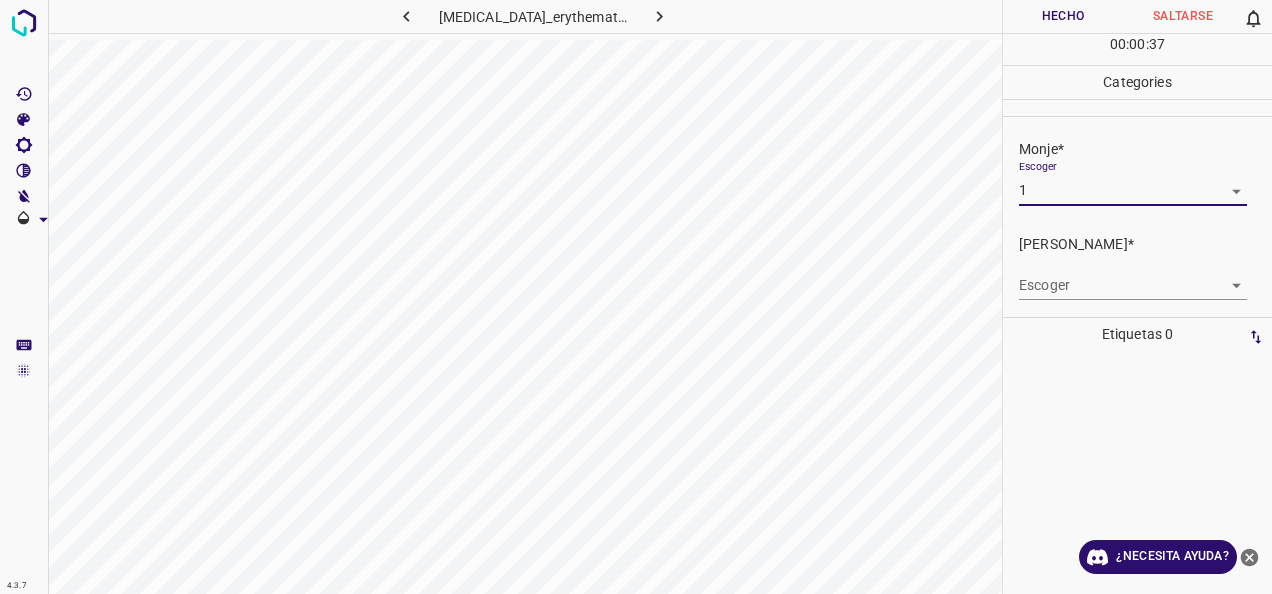 click on "4.3.7 [MEDICAL_DATA]_erythematosus32.jpg Hecho Saltarse 0 00   : 00   : 37   Categories Monje*  Escoger 1 1  [PERSON_NAME]*  Escoger ​ Etiquetas 0 Categories 1 Monje 2  [PERSON_NAME] Herramientas Espacio Cambiar entre modos (Dibujar y Editar) Yo Etiquetado automático R Restaurar zoom M Acercar N Alejar Borrar Eliminar etiqueta de selección Filtros Z Restaurar filtros X Filtro de saturación C Filtro de brillo V Filtro de contraste B Filtro de escala de grises General O Descargar ¿Necesita ayuda? -Mensaje de texto -Esconder -Borrar" at bounding box center (636, 297) 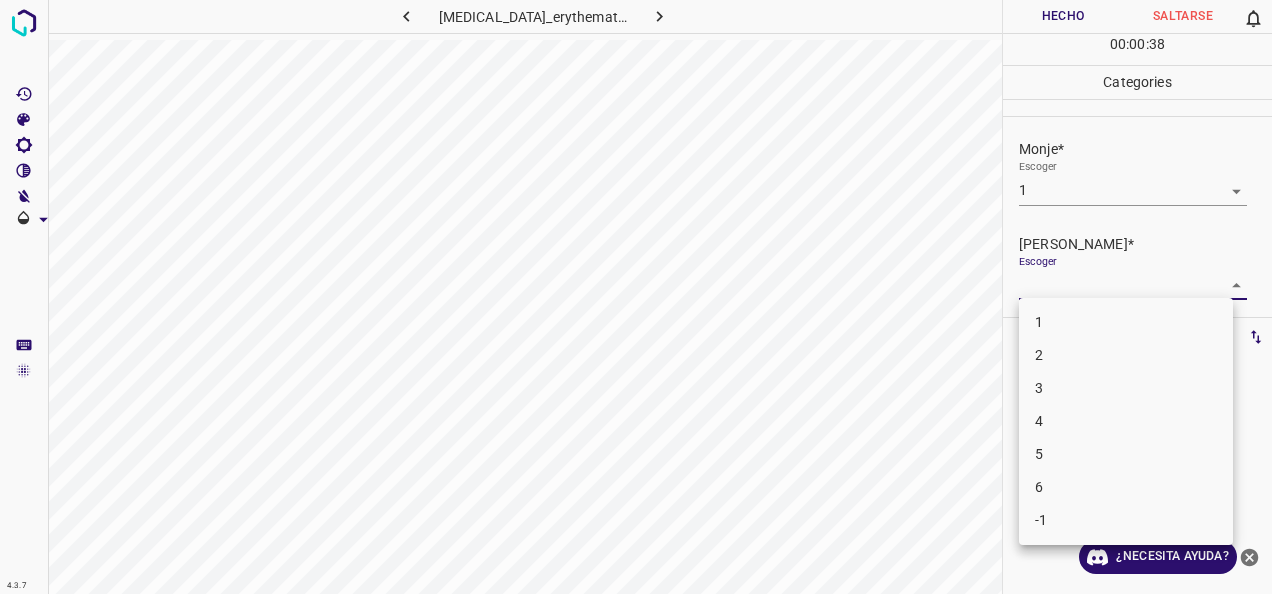 click on "1" at bounding box center [1126, 322] 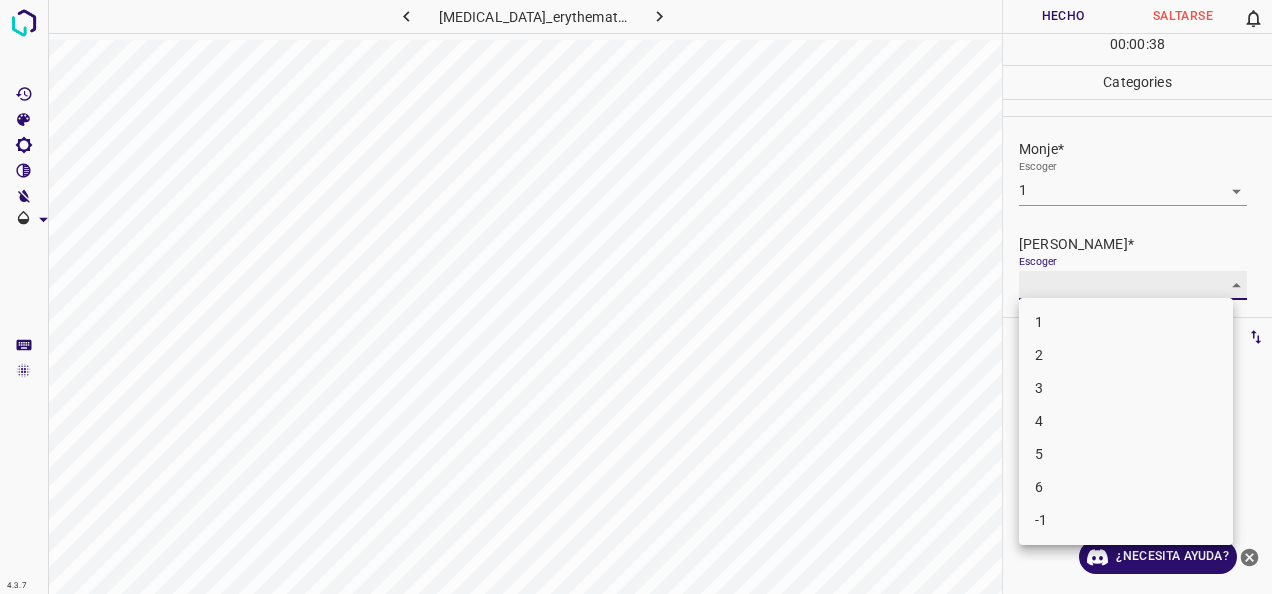 type on "1" 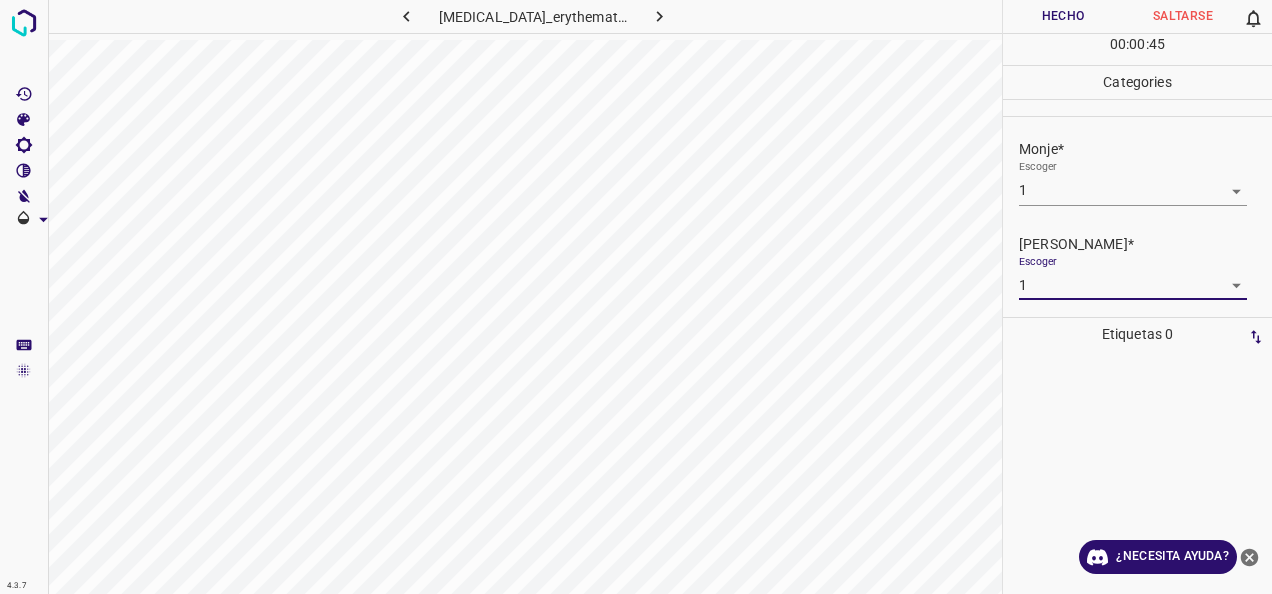 click on "Hecho" at bounding box center (1063, 16) 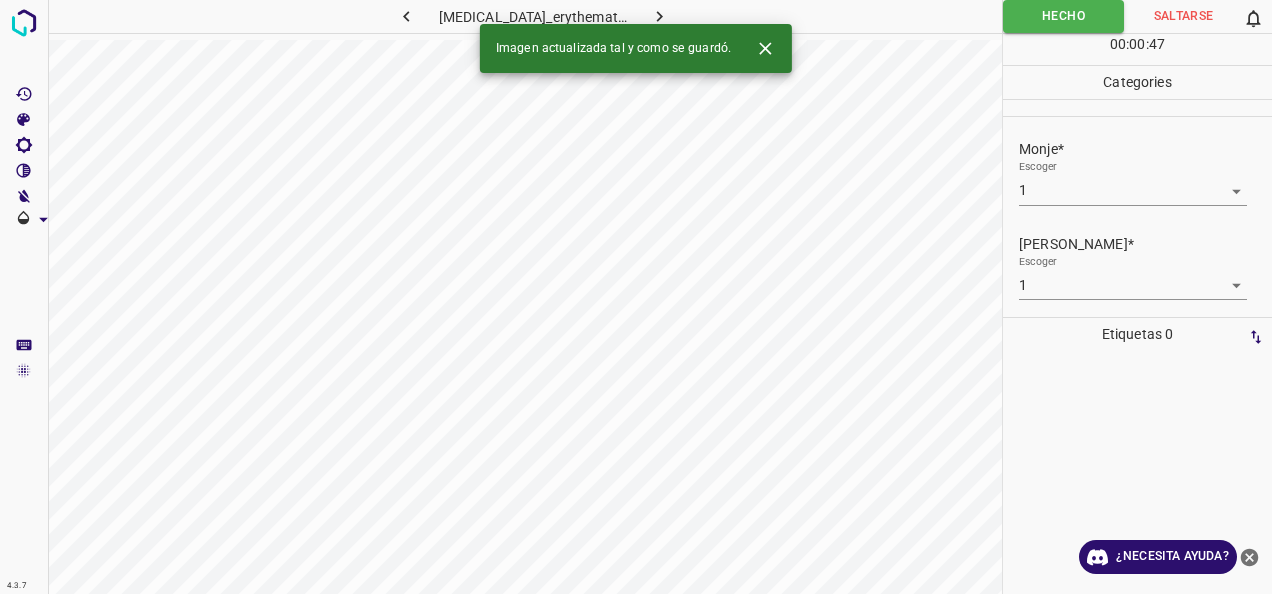 click 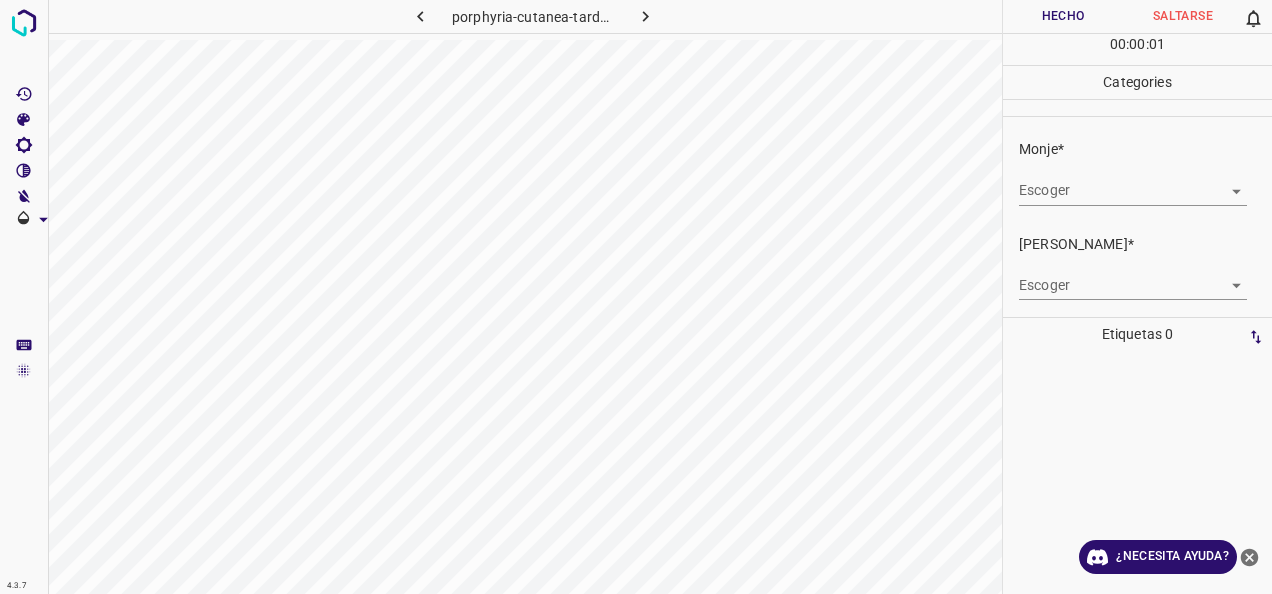 click on "4.3.7 porphyria-cutanea-tarda75.jpg Hecho Saltarse 0 00   : 00   : 01   Categories Monje*  Escoger ​  [PERSON_NAME]*  Escoger ​ Etiquetas 0 Categories 1 Monje 2  [PERSON_NAME] Herramientas Espacio Cambiar entre modos (Dibujar y Editar) Yo Etiquetado automático R Restaurar zoom M Acercar N Alejar Borrar Eliminar etiqueta de selección Filtros Z Restaurar filtros X Filtro de saturación C Filtro de brillo V Filtro de contraste B Filtro de escala de grises General O Descargar ¿Necesita ayuda? -Mensaje de texto -Esconder -Borrar" at bounding box center [636, 297] 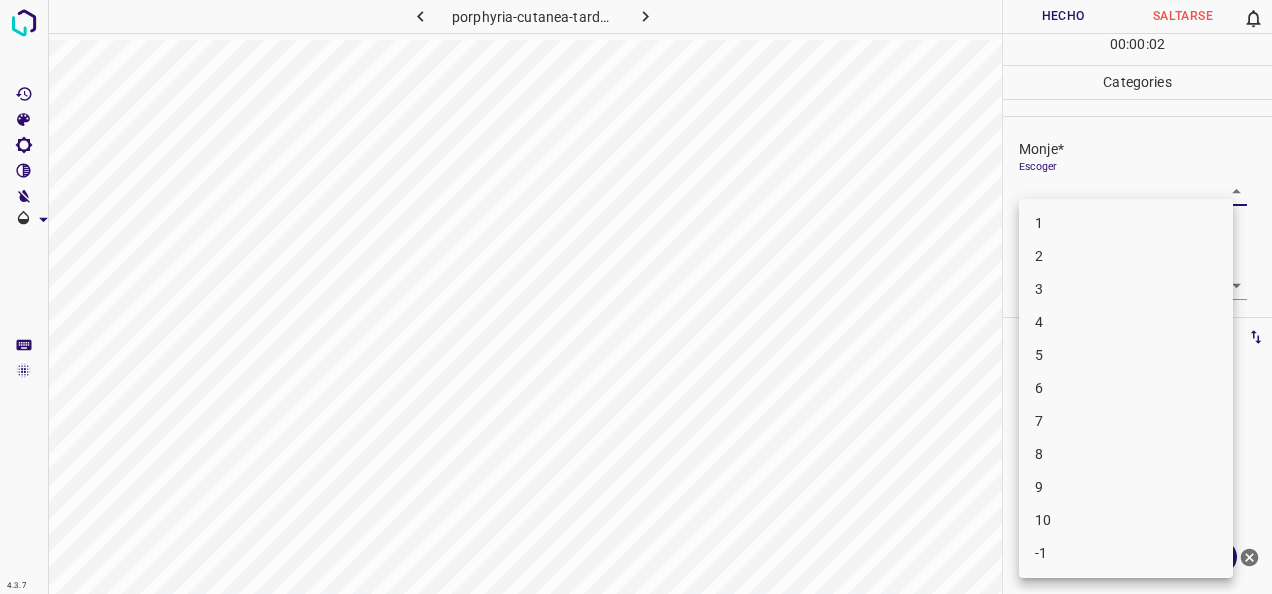 click on "1" at bounding box center (1126, 223) 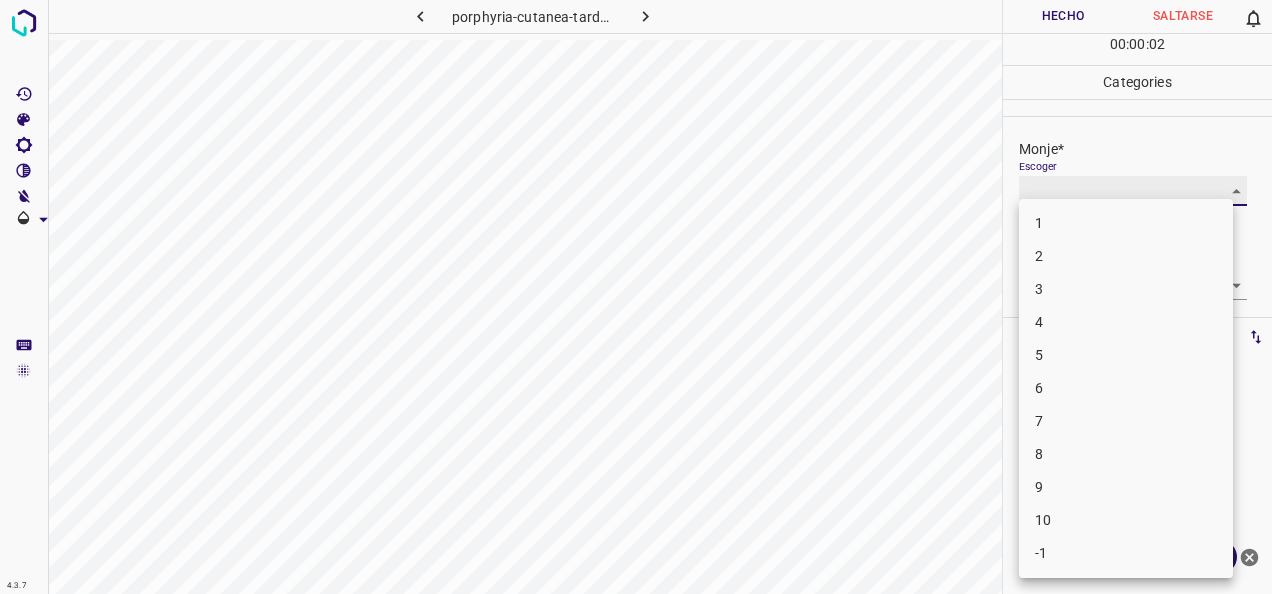type on "1" 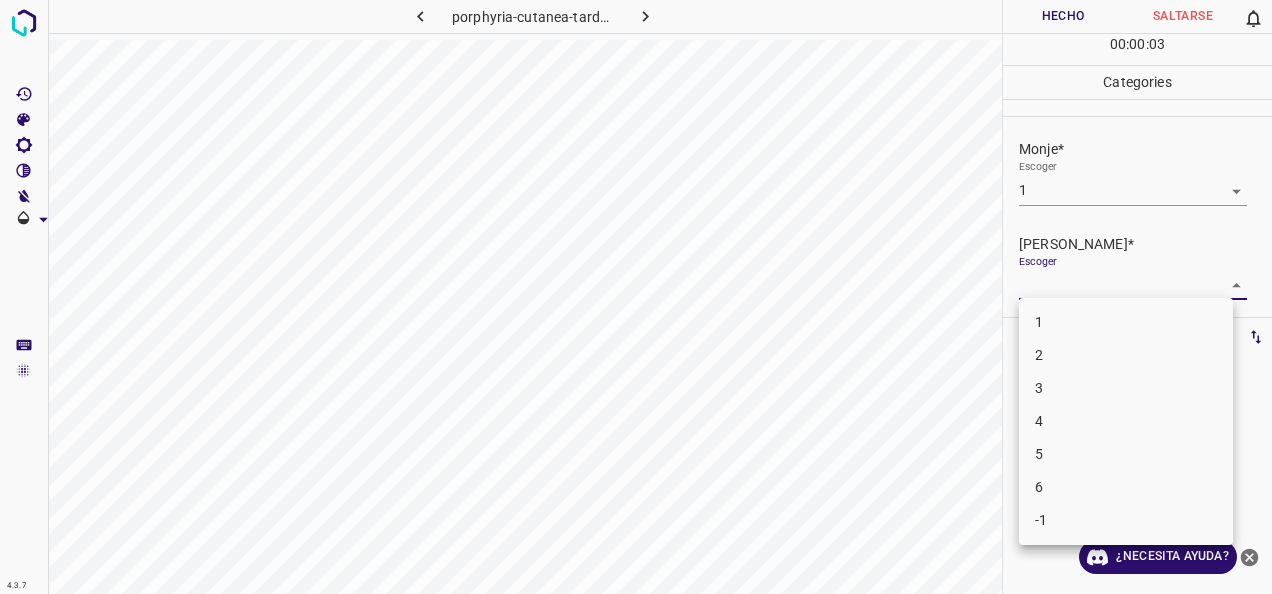 click on "4.3.7 porphyria-cutanea-tarda75.jpg Hecho Saltarse 0 00   : 00   : 03   Categories Monje*  Escoger 1 1  [PERSON_NAME]*  Escoger ​ Etiquetas 0 Categories 1 Monje 2  [PERSON_NAME] Herramientas Espacio Cambiar entre modos (Dibujar y Editar) Yo Etiquetado automático R Restaurar zoom M Acercar N Alejar Borrar Eliminar etiqueta de selección Filtros Z Restaurar filtros X Filtro de saturación C Filtro de brillo V Filtro de contraste B Filtro de escala de grises General O Descargar ¿Necesita ayuda? -Mensaje de texto -Esconder -Borrar 1 2 3 4 5 6 -1" at bounding box center (636, 297) 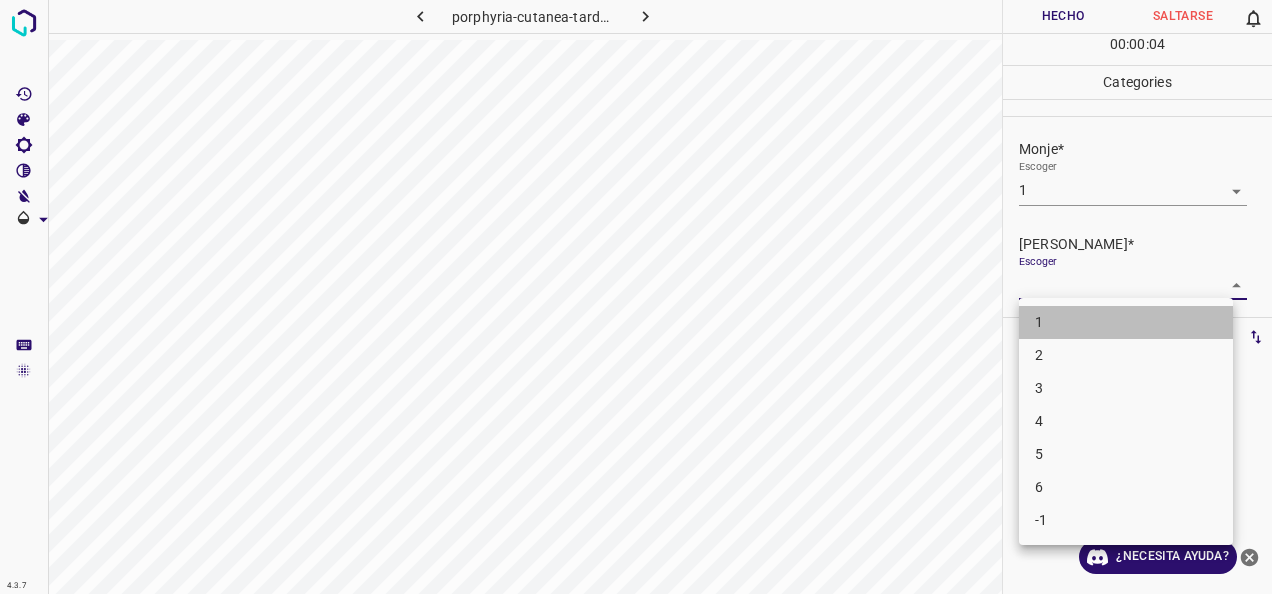 click on "1" at bounding box center (1126, 322) 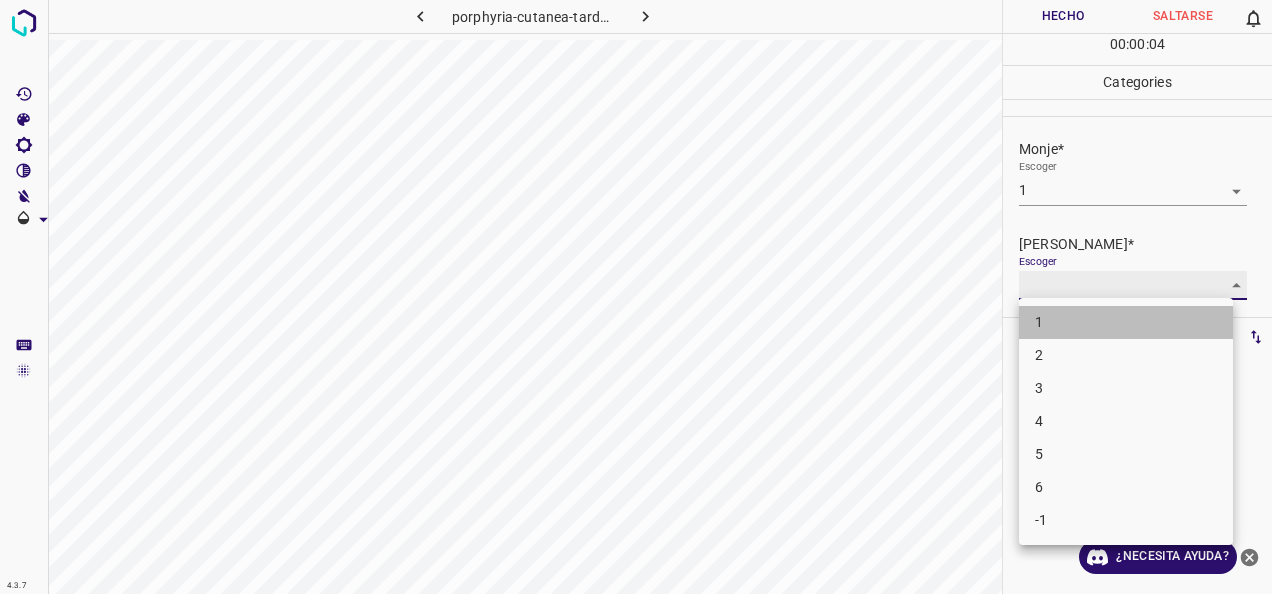 type on "1" 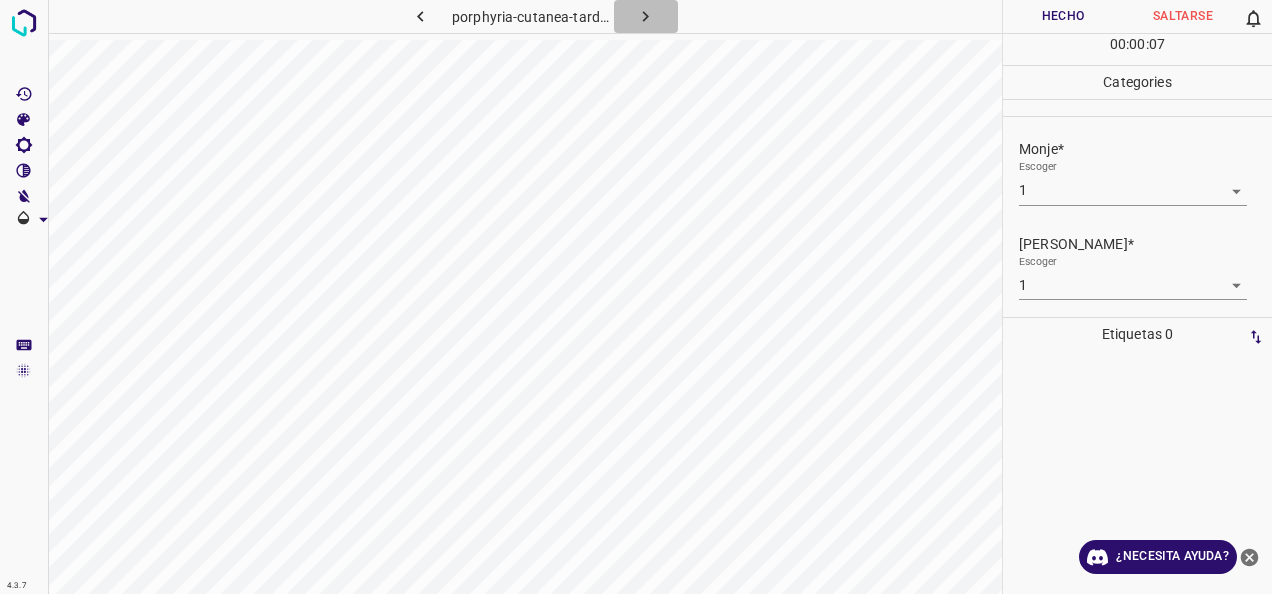 click 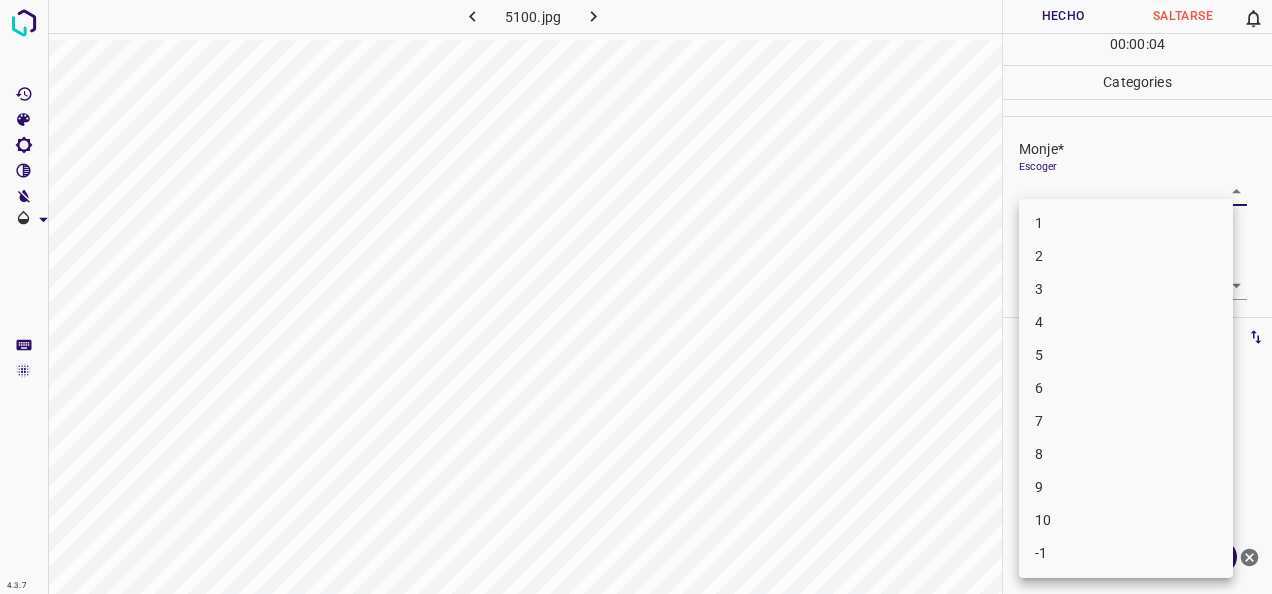 click on "4.3.7 5100.jpg Hecho Saltarse 0 00   : 00   : 04   Categories Monje*  Escoger ​  [PERSON_NAME]*  Escoger ​ Etiquetas 0 Categories 1 Monje 2  [PERSON_NAME] Herramientas Espacio Cambiar entre modos (Dibujar y Editar) Yo Etiquetado automático R Restaurar zoom M Acercar N Alejar Borrar Eliminar etiqueta de selección Filtros Z Restaurar filtros X Filtro de saturación C Filtro de brillo V Filtro de contraste B Filtro de escala de grises General O Descargar ¿Necesita ayuda? -Mensaje de texto -Esconder -Borrar 1 2 3 4 5 6 7 8 9 10 -1" at bounding box center [636, 297] 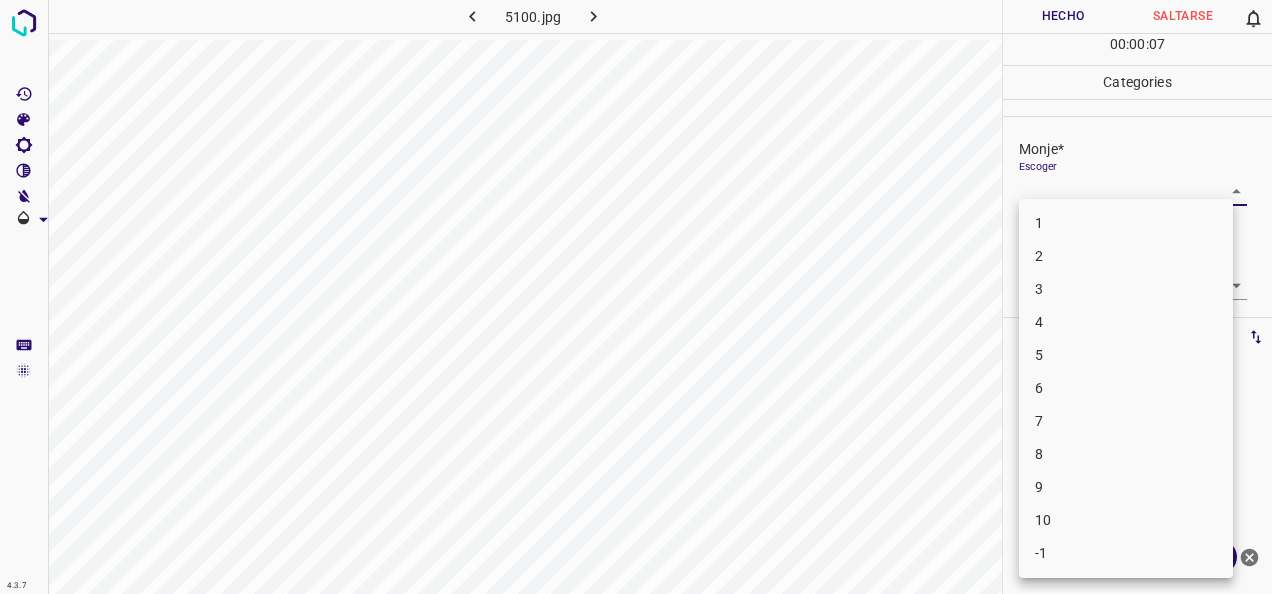 click on "5" at bounding box center (1126, 355) 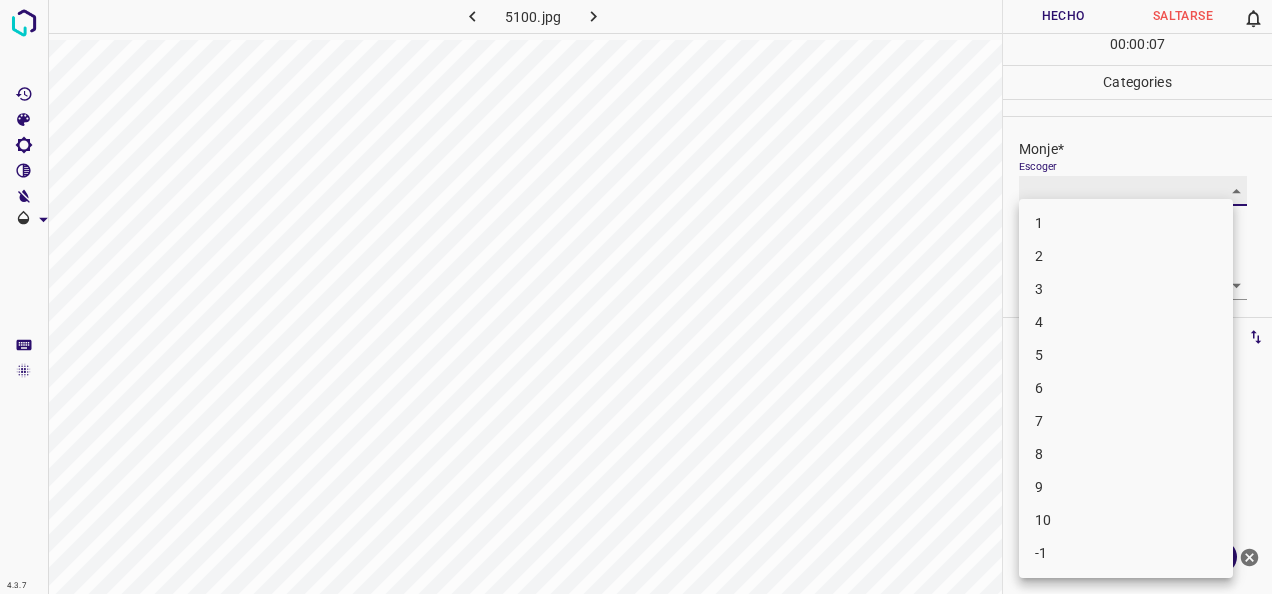 type on "5" 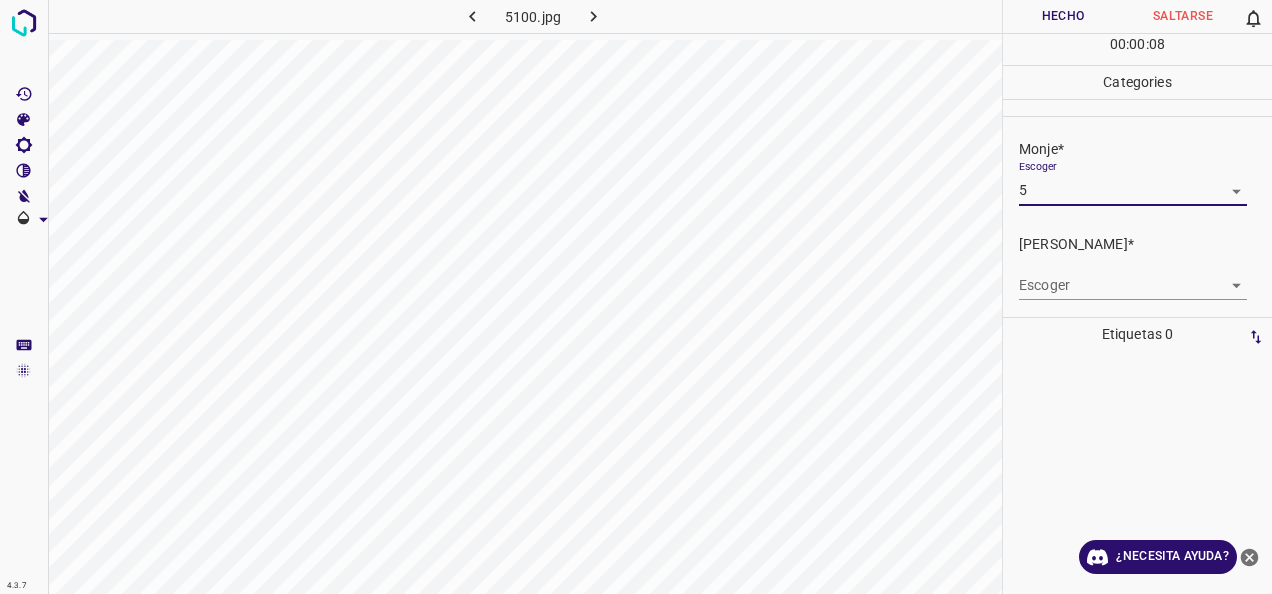 click on "4.3.7 5100.jpg Hecho Saltarse 0 00   : 00   : 08   Categories Monje*  Escoger 5 5  [PERSON_NAME]*  Escoger ​ Etiquetas 0 Categories 1 Monje 2  [PERSON_NAME] Herramientas Espacio Cambiar entre modos (Dibujar y Editar) Yo Etiquetado automático R Restaurar zoom M Acercar N Alejar Borrar Eliminar etiqueta de selección Filtros Z Restaurar filtros X Filtro de saturación C Filtro de brillo V Filtro de contraste B Filtro de escala de grises General O Descargar ¿Necesita ayuda? -Mensaje de texto -Esconder -Borrar" at bounding box center [636, 297] 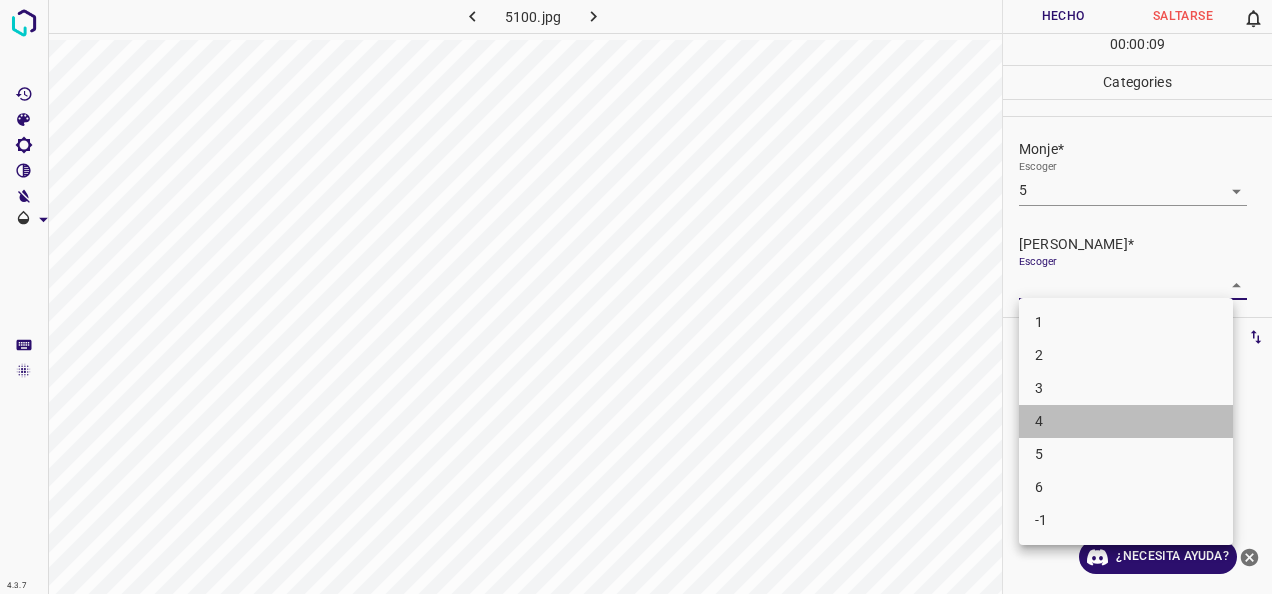 click on "4" at bounding box center [1126, 421] 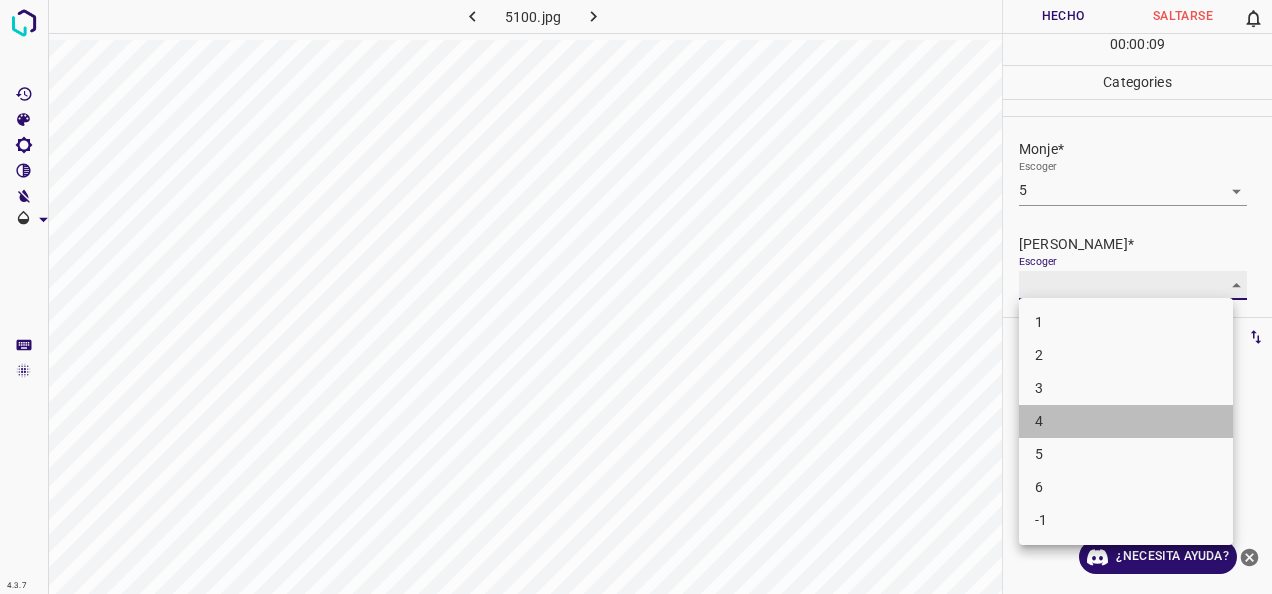 type on "4" 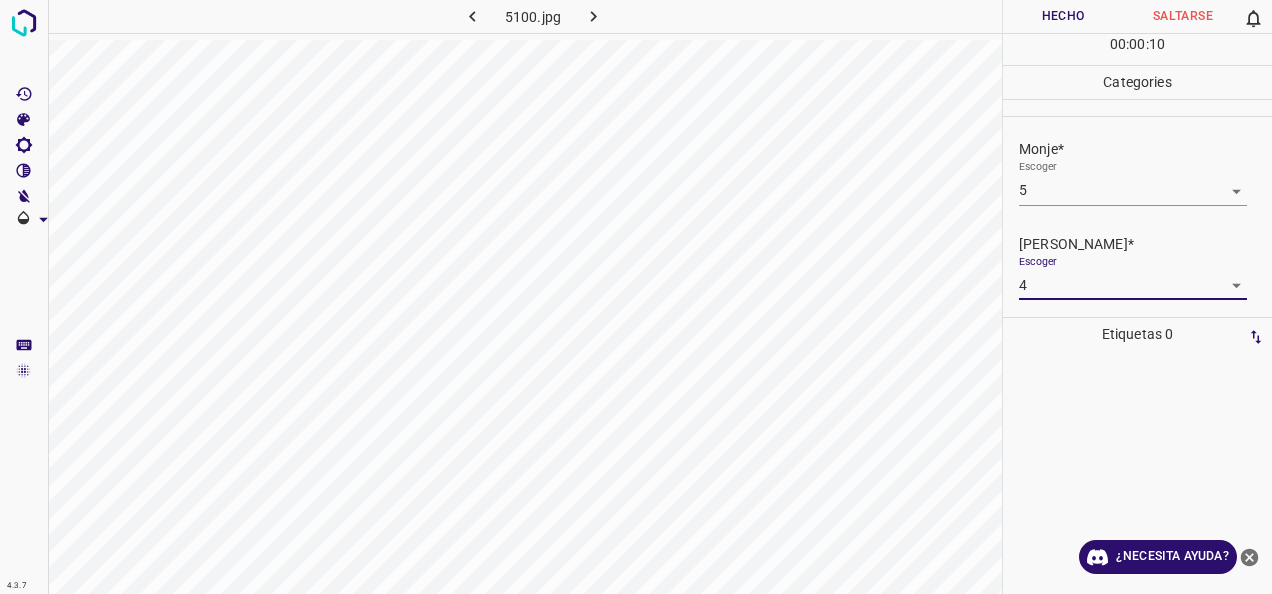 click on "Hecho" at bounding box center [1063, 16] 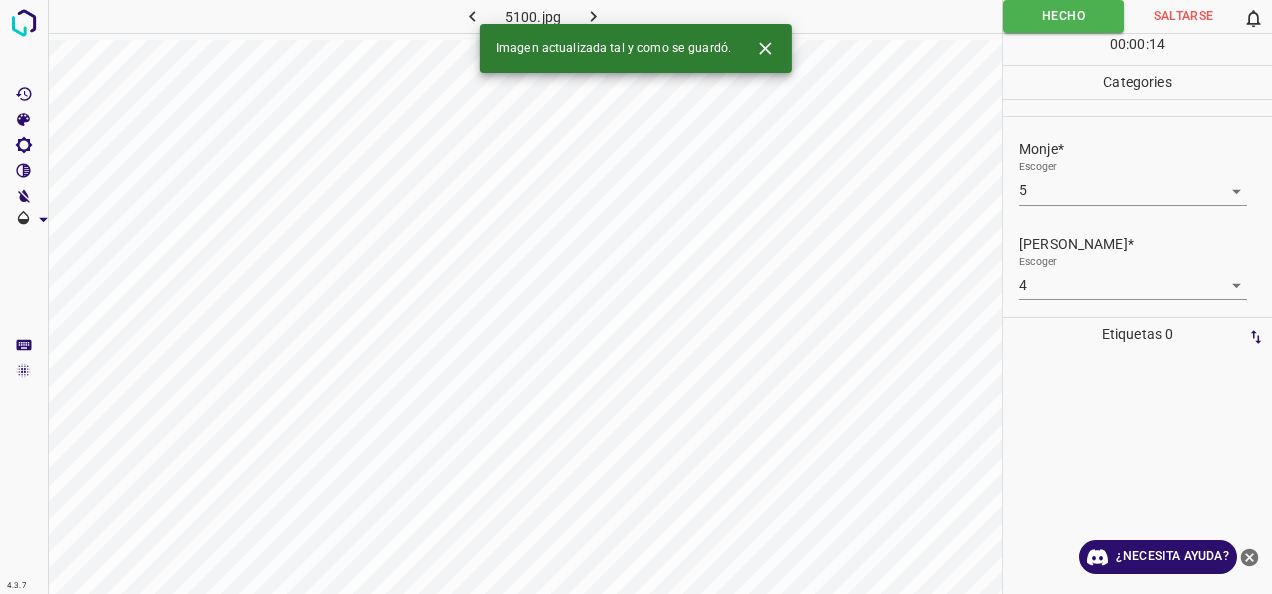click 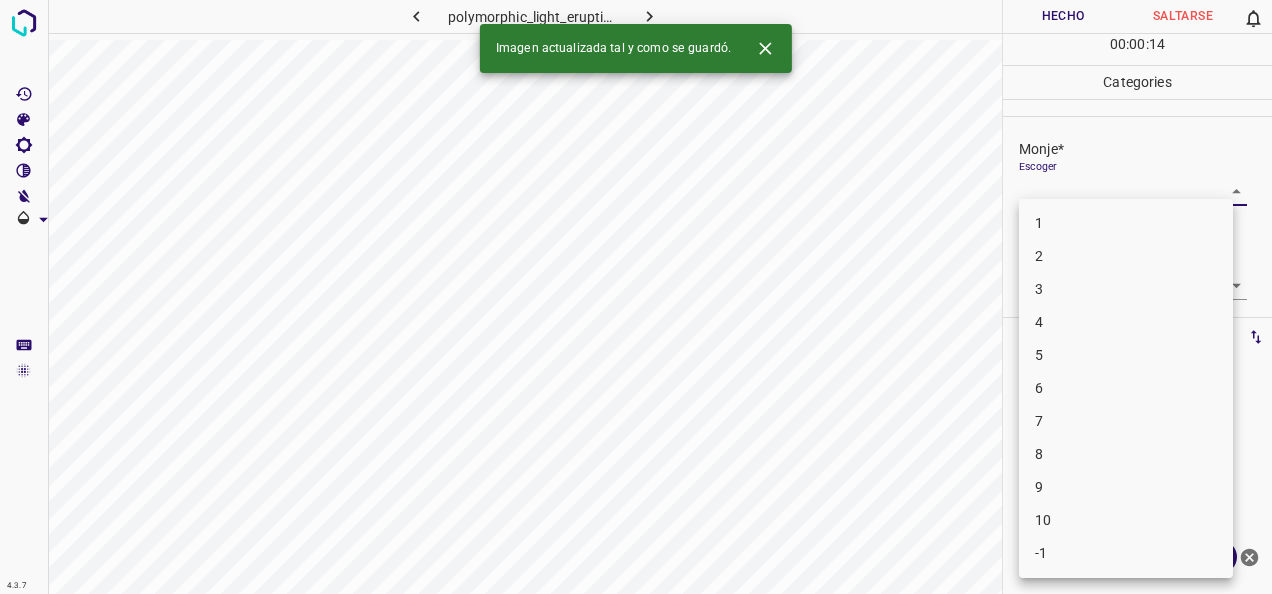 click on "4.3.7 polymorphic_light_eruption24.jpg Hecho Saltarse 0 00   : 00   : 14   Categories Monje*  Escoger ​  [PERSON_NAME]*  Escoger ​ Etiquetas 0 Categories 1 Monje 2  [PERSON_NAME] Herramientas Espacio Cambiar entre modos (Dibujar y Editar) Yo Etiquetado automático R Restaurar zoom M Acercar N Alejar Borrar Eliminar etiqueta de selección Filtros Z Restaurar filtros X Filtro de saturación C Filtro de brillo V Filtro de contraste B Filtro de escala de grises General O Descargar Imagen actualizada tal y como se guardó. ¿Necesita ayuda? -Mensaje de texto -Esconder -Borrar 1 2 3 4 5 6 7 8 9 10 -1" at bounding box center [636, 297] 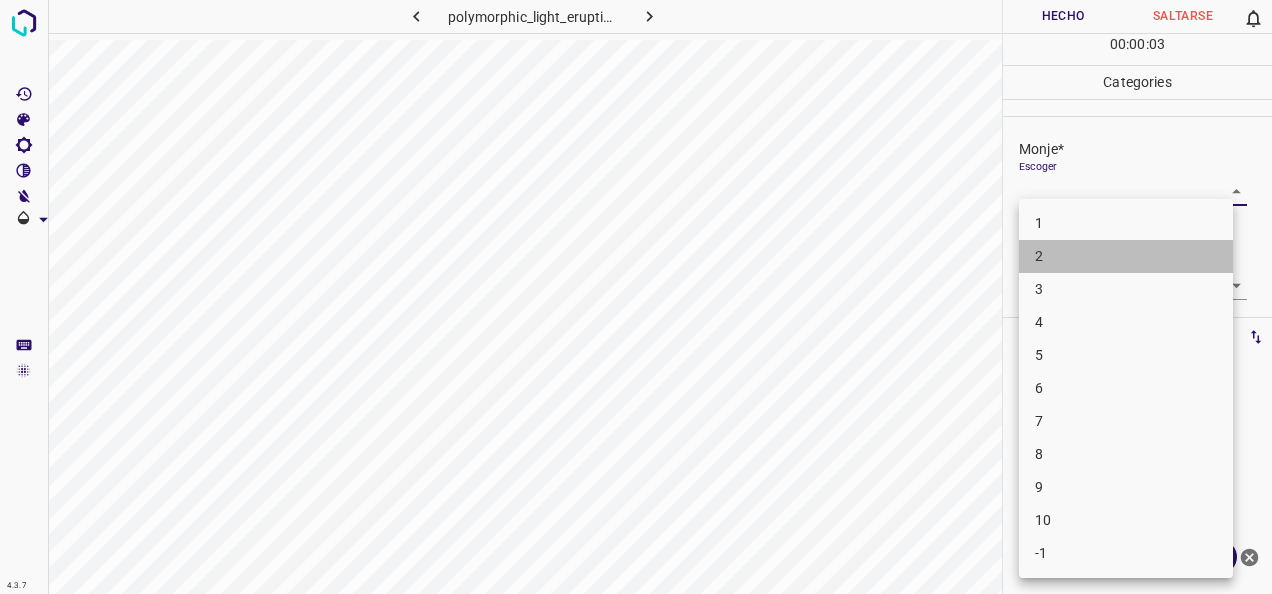 click on "2" at bounding box center [1126, 256] 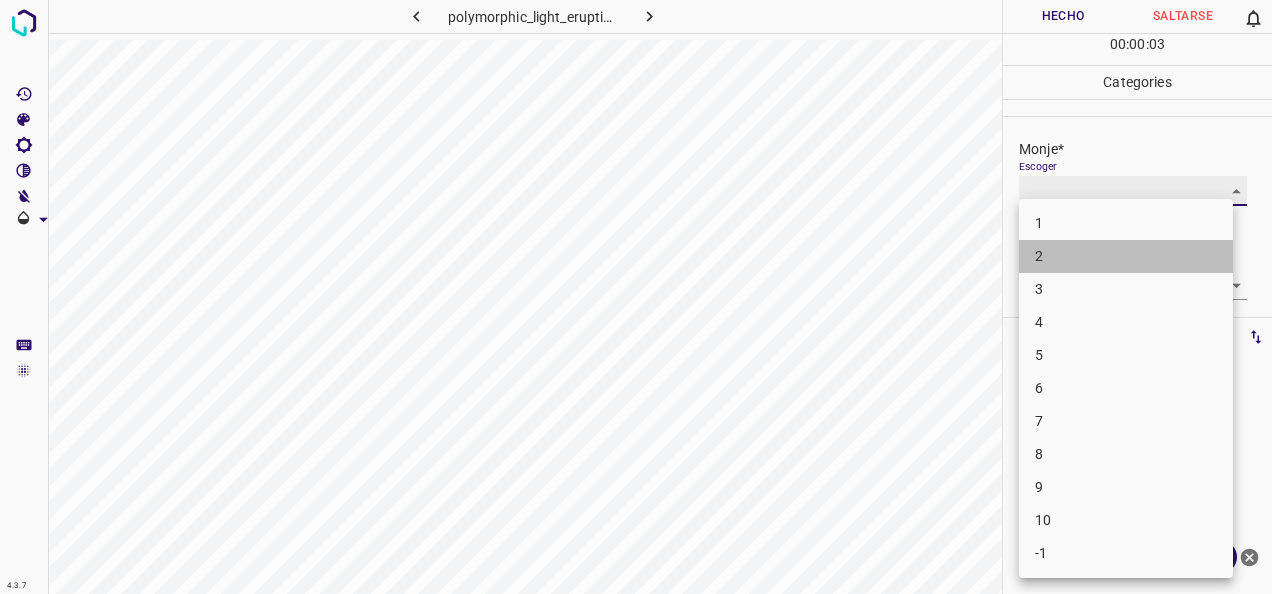 type on "2" 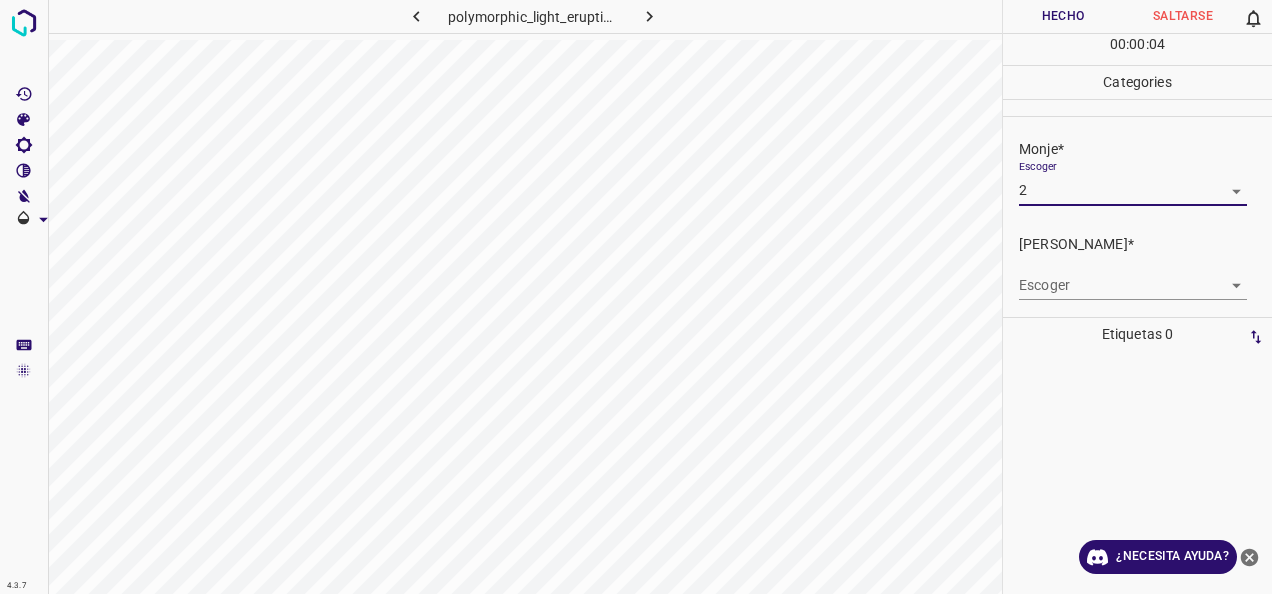 click on "4.3.7 polymorphic_light_eruption24.jpg Hecho Saltarse 0 00   : 00   : 04   Categories Monje*  Escoger 2 2  [PERSON_NAME]*  Escoger ​ Etiquetas 0 Categories 1 Monje 2  [PERSON_NAME] Herramientas Espacio Cambiar entre modos (Dibujar y Editar) Yo Etiquetado automático R Restaurar zoom M Acercar N Alejar Borrar Eliminar etiqueta de selección Filtros Z Restaurar filtros X Filtro de saturación C Filtro de brillo V Filtro de contraste B Filtro de escala de grises General O Descargar ¿Necesita ayuda? -Mensaje de texto -Esconder -Borrar" at bounding box center [636, 297] 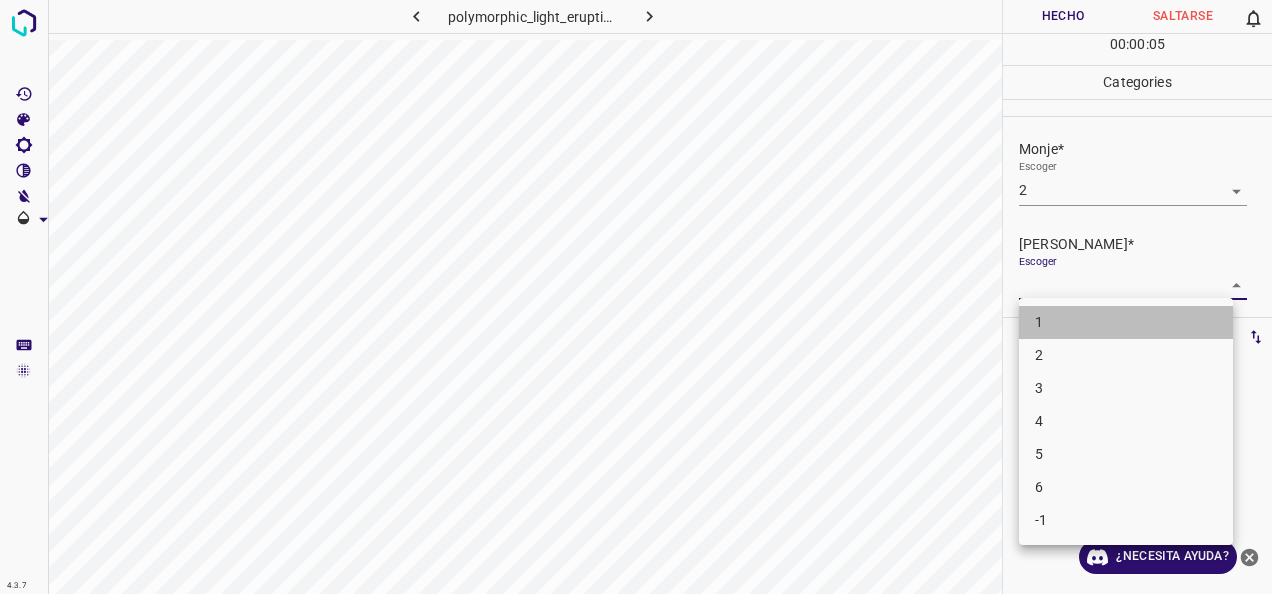 click on "1" at bounding box center [1126, 322] 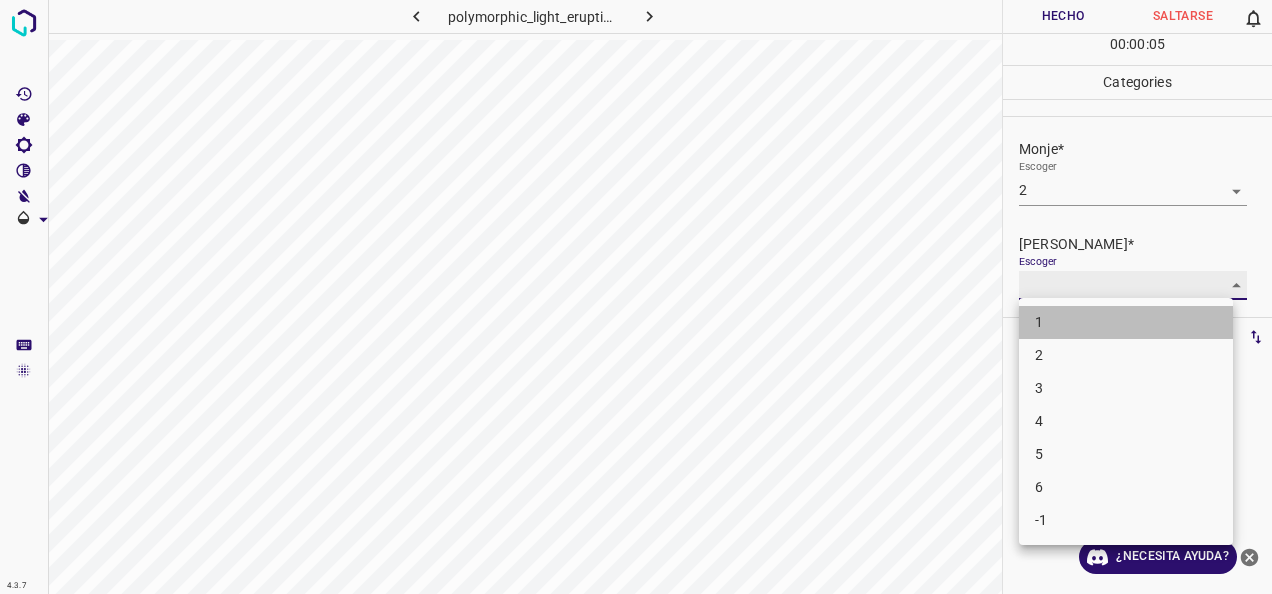 type on "1" 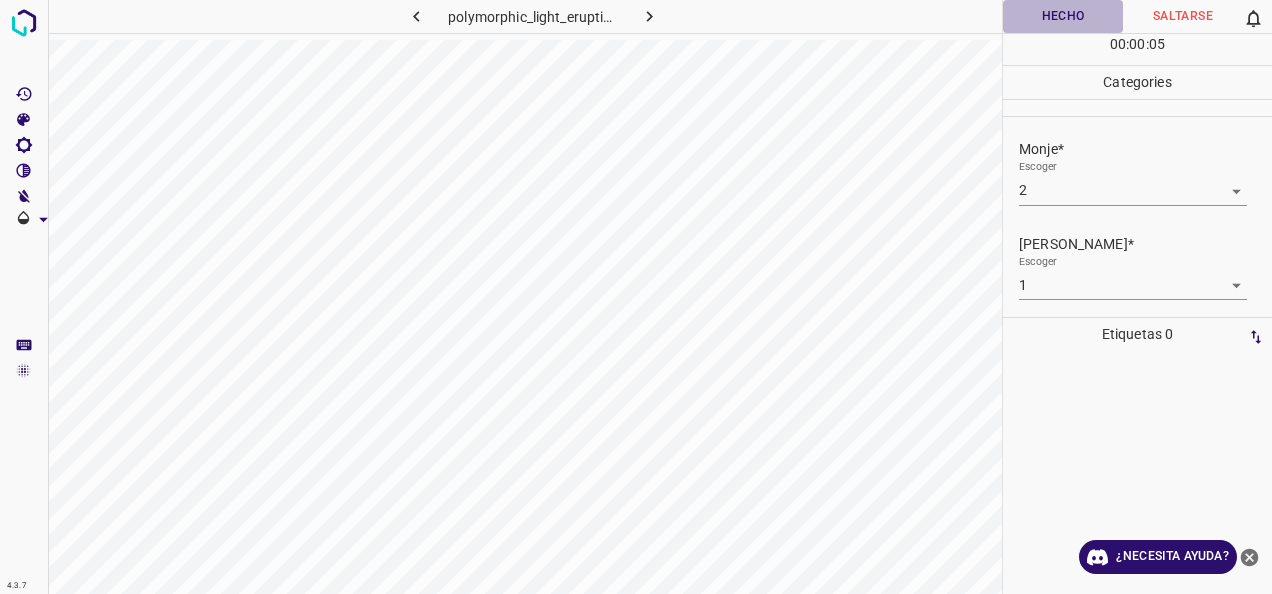 click on "Hecho" at bounding box center (1063, 16) 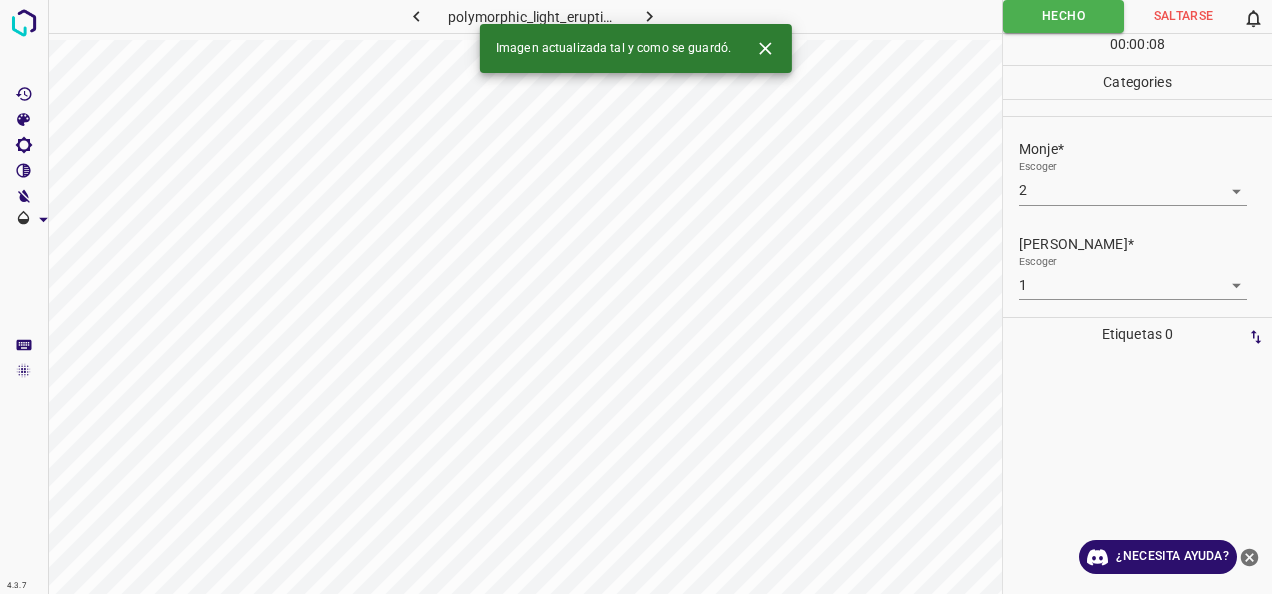 click 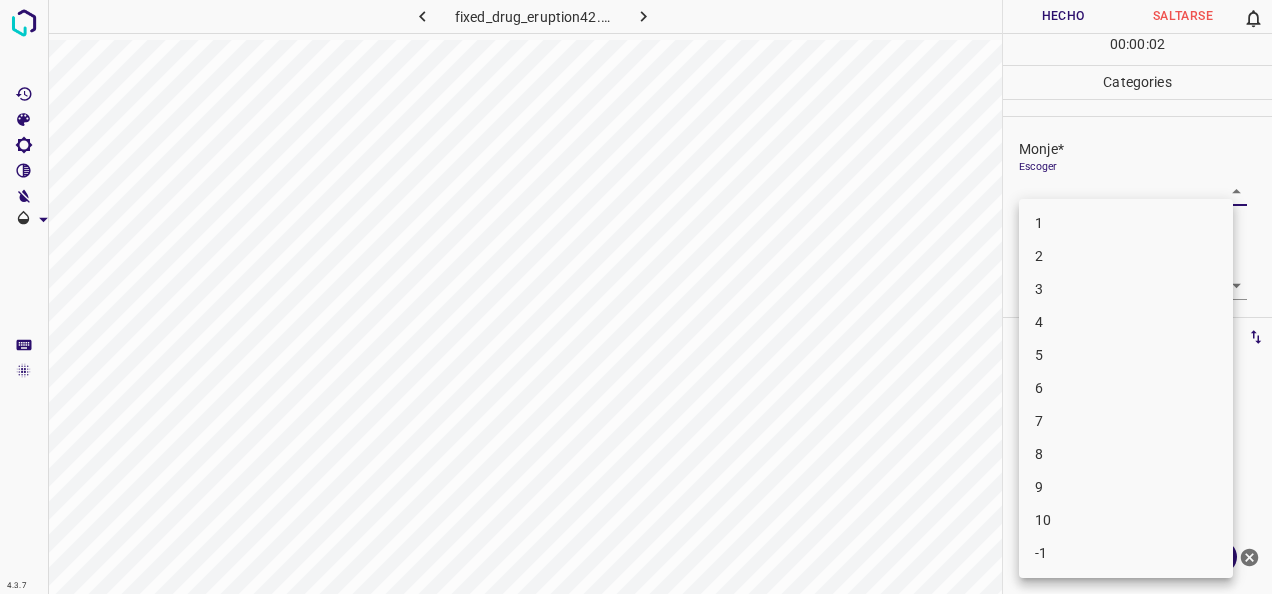 click on "4.3.7 fixed_drug_eruption42.jpg Hecho Saltarse 0 00   : 00   : 02   Categories Monje*  Escoger ​  [PERSON_NAME]*  Escoger ​ Etiquetas 0 Categories 1 Monje 2  [PERSON_NAME] Herramientas Espacio Cambiar entre modos (Dibujar y Editar) Yo Etiquetado automático R Restaurar zoom M Acercar N Alejar Borrar Eliminar etiqueta de selección Filtros Z Restaurar filtros X Filtro de saturación C Filtro de brillo V Filtro de contraste B Filtro de escala de grises General O Descargar ¿Necesita ayuda? -Mensaje de texto -Esconder -Borrar 1 2 3 4 5 6 7 8 9 10 -1" at bounding box center [636, 297] 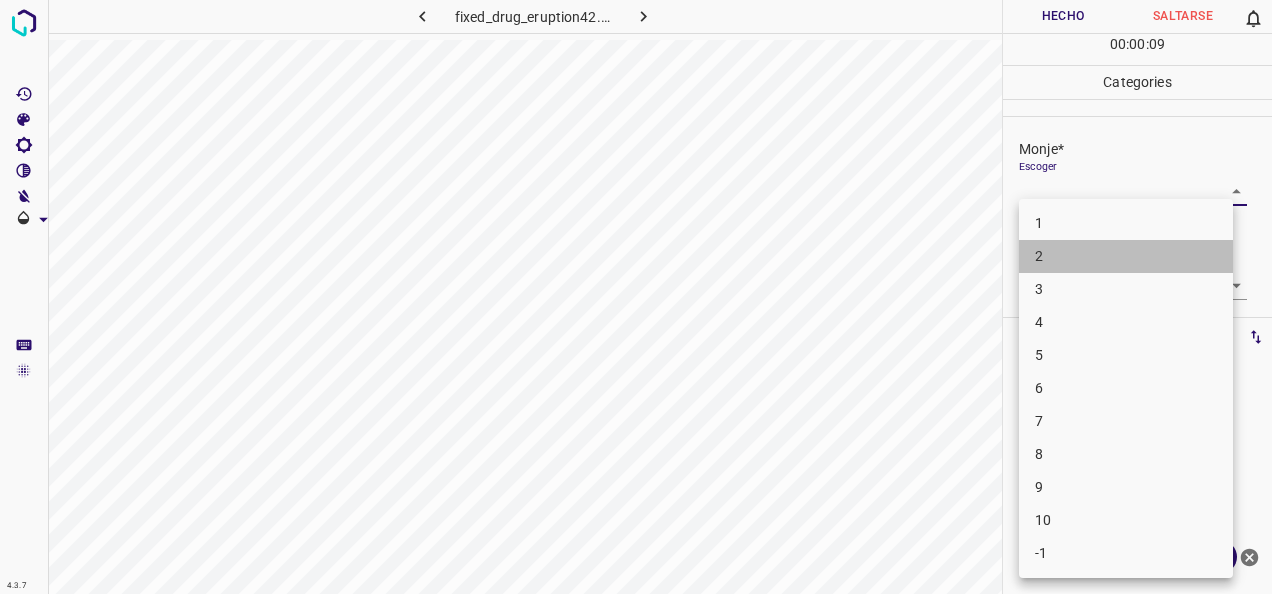 click on "2" at bounding box center [1126, 256] 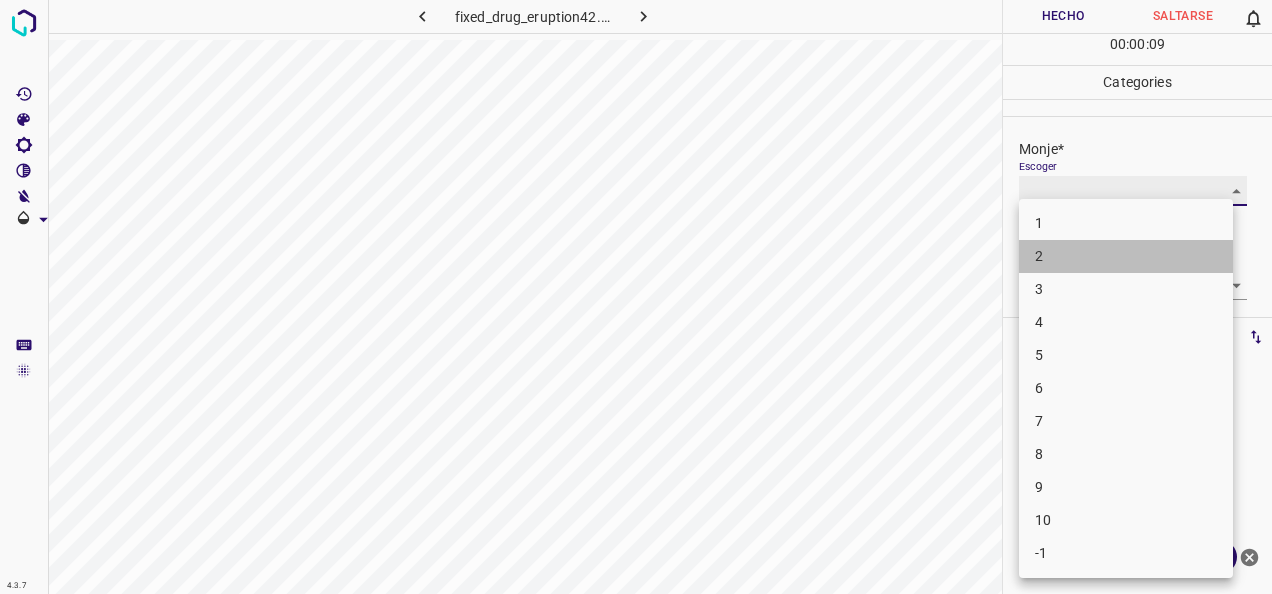 type on "2" 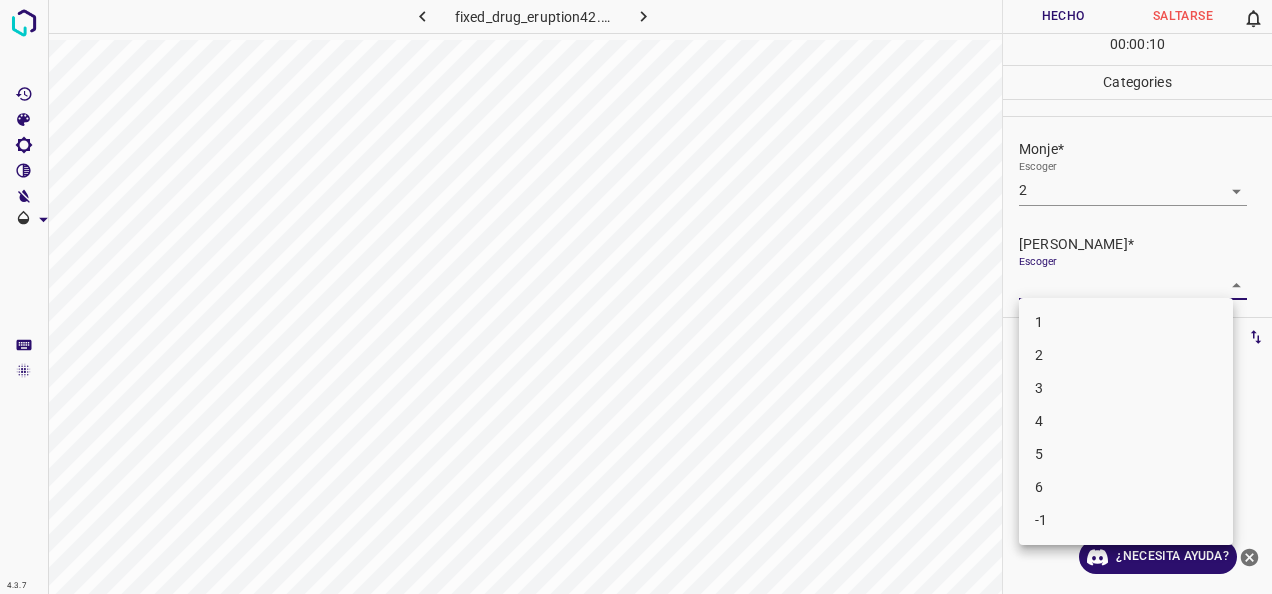 click on "4.3.7 fixed_drug_eruption42.jpg Hecho Saltarse 0 00   : 00   : 10   Categories Monje*  Escoger 2 2  [PERSON_NAME]*  Escoger ​ Etiquetas 0 Categories 1 Monje 2  [PERSON_NAME] Herramientas Espacio Cambiar entre modos (Dibujar y Editar) Yo Etiquetado automático R Restaurar zoom M Acercar N Alejar Borrar Eliminar etiqueta de selección Filtros Z Restaurar filtros X Filtro de saturación C Filtro de brillo V Filtro de contraste B Filtro de escala de grises General O Descargar ¿Necesita ayuda? -Mensaje de texto -Esconder -Borrar 1 2 3 4 5 6 -1" at bounding box center [636, 297] 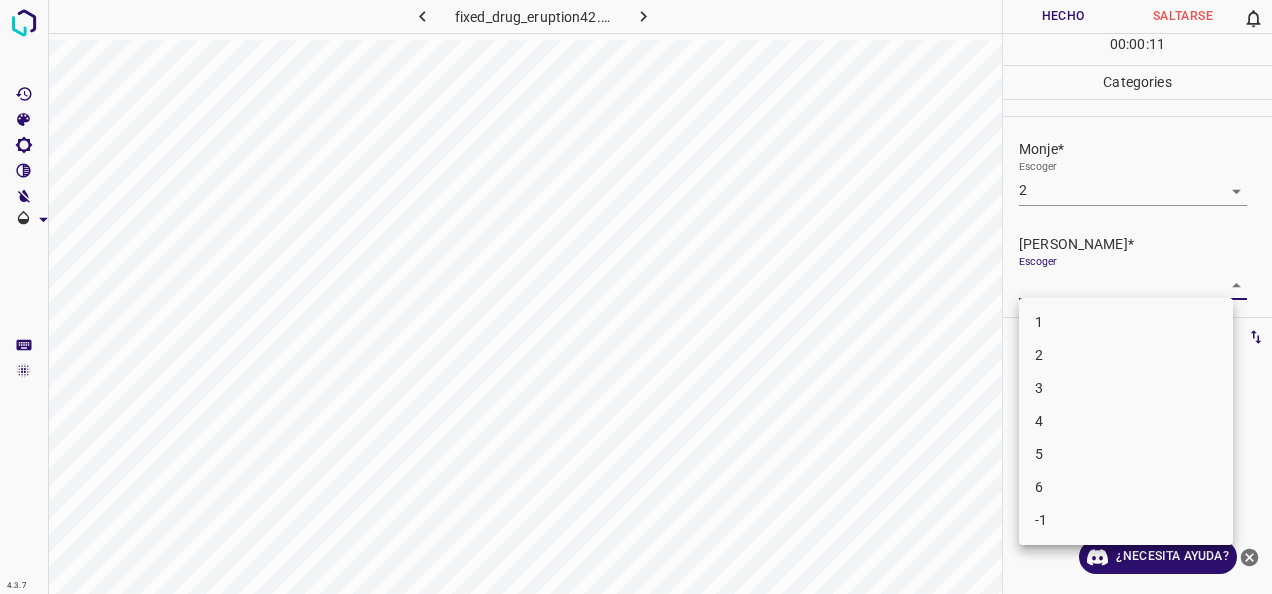 click on "1 2 3 4 5 6 -1" at bounding box center (1126, 421) 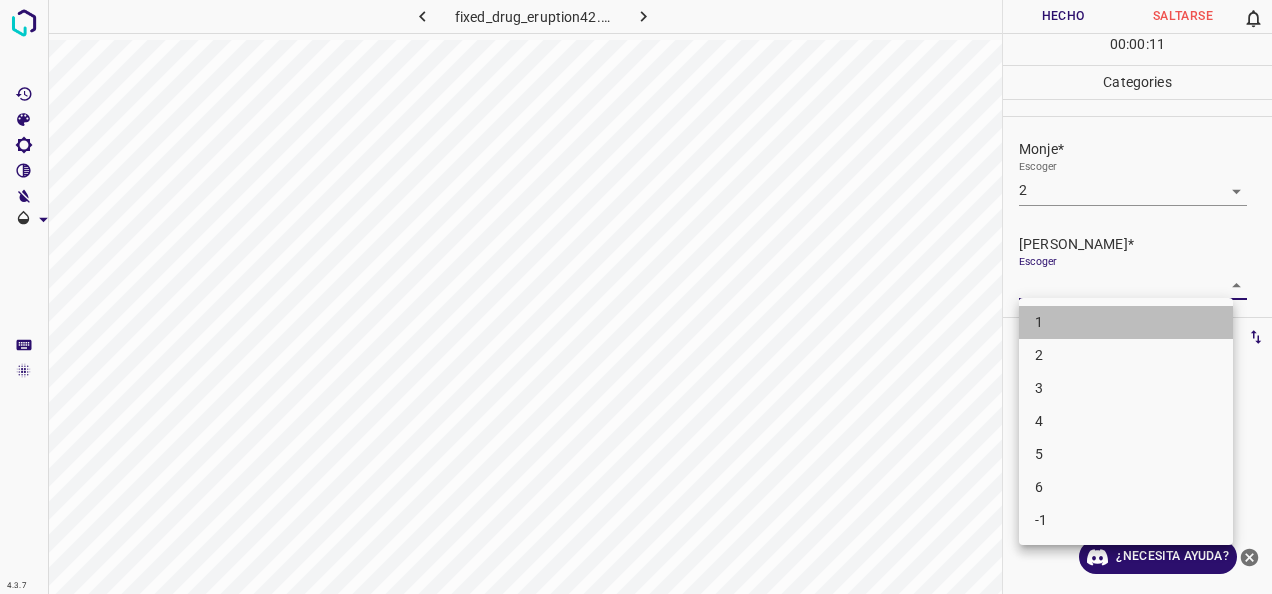click on "1" at bounding box center [1126, 322] 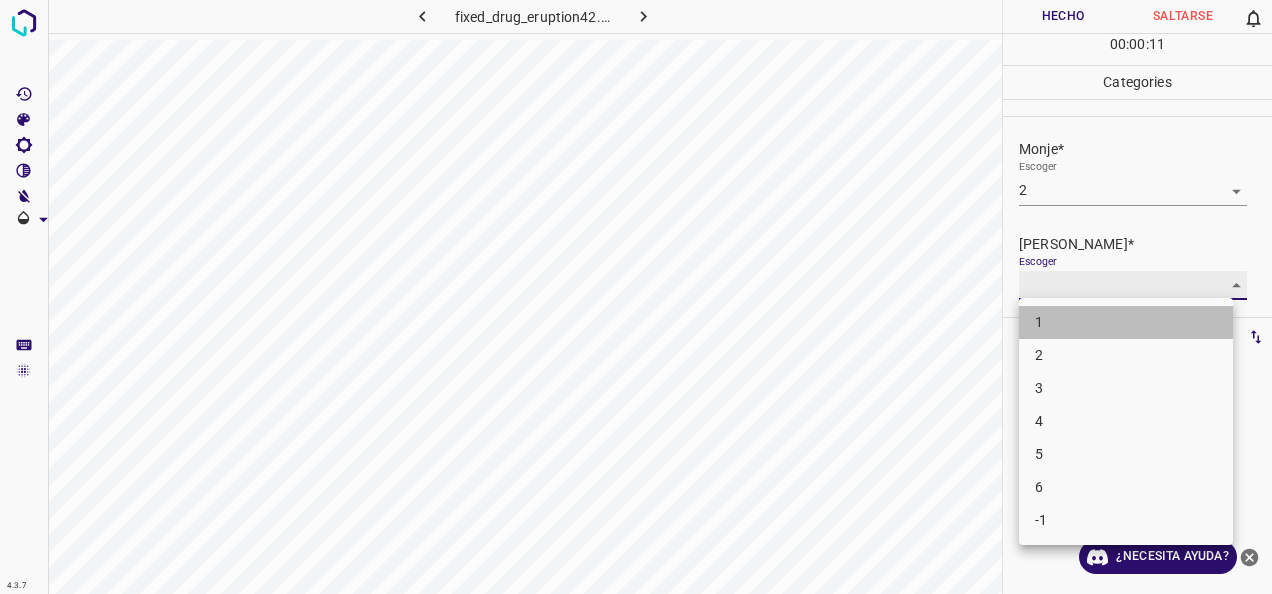 type on "1" 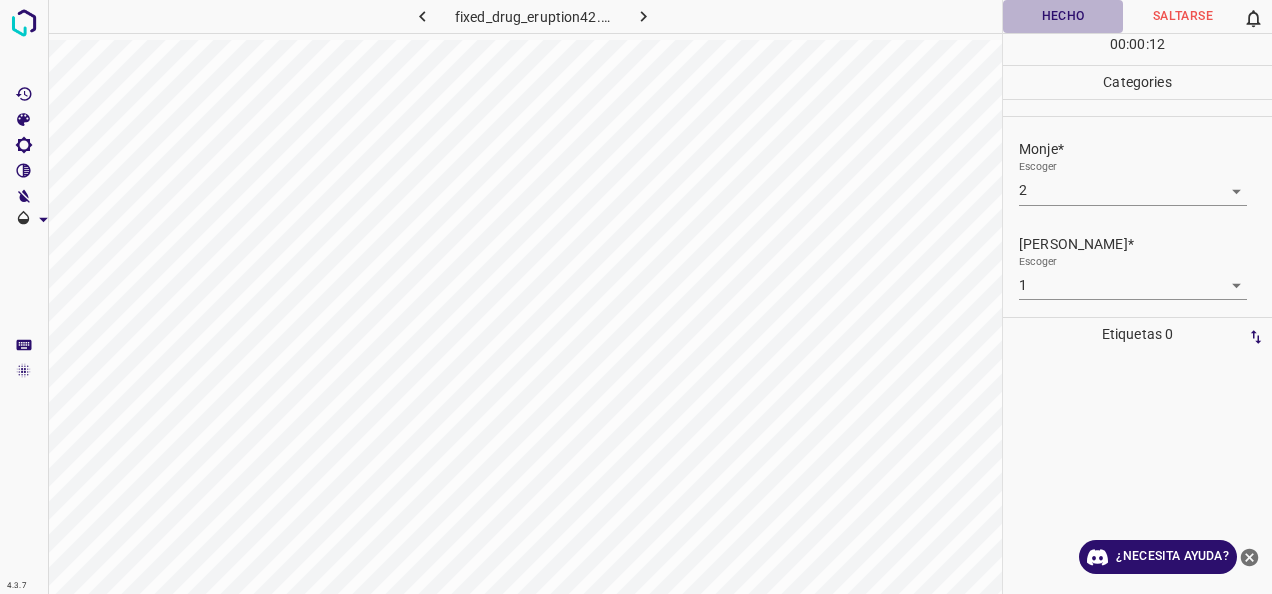 click on "Hecho" at bounding box center [1063, 16] 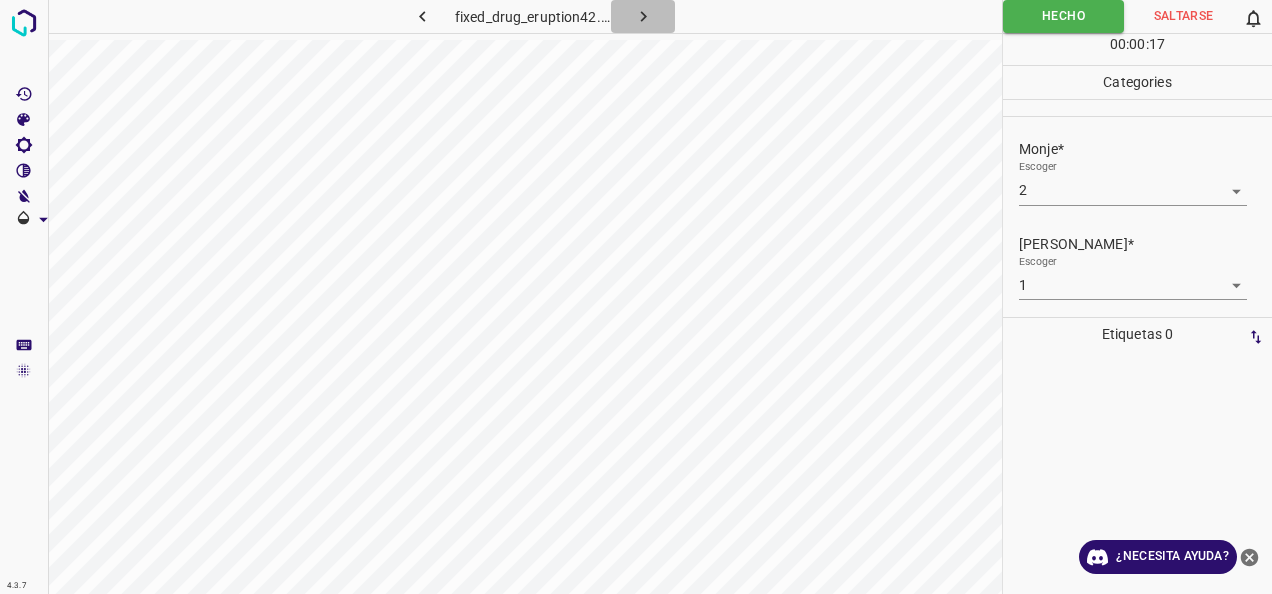 click at bounding box center [643, 16] 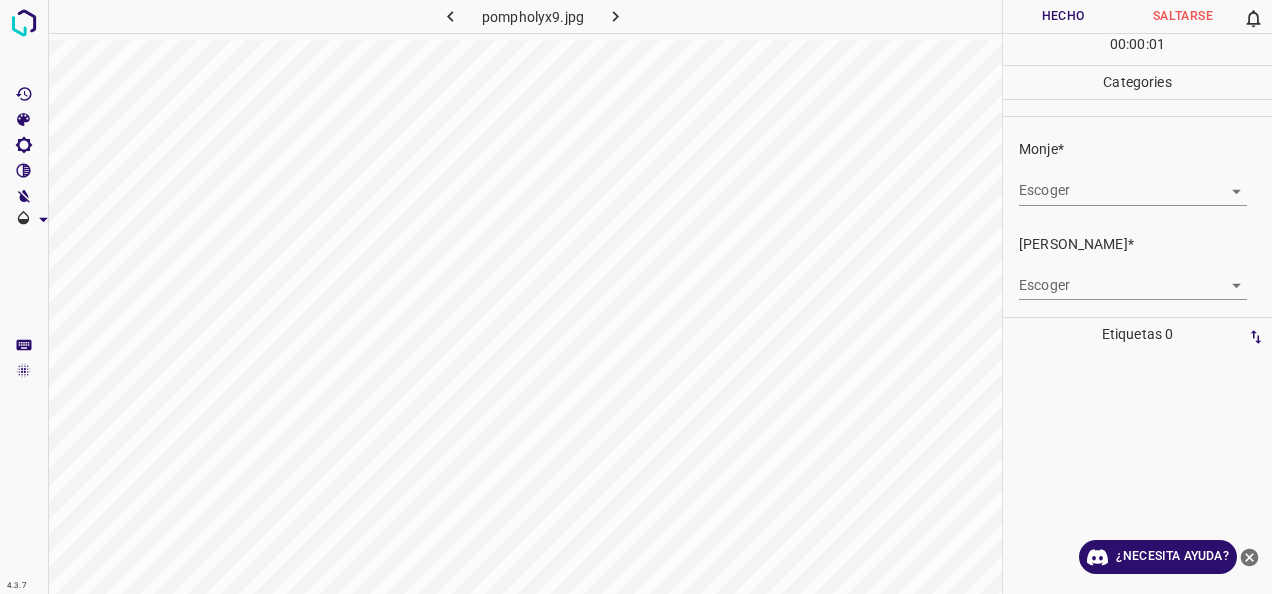 click on "4.3.7 pompholyx9.jpg Hecho Saltarse 0 00   : 00   : 01   Categories Monje*  Escoger ​  [PERSON_NAME]*  Escoger ​ Etiquetas 0 Categories 1 Monje 2  [PERSON_NAME] Herramientas Espacio Cambiar entre modos (Dibujar y Editar) Yo Etiquetado automático R Restaurar zoom M Acercar N Alejar Borrar Eliminar etiqueta de selección Filtros Z Restaurar filtros X Filtro de saturación C Filtro de brillo V Filtro de contraste B Filtro de escala de grises General O Descargar ¿Necesita ayuda? -Mensaje de texto -Esconder -Borrar" at bounding box center (636, 297) 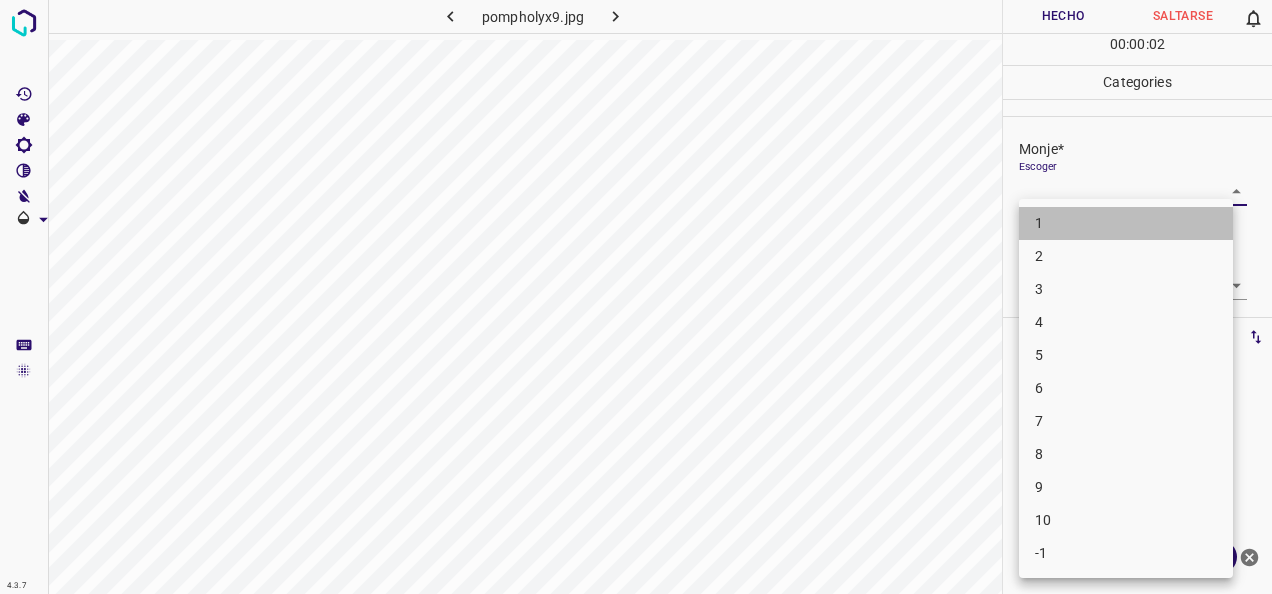 click on "1" at bounding box center (1126, 223) 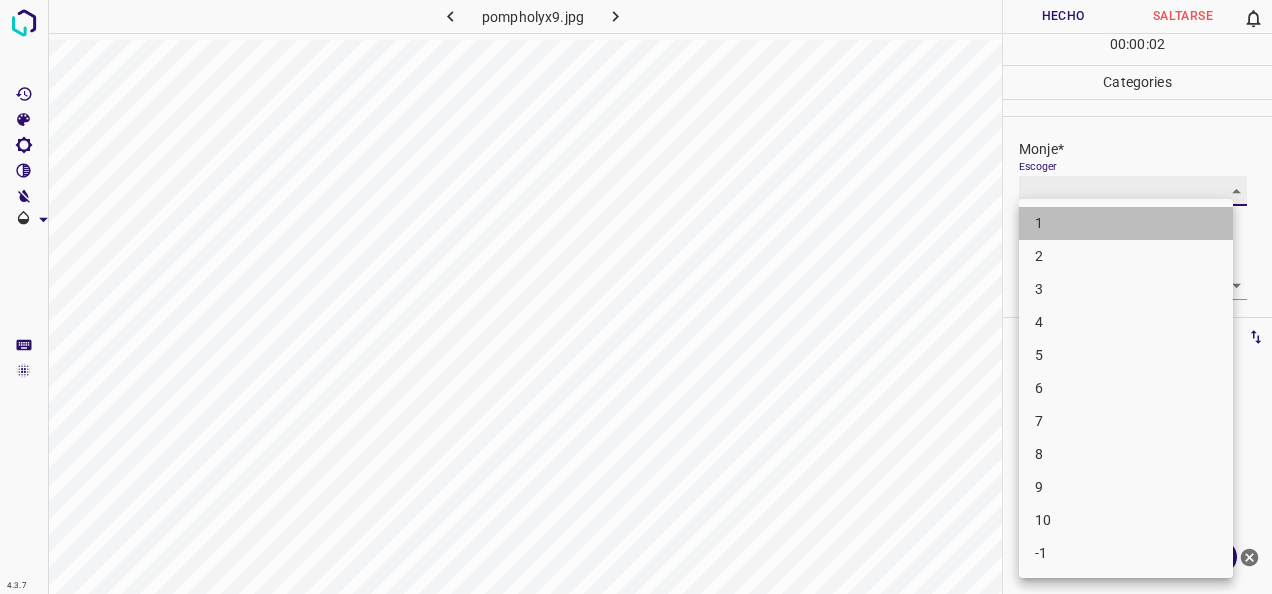 type on "1" 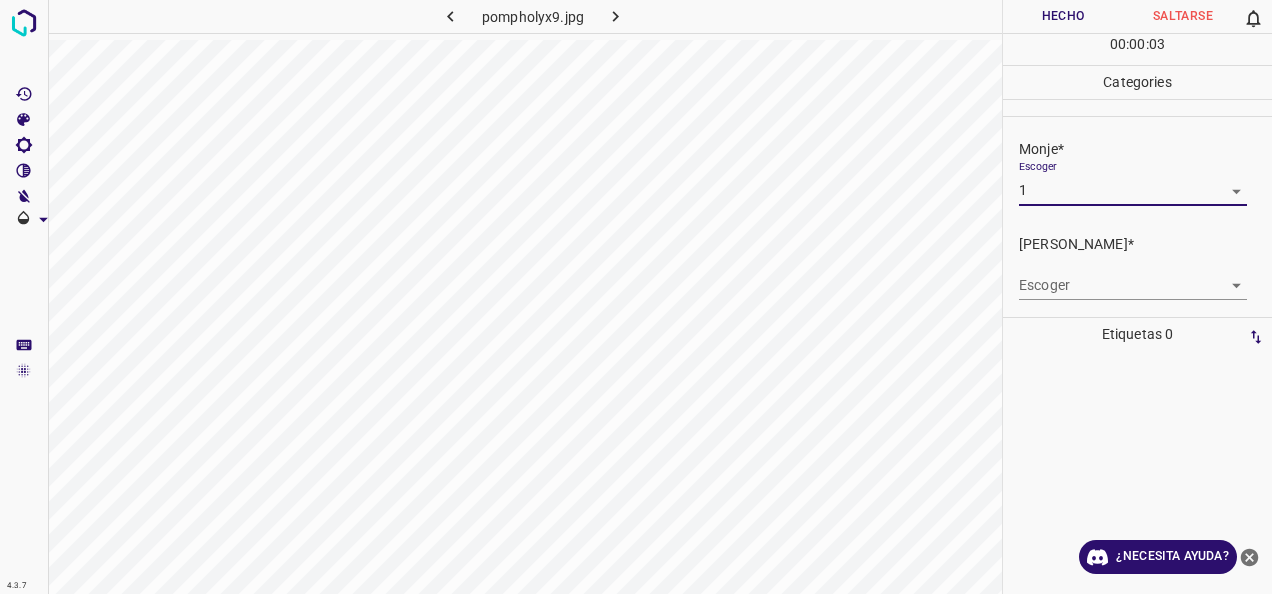 click on "4.3.7 pompholyx9.jpg Hecho Saltarse 0 00   : 00   : 03   Categories Monje*  Escoger 1 1  [PERSON_NAME]*  Escoger ​ Etiquetas 0 Categories 1 Monje 2  [PERSON_NAME] Herramientas Espacio Cambiar entre modos (Dibujar y Editar) Yo Etiquetado automático R Restaurar zoom M Acercar N Alejar Borrar Eliminar etiqueta de selección Filtros Z Restaurar filtros X Filtro de saturación C Filtro de brillo V Filtro de contraste B Filtro de escala de grises General O Descargar ¿Necesita ayuda? -Mensaje de texto -Esconder -Borrar" at bounding box center [636, 297] 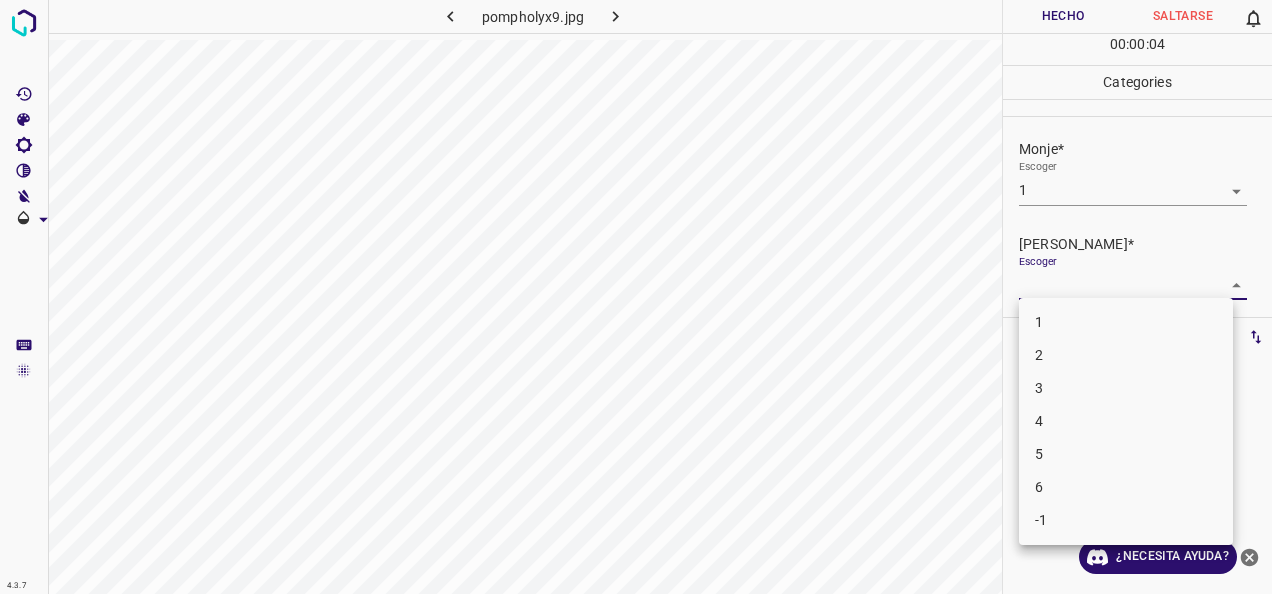 click on "1" at bounding box center [1126, 322] 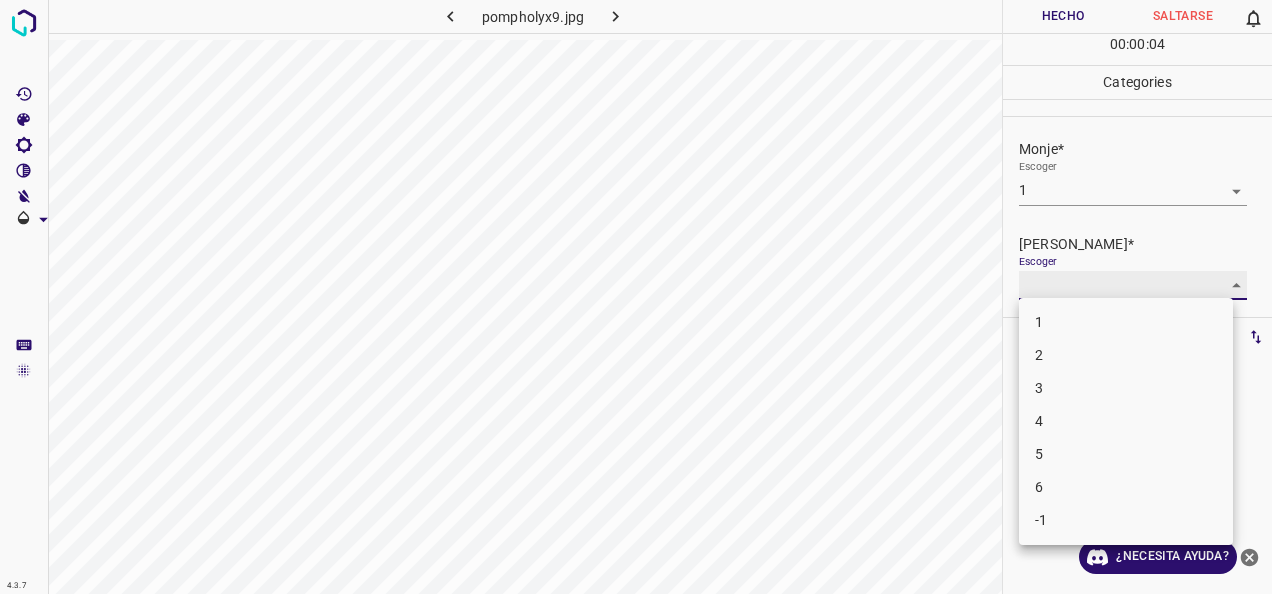 type on "1" 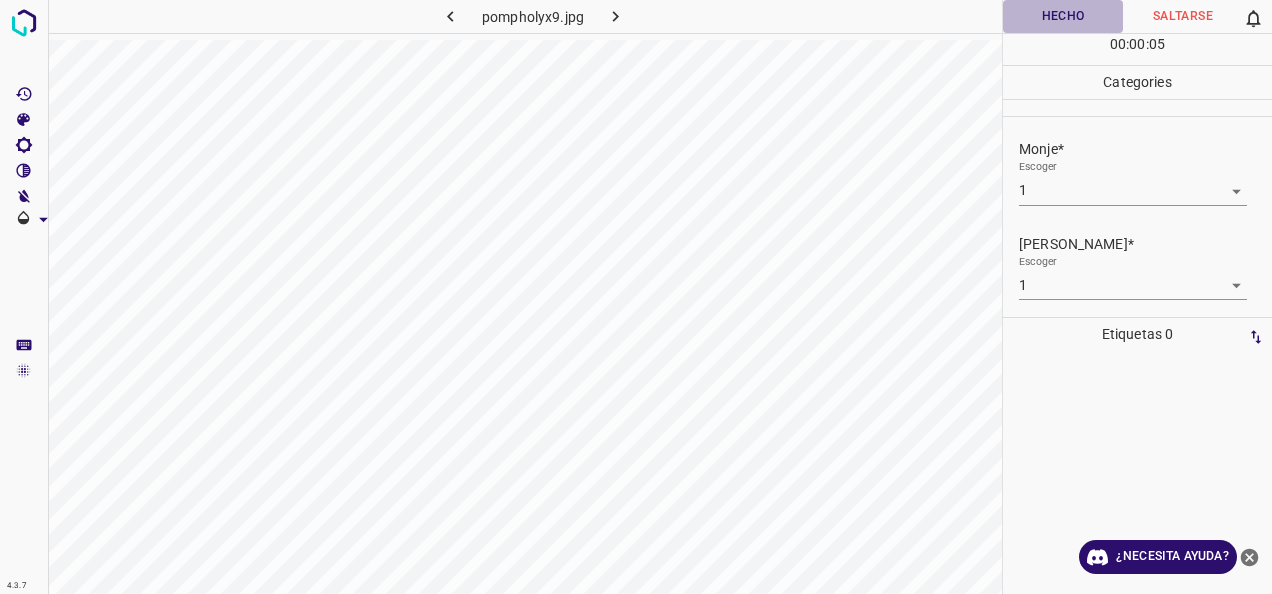 click on "Hecho" at bounding box center (1063, 16) 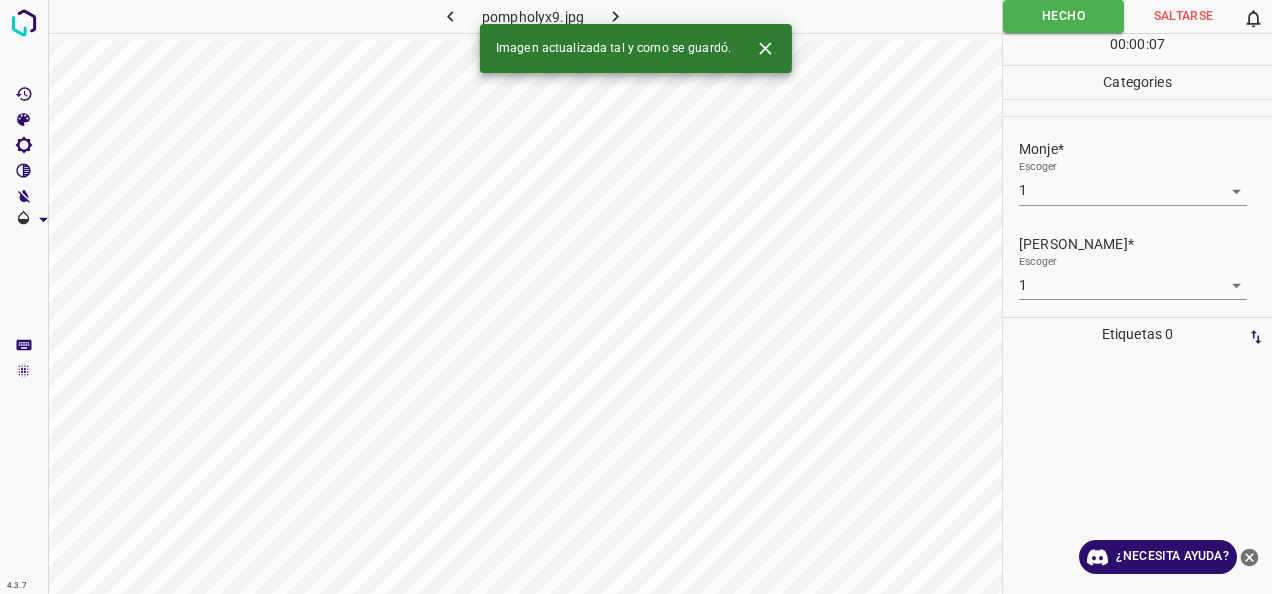 click 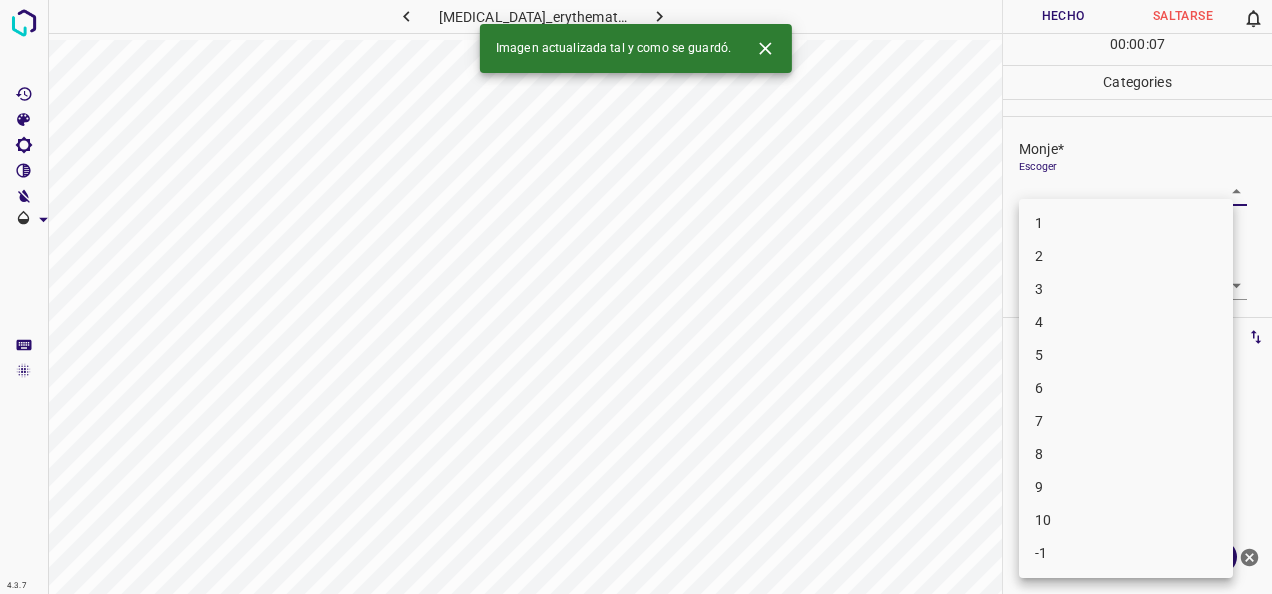 click on "4.3.7 [MEDICAL_DATA]_erythematosus46.jpg Hecho Saltarse 0 00   : 00   : 07   Categories Monje*  Escoger ​  [PERSON_NAME]*  Escoger ​ Etiquetas 0 Categories 1 Monje 2  [PERSON_NAME] Herramientas Espacio Cambiar entre modos (Dibujar y Editar) Yo Etiquetado automático R Restaurar zoom M Acercar N Alejar Borrar Eliminar etiqueta de selección Filtros Z Restaurar filtros X Filtro de saturación C Filtro de brillo V Filtro de contraste B Filtro de escala de grises General O Descargar Imagen actualizada tal y como se guardó. ¿Necesita ayuda? -Mensaje de texto -Esconder -Borrar 1 2 3 4 5 6 7 8 9 10 -1" at bounding box center (636, 297) 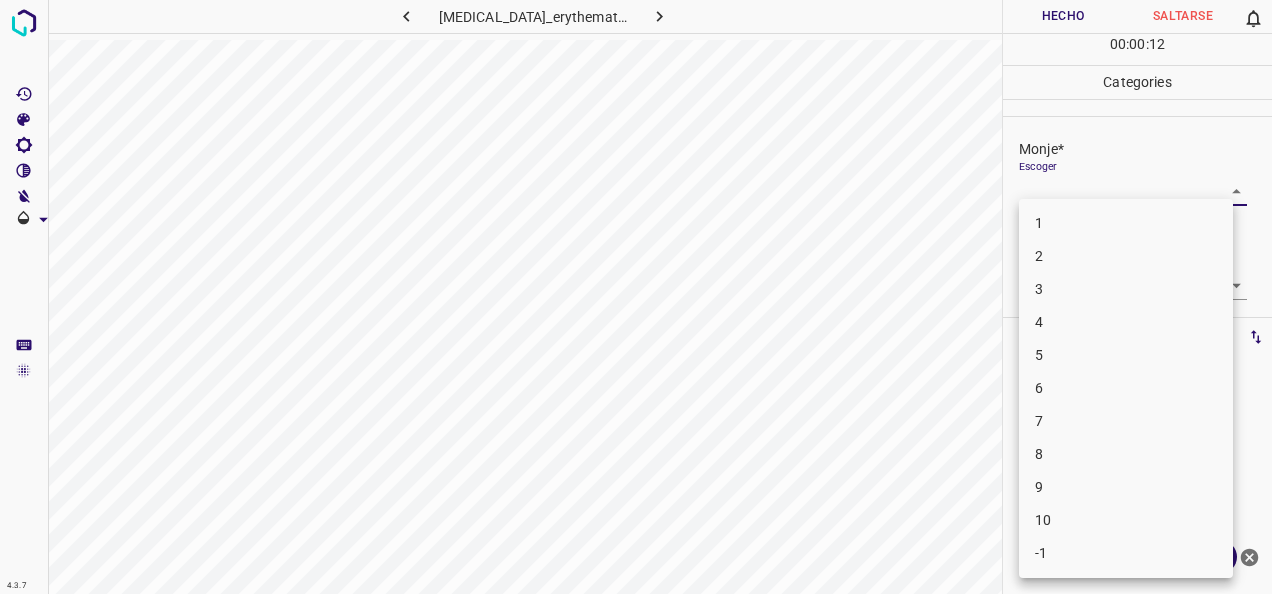 click on "5" at bounding box center (1126, 355) 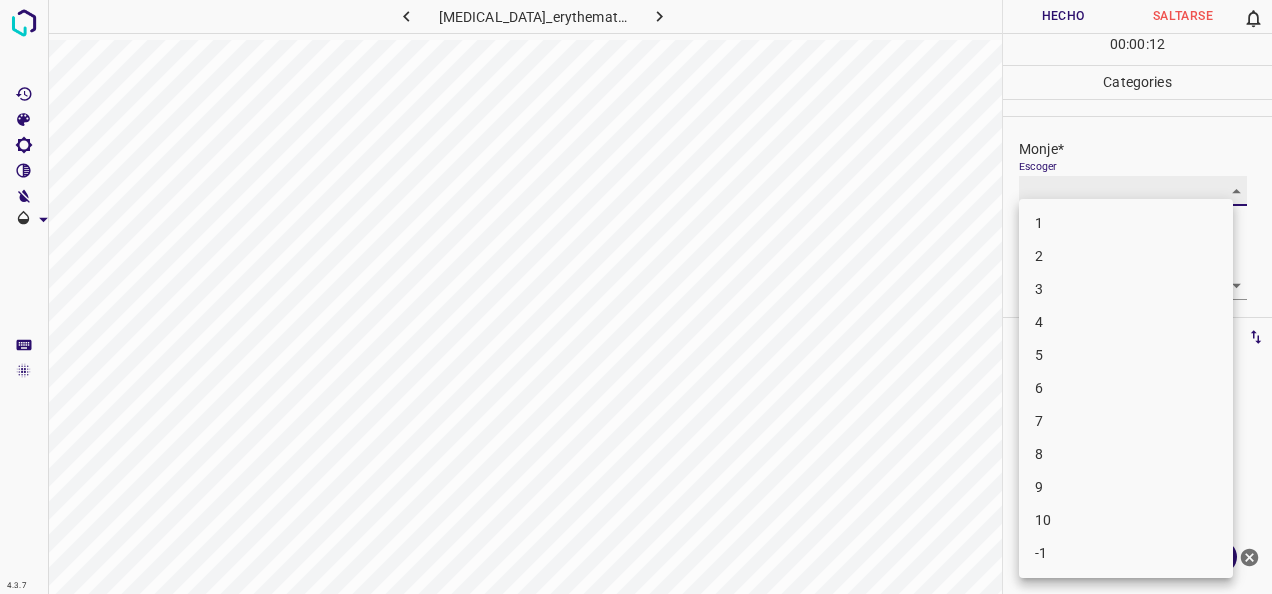 type on "5" 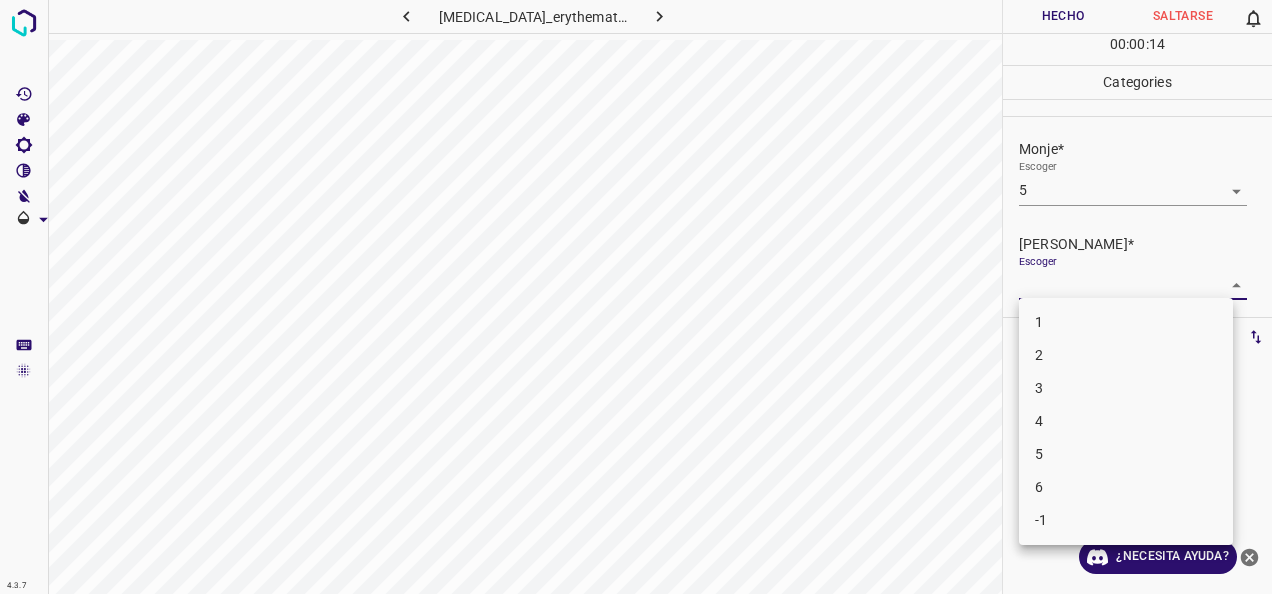 click on "4.3.7 [MEDICAL_DATA]_erythematosus46.jpg [PERSON_NAME] 0 00   : 00   : 14   Categories Monje*  Escoger 5 5  [PERSON_NAME]*  Escoger ​ Etiquetas 0 Categories 1 Monje 2  [PERSON_NAME] Herramientas Espacio Cambiar entre modos (Dibujar y Editar) Yo Etiquetado automático R Restaurar zoom M Acercar N Alejar Borrar Eliminar etiqueta de selección Filtros Z Restaurar filtros X Filtro de saturación C Filtro de brillo V Filtro de contraste B Filtro de escala de grises General O Descargar ¿Necesita ayuda? -Mensaje de texto -Esconder -Borrar 1 2 3 4 5 6 -1" at bounding box center [636, 297] 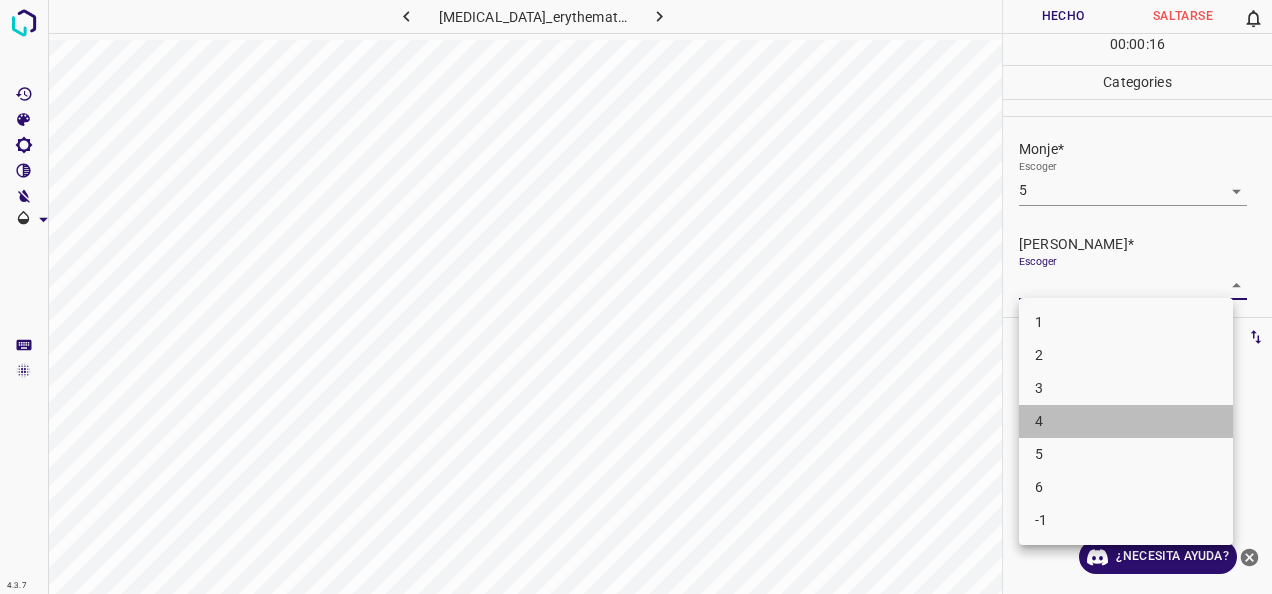 click on "4" at bounding box center (1126, 421) 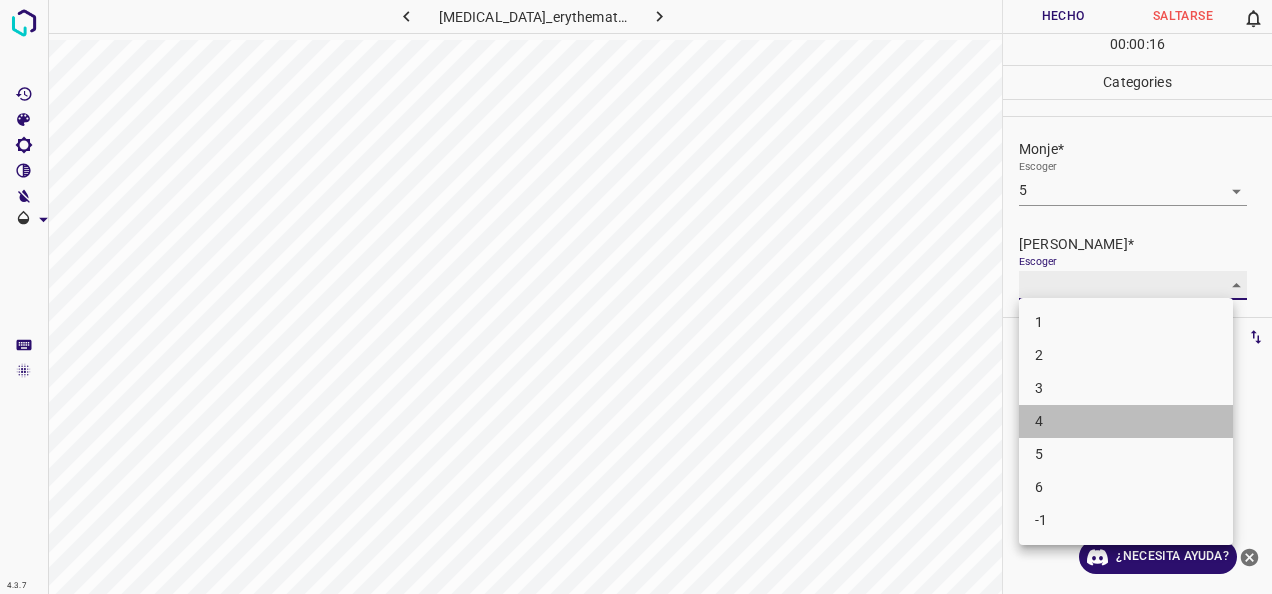 type on "4" 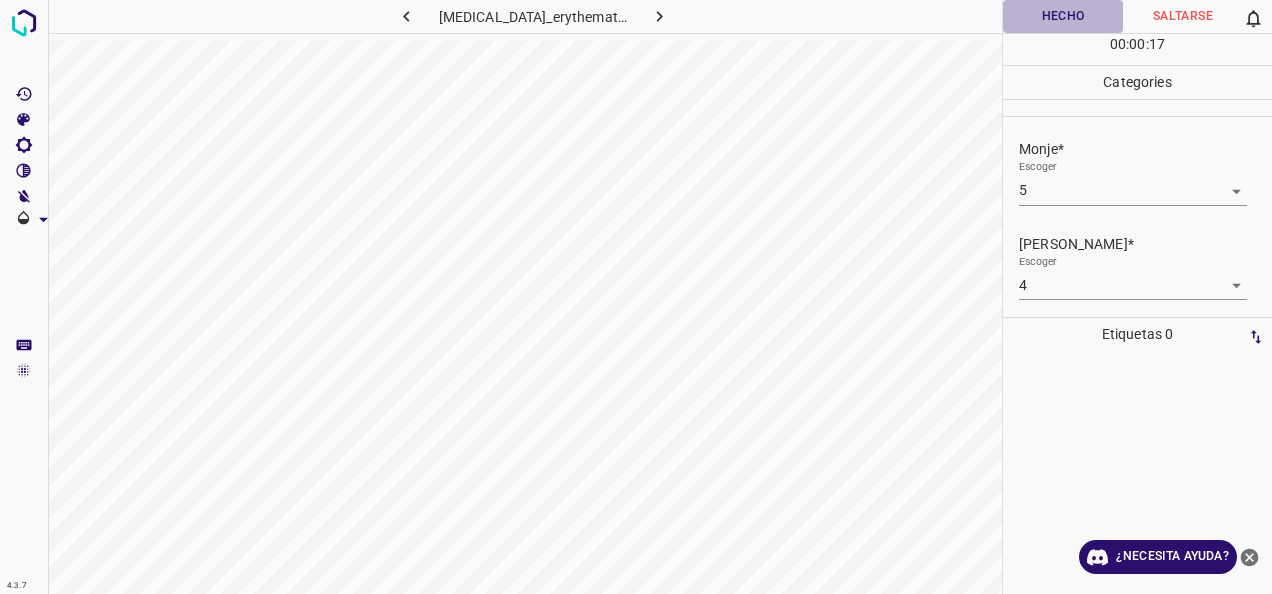 click on "Hecho" at bounding box center (1063, 16) 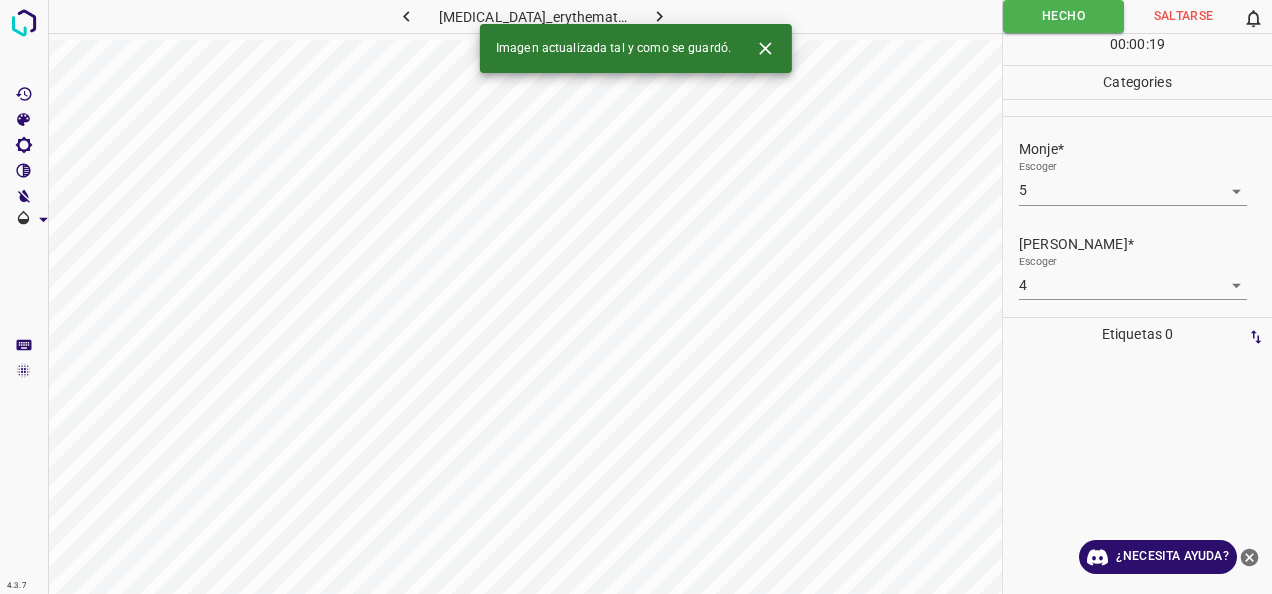 click 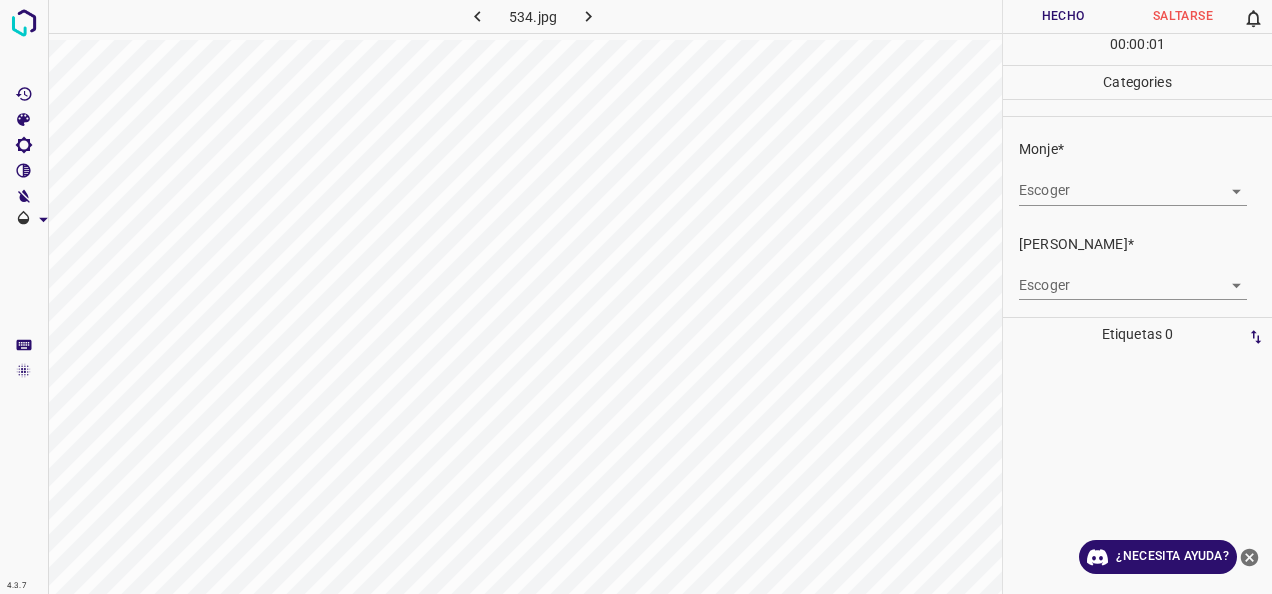 click on "4.3.7 534.jpg Hecho Saltarse 0 00   : 00   : 01   Categories Monje*  Escoger ​  [PERSON_NAME]*  Escoger ​ Etiquetas 0 Categories 1 Monje 2  [PERSON_NAME] Herramientas Espacio Cambiar entre modos (Dibujar y Editar) Yo Etiquetado automático R Restaurar zoom M Acercar N Alejar Borrar Eliminar etiqueta de selección Filtros Z Restaurar filtros X Filtro de saturación C Filtro de brillo V Filtro de contraste B Filtro de escala de grises General O Descargar ¿Necesita ayuda? -Mensaje de texto -Esconder -Borrar" at bounding box center (636, 297) 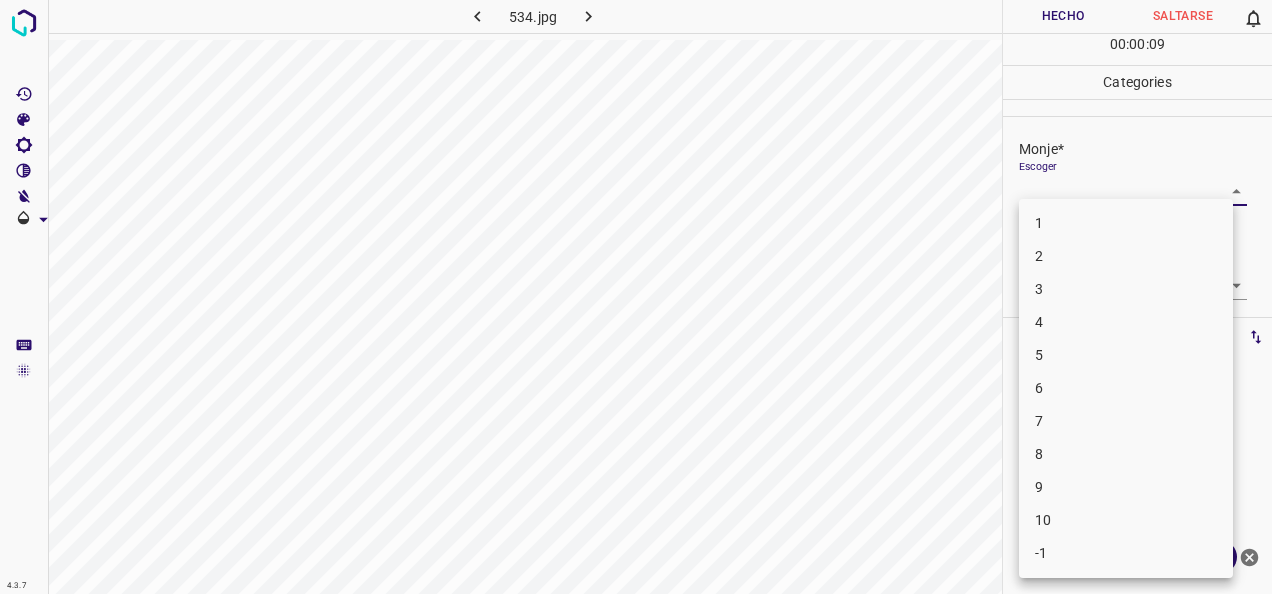 click on "2" at bounding box center [1126, 256] 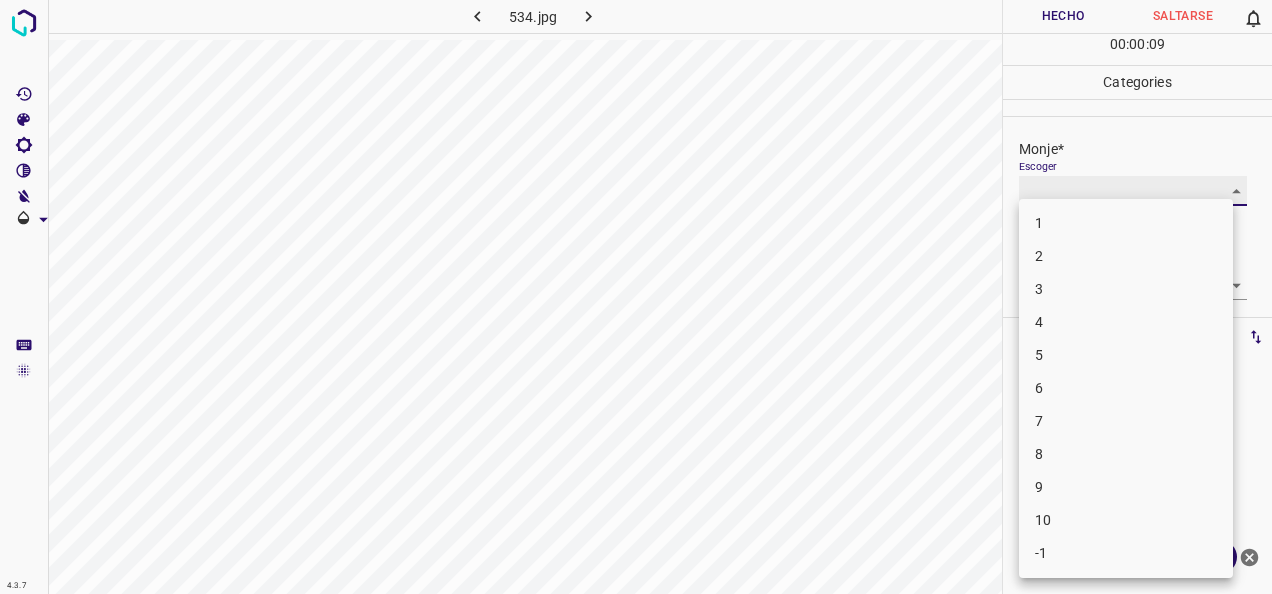 type on "2" 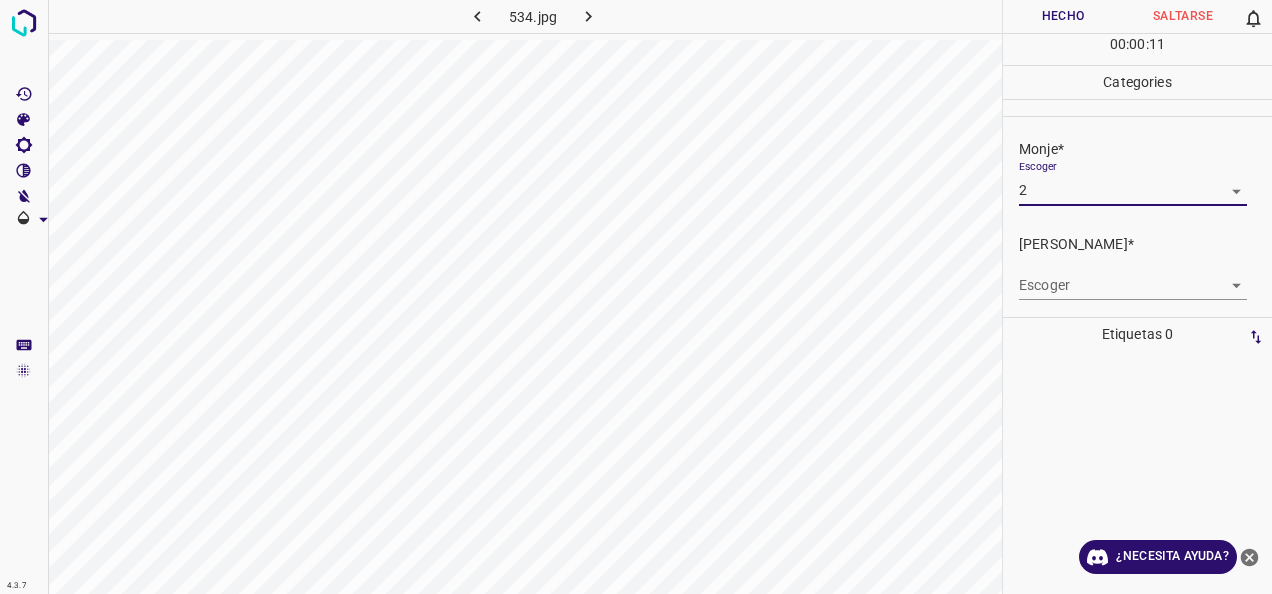 click on "4.3.7 534.jpg Hecho Saltarse 0 00   : 00   : 11   Categories Monje*  Escoger 2 2  [PERSON_NAME]*  Escoger ​ Etiquetas 0 Categories 1 Monje 2  [PERSON_NAME] Herramientas Espacio Cambiar entre modos (Dibujar y Editar) Yo Etiquetado automático R Restaurar zoom M Acercar N Alejar Borrar Eliminar etiqueta de selección Filtros Z Restaurar filtros X Filtro de saturación C Filtro de brillo V Filtro de contraste B Filtro de escala de grises General O Descargar ¿Necesita ayuda? -Mensaje de texto -Esconder -Borrar" at bounding box center (636, 297) 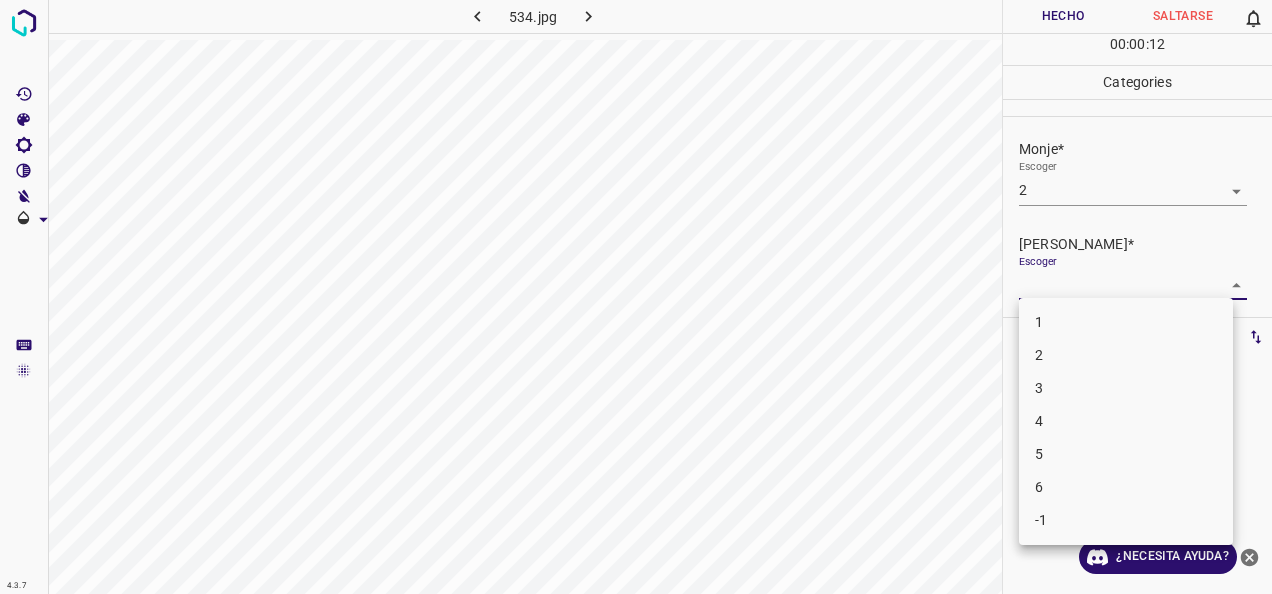 click on "2" at bounding box center [1126, 355] 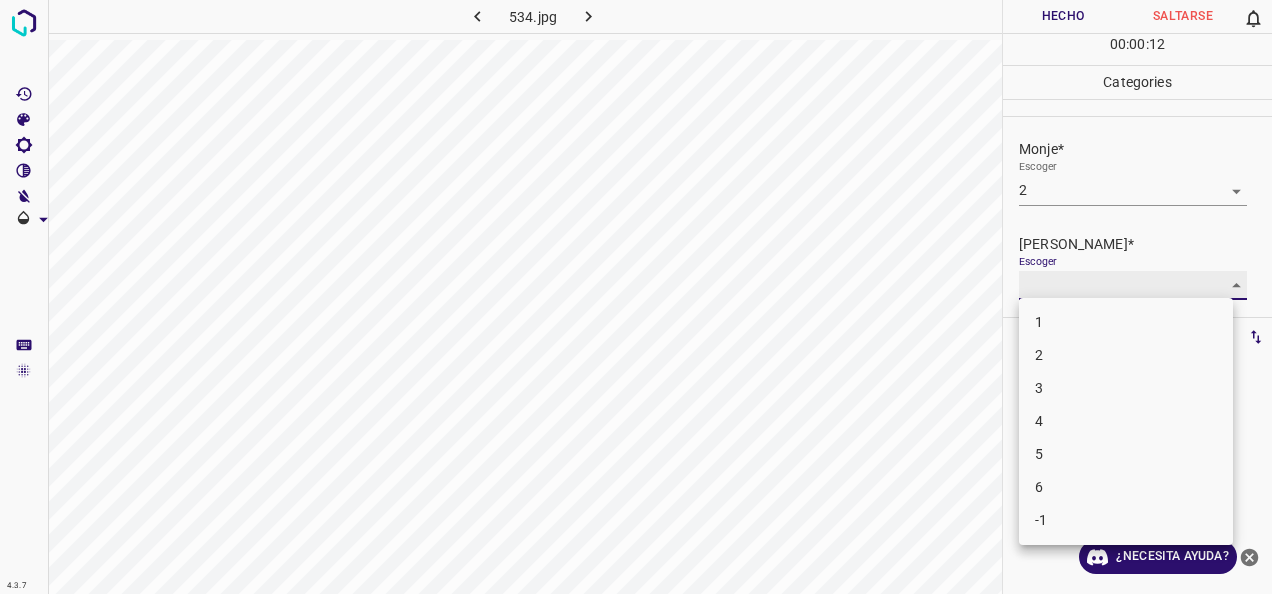 type on "2" 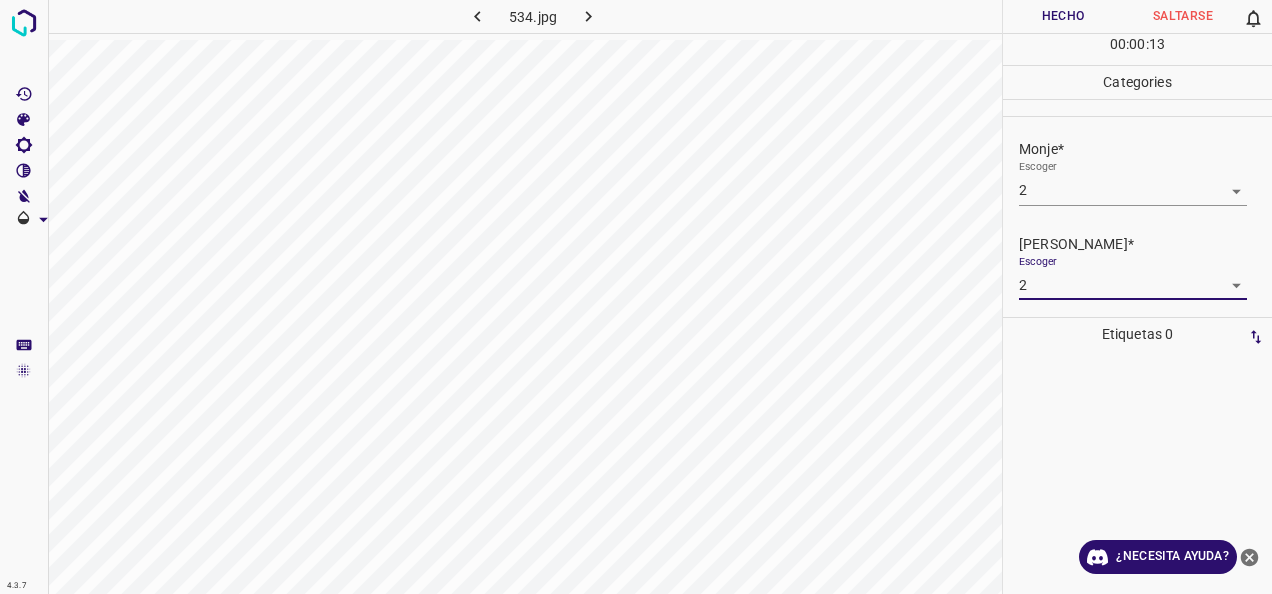 click on "Hecho" at bounding box center [1063, 16] 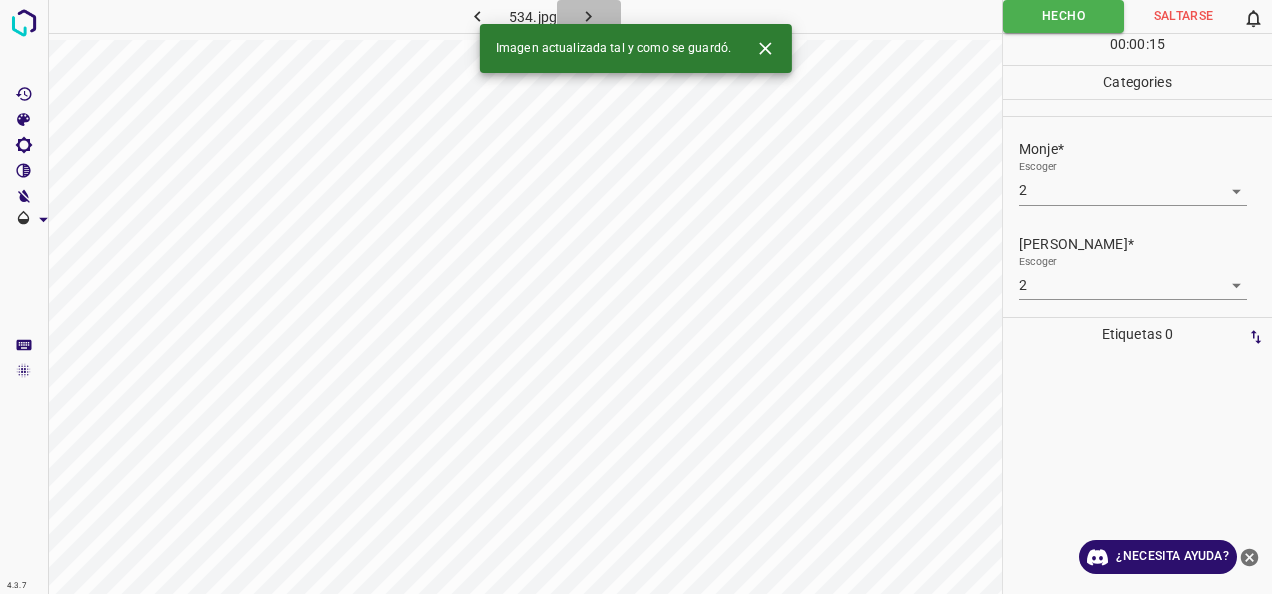 click 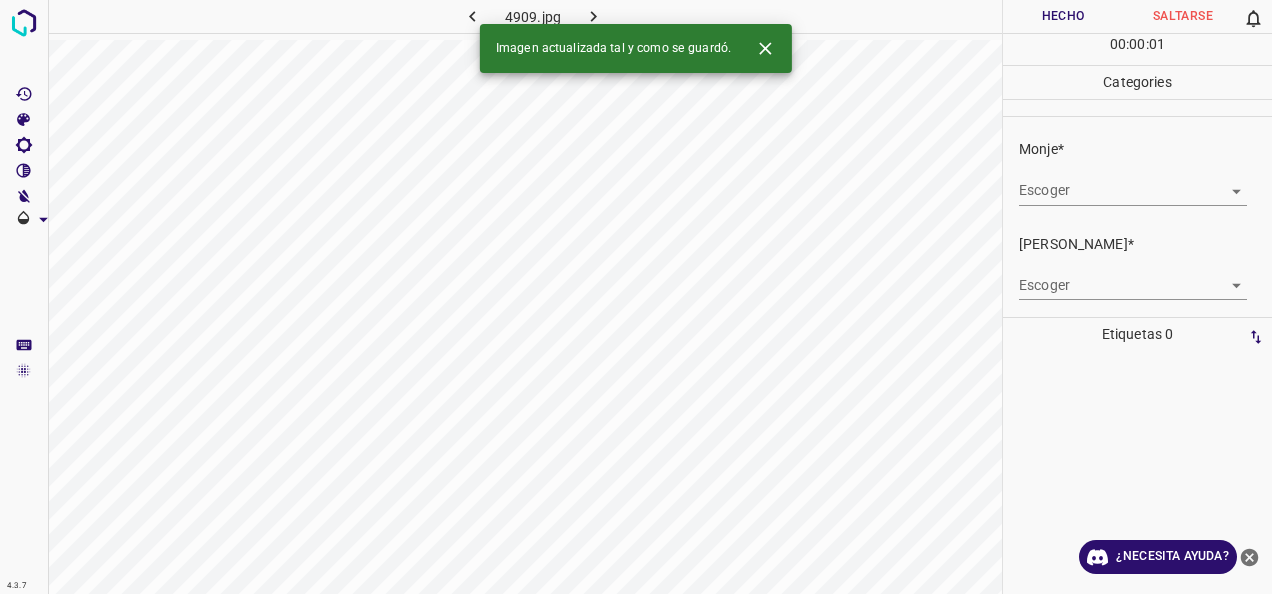 click on "4.3.7 4909.jpg Hecho Saltarse 0 00   : 00   : 01   Categories Monje*  Escoger ​  [PERSON_NAME]*  Escoger ​ Etiquetas 0 Categories 1 Monje 2  [PERSON_NAME] Herramientas Espacio Cambiar entre modos (Dibujar y Editar) Yo Etiquetado automático R Restaurar zoom M Acercar N Alejar Borrar Eliminar etiqueta de selección Filtros Z Restaurar filtros X Filtro de saturación C Filtro de brillo V Filtro de contraste B Filtro de escala de grises General O Descargar Imagen actualizada tal y como se guardó. ¿Necesita ayuda? -Mensaje de texto -Esconder -Borrar" at bounding box center [636, 297] 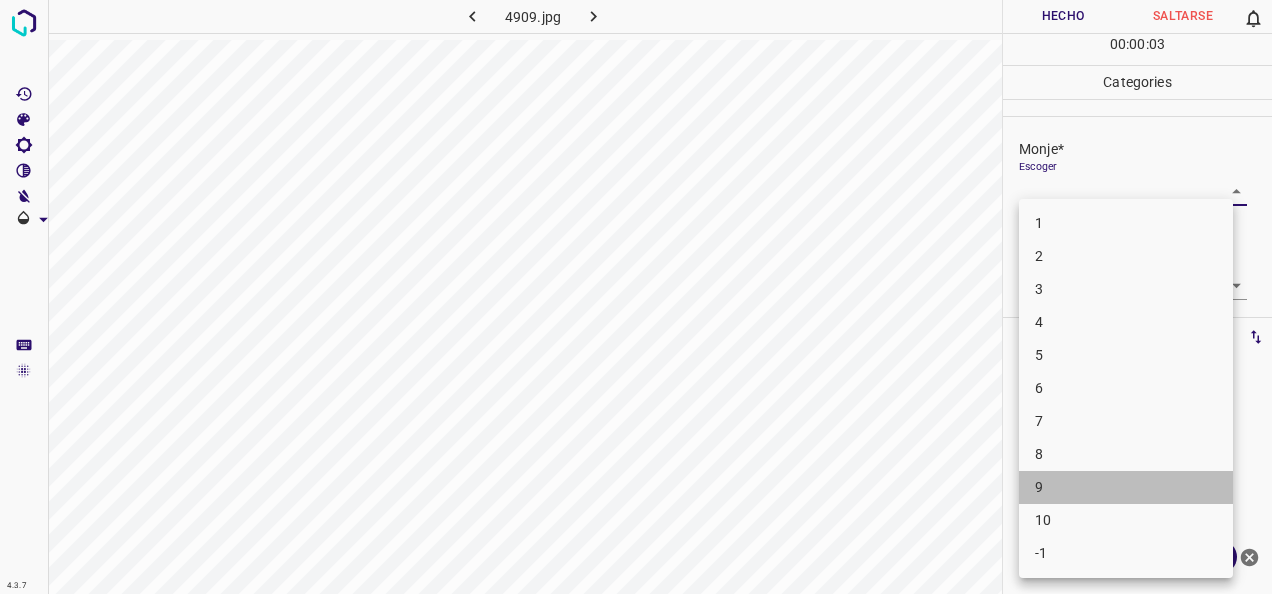 click on "9" at bounding box center (1126, 487) 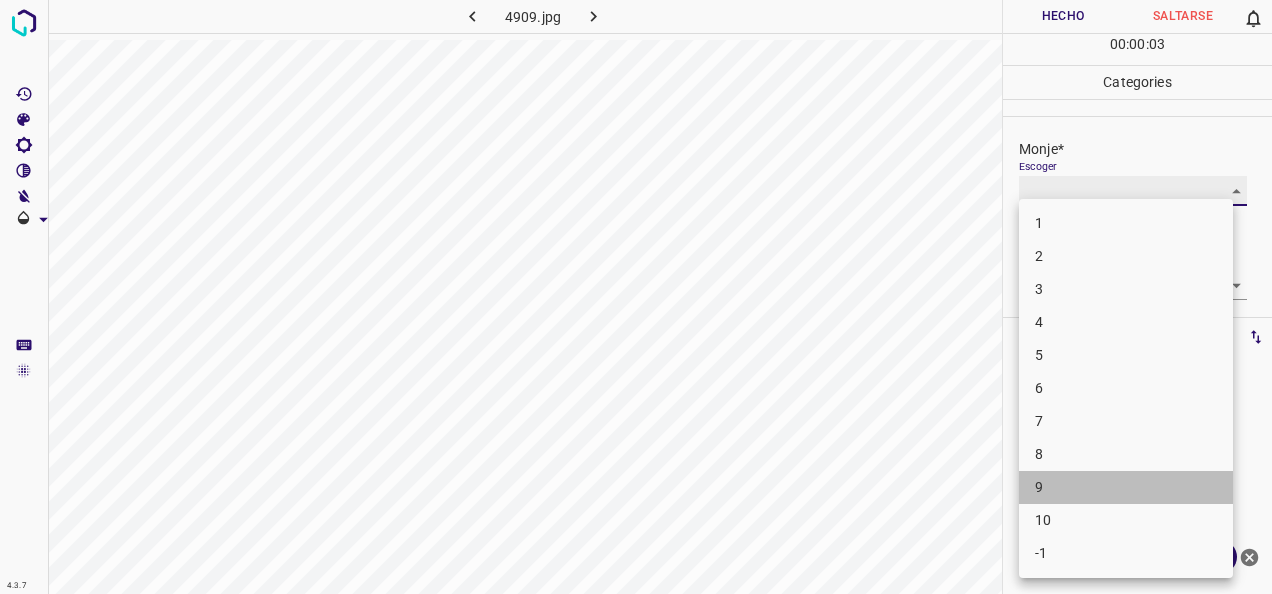 type on "9" 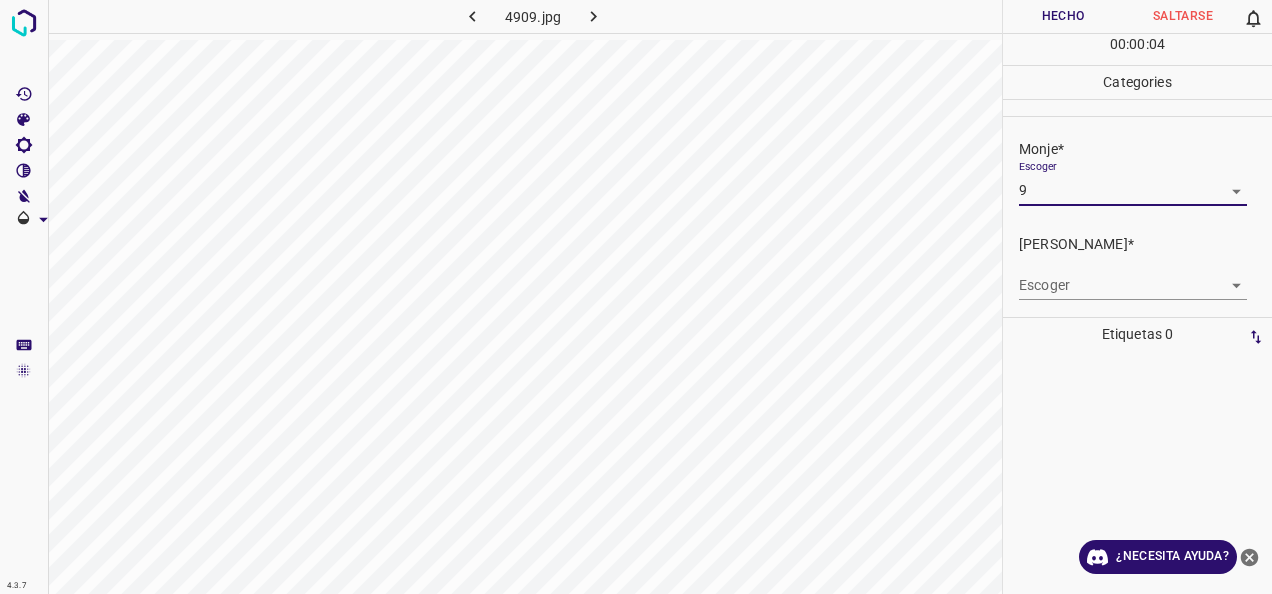 click on "4.3.7 4909.jpg Hecho Saltarse 0 00   : 00   : 04   Categories Monje*  Escoger 9 9  [PERSON_NAME]*  Escoger ​ Etiquetas 0 Categories 1 Monje 2  [PERSON_NAME] Herramientas Espacio Cambiar entre modos (Dibujar y Editar) Yo Etiquetado automático R Restaurar zoom M Acercar N Alejar Borrar Eliminar etiqueta de selección Filtros Z Restaurar filtros X Filtro de saturación C Filtro de brillo V Filtro de contraste B Filtro de escala de grises General O Descargar ¿Necesita ayuda? -Mensaje de texto -Esconder -Borrar" at bounding box center (636, 297) 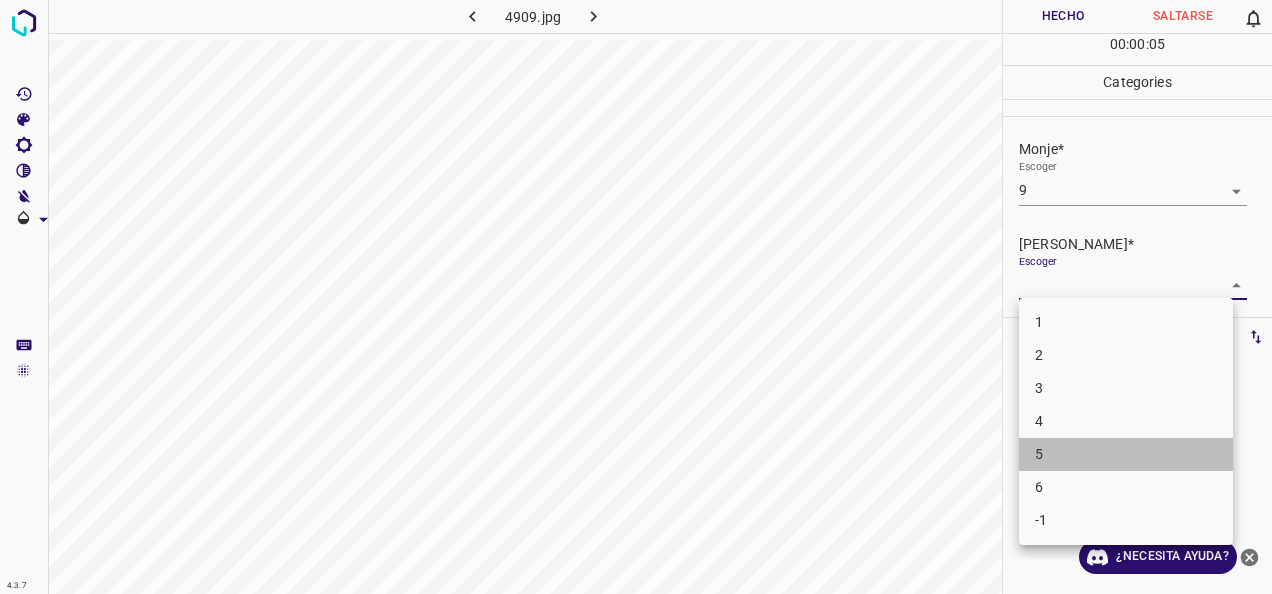 click on "5" at bounding box center [1126, 454] 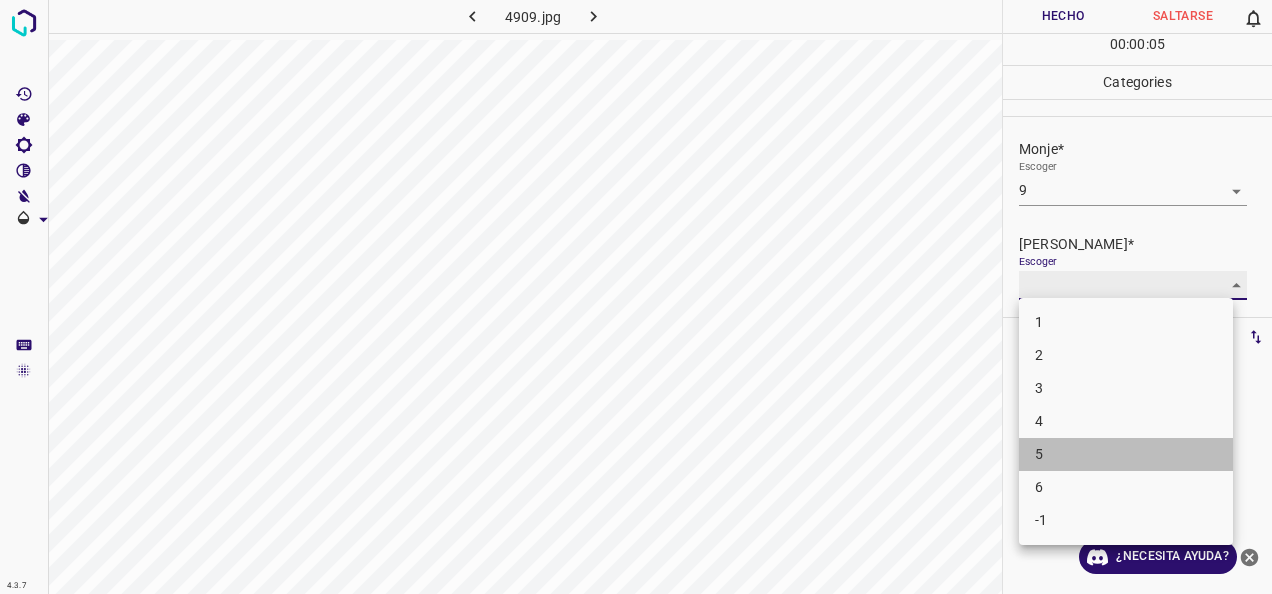 type on "5" 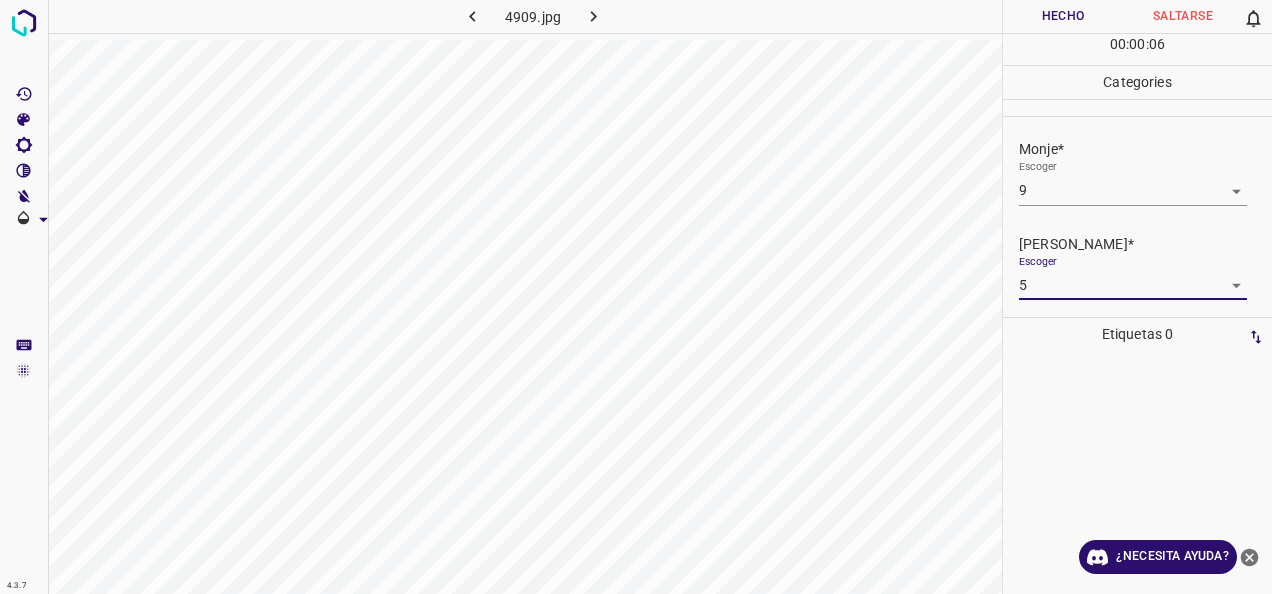 click on "Hecho" at bounding box center (1063, 16) 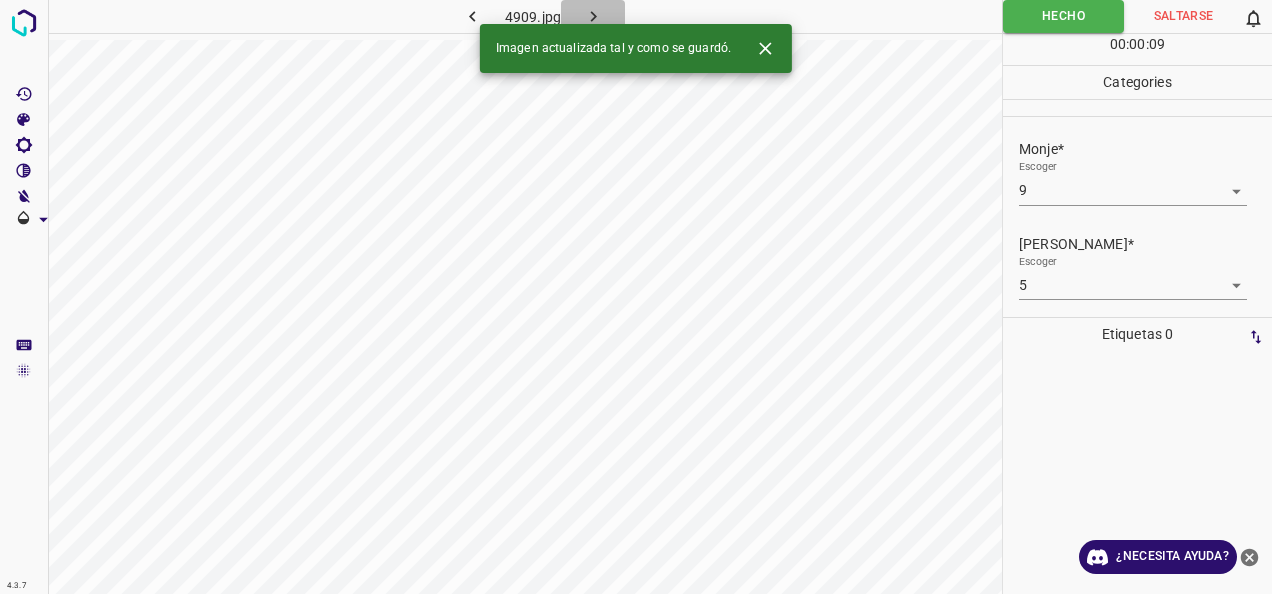 click 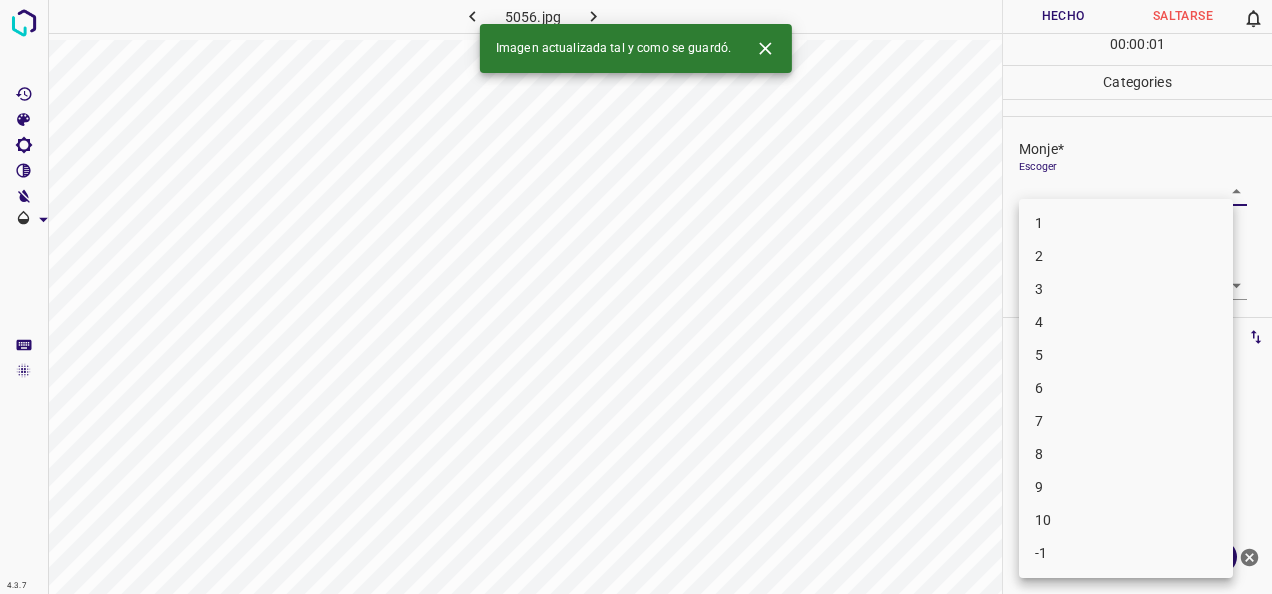 click on "4.3.7 5056.jpg Hecho Saltarse 0 00   : 00   : 01   Categories Monje*  Escoger ​  [PERSON_NAME]*  Escoger ​ Etiquetas 0 Categories 1 Monje 2  [PERSON_NAME] Herramientas Espacio Cambiar entre modos (Dibujar y Editar) Yo Etiquetado automático R Restaurar zoom M Acercar N Alejar Borrar Eliminar etiqueta de selección Filtros Z Restaurar filtros X Filtro de saturación C Filtro de brillo V Filtro de contraste B Filtro de escala de grises General O Descargar Imagen actualizada tal y como se guardó. ¿Necesita ayuda? -Mensaje de texto -Esconder -Borrar 1 2 3 4 5 6 7 8 9 10 -1" at bounding box center [636, 297] 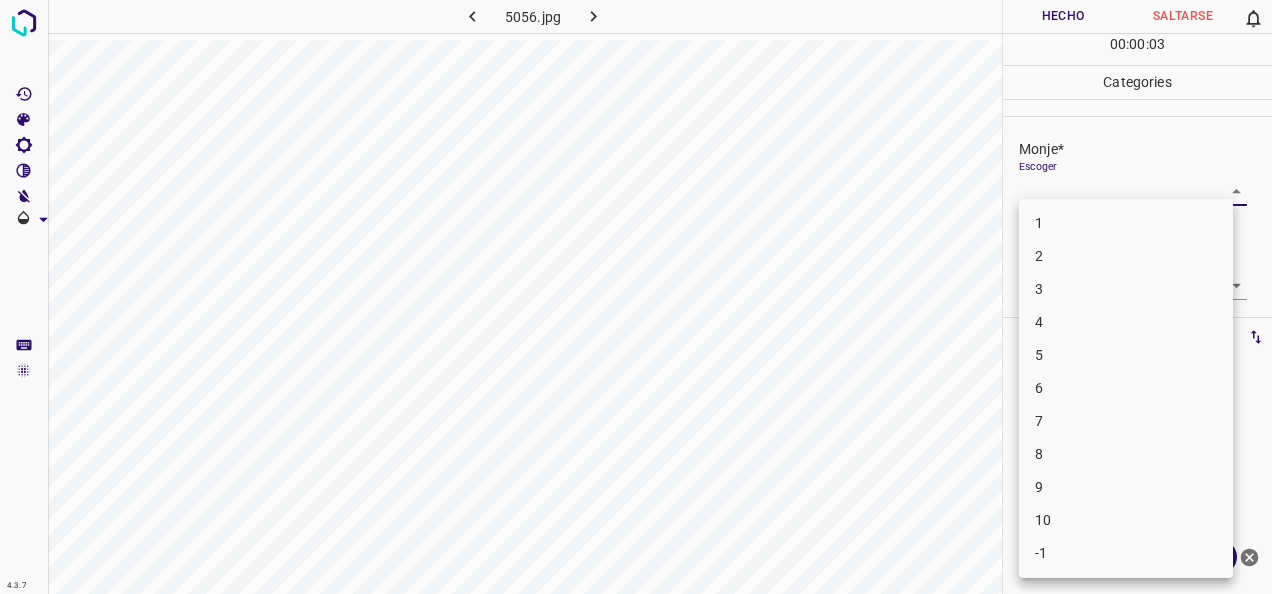 click on "5" at bounding box center (1126, 355) 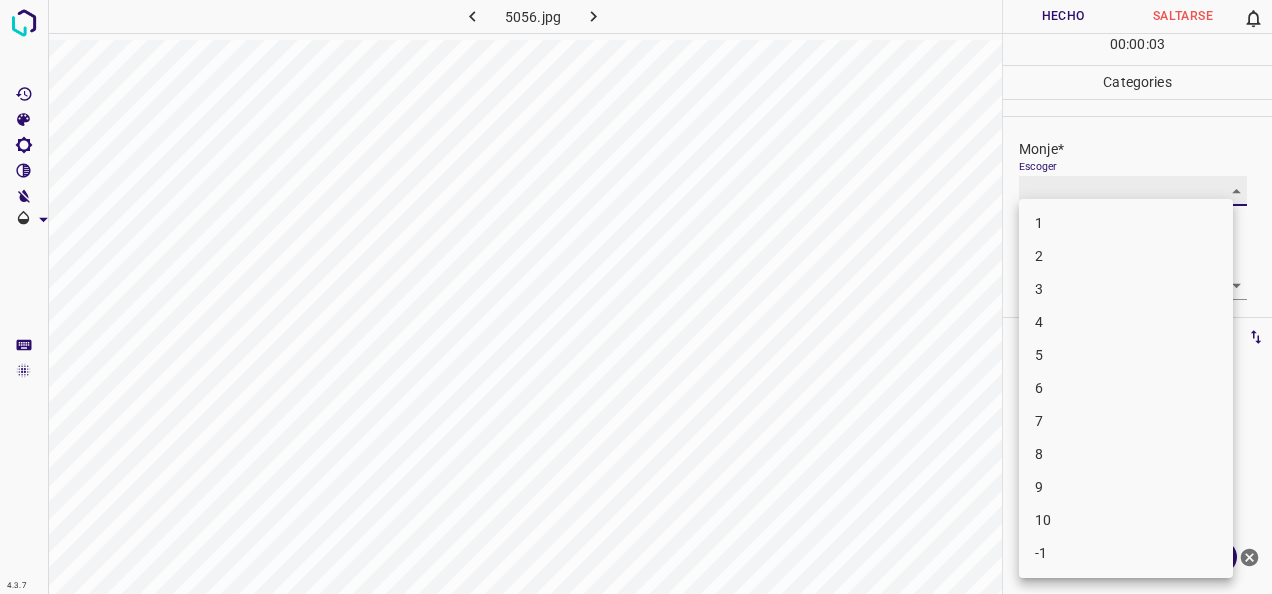 type on "5" 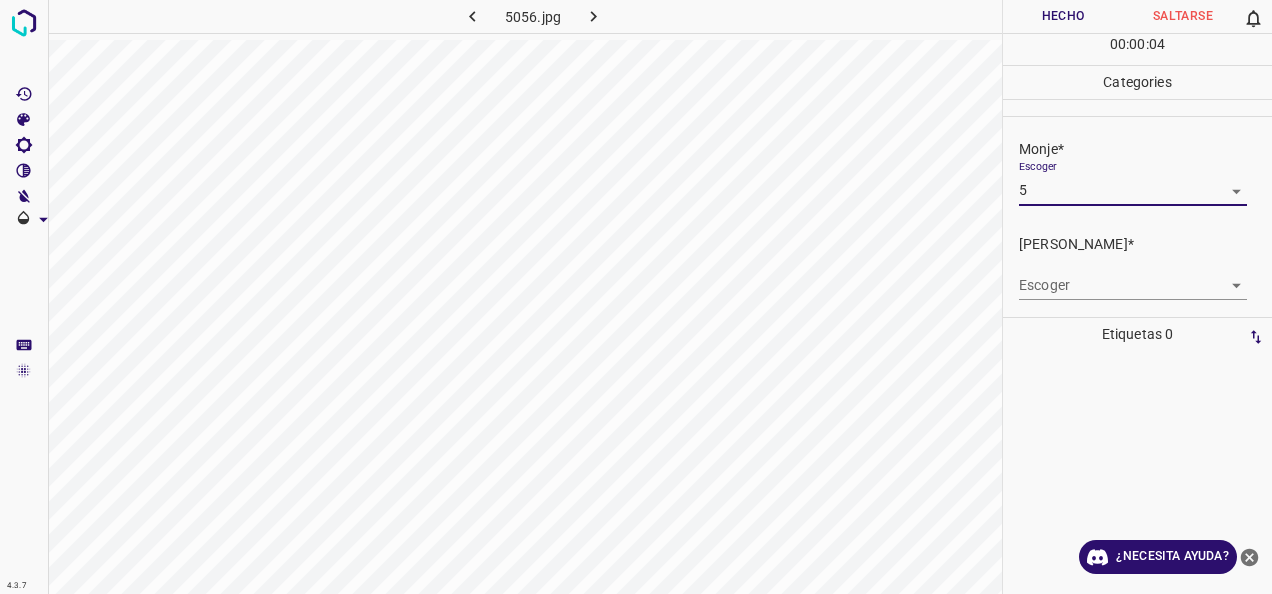 click on "4.3.7 5056.jpg Hecho Saltarse 0 00   : 00   : 04   Categories Monje*  Escoger 5 5  [PERSON_NAME]*  Escoger ​ Etiquetas 0 Categories 1 Monje 2  [PERSON_NAME] Herramientas Espacio Cambiar entre modos (Dibujar y Editar) Yo Etiquetado automático R Restaurar zoom M Acercar N Alejar Borrar Eliminar etiqueta de selección Filtros Z Restaurar filtros X Filtro de saturación C Filtro de brillo V Filtro de contraste B Filtro de escala de grises General O Descargar ¿Necesita ayuda? -Mensaje de texto -Esconder -Borrar" at bounding box center [636, 297] 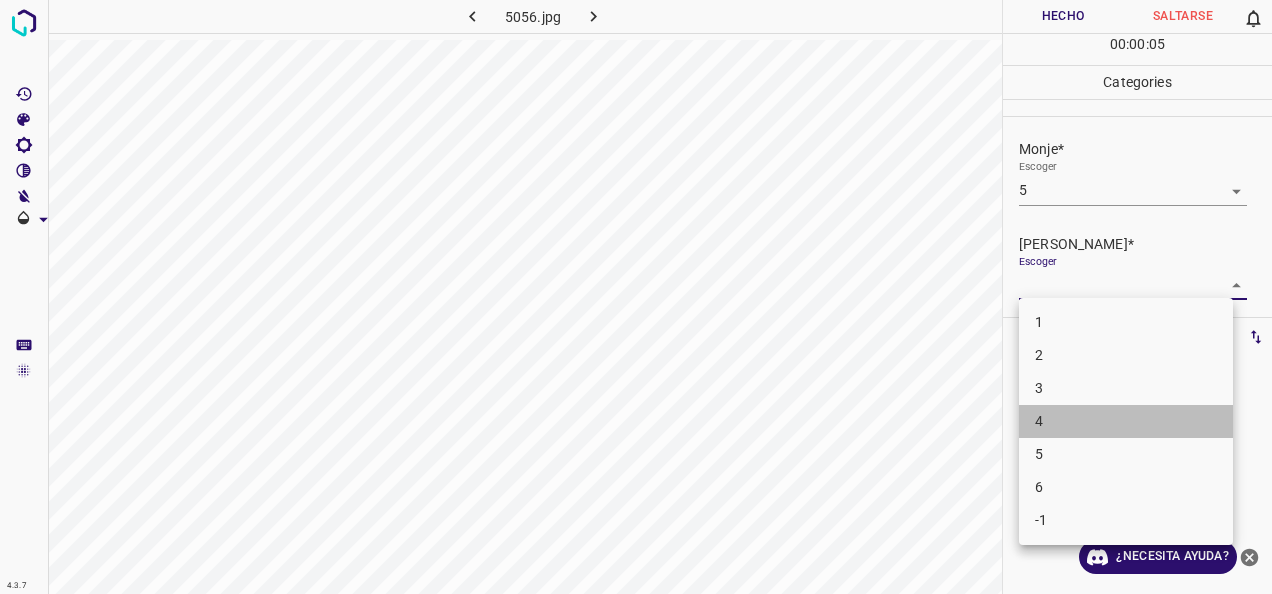 click on "4" at bounding box center (1126, 421) 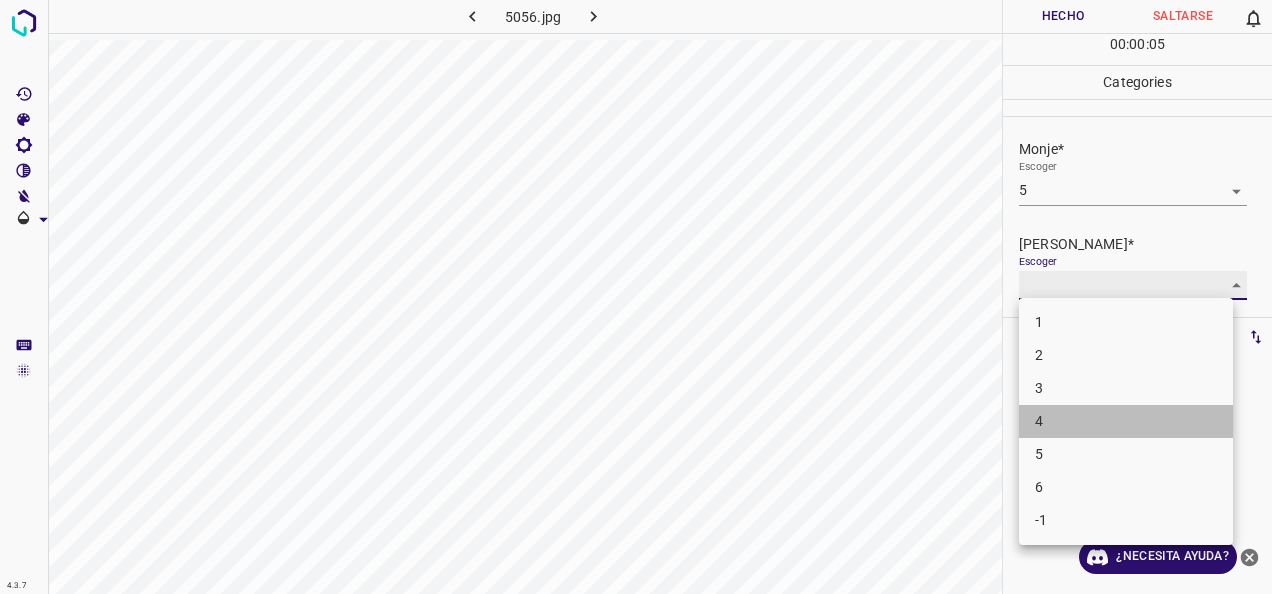 type on "4" 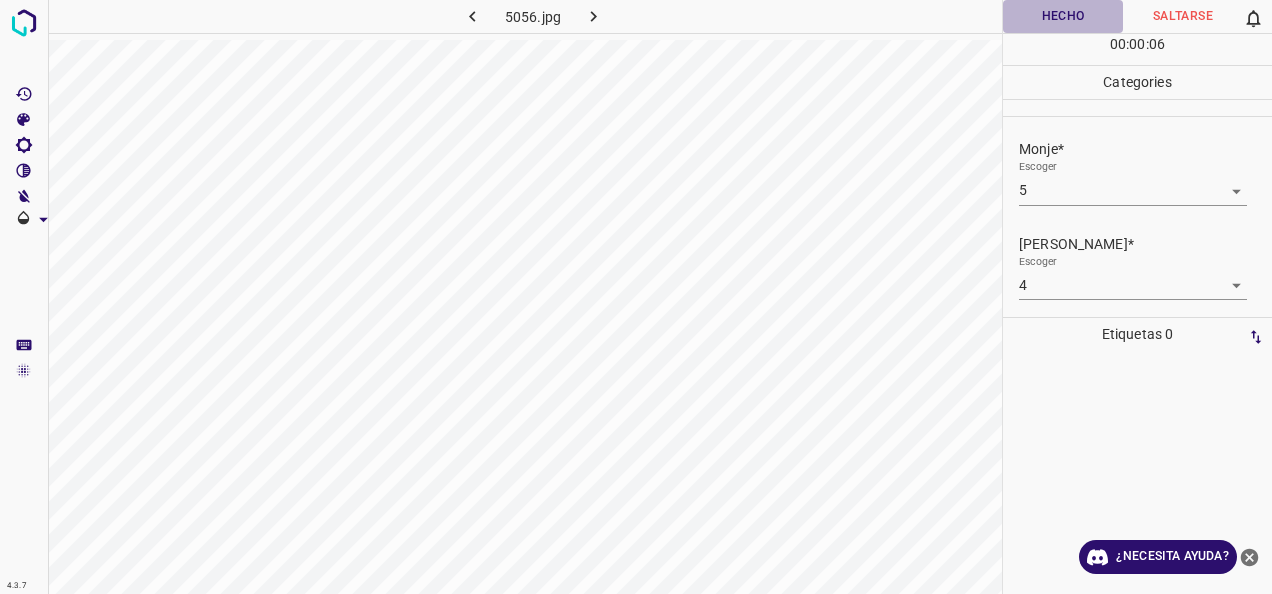 click on "Hecho" at bounding box center [1063, 16] 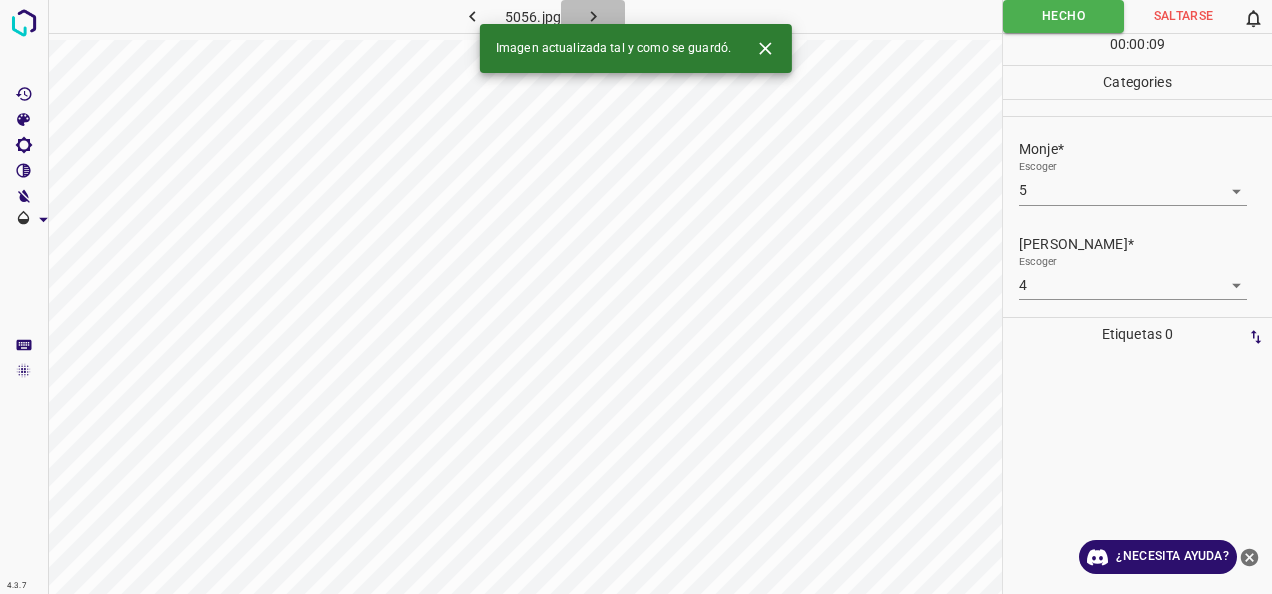 click 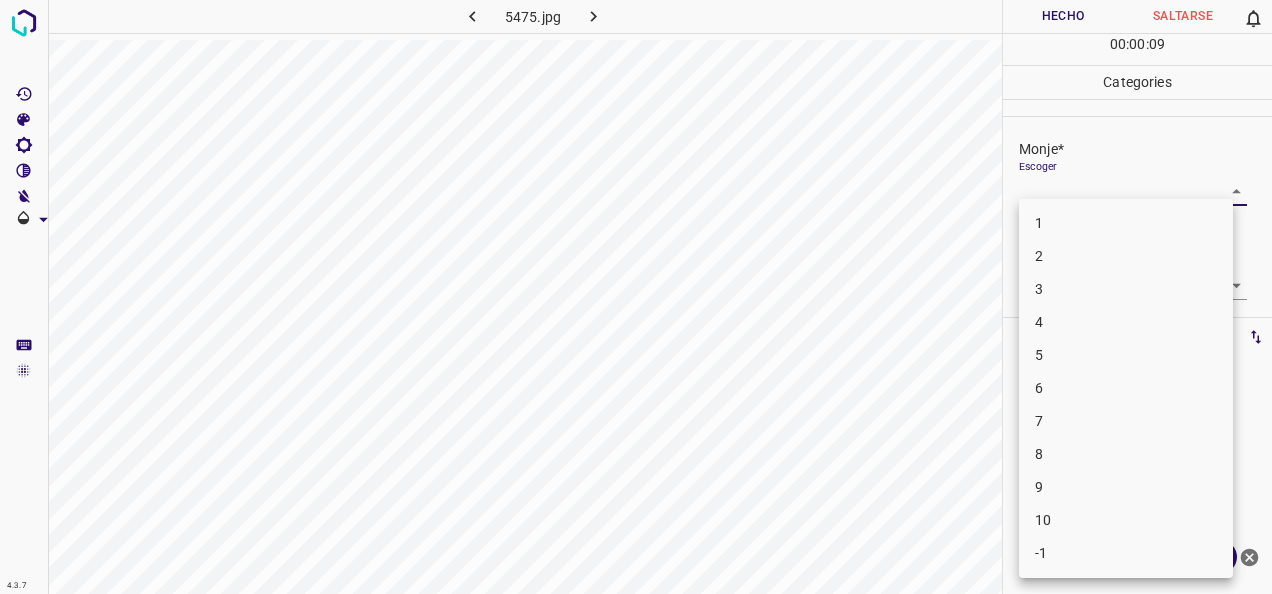 click on "4.3.7 5475.jpg Hecho Saltarse 0 00   : 00   : 09   Categories Monje*  Escoger ​  [PERSON_NAME]*  Escoger ​ Etiquetas 0 Categories 1 Monje 2  [PERSON_NAME] Herramientas Espacio Cambiar entre modos (Dibujar y Editar) Yo Etiquetado automático R Restaurar zoom M Acercar N Alejar Borrar Eliminar etiqueta de selección Filtros Z Restaurar filtros X Filtro de saturación C Filtro de brillo V Filtro de contraste B Filtro de escala de grises General O Descargar ¿Necesita ayuda? -Mensaje de texto -Esconder -Borrar 1 2 3 4 5 6 7 8 9 10 -1" at bounding box center [636, 297] 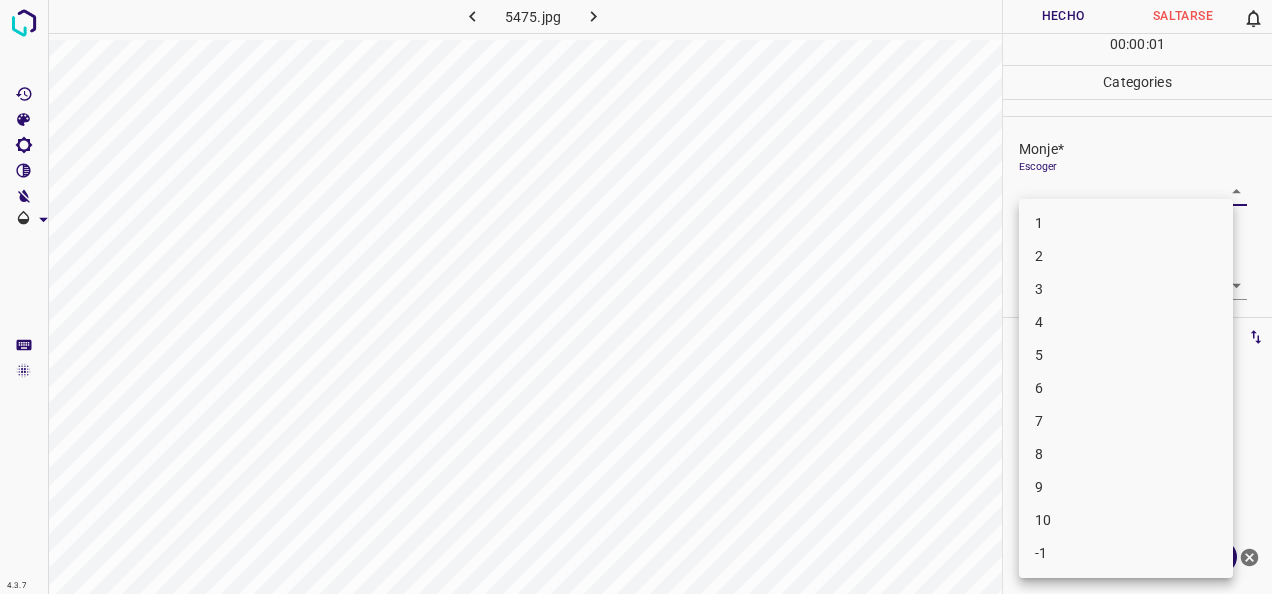 click on "2" at bounding box center [1126, 256] 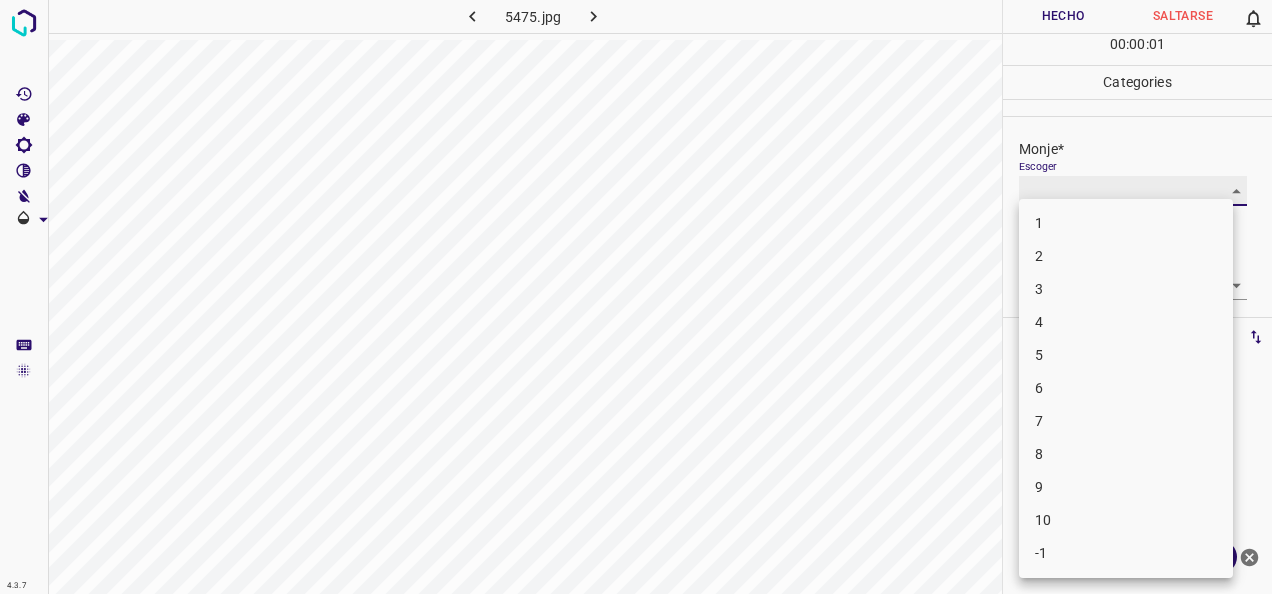 type on "2" 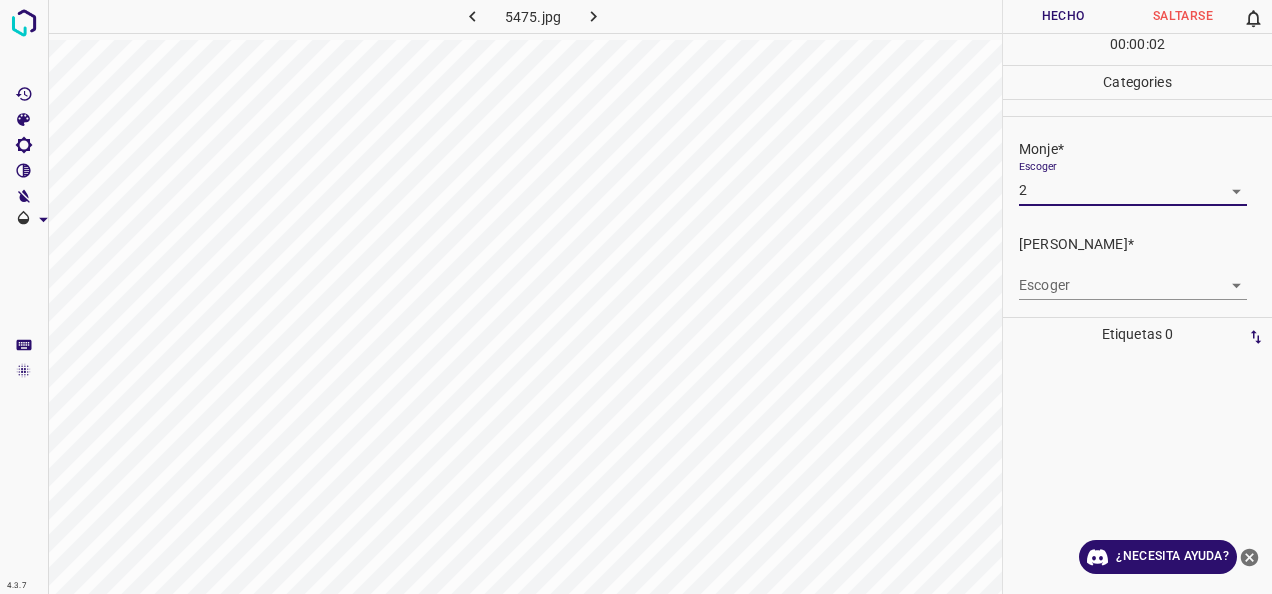 click on "4.3.7 5475.jpg Hecho Saltarse 0 00   : 00   : 02   Categories Monje*  Escoger 2 2  [PERSON_NAME]*  Escoger ​ Etiquetas 0 Categories 1 Monje 2  [PERSON_NAME] Herramientas Espacio Cambiar entre modos (Dibujar y Editar) Yo Etiquetado automático R Restaurar zoom M Acercar N Alejar Borrar Eliminar etiqueta de selección Filtros Z Restaurar filtros X Filtro de saturación C Filtro de brillo V Filtro de contraste B Filtro de escala de grises General O Descargar ¿Necesita ayuda? -Mensaje de texto -Esconder -Borrar" at bounding box center (636, 297) 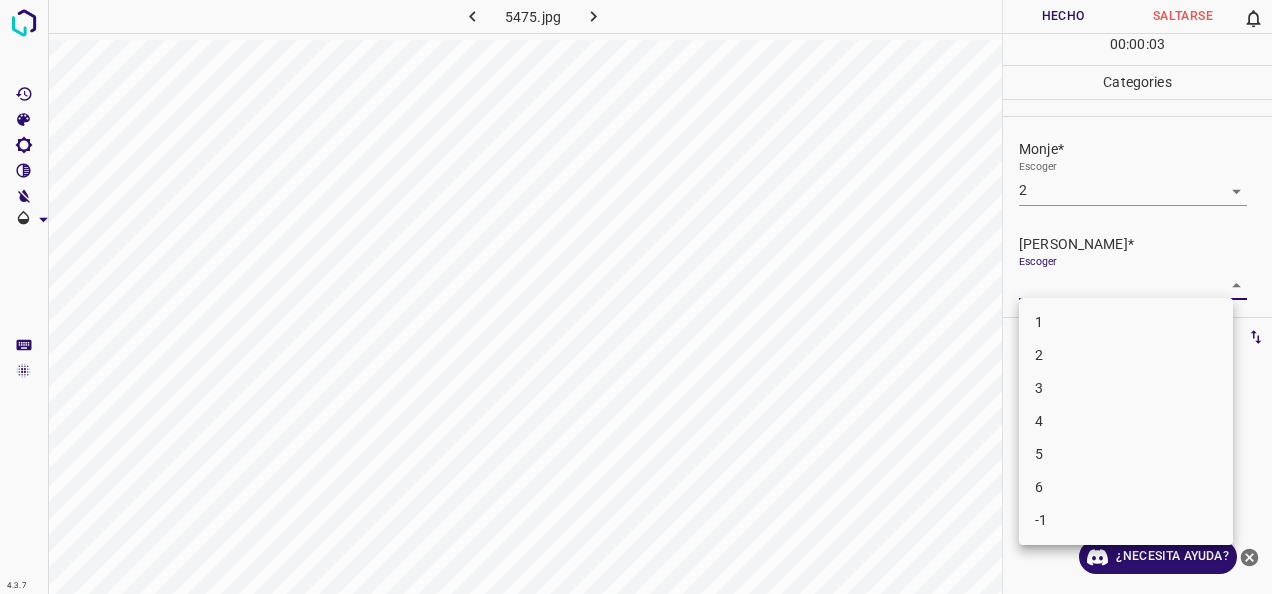 click on "1" at bounding box center [1126, 322] 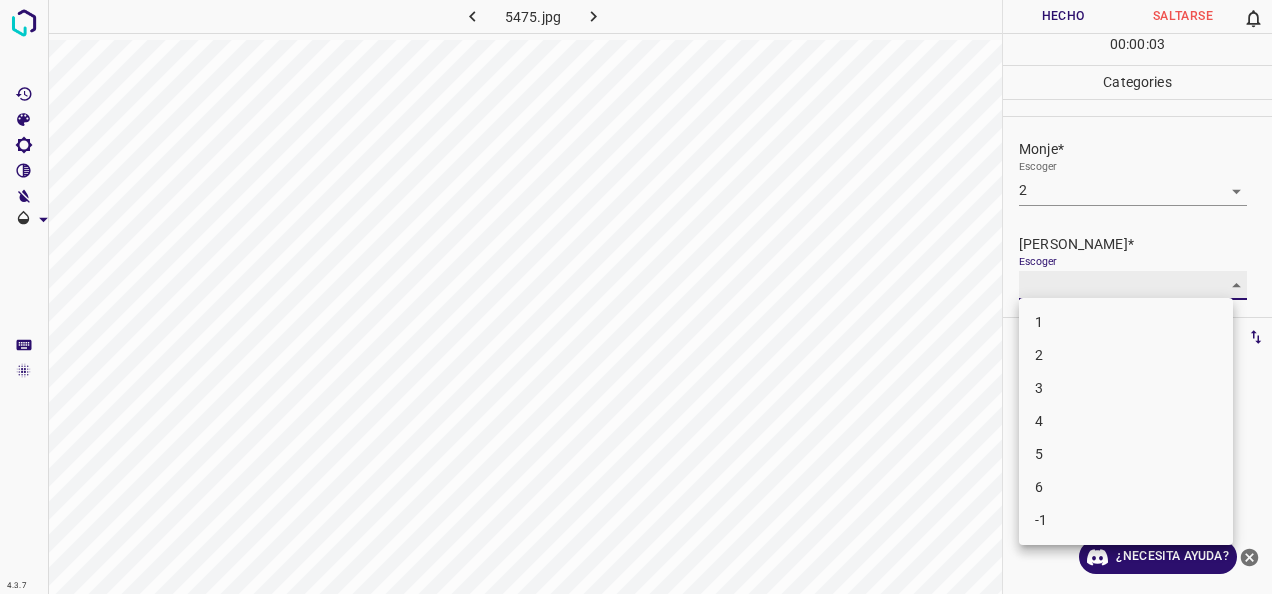 type on "1" 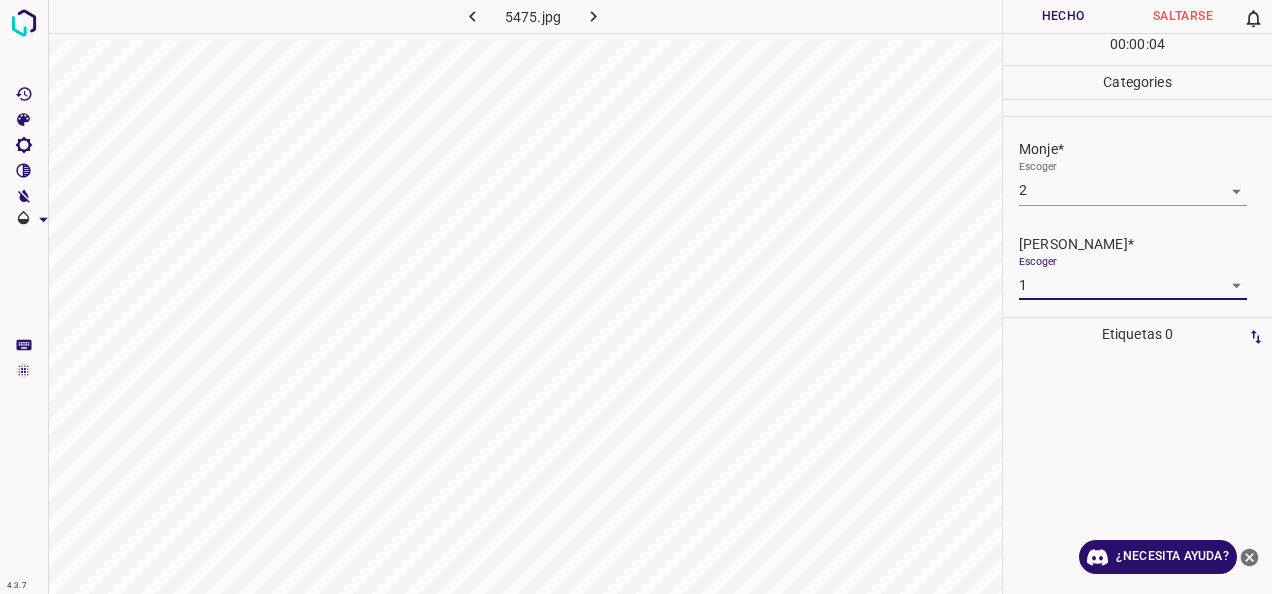 click on "Hecho" at bounding box center (1063, 16) 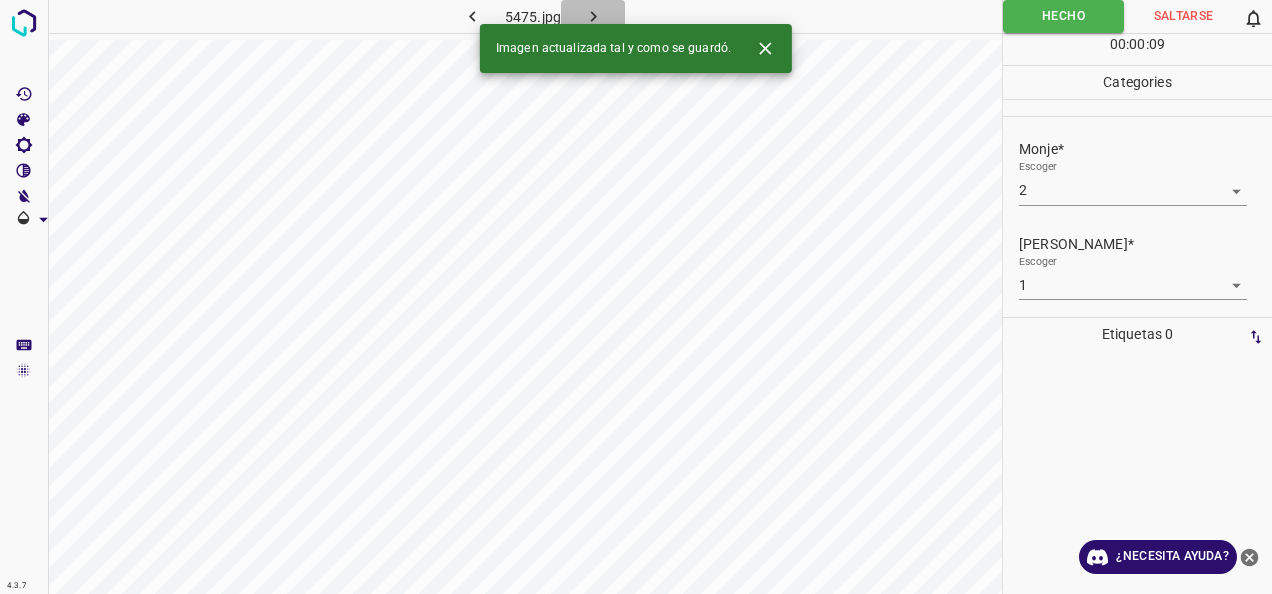 click at bounding box center [593, 16] 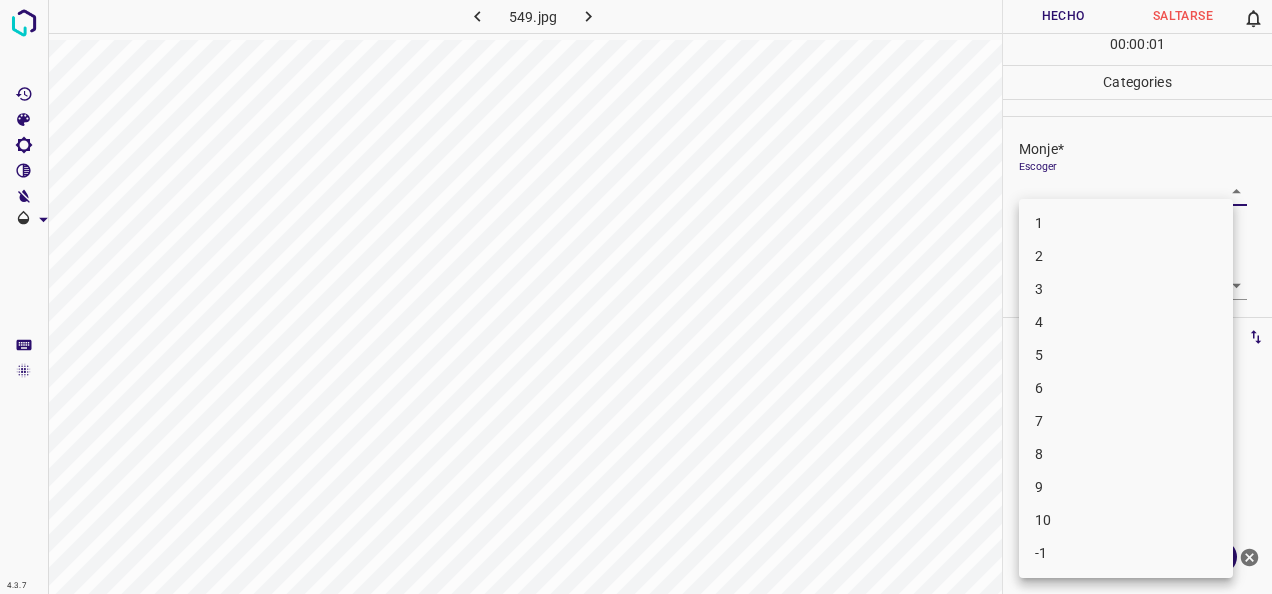 click on "4.3.7 549.jpg Hecho Saltarse 0 00   : 00   : 01   Categories Monje*  Escoger ​  [PERSON_NAME]*  Escoger ​ Etiquetas 0 Categories 1 Monje 2  [PERSON_NAME] Herramientas Espacio Cambiar entre modos (Dibujar y Editar) Yo Etiquetado automático R Restaurar zoom M Acercar N Alejar Borrar Eliminar etiqueta de selección Filtros Z Restaurar filtros X Filtro de saturación C Filtro de brillo V Filtro de contraste B Filtro de escala de grises General O Descargar ¿Necesita ayuda? -Mensaje de texto -Esconder -Borrar 1 2 3 4 5 6 7 8 9 10 -1" at bounding box center [636, 297] 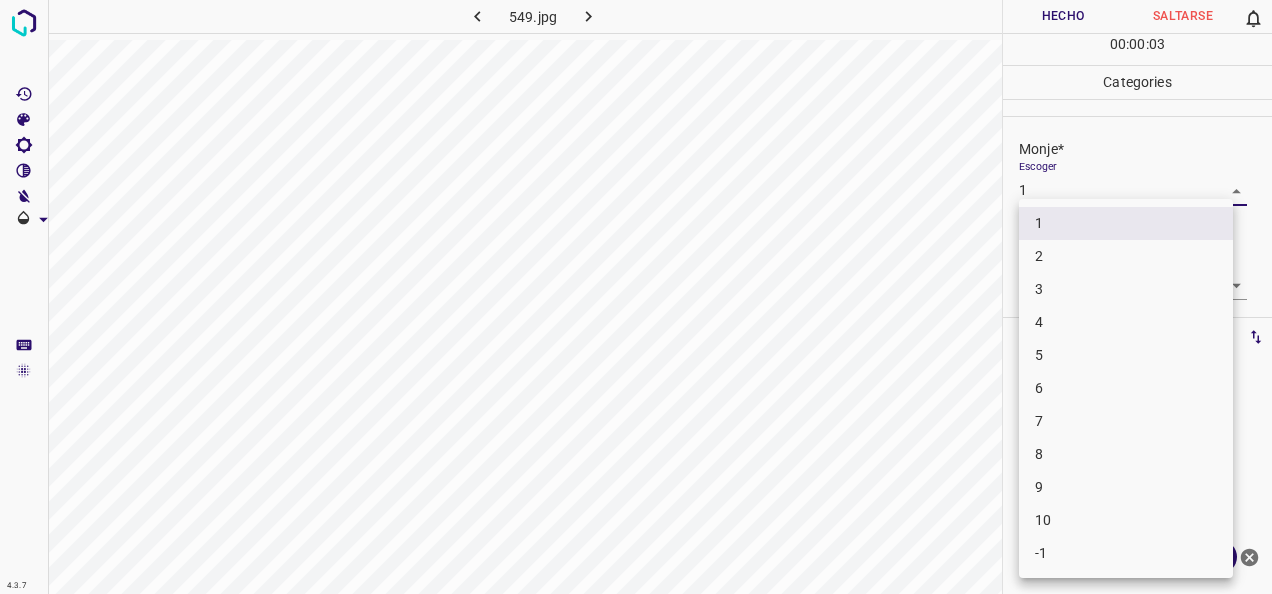 click on "4.3.7 549.jpg Hecho Saltarse 0 00   : 00   : 03   Categories Monje*  Escoger 1 1  [PERSON_NAME]*  Escoger ​ Etiquetas 0 Categories 1 Monje 2  [PERSON_NAME] Herramientas Espacio Cambiar entre modos (Dibujar y Editar) Yo Etiquetado automático R Restaurar zoom M Acercar N Alejar Borrar Eliminar etiqueta de selección Filtros Z Restaurar filtros X Filtro de saturación C Filtro de brillo V Filtro de contraste B Filtro de escala de grises General O Descargar ¿Necesita ayuda? -Mensaje de texto -Esconder -Borrar 1 2 3 4 5 6 7 8 9 10 -1" at bounding box center (636, 297) 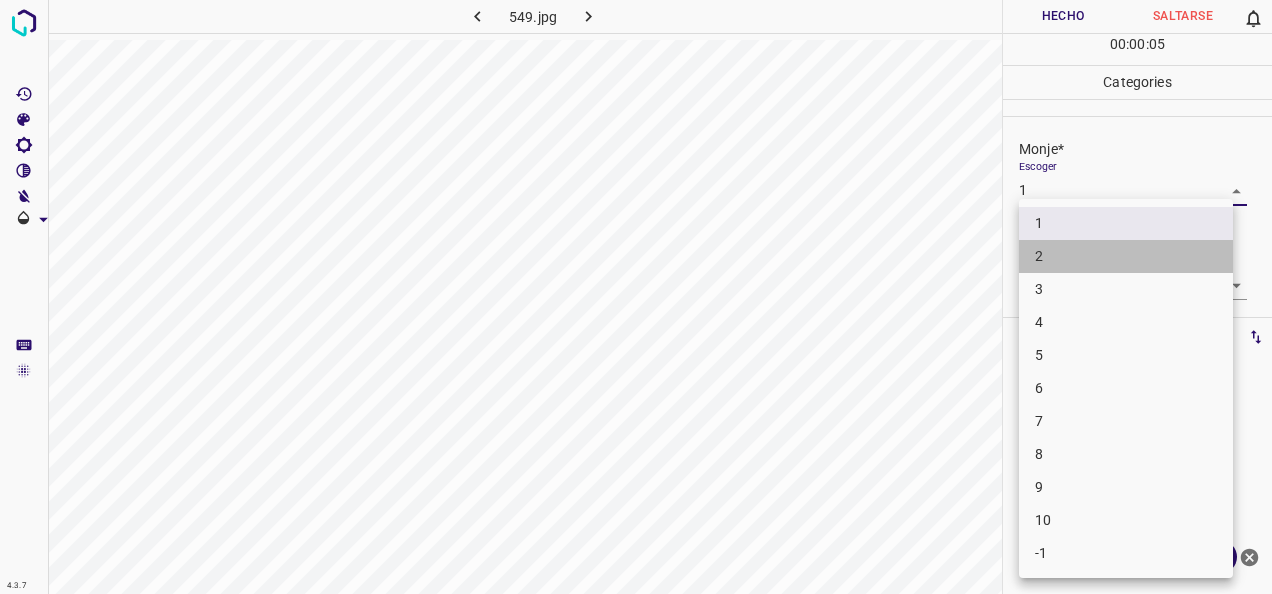 click on "2" at bounding box center [1126, 256] 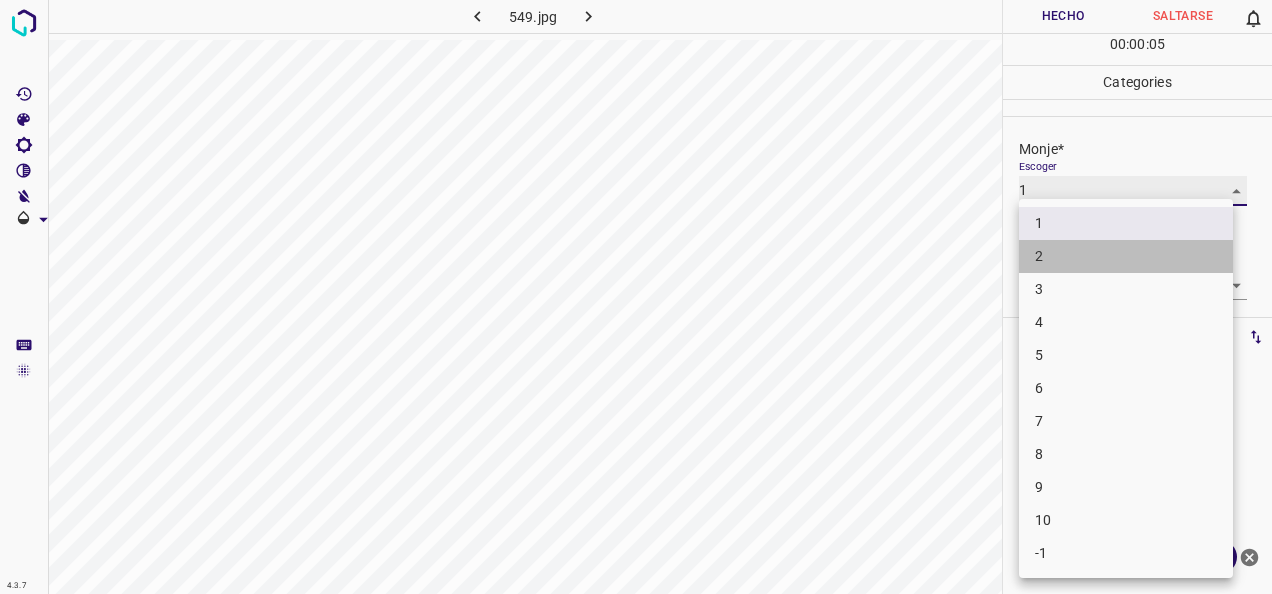 type on "2" 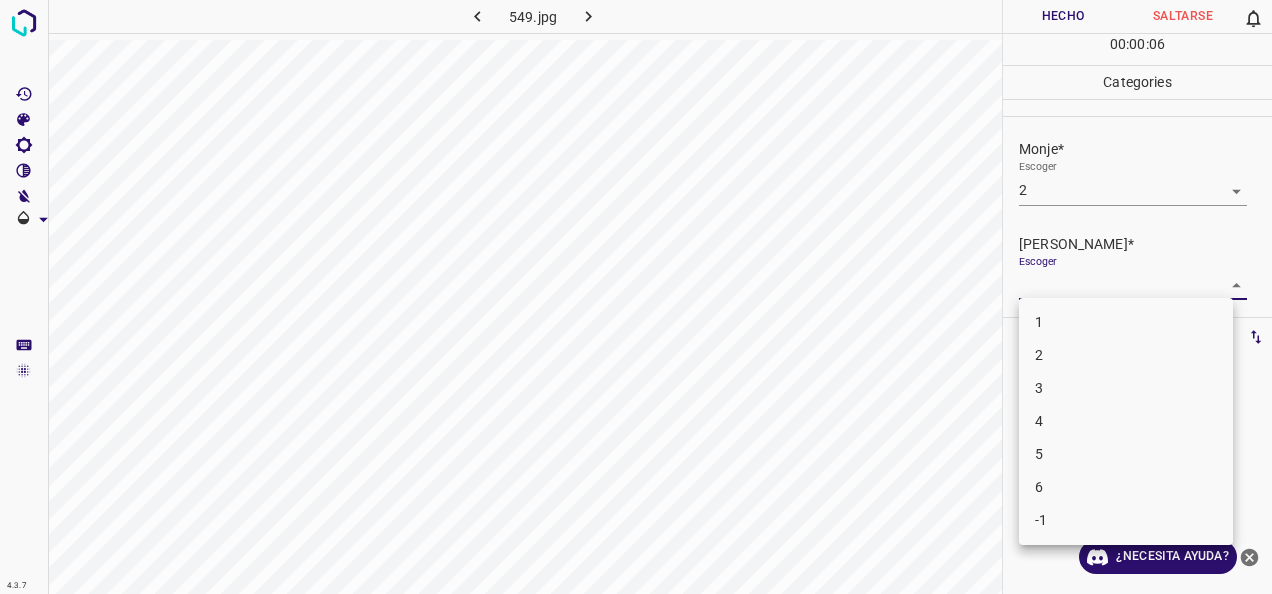 click on "4.3.7 549.jpg Hecho Saltarse 0 00   : 00   : 06   Categories Monje*  Escoger 2 2  [PERSON_NAME]*  Escoger ​ Etiquetas 0 Categories 1 Monje 2  [PERSON_NAME] Herramientas Espacio Cambiar entre modos (Dibujar y Editar) Yo Etiquetado automático R Restaurar zoom M Acercar N Alejar Borrar Eliminar etiqueta de selección Filtros Z Restaurar filtros X Filtro de saturación C Filtro de brillo V Filtro de contraste B Filtro de escala de grises General O Descargar ¿Necesita ayuda? -Mensaje de texto -Esconder -Borrar 1 2 3 4 5 6 -1" at bounding box center (636, 297) 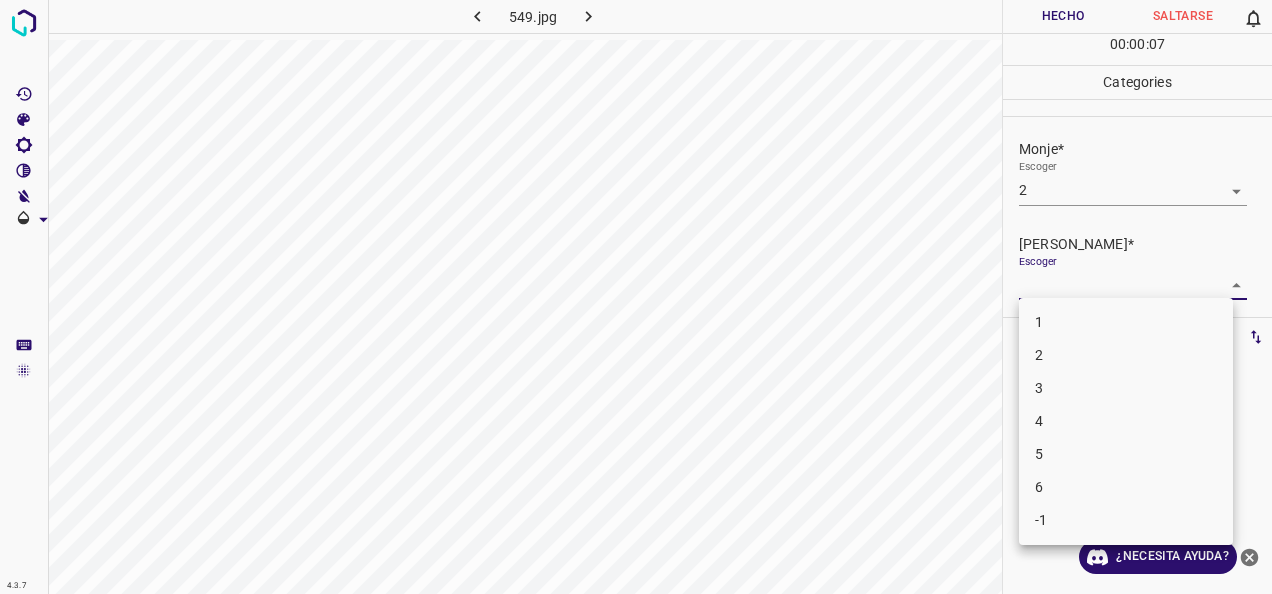 click on "1" at bounding box center (1126, 322) 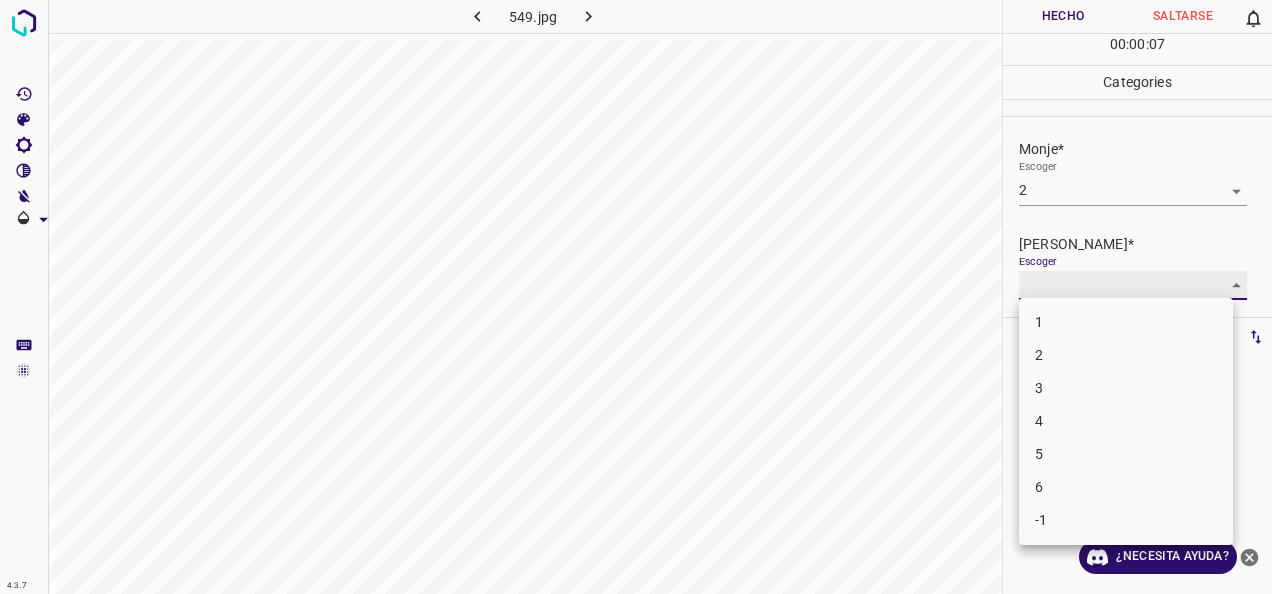 type on "1" 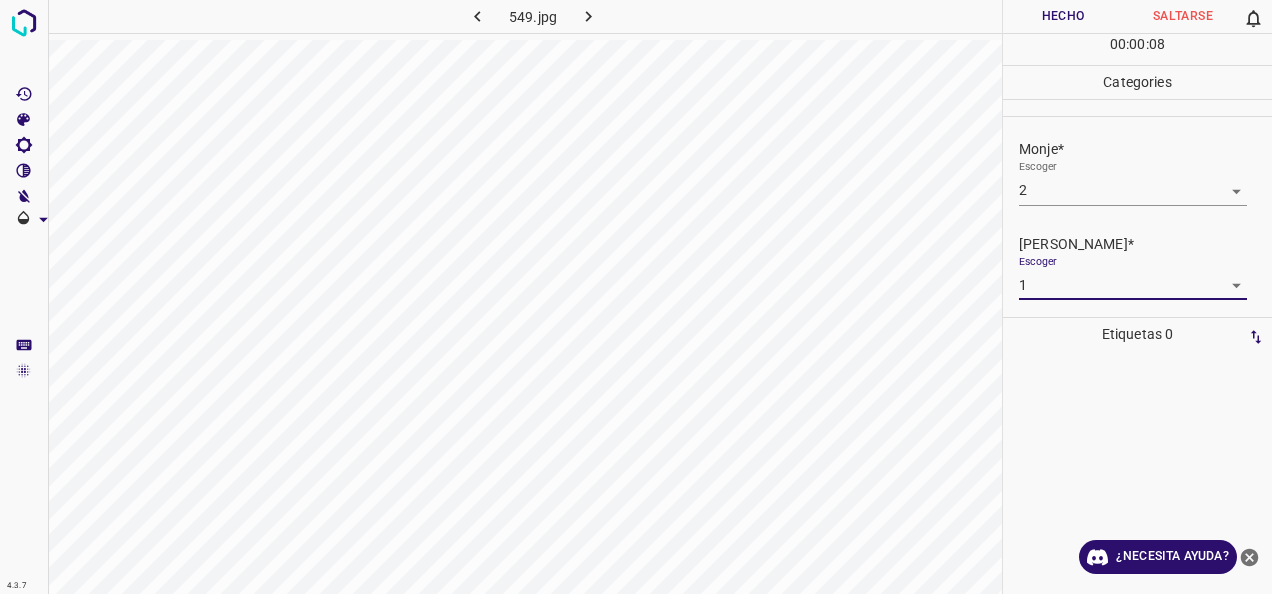 click on "Hecho" at bounding box center (1063, 16) 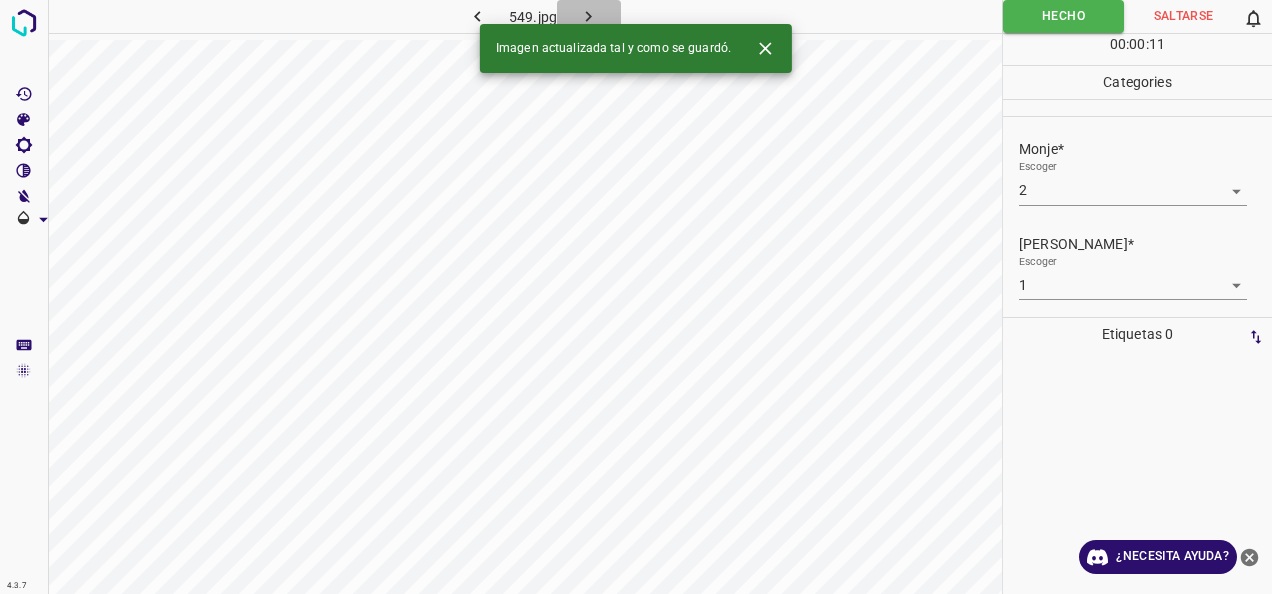click 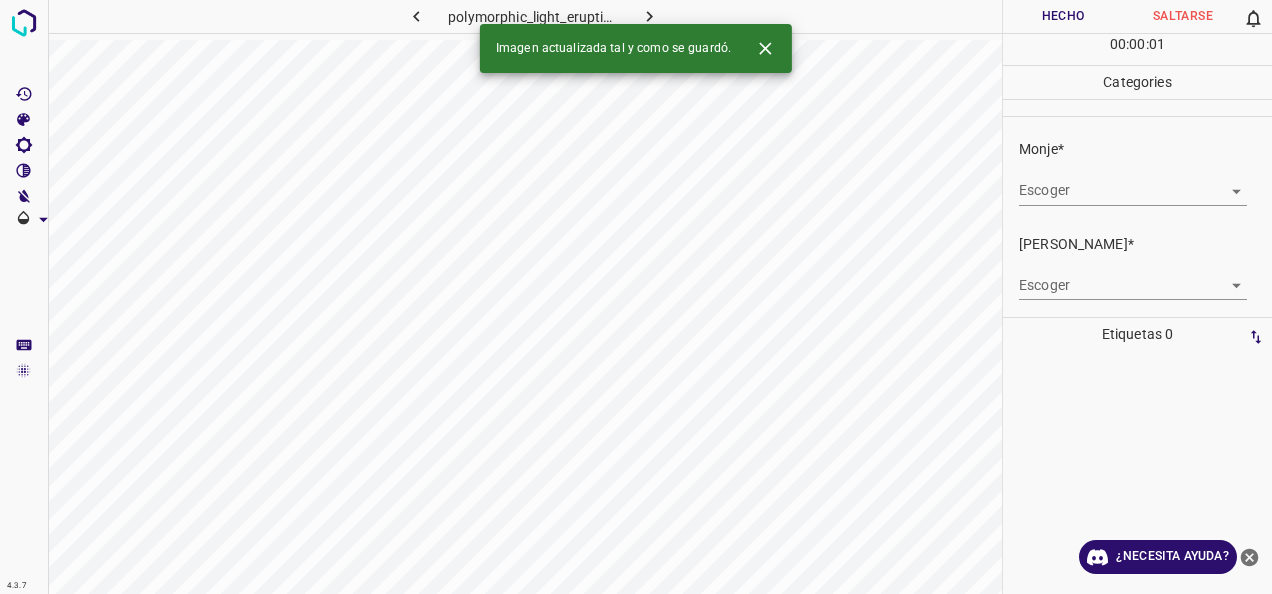 click on "4.3.7 polymorphic_light_eruption77.jpg Hecho Saltarse 0 00   : 00   : 01   Categories Monje*  Escoger ​  [PERSON_NAME]*  Escoger ​ Etiquetas 0 Categories 1 Monje 2  [PERSON_NAME] Herramientas Espacio Cambiar entre modos (Dibujar y Editar) Yo Etiquetado automático R Restaurar zoom M Acercar N Alejar Borrar Eliminar etiqueta de selección Filtros Z Restaurar filtros X Filtro de saturación C Filtro de brillo V Filtro de contraste B Filtro de escala de grises General O Descargar Imagen actualizada tal y como se guardó. ¿Necesita ayuda? -Mensaje de texto -Esconder -Borrar" at bounding box center [636, 297] 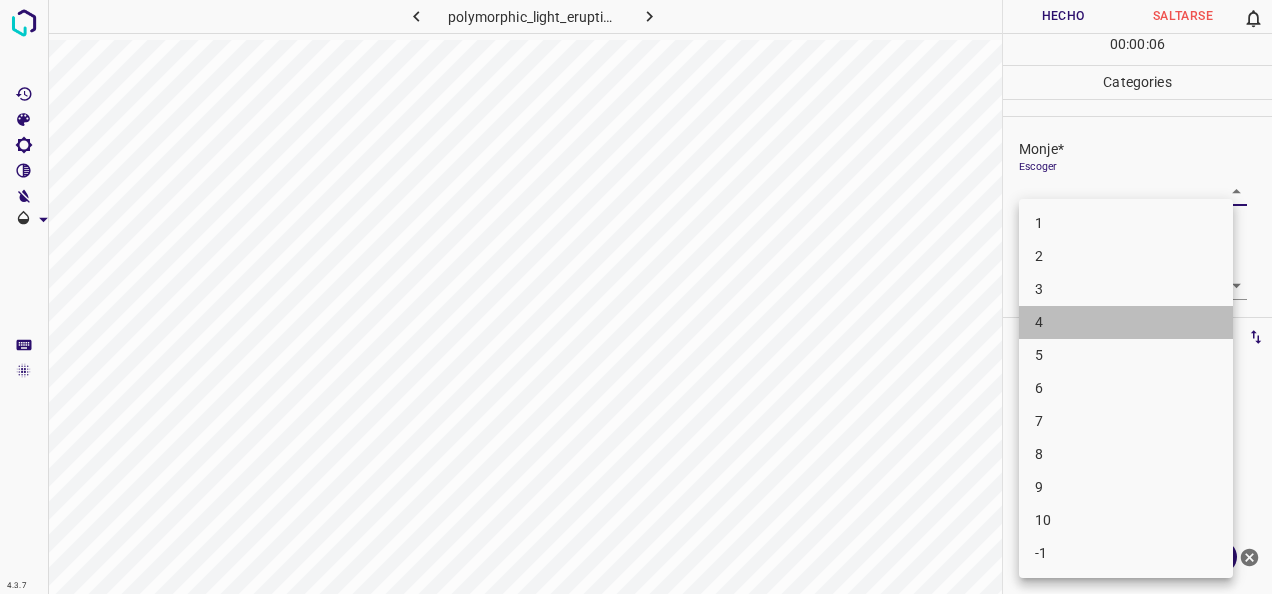 click on "4" at bounding box center [1126, 322] 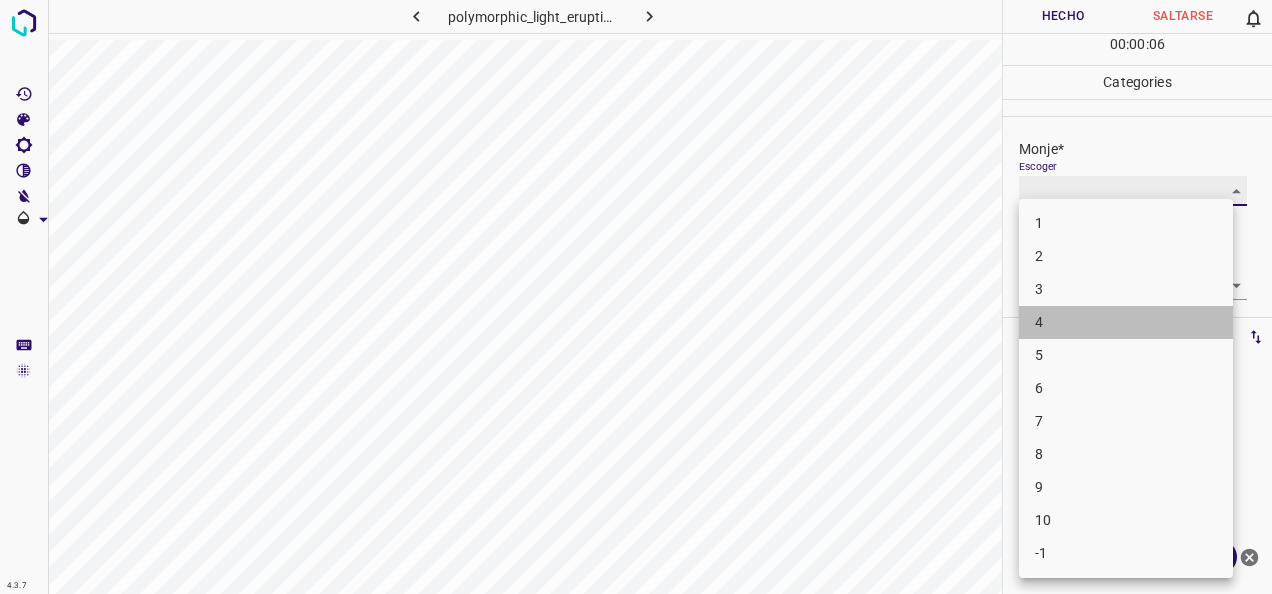 type on "4" 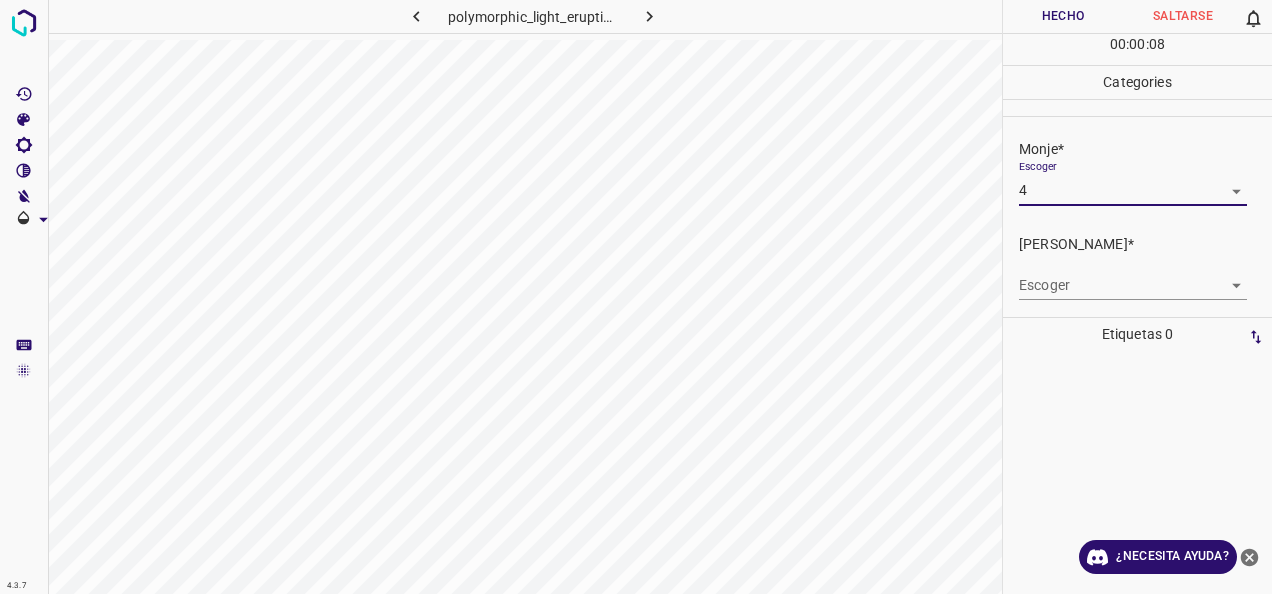 click on "4.3.7 polymorphic_light_eruption77.jpg Hecho Saltarse 0 00   : 00   : 08   Categories Monje*  Escoger 4 4  [PERSON_NAME]*  Escoger ​ Etiquetas 0 Categories 1 Monje 2  [PERSON_NAME] Herramientas Espacio Cambiar entre modos (Dibujar y Editar) Yo Etiquetado automático R Restaurar zoom M Acercar N Alejar Borrar Eliminar etiqueta de selección Filtros Z Restaurar filtros X Filtro de saturación C Filtro de brillo V Filtro de contraste B Filtro de escala de grises General O Descargar ¿Necesita ayuda? -Mensaje de texto -Esconder -Borrar" at bounding box center [636, 297] 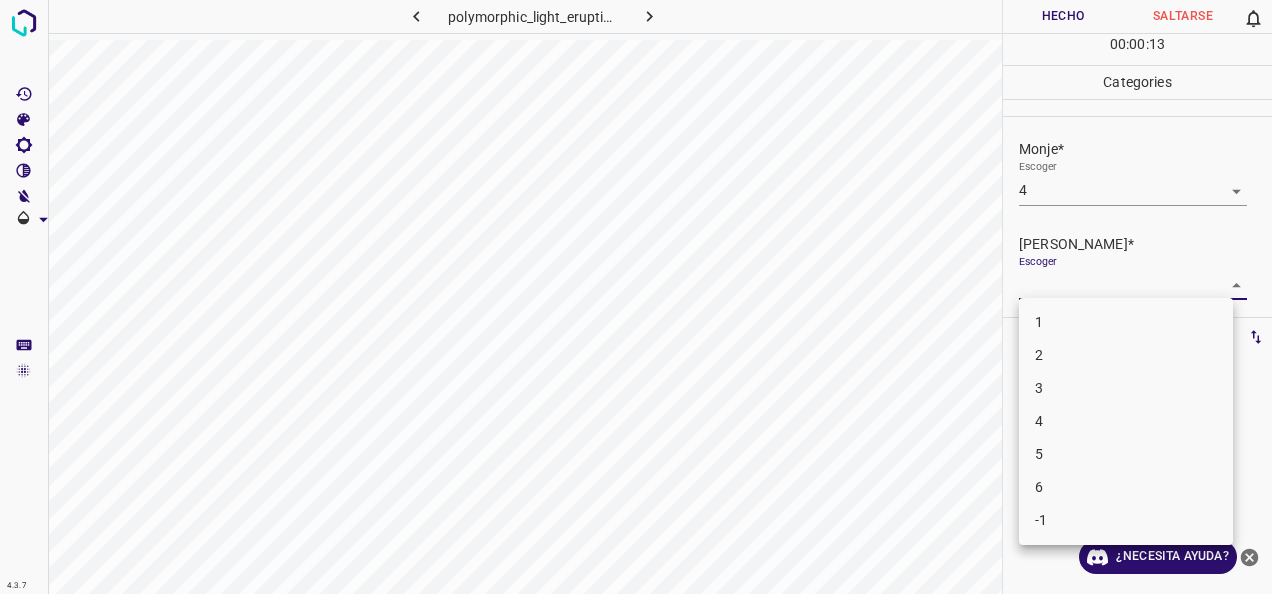 click on "3" at bounding box center [1126, 388] 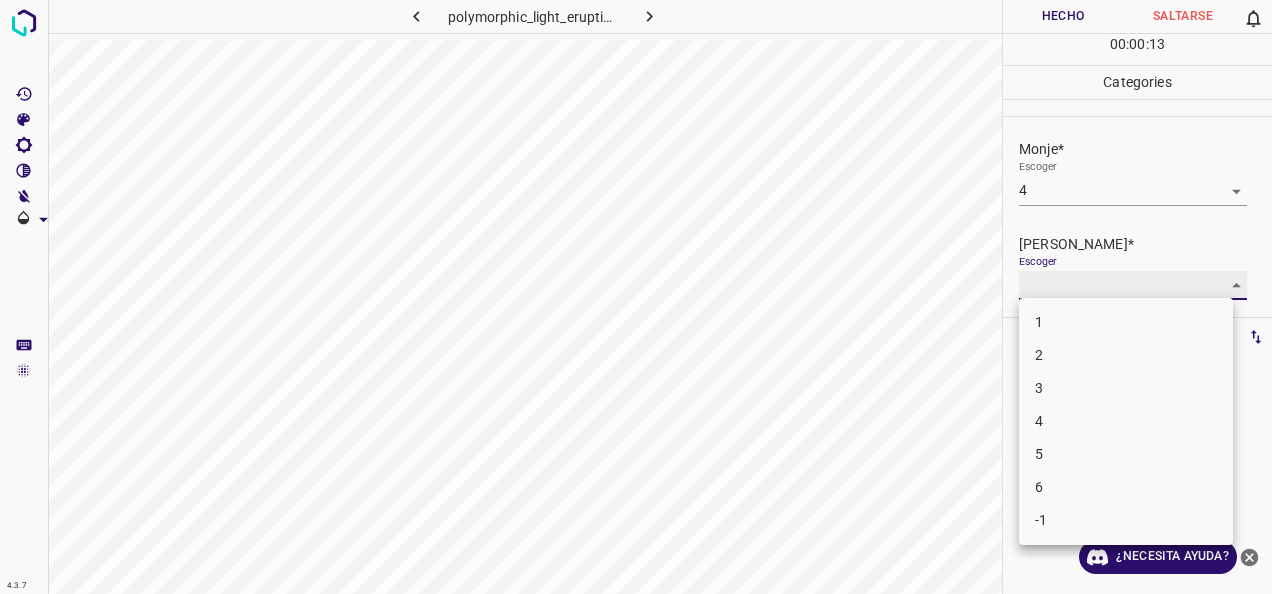 type on "3" 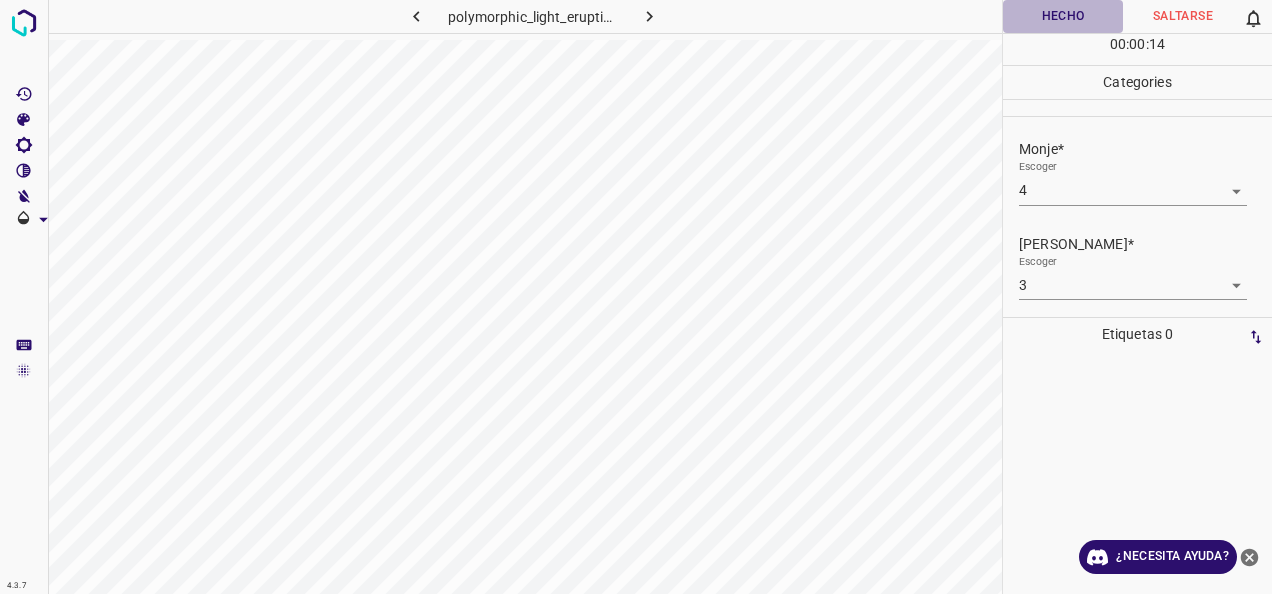 click on "Hecho" at bounding box center (1063, 16) 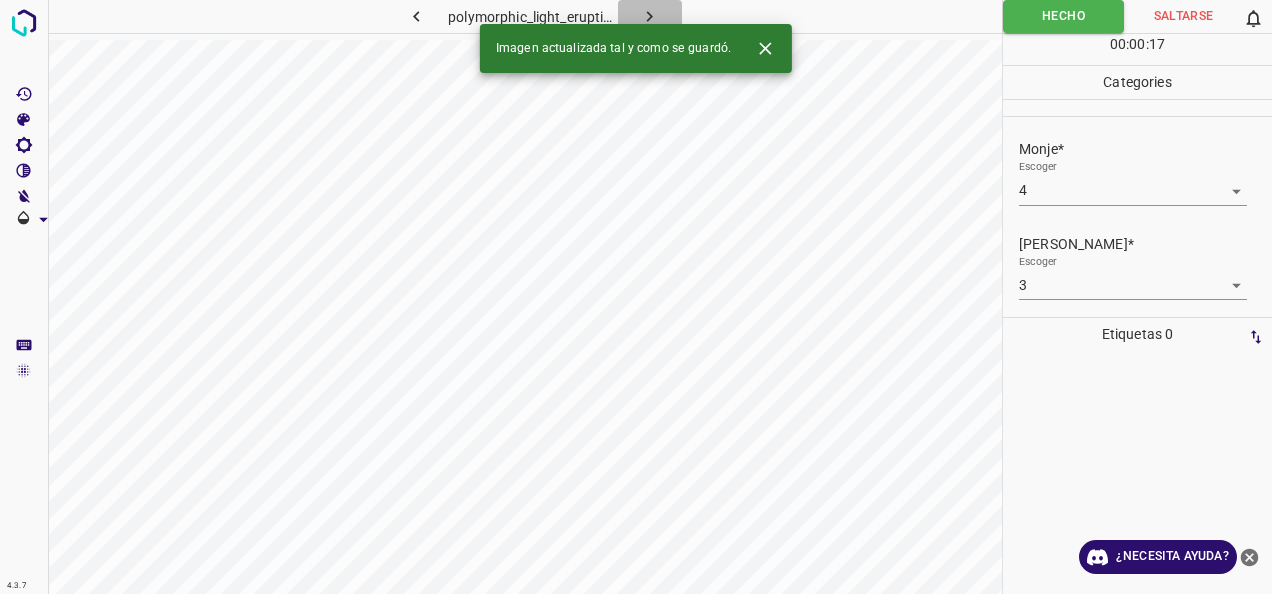 click 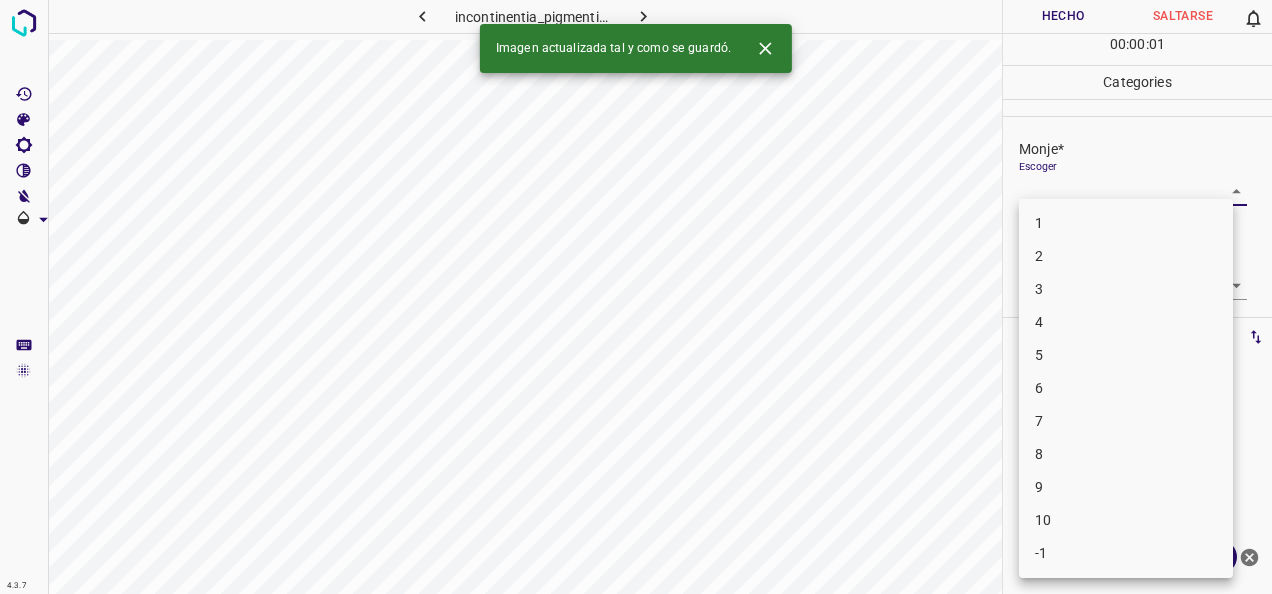 click on "4.3.7 incontinentia_pigmenti69.jpg Hecho Saltarse 0 00   : 00   : 01   Categories Monje*  Escoger ​  [PERSON_NAME]*  Escoger ​ Etiquetas 0 Categories 1 Monje 2  [PERSON_NAME] Herramientas Espacio Cambiar entre modos (Dibujar y Editar) Yo Etiquetado automático R Restaurar zoom M Acercar N Alejar Borrar Eliminar etiqueta de selección Filtros Z Restaurar filtros X Filtro de saturación C Filtro de brillo V Filtro de contraste B Filtro de escala de grises General O Descargar Imagen actualizada tal y como se guardó. ¿Necesita ayuda? -Mensaje de texto -Esconder -Borrar 1 2 3 4 5 6 7 8 9 10 -1" at bounding box center (636, 297) 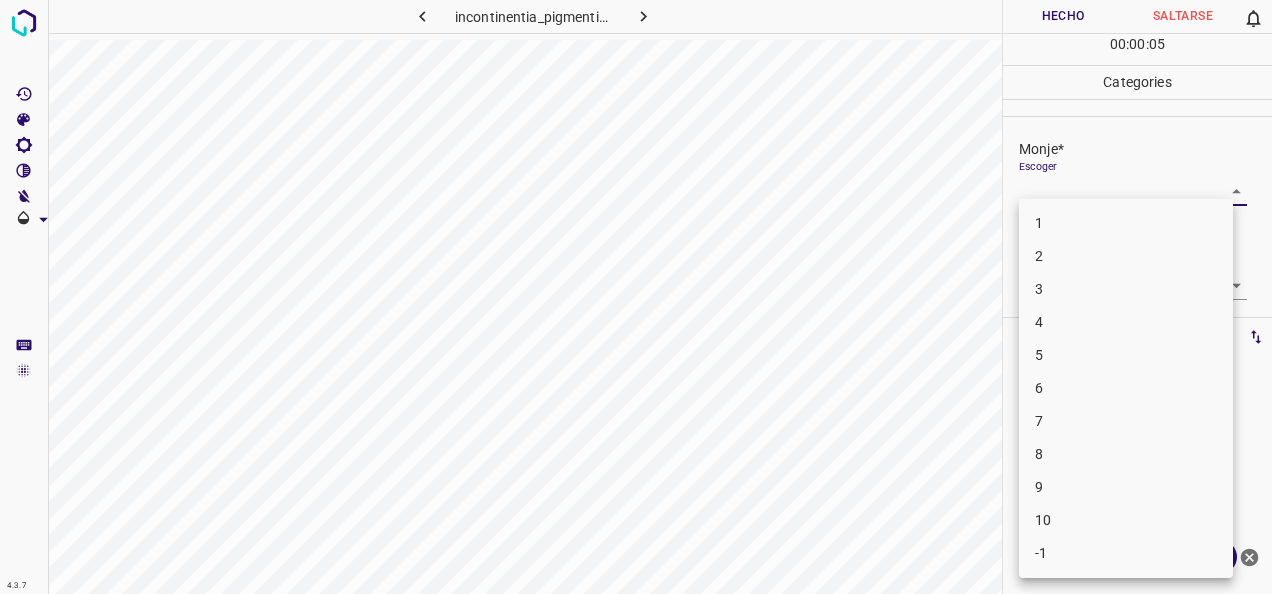 click on "1 2 3 4 5 6 7 8 9 10 -1" at bounding box center [1126, 388] 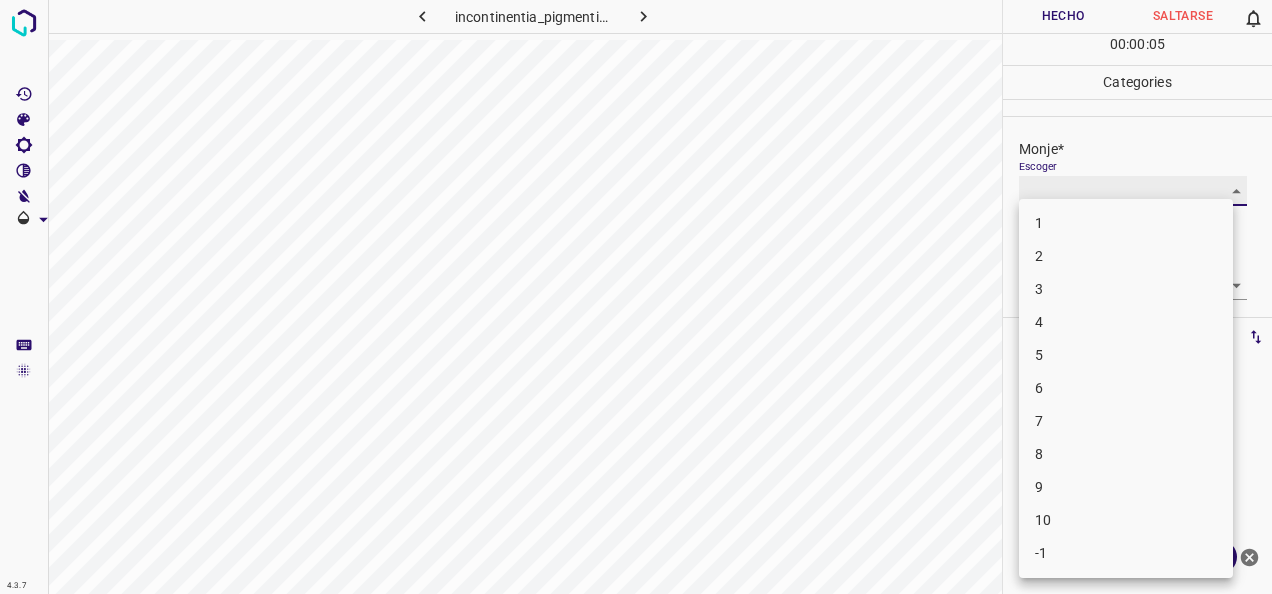 type on "1" 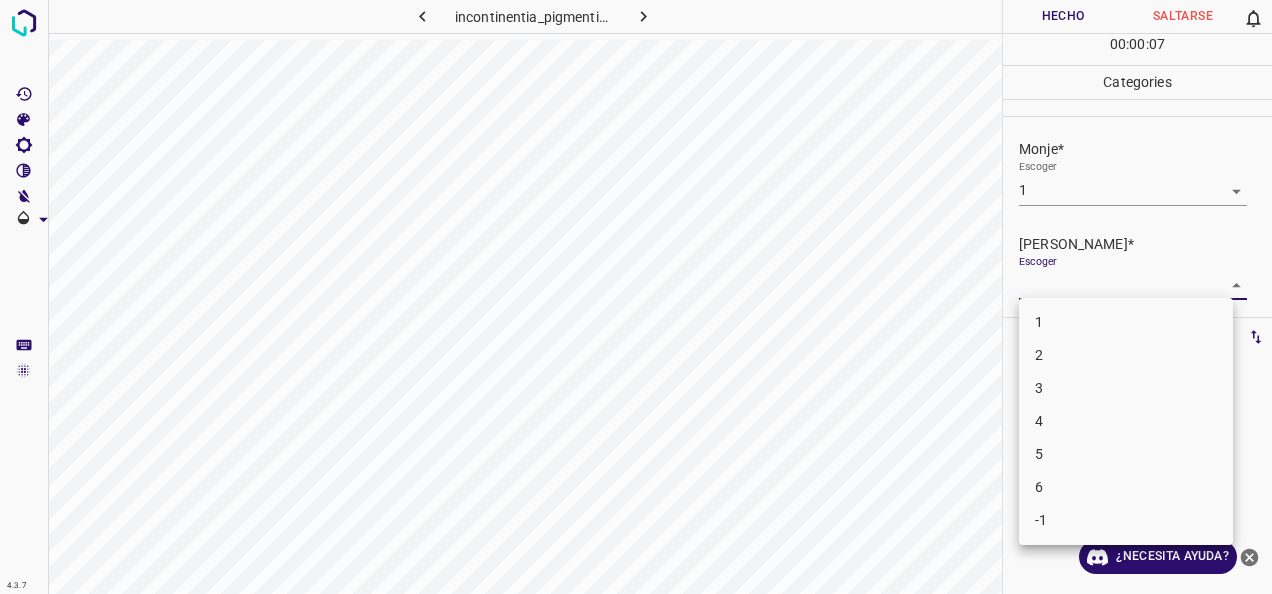click on "4.3.7 incontinentia_pigmenti69.jpg Hecho Saltarse 0 00   : 00   : 07   Categories Monje*  Escoger 1 1  [PERSON_NAME]*  Escoger ​ Etiquetas 0 Categories 1 Monje 2  [PERSON_NAME] Herramientas Espacio Cambiar entre modos (Dibujar y Editar) Yo Etiquetado automático R Restaurar zoom M Acercar N Alejar Borrar Eliminar etiqueta de selección Filtros Z Restaurar filtros X Filtro de saturación C Filtro de brillo V Filtro de contraste B Filtro de escala de grises General O Descargar ¿Necesita ayuda? -Mensaje de texto -Esconder -Borrar 1 2 3 4 5 6 -1" at bounding box center (636, 297) 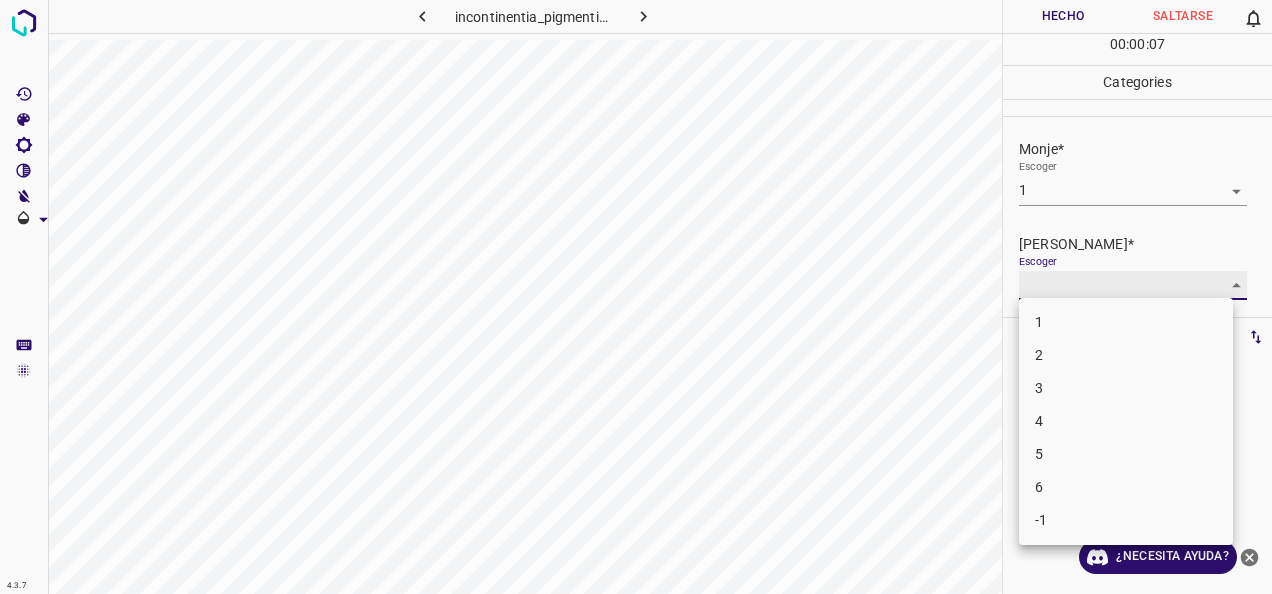 type on "1" 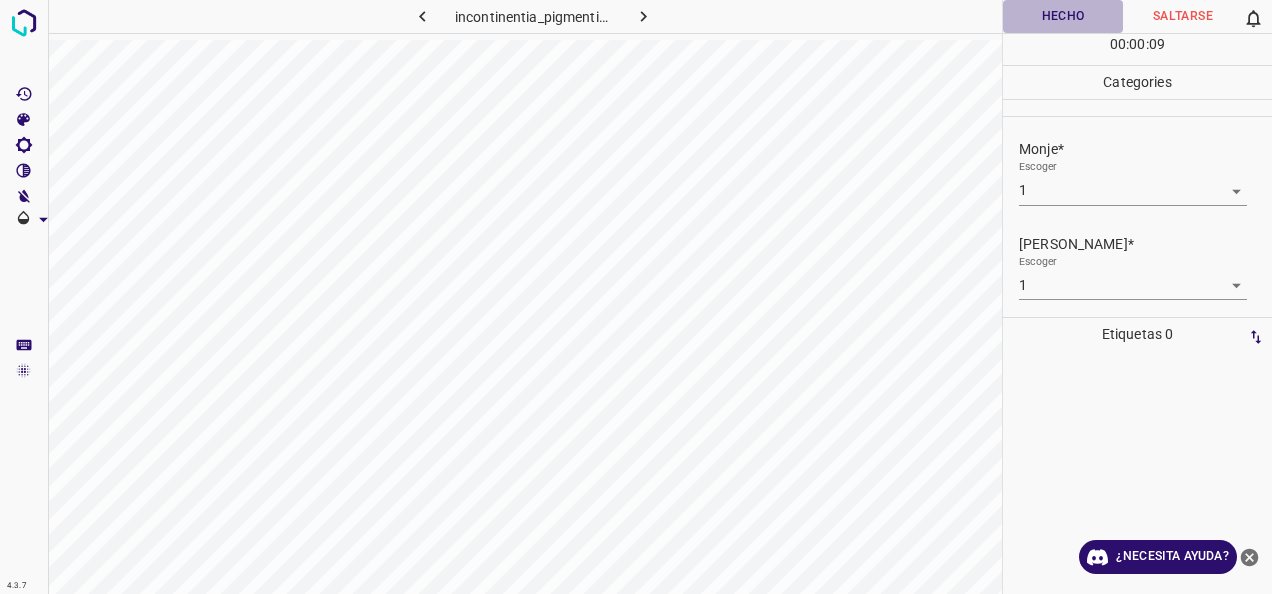 click on "Hecho" at bounding box center [1063, 16] 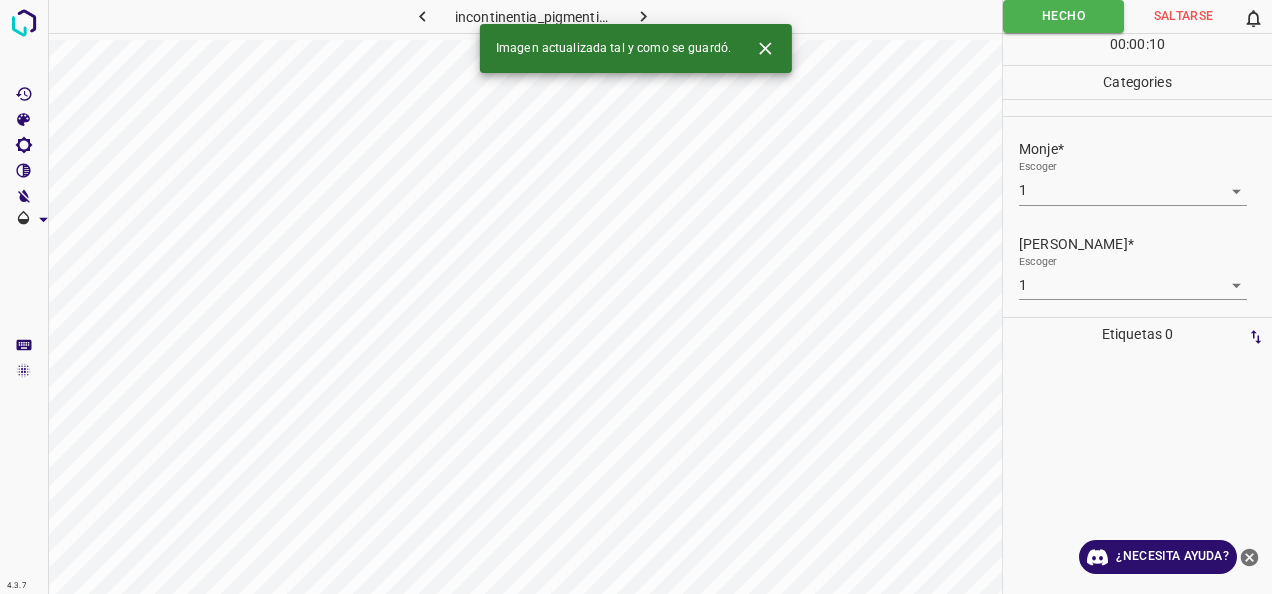 click 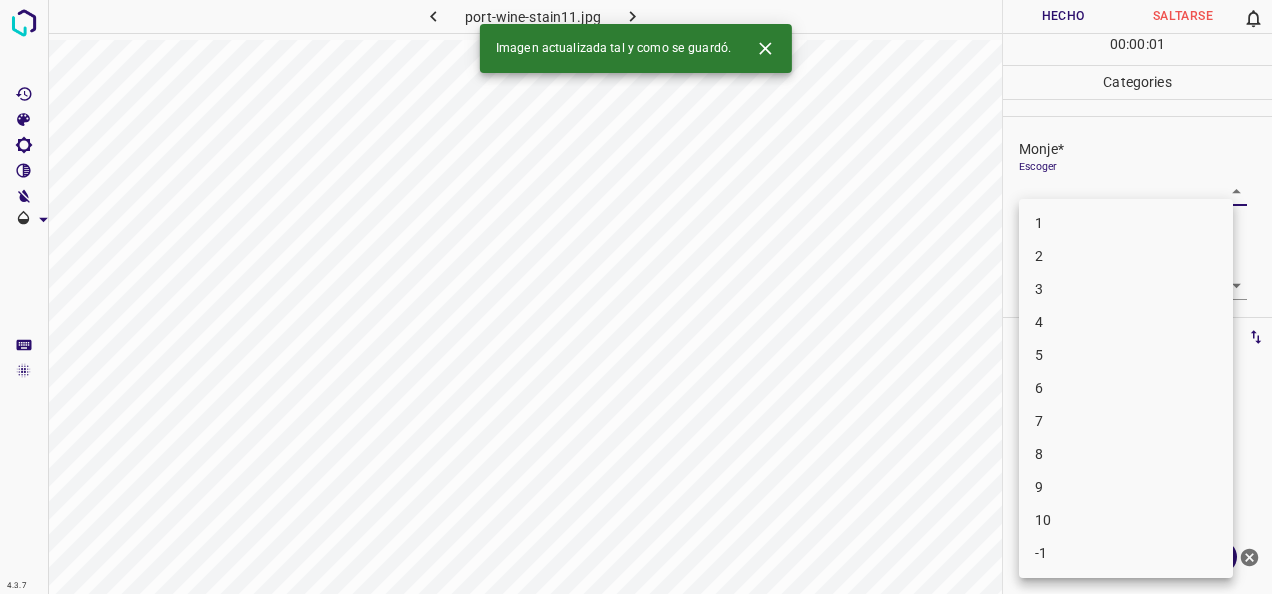 click on "4.3.7 port-wine-stain11.jpg Hecho Saltarse 0 00   : 00   : 01   Categories Monje*  Escoger ​  [PERSON_NAME]*  Escoger ​ Etiquetas 0 Categories 1 Monje 2  [PERSON_NAME] Herramientas Espacio Cambiar entre modos (Dibujar y Editar) Yo Etiquetado automático R Restaurar zoom M Acercar N Alejar Borrar Eliminar etiqueta de selección Filtros Z Restaurar filtros X Filtro de saturación C Filtro de brillo V Filtro de contraste B Filtro de escala de grises General O Descargar Imagen actualizada tal y como se guardó. ¿Necesita ayuda? -Mensaje de texto -Esconder -Borrar 1 2 3 4 5 6 7 8 9 10 -1" at bounding box center (636, 297) 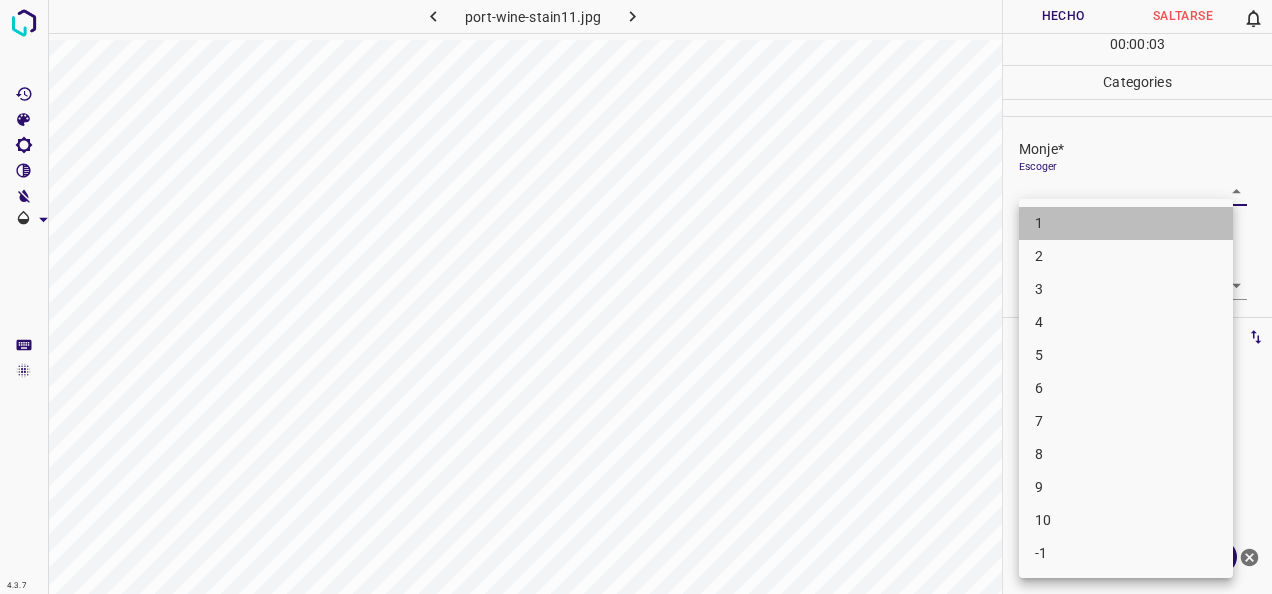 click on "1" at bounding box center (1126, 223) 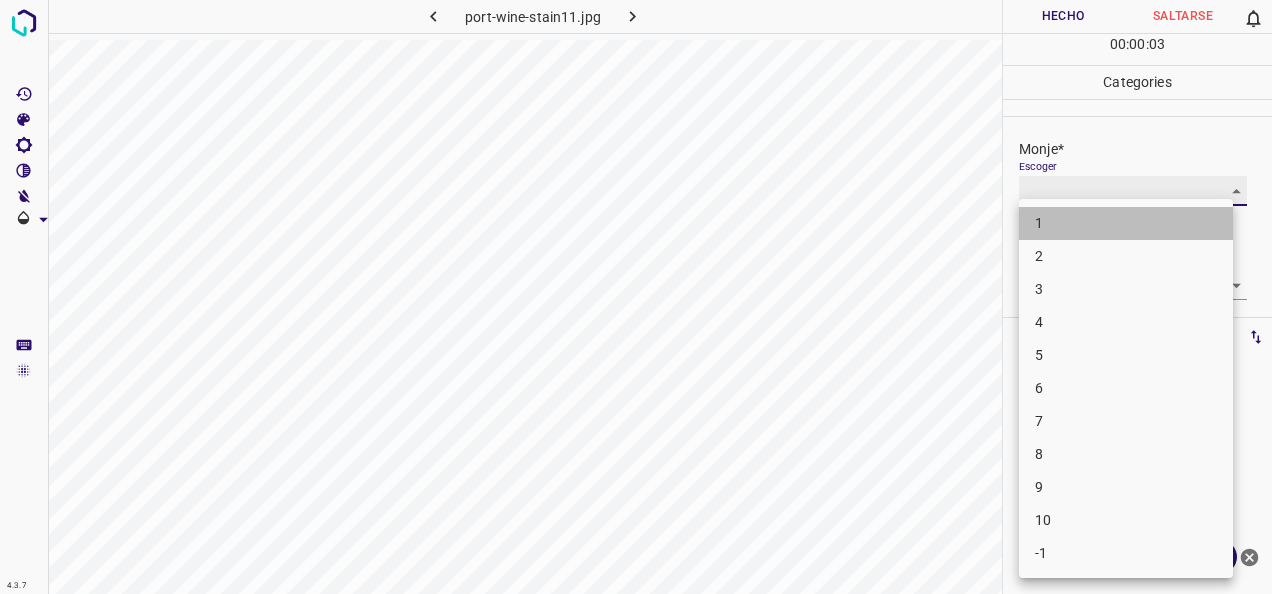 type on "1" 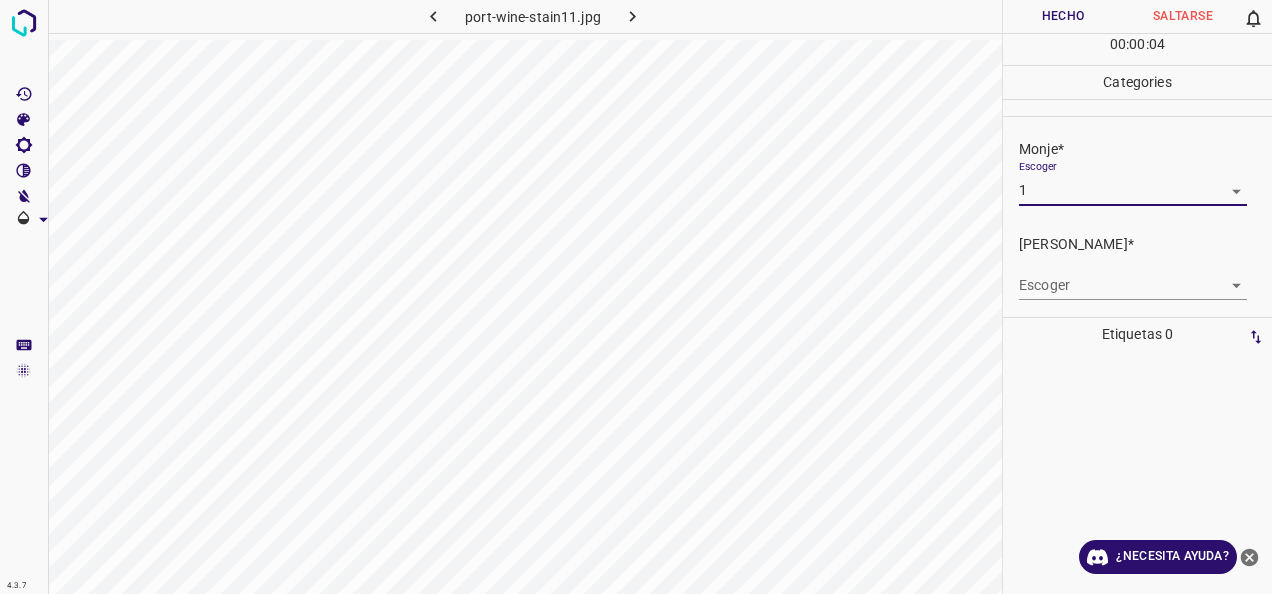 click on "4.3.7 port-wine-stain11.jpg Hecho Saltarse 0 00   : 00   : 04   Categories Monje*  Escoger 1 1  [PERSON_NAME]*  Escoger ​ Etiquetas 0 Categories 1 Monje 2  [PERSON_NAME] Herramientas Espacio Cambiar entre modos (Dibujar y Editar) Yo Etiquetado automático R Restaurar zoom M Acercar N Alejar Borrar Eliminar etiqueta de selección Filtros Z Restaurar filtros X Filtro de saturación C Filtro de brillo V Filtro de contraste B Filtro de escala de grises General O Descargar ¿Necesita ayuda? -Mensaje de texto -Esconder -Borrar" at bounding box center [636, 297] 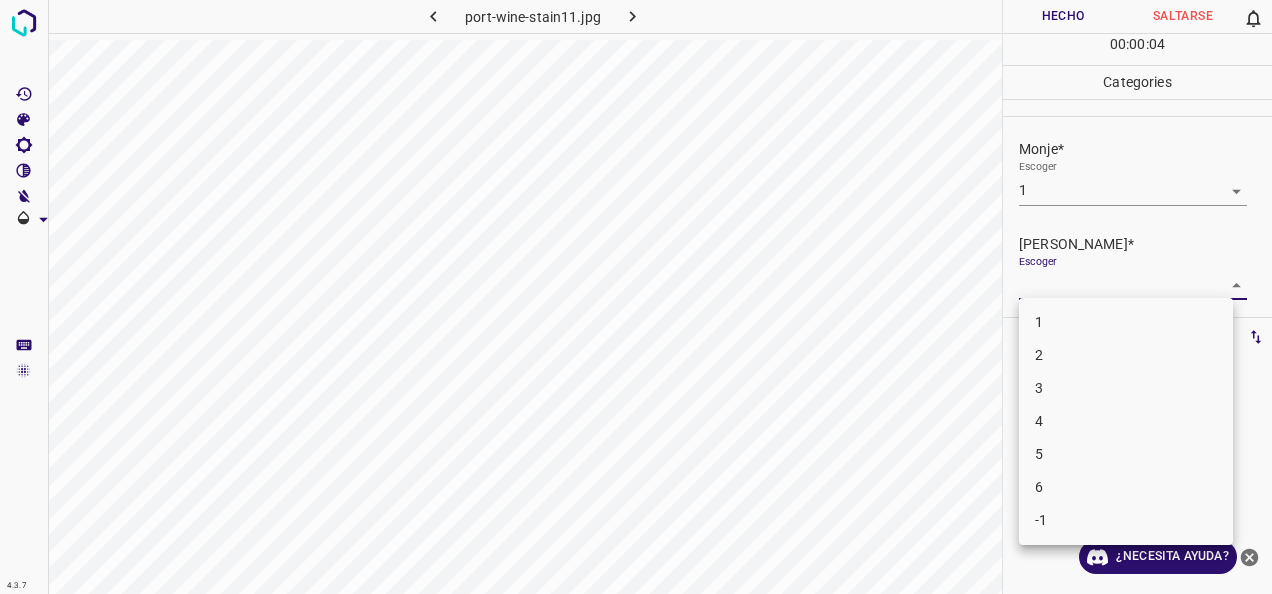 click on "1" at bounding box center [1126, 322] 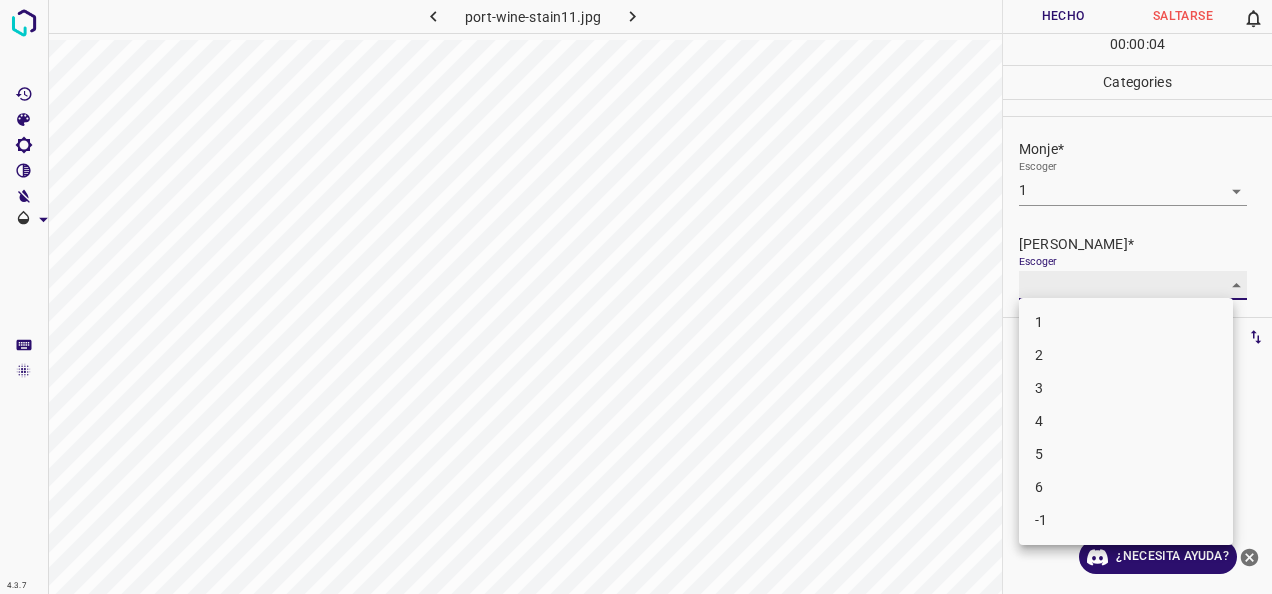 type on "1" 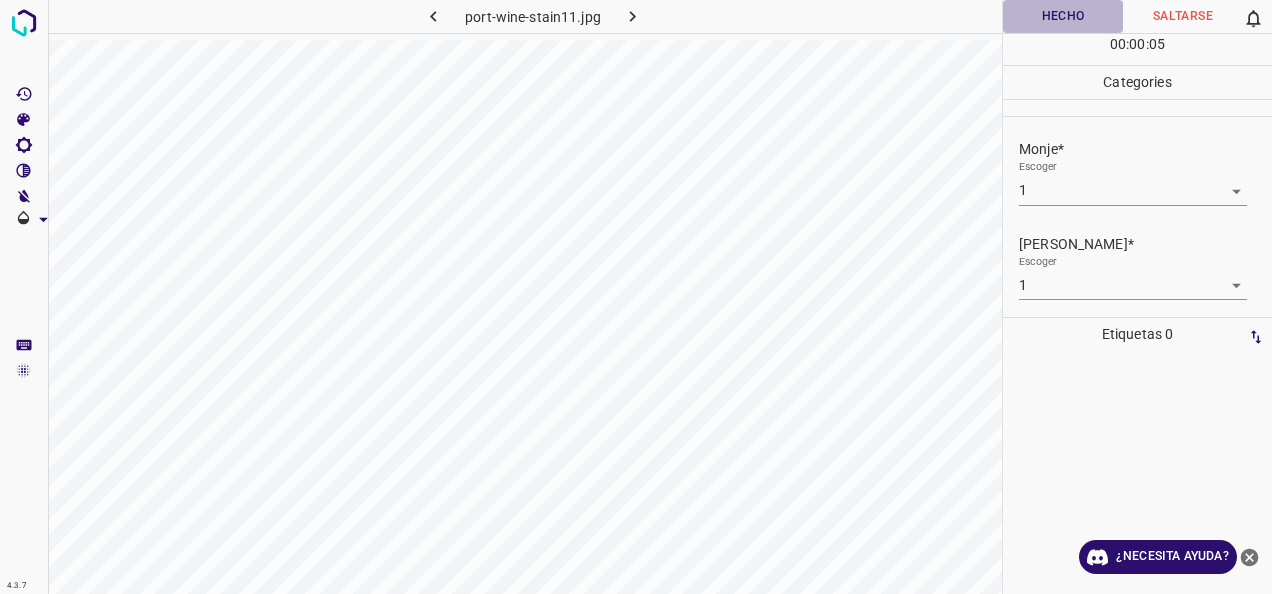 click on "Hecho" at bounding box center [1063, 16] 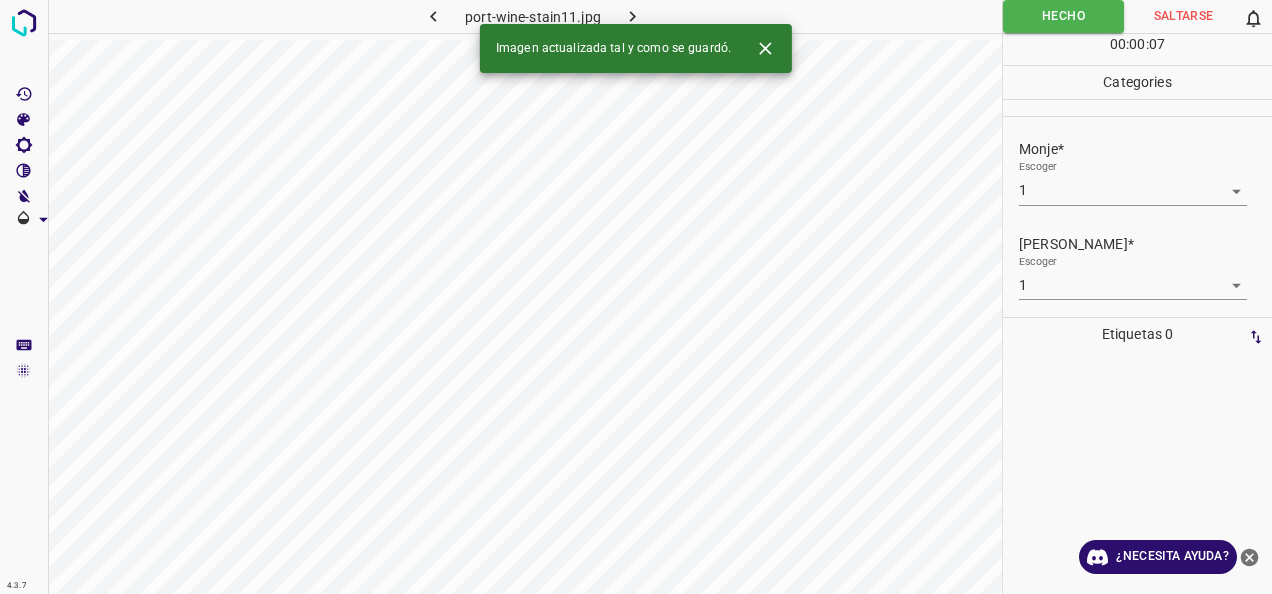 click 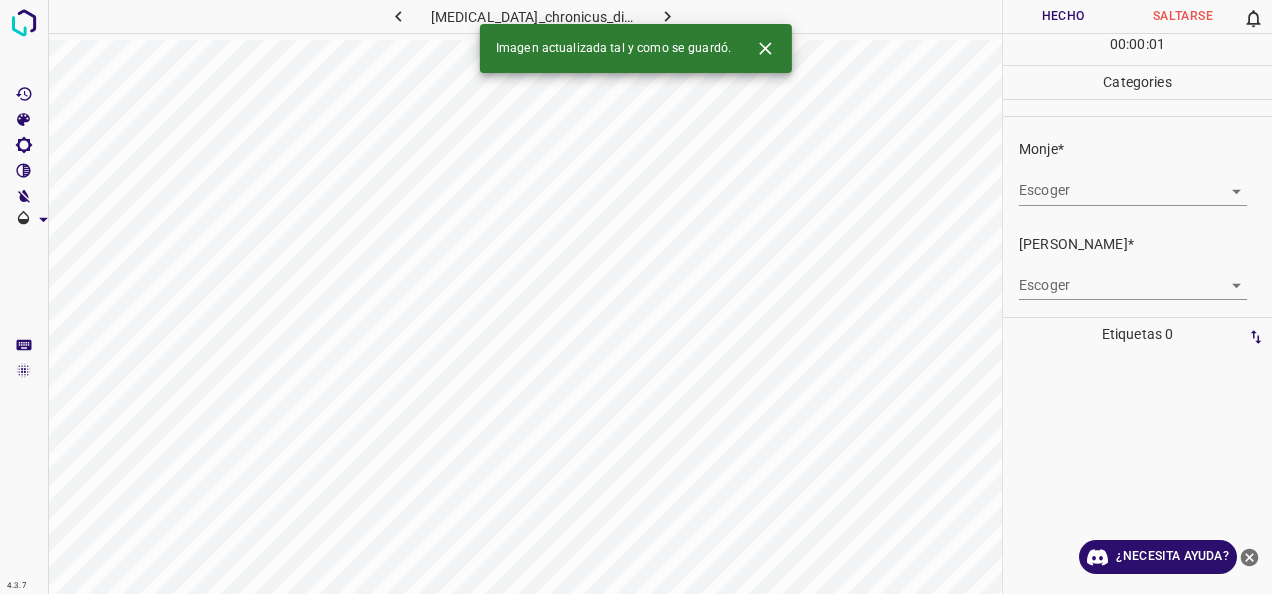 click on "4.3.7 [MEDICAL_DATA]_chronicus_discoides32.jpg Hecho Saltarse 0 00   : 00   : 01   Categories Monje*  Escoger ​  [PERSON_NAME]*  Escoger ​ Etiquetas 0 Categories 1 Monje 2  [PERSON_NAME] Herramientas Espacio Cambiar entre modos (Dibujar y Editar) Yo Etiquetado automático R Restaurar zoom M Acercar N Alejar Borrar Eliminar etiqueta de selección Filtros Z Restaurar filtros X Filtro de saturación C Filtro de brillo V Filtro de contraste B Filtro de escala de grises General O Descargar Imagen actualizada tal y como se guardó. ¿Necesita ayuda? -Mensaje de texto -Esconder -Borrar" at bounding box center (636, 297) 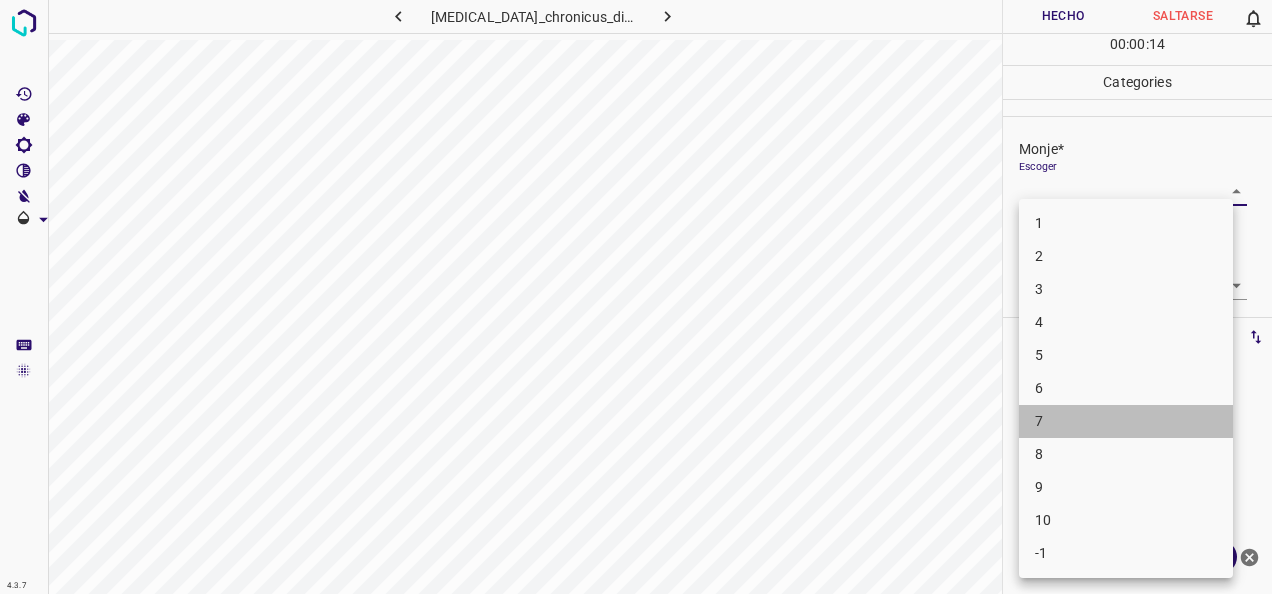 click on "7" at bounding box center [1126, 421] 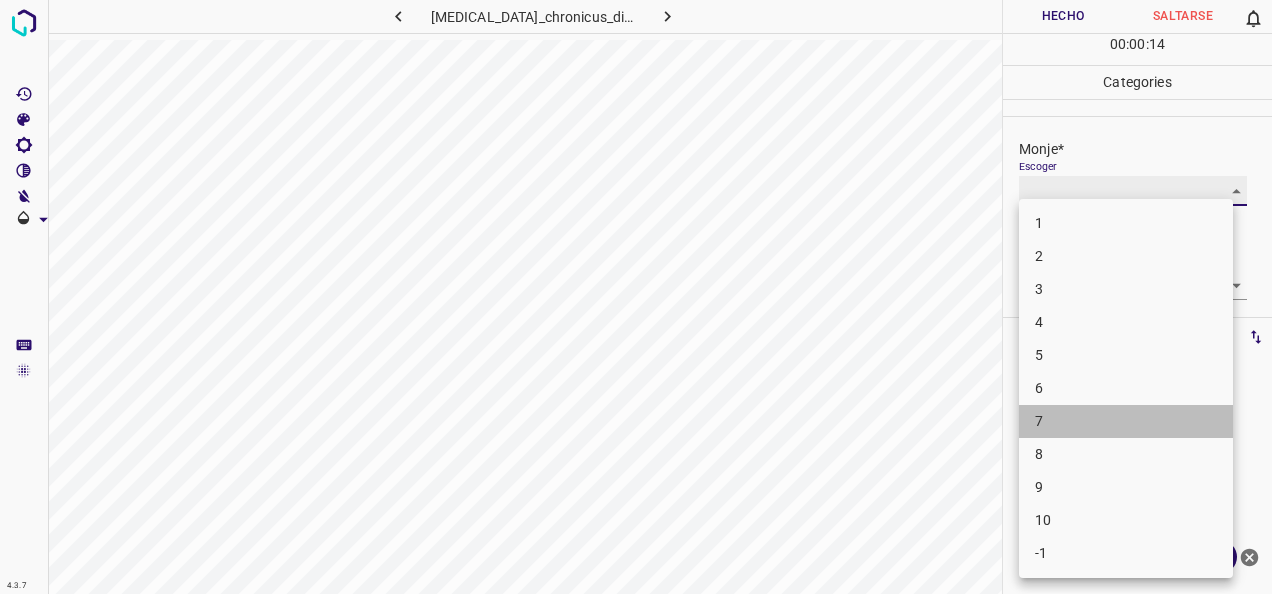 type on "7" 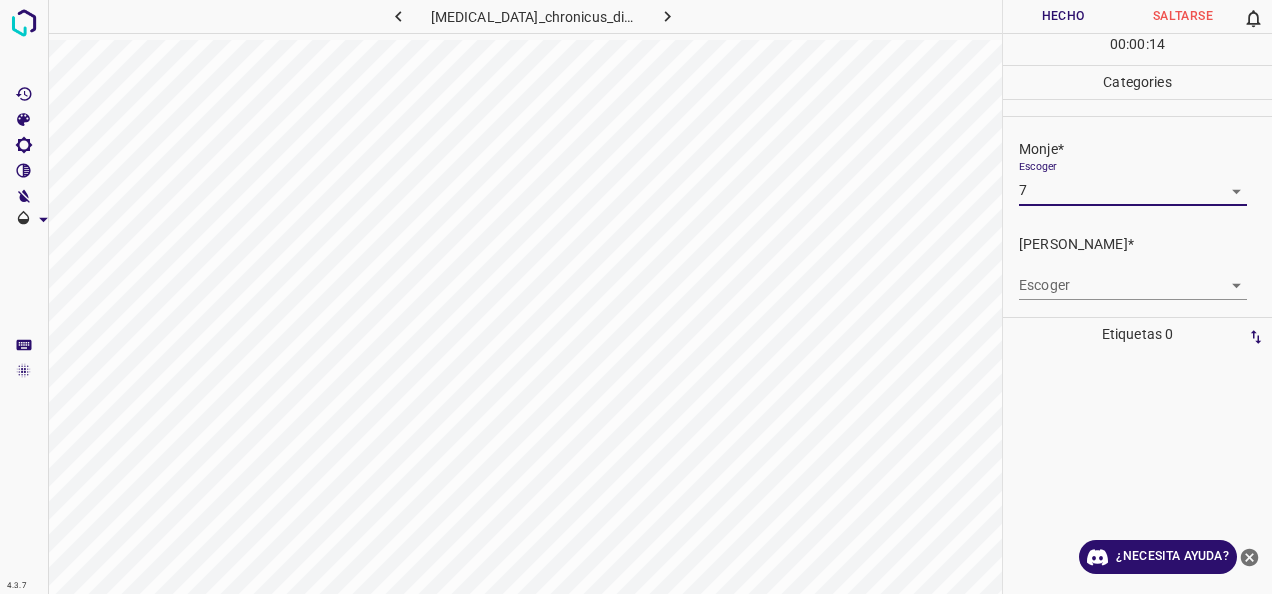 click on "4.3.7 [MEDICAL_DATA]_chronicus_discoides32.jpg Hecho Saltarse 0 00   : 00   : 14   Categories Monje*  Escoger 7 7  [PERSON_NAME]*  Escoger ​ Etiquetas 0 Categories 1 Monje 2  [PERSON_NAME] Herramientas Espacio Cambiar entre modos (Dibujar y Editar) Yo Etiquetado automático R Restaurar zoom M Acercar N Alejar Borrar Eliminar etiqueta de selección Filtros Z Restaurar filtros X Filtro de saturación C Filtro de brillo V Filtro de contraste B Filtro de escala de grises General O Descargar ¿Necesita ayuda? -Mensaje de texto -Esconder -Borrar" at bounding box center (636, 297) 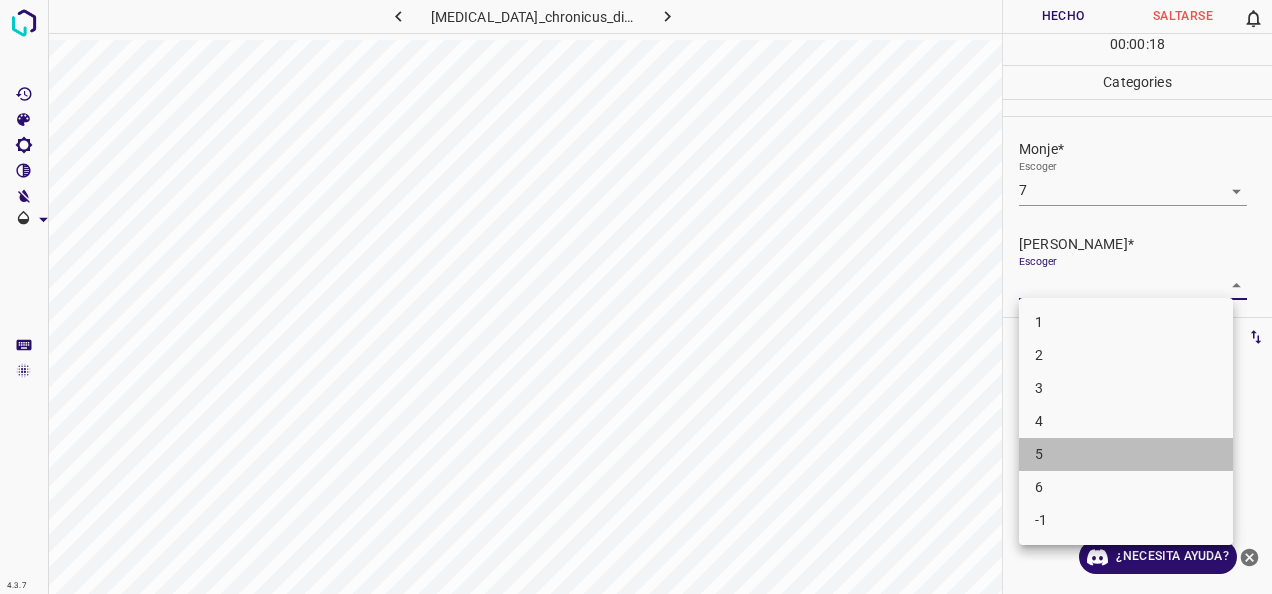 click on "5" at bounding box center (1126, 454) 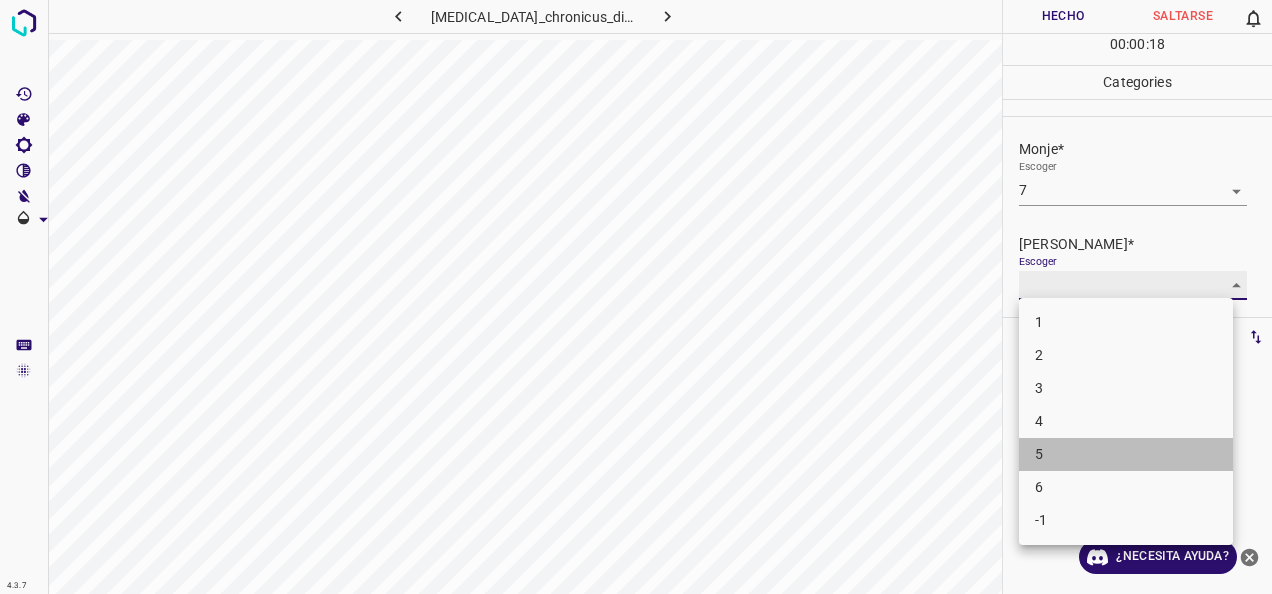 type on "5" 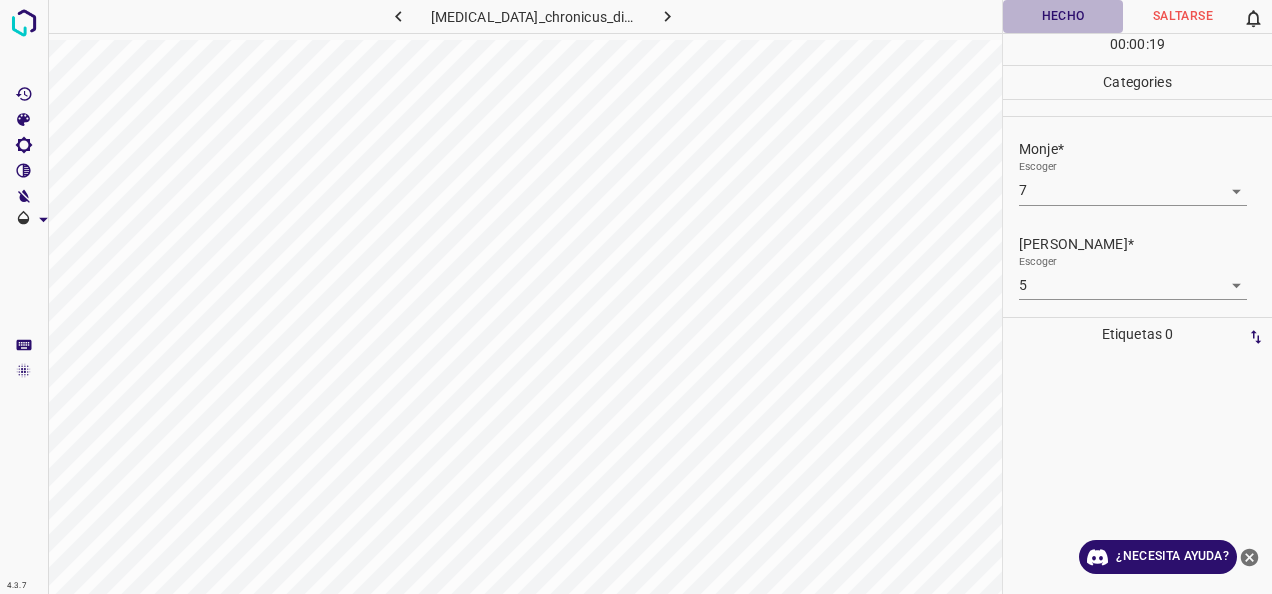 click on "Hecho" at bounding box center (1063, 16) 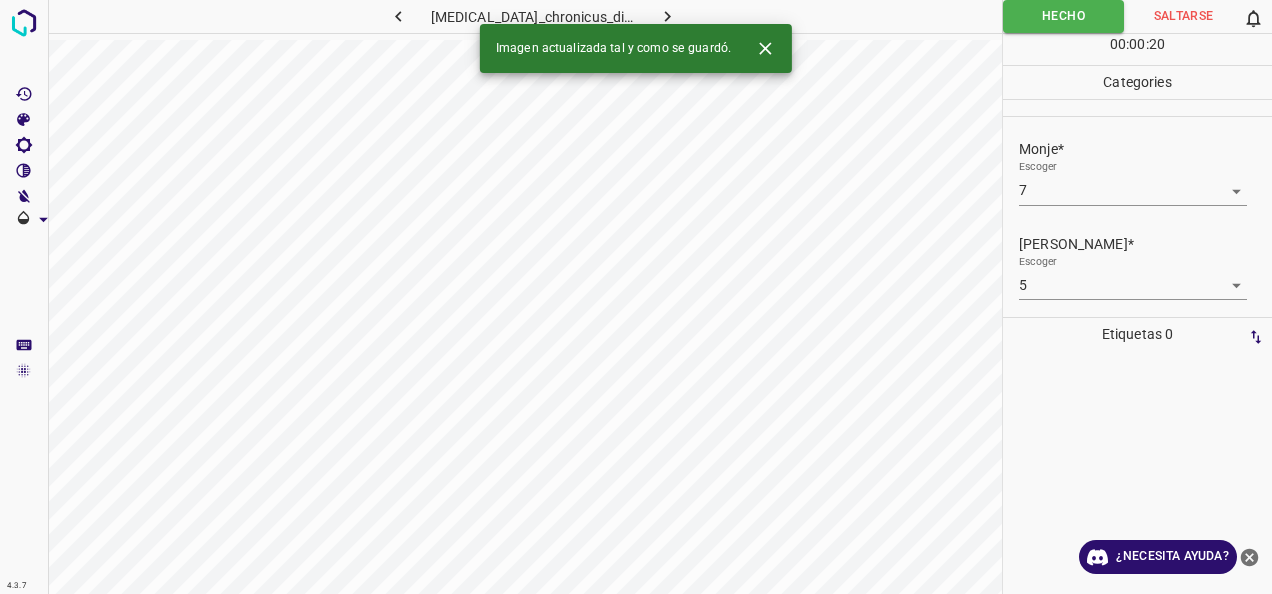 click on "Imagen actualizada tal y como se guardó." at bounding box center (636, 48) 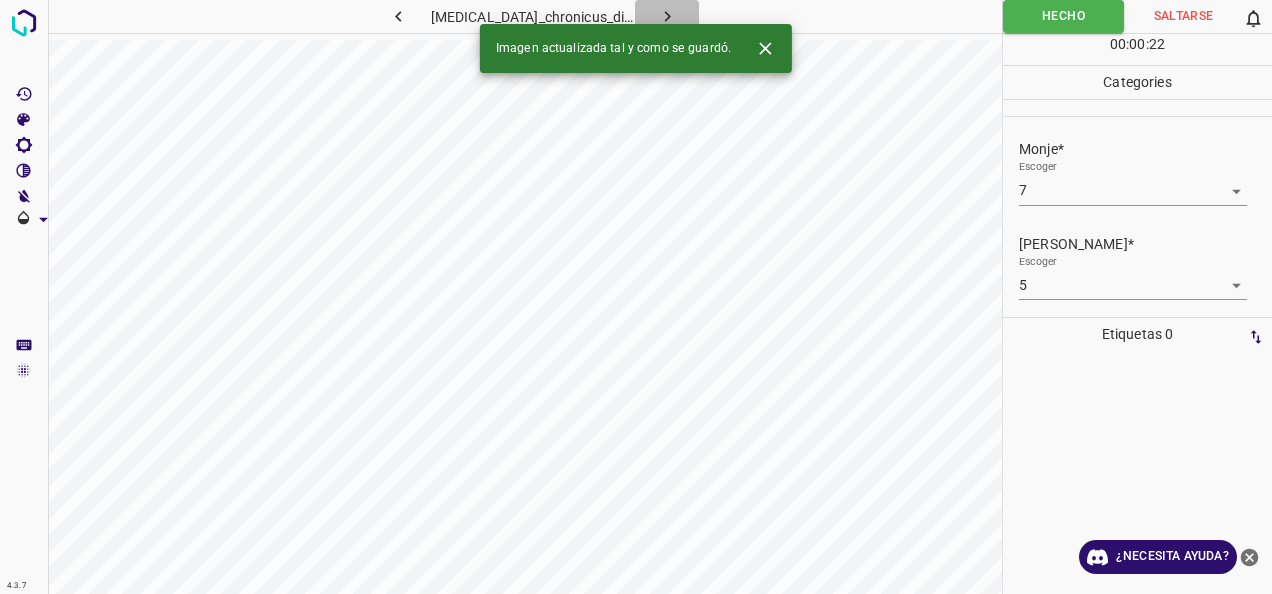 click 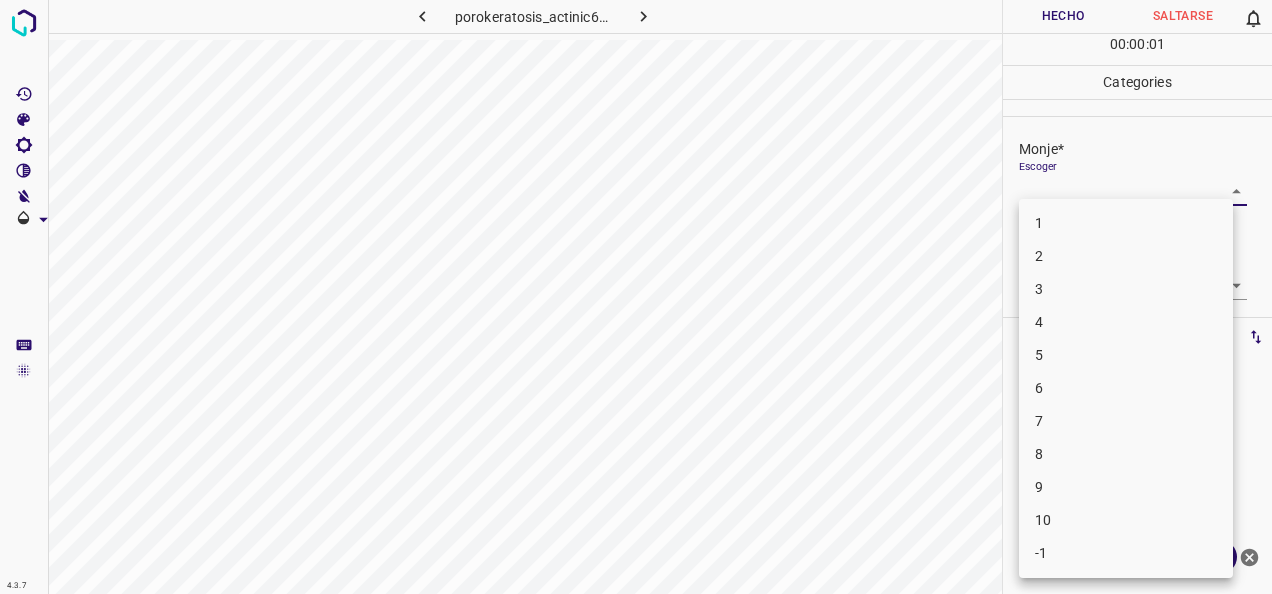 click on "4.3.7 porokeratosis_actinic6.jpg Hecho Saltarse 0 00   : 00   : 01   Categories Monje*  Escoger ​  [PERSON_NAME]*  Escoger ​ Etiquetas 0 Categories 1 Monje 2  [PERSON_NAME] Herramientas Espacio Cambiar entre modos (Dibujar y Editar) Yo Etiquetado automático R Restaurar zoom M Acercar N Alejar Borrar Eliminar etiqueta de selección Filtros Z Restaurar filtros X Filtro de saturación C Filtro de brillo V Filtro de contraste B Filtro de escala de grises General O Descargar ¿Necesita ayuda? -Mensaje de texto -Esconder -Borrar 1 2 3 4 5 6 7 8 9 10 -1" at bounding box center (636, 297) 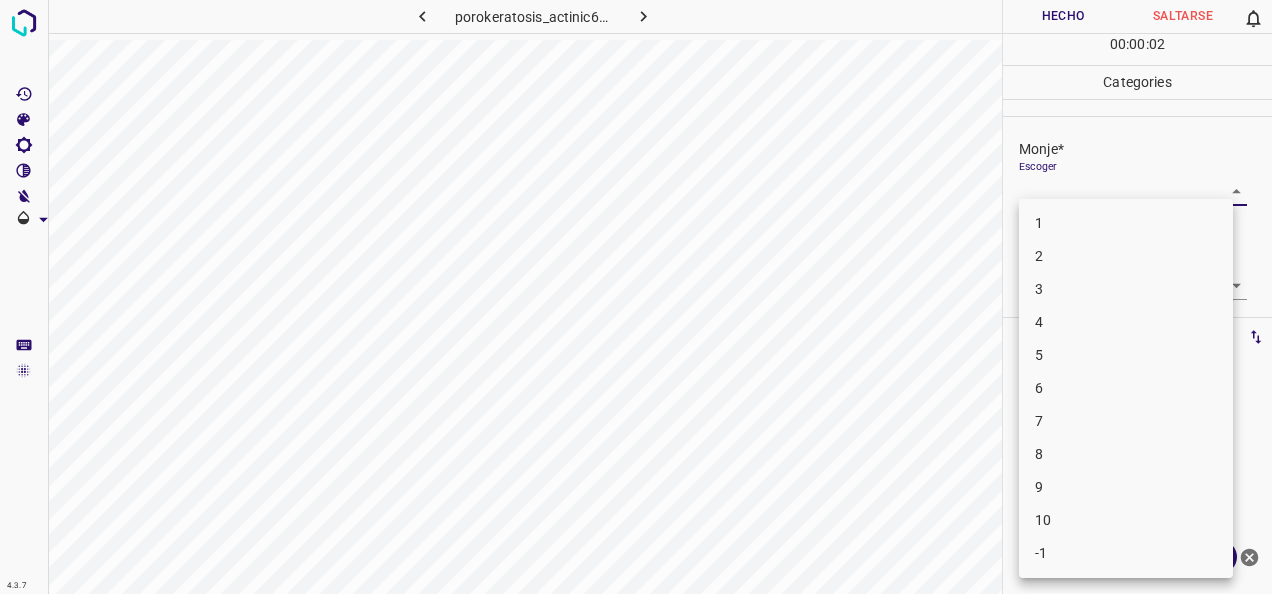 click on "1" at bounding box center (1126, 223) 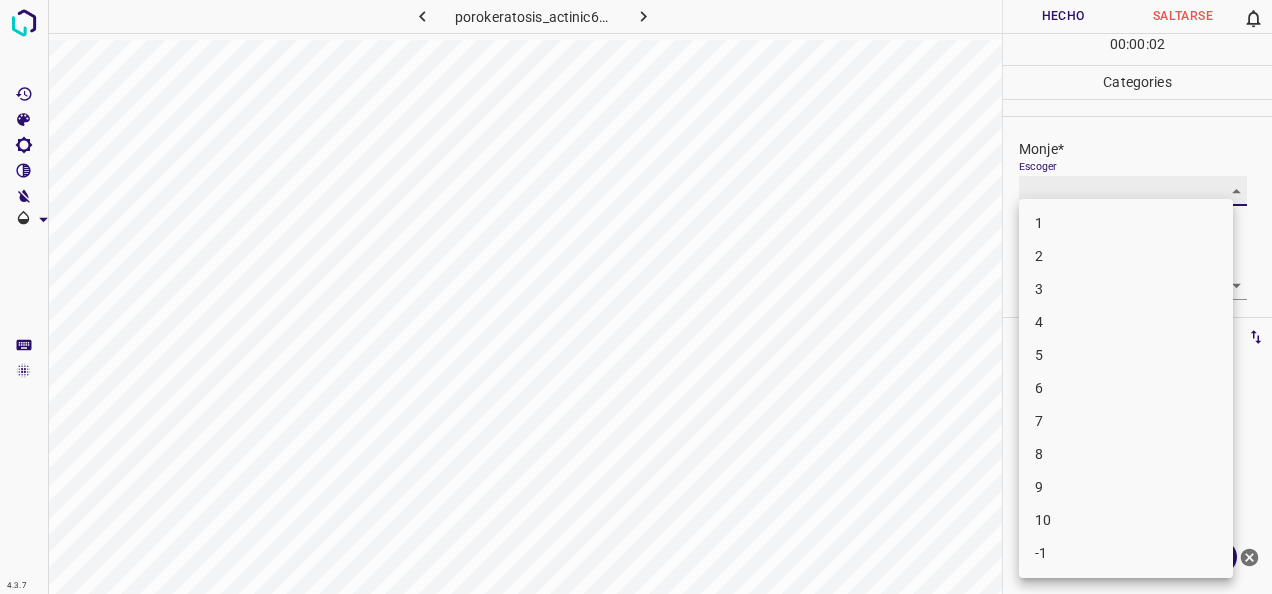 type on "1" 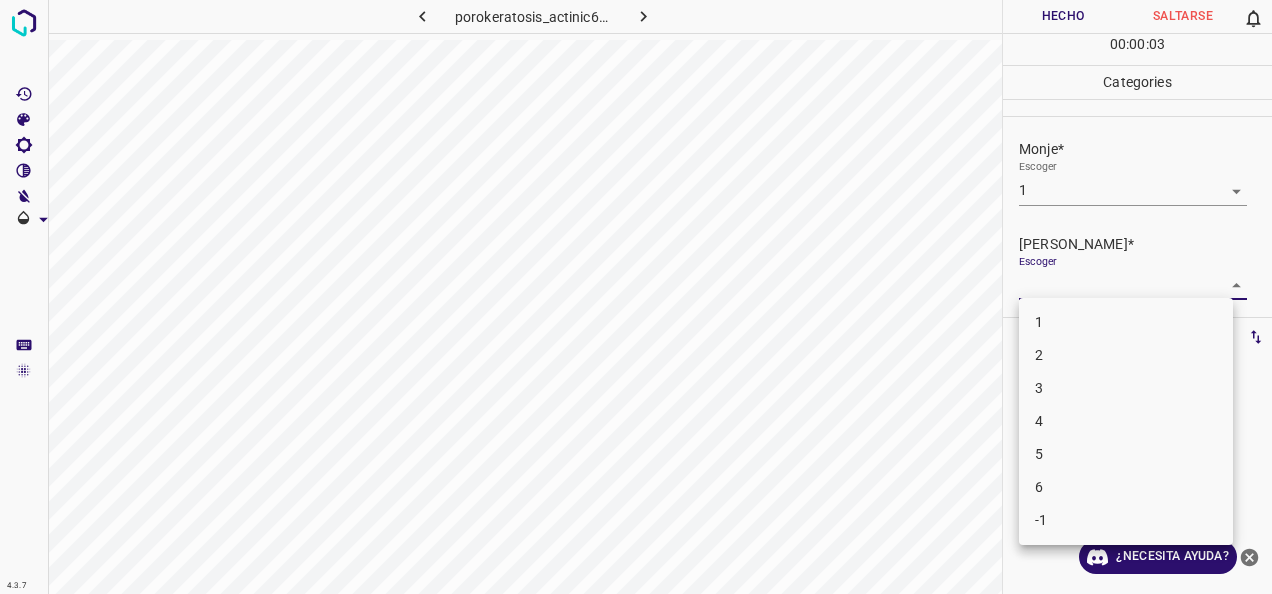 click on "4.3.7 porokeratosis_actinic6.jpg Hecho Saltarse 0 00   : 00   : 03   Categories Monje*  Escoger 1 1  [PERSON_NAME]*  Escoger ​ Etiquetas 0 Categories 1 Monje 2  [PERSON_NAME] Herramientas Espacio Cambiar entre modos (Dibujar y Editar) Yo Etiquetado automático R Restaurar zoom M Acercar N Alejar Borrar Eliminar etiqueta de selección Filtros Z Restaurar filtros X Filtro de saturación C Filtro de brillo V Filtro de contraste B Filtro de escala de grises General O Descargar ¿Necesita ayuda? -Mensaje de texto -Esconder -Borrar 1 2 3 4 5 6 -1" at bounding box center (636, 297) 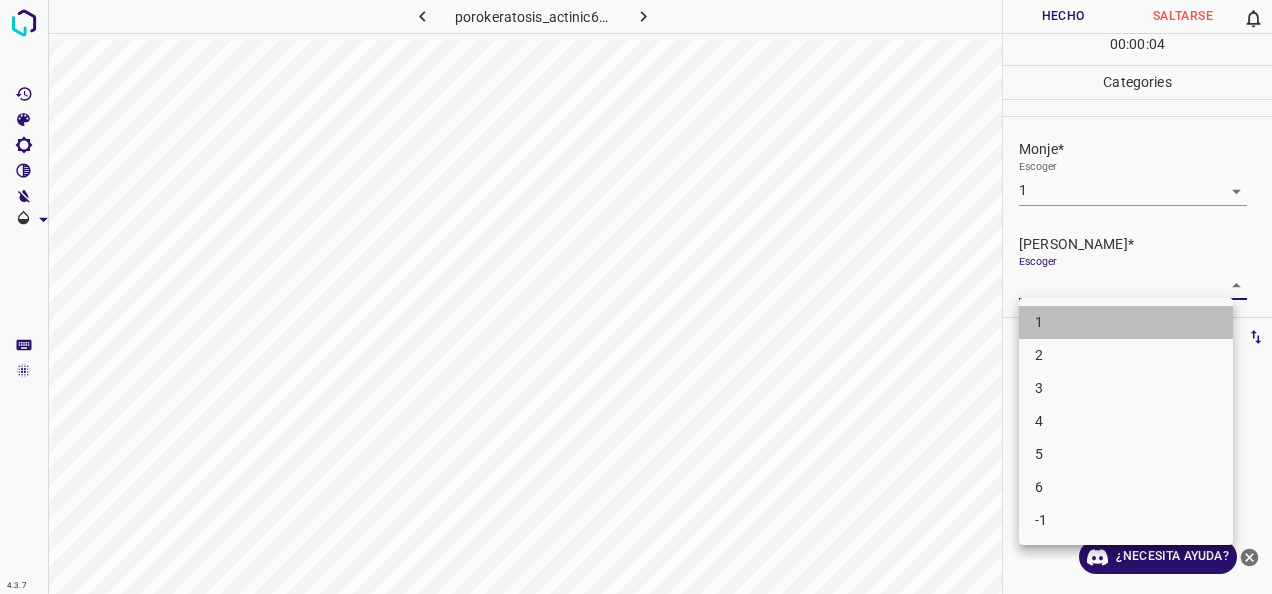 click on "1" at bounding box center [1126, 322] 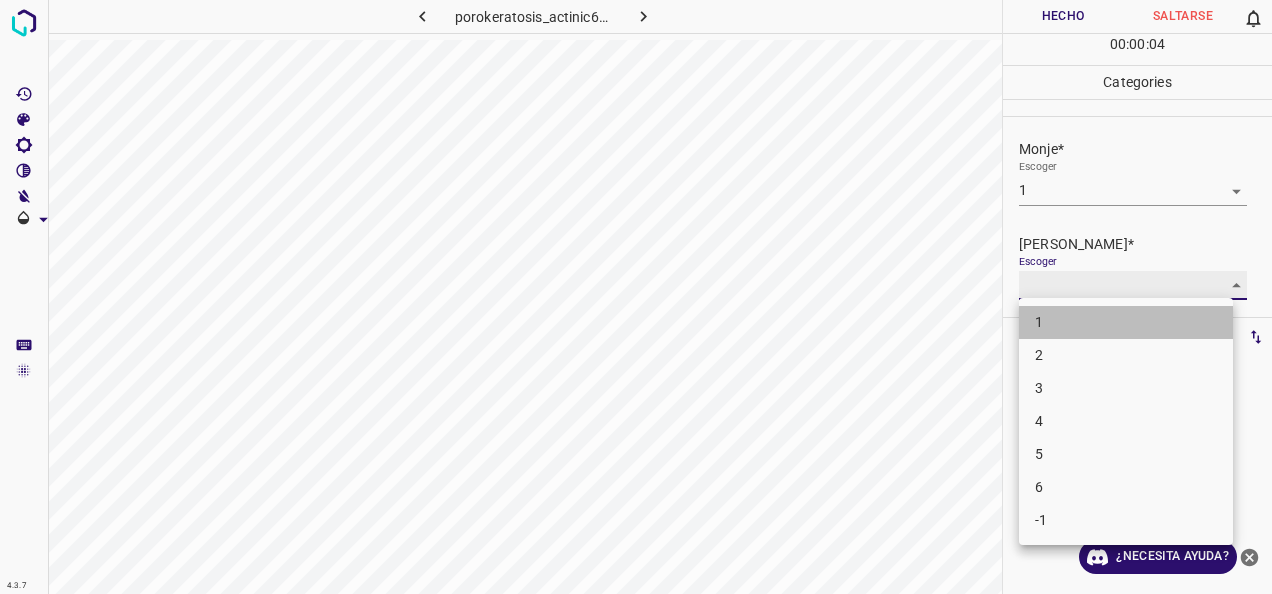 type 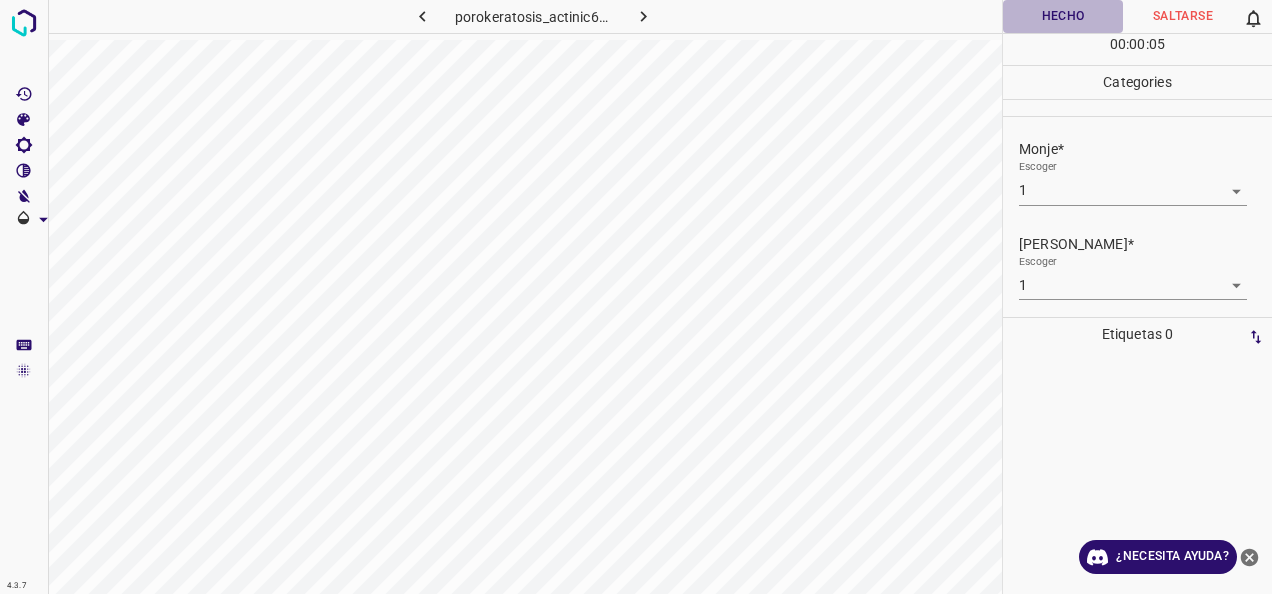 click on "Hecho" at bounding box center [1063, 16] 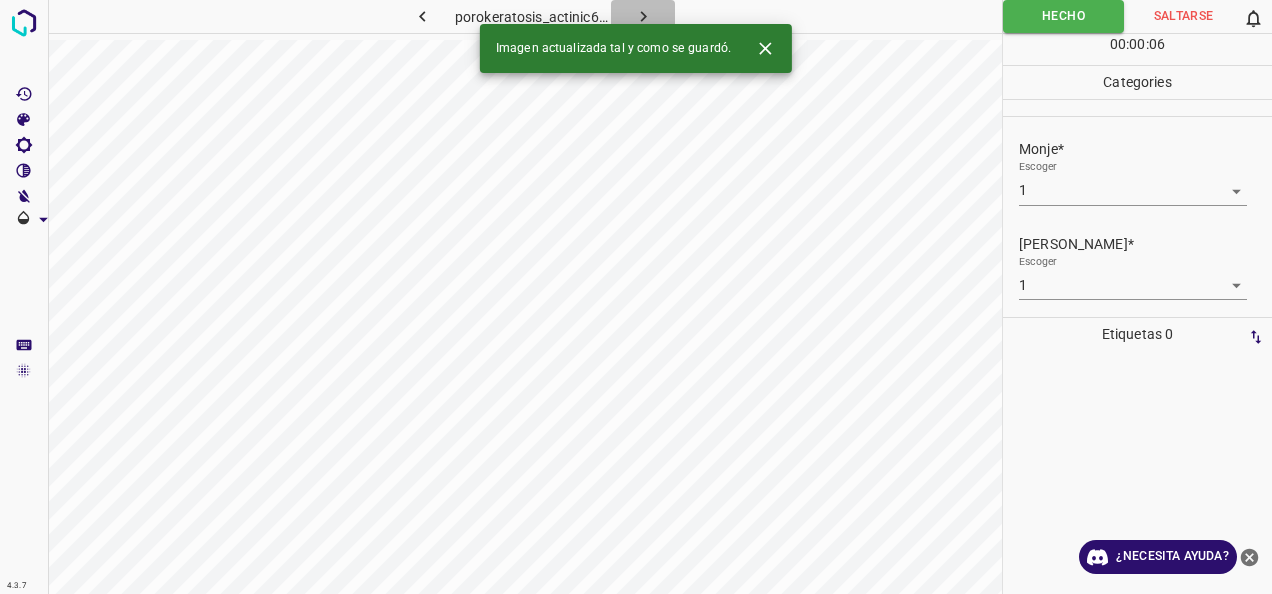 click 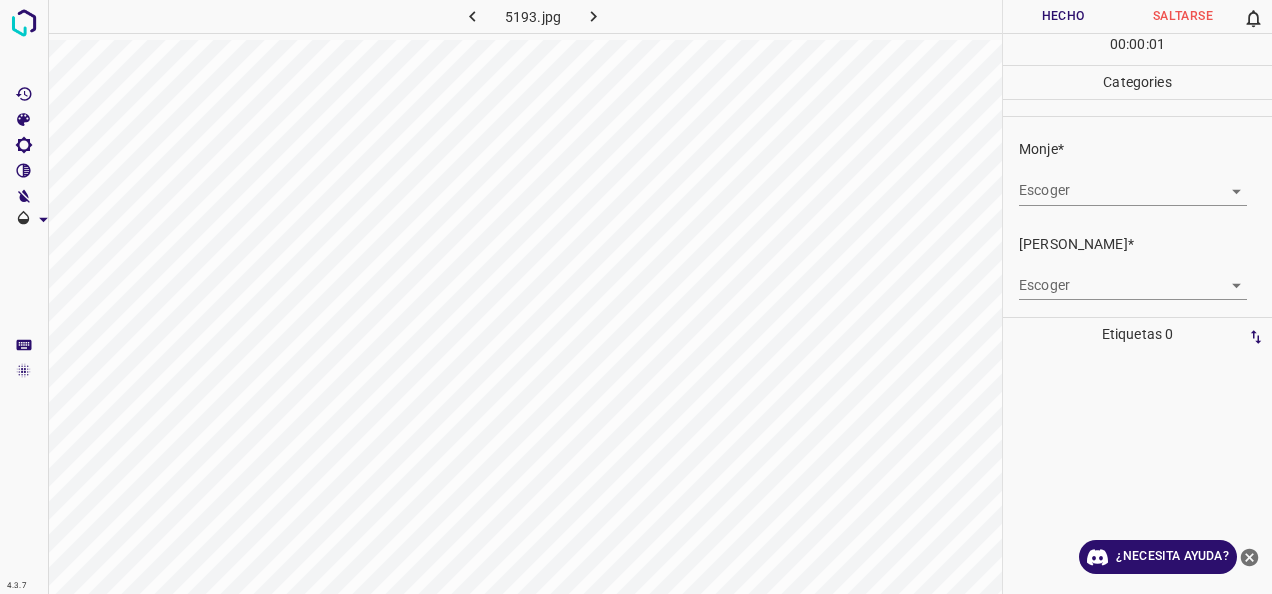 click on "4.3.7 5193.jpg Hecho Saltarse 0 00   : 00   : 01   Categories Monje*  Escoger ​  [PERSON_NAME]*  Escoger ​ Etiquetas 0 Categories 1 Monje 2  [PERSON_NAME] Herramientas Espacio Cambiar entre modos (Dibujar y Editar) Yo Etiquetado automático R Restaurar zoom M Acercar N Alejar Borrar Eliminar etiqueta de selección Filtros Z Restaurar filtros X Filtro de saturación C Filtro de brillo V Filtro de contraste B Filtro de escala de grises General O Descargar ¿Necesita ayuda? -Mensaje de texto -Esconder -Borrar" at bounding box center (636, 297) 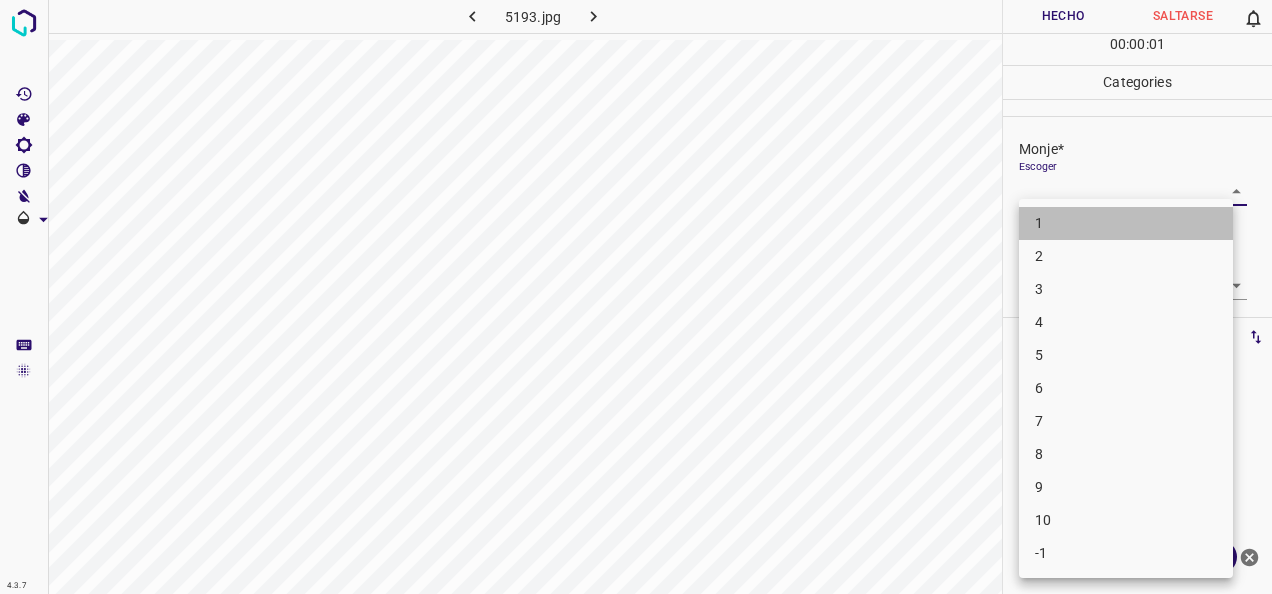 click on "1" at bounding box center [1126, 223] 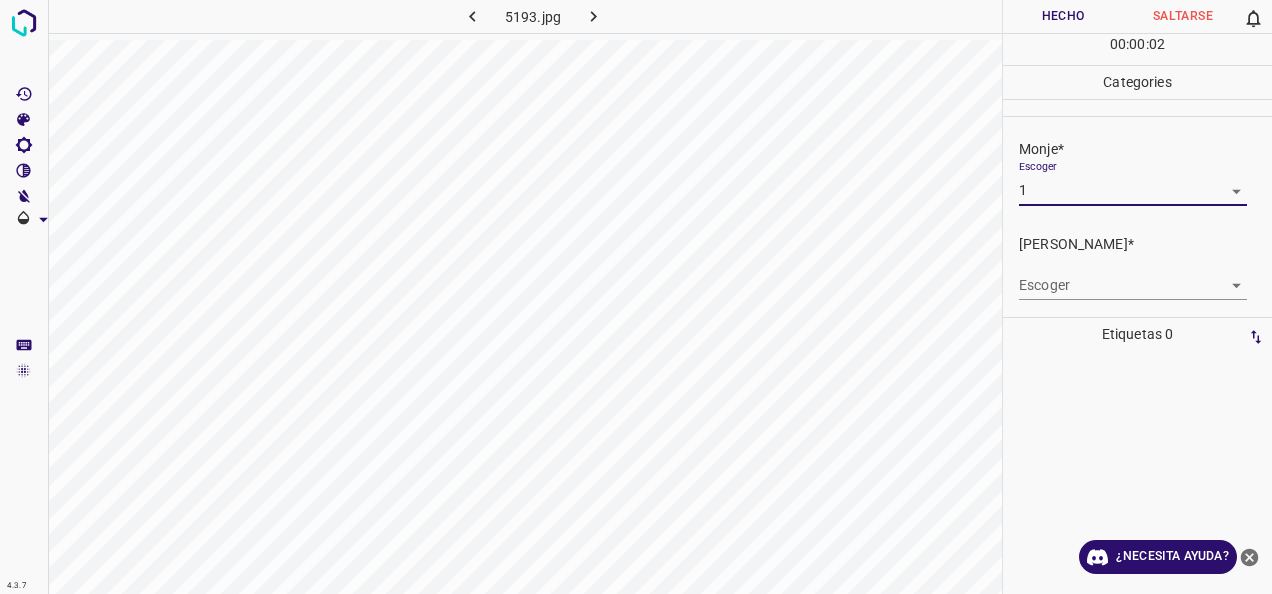 click on "4.3.7 5193.jpg Hecho Saltarse 0 00   : 00   : 02   Categories Monje*  Escoger 1 1  [PERSON_NAME]*  Escoger ​ Etiquetas 0 Categories 1 Monje 2  [PERSON_NAME] Herramientas Espacio Cambiar entre modos (Dibujar y Editar) Yo Etiquetado automático R Restaurar zoom M Acercar N Alejar Borrar Eliminar etiqueta de selección Filtros Z Restaurar filtros X Filtro de saturación C Filtro de brillo V Filtro de contraste B Filtro de escala de grises General O Descargar ¿Necesita ayuda? -Mensaje de texto -Esconder -Borrar" at bounding box center [636, 297] 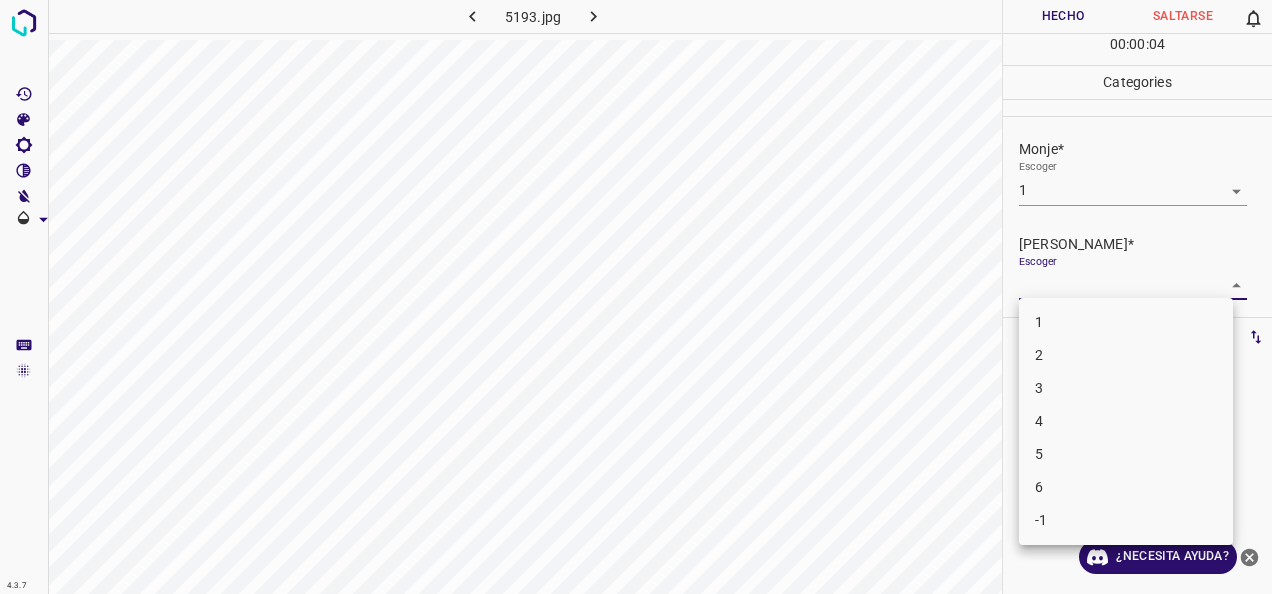 click on "1" at bounding box center [1126, 322] 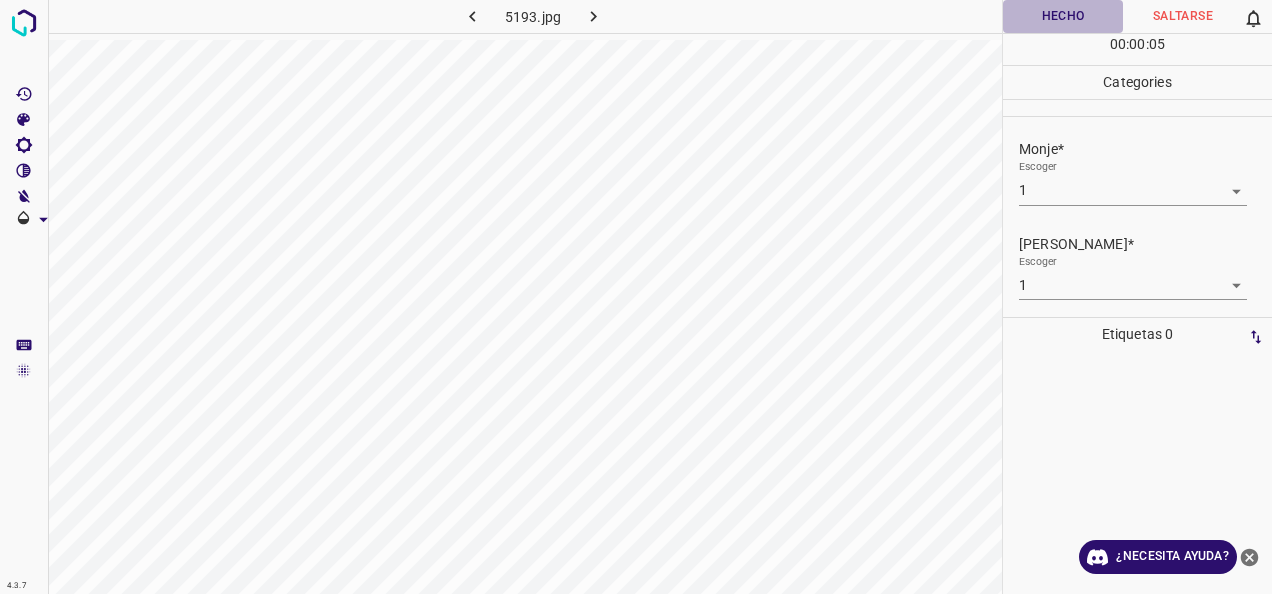 click on "Hecho" at bounding box center (1063, 16) 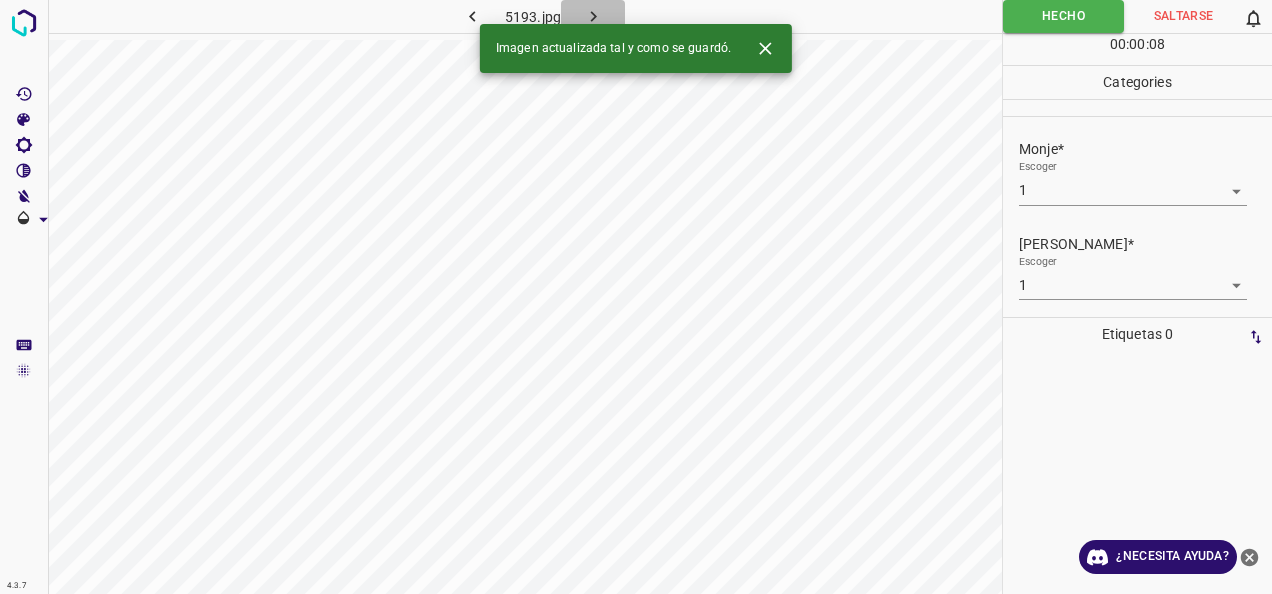 click 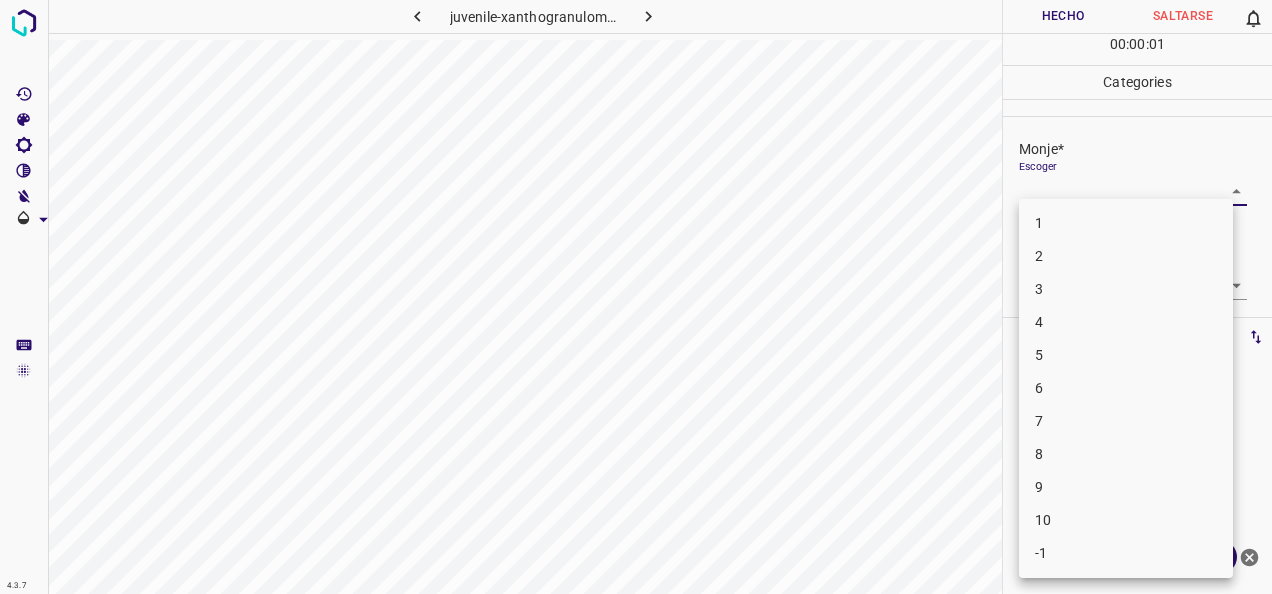 click on "4.3.7 juvenile-xanthogranuloma10.jpg Hecho Saltarse 0 00   : 00   : 01   Categories Monje*  Escoger ​  [PERSON_NAME]*  Escoger ​ Etiquetas 0 Categories 1 Monje 2  [PERSON_NAME] Herramientas Espacio Cambiar entre modos (Dibujar y Editar) Yo Etiquetado automático R Restaurar zoom M Acercar N Alejar Borrar Eliminar etiqueta de selección Filtros Z Restaurar filtros X Filtro de saturación C Filtro de brillo V Filtro de contraste B Filtro de escala de grises General O Descargar ¿Necesita ayuda? -Mensaje de texto -Esconder -Borrar 1 2 3 4 5 6 7 8 9 10 -1" at bounding box center [636, 297] 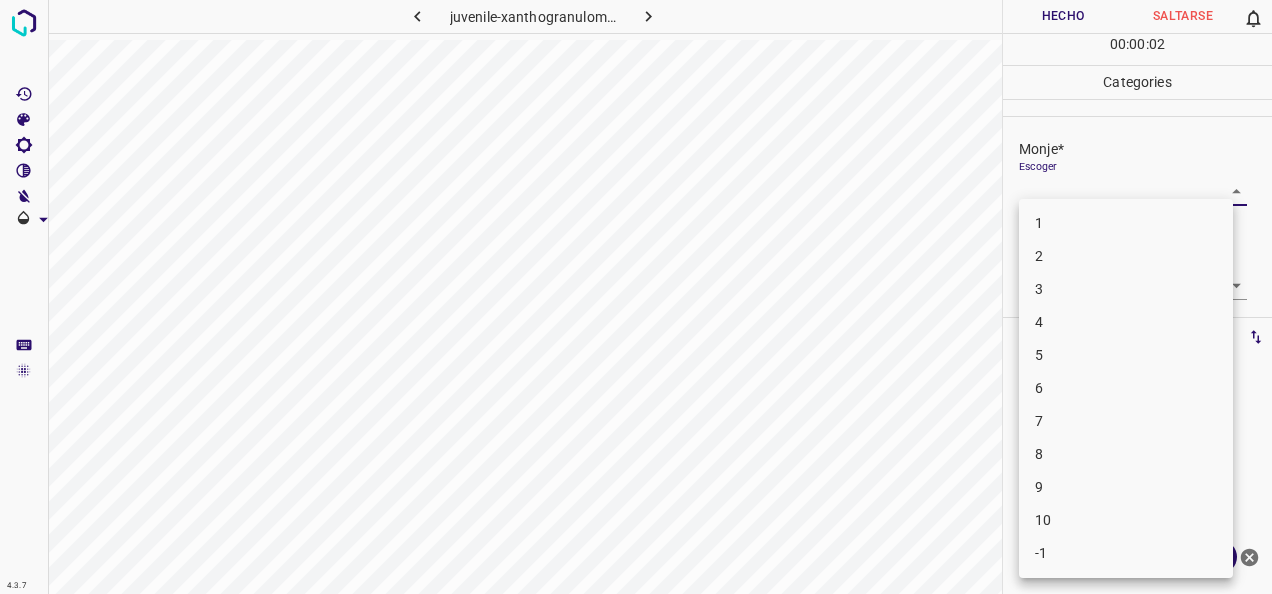 click on "1" at bounding box center (1126, 223) 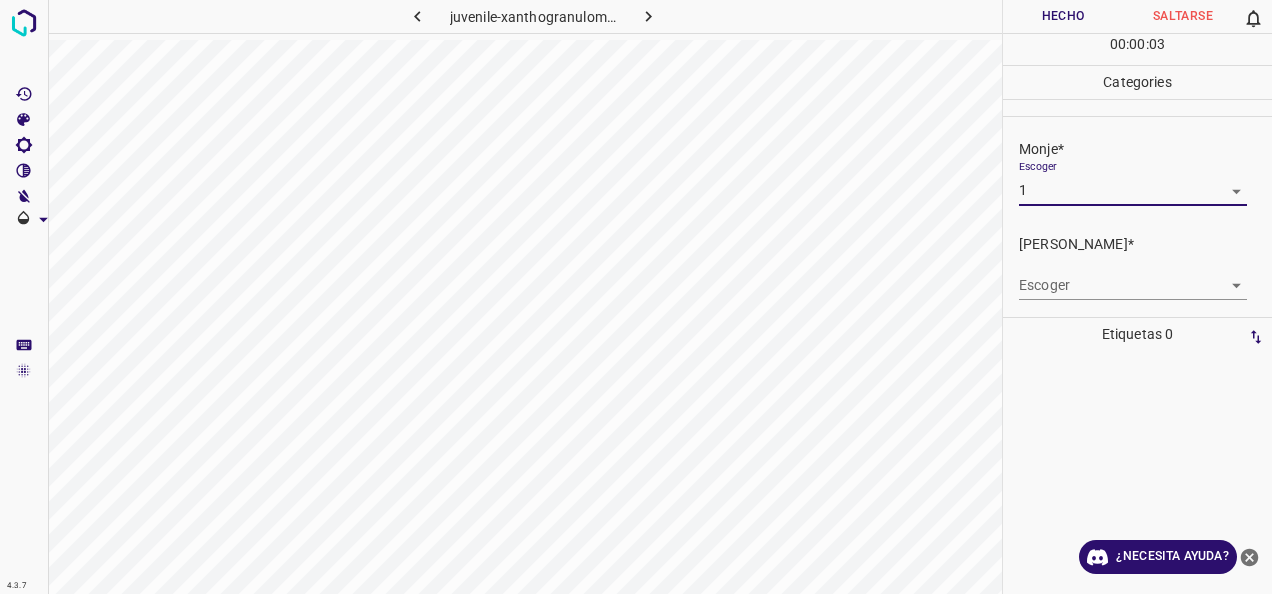 click on "4.3.7 juvenile-xanthogranuloma10.jpg Hecho Saltarse 0 00   : 00   : 03   Categories Monje*  Escoger 1 1  [PERSON_NAME]*  Escoger ​ Etiquetas 0 Categories 1 Monje 2  [PERSON_NAME] Herramientas Espacio Cambiar entre modos (Dibujar y Editar) Yo Etiquetado automático R Restaurar zoom M Acercar N Alejar Borrar Eliminar etiqueta de selección Filtros Z Restaurar filtros X Filtro de saturación C Filtro de brillo V Filtro de contraste B Filtro de escala de grises General O Descargar ¿Necesita ayuda? -Mensaje de texto -Esconder -Borrar" at bounding box center (636, 297) 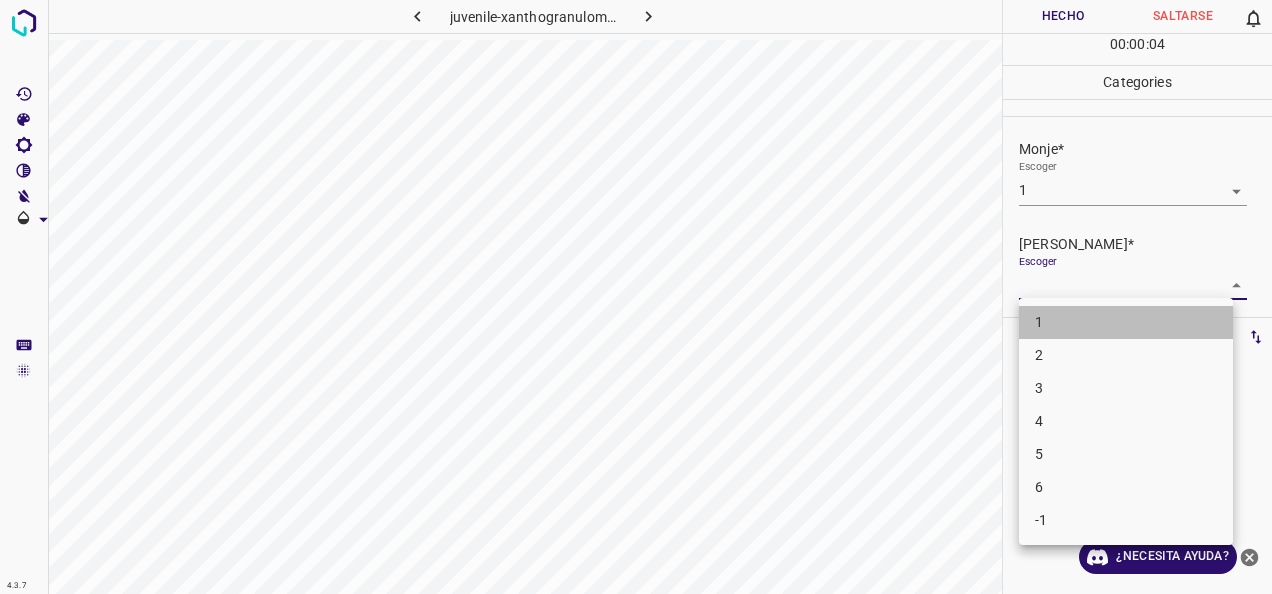 click on "1" at bounding box center (1126, 322) 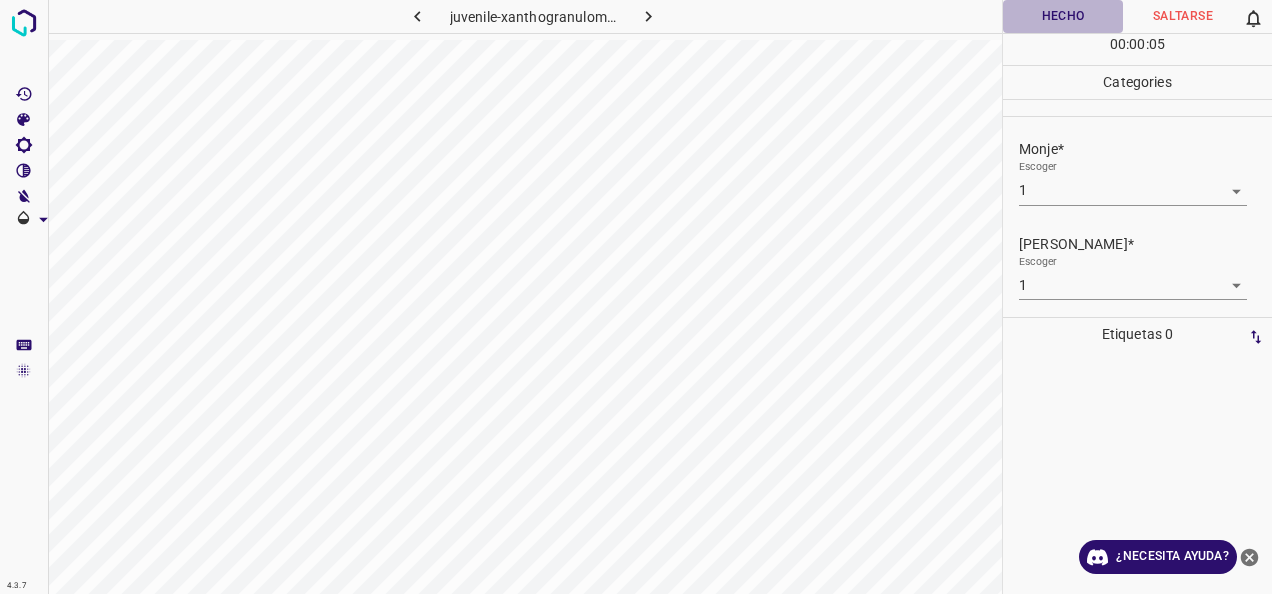 click on "Hecho" at bounding box center [1063, 16] 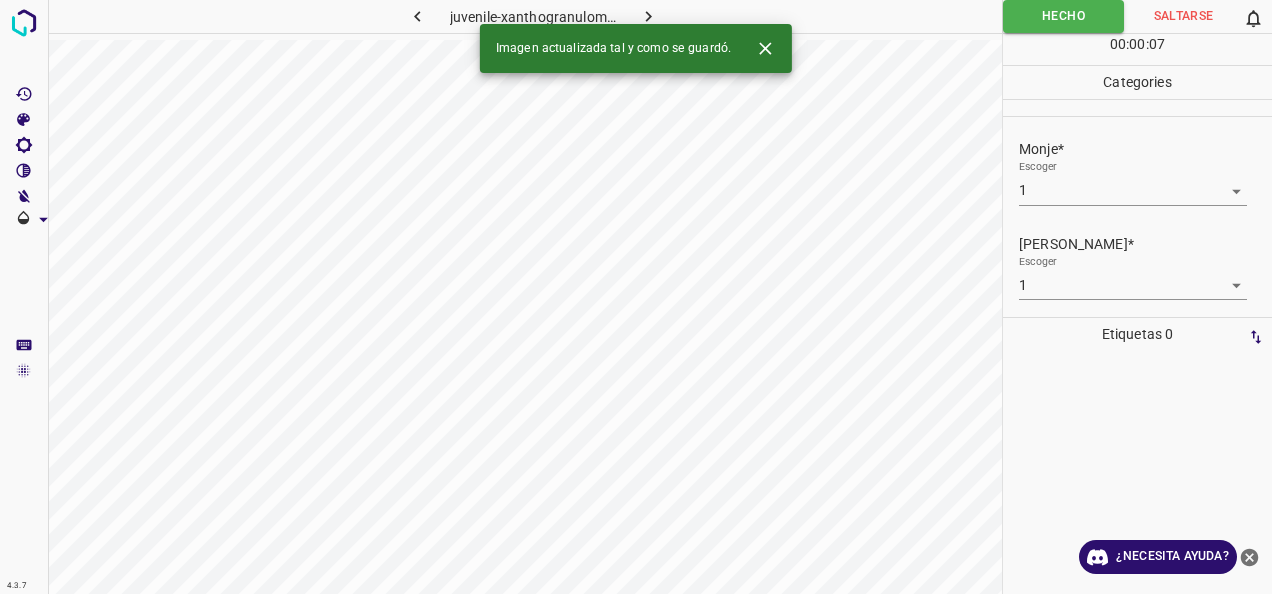 click 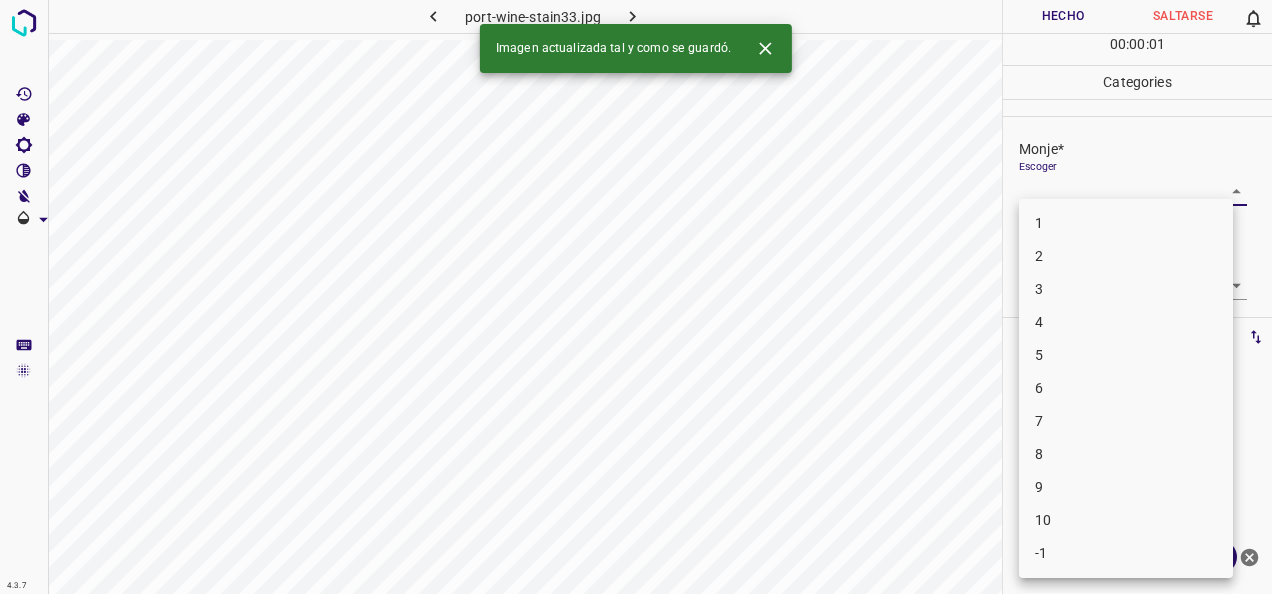 click on "4.3.7 port-wine-stain33.jpg Hecho Saltarse 0 00   : 00   : 01   Categories Monje*  Escoger ​  [PERSON_NAME]*  Escoger ​ Etiquetas 0 Categories 1 Monje 2  [PERSON_NAME] Herramientas Espacio Cambiar entre modos (Dibujar y Editar) Yo Etiquetado automático R Restaurar zoom M Acercar N Alejar Borrar Eliminar etiqueta de selección Filtros Z Restaurar filtros X Filtro de saturación C Filtro de brillo V Filtro de contraste B Filtro de escala de grises General O Descargar Imagen actualizada tal y como se guardó. ¿Necesita ayuda? -Mensaje de texto -Esconder -Borrar 1 2 3 4 5 6 7 8 9 10 -1" at bounding box center [636, 297] 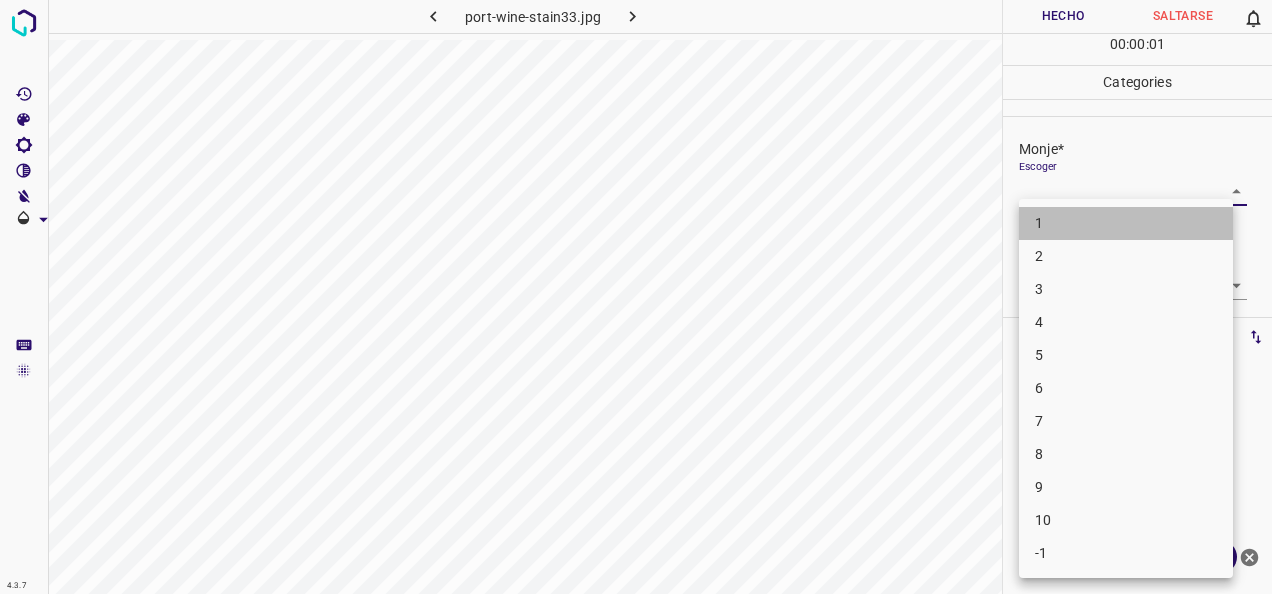 click on "1" at bounding box center (1126, 223) 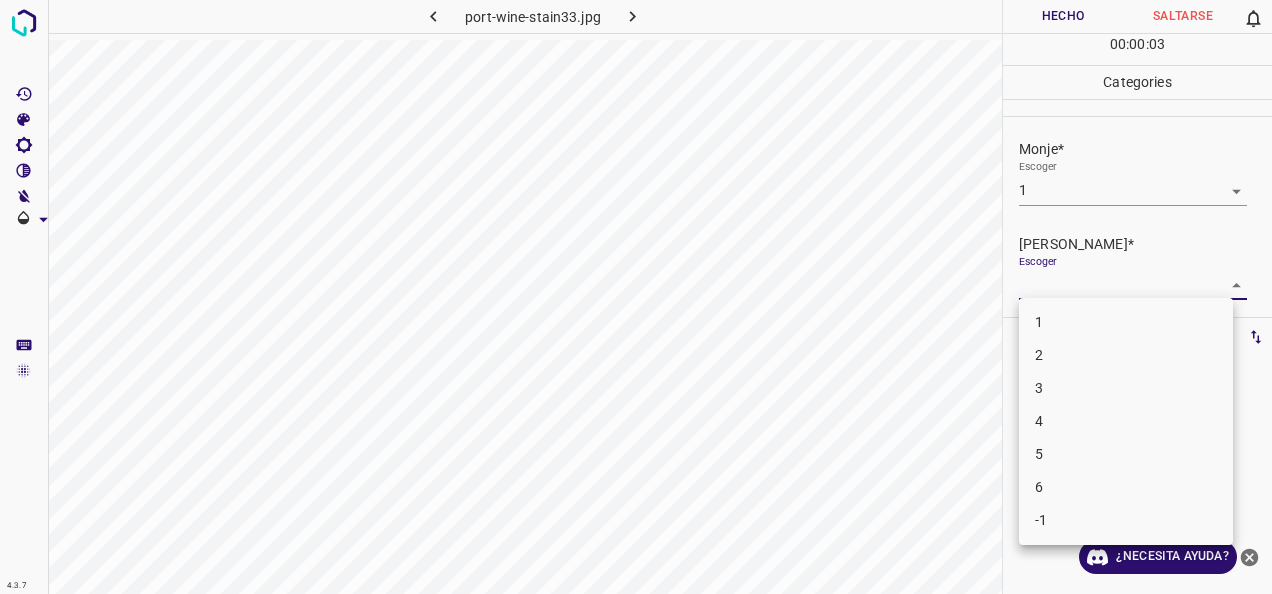 click on "4.3.7 port-wine-stain33.jpg Hecho Saltarse 0 00   : 00   : 03   Categories Monje*  Escoger 1 1  [PERSON_NAME]*  Escoger ​ Etiquetas 0 Categories 1 Monje 2  [PERSON_NAME] Herramientas Espacio Cambiar entre modos (Dibujar y Editar) Yo Etiquetado automático R Restaurar zoom M Acercar N Alejar Borrar Eliminar etiqueta de selección Filtros Z Restaurar filtros X Filtro de saturación C Filtro de brillo V Filtro de contraste B Filtro de escala de grises General O Descargar ¿Necesita ayuda? -Mensaje de texto -Esconder -Borrar 1 2 3 4 5 6 -1" at bounding box center [636, 297] 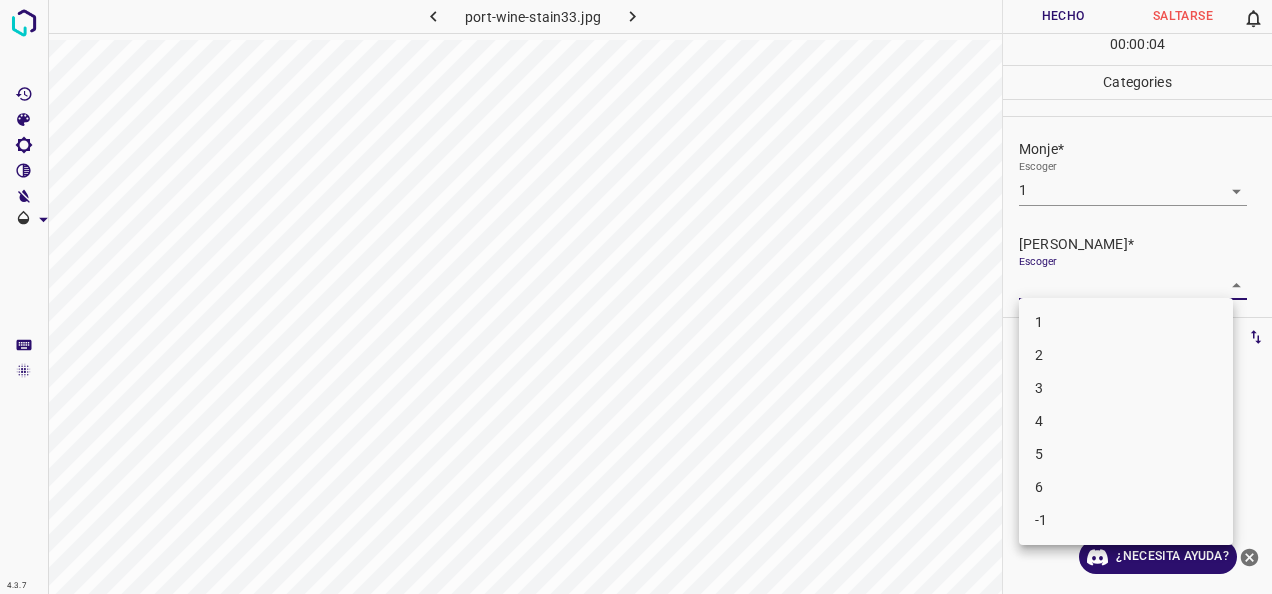 click on "1" at bounding box center [1126, 322] 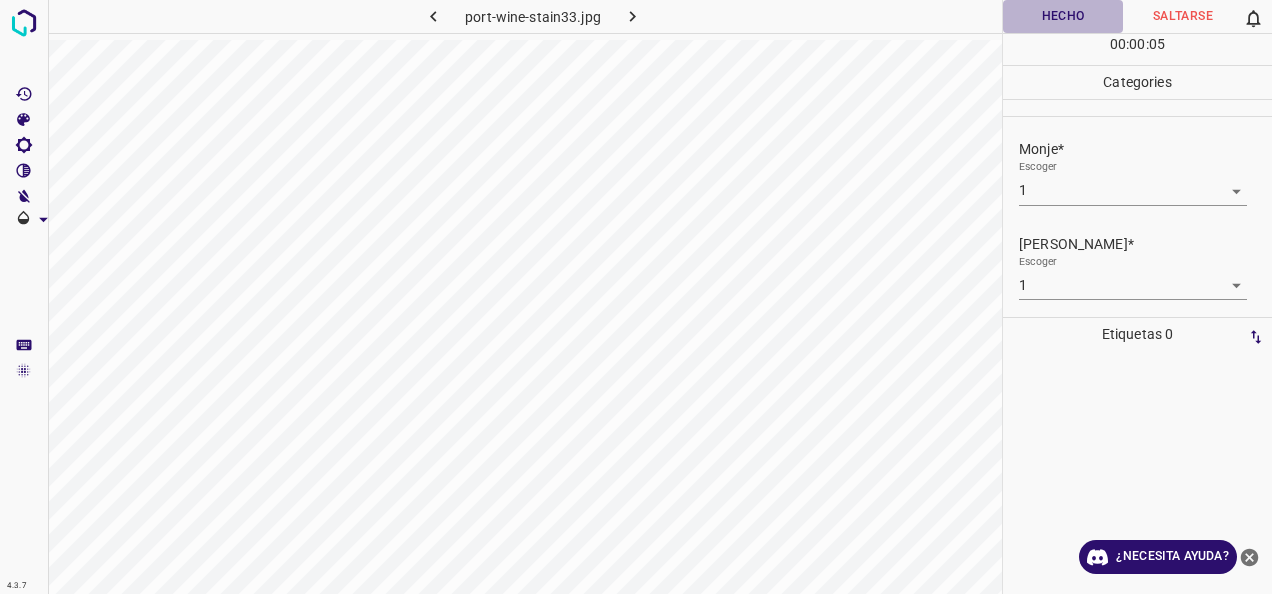 click on "Hecho" at bounding box center (1063, 16) 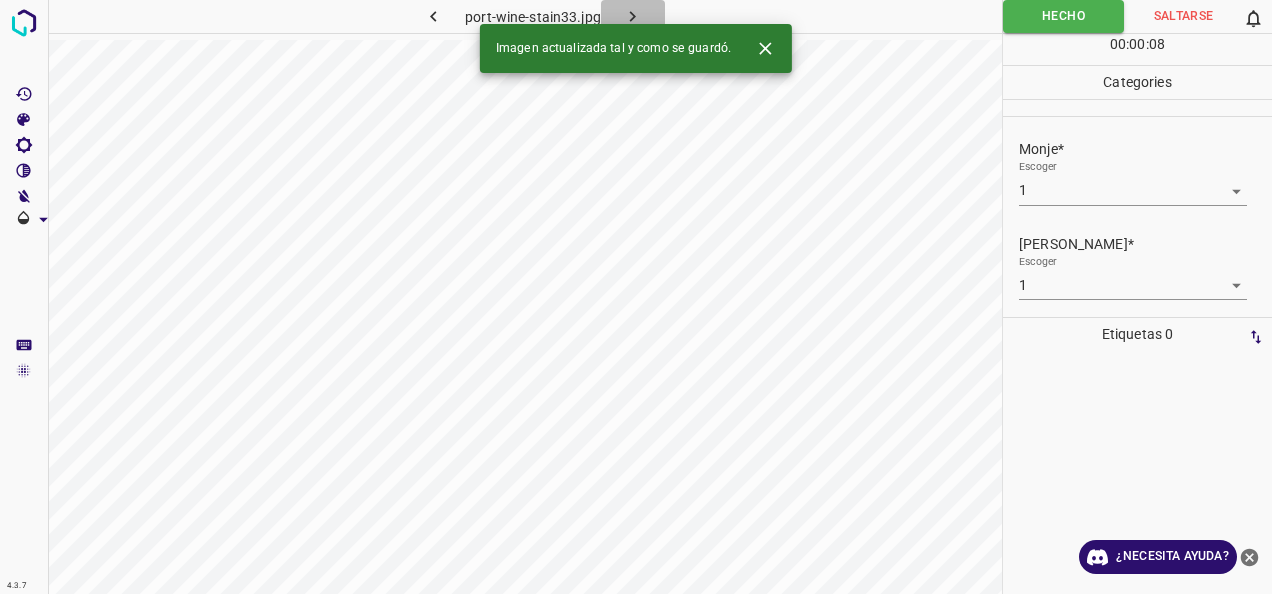 click 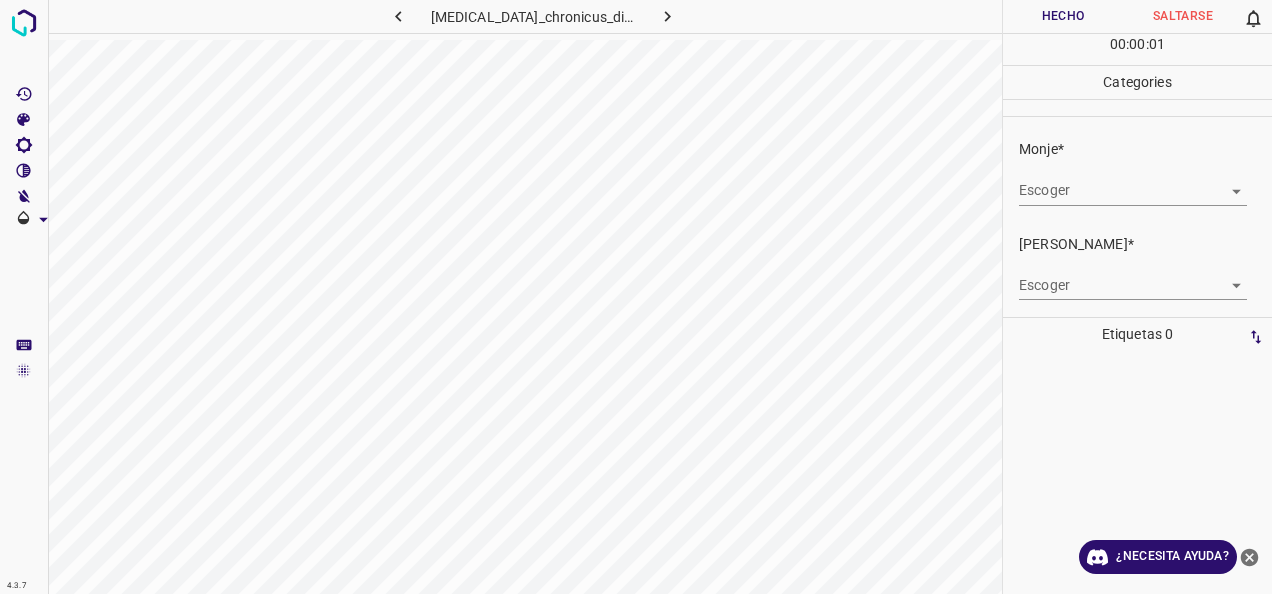 click on "4.3.7 [MEDICAL_DATA]_chronicus_discoides49.jpg Hecho Saltarse 0 00   : 00   : 01   Categories Monje*  Escoger ​  [PERSON_NAME]*  Escoger ​ Etiquetas 0 Categories 1 Monje 2  [PERSON_NAME] Herramientas Espacio Cambiar entre modos (Dibujar y Editar) Yo Etiquetado automático R Restaurar zoom M Acercar N Alejar Borrar Eliminar etiqueta de selección Filtros Z Restaurar filtros X Filtro de saturación C Filtro de brillo V Filtro de contraste B Filtro de escala de grises General O Descargar ¿Necesita ayuda? -Mensaje de texto -Esconder -Borrar" at bounding box center [636, 297] 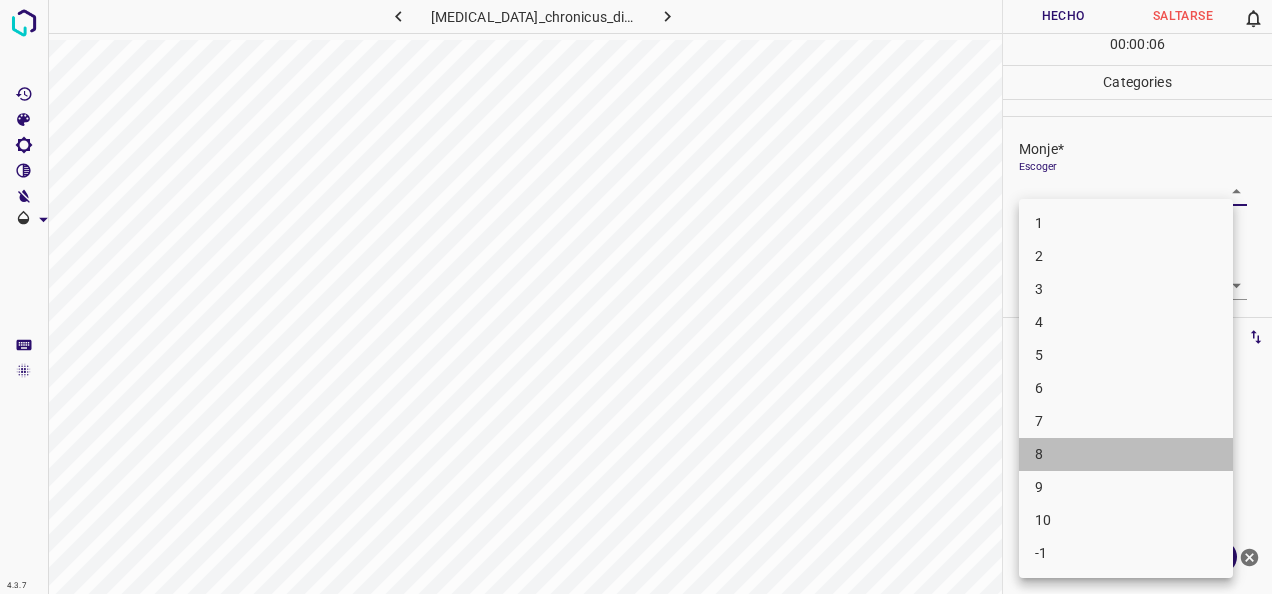 click on "8" at bounding box center (1126, 454) 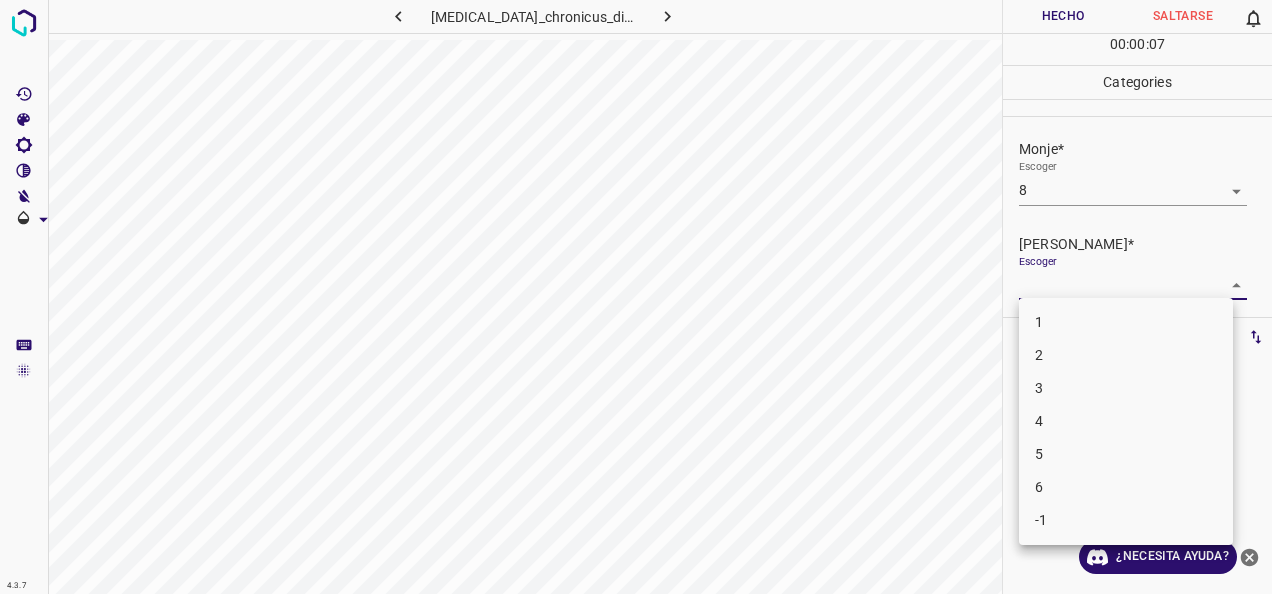 click on "4.3.7 [MEDICAL_DATA]_chronicus_discoides49.jpg [PERSON_NAME] 0 00   : 00   : 07   Categories Monje*  Escoger 8 8  [PERSON_NAME]*  Escoger ​ Etiquetas 0 Categories 1 Monje 2  [PERSON_NAME] Herramientas Espacio Cambiar entre modos (Dibujar y Editar) Yo Etiquetado automático R Restaurar zoom M Acercar N Alejar Borrar Eliminar etiqueta de selección Filtros Z Restaurar filtros X Filtro de saturación C Filtro de brillo V Filtro de contraste B Filtro de escala de grises General O Descargar ¿Necesita ayuda? -Mensaje de texto -Esconder -Borrar 1 2 3 4 5 6 -1" at bounding box center (636, 297) 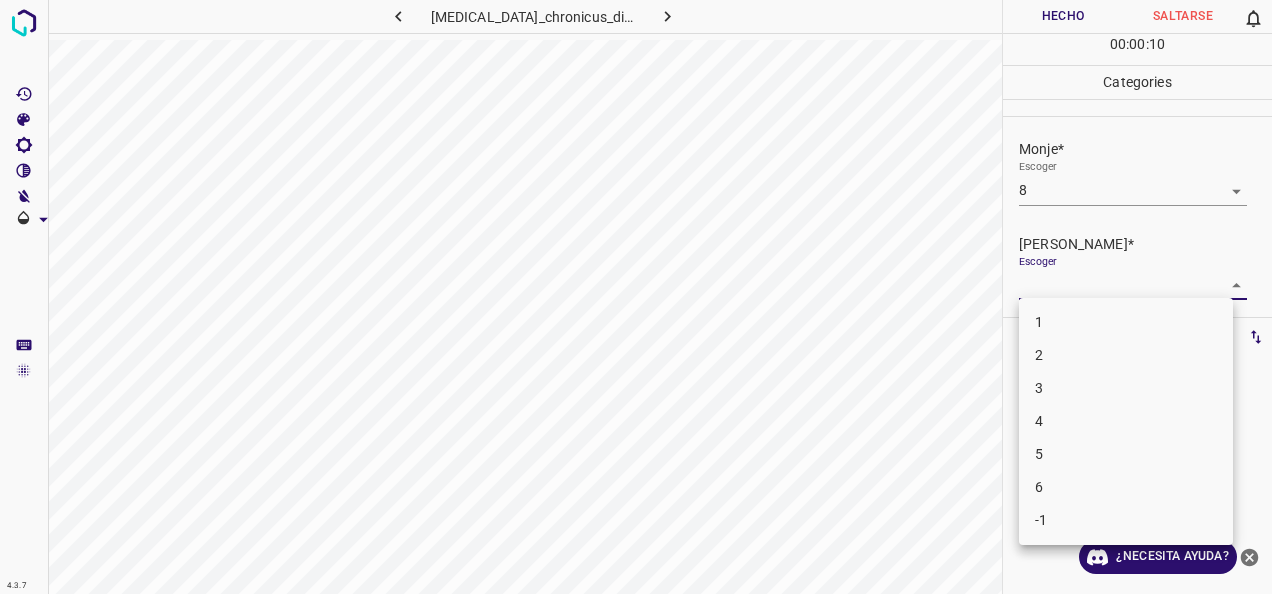 click on "5" at bounding box center [1126, 454] 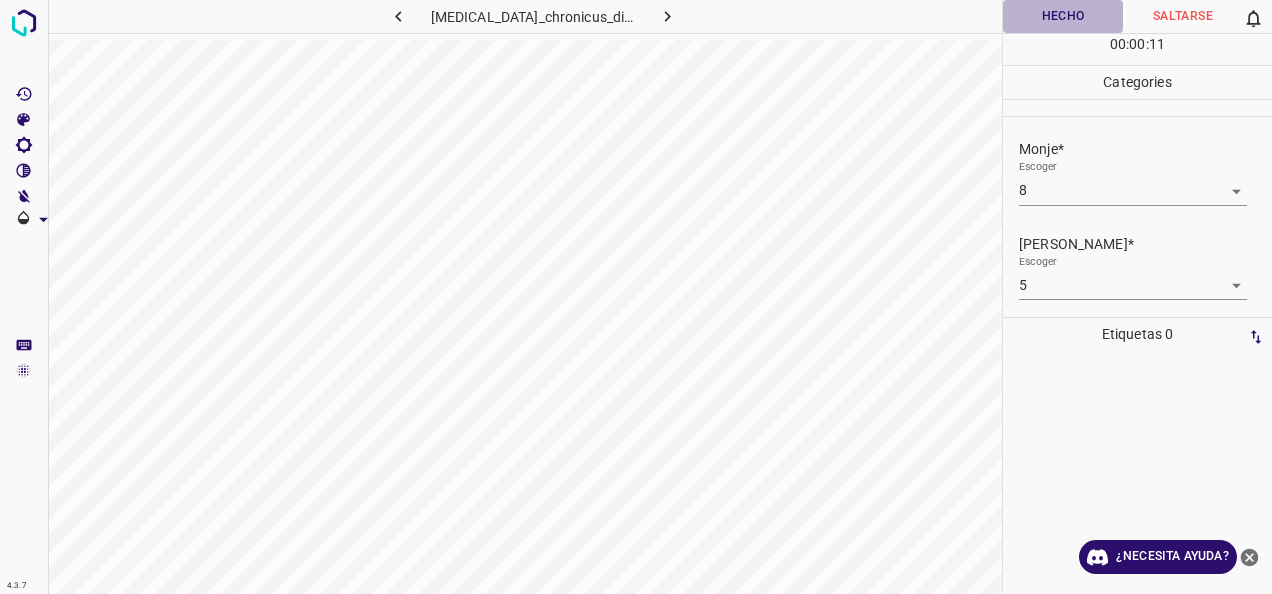 click on "Hecho" at bounding box center (1063, 16) 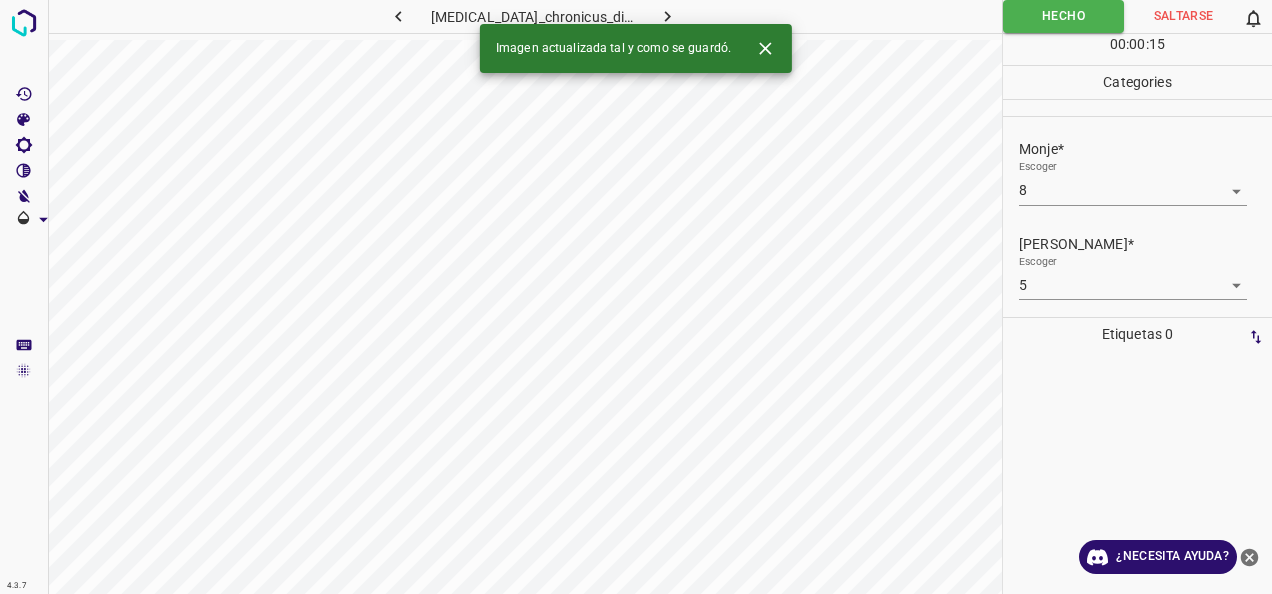 click 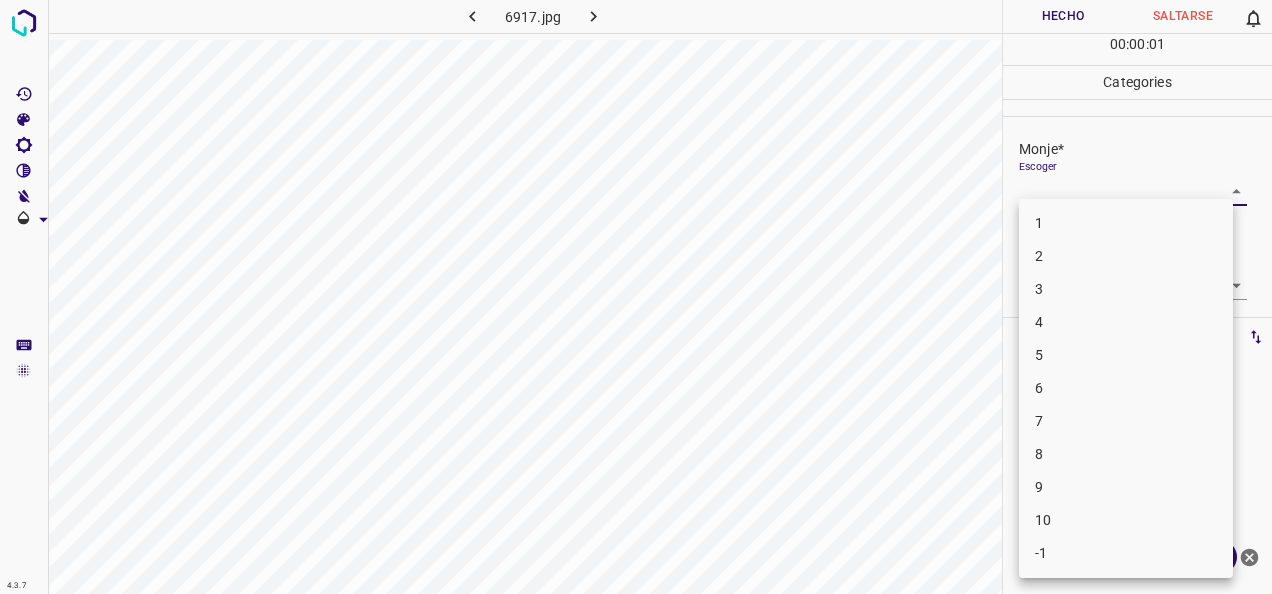 click on "4.3.7 6917.jpg Hecho Saltarse 0 00   : 00   : 01   Categories Monje*  Escoger ​  [PERSON_NAME]*  Escoger ​ Etiquetas 0 Categories 1 Monje 2  [PERSON_NAME] Herramientas Espacio Cambiar entre modos (Dibujar y Editar) Yo Etiquetado automático R Restaurar zoom M Acercar N Alejar Borrar Eliminar etiqueta de selección Filtros Z Restaurar filtros X Filtro de saturación C Filtro de brillo V Filtro de contraste B Filtro de escala de grises General O Descargar ¿Necesita ayuda? -Mensaje de texto -Esconder -Borrar 1 2 3 4 5 6 7 8 9 10 -1" at bounding box center (636, 297) 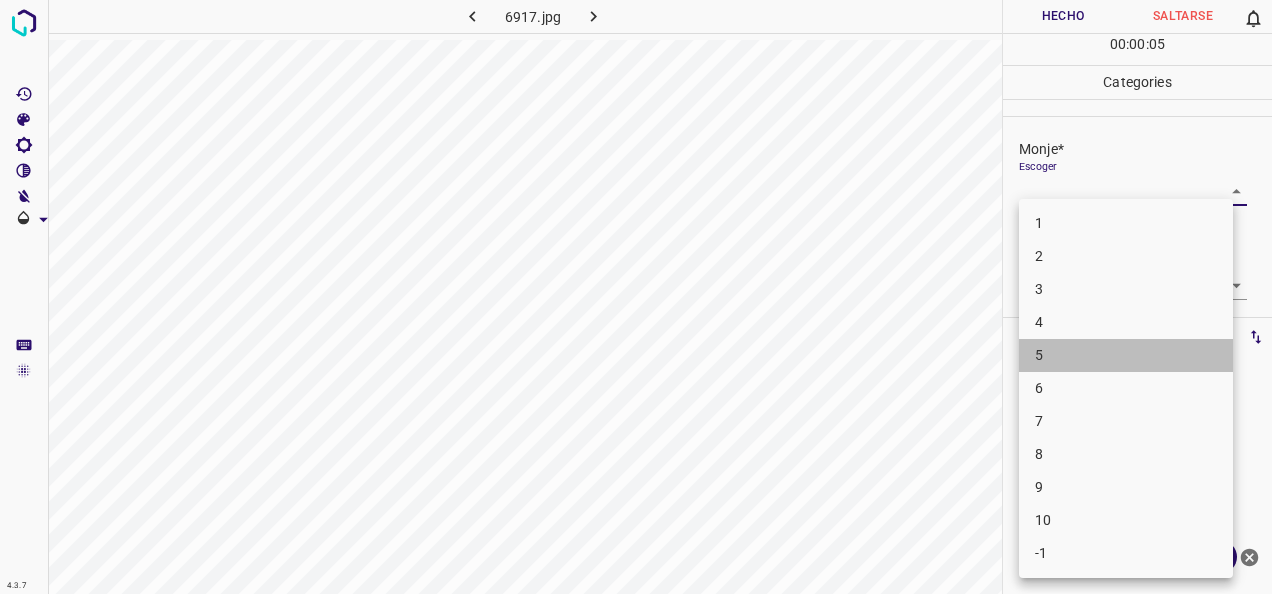 click on "5" at bounding box center (1126, 355) 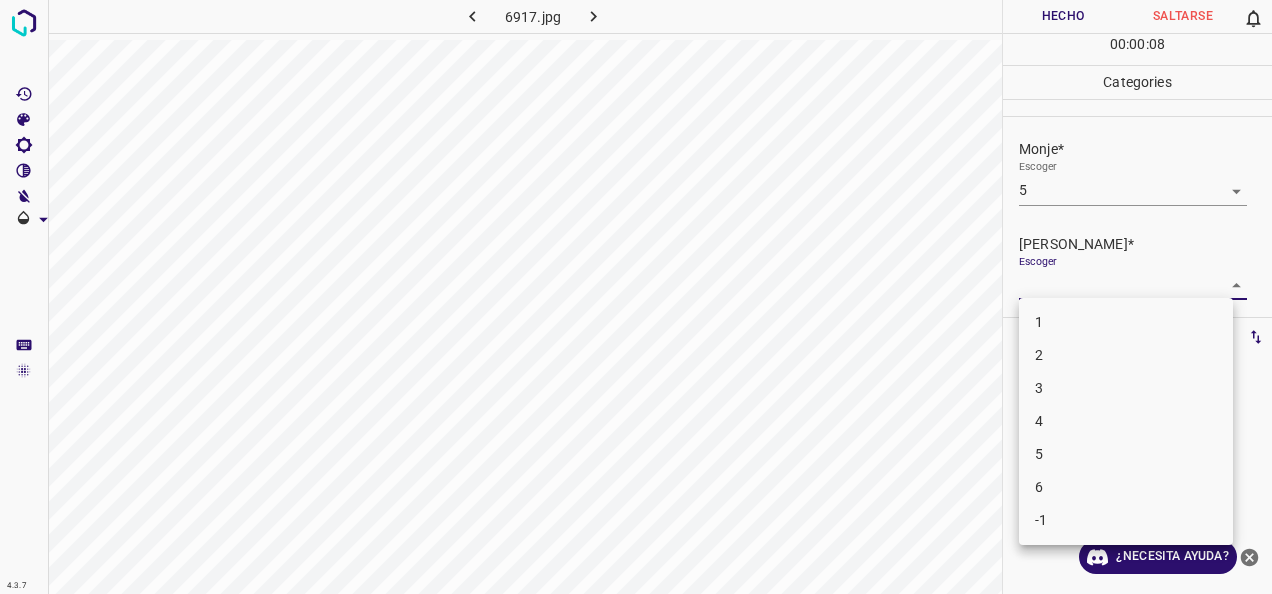 click on "4.3.7 6917.jpg Hecho Saltarse 0 00   : 00   : 08   Categories Monje*  Escoger 5 5  [PERSON_NAME]*  Escoger ​ Etiquetas 0 Categories 1 Monje 2  [PERSON_NAME] Herramientas Espacio Cambiar entre modos (Dibujar y Editar) Yo Etiquetado automático R Restaurar zoom M Acercar N Alejar Borrar Eliminar etiqueta de selección Filtros Z Restaurar filtros X Filtro de saturación C Filtro de brillo V Filtro de contraste B Filtro de escala de grises General O Descargar ¿Necesita ayuda? -Mensaje de texto -Esconder -Borrar 1 2 3 4 5 6 -1" at bounding box center [636, 297] 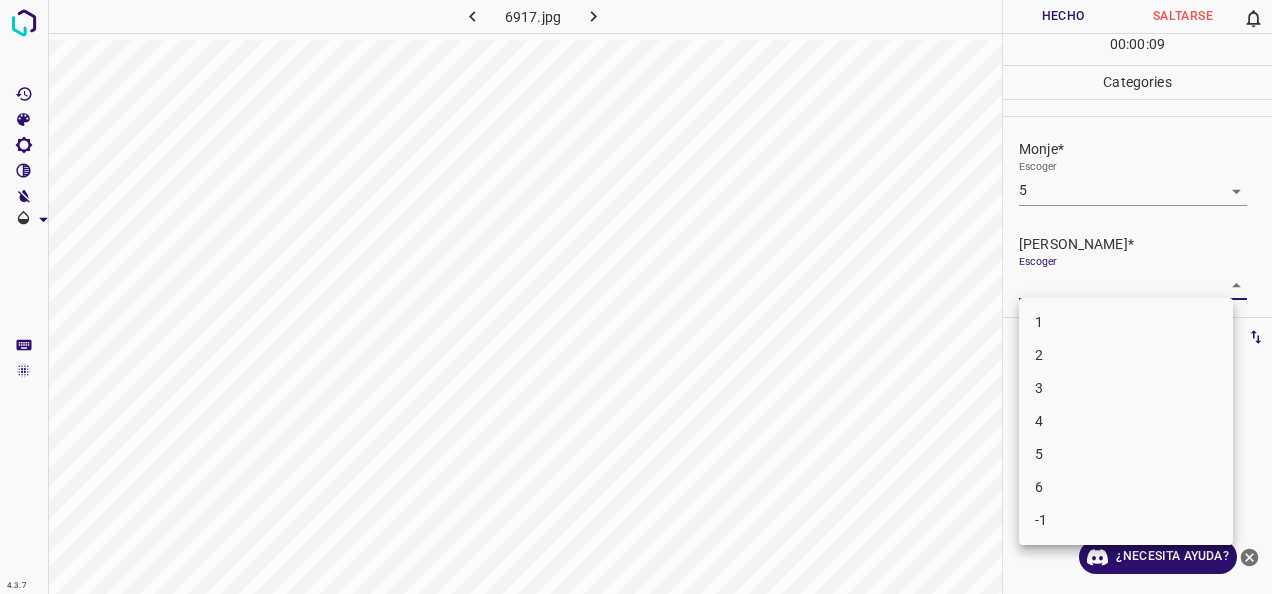 click on "5" at bounding box center (1126, 454) 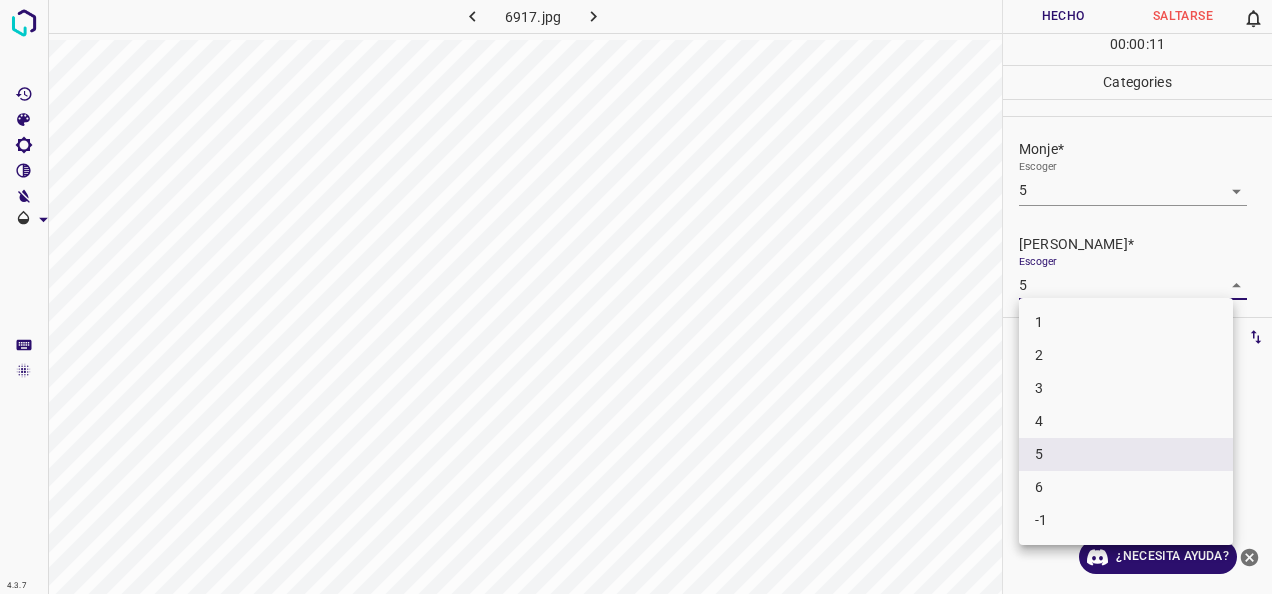 click on "4.3.7 6917.jpg Hecho Saltarse 0 00   : 00   : 11   Categories Monje*  Escoger 5 5  [PERSON_NAME]*  Escoger 5 5 Etiquetas 0 Categories 1 Monje 2  [PERSON_NAME] Herramientas Espacio Cambiar entre modos (Dibujar y Editar) Yo Etiquetado automático R Restaurar zoom M Acercar N Alejar Borrar Eliminar etiqueta de selección Filtros Z Restaurar filtros X Filtro de saturación C Filtro de brillo V Filtro de contraste B Filtro de escala de grises General O Descargar ¿Necesita ayuda? -Mensaje de texto -Esconder -Borrar 1 2 3 4 5 6 -1" at bounding box center (636, 297) 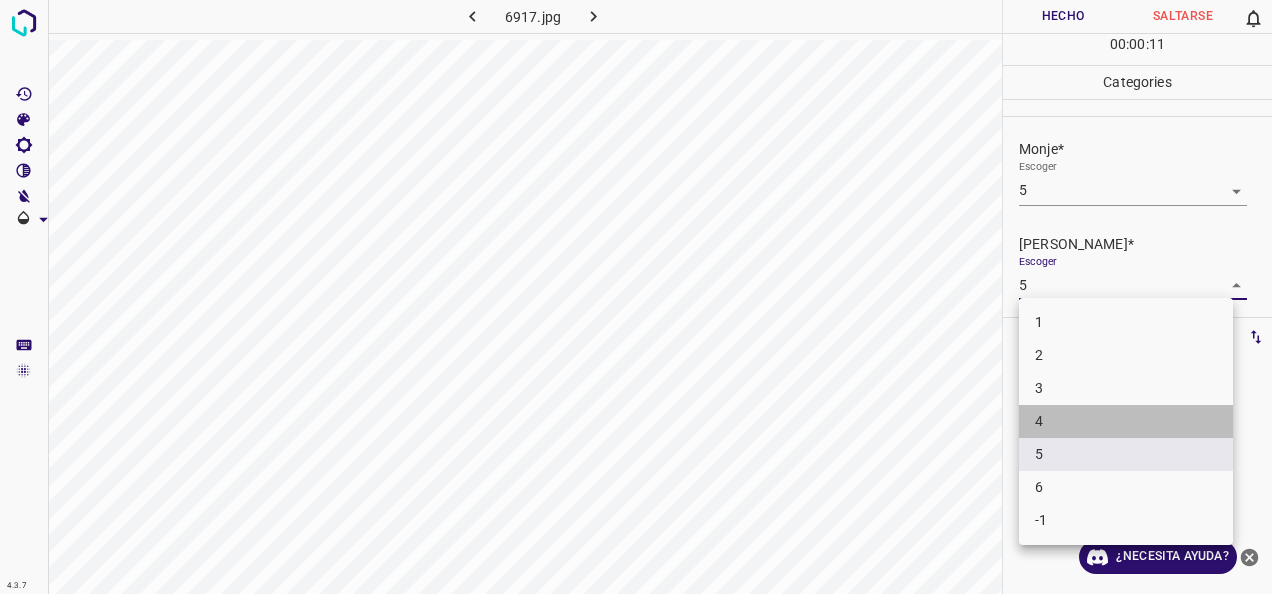click on "4" at bounding box center (1126, 421) 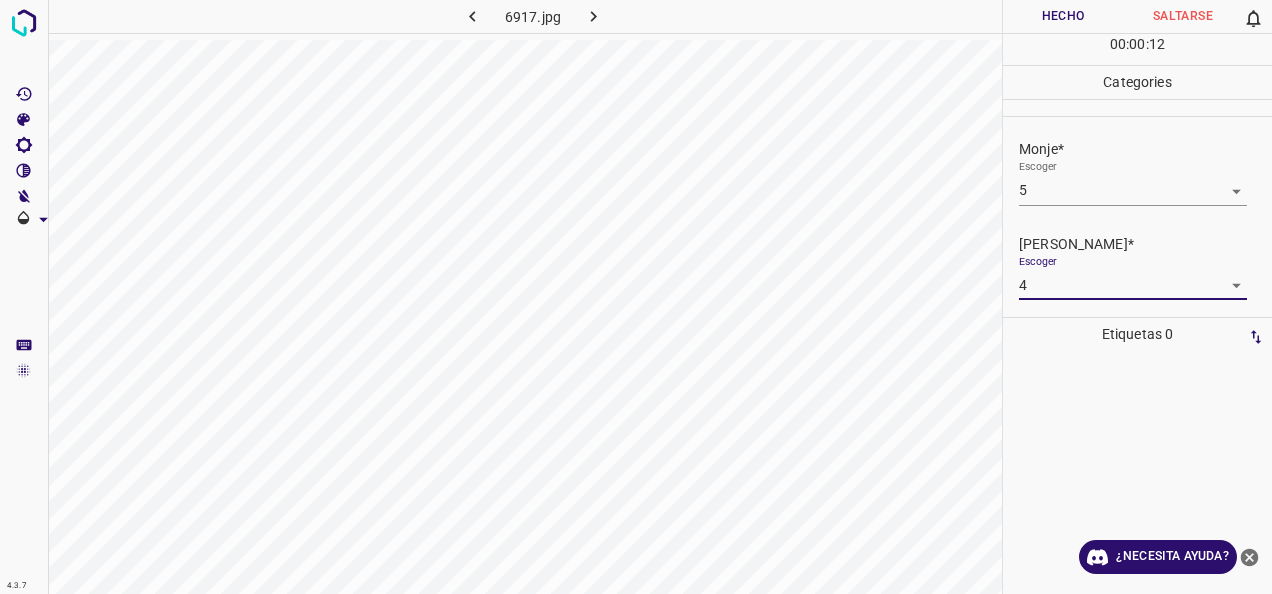 click on "Hecho" at bounding box center [1063, 16] 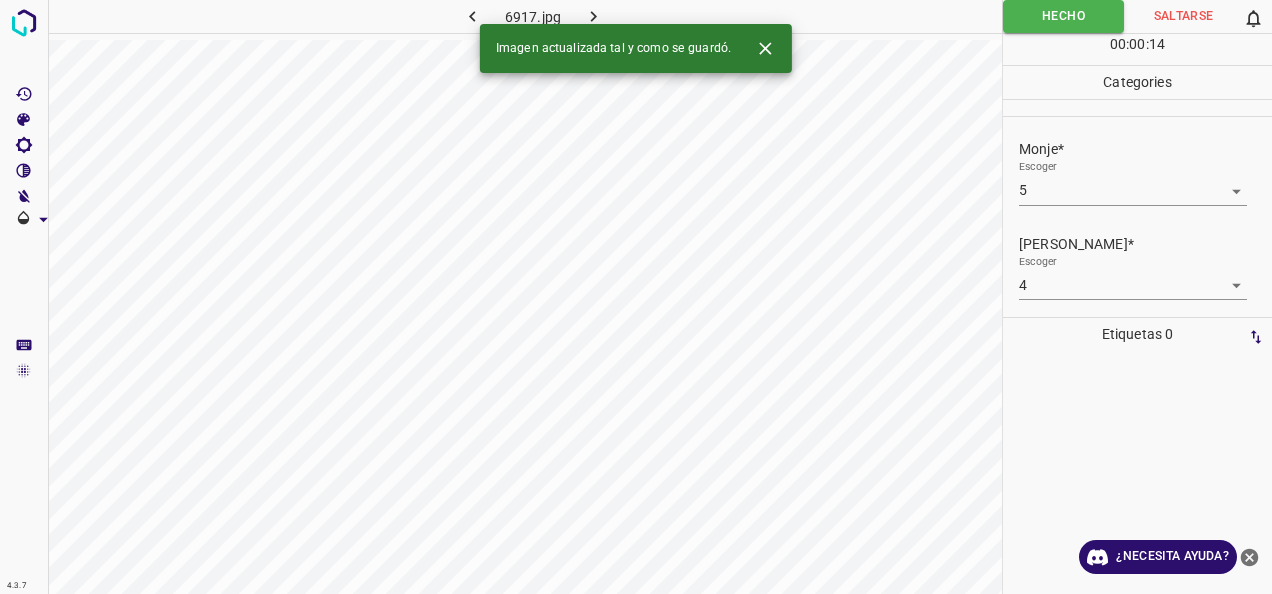 click at bounding box center [593, 16] 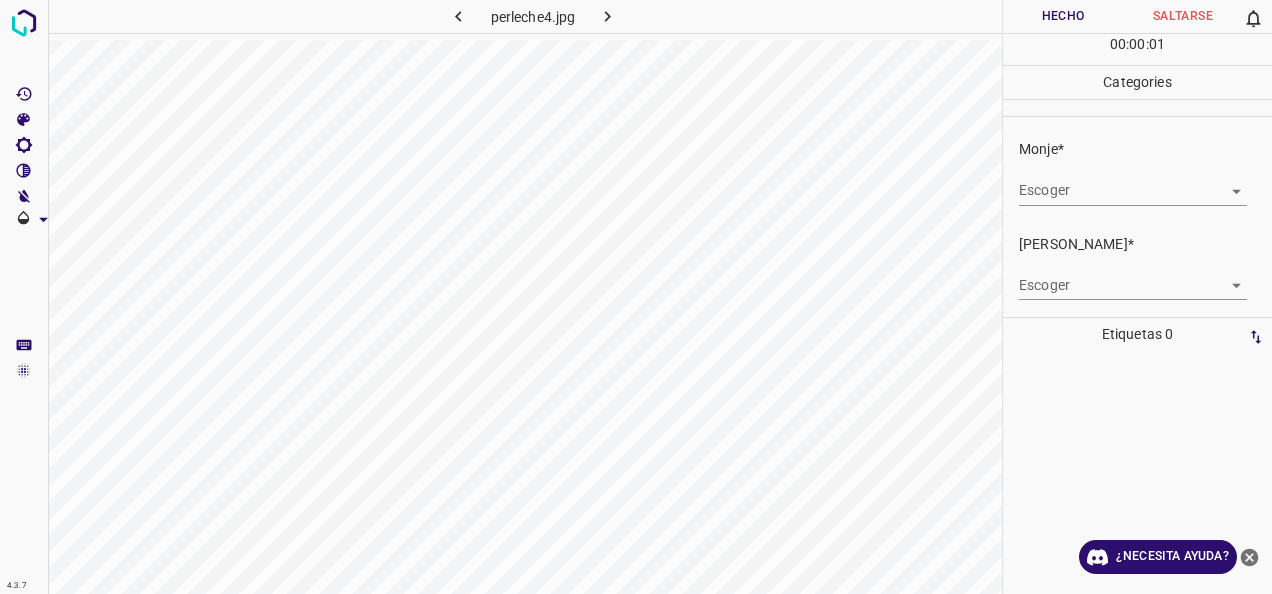 click on "4.3.7 perleche4.jpg Hecho Saltarse 0 00   : 00   : 01   Categories Monje*  Escoger ​  [PERSON_NAME]*  Escoger ​ Etiquetas 0 Categories 1 Monje 2  [PERSON_NAME] Herramientas Espacio Cambiar entre modos (Dibujar y Editar) Yo Etiquetado automático R Restaurar zoom M Acercar N Alejar Borrar Eliminar etiqueta de selección Filtros Z Restaurar filtros X Filtro de saturación C Filtro de brillo V Filtro de contraste B Filtro de escala de grises General O Descargar ¿Necesita ayuda? -Mensaje de texto -Esconder -Borrar" at bounding box center (636, 297) 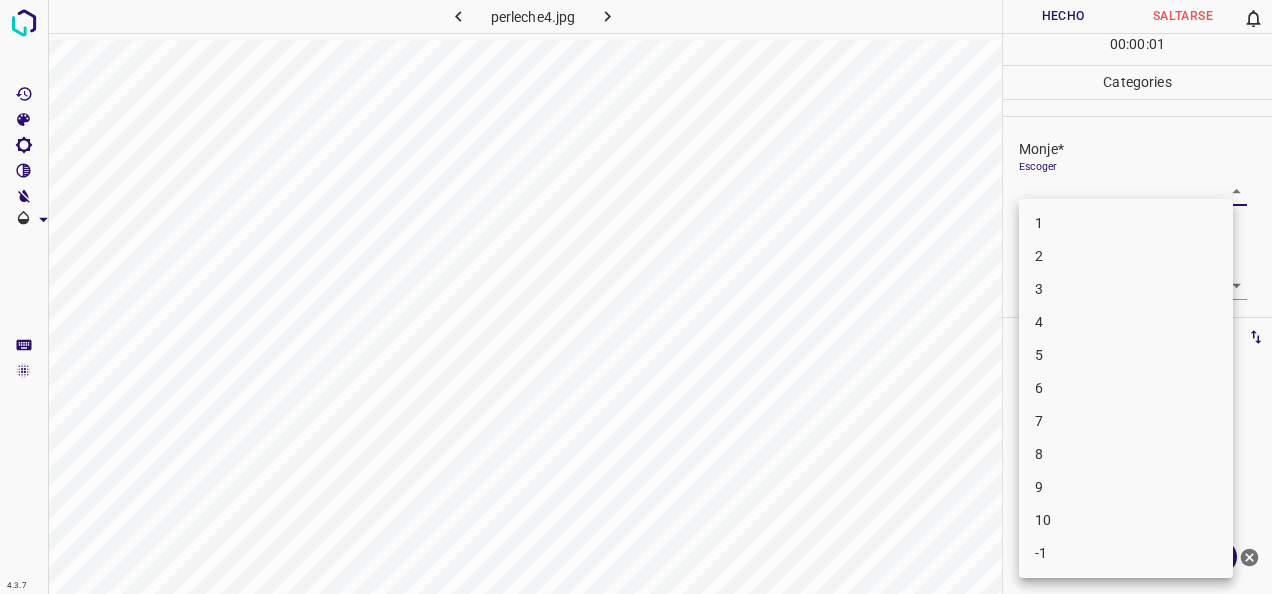 click on "1" at bounding box center (1126, 223) 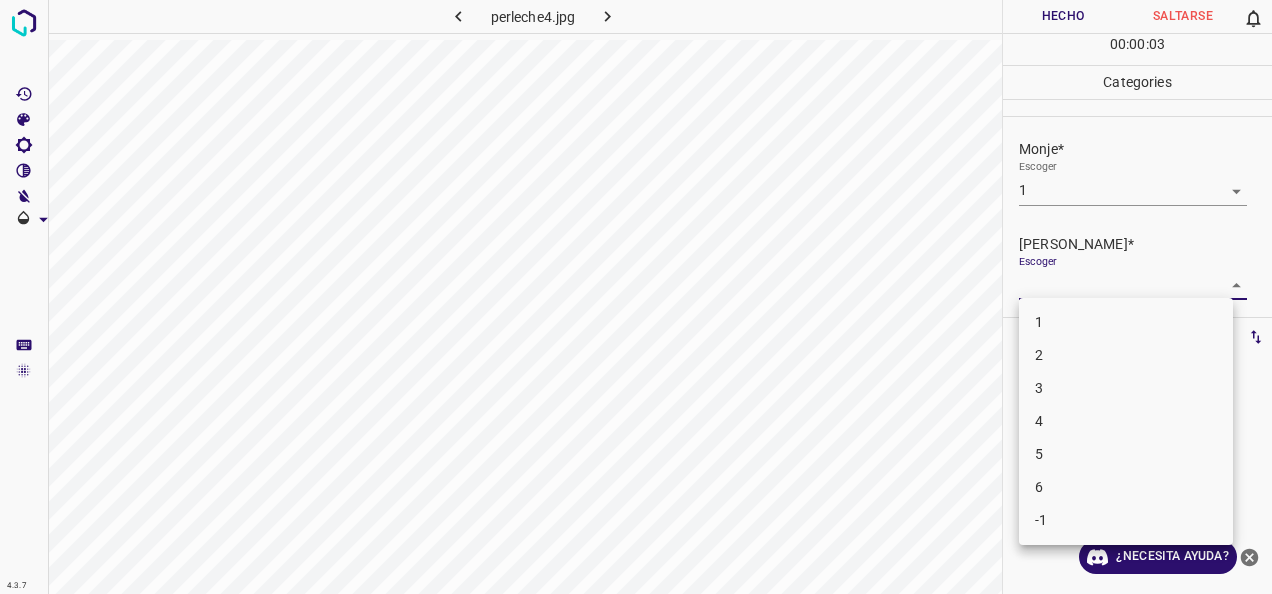 click on "4.3.7 perleche4.jpg Hecho Saltarse 0 00   : 00   : 03   Categories Monje*  Escoger 1 1  [PERSON_NAME]*  Escoger ​ Etiquetas 0 Categories 1 Monje 2  [PERSON_NAME] Herramientas Espacio Cambiar entre modos (Dibujar y Editar) Yo Etiquetado automático R Restaurar zoom M Acercar N Alejar Borrar Eliminar etiqueta de selección Filtros Z Restaurar filtros X Filtro de saturación C Filtro de brillo V Filtro de contraste B Filtro de escala de grises General O Descargar ¿Necesita ayuda? -Mensaje de texto -Esconder -Borrar 1 2 3 4 5 6 -1" at bounding box center (636, 297) 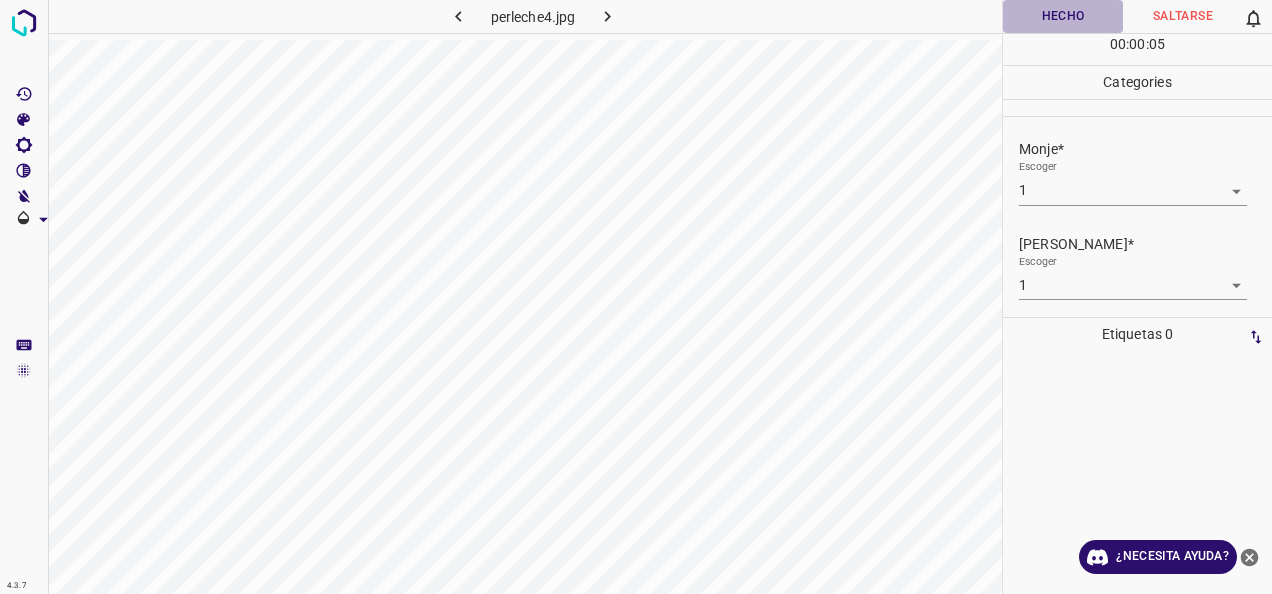 click on "Hecho" at bounding box center (1063, 16) 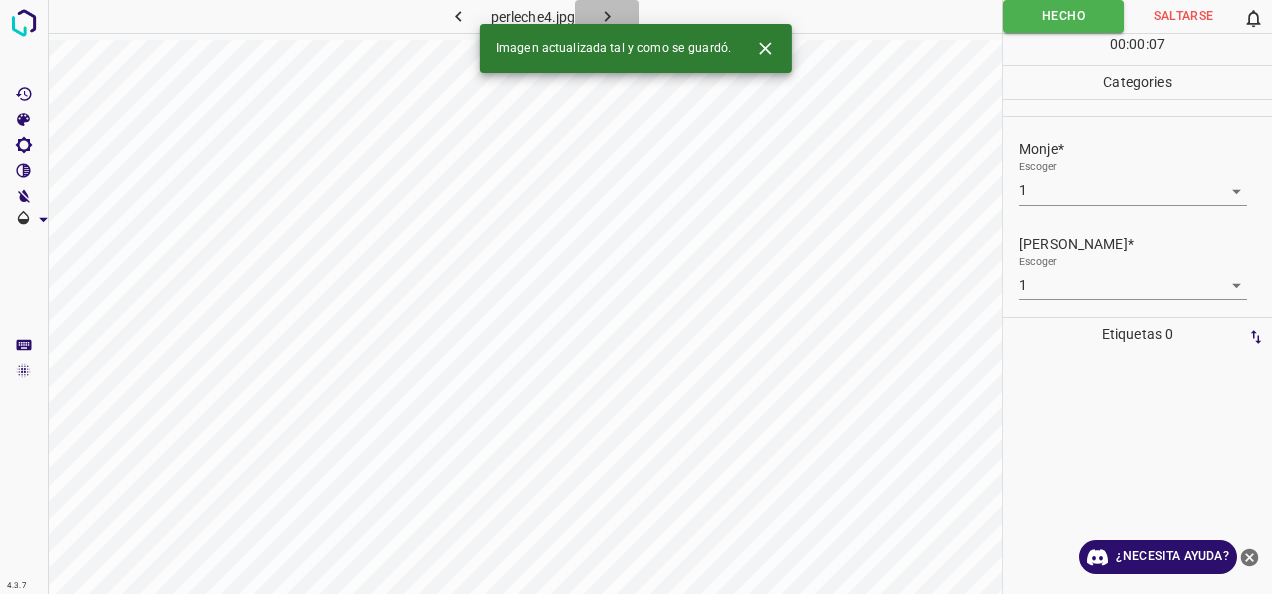 click 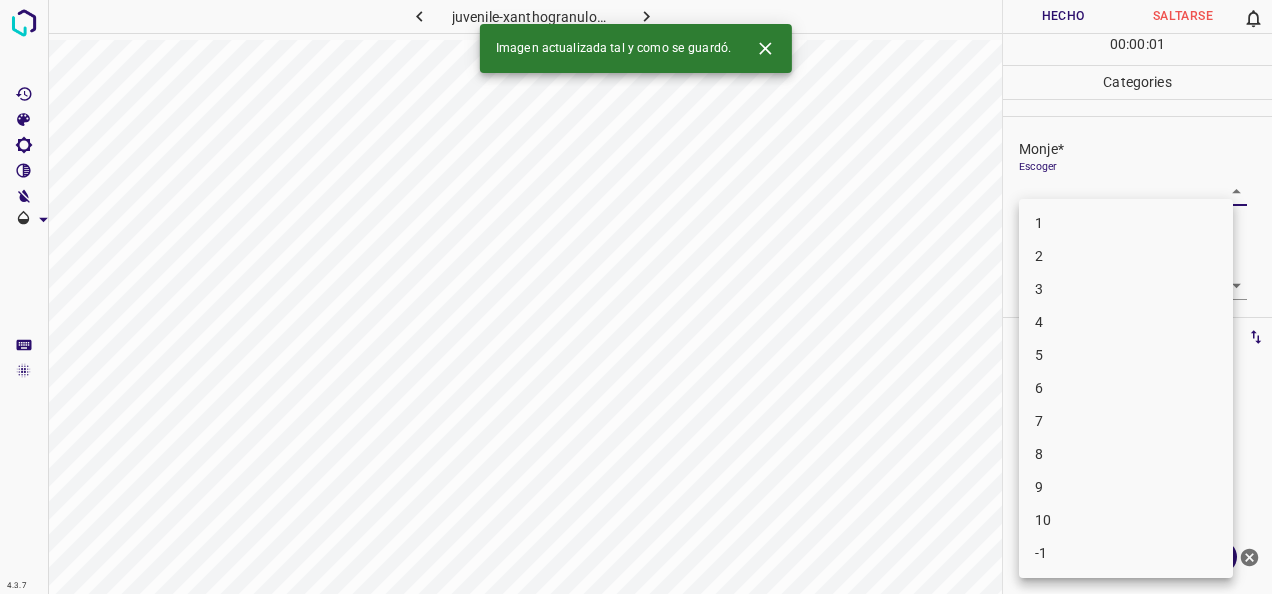 click on "4.3.7 juvenile-xanthogranuloma8.jpg Hecho Saltarse 0 00   : 00   : 01   Categories Monje*  Escoger ​  [PERSON_NAME]*  Escoger ​ Etiquetas 0 Categories 1 Monje 2  [PERSON_NAME] Herramientas Espacio Cambiar entre modos (Dibujar y Editar) Yo Etiquetado automático R Restaurar zoom M Acercar N Alejar Borrar Eliminar etiqueta de selección Filtros Z Restaurar filtros X Filtro de saturación C Filtro de brillo V Filtro de contraste B Filtro de escala de grises General O Descargar Imagen actualizada tal y como se guardó. ¿Necesita ayuda? -Mensaje de texto -Esconder -Borrar 1 2 3 4 5 6 7 8 9 10 -1" at bounding box center (636, 297) 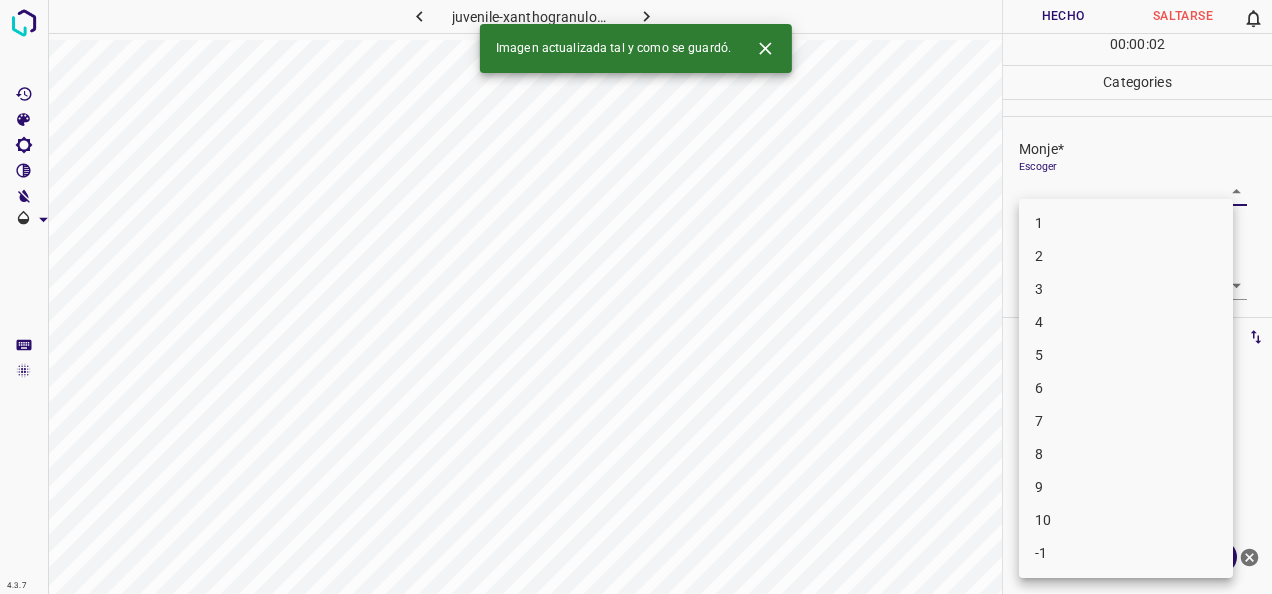 click on "1" at bounding box center (1126, 223) 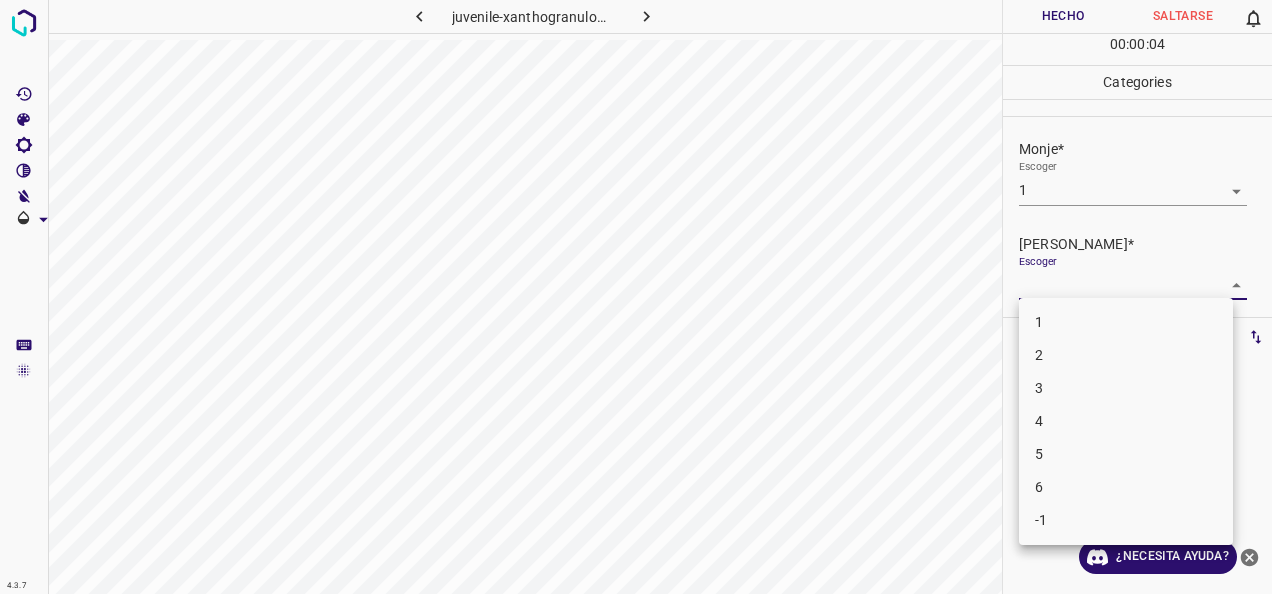 click on "4.3.7 juvenile-xanthogranuloma8.jpg Hecho Saltarse 0 00   : 00   : 04   Categories Monje*  Escoger 1 1  [PERSON_NAME]*  Escoger ​ Etiquetas 0 Categories 1 Monje 2  [PERSON_NAME] Herramientas Espacio Cambiar entre modos (Dibujar y Editar) Yo Etiquetado automático R Restaurar zoom M Acercar N Alejar Borrar Eliminar etiqueta de selección Filtros Z Restaurar filtros X Filtro de saturación C Filtro de brillo V Filtro de contraste B Filtro de escala de grises General O Descargar ¿Necesita ayuda? -Mensaje de texto -Esconder -Borrar 1 2 3 4 5 6 -1" at bounding box center (636, 297) 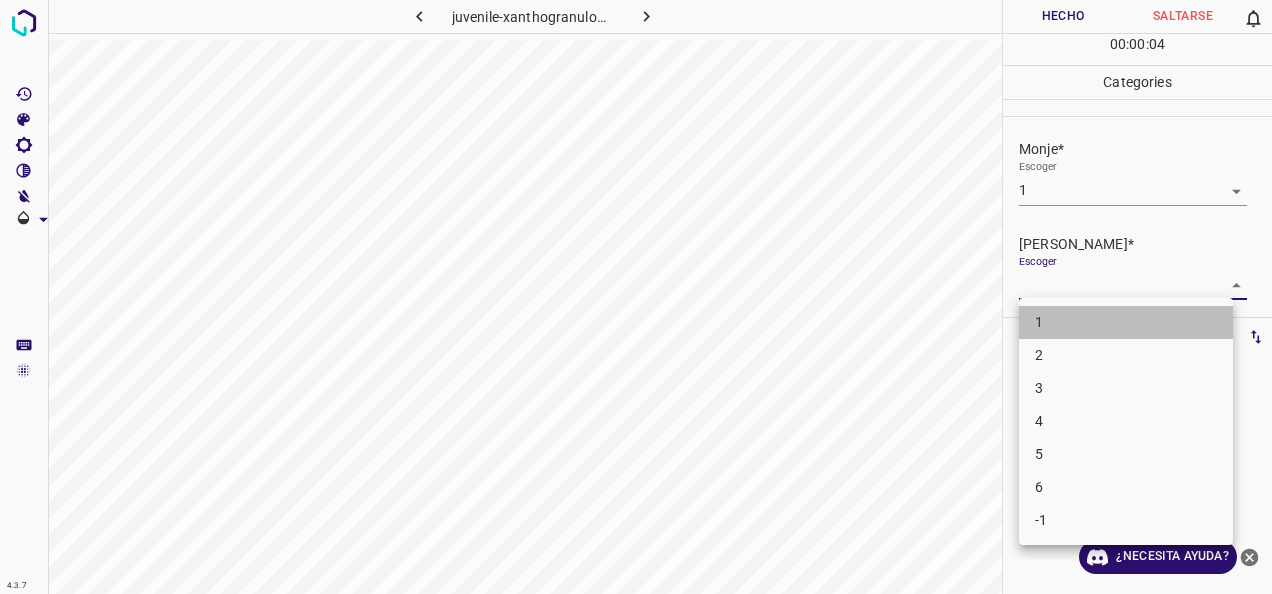 click on "1" at bounding box center (1126, 322) 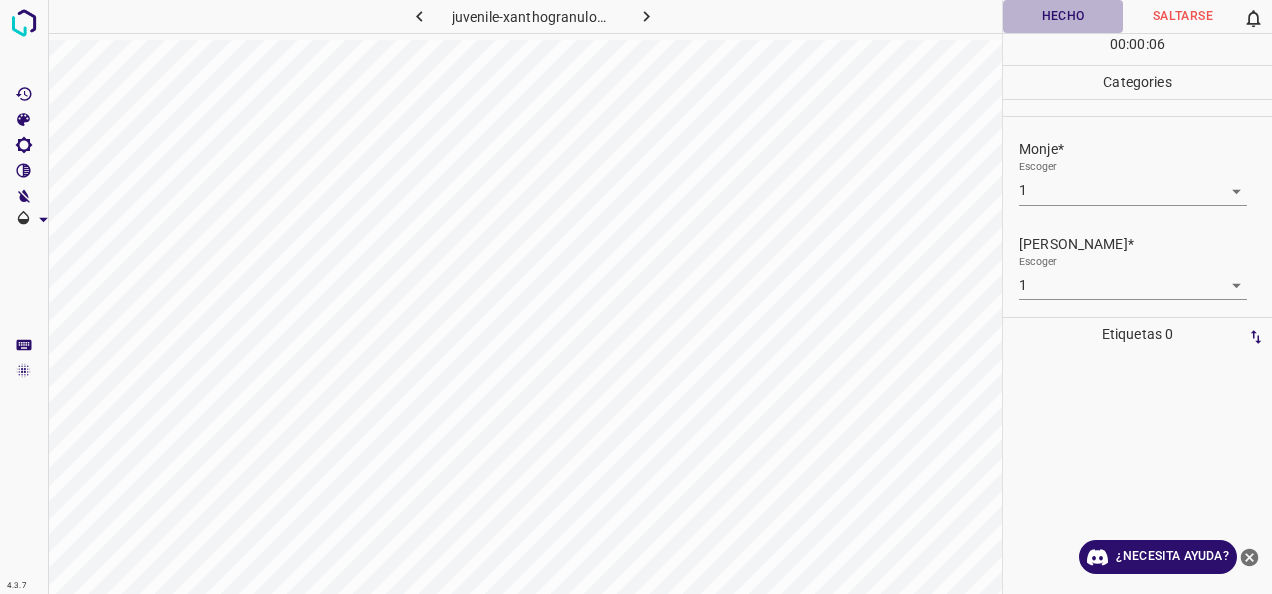 click on "Hecho" at bounding box center (1063, 16) 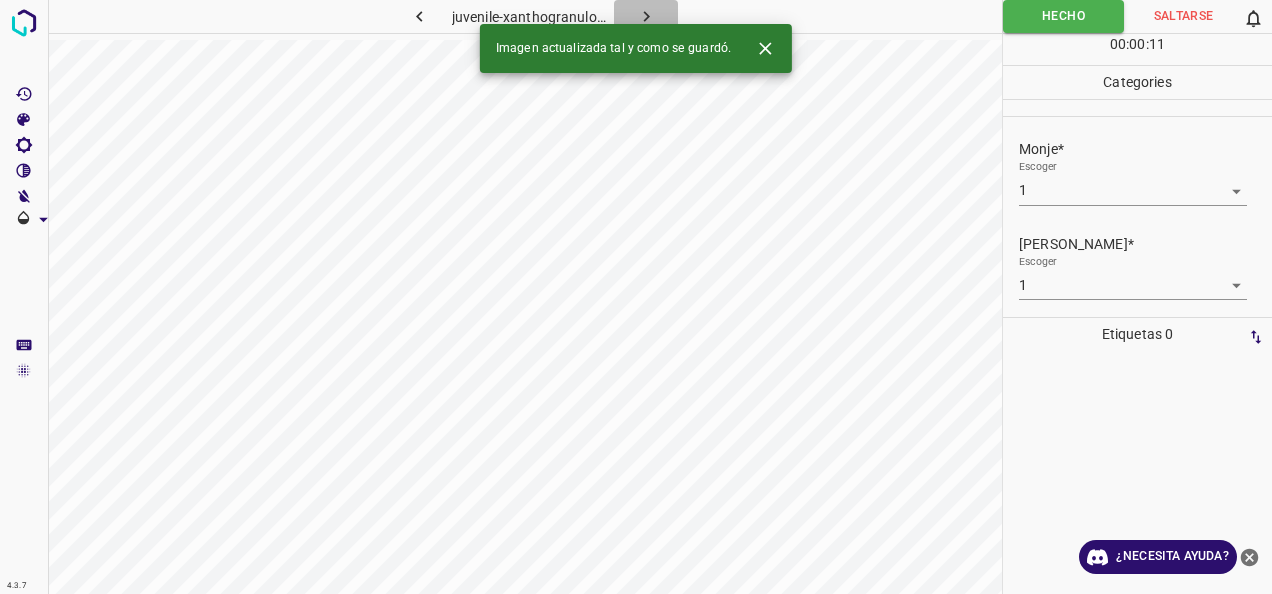 click 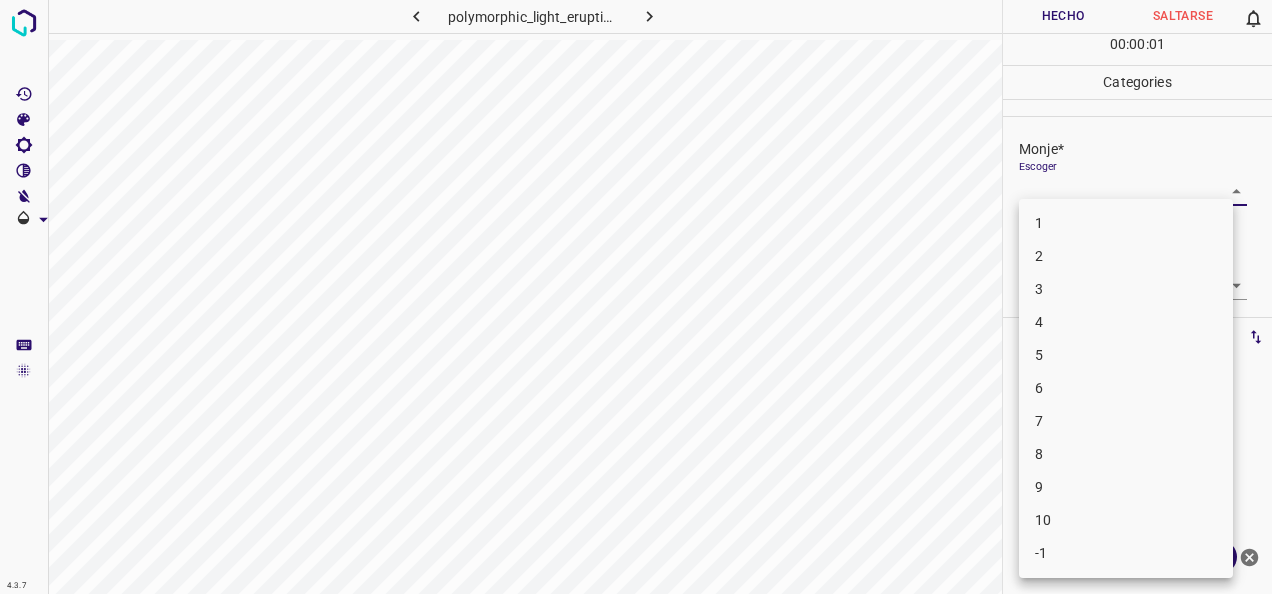 click on "4.3.7 polymorphic_light_eruption76.jpg Hecho Saltarse 0 00   : 00   : 01   Categories Monje*  Escoger ​  [PERSON_NAME]*  Escoger ​ Etiquetas 0 Categories 1 Monje 2  [PERSON_NAME] Herramientas Espacio Cambiar entre modos (Dibujar y Editar) Yo Etiquetado automático R Restaurar zoom M Acercar N Alejar Borrar Eliminar etiqueta de selección Filtros Z Restaurar filtros X Filtro de saturación C Filtro de brillo V Filtro de contraste B Filtro de escala de grises General O Descargar ¿Necesita ayuda? -Mensaje de texto -Esconder -Borrar 1 2 3 4 5 6 7 8 9 10 -1" at bounding box center [636, 297] 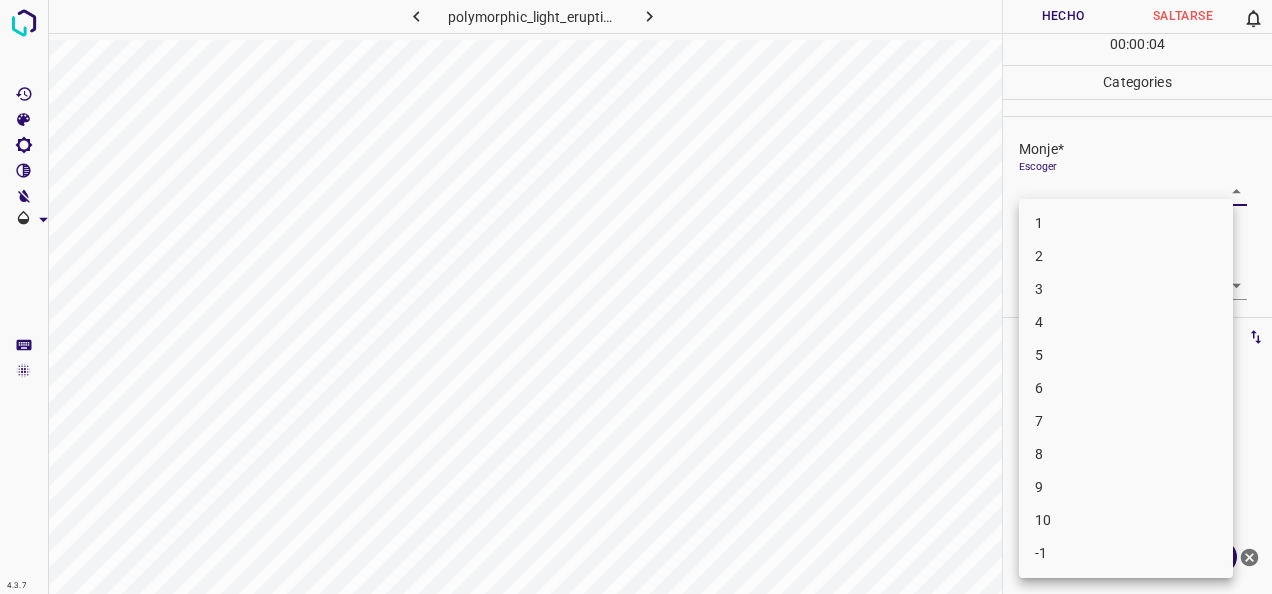 click on "1 2 3 4 5 6 7 8 9 10 -1" at bounding box center (1126, 388) 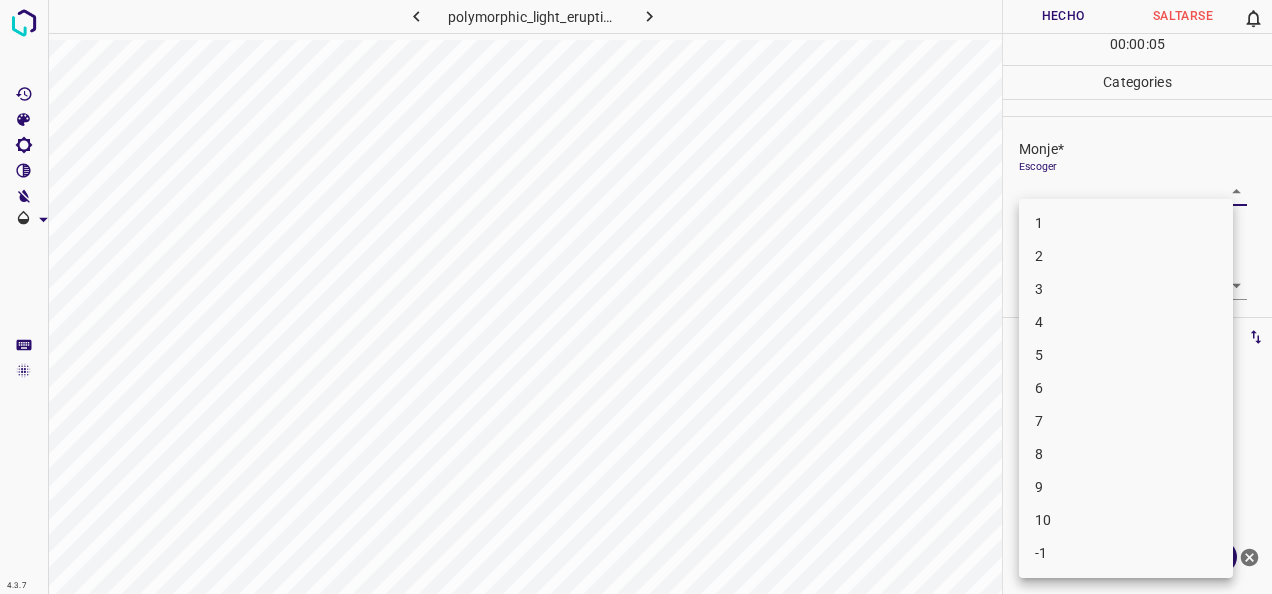 click on "1 2 3 4 5 6 7 8 9 10 -1" at bounding box center (1126, 388) 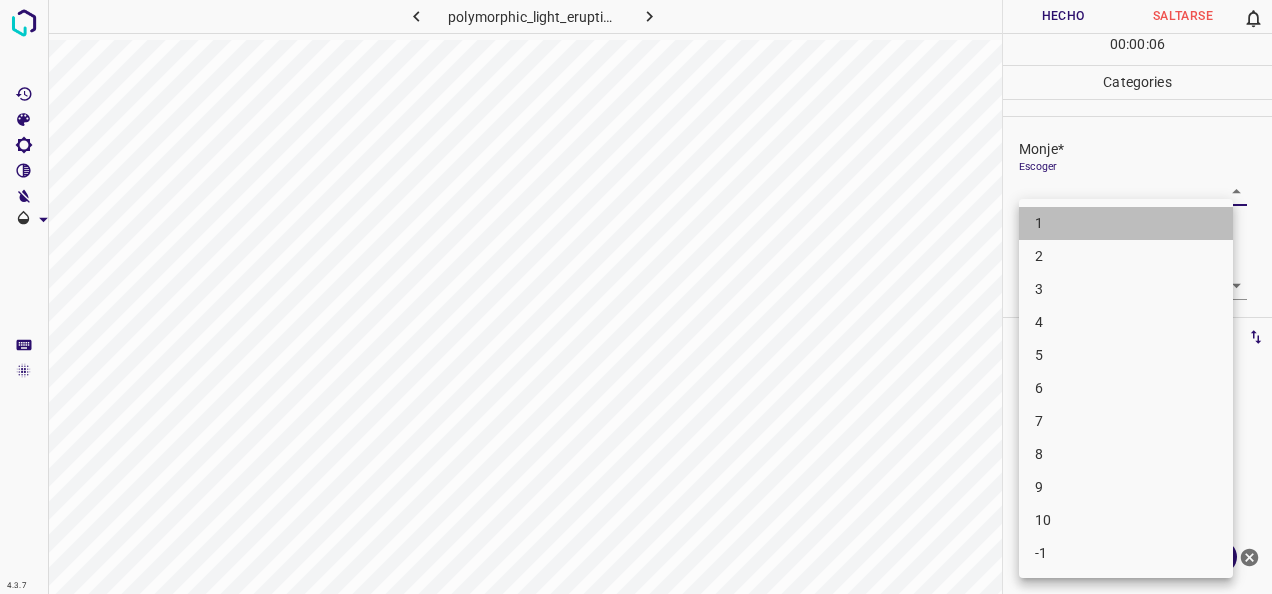 click on "1" at bounding box center (1126, 223) 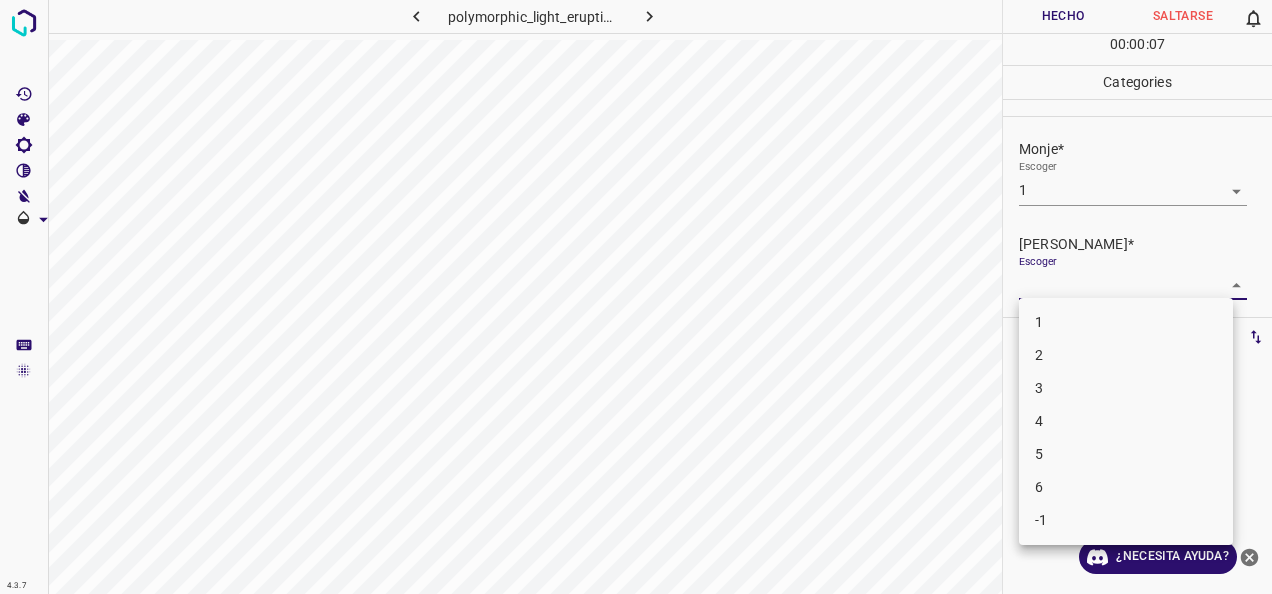 click on "4.3.7 polymorphic_light_eruption76.jpg Hecho Saltarse 0 00   : 00   : 07   Categories Monje*  Escoger 1 1  [PERSON_NAME]*  Escoger ​ Etiquetas 0 Categories 1 Monje 2  [PERSON_NAME] Herramientas Espacio Cambiar entre modos (Dibujar y Editar) Yo Etiquetado automático R Restaurar zoom M Acercar N Alejar Borrar Eliminar etiqueta de selección Filtros Z Restaurar filtros X Filtro de saturación C Filtro de brillo V Filtro de contraste B Filtro de escala de grises General O Descargar ¿Necesita ayuda? -Mensaje de texto -Esconder -Borrar 1 2 3 4 5 6 -1" at bounding box center (636, 297) 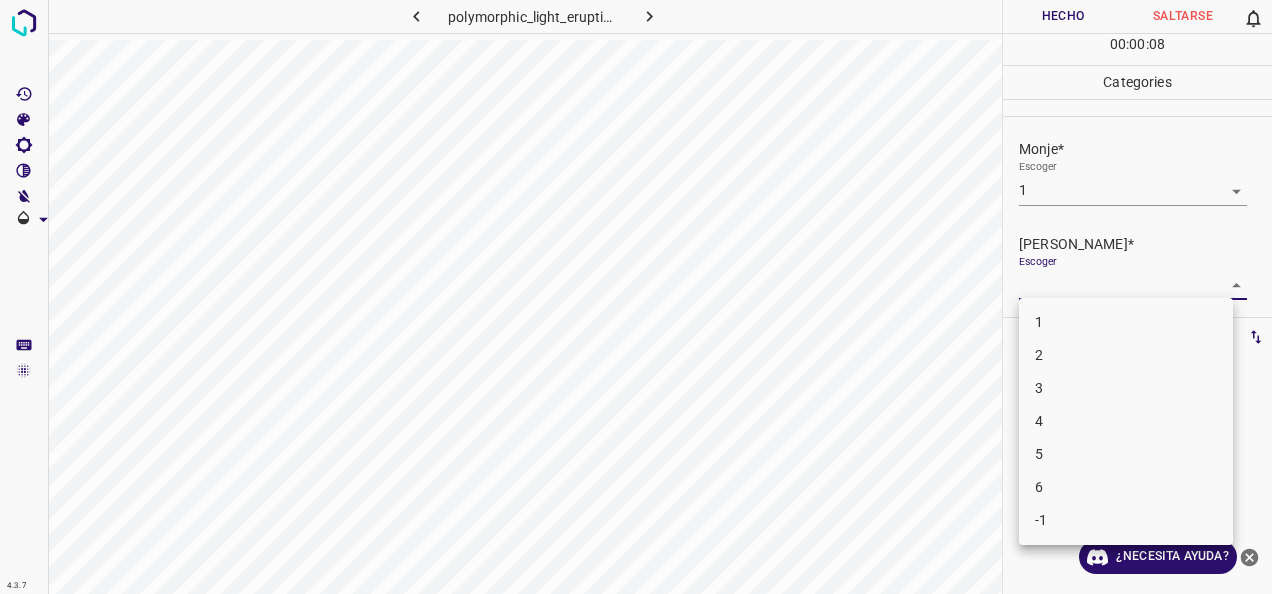 click on "1" at bounding box center (1126, 322) 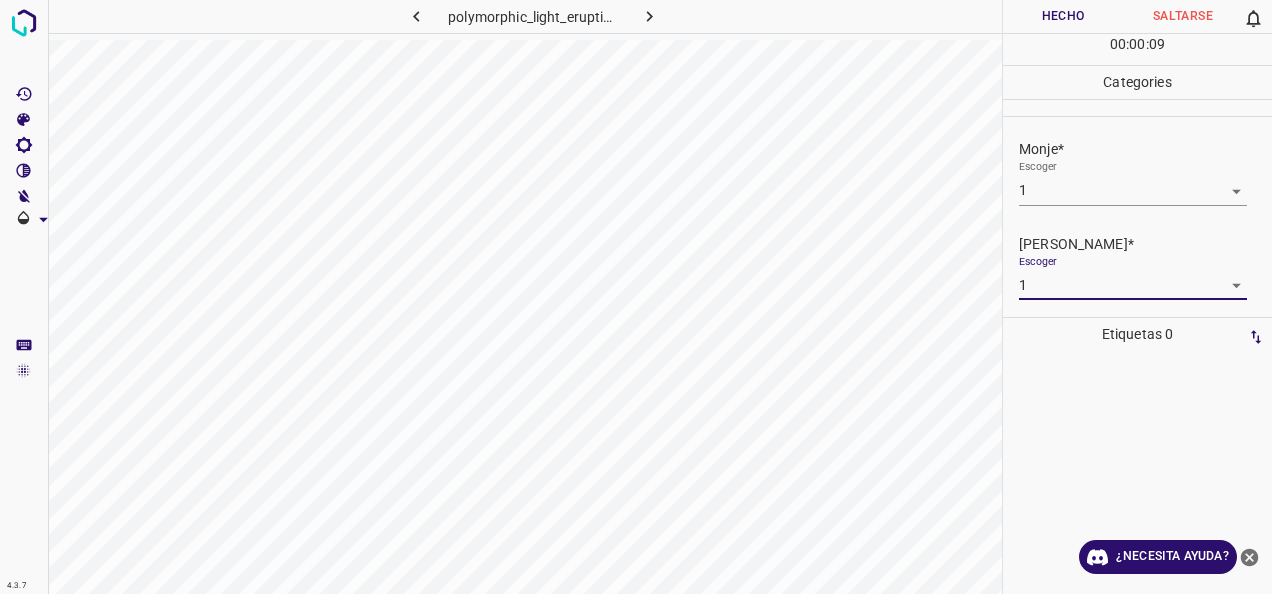 click on "Hecho" at bounding box center (1063, 16) 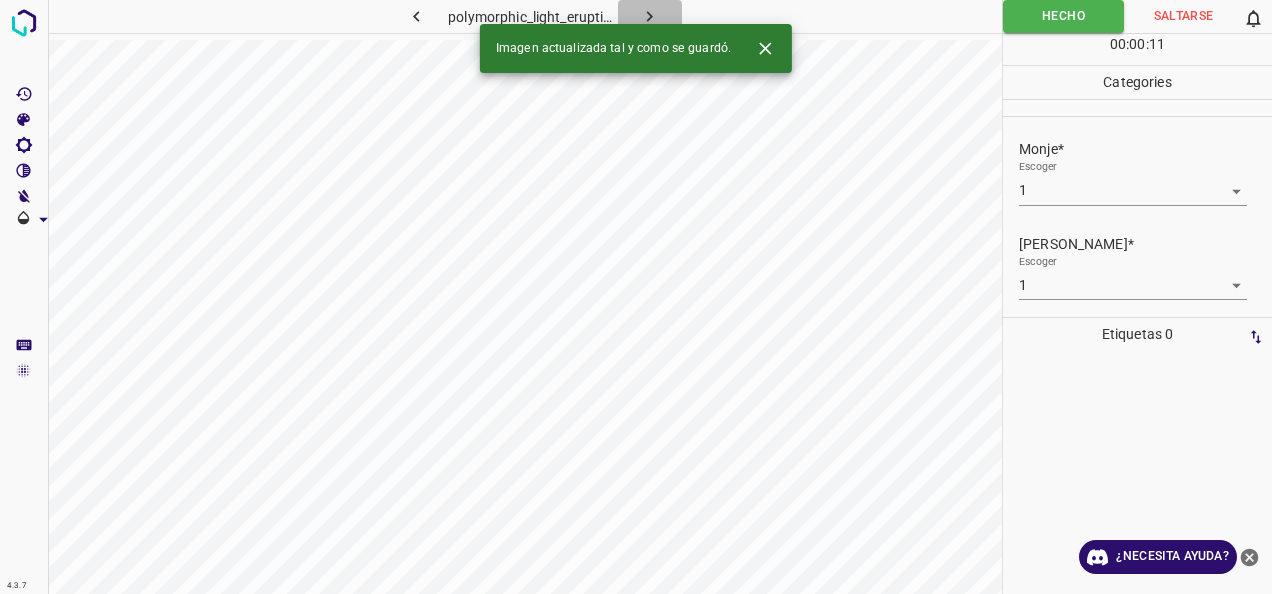 click 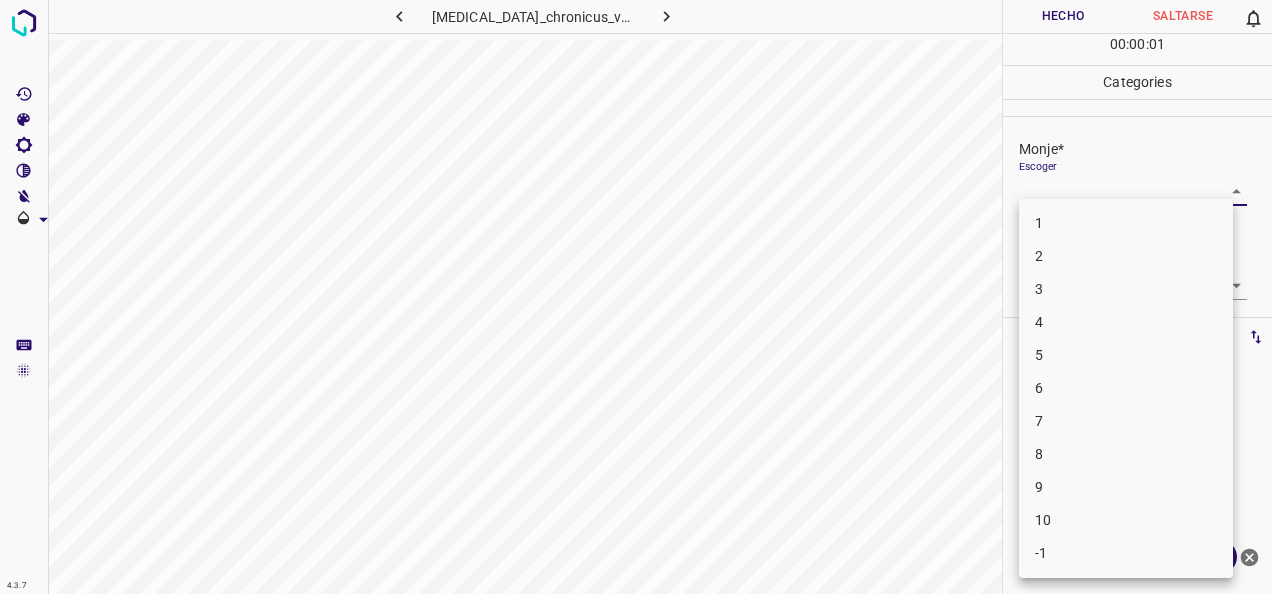 click on "4.3.7 [MEDICAL_DATA]_chronicus_verrucous6.jpg Hecho Saltarse 0 00   : 00   : 01   Categories Monje*  Escoger ​  [PERSON_NAME]*  Escoger ​ Etiquetas 0 Categories 1 Monje 2  [PERSON_NAME] Herramientas Espacio Cambiar entre modos (Dibujar y Editar) Yo Etiquetado automático R Restaurar zoom M Acercar N Alejar Borrar Eliminar etiqueta de selección Filtros Z Restaurar filtros X Filtro de saturación C Filtro de brillo V Filtro de contraste B Filtro de escala de grises General O Descargar ¿Necesita ayuda? -Mensaje de texto -Esconder -Borrar 1 2 3 4 5 6 7 8 9 10 -1" at bounding box center (636, 297) 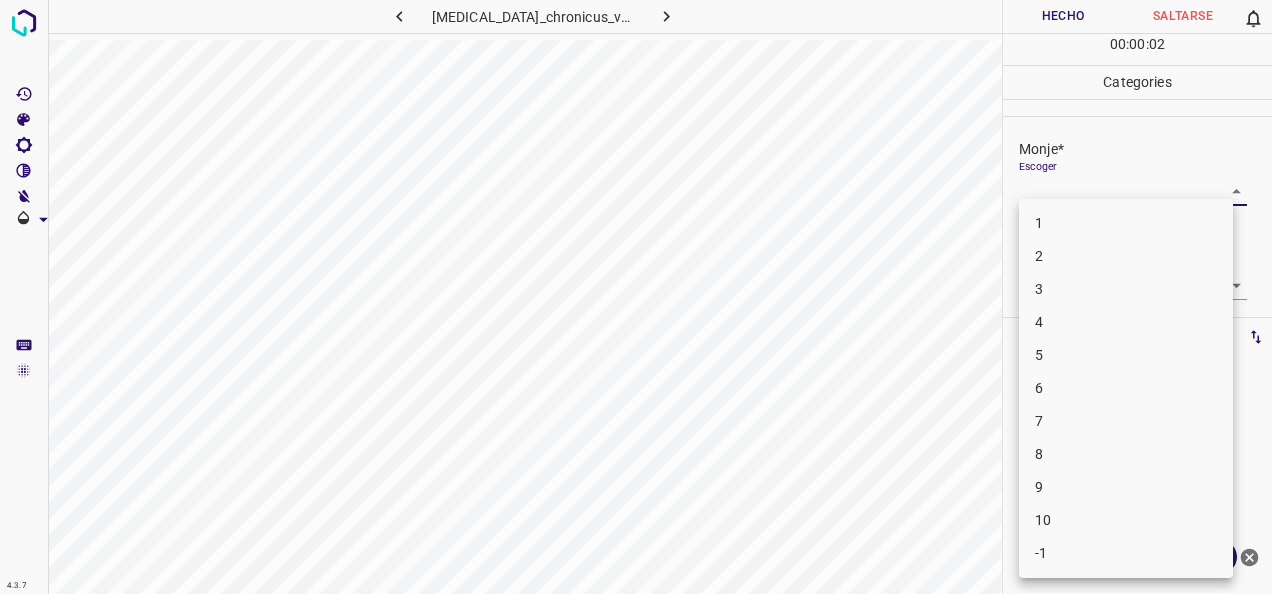 click on "8" at bounding box center (1126, 454) 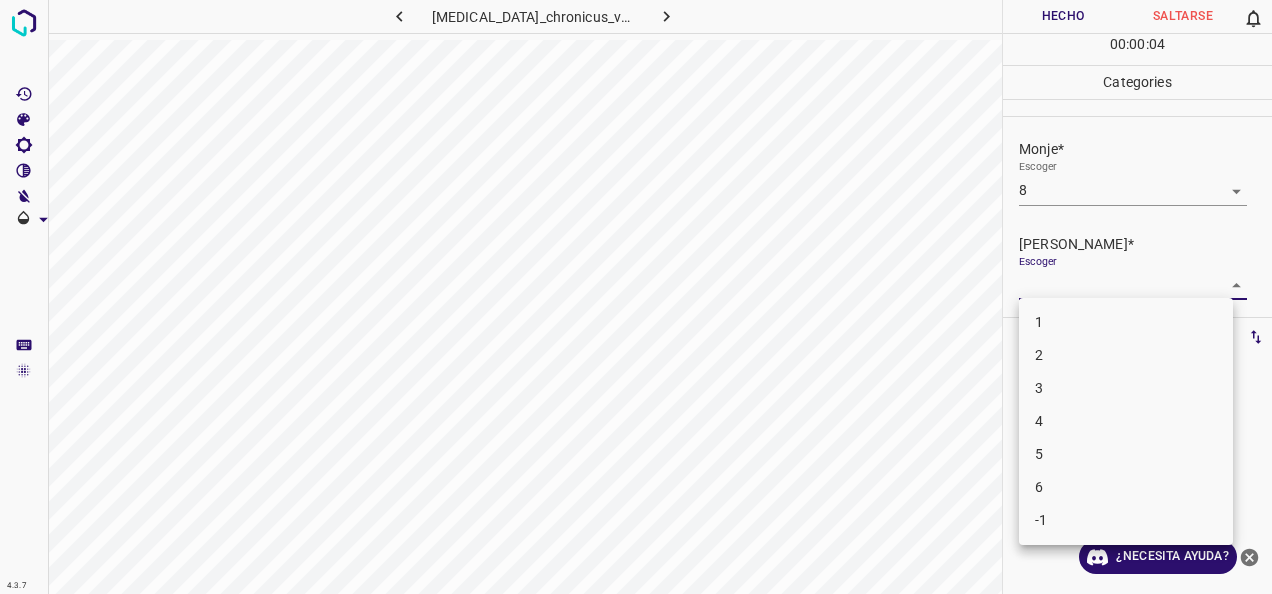 click on "4.3.7 [MEDICAL_DATA]_chronicus_verrucous6.jpg Hecho Saltarse 0 00   : 00   : 04   Categories Monje*  Escoger 8 8  [PERSON_NAME]*  Escoger ​ Etiquetas 0 Categories 1 Monje 2  [PERSON_NAME] Herramientas Espacio Cambiar entre modos (Dibujar y Editar) Yo Etiquetado automático R Restaurar zoom M Acercar N Alejar Borrar Eliminar etiqueta de selección Filtros Z Restaurar filtros X Filtro de saturación C Filtro de brillo V Filtro de contraste B Filtro de escala de grises General O Descargar ¿Necesita ayuda? -Mensaje de texto -Esconder -Borrar 1 2 3 4 5 6 -1" at bounding box center [636, 297] 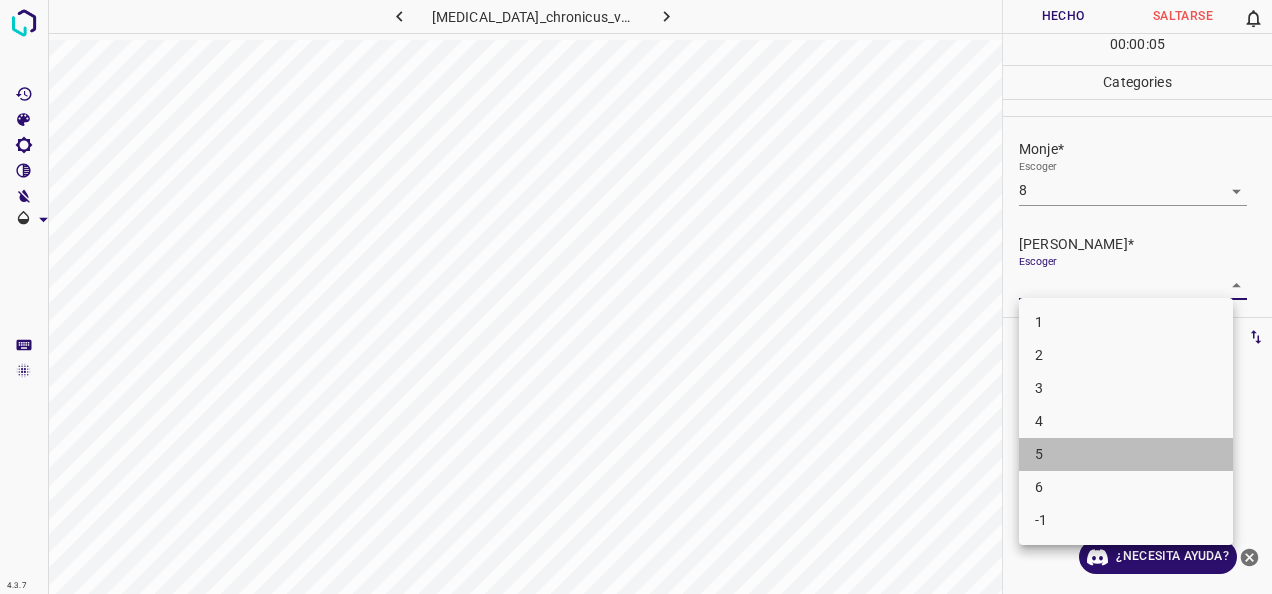 click on "5" at bounding box center [1126, 454] 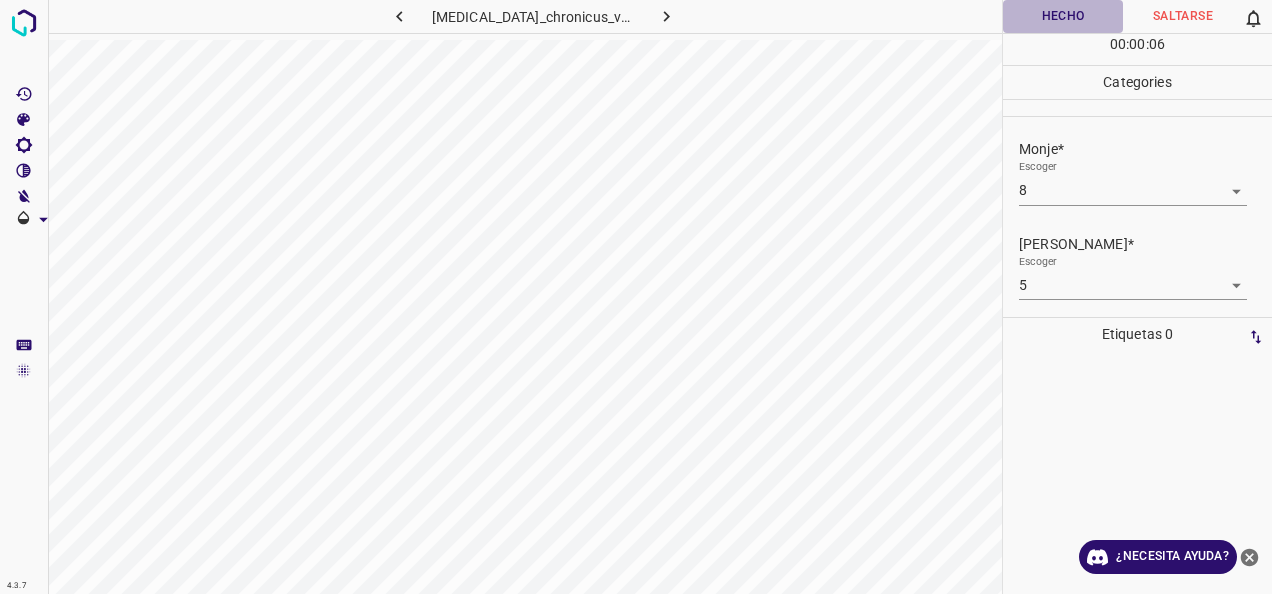click on "Hecho" at bounding box center [1063, 16] 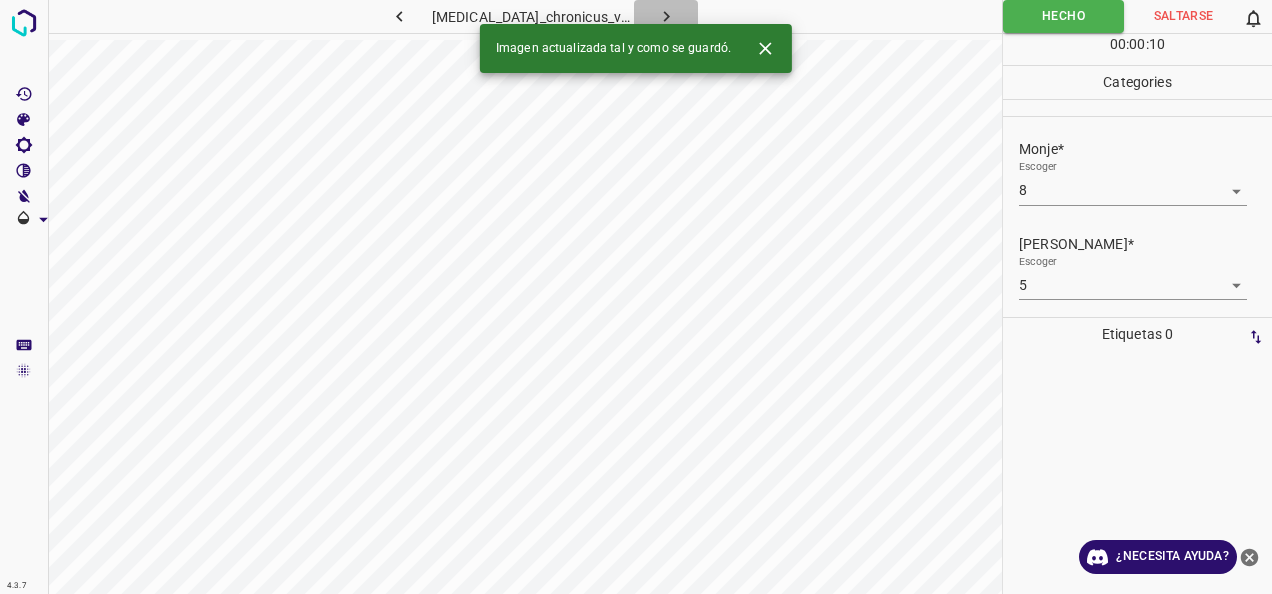 click 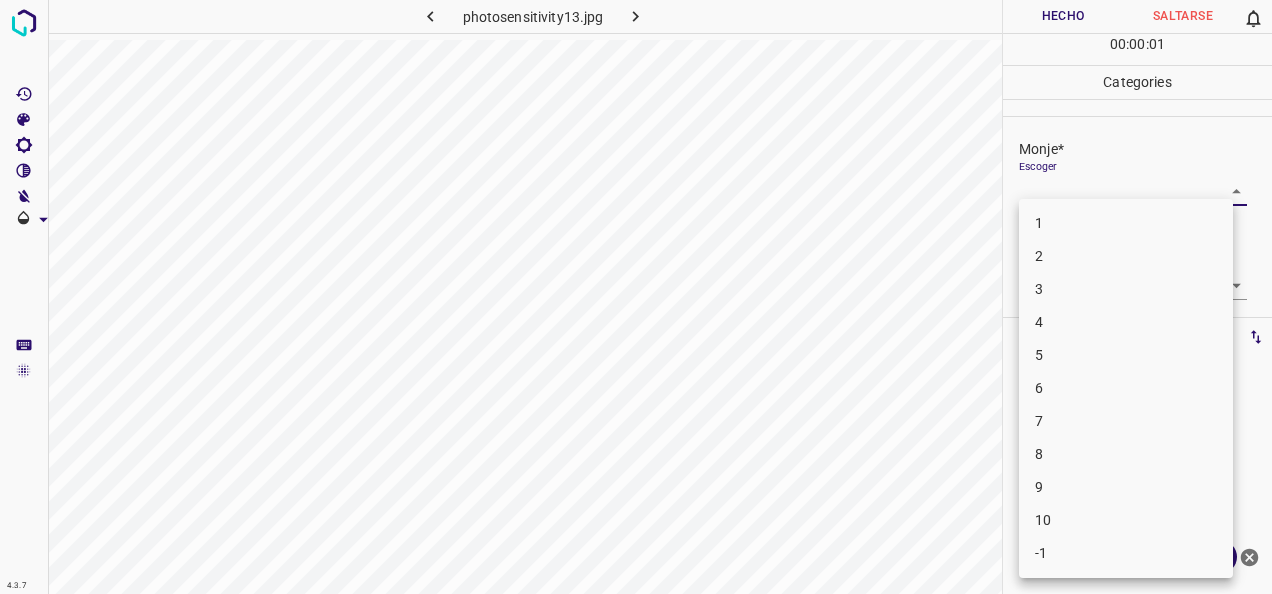 click on "4.3.7 photosensitivity13.jpg Hecho Saltarse 0 00   : 00   : 01   Categories Monje*  Escoger ​  [PERSON_NAME]*  Escoger ​ Etiquetas 0 Categories 1 Monje 2  [PERSON_NAME] Herramientas Espacio Cambiar entre modos (Dibujar y Editar) Yo Etiquetado automático R Restaurar zoom M Acercar N Alejar Borrar Eliminar etiqueta de selección Filtros Z Restaurar filtros X Filtro de saturación C Filtro de brillo V Filtro de contraste B Filtro de escala de grises General O Descargar ¿Necesita ayuda? -Mensaje de texto -Esconder -Borrar 1 2 3 4 5 6 7 8 9 10 -1" at bounding box center [636, 297] 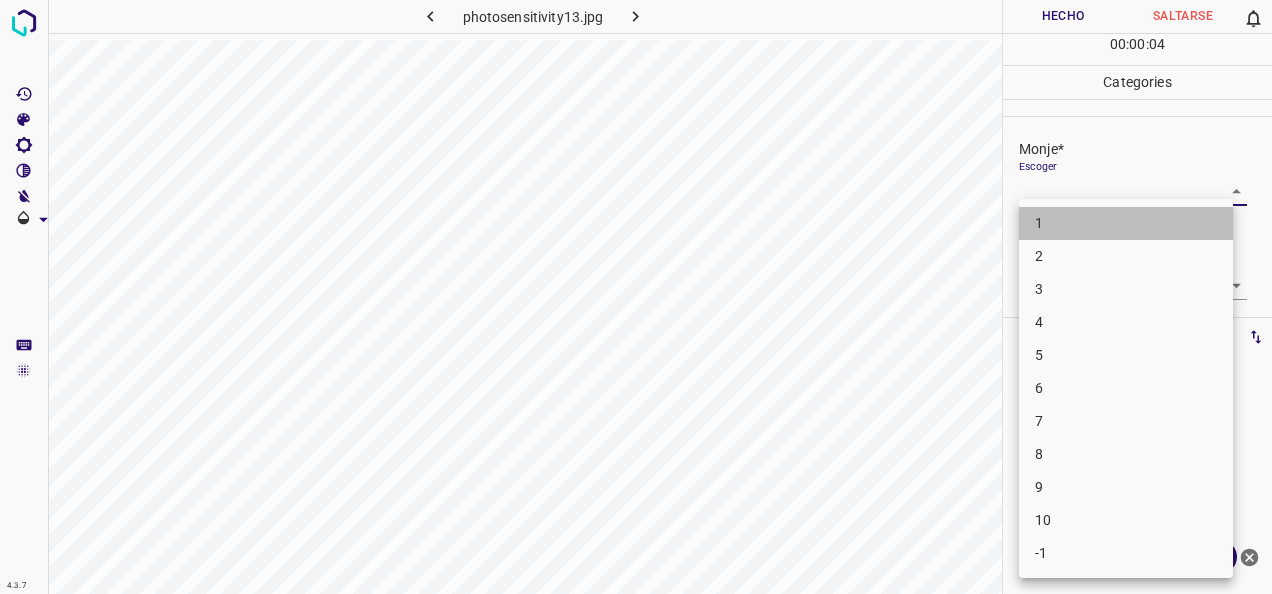 click on "1" at bounding box center [1126, 223] 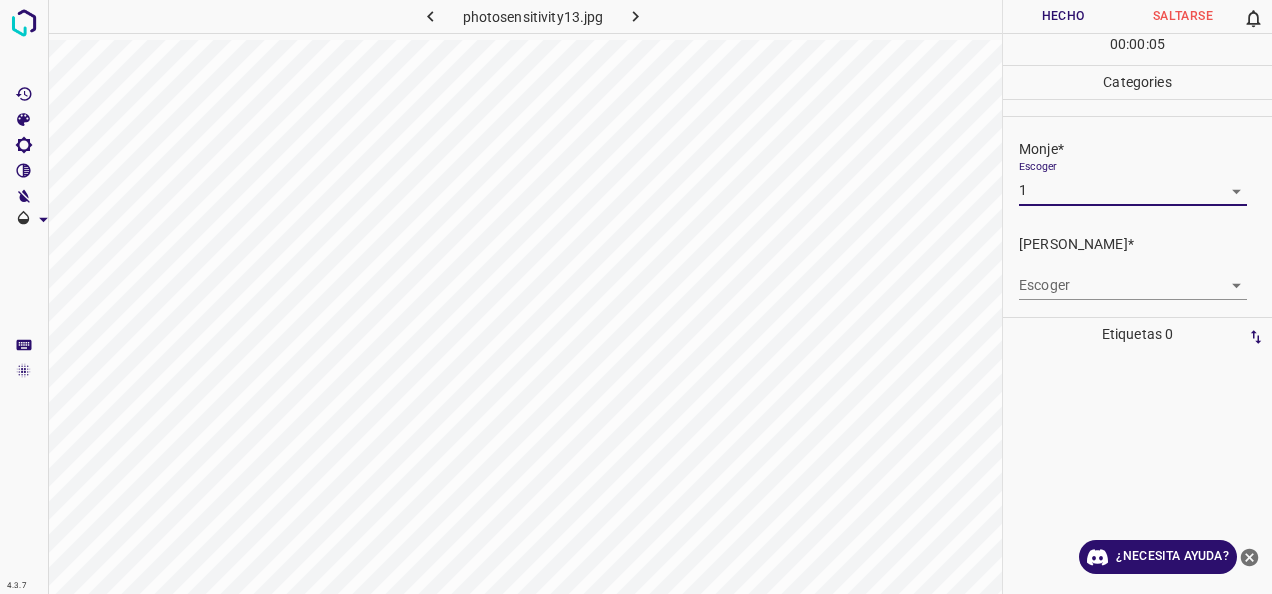 click on "4.3.7 photosensitivity13.jpg Hecho Saltarse 0 00   : 00   : 05   Categories Monje*  Escoger 1 1  [PERSON_NAME]*  Escoger ​ Etiquetas 0 Categories 1 Monje 2  [PERSON_NAME] Herramientas Espacio Cambiar entre modos (Dibujar y Editar) Yo Etiquetado automático R Restaurar zoom M Acercar N Alejar Borrar Eliminar etiqueta de selección Filtros Z Restaurar filtros X Filtro de saturación C Filtro de brillo V Filtro de contraste B Filtro de escala de grises General O Descargar ¿Necesita ayuda? -Mensaje de texto -Esconder -Borrar" at bounding box center [636, 297] 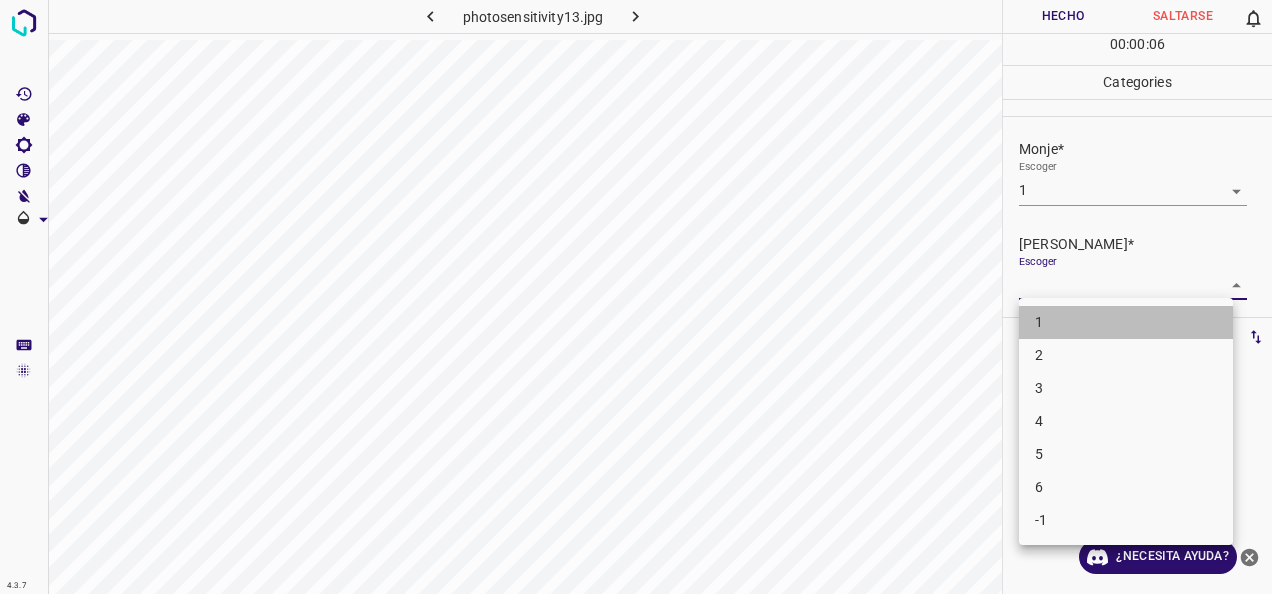 click on "1" at bounding box center [1126, 322] 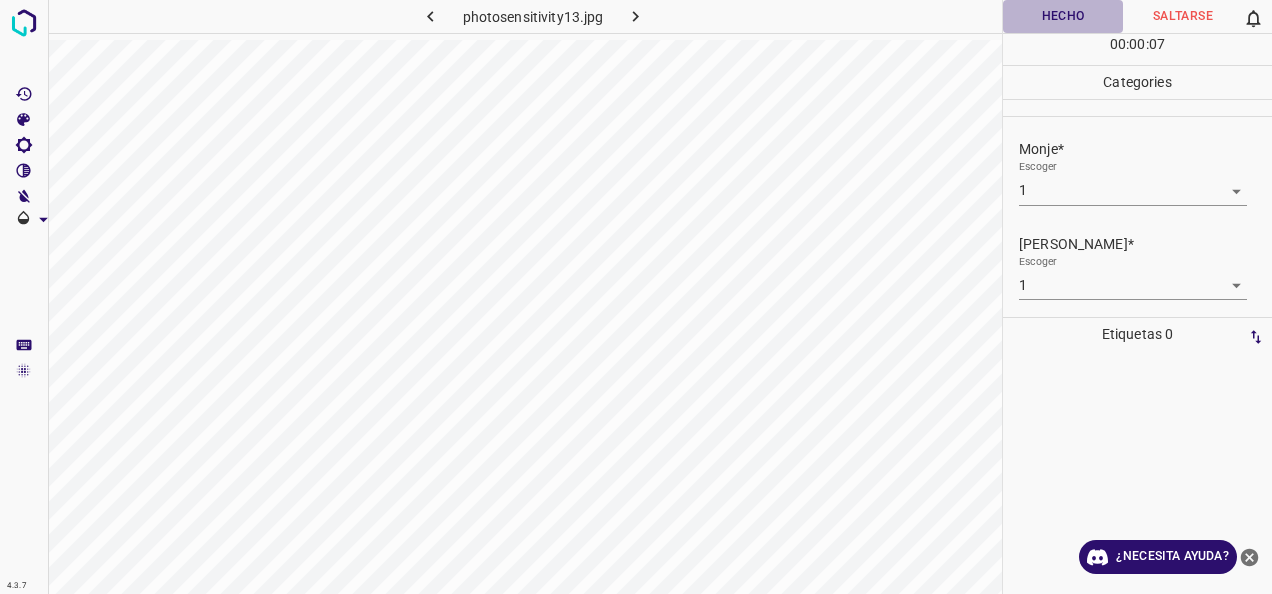 click on "Hecho" at bounding box center [1063, 16] 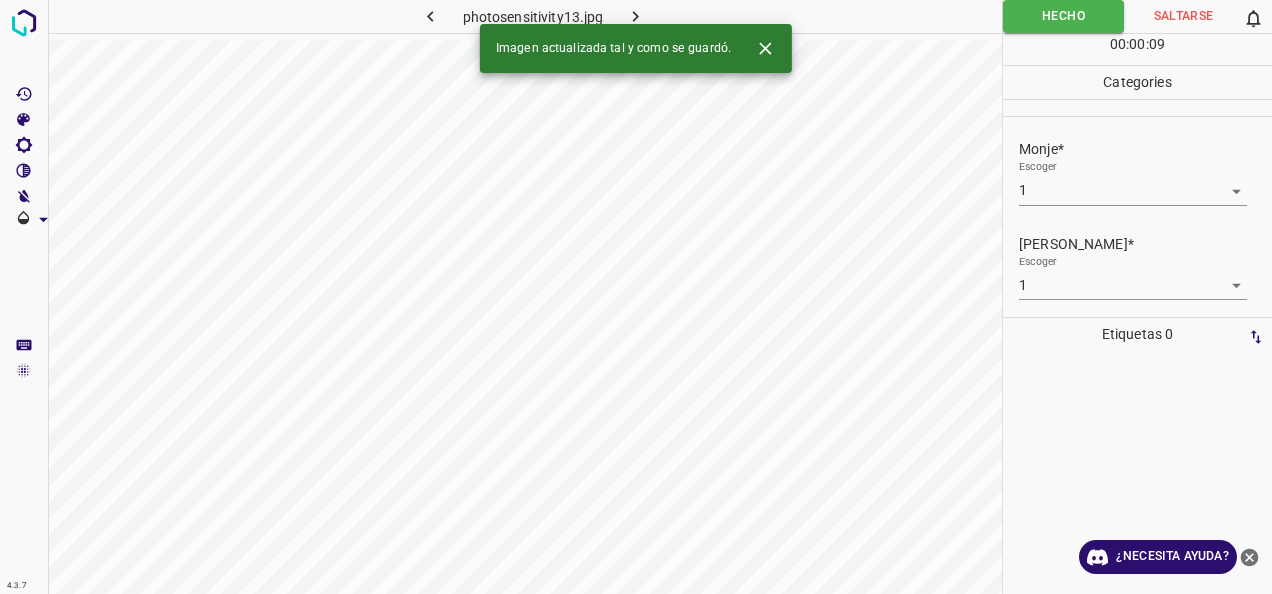 click 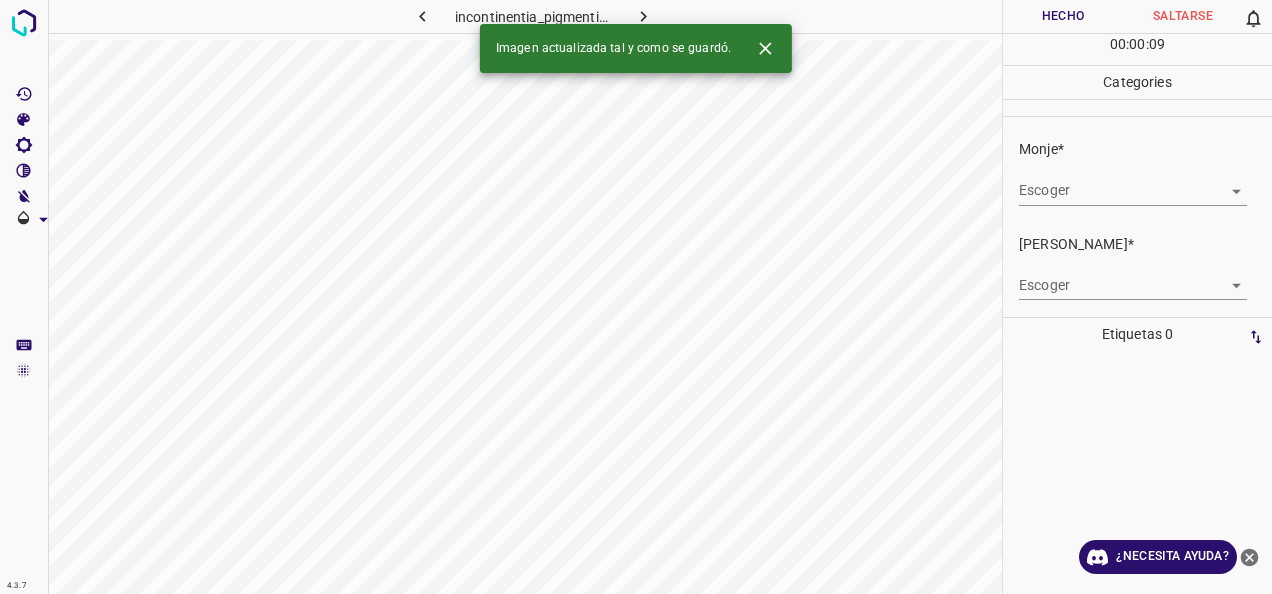 click on "4.3.7 incontinentia_pigmenti6.jpg Hecho Saltarse 0 00   : 00   : 09   Categories Monje*  Escoger ​  [PERSON_NAME]*  Escoger ​ Etiquetas 0 Categories 1 Monje 2  [PERSON_NAME] Herramientas Espacio Cambiar entre modos (Dibujar y Editar) Yo Etiquetado automático R Restaurar zoom M Acercar N Alejar Borrar Eliminar etiqueta de selección Filtros Z Restaurar filtros X Filtro de saturación C Filtro de brillo V Filtro de contraste B Filtro de escala de grises General O Descargar Imagen actualizada tal y como se guardó. ¿Necesita ayuda? -Mensaje de texto -Esconder -Borrar" at bounding box center (636, 297) 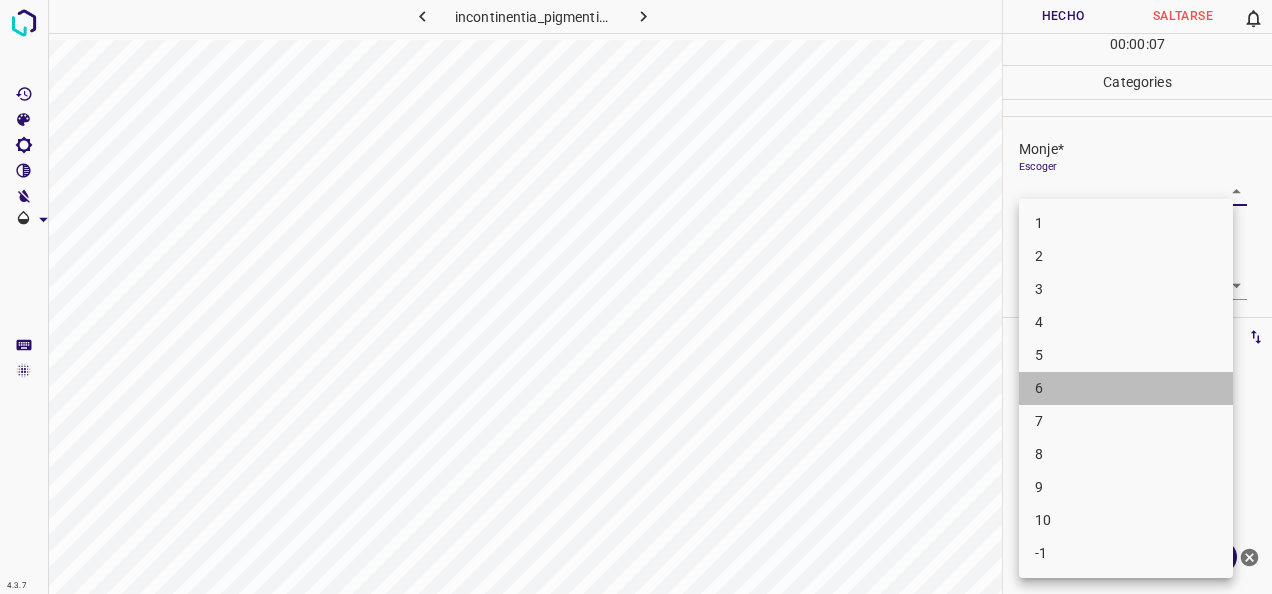click on "6" at bounding box center [1126, 388] 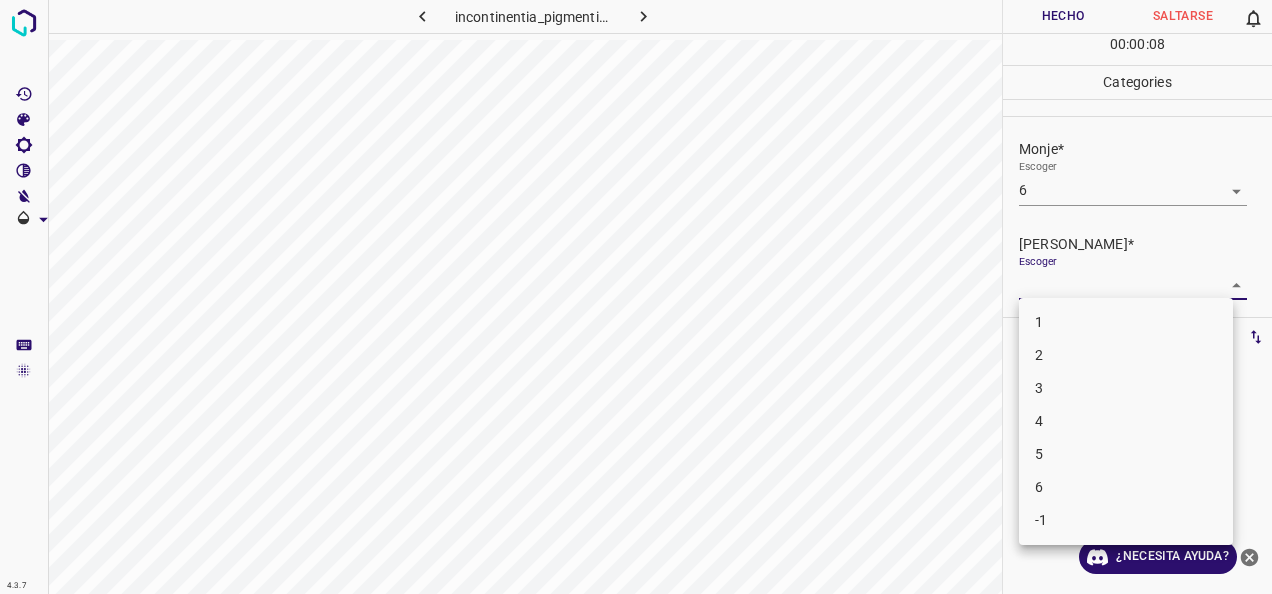 click on "4.3.7 incontinentia_pigmenti6.jpg Hecho Saltarse 0 00   : 00   : 08   Categories Monje*  Escoger 6 6  [PERSON_NAME]*  Escoger ​ Etiquetas 0 Categories 1 Monje 2  [PERSON_NAME] Herramientas Espacio Cambiar entre modos (Dibujar y Editar) Yo Etiquetado automático R Restaurar zoom M Acercar N Alejar Borrar Eliminar etiqueta de selección Filtros Z Restaurar filtros X Filtro de saturación C Filtro de brillo V Filtro de contraste B Filtro de escala de grises General O Descargar ¿Necesita ayuda? -Mensaje de texto -Esconder -Borrar 1 2 3 4 5 6 -1" at bounding box center (636, 297) 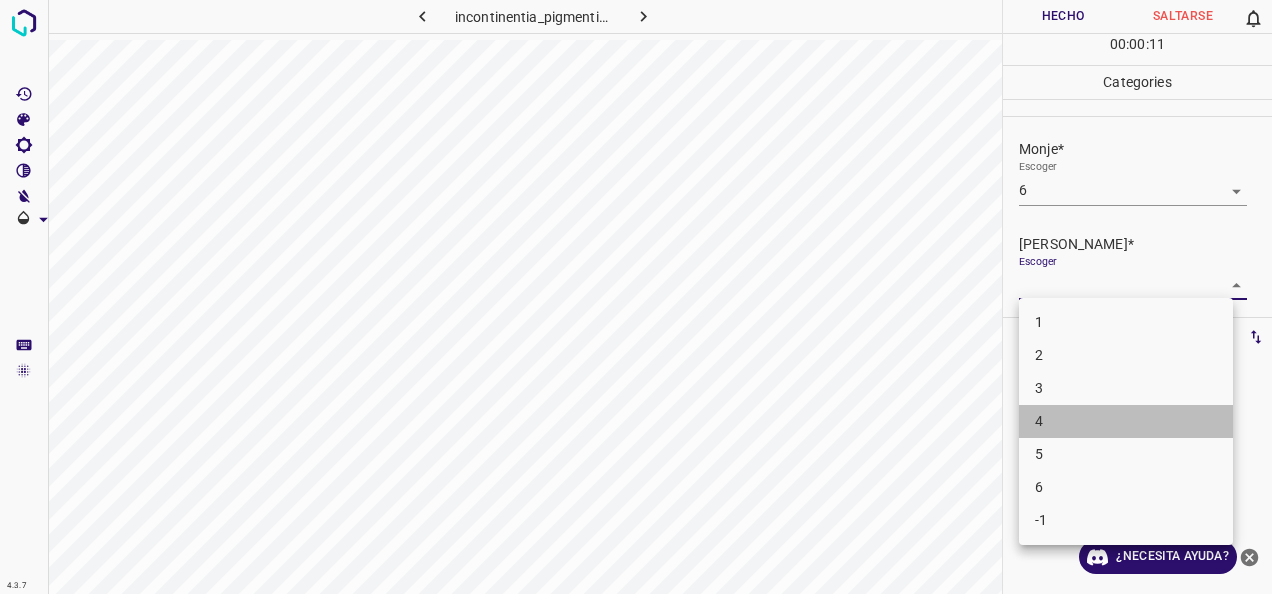 click on "4" at bounding box center (1126, 421) 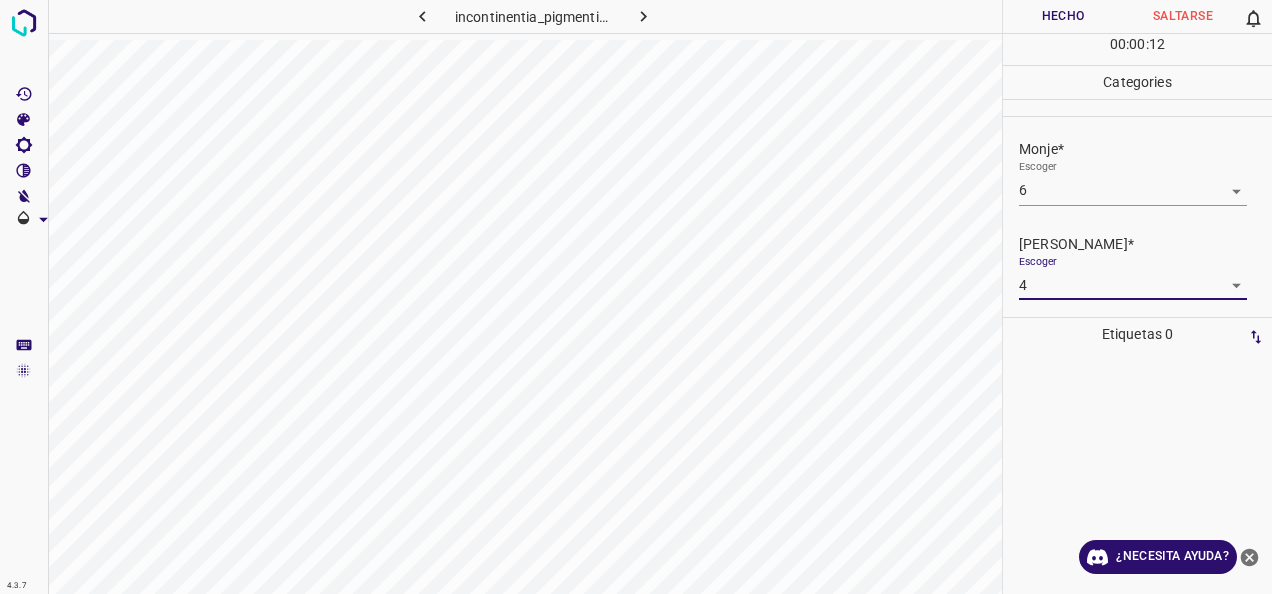 click on "Hecho" at bounding box center (1063, 16) 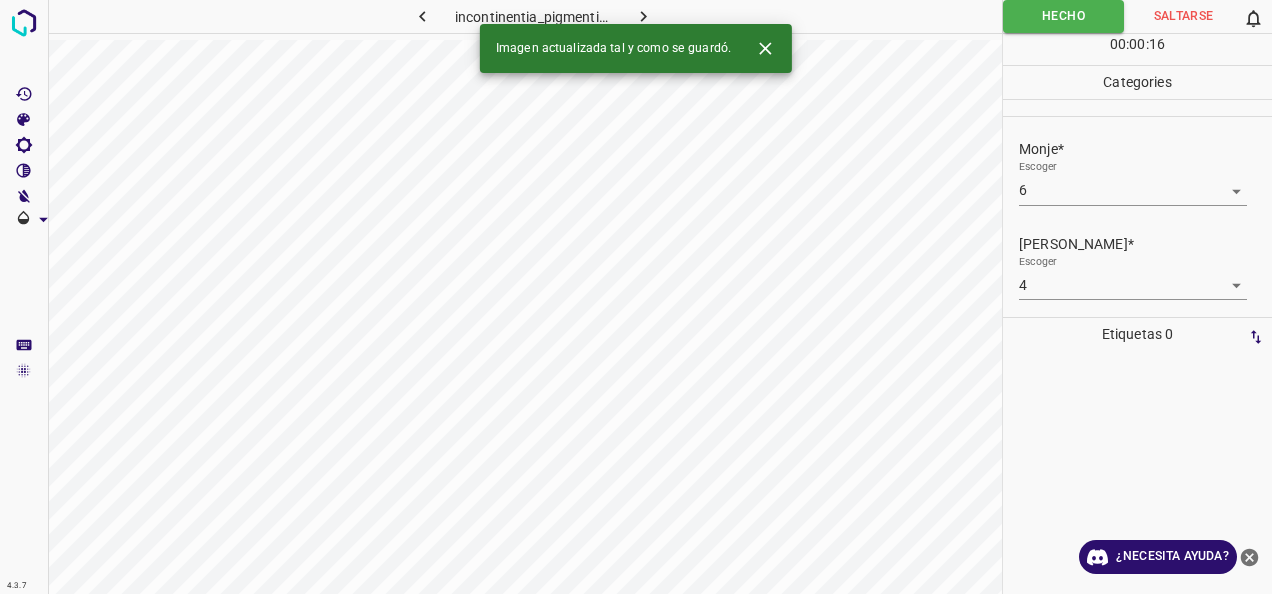 click 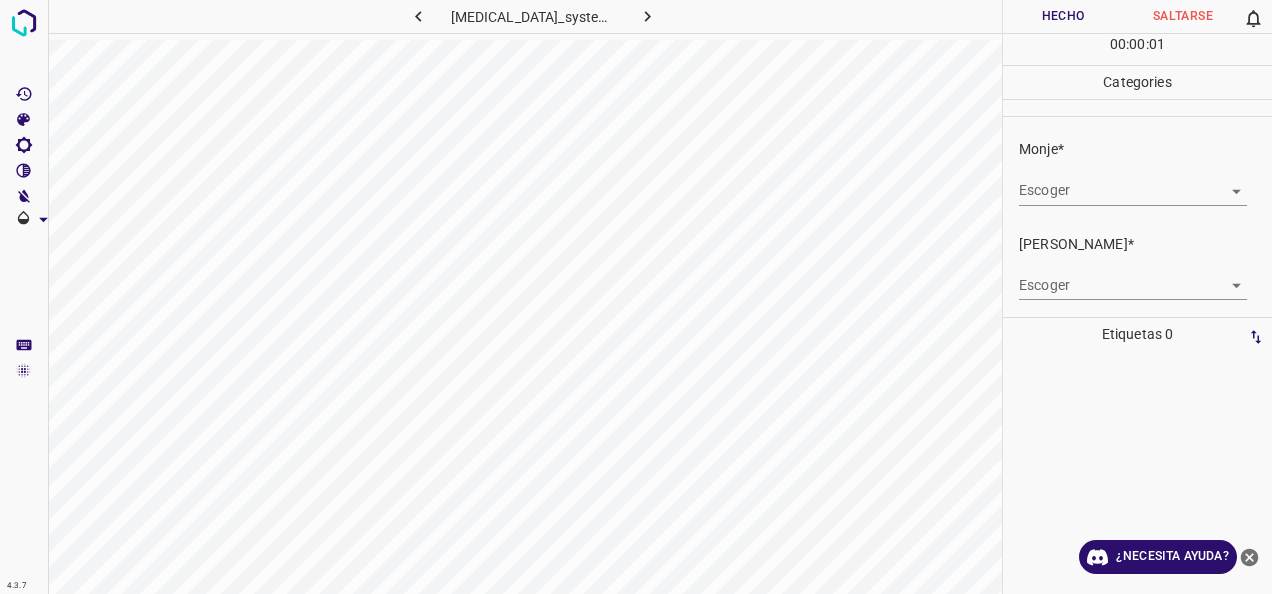 click on "4.3.7 [MEDICAL_DATA]_systemic5.jpg Hecho Saltarse 0 00   : 00   : 01   Categories Monje*  Escoger ​  [PERSON_NAME]*  Escoger ​ Etiquetas 0 Categories 1 Monje 2  [PERSON_NAME] Herramientas Espacio Cambiar entre modos (Dibujar y Editar) Yo Etiquetado automático R Restaurar zoom M Acercar N Alejar Borrar Eliminar etiqueta de selección Filtros Z Restaurar filtros X Filtro de saturación C Filtro de brillo V Filtro de contraste B Filtro de escala de grises General O Descargar ¿Necesita ayuda? -Mensaje de texto -Esconder -Borrar" at bounding box center (636, 297) 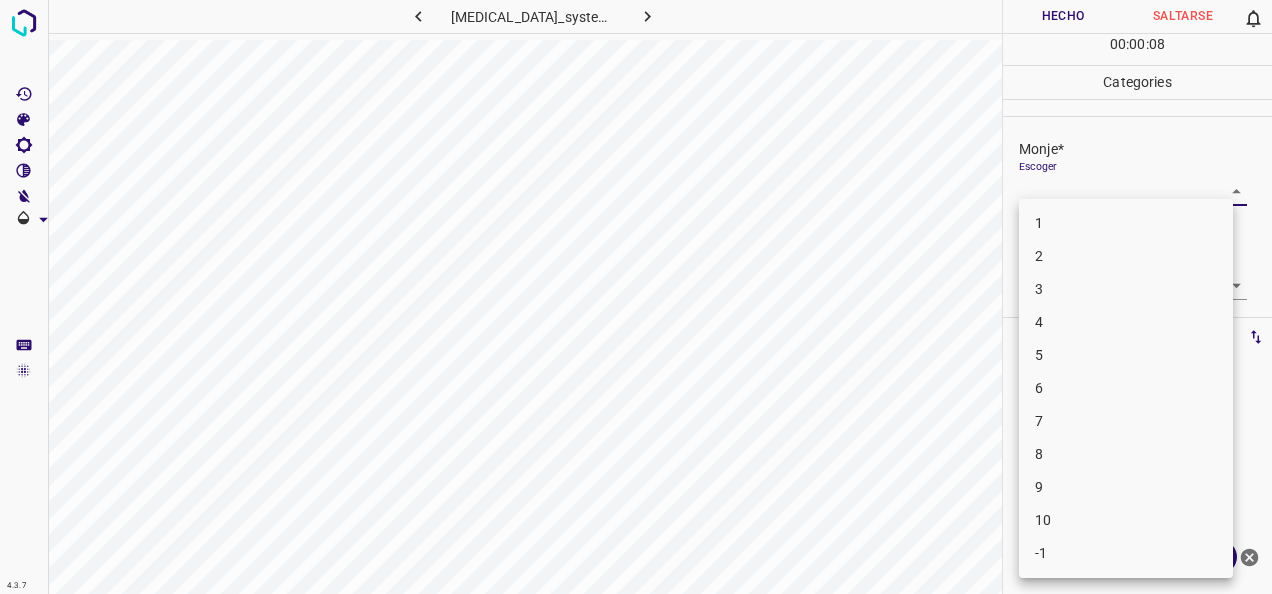 click on "6" at bounding box center [1126, 388] 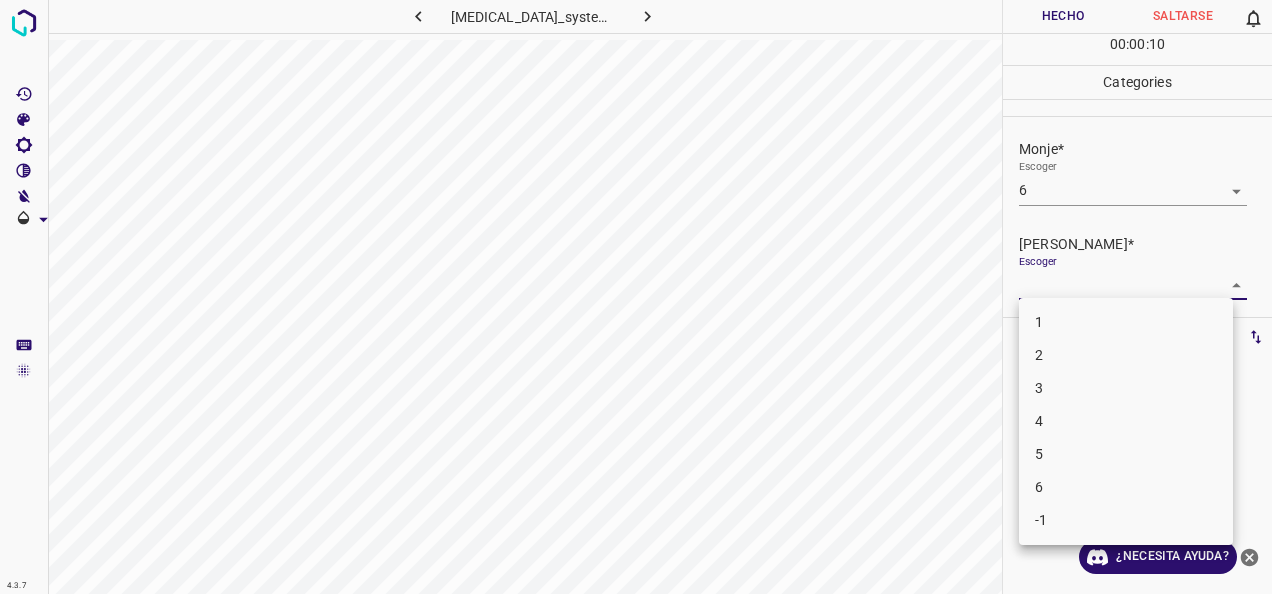 click on "4.3.7 [MEDICAL_DATA]_systemic5.jpg Hecho Saltarse 0 00   : 00   : 10   Categories Monje*  Escoger 6 6  [PERSON_NAME]*  Escoger ​ Etiquetas 0 Categories 1 Monje 2  [PERSON_NAME] Herramientas Espacio Cambiar entre modos (Dibujar y Editar) Yo Etiquetado automático R Restaurar zoom M Acercar N Alejar Borrar Eliminar etiqueta de selección Filtros Z Restaurar filtros X Filtro de saturación C Filtro de brillo V Filtro de contraste B Filtro de escala de grises General O Descargar ¿Necesita ayuda? -Mensaje de texto -Esconder -Borrar 1 2 3 4 5 6 -1" at bounding box center (636, 297) 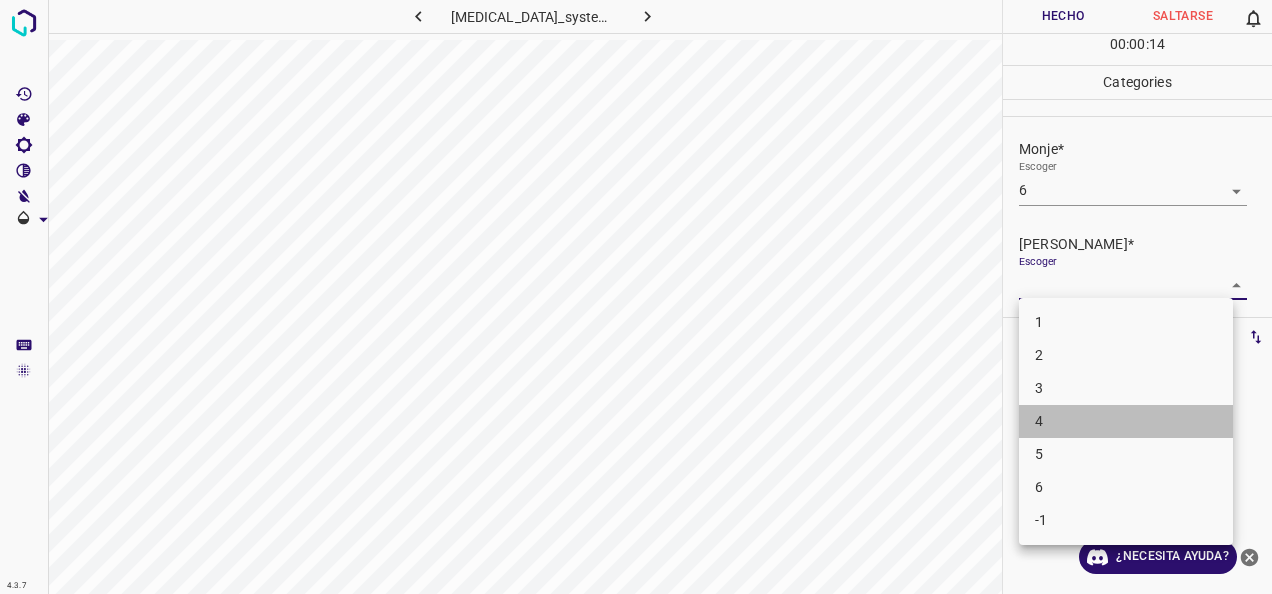 click on "4" at bounding box center (1126, 421) 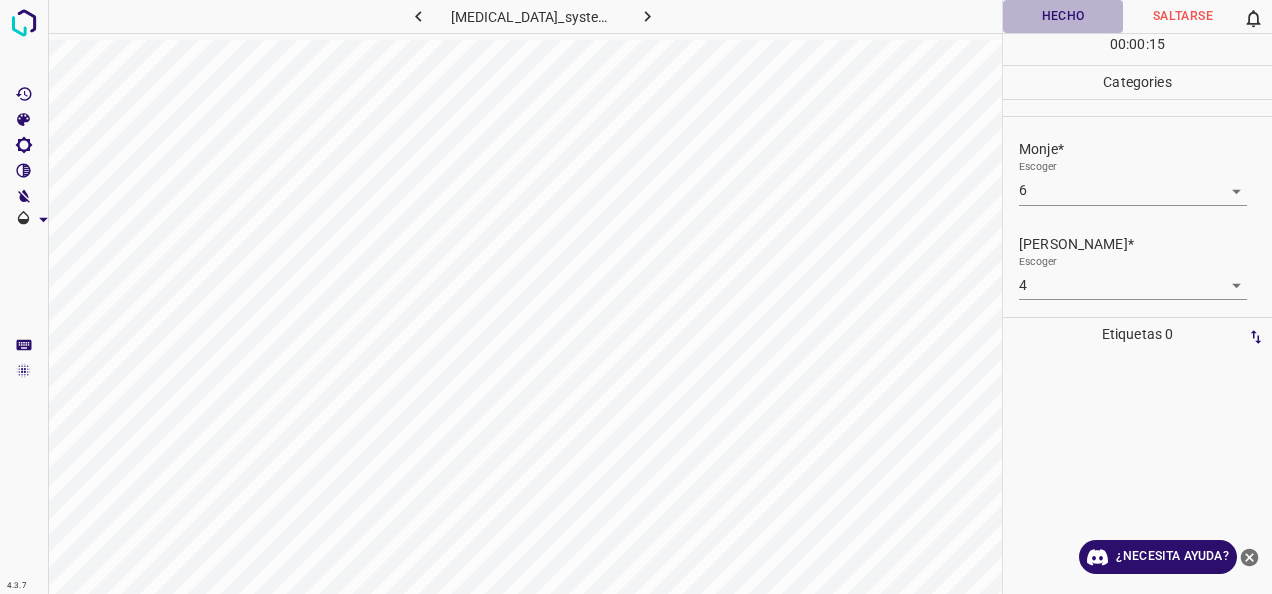 click on "Hecho" at bounding box center [1063, 16] 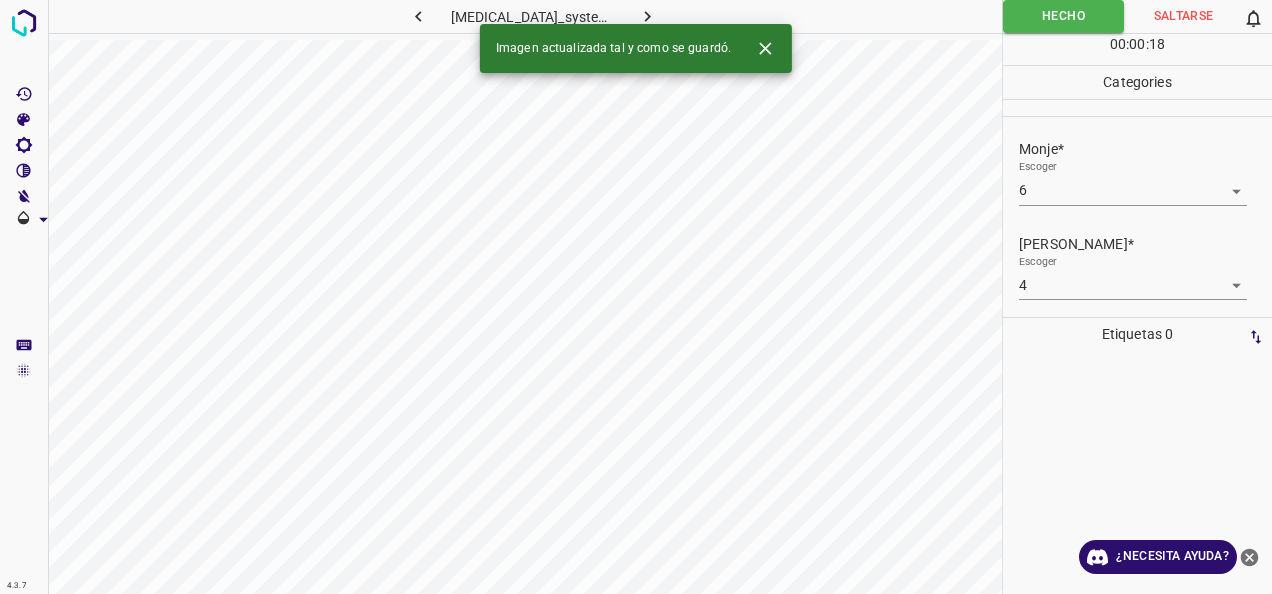 click 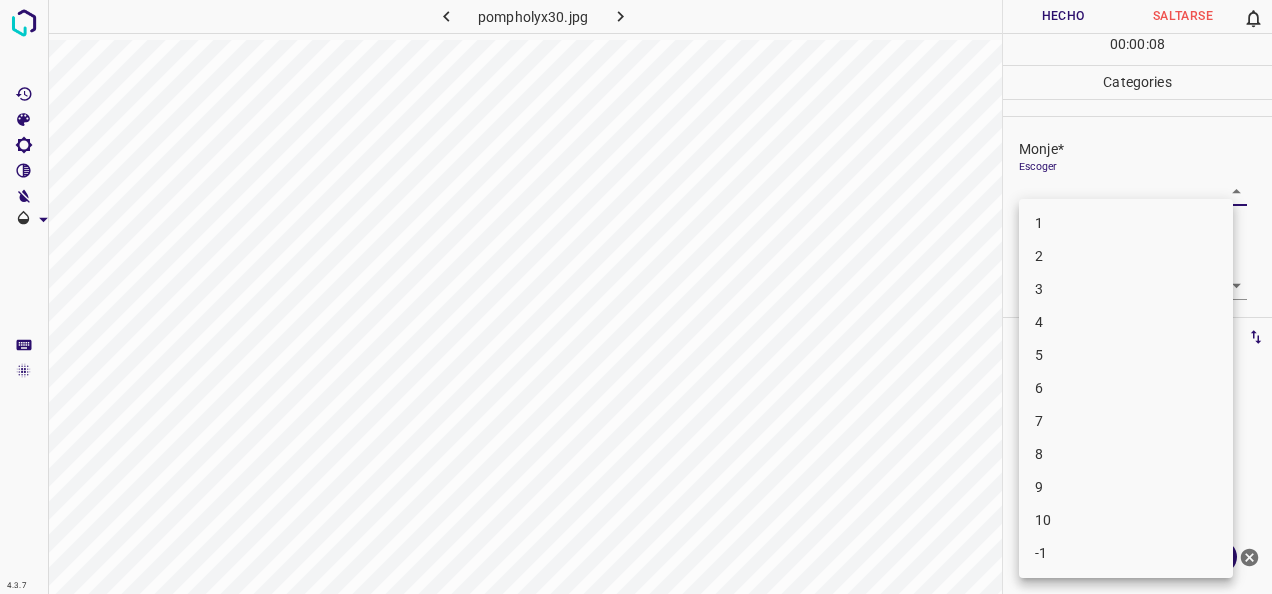click on "4.3.7 pompholyx30.jpg Hecho Saltarse 0 00   : 00   : 08   Categories Monje*  Escoger ​  [PERSON_NAME]*  Escoger ​ Etiquetas 0 Categories 1 Monje 2  [PERSON_NAME] Herramientas Espacio Cambiar entre modos (Dibujar y Editar) Yo Etiquetado automático R Restaurar zoom M Acercar N Alejar Borrar Eliminar etiqueta de selección Filtros Z Restaurar filtros X Filtro de saturación C Filtro de brillo V Filtro de contraste B Filtro de escala de grises General O Descargar ¿Necesita ayuda? -Mensaje de texto -Esconder -Borrar 1 2 3 4 5 6 7 8 9 10 -1" at bounding box center (636, 297) 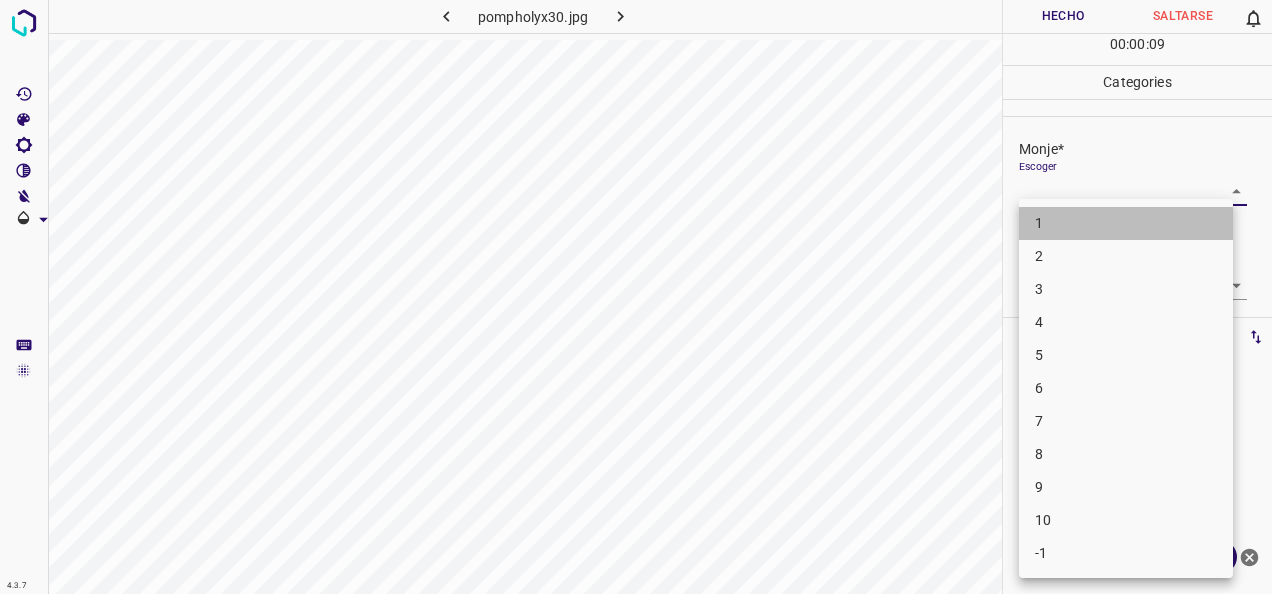 click on "1" at bounding box center (1126, 223) 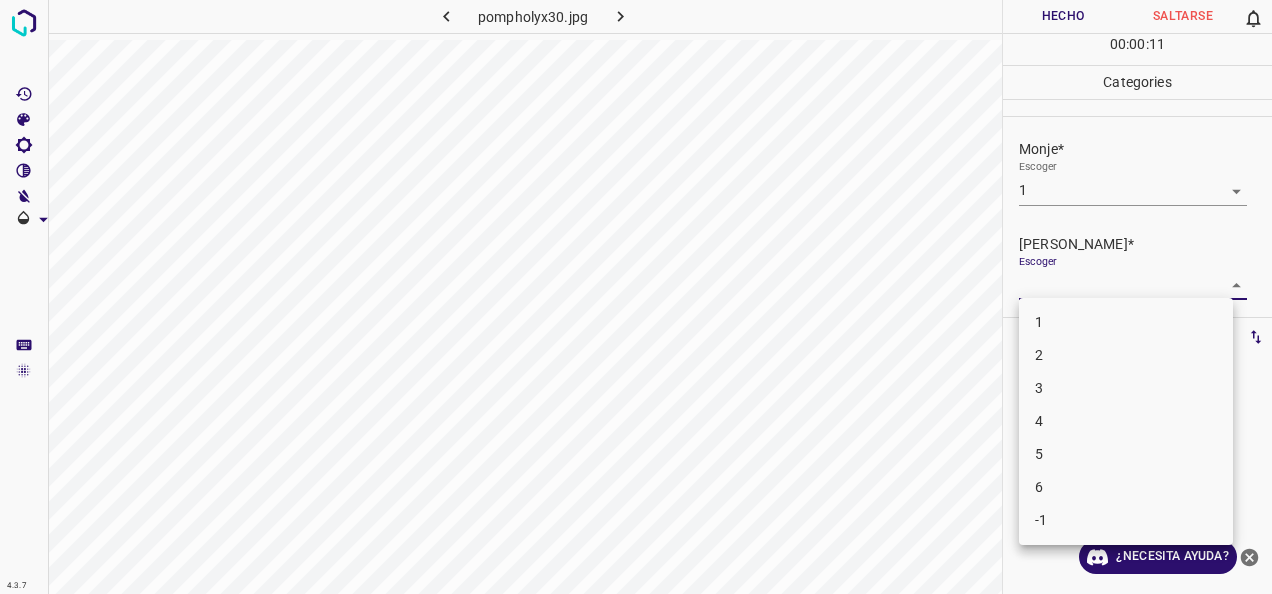 click on "4.3.7 pompholyx30.jpg Hecho Saltarse 0 00   : 00   : 11   Categories Monje*  Escoger 1 1  [PERSON_NAME]*  Escoger ​ Etiquetas 0 Categories 1 Monje 2  [PERSON_NAME] Herramientas Espacio Cambiar entre modos (Dibujar y Editar) Yo Etiquetado automático R Restaurar zoom M Acercar N Alejar Borrar Eliminar etiqueta de selección Filtros Z Restaurar filtros X Filtro de saturación C Filtro de brillo V Filtro de contraste B Filtro de escala de grises General O Descargar ¿Necesita ayuda? -Mensaje de texto -Esconder -Borrar 1 2 3 4 5 6 -1" at bounding box center (636, 297) 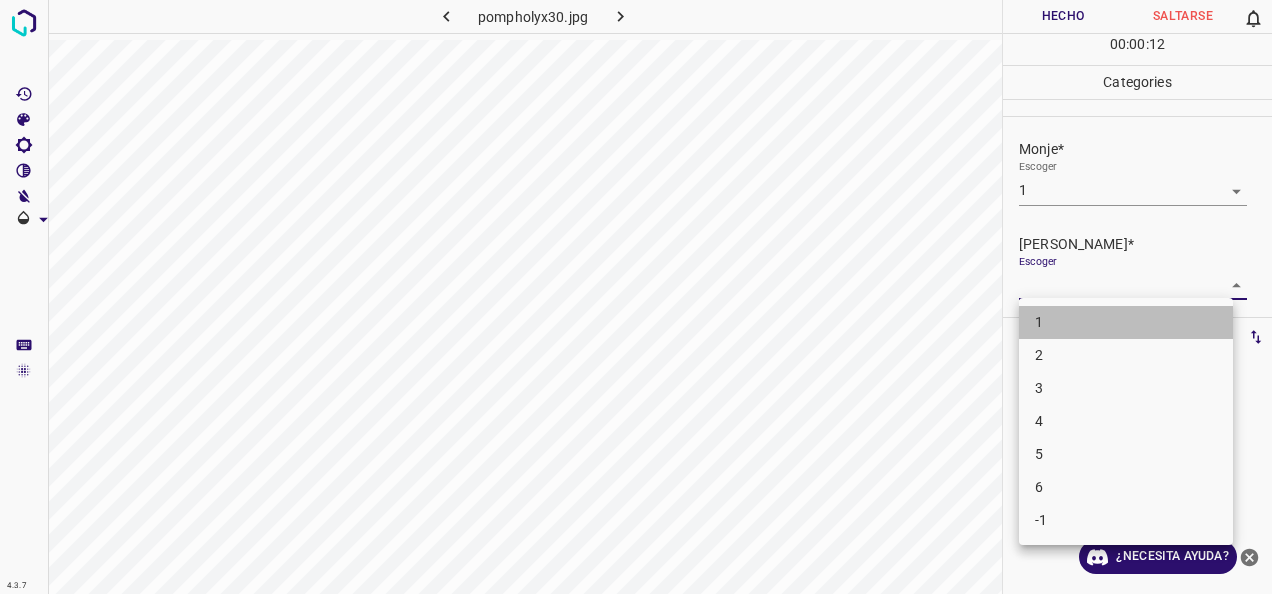 click on "1" at bounding box center (1126, 322) 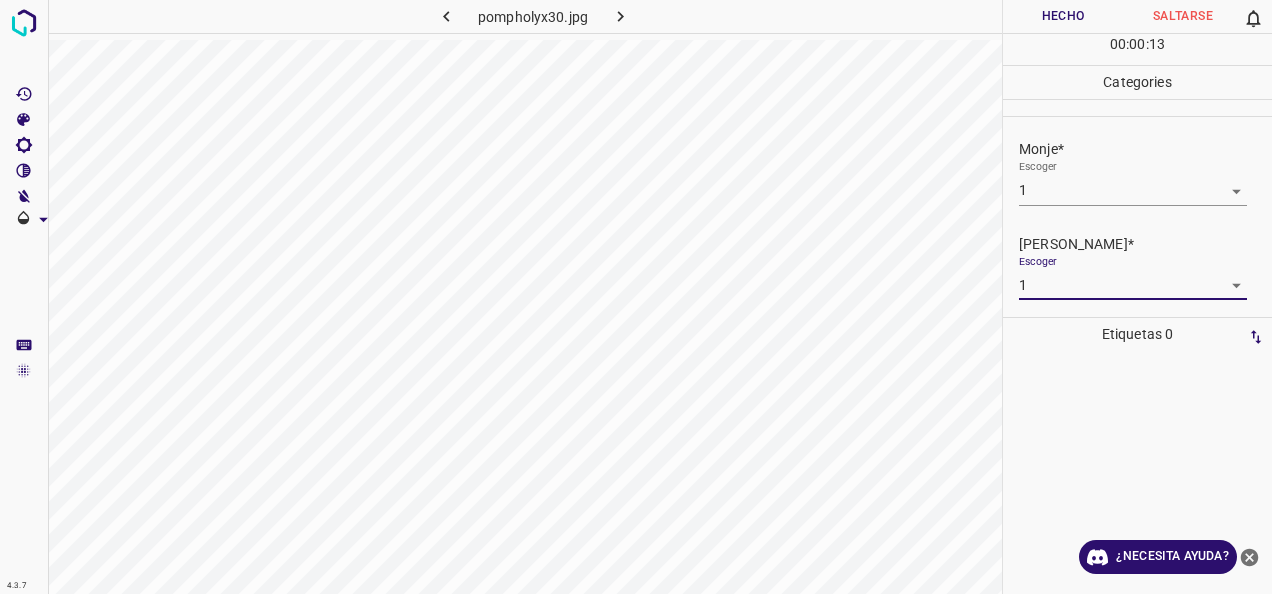 click on "Hecho" at bounding box center (1063, 16) 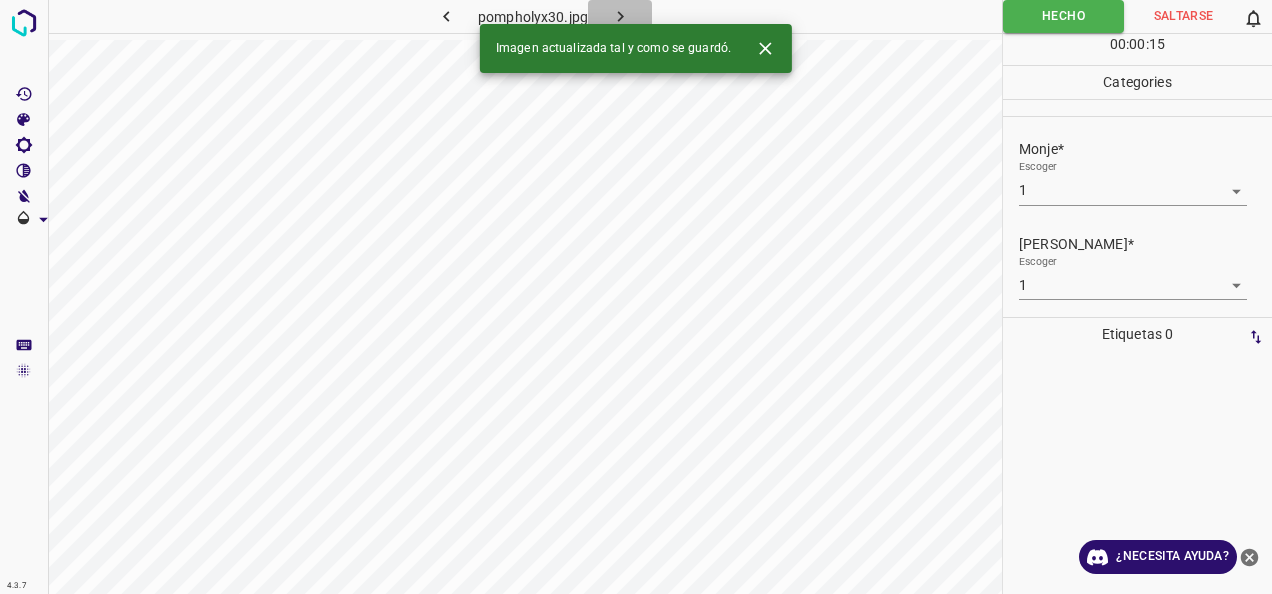 click 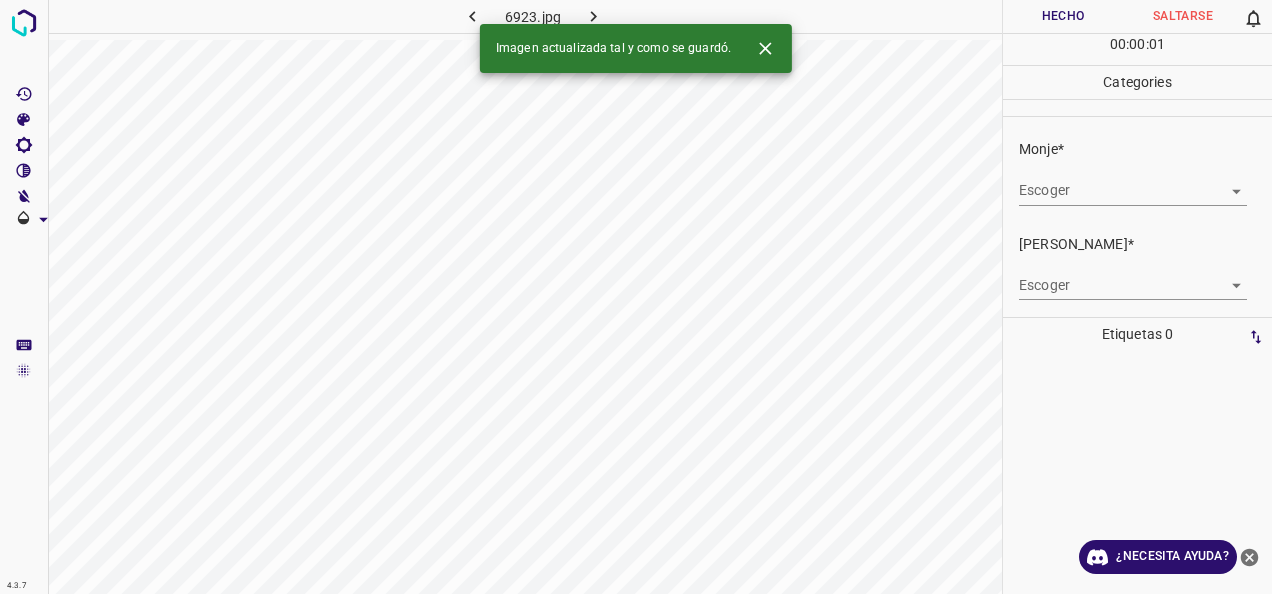 click on "4.3.7 6923.jpg Hecho Saltarse 0 00   : 00   : 01   Categories Monje*  Escoger ​  [PERSON_NAME]*  Escoger ​ Etiquetas 0 Categories 1 Monje 2  [PERSON_NAME] Herramientas Espacio Cambiar entre modos (Dibujar y Editar) Yo Etiquetado automático R Restaurar zoom M Acercar N Alejar Borrar Eliminar etiqueta de selección Filtros Z Restaurar filtros X Filtro de saturación C Filtro de brillo V Filtro de contraste B Filtro de escala de grises General O Descargar Imagen actualizada tal y como se guardó. ¿Necesita ayuda? -Mensaje de texto -Esconder -Borrar" at bounding box center [636, 297] 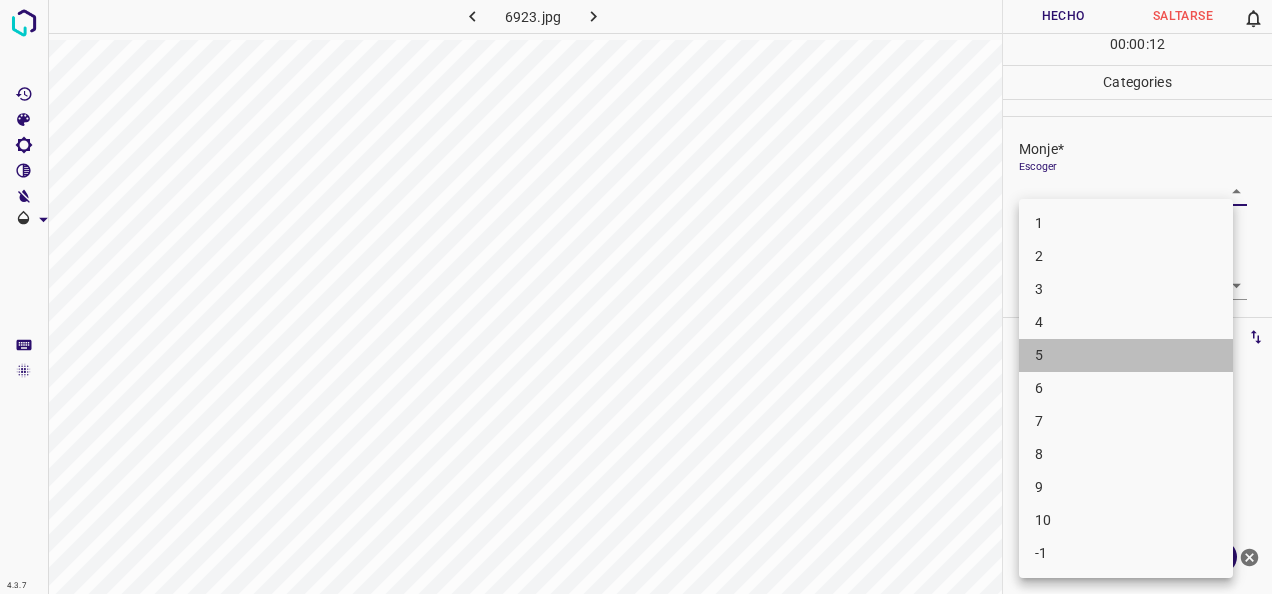 click on "5" at bounding box center (1126, 355) 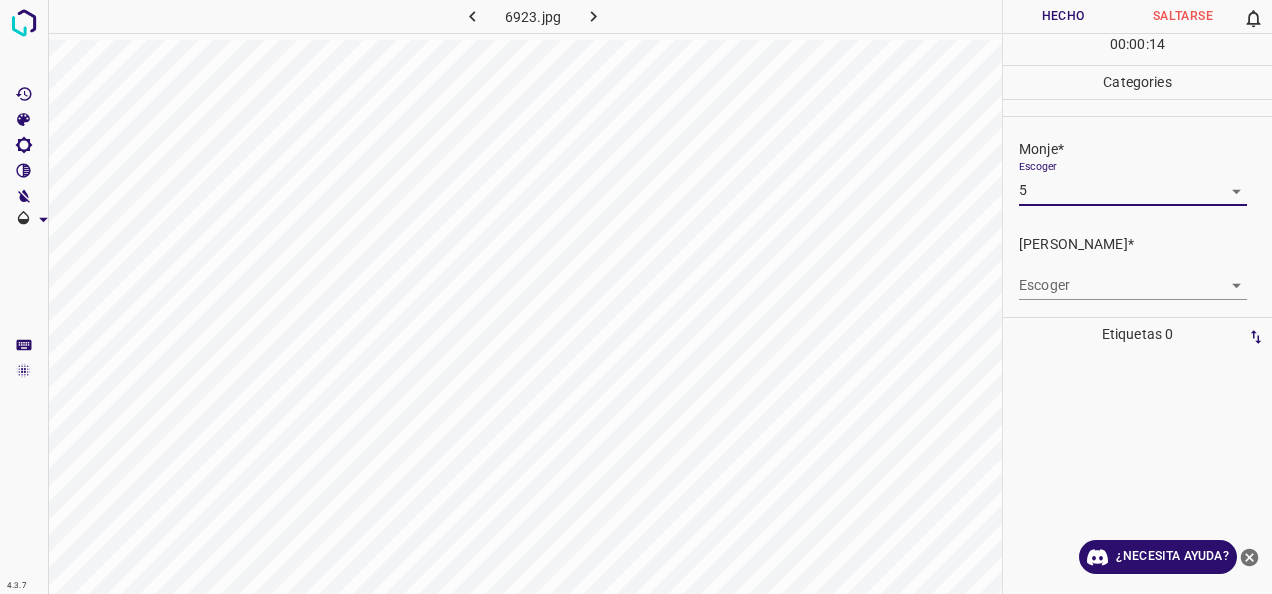 click on "4.3.7 6923.jpg [PERSON_NAME] 0 00   : 00   : 14   Categories Monje*  Escoger 5 5  [PERSON_NAME]*  Escoger ​ Etiquetas 0 Categories 1 Monje 2  [PERSON_NAME] Herramientas Espacio Cambiar entre modos (Dibujar y Editar) Yo Etiquetado automático R Restaurar zoom M Acercar N Alejar Borrar Eliminar etiqueta de selección Filtros Z Restaurar filtros X Filtro de saturación C Filtro de brillo V Filtro de contraste B Filtro de escala de grises General O Descargar ¿Necesita ayuda? -Mensaje de texto -Esconder -Borrar" at bounding box center (636, 297) 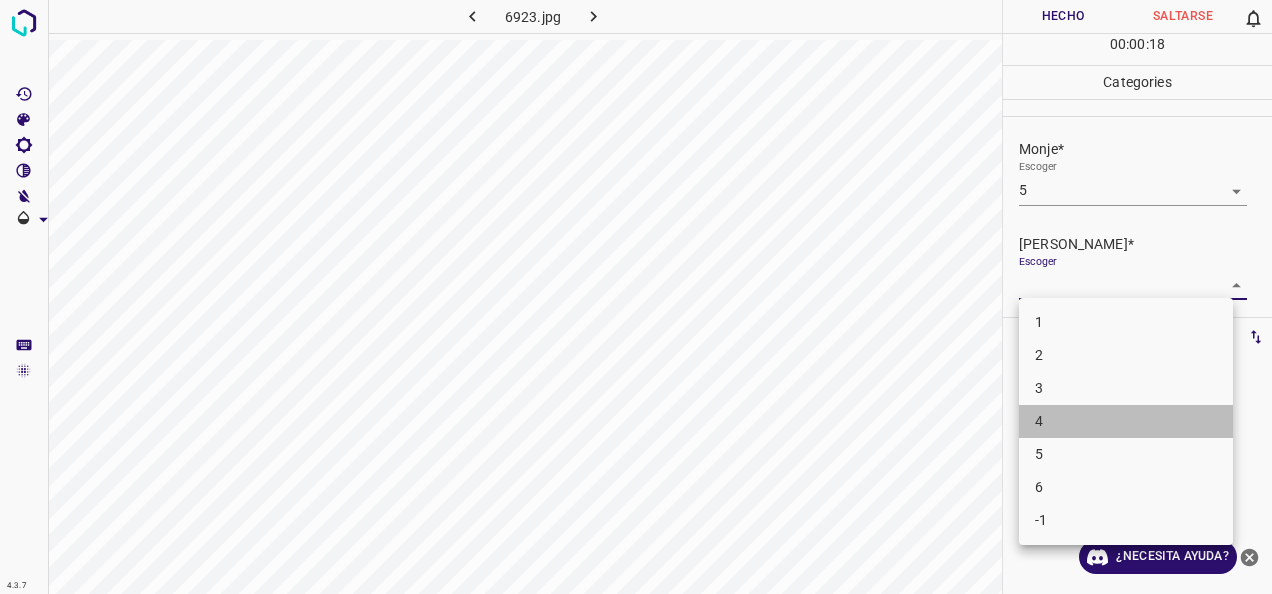 click on "4" at bounding box center [1126, 421] 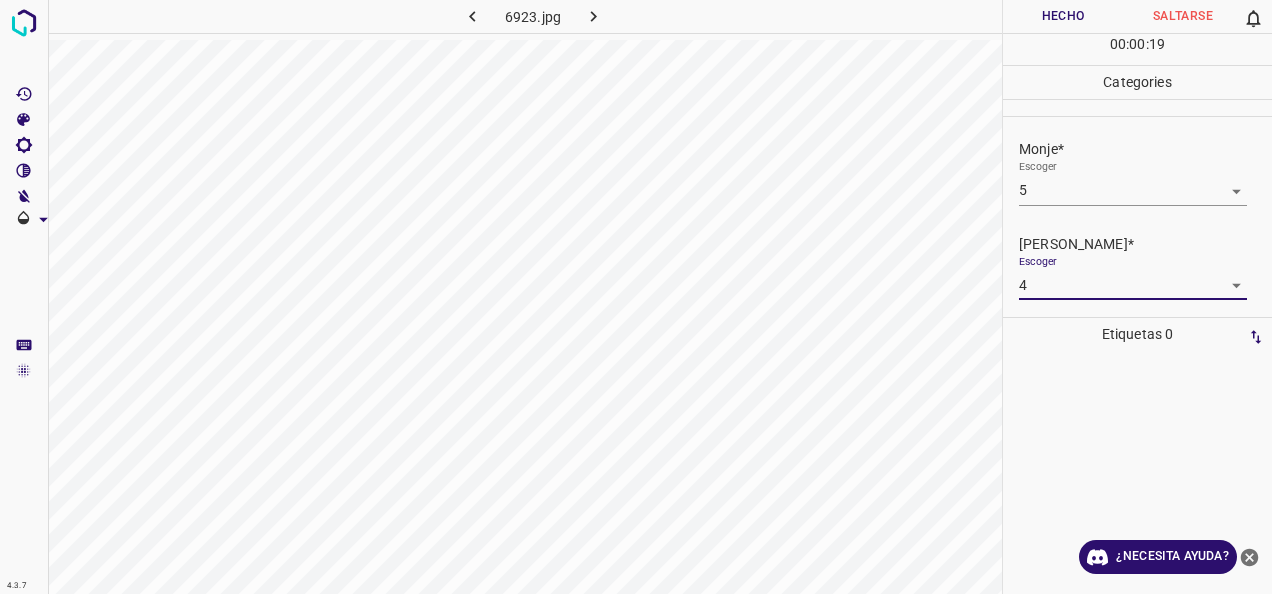 click on "Hecho" at bounding box center (1063, 16) 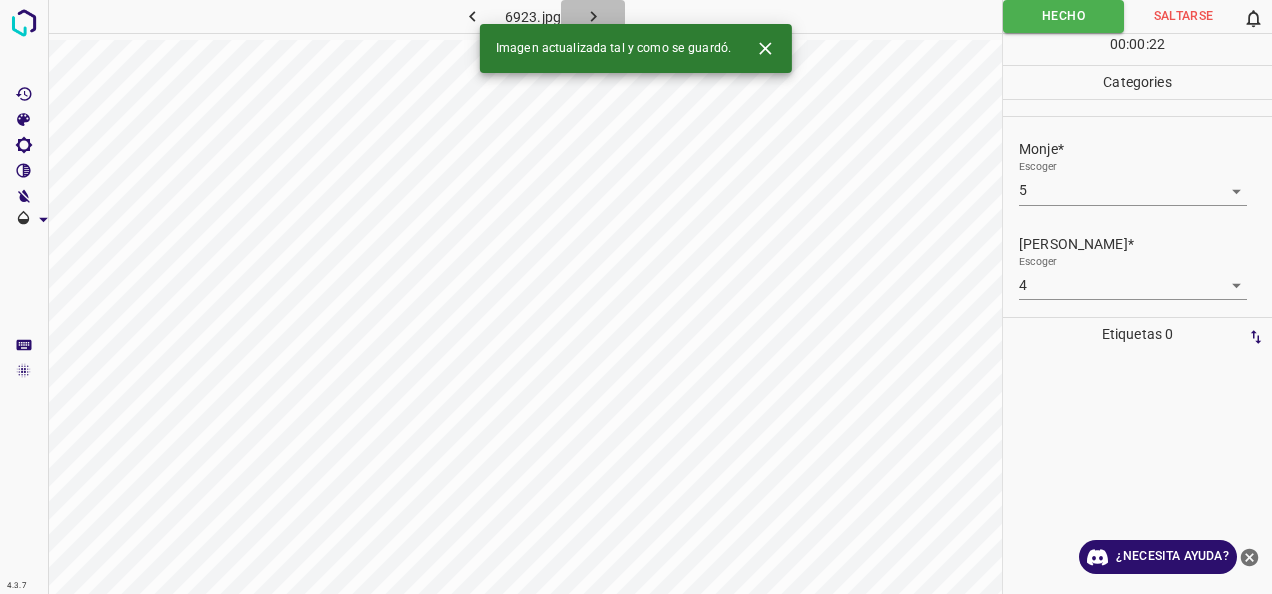 click 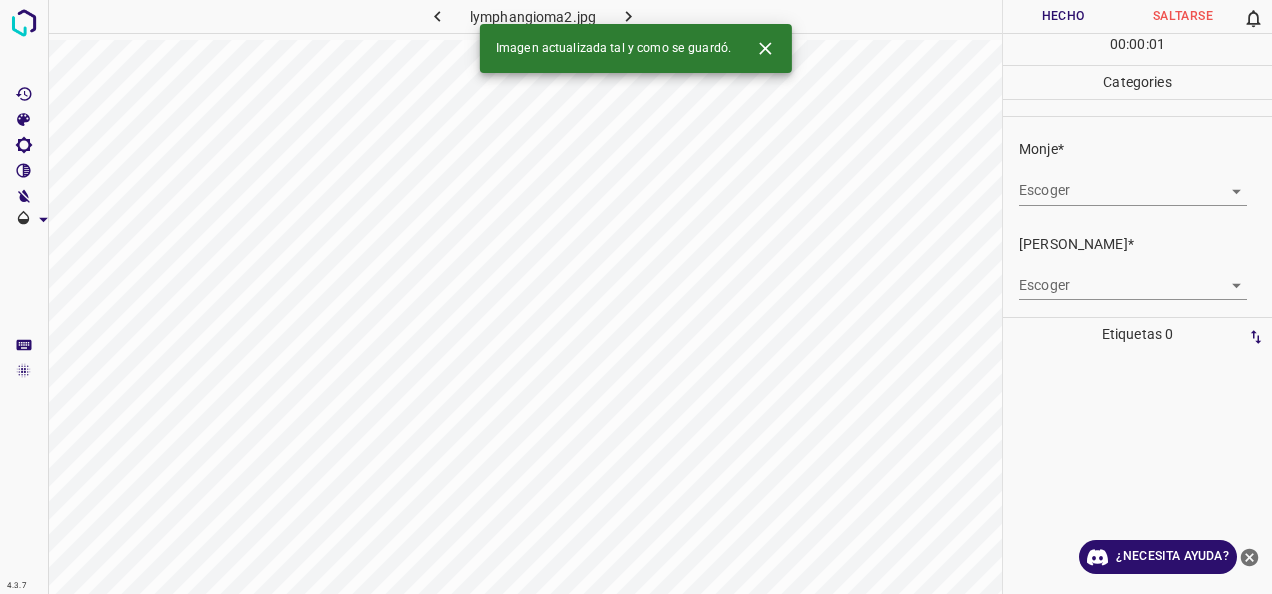click on "4.3.7 lymphangioma2.jpg Hecho Saltarse 0 00   : 00   : 01   Categories Monje*  Escoger ​  [PERSON_NAME]*  Escoger ​ Etiquetas 0 Categories 1 Monje 2  [PERSON_NAME] Herramientas Espacio Cambiar entre modos (Dibujar y Editar) Yo Etiquetado automático R Restaurar zoom M Acercar N Alejar Borrar Eliminar etiqueta de selección Filtros Z Restaurar filtros X Filtro de saturación C Filtro de brillo V Filtro de contraste B Filtro de escala de grises General O Descargar Imagen actualizada tal y como se guardó. ¿Necesita ayuda? -Mensaje de texto -Esconder -Borrar" at bounding box center (636, 297) 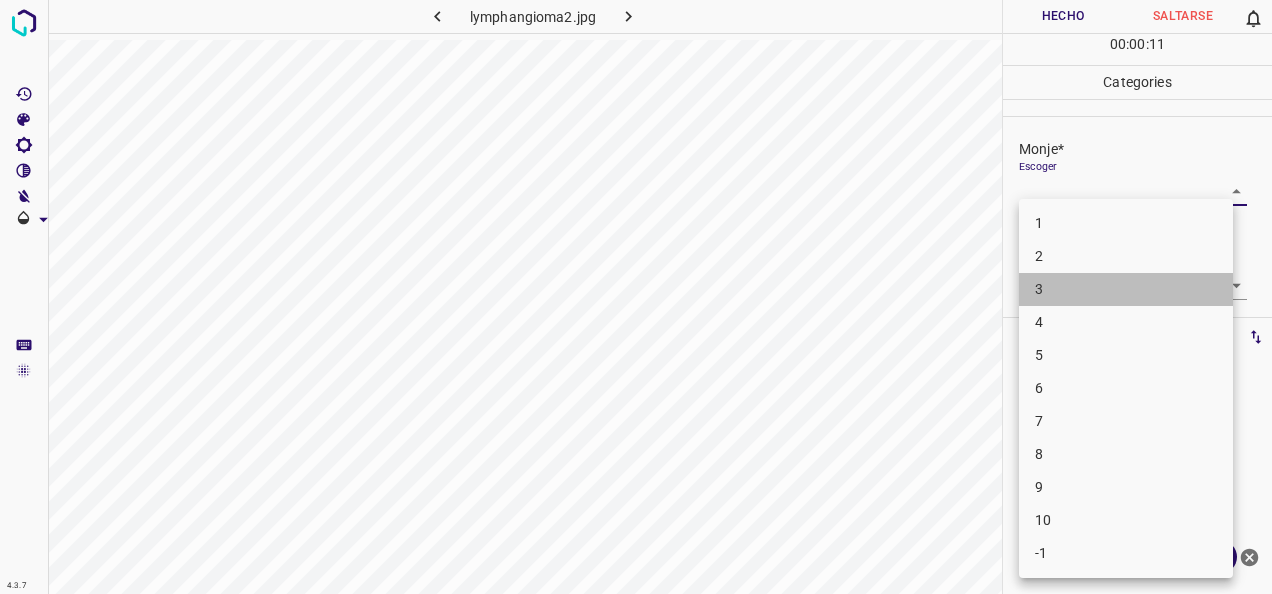 click on "3" at bounding box center [1126, 289] 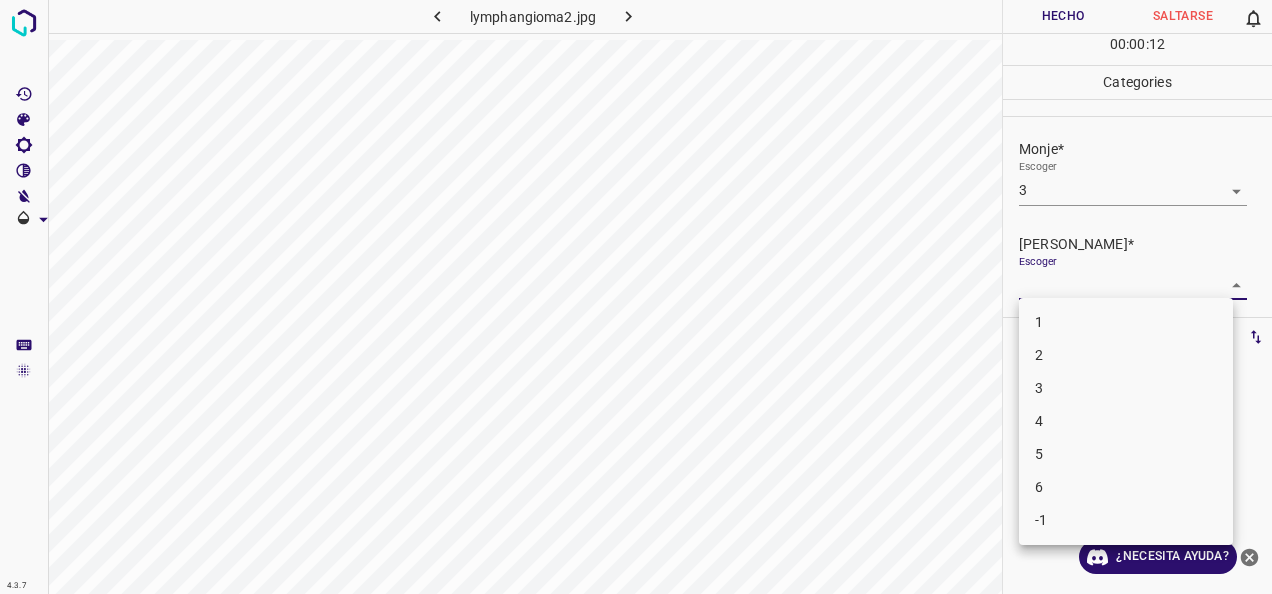 click on "4.3.7 lymphangioma2.jpg Hecho Saltarse 0 00   : 00   : 12   Categories Monje*  Escoger 3 3  [PERSON_NAME]*  Escoger ​ Etiquetas 0 Categories 1 Monje 2  [PERSON_NAME] Herramientas Espacio Cambiar entre modos (Dibujar y Editar) Yo Etiquetado automático R Restaurar zoom M Acercar N Alejar Borrar Eliminar etiqueta de selección Filtros Z Restaurar filtros X Filtro de saturación C Filtro de brillo V Filtro de contraste B Filtro de escala de grises General O Descargar ¿Necesita ayuda? -Mensaje de texto -Esconder -Borrar 1 2 3 4 5 6 -1" at bounding box center (636, 297) 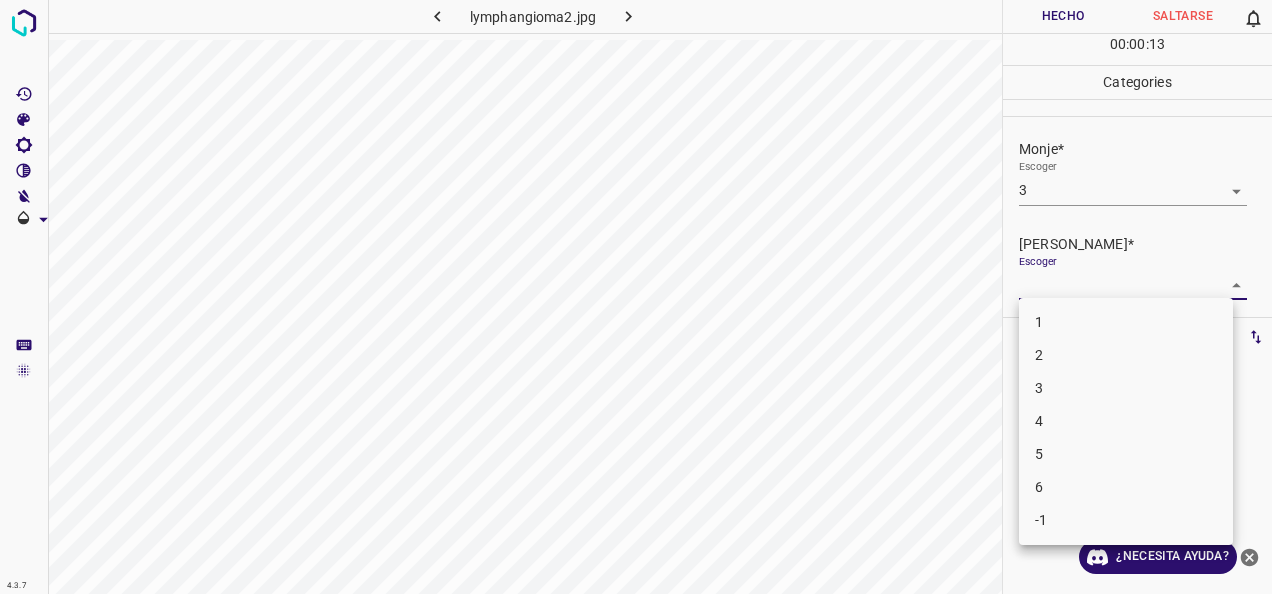 click on "2" at bounding box center (1126, 355) 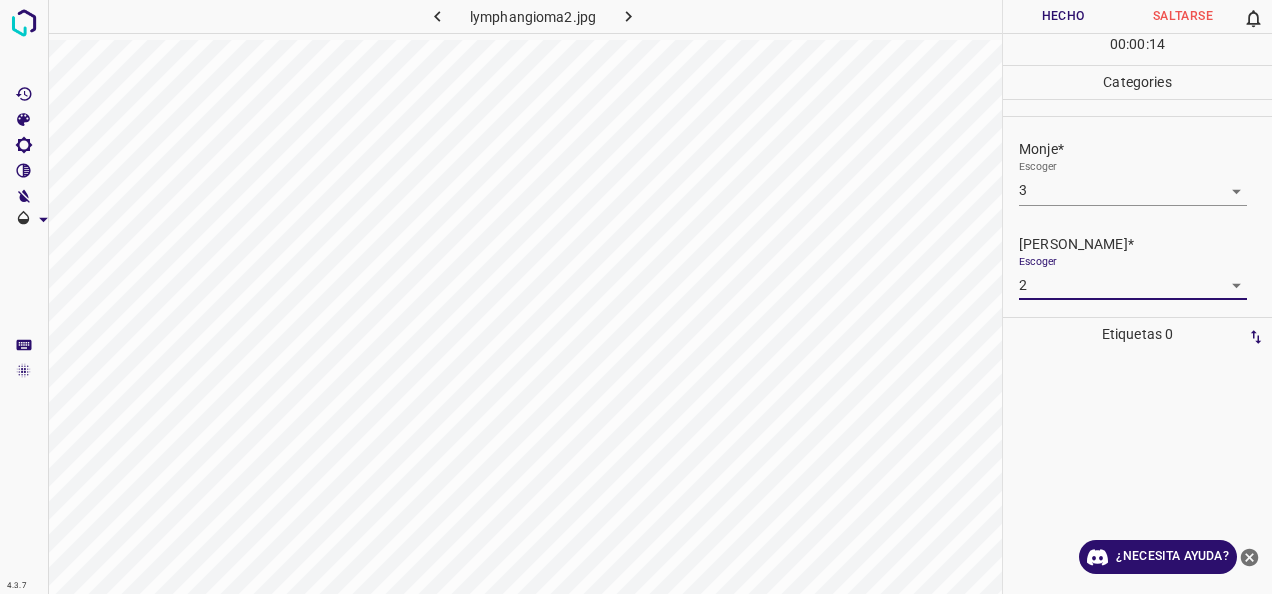 click on "Hecho" at bounding box center [1063, 16] 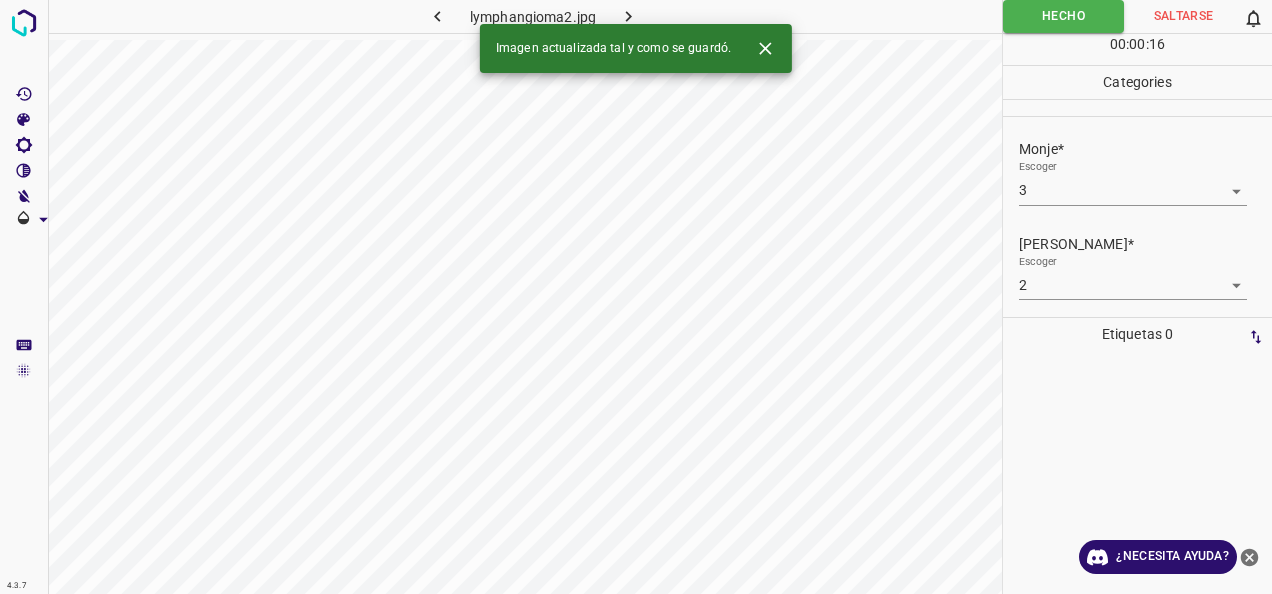 click 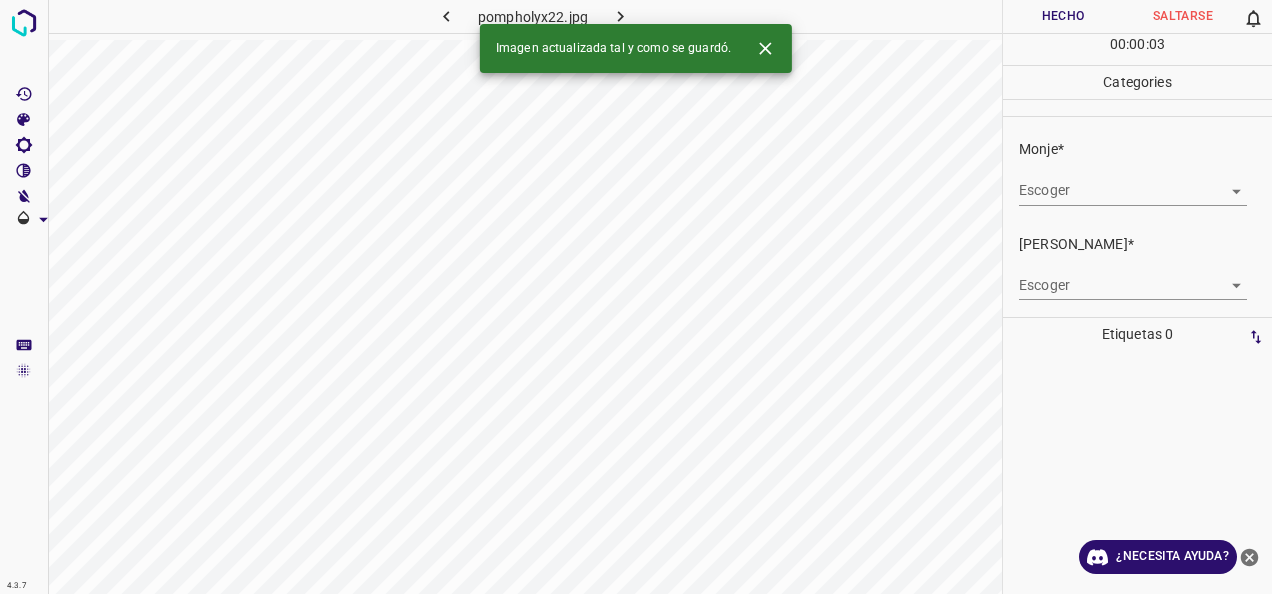 click on "4.3.7 pompholyx22.jpg Hecho Saltarse 0 00   : 00   : 03   Categories Monje*  Escoger ​  [PERSON_NAME]*  Escoger ​ Etiquetas 0 Categories 1 Monje 2  [PERSON_NAME] Herramientas Espacio Cambiar entre modos (Dibujar y Editar) Yo Etiquetado automático R Restaurar zoom M Acercar N Alejar Borrar Eliminar etiqueta de selección Filtros Z Restaurar filtros X Filtro de saturación C Filtro de brillo V Filtro de contraste B Filtro de escala de grises General O Descargar Imagen actualizada tal y como se guardó. ¿Necesita ayuda? -Mensaje de texto -Esconder -Borrar" at bounding box center [636, 297] 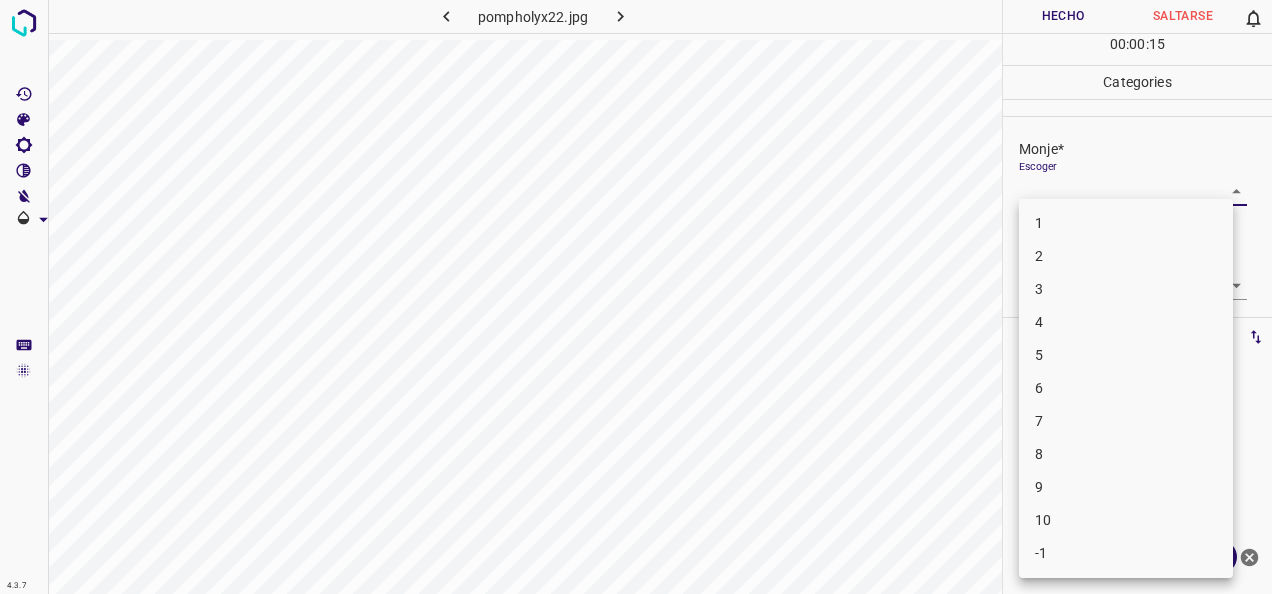 click on "1" at bounding box center [1126, 223] 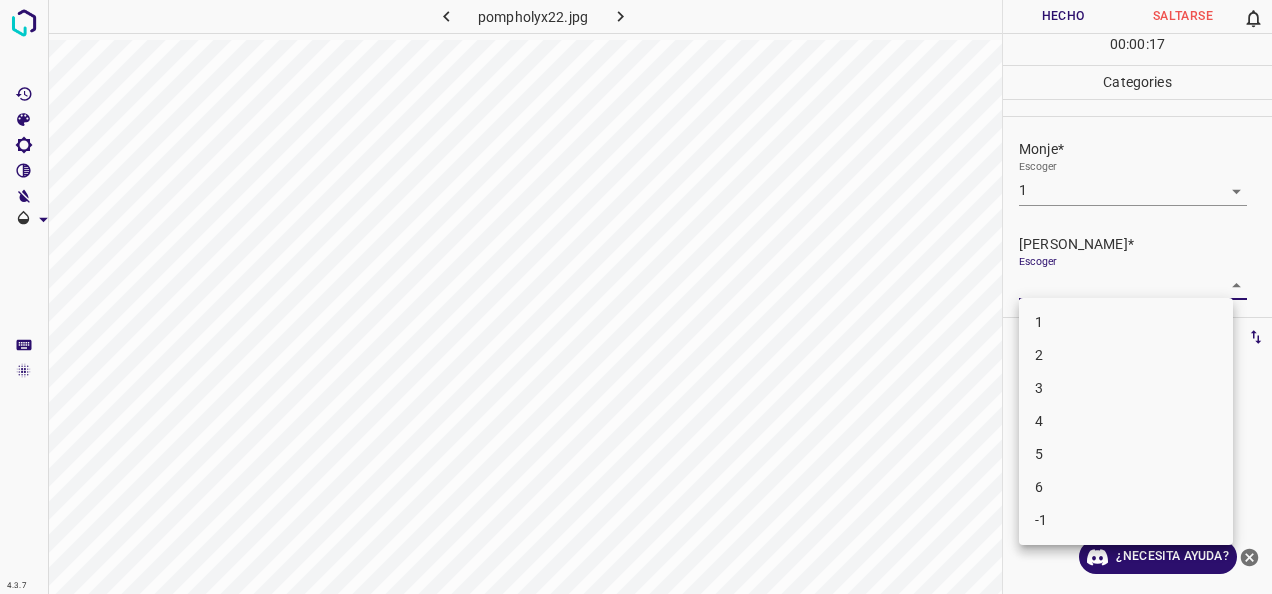 click on "4.3.7 pompholyx22.jpg Hecho Saltarse 0 00   : 00   : 17   Categories Monje*  Escoger 1 1  [PERSON_NAME]*  Escoger ​ Etiquetas 0 Categories 1 Monje 2  [PERSON_NAME] Herramientas Espacio Cambiar entre modos (Dibujar y Editar) Yo Etiquetado automático R Restaurar zoom M Acercar N Alejar Borrar Eliminar etiqueta de selección Filtros Z Restaurar filtros X Filtro de saturación C Filtro de brillo V Filtro de contraste B Filtro de escala de grises General O Descargar ¿Necesita ayuda? -Mensaje de texto -Esconder -Borrar 1 2 3 4 5 6 -1" at bounding box center (636, 297) 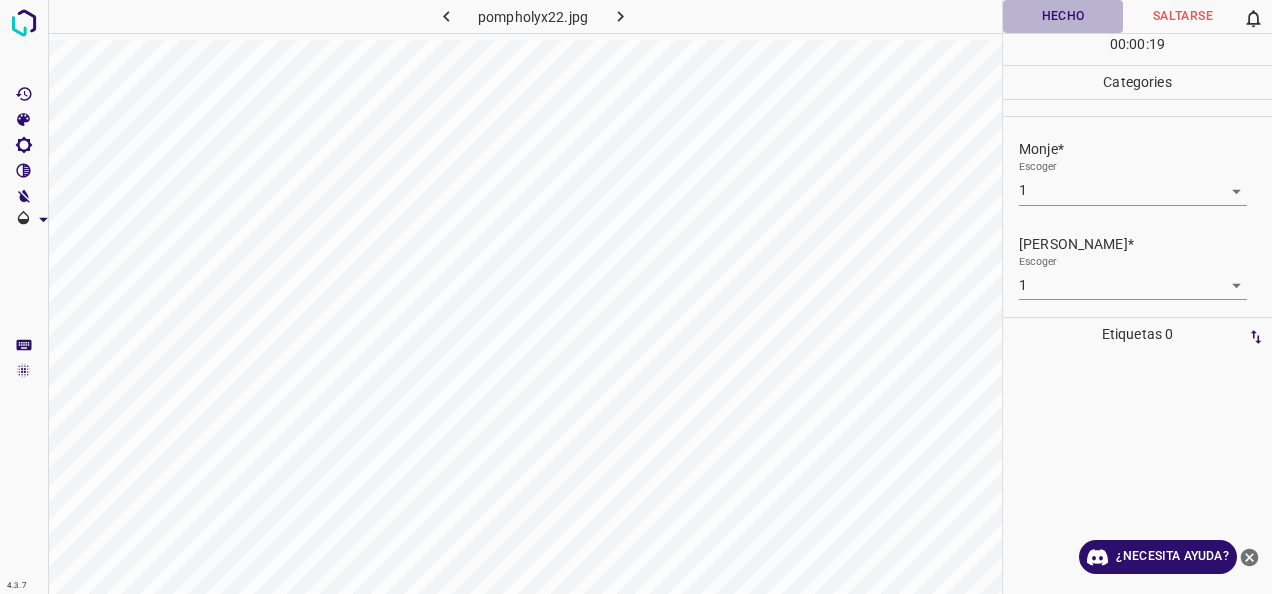 click on "Hecho" at bounding box center (1063, 16) 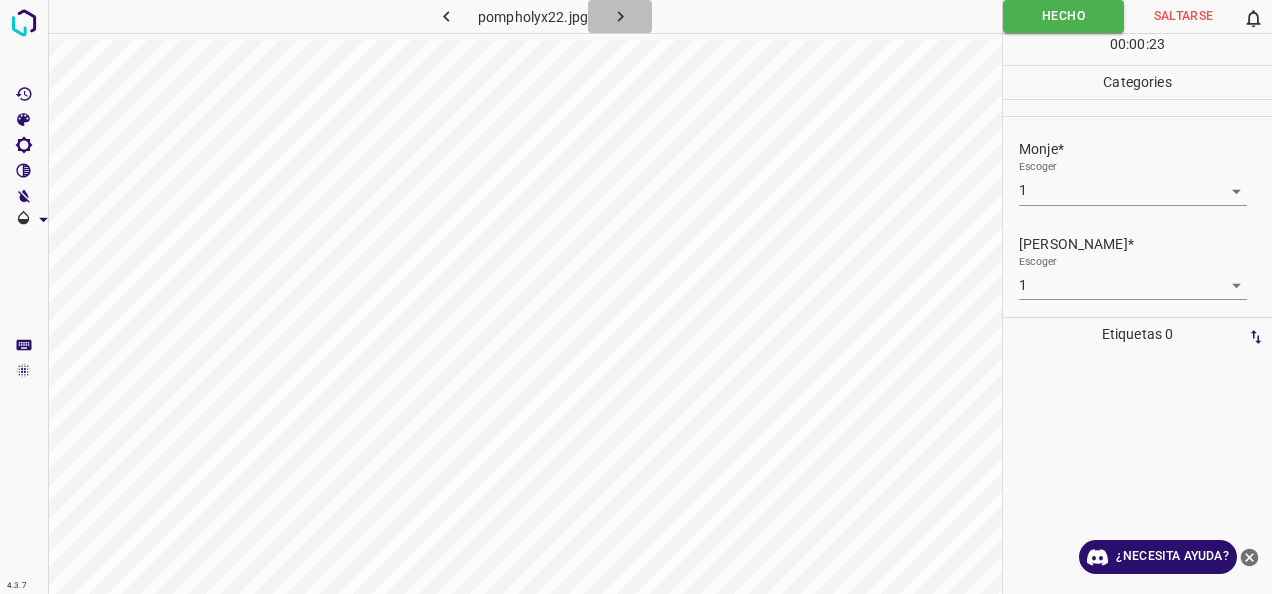 click 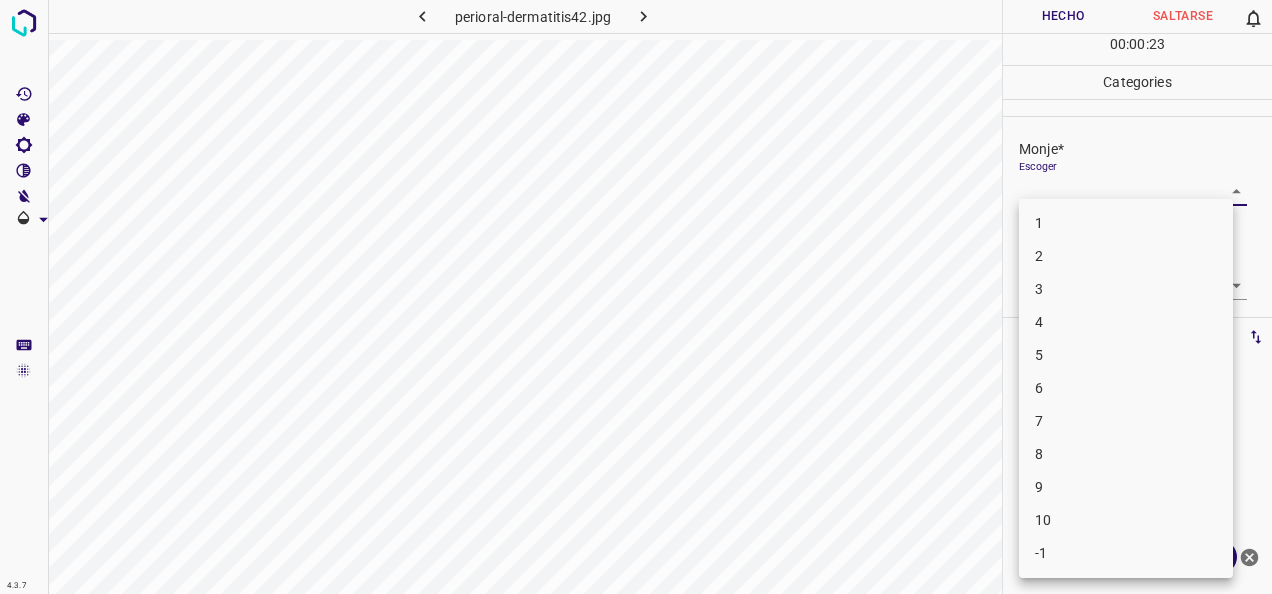 click on "4.3.7 perioral-dermatitis42.jpg Hecho Saltarse 0 00   : 00   : 23   Categories Monje*  Escoger ​  [PERSON_NAME]*  Escoger ​ Etiquetas 0 Categories 1 Monje 2  [PERSON_NAME] Herramientas Espacio Cambiar entre modos (Dibujar y Editar) Yo Etiquetado automático R Restaurar zoom M Acercar N Alejar Borrar Eliminar etiqueta de selección Filtros Z Restaurar filtros X Filtro de saturación C Filtro de brillo V Filtro de contraste B Filtro de escala de grises General O Descargar ¿Necesita ayuda? -Mensaje de texto -Esconder -Borrar 1 2 3 4 5 6 7 8 9 10 -1" at bounding box center (636, 297) 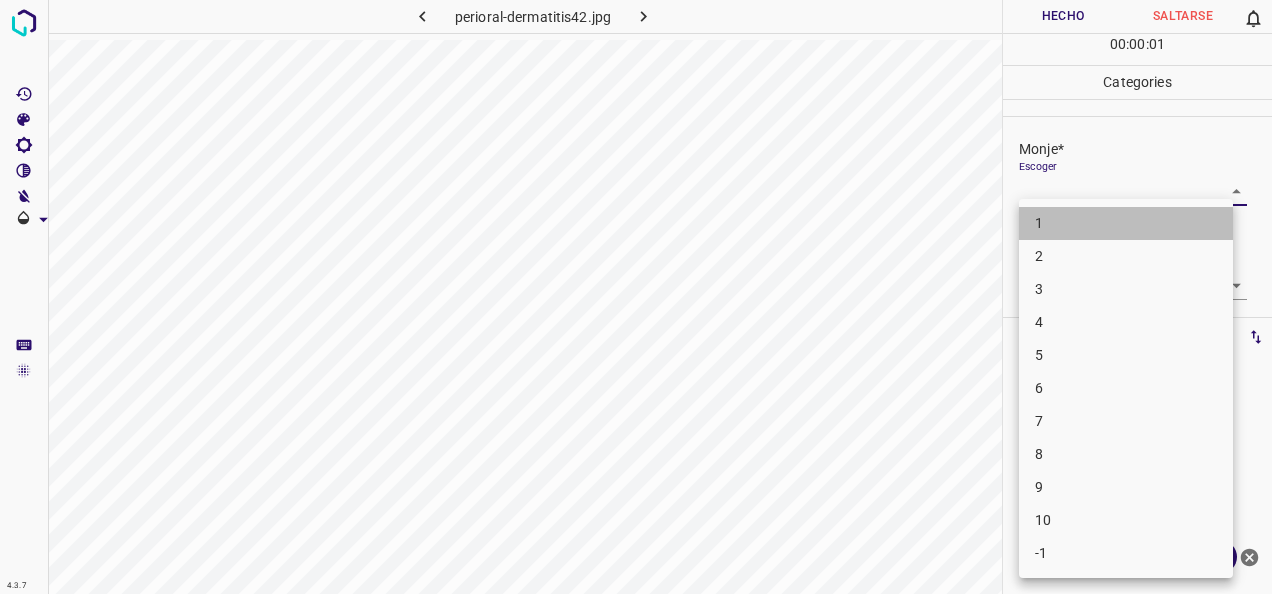 click on "1" at bounding box center [1126, 223] 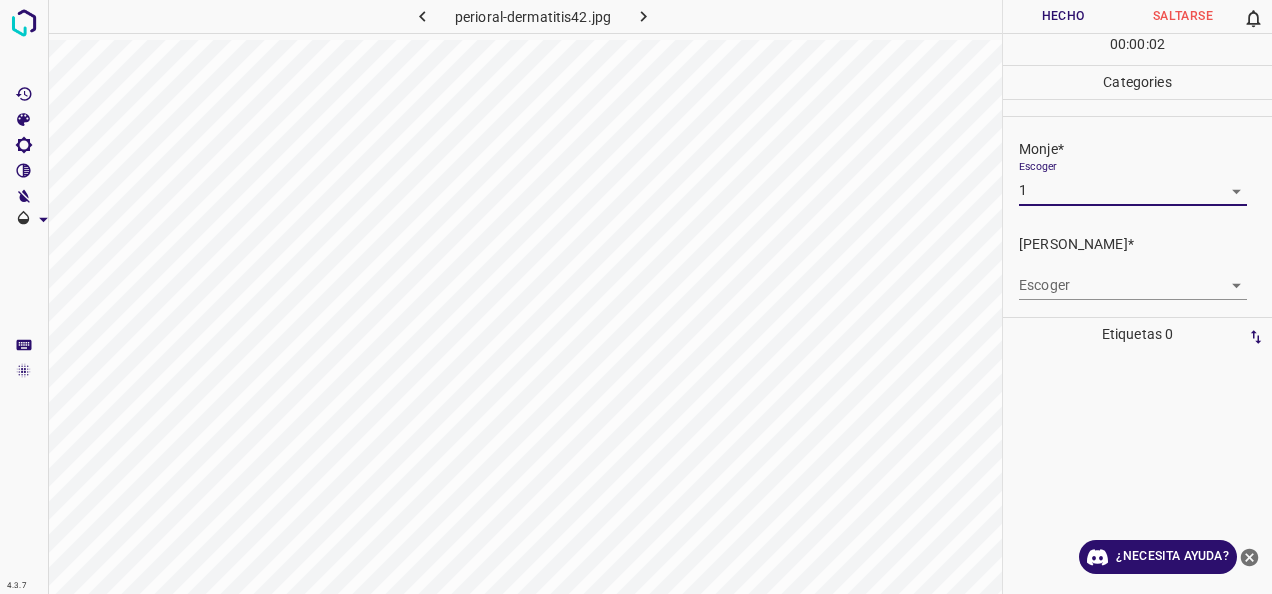 click on "4.3.7 perioral-dermatitis42.jpg Hecho Saltarse 0 00   : 00   : 02   Categories Monje*  Escoger 1 1  [PERSON_NAME]*  Escoger ​ Etiquetas 0 Categories 1 Monje 2  [PERSON_NAME] Herramientas Espacio Cambiar entre modos (Dibujar y Editar) Yo Etiquetado automático R Restaurar zoom M Acercar N Alejar Borrar Eliminar etiqueta de selección Filtros Z Restaurar filtros X Filtro de saturación C Filtro de brillo V Filtro de contraste B Filtro de escala de grises General O Descargar ¿Necesita ayuda? -Mensaje de texto -Esconder -Borrar" at bounding box center [636, 297] 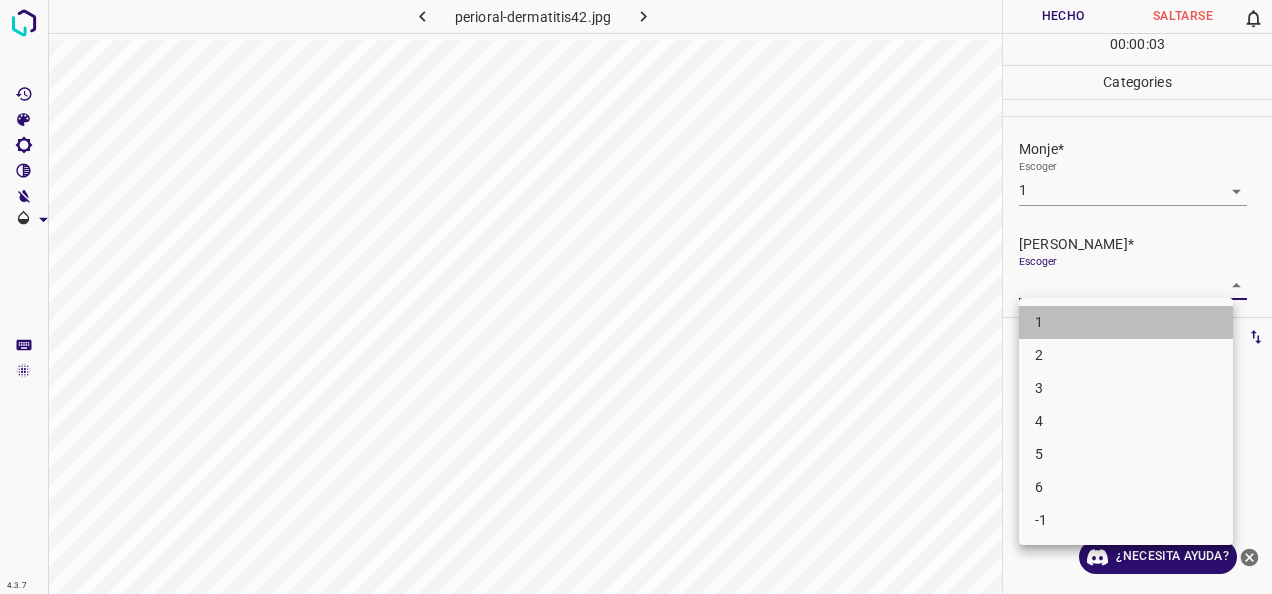 click on "1" at bounding box center [1126, 322] 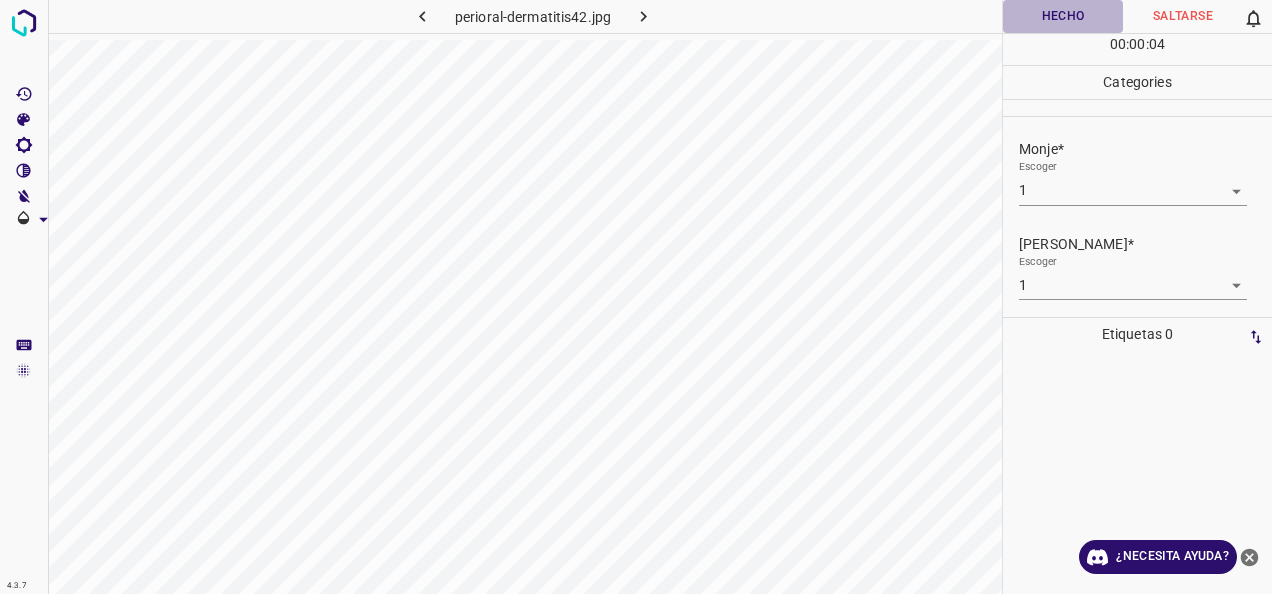 click on "Hecho" at bounding box center (1063, 16) 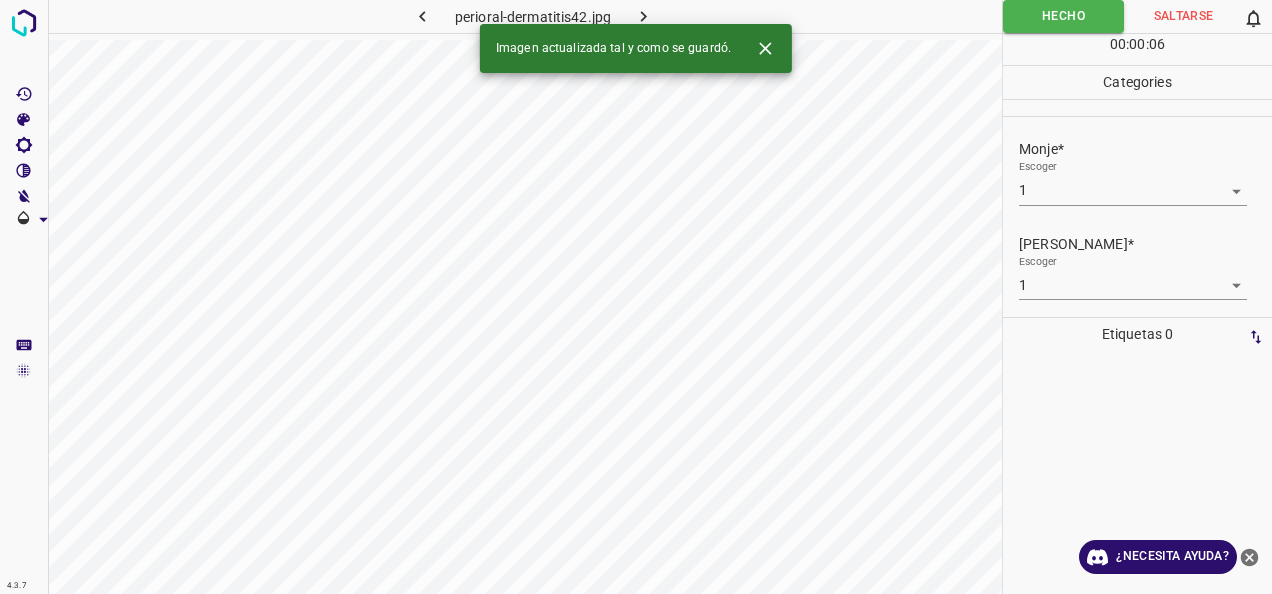 click 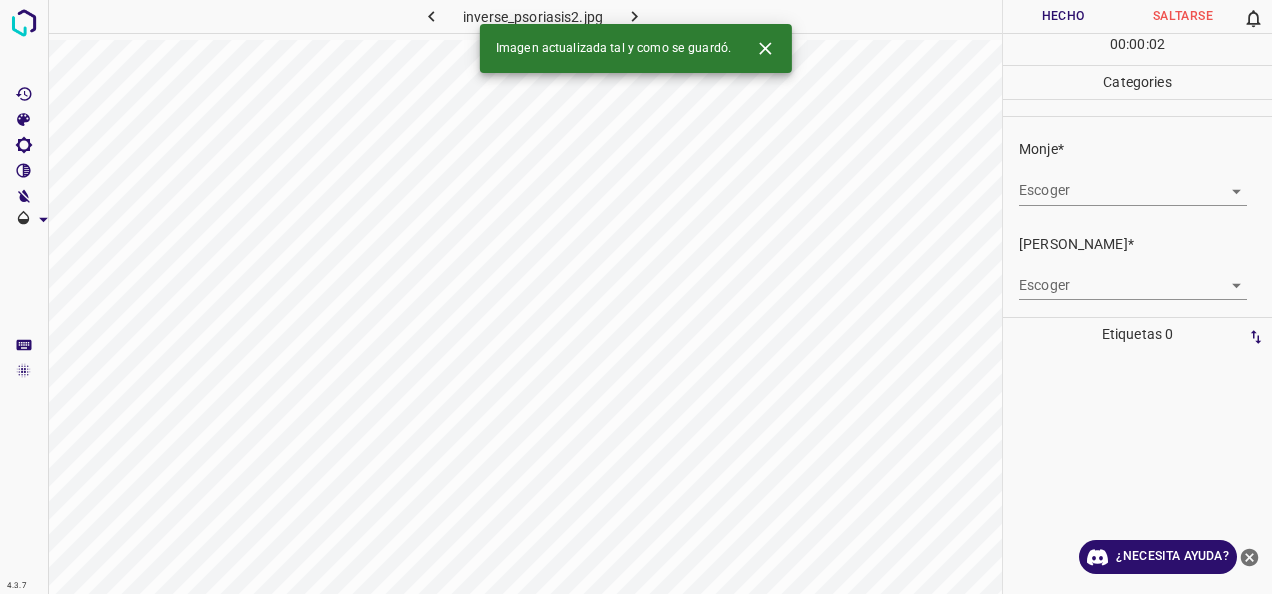 click on "Monje*  Escoger ​" at bounding box center [1137, 172] 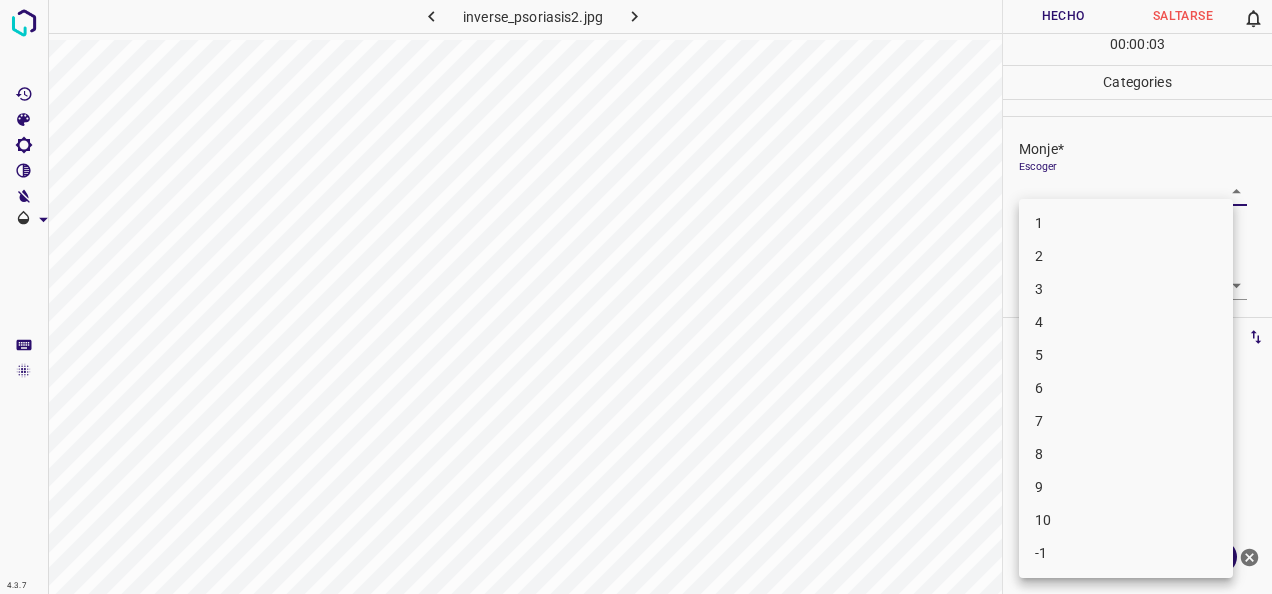 click on "4.3.7 inverse_psoriasis2.jpg Hecho Saltarse 0 00   : 00   : 03   Categories Monje*  Escoger ​  [PERSON_NAME]*  Escoger ​ Etiquetas 0 Categories 1 Monje 2  [PERSON_NAME] Herramientas Espacio Cambiar entre modos (Dibujar y Editar) Yo Etiquetado automático R Restaurar zoom M Acercar N Alejar Borrar Eliminar etiqueta de selección Filtros Z Restaurar filtros X Filtro de saturación C Filtro de brillo V Filtro de contraste B Filtro de escala de grises General O Descargar ¿Necesita ayuda? -Mensaje de texto -Esconder -Borrar 1 2 3 4 5 6 7 8 9 10 -1" at bounding box center [636, 297] 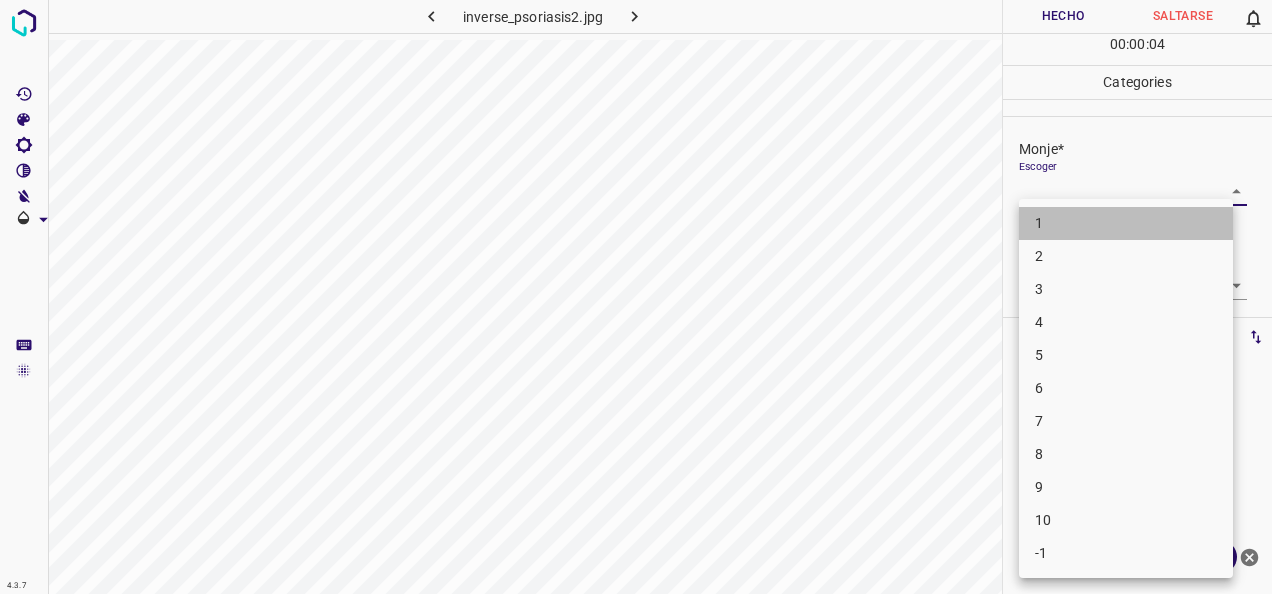 click on "1" at bounding box center [1126, 223] 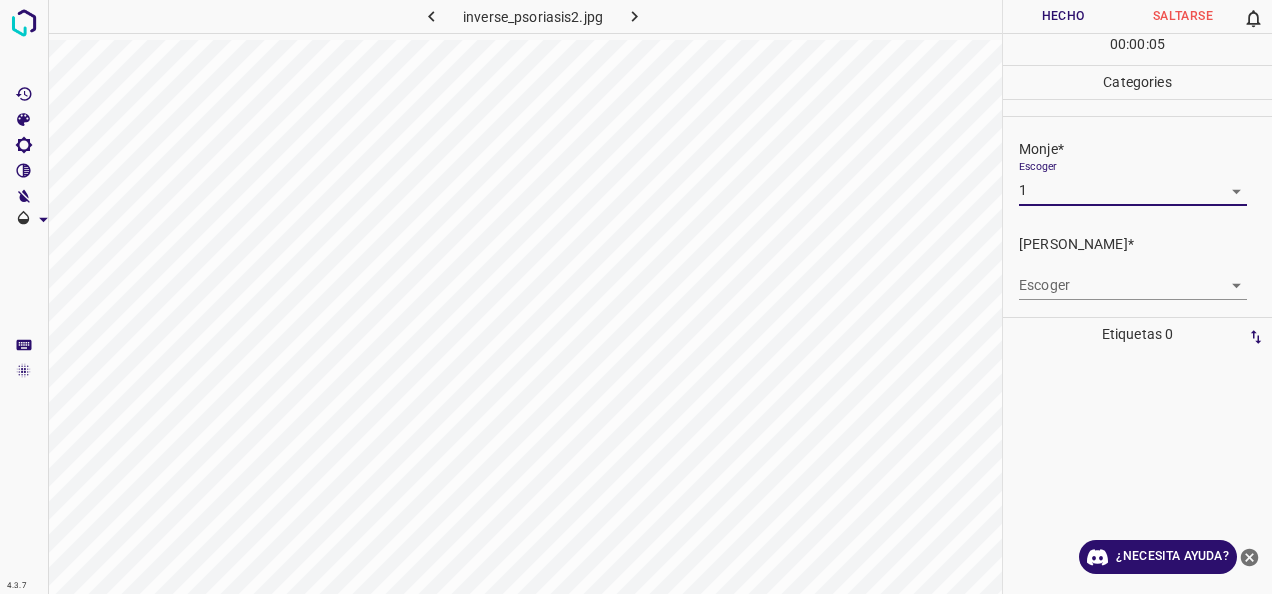 click on "4.3.7 inverse_psoriasis2.jpg Hecho Saltarse 0 00   : 00   : 05   Categories Monje*  Escoger 1 1  [PERSON_NAME]*  Escoger ​ Etiquetas 0 Categories 1 Monje 2  [PERSON_NAME] Herramientas Espacio Cambiar entre modos (Dibujar y Editar) Yo Etiquetado automático R Restaurar zoom M Acercar N Alejar Borrar Eliminar etiqueta de selección Filtros Z Restaurar filtros X Filtro de saturación C Filtro de brillo V Filtro de contraste B Filtro de escala de grises General O Descargar ¿Necesita ayuda? -Mensaje de texto -Esconder -Borrar" at bounding box center [636, 297] 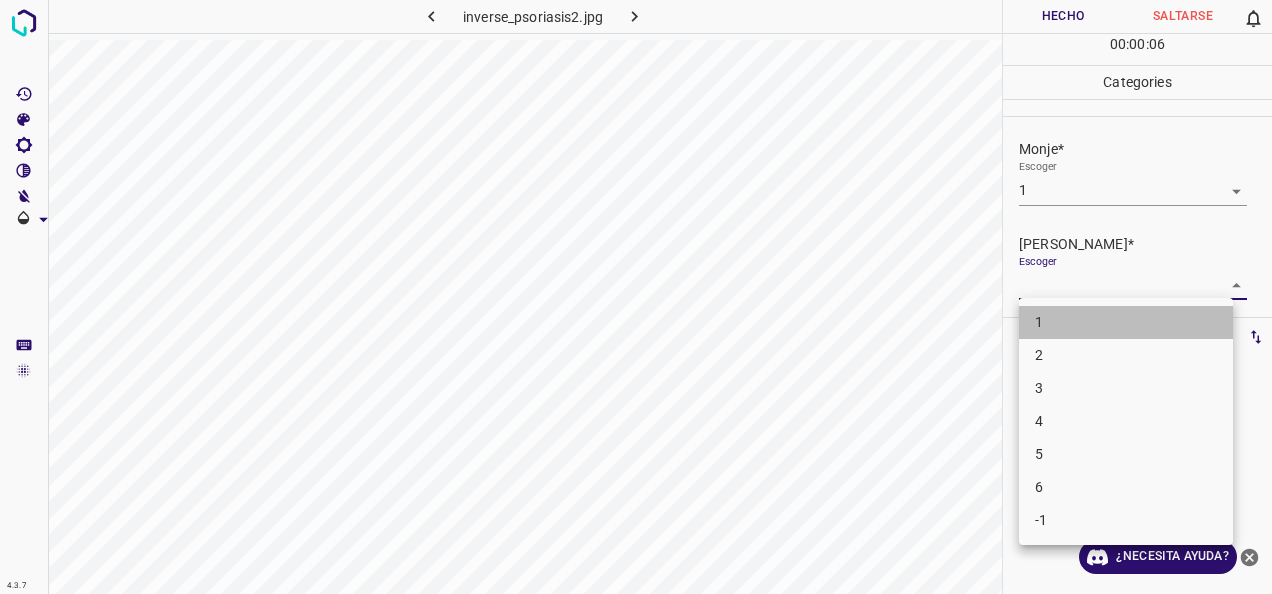 click on "1" at bounding box center (1126, 322) 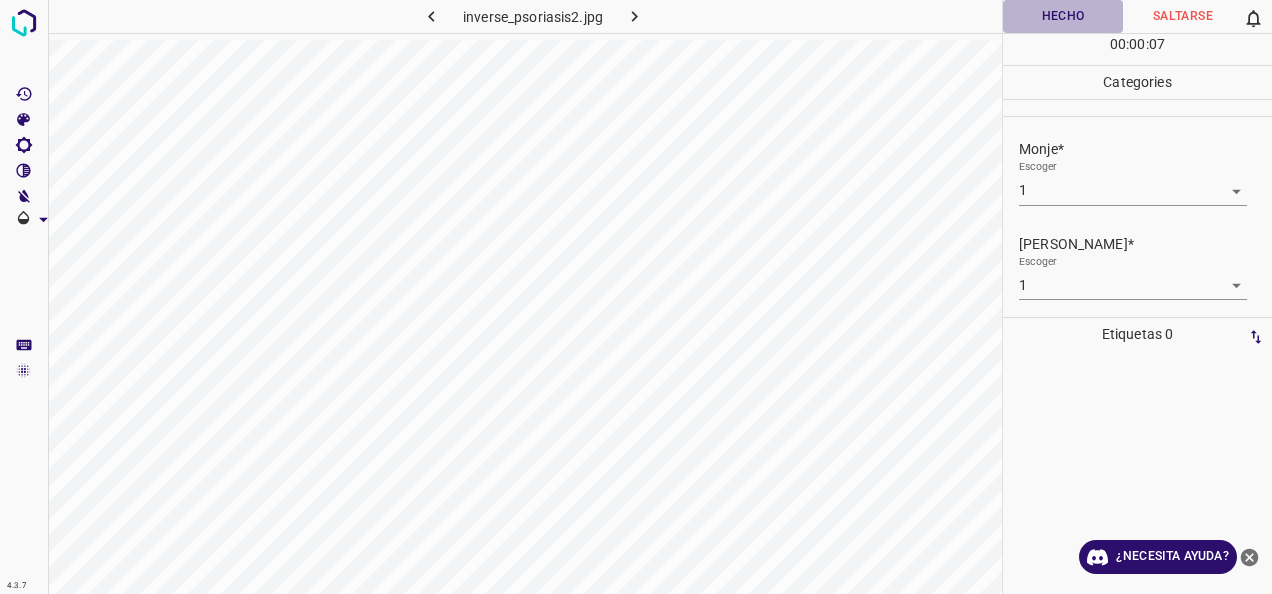 click on "Hecho" at bounding box center [1063, 16] 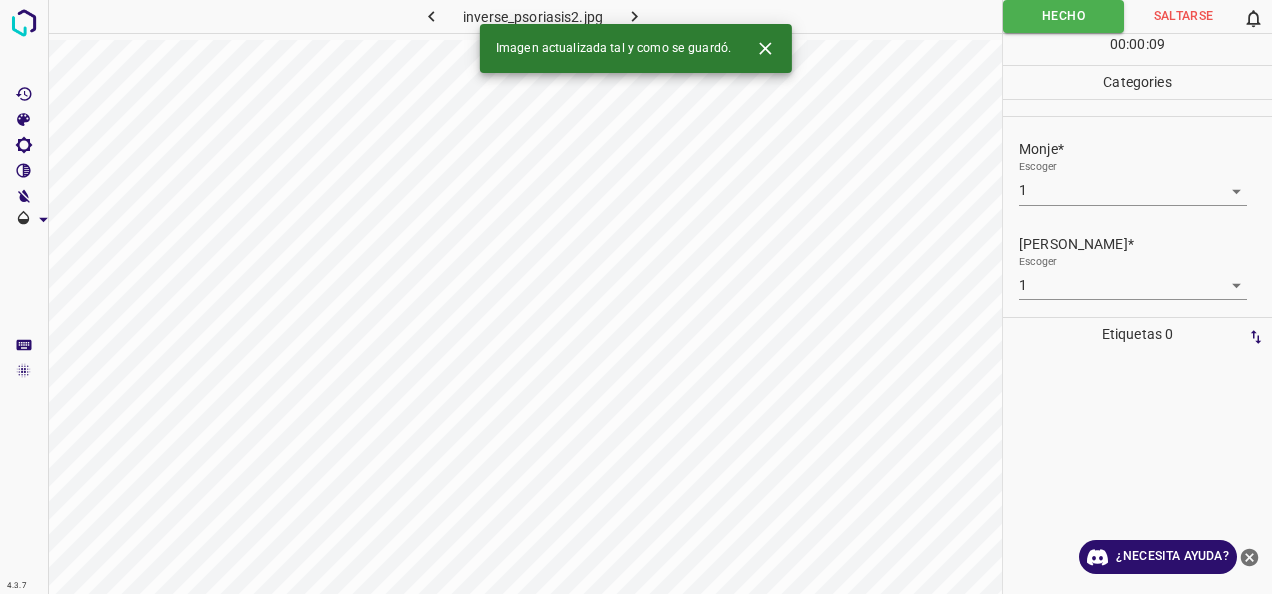 click 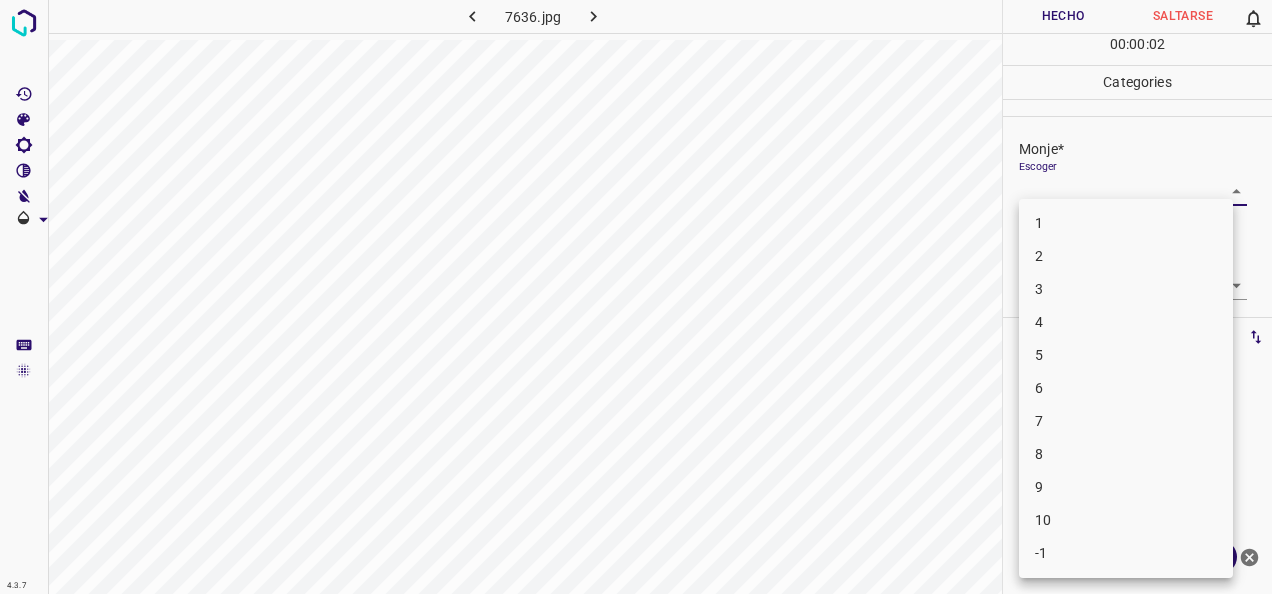 click on "4.3.7 7636.jpg Hecho Saltarse 0 00   : 00   : 02   Categories Monje*  Escoger ​  [PERSON_NAME]*  Escoger ​ Etiquetas 0 Categories 1 Monje 2  [PERSON_NAME] Herramientas Espacio Cambiar entre modos (Dibujar y Editar) Yo Etiquetado automático R Restaurar zoom M Acercar N Alejar Borrar Eliminar etiqueta de selección Filtros Z Restaurar filtros X Filtro de saturación C Filtro de brillo V Filtro de contraste B Filtro de escala de grises General O Descargar ¿Necesita ayuda? -Mensaje de texto -Esconder -Borrar 1 2 3 4 5 6 7 8 9 10 -1" at bounding box center (636, 297) 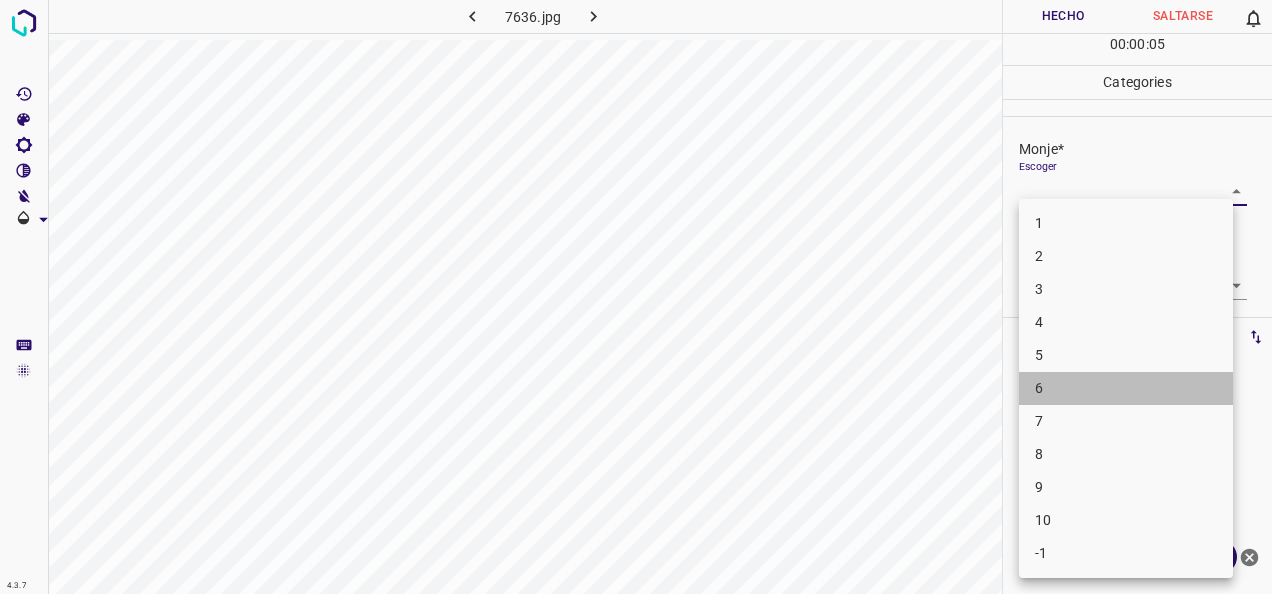click on "6" at bounding box center (1126, 388) 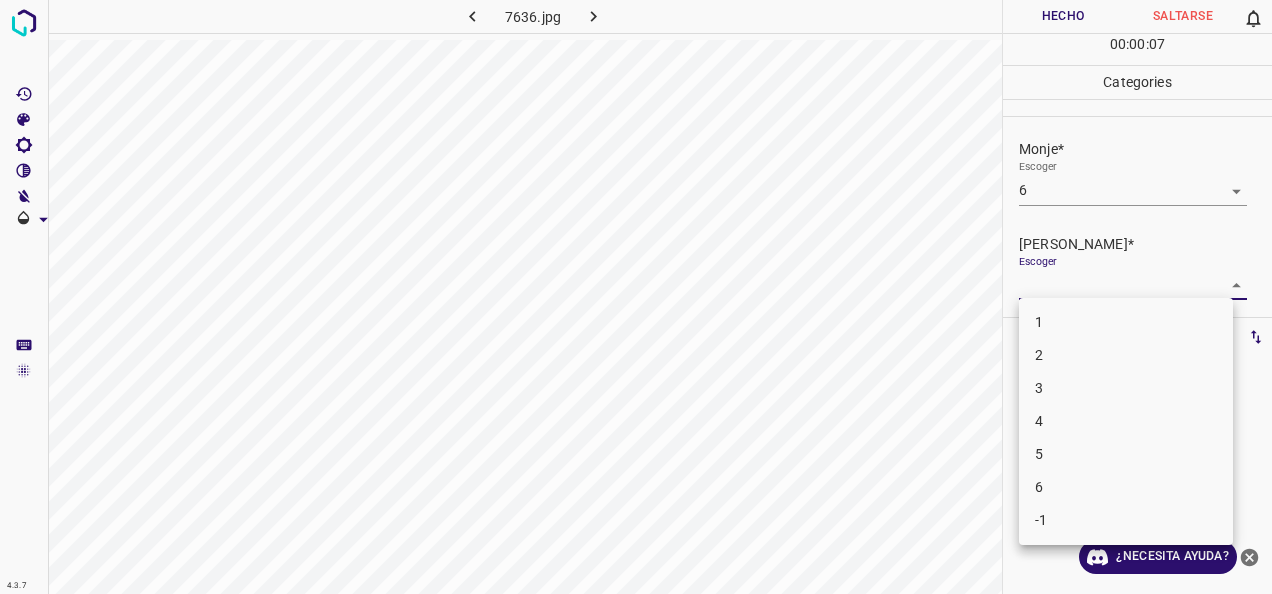 click on "4.3.7 7636.jpg Hecho Saltarse 0 00   : 00   : 07   Categories Monje*  Escoger 6 6  [PERSON_NAME]*  Escoger ​ Etiquetas 0 Categories 1 Monje 2  [PERSON_NAME] Herramientas Espacio Cambiar entre modos (Dibujar y Editar) Yo Etiquetado automático R Restaurar zoom M Acercar N Alejar Borrar Eliminar etiqueta de selección Filtros Z Restaurar filtros X Filtro de saturación C Filtro de brillo V Filtro de contraste B Filtro de escala de grises General O Descargar ¿Necesita ayuda? -Mensaje de texto -Esconder -Borrar 1 2 3 4 5 6 -1" at bounding box center [636, 297] 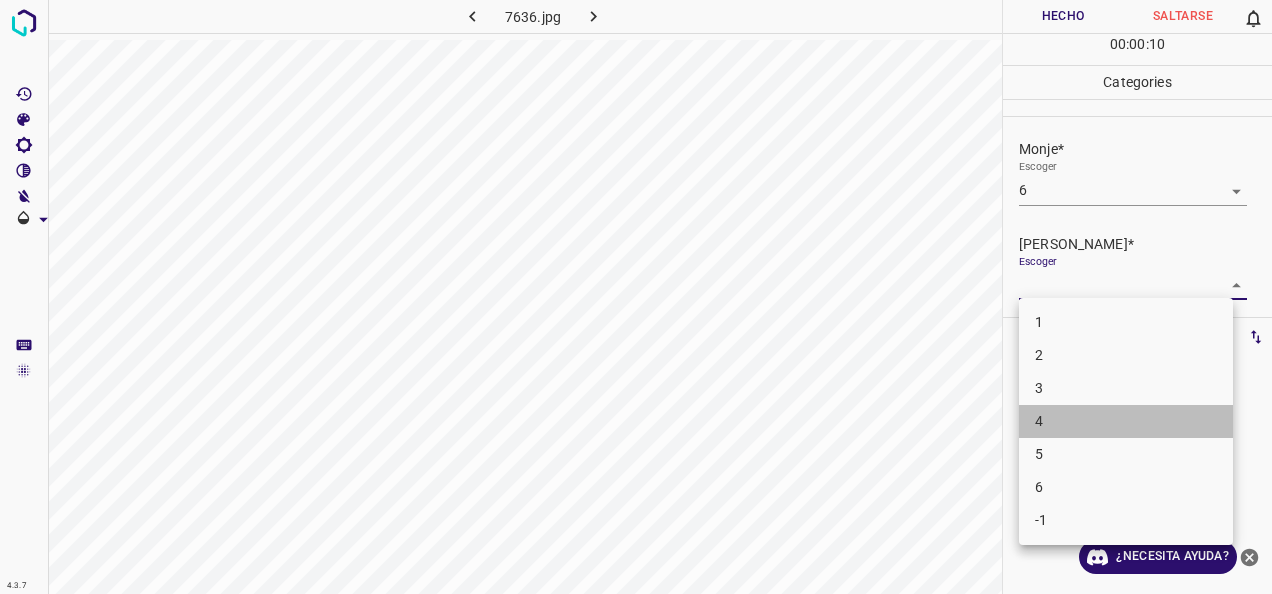 click on "4" at bounding box center [1126, 421] 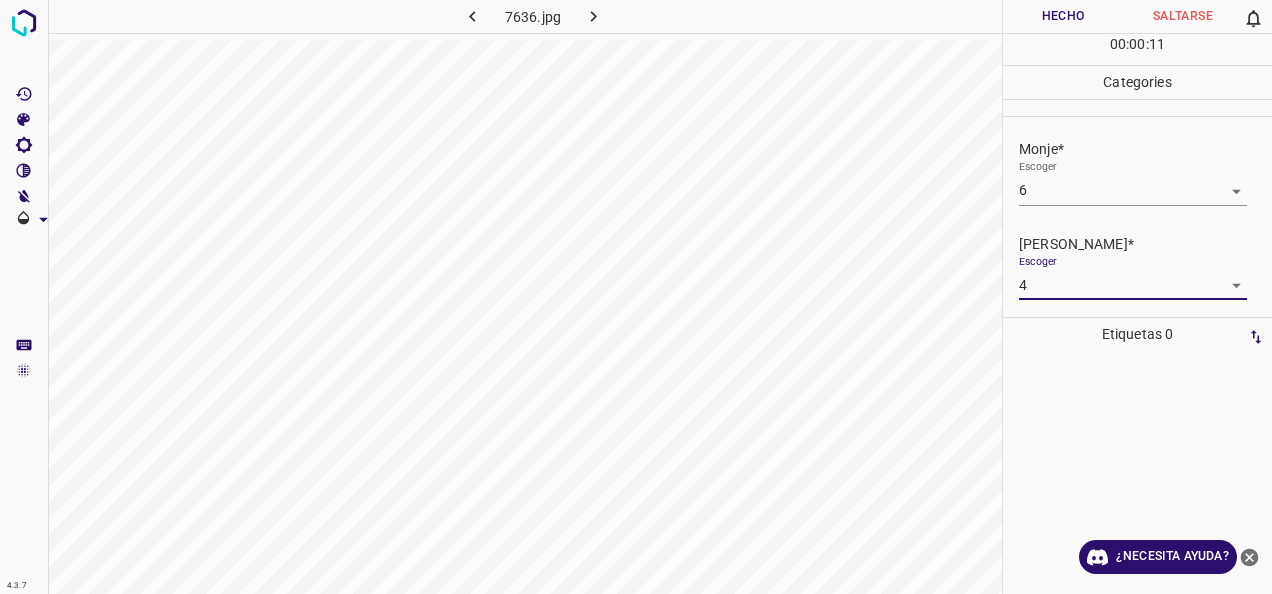 click on "Hecho" at bounding box center (1063, 16) 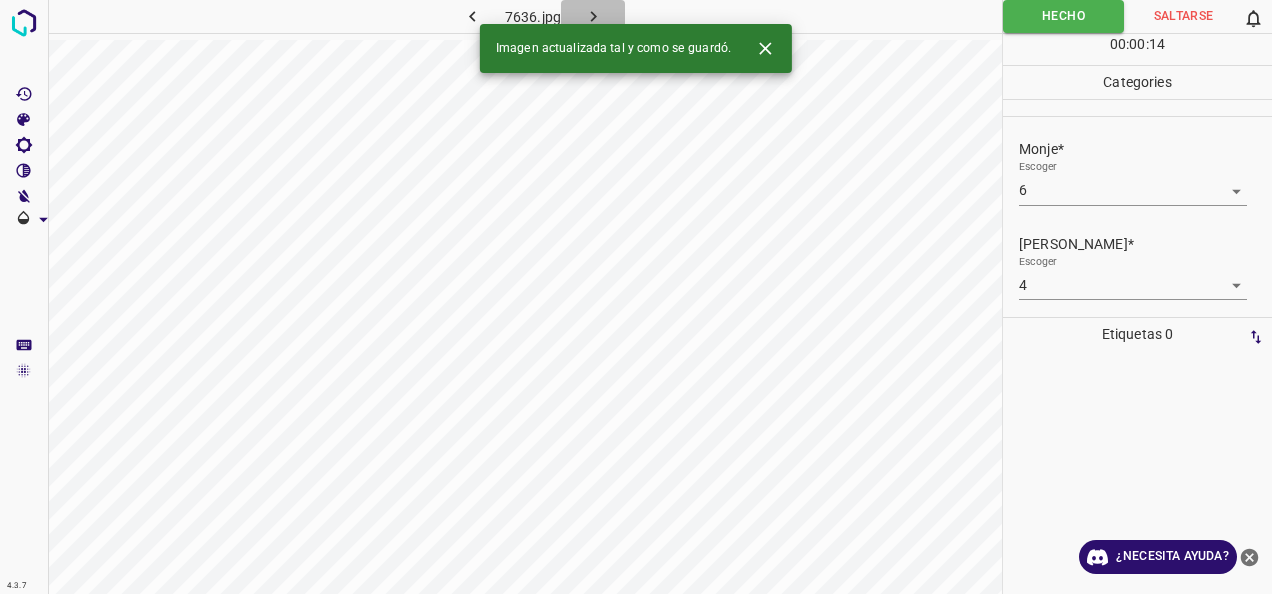 click 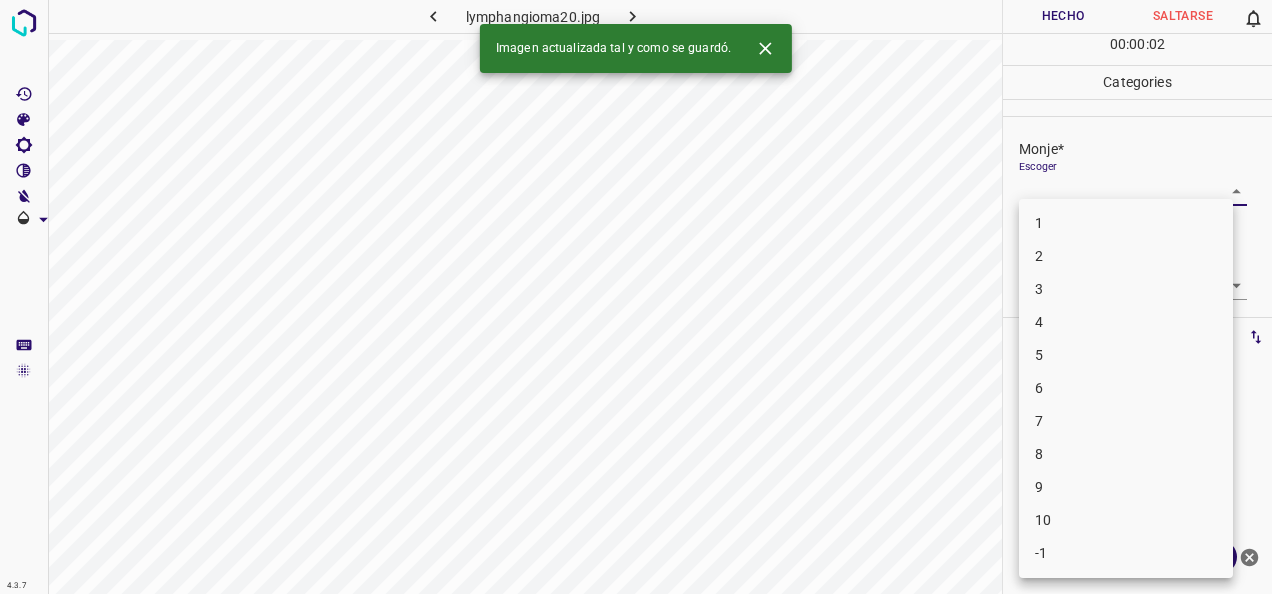 click on "4.3.7 lymphangioma20.jpg Hecho Saltarse 0 00   : 00   : 02   Categories Monje*  Escoger ​  [PERSON_NAME]*  Escoger ​ Etiquetas 0 Categories 1 Monje 2  [PERSON_NAME] Herramientas Espacio Cambiar entre modos (Dibujar y Editar) Yo Etiquetado automático R Restaurar zoom M Acercar N Alejar Borrar Eliminar etiqueta de selección Filtros Z Restaurar filtros X Filtro de saturación C Filtro de brillo V Filtro de contraste B Filtro de escala de grises General O Descargar Imagen actualizada tal y como se guardó. ¿Necesita ayuda? -Mensaje de texto -Esconder -Borrar 1 2 3 4 5 6 7 8 9 10 -1" at bounding box center [636, 297] 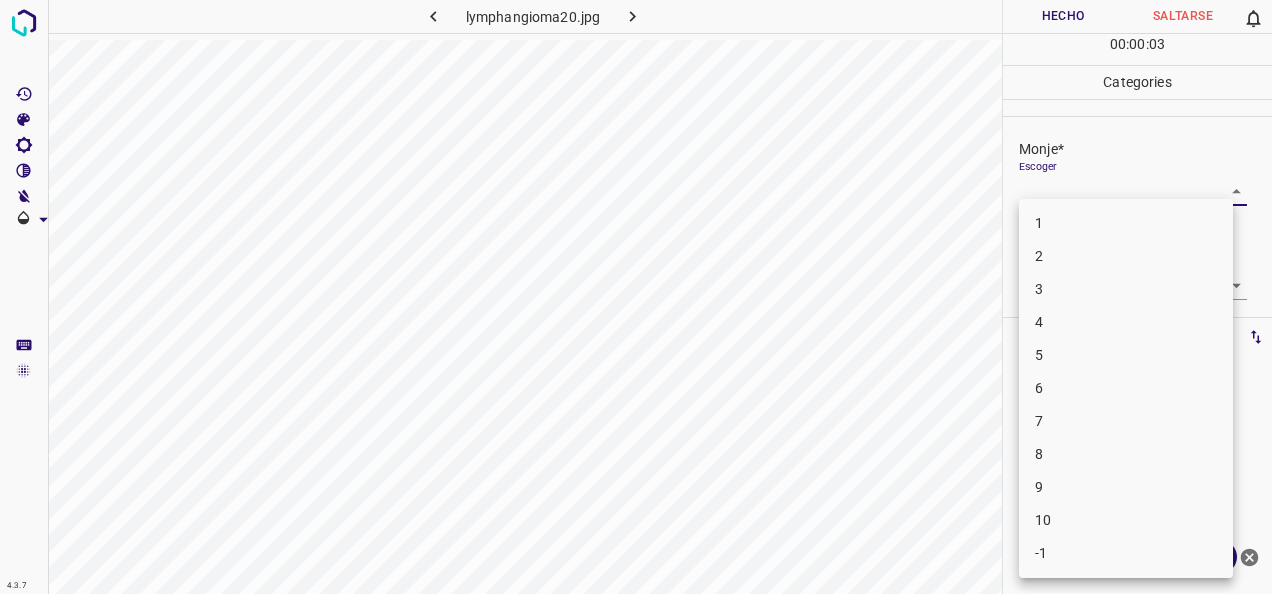 click on "1" at bounding box center [1126, 223] 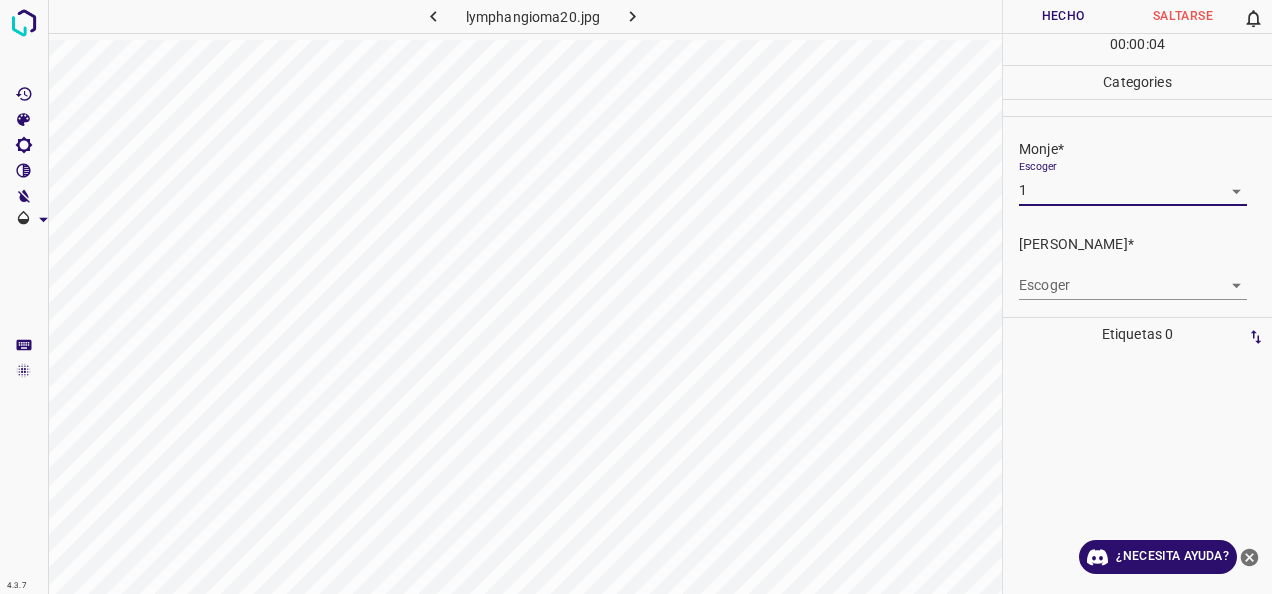 click on "4.3.7 lymphangioma20.jpg Hecho Saltarse 0 00   : 00   : 04   Categories Monje*  Escoger 1 1  [PERSON_NAME]*  Escoger ​ Etiquetas 0 Categories 1 Monje 2  [PERSON_NAME] Herramientas Espacio Cambiar entre modos (Dibujar y Editar) Yo Etiquetado automático R Restaurar zoom M Acercar N Alejar Borrar Eliminar etiqueta de selección Filtros Z Restaurar filtros X Filtro de saturación C Filtro de brillo V Filtro de contraste B Filtro de escala de grises General O Descargar ¿Necesita ayuda? -Mensaje de texto -Esconder -Borrar" at bounding box center [636, 297] 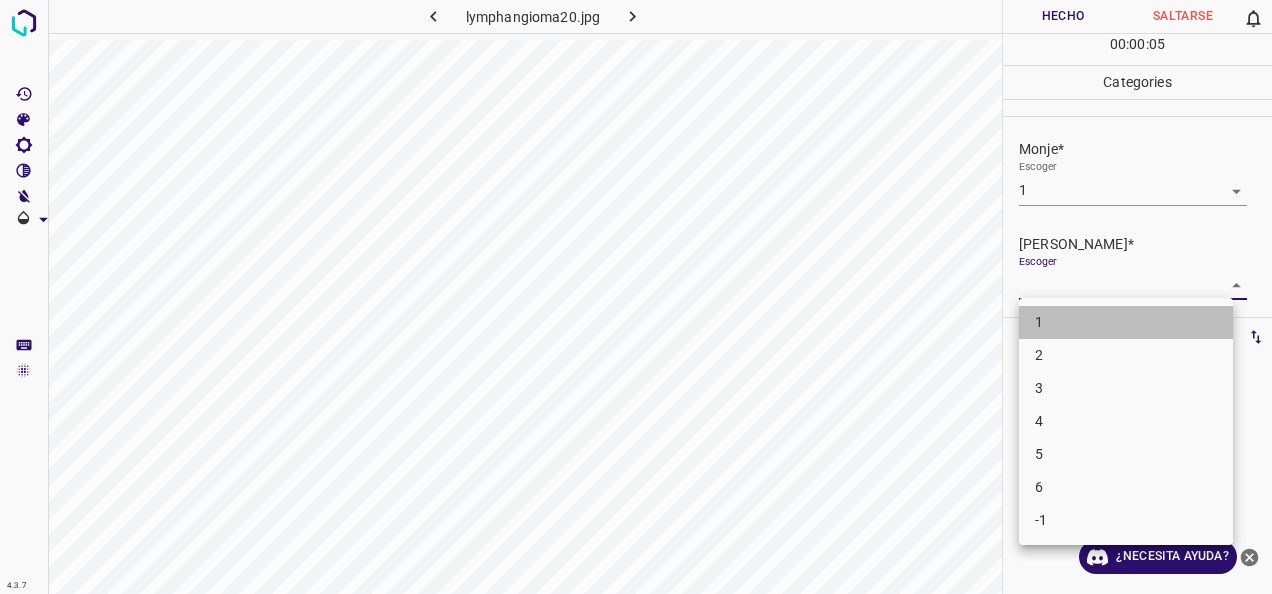 click on "1" at bounding box center (1126, 322) 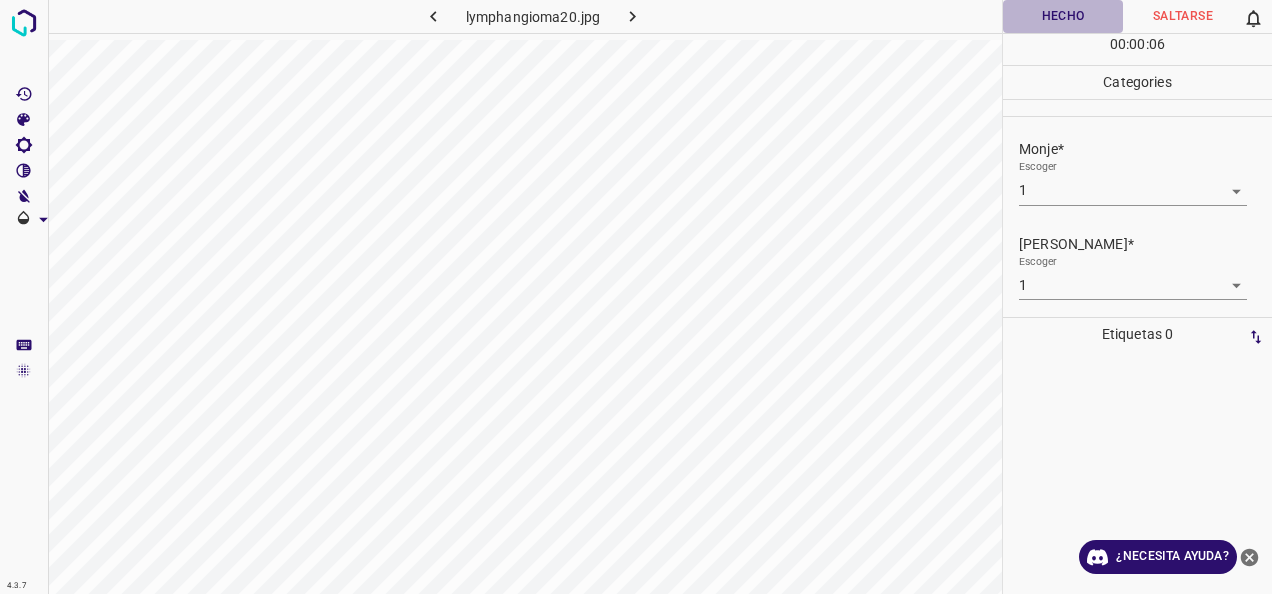 click on "Hecho" at bounding box center (1063, 16) 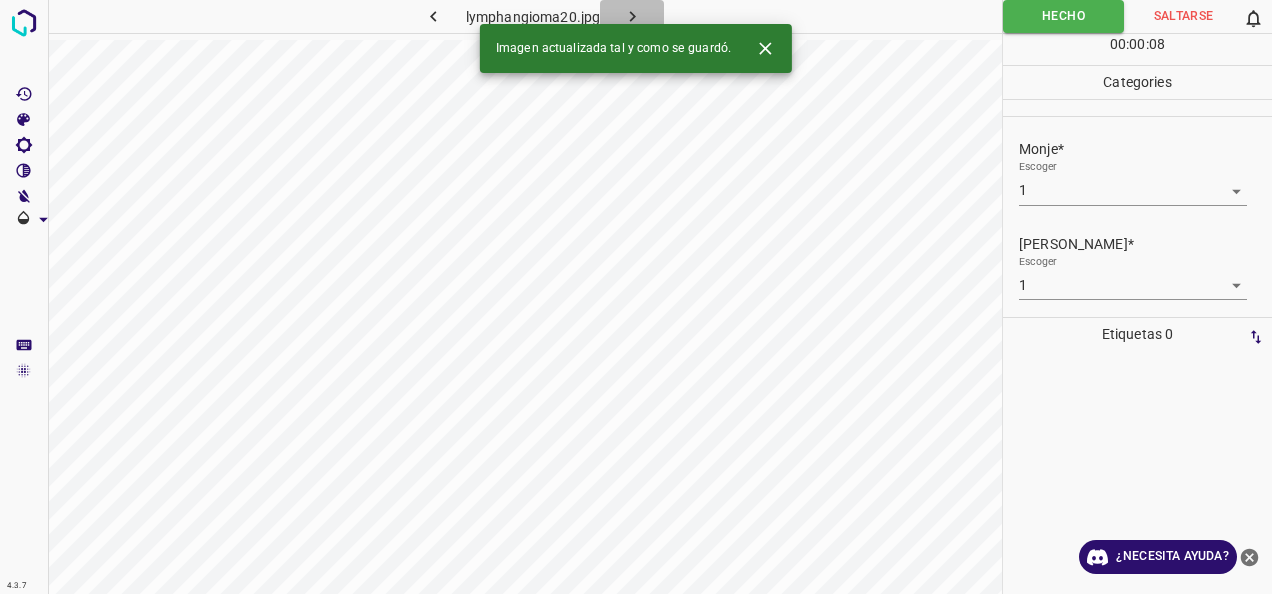 click 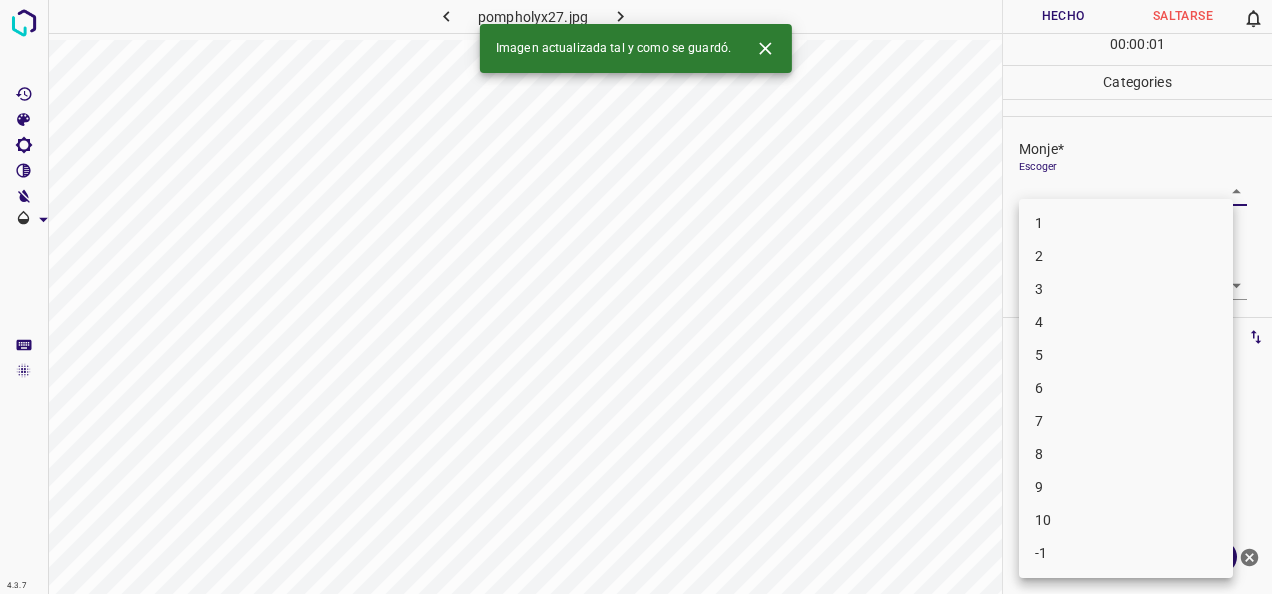 click on "4.3.7 pompholyx27.jpg Hecho Saltarse 0 00   : 00   : 01   Categories Monje*  Escoger ​  [PERSON_NAME]*  Escoger ​ Etiquetas 0 Categories 1 Monje 2  [PERSON_NAME] Herramientas Espacio Cambiar entre modos (Dibujar y Editar) Yo Etiquetado automático R Restaurar zoom M Acercar N Alejar Borrar Eliminar etiqueta de selección Filtros Z Restaurar filtros X Filtro de saturación C Filtro de brillo V Filtro de contraste B Filtro de escala de grises General O Descargar Imagen actualizada tal y como se guardó. ¿Necesita ayuda? -Mensaje de texto -Esconder -Borrar 1 2 3 4 5 6 7 8 9 10 -1" at bounding box center (636, 297) 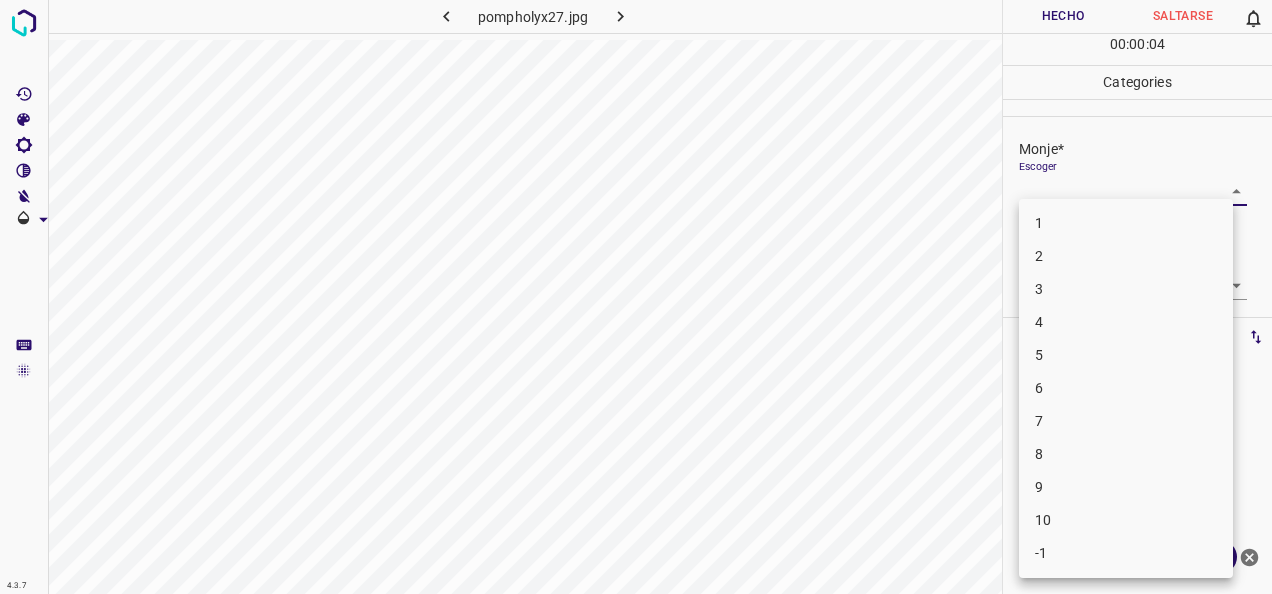 click on "2" at bounding box center [1126, 256] 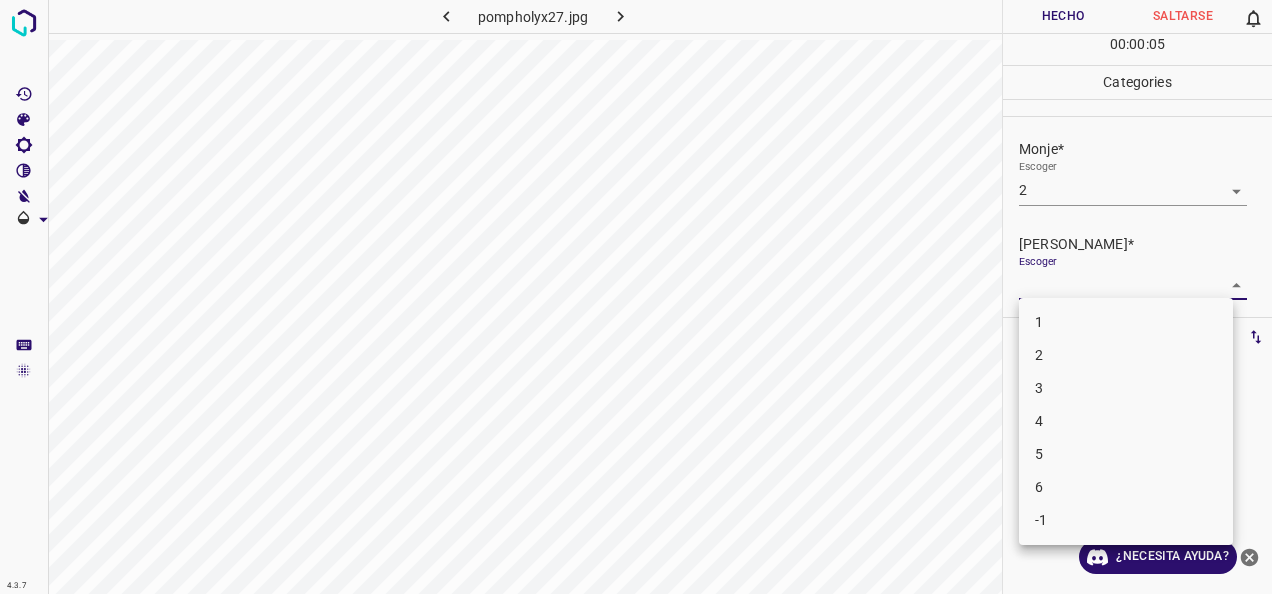 click on "4.3.7 pompholyx27.jpg Hecho Saltarse 0 00   : 00   : 05   Categories Monje*  Escoger 2 2  [PERSON_NAME]*  Escoger ​ Etiquetas 0 Categories 1 Monje 2  [PERSON_NAME] Herramientas Espacio Cambiar entre modos (Dibujar y Editar) Yo Etiquetado automático R Restaurar zoom M Acercar N Alejar Borrar Eliminar etiqueta de selección Filtros Z Restaurar filtros X Filtro de saturación C Filtro de brillo V Filtro de contraste B Filtro de escala de grises General O Descargar ¿Necesita ayuda? -Mensaje de texto -Esconder -Borrar 1 2 3 4 5 6 -1" at bounding box center (636, 297) 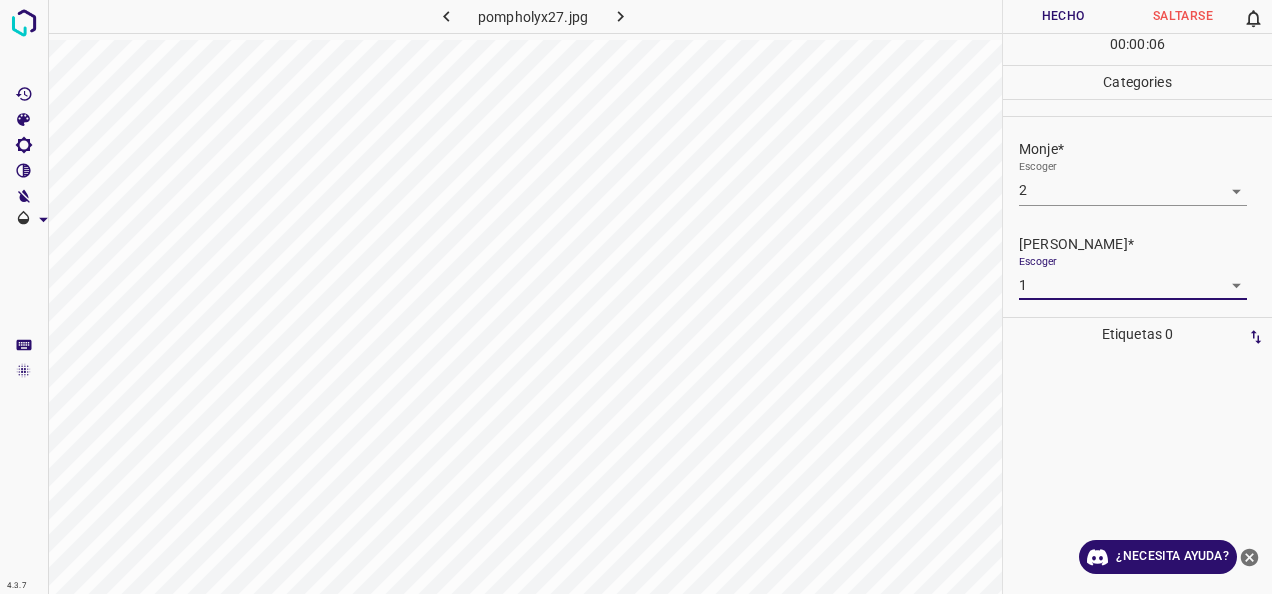 click on "Hecho" at bounding box center (1063, 16) 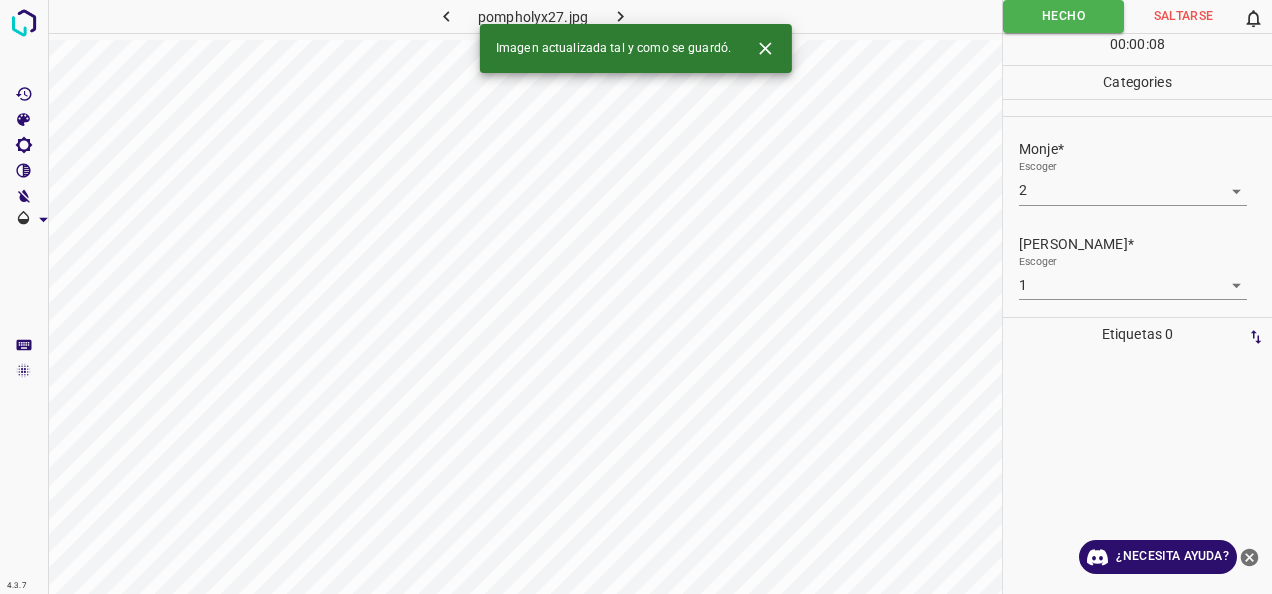 click 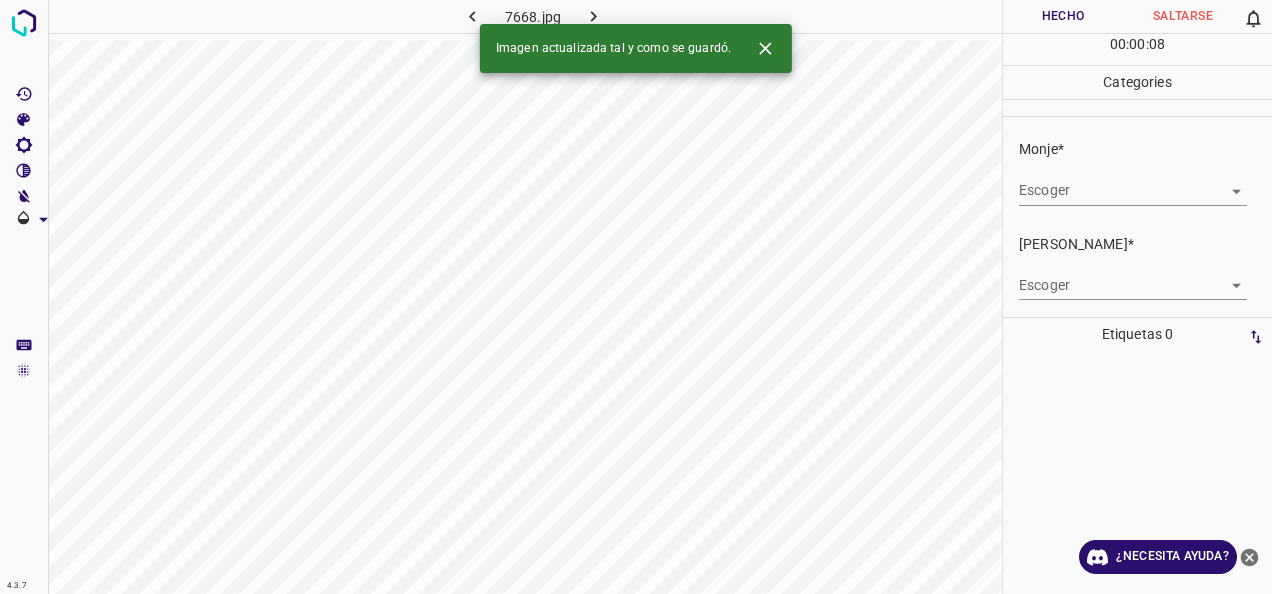 click on "4.3.7 7668.jpg Hecho Saltarse 0 00   : 00   : 08   Categories Monje*  Escoger ​  [PERSON_NAME]*  Escoger ​ Etiquetas 0 Categories 1 Monje 2  [PERSON_NAME] Herramientas Espacio Cambiar entre modos (Dibujar y Editar) Yo Etiquetado automático R Restaurar zoom M Acercar N Alejar Borrar Eliminar etiqueta de selección Filtros Z Restaurar filtros X Filtro de saturación C Filtro de brillo V Filtro de contraste B Filtro de escala de grises General O Descargar Imagen actualizada tal y como se guardó. ¿Necesita ayuda? -Mensaje de texto -Esconder -Borrar" at bounding box center (636, 297) 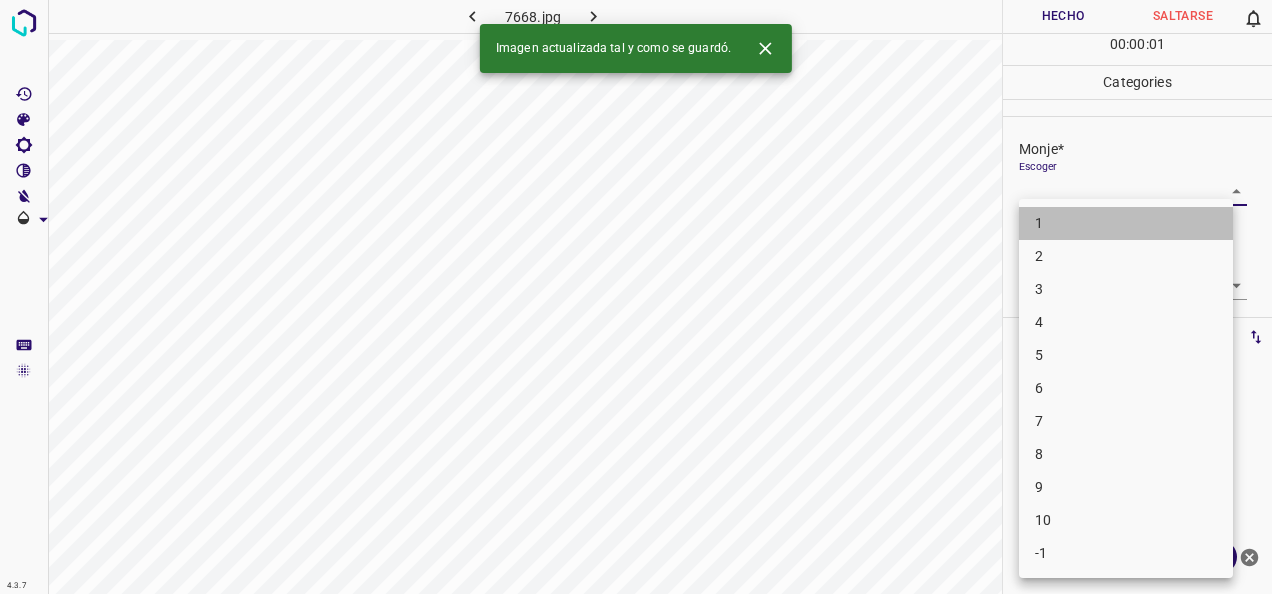 click on "1" at bounding box center [1126, 223] 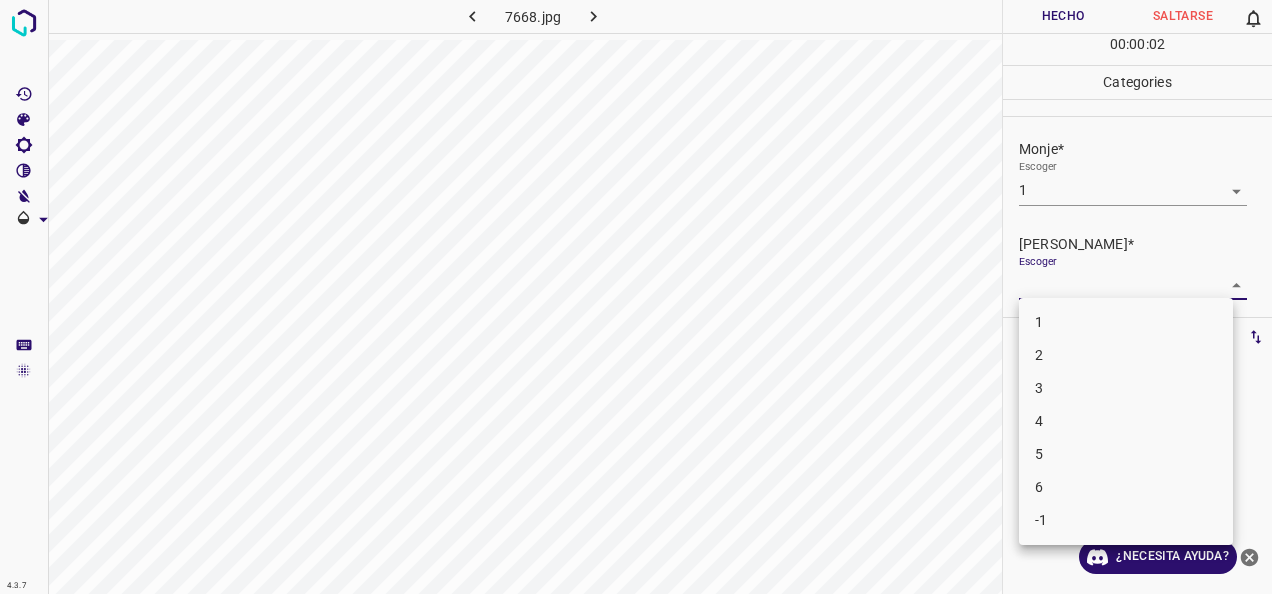 click on "4.3.7 7668.jpg Hecho Saltarse 0 00   : 00   : 02   Categories Monje*  Escoger 1 1  [PERSON_NAME]*  Escoger ​ Etiquetas 0 Categories 1 Monje 2  [PERSON_NAME] Herramientas Espacio Cambiar entre modos (Dibujar y Editar) Yo Etiquetado automático R Restaurar zoom M Acercar N Alejar Borrar Eliminar etiqueta de selección Filtros Z Restaurar filtros X Filtro de saturación C Filtro de brillo V Filtro de contraste B Filtro de escala de grises General O Descargar ¿Necesita ayuda? -Mensaje de texto -Esconder -Borrar 1 2 3 4 5 6 -1" at bounding box center (636, 297) 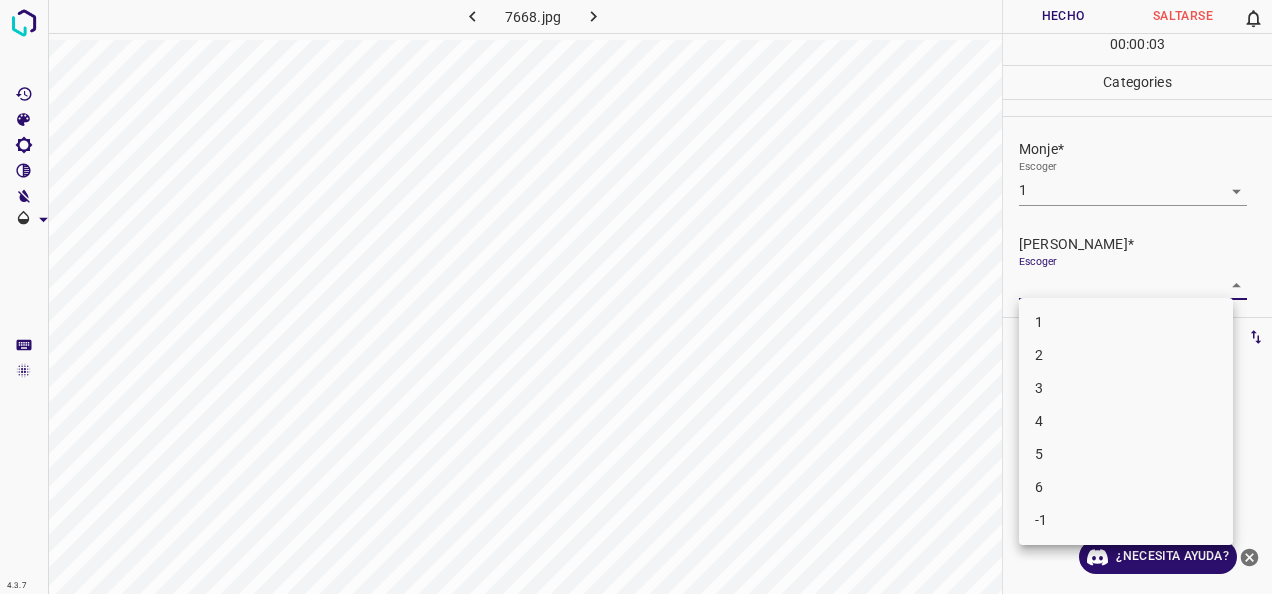 click on "1" at bounding box center (1126, 322) 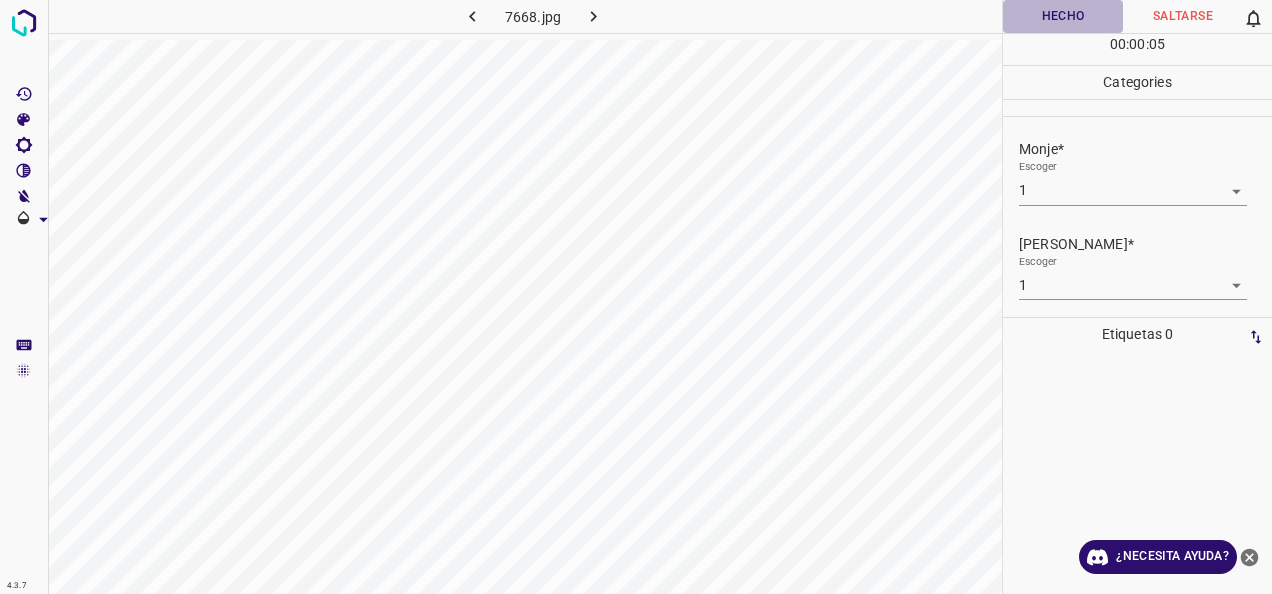 click on "Hecho" at bounding box center (1063, 16) 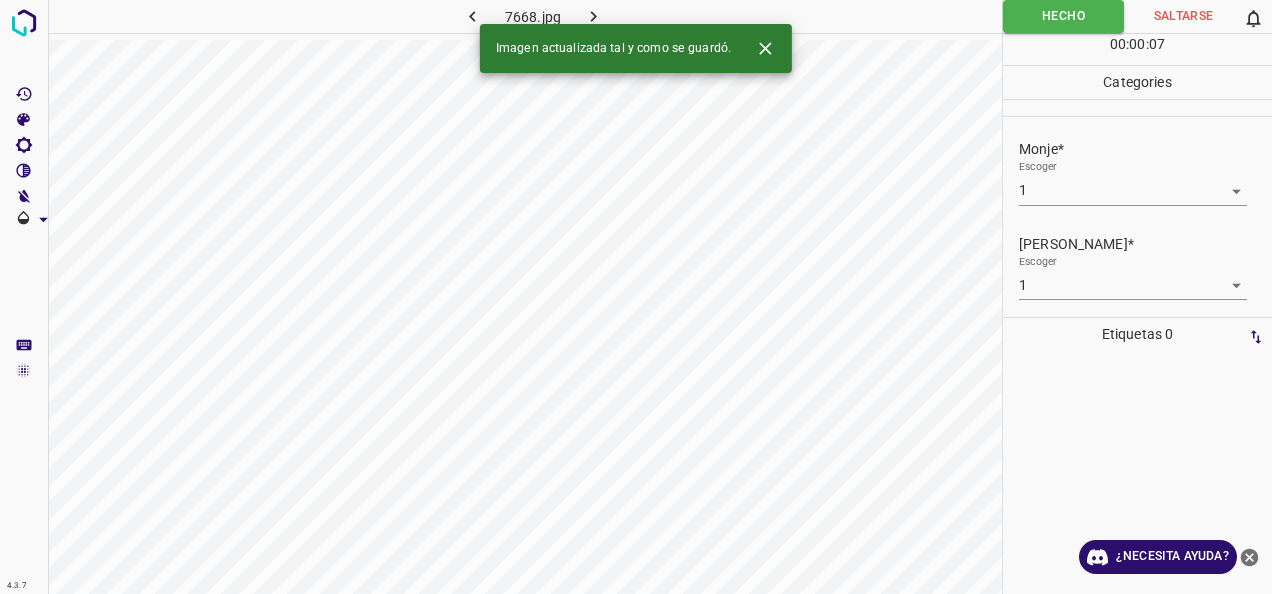 click 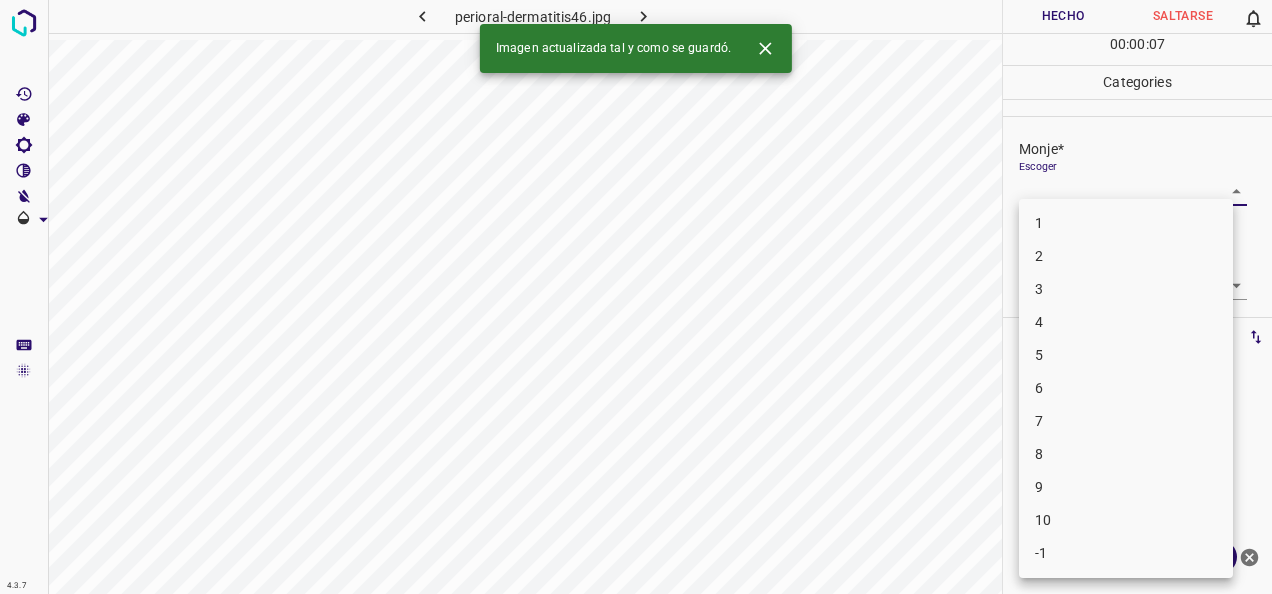 click on "4.3.7 perioral-dermatitis46.jpg Hecho Saltarse 0 00   : 00   : 07   Categories Monje*  Escoger ​  [PERSON_NAME]*  Escoger ​ Etiquetas 0 Categories 1 Monje 2  [PERSON_NAME] Herramientas Espacio Cambiar entre modos (Dibujar y Editar) Yo Etiquetado automático R Restaurar zoom M Acercar N Alejar Borrar Eliminar etiqueta de selección Filtros Z Restaurar filtros X Filtro de saturación C Filtro de brillo V Filtro de contraste B Filtro de escala de grises General O Descargar Imagen actualizada tal y como se guardó. ¿Necesita ayuda? -Mensaje de texto -Esconder -Borrar 1 2 3 4 5 6 7 8 9 10 -1" at bounding box center [636, 297] 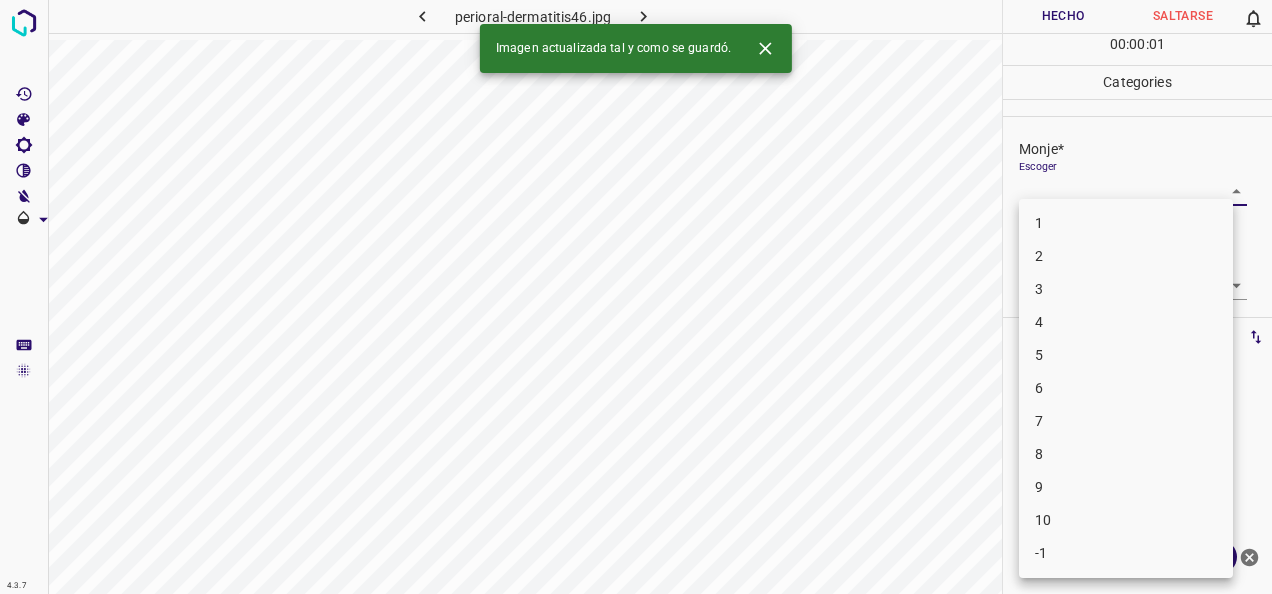 click on "1" at bounding box center (1126, 223) 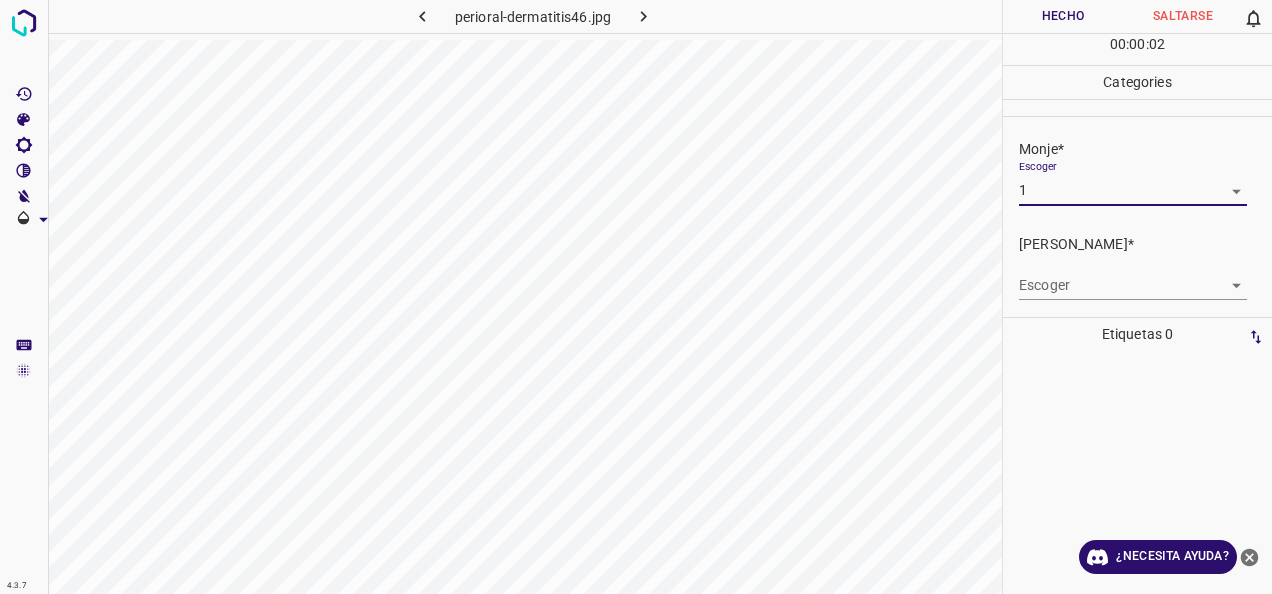 click on "4.3.7 perioral-dermatitis46.jpg Hecho Saltarse 0 00   : 00   : 02   Categories Monje*  Escoger 1 1  [PERSON_NAME]*  Escoger ​ Etiquetas 0 Categories 1 Monje 2  [PERSON_NAME] Herramientas Espacio Cambiar entre modos (Dibujar y Editar) Yo Etiquetado automático R Restaurar zoom M Acercar N Alejar Borrar Eliminar etiqueta de selección Filtros Z Restaurar filtros X Filtro de saturación C Filtro de brillo V Filtro de contraste B Filtro de escala de grises General O Descargar ¿Necesita ayuda? -Mensaje de texto -Esconder -Borrar" at bounding box center [636, 297] 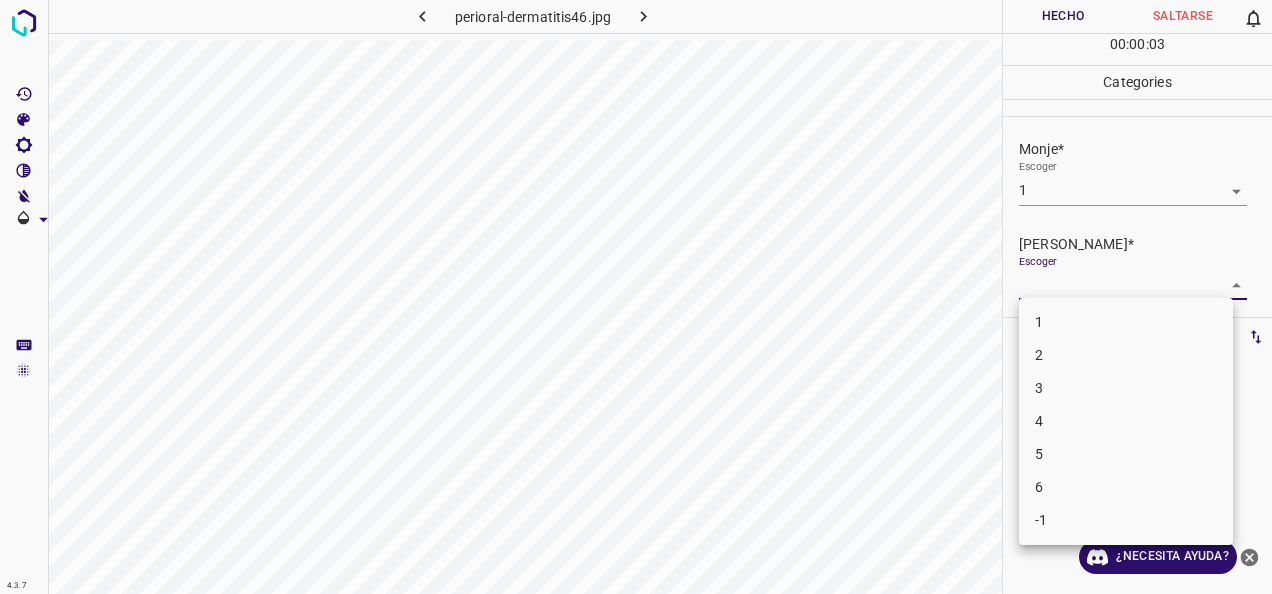 click on "1" at bounding box center [1126, 322] 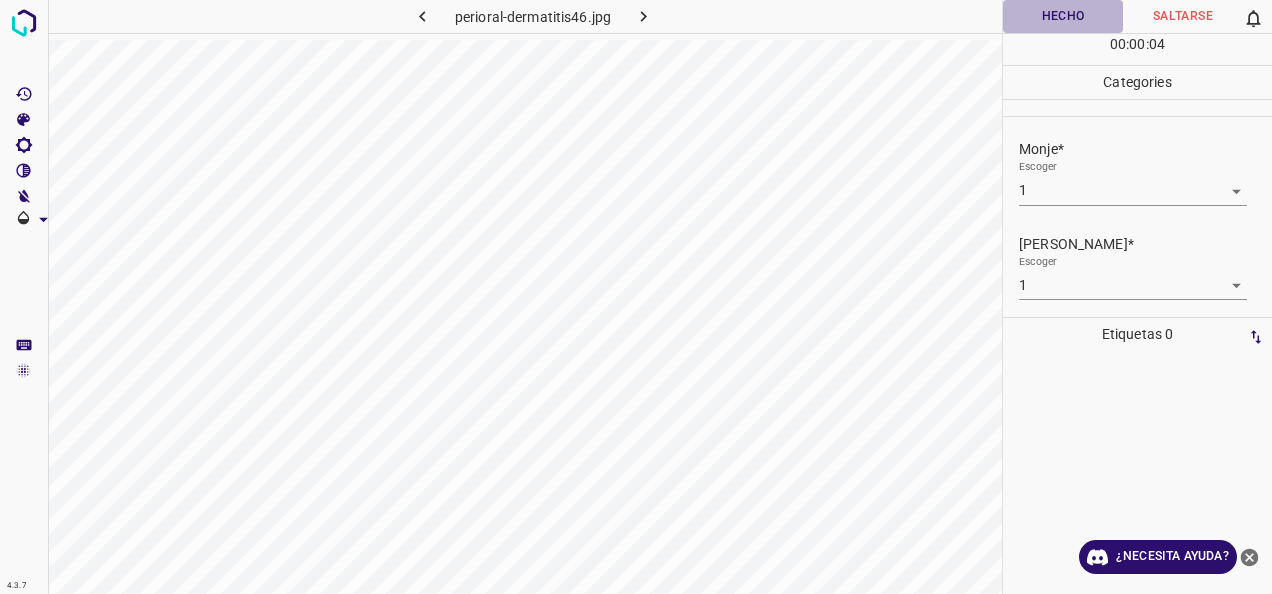 click on "Hecho" at bounding box center [1063, 16] 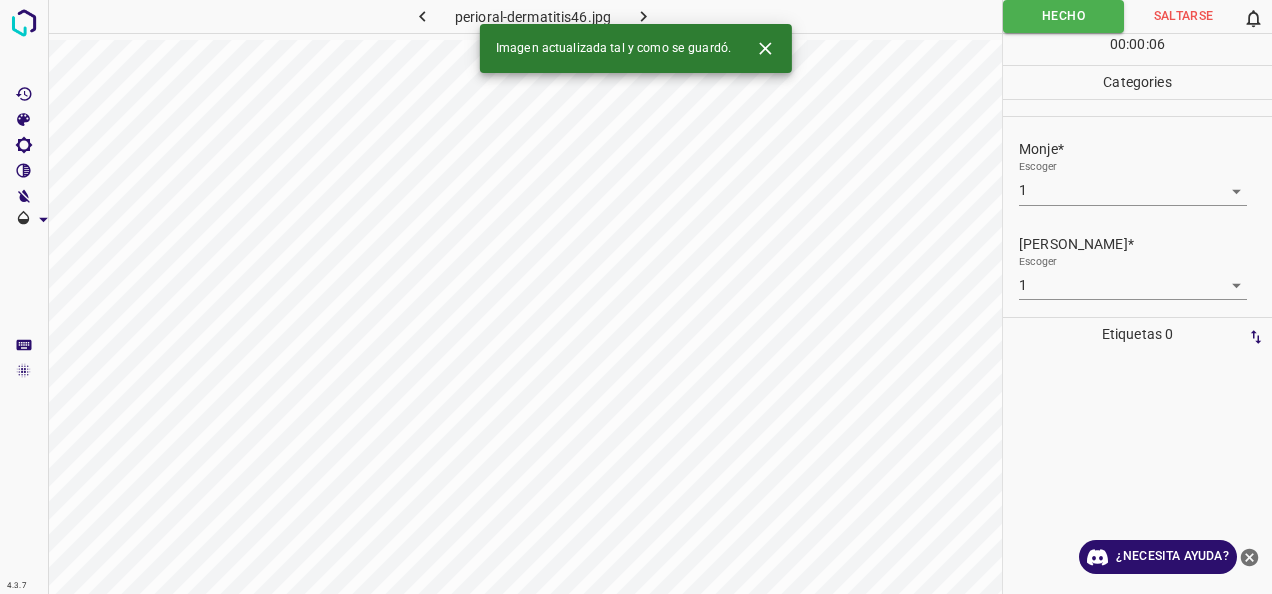 click 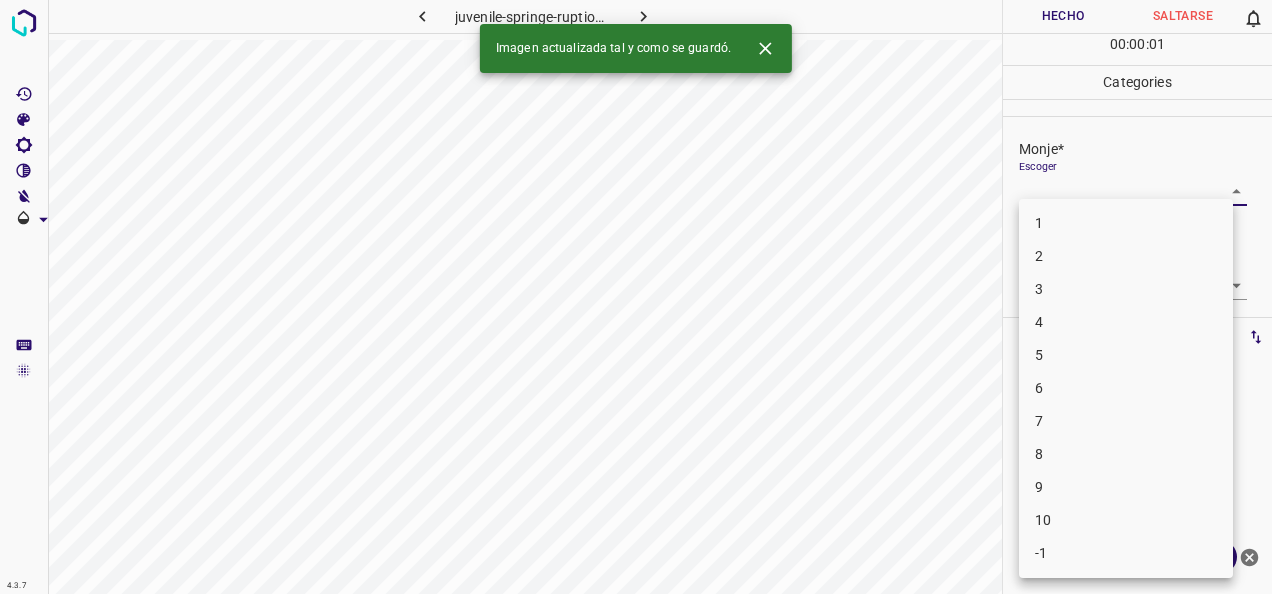 click on "4.3.7 juvenile-springe-ruption7.jpg Hecho Saltarse 0 00   : 00   : 01   Categories Monje*  Escoger ​  [PERSON_NAME]*  Escoger ​ Etiquetas 0 Categories 1 Monje 2  [PERSON_NAME] Herramientas Espacio Cambiar entre modos (Dibujar y Editar) Yo Etiquetado automático R Restaurar zoom M Acercar N Alejar Borrar Eliminar etiqueta de selección Filtros Z Restaurar filtros X Filtro de saturación C Filtro de brillo V Filtro de contraste B Filtro de escala de grises General O Descargar Imagen actualizada tal y como se guardó. ¿Necesita ayuda? -Mensaje de texto -Esconder -Borrar 1 2 3 4 5 6 7 8 9 10 -1" at bounding box center (636, 297) 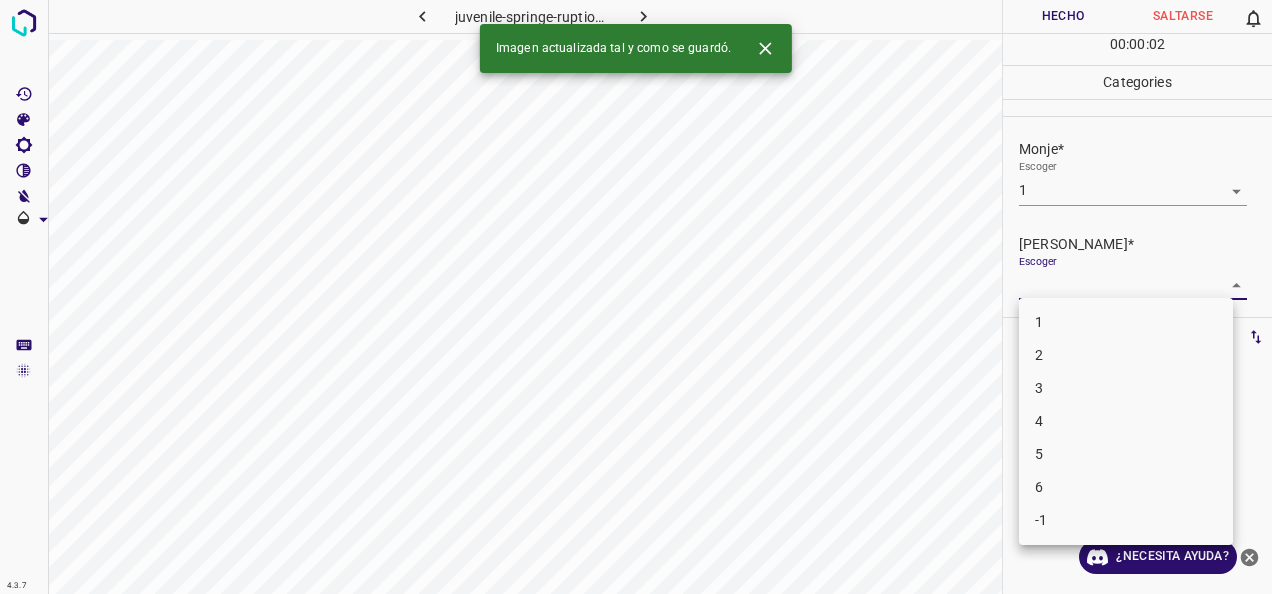 click on "4.3.7 juvenile-springe-ruption7.jpg Hecho Saltarse 0 00   : 00   : 02   Categories Monje*  Escoger 1 1  [PERSON_NAME]*  Escoger ​ Etiquetas 0 Categories 1 Monje 2  [PERSON_NAME] Herramientas Espacio Cambiar entre modos (Dibujar y Editar) Yo Etiquetado automático R Restaurar zoom M Acercar N Alejar Borrar Eliminar etiqueta de selección Filtros Z Restaurar filtros X Filtro de saturación C Filtro de brillo V Filtro de contraste B Filtro de escala de grises General O Descargar Imagen actualizada tal y como se guardó. ¿Necesita ayuda? -Mensaje de texto -Esconder -Borrar 1 2 3 4 5 6 -1" at bounding box center [636, 297] 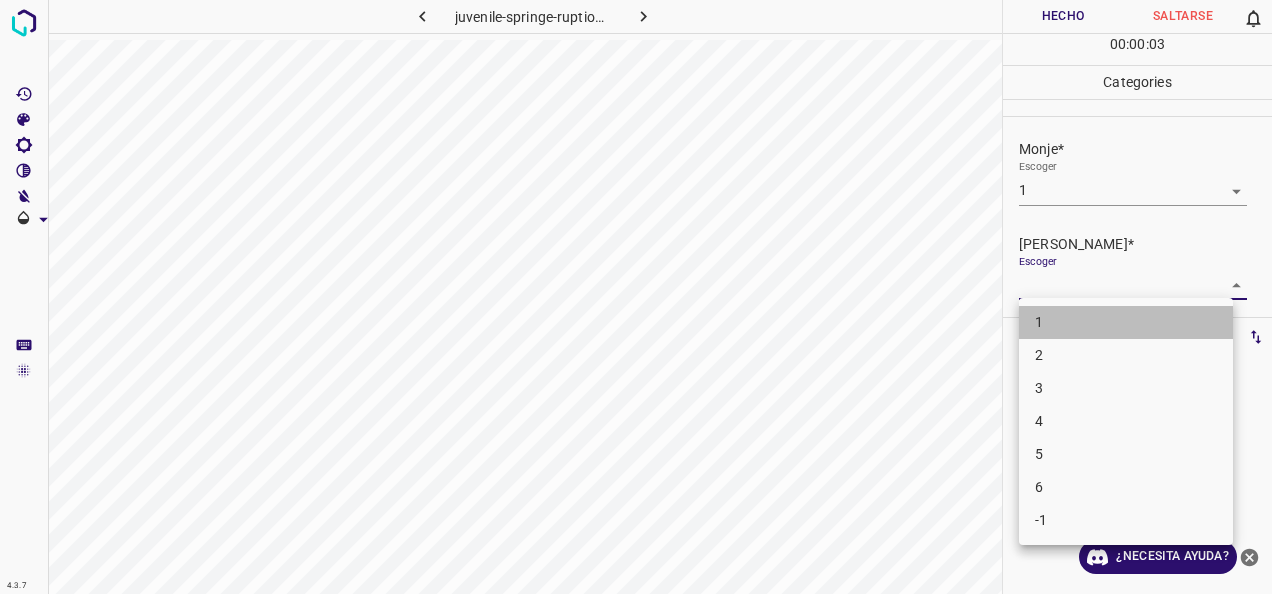 click on "1" at bounding box center (1126, 322) 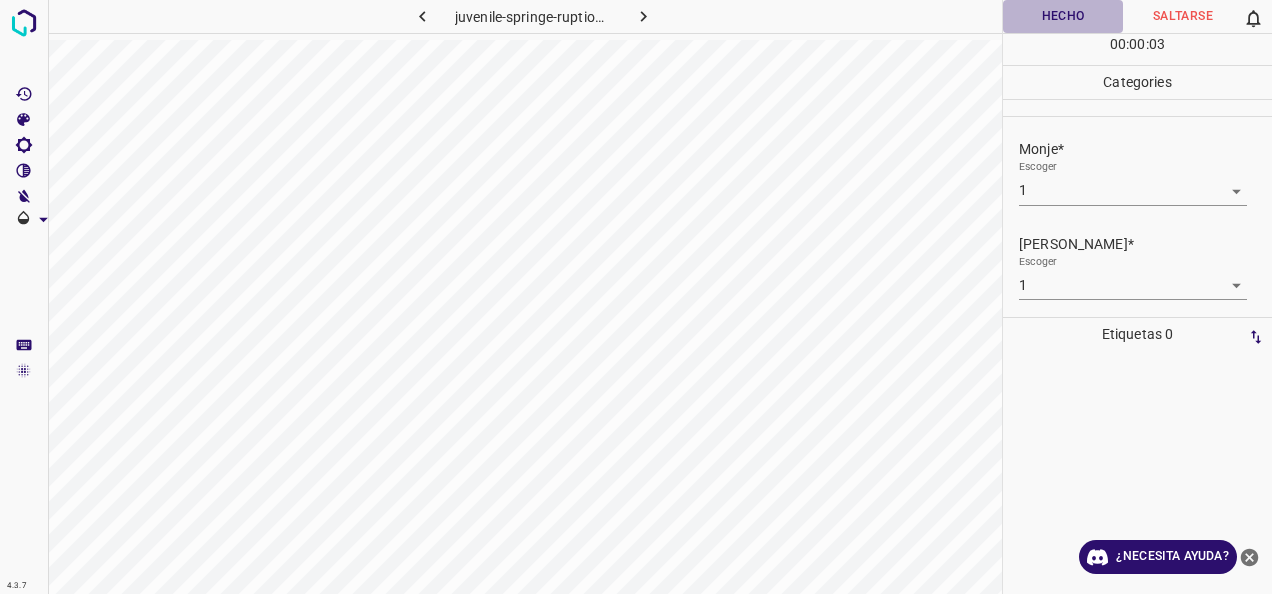 click on "Hecho" at bounding box center (1063, 16) 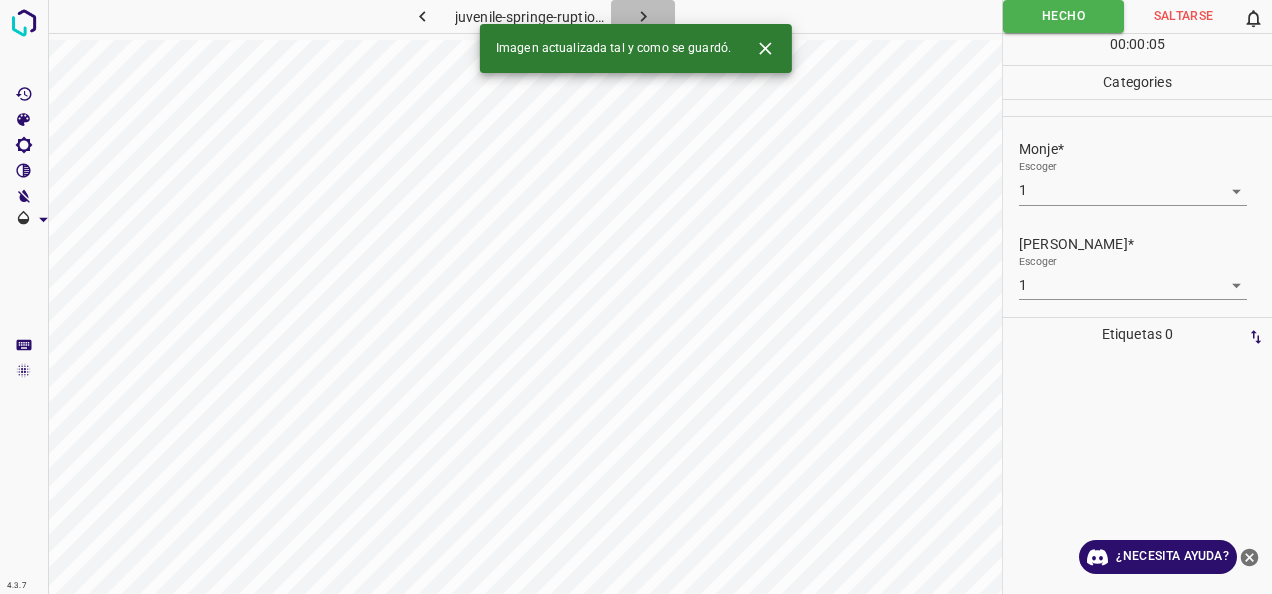 click 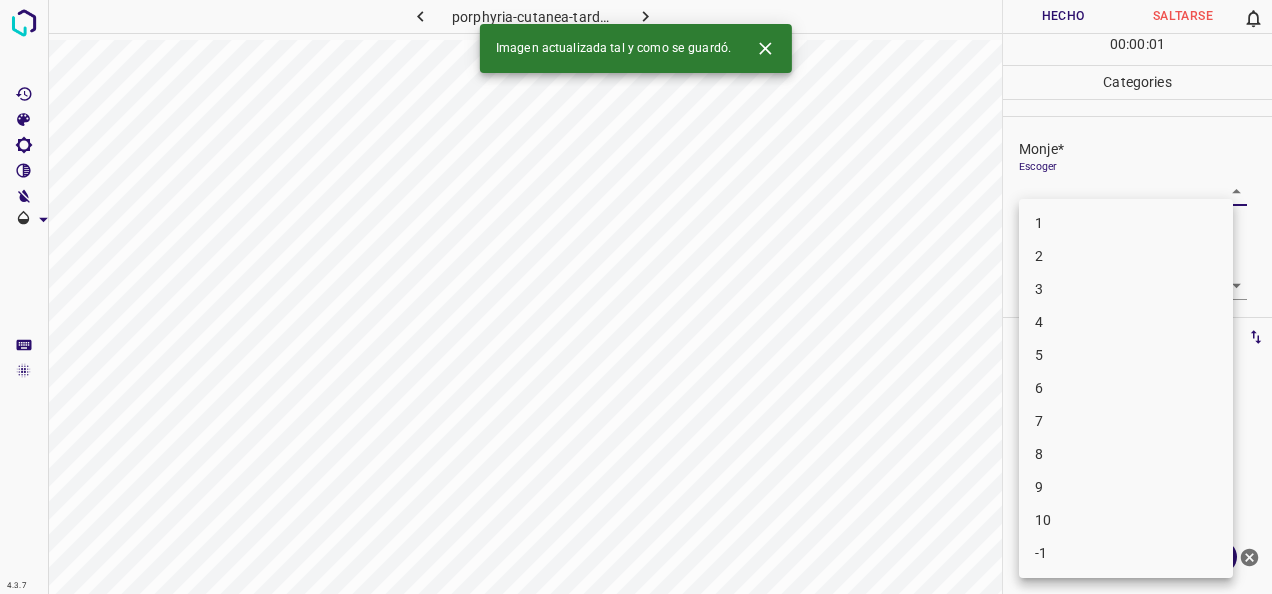 click on "4.3.7 porphyria-cutanea-tarda38.jpg Hecho Saltarse 0 00   : 00   : 01   Categories Monje*  Escoger ​  [PERSON_NAME]*  Escoger ​ Etiquetas 0 Categories 1 Monje 2  [PERSON_NAME] Herramientas Espacio Cambiar entre modos (Dibujar y Editar) Yo Etiquetado automático R Restaurar zoom M Acercar N Alejar Borrar Eliminar etiqueta de selección Filtros Z Restaurar filtros X Filtro de saturación C Filtro de brillo V Filtro de contraste B Filtro de escala de grises General O Descargar Imagen actualizada tal y como se guardó. ¿Necesita ayuda? -Mensaje de texto -Esconder -Borrar 1 2 3 4 5 6 7 8 9 10 -1" at bounding box center [636, 297] 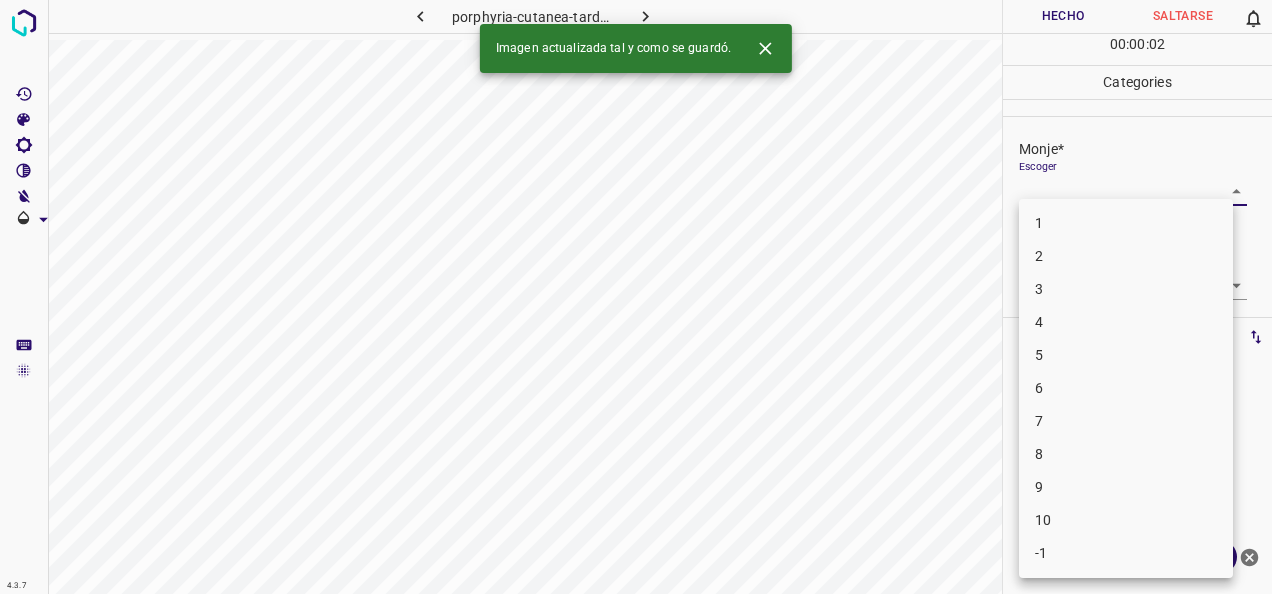 click on "1" at bounding box center (1126, 223) 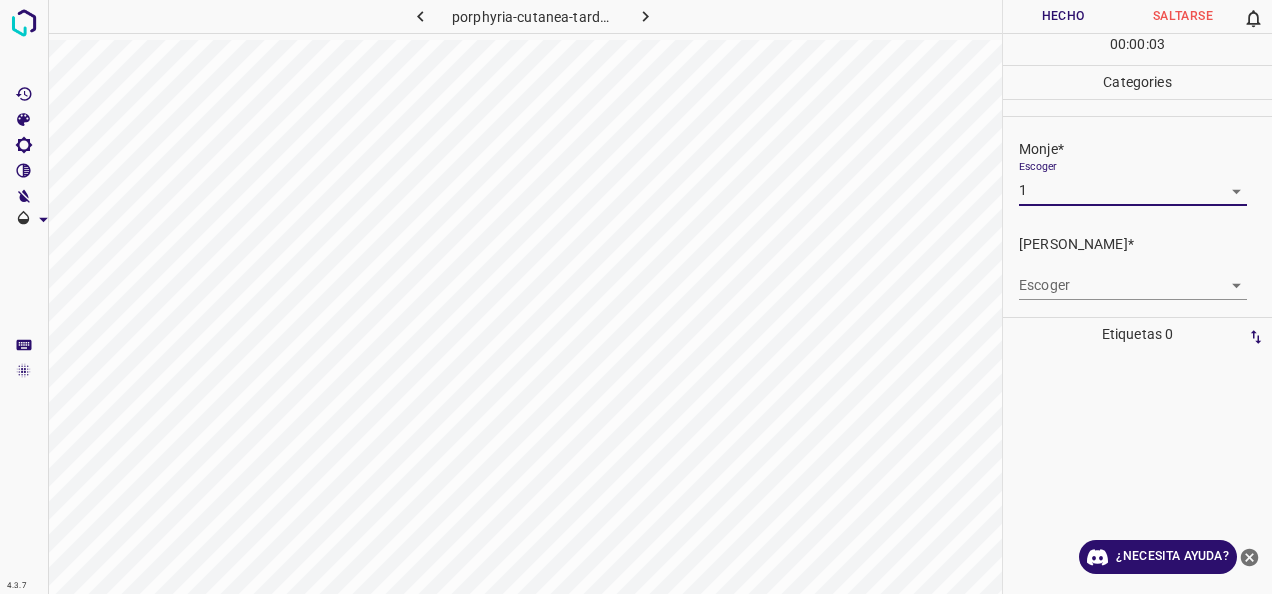 click on "4.3.7 porphyria-cutanea-tarda38.jpg Hecho Saltarse 0 00   : 00   : 03   Categories Monje*  Escoger 1 1  [PERSON_NAME]*  Escoger ​ Etiquetas 0 Categories 1 Monje 2  [PERSON_NAME] Herramientas Espacio Cambiar entre modos (Dibujar y Editar) Yo Etiquetado automático R Restaurar zoom M Acercar N Alejar Borrar Eliminar etiqueta de selección Filtros Z Restaurar filtros X Filtro de saturación C Filtro de brillo V Filtro de contraste B Filtro de escala de grises General O Descargar ¿Necesita ayuda? -Mensaje de texto -Esconder -Borrar" at bounding box center (636, 297) 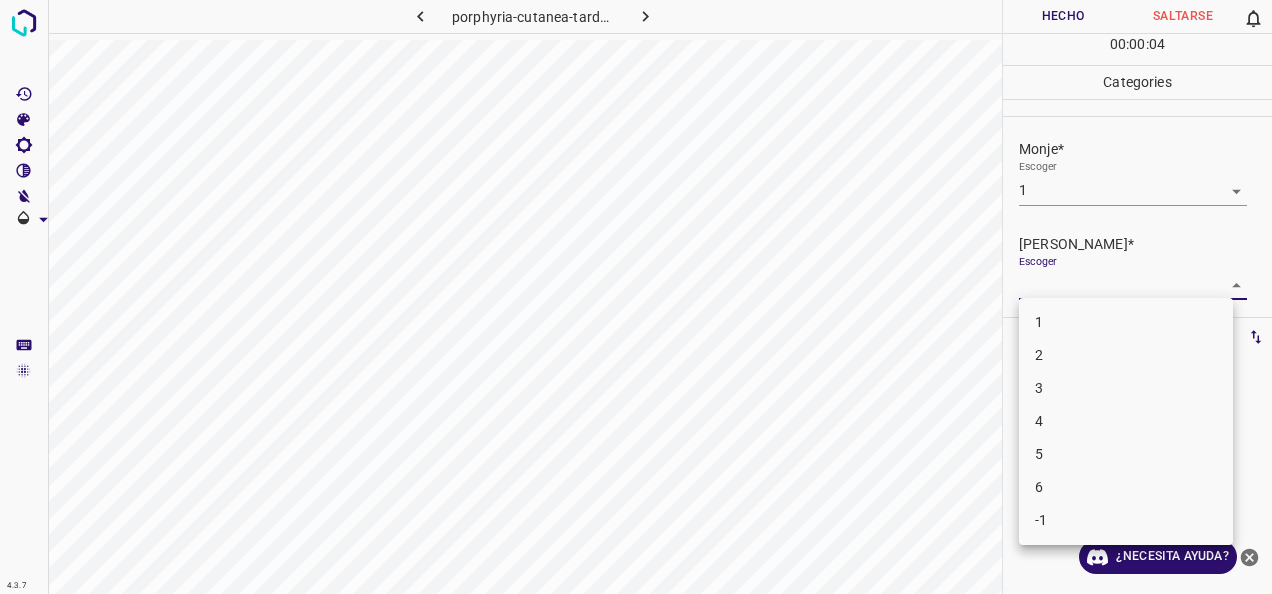 click on "1" at bounding box center (1126, 322) 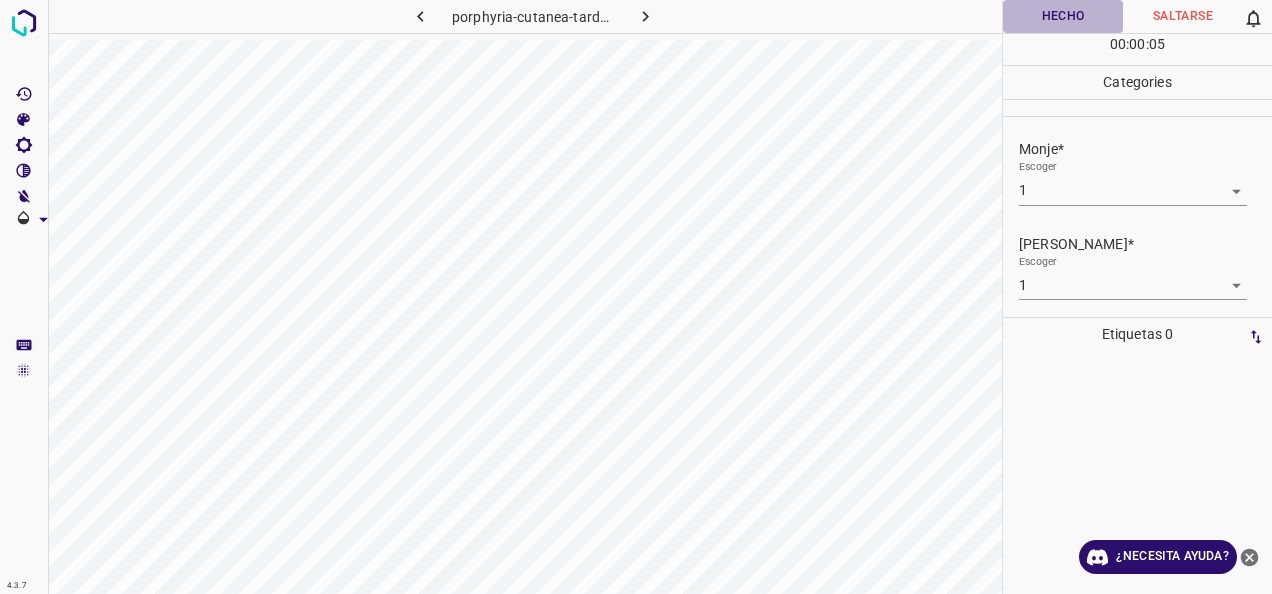 click on "Hecho" at bounding box center (1063, 16) 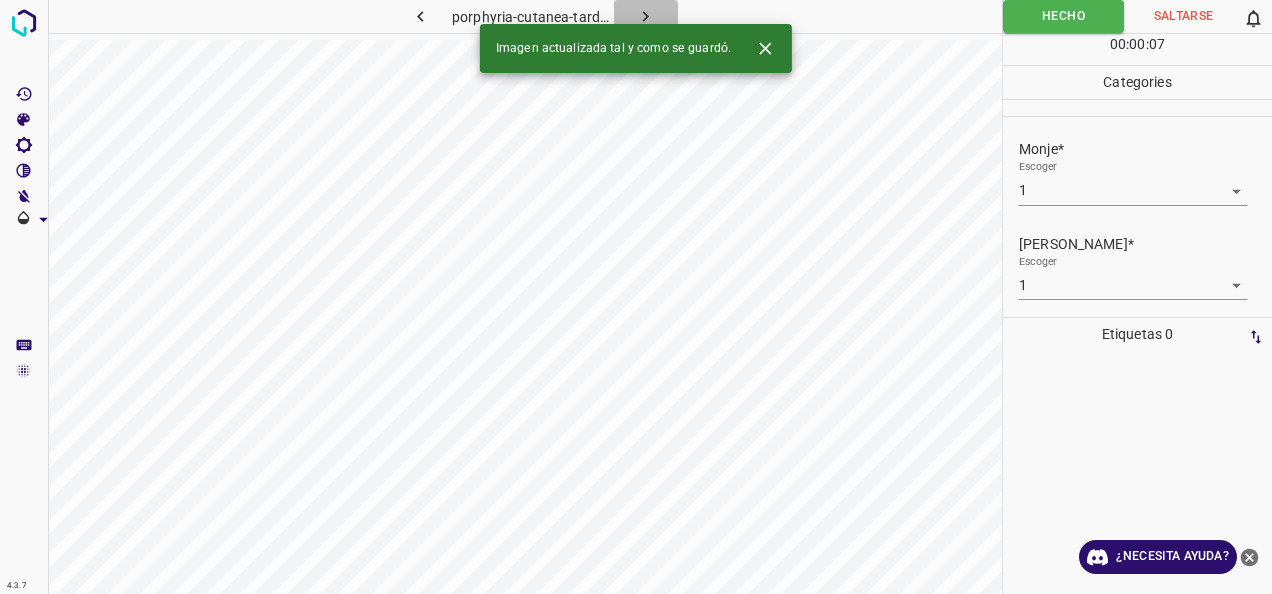 click 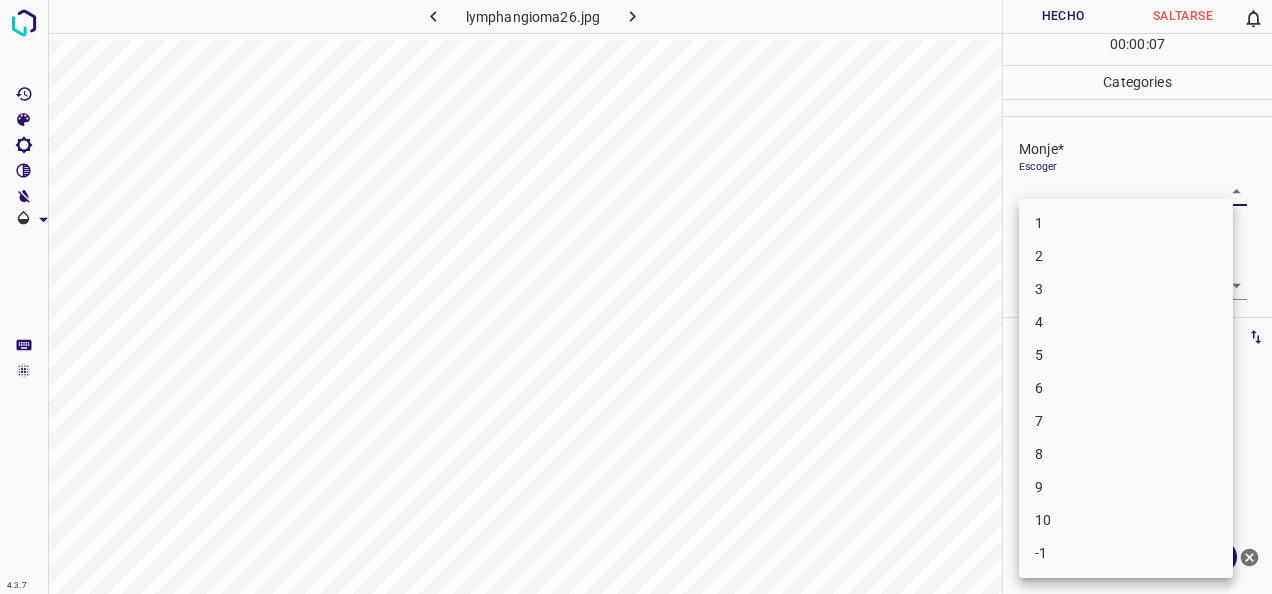 click on "4.3.7 lymphangioma26.jpg Hecho Saltarse 0 00   : 00   : 07   Categories Monje*  Escoger ​  [PERSON_NAME]*  Escoger ​ Etiquetas 0 Categories 1 Monje 2  [PERSON_NAME] Herramientas Espacio Cambiar entre modos (Dibujar y Editar) Yo Etiquetado automático R Restaurar zoom M Acercar N Alejar Borrar Eliminar etiqueta de selección Filtros Z Restaurar filtros X Filtro de saturación C Filtro de brillo V Filtro de contraste B Filtro de escala de grises General O Descargar ¿Necesita ayuda? -Mensaje de texto -Esconder -Borrar 1 2 3 4 5 6 7 8 9 10 -1" at bounding box center [636, 297] 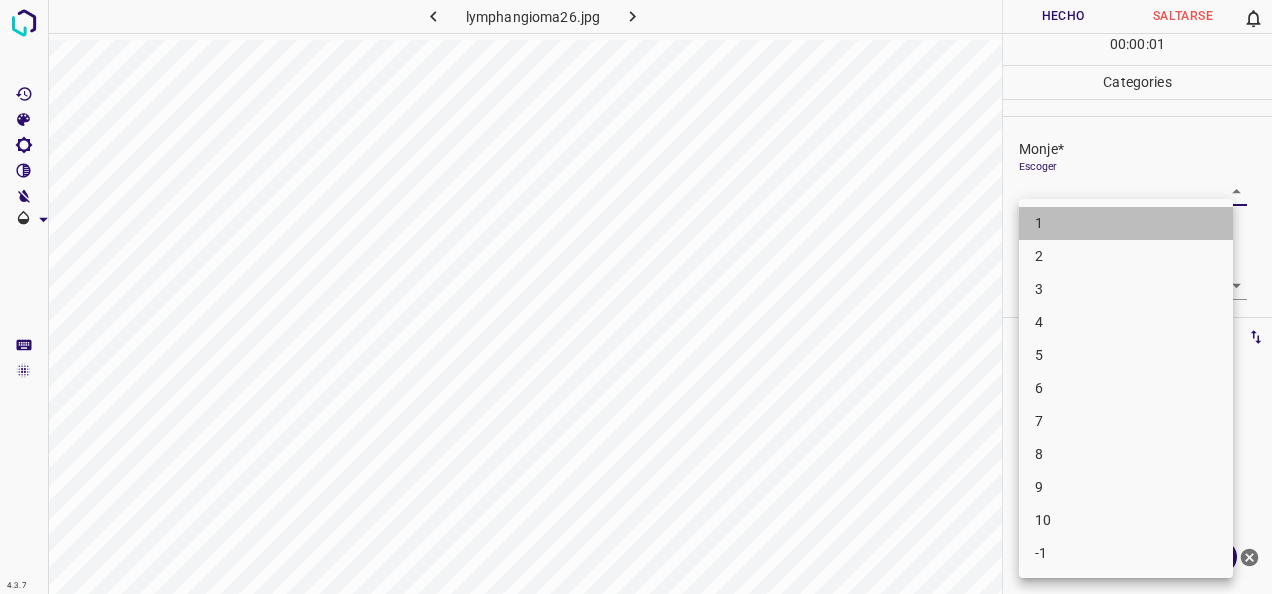 click on "1" at bounding box center (1126, 223) 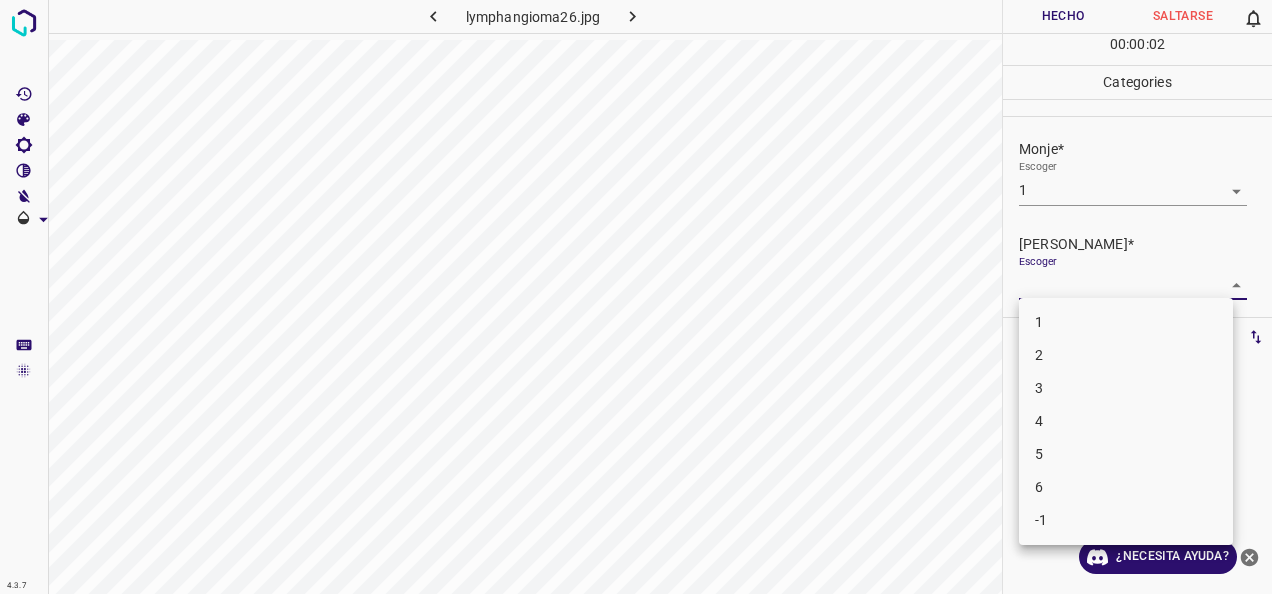 click on "4.3.7 lymphangioma26.jpg Hecho Saltarse 0 00   : 00   : 02   Categories Monje*  Escoger 1 1  [PERSON_NAME]*  Escoger ​ Etiquetas 0 Categories 1 Monje 2  [PERSON_NAME] Herramientas Espacio Cambiar entre modos (Dibujar y Editar) Yo Etiquetado automático R Restaurar zoom M Acercar N Alejar Borrar Eliminar etiqueta de selección Filtros Z Restaurar filtros X Filtro de saturación C Filtro de brillo V Filtro de contraste B Filtro de escala de grises General O Descargar ¿Necesita ayuda? -Mensaje de texto -Esconder -Borrar 1 2 3 4 5 6 -1" at bounding box center (636, 297) 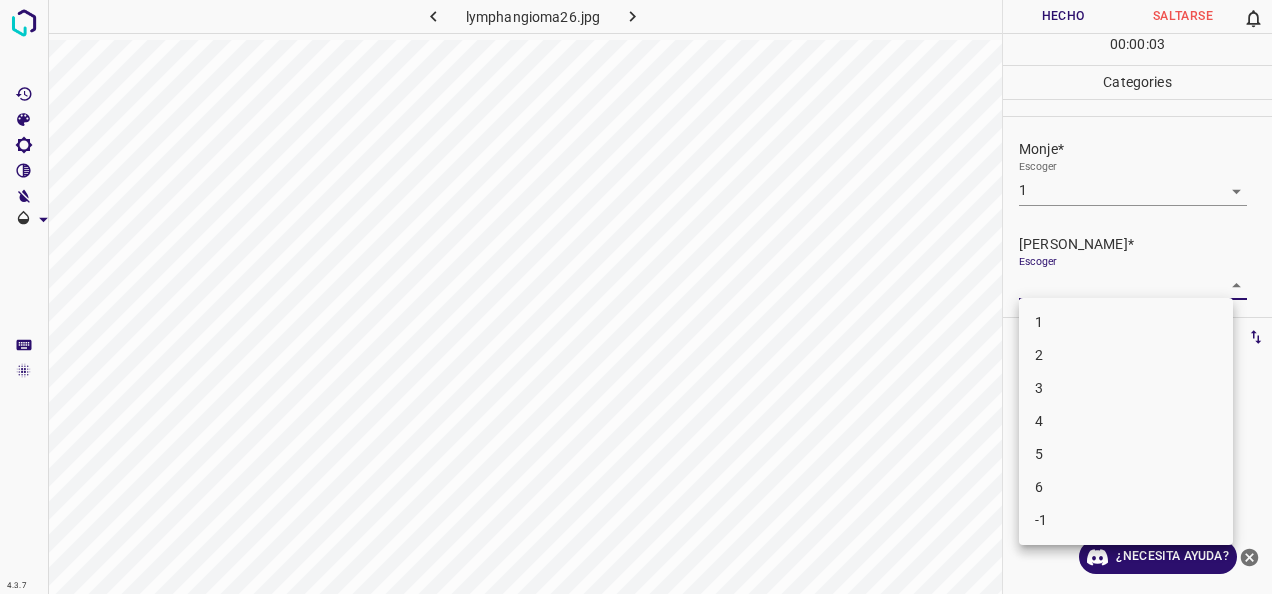 click on "1" at bounding box center [1126, 322] 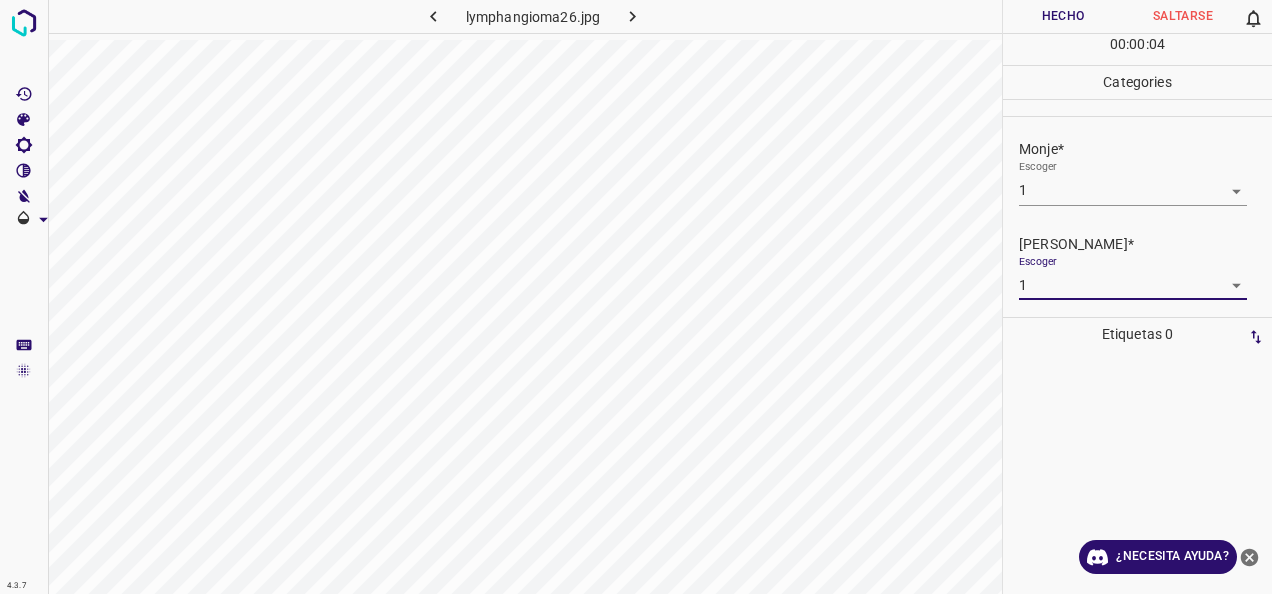 click on "Hecho" at bounding box center (1063, 16) 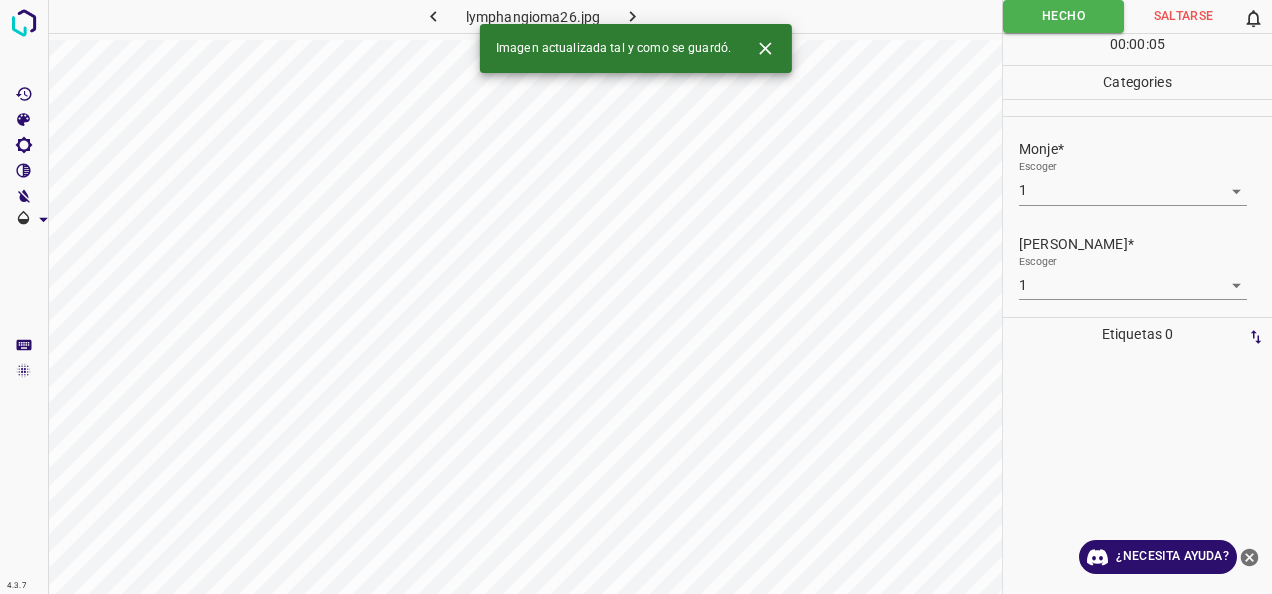 click 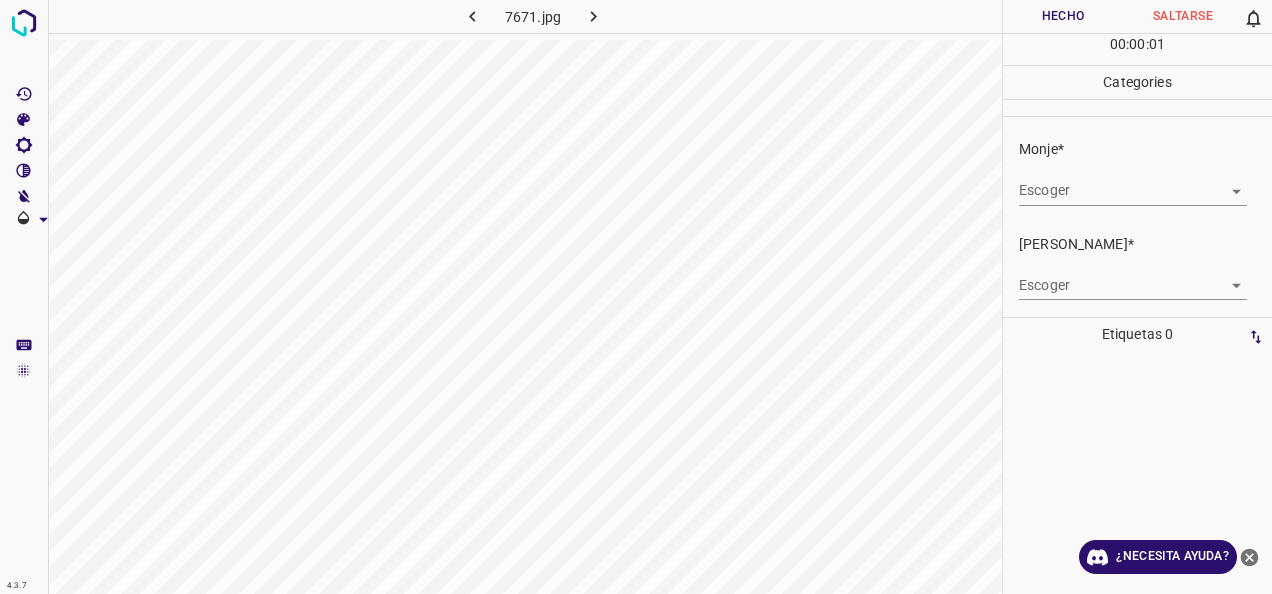 click on "4.3.7 7671.jpg Hecho Saltarse 0 00   : 00   : 01   Categories Monje*  Escoger ​  [PERSON_NAME]*  Escoger ​ Etiquetas 0 Categories 1 Monje 2  [PERSON_NAME] Herramientas Espacio Cambiar entre modos (Dibujar y Editar) Yo Etiquetado automático R Restaurar zoom M Acercar N Alejar Borrar Eliminar etiqueta de selección Filtros Z Restaurar filtros X Filtro de saturación C Filtro de brillo V Filtro de contraste B Filtro de escala de grises General O Descargar ¿Necesita ayuda? -Mensaje de texto -Esconder -Borrar" at bounding box center [636, 297] 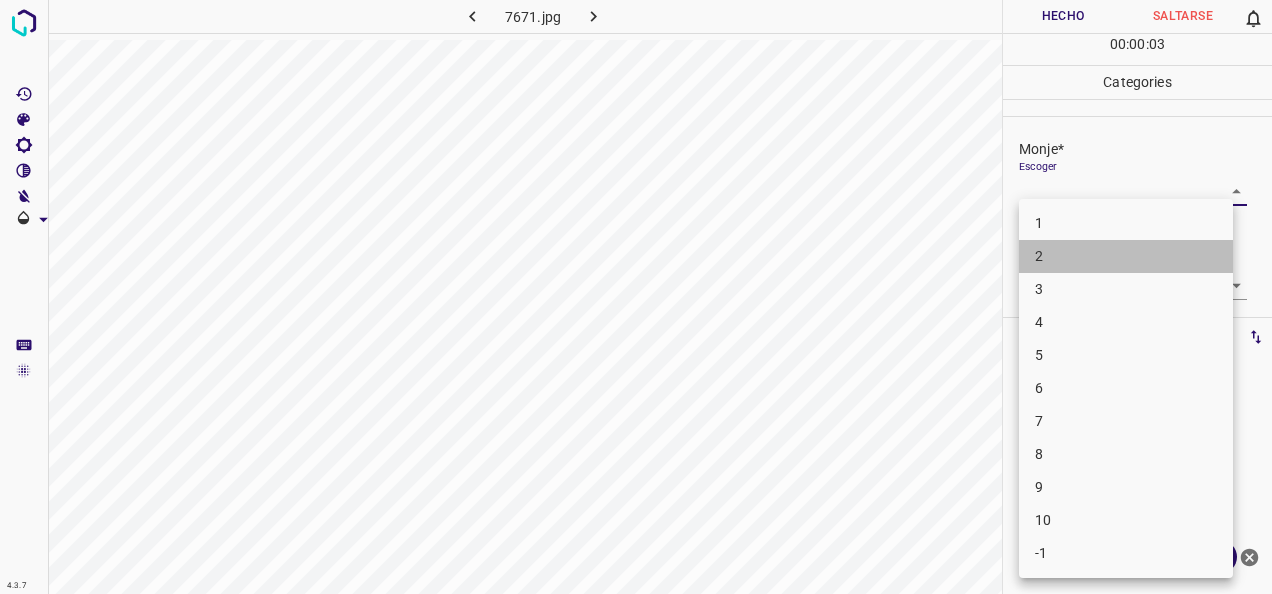 click on "2" at bounding box center [1126, 256] 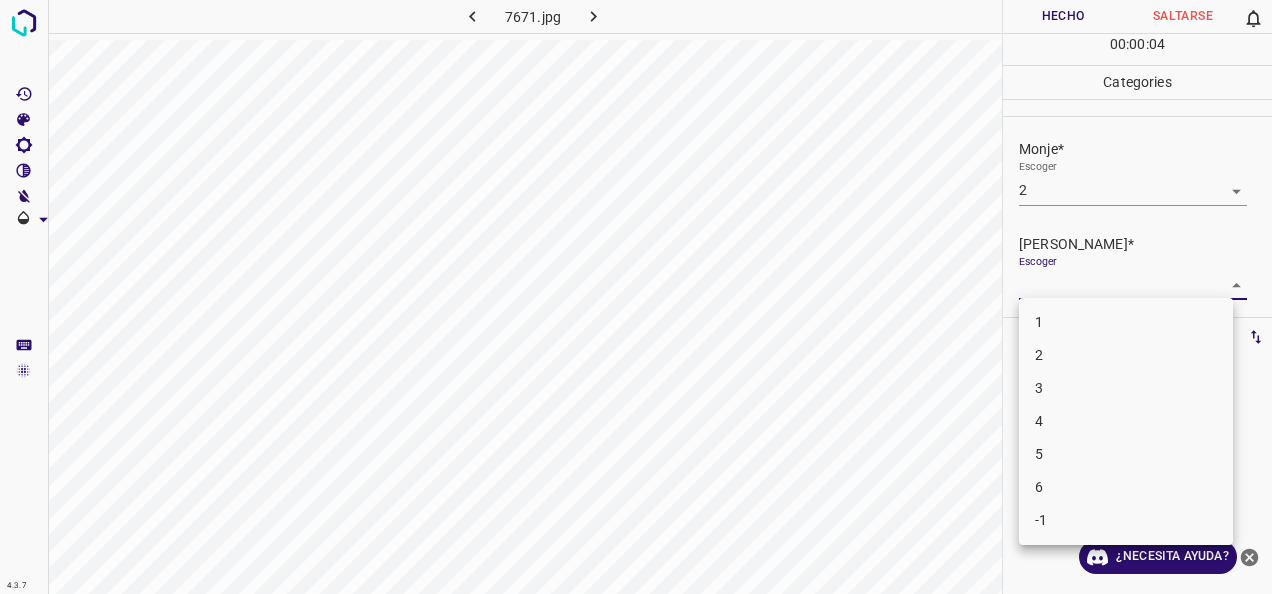 click on "4.3.7 7671.jpg Hecho Saltarse 0 00   : 00   : 04   Categories Monje*  Escoger 2 2  [PERSON_NAME]*  Escoger ​ Etiquetas 0 Categories 1 Monje 2  [PERSON_NAME] Herramientas Espacio Cambiar entre modos (Dibujar y Editar) Yo Etiquetado automático R Restaurar zoom M Acercar N Alejar Borrar Eliminar etiqueta de selección Filtros Z Restaurar filtros X Filtro de saturación C Filtro de brillo V Filtro de contraste B Filtro de escala de grises General O Descargar ¿Necesita ayuda? -Mensaje de texto -Esconder -Borrar 1 2 3 4 5 6 -1" at bounding box center [636, 297] 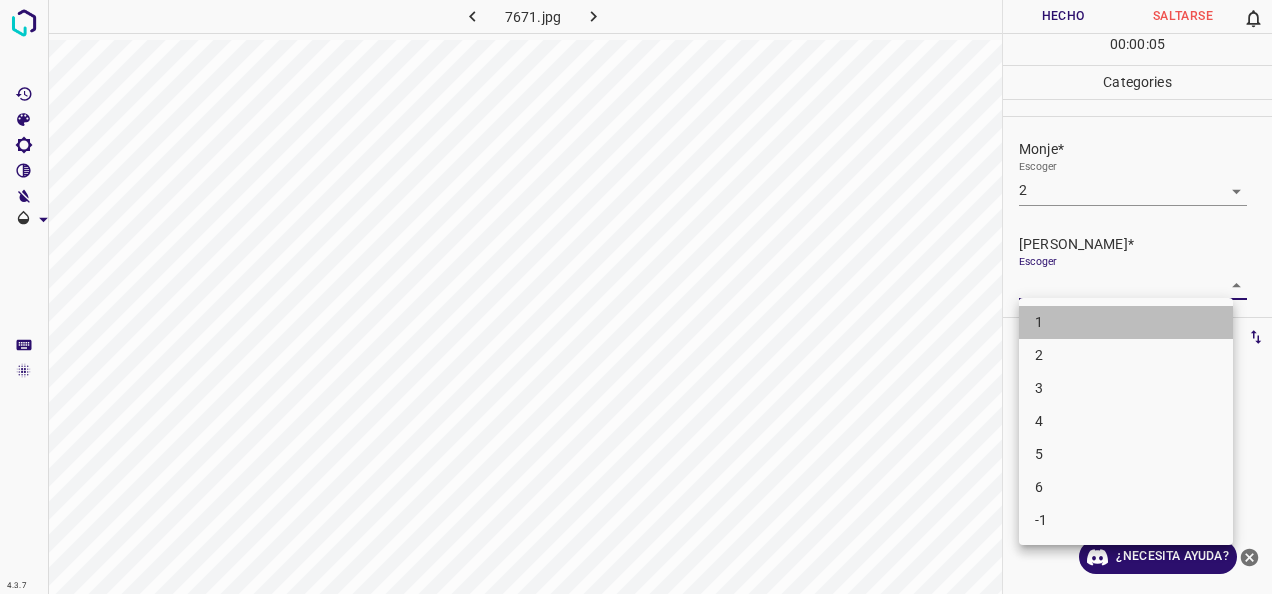 click on "1" at bounding box center [1126, 322] 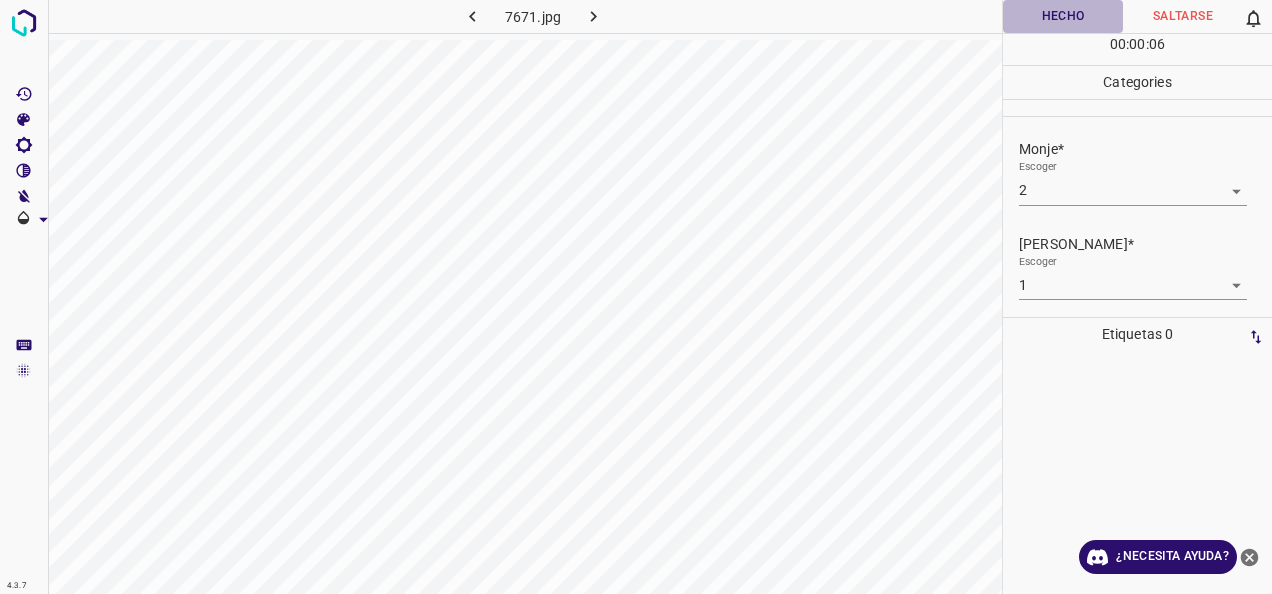 click on "Hecho" at bounding box center (1063, 16) 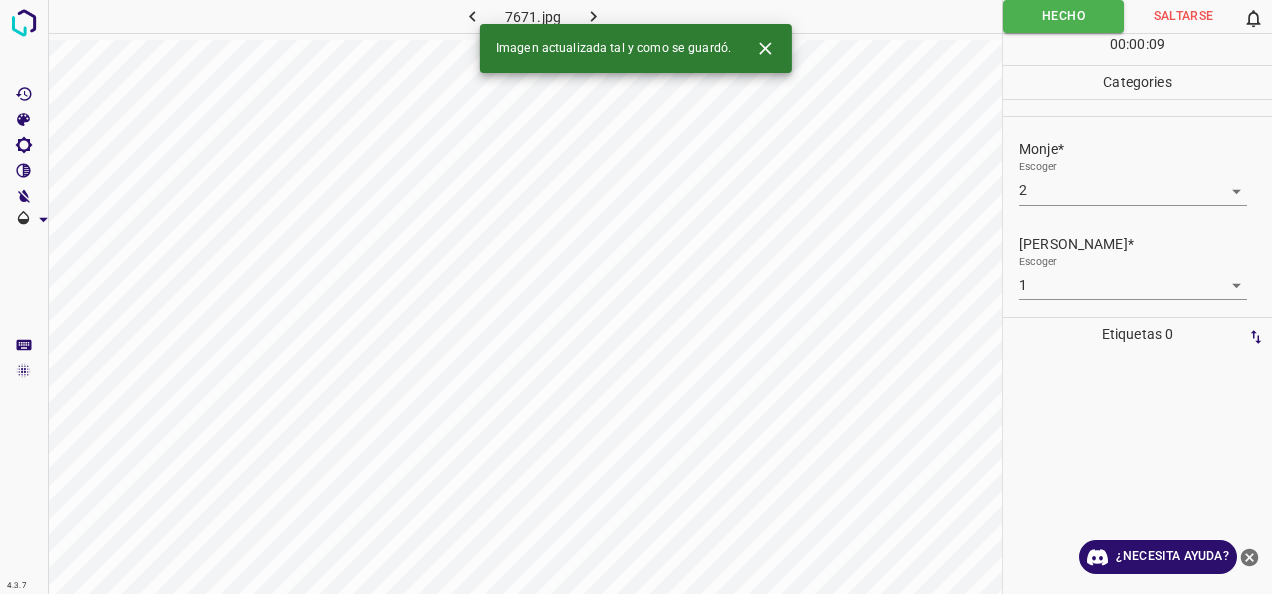 click 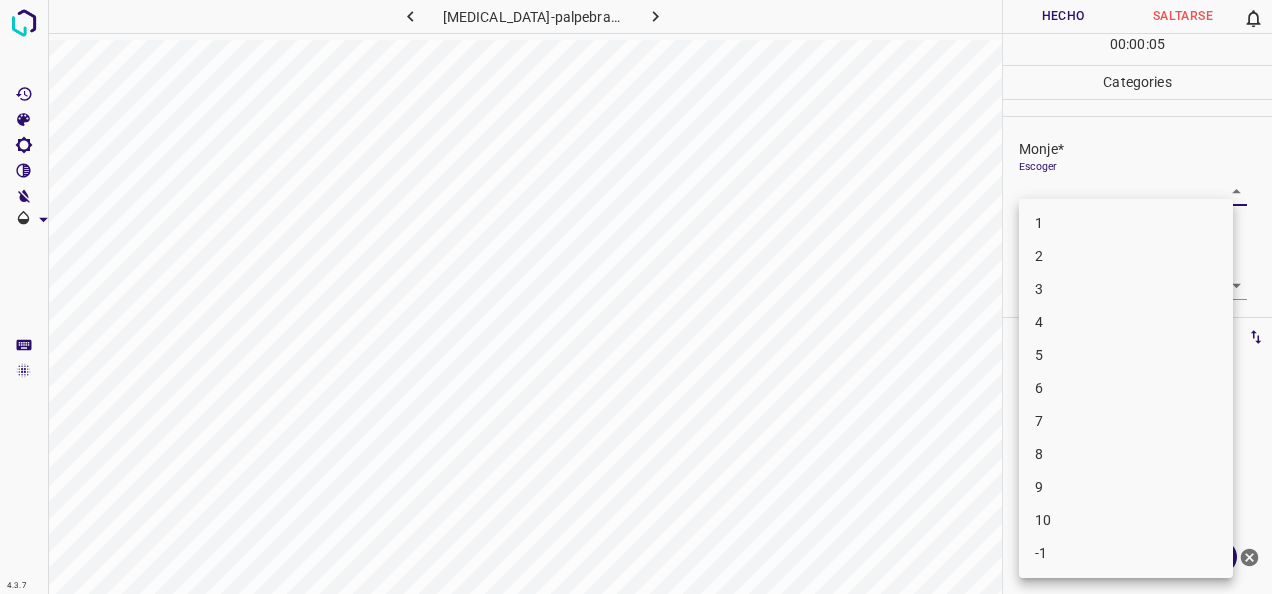 click on "4.3.7 [MEDICAL_DATA]-palpebrarum18.jpg Hecho Saltarse 0 00   : 00   : 05   Categories Monje*  Escoger ​  [PERSON_NAME]*  Escoger ​ Etiquetas 0 Categories 1 Monje 2  [PERSON_NAME] Herramientas Espacio Cambiar entre modos (Dibujar y Editar) Yo Etiquetado automático R Restaurar zoom M Acercar N Alejar Borrar Eliminar etiqueta de selección Filtros Z Restaurar filtros X Filtro de saturación C Filtro de brillo V Filtro de contraste B Filtro de escala de grises General O Descargar ¿Necesita ayuda? -Mensaje de texto -Esconder -Borrar 1 2 3 4 5 6 7 8 9 10 -1" at bounding box center (636, 297) 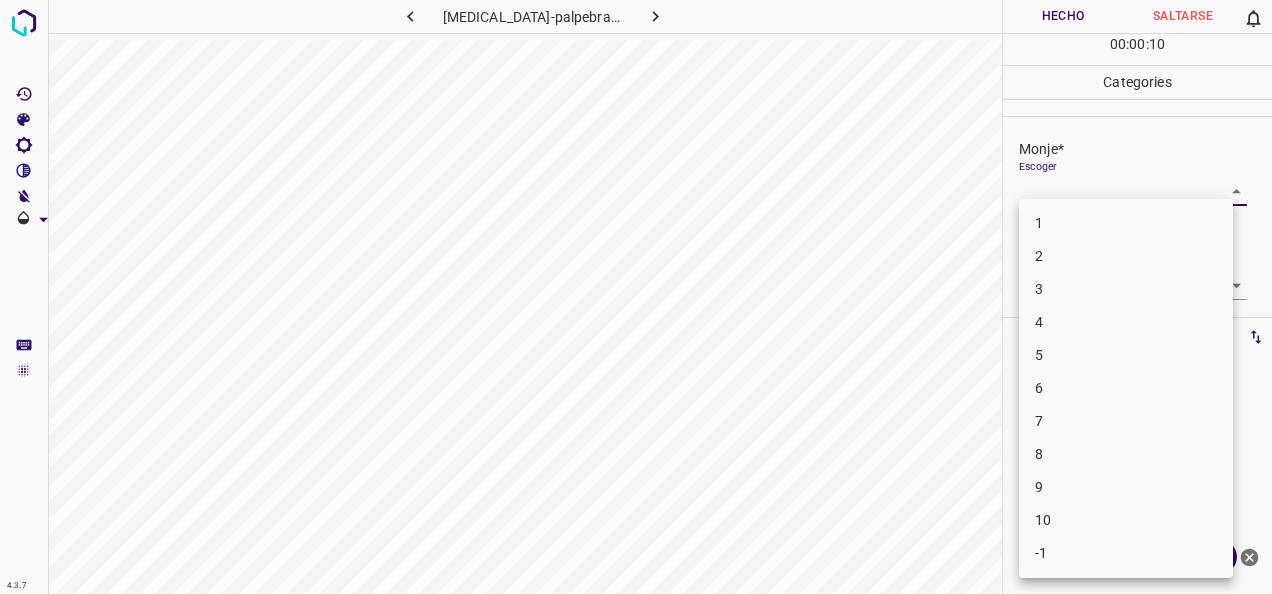 click on "2" at bounding box center [1126, 256] 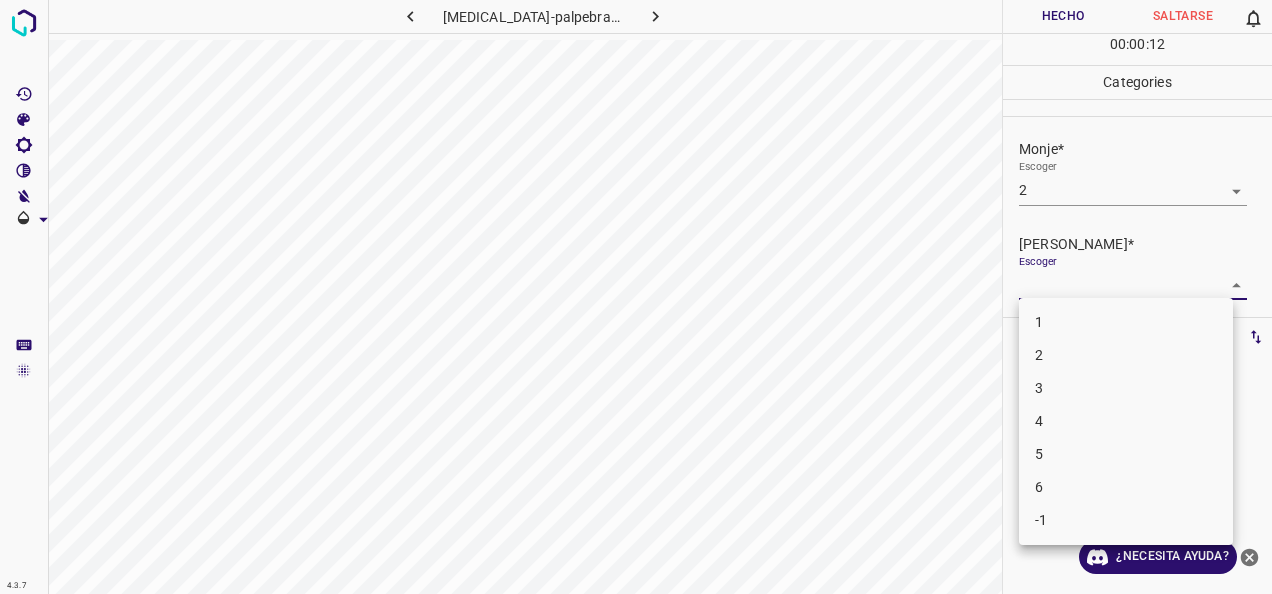 click on "4.3.7 [MEDICAL_DATA]-palpebrarum18.jpg Hecho Saltarse 0 00   : 00   : 12   Categories Monje*  Escoger 2 2  [PERSON_NAME]*  Escoger ​ Etiquetas 0 Categories 1 Monje 2  [PERSON_NAME] Herramientas Espacio Cambiar entre modos (Dibujar y Editar) Yo Etiquetado automático R Restaurar zoom M Acercar N Alejar Borrar Eliminar etiqueta de selección Filtros Z Restaurar filtros X Filtro de saturación C Filtro de brillo V Filtro de contraste B Filtro de escala de grises General O Descargar ¿Necesita ayuda? -Mensaje de texto -Esconder -Borrar 1 2 3 4 5 6 -1" at bounding box center [636, 297] 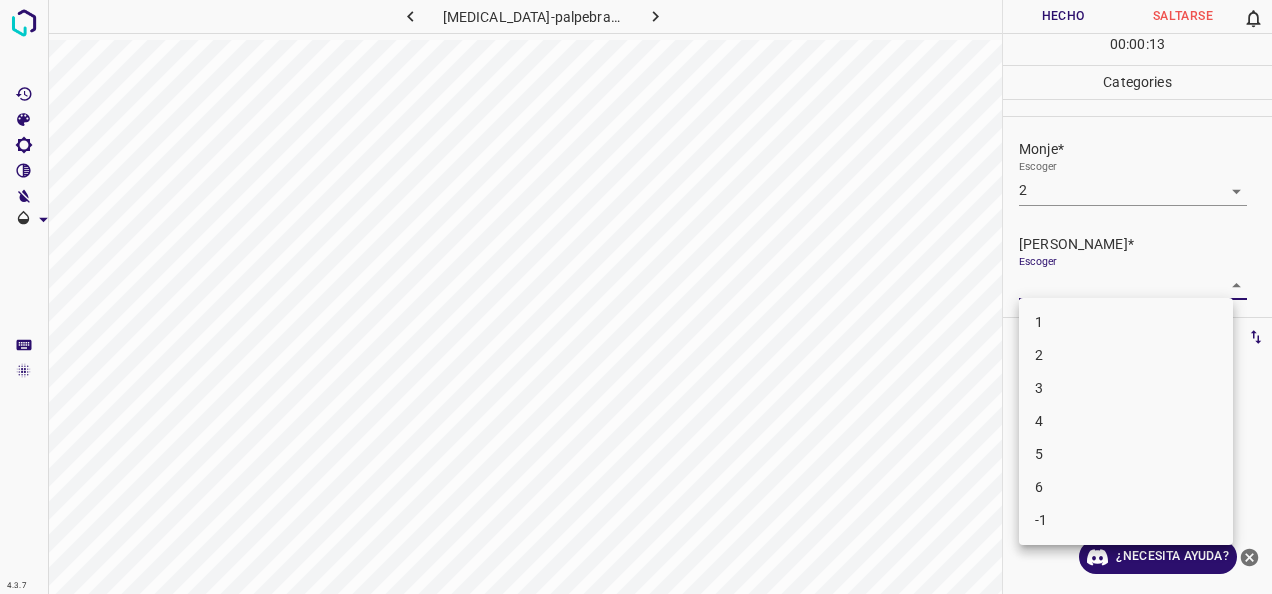 click on "1" at bounding box center [1126, 322] 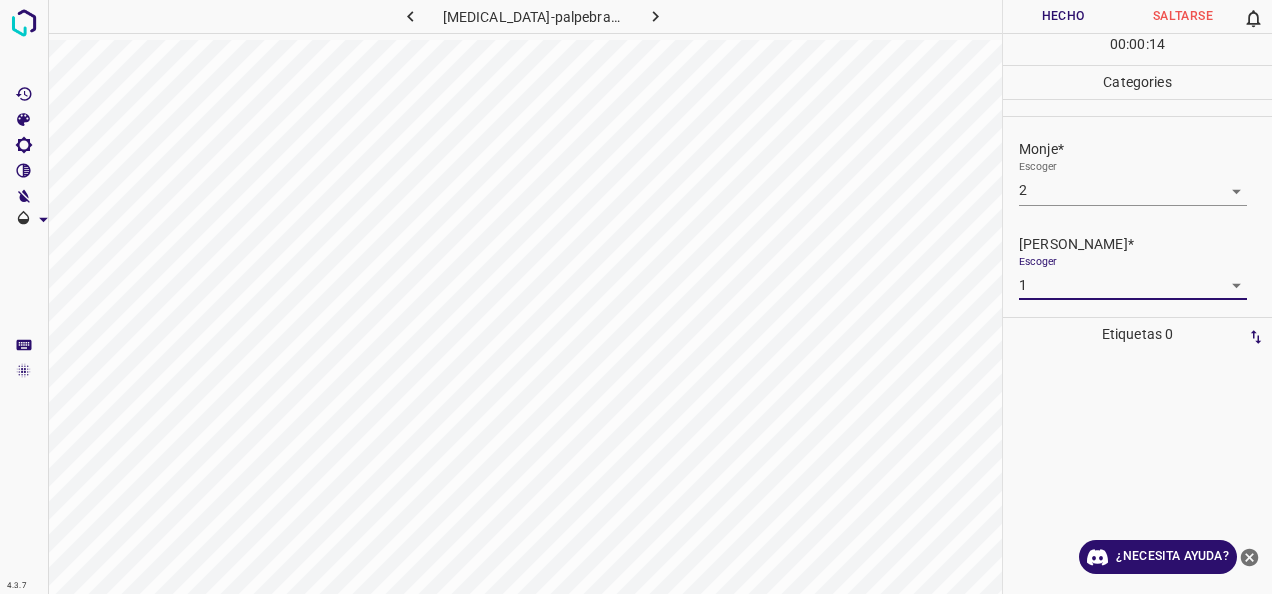 click on "Hecho" at bounding box center [1063, 16] 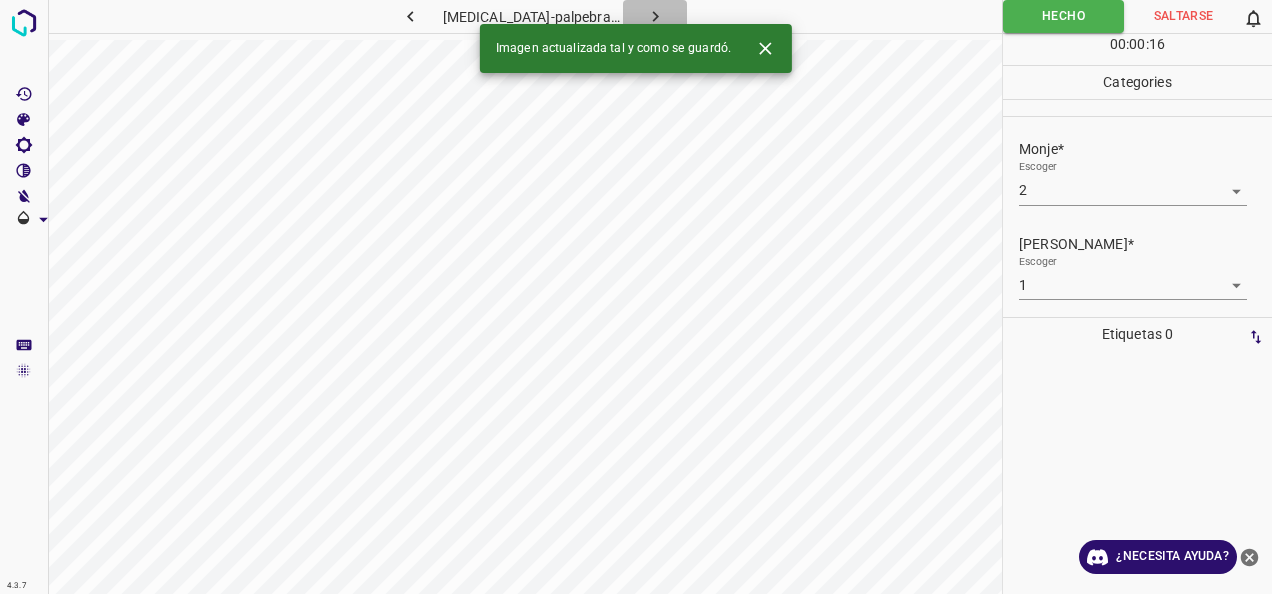 click 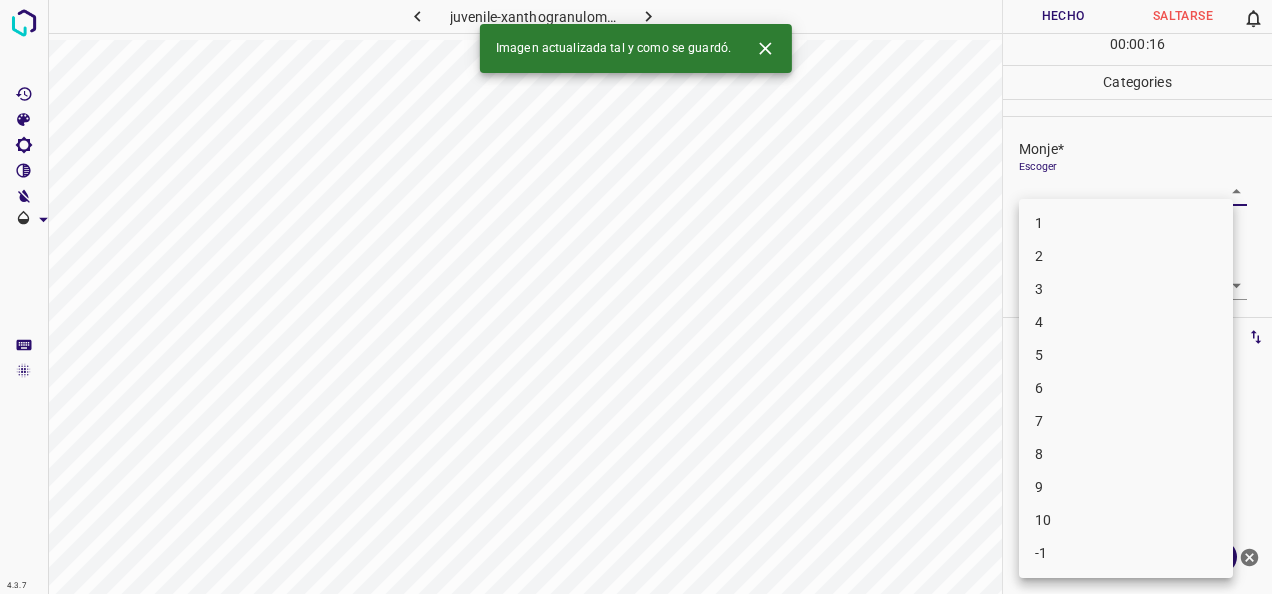 click on "4.3.7 juvenile-xanthogranuloma34.jpg Hecho Saltarse 0 00   : 00   : 16   Categories Monje*  Escoger ​  [PERSON_NAME]*  Escoger ​ Etiquetas 0 Categories 1 Monje 2  [PERSON_NAME] Herramientas Espacio Cambiar entre modos (Dibujar y Editar) Yo Etiquetado automático R Restaurar zoom M Acercar N Alejar Borrar Eliminar etiqueta de selección Filtros Z Restaurar filtros X Filtro de saturación C Filtro de brillo V Filtro de contraste B Filtro de escala de grises General O Descargar Imagen actualizada tal y como se guardó. ¿Necesita ayuda? -Mensaje de texto -Esconder -Borrar 1 2 3 4 5 6 7 8 9 10 -1" at bounding box center [636, 297] 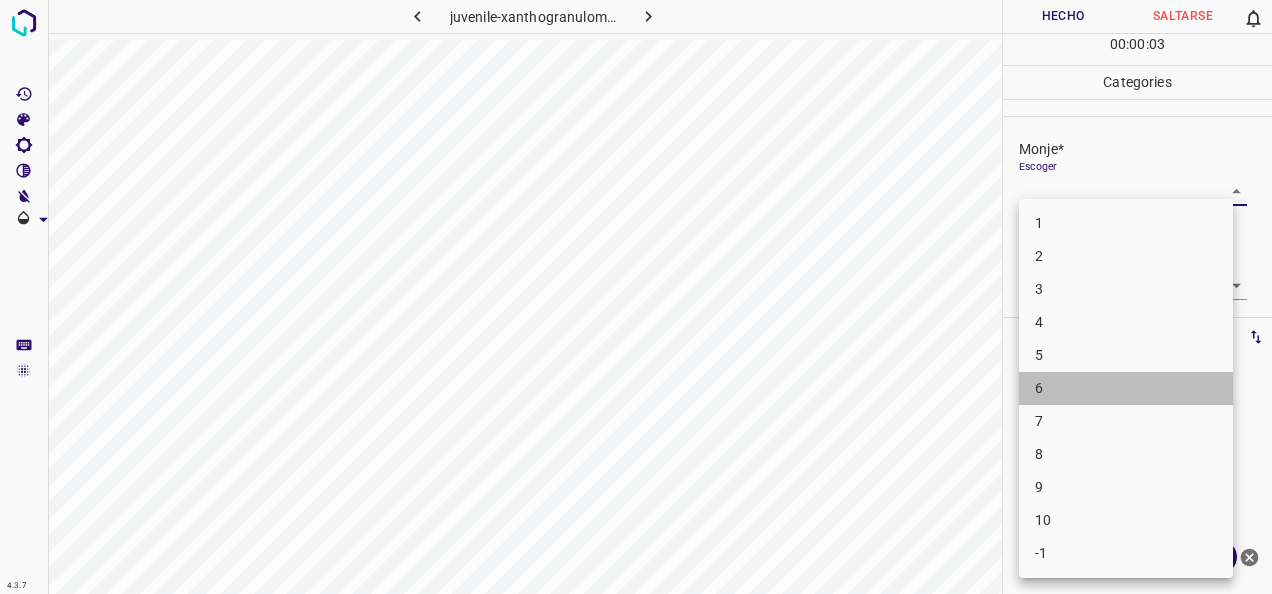 click on "6" at bounding box center [1126, 388] 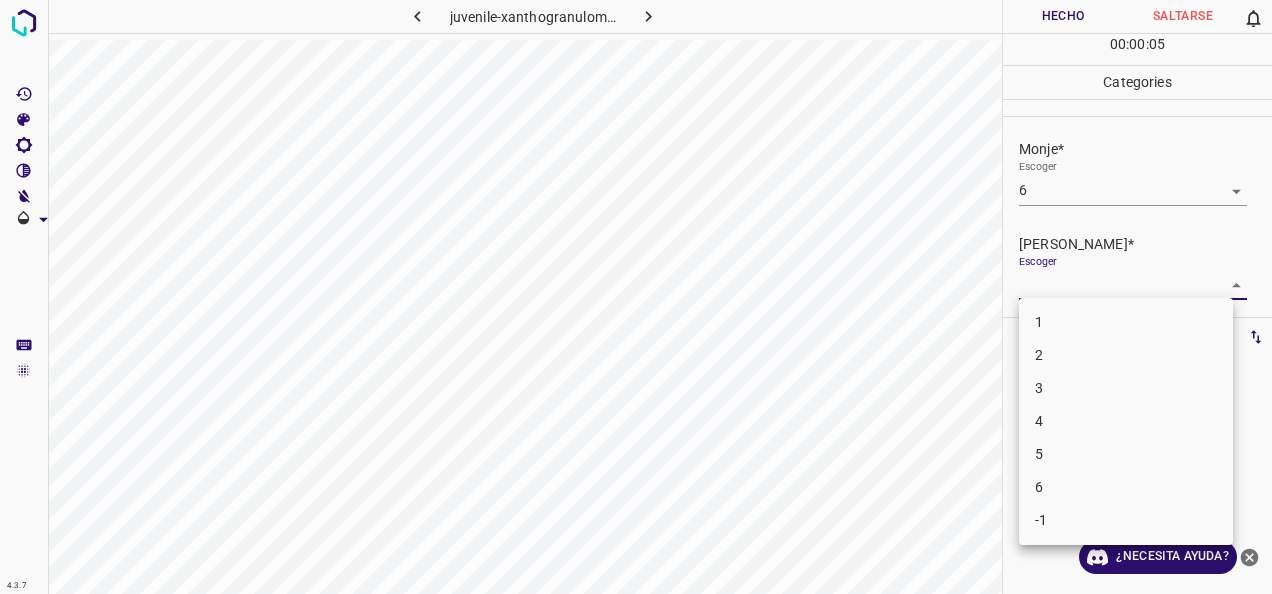 click on "4.3.7 juvenile-xanthogranuloma34.jpg Hecho Saltarse 0 00   : 00   : 05   Categories Monje*  Escoger 6 6  [PERSON_NAME]*  Escoger ​ Etiquetas 0 Categories 1 Monje 2  [PERSON_NAME] Herramientas Espacio Cambiar entre modos (Dibujar y Editar) Yo Etiquetado automático R Restaurar zoom M Acercar N Alejar Borrar Eliminar etiqueta de selección Filtros Z Restaurar filtros X Filtro de saturación C Filtro de brillo V Filtro de contraste B Filtro de escala de grises General O Descargar ¿Necesita ayuda? -Mensaje de texto -Esconder -Borrar 1 2 3 4 5 6 -1" at bounding box center [636, 297] 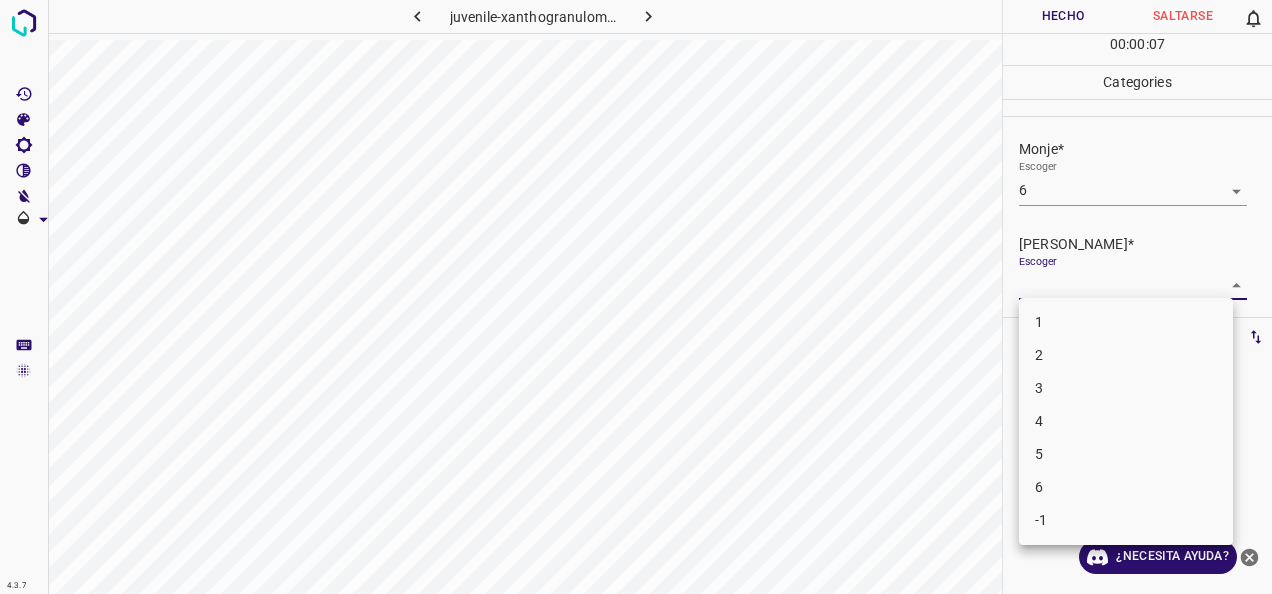 click on "5" at bounding box center [1126, 454] 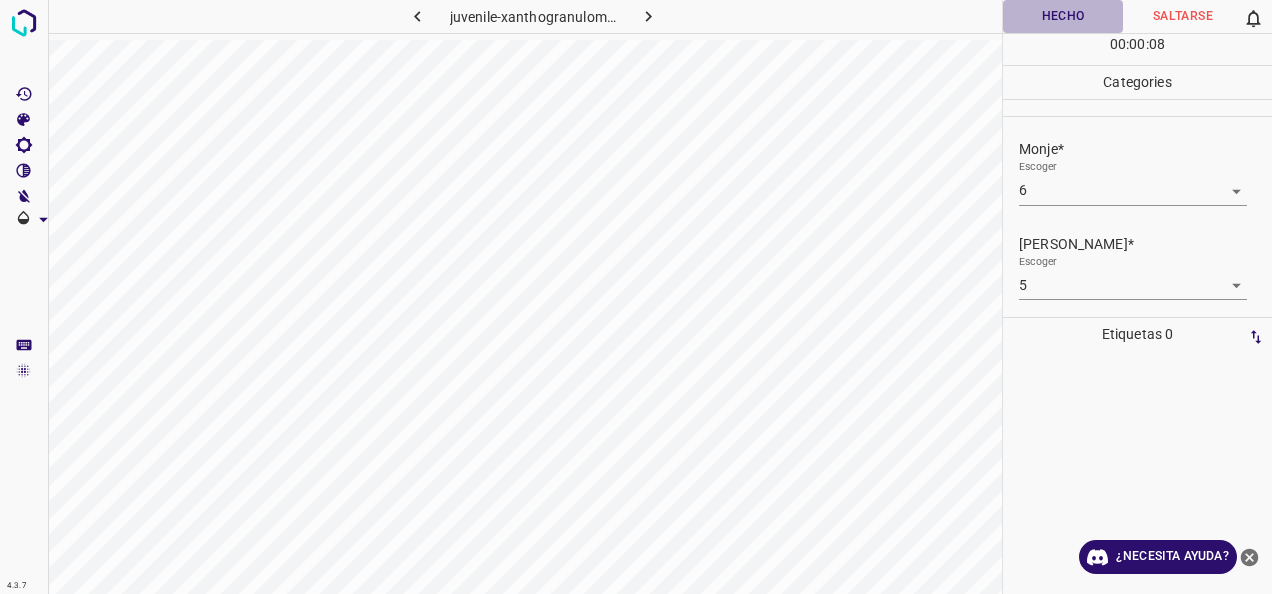 click on "Hecho" at bounding box center (1063, 16) 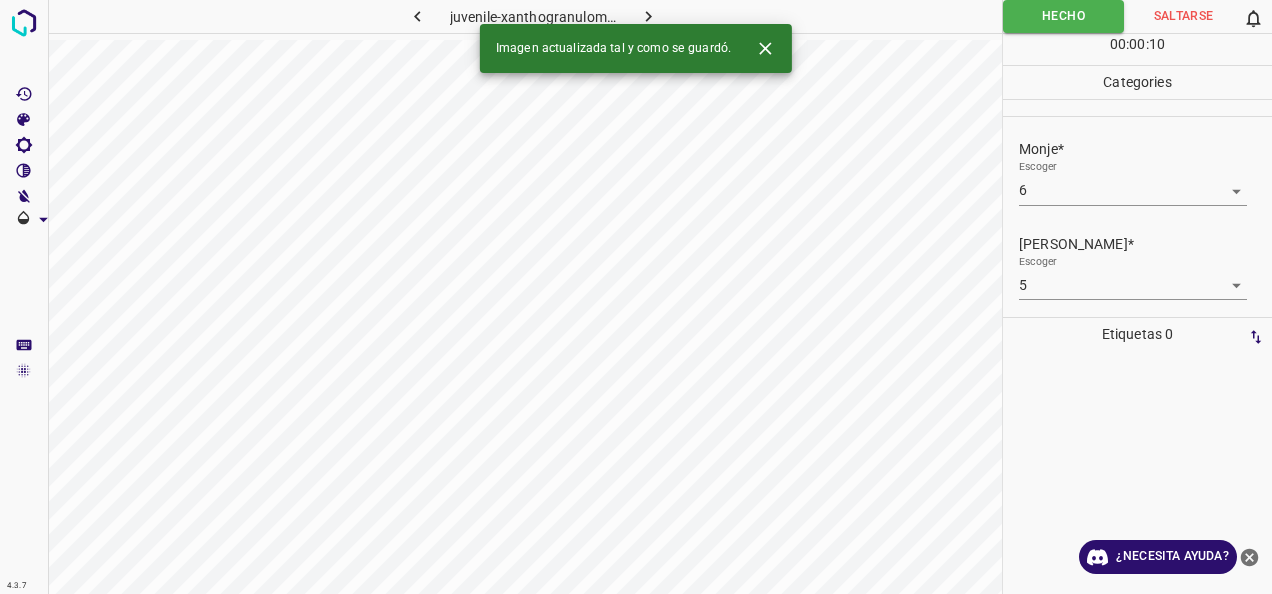 click 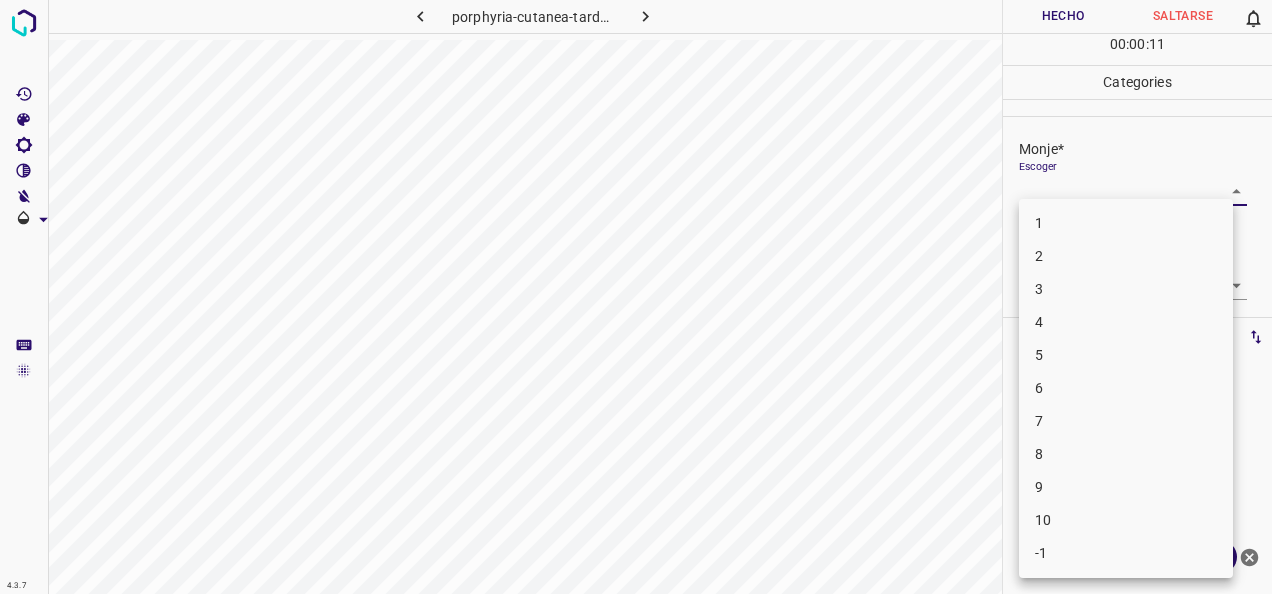 click on "4.3.7 porphyria-cutanea-tarda43.jpg Hecho Saltarse 0 00   : 00   : 11   Categories Monje*  Escoger ​  [PERSON_NAME]*  Escoger ​ Etiquetas 0 Categories 1 Monje 2  [PERSON_NAME] Herramientas Espacio Cambiar entre modos (Dibujar y Editar) Yo Etiquetado automático R Restaurar zoom M Acercar N Alejar Borrar Eliminar etiqueta de selección Filtros Z Restaurar filtros X Filtro de saturación C Filtro de brillo V Filtro de contraste B Filtro de escala de grises General O Descargar ¿Necesita ayuda? -Mensaje de texto -Esconder -Borrar 1 2 3 4 5 6 7 8 9 10 -1" at bounding box center [636, 297] 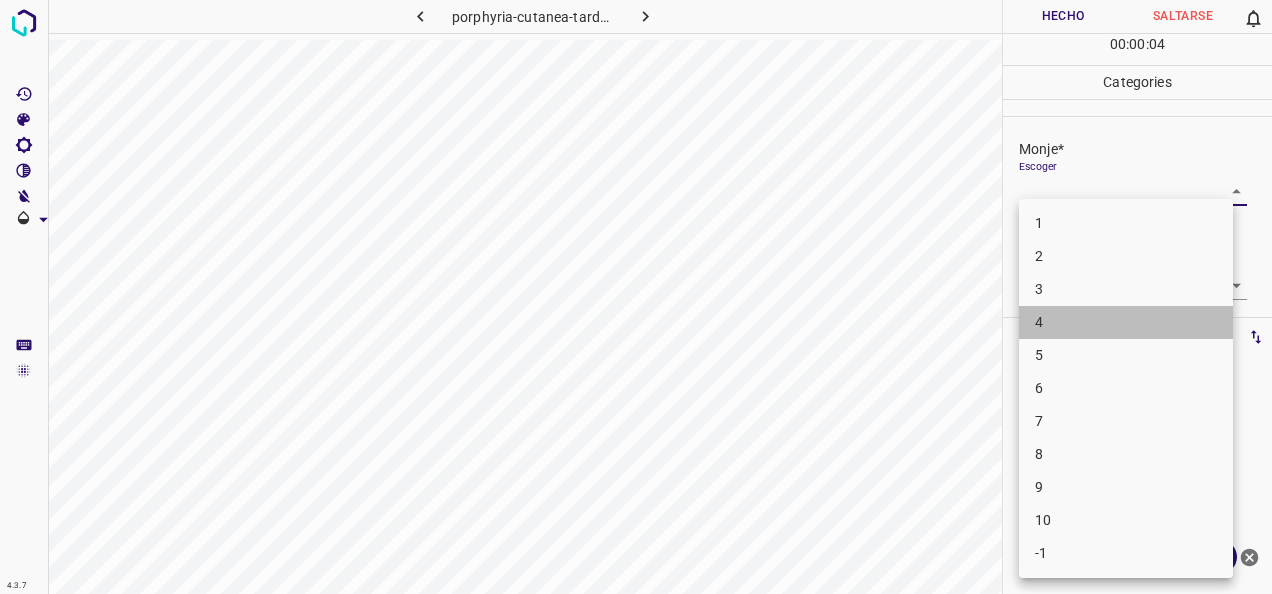 click on "4" at bounding box center (1126, 322) 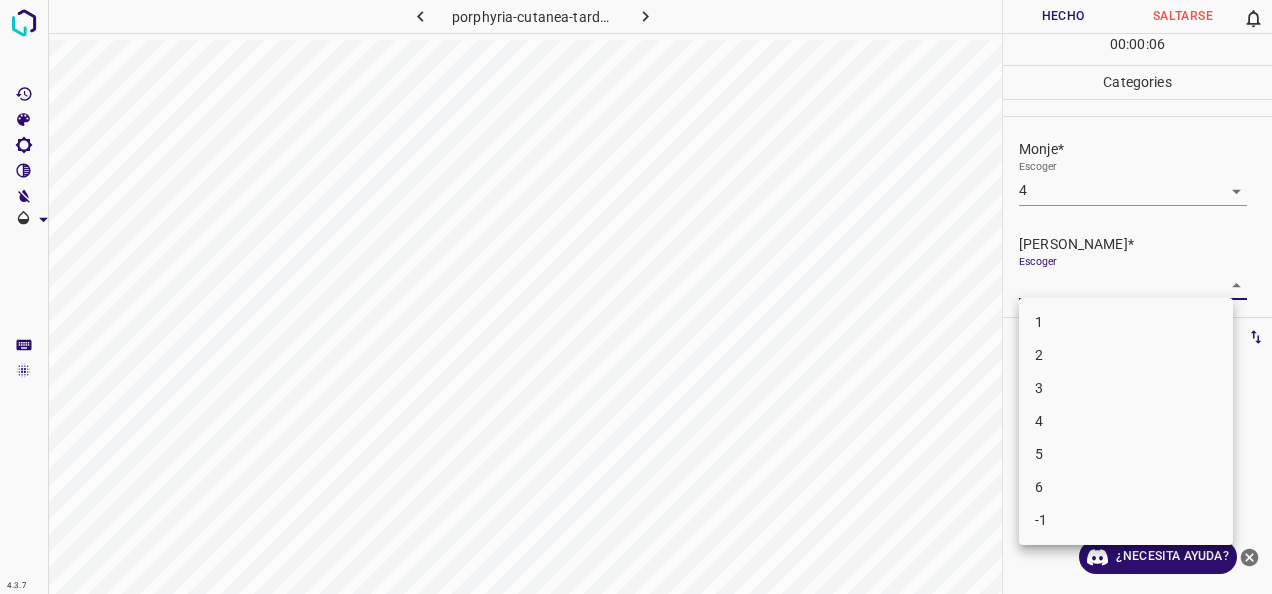click on "4.3.7 porphyria-cutanea-tarda43.jpg Hecho Saltarse 0 00   : 00   : 06   Categories Monje*  Escoger 4 4  [PERSON_NAME]*  Escoger ​ Etiquetas 0 Categories 1 Monje 2  [PERSON_NAME] Herramientas Espacio Cambiar entre modos (Dibujar y Editar) Yo Etiquetado automático R Restaurar zoom M Acercar N Alejar Borrar Eliminar etiqueta de selección Filtros Z Restaurar filtros X Filtro de saturación C Filtro de brillo V Filtro de contraste B Filtro de escala de grises General O Descargar ¿Necesita ayuda? -Mensaje de texto -Esconder -Borrar 1 2 3 4 5 6 -1" at bounding box center (636, 297) 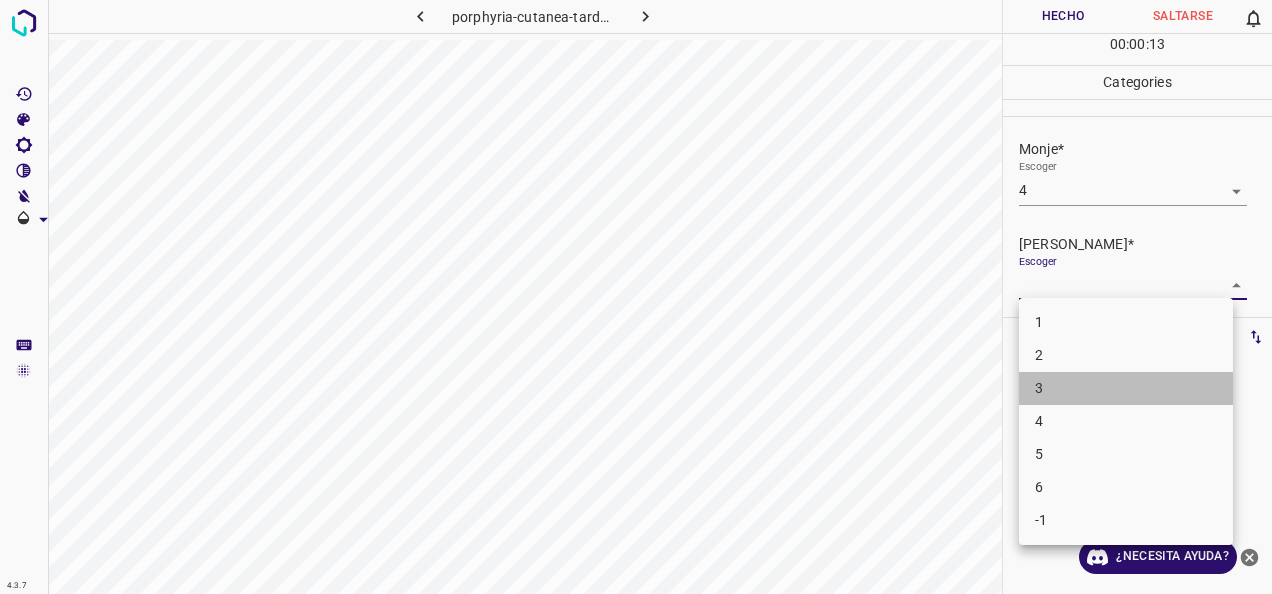 click on "3" at bounding box center [1126, 388] 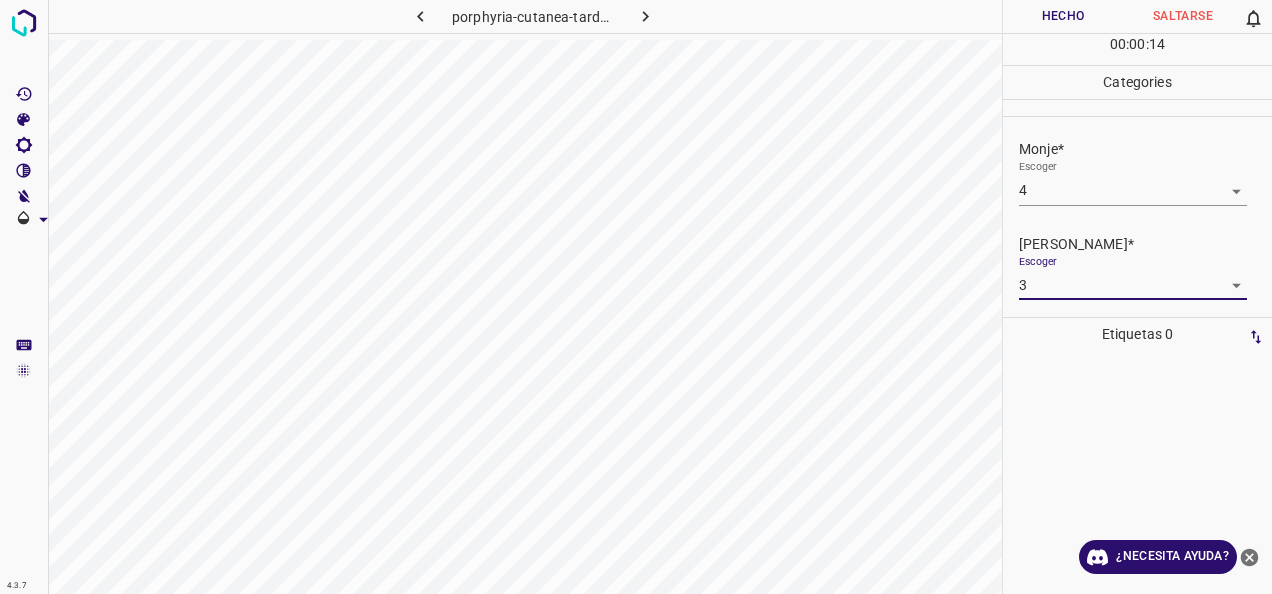 click on "Hecho" at bounding box center [1063, 16] 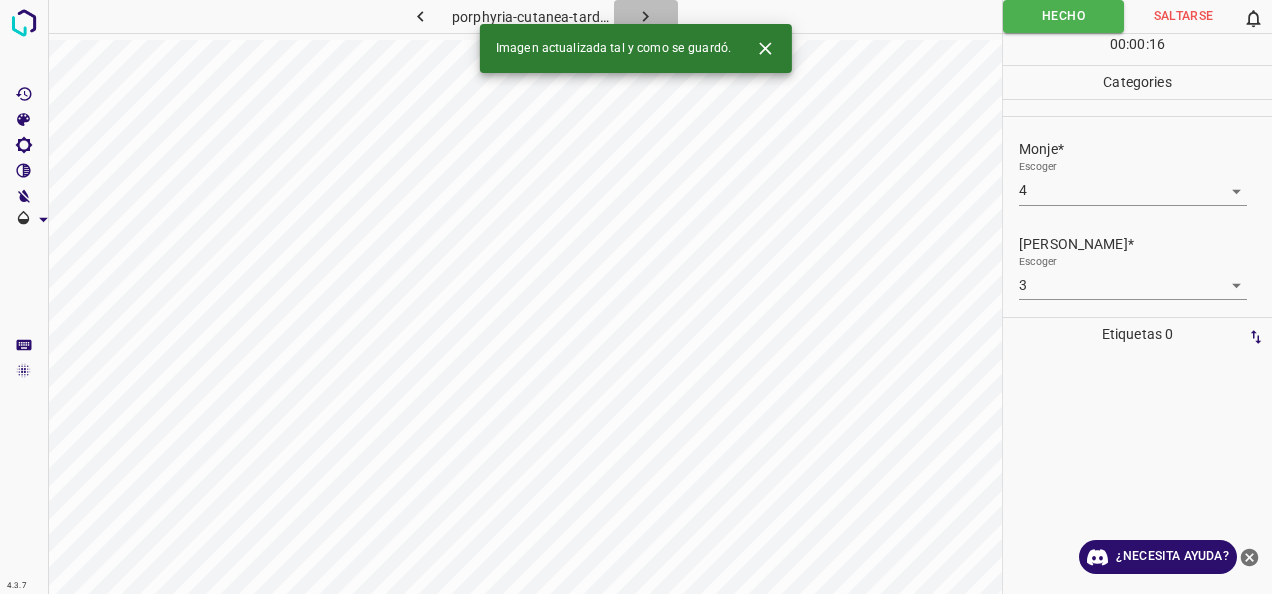 click at bounding box center [646, 16] 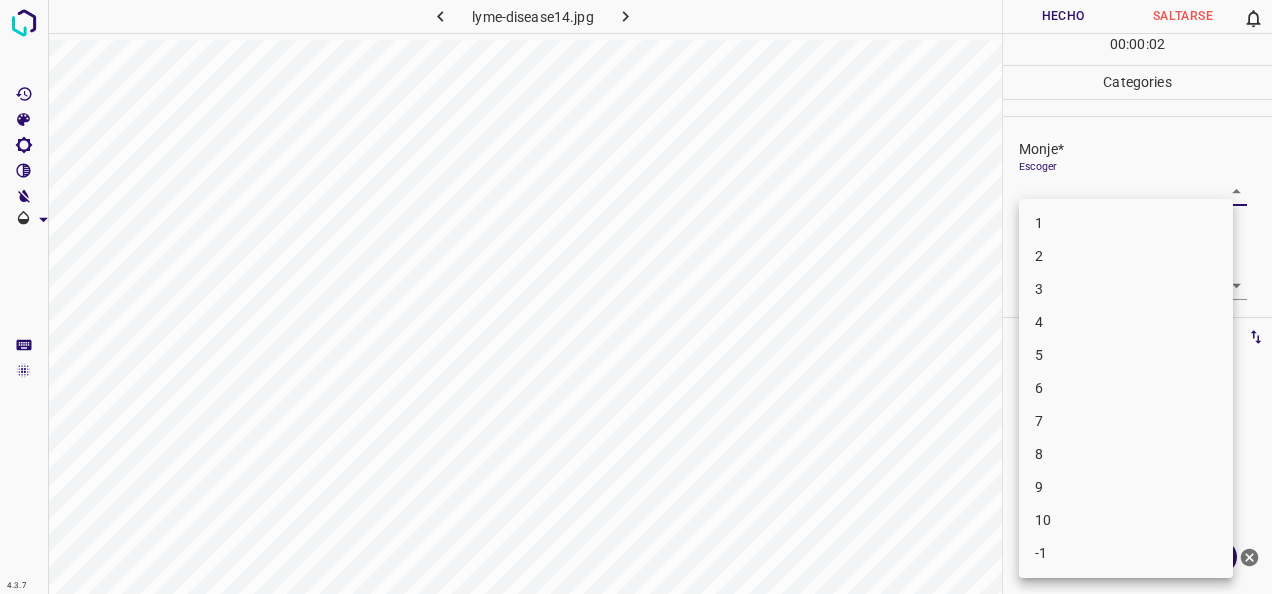 click on "4.3.7 lyme-disease14.jpg Hecho Saltarse 0 00   : 00   : 02   Categories Monje*  Escoger ​  [PERSON_NAME]*  Escoger ​ Etiquetas 0 Categories 1 Monje 2  [PERSON_NAME] Herramientas Espacio Cambiar entre modos (Dibujar y Editar) Yo Etiquetado automático R Restaurar zoom M Acercar N Alejar Borrar Eliminar etiqueta de selección Filtros Z Restaurar filtros X Filtro de saturación C Filtro de brillo V Filtro de contraste B Filtro de escala de grises General O Descargar ¿Necesita ayuda? -Mensaje de texto -Esconder -Borrar 1 2 3 4 5 6 7 8 9 10 -1" at bounding box center [636, 297] 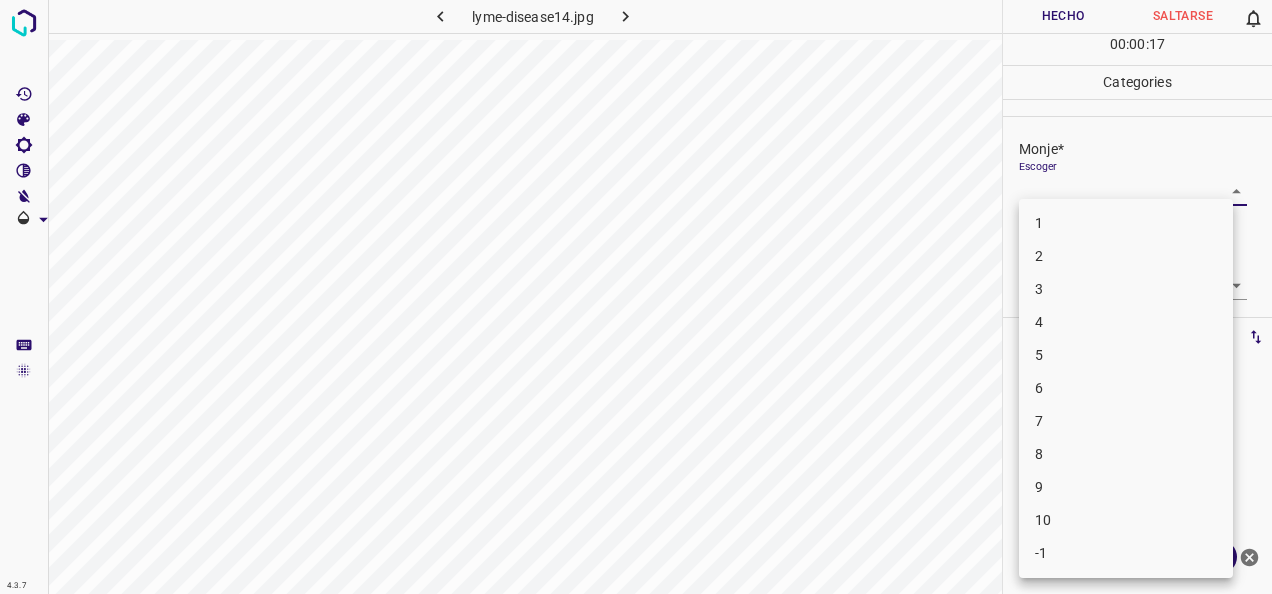click on "5" at bounding box center (1126, 355) 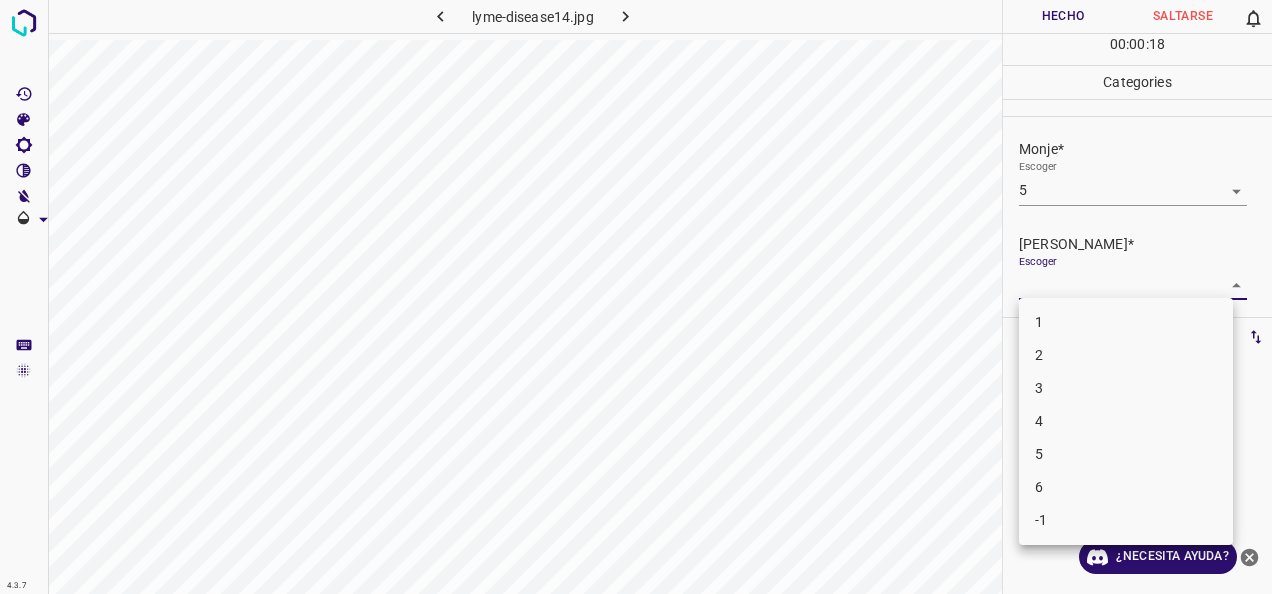 click on "4.3.7 lyme-disease14.jpg Hecho Saltarse 0 00   : 00   : 18   Categories Monje*  Escoger 5 5  [PERSON_NAME]*  Escoger ​ Etiquetas 0 Categories 1 Monje 2  [PERSON_NAME] Herramientas Espacio Cambiar entre modos (Dibujar y Editar) Yo Etiquetado automático R Restaurar zoom M Acercar N Alejar Borrar Eliminar etiqueta de selección Filtros Z Restaurar filtros X Filtro de saturación C Filtro de brillo V Filtro de contraste B Filtro de escala de grises General O Descargar ¿Necesita ayuda? -Mensaje de texto -Esconder -Borrar 1 2 3 4 5 6 -1" at bounding box center [636, 297] 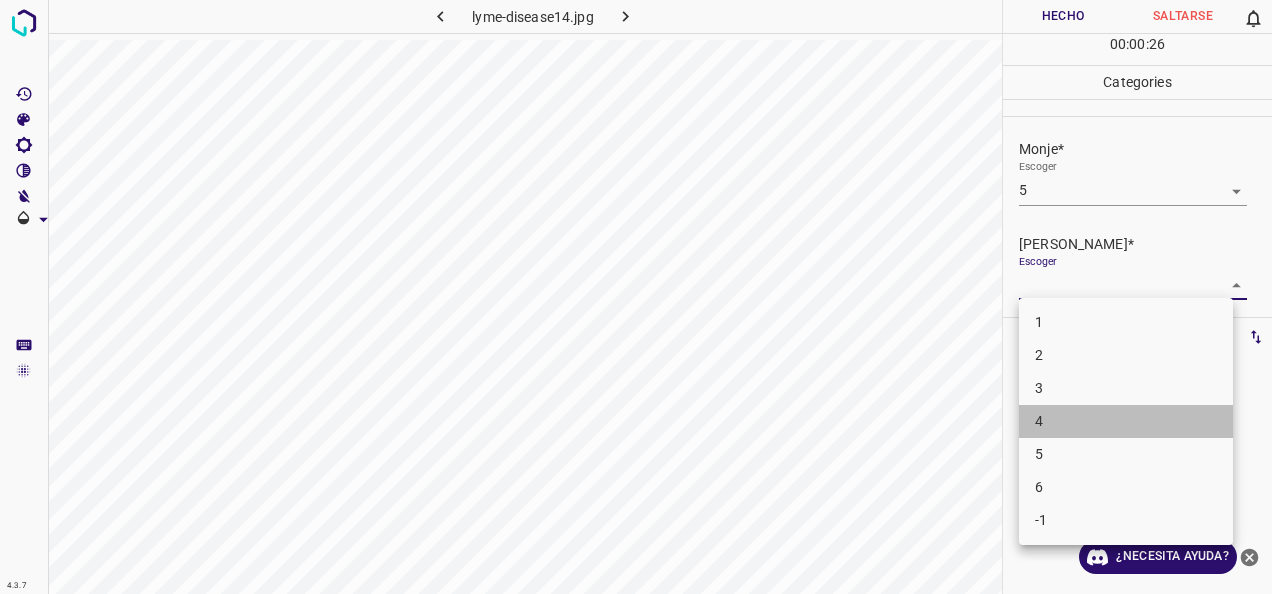 click on "4" at bounding box center [1126, 421] 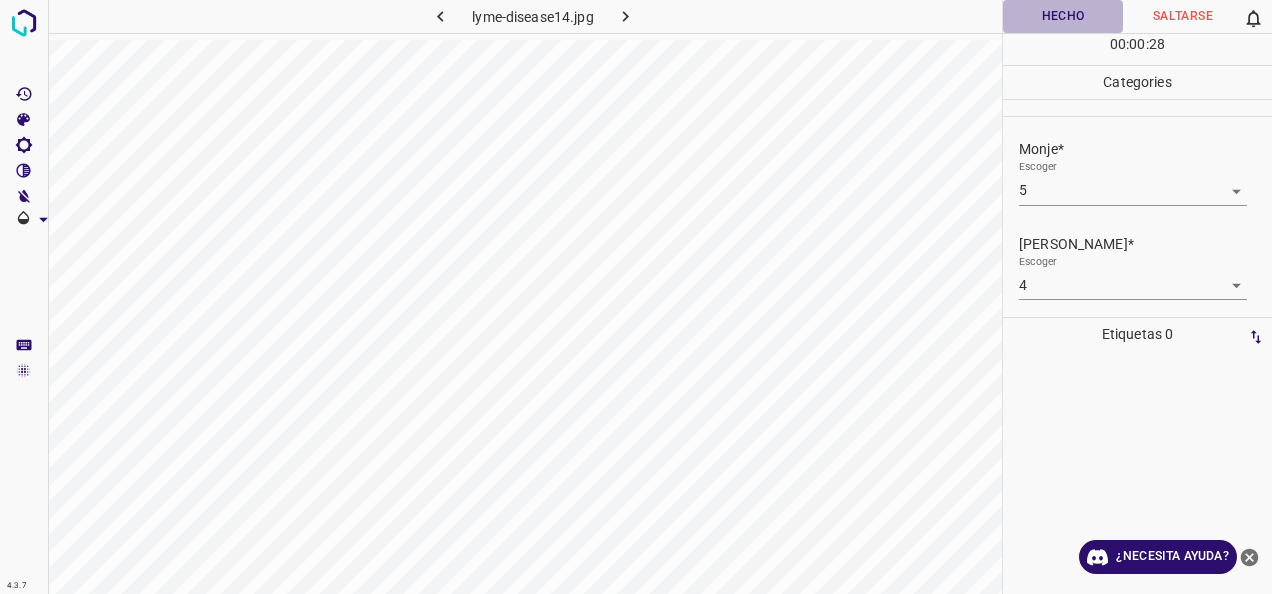 click on "Hecho" at bounding box center [1063, 16] 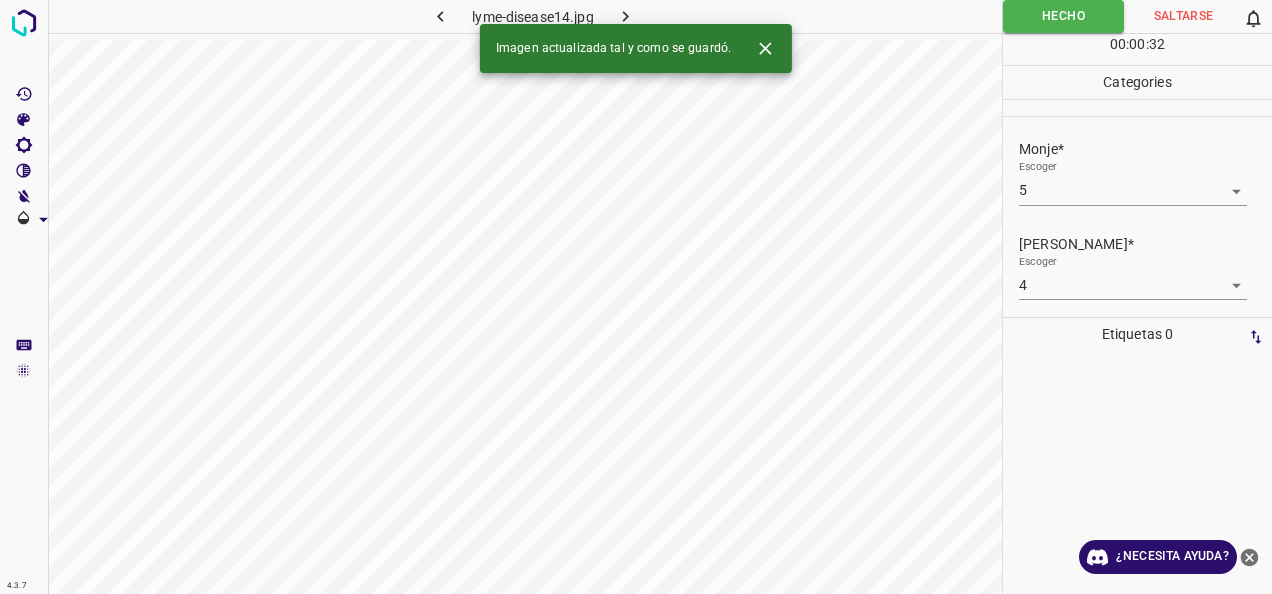 click 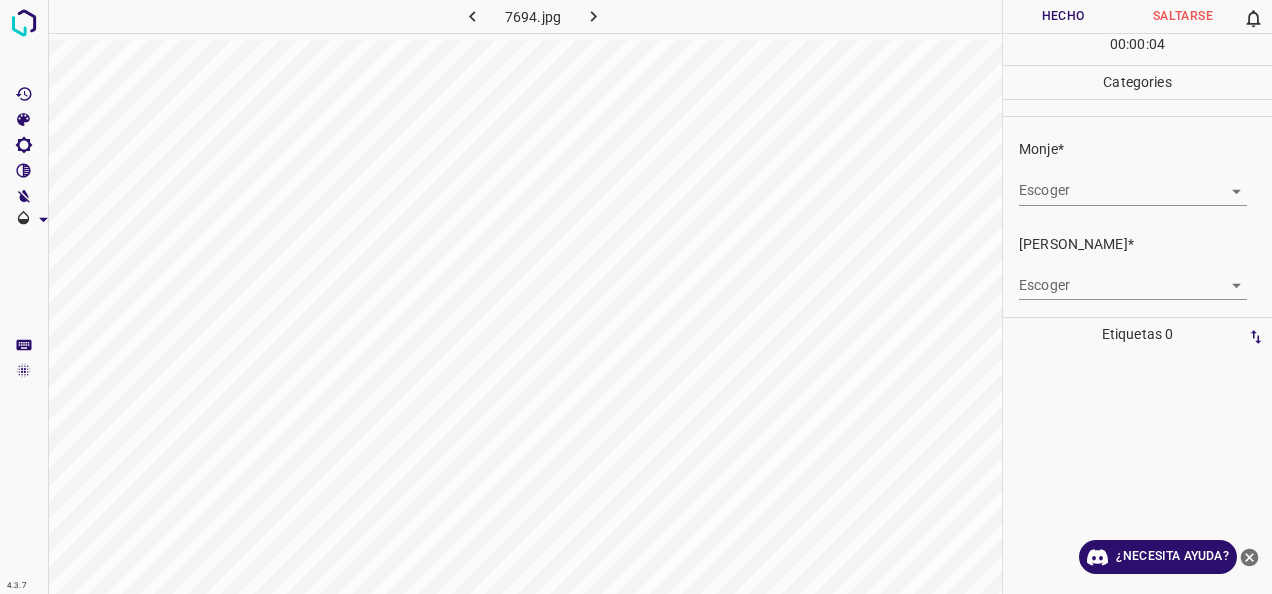 click on "4.3.7 7694.jpg Hecho Saltarse 0 00   : 00   : 04   Categories Monje*  Escoger ​  [PERSON_NAME]*  Escoger ​ Etiquetas 0 Categories 1 Monje 2  [PERSON_NAME] Herramientas Espacio Cambiar entre modos (Dibujar y Editar) Yo Etiquetado automático R Restaurar zoom M Acercar N Alejar Borrar Eliminar etiqueta de selección Filtros Z Restaurar filtros X Filtro de saturación C Filtro de brillo V Filtro de contraste B Filtro de escala de grises General O Descargar ¿Necesita ayuda? -Mensaje de texto -Esconder -Borrar" at bounding box center [636, 297] 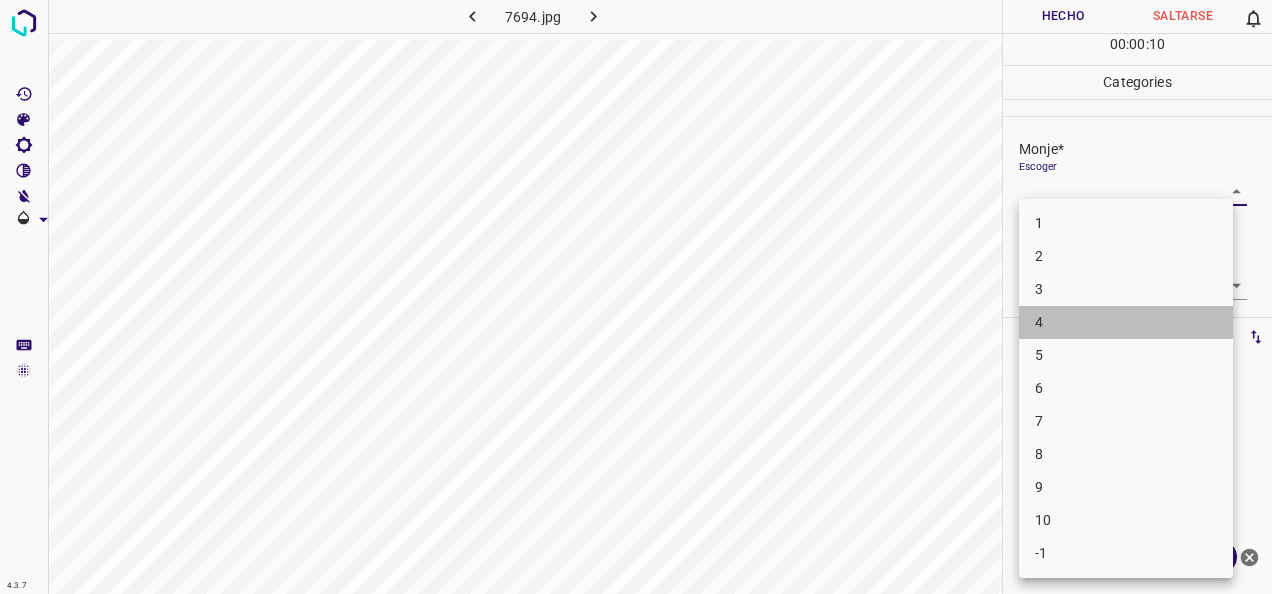 click on "4" at bounding box center [1126, 322] 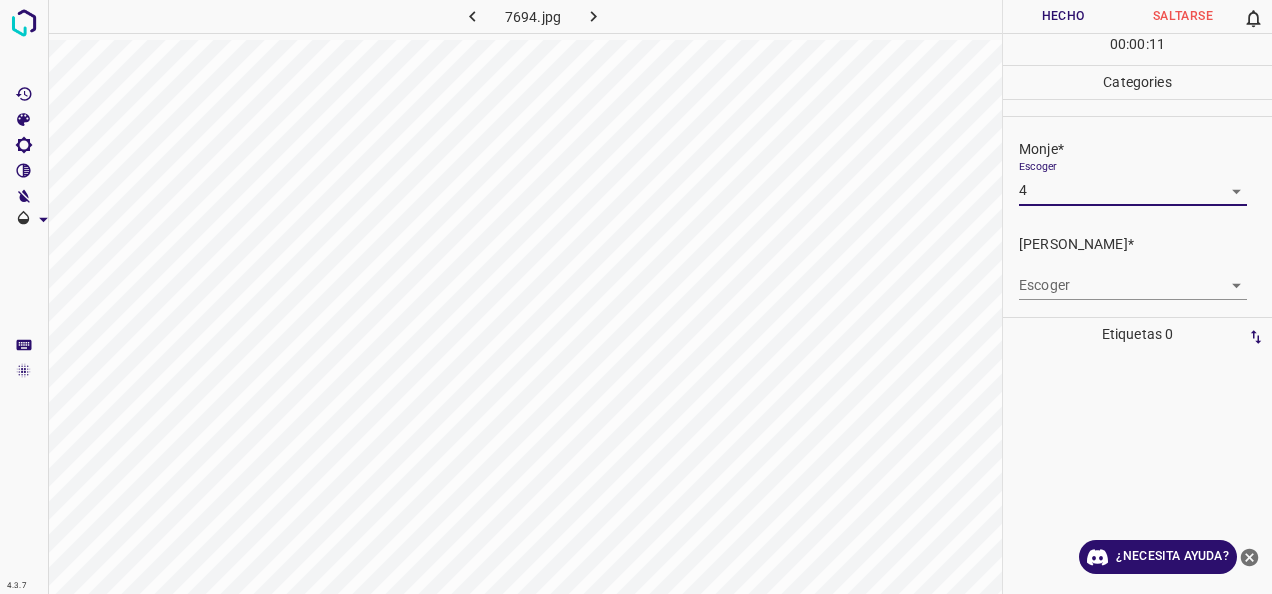 click on "4.3.7 7694.jpg [PERSON_NAME] 0 00   : 00   : 11   Categories Monje*  Escoger 4 4  [PERSON_NAME]*  Escoger ​ Etiquetas 0 Categories 1 Monje 2  [PERSON_NAME] Herramientas Espacio Cambiar entre modos (Dibujar y Editar) Yo Etiquetado automático R Restaurar zoom M Acercar N Alejar Borrar Eliminar etiqueta de selección Filtros Z Restaurar filtros X Filtro de saturación C Filtro de brillo V Filtro de contraste B Filtro de escala de grises General O Descargar ¿Necesita ayuda? -Mensaje de texto -Esconder -Borrar" at bounding box center (636, 297) 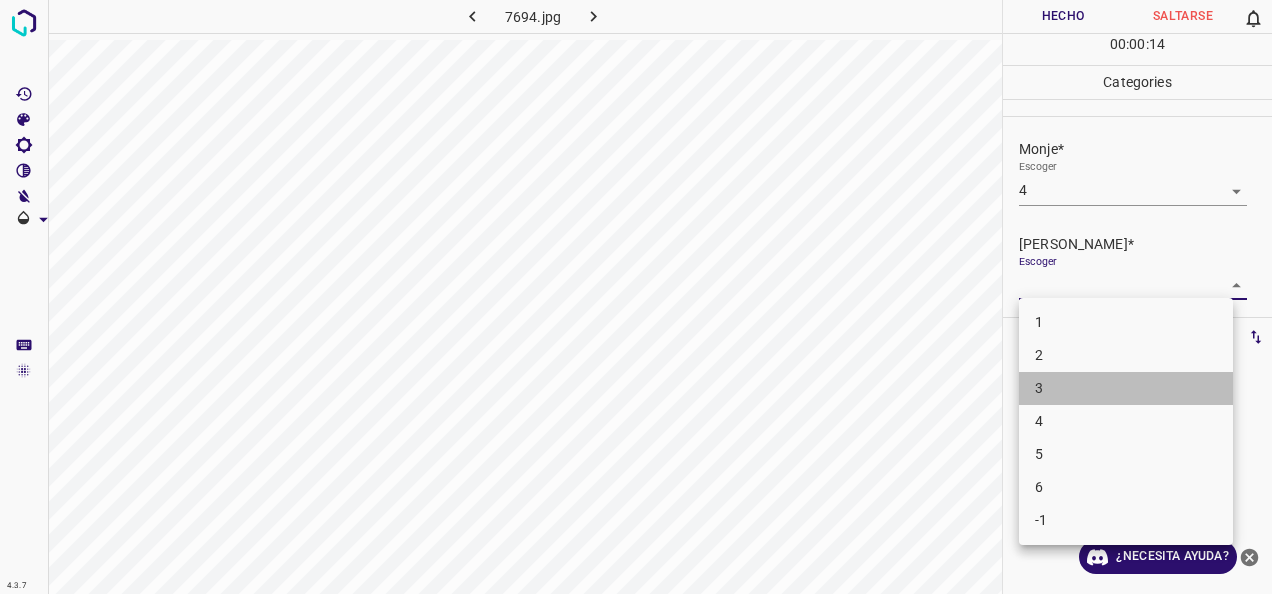 click on "3" at bounding box center (1126, 388) 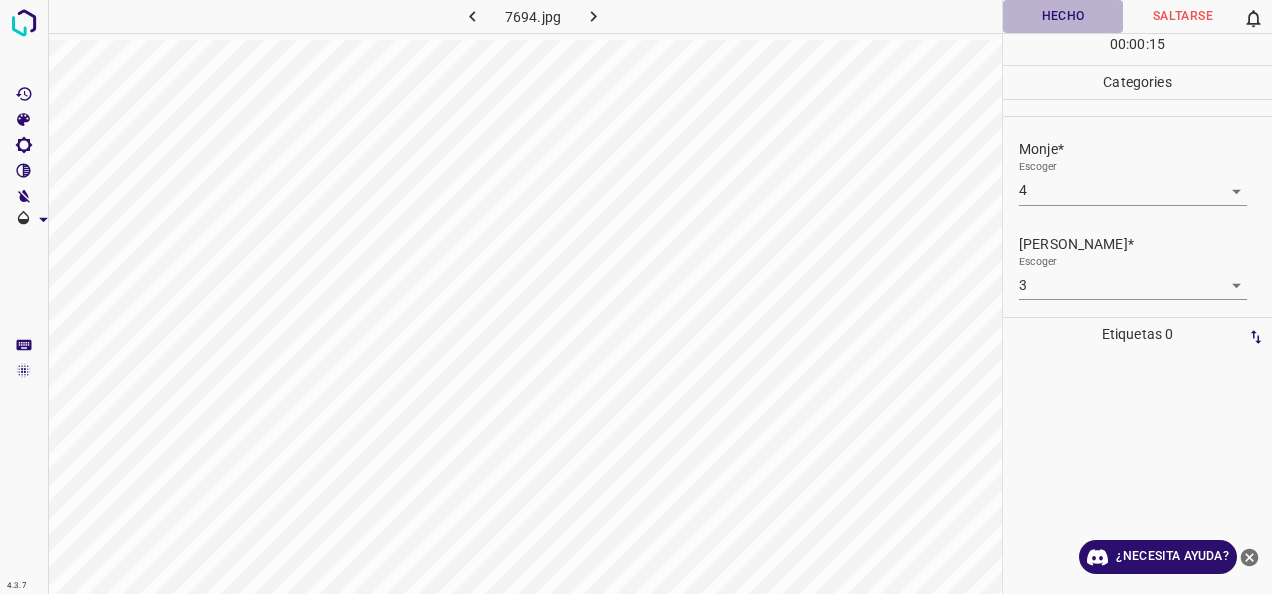 click on "Hecho" at bounding box center [1063, 16] 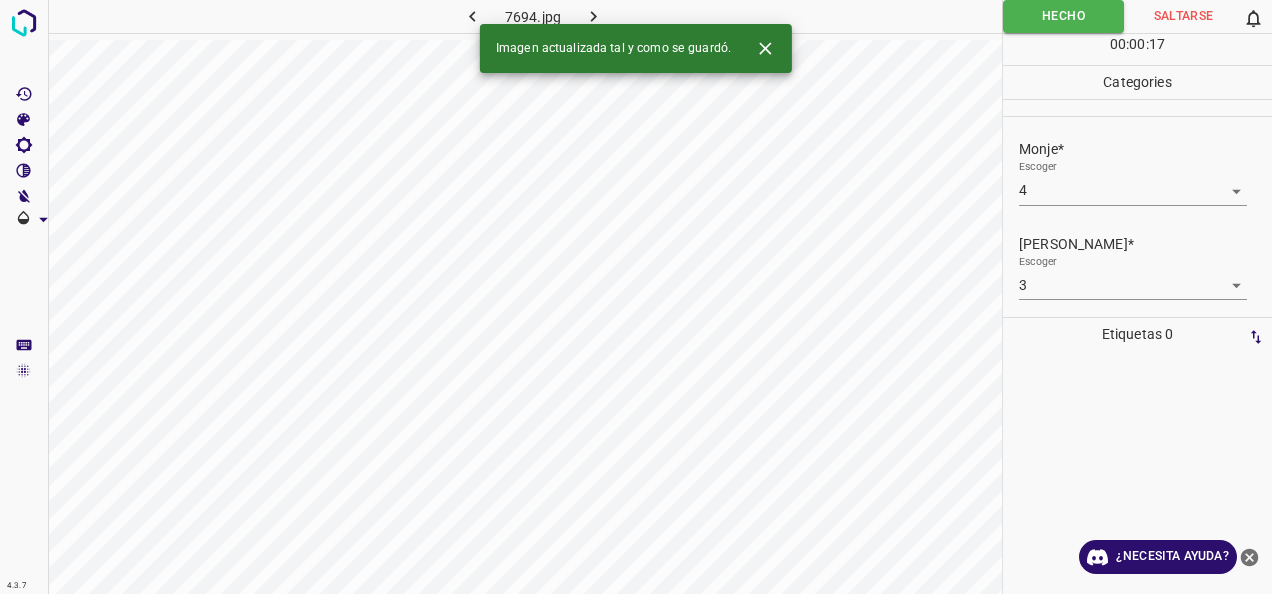 click 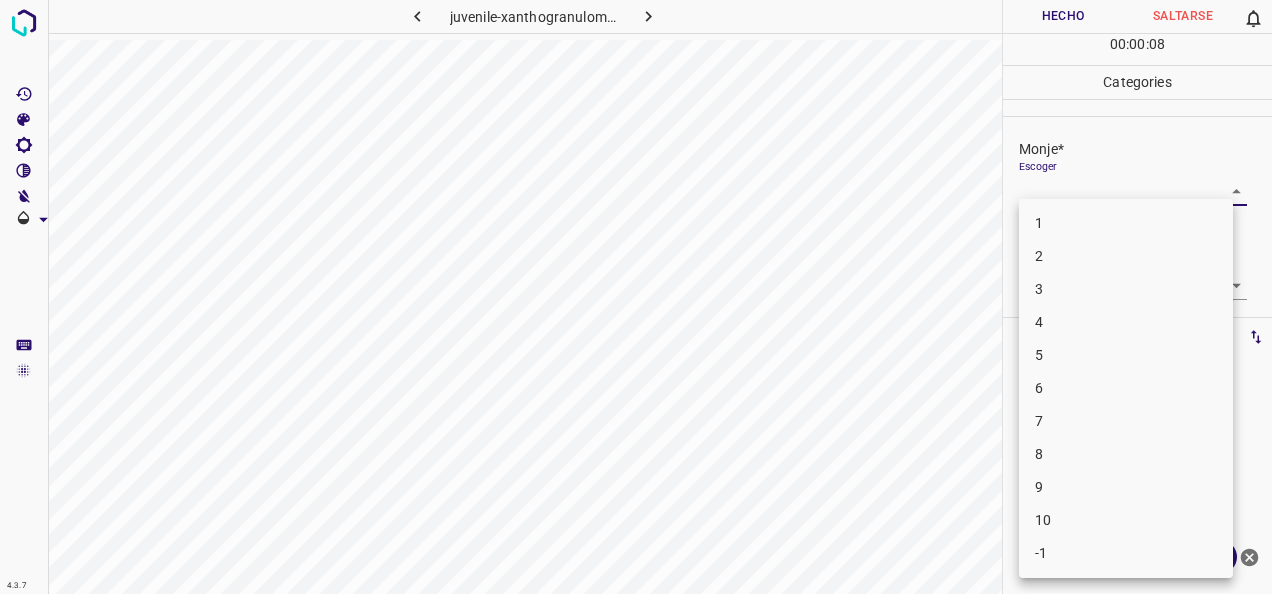 click on "4.3.7 juvenile-xanthogranuloma33.jpg Hecho Saltarse 0 00   : 00   : 08   Categories Monje*  Escoger ​  [PERSON_NAME]*  Escoger ​ Etiquetas 0 Categories 1 Monje 2  [PERSON_NAME] Herramientas Espacio Cambiar entre modos (Dibujar y Editar) Yo Etiquetado automático R Restaurar zoom M Acercar N Alejar Borrar Eliminar etiqueta de selección Filtros Z Restaurar filtros X Filtro de saturación C Filtro de brillo V Filtro de contraste B Filtro de escala de grises General O Descargar ¿Necesita ayuda? -Mensaje de texto -Esconder -Borrar 1 2 3 4 5 6 7 8 9 10 -1" at bounding box center [636, 297] 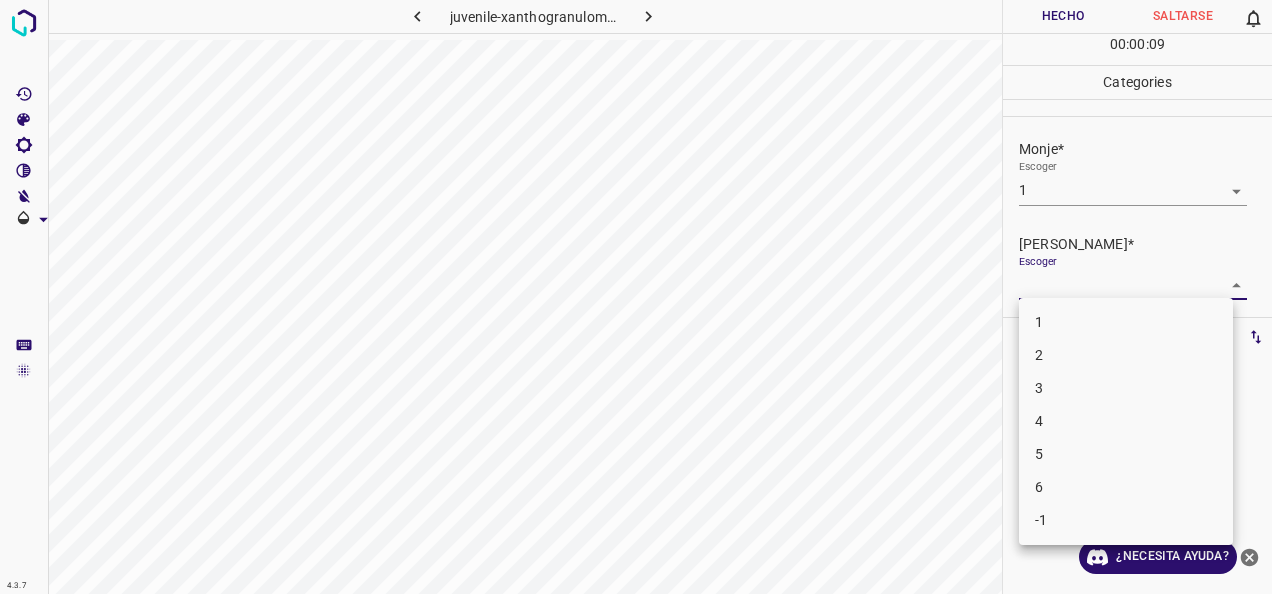 click on "4.3.7 juvenile-xanthogranuloma33.jpg Hecho Saltarse 0 00   : 00   : 09   Categories Monje*  Escoger 1 1  [PERSON_NAME]*  Escoger ​ Etiquetas 0 Categories 1 Monje 2  [PERSON_NAME] Herramientas Espacio Cambiar entre modos (Dibujar y Editar) Yo Etiquetado automático R Restaurar zoom M Acercar N Alejar Borrar Eliminar etiqueta de selección Filtros Z Restaurar filtros X Filtro de saturación C Filtro de brillo V Filtro de contraste B Filtro de escala de grises General O Descargar ¿Necesita ayuda? -Mensaje de texto -Esconder -Borrar 1 2 3 4 5 6 -1" at bounding box center (636, 297) 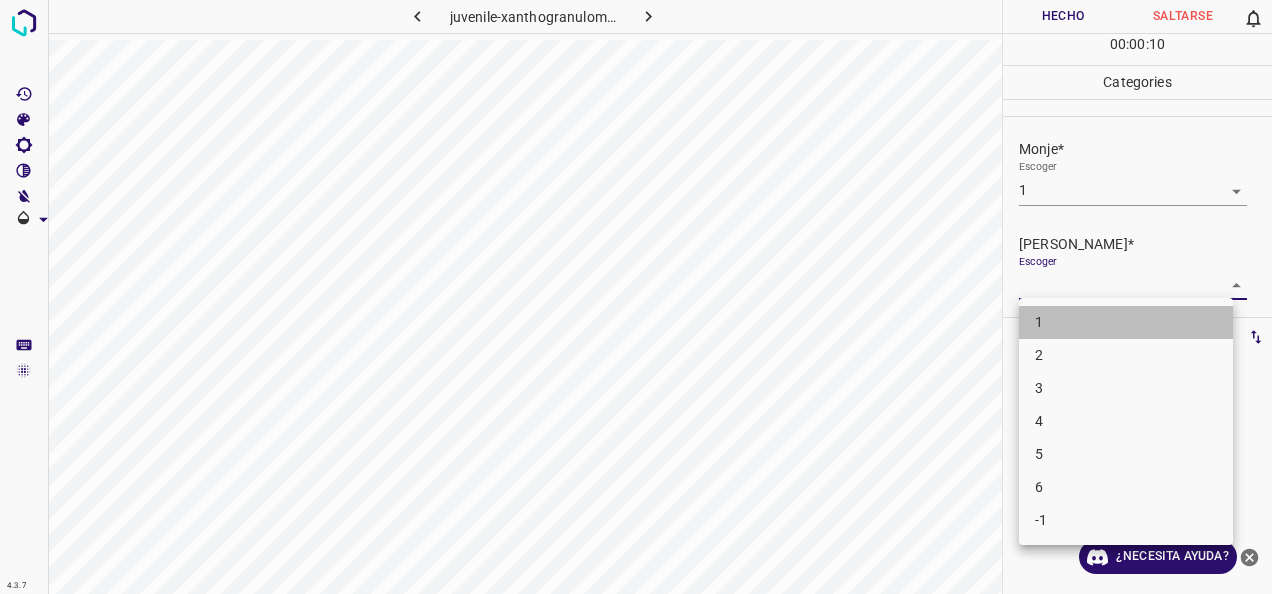 click on "1" at bounding box center [1126, 322] 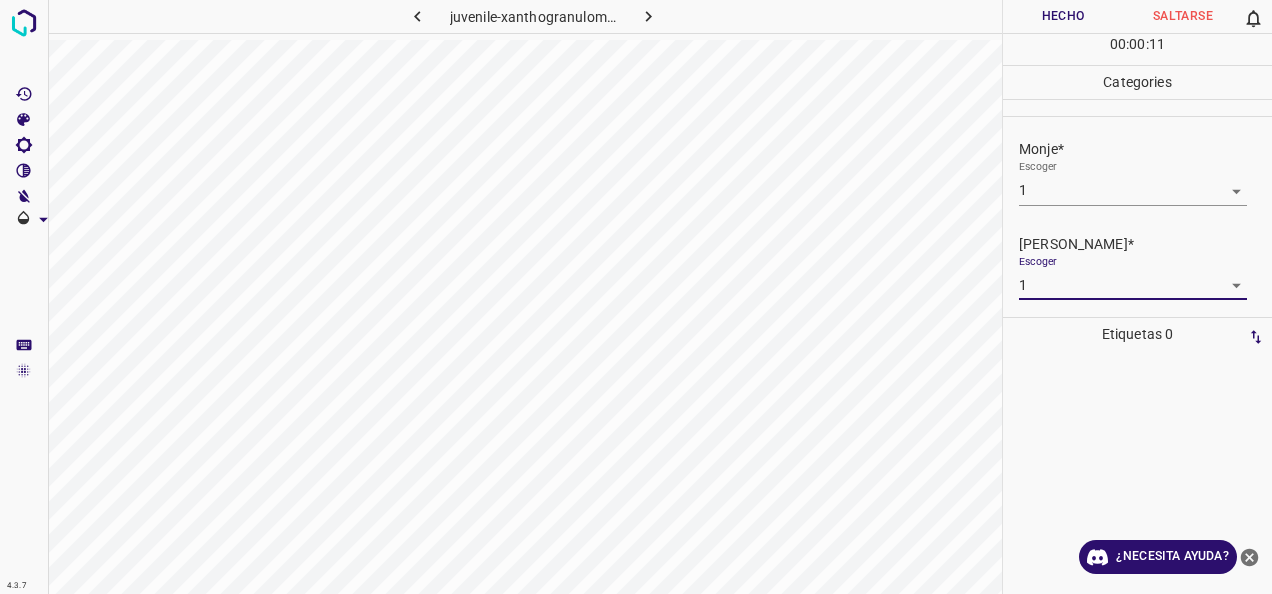 click on "Hecho" at bounding box center (1063, 16) 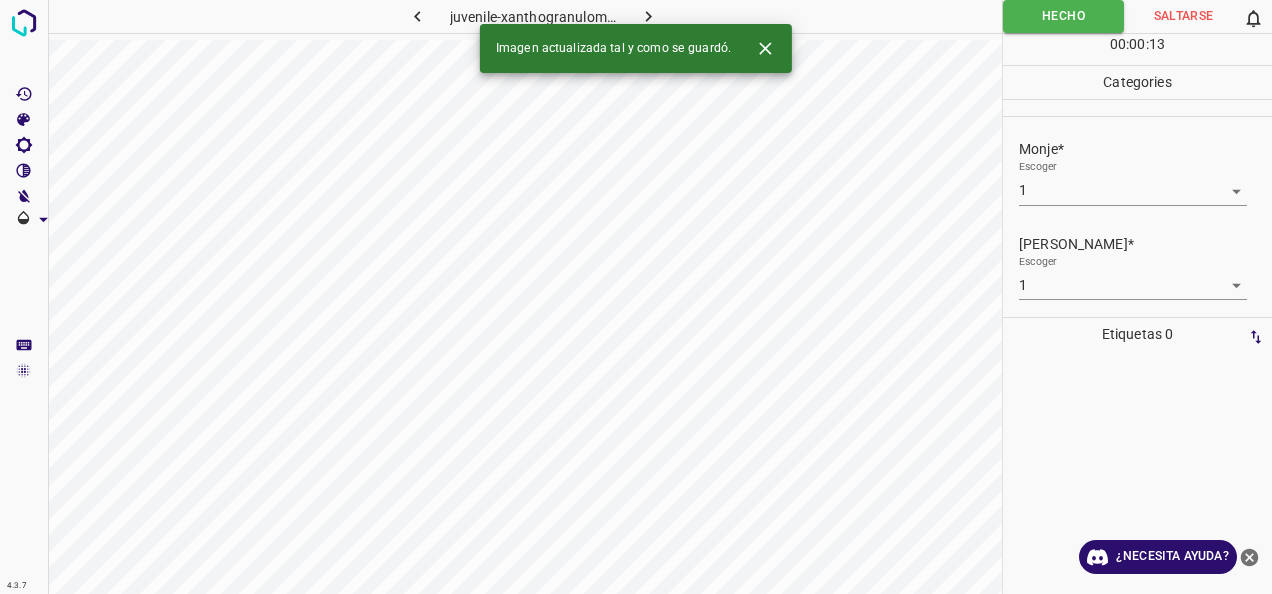 click 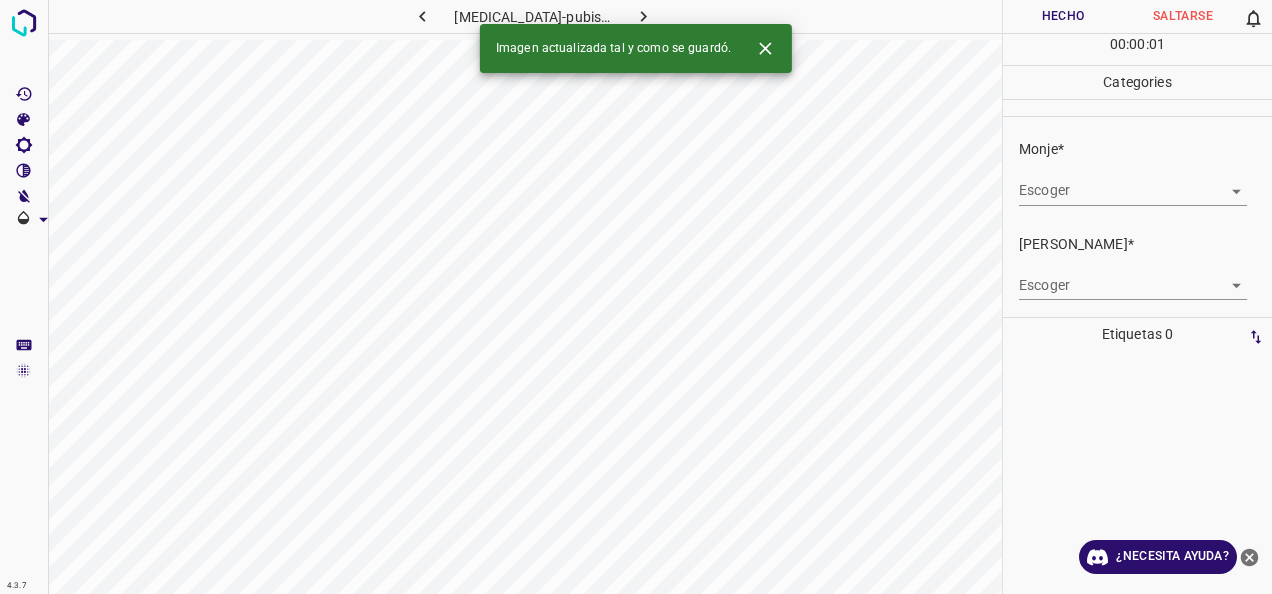 click on "4.3.7 [MEDICAL_DATA]-pubis20.jpg Hecho Saltarse 0 00   : 00   : 01   Categories Monje*  Escoger ​  [PERSON_NAME]*  Escoger ​ Etiquetas 0 Categories 1 Monje 2  [PERSON_NAME] Herramientas Espacio Cambiar entre modos (Dibujar y Editar) Yo Etiquetado automático R Restaurar zoom M Acercar N Alejar Borrar Eliminar etiqueta de selección Filtros Z Restaurar filtros X Filtro de saturación C Filtro de brillo V Filtro de contraste B Filtro de escala de grises General O Descargar Imagen actualizada tal y como se guardó. ¿Necesita ayuda? -Mensaje de texto -Esconder -Borrar" at bounding box center (636, 297) 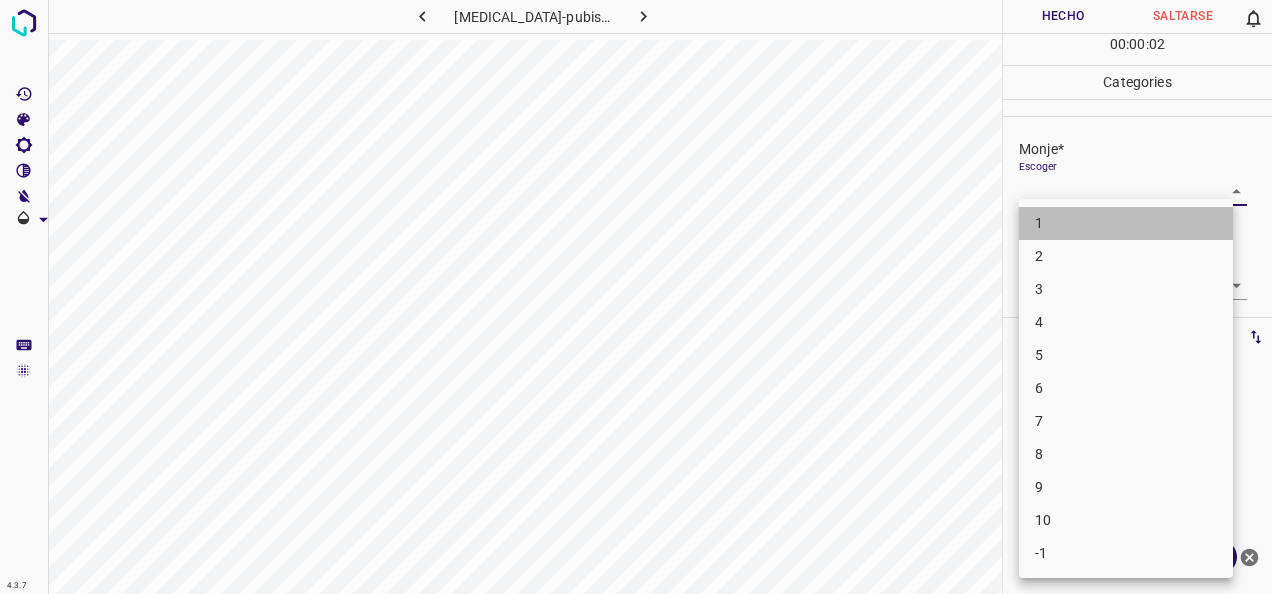 click on "1" at bounding box center [1126, 223] 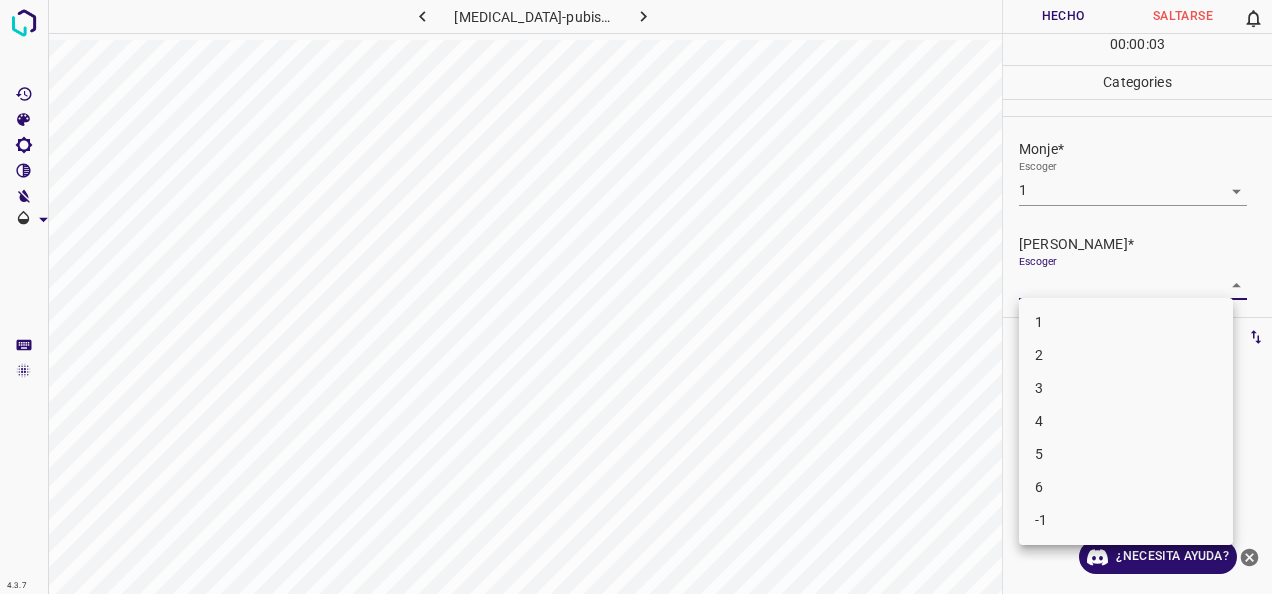 click on "4.3.7 [MEDICAL_DATA]-pubis20.jpg Hecho Saltarse 0 00   : 00   : 03   Categories Monje*  Escoger 1 1  [PERSON_NAME]*  Escoger ​ Etiquetas 0 Categories 1 Monje 2  [PERSON_NAME] Herramientas Espacio Cambiar entre modos (Dibujar y Editar) Yo Etiquetado automático R Restaurar zoom M Acercar N Alejar Borrar Eliminar etiqueta de selección Filtros Z Restaurar filtros X Filtro de saturación C Filtro de brillo V Filtro de contraste B Filtro de escala de grises General O Descargar ¿Necesita ayuda? -Mensaje de texto -Esconder -Borrar 1 2 3 4 5 6 -1" at bounding box center (636, 297) 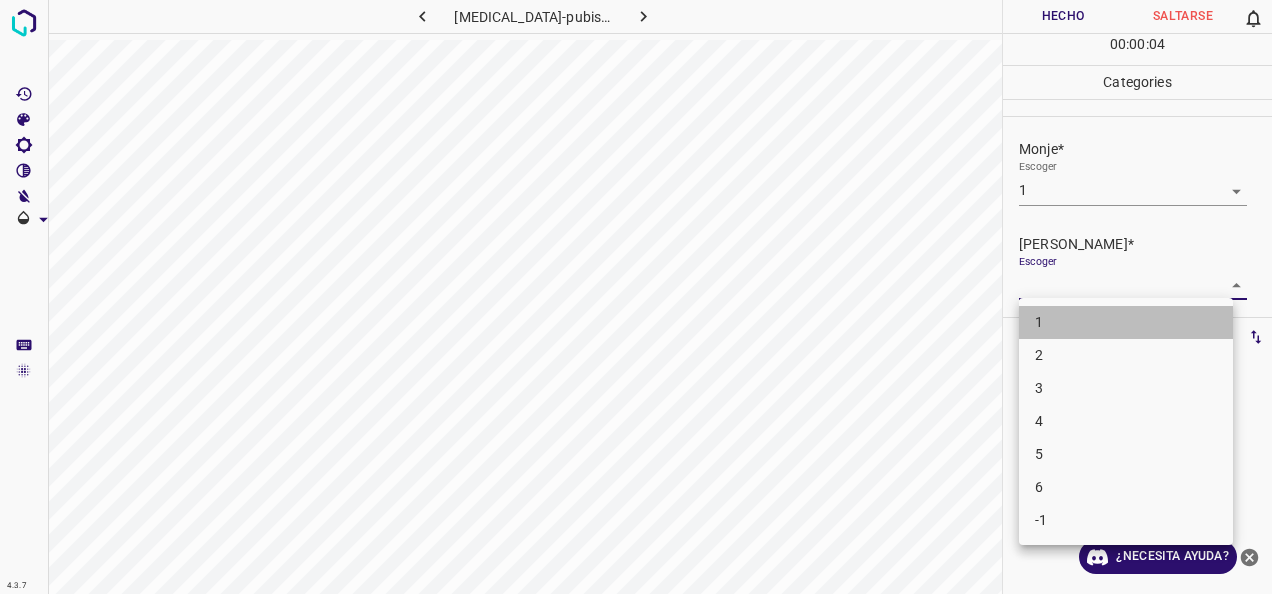 click on "1" at bounding box center (1126, 322) 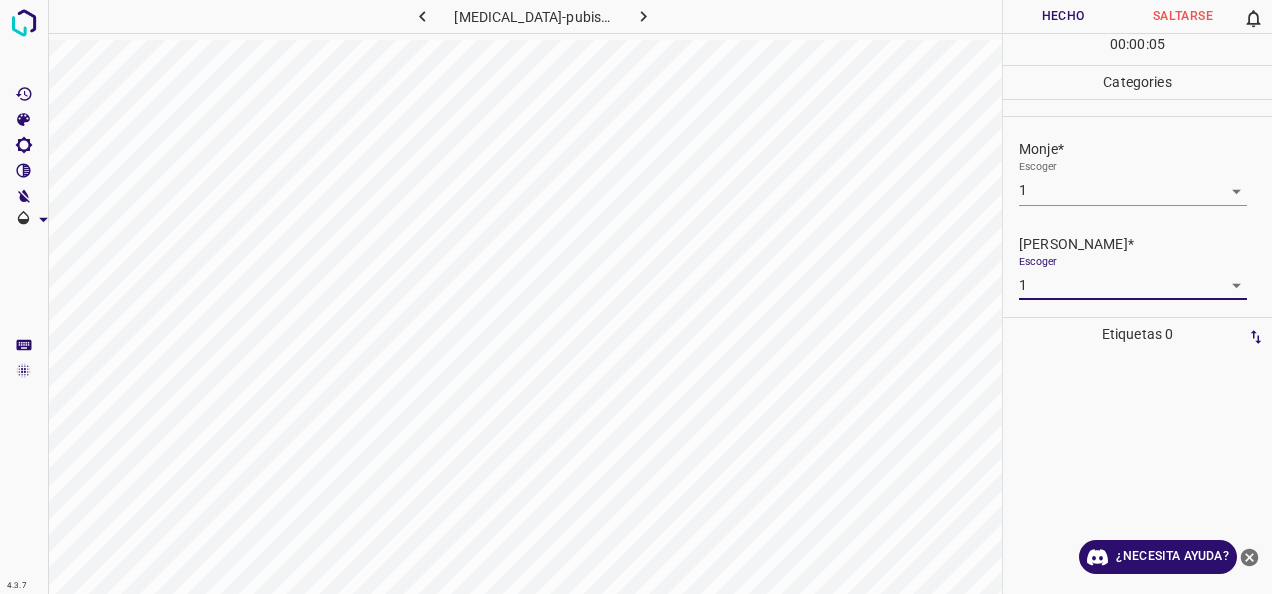 click on "Hecho" at bounding box center [1063, 16] 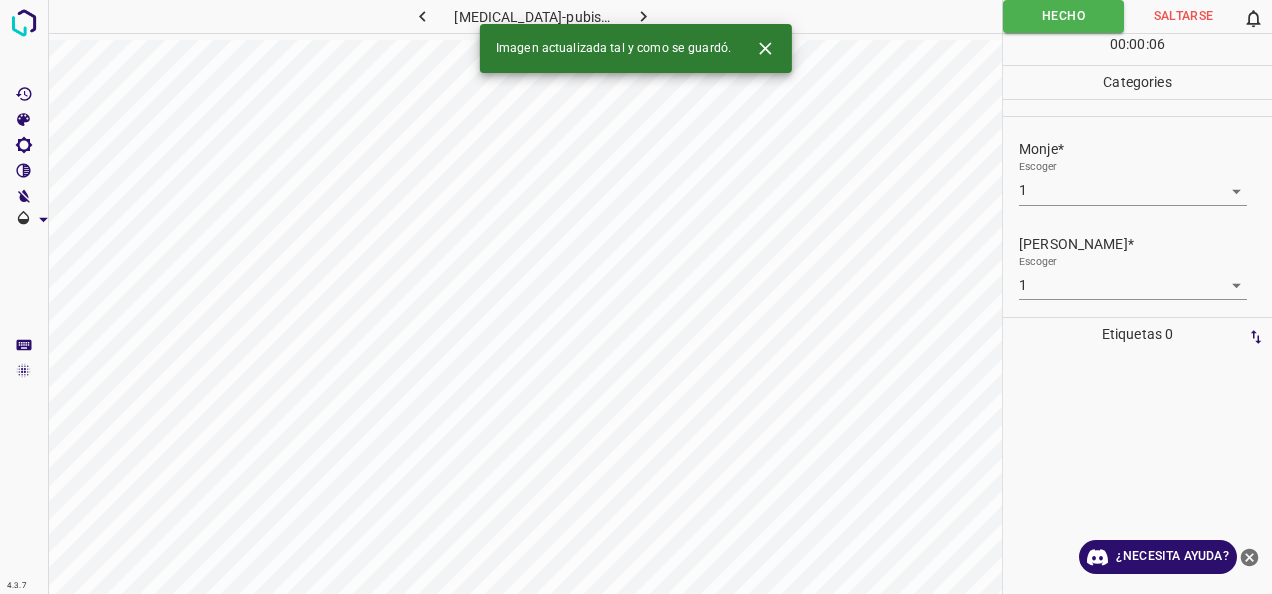click 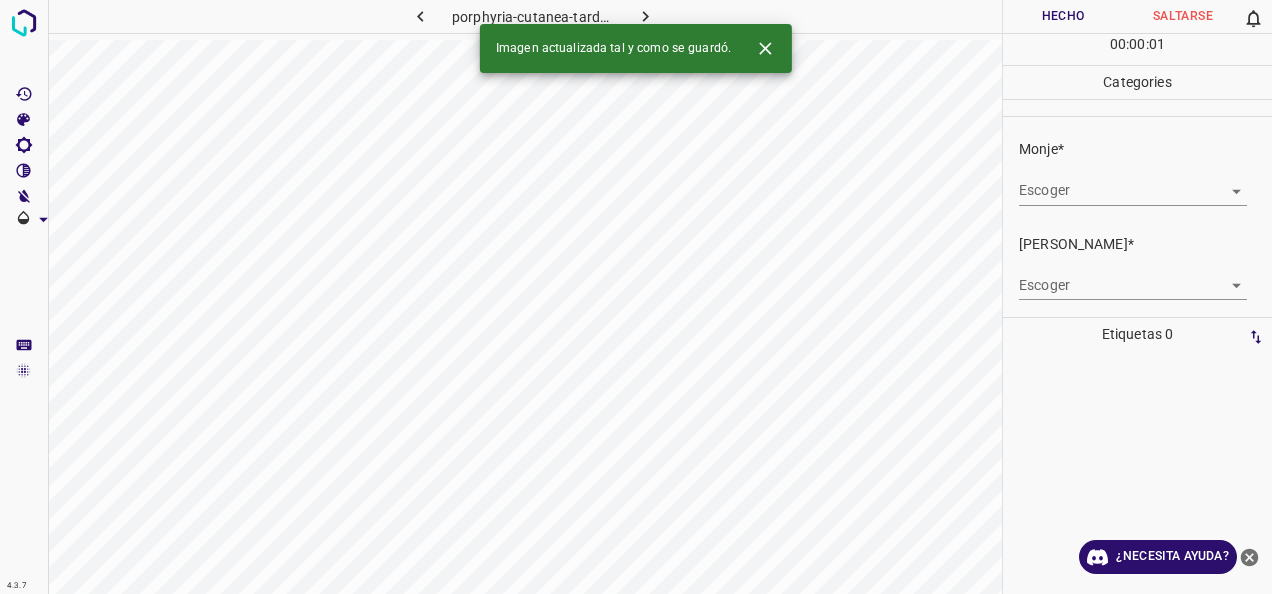 click on "Escoger ​" at bounding box center (1145, 182) 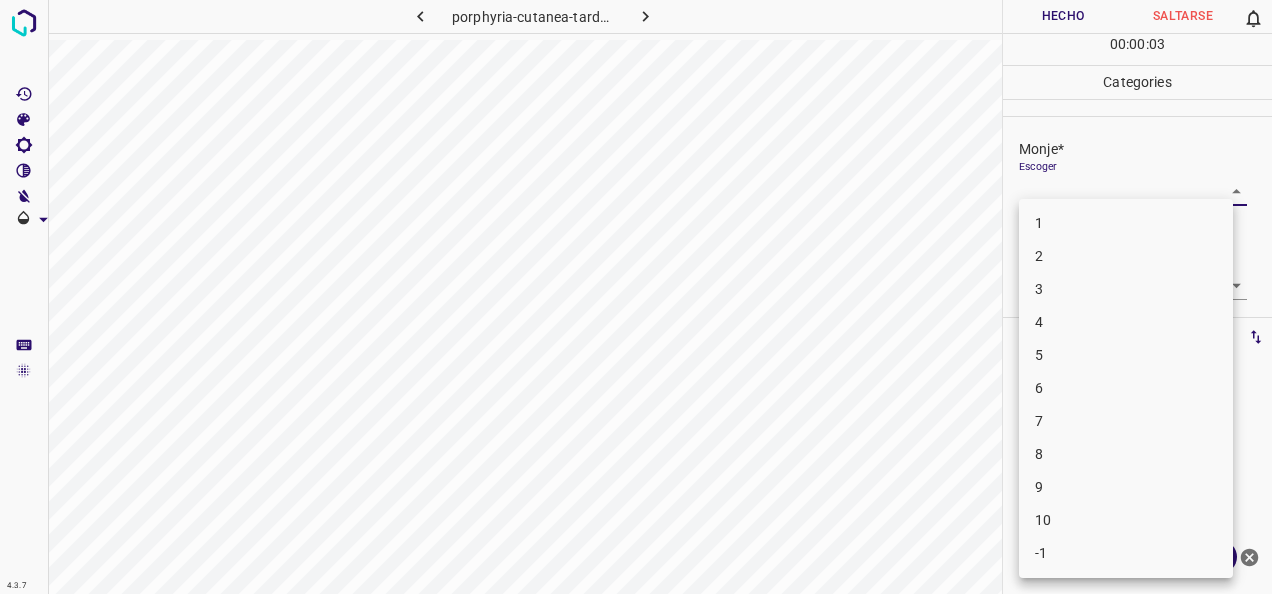 click on "4.3.7 porphyria-cutanea-tarda51.jpg Hecho Saltarse 0 00   : 00   : 03   Categories Monje*  Escoger ​  [PERSON_NAME]*  Escoger ​ Etiquetas 0 Categories 1 Monje 2  [PERSON_NAME] Herramientas Espacio Cambiar entre modos (Dibujar y Editar) Yo Etiquetado automático R Restaurar zoom M Acercar N Alejar Borrar Eliminar etiqueta de selección Filtros Z Restaurar filtros X Filtro de saturación C Filtro de brillo V Filtro de contraste B Filtro de escala de grises General O Descargar ¿Necesita ayuda? -Mensaje de texto -Esconder -Borrar 1 2 3 4 5 6 7 8 9 10 -1" at bounding box center [636, 297] 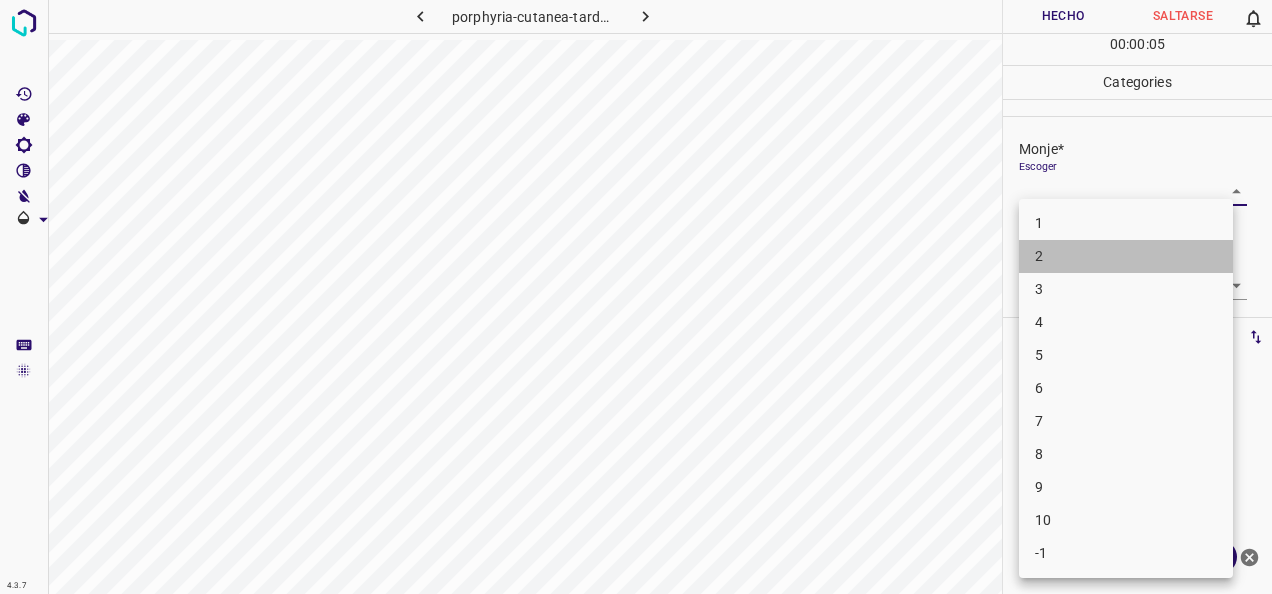 click on "2" at bounding box center [1126, 256] 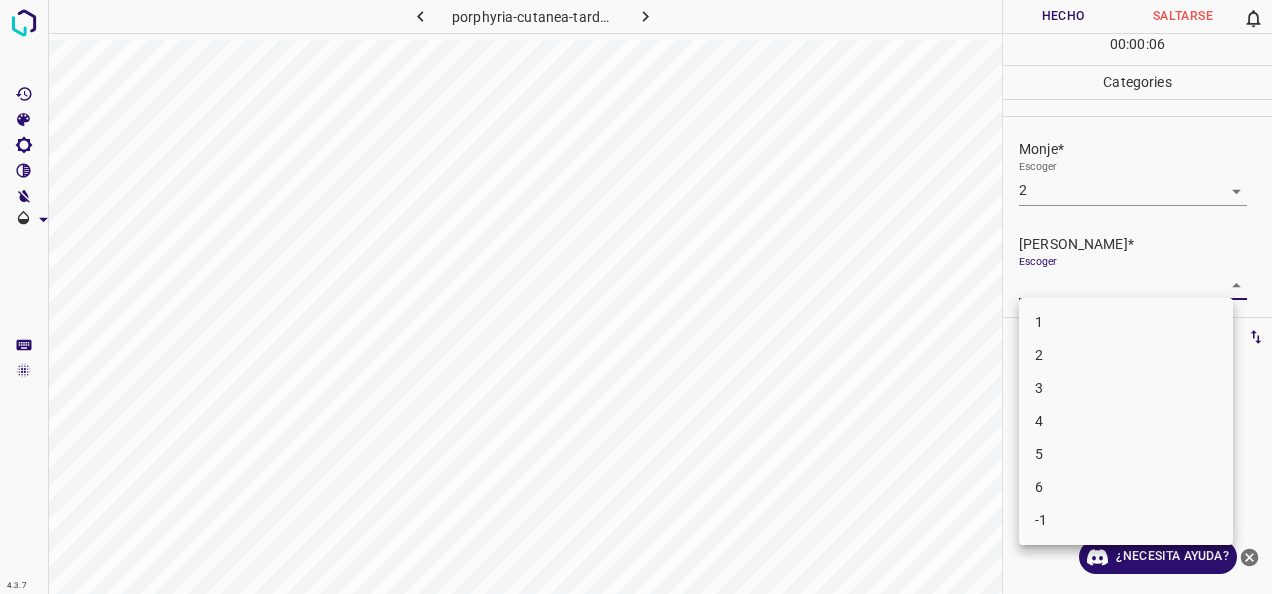 click on "4.3.7 porphyria-cutanea-tarda51.jpg Hecho Saltarse 0 00   : 00   : 06   Categories Monje*  Escoger 2 2  [PERSON_NAME]*  Escoger ​ Etiquetas 0 Categories 1 Monje 2  [PERSON_NAME] Herramientas Espacio Cambiar entre modos (Dibujar y Editar) Yo Etiquetado automático R Restaurar zoom M Acercar N Alejar Borrar Eliminar etiqueta de selección Filtros Z Restaurar filtros X Filtro de saturación C Filtro de brillo V Filtro de contraste B Filtro de escala de grises General O Descargar ¿Necesita ayuda? -Mensaje de texto -Esconder -Borrar 1 2 3 4 5 6 -1" at bounding box center (636, 297) 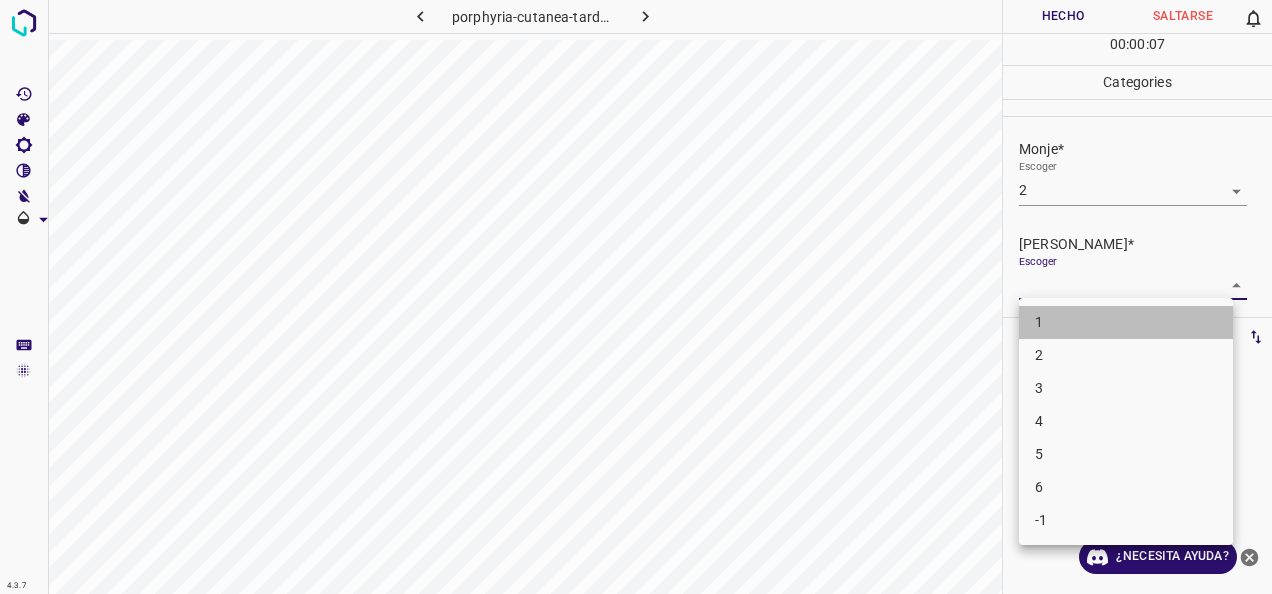 click on "1" at bounding box center [1126, 322] 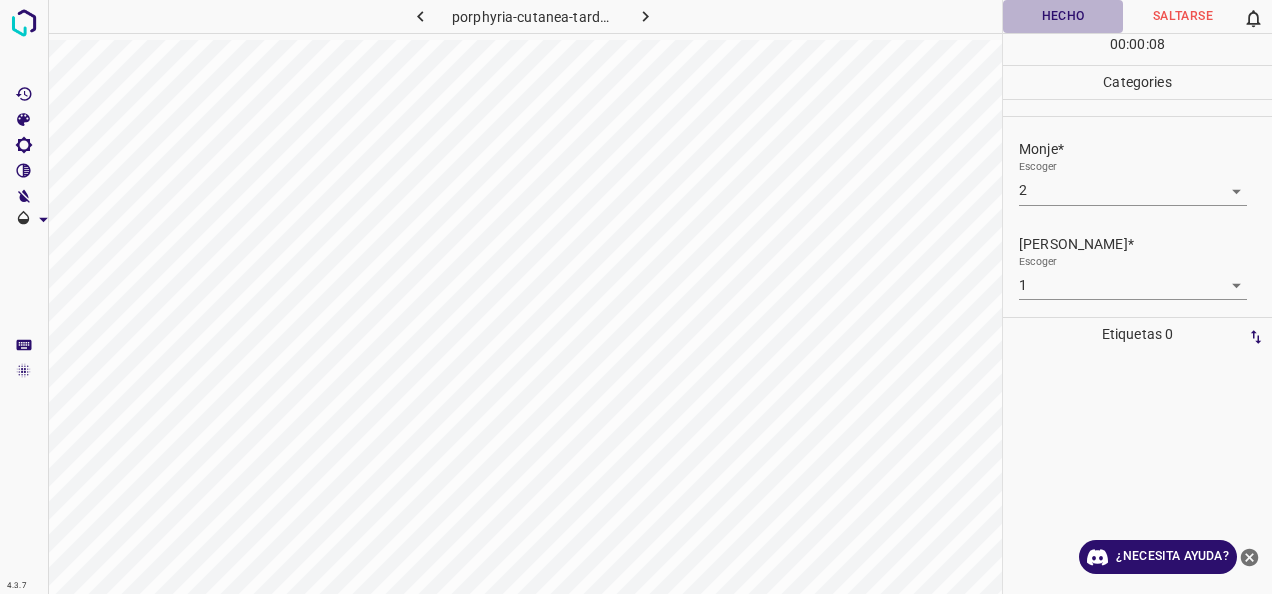 click on "Hecho" at bounding box center (1063, 16) 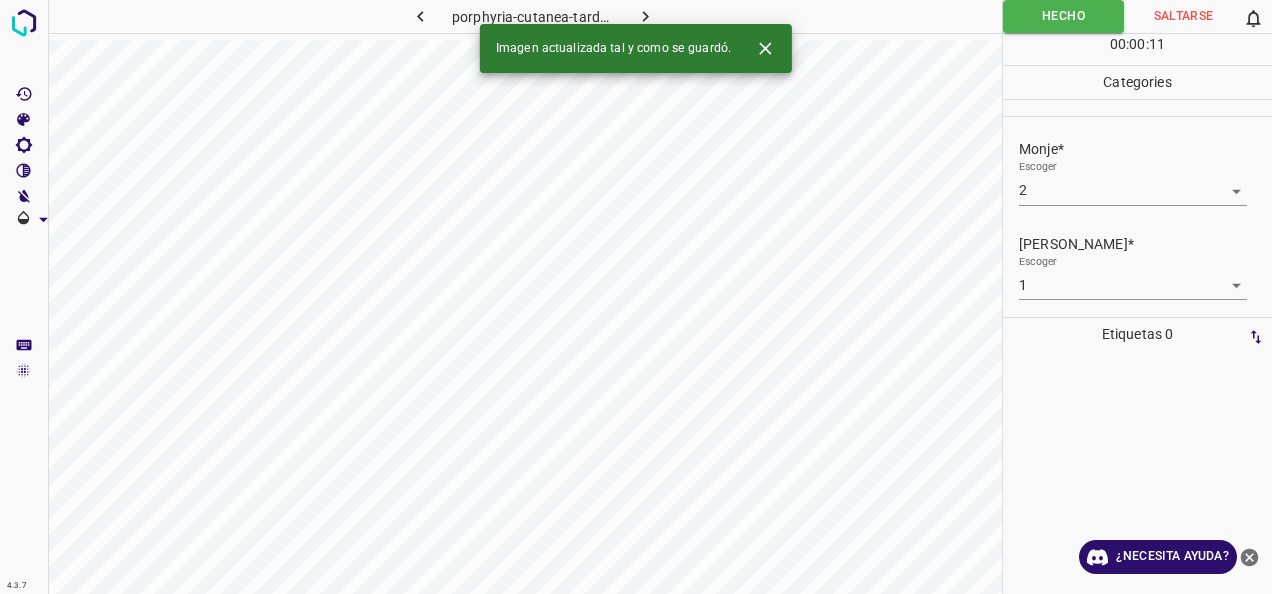 click 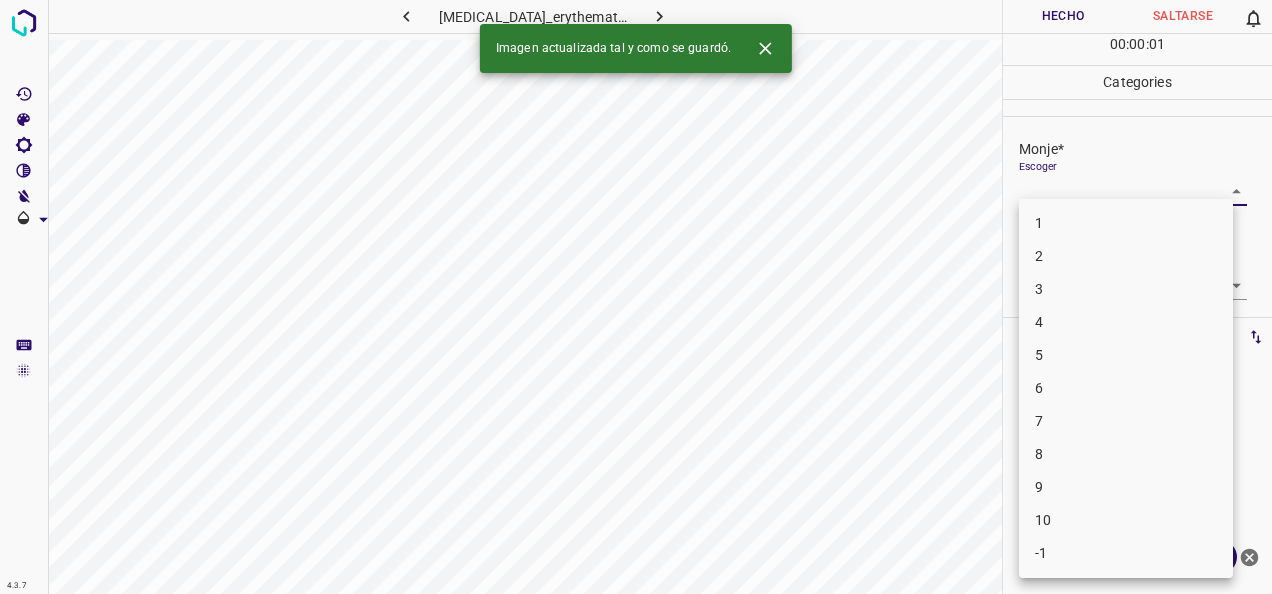 click on "4.3.7 [MEDICAL_DATA]_erythematosus33.jpg Hecho Saltarse 0 00   : 00   : 01   Categories Monje*  Escoger ​  [PERSON_NAME]*  Escoger ​ Etiquetas 0 Categories 1 Monje 2  [PERSON_NAME] Herramientas Espacio Cambiar entre modos (Dibujar y Editar) Yo Etiquetado automático R Restaurar zoom M Acercar N Alejar Borrar Eliminar etiqueta de selección Filtros Z Restaurar filtros X Filtro de saturación C Filtro de brillo V Filtro de contraste B Filtro de escala de grises General O Descargar Imagen actualizada tal y como se guardó. ¿Necesita ayuda? -Mensaje de texto -Esconder -Borrar 1 2 3 4 5 6 7 8 9 10 -1" at bounding box center [636, 297] 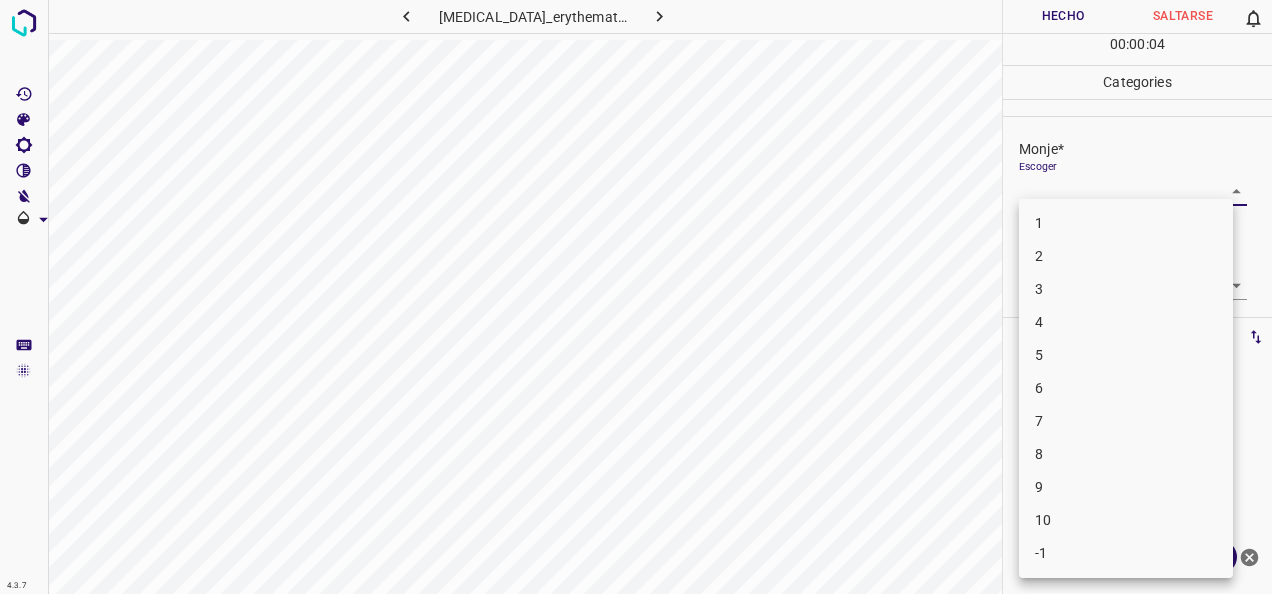 click on "1" at bounding box center [1126, 223] 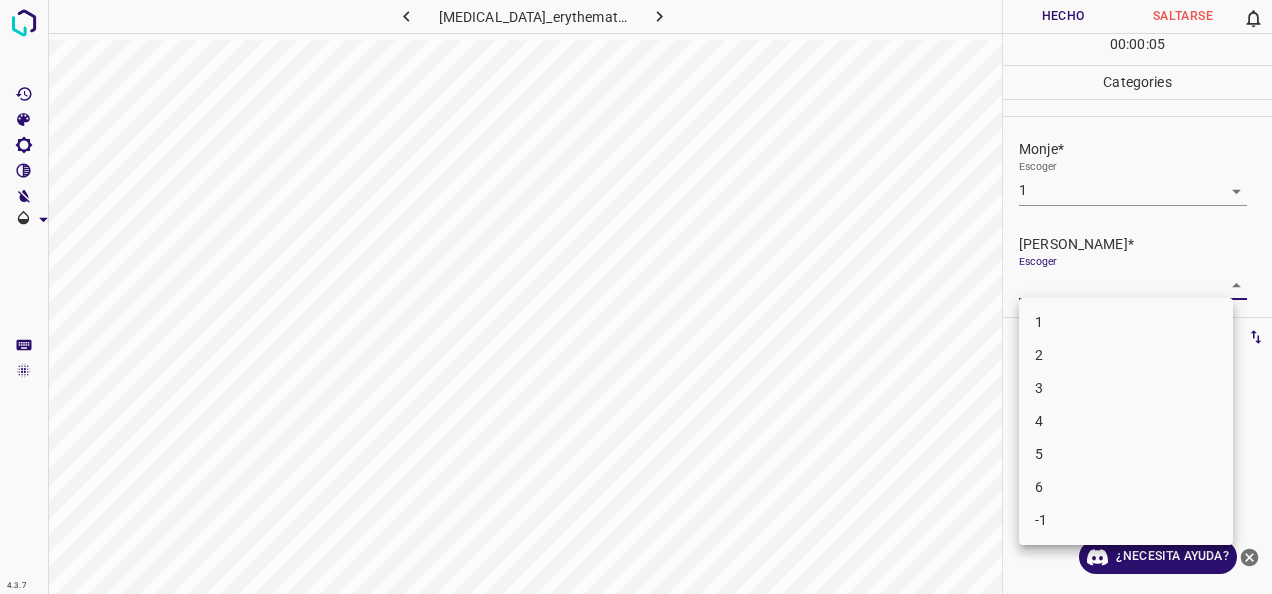 click on "4.3.7 [MEDICAL_DATA]_erythematosus33.jpg Hecho Saltarse 0 00   : 00   : 05   Categories Monje*  Escoger 1 1  [PERSON_NAME]*  Escoger ​ Etiquetas 0 Categories 1 Monje 2  [PERSON_NAME] Herramientas Espacio Cambiar entre modos (Dibujar y Editar) Yo Etiquetado automático R Restaurar zoom M Acercar N Alejar Borrar Eliminar etiqueta de selección Filtros Z Restaurar filtros X Filtro de saturación C Filtro de brillo V Filtro de contraste B Filtro de escala de grises General O Descargar ¿Necesita ayuda? -Mensaje de texto -Esconder -Borrar 1 2 3 4 5 6 -1" at bounding box center [636, 297] 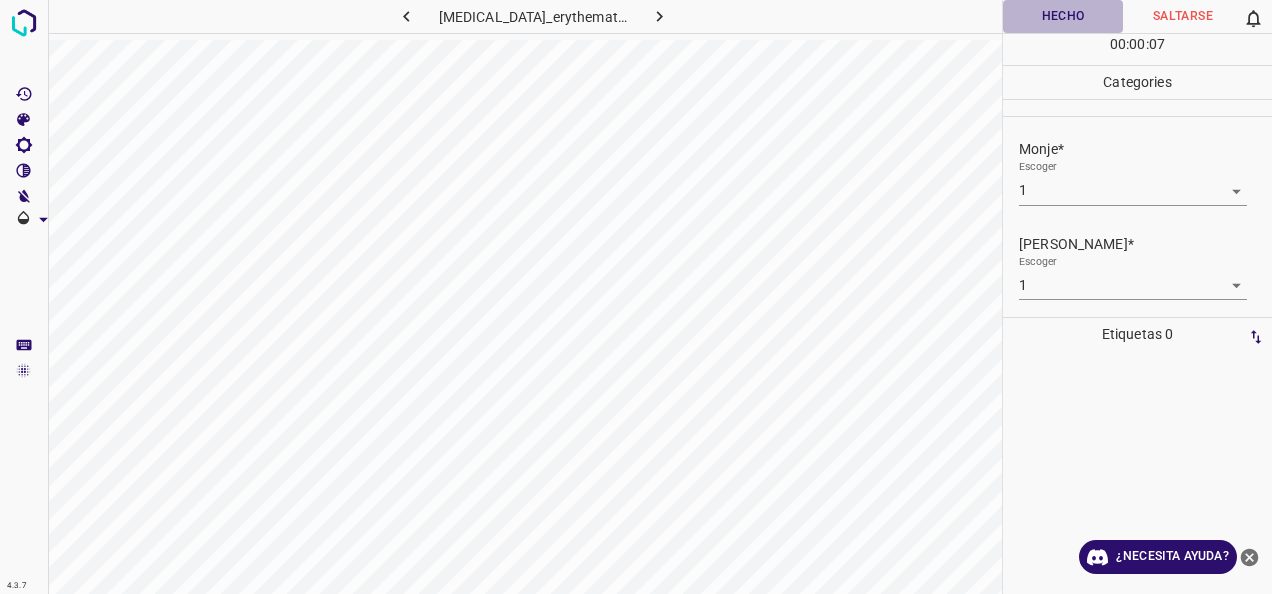 click on "Hecho" at bounding box center (1063, 16) 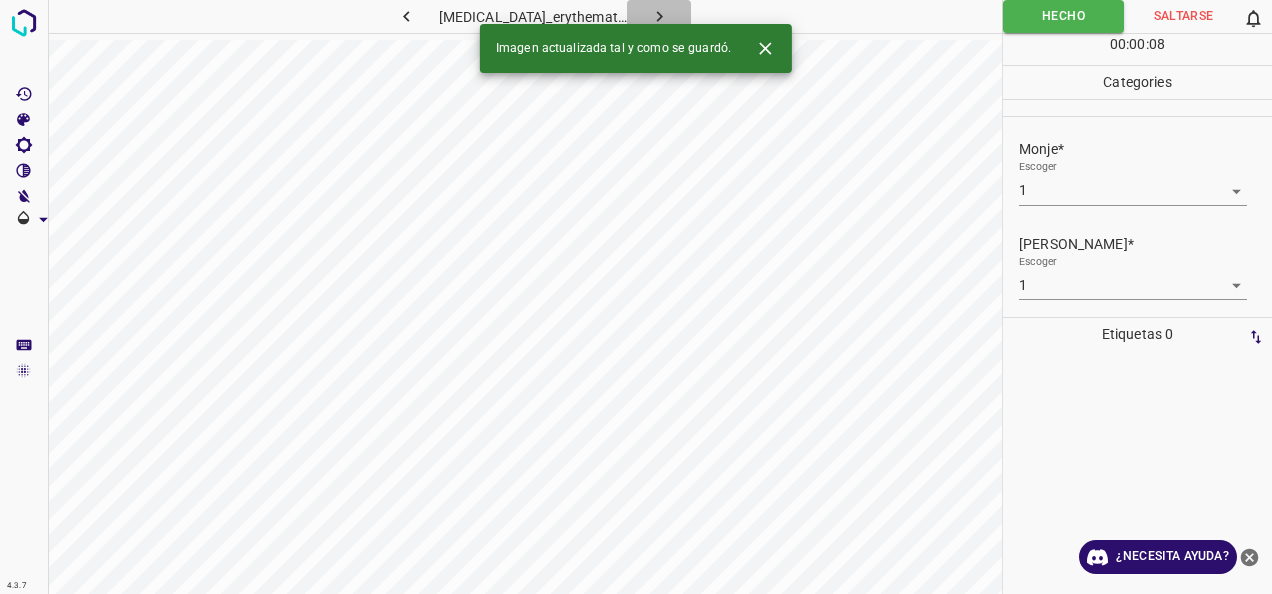 click 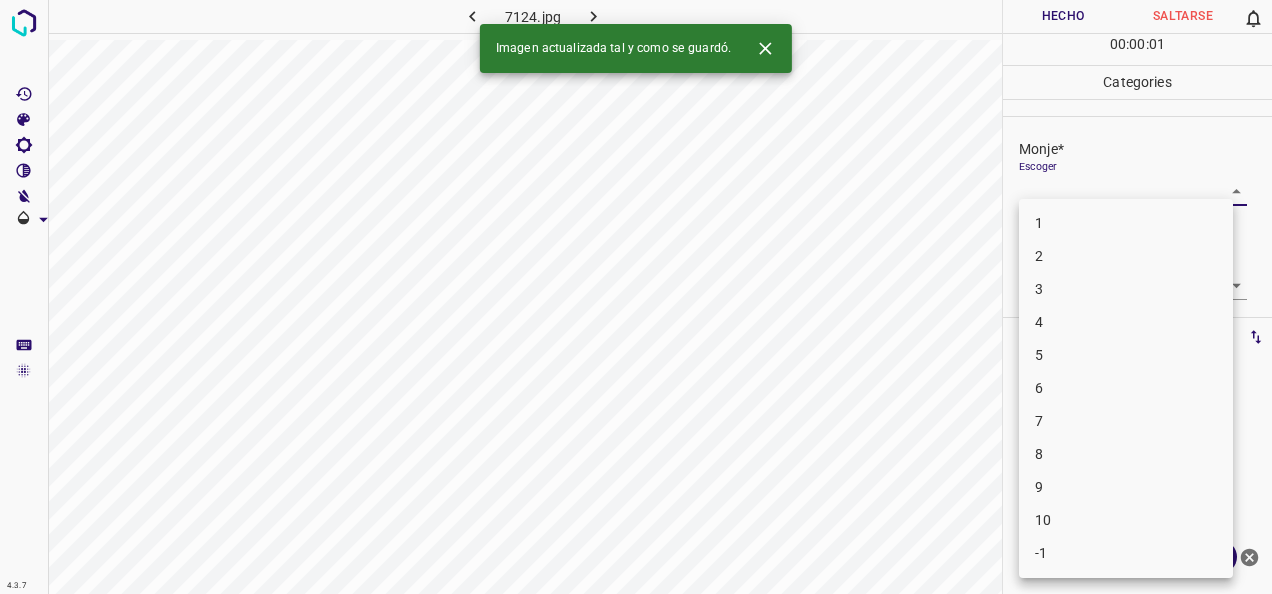 click on "4.3.7 7124.jpg Hecho Saltarse 0 00   : 00   : 01   Categories Monje*  Escoger ​  [PERSON_NAME]*  Escoger ​ Etiquetas 0 Categories 1 Monje 2  [PERSON_NAME] Herramientas Espacio Cambiar entre modos (Dibujar y Editar) Yo Etiquetado automático R Restaurar zoom M Acercar N Alejar Borrar Eliminar etiqueta de selección Filtros Z Restaurar filtros X Filtro de saturación C Filtro de brillo V Filtro de contraste B Filtro de escala de grises General O Descargar Imagen actualizada tal y como se guardó. ¿Necesita ayuda? -Mensaje de texto -Esconder -Borrar 1 2 3 4 5 6 7 8 9 10 -1" at bounding box center (636, 297) 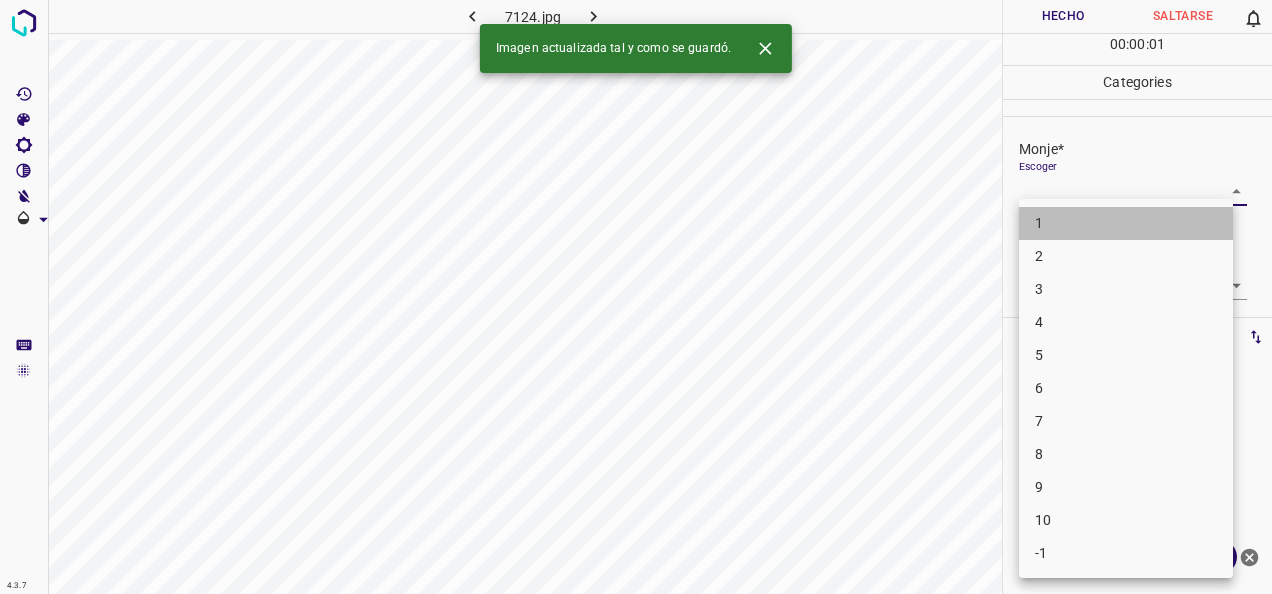 click on "1" at bounding box center [1126, 223] 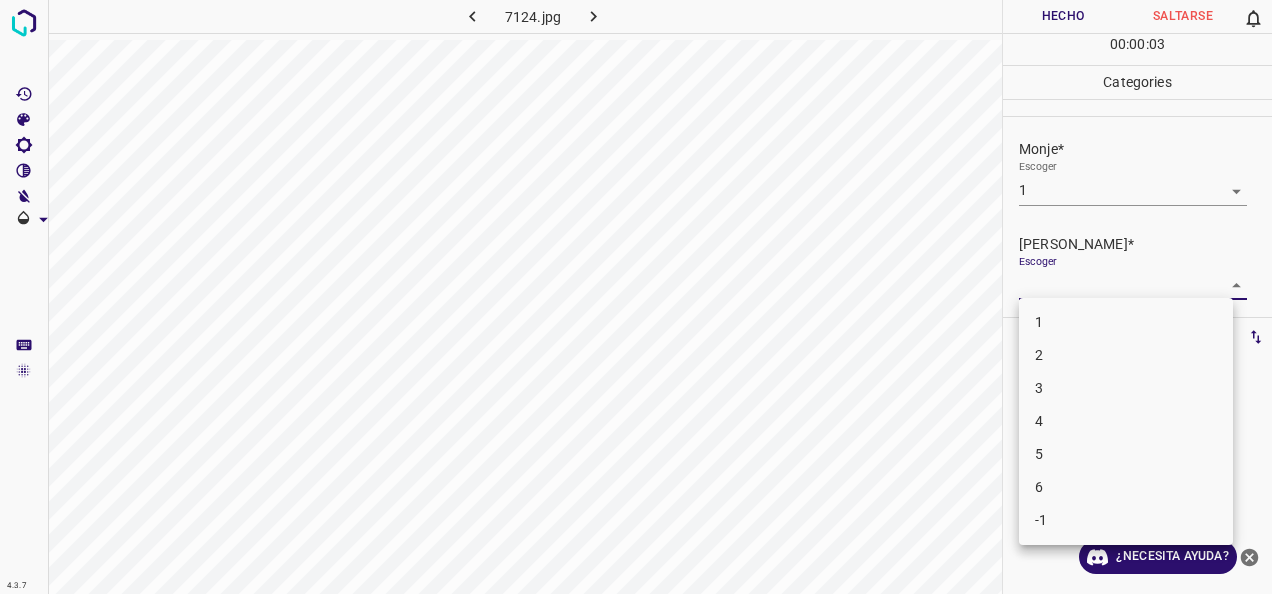 click on "4.3.7 7124.jpg Hecho Saltarse 0 00   : 00   : 03   Categories Monje*  Escoger 1 1  [PERSON_NAME]*  Escoger ​ Etiquetas 0 Categories 1 Monje 2  [PERSON_NAME] Herramientas Espacio Cambiar entre modos (Dibujar y Editar) Yo Etiquetado automático R Restaurar zoom M Acercar N Alejar Borrar Eliminar etiqueta de selección Filtros Z Restaurar filtros X Filtro de saturación C Filtro de brillo V Filtro de contraste B Filtro de escala de grises General O Descargar ¿Necesita ayuda? -Mensaje de texto -Esconder -Borrar 1 2 3 4 5 6 -1" at bounding box center [636, 297] 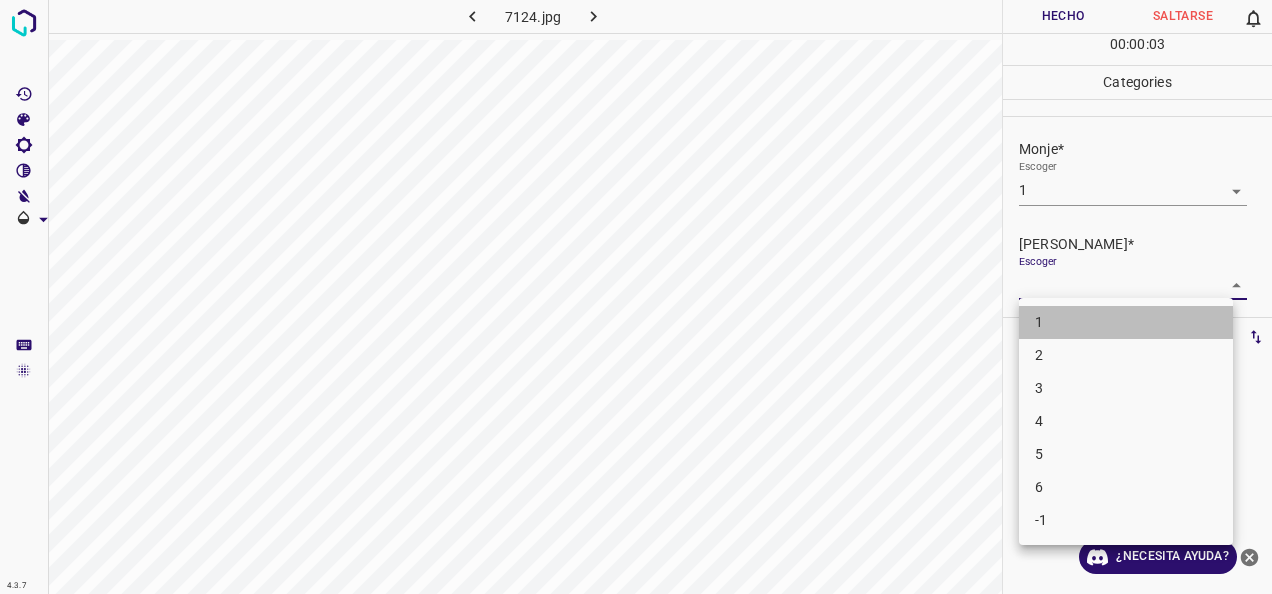 click on "1" at bounding box center [1126, 322] 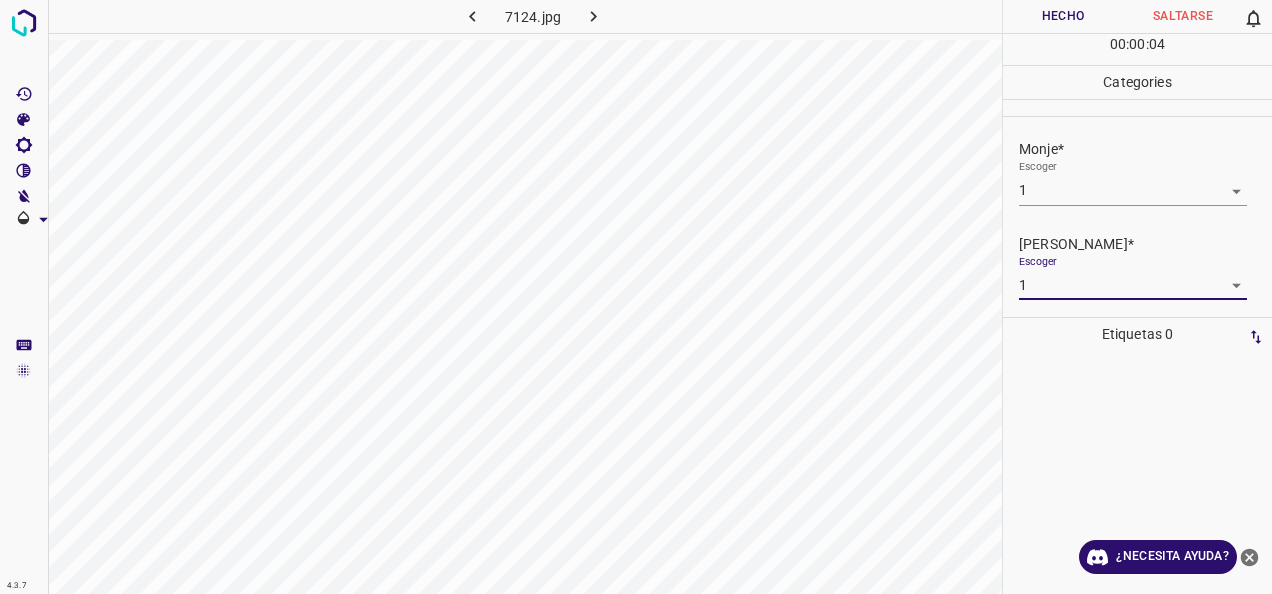 click on "Hecho" at bounding box center (1063, 16) 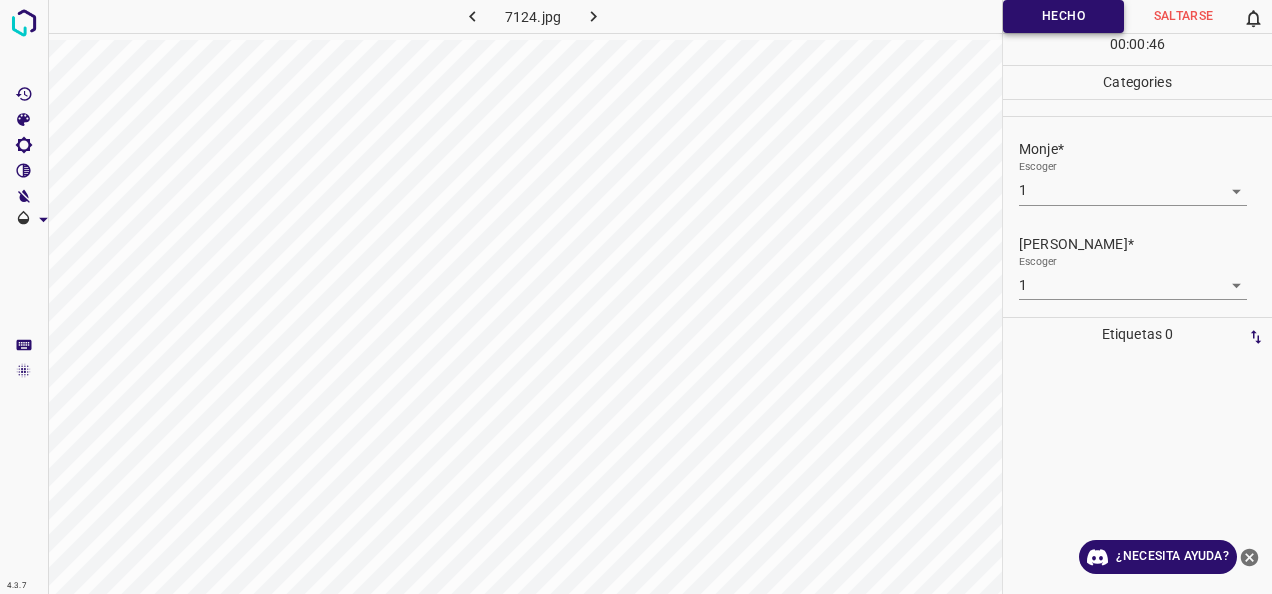 click on "Hecho" at bounding box center [1063, 16] 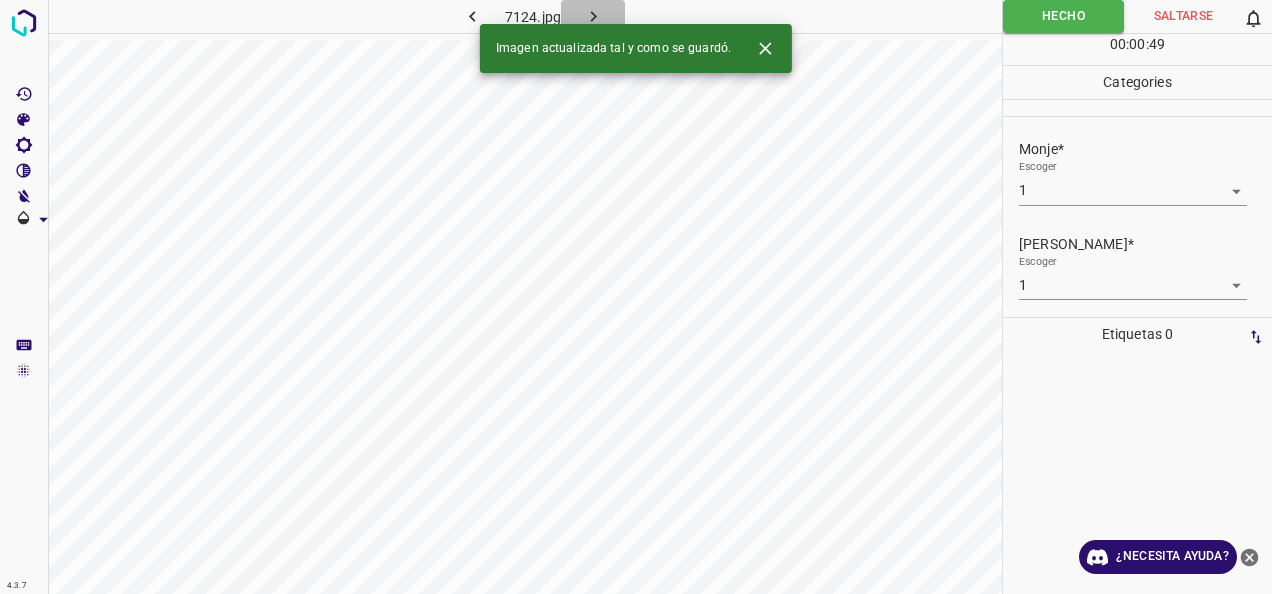 click 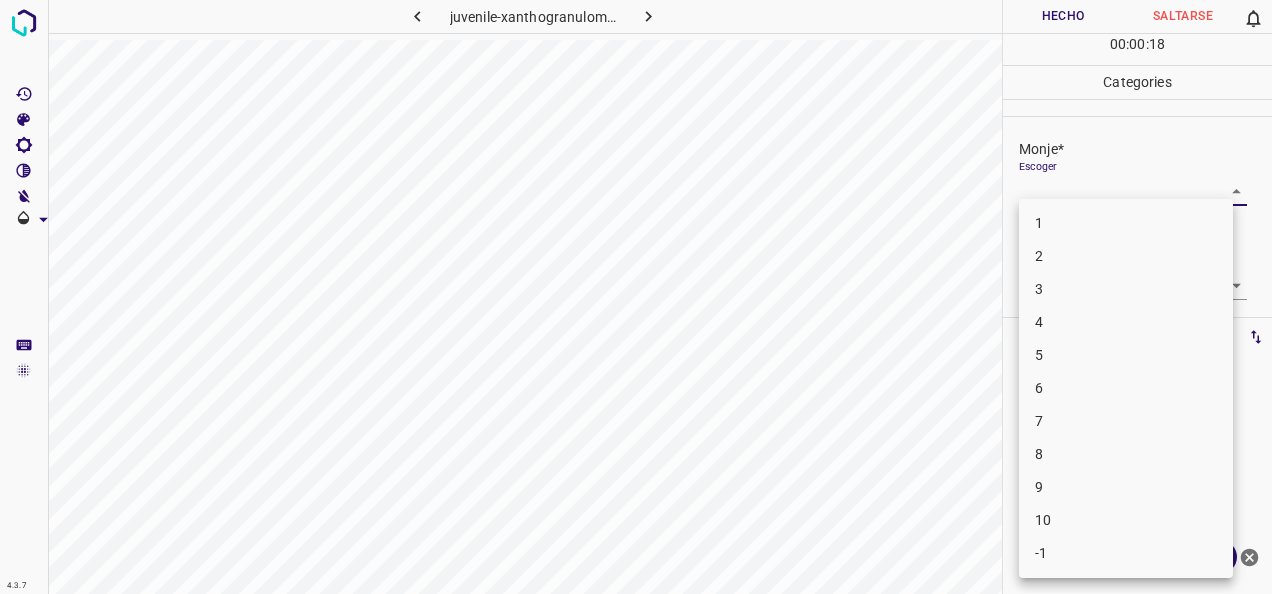 click on "4.3.7 juvenile-xanthogranuloma23.jpg Hecho Saltarse 0 00   : 00   : 18   Categories Monje*  Escoger ​  [PERSON_NAME]*  Escoger ​ Etiquetas 0 Categories 1 Monje 2  [PERSON_NAME] Herramientas Espacio Cambiar entre modos (Dibujar y Editar) Yo Etiquetado automático R Restaurar zoom M Acercar N Alejar Borrar Eliminar etiqueta de selección Filtros Z Restaurar filtros X Filtro de saturación C Filtro de brillo V Filtro de contraste B Filtro de escala de grises General O Descargar ¿Necesita ayuda? -Mensaje de texto -Esconder -Borrar 1 2 3 4 5 6 7 8 9 10 -1" at bounding box center (636, 297) 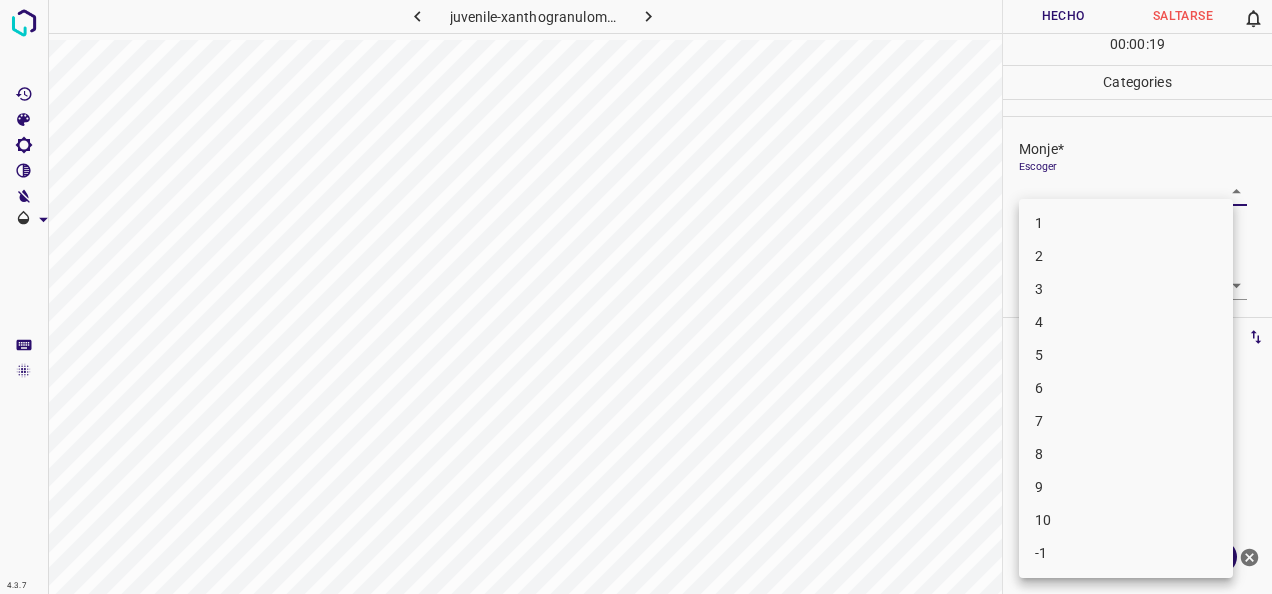 click on "1" at bounding box center [1126, 223] 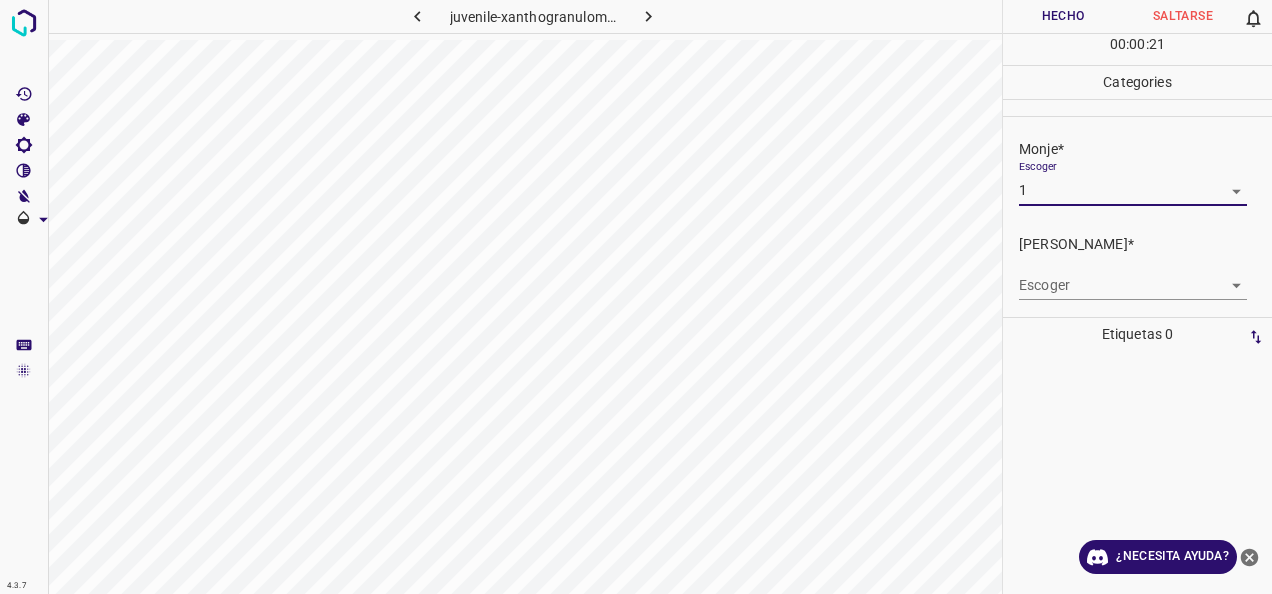 click on "4.3.7 juvenile-xanthogranuloma23.jpg Hecho Saltarse 0 00   : 00   : 21   Categories Monje*  Escoger 1 1  [PERSON_NAME]*  Escoger ​ Etiquetas 0 Categories 1 Monje 2  [PERSON_NAME] Herramientas Espacio Cambiar entre modos (Dibujar y Editar) Yo Etiquetado automático R Restaurar zoom M Acercar N Alejar Borrar Eliminar etiqueta de selección Filtros Z Restaurar filtros X Filtro de saturación C Filtro de brillo V Filtro de contraste B Filtro de escala de grises General O Descargar ¿Necesita ayuda? -Mensaje de texto -Esconder -Borrar" at bounding box center (636, 297) 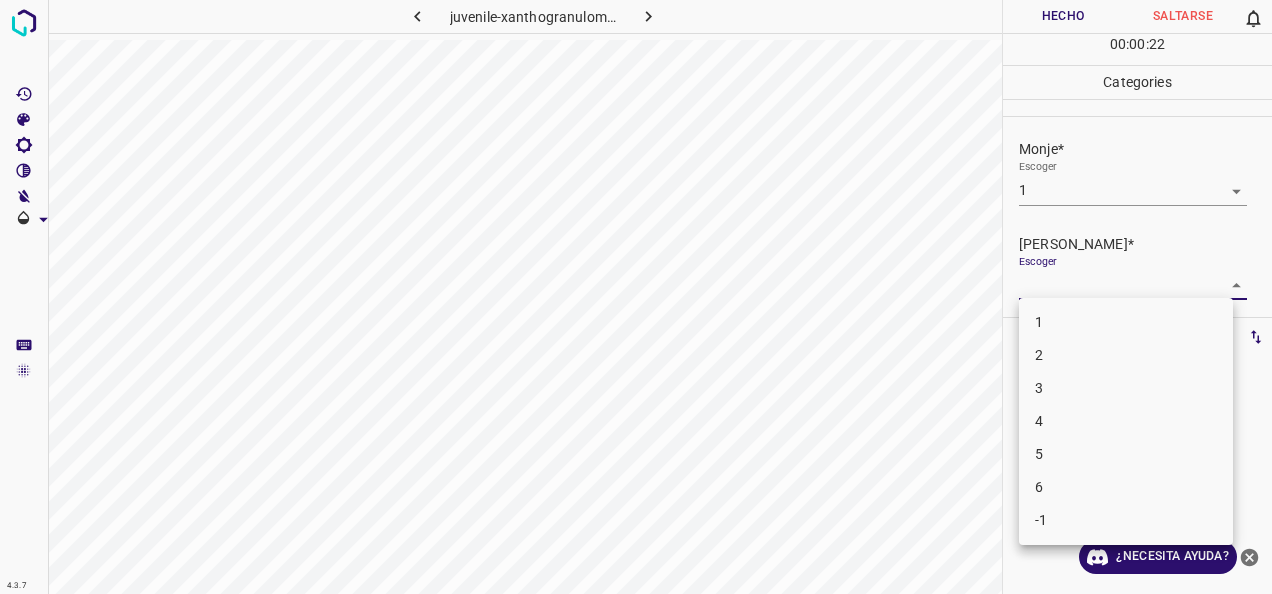 click on "1" at bounding box center [1126, 322] 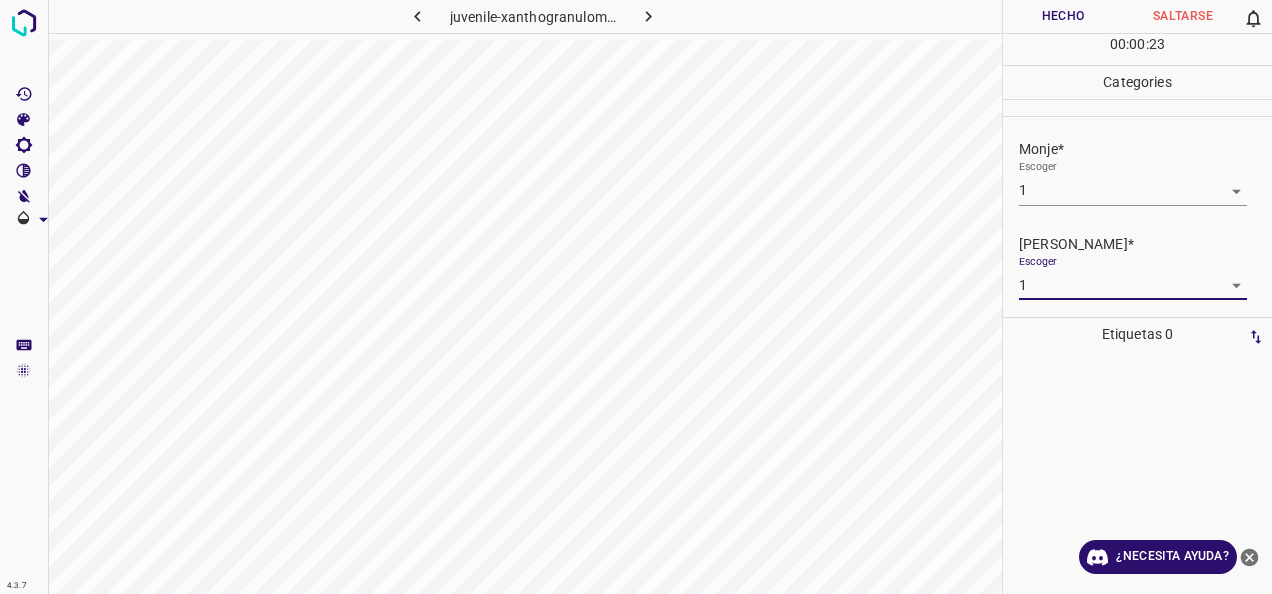 click on "Hecho" at bounding box center (1063, 16) 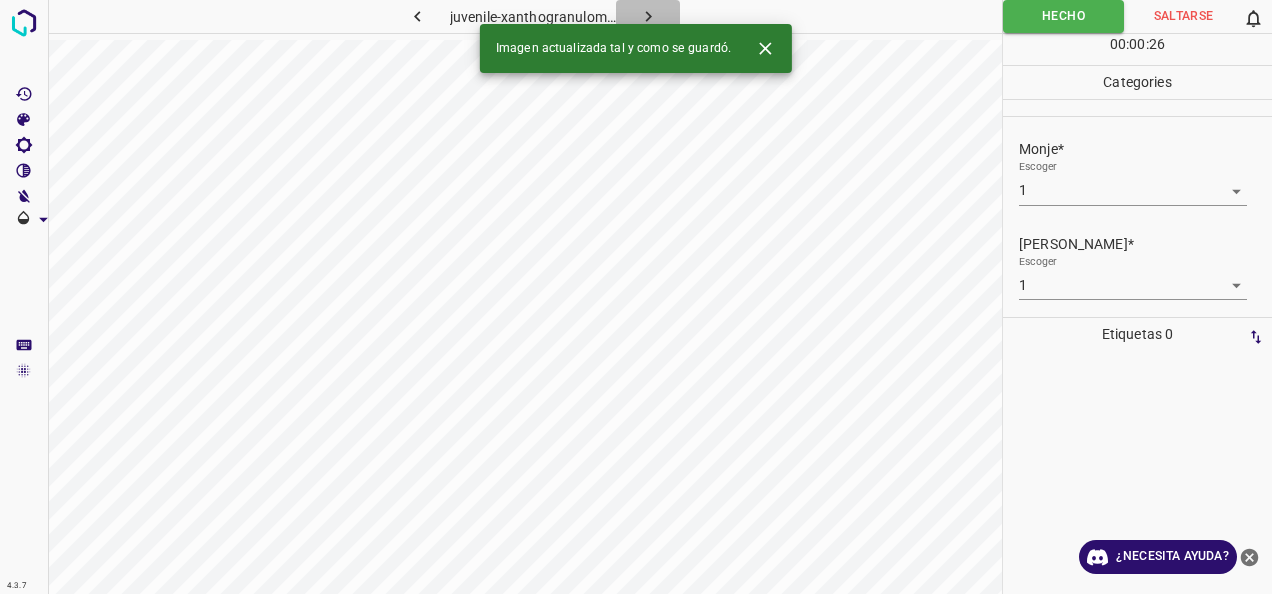 click 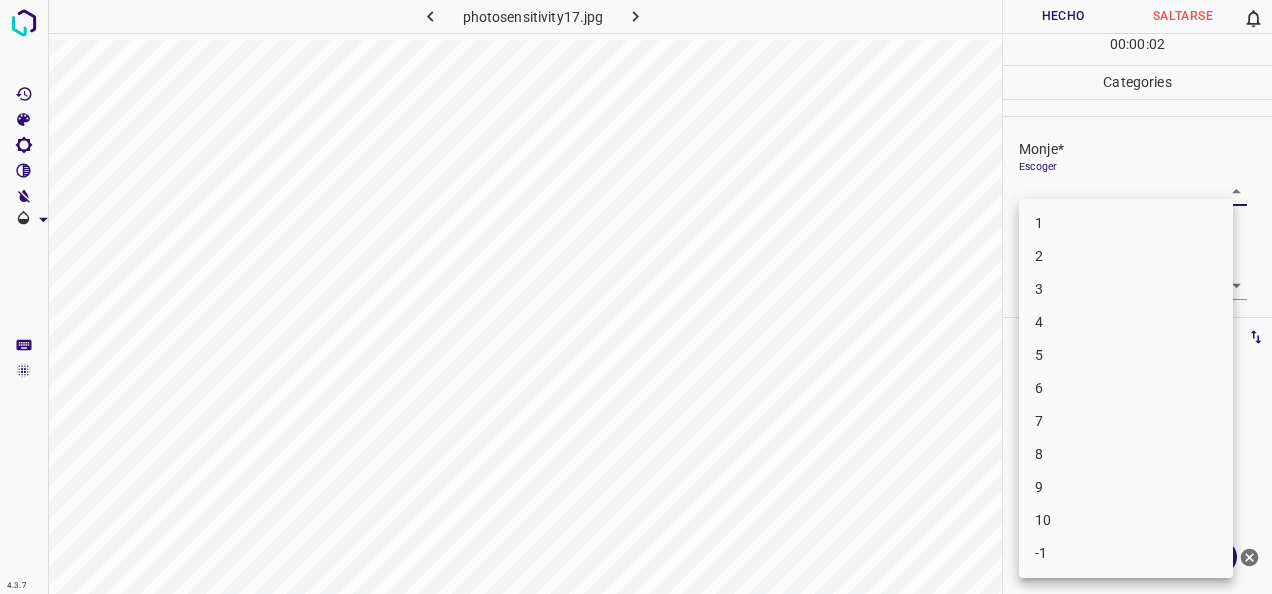 click on "4.3.7 photosensitivity17.jpg Hecho Saltarse 0 00   : 00   : 02   Categories Monje*  Escoger ​  [PERSON_NAME]*  Escoger ​ Etiquetas 0 Categories 1 Monje 2  [PERSON_NAME] Herramientas Espacio Cambiar entre modos (Dibujar y Editar) Yo Etiquetado automático R Restaurar zoom M Acercar N Alejar Borrar Eliminar etiqueta de selección Filtros Z Restaurar filtros X Filtro de saturación C Filtro de brillo V Filtro de contraste B Filtro de escala de grises General O Descargar ¿Necesita ayuda? -Mensaje de texto -Esconder -Borrar 1 2 3 4 5 6 7 8 9 10 -1" at bounding box center [636, 297] 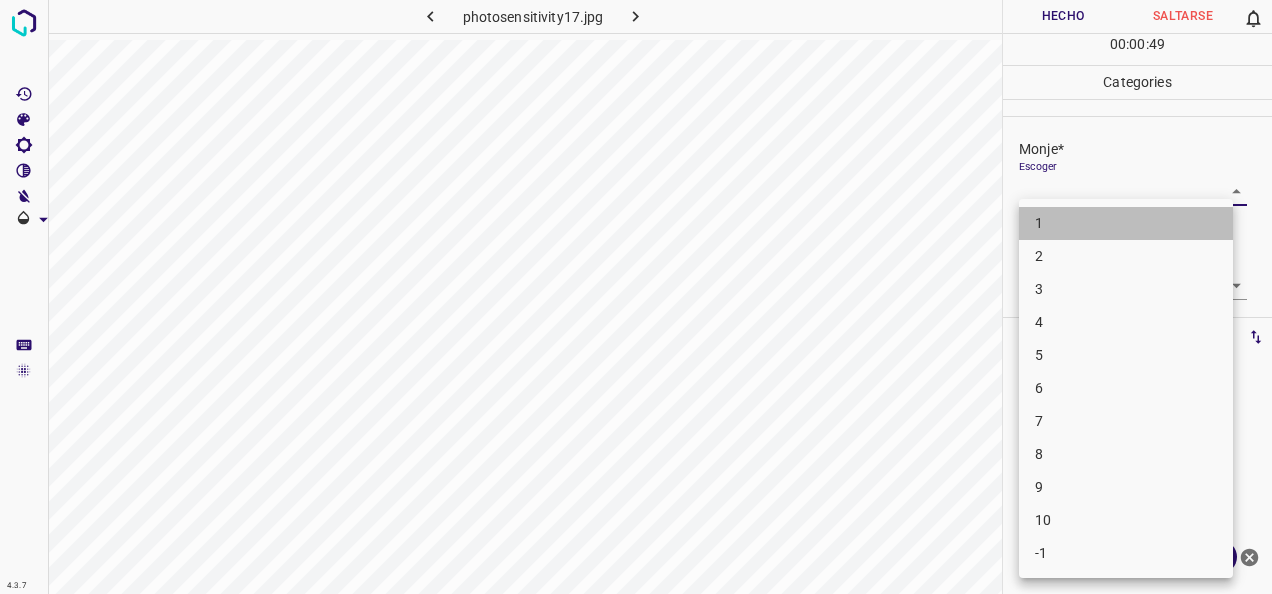 click on "1" at bounding box center (1126, 223) 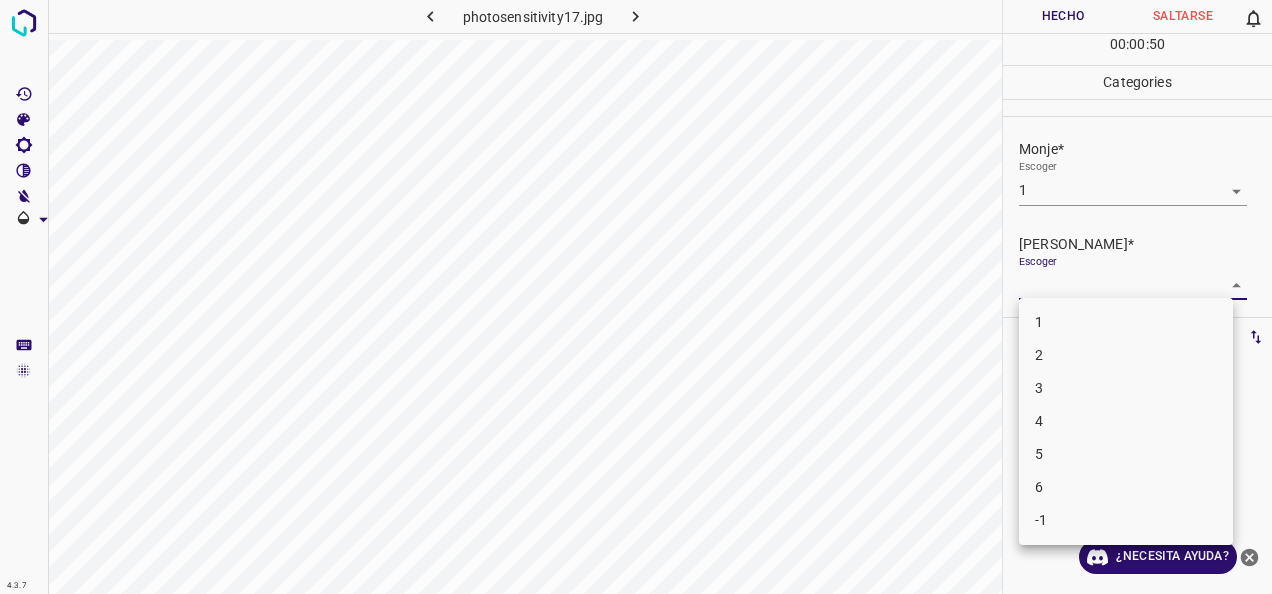 click on "4.3.7 photosensitivity17.jpg Hecho Saltarse 0 00   : 00   : 50   Categories Monje*  Escoger 1 1  [PERSON_NAME]*  Escoger ​ Etiquetas 0 Categories 1 Monje 2  [PERSON_NAME] Herramientas Espacio Cambiar entre modos (Dibujar y Editar) Yo Etiquetado automático R Restaurar zoom M Acercar N Alejar Borrar Eliminar etiqueta de selección Filtros Z Restaurar filtros X Filtro de saturación C Filtro de brillo V Filtro de contraste B Filtro de escala de grises General O Descargar ¿Necesita ayuda? -Mensaje de texto -Esconder -Borrar 1 2 3 4 5 6 -1" at bounding box center [636, 297] 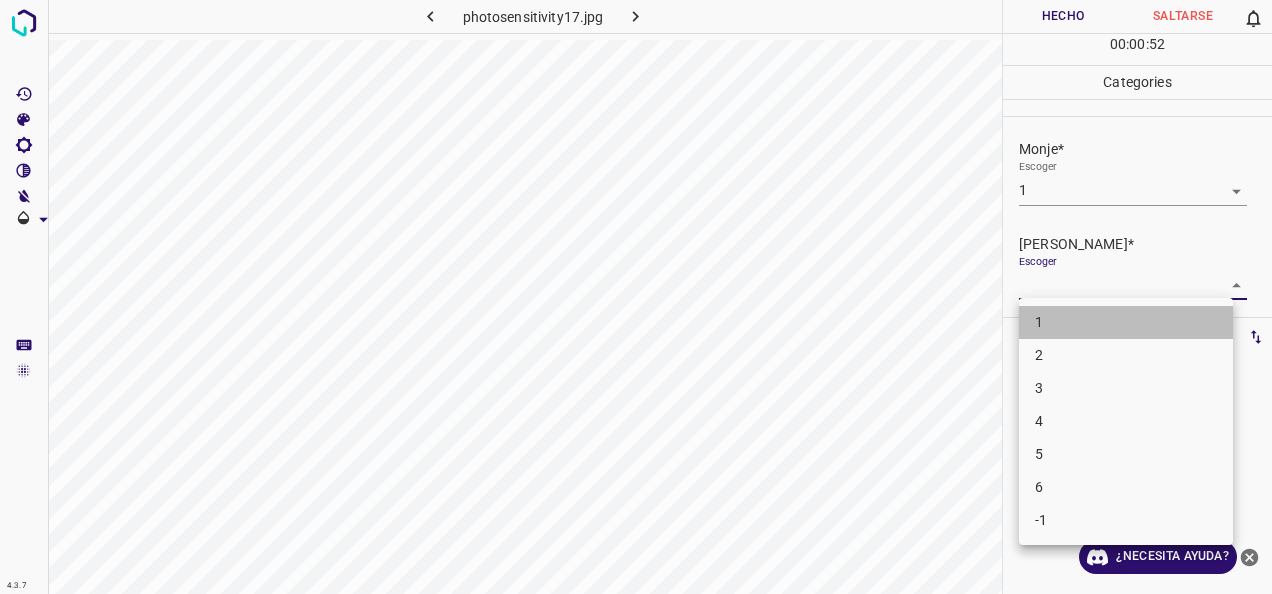 click on "1" at bounding box center [1126, 322] 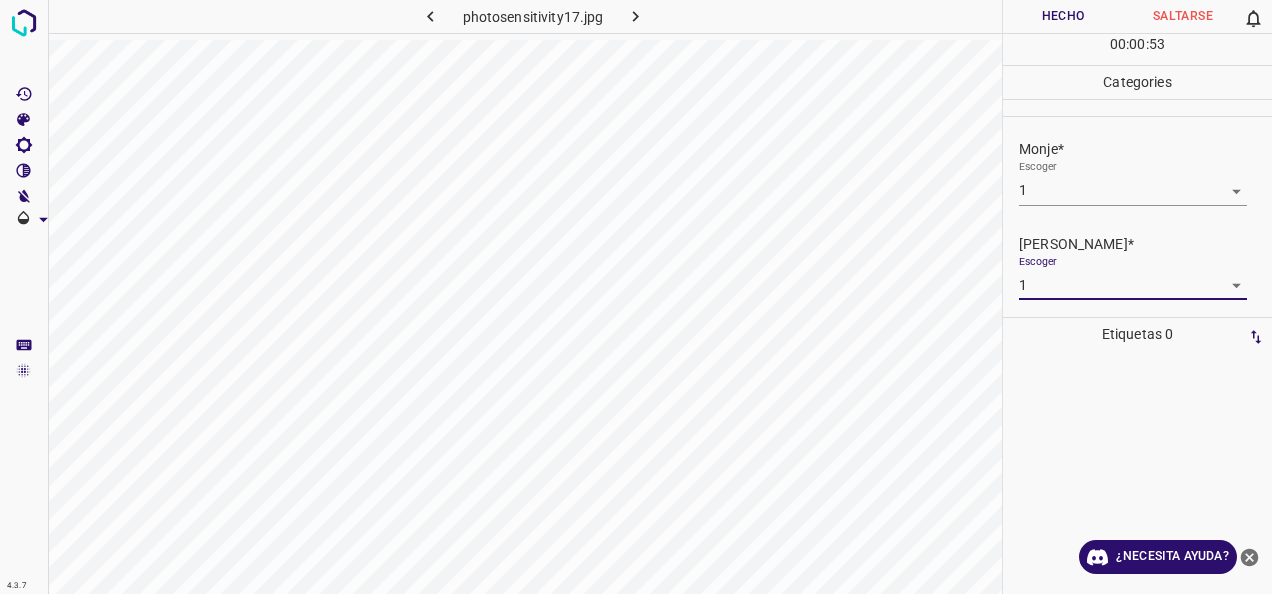 click on "Hecho" at bounding box center (1063, 16) 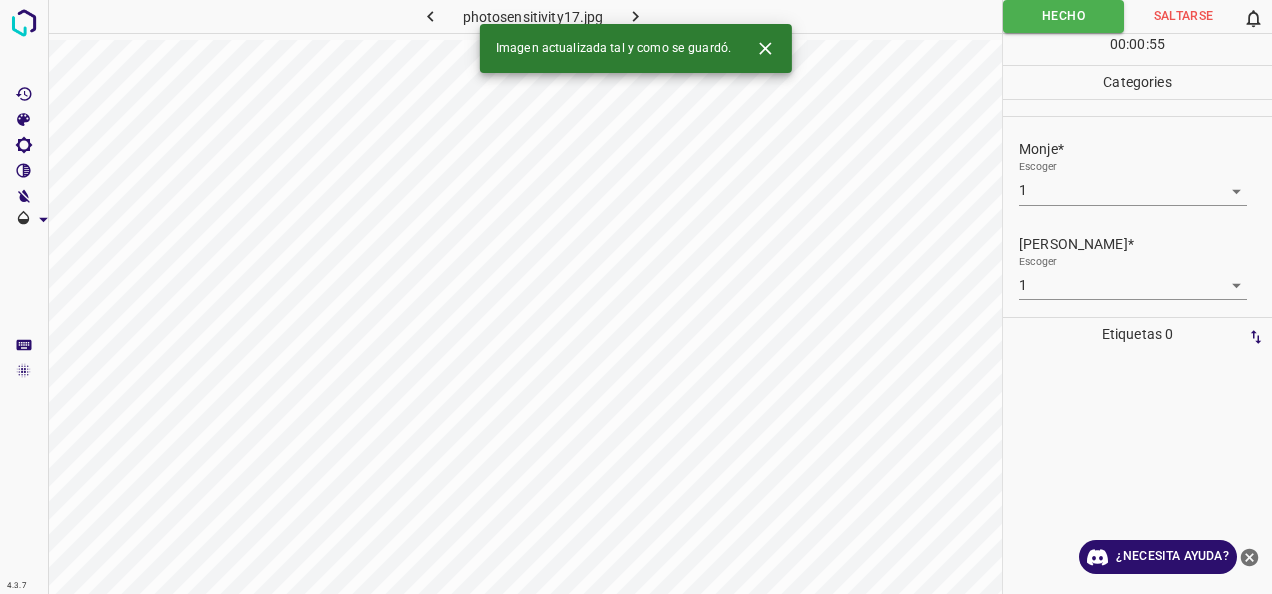 click 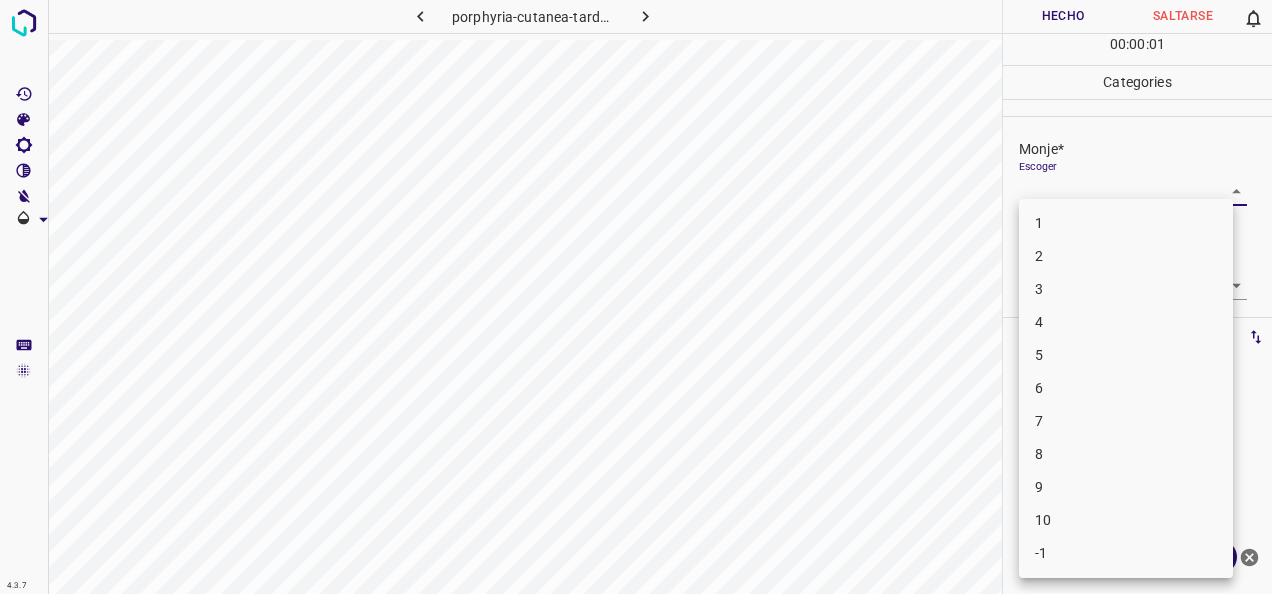 click on "4.3.7 porphyria-cutanea-tarda65.jpg Hecho Saltarse 0 00   : 00   : 01   Categories Monje*  Escoger ​  [PERSON_NAME]*  Escoger ​ Etiquetas 0 Categories 1 Monje 2  [PERSON_NAME] Herramientas Espacio Cambiar entre modos (Dibujar y Editar) Yo Etiquetado automático R Restaurar zoom M Acercar N Alejar Borrar Eliminar etiqueta de selección Filtros Z Restaurar filtros X Filtro de saturación C Filtro de brillo V Filtro de contraste B Filtro de escala de grises General O Descargar ¿Necesita ayuda? -Mensaje de texto -Esconder -Borrar 1 2 3 4 5 6 7 8 9 10 -1" at bounding box center (636, 297) 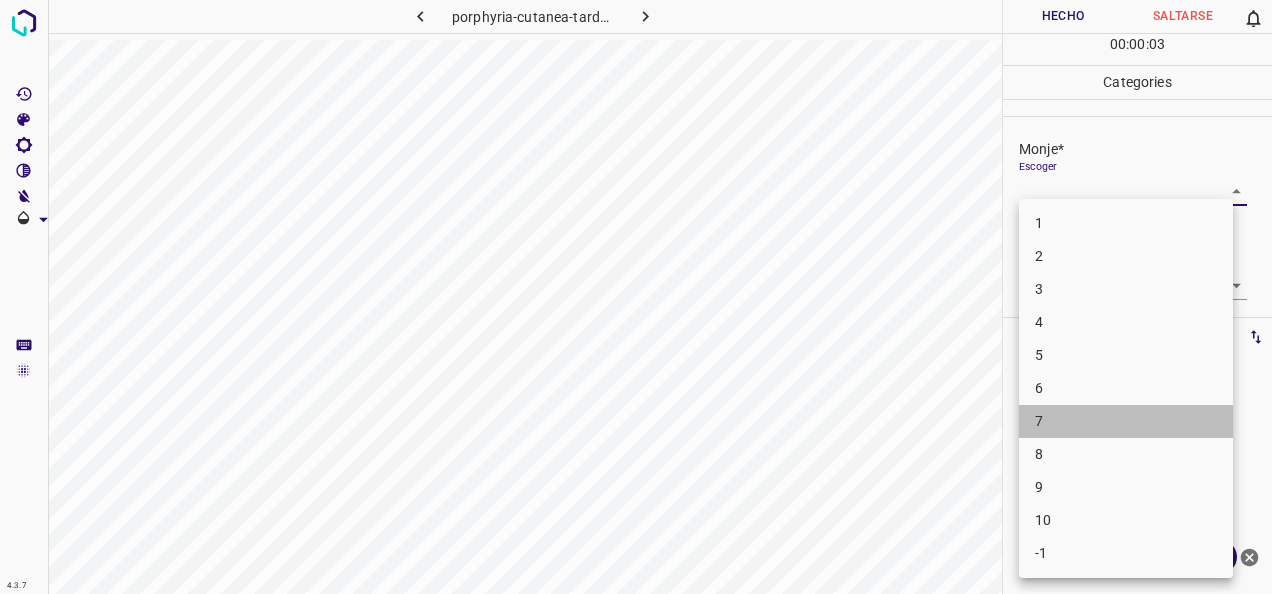 click on "7" at bounding box center (1126, 421) 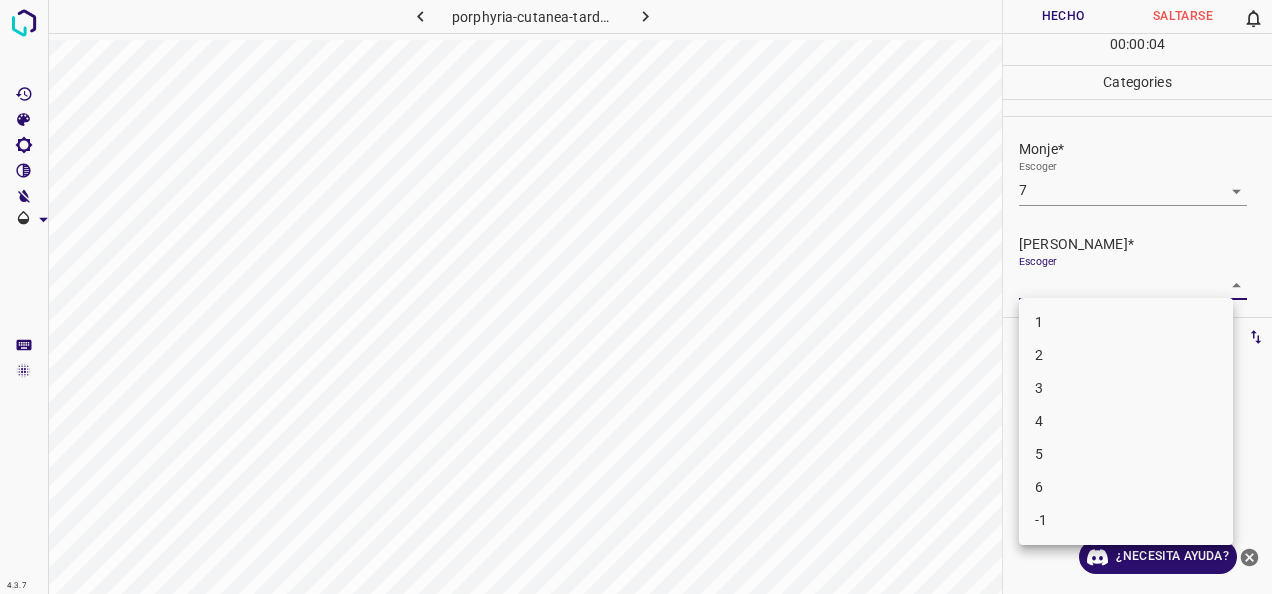 click on "4.3.7 porphyria-cutanea-tarda65.jpg Hecho Saltarse 0 00   : 00   : 04   Categories Monje*  Escoger 7 7  [PERSON_NAME]*  Escoger ​ Etiquetas 0 Categories 1 Monje 2  [PERSON_NAME] Herramientas Espacio Cambiar entre modos (Dibujar y Editar) Yo Etiquetado automático R Restaurar zoom M Acercar N Alejar Borrar Eliminar etiqueta de selección Filtros Z Restaurar filtros X Filtro de saturación C Filtro de brillo V Filtro de contraste B Filtro de escala de grises General O Descargar ¿Necesita ayuda? -Mensaje de texto -Esconder -Borrar 1 2 3 4 5 6 -1" at bounding box center (636, 297) 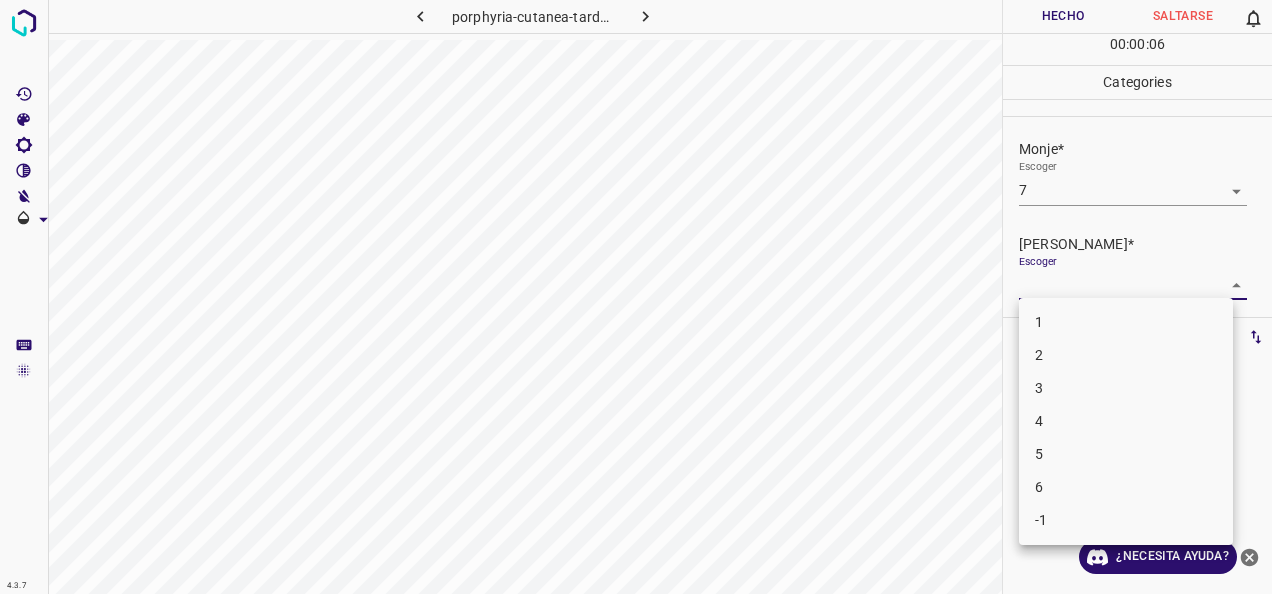click on "5" at bounding box center (1126, 454) 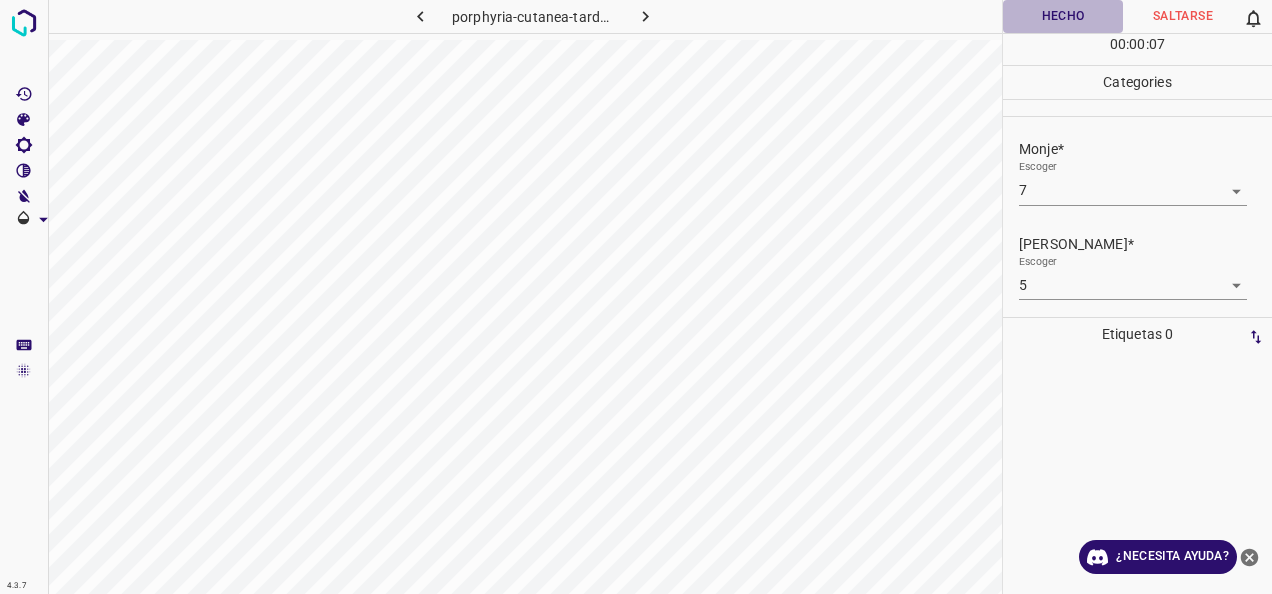 click on "Hecho" at bounding box center [1063, 16] 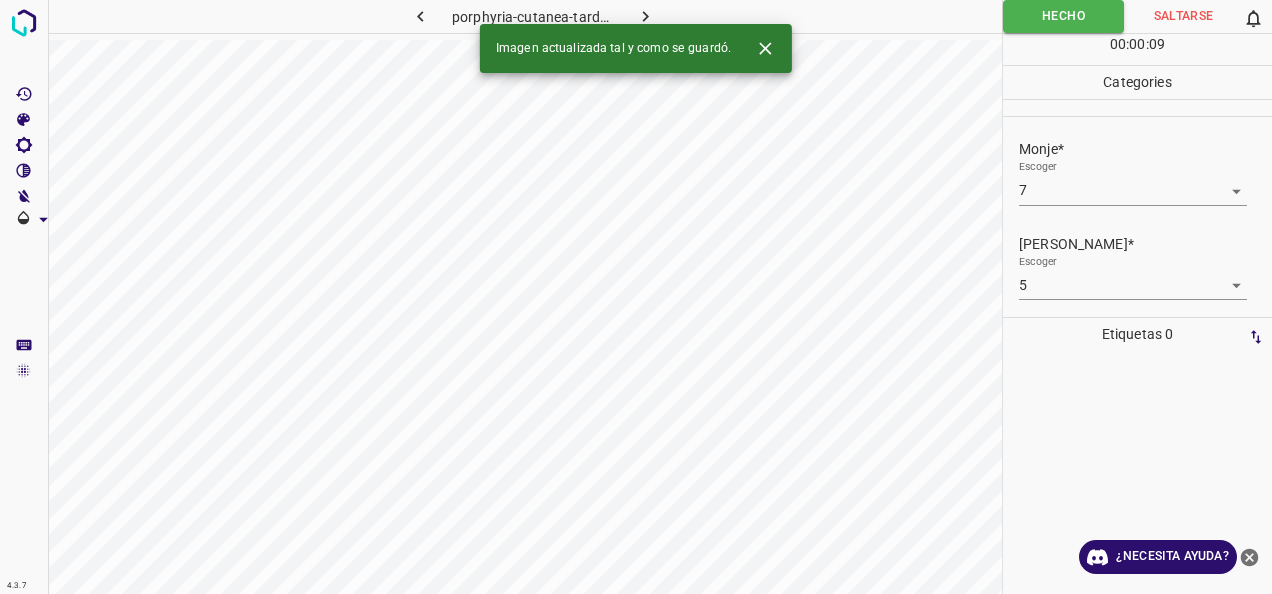 click 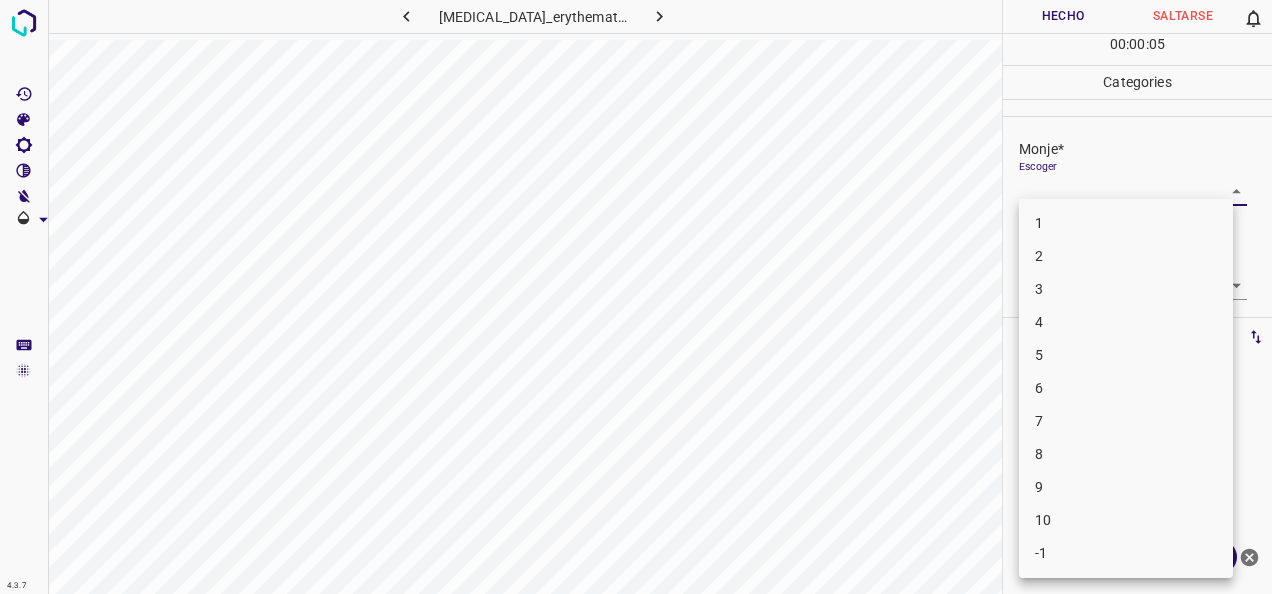 click on "4.3.7 [MEDICAL_DATA]_erythematosus40.jpg Hecho Saltarse 0 00   : 00   : 05   Categories Monje*  Escoger ​  [PERSON_NAME]*  Escoger ​ Etiquetas 0 Categories 1 Monje 2  [PERSON_NAME] Herramientas Espacio Cambiar entre modos (Dibujar y Editar) Yo Etiquetado automático R Restaurar zoom M Acercar N Alejar Borrar Eliminar etiqueta de selección Filtros Z Restaurar filtros X Filtro de saturación C Filtro de brillo V Filtro de contraste B Filtro de escala de grises General O Descargar ¿Necesita ayuda? -Mensaje de texto -Esconder -Borrar 1 2 3 4 5 6 7 8 9 10 -1" at bounding box center [636, 297] 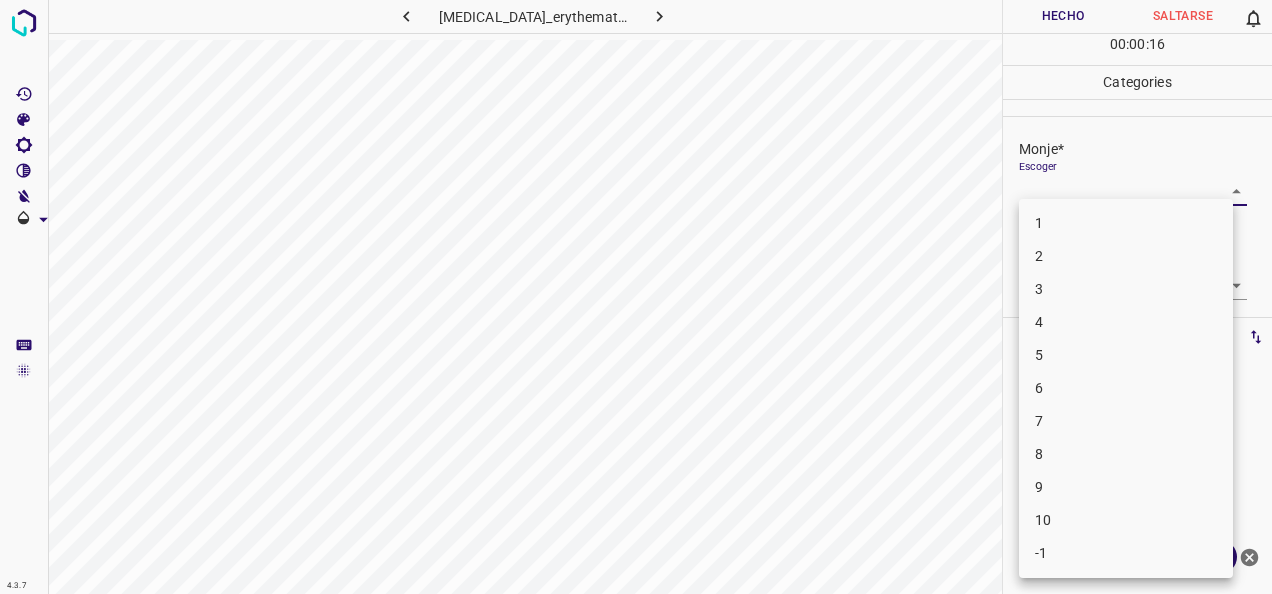click on "6" at bounding box center (1126, 388) 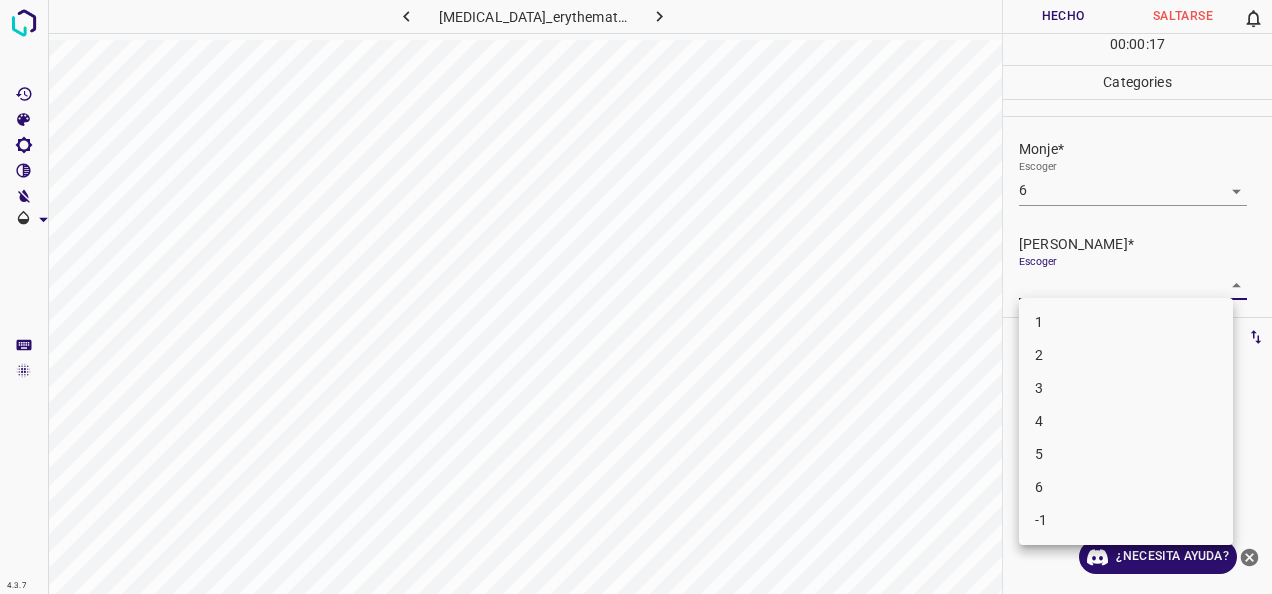 click on "4.3.7 [MEDICAL_DATA]_erythematosus40.jpg Hecho Saltarse 0 00   : 00   : 17   Categories Monje*  Escoger 6 6  [PERSON_NAME]*  Escoger ​ Etiquetas 0 Categories 1 Monje 2  [PERSON_NAME] Herramientas Espacio Cambiar entre modos (Dibujar y Editar) Yo Etiquetado automático R Restaurar zoom M Acercar N Alejar Borrar Eliminar etiqueta de selección Filtros Z Restaurar filtros X Filtro de saturación C Filtro de brillo V Filtro de contraste B Filtro de escala de grises General O Descargar ¿Necesita ayuda? -Mensaje de texto -Esconder -Borrar 1 2 3 4 5 6 -1" at bounding box center [636, 297] 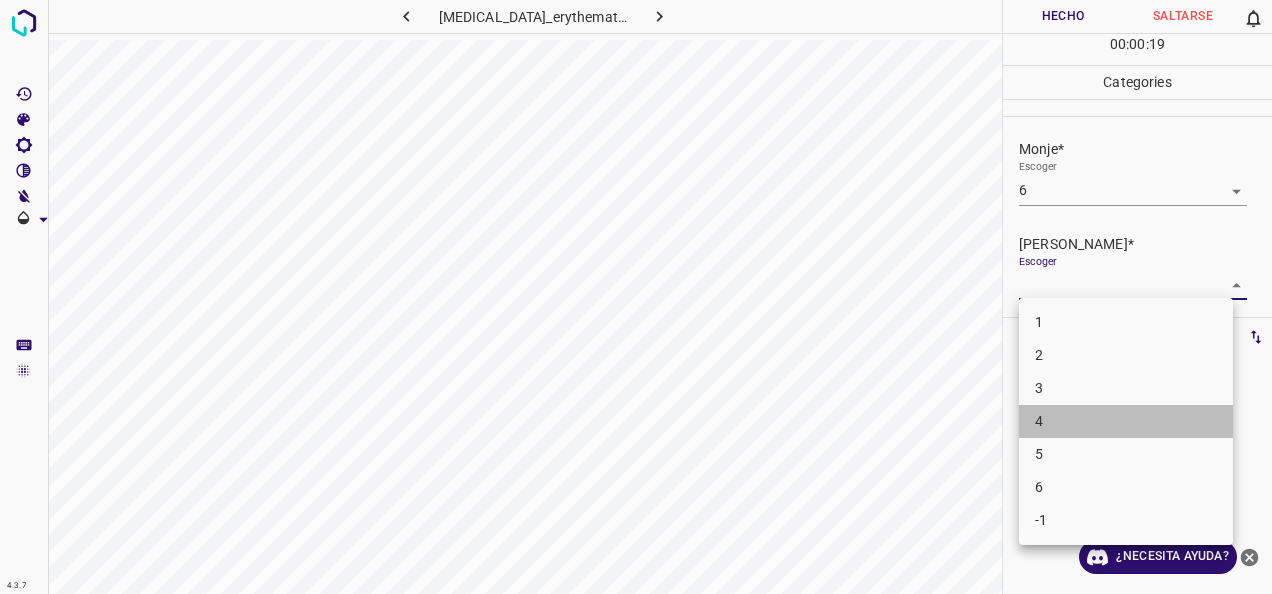click on "4" at bounding box center (1126, 421) 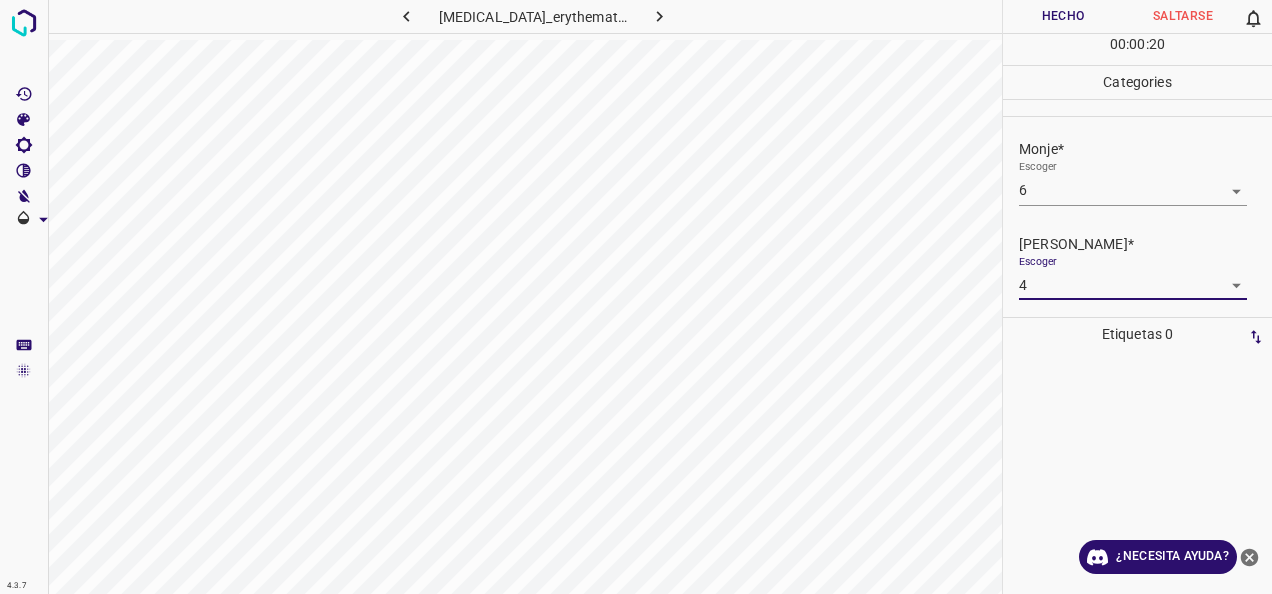 click on "Hecho" at bounding box center (1063, 16) 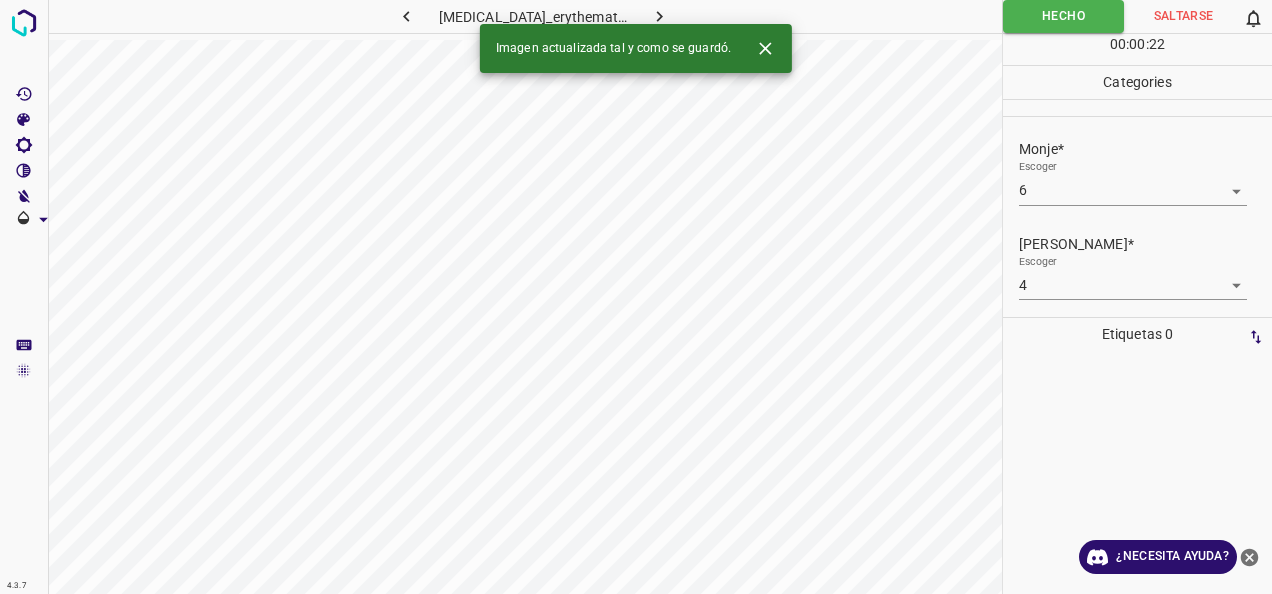 click 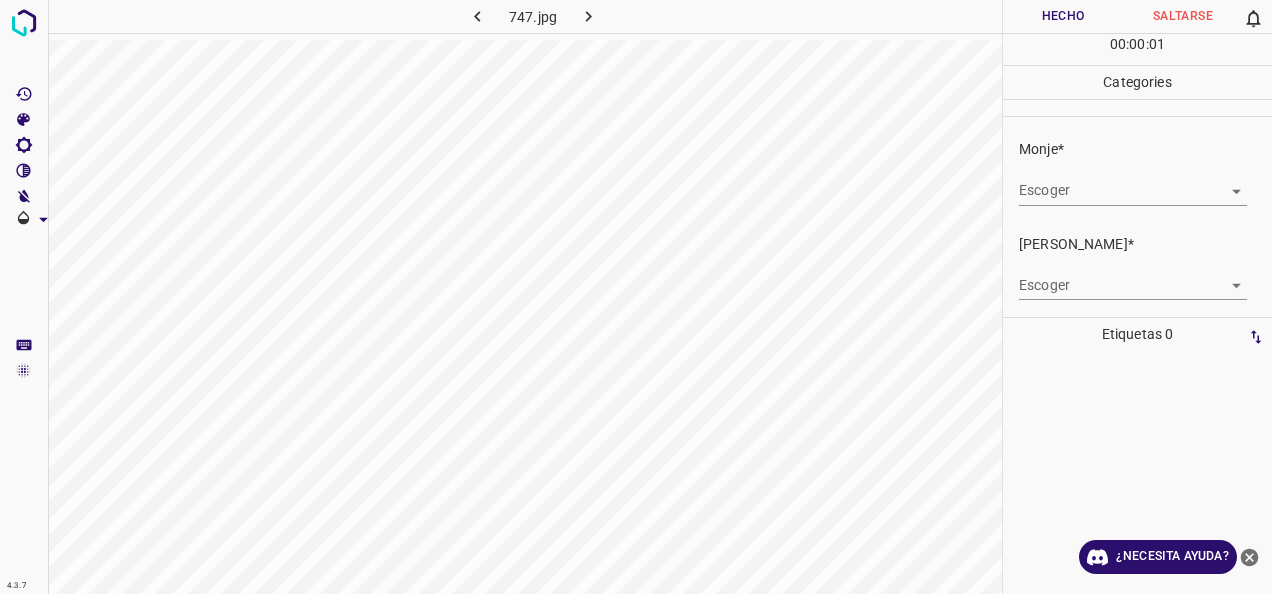 click on "Escoger ​" at bounding box center [1133, 182] 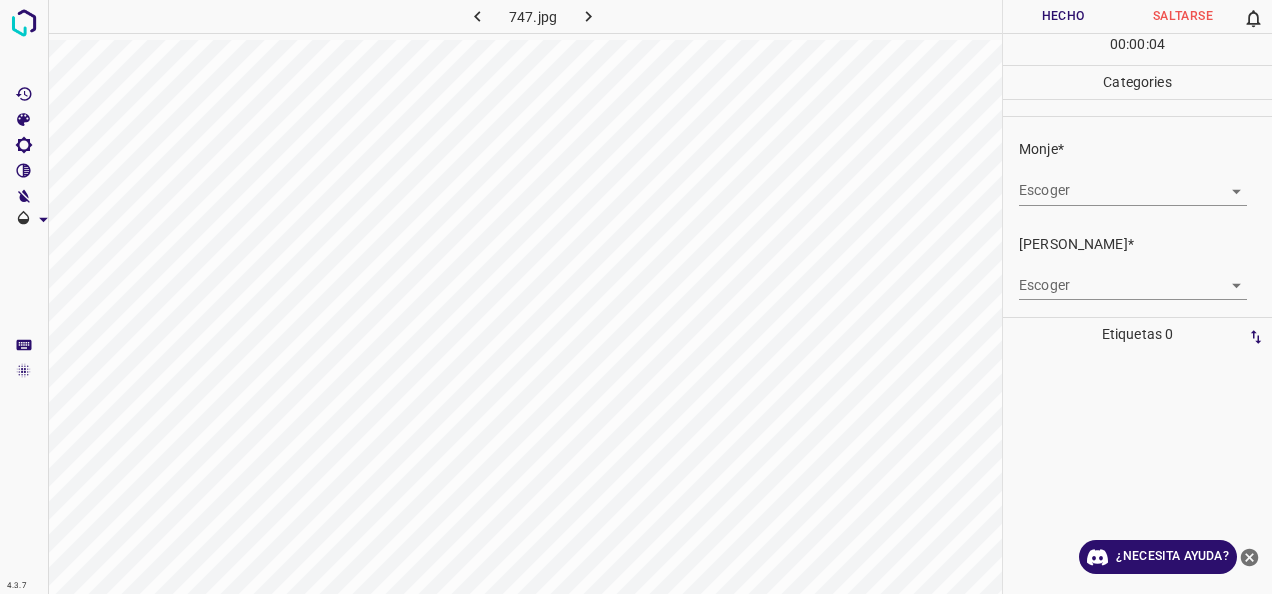 click on "4.3.7 747.jpg Hecho Saltarse 0 00   : 00   : 04   Categories Monje*  Escoger ​  [PERSON_NAME]*  Escoger ​ Etiquetas 0 Categories 1 Monje 2  [PERSON_NAME] Herramientas Espacio Cambiar entre modos (Dibujar y Editar) Yo Etiquetado automático R Restaurar zoom M Acercar N Alejar Borrar Eliminar etiqueta de selección Filtros Z Restaurar filtros X Filtro de saturación C Filtro de brillo V Filtro de contraste B Filtro de escala de grises General O Descargar ¿Necesita ayuda? -Mensaje de texto -Esconder -Borrar" at bounding box center [636, 297] 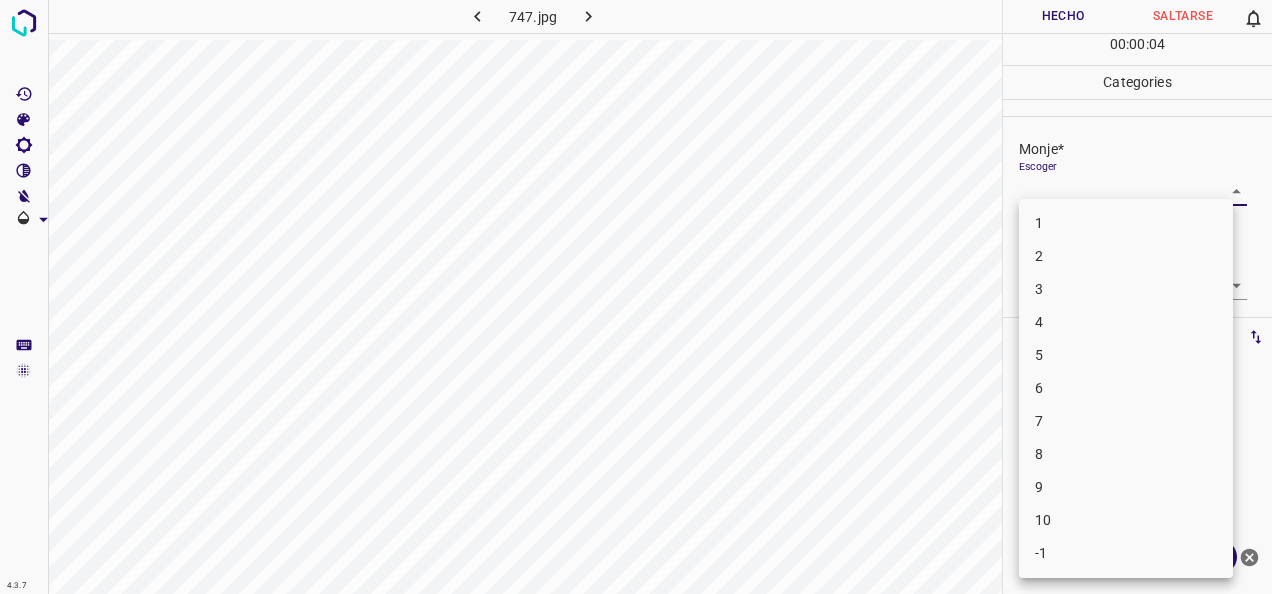click on "1" at bounding box center (1126, 223) 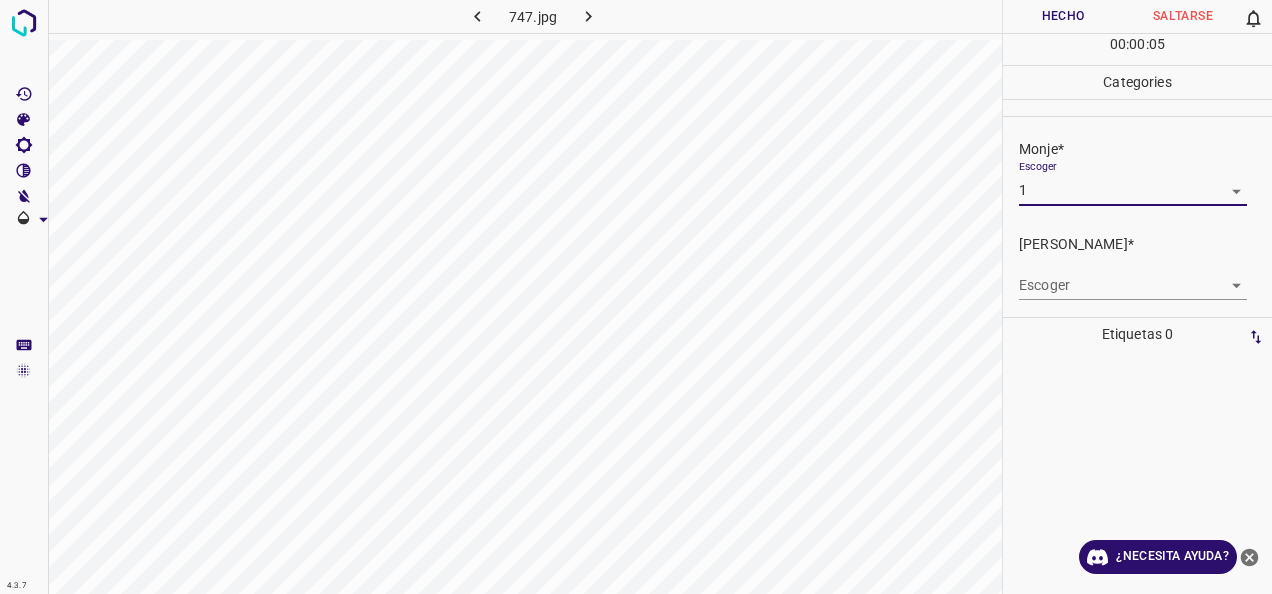 click on "4.3.7 747.jpg Hecho Saltarse 0 00   : 00   : 05   Categories Monje*  Escoger 1 1  [PERSON_NAME]*  Escoger ​ Etiquetas 0 Categories 1 Monje 2  [PERSON_NAME] Herramientas Espacio Cambiar entre modos (Dibujar y Editar) Yo Etiquetado automático R Restaurar zoom M Acercar N Alejar Borrar Eliminar etiqueta de selección Filtros Z Restaurar filtros X Filtro de saturación C Filtro de brillo V Filtro de contraste B Filtro de escala de grises General O Descargar ¿Necesita ayuda? -Mensaje de texto -Esconder -Borrar" at bounding box center [636, 297] 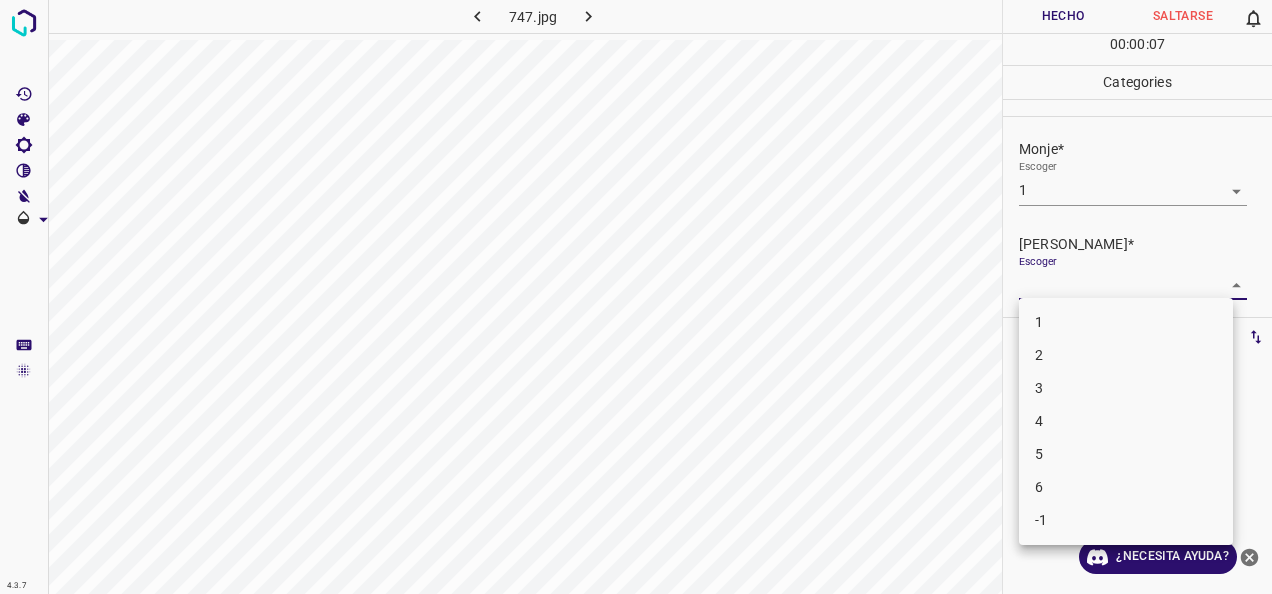 click on "1" at bounding box center (1126, 322) 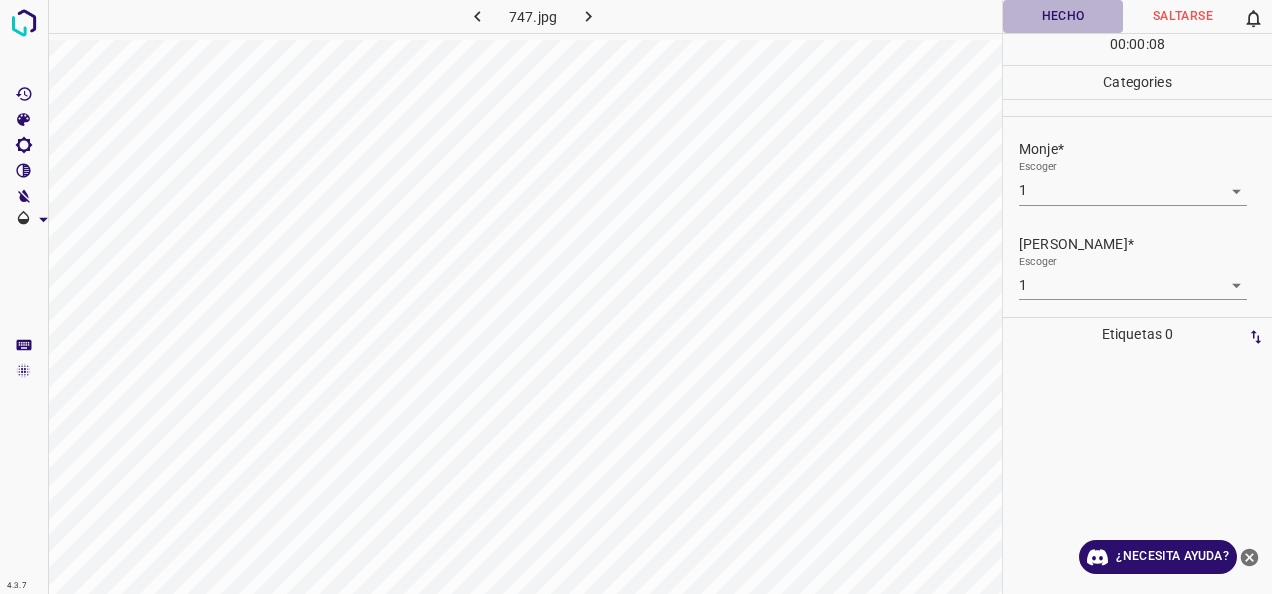 click on "Hecho" at bounding box center [1063, 16] 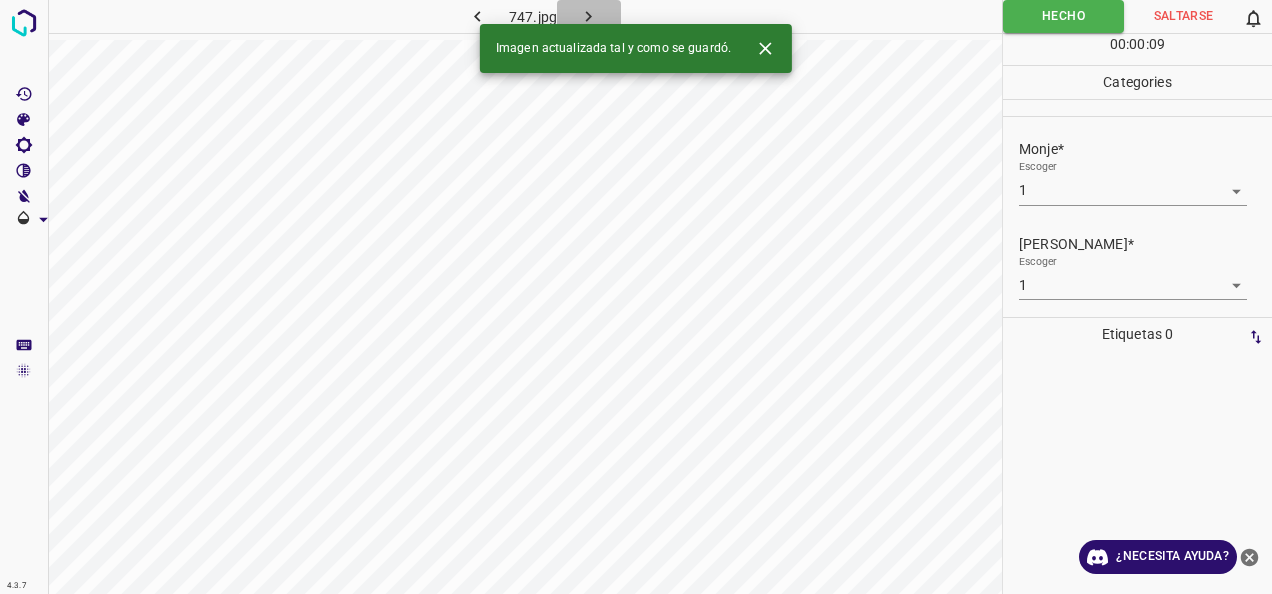 click at bounding box center (589, 16) 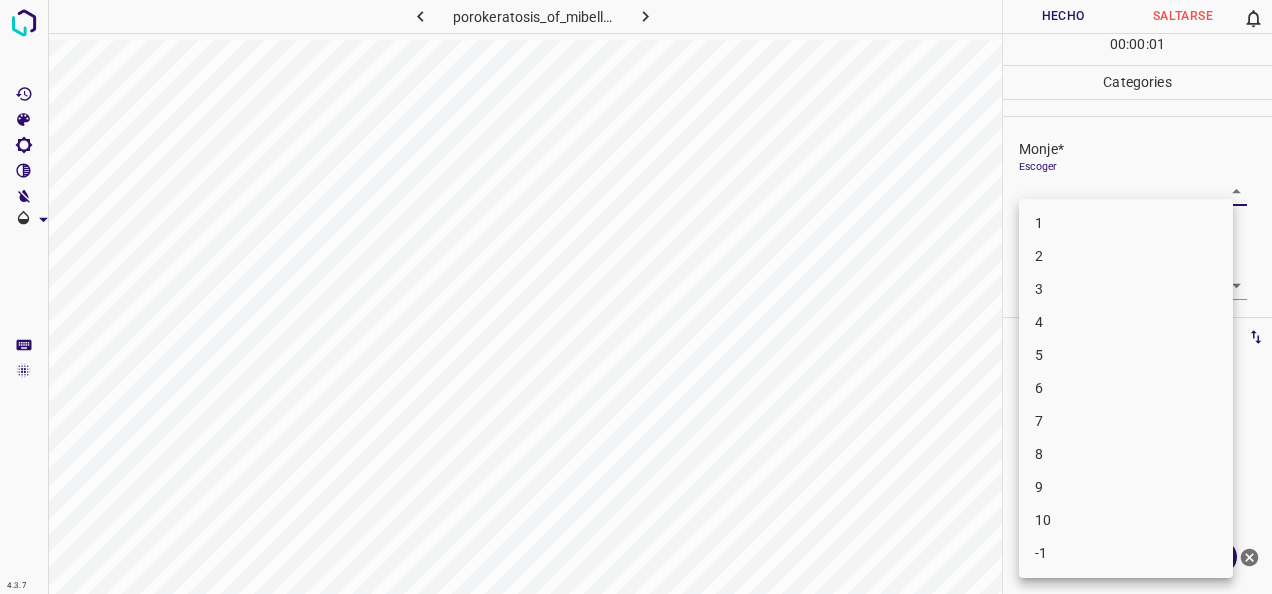 click on "4.3.7 porokeratosis_of_mibelli13.jpg Hecho Saltarse 0 00   : 00   : 01   Categories Monje*  Escoger ​  [PERSON_NAME]*  Escoger ​ Etiquetas 0 Categories 1 Monje 2  [PERSON_NAME] Herramientas Espacio Cambiar entre modos (Dibujar y Editar) Yo Etiquetado automático R Restaurar zoom M Acercar N Alejar Borrar Eliminar etiqueta de selección Filtros Z Restaurar filtros X Filtro de saturación C Filtro de brillo V Filtro de contraste B Filtro de escala de grises General O Descargar ¿Necesita ayuda? -Mensaje de texto -Esconder -Borrar 1 2 3 4 5 6 7 8 9 10 -1" at bounding box center [636, 297] 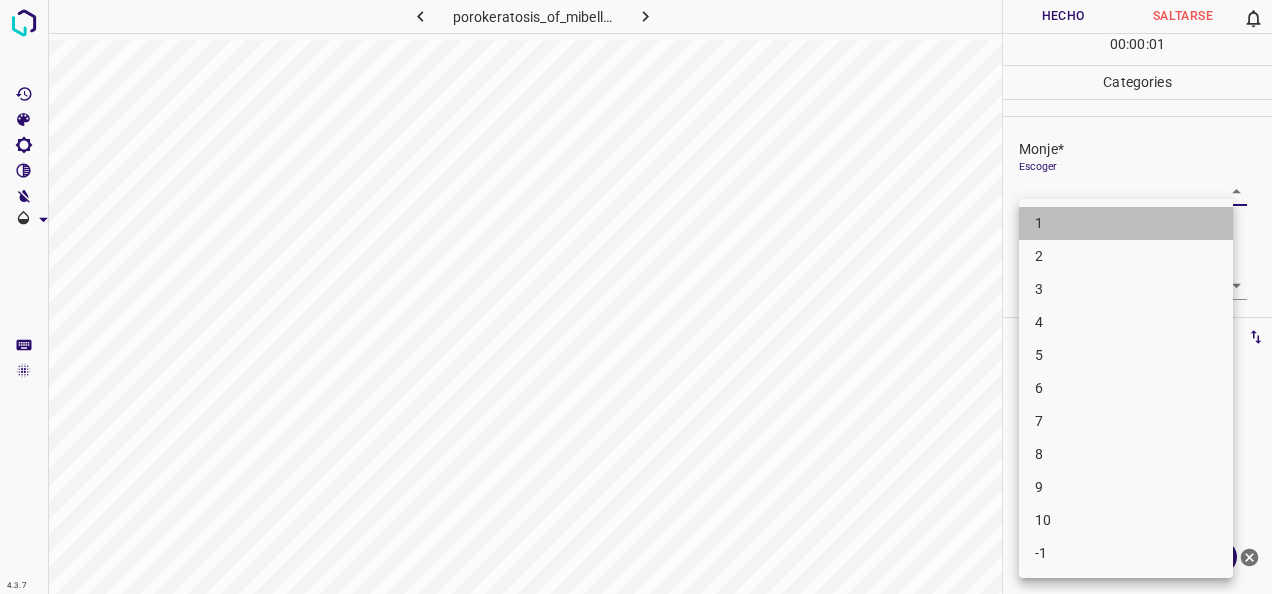 click on "1" at bounding box center (1126, 223) 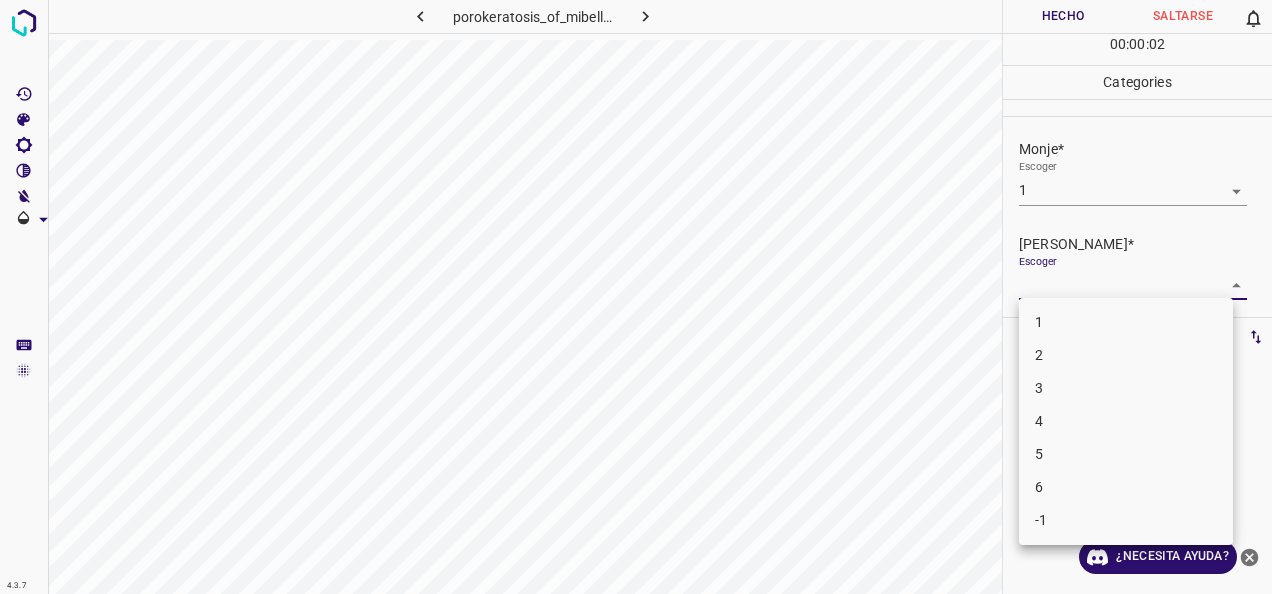 click on "4.3.7 porokeratosis_of_mibelli13.jpg Hecho Saltarse 0 00   : 00   : 02   Categories Monje*  Escoger 1 1  [PERSON_NAME]*  Escoger ​ Etiquetas 0 Categories 1 Monje 2  [PERSON_NAME] Herramientas Espacio Cambiar entre modos (Dibujar y Editar) Yo Etiquetado automático R Restaurar zoom M Acercar N Alejar Borrar Eliminar etiqueta de selección Filtros Z Restaurar filtros X Filtro de saturación C Filtro de brillo V Filtro de contraste B Filtro de escala de grises General O Descargar ¿Necesita ayuda? -Mensaje de texto -Esconder -Borrar 1 2 3 4 5 6 -1" at bounding box center (636, 297) 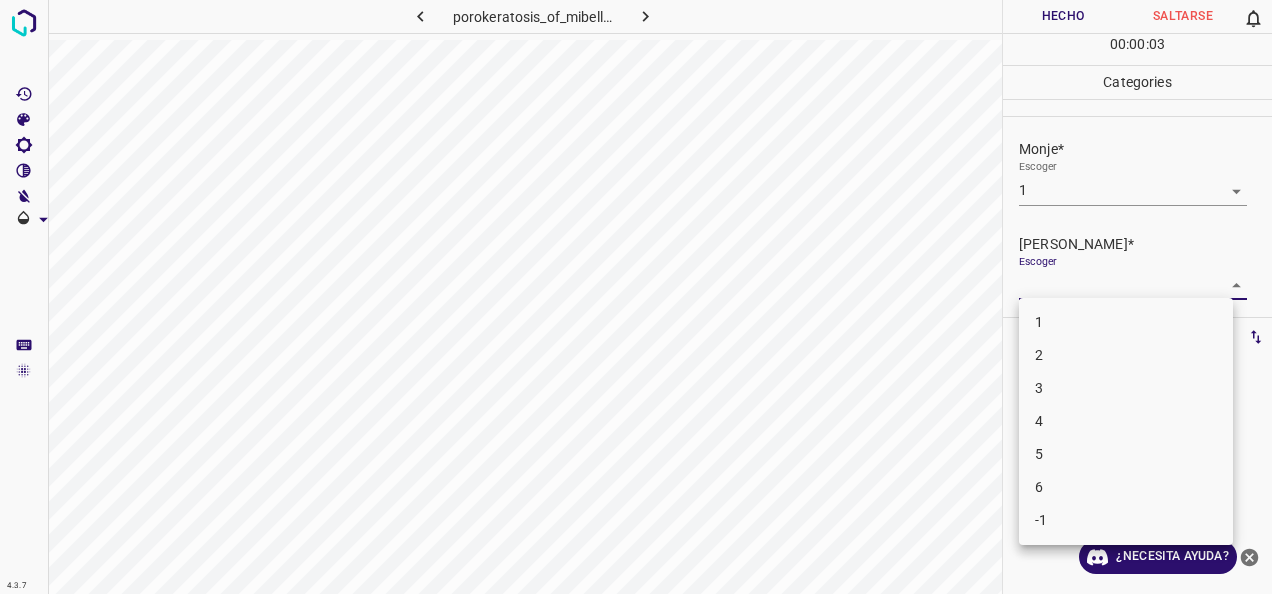 click on "1" at bounding box center [1126, 322] 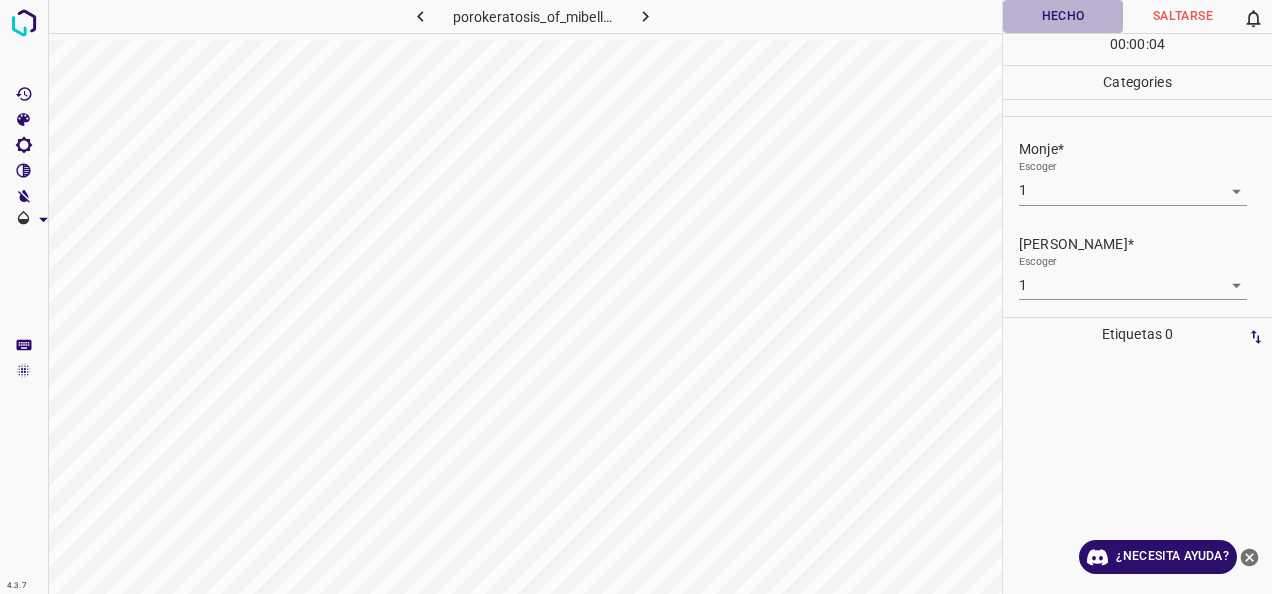 click on "Hecho" at bounding box center [1063, 16] 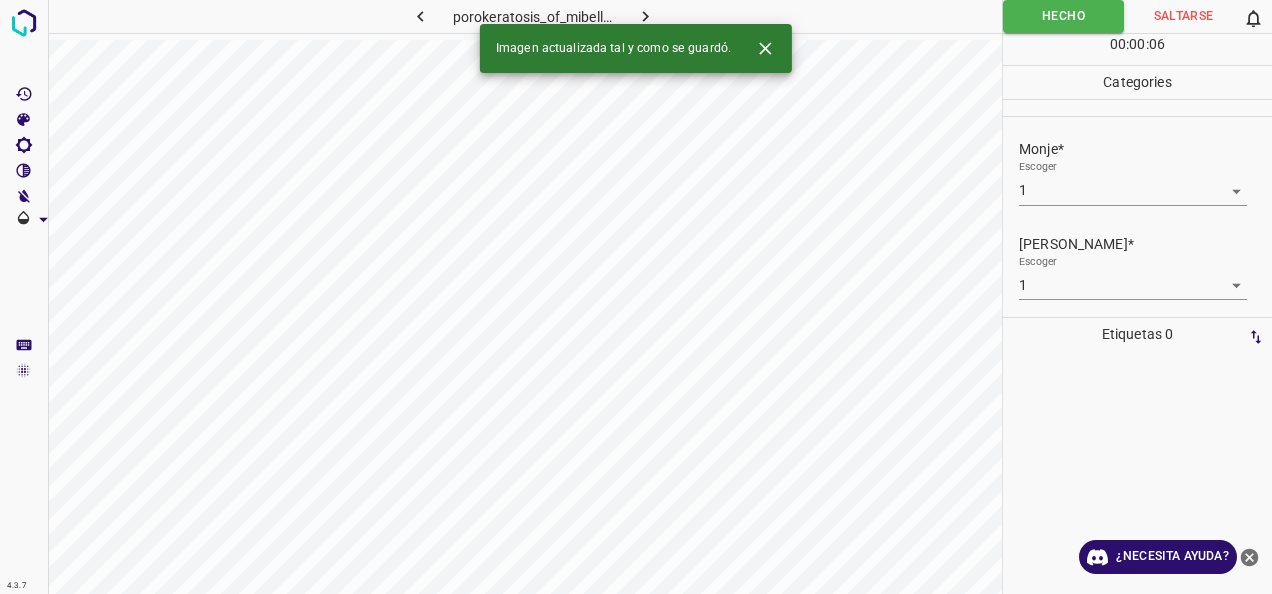 click 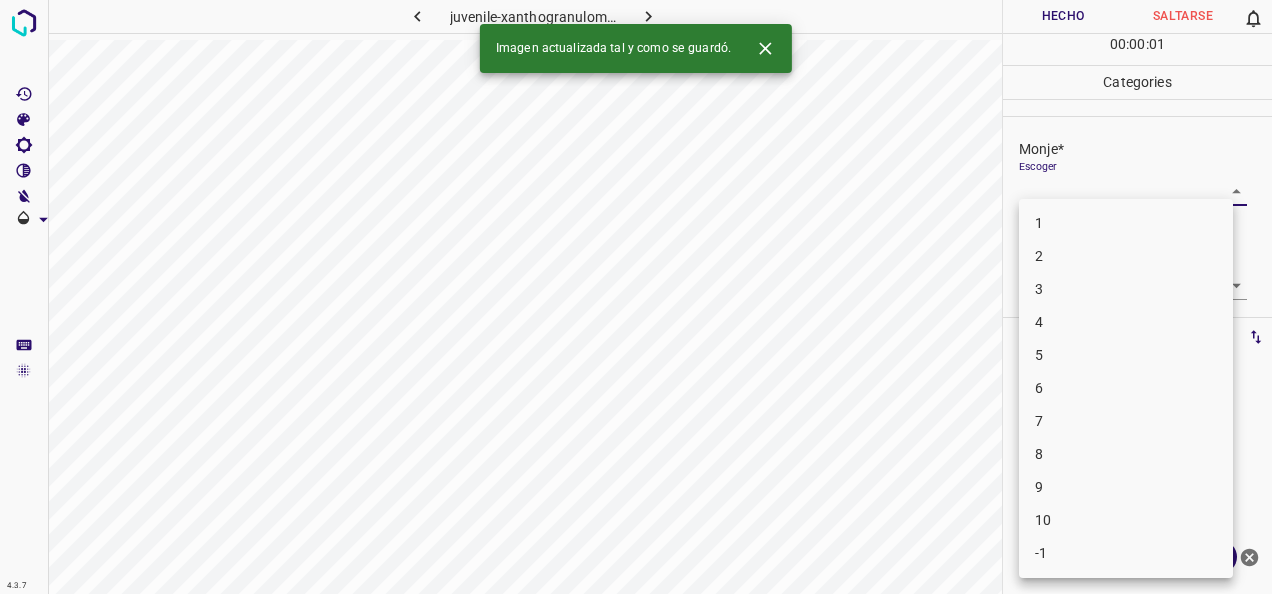 click on "4.3.7 juvenile-xanthogranuloma26.jpg Hecho Saltarse 0 00   : 00   : 01   Categories Monje*  Escoger ​  [PERSON_NAME]*  Escoger ​ Etiquetas 0 Categories 1 Monje 2  [PERSON_NAME] Herramientas Espacio Cambiar entre modos (Dibujar y Editar) Yo Etiquetado automático R Restaurar zoom M Acercar N Alejar Borrar Eliminar etiqueta de selección Filtros Z Restaurar filtros X Filtro de saturación C Filtro de brillo V Filtro de contraste B Filtro de escala de grises General O Descargar Imagen actualizada tal y como se guardó. ¿Necesita ayuda? -Mensaje de texto -Esconder -Borrar 1 2 3 4 5 6 7 8 9 10 -1" at bounding box center [636, 297] 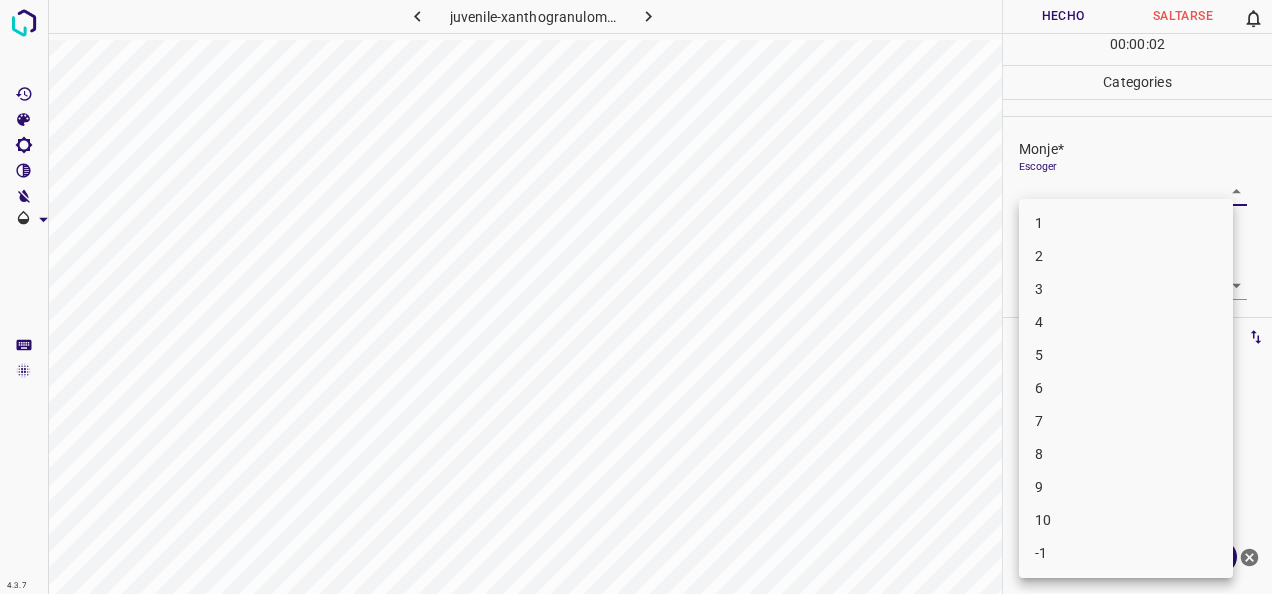 click on "1" at bounding box center (1126, 223) 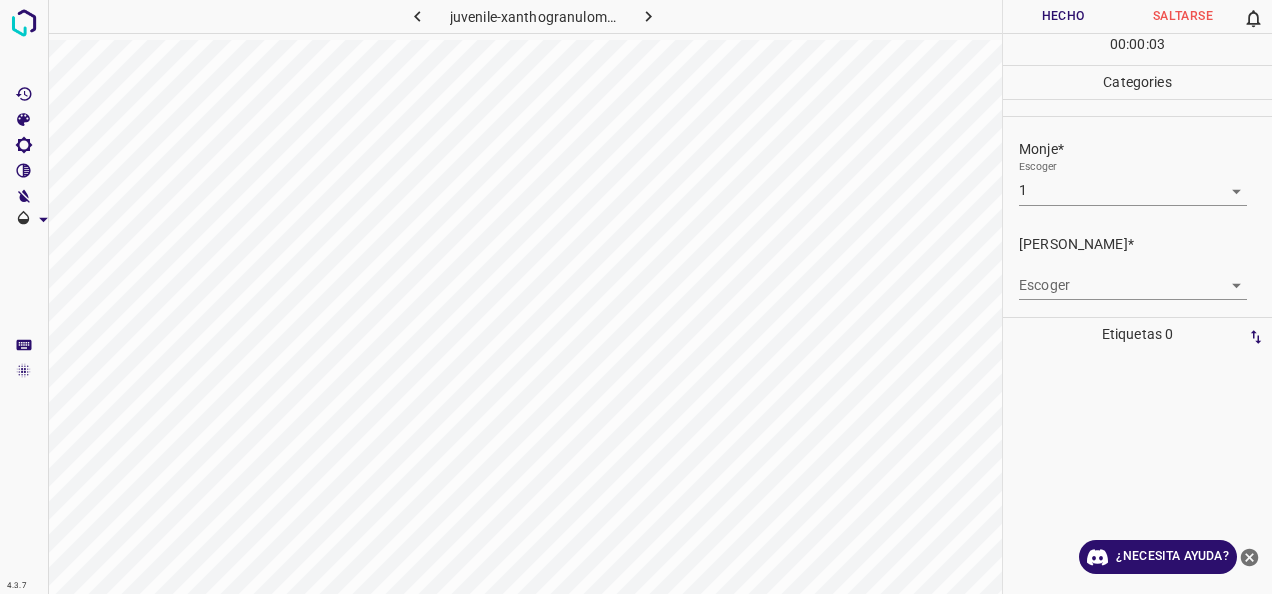 click on "Escoger ​" at bounding box center [1145, 277] 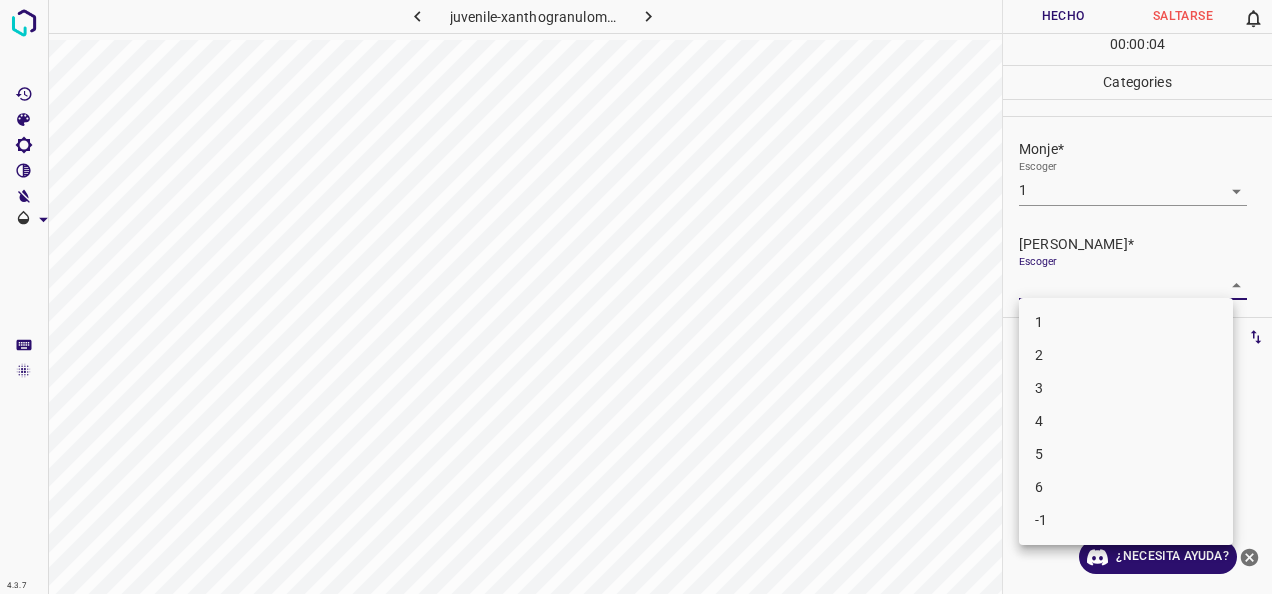 click on "4.3.7 juvenile-xanthogranuloma26.jpg Hecho Saltarse 0 00   : 00   : 04   Categories Monje*  Escoger 1 1  [PERSON_NAME]*  Escoger ​ Etiquetas 0 Categories 1 Monje 2  [PERSON_NAME] Herramientas Espacio Cambiar entre modos (Dibujar y Editar) Yo Etiquetado automático R Restaurar zoom M Acercar N Alejar Borrar Eliminar etiqueta de selección Filtros Z Restaurar filtros X Filtro de saturación C Filtro de brillo V Filtro de contraste B Filtro de escala de grises General O Descargar ¿Necesita ayuda? -Mensaje de texto -Esconder -Borrar 1 2 3 4 5 6 -1" at bounding box center [636, 297] 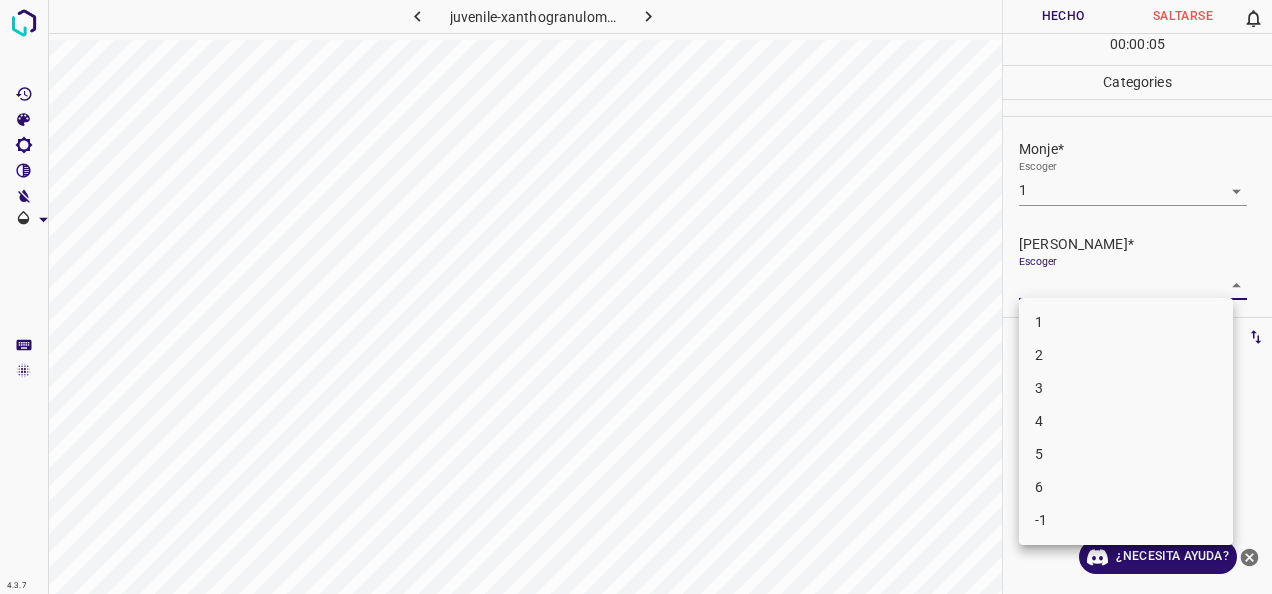 click on "1" at bounding box center (1126, 322) 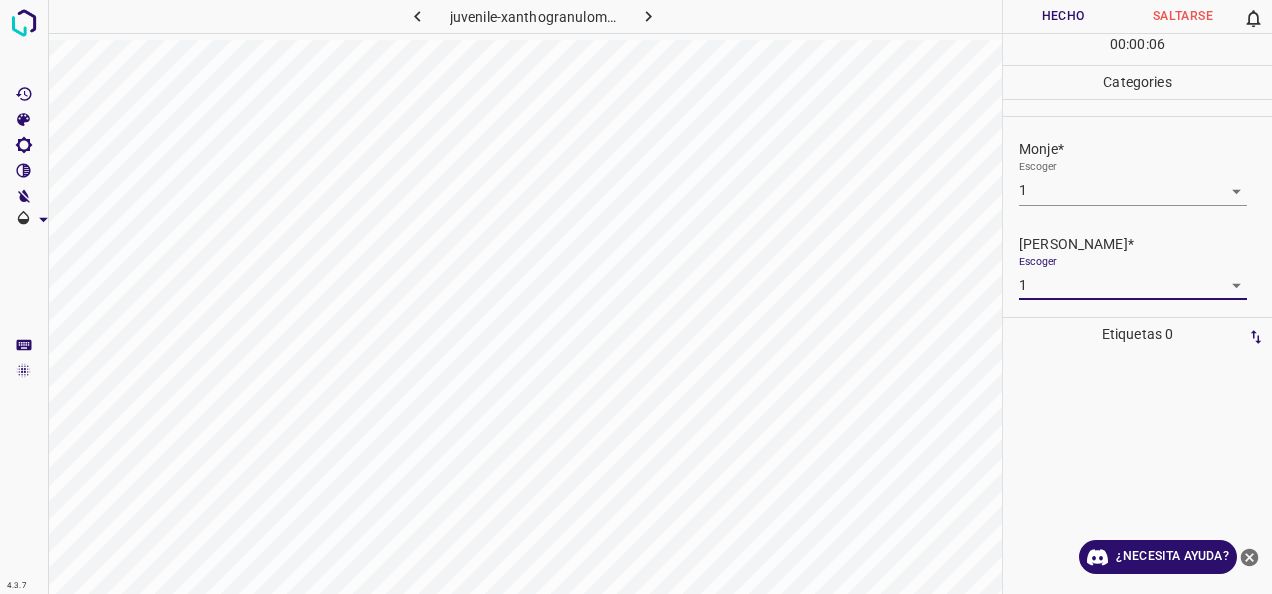 click on "Hecho" at bounding box center [1063, 16] 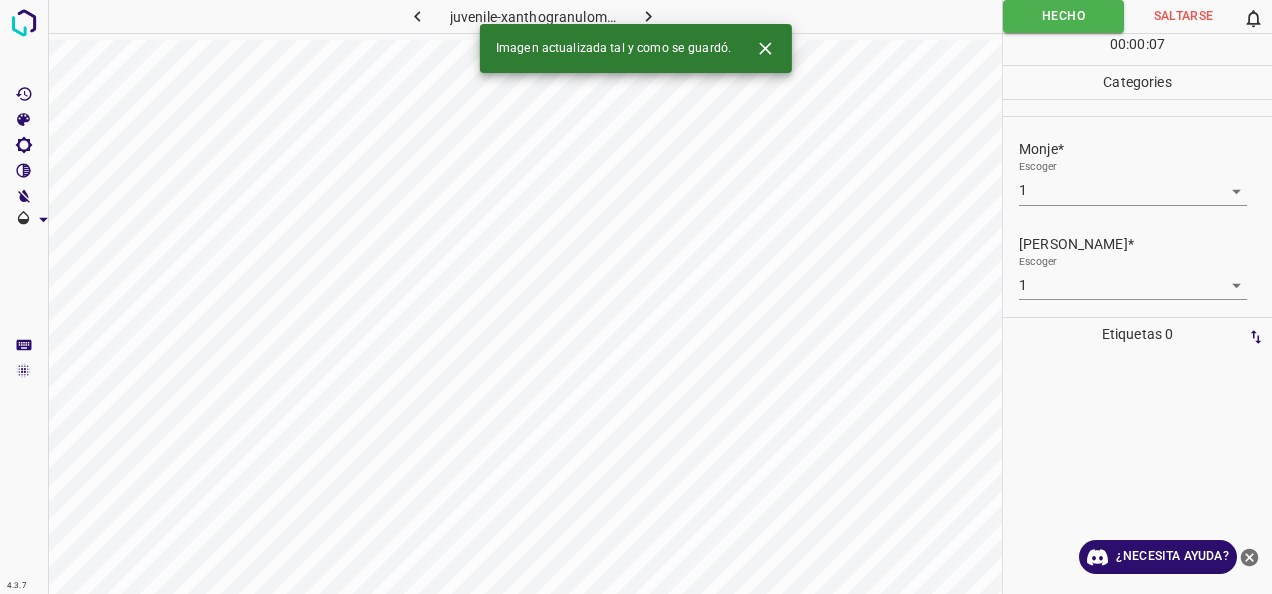 click 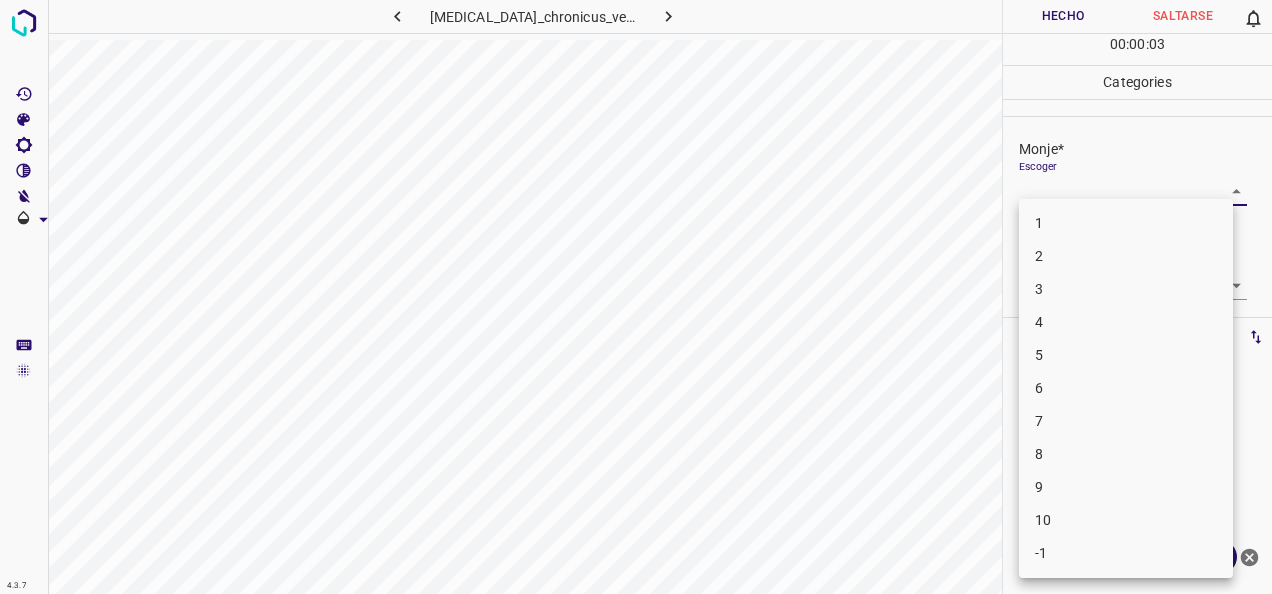 click on "4.3.7 [MEDICAL_DATA]_chronicus_verrucous13.jpg Hecho Saltarse 0 00   : 00   : 03   Categories Monje*  Escoger ​  [PERSON_NAME]*  Escoger ​ Etiquetas 0 Categories 1 Monje 2  [PERSON_NAME] Herramientas Espacio Cambiar entre modos (Dibujar y Editar) Yo Etiquetado automático R Restaurar zoom M Acercar N Alejar Borrar Eliminar etiqueta de selección Filtros Z Restaurar filtros X Filtro de saturación C Filtro de brillo V Filtro de contraste B Filtro de escala de grises General O Descargar ¿Necesita ayuda? -Mensaje de texto -Esconder -Borrar 1 2 3 4 5 6 7 8 9 10 -1" at bounding box center (636, 297) 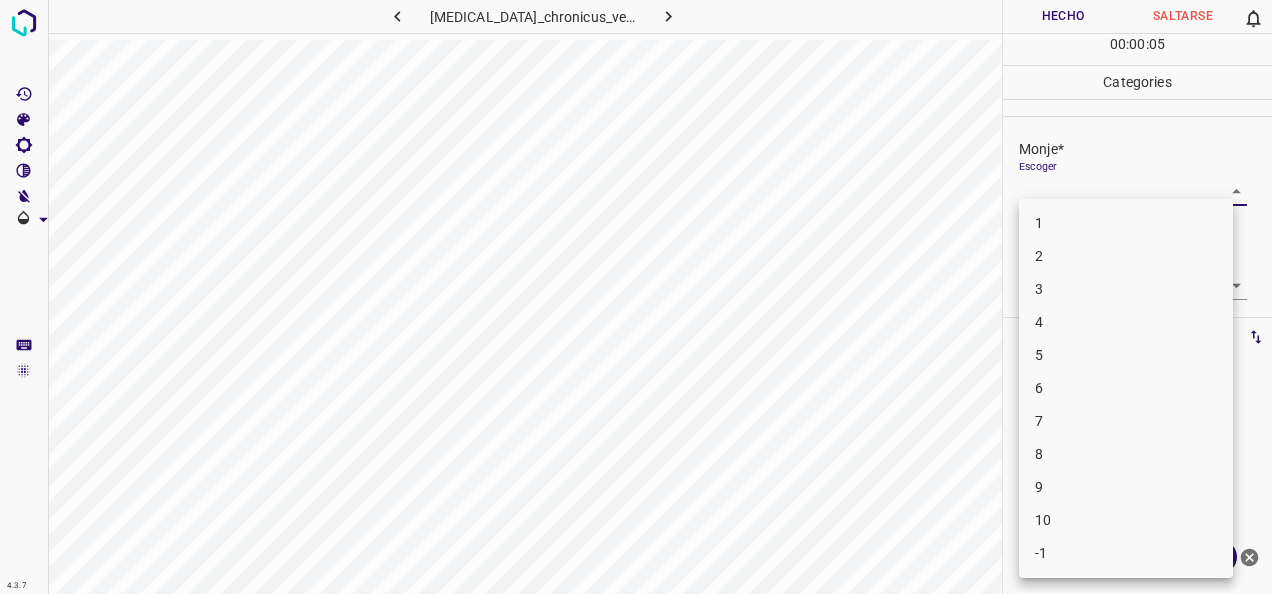 click on "7" at bounding box center (1126, 421) 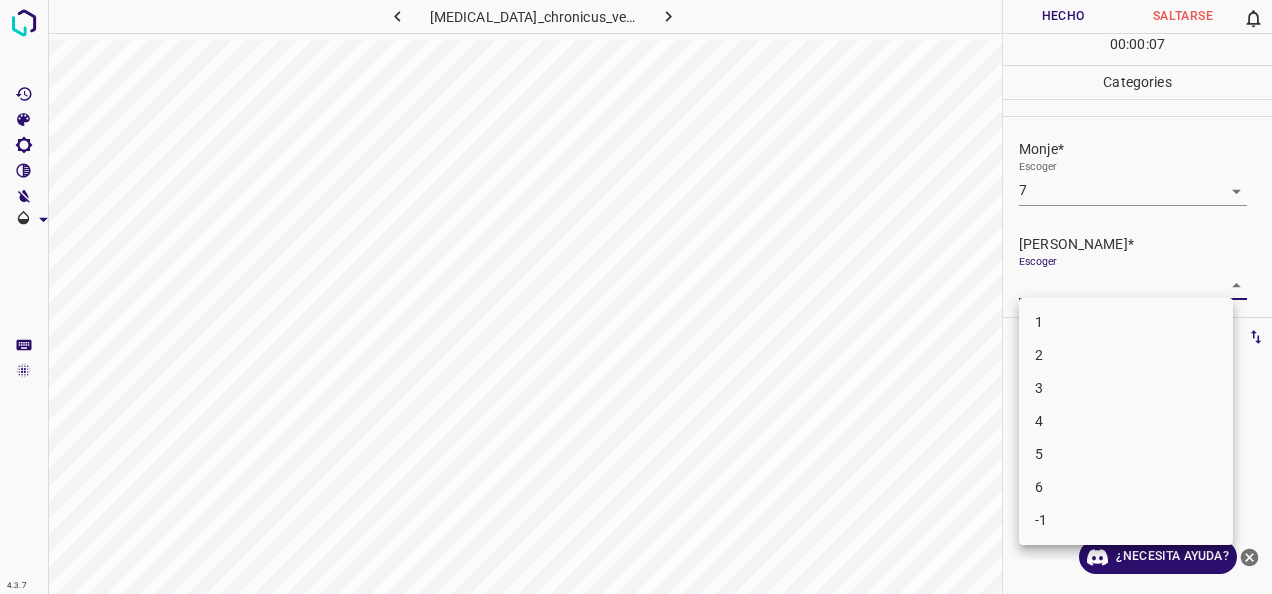 click on "4.3.7 [MEDICAL_DATA]_chronicus_verrucous13.jpg Hecho Saltarse 0 00   : 00   : 07   Categories Monje*  Escoger 7 7  [PERSON_NAME]*  Escoger ​ Etiquetas 0 Categories 1 Monje 2  [PERSON_NAME] Herramientas Espacio Cambiar entre modos (Dibujar y Editar) Yo Etiquetado automático R Restaurar zoom M Acercar N Alejar Borrar Eliminar etiqueta de selección Filtros Z Restaurar filtros X Filtro de saturación C Filtro de brillo V Filtro de contraste B Filtro de escala de grises General O Descargar ¿Necesita ayuda? -Mensaje de texto -Esconder -Borrar 1 2 3 4 5 6 -1" at bounding box center (636, 297) 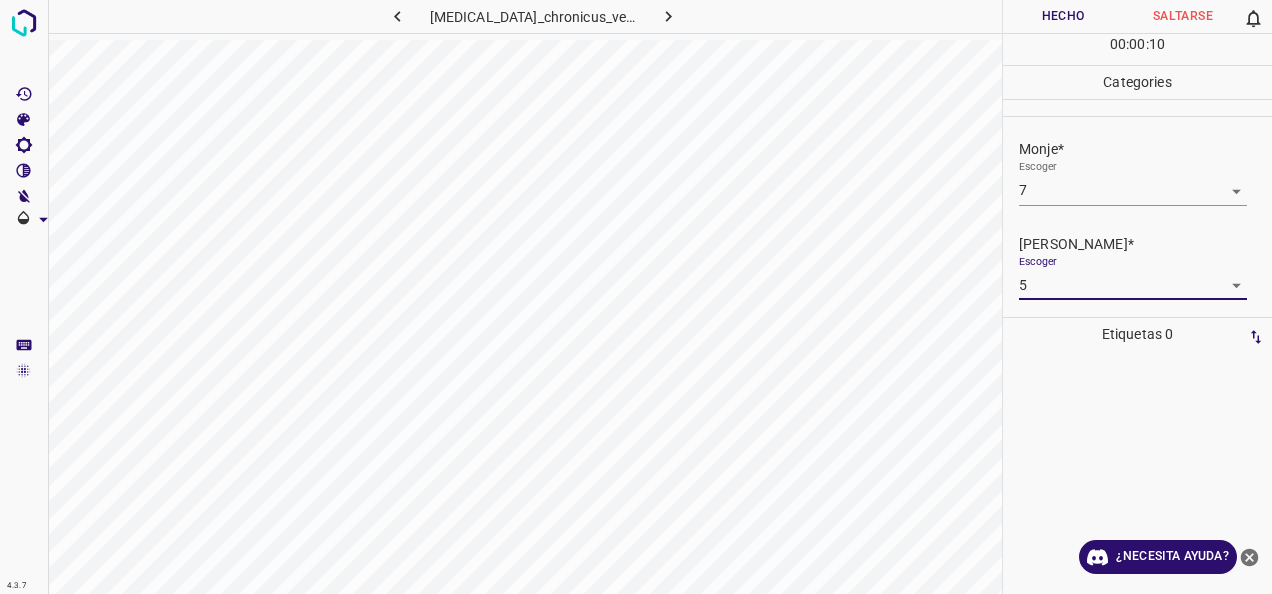 click on "Hecho" at bounding box center (1063, 16) 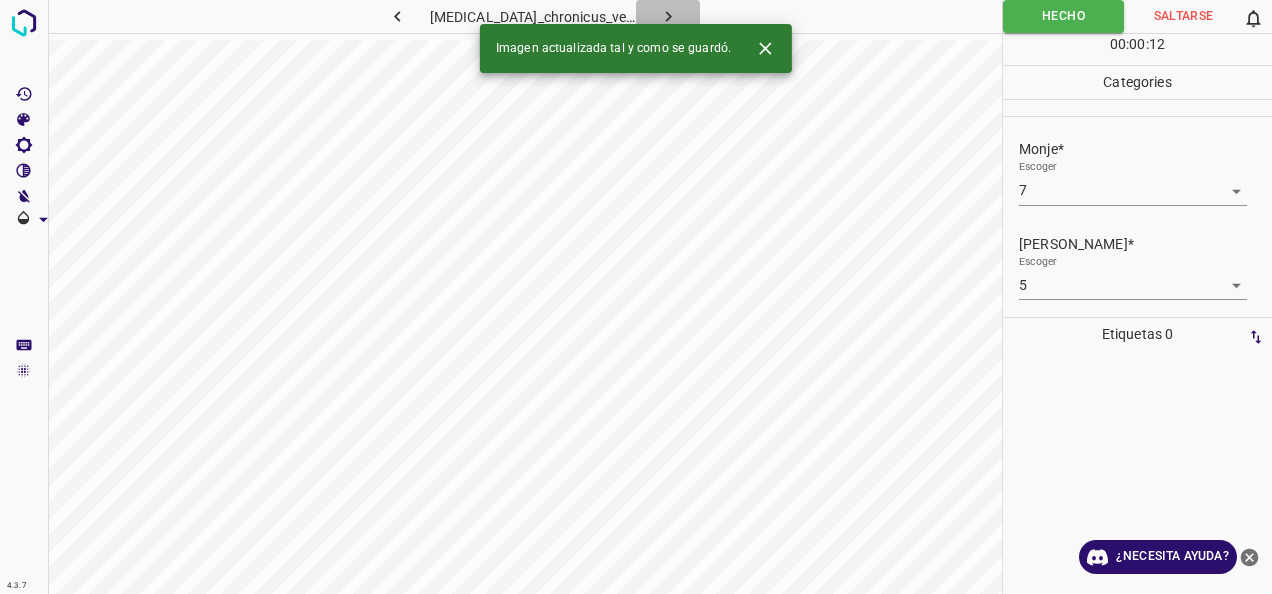 click 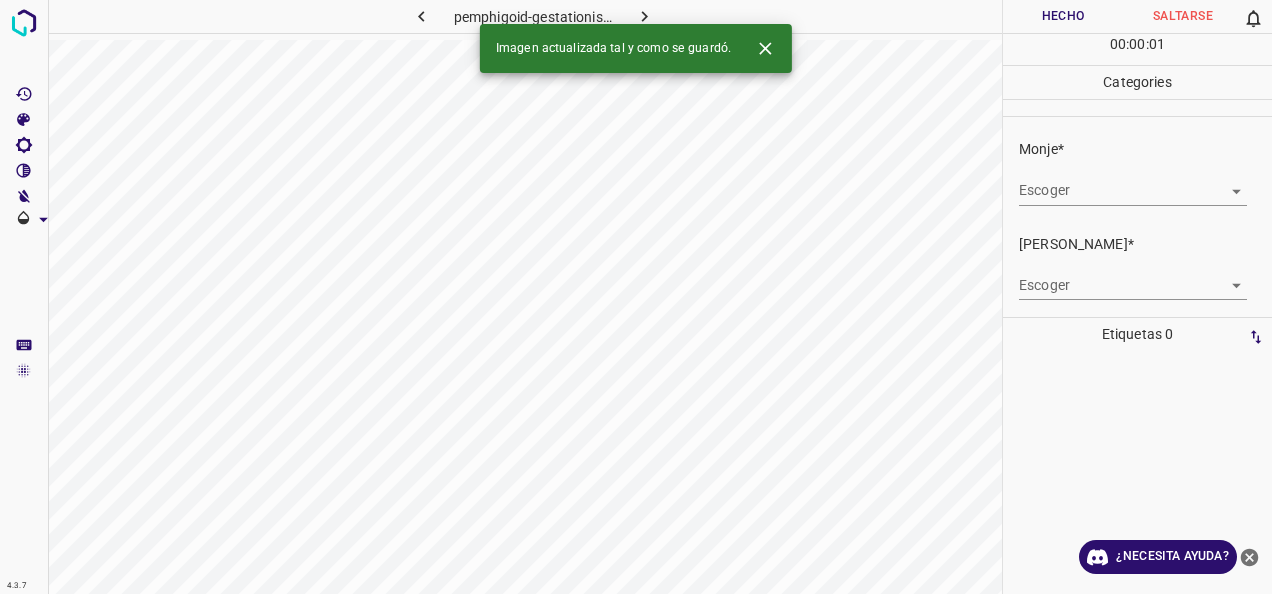 click on "4.3.7 pemphigoid-gestationis10.jpg Hecho Saltarse 0 00   : 00   : 01   Categories Monje*  Escoger ​  [PERSON_NAME]*  Escoger ​ Etiquetas 0 Categories 1 Monje 2  [PERSON_NAME] Herramientas Espacio Cambiar entre modos (Dibujar y Editar) Yo Etiquetado automático R Restaurar zoom M Acercar N Alejar Borrar Eliminar etiqueta de selección Filtros Z Restaurar filtros X Filtro de saturación C Filtro de brillo V Filtro de contraste B Filtro de escala de grises General O Descargar Imagen actualizada tal y como se guardó. ¿Necesita ayuda? -Mensaje de texto -Esconder -Borrar" at bounding box center (636, 297) 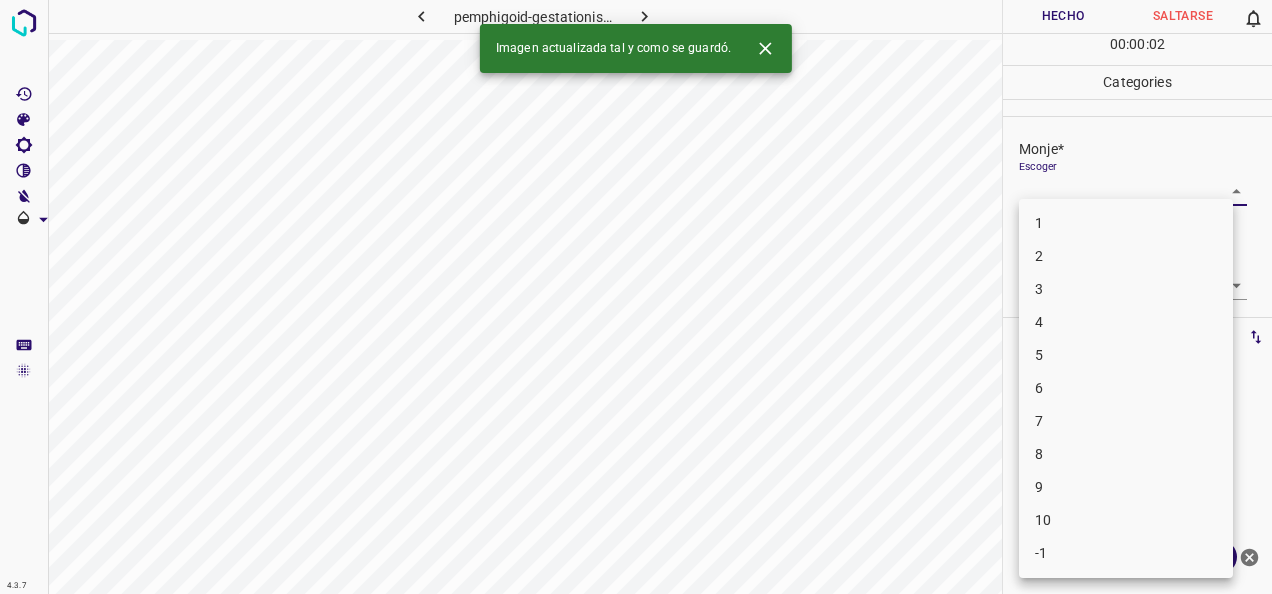 click on "1" at bounding box center (1126, 223) 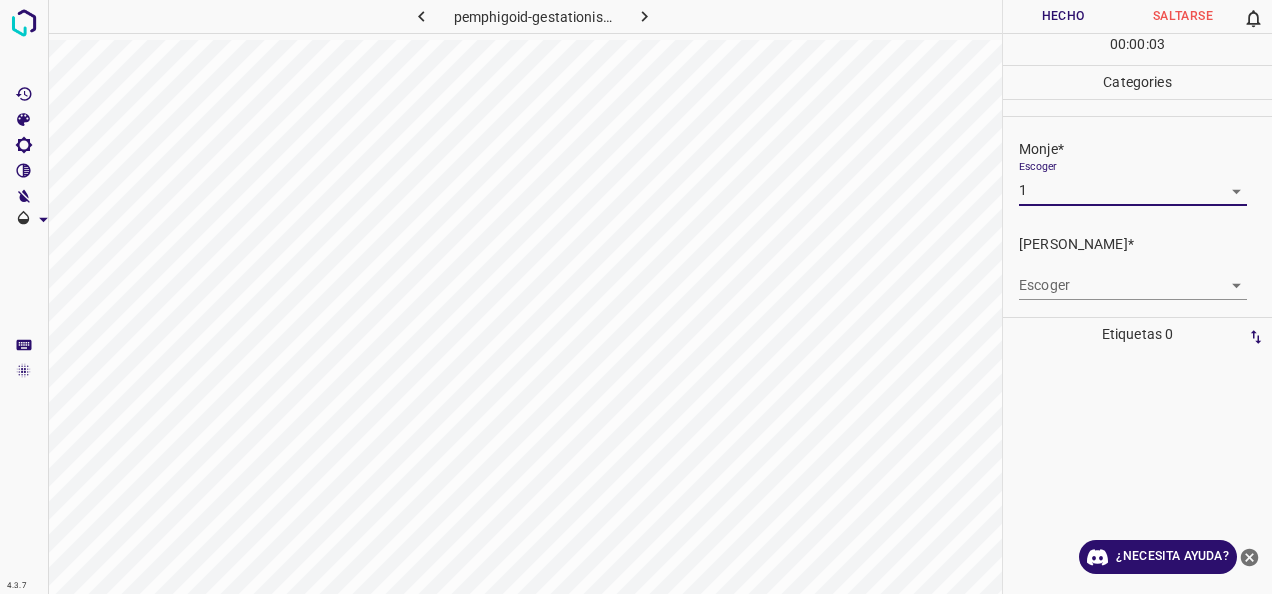 click on "4.3.7 pemphigoid-gestationis10.jpg Hecho Saltarse 0 00   : 00   : 03   Categories Monje*  Escoger 1 1  [PERSON_NAME]*  Escoger ​ Etiquetas 0 Categories 1 Monje 2  [PERSON_NAME] Herramientas Espacio Cambiar entre modos (Dibujar y Editar) Yo Etiquetado automático R Restaurar zoom M Acercar N Alejar Borrar Eliminar etiqueta de selección Filtros Z Restaurar filtros X Filtro de saturación C Filtro de brillo V Filtro de contraste B Filtro de escala de grises General O Descargar ¿Necesita ayuda? -Mensaje de texto -Esconder -Borrar" at bounding box center [636, 297] 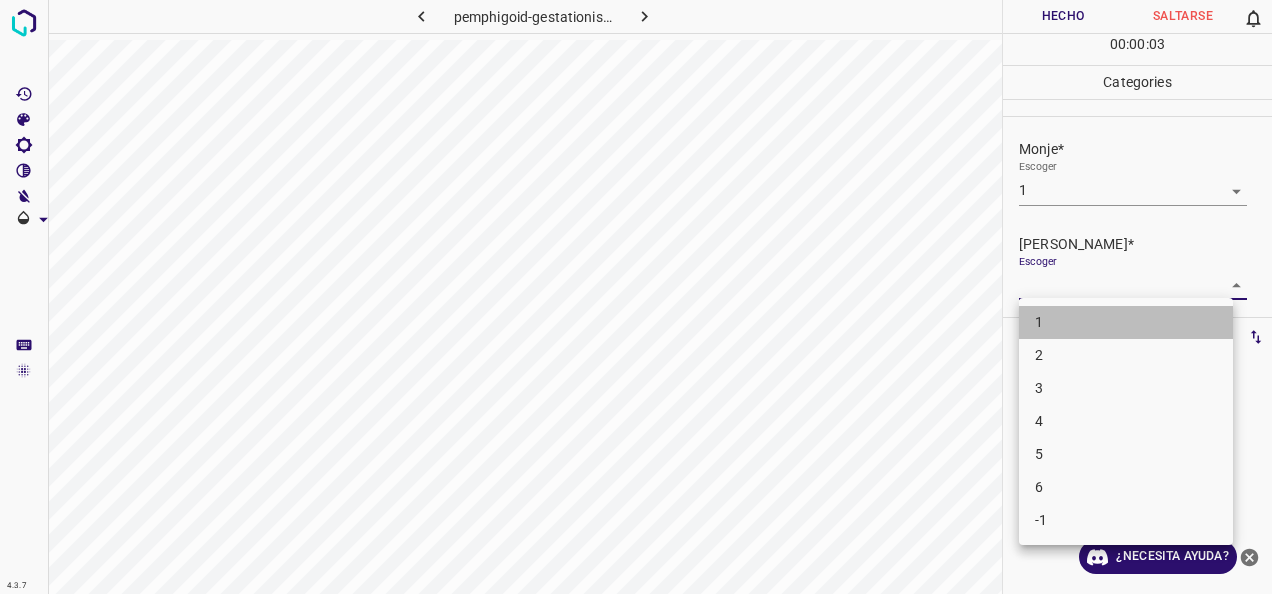click on "1" at bounding box center (1126, 322) 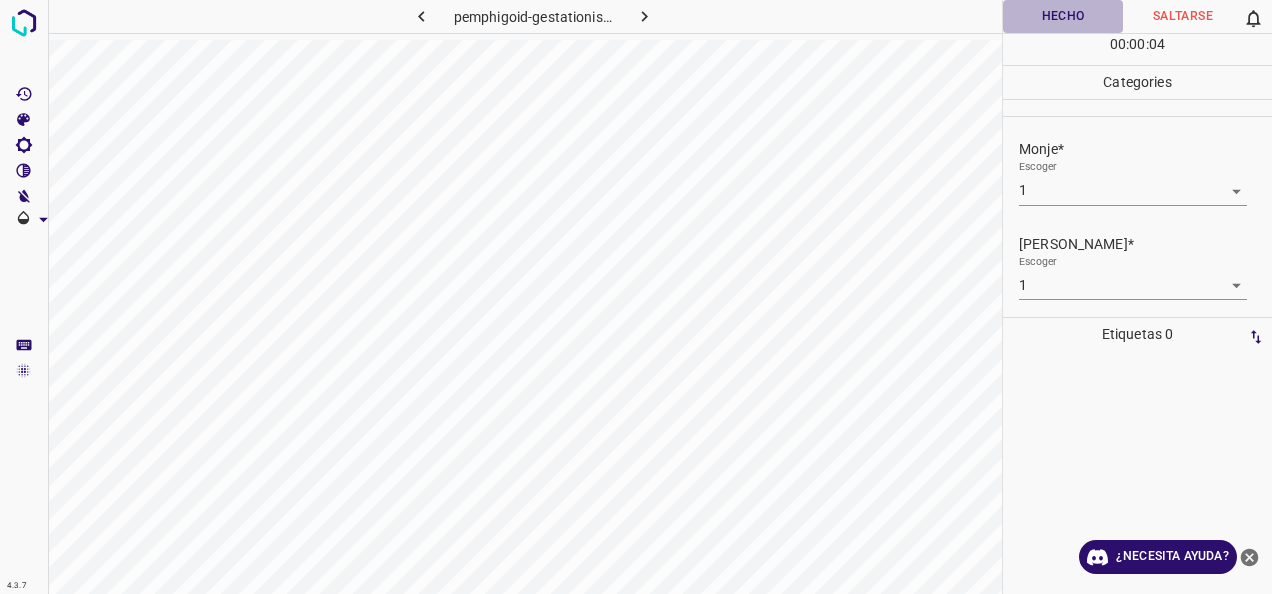 click on "Hecho" at bounding box center (1063, 16) 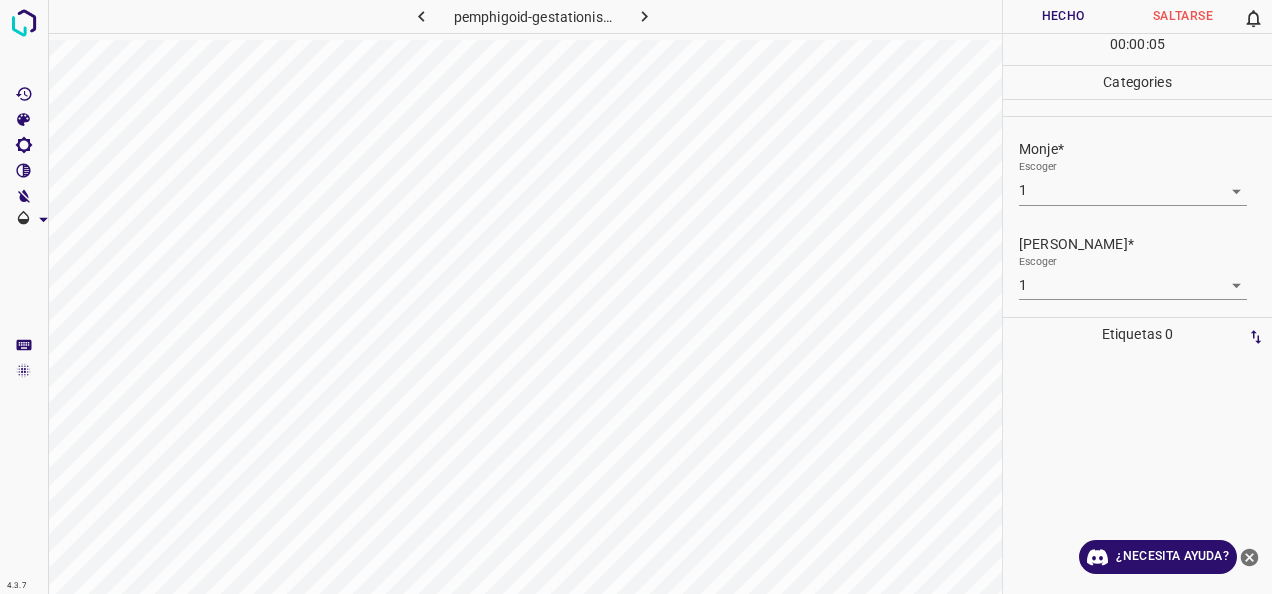 click at bounding box center [644, 16] 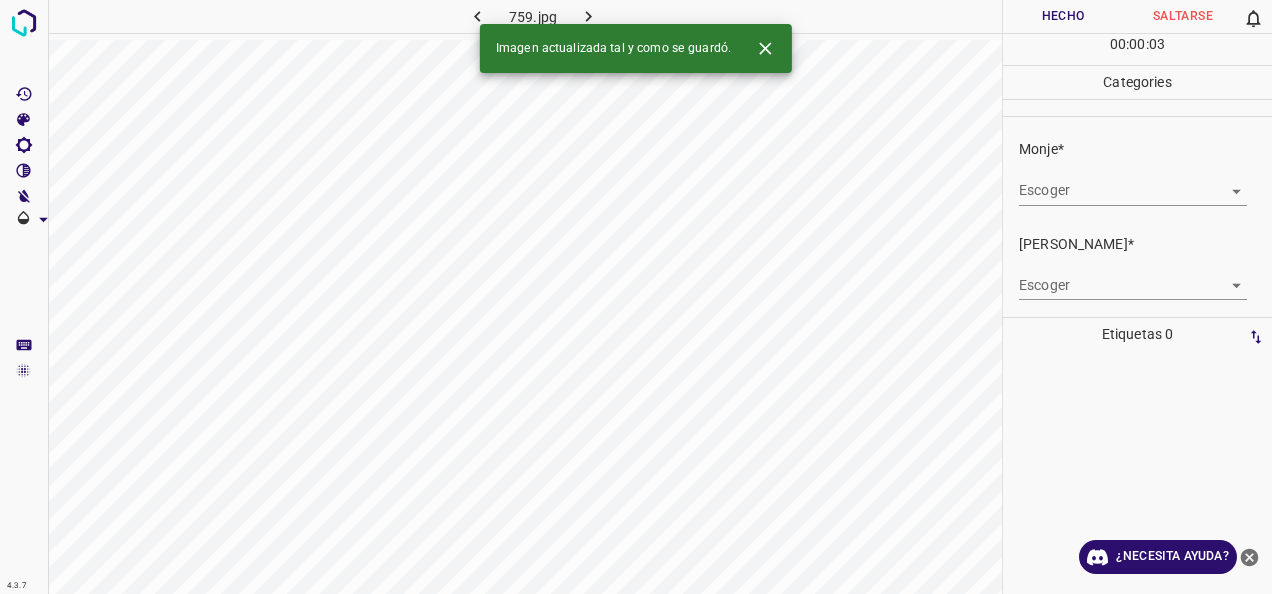click on "4.3.7 759.jpg Hecho Saltarse 0 00   : 00   : 03   Categories Monje*  Escoger ​  [PERSON_NAME]*  Escoger ​ Etiquetas 0 Categories 1 Monje 2  [PERSON_NAME] Herramientas Espacio Cambiar entre modos (Dibujar y Editar) Yo Etiquetado automático R Restaurar zoom M Acercar N Alejar Borrar Eliminar etiqueta de selección Filtros Z Restaurar filtros X Filtro de saturación C Filtro de brillo V Filtro de contraste B Filtro de escala de grises General O Descargar Imagen actualizada tal y como se guardó. ¿Necesita ayuda? -Mensaje de texto -Esconder -Borrar" at bounding box center (636, 297) 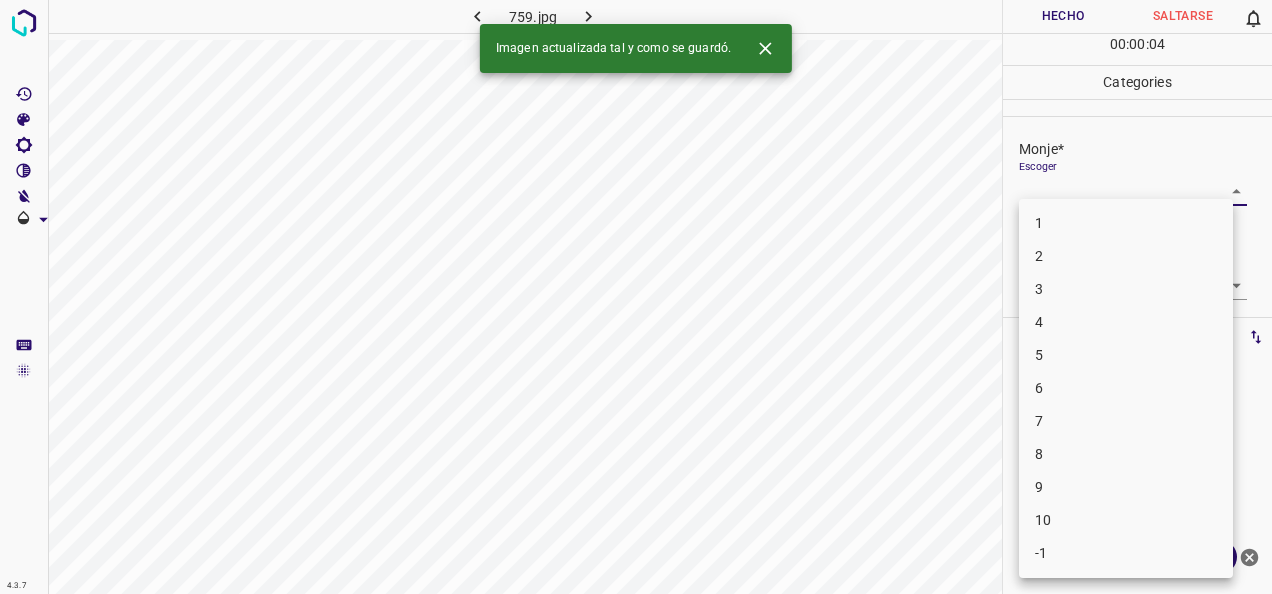 click on "1" at bounding box center [1126, 223] 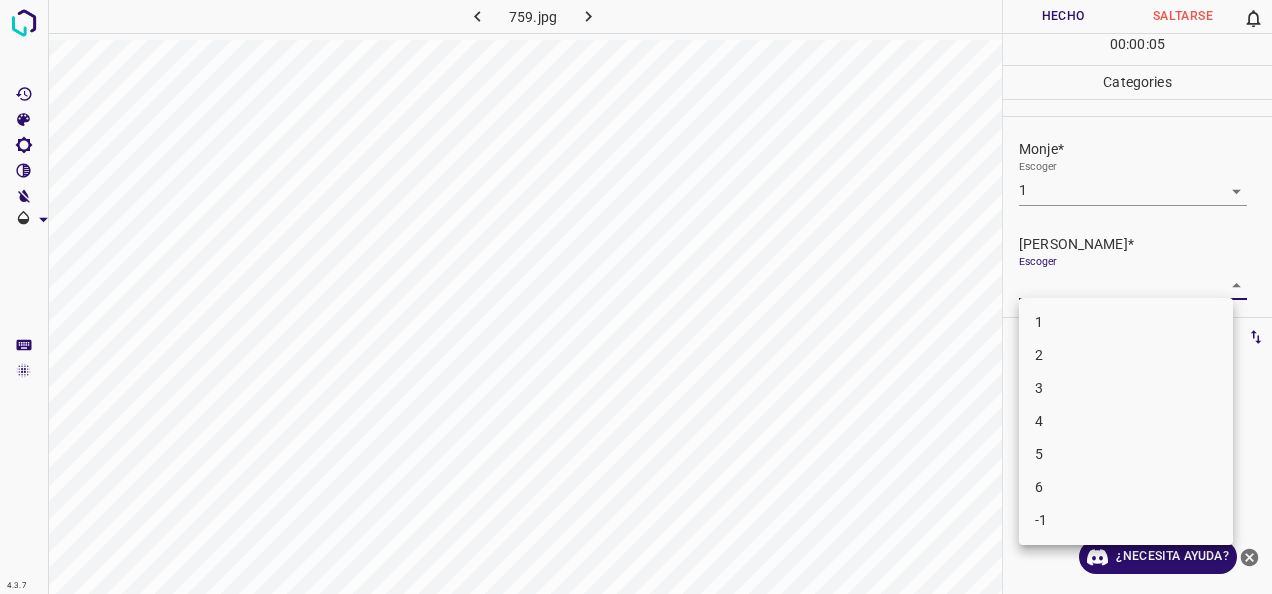 click on "4.3.7 759.jpg Hecho Saltarse 0 00   : 00   : 05   Categories Monje*  Escoger 1 1  [PERSON_NAME]*  Escoger ​ Etiquetas 0 Categories 1 Monje 2  [PERSON_NAME] Herramientas Espacio Cambiar entre modos (Dibujar y Editar) Yo Etiquetado automático R Restaurar zoom M Acercar N Alejar Borrar Eliminar etiqueta de selección Filtros Z Restaurar filtros X Filtro de saturación C Filtro de brillo V Filtro de contraste B Filtro de escala de grises General O Descargar ¿Necesita ayuda? -Mensaje de texto -Esconder -Borrar 1 2 3 4 5 6 -1" at bounding box center [636, 297] 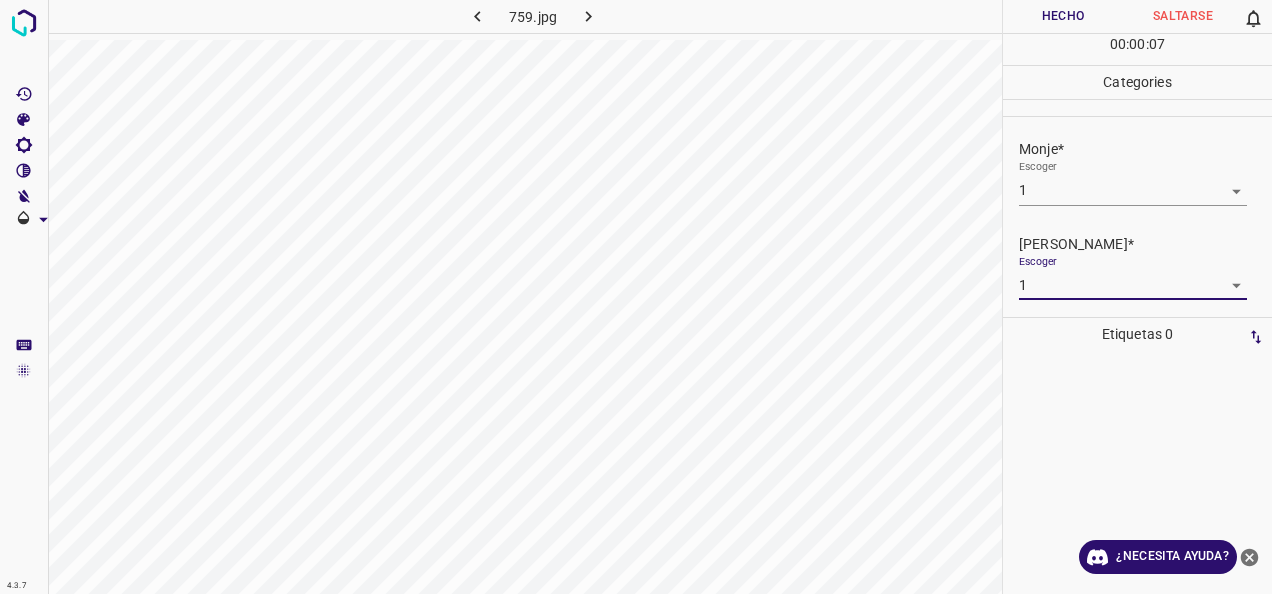 click on "Hecho" at bounding box center (1063, 16) 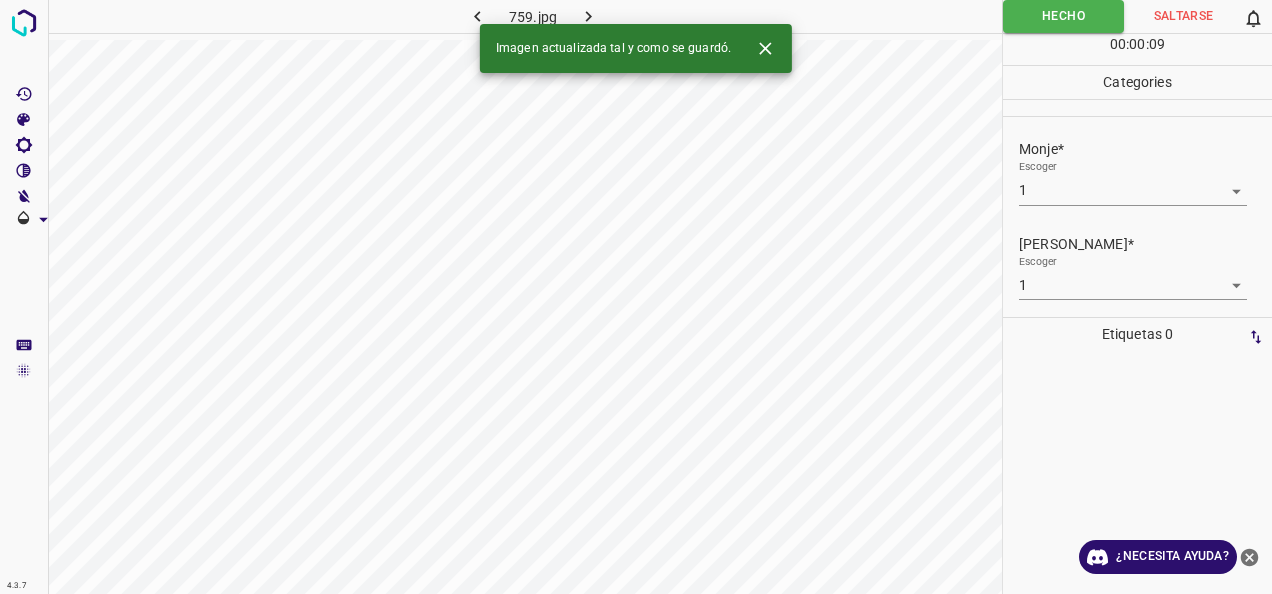 click 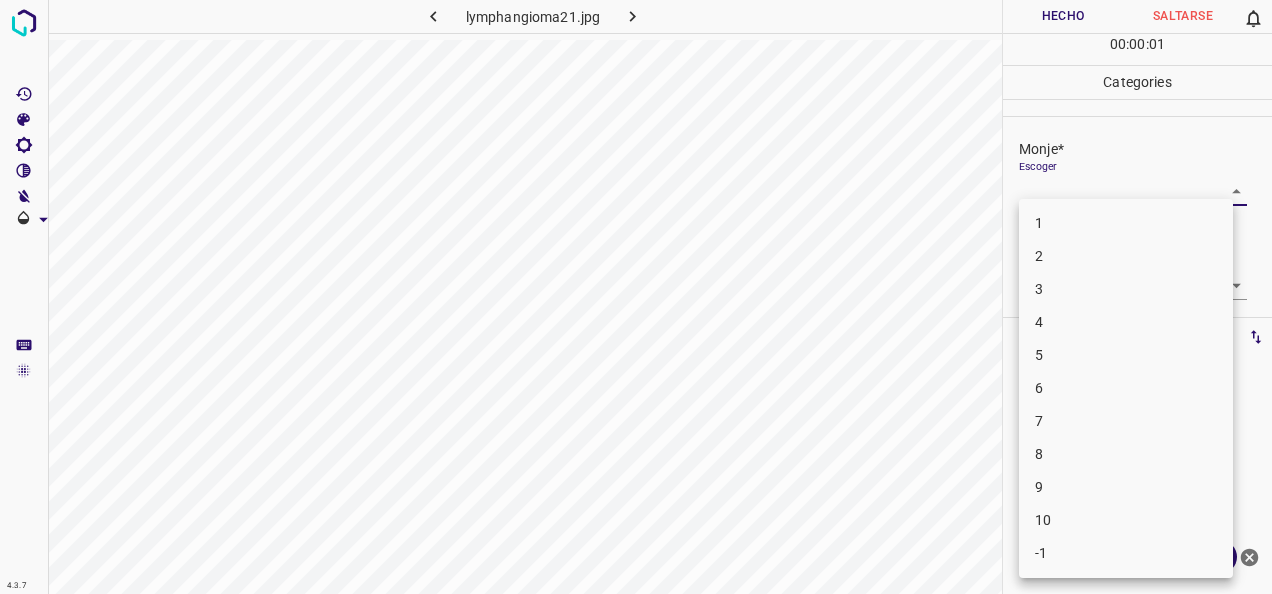 click on "4.3.7 lymphangioma21.jpg Hecho Saltarse 0 00   : 00   : 01   Categories Monje*  Escoger ​  [PERSON_NAME]*  Escoger ​ Etiquetas 0 Categories 1 Monje 2  [PERSON_NAME] Herramientas Espacio Cambiar entre modos (Dibujar y Editar) Yo Etiquetado automático R Restaurar zoom M Acercar N Alejar Borrar Eliminar etiqueta de selección Filtros Z Restaurar filtros X Filtro de saturación C Filtro de brillo V Filtro de contraste B Filtro de escala de grises General O Descargar ¿Necesita ayuda? -Mensaje de texto -Esconder -Borrar 1 2 3 4 5 6 7 8 9 10 -1" at bounding box center [636, 297] 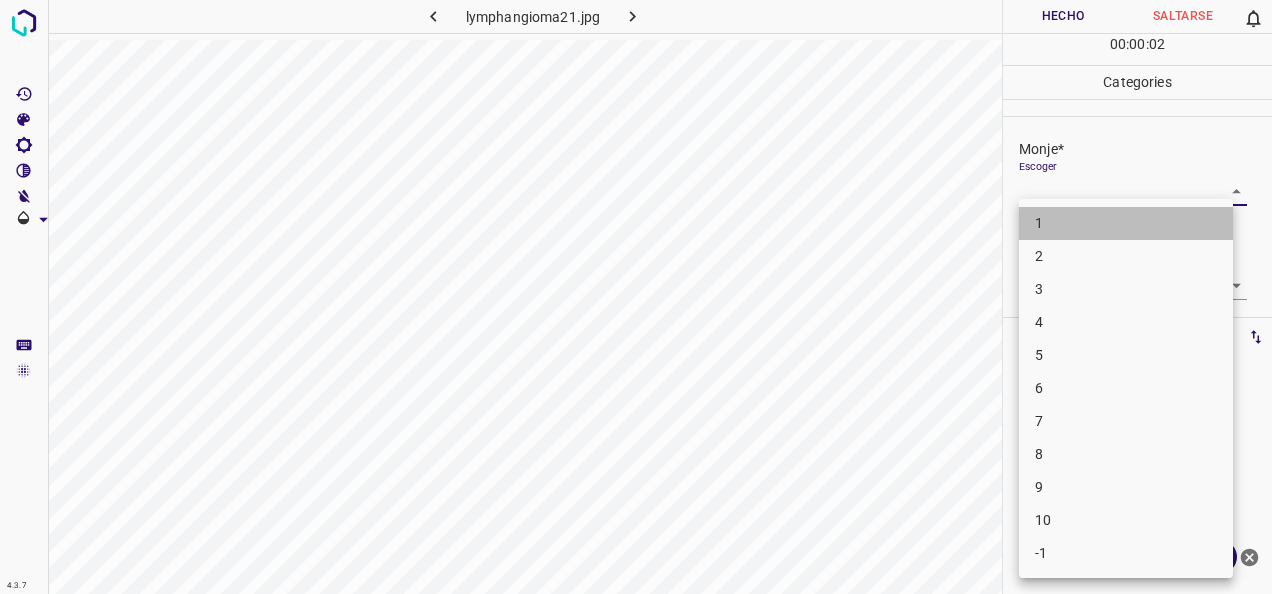click on "1" at bounding box center [1126, 223] 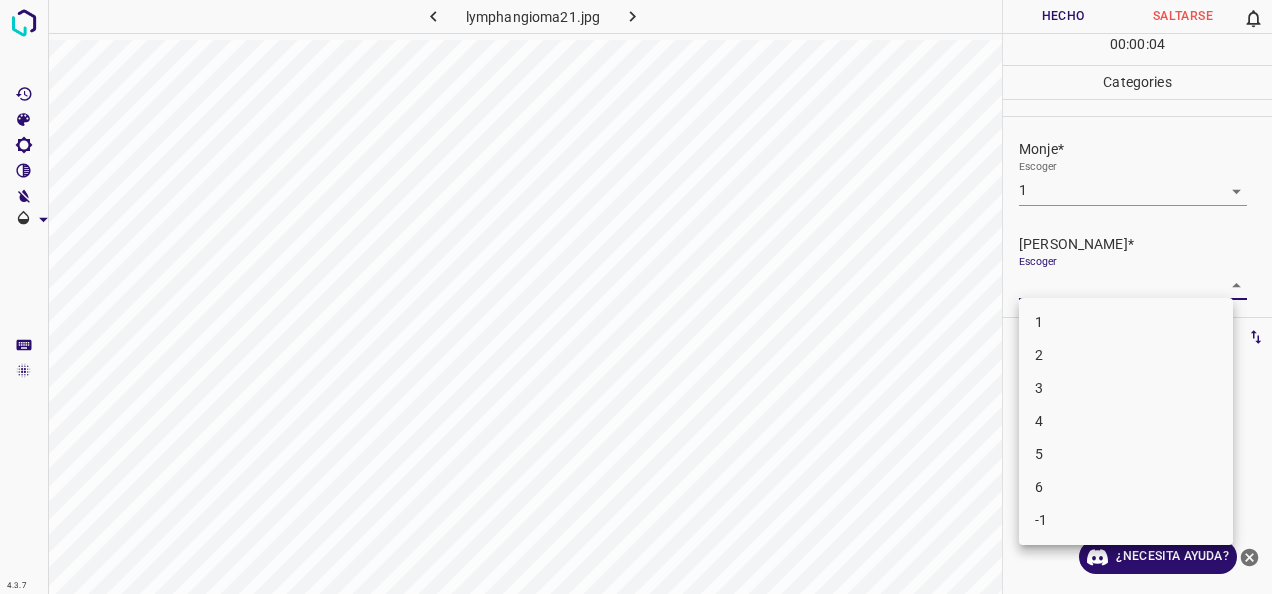 click on "4.3.7 lymphangioma21.jpg Hecho Saltarse 0 00   : 00   : 04   Categories Monje*  Escoger 1 1  [PERSON_NAME]*  Escoger ​ Etiquetas 0 Categories 1 Monje 2  [PERSON_NAME] Herramientas Espacio Cambiar entre modos (Dibujar y Editar) Yo Etiquetado automático R Restaurar zoom M Acercar N Alejar Borrar Eliminar etiqueta de selección Filtros Z Restaurar filtros X Filtro de saturación C Filtro de brillo V Filtro de contraste B Filtro de escala de grises General O Descargar ¿Necesita ayuda? -Mensaje de texto -Esconder -Borrar 1 2 3 4 5 6 -1" at bounding box center [636, 297] 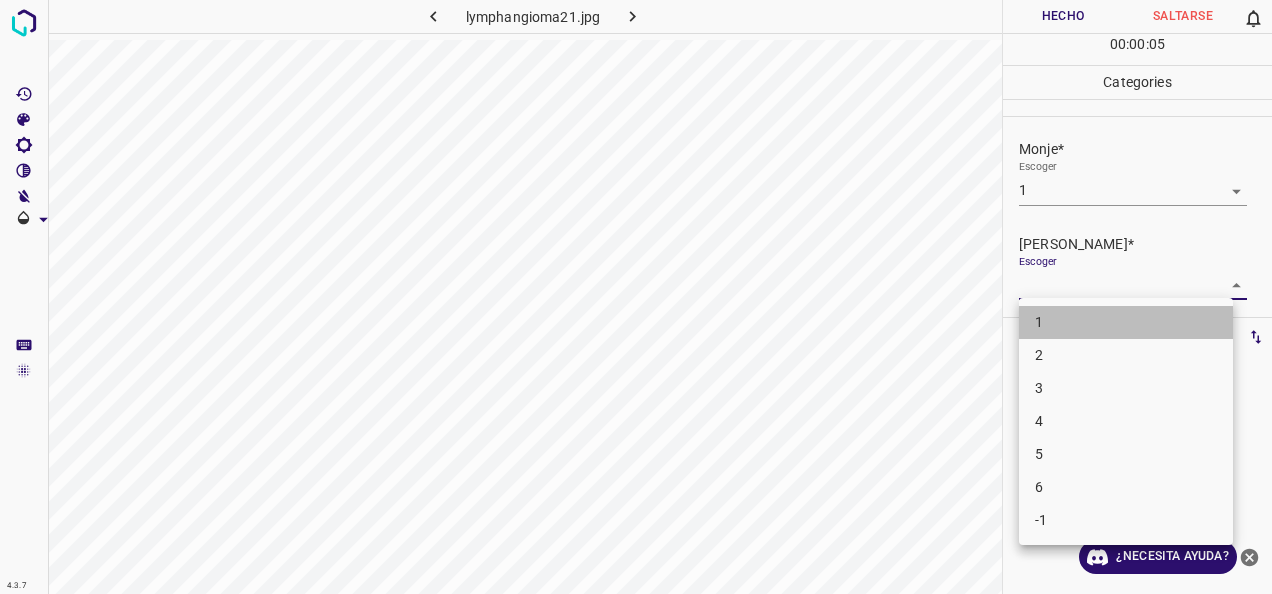 click on "1" at bounding box center [1126, 322] 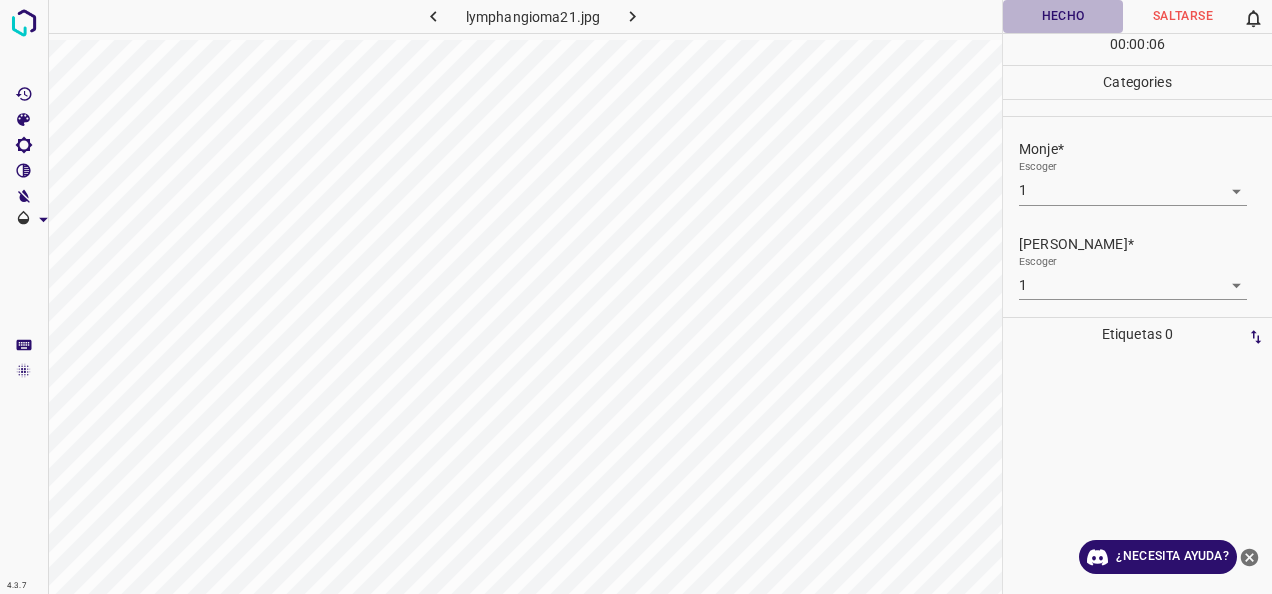click on "Hecho" at bounding box center [1063, 16] 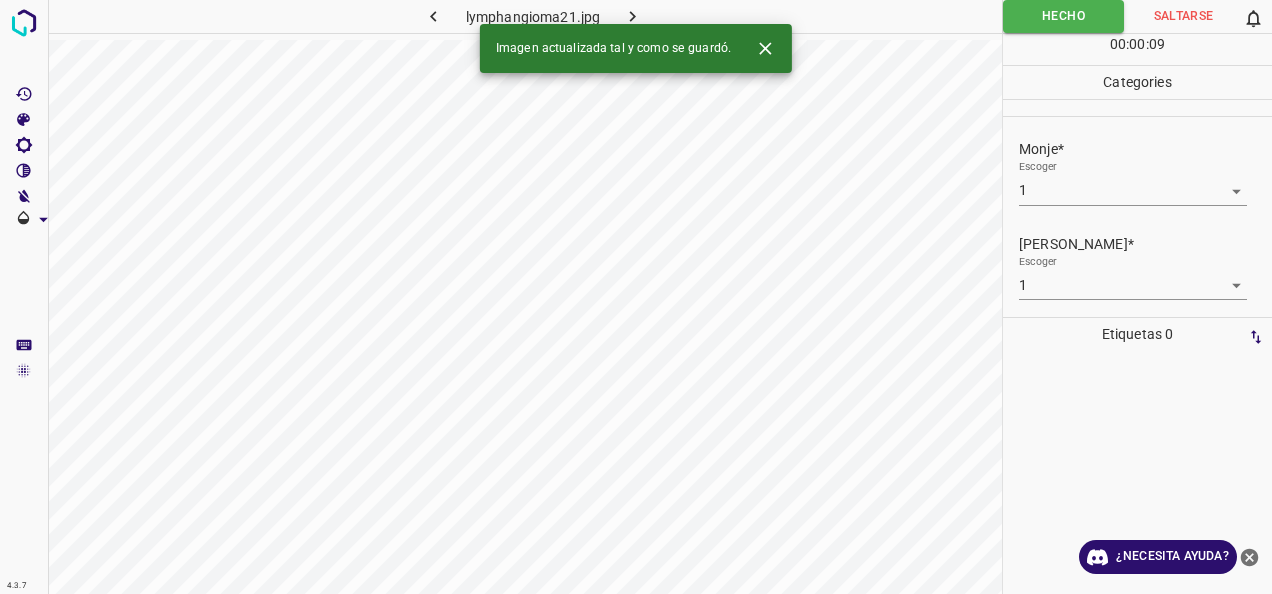 click 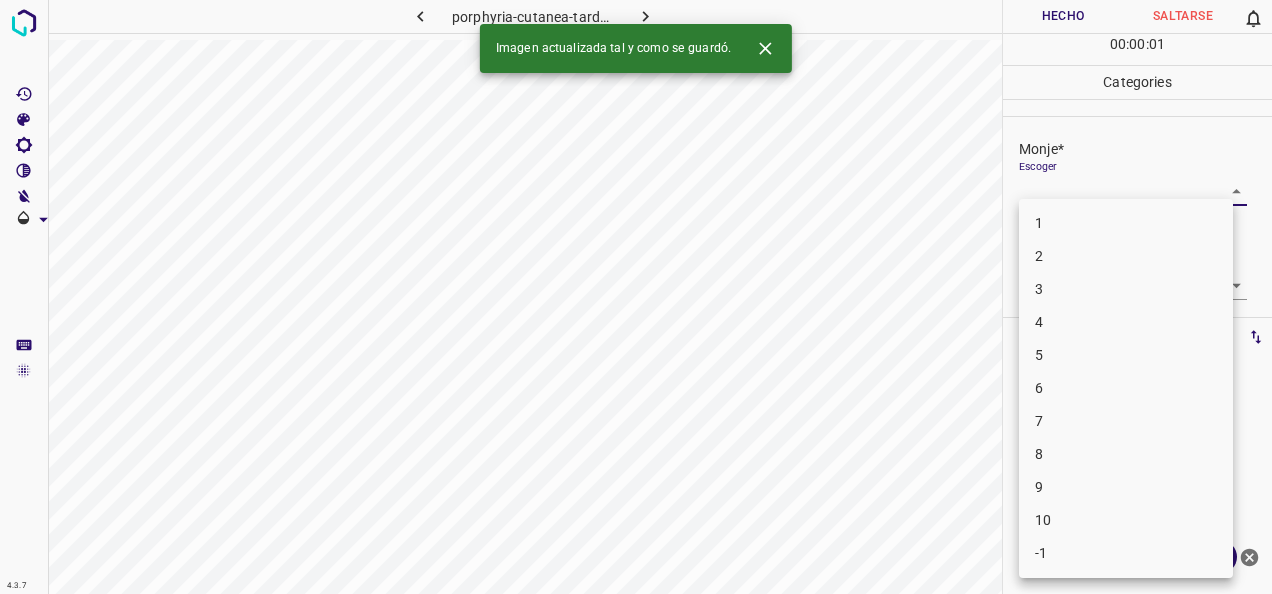 click on "4.3.7 porphyria-cutanea-tarda68.jpg Hecho Saltarse 0 00   : 00   : 01   Categories Monje*  Escoger ​  [PERSON_NAME]*  Escoger ​ Etiquetas 0 Categories 1 Monje 2  [PERSON_NAME] Herramientas Espacio Cambiar entre modos (Dibujar y Editar) Yo Etiquetado automático R Restaurar zoom M Acercar N Alejar Borrar Eliminar etiqueta de selección Filtros Z Restaurar filtros X Filtro de saturación C Filtro de brillo V Filtro de contraste B Filtro de escala de grises General O Descargar Imagen actualizada tal y como se guardó. ¿Necesita ayuda? -Mensaje de texto -Esconder -Borrar 1 2 3 4 5 6 7 8 9 10 -1" at bounding box center [636, 297] 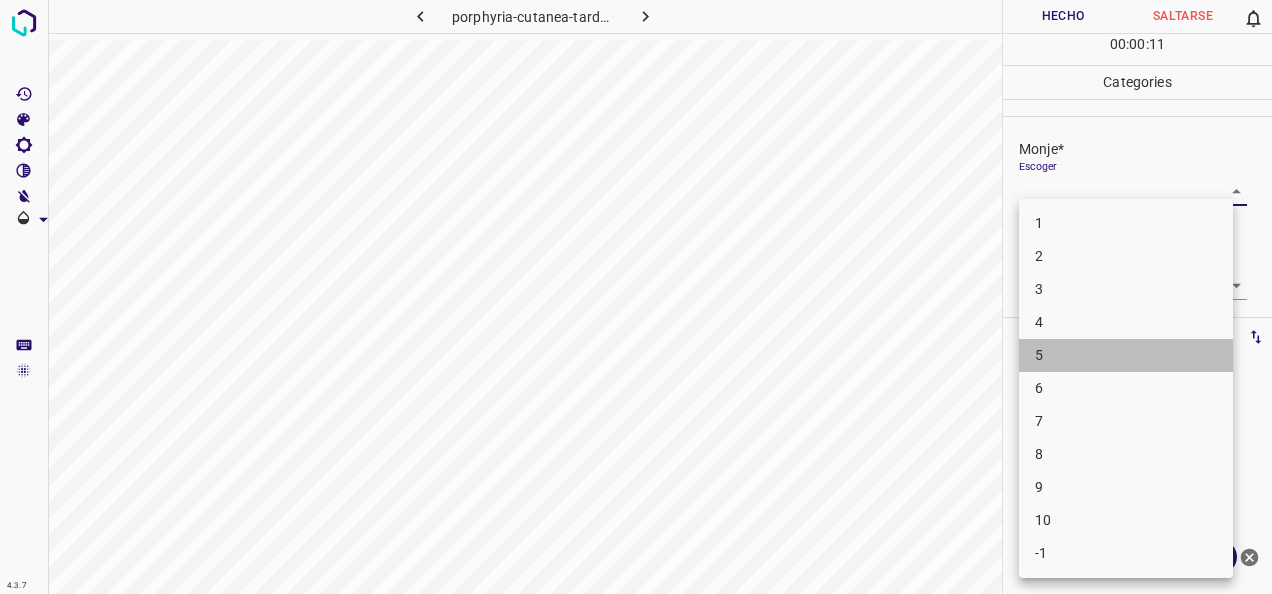 click on "5" at bounding box center (1126, 355) 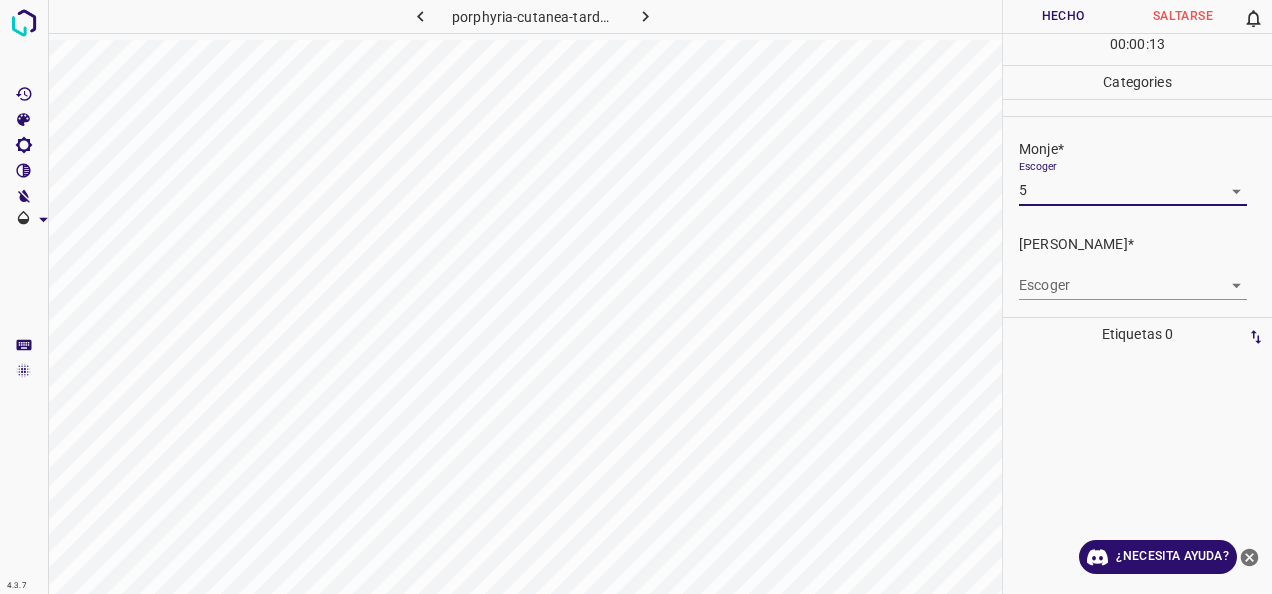 click on "4.3.7 porphyria-cutanea-tarda68.jpg Hecho Saltarse 0 00   : 00   : 13   Categories Monje*  Escoger 5 5  [PERSON_NAME]*  Escoger ​ Etiquetas 0 Categories 1 Monje 2  [PERSON_NAME] Herramientas Espacio Cambiar entre modos (Dibujar y Editar) Yo Etiquetado automático R Restaurar zoom M Acercar N Alejar Borrar Eliminar etiqueta de selección Filtros Z Restaurar filtros X Filtro de saturación C Filtro de brillo V Filtro de contraste B Filtro de escala de grises General O Descargar ¿Necesita ayuda? -Mensaje de texto -Esconder -Borrar" at bounding box center [636, 297] 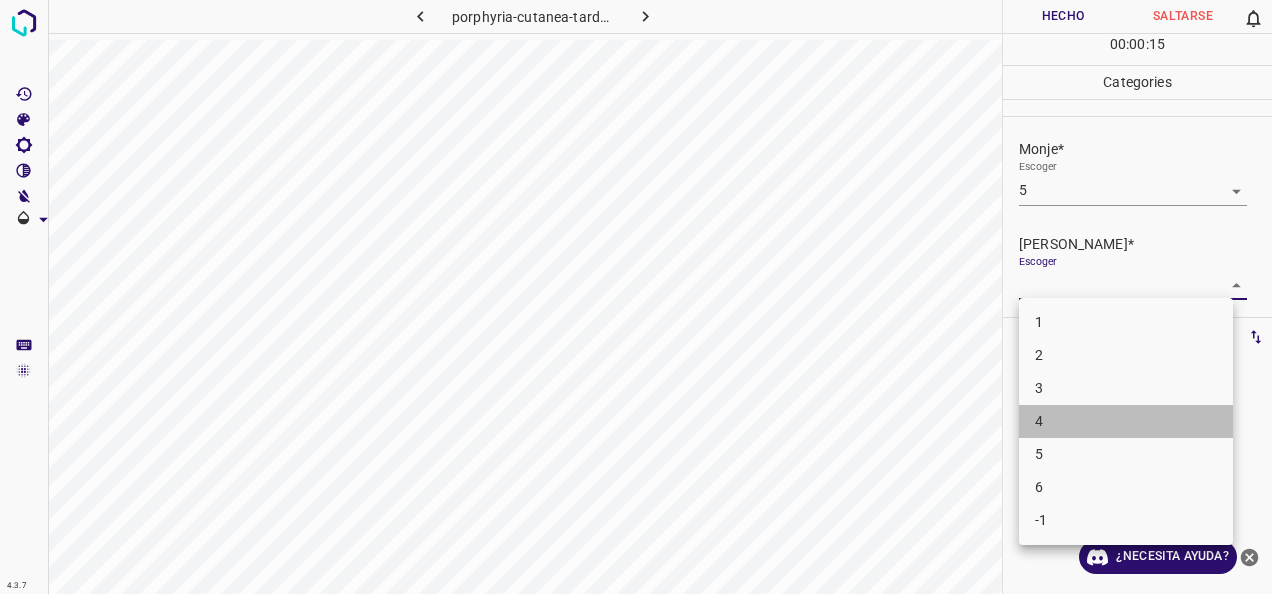 click on "4" at bounding box center [1126, 421] 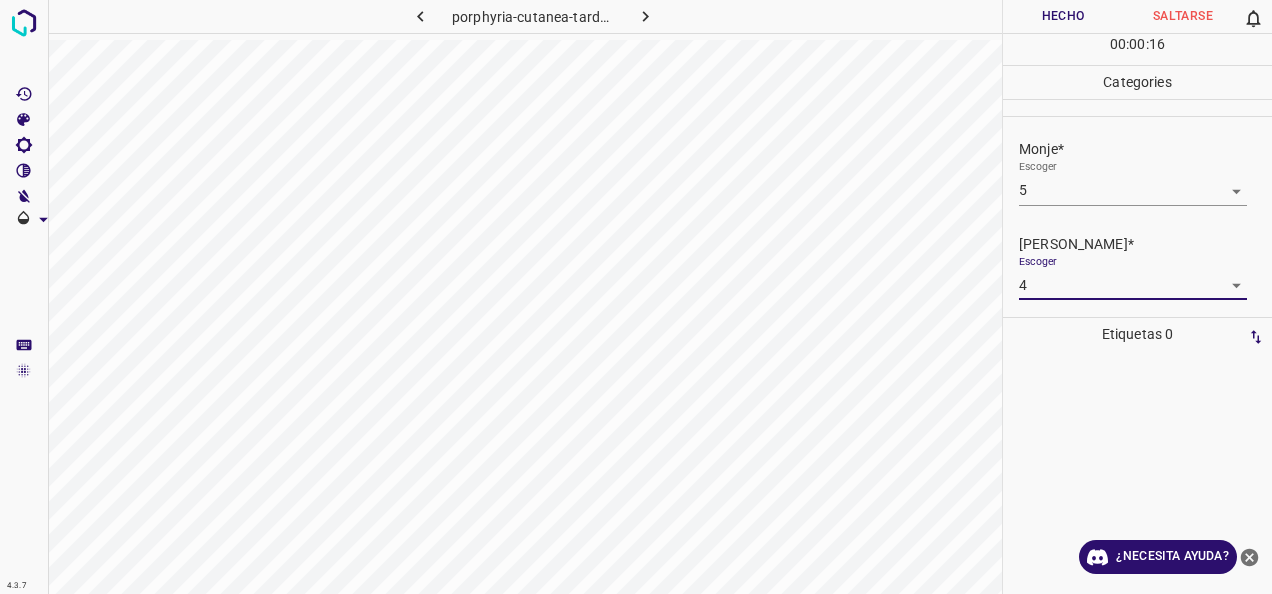 click on "Hecho" at bounding box center [1063, 16] 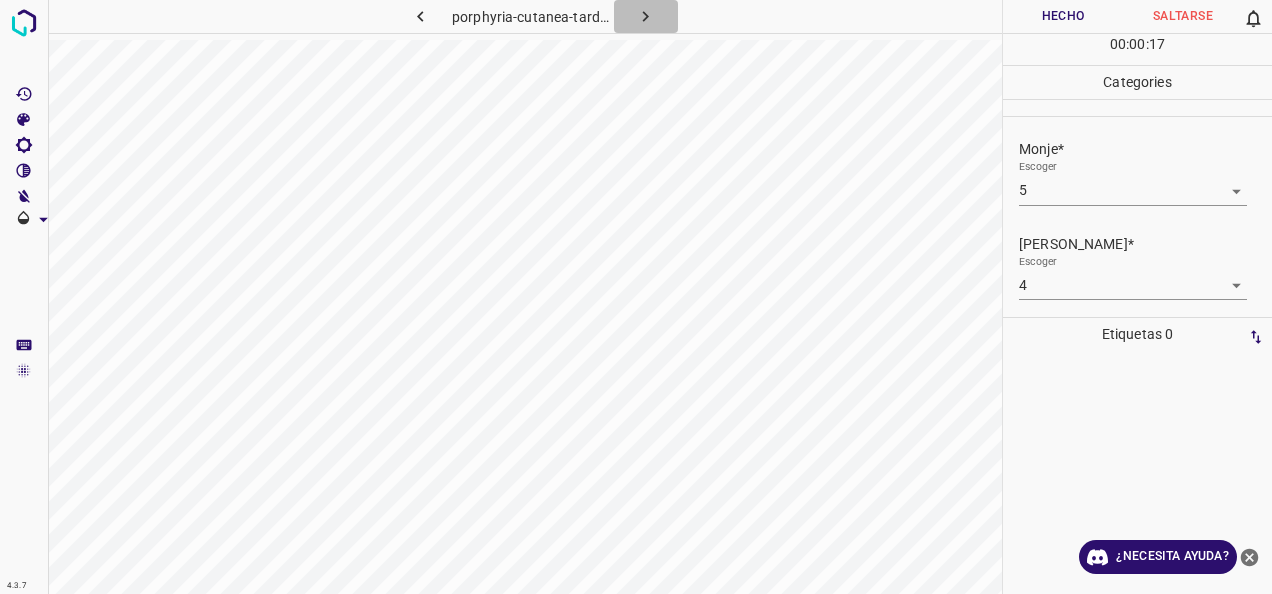 click 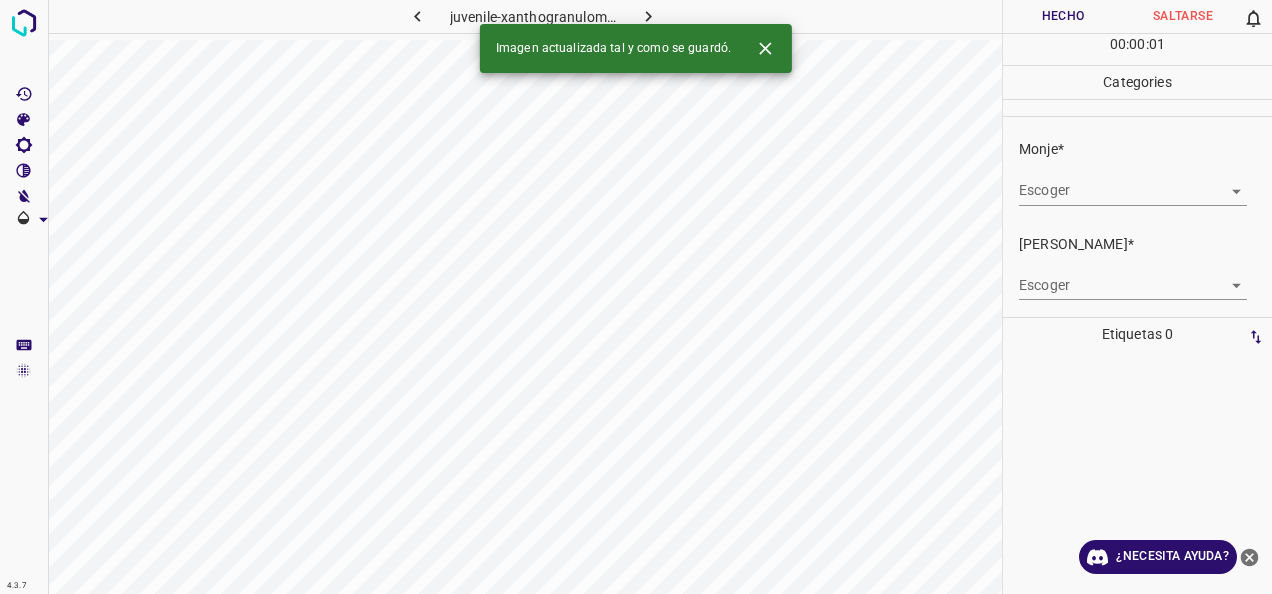 click on "4.3.7 juvenile-xanthogranuloma77.jpg Hecho Saltarse 0 00   : 00   : 01   Categories Monje*  Escoger ​  [PERSON_NAME]*  Escoger ​ Etiquetas 0 Categories 1 Monje 2  [PERSON_NAME] Herramientas Espacio Cambiar entre modos (Dibujar y Editar) Yo Etiquetado automático R Restaurar zoom M Acercar N Alejar Borrar Eliminar etiqueta de selección Filtros Z Restaurar filtros X Filtro de saturación C Filtro de brillo V Filtro de contraste B Filtro de escala de grises General O Descargar Imagen actualizada tal y como se guardó. ¿Necesita ayuda? -Mensaje de texto -Esconder -Borrar" at bounding box center (636, 297) 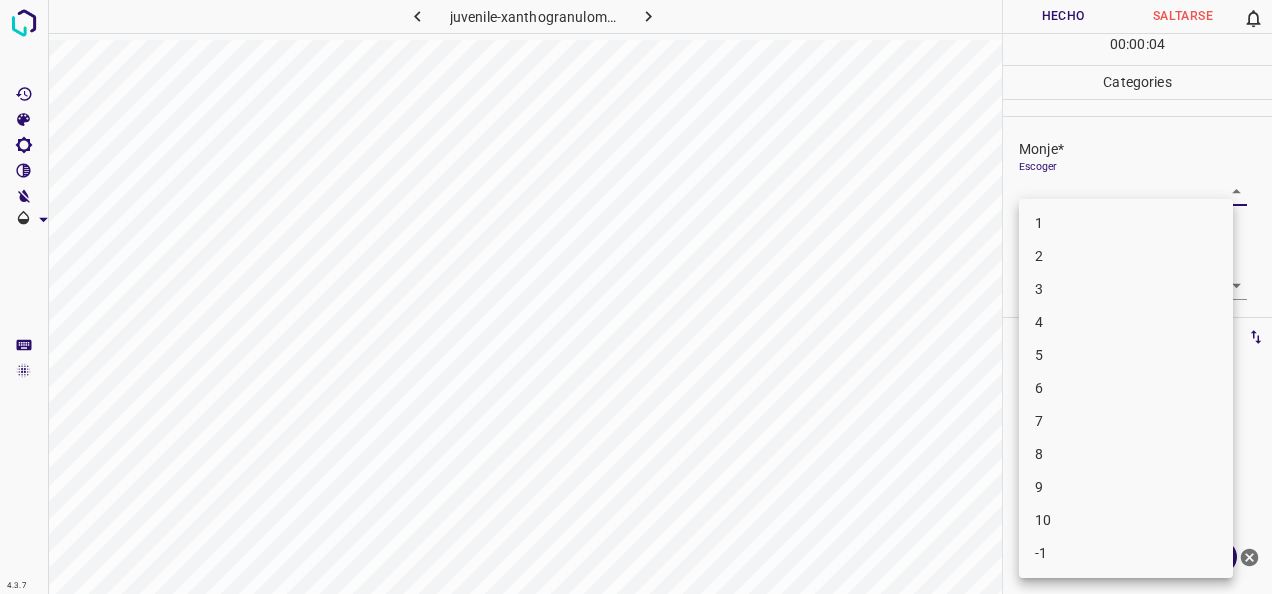click on "1" at bounding box center [1126, 223] 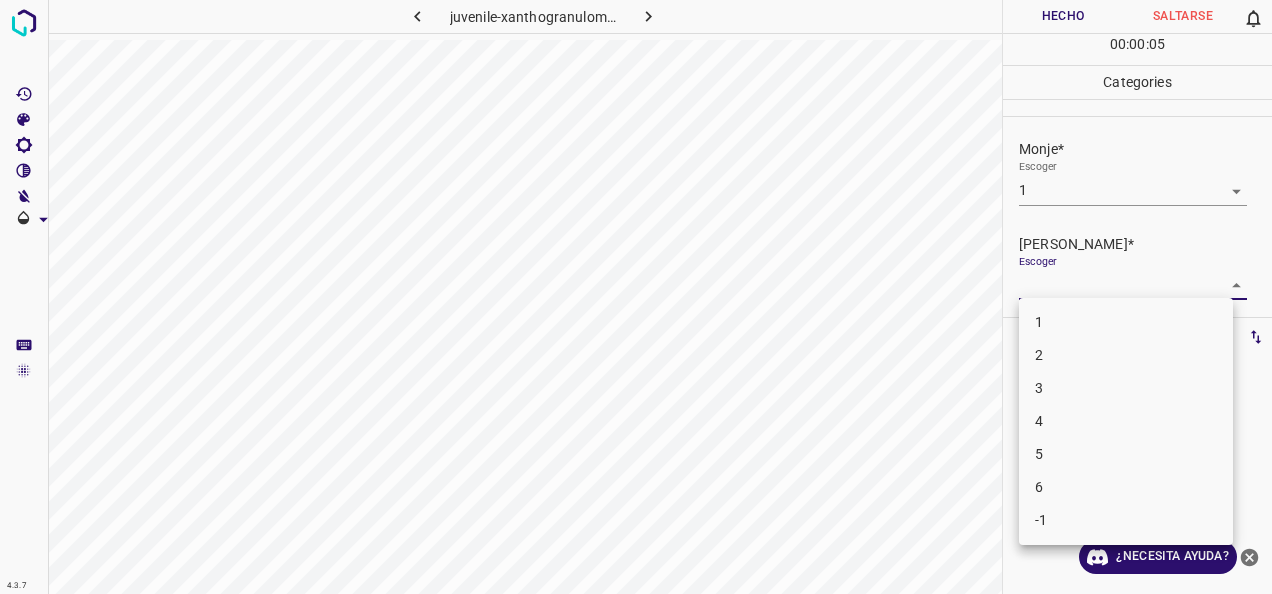 click on "4.3.7 juvenile-xanthogranuloma77.jpg Hecho Saltarse 0 00   : 00   : 05   Categories Monje*  Escoger 1 1  [PERSON_NAME]*  Escoger ​ Etiquetas 0 Categories 1 Monje 2  [PERSON_NAME] Herramientas Espacio Cambiar entre modos (Dibujar y Editar) Yo Etiquetado automático R Restaurar zoom M Acercar N Alejar Borrar Eliminar etiqueta de selección Filtros Z Restaurar filtros X Filtro de saturación C Filtro de brillo V Filtro de contraste B Filtro de escala de grises General O Descargar ¿Necesita ayuda? -Mensaje de texto -Esconder -Borrar 1 2 3 4 5 6 -1" at bounding box center (636, 297) 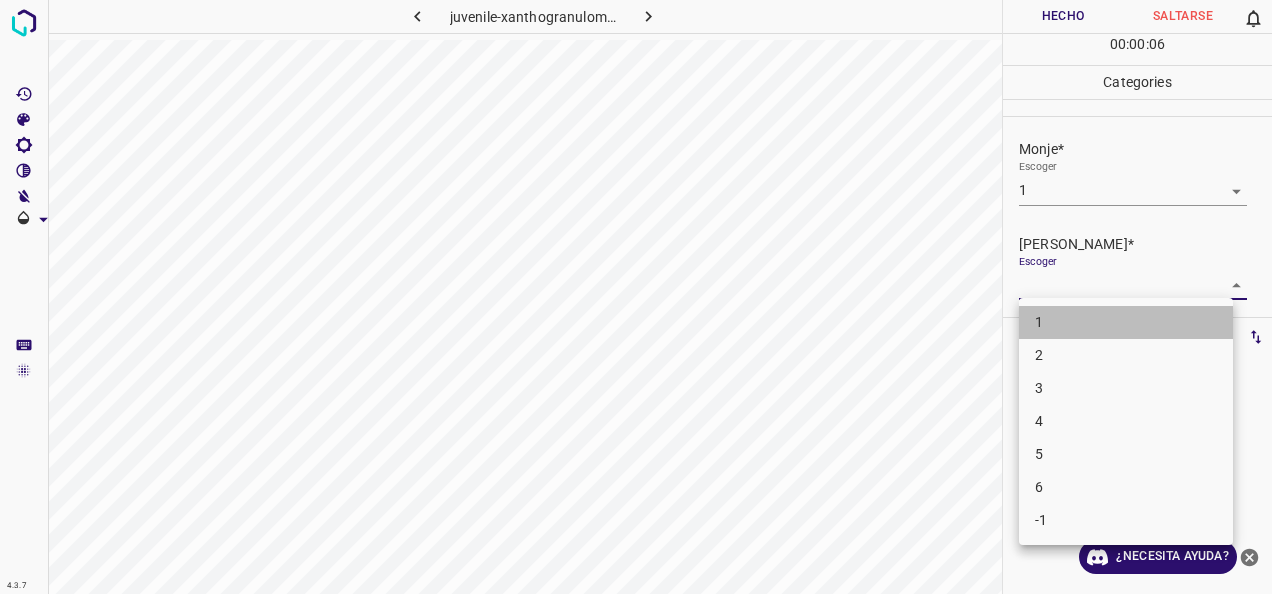 click on "1" at bounding box center [1126, 322] 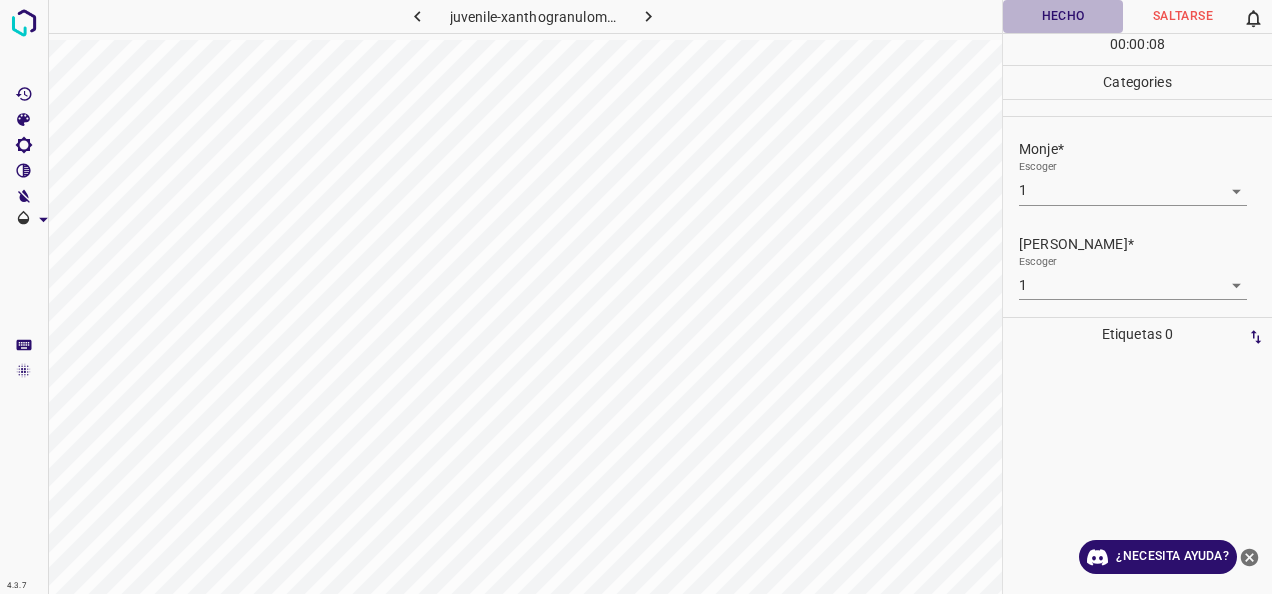 click on "Hecho" at bounding box center [1063, 16] 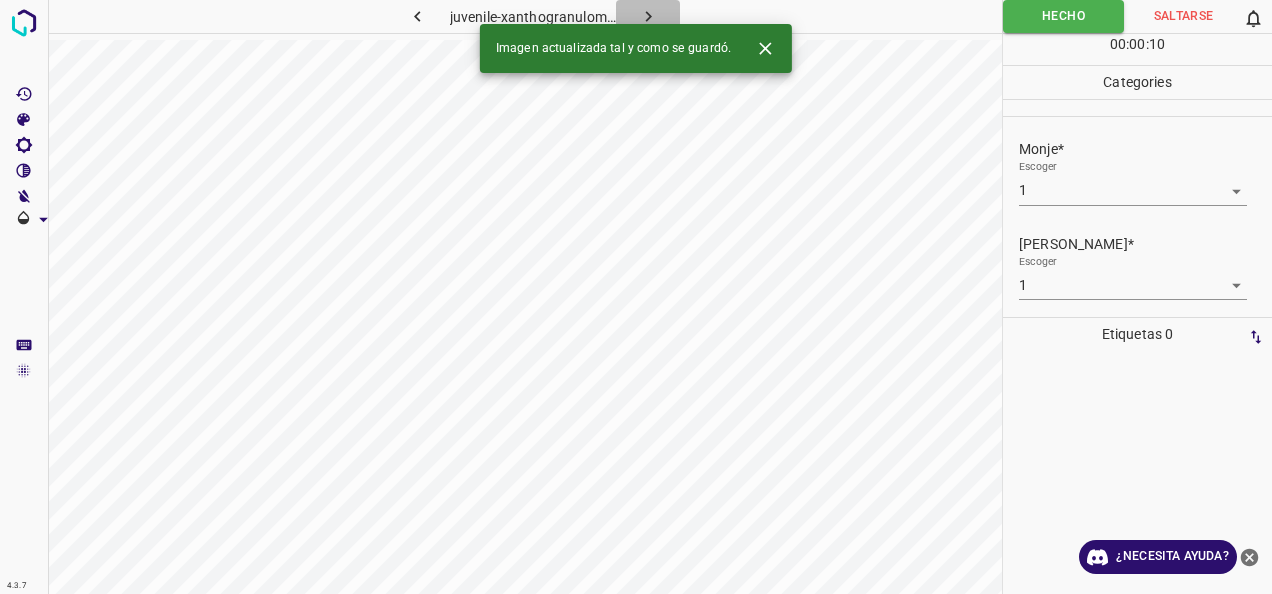 click 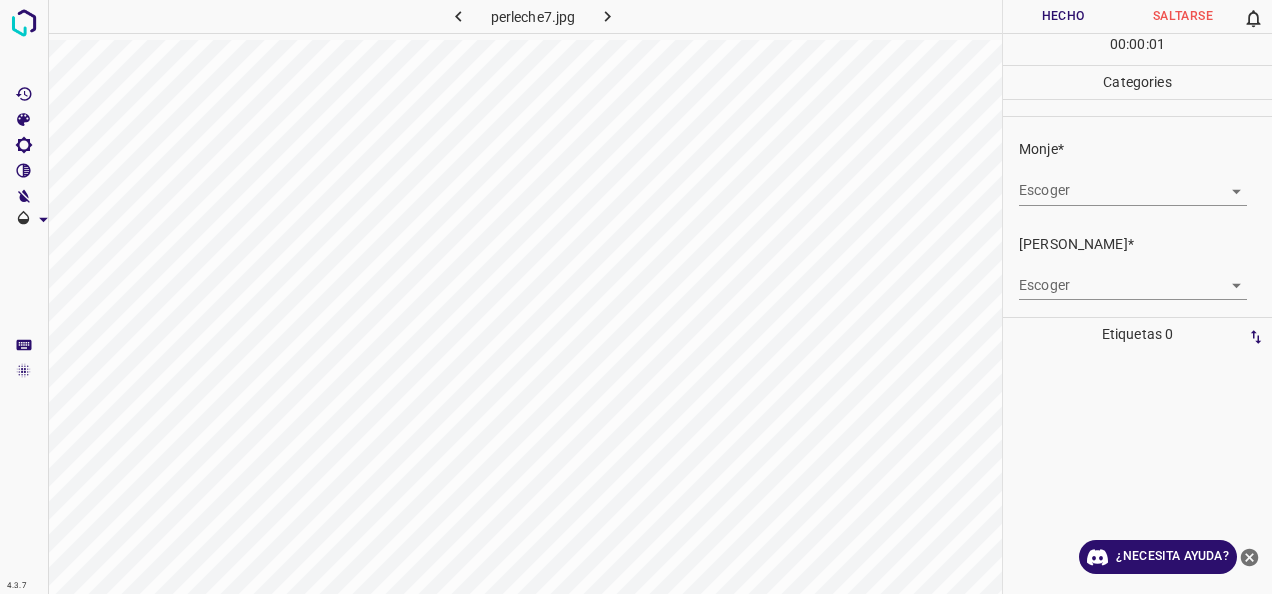 click on "4.3.7 perleche7.jpg Hecho Saltarse 0 00   : 00   : 01   Categories Monje*  Escoger ​  [PERSON_NAME]*  Escoger ​ Etiquetas 0 Categories 1 Monje 2  [PERSON_NAME] Herramientas Espacio Cambiar entre modos (Dibujar y Editar) Yo Etiquetado automático R Restaurar zoom M Acercar N Alejar Borrar Eliminar etiqueta de selección Filtros Z Restaurar filtros X Filtro de saturación C Filtro de brillo V Filtro de contraste B Filtro de escala de grises General O Descargar ¿Necesita ayuda? -Mensaje de texto -Esconder -Borrar" at bounding box center (636, 297) 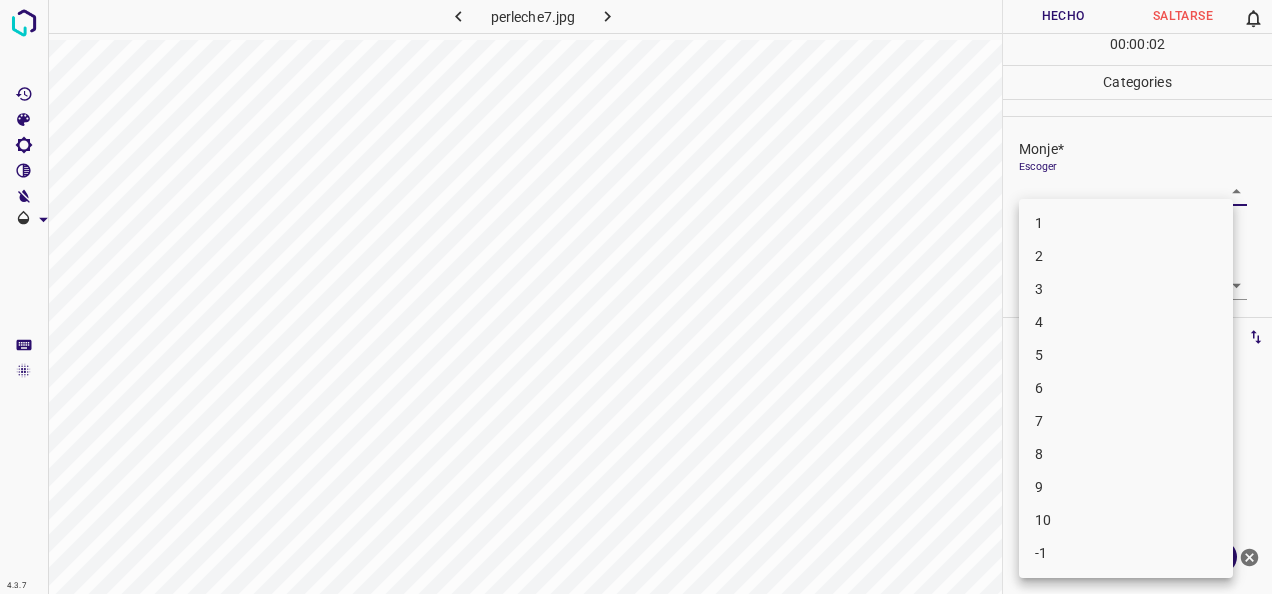 click on "1" at bounding box center [1126, 223] 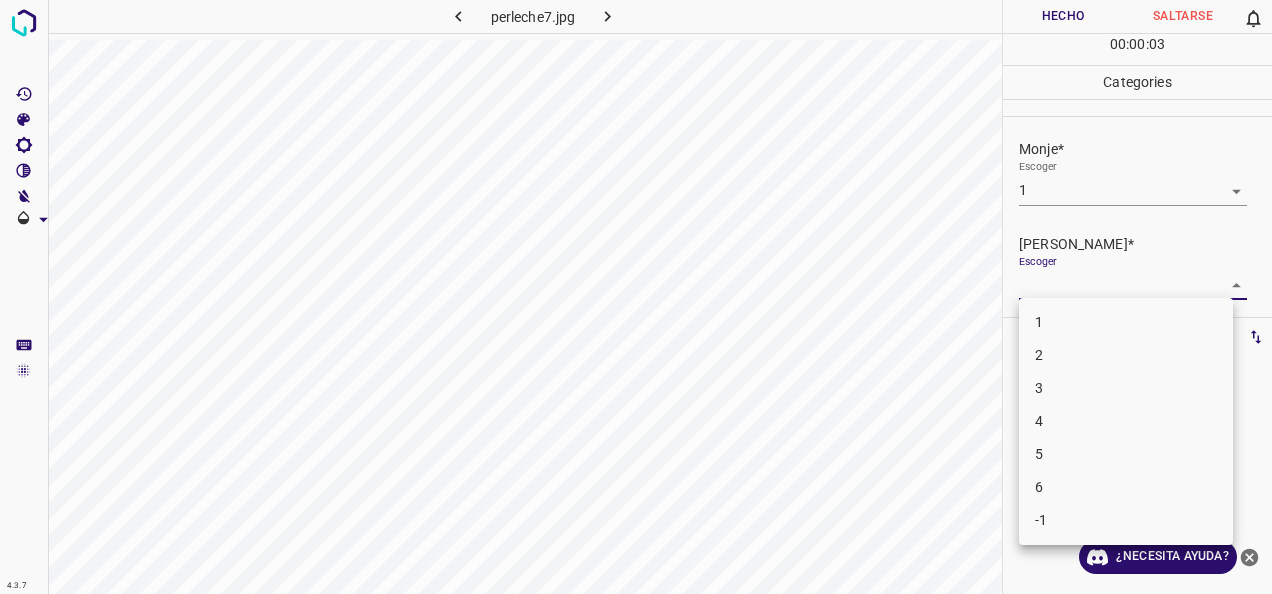 click on "4.3.7 perleche7.jpg Hecho Saltarse 0 00   : 00   : 03   Categories Monje*  Escoger 1 1  [PERSON_NAME]*  Escoger ​ Etiquetas 0 Categories 1 Monje 2  [PERSON_NAME] Herramientas Espacio Cambiar entre modos (Dibujar y Editar) Yo Etiquetado automático R Restaurar zoom M Acercar N Alejar Borrar Eliminar etiqueta de selección Filtros Z Restaurar filtros X Filtro de saturación C Filtro de brillo V Filtro de contraste B Filtro de escala de grises General O Descargar ¿Necesita ayuda? -Mensaje de texto -Esconder -Borrar 1 2 3 4 5 6 -1" at bounding box center (636, 297) 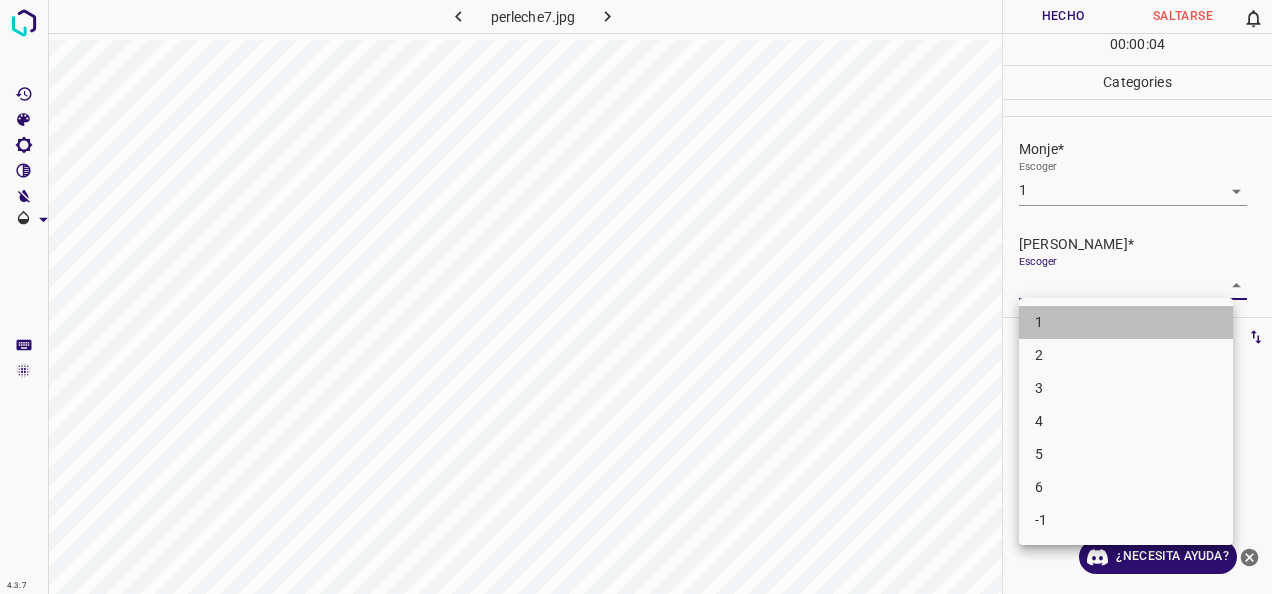 click on "1" at bounding box center [1126, 322] 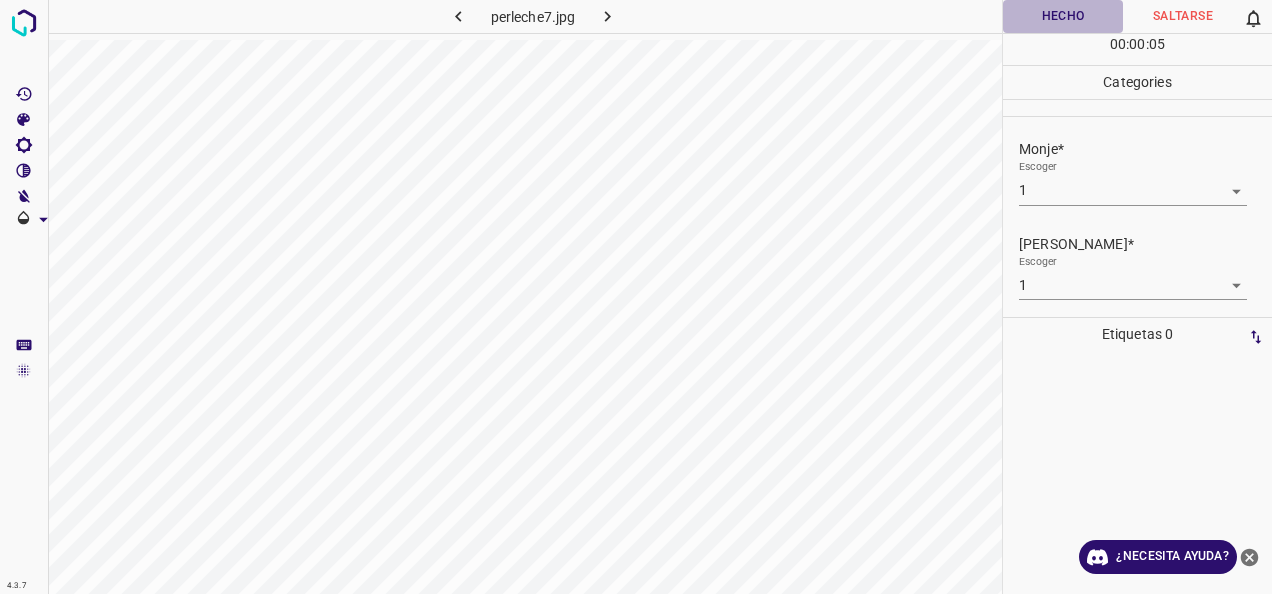 click on "Hecho" at bounding box center [1063, 16] 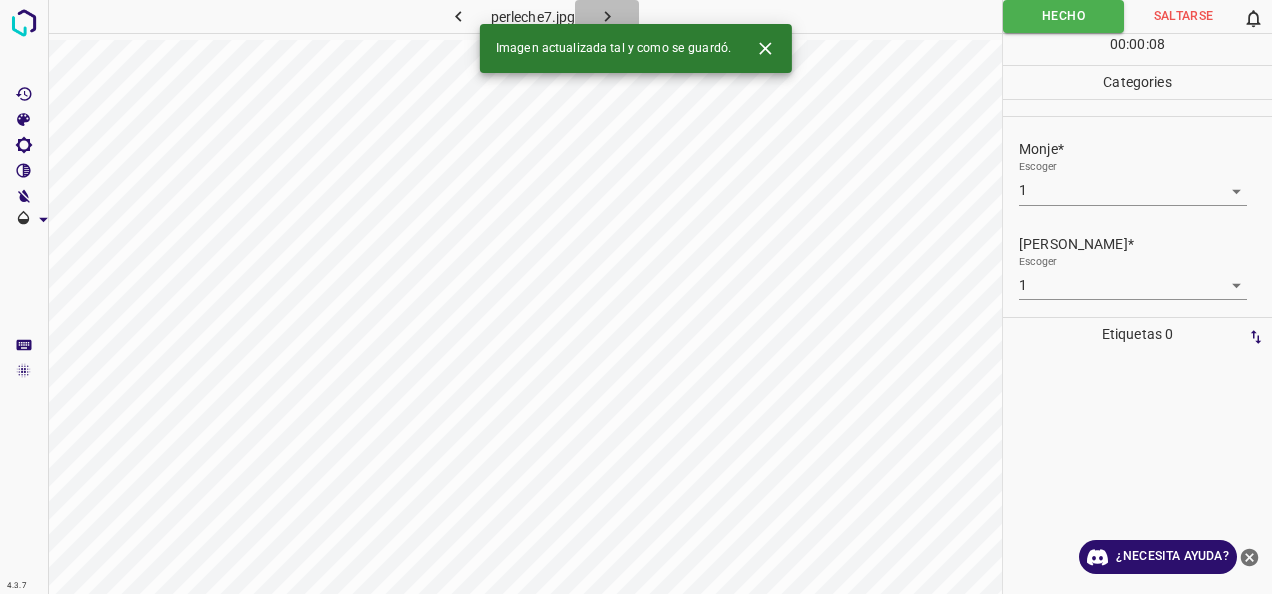 click 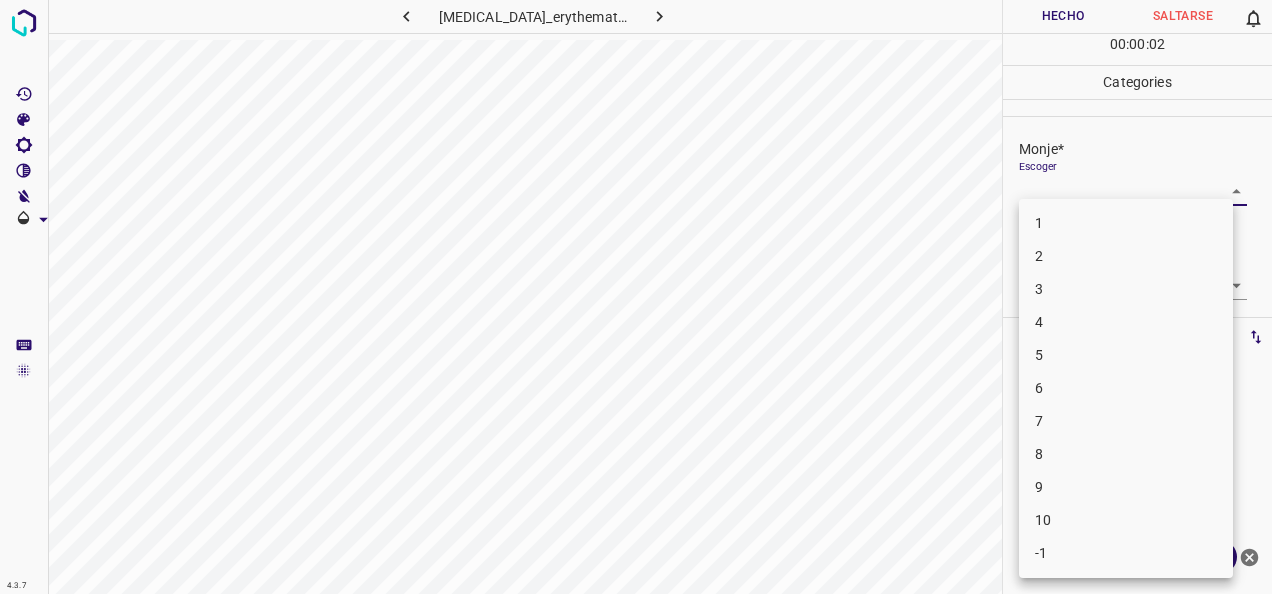 click on "4.3.7 [MEDICAL_DATA]_erythematosus54.jpg Hecho Saltarse 0 00   : 00   : 02   Categories Monje*  Escoger ​  [PERSON_NAME]*  Escoger ​ Etiquetas 0 Categories 1 Monje 2  [PERSON_NAME] Herramientas Espacio Cambiar entre modos (Dibujar y Editar) Yo Etiquetado automático R Restaurar zoom M Acercar N Alejar Borrar Eliminar etiqueta de selección Filtros Z Restaurar filtros X Filtro de saturación C Filtro de brillo V Filtro de contraste B Filtro de escala de grises General O Descargar ¿Necesita ayuda? -Mensaje de texto -Esconder -Borrar 1 2 3 4 5 6 7 8 9 10 -1" at bounding box center [636, 297] 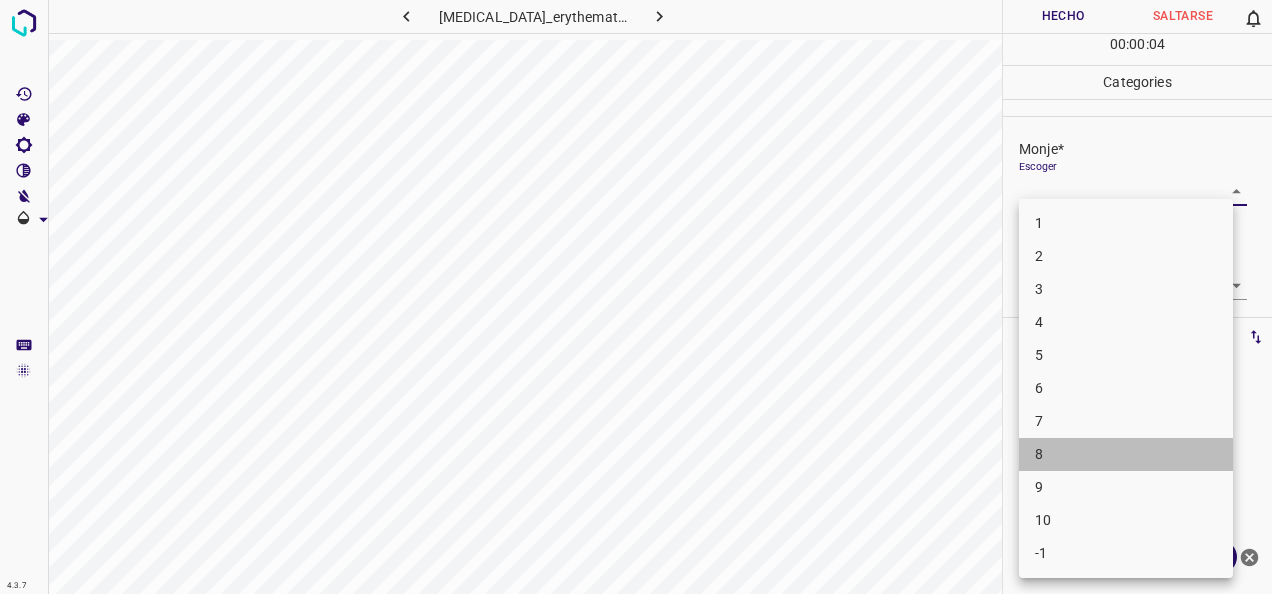 click on "8" at bounding box center [1126, 454] 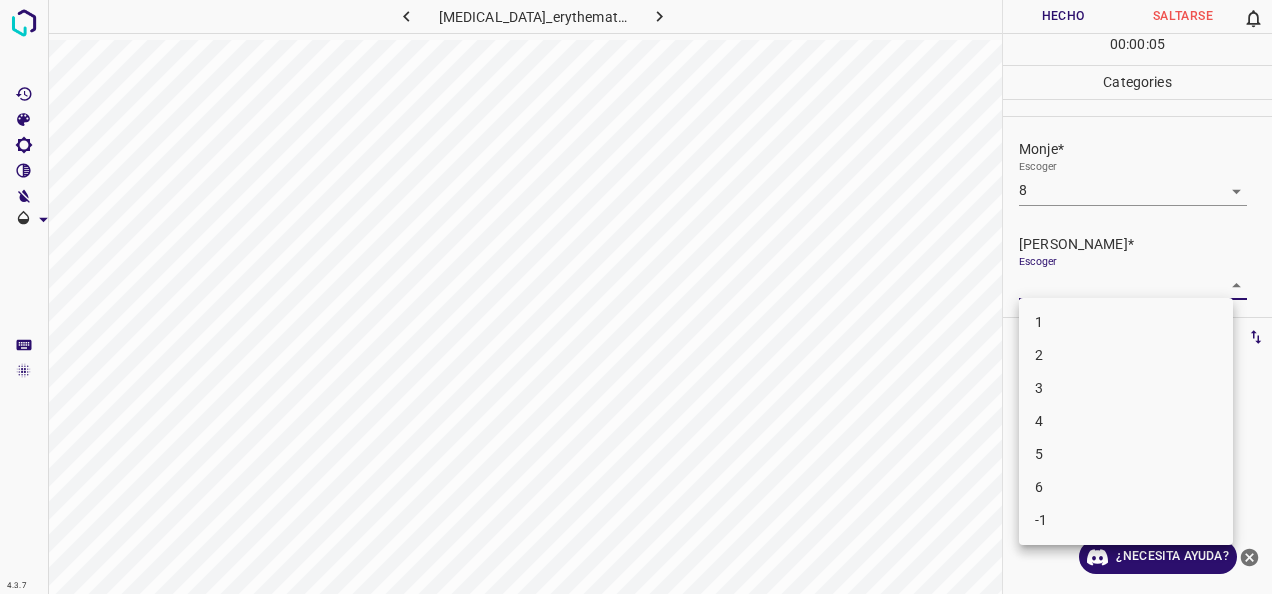 click on "4.3.7 [MEDICAL_DATA]_erythematosus54.jpg [PERSON_NAME] 0 00   : 00   : 05   Categories Monje*  Escoger 8 8  [PERSON_NAME]*  Escoger ​ Etiquetas 0 Categories 1 Monje 2  [PERSON_NAME] Herramientas Espacio Cambiar entre modos (Dibujar y Editar) Yo Etiquetado automático R Restaurar zoom M Acercar N Alejar Borrar Eliminar etiqueta de selección Filtros Z Restaurar filtros X Filtro de saturación C Filtro de brillo V Filtro de contraste B Filtro de escala de grises General O Descargar ¿Necesita ayuda? -Mensaje de texto -Esconder -Borrar 1 2 3 4 5 6 -1" at bounding box center (636, 297) 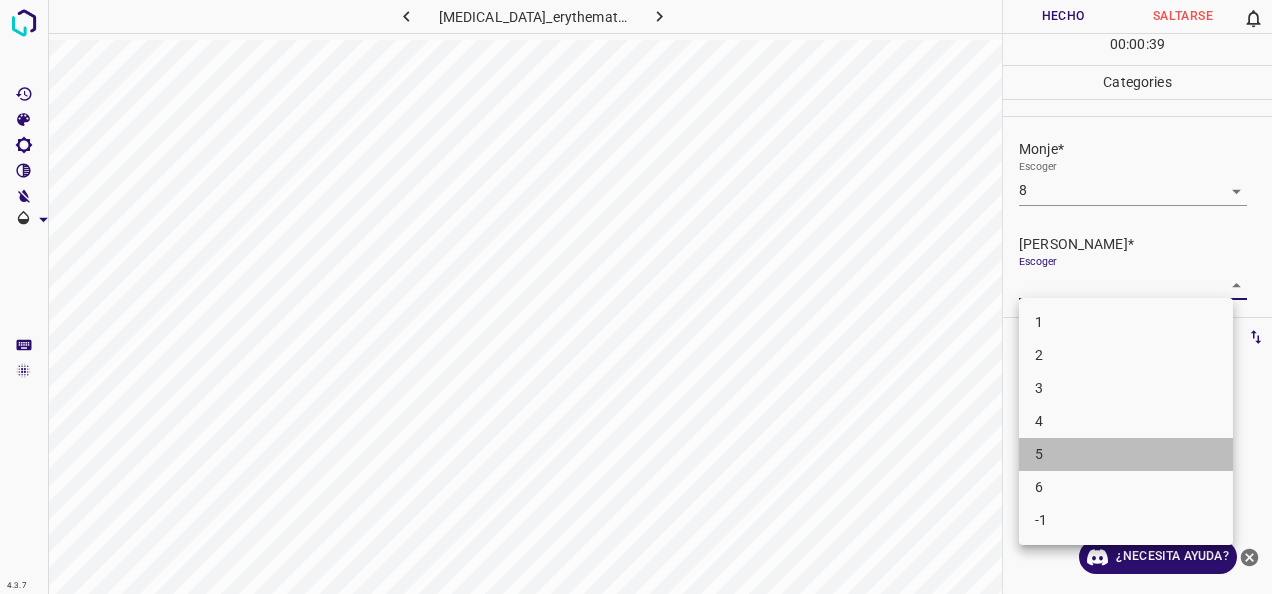 click on "5" at bounding box center (1126, 454) 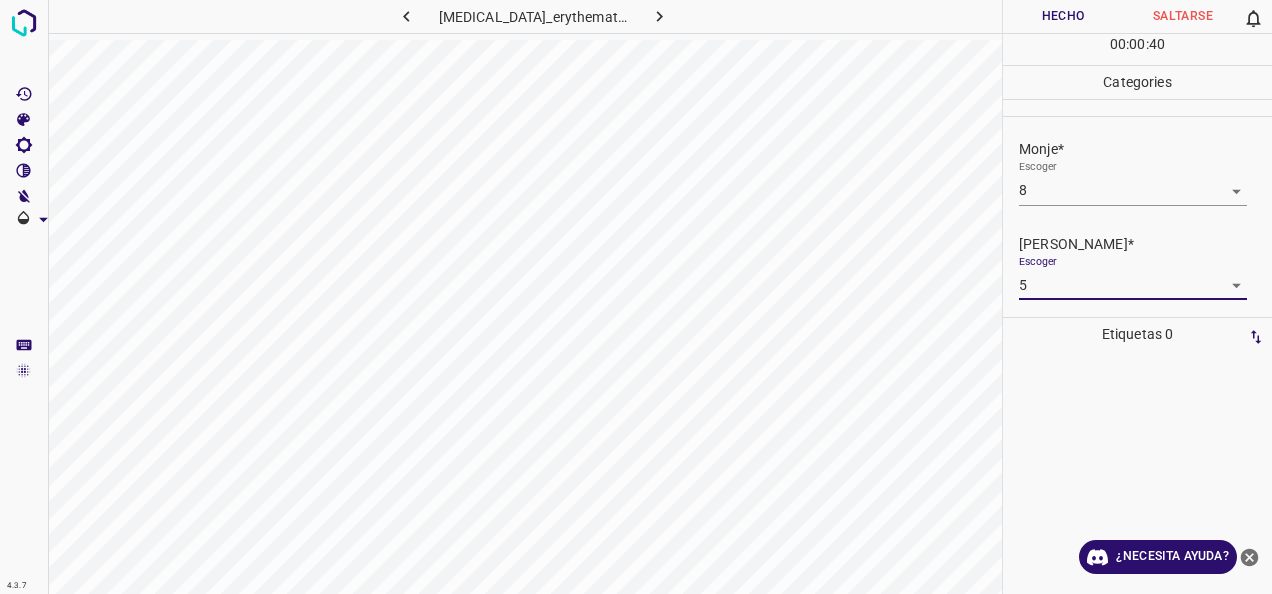 click on "Hecho" at bounding box center [1063, 16] 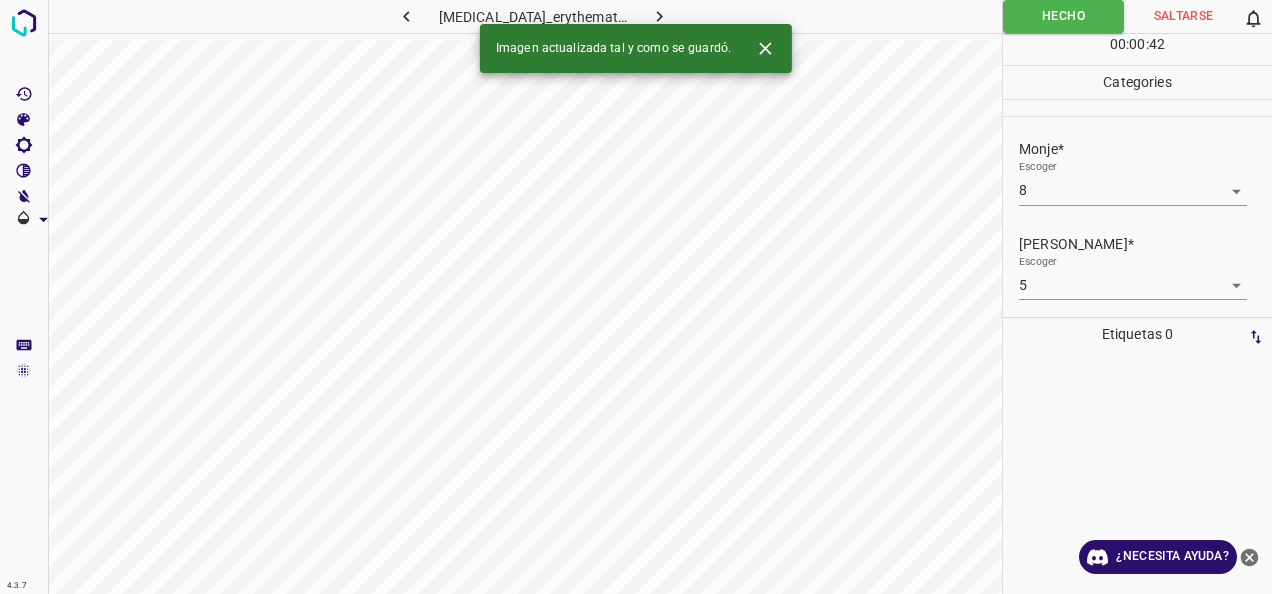 click 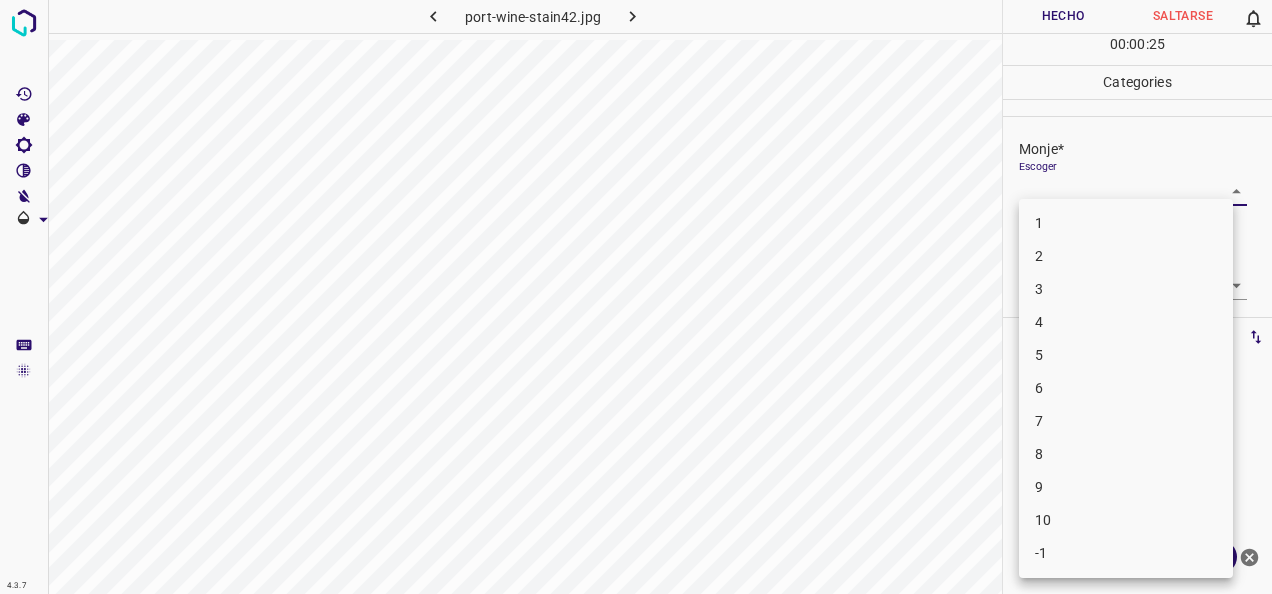 click on "4.3.7 port-wine-stain42.jpg Hecho Saltarse 0 00   : 00   : 25   Categories Monje*  Escoger ​  [PERSON_NAME]*  Escoger ​ Etiquetas 0 Categories 1 Monje 2  [PERSON_NAME] Herramientas Espacio Cambiar entre modos (Dibujar y Editar) Yo Etiquetado automático R Restaurar zoom M Acercar N Alejar Borrar Eliminar etiqueta de selección Filtros Z Restaurar filtros X Filtro de saturación C Filtro de brillo V Filtro de contraste B Filtro de escala de grises General O Descargar ¿Necesita ayuda? -Mensaje de texto -Esconder -Borrar 1 2 3 4 5 6 7 8 9 10 -1" at bounding box center [636, 297] 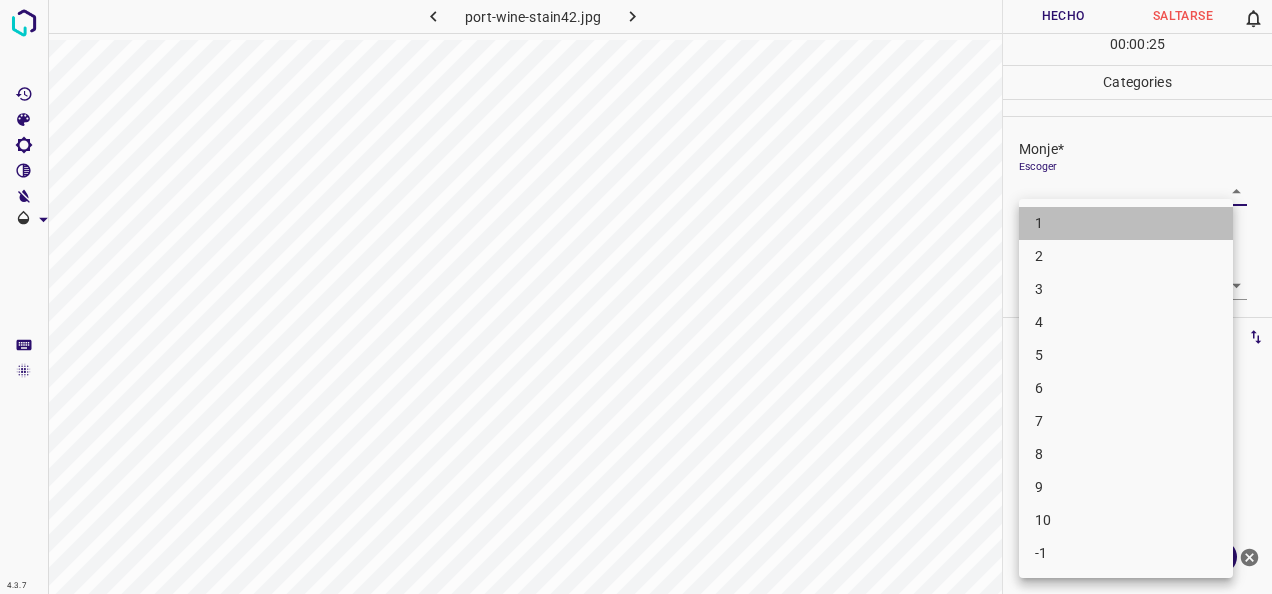 click on "1" at bounding box center (1126, 223) 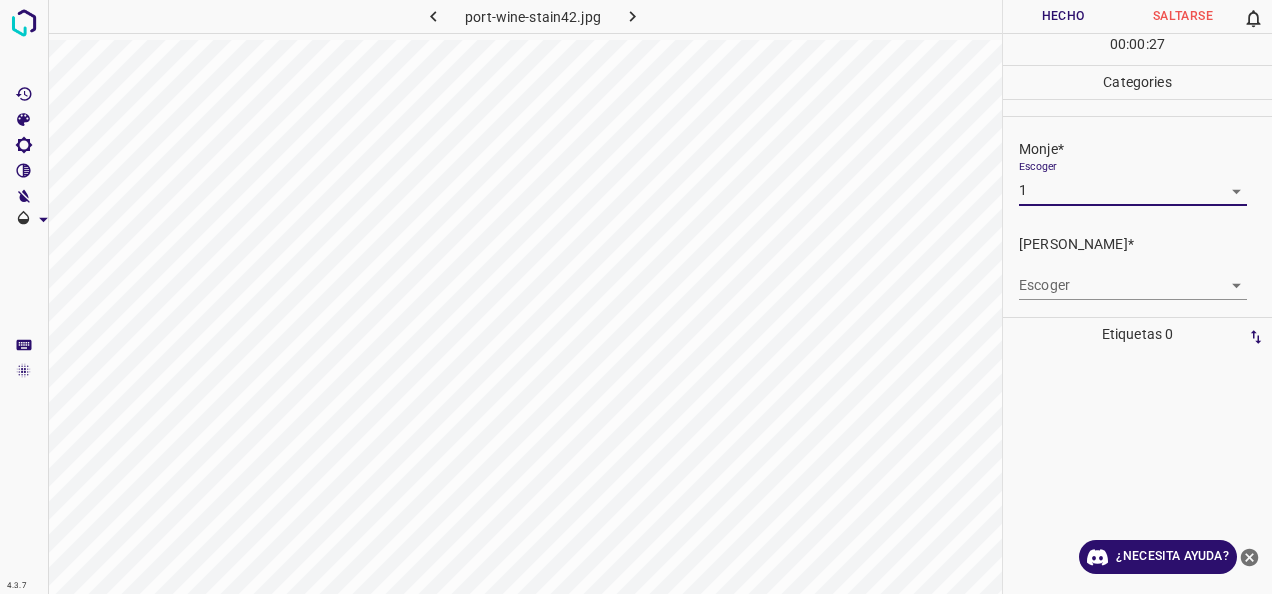 click on "4.3.7 port-wine-stain42.jpg Hecho Saltarse 0 00   : 00   : 27   Categories Monje*  Escoger 1 1  [PERSON_NAME]*  Escoger ​ Etiquetas 0 Categories 1 Monje 2  [PERSON_NAME] Herramientas Espacio Cambiar entre modos (Dibujar y Editar) Yo Etiquetado automático R Restaurar zoom M Acercar N Alejar Borrar Eliminar etiqueta de selección Filtros Z Restaurar filtros X Filtro de saturación C Filtro de brillo V Filtro de contraste B Filtro de escala de grises General O Descargar ¿Necesita ayuda? -Mensaje de texto -Esconder -Borrar" at bounding box center [636, 297] 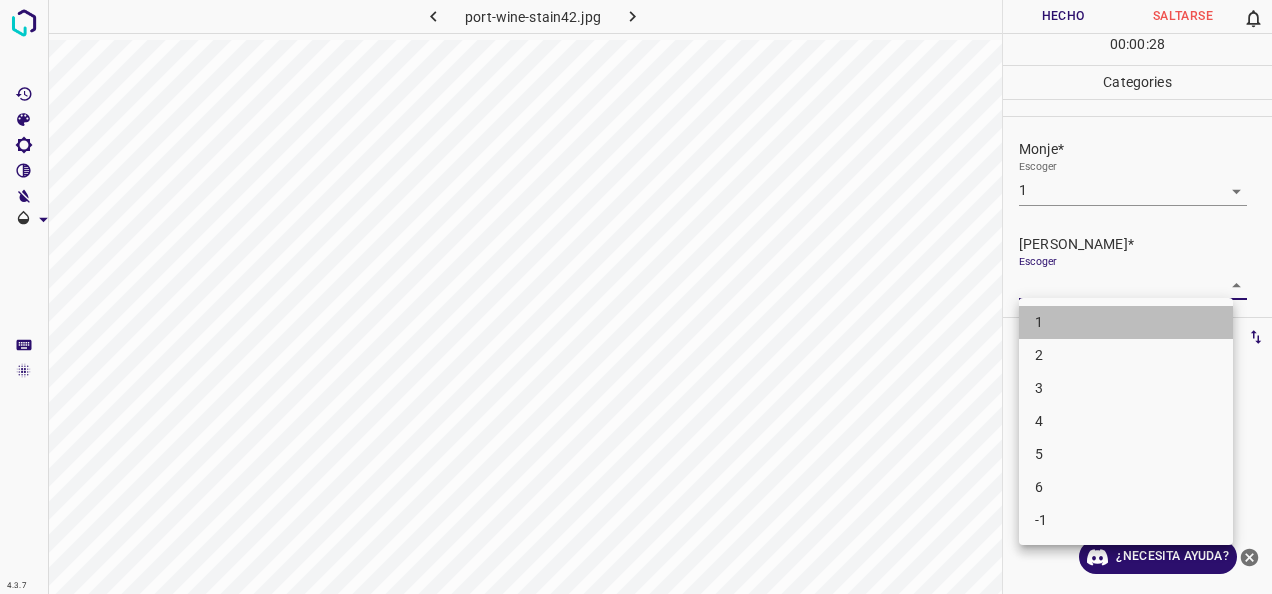 click on "1" at bounding box center [1126, 322] 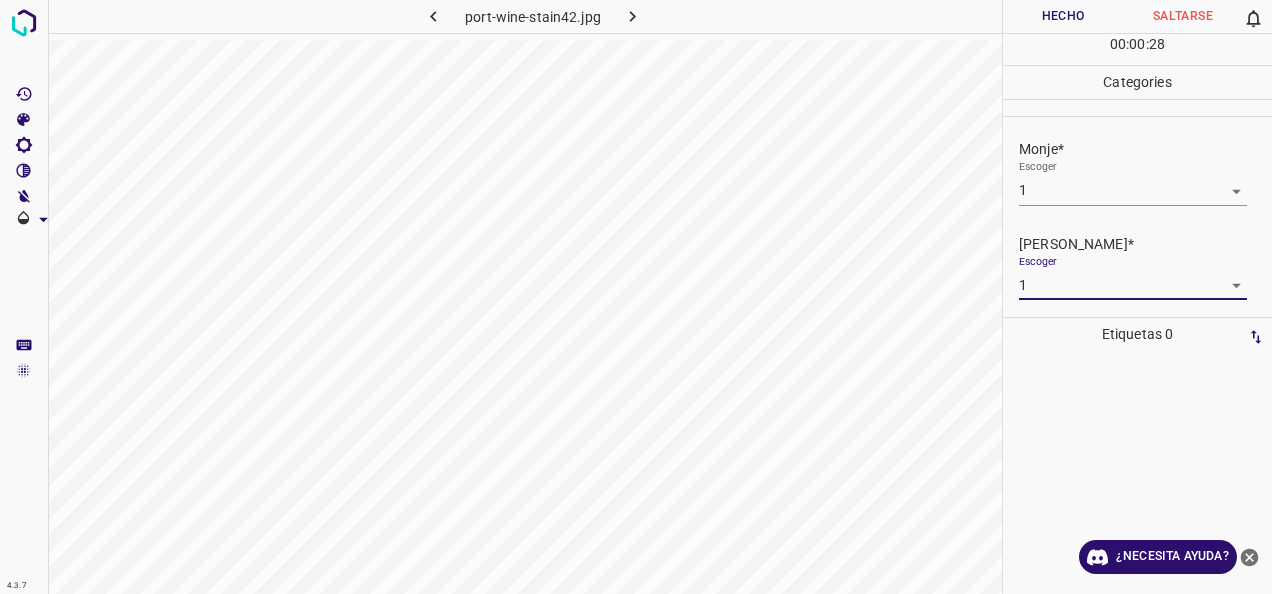 click on "Hecho" at bounding box center (1063, 16) 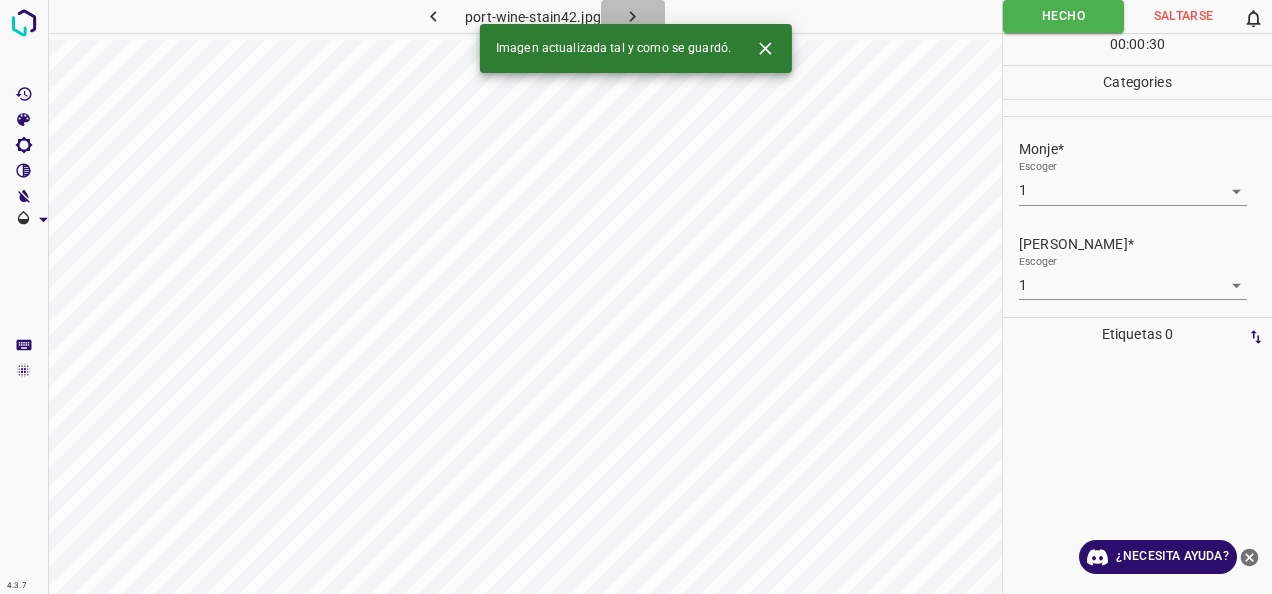 click 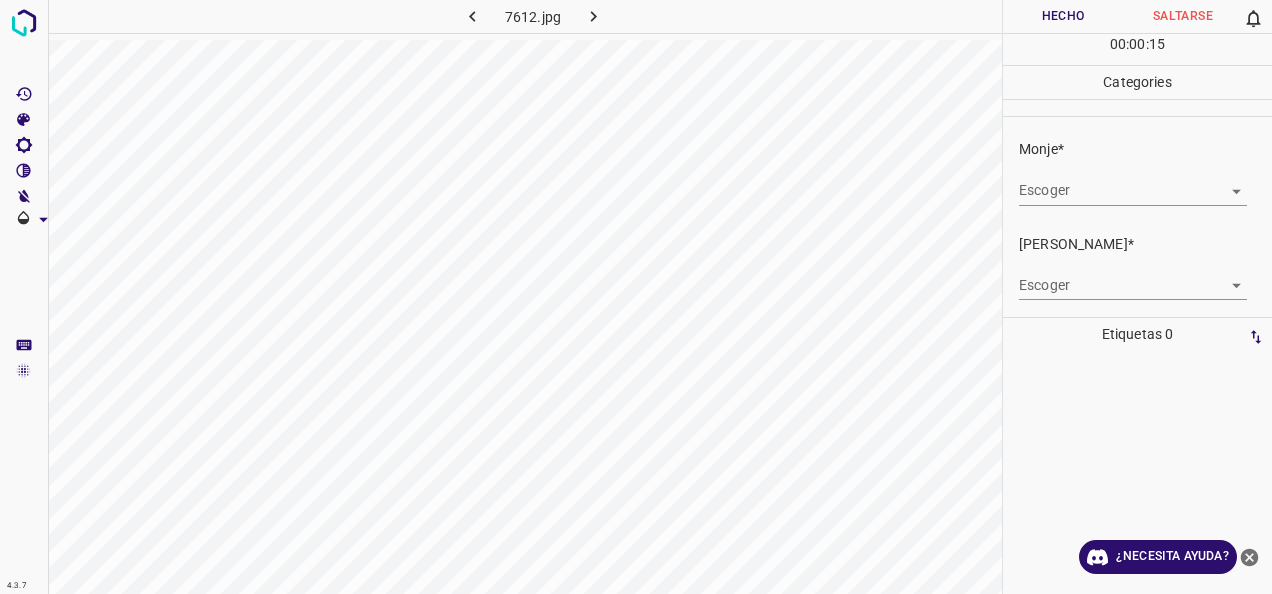 click on "4.3.7 7612.jpg Hecho Saltarse 0 00   : 00   : 15   Categories Monje*  Escoger ​  [PERSON_NAME]*  Escoger ​ Etiquetas 0 Categories 1 Monje 2  [PERSON_NAME] Herramientas Espacio Cambiar entre modos (Dibujar y Editar) Yo Etiquetado automático R Restaurar zoom M Acercar N Alejar Borrar Eliminar etiqueta de selección Filtros Z Restaurar filtros X Filtro de saturación C Filtro de brillo V Filtro de contraste B Filtro de escala de grises General O Descargar ¿Necesita ayuda? -Mensaje de texto -Esconder -Borrar" at bounding box center (636, 297) 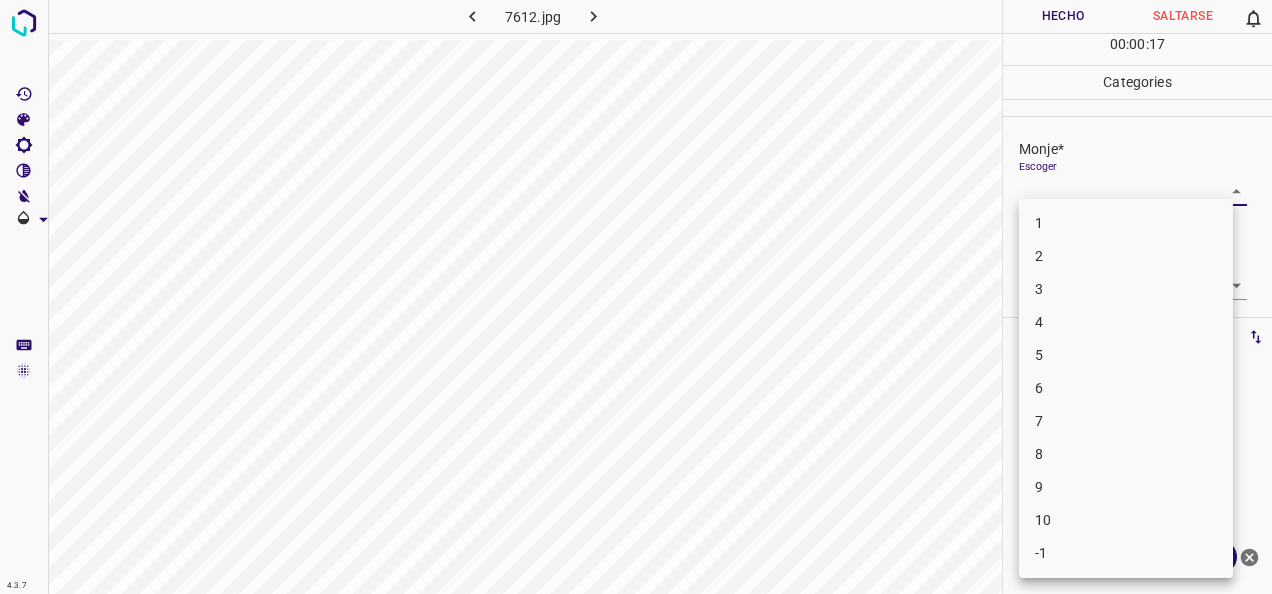 click on "1" at bounding box center (1126, 223) 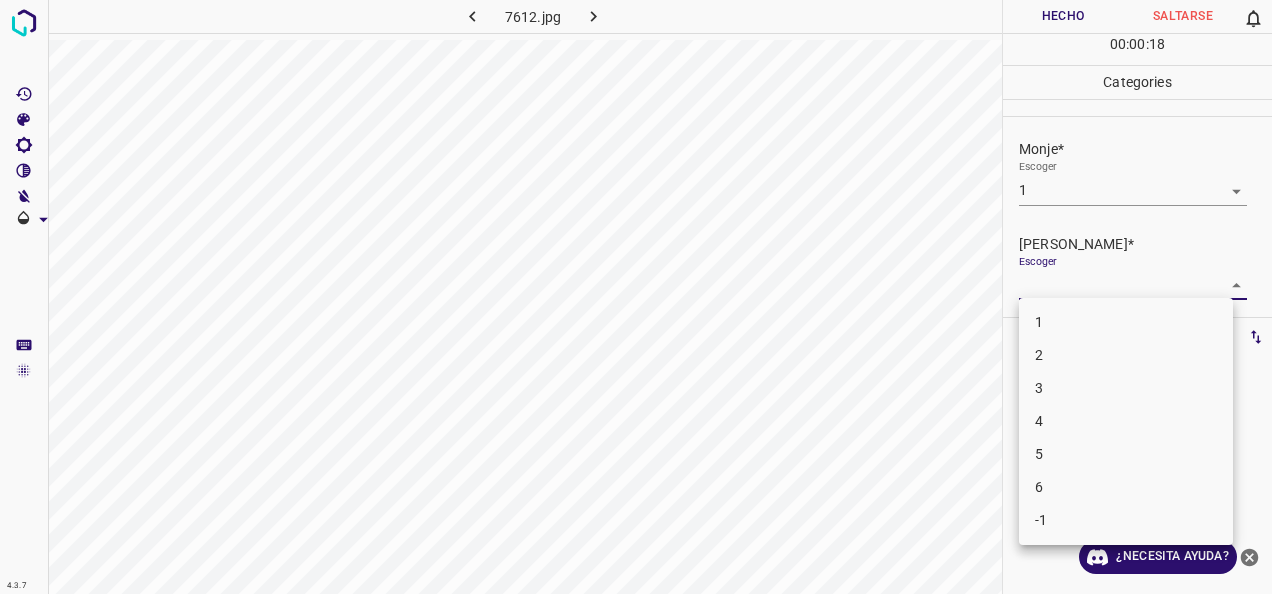 click on "4.3.7 7612.jpg Hecho Saltarse 0 00   : 00   : 18   Categories Monje*  Escoger 1 1  [PERSON_NAME]*  Escoger ​ Etiquetas 0 Categories 1 Monje 2  [PERSON_NAME] Herramientas Espacio Cambiar entre modos (Dibujar y Editar) Yo Etiquetado automático R Restaurar zoom M Acercar N Alejar Borrar Eliminar etiqueta de selección Filtros Z Restaurar filtros X Filtro de saturación C Filtro de brillo V Filtro de contraste B Filtro de escala de grises General O Descargar ¿Necesita ayuda? -Mensaje de texto -Esconder -Borrar 1 2 3 4 5 6 -1" at bounding box center [636, 297] 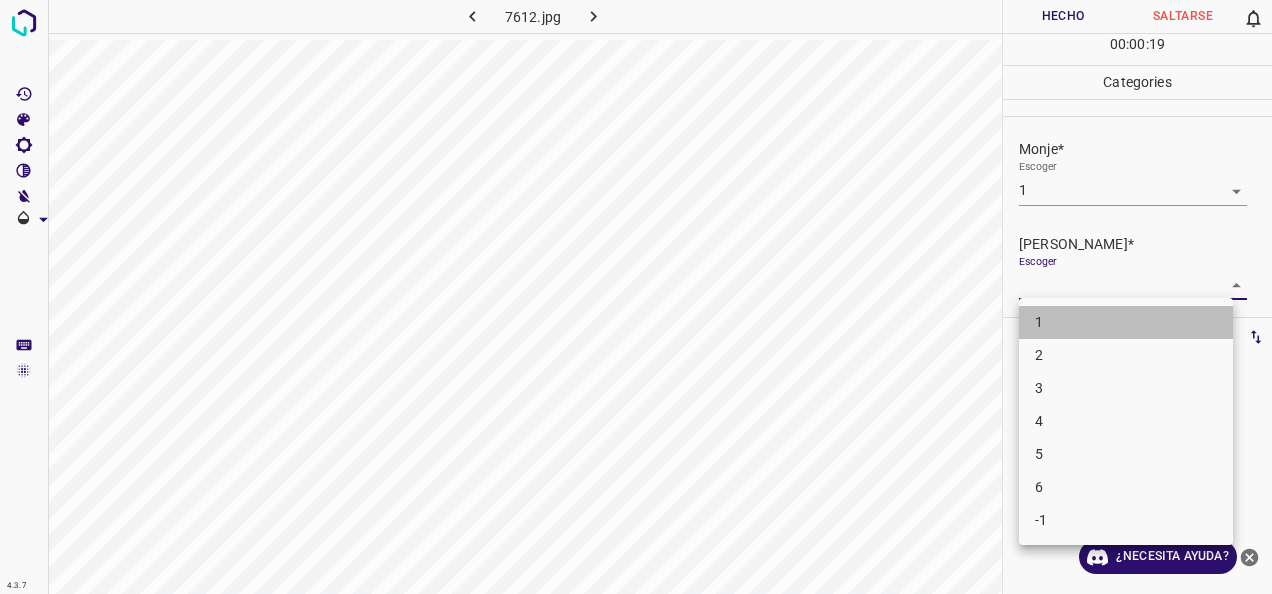 click on "1" at bounding box center (1126, 322) 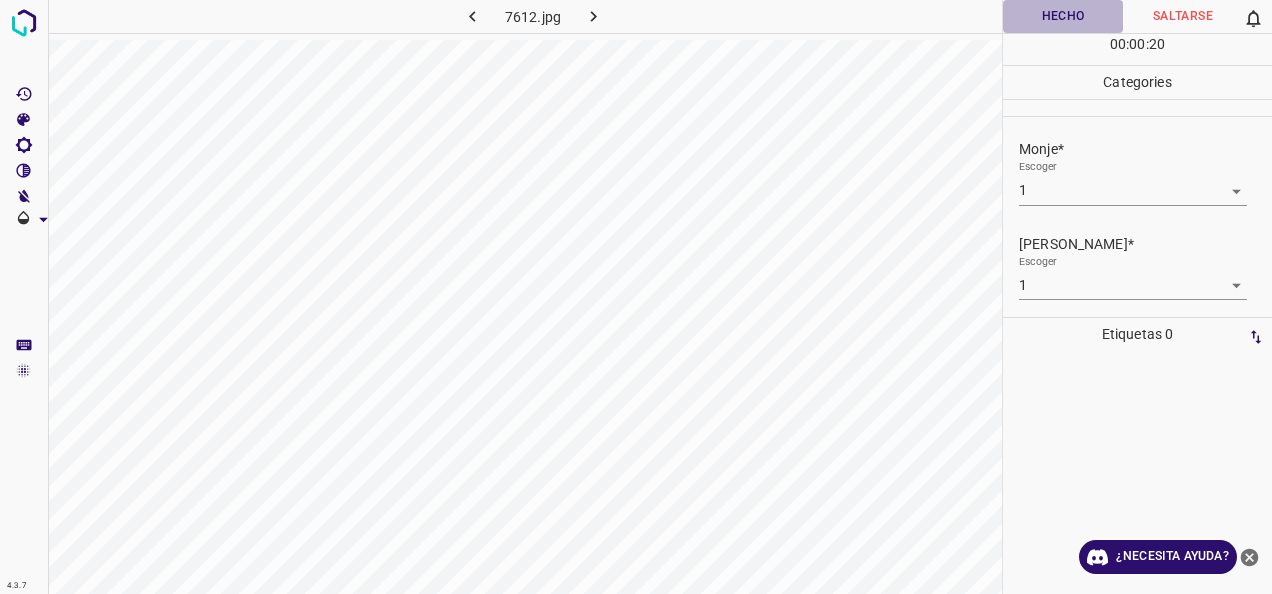 click on "Hecho" at bounding box center [1063, 16] 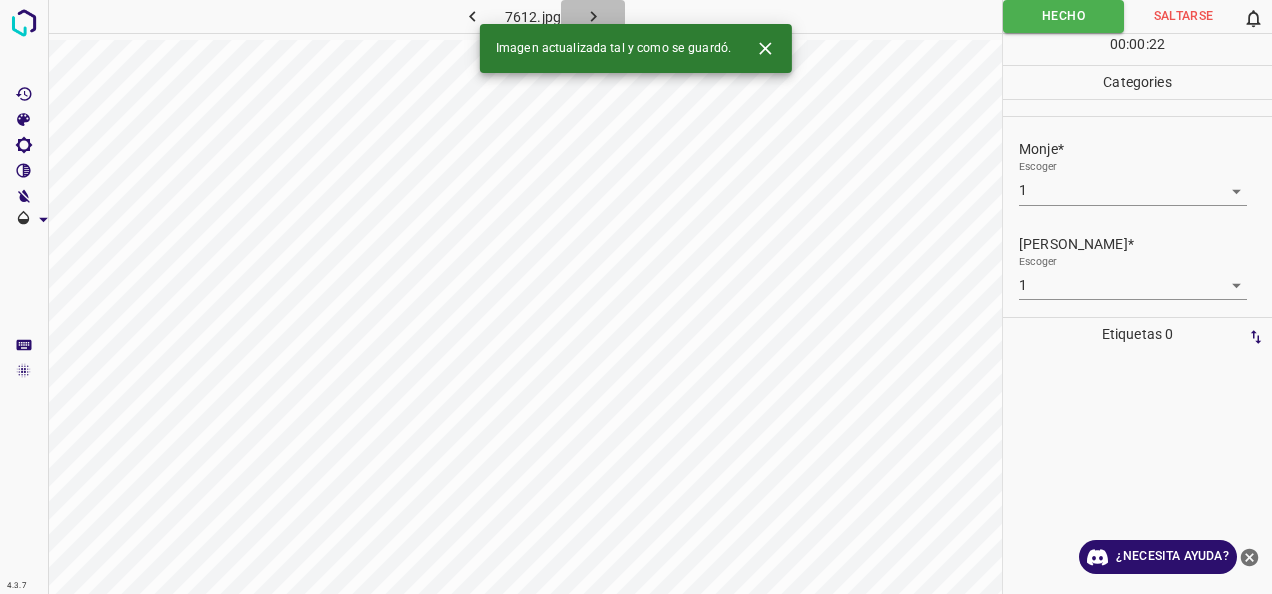 click 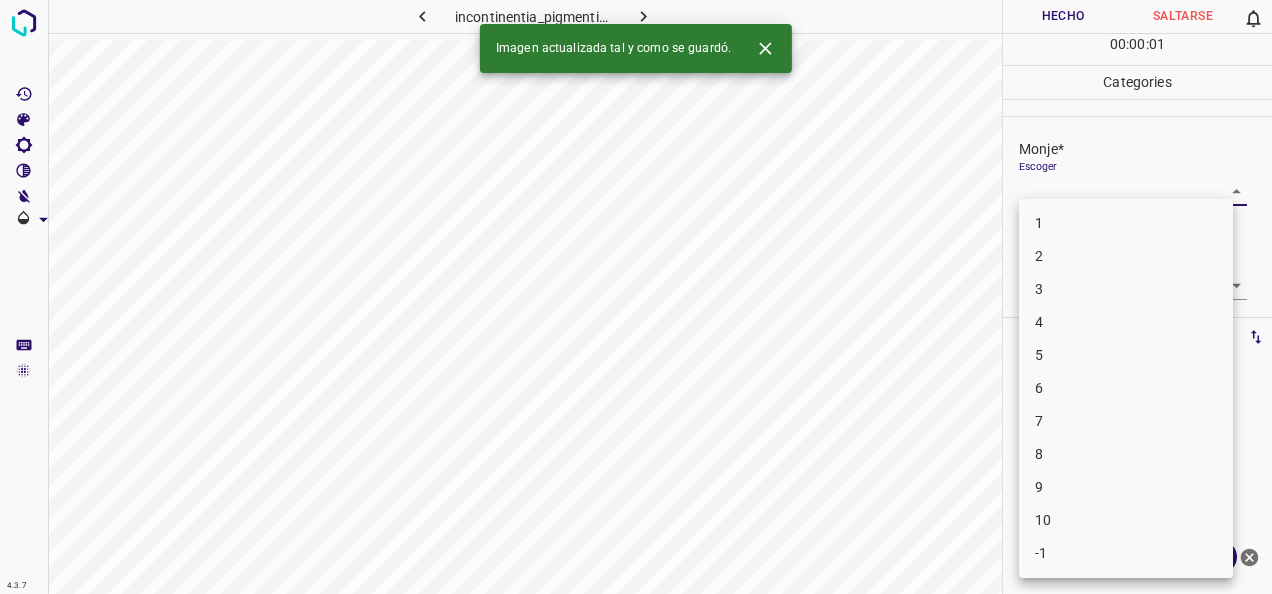 click on "4.3.7 incontinentia_pigmenti93.jpg Hecho Saltarse 0 00   : 00   : 01   Categories Monje*  Escoger ​  [PERSON_NAME]*  Escoger ​ Etiquetas 0 Categories 1 Monje 2  [PERSON_NAME] Herramientas Espacio Cambiar entre modos (Dibujar y Editar) Yo Etiquetado automático R Restaurar zoom M Acercar N Alejar Borrar Eliminar etiqueta de selección Filtros Z Restaurar filtros X Filtro de saturación C Filtro de brillo V Filtro de contraste B Filtro de escala de grises General O Descargar Imagen actualizada tal y como se guardó. ¿Necesita ayuda? -Mensaje de texto -Esconder -Borrar 1 2 3 4 5 6 7 8 9 10 -1" at bounding box center [636, 297] 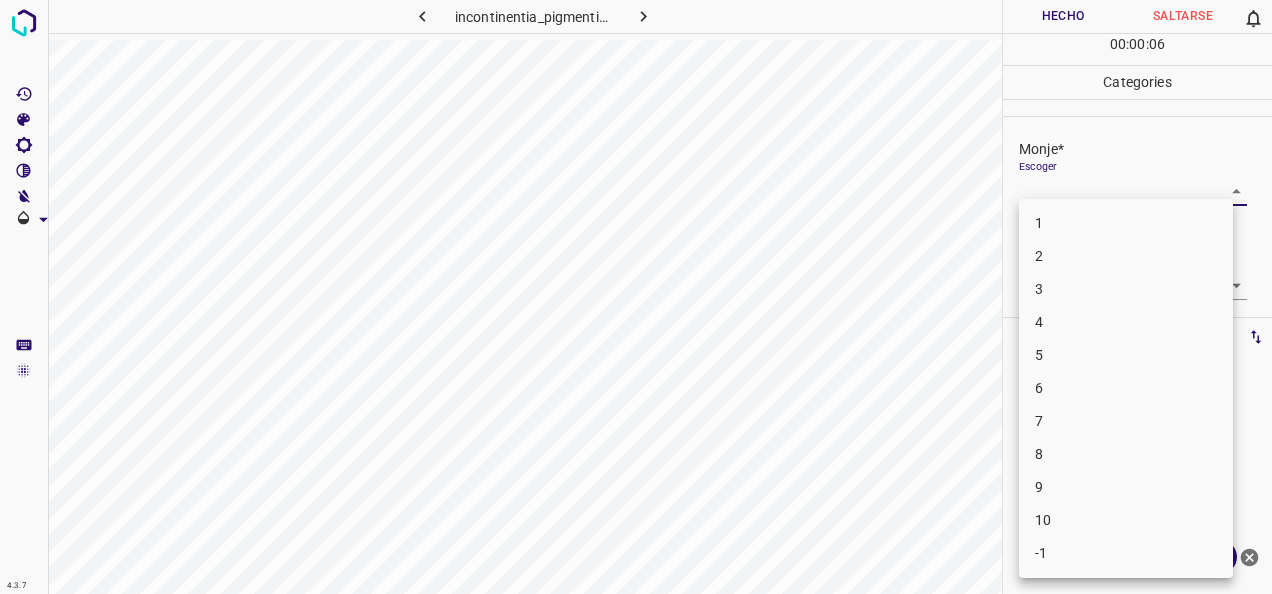 click on "3" at bounding box center (1126, 289) 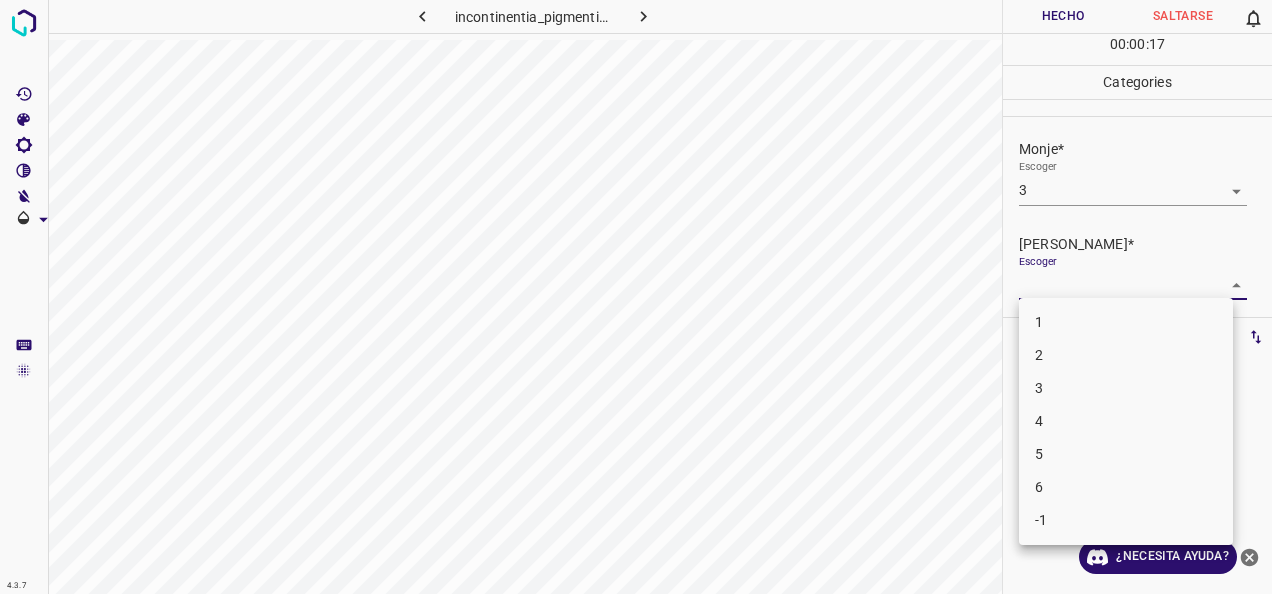 click on "4.3.7 incontinentia_pigmenti93.jpg [PERSON_NAME] 0 00   : 00   : 17   Categories Monje*  Escoger 3 3  [PERSON_NAME]*  Escoger ​ Etiquetas 0 Categories 1 Monje 2  [PERSON_NAME] Herramientas Espacio Cambiar entre modos (Dibujar y Editar) Yo Etiquetado automático R Restaurar zoom M Acercar N Alejar Borrar Eliminar etiqueta de selección Filtros Z Restaurar filtros X Filtro de saturación C Filtro de brillo V Filtro de contraste B Filtro de escala de grises General O Descargar ¿Necesita ayuda? -Mensaje de texto -Esconder -Borrar 1 2 3 4 5 6 -1" at bounding box center [636, 297] 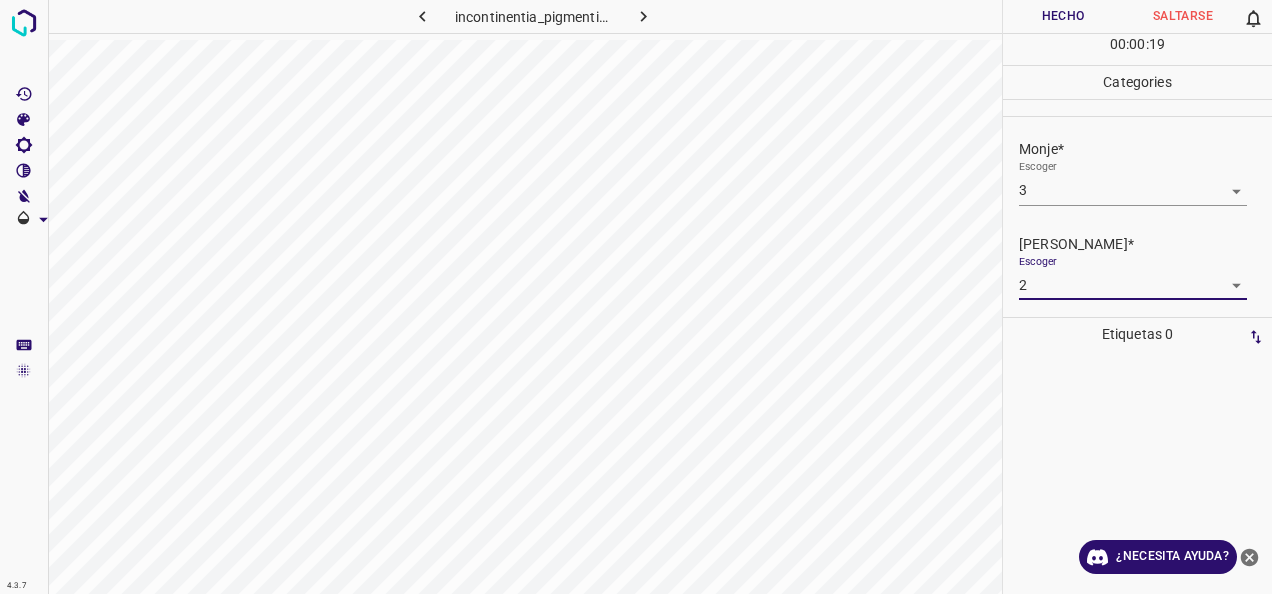 click on "Hecho" at bounding box center [1063, 16] 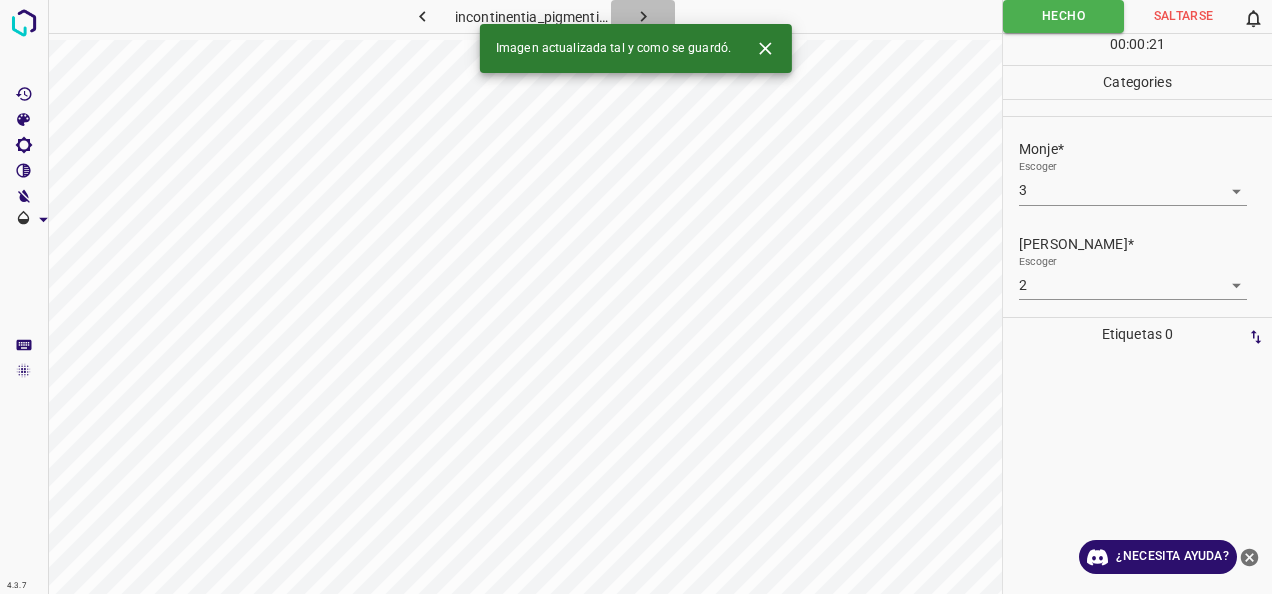 click 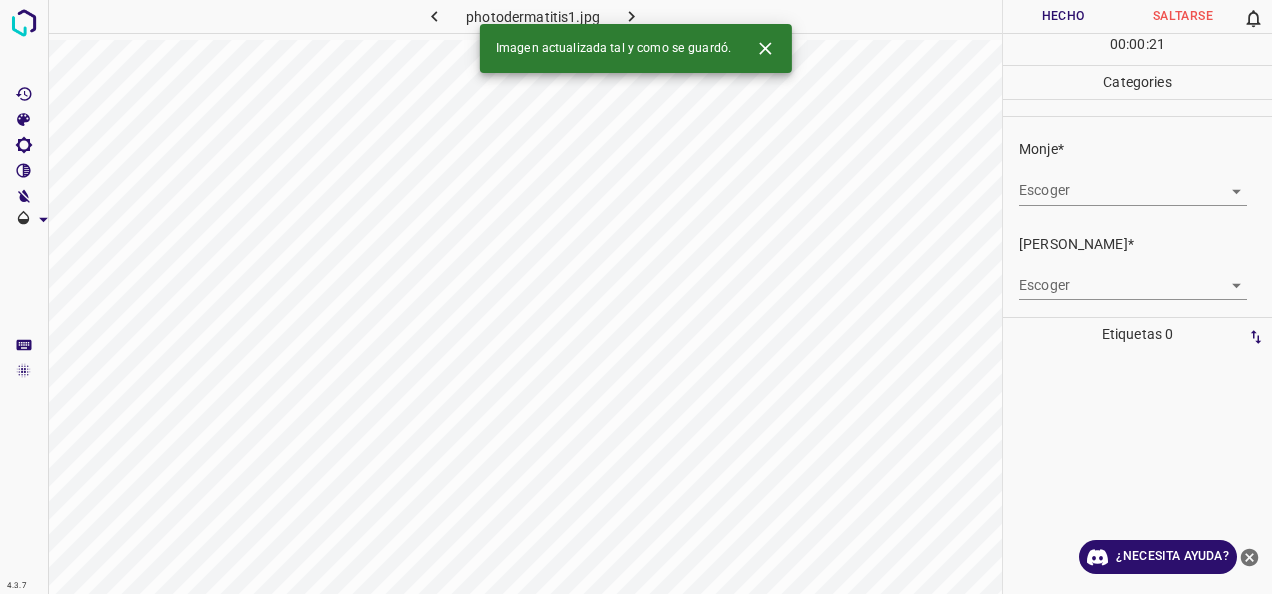 click on "4.3.7 photodermatitis1.jpg Hecho Saltarse 0 00   : 00   : 21   Categories Monje*  Escoger ​  [PERSON_NAME]*  Escoger ​ Etiquetas 0 Categories 1 Monje 2  [PERSON_NAME] Herramientas Espacio Cambiar entre modos (Dibujar y Editar) Yo Etiquetado automático R Restaurar zoom M Acercar N Alejar Borrar Eliminar etiqueta de selección Filtros Z Restaurar filtros X Filtro de saturación C Filtro de brillo V Filtro de contraste B Filtro de escala de grises General O Descargar Imagen actualizada tal y como se guardó. ¿Necesita ayuda? -Mensaje de texto -Esconder -Borrar" at bounding box center (636, 297) 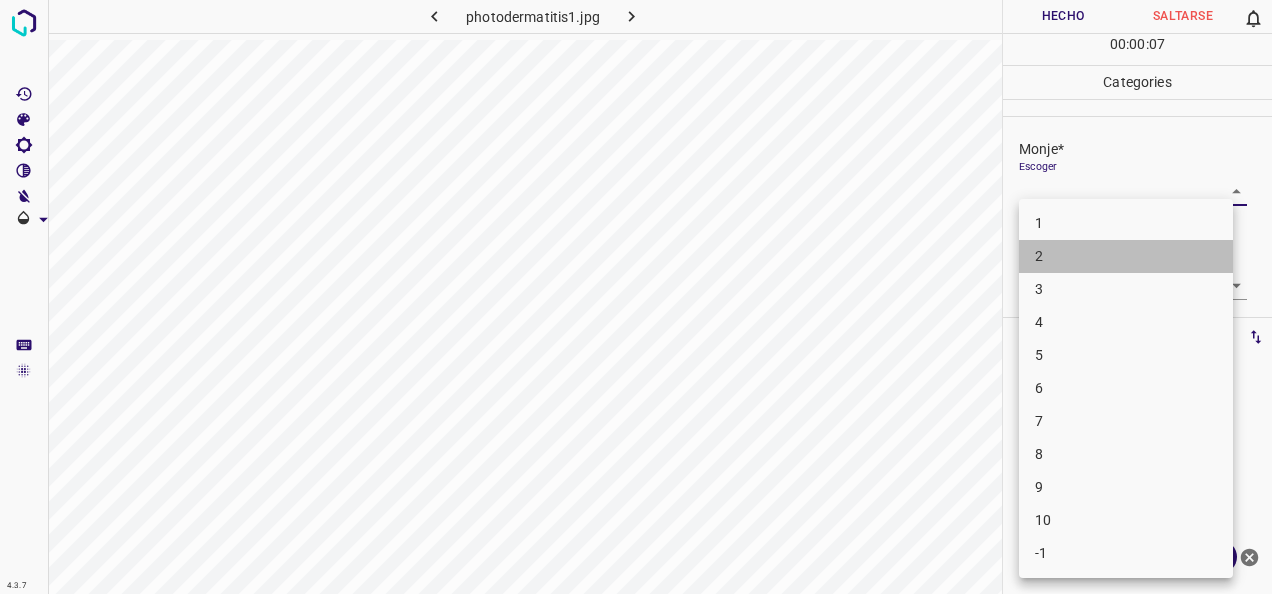 click on "2" at bounding box center (1126, 256) 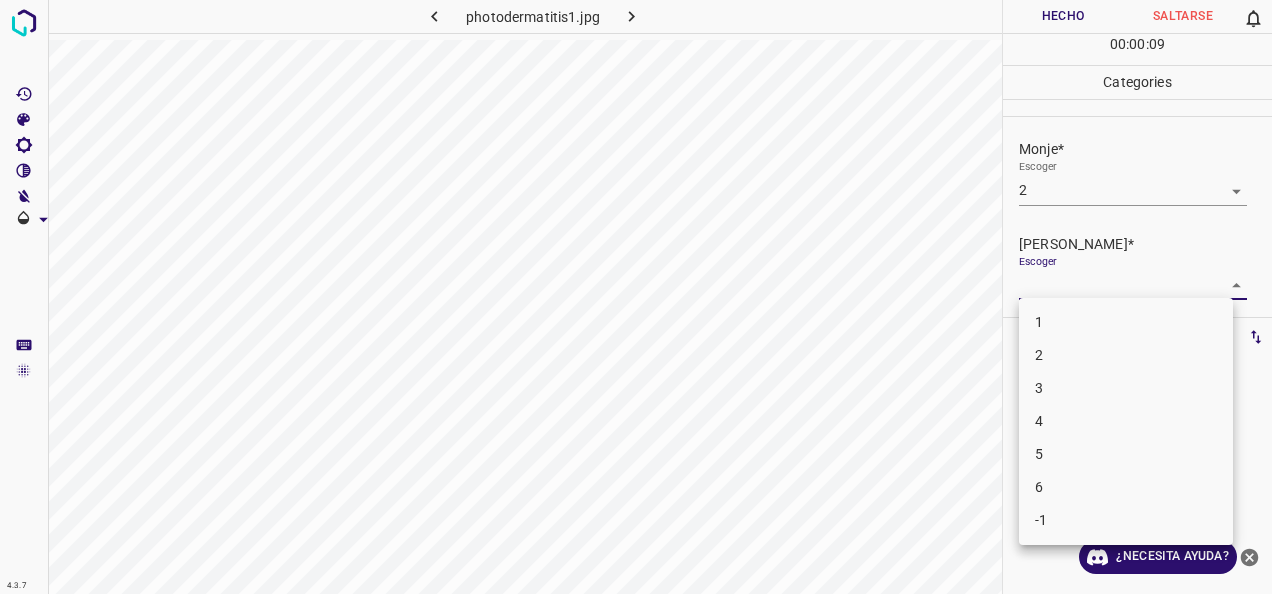 click on "4.3.7 photodermatitis1.jpg Hecho Saltarse 0 00   : 00   : 09   Categories Monje*  Escoger 2 2  [PERSON_NAME]*  Escoger ​ Etiquetas 0 Categories 1 Monje 2  [PERSON_NAME] Herramientas Espacio Cambiar entre modos (Dibujar y Editar) Yo Etiquetado automático R Restaurar zoom M Acercar N Alejar Borrar Eliminar etiqueta de selección Filtros Z Restaurar filtros X Filtro de saturación C Filtro de brillo V Filtro de contraste B Filtro de escala de grises General O Descargar ¿Necesita ayuda? -Mensaje de texto -Esconder -Borrar 1 2 3 4 5 6 -1" at bounding box center (636, 297) 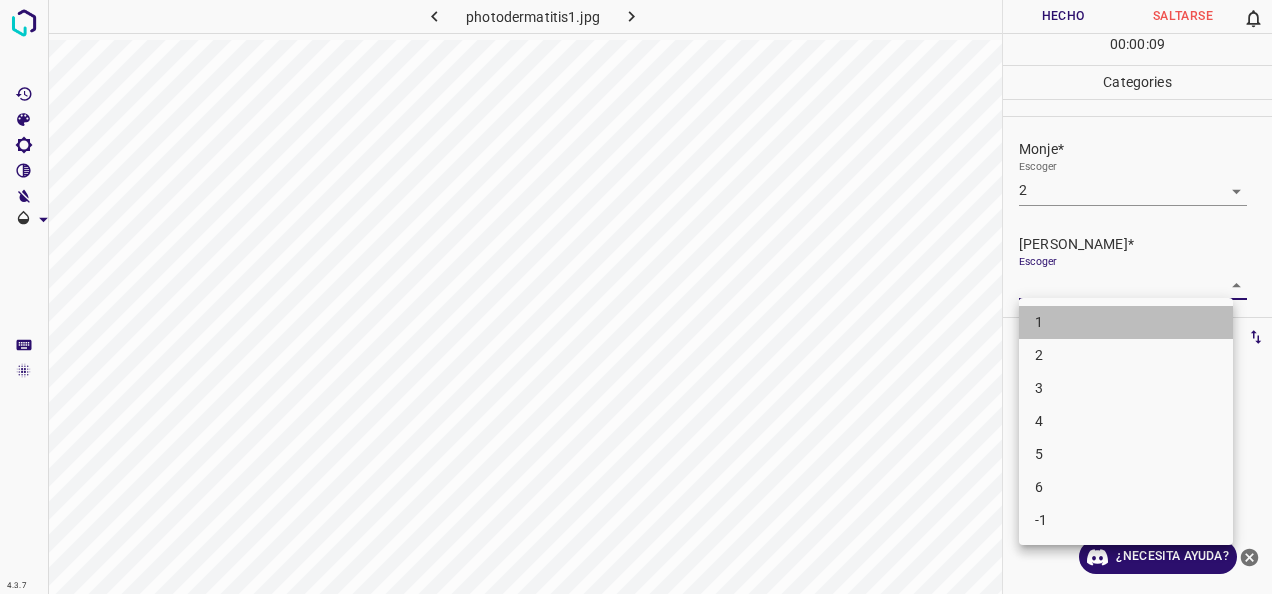 click on "1" at bounding box center (1126, 322) 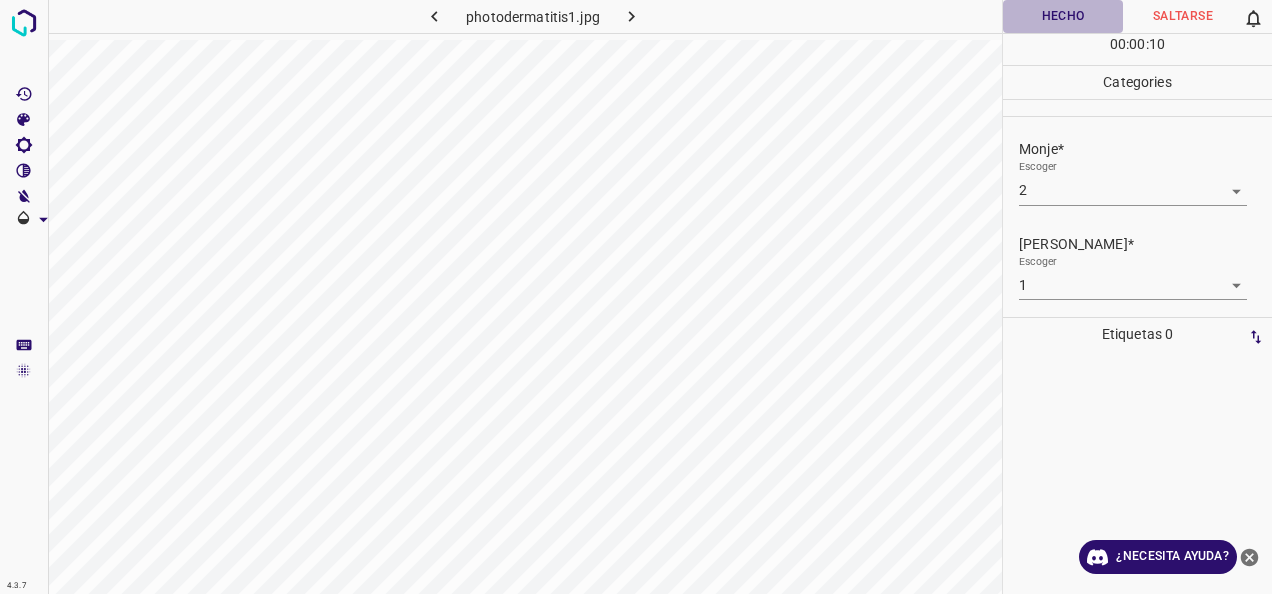 click on "Hecho" at bounding box center [1063, 16] 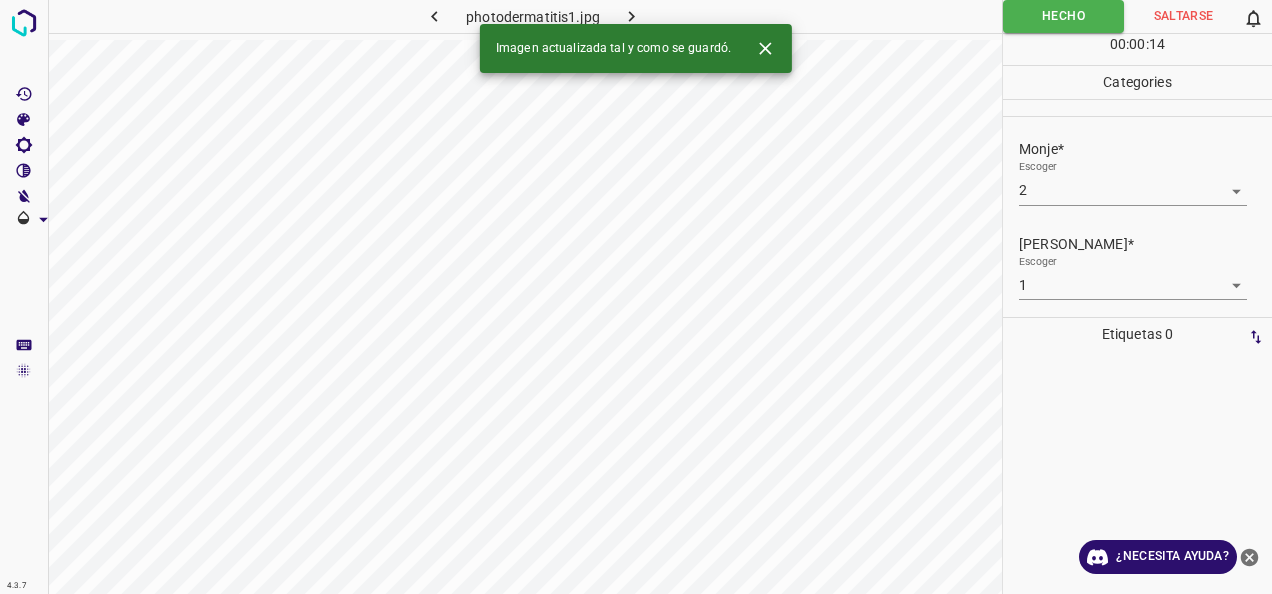 click 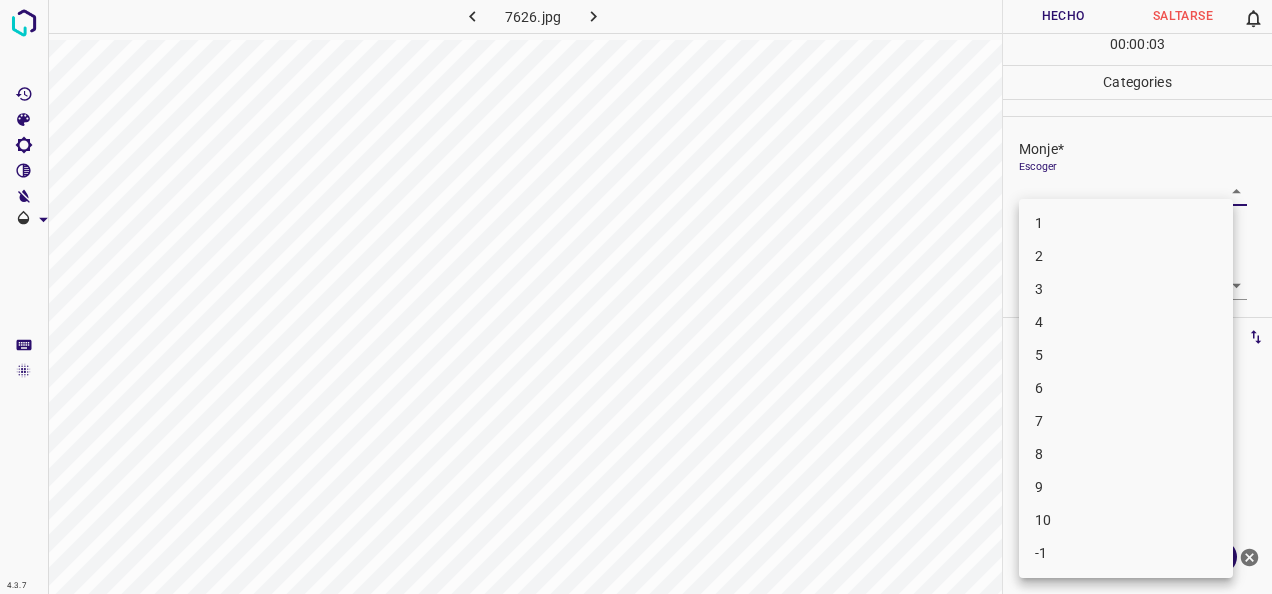 click on "4.3.7 7626.jpg Hecho Saltarse 0 00   : 00   : 03   Categories Monje*  Escoger ​  [PERSON_NAME]*  Escoger ​ Etiquetas 0 Categories 1 Monje 2  [PERSON_NAME] Herramientas Espacio Cambiar entre modos (Dibujar y Editar) Yo Etiquetado automático R Restaurar zoom M Acercar N Alejar Borrar Eliminar etiqueta de selección Filtros Z Restaurar filtros X Filtro de saturación C Filtro de brillo V Filtro de contraste B Filtro de escala de grises General O Descargar ¿Necesita ayuda? -Mensaje de texto -Esconder -Borrar 1 2 3 4 5 6 7 8 9 10 -1" at bounding box center (636, 297) 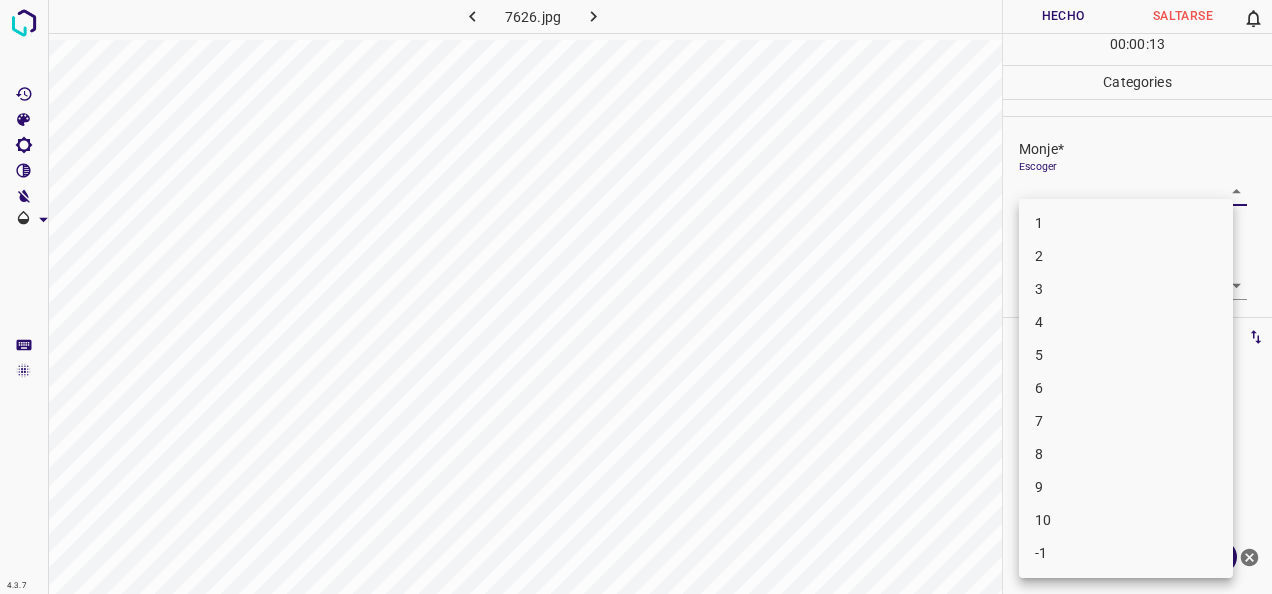 click on "4" at bounding box center [1126, 322] 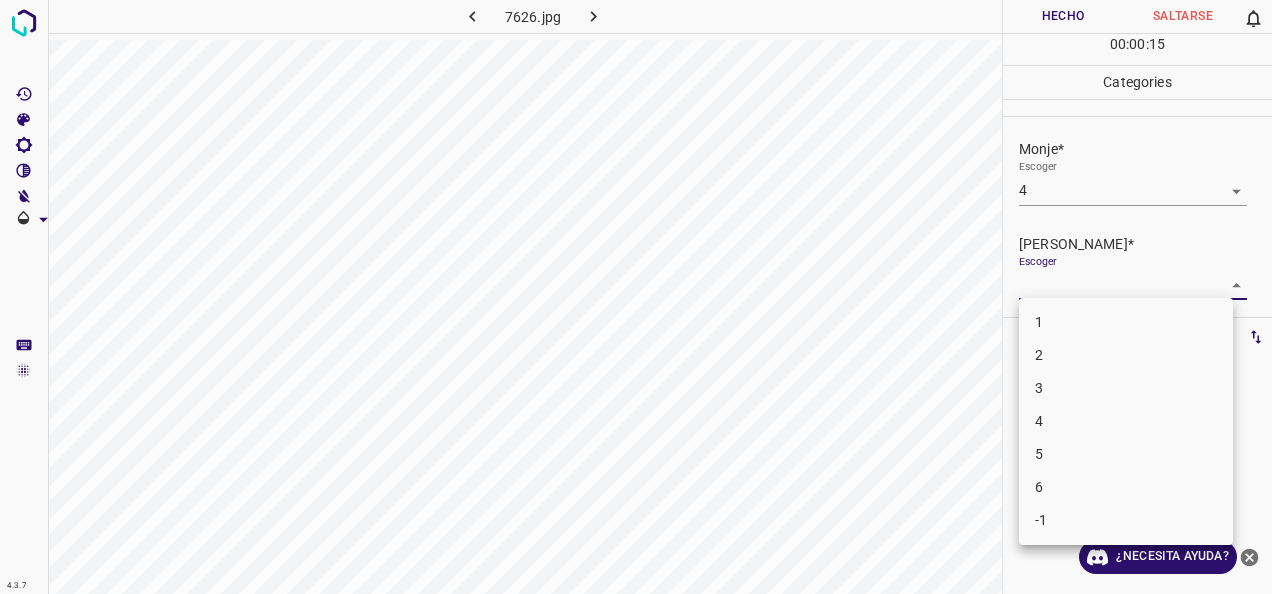 click on "4.3.7 7626.jpg [PERSON_NAME] 0 00   : 00   : 15   Categories Monje*  Escoger 4 4  [PERSON_NAME]*  Escoger ​ Etiquetas 0 Categories 1 Monje 2  [PERSON_NAME] Herramientas Espacio Cambiar entre modos (Dibujar y Editar) Yo Etiquetado automático R Restaurar zoom M Acercar N Alejar Borrar Eliminar etiqueta de selección Filtros Z Restaurar filtros X Filtro de saturación C Filtro de brillo V Filtro de contraste B Filtro de escala de grises General O Descargar ¿Necesita ayuda? -Mensaje de texto -Esconder -Borrar 1 2 3 4 5 6 -1" at bounding box center [636, 297] 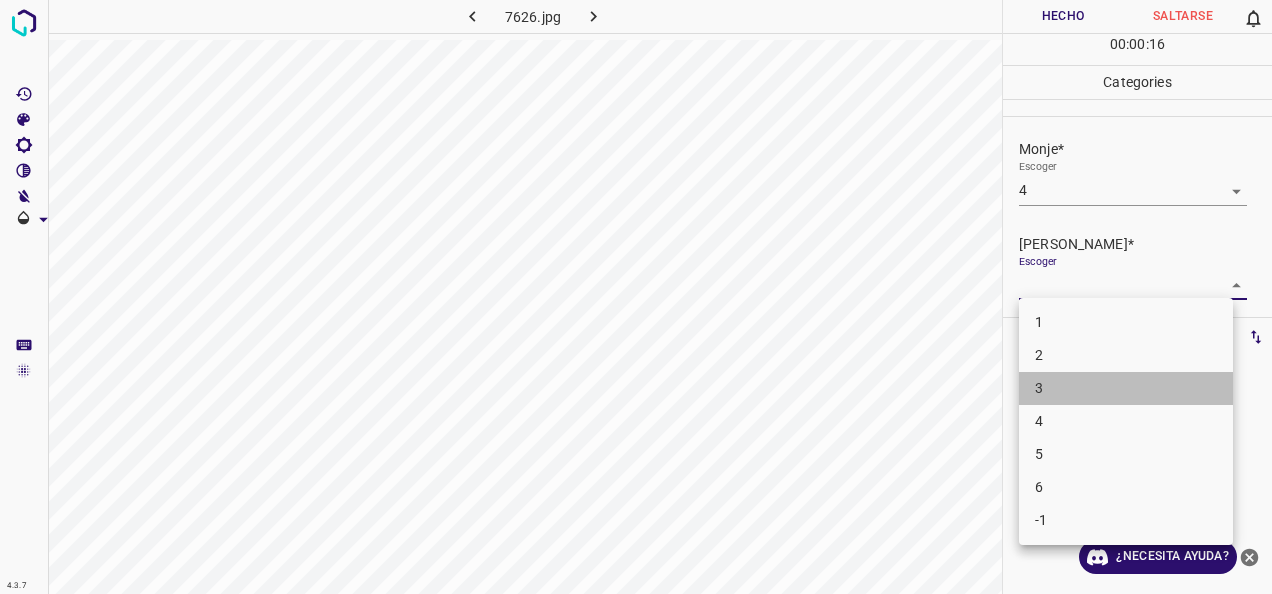 click on "3" at bounding box center [1126, 388] 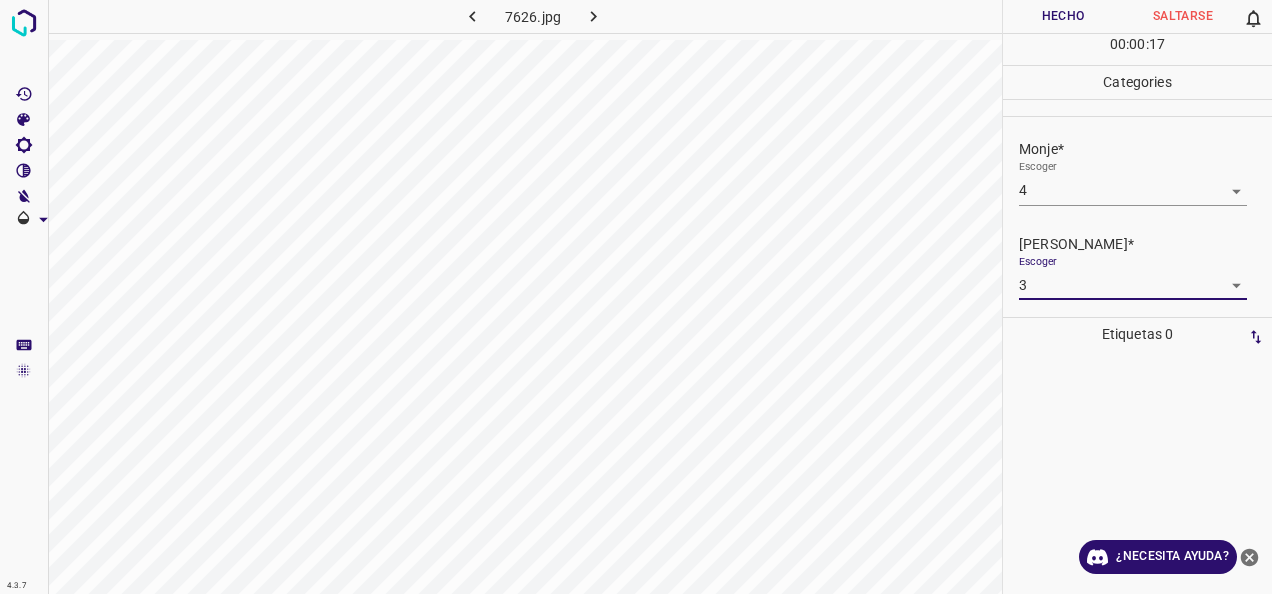 click on "Hecho" at bounding box center [1063, 16] 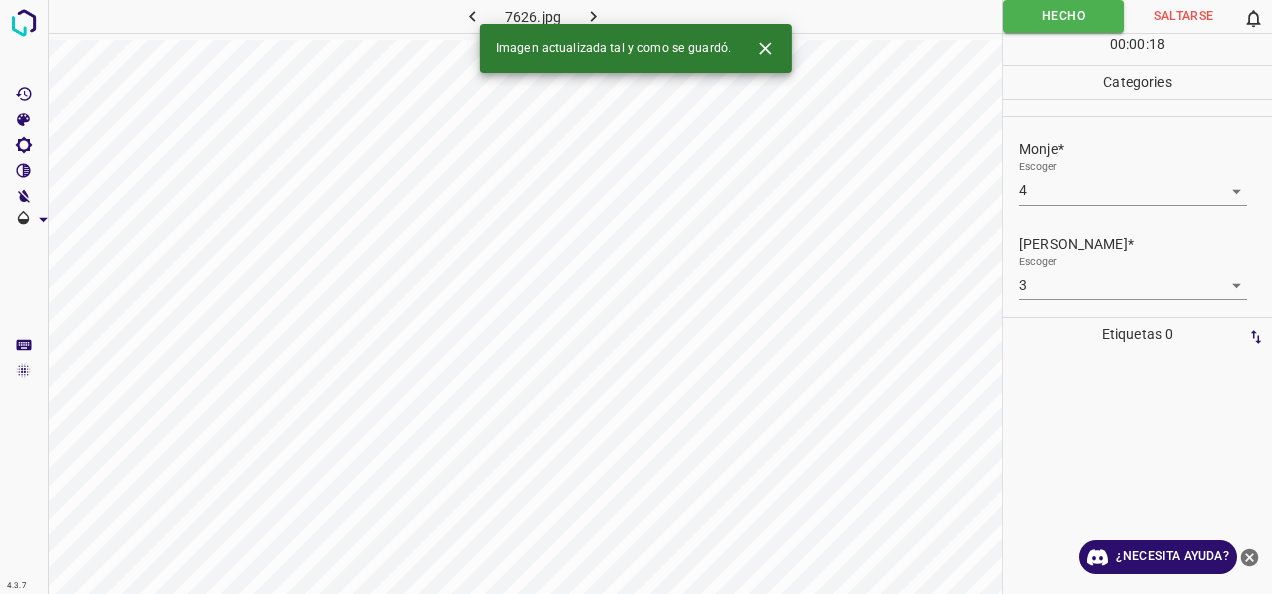 click 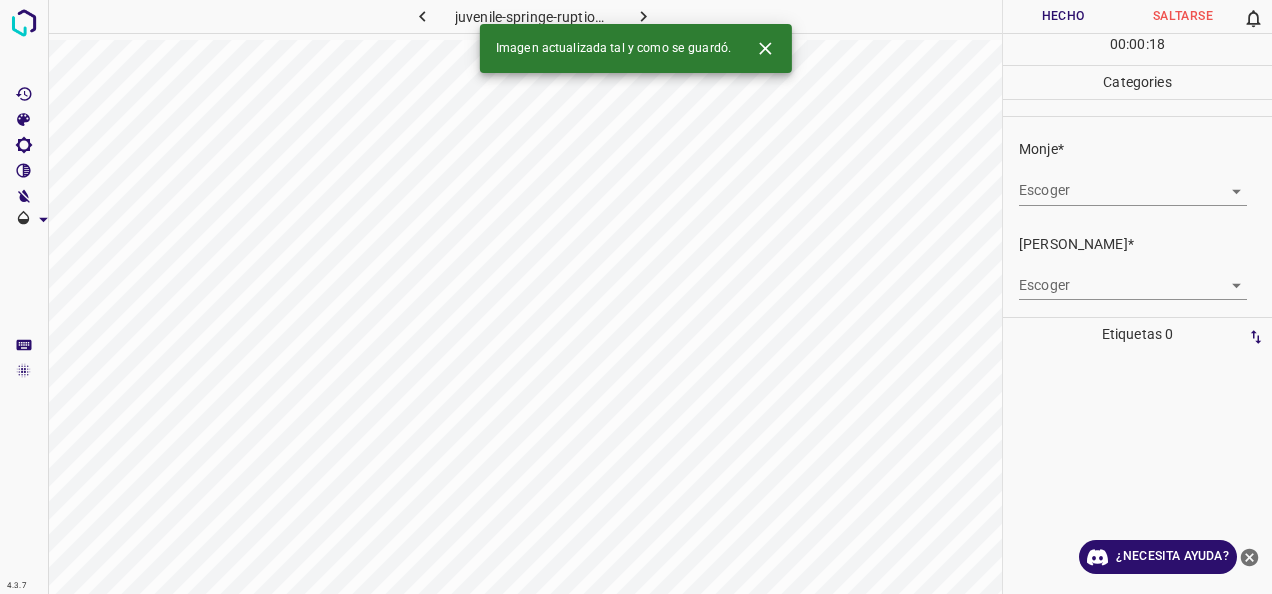 click on "4.3.7 juvenile-springe-ruption5.jpg Hecho Saltarse 0 00   : 00   : 18   Categories Monje*  Escoger ​  [PERSON_NAME]*  Escoger ​ Etiquetas 0 Categories 1 Monje 2  [PERSON_NAME] Herramientas Espacio Cambiar entre modos (Dibujar y Editar) Yo Etiquetado automático R Restaurar zoom M Acercar N Alejar Borrar Eliminar etiqueta de selección Filtros Z Restaurar filtros X Filtro de saturación C Filtro de brillo V Filtro de contraste B Filtro de escala de grises General O Descargar Imagen actualizada tal y como se guardó. ¿Necesita ayuda? -Mensaje de texto -Esconder -Borrar" at bounding box center [636, 297] 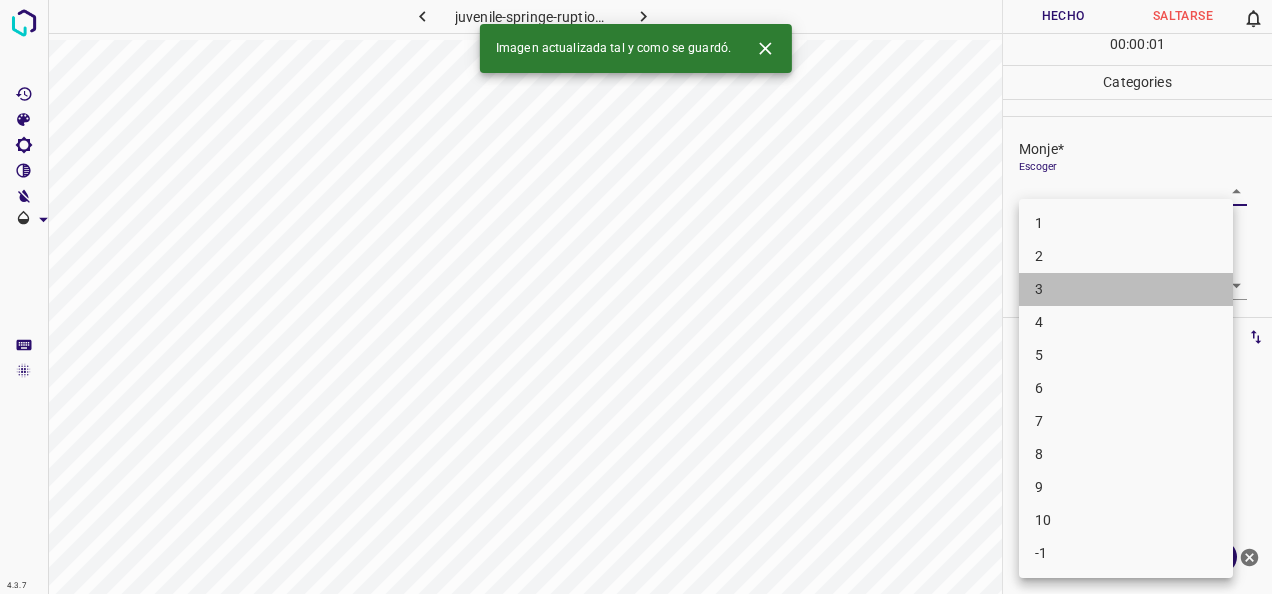 click on "3" at bounding box center [1126, 289] 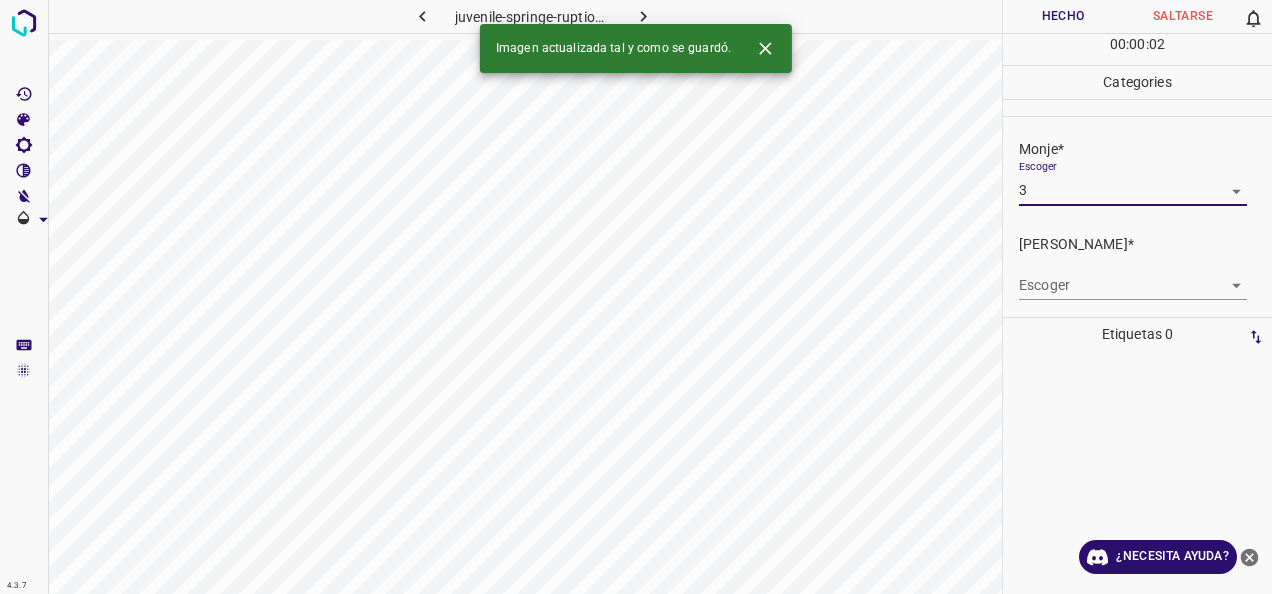 click on "4.3.7 juvenile-springe-ruption5.jpg Hecho Saltarse 0 00   : 00   : 02   Categories Monje*  Escoger 3 3  [PERSON_NAME]*  Escoger ​ Etiquetas 0 Categories 1 Monje 2  [PERSON_NAME] Herramientas Espacio Cambiar entre modos (Dibujar y Editar) Yo Etiquetado automático R Restaurar zoom M Acercar N Alejar Borrar Eliminar etiqueta de selección Filtros Z Restaurar filtros X Filtro de saturación C Filtro de brillo V Filtro de contraste B Filtro de escala de grises General O Descargar Imagen actualizada tal y como se guardó. ¿Necesita ayuda? -Mensaje de texto -Esconder -Borrar" at bounding box center [636, 297] 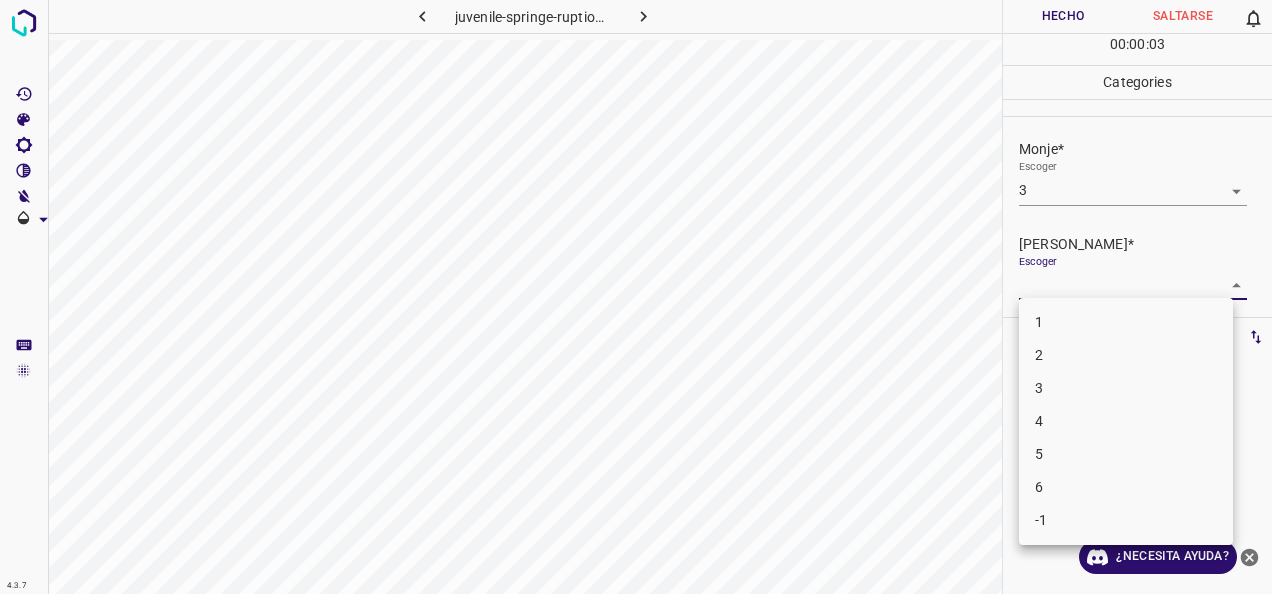 click on "2" at bounding box center [1126, 355] 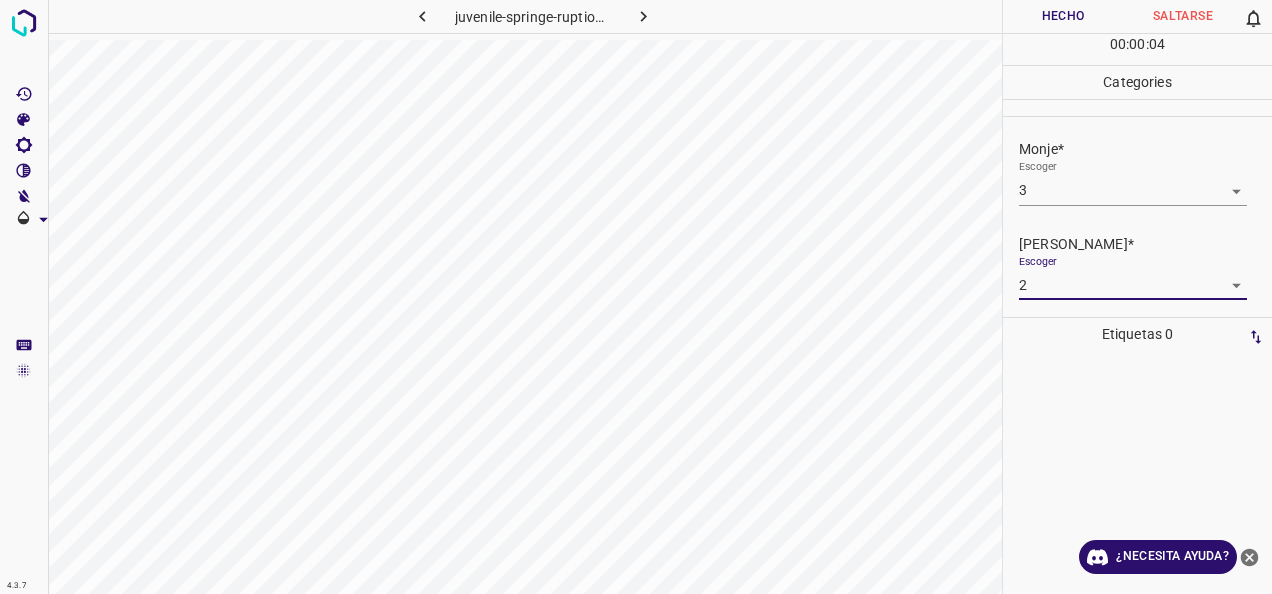 click on "Hecho" at bounding box center [1063, 16] 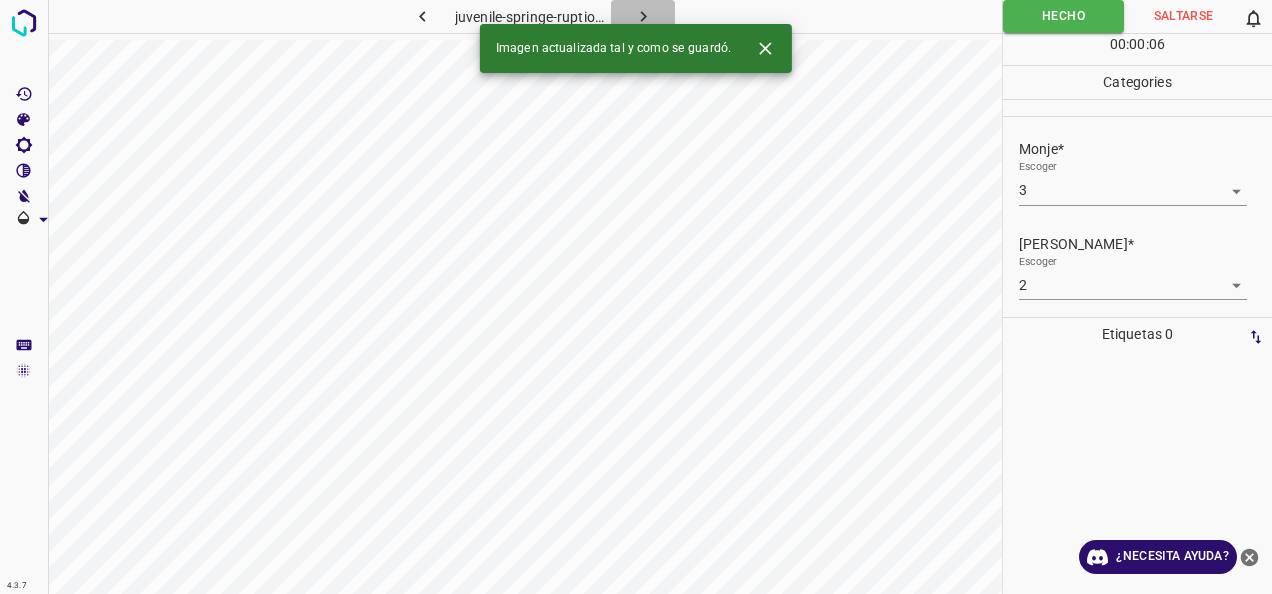 click 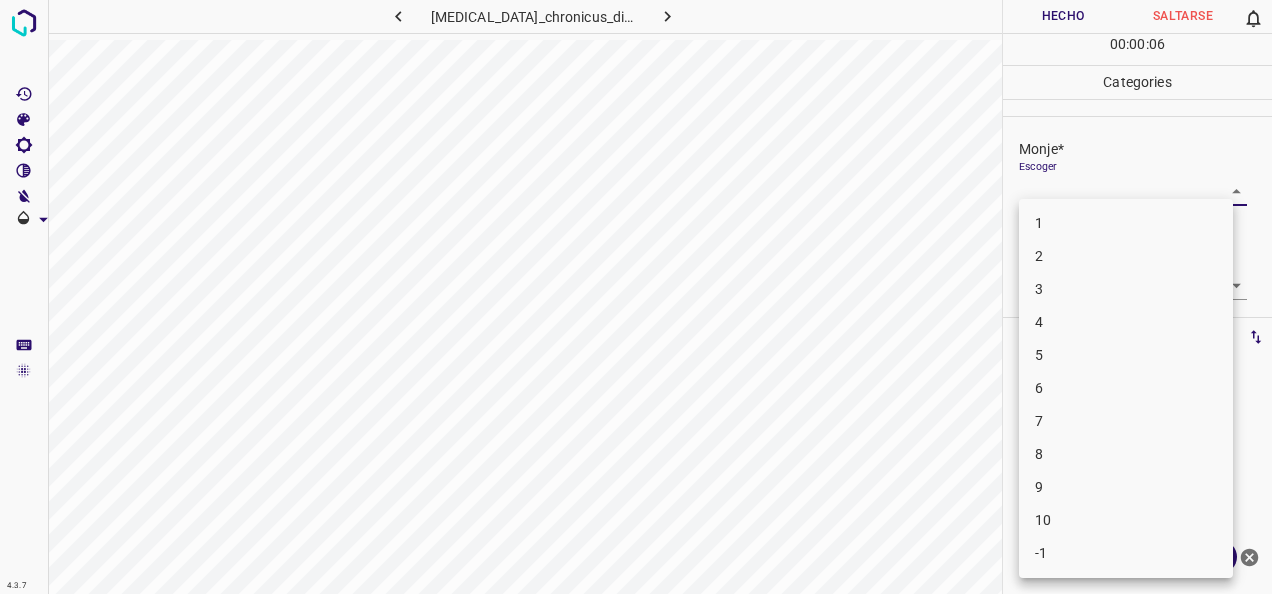 click on "4.3.7 [MEDICAL_DATA]_chronicus_discoides38.jpg Hecho Saltarse 0 00   : 00   : 06   Categories Monje*  Escoger ​  [PERSON_NAME]*  Escoger ​ Etiquetas 0 Categories 1 Monje 2  [PERSON_NAME] Herramientas Espacio Cambiar entre modos (Dibujar y Editar) Yo Etiquetado automático R Restaurar zoom M Acercar N Alejar Borrar Eliminar etiqueta de selección Filtros Z Restaurar filtros X Filtro de saturación C Filtro de brillo V Filtro de contraste B Filtro de escala de grises General O Descargar ¿Necesita ayuda? -Mensaje de texto -Esconder -Borrar 1 2 3 4 5 6 7 8 9 10 -1" at bounding box center (636, 297) 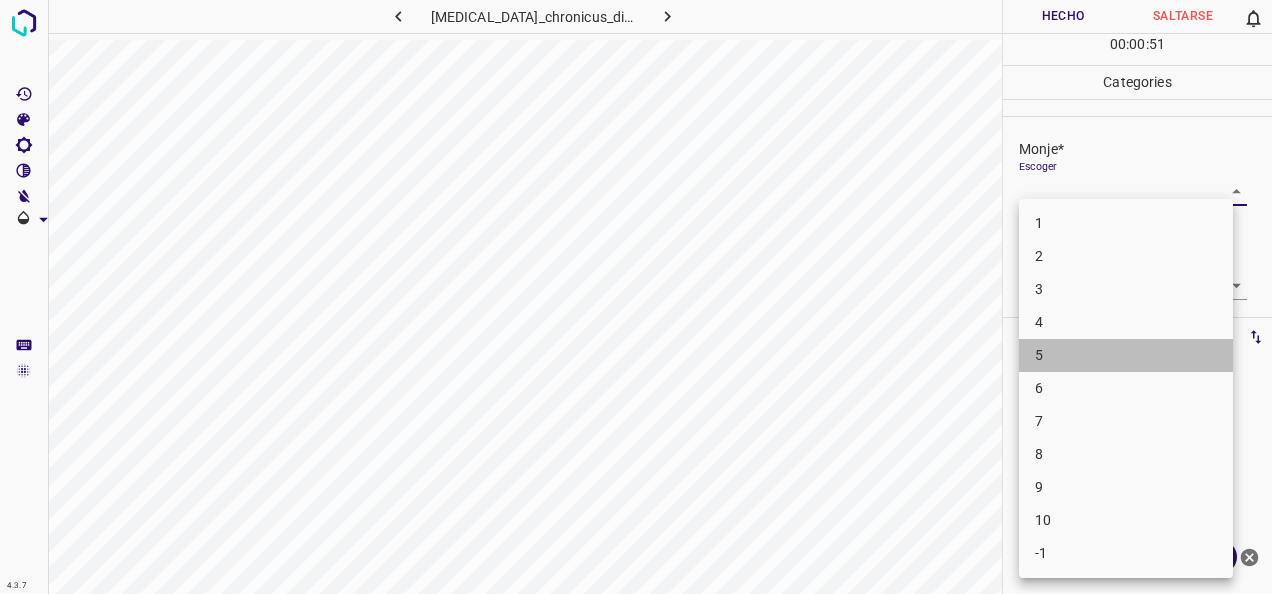 click on "5" at bounding box center [1126, 355] 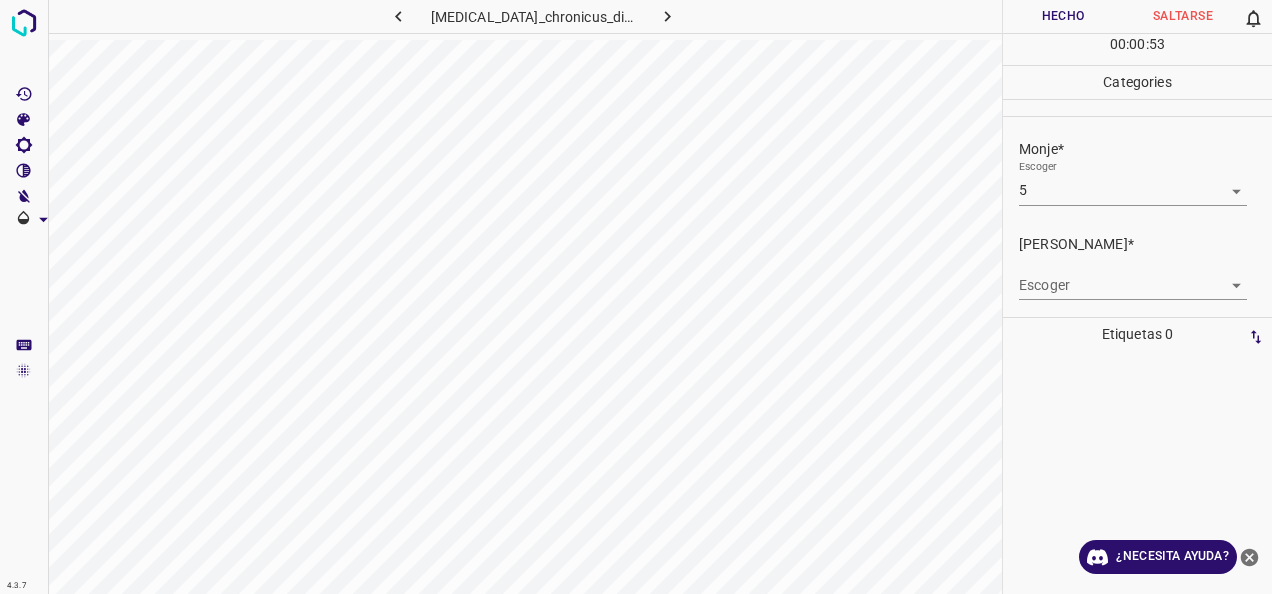 click on "Escoger ​" at bounding box center [1145, 277] 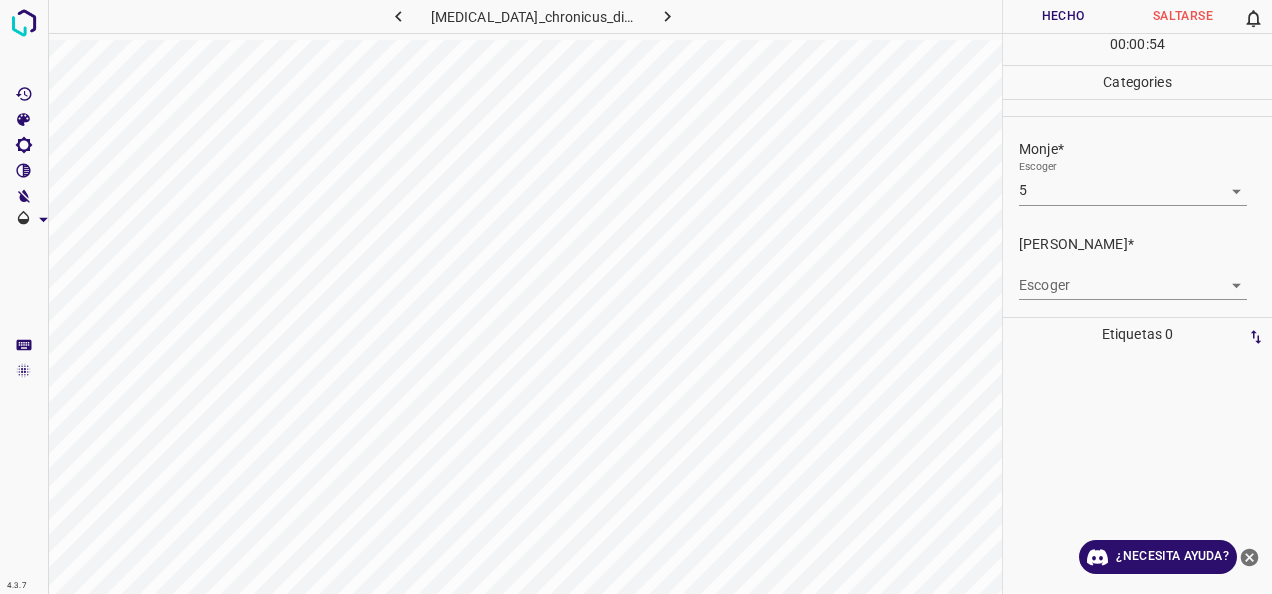 click on "4.3.7 [MEDICAL_DATA]_chronicus_discoides38.jpg [PERSON_NAME] 0 00   : 00   : 54   Categories Monje*  Escoger 5 5  [PERSON_NAME]*  Escoger ​ Etiquetas 0 Categories 1 Monje 2  [PERSON_NAME] Herramientas Espacio Cambiar entre modos (Dibujar y Editar) Yo Etiquetado automático R Restaurar zoom M Acercar N Alejar Borrar Eliminar etiqueta de selección Filtros Z Restaurar filtros X Filtro de saturación C Filtro de brillo V Filtro de contraste B Filtro de escala de grises General O Descargar ¿Necesita ayuda? -Mensaje de texto -Esconder -Borrar" at bounding box center (636, 297) 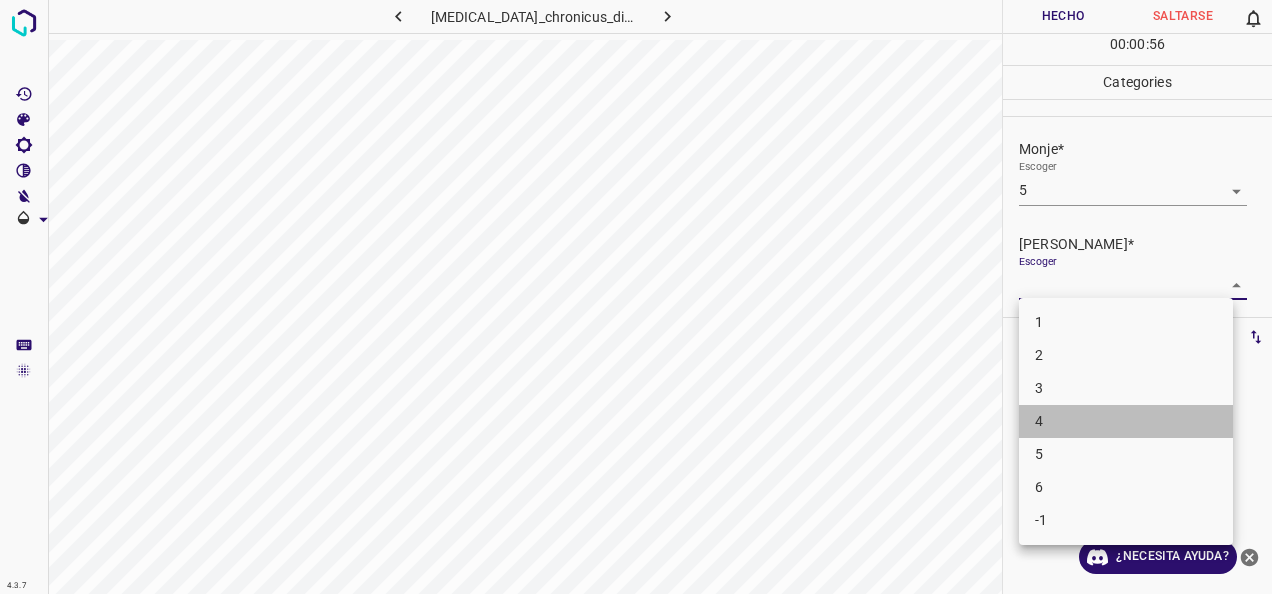 click on "4" at bounding box center (1126, 421) 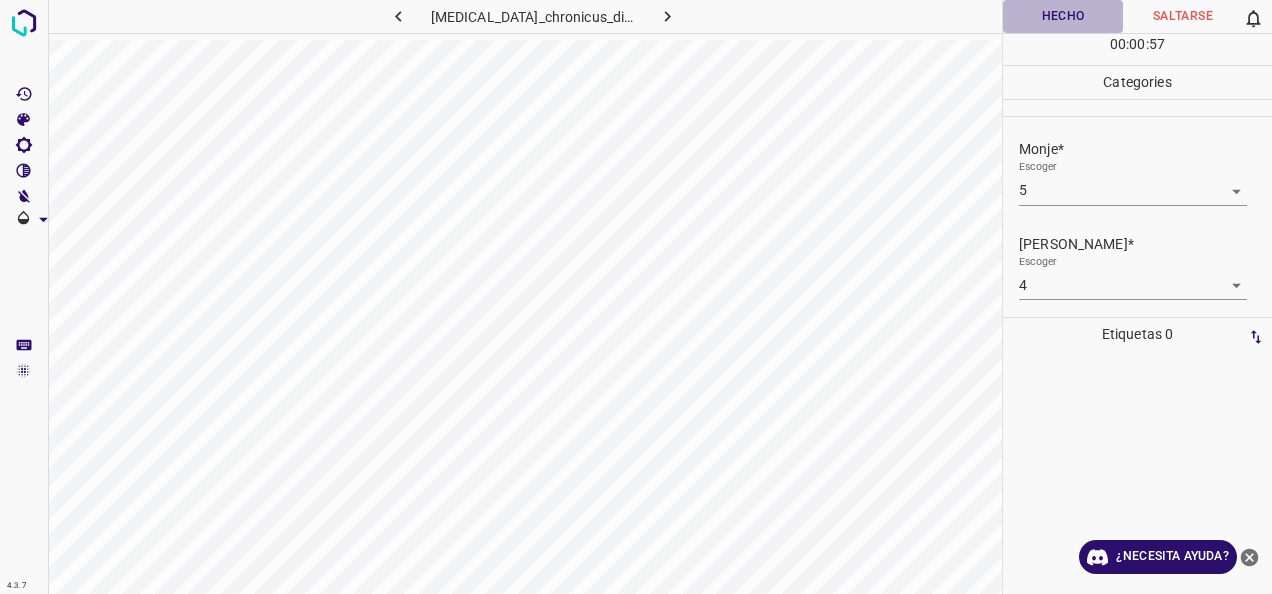 click on "Hecho" at bounding box center (1063, 16) 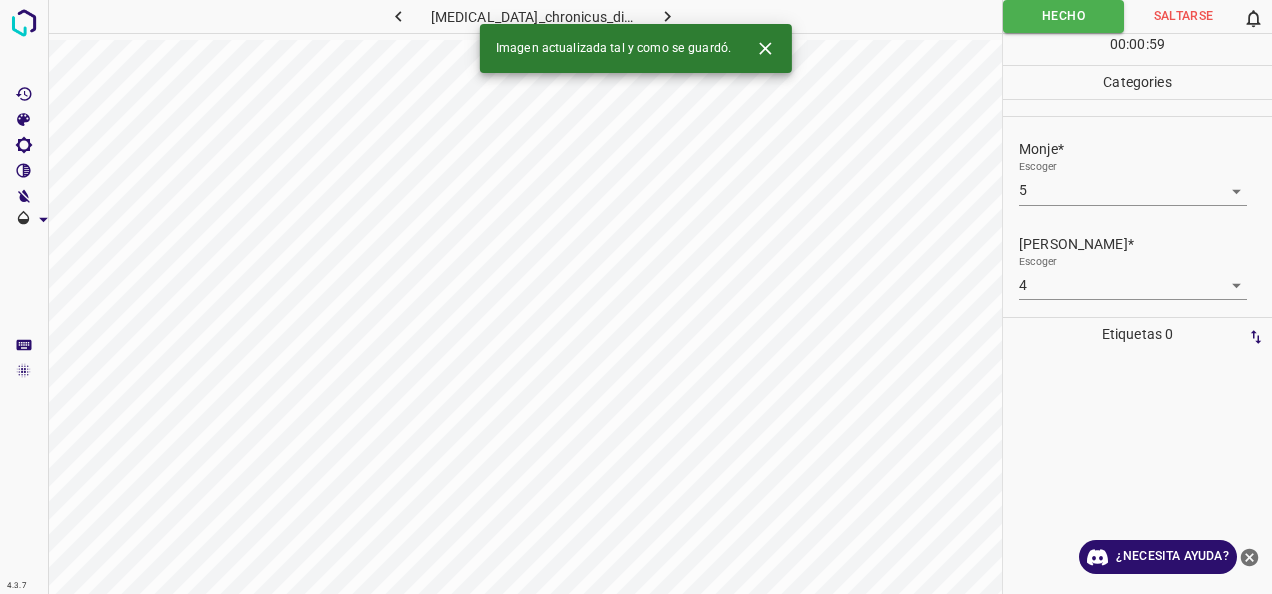 click 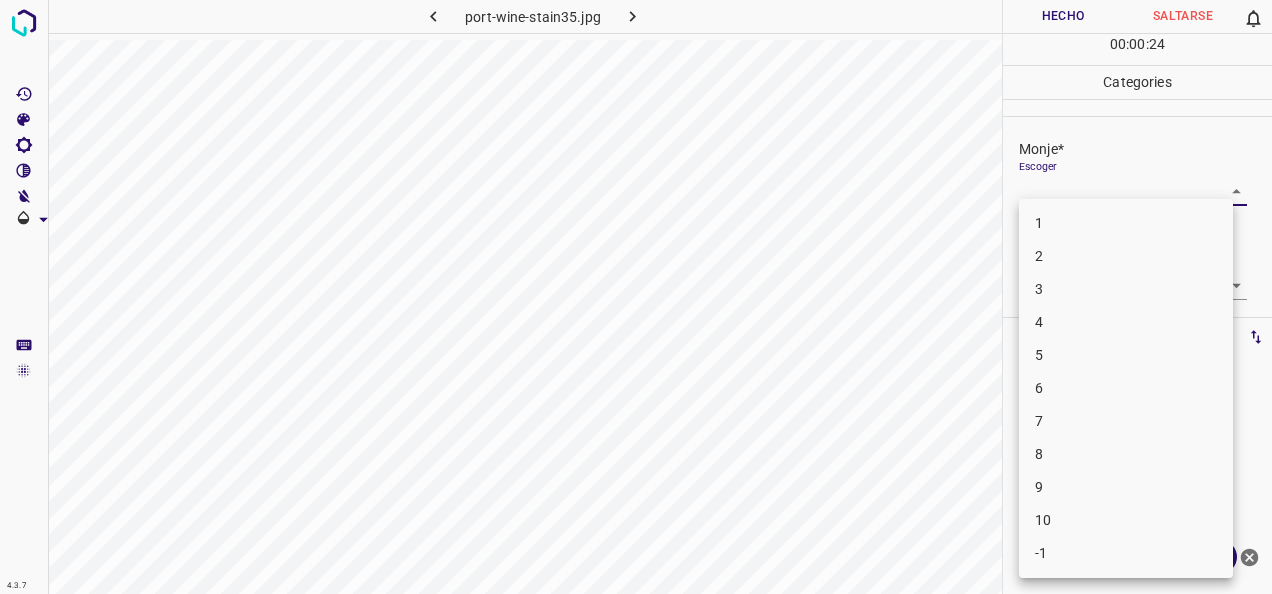 click on "4.3.7 port-wine-stain35.jpg Hecho Saltarse 0 00   : 00   : 24   Categories Monje*  Escoger ​  [PERSON_NAME]*  Escoger ​ Etiquetas 0 Categories 1 Monje 2  [PERSON_NAME] Herramientas Espacio Cambiar entre modos (Dibujar y Editar) Yo Etiquetado automático R Restaurar zoom M Acercar N Alejar Borrar Eliminar etiqueta de selección Filtros Z Restaurar filtros X Filtro de saturación C Filtro de brillo V Filtro de contraste B Filtro de escala de grises General O Descargar ¿Necesita ayuda? -Mensaje de texto -Esconder -Borrar 1 2 3 4 5 6 7 8 9 10 -1" at bounding box center (636, 297) 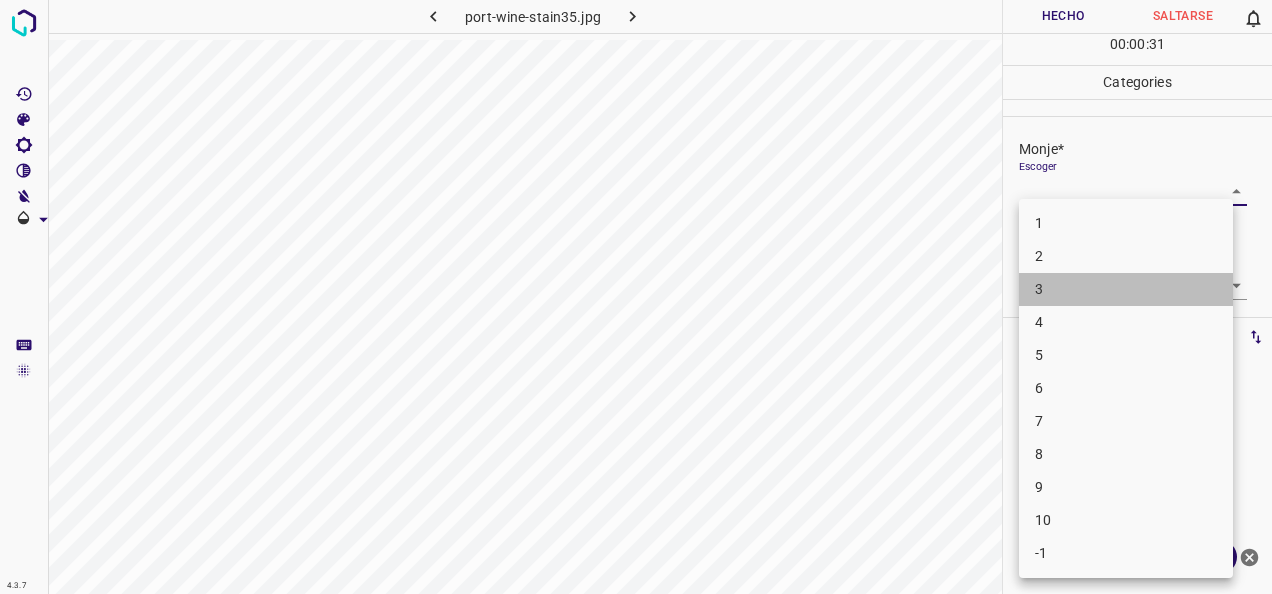 click on "3" at bounding box center (1126, 289) 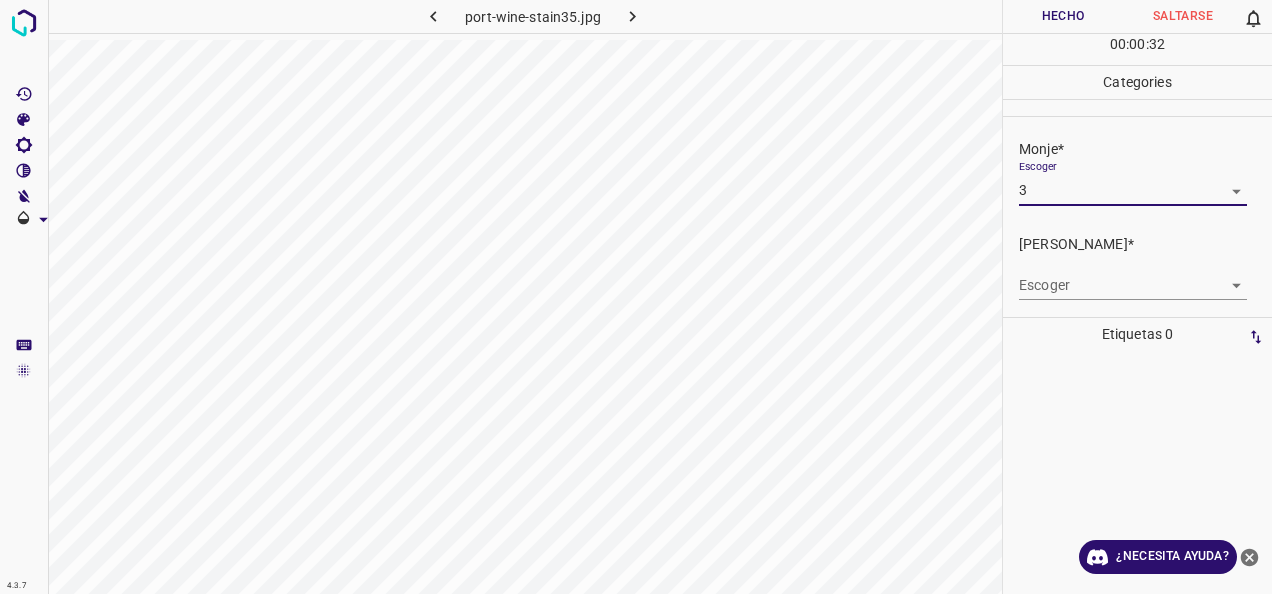 click on "4.3.7 port-wine-stain35.jpg Hecho Saltarse 0 00   : 00   : 32   Categories Monje*  Escoger 3 3  [PERSON_NAME]*  Escoger ​ Etiquetas 0 Categories 1 Monje 2  [PERSON_NAME] Herramientas Espacio Cambiar entre modos (Dibujar y Editar) Yo Etiquetado automático R Restaurar zoom M Acercar N Alejar Borrar Eliminar etiqueta de selección Filtros Z Restaurar filtros X Filtro de saturación C Filtro de brillo V Filtro de contraste B Filtro de escala de grises General O Descargar ¿Necesita ayuda? -Mensaje de texto -Esconder -Borrar" at bounding box center (636, 297) 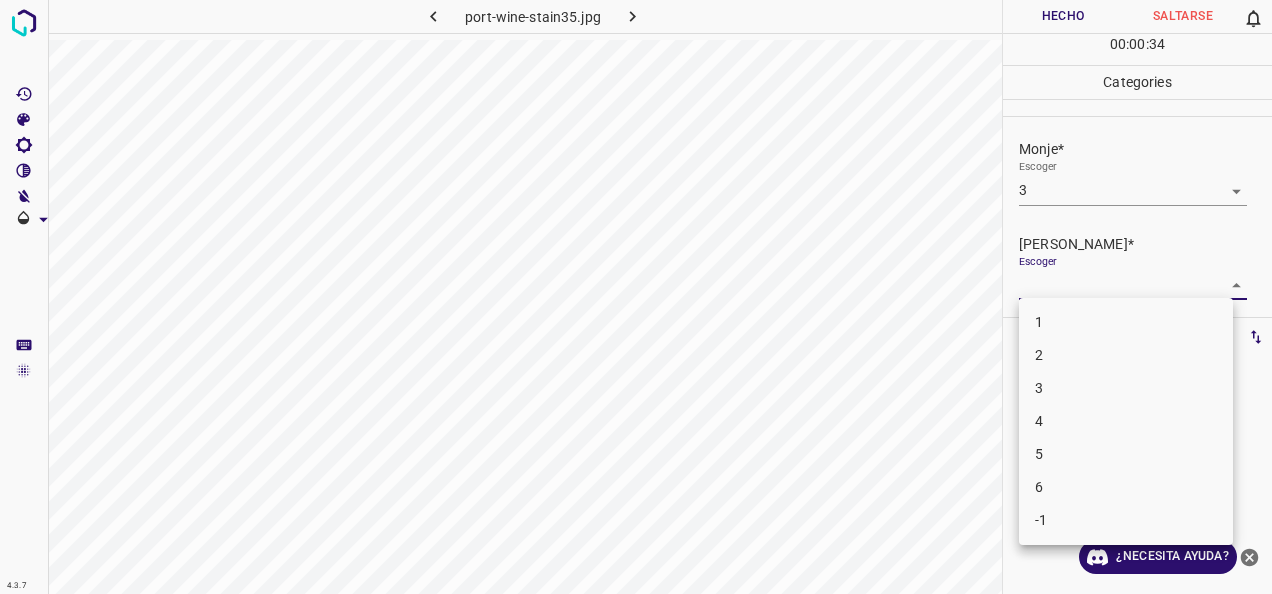 click on "2" at bounding box center [1126, 355] 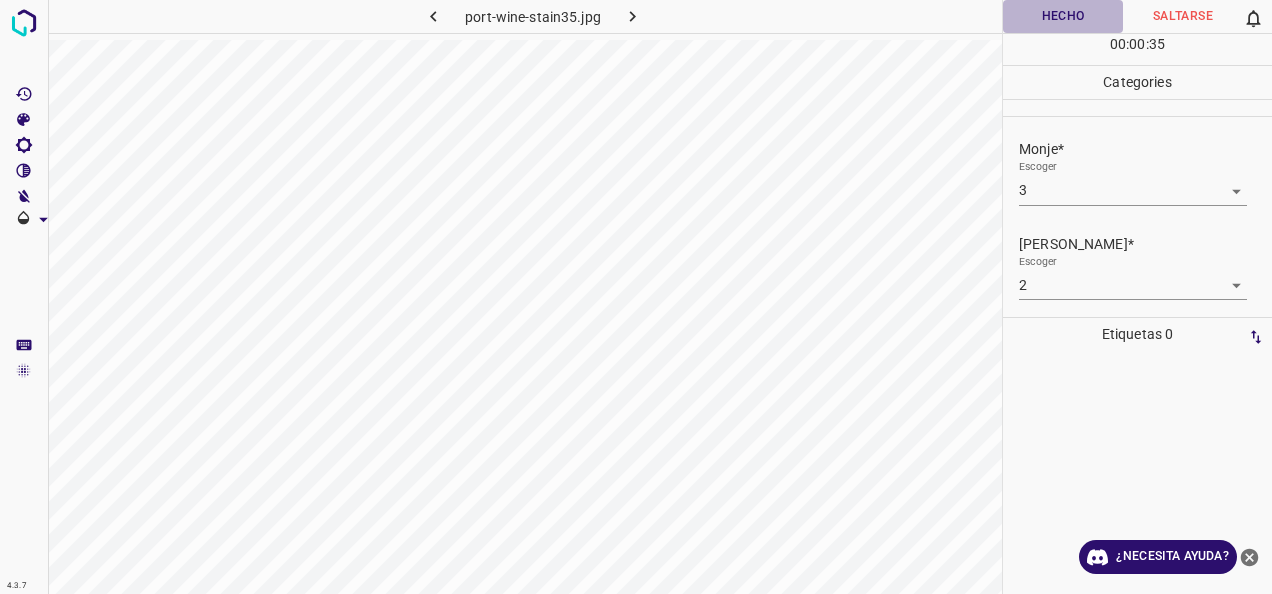 click on "Hecho" at bounding box center (1063, 16) 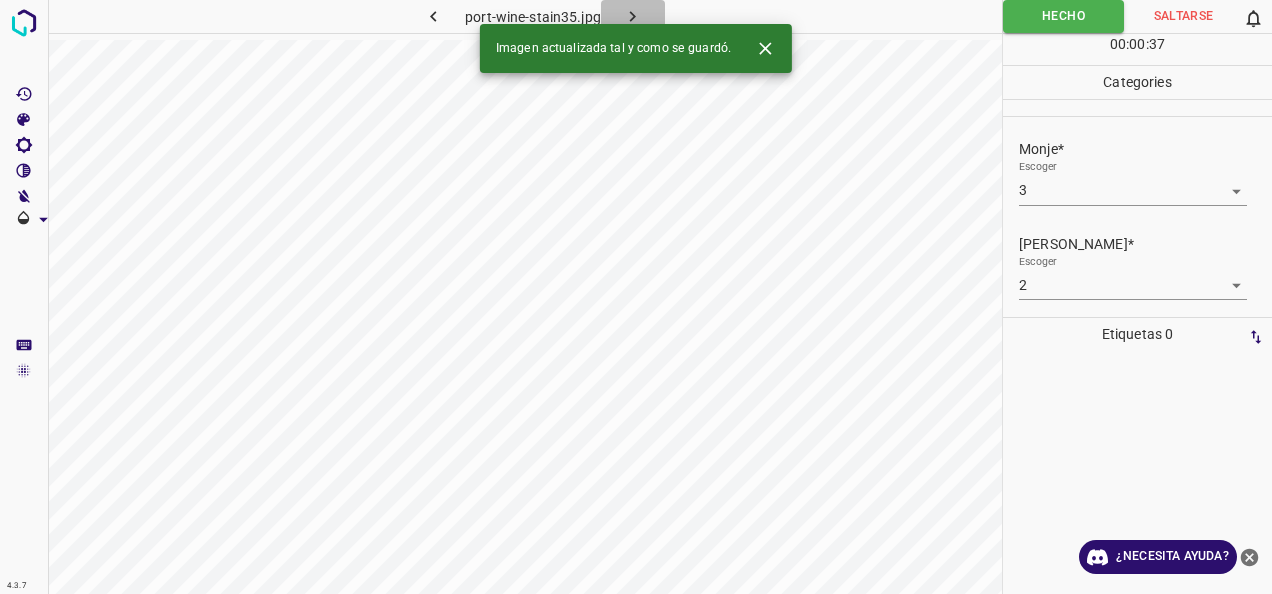 click 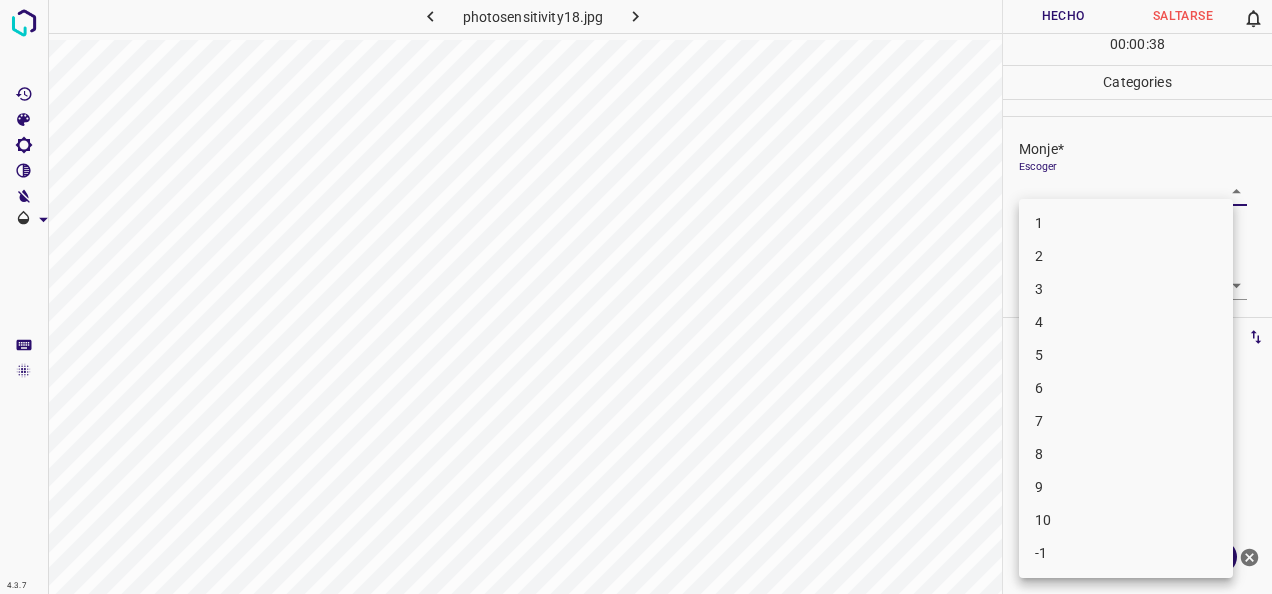 click on "4.3.7 photosensitivity18.jpg Hecho Saltarse 0 00   : 00   : 38   Categories Monje*  Escoger ​  [PERSON_NAME]*  Escoger ​ Etiquetas 0 Categories 1 Monje 2  [PERSON_NAME] Herramientas Espacio Cambiar entre modos (Dibujar y Editar) Yo Etiquetado automático R Restaurar zoom M Acercar N Alejar Borrar Eliminar etiqueta de selección Filtros Z Restaurar filtros X Filtro de saturación C Filtro de brillo V Filtro de contraste B Filtro de escala de grises General O Descargar ¿Necesita ayuda? -Mensaje de texto -Esconder -Borrar 1 2 3 4 5 6 7 8 9 10 -1" at bounding box center (636, 297) 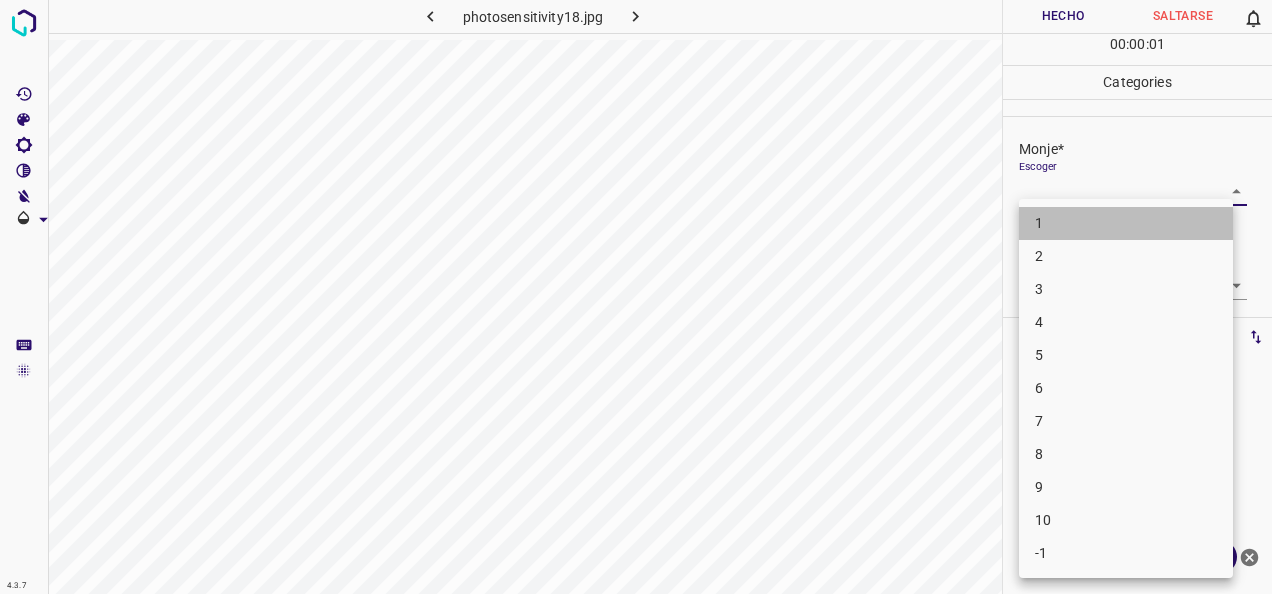 click on "1" at bounding box center [1126, 223] 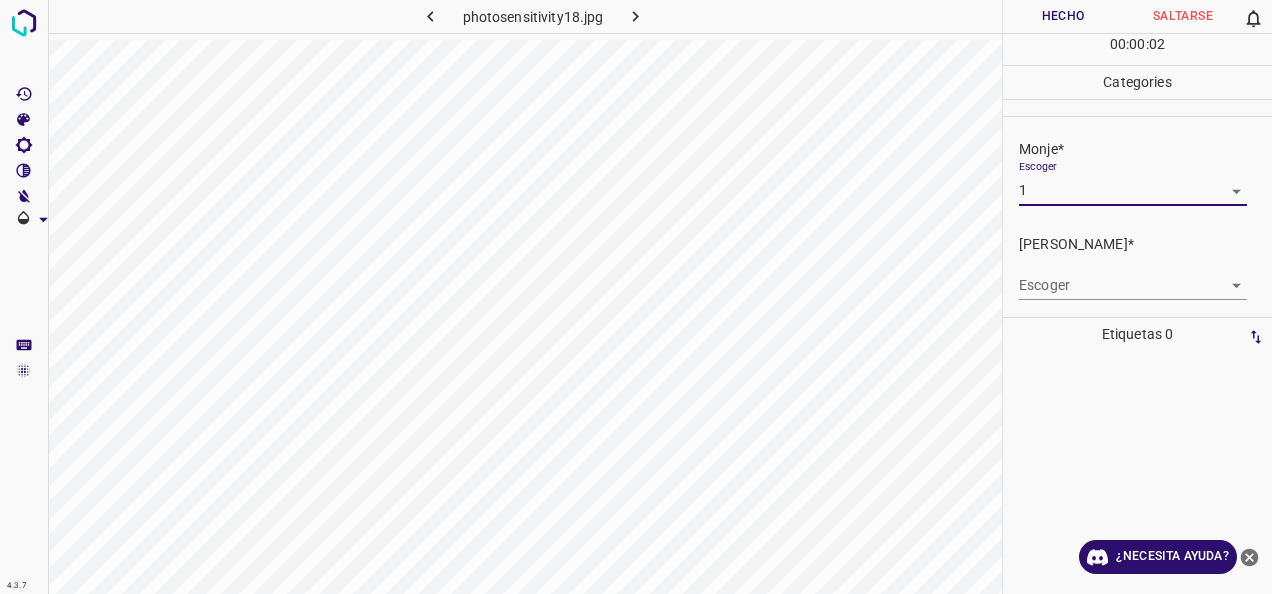 click on "4.3.7 photosensitivity18.jpg Hecho Saltarse 0 00   : 00   : 02   Categories Monje*  Escoger 1 1  [PERSON_NAME]*  Escoger ​ Etiquetas 0 Categories 1 Monje 2  [PERSON_NAME] Herramientas Espacio Cambiar entre modos (Dibujar y Editar) Yo Etiquetado automático R Restaurar zoom M Acercar N Alejar Borrar Eliminar etiqueta de selección Filtros Z Restaurar filtros X Filtro de saturación C Filtro de brillo V Filtro de contraste B Filtro de escala de grises General O Descargar ¿Necesita ayuda? -Mensaje de texto -Esconder -Borrar" at bounding box center [636, 297] 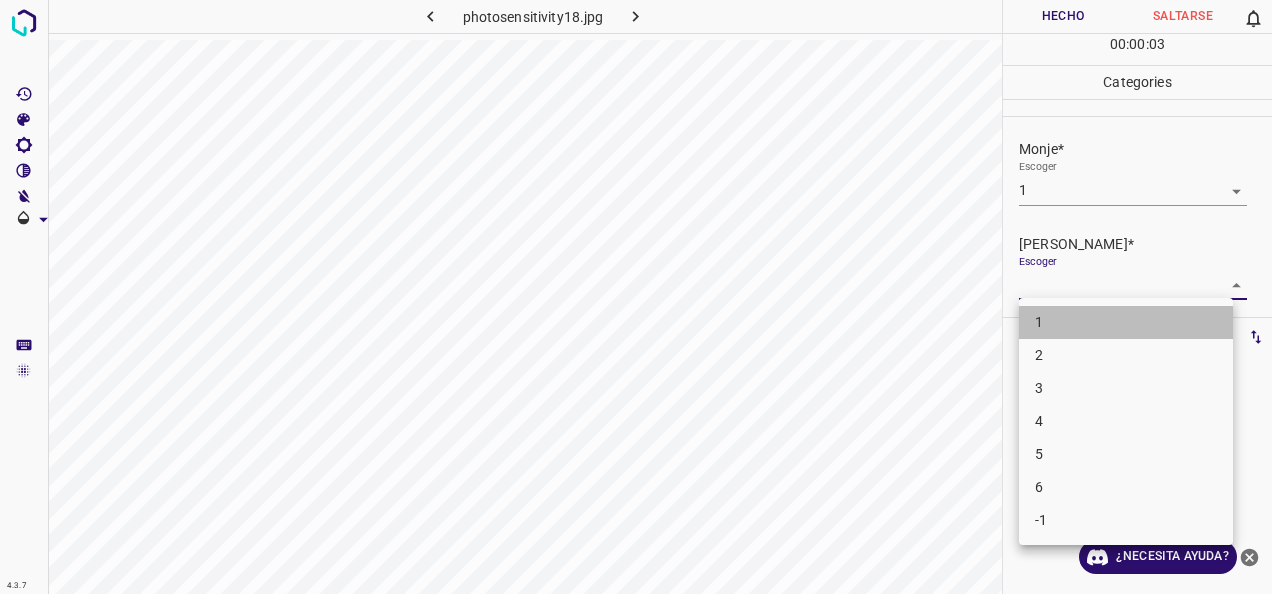 click on "1" at bounding box center (1126, 322) 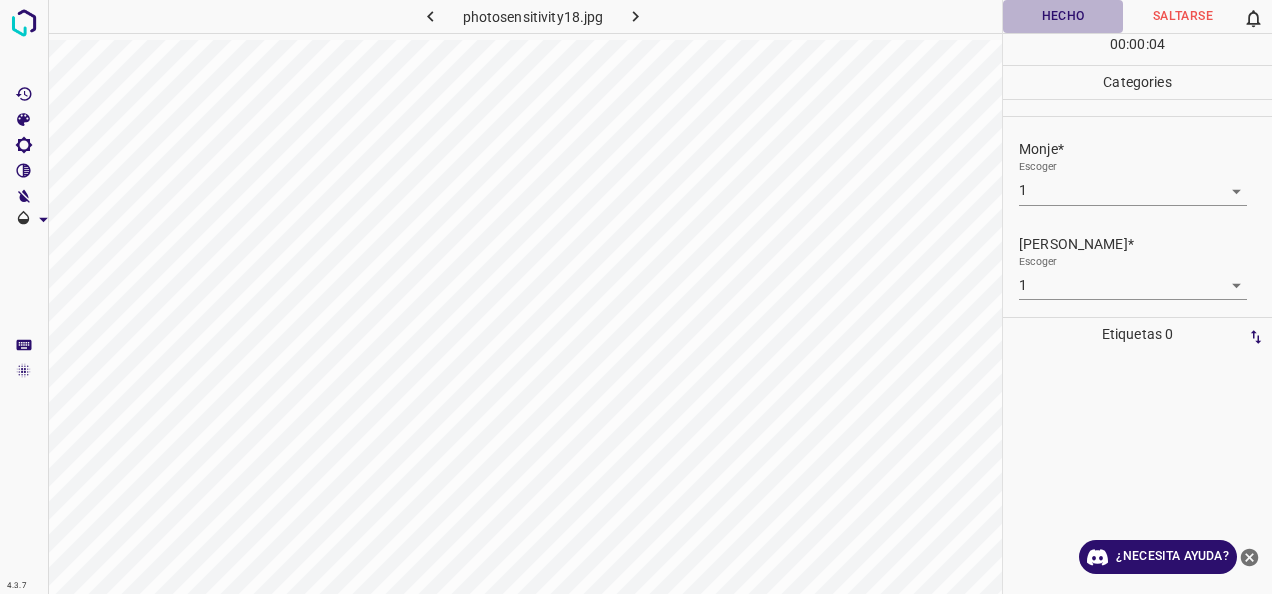 click on "Hecho" at bounding box center (1063, 16) 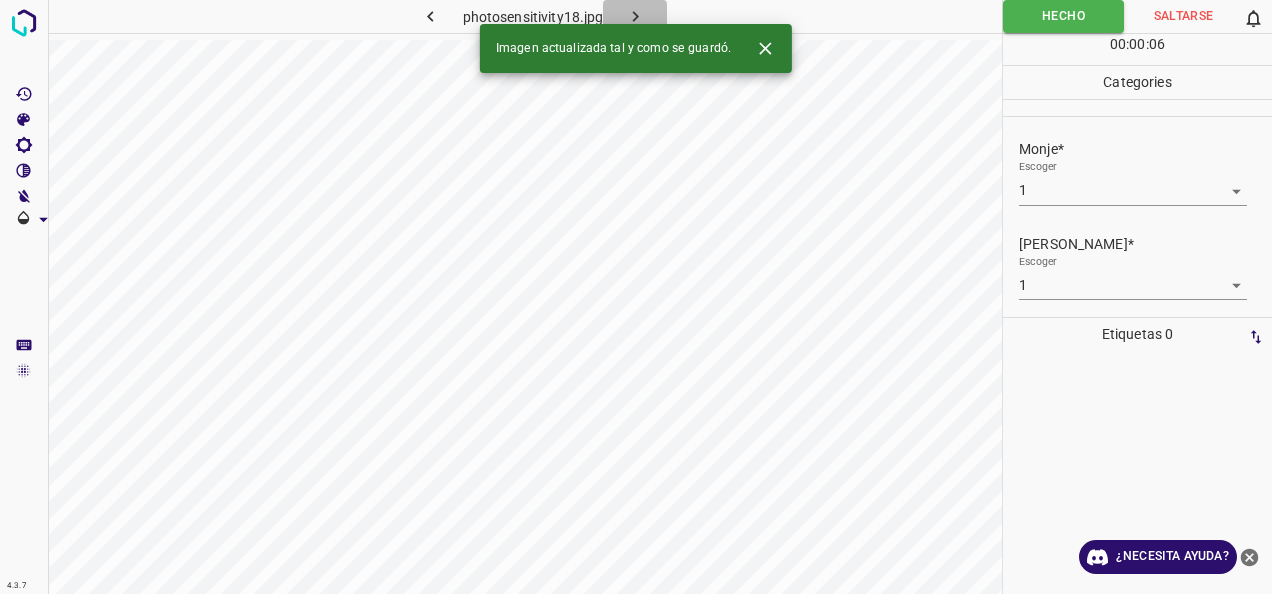 click 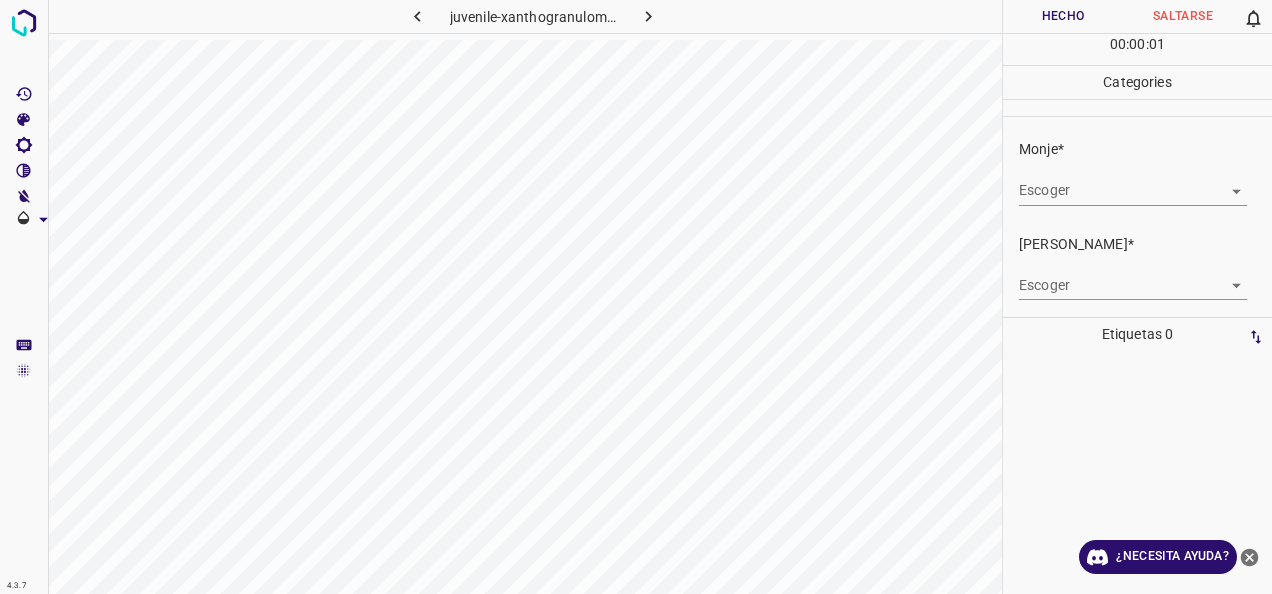 click on "4.3.7 juvenile-xanthogranuloma32.jpg Hecho Saltarse 0 00   : 00   : 01   Categories Monje*  Escoger ​  [PERSON_NAME]*  Escoger ​ Etiquetas 0 Categories 1 Monje 2  [PERSON_NAME] Herramientas Espacio Cambiar entre modos (Dibujar y Editar) Yo Etiquetado automático R Restaurar zoom M Acercar N Alejar Borrar Eliminar etiqueta de selección Filtros Z Restaurar filtros X Filtro de saturación C Filtro de brillo V Filtro de contraste B Filtro de escala de grises General O Descargar ¿Necesita ayuda? -Mensaje de texto -Esconder -Borrar" at bounding box center [636, 297] 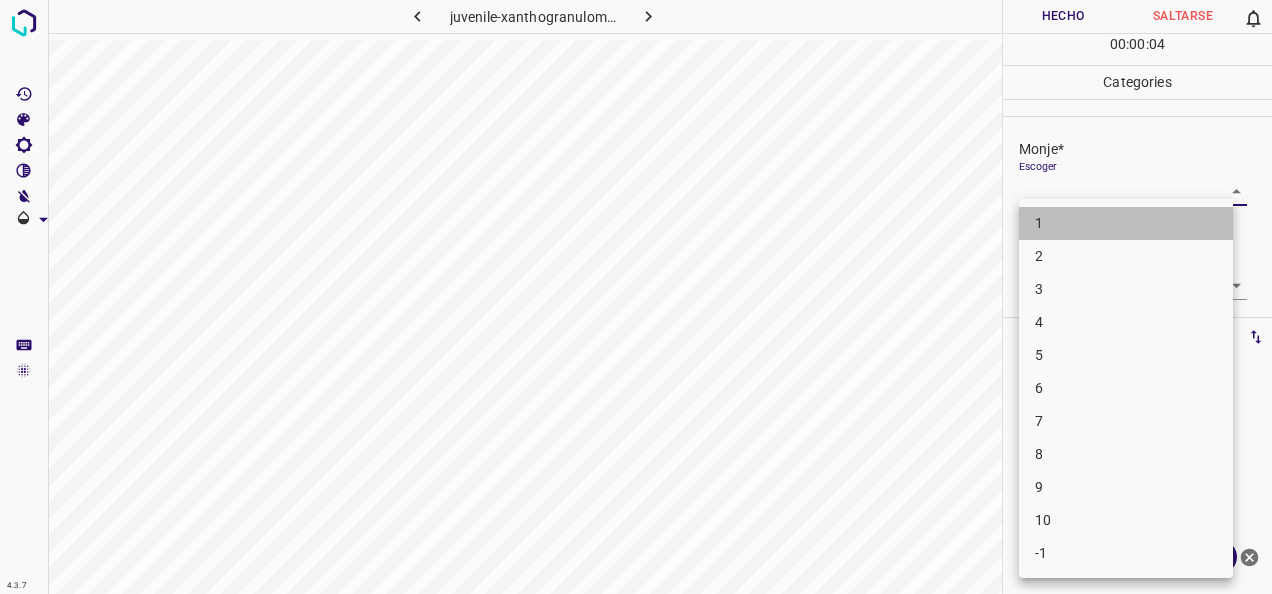 click on "1" at bounding box center (1126, 223) 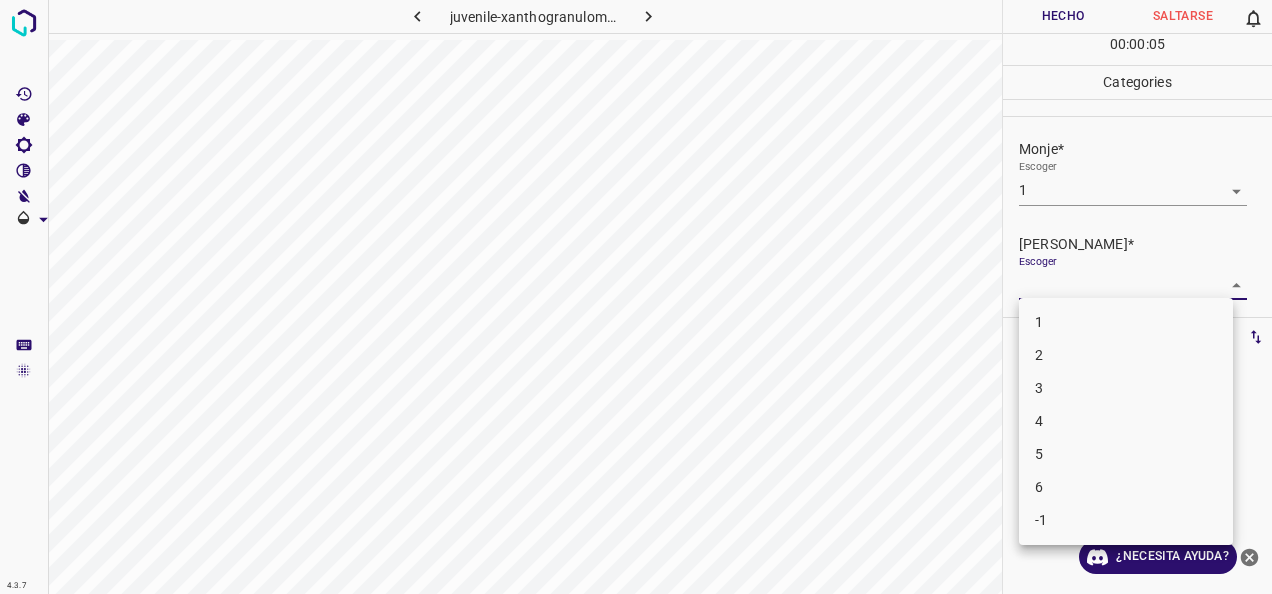 click on "4.3.7 juvenile-xanthogranuloma32.jpg Hecho Saltarse 0 00   : 00   : 05   Categories Monje*  Escoger 1 1  [PERSON_NAME]*  Escoger ​ Etiquetas 0 Categories 1 Monje 2  [PERSON_NAME] Herramientas Espacio Cambiar entre modos (Dibujar y Editar) Yo Etiquetado automático R Restaurar zoom M Acercar N Alejar Borrar Eliminar etiqueta de selección Filtros Z Restaurar filtros X Filtro de saturación C Filtro de brillo V Filtro de contraste B Filtro de escala de grises General O Descargar ¿Necesita ayuda? -Mensaje de texto -Esconder -Borrar 1 2 3 4 5 6 -1" at bounding box center (636, 297) 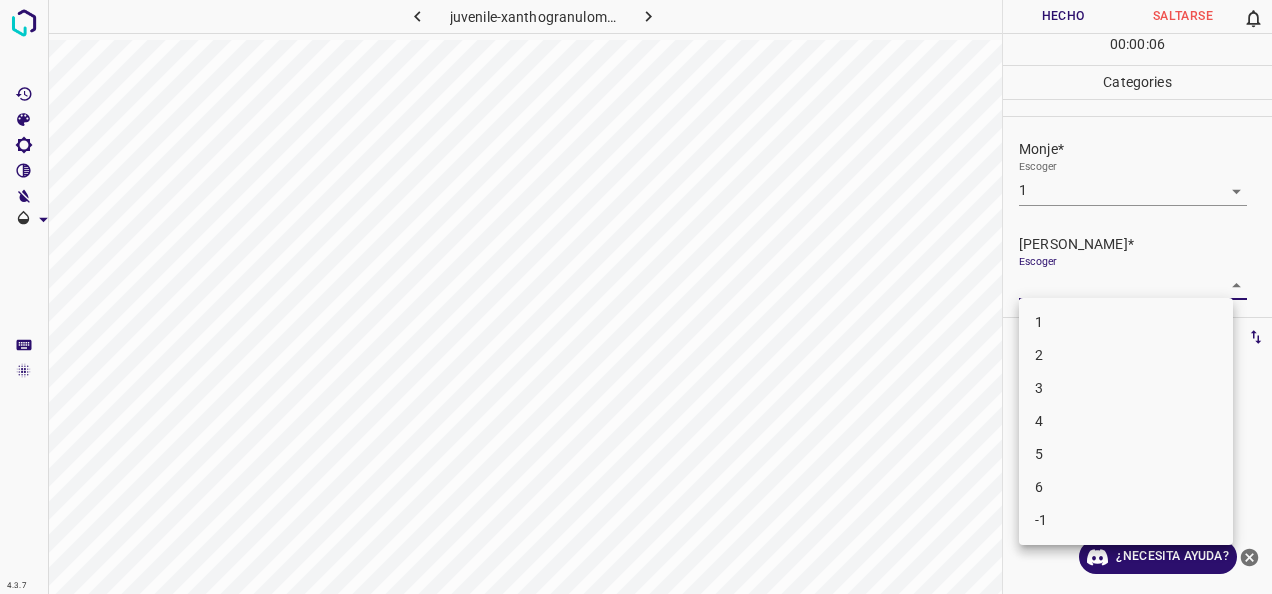 click on "1" at bounding box center (1126, 322) 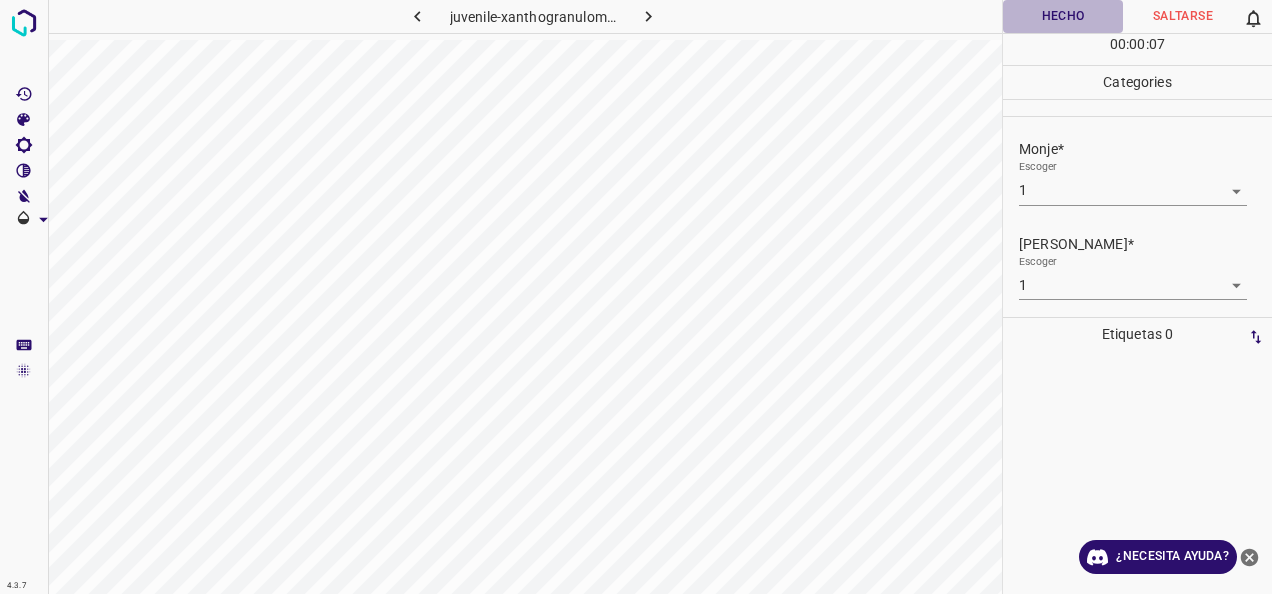 click on "Hecho" at bounding box center (1063, 16) 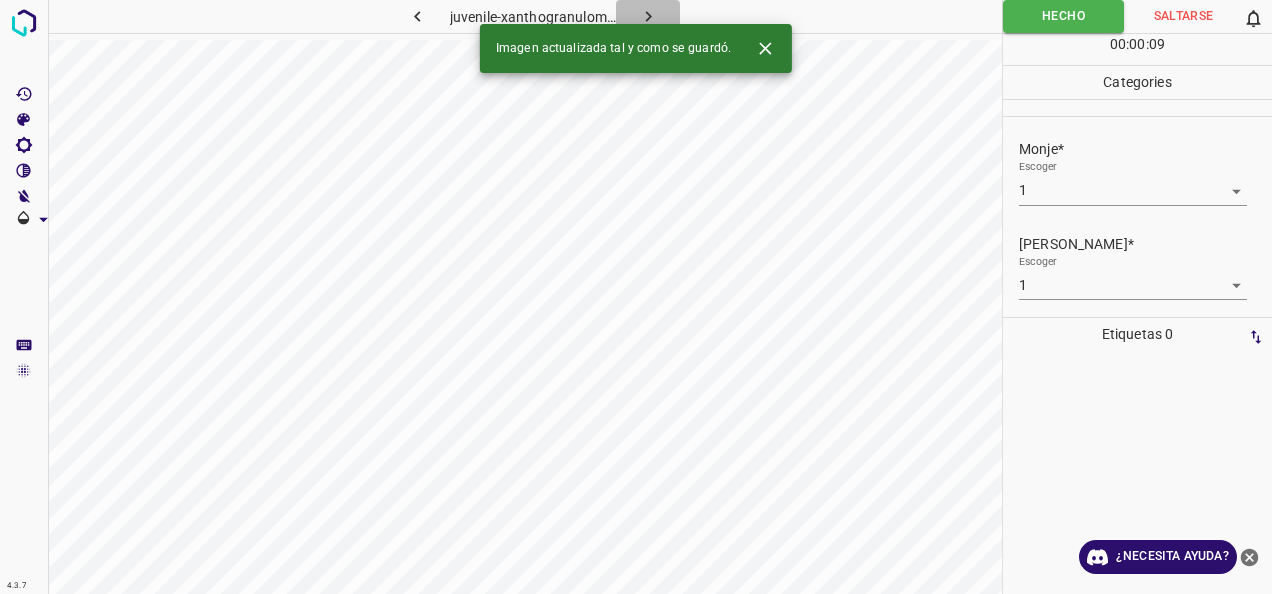 click 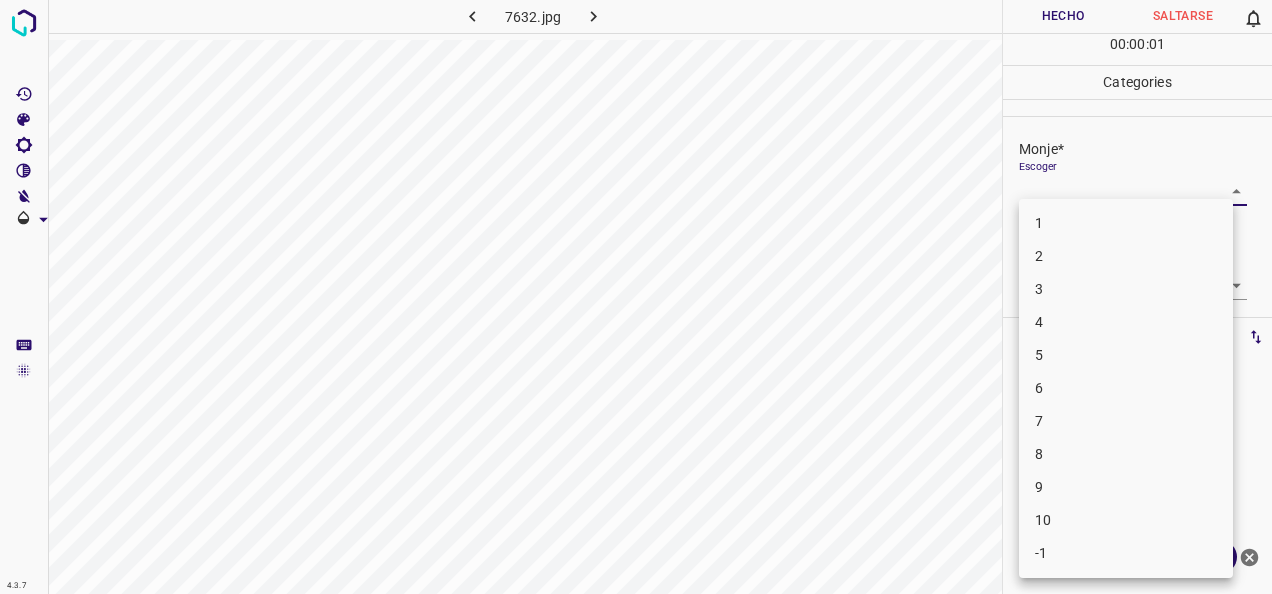 click on "4.3.7 7632.jpg Hecho Saltarse 0 00   : 00   : 01   Categories Monje*  Escoger ​  [PERSON_NAME]*  Escoger ​ Etiquetas 0 Categories 1 Monje 2  [PERSON_NAME] Herramientas Espacio Cambiar entre modos (Dibujar y Editar) Yo Etiquetado automático R Restaurar zoom M Acercar N Alejar Borrar Eliminar etiqueta de selección Filtros Z Restaurar filtros X Filtro de saturación C Filtro de brillo V Filtro de contraste B Filtro de escala de grises General O Descargar ¿Necesita ayuda? -Mensaje de texto -Esconder -Borrar 1 2 3 4 5 6 7 8 9 10 -1" at bounding box center [636, 297] 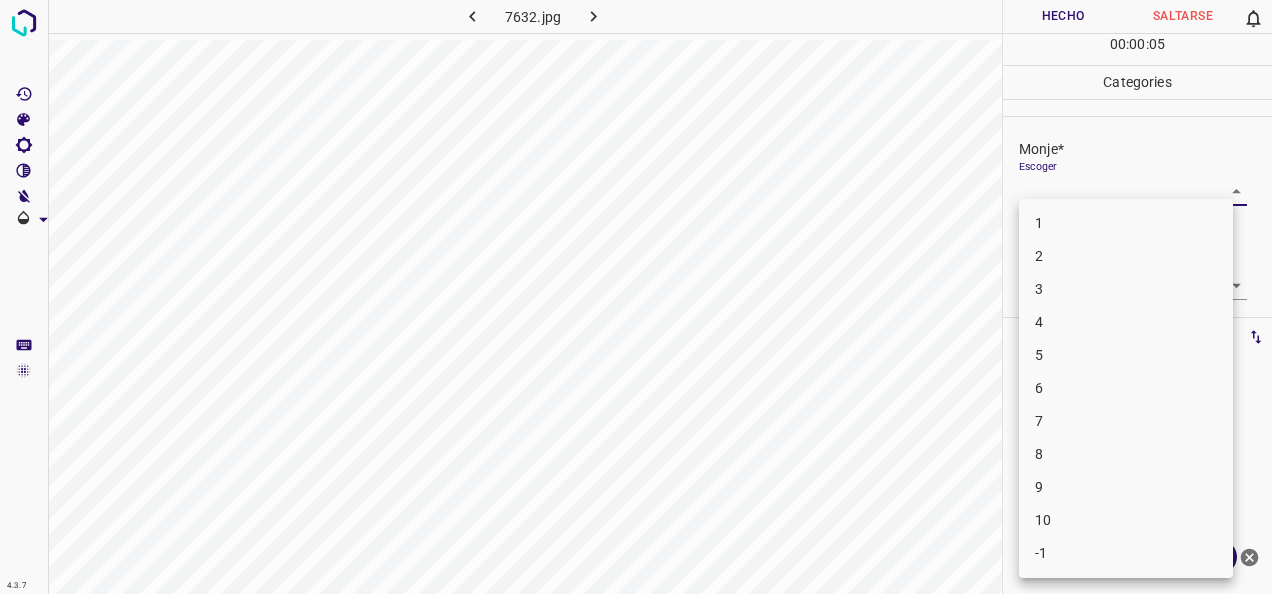 click on "5" at bounding box center (1126, 355) 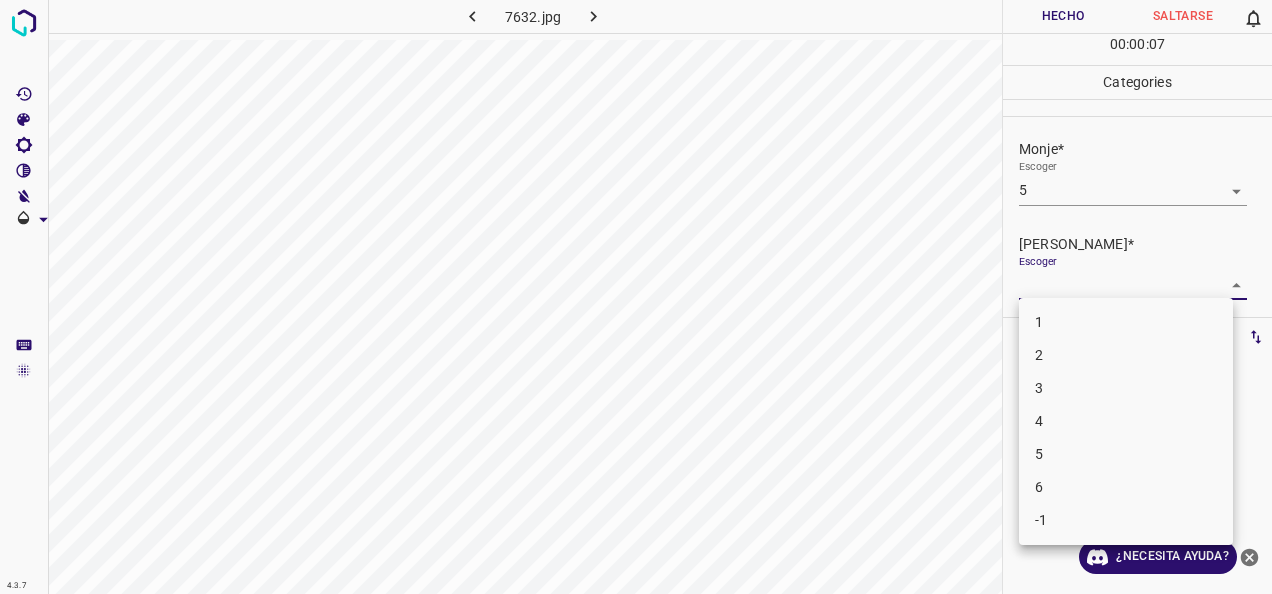 click on "4.3.7 7632.jpg [PERSON_NAME] 0 00   : 00   : 07   Categories Monje*  Escoger 5 5  [PERSON_NAME]*  Escoger ​ Etiquetas 0 Categories 1 Monje 2  [PERSON_NAME] Herramientas Espacio Cambiar entre modos (Dibujar y Editar) Yo Etiquetado automático R Restaurar zoom M Acercar N Alejar Borrar Eliminar etiqueta de selección Filtros Z Restaurar filtros X Filtro de saturación C Filtro de brillo V Filtro de contraste B Filtro de escala de grises General O Descargar ¿Necesita ayuda? -Mensaje de texto -Esconder -Borrar 1 2 3 4 5 6 -1" at bounding box center (636, 297) 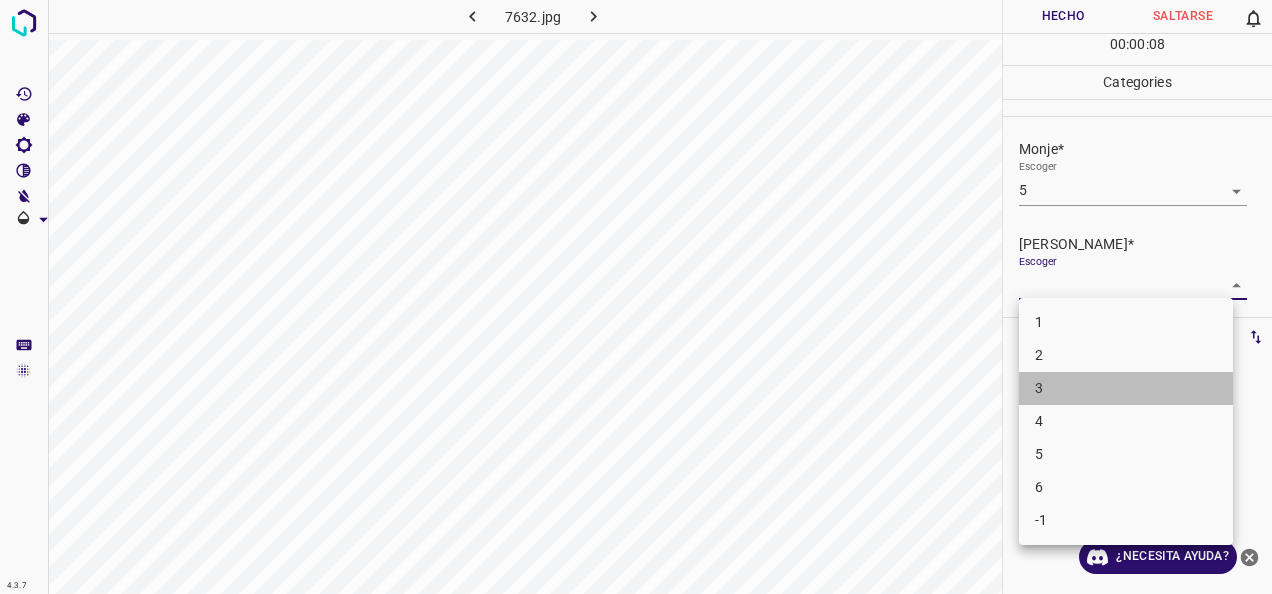 click on "3" at bounding box center (1126, 388) 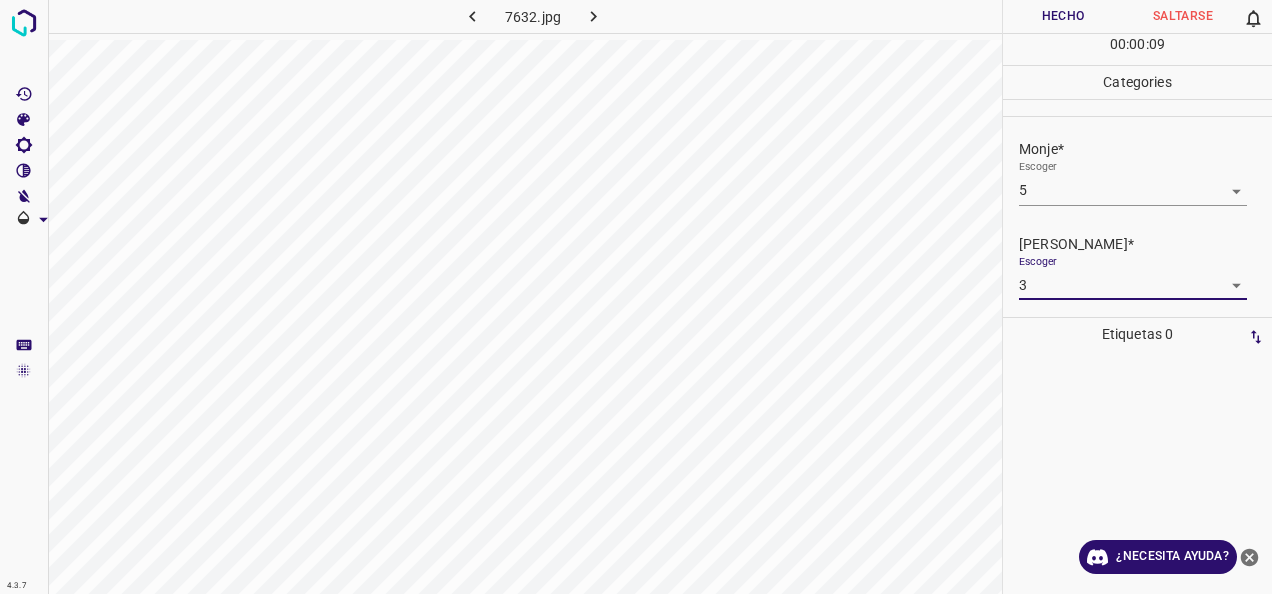 click on "Hecho" at bounding box center (1063, 16) 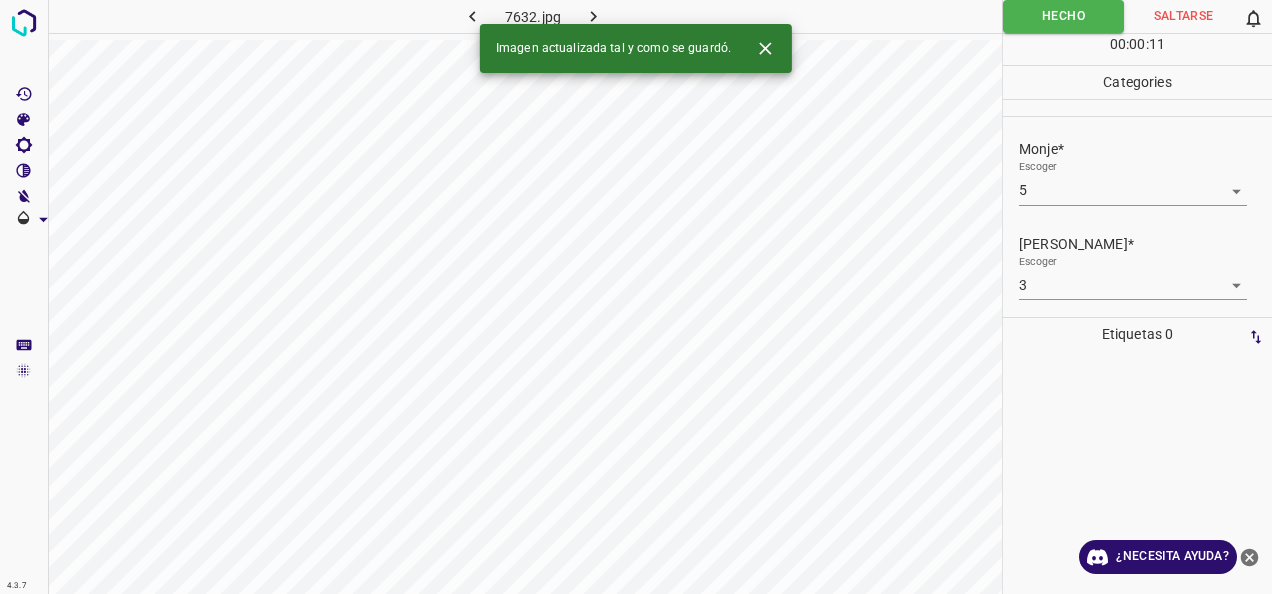 click 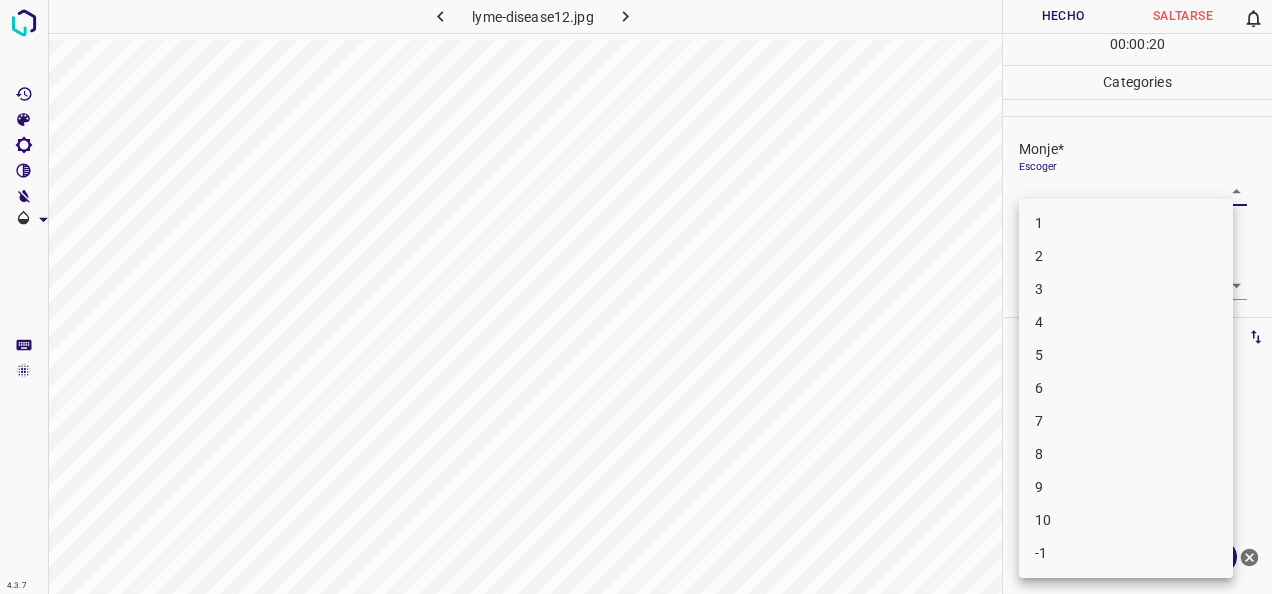 click on "4.3.7 lyme-disease12.jpg Hecho Saltarse 0 00   : 00   : 20   Categories Monje*  Escoger ​  [PERSON_NAME]*  Escoger ​ Etiquetas 0 Categories 1 Monje 2  [PERSON_NAME] Herramientas Espacio Cambiar entre modos (Dibujar y Editar) Yo Etiquetado automático R Restaurar zoom M Acercar N Alejar Borrar Eliminar etiqueta de selección Filtros Z Restaurar filtros X Filtro de saturación C Filtro de brillo V Filtro de contraste B Filtro de escala de grises General O Descargar ¿Necesita ayuda? -Mensaje de texto -Esconder -Borrar 1 2 3 4 5 6 7 8 9 10 -1" at bounding box center (636, 297) 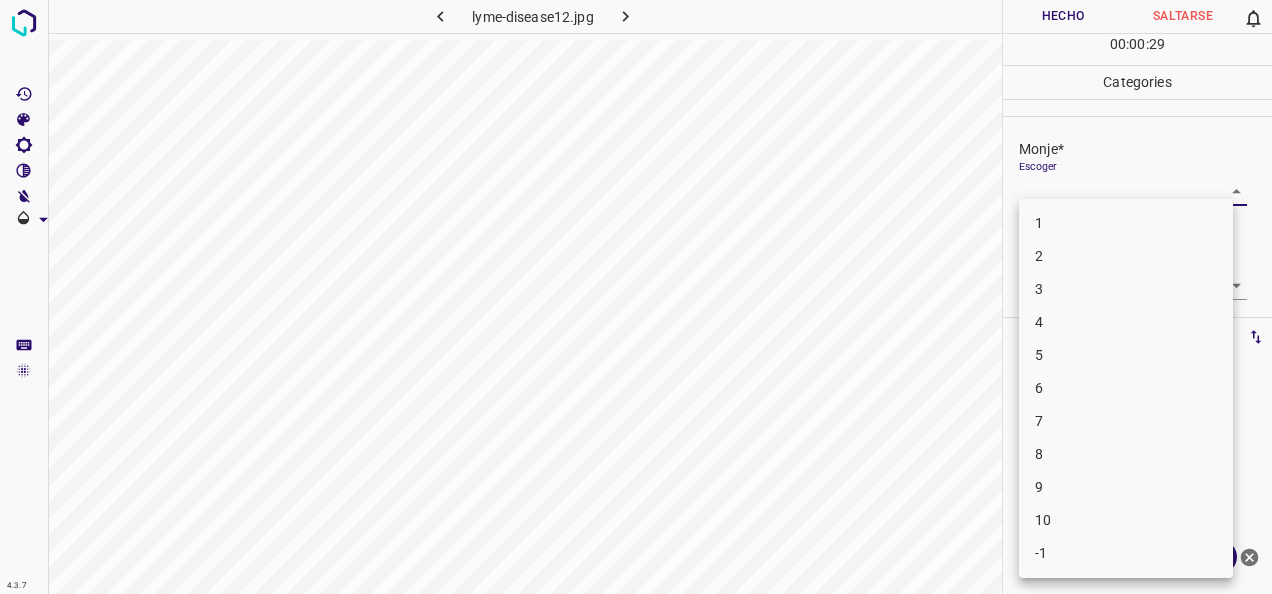 click on "2" at bounding box center [1126, 256] 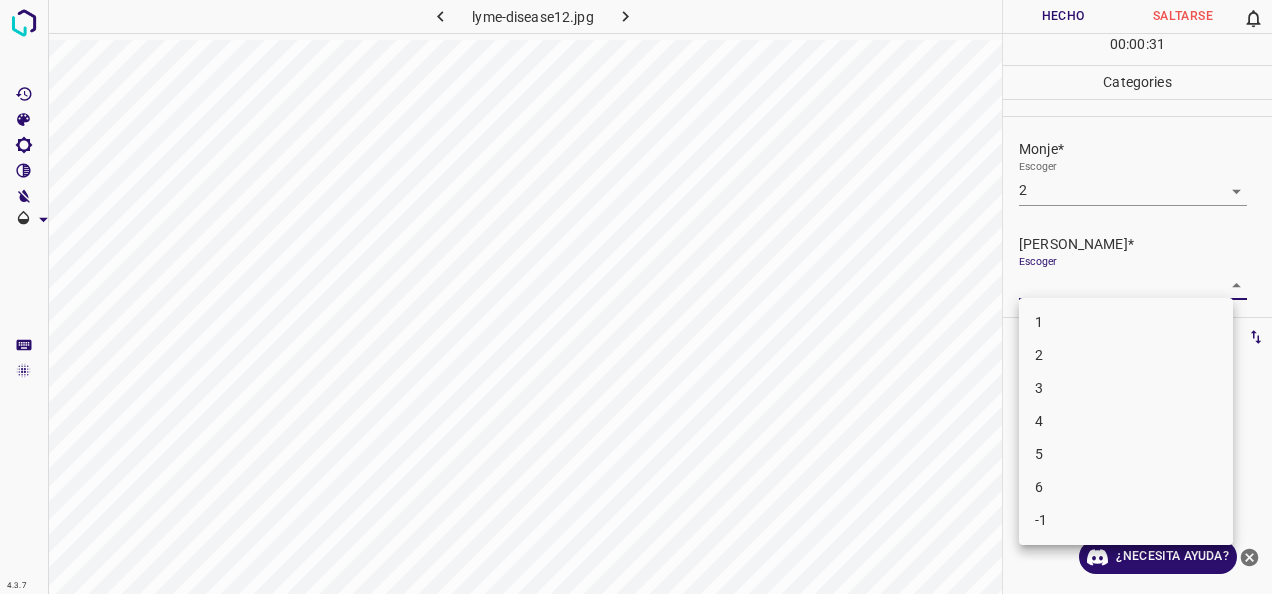 click on "4.3.7 lyme-disease12.jpg Hecho Saltarse 0 00   : 00   : 31   Categories Monje*  Escoger 2 2  [PERSON_NAME]*  Escoger ​ Etiquetas 0 Categories 1 Monje 2  [PERSON_NAME] Herramientas Espacio Cambiar entre modos (Dibujar y Editar) Yo Etiquetado automático R Restaurar zoom M Acercar N Alejar Borrar Eliminar etiqueta de selección Filtros Z Restaurar filtros X Filtro de saturación C Filtro de brillo V Filtro de contraste B Filtro de escala de grises General O Descargar ¿Necesita ayuda? -Mensaje de texto -Esconder -Borrar 1 2 3 4 5 6 -1" at bounding box center [636, 297] 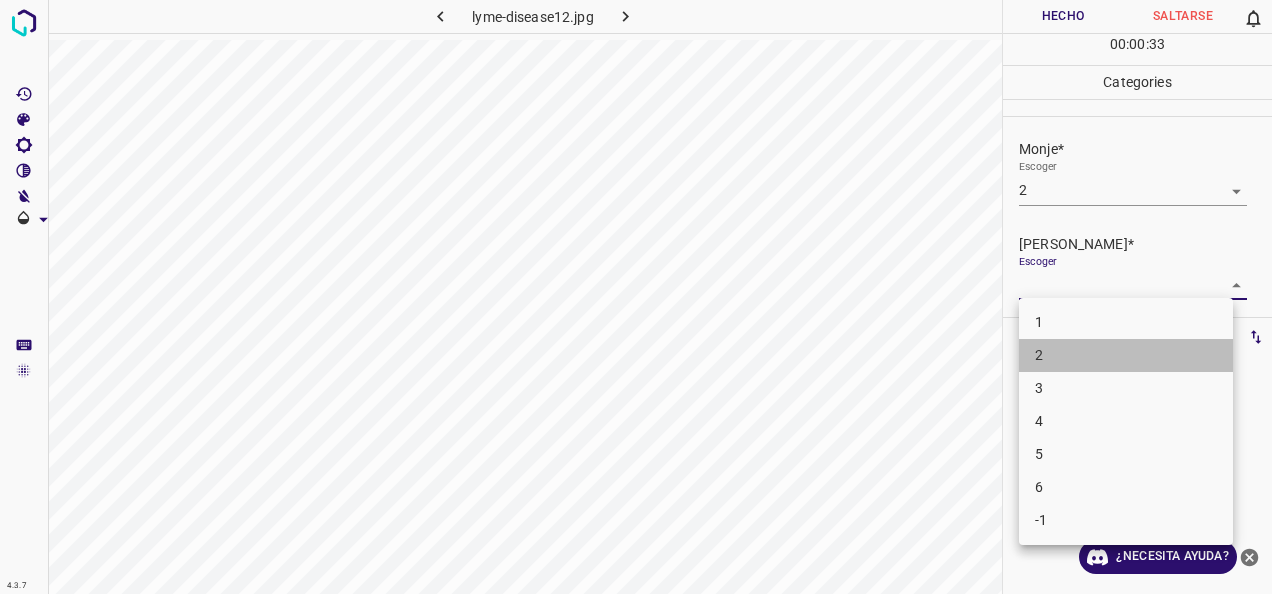 click on "2" at bounding box center [1126, 355] 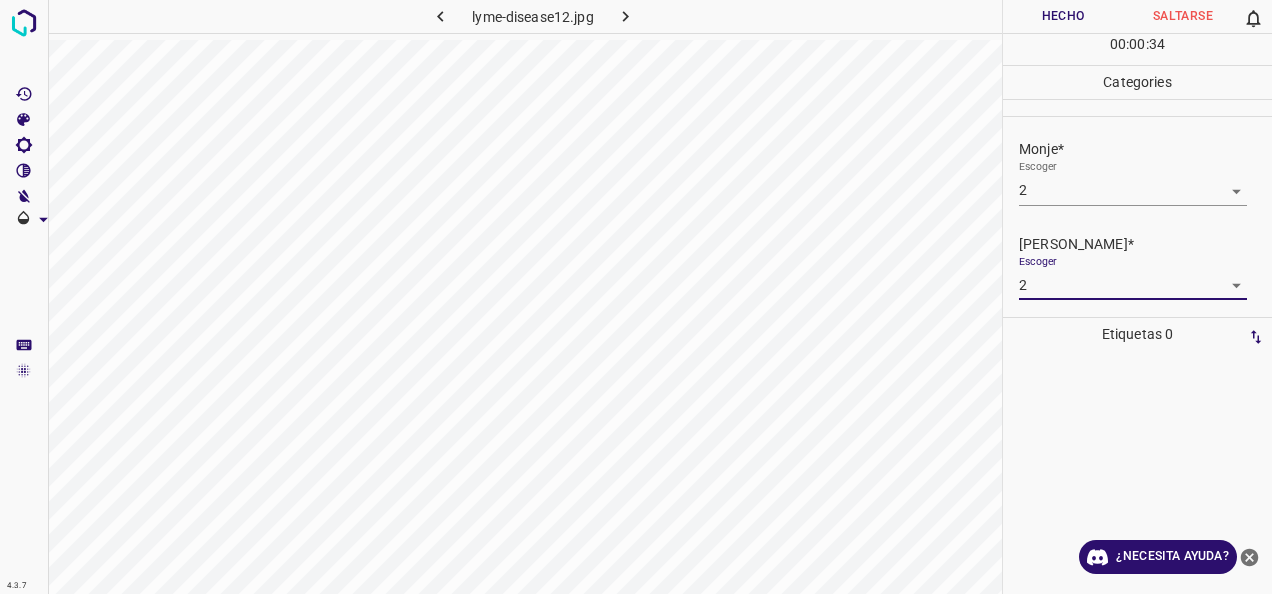 click on "Hecho" at bounding box center [1063, 16] 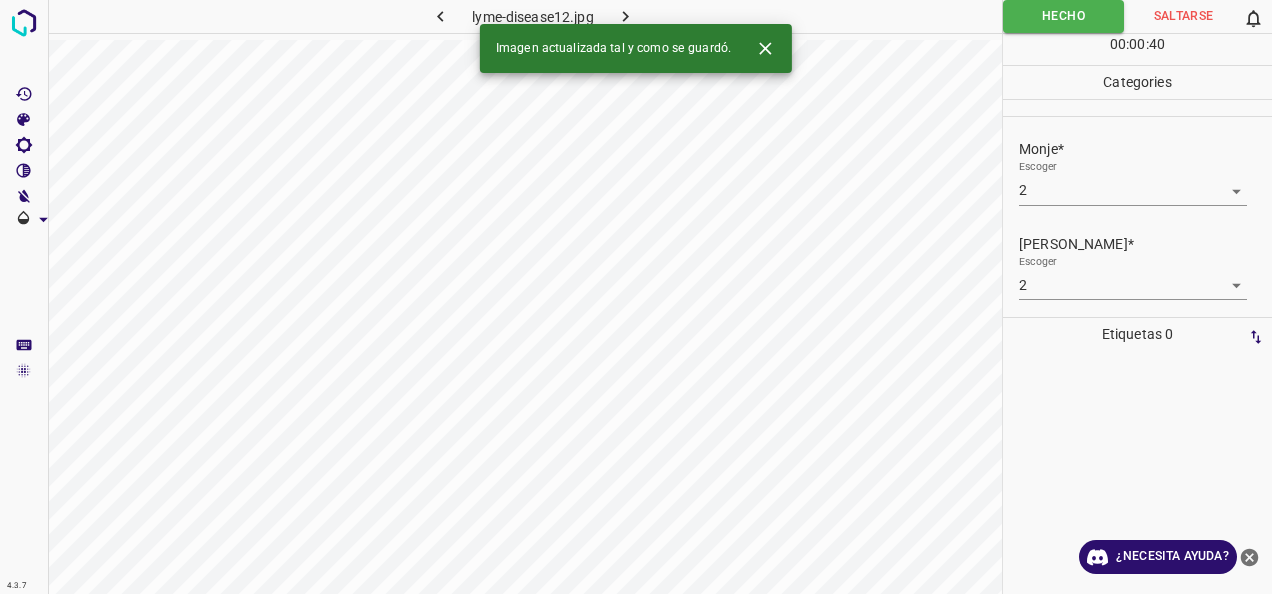 click 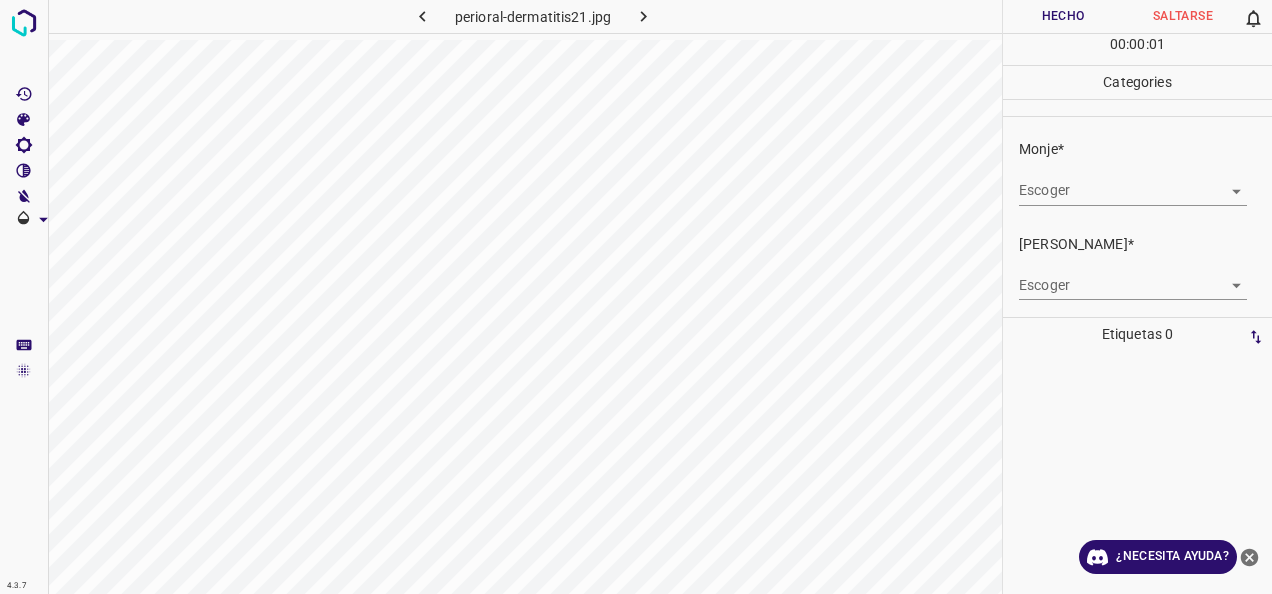 click on "4.3.7 perioral-dermatitis21.jpg Hecho Saltarse 0 00   : 00   : 01   Categories Monje*  Escoger ​  [PERSON_NAME]*  Escoger ​ Etiquetas 0 Categories 1 Monje 2  [PERSON_NAME] Herramientas Espacio Cambiar entre modos (Dibujar y Editar) Yo Etiquetado automático R Restaurar zoom M Acercar N Alejar Borrar Eliminar etiqueta de selección Filtros Z Restaurar filtros X Filtro de saturación C Filtro de brillo V Filtro de contraste B Filtro de escala de grises General O Descargar ¿Necesita ayuda? -Mensaje de texto -Esconder -Borrar" at bounding box center (636, 297) 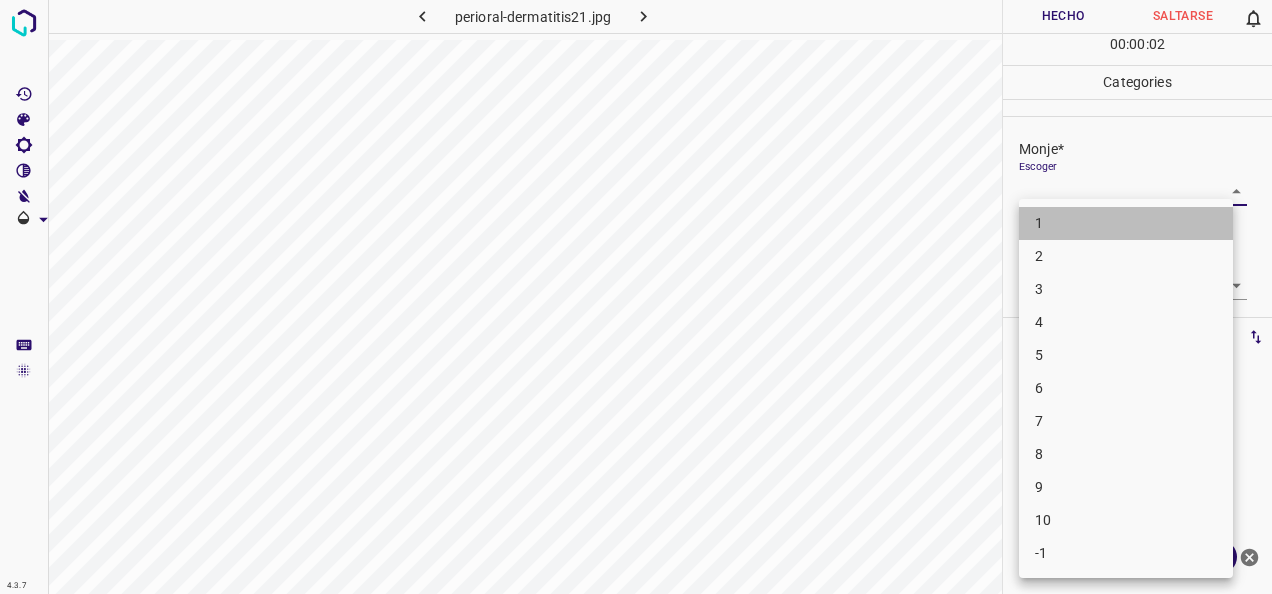 click on "1" at bounding box center [1126, 223] 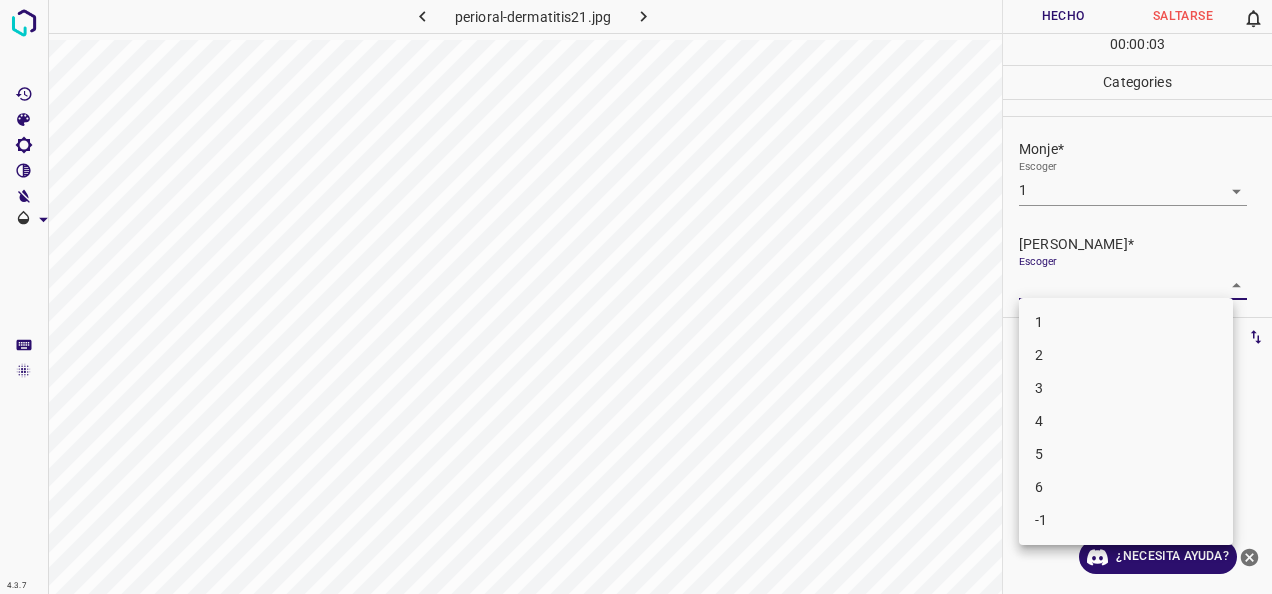 click on "4.3.7 perioral-dermatitis21.jpg Hecho Saltarse 0 00   : 00   : 03   Categories Monje*  Escoger 1 1  [PERSON_NAME]*  Escoger ​ Etiquetas 0 Categories 1 Monje 2  [PERSON_NAME] Herramientas Espacio Cambiar entre modos (Dibujar y Editar) Yo Etiquetado automático R Restaurar zoom M Acercar N Alejar Borrar Eliminar etiqueta de selección Filtros Z Restaurar filtros X Filtro de saturación C Filtro de brillo V Filtro de contraste B Filtro de escala de grises General O Descargar ¿Necesita ayuda? -Mensaje de texto -Esconder -Borrar 1 2 3 4 5 6 -1" at bounding box center (636, 297) 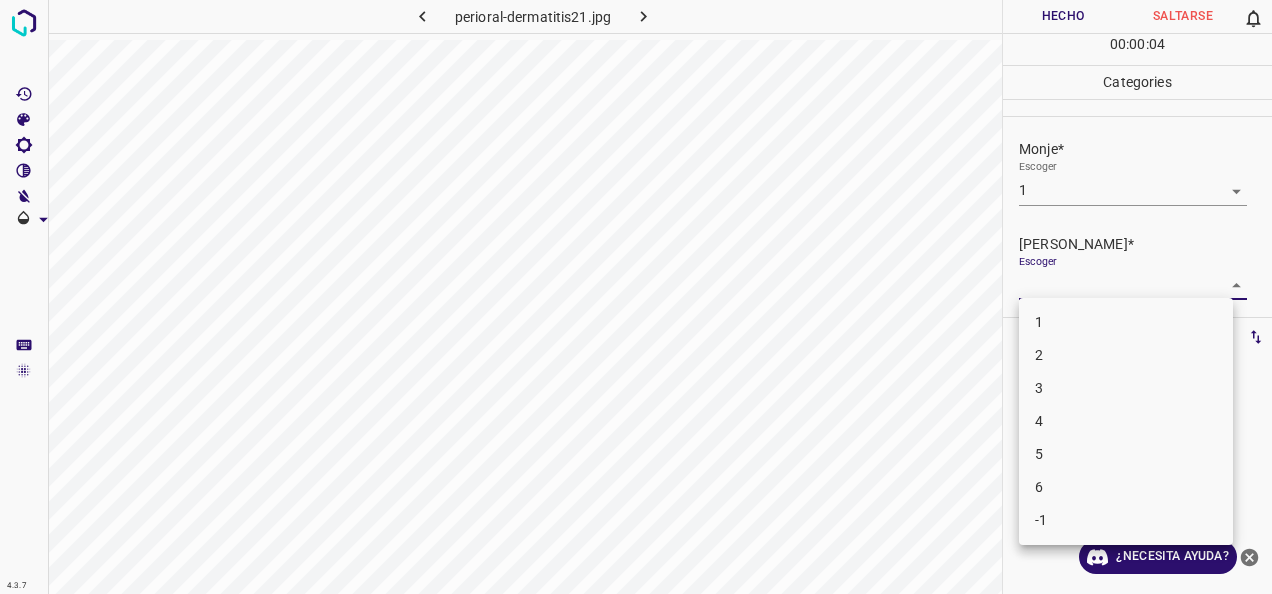 click on "1" at bounding box center (1126, 322) 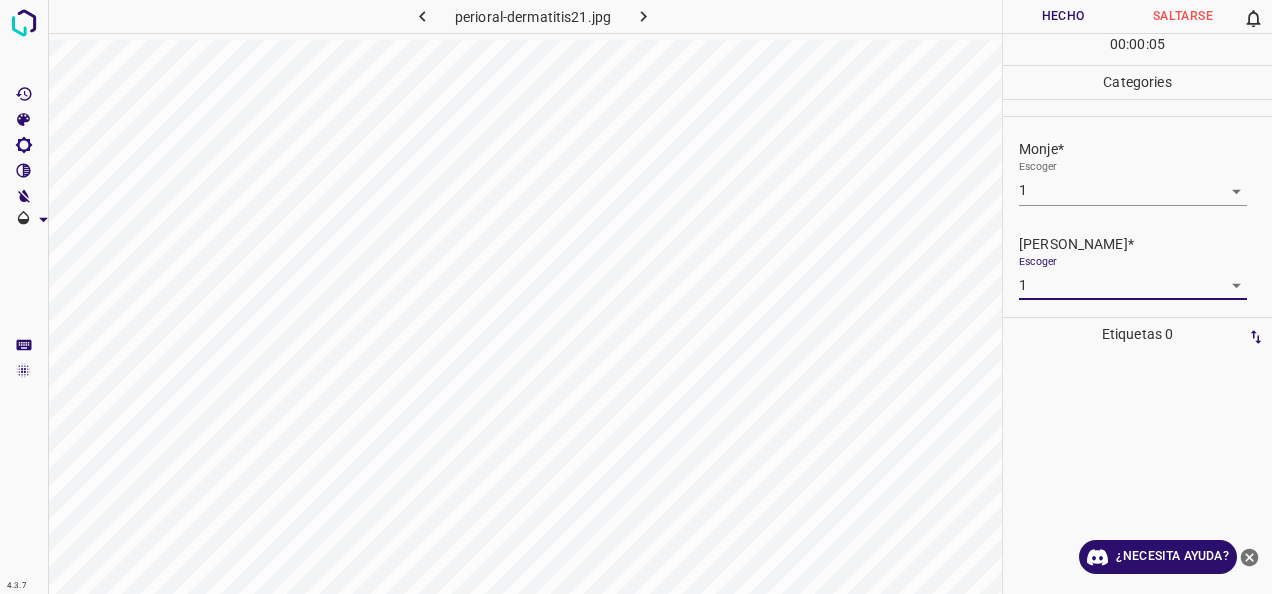 click on "Hecho" at bounding box center (1063, 16) 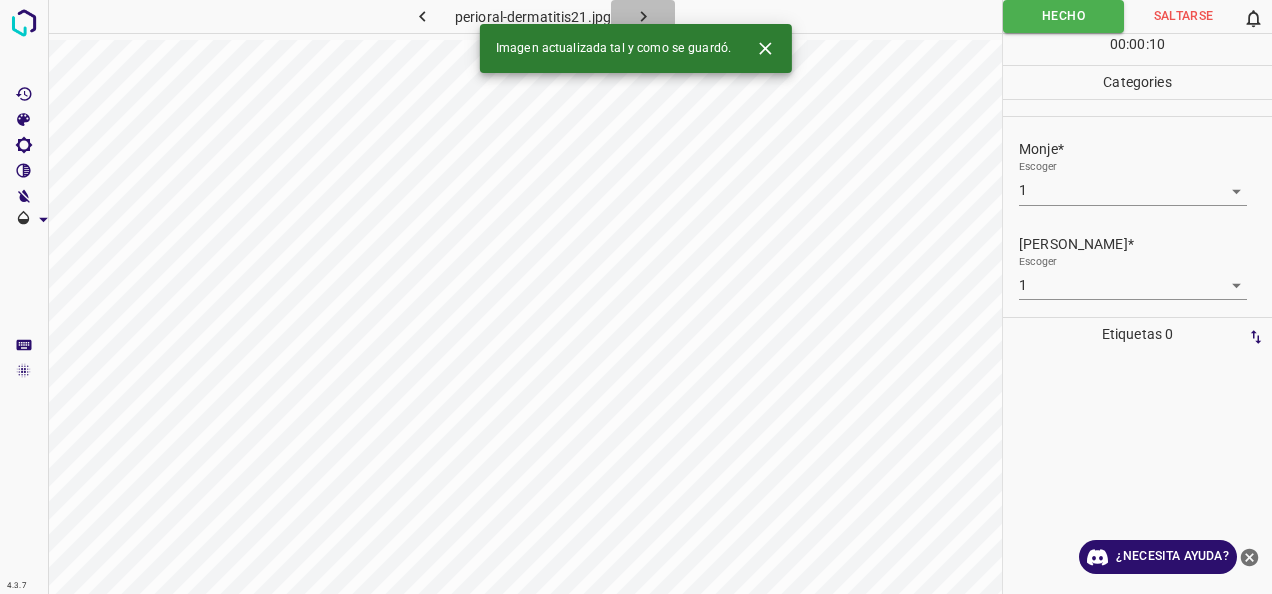 click 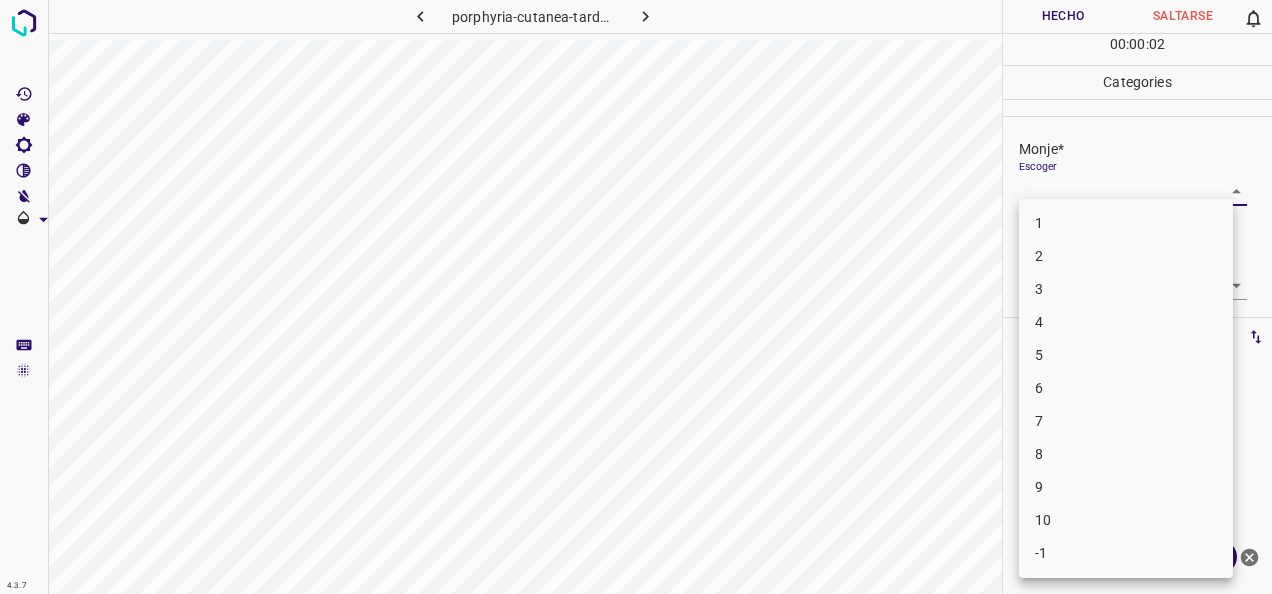 click on "4.3.7 porphyria-cutanea-tarda44.jpg [PERSON_NAME] 0 00   : 00   : 02   Categories Monje*  Escoger ​  [PERSON_NAME]*  Escoger ​ Etiquetas 0 Categories 1 Monje 2  [PERSON_NAME] Herramientas Espacio Cambiar entre modos (Dibujar y Editar) Yo Etiquetado automático R Restaurar zoom M Acercar N Alejar Borrar Eliminar etiqueta de selección Filtros Z Restaurar filtros X Filtro de saturación C Filtro de brillo V Filtro de contraste B Filtro de escala de grises General O Descargar ¿Necesita ayuda? -Mensaje de texto -Esconder -Borrar 1 2 3 4 5 6 7 8 9 10 -1" at bounding box center [636, 297] 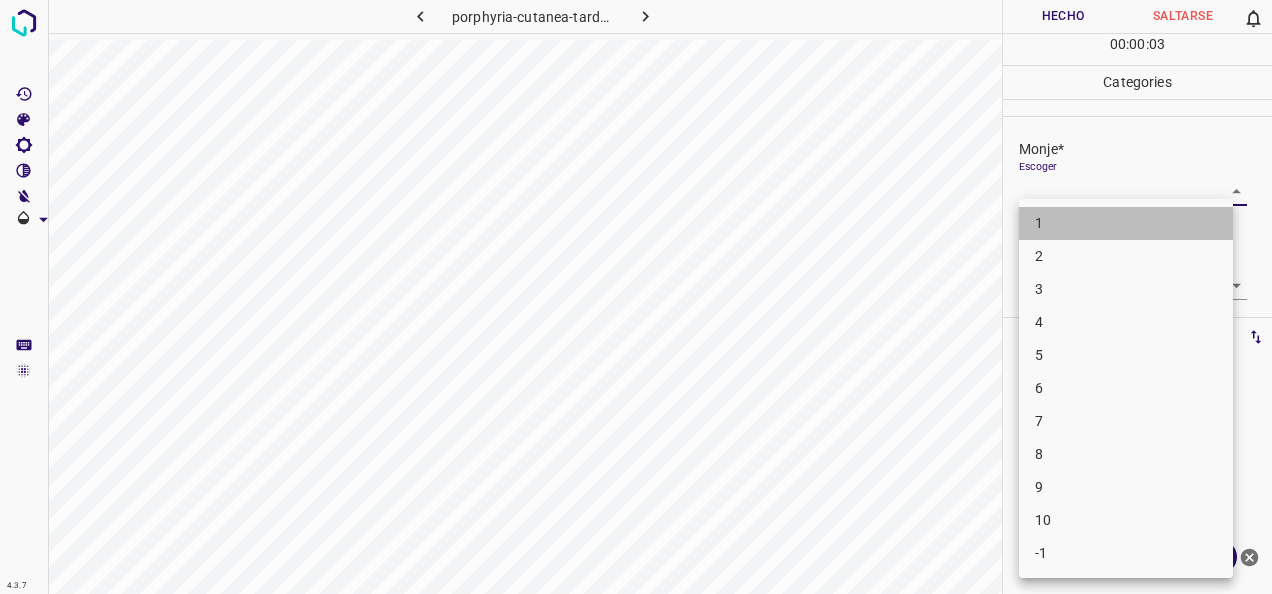 click on "1" at bounding box center [1126, 223] 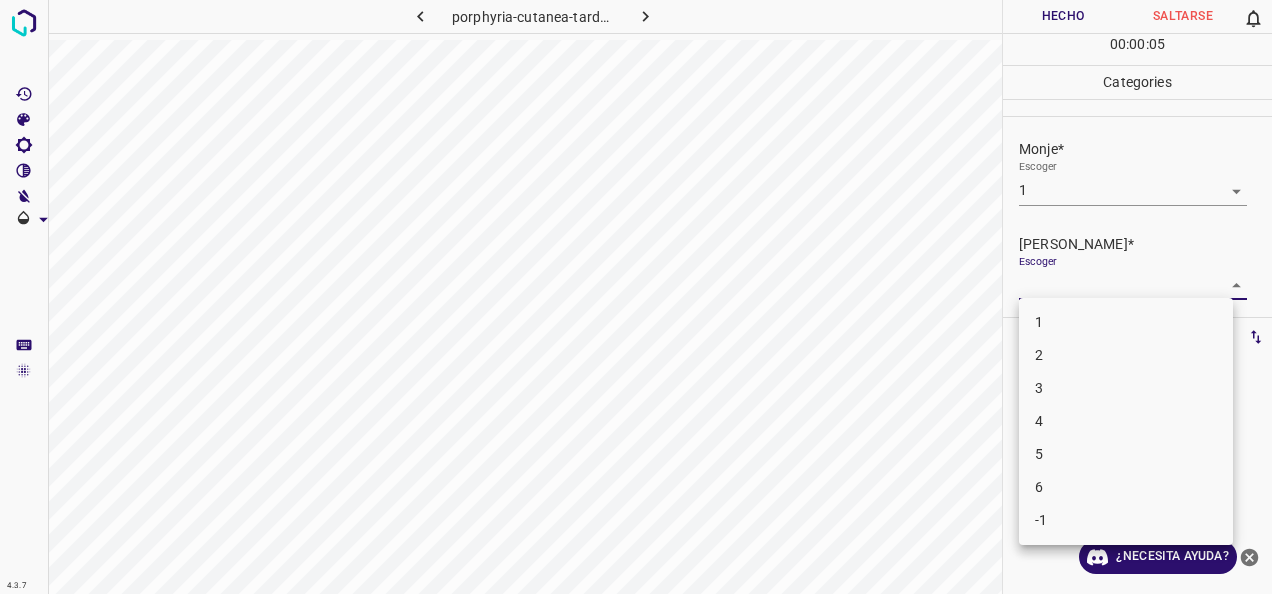 click on "4.3.7 porphyria-cutanea-tarda44.jpg Hecho Saltarse 0 00   : 00   : 05   Categories Monje*  Escoger 1 1  [PERSON_NAME]*  Escoger ​ Etiquetas 0 Categories 1 Monje 2  [PERSON_NAME] Herramientas Espacio Cambiar entre modos (Dibujar y Editar) Yo Etiquetado automático R Restaurar zoom M Acercar N Alejar Borrar Eliminar etiqueta de selección Filtros Z Restaurar filtros X Filtro de saturación C Filtro de brillo V Filtro de contraste B Filtro de escala de grises General O Descargar ¿Necesita ayuda? -Mensaje de texto -Esconder -Borrar 1 2 3 4 5 6 -1" at bounding box center (636, 297) 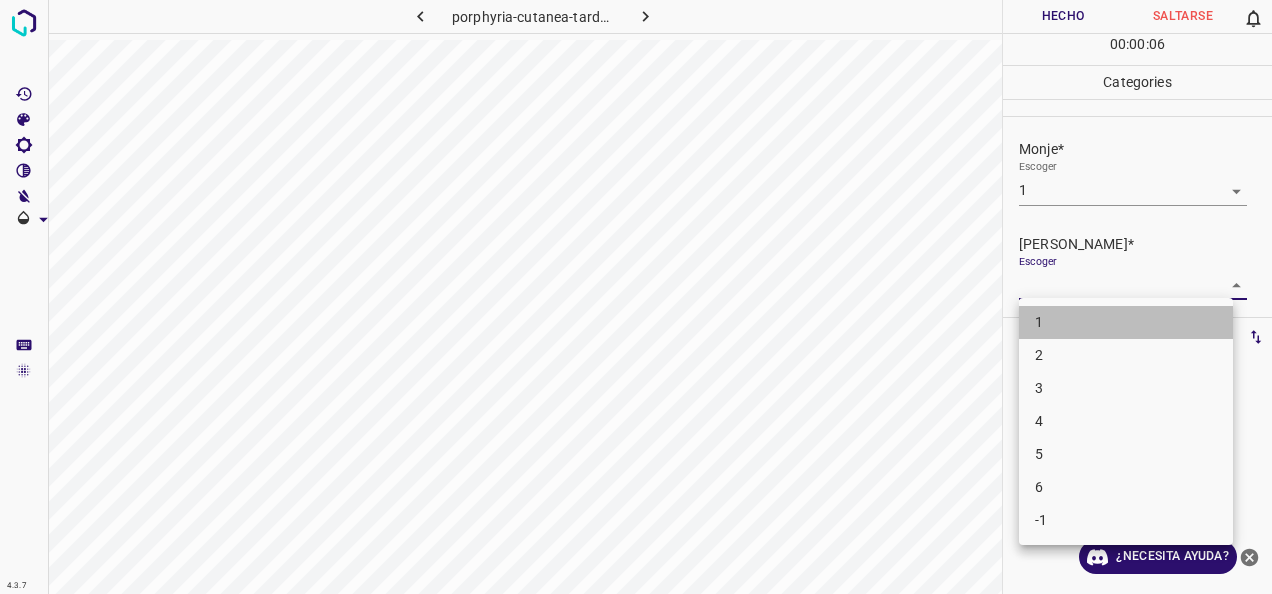 click on "1" at bounding box center (1126, 322) 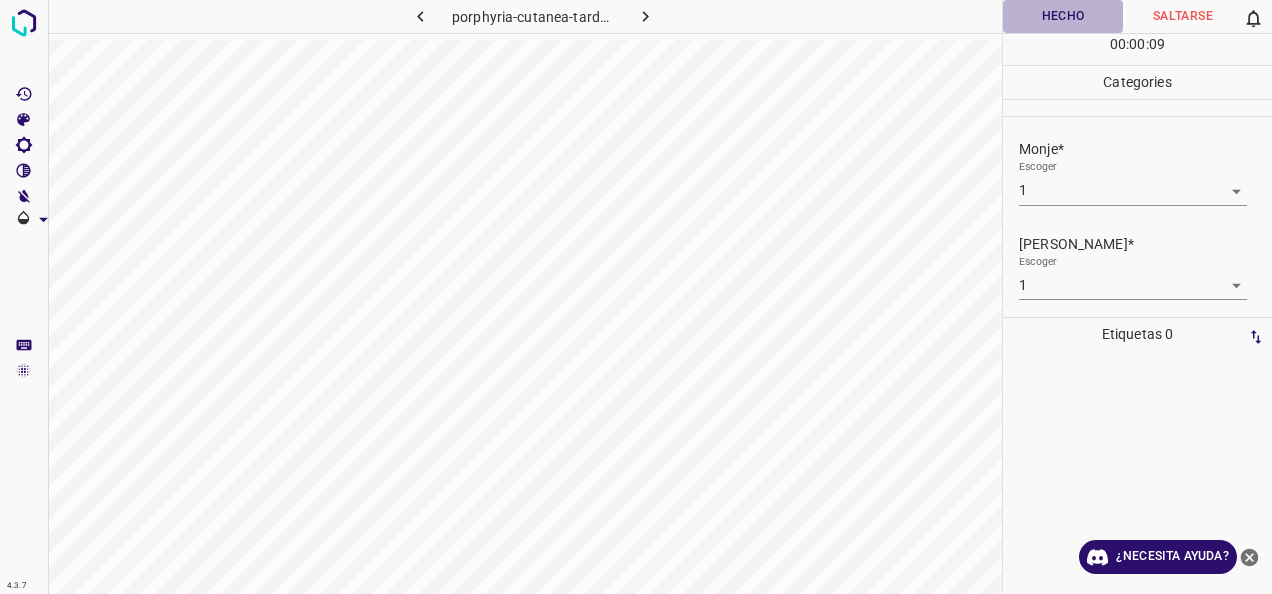 click on "Hecho" at bounding box center [1063, 16] 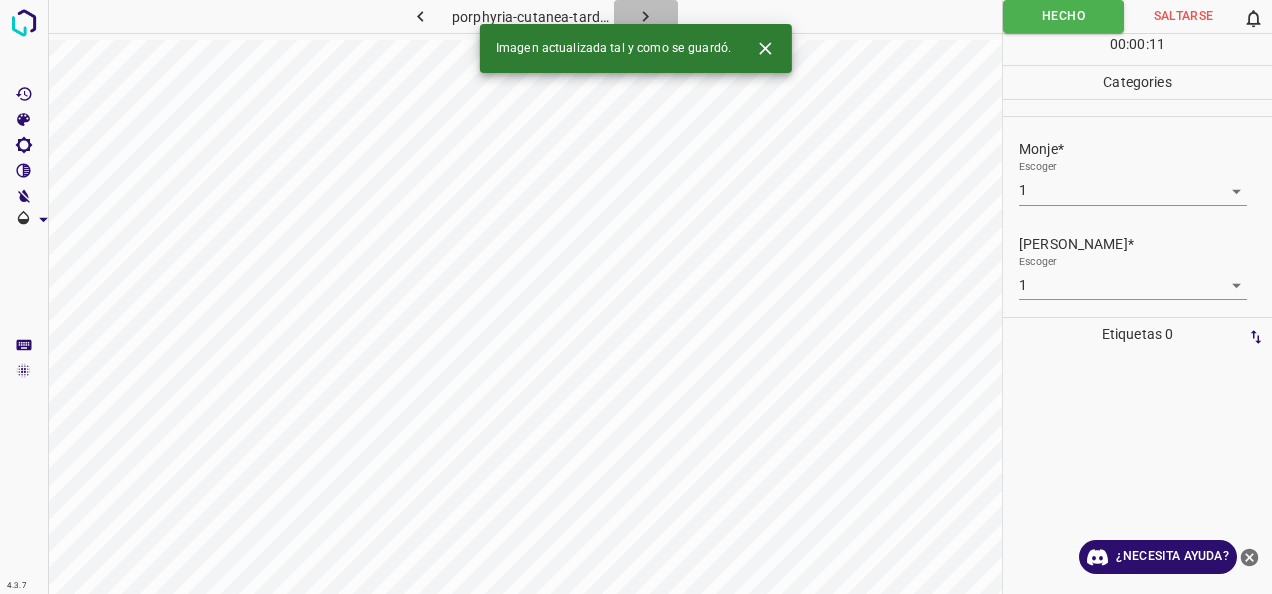click 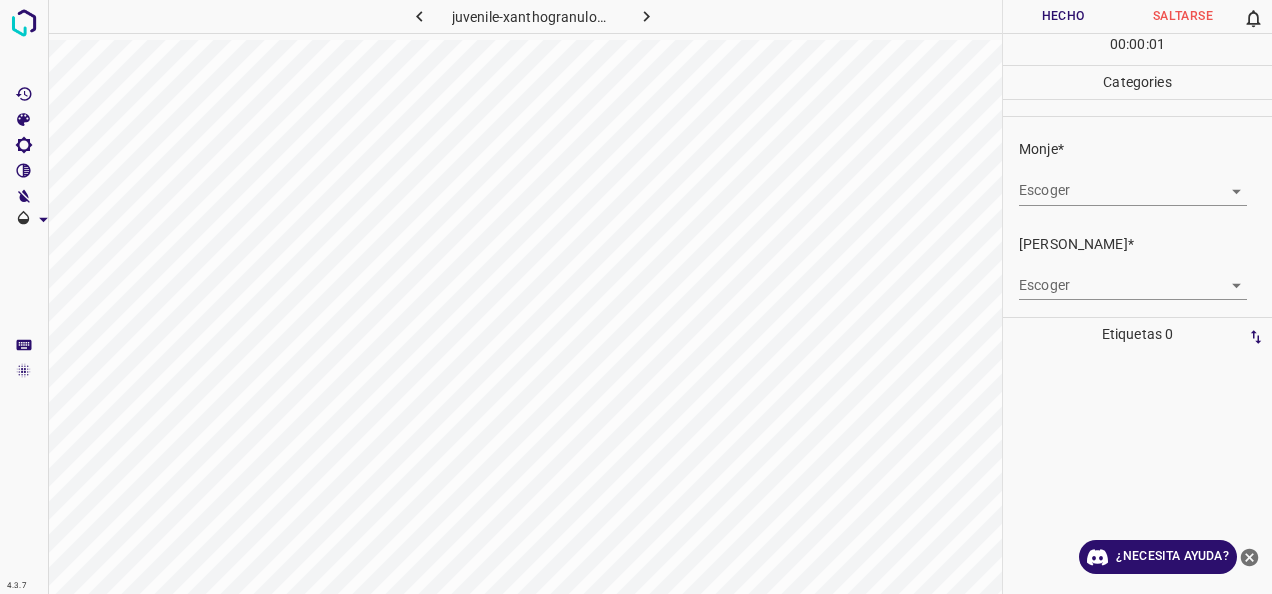 click on "4.3.7 juvenile-xanthogranuloma4.jpg Hecho Saltarse 0 00   : 00   : 01   Categories Monje*  Escoger ​  [PERSON_NAME]*  Escoger ​ Etiquetas 0 Categories 1 Monje 2  [PERSON_NAME] Herramientas Espacio Cambiar entre modos (Dibujar y Editar) Yo Etiquetado automático R Restaurar zoom M Acercar N Alejar Borrar Eliminar etiqueta de selección Filtros Z Restaurar filtros X Filtro de saturación C Filtro de brillo V Filtro de contraste B Filtro de escala de grises General O Descargar ¿Necesita ayuda? -Mensaje de texto -Esconder -Borrar" at bounding box center (636, 297) 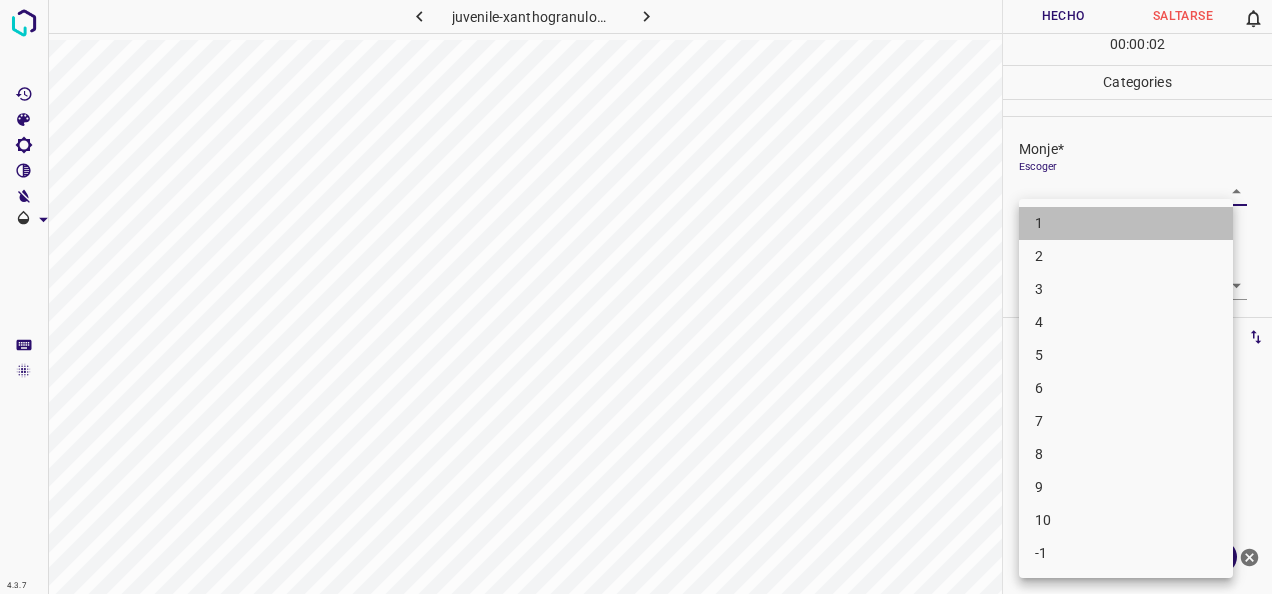 click on "1" at bounding box center (1126, 223) 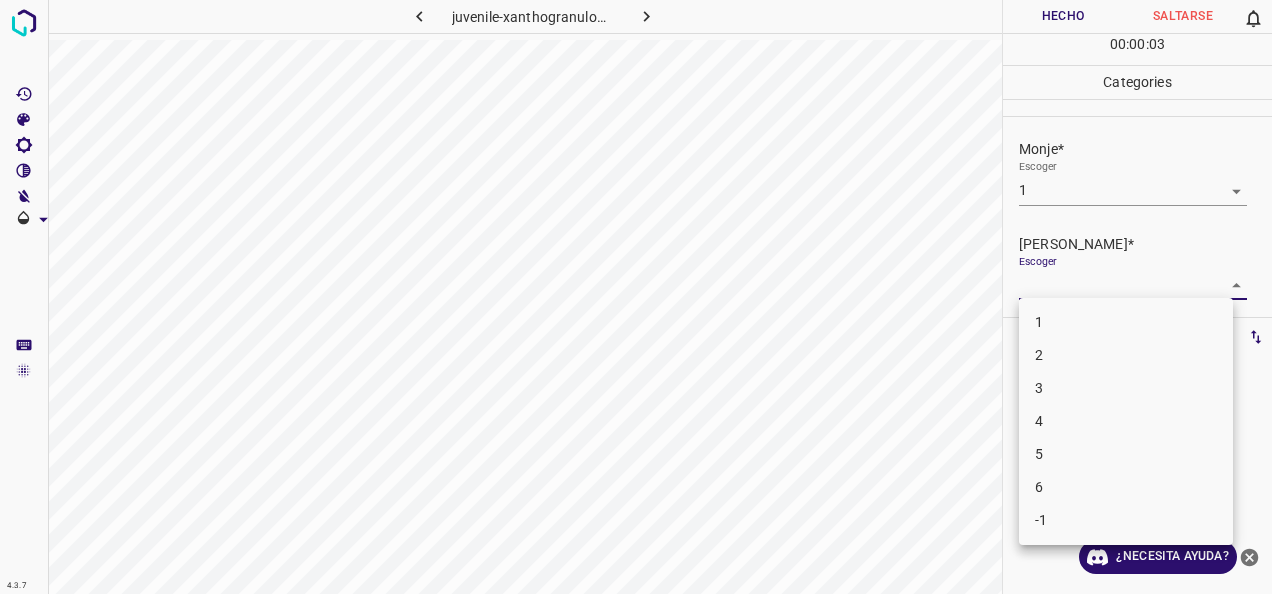 click on "4.3.7 juvenile-xanthogranuloma4.jpg Hecho Saltarse 0 00   : 00   : 03   Categories Monje*  Escoger 1 1  [PERSON_NAME]*  Escoger ​ Etiquetas 0 Categories 1 Monje 2  [PERSON_NAME] Herramientas Espacio Cambiar entre modos (Dibujar y Editar) Yo Etiquetado automático R Restaurar zoom M Acercar N Alejar Borrar Eliminar etiqueta de selección Filtros Z Restaurar filtros X Filtro de saturación C Filtro de brillo V Filtro de contraste B Filtro de escala de grises General O Descargar ¿Necesita ayuda? -Mensaje de texto -Esconder -Borrar 1 2 3 4 5 6 -1" at bounding box center (636, 297) 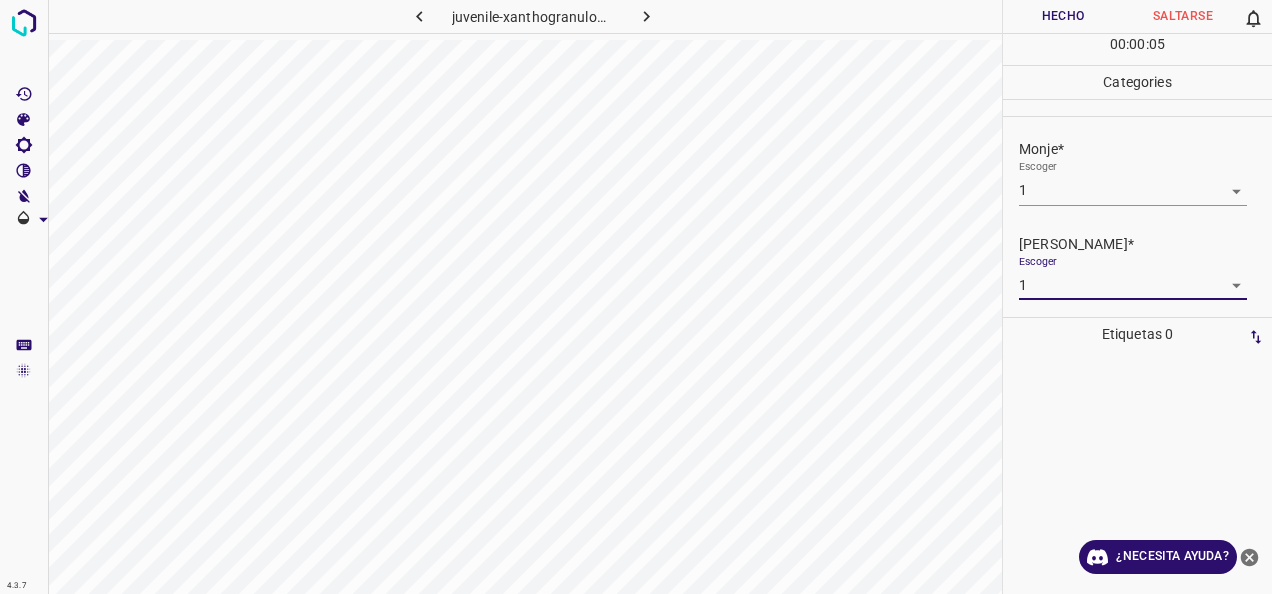 click on "Hecho" at bounding box center (1063, 16) 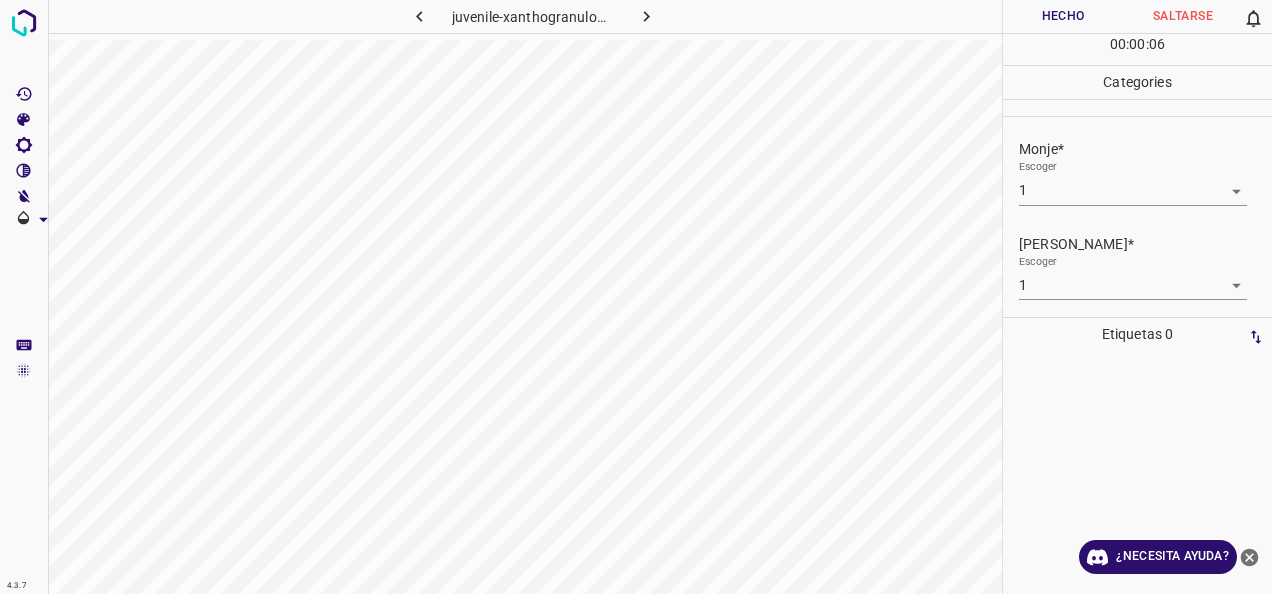 click on "4.3.7 juvenile-xanthogranuloma4.jpg Hecho Saltarse 0 00   : 00   : 06   Categories Monje*  Escoger 1 1  [PERSON_NAME]*  Escoger 1 1 Etiquetas 0 Categories 1 Monje 2  [PERSON_NAME] Herramientas Espacio Cambiar entre modos (Dibujar y Editar) Yo Etiquetado automático R Restaurar zoom M Acercar N Alejar Borrar Eliminar etiqueta de selección Filtros Z Restaurar filtros X Filtro de saturación C Filtro de brillo V Filtro de contraste B Filtro de escala de grises General O Descargar ¿Necesita ayuda?" at bounding box center (636, 297) 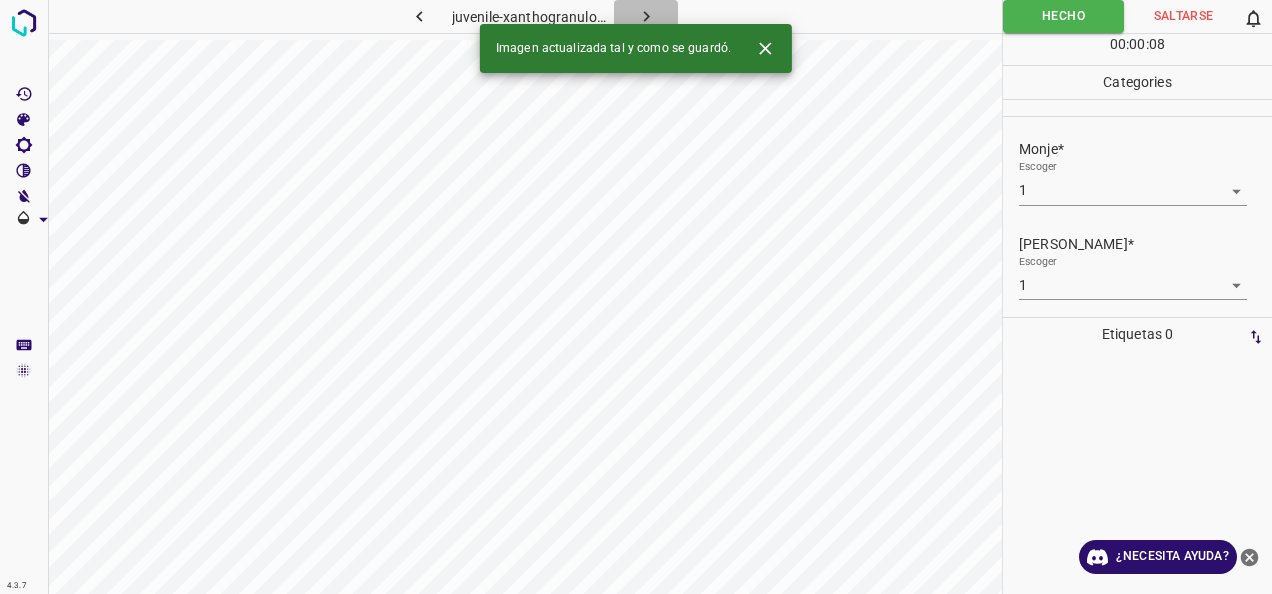 click 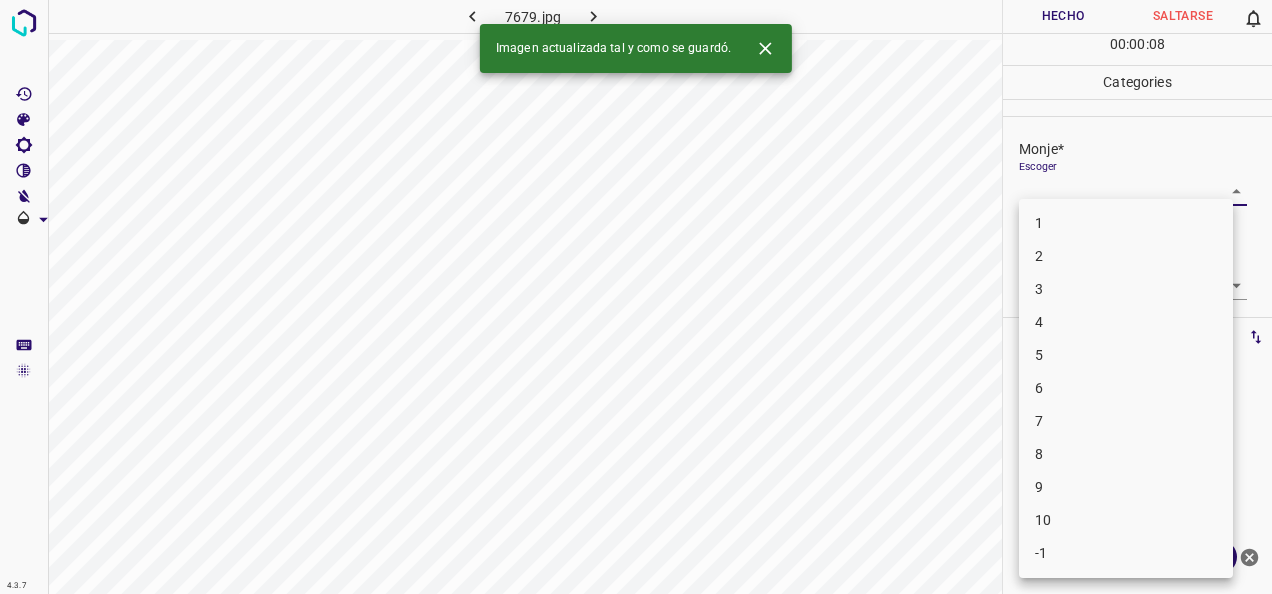 click on "4.3.7 7679.jpg Hecho Saltarse 0 00   : 00   : 08   Categories Monje*  Escoger ​  [PERSON_NAME]*  Escoger ​ Etiquetas 0 Categories 1 Monje 2  [PERSON_NAME] Herramientas Espacio Cambiar entre modos (Dibujar y Editar) Yo Etiquetado automático R Restaurar zoom M Acercar N Alejar Borrar Eliminar etiqueta de selección Filtros Z Restaurar filtros X Filtro de saturación C Filtro de brillo V Filtro de contraste B Filtro de escala de grises General O Descargar Imagen actualizada tal y como se guardó. ¿Necesita ayuda? -Mensaje de texto -Esconder -Borrar 1 2 3 4 5 6 7 8 9 10 -1" at bounding box center [636, 297] 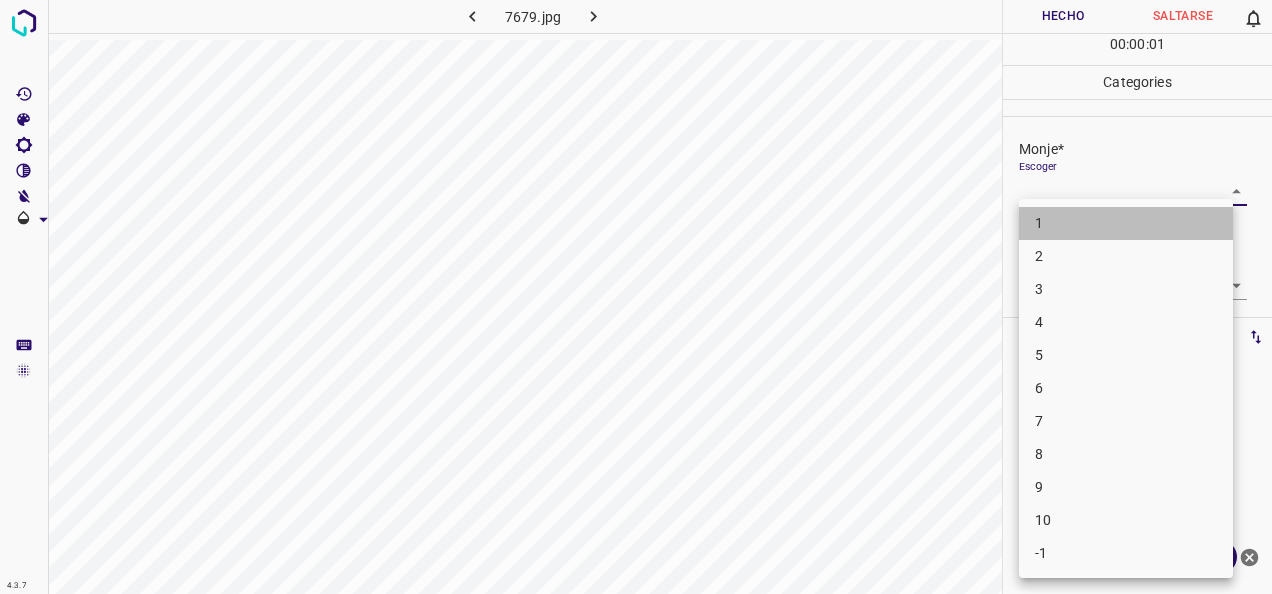 click on "1" at bounding box center (1126, 223) 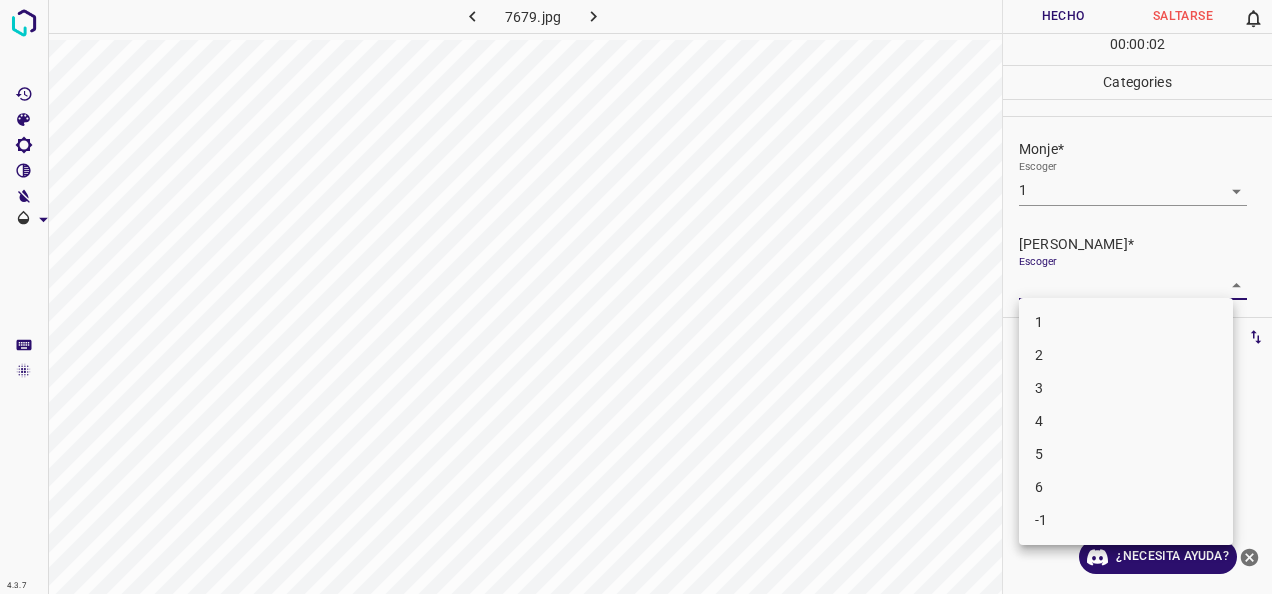 click on "4.3.7 7679.jpg Hecho Saltarse 0 00   : 00   : 02   Categories Monje*  Escoger 1 1  [PERSON_NAME]*  Escoger ​ Etiquetas 0 Categories 1 Monje 2  [PERSON_NAME] Herramientas Espacio Cambiar entre modos (Dibujar y Editar) Yo Etiquetado automático R Restaurar zoom M Acercar N Alejar Borrar Eliminar etiqueta de selección Filtros Z Restaurar filtros X Filtro de saturación C Filtro de brillo V Filtro de contraste B Filtro de escala de grises General O Descargar ¿Necesita ayuda? -Mensaje de texto -Esconder -Borrar 1 2 3 4 5 6 -1" at bounding box center [636, 297] 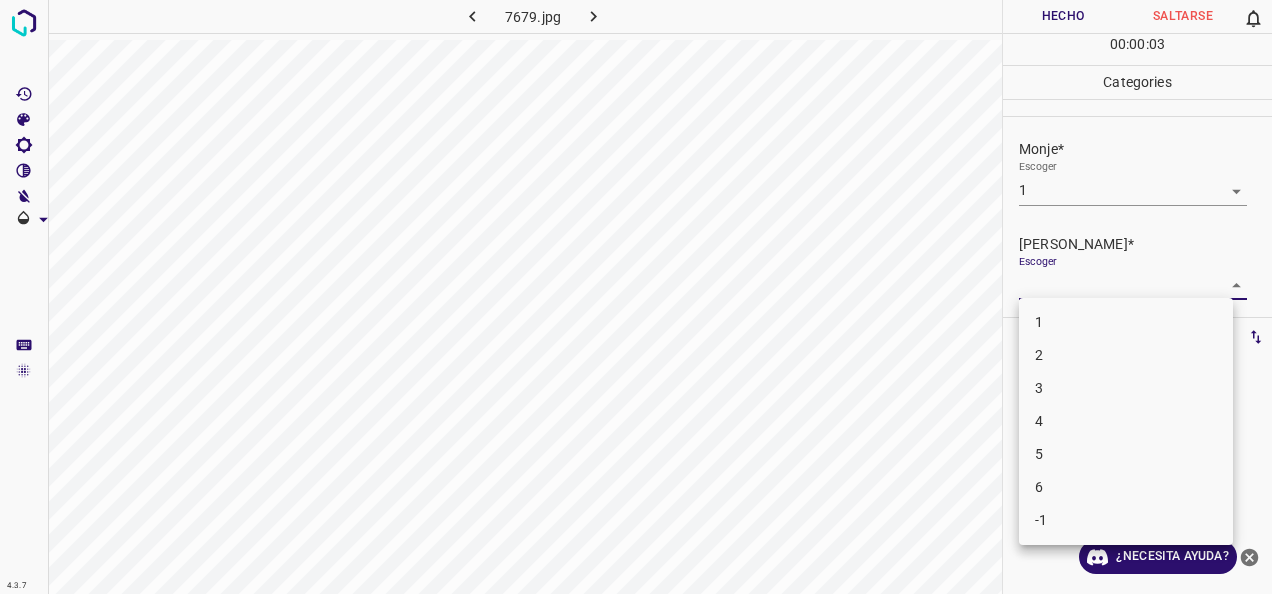 click on "1" at bounding box center [1126, 322] 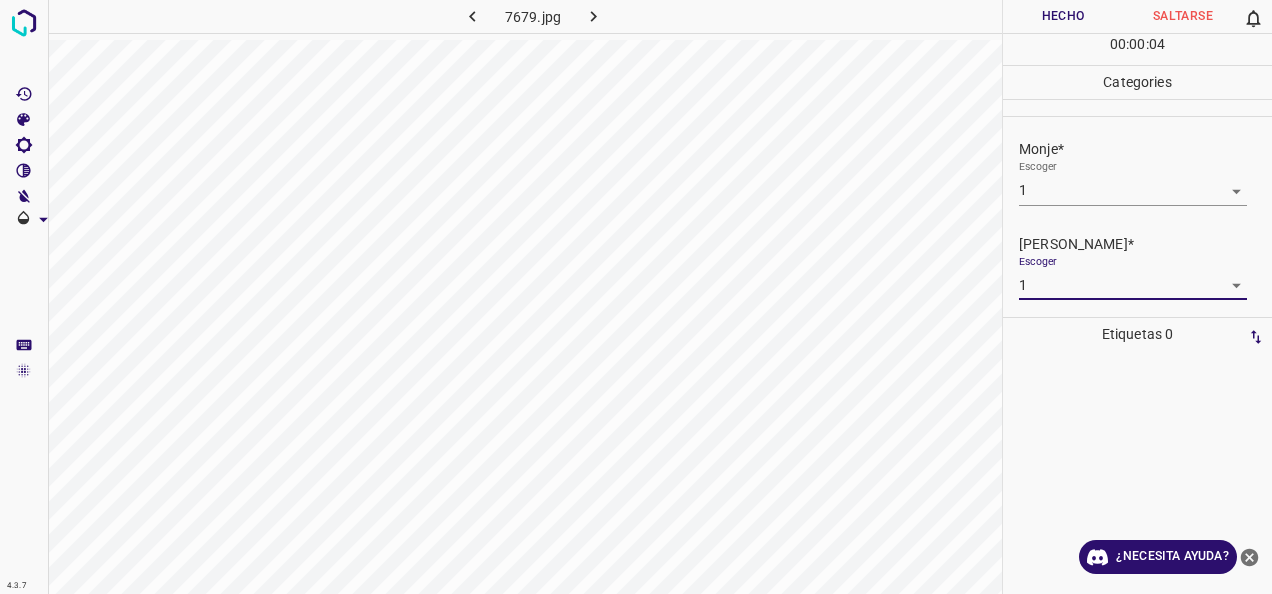 click on "Hecho" at bounding box center [1063, 16] 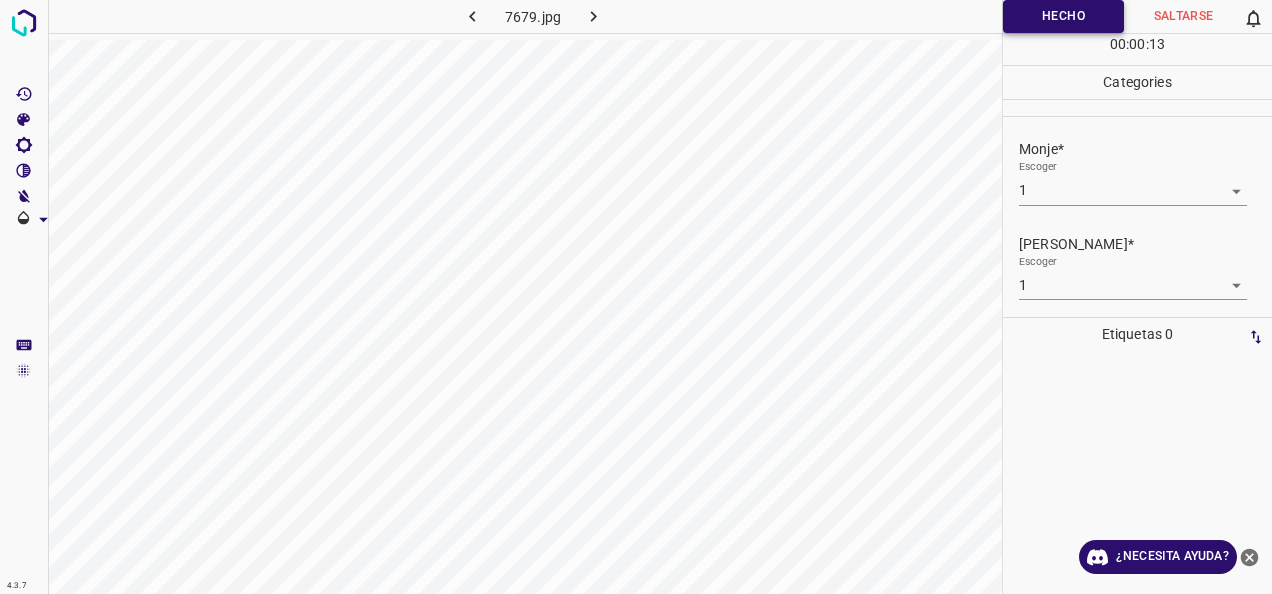 click on "Hecho" at bounding box center (1063, 16) 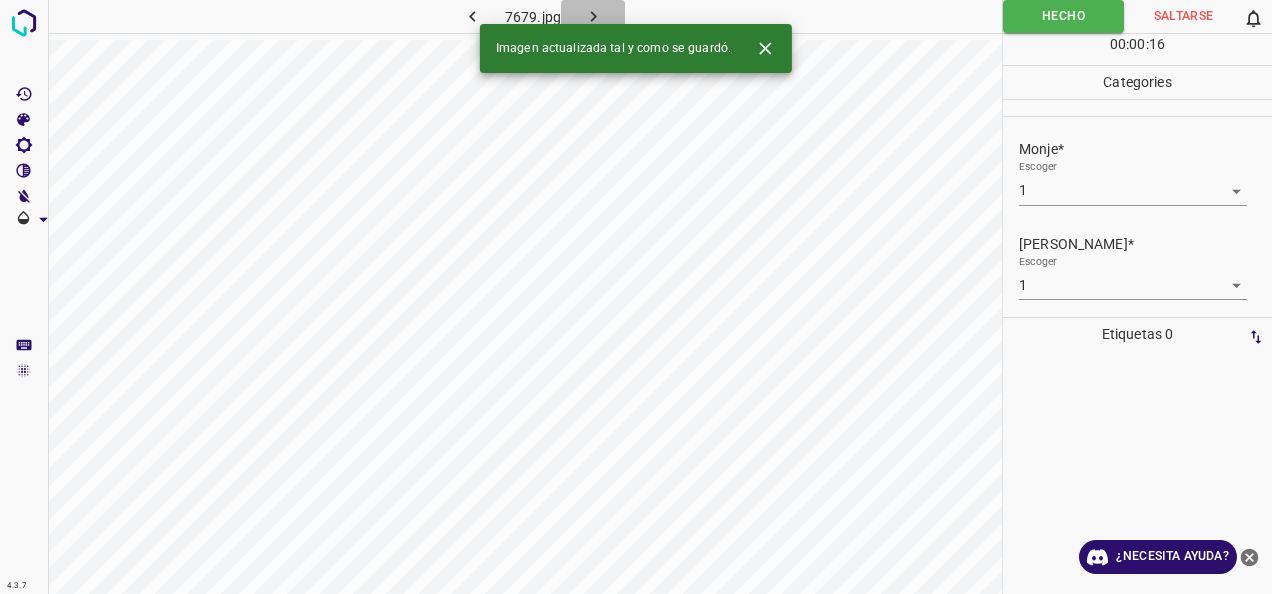 click at bounding box center [593, 16] 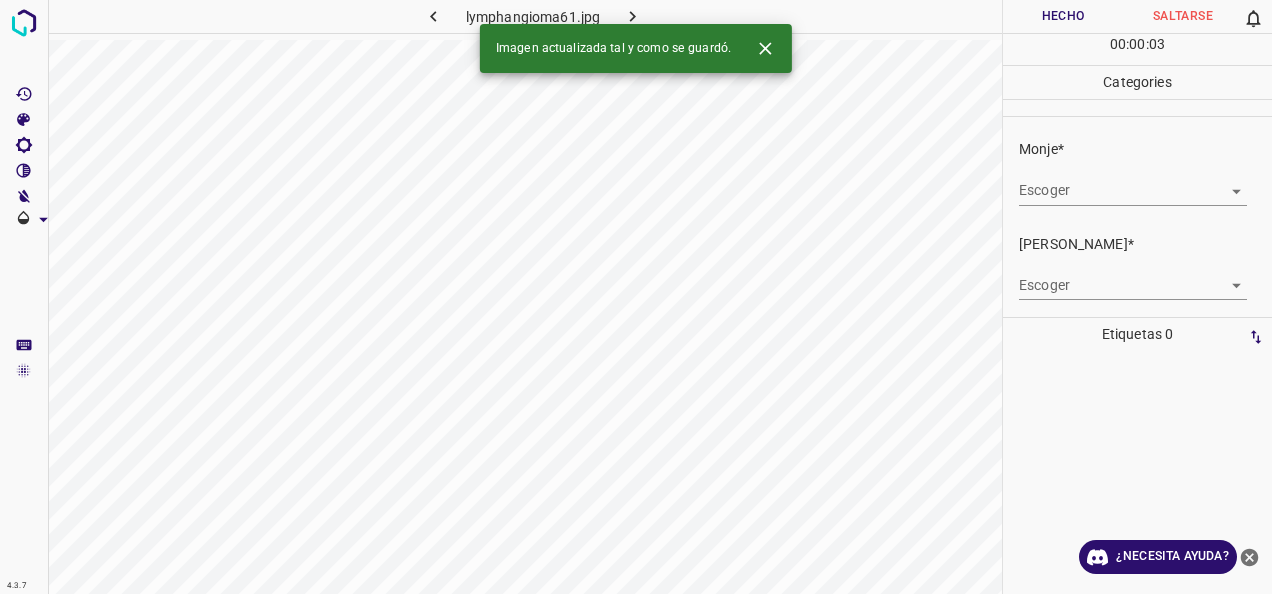 click on "4.3.7 lymphangioma61.jpg Hecho Saltarse 0 00   : 00   : 03   Categories Monje*  Escoger ​  [PERSON_NAME]*  Escoger ​ Etiquetas 0 Categories 1 Monje 2  [PERSON_NAME] Herramientas Espacio Cambiar entre modos (Dibujar y Editar) Yo Etiquetado automático R Restaurar zoom M Acercar N Alejar Borrar Eliminar etiqueta de selección Filtros Z Restaurar filtros X Filtro de saturación C Filtro de brillo V Filtro de contraste B Filtro de escala de grises General O Descargar Imagen actualizada tal y como se guardó. ¿Necesita ayuda? -Mensaje de texto -Esconder -Borrar" at bounding box center [636, 297] 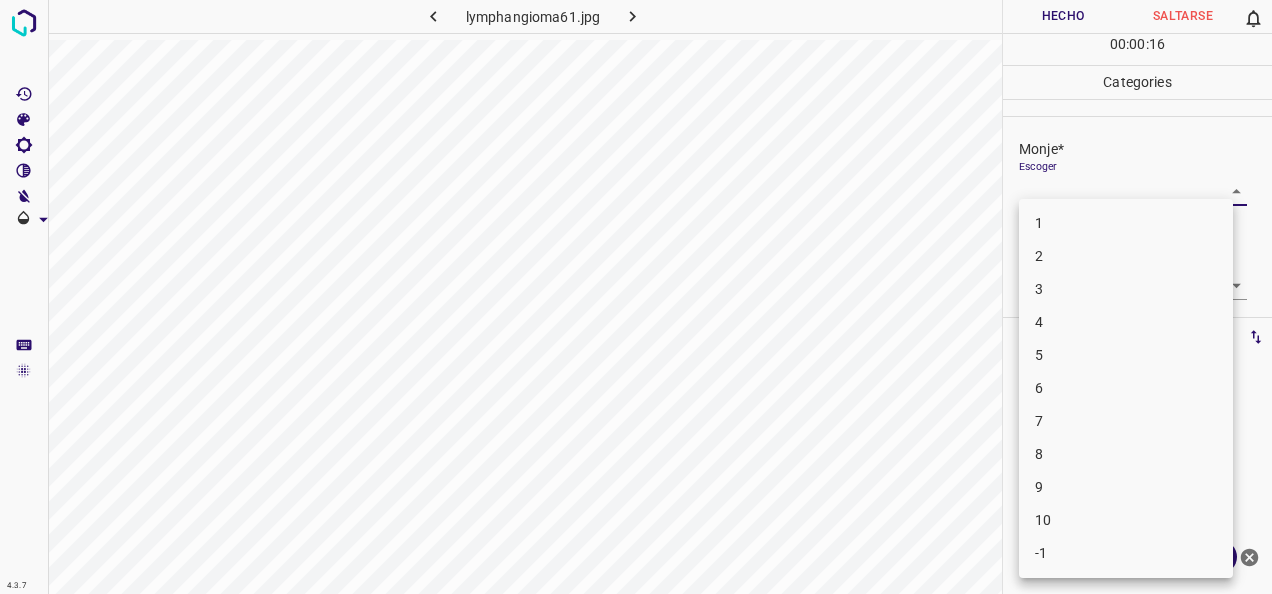 click on "1" at bounding box center (1126, 223) 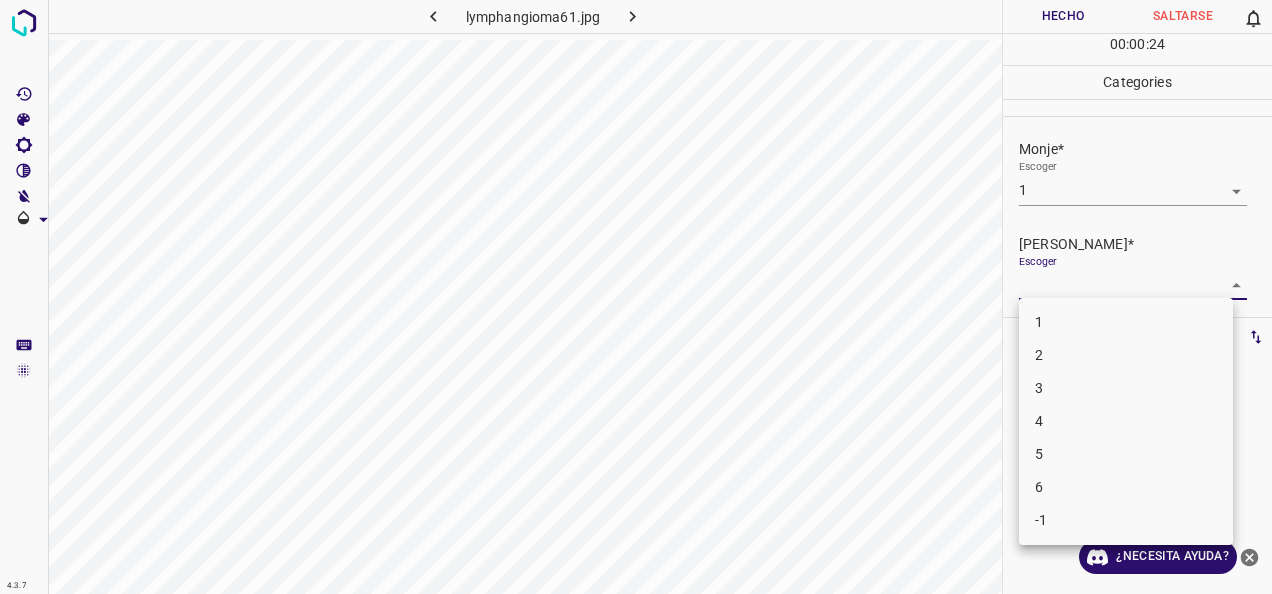 click on "4.3.7 lymphangioma61.jpg Hecho Saltarse 0 00   : 00   : 24   Categories Monje*  Escoger 1 1  [PERSON_NAME]*  Escoger ​ Etiquetas 0 Categories 1 Monje 2  [PERSON_NAME] Herramientas Espacio Cambiar entre modos (Dibujar y Editar) Yo Etiquetado automático R Restaurar zoom M Acercar N Alejar Borrar Eliminar etiqueta de selección Filtros Z Restaurar filtros X Filtro de saturación C Filtro de brillo V Filtro de contraste B Filtro de escala de grises General O Descargar ¿Necesita ayuda? -Mensaje de texto -Esconder -Borrar 1 2 3 4 5 6 -1" at bounding box center (636, 297) 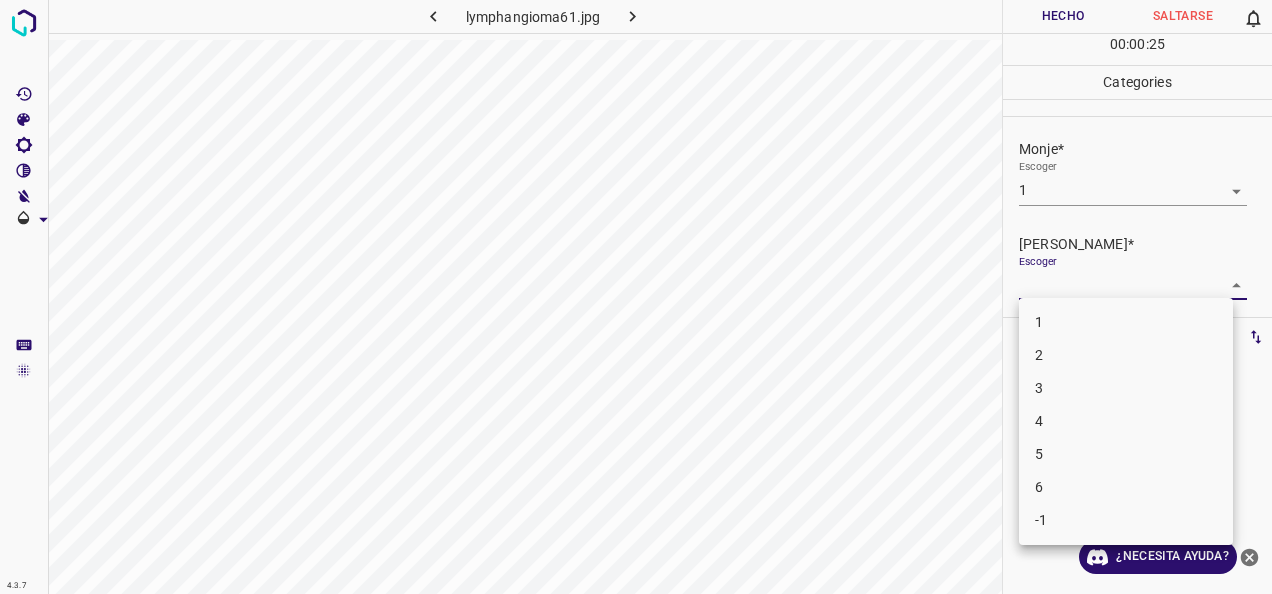 click on "1" at bounding box center [1126, 322] 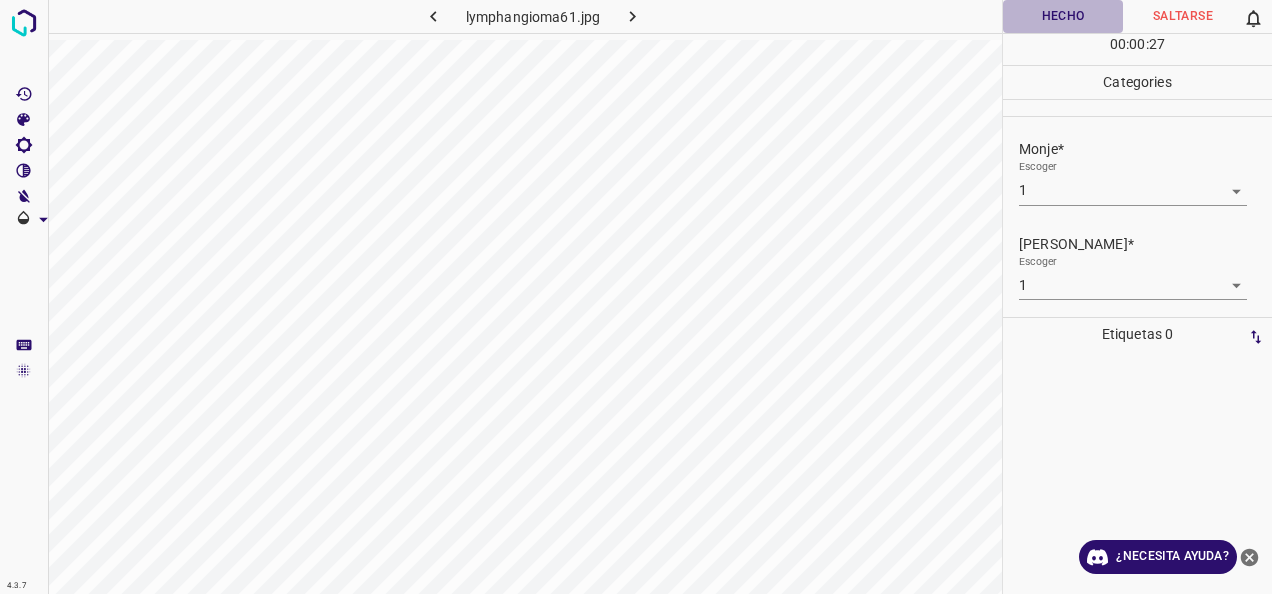 click on "Hecho" at bounding box center (1063, 16) 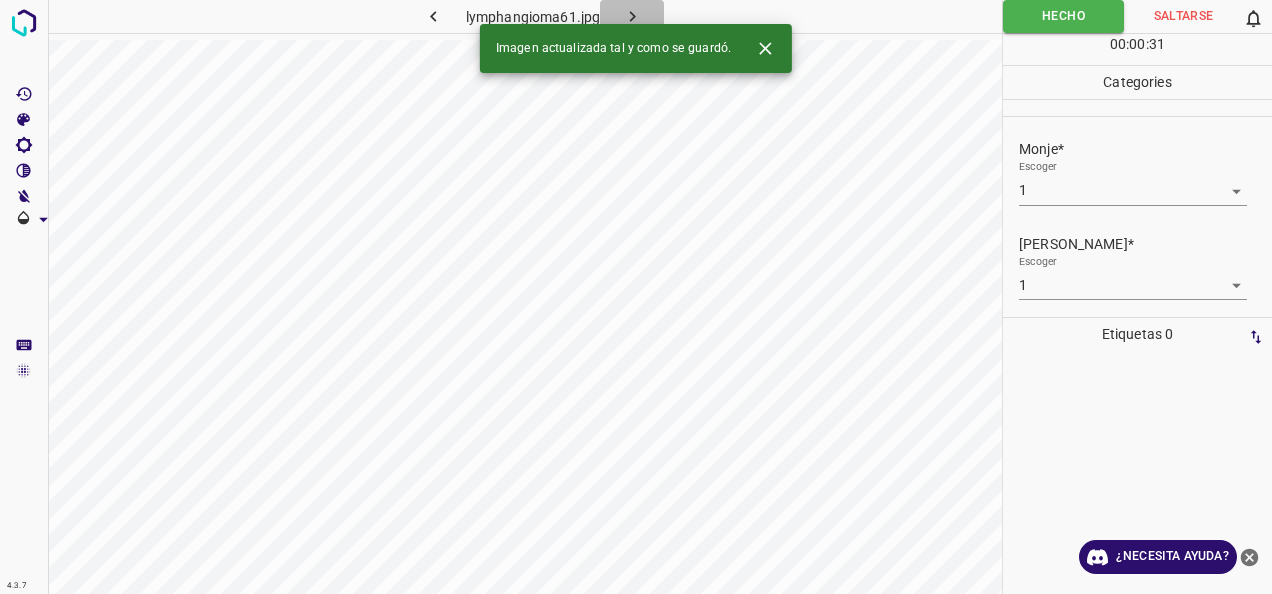 click 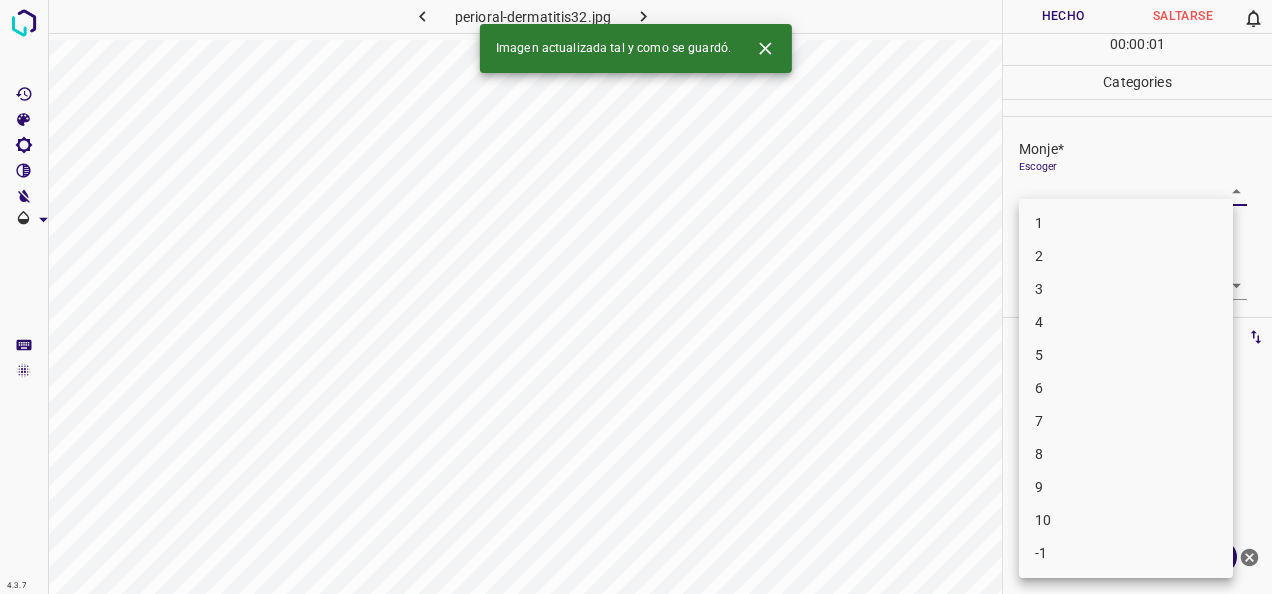 click on "4.3.7 perioral-dermatitis32.jpg Hecho Saltarse 0 00   : 00   : 01   Categories Monje*  Escoger ​  [PERSON_NAME]*  Escoger ​ Etiquetas 0 Categories 1 Monje 2  [PERSON_NAME] Herramientas Espacio Cambiar entre modos (Dibujar y Editar) Yo Etiquetado automático R Restaurar zoom M Acercar N Alejar Borrar Eliminar etiqueta de selección Filtros Z Restaurar filtros X Filtro de saturación C Filtro de brillo V Filtro de contraste B Filtro de escala de grises General O Descargar Imagen actualizada tal y como se guardó. ¿Necesita ayuda? -Mensaje de texto -Esconder -Borrar 1 2 3 4 5 6 7 8 9 10 -1" at bounding box center (636, 297) 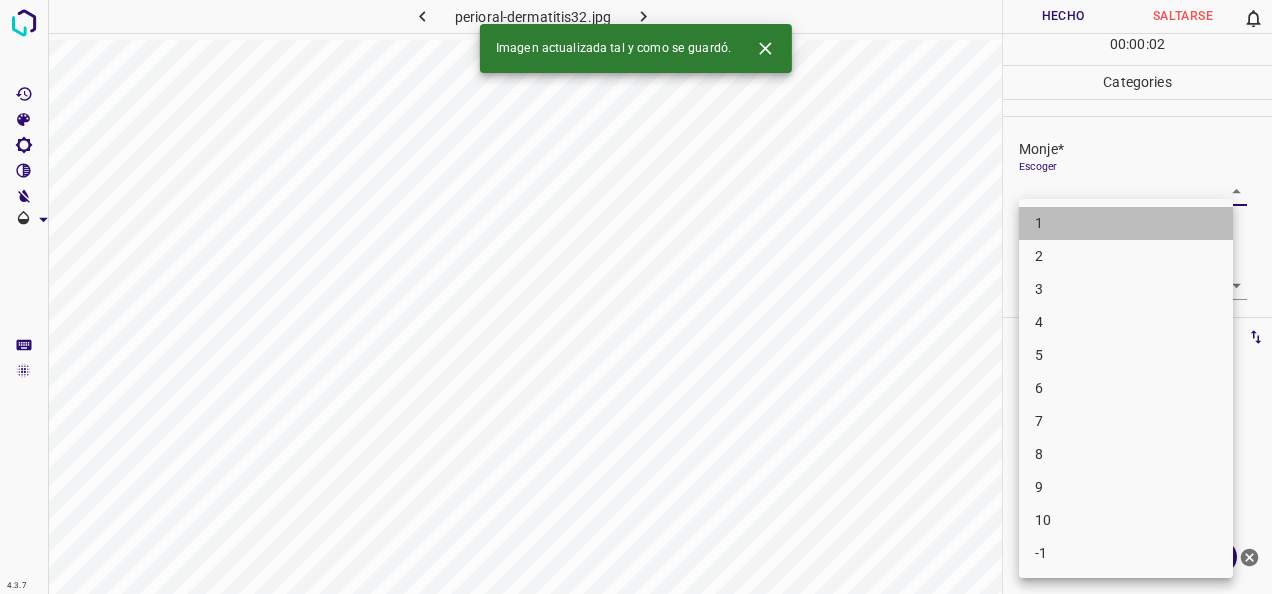 click on "1" at bounding box center (1126, 223) 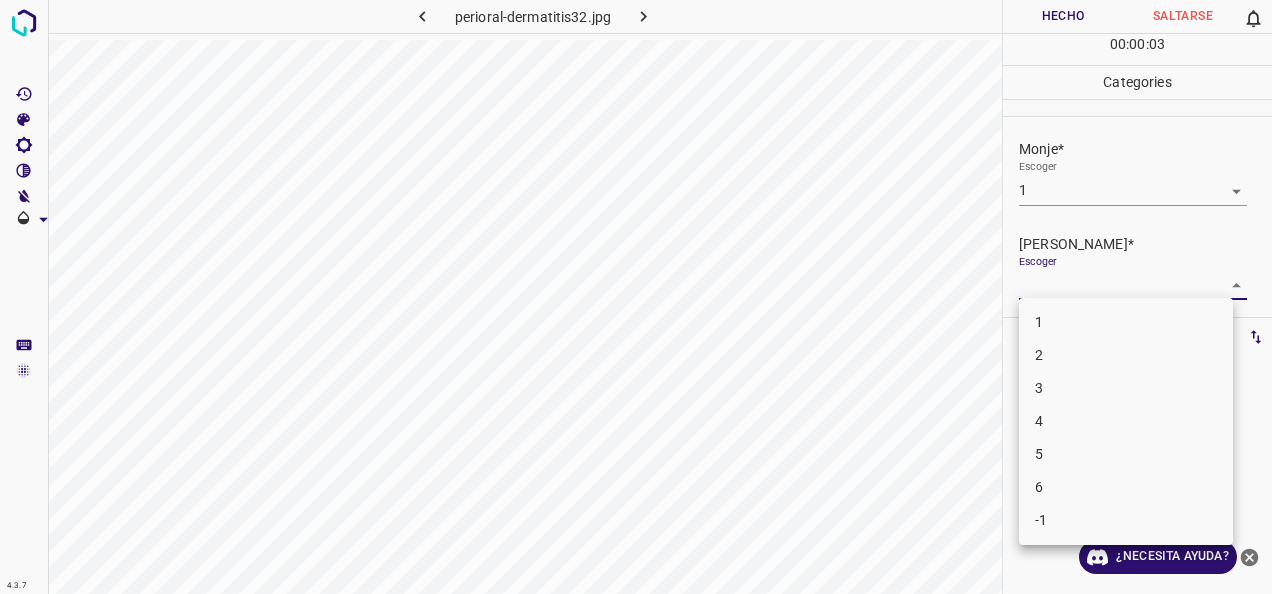 click on "4.3.7 perioral-dermatitis32.jpg Hecho Saltarse 0 00   : 00   : 03   Categories Monje*  Escoger 1 1  [PERSON_NAME]*  Escoger ​ Etiquetas 0 Categories 1 Monje 2  [PERSON_NAME] Herramientas Espacio Cambiar entre modos (Dibujar y Editar) Yo Etiquetado automático R Restaurar zoom M Acercar N Alejar Borrar Eliminar etiqueta de selección Filtros Z Restaurar filtros X Filtro de saturación C Filtro de brillo V Filtro de contraste B Filtro de escala de grises General O Descargar ¿Necesita ayuda? -Mensaje de texto -Esconder -Borrar 1 2 3 4 5 6 -1" at bounding box center (636, 297) 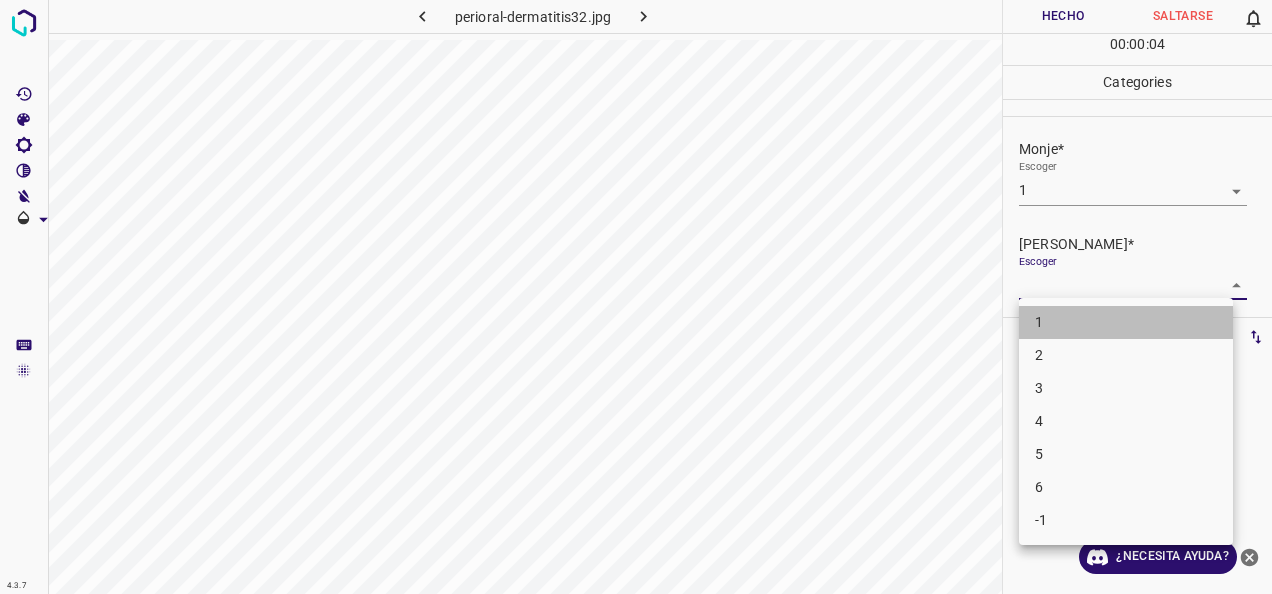 click on "1" at bounding box center [1126, 322] 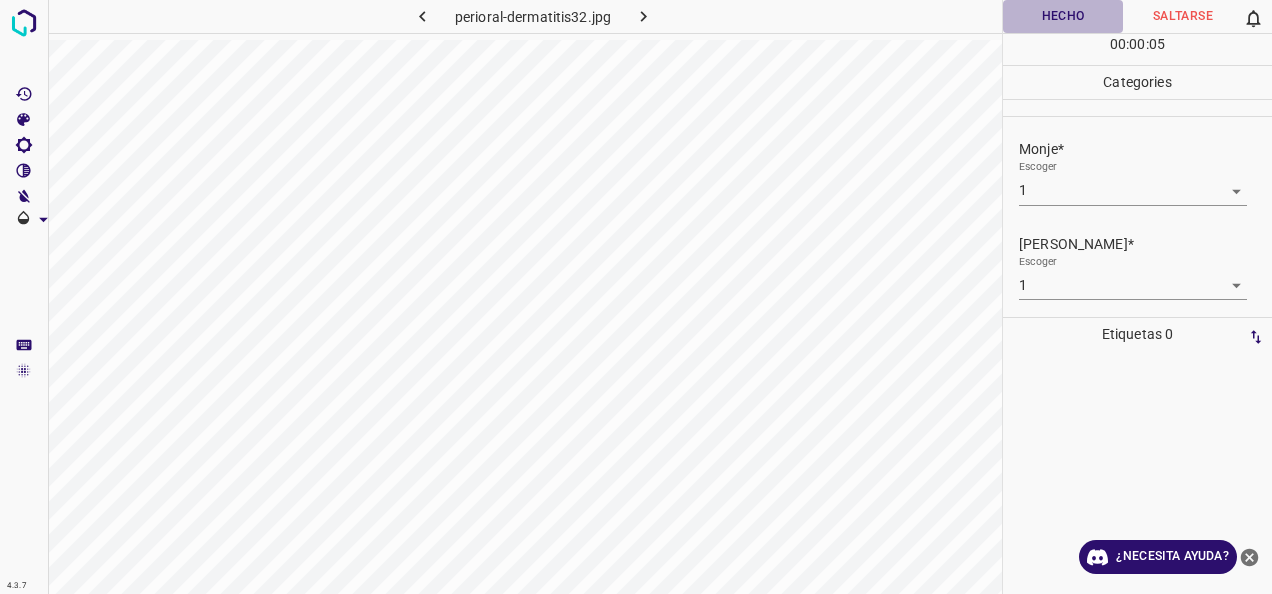click on "Hecho" at bounding box center [1063, 16] 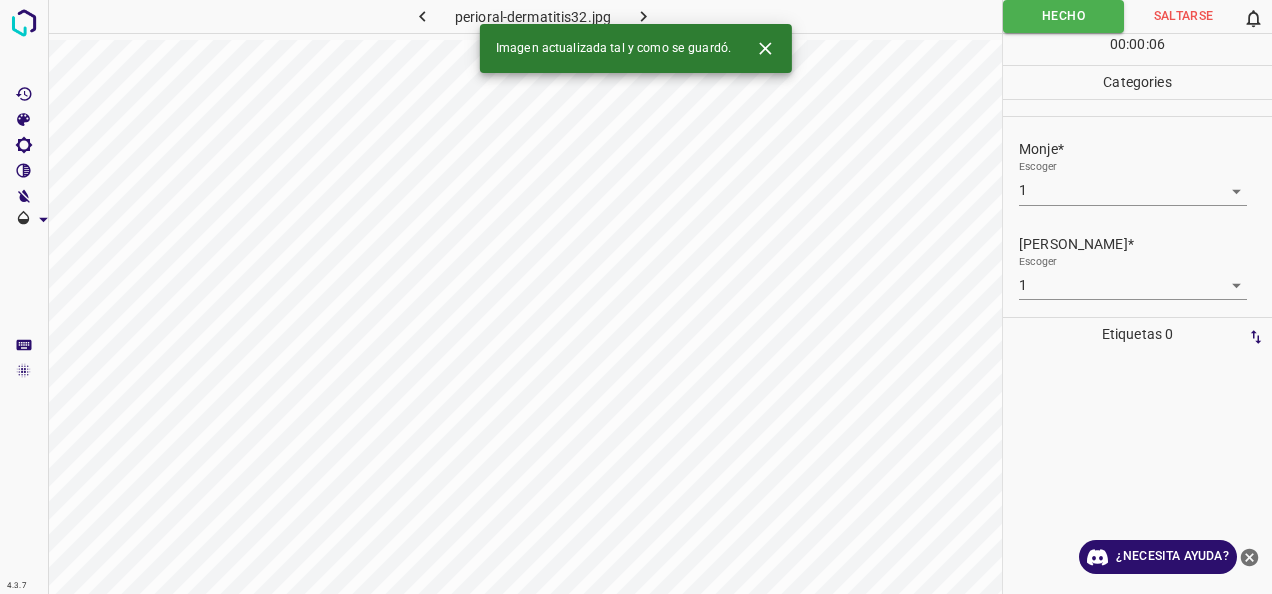 click 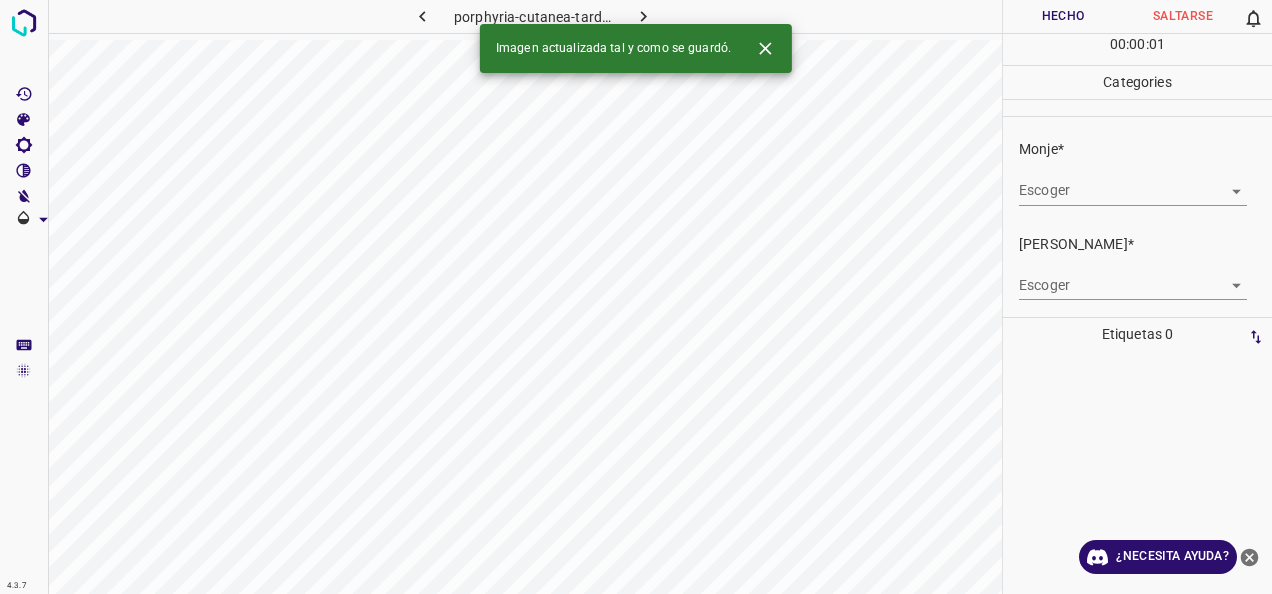 click on "4.3.7 porphyria-cutanea-tarda8.jpg Hecho Saltarse 0 00   : 00   : 01   Categories Monje*  Escoger ​  [PERSON_NAME]*  Escoger ​ Etiquetas 0 Categories 1 Monje 2  [PERSON_NAME] Herramientas Espacio Cambiar entre modos (Dibujar y Editar) Yo Etiquetado automático R Restaurar zoom M Acercar N Alejar Borrar Eliminar etiqueta de selección Filtros Z Restaurar filtros X Filtro de saturación C Filtro de brillo V Filtro de contraste B Filtro de escala de grises General O Descargar Imagen actualizada tal y como se guardó. ¿Necesita ayuda? -Mensaje de texto -Esconder -Borrar" at bounding box center (636, 297) 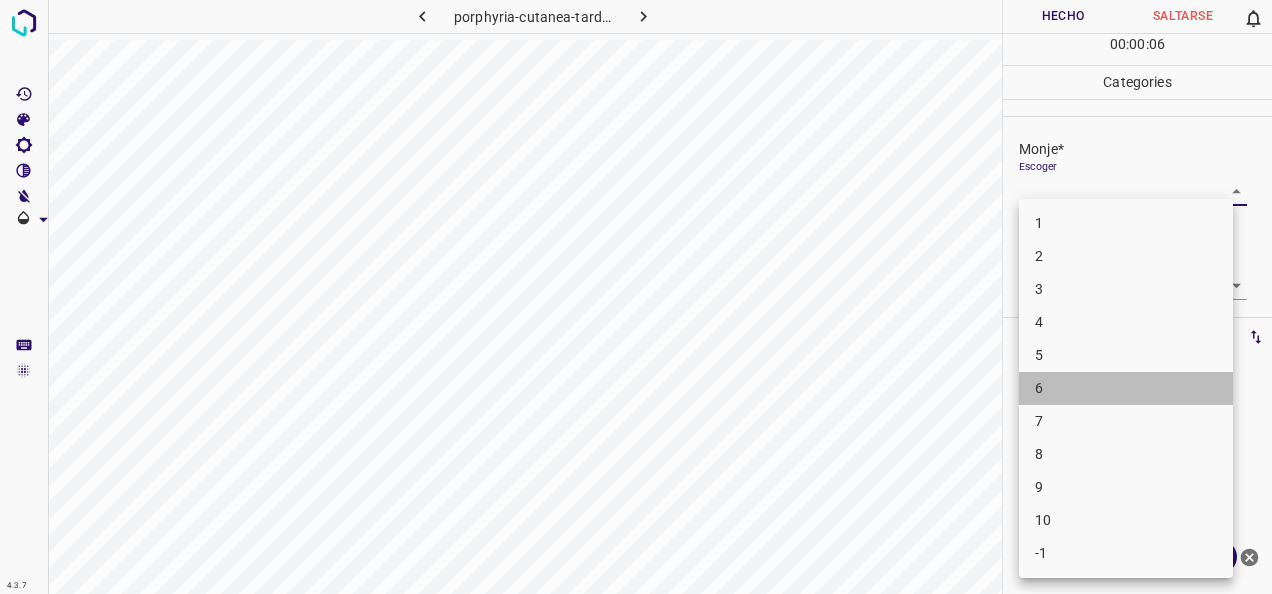 click on "6" at bounding box center [1126, 388] 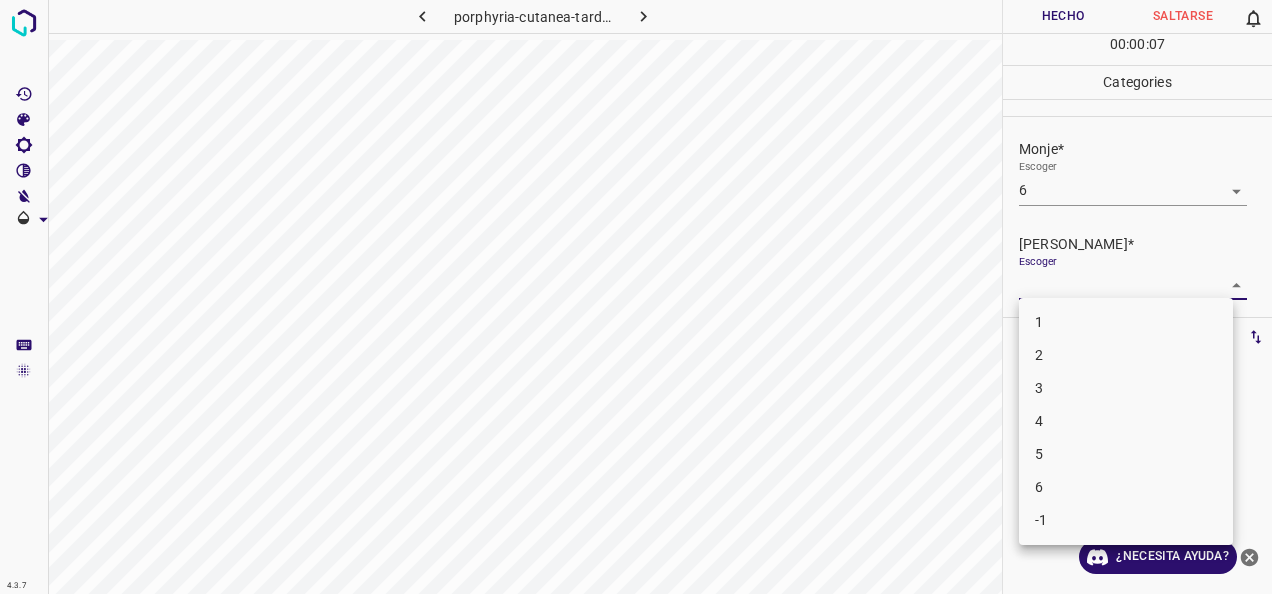 click on "4.3.7 porphyria-cutanea-tarda8.jpg Hecho Saltarse 0 00   : 00   : 07   Categories Monje*  Escoger 6 6  [PERSON_NAME]*  Escoger ​ Etiquetas 0 Categories 1 Monje 2  [PERSON_NAME] Herramientas Espacio Cambiar entre modos (Dibujar y Editar) Yo Etiquetado automático R Restaurar zoom M Acercar N Alejar Borrar Eliminar etiqueta de selección Filtros Z Restaurar filtros X Filtro de saturación C Filtro de brillo V Filtro de contraste B Filtro de escala de grises General O Descargar ¿Necesita ayuda? -Mensaje de texto -Esconder -Borrar 1 2 3 4 5 6 -1" at bounding box center [636, 297] 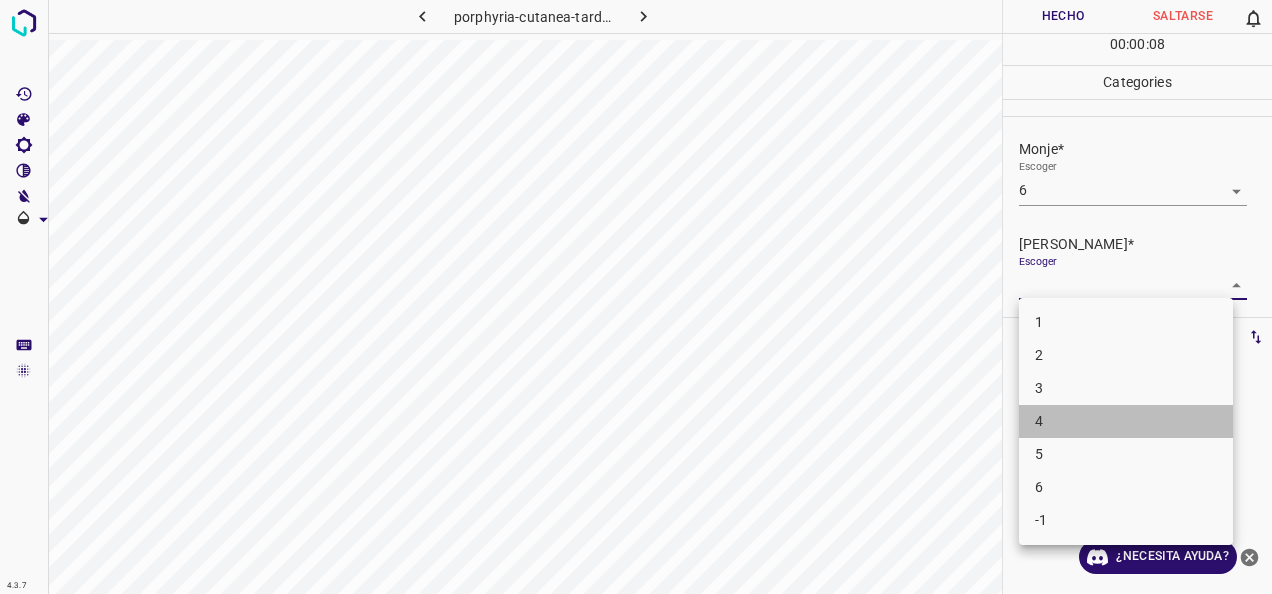 click on "4" at bounding box center [1126, 421] 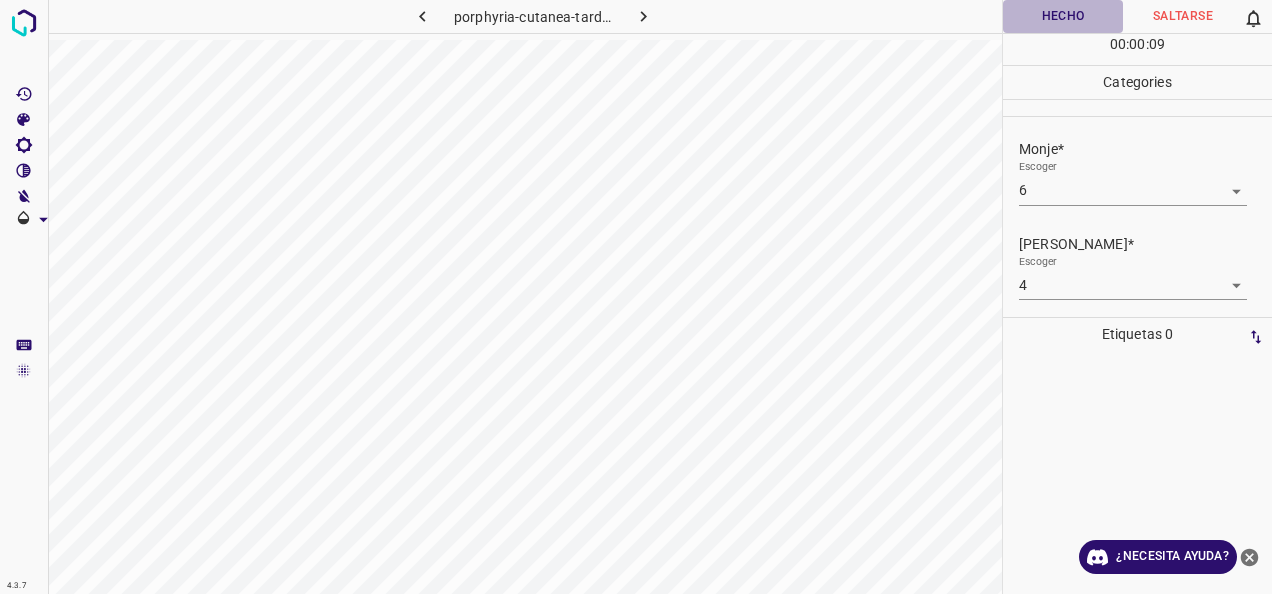 click on "Hecho" at bounding box center [1063, 16] 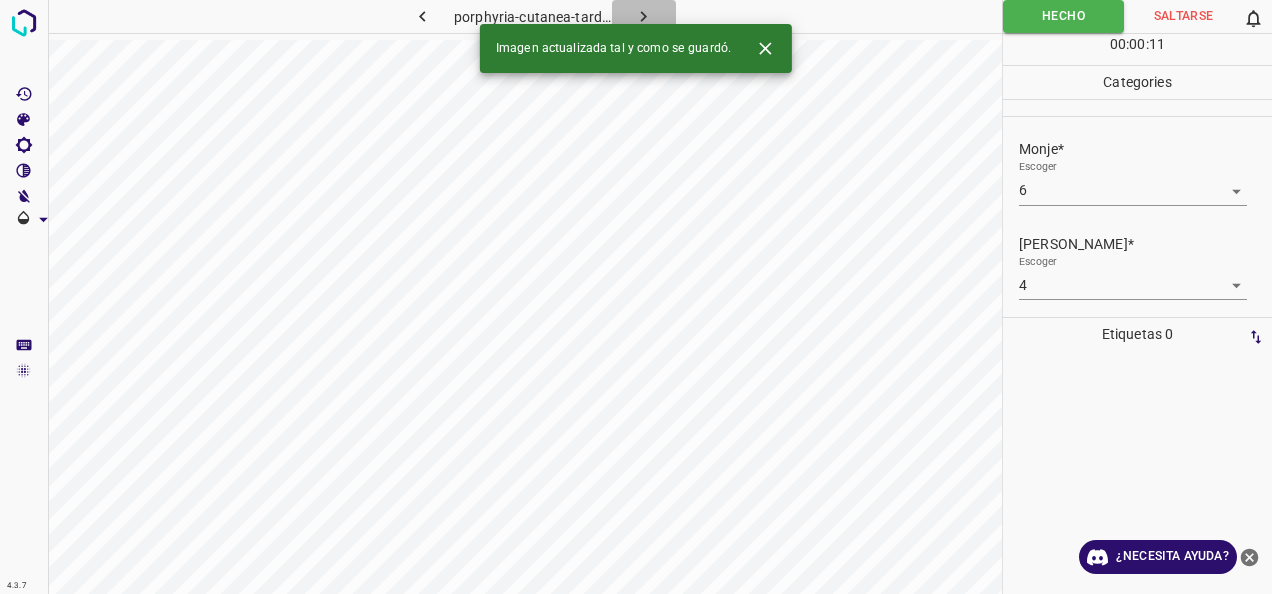 click 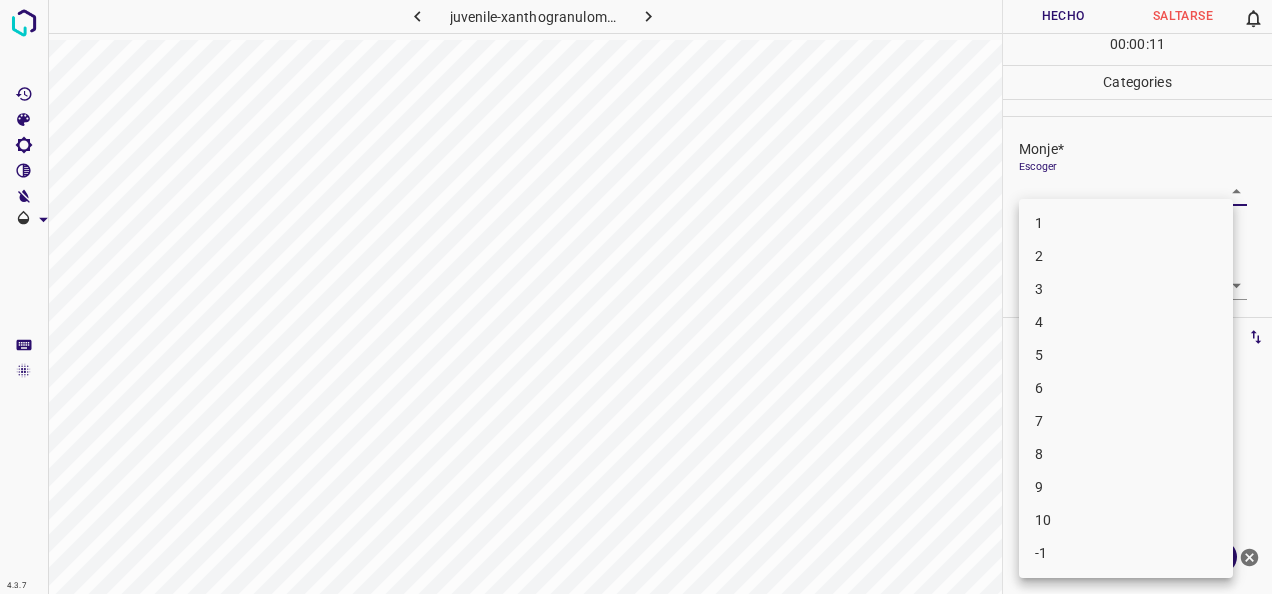 click on "4.3.7 juvenile-xanthogranuloma39.jpg Hecho Saltarse 0 00   : 00   : 11   Categories Monje*  Escoger ​  [PERSON_NAME]*  Escoger ​ Etiquetas 0 Categories 1 Monje 2  [PERSON_NAME] Herramientas Espacio Cambiar entre modos (Dibujar y Editar) Yo Etiquetado automático R Restaurar zoom M Acercar N Alejar Borrar Eliminar etiqueta de selección Filtros Z Restaurar filtros X Filtro de saturación C Filtro de brillo V Filtro de contraste B Filtro de escala de grises General O Descargar ¿Necesita ayuda? -Mensaje de texto -Esconder -Borrar 1 2 3 4 5 6 7 8 9 10 -1" at bounding box center (636, 297) 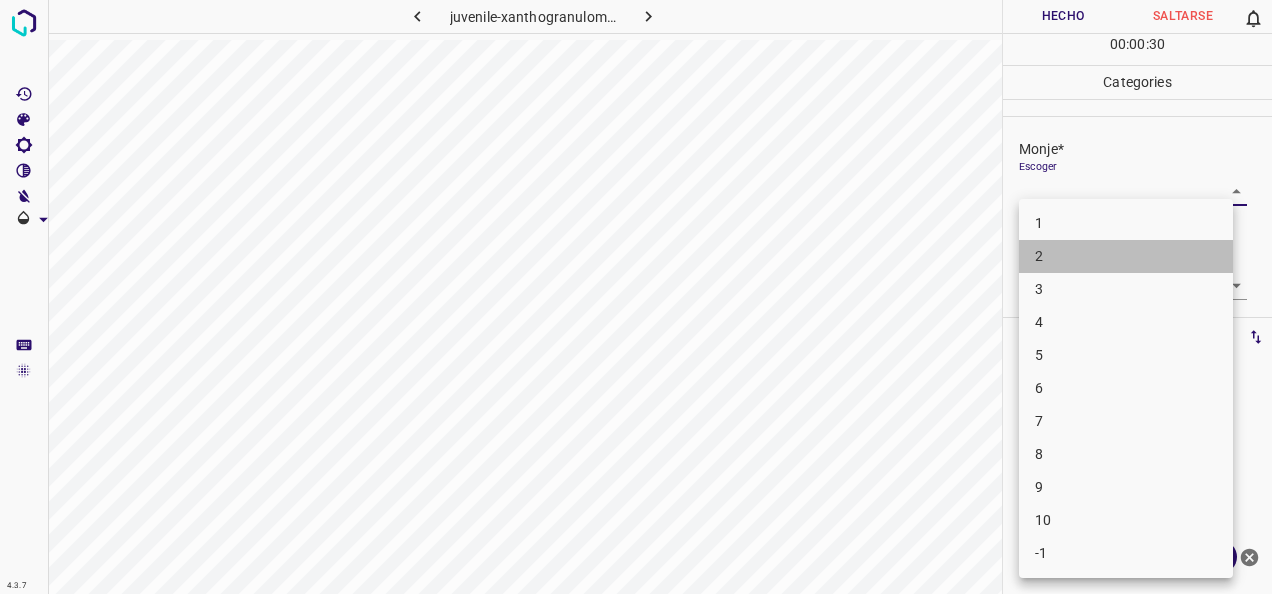 click on "2" at bounding box center (1126, 256) 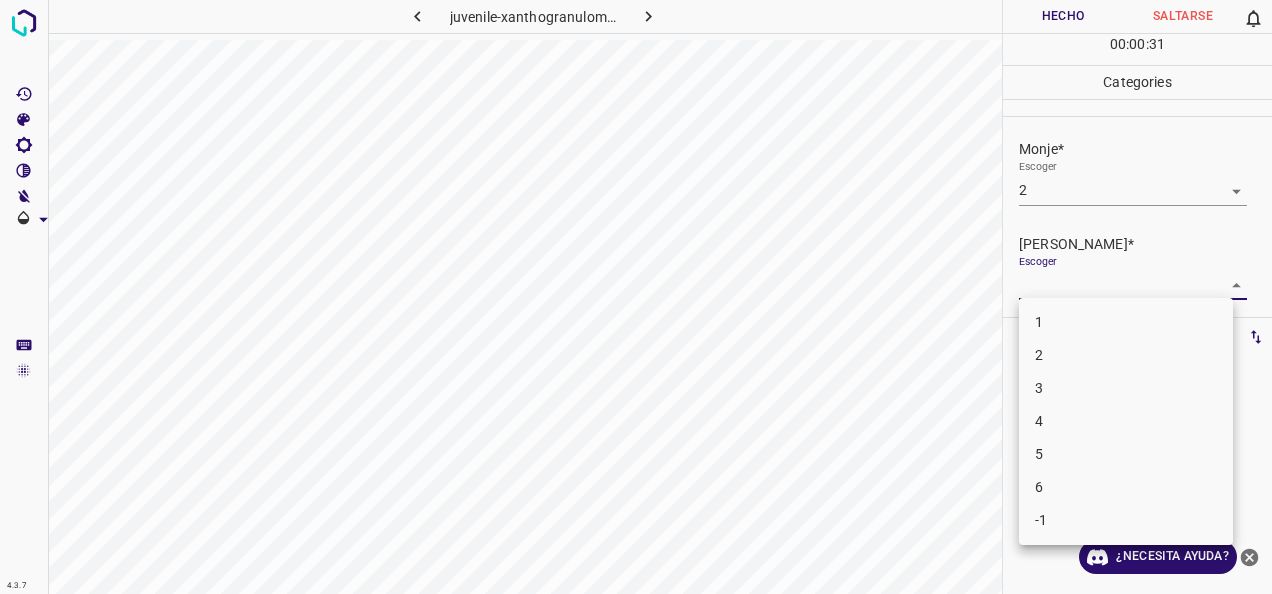 click on "4.3.7 juvenile-xanthogranuloma39.jpg Hecho Saltarse 0 00   : 00   : 31   Categories Monje*  Escoger 2 2  [PERSON_NAME]*  Escoger ​ Etiquetas 0 Categories 1 Monje 2  [PERSON_NAME] Herramientas Espacio Cambiar entre modos (Dibujar y Editar) Yo Etiquetado automático R Restaurar zoom M Acercar N Alejar Borrar Eliminar etiqueta de selección Filtros Z Restaurar filtros X Filtro de saturación C Filtro de brillo V Filtro de contraste B Filtro de escala de grises General O Descargar ¿Necesita ayuda? -Mensaje de texto -Esconder -Borrar 1 2 3 4 5 6 -1" at bounding box center [636, 297] 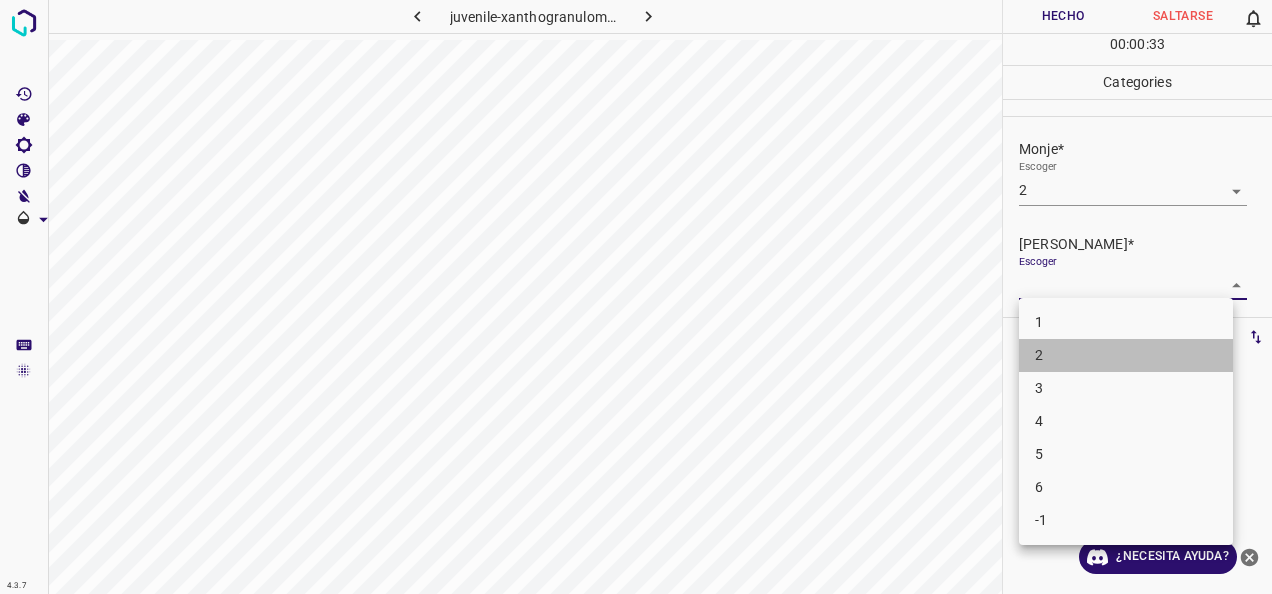 click on "2" at bounding box center [1126, 355] 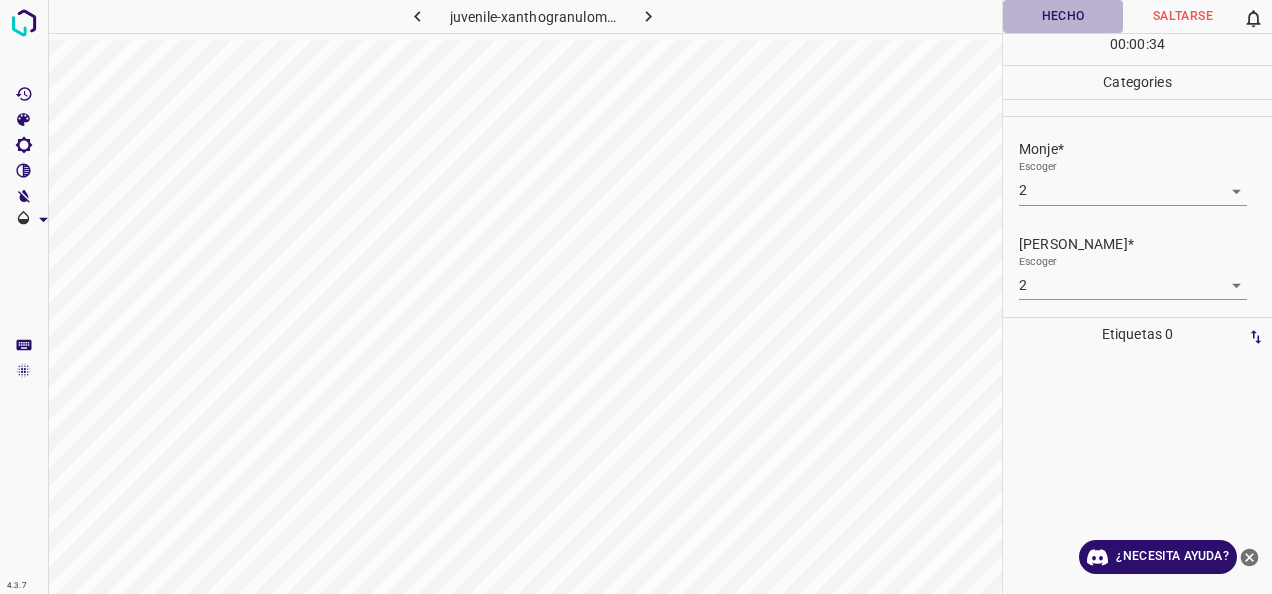 click on "Hecho" at bounding box center [1063, 16] 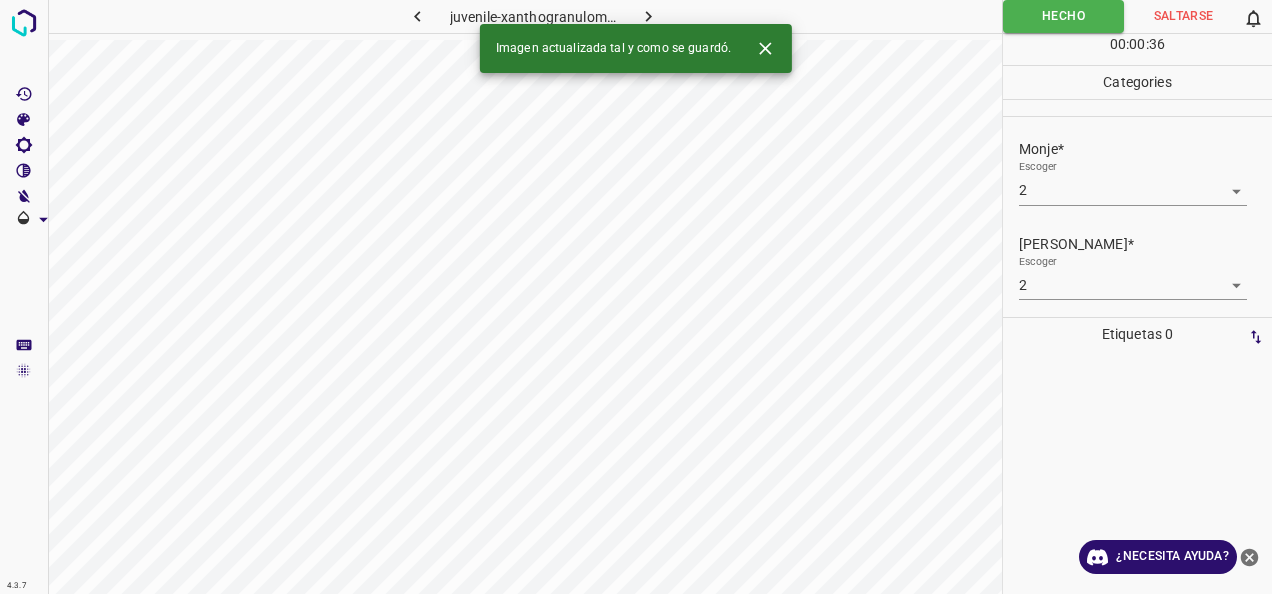 click at bounding box center [648, 16] 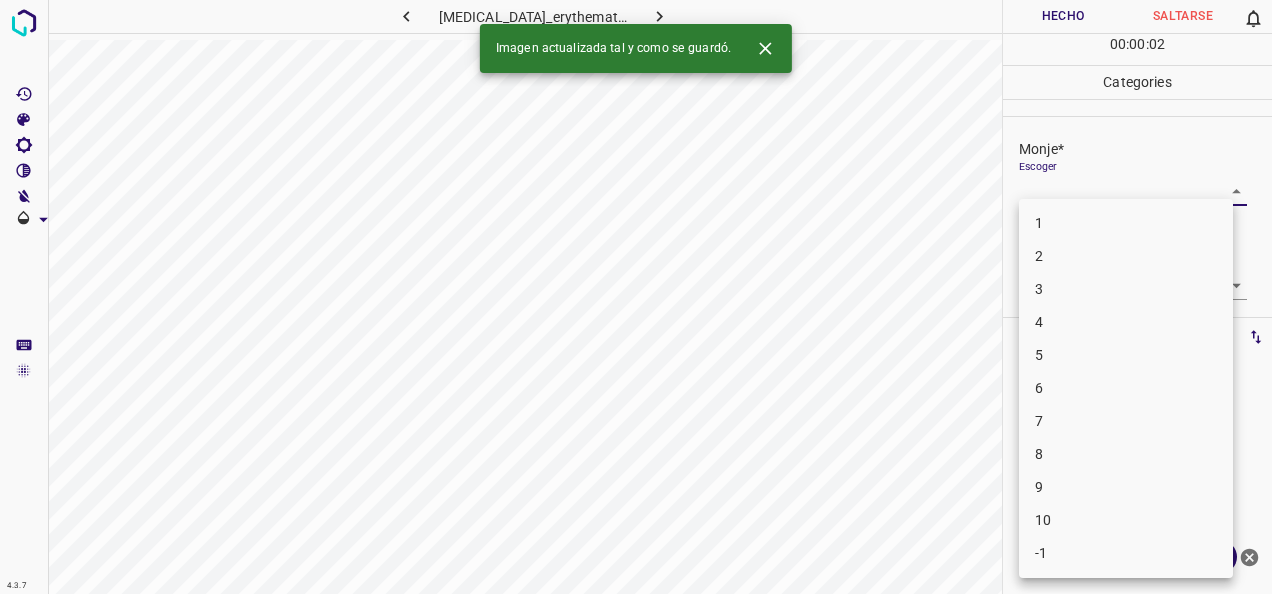 click on "4.3.7 [MEDICAL_DATA]_erythematosus47.jpg Hecho Saltarse 0 00   : 00   : 02   Categories Monje*  Escoger ​  [PERSON_NAME]*  Escoger ​ Etiquetas 0 Categories 1 Monje 2  [PERSON_NAME] Herramientas Espacio Cambiar entre modos (Dibujar y Editar) Yo Etiquetado automático R Restaurar zoom M Acercar N Alejar Borrar Eliminar etiqueta de selección Filtros Z Restaurar filtros X Filtro de saturación C Filtro de brillo V Filtro de contraste B Filtro de escala de grises General O Descargar Imagen actualizada tal y como se guardó. ¿Necesita ayuda? -Mensaje de texto -Esconder -Borrar 1 2 3 4 5 6 7 8 9 10 -1" at bounding box center (636, 297) 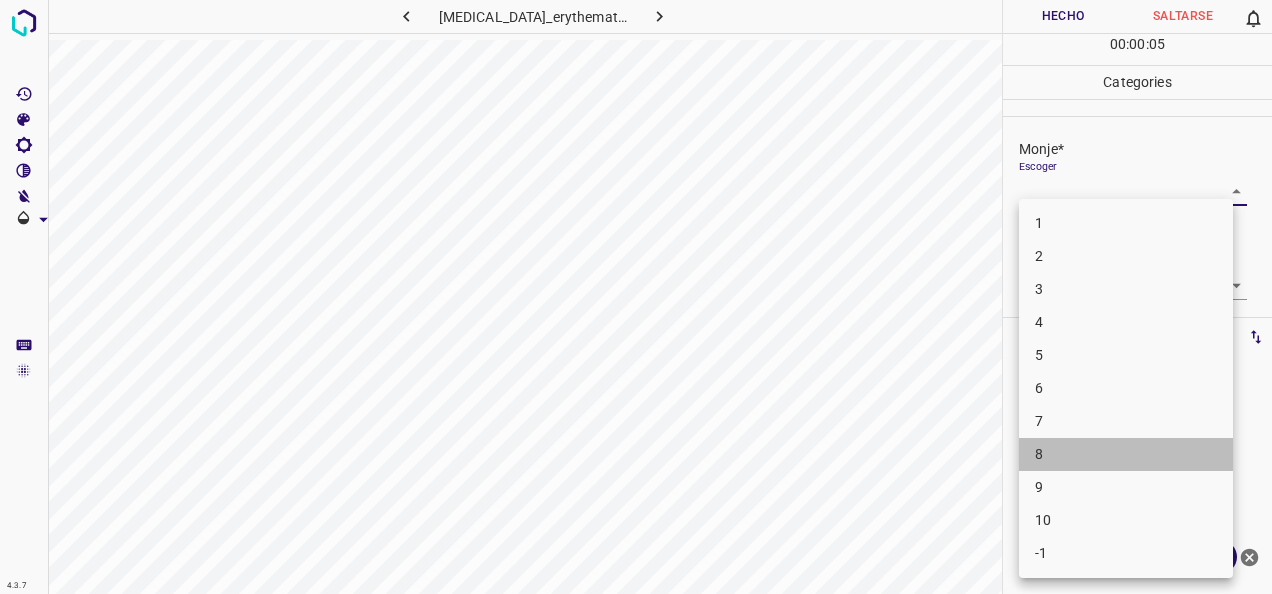 click on "8" at bounding box center [1126, 454] 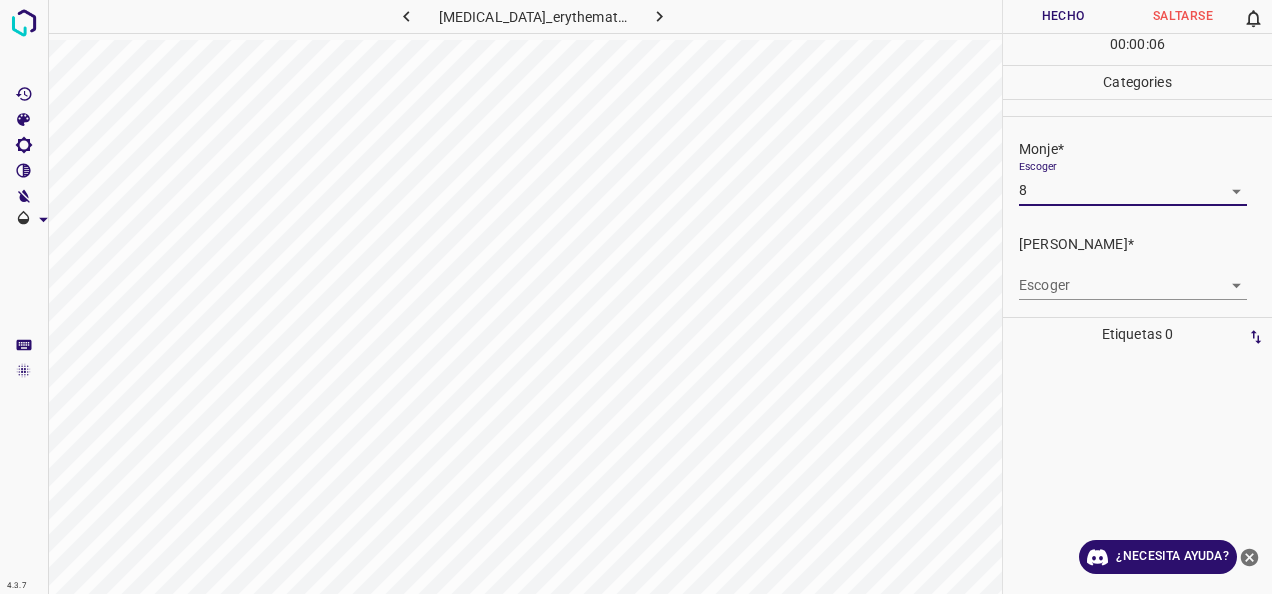click on "4.3.7 [MEDICAL_DATA]_erythematosus47.jpg Hecho Saltarse 0 00   : 00   : 06   Categories Monje*  Escoger 8 8  [PERSON_NAME]*  Escoger ​ Etiquetas 0 Categories 1 Monje 2  [PERSON_NAME] Herramientas Espacio Cambiar entre modos (Dibujar y Editar) Yo Etiquetado automático R Restaurar zoom M Acercar N Alejar Borrar Eliminar etiqueta de selección Filtros Z Restaurar filtros X Filtro de saturación C Filtro de brillo V Filtro de contraste B Filtro de escala de grises General O Descargar ¿Necesita ayuda? -Mensaje de texto -Esconder -Borrar" at bounding box center (636, 297) 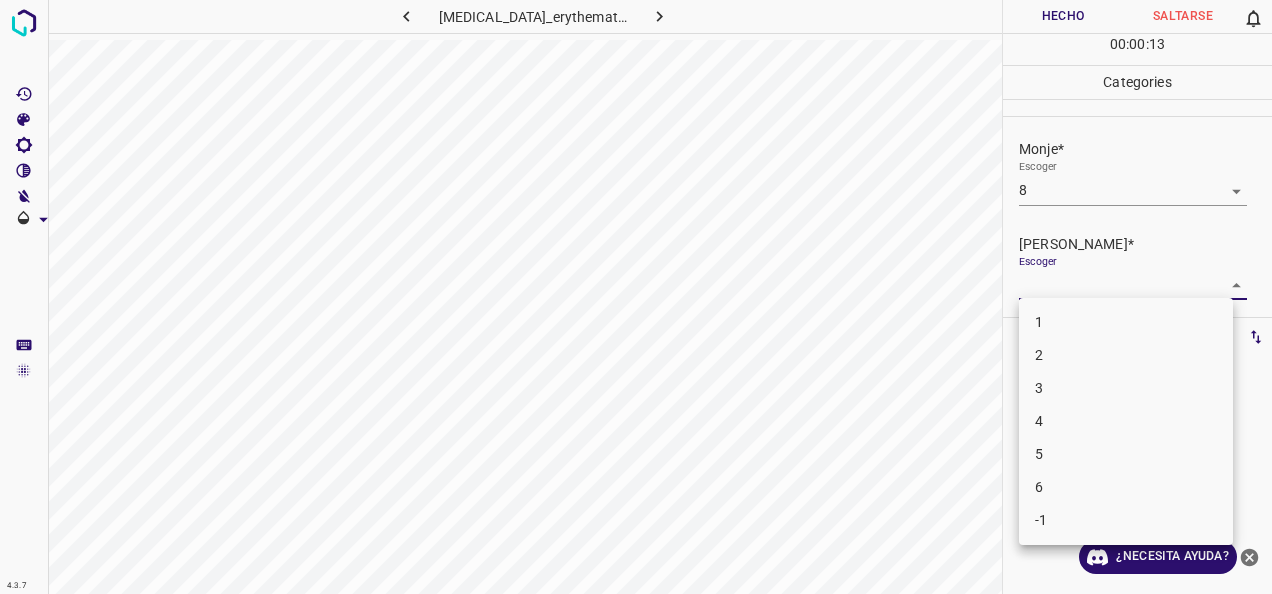 click on "5" at bounding box center [1126, 454] 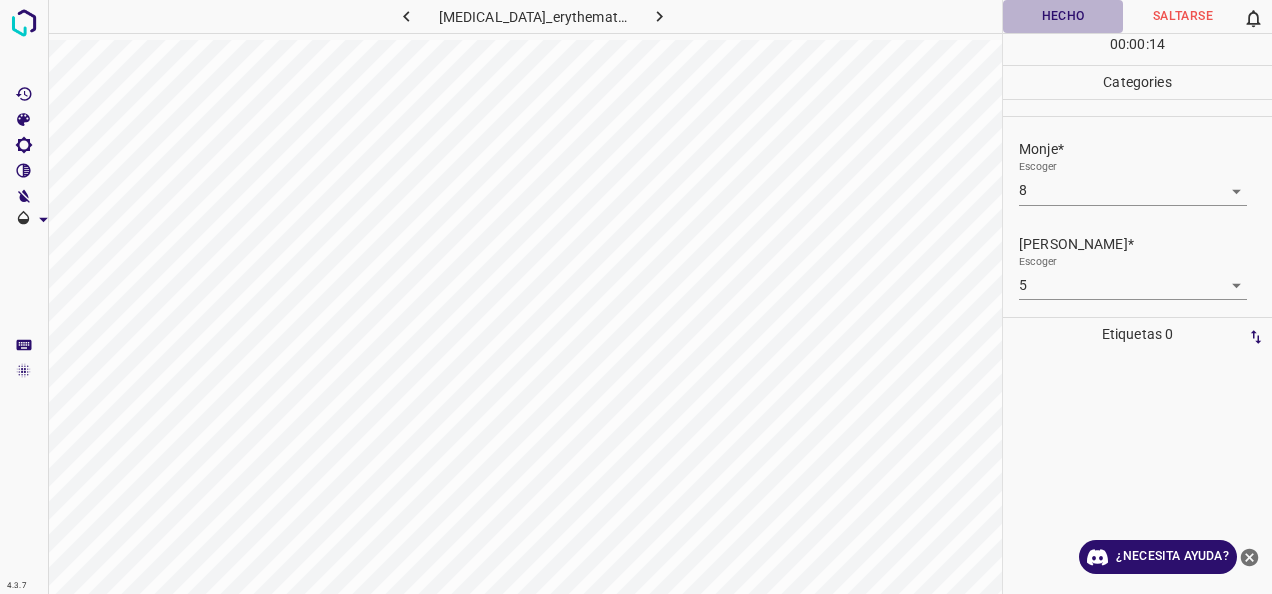 click on "Hecho" at bounding box center [1063, 16] 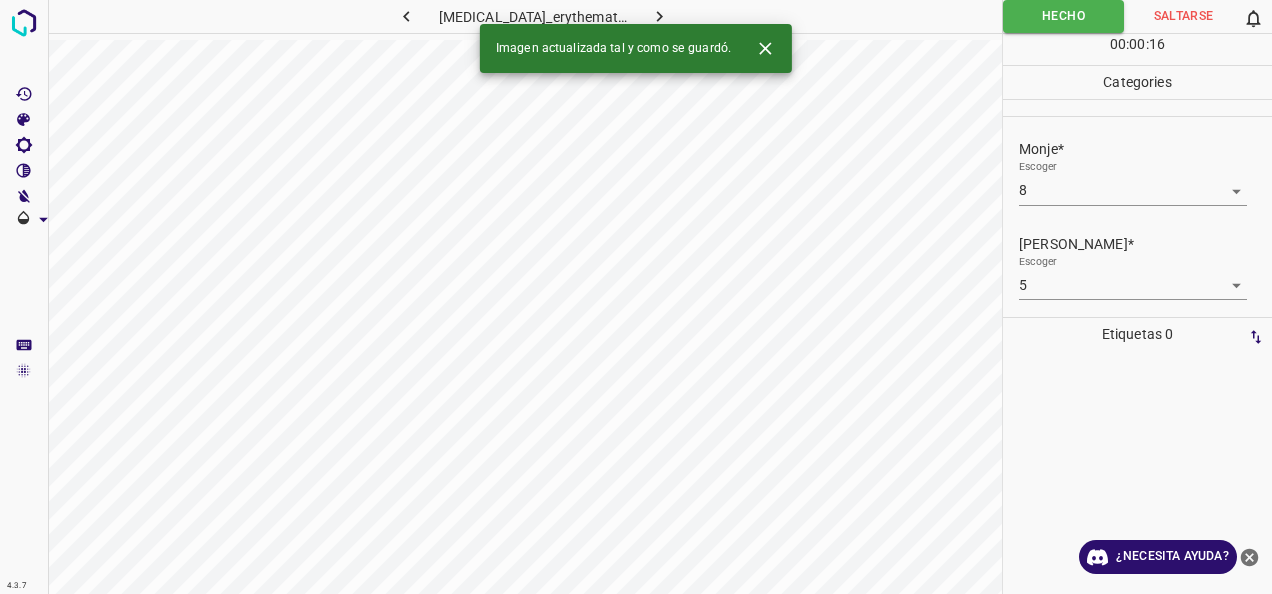 click 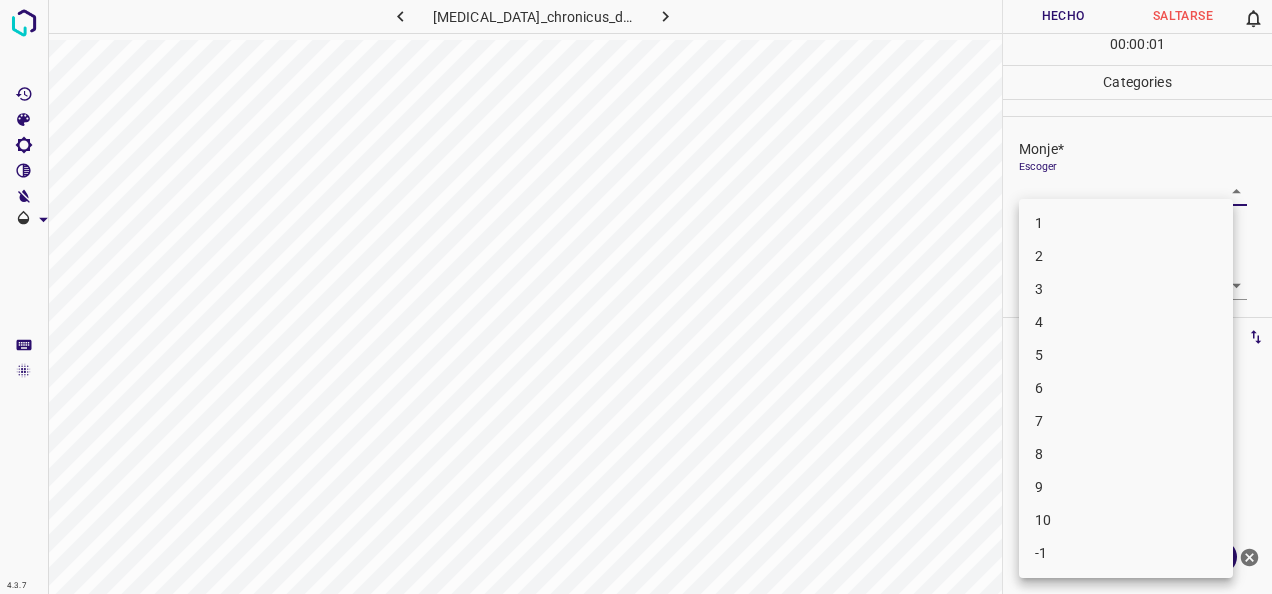 click on "4.3.7 [MEDICAL_DATA]_chronicus_discoides2.jpg Hecho Saltarse 0 00   : 00   : 01   Categories Monje*  Escoger ​  [PERSON_NAME]*  Escoger ​ Etiquetas 0 Categories 1 Monje 2  [PERSON_NAME] Herramientas Espacio Cambiar entre modos (Dibujar y Editar) Yo Etiquetado automático R Restaurar zoom M Acercar N Alejar Borrar Eliminar etiqueta de selección Filtros Z Restaurar filtros X Filtro de saturación C Filtro de brillo V Filtro de contraste B Filtro de escala de grises General O Descargar ¿Necesita ayuda? -Mensaje de texto -Esconder -Borrar 1 2 3 4 5 6 7 8 9 10 -1" at bounding box center [636, 297] 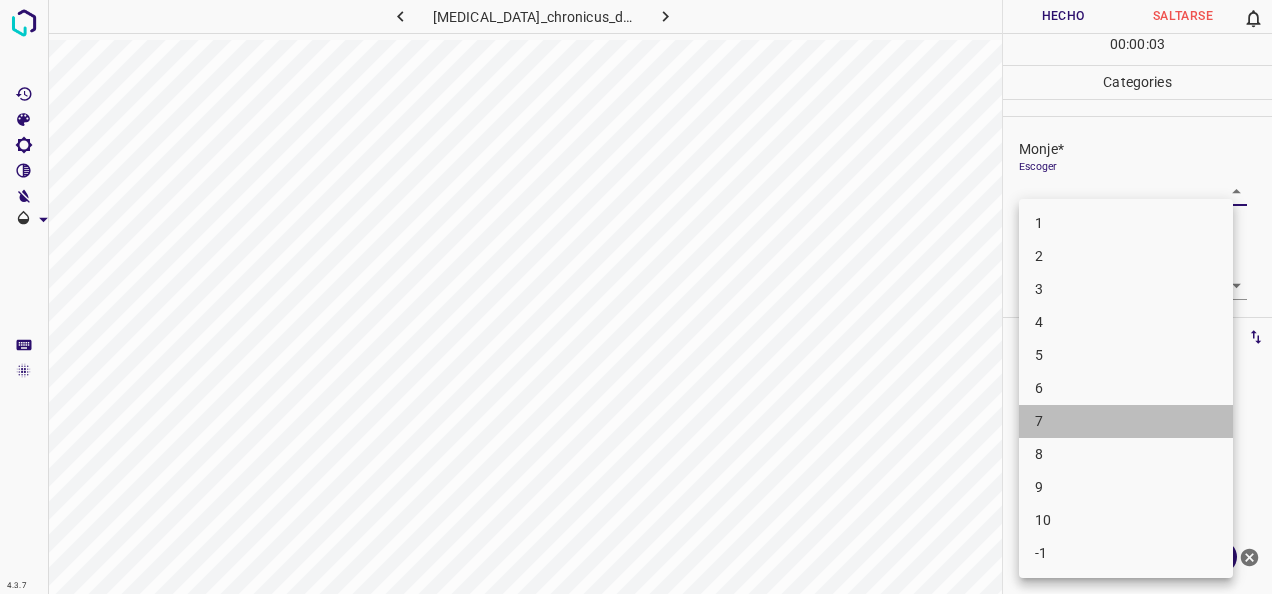 click on "7" at bounding box center [1126, 421] 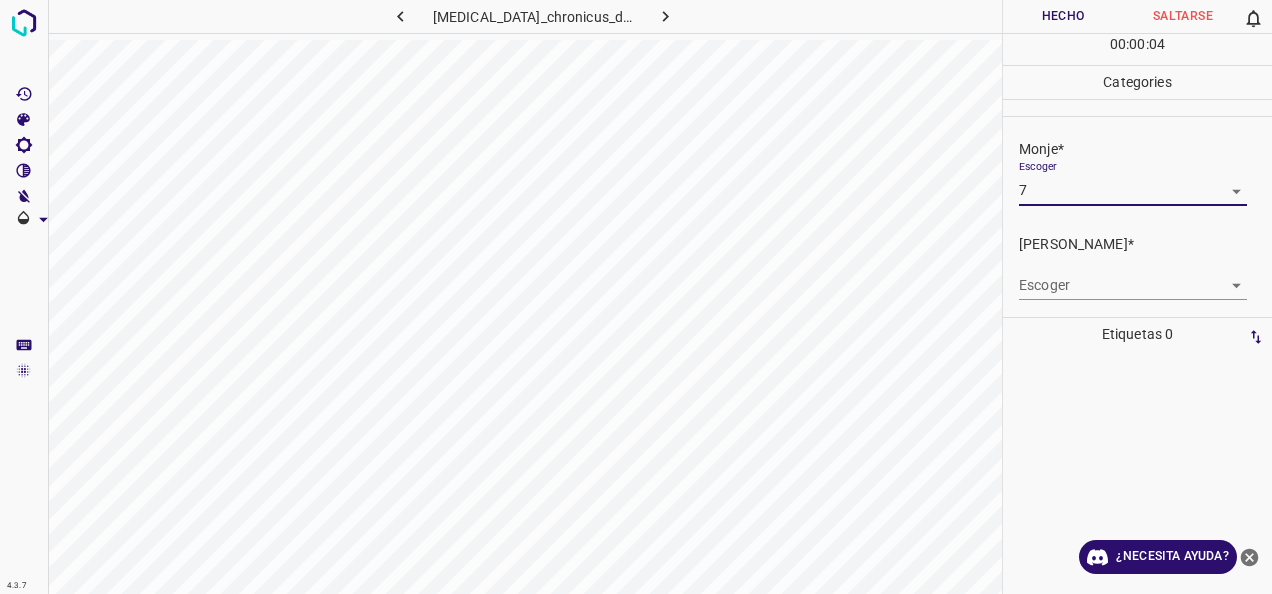 click on "4.3.7 [MEDICAL_DATA]_chronicus_discoides2.jpg Hecho Saltarse 0 00   : 00   : 04   Categories Monje*  Escoger 7 7  [PERSON_NAME]*  Escoger ​ Etiquetas 0 Categories 1 Monje 2  [PERSON_NAME] Herramientas Espacio Cambiar entre modos (Dibujar y Editar) Yo Etiquetado automático R Restaurar zoom M Acercar N Alejar Borrar Eliminar etiqueta de selección Filtros Z Restaurar filtros X Filtro de saturación C Filtro de brillo V Filtro de contraste B Filtro de escala de grises General O Descargar ¿Necesita ayuda? -Mensaje de texto -Esconder -Borrar" at bounding box center (636, 297) 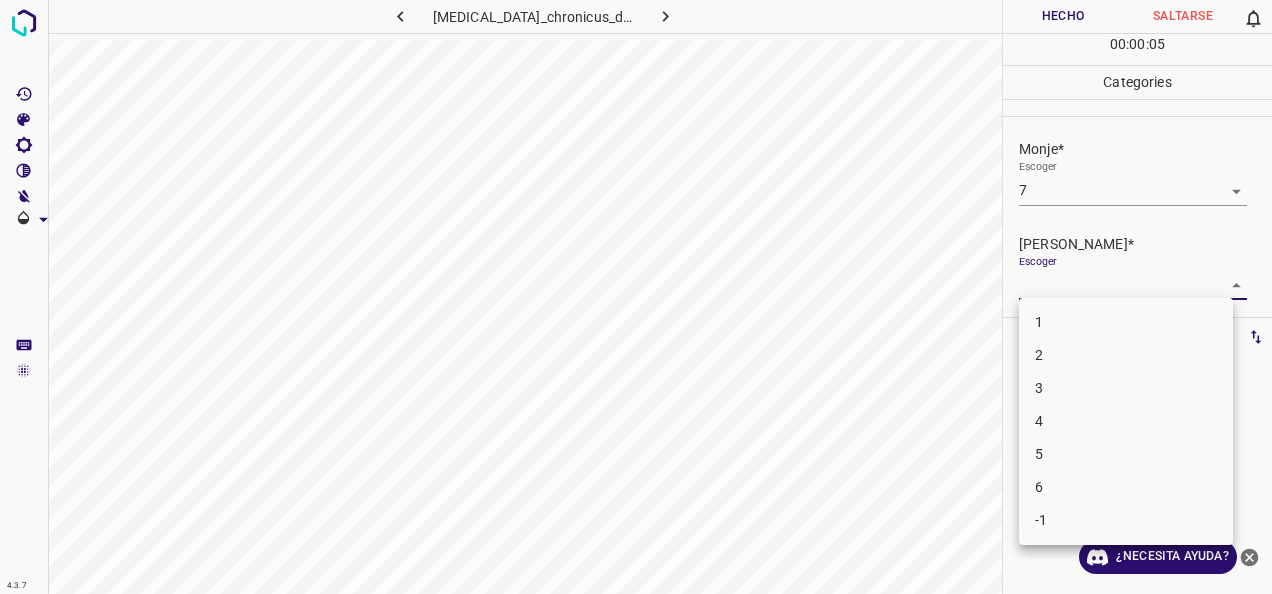 click on "5" at bounding box center (1126, 454) 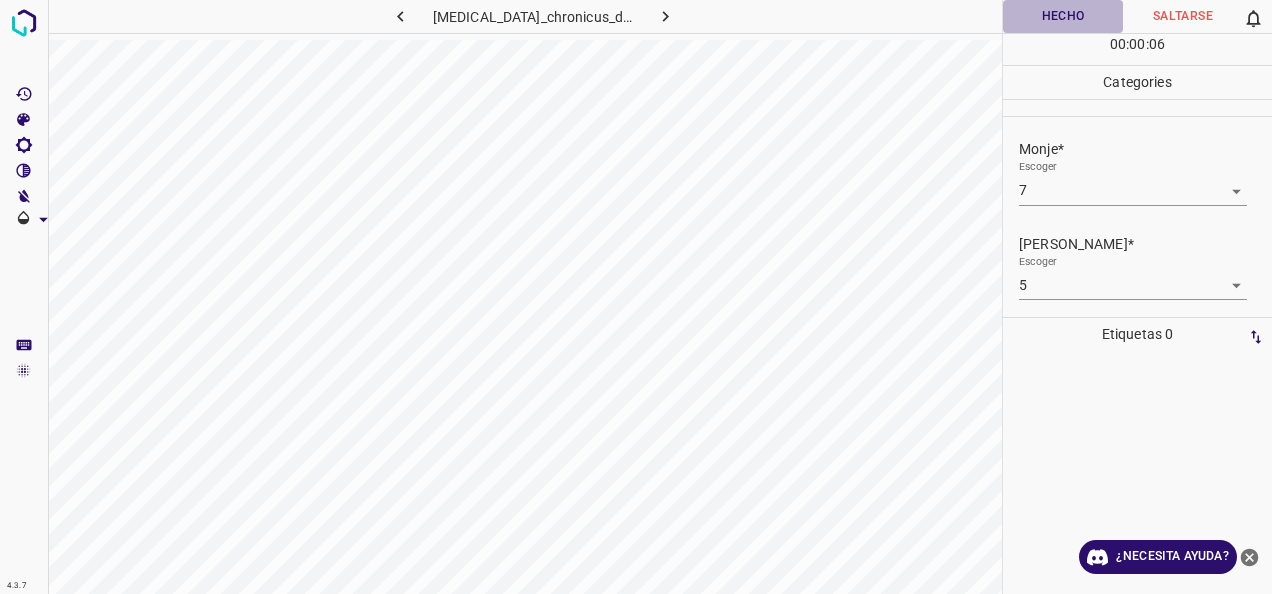click on "Hecho" at bounding box center [1063, 16] 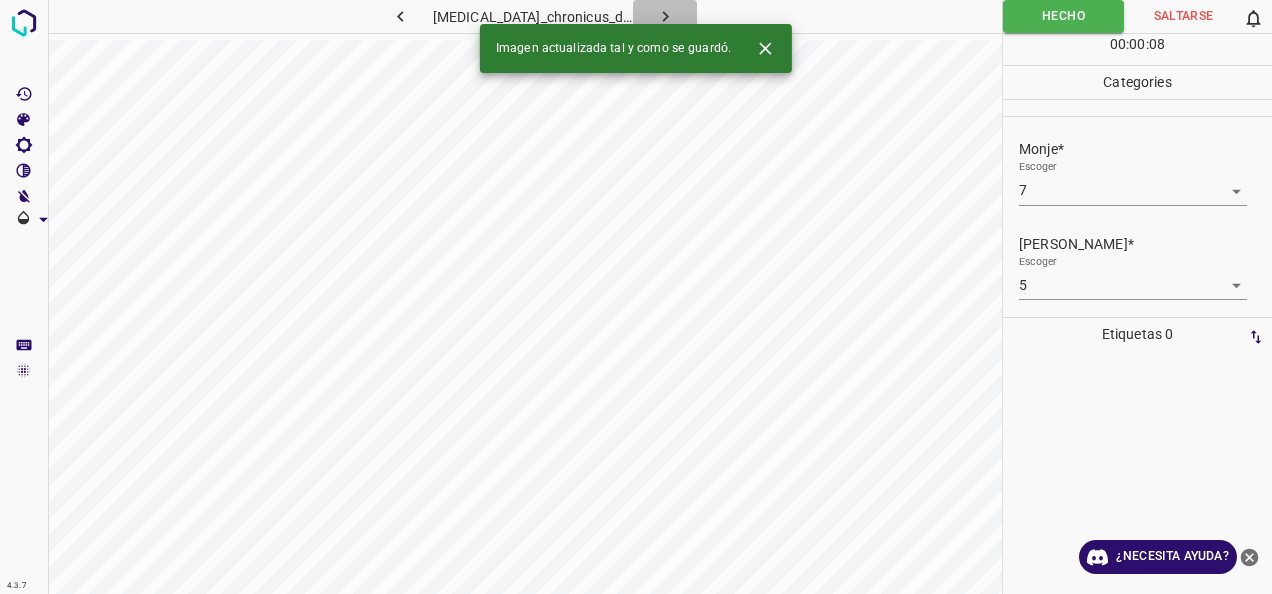 click 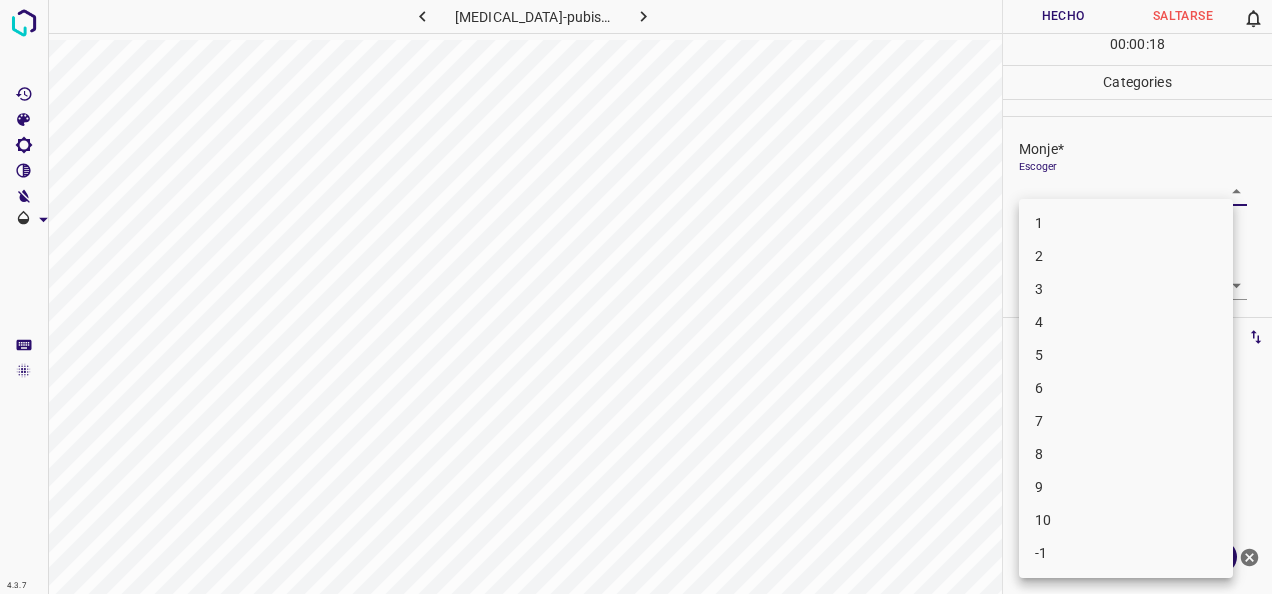 click on "4.3.7 [MEDICAL_DATA]-pubis4.jpg Hecho Saltarse 0 00   : 00   : 18   Categories Monje*  Escoger ​  [PERSON_NAME]*  Escoger ​ Etiquetas 0 Categories 1 Monje 2  [PERSON_NAME] Herramientas Espacio Cambiar entre modos (Dibujar y Editar) Yo Etiquetado automático R Restaurar zoom M Acercar N Alejar Borrar Eliminar etiqueta de selección Filtros Z Restaurar filtros X Filtro de saturación C Filtro de brillo V Filtro de contraste B Filtro de escala de grises General O Descargar ¿Necesita ayuda? -Mensaje de texto -Esconder -Borrar 1 2 3 4 5 6 7 8 9 10 -1" at bounding box center [636, 297] 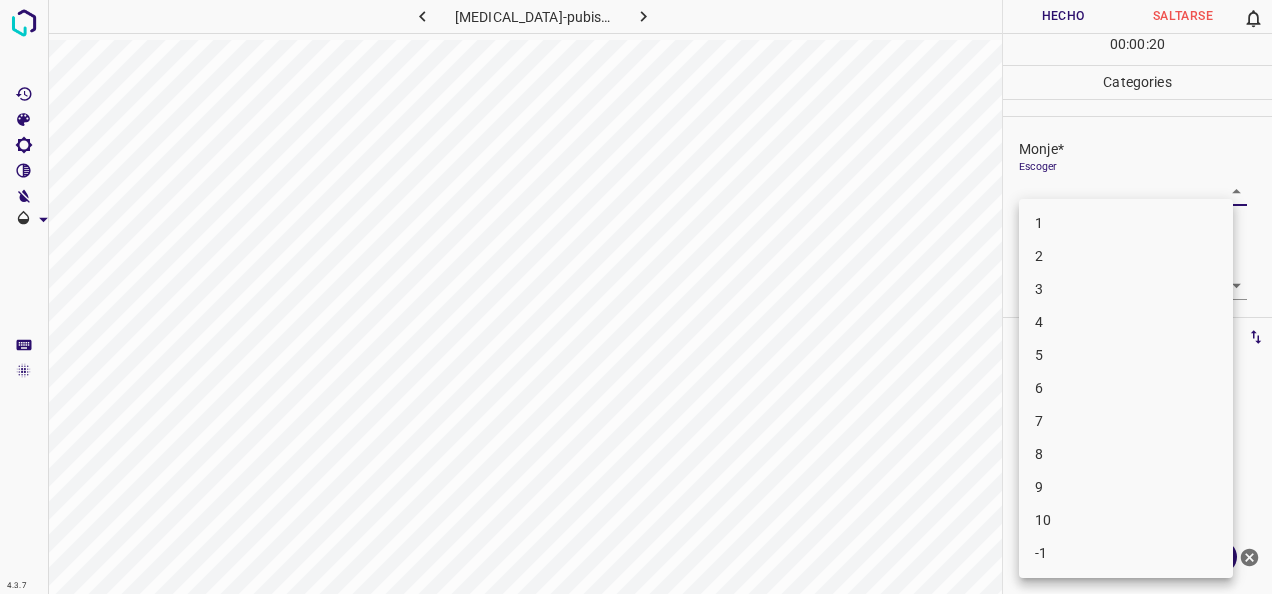click on "1" at bounding box center (1126, 223) 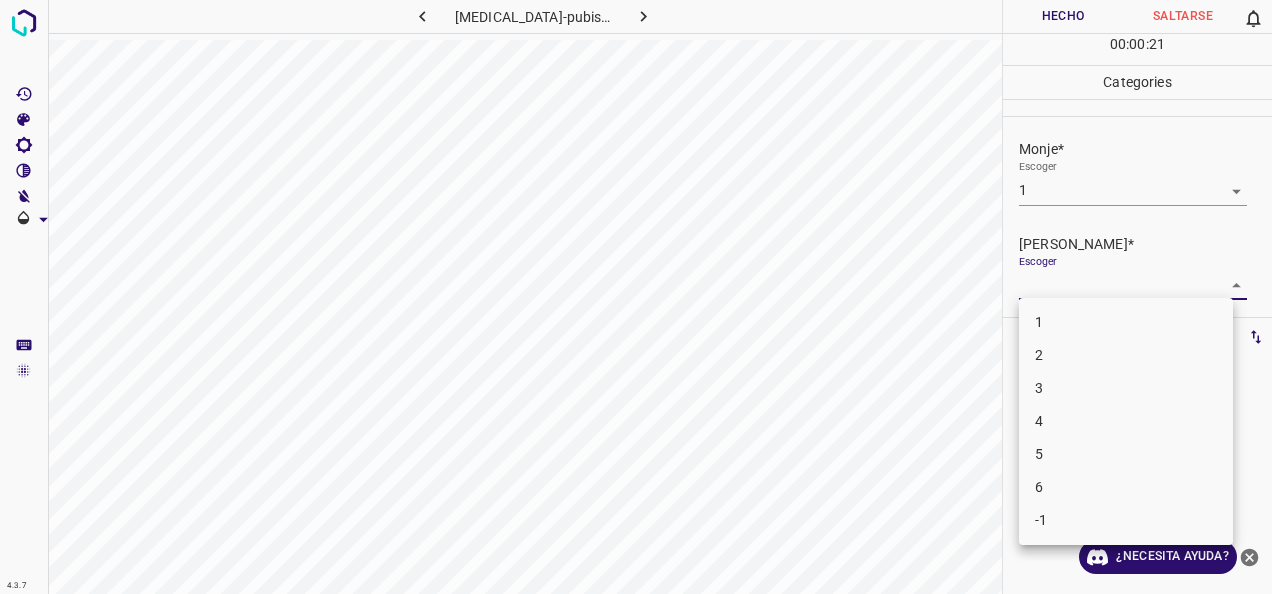 click on "4.3.7 [MEDICAL_DATA]-pubis4.jpg Hecho Saltarse 0 00   : 00   : 21   Categories Monje*  Escoger 1 1  [PERSON_NAME]*  Escoger ​ Etiquetas 0 Categories 1 Monje 2  [PERSON_NAME] Herramientas Espacio Cambiar entre modos (Dibujar y Editar) Yo Etiquetado automático R Restaurar zoom M Acercar N Alejar Borrar Eliminar etiqueta de selección Filtros Z Restaurar filtros X Filtro de saturación C Filtro de brillo V Filtro de contraste B Filtro de escala de grises General O Descargar ¿Necesita ayuda? -Mensaje de texto -Esconder -Borrar 1 2 3 4 5 6 -1" at bounding box center (636, 297) 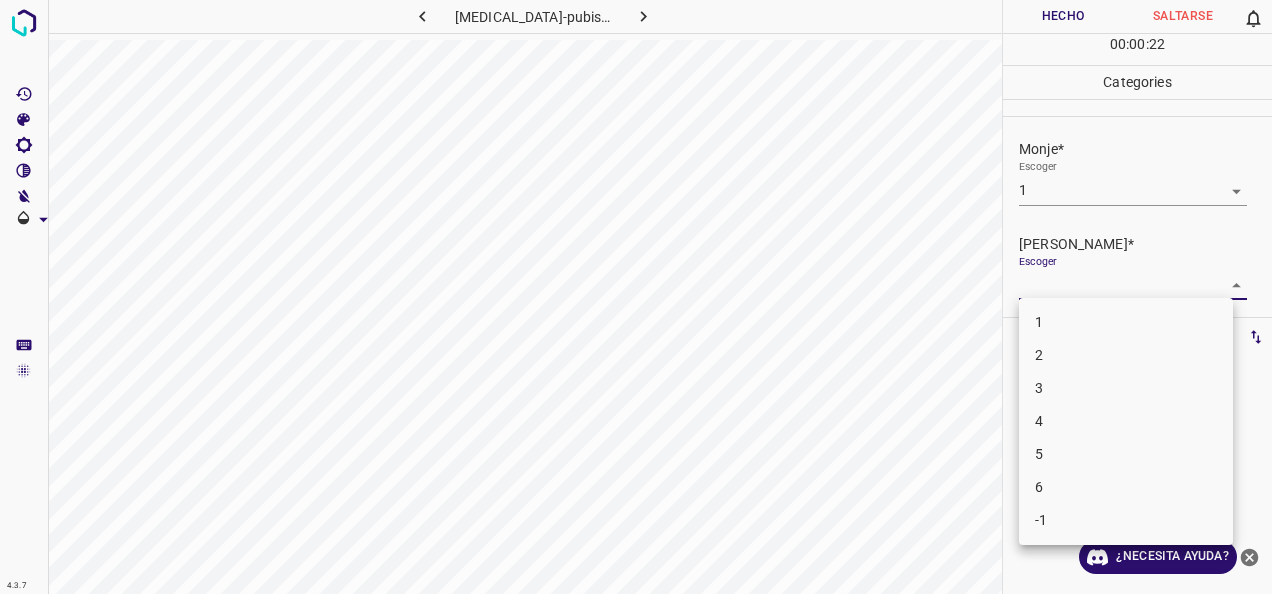 click on "1" at bounding box center (1126, 322) 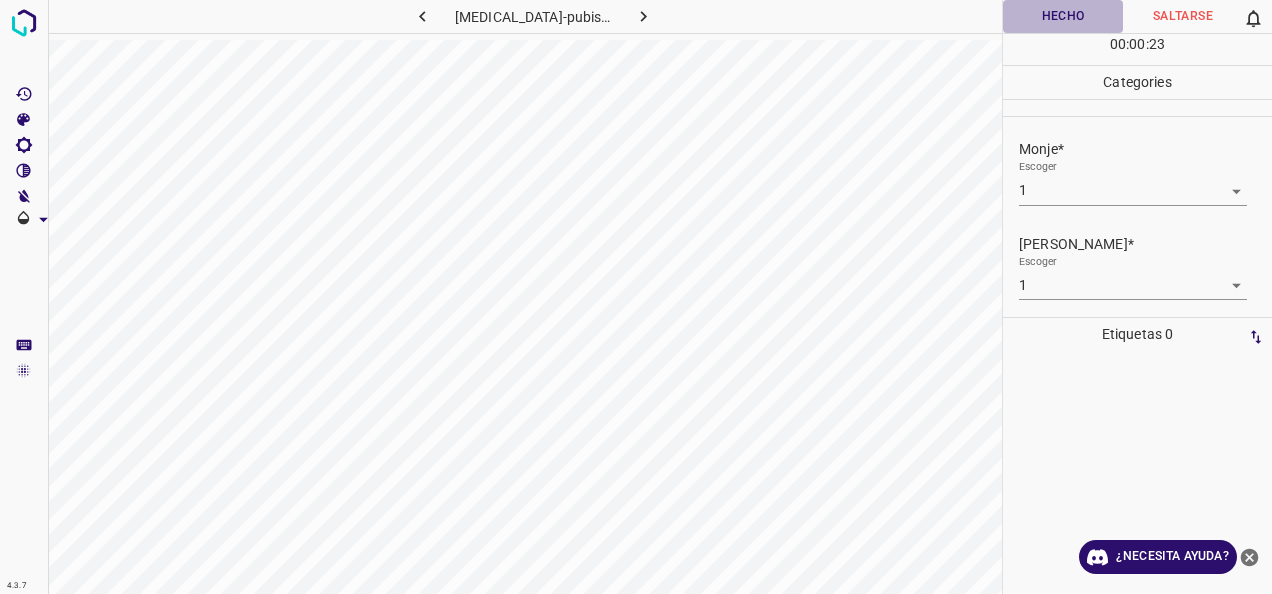 click on "Hecho" at bounding box center (1063, 16) 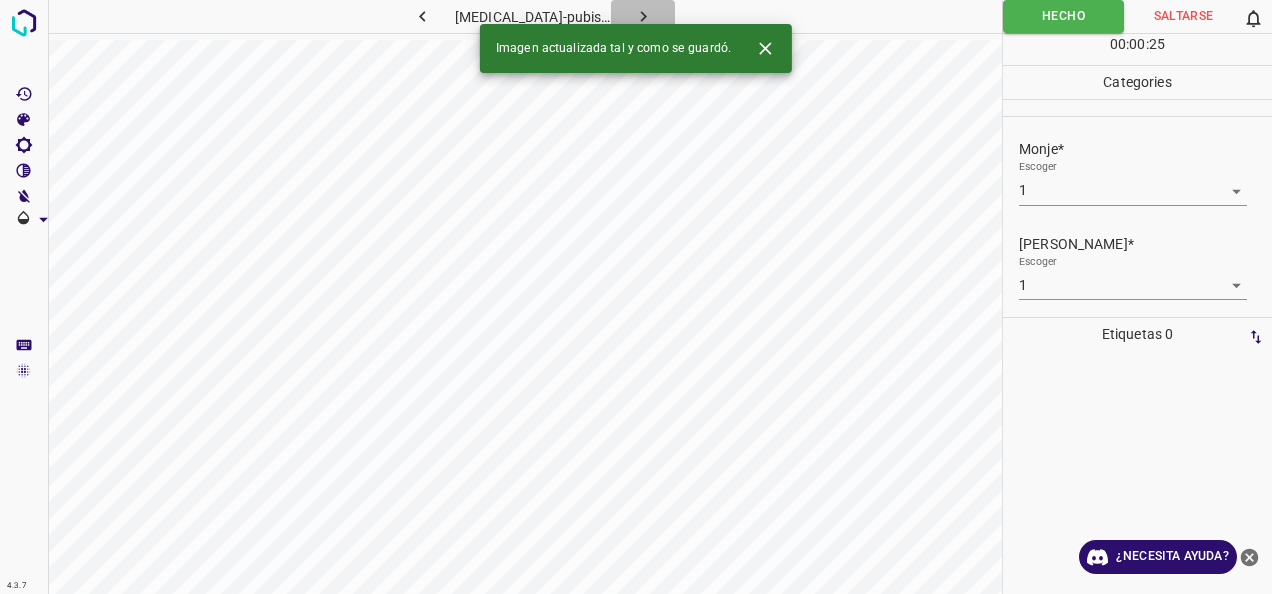 click 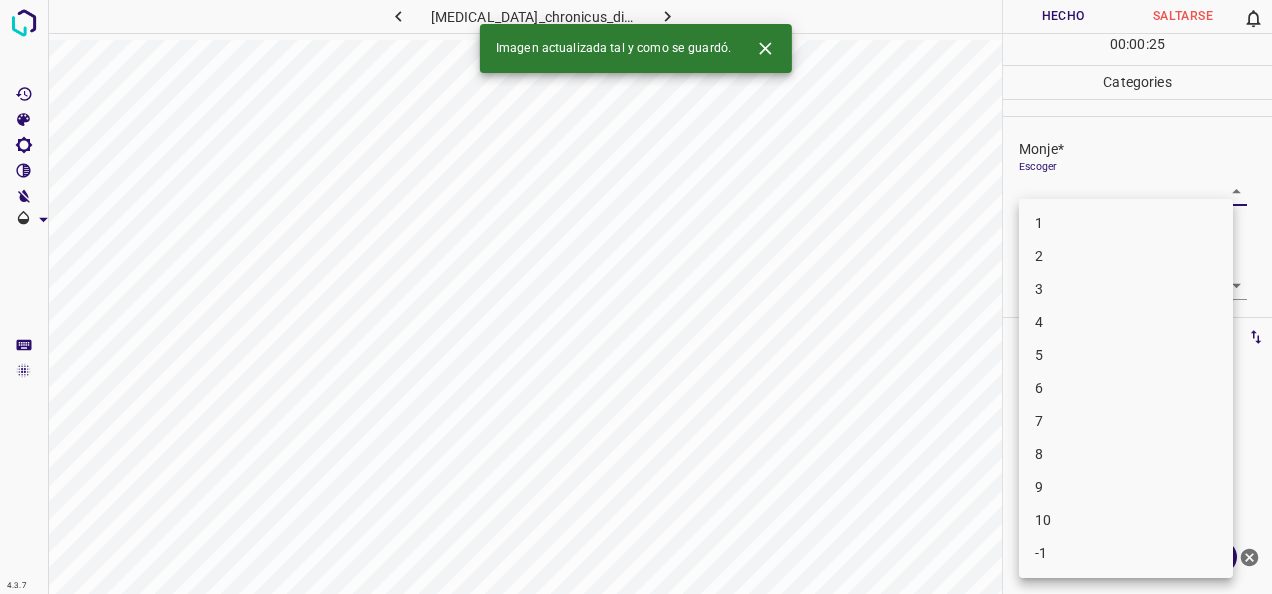click on "4.3.7 [MEDICAL_DATA]_chronicus_discoides36.jpg Hecho Saltarse 0 00   : 00   : 25   Categories Monje*  Escoger ​  [PERSON_NAME]*  Escoger ​ Etiquetas 0 Categories 1 Monje 2  [PERSON_NAME] Herramientas Espacio Cambiar entre modos (Dibujar y Editar) Yo Etiquetado automático R Restaurar zoom M Acercar N Alejar Borrar Eliminar etiqueta de selección Filtros Z Restaurar filtros X Filtro de saturación C Filtro de brillo V Filtro de contraste B Filtro de escala de grises General O Descargar Imagen actualizada tal y como se guardó. ¿Necesita ayuda? -Mensaje de texto -Esconder -Borrar 1 2 3 4 5 6 7 8 9 10 -1" at bounding box center (636, 297) 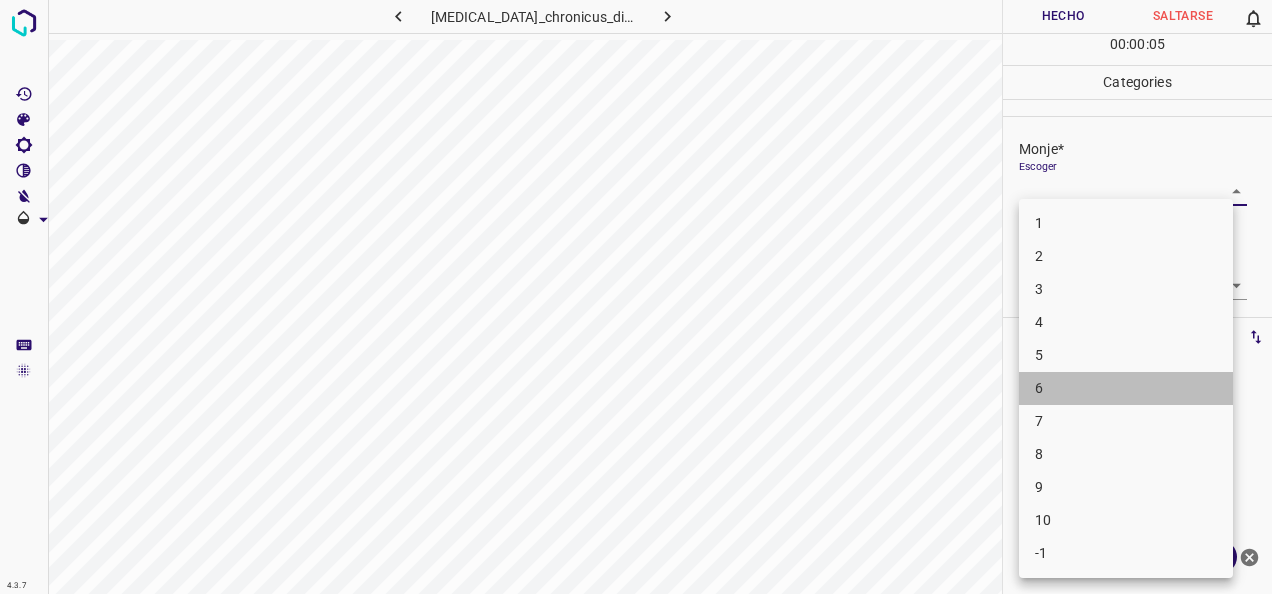 click on "6" at bounding box center (1126, 388) 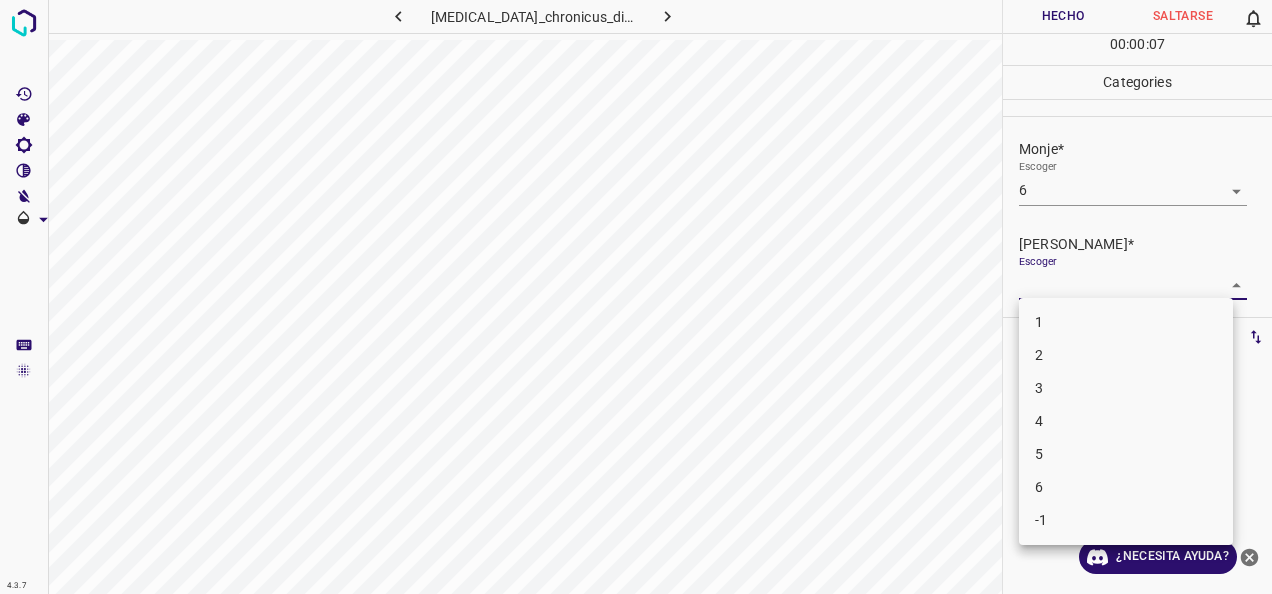 click on "4.3.7 [MEDICAL_DATA]_chronicus_discoides36.jpg Hecho Saltarse 0 00   : 00   : 07   Categories Monje*  Escoger 6 6  [PERSON_NAME]*  Escoger ​ Etiquetas 0 Categories 1 Monje 2  [PERSON_NAME] Herramientas Espacio Cambiar entre modos (Dibujar y Editar) Yo Etiquetado automático R Restaurar zoom M Acercar N Alejar Borrar Eliminar etiqueta de selección Filtros Z Restaurar filtros X Filtro de saturación C Filtro de brillo V Filtro de contraste B Filtro de escala de grises General O Descargar ¿Necesita ayuda? -Mensaje de texto -Esconder -Borrar 1 2 3 4 5 6 -1" at bounding box center [636, 297] 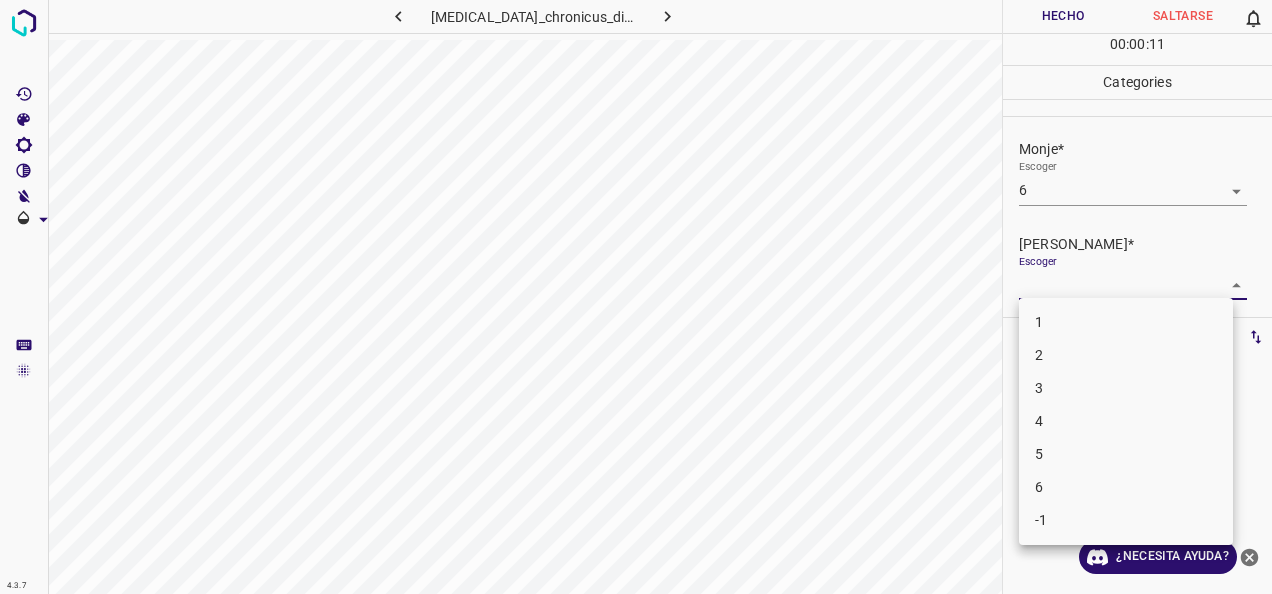 click on "4" at bounding box center (1126, 421) 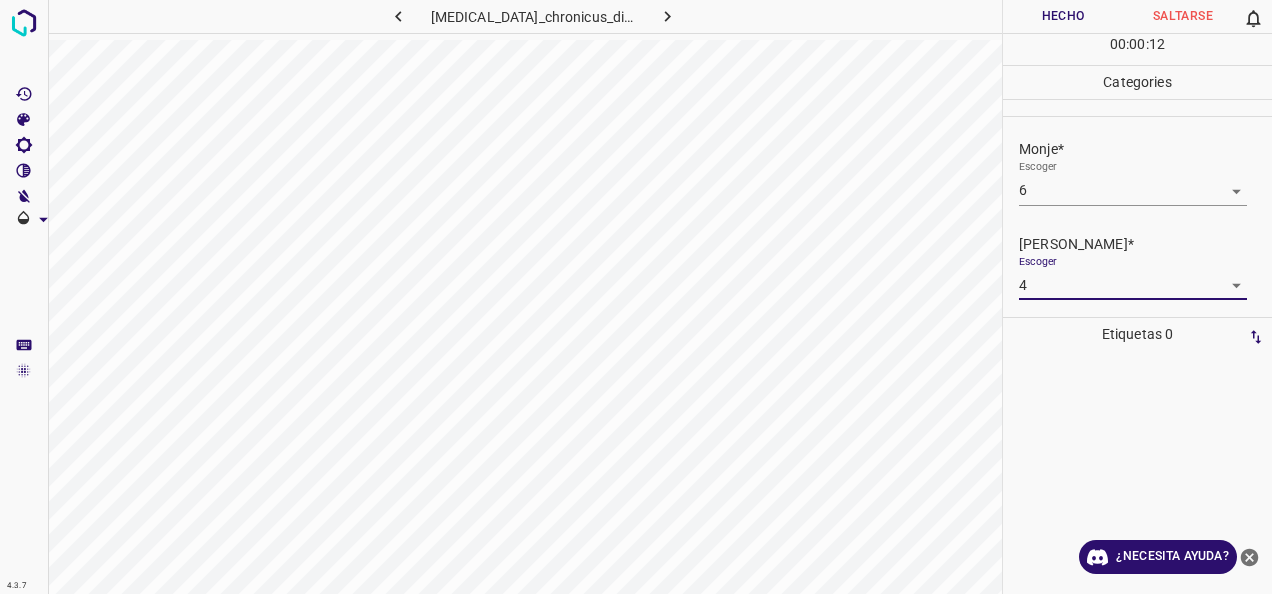click on "Hecho" at bounding box center [1063, 16] 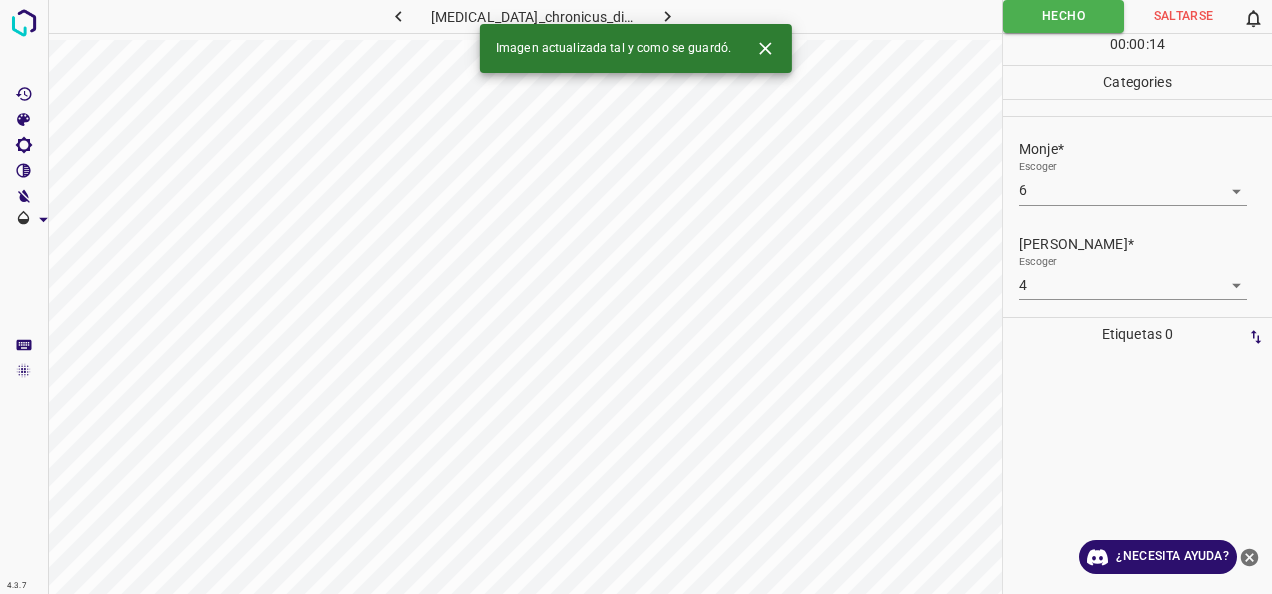 click 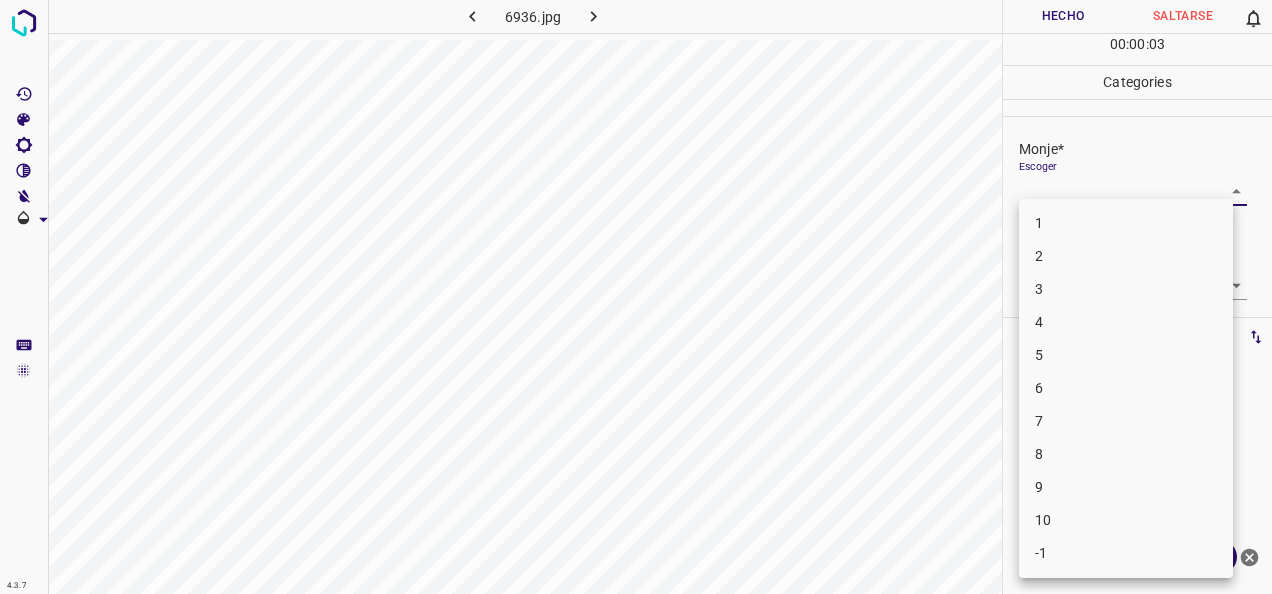 click on "4.3.7 6936.jpg Hecho Saltarse 0 00   : 00   : 03   Categories Monje*  Escoger ​  [PERSON_NAME]*  Escoger ​ Etiquetas 0 Categories 1 Monje 2  [PERSON_NAME] Herramientas Espacio Cambiar entre modos (Dibujar y Editar) Yo Etiquetado automático R Restaurar zoom M Acercar N Alejar Borrar Eliminar etiqueta de selección Filtros Z Restaurar filtros X Filtro de saturación C Filtro de brillo V Filtro de contraste B Filtro de escala de grises General O Descargar ¿Necesita ayuda? -Mensaje de texto -Esconder -Borrar 1 2 3 4 5 6 7 8 9 10 -1" at bounding box center [636, 297] 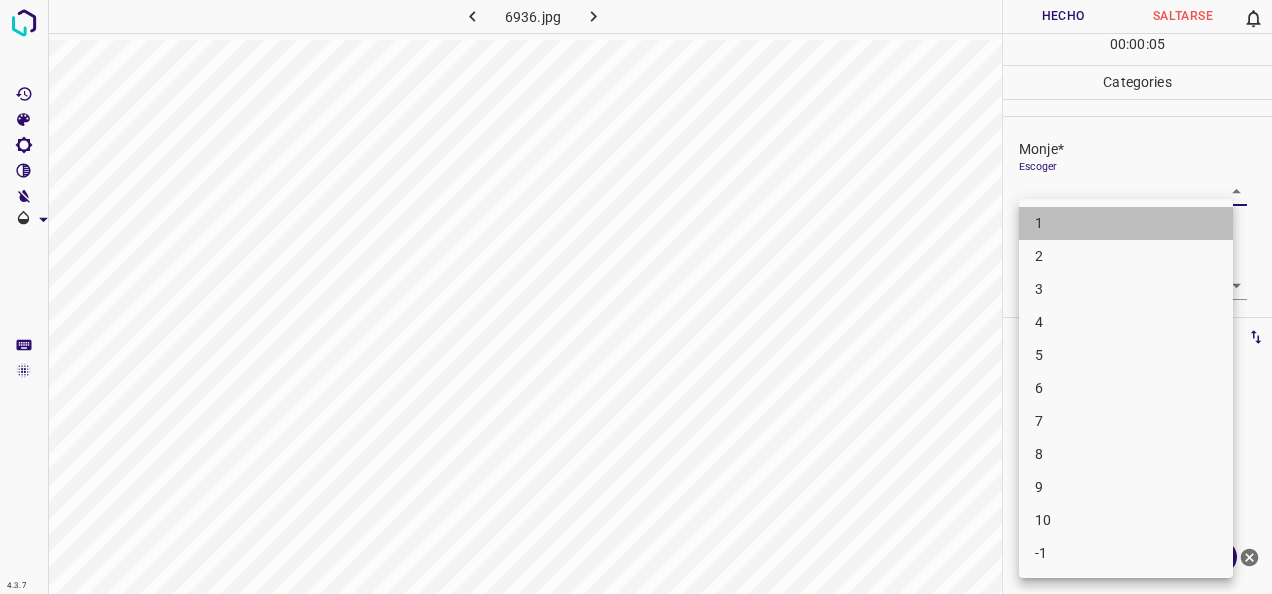 click on "1" at bounding box center (1126, 223) 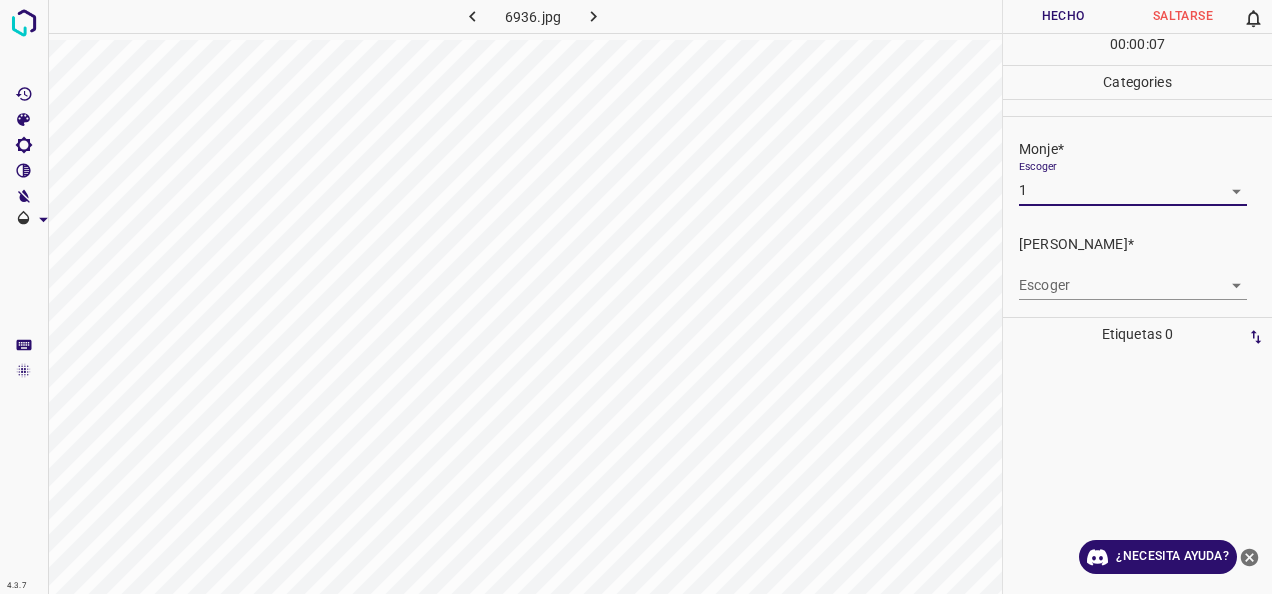 click on "4.3.7 6936.jpg Hecho Saltarse 0 00   : 00   : 07   Categories Monje*  Escoger 1 1  [PERSON_NAME]*  Escoger ​ Etiquetas 0 Categories 1 Monje 2  [PERSON_NAME] Herramientas Espacio Cambiar entre modos (Dibujar y Editar) Yo Etiquetado automático R Restaurar zoom M Acercar N Alejar Borrar Eliminar etiqueta de selección Filtros Z Restaurar filtros X Filtro de saturación C Filtro de brillo V Filtro de contraste B Filtro de escala de grises General O Descargar ¿Necesita ayuda? -Mensaje de texto -Esconder -Borrar" at bounding box center [636, 297] 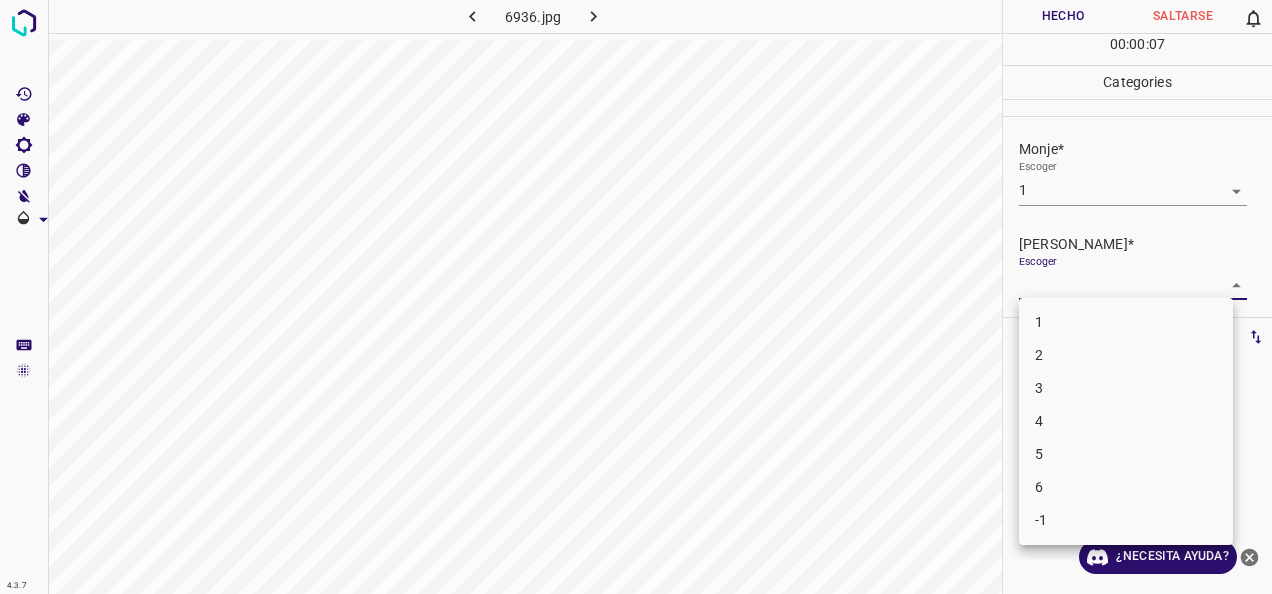 click on "1" at bounding box center [1126, 322] 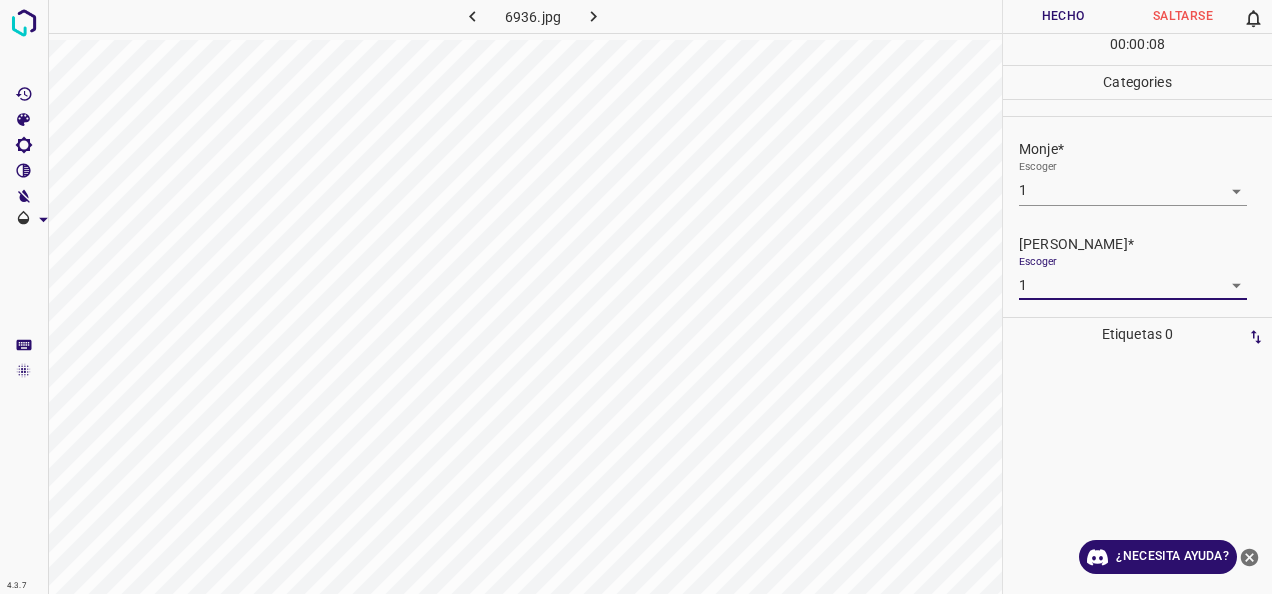 click on "Hecho" at bounding box center [1063, 16] 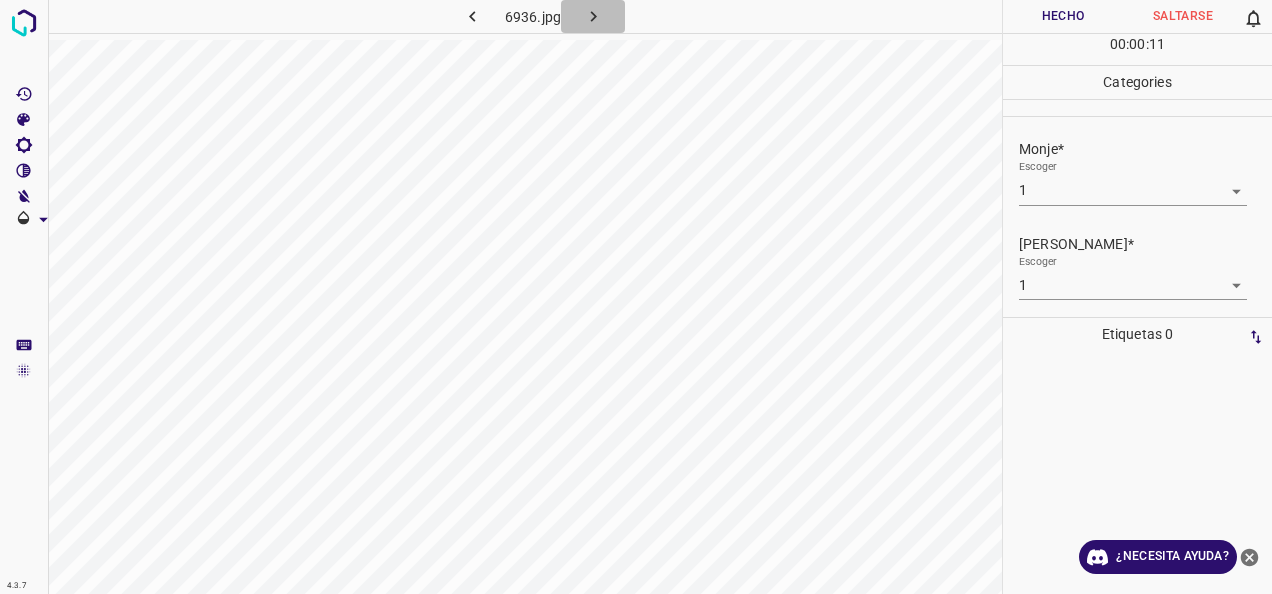 click 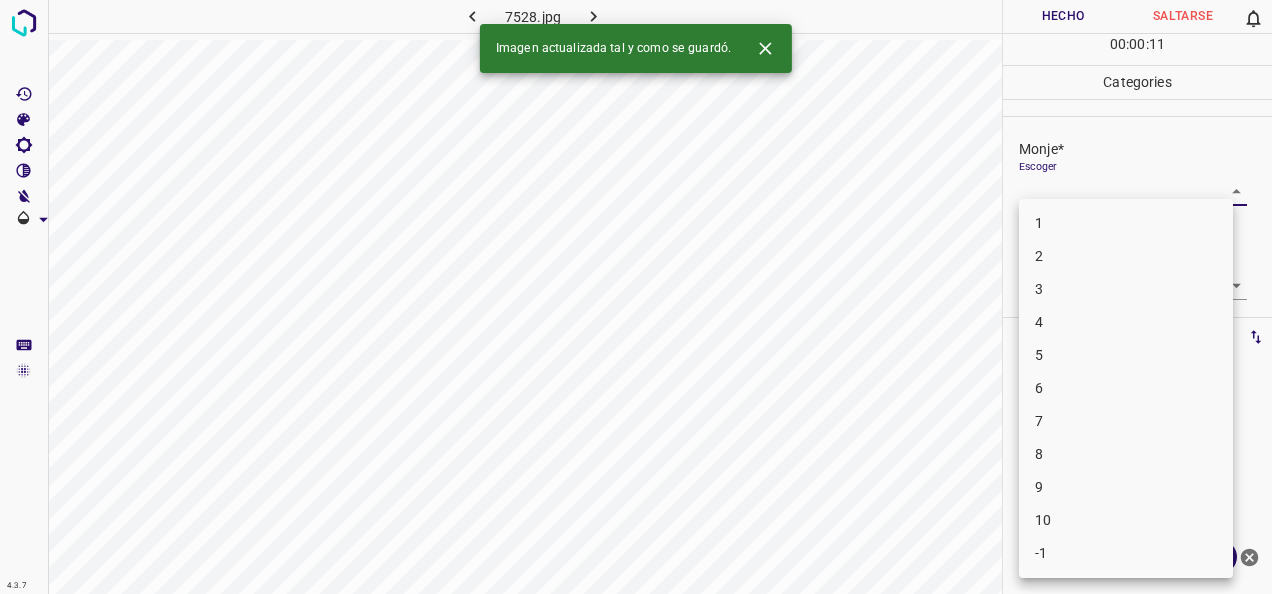 click on "4.3.7 7528.jpg Hecho Saltarse 0 00   : 00   : 11   Categories Monje*  Escoger ​  [PERSON_NAME]*  Escoger ​ Etiquetas 0 Categories 1 Monje 2  [PERSON_NAME] Herramientas Espacio Cambiar entre modos (Dibujar y Editar) Yo Etiquetado automático R Restaurar zoom M Acercar N Alejar Borrar Eliminar etiqueta de selección Filtros Z Restaurar filtros X Filtro de saturación C Filtro de brillo V Filtro de contraste B Filtro de escala de grises General O Descargar Imagen actualizada tal y como se guardó. ¿Necesita ayuda? -Mensaje de texto -Esconder -Borrar 1 2 3 4 5 6 7 8 9 10 -1" at bounding box center [636, 297] 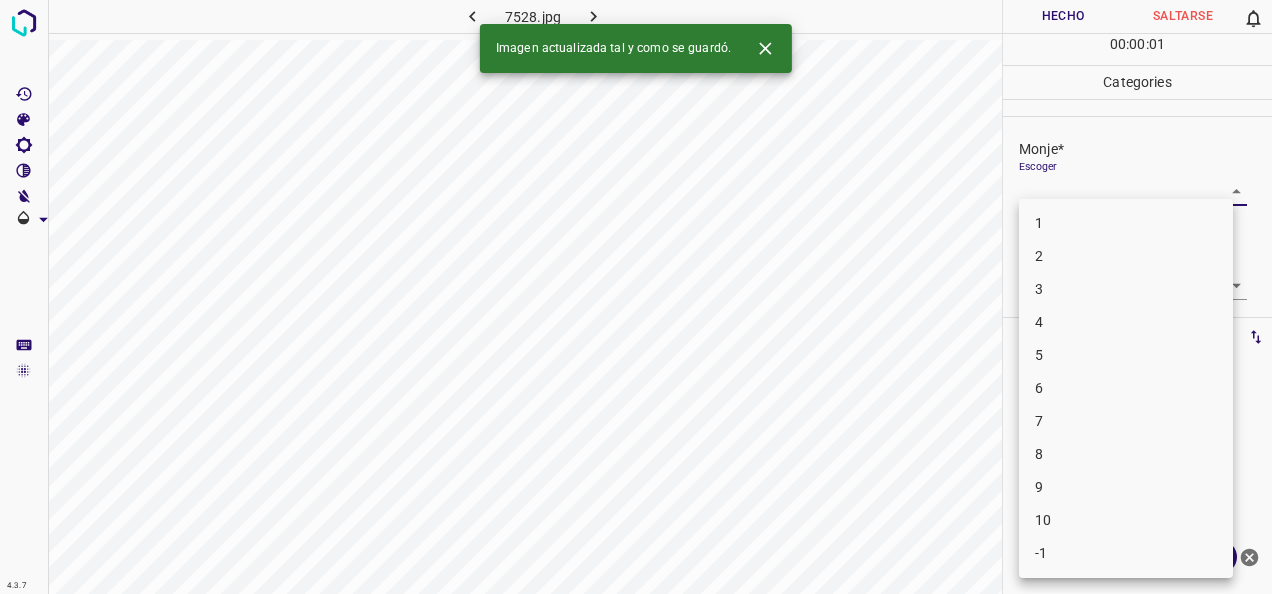 click on "1" at bounding box center (1126, 223) 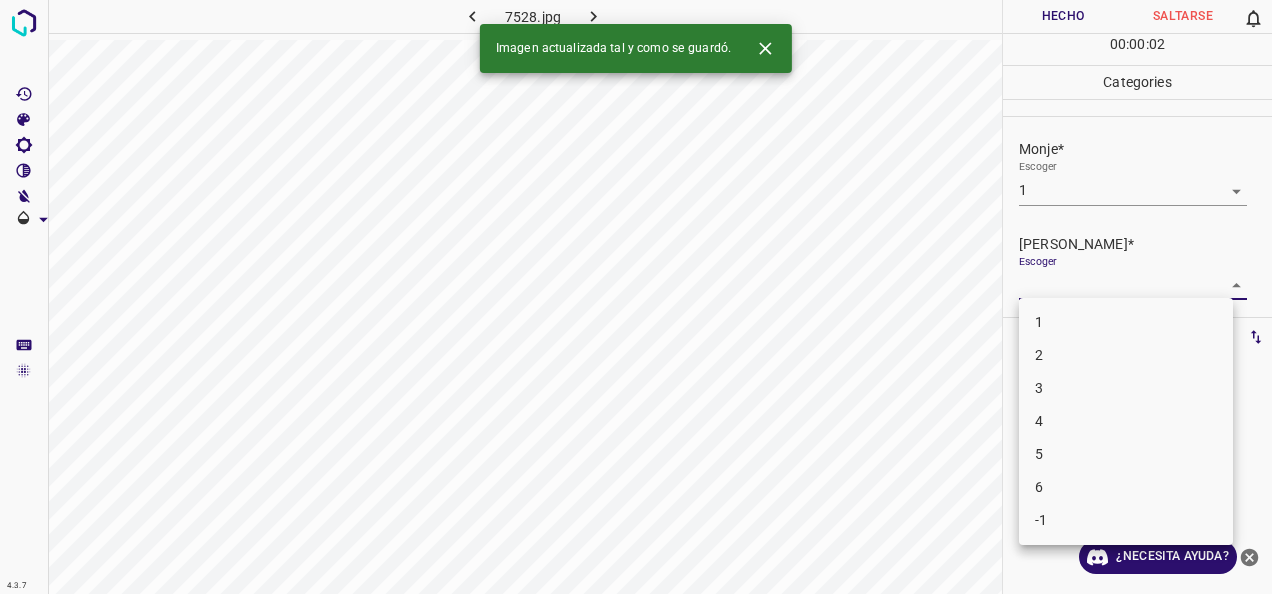 click on "4.3.7 7528.jpg Hecho Saltarse 0 00   : 00   : 02   Categories Monje*  Escoger 1 1  [PERSON_NAME]*  Escoger ​ Etiquetas 0 Categories 1 Monje 2  [PERSON_NAME] Herramientas Espacio Cambiar entre modos (Dibujar y Editar) Yo Etiquetado automático R Restaurar zoom M Acercar N Alejar Borrar Eliminar etiqueta de selección Filtros Z Restaurar filtros X Filtro de saturación C Filtro de brillo V Filtro de contraste B Filtro de escala de grises General O Descargar Imagen actualizada tal y como se guardó. ¿Necesita ayuda? -Mensaje de texto -Esconder -Borrar 1 2 3 4 5 6 -1" at bounding box center (636, 297) 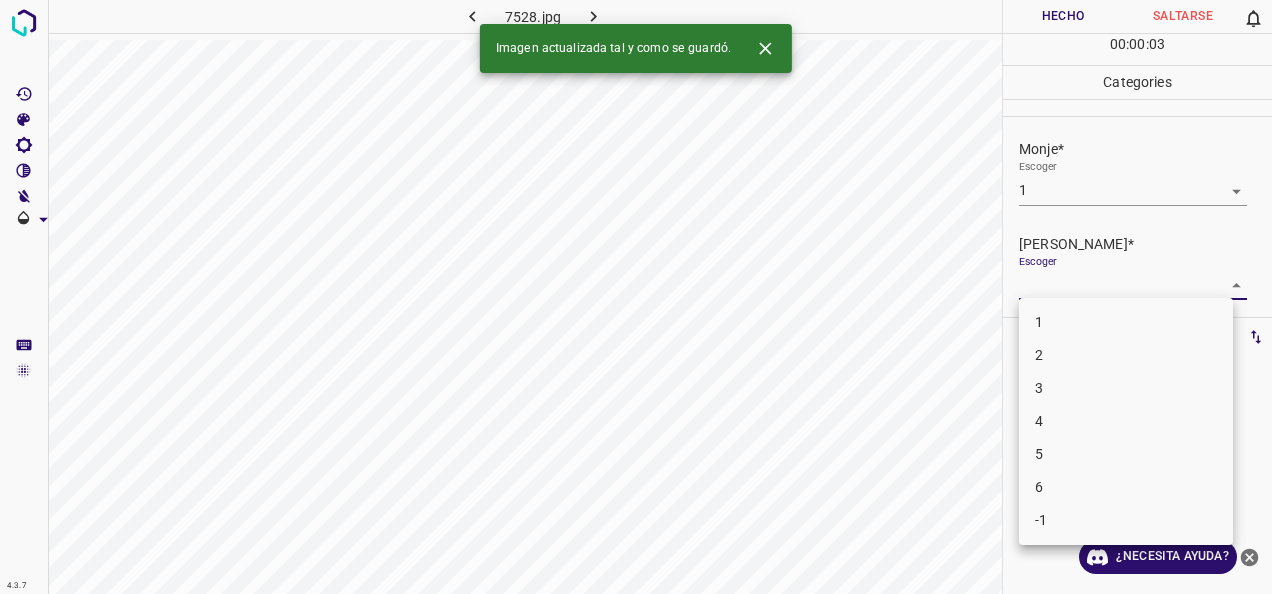 click on "1" at bounding box center [1126, 322] 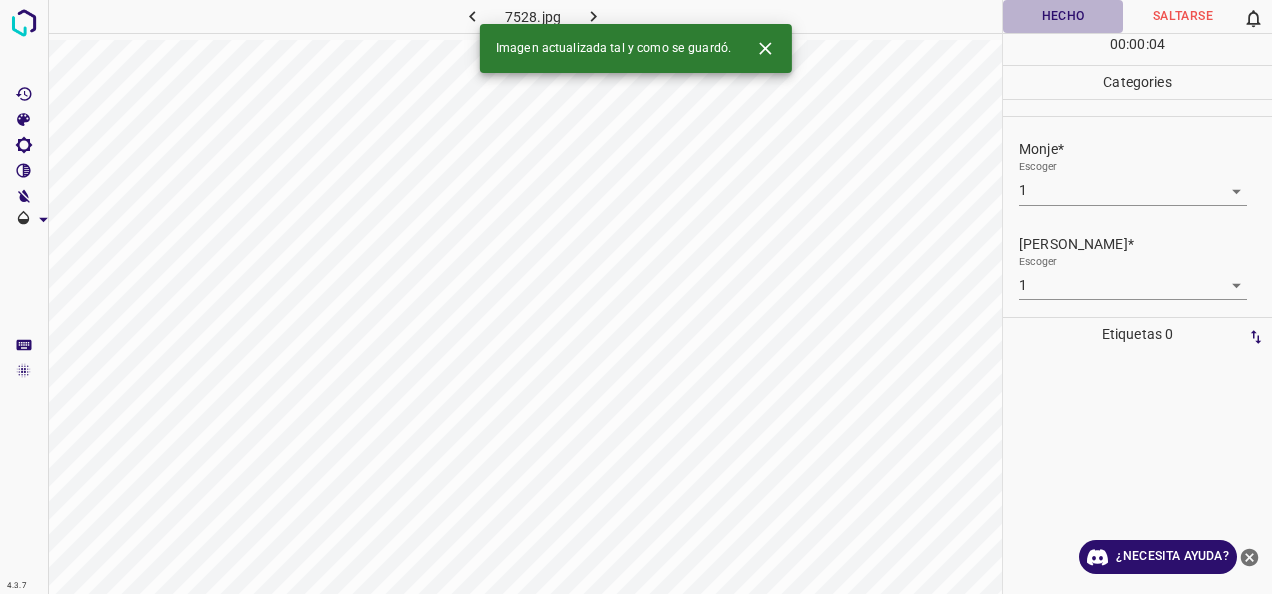 click on "Hecho" at bounding box center [1063, 16] 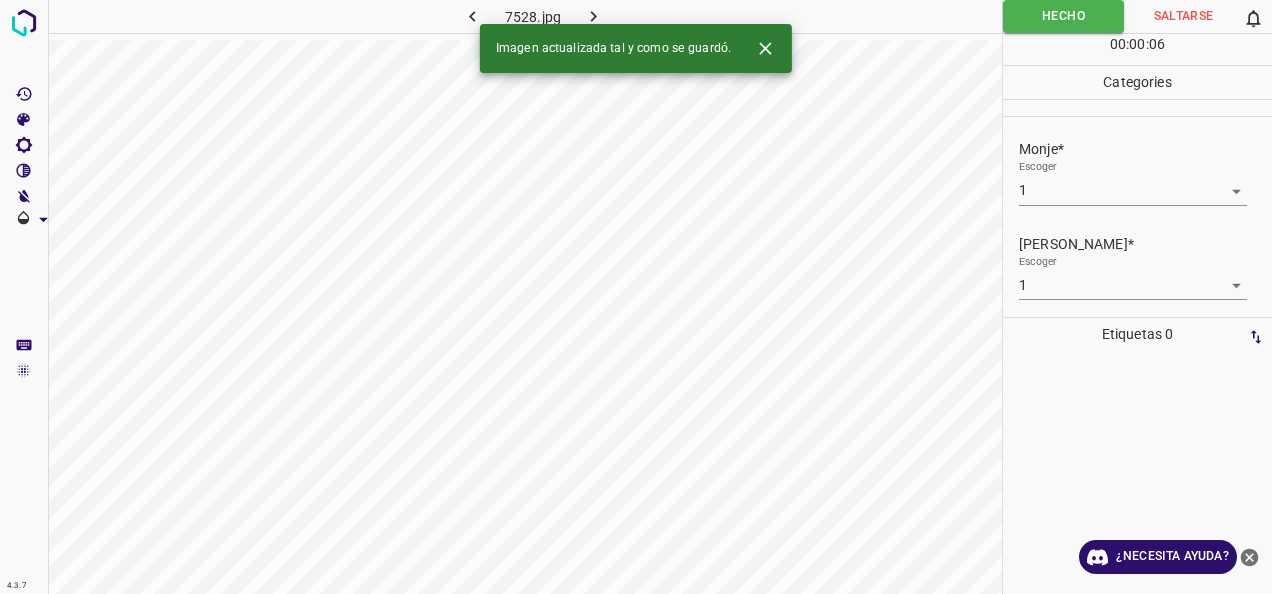 click 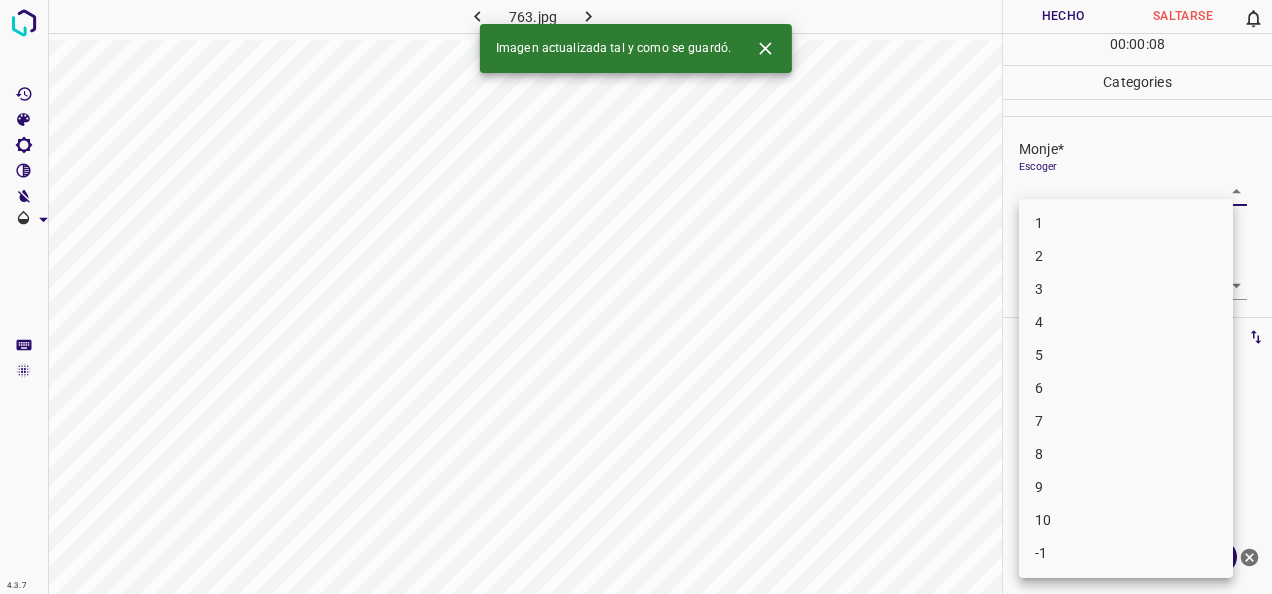 click on "4.3.7 763.jpg Hecho Saltarse 0 00   : 00   : 08   Categories Monje*  Escoger ​  [PERSON_NAME]*  Escoger ​ Etiquetas 0 Categories 1 Monje 2  [PERSON_NAME] Herramientas Espacio Cambiar entre modos (Dibujar y Editar) Yo Etiquetado automático R Restaurar zoom M Acercar N Alejar Borrar Eliminar etiqueta de selección Filtros Z Restaurar filtros X Filtro de saturación C Filtro de brillo V Filtro de contraste B Filtro de escala de grises General O Descargar Imagen actualizada tal y como se guardó. ¿Necesita ayuda? -Mensaje de texto -Esconder -Borrar 1 2 3 4 5 6 7 8 9 10 -1" at bounding box center (636, 297) 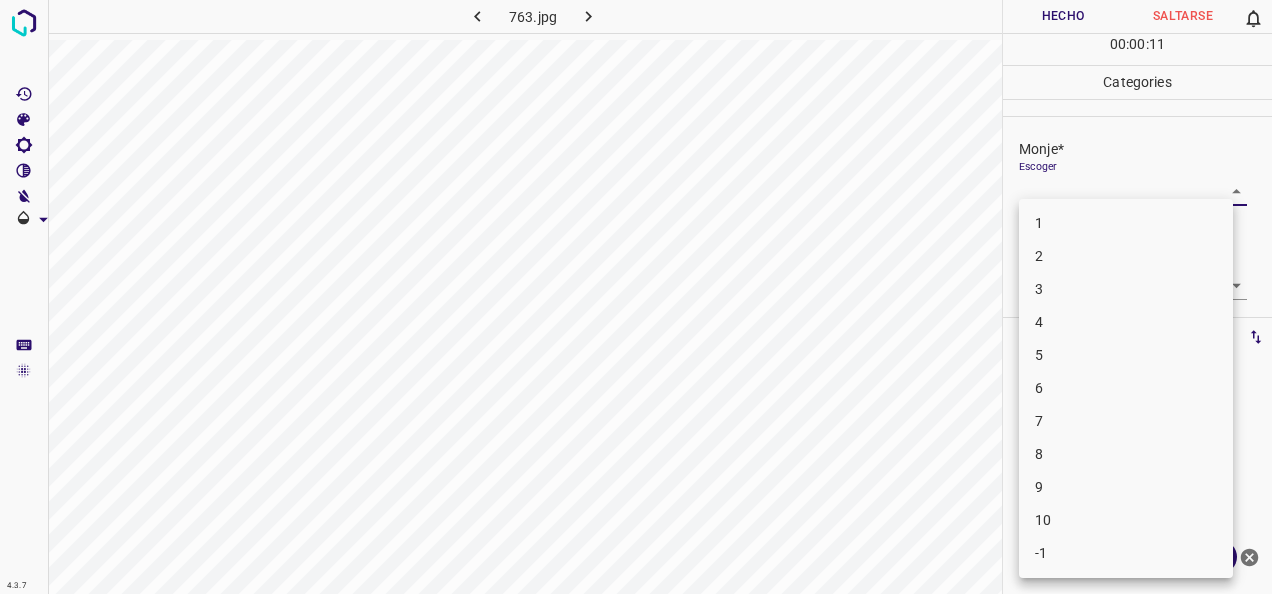click on "8" at bounding box center (1126, 454) 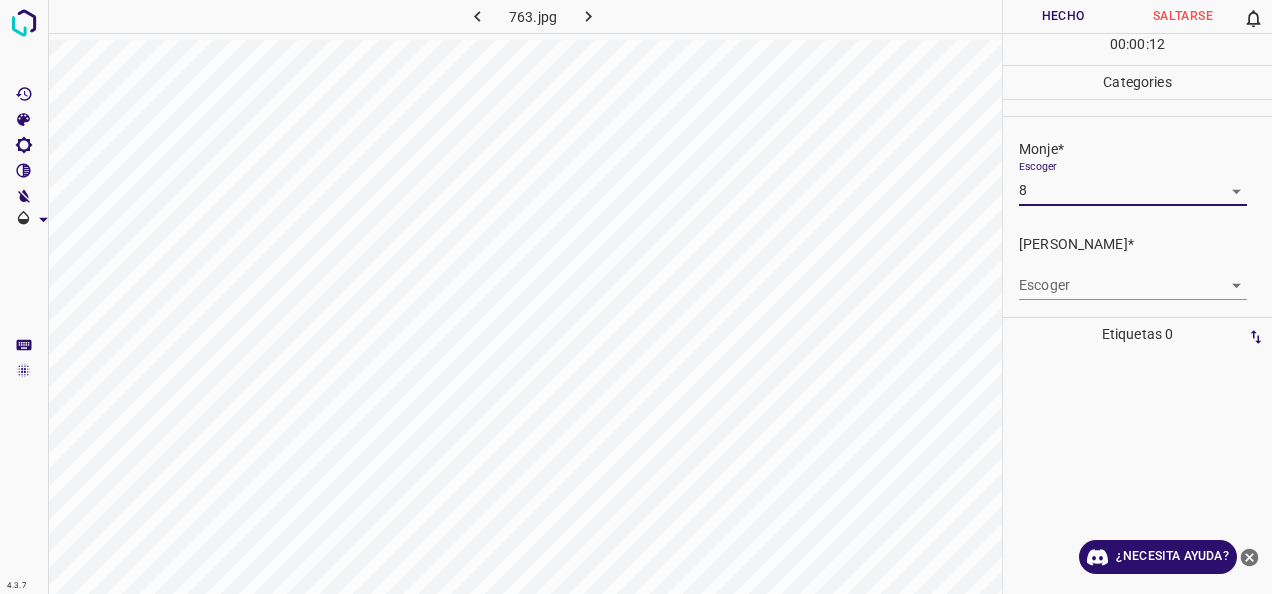 click on "4.3.7 763.jpg Hecho Saltarse 0 00   : 00   : 12   Categories Monje*  Escoger 8 8  [PERSON_NAME]*  Escoger ​ Etiquetas 0 Categories 1 Monje 2  [PERSON_NAME] Herramientas Espacio Cambiar entre modos (Dibujar y Editar) Yo Etiquetado automático R Restaurar zoom M Acercar N Alejar Borrar Eliminar etiqueta de selección Filtros Z Restaurar filtros X Filtro de saturación C Filtro de brillo V Filtro de contraste B Filtro de escala de grises General O Descargar ¿Necesita ayuda? -Mensaje de texto -Esconder -Borrar" at bounding box center (636, 297) 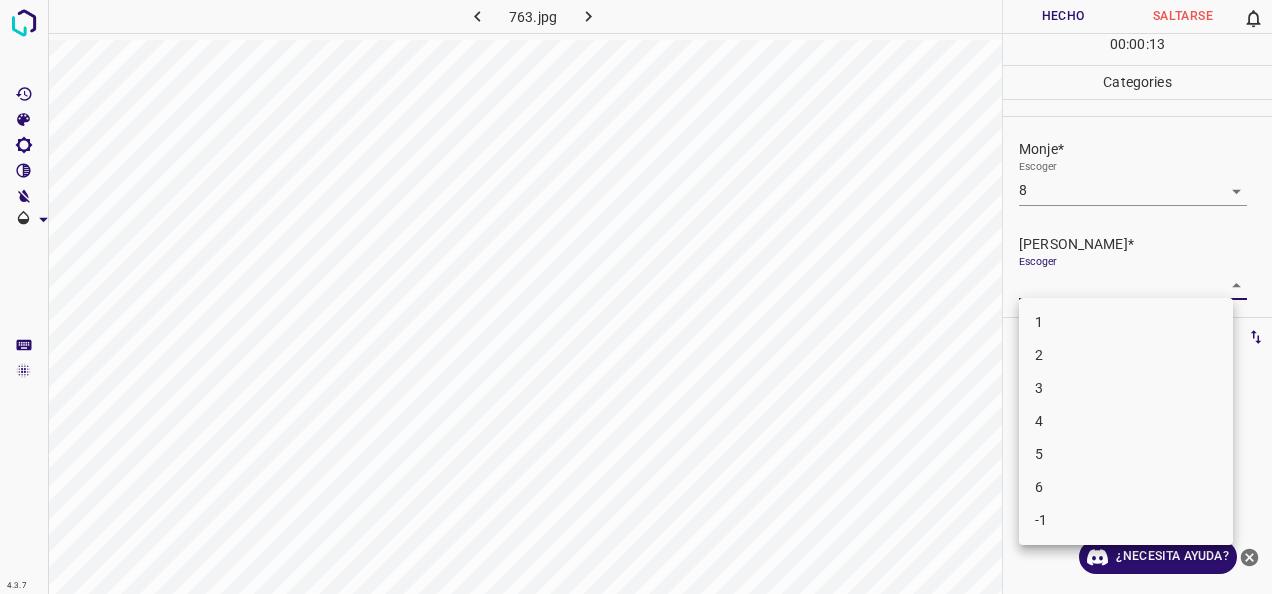 click on "5" at bounding box center (1126, 454) 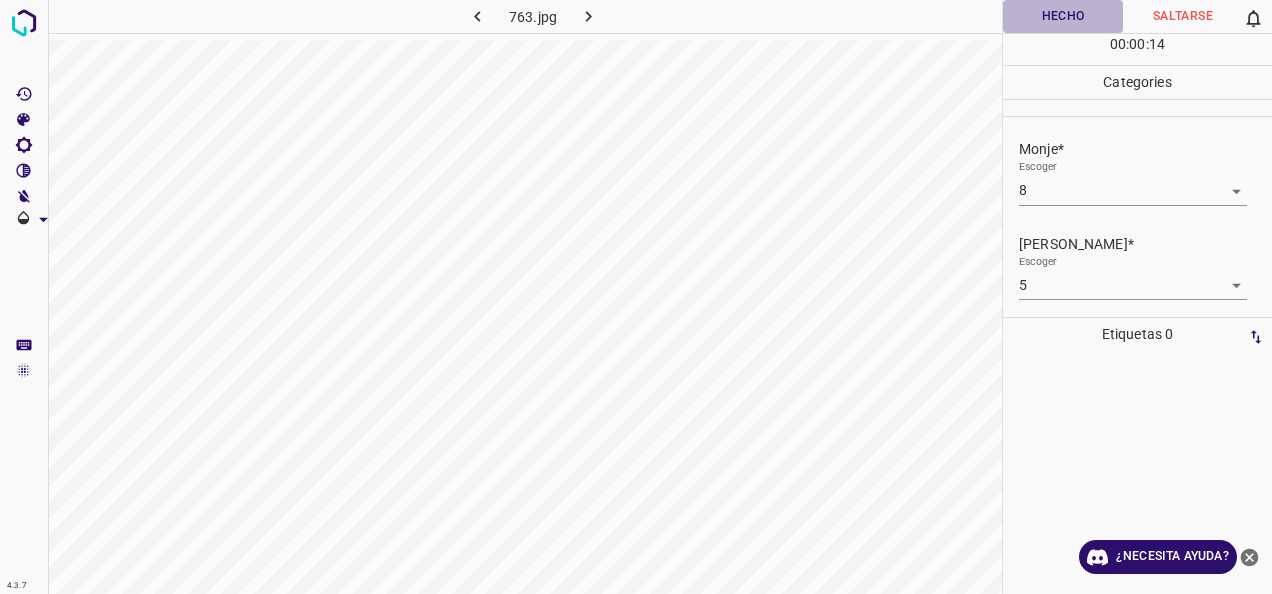 click on "Hecho" at bounding box center [1063, 16] 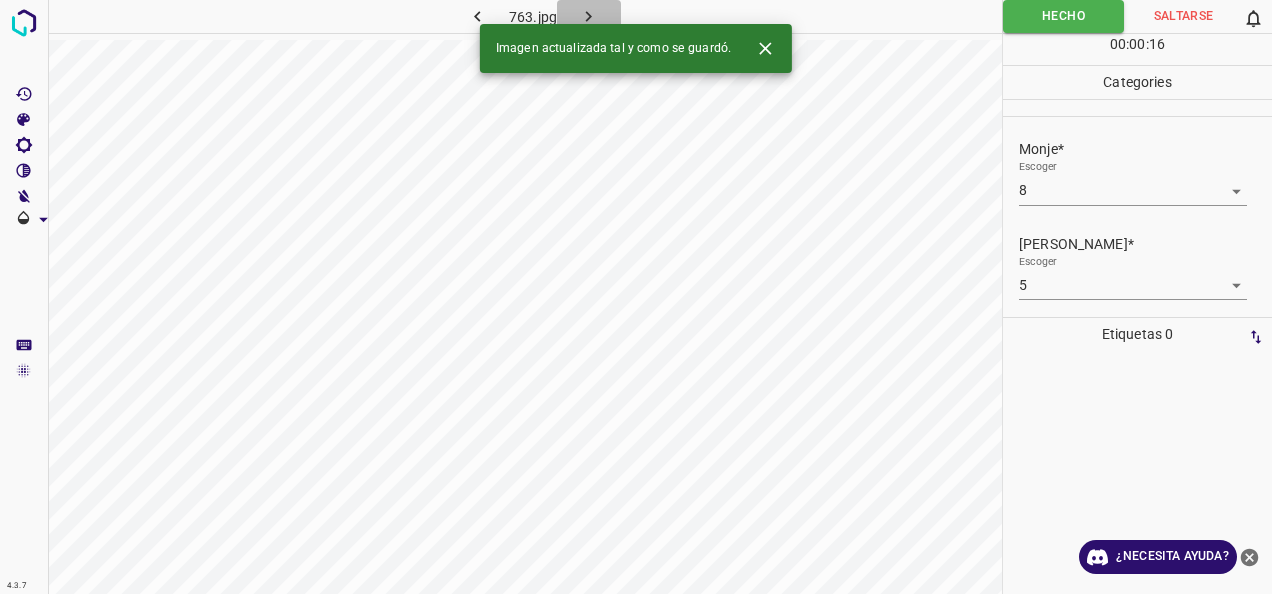 click 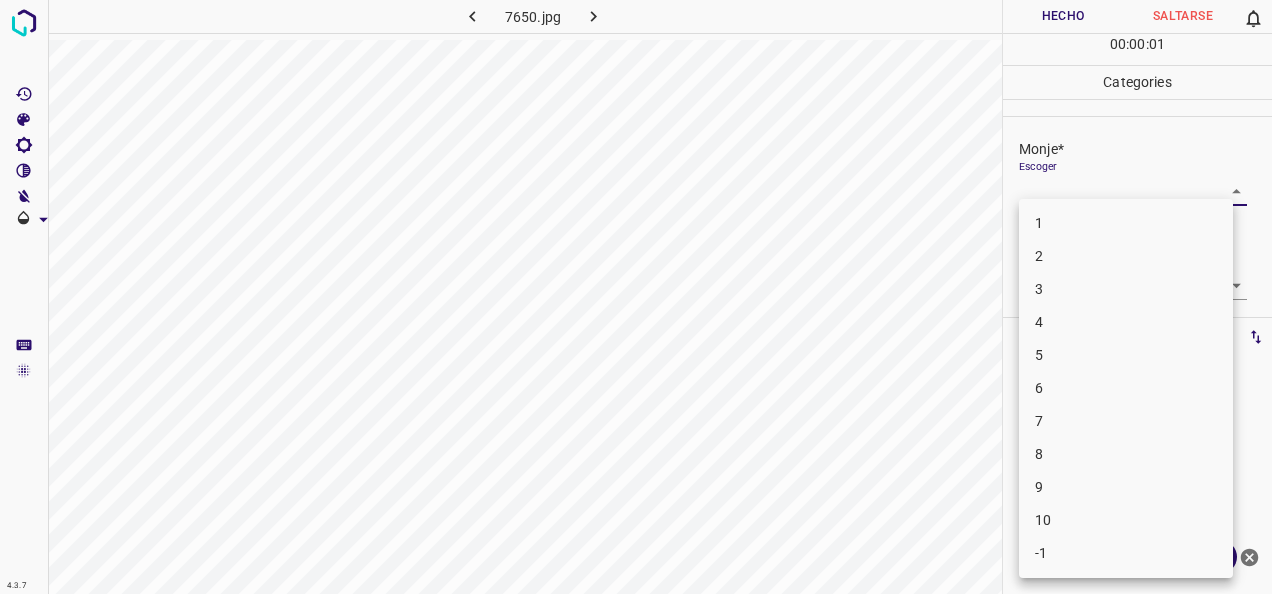 click on "4.3.7 7650.jpg Hecho Saltarse 0 00   : 00   : 01   Categories Monje*  Escoger ​  [PERSON_NAME]*  Escoger ​ Etiquetas 0 Categories 1 Monje 2  [PERSON_NAME] Herramientas Espacio Cambiar entre modos (Dibujar y Editar) Yo Etiquetado automático R Restaurar zoom M Acercar N Alejar Borrar Eliminar etiqueta de selección Filtros Z Restaurar filtros X Filtro de saturación C Filtro de brillo V Filtro de contraste B Filtro de escala de grises General O Descargar ¿Necesita ayuda? -Mensaje de texto -Esconder -Borrar 1 2 3 4 5 6 7 8 9 10 -1" at bounding box center (636, 297) 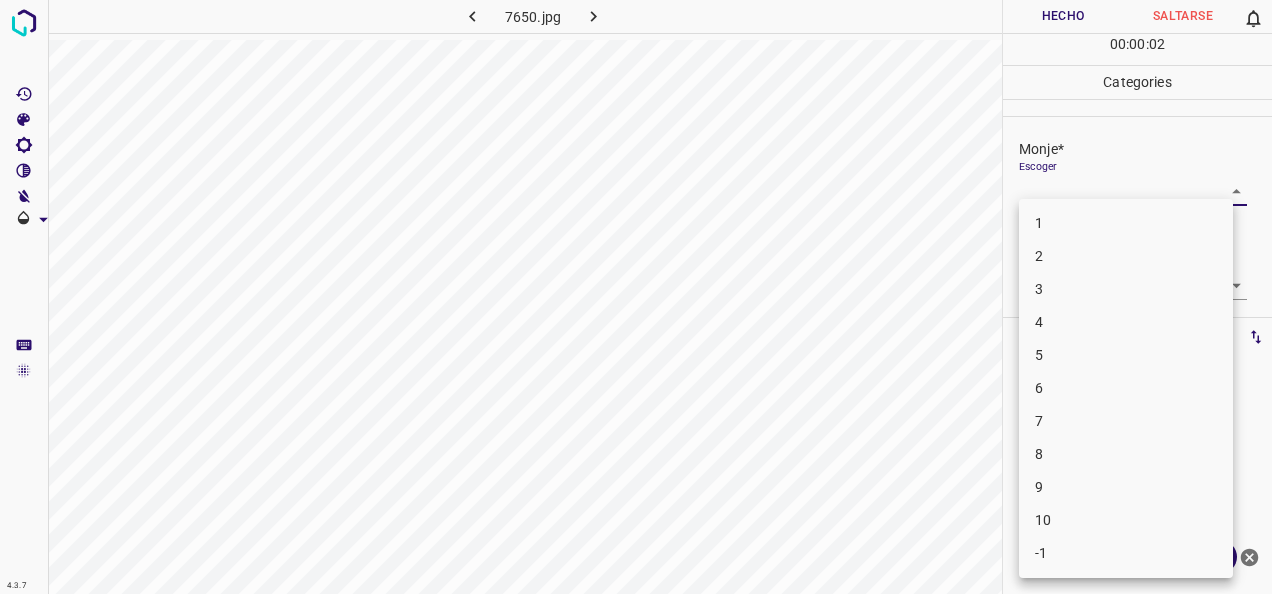 click on "8" at bounding box center [1126, 454] 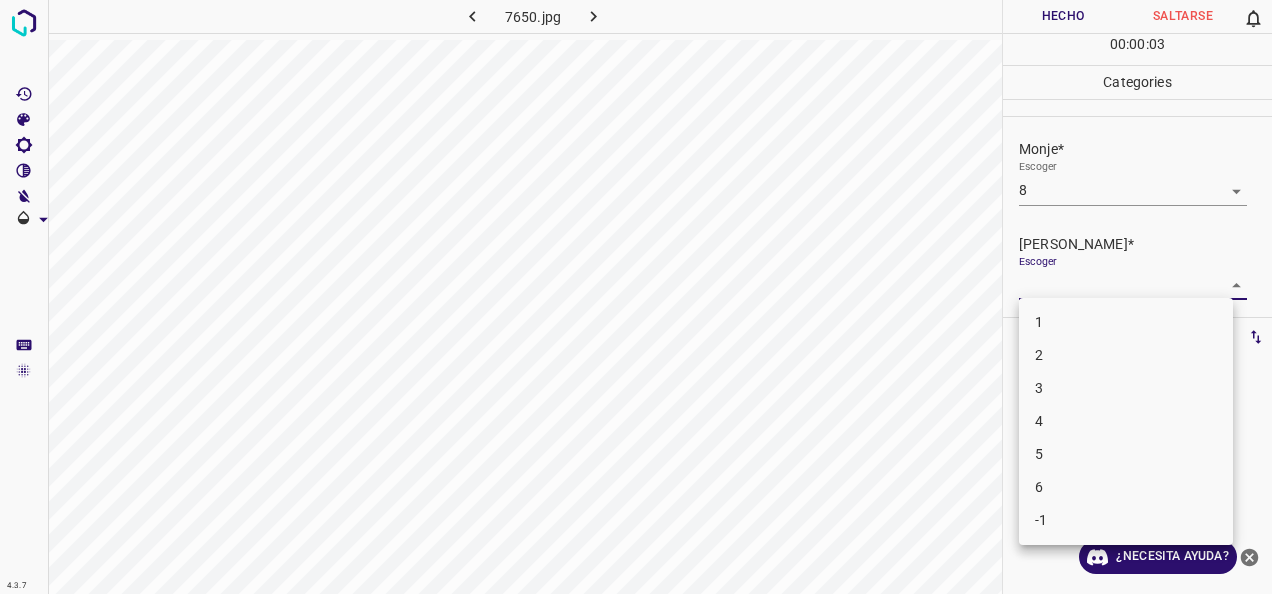 click on "4.3.7 7650.jpg Hecho Saltarse 0 00   : 00   : 03   Categories Monje*  Escoger 8 8  [PERSON_NAME]*  Escoger ​ Etiquetas 0 Categories 1 Monje 2  [PERSON_NAME] Herramientas Espacio Cambiar entre modos (Dibujar y Editar) Yo Etiquetado automático R Restaurar zoom M Acercar N Alejar Borrar Eliminar etiqueta de selección Filtros Z Restaurar filtros X Filtro de saturación C Filtro de brillo V Filtro de contraste B Filtro de escala de grises General O Descargar ¿Necesita ayuda? -Mensaje de texto -Esconder -Borrar 1 2 3 4 5 6 -1" at bounding box center [636, 297] 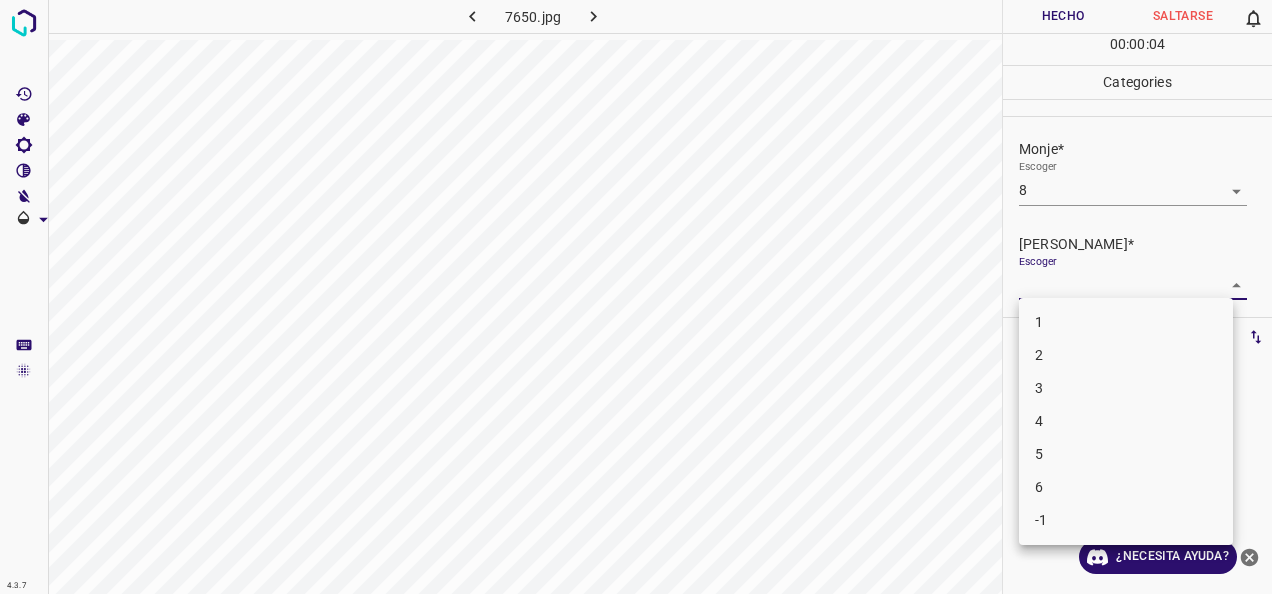 click on "5" at bounding box center [1126, 454] 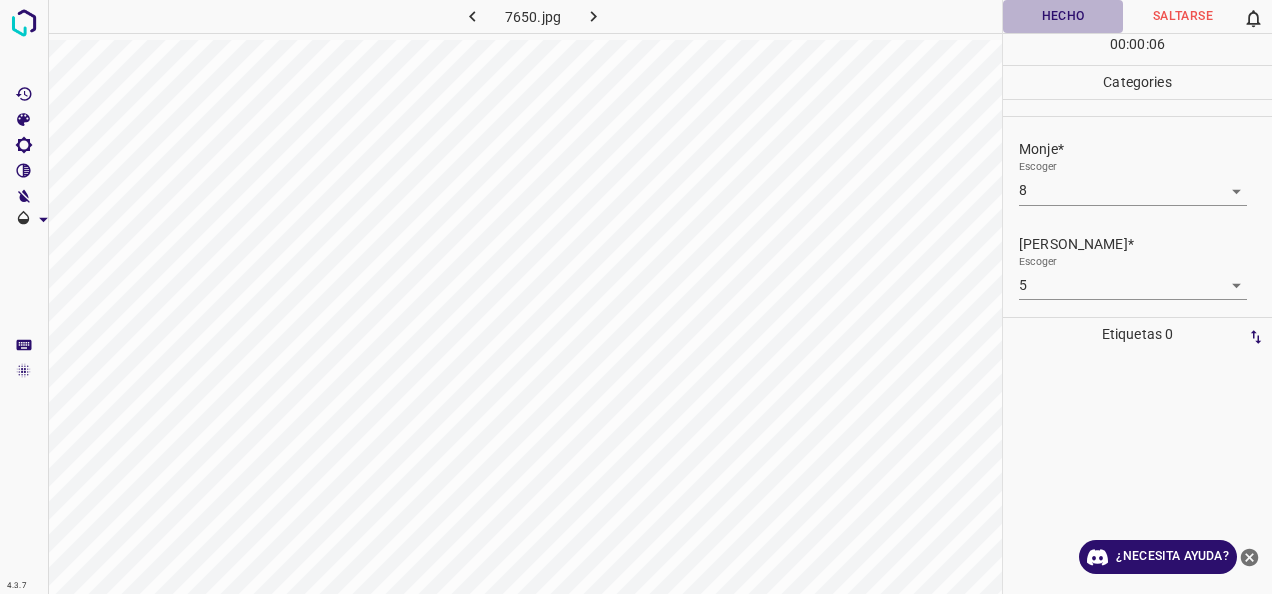 click on "Hecho" at bounding box center [1063, 16] 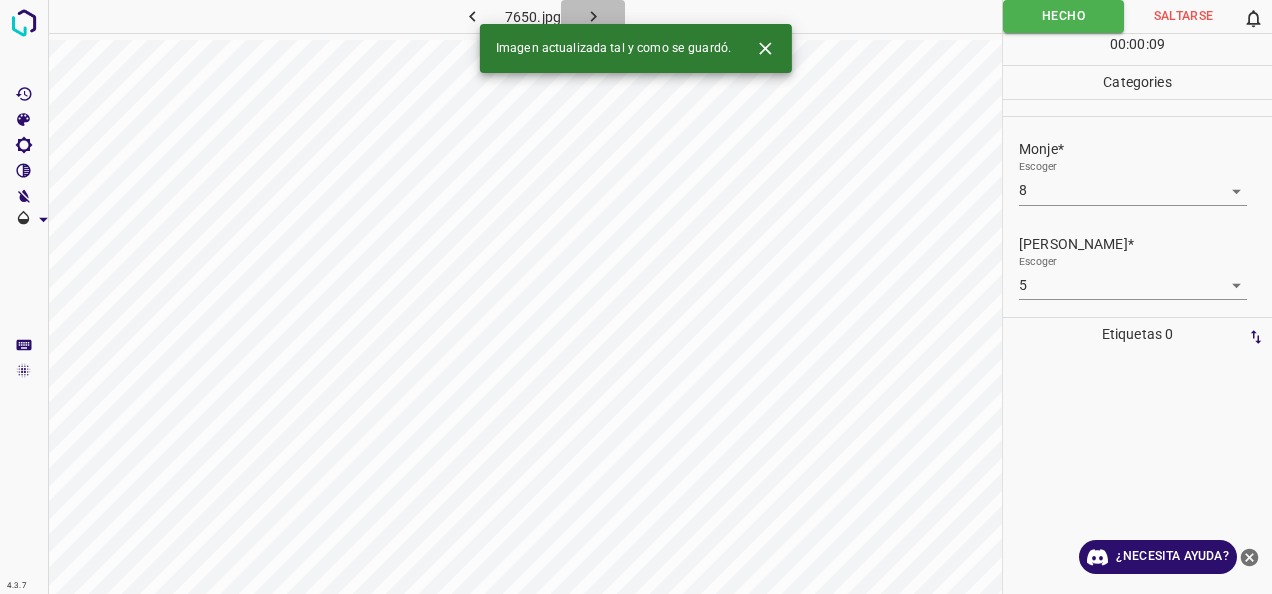 click 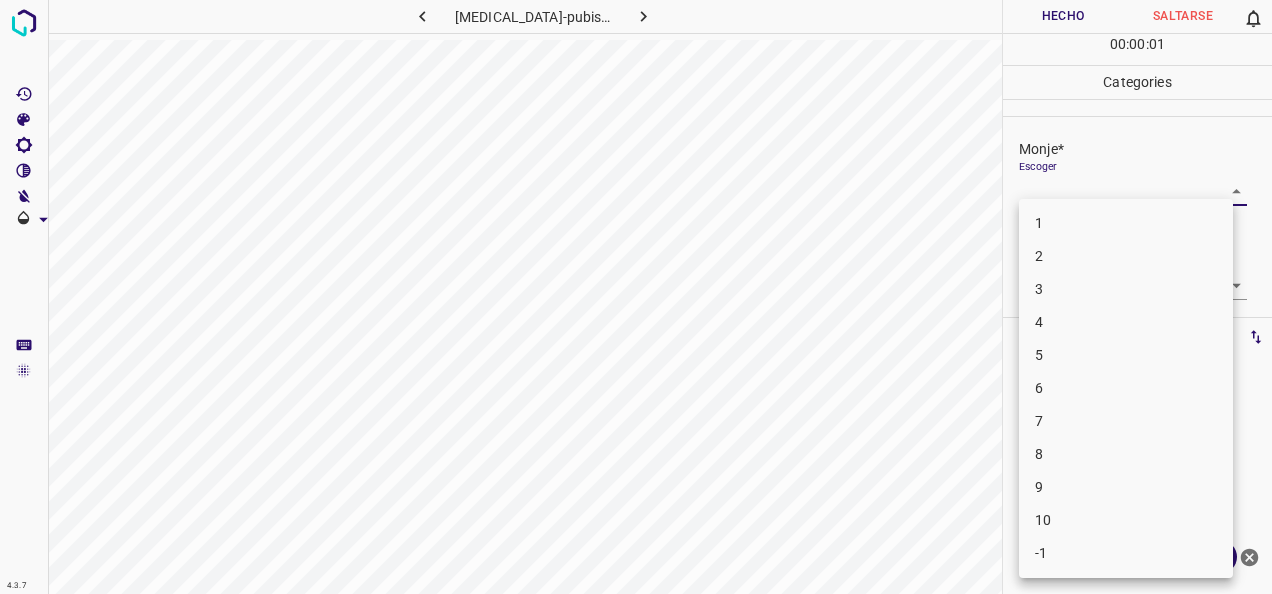 click on "4.3.7 [MEDICAL_DATA]-pubis8.jpg Hecho Saltarse 0 00   : 00   : 01   Categories Monje*  Escoger ​  [PERSON_NAME]*  Escoger ​ Etiquetas 0 Categories 1 Monje 2  [PERSON_NAME] Herramientas Espacio Cambiar entre modos (Dibujar y Editar) Yo Etiquetado automático R Restaurar zoom M Acercar N Alejar Borrar Eliminar etiqueta de selección Filtros Z Restaurar filtros X Filtro de saturación C Filtro de brillo V Filtro de contraste B Filtro de escala de grises General O Descargar ¿Necesita ayuda? -Mensaje de texto -Esconder -Borrar 1 2 3 4 5 6 7 8 9 10 -1" at bounding box center (636, 297) 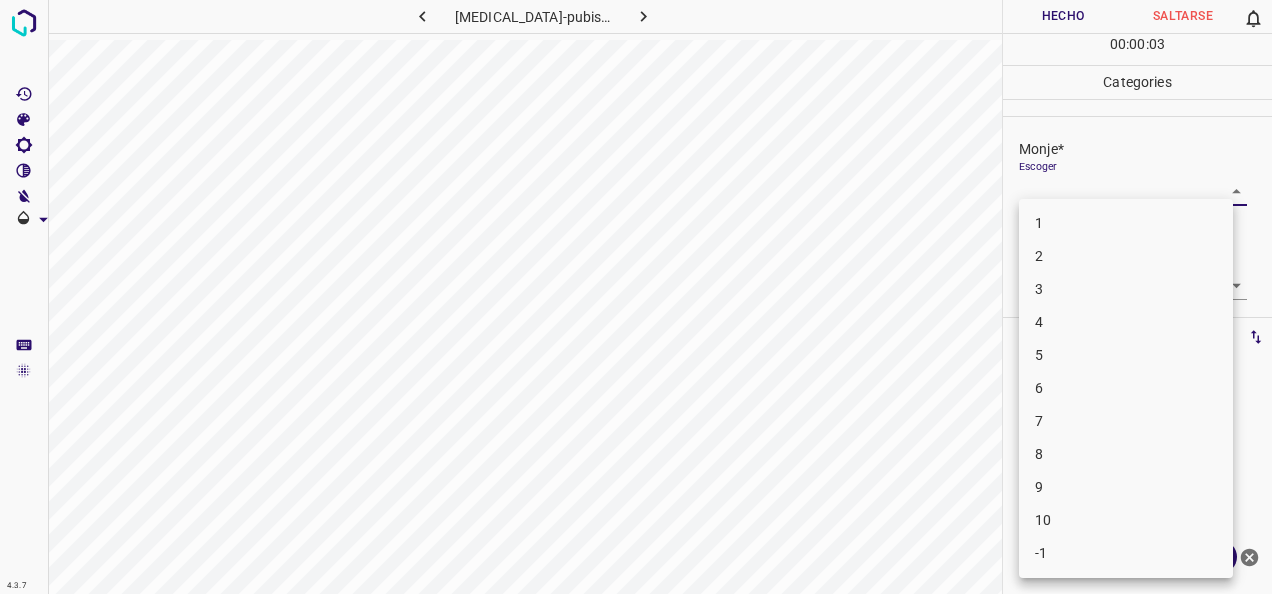 click on "1" at bounding box center [1126, 223] 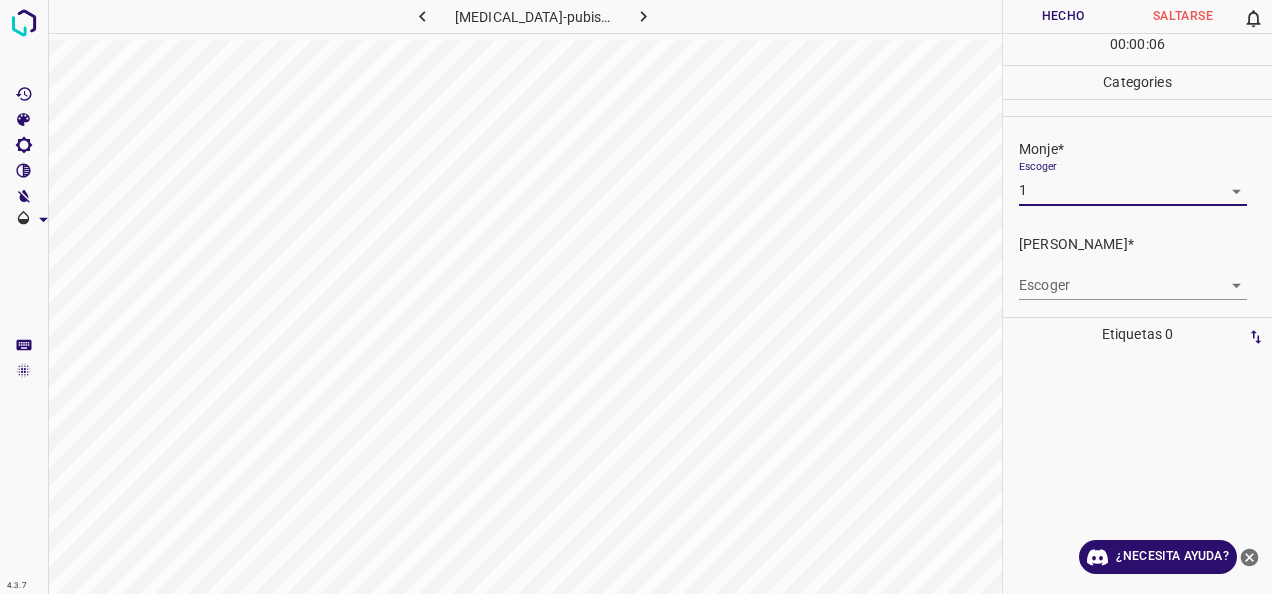 click on "4.3.7 [MEDICAL_DATA]-pubis8.jpg Hecho Saltarse 0 00   : 00   : 06   Categories Monje*  Escoger 1 1  [PERSON_NAME]*  Escoger ​ Etiquetas 0 Categories 1 Monje 2  [PERSON_NAME] Herramientas Espacio Cambiar entre modos (Dibujar y Editar) Yo Etiquetado automático R Restaurar zoom M Acercar N Alejar Borrar Eliminar etiqueta de selección Filtros Z Restaurar filtros X Filtro de saturación C Filtro de brillo V Filtro de contraste B Filtro de escala de grises General O Descargar ¿Necesita ayuda? -Mensaje de texto -Esconder -Borrar" at bounding box center [636, 297] 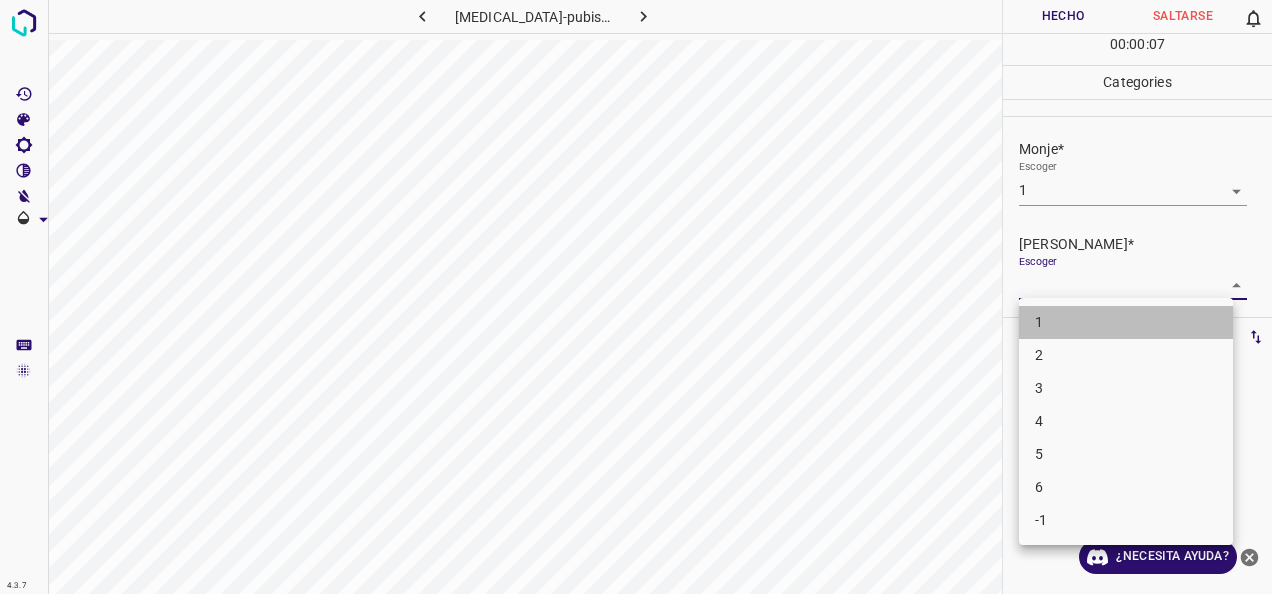 click on "1" at bounding box center [1126, 322] 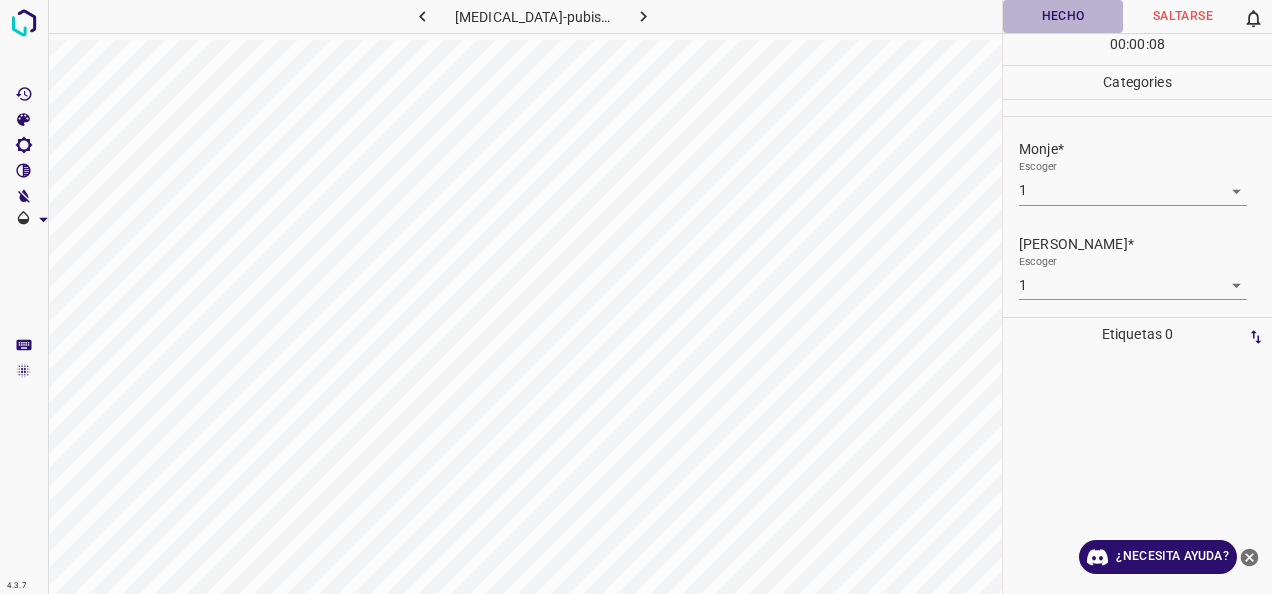 click on "Hecho" at bounding box center [1063, 16] 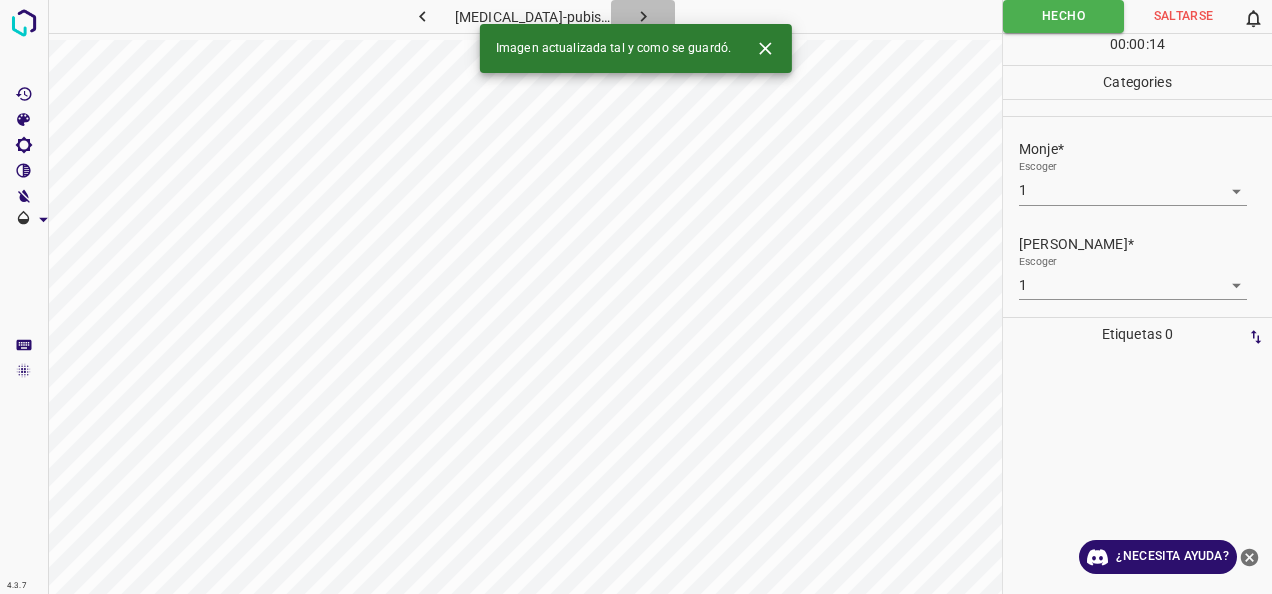 click at bounding box center (643, 16) 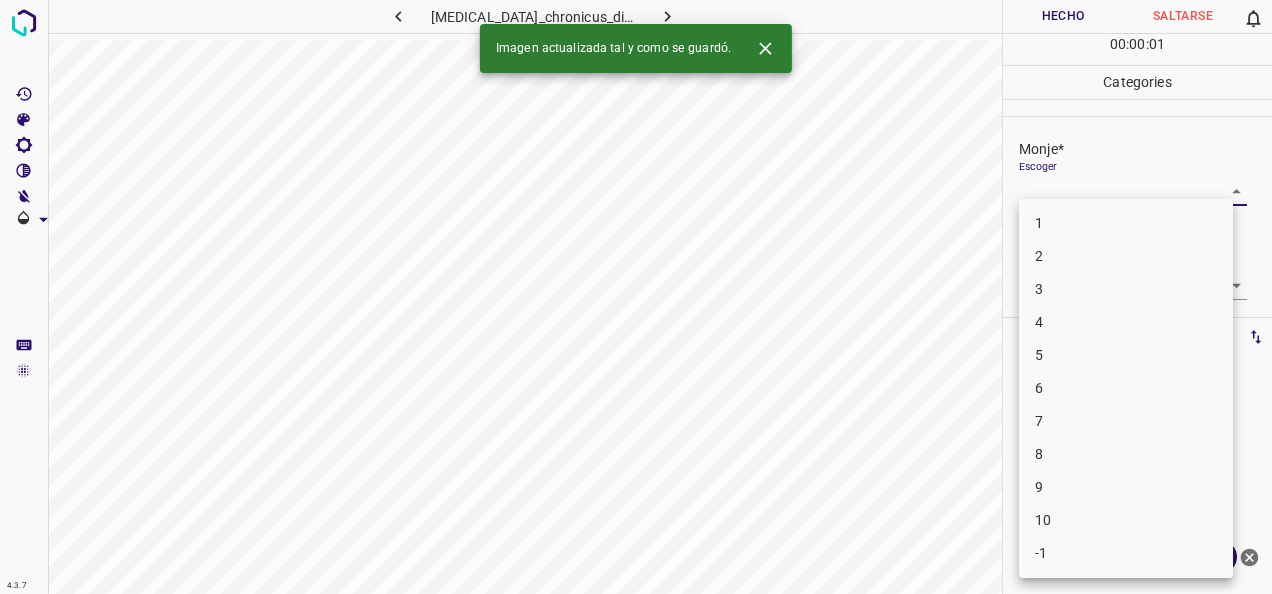 click on "4.3.7 [MEDICAL_DATA]_chronicus_discoides42.jpg Hecho Saltarse 0 00   : 00   : 01   Categories Monje*  Escoger ​  [PERSON_NAME]*  Escoger ​ Etiquetas 0 Categories 1 Monje 2  [PERSON_NAME] Herramientas Espacio Cambiar entre modos (Dibujar y Editar) Yo Etiquetado automático R Restaurar zoom M Acercar N Alejar Borrar Eliminar etiqueta de selección Filtros Z Restaurar filtros X Filtro de saturación C Filtro de brillo V Filtro de contraste B Filtro de escala de grises General O Descargar Imagen actualizada tal y como se guardó. ¿Necesita ayuda? -Mensaje de texto -Esconder -Borrar 1 2 3 4 5 6 7 8 9 10 -1" at bounding box center (636, 297) 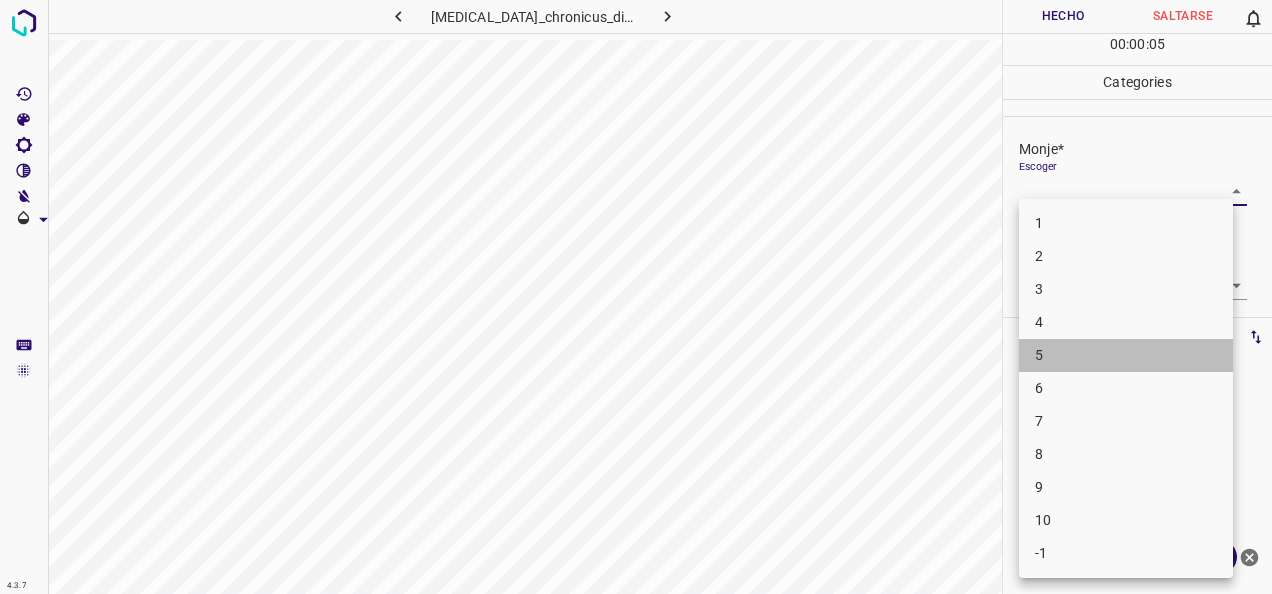 click on "5" at bounding box center [1126, 355] 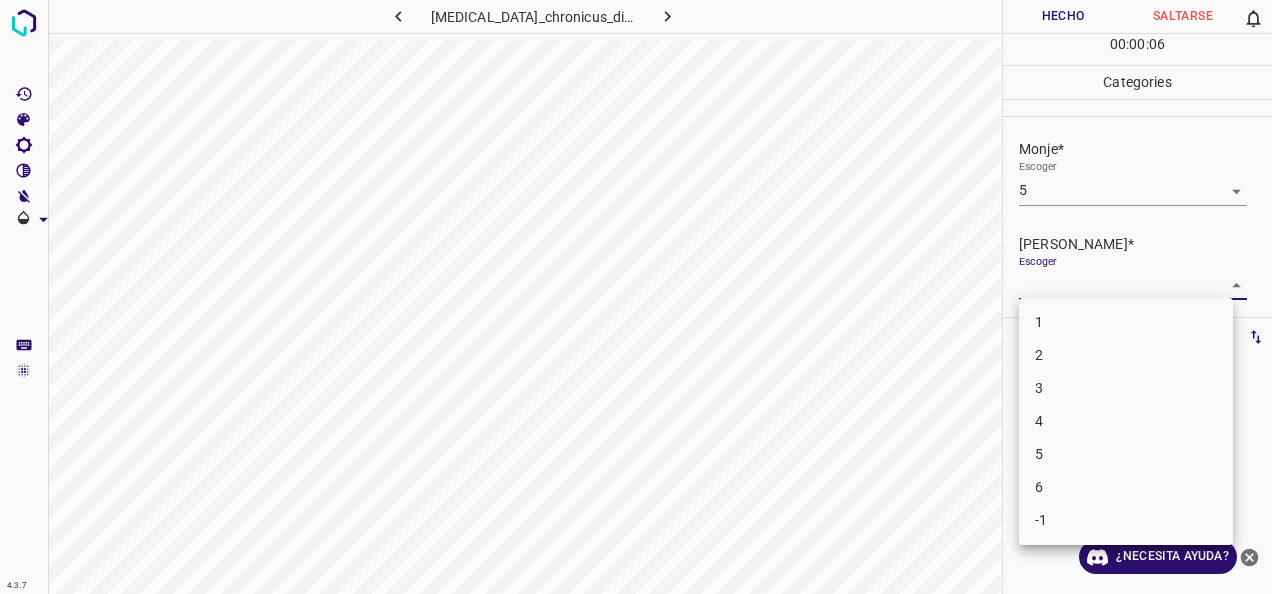 click on "4.3.7 [MEDICAL_DATA]_chronicus_discoides42.jpg Hecho Saltarse 0 00   : 00   : 06   Categories Monje*  Escoger 5 5  [PERSON_NAME]*  Escoger ​ Etiquetas 0 Categories 1 Monje 2  [PERSON_NAME] Herramientas Espacio Cambiar entre modos (Dibujar y Editar) Yo Etiquetado automático R Restaurar zoom M Acercar N Alejar Borrar Eliminar etiqueta de selección Filtros Z Restaurar filtros X Filtro de saturación C Filtro de brillo V Filtro de contraste B Filtro de escala de grises General O Descargar ¿Necesita ayuda? -Mensaje de texto -Esconder -Borrar 1 2 3 4 5 6 -1" at bounding box center (636, 297) 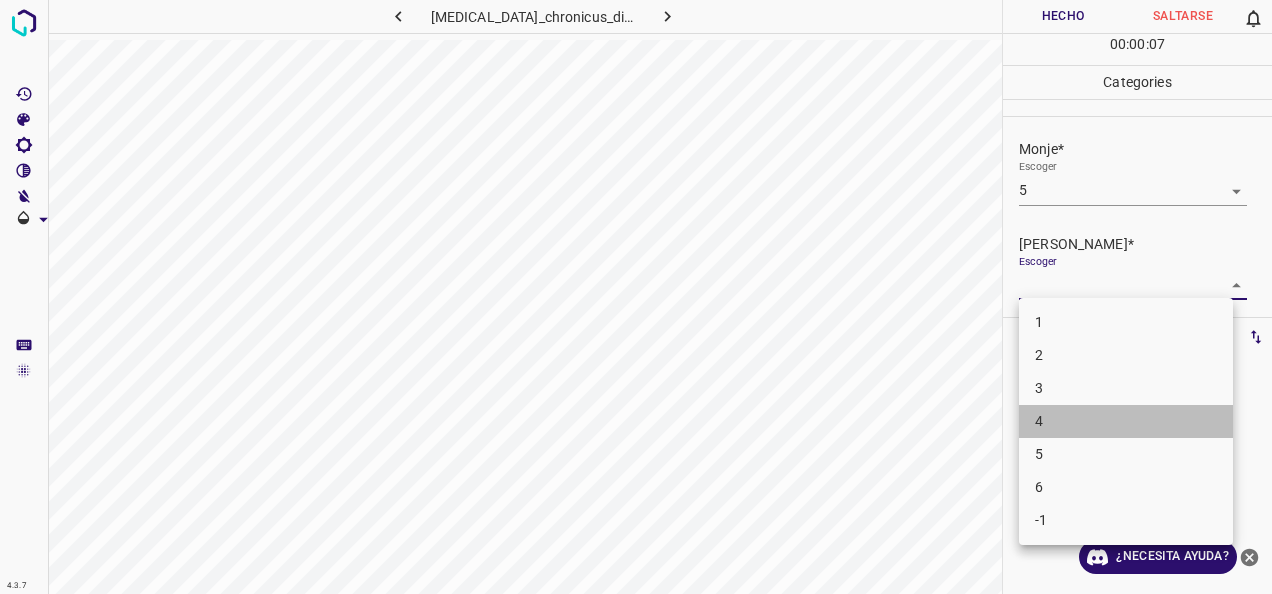 click on "4" at bounding box center (1126, 421) 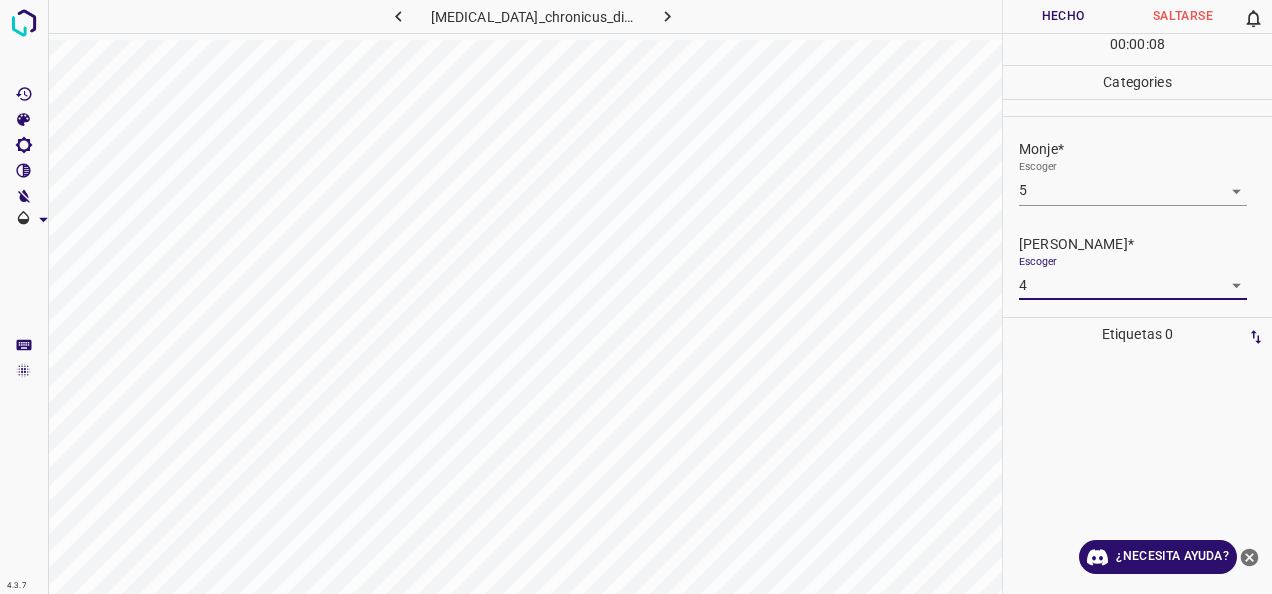 click on "Hecho" at bounding box center (1063, 16) 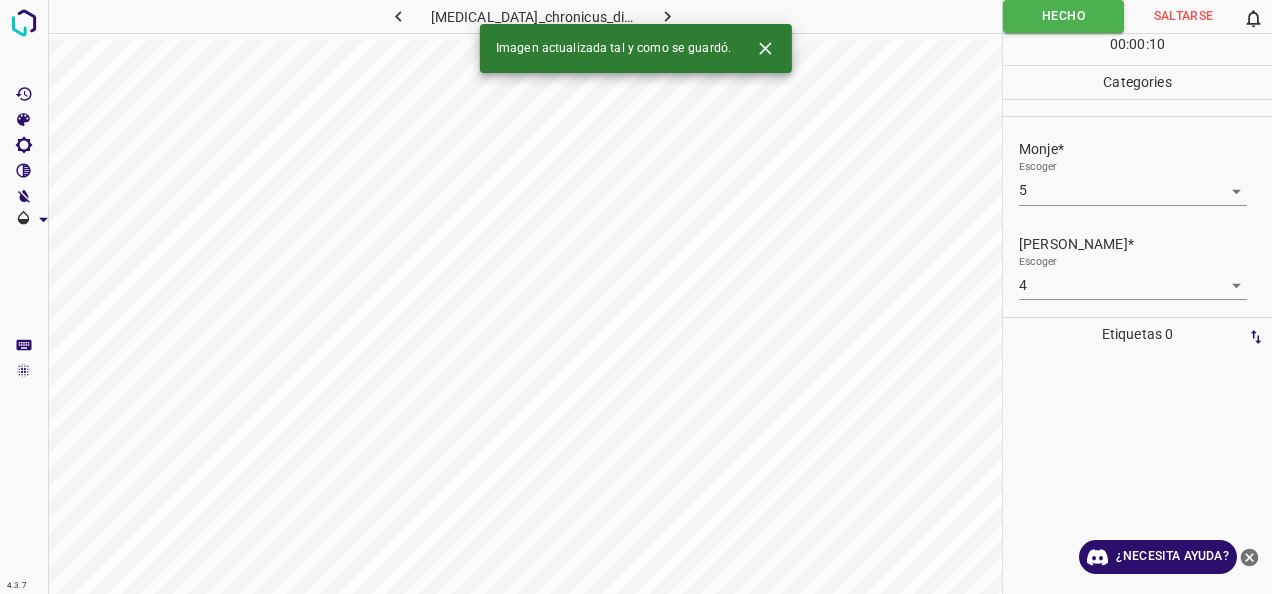 click 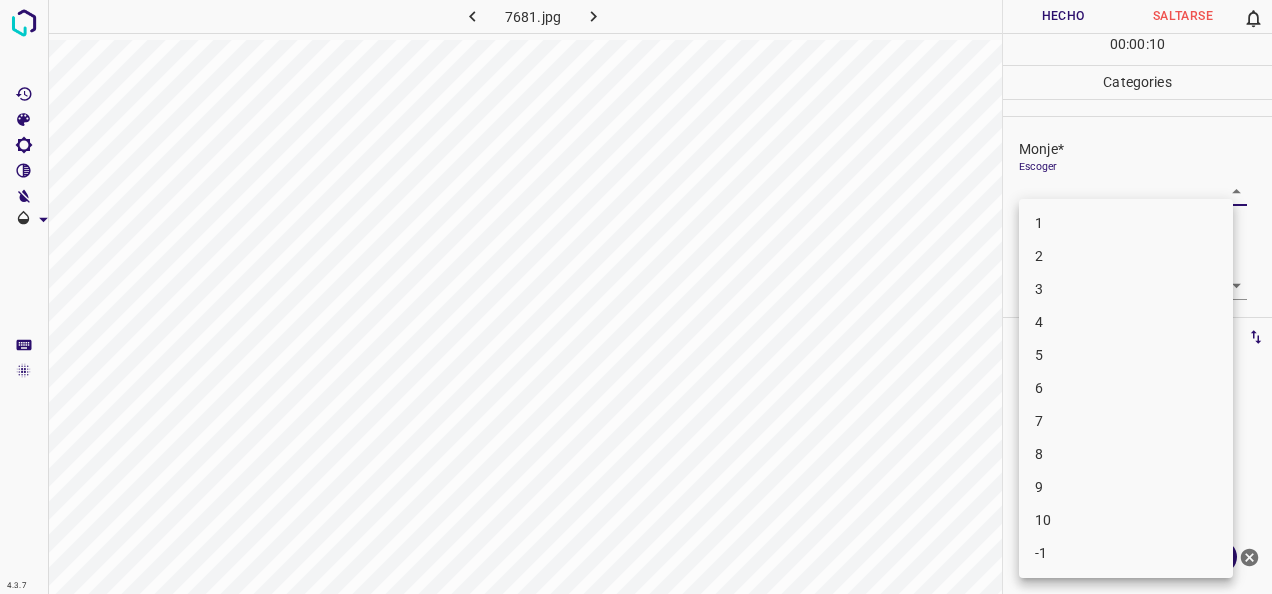 click on "4.3.7 7681.jpg Hecho Saltarse 0 00   : 00   : 10   Categories Monje*  Escoger ​  [PERSON_NAME]*  Escoger ​ Etiquetas 0 Categories 1 Monje 2  [PERSON_NAME] Herramientas Espacio Cambiar entre modos (Dibujar y Editar) Yo Etiquetado automático R Restaurar zoom M Acercar N Alejar Borrar Eliminar etiqueta de selección Filtros Z Restaurar filtros X Filtro de saturación C Filtro de brillo V Filtro de contraste B Filtro de escala de grises General O Descargar ¿Necesita ayuda? -Mensaje de texto -Esconder -Borrar 1 2 3 4 5 6 7 8 9 10 -1" at bounding box center [636, 297] 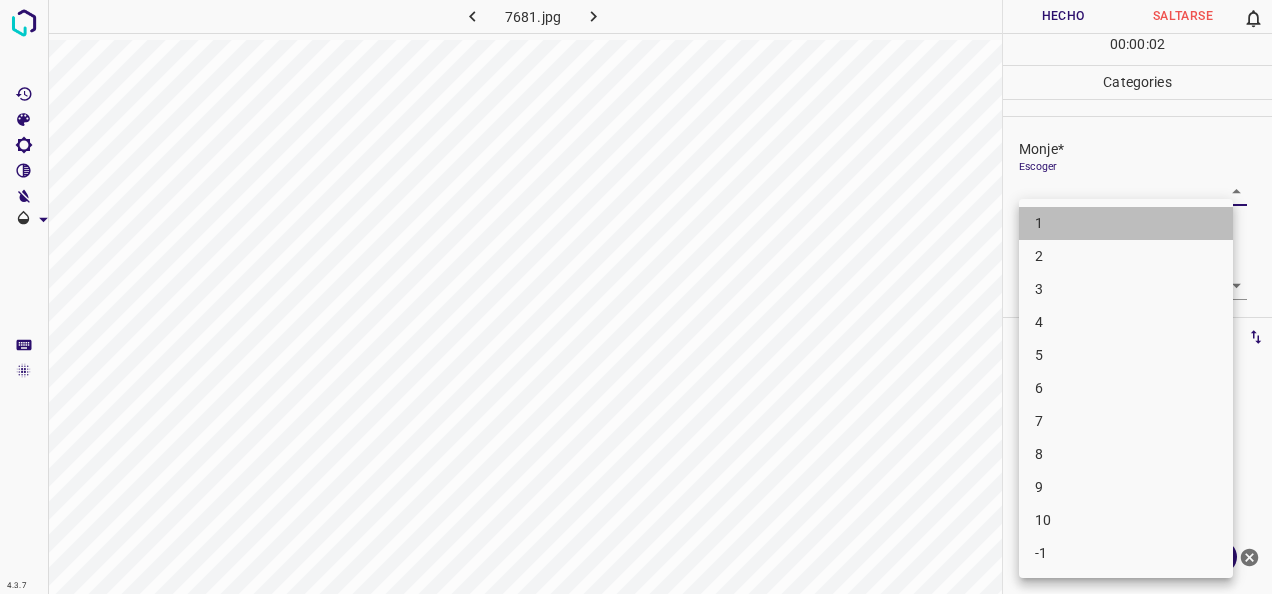 click on "1" at bounding box center (1126, 223) 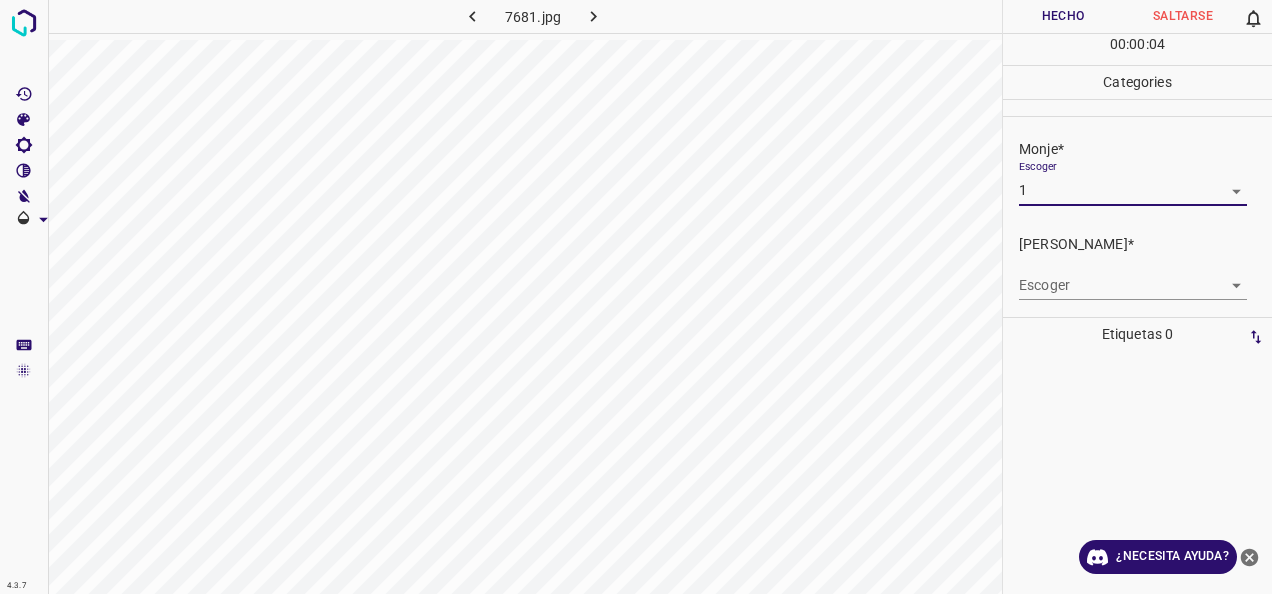 click on "4.3.7 7681.jpg Hecho Saltarse 0 00   : 00   : 04   Categories Monje*  Escoger 1 1  [PERSON_NAME]*  Escoger ​ Etiquetas 0 Categories 1 Monje 2  [PERSON_NAME] Herramientas Espacio Cambiar entre modos (Dibujar y Editar) Yo Etiquetado automático R Restaurar zoom M Acercar N Alejar Borrar Eliminar etiqueta de selección Filtros Z Restaurar filtros X Filtro de saturación C Filtro de brillo V Filtro de contraste B Filtro de escala de grises General O Descargar ¿Necesita ayuda? -Mensaje de texto -Esconder -Borrar" at bounding box center [636, 297] 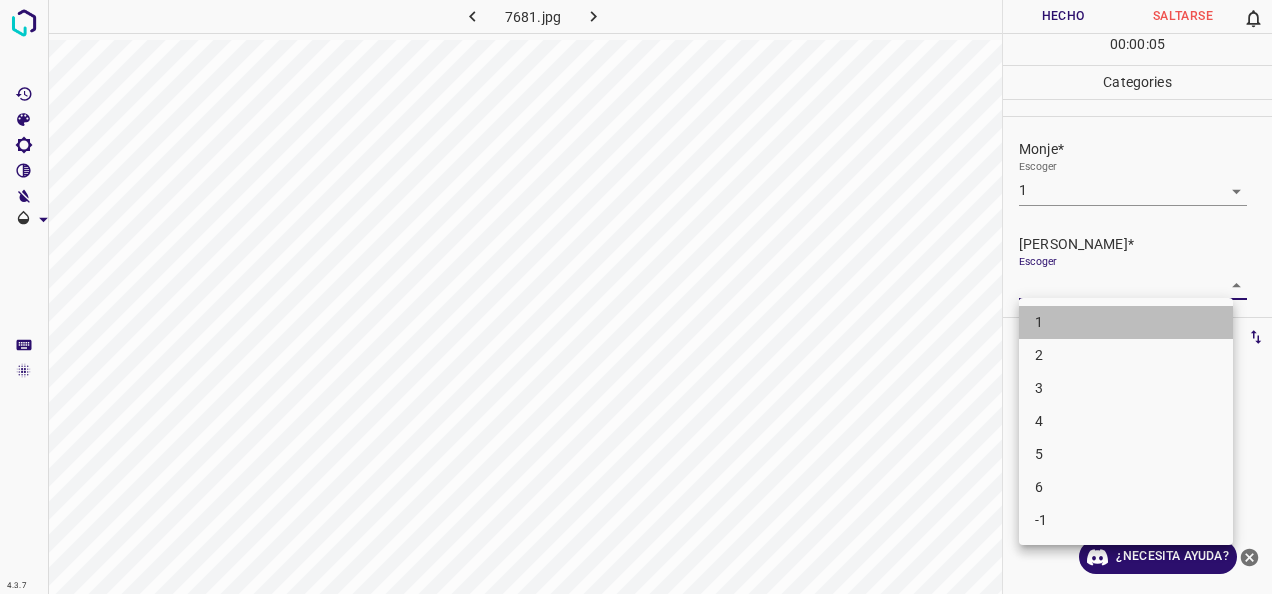 click on "1" at bounding box center [1126, 322] 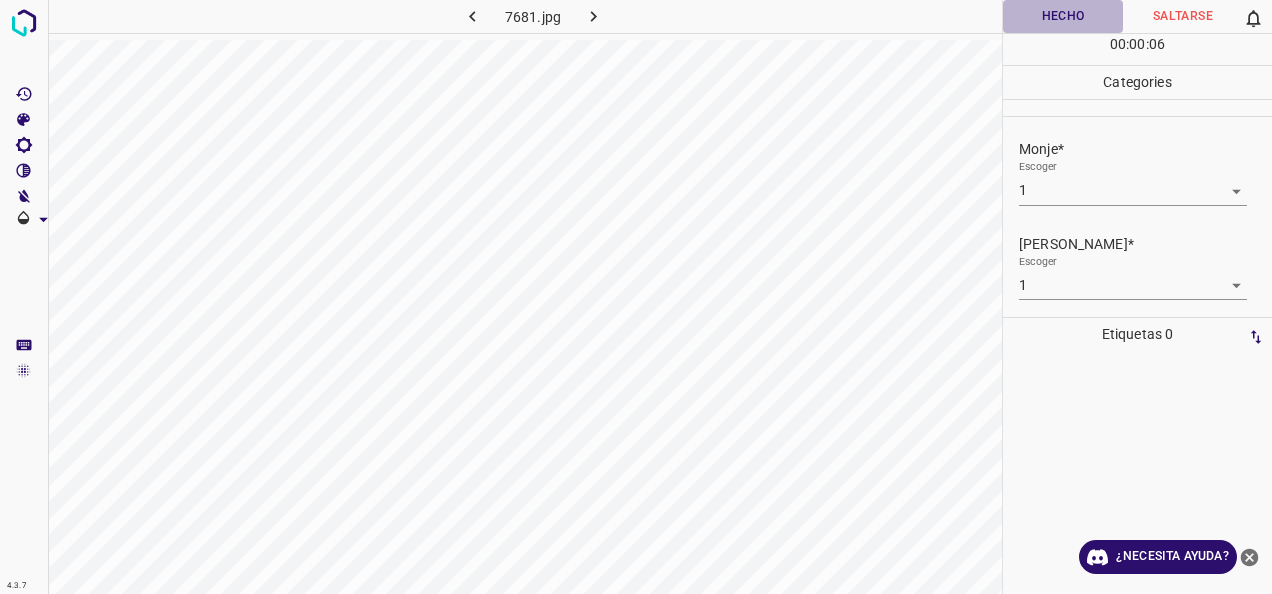 click on "Hecho" at bounding box center (1063, 16) 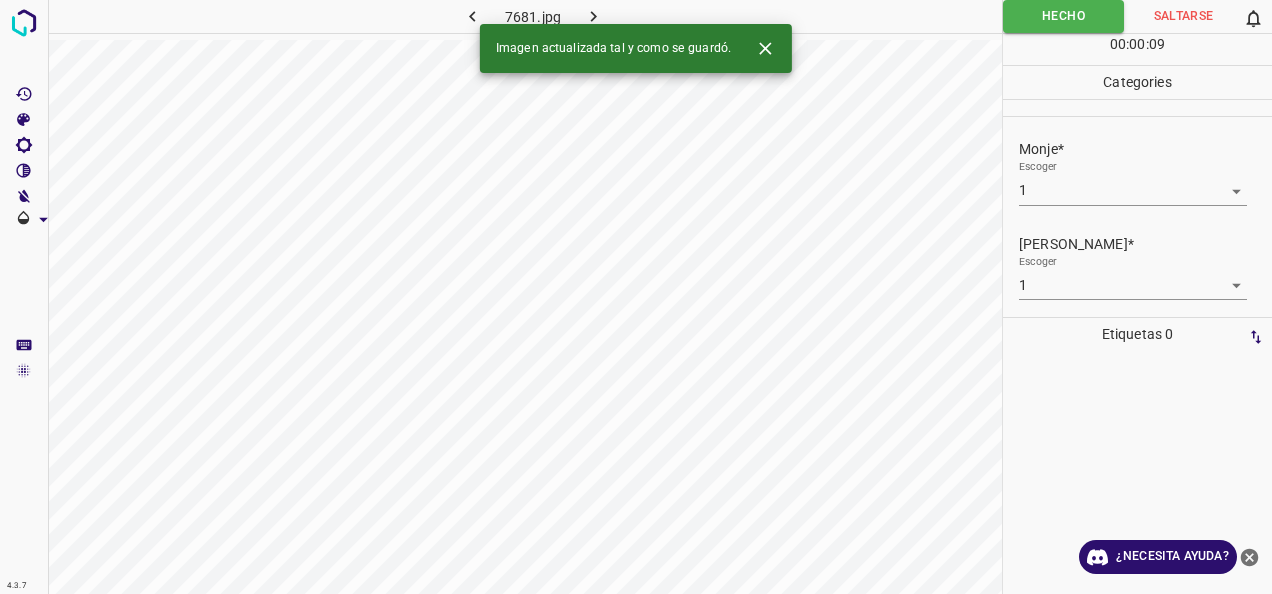 click 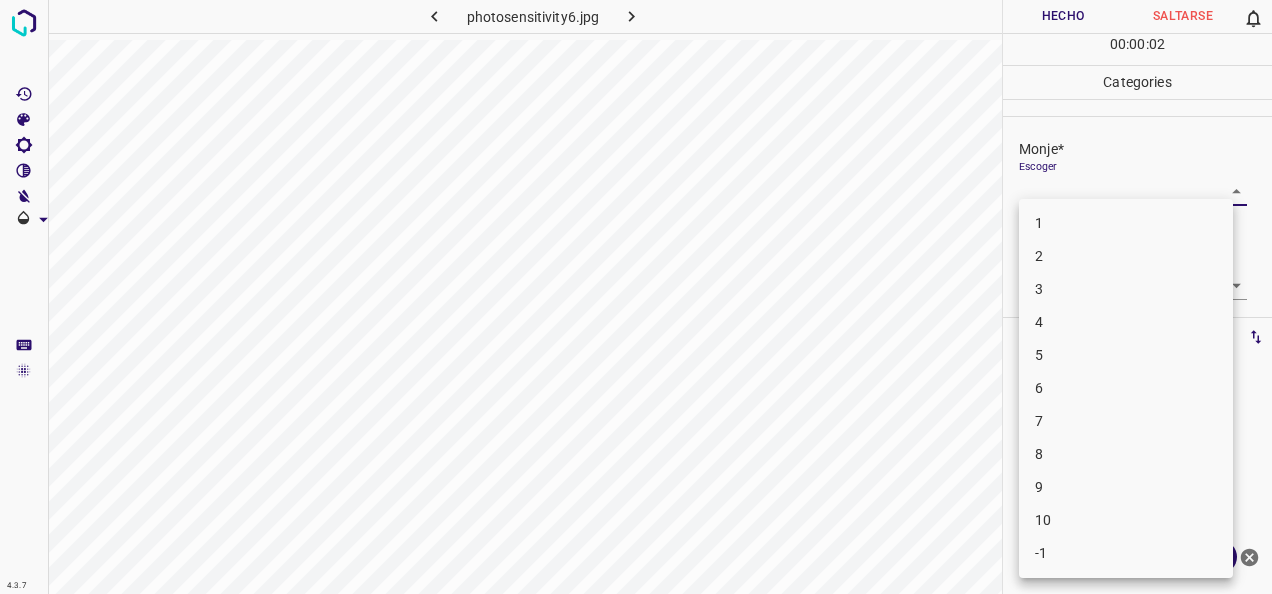 click on "4.3.7 photosensitivity6.jpg Hecho Saltarse 0 00   : 00   : 02   Categories Monje*  Escoger ​  [PERSON_NAME]*  Escoger ​ Etiquetas 0 Categories 1 Monje 2  [PERSON_NAME] Herramientas Espacio Cambiar entre modos (Dibujar y Editar) Yo Etiquetado automático R Restaurar zoom M Acercar N Alejar Borrar Eliminar etiqueta de selección Filtros Z Restaurar filtros X Filtro de saturación C Filtro de brillo V Filtro de contraste B Filtro de escala de grises General O Descargar ¿Necesita ayuda? -Mensaje de texto -Esconder -Borrar 1 2 3 4 5 6 7 8 9 10 -1" at bounding box center [636, 297] 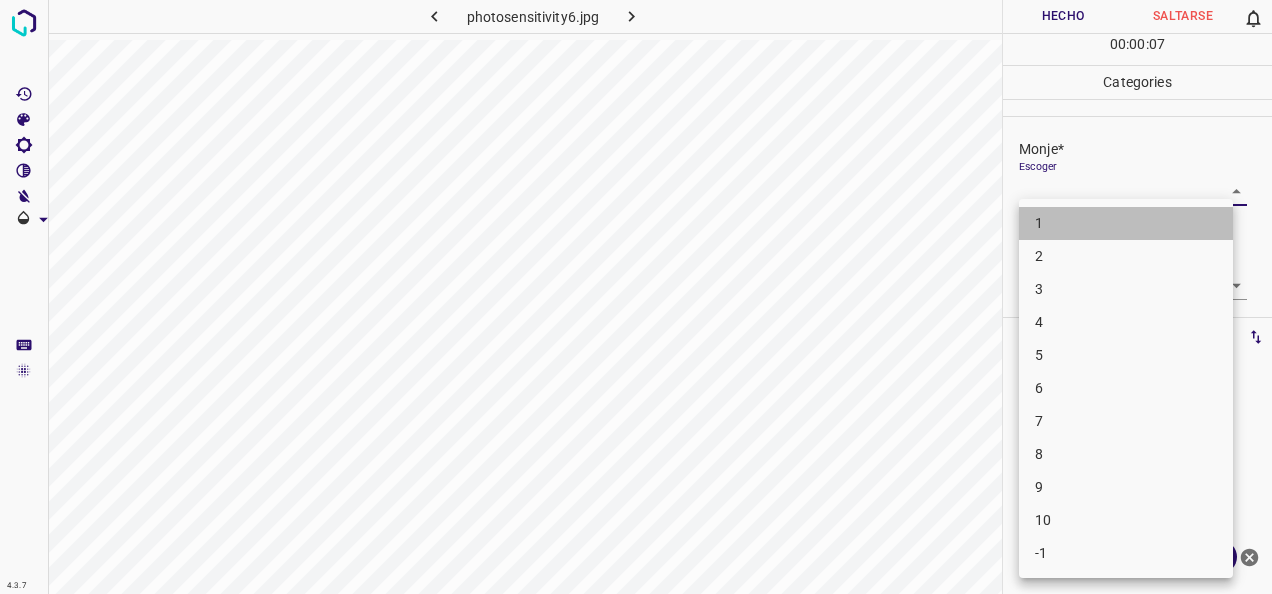 click on "1" at bounding box center (1126, 223) 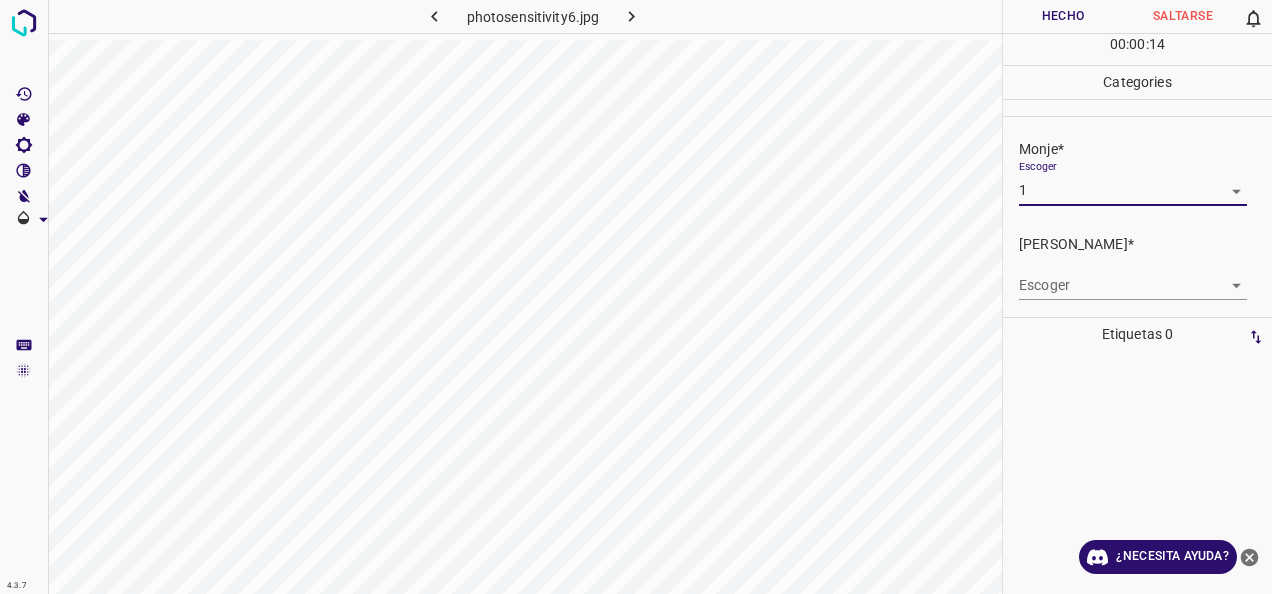 click on "4.3.7 photosensitivity6.jpg Hecho Saltarse 0 00   : 00   : 14   Categories Monje*  Escoger 1 1  [PERSON_NAME]*  Escoger ​ Etiquetas 0 Categories 1 Monje 2  [PERSON_NAME] Herramientas Espacio Cambiar entre modos (Dibujar y Editar) Yo Etiquetado automático R Restaurar zoom M Acercar N Alejar Borrar Eliminar etiqueta de selección Filtros Z Restaurar filtros X Filtro de saturación C Filtro de brillo V Filtro de contraste B Filtro de escala de grises General O Descargar ¿Necesita ayuda? -Mensaje de texto -Esconder -Borrar" at bounding box center [636, 297] 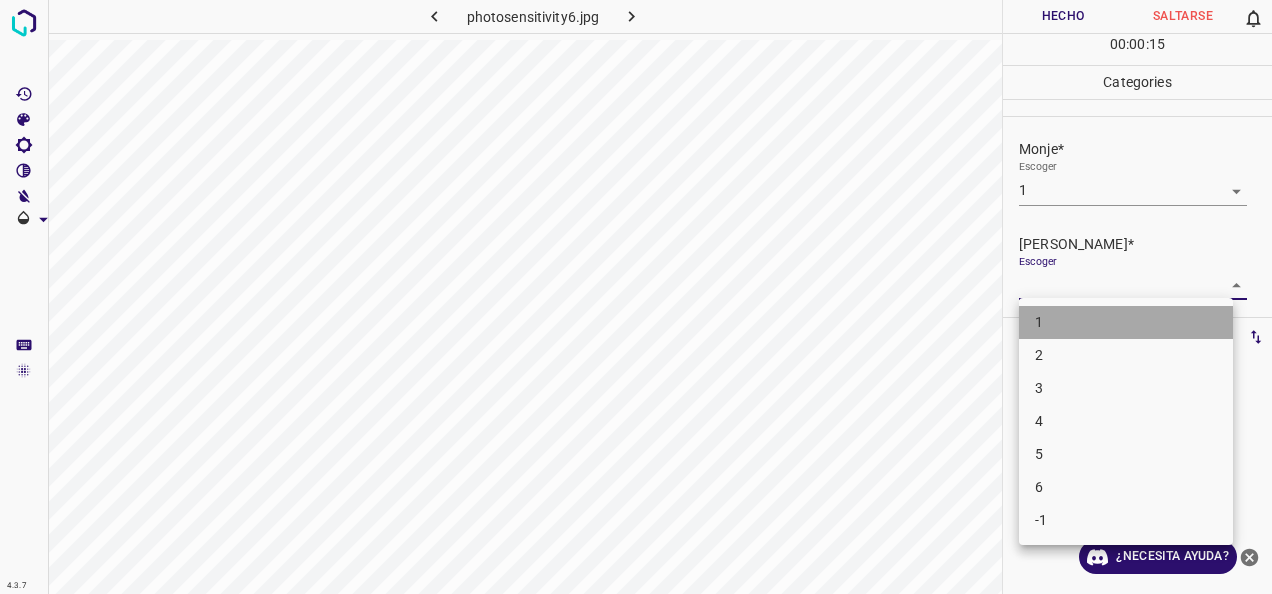 click on "1" at bounding box center (1126, 322) 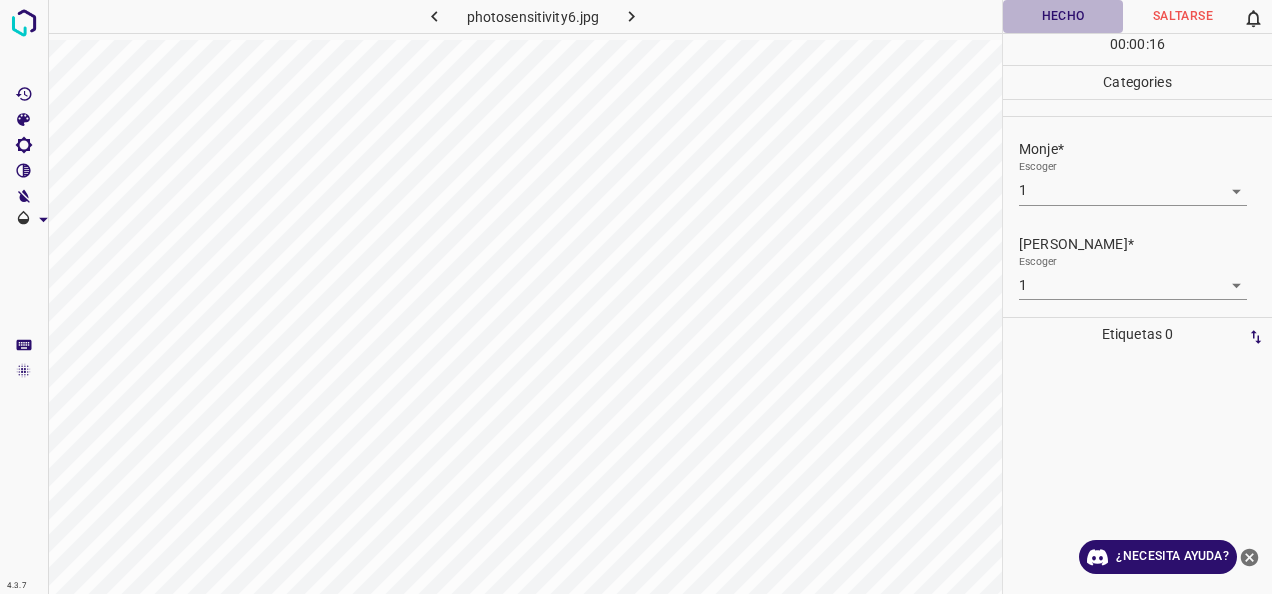 click on "Hecho" at bounding box center (1063, 16) 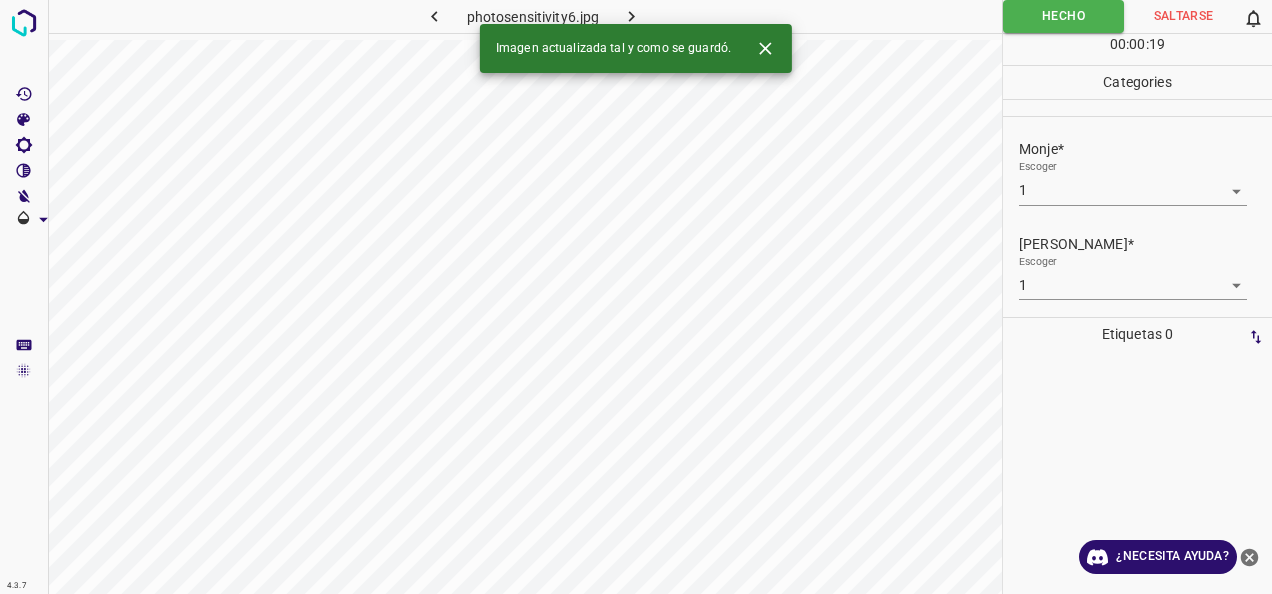 click 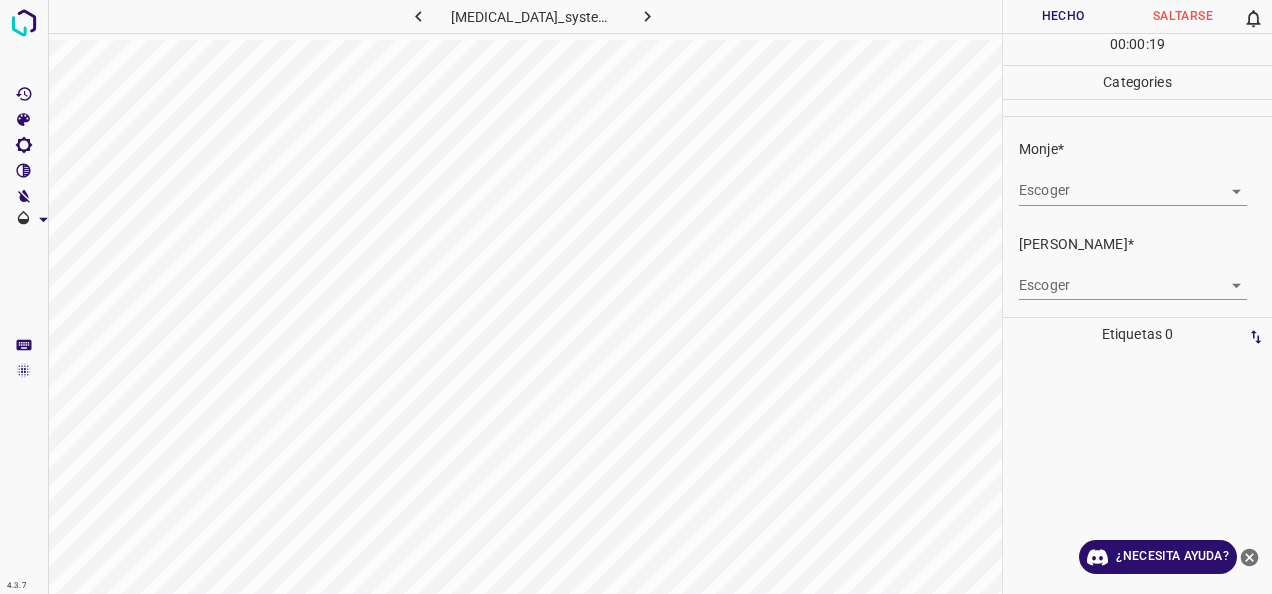 click on "4.3.7 [MEDICAL_DATA]_systemic1.jpg Hecho Saltarse 0 00   : 00   : 19   Categories Monje*  Escoger ​  [PERSON_NAME]*  Escoger ​ Etiquetas 0 Categories 1 Monje 2  [PERSON_NAME] Herramientas Espacio Cambiar entre modos (Dibujar y Editar) Yo Etiquetado automático R Restaurar zoom M Acercar N Alejar Borrar Eliminar etiqueta de selección Filtros Z Restaurar filtros X Filtro de saturación C Filtro de brillo V Filtro de contraste B Filtro de escala de grises General O Descargar ¿Necesita ayuda? -Mensaje de texto -Esconder -Borrar" at bounding box center (636, 297) 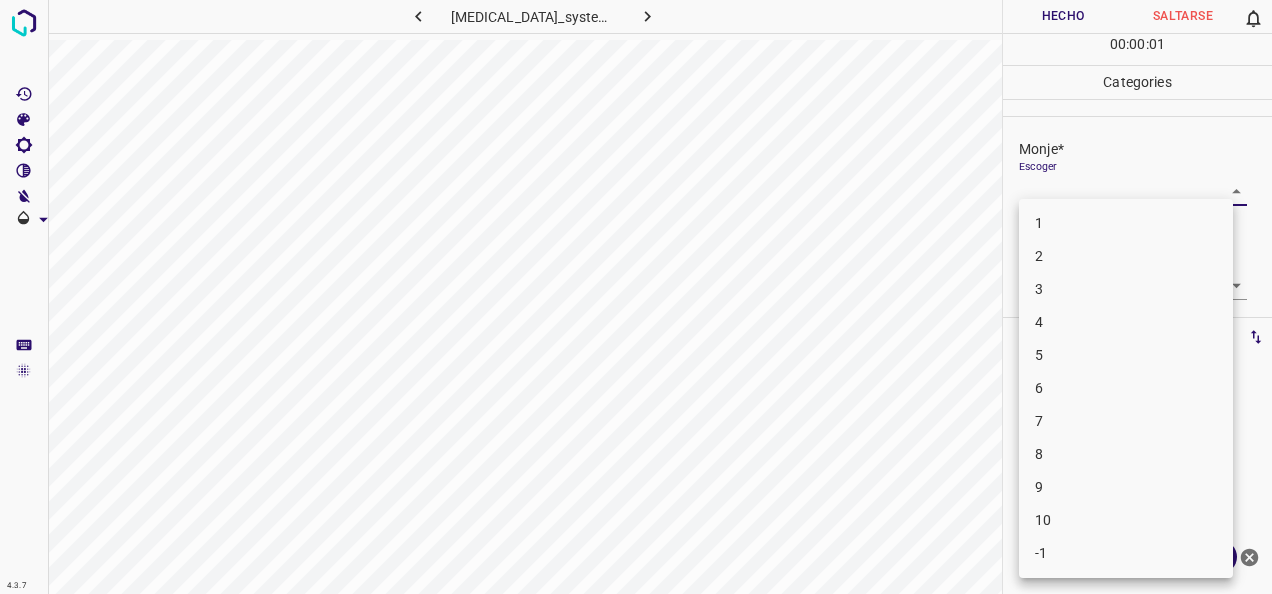 click on "1" at bounding box center [1126, 223] 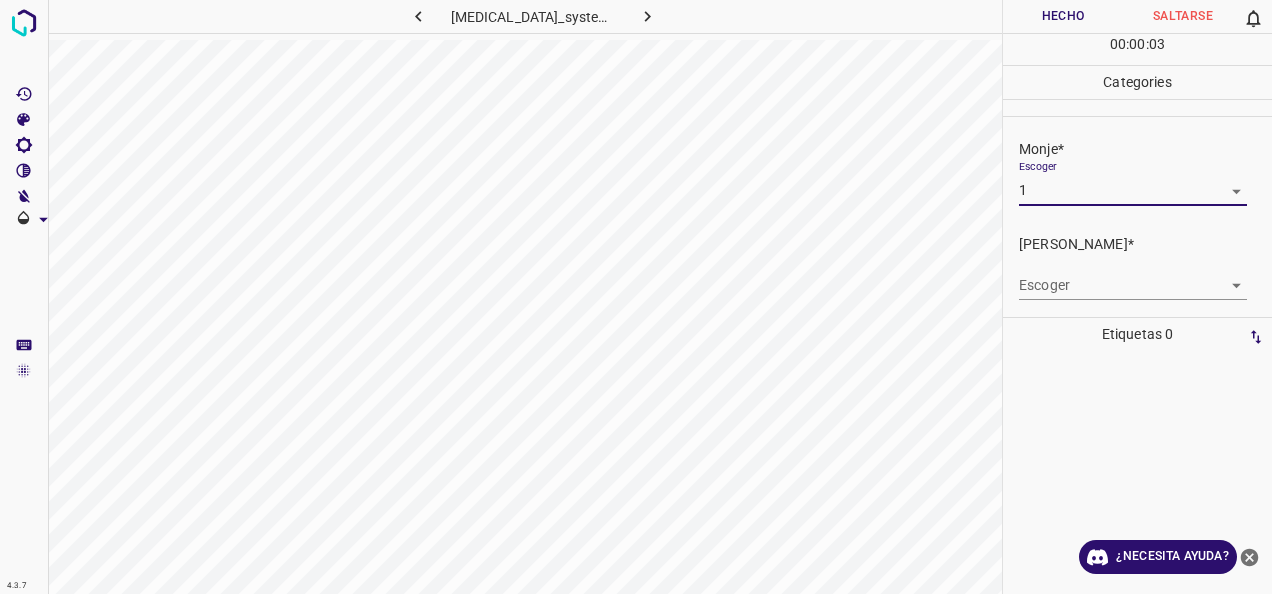 click on "4.3.7 [MEDICAL_DATA]_systemic1.jpg Hecho Saltarse 0 00   : 00   : 03   Categories Monje*  Escoger 1 1  [PERSON_NAME]*  Escoger ​ Etiquetas 0 Categories 1 Monje 2  [PERSON_NAME] Herramientas Espacio Cambiar entre modos (Dibujar y Editar) Yo Etiquetado automático R Restaurar zoom M Acercar N Alejar Borrar Eliminar etiqueta de selección Filtros Z Restaurar filtros X Filtro de saturación C Filtro de brillo V Filtro de contraste B Filtro de escala de grises General O Descargar ¿Necesita ayuda? -Mensaje de texto -Esconder -Borrar" at bounding box center [636, 297] 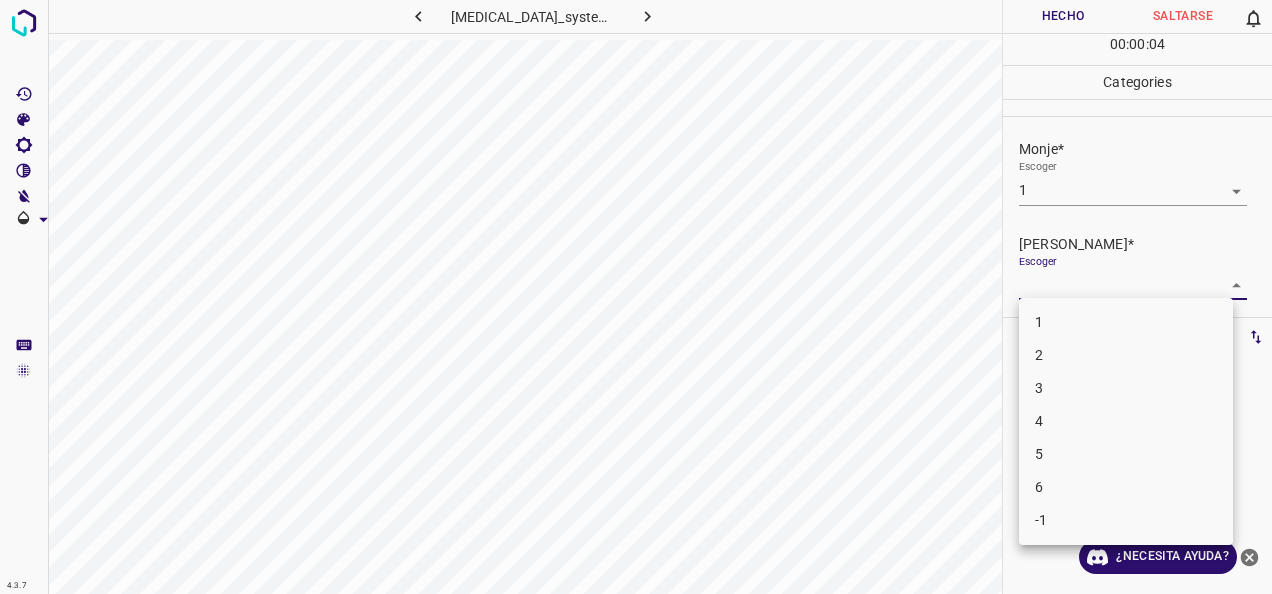 click on "1" at bounding box center [1126, 322] 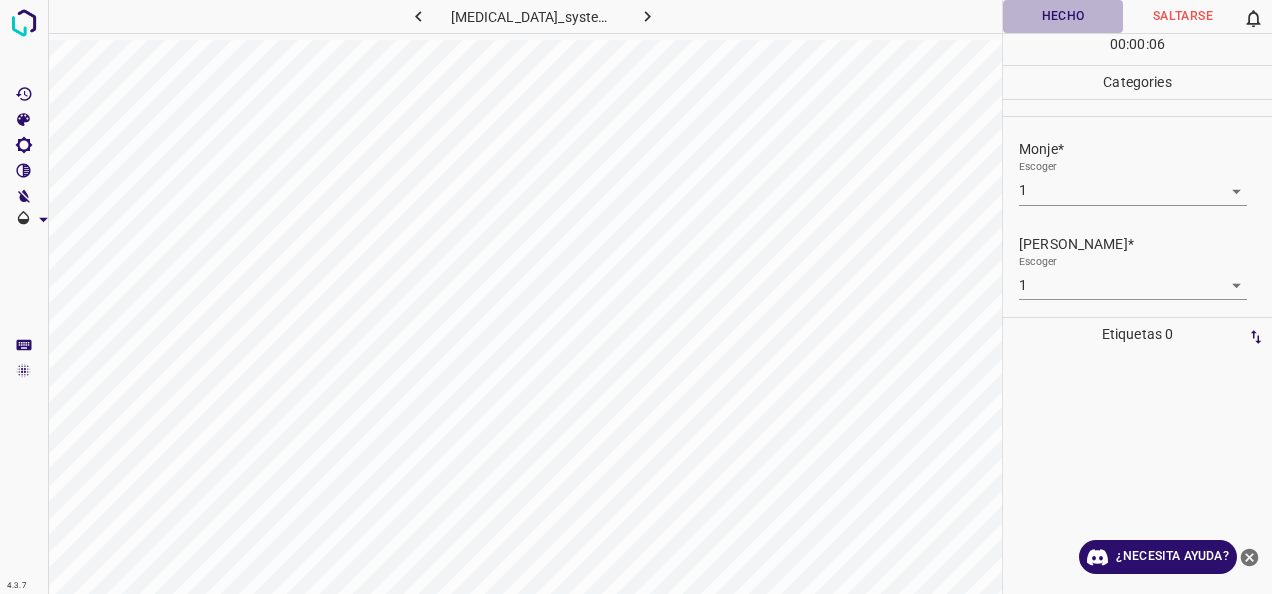 click on "Hecho" at bounding box center (1063, 16) 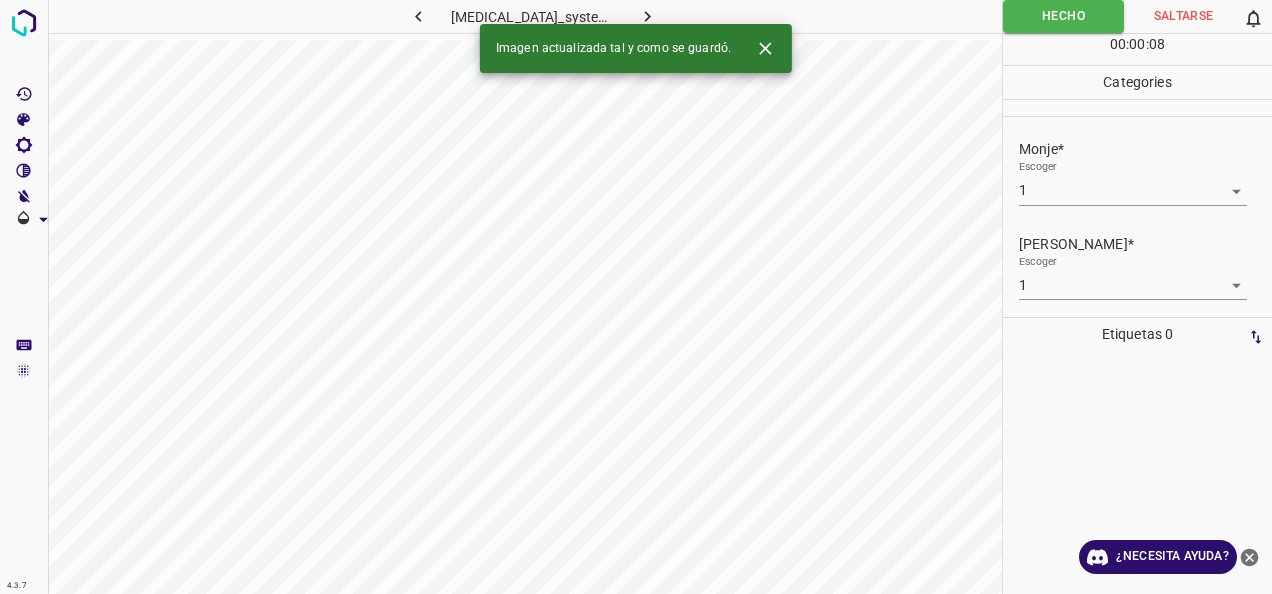 click 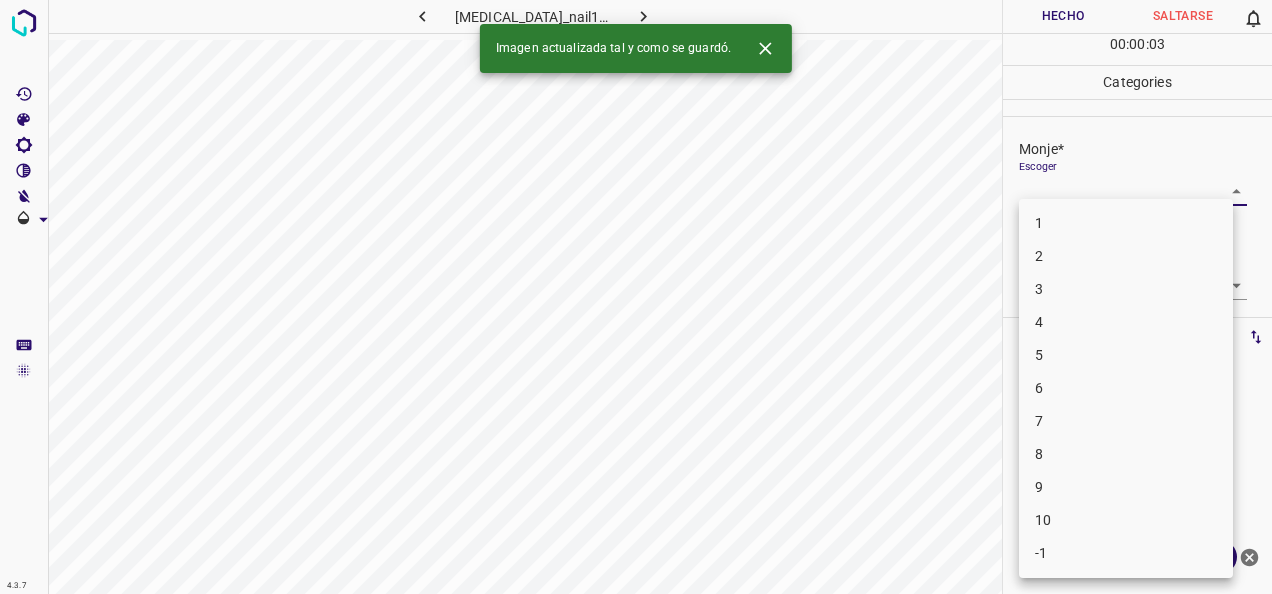 click on "4.3.7 [MEDICAL_DATA]_nail109.jpg Hecho Saltarse 0 00   : 00   : 03   Categories Monje*  Escoger ​  [PERSON_NAME]*  Escoger ​ Etiquetas 0 Categories 1 Monje 2  [PERSON_NAME] Herramientas Espacio Cambiar entre modos (Dibujar y Editar) Yo Etiquetado automático R Restaurar zoom M Acercar N Alejar Borrar Eliminar etiqueta de selección Filtros Z Restaurar filtros X Filtro de saturación C Filtro de brillo V Filtro de contraste B Filtro de escala de grises General O Descargar Imagen actualizada tal y como se guardó. ¿Necesita ayuda? -Mensaje de texto -Esconder -Borrar 1 2 3 4 5 6 7 8 9 10 -1" at bounding box center (636, 297) 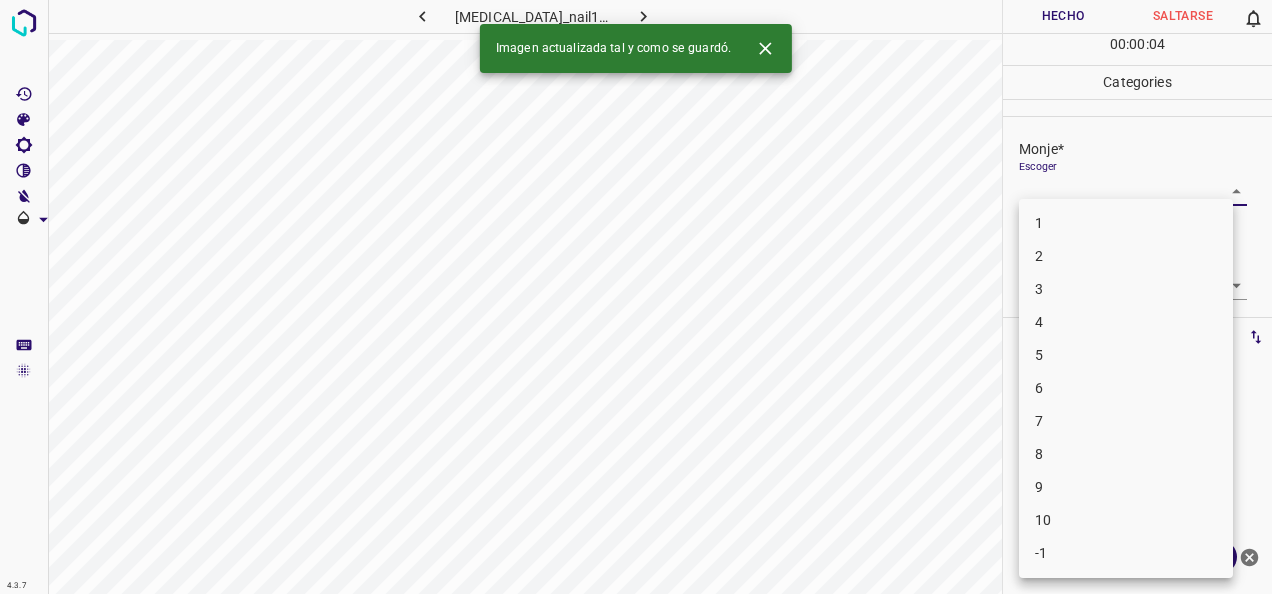 click on "1" at bounding box center [1126, 223] 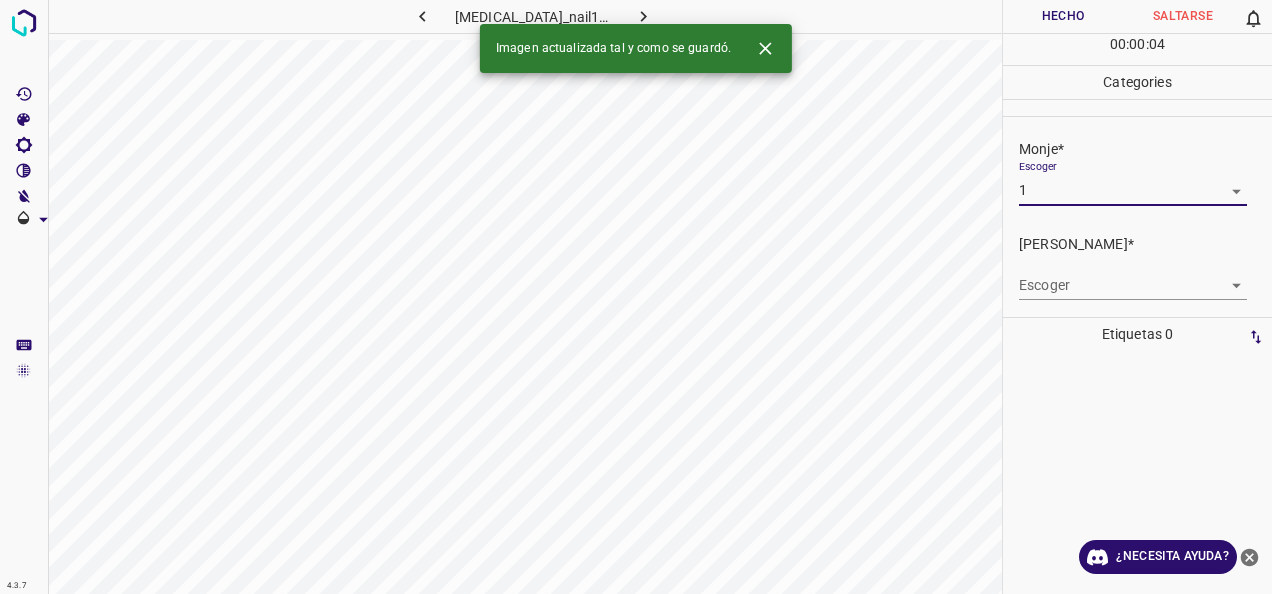 click on "4.3.7 [MEDICAL_DATA]_nail109.jpg Hecho Saltarse 0 00   : 00   : 04   Categories Monje*  Escoger 1 1  [PERSON_NAME]*  Escoger ​ Etiquetas 0 Categories 1 Monje 2  [PERSON_NAME] Herramientas Espacio Cambiar entre modos (Dibujar y Editar) Yo Etiquetado automático R Restaurar zoom M Acercar N Alejar Borrar Eliminar etiqueta de selección Filtros Z Restaurar filtros X Filtro de saturación C Filtro de brillo V Filtro de contraste B Filtro de escala de grises General O Descargar Imagen actualizada tal y como se guardó. ¿Necesita ayuda? -Mensaje de texto -Esconder -Borrar" at bounding box center (636, 297) 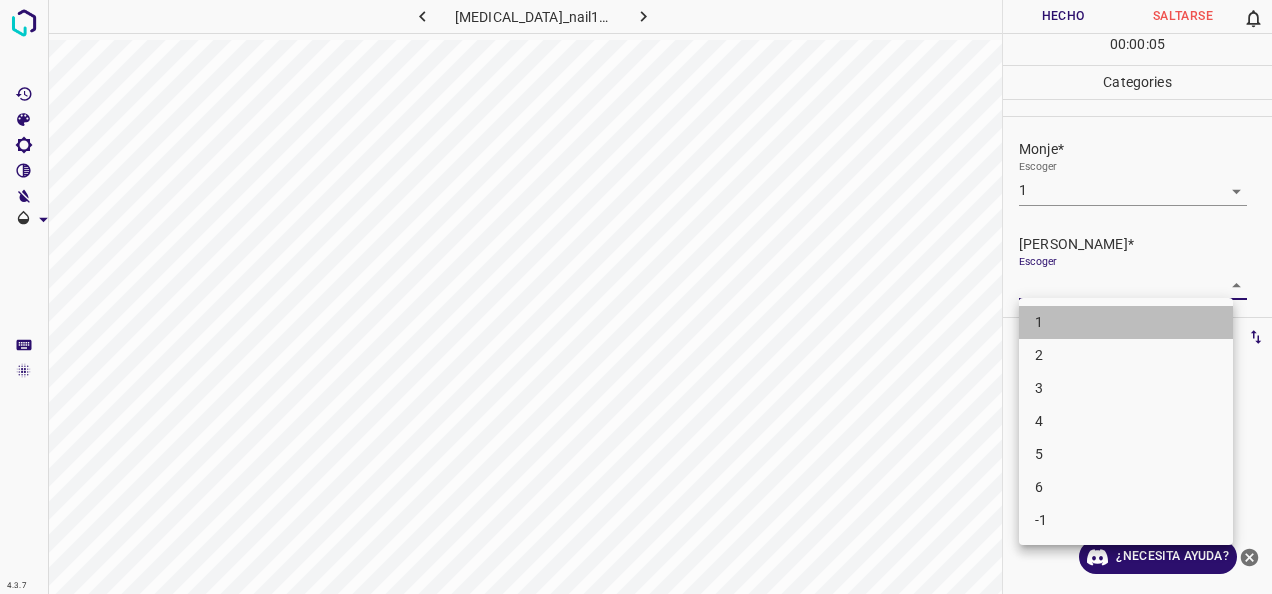 click on "1" at bounding box center [1126, 322] 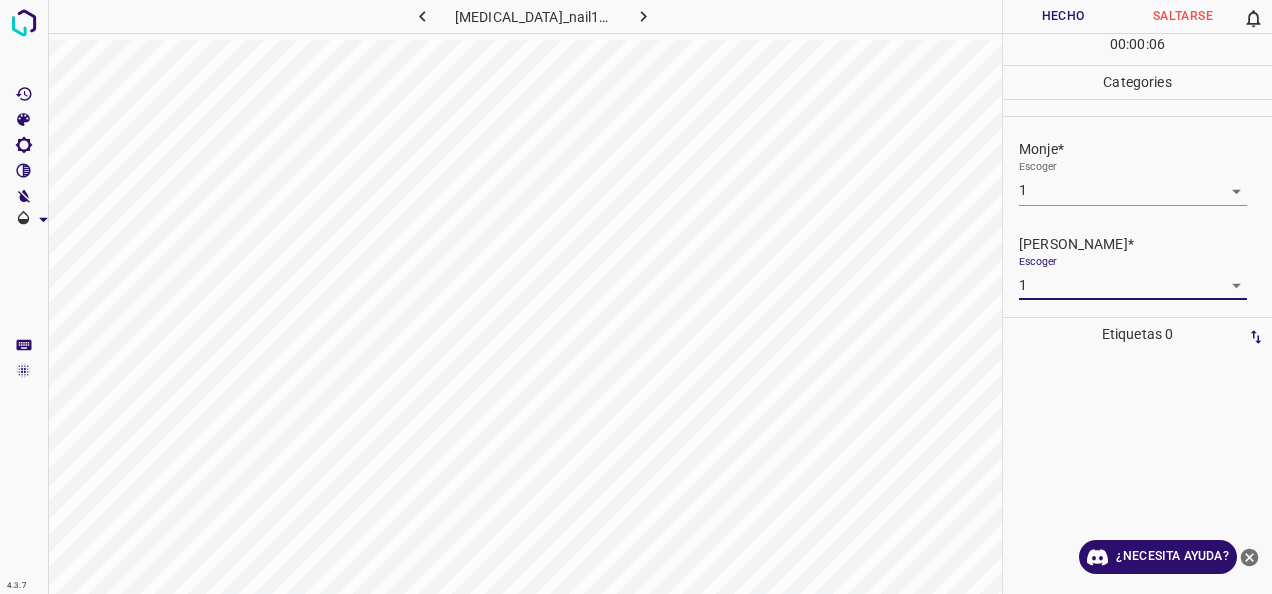 click on "Hecho" at bounding box center (1063, 16) 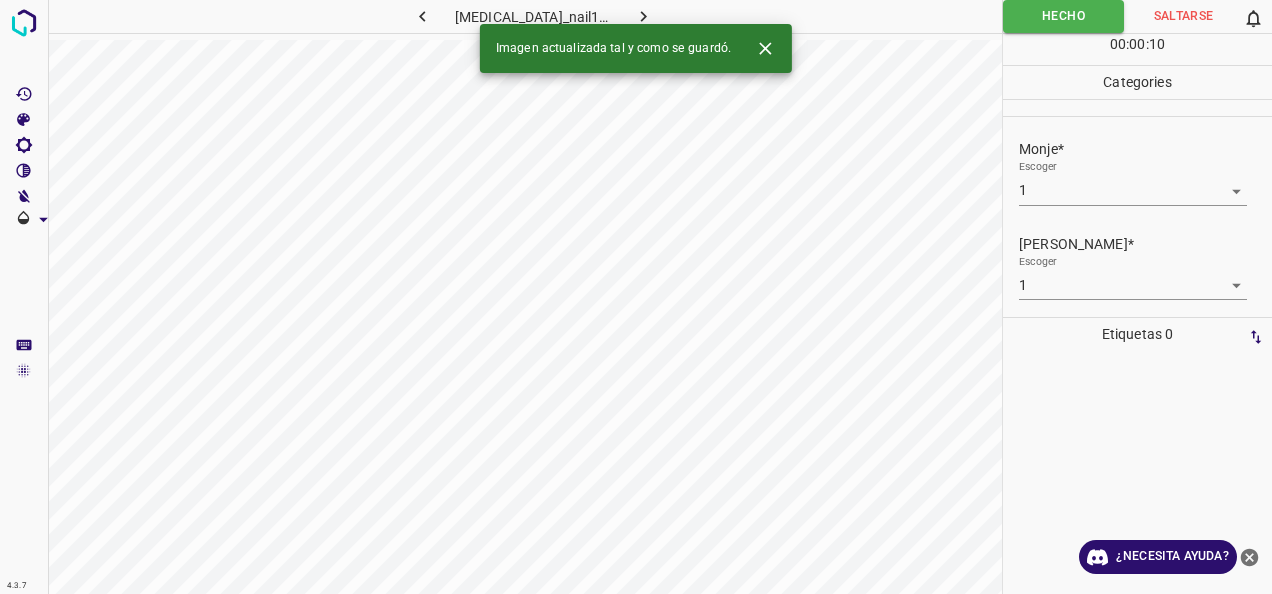 click 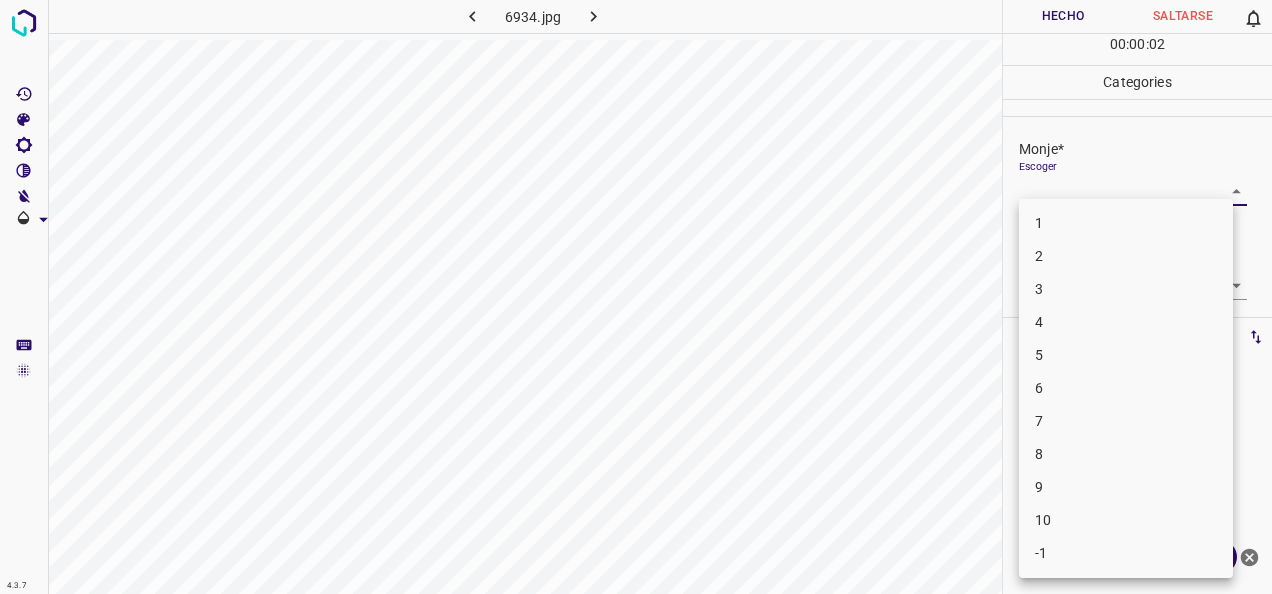 click on "4.3.7 6934.jpg Hecho Saltarse 0 00   : 00   : 02   Categories Monje*  Escoger ​  [PERSON_NAME]*  Escoger ​ Etiquetas 0 Categories 1 Monje 2  [PERSON_NAME] Herramientas Espacio Cambiar entre modos (Dibujar y Editar) Yo Etiquetado automático R Restaurar zoom M Acercar N Alejar Borrar Eliminar etiqueta de selección Filtros Z Restaurar filtros X Filtro de saturación C Filtro de brillo V Filtro de contraste B Filtro de escala de grises General O Descargar ¿Necesita ayuda? -Mensaje de texto -Esconder -Borrar 1 2 3 4 5 6 7 8 9 10 -1" at bounding box center [636, 297] 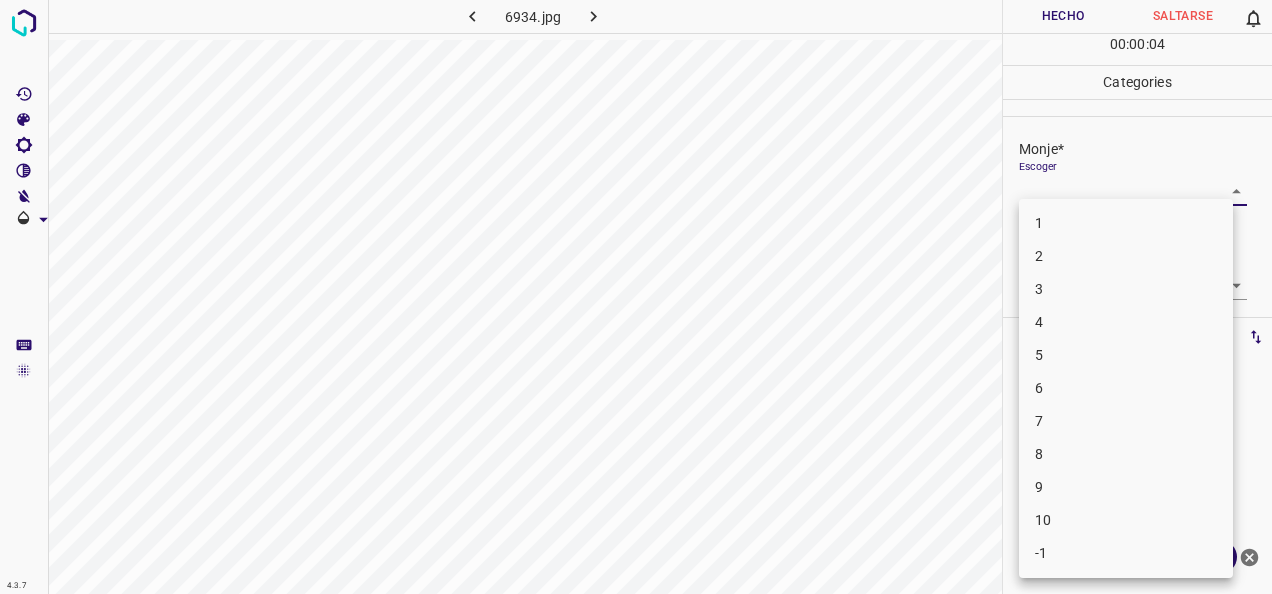 click on "3" at bounding box center [1126, 289] 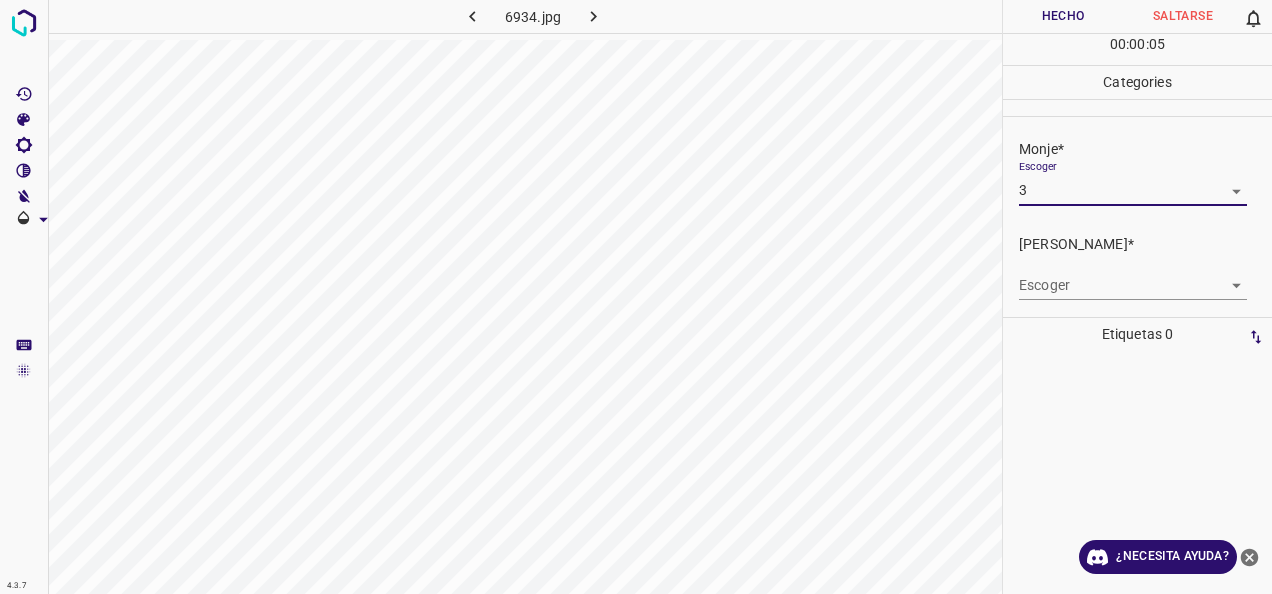 click on "4.3.7 6934.jpg [PERSON_NAME] 0 00   : 00   : 05   Categories Monje*  Escoger 3 3  [PERSON_NAME]*  Escoger ​ Etiquetas 0 Categories 1 Monje 2  [PERSON_NAME] Herramientas Espacio Cambiar entre modos (Dibujar y Editar) Yo Etiquetado automático R Restaurar zoom M Acercar N Alejar Borrar Eliminar etiqueta de selección Filtros Z Restaurar filtros X Filtro de saturación C Filtro de brillo V Filtro de contraste B Filtro de escala de grises General O Descargar ¿Necesita ayuda? -Mensaje de texto -Esconder -Borrar" at bounding box center (636, 297) 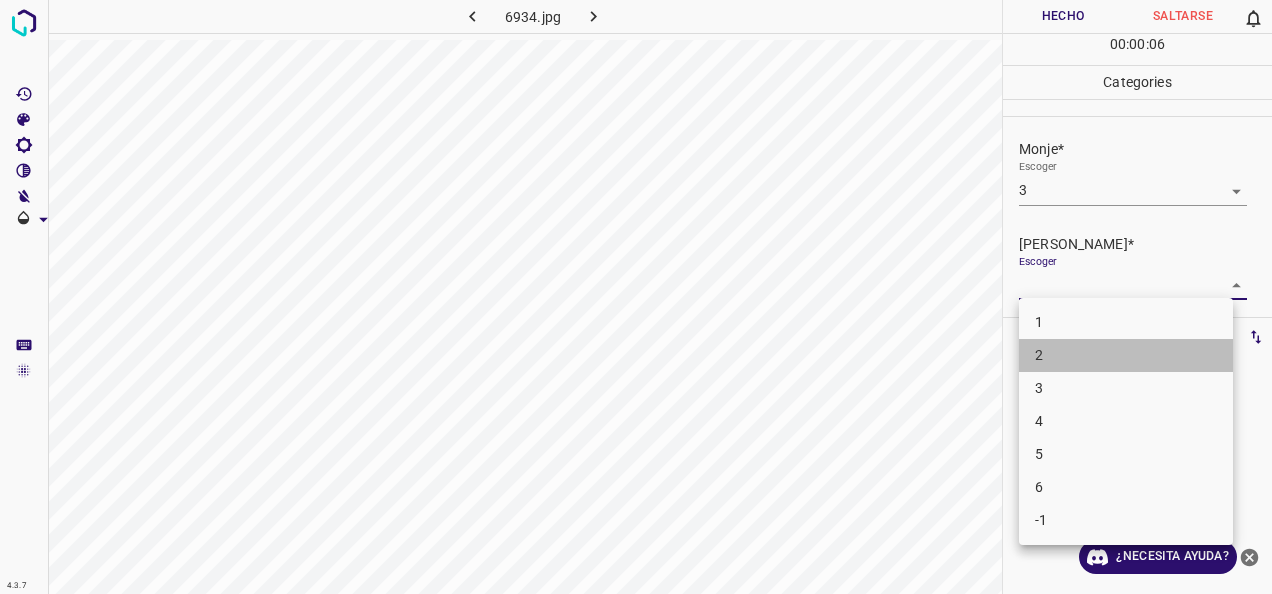 click on "2" at bounding box center [1126, 355] 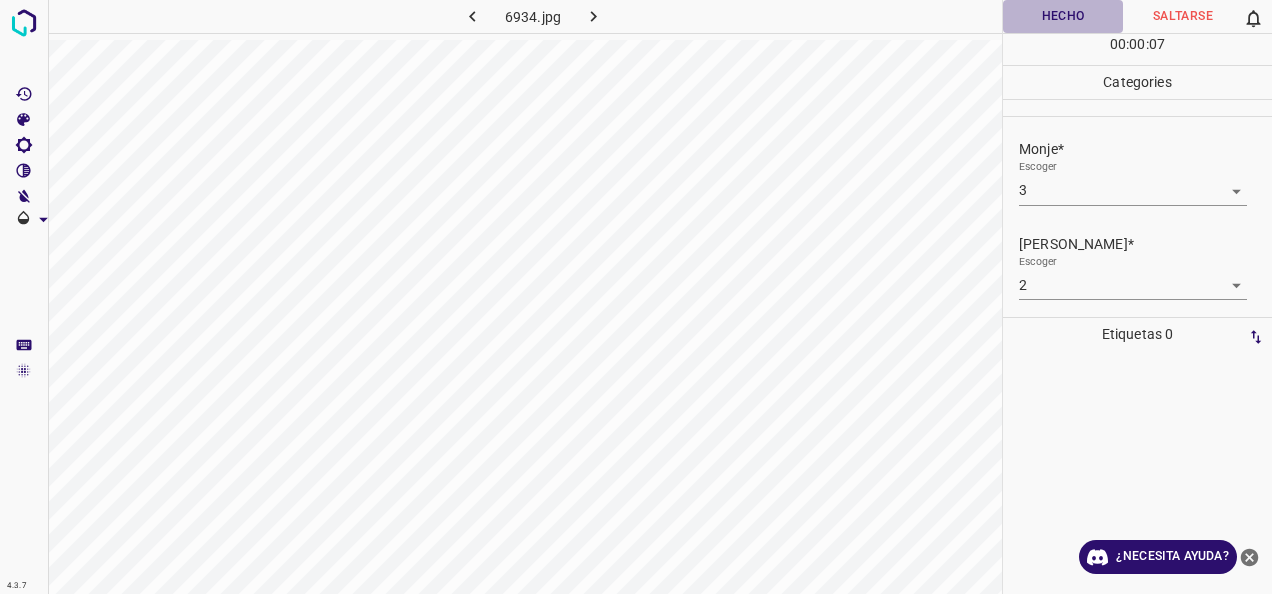 click on "Hecho" at bounding box center (1063, 16) 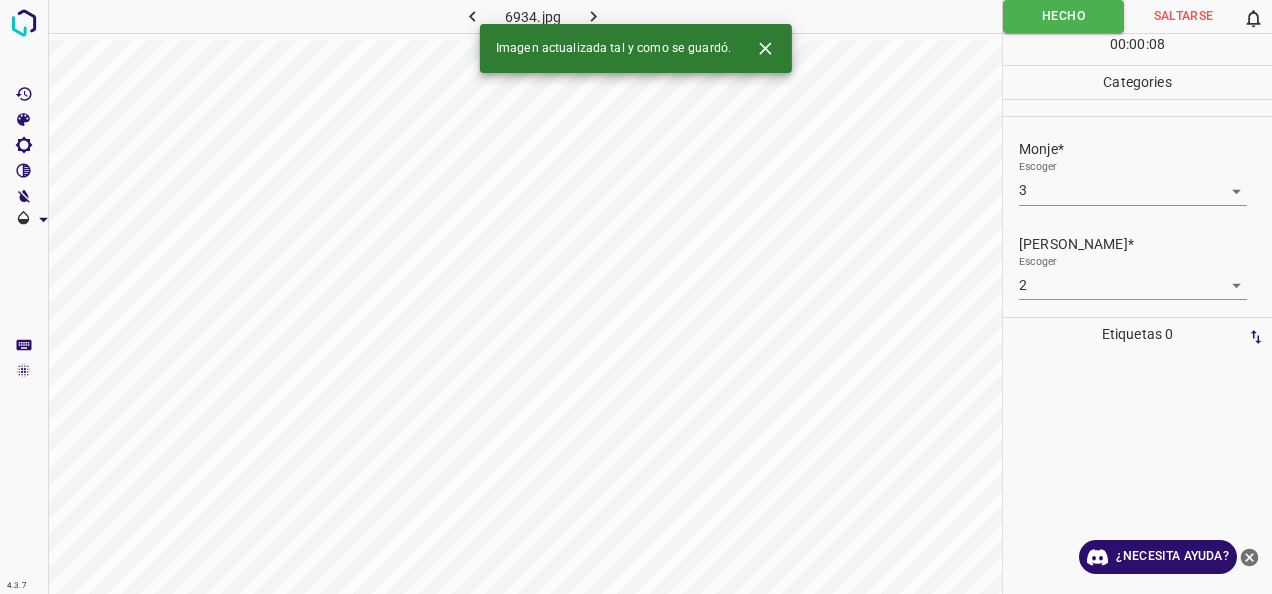 click 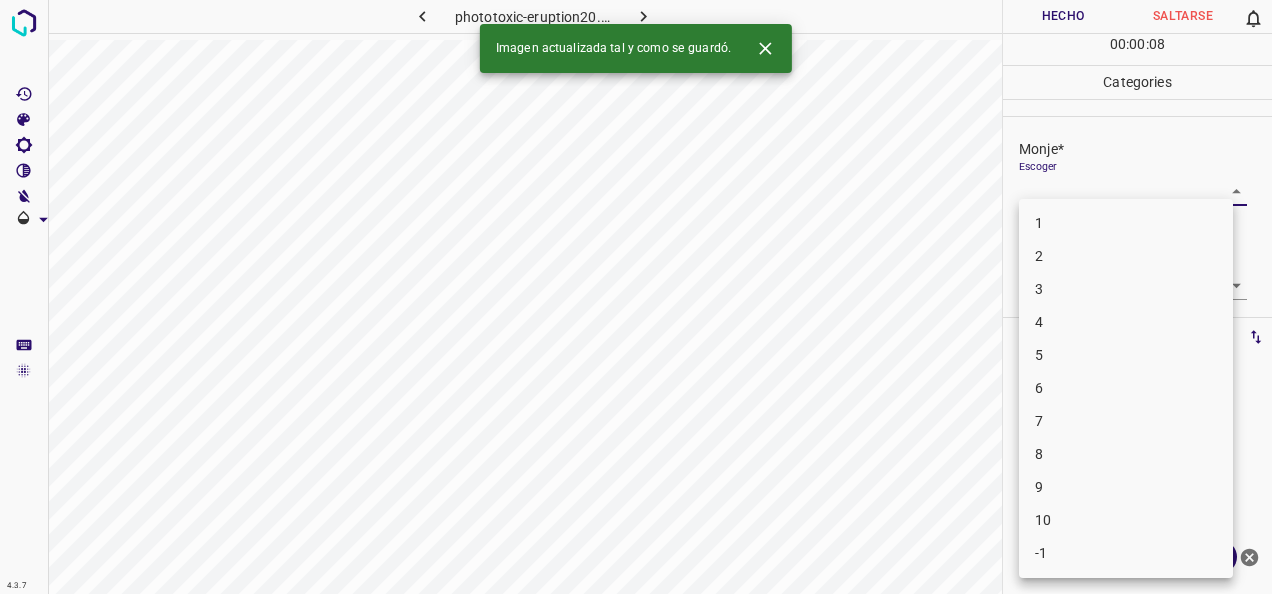 click on "4.3.7 phototoxic-eruption20.jpg Hecho Saltarse 0 00   : 00   : 08   Categories Monje*  Escoger ​  [PERSON_NAME]*  Escoger ​ Etiquetas 0 Categories 1 Monje 2  [PERSON_NAME] Herramientas Espacio Cambiar entre modos (Dibujar y Editar) Yo Etiquetado automático R Restaurar zoom M Acercar N Alejar Borrar Eliminar etiqueta de selección Filtros Z Restaurar filtros X Filtro de saturación C Filtro de brillo V Filtro de contraste B Filtro de escala de grises General O Descargar Imagen actualizada tal y como se guardó. ¿Necesita ayuda? -Mensaje de texto -Esconder -Borrar 1 2 3 4 5 6 7 8 9 10 -1" at bounding box center [636, 297] 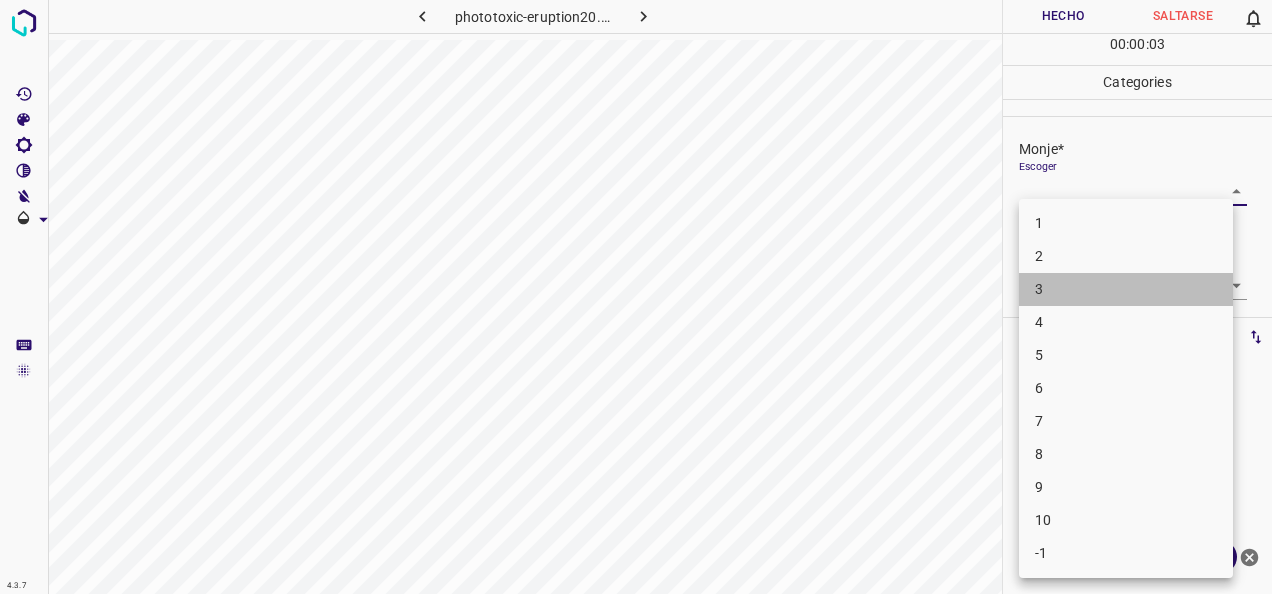click on "3" at bounding box center [1126, 289] 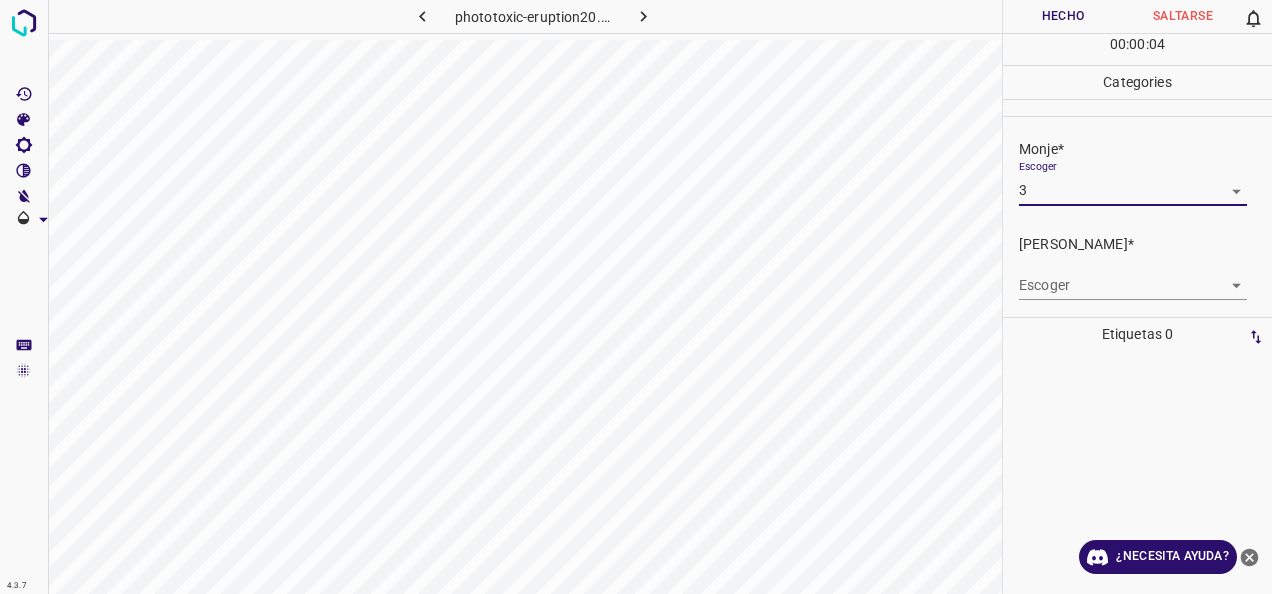 click on "4.3.7 phototoxic-eruption20.jpg Hecho Saltarse 0 00   : 00   : 04   Categories Monje*  Escoger 3 3  [PERSON_NAME]*  Escoger ​ Etiquetas 0 Categories 1 Monje 2  [PERSON_NAME] Herramientas Espacio Cambiar entre modos (Dibujar y Editar) Yo Etiquetado automático R Restaurar zoom M Acercar N Alejar Borrar Eliminar etiqueta de selección Filtros Z Restaurar filtros X Filtro de saturación C Filtro de brillo V Filtro de contraste B Filtro de escala de grises General O Descargar ¿Necesita ayuda? -Mensaje de texto -Esconder -Borrar" at bounding box center [636, 297] 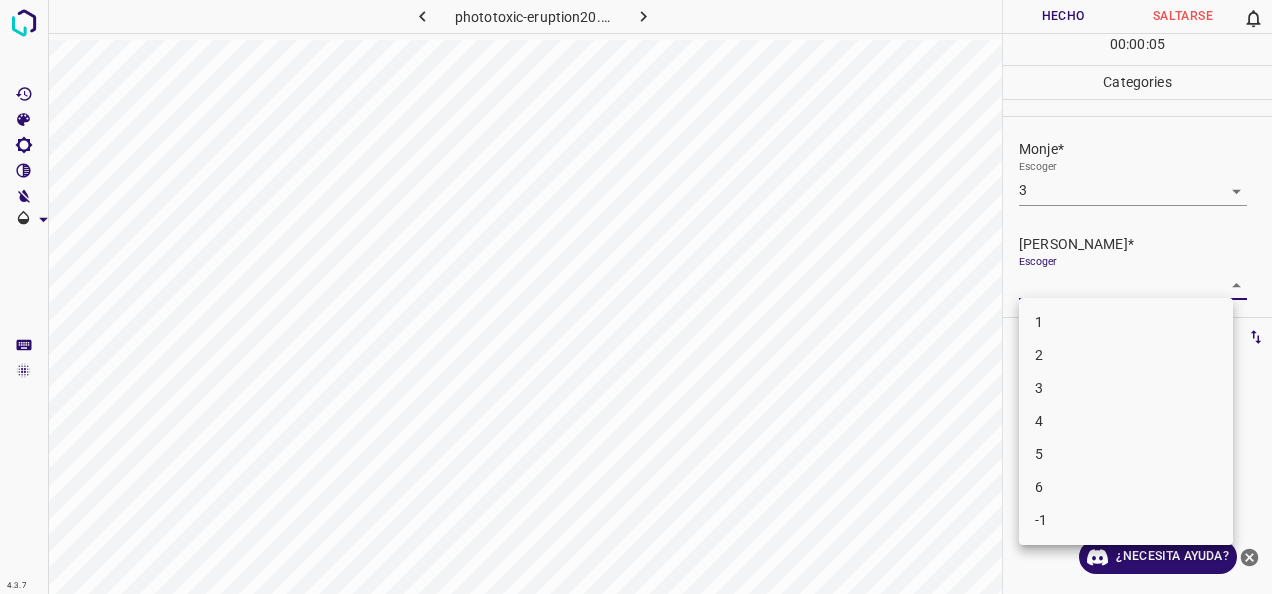 click on "2" at bounding box center (1126, 355) 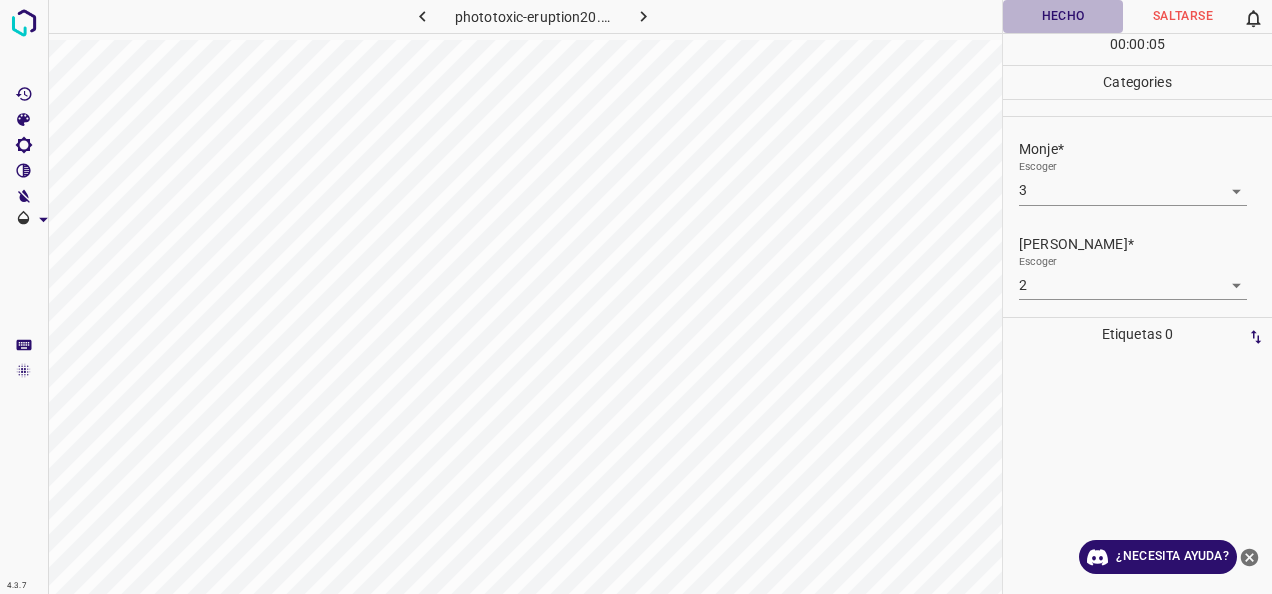 click on "Hecho" at bounding box center [1063, 16] 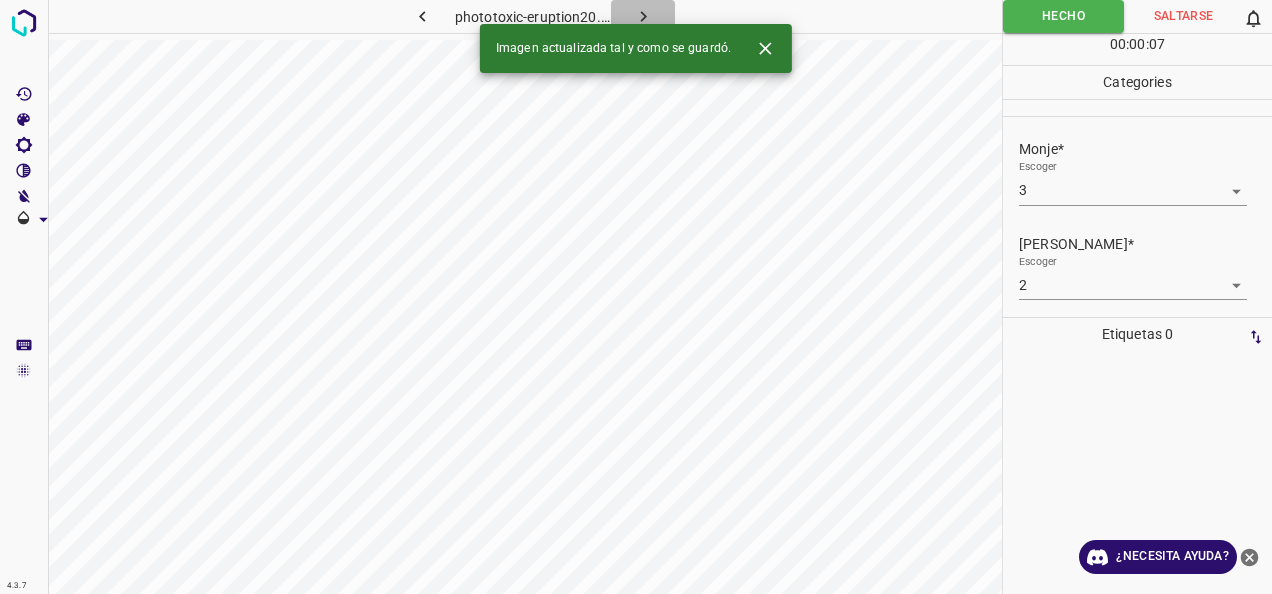 click at bounding box center [643, 16] 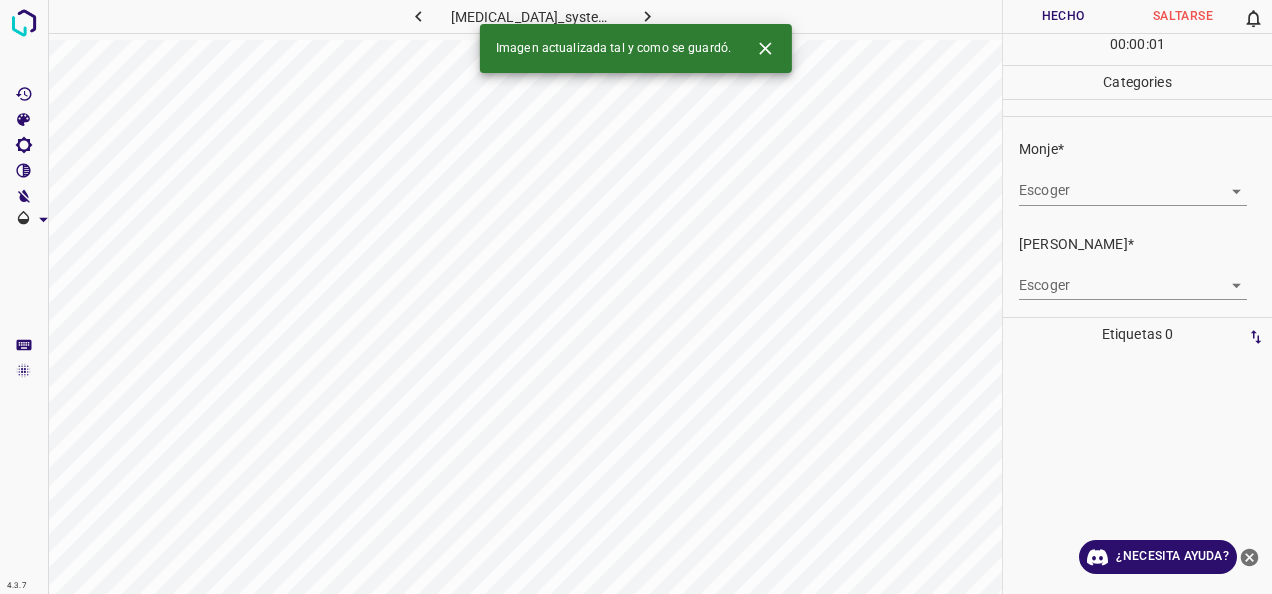 click on "4.3.7 [MEDICAL_DATA]_systemic4.jpg Hecho Saltarse 0 00   : 00   : 01   Categories Monje*  Escoger ​  [PERSON_NAME]*  Escoger ​ Etiquetas 0 Categories 1 Monje 2  [PERSON_NAME] Herramientas Espacio Cambiar entre modos (Dibujar y Editar) Yo Etiquetado automático R Restaurar zoom M Acercar N Alejar Borrar Eliminar etiqueta de selección Filtros Z Restaurar filtros X Filtro de saturación C Filtro de brillo V Filtro de contraste B Filtro de escala de grises General O Descargar Imagen actualizada tal y como se guardó. ¿Necesita ayuda? -Mensaje de texto -Esconder -Borrar" at bounding box center (636, 297) 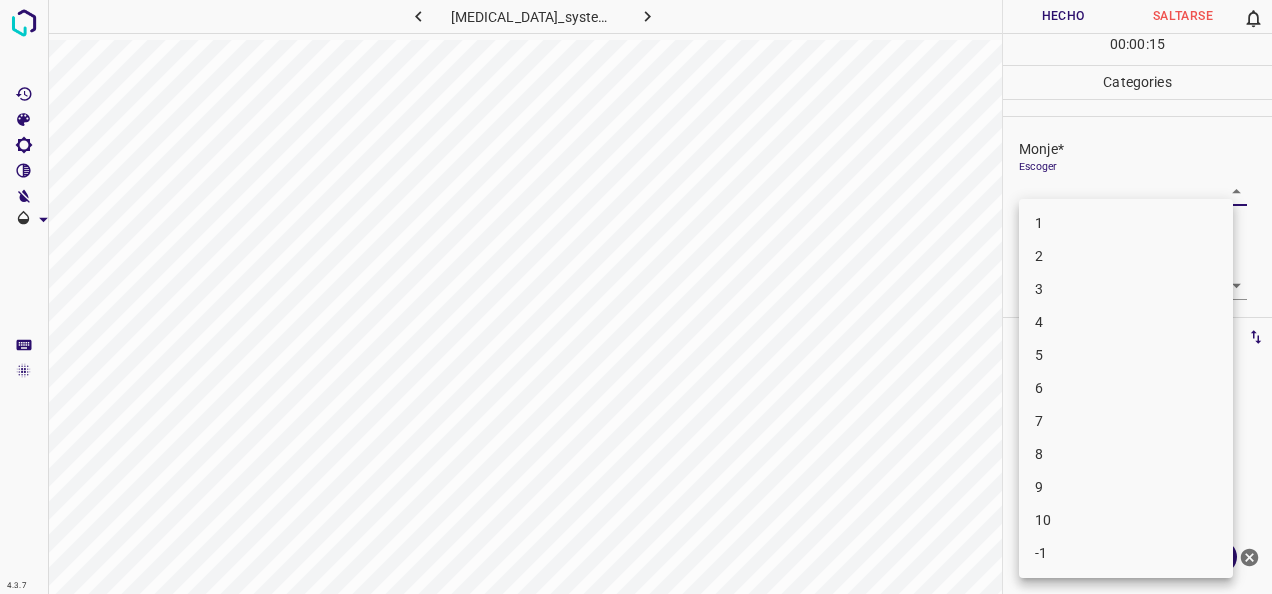 click on "5" at bounding box center (1126, 355) 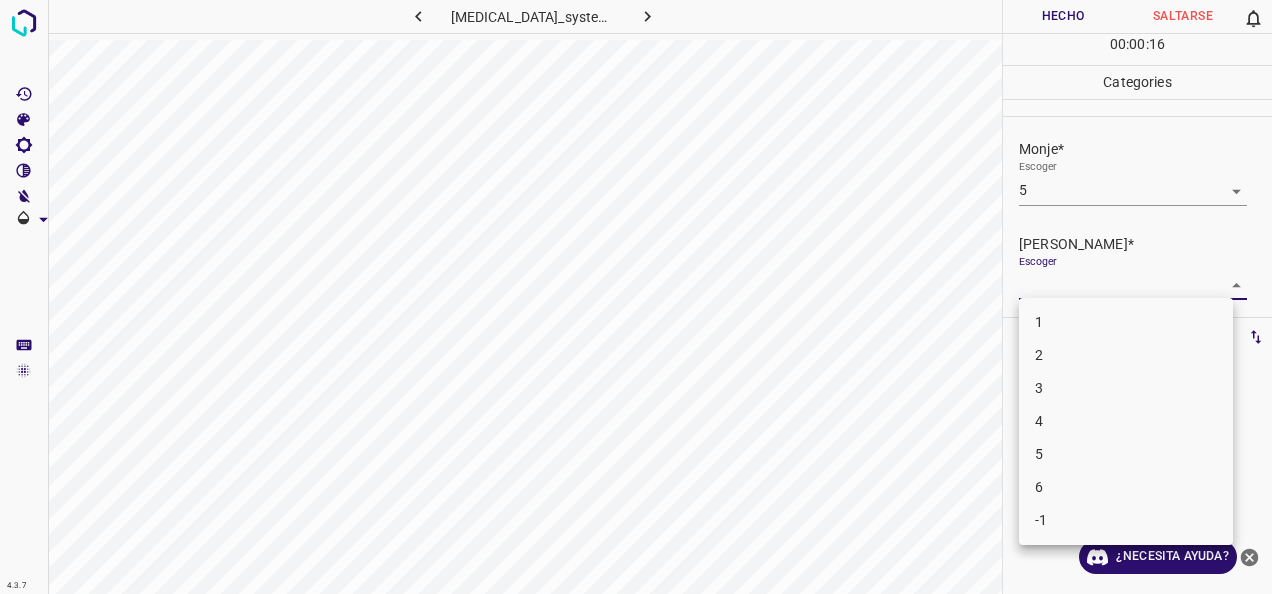 click on "4.3.7 [MEDICAL_DATA]_systemic4.jpg Hecho Saltarse 0 00   : 00   : 16   Categories Monje*  Escoger 5 5  [PERSON_NAME]*  Escoger ​ Etiquetas 0 Categories 1 Monje 2  [PERSON_NAME] Herramientas Espacio Cambiar entre modos (Dibujar y Editar) Yo Etiquetado automático R Restaurar zoom M Acercar N Alejar Borrar Eliminar etiqueta de selección Filtros Z Restaurar filtros X Filtro de saturación C Filtro de brillo V Filtro de contraste B Filtro de escala de grises General O Descargar ¿Necesita ayuda? -Mensaje de texto -Esconder -Borrar 1 2 3 4 5 6 -1" at bounding box center [636, 297] 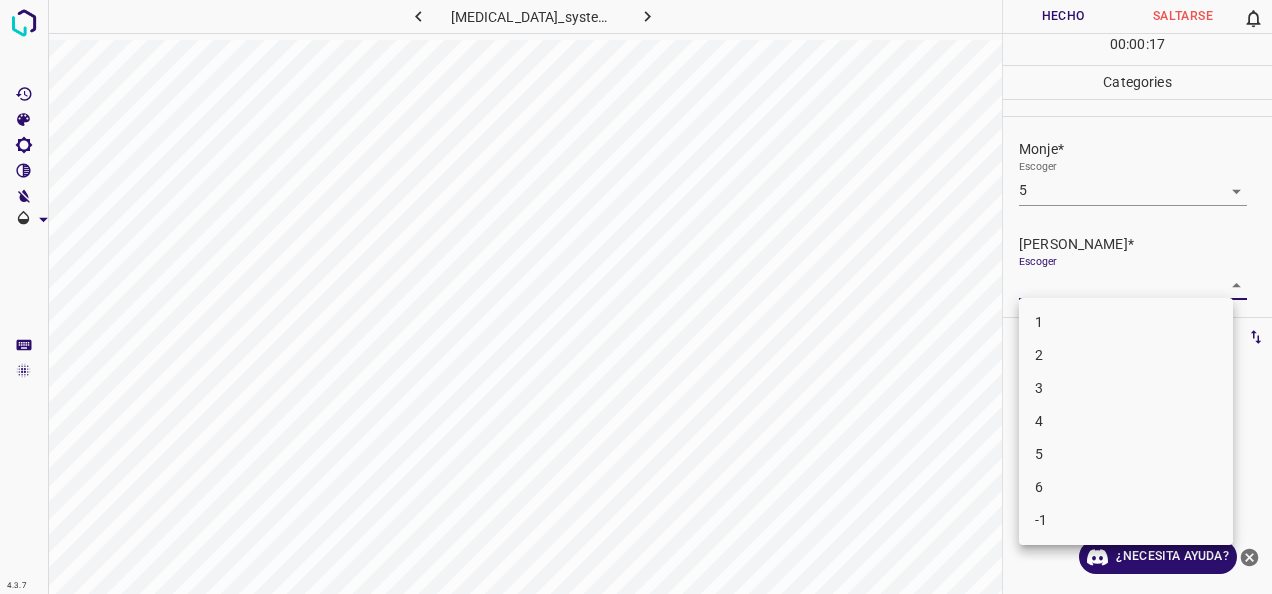 click on "3" at bounding box center (1126, 388) 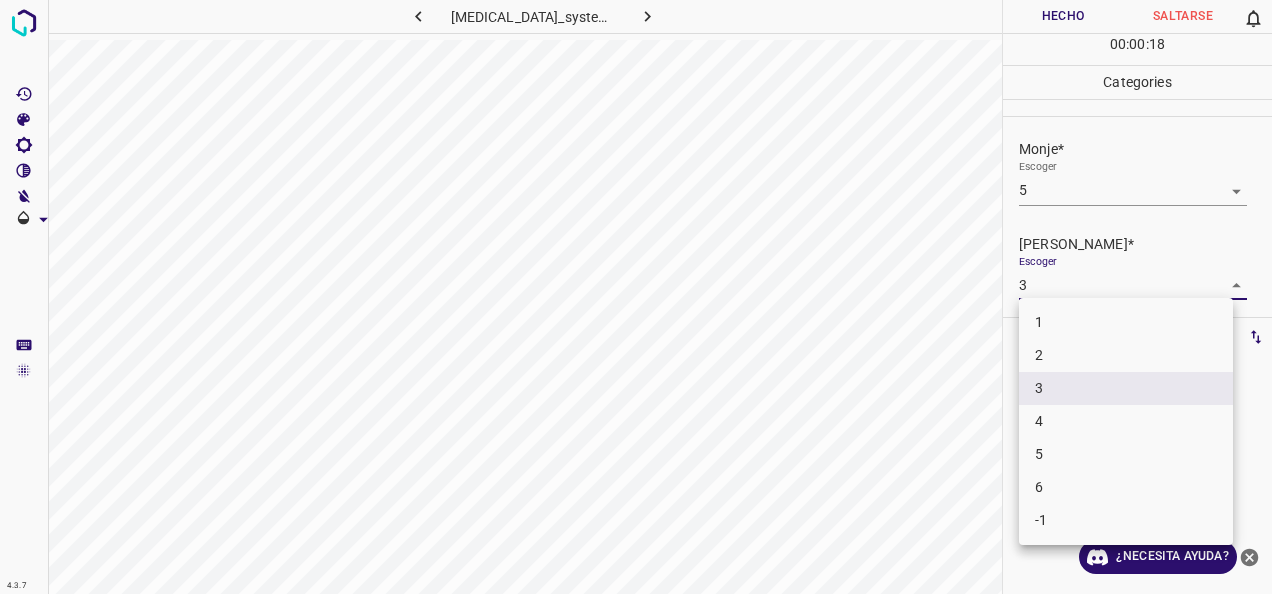 click on "4.3.7 [MEDICAL_DATA]_systemic4.jpg Hecho Saltarse 0 00   : 00   : 18   Categories Monje*  Escoger 5 5  [PERSON_NAME]*  Escoger 3 3 Etiquetas 0 Categories 1 Monje 2  [PERSON_NAME] Herramientas Espacio Cambiar entre modos (Dibujar y Editar) Yo Etiquetado automático R Restaurar zoom M Acercar N Alejar Borrar Eliminar etiqueta de selección Filtros Z Restaurar filtros X Filtro de saturación C Filtro de brillo V Filtro de contraste B Filtro de escala de grises General O Descargar ¿Necesita ayuda? -Mensaje de texto -Esconder -Borrar 1 2 3 4 5 6 -1" at bounding box center (636, 297) 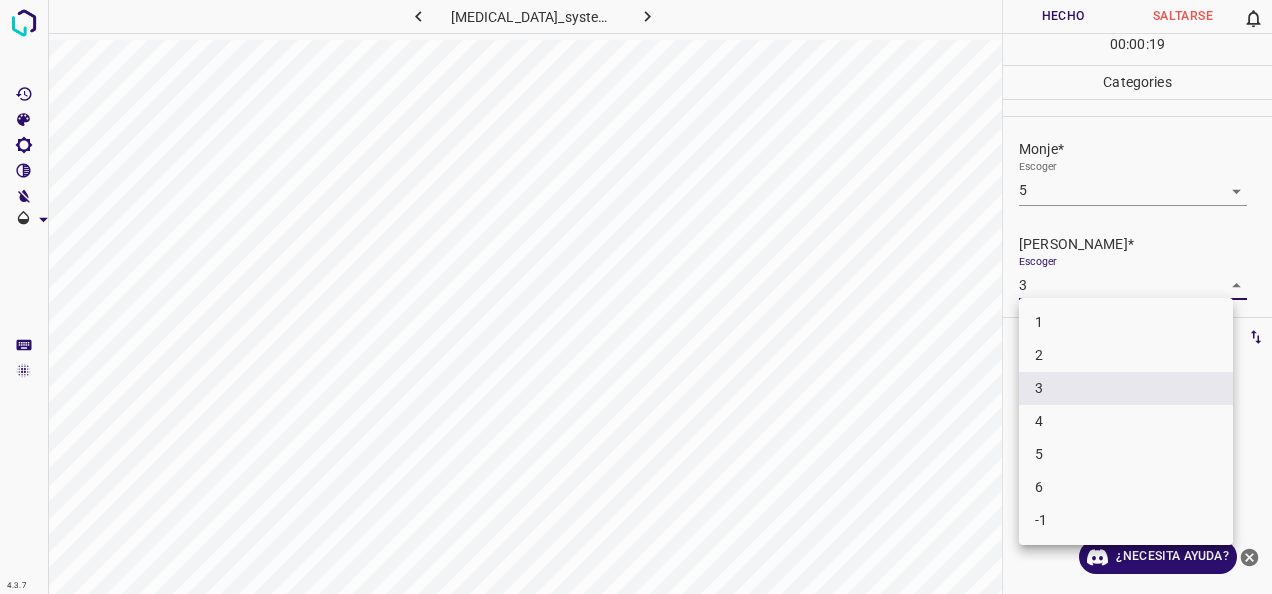 click on "4" at bounding box center [1126, 421] 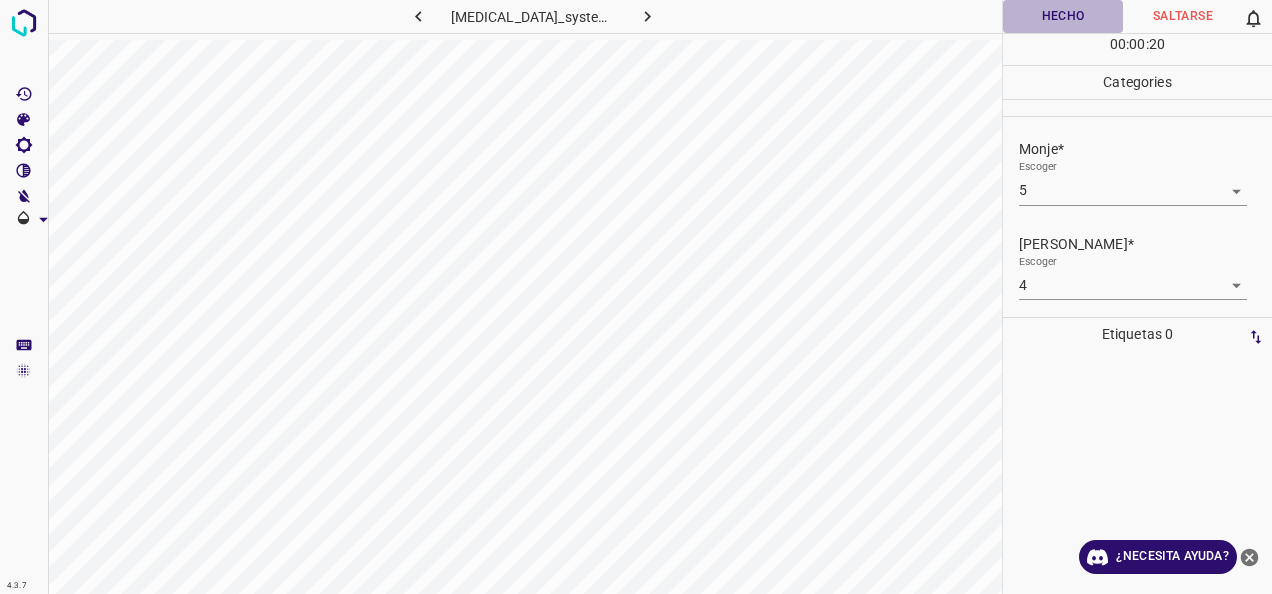 click on "Hecho" at bounding box center [1063, 16] 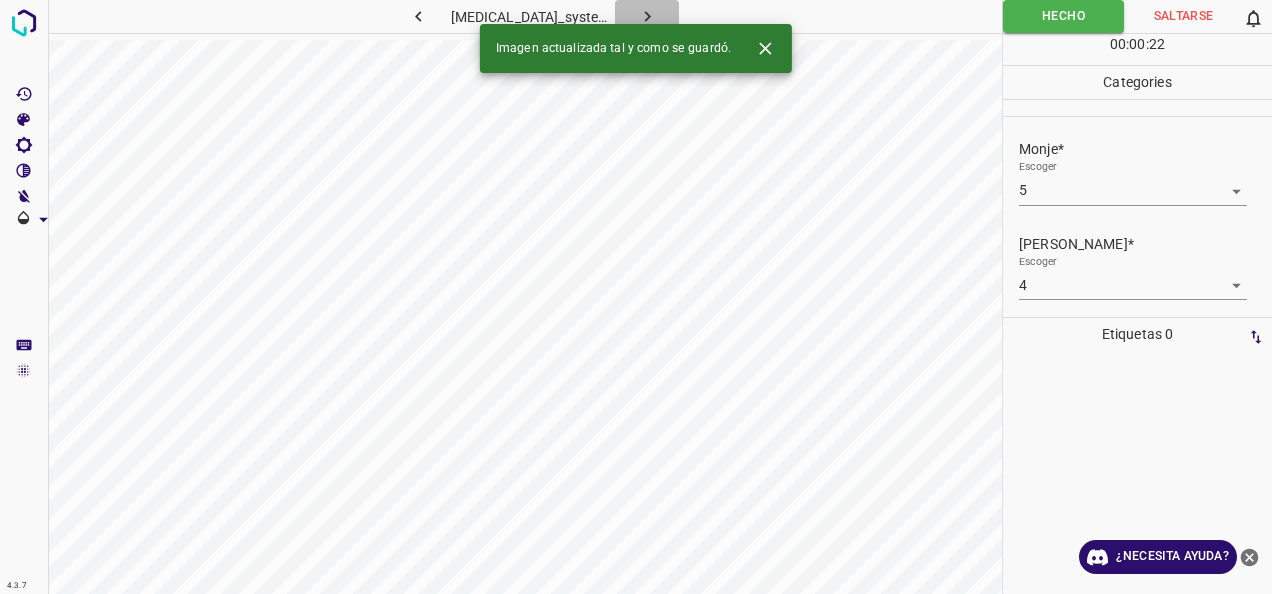 click 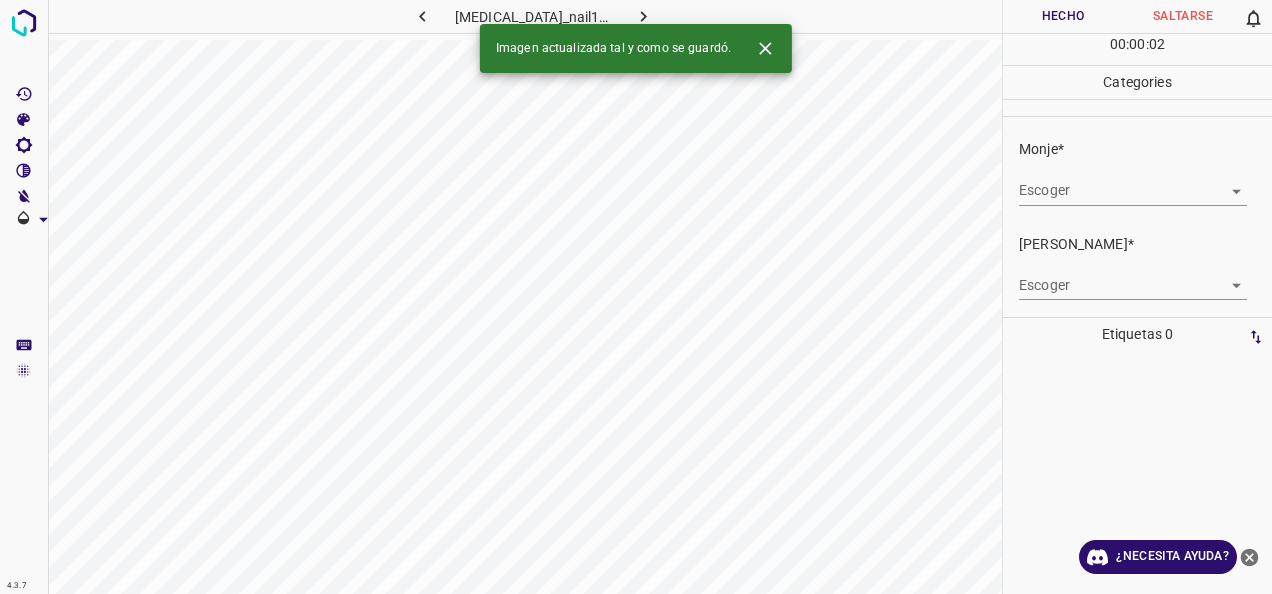 click on "4.3.7 [MEDICAL_DATA]_nail111.jpg Hecho Saltarse 0 00   : 00   : 02   Categories Monje*  Escoger ​  [PERSON_NAME]*  Escoger ​ Etiquetas 0 Categories 1 Monje 2  [PERSON_NAME] Herramientas Espacio Cambiar entre modos (Dibujar y Editar) Yo Etiquetado automático R Restaurar zoom M Acercar N Alejar Borrar Eliminar etiqueta de selección Filtros Z Restaurar filtros X Filtro de saturación C Filtro de brillo V Filtro de contraste B Filtro de escala de grises General O Descargar Imagen actualizada tal y como se guardó. ¿Necesita ayuda? -Mensaje de texto -Esconder -Borrar" at bounding box center (636, 297) 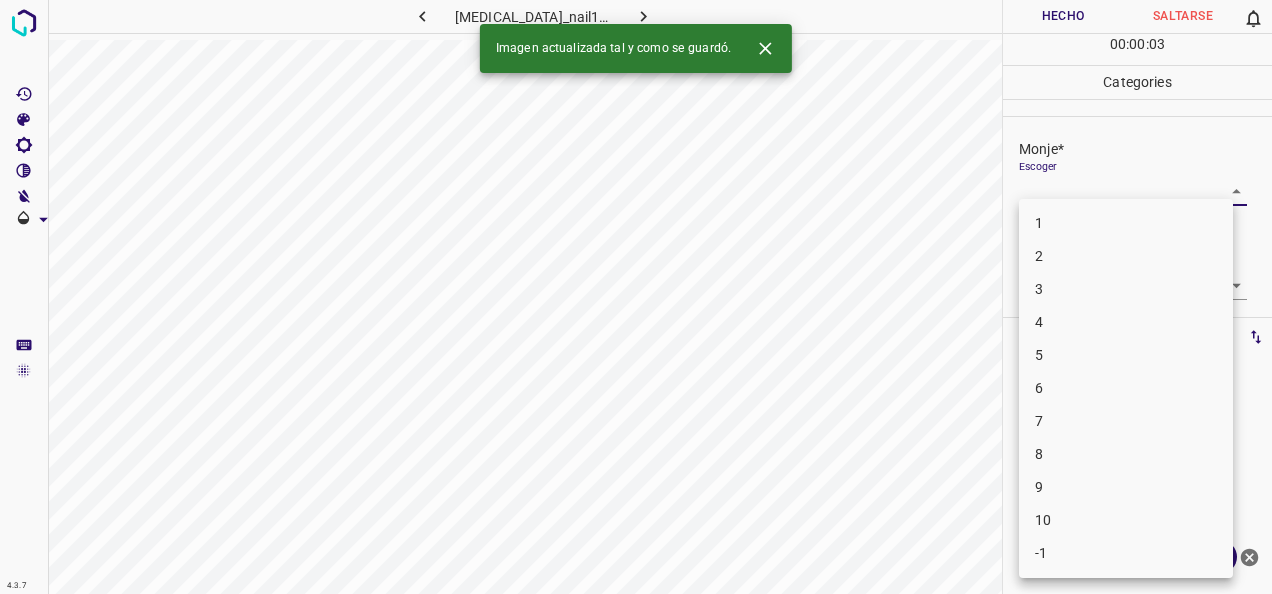 click on "2" at bounding box center [1126, 256] 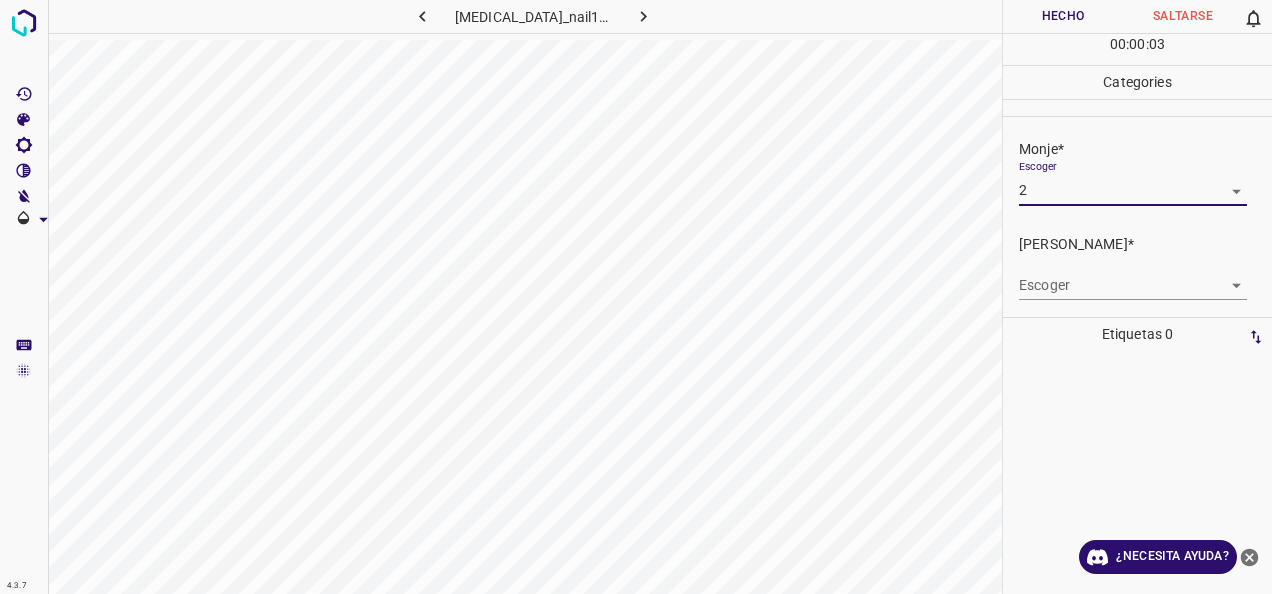 click on "4.3.7 [MEDICAL_DATA]_nail111.jpg Hecho Saltarse 0 00   : 00   : 03   Categories Monje*  Escoger 2 2  [PERSON_NAME]*  Escoger ​ Etiquetas 0 Categories 1 Monje 2  [PERSON_NAME] Herramientas Espacio Cambiar entre modos (Dibujar y Editar) Yo Etiquetado automático R Restaurar zoom M Acercar N Alejar Borrar Eliminar etiqueta de selección Filtros Z Restaurar filtros X Filtro de saturación C Filtro de brillo V Filtro de contraste B Filtro de escala de grises General O Descargar ¿Necesita ayuda? -Mensaje de texto -Esconder -Borrar" at bounding box center (636, 297) 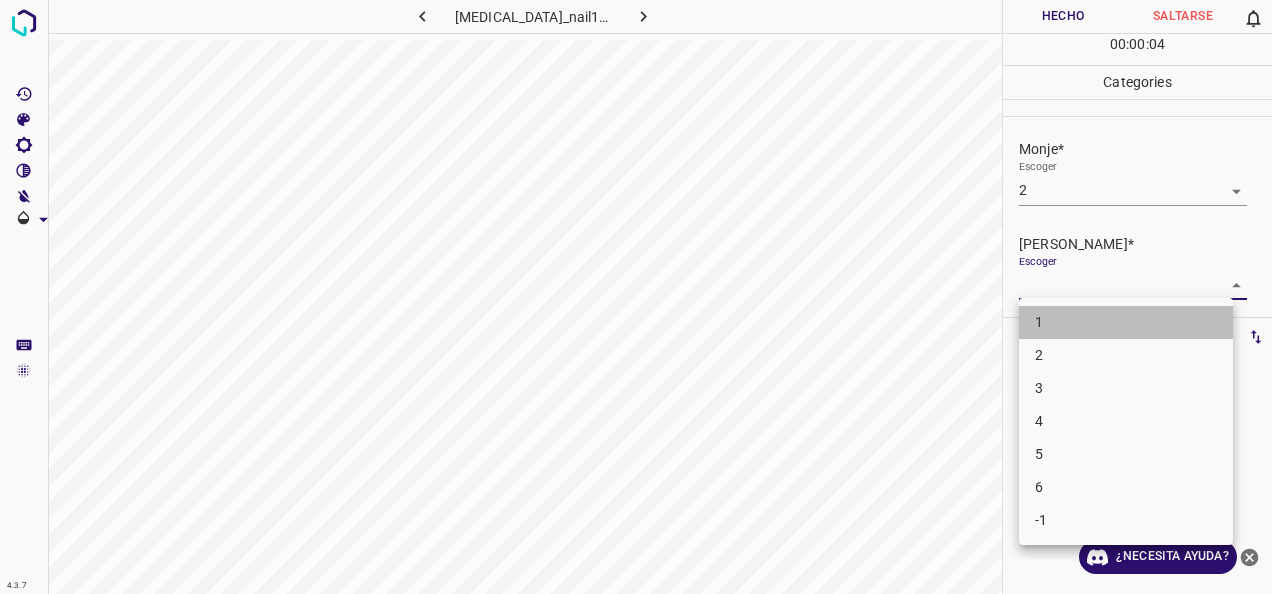 click on "1" at bounding box center (1126, 322) 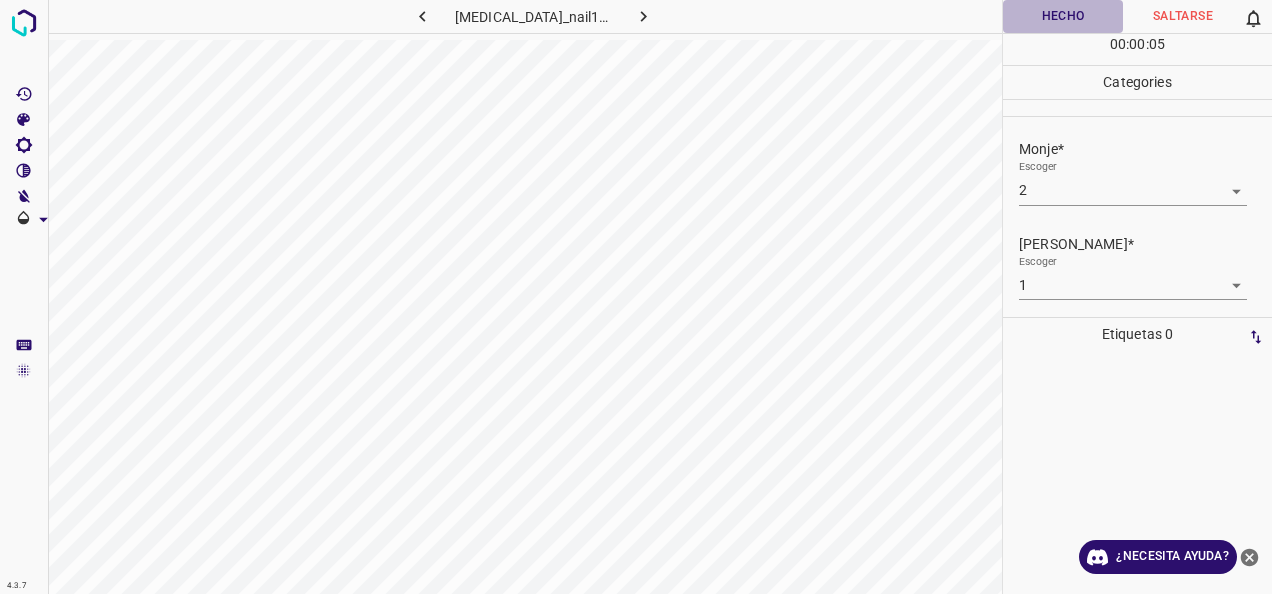 click on "Hecho" at bounding box center (1063, 16) 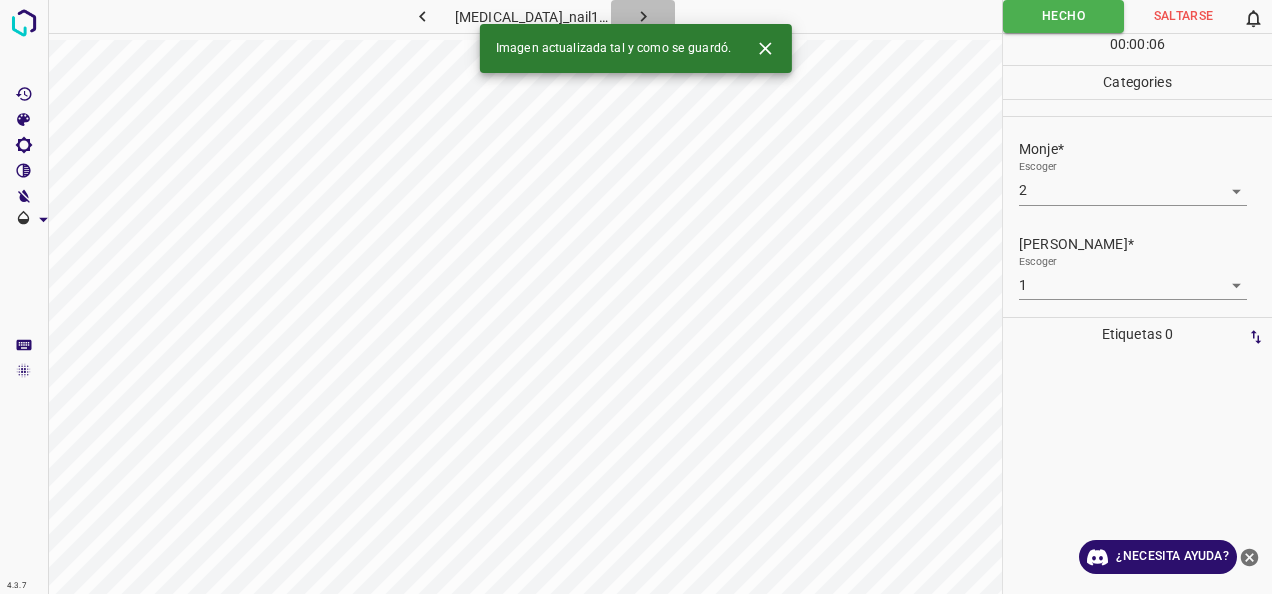 click 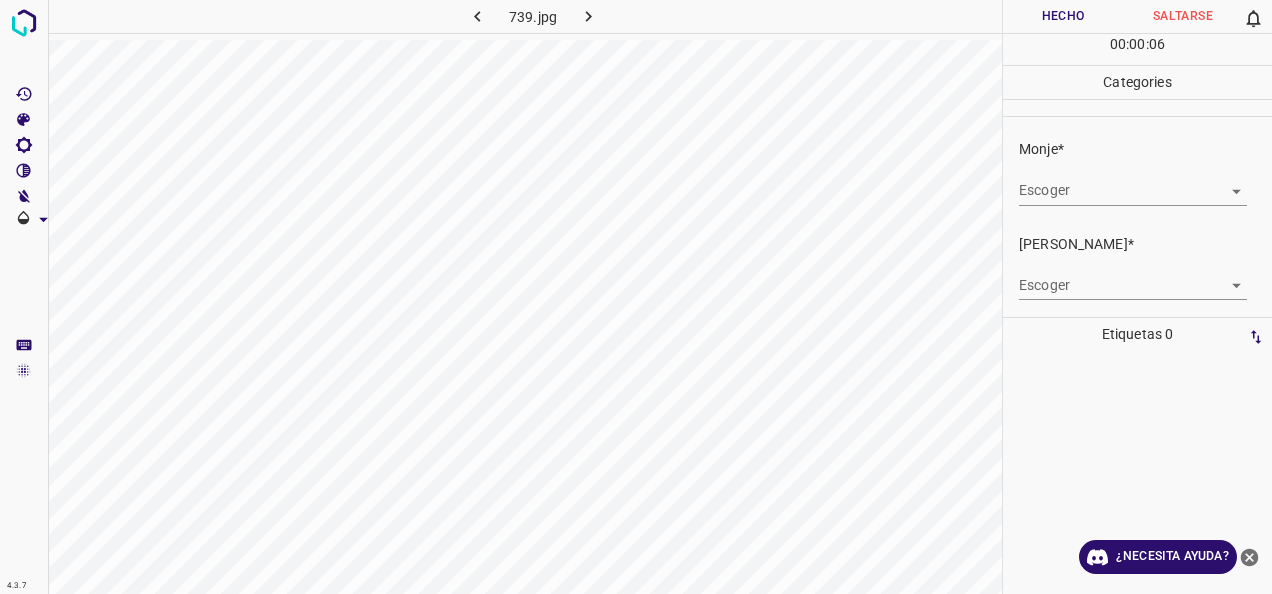 click on "4.3.7 739.jpg Hecho Saltarse 0 00   : 00   : 06   Categories Monje*  Escoger ​  [PERSON_NAME]*  Escoger ​ Etiquetas 0 Categories 1 Monje 2  [PERSON_NAME] Herramientas Espacio Cambiar entre modos (Dibujar y Editar) Yo Etiquetado automático R Restaurar zoom M Acercar N Alejar Borrar Eliminar etiqueta de selección Filtros Z Restaurar filtros X Filtro de saturación C Filtro de brillo V Filtro de contraste B Filtro de escala de grises General O Descargar ¿Necesita ayuda? -Mensaje de texto -Esconder -Borrar" at bounding box center (636, 297) 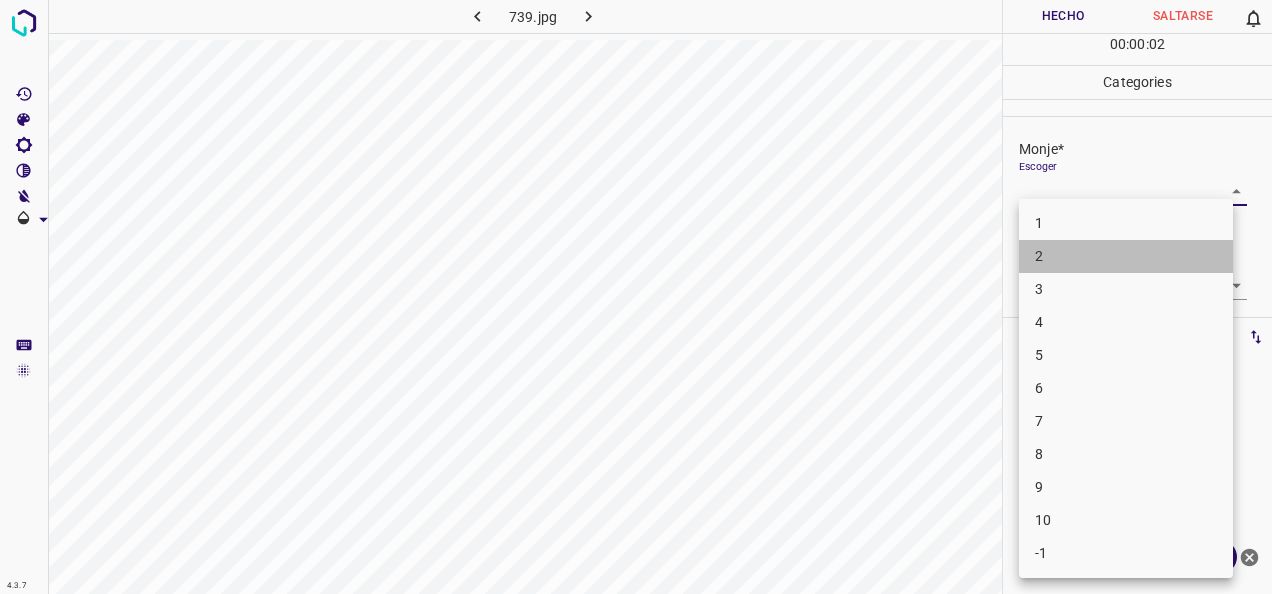 click on "2" at bounding box center (1126, 256) 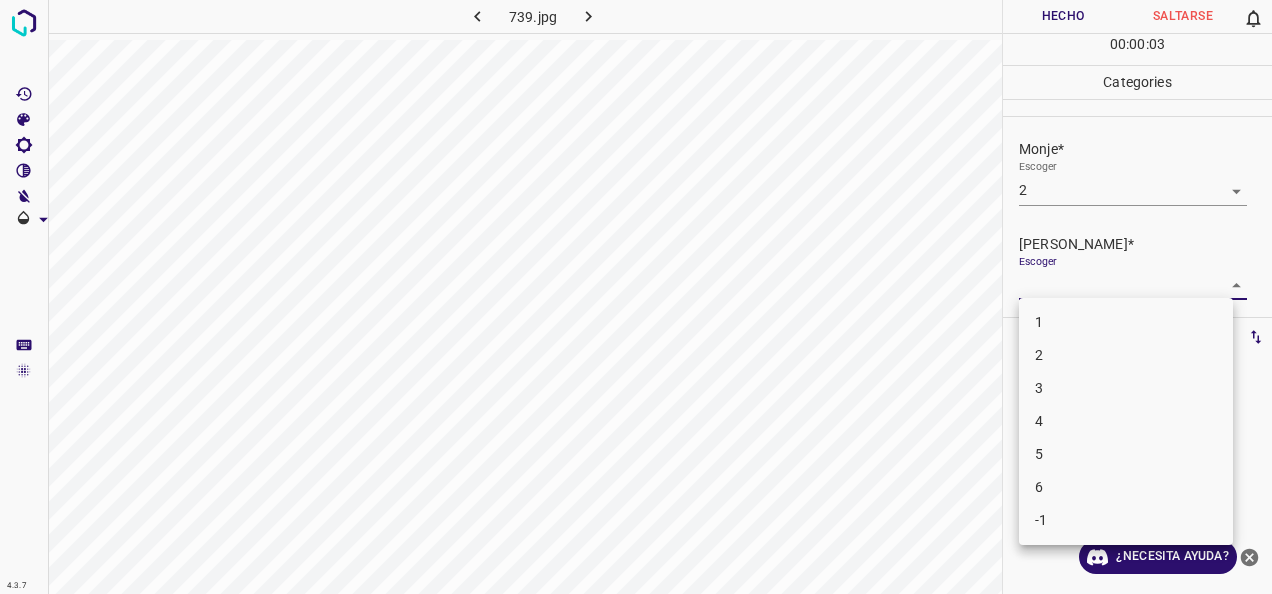 click on "4.3.7 739.jpg Hecho Saltarse 0 00   : 00   : 03   Categories Monje*  Escoger 2 2  [PERSON_NAME]*  Escoger ​ Etiquetas 0 Categories 1 Monje 2  [PERSON_NAME] Herramientas Espacio Cambiar entre modos (Dibujar y Editar) Yo Etiquetado automático R Restaurar zoom M Acercar N Alejar Borrar Eliminar etiqueta de selección Filtros Z Restaurar filtros X Filtro de saturación C Filtro de brillo V Filtro de contraste B Filtro de escala de grises General O Descargar ¿Necesita ayuda? -Mensaje de texto -Esconder -Borrar 1 2 3 4 5 6 -1" at bounding box center (636, 297) 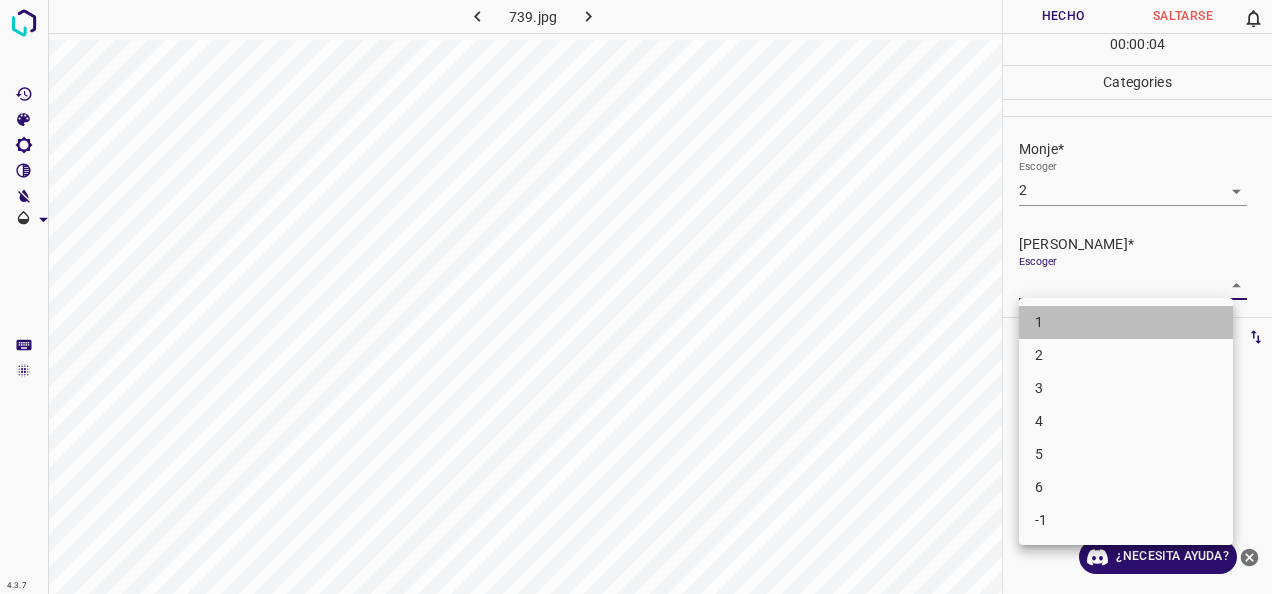 drag, startPoint x: 1133, startPoint y: 323, endPoint x: 1097, endPoint y: 206, distance: 122.41323 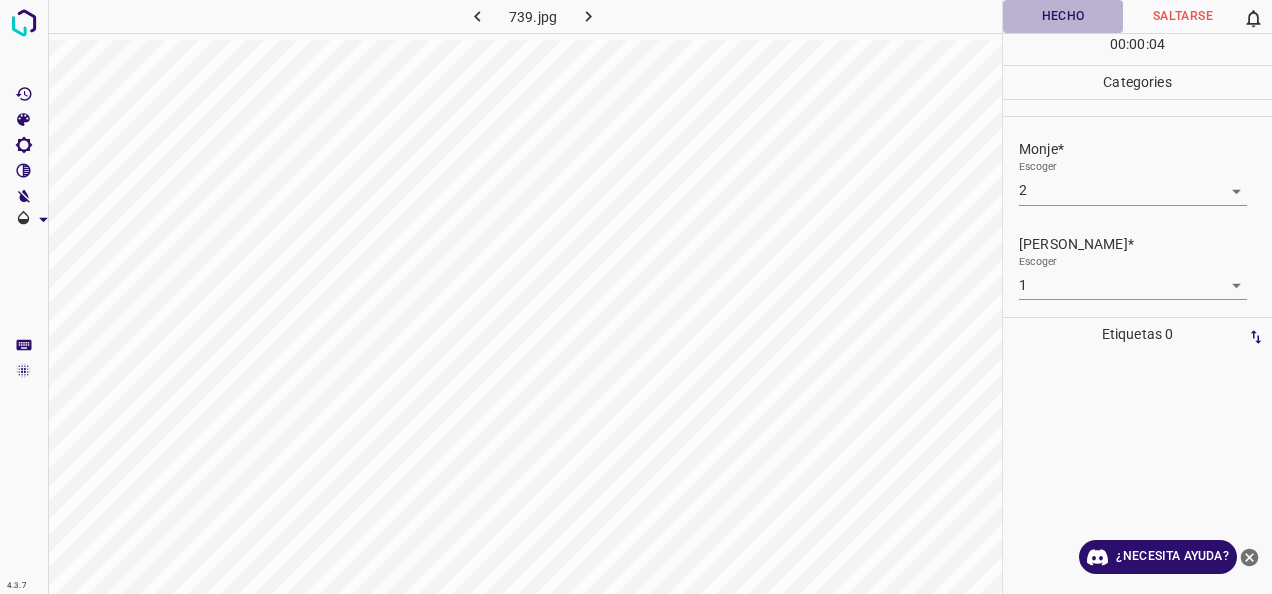 click on "Hecho" at bounding box center [1063, 16] 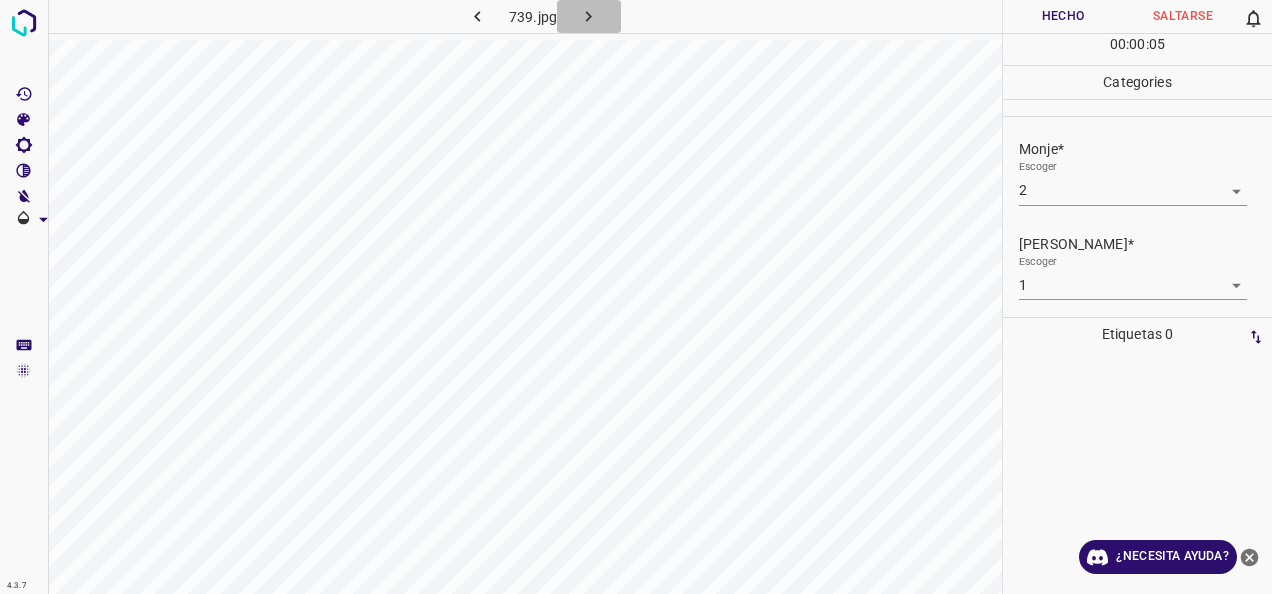 click 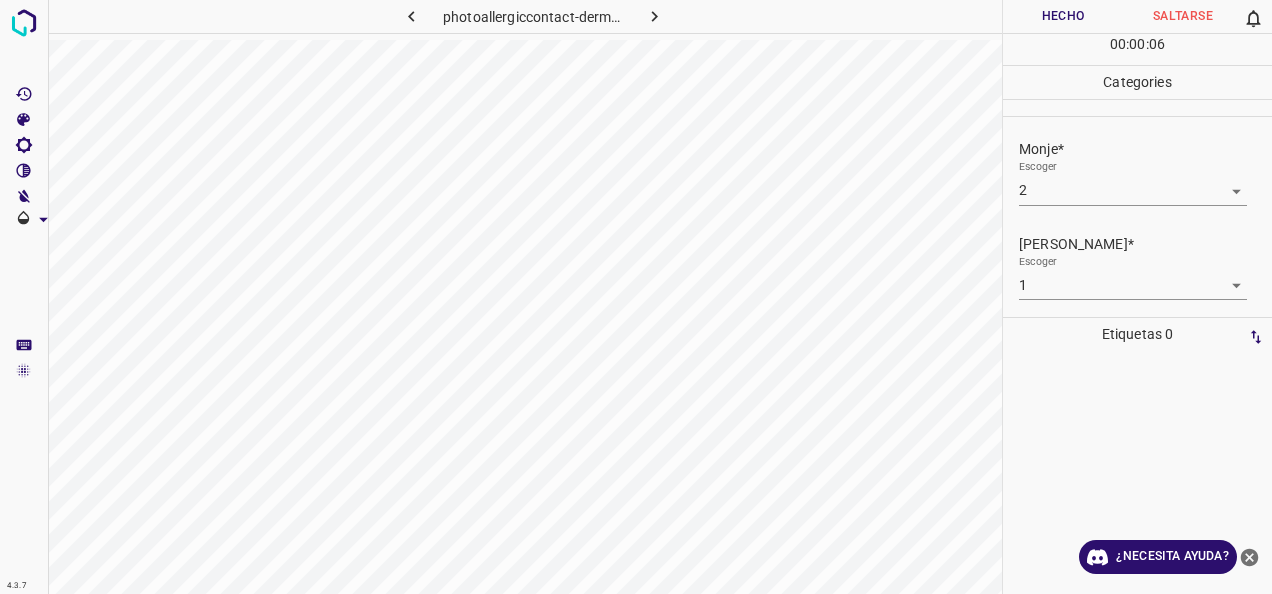 click on "Hecho" at bounding box center (1063, 16) 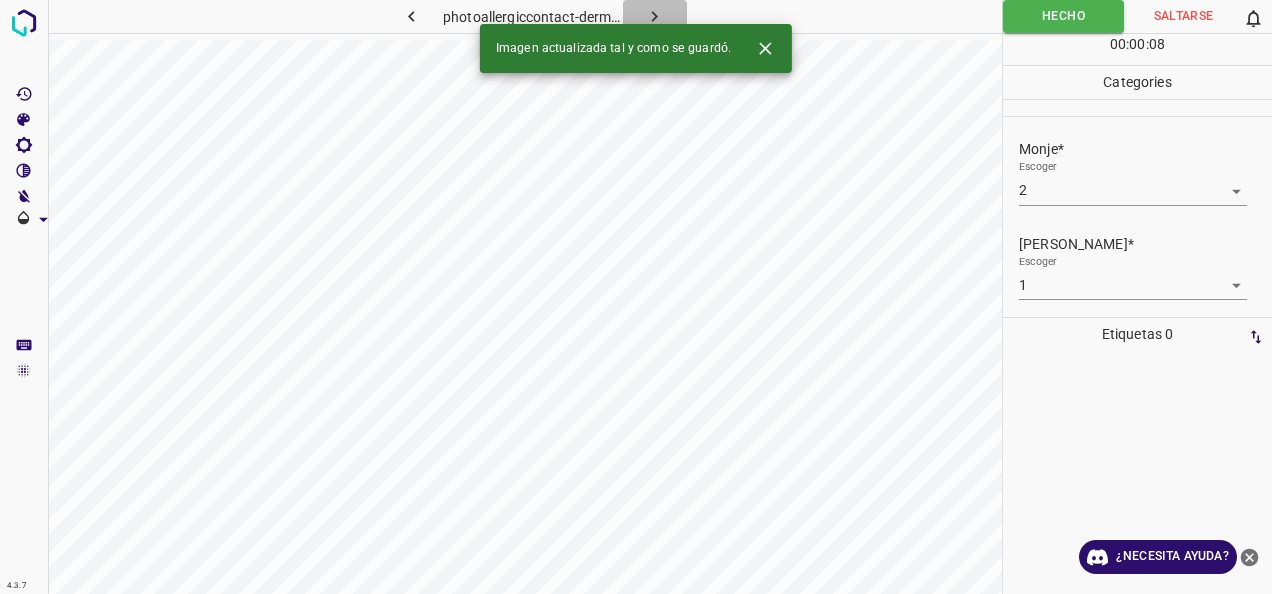 click 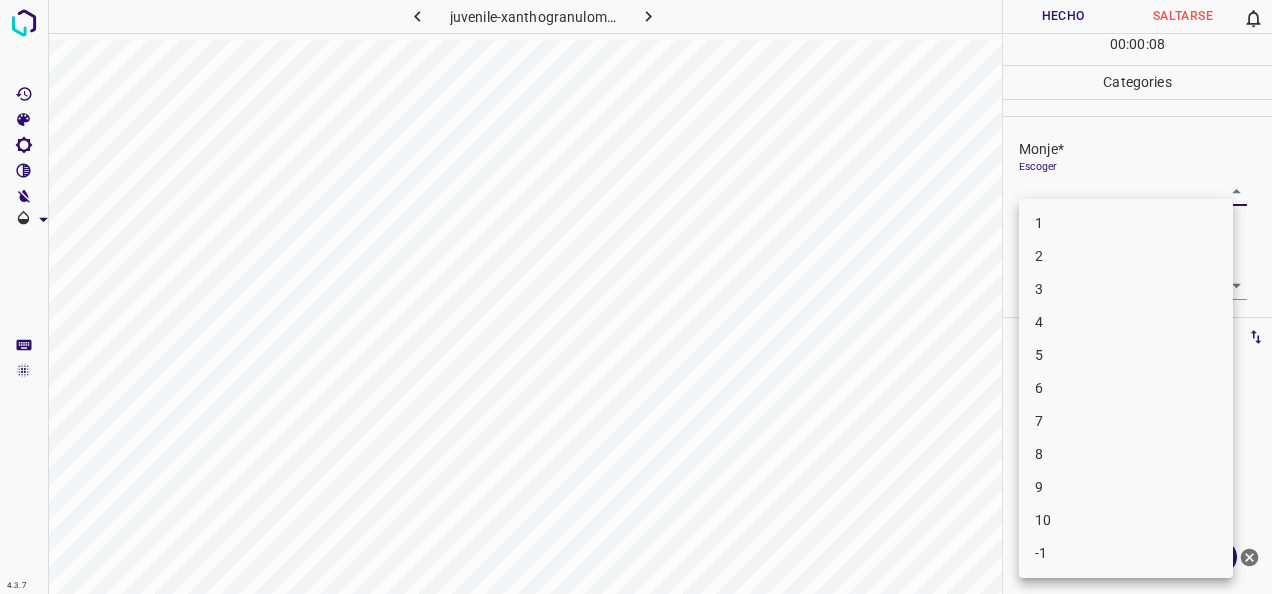 click on "4.3.7 juvenile-xanthogranuloma62.jpg Hecho Saltarse 0 00   : 00   : 08   Categories Monje*  Escoger ​  [PERSON_NAME]*  Escoger ​ Etiquetas 0 Categories 1 Monje 2  [PERSON_NAME] Herramientas Espacio Cambiar entre modos (Dibujar y Editar) Yo Etiquetado automático R Restaurar zoom M Acercar N Alejar Borrar Eliminar etiqueta de selección Filtros Z Restaurar filtros X Filtro de saturación C Filtro de brillo V Filtro de contraste B Filtro de escala de grises General O Descargar ¿Necesita ayuda? -Mensaje de texto -Esconder -Borrar 1 2 3 4 5 6 7 8 9 10 -1" at bounding box center [636, 297] 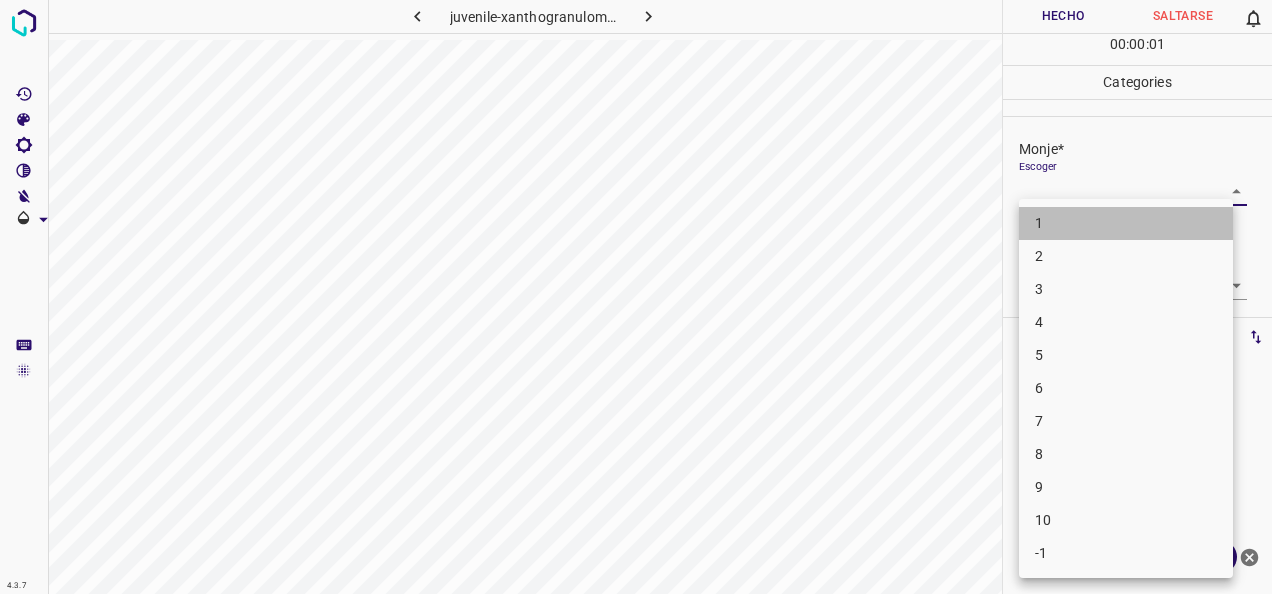 click on "1" at bounding box center (1126, 223) 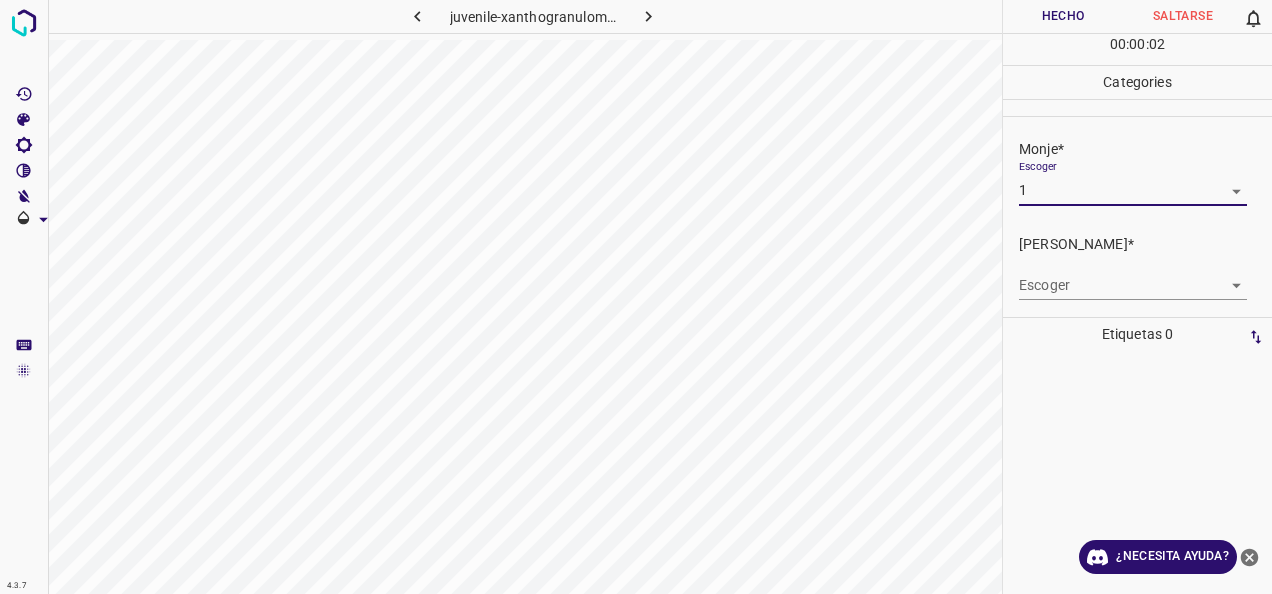 click on "4.3.7 juvenile-xanthogranuloma62.jpg Hecho Saltarse 0 00   : 00   : 02   Categories Monje*  Escoger 1 1  [PERSON_NAME]*  Escoger ​ Etiquetas 0 Categories 1 Monje 2  [PERSON_NAME] Herramientas Espacio Cambiar entre modos (Dibujar y Editar) Yo Etiquetado automático R Restaurar zoom M Acercar N Alejar Borrar Eliminar etiqueta de selección Filtros Z Restaurar filtros X Filtro de saturación C Filtro de brillo V Filtro de contraste B Filtro de escala de grises General O Descargar ¿Necesita ayuda? -Mensaje de texto -Esconder -Borrar" at bounding box center (636, 297) 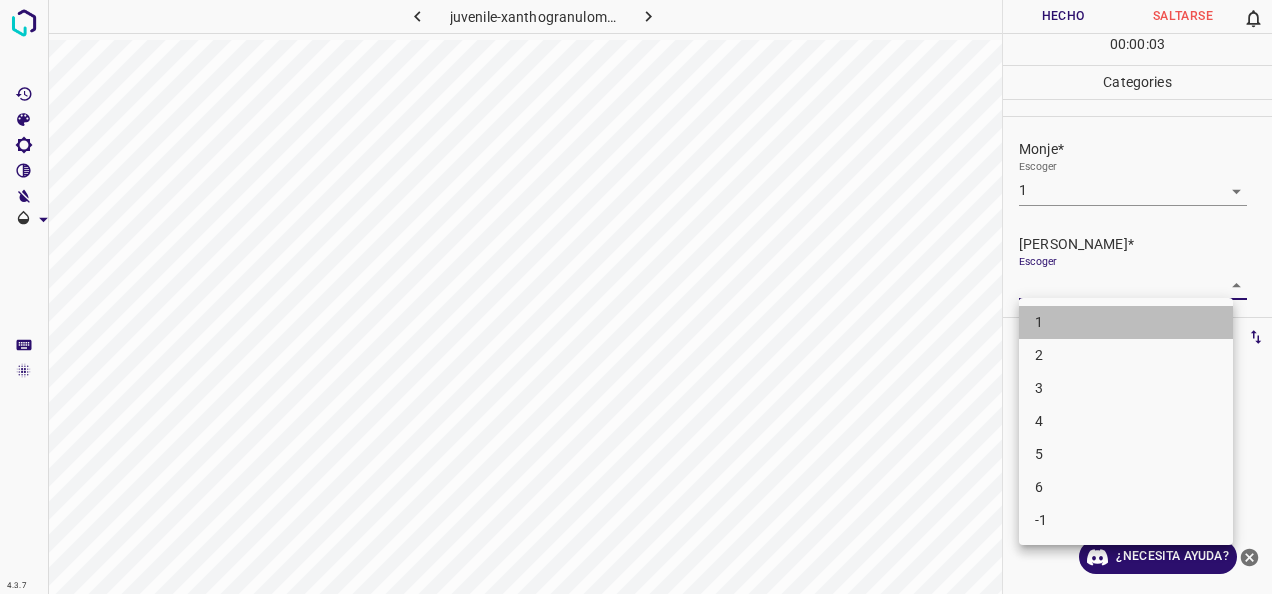 click on "1" at bounding box center (1126, 322) 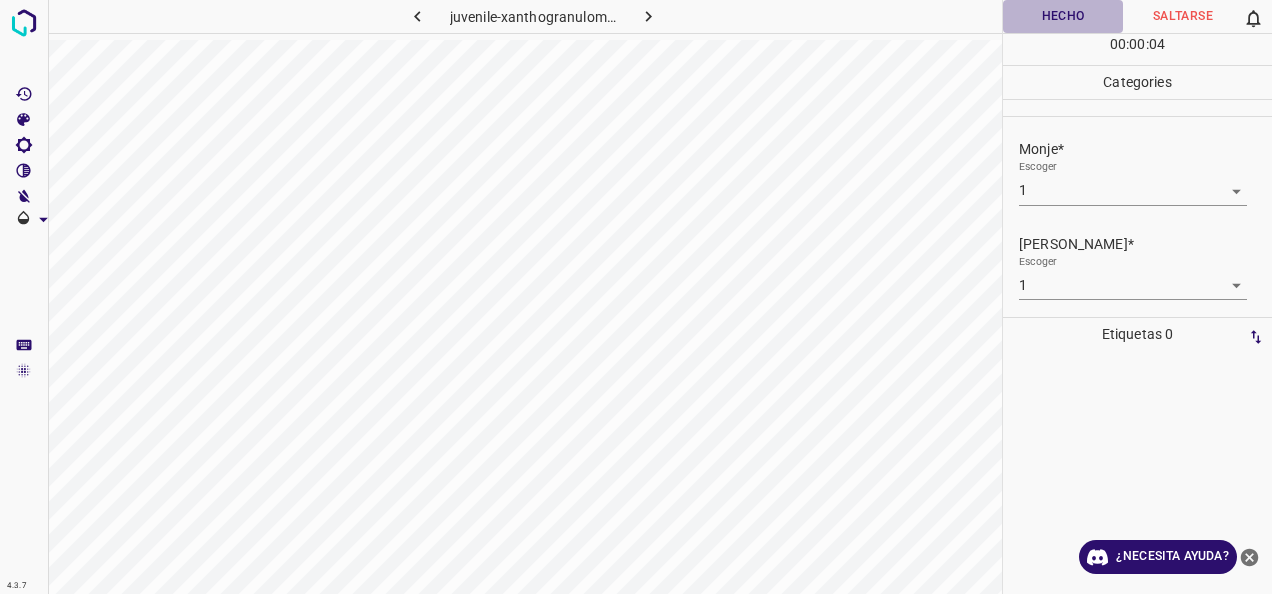 click on "Hecho" at bounding box center (1063, 16) 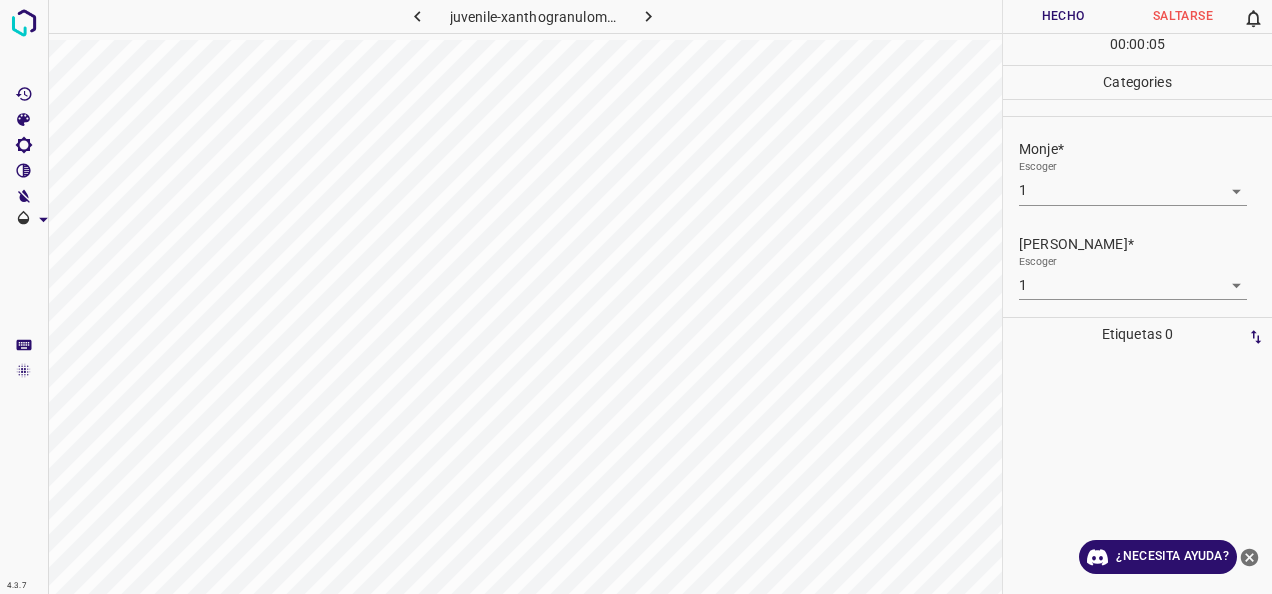 click at bounding box center [648, 16] 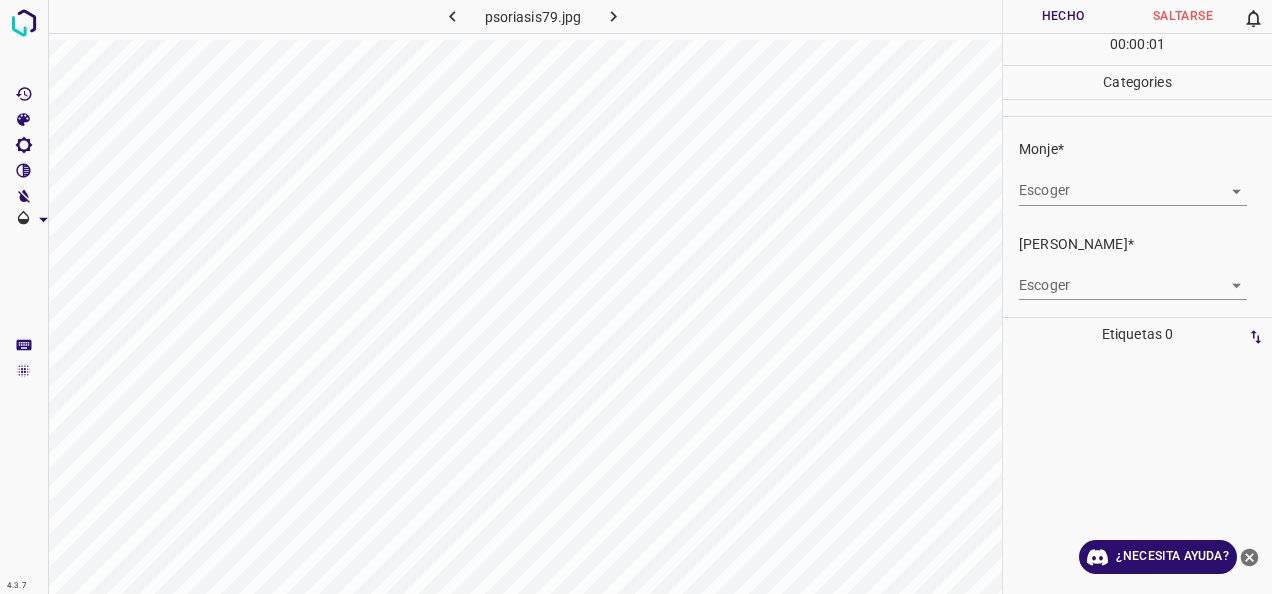 click on "4.3.7 psoriasis79.jpg Hecho Saltarse 0 00   : 00   : 01   Categories Monje*  Escoger ​  [PERSON_NAME]*  Escoger ​ Etiquetas 0 Categories 1 Monje 2  [PERSON_NAME] Herramientas Espacio Cambiar entre modos (Dibujar y Editar) Yo Etiquetado automático R Restaurar zoom M Acercar N Alejar Borrar Eliminar etiqueta de selección Filtros Z Restaurar filtros X Filtro de saturación C Filtro de brillo V Filtro de contraste B Filtro de escala de grises General O Descargar ¿Necesita ayuda? -Mensaje de texto -Esconder -Borrar" at bounding box center (636, 297) 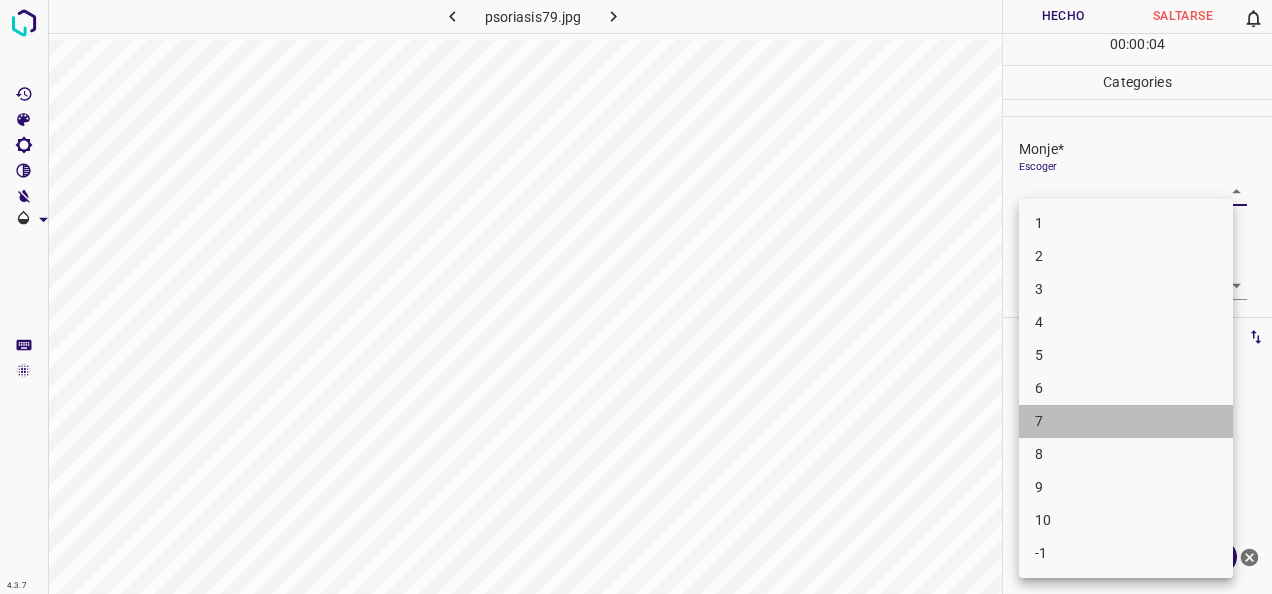 click on "7" at bounding box center (1126, 421) 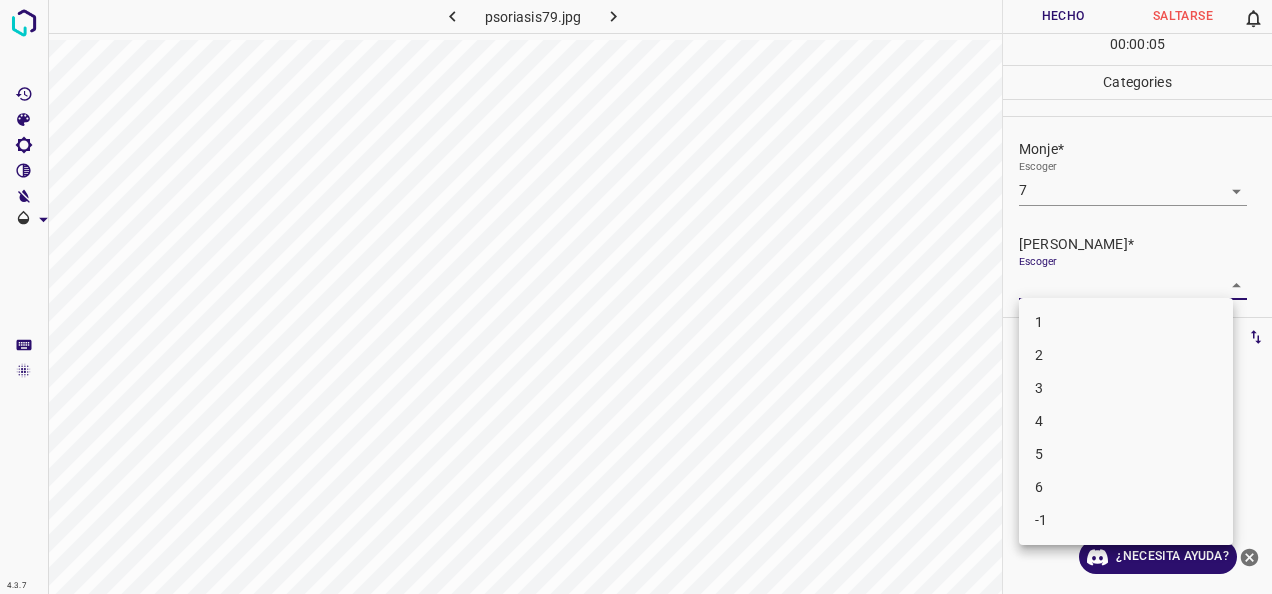 click on "4.3.7 psoriasis79.jpg Hecho Saltarse 0 00   : 00   : 05   Categories Monje*  Escoger 7 7  [PERSON_NAME]*  Escoger ​ Etiquetas 0 Categories 1 Monje 2  [PERSON_NAME] Herramientas Espacio Cambiar entre modos (Dibujar y Editar) Yo Etiquetado automático R Restaurar zoom M Acercar N Alejar Borrar Eliminar etiqueta de selección Filtros Z Restaurar filtros X Filtro de saturación C Filtro de brillo V Filtro de contraste B Filtro de escala de grises General O Descargar ¿Necesita ayuda? -Mensaje de texto -Esconder -Borrar 1 2 3 4 5 6 -1" at bounding box center (636, 297) 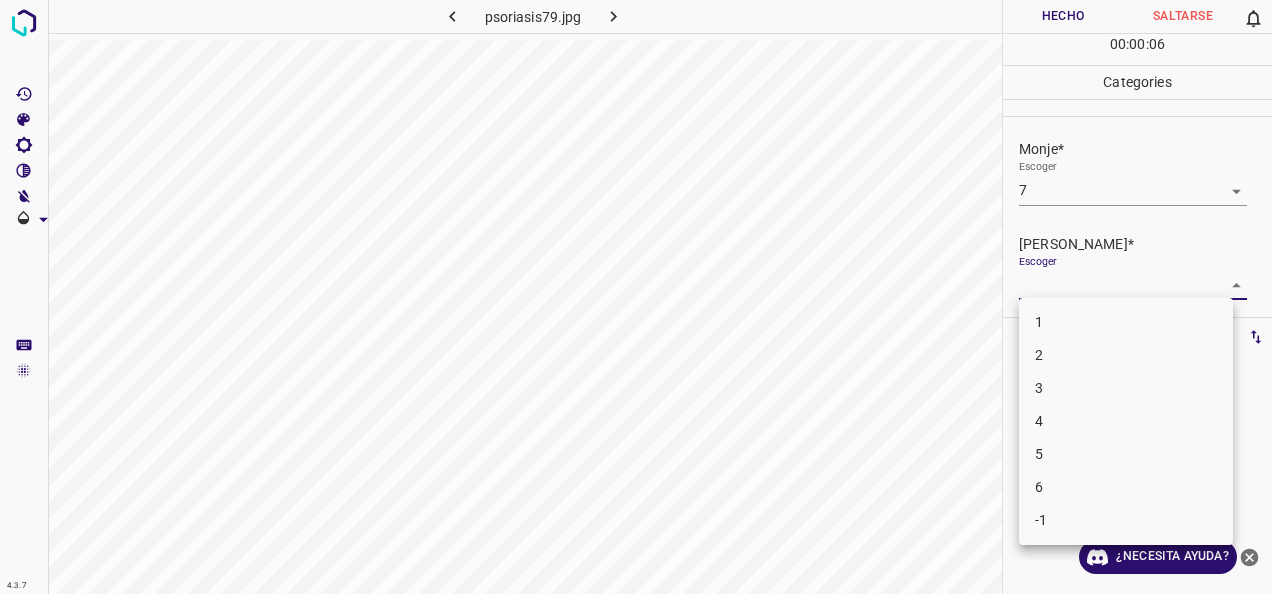 click on "5" at bounding box center (1126, 454) 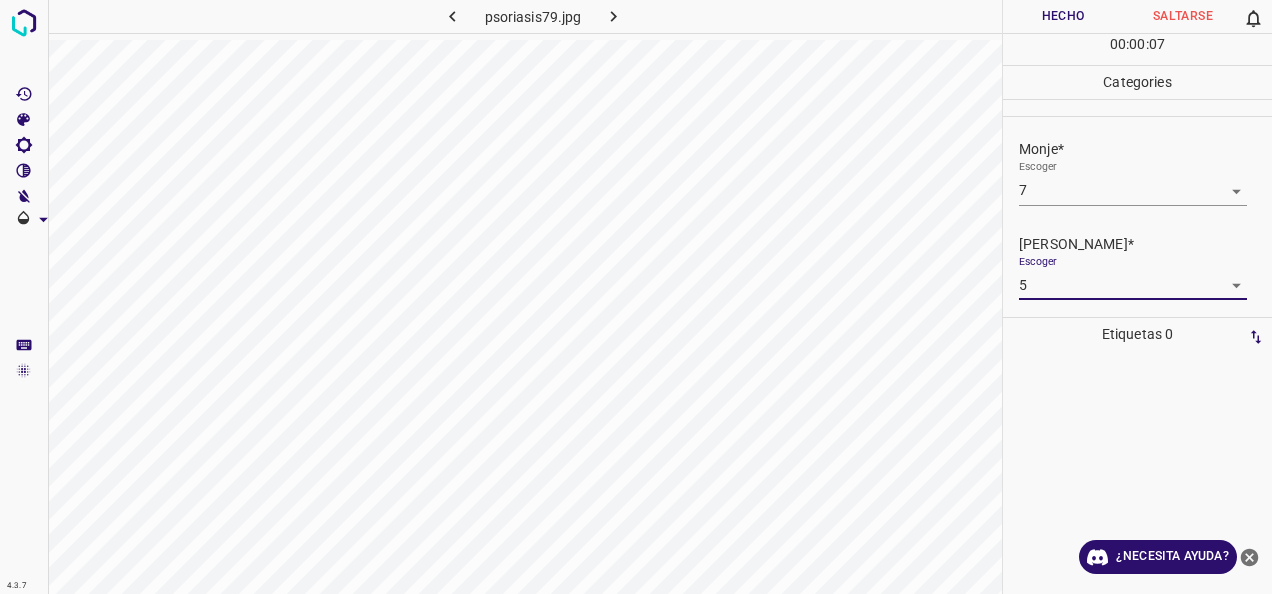 click on "Hecho" at bounding box center [1063, 16] 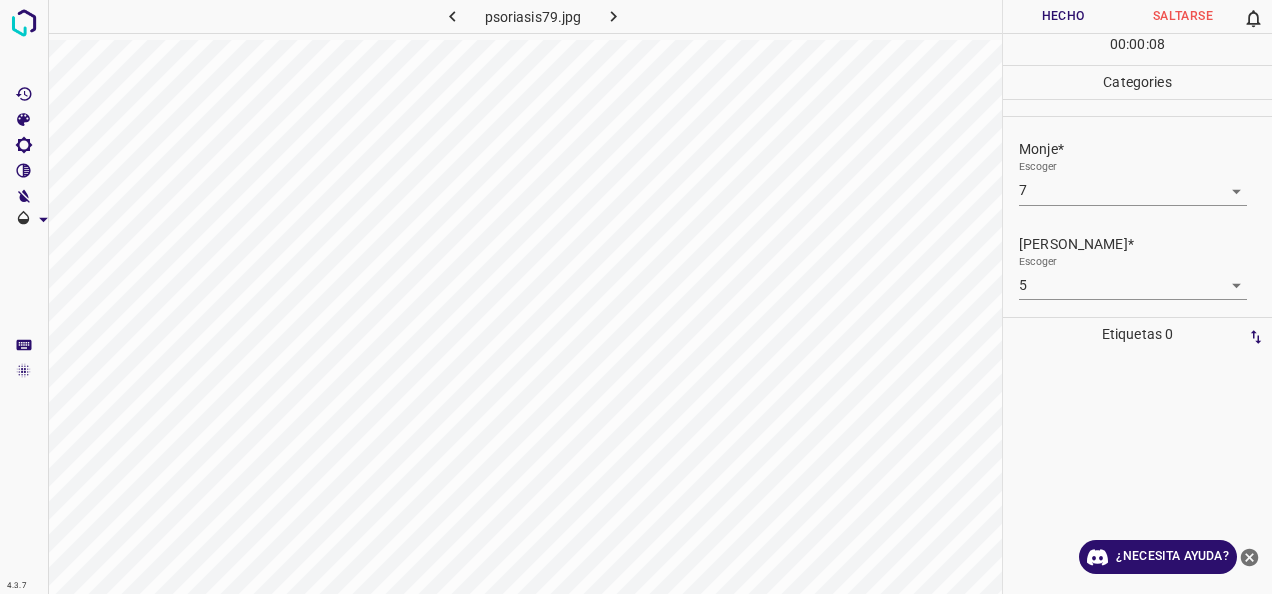 click 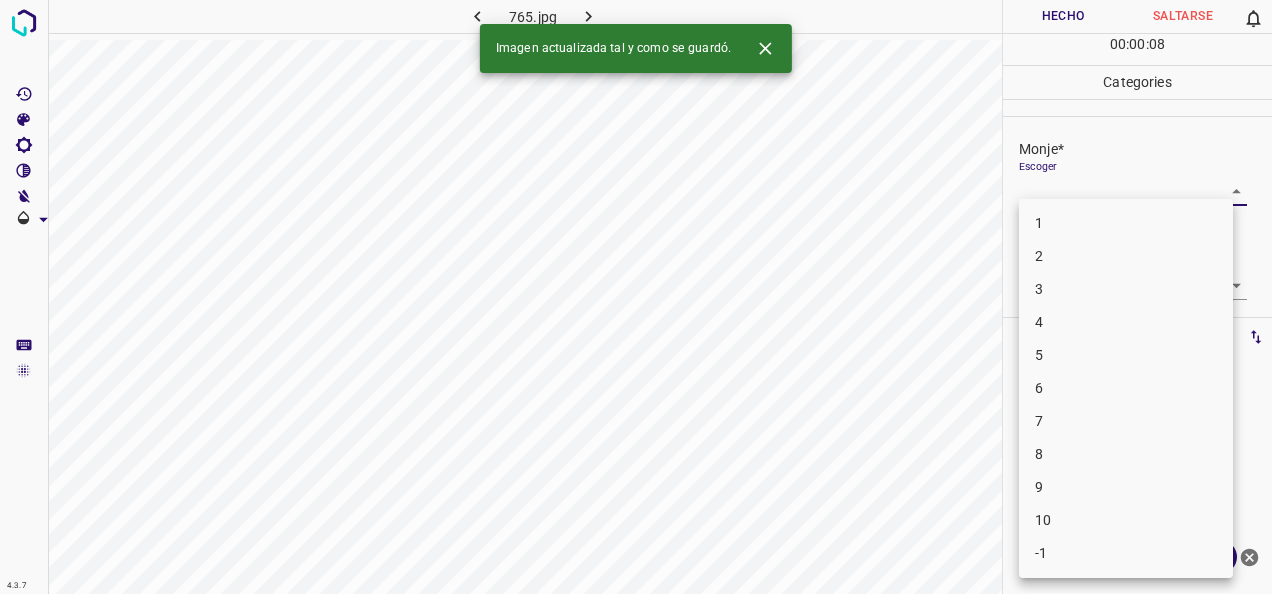 click on "4.3.7 765.jpg Hecho Saltarse 0 00   : 00   : 08   Categories Monje*  Escoger ​  [PERSON_NAME]*  Escoger ​ Etiquetas 0 Categories 1 Monje 2  [PERSON_NAME] Herramientas Espacio Cambiar entre modos (Dibujar y Editar) Yo Etiquetado automático R Restaurar zoom M Acercar N Alejar Borrar Eliminar etiqueta de selección Filtros Z Restaurar filtros X Filtro de saturación C Filtro de brillo V Filtro de contraste B Filtro de escala de grises General O Descargar Imagen actualizada tal y como se guardó. ¿Necesita ayuda? -Mensaje de texto -Esconder -Borrar 1 2 3 4 5 6 7 8 9 10 -1" at bounding box center (636, 297) 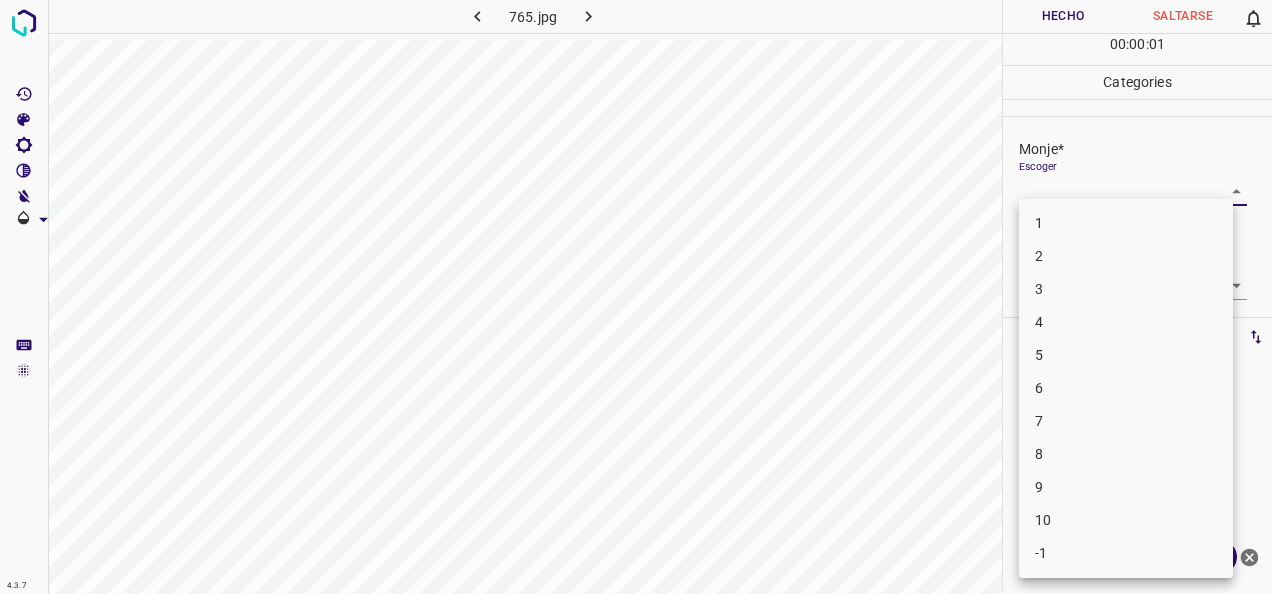 click on "5" at bounding box center [1126, 355] 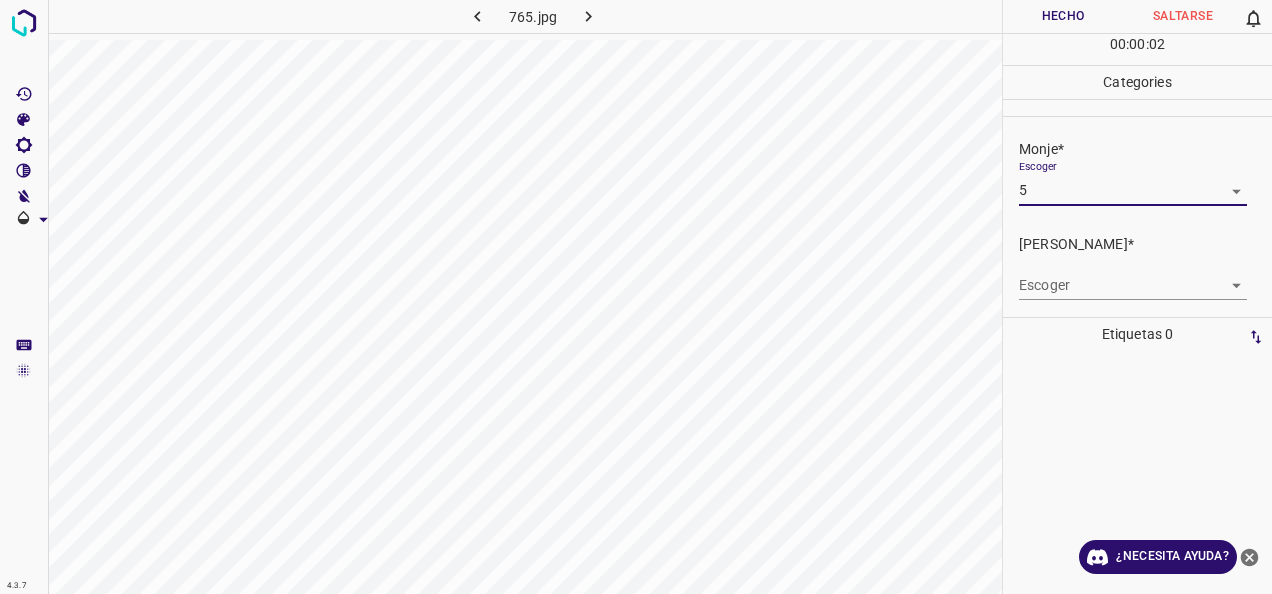 click on "4.3.7 765.jpg Hecho Saltarse 0 00   : 00   : 02   Categories Monje*  Escoger 5 5  [PERSON_NAME]*  Escoger ​ Etiquetas 0 Categories 1 Monje 2  [PERSON_NAME] Herramientas Espacio Cambiar entre modos (Dibujar y Editar) Yo Etiquetado automático R Restaurar zoom M Acercar N Alejar Borrar Eliminar etiqueta de selección Filtros Z Restaurar filtros X Filtro de saturación C Filtro de brillo V Filtro de contraste B Filtro de escala de grises General O Descargar ¿Necesita ayuda? -Mensaje de texto -Esconder -Borrar" at bounding box center (636, 297) 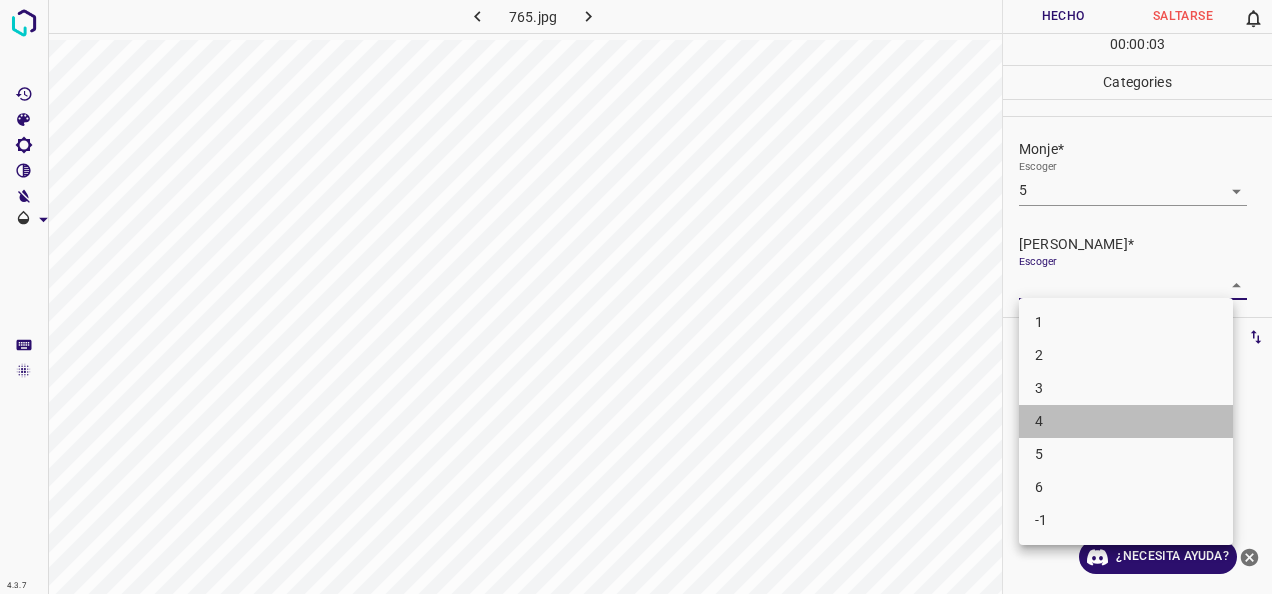 click on "4" at bounding box center [1126, 421] 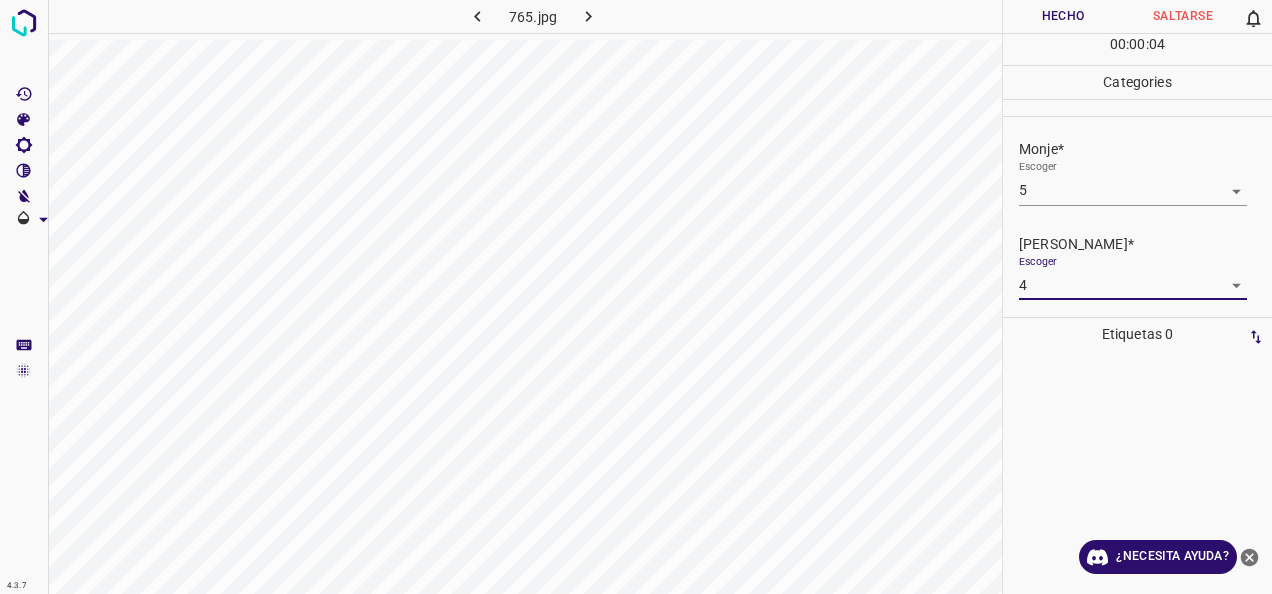 click on "Hecho" at bounding box center (1063, 16) 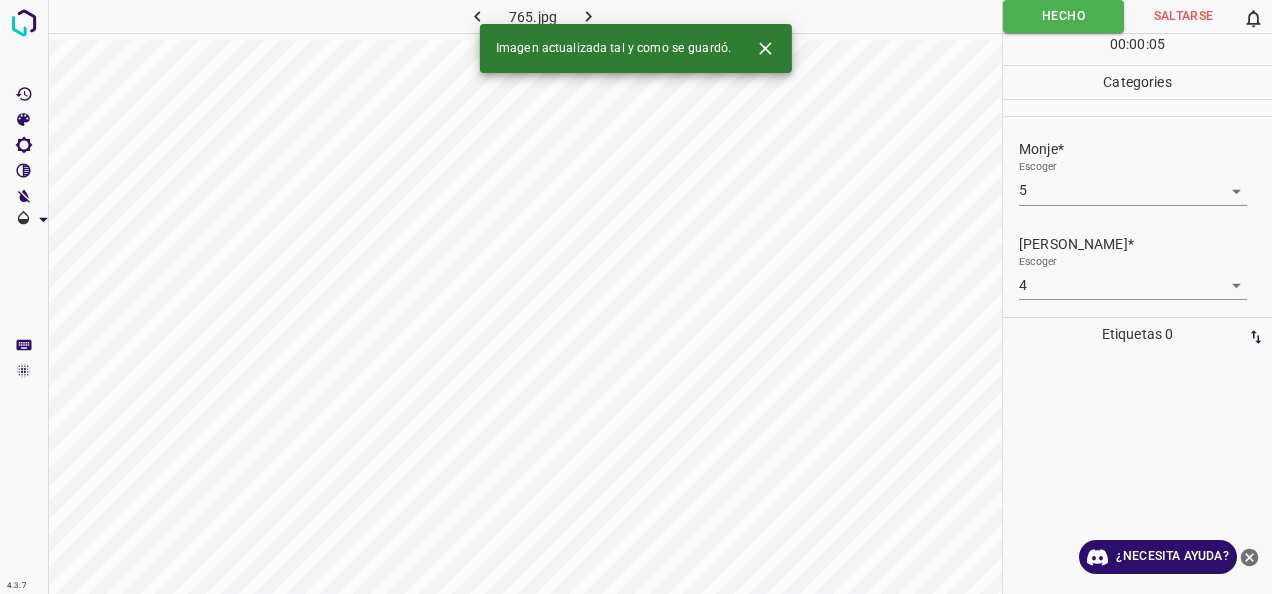 click 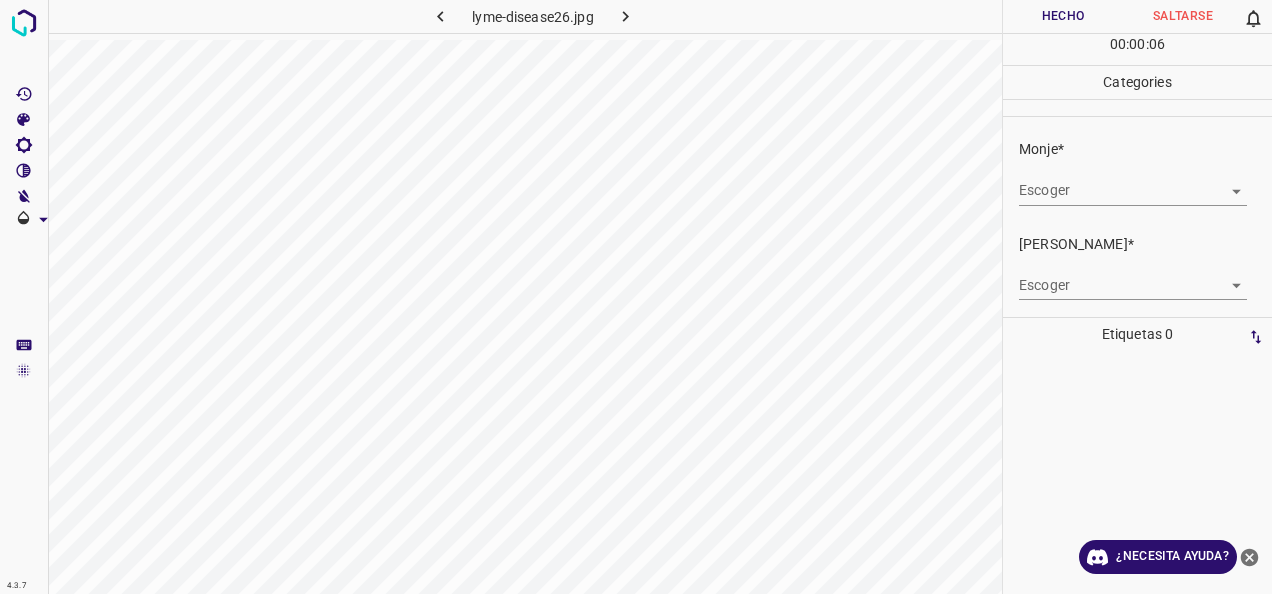 click on "4.3.7 lyme-disease26.jpg Hecho Saltarse 0 00   : 00   : 06   Categories Monje*  Escoger ​  [PERSON_NAME]*  Escoger ​ Etiquetas 0 Categories 1 Monje 2  [PERSON_NAME] Herramientas Espacio Cambiar entre modos (Dibujar y Editar) Yo Etiquetado automático R Restaurar zoom M Acercar N Alejar Borrar Eliminar etiqueta de selección Filtros Z Restaurar filtros X Filtro de saturación C Filtro de brillo V Filtro de contraste B Filtro de escala de grises General O Descargar ¿Necesita ayuda? -Mensaje de texto -Esconder -Borrar" at bounding box center [636, 297] 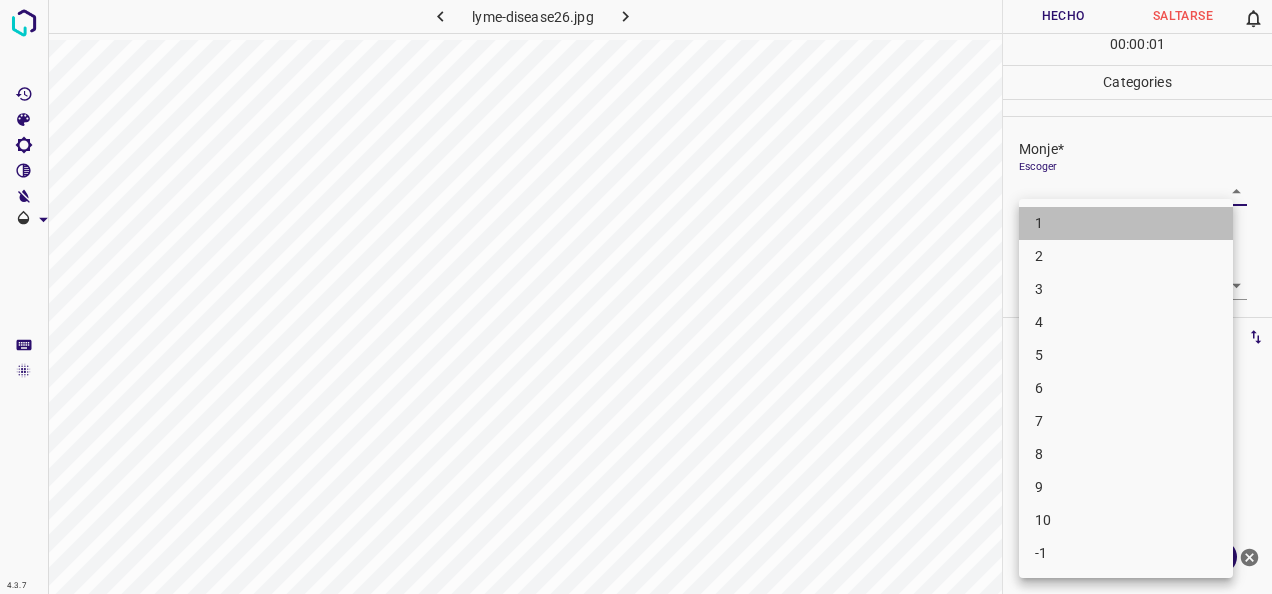 click on "1" at bounding box center (1126, 223) 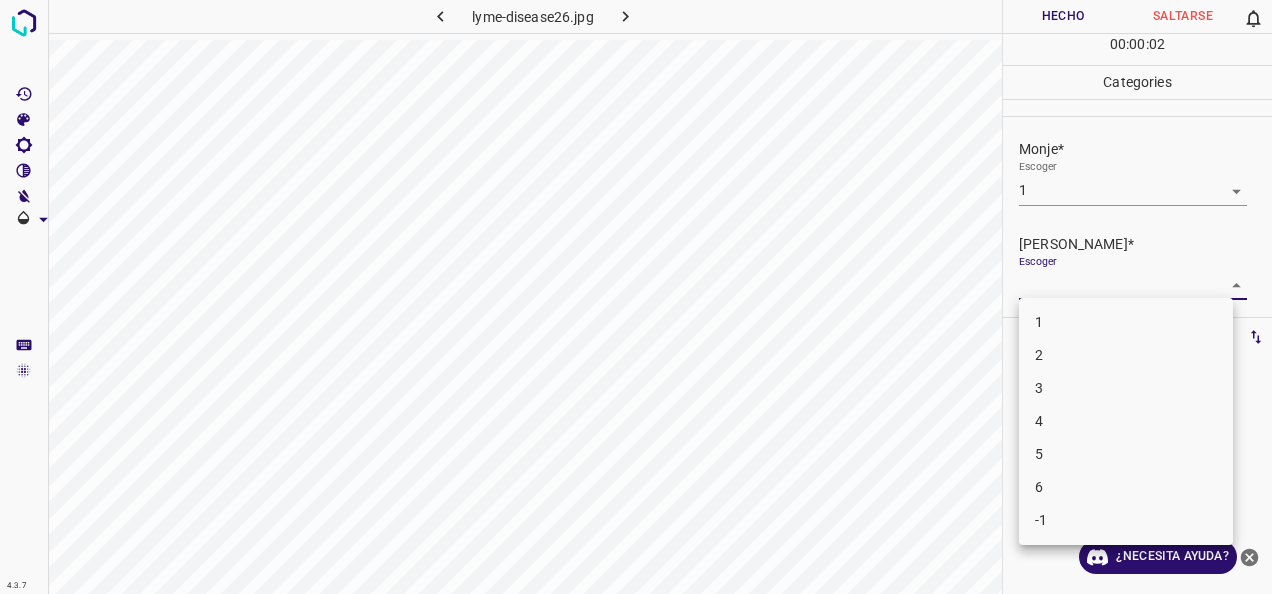 click on "4.3.7 lyme-disease26.jpg Hecho Saltarse 0 00   : 00   : 02   Categories Monje*  Escoger 1 1  [PERSON_NAME]*  Escoger ​ Etiquetas 0 Categories 1 Monje 2  [PERSON_NAME] Herramientas Espacio Cambiar entre modos (Dibujar y Editar) Yo Etiquetado automático R Restaurar zoom M Acercar N Alejar Borrar Eliminar etiqueta de selección Filtros Z Restaurar filtros X Filtro de saturación C Filtro de brillo V Filtro de contraste B Filtro de escala de grises General O Descargar ¿Necesita ayuda? -Mensaje de texto -Esconder -Borrar 1 2 3 4 5 6 -1" at bounding box center [636, 297] 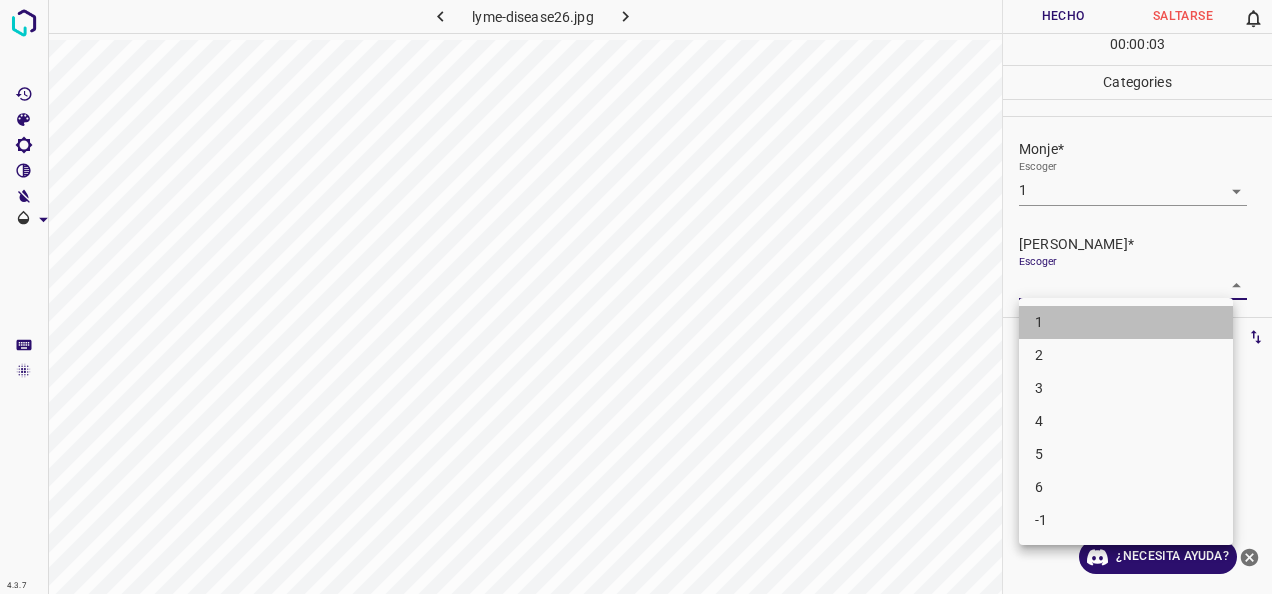 click on "1" at bounding box center (1126, 322) 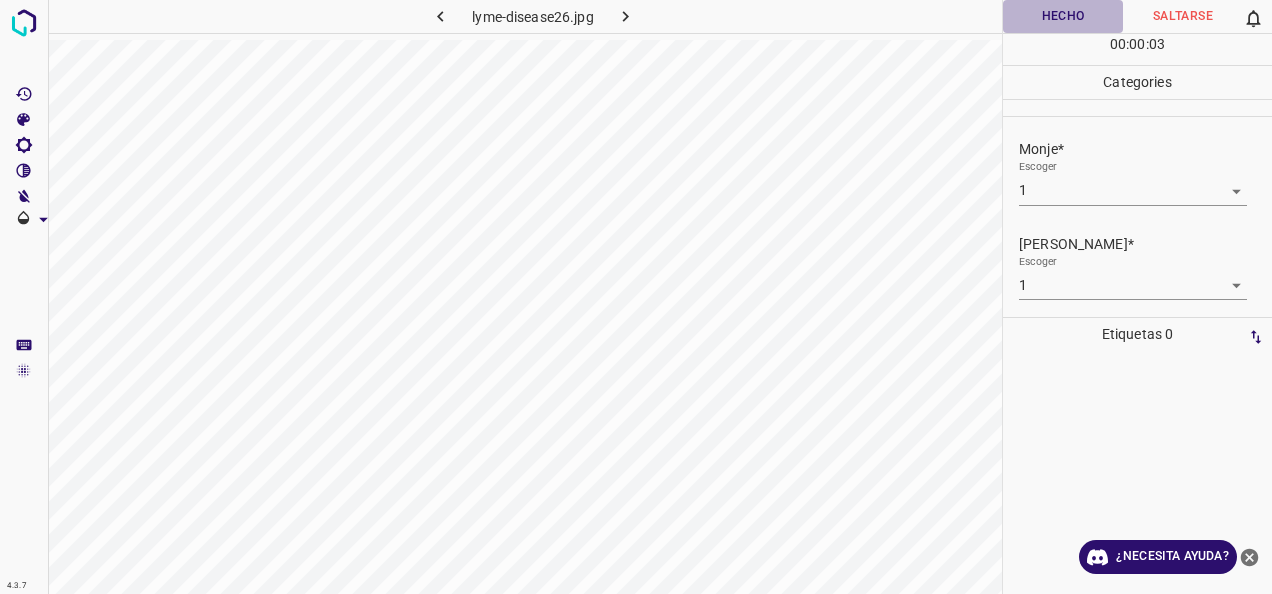 click on "Hecho" at bounding box center (1063, 16) 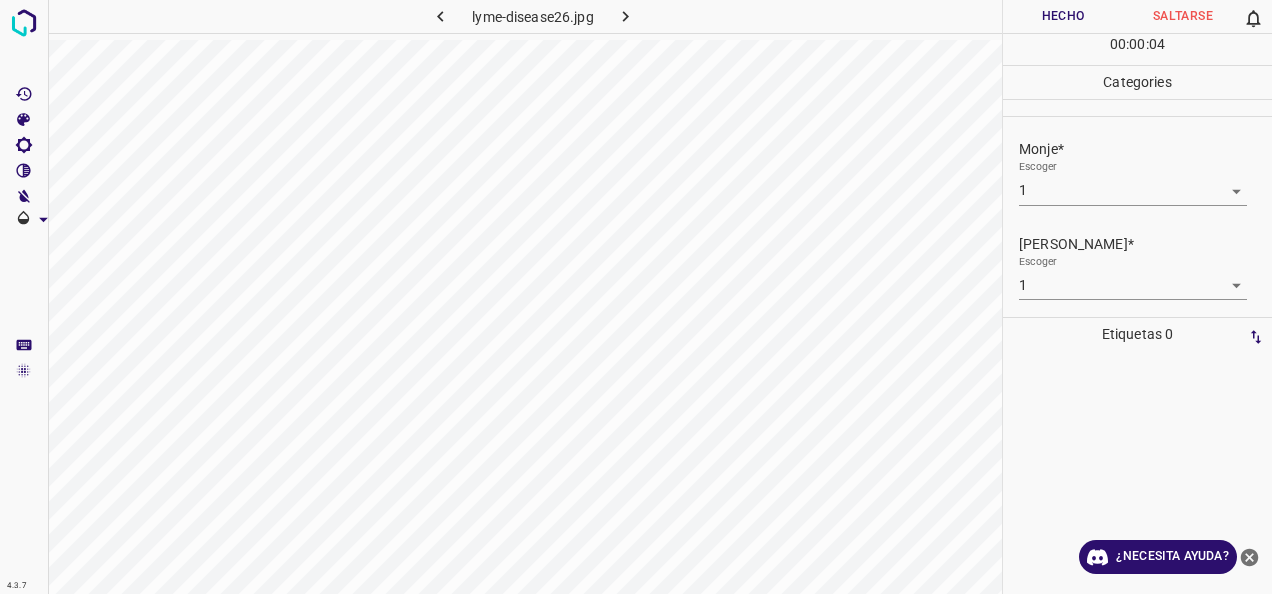 click 